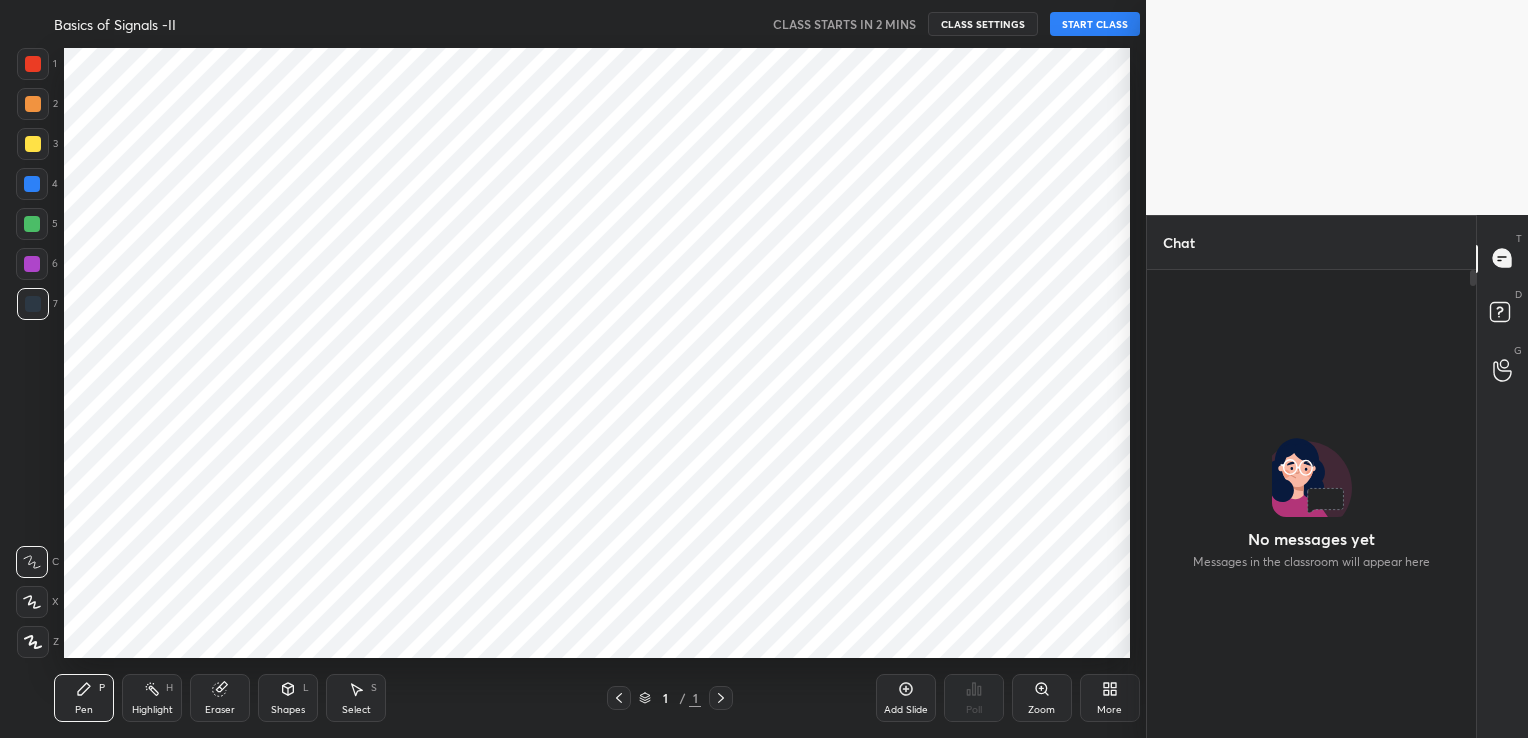 scroll, scrollTop: 0, scrollLeft: 0, axis: both 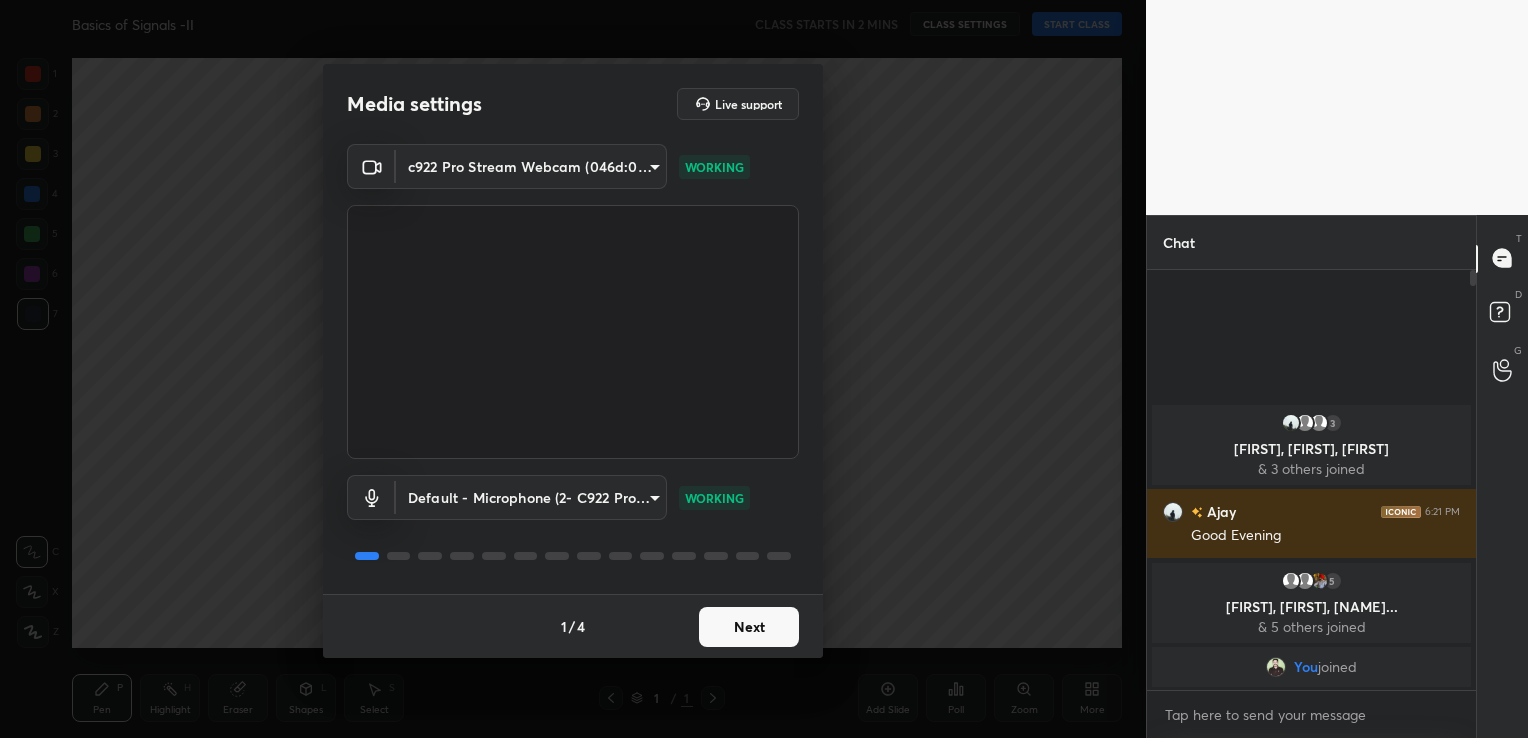 click on "Next" at bounding box center [749, 627] 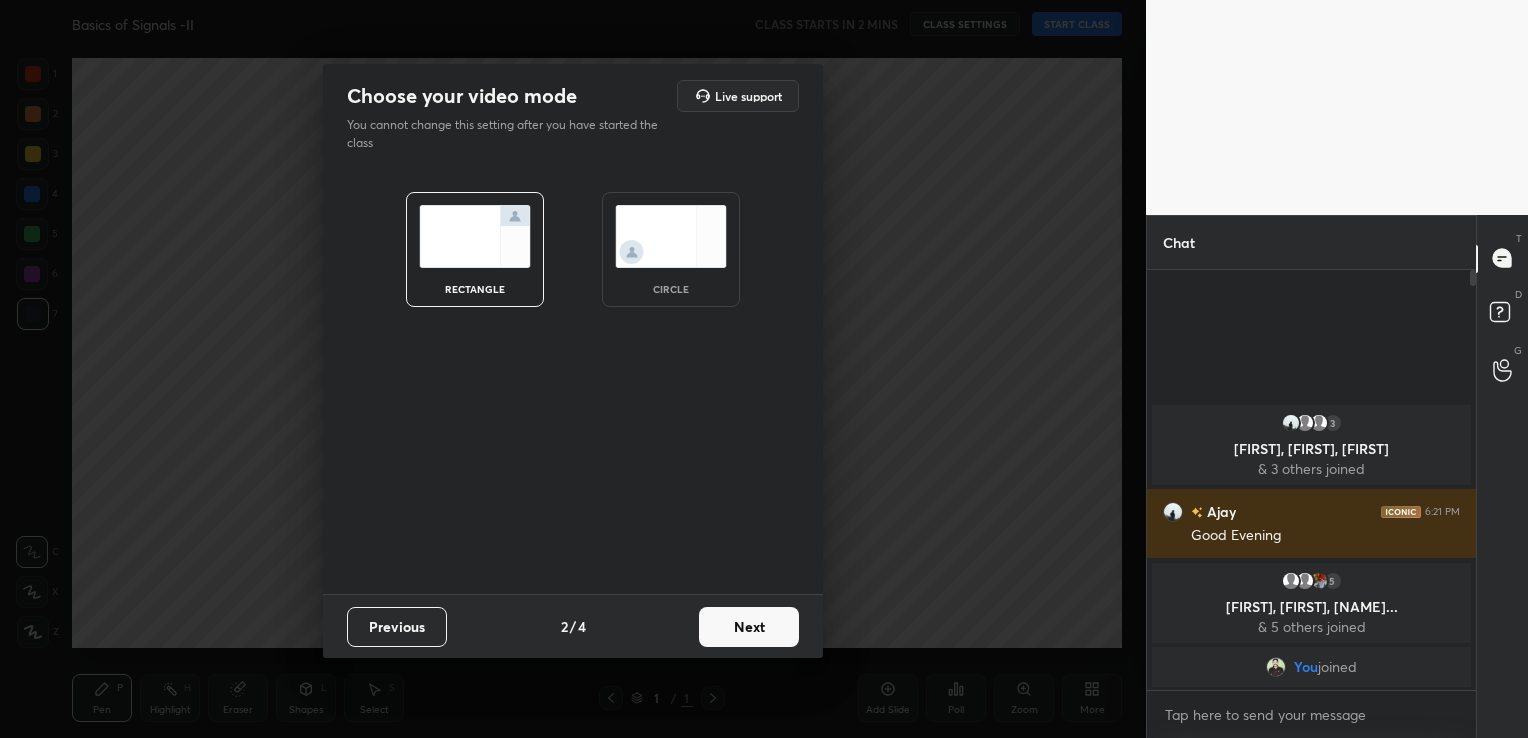 click on "Next" at bounding box center [749, 627] 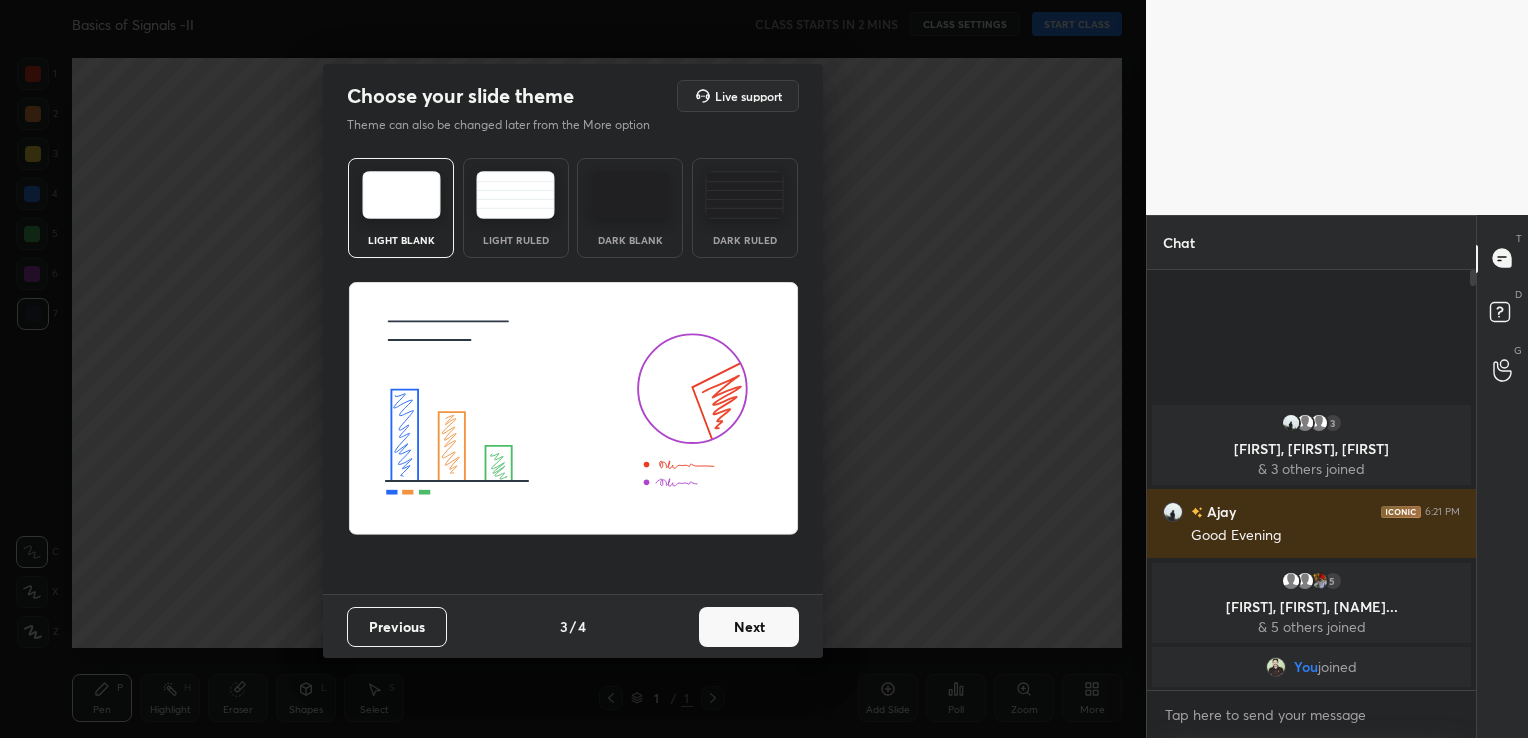 click at bounding box center (630, 195) 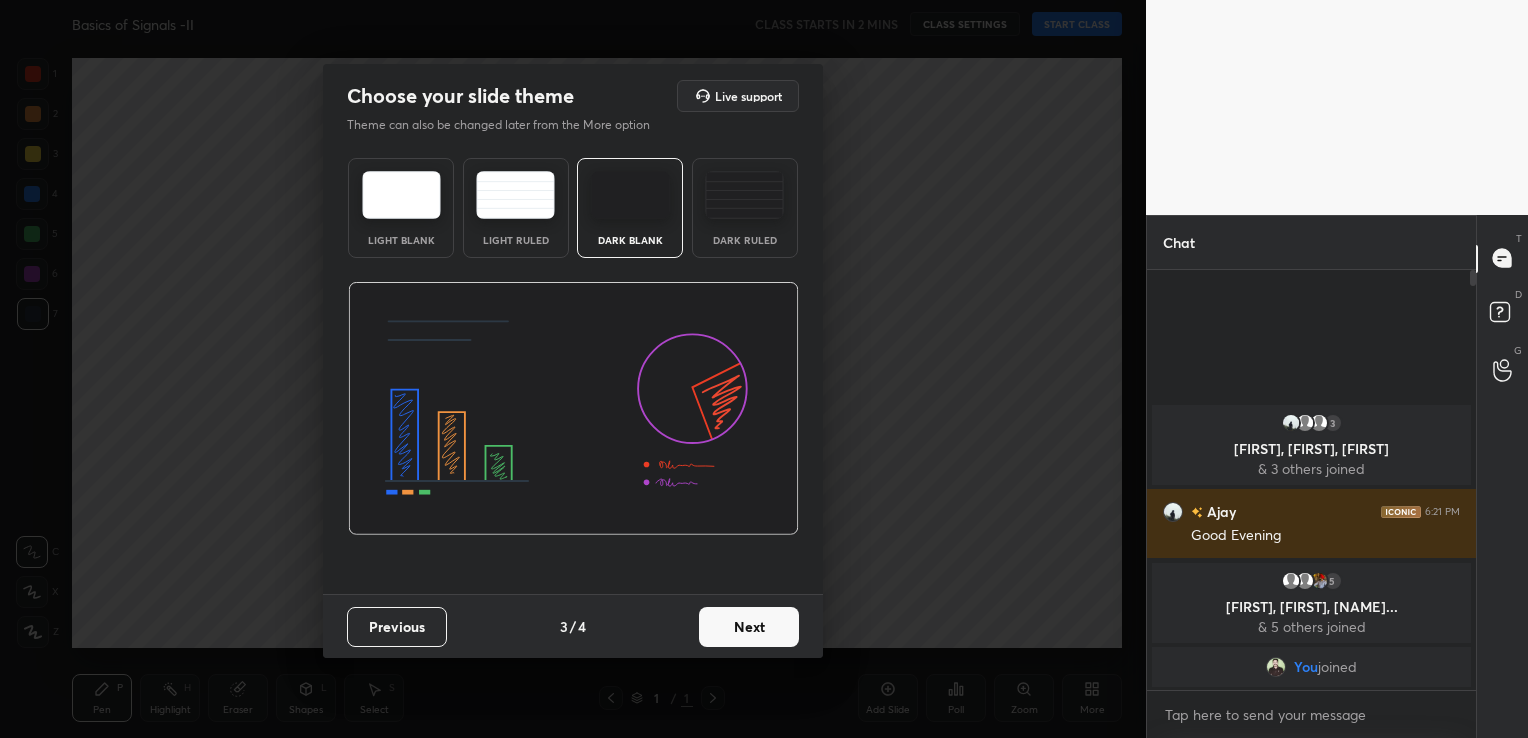 click on "Next" at bounding box center [749, 627] 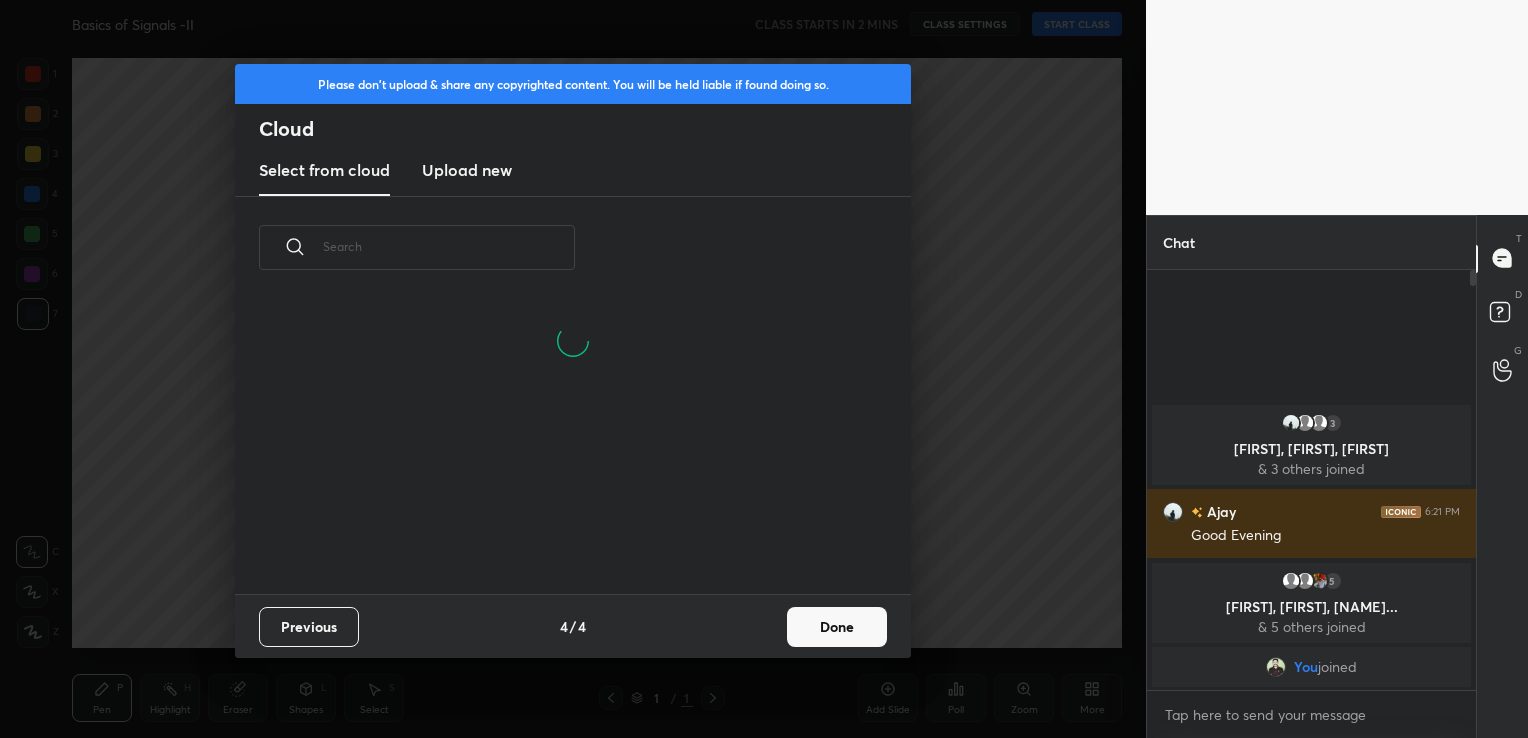 scroll, scrollTop: 6, scrollLeft: 10, axis: both 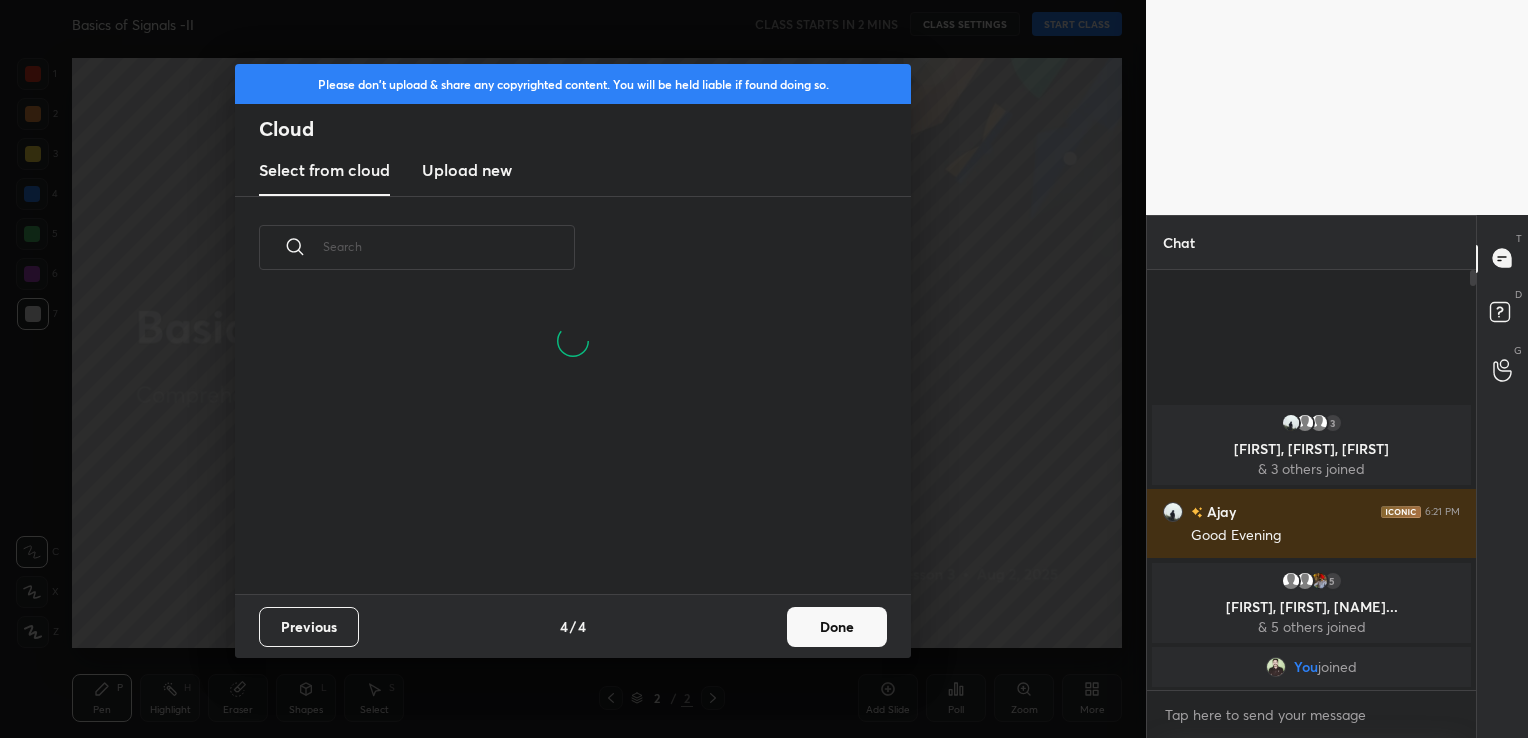 click on "Upload new" at bounding box center (467, 170) 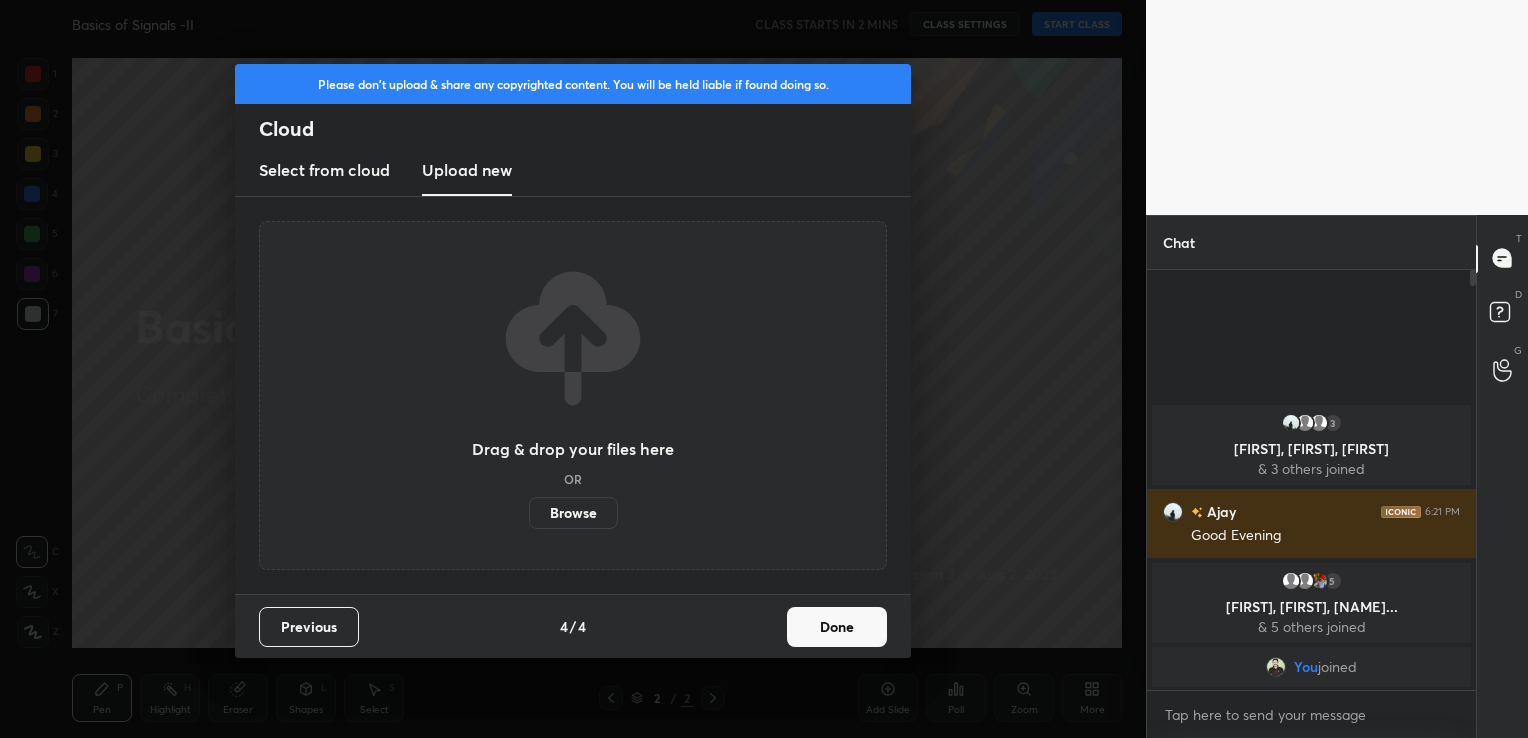 click on "Browse" at bounding box center (573, 513) 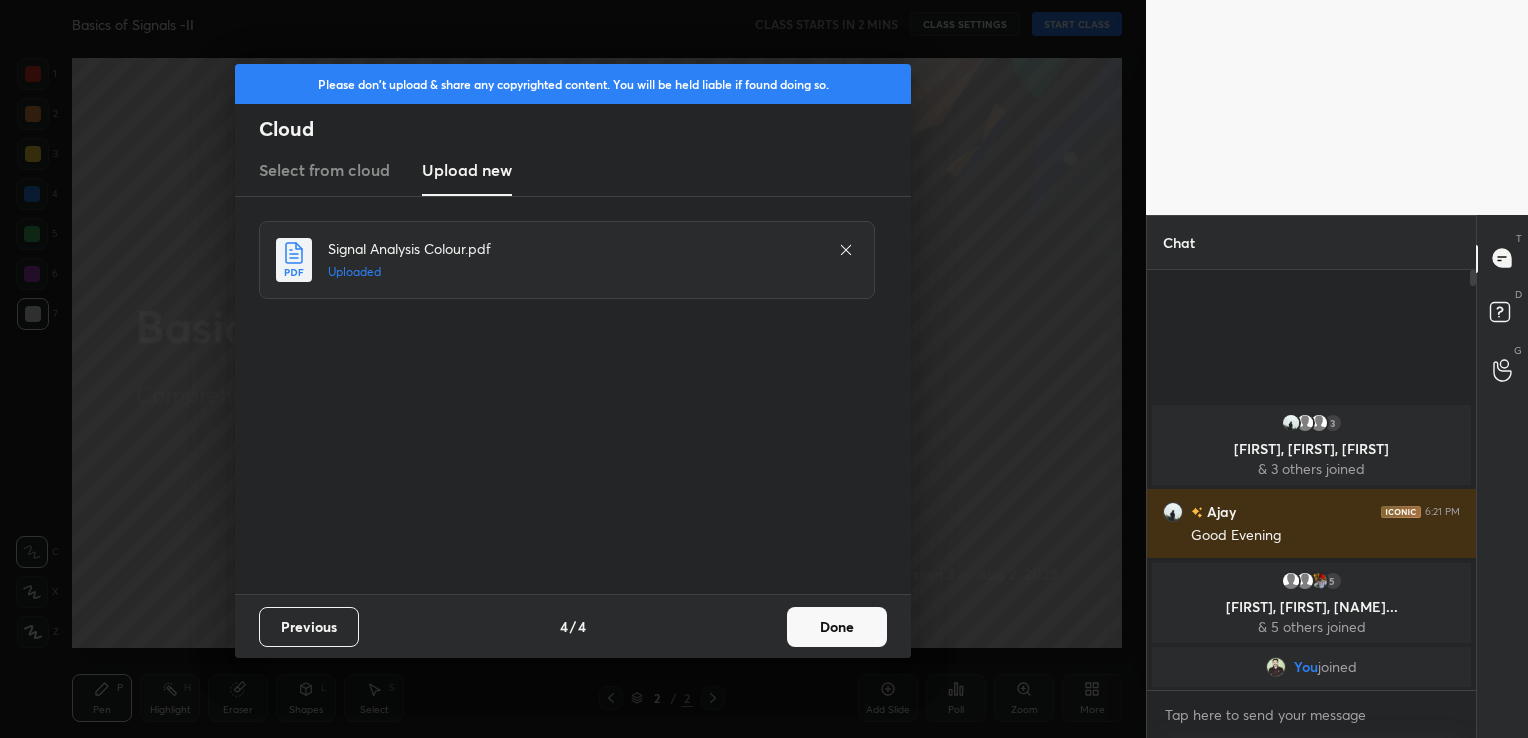click on "Done" at bounding box center [837, 627] 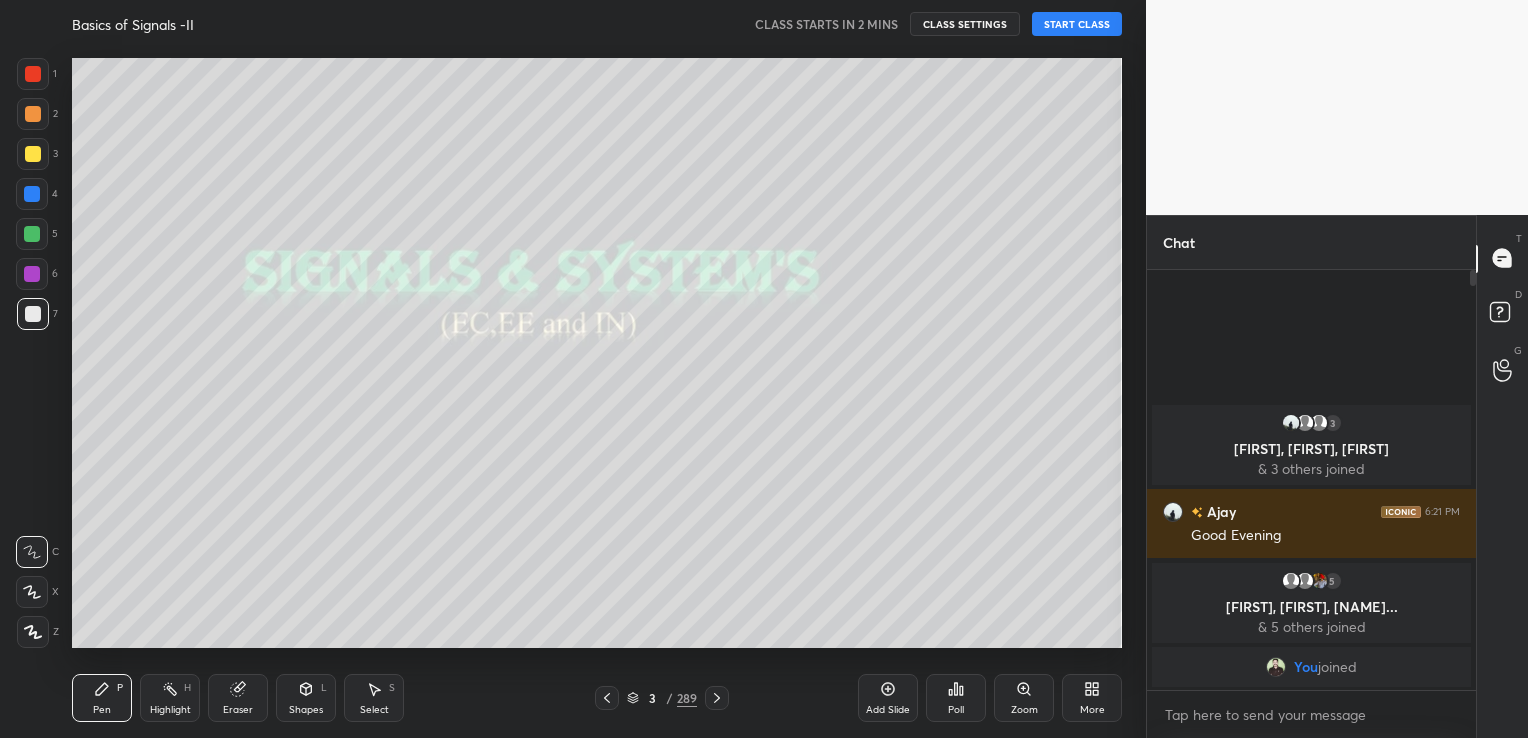 click on "START CLASS" at bounding box center (1077, 24) 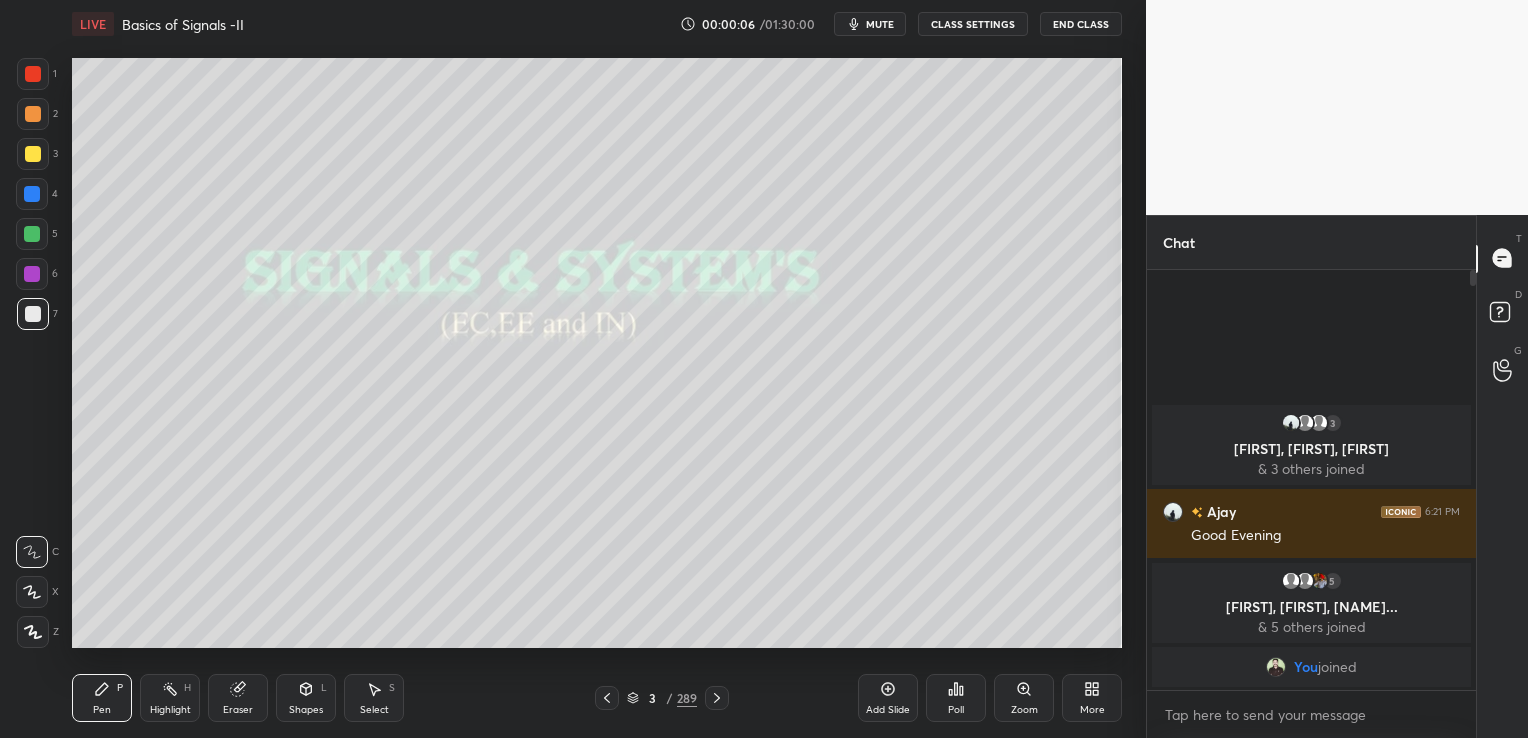 click on "More" at bounding box center [1092, 698] 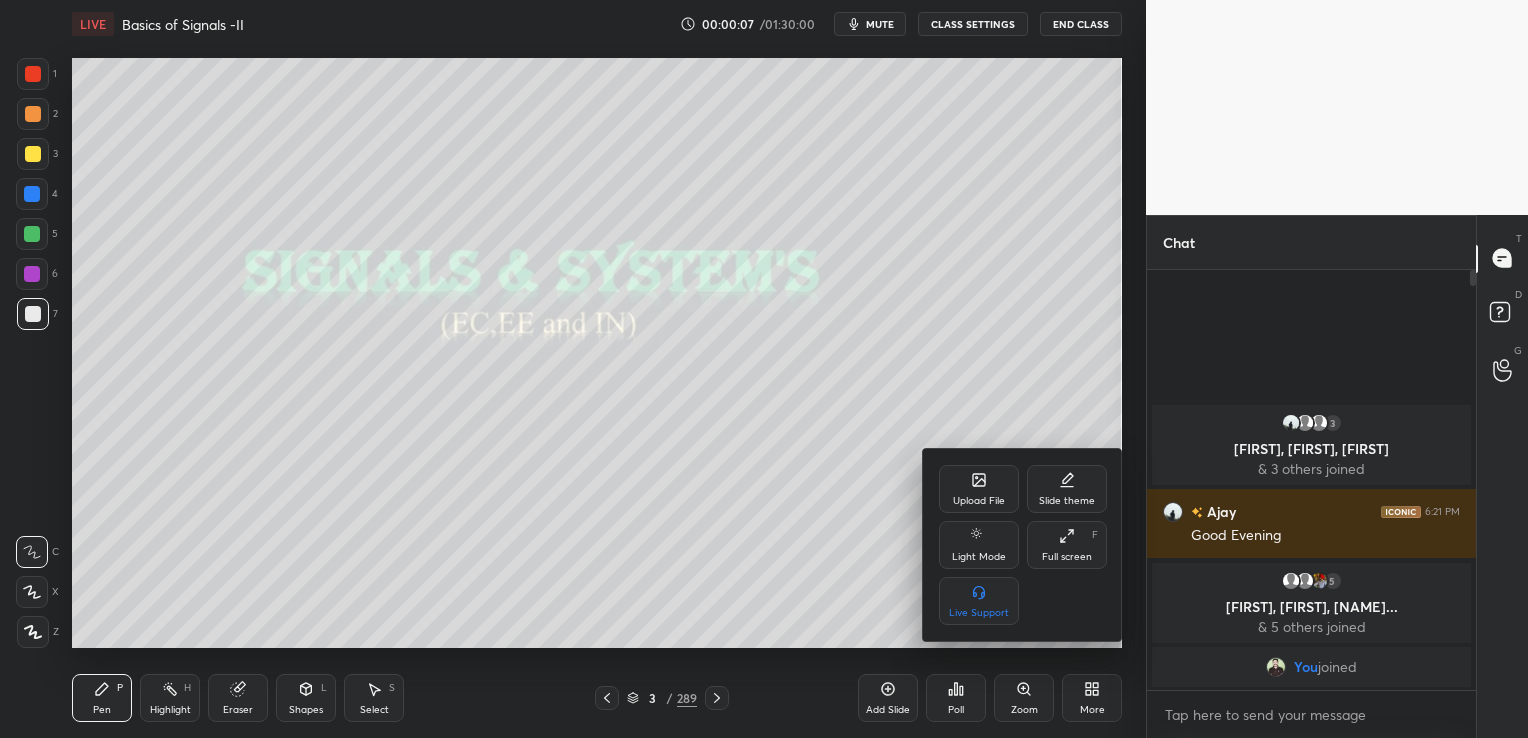 click on "Full screen F" at bounding box center [1067, 545] 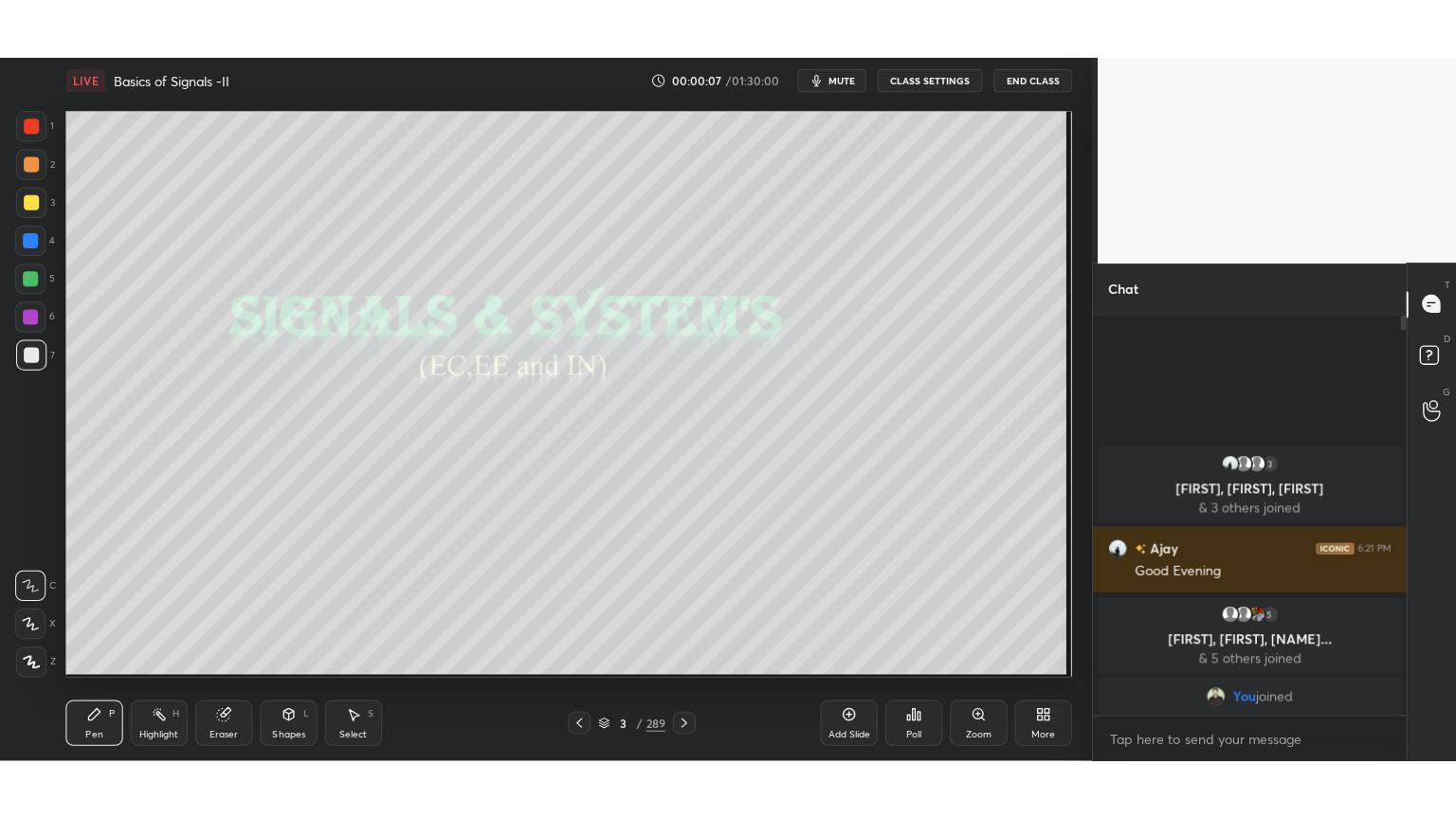 scroll, scrollTop: 94094, scrollLeft: 93776, axis: both 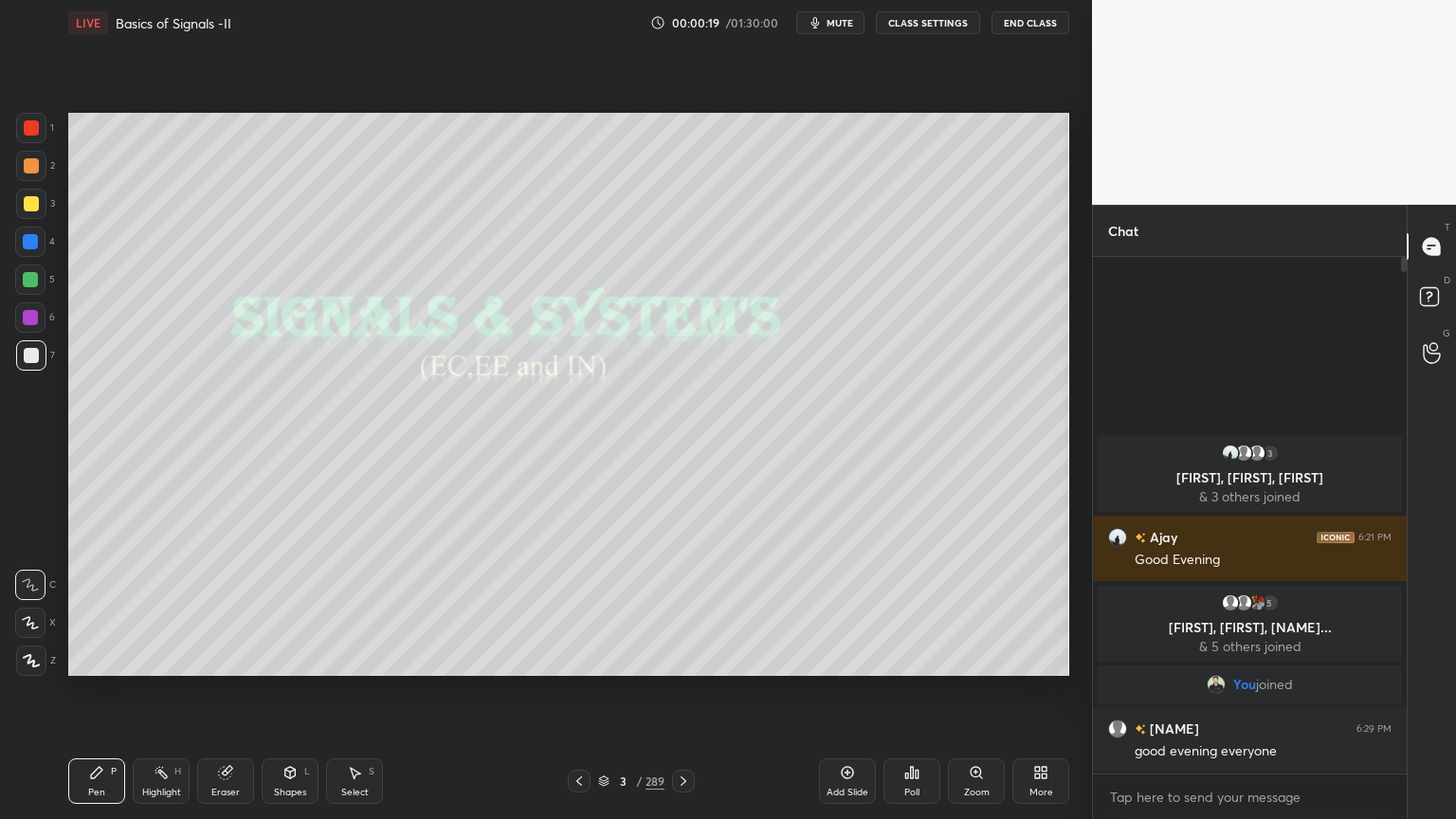 click at bounding box center [31, 661] 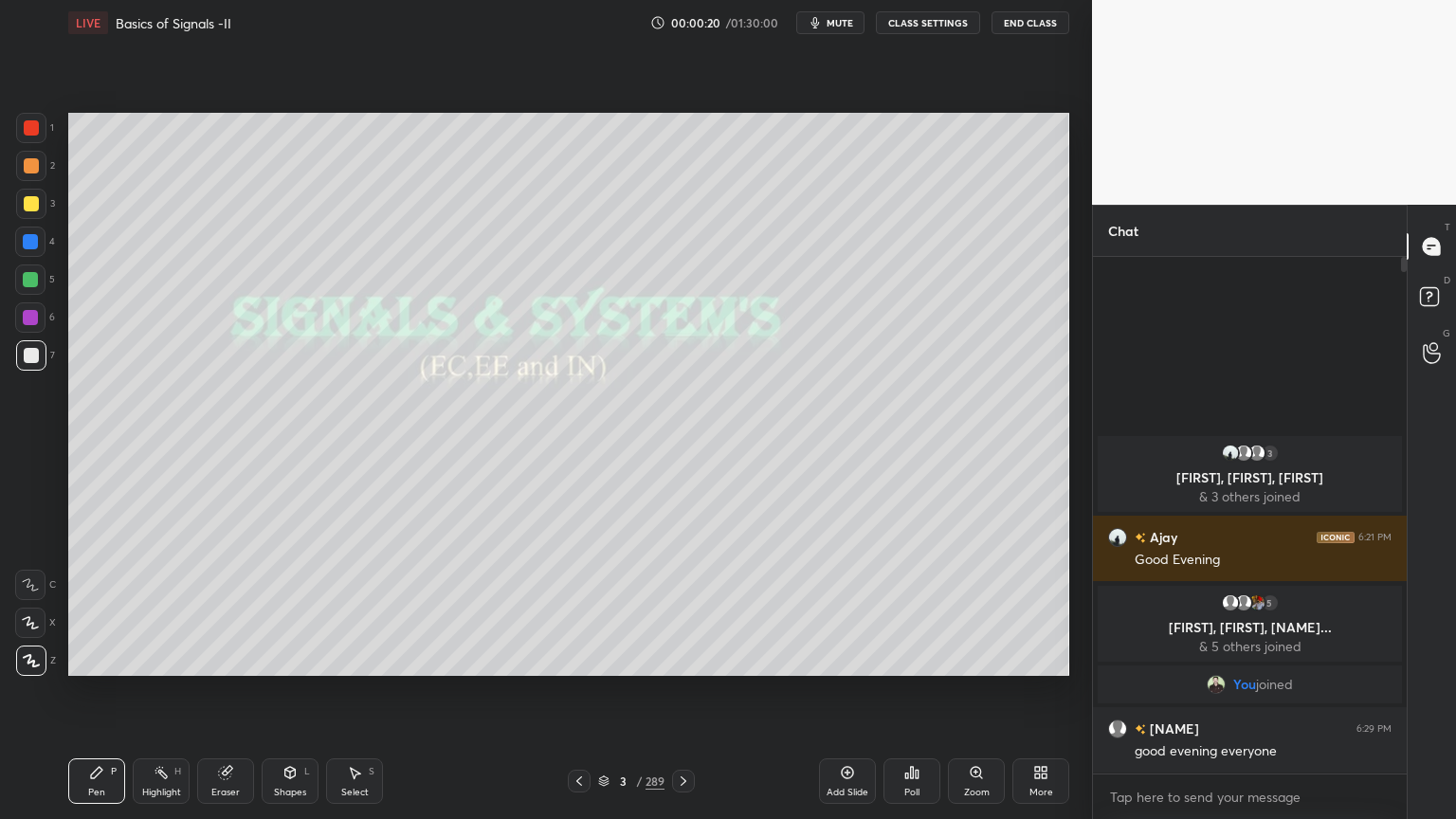 click at bounding box center [31, 204] 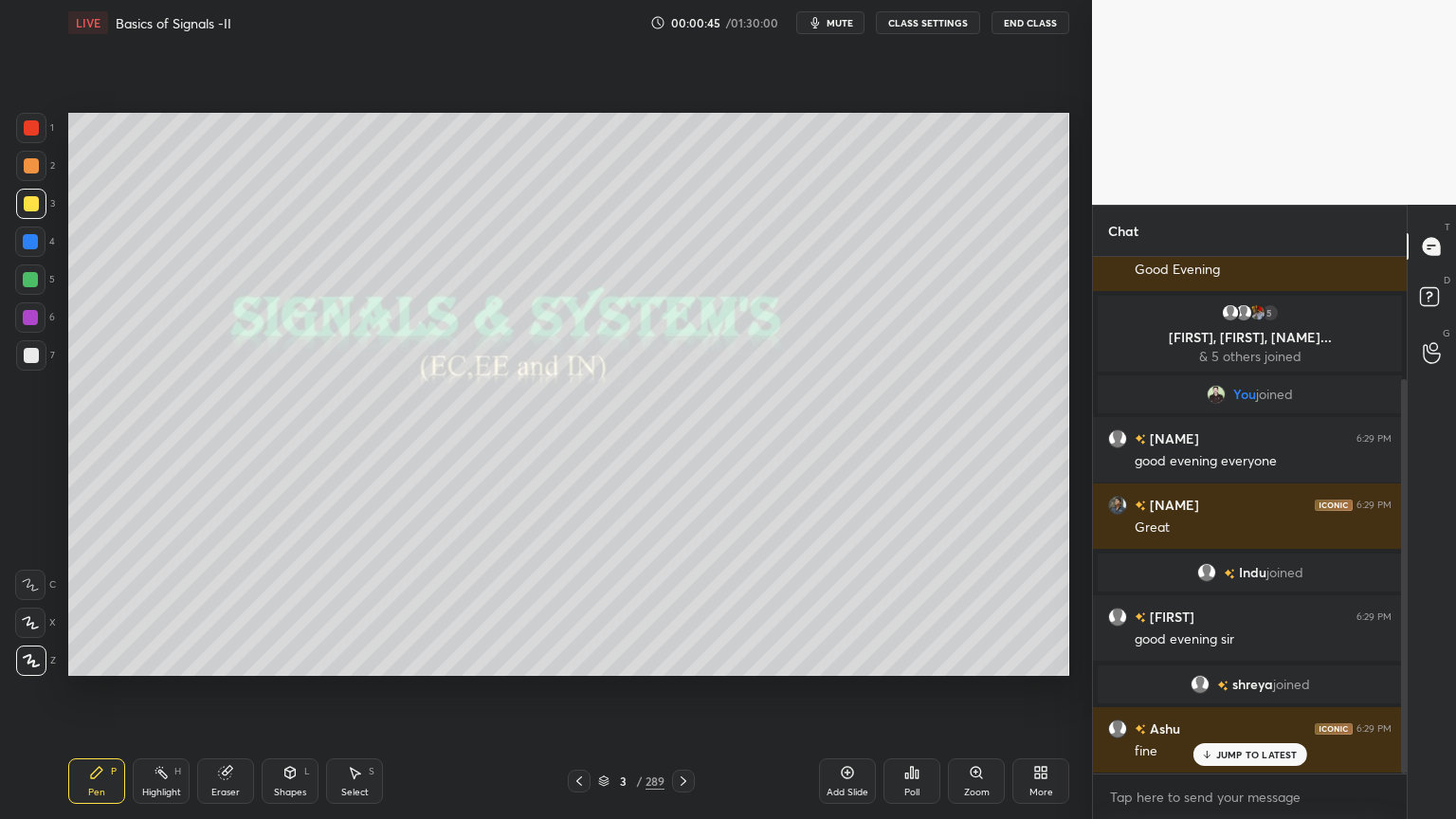 scroll, scrollTop: 159, scrollLeft: 0, axis: vertical 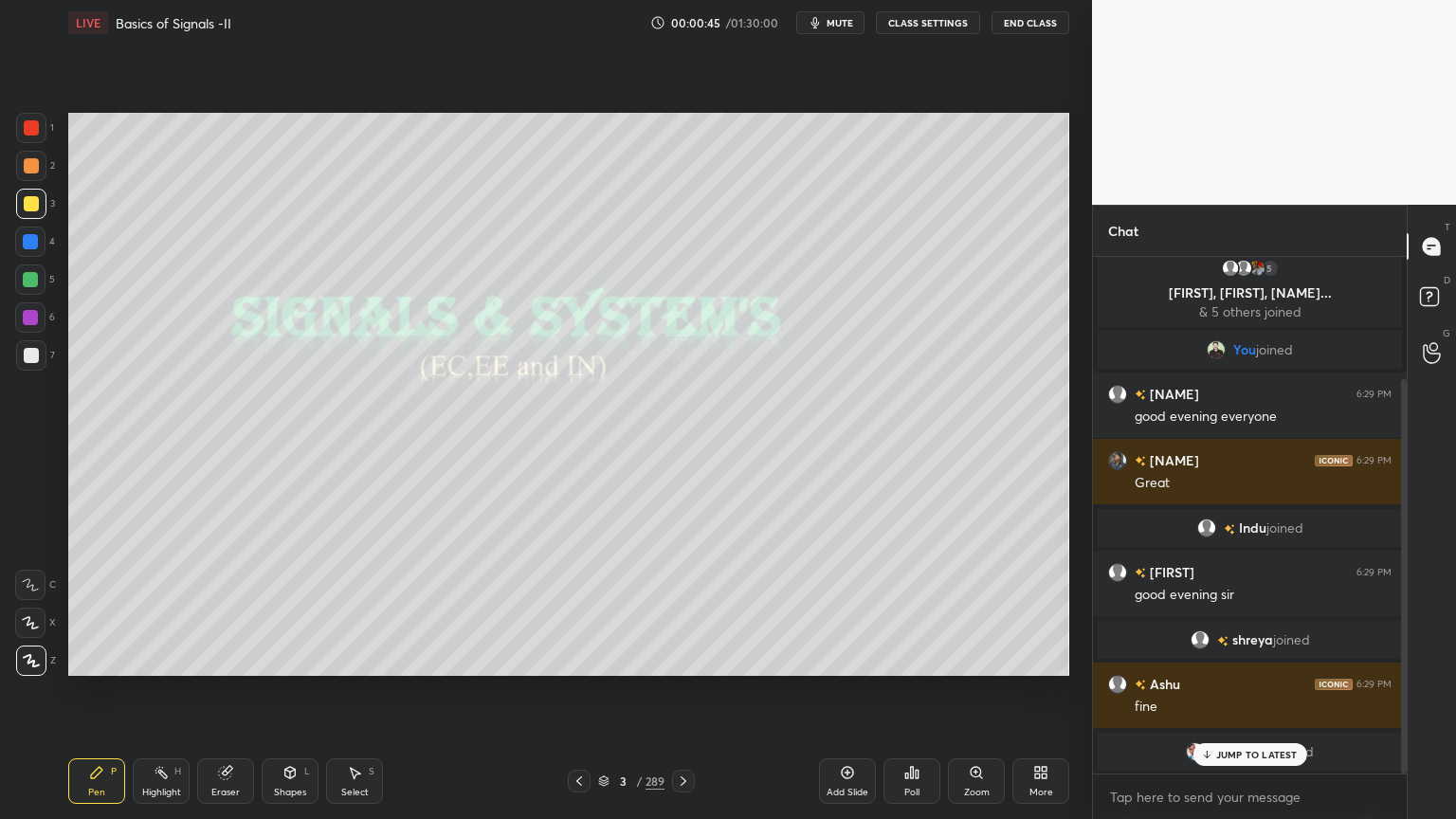 click 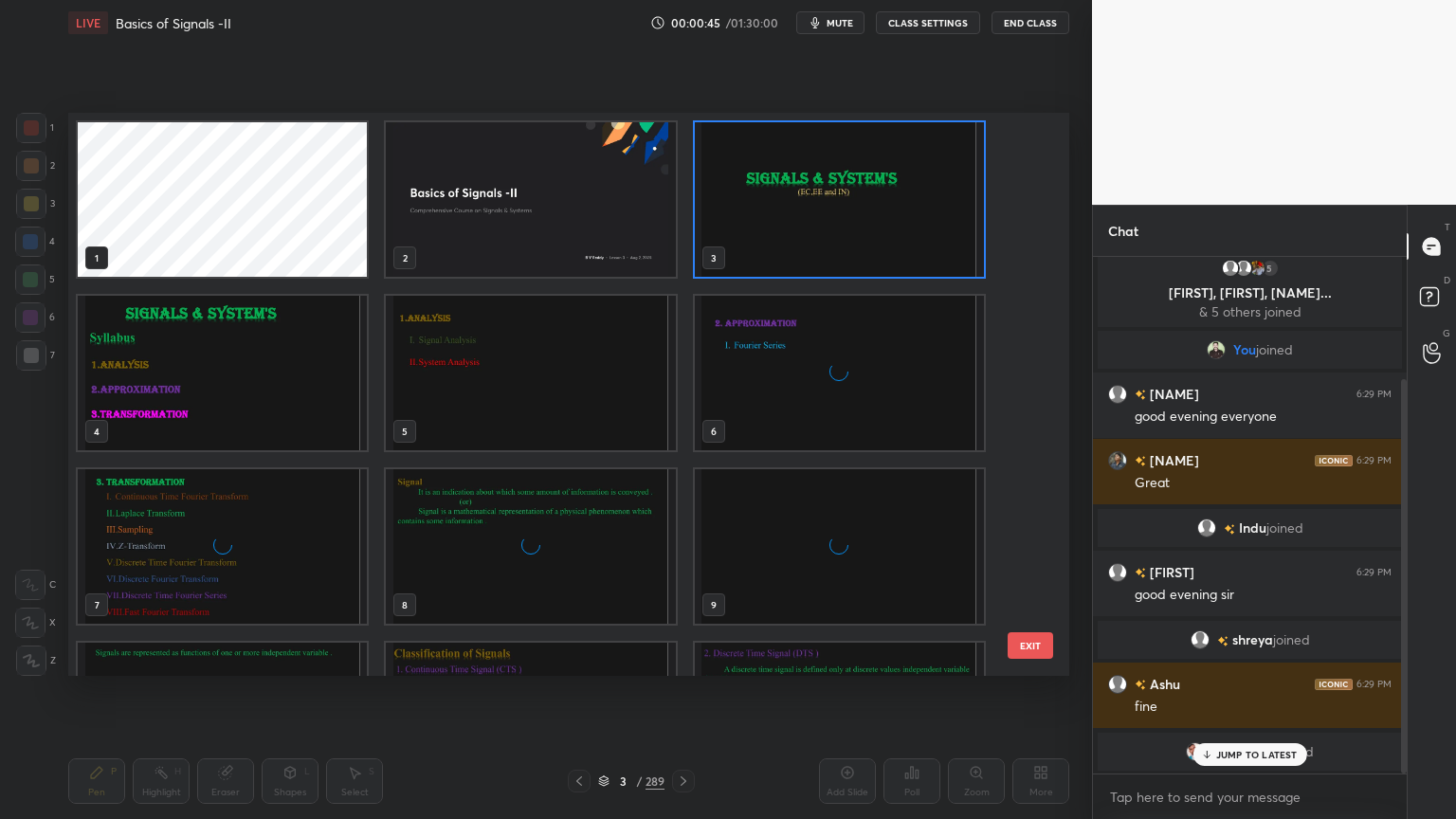 scroll, scrollTop: 6, scrollLeft: 9, axis: both 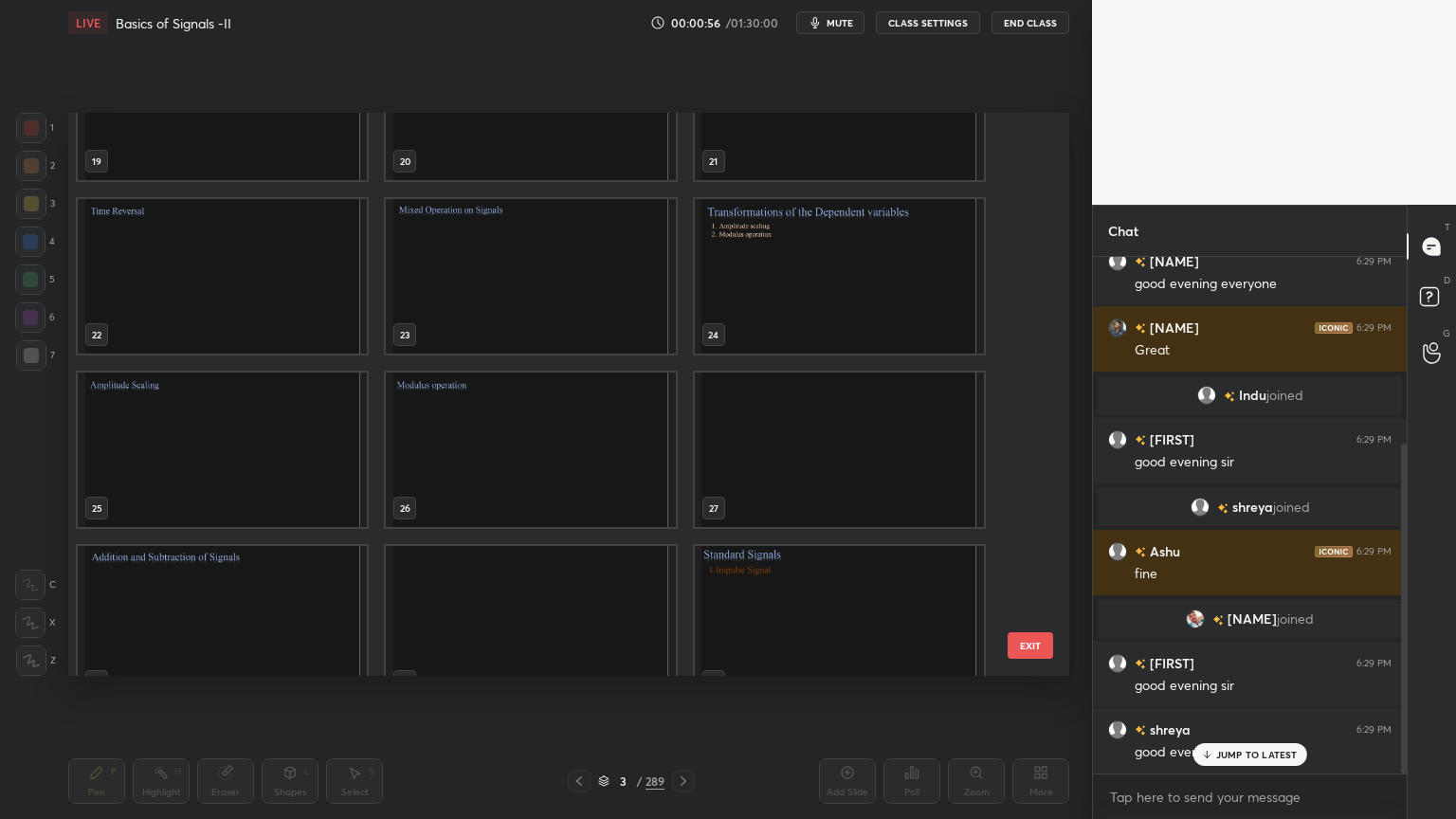 click on "JUMP TO LATEST" at bounding box center (1257, 755) 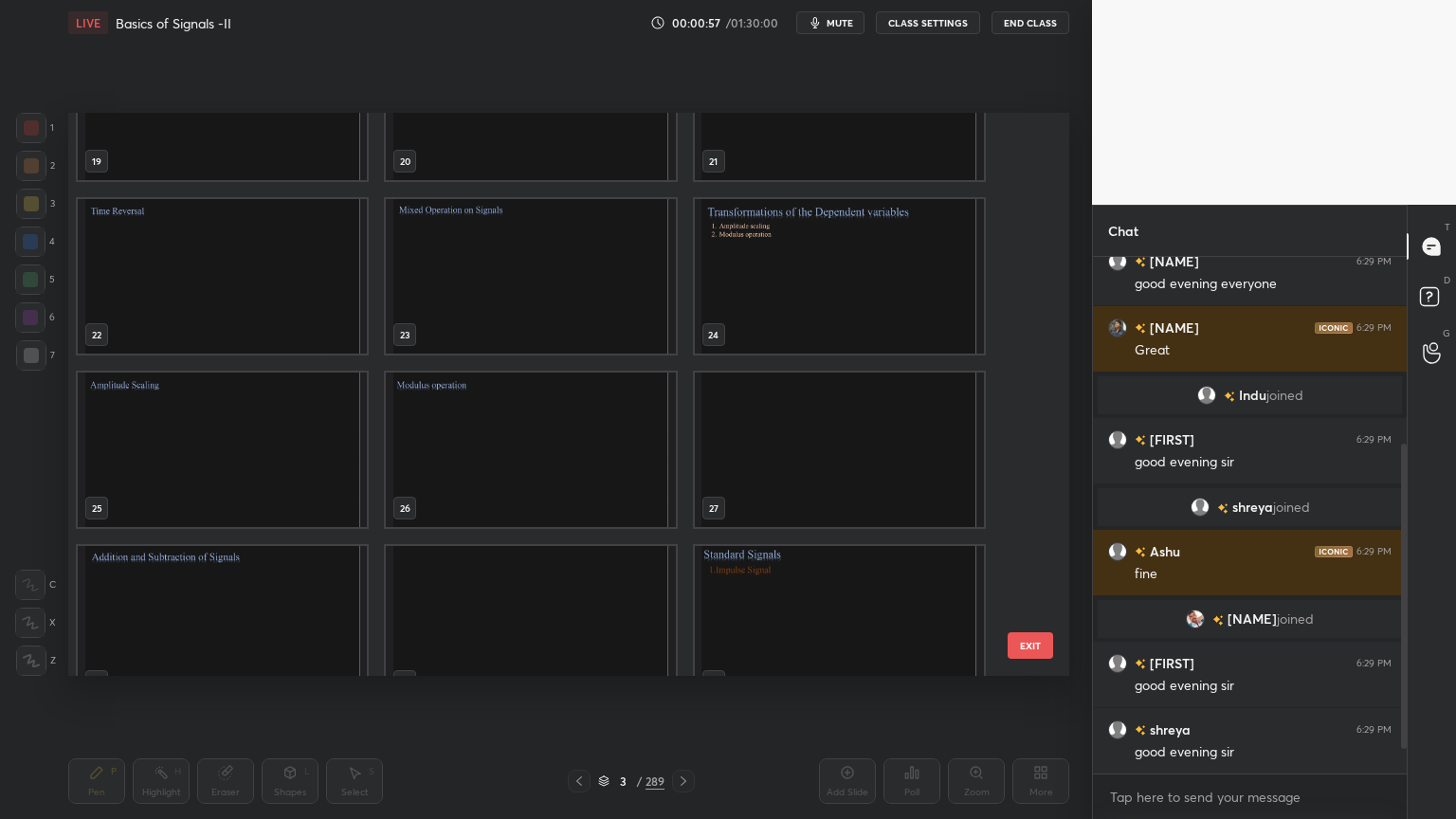 scroll, scrollTop: 359, scrollLeft: 0, axis: vertical 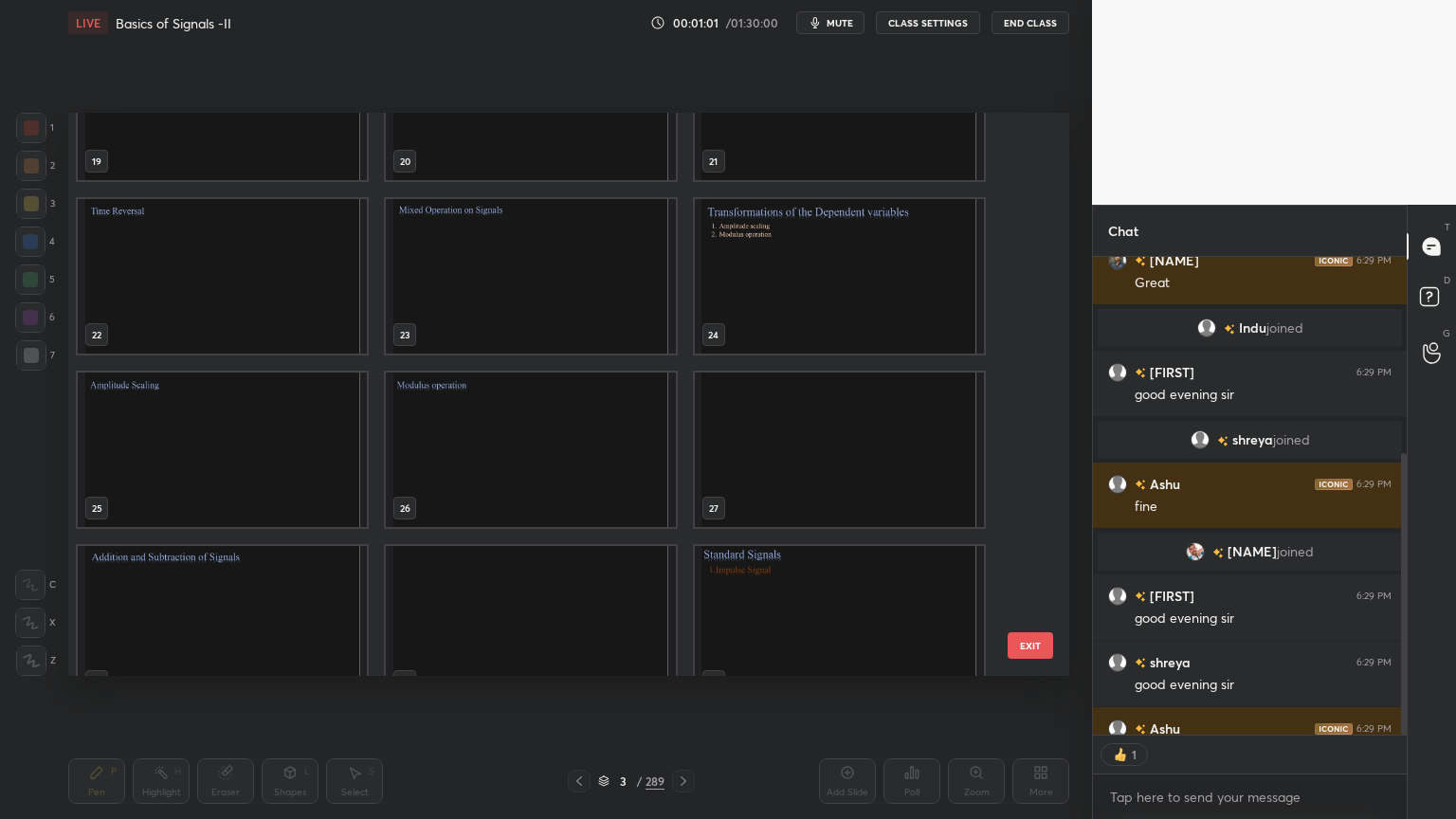 click at bounding box center (530, 449) 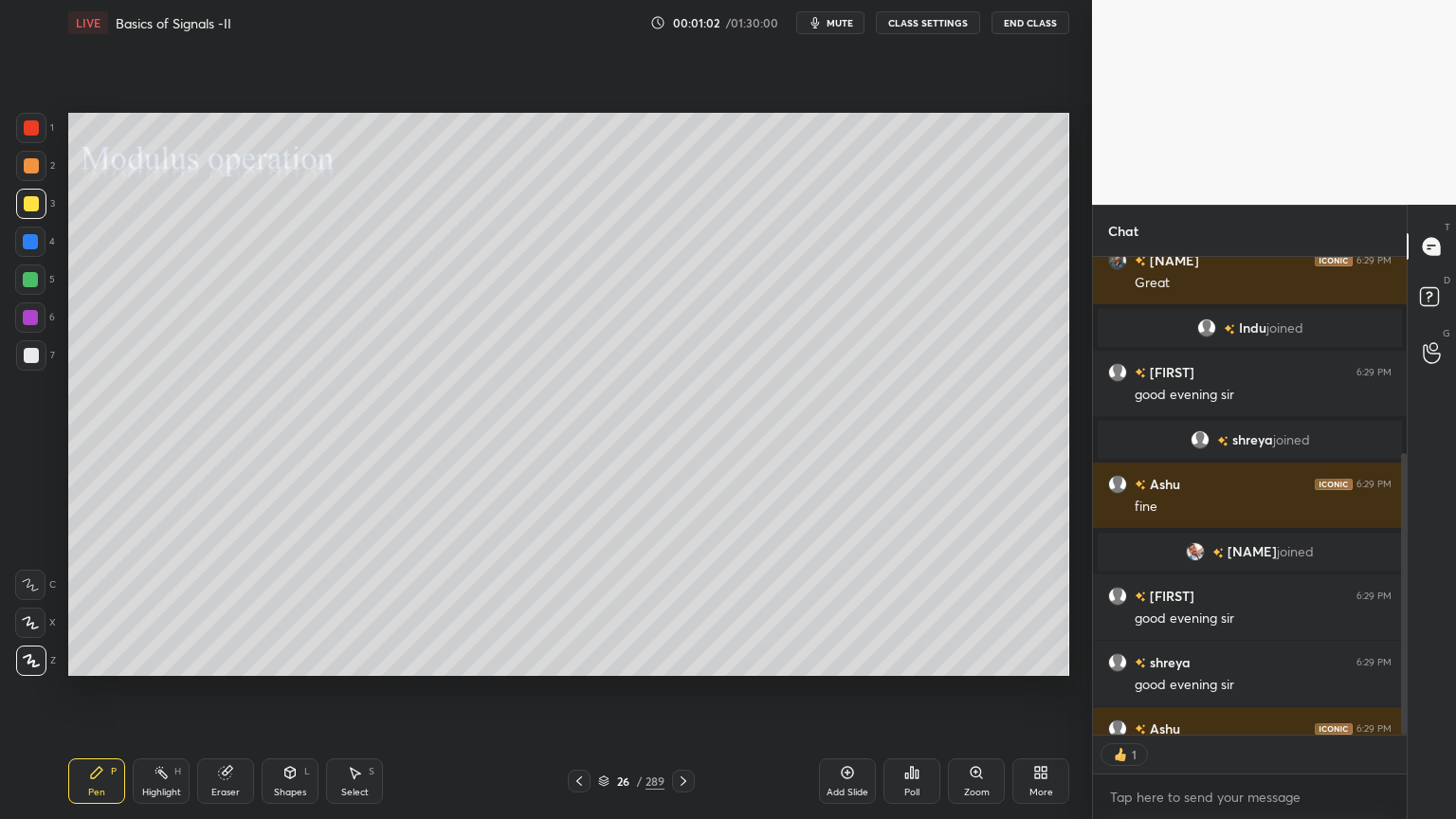 click at bounding box center (530, 449) 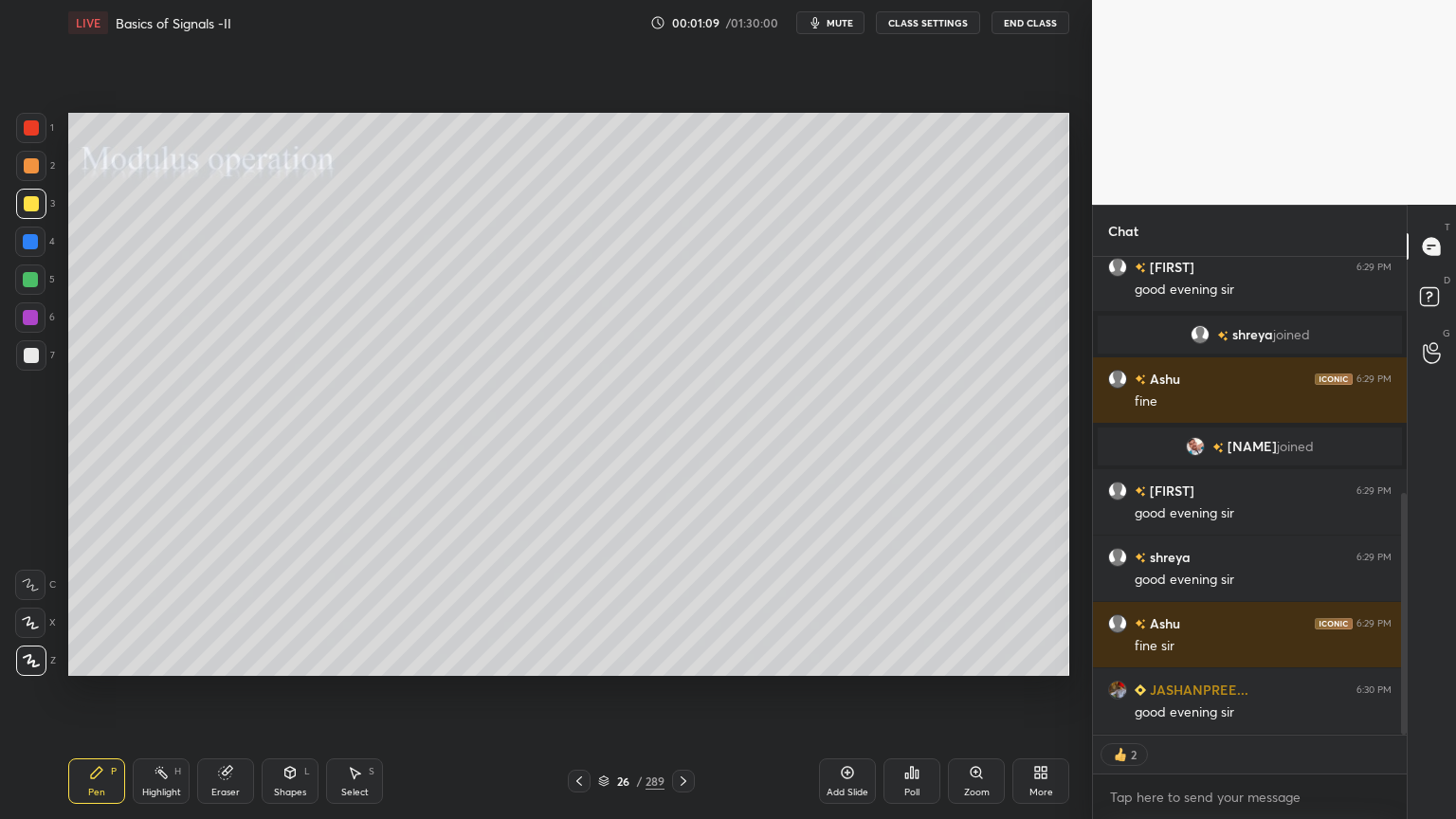 click 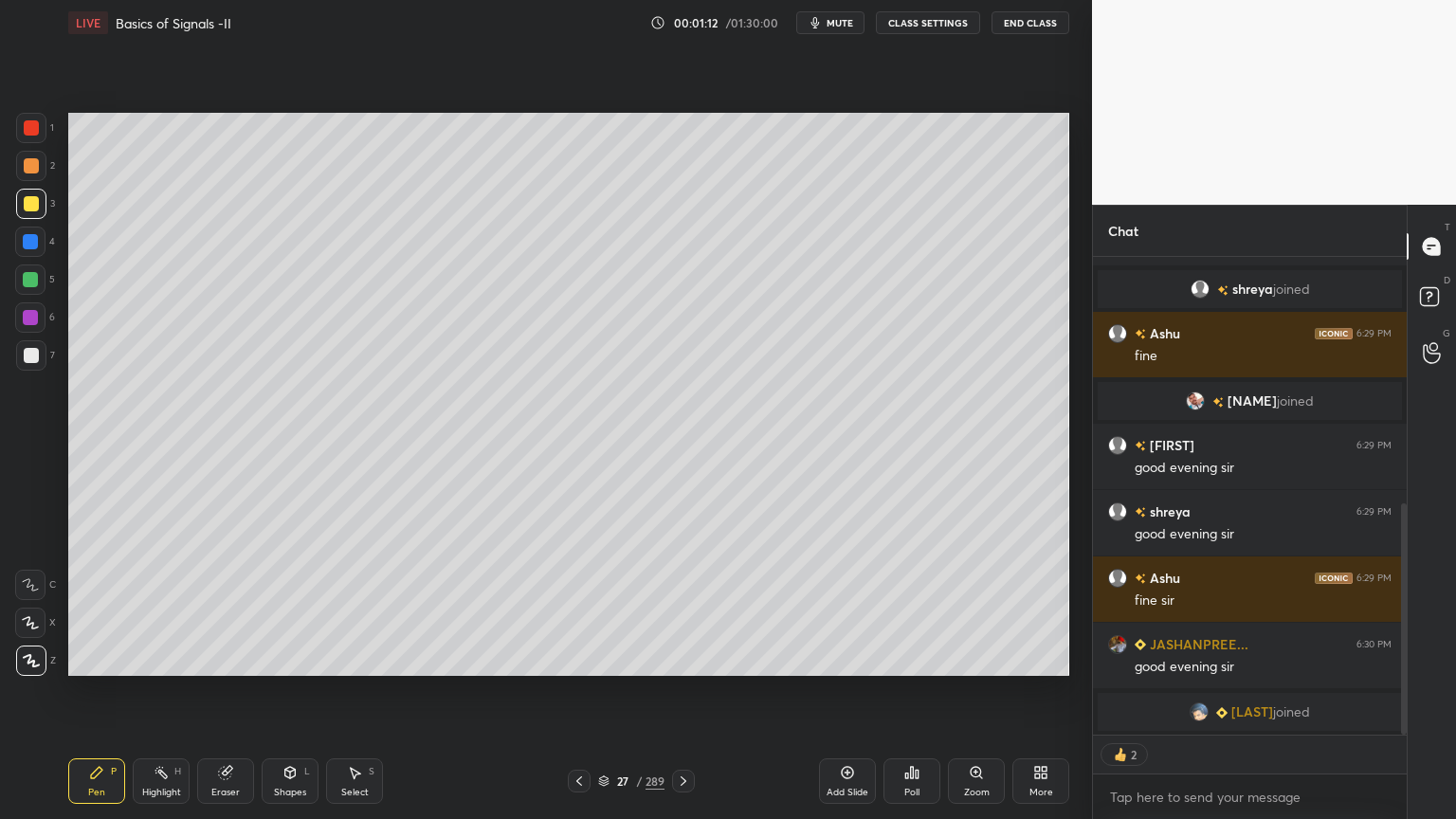 scroll, scrollTop: 576, scrollLeft: 0, axis: vertical 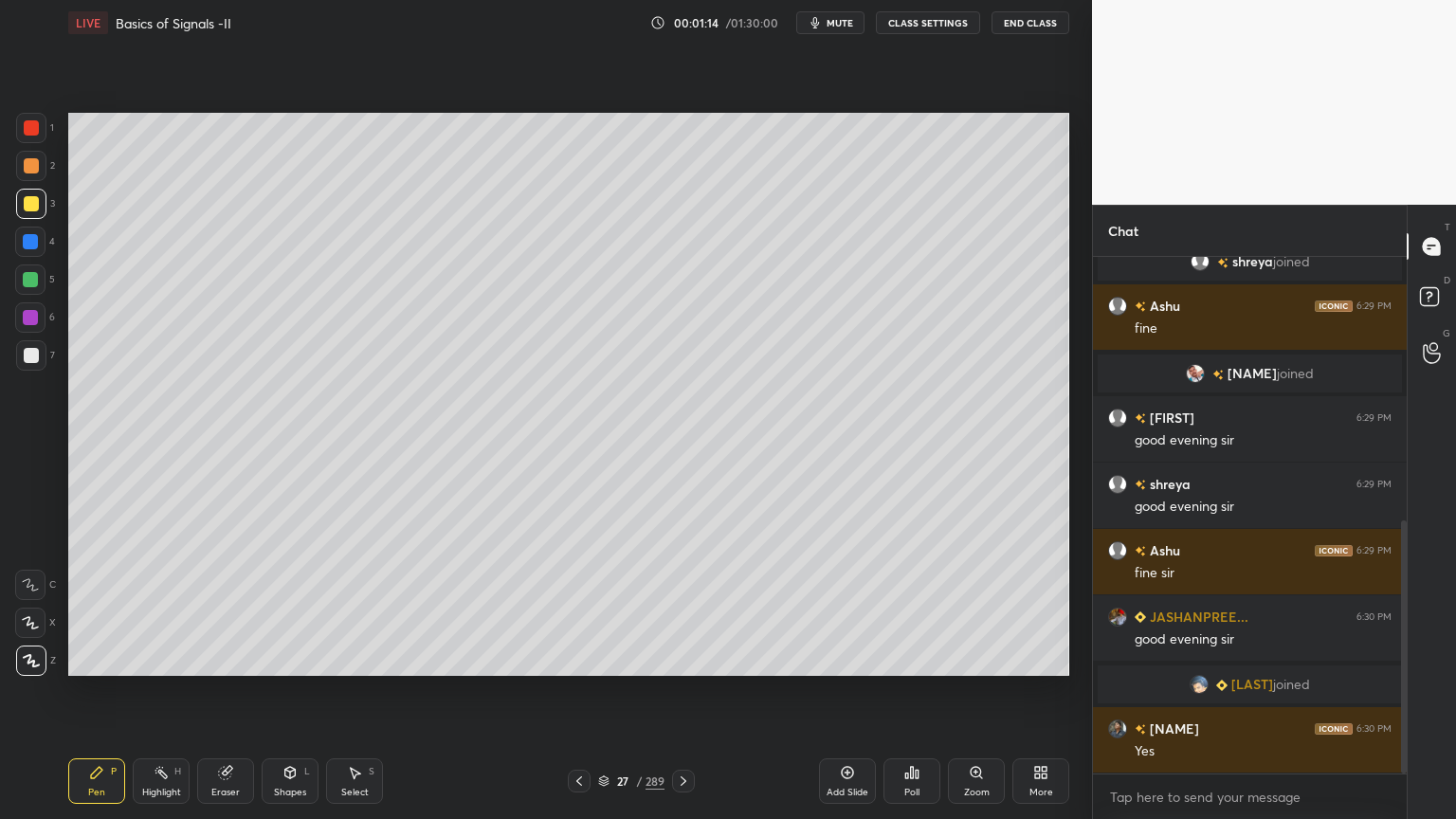 click at bounding box center [31, 166] 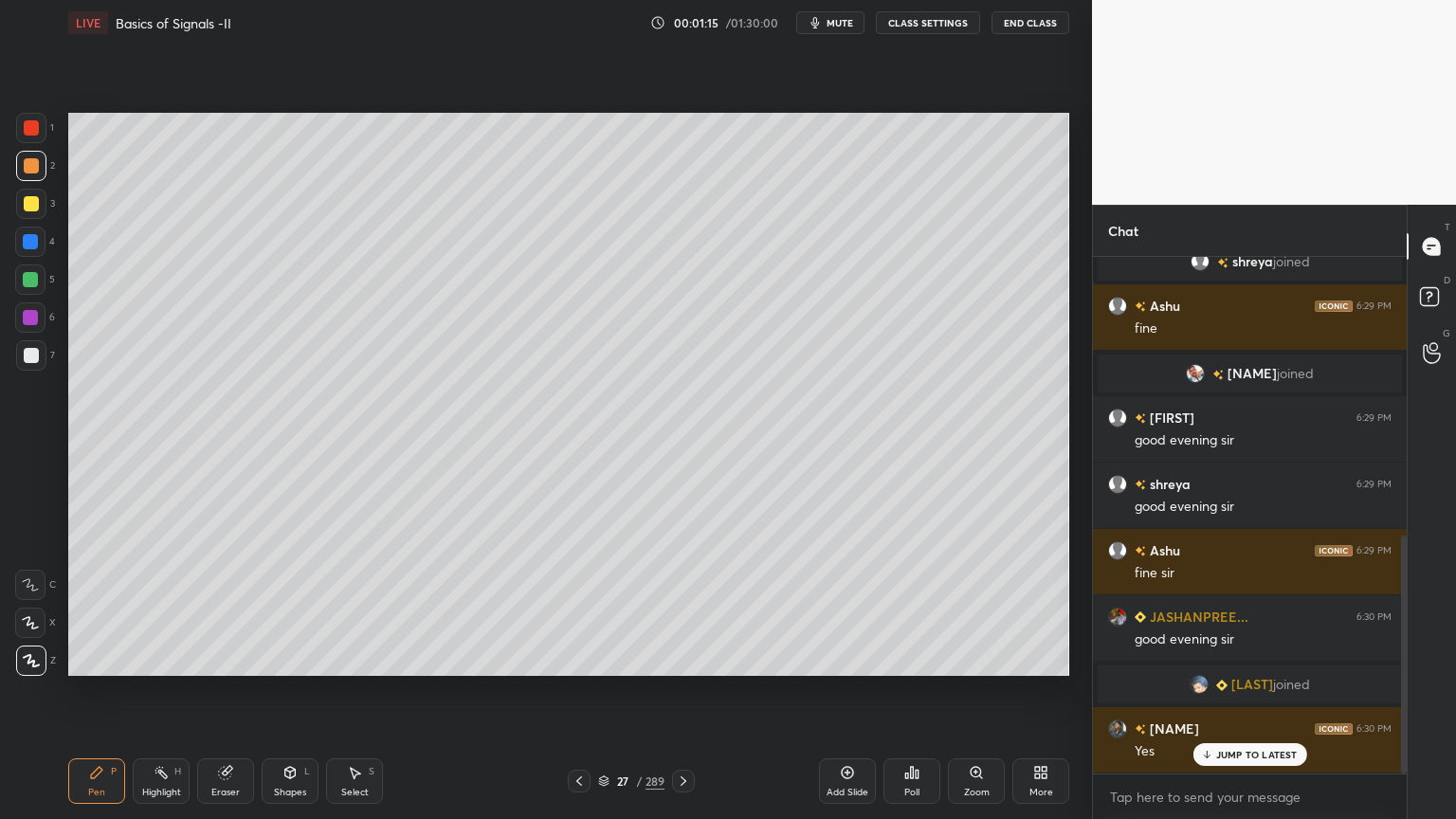 scroll, scrollTop: 603, scrollLeft: 0, axis: vertical 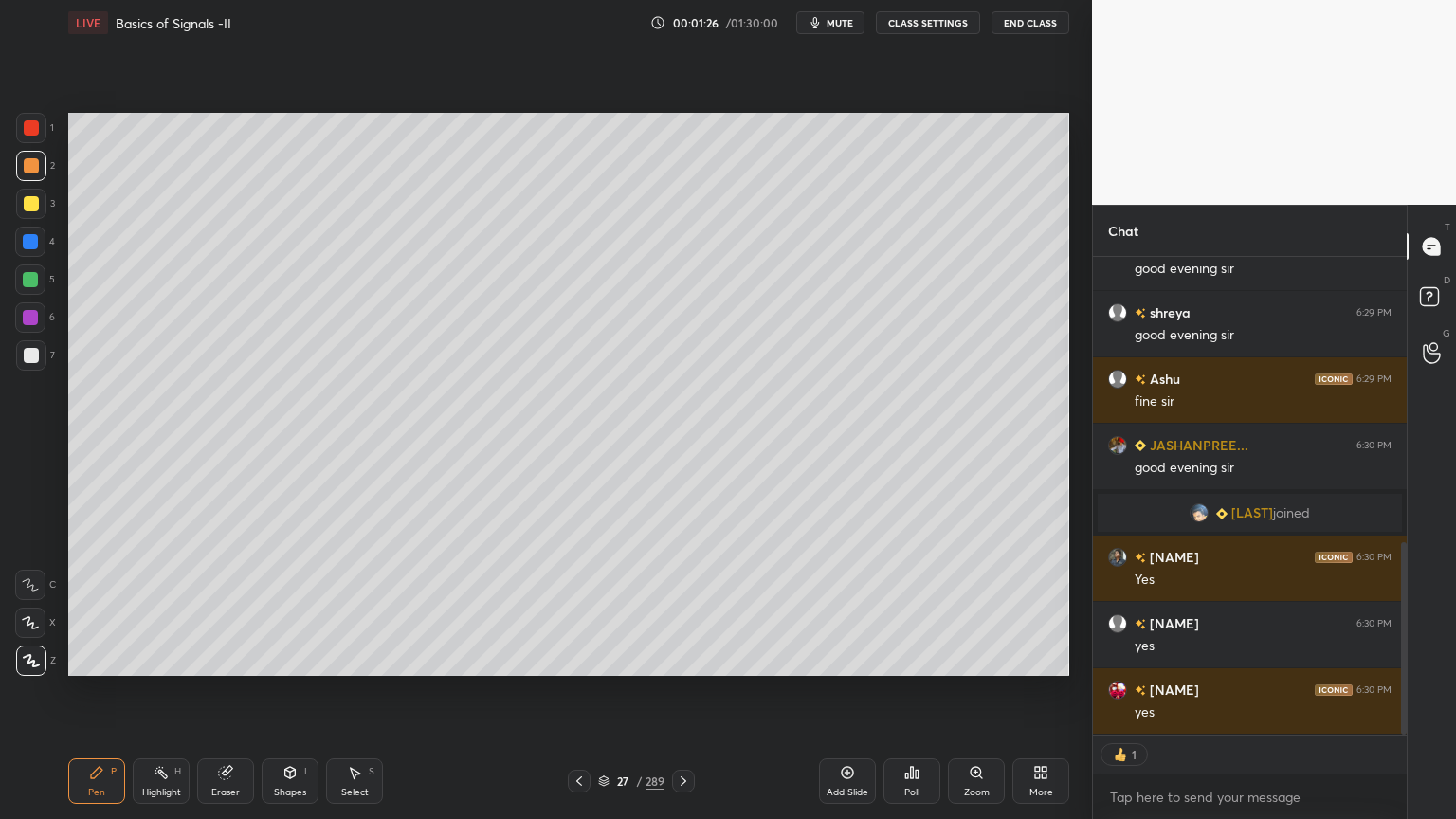 click at bounding box center (31, 204) 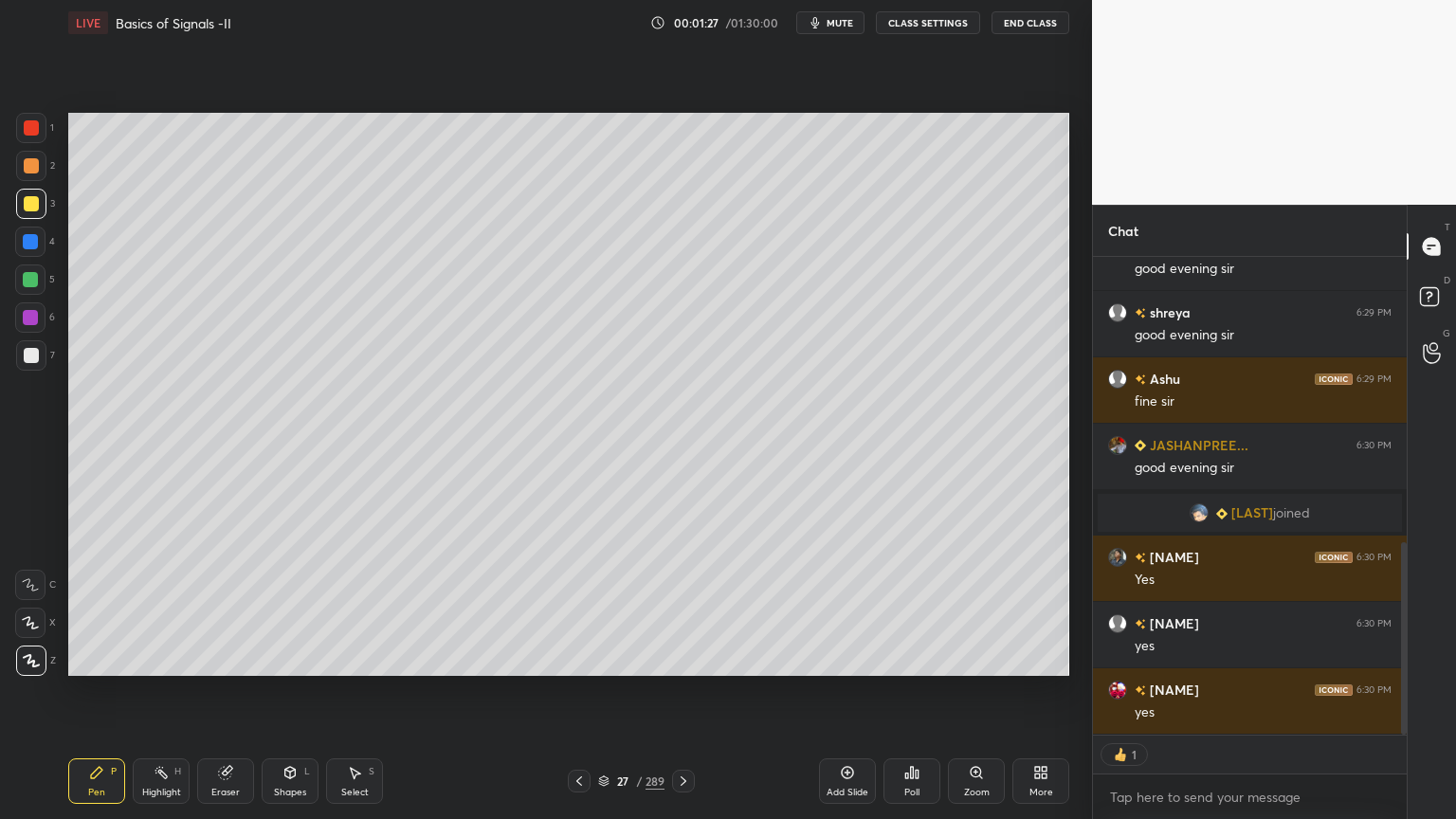 scroll, scrollTop: 6, scrollLeft: 6, axis: both 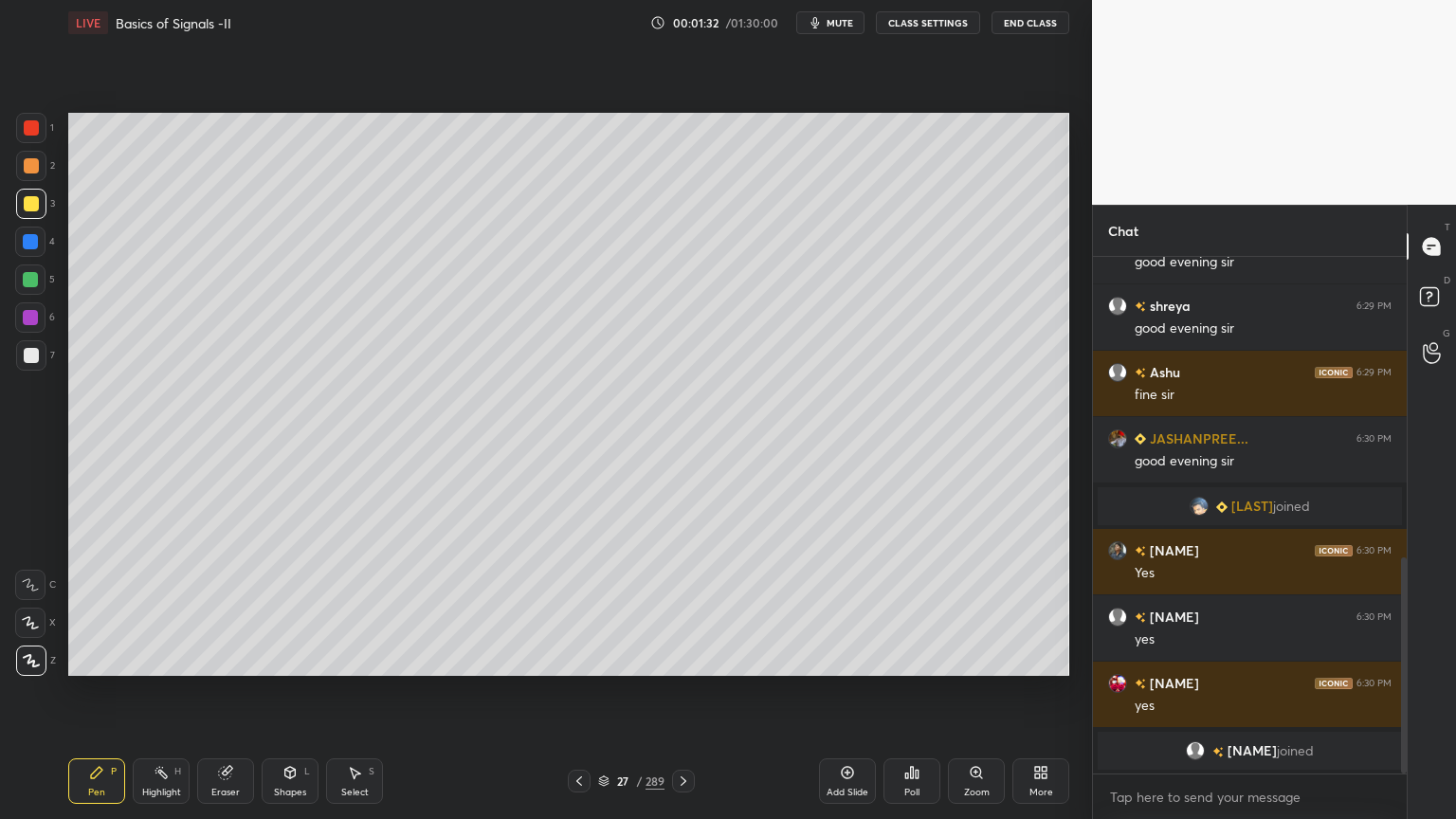 click on "Shapes" at bounding box center (290, 792) 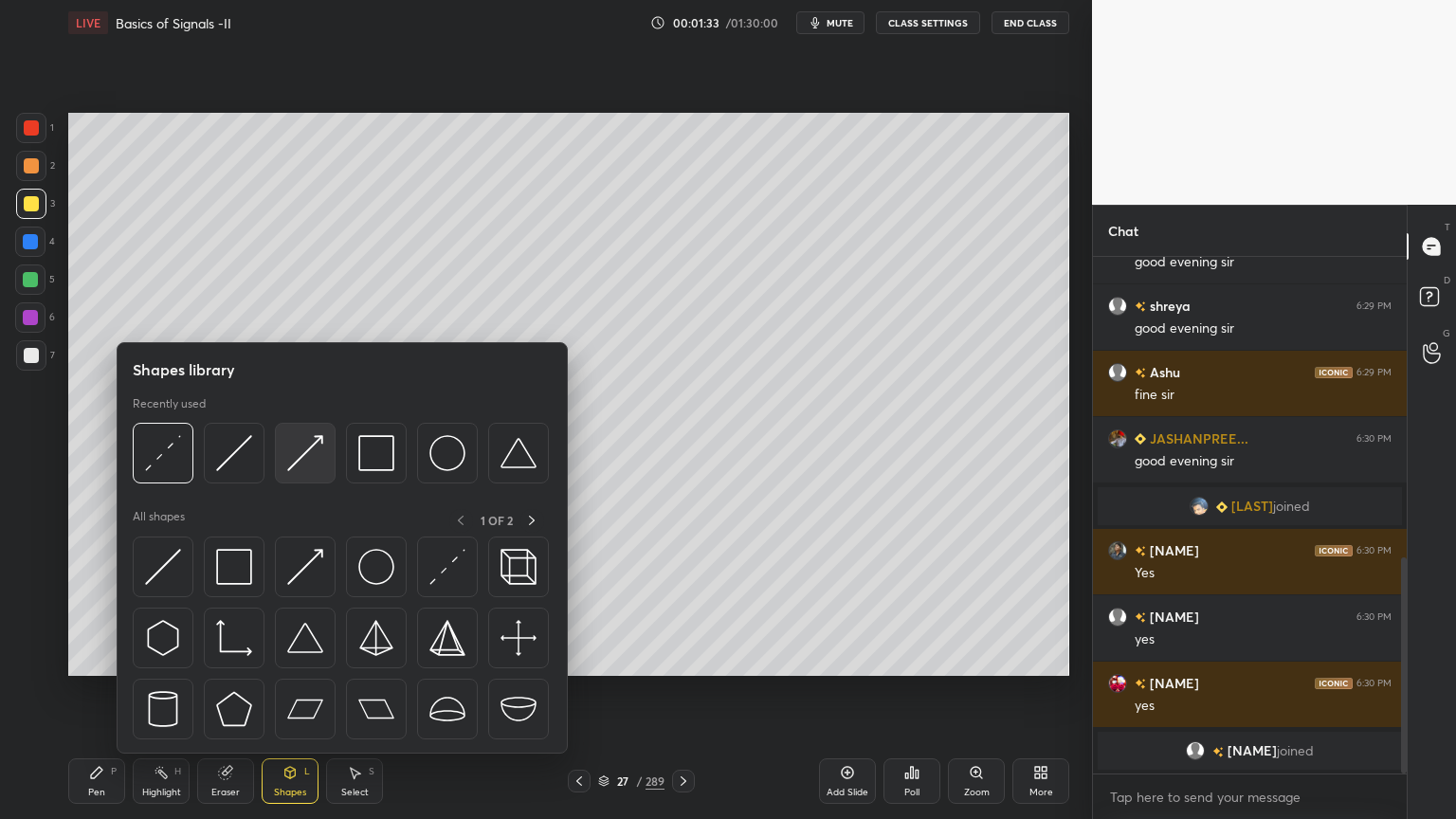 click at bounding box center [305, 453] 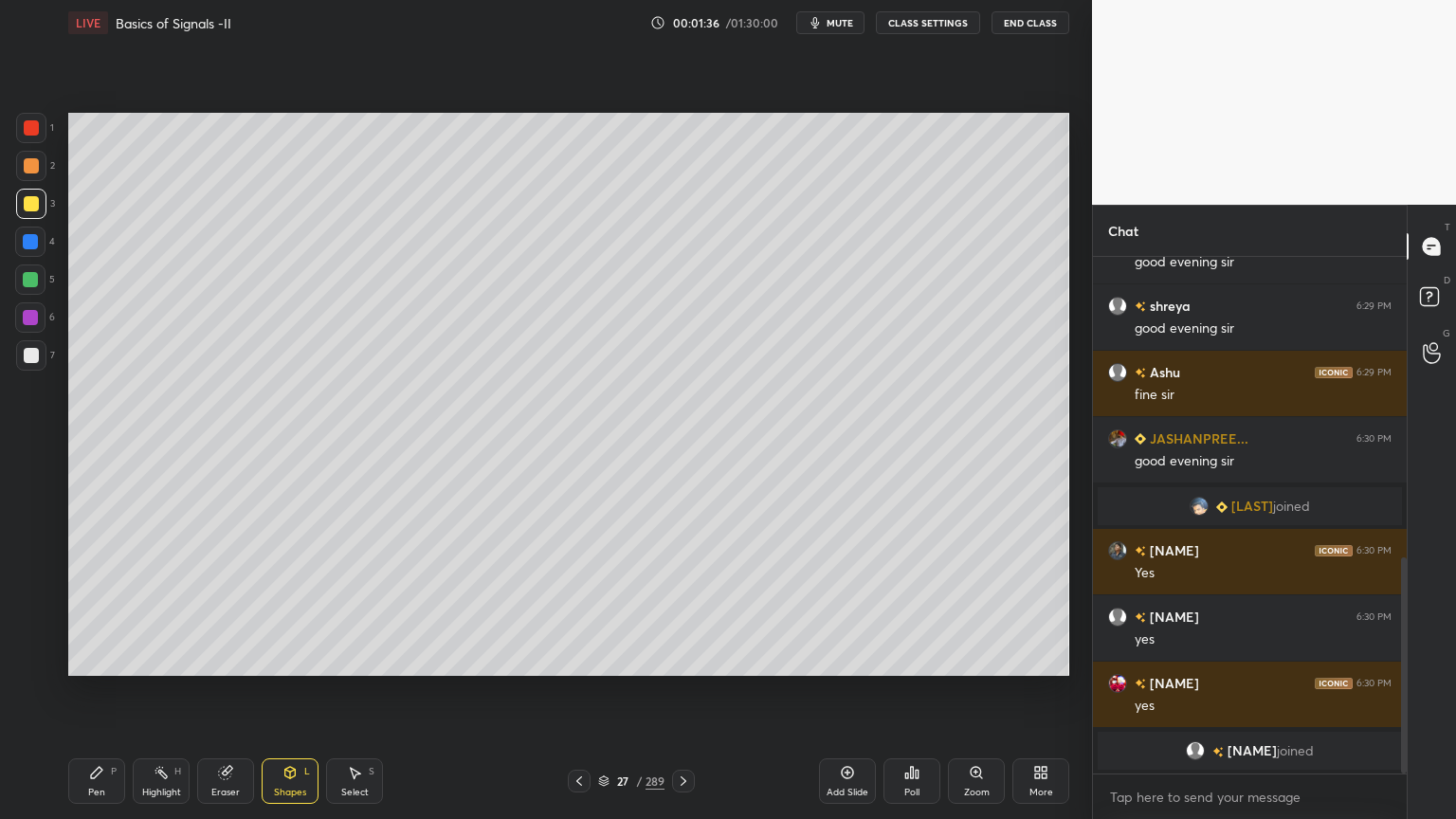 click at bounding box center [31, 166] 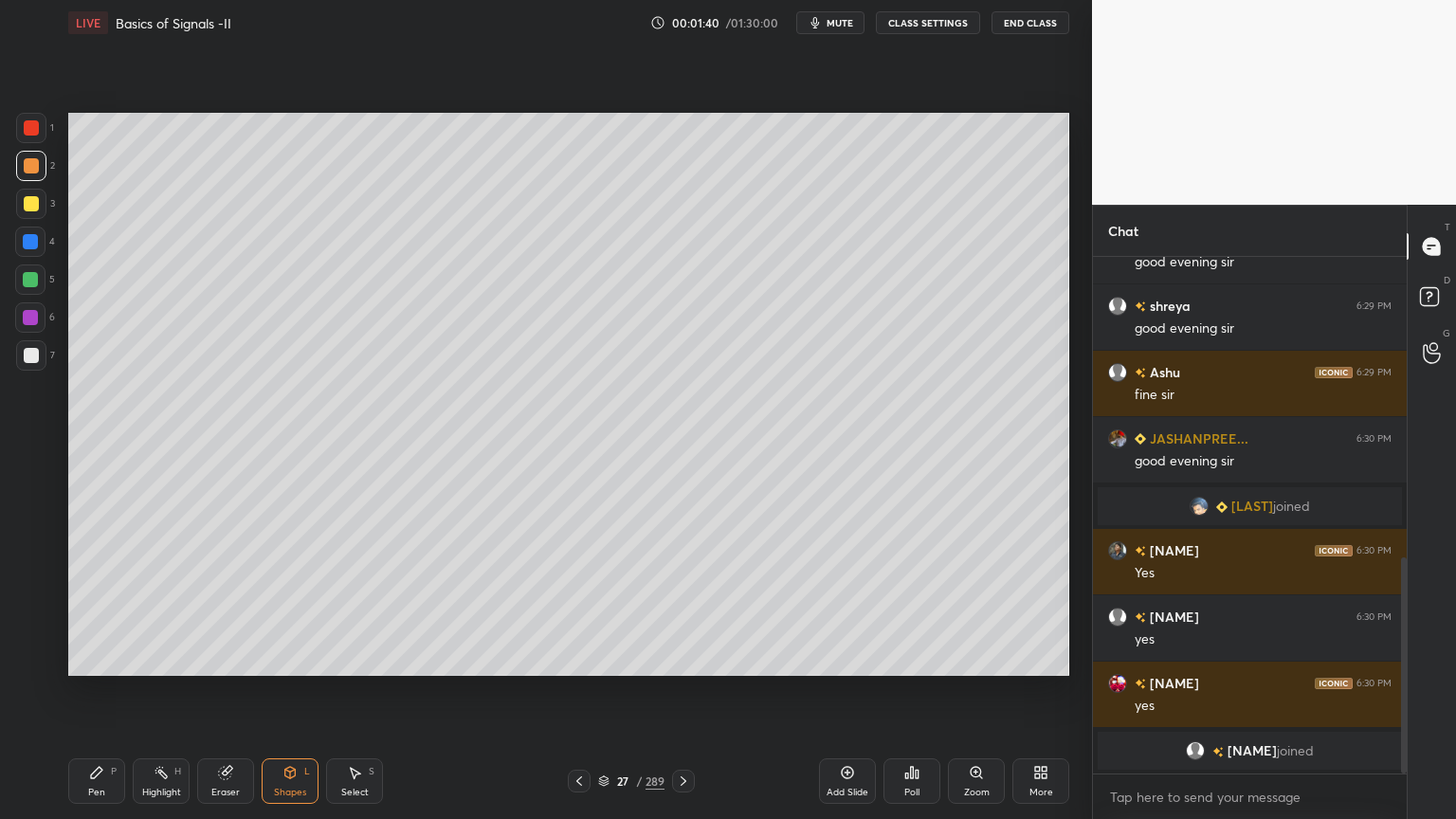 scroll, scrollTop: 738, scrollLeft: 0, axis: vertical 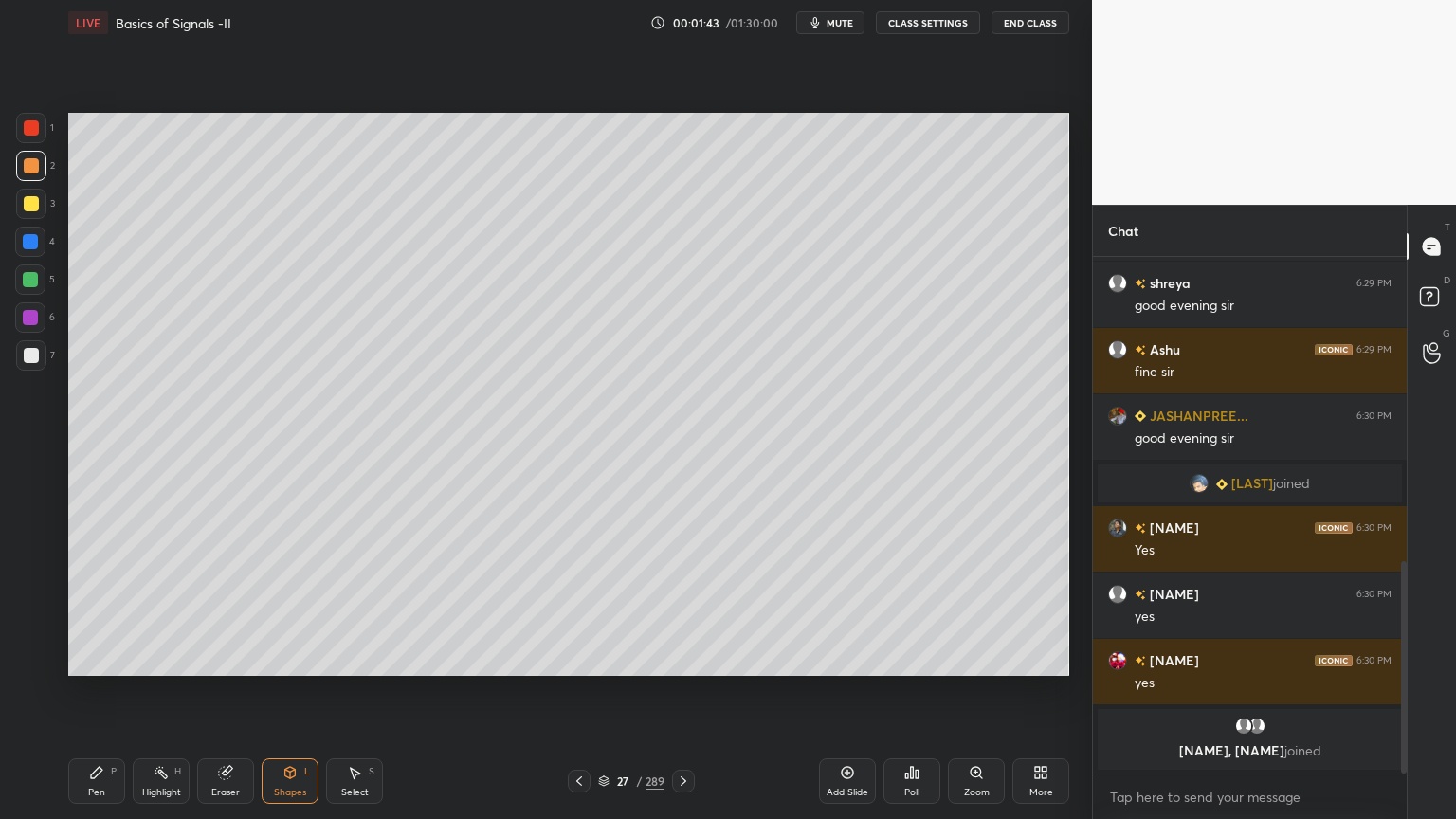 click on "Shapes L" at bounding box center [290, 781] 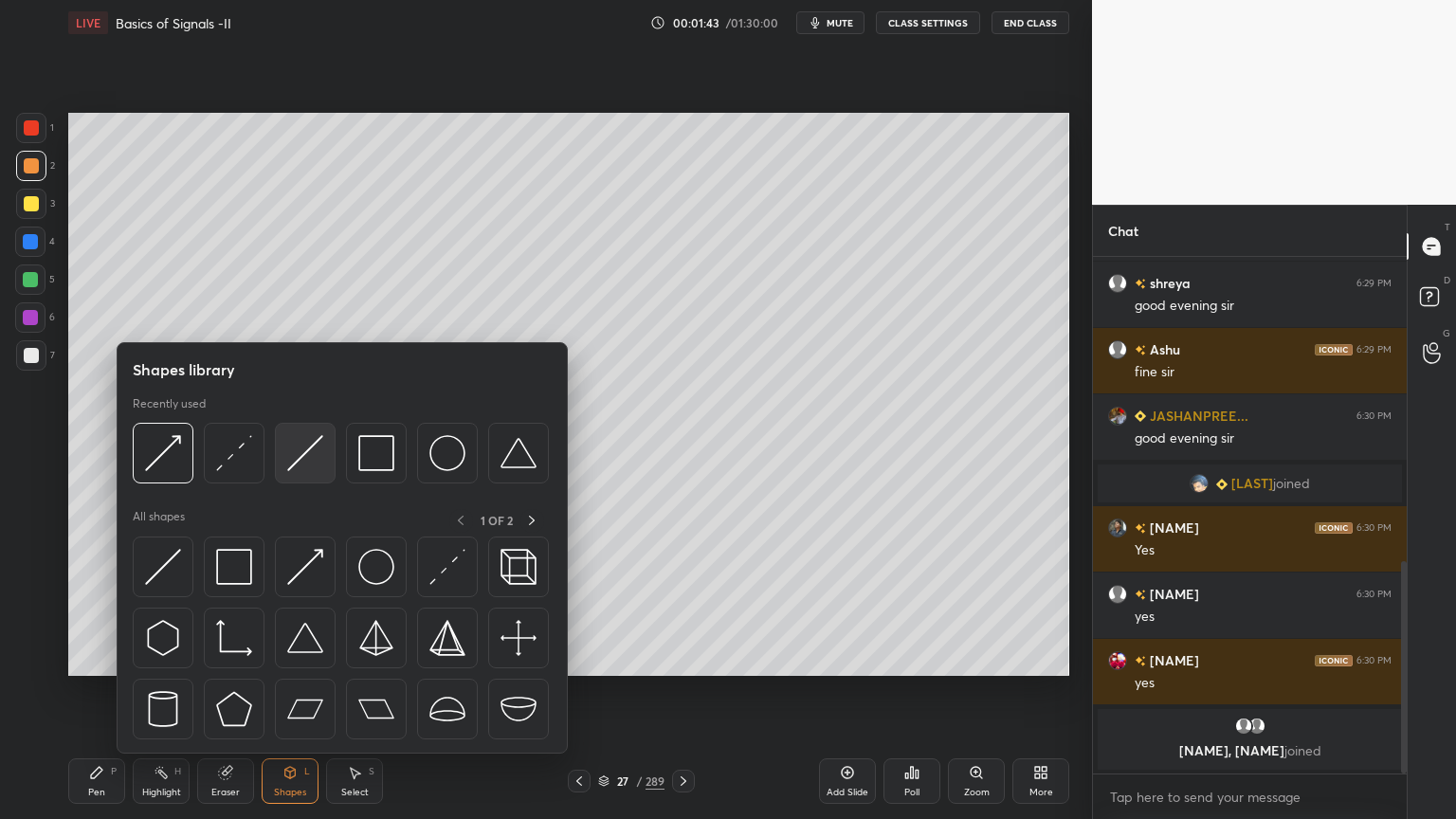 click at bounding box center (305, 453) 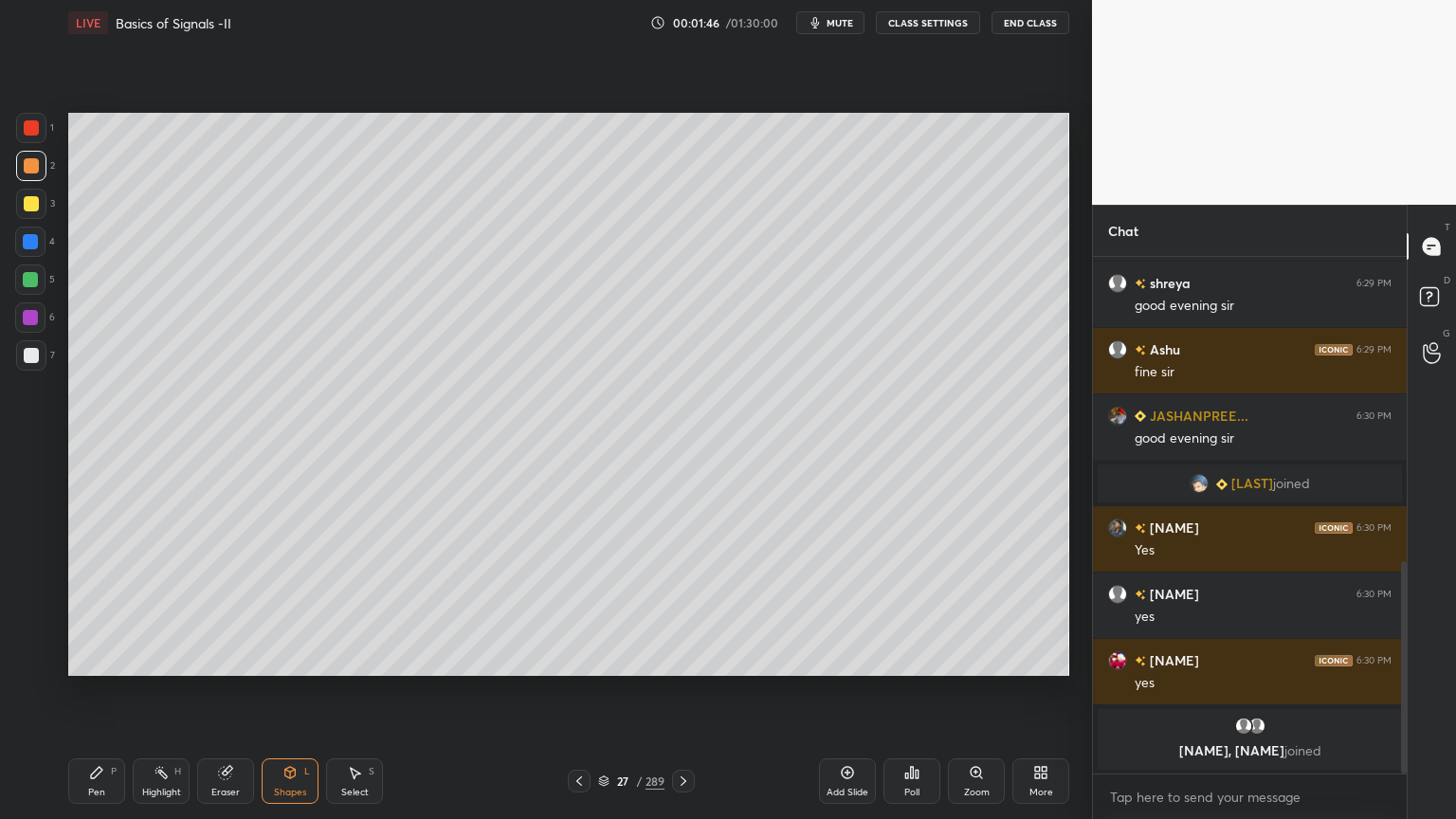 click at bounding box center [31, 204] 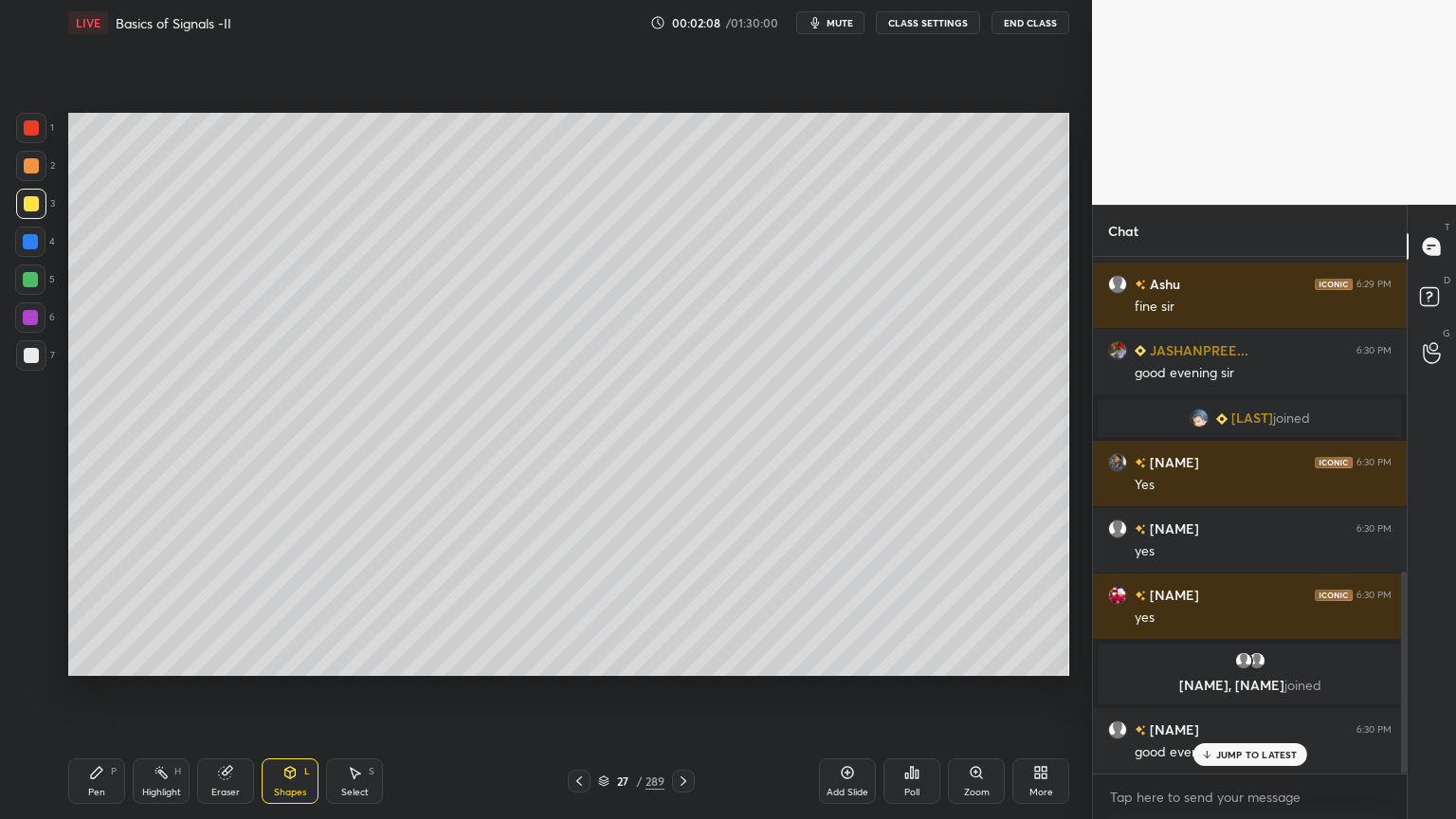 scroll, scrollTop: 849, scrollLeft: 0, axis: vertical 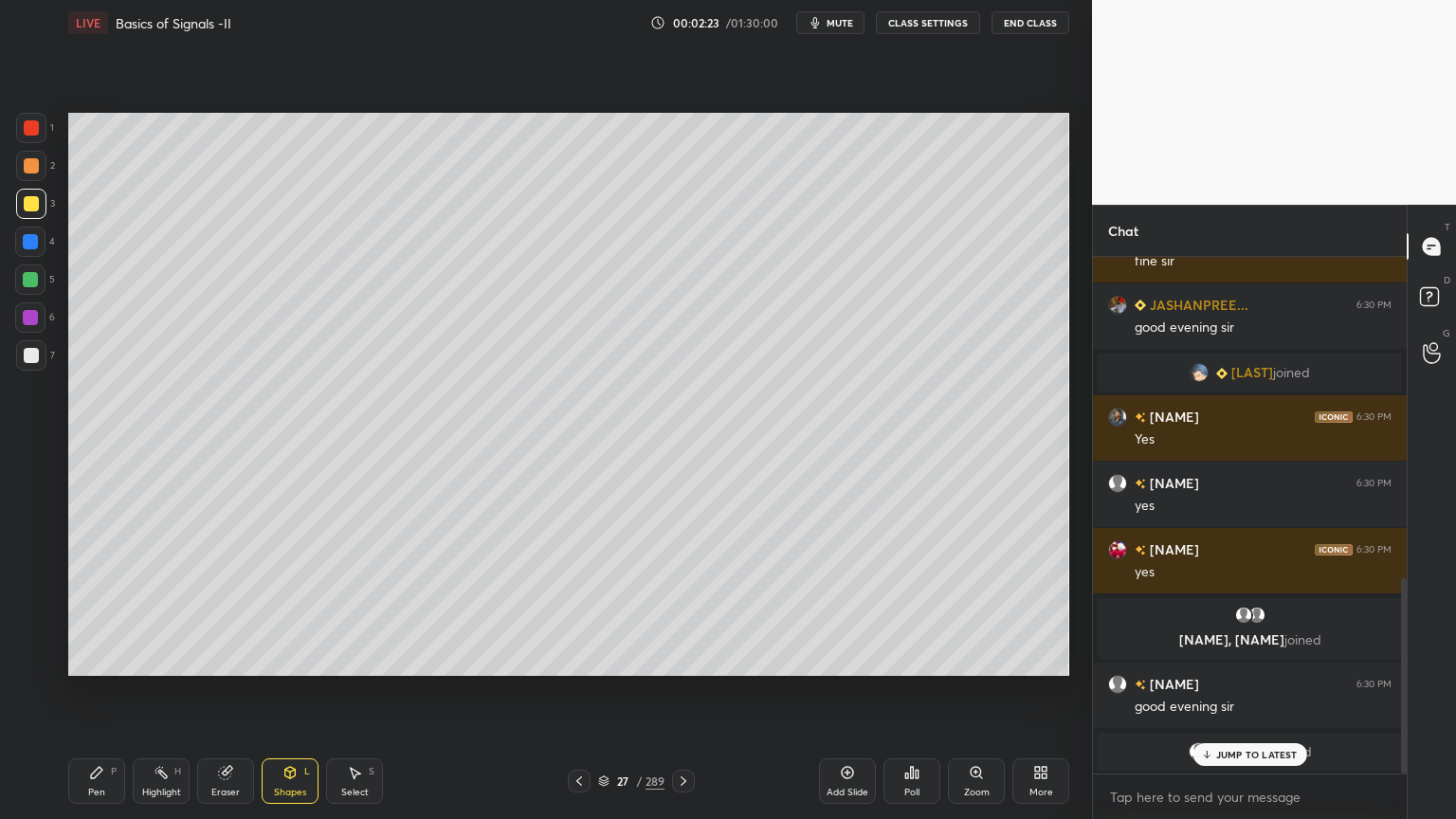 click 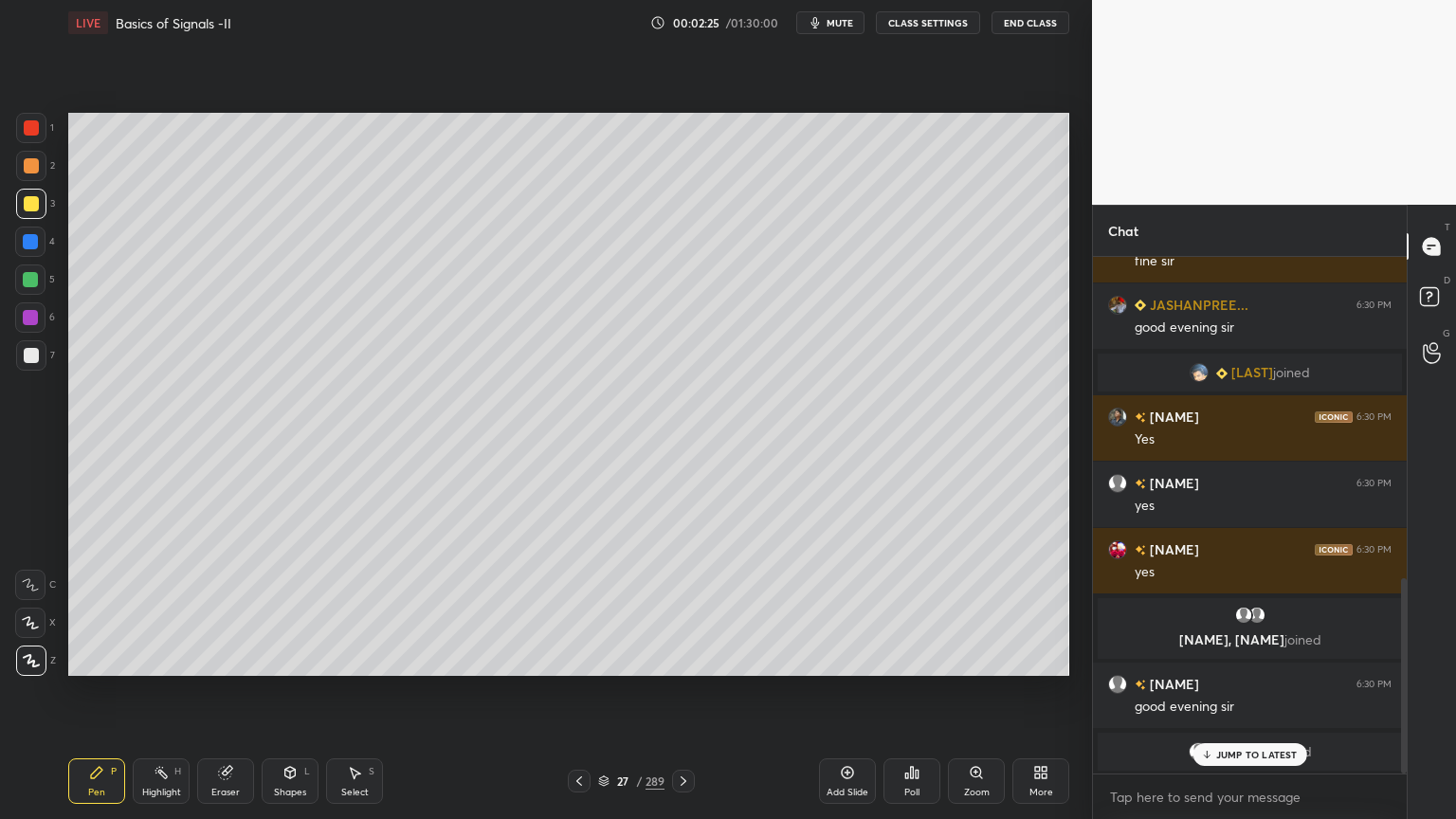click on "Shapes L" at bounding box center (290, 781) 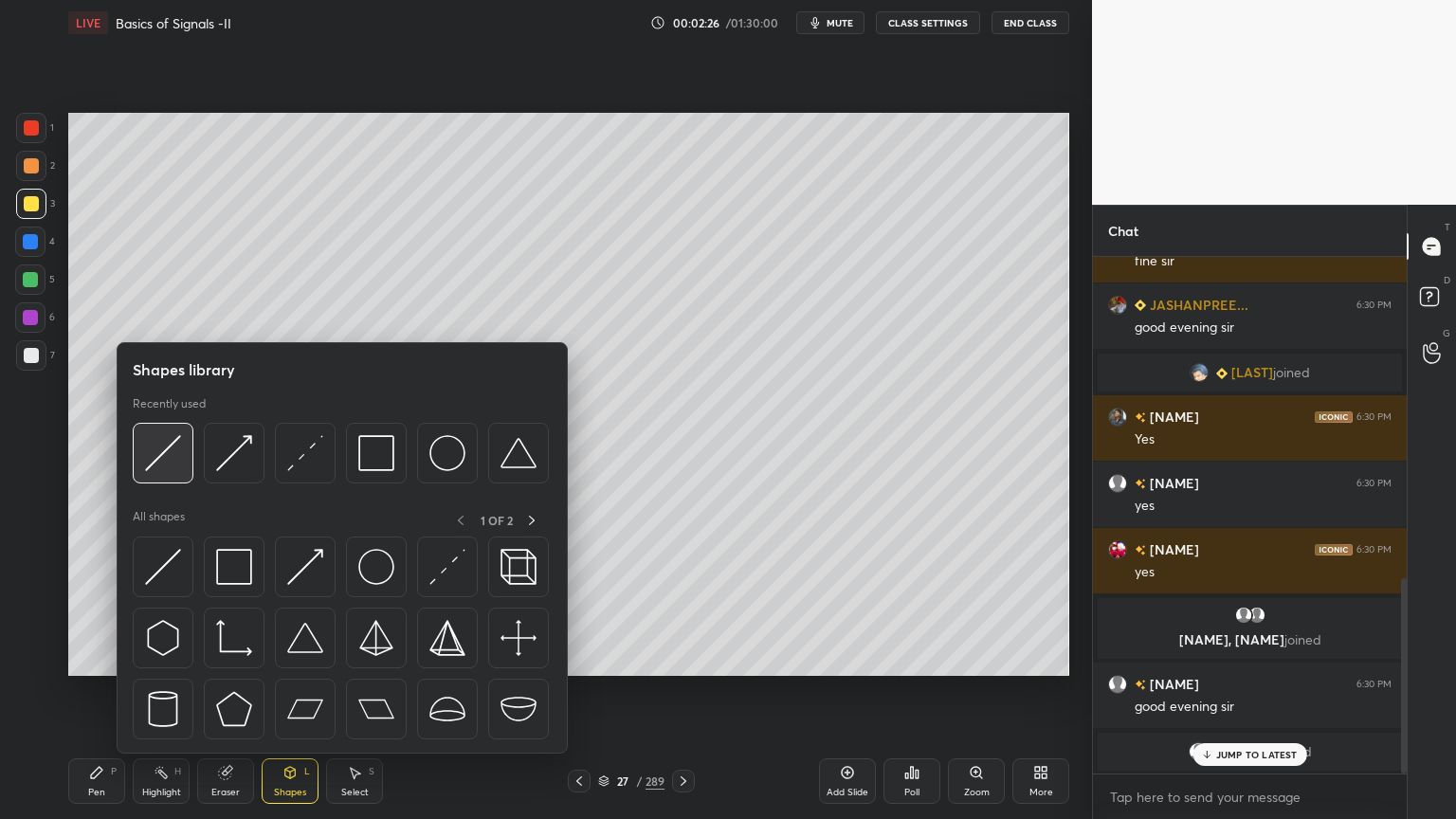 click at bounding box center (163, 453) 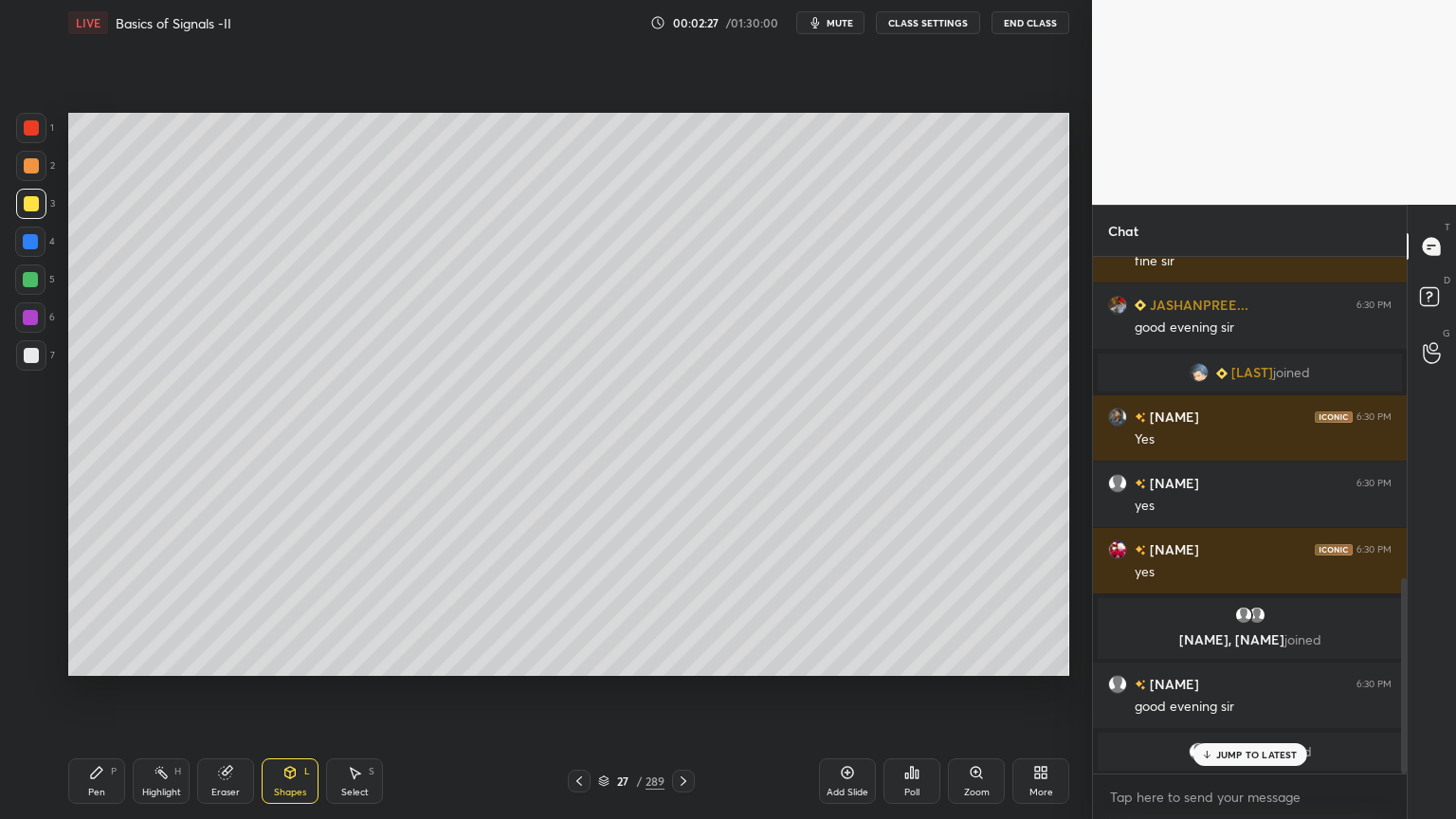 click at bounding box center (31, 166) 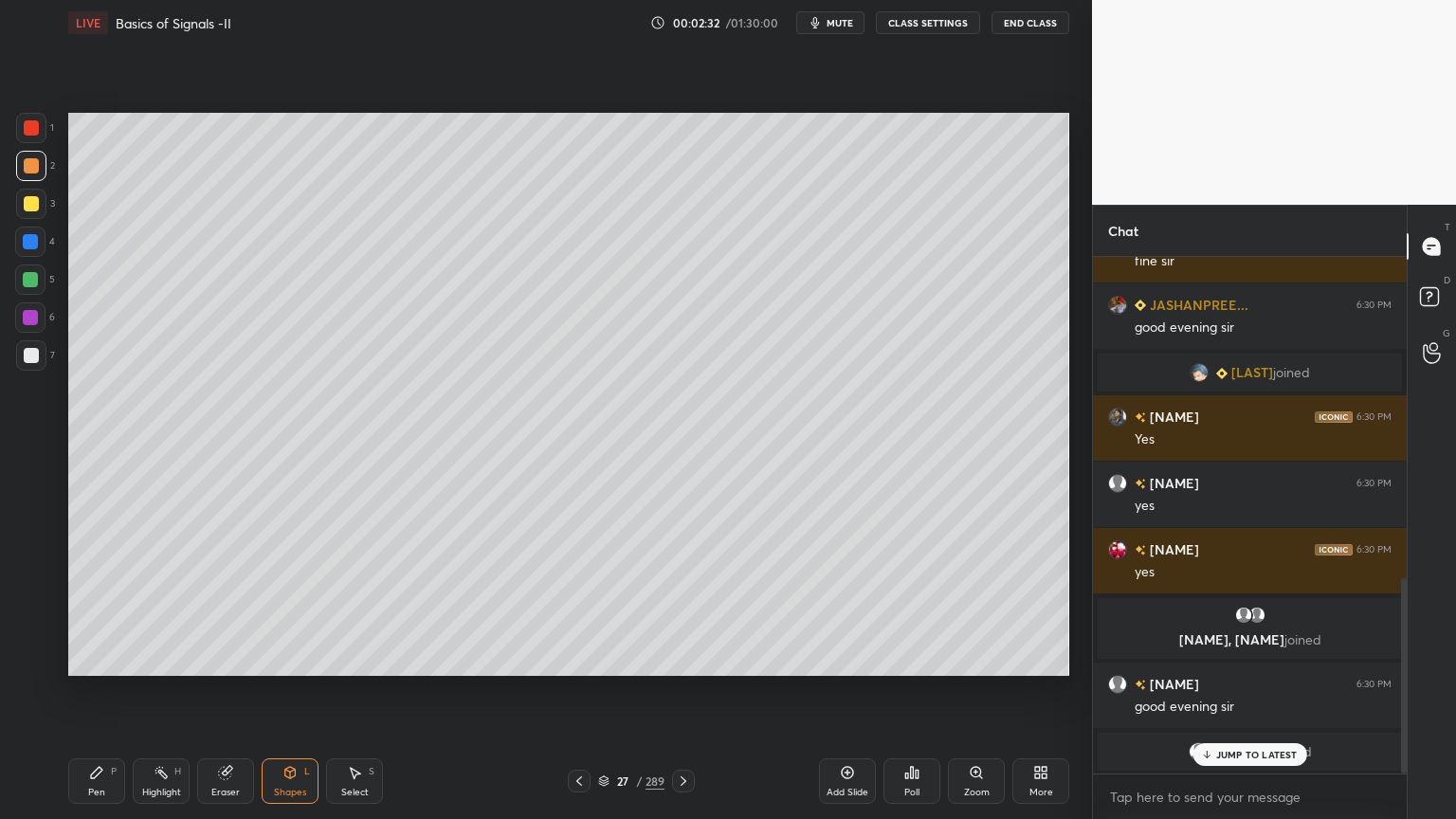 click on "Pen P" at bounding box center (97, 781) 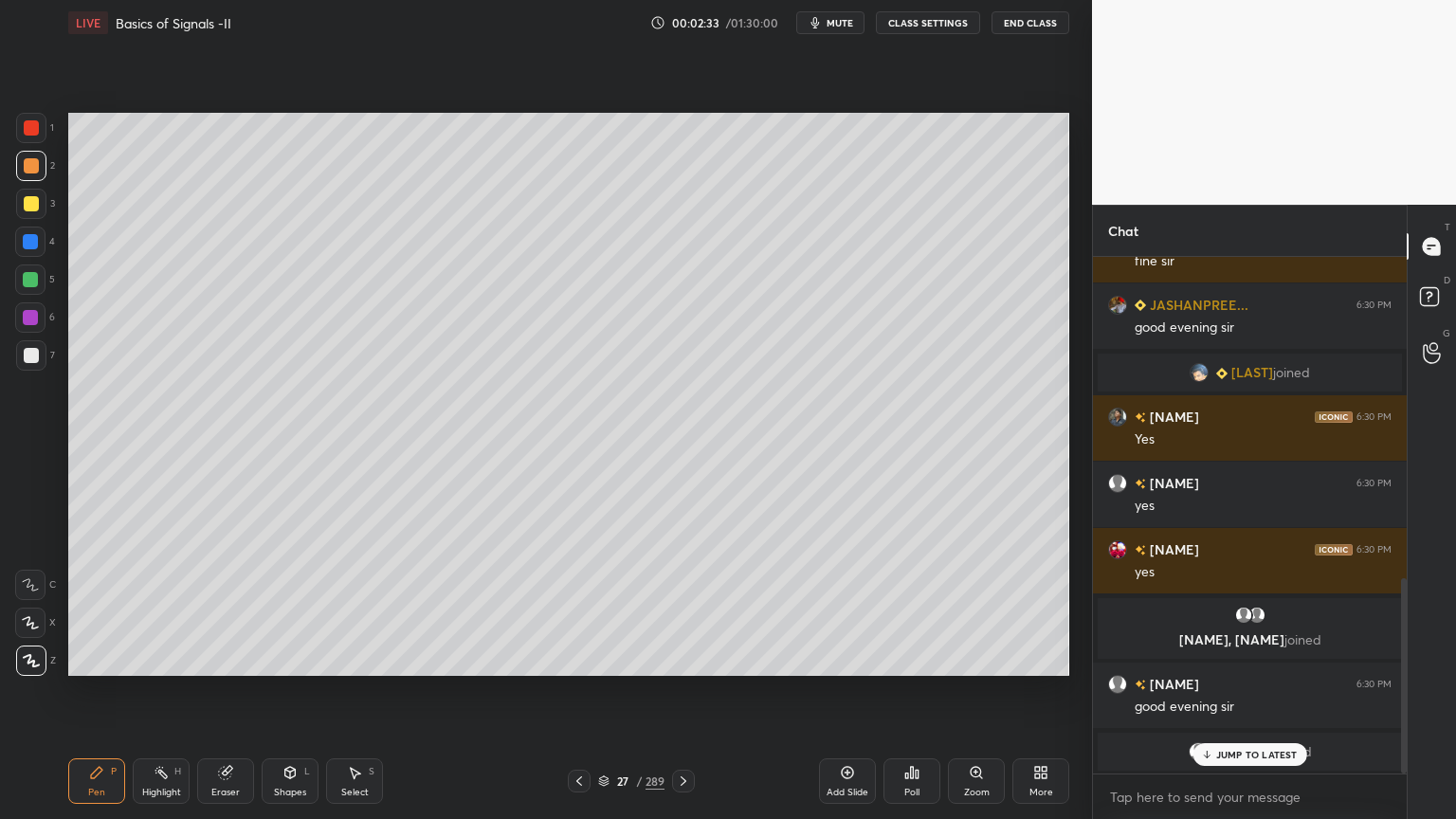 click 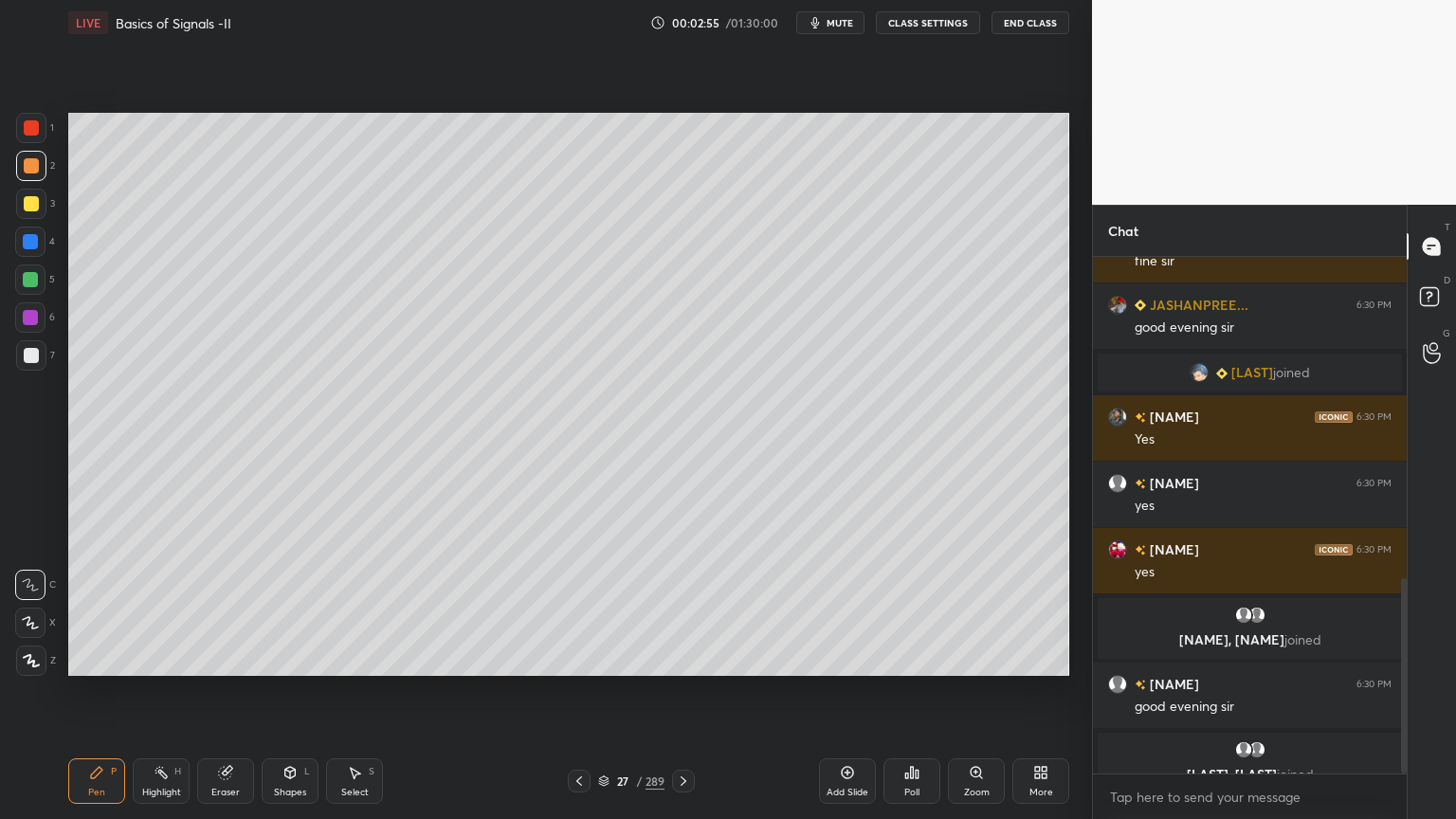 click at bounding box center (31, 204) 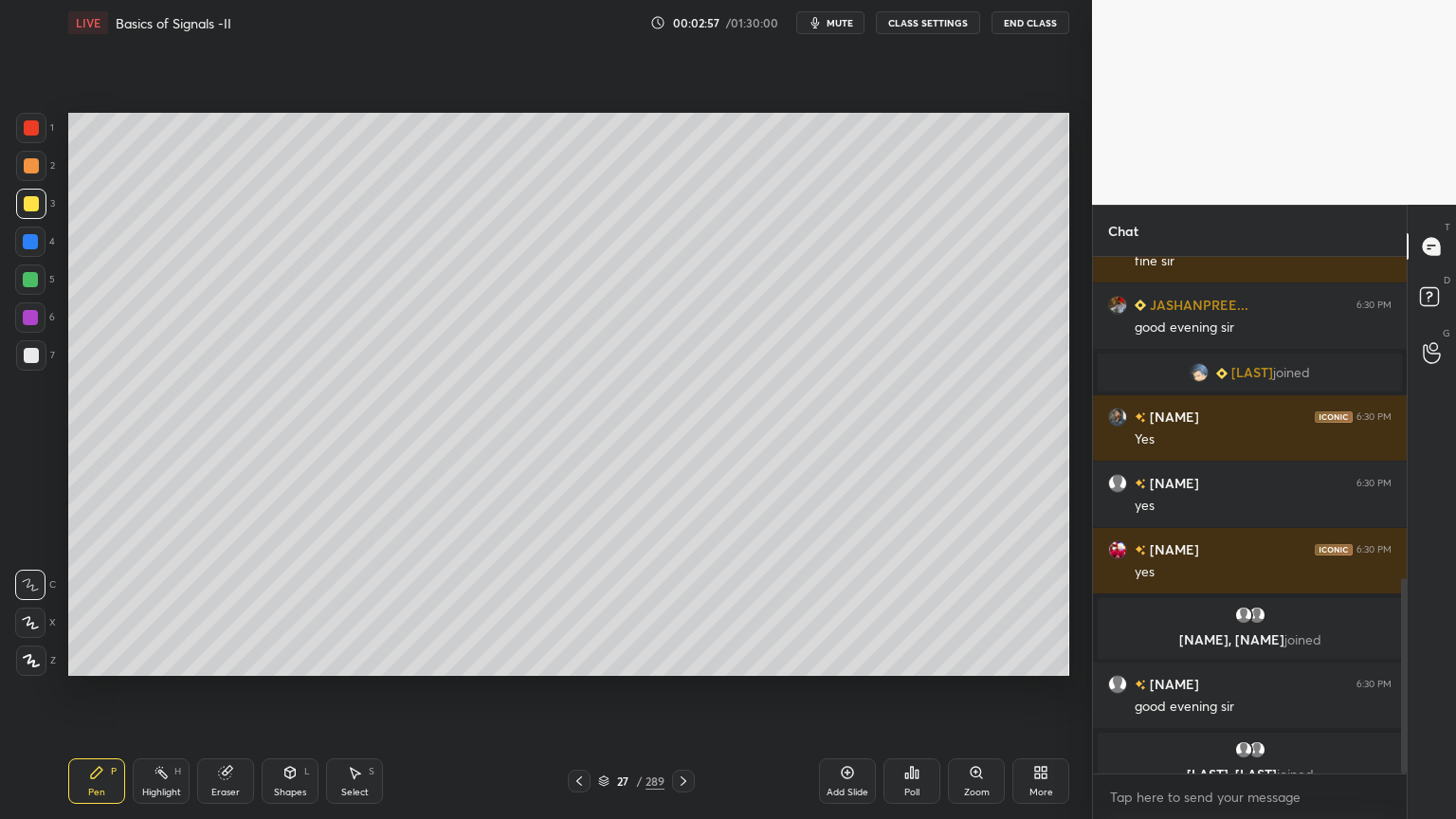 click at bounding box center [31, 355] 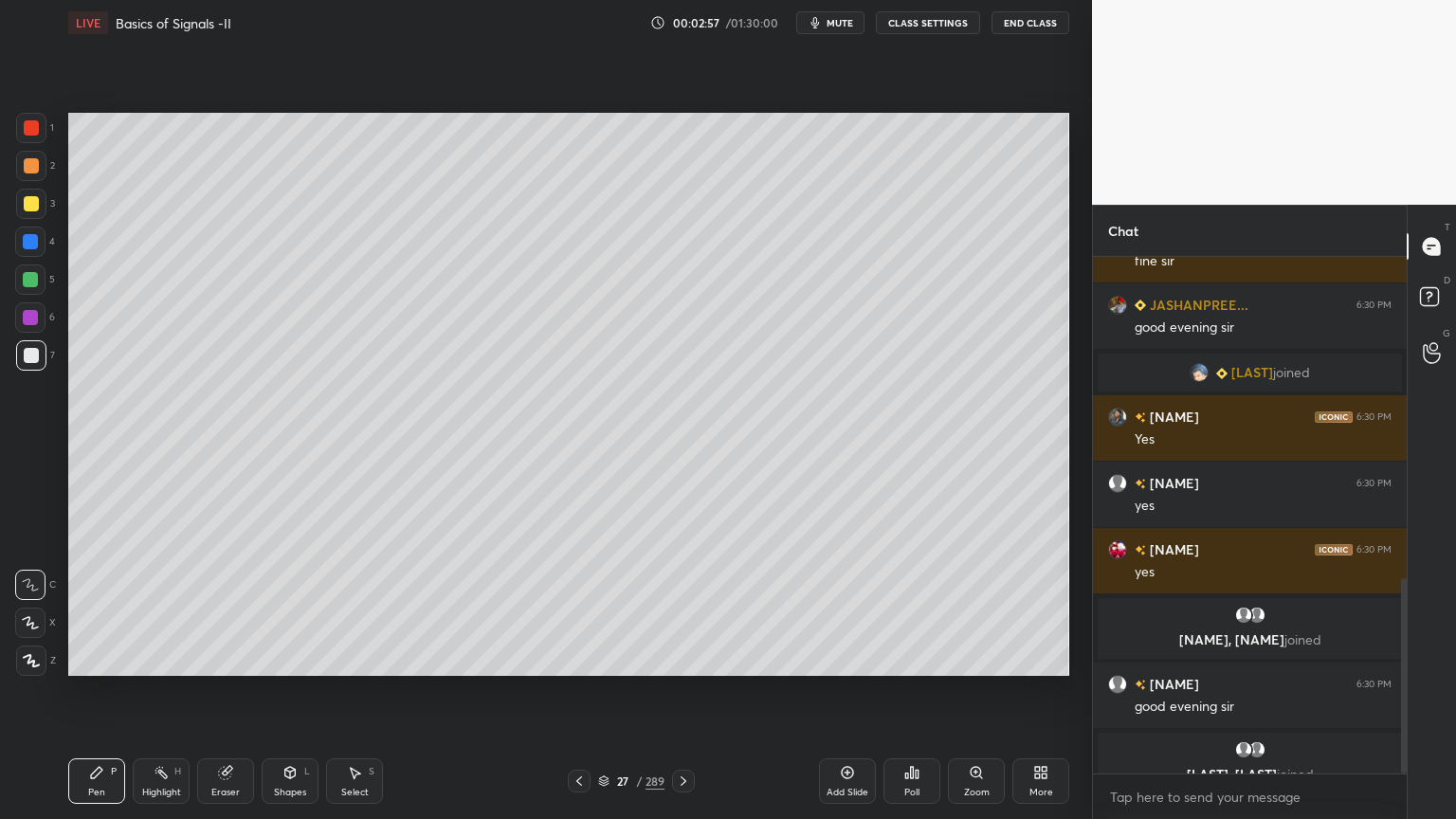 click at bounding box center [31, 204] 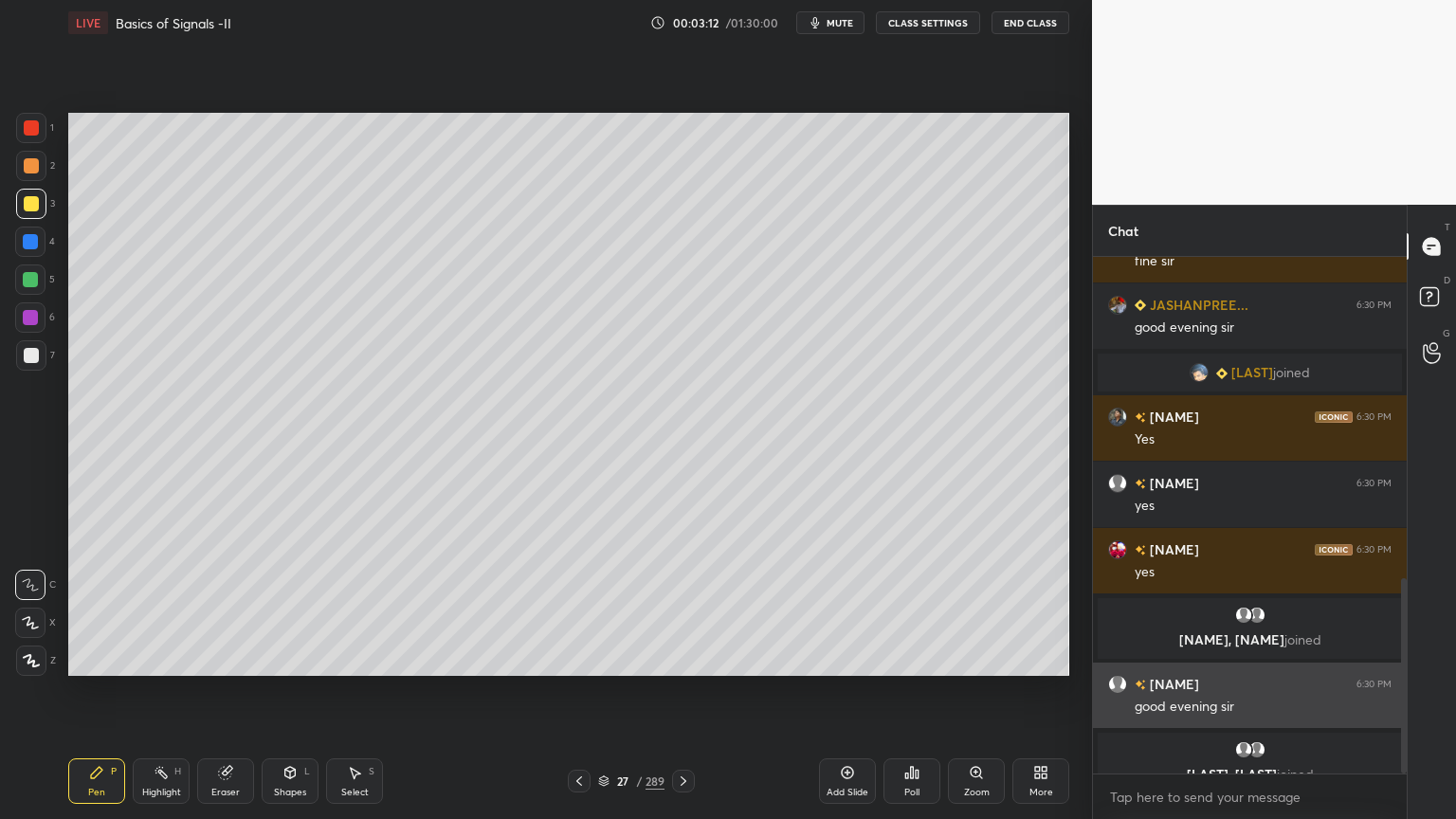 scroll, scrollTop: 850, scrollLeft: 0, axis: vertical 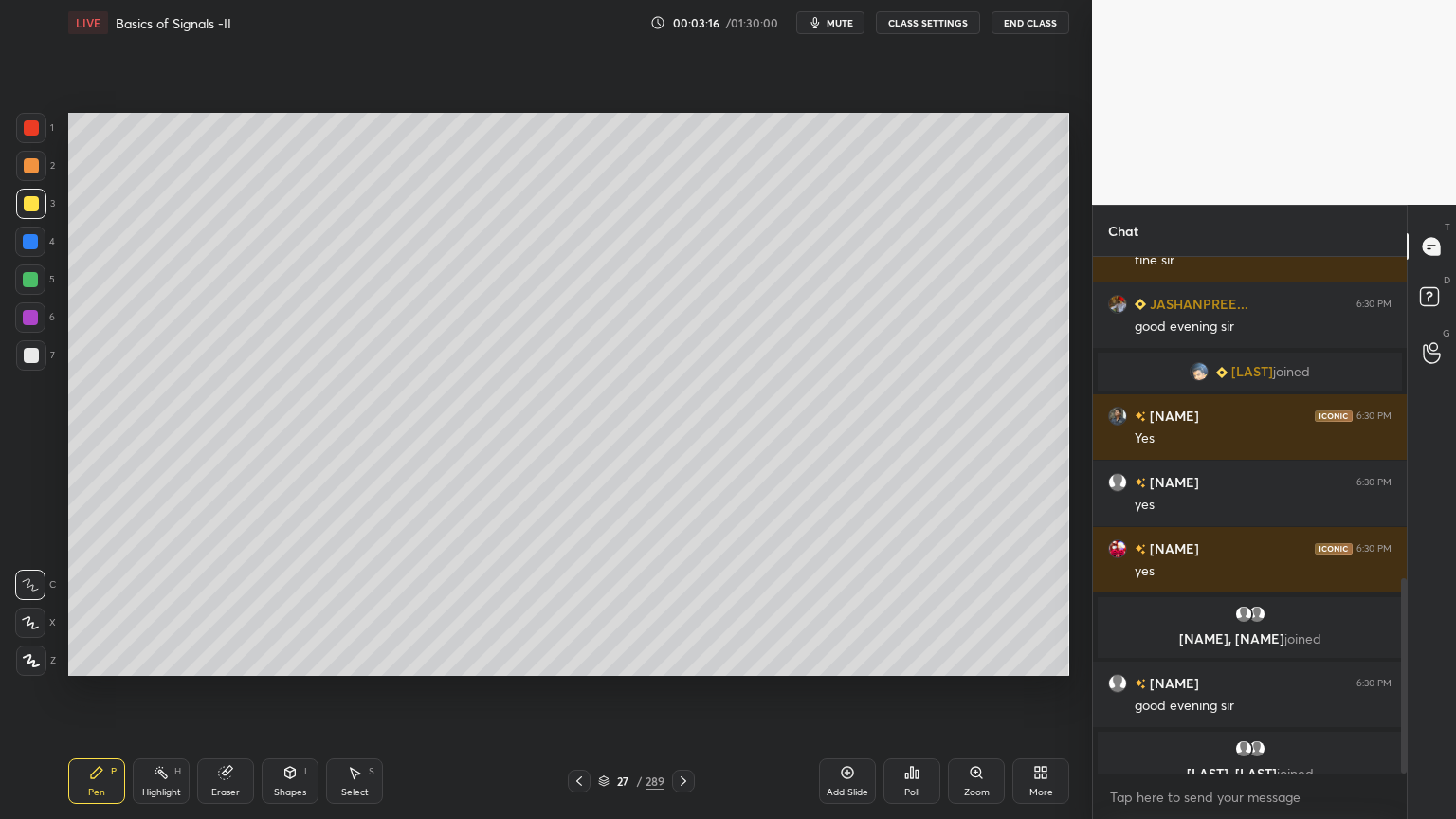 click on "Shapes" at bounding box center [290, 792] 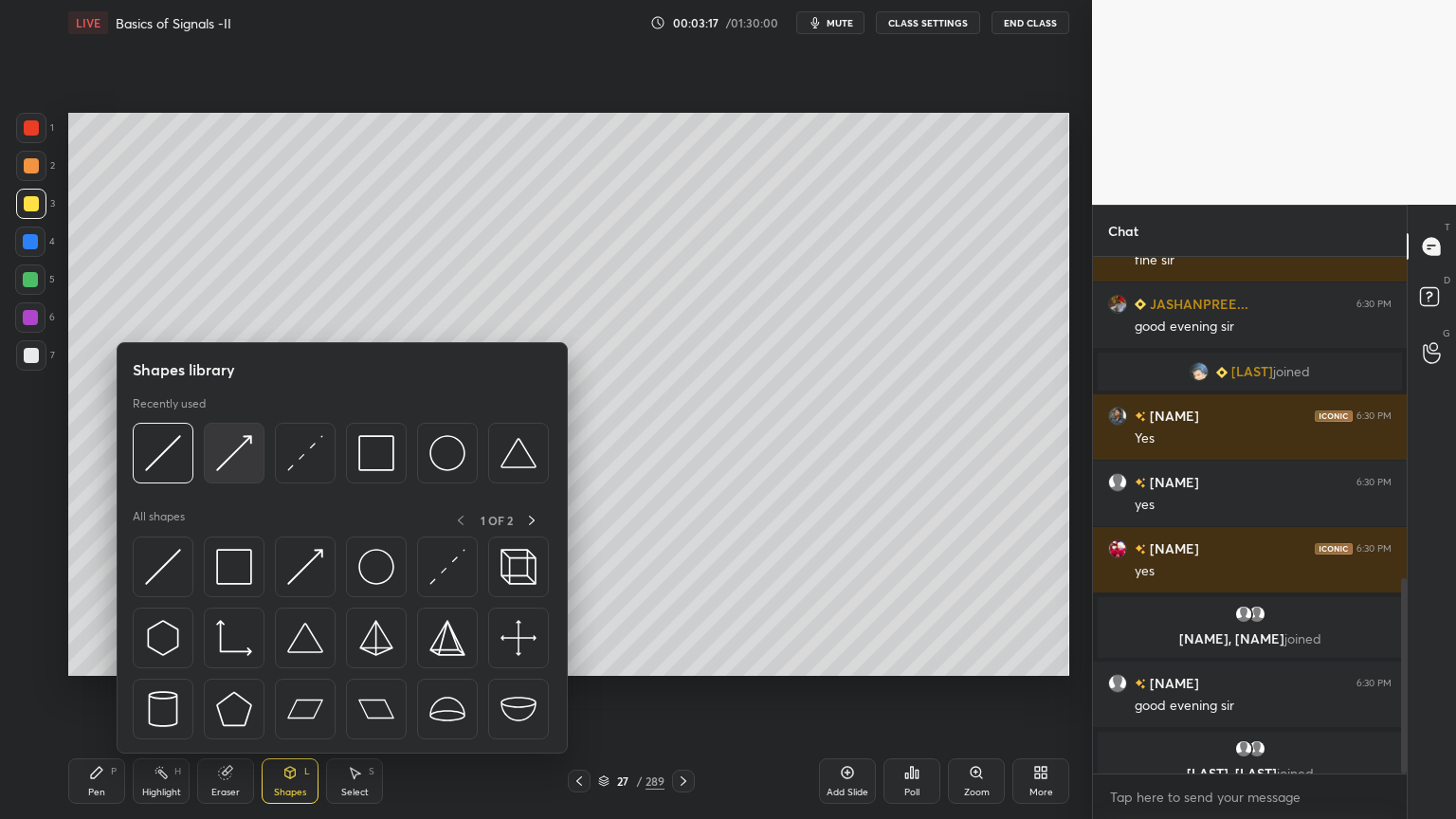 click at bounding box center (234, 453) 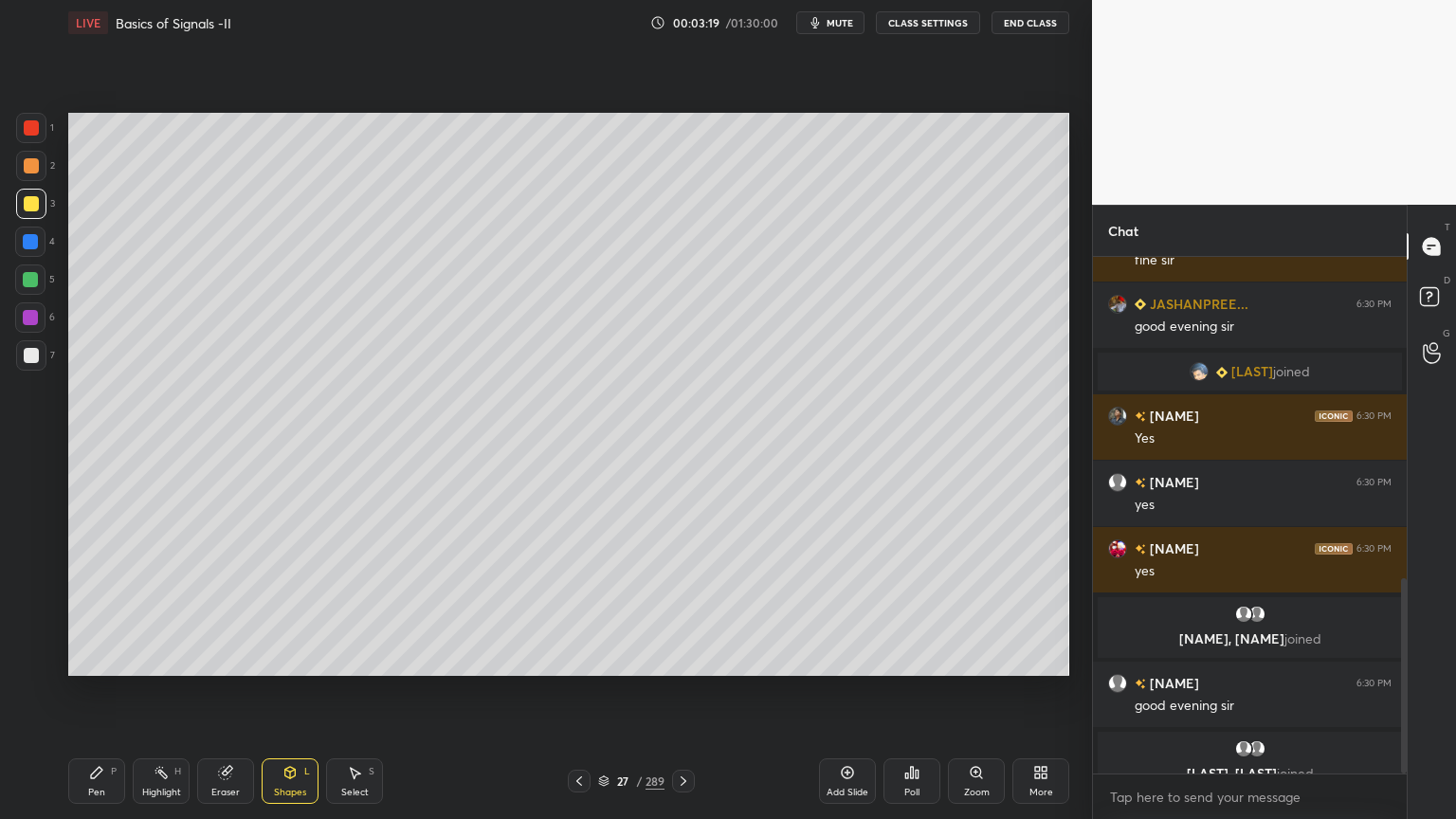 click at bounding box center [31, 166] 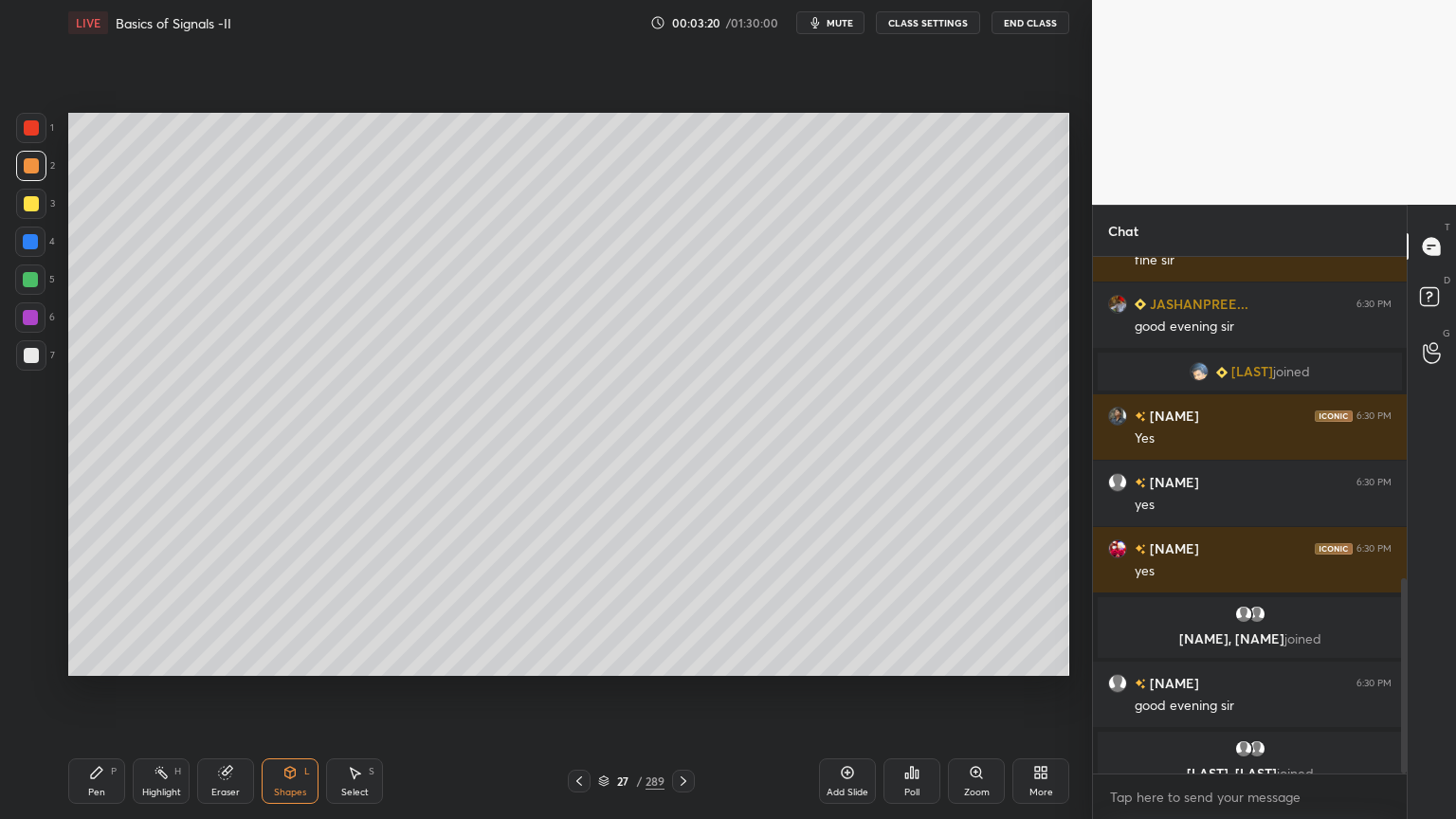 click 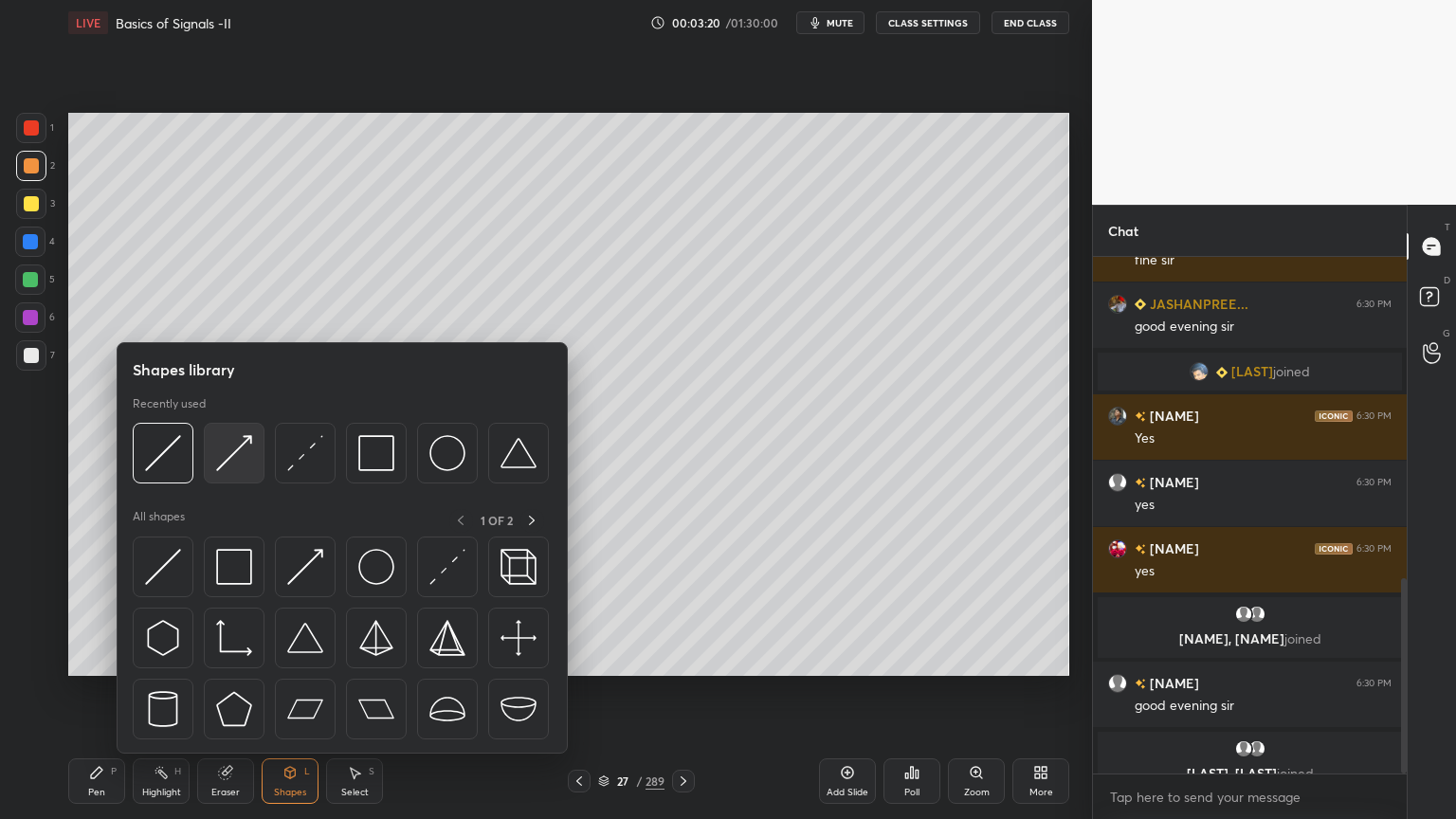 click at bounding box center [234, 453] 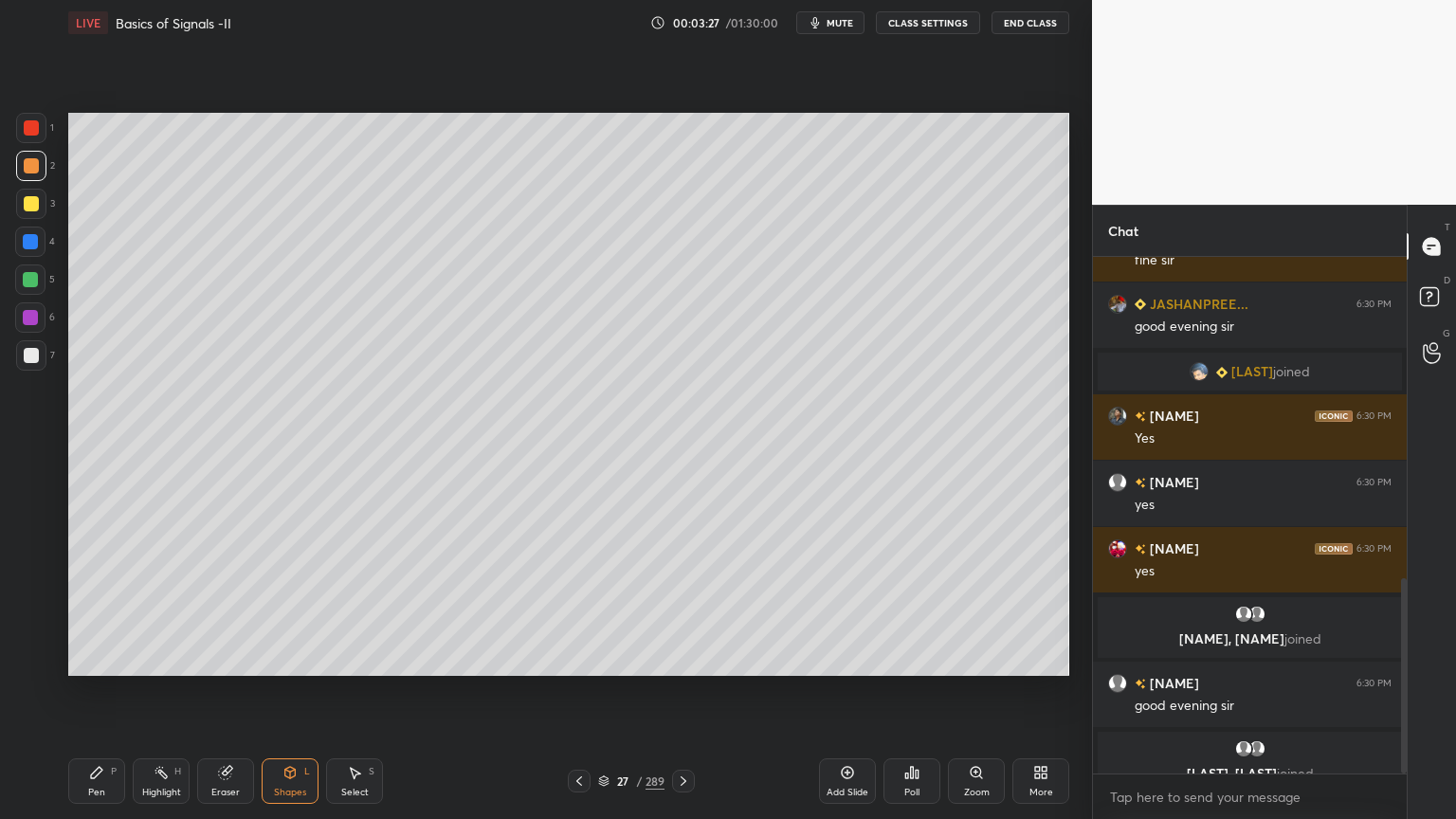 click on "Shapes" at bounding box center [290, 792] 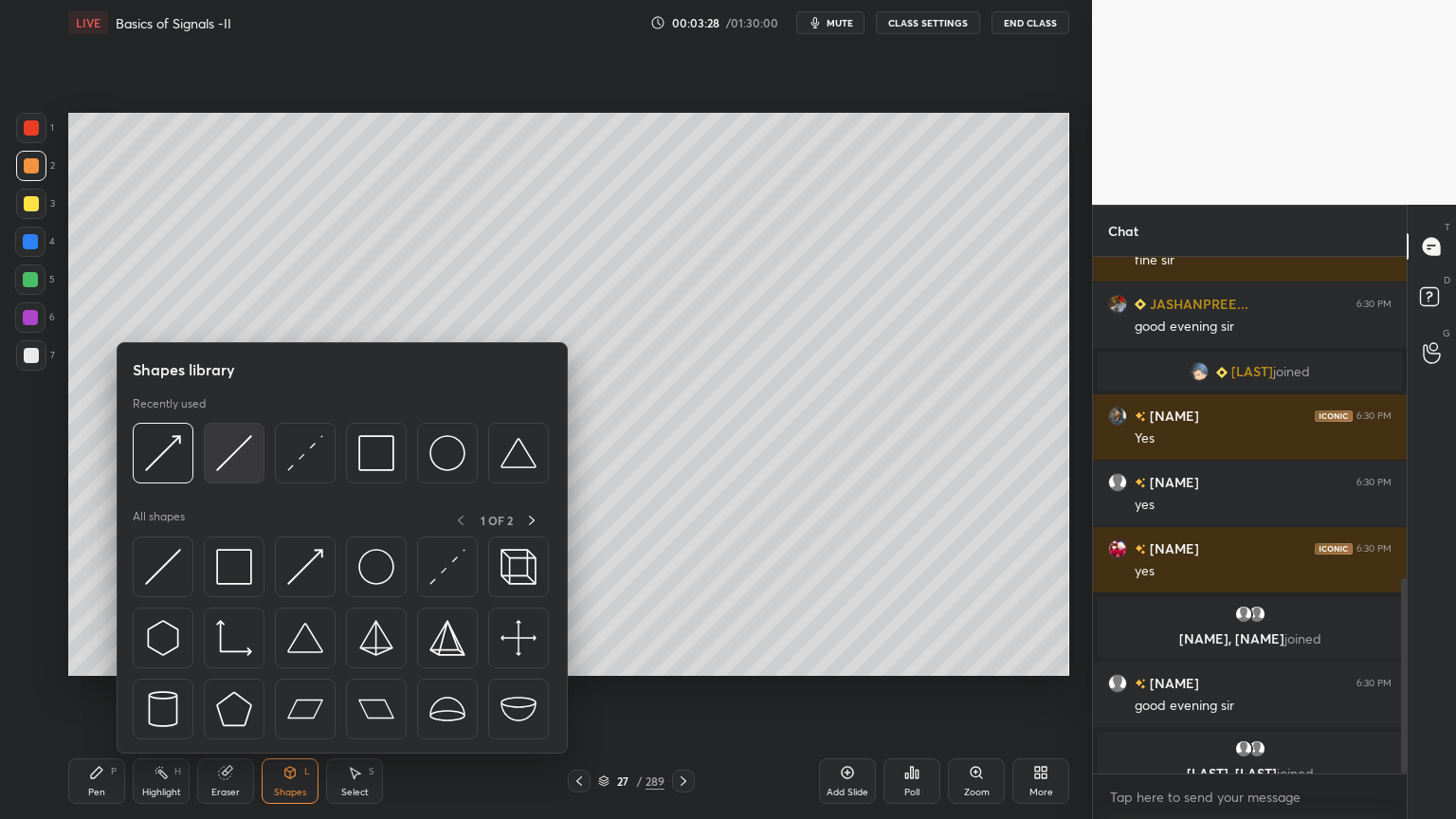 click at bounding box center (234, 453) 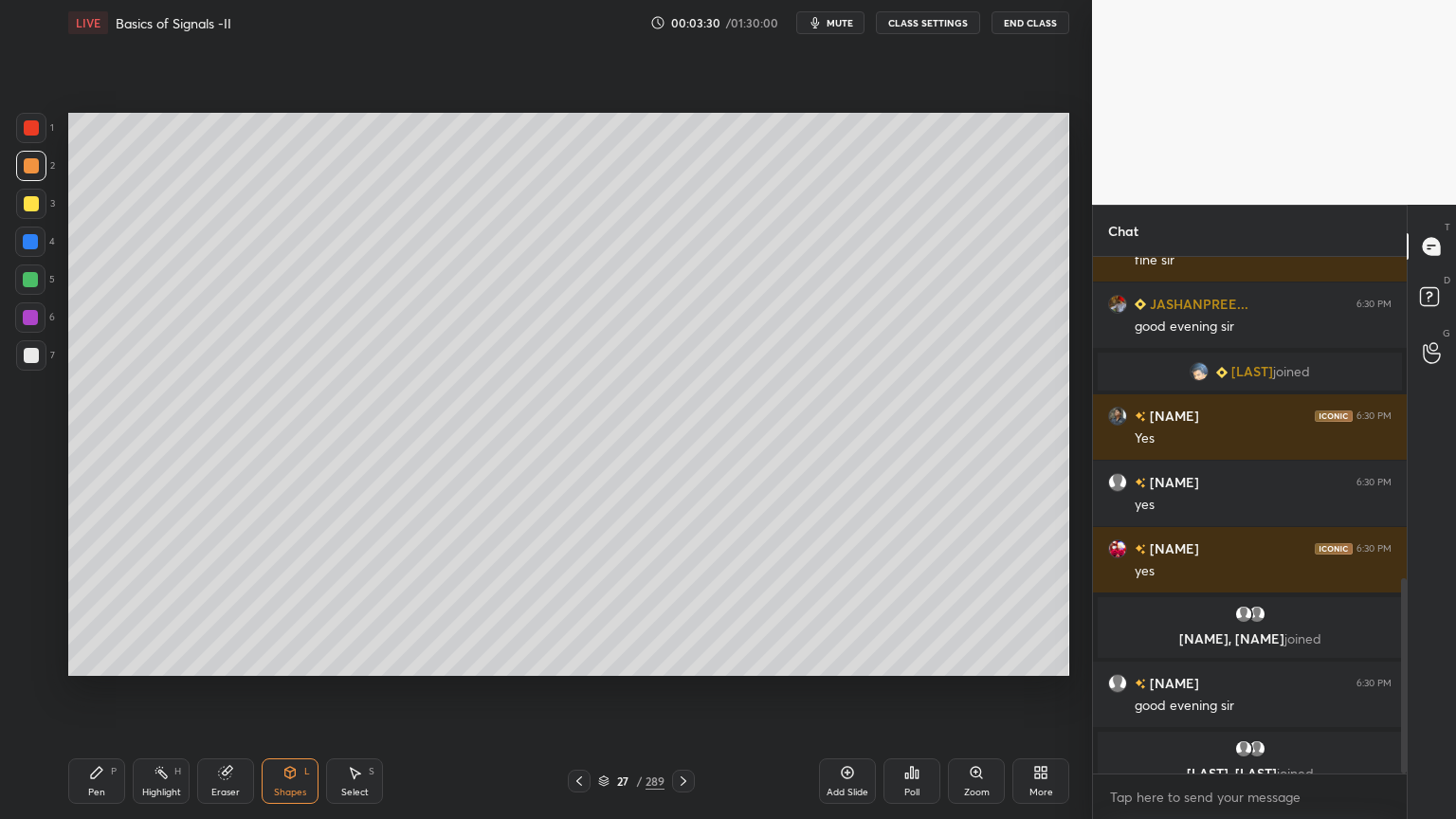 click at bounding box center (30, 280) 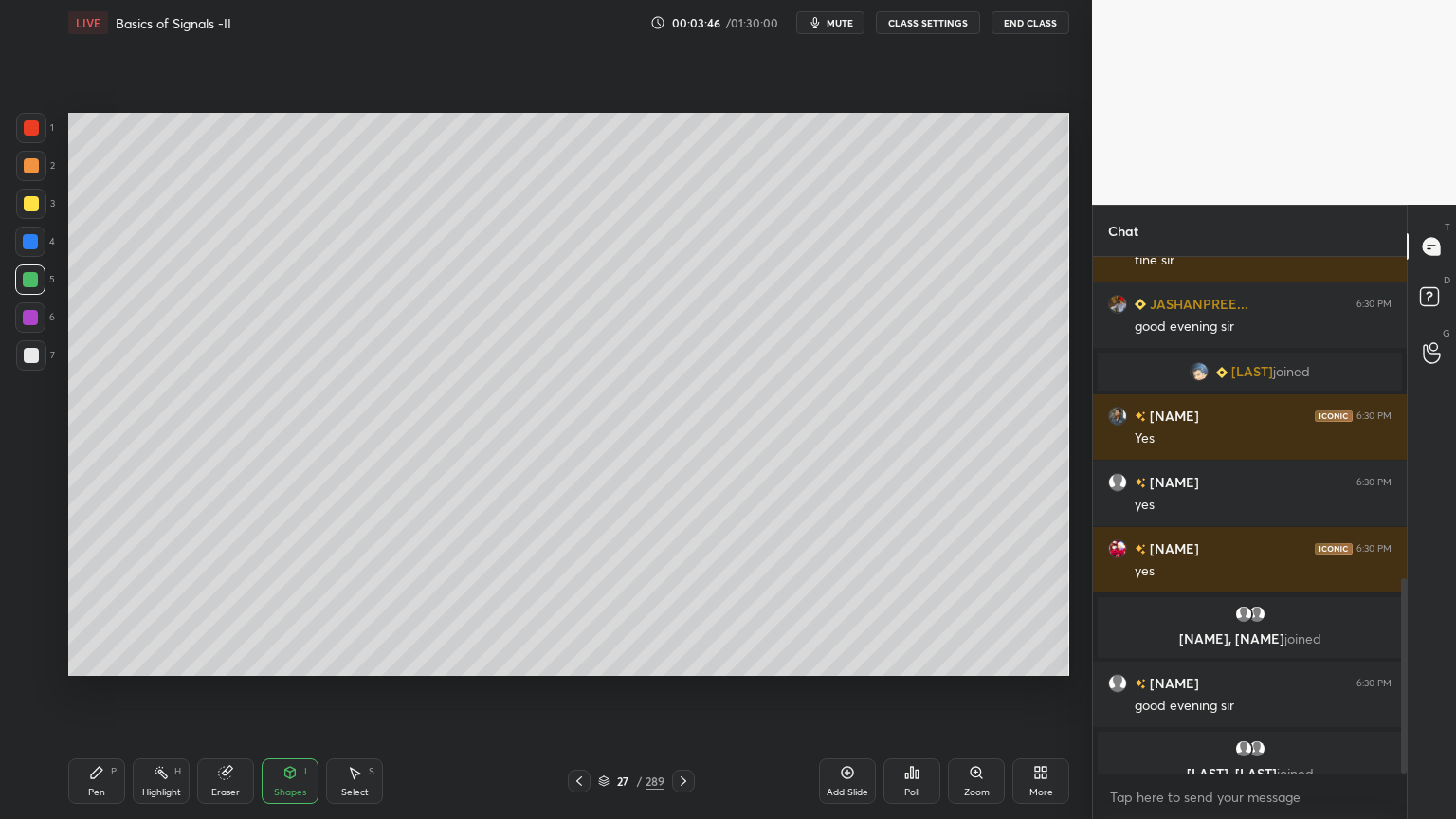 click on "Highlight H" at bounding box center [161, 781] 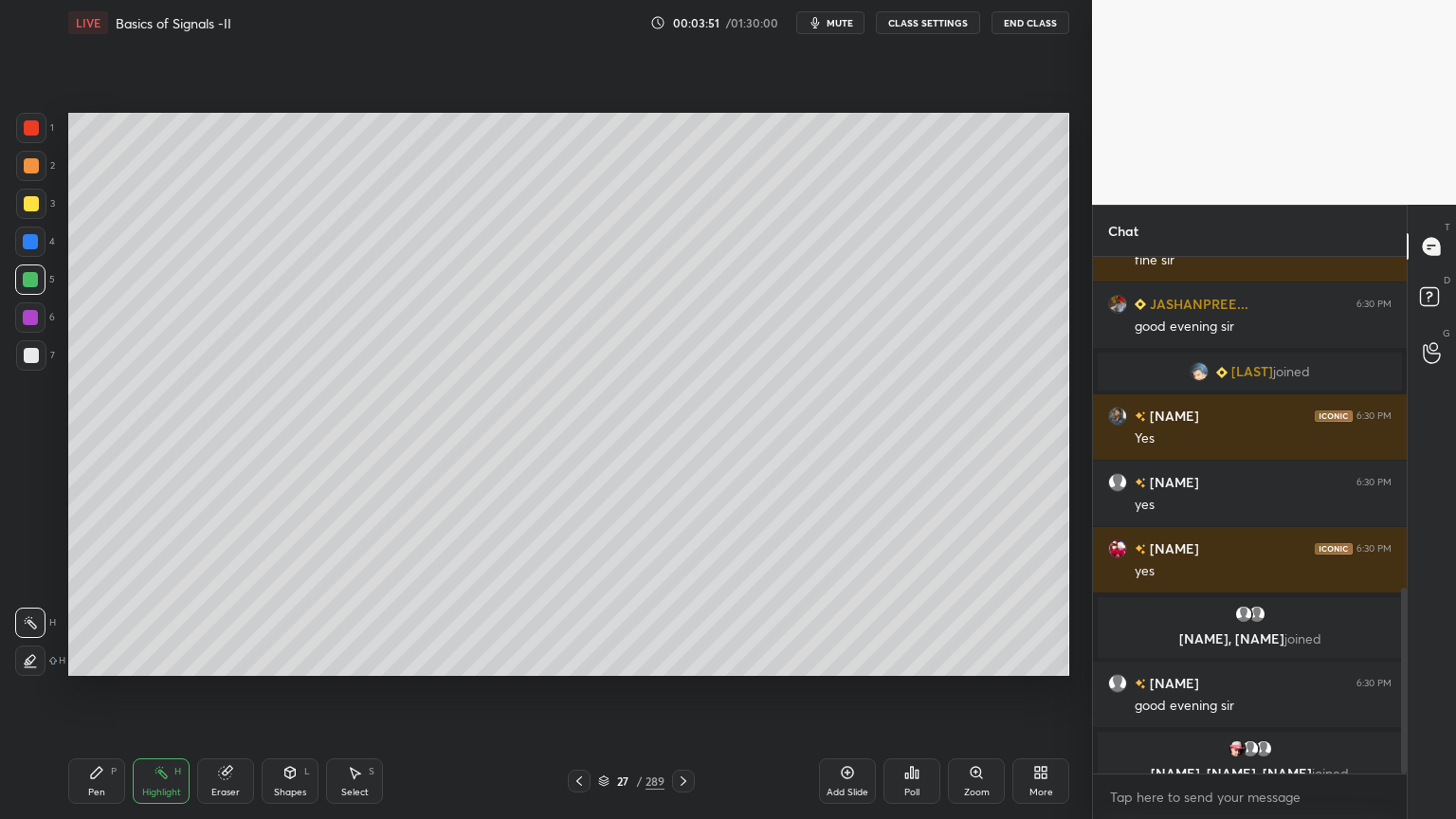 scroll, scrollTop: 917, scrollLeft: 0, axis: vertical 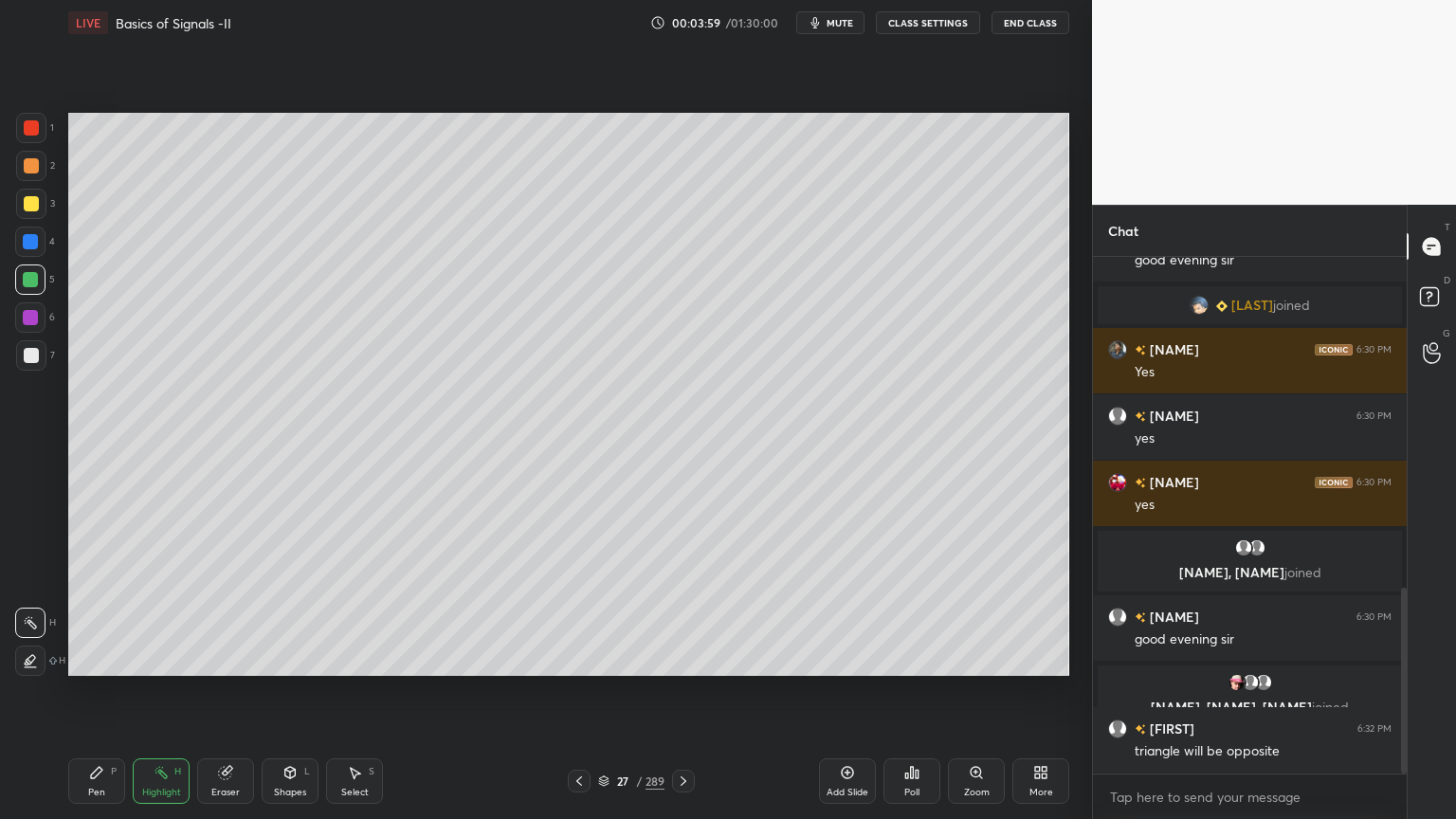 click on "Pen" at bounding box center [97, 792] 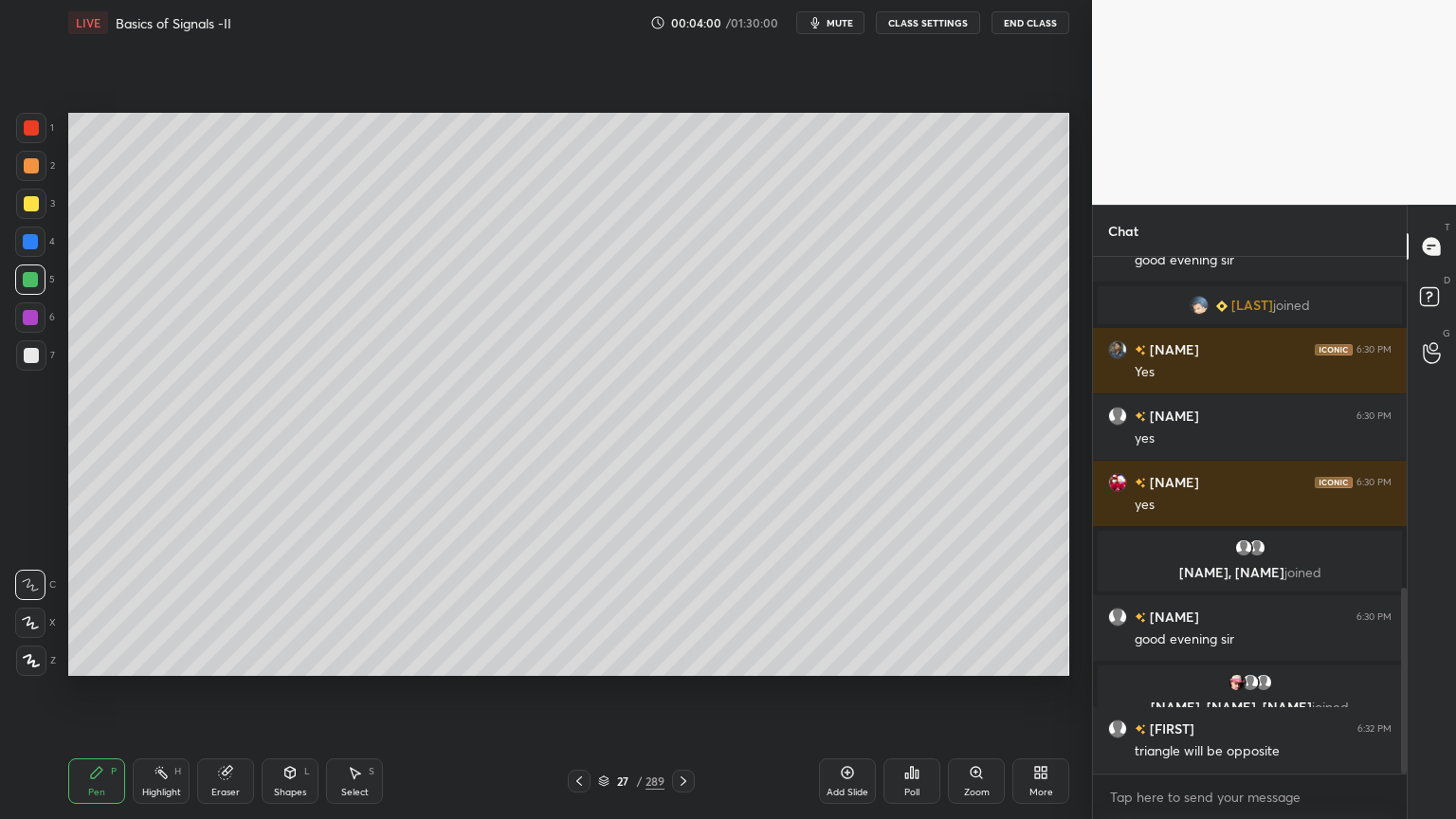 click on "Shapes" at bounding box center (290, 792) 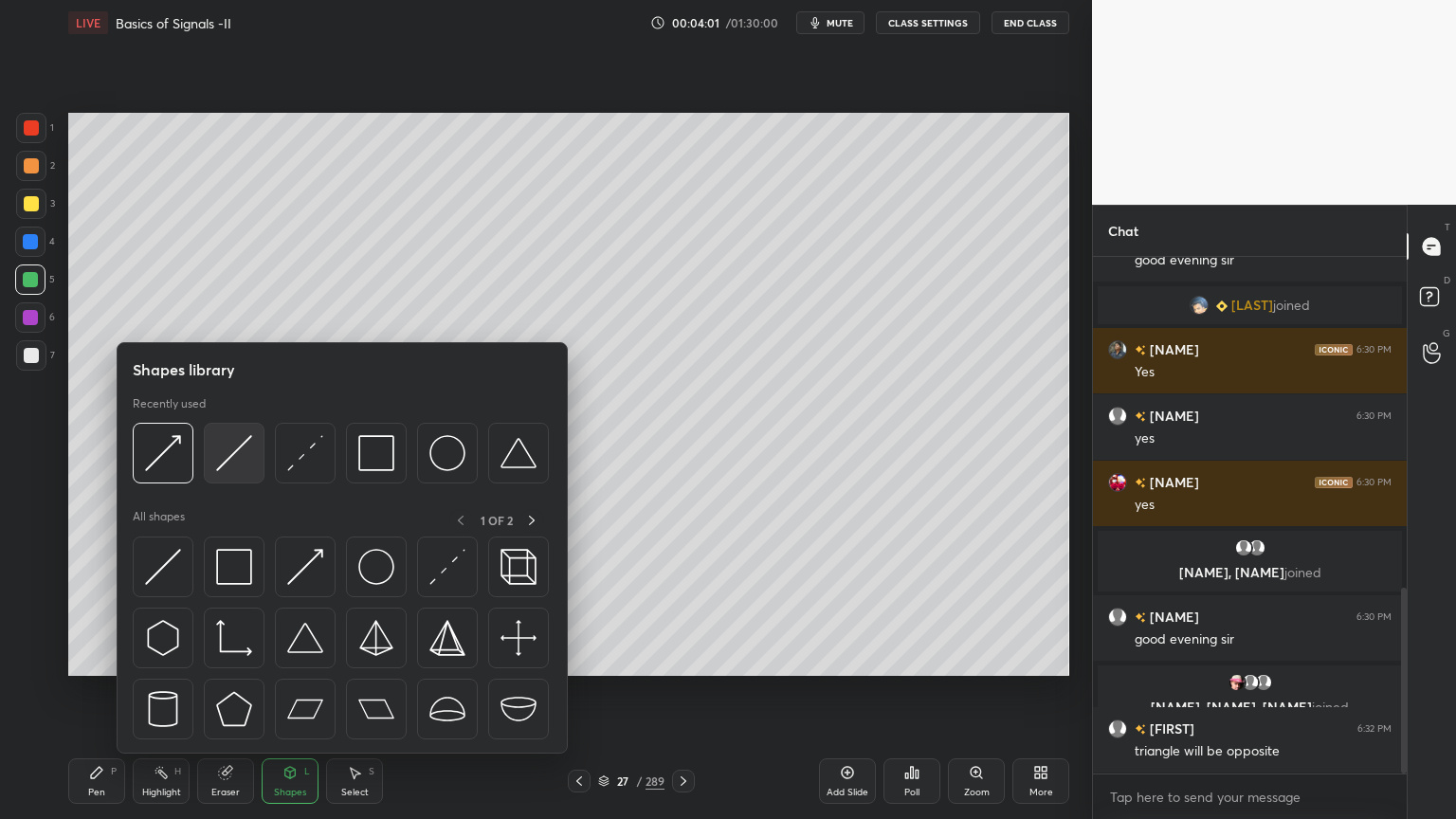 click at bounding box center [234, 453] 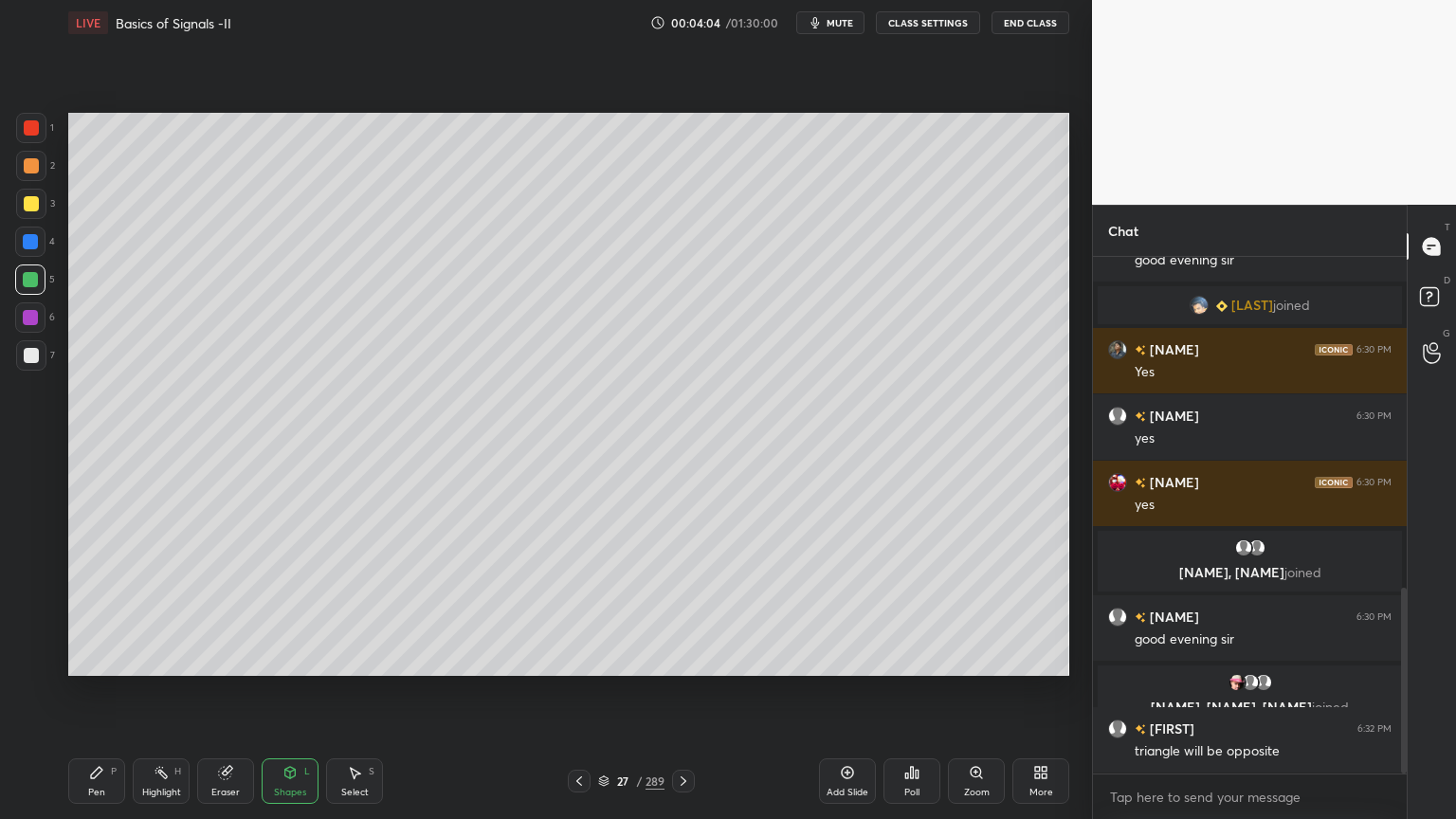 click at bounding box center [31, 355] 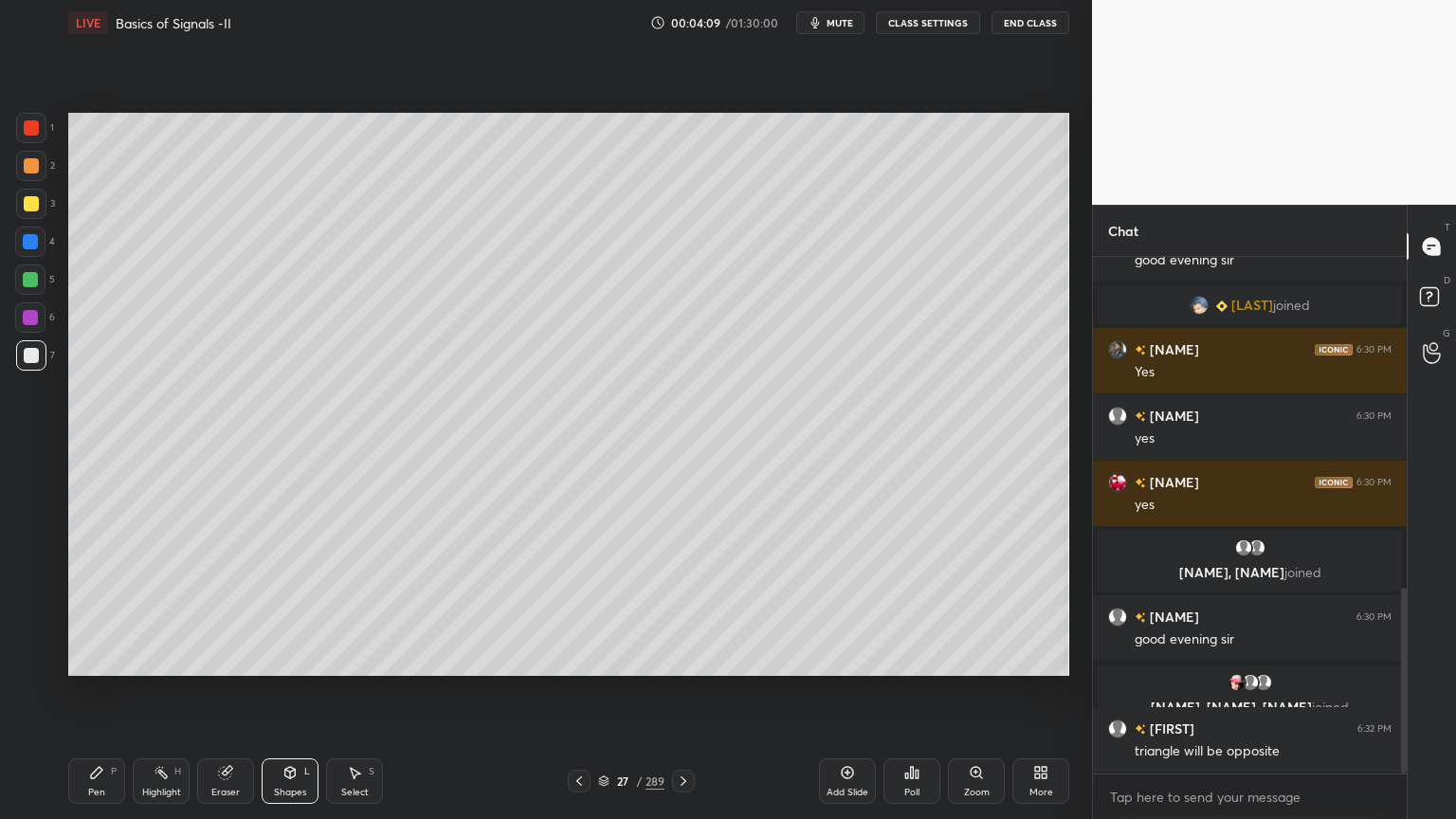 click on "Pen" at bounding box center [97, 792] 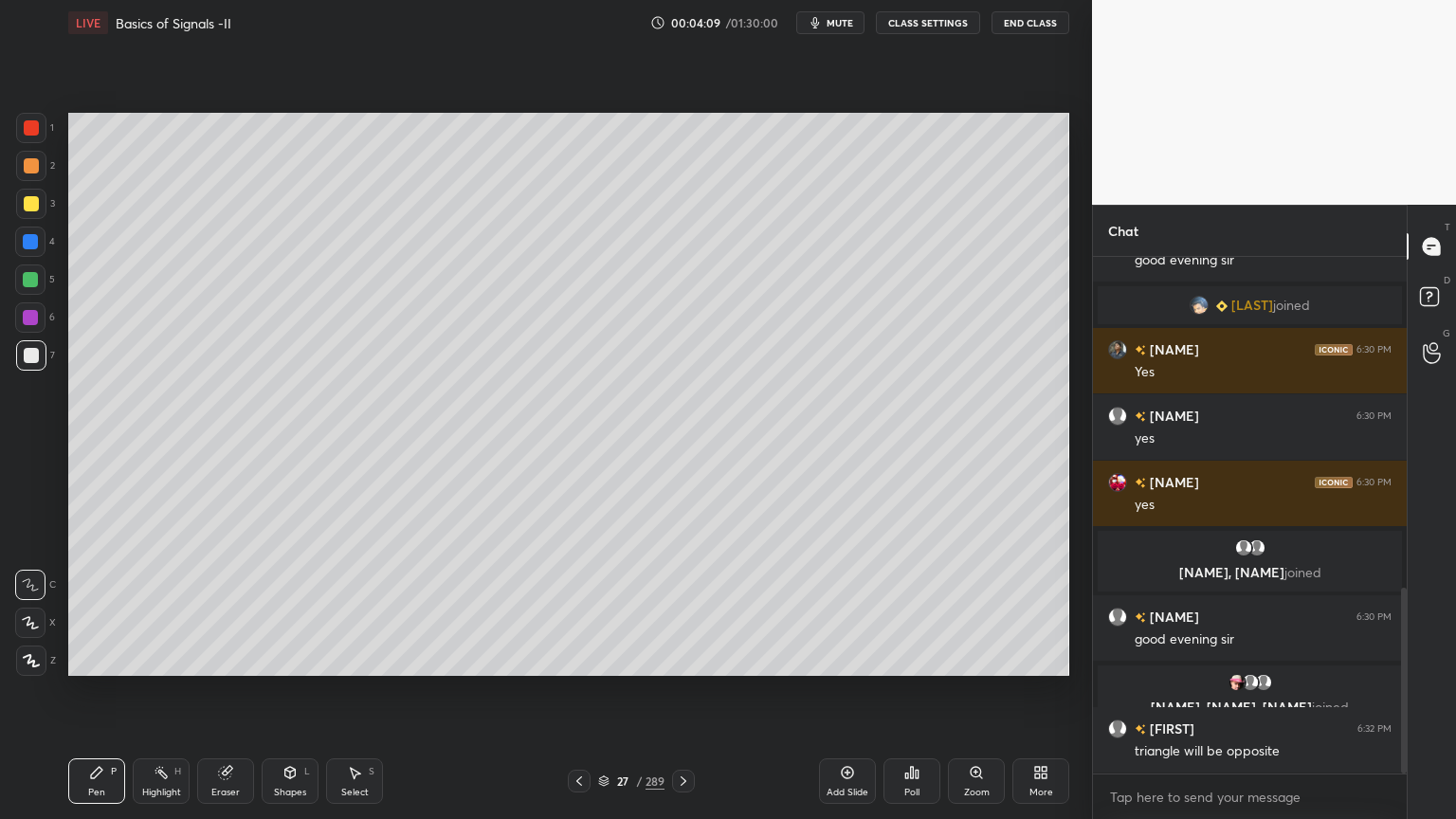 click 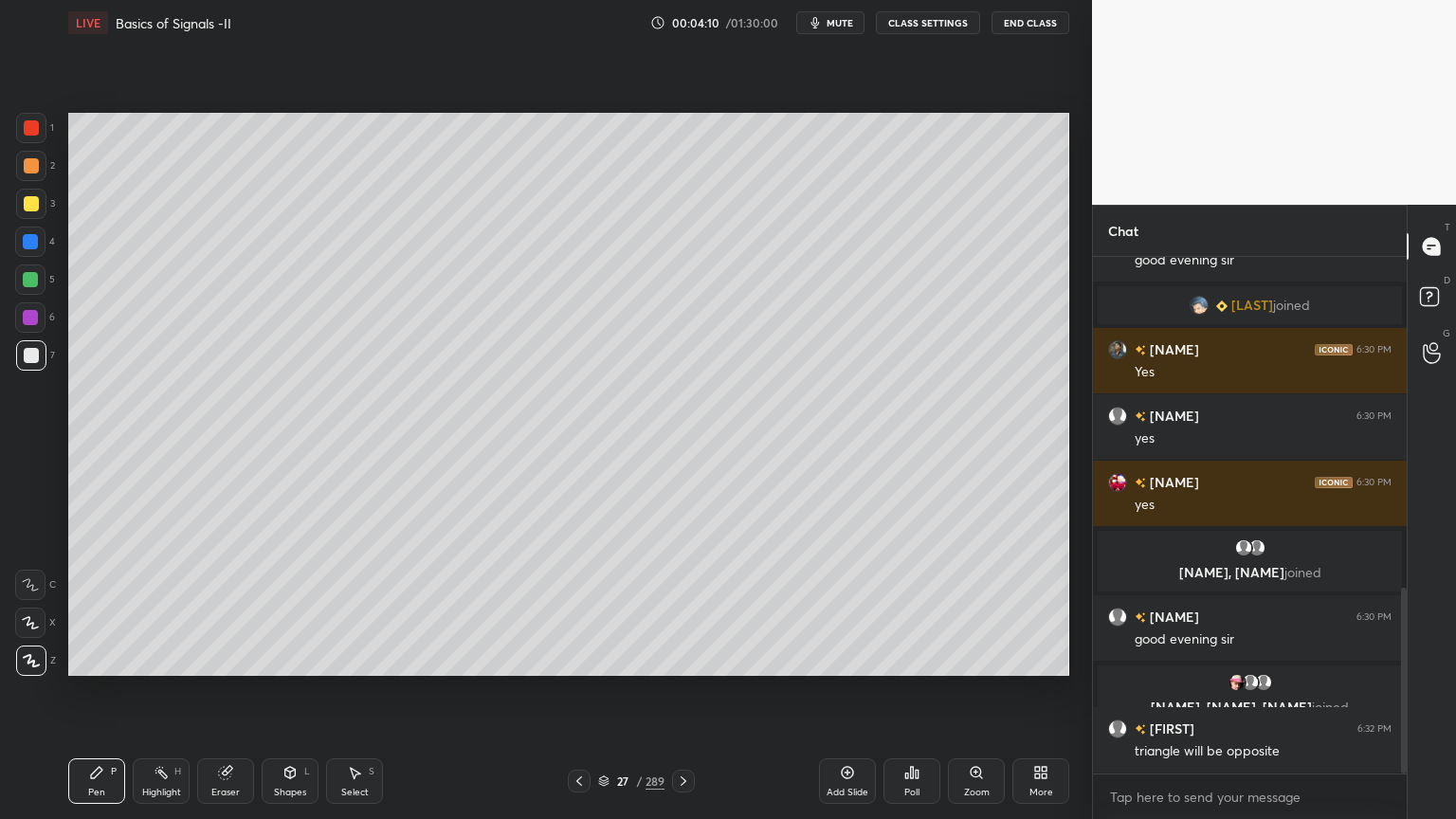 click on "Shapes" at bounding box center [290, 792] 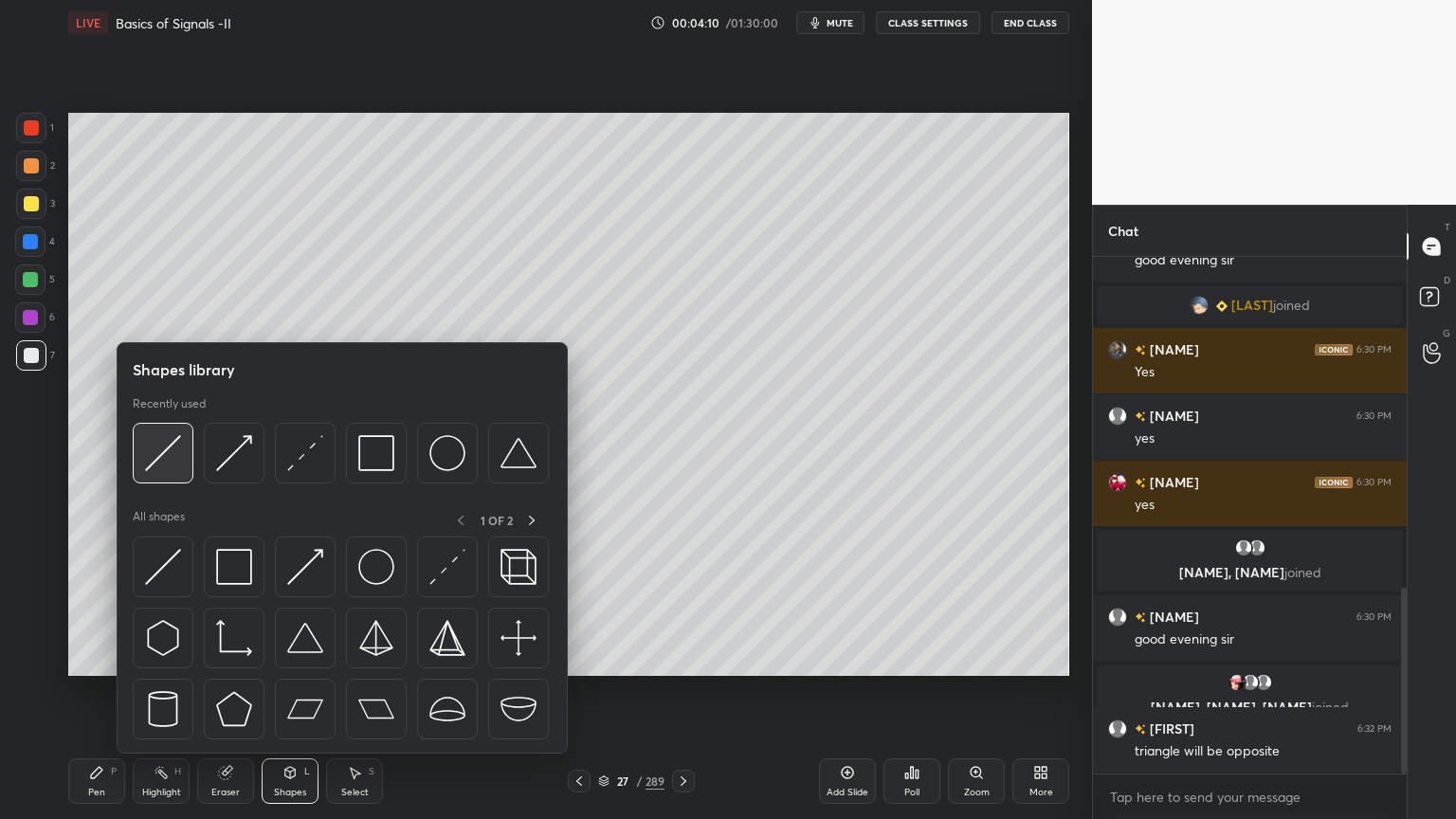 click at bounding box center (163, 453) 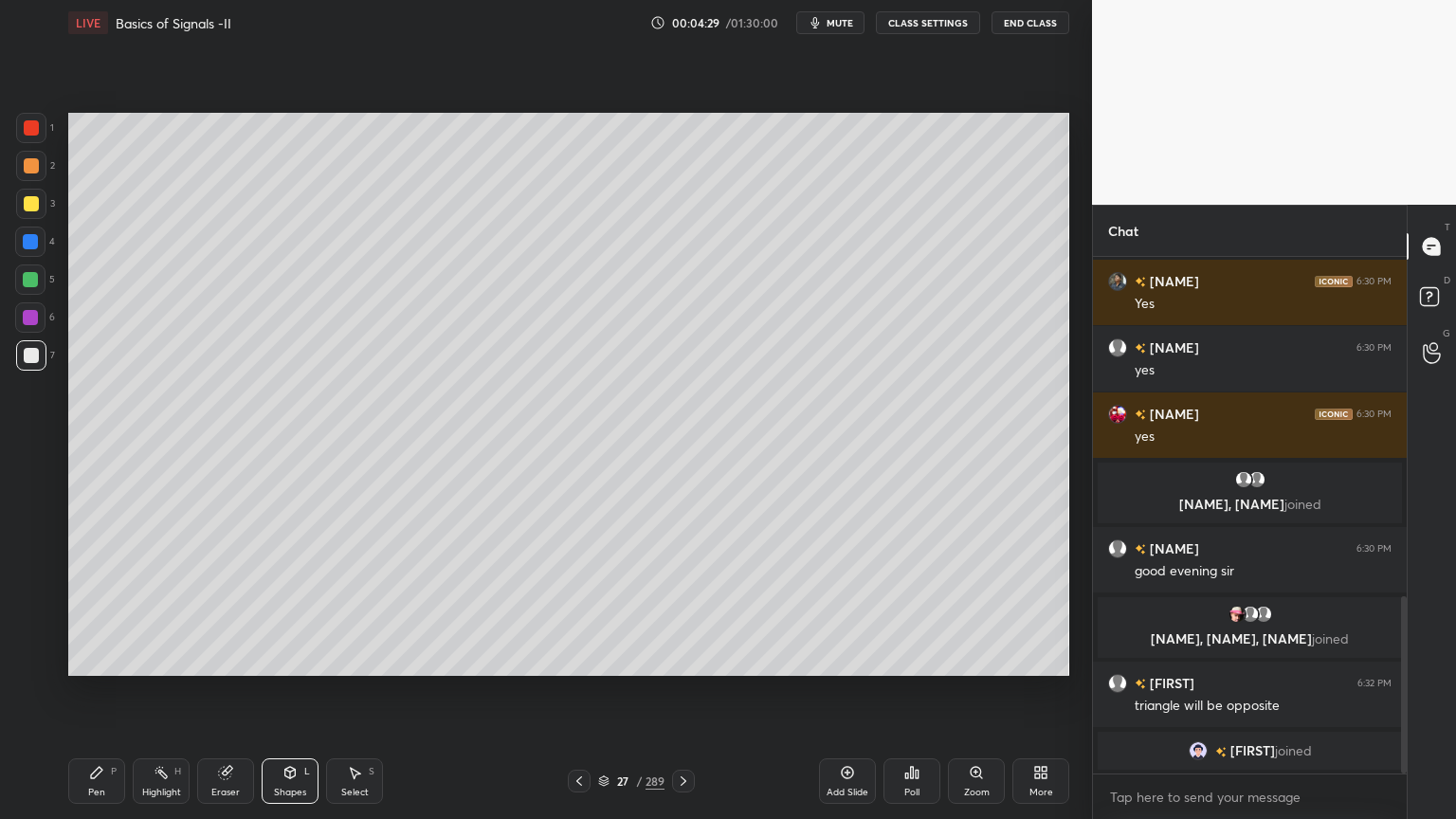 scroll, scrollTop: 947, scrollLeft: 0, axis: vertical 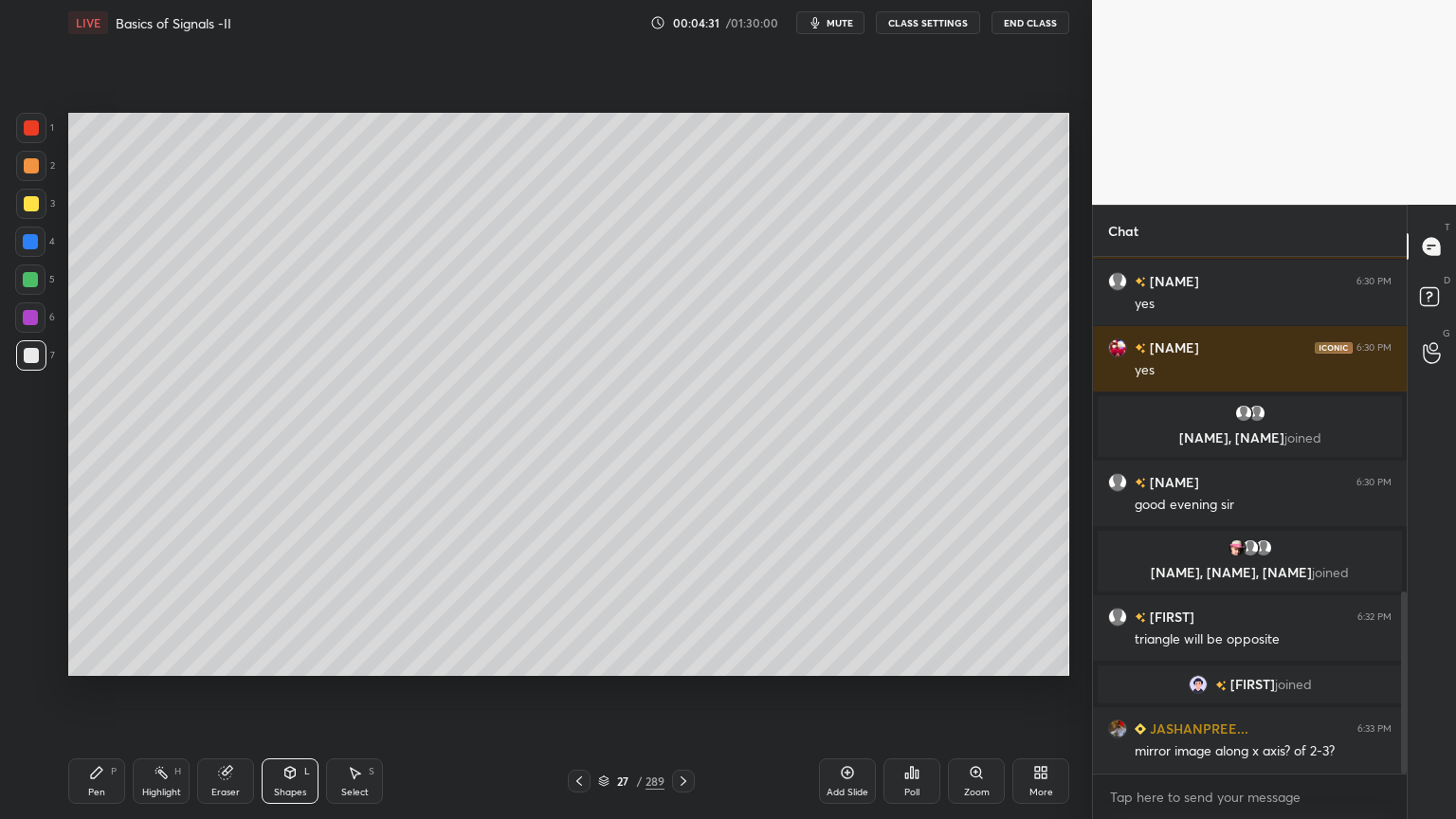 click on "Pen P" at bounding box center [97, 781] 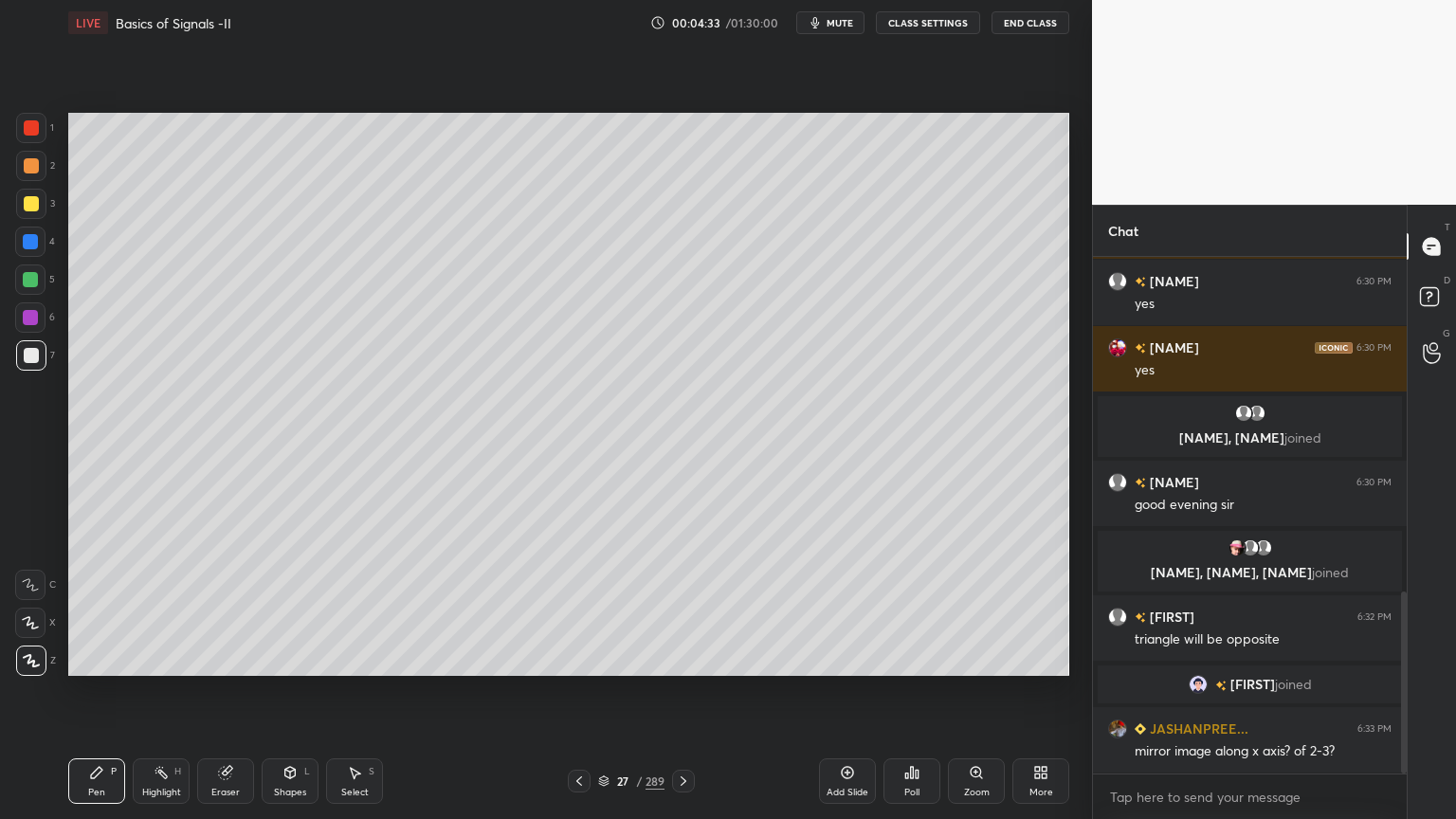 click 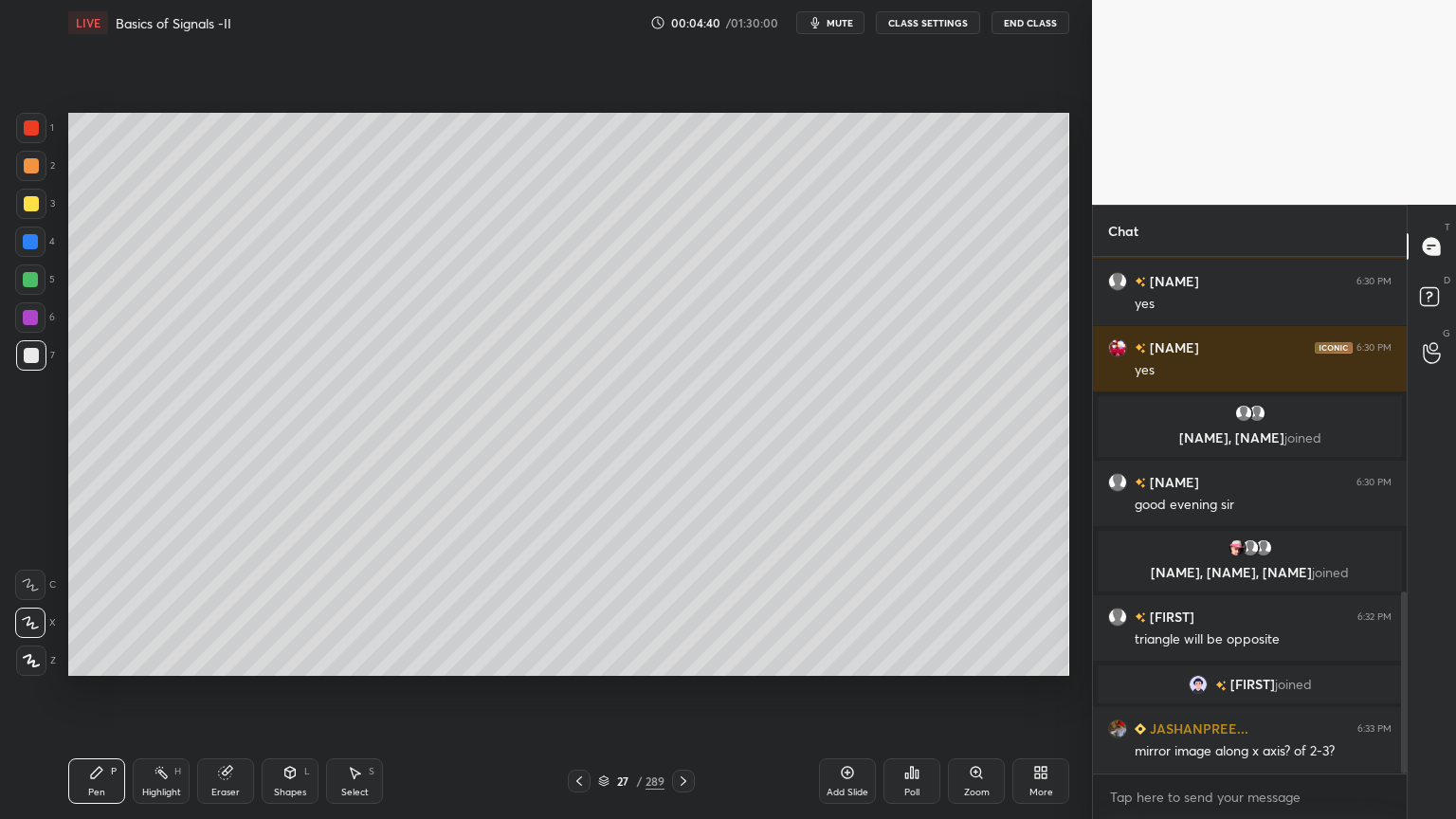 scroll, scrollTop: 992, scrollLeft: 0, axis: vertical 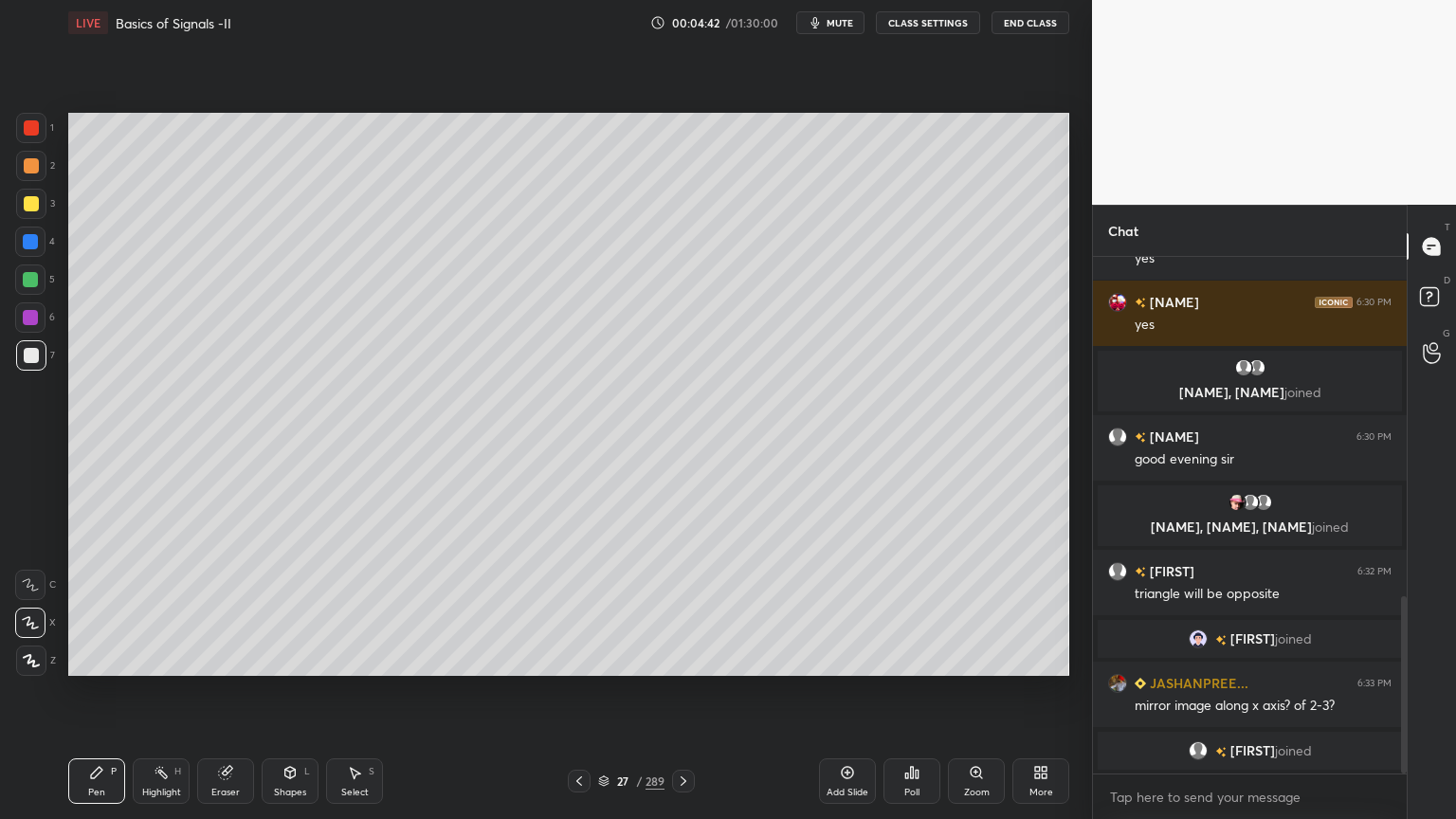 click on "Shapes L" at bounding box center (290, 781) 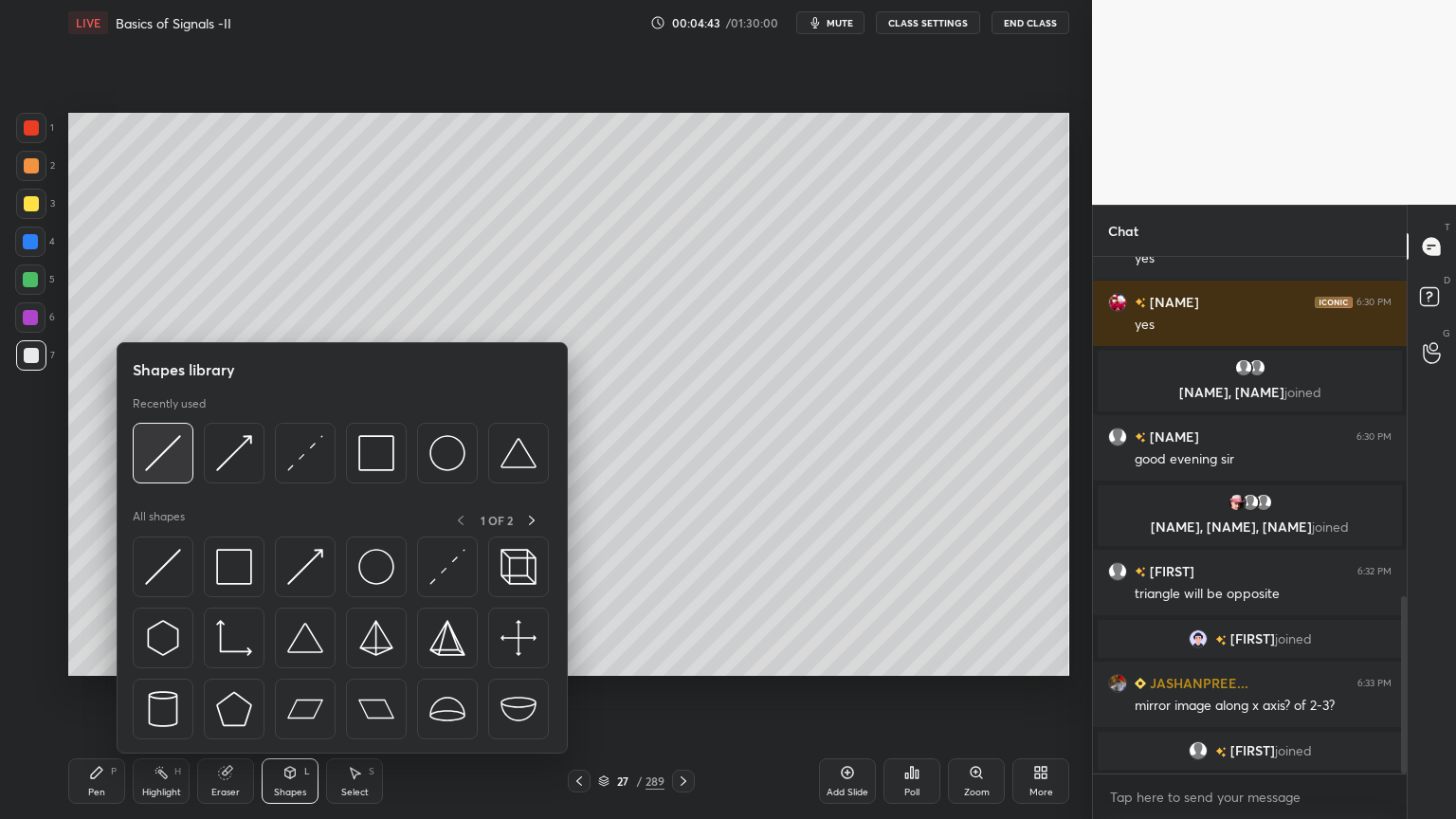 click at bounding box center (163, 453) 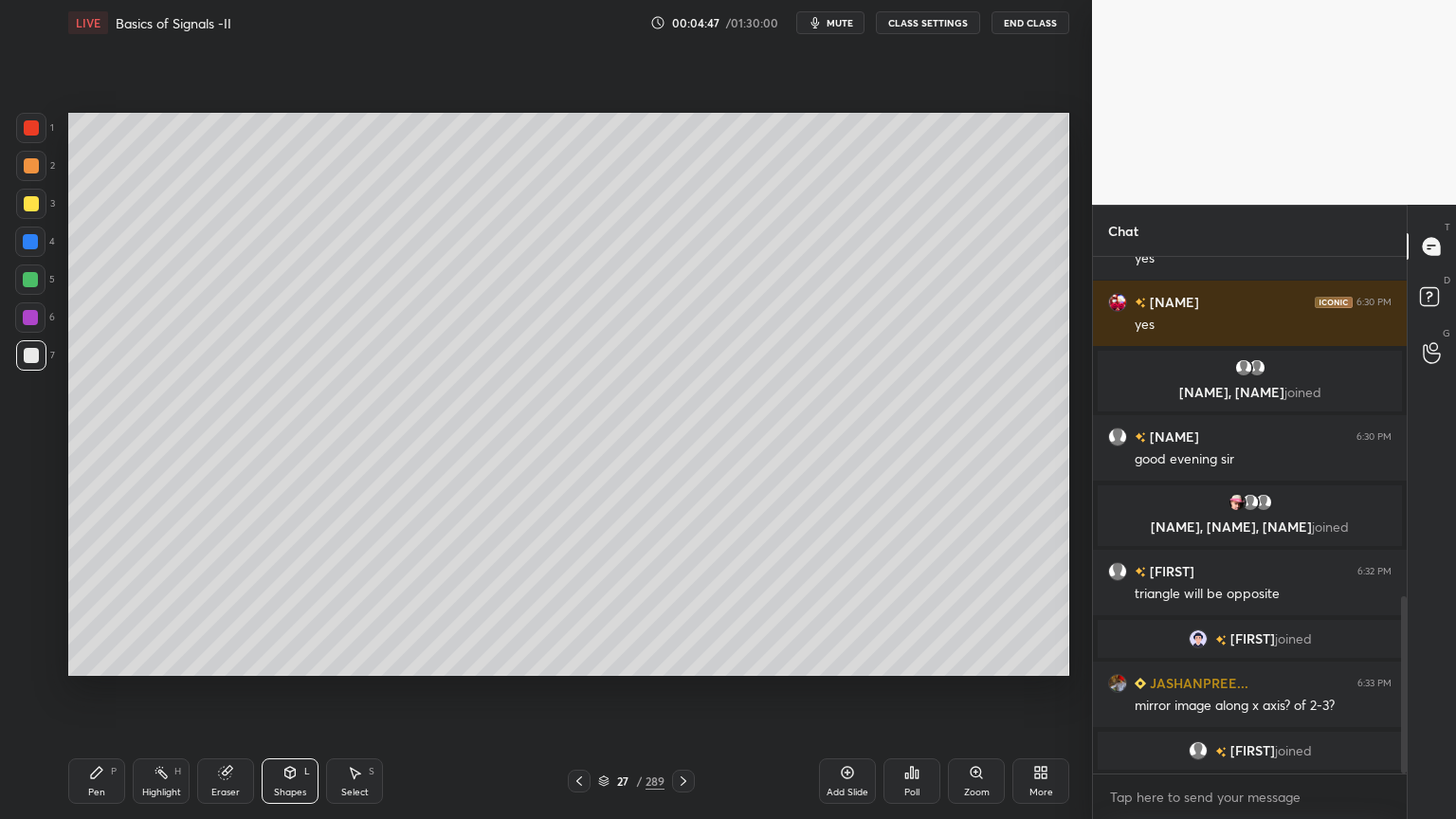click on "Highlight H" at bounding box center [161, 781] 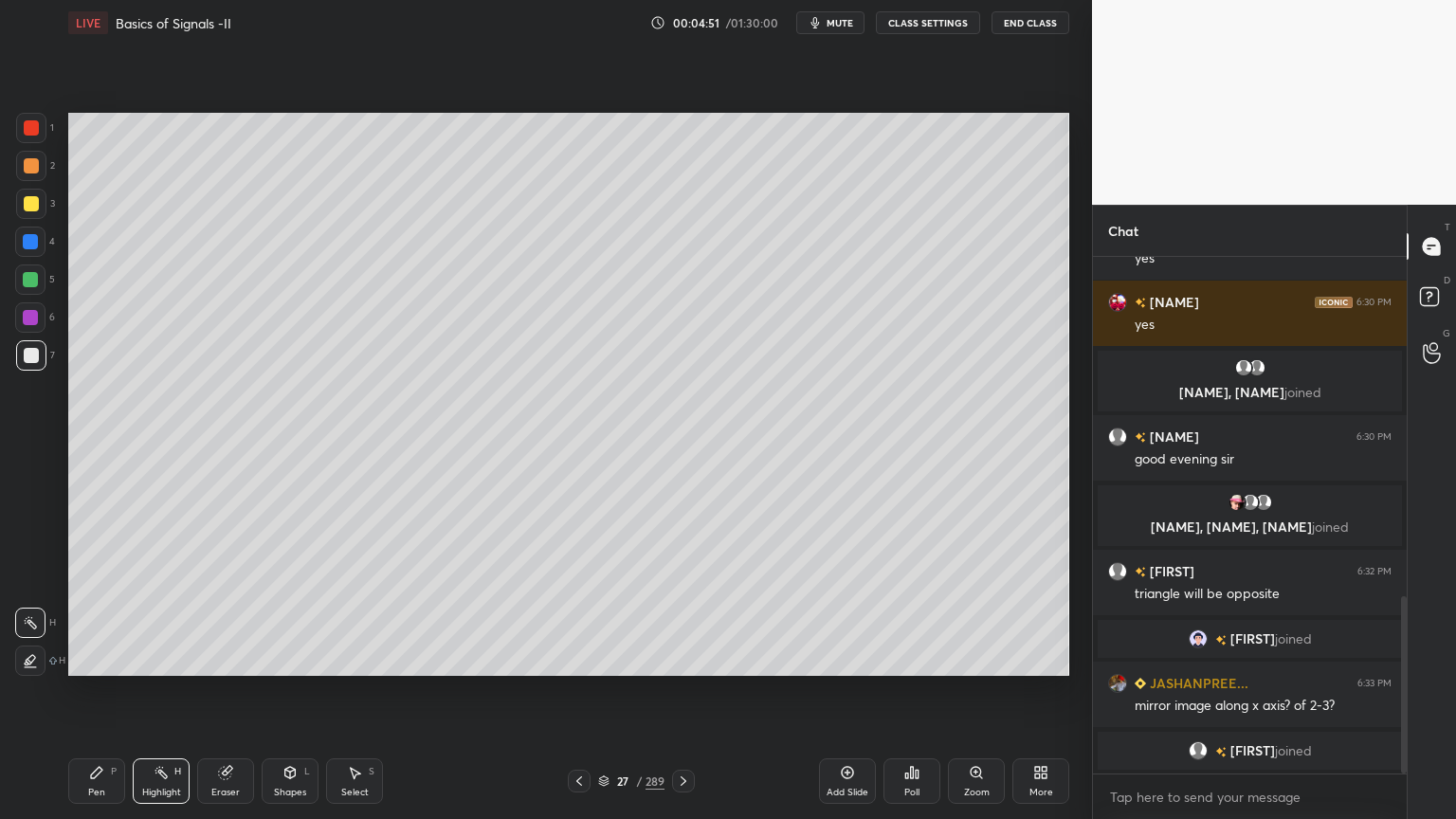 click on "Shapes" at bounding box center [290, 792] 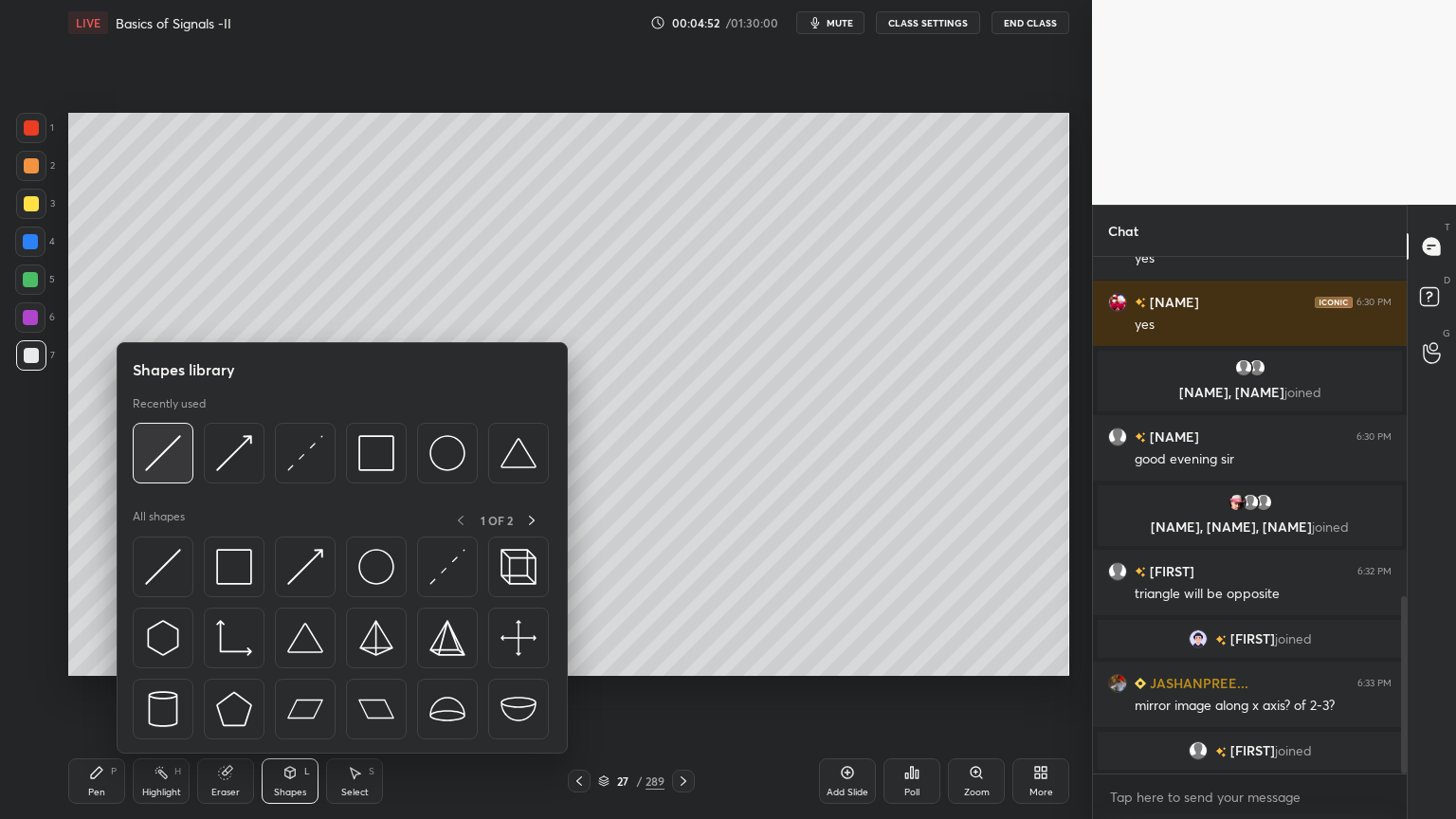 click at bounding box center (163, 453) 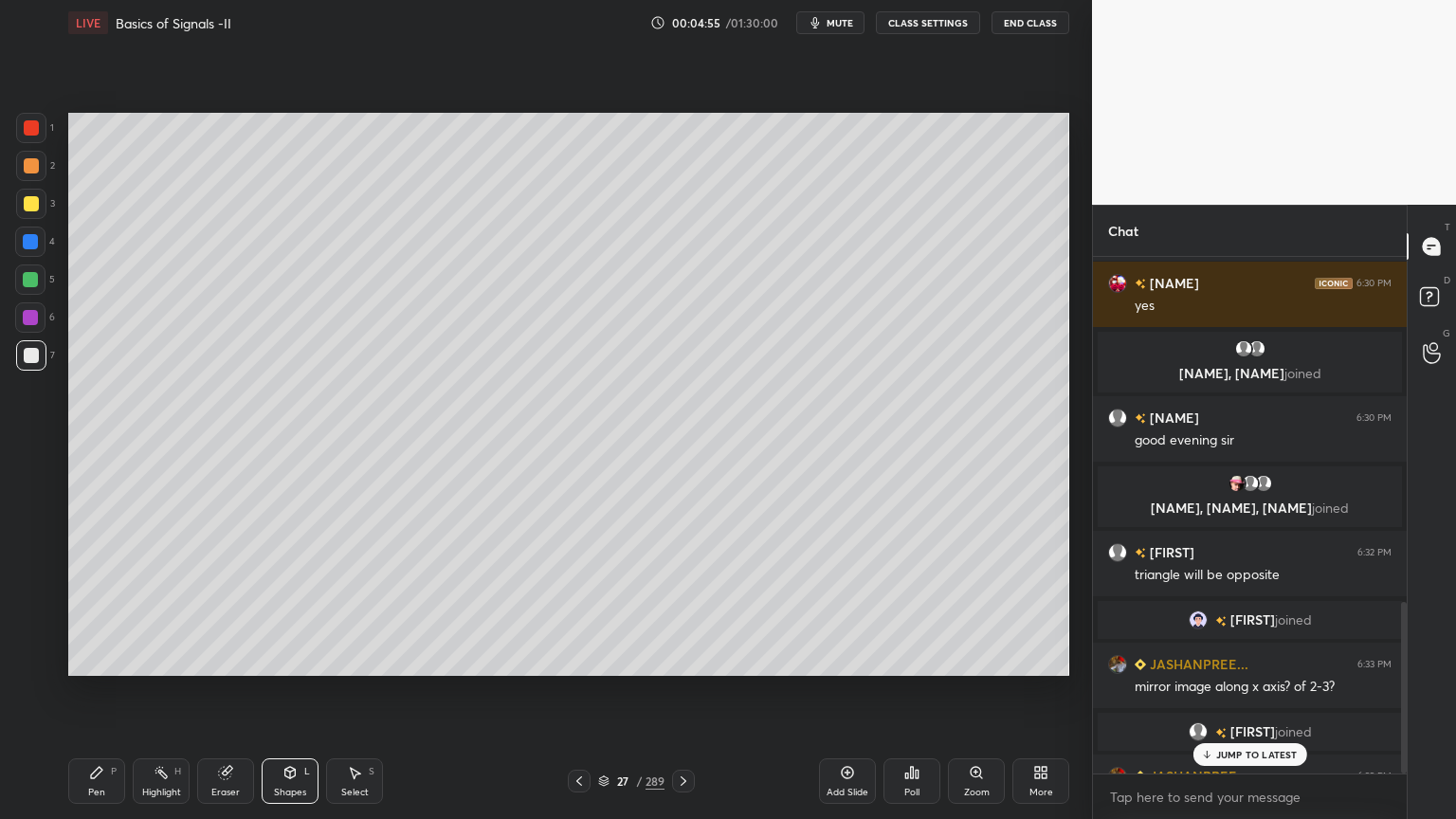 scroll, scrollTop: 1039, scrollLeft: 0, axis: vertical 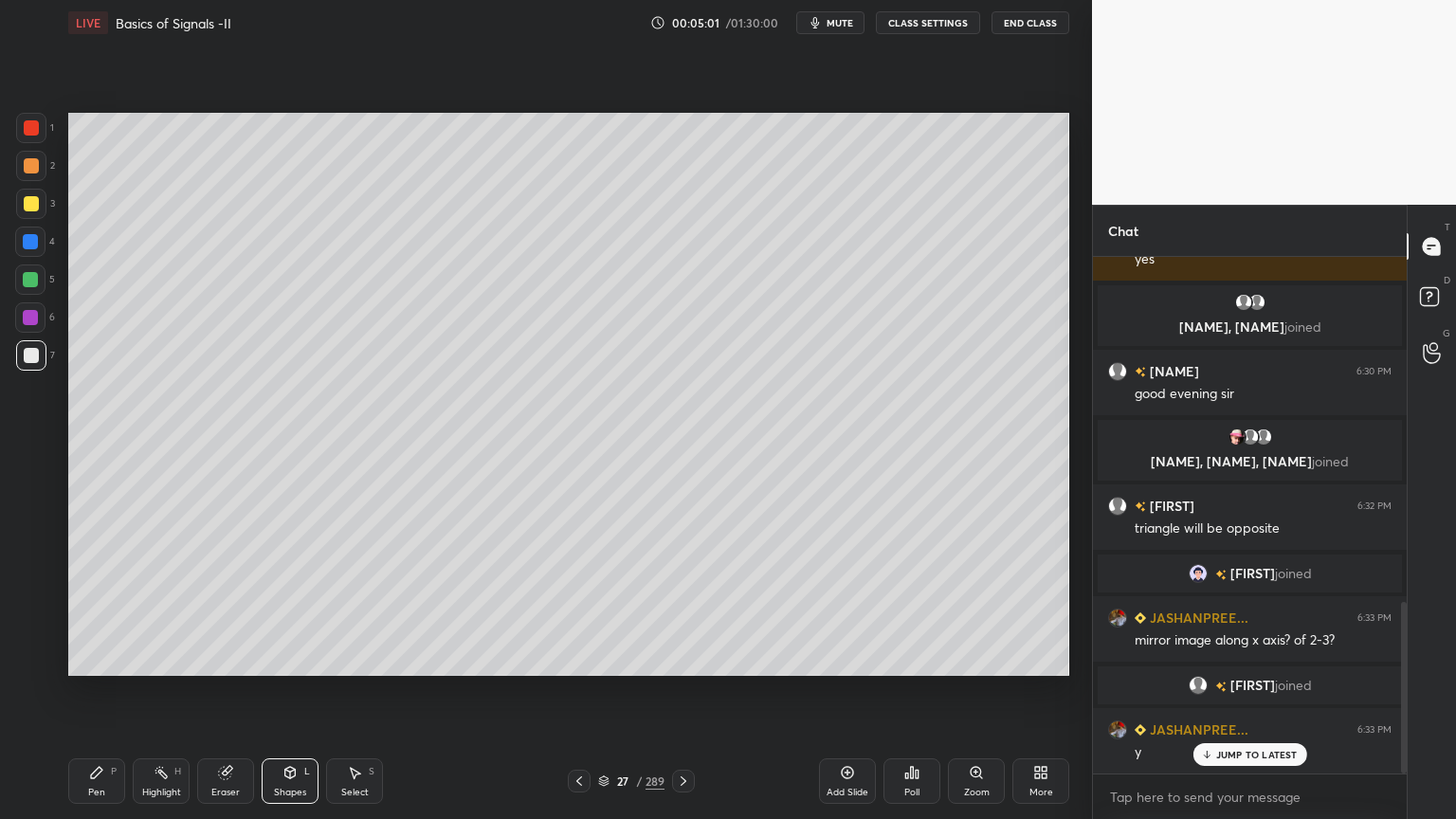 click on "Pen" at bounding box center [97, 792] 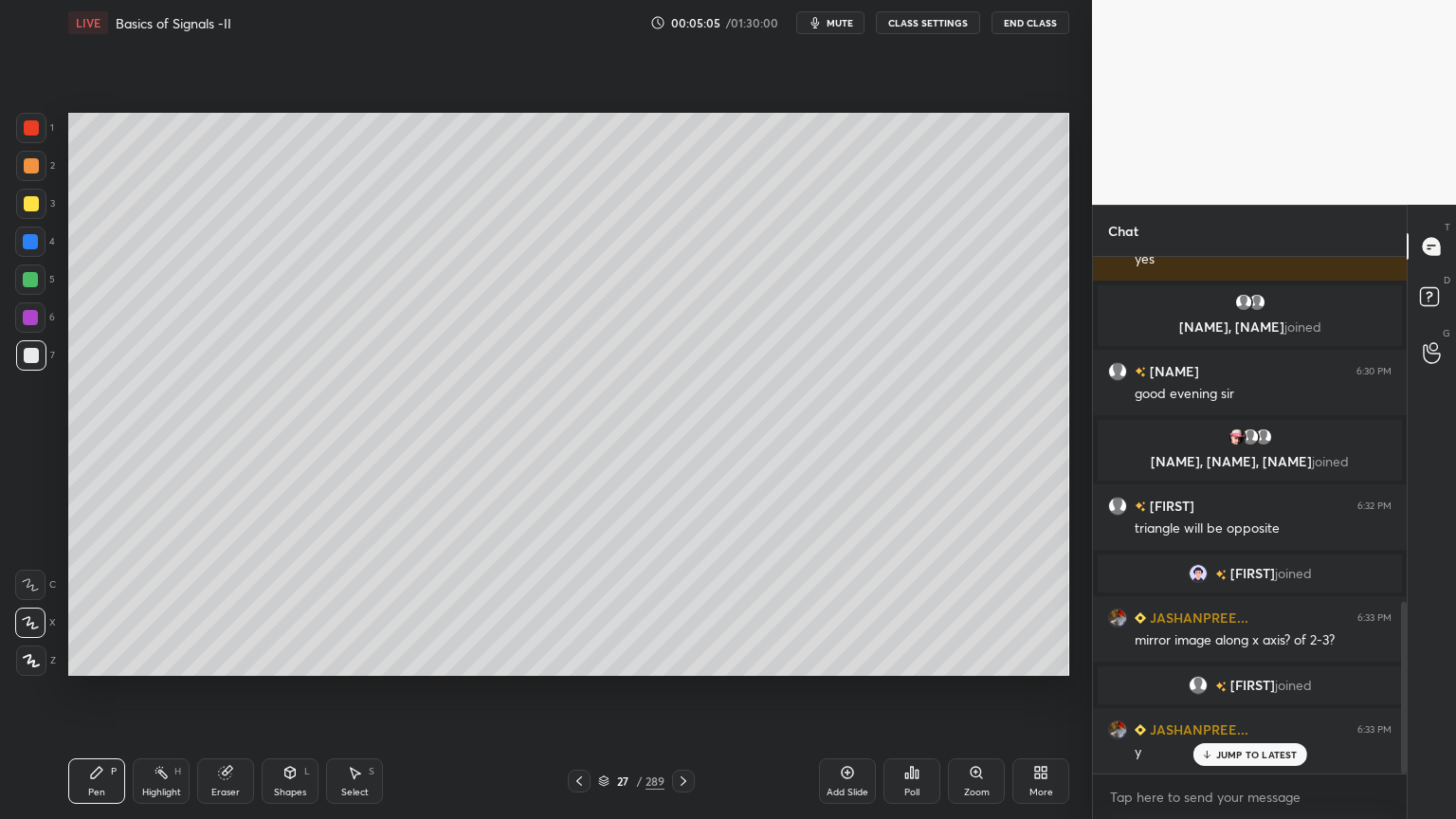click on "Shapes L" at bounding box center (290, 781) 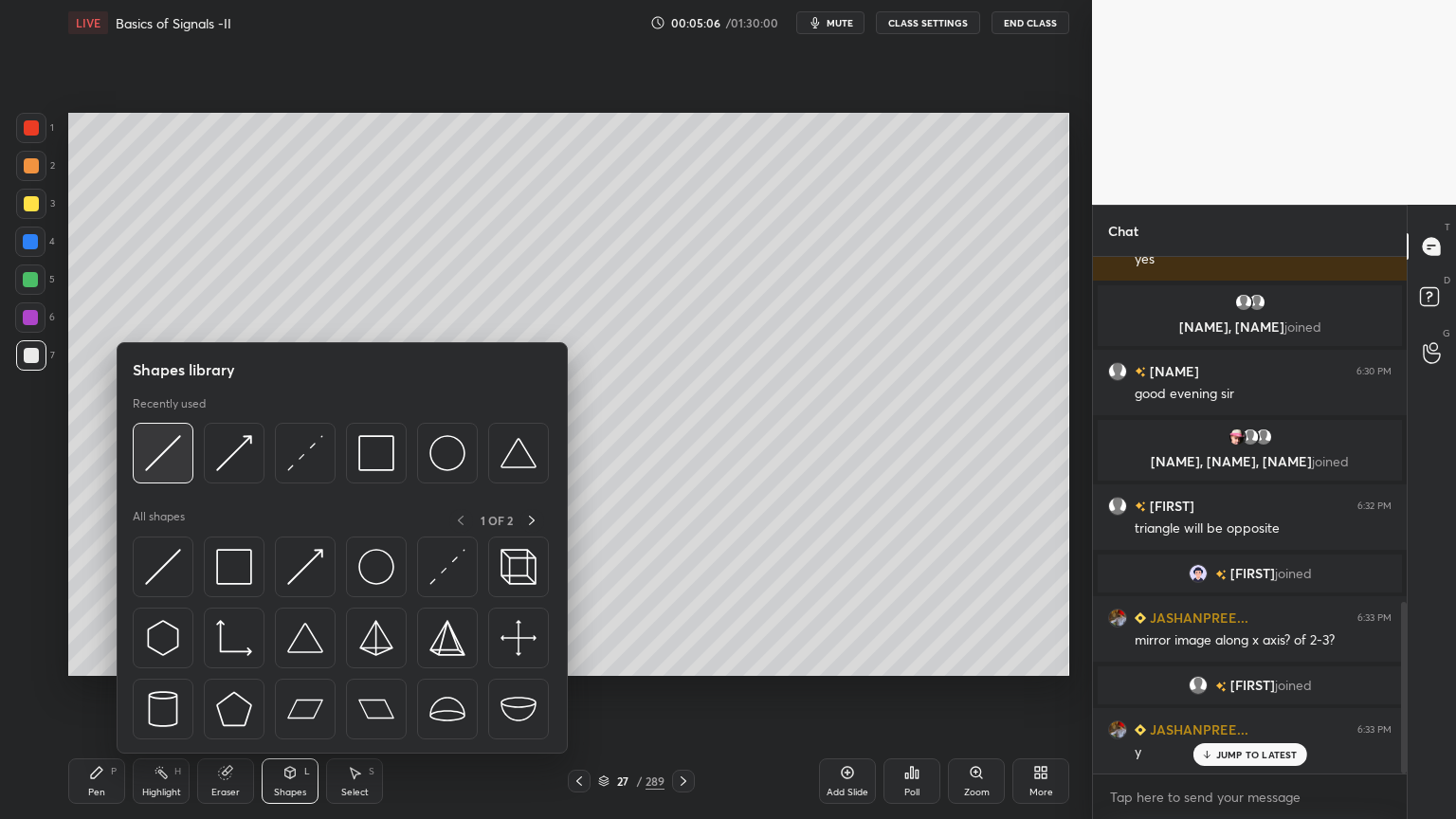 click at bounding box center [163, 453] 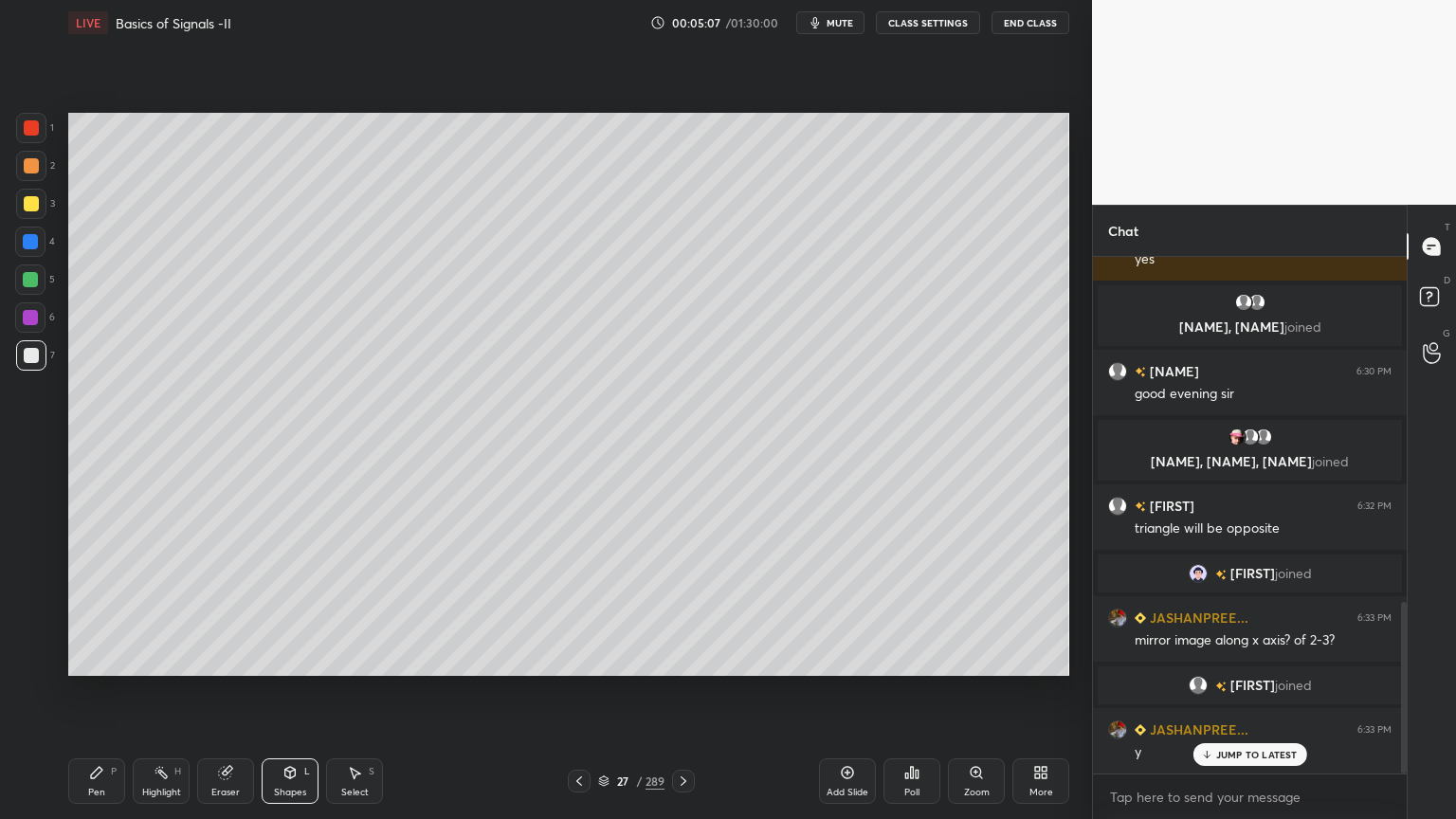scroll, scrollTop: 1084, scrollLeft: 0, axis: vertical 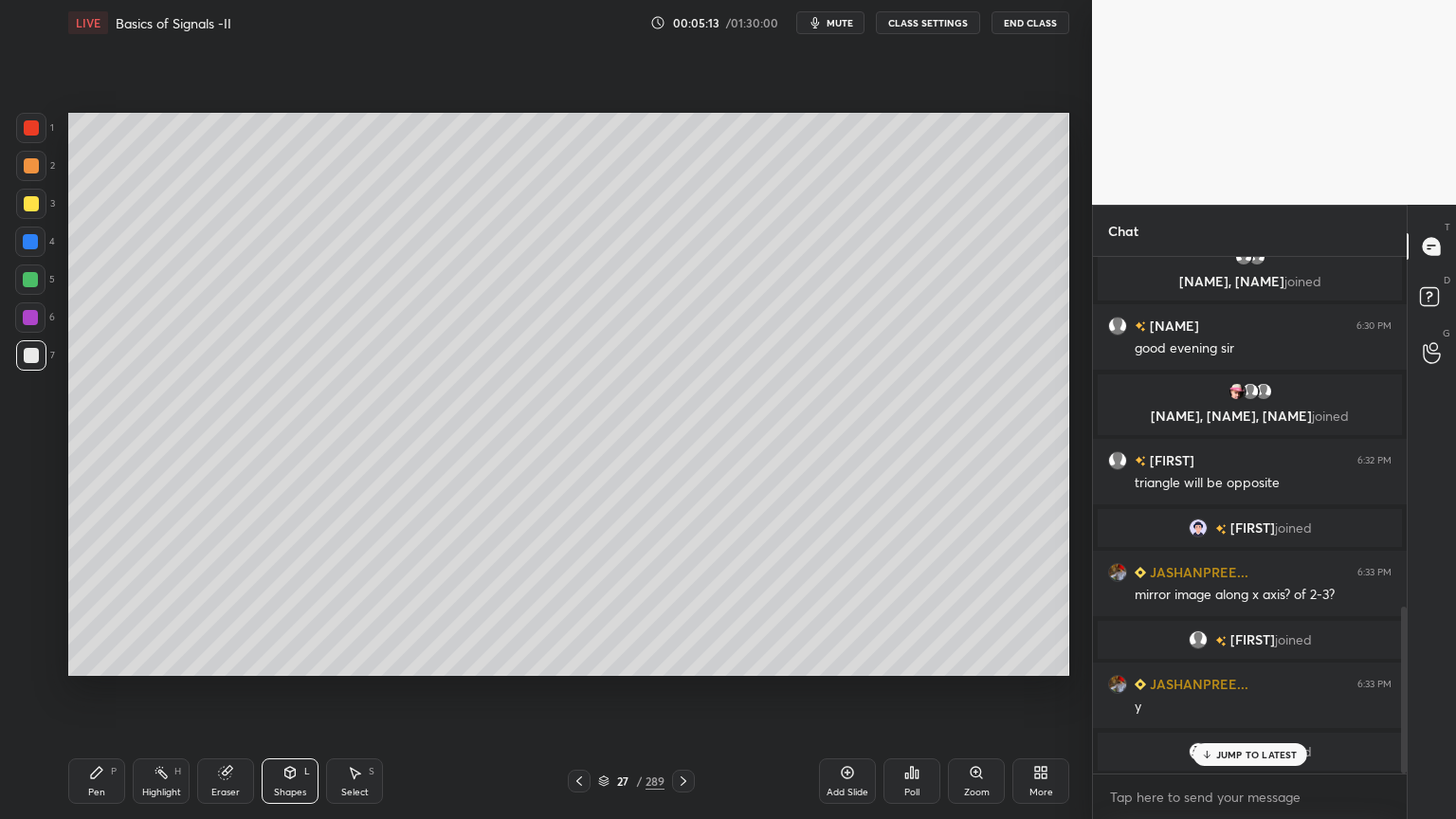 click on "Pen P" at bounding box center (97, 781) 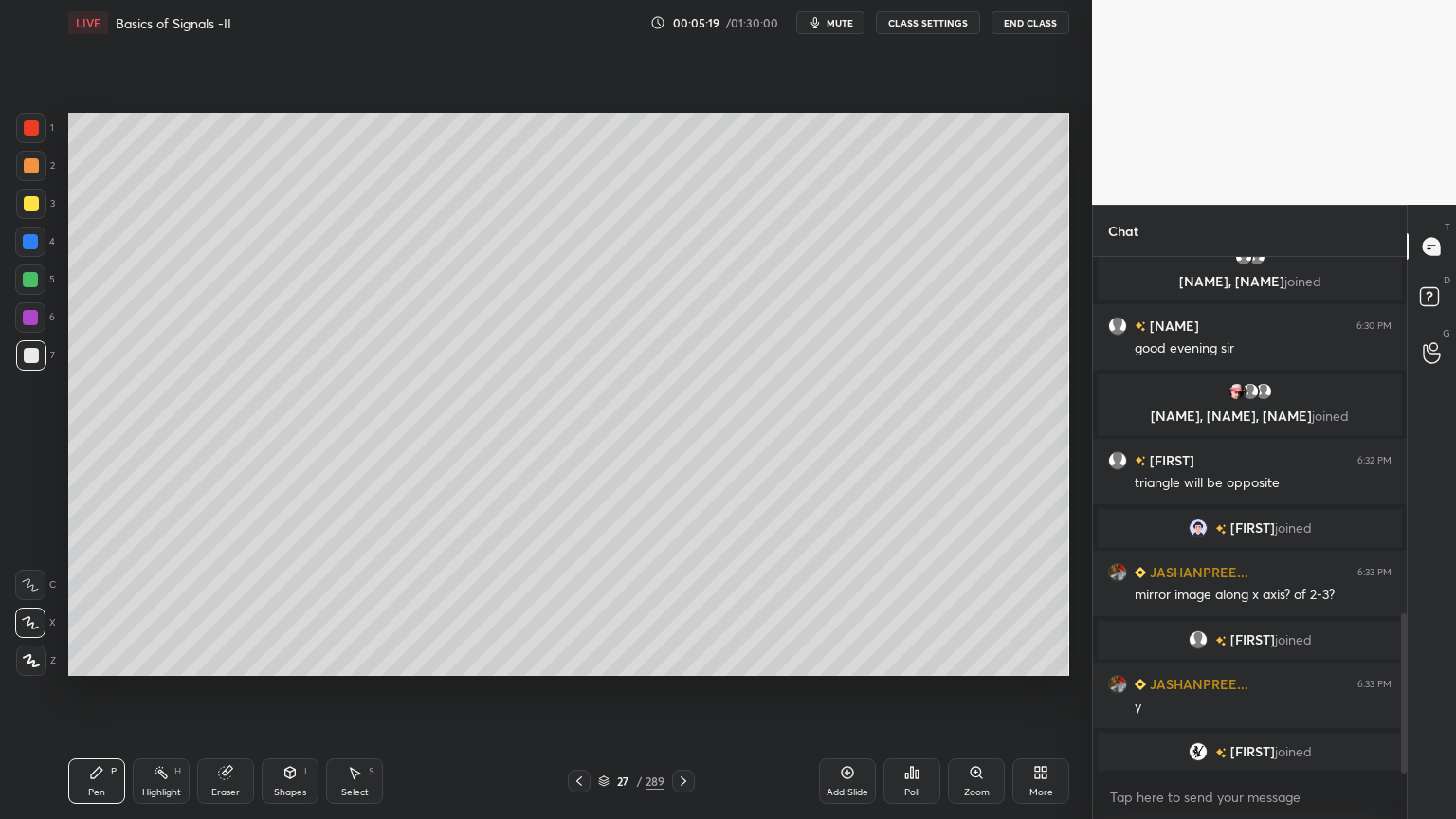 scroll, scrollTop: 1152, scrollLeft: 0, axis: vertical 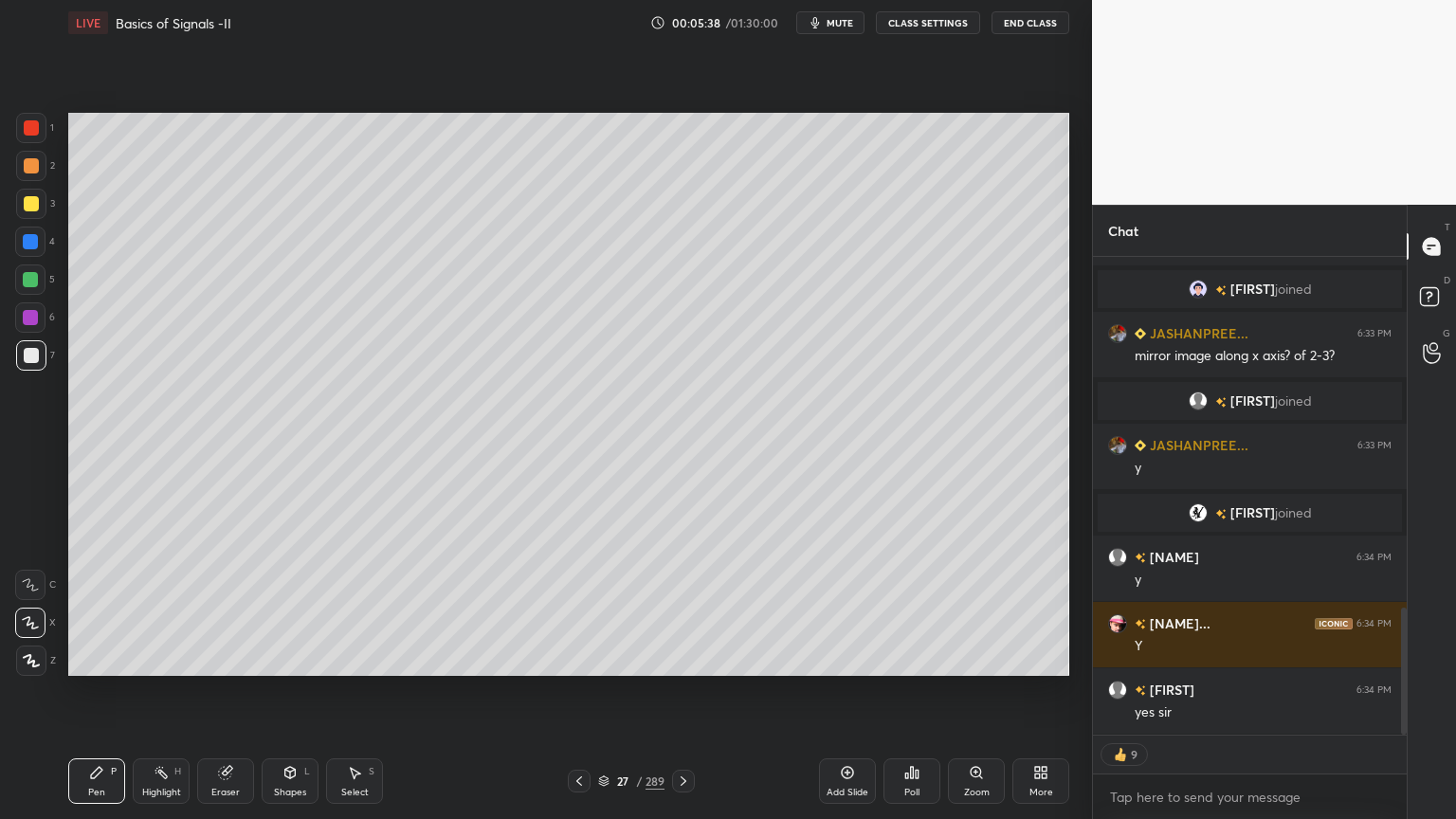 click on "Highlight" at bounding box center (161, 792) 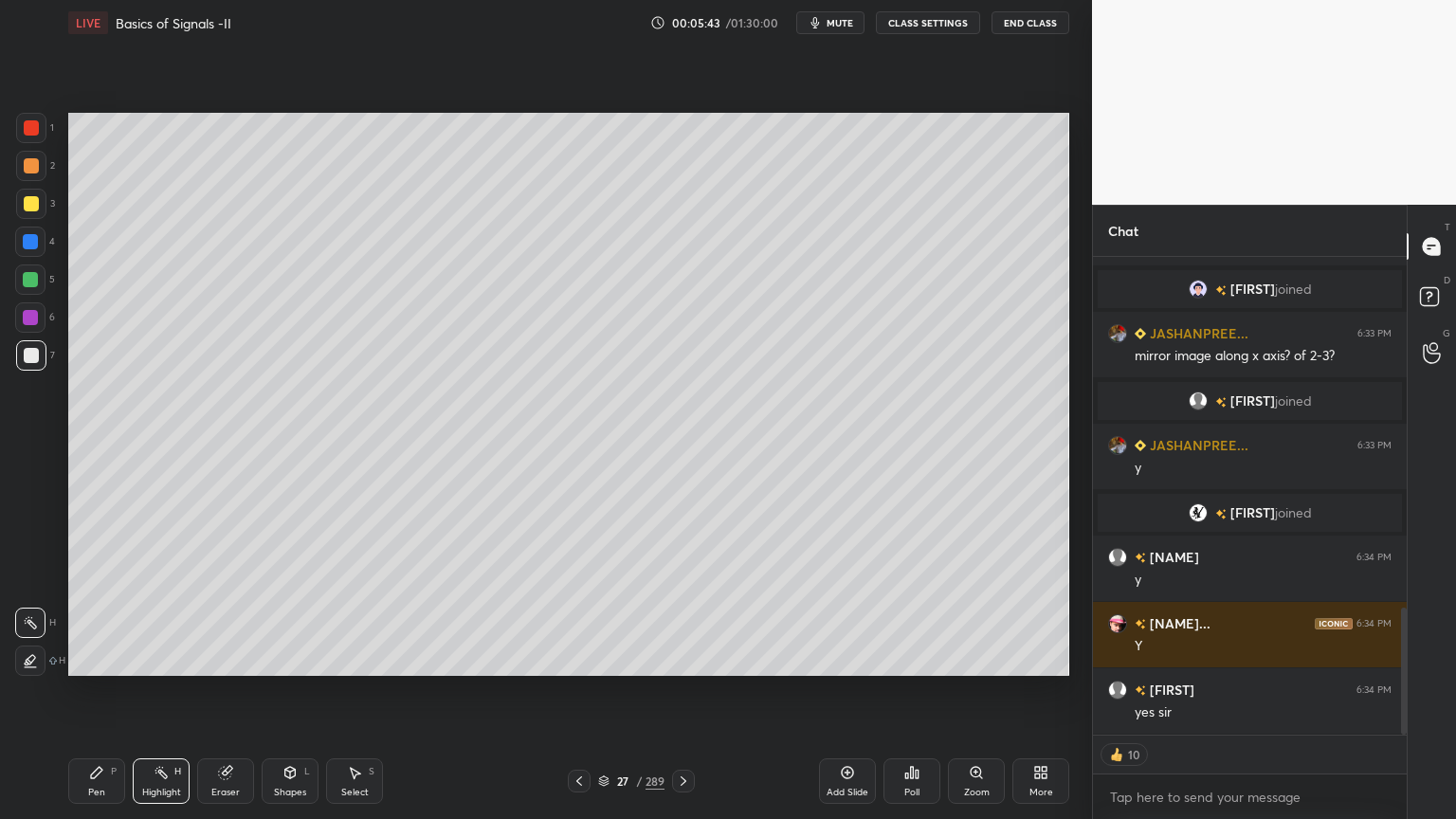 click on "Add Slide" at bounding box center [847, 781] 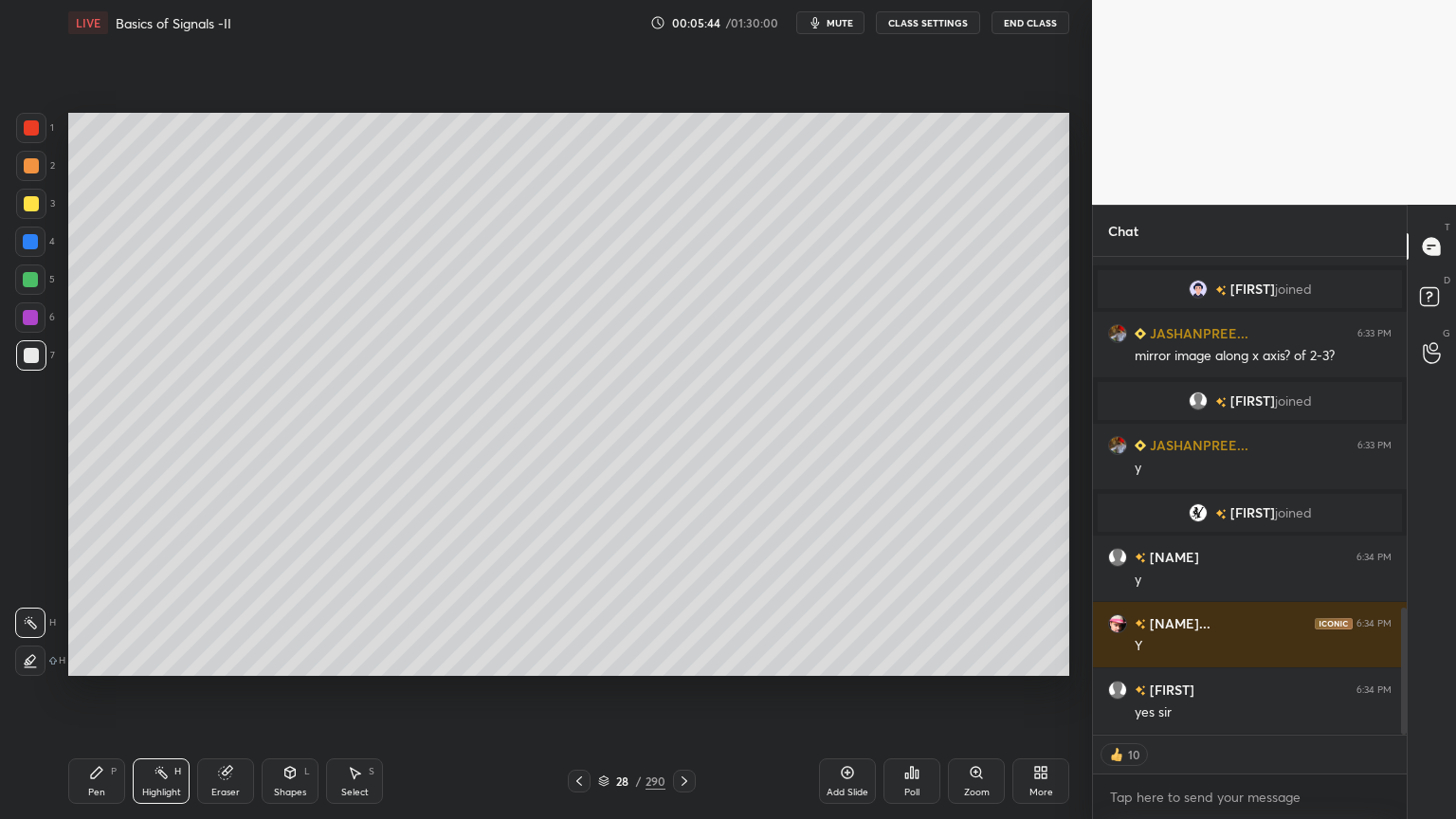 click on "Pen P" at bounding box center (97, 781) 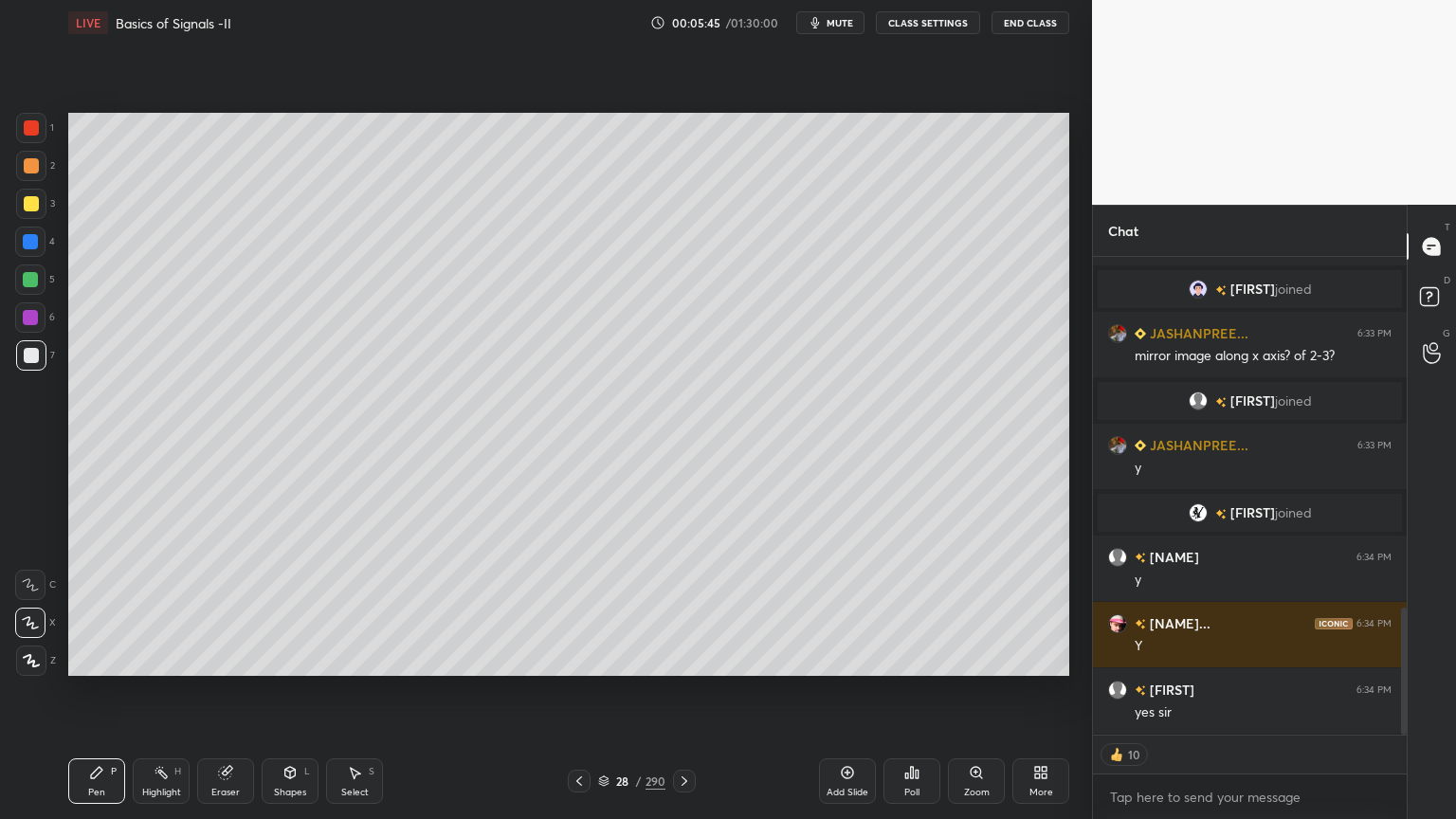 click at bounding box center (31, 166) 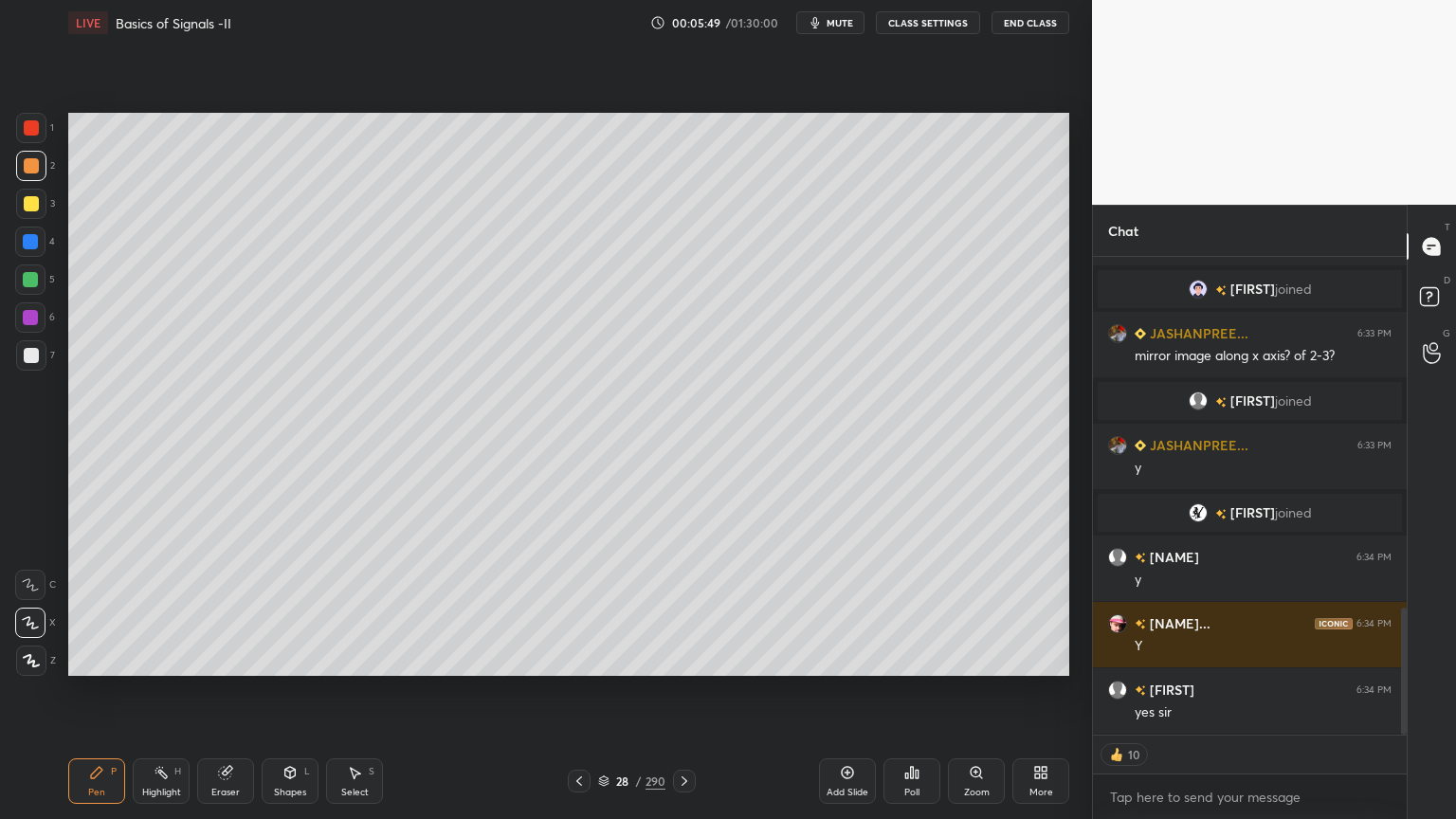 click on "Shapes" at bounding box center (290, 792) 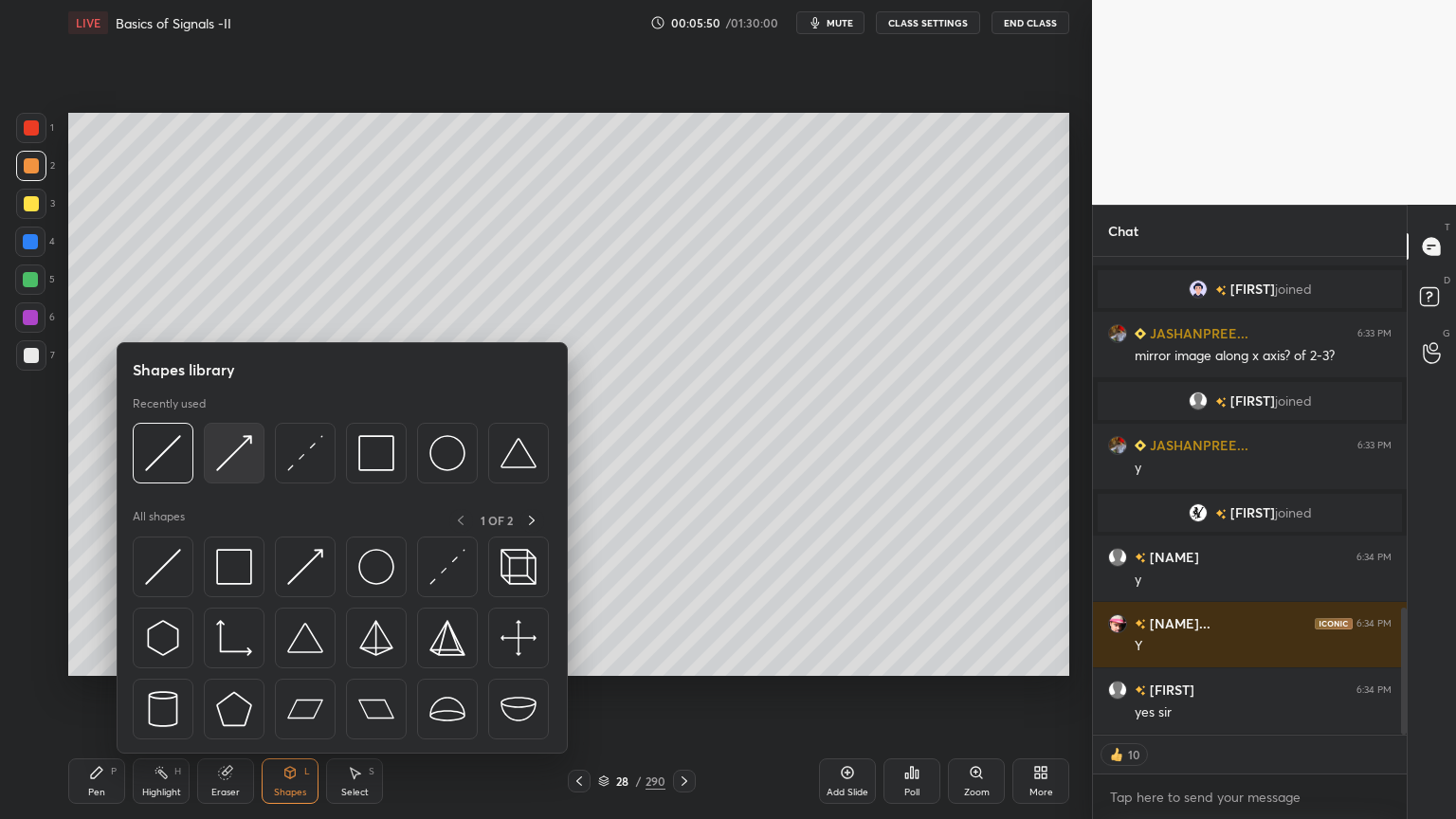 click at bounding box center (234, 453) 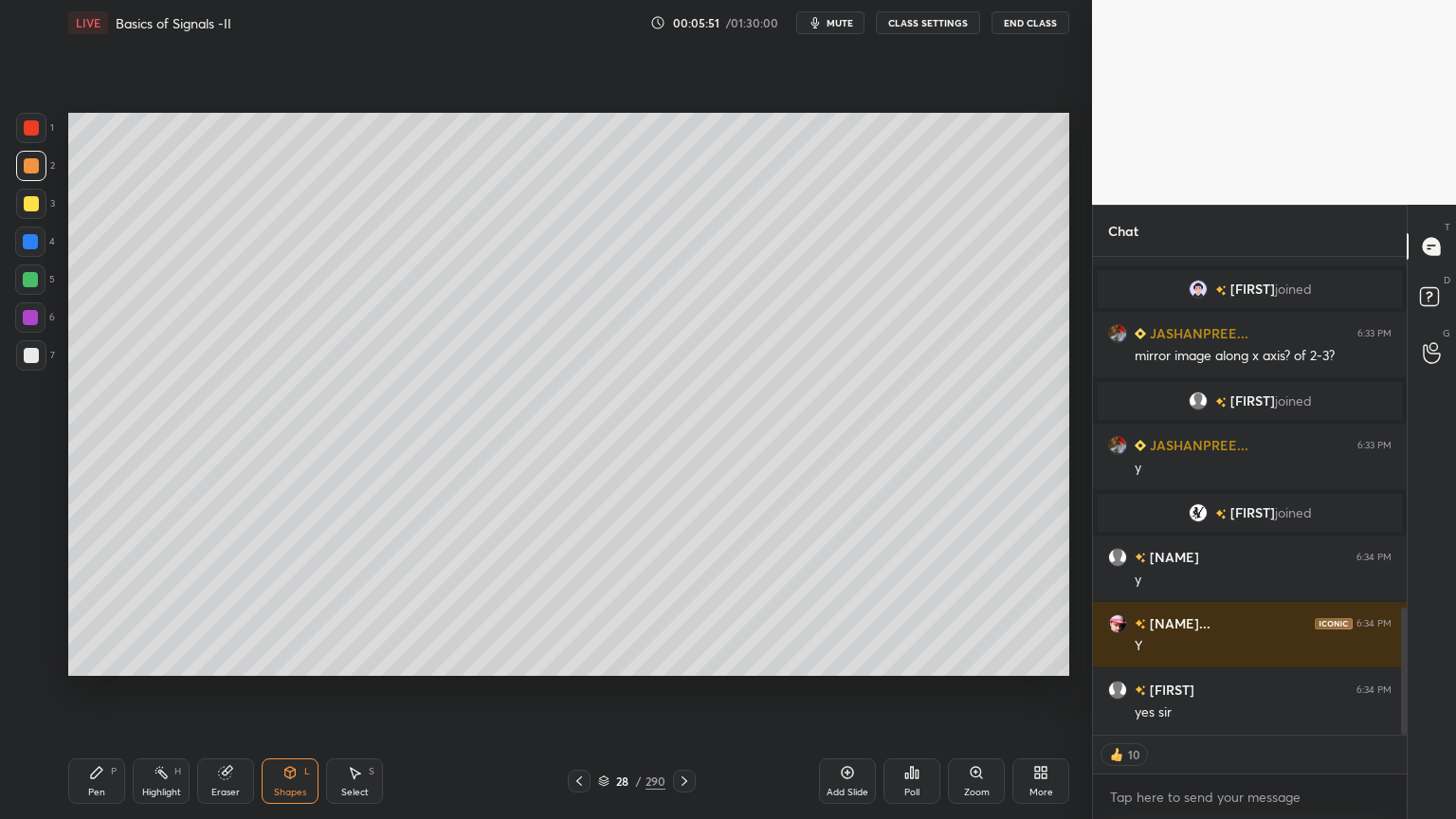 scroll, scrollTop: 7, scrollLeft: 6, axis: both 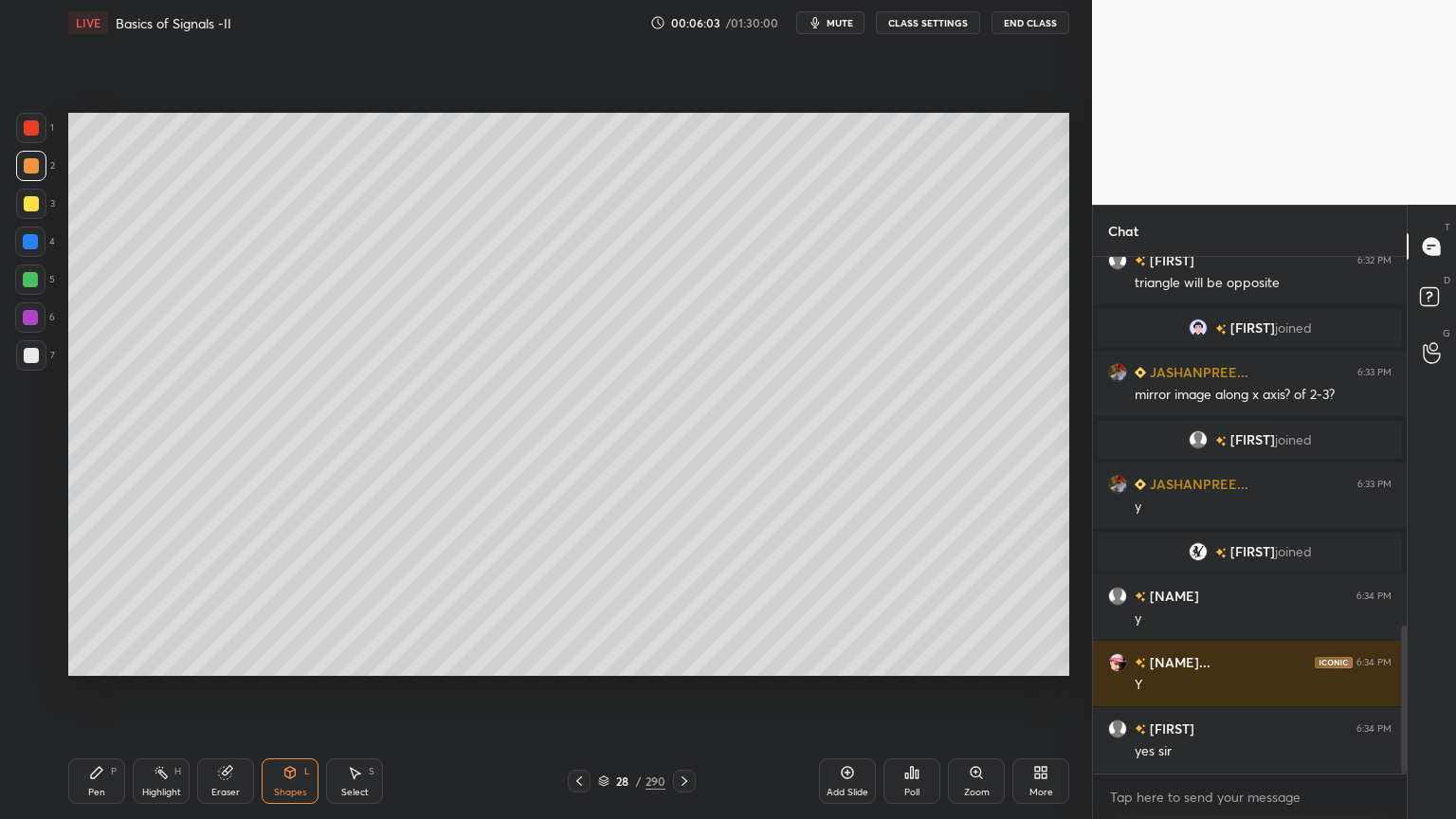 click on "Pen P" at bounding box center [97, 781] 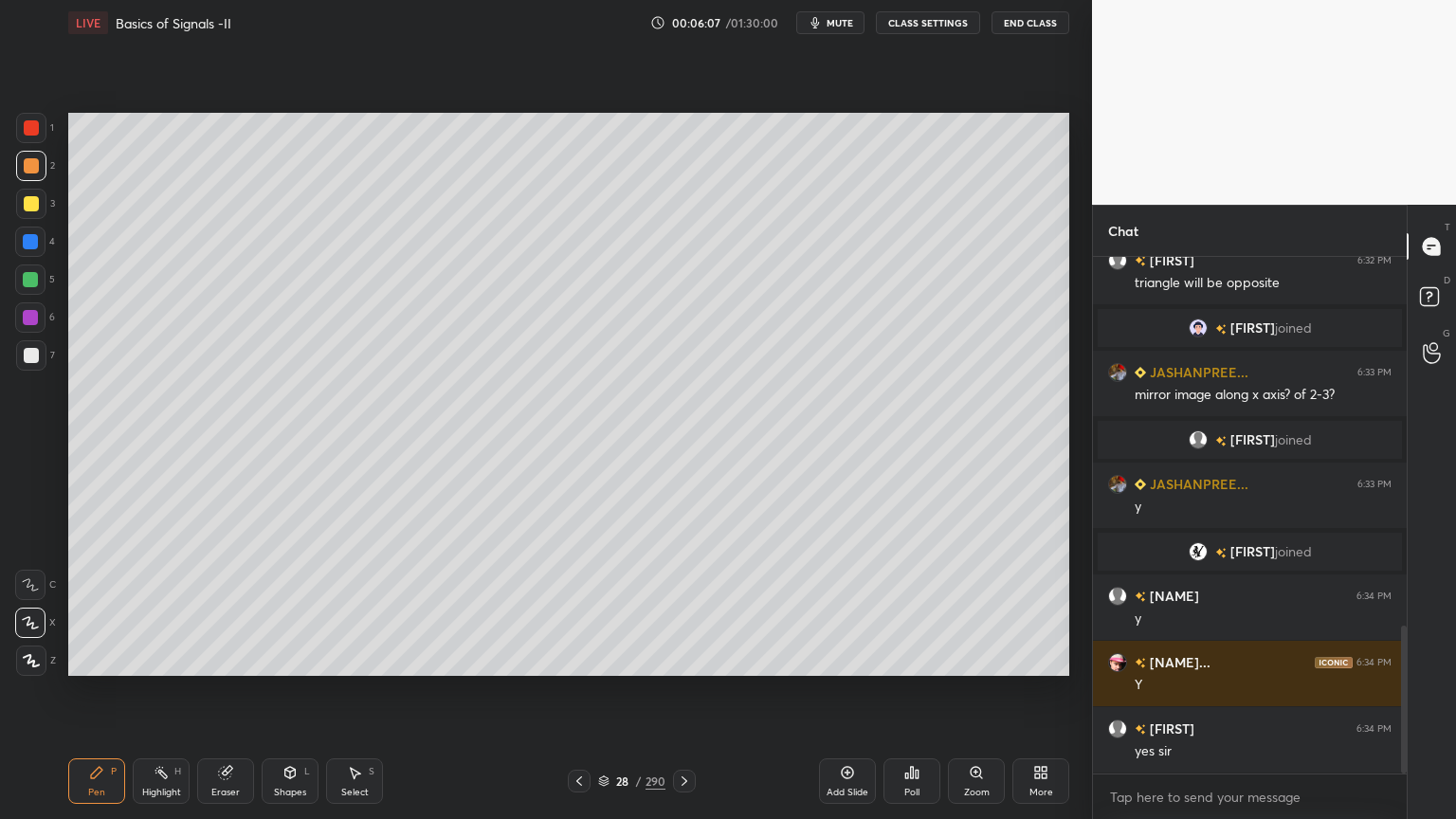 click at bounding box center (31, 204) 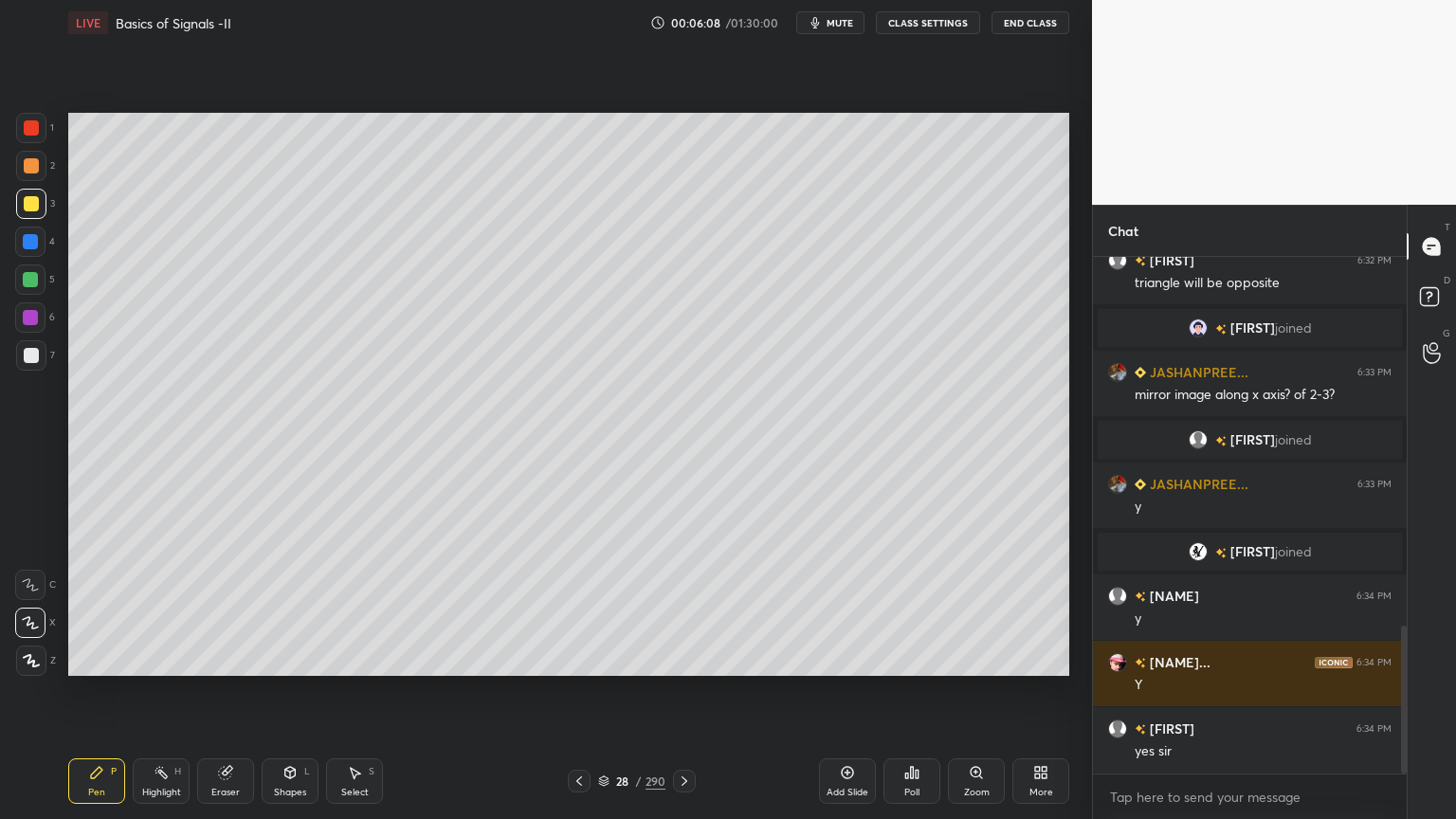 click on "Shapes L" at bounding box center [290, 781] 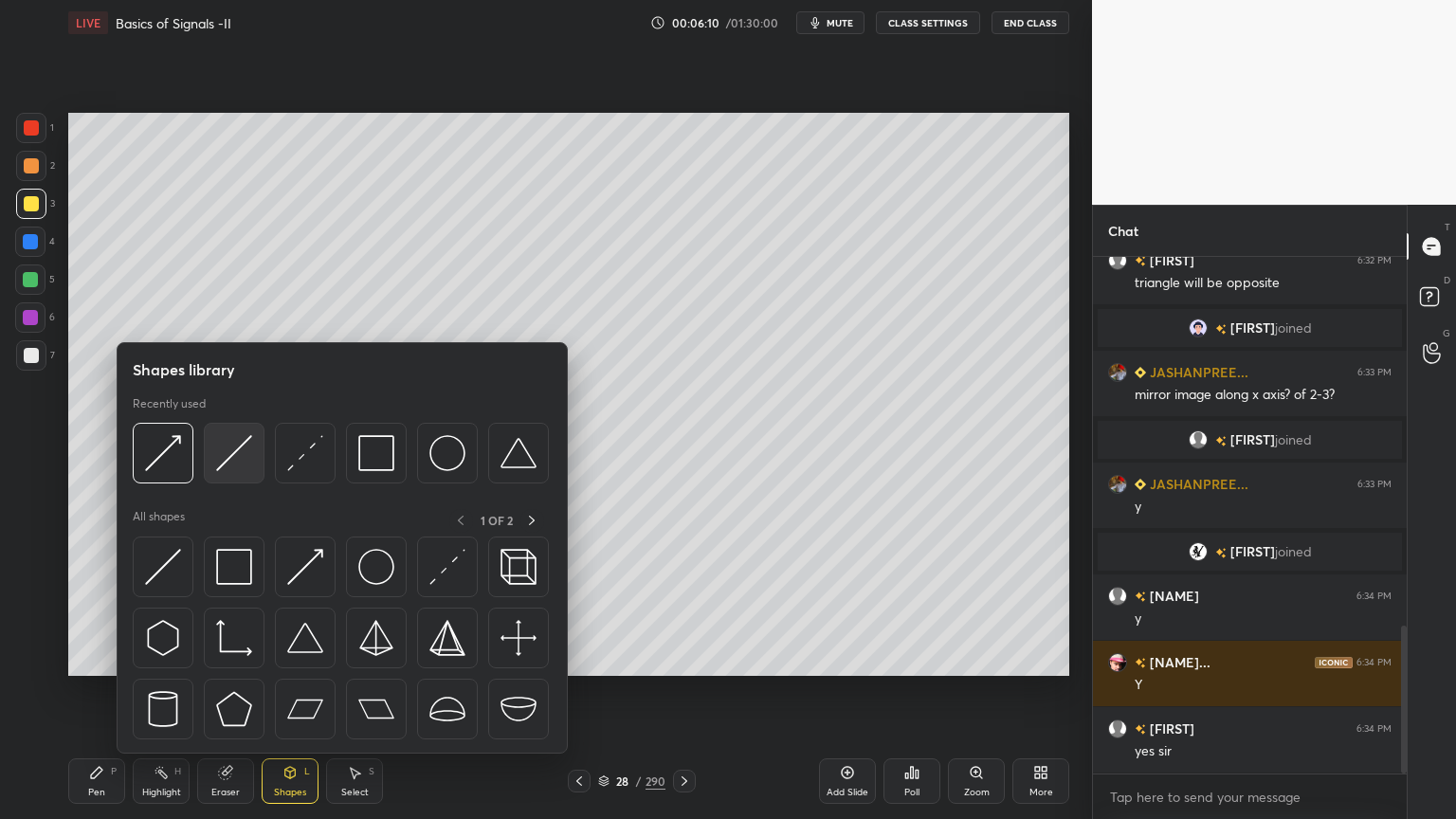 click at bounding box center [234, 453] 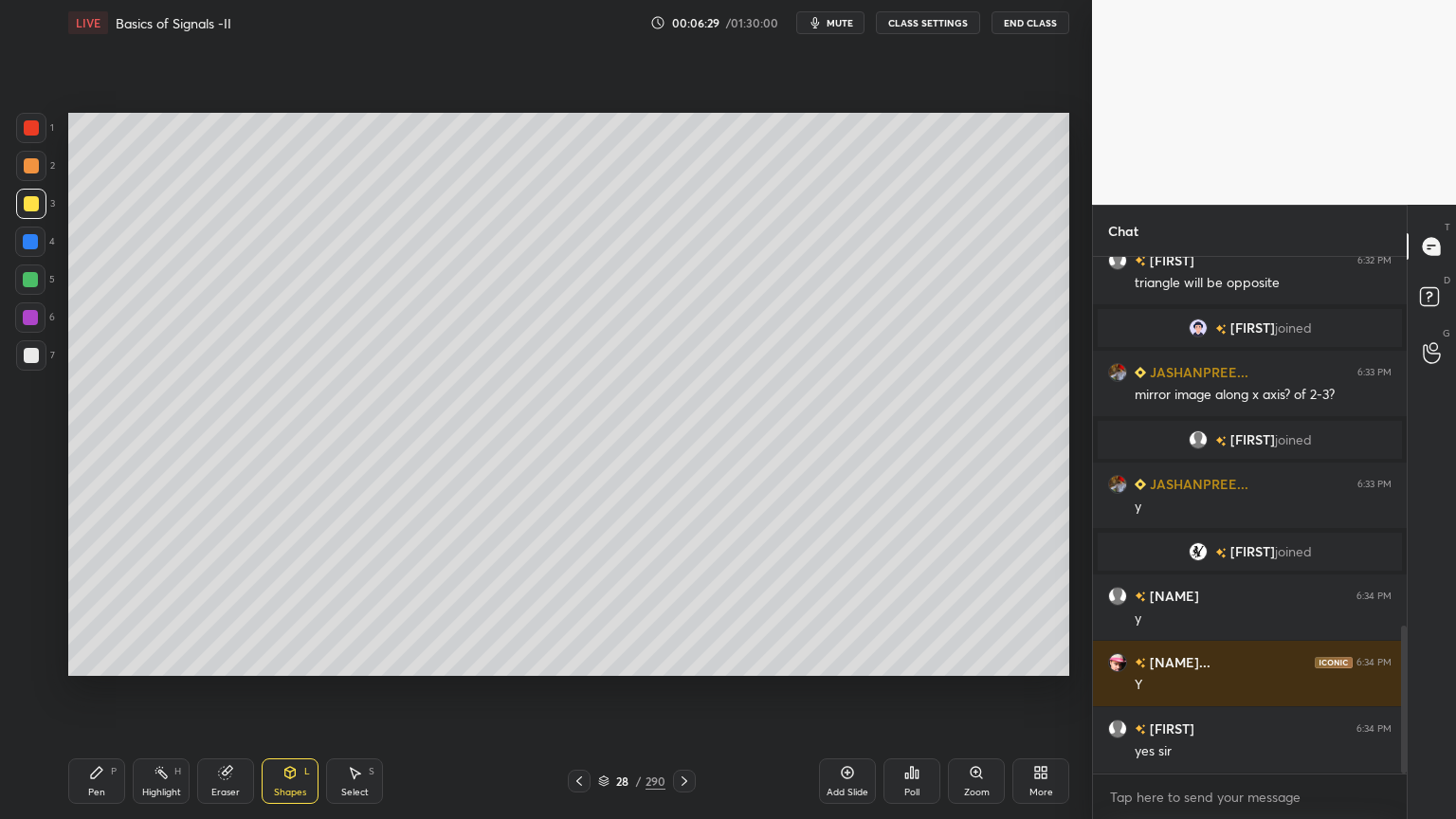 click on "Pen P" at bounding box center [97, 781] 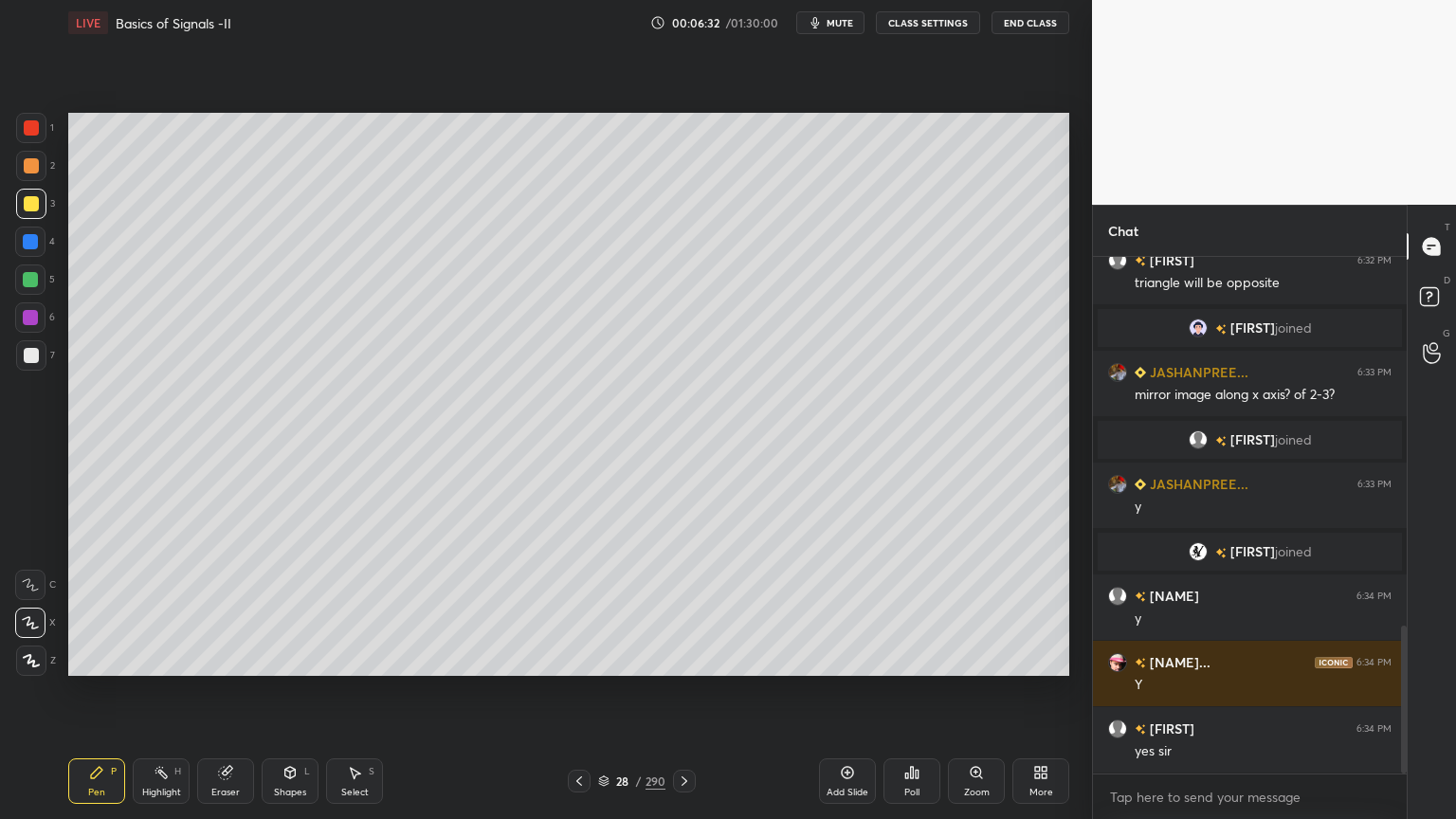 click at bounding box center (31, 166) 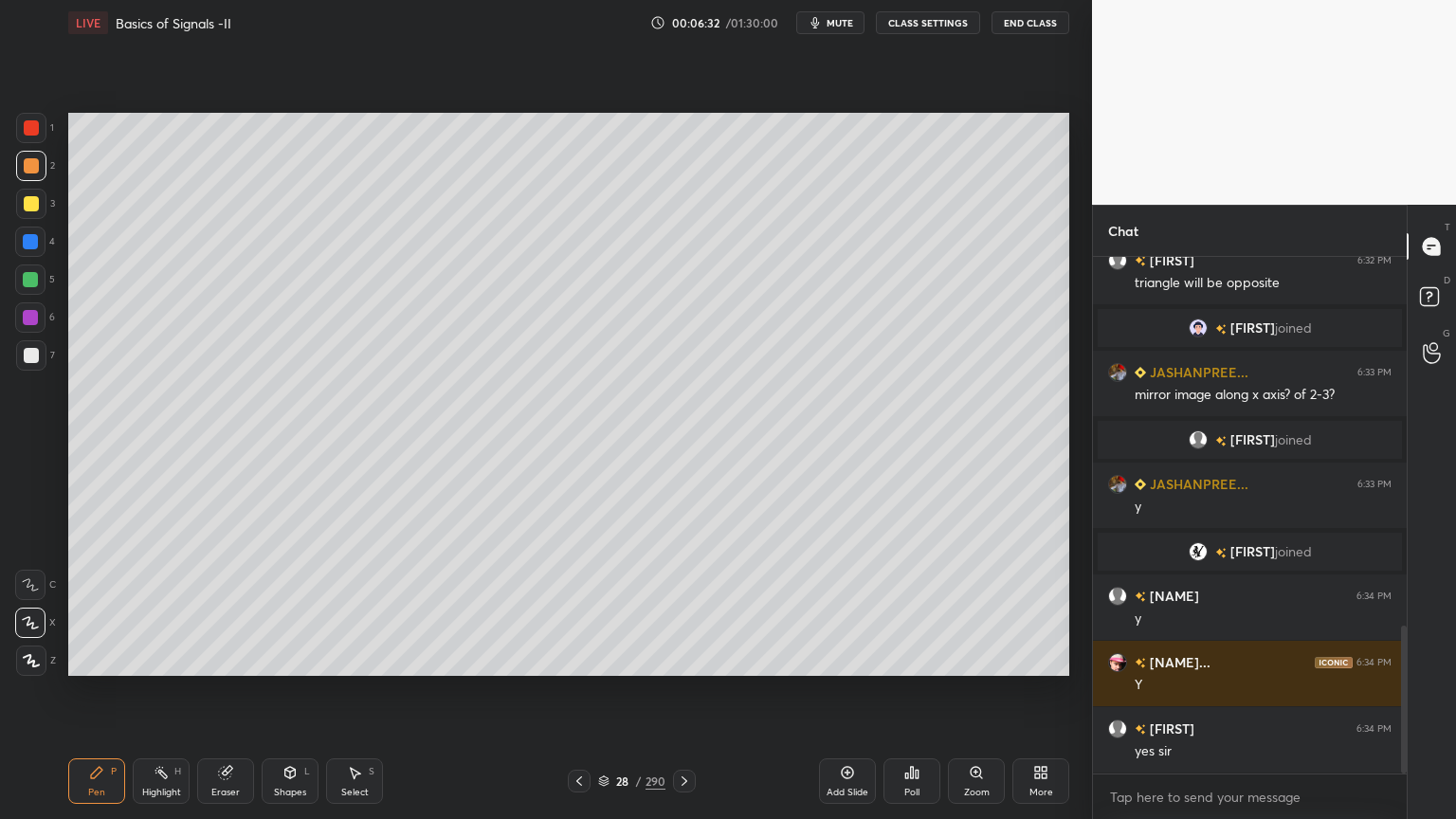 scroll, scrollTop: 1350, scrollLeft: 0, axis: vertical 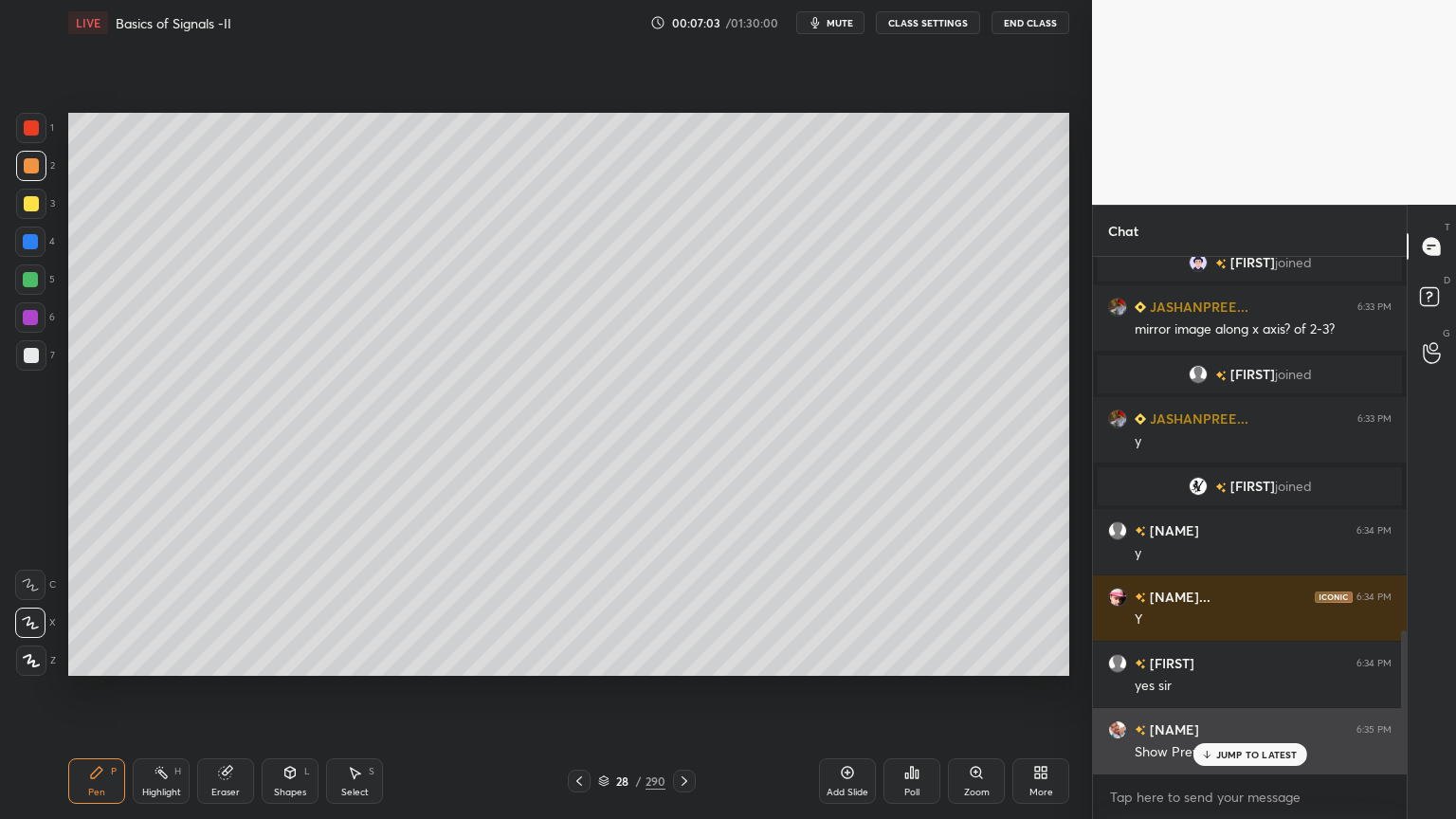 click on "JUMP TO LATEST" at bounding box center (1257, 755) 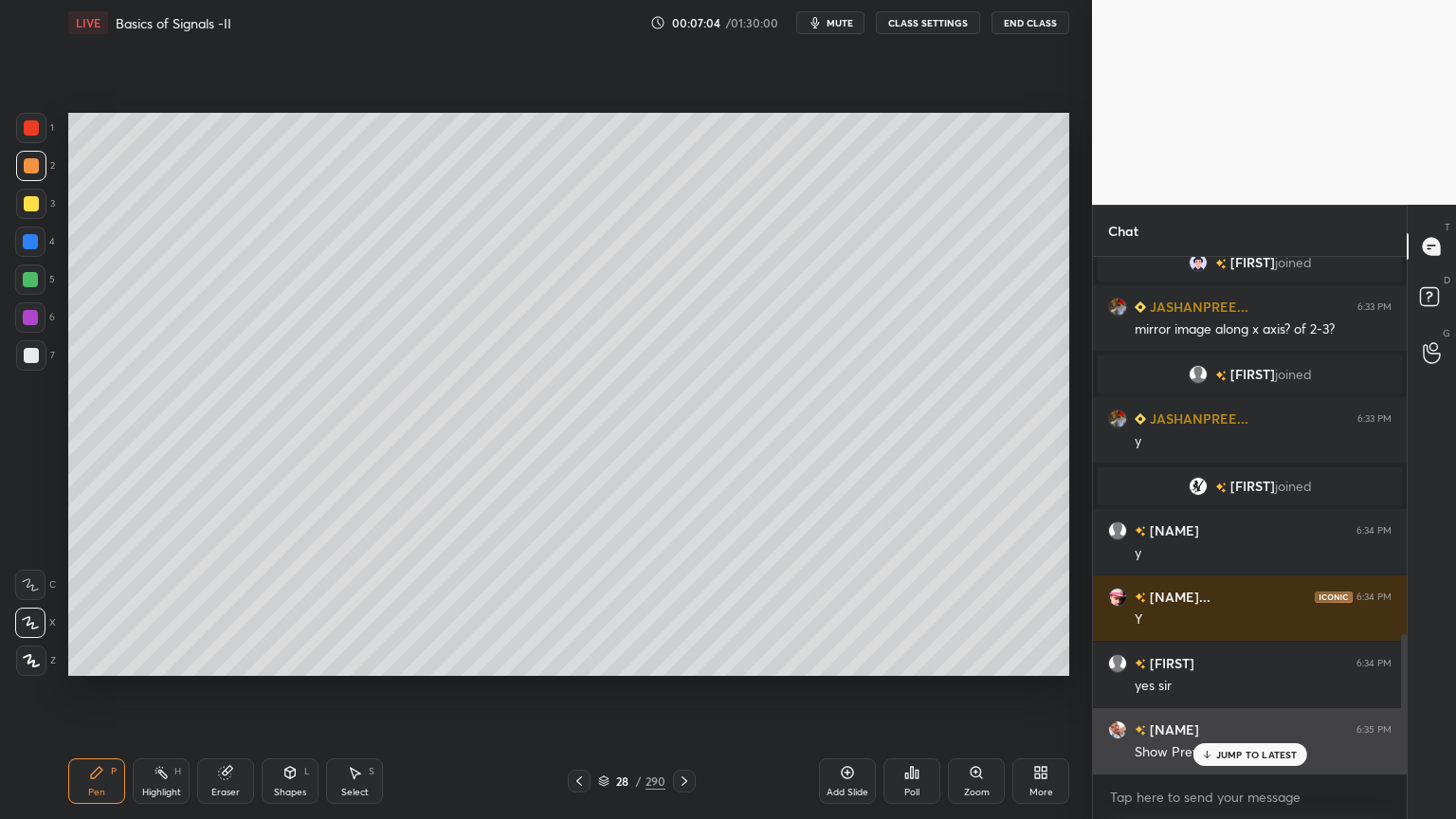 scroll, scrollTop: 1395, scrollLeft: 0, axis: vertical 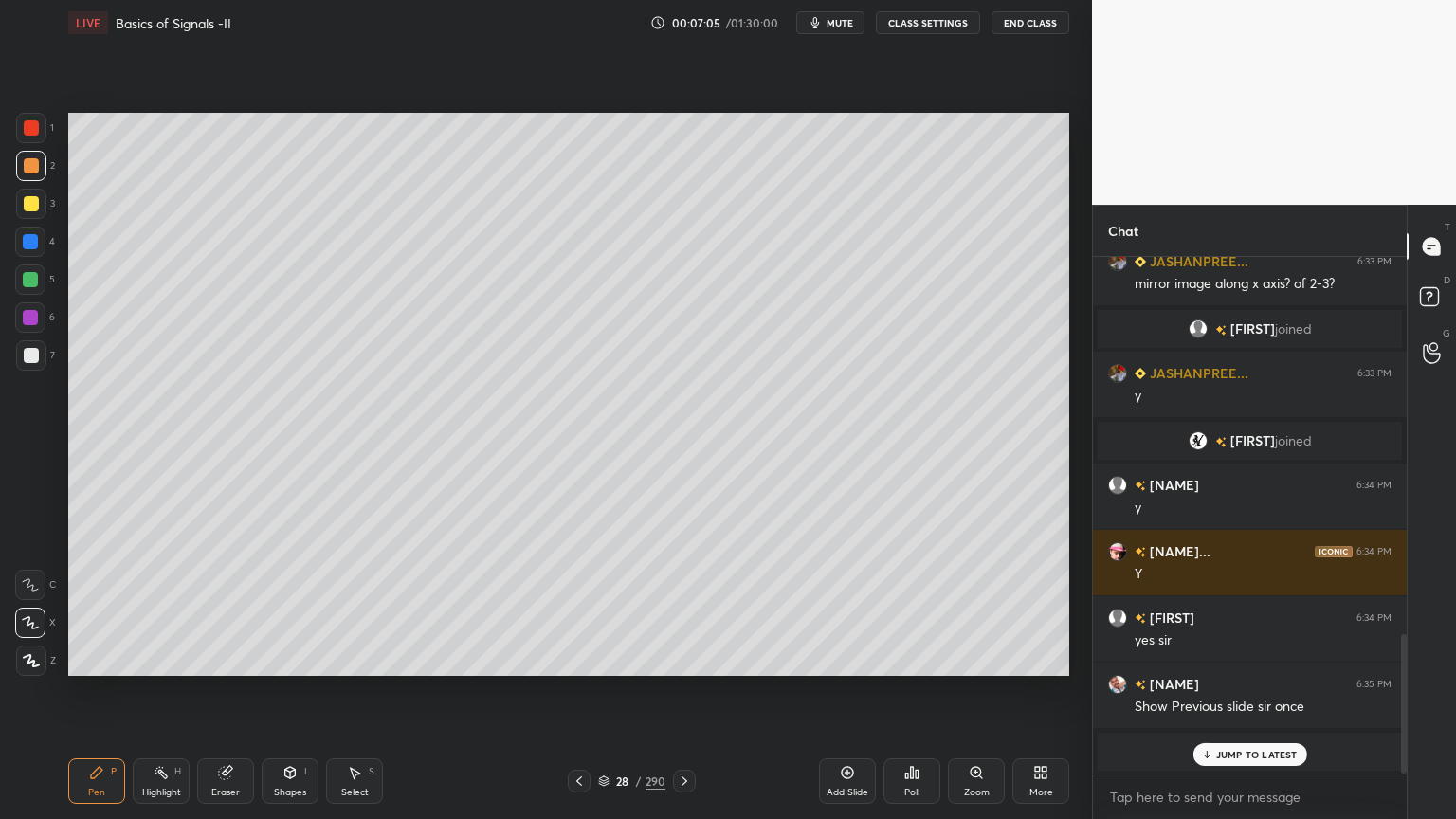 click on "JUMP TO LATEST" at bounding box center (1257, 755) 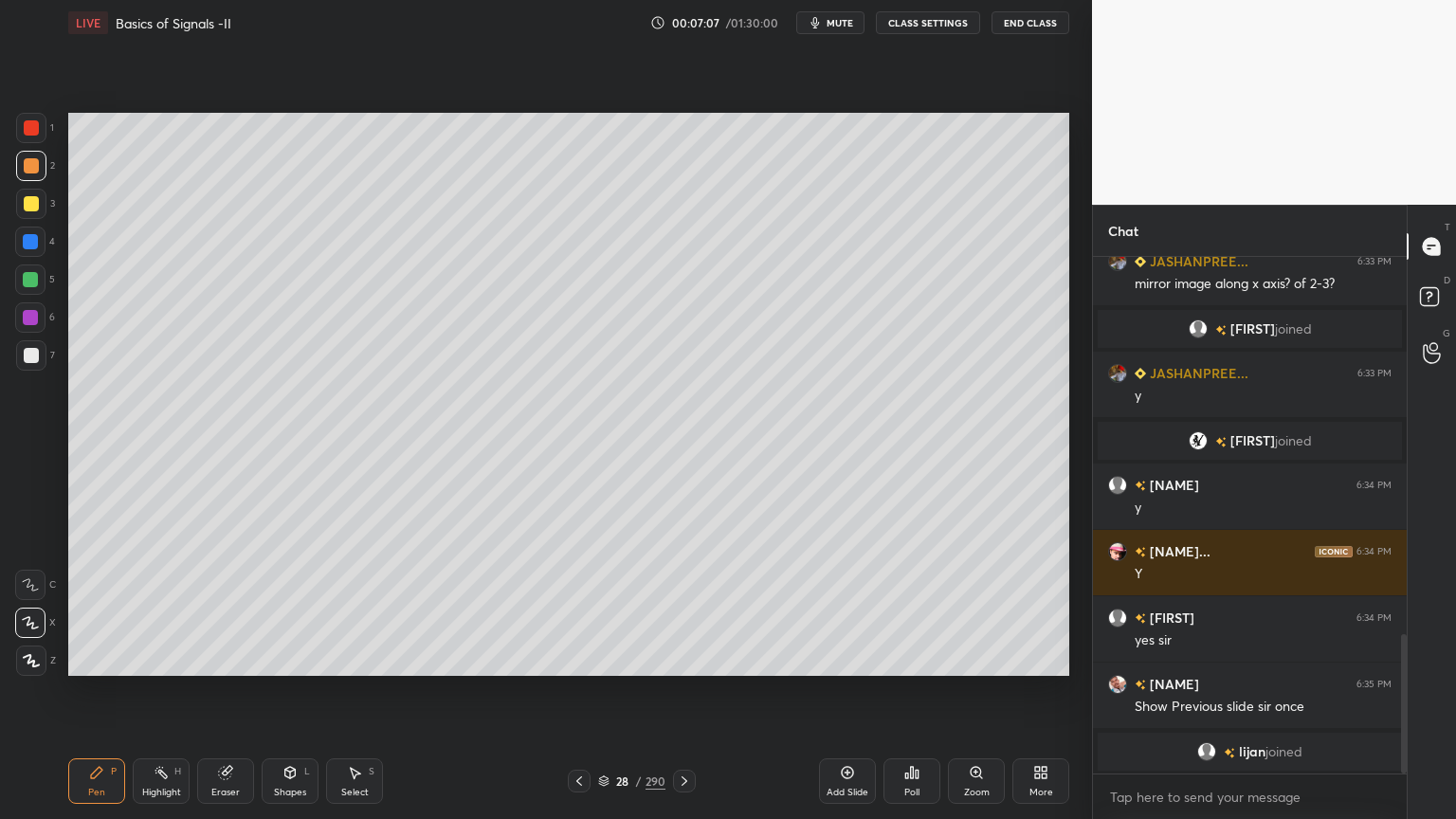click 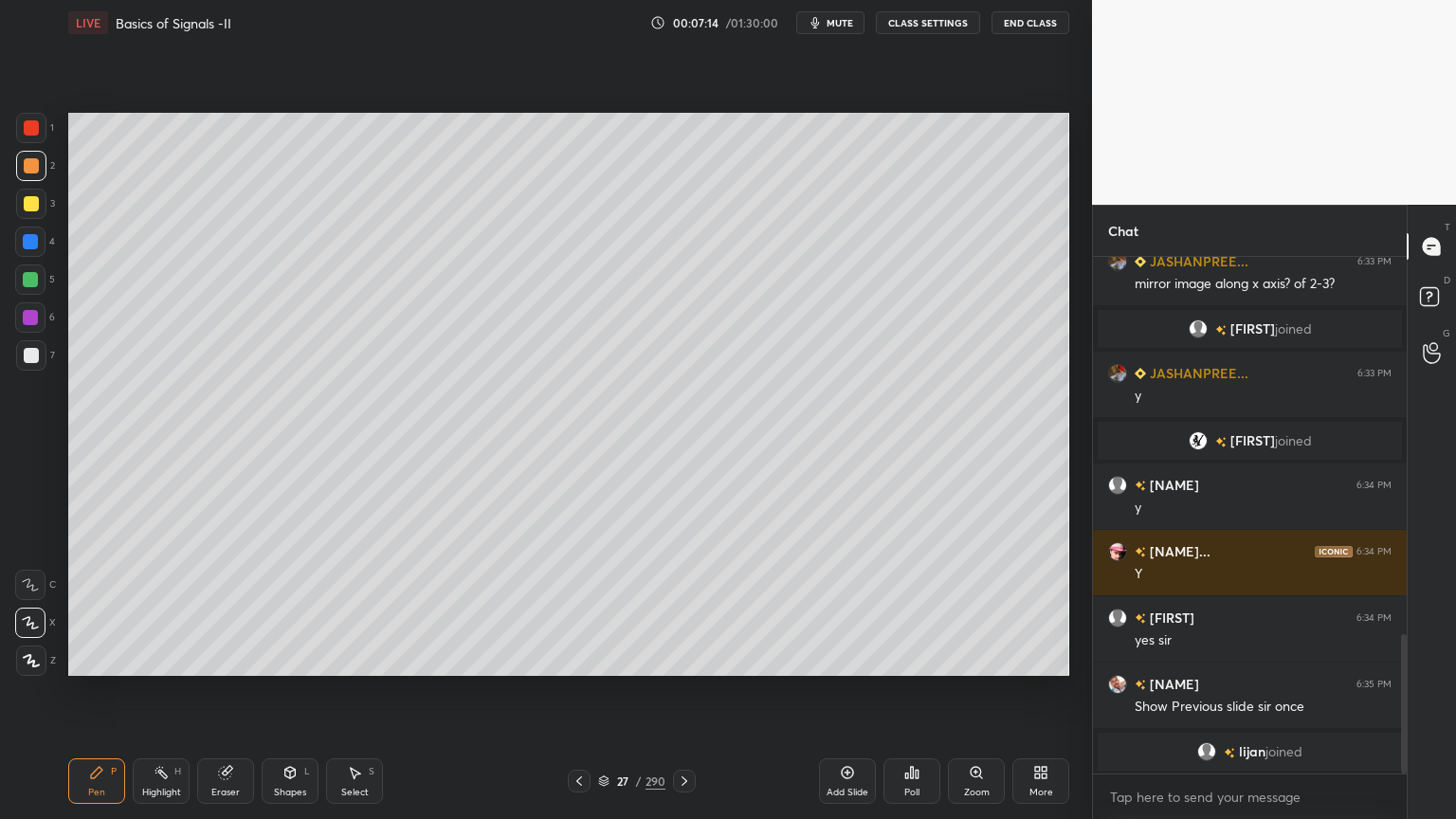click 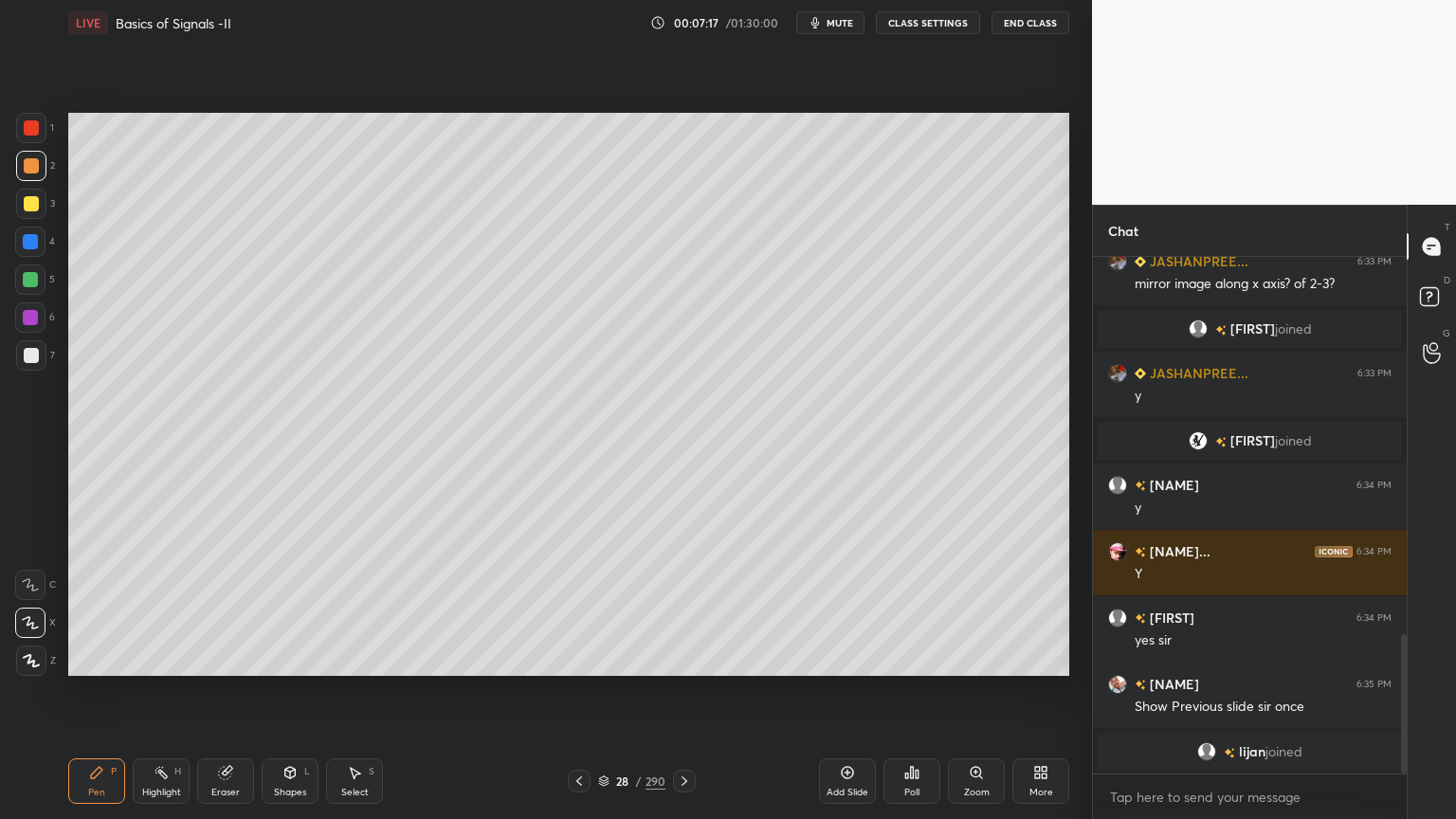 click on "Pen" at bounding box center (97, 792) 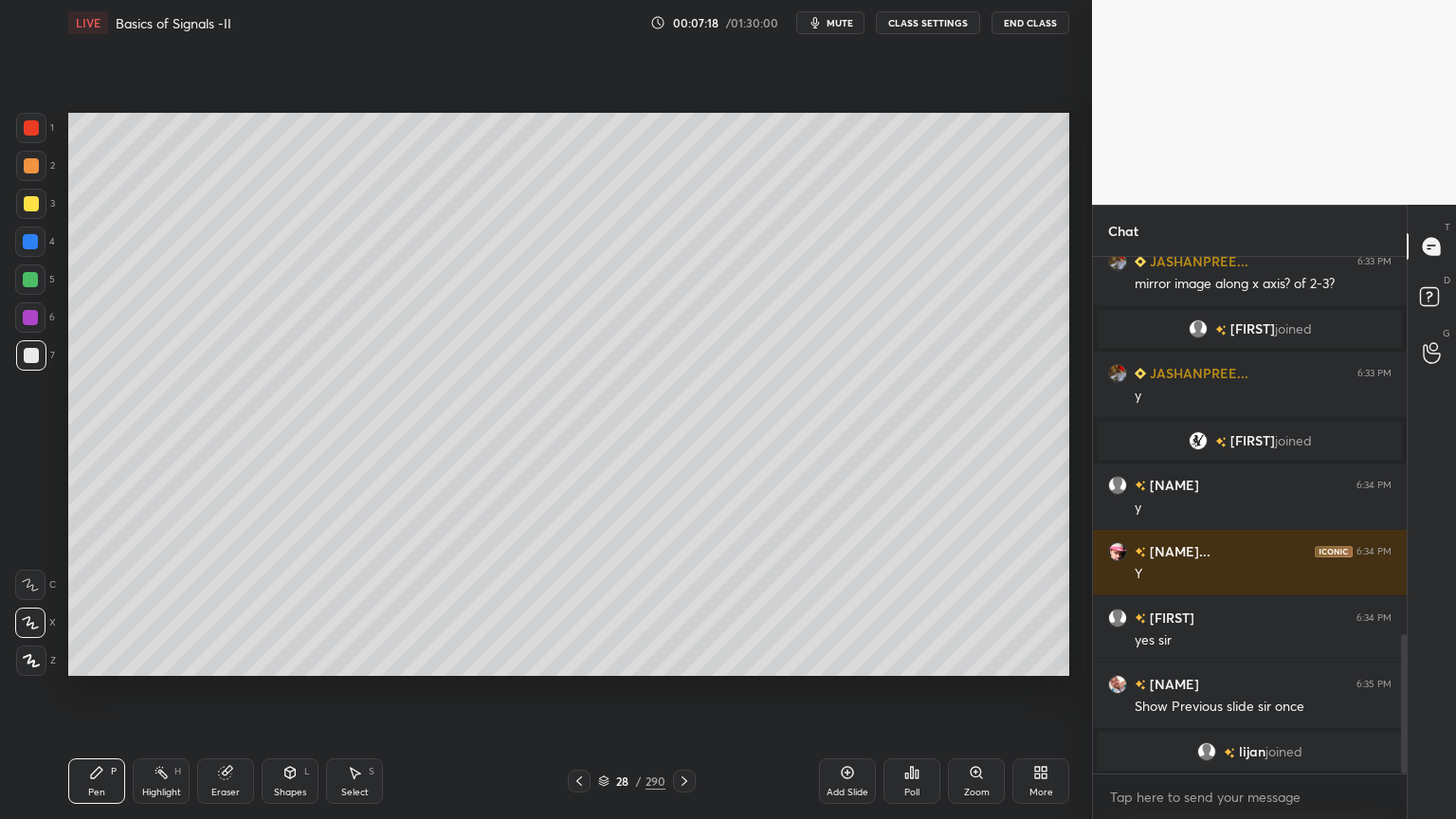 click 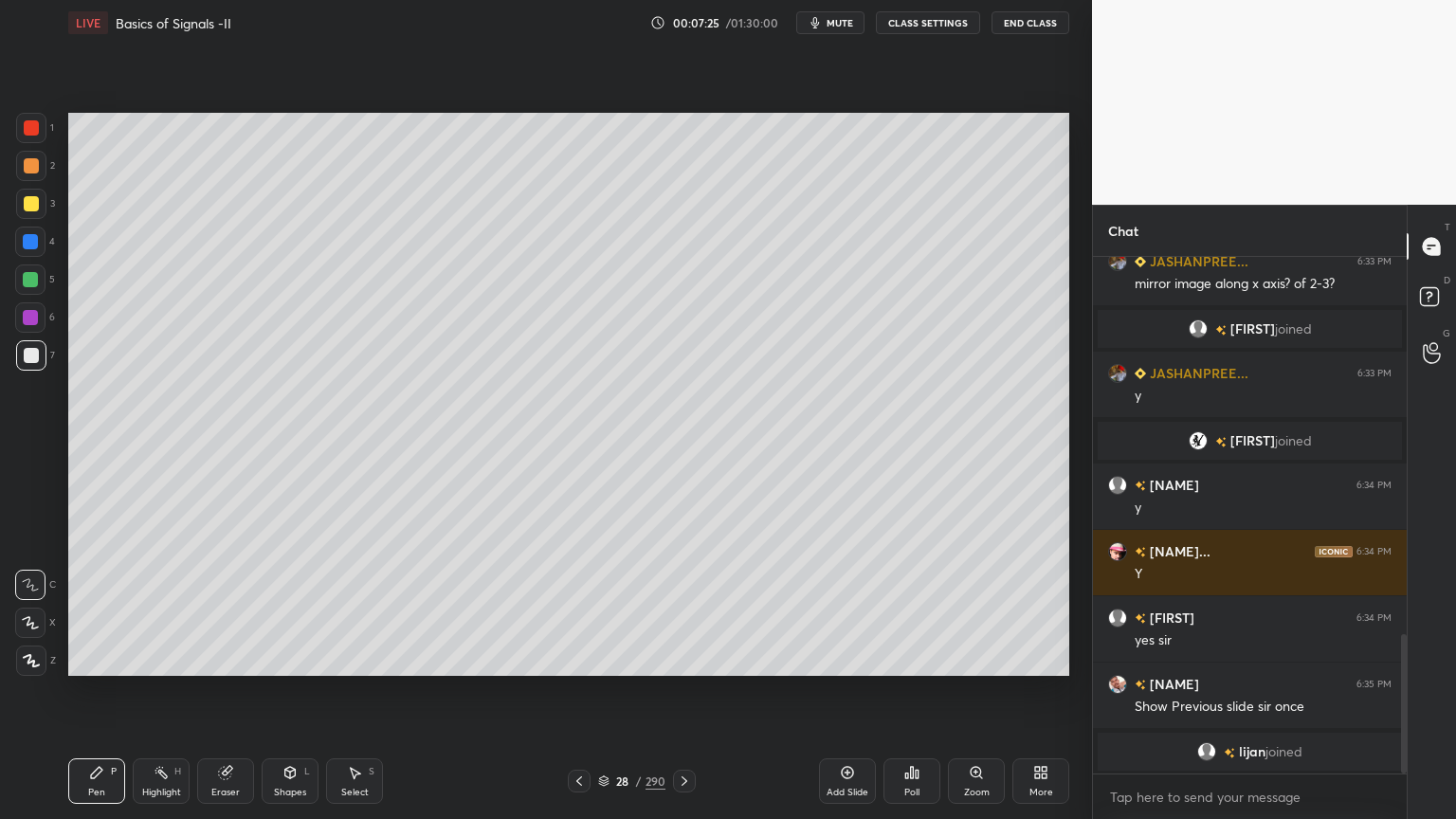 click at bounding box center [31, 166] 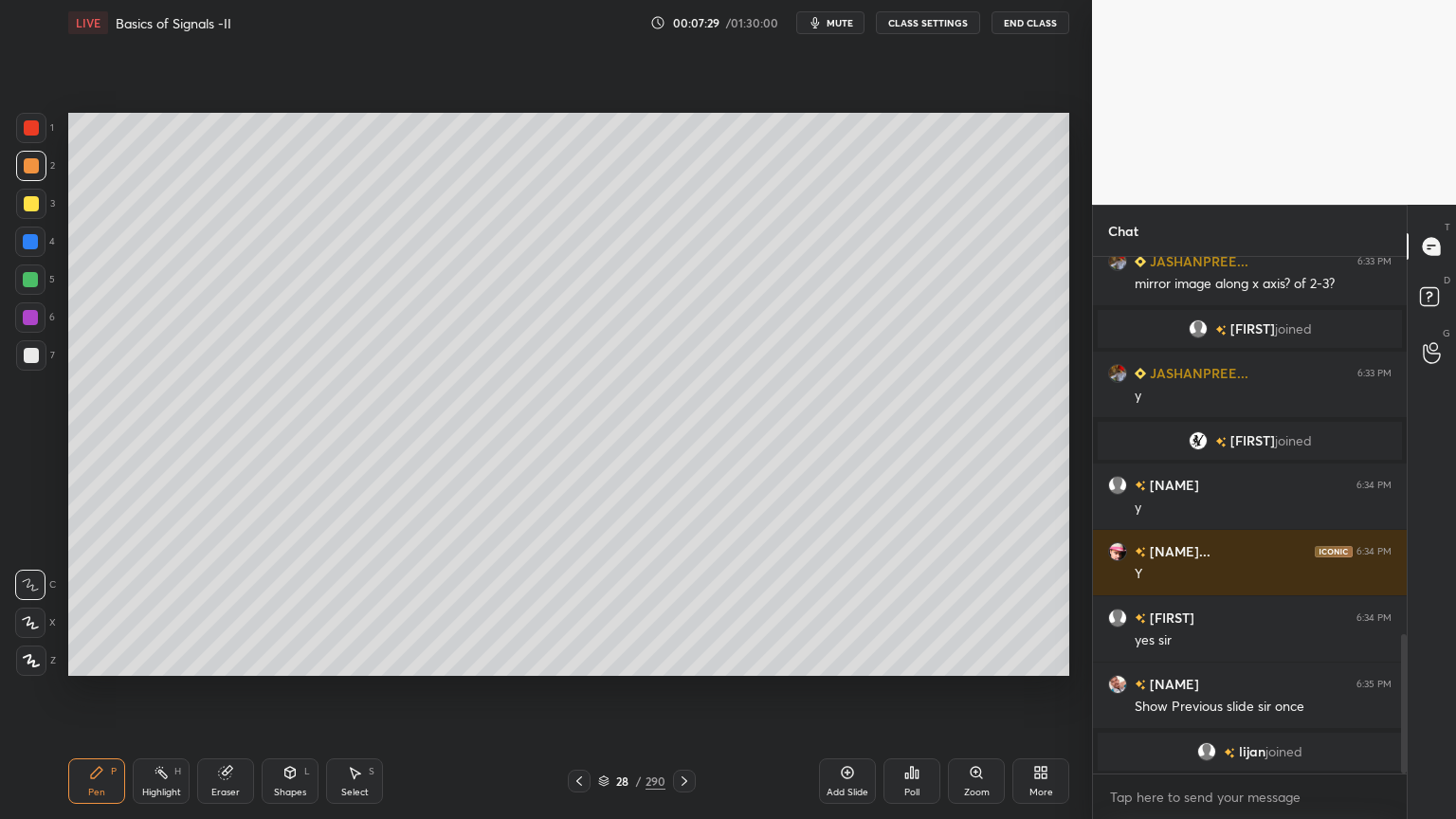 click 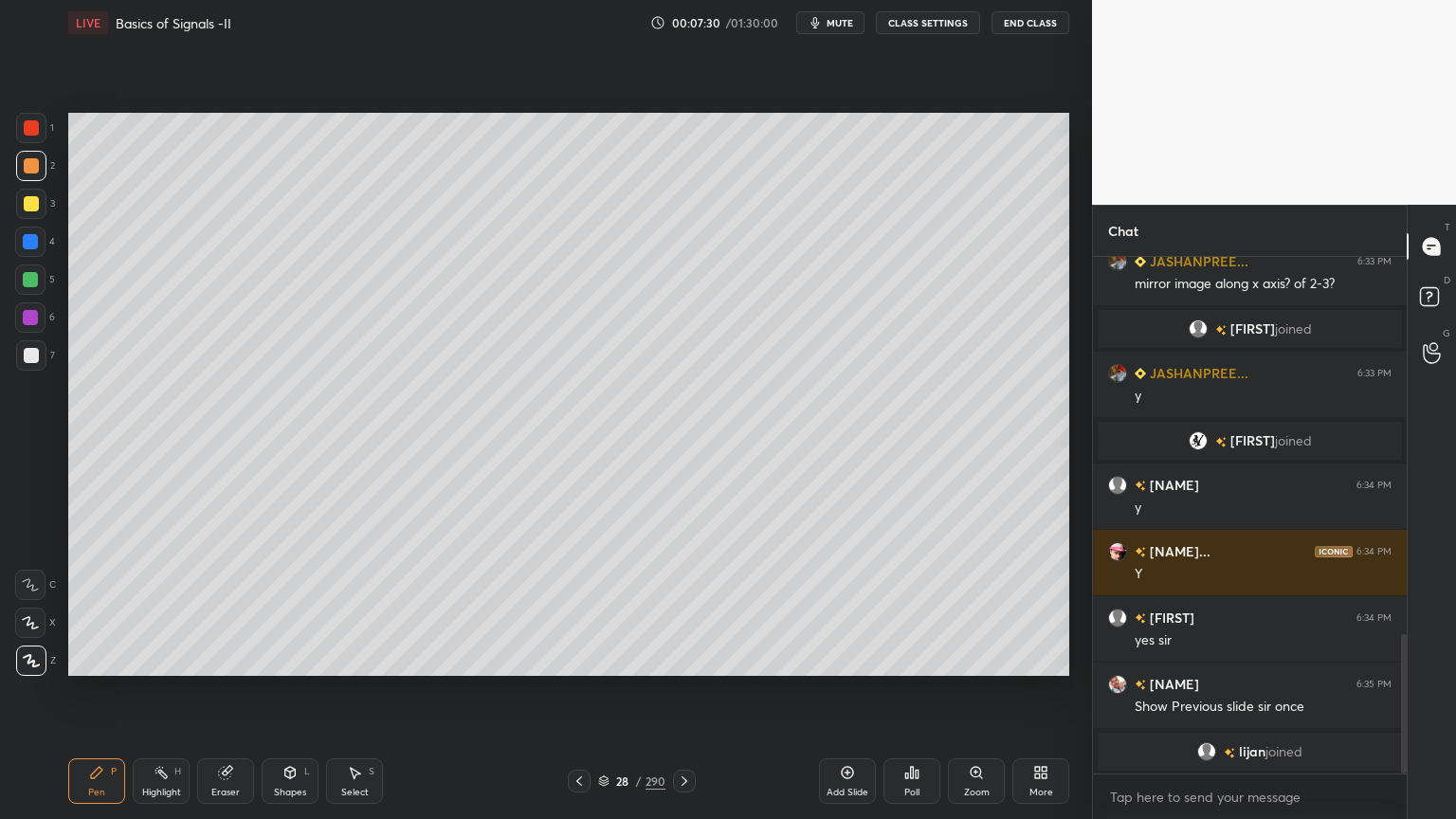 click on "Shapes" at bounding box center (290, 792) 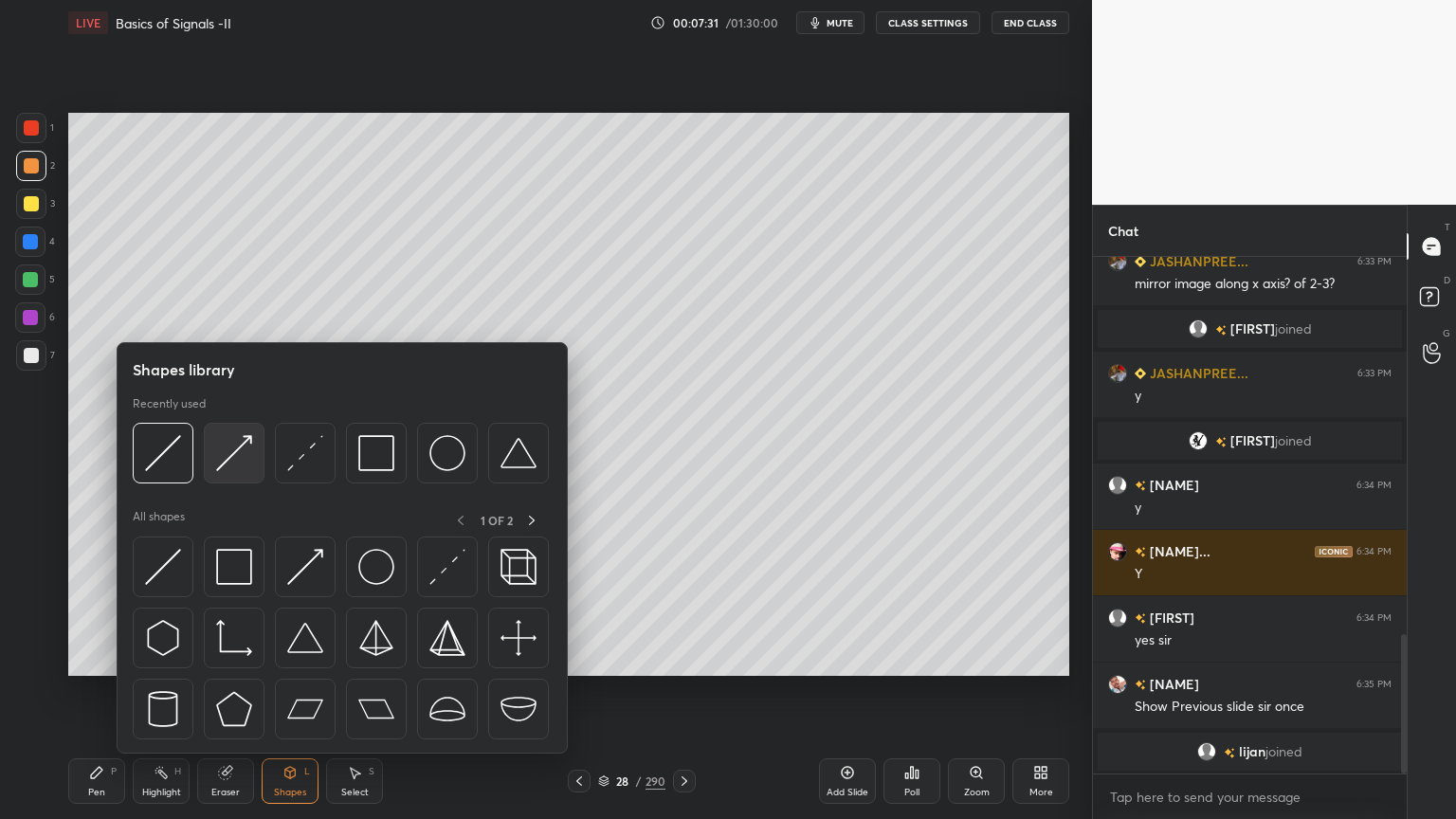 click at bounding box center [234, 453] 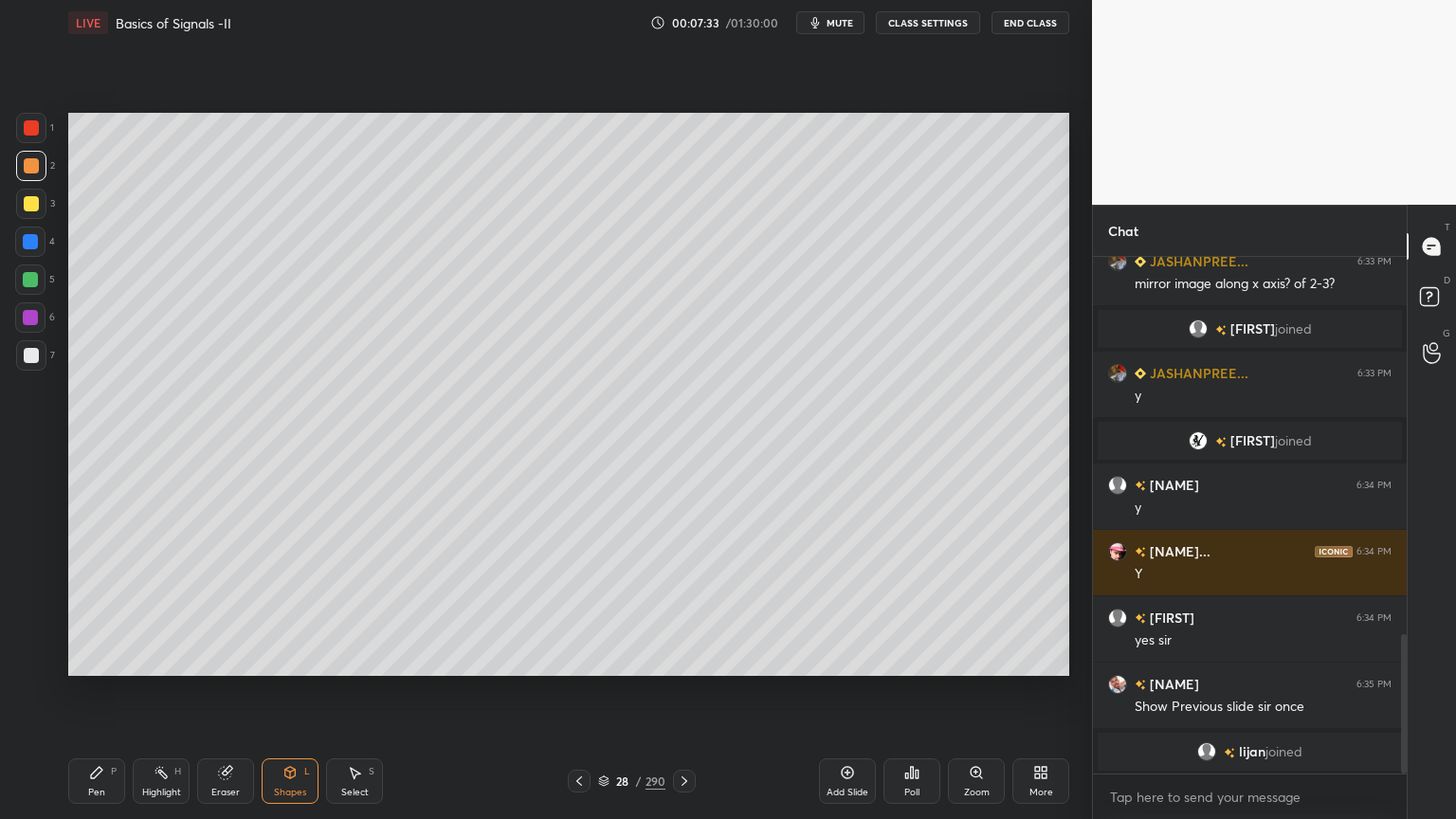 click on "Highlight" at bounding box center (161, 792) 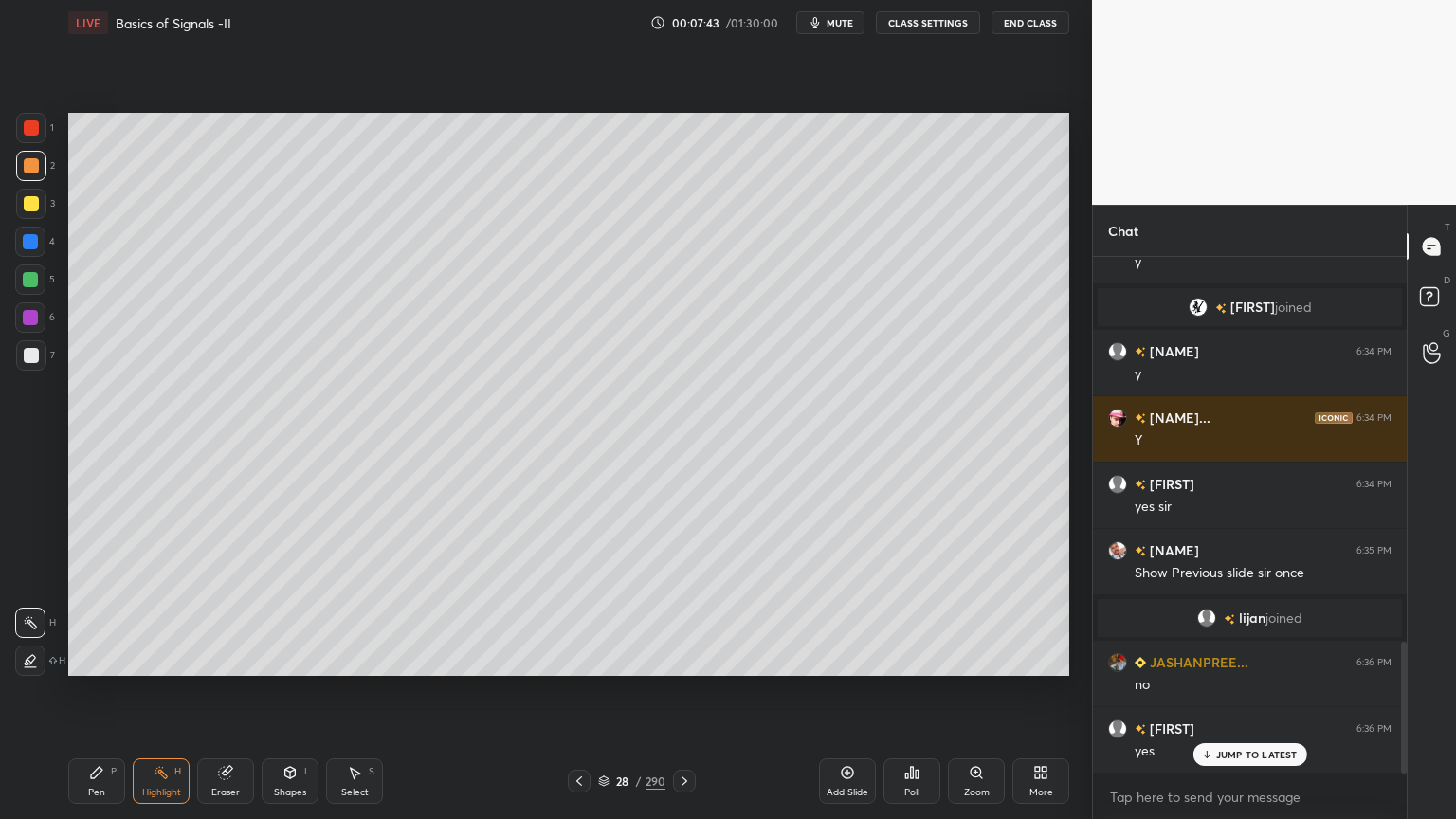 scroll, scrollTop: 1505, scrollLeft: 0, axis: vertical 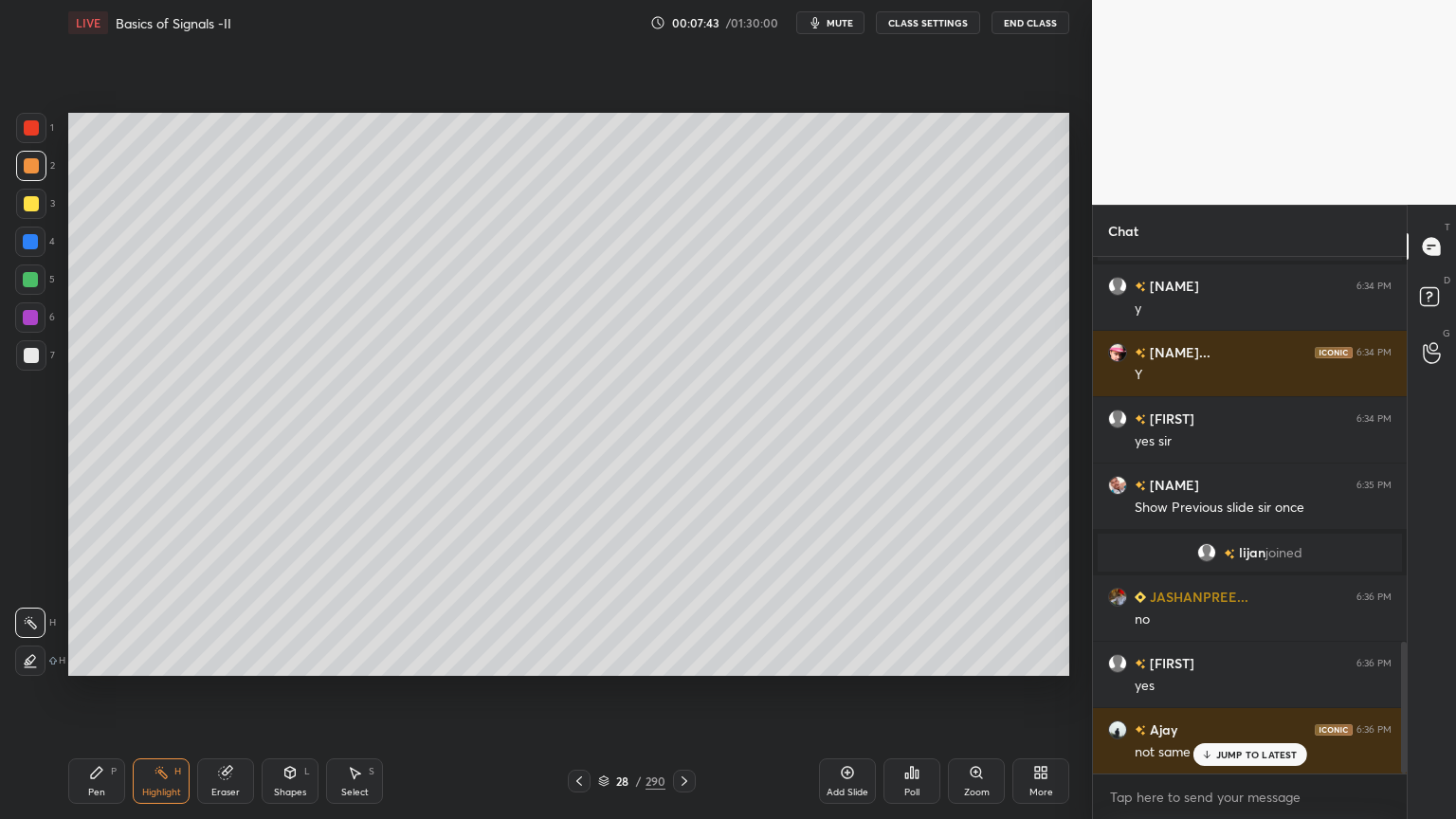 click on "Pen" at bounding box center (97, 792) 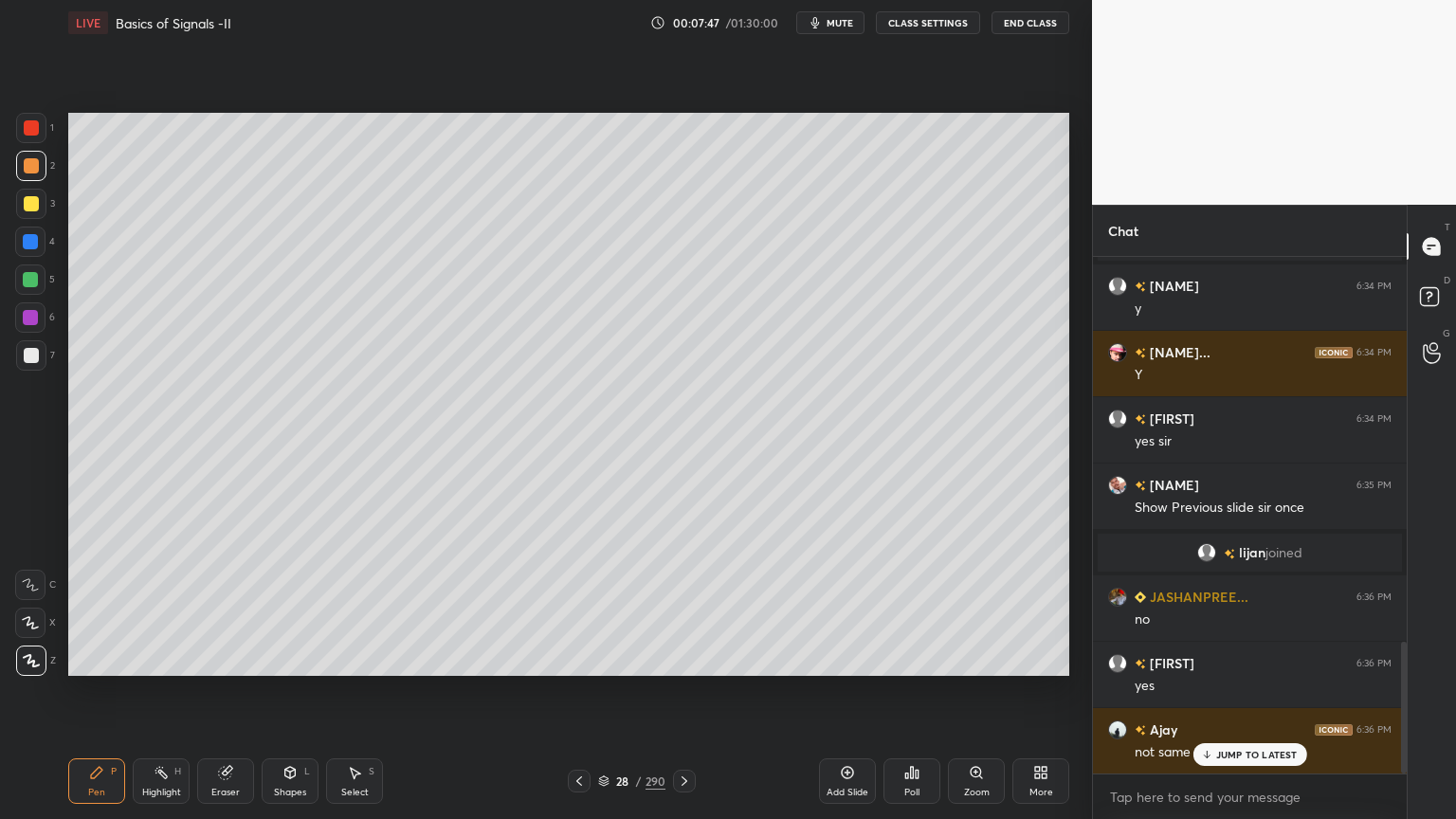 click on "Highlight" at bounding box center [161, 792] 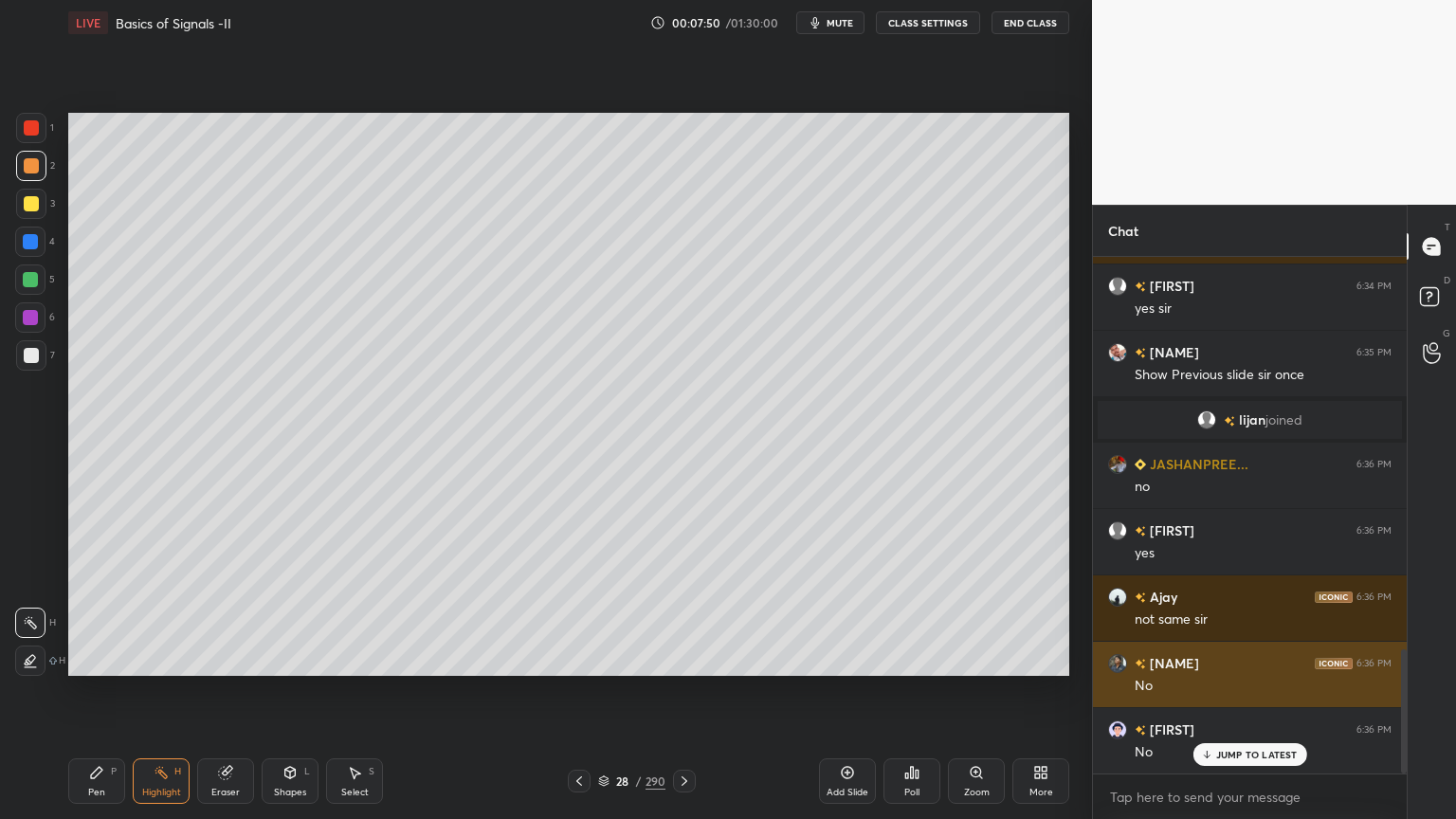 scroll, scrollTop: 1705, scrollLeft: 0, axis: vertical 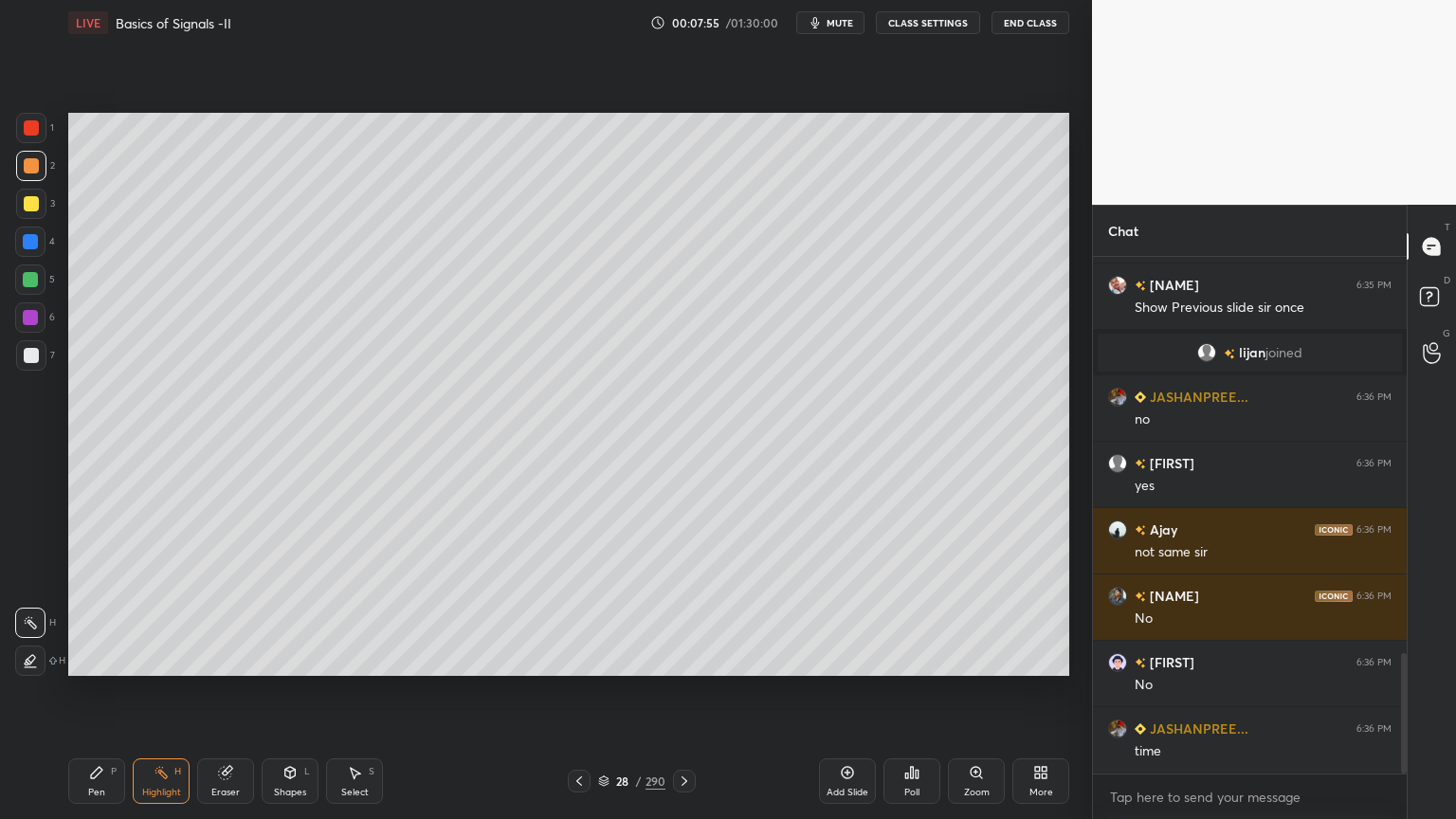 click on "Highlight" at bounding box center (161, 792) 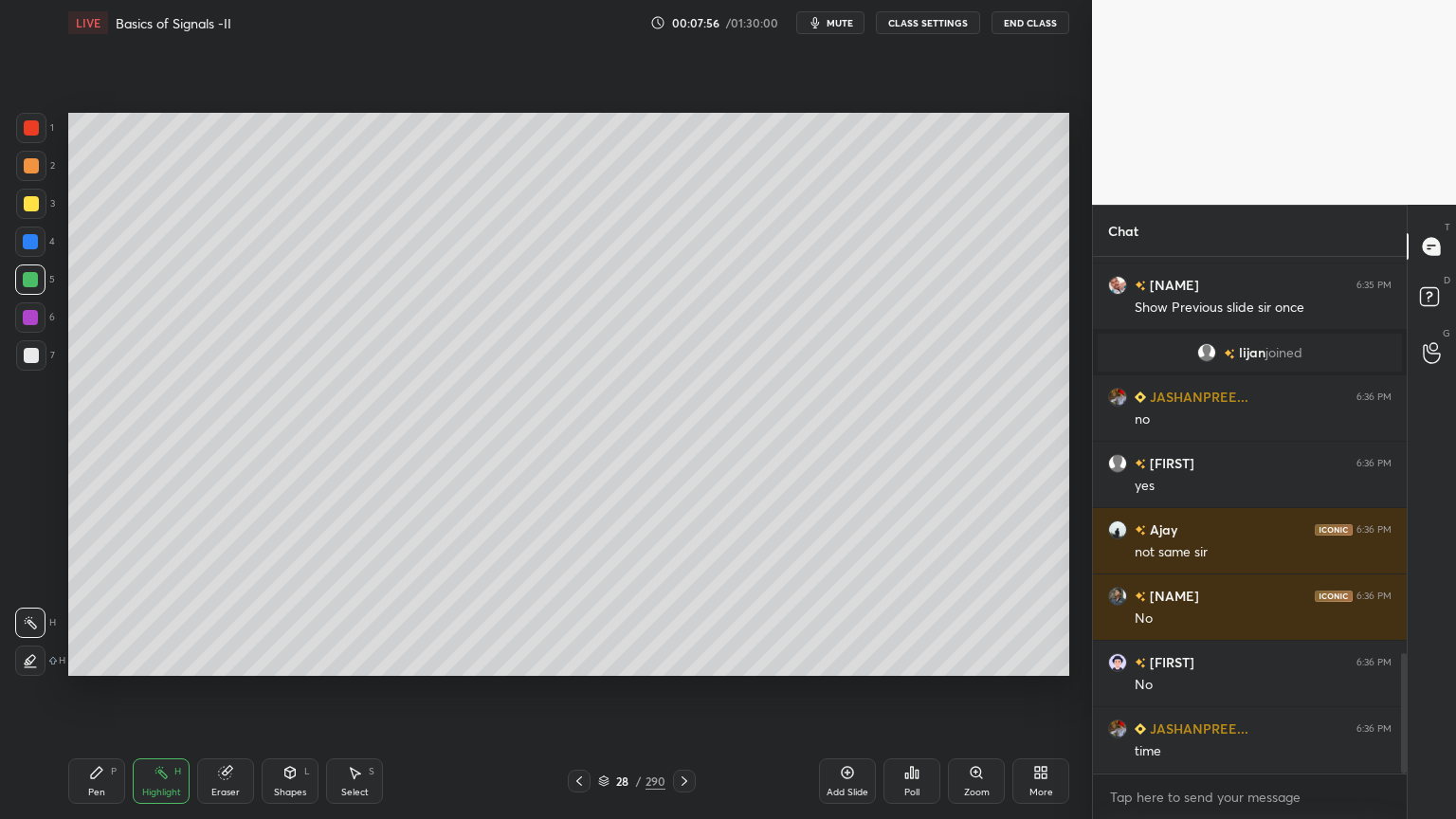 click 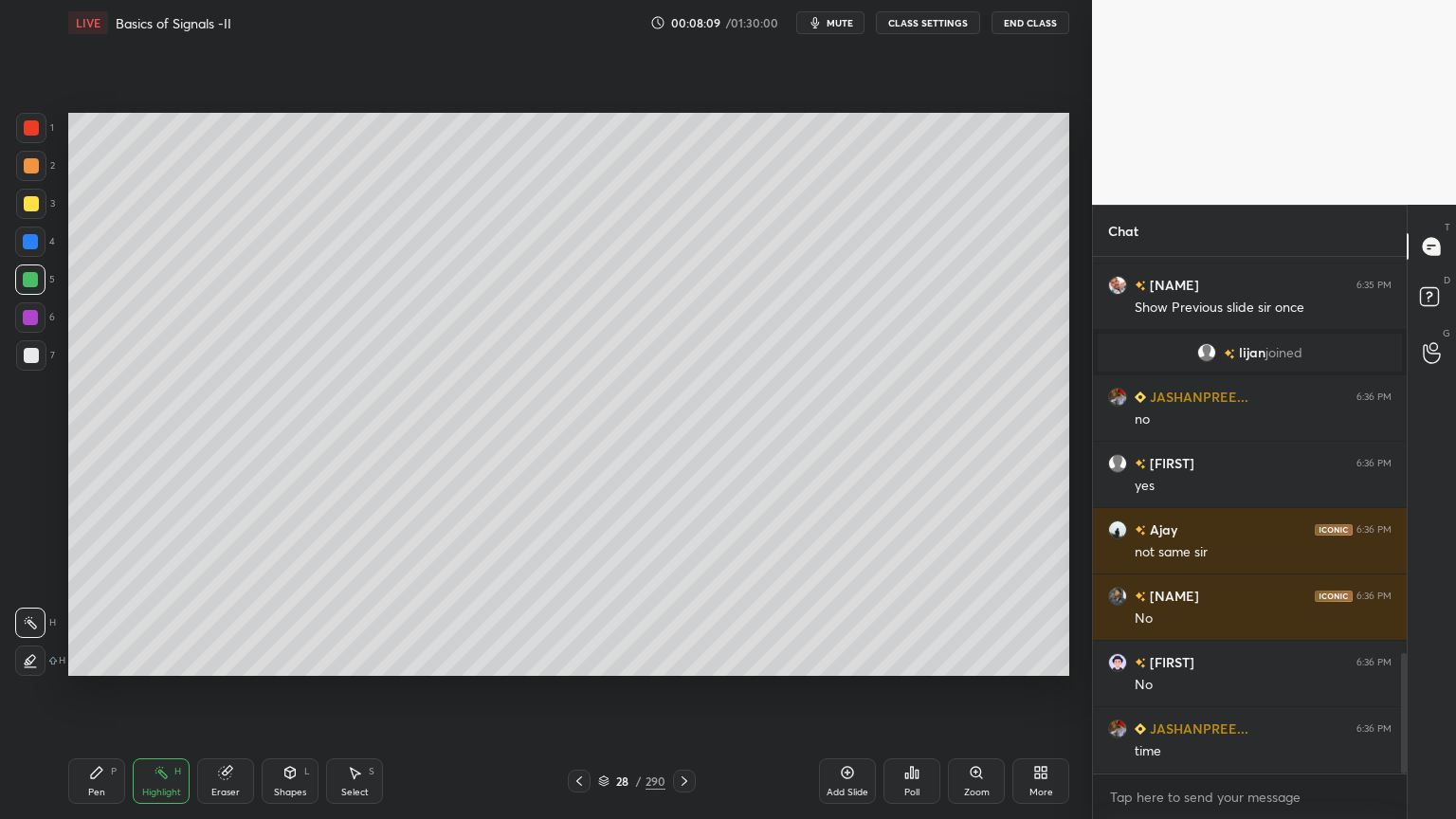scroll, scrollTop: 1771, scrollLeft: 0, axis: vertical 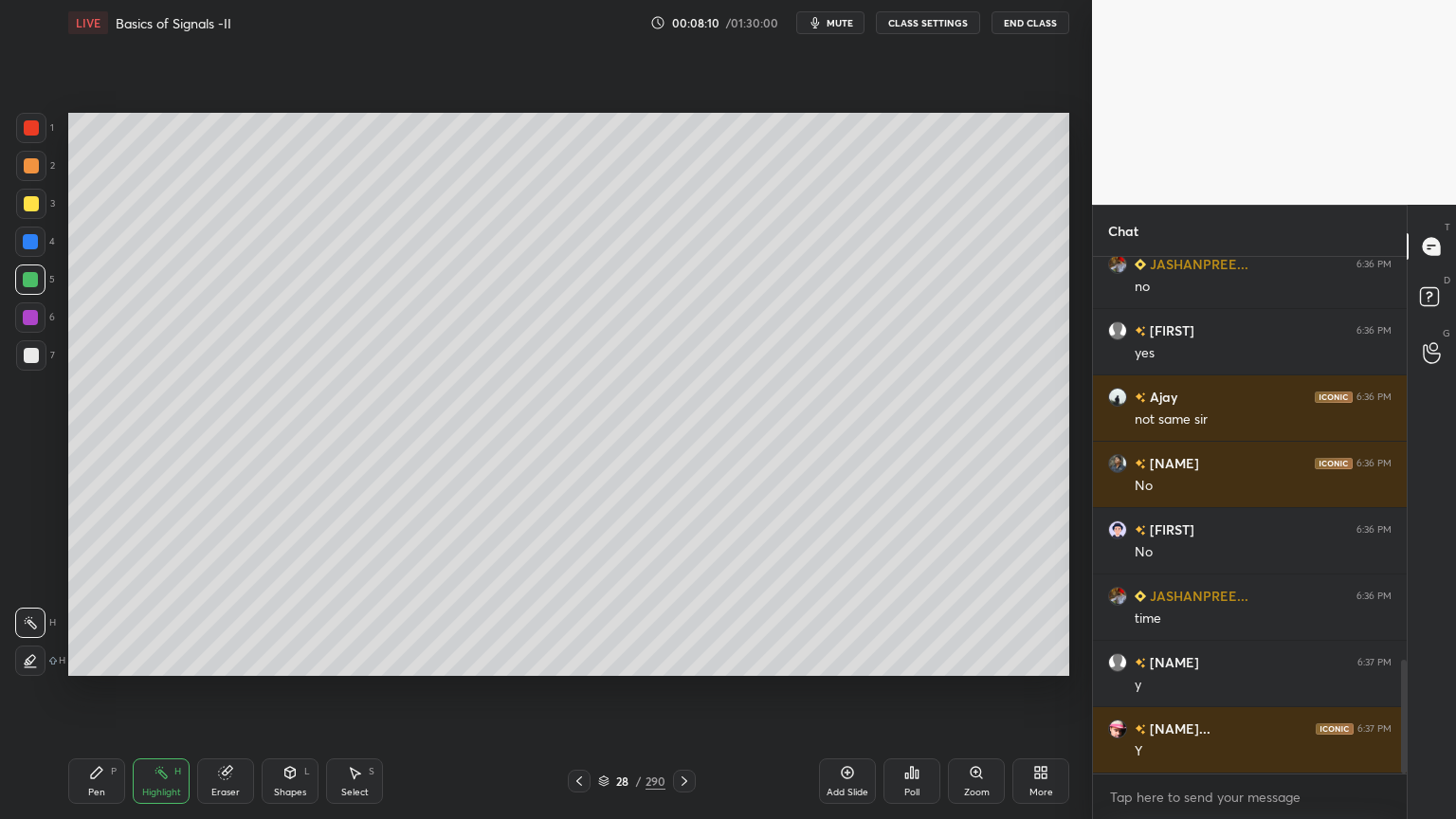 click on "Shapes" at bounding box center (290, 792) 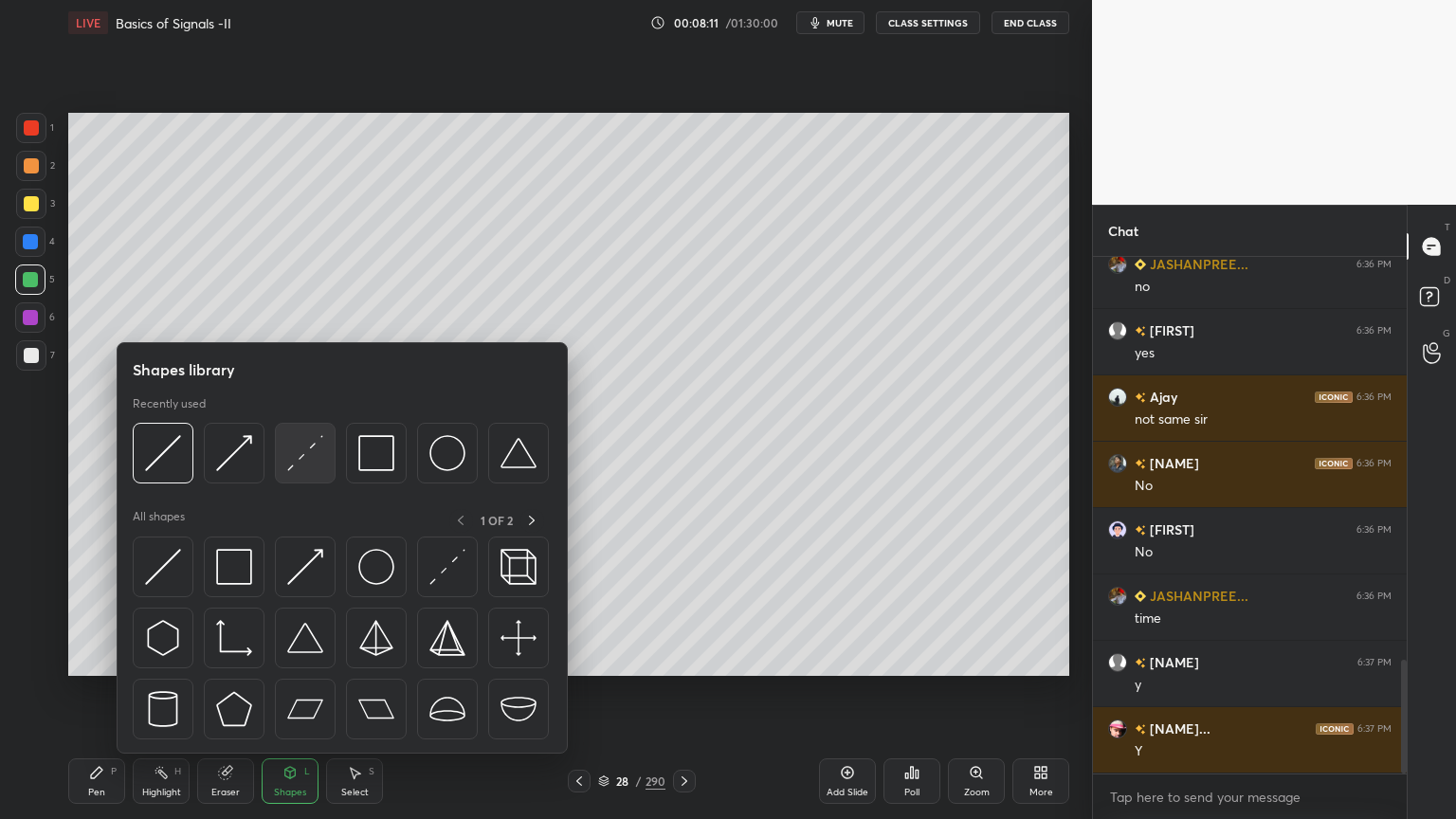 scroll, scrollTop: 1903, scrollLeft: 0, axis: vertical 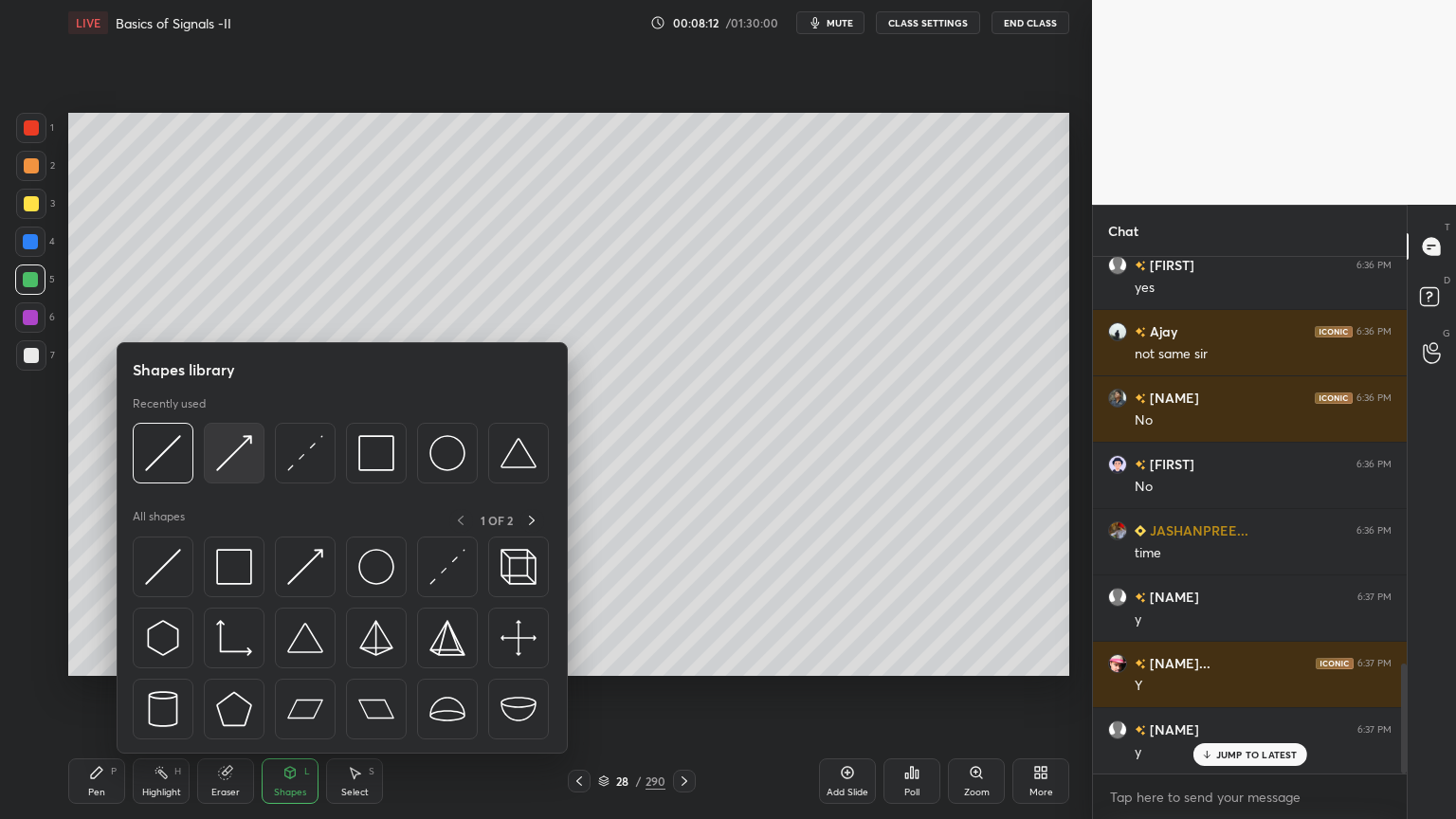 click at bounding box center [234, 453] 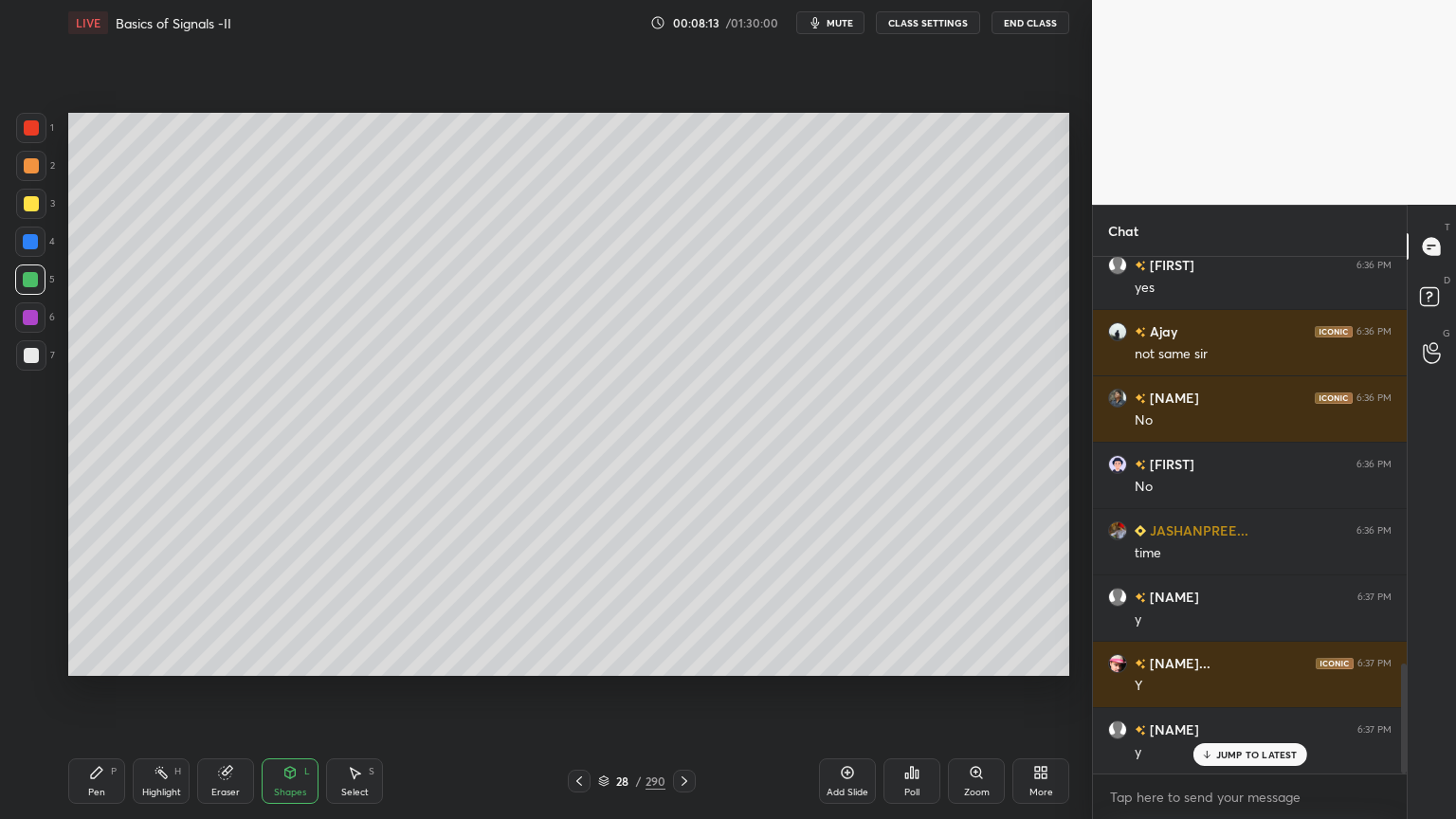 click at bounding box center [31, 166] 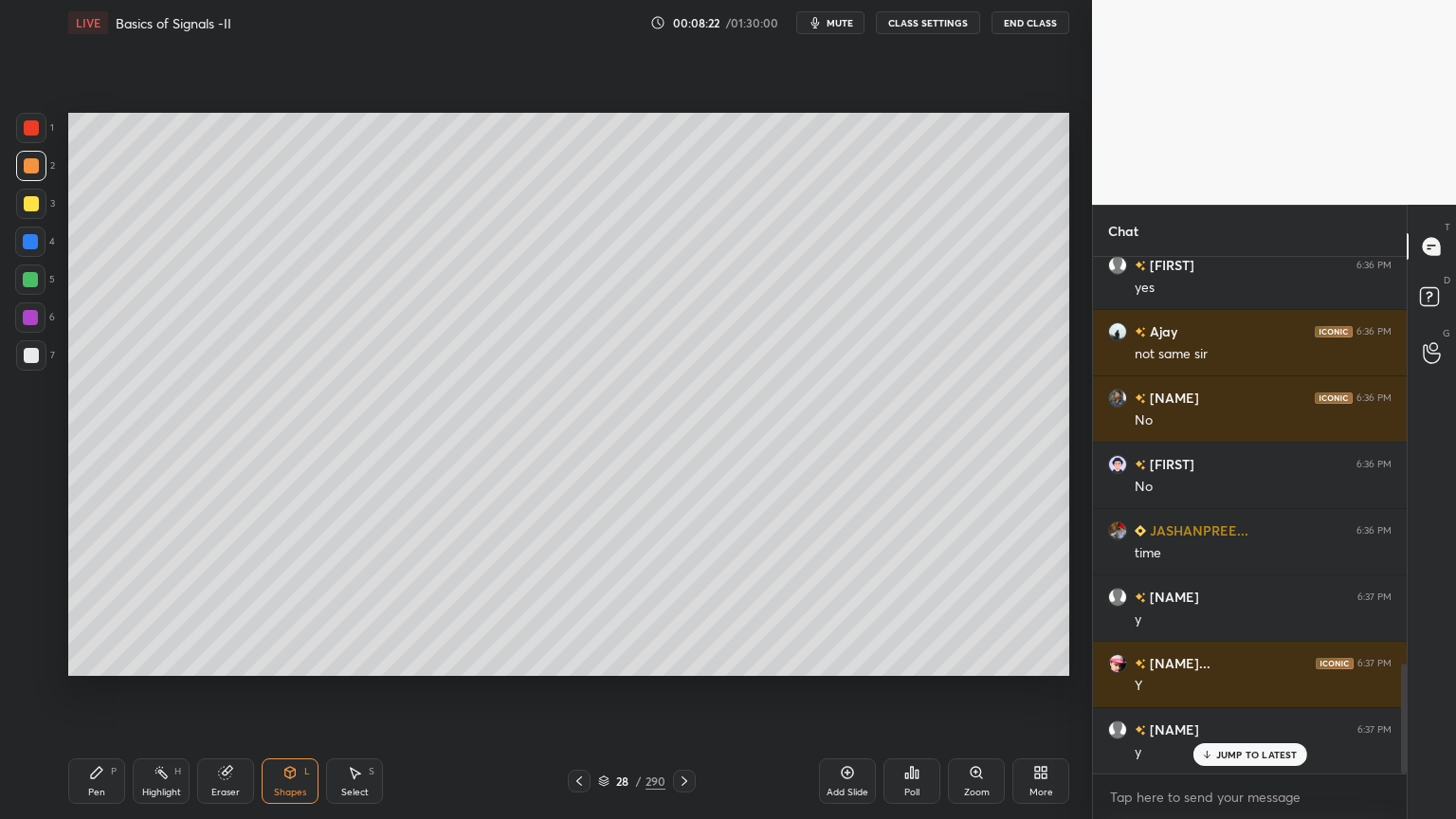 click on "Pen P" at bounding box center [97, 781] 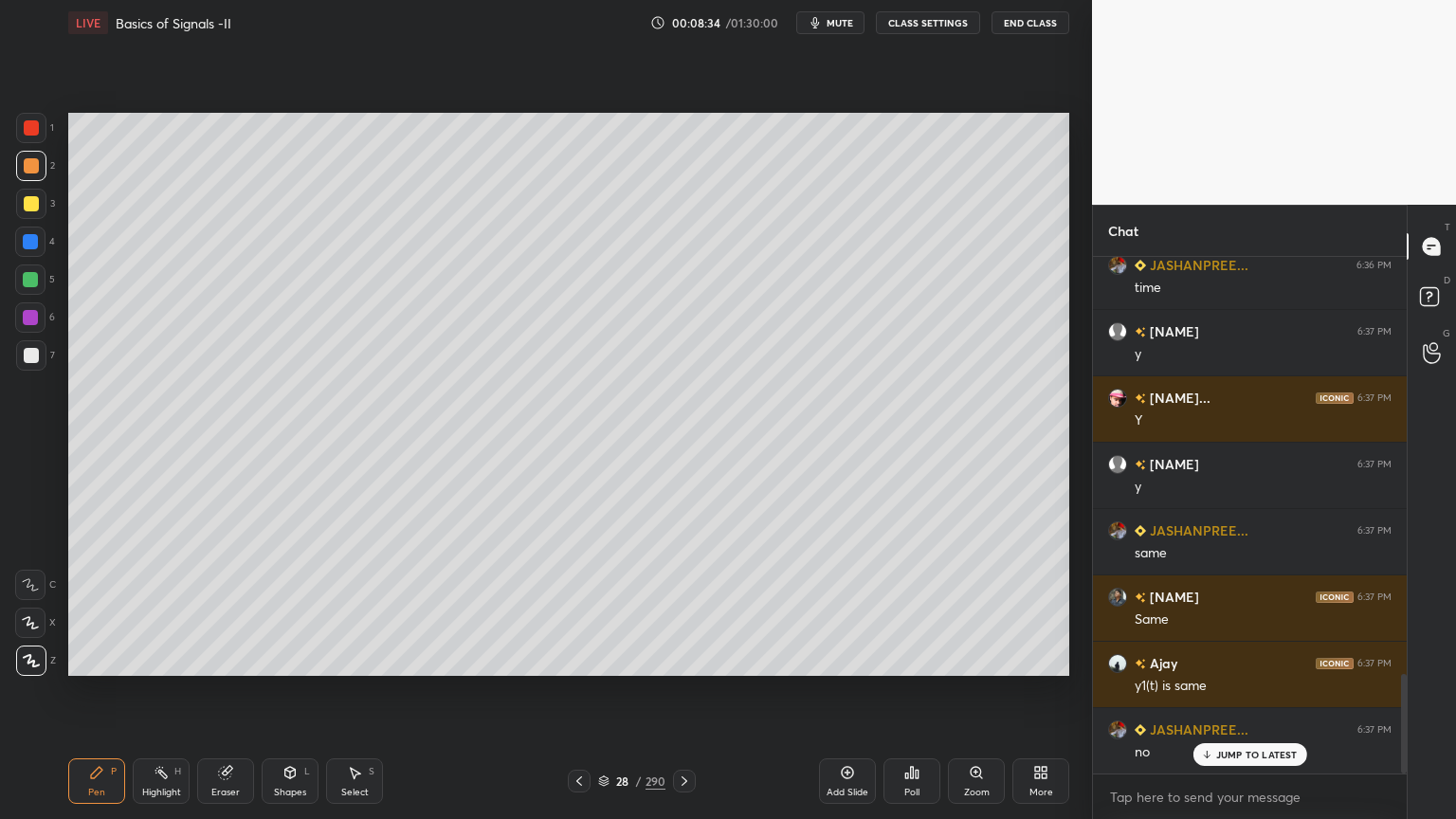 scroll, scrollTop: 2236, scrollLeft: 0, axis: vertical 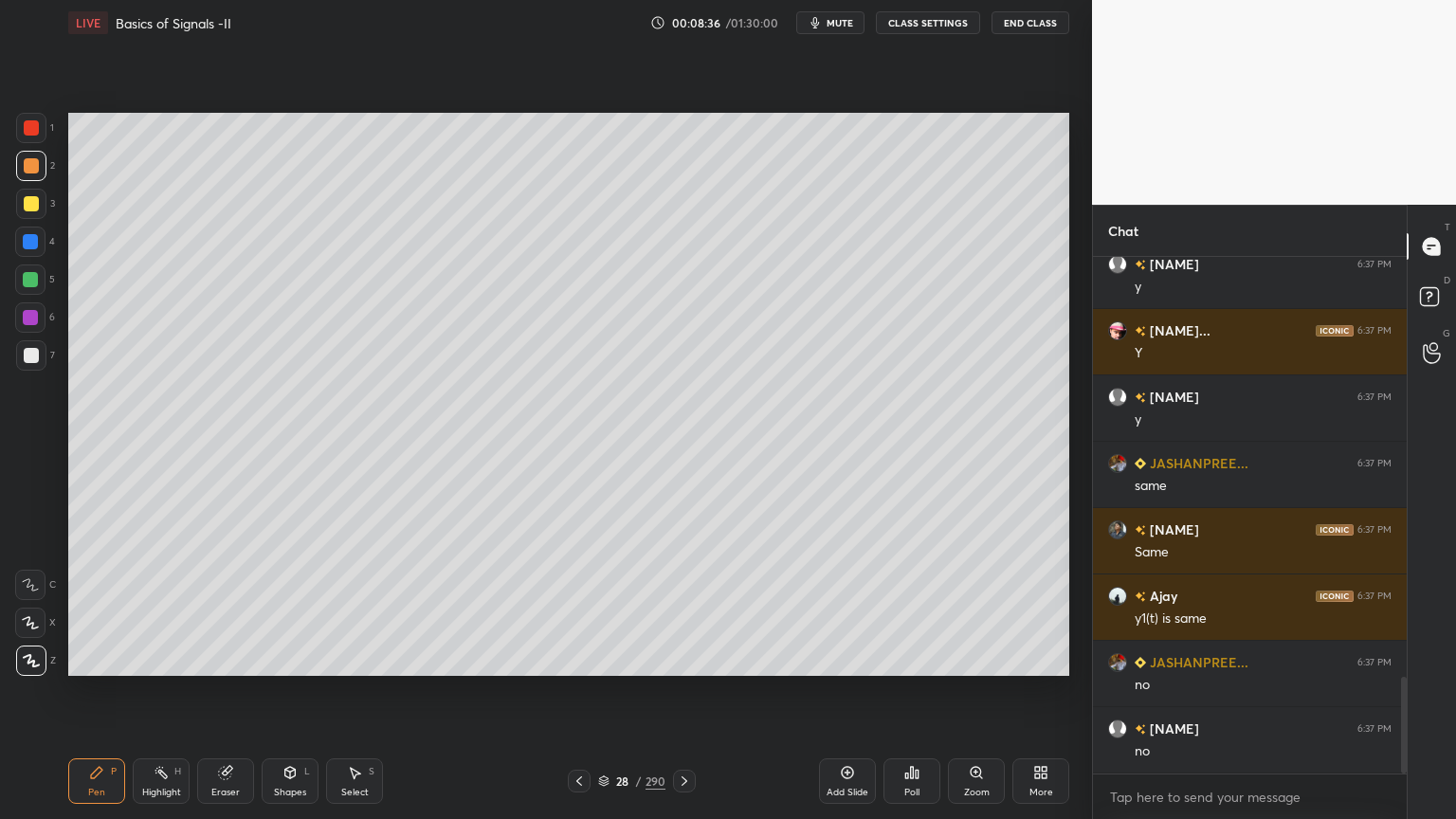 click at bounding box center (31, 204) 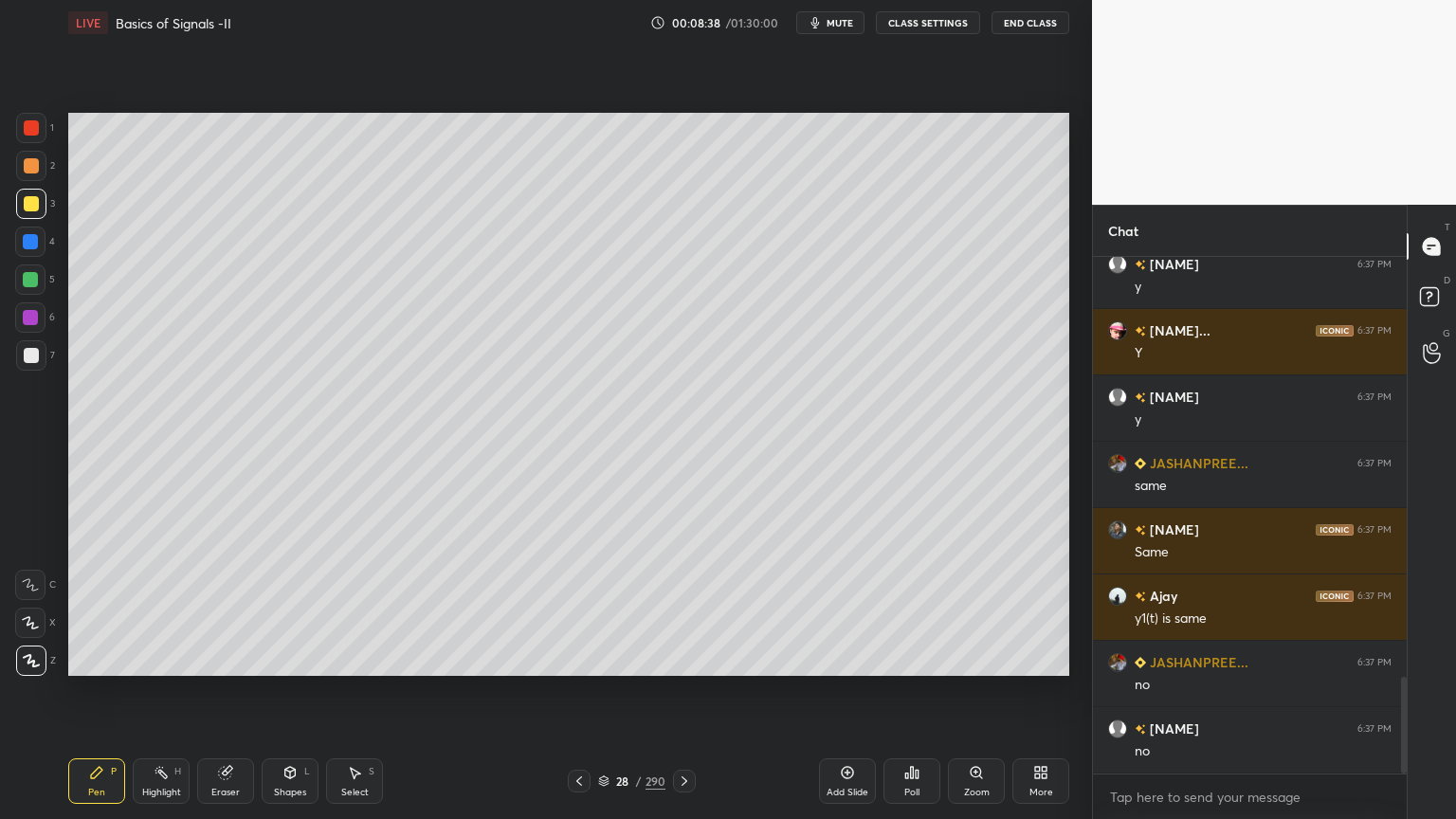 click on "Shapes" at bounding box center [290, 792] 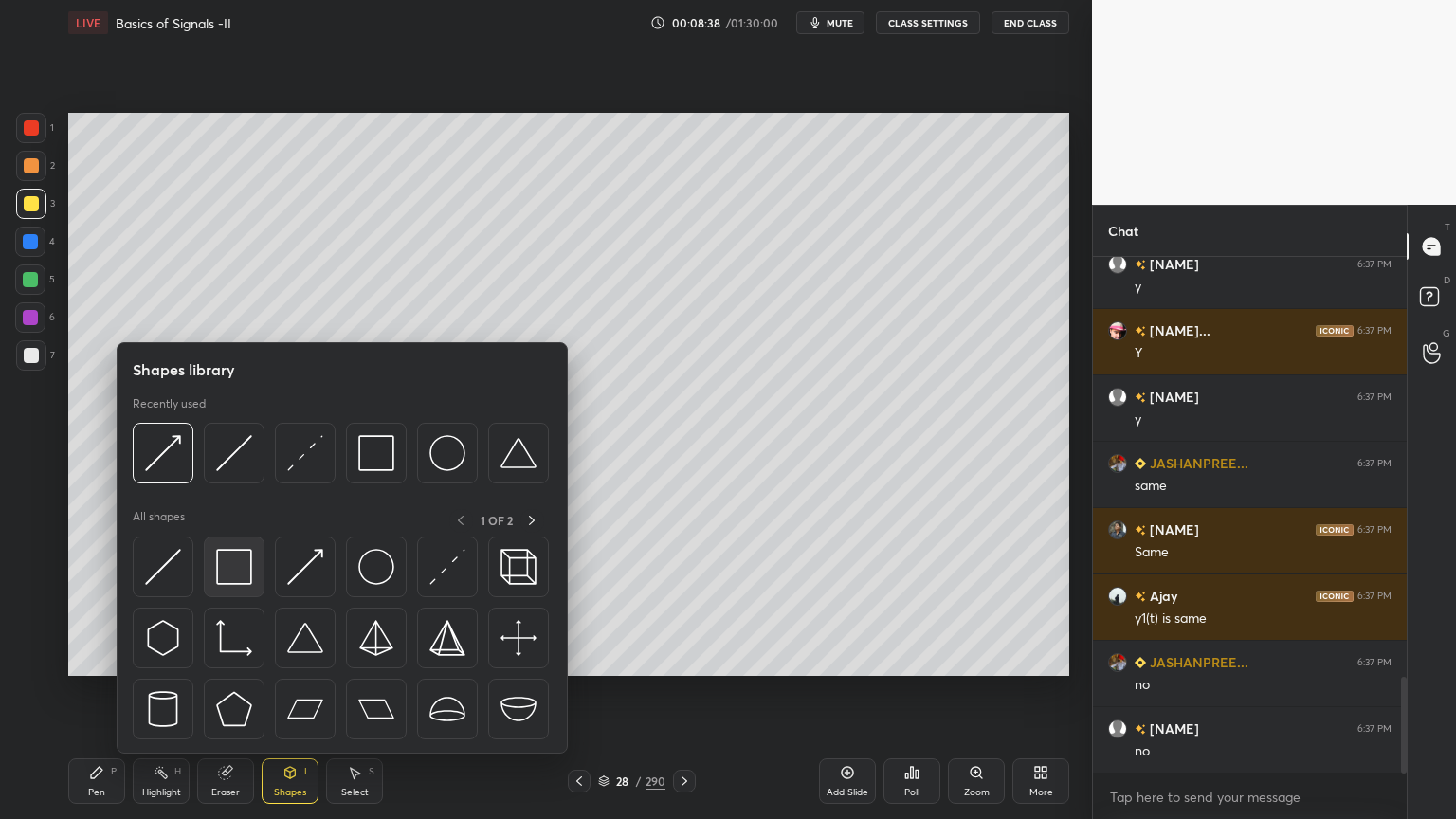 scroll, scrollTop: 2302, scrollLeft: 0, axis: vertical 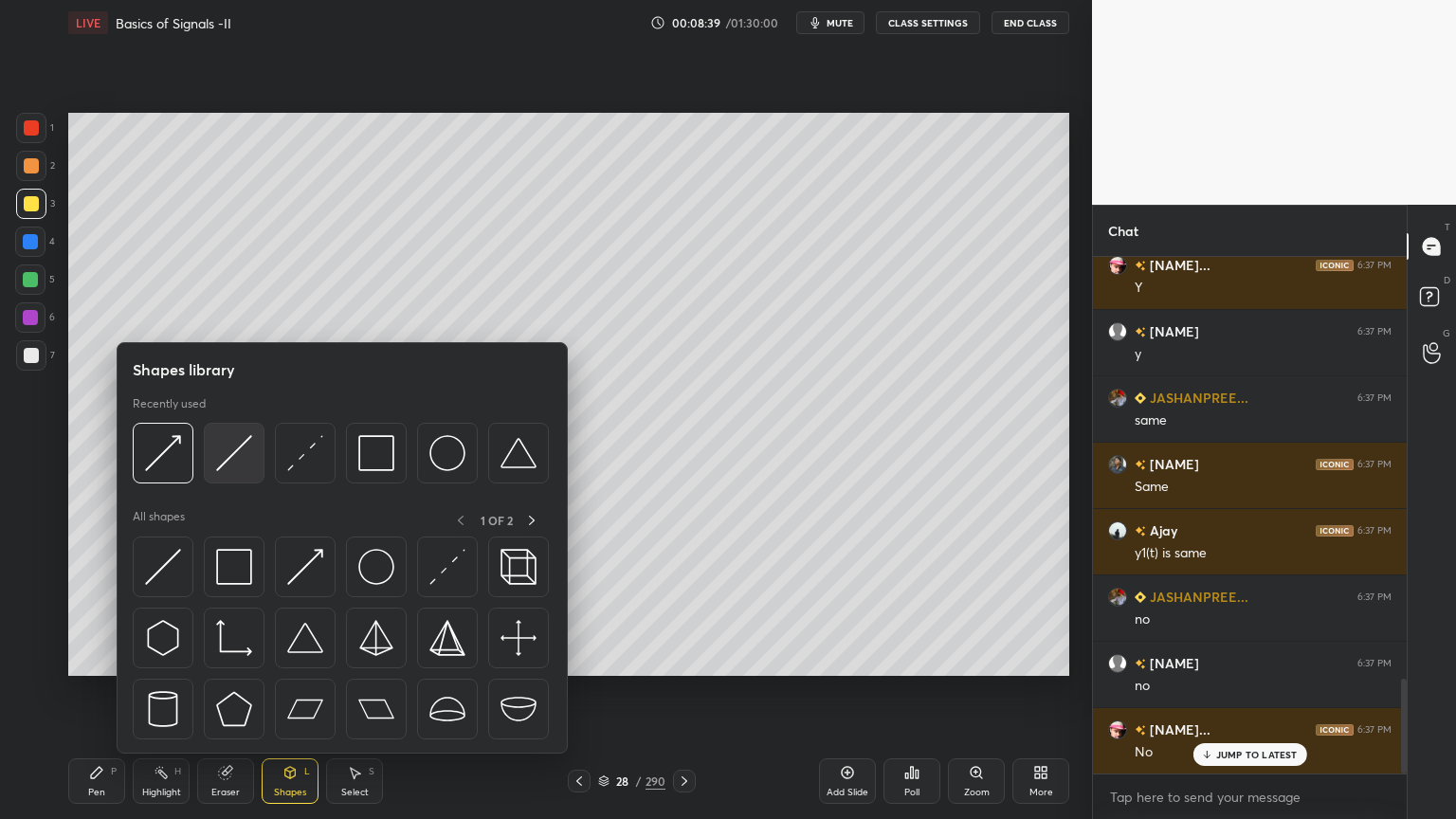 click at bounding box center (234, 453) 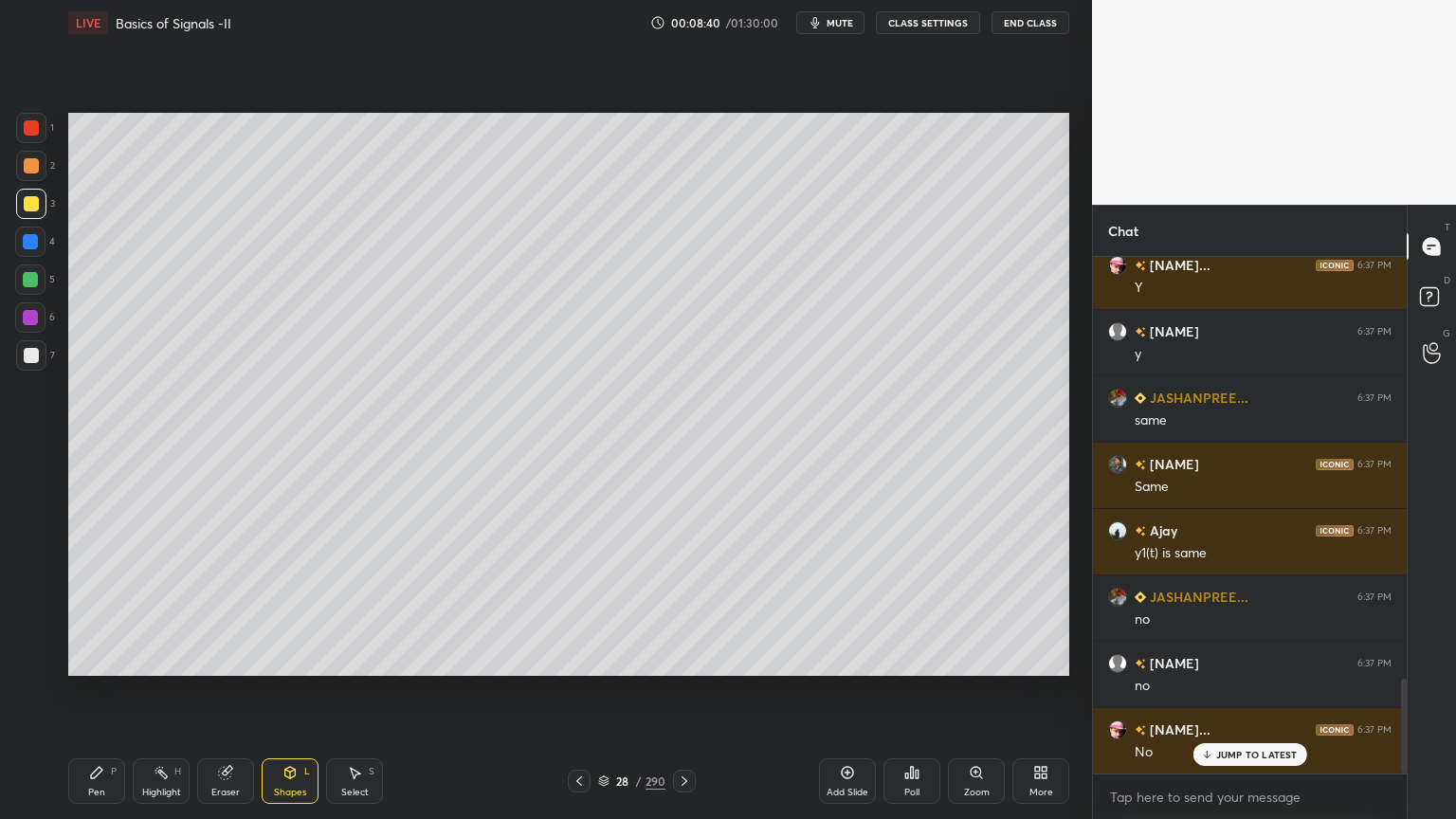 click at bounding box center [31, 355] 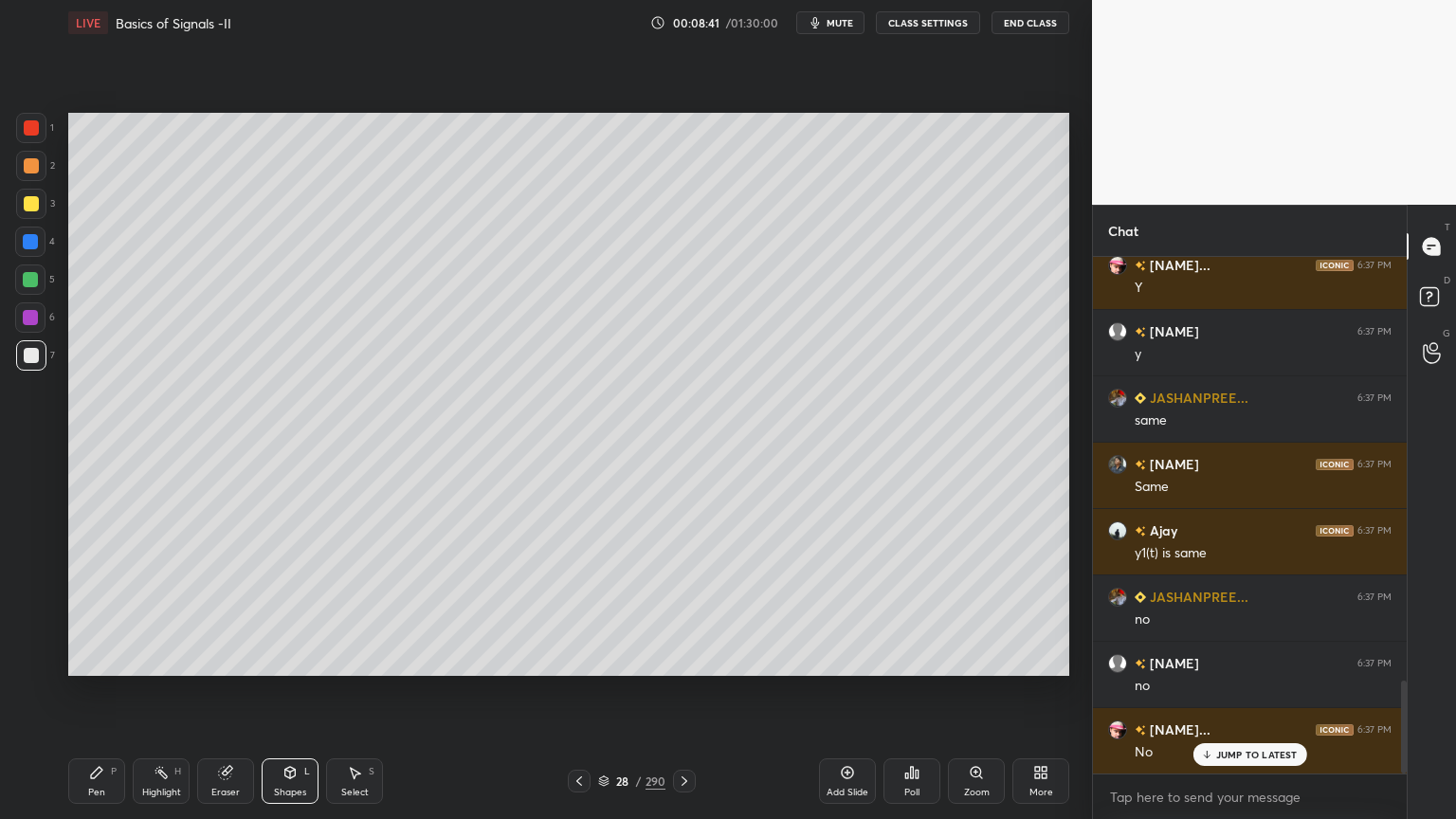 scroll, scrollTop: 2347, scrollLeft: 0, axis: vertical 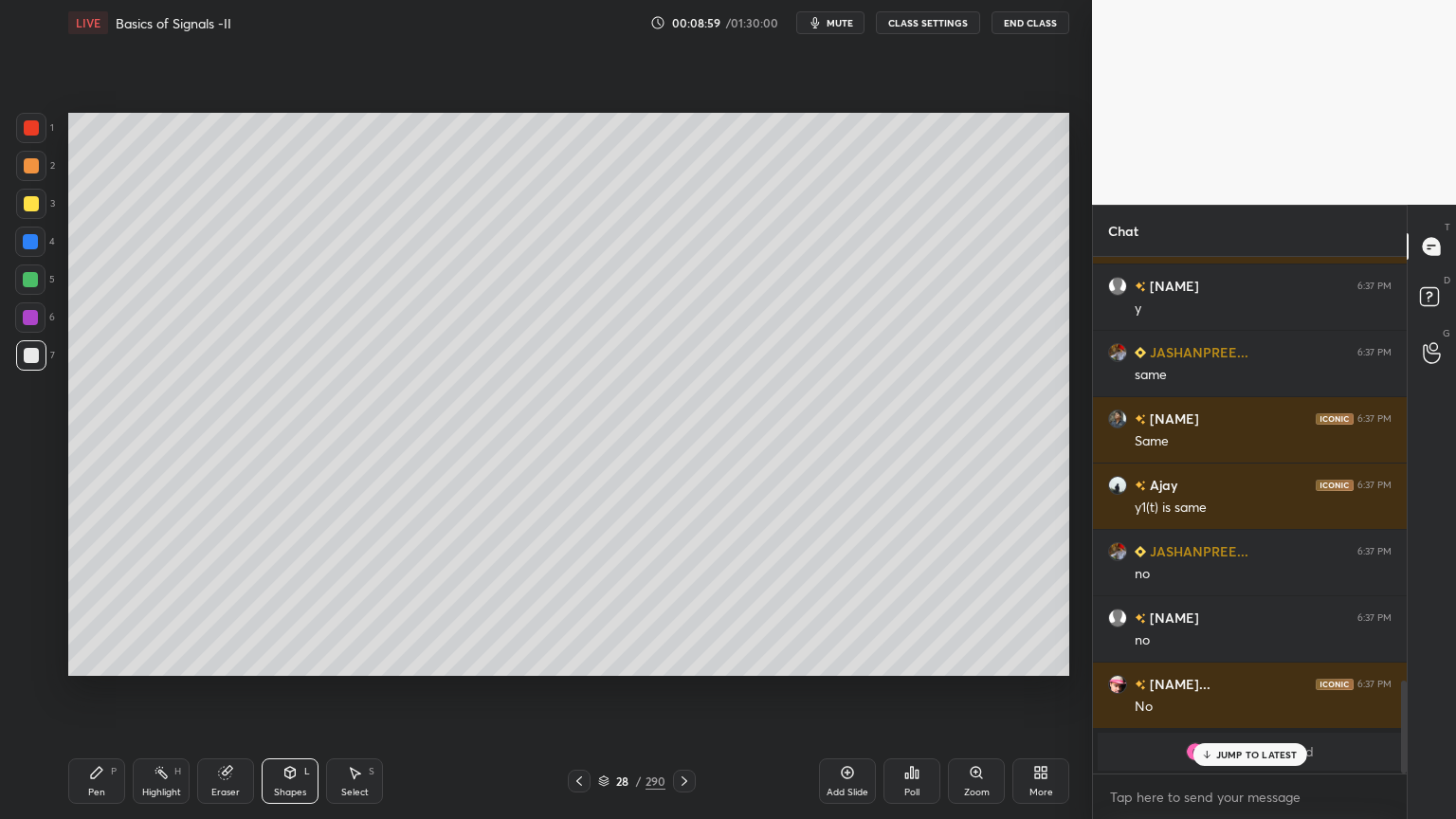 click on "Pen" at bounding box center [97, 792] 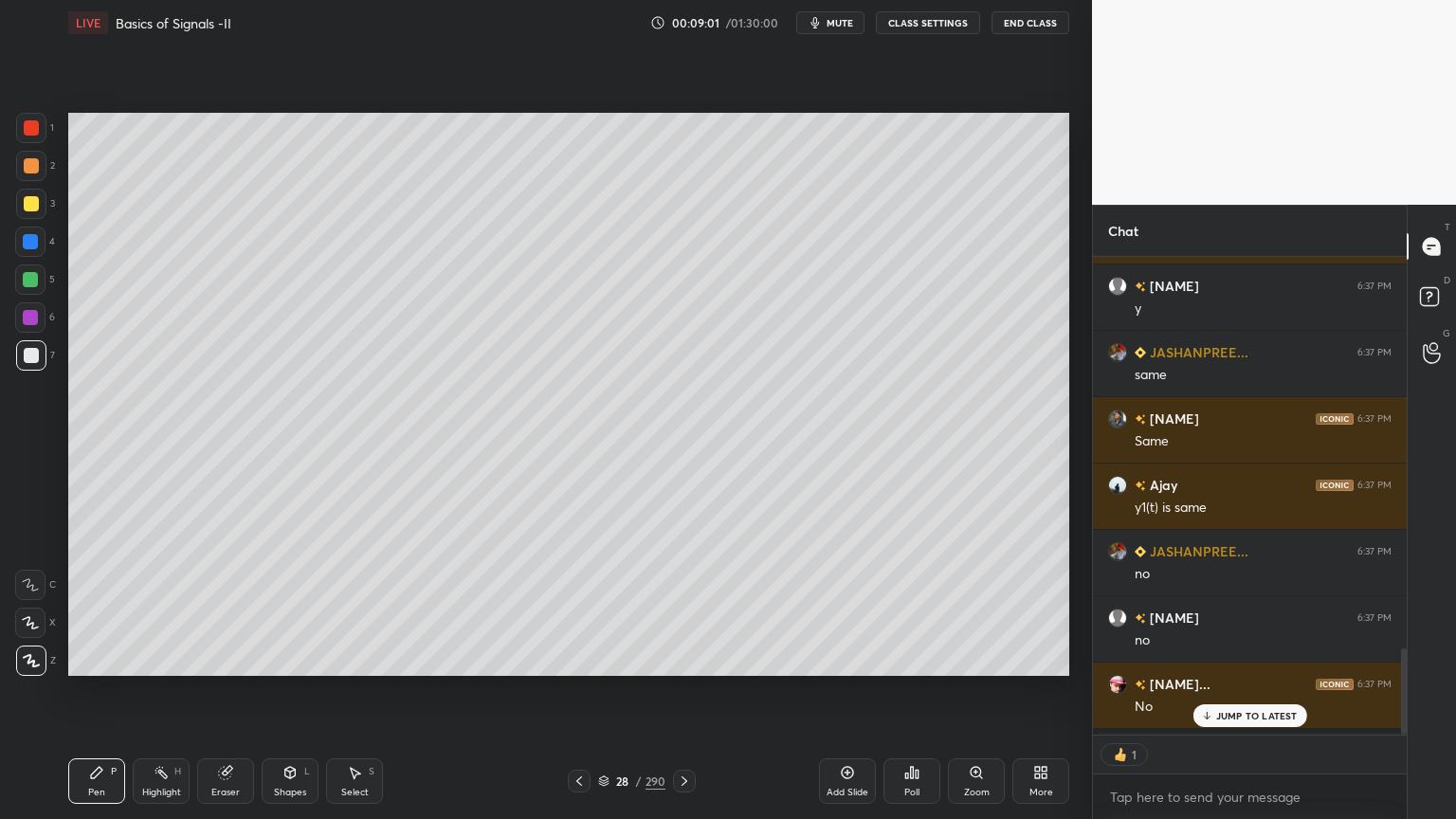 scroll, scrollTop: 6, scrollLeft: 6, axis: both 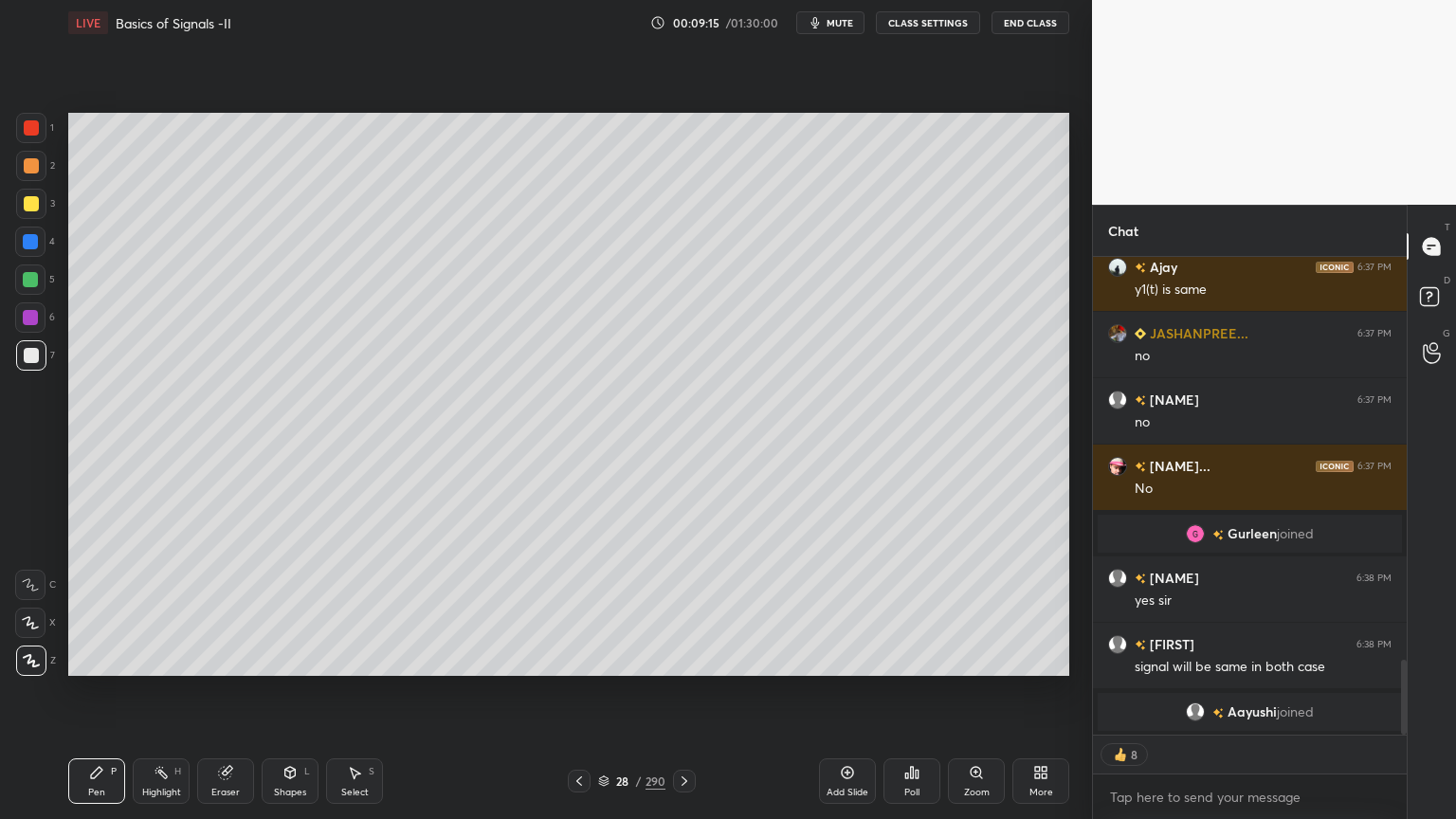 click on "Shapes" at bounding box center [290, 792] 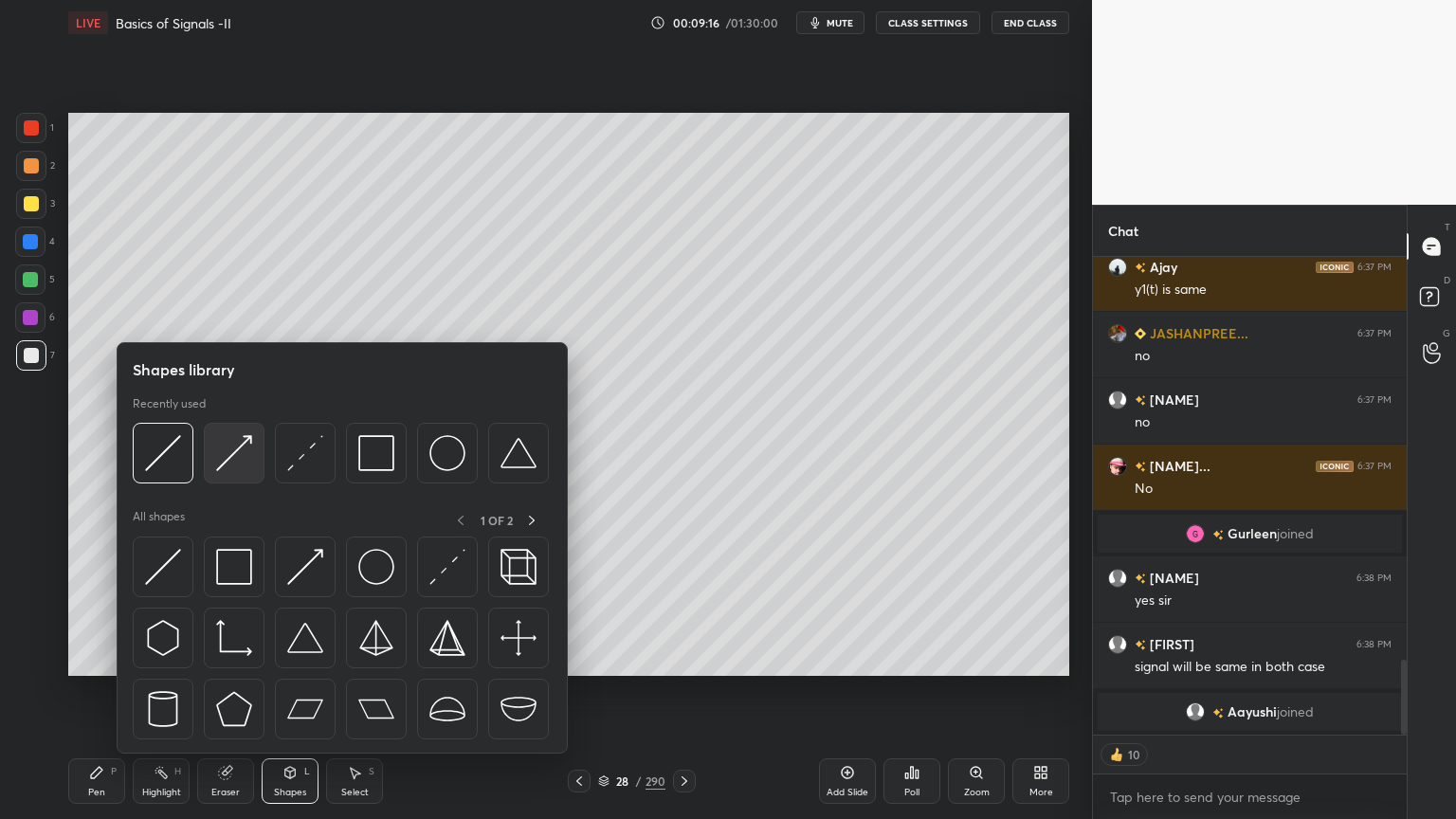 click at bounding box center [234, 453] 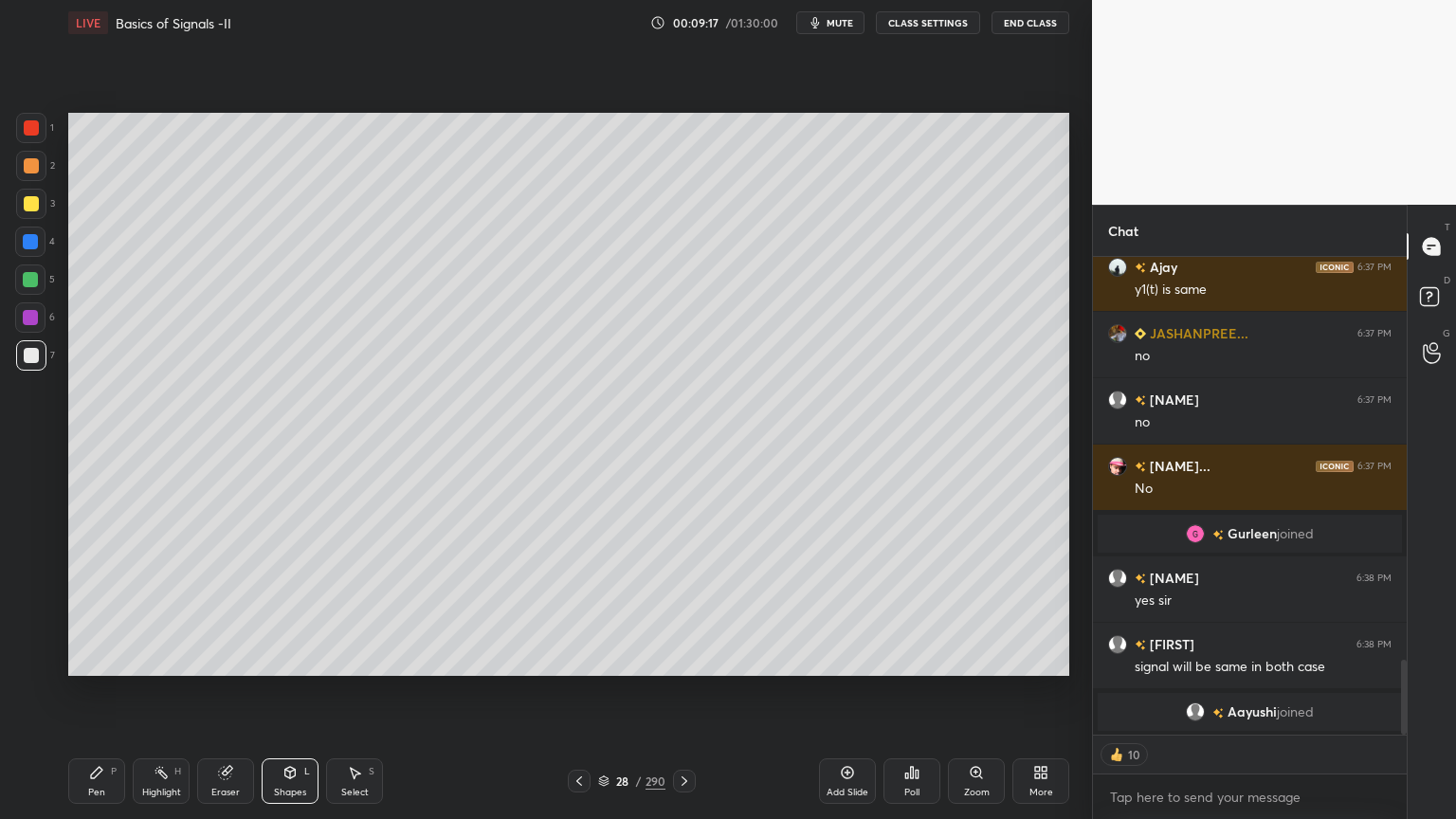click at bounding box center [31, 166] 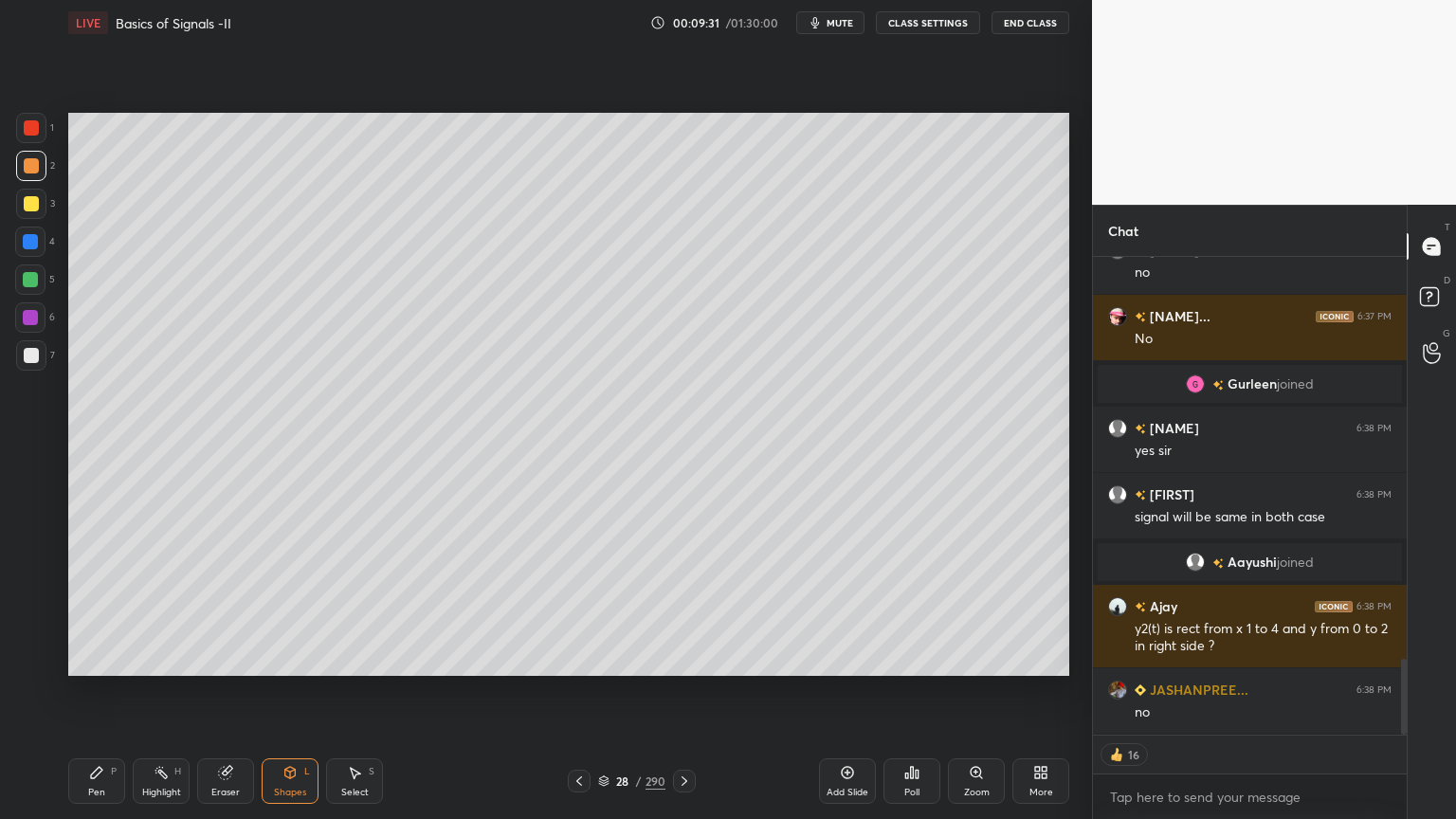 scroll, scrollTop: 2520, scrollLeft: 0, axis: vertical 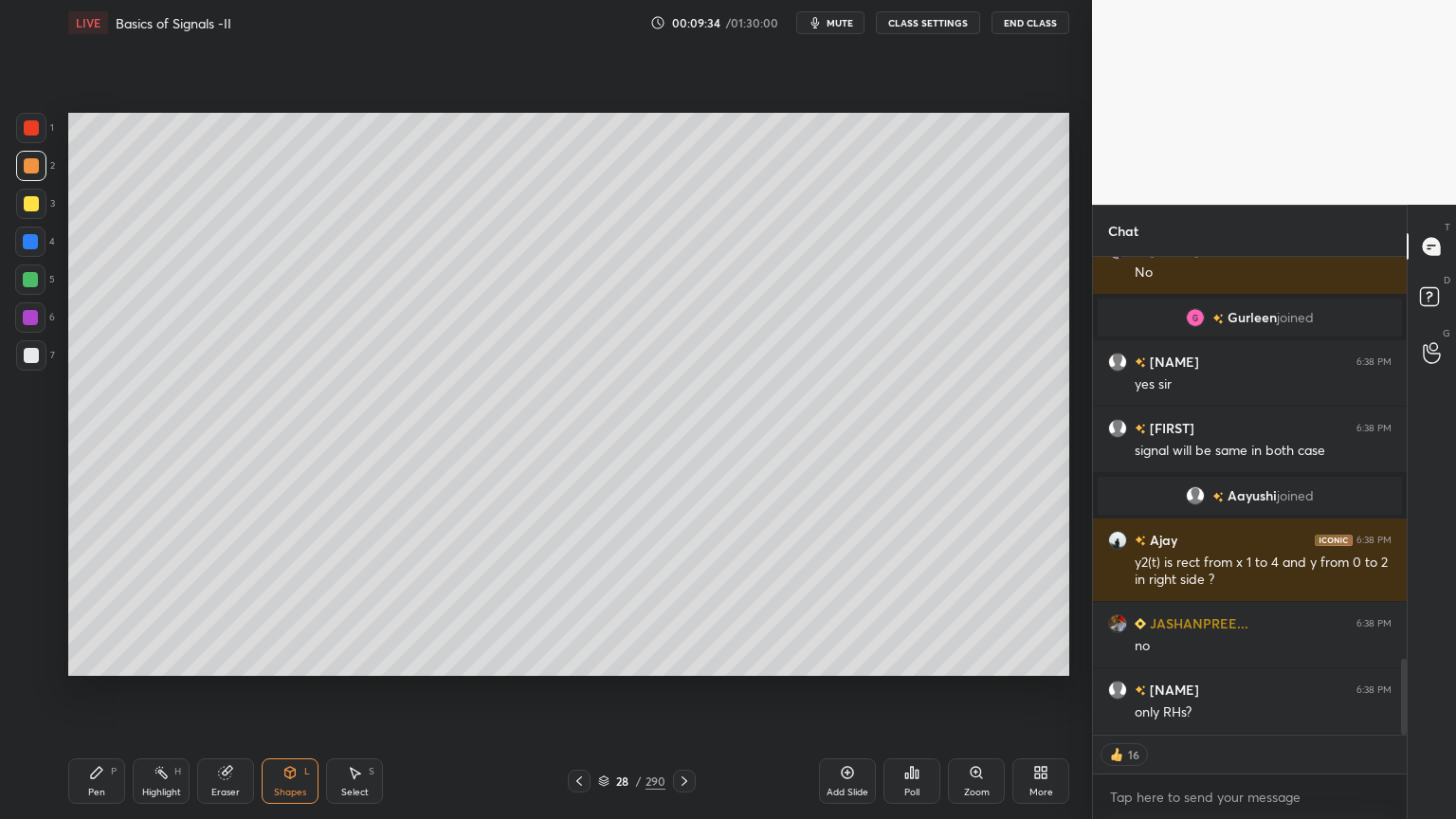 click on "Pen P" at bounding box center (97, 781) 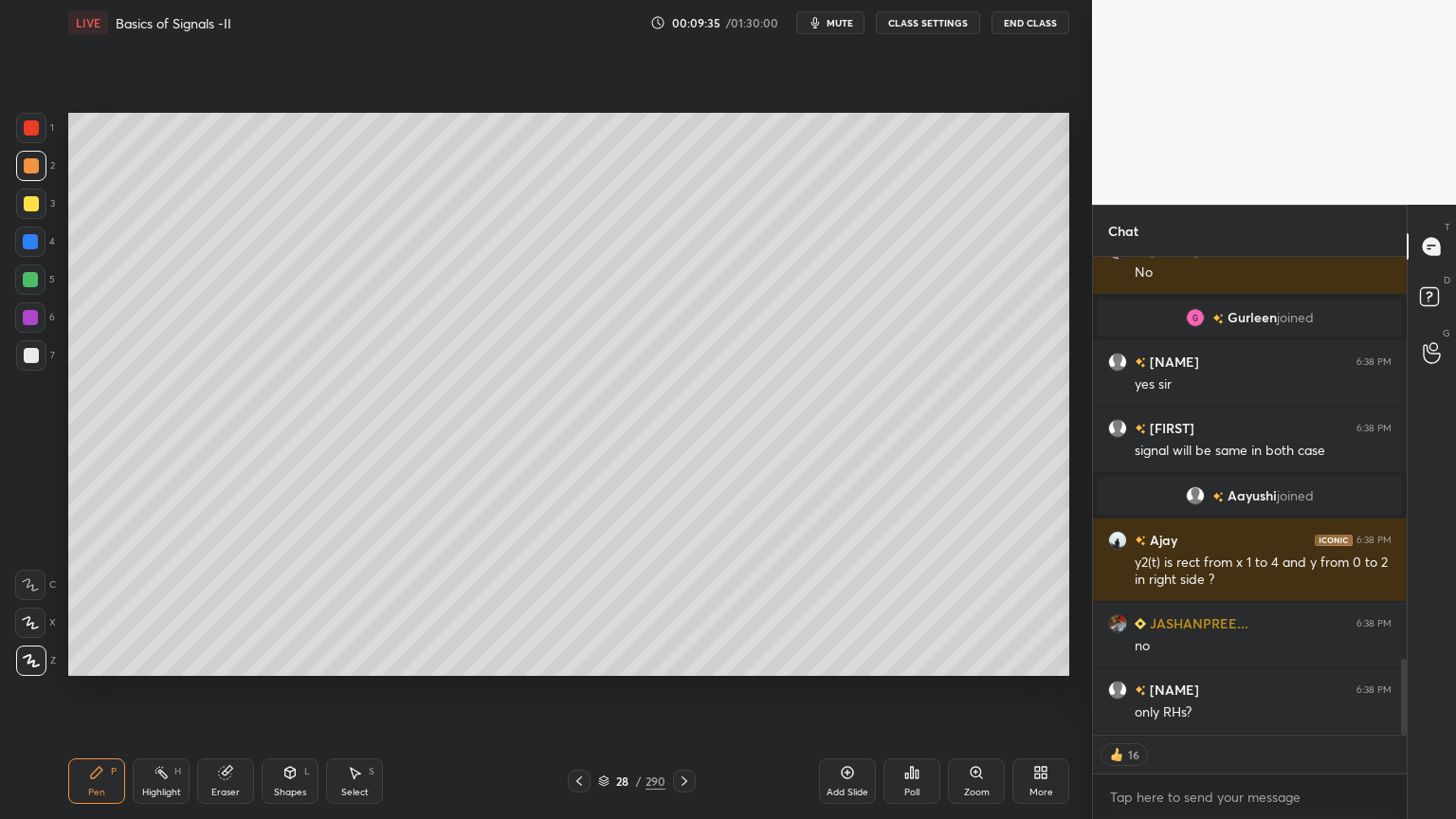 click at bounding box center (31, 204) 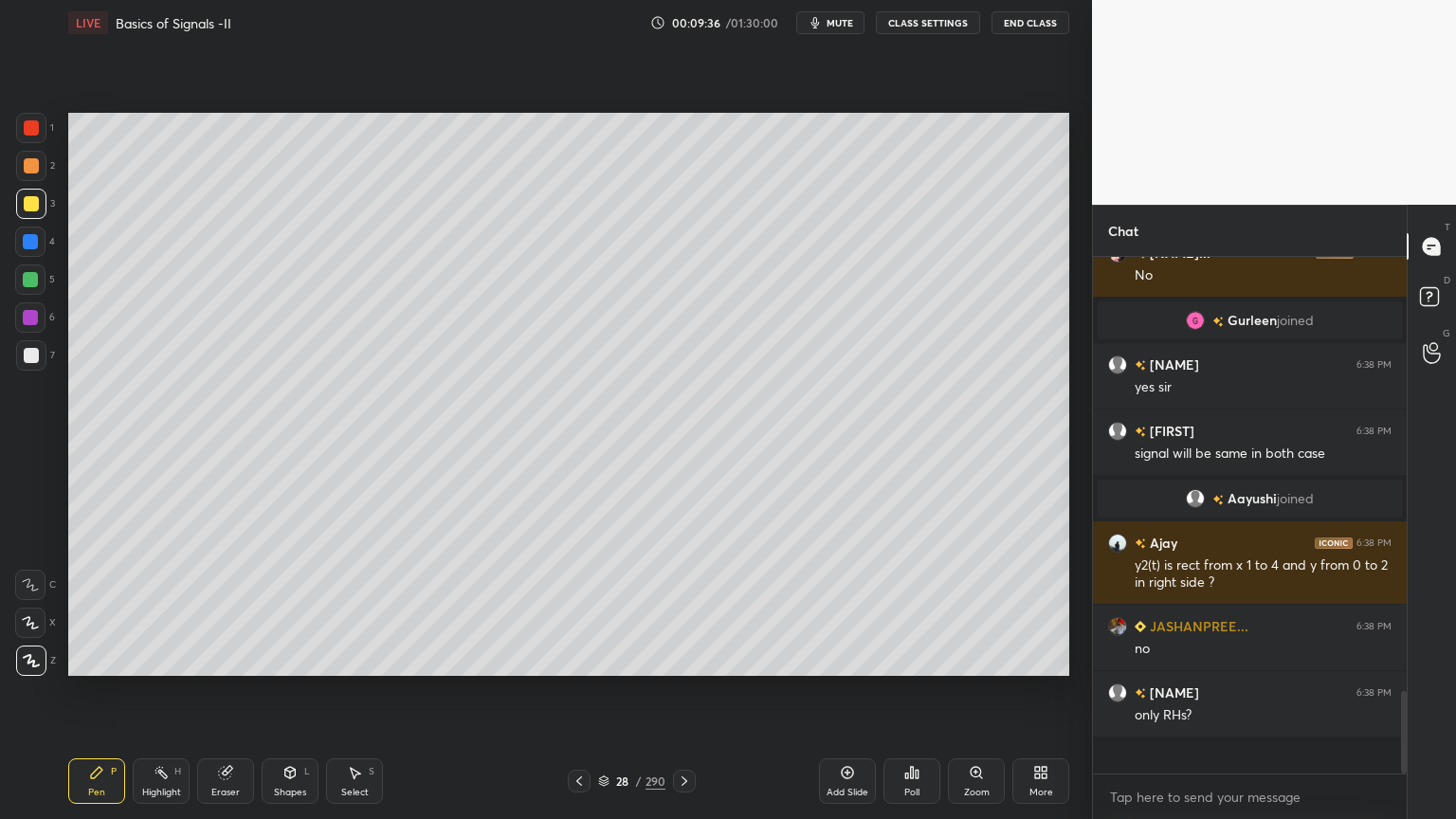 scroll, scrollTop: 6, scrollLeft: 6, axis: both 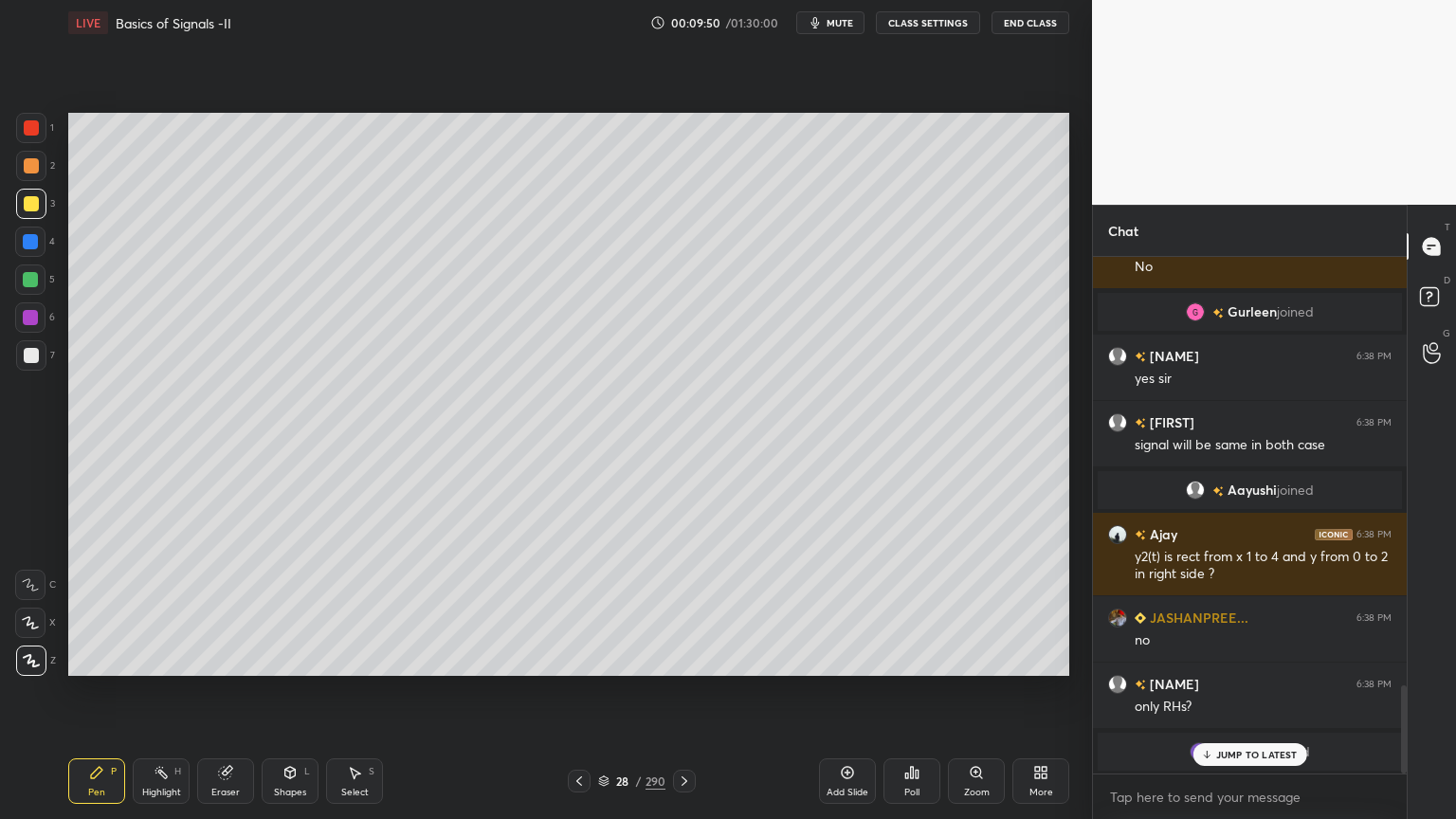 click at bounding box center [30, 280] 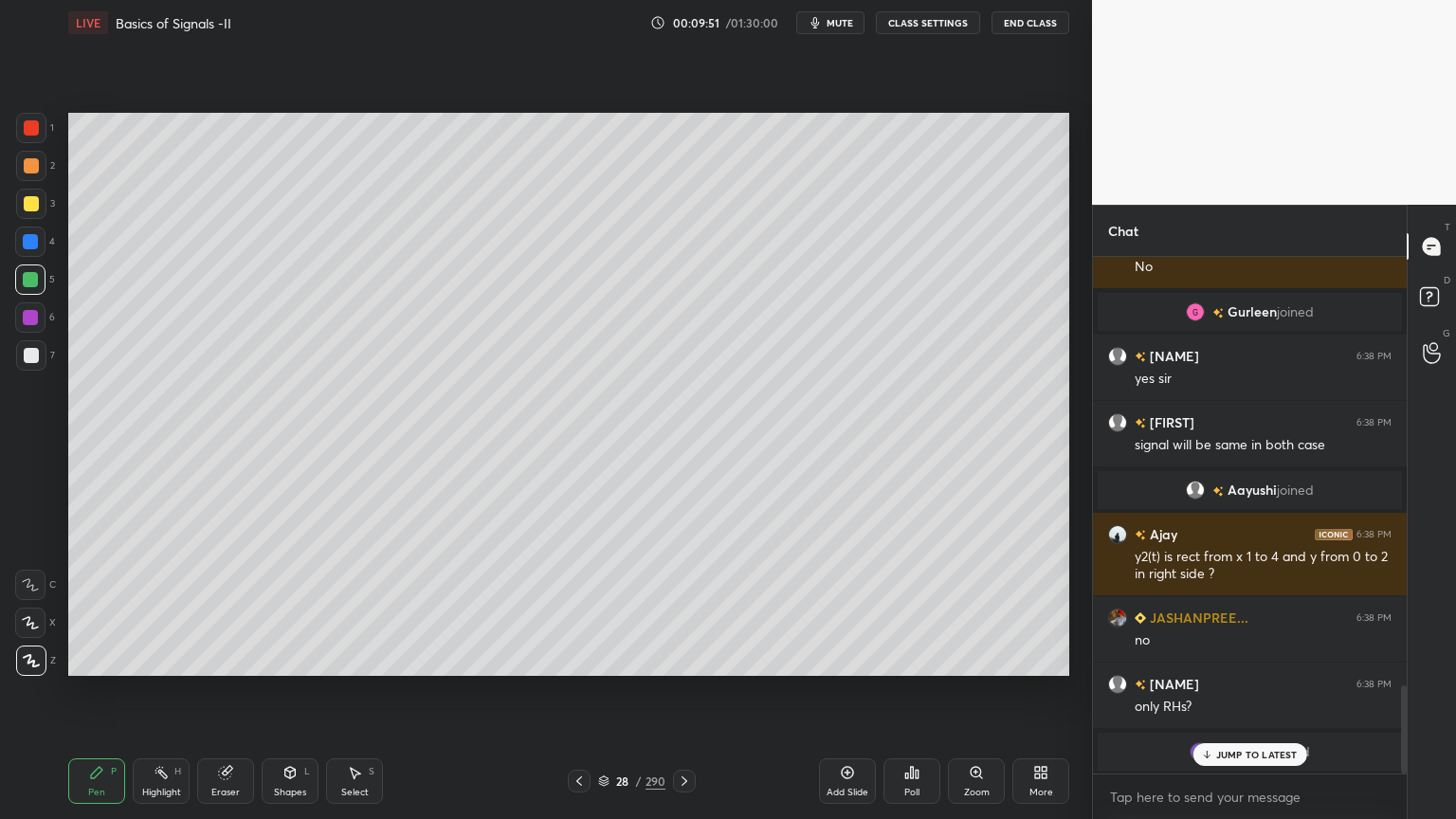 click on "Highlight" at bounding box center (161, 792) 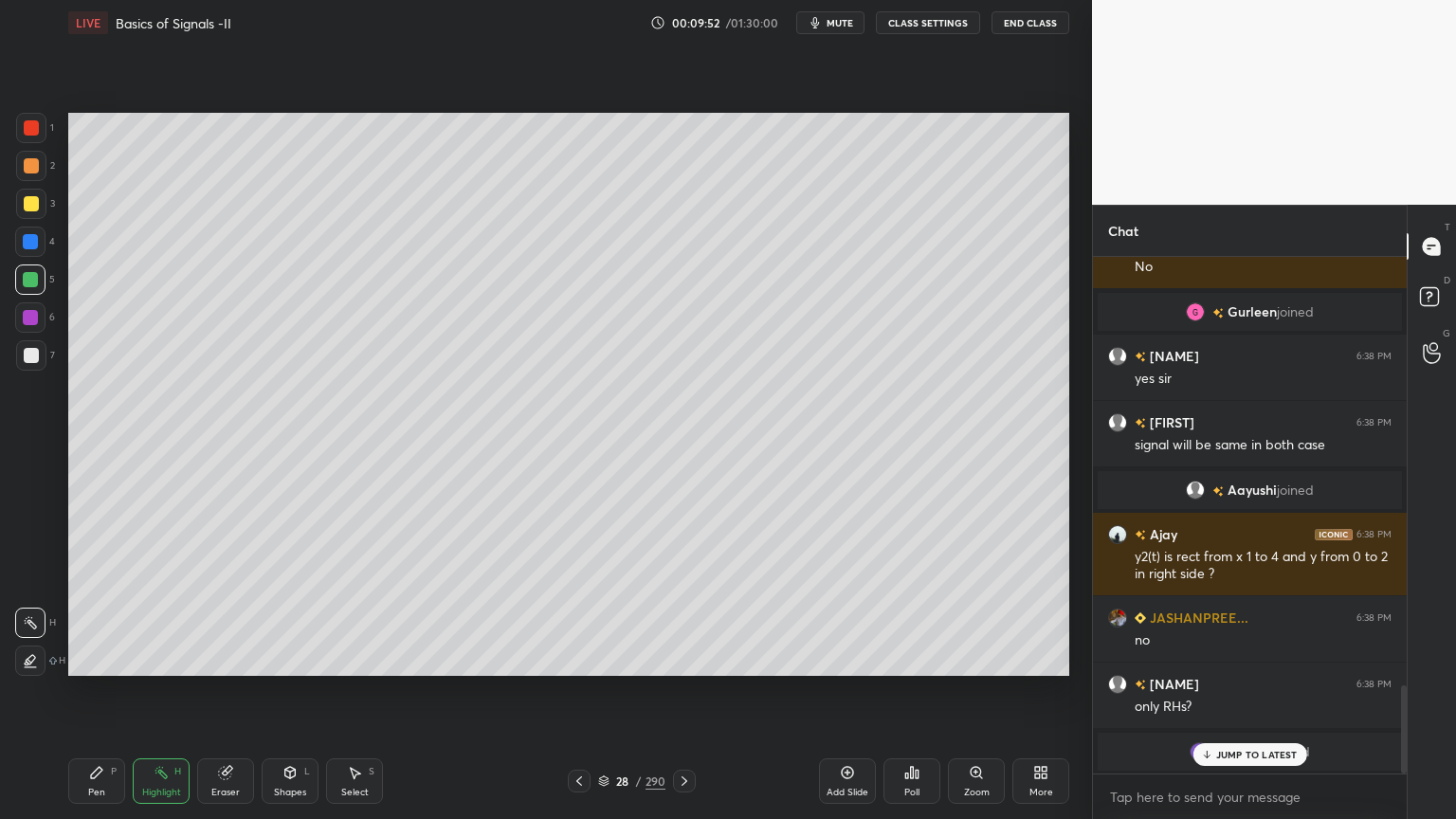 click on "JUMP TO LATEST" at bounding box center (1257, 755) 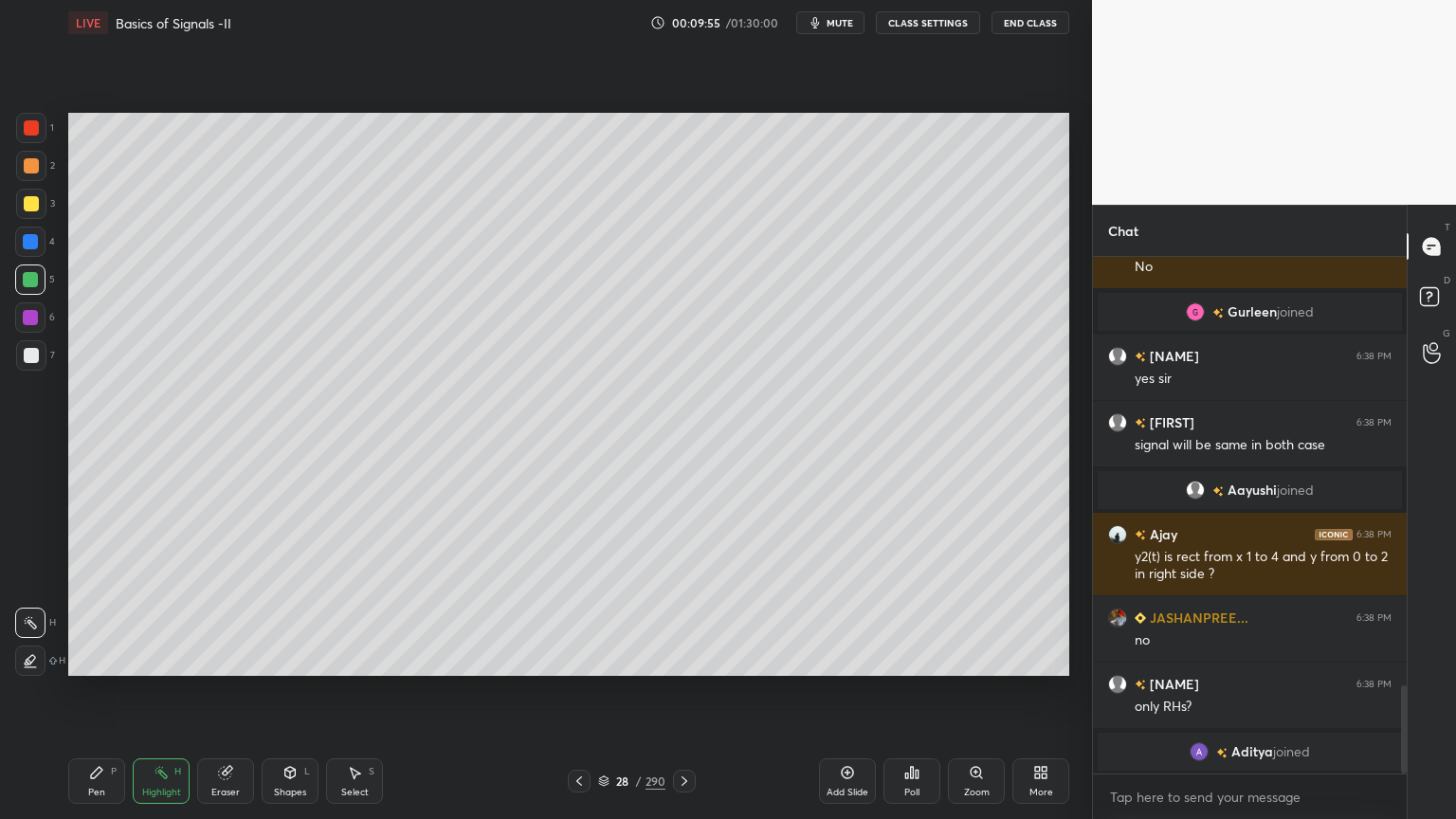 scroll, scrollTop: 2537, scrollLeft: 0, axis: vertical 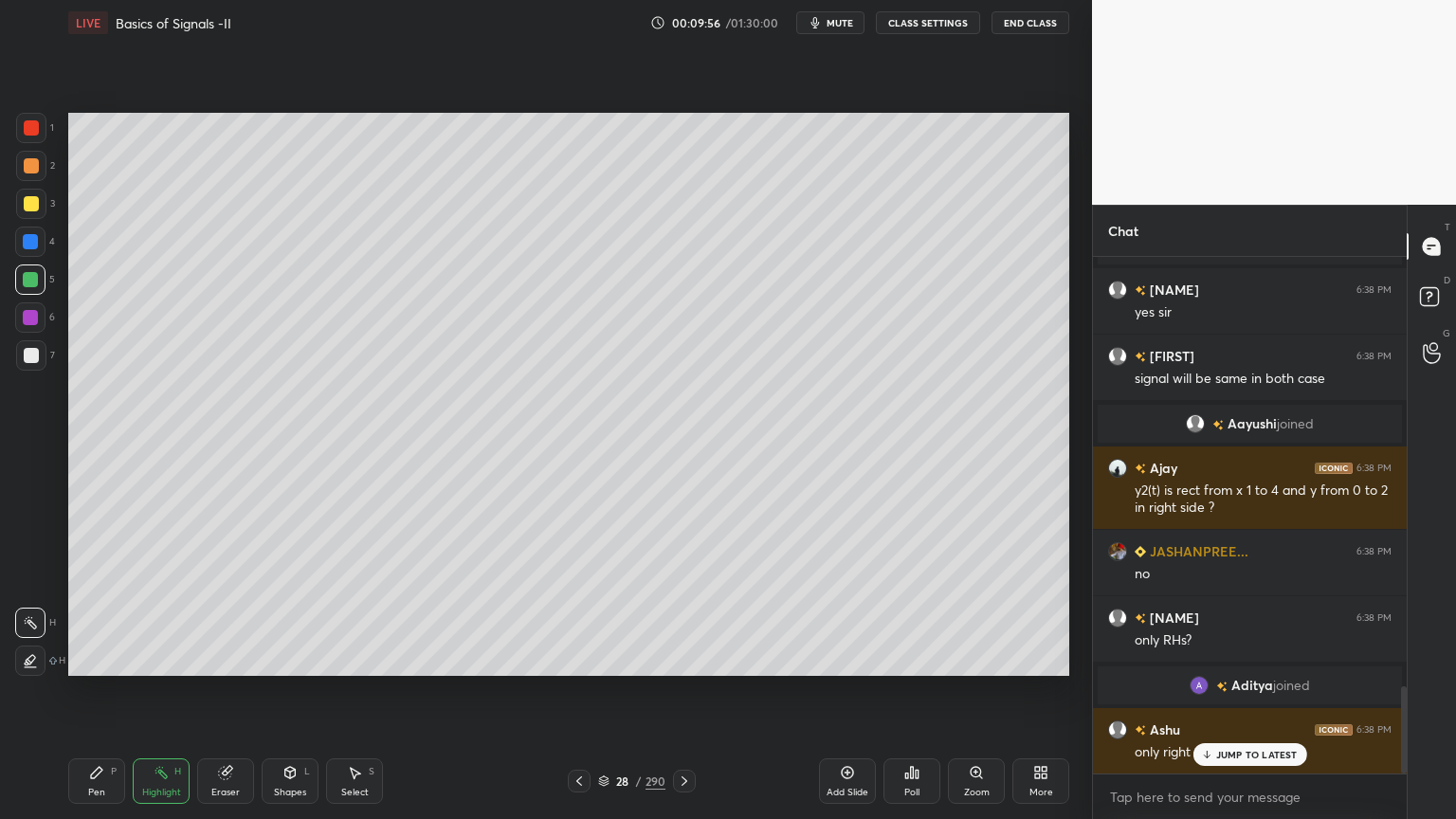 click on "JUMP TO LATEST" at bounding box center (1257, 755) 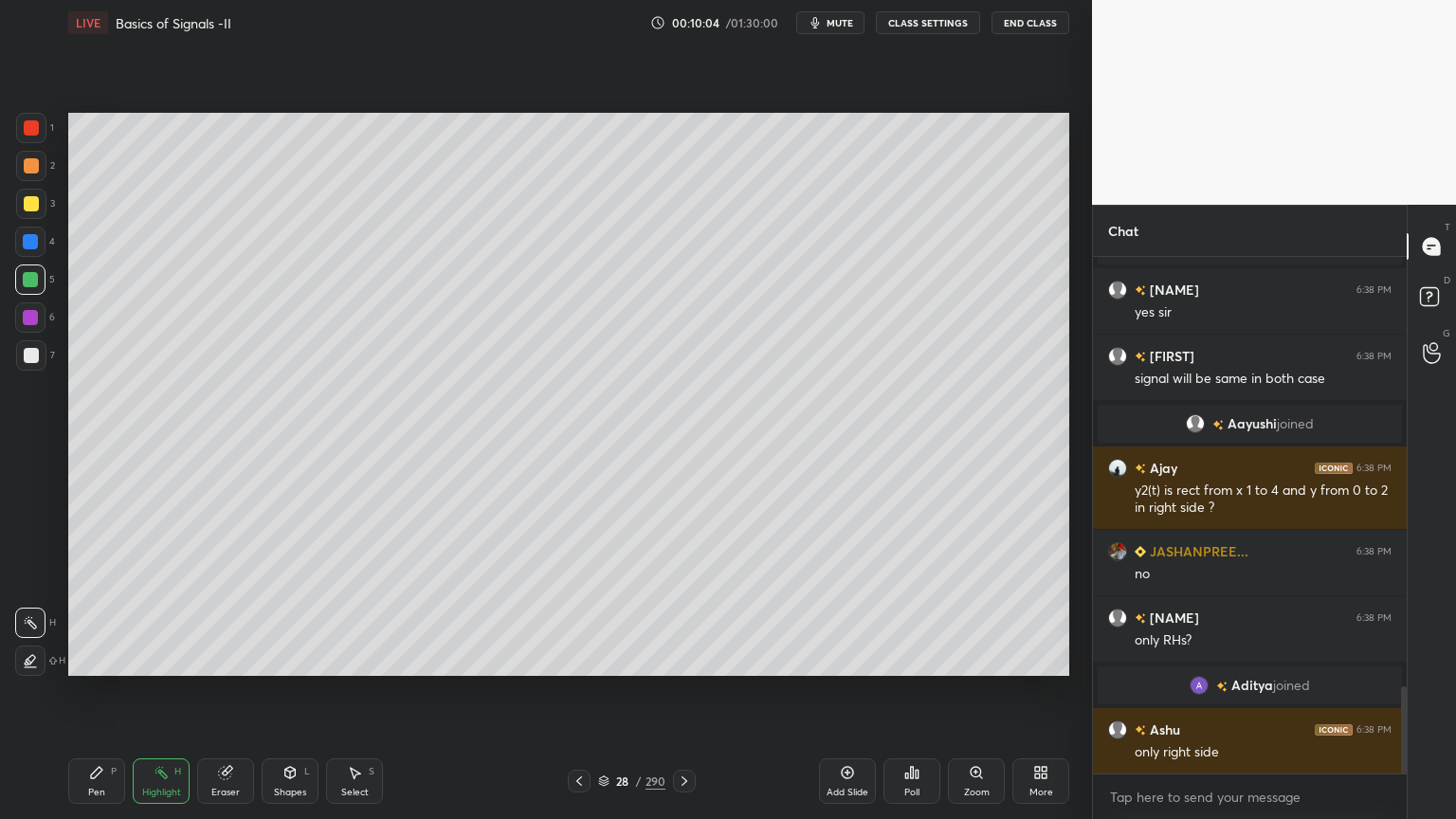 click at bounding box center (31, 166) 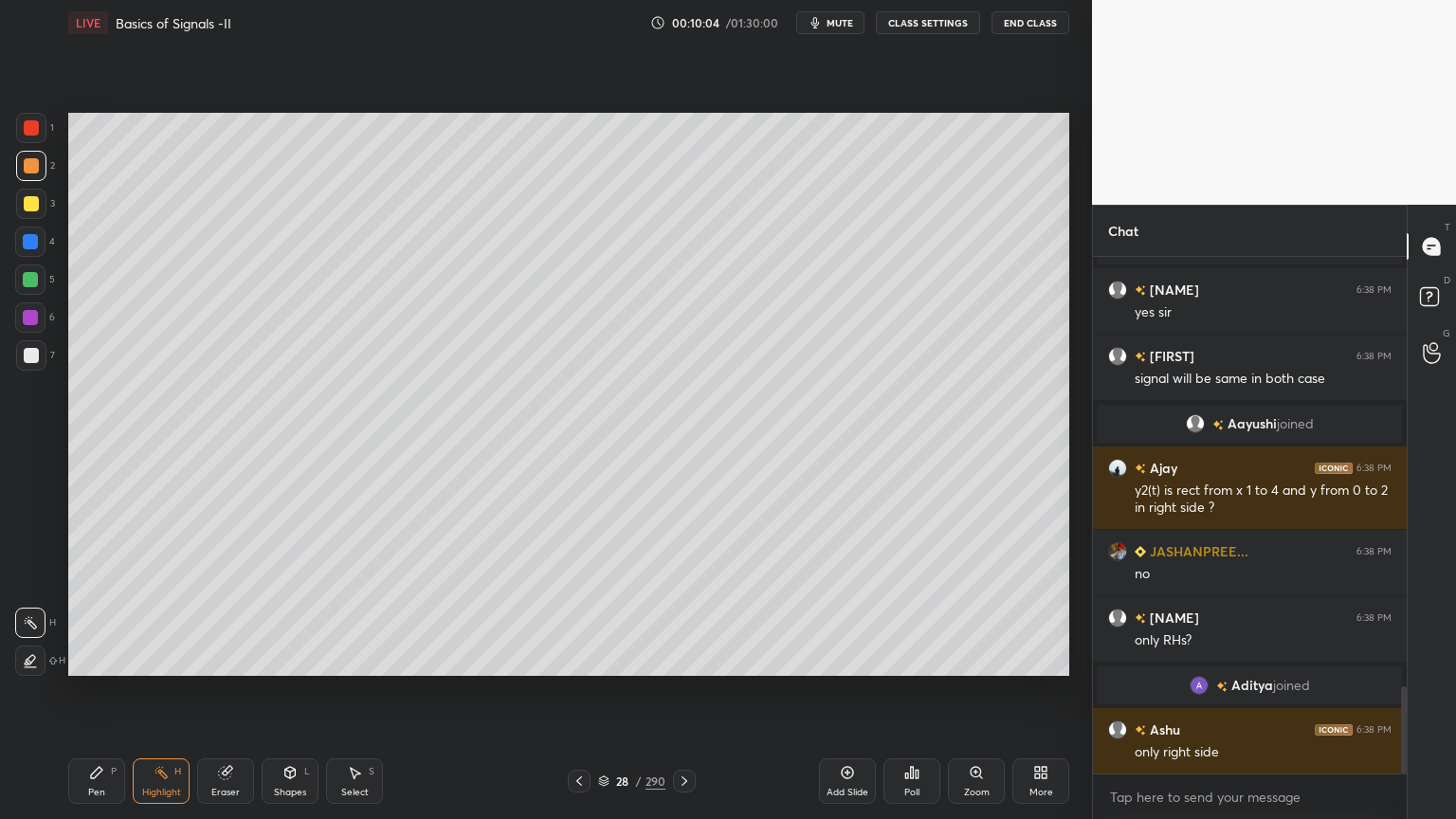 click at bounding box center (31, 204) 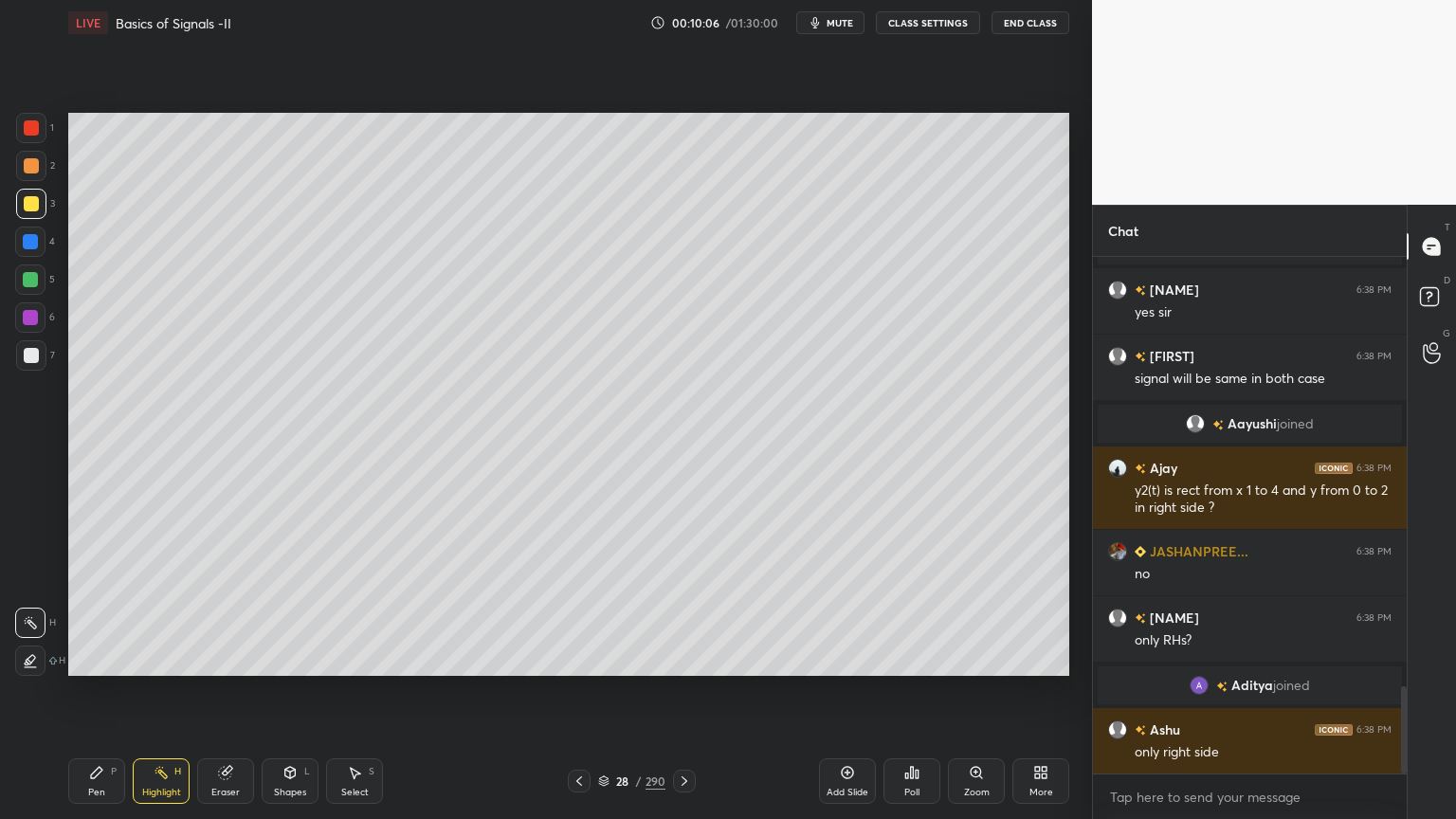 click on "Highlight" at bounding box center [161, 792] 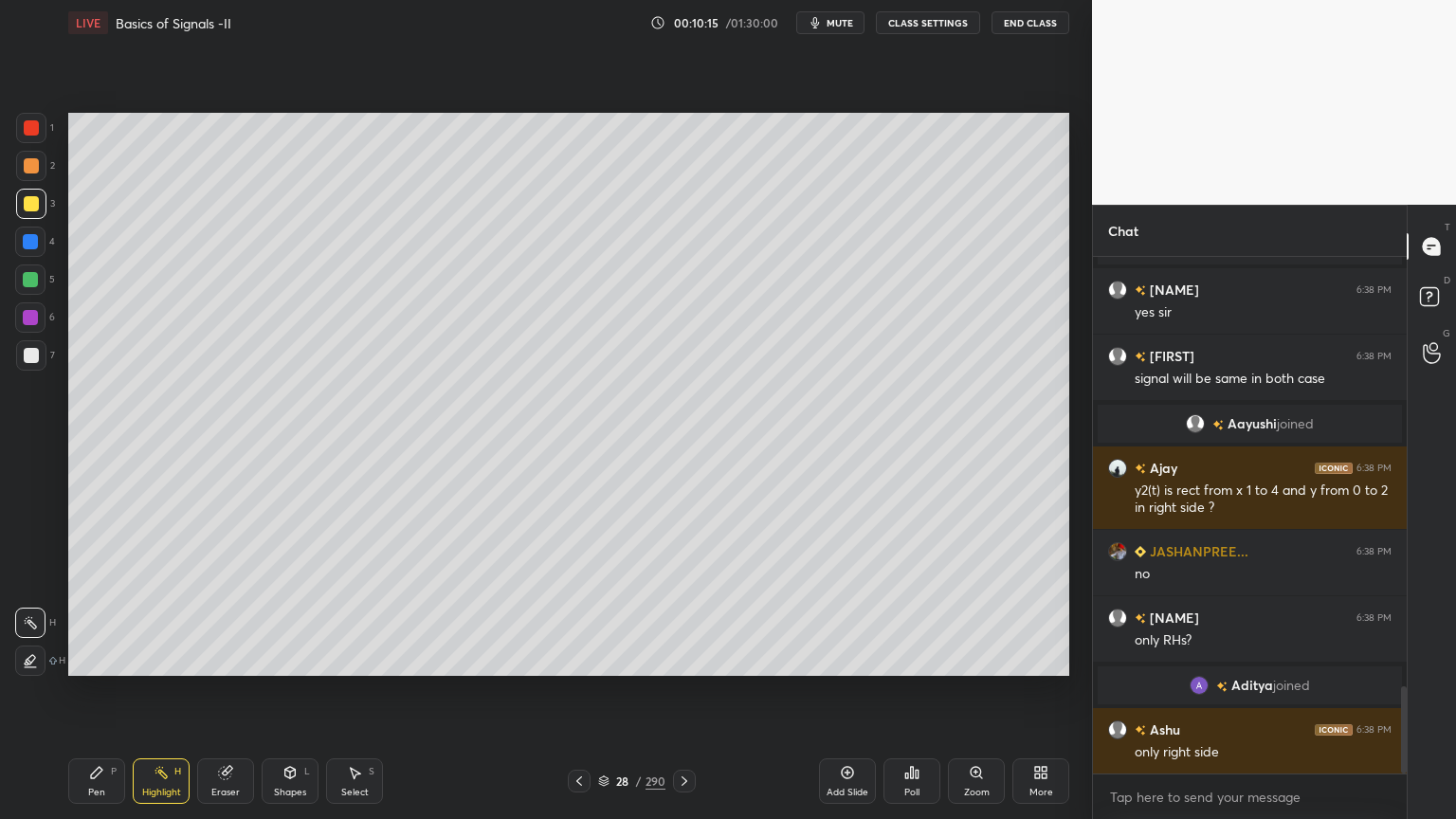 click at bounding box center [31, 166] 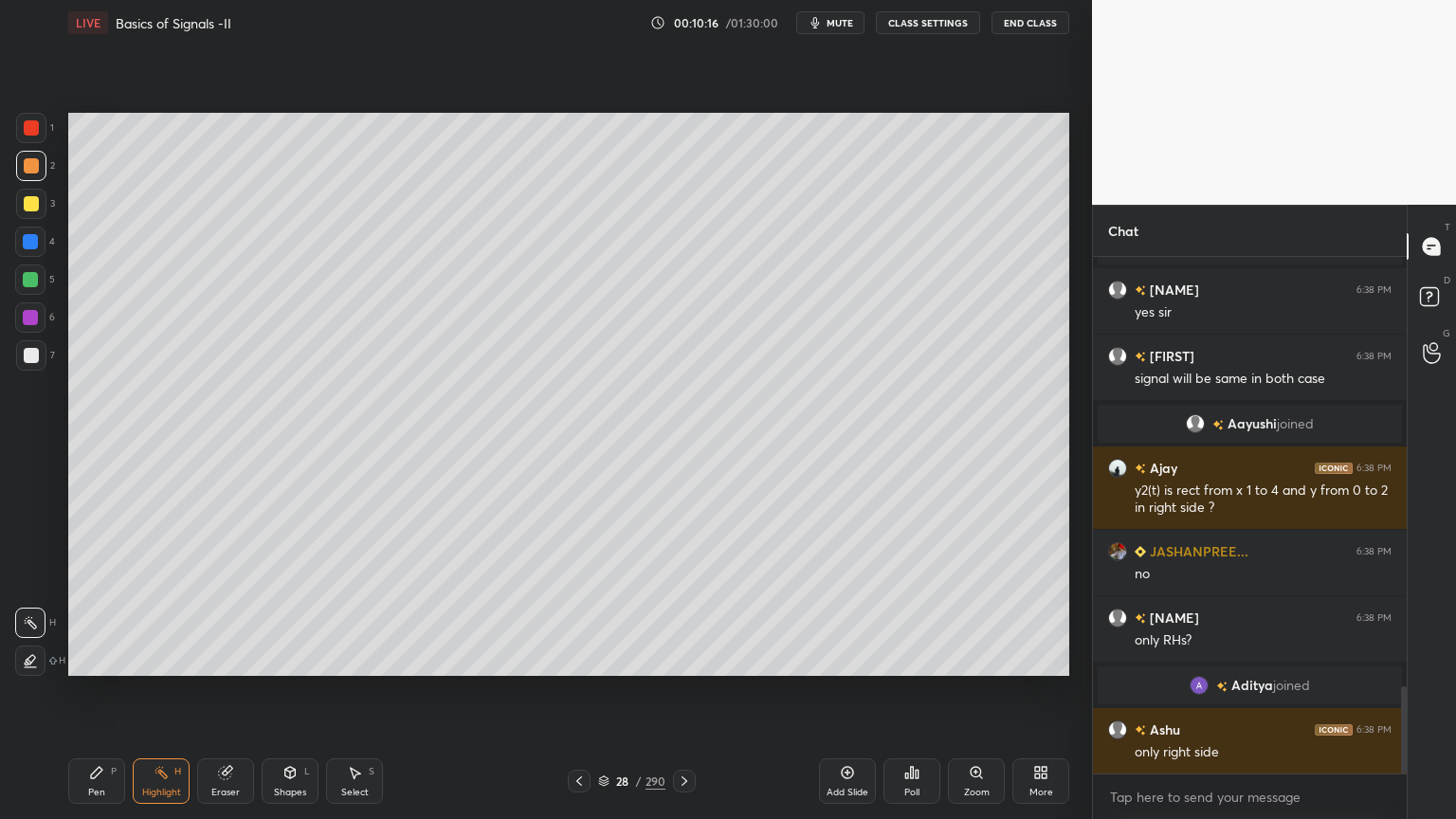 click on "Shapes" at bounding box center [290, 792] 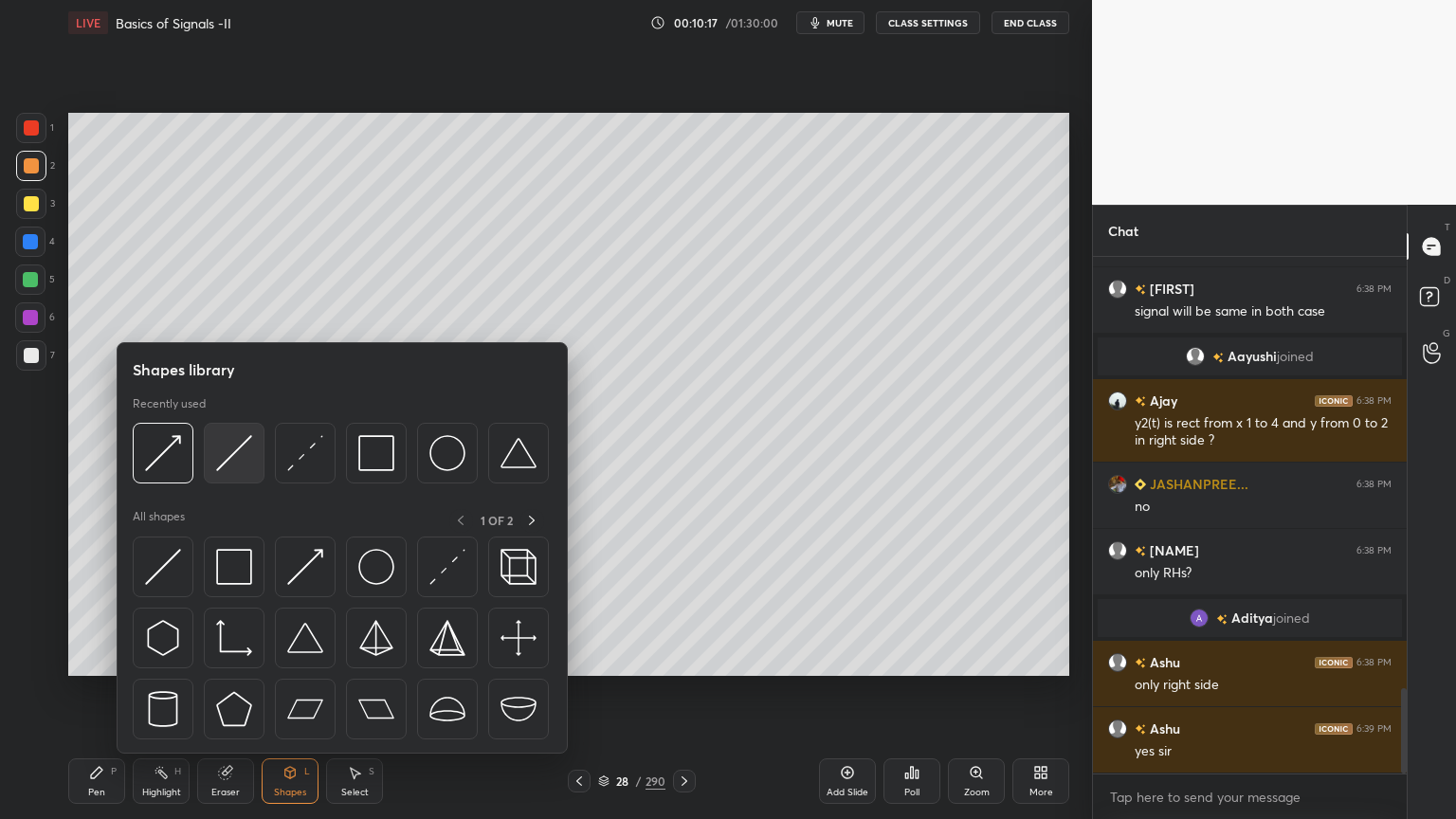 click at bounding box center [234, 453] 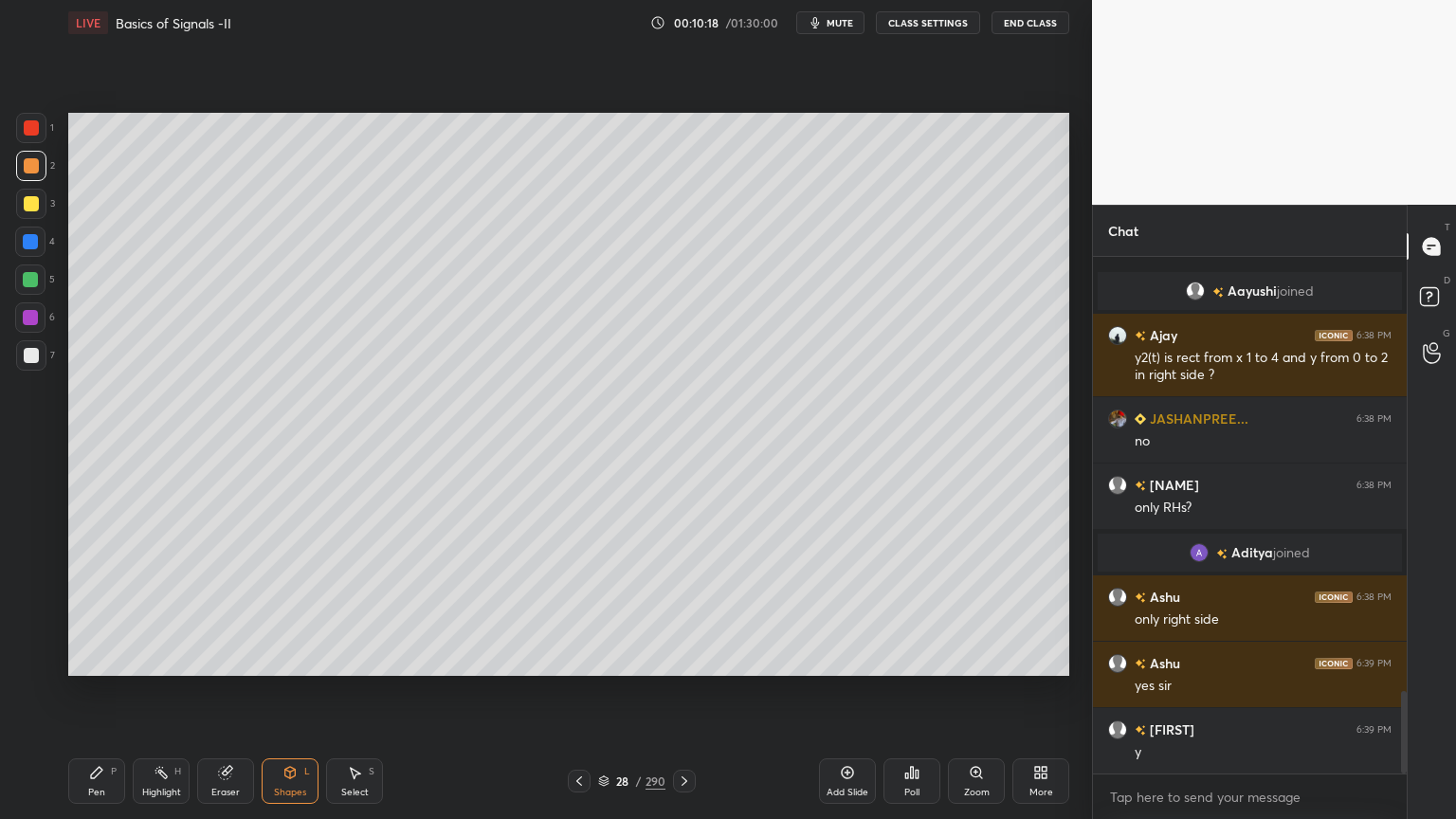 scroll, scrollTop: 2737, scrollLeft: 0, axis: vertical 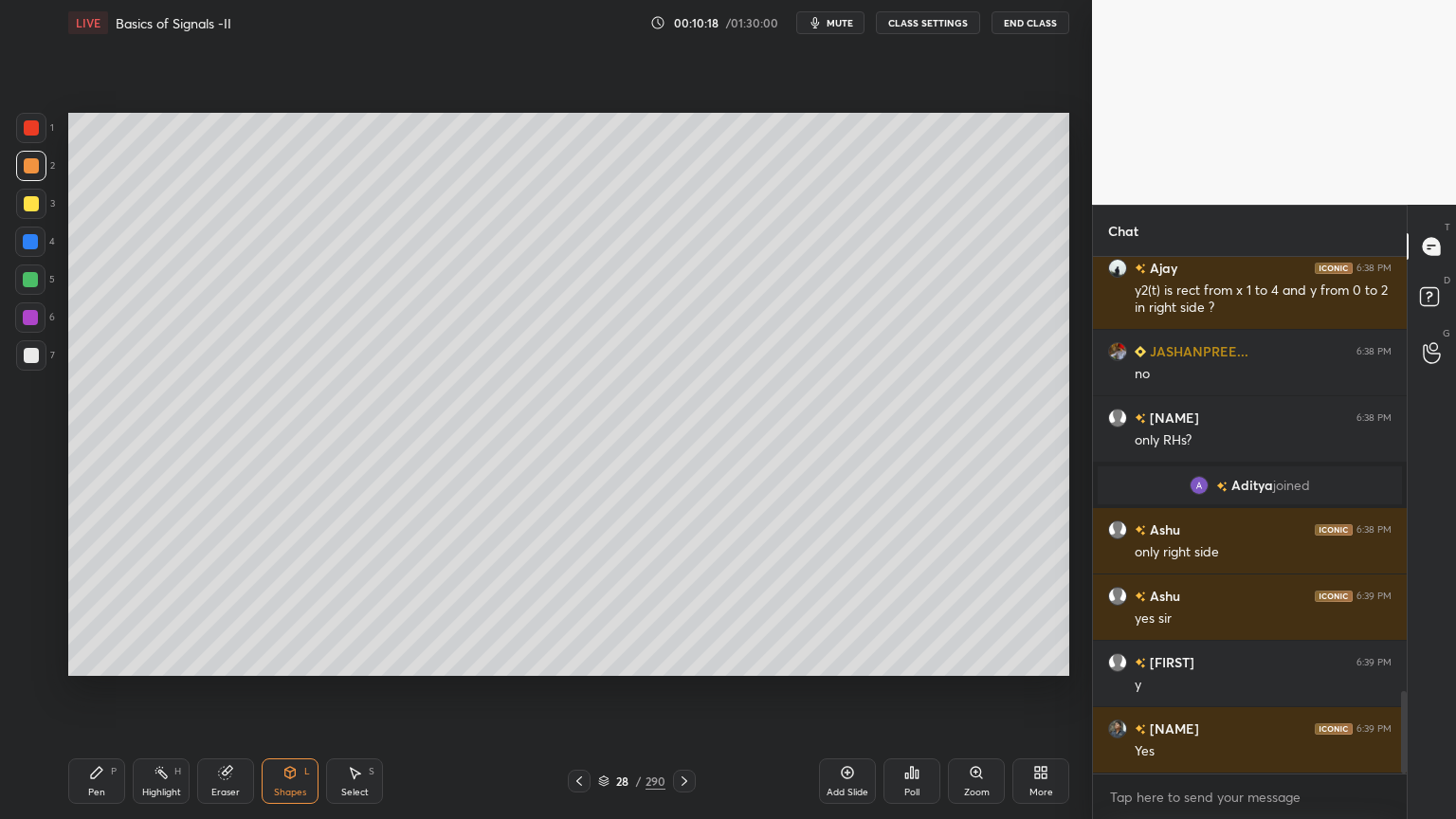 click at bounding box center (31, 355) 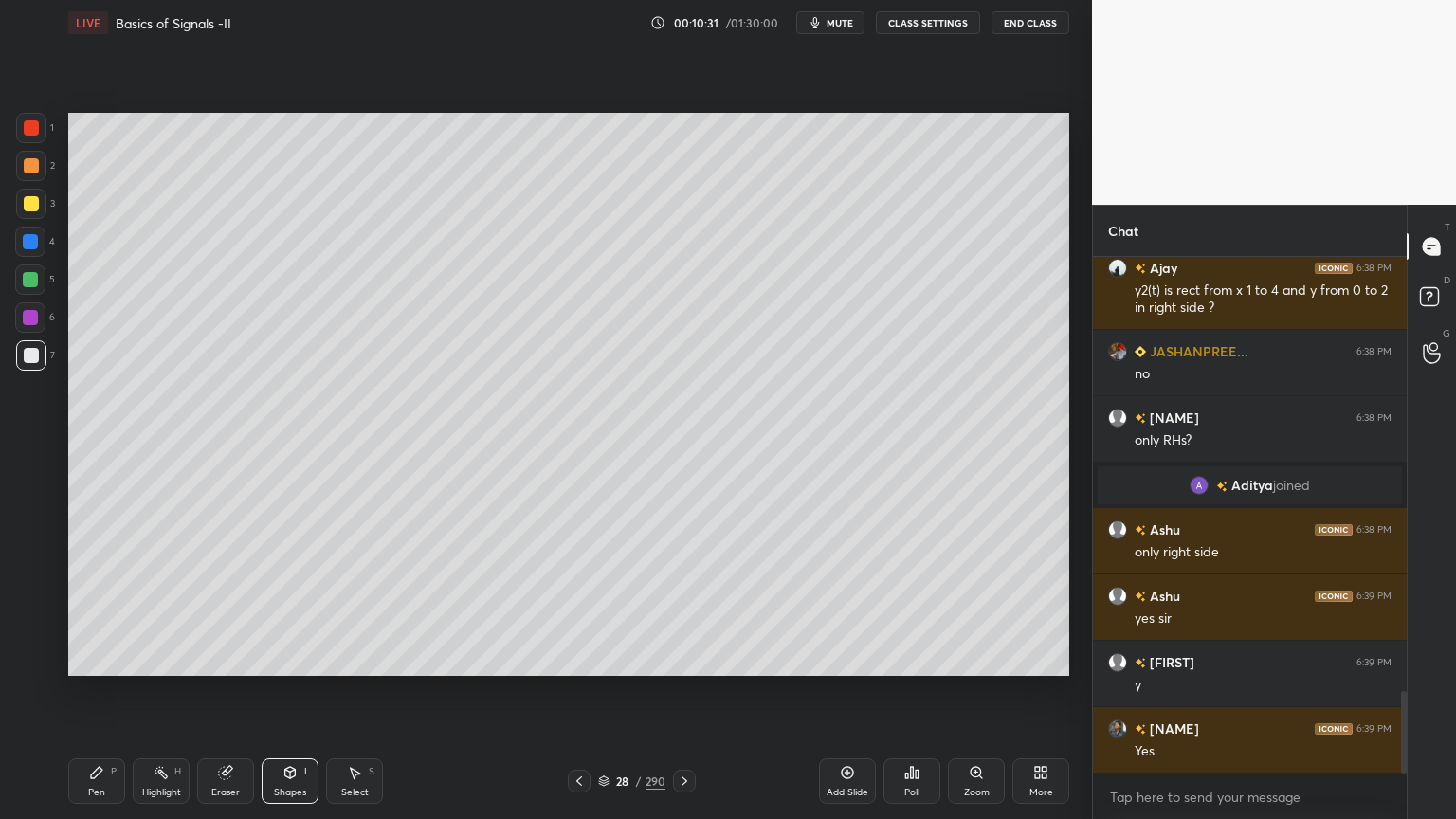 click on "Pen" at bounding box center [97, 792] 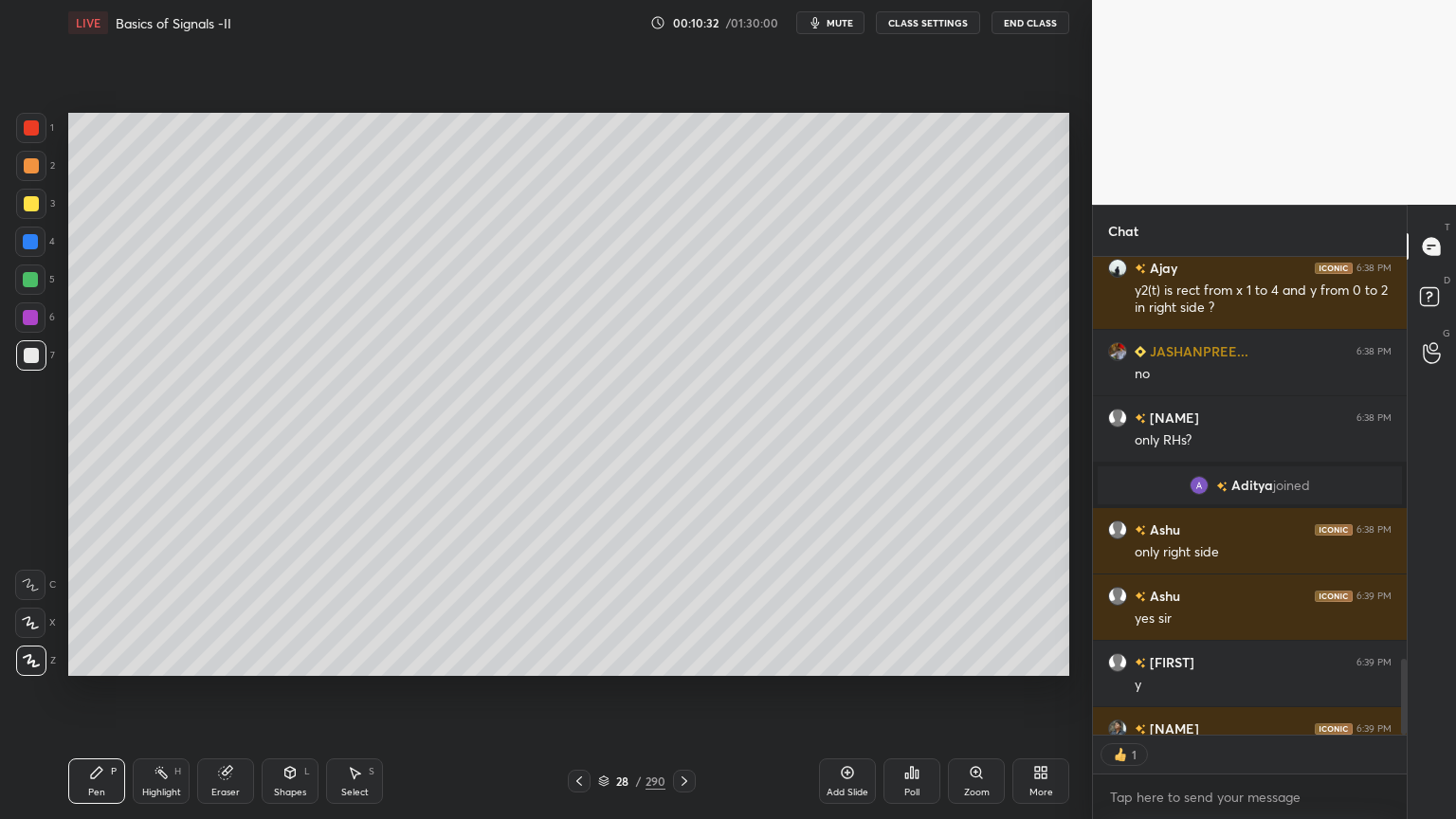 scroll, scrollTop: 6, scrollLeft: 6, axis: both 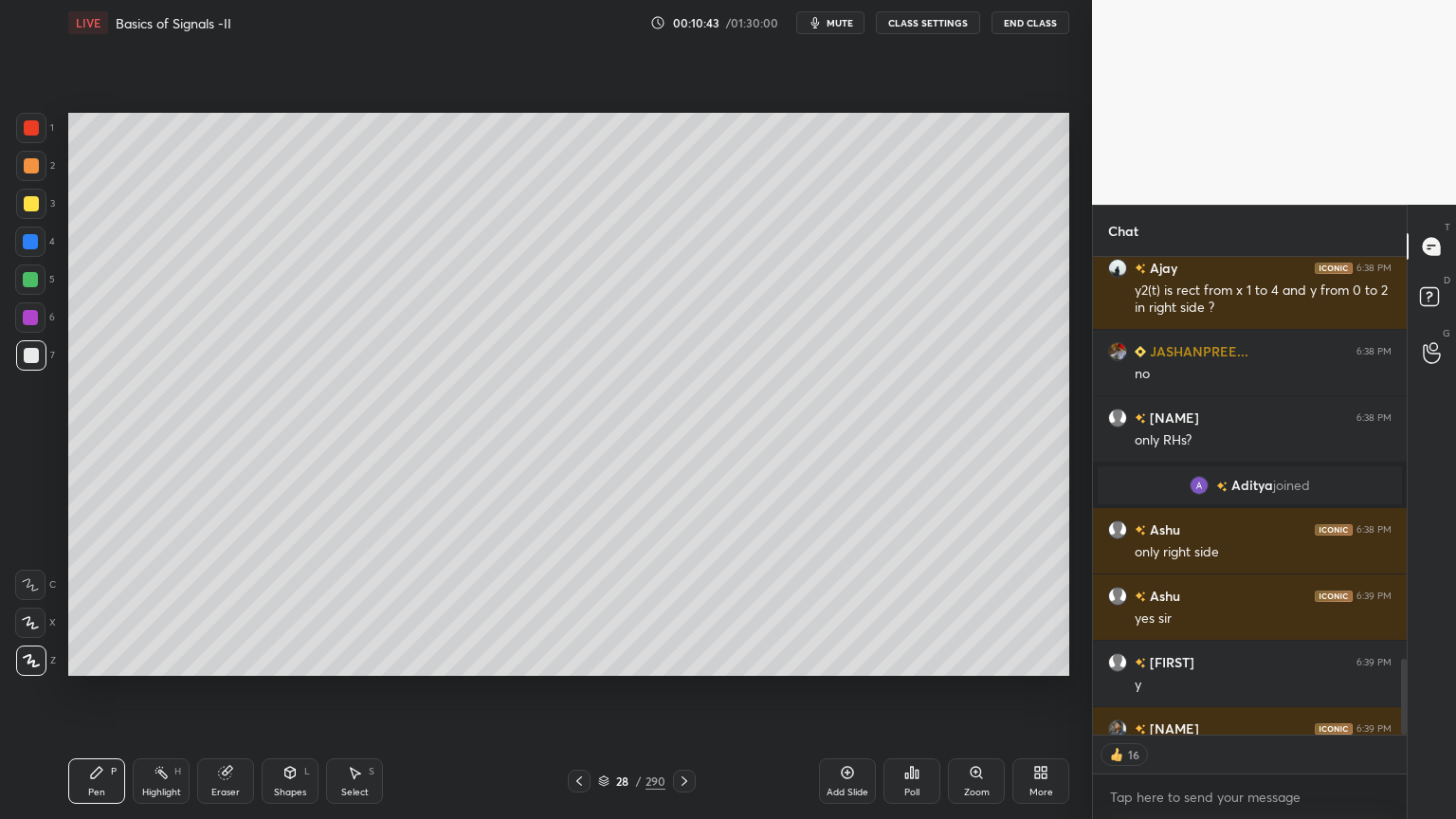 click 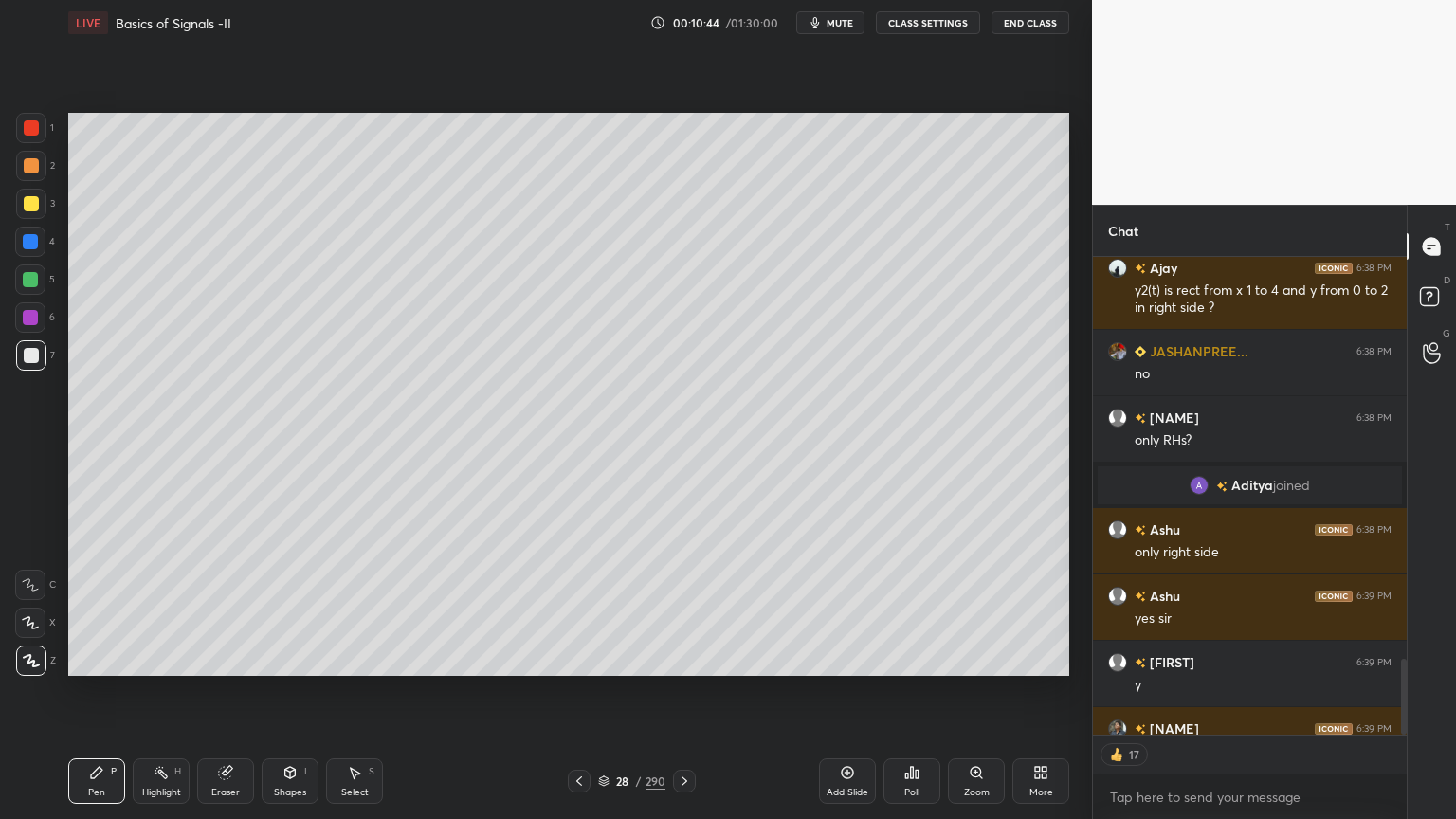 click at bounding box center [31, 204] 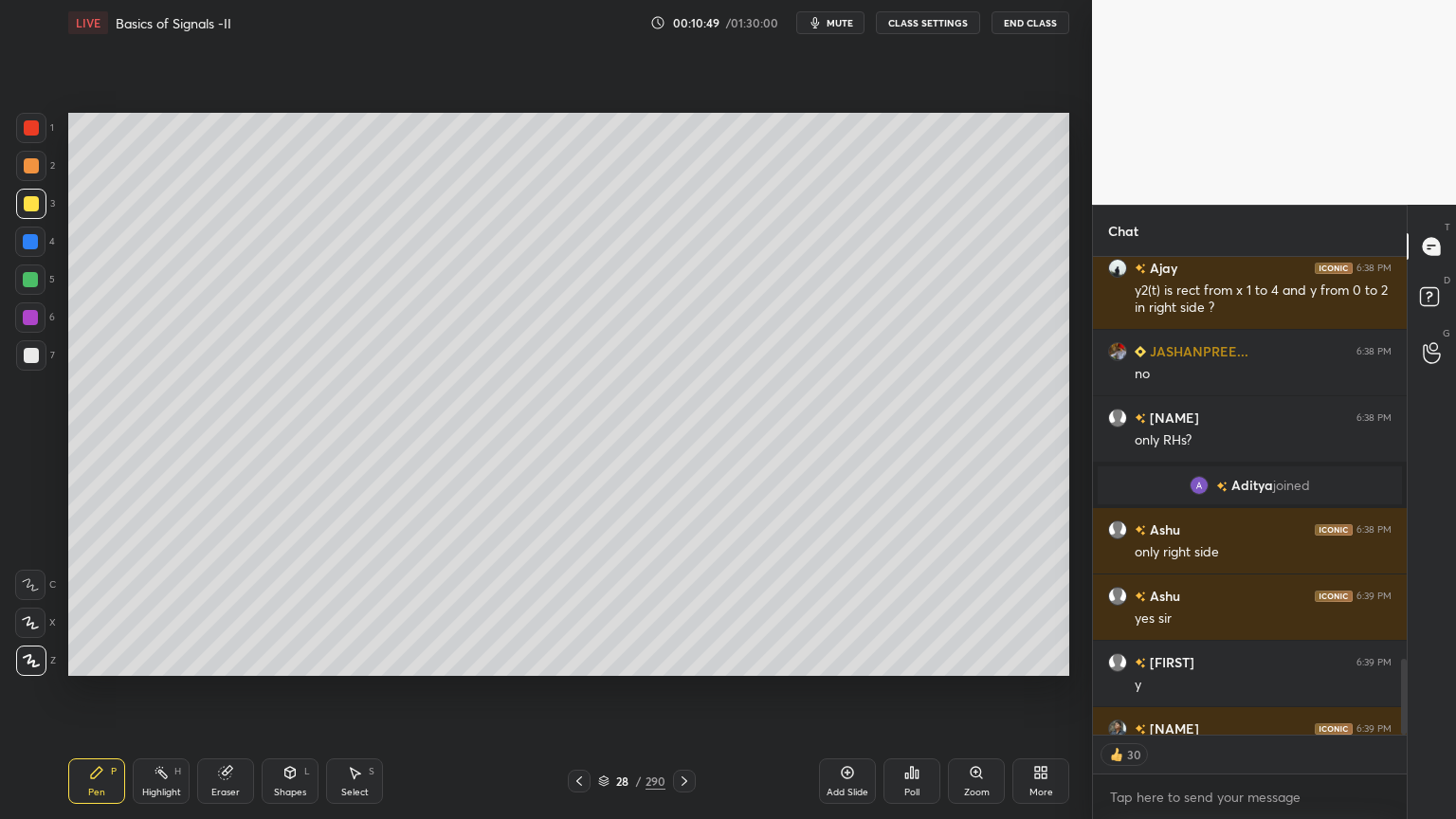 click at bounding box center (30, 623) 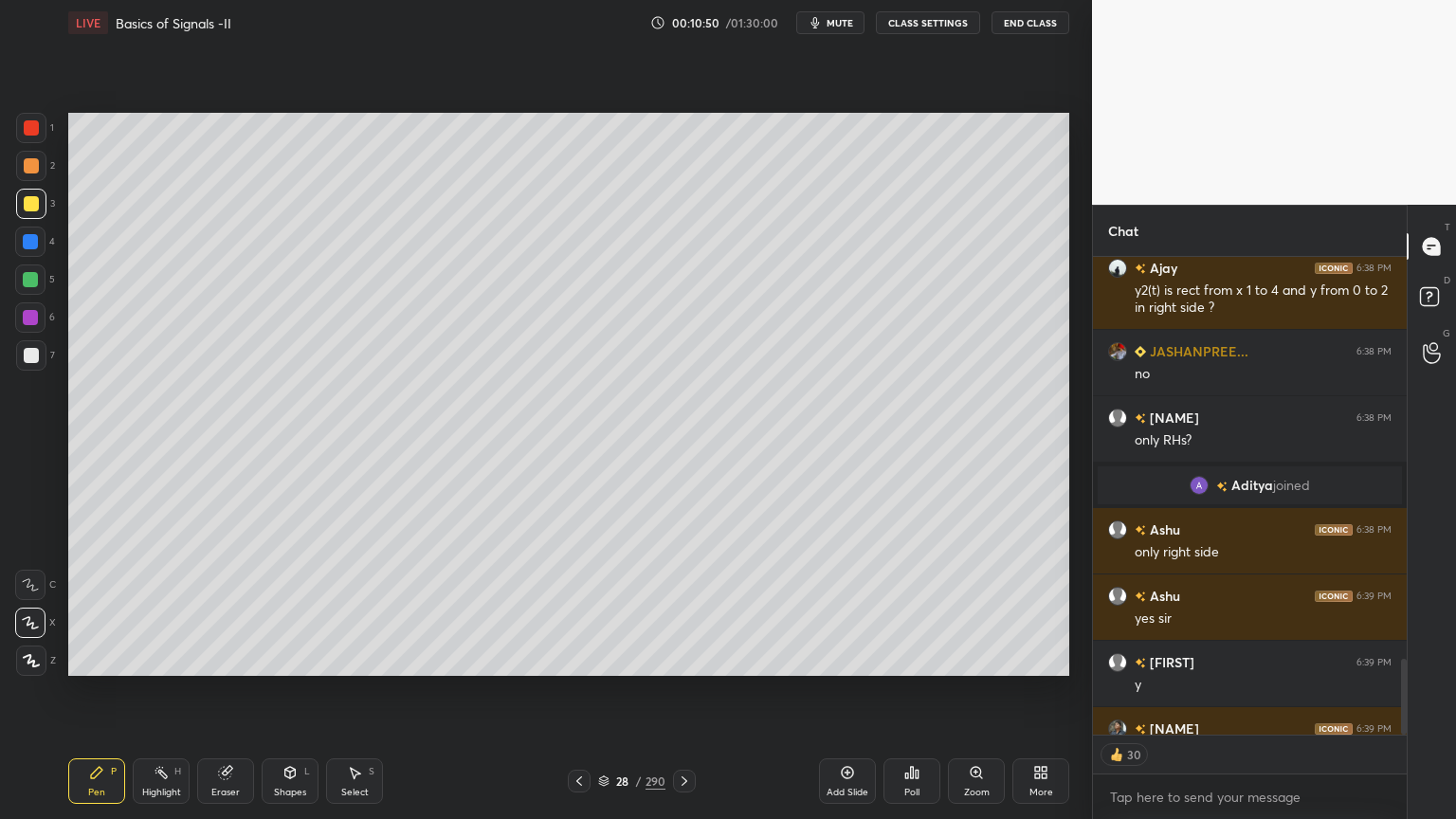 click at bounding box center (31, 166) 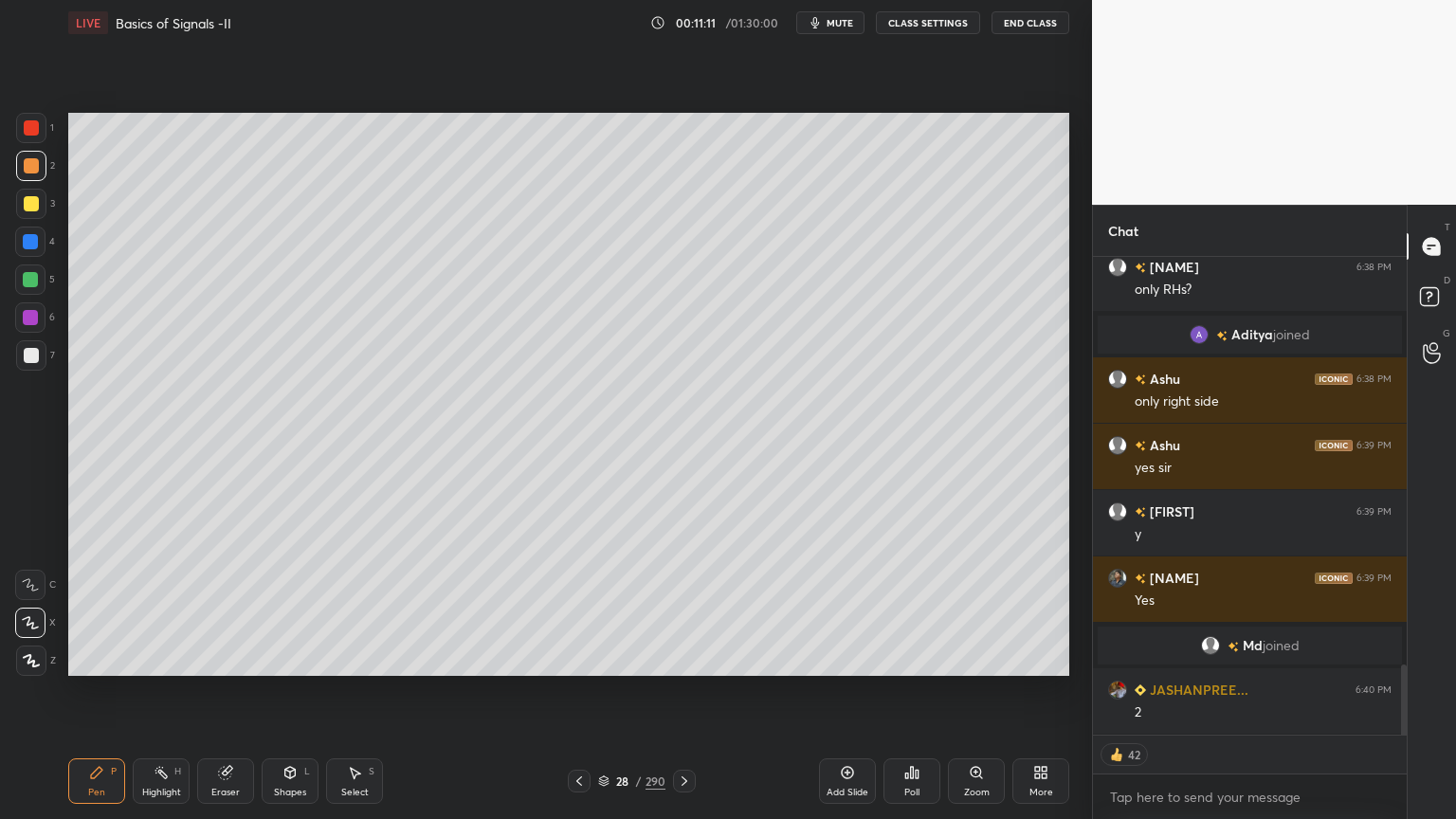 scroll, scrollTop: 2774, scrollLeft: 0, axis: vertical 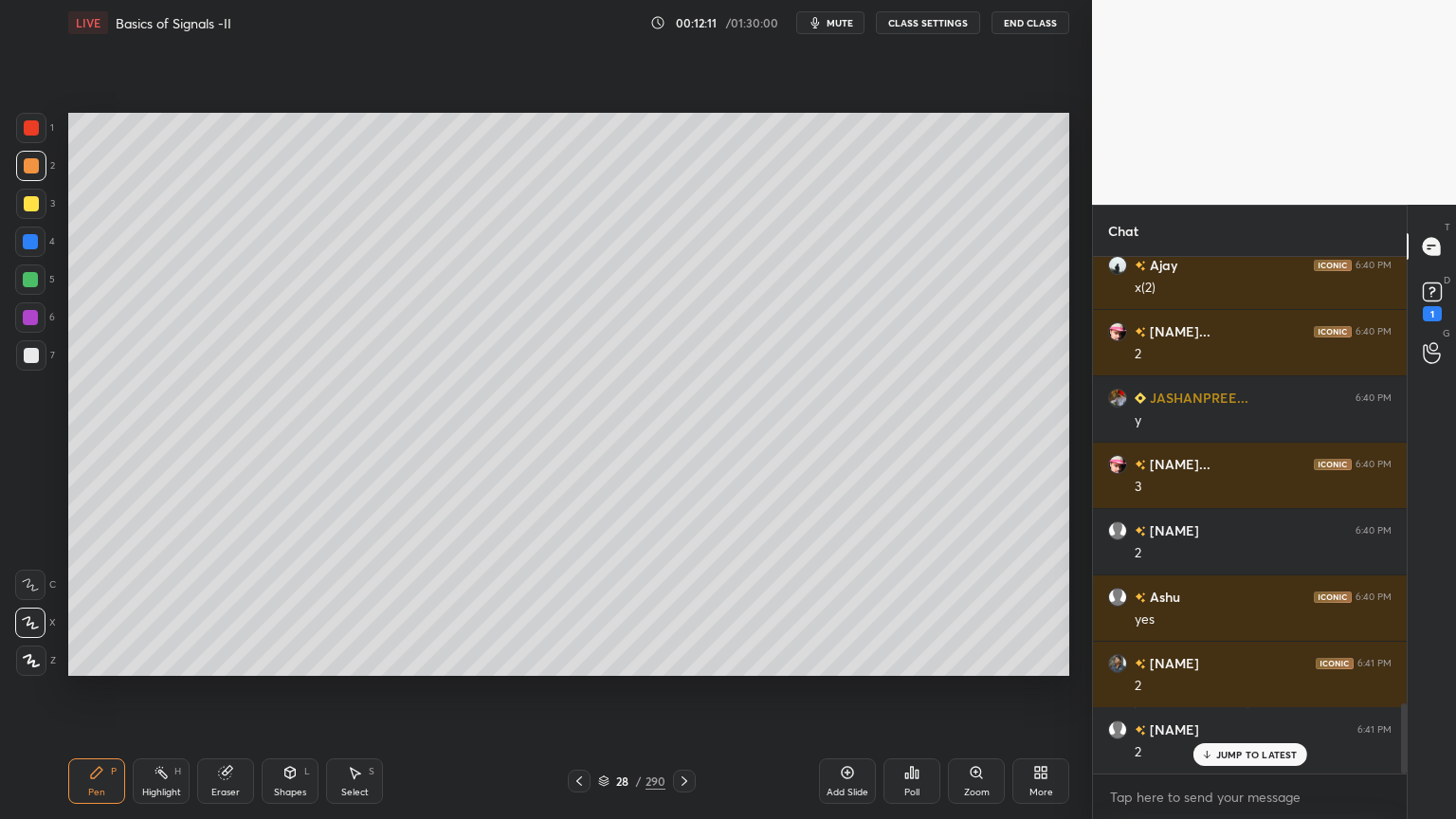 click at bounding box center [31, 204] 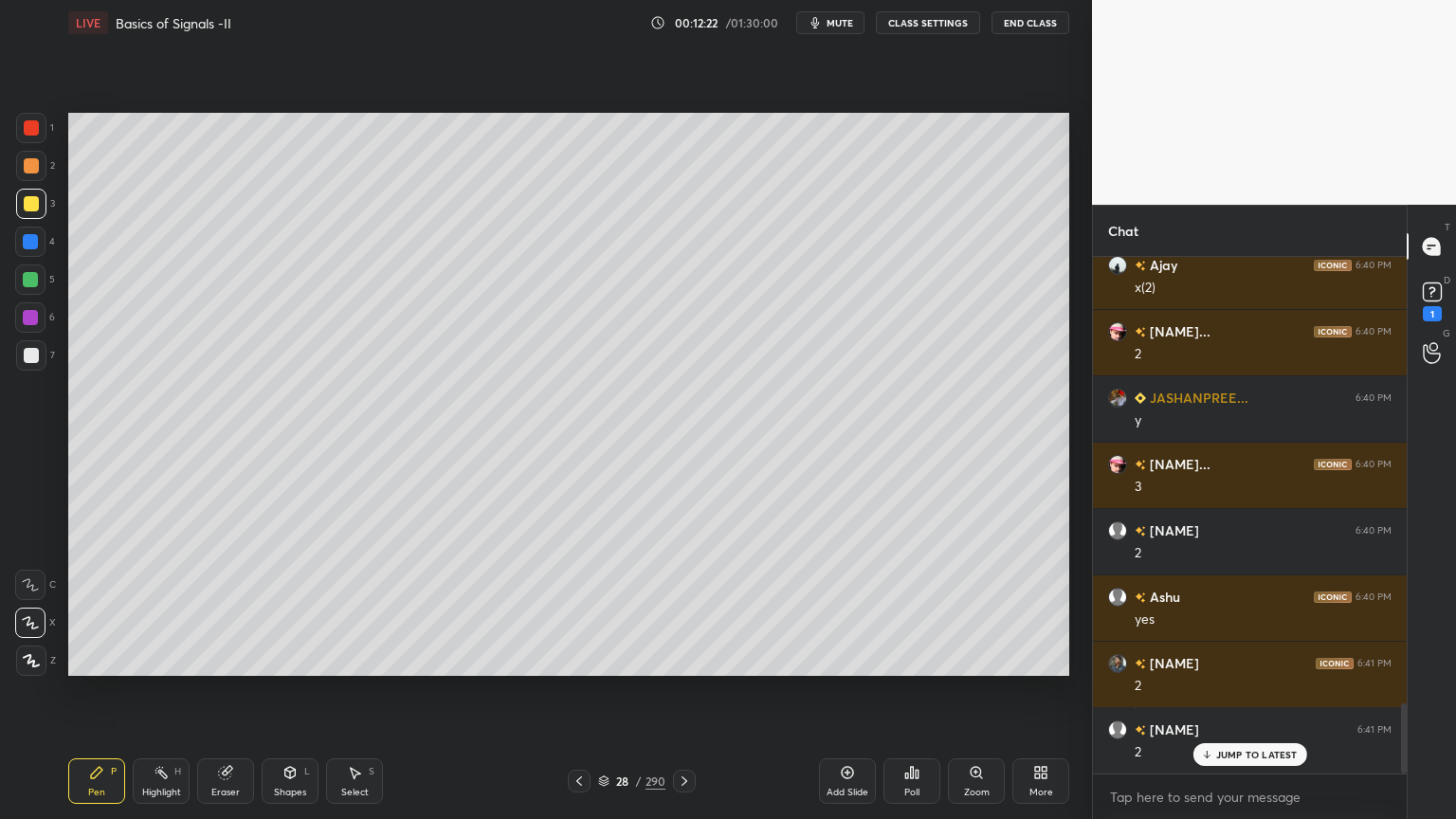 click 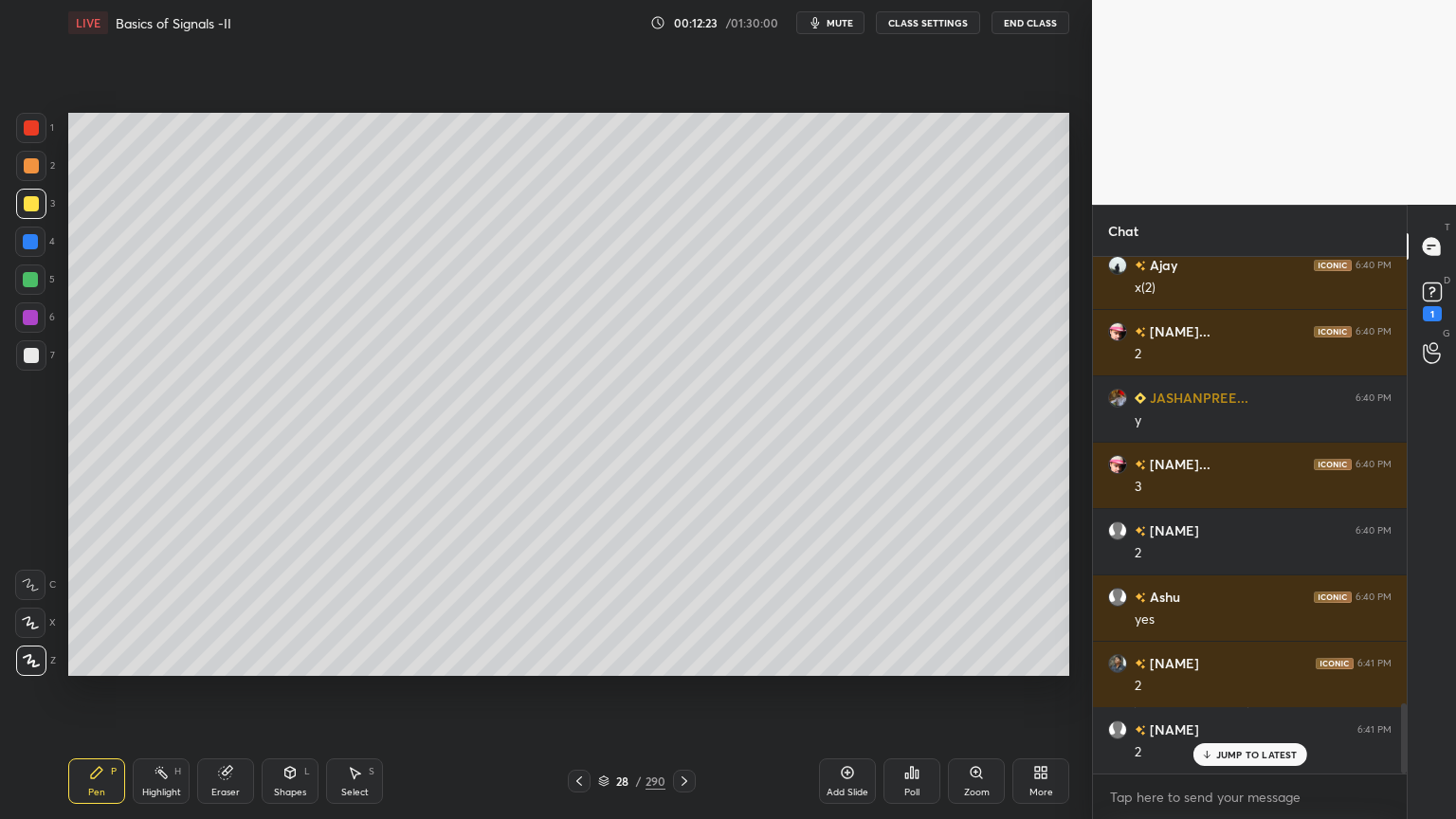 click at bounding box center (30, 280) 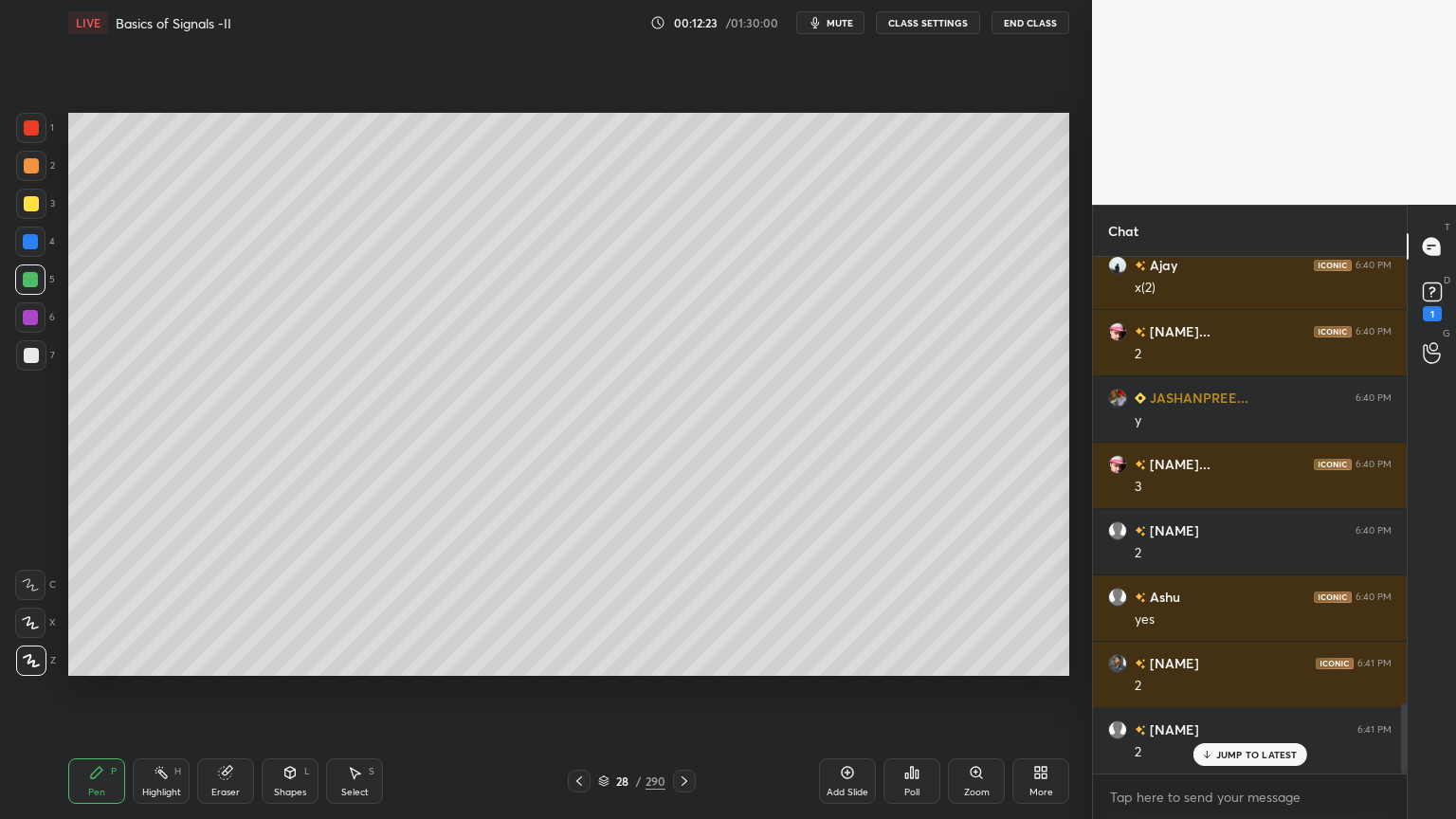 click at bounding box center [31, 355] 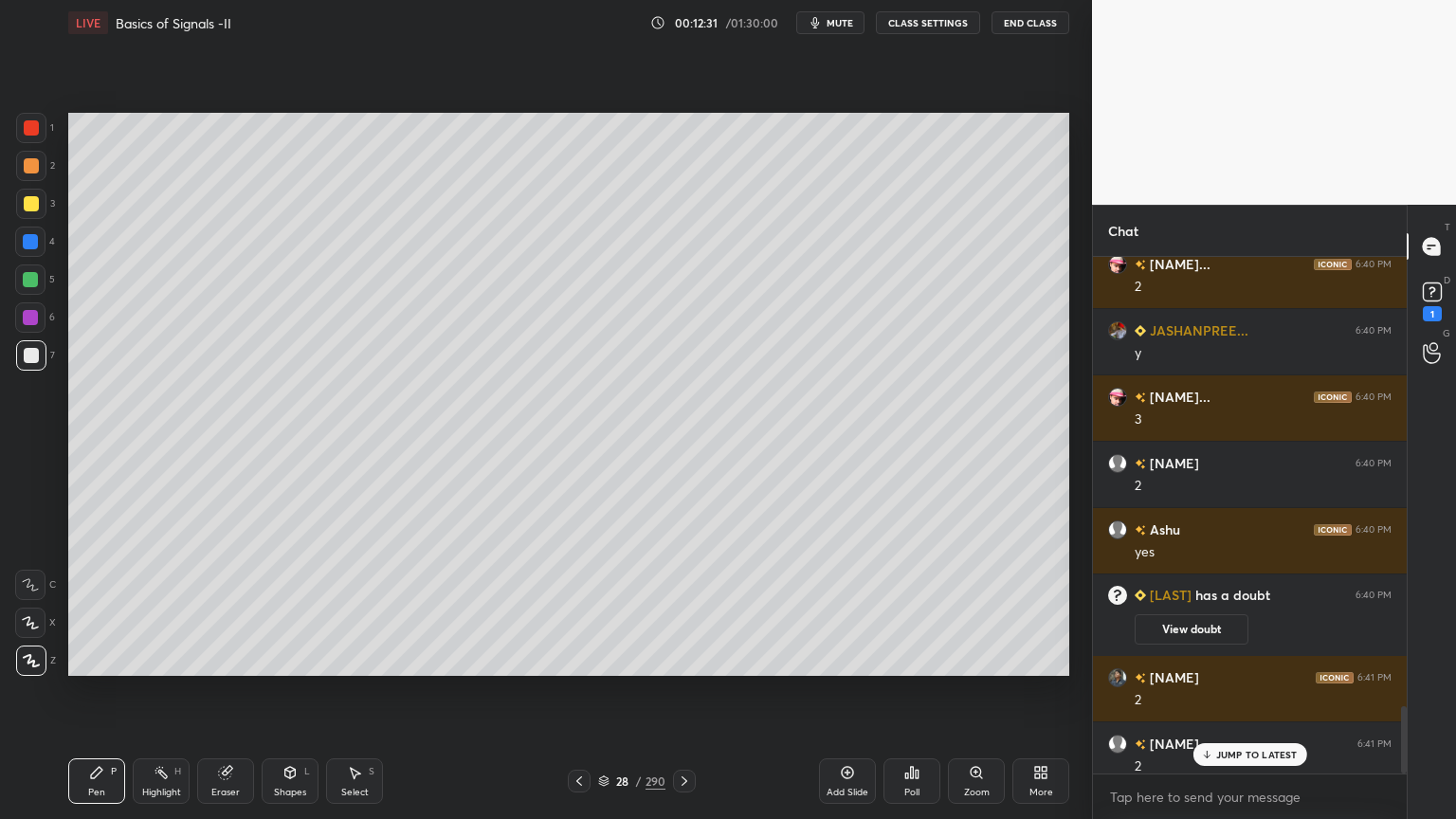scroll, scrollTop: 3431, scrollLeft: 0, axis: vertical 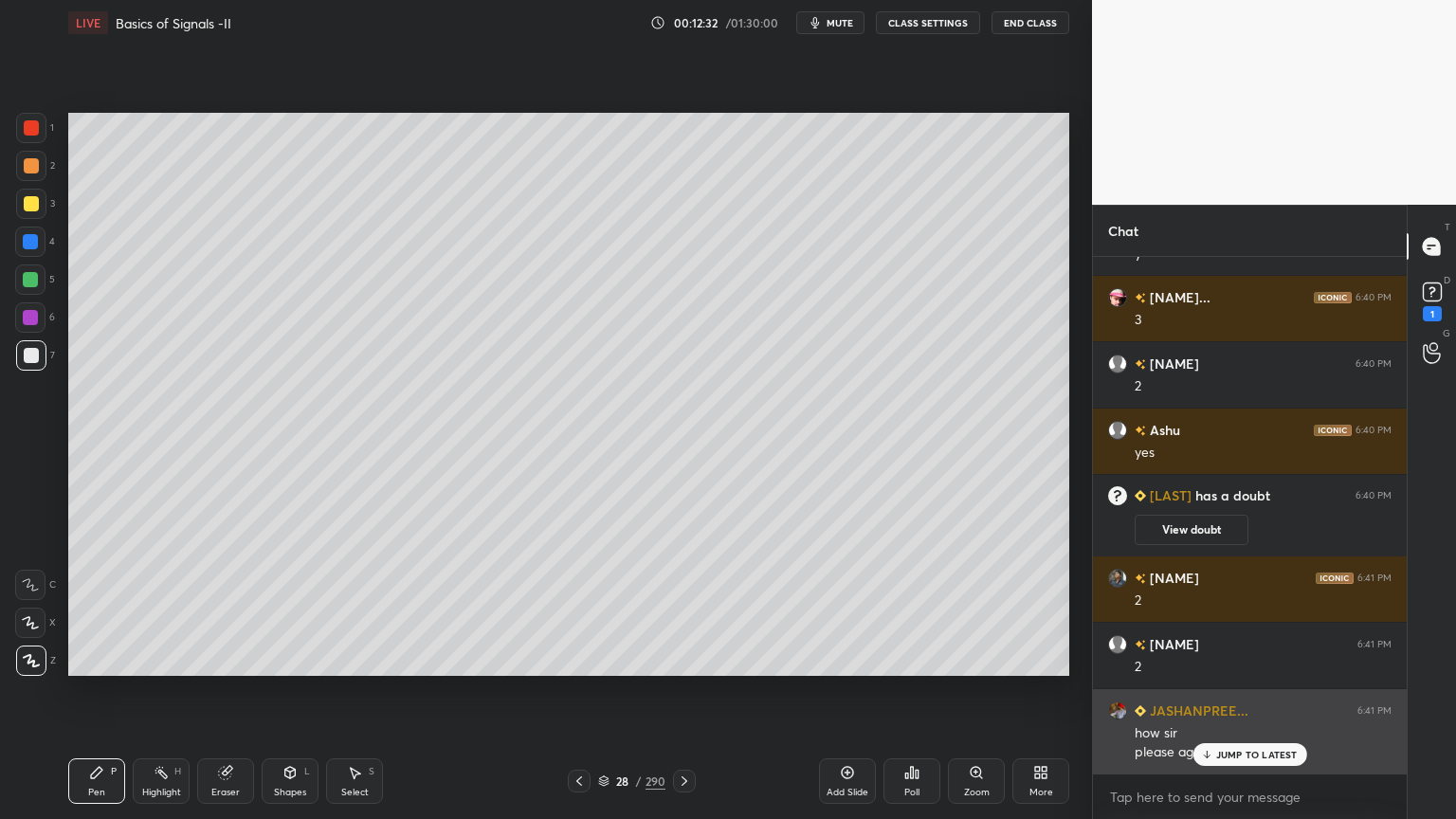 click on "JUMP TO LATEST" at bounding box center (1257, 755) 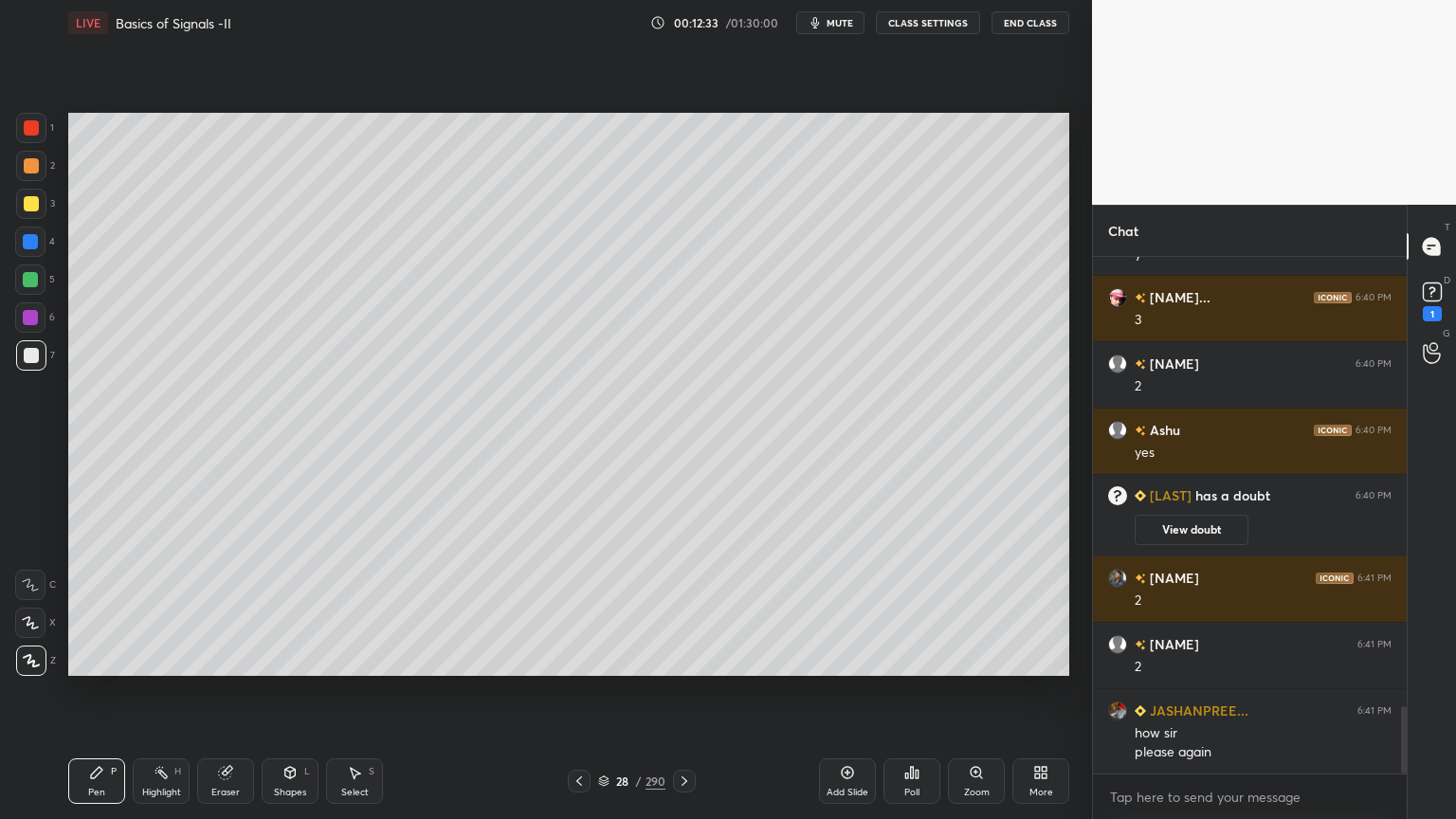 click 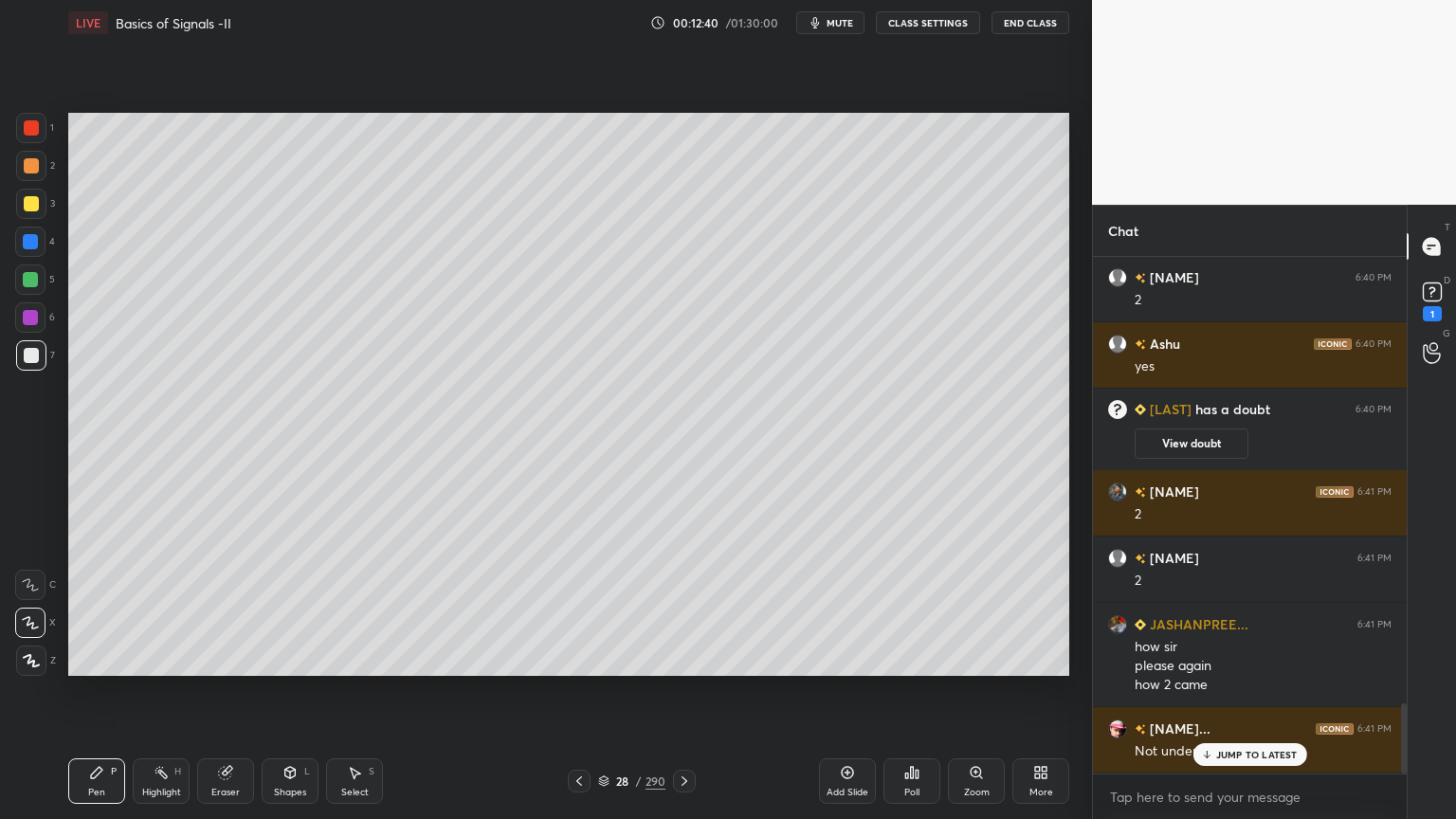 scroll, scrollTop: 3295, scrollLeft: 0, axis: vertical 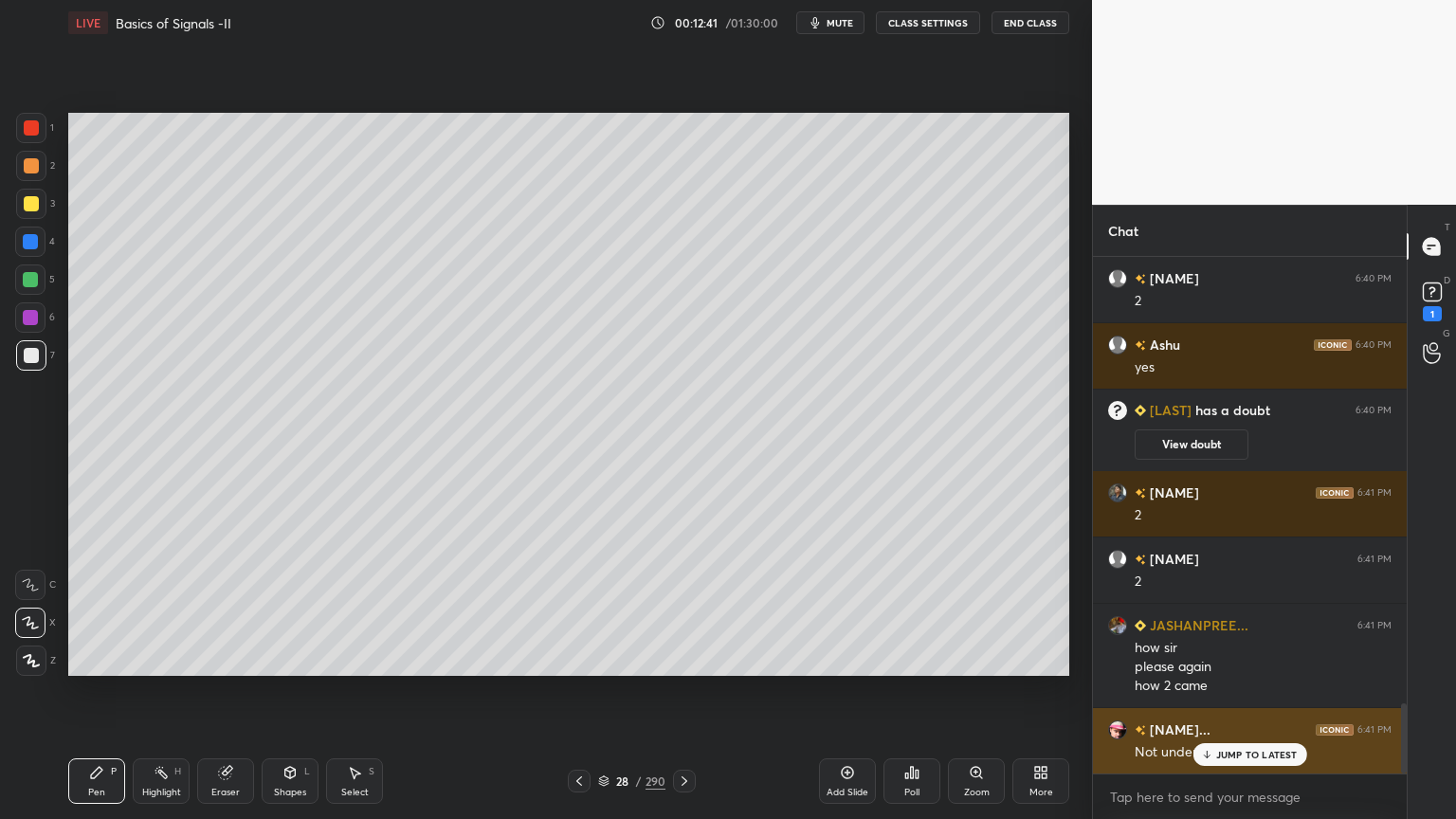 click on "JUMP TO LATEST" at bounding box center (1257, 755) 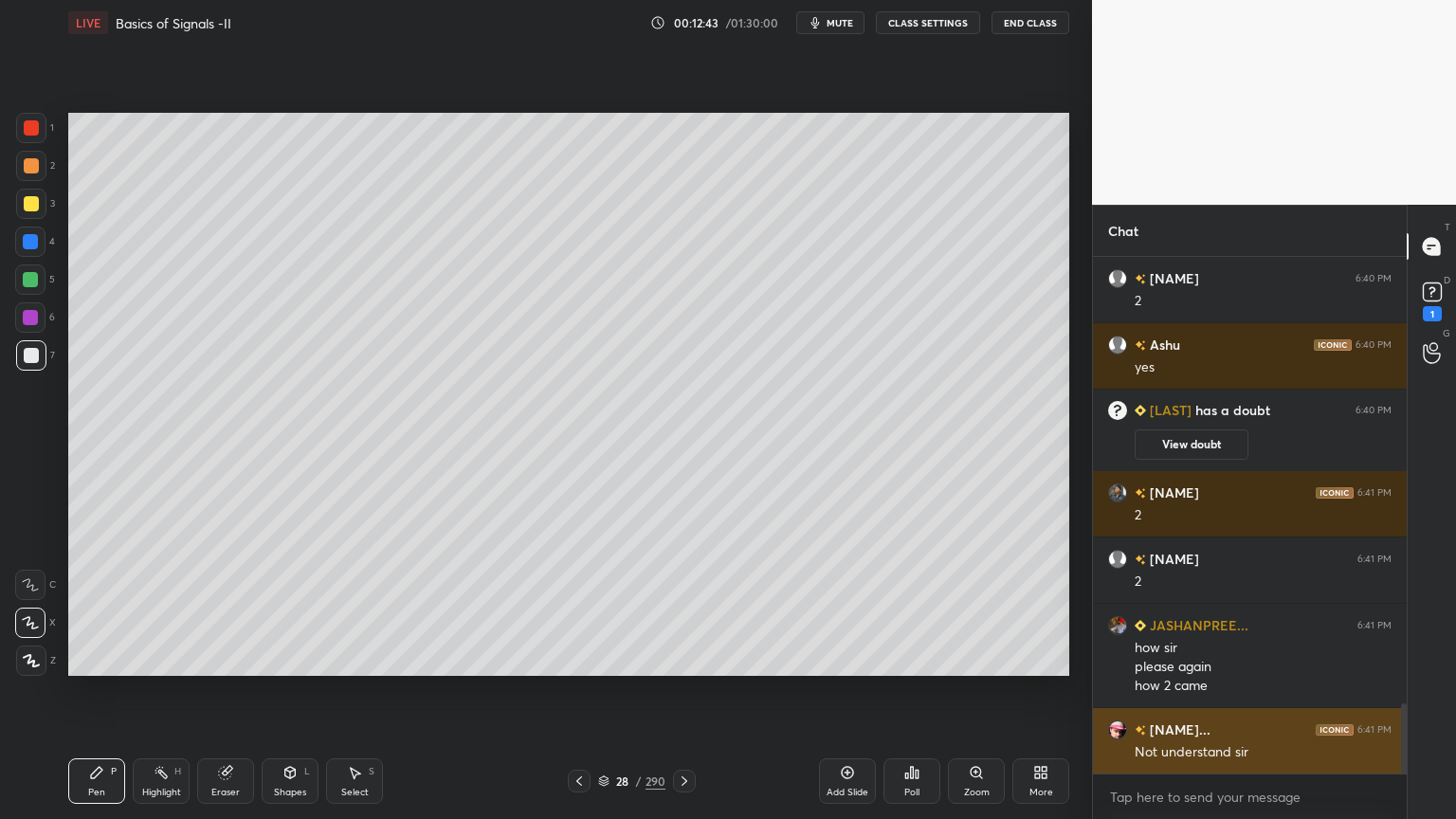 scroll, scrollTop: 3340, scrollLeft: 0, axis: vertical 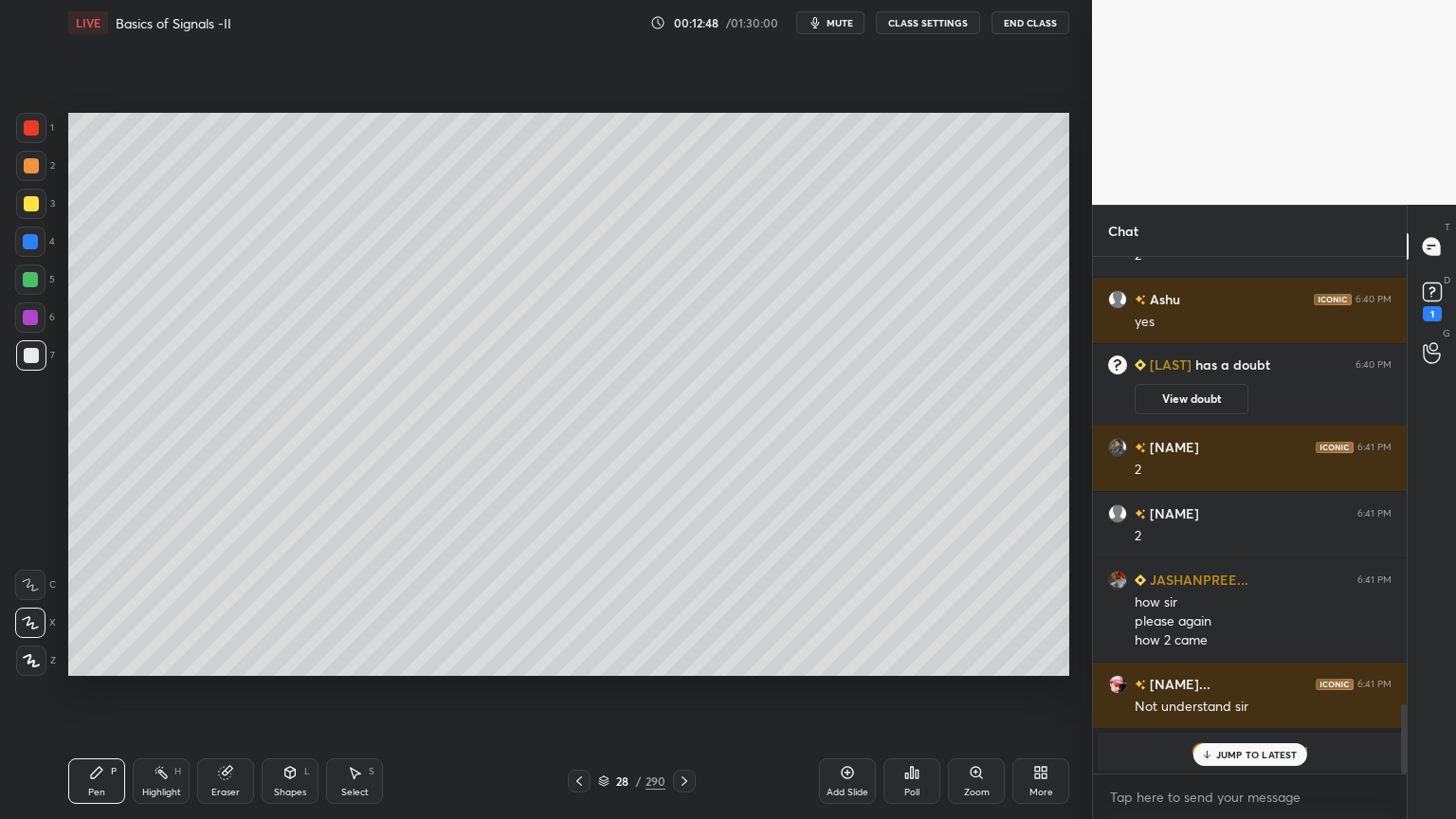 click on "Eraser" at bounding box center [226, 781] 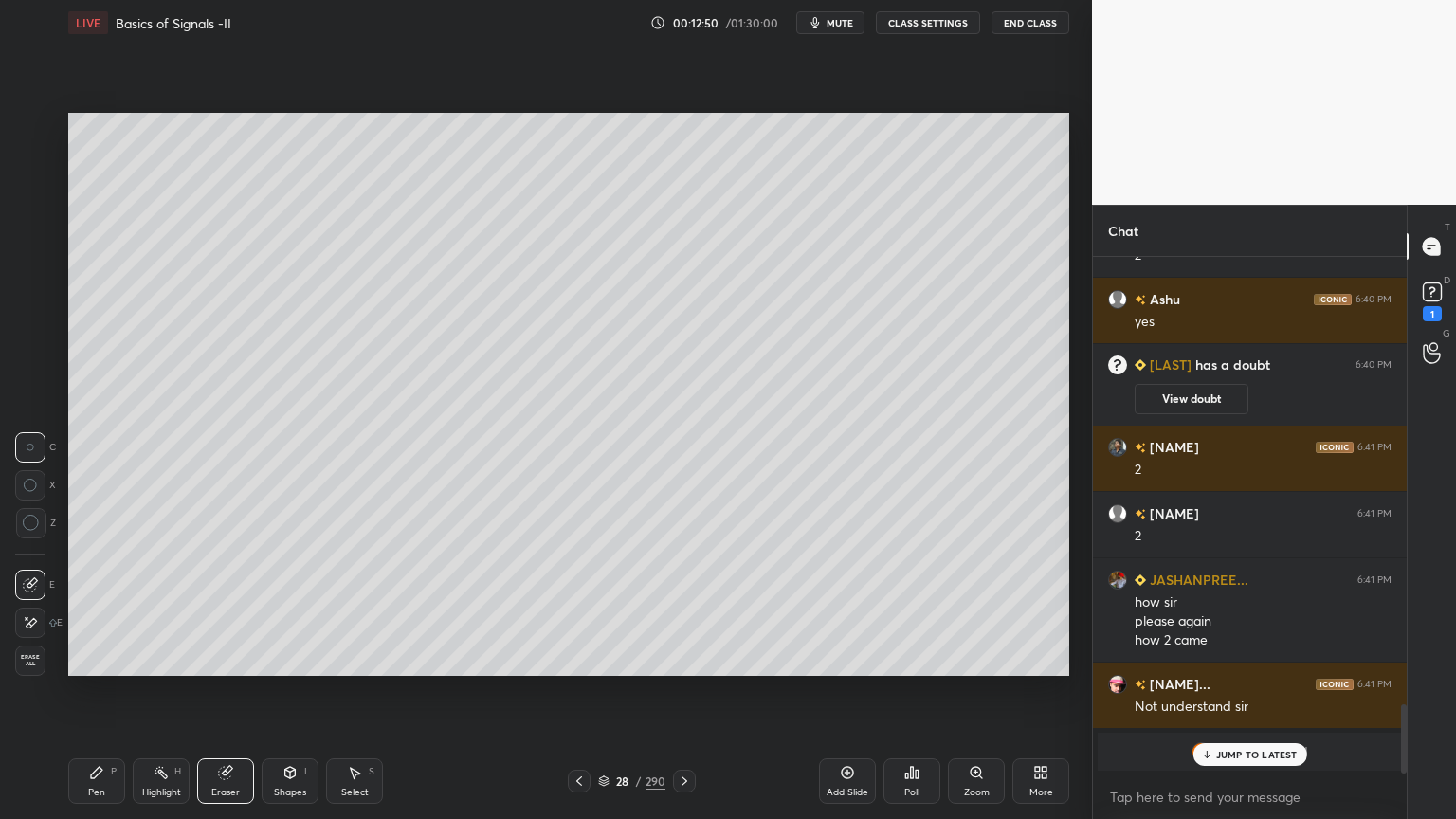 click at bounding box center [30, 623] 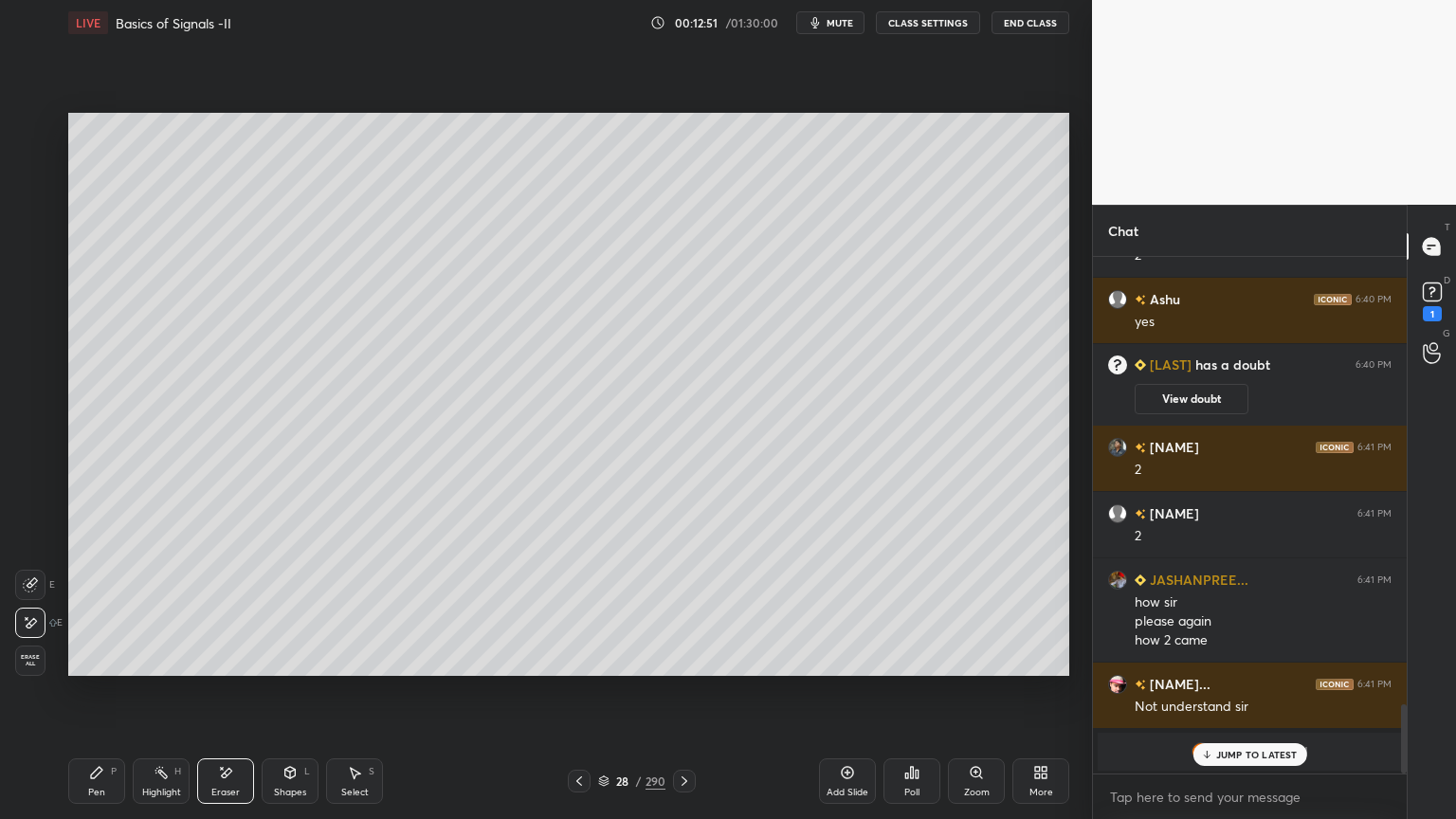 click on "Pen P" at bounding box center [97, 781] 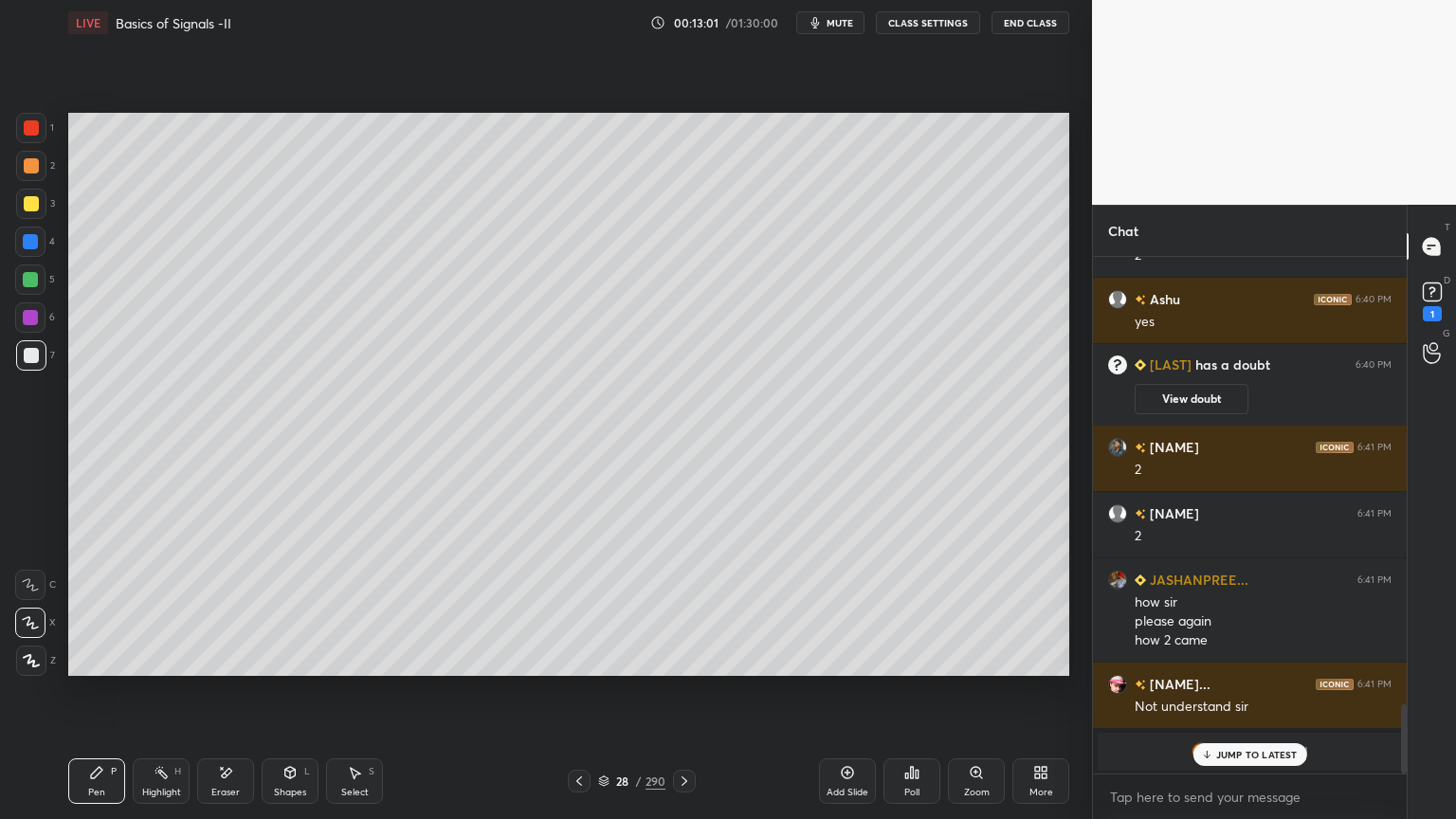 click on "Highlight" at bounding box center (161, 792) 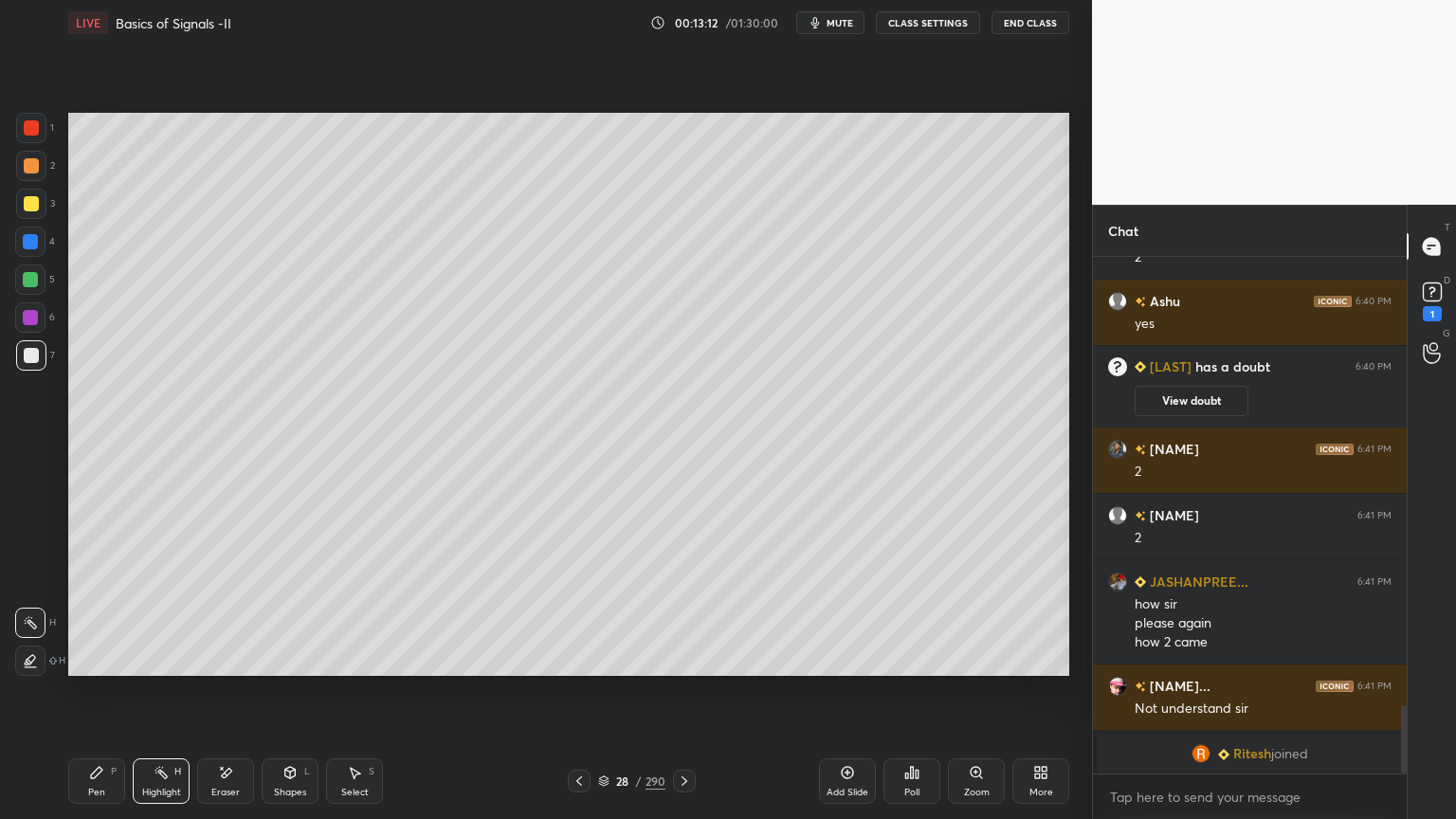 scroll, scrollTop: 3409, scrollLeft: 0, axis: vertical 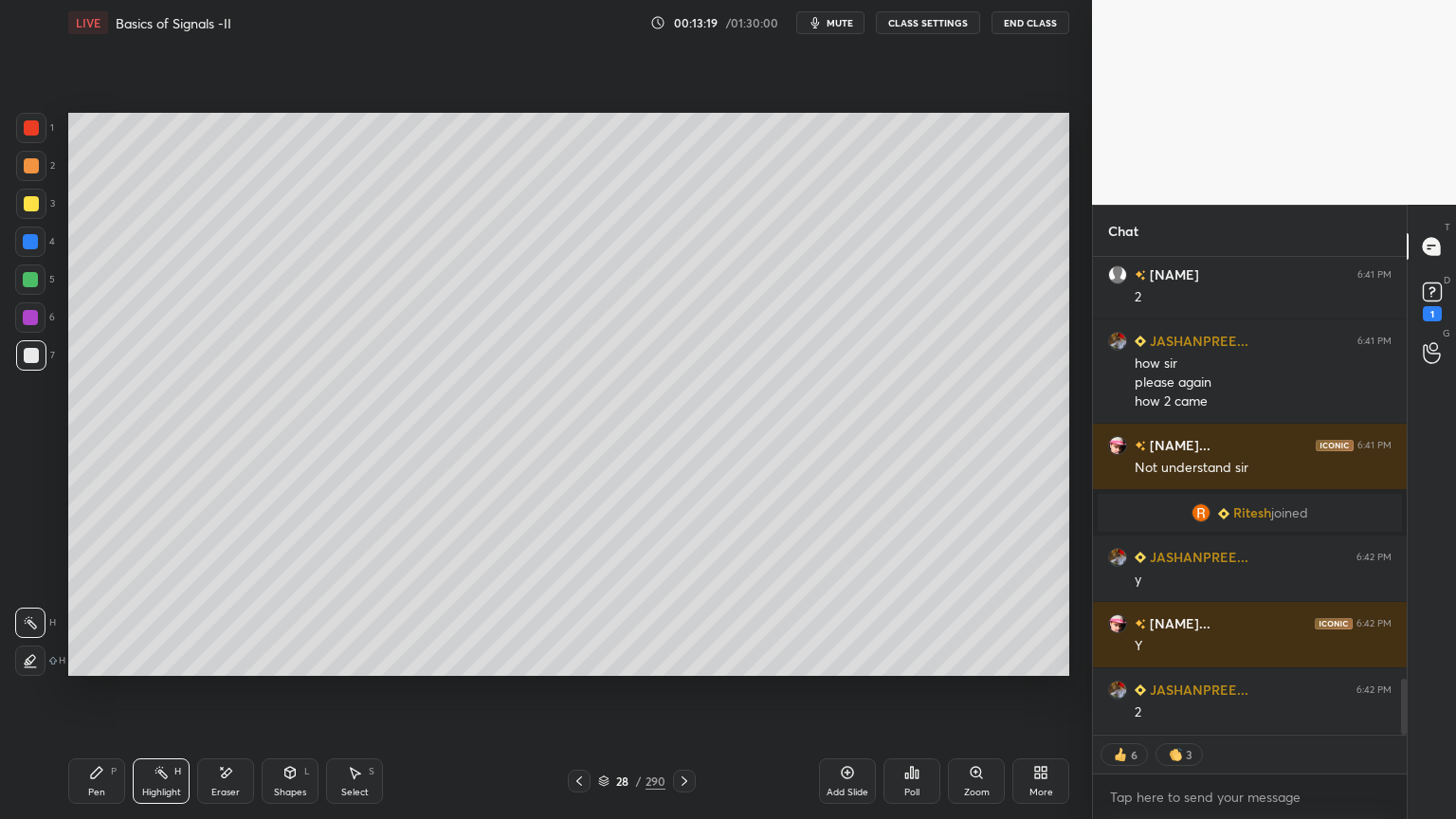 click 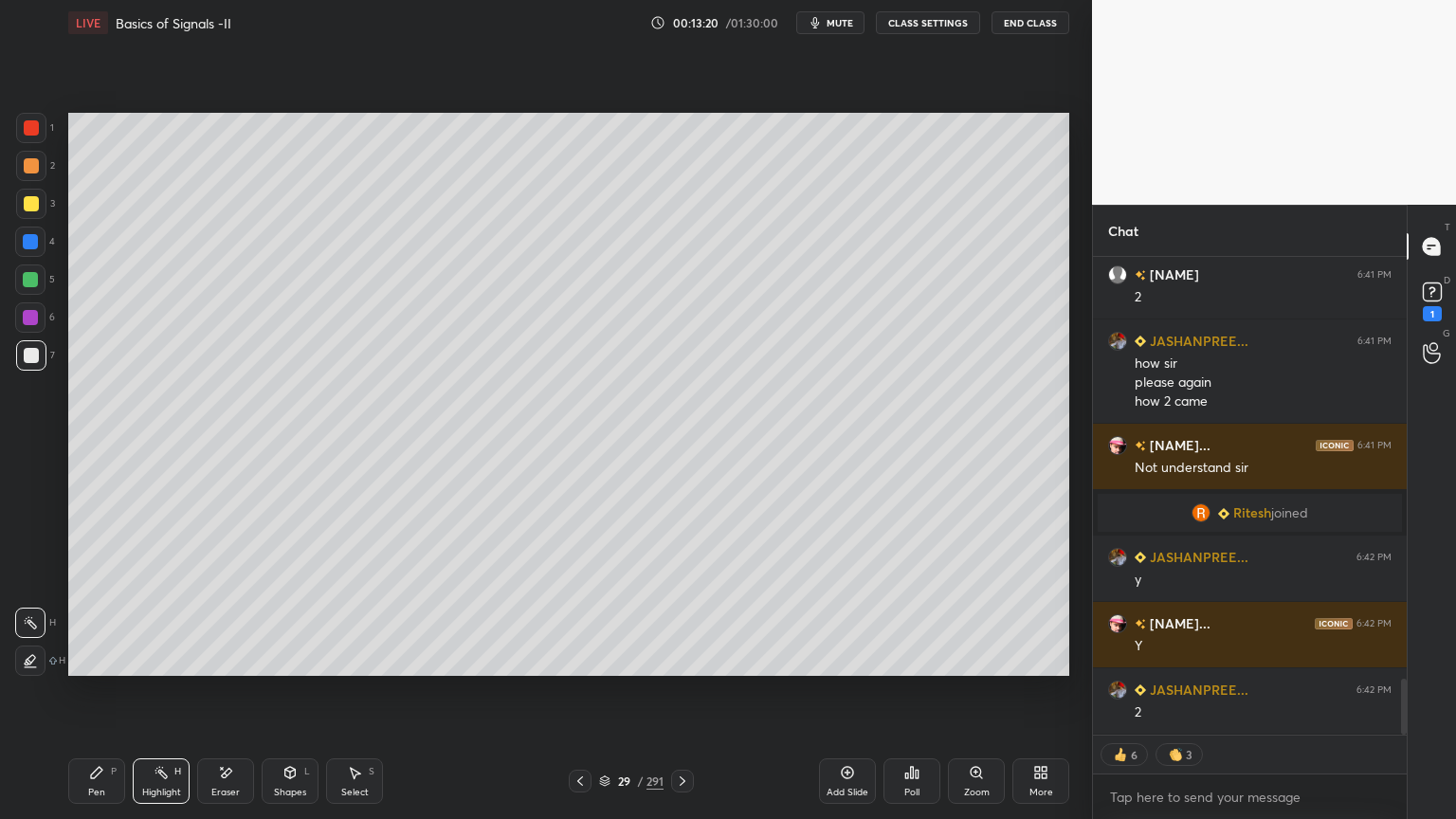 click 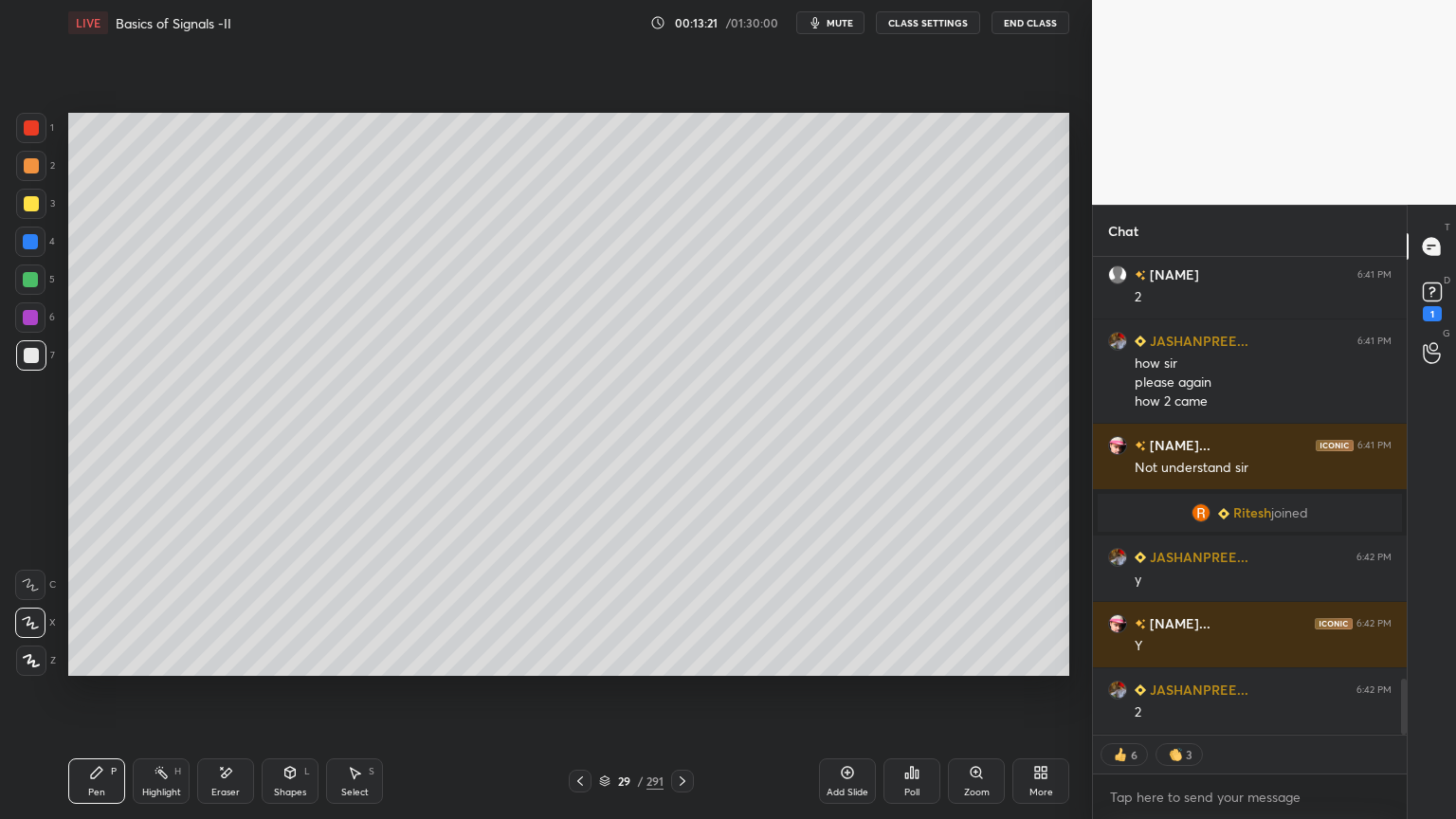 click at bounding box center [31, 166] 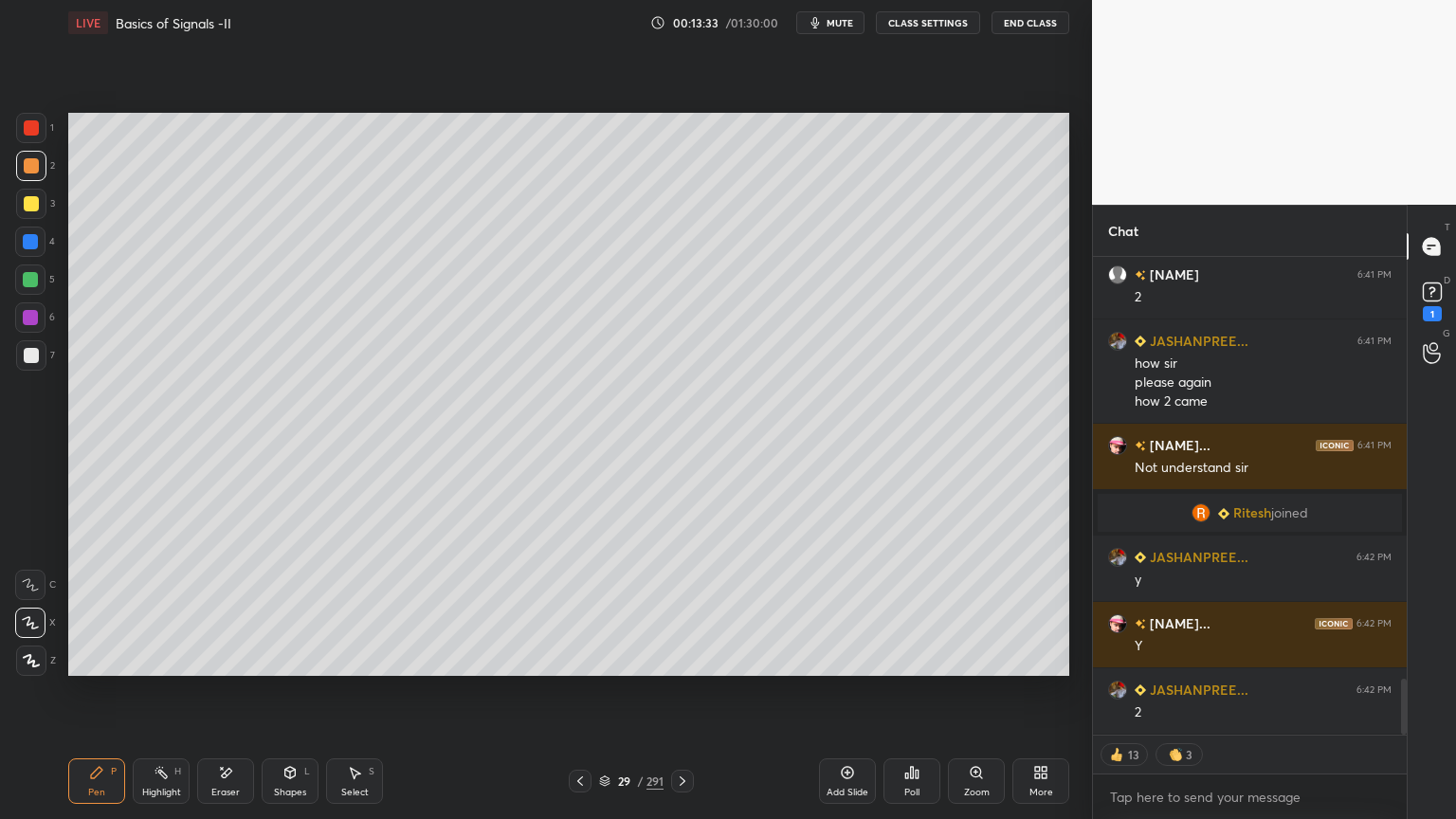click at bounding box center [31, 355] 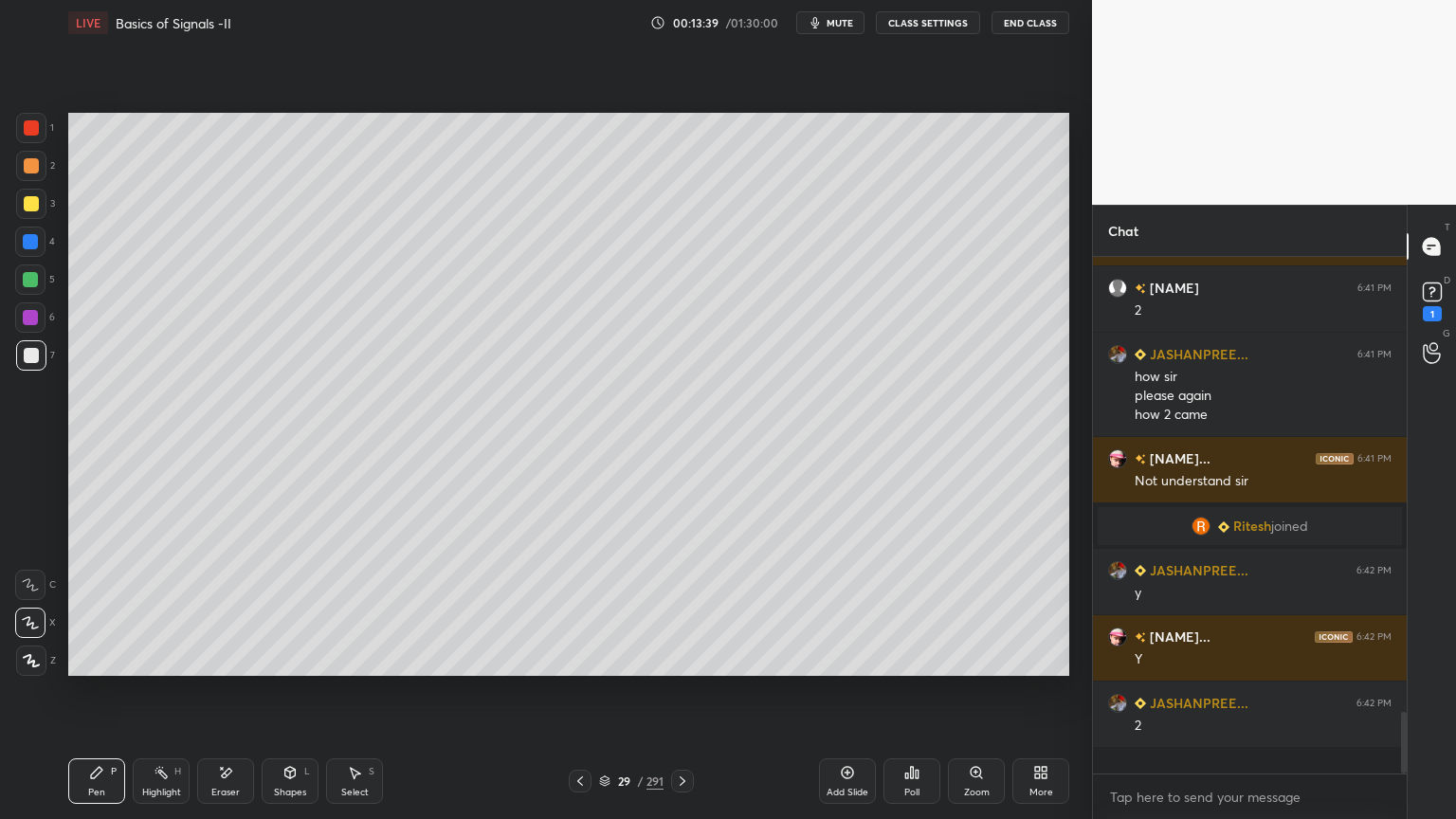 scroll, scrollTop: 6, scrollLeft: 6, axis: both 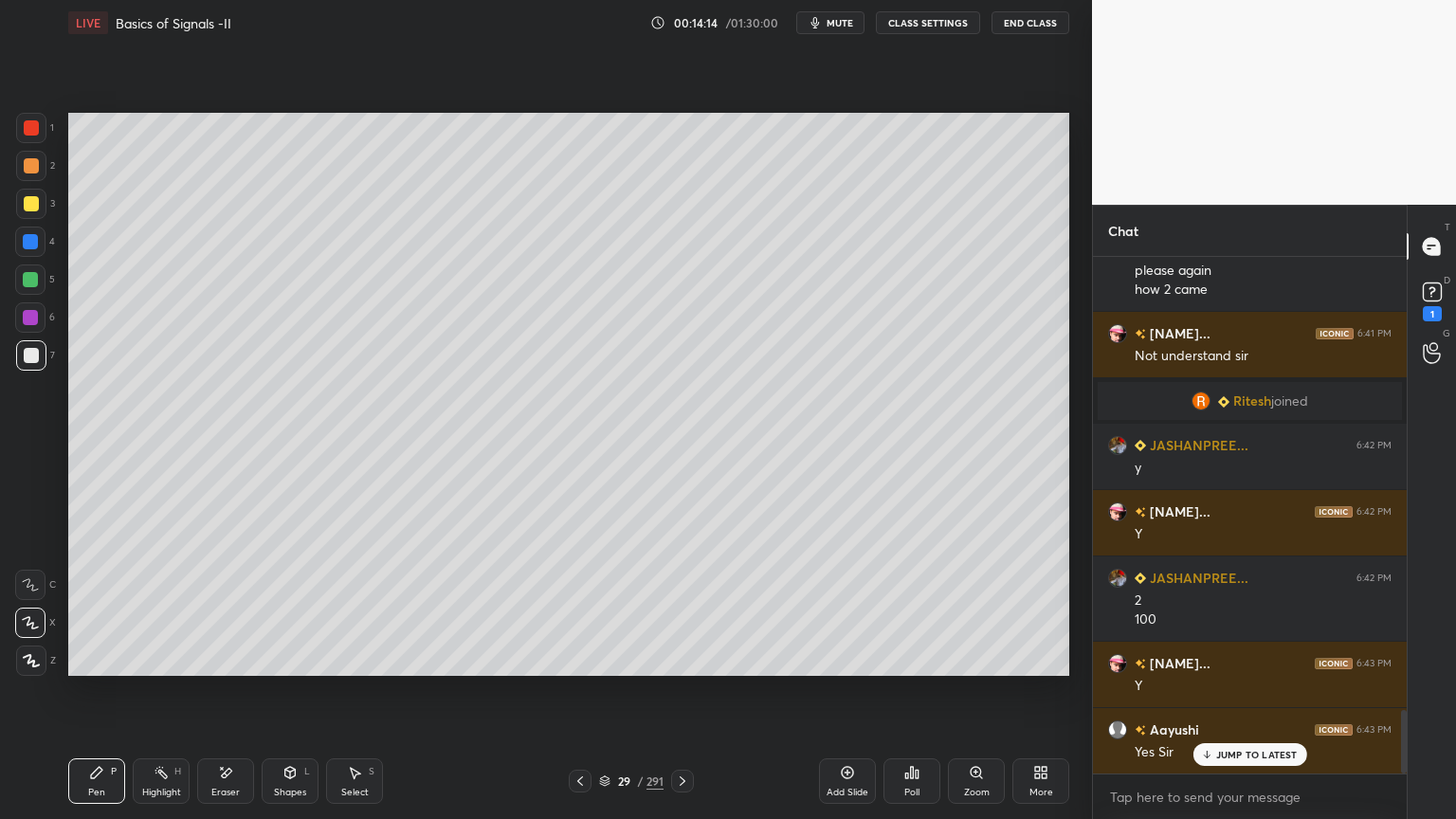 click 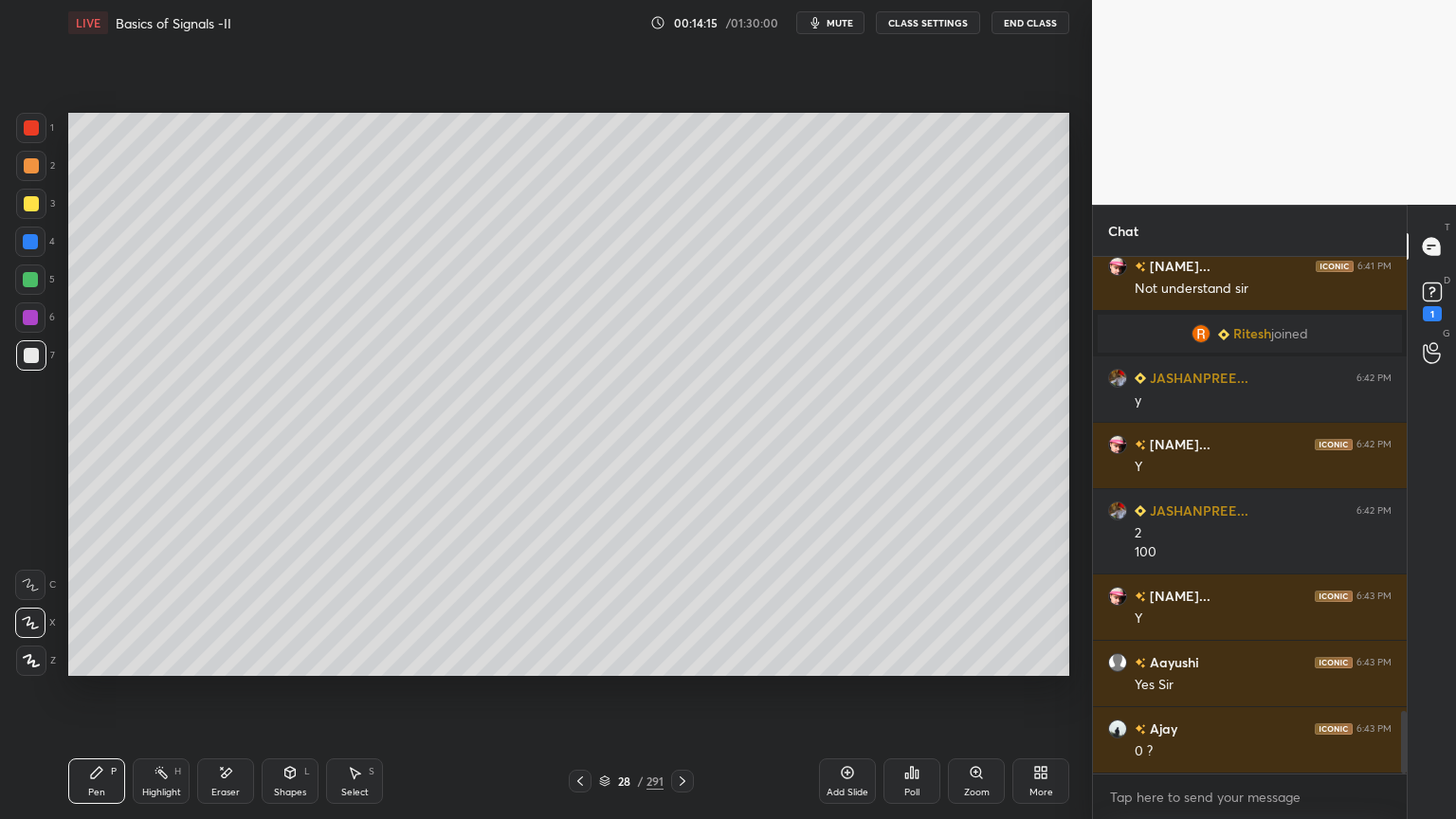 scroll, scrollTop: 3826, scrollLeft: 0, axis: vertical 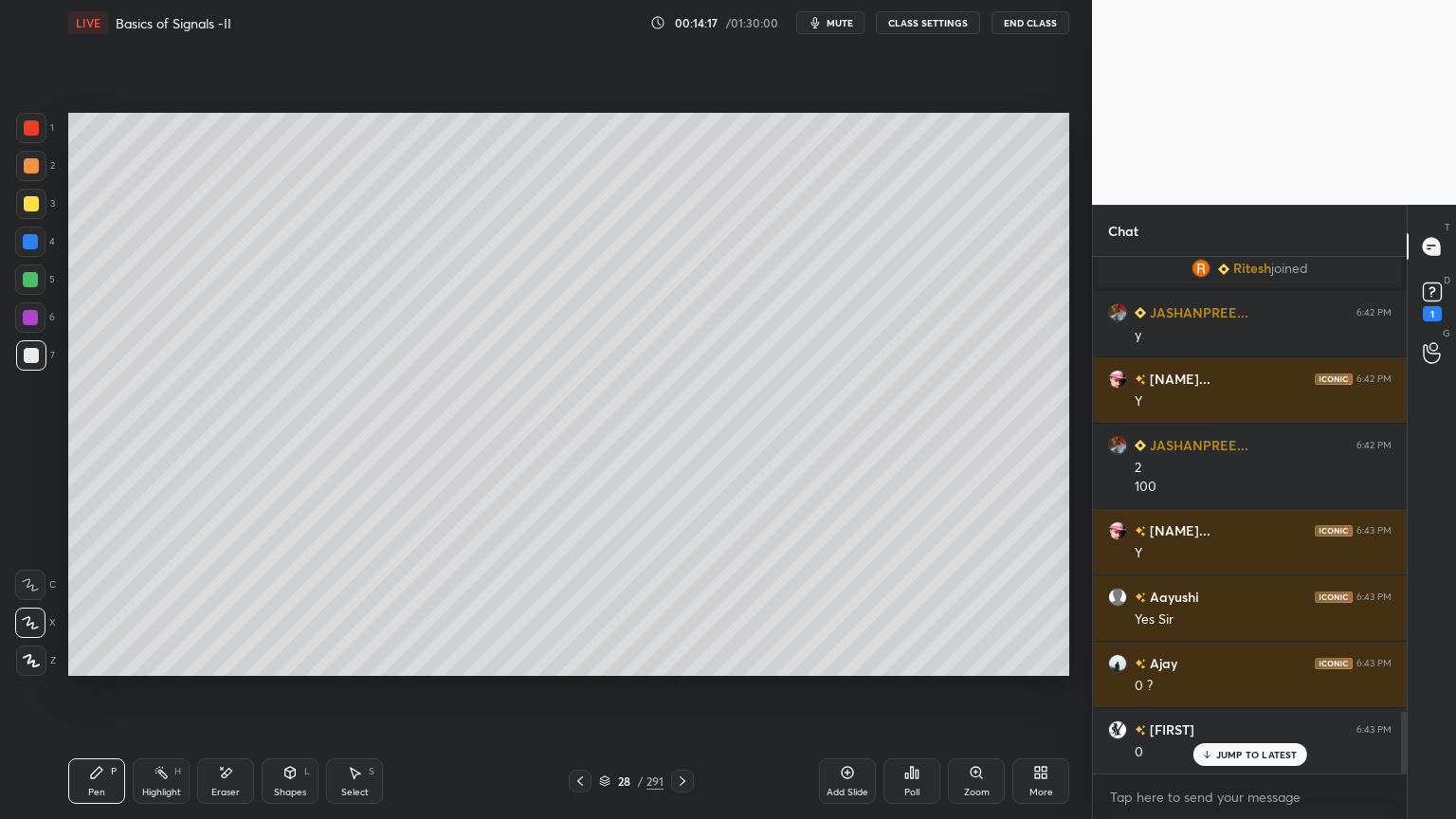 click on "Highlight H" at bounding box center (161, 781) 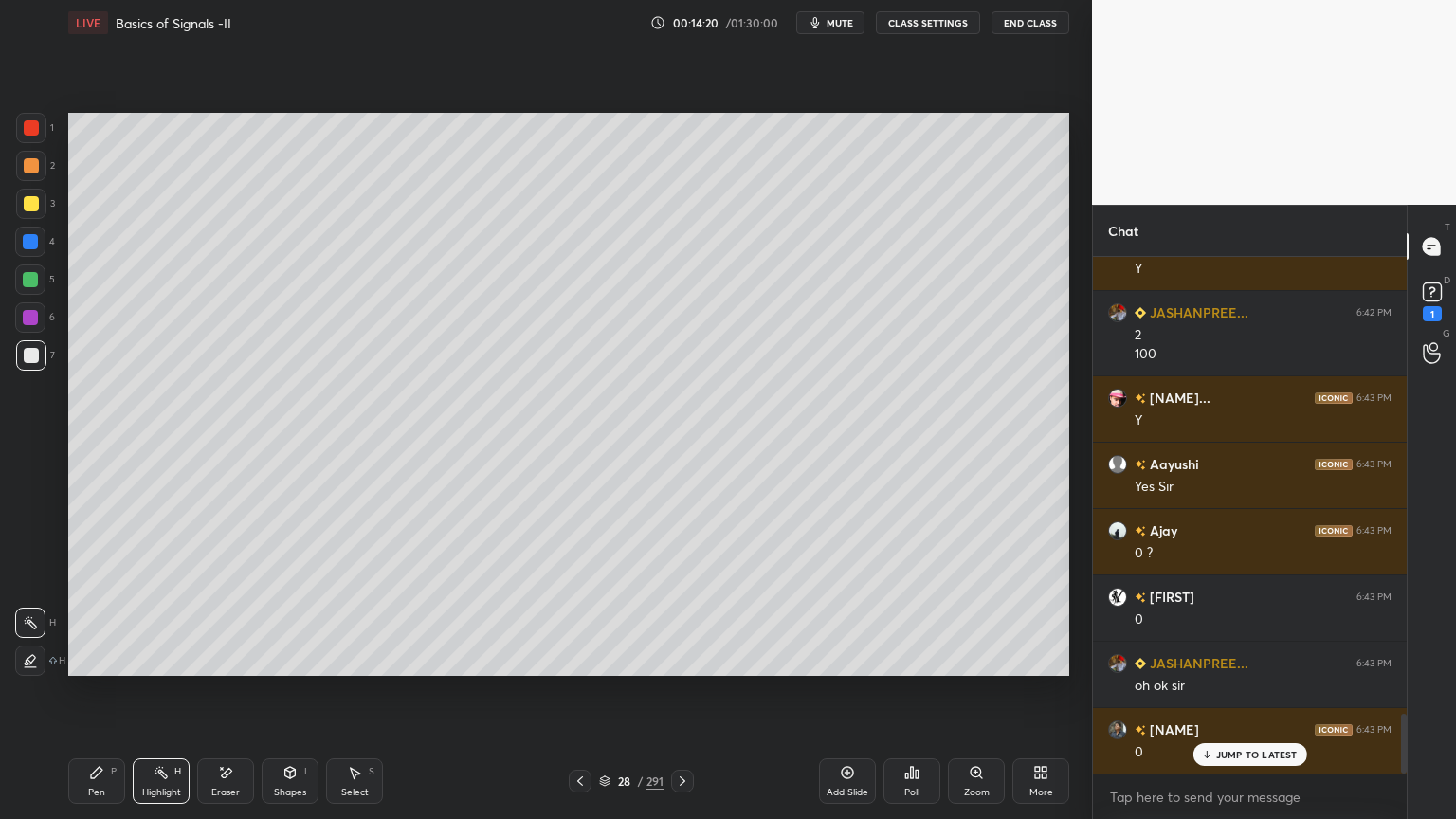 scroll, scrollTop: 4026, scrollLeft: 0, axis: vertical 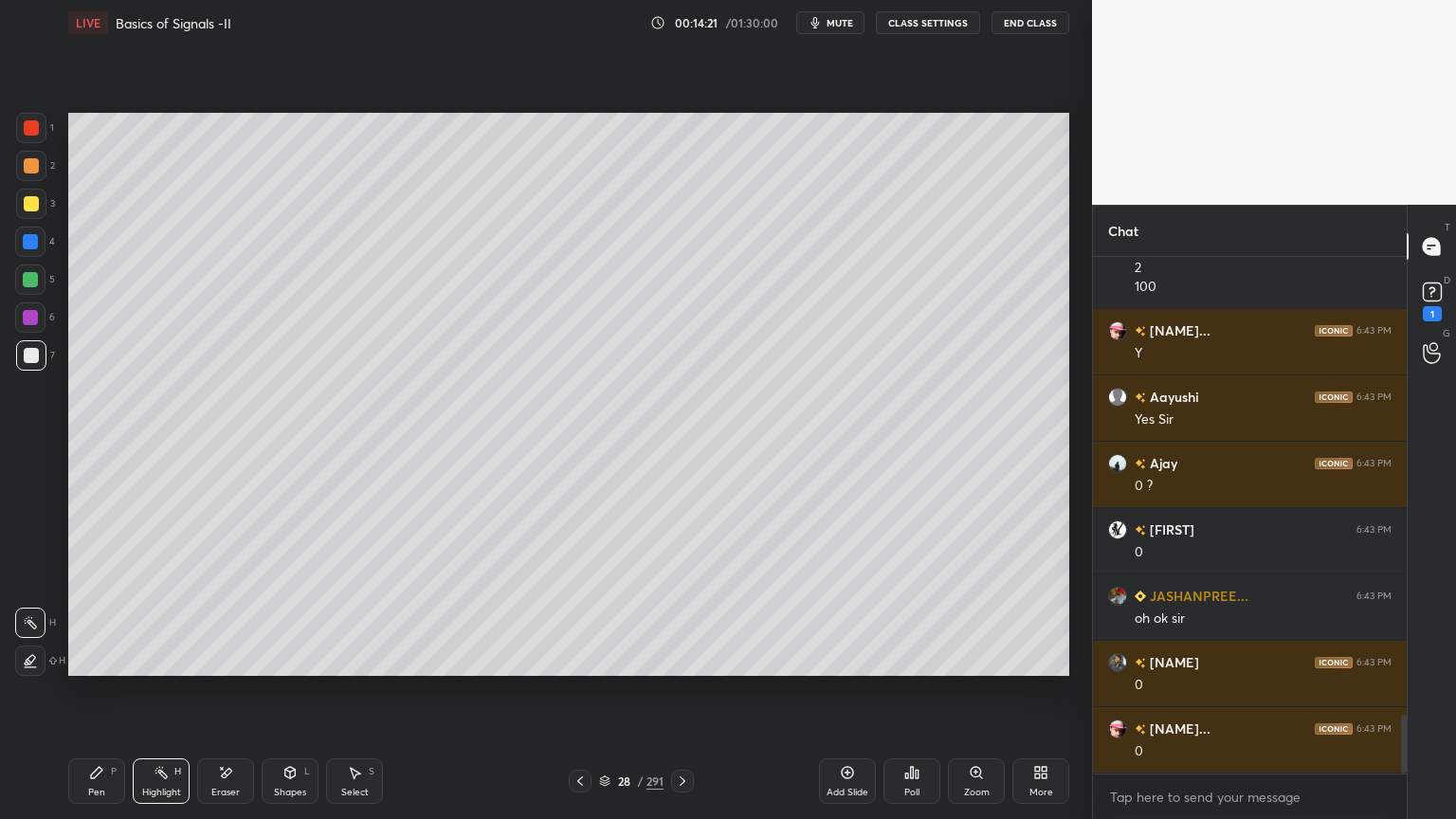 click 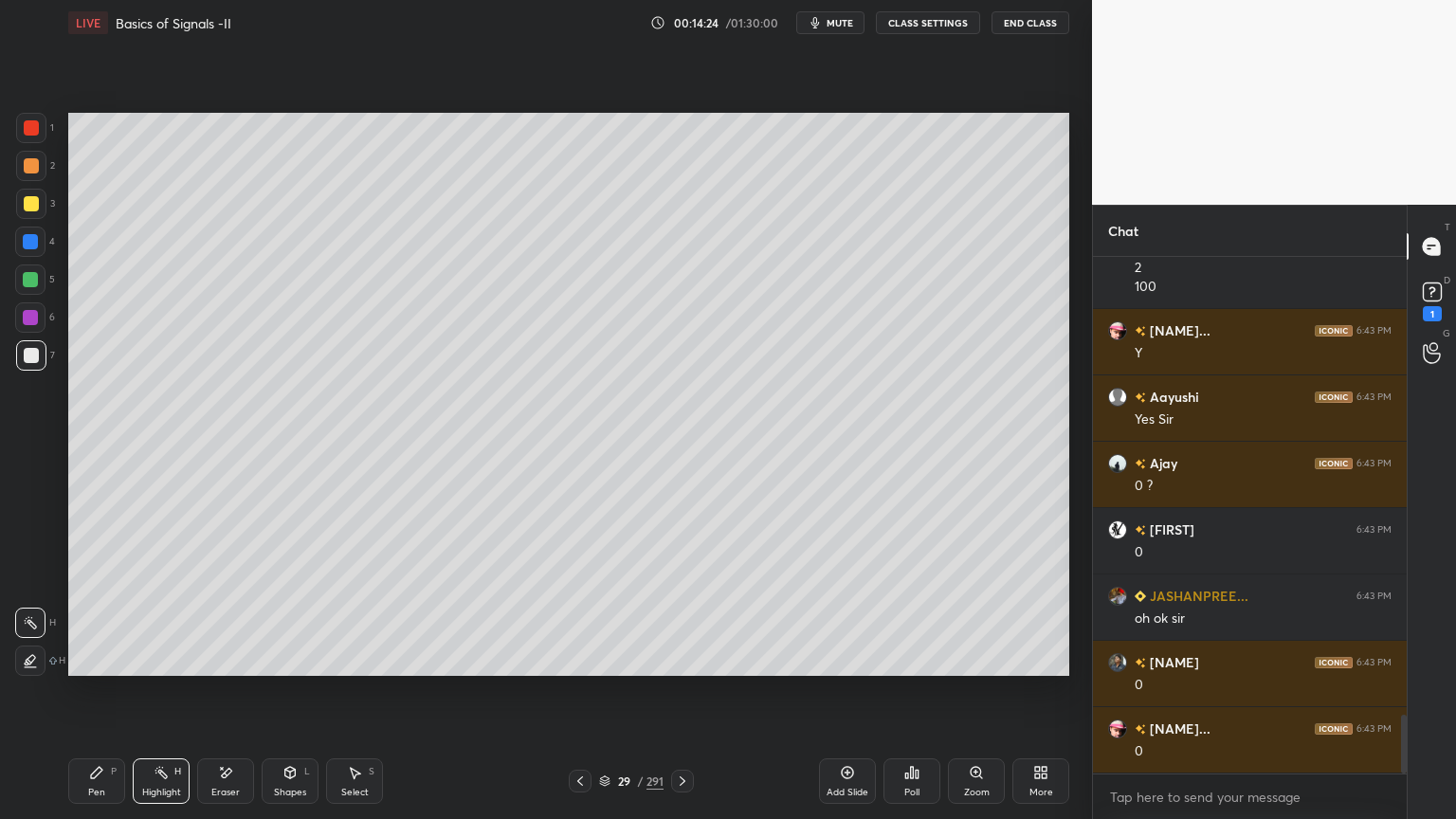 click on "Pen P" at bounding box center [97, 781] 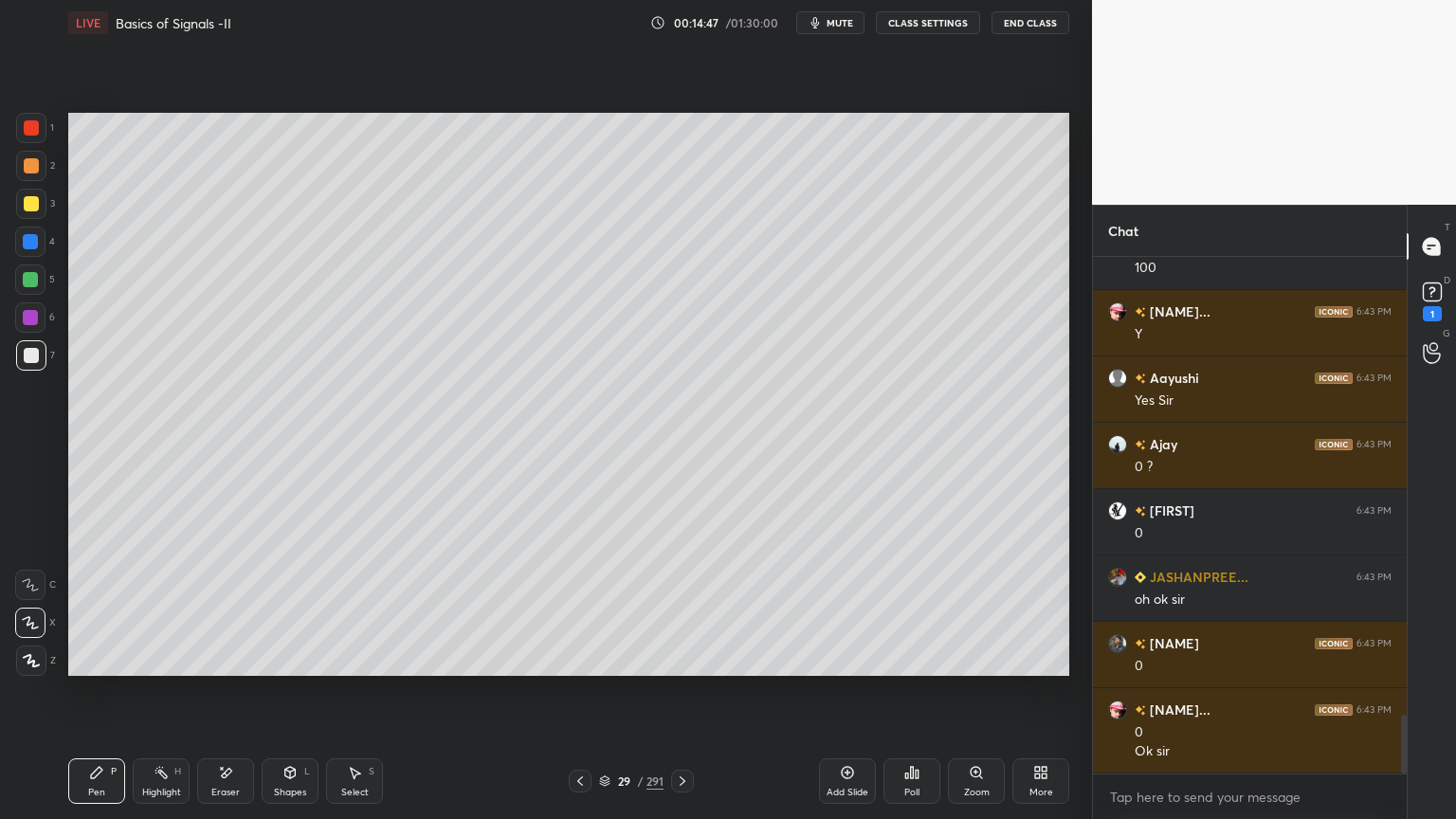 scroll, scrollTop: 4128, scrollLeft: 0, axis: vertical 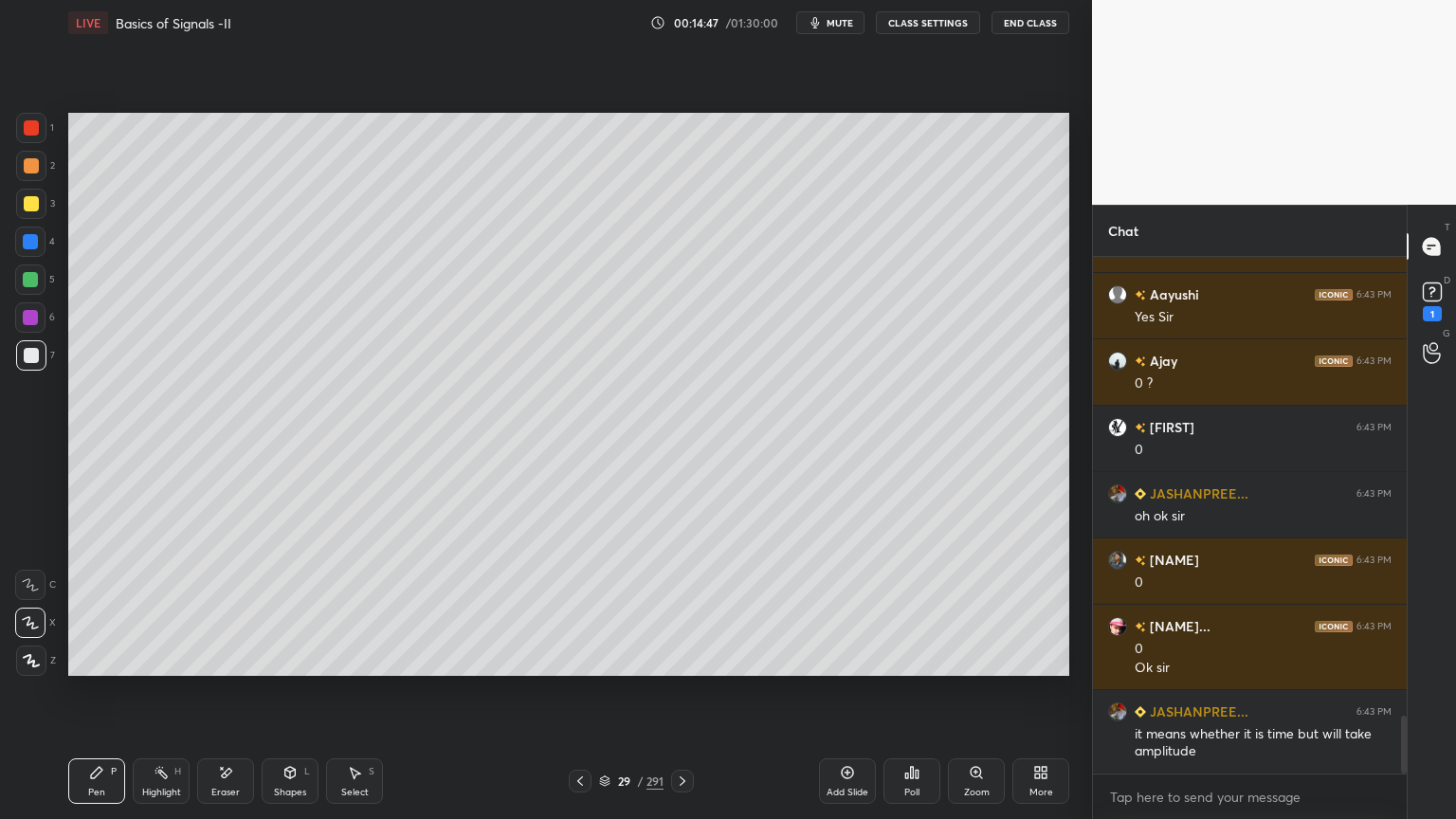click 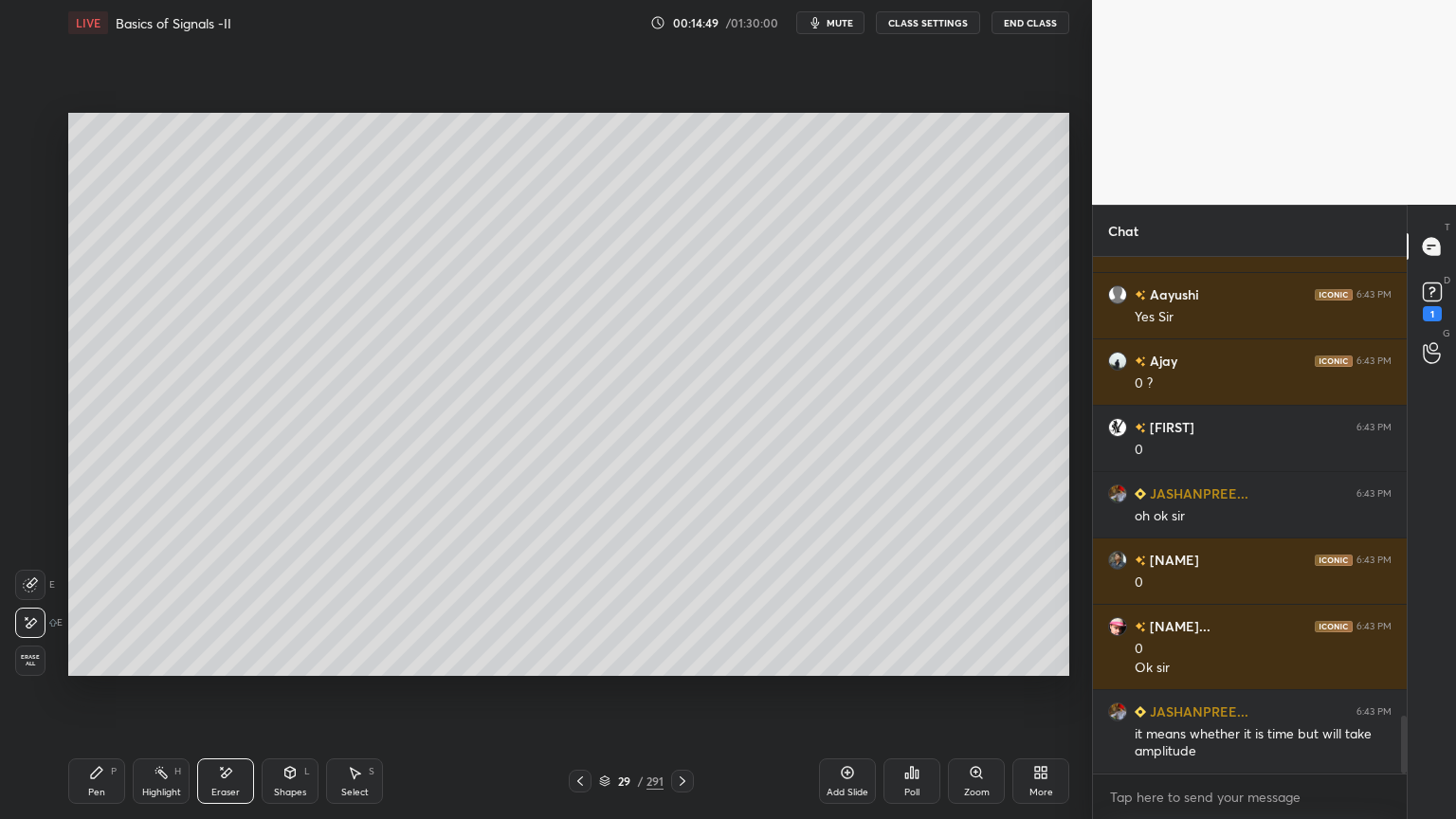 click on "Pen" at bounding box center (97, 792) 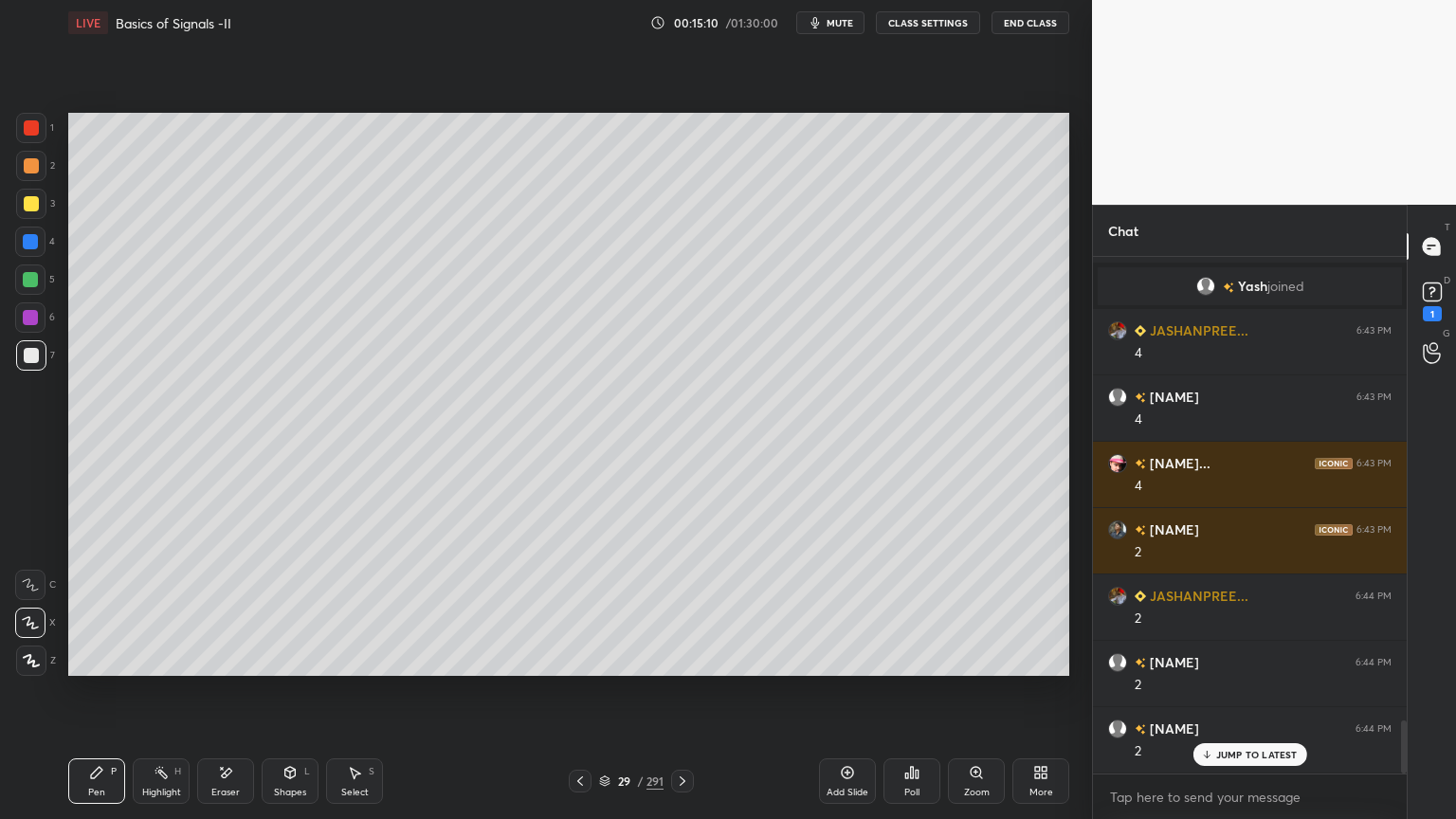 scroll, scrollTop: 4535, scrollLeft: 0, axis: vertical 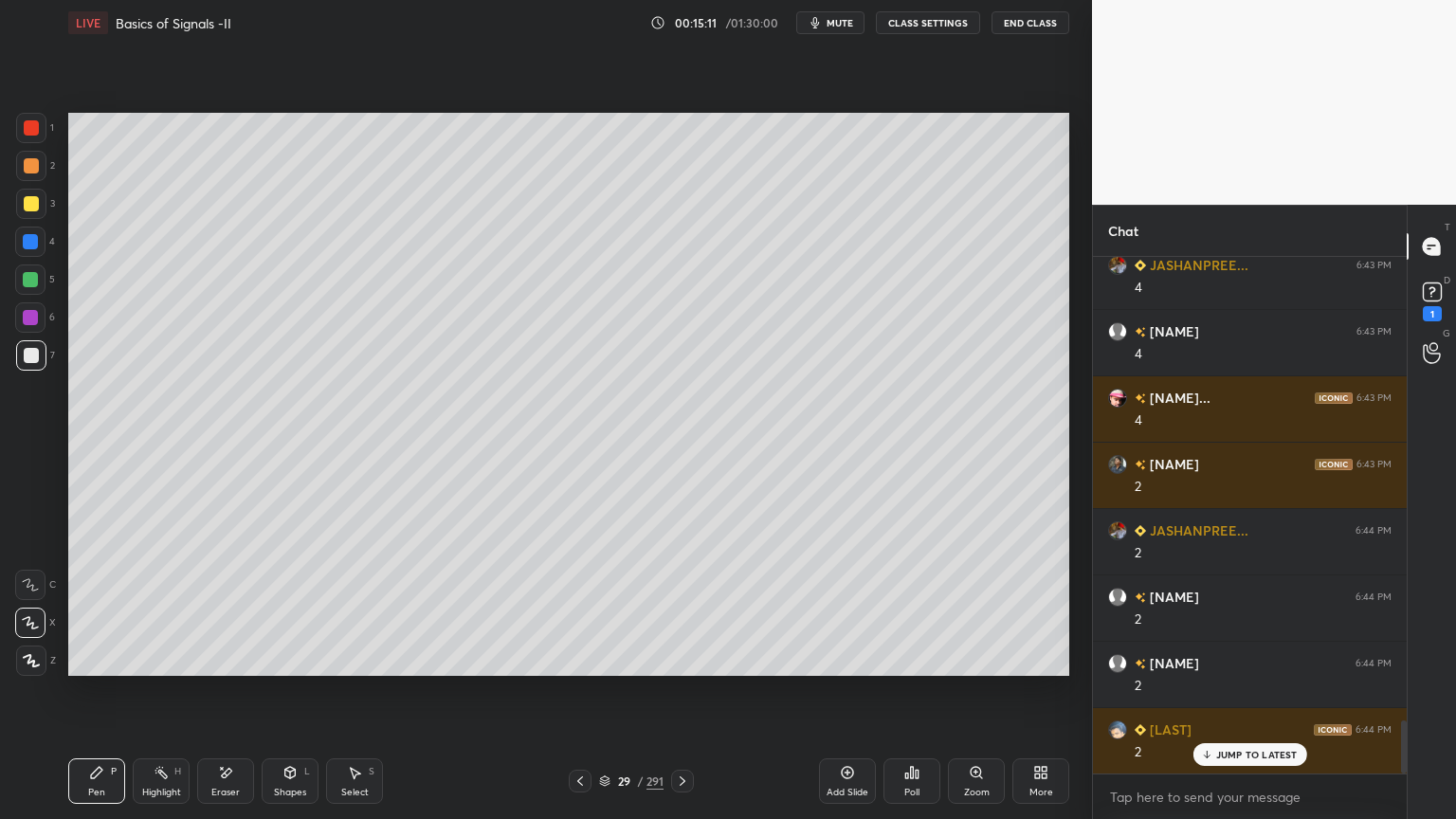 click 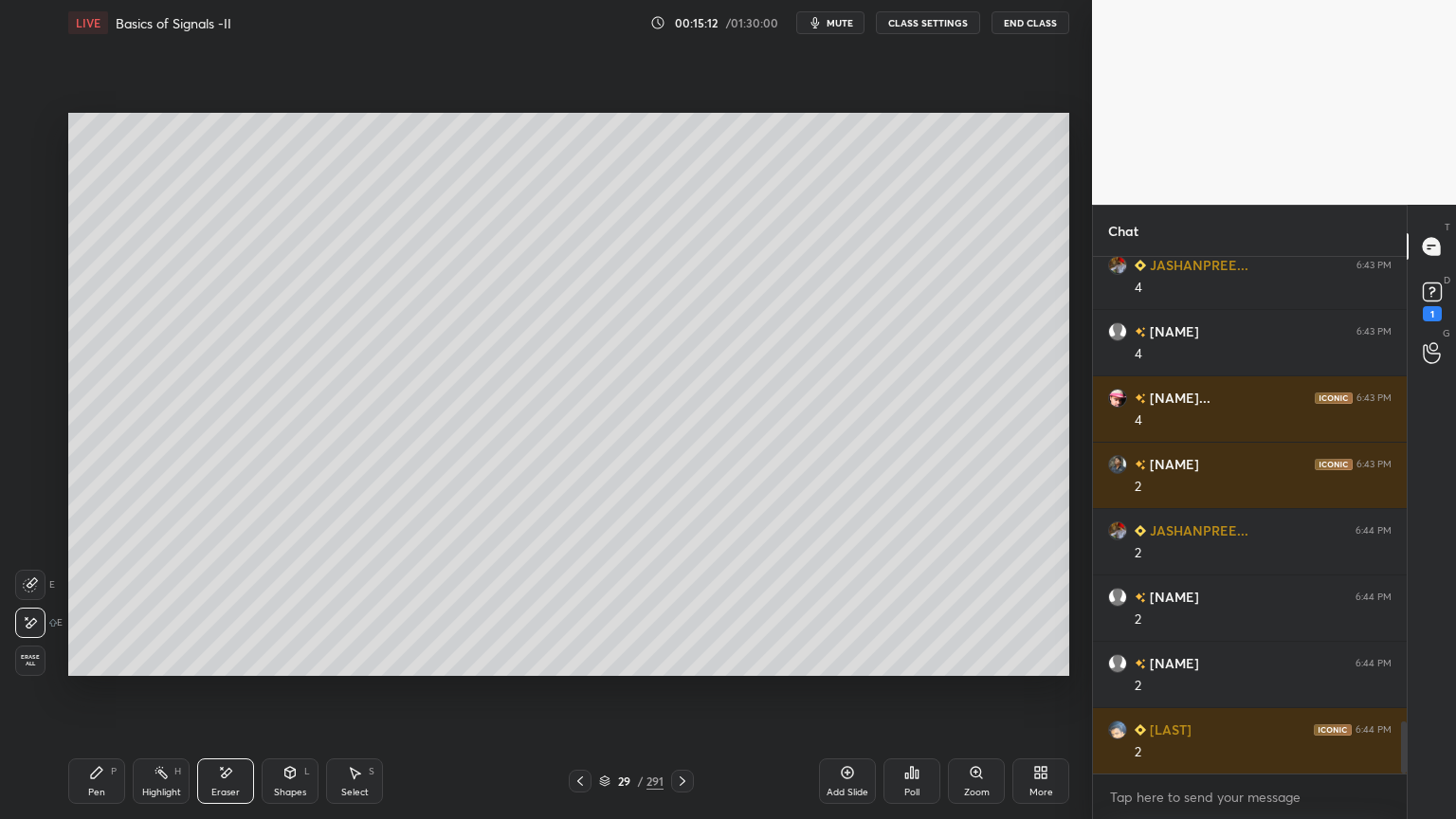 scroll, scrollTop: 4602, scrollLeft: 0, axis: vertical 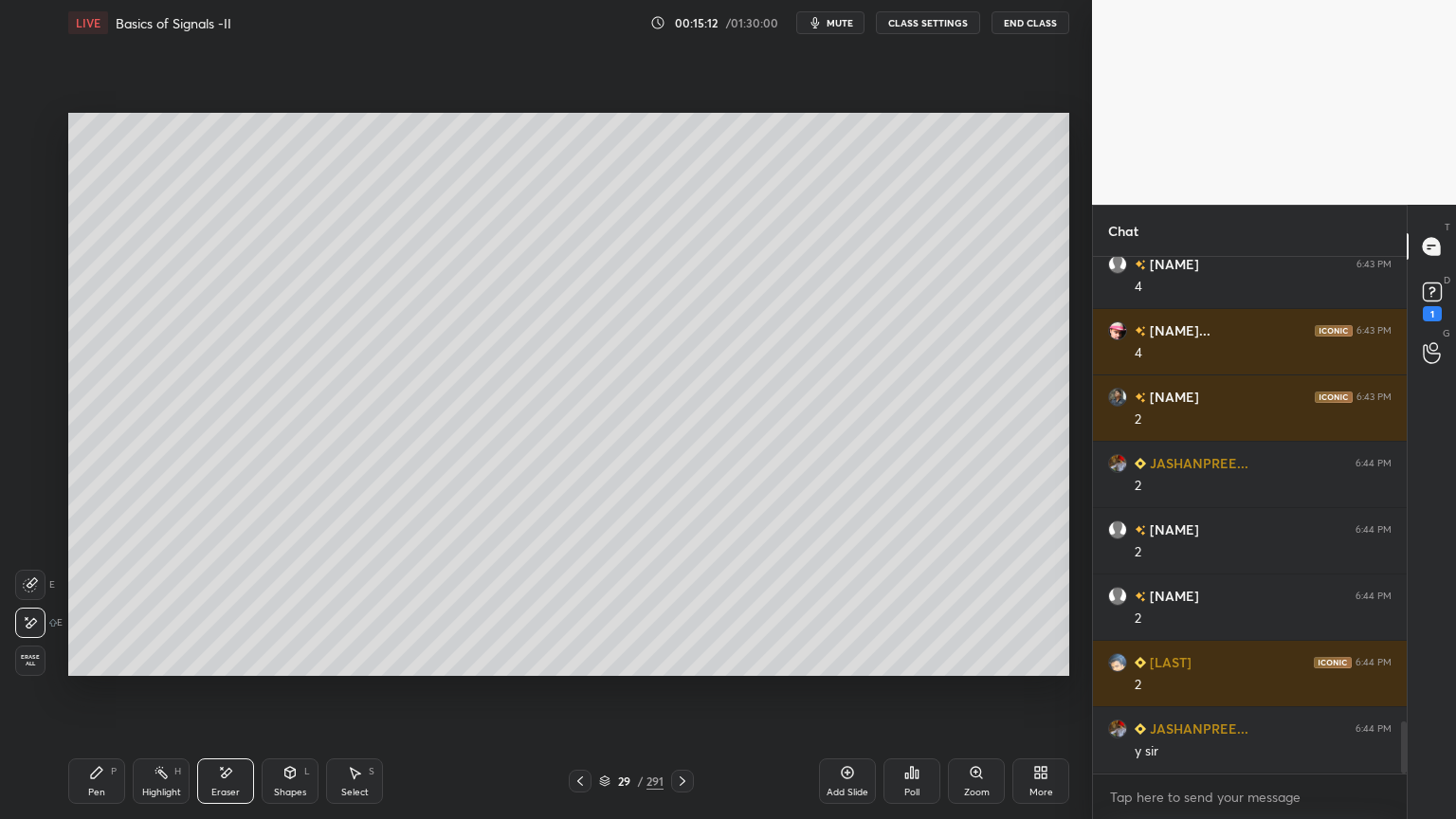 click on "Pen P" at bounding box center (97, 781) 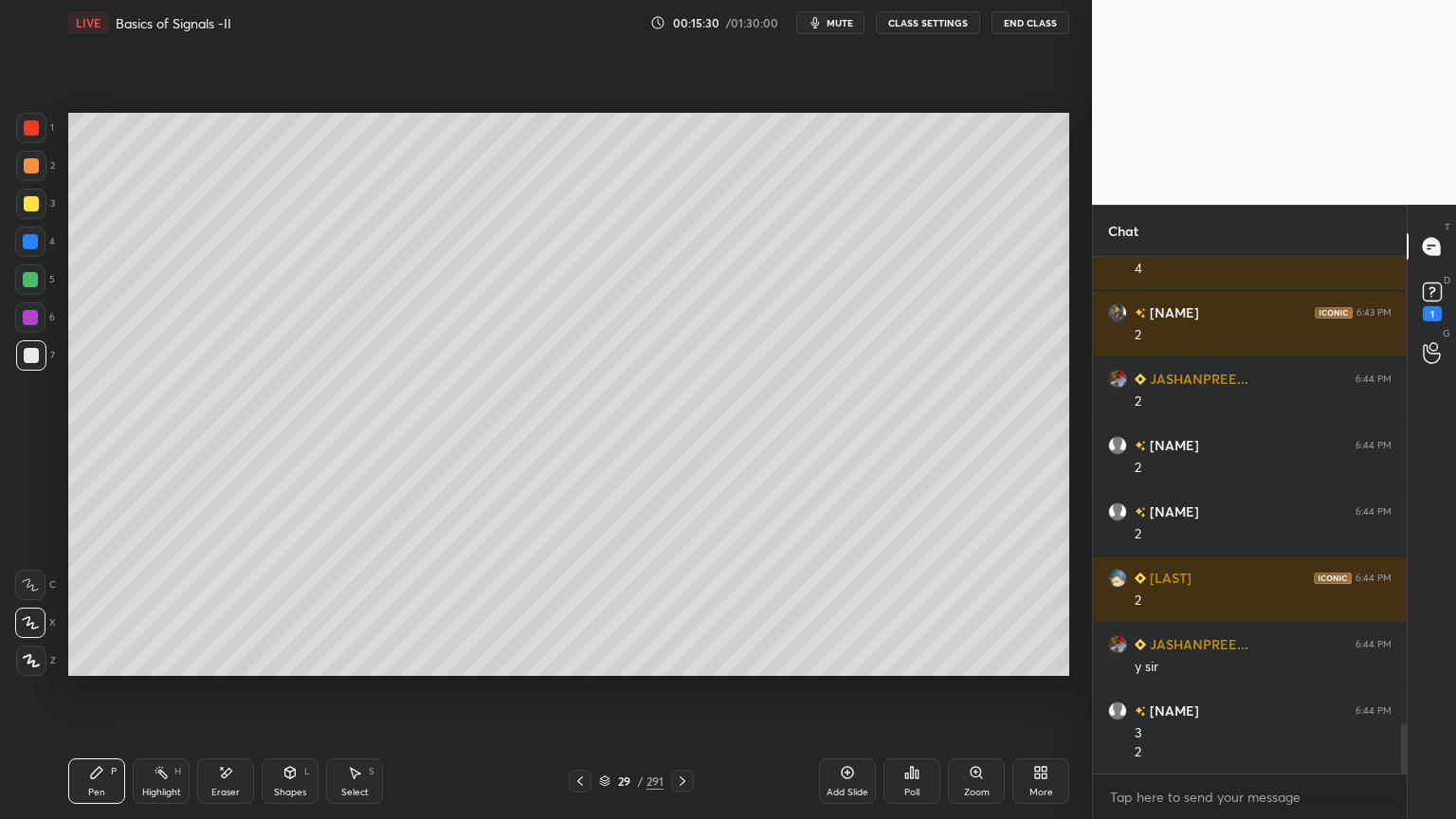 scroll, scrollTop: 4754, scrollLeft: 0, axis: vertical 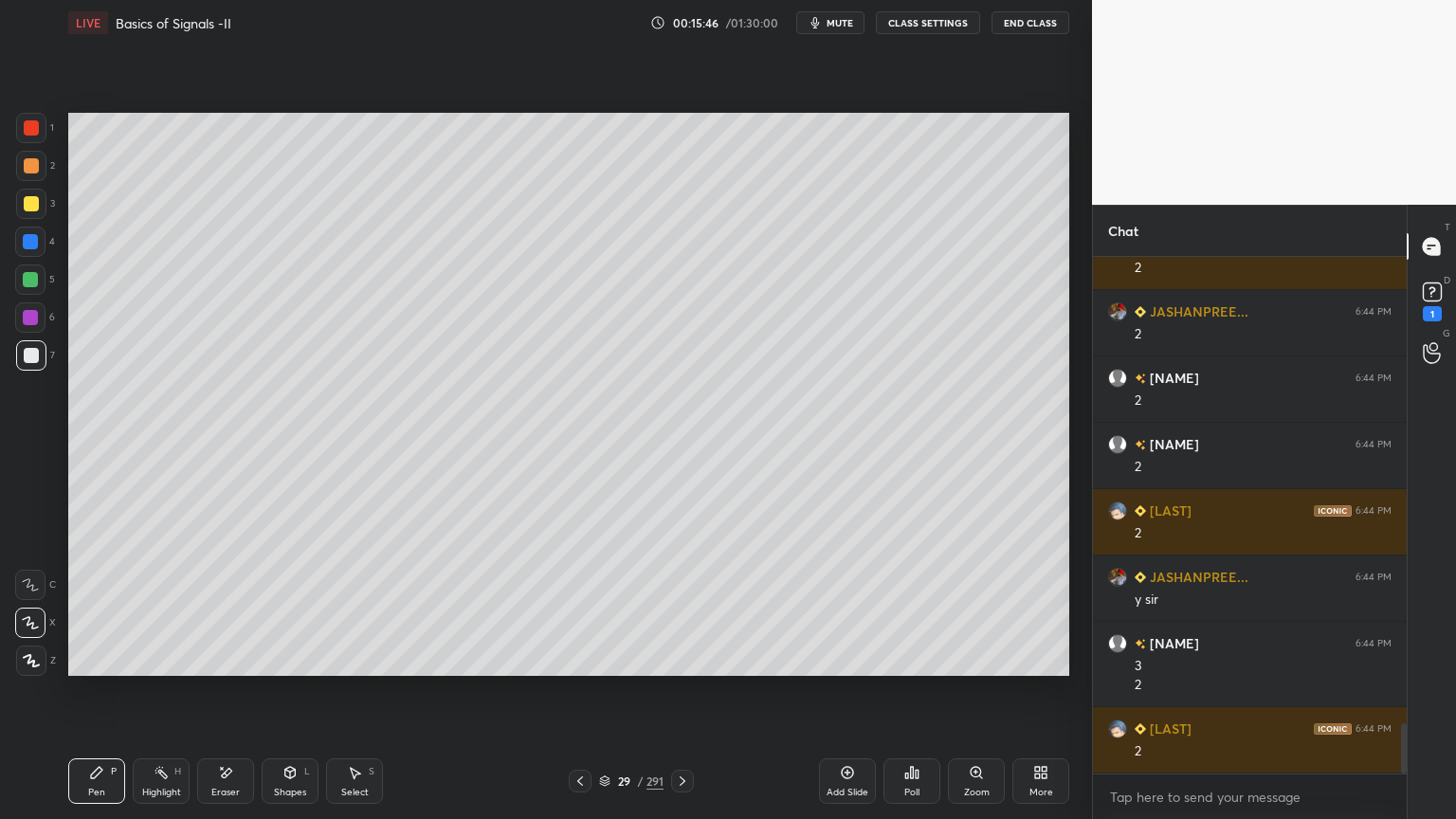 click on "Eraser" at bounding box center (226, 781) 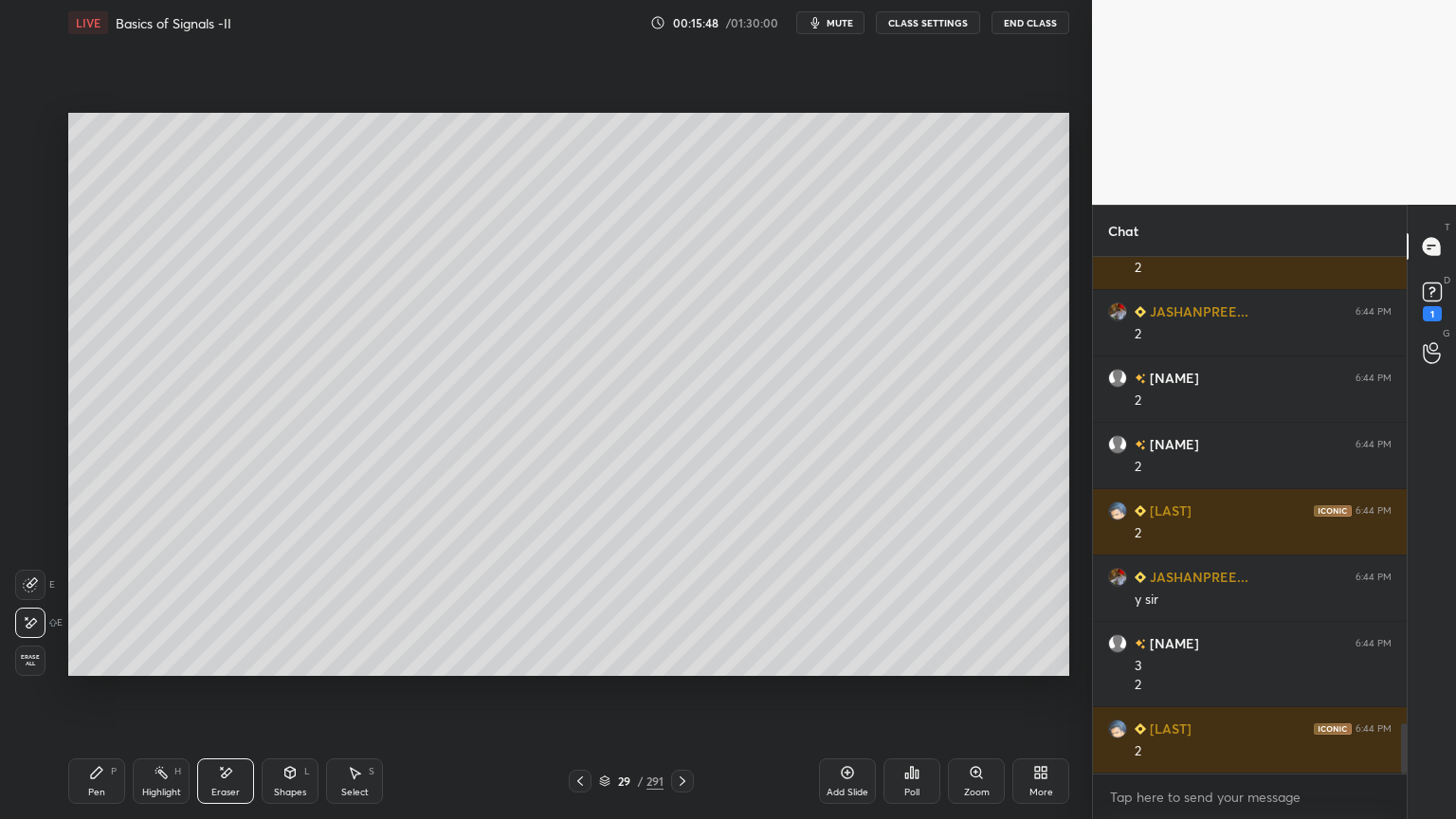 click on "Pen" at bounding box center [97, 792] 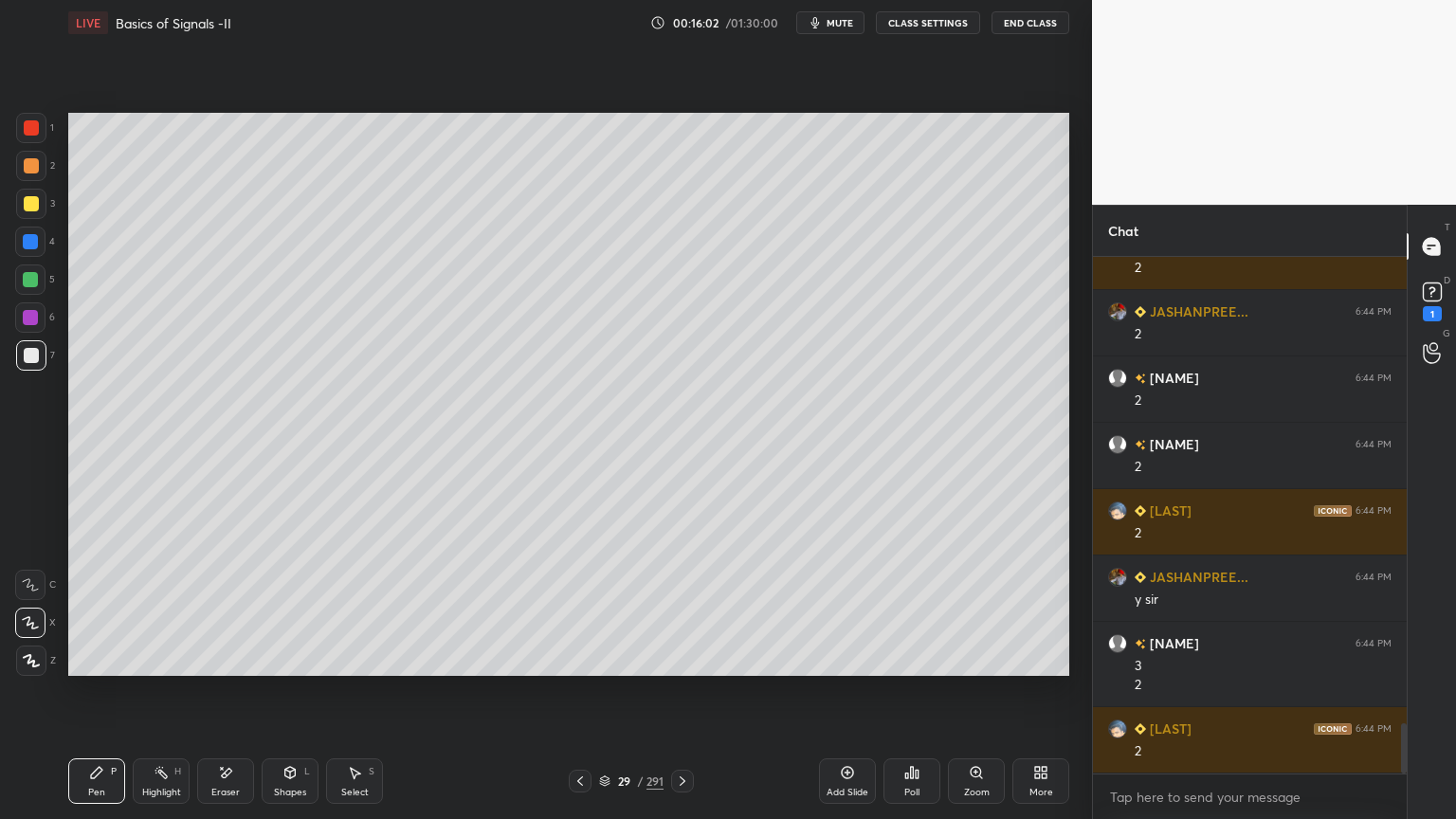 click 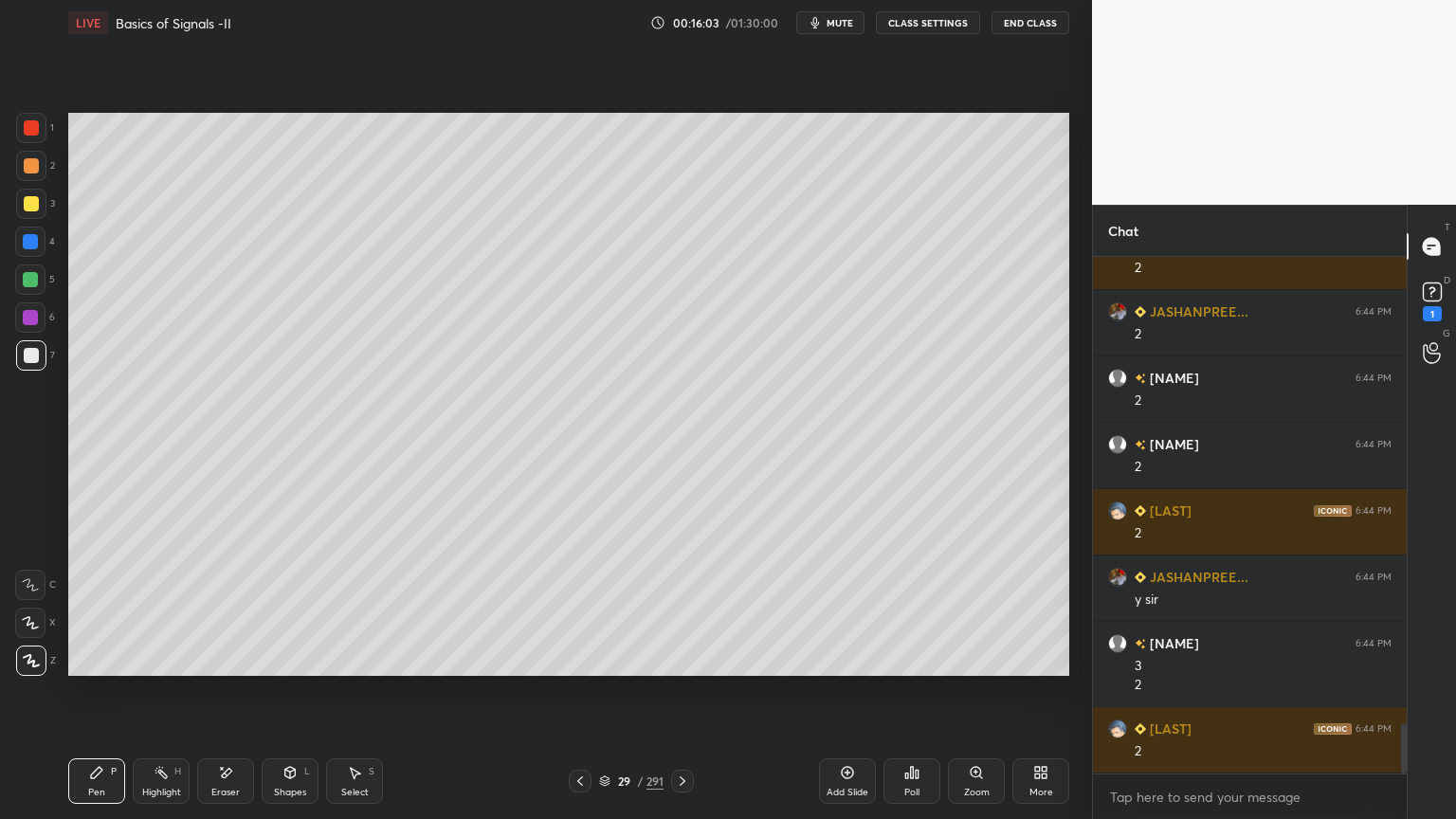 click 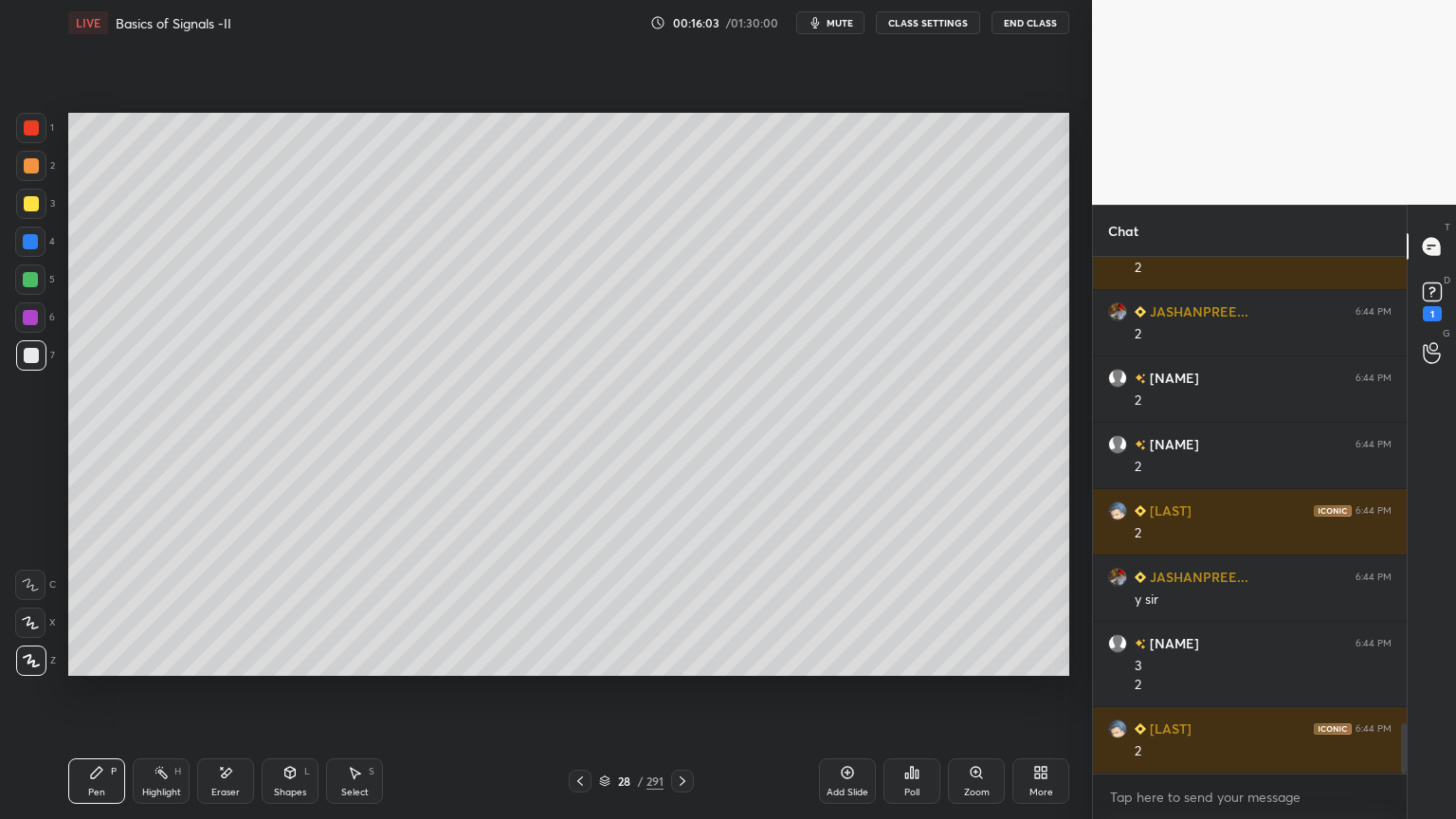 scroll, scrollTop: 4819, scrollLeft: 0, axis: vertical 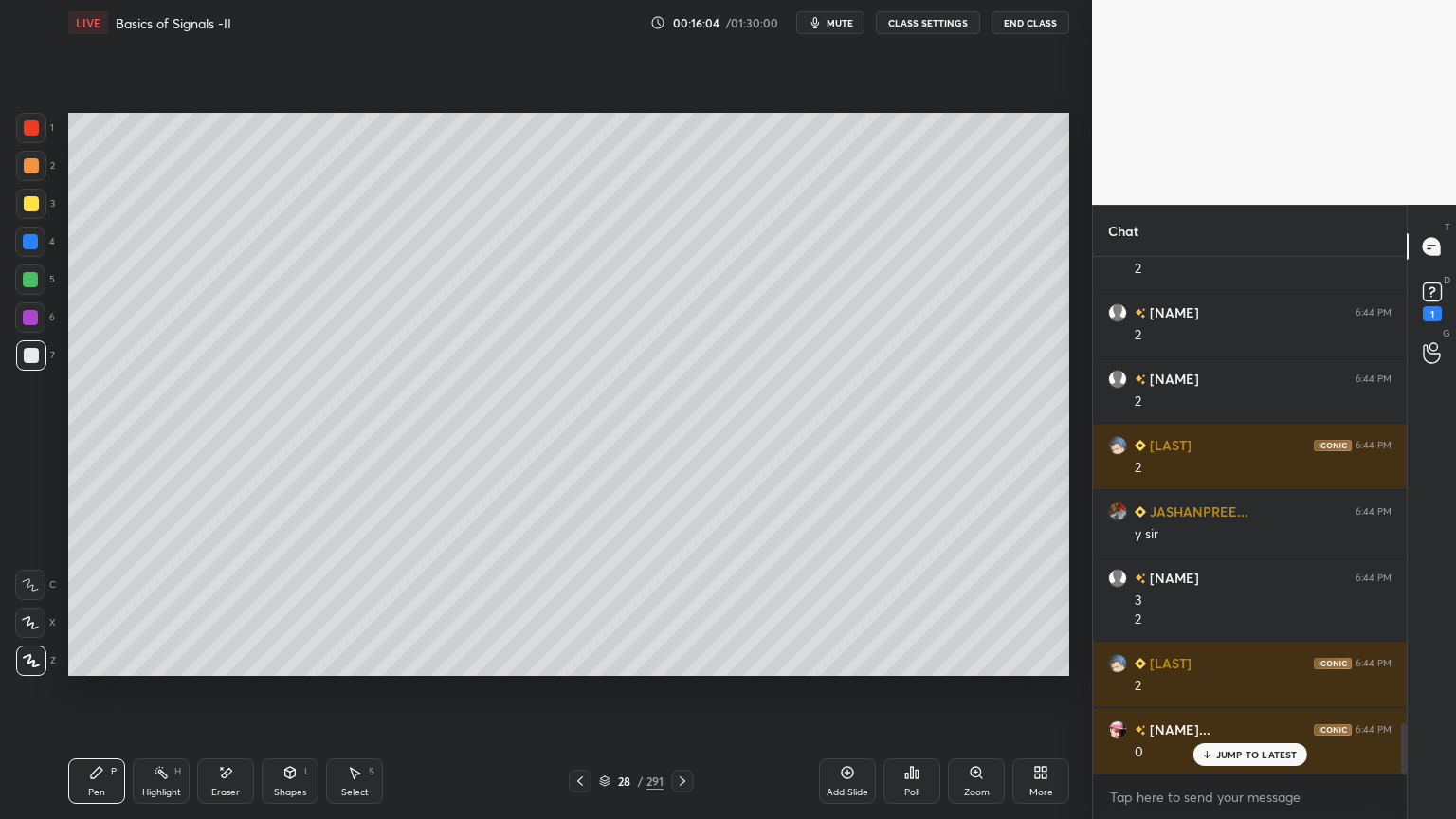 click on "Highlight H" at bounding box center [161, 781] 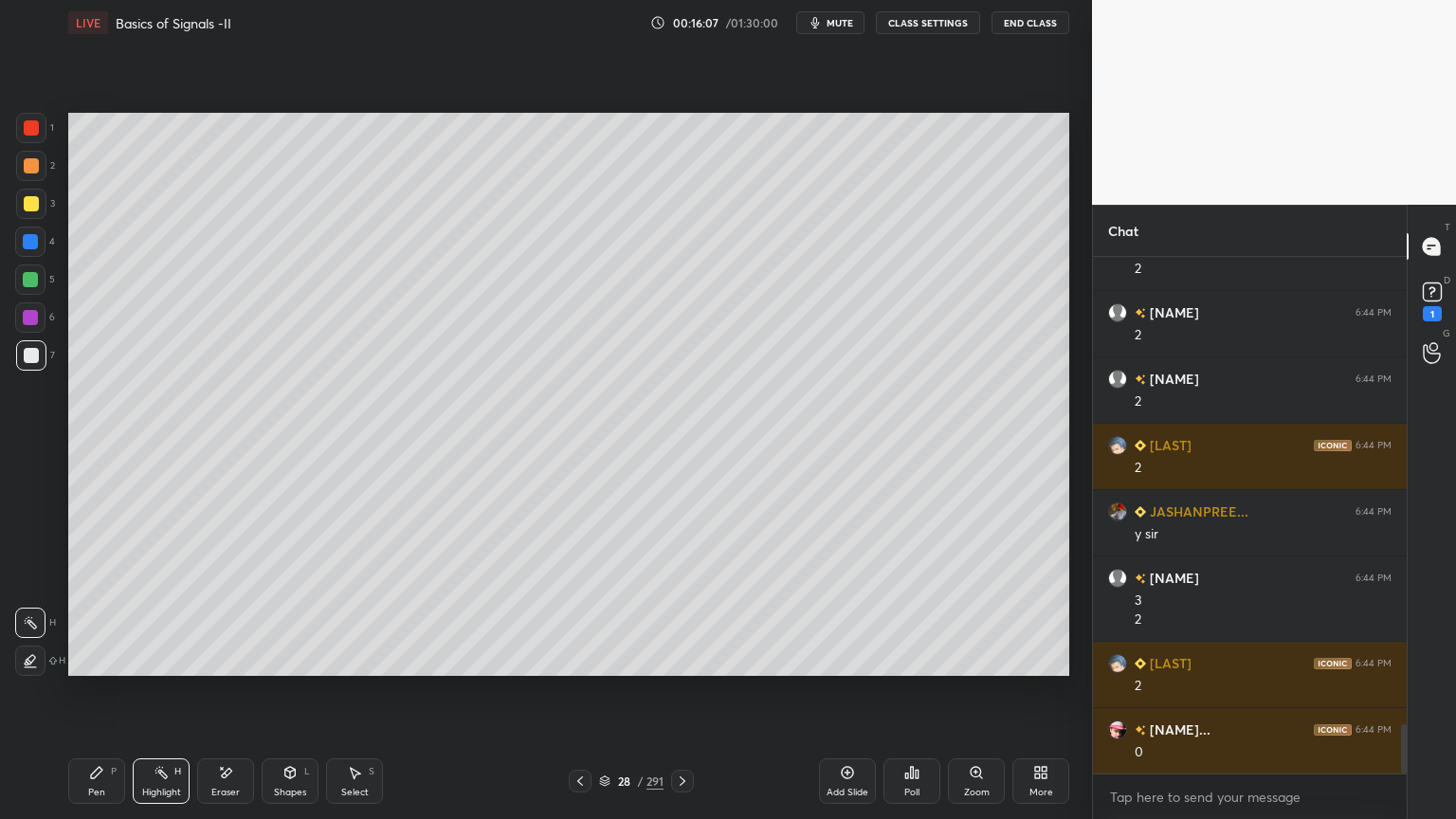 scroll, scrollTop: 4887, scrollLeft: 0, axis: vertical 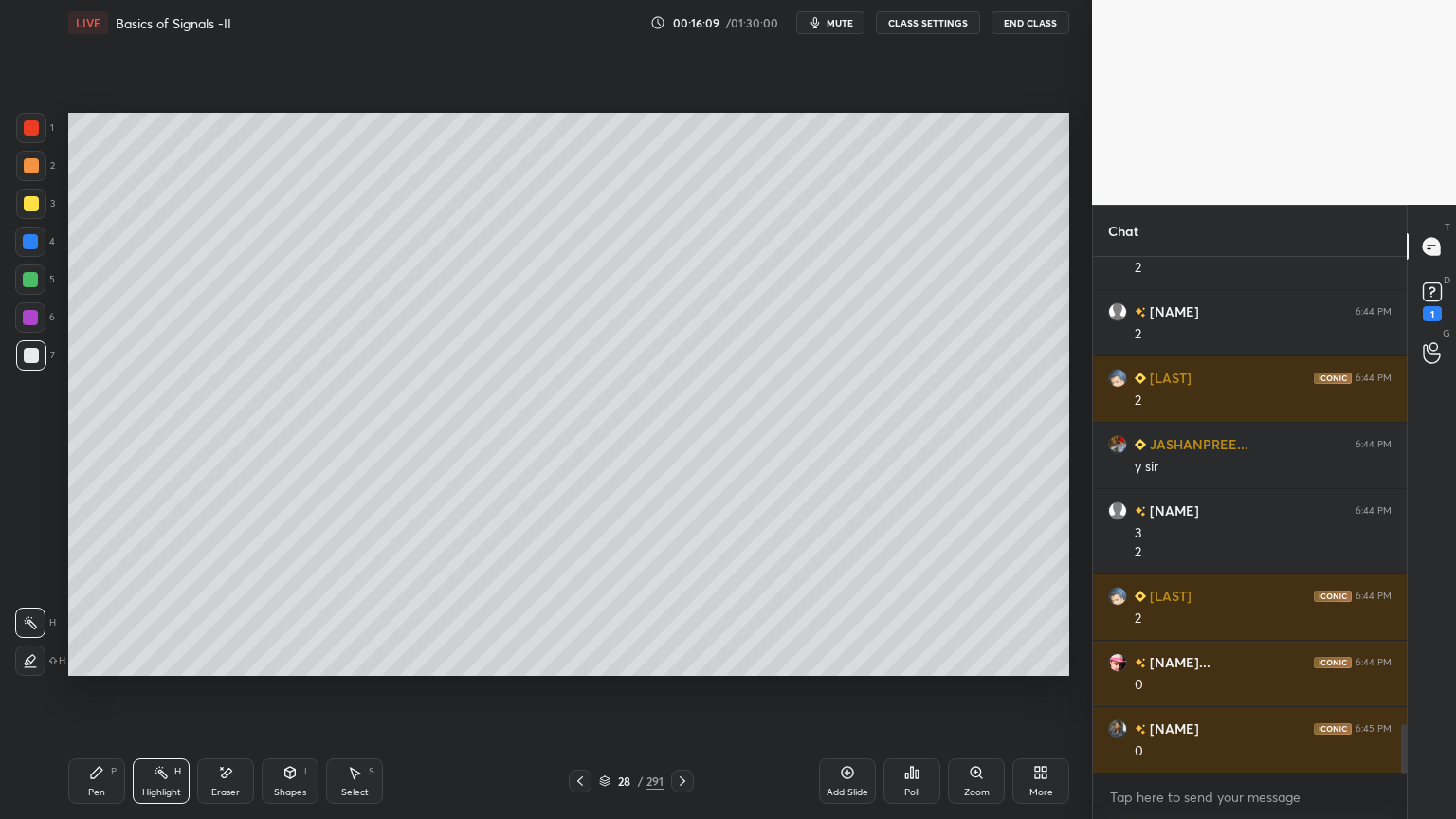 click on "Pen P" at bounding box center [97, 781] 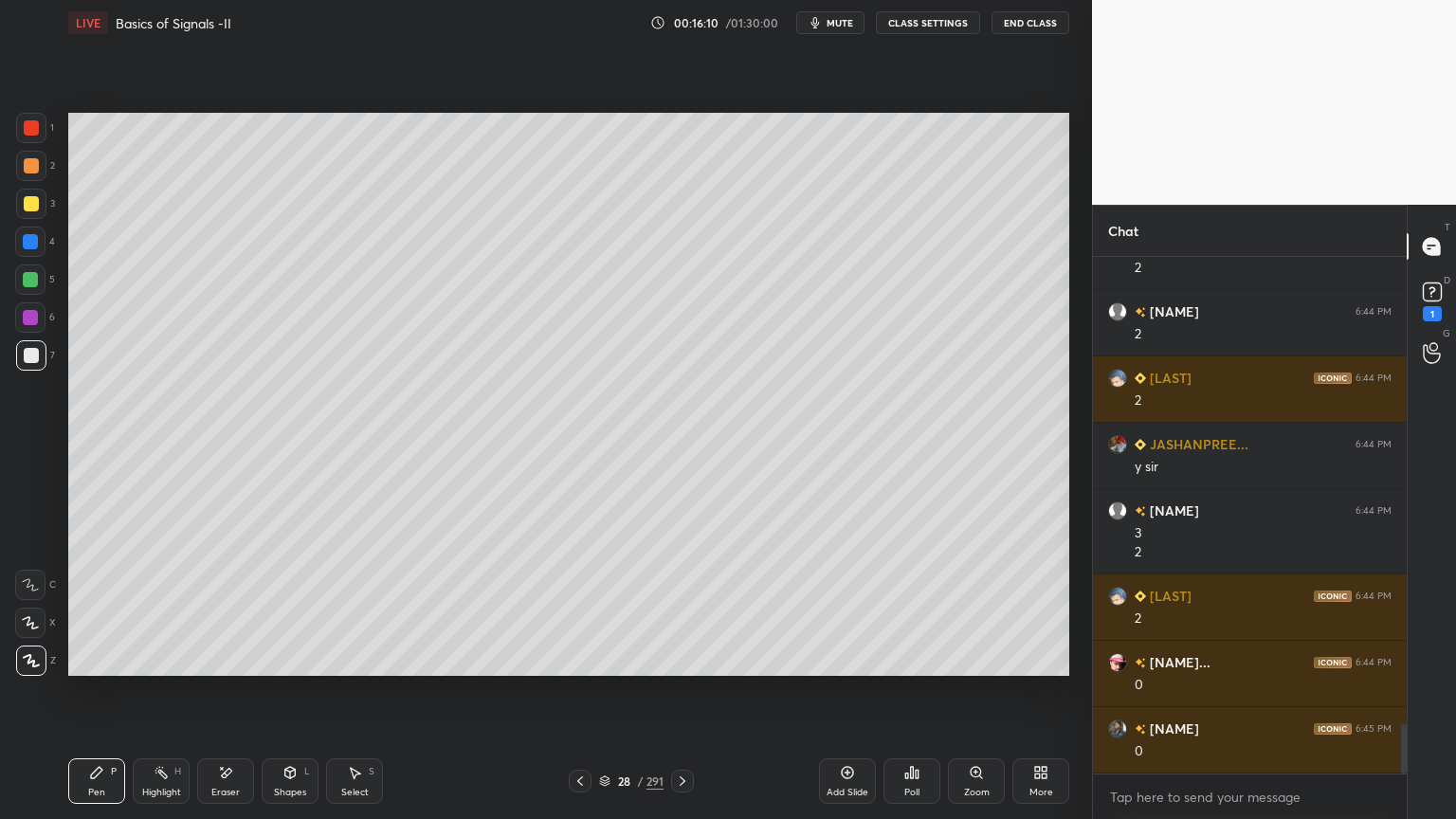click at bounding box center (31, 204) 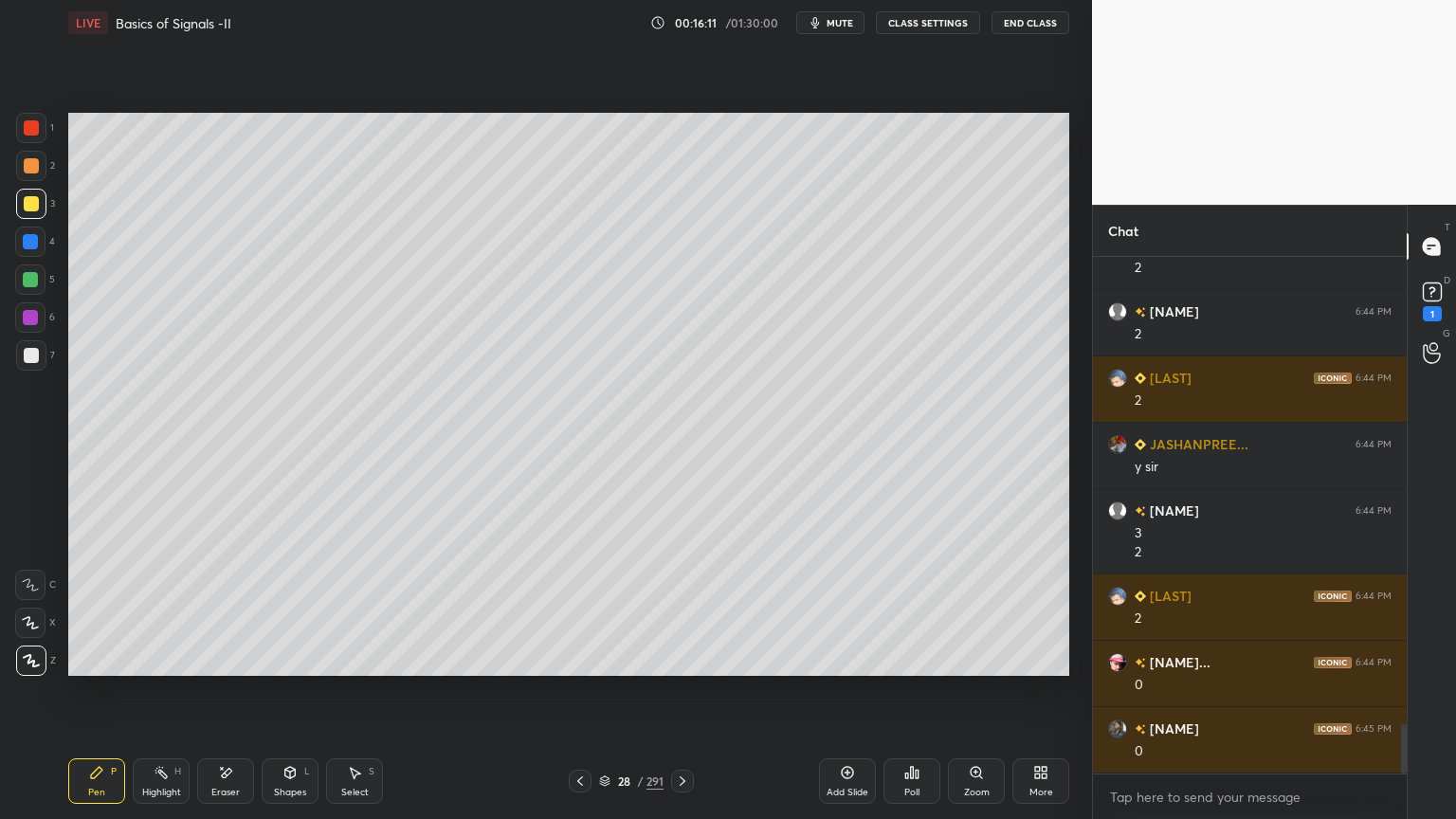scroll, scrollTop: 4952, scrollLeft: 0, axis: vertical 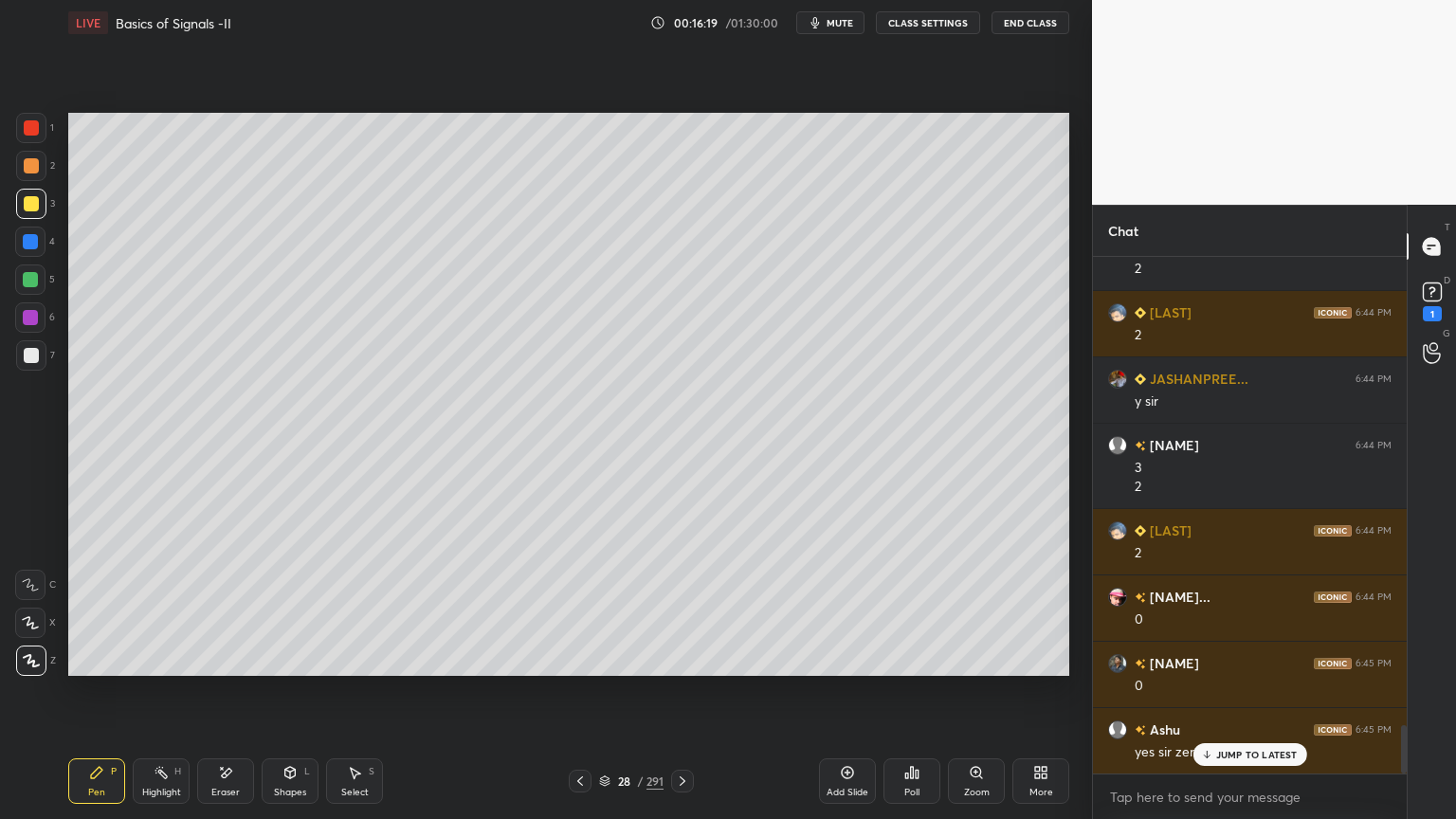 click on "Setting up your live class Poll for   secs No correct answer Start poll" at bounding box center [569, 394] 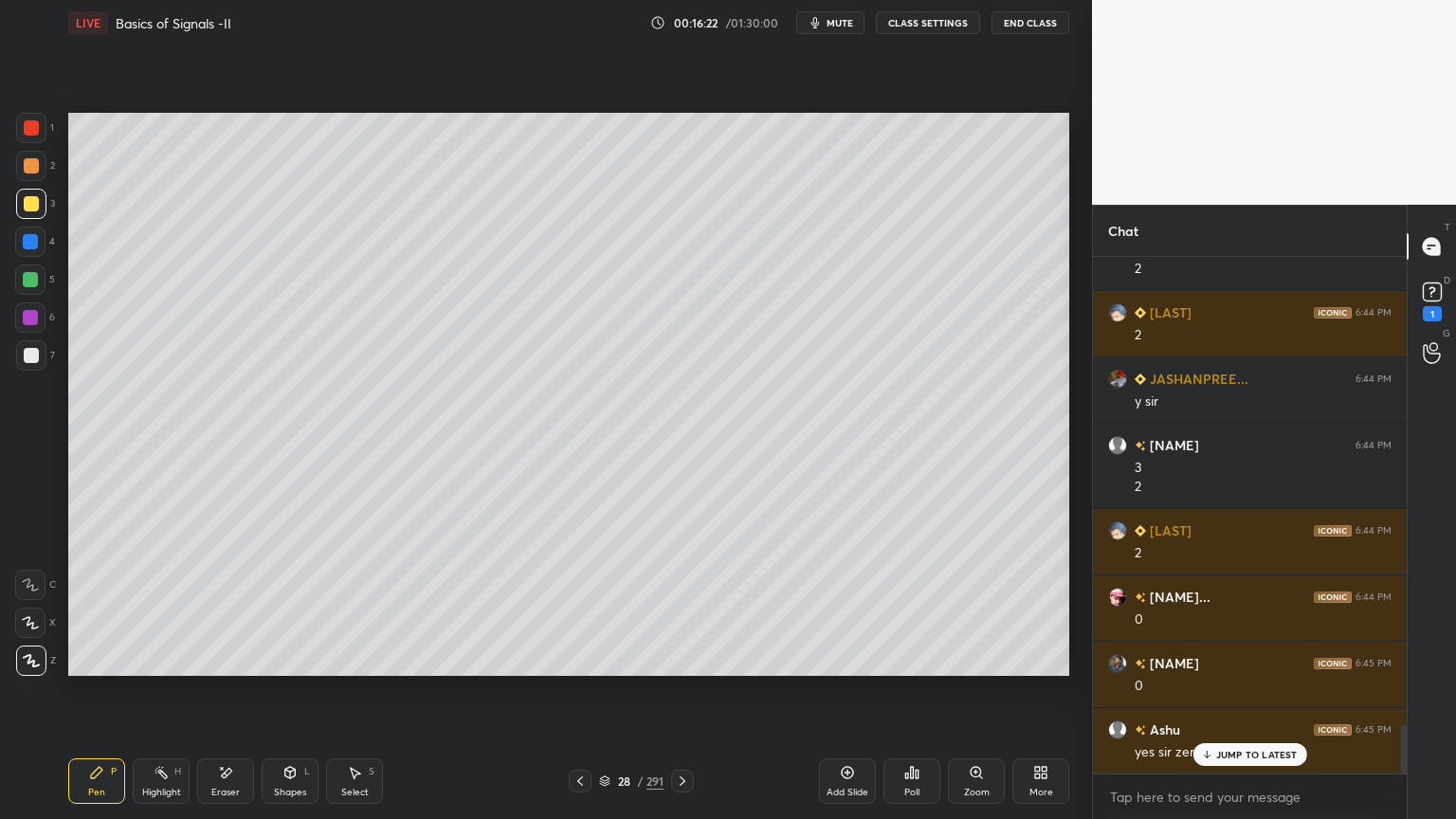 click on "Shapes L" at bounding box center [290, 781] 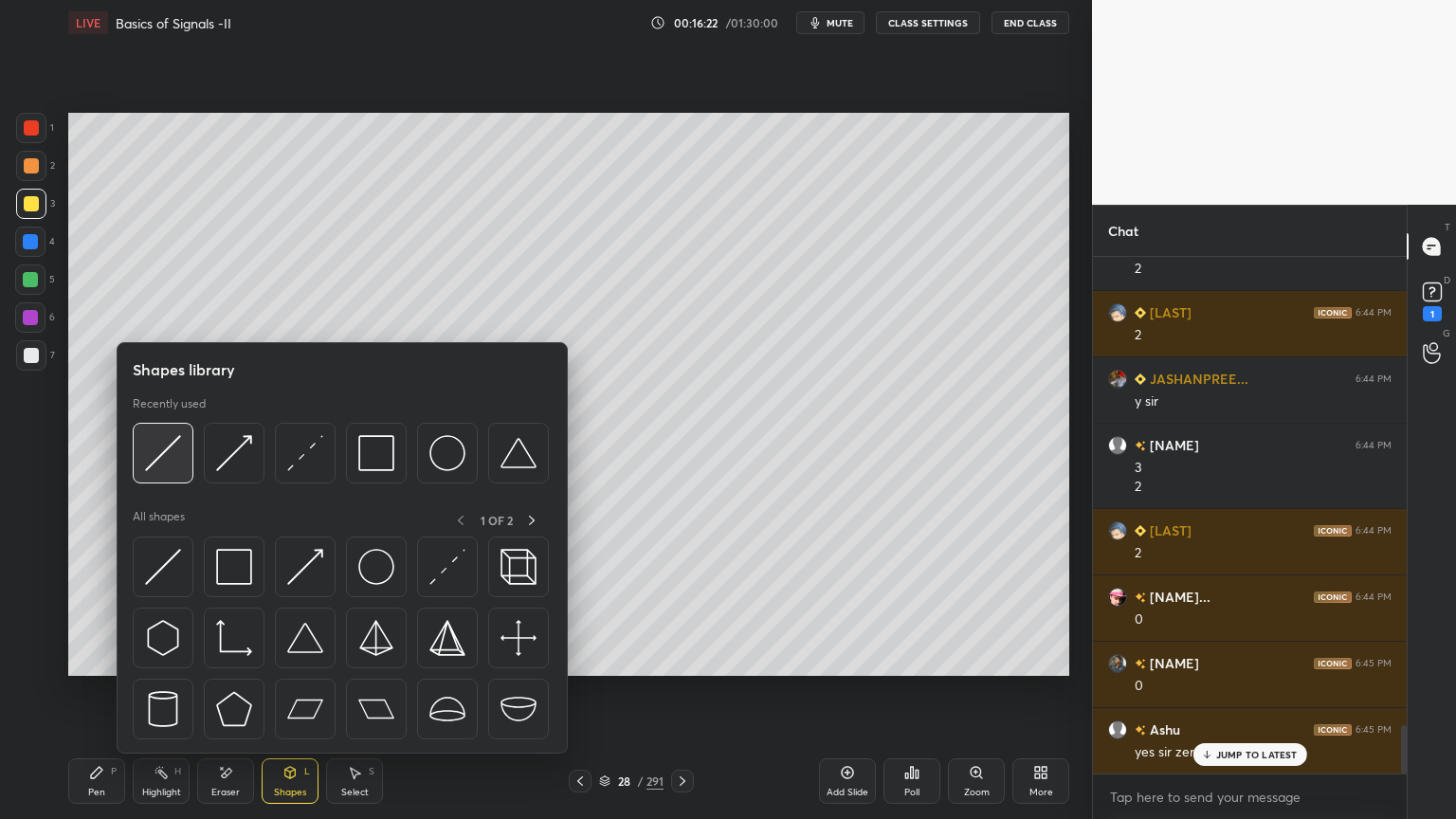 click at bounding box center (163, 453) 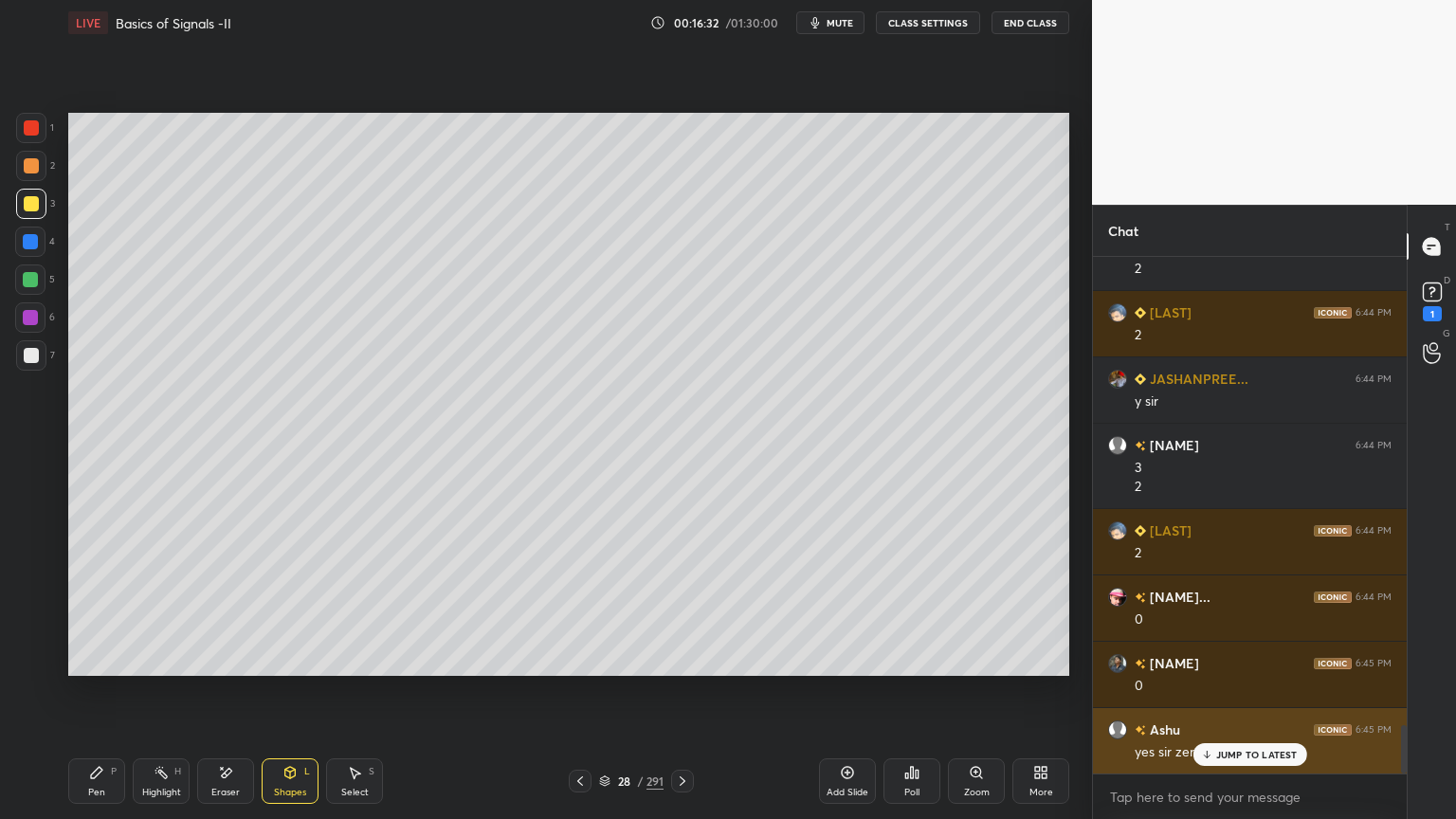 click on "JUMP TO LATEST" at bounding box center (1257, 755) 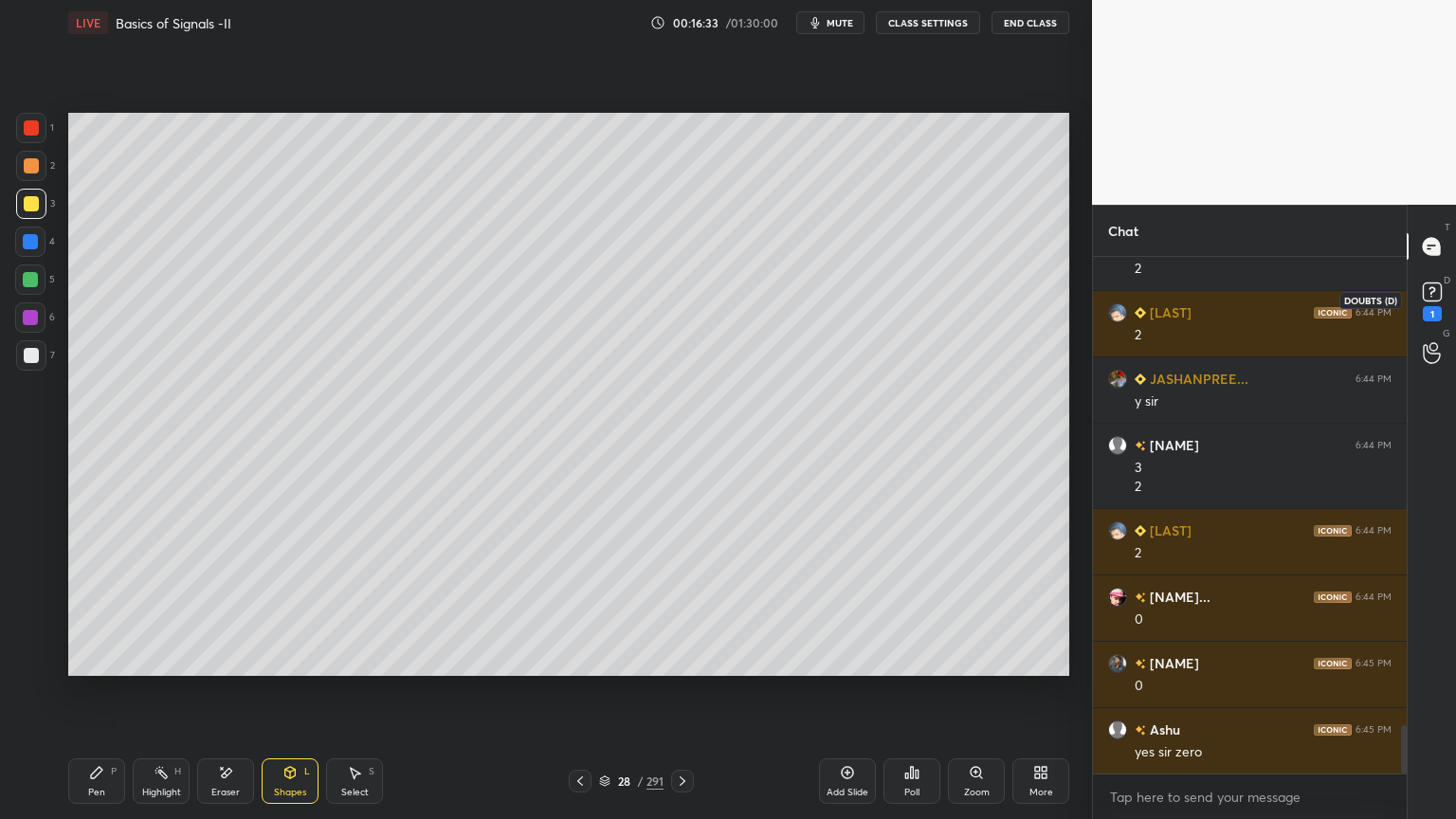 click on "1" at bounding box center (1432, 314) 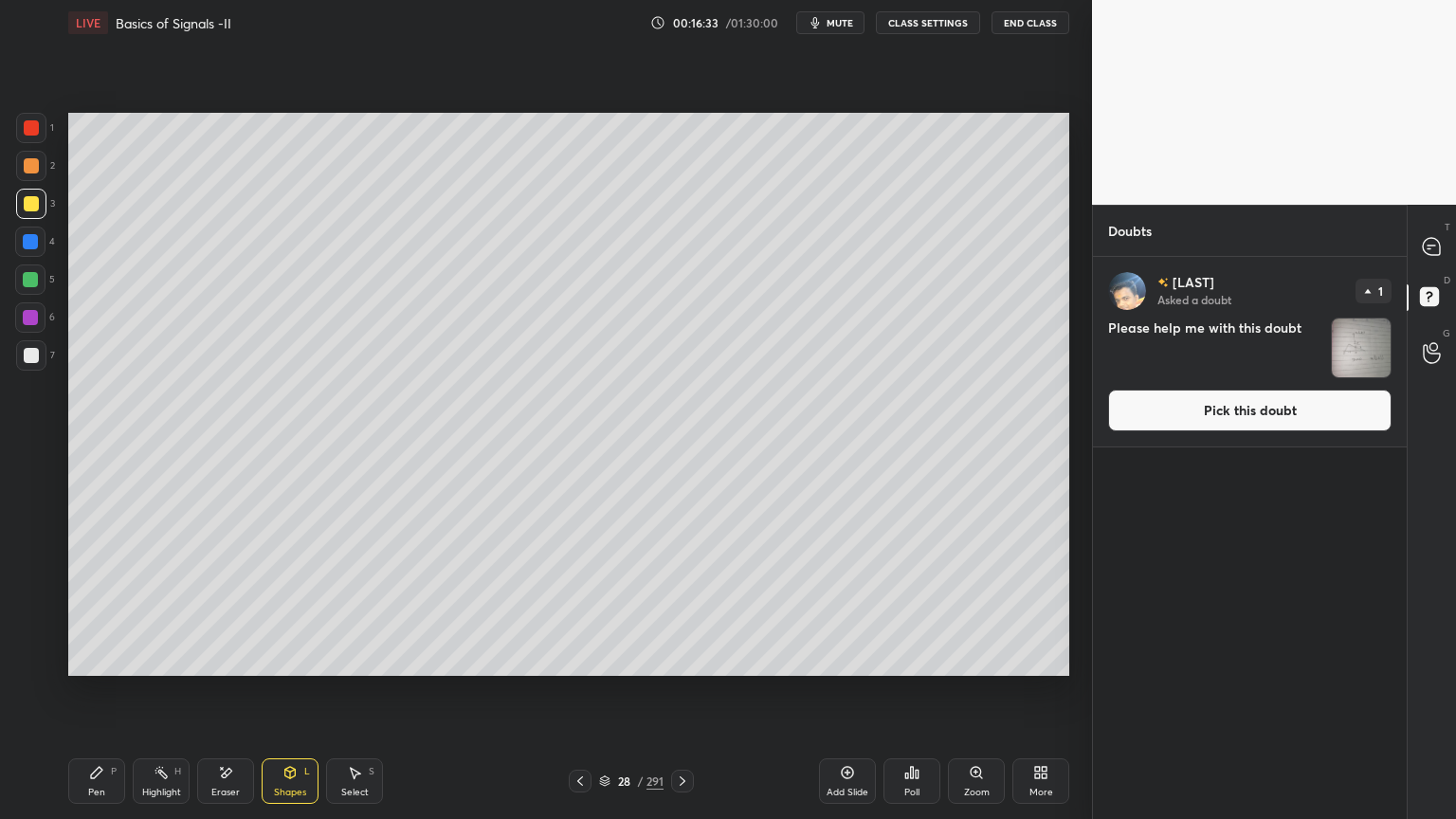 click on "Pick this doubt" at bounding box center (1249, 410) 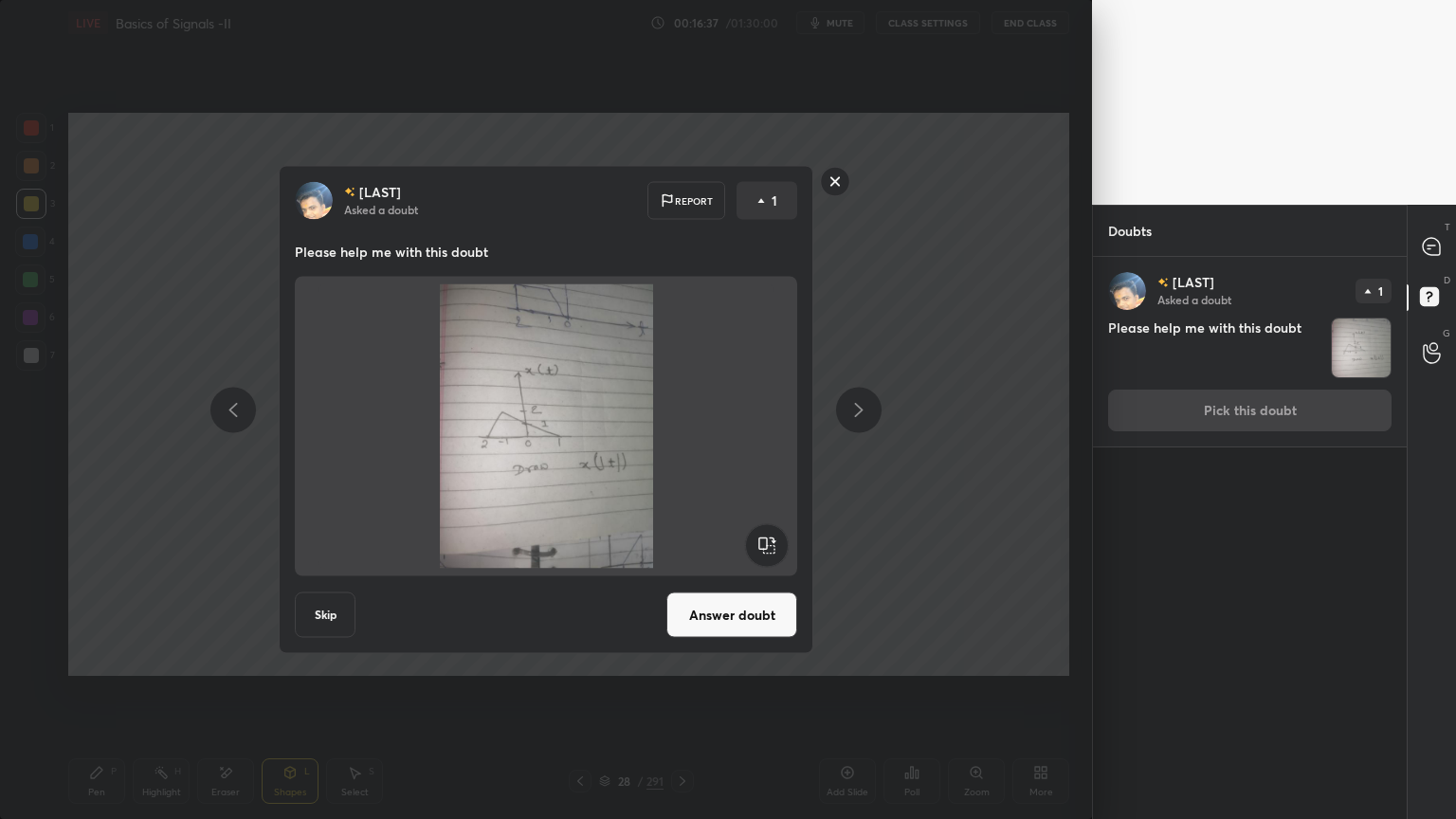 click 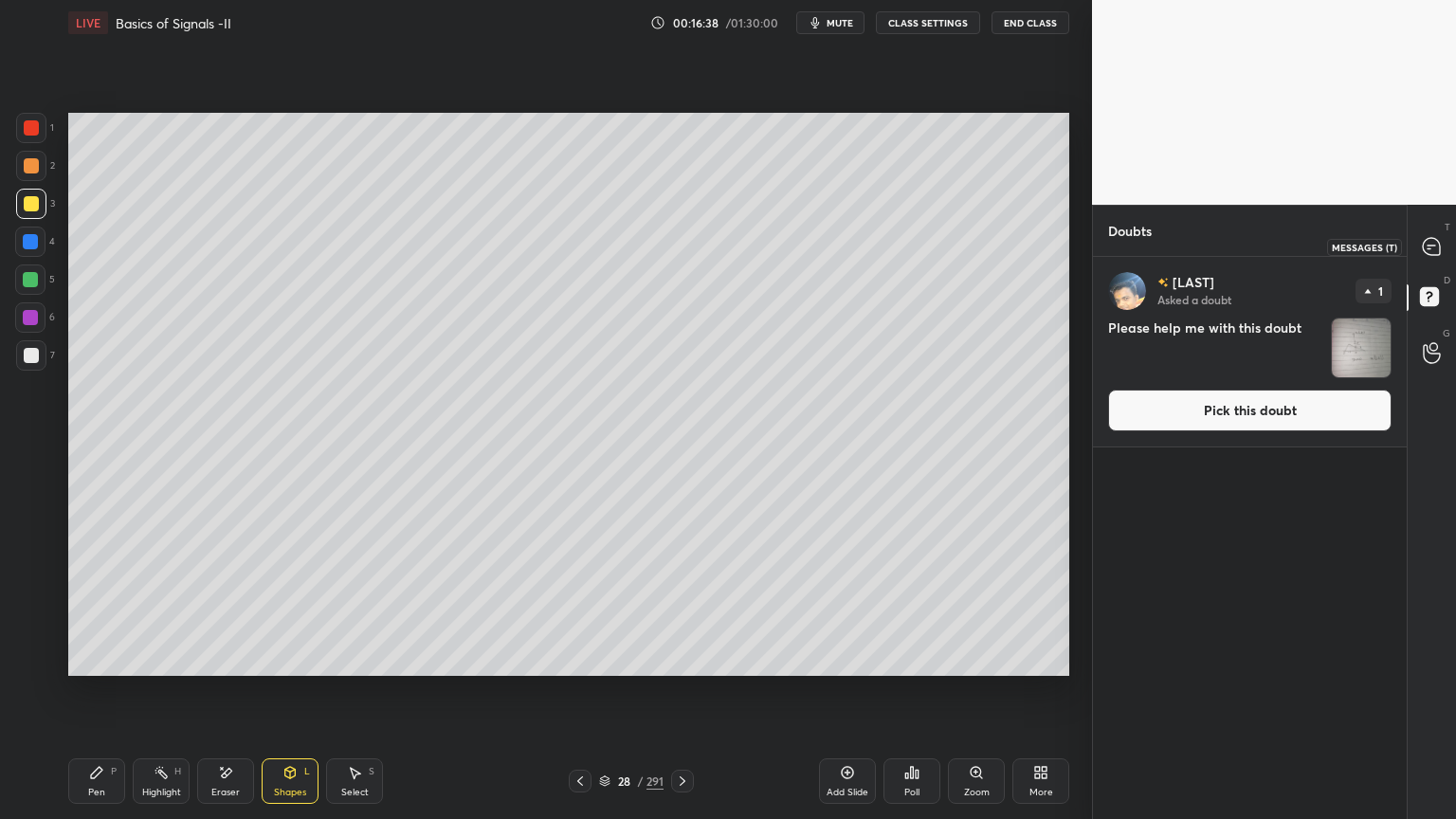 click 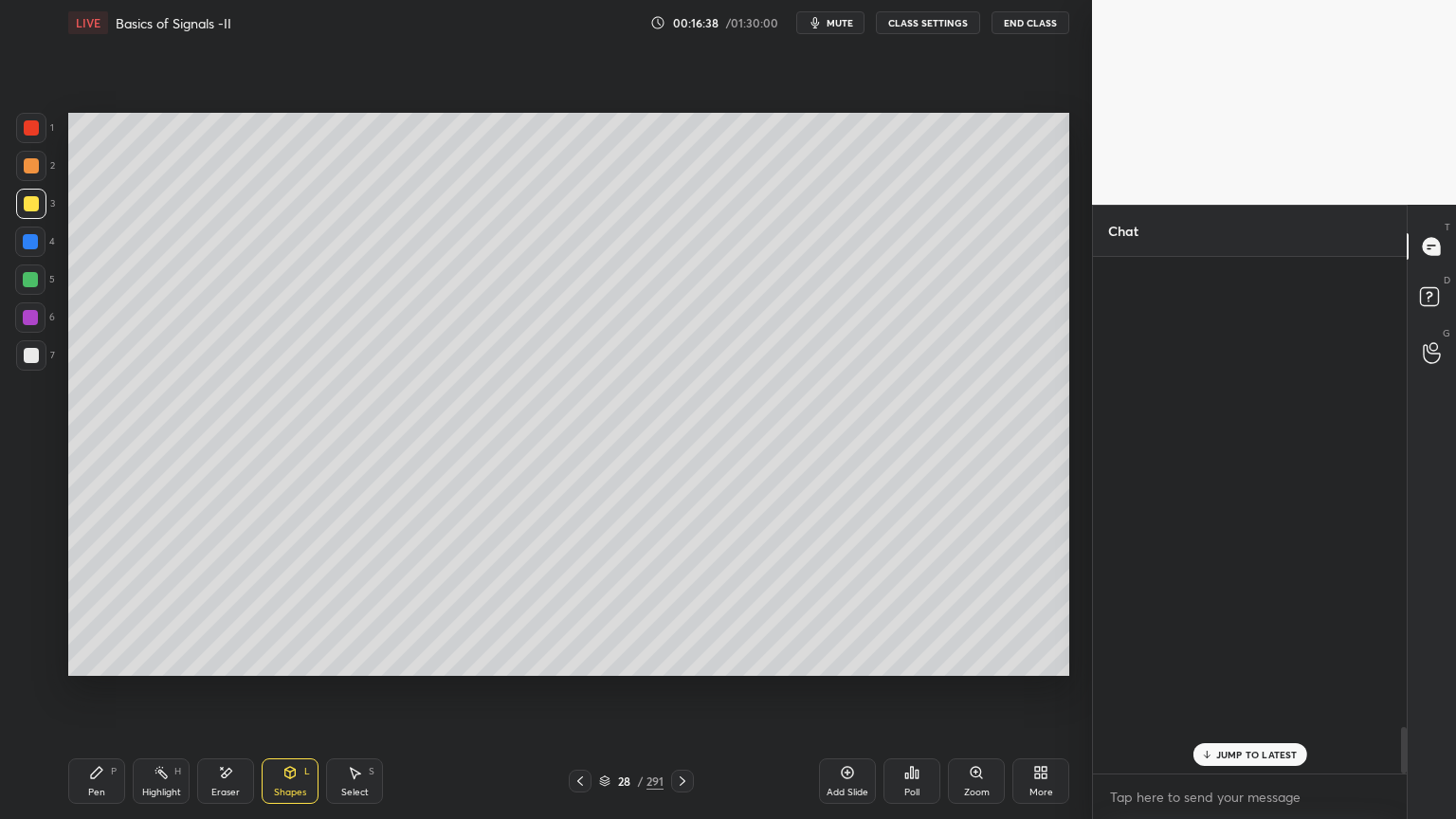 scroll, scrollTop: 5278, scrollLeft: 0, axis: vertical 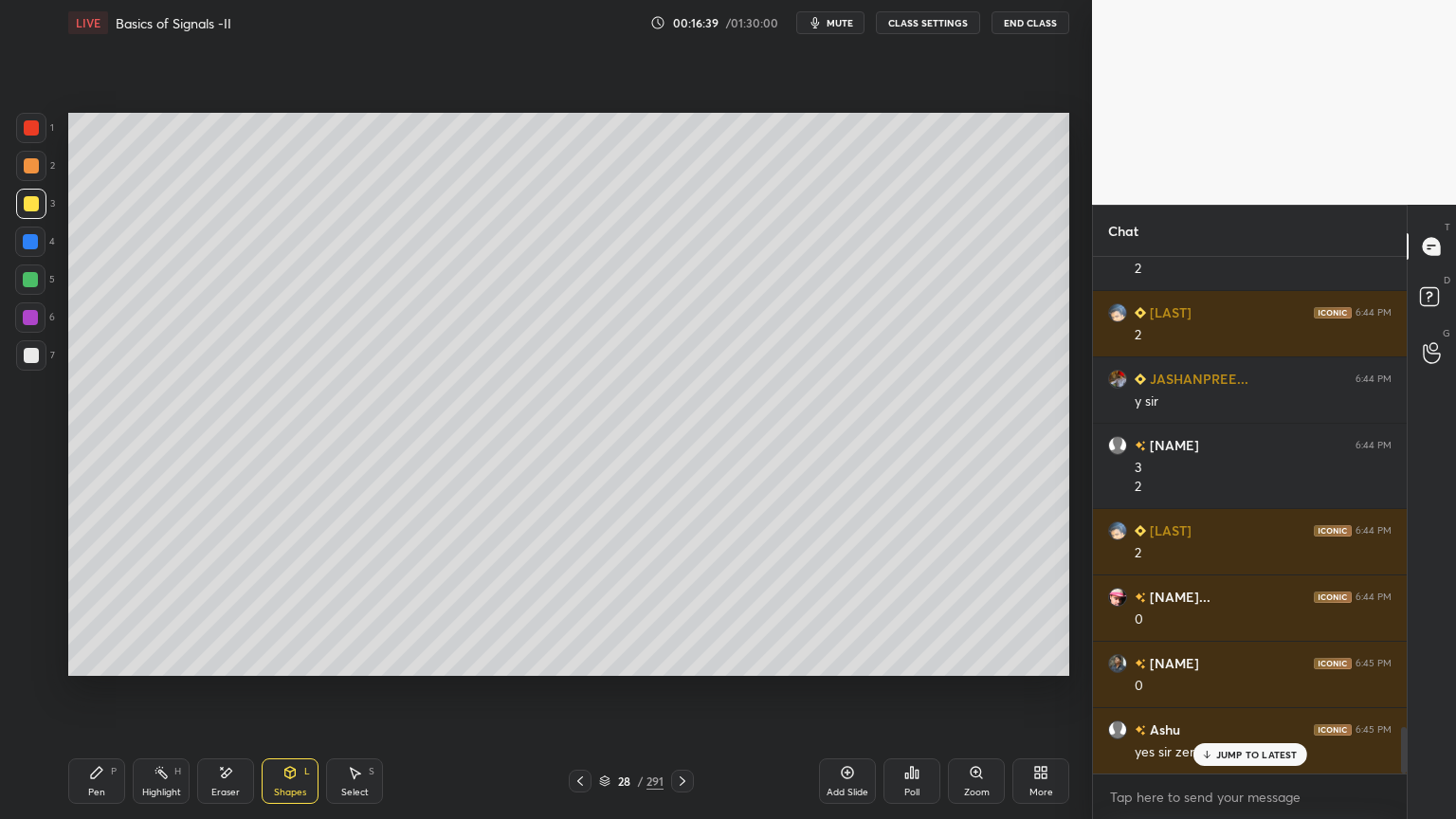 click on "JUMP TO LATEST" at bounding box center (1257, 755) 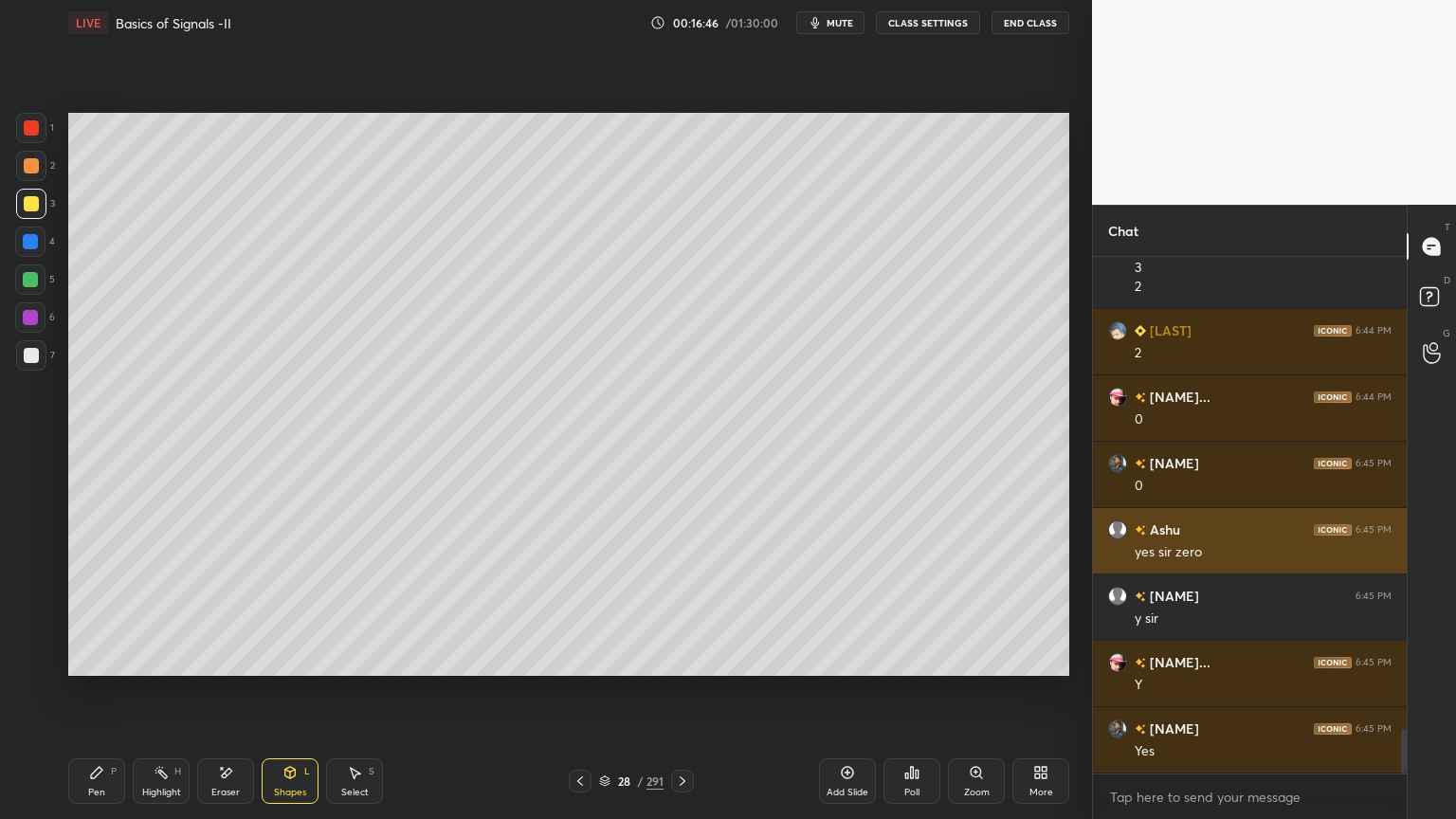 scroll, scrollTop: 5543, scrollLeft: 0, axis: vertical 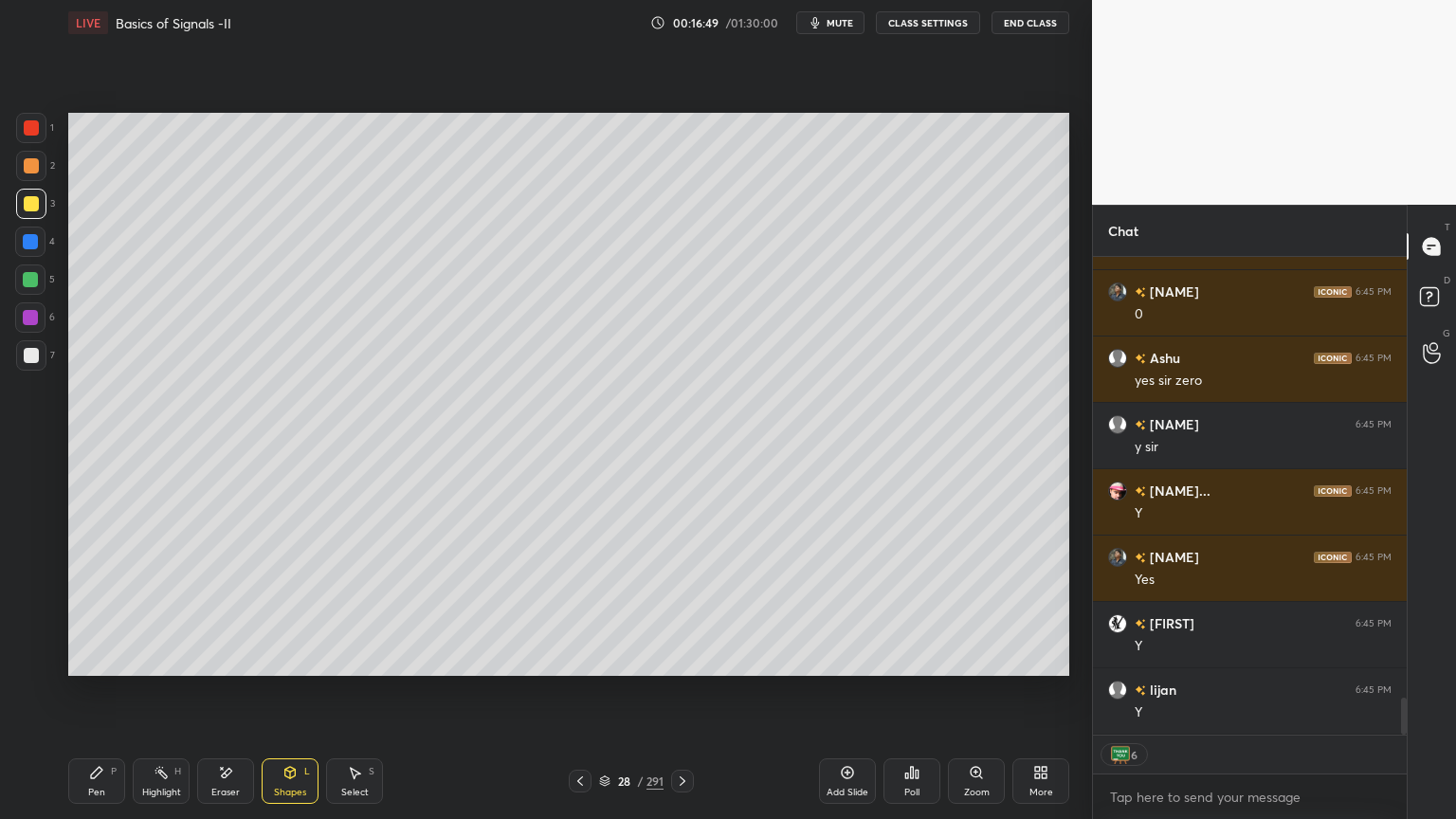 click on "Highlight" at bounding box center (161, 792) 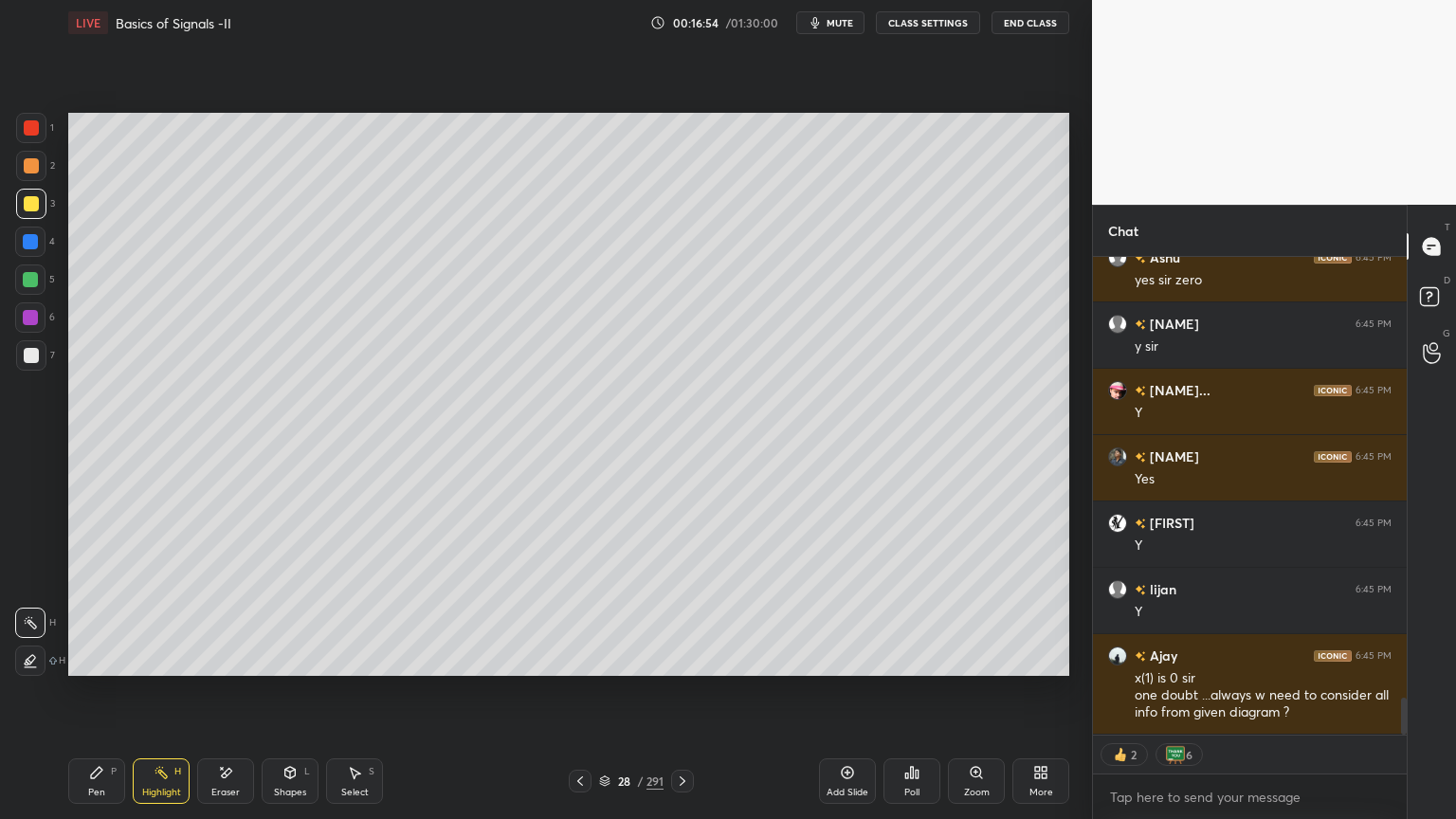 scroll, scrollTop: 5816, scrollLeft: 0, axis: vertical 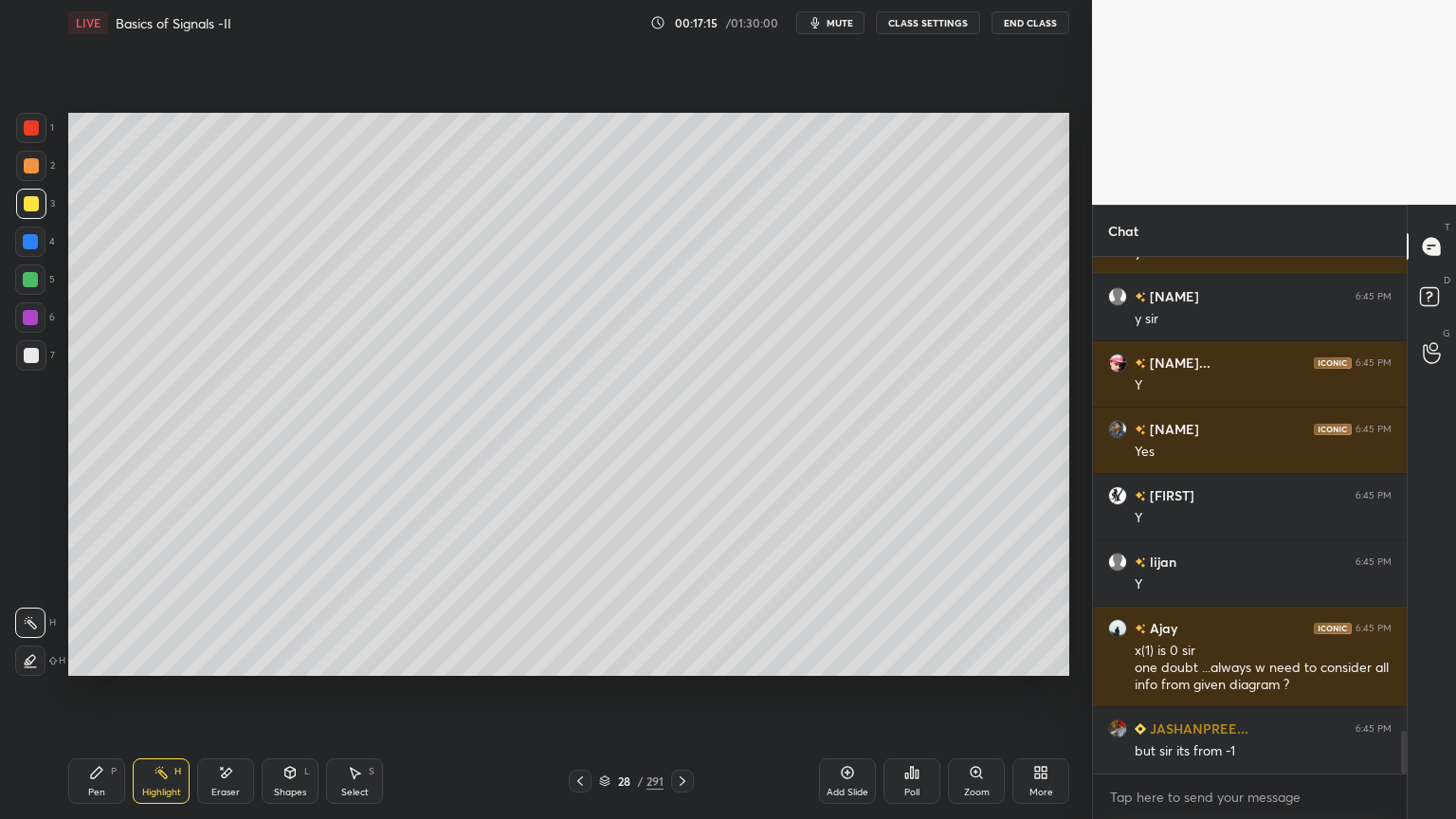 click on "Highlight H" at bounding box center [161, 781] 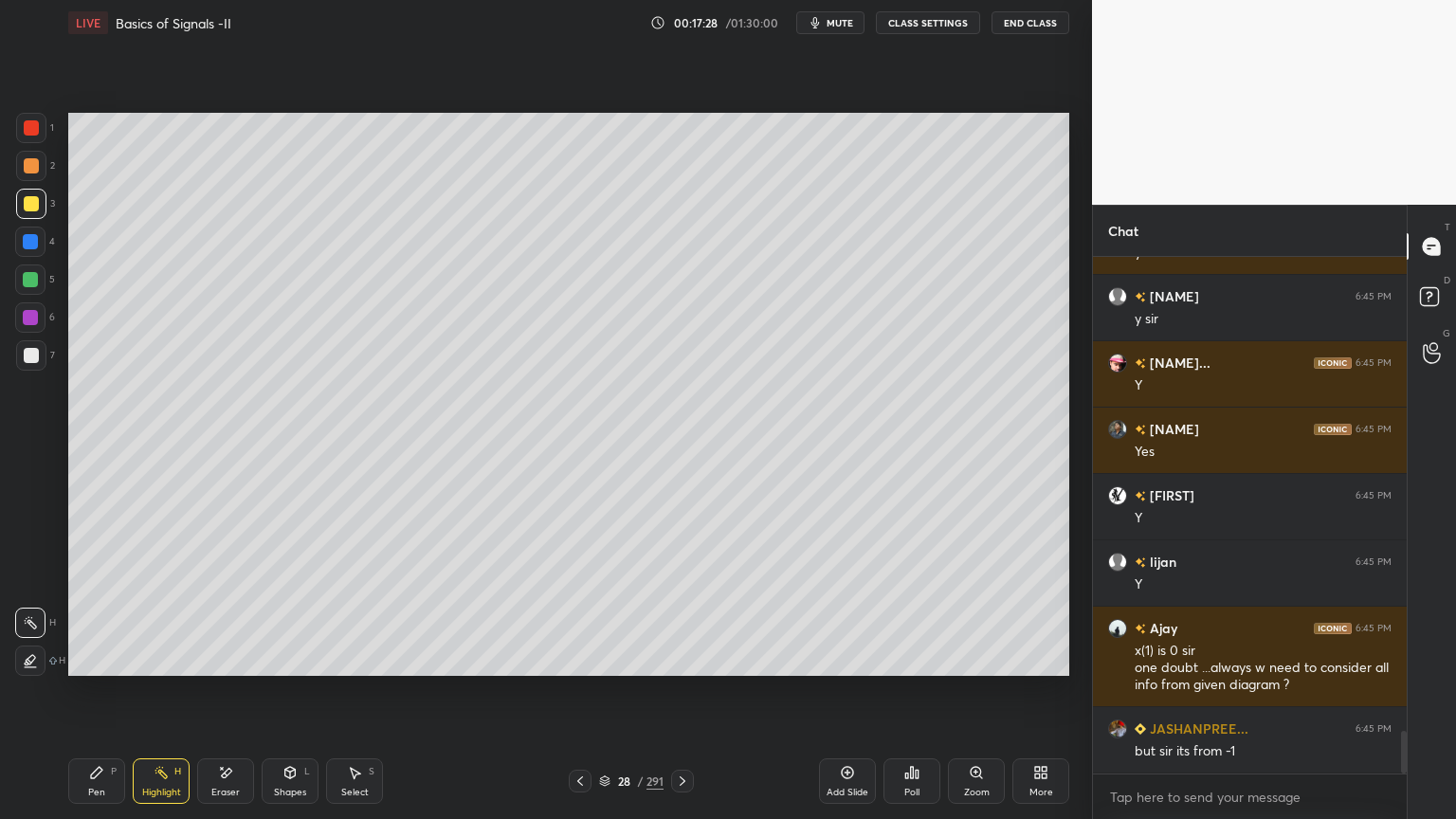 scroll, scrollTop: 5843, scrollLeft: 0, axis: vertical 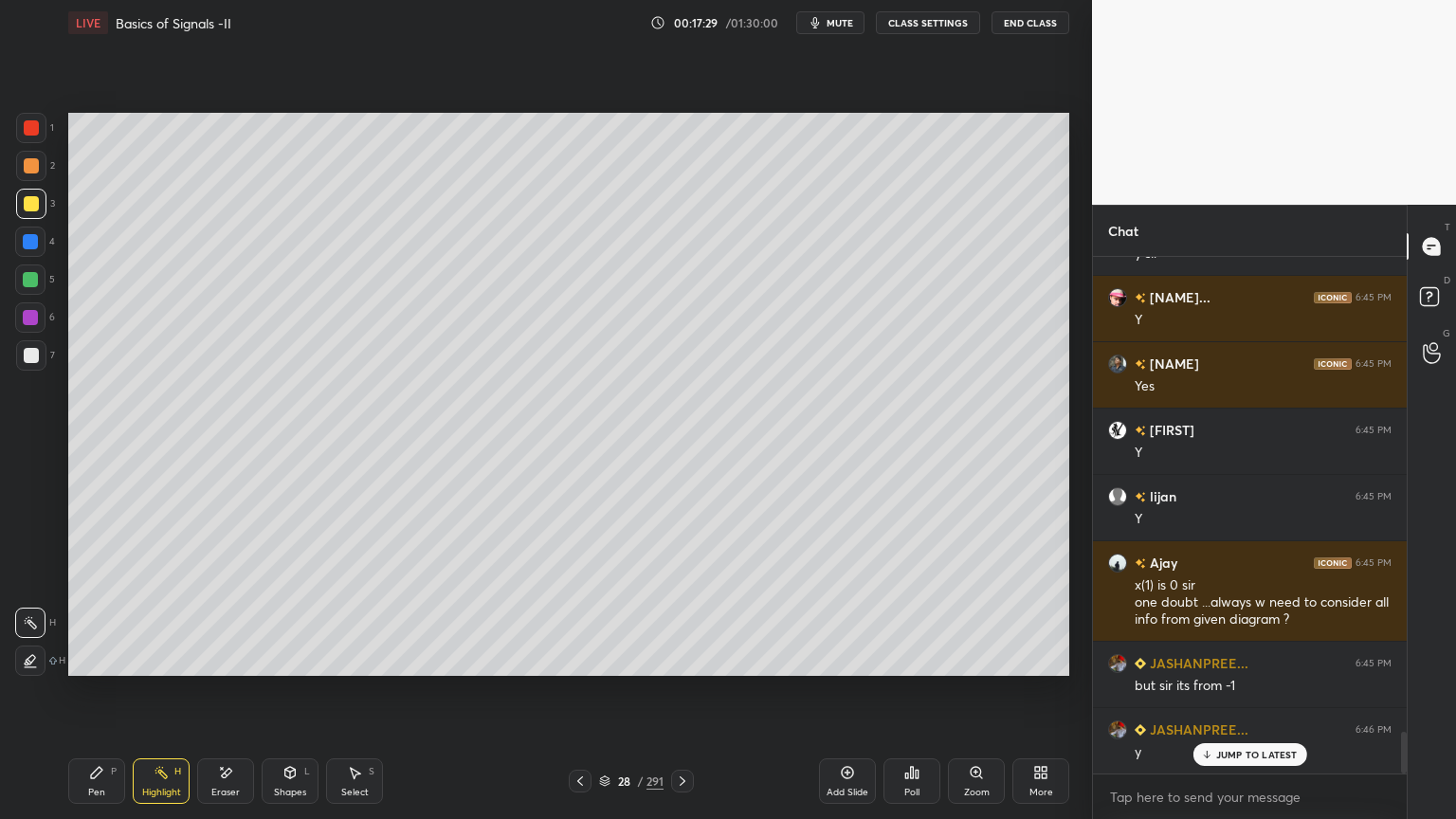 click 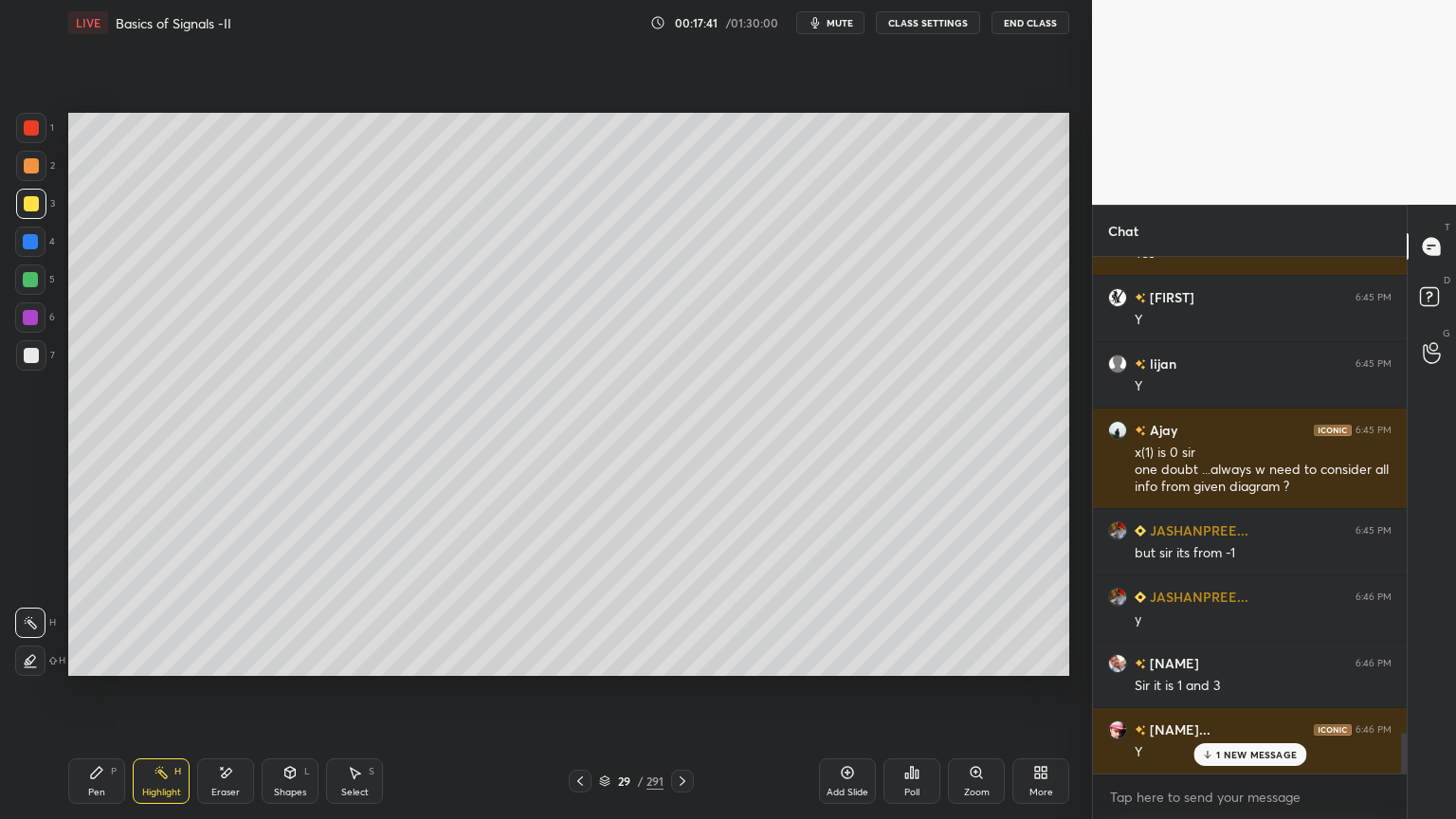 scroll, scrollTop: 6043, scrollLeft: 0, axis: vertical 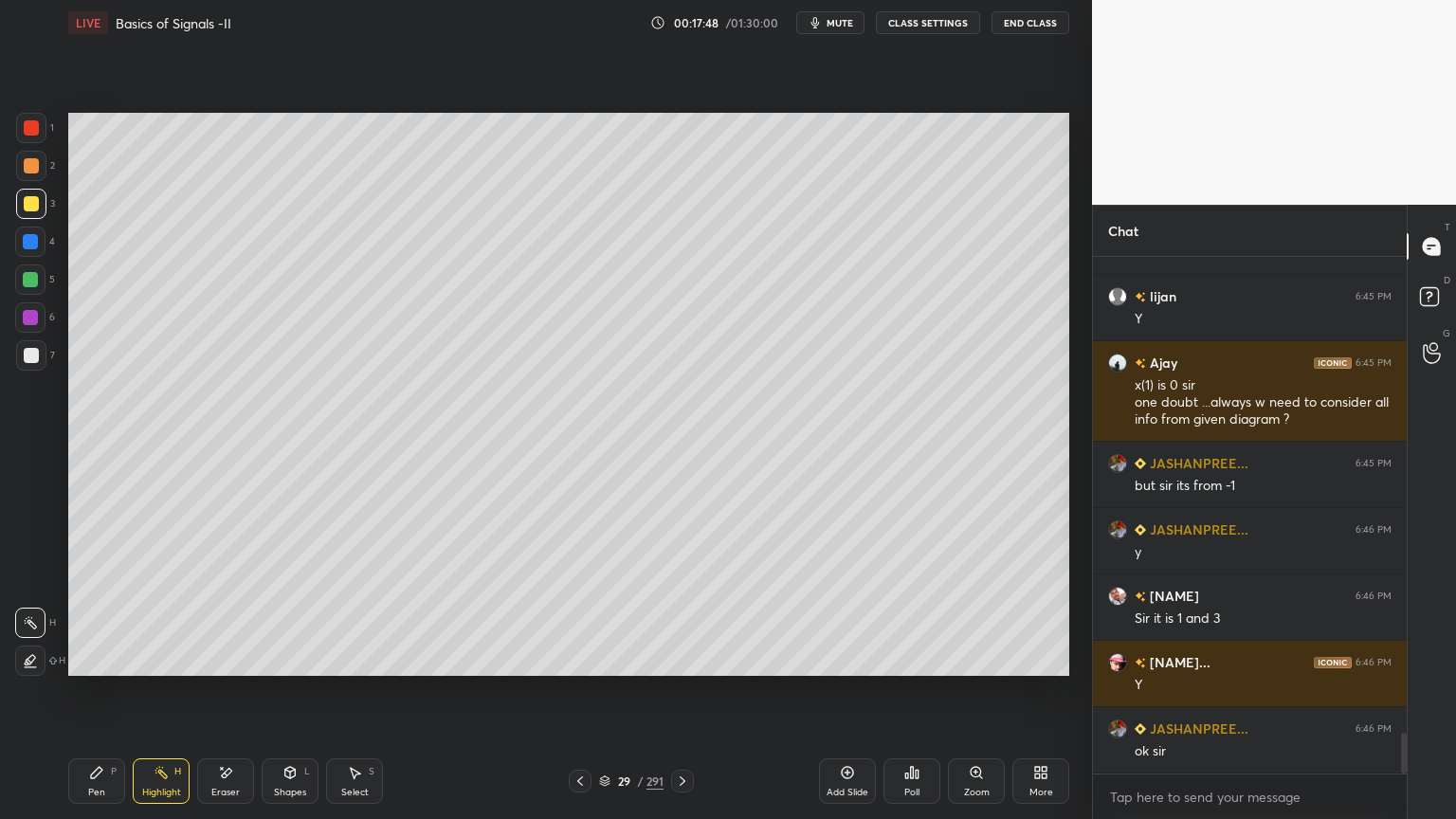 click 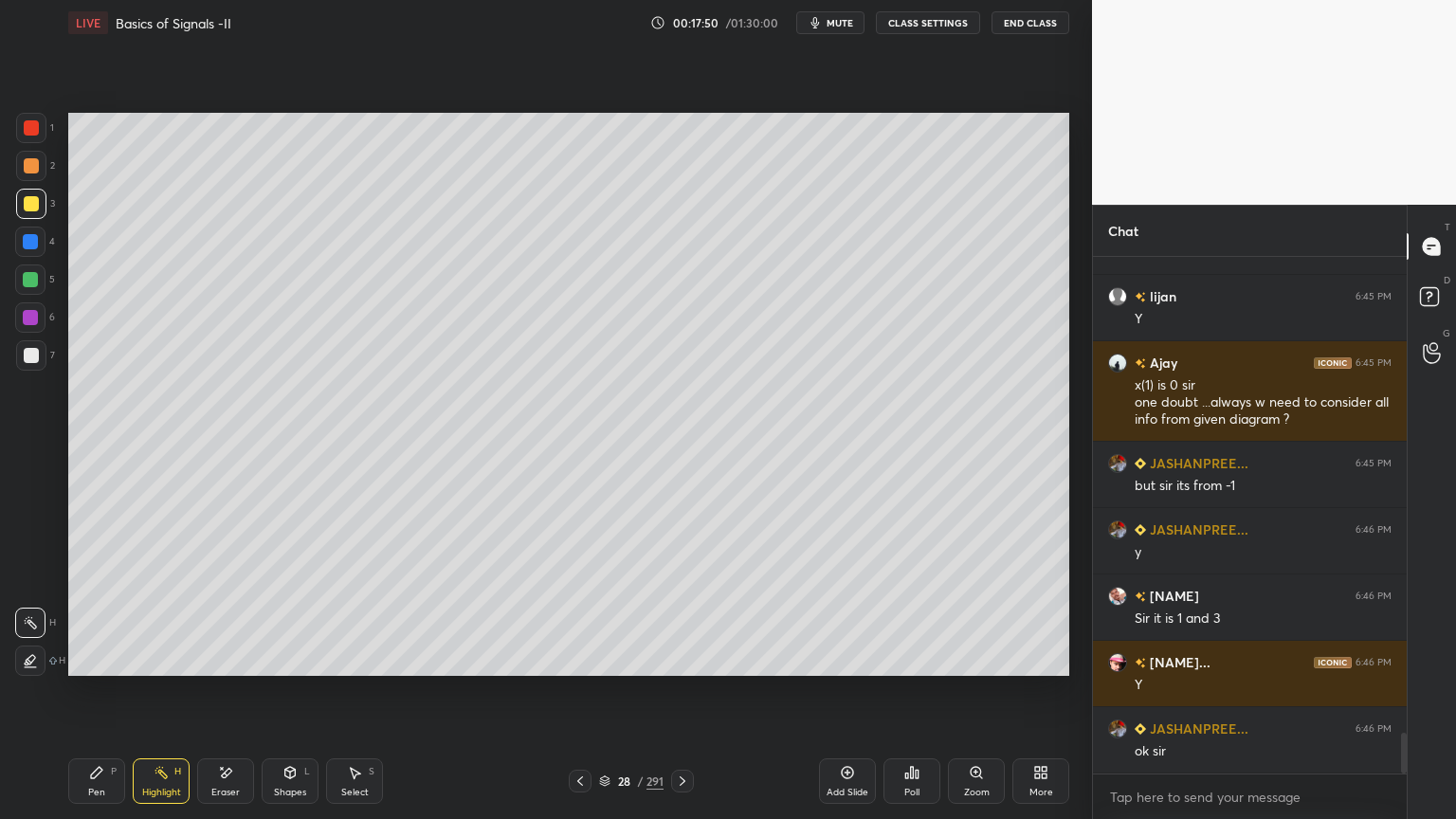click on "Highlight" at bounding box center [161, 792] 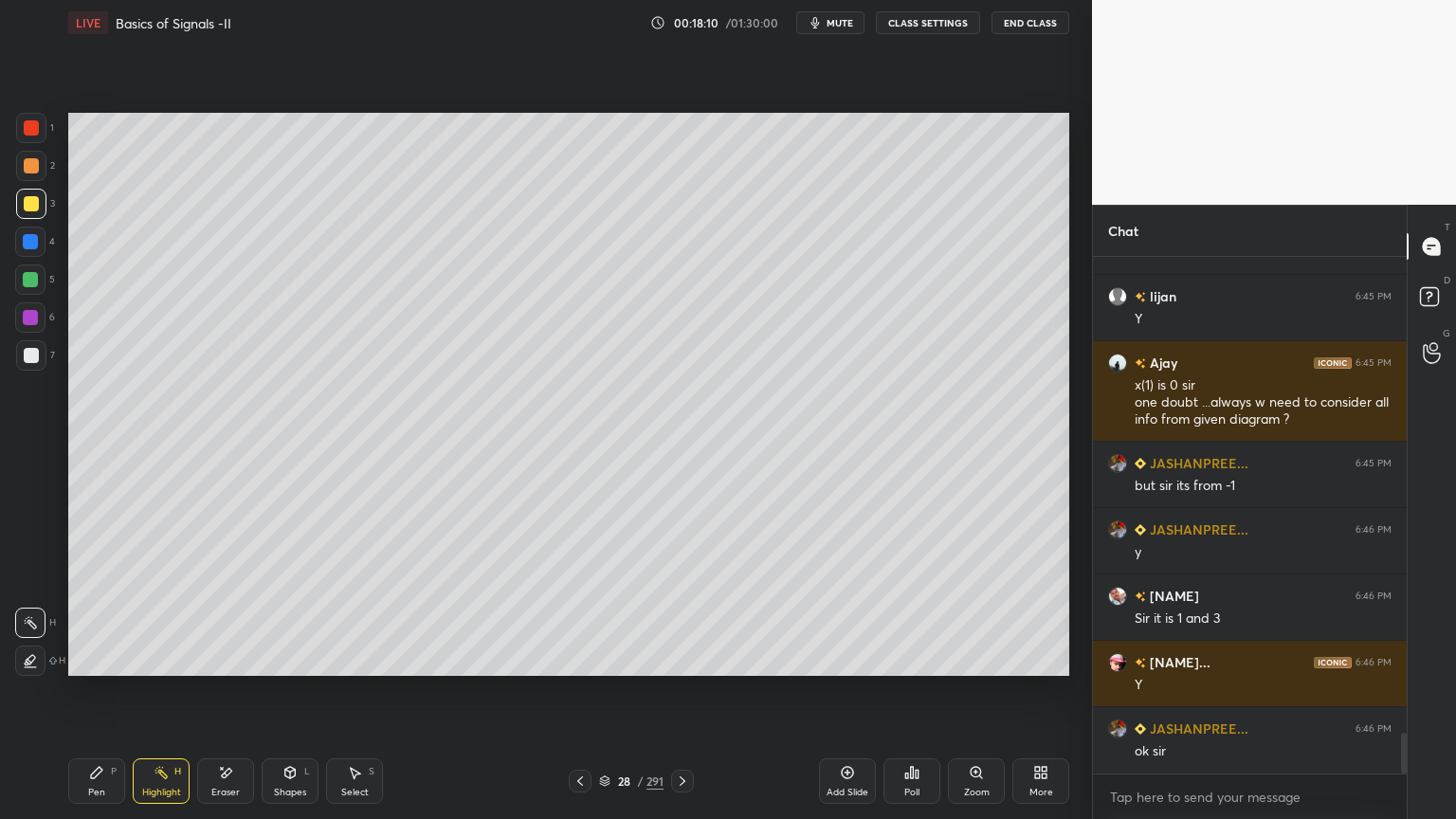 click on "Highlight" at bounding box center (161, 792) 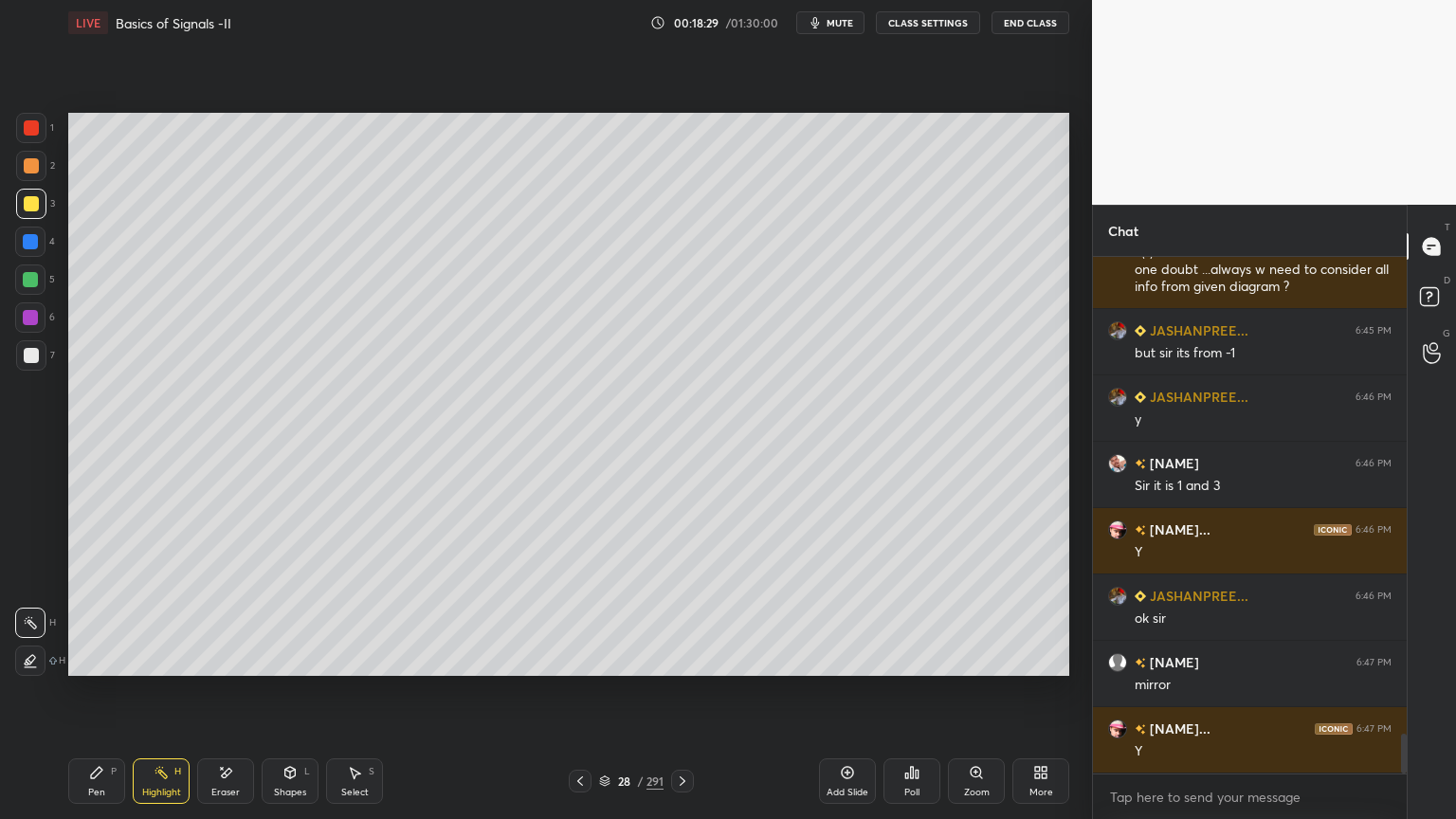 scroll, scrollTop: 6241, scrollLeft: 0, axis: vertical 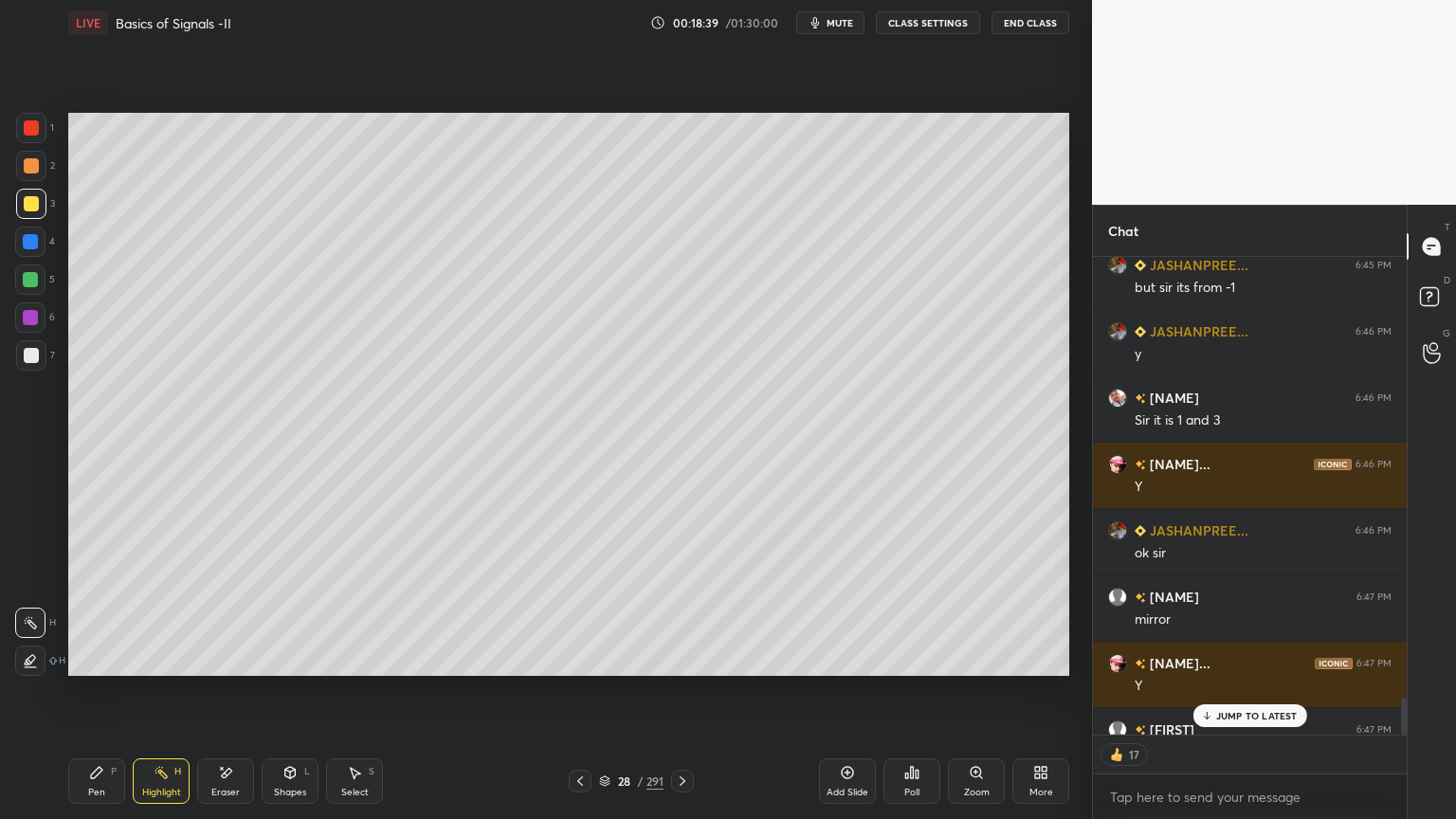 click on "JUMP TO LATEST" at bounding box center [1257, 716] 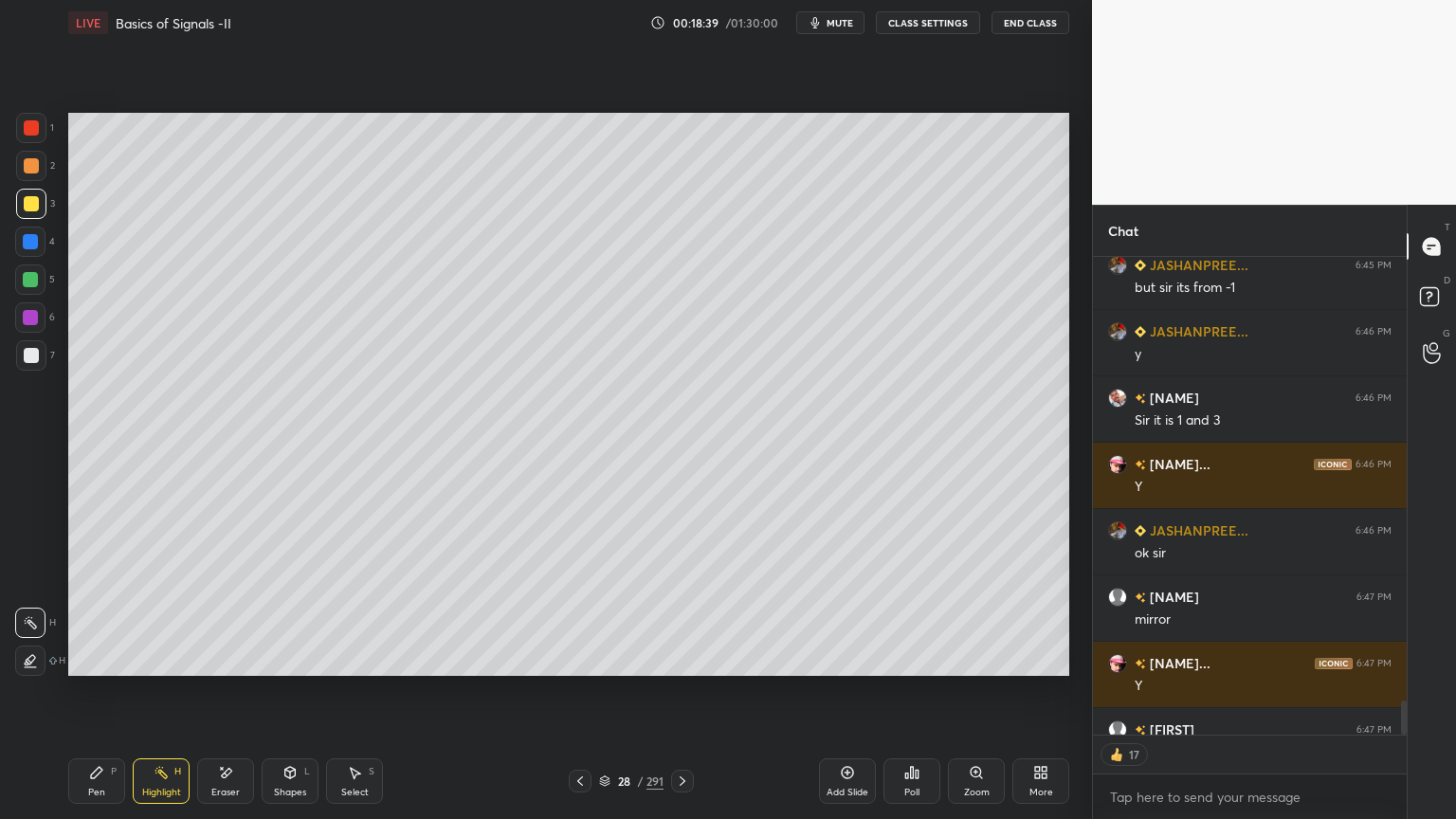 scroll, scrollTop: 6281, scrollLeft: 0, axis: vertical 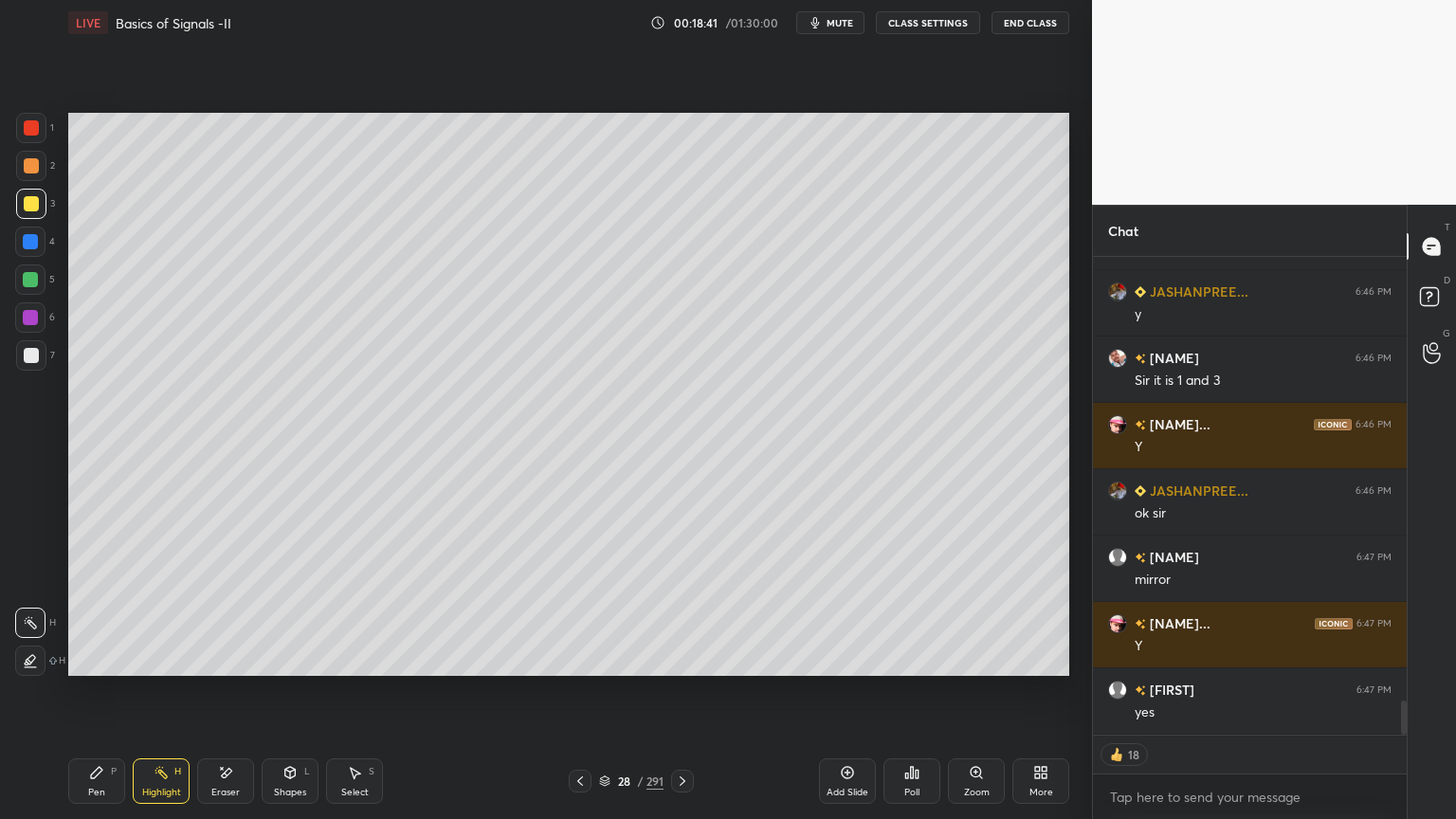 click on "28 / 291" at bounding box center [631, 781] 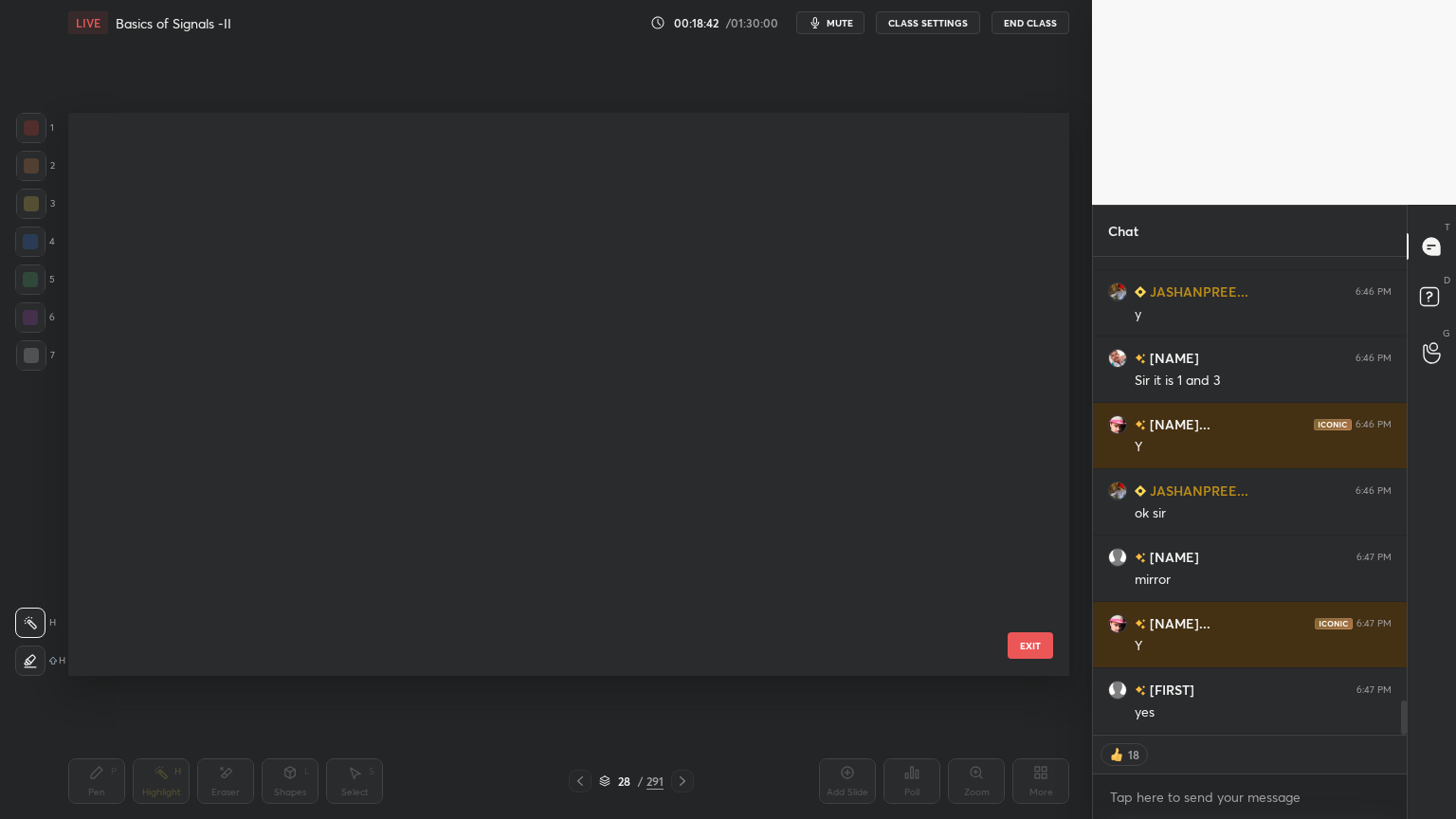 scroll, scrollTop: 1172, scrollLeft: 0, axis: vertical 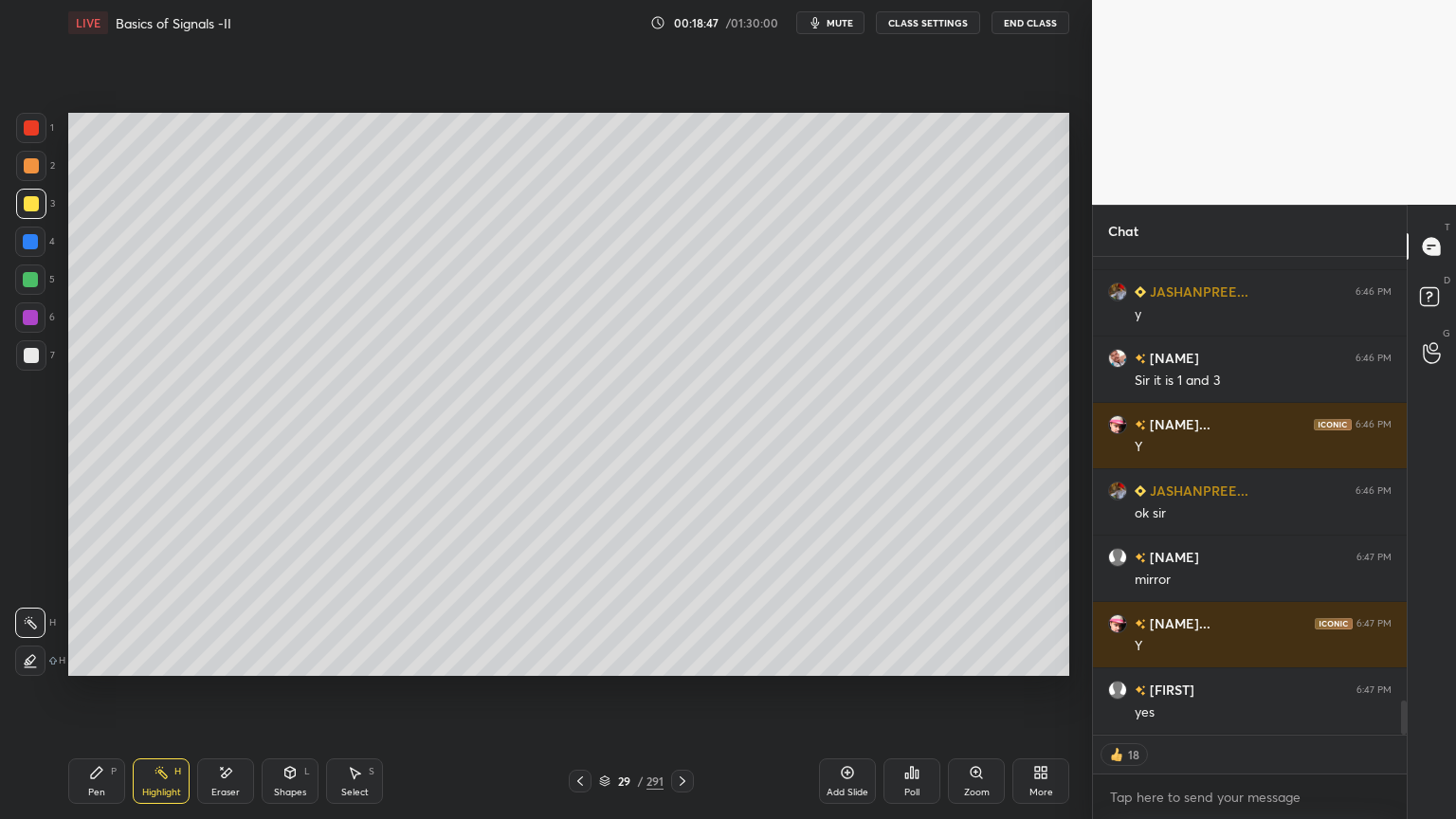 click on "Add Slide" at bounding box center (847, 781) 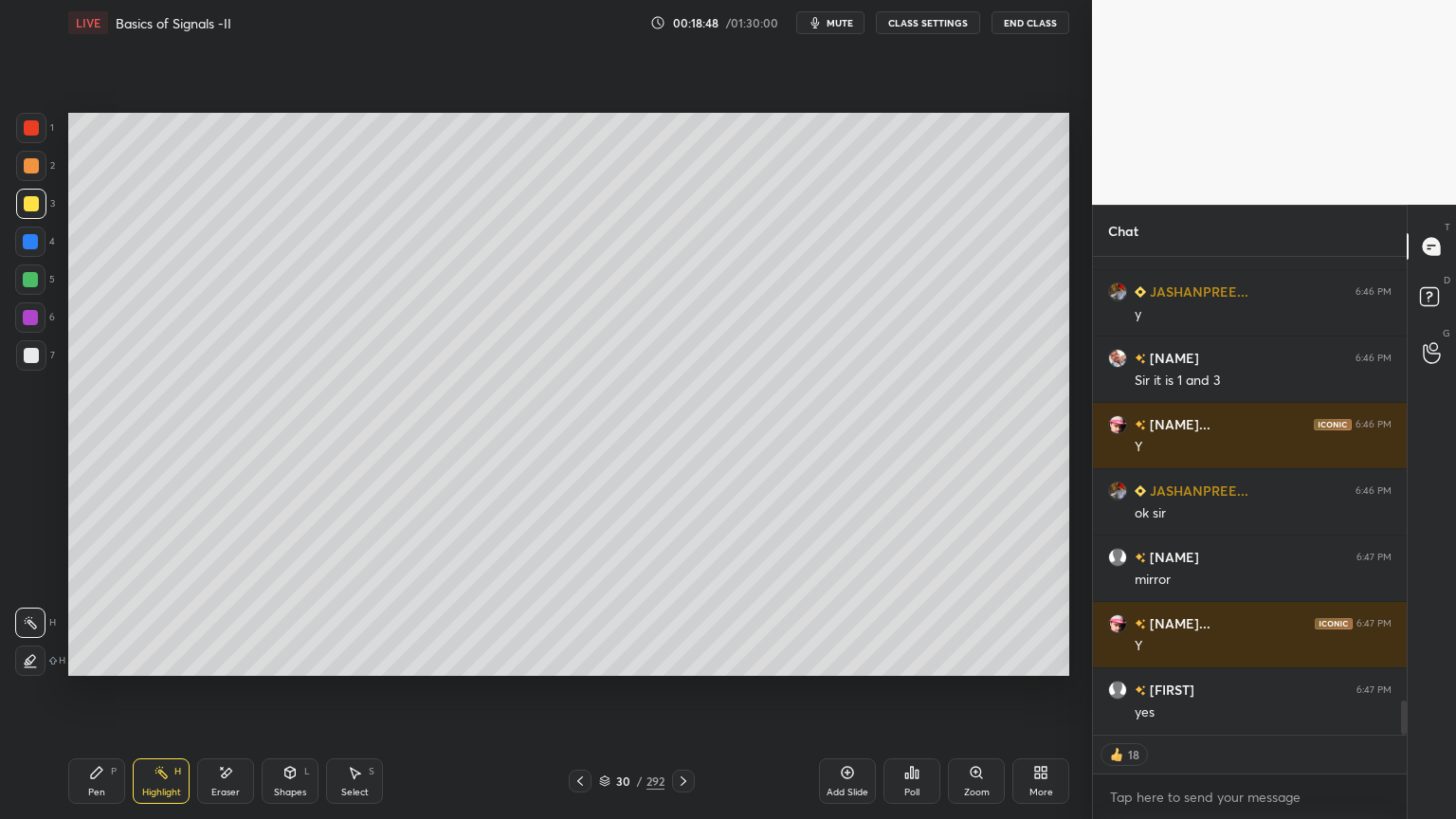 click on "Pen" at bounding box center [97, 792] 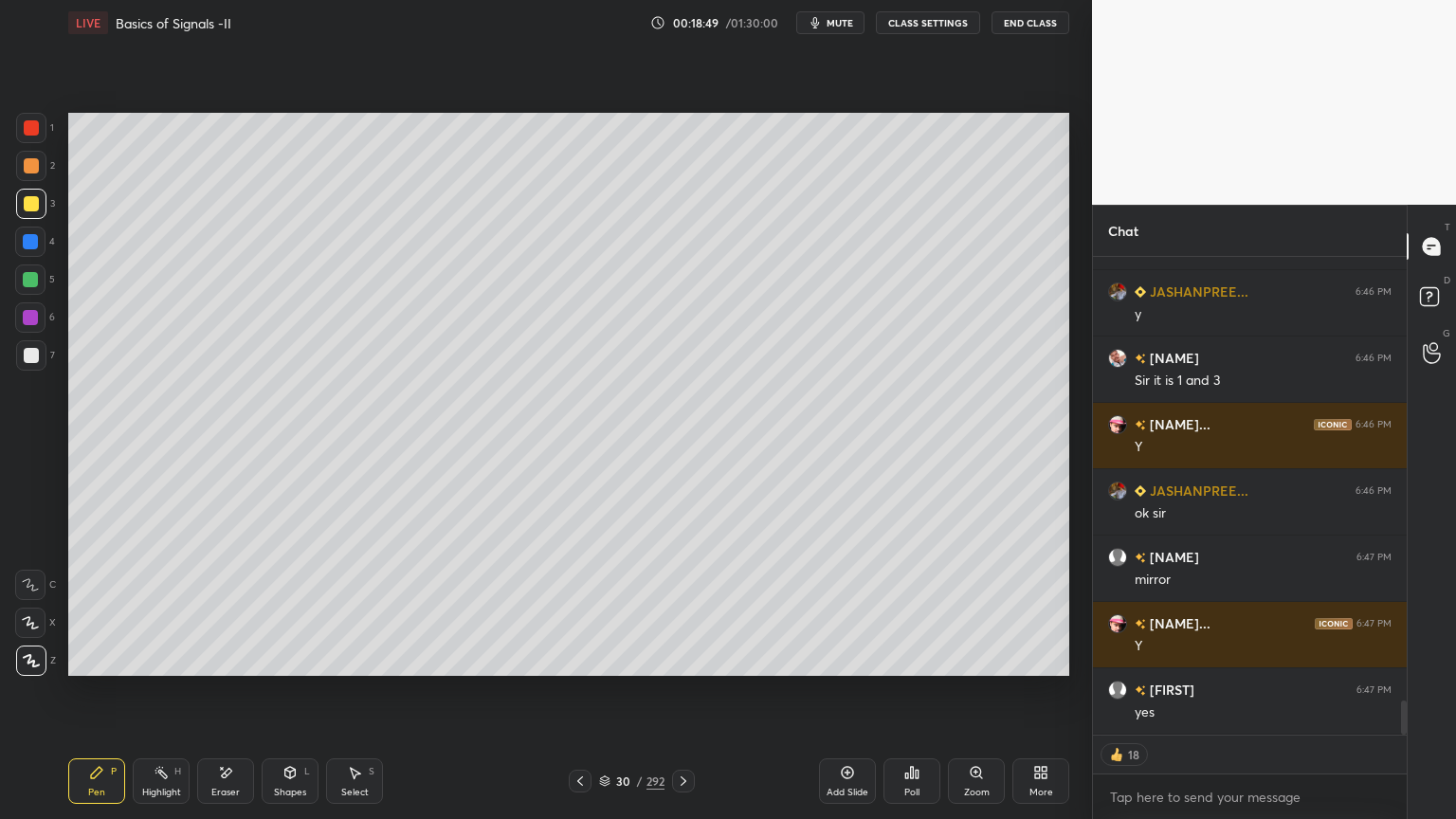 click at bounding box center (31, 166) 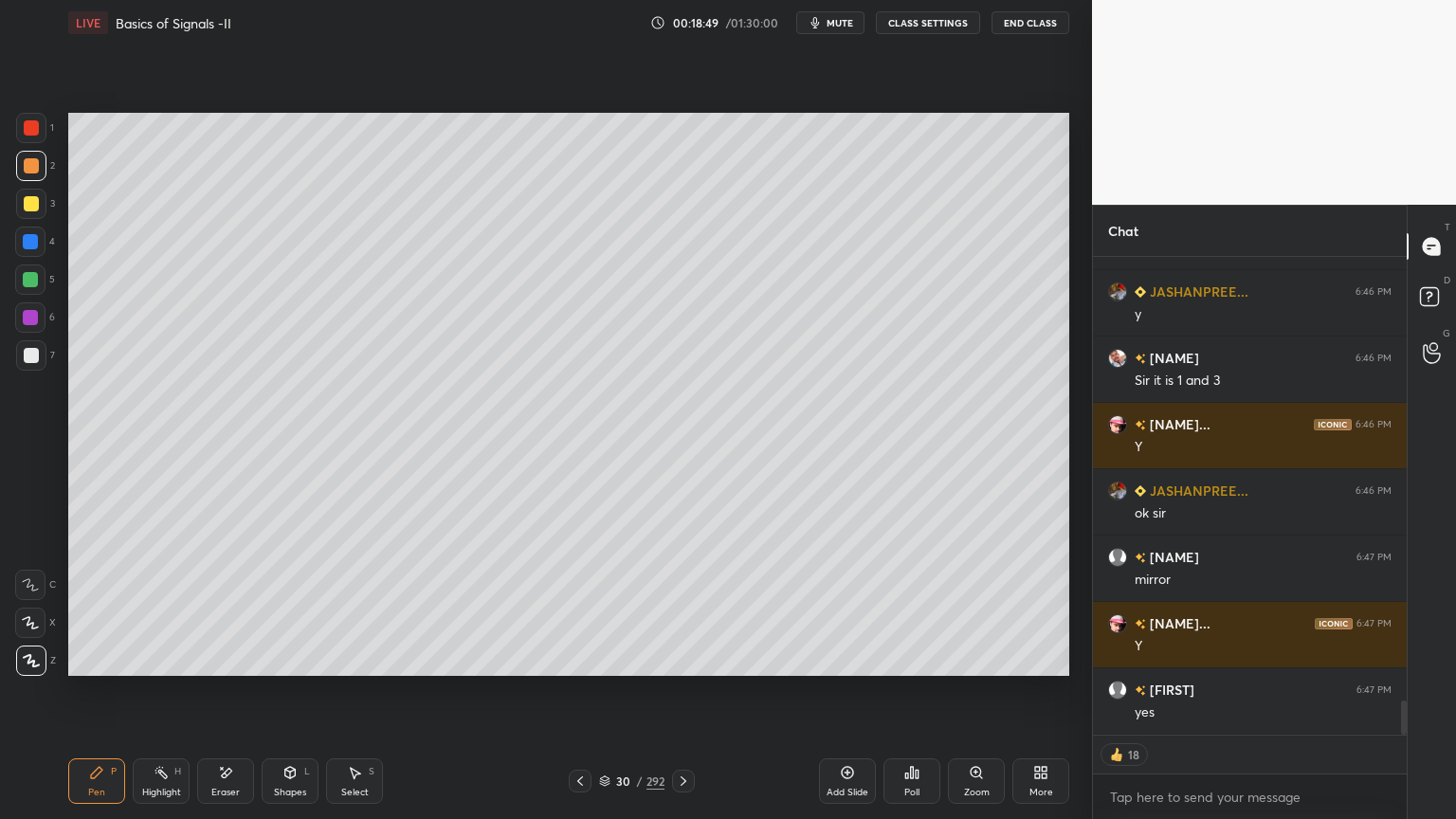 scroll, scrollTop: 6, scrollLeft: 6, axis: both 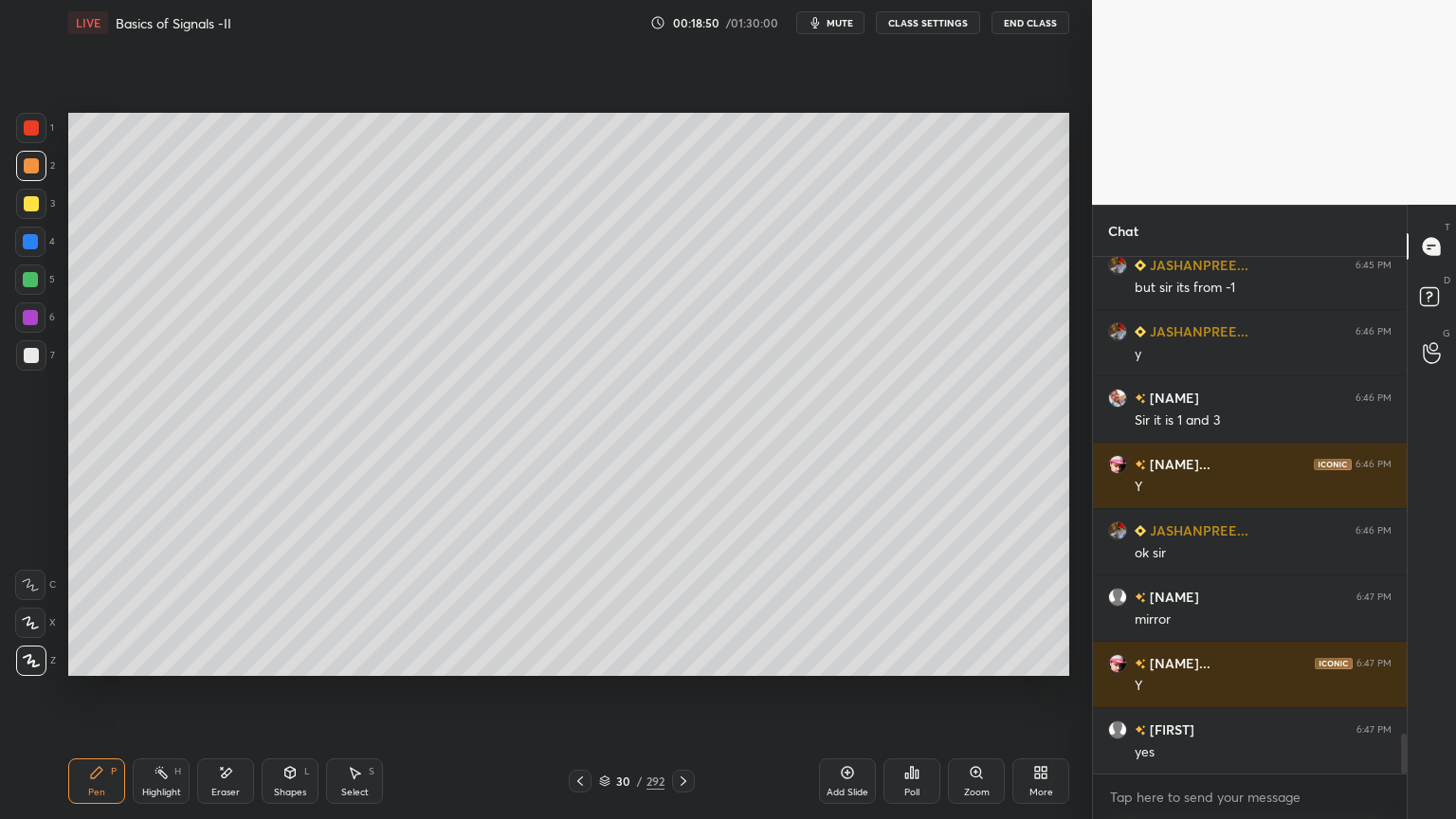 click on "Z" at bounding box center [36, 657] 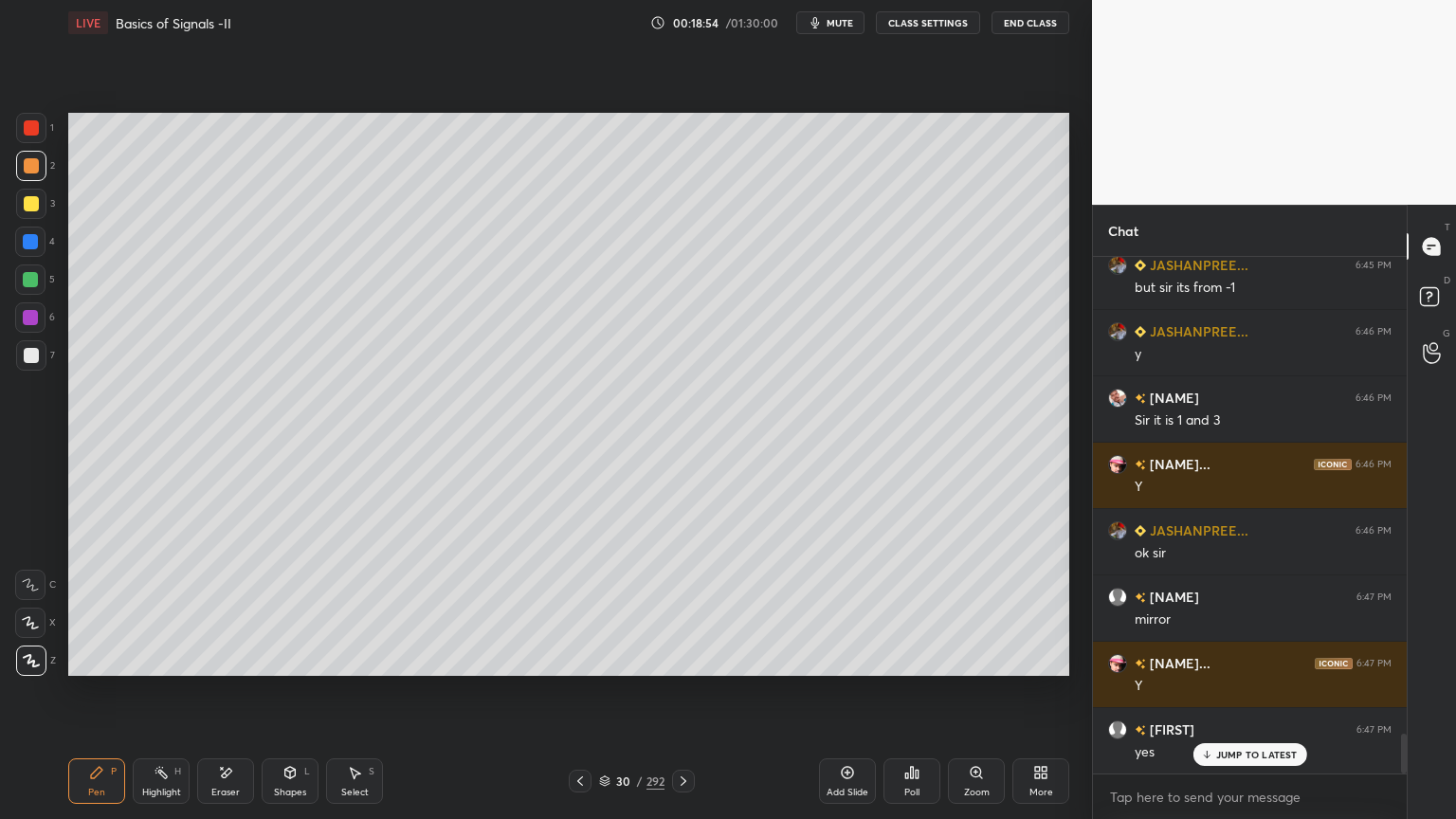 click on "Shapes" at bounding box center [290, 792] 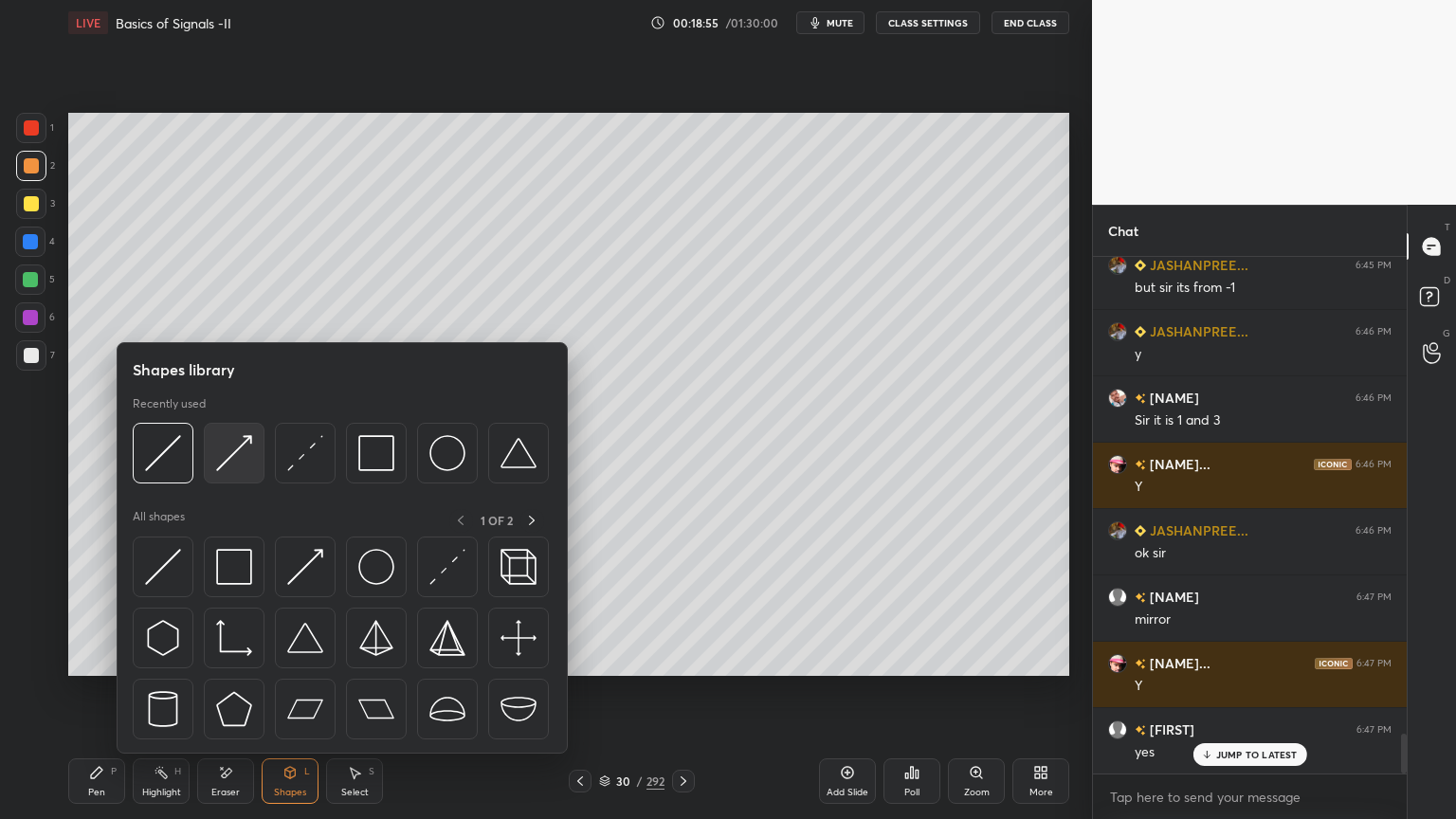 click at bounding box center [234, 453] 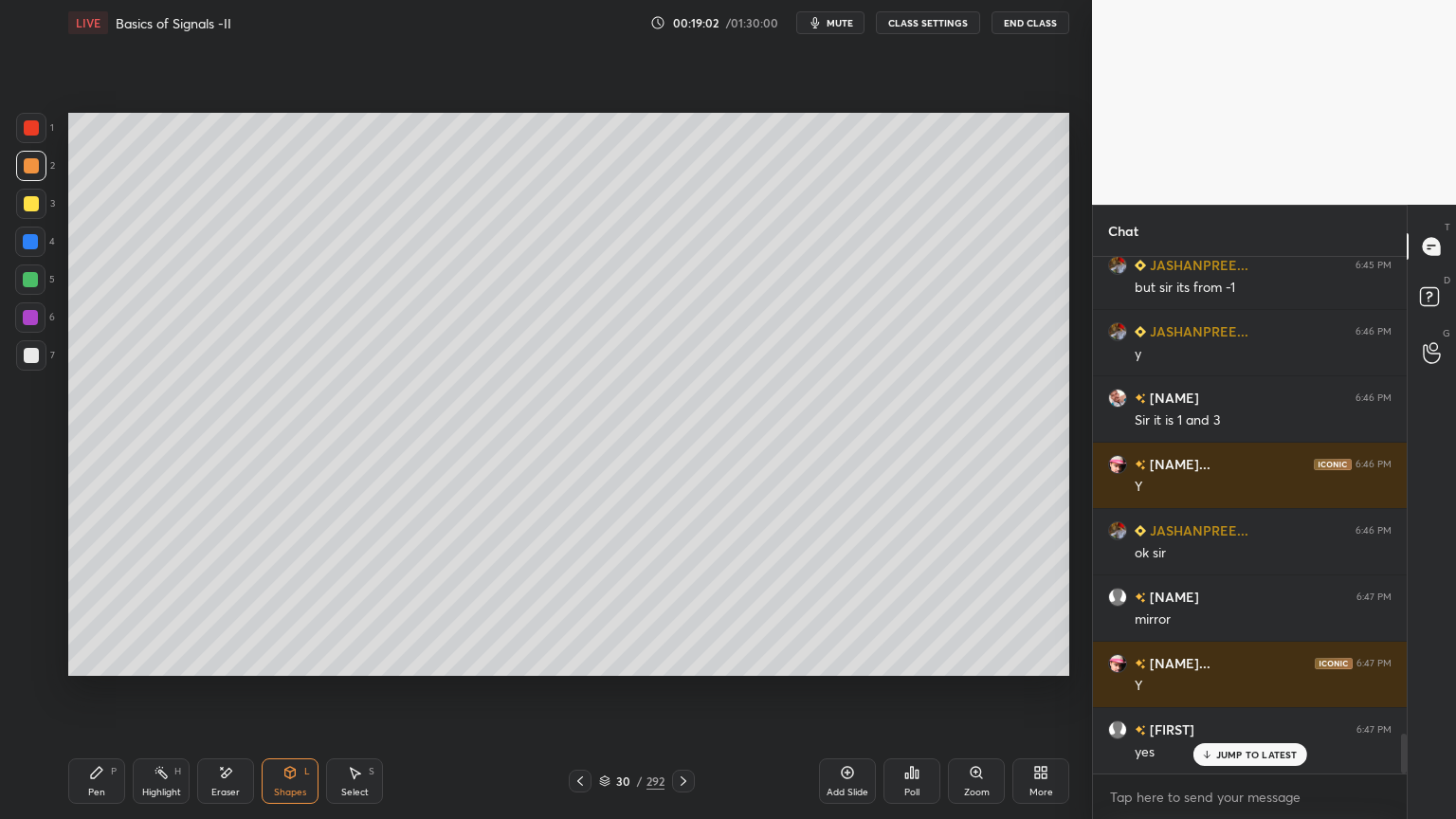 click on "Pen P" at bounding box center [97, 781] 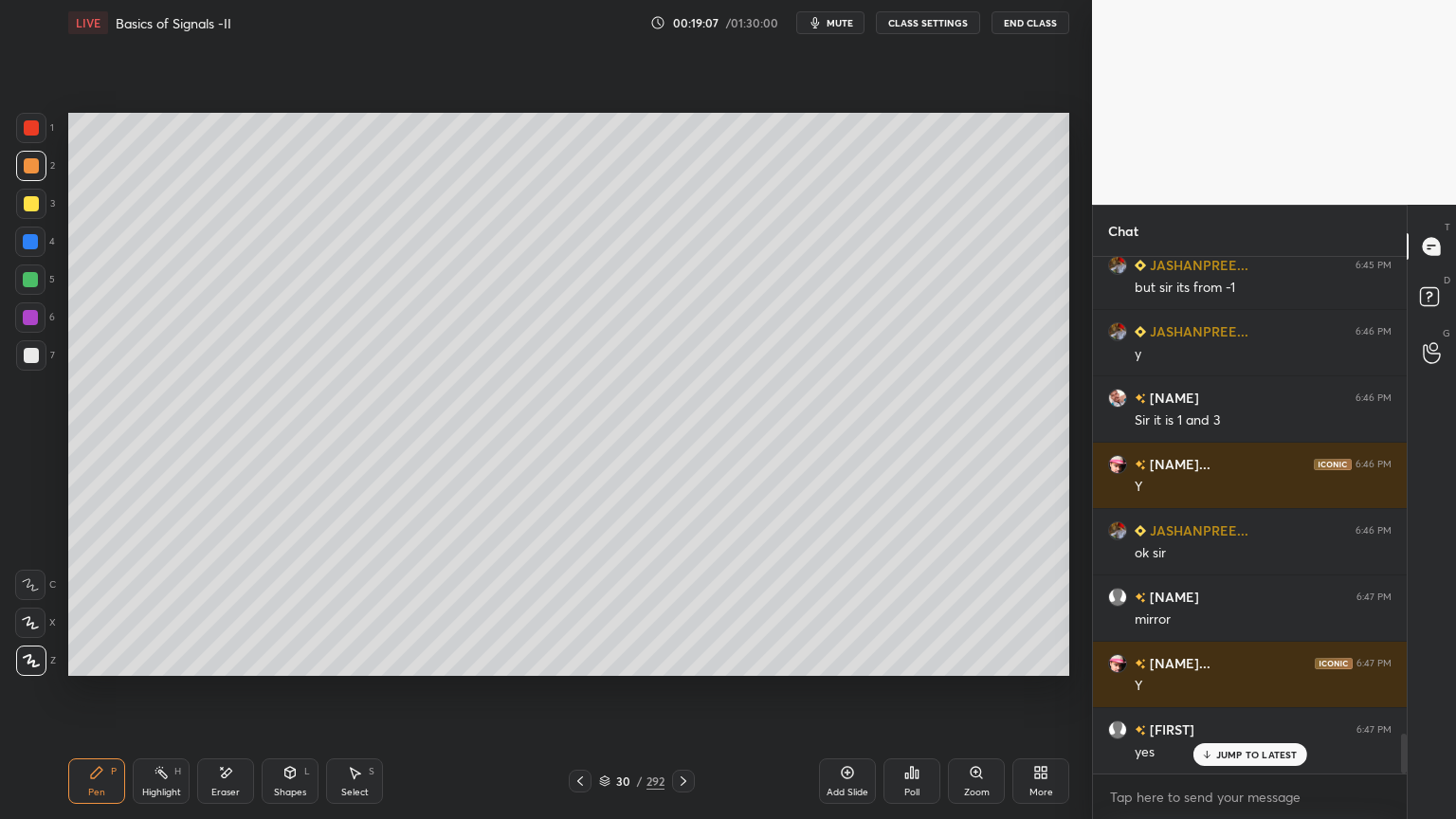 click at bounding box center [31, 204] 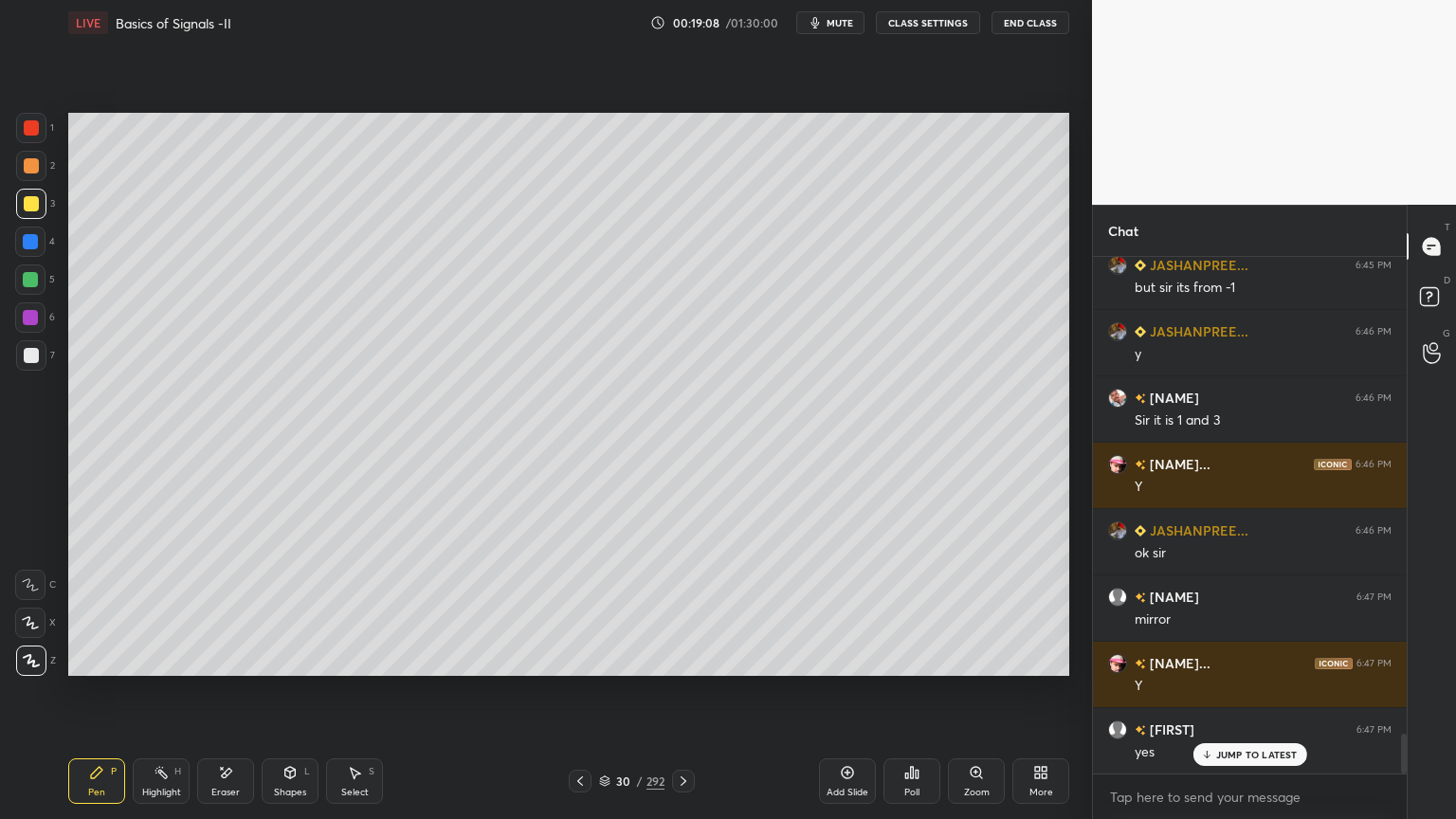 click on "Shapes" at bounding box center (290, 792) 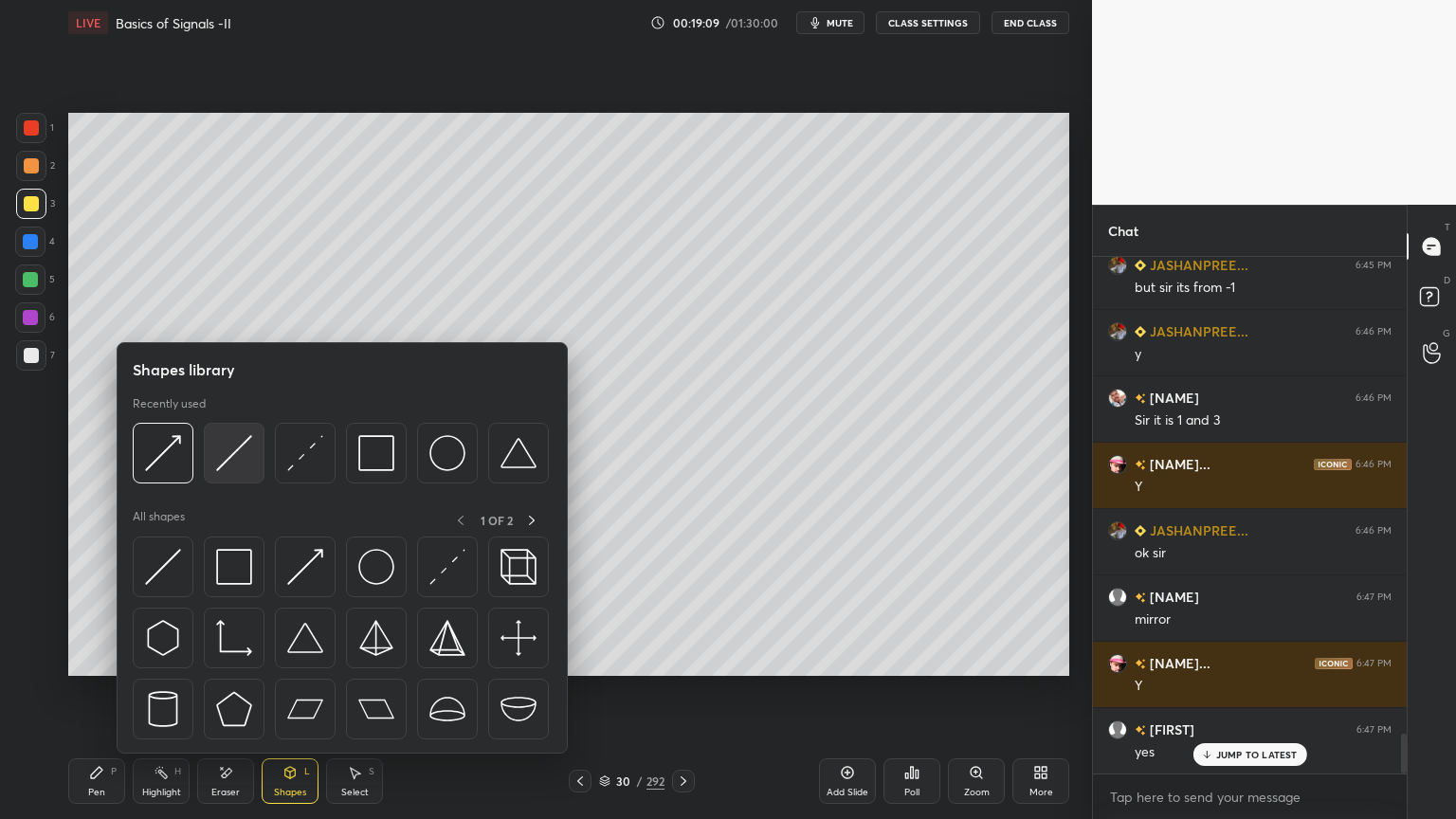 click at bounding box center (234, 453) 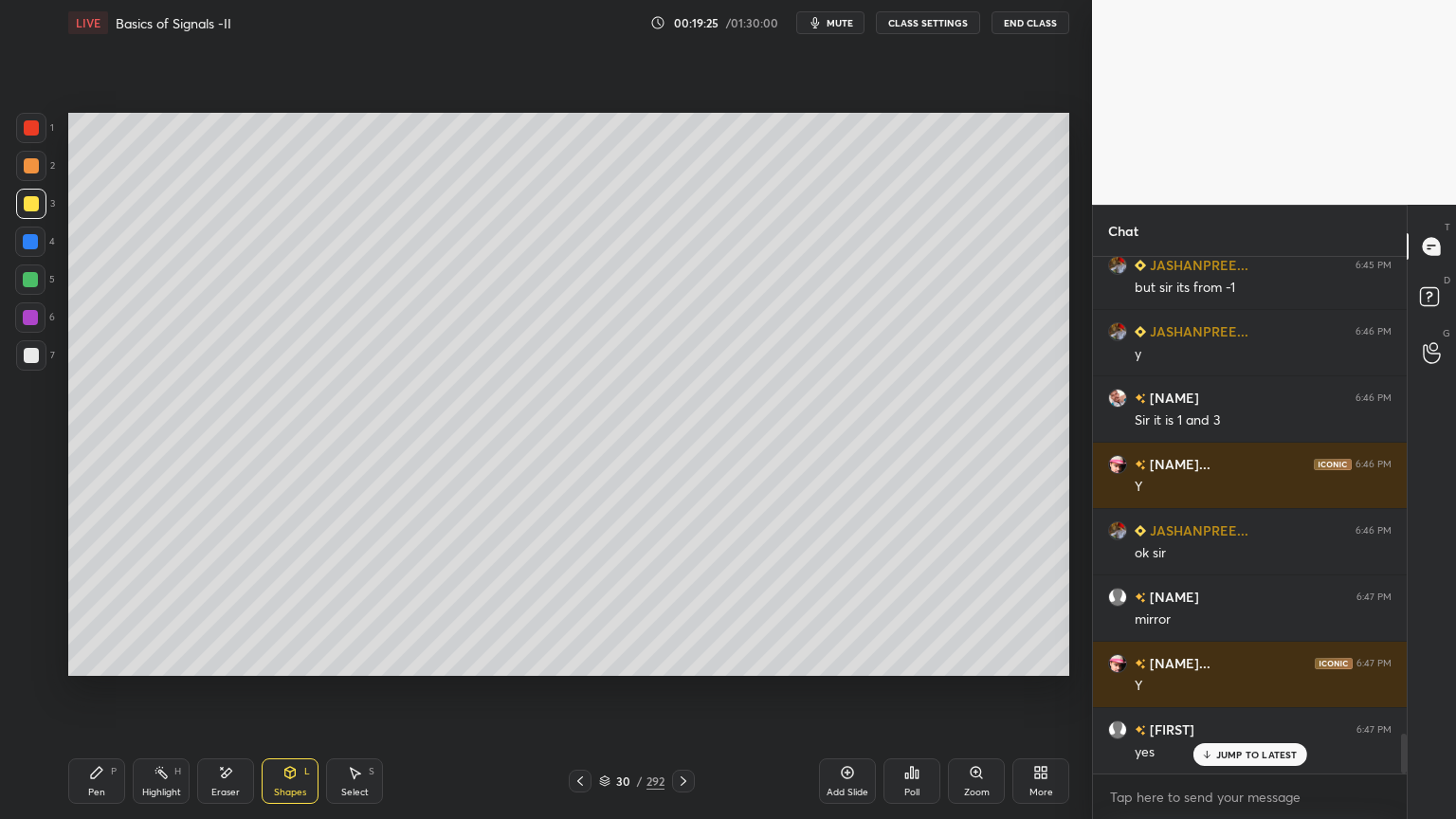 click on "Pen P" at bounding box center (97, 781) 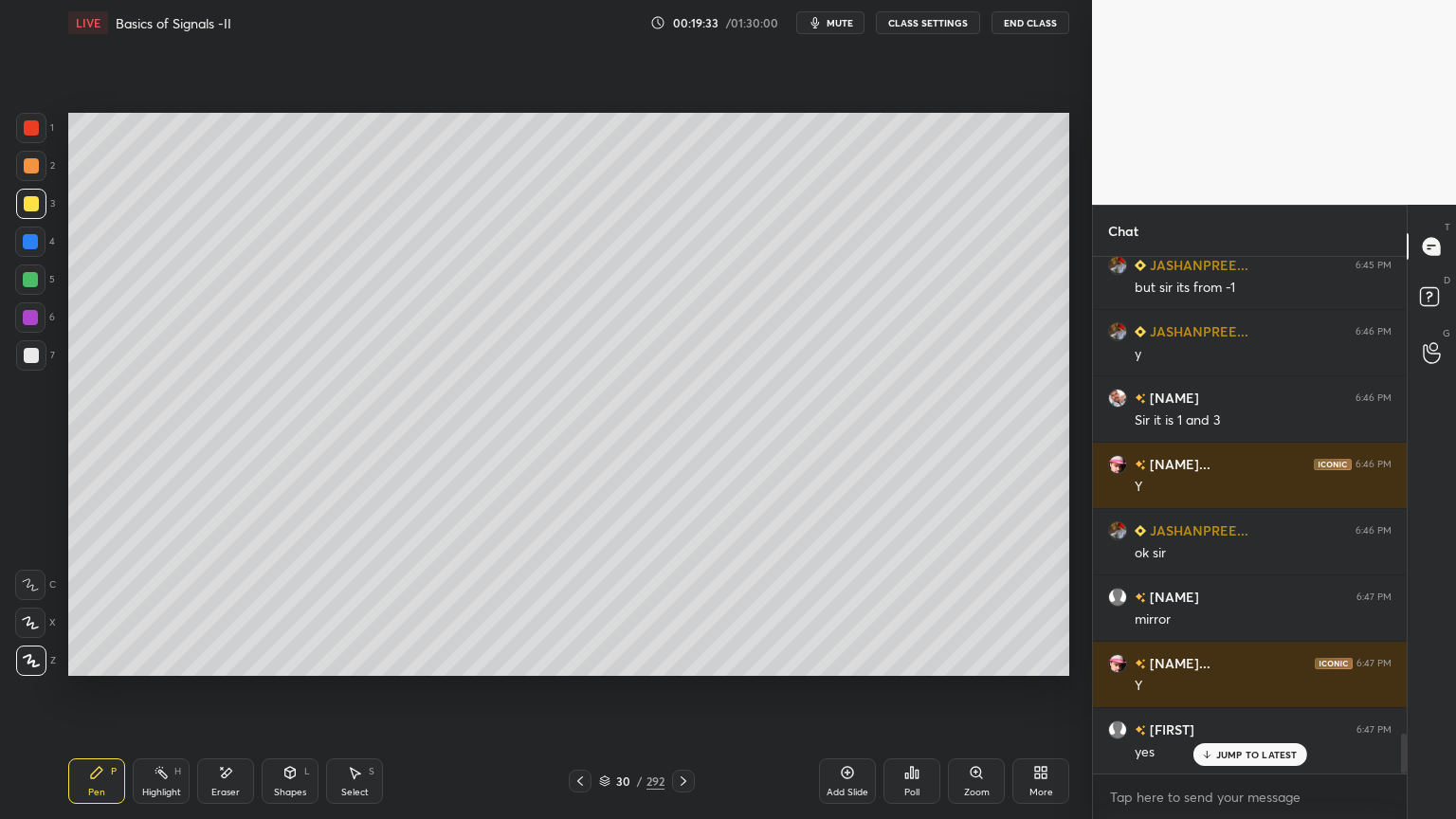 click at bounding box center [30, 280] 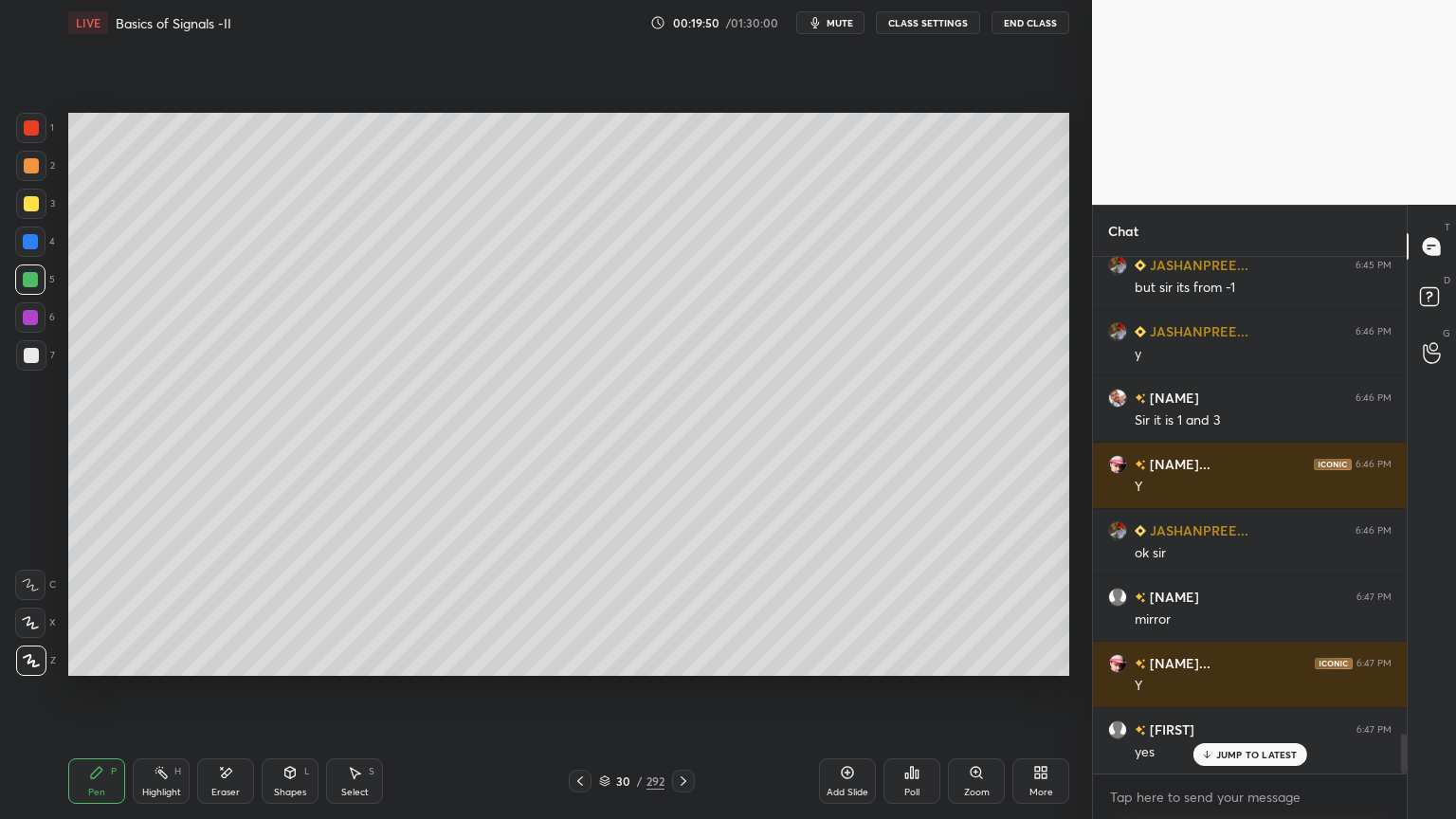 click at bounding box center (31, 204) 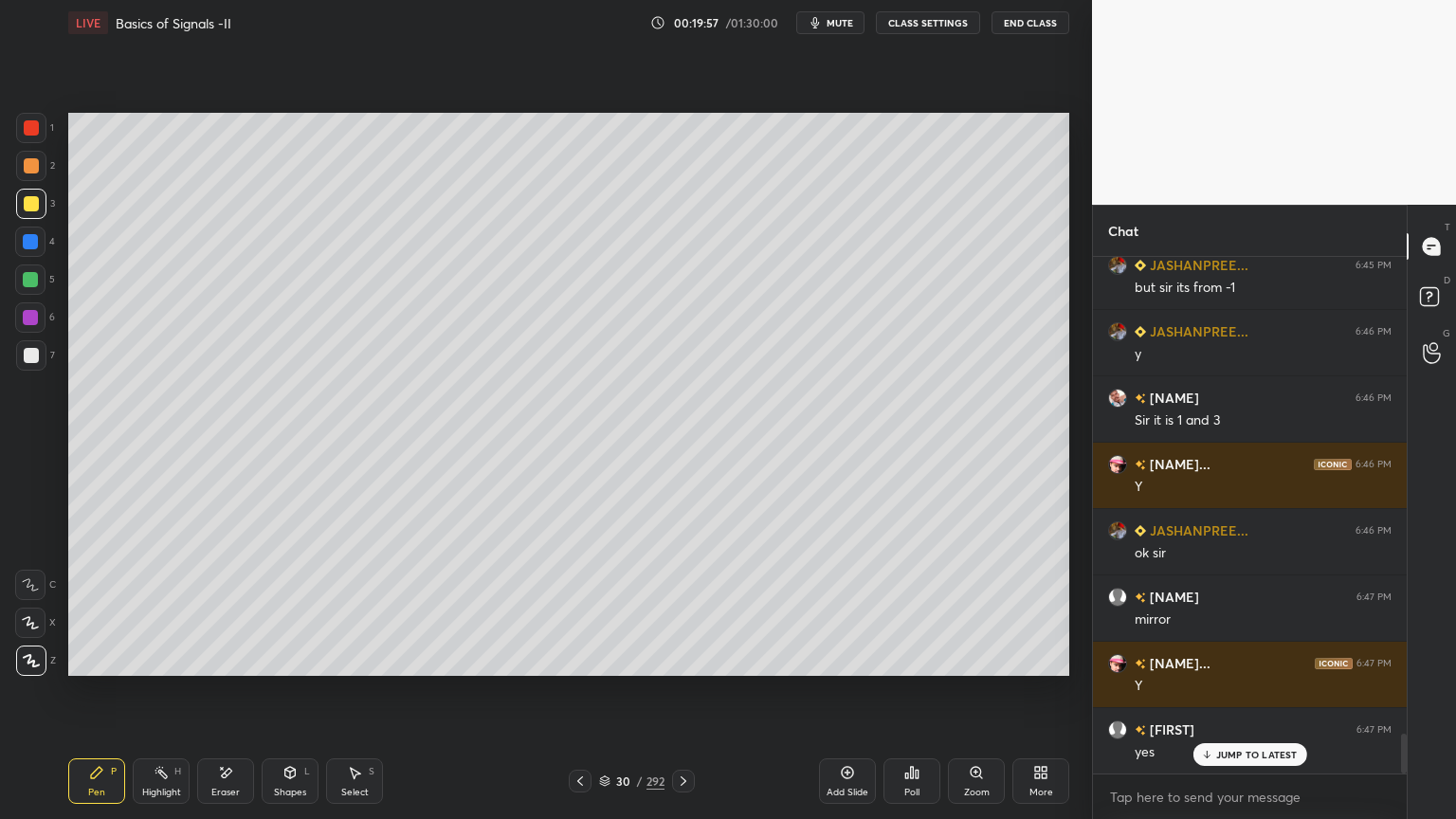 click on "Shapes" at bounding box center (290, 792) 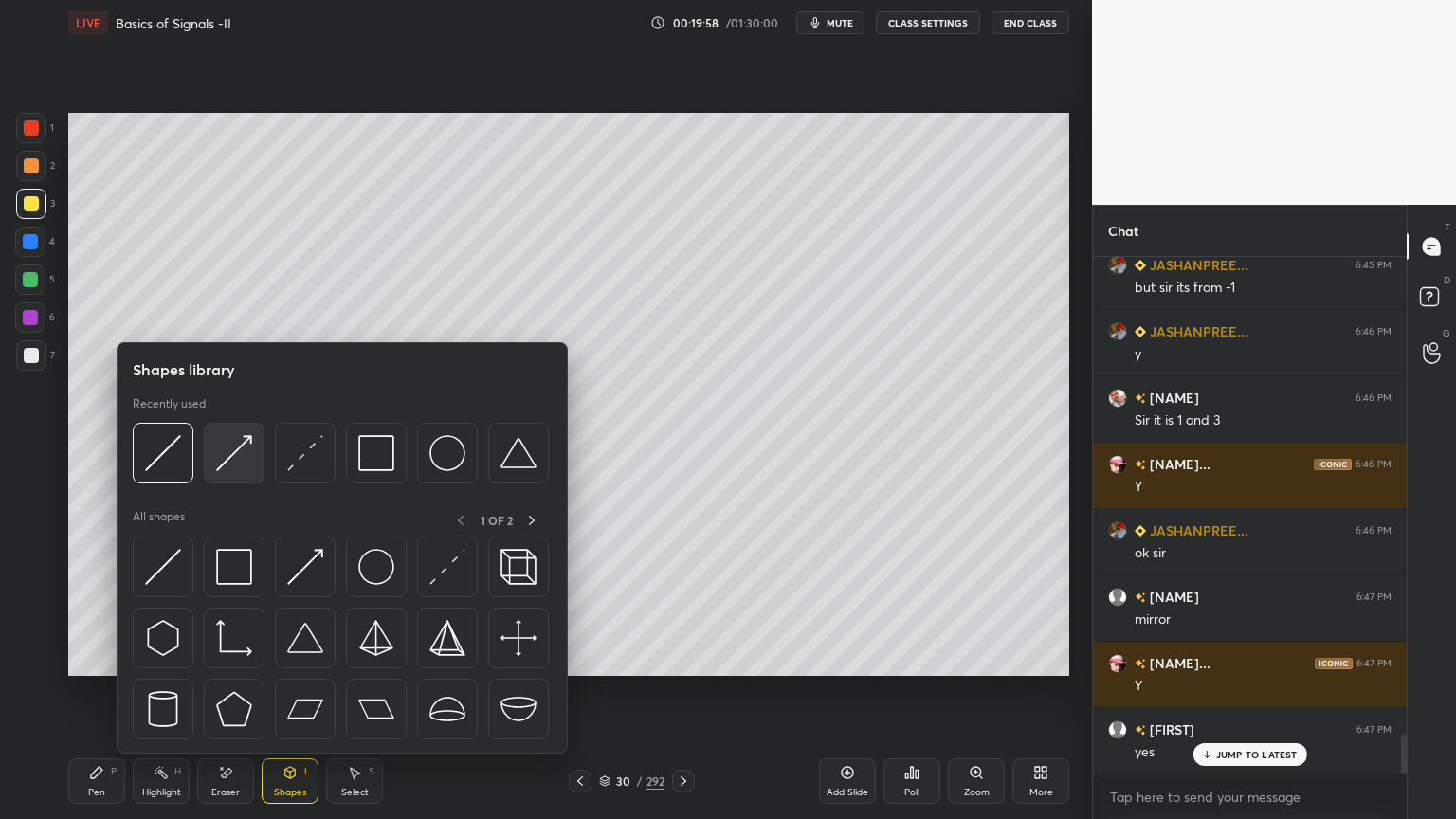 click at bounding box center [234, 453] 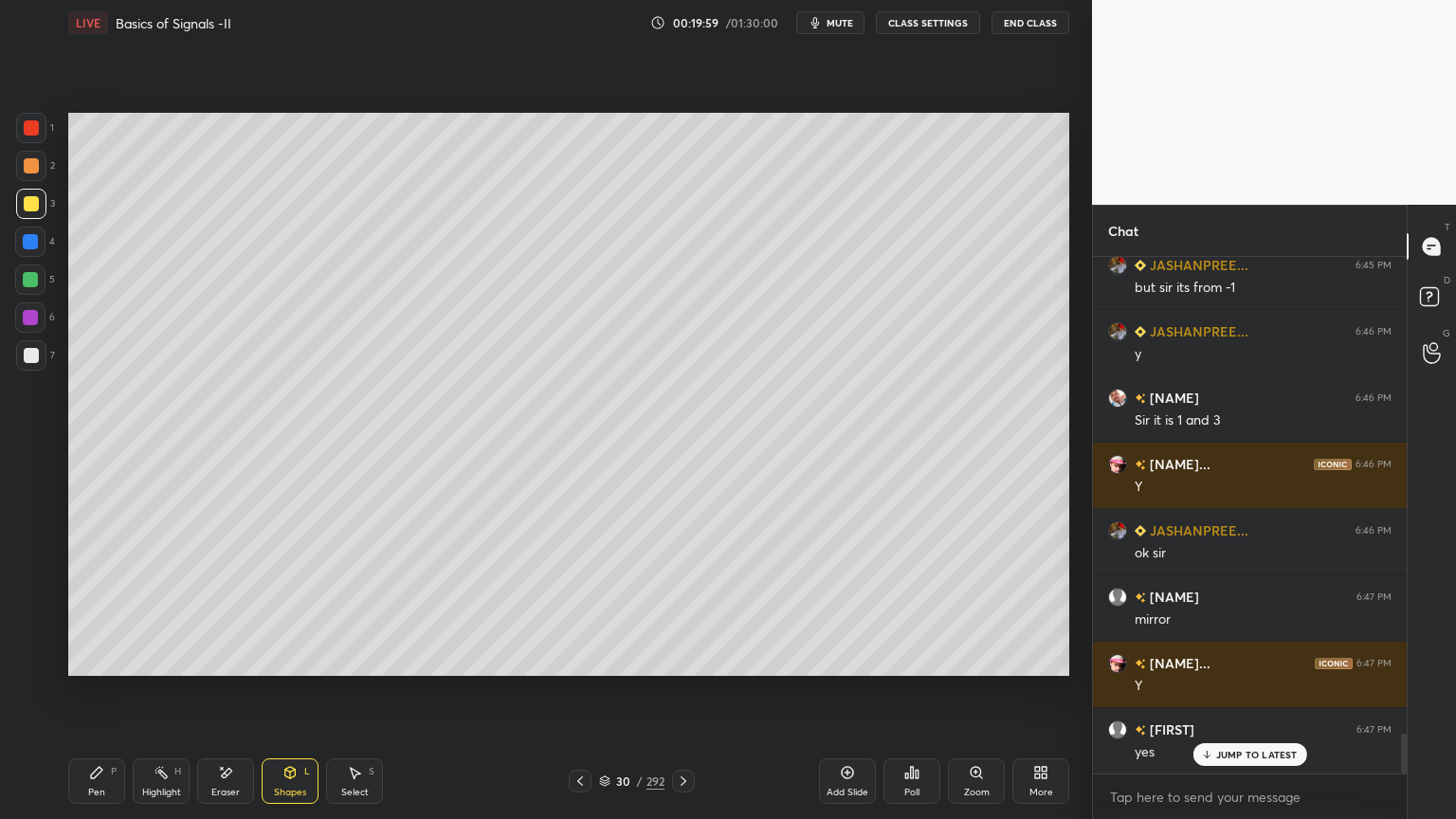click at bounding box center [31, 166] 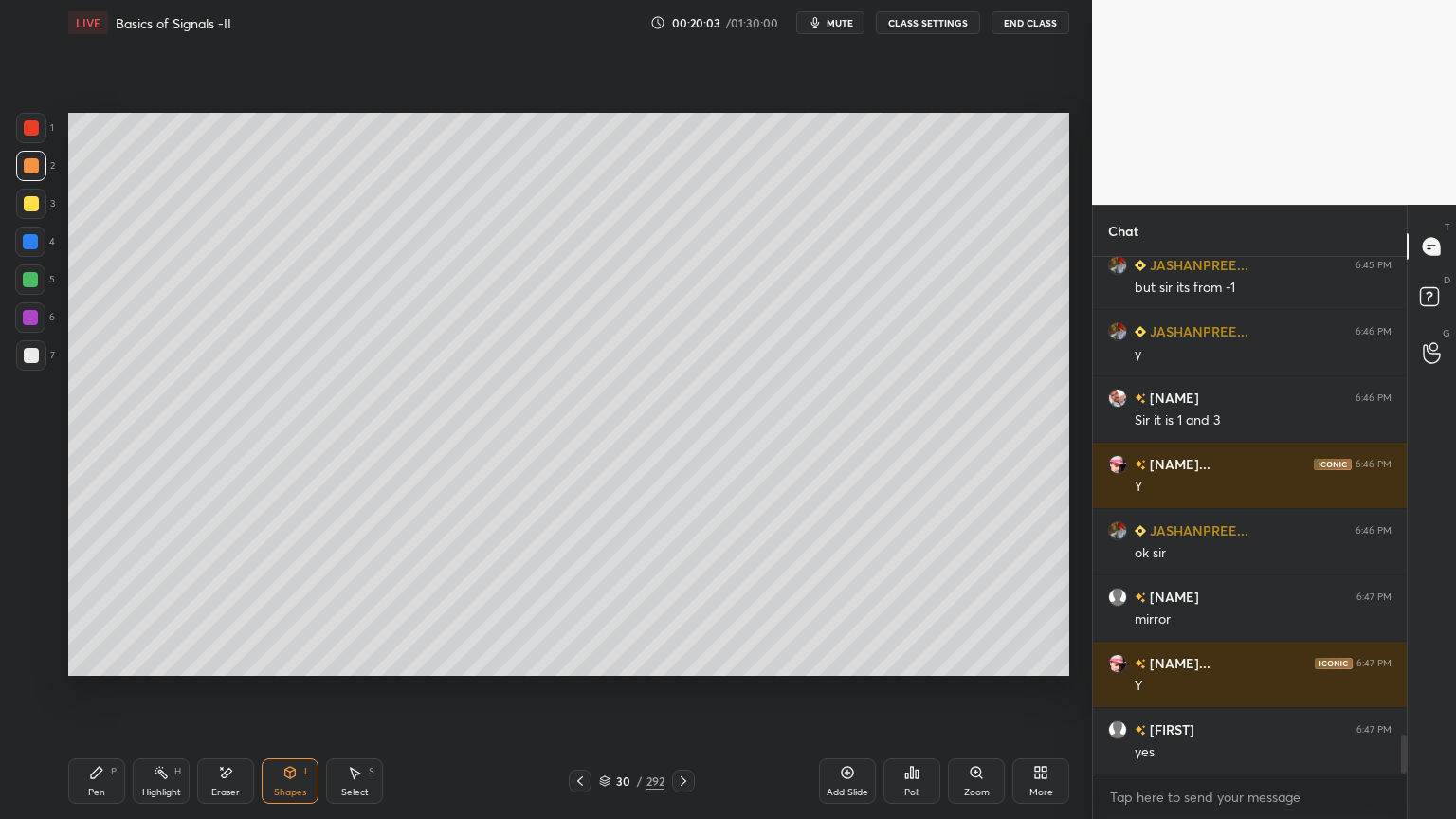 scroll, scrollTop: 6308, scrollLeft: 0, axis: vertical 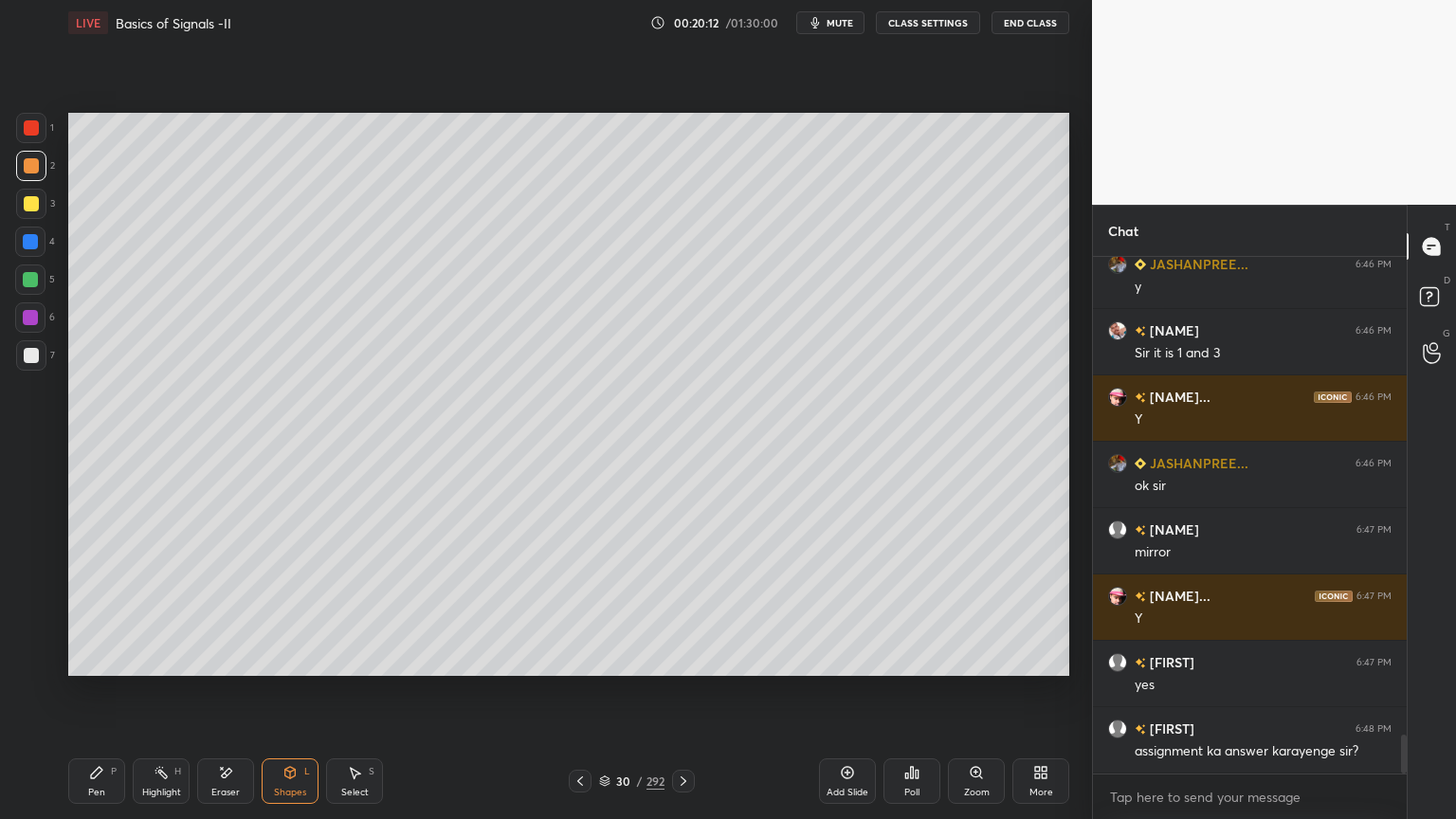 click on "Pen P" at bounding box center [97, 781] 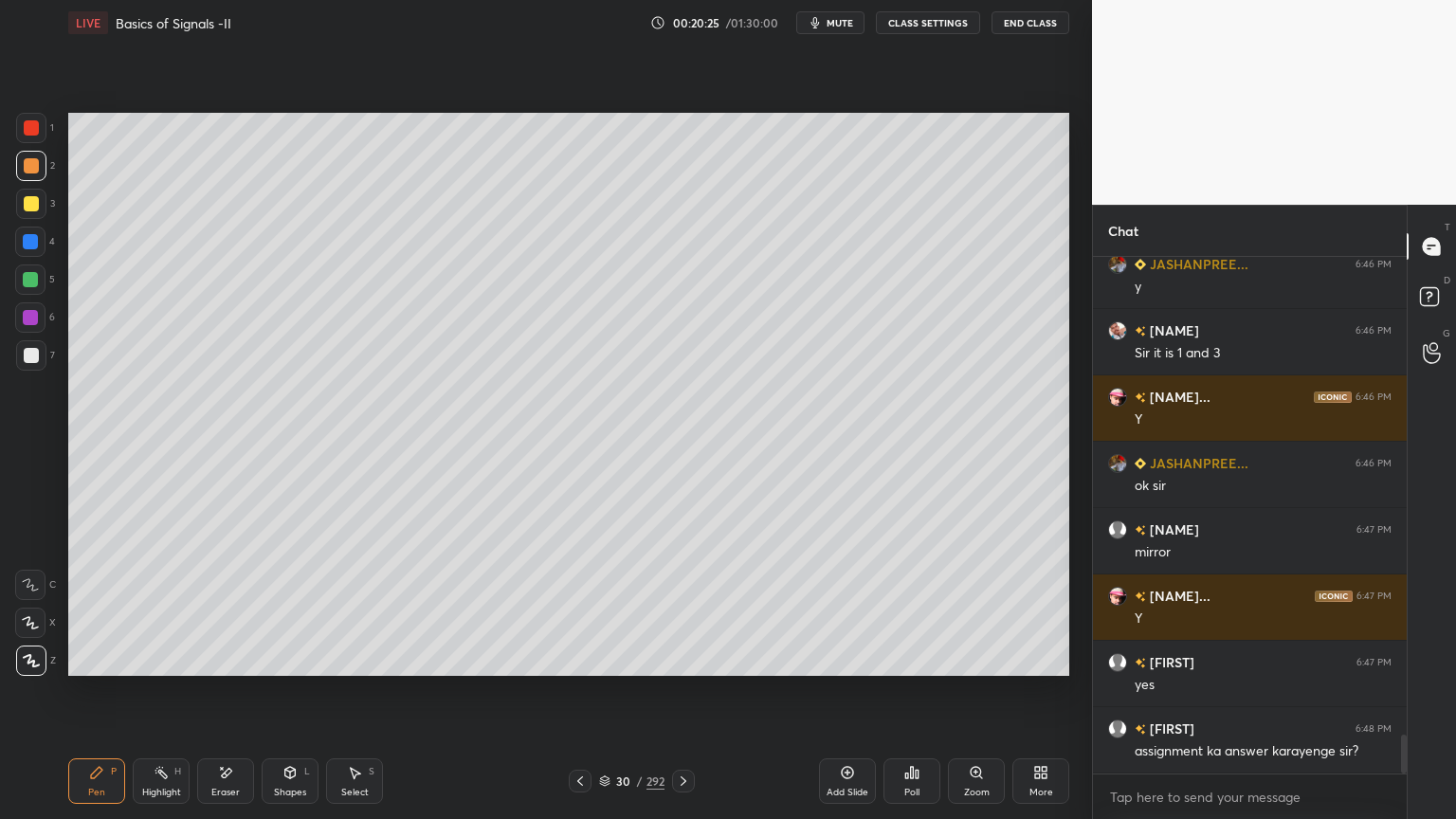 scroll, scrollTop: 6374, scrollLeft: 0, axis: vertical 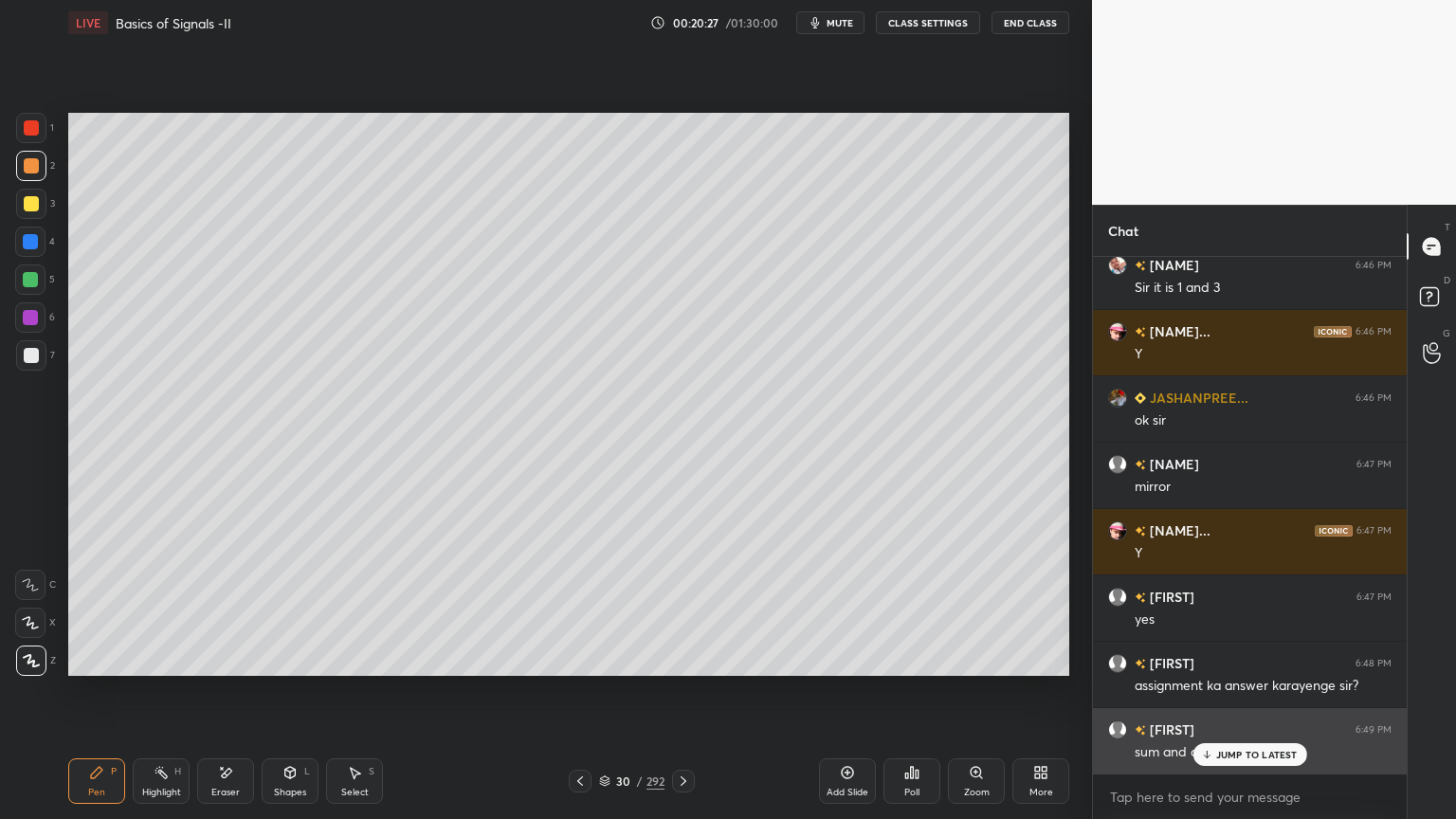 click on "JUMP TO LATEST" at bounding box center (1257, 755) 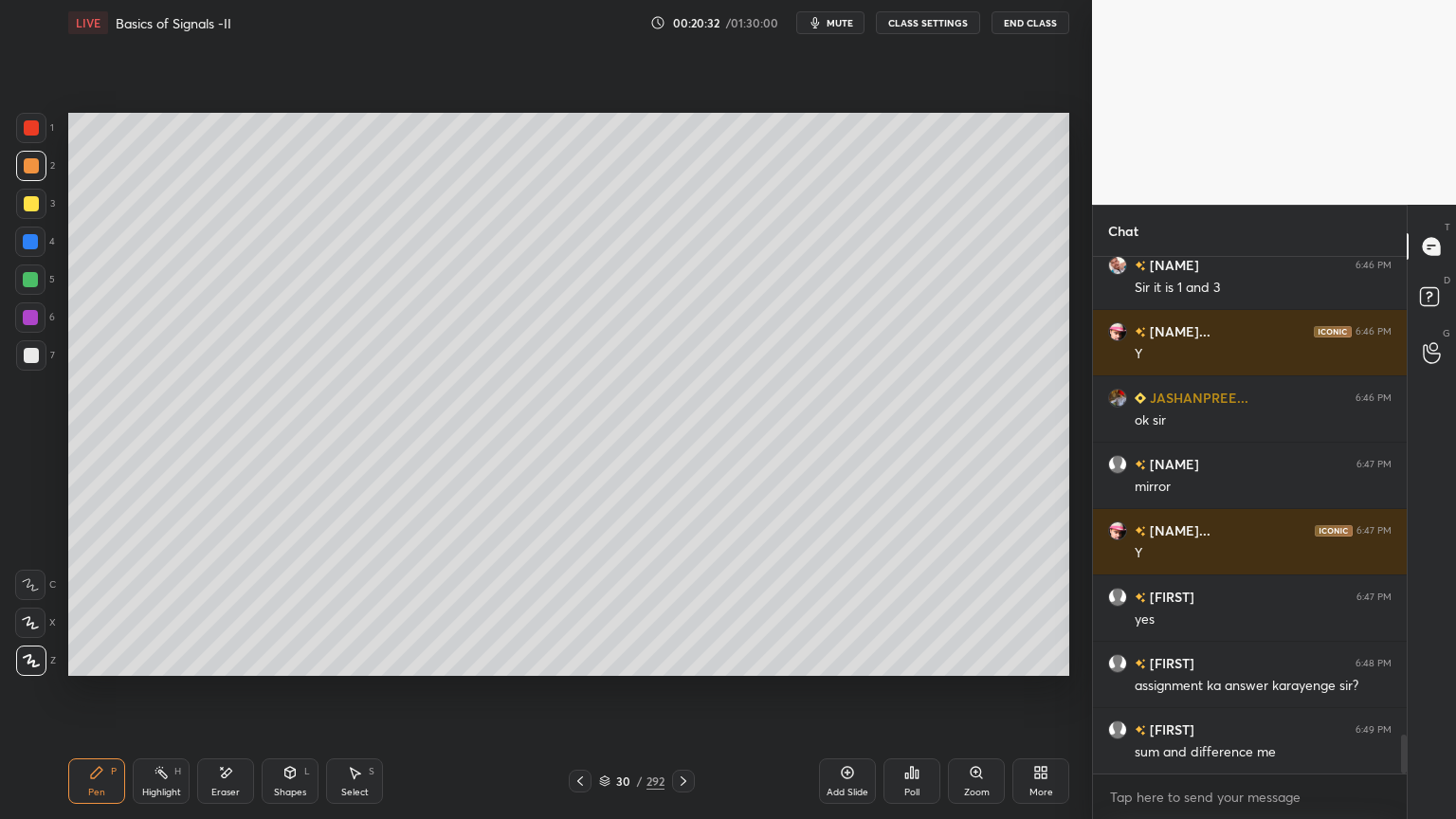 scroll, scrollTop: 6441, scrollLeft: 0, axis: vertical 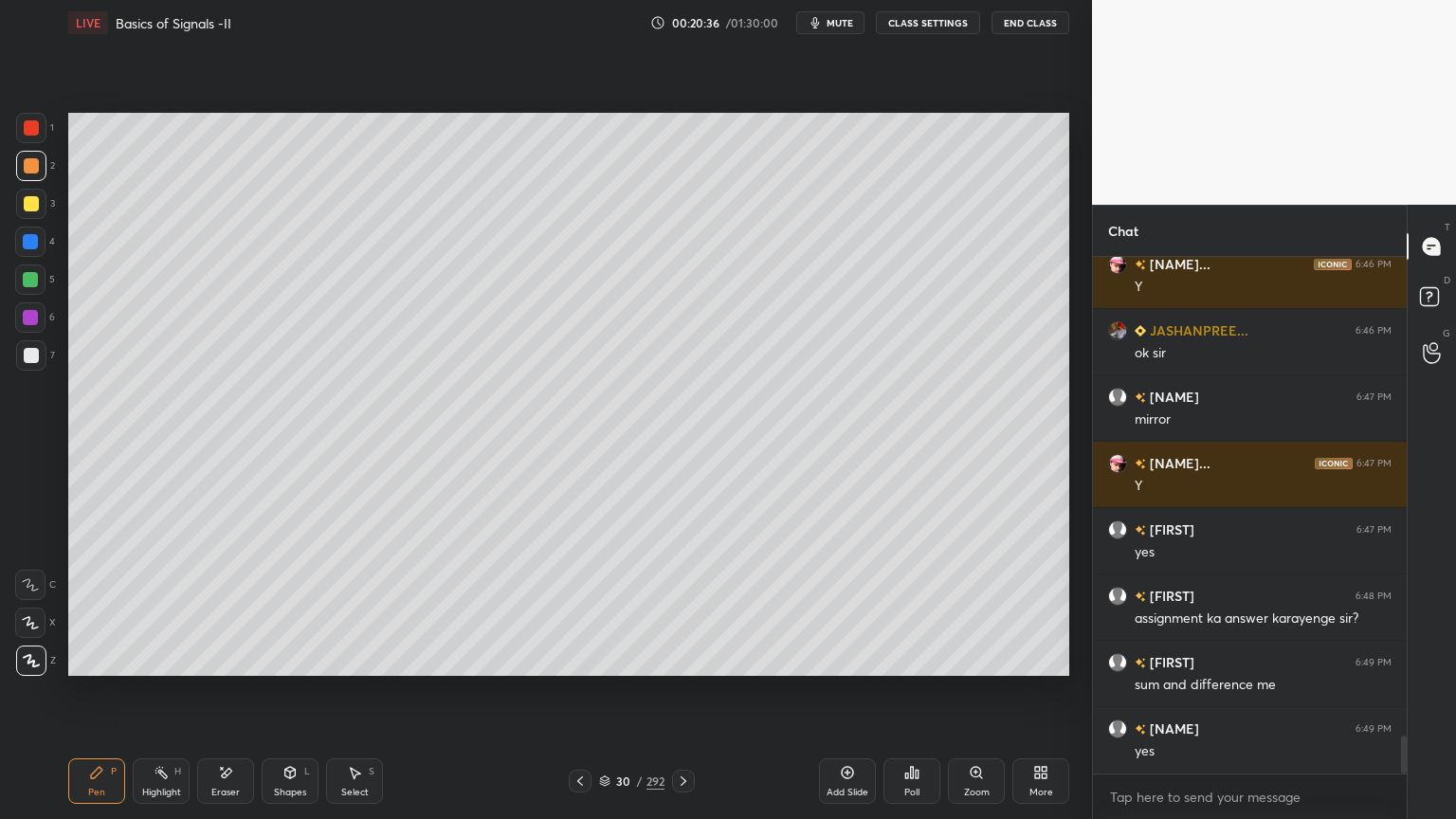 click at bounding box center [31, 204] 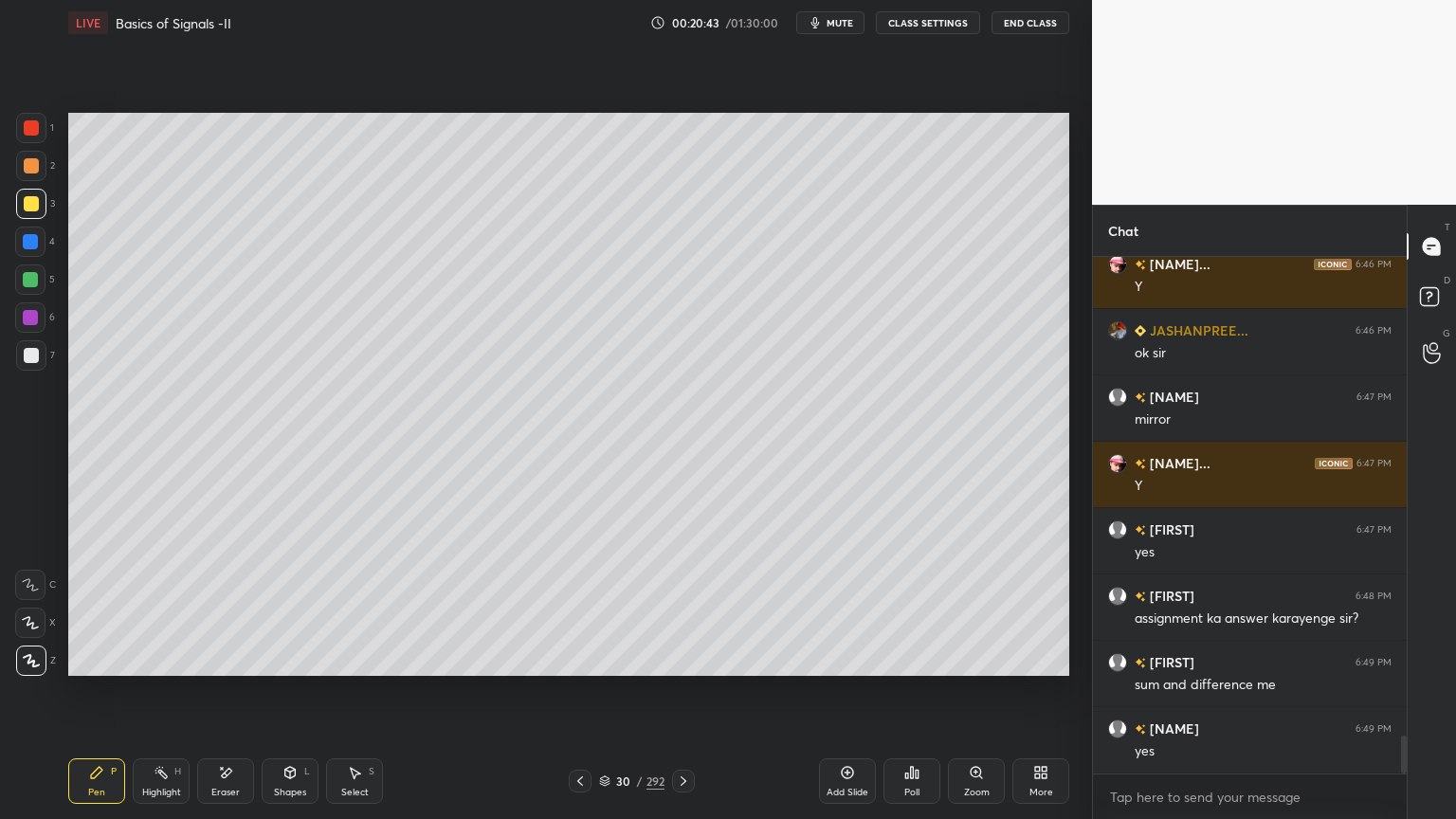 click at bounding box center (31, 355) 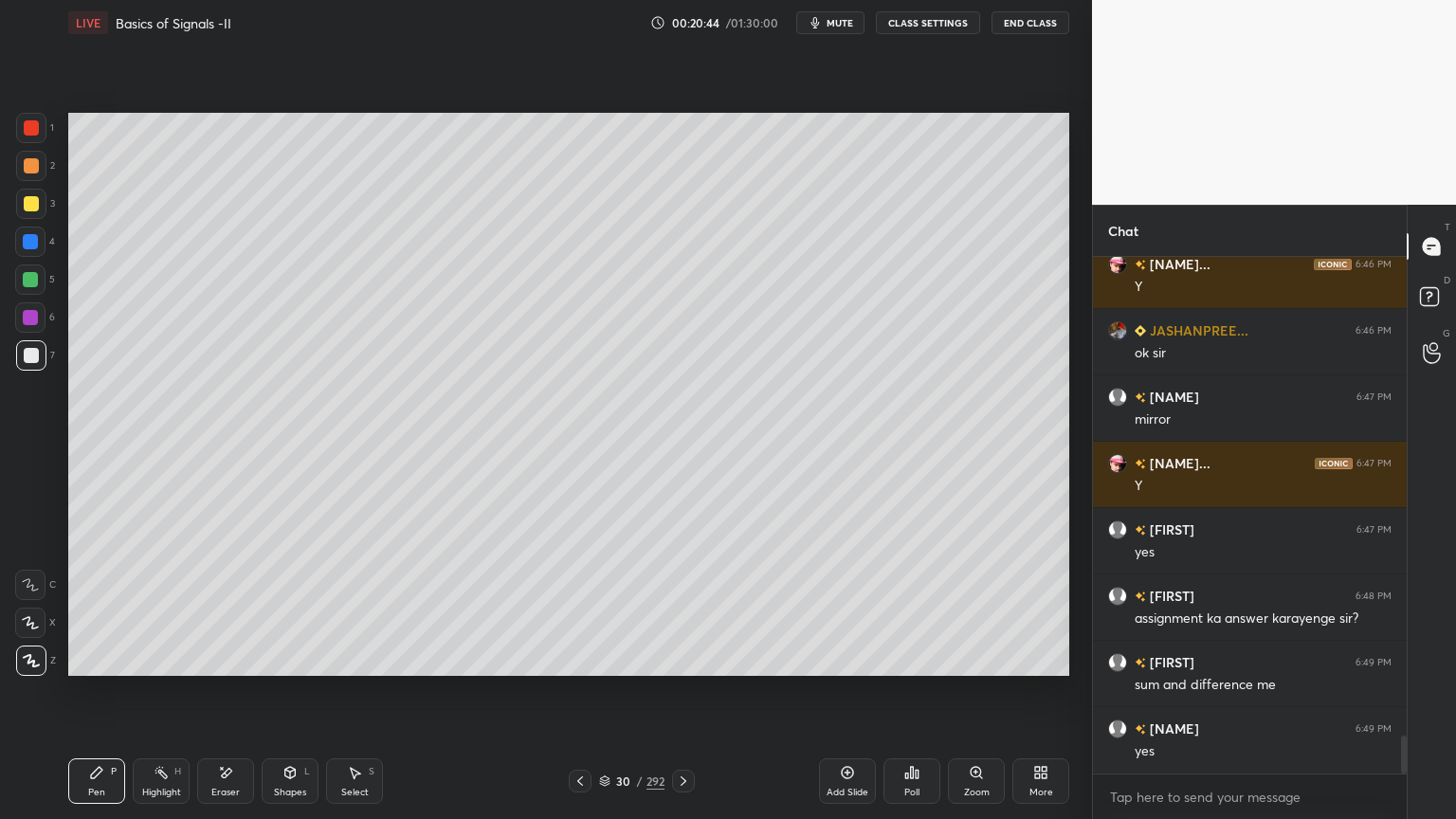 click on "Shapes L" at bounding box center [290, 781] 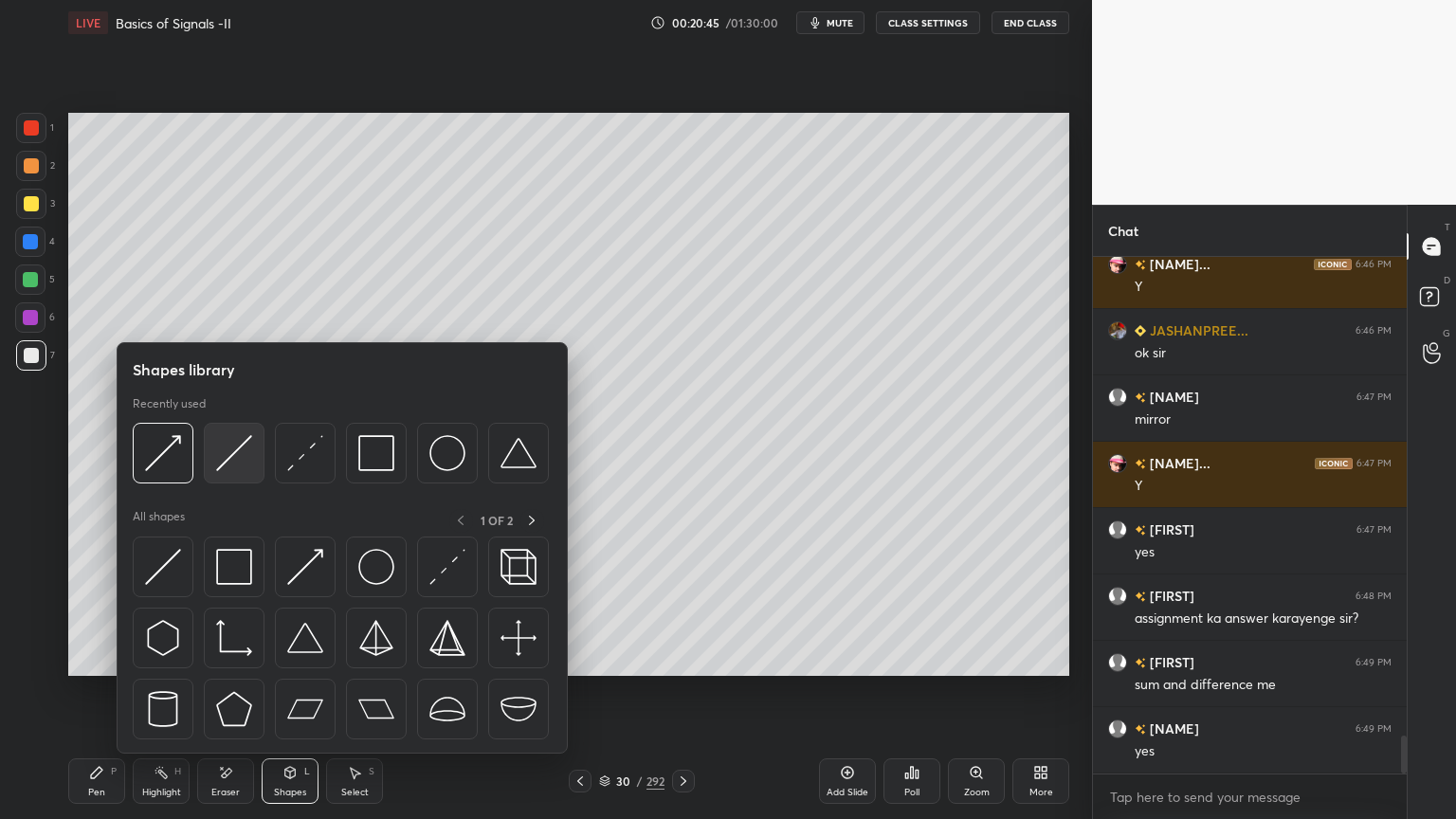 click at bounding box center [234, 453] 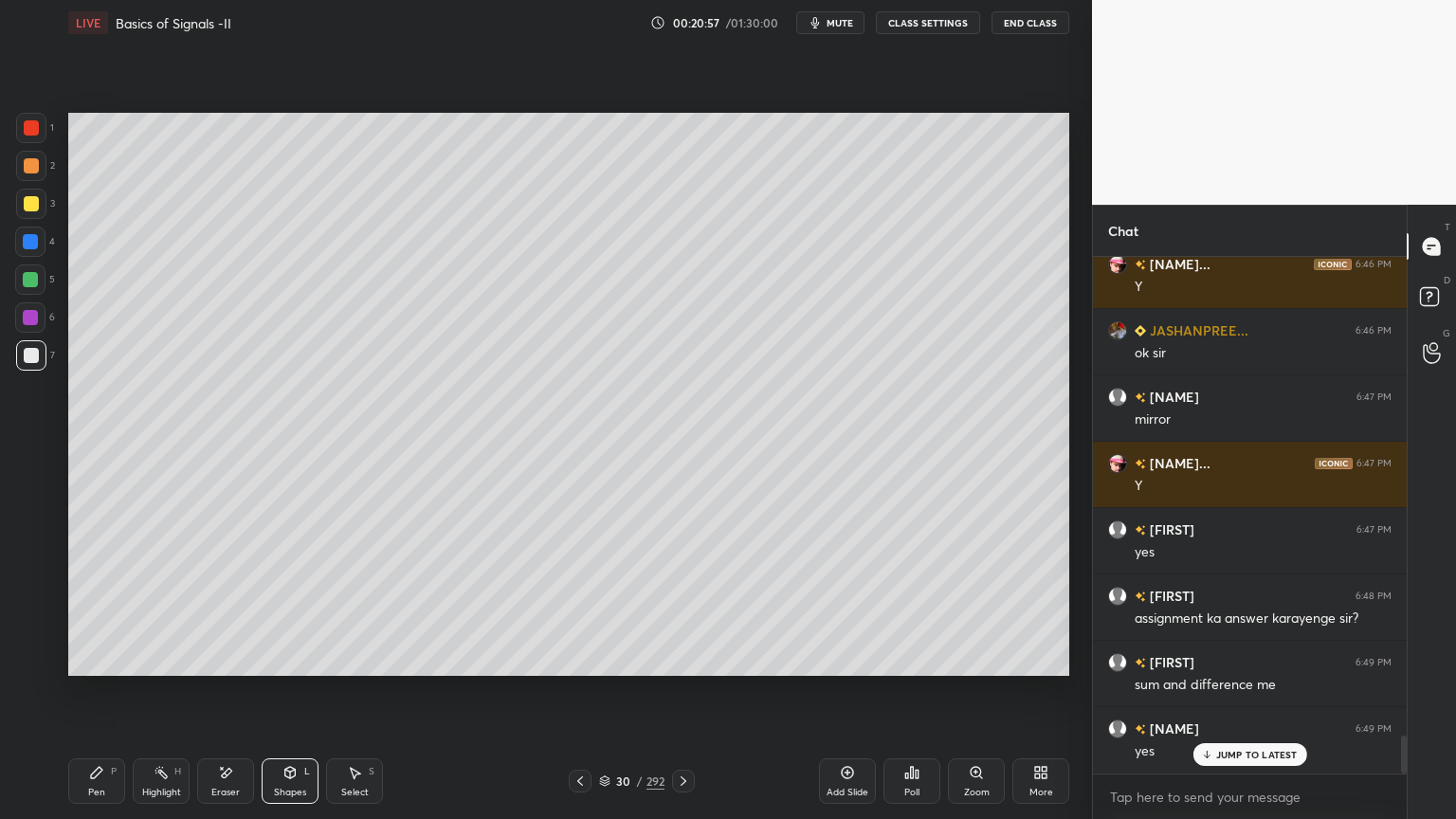 scroll, scrollTop: 6506, scrollLeft: 0, axis: vertical 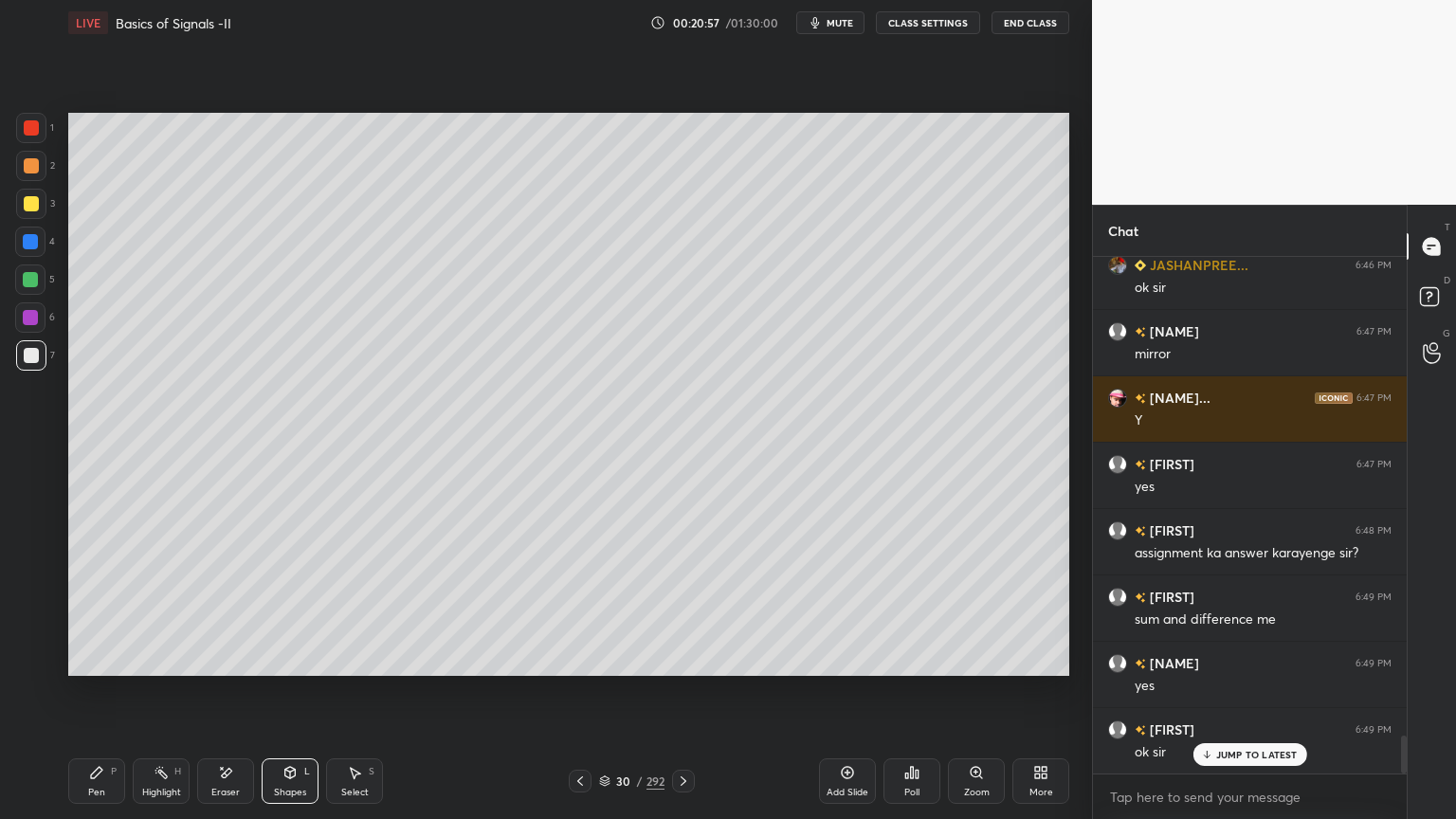 click on "Pen" at bounding box center (97, 792) 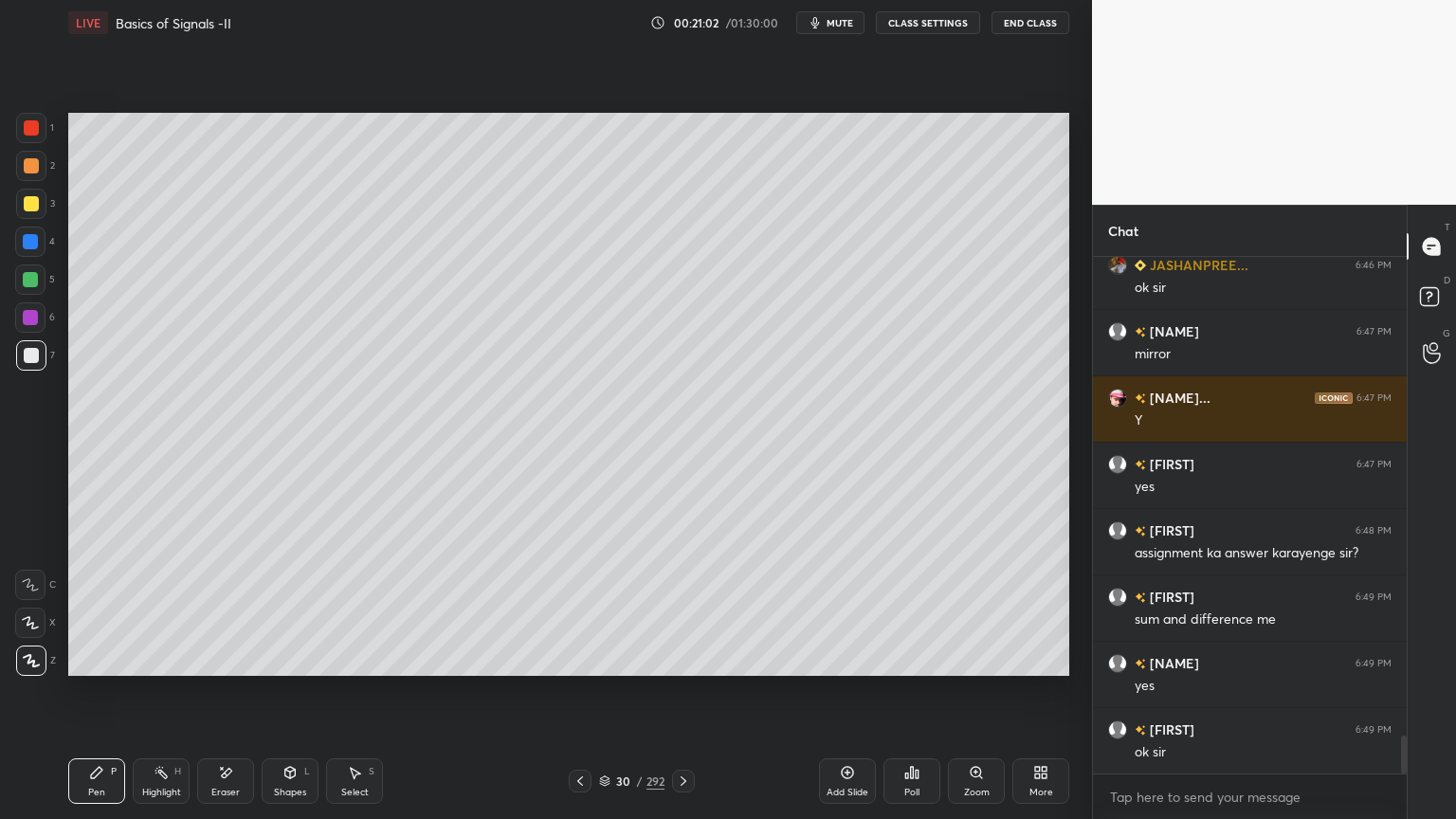 scroll, scrollTop: 6574, scrollLeft: 0, axis: vertical 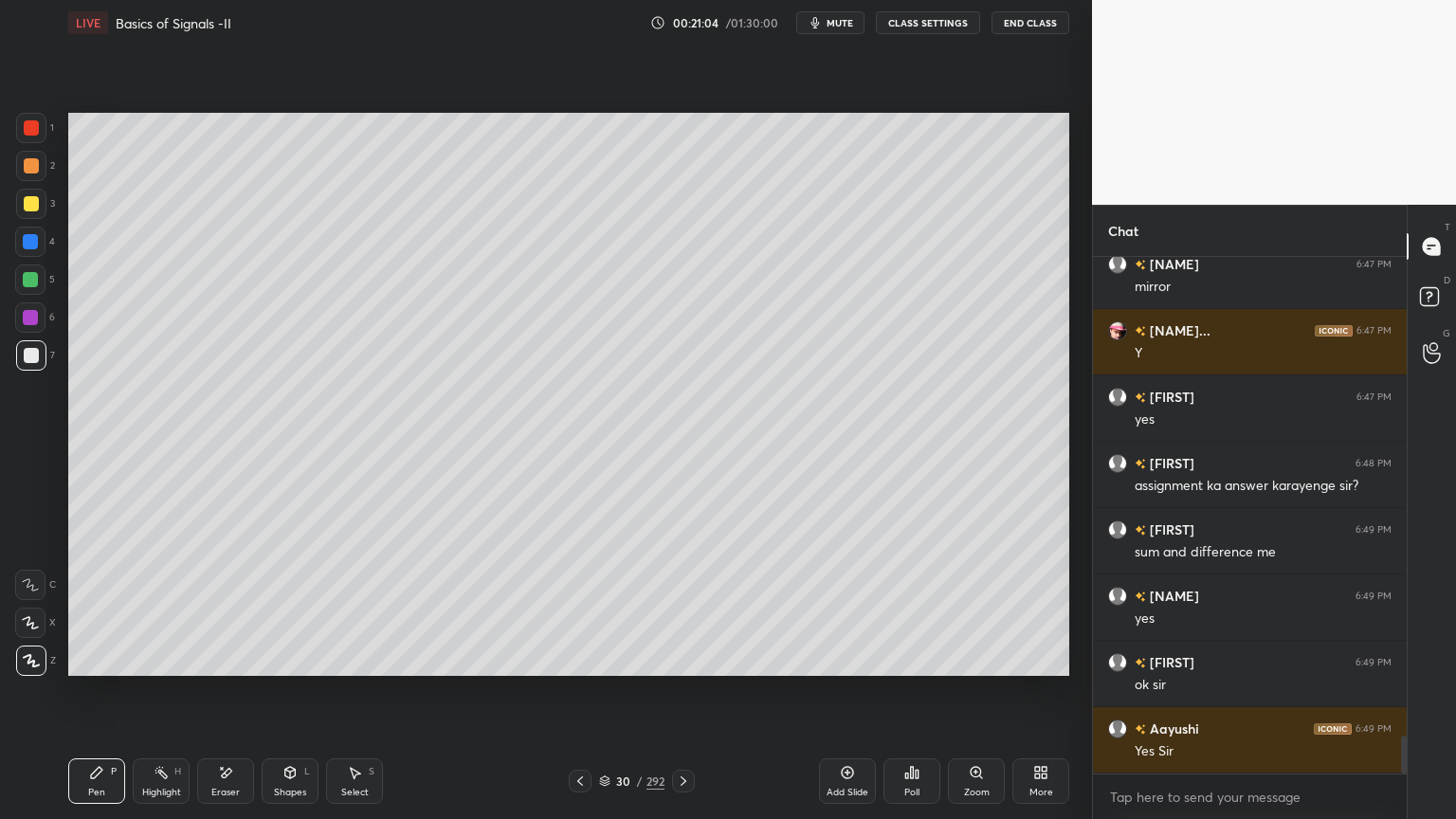 click on "Shapes L" at bounding box center (290, 781) 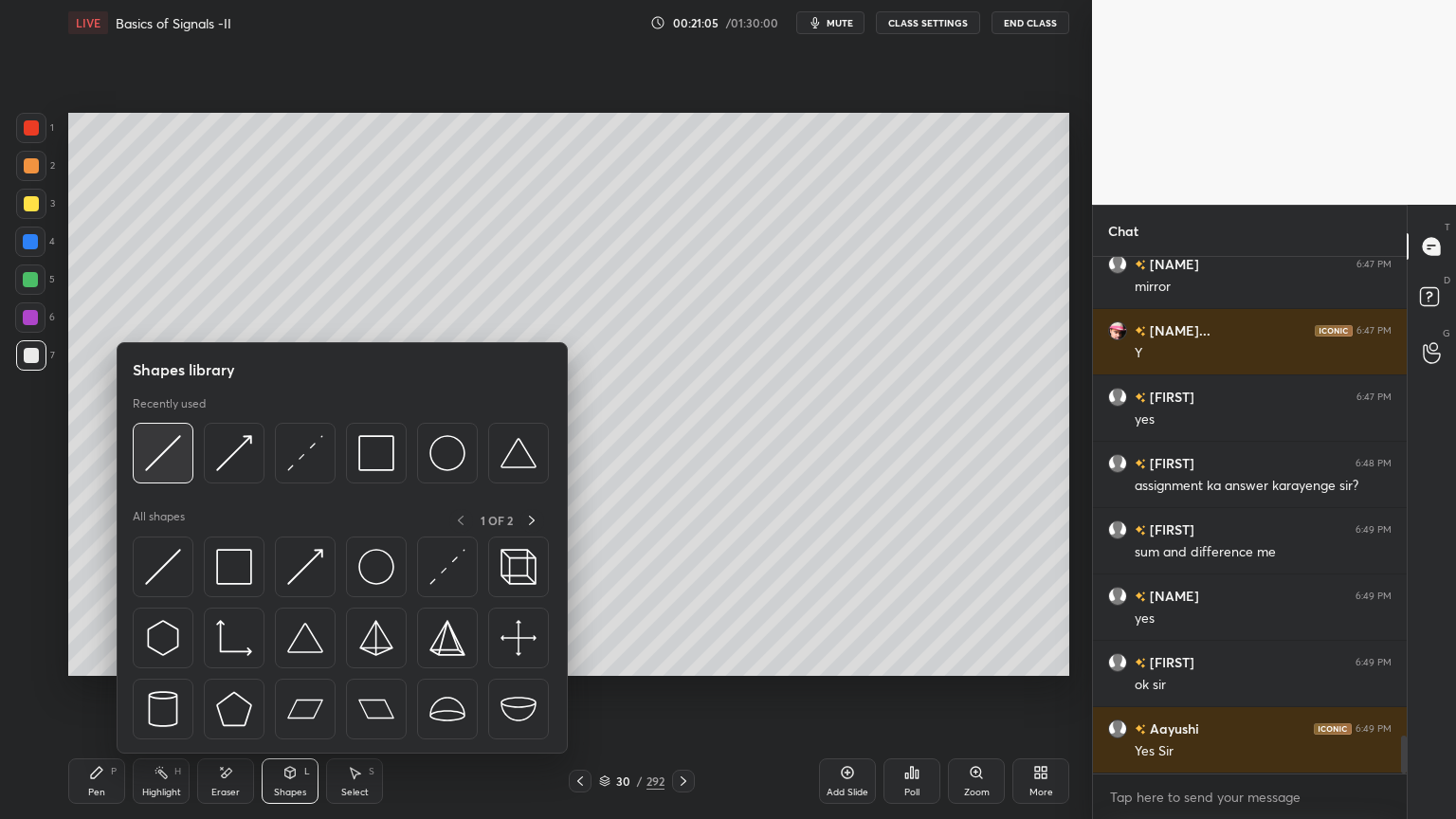 click at bounding box center [163, 453] 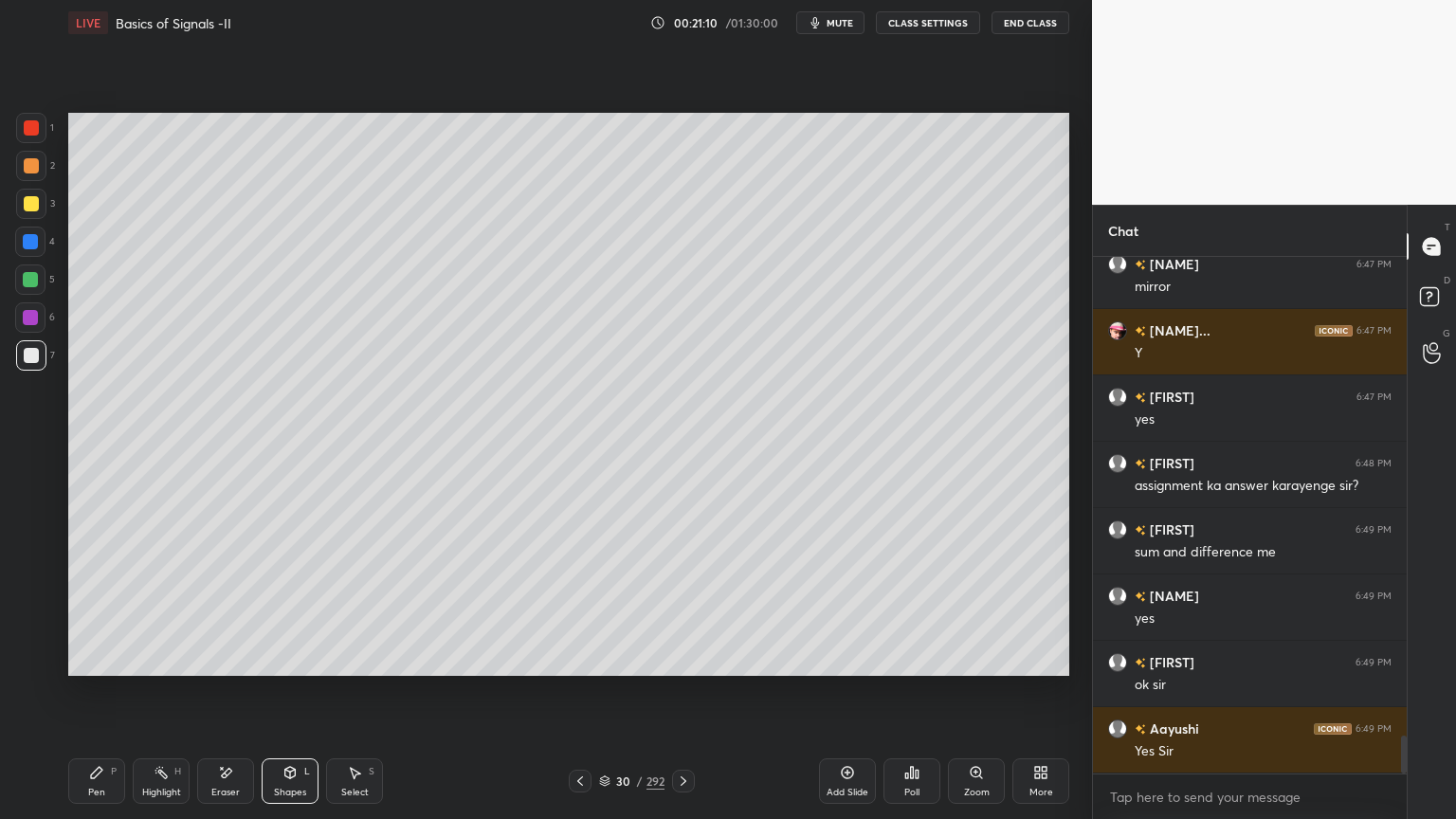 click on "Highlight" at bounding box center [161, 792] 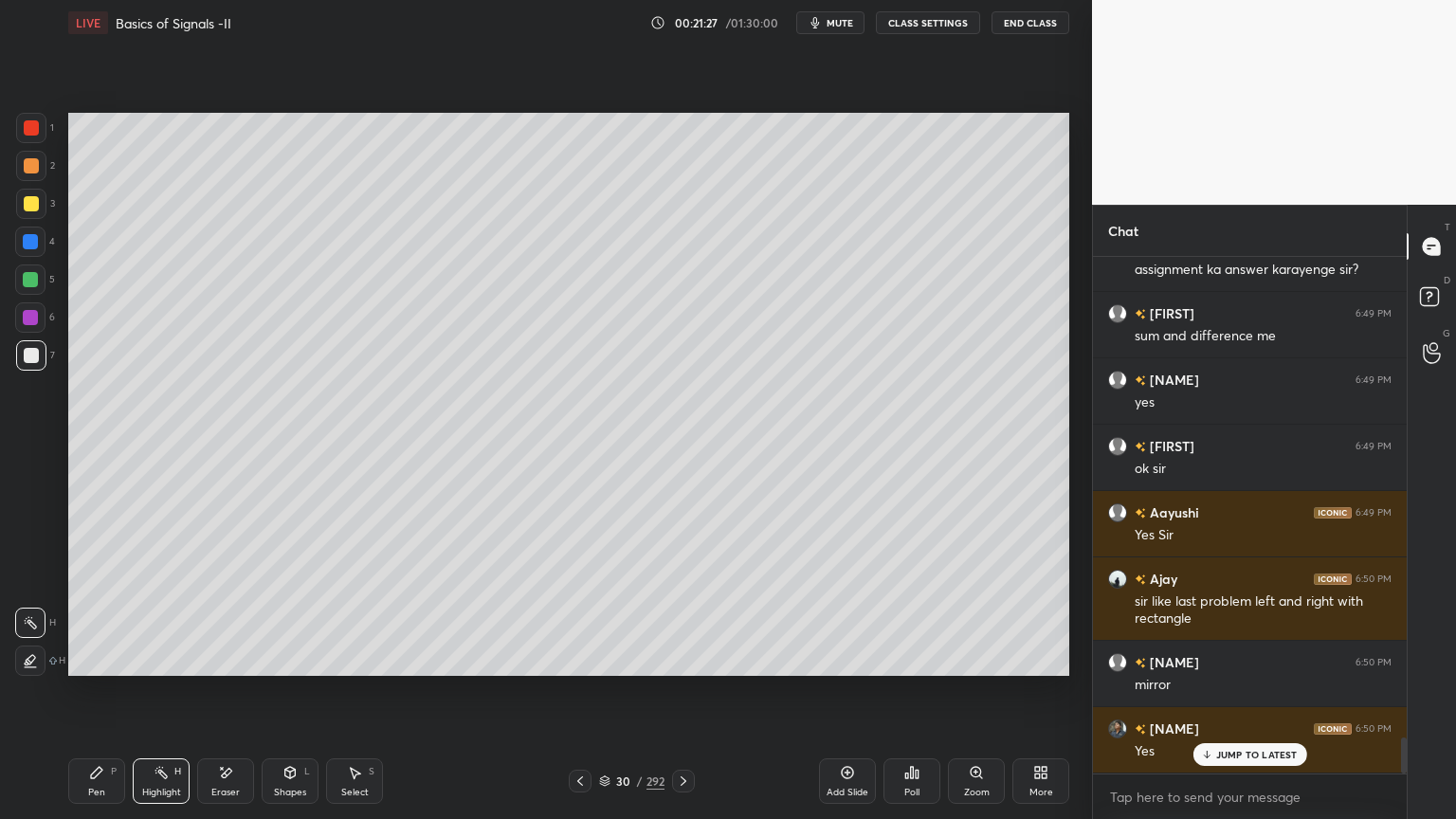 scroll, scrollTop: 6855, scrollLeft: 0, axis: vertical 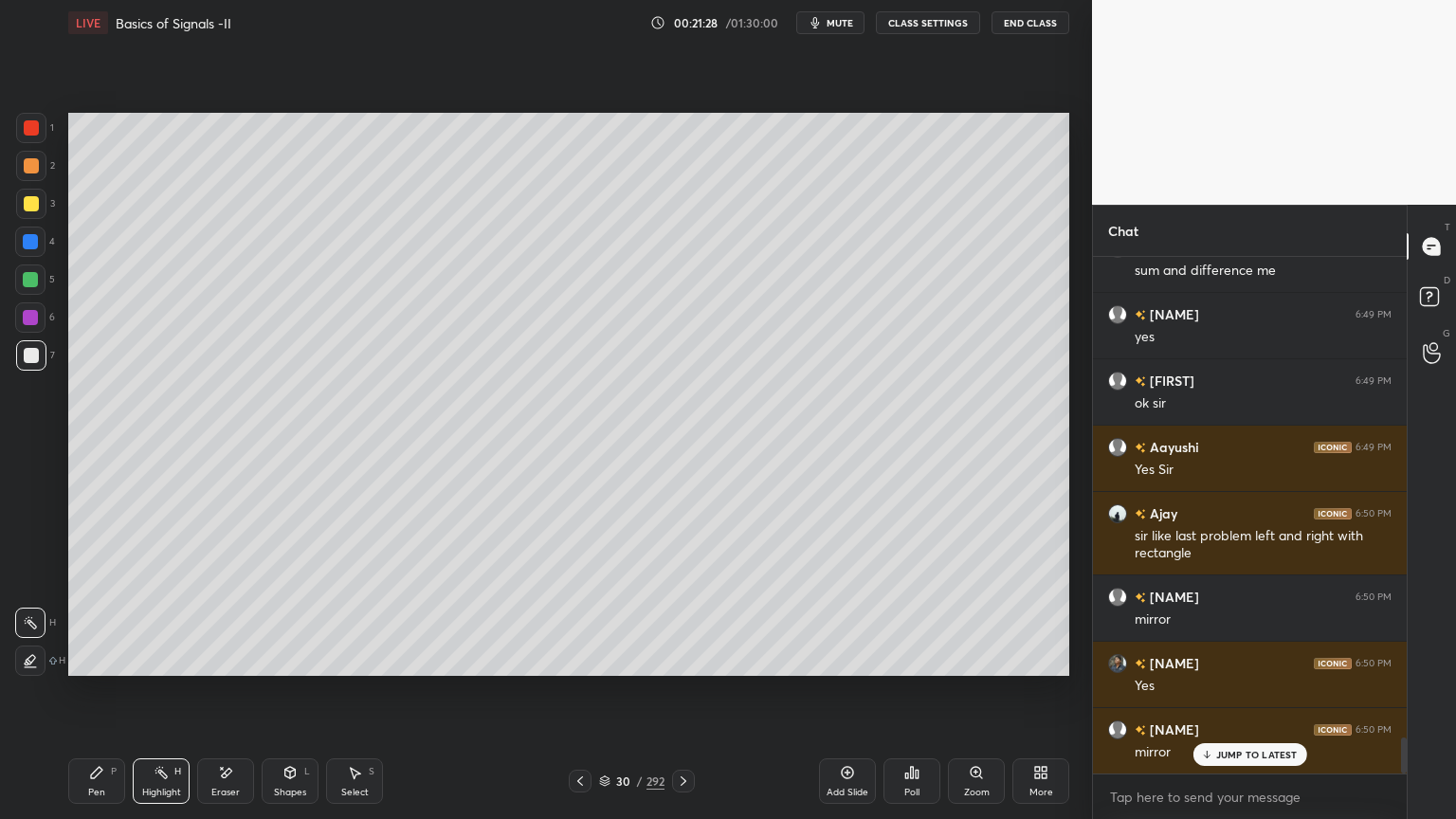 click on "Shapes L" at bounding box center (290, 781) 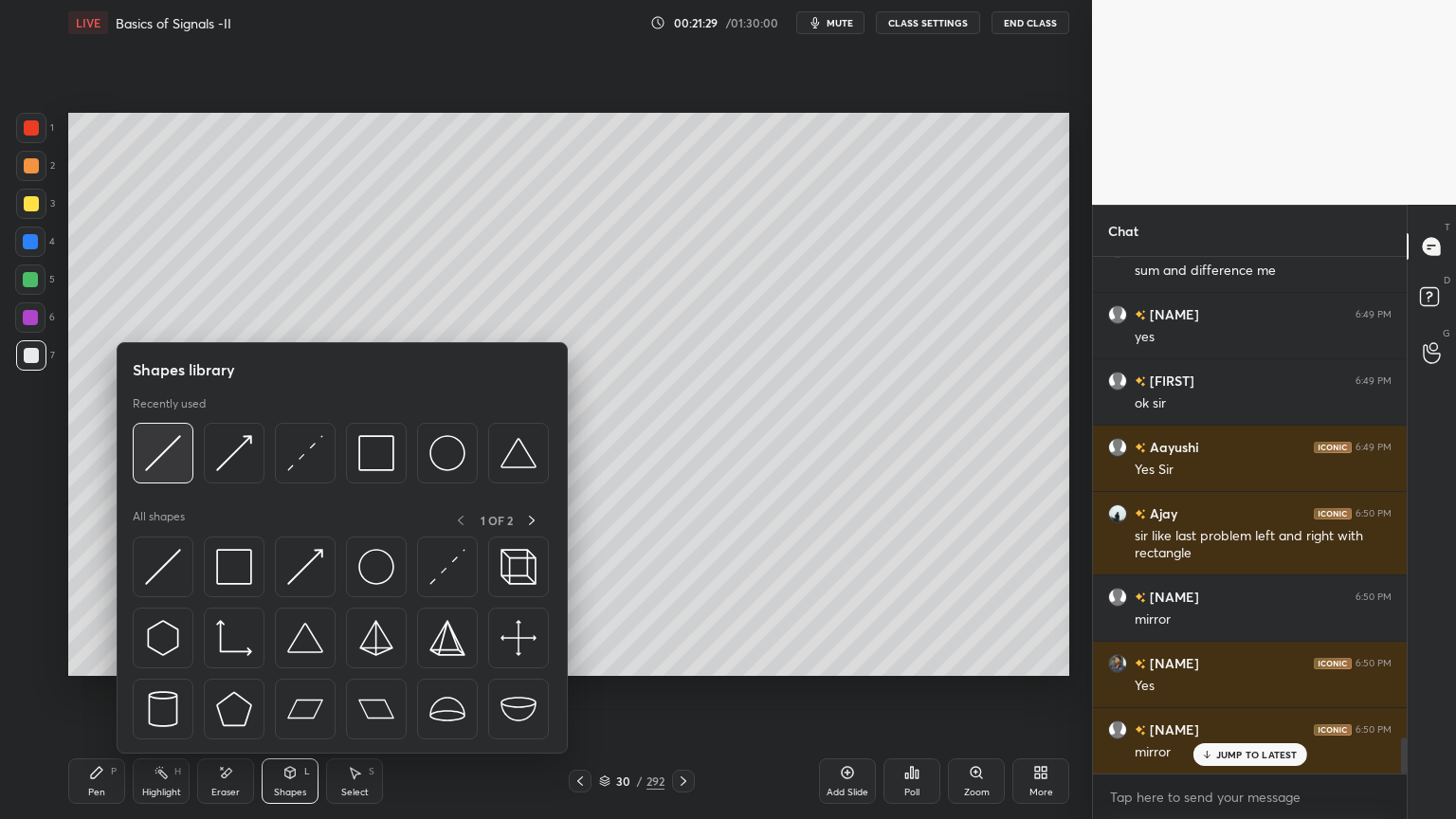 click at bounding box center [163, 453] 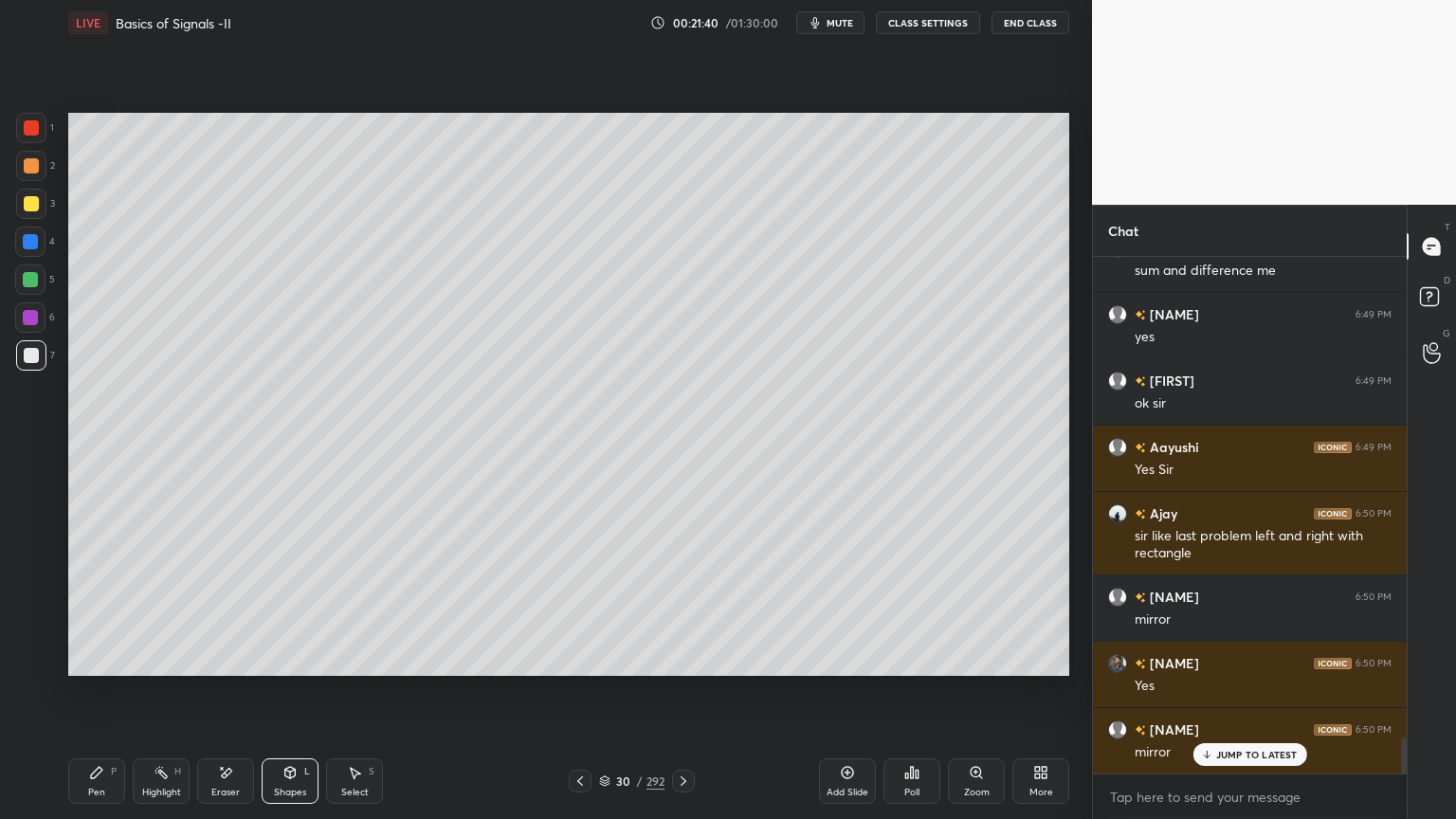 scroll, scrollTop: 473, scrollLeft: 308, axis: both 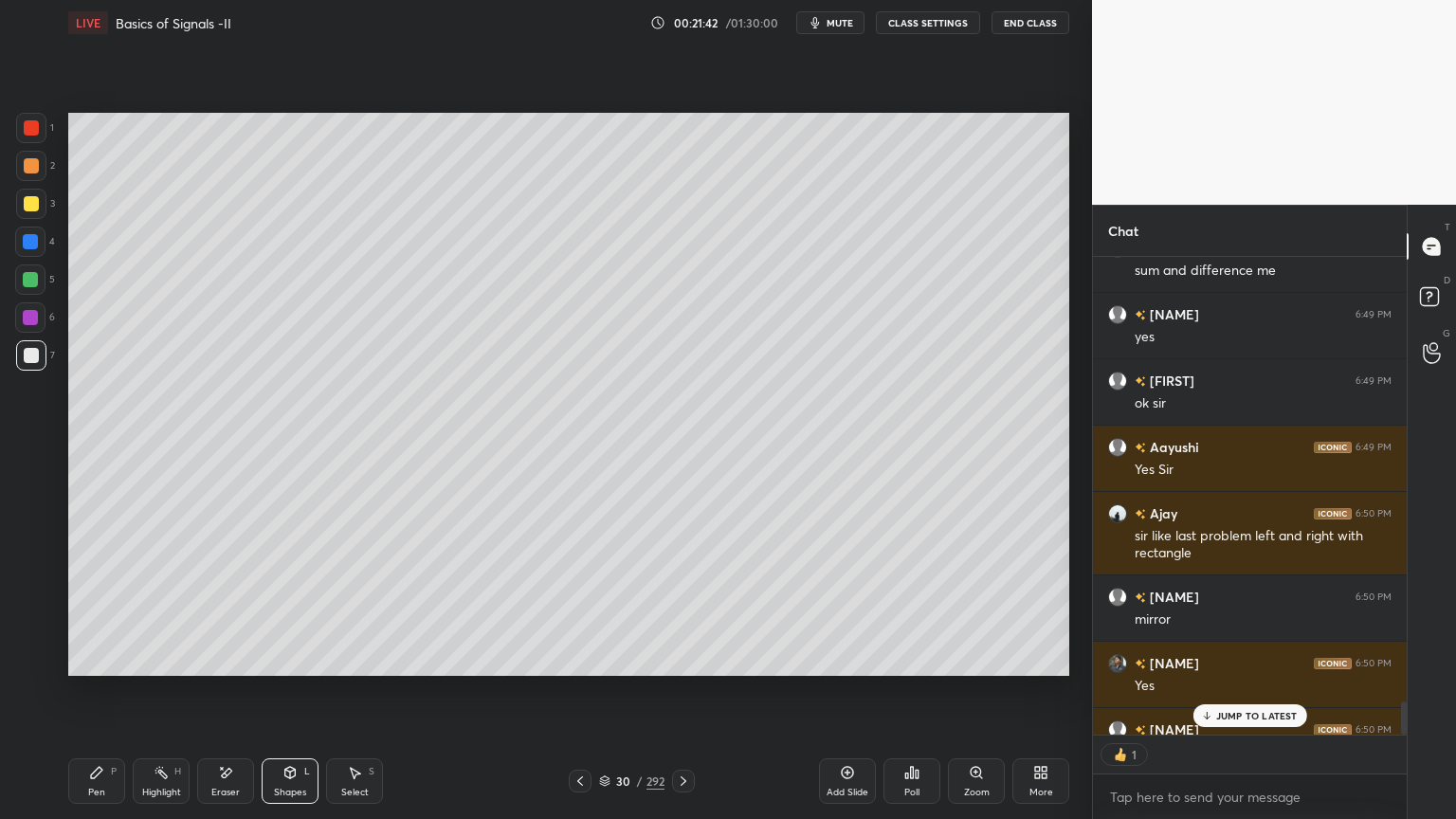 click on "Pen P" at bounding box center (97, 781) 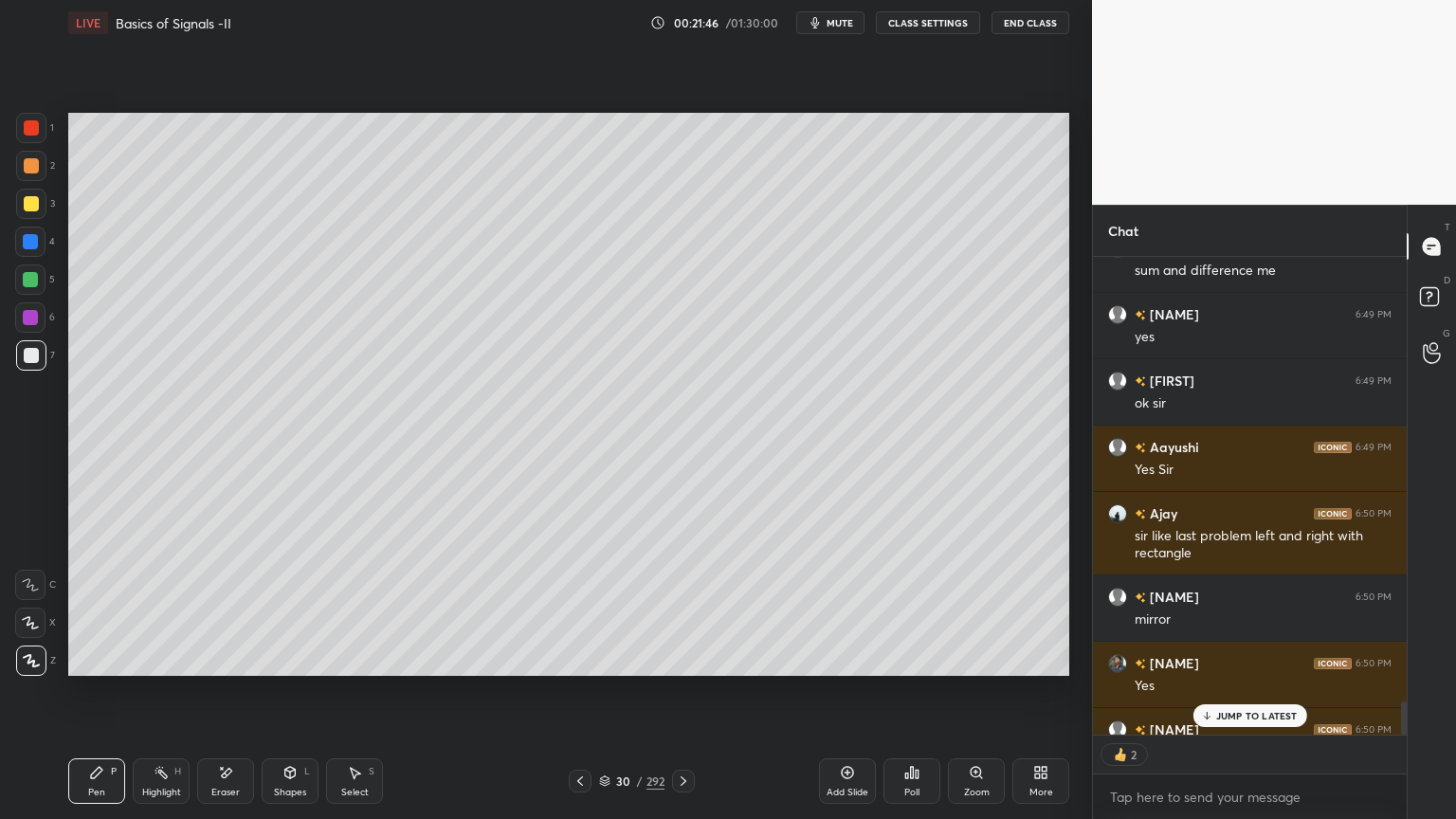 scroll, scrollTop: 6962, scrollLeft: 0, axis: vertical 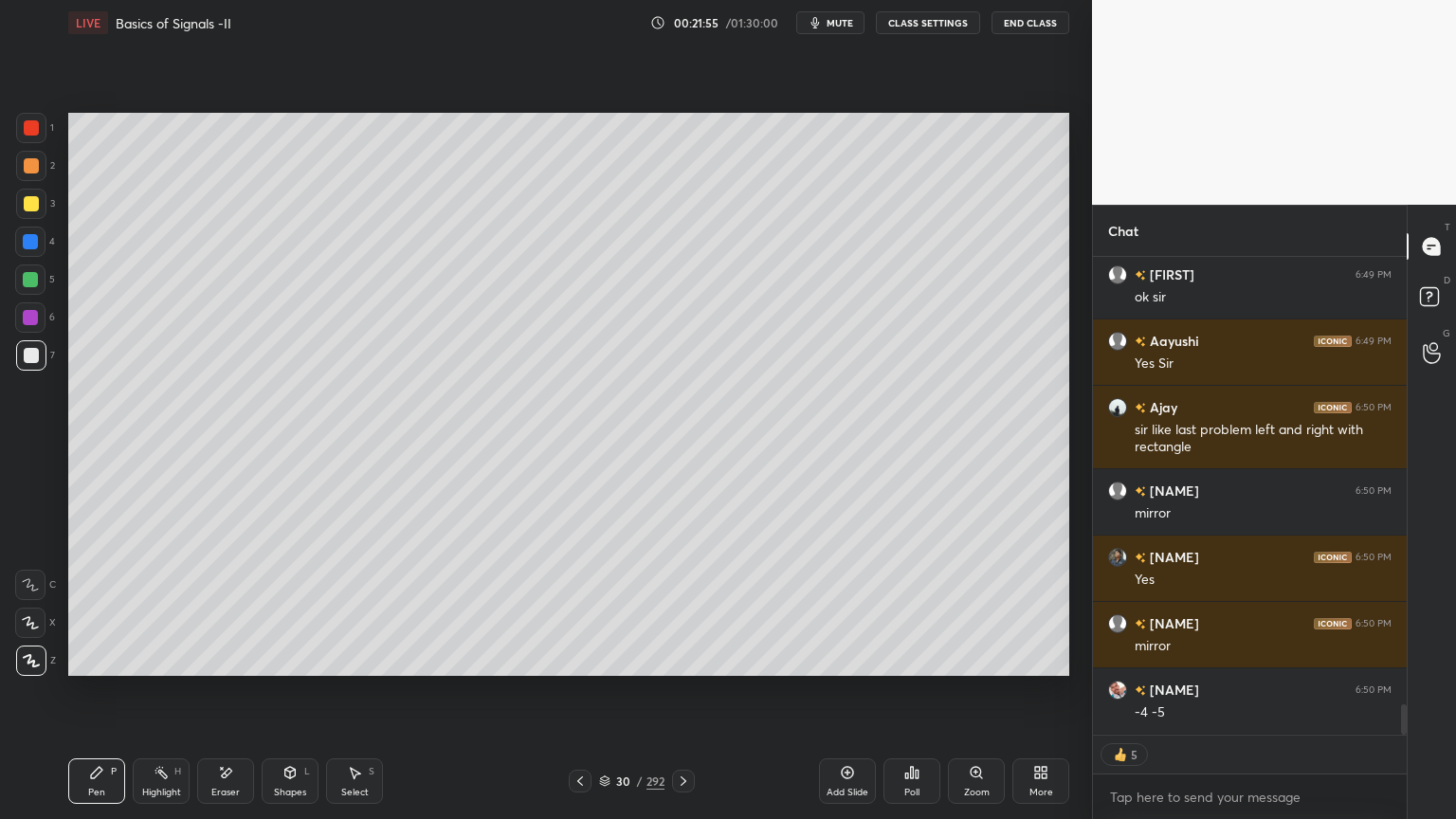 click at bounding box center (31, 166) 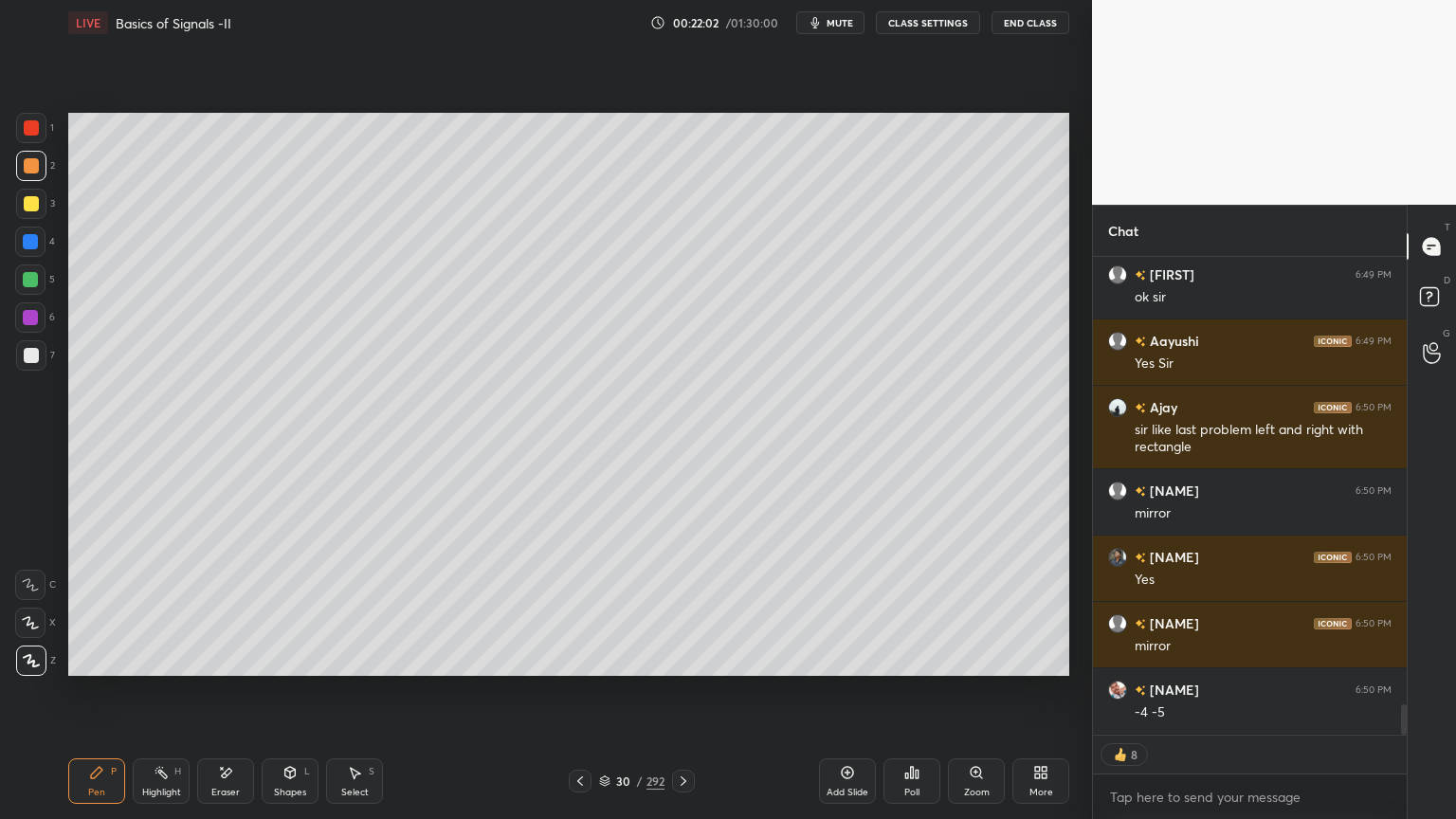 scroll, scrollTop: 7028, scrollLeft: 0, axis: vertical 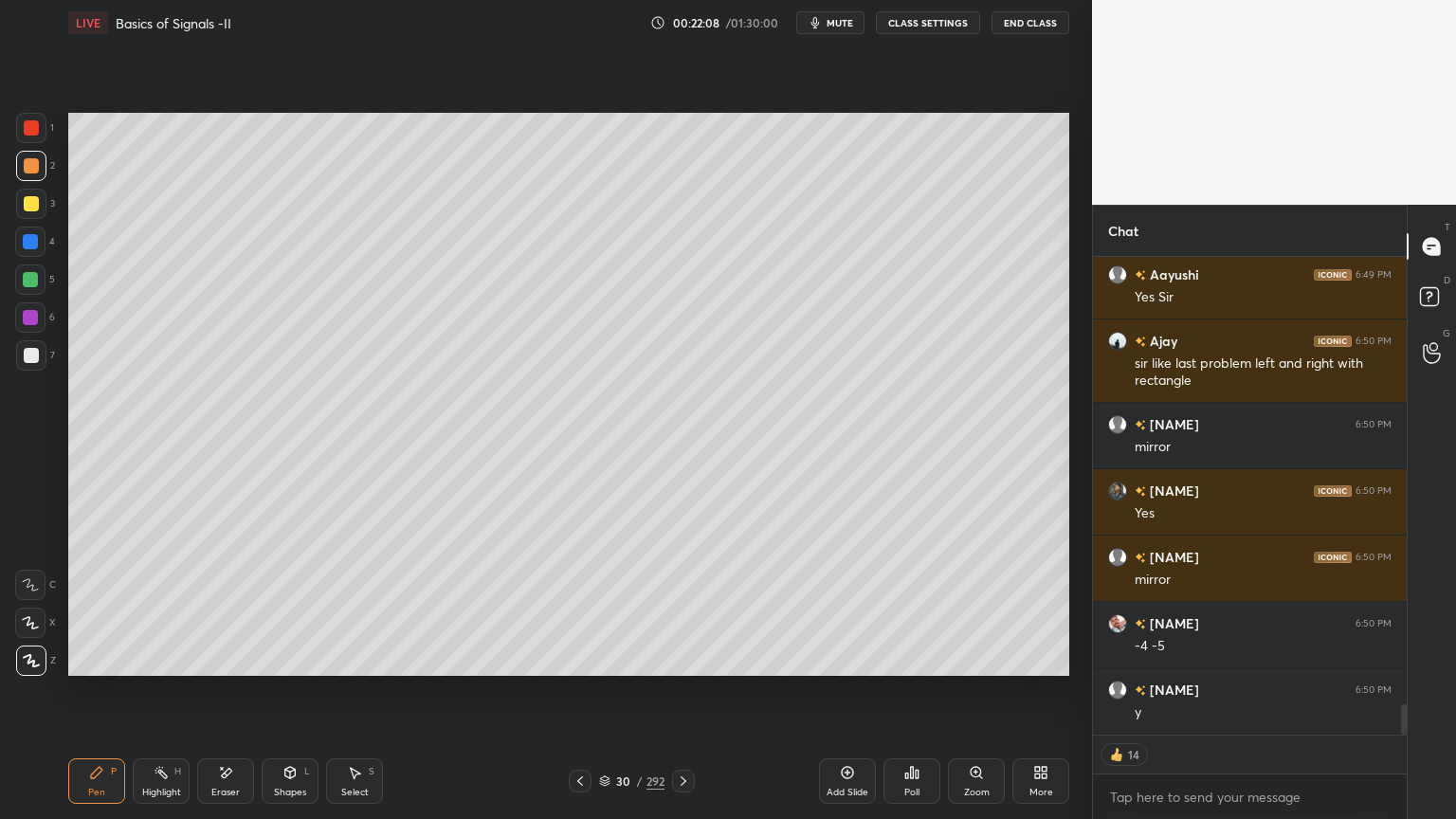 click 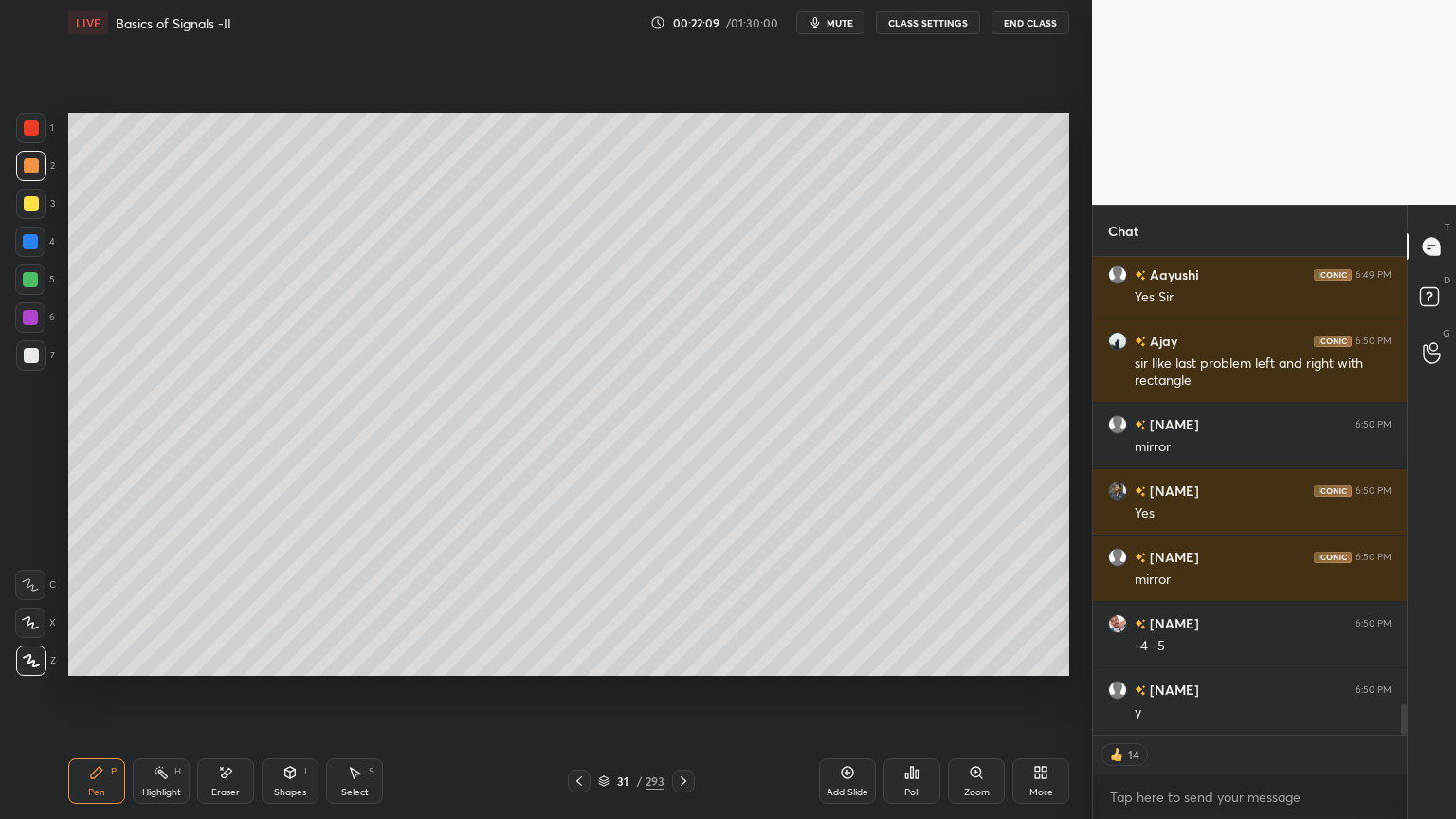 click at bounding box center (31, 166) 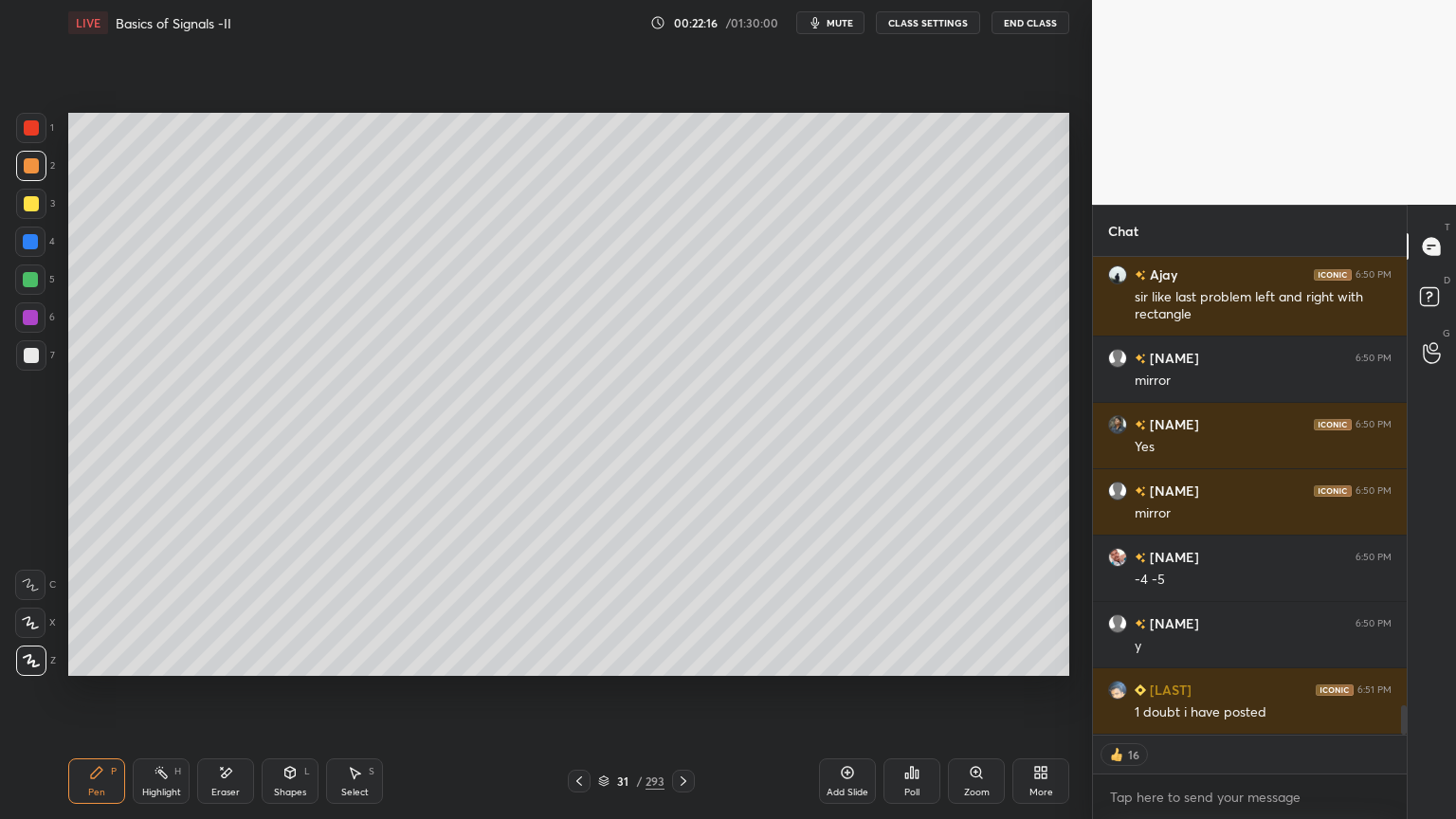 scroll, scrollTop: 7178, scrollLeft: 0, axis: vertical 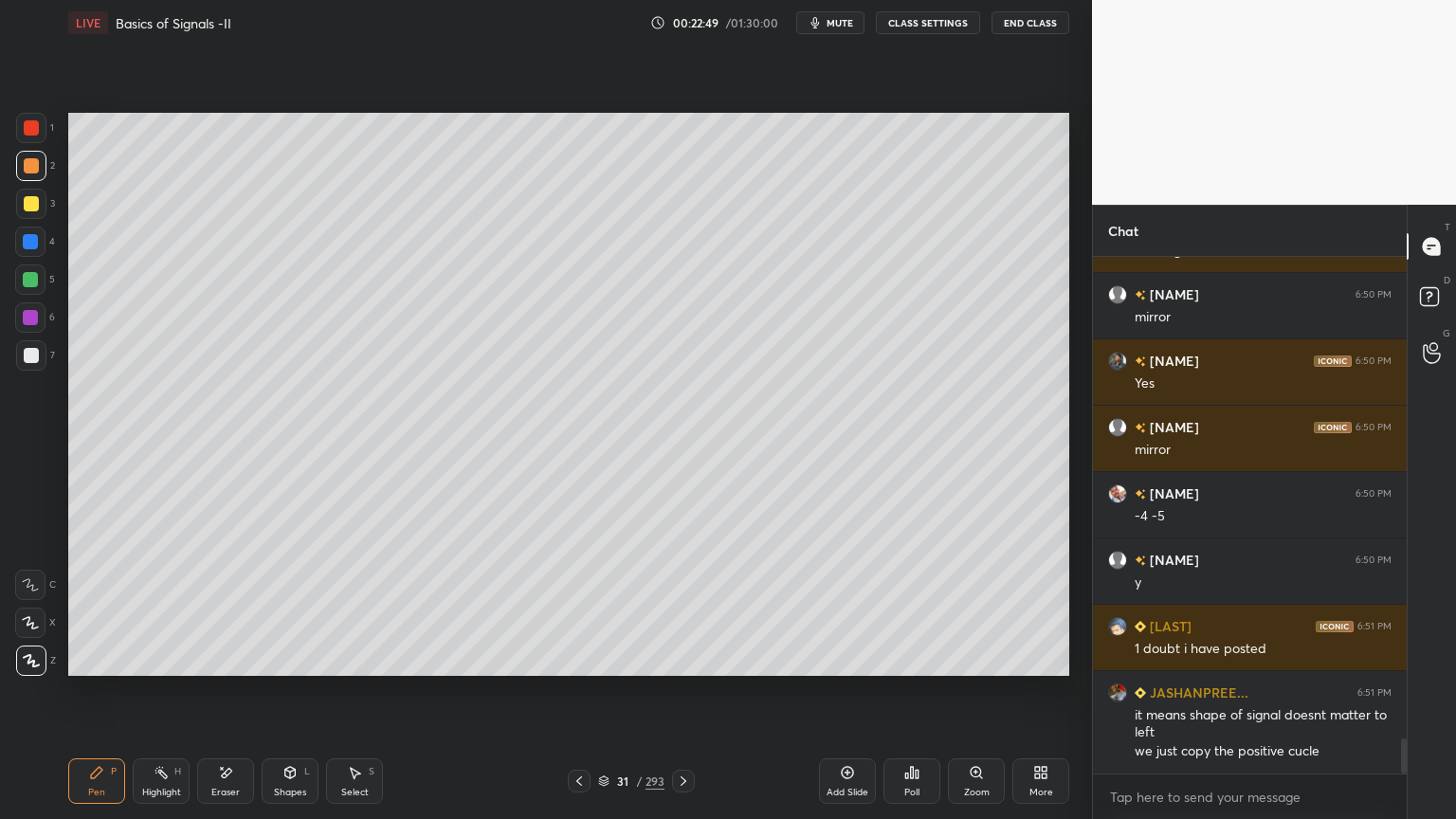 click on "Eraser" at bounding box center [226, 781] 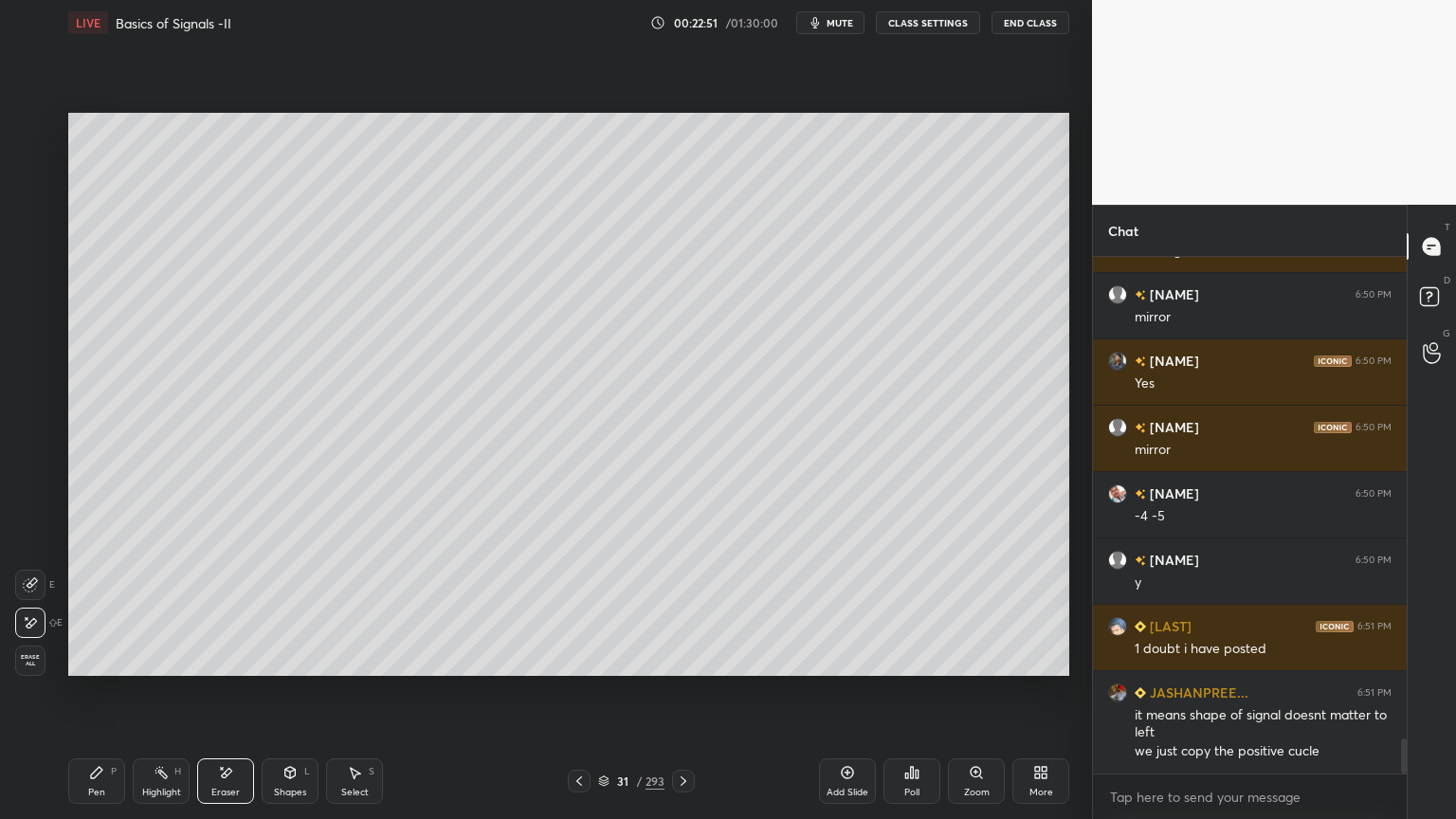 click on "Pen P" at bounding box center (97, 781) 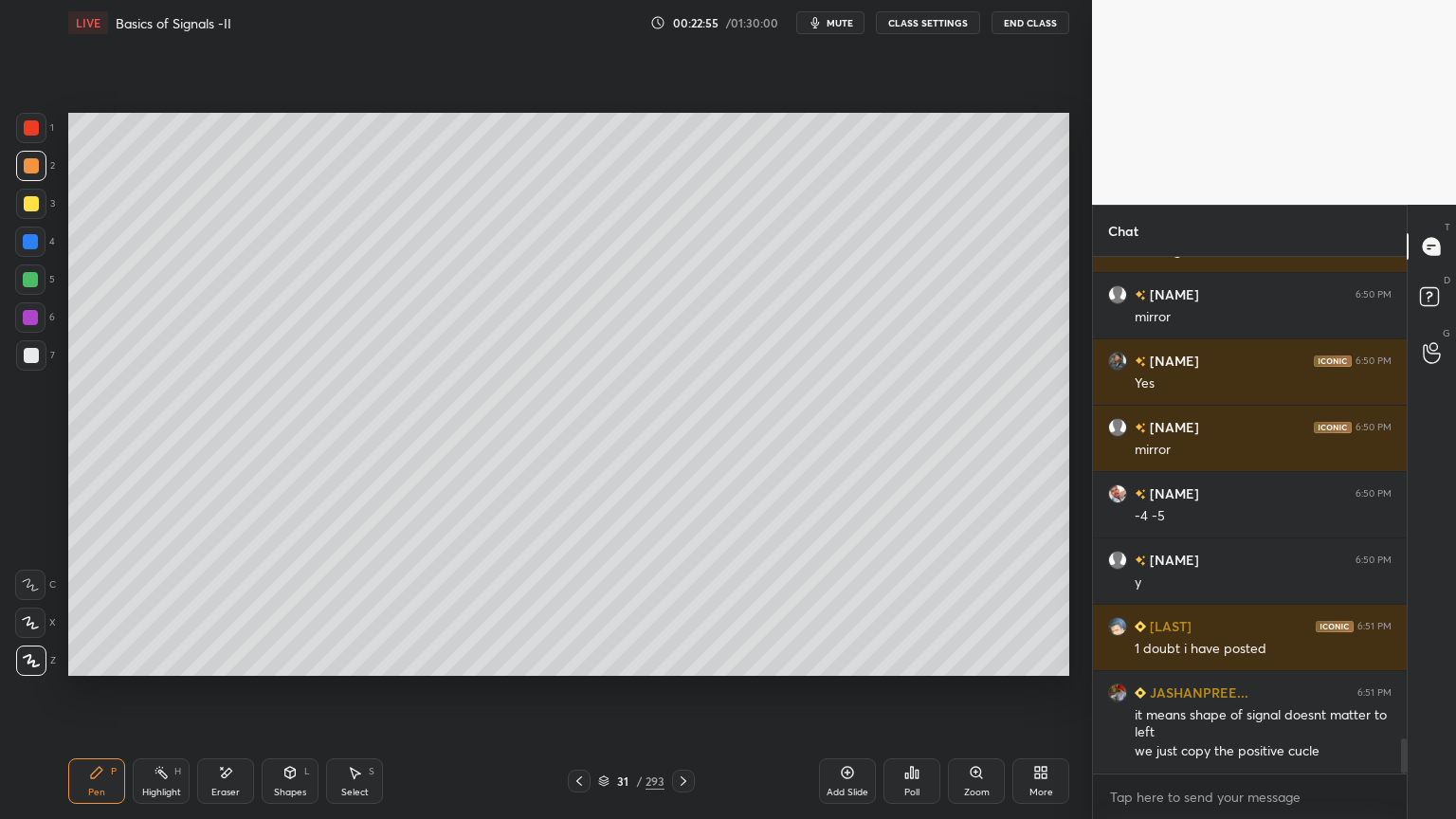 click on "3" at bounding box center (35, 208) 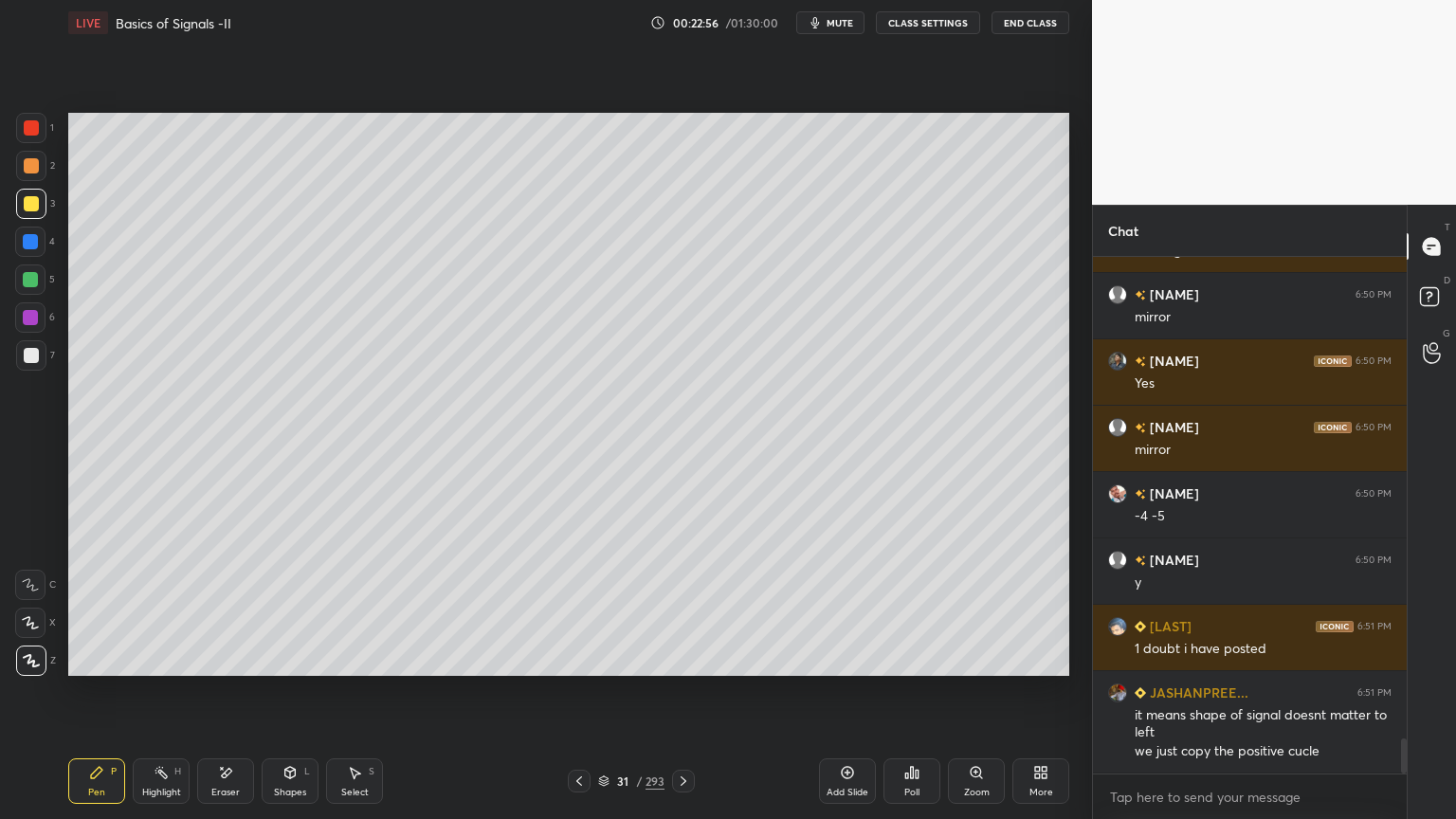click at bounding box center (31, 204) 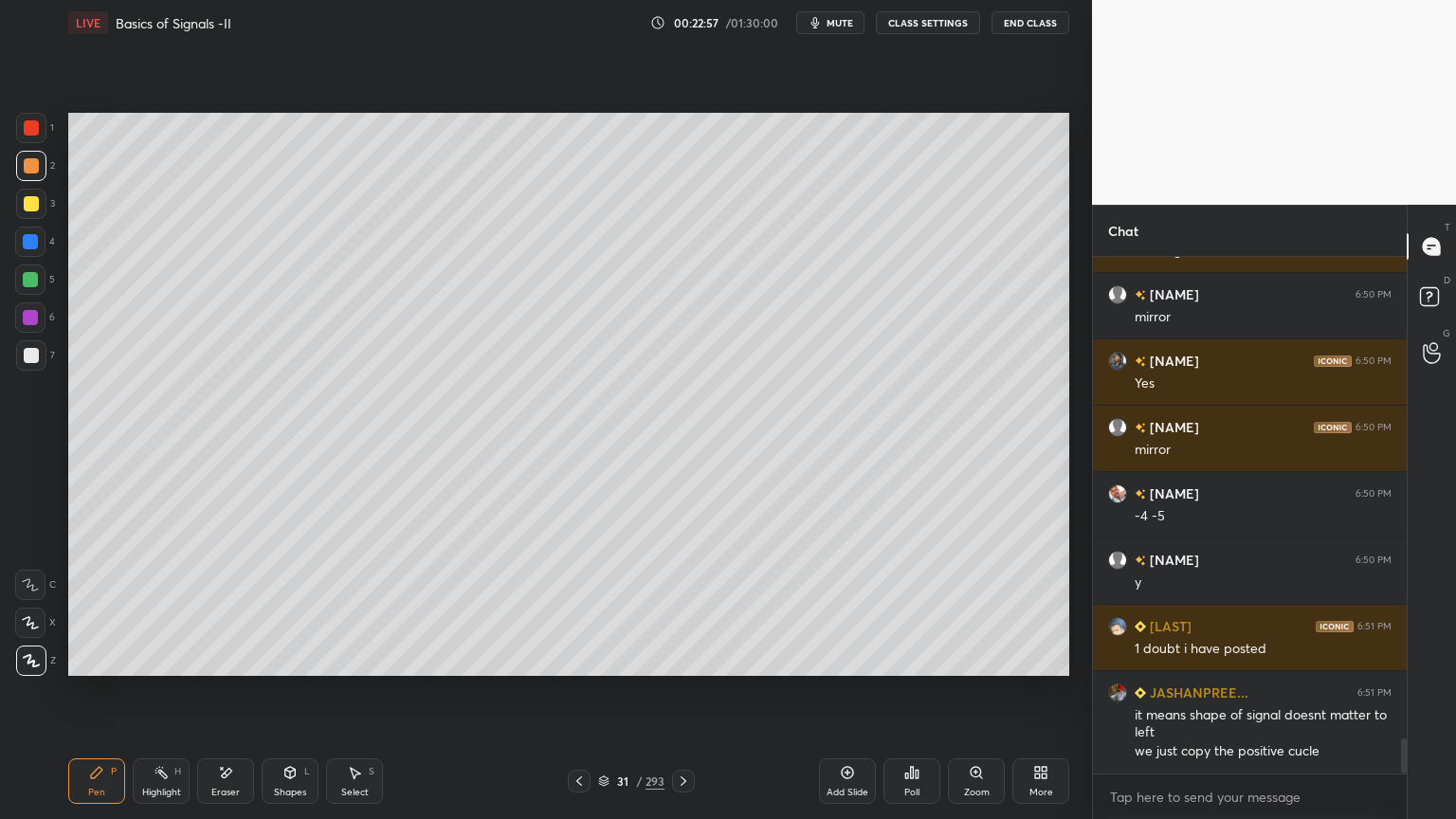 click on "Shapes" at bounding box center [290, 792] 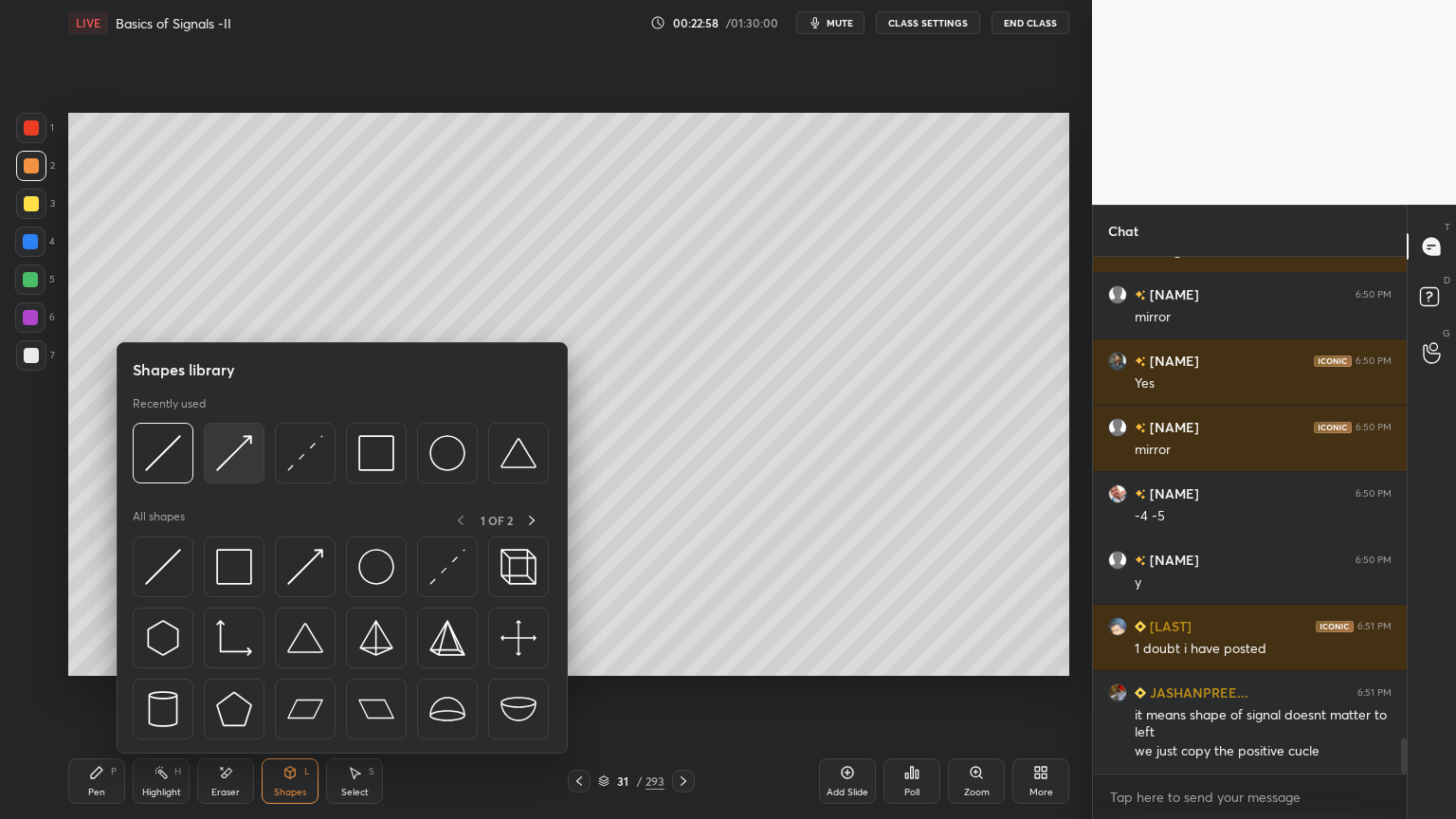 click at bounding box center (234, 453) 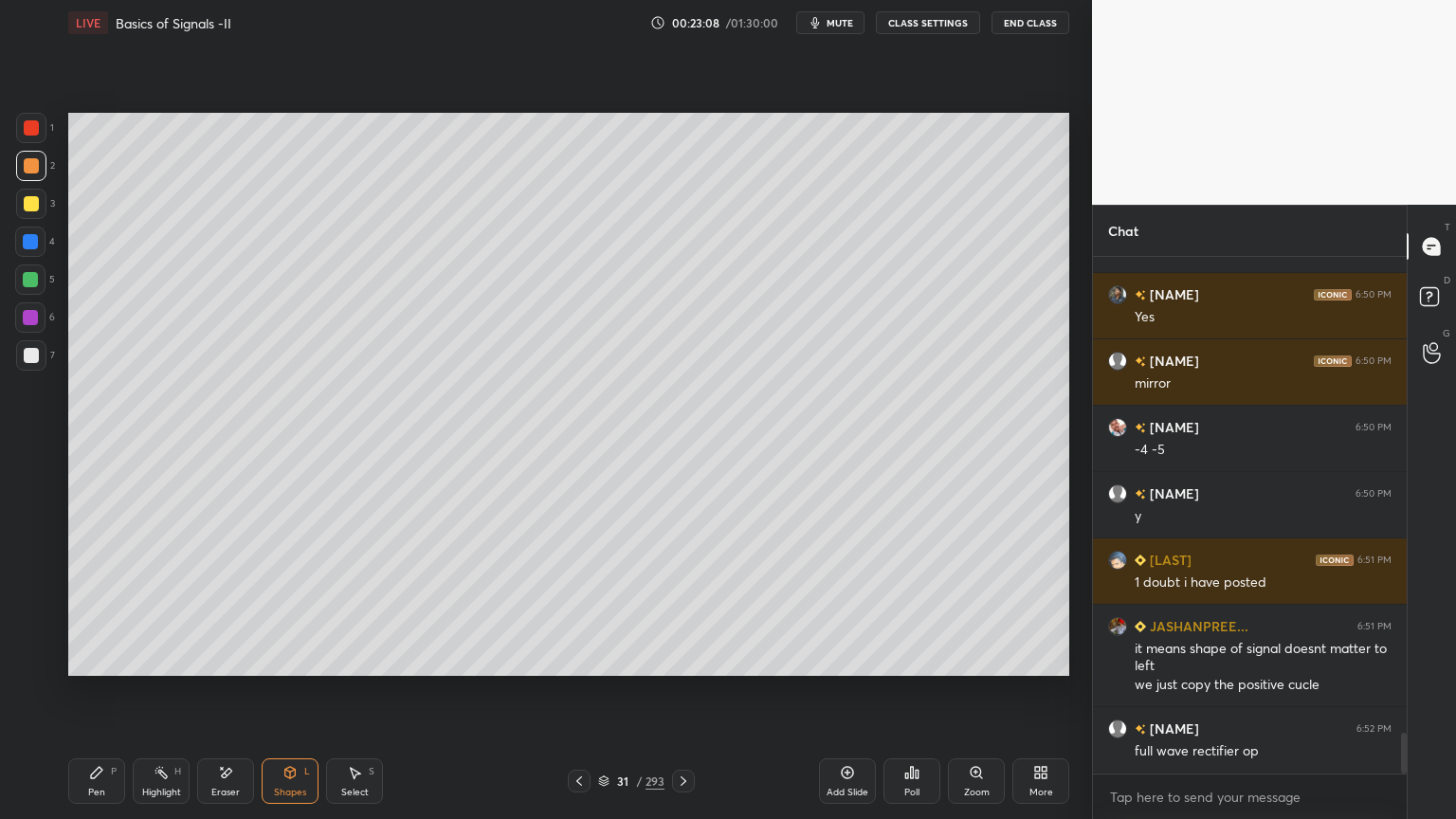 scroll, scrollTop: 6001, scrollLeft: 0, axis: vertical 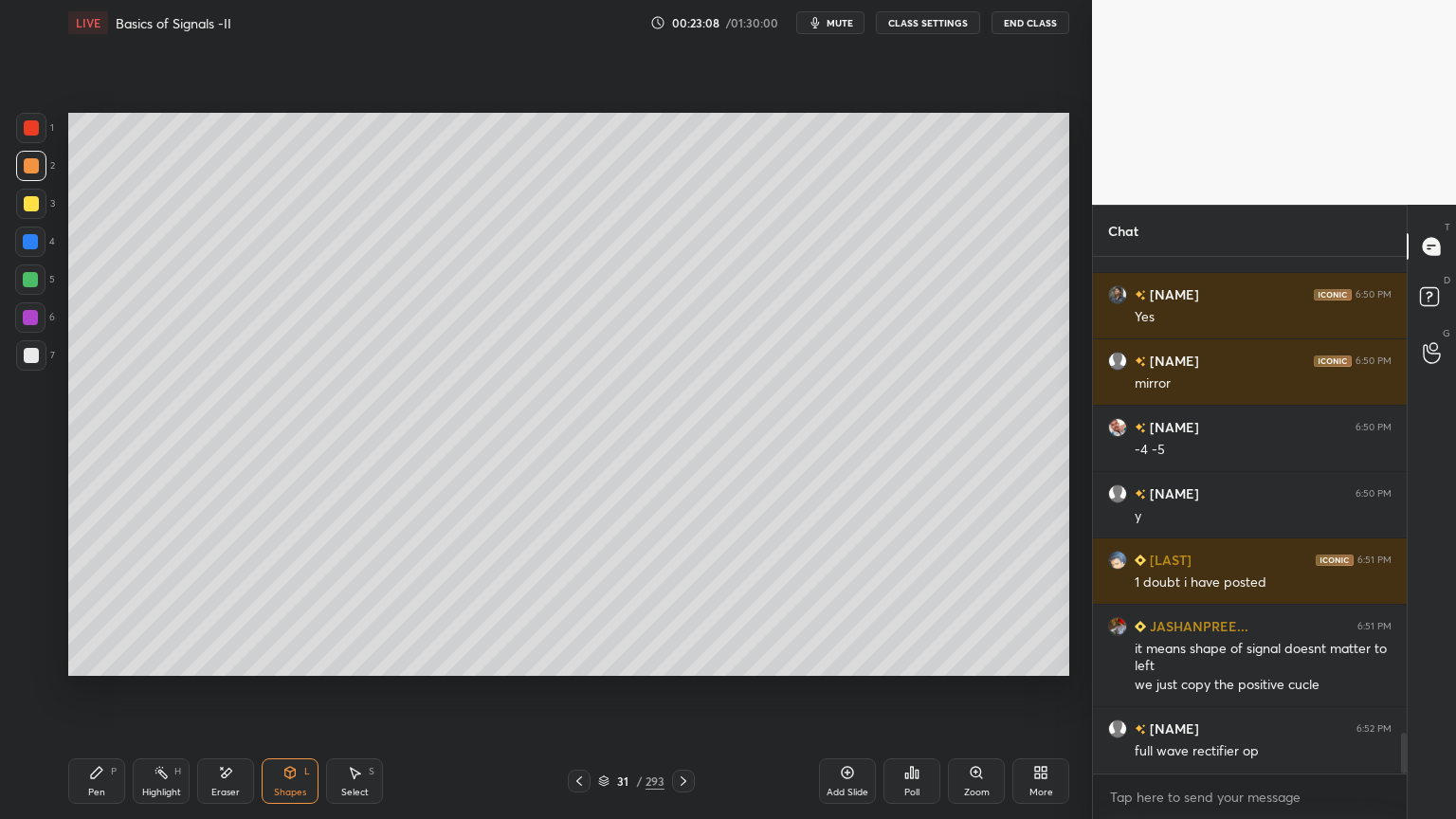 click on "Pen P" at bounding box center (97, 781) 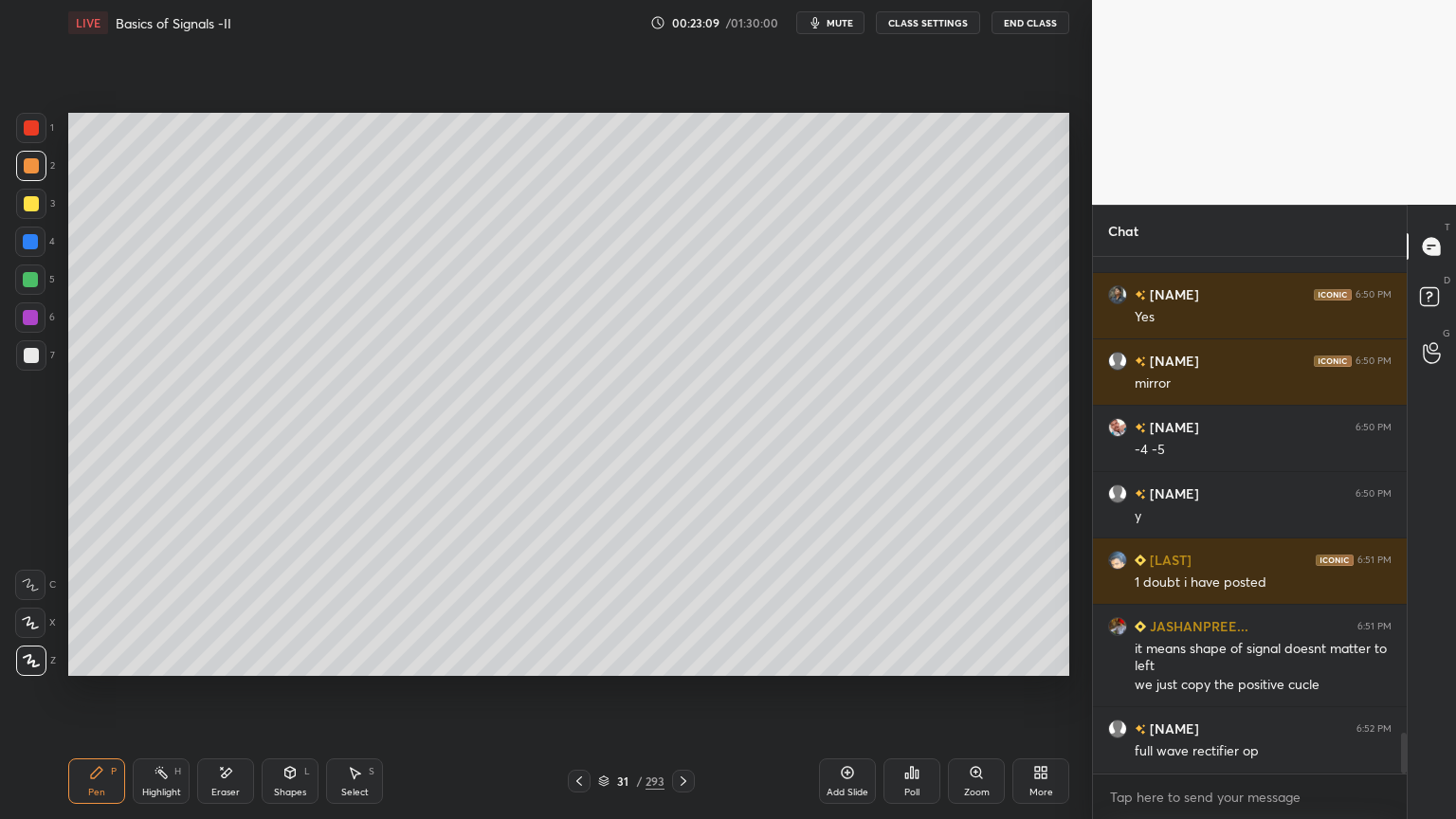 click at bounding box center (31, 355) 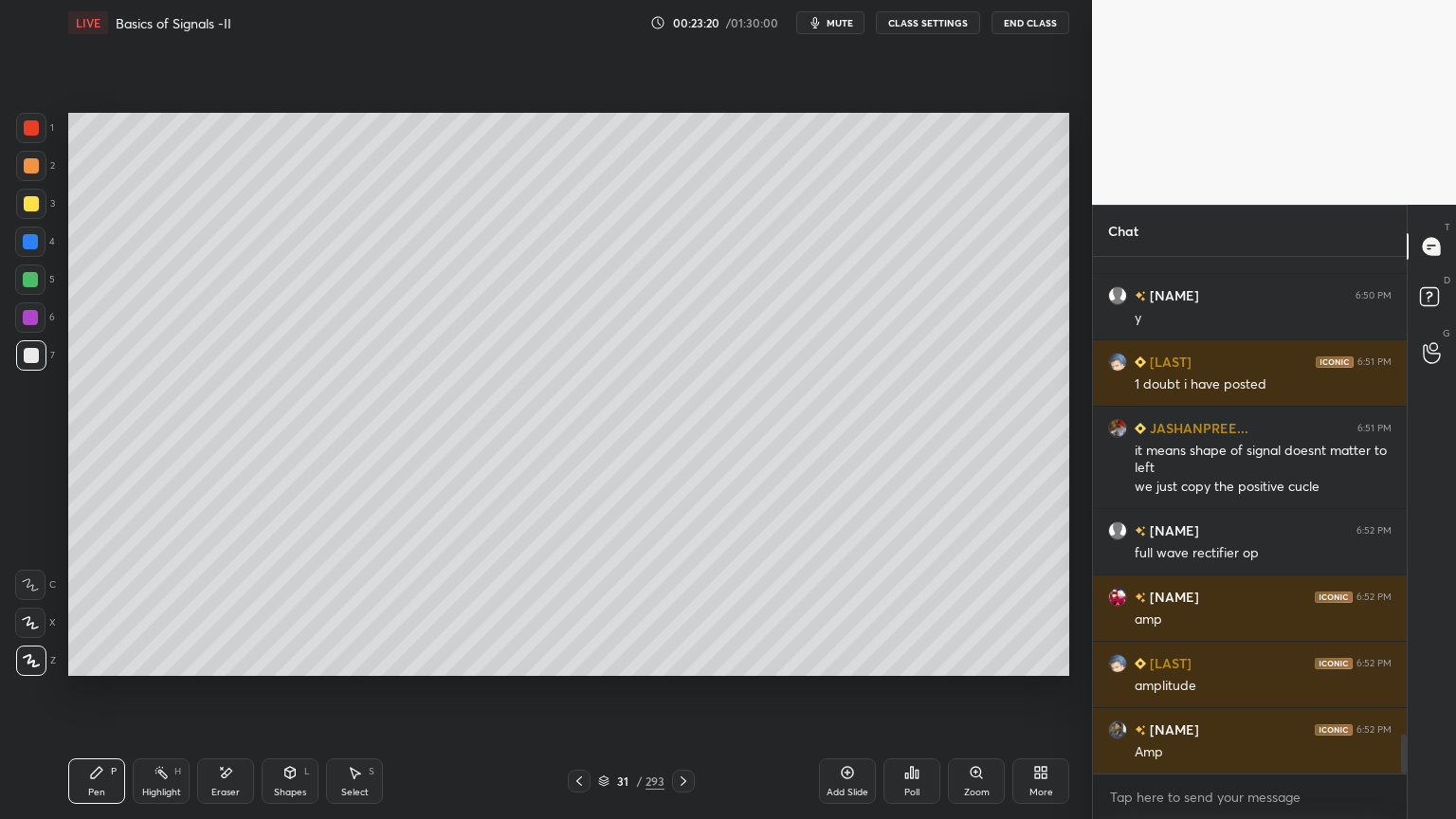 scroll, scrollTop: 6267, scrollLeft: 0, axis: vertical 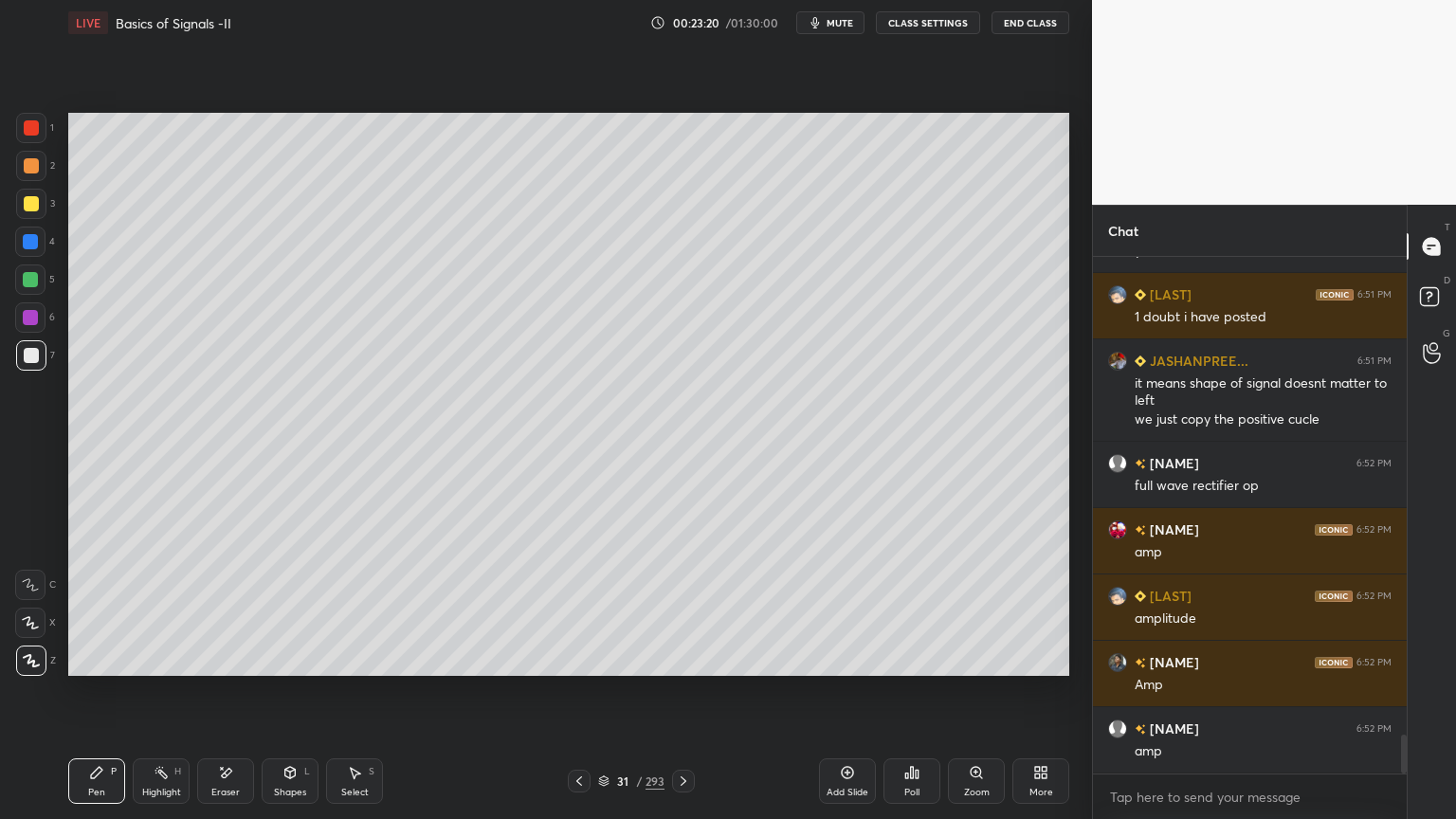 click at bounding box center [31, 204] 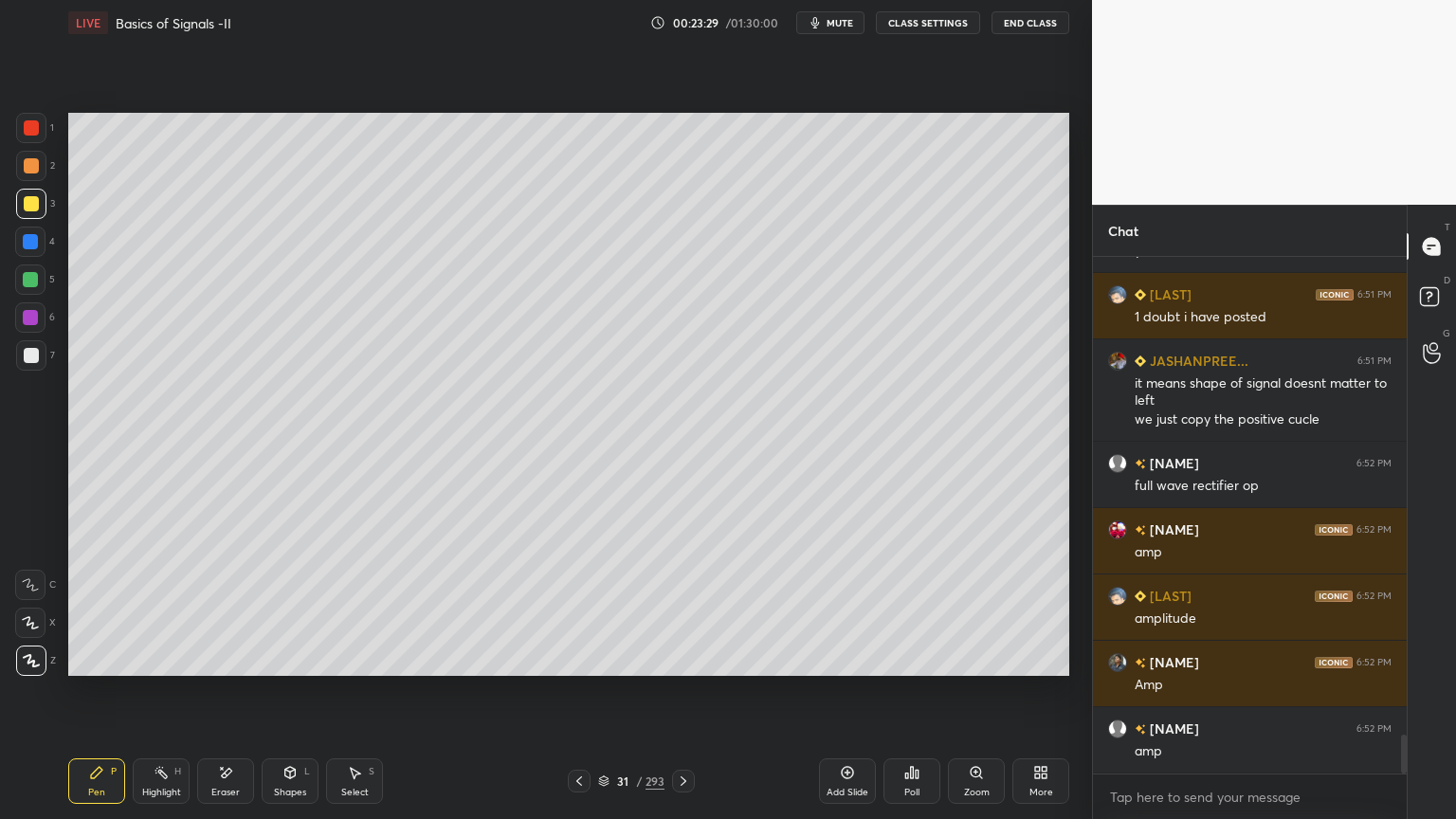 click at bounding box center [31, 355] 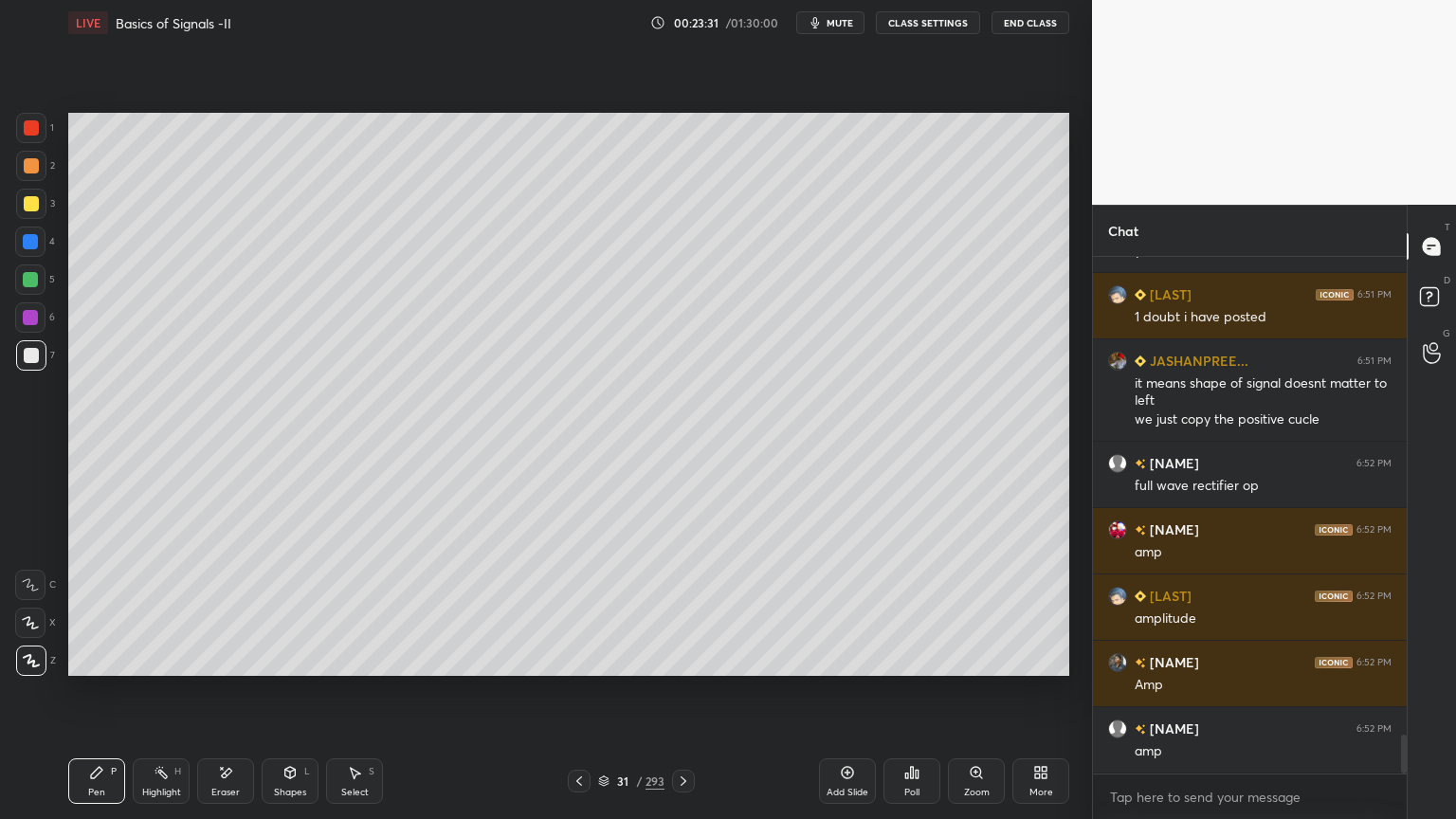 click at bounding box center (31, 204) 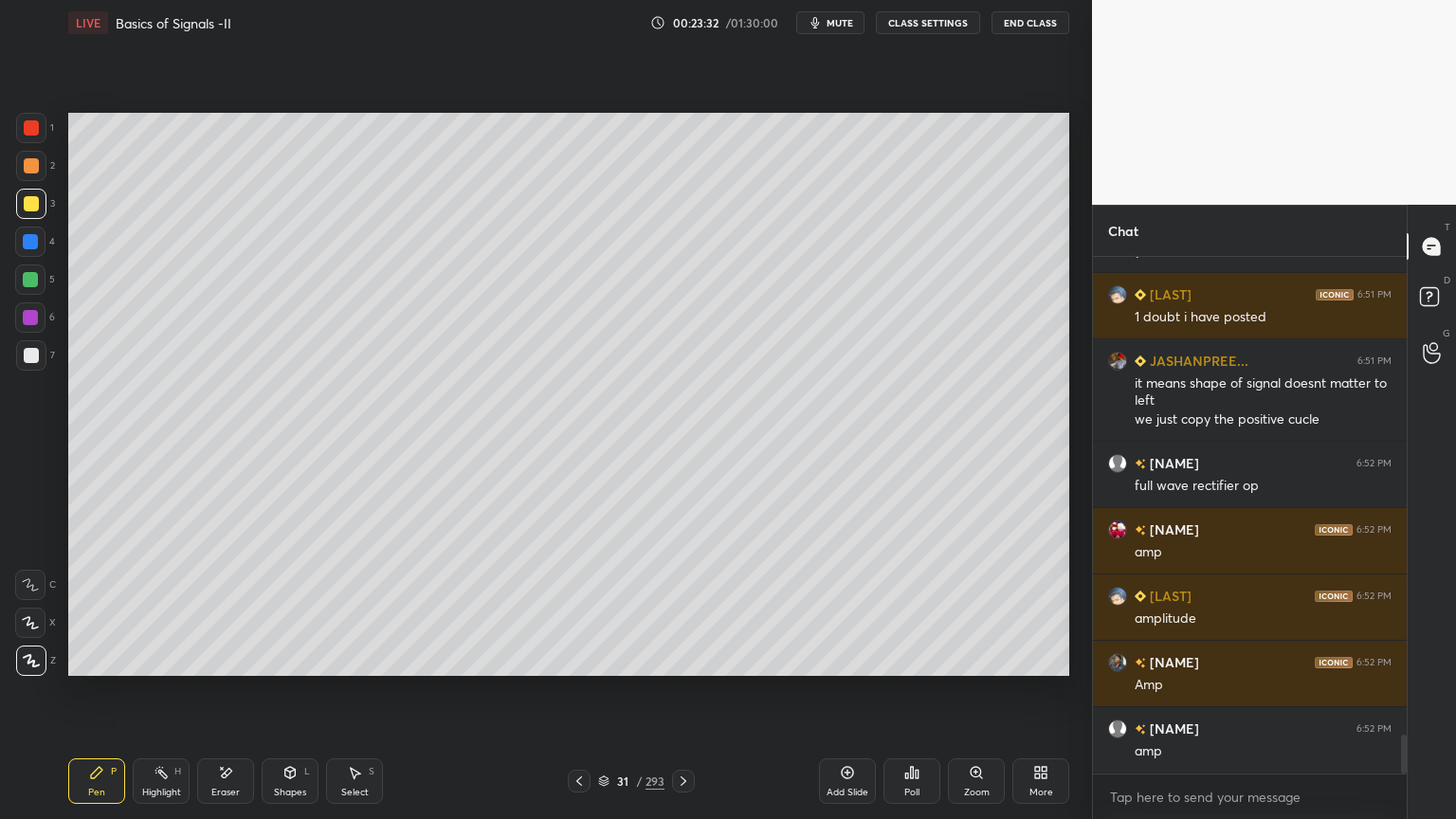 click on "Z" at bounding box center [36, 661] 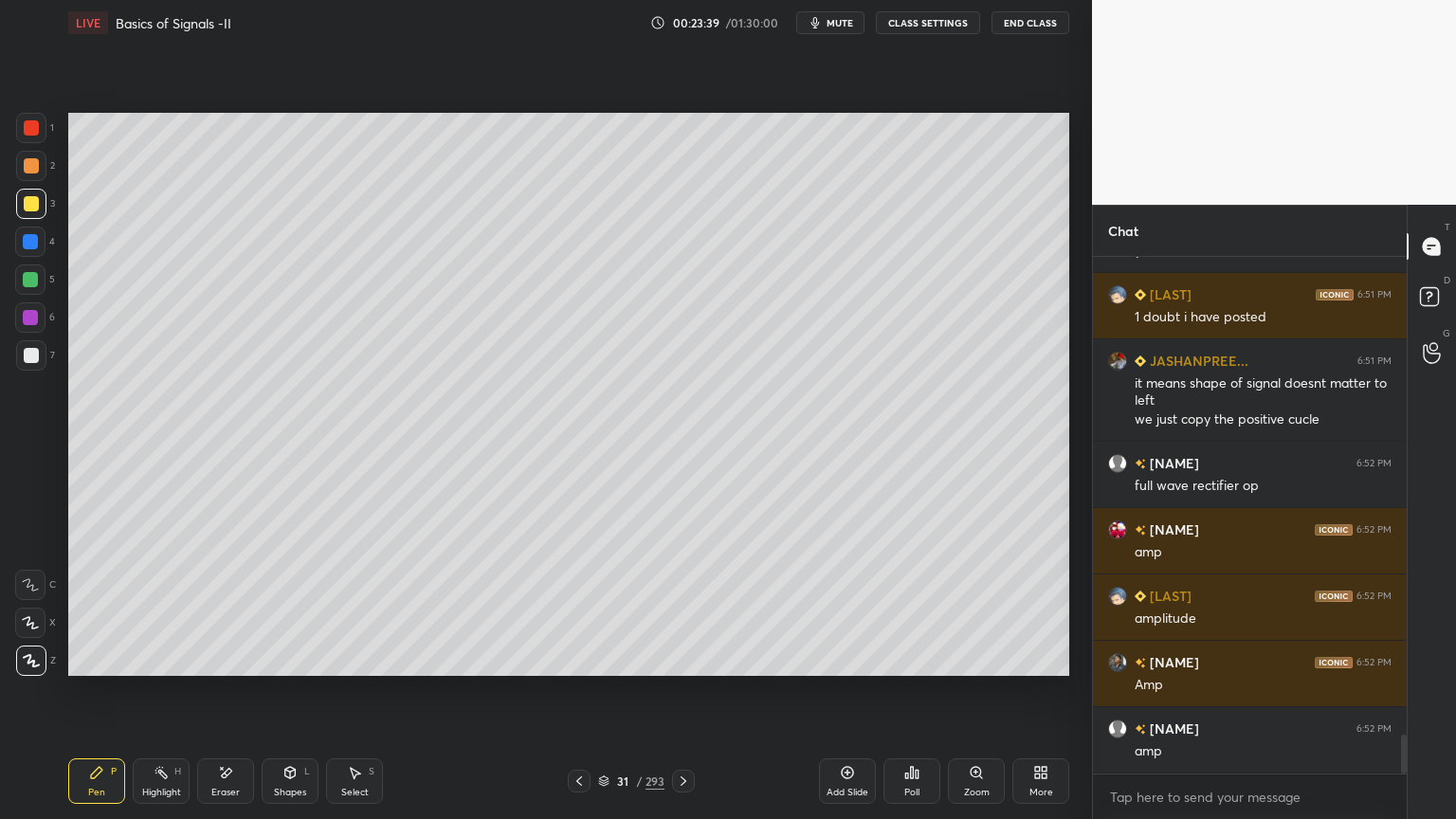 scroll, scrollTop: 6332, scrollLeft: 0, axis: vertical 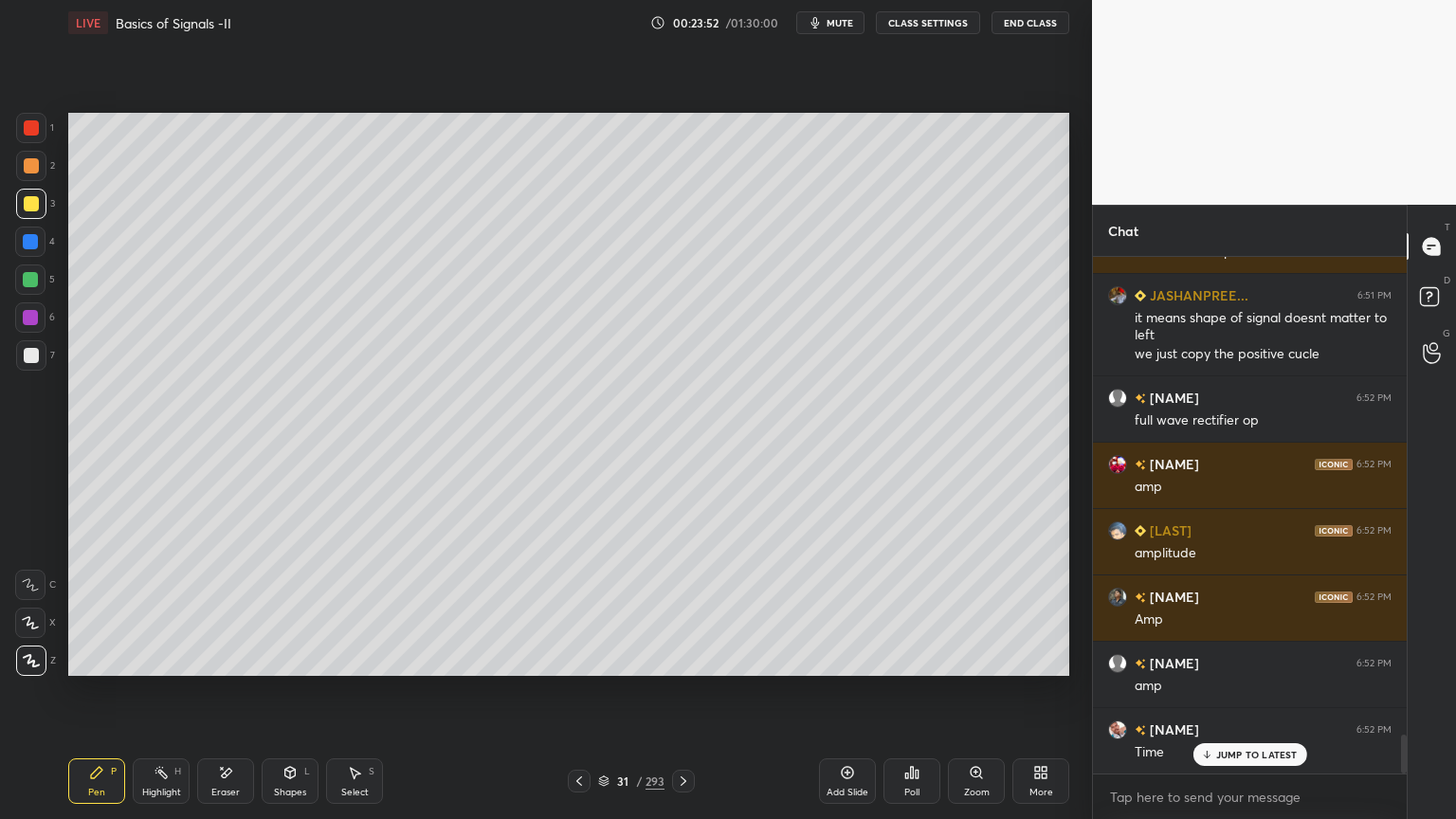 click on "Highlight" at bounding box center (161, 792) 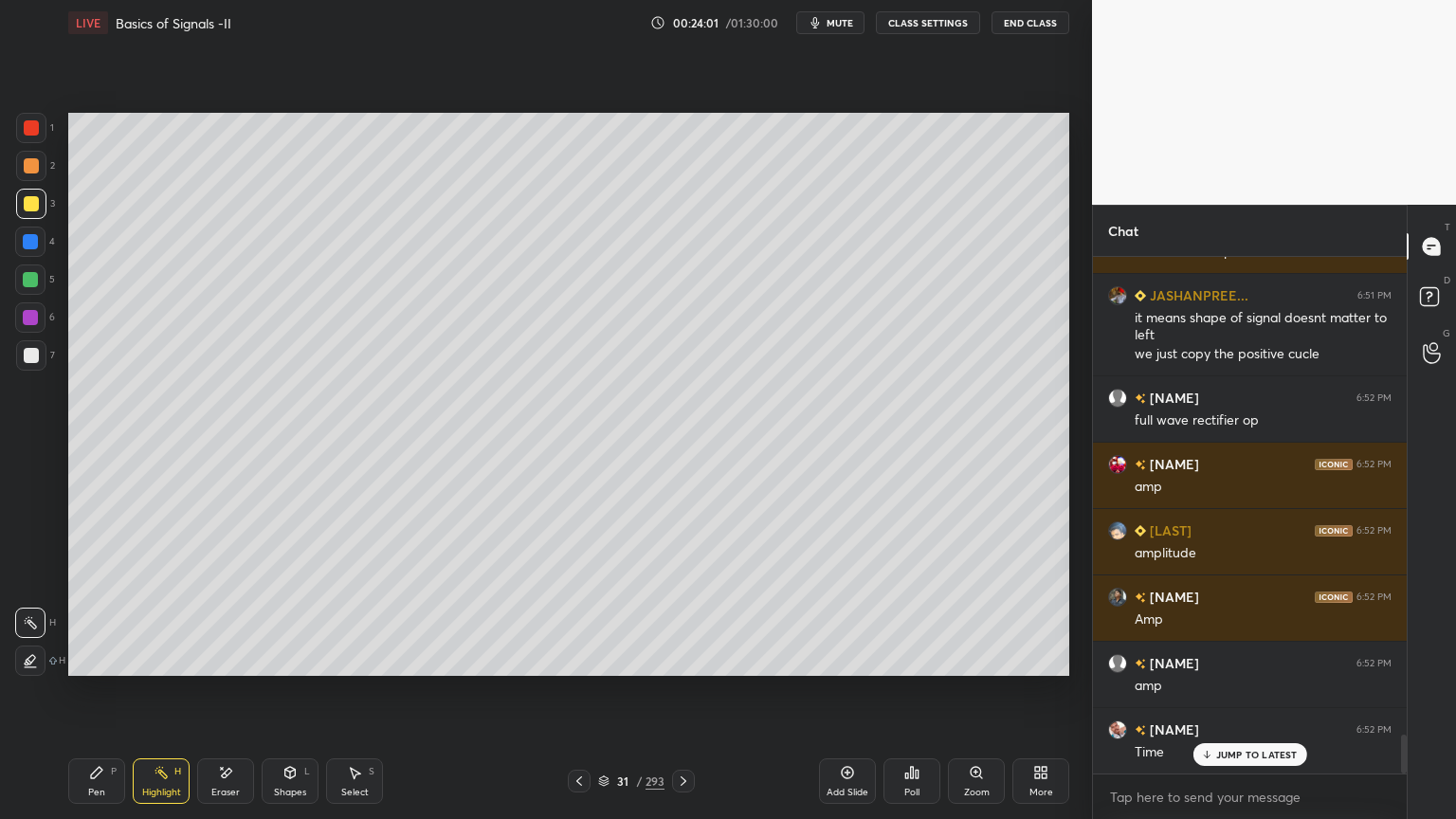 click on "Eraser" at bounding box center [226, 792] 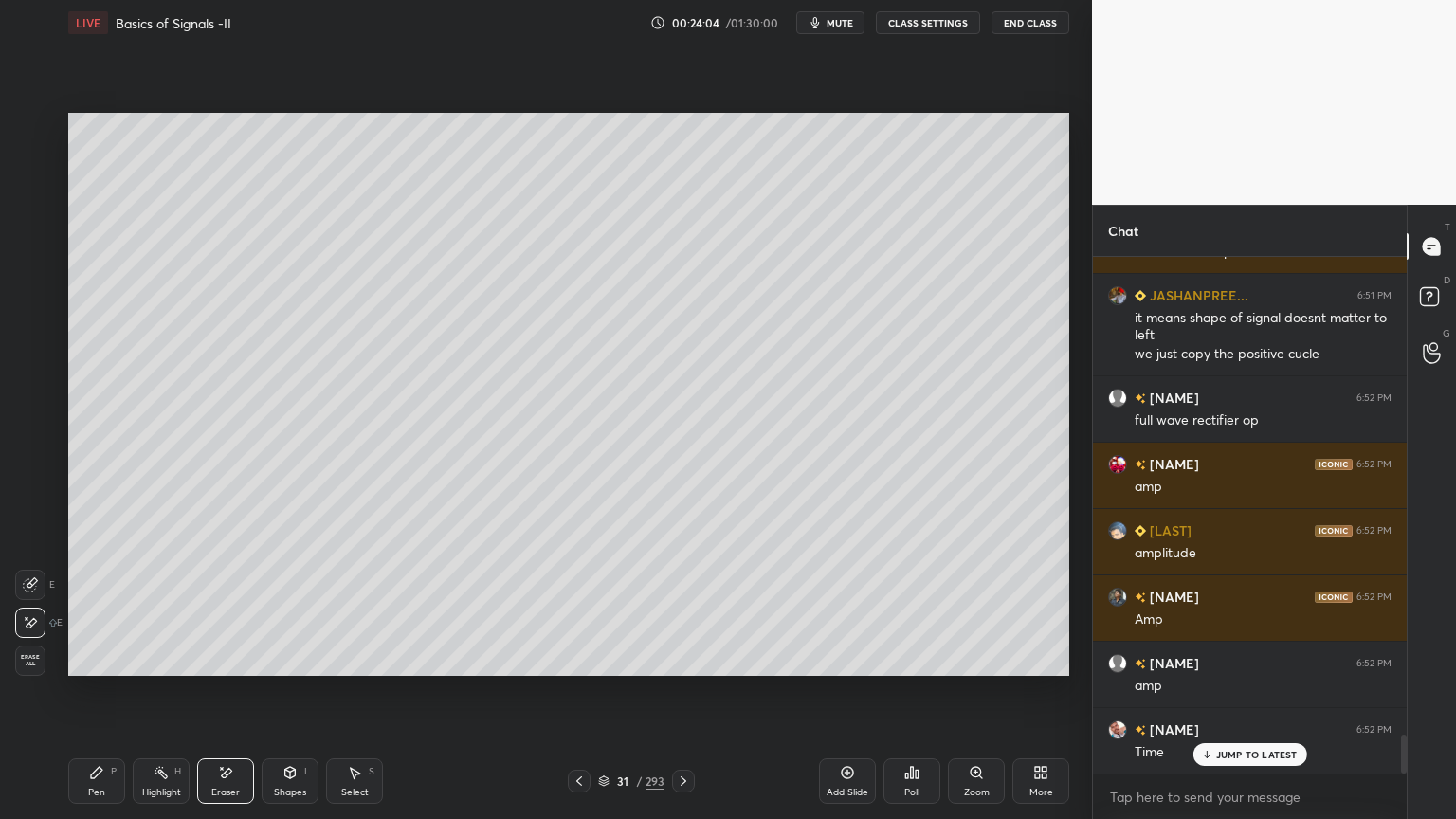 click on "Pen P" at bounding box center (97, 781) 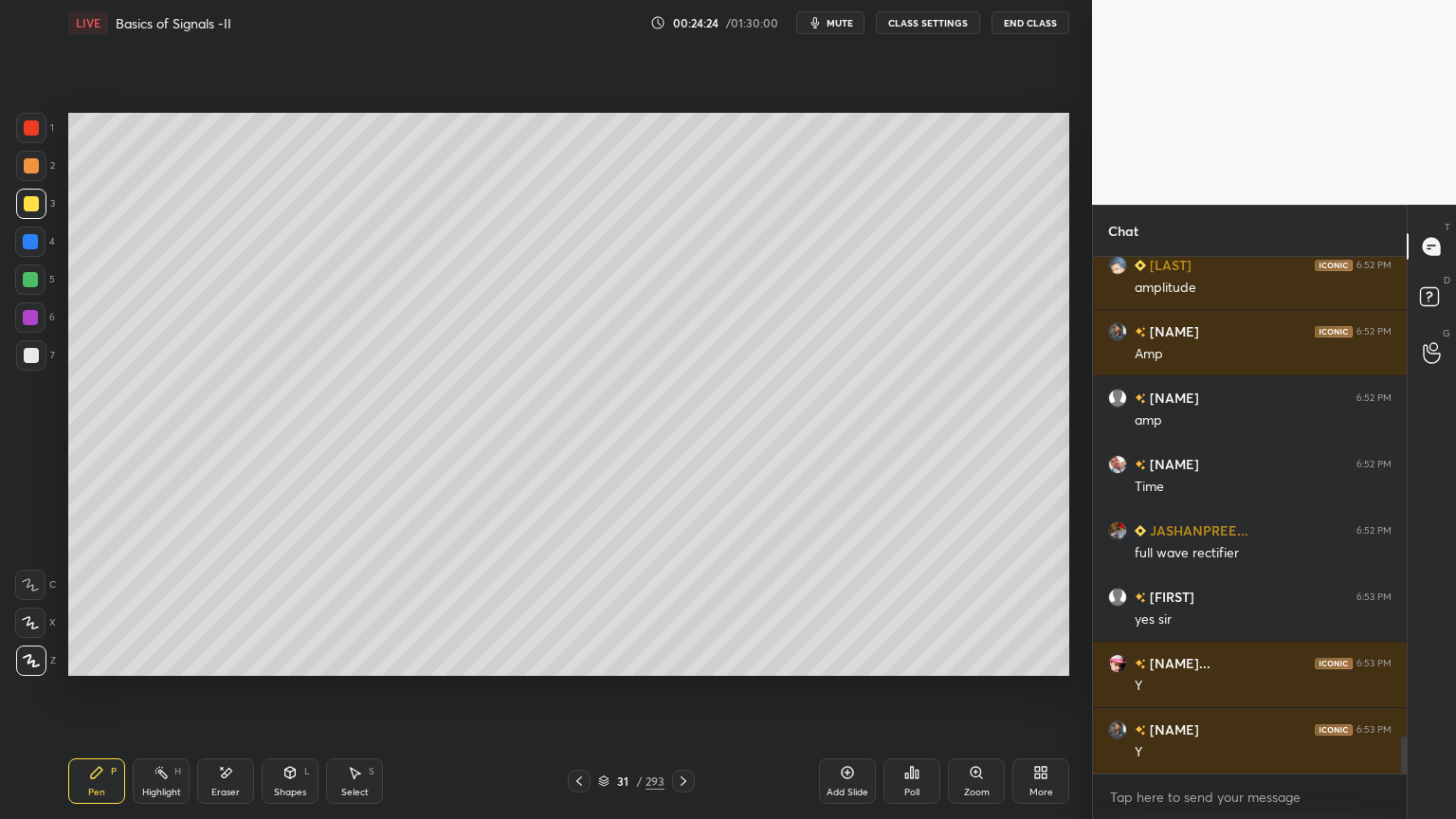 scroll, scrollTop: 6665, scrollLeft: 0, axis: vertical 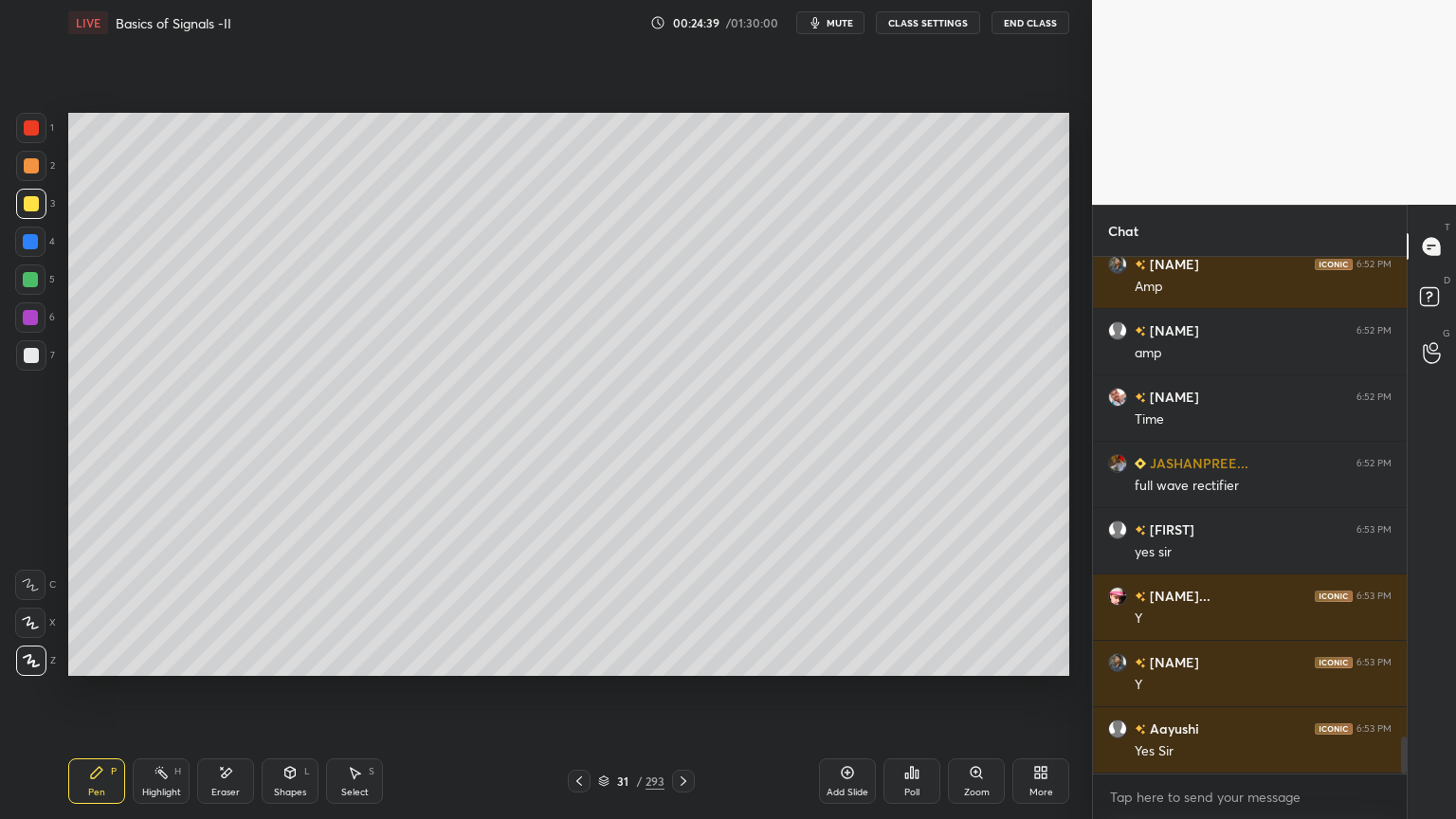 click 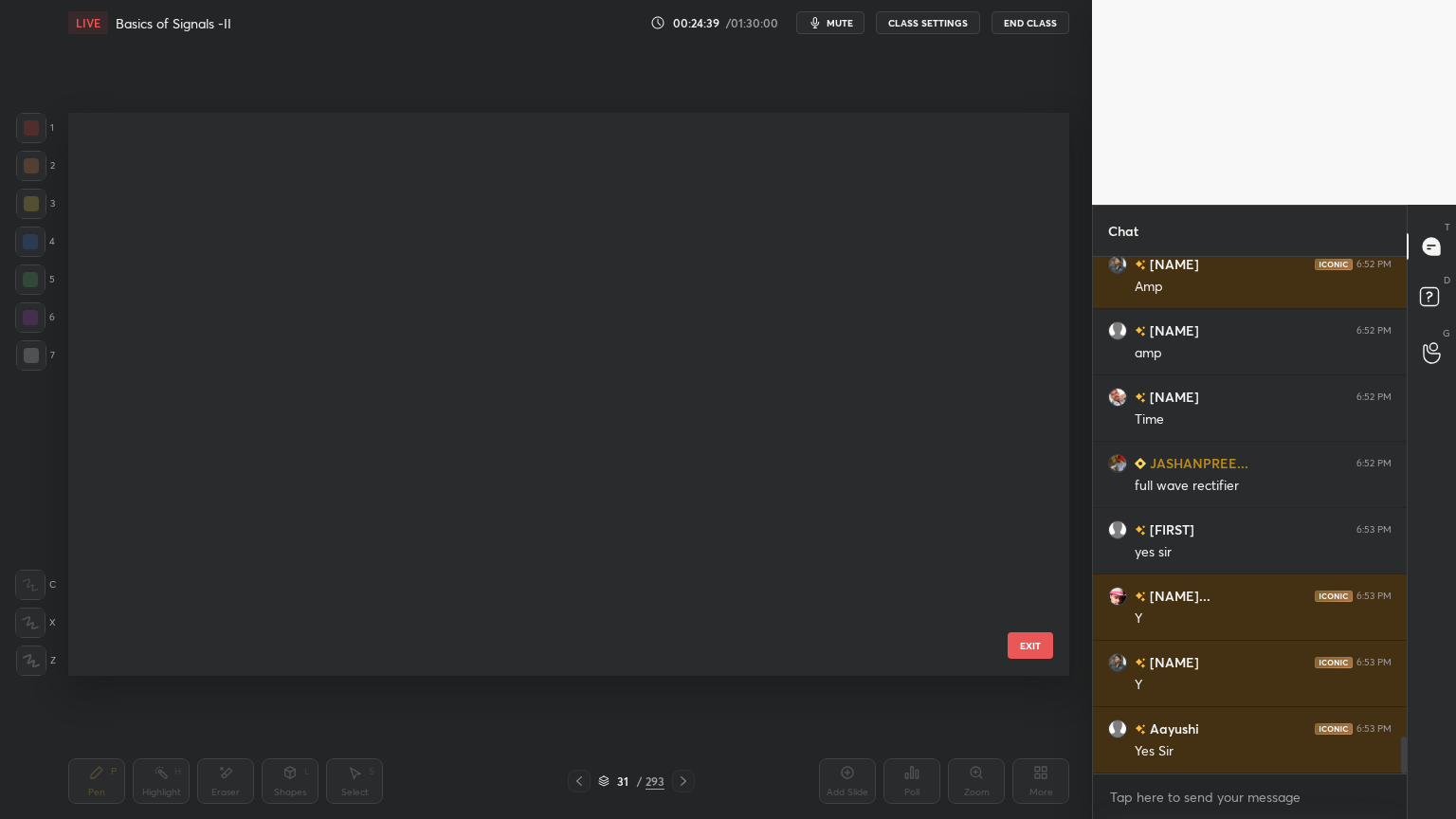 scroll, scrollTop: 1345, scrollLeft: 0, axis: vertical 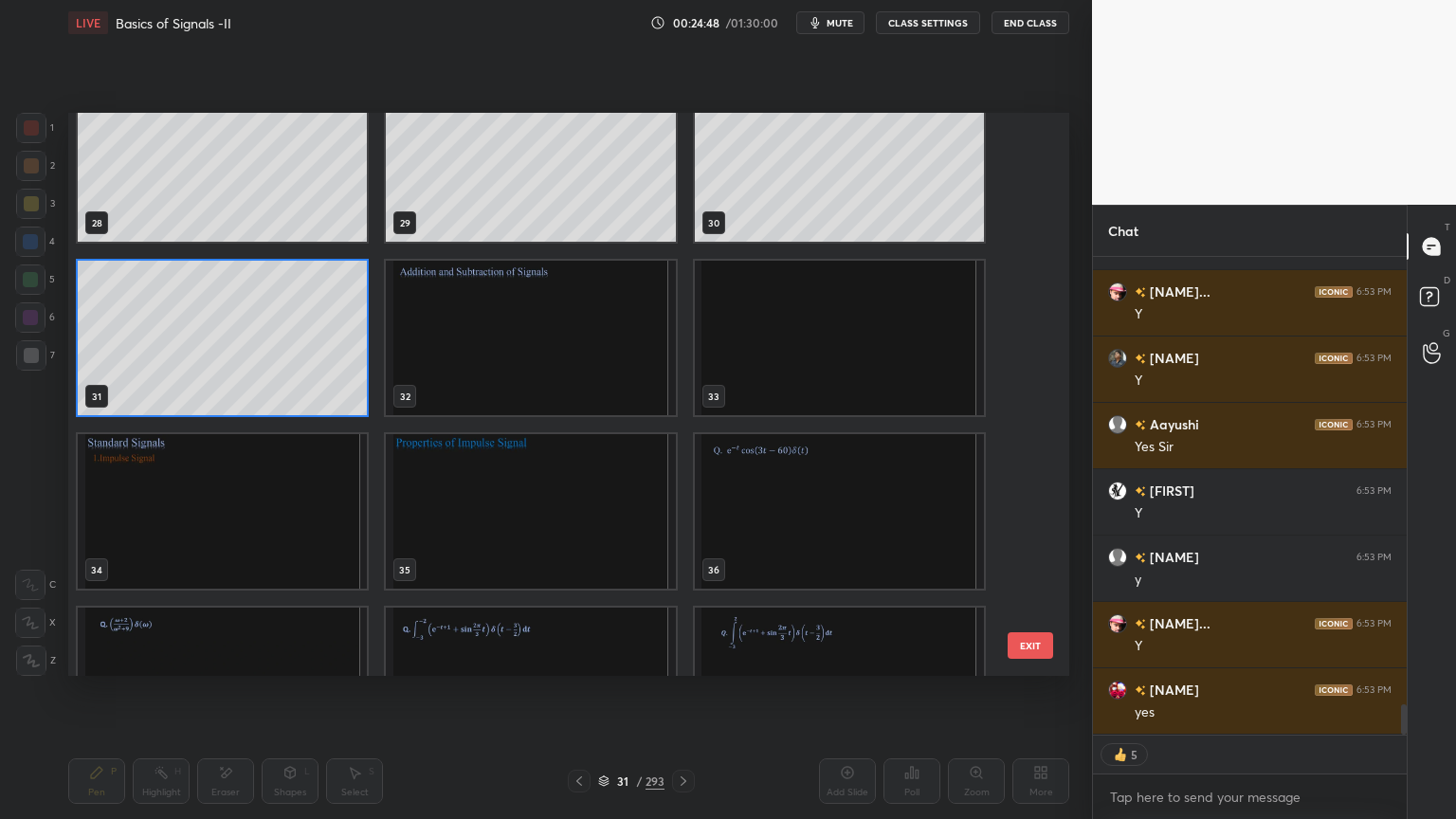 click at bounding box center (530, 337) 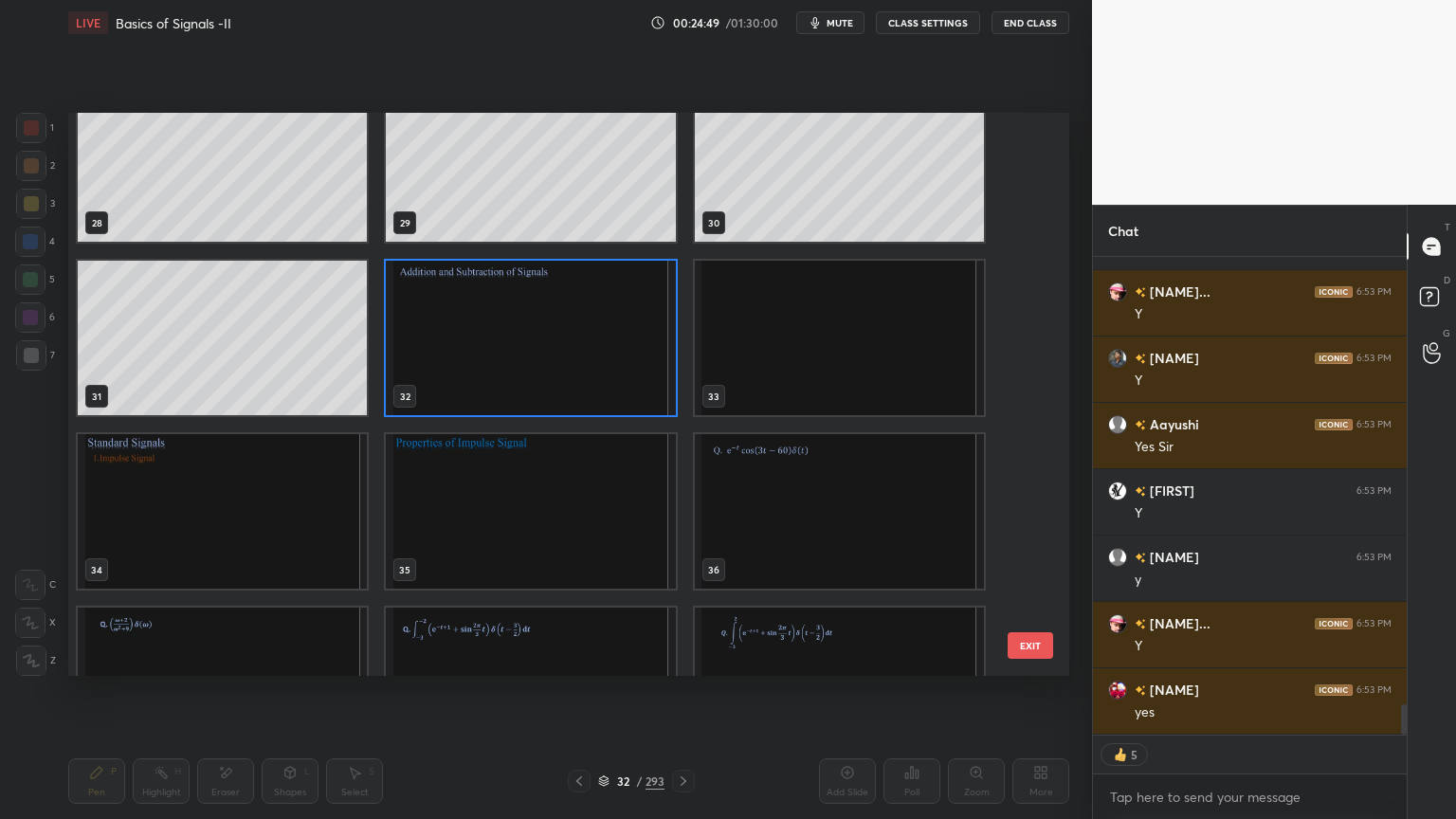 click at bounding box center (530, 337) 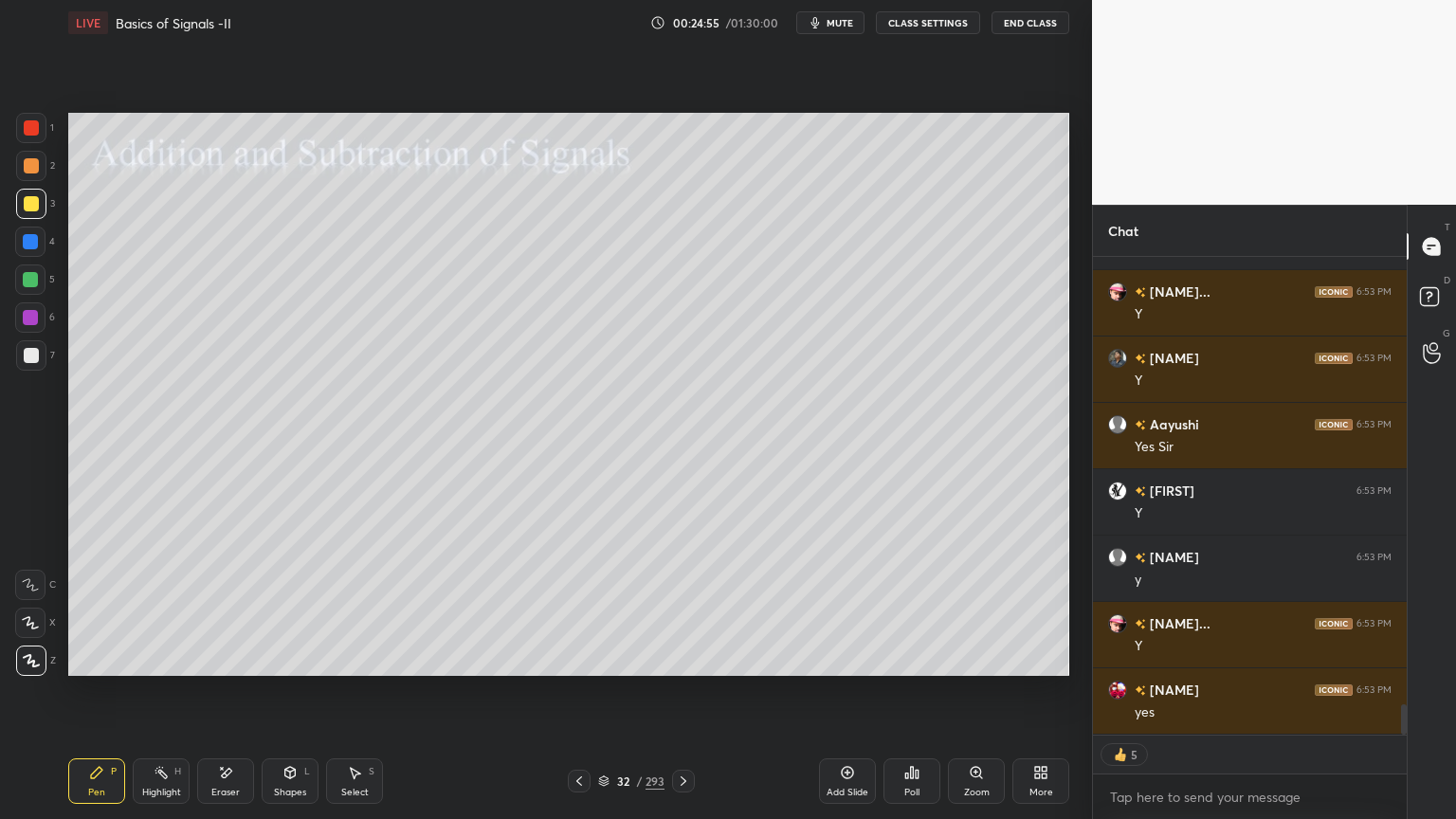 scroll, scrollTop: 7035, scrollLeft: 0, axis: vertical 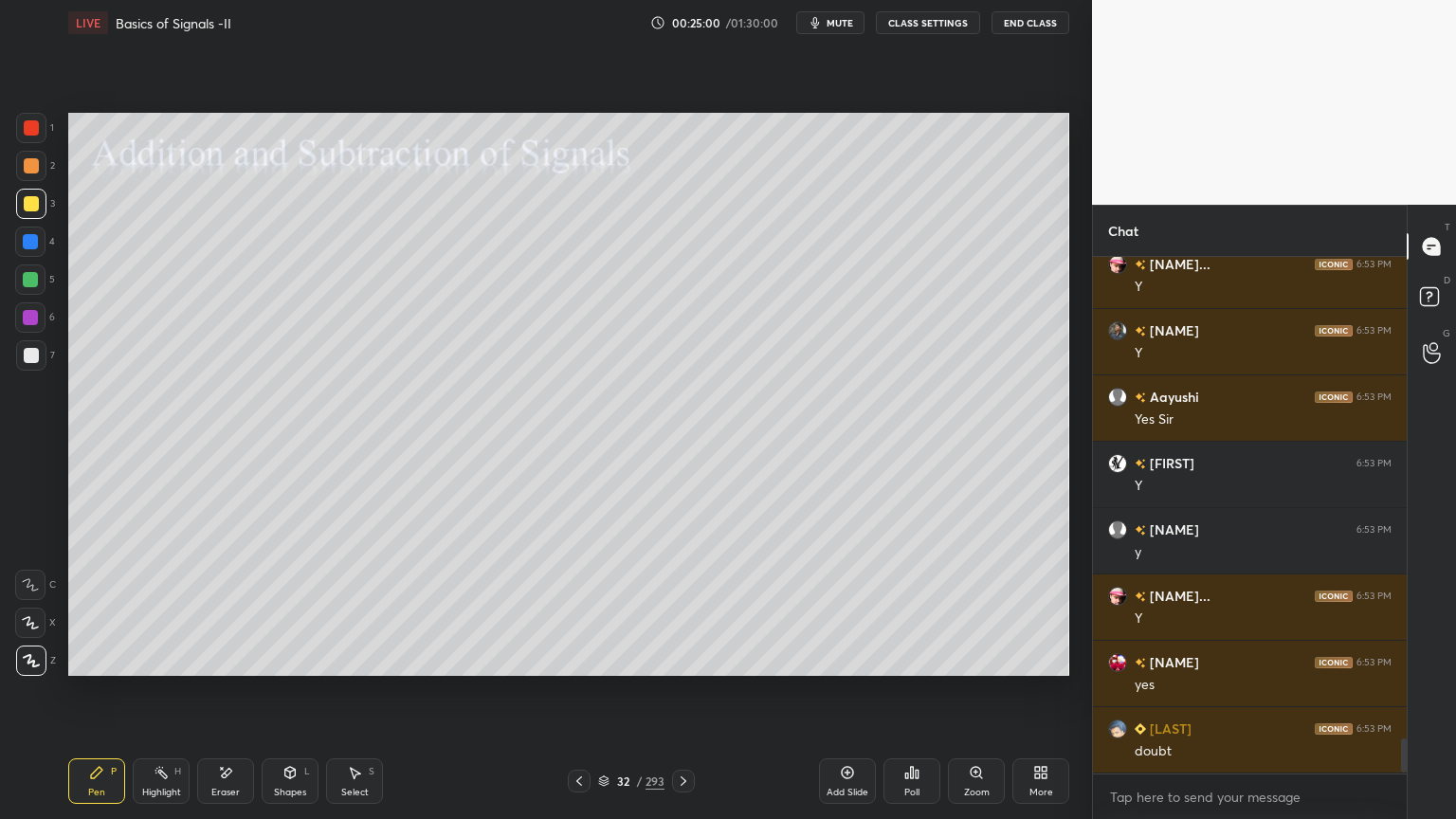 click 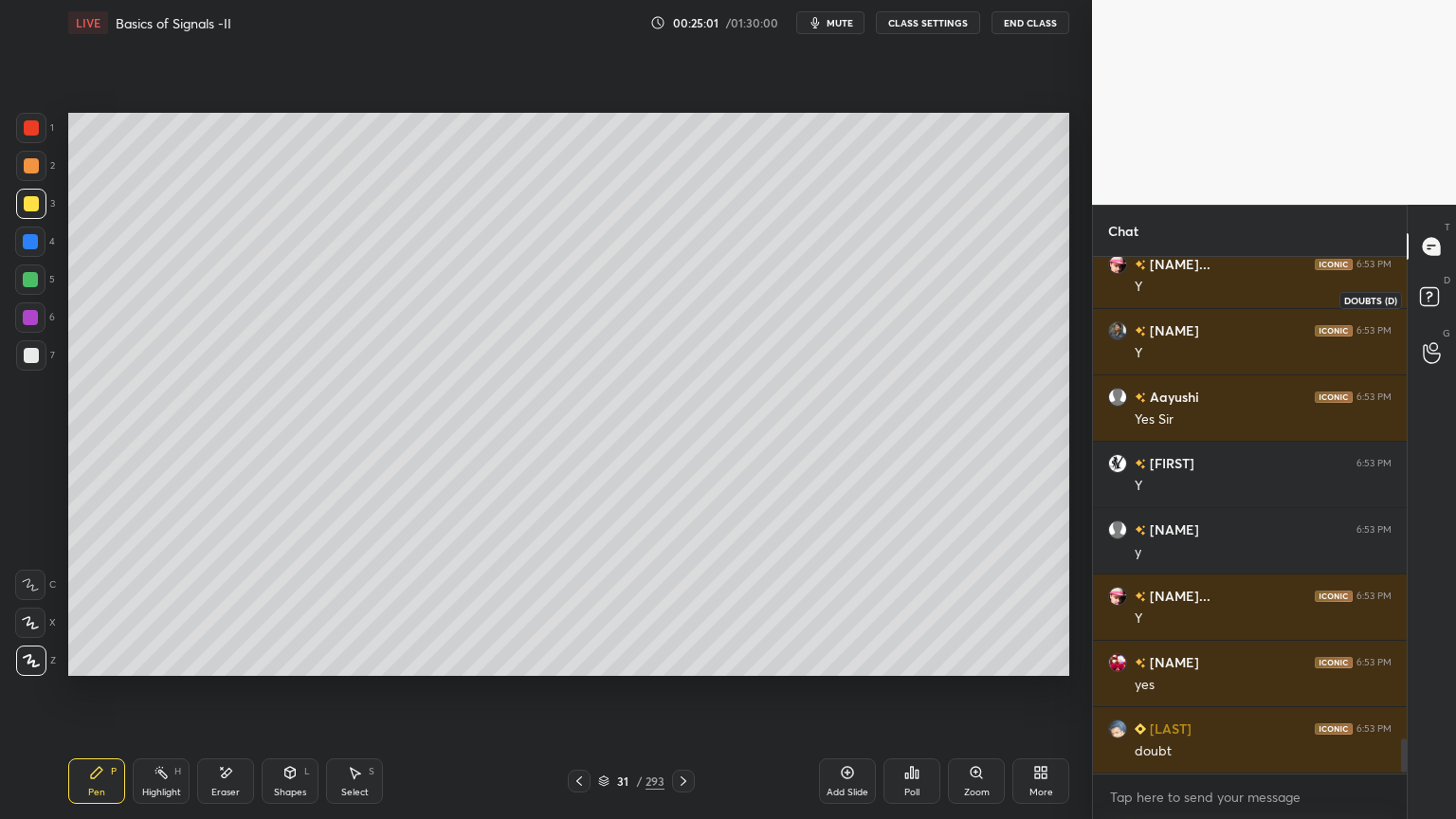 click 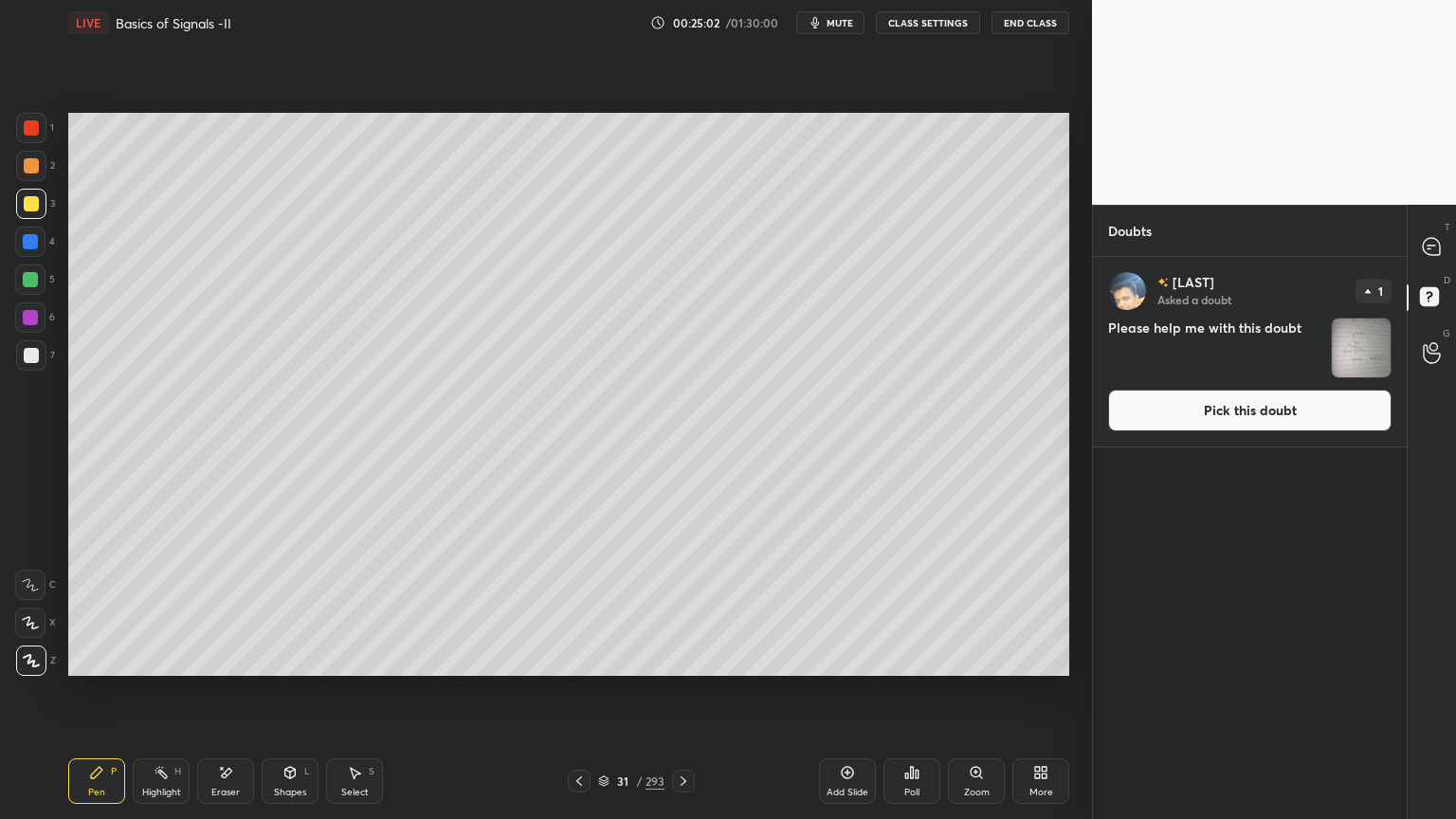 click on "Pick this doubt" at bounding box center [1249, 410] 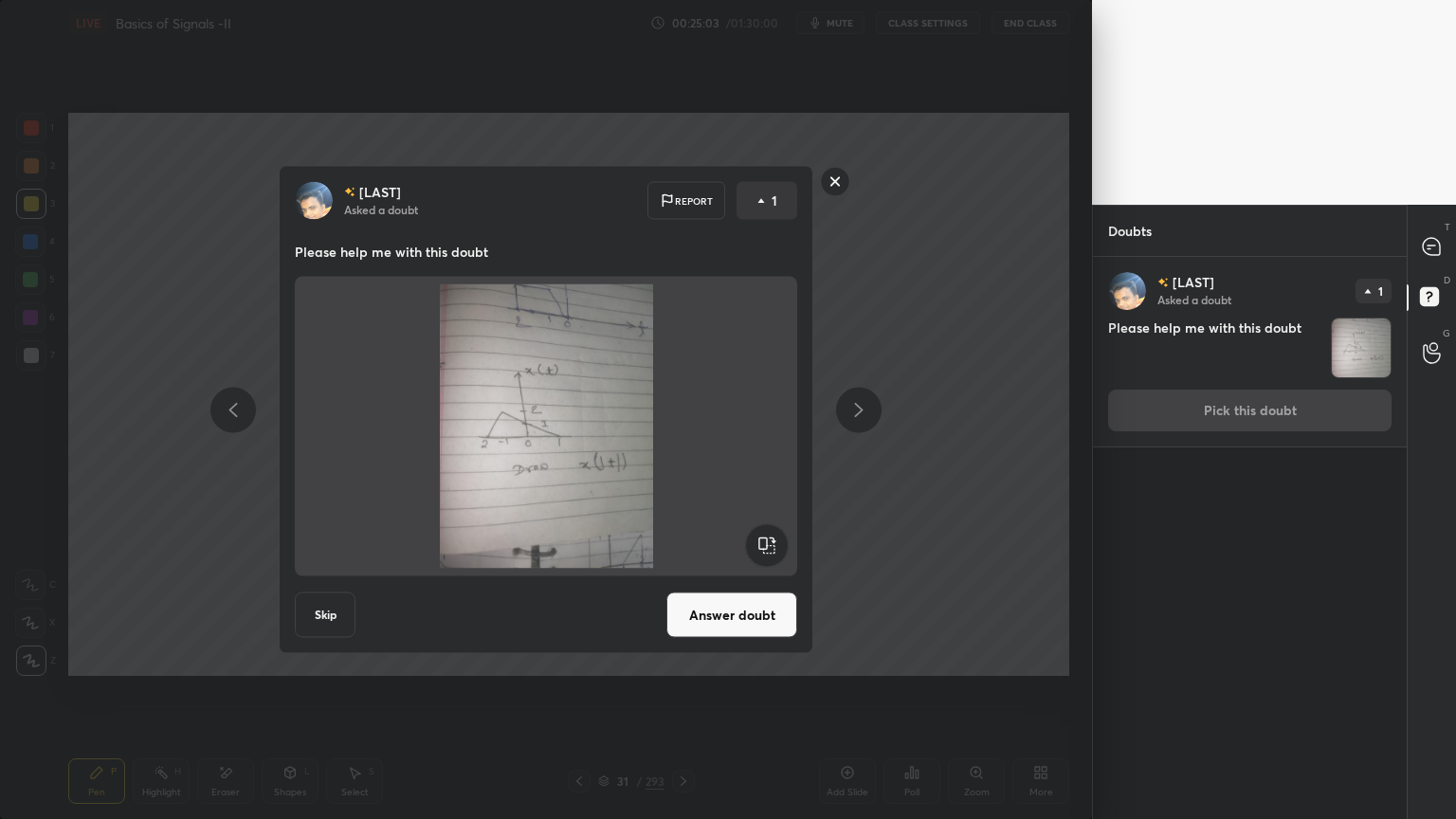 click on "Answer doubt" at bounding box center [732, 615] 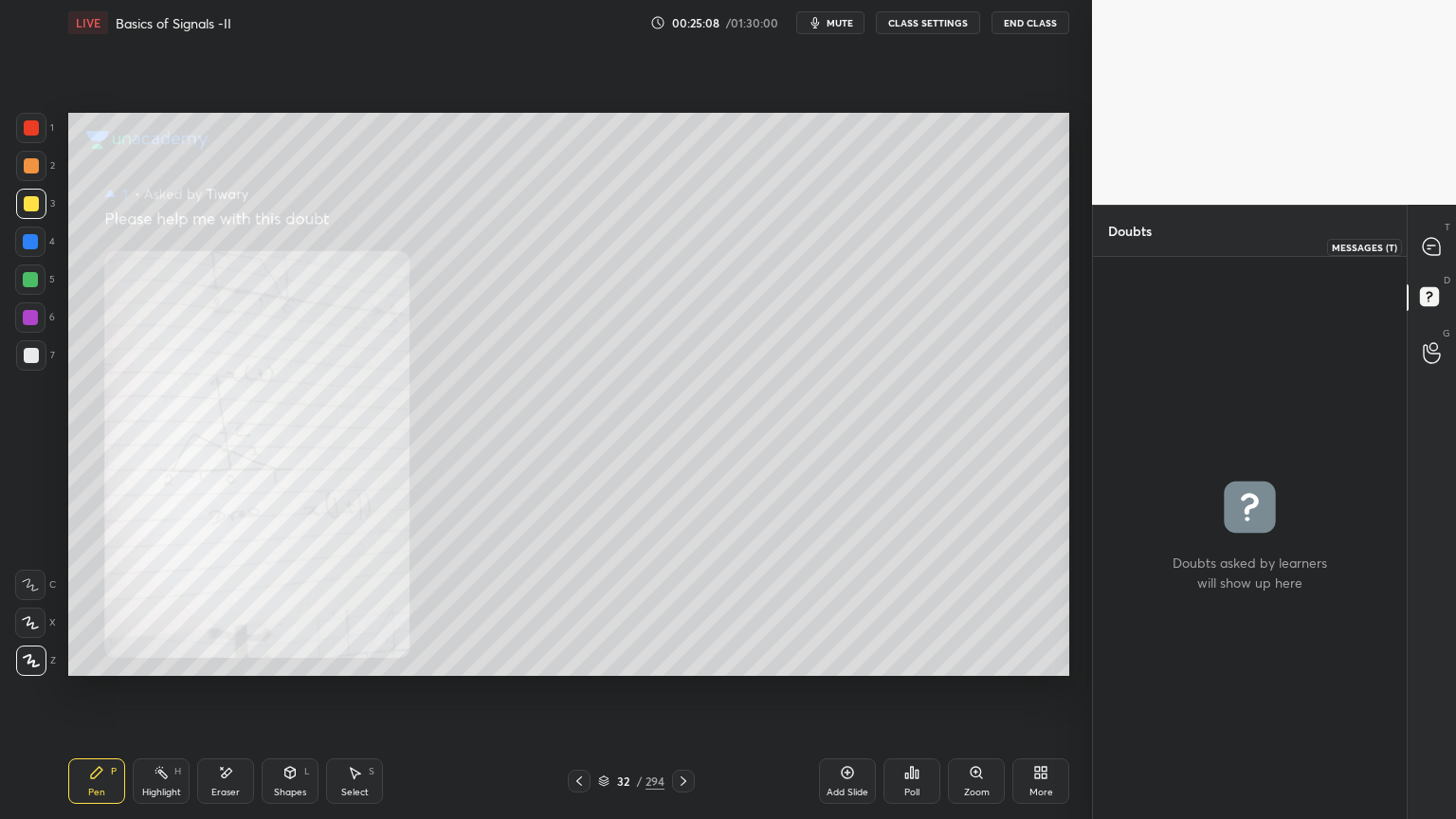 click 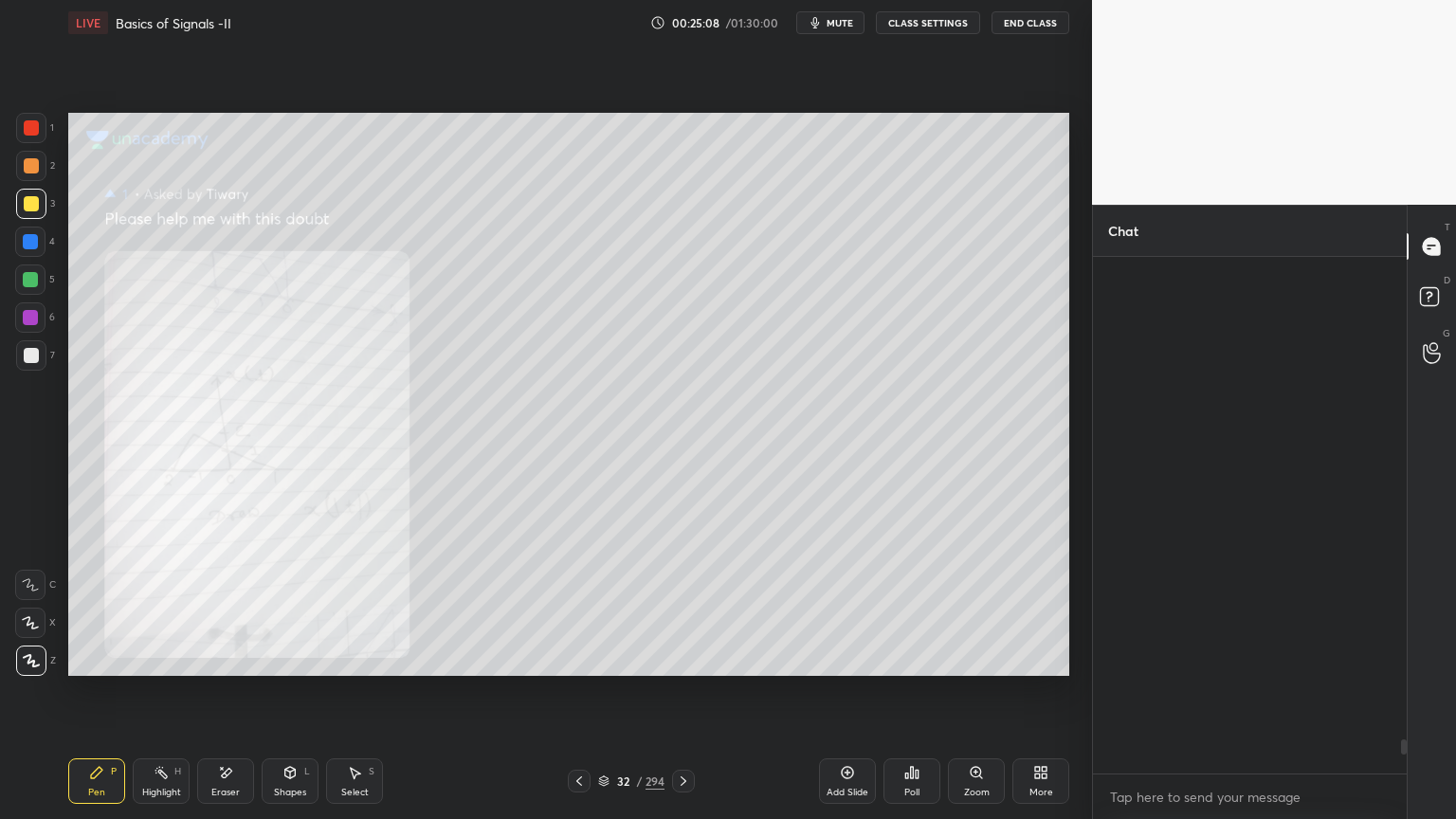 scroll, scrollTop: 7275, scrollLeft: 0, axis: vertical 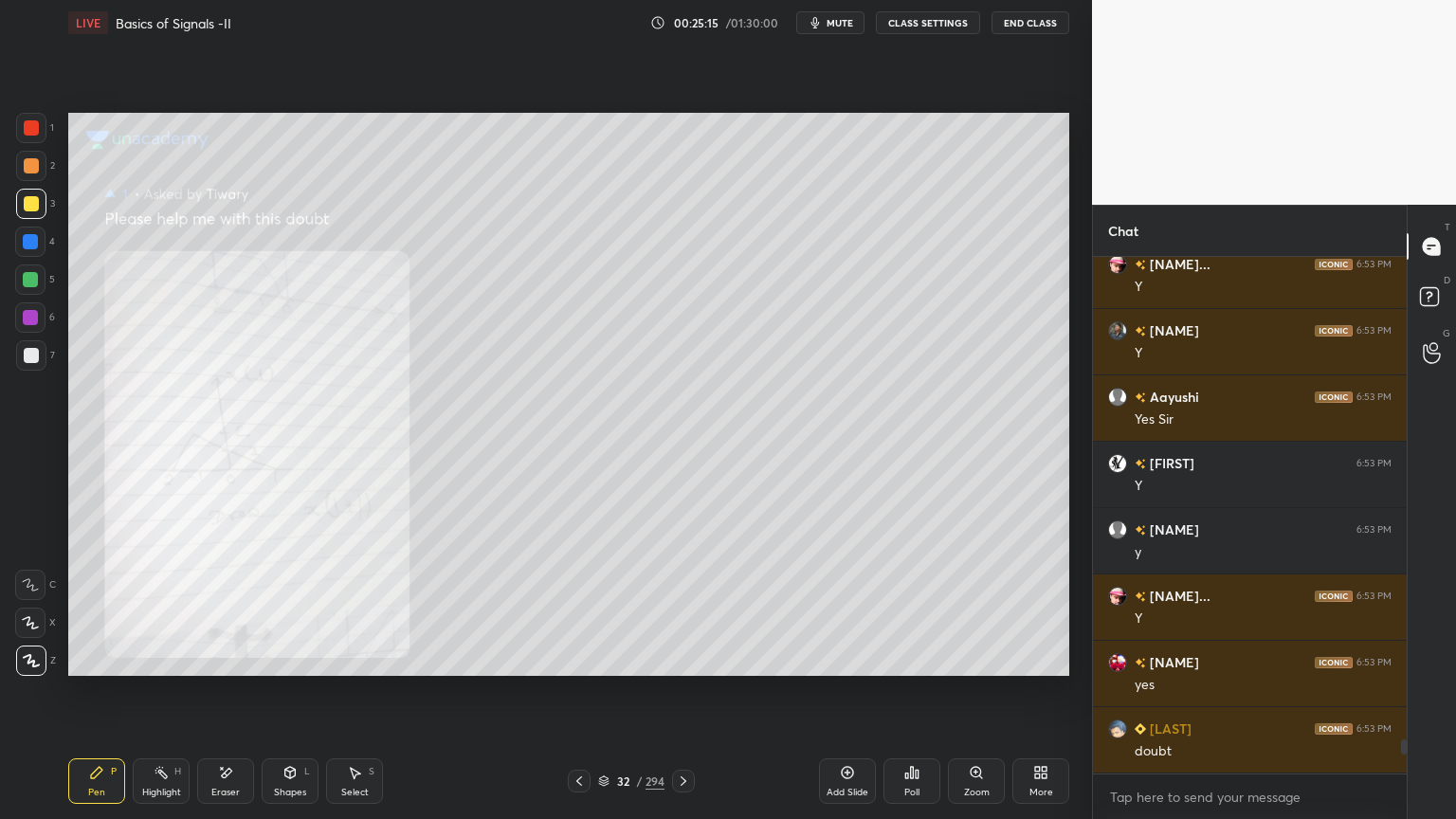 click at bounding box center [31, 166] 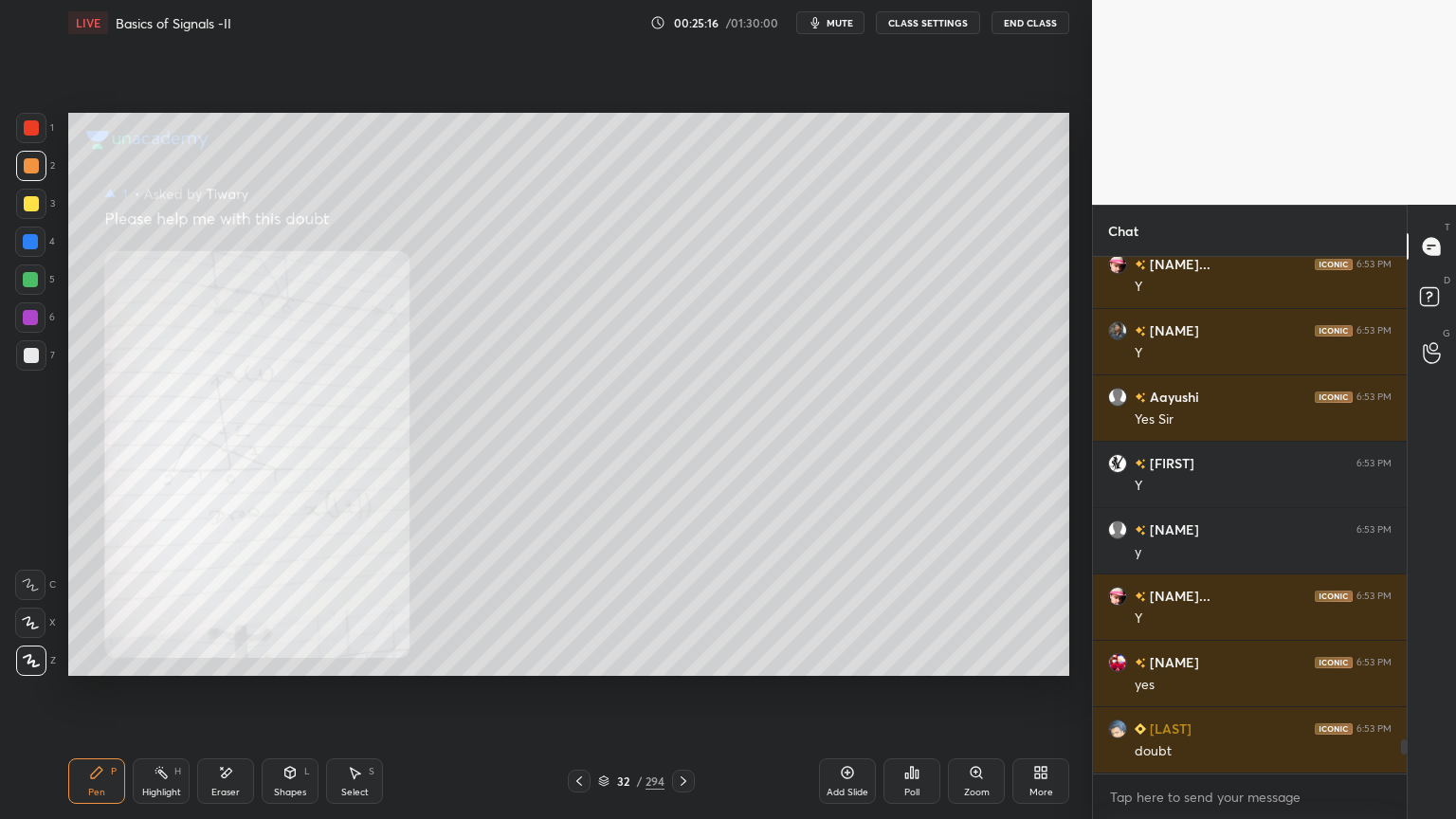 click on "Shapes" at bounding box center (290, 792) 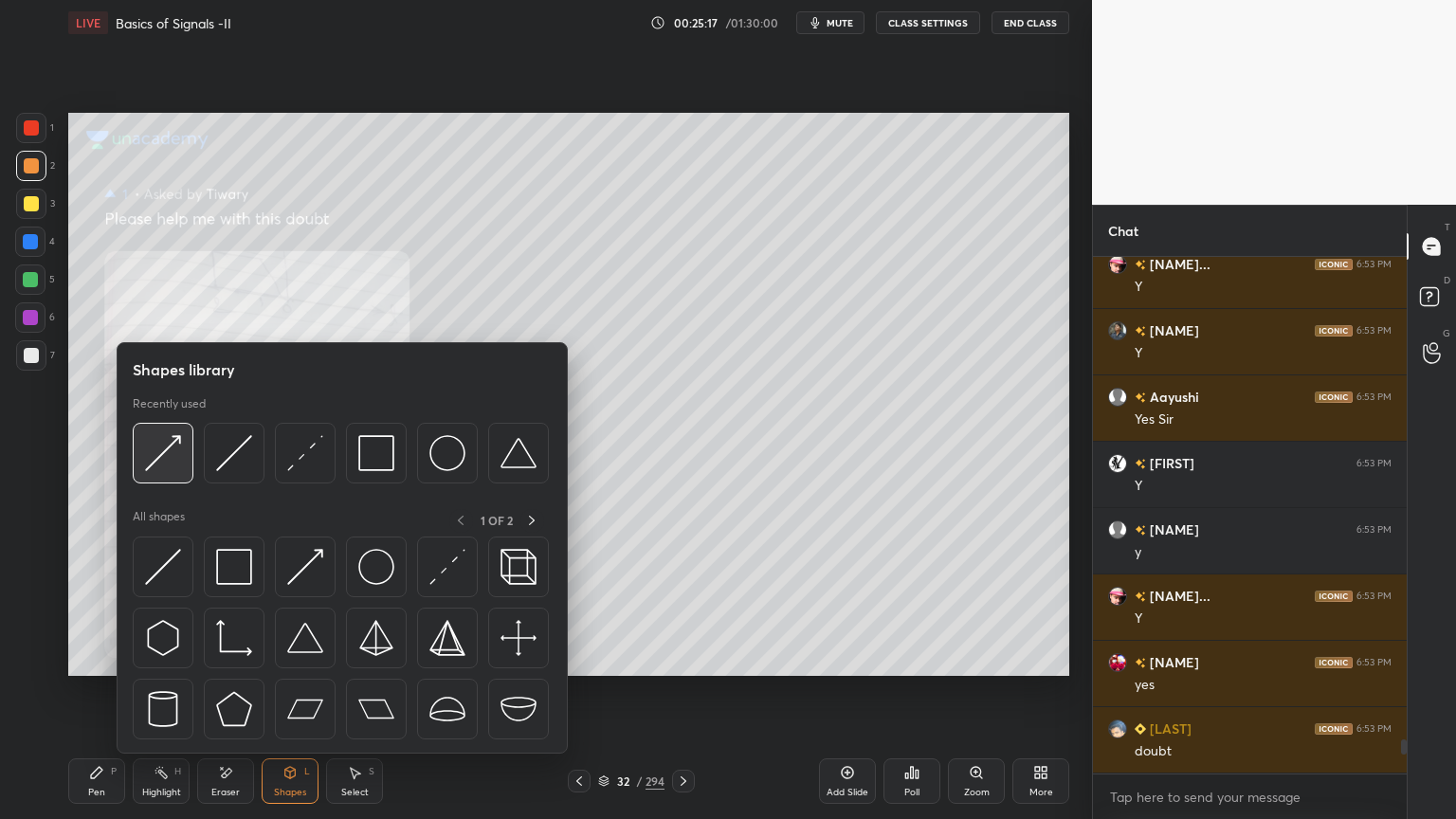 click at bounding box center [163, 453] 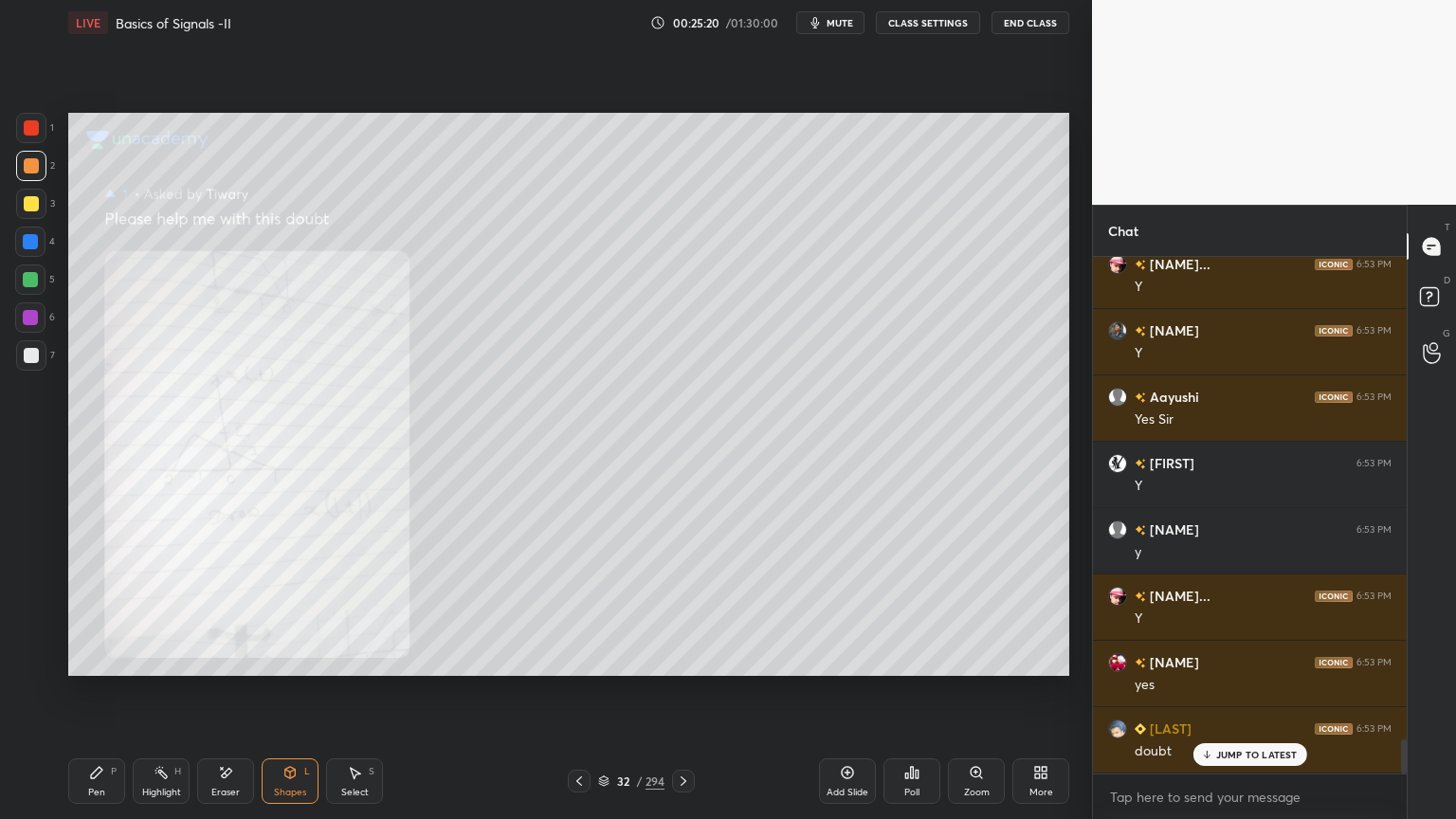 scroll, scrollTop: 7341, scrollLeft: 0, axis: vertical 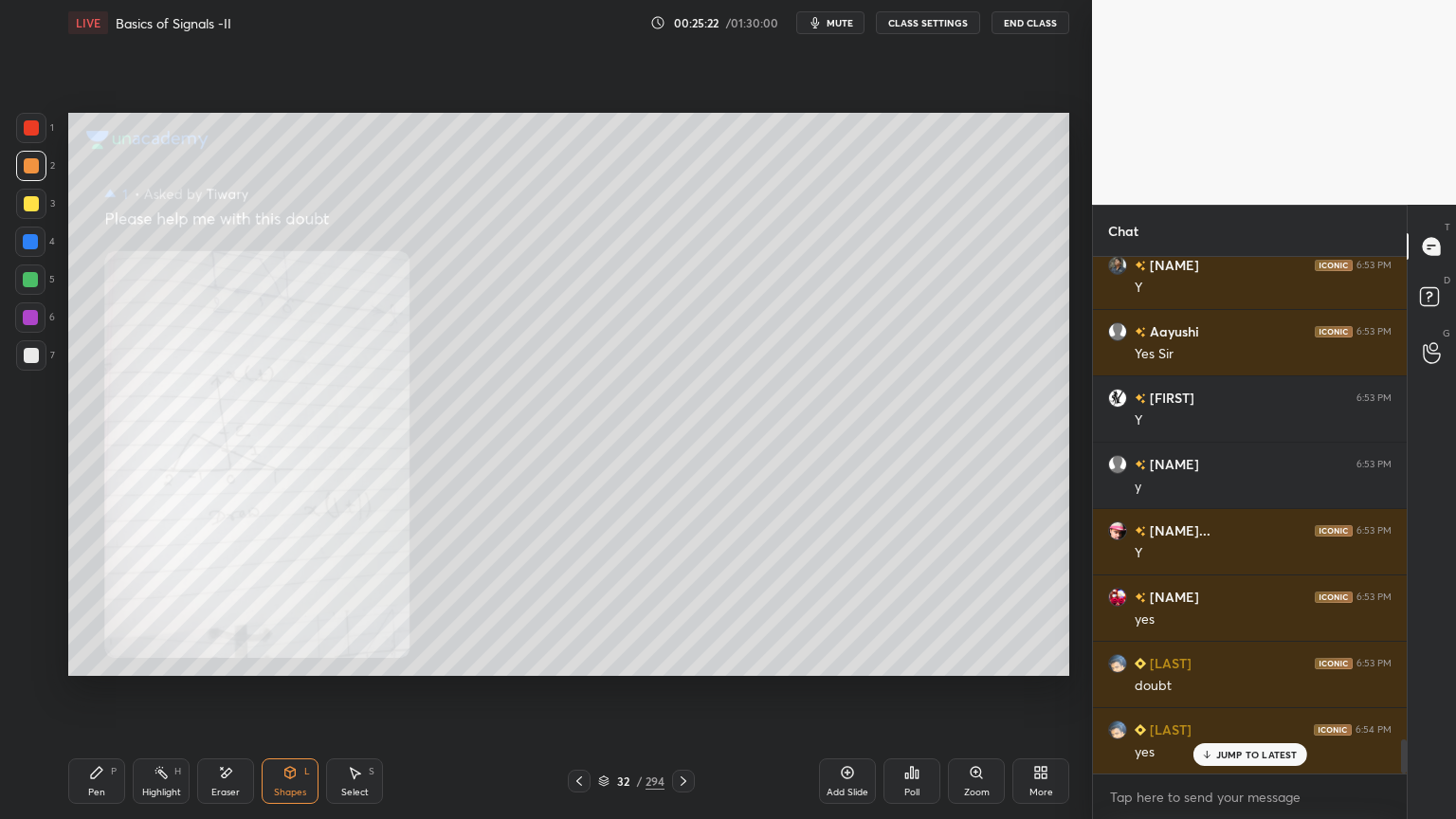 click on "Pen P" at bounding box center (97, 781) 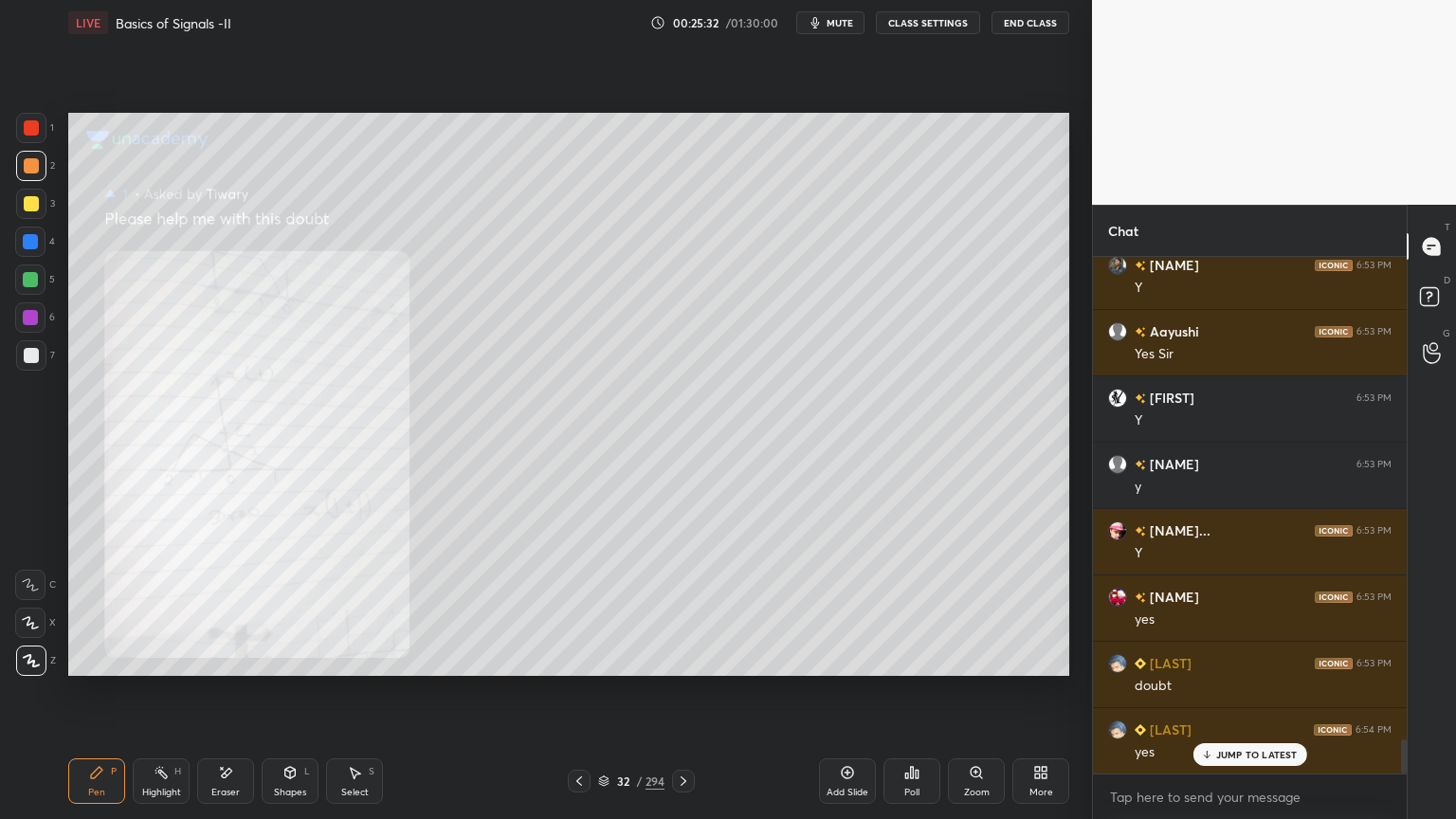 click at bounding box center [30, 280] 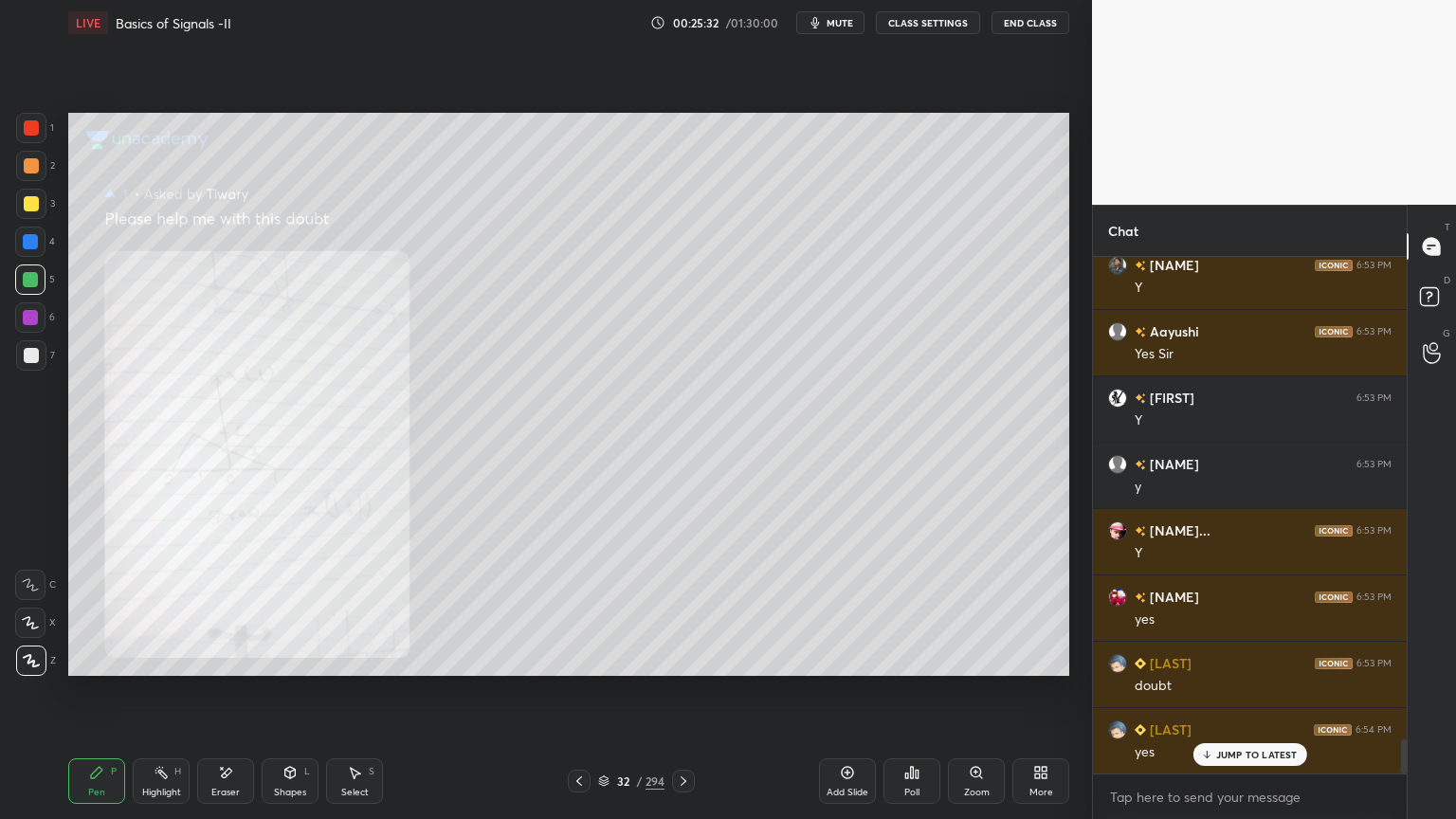 click at bounding box center (31, 355) 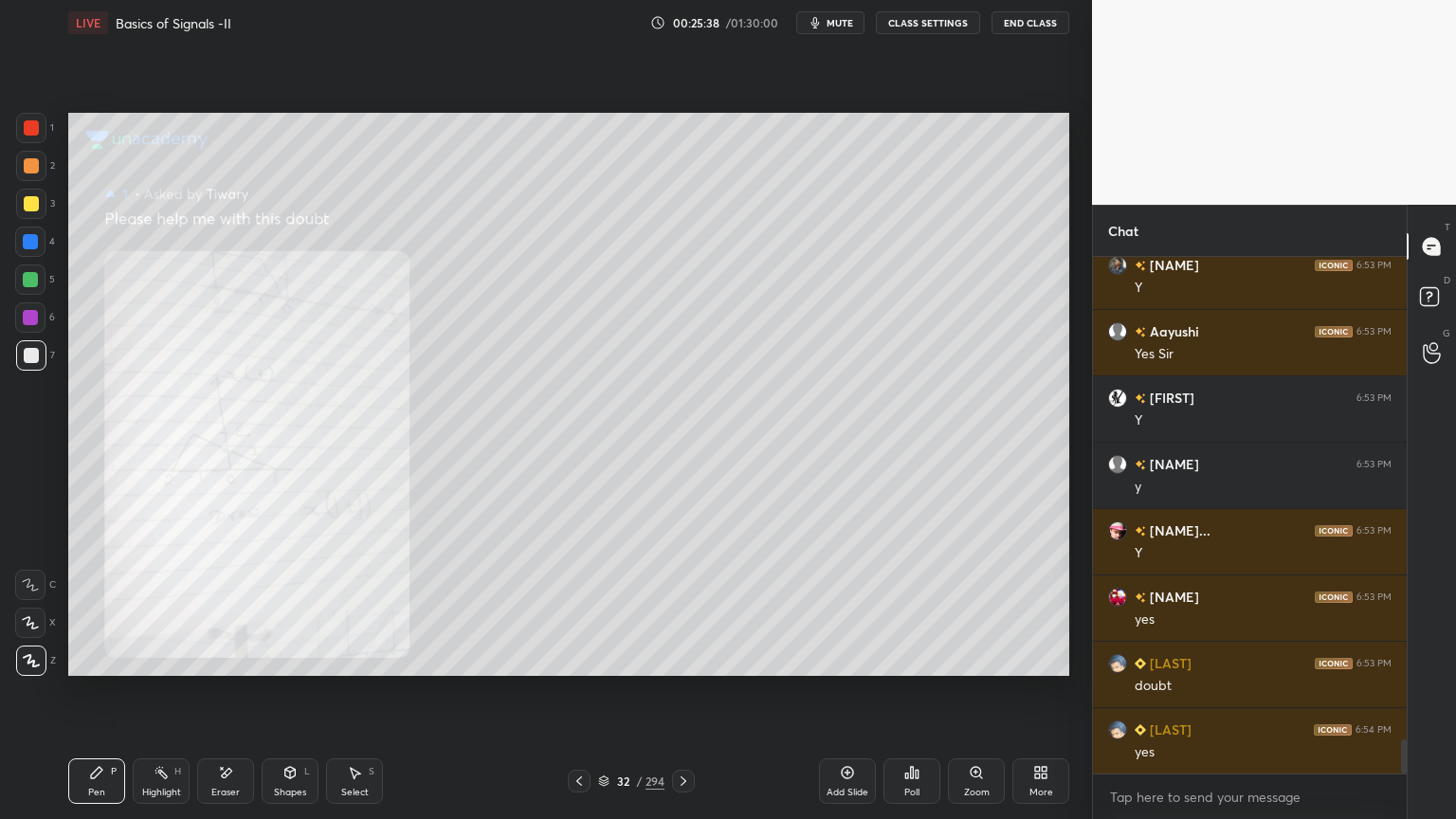 scroll, scrollTop: 7408, scrollLeft: 0, axis: vertical 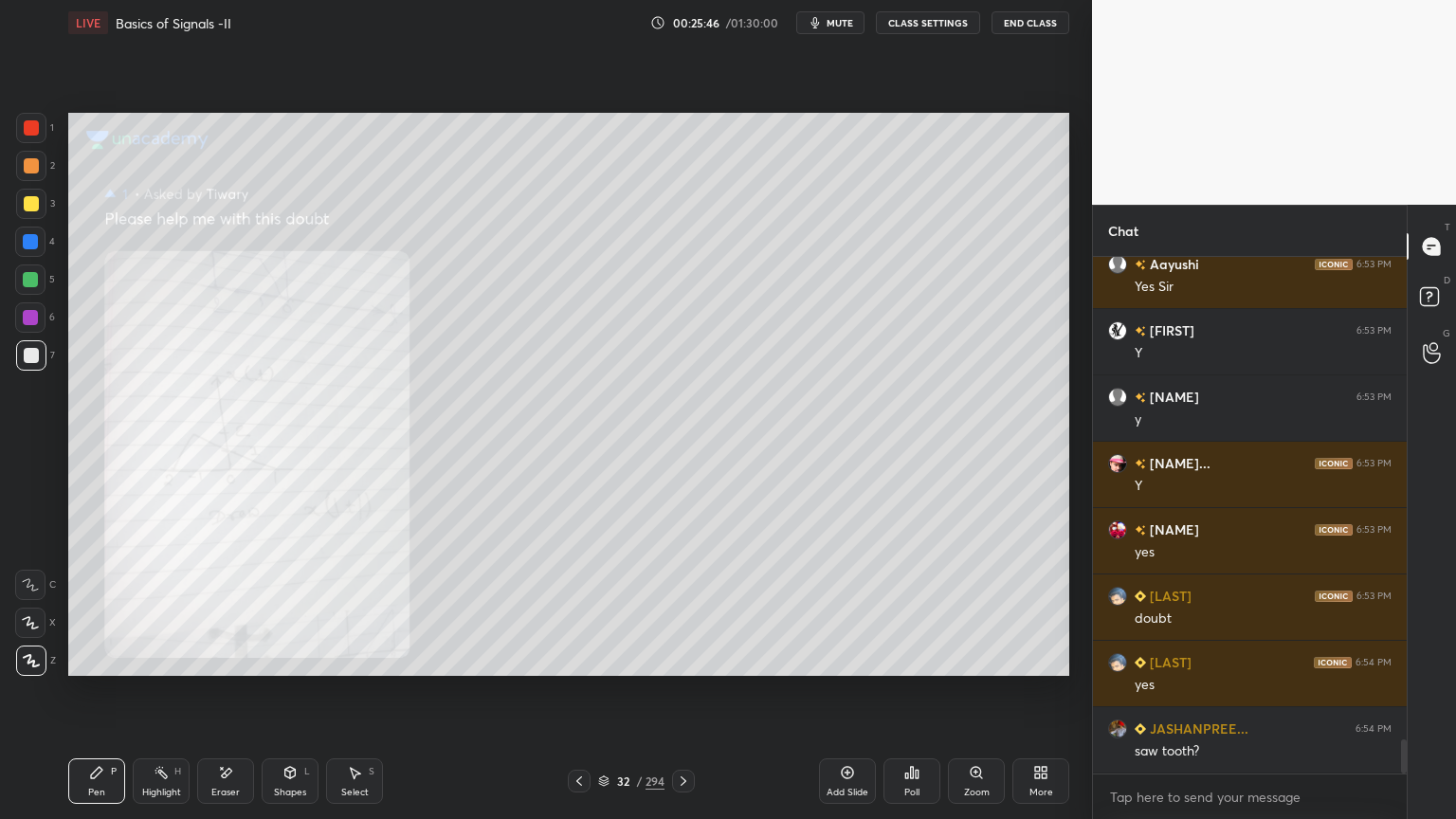 click on "Shapes" at bounding box center [290, 792] 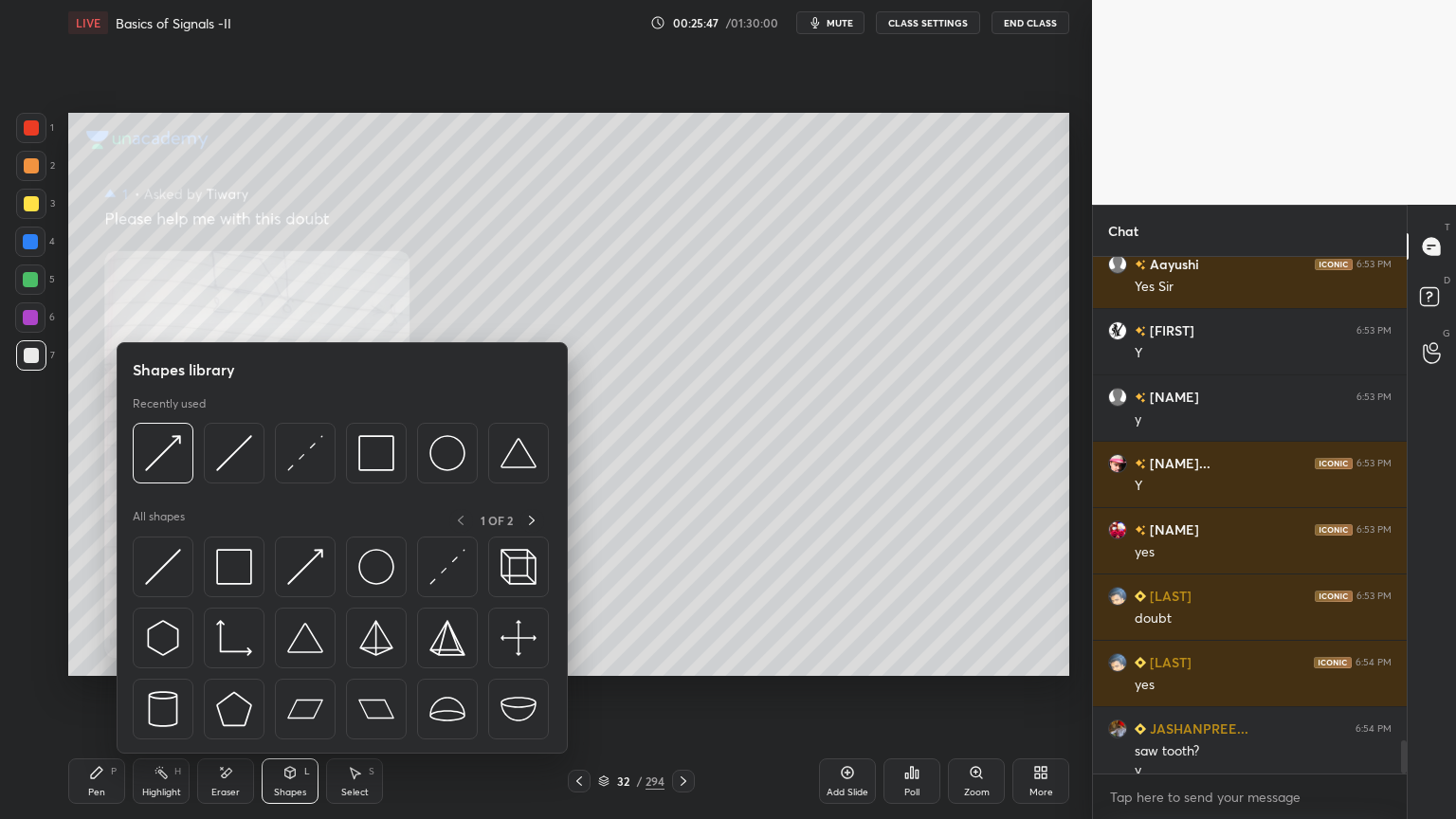 scroll, scrollTop: 7427, scrollLeft: 0, axis: vertical 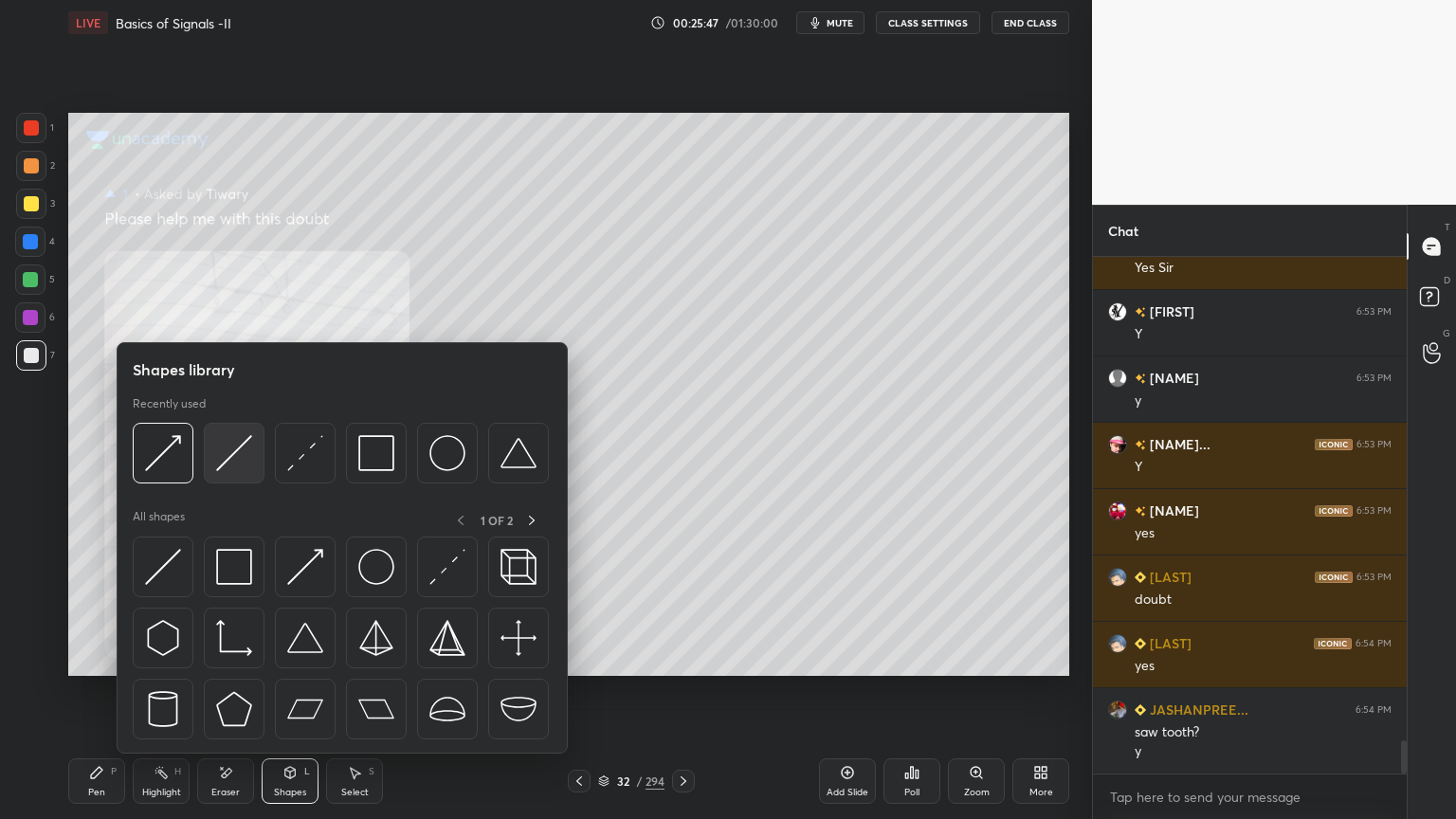 click at bounding box center [234, 453] 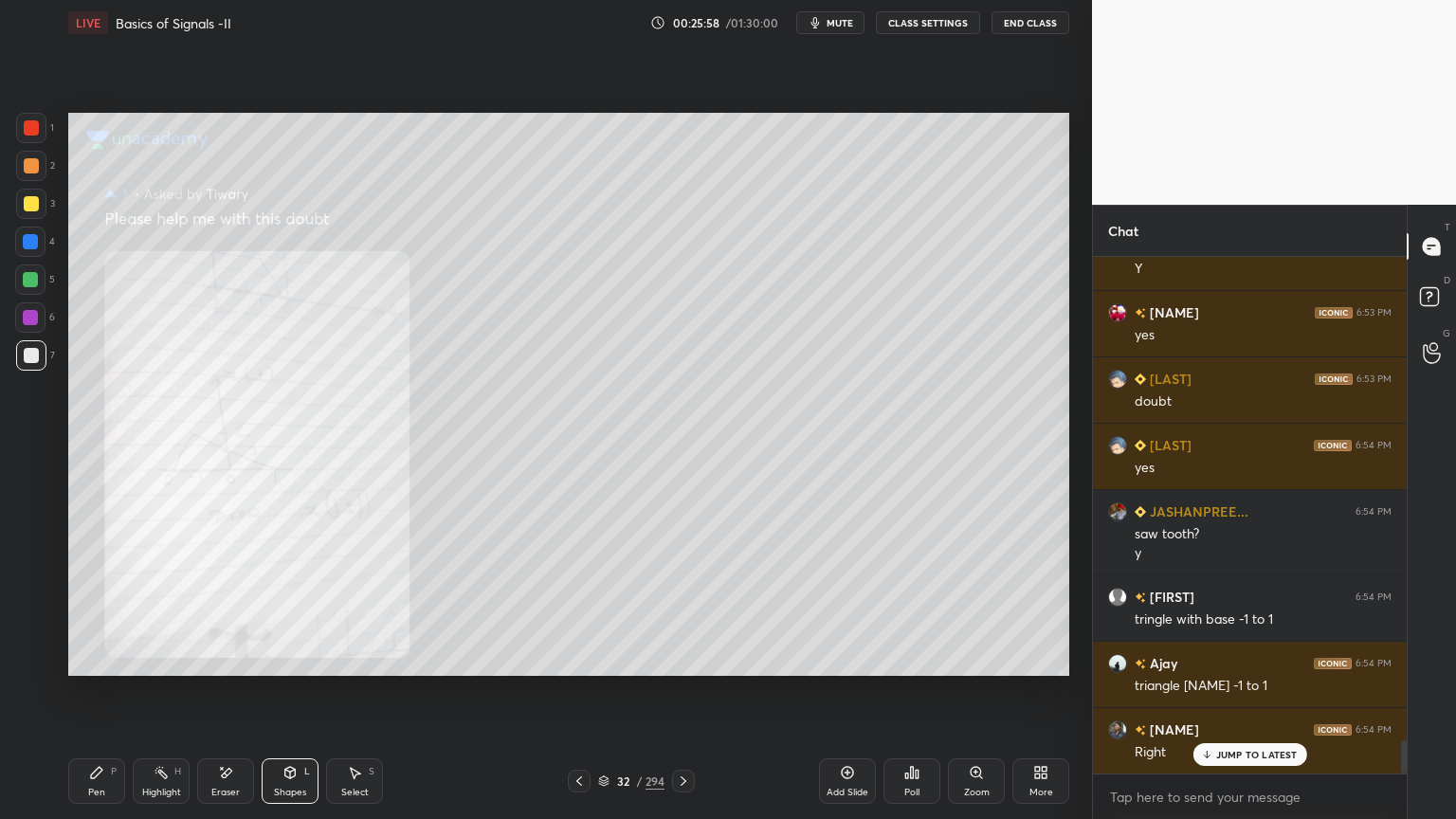 scroll, scrollTop: 7671, scrollLeft: 0, axis: vertical 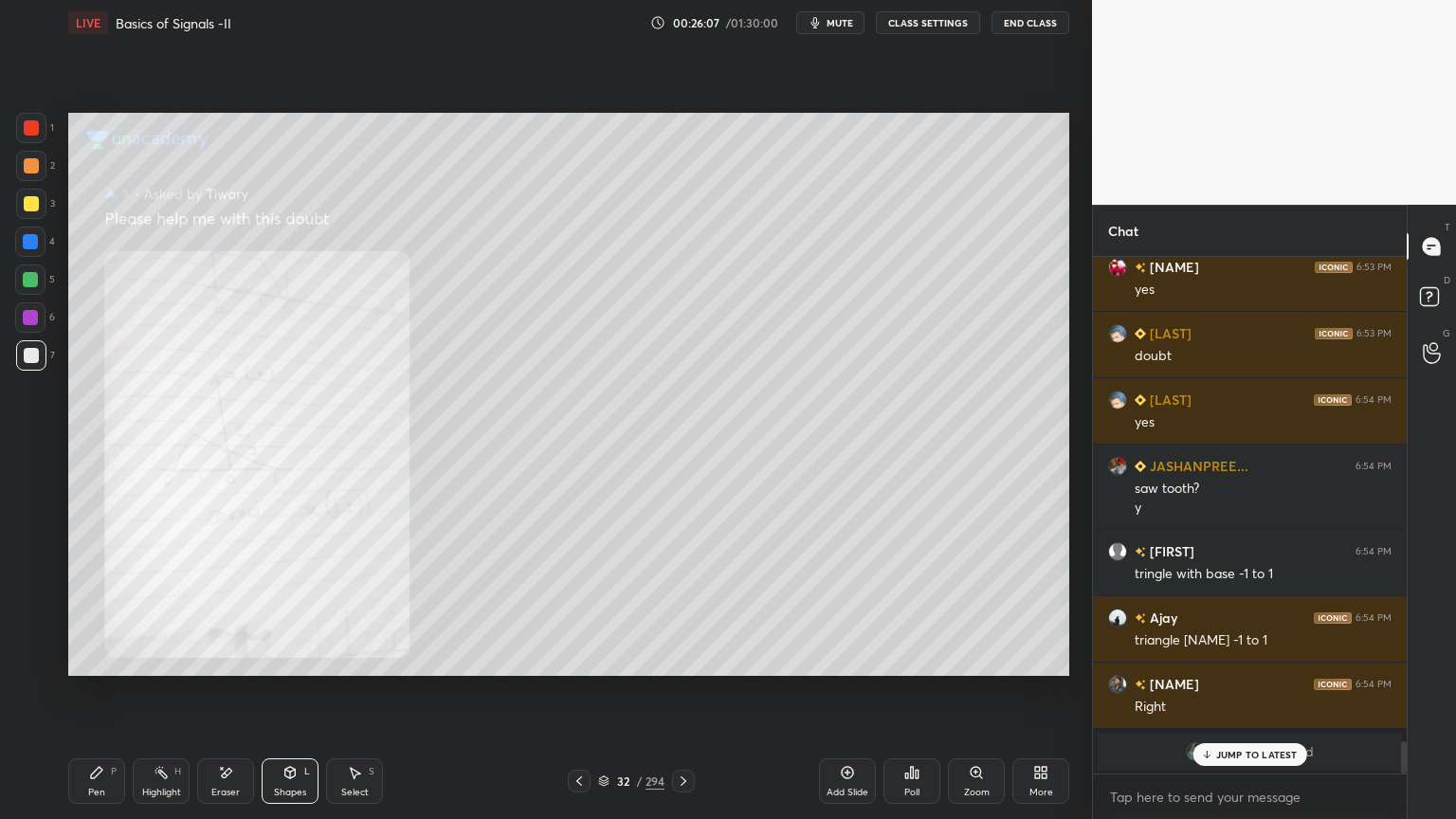 click on "Pen P" at bounding box center [97, 781] 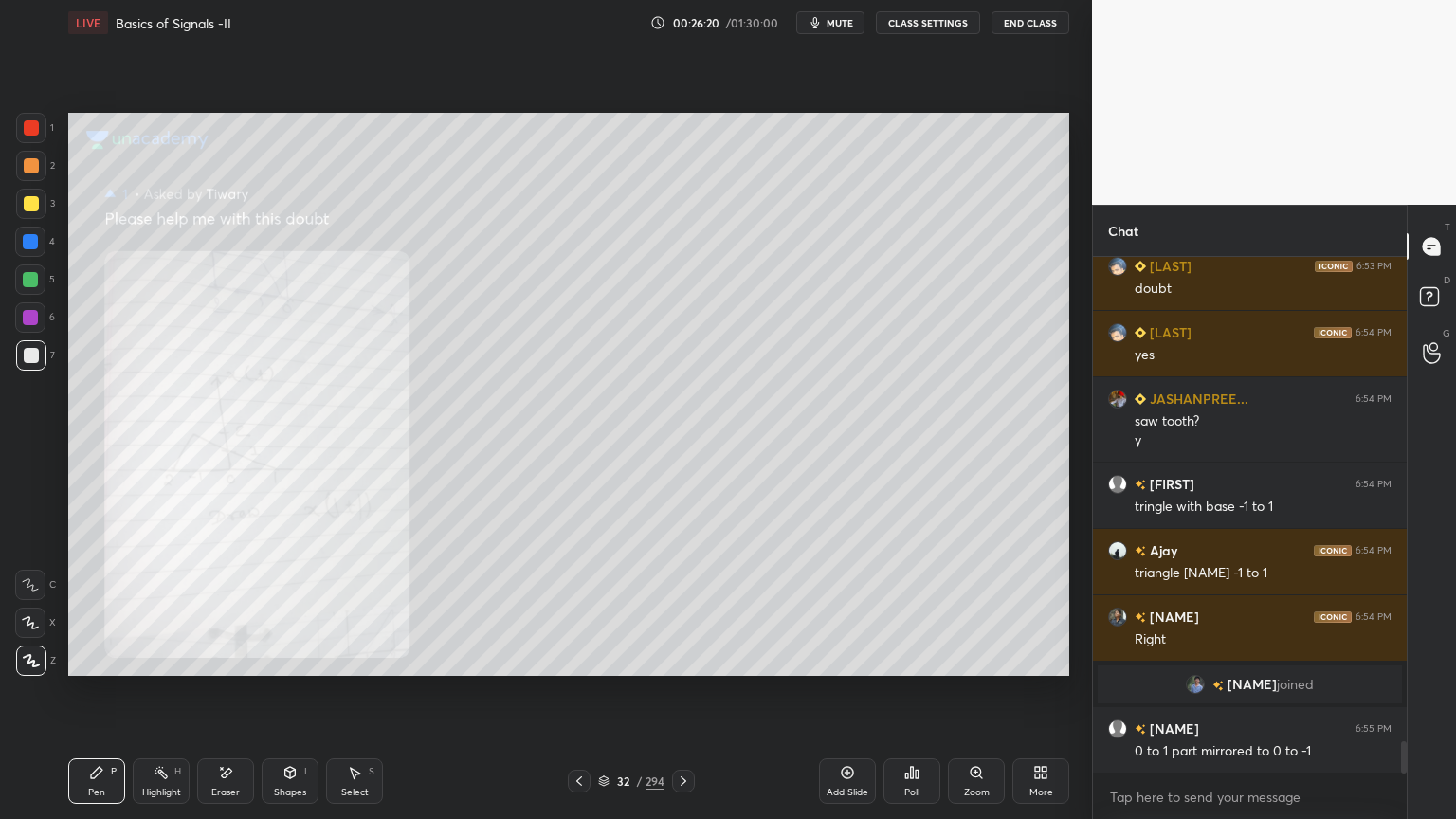 scroll, scrollTop: 7803, scrollLeft: 0, axis: vertical 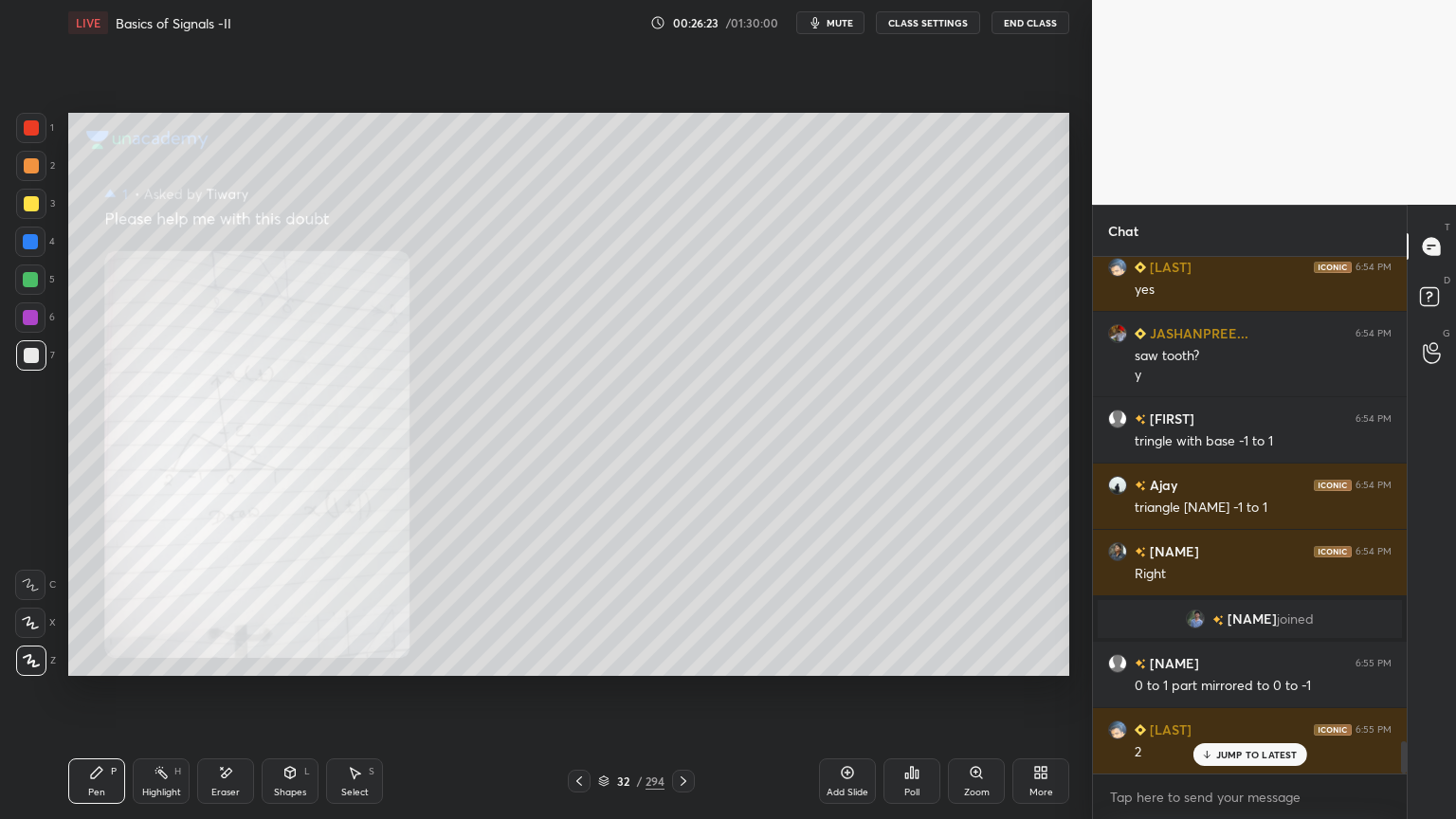 click on "Highlight H" at bounding box center [161, 781] 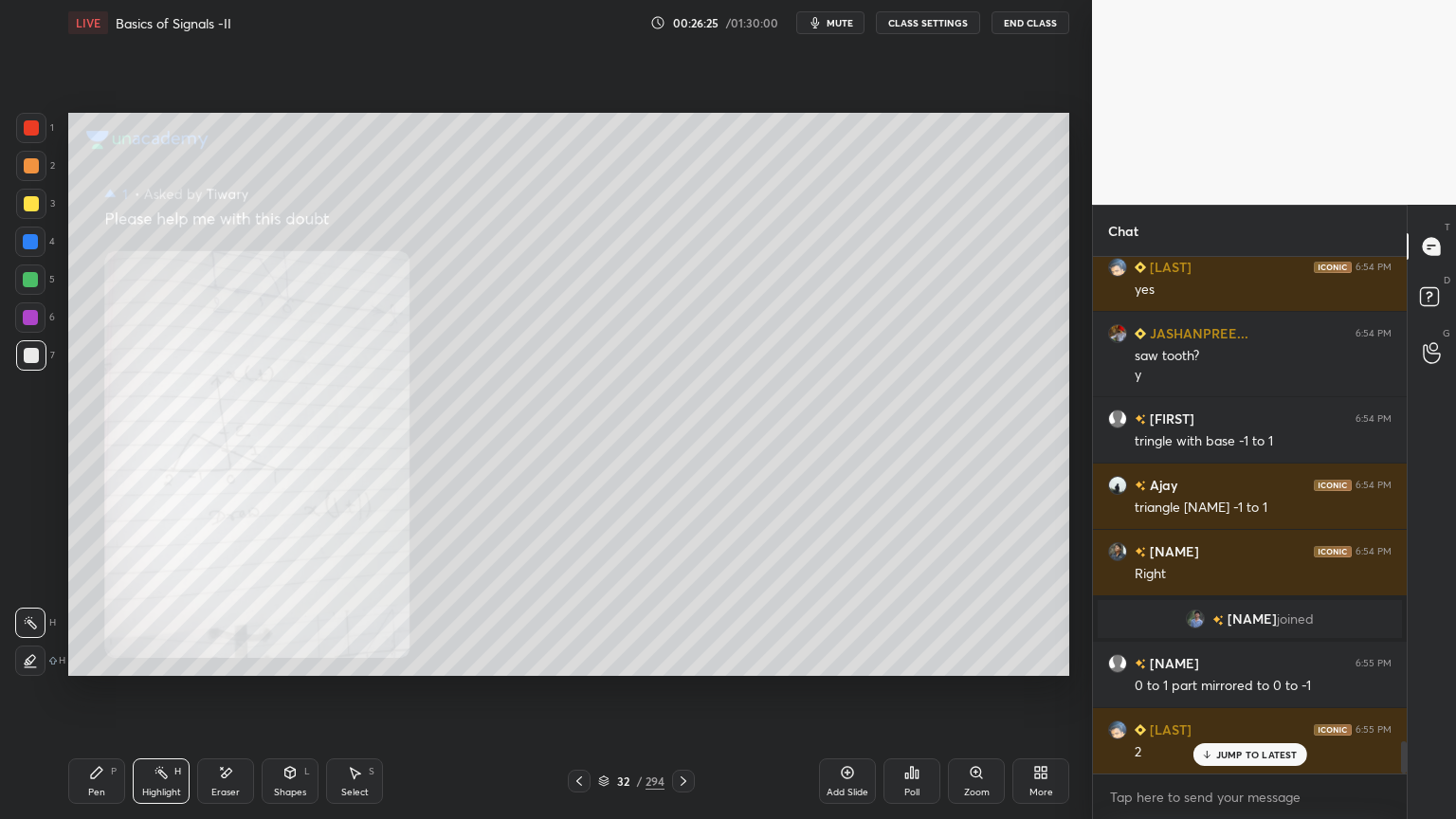 click at bounding box center (30, 318) 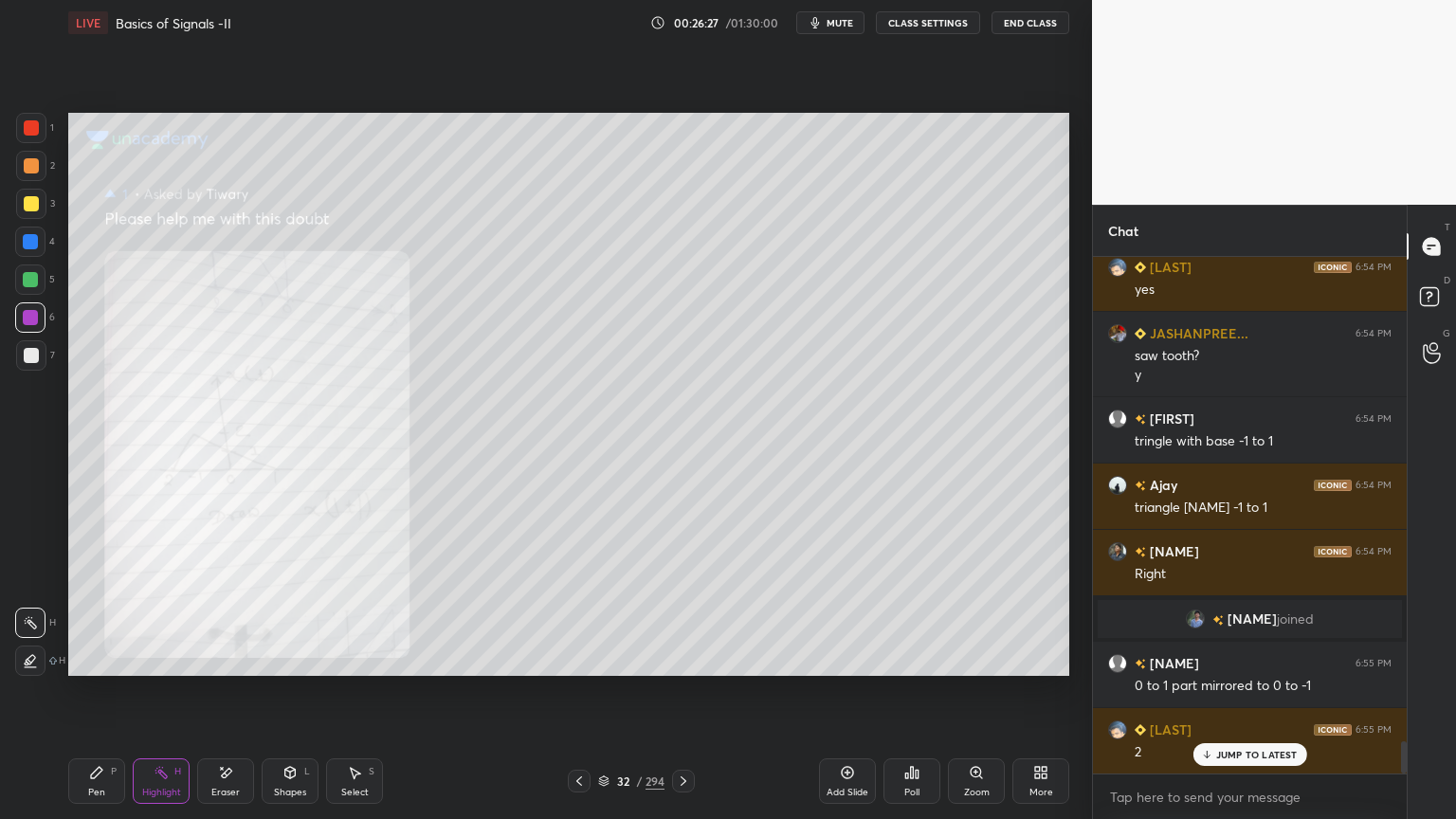 click on "Pen" at bounding box center [97, 792] 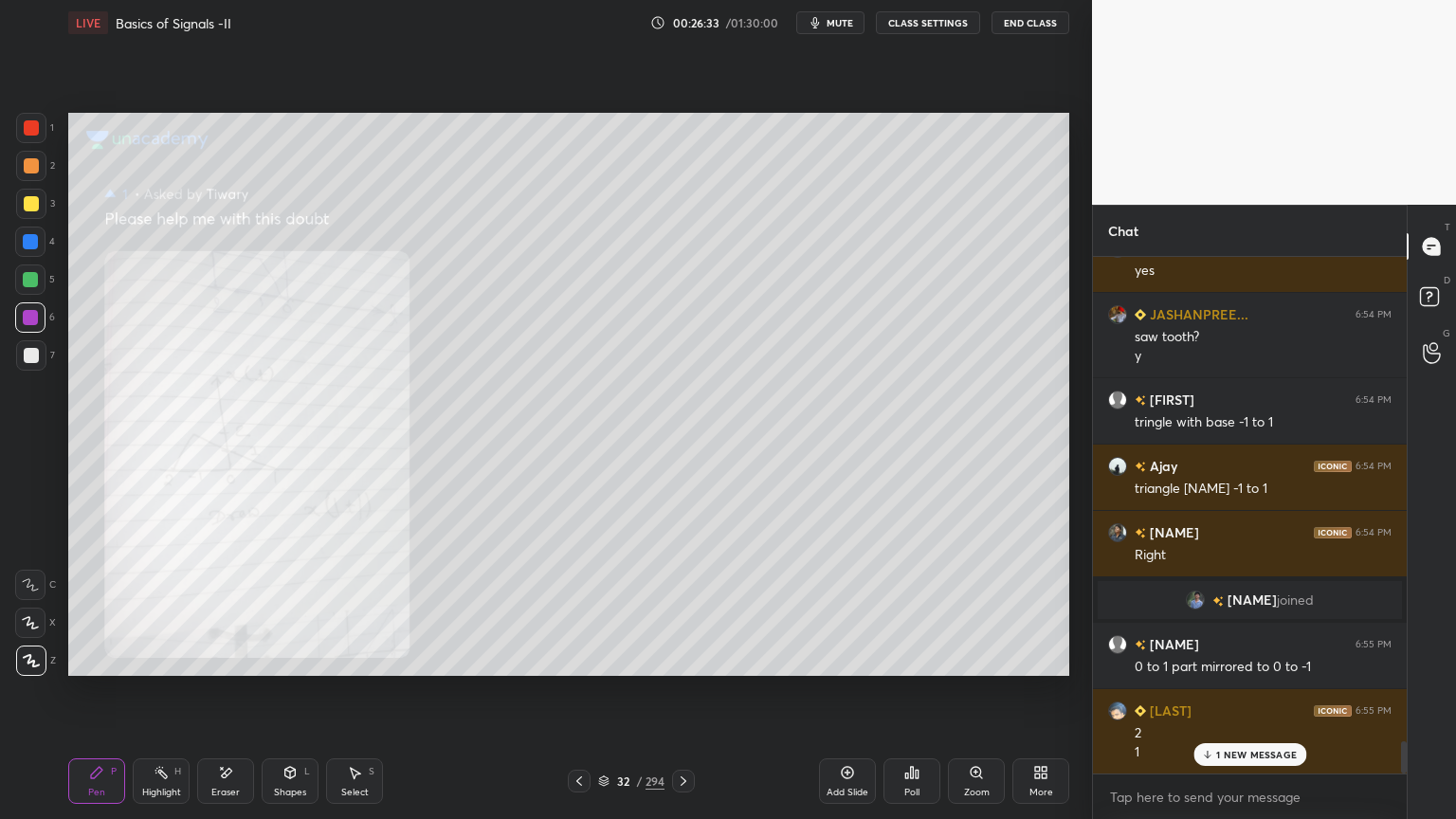 scroll, scrollTop: 7890, scrollLeft: 0, axis: vertical 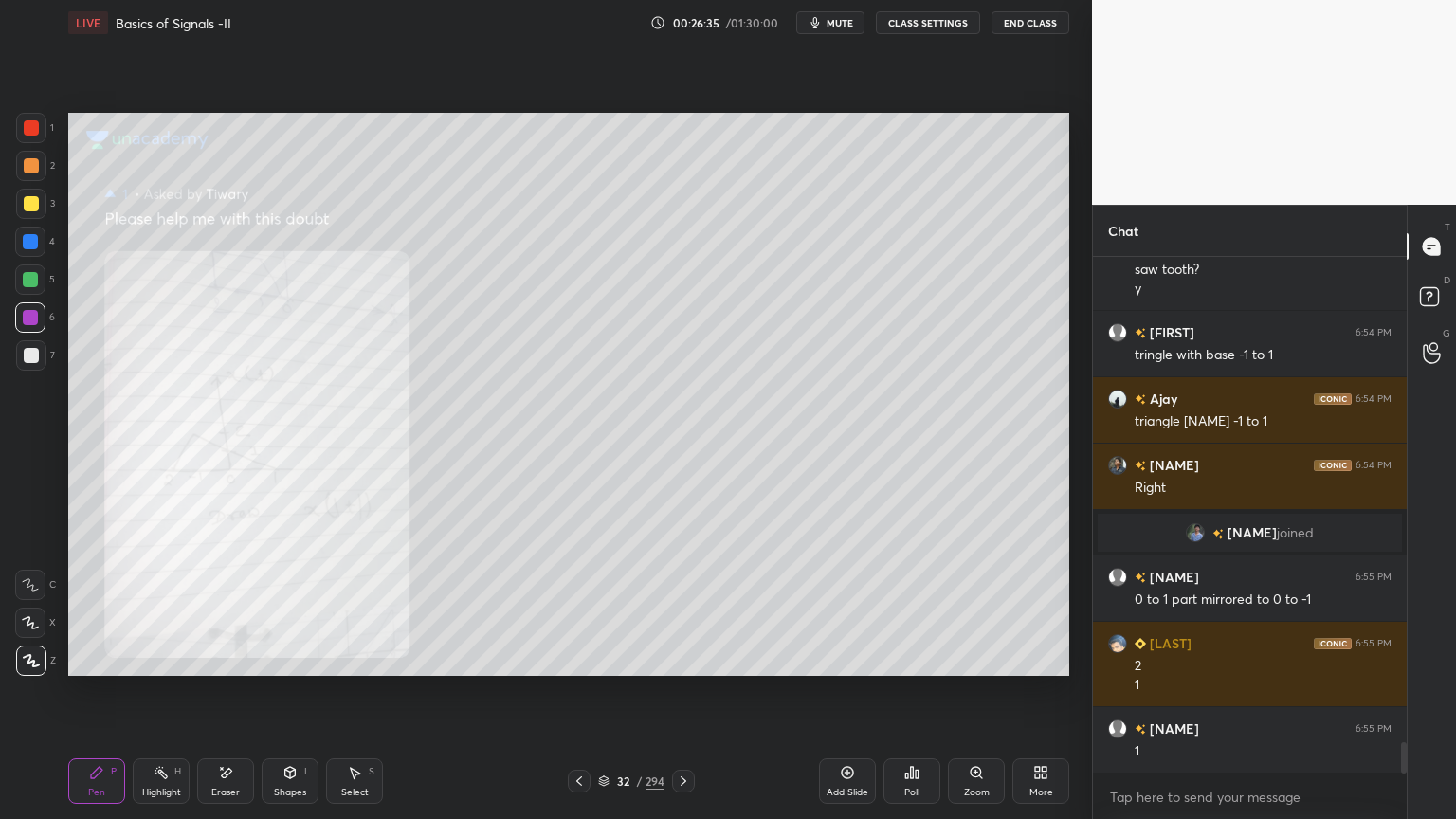 click at bounding box center [31, 204] 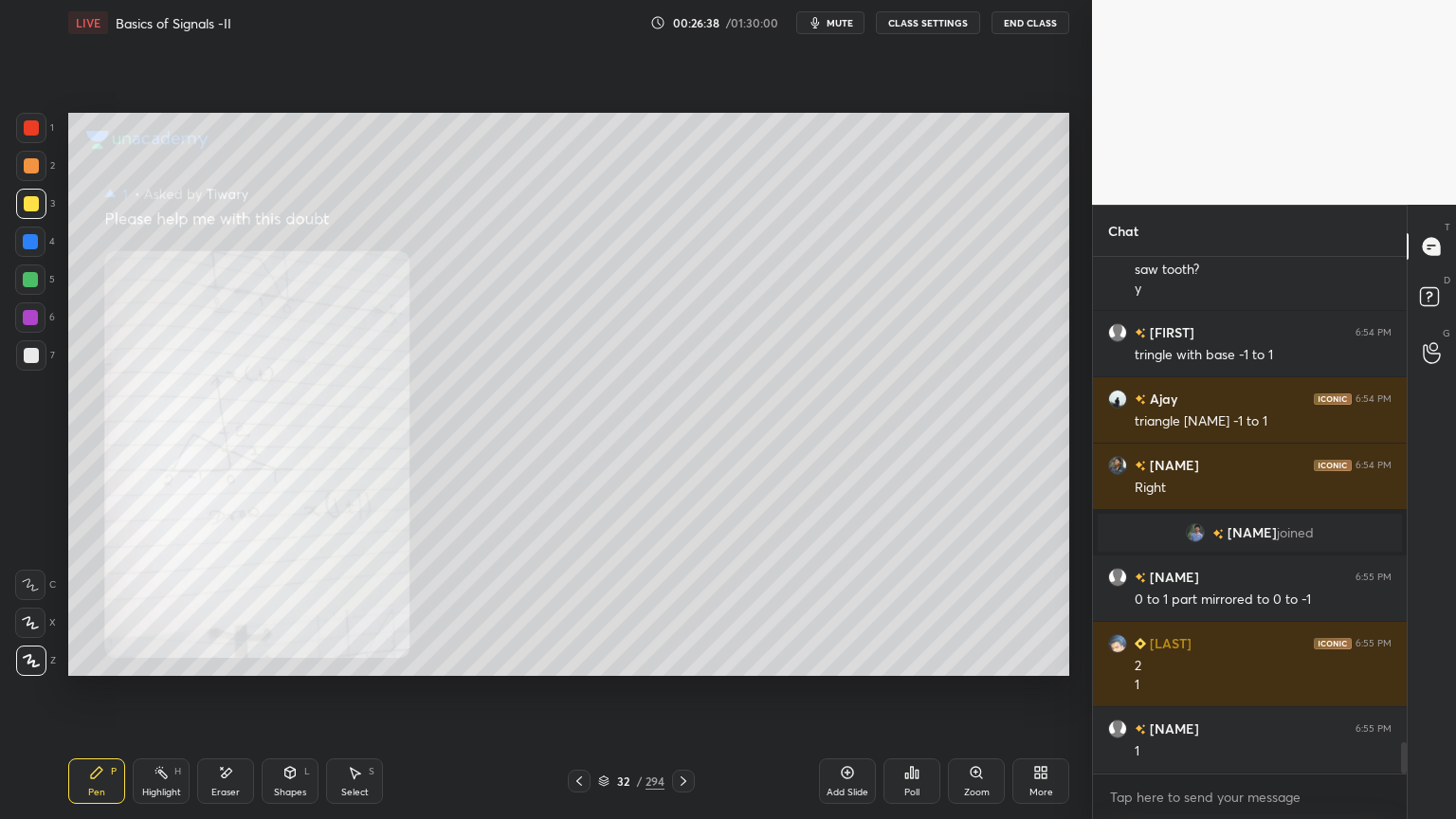 click on "Highlight" at bounding box center (161, 792) 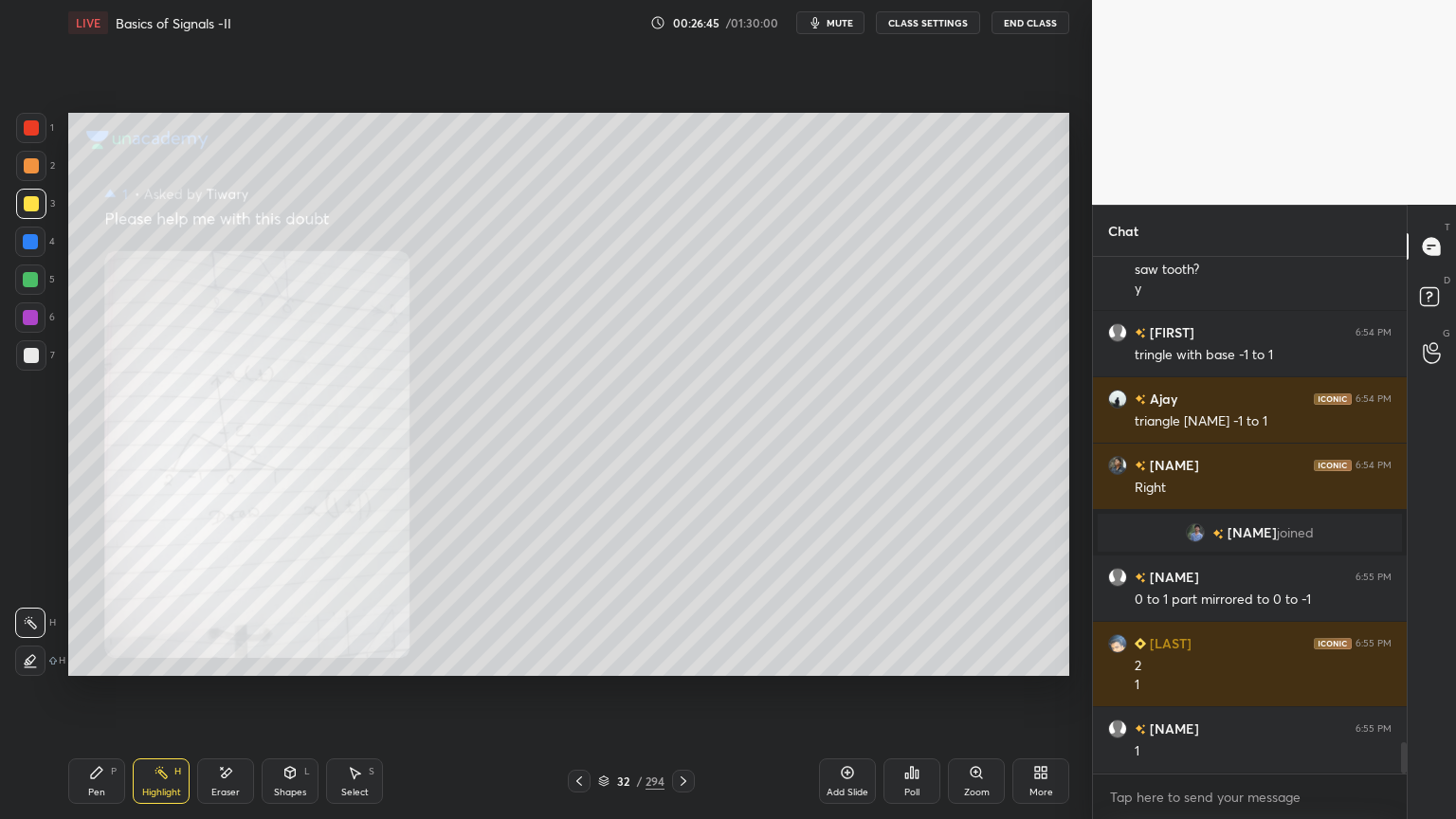 click at bounding box center [30, 318] 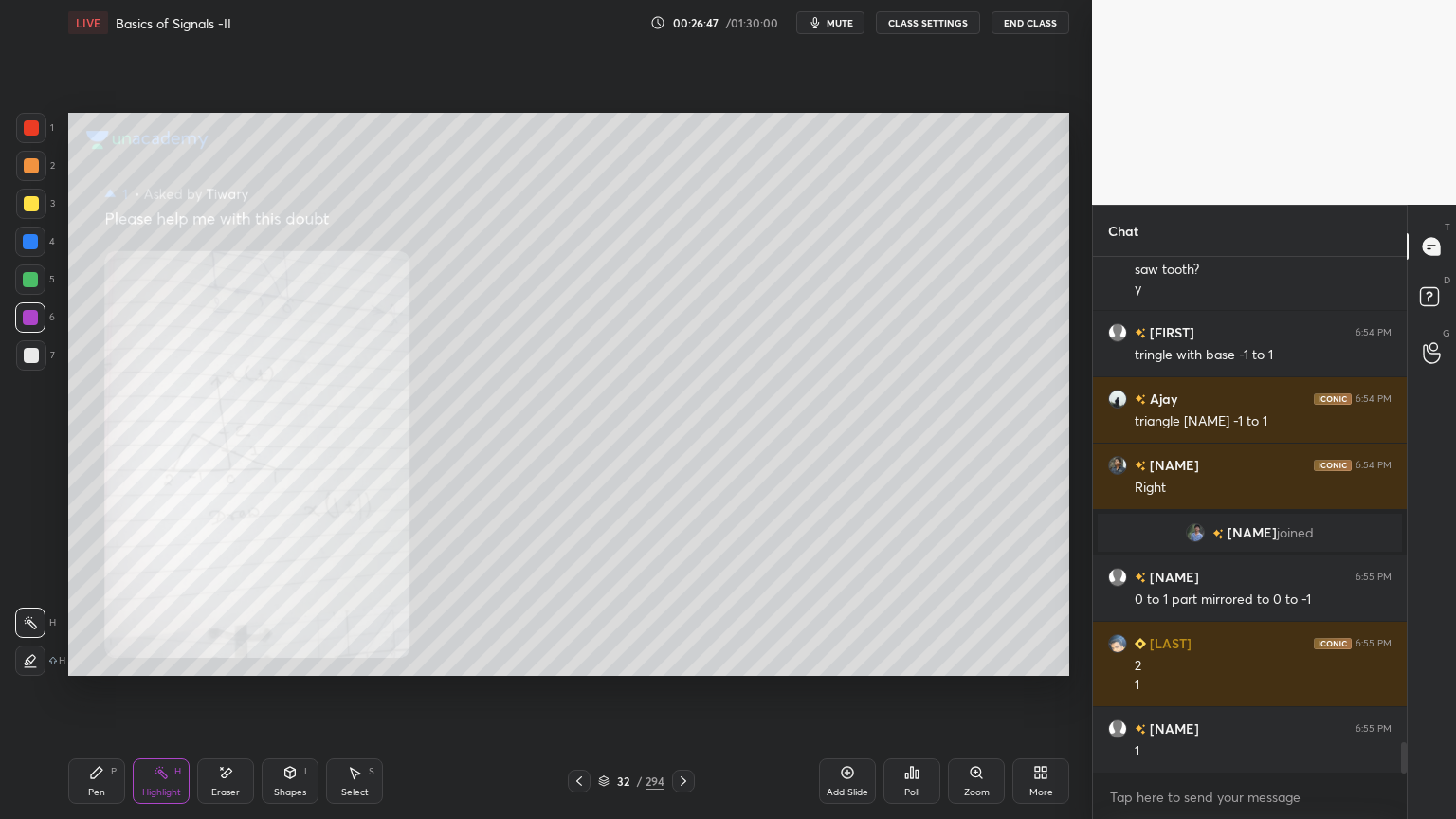 scroll, scrollTop: 7955, scrollLeft: 0, axis: vertical 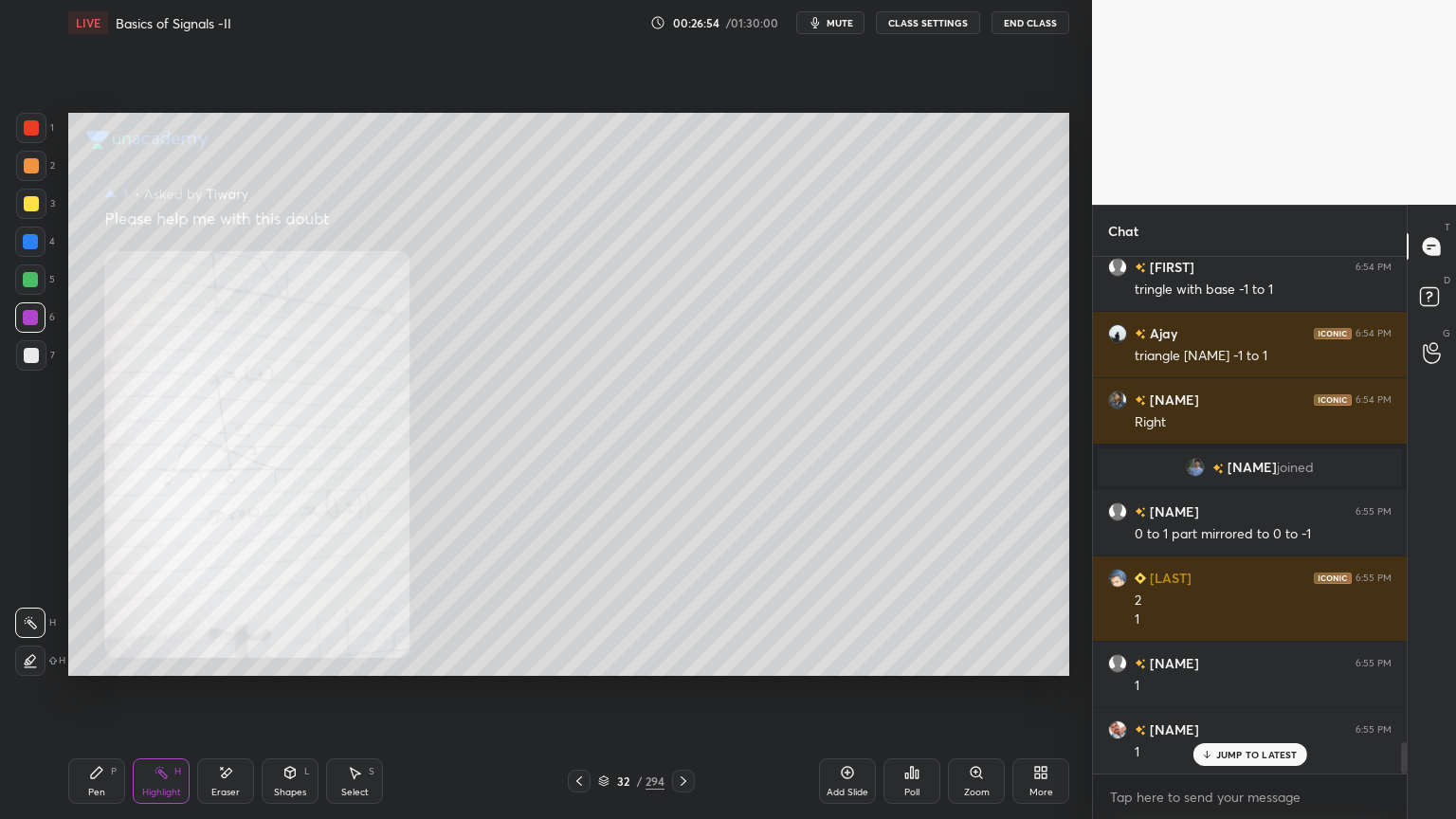 click on "Shapes L" at bounding box center [290, 781] 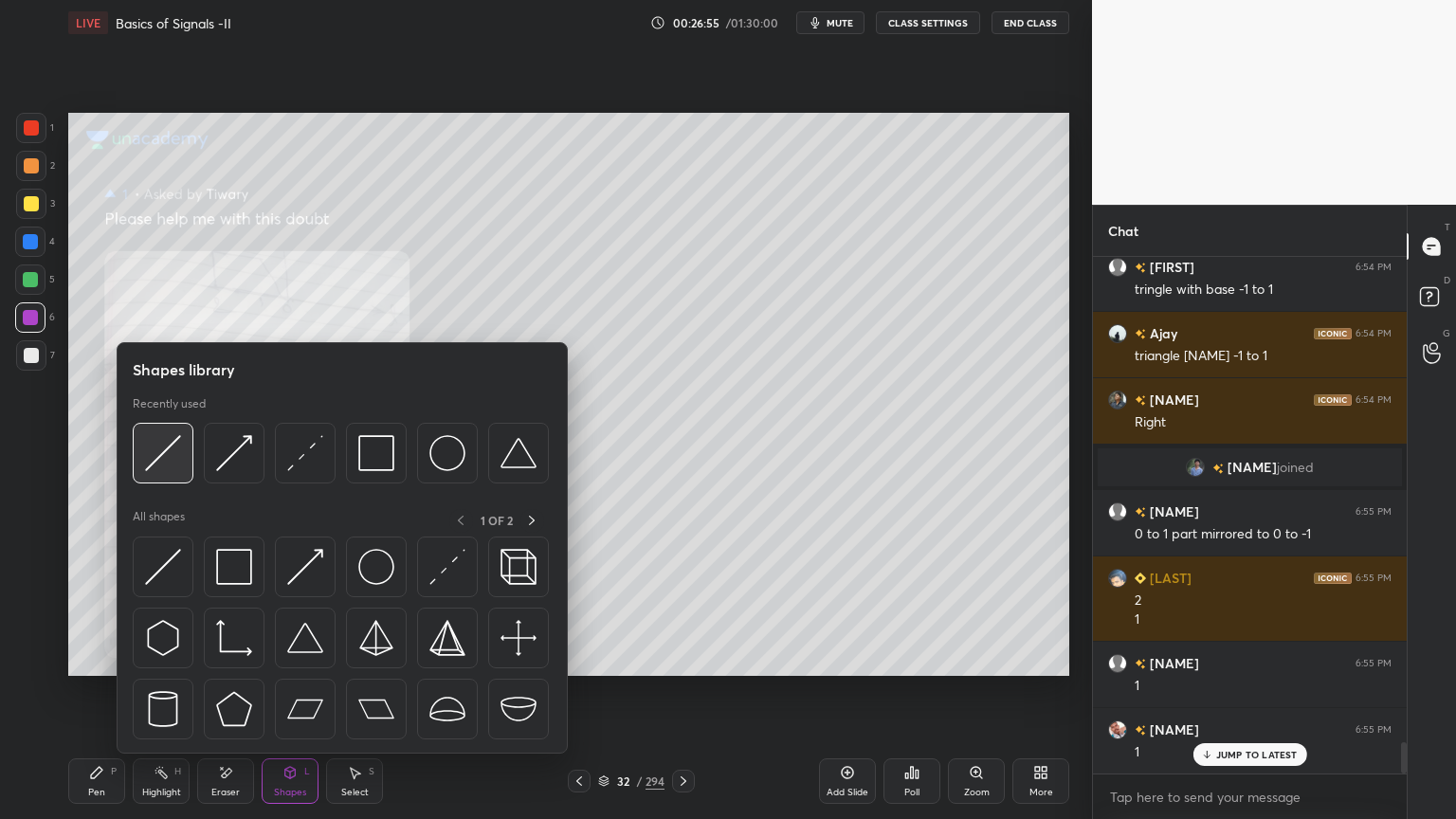click at bounding box center [163, 453] 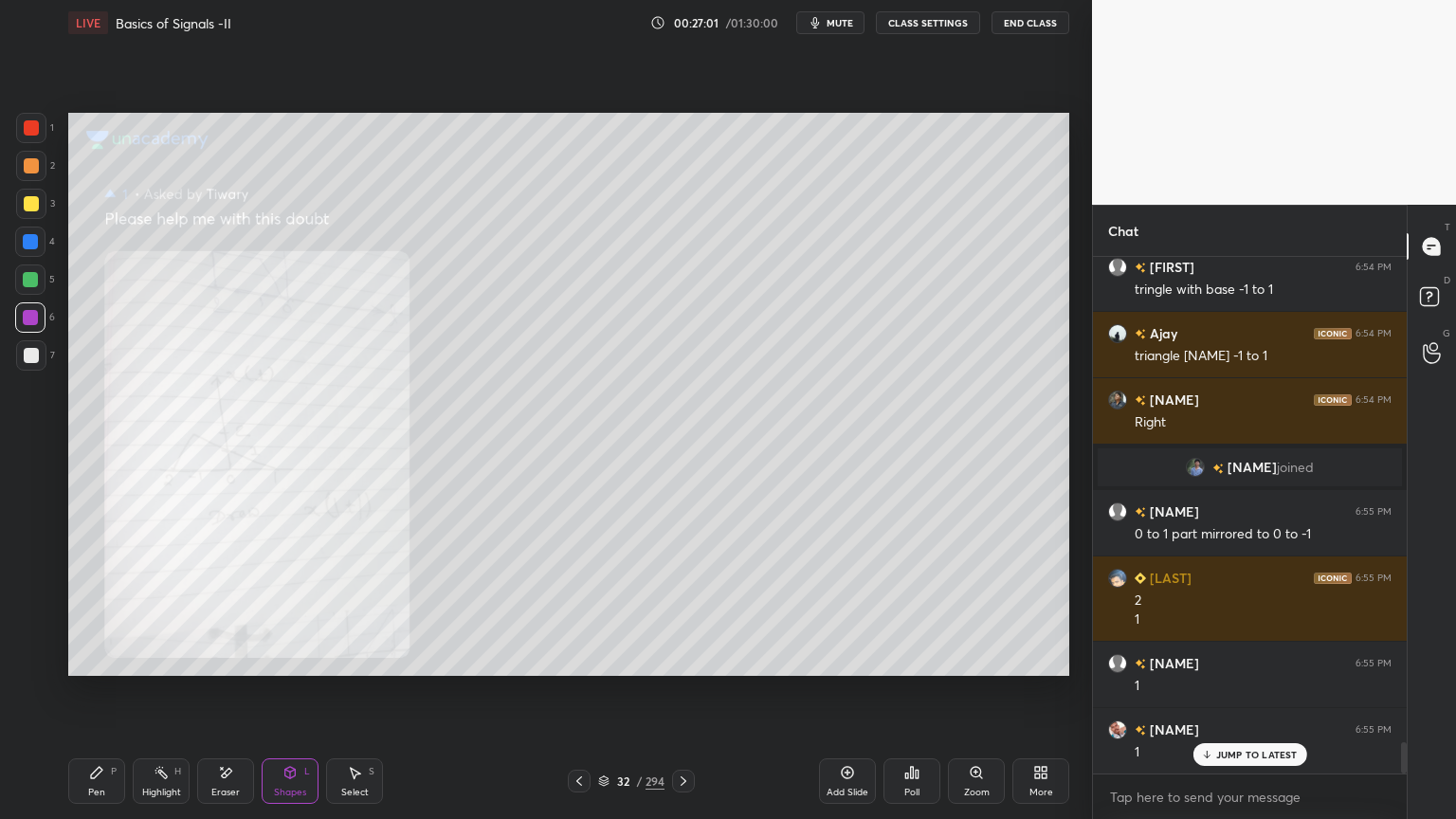 click on "Pen P" at bounding box center [97, 781] 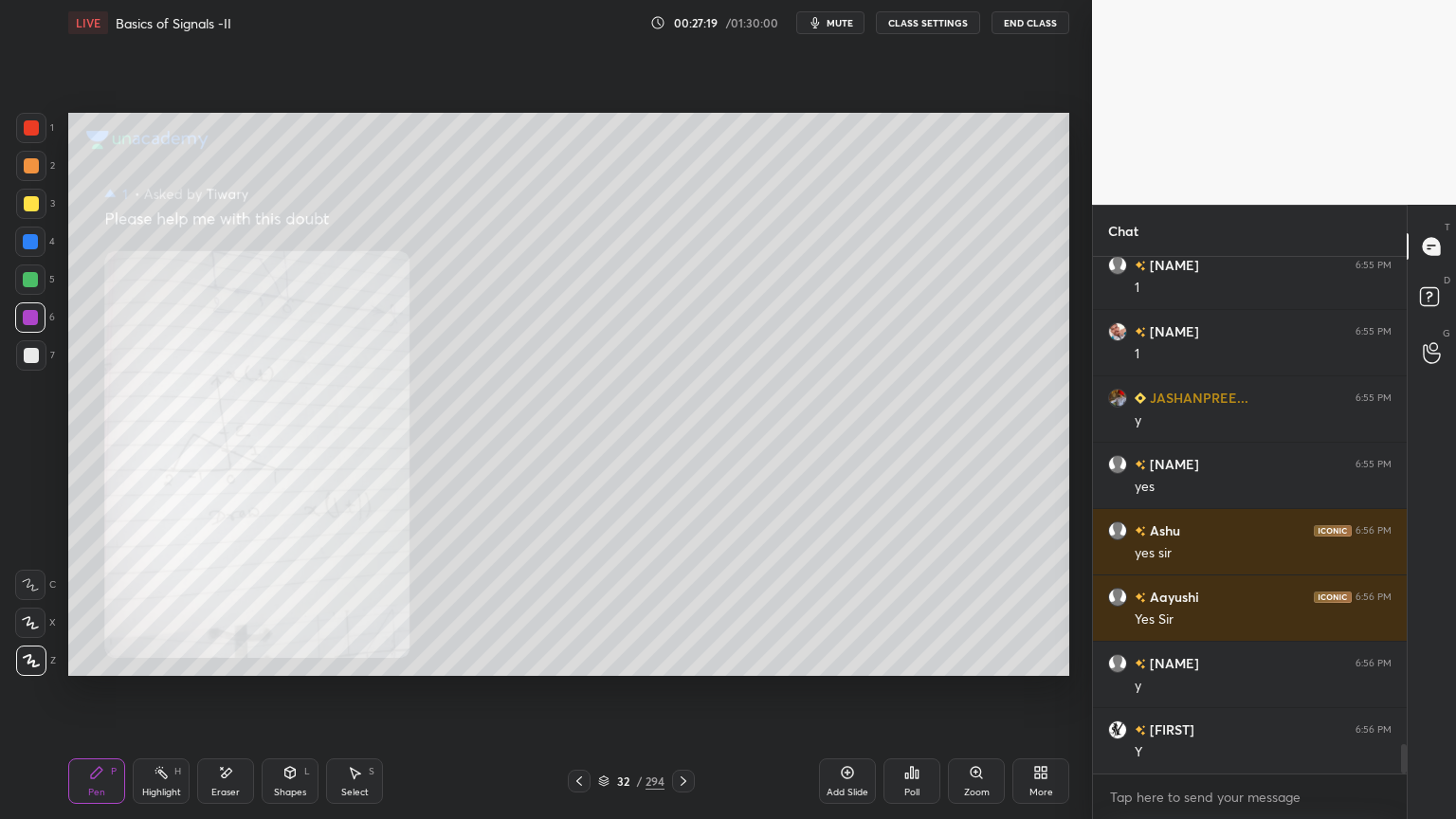 scroll, scrollTop: 8420, scrollLeft: 0, axis: vertical 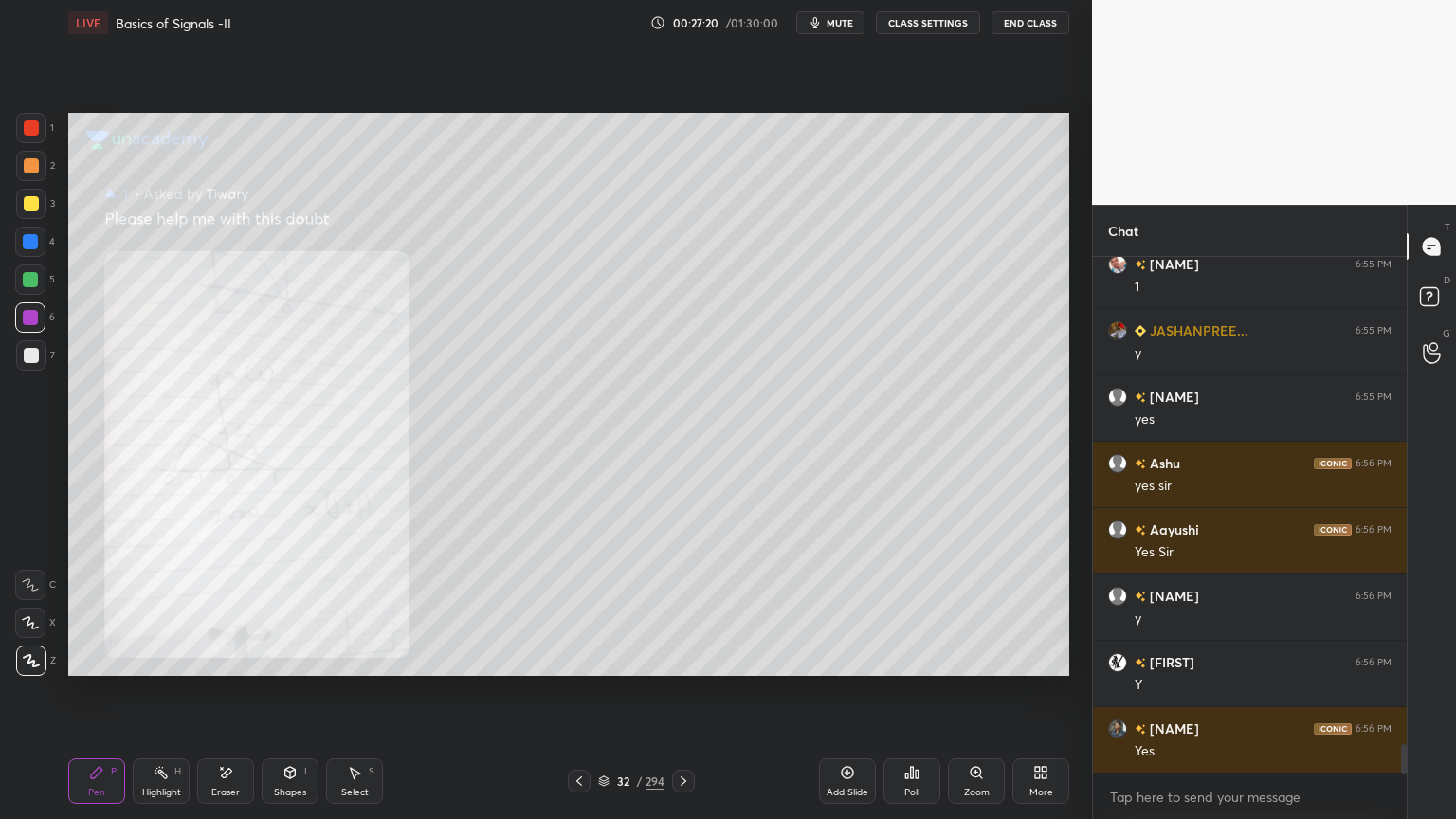 click 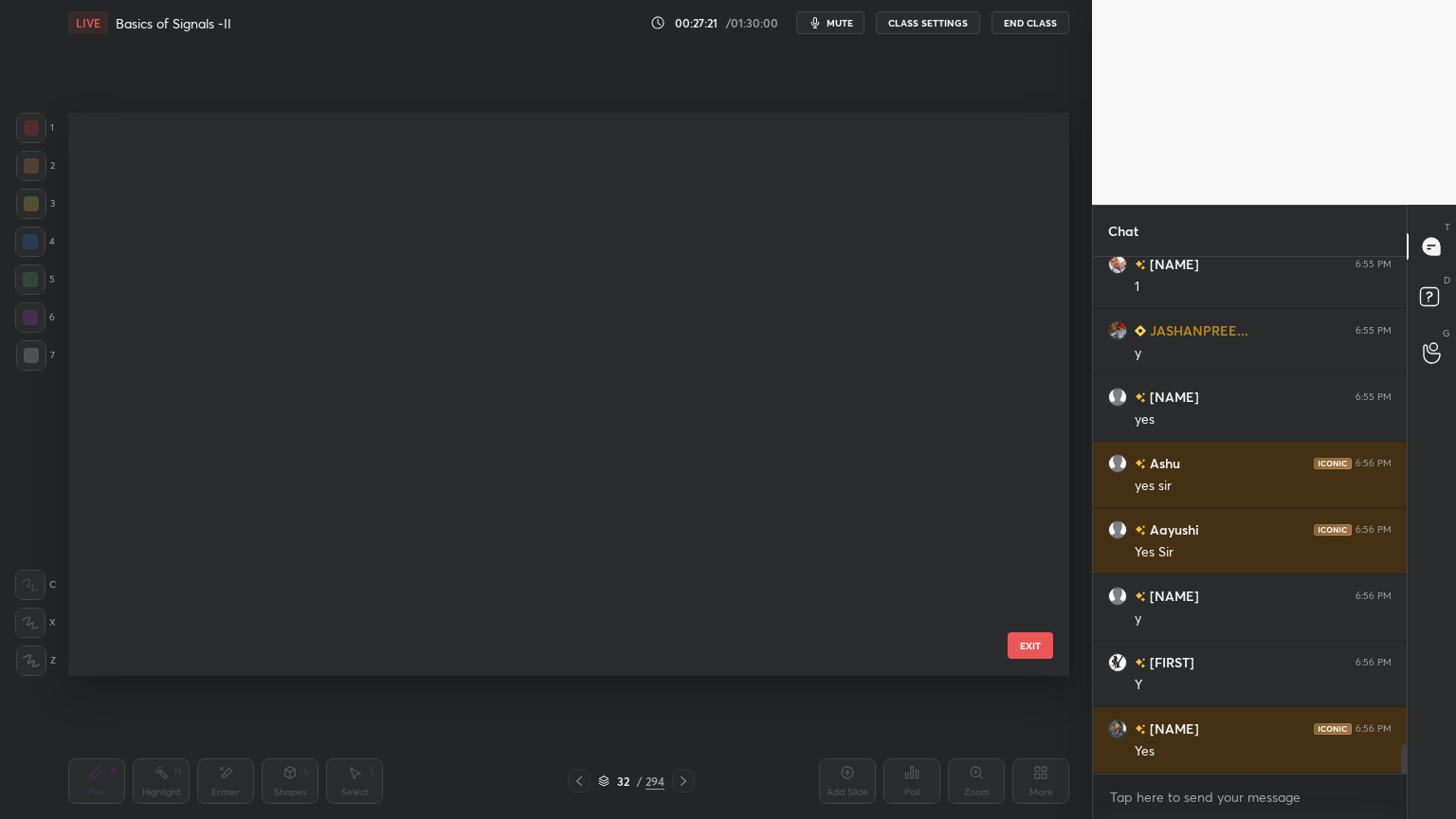 scroll, scrollTop: 1345, scrollLeft: 0, axis: vertical 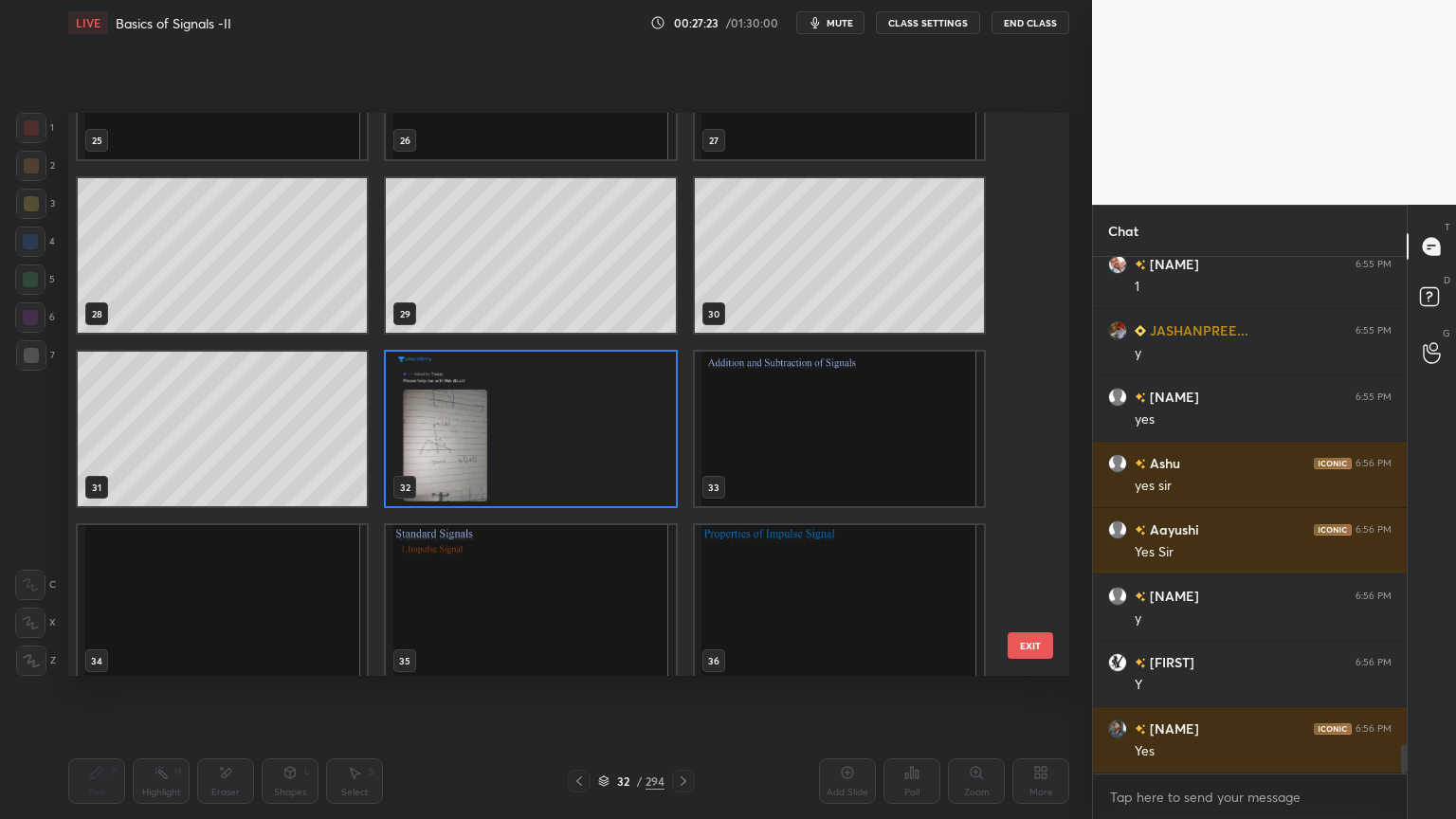 click at bounding box center [839, 428] 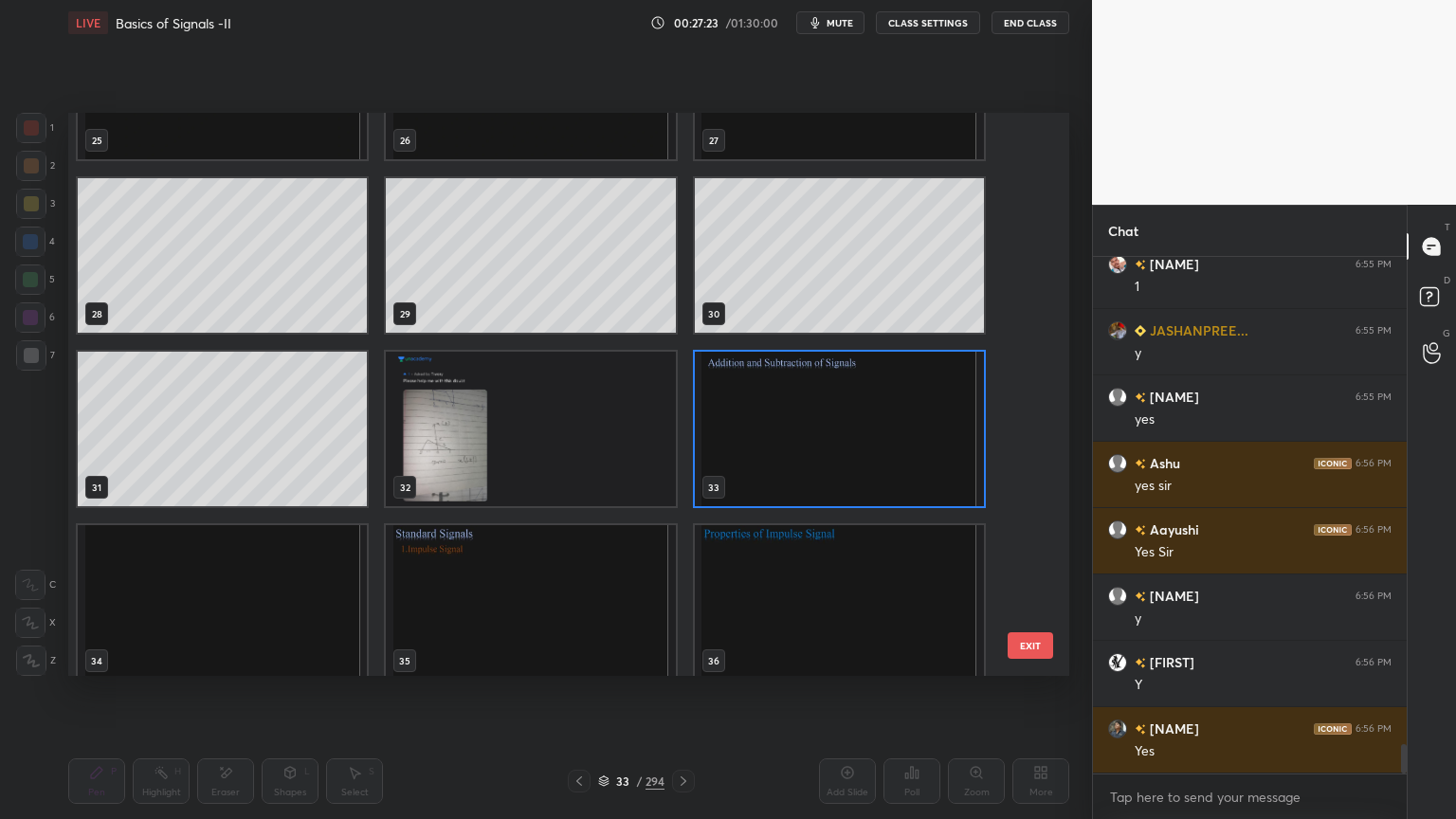 click at bounding box center [839, 428] 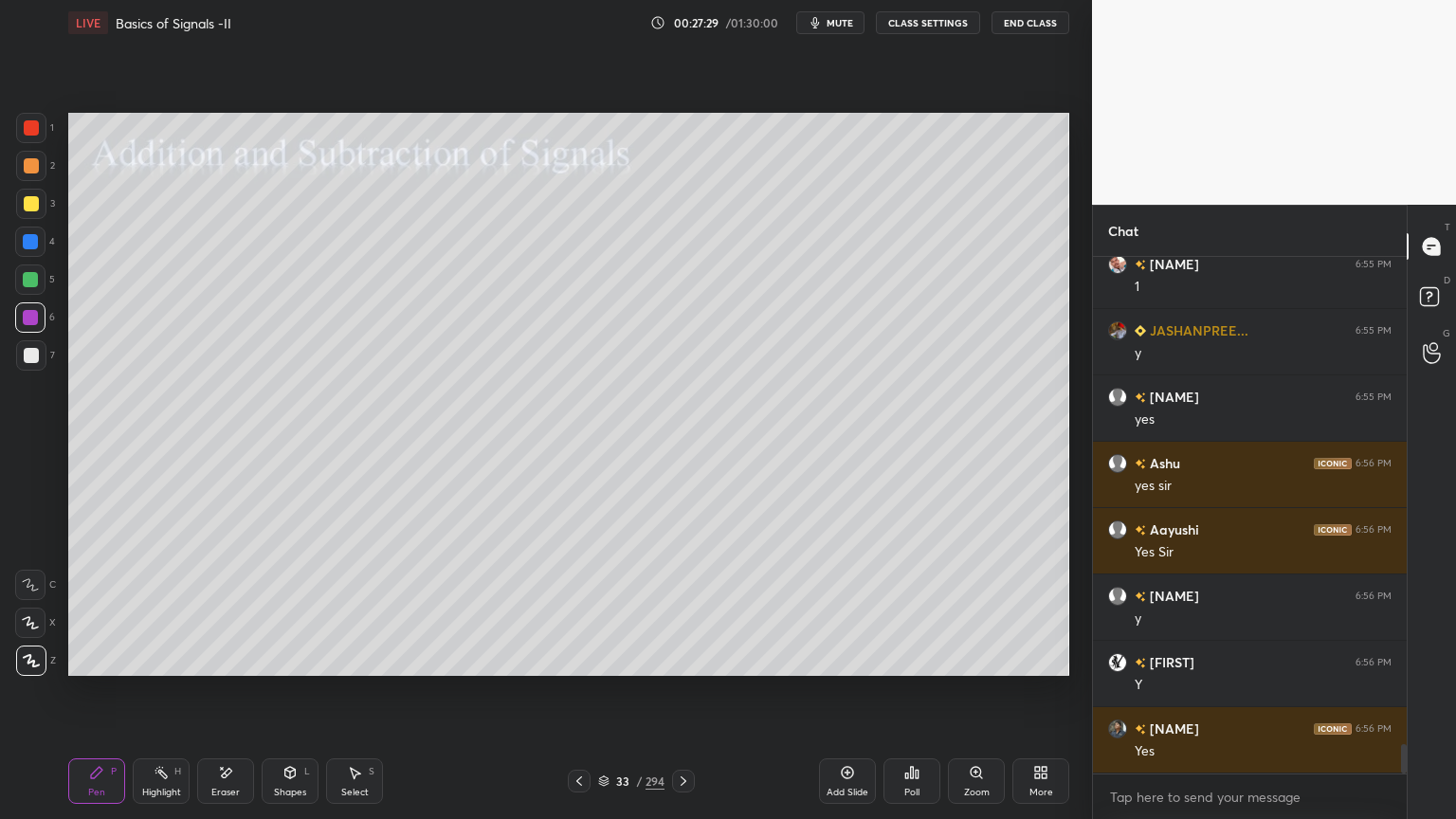 click at bounding box center [31, 166] 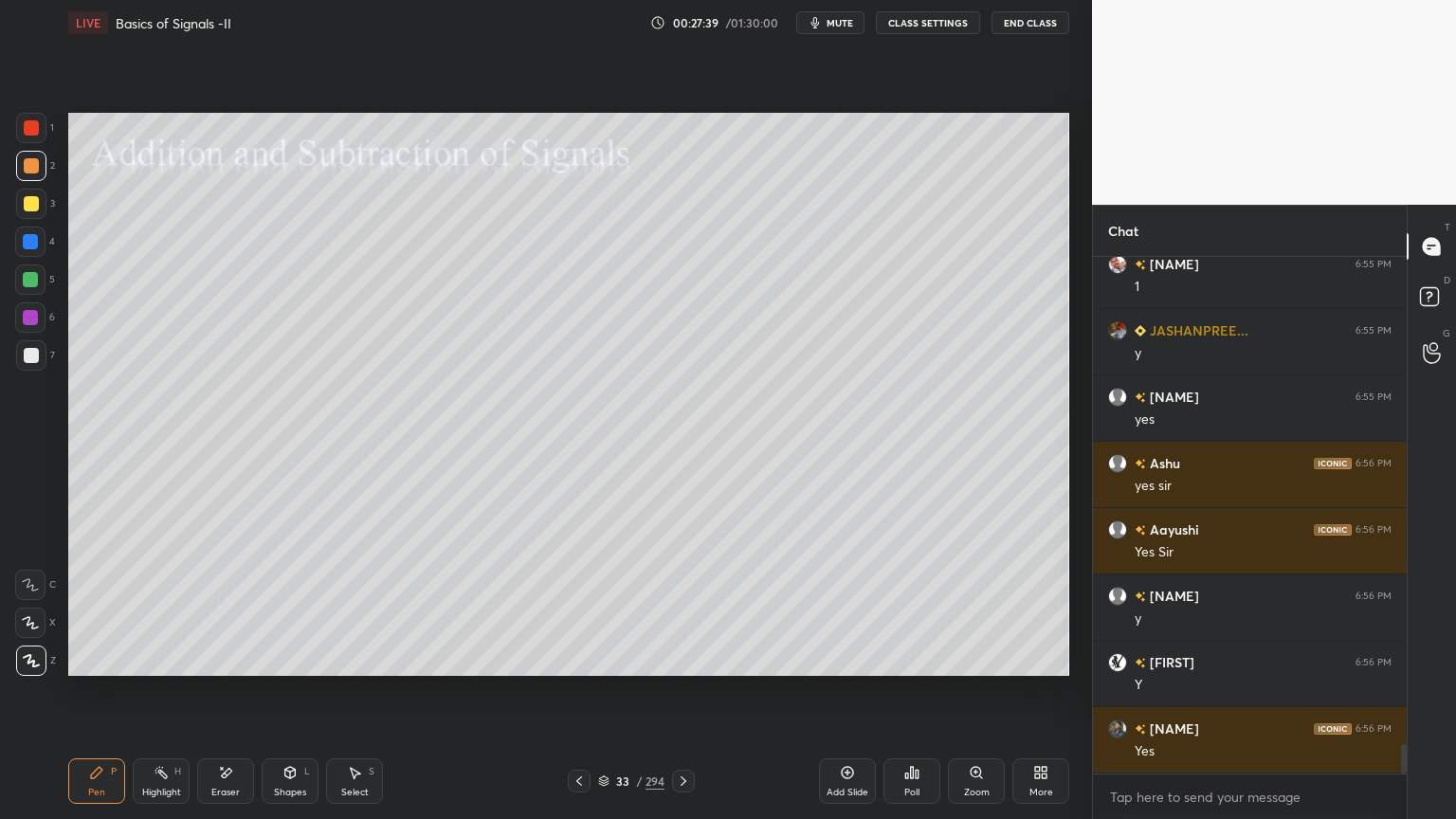 click at bounding box center (31, 166) 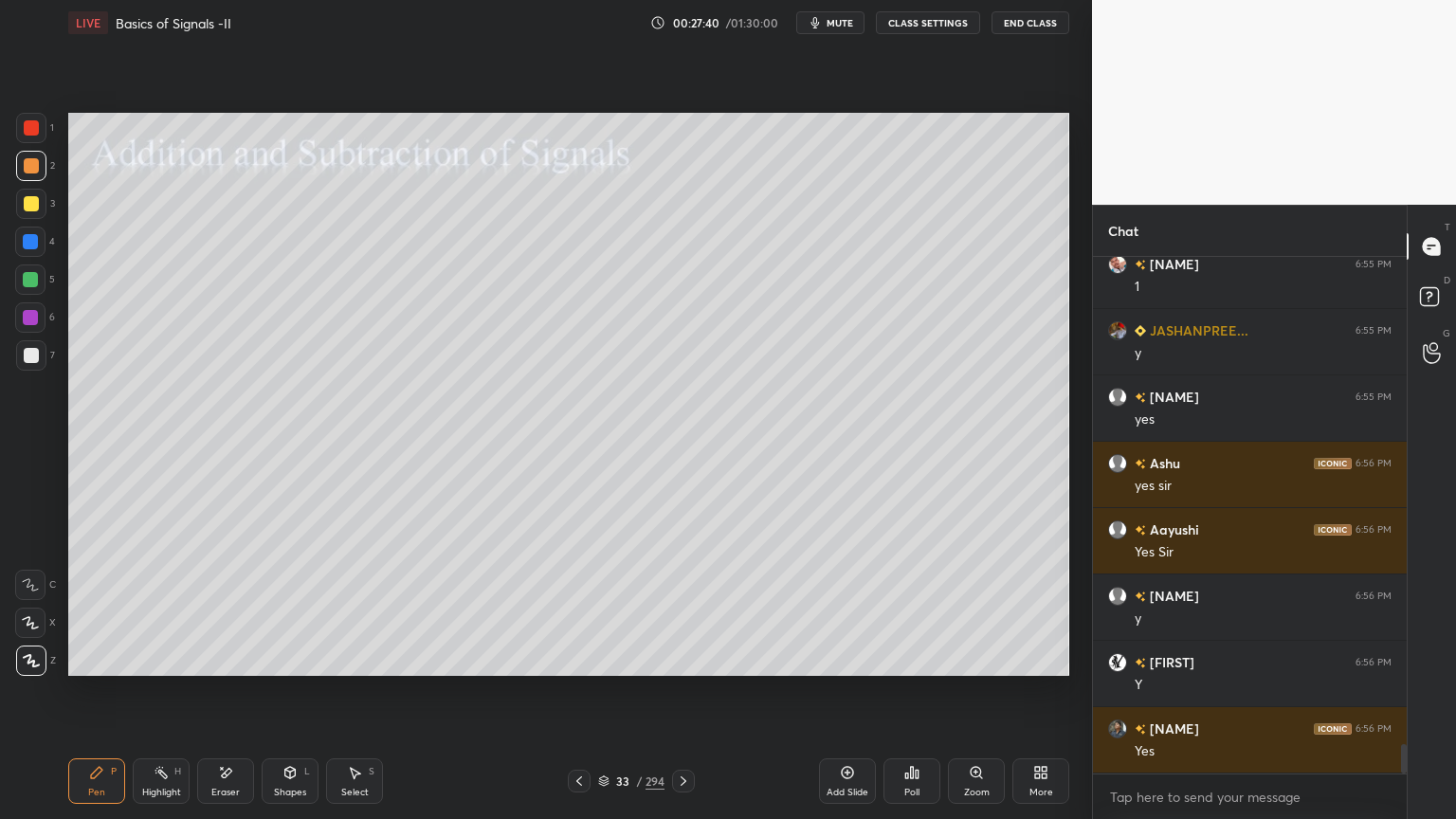 click 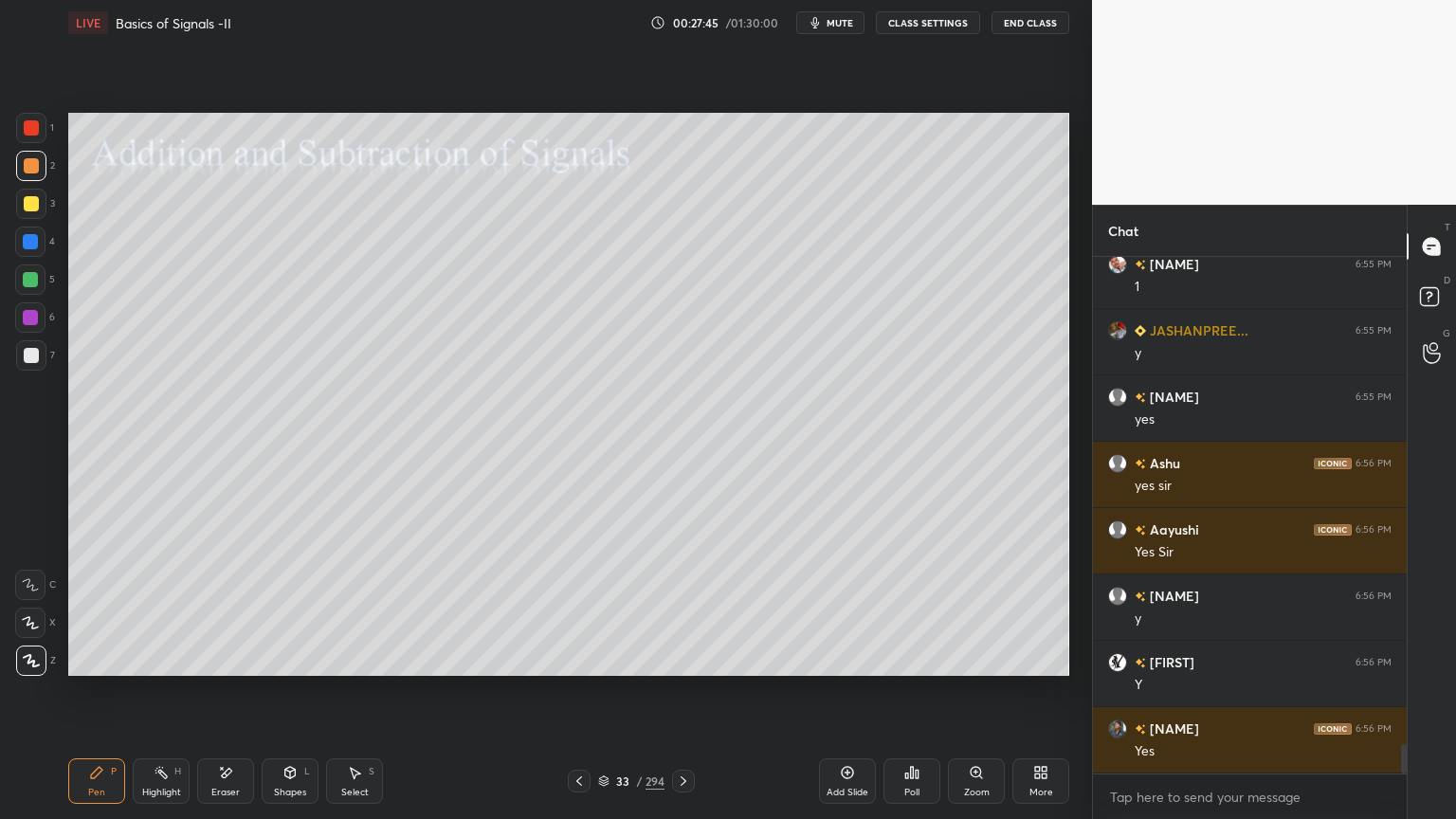 click on "Shapes" at bounding box center [290, 792] 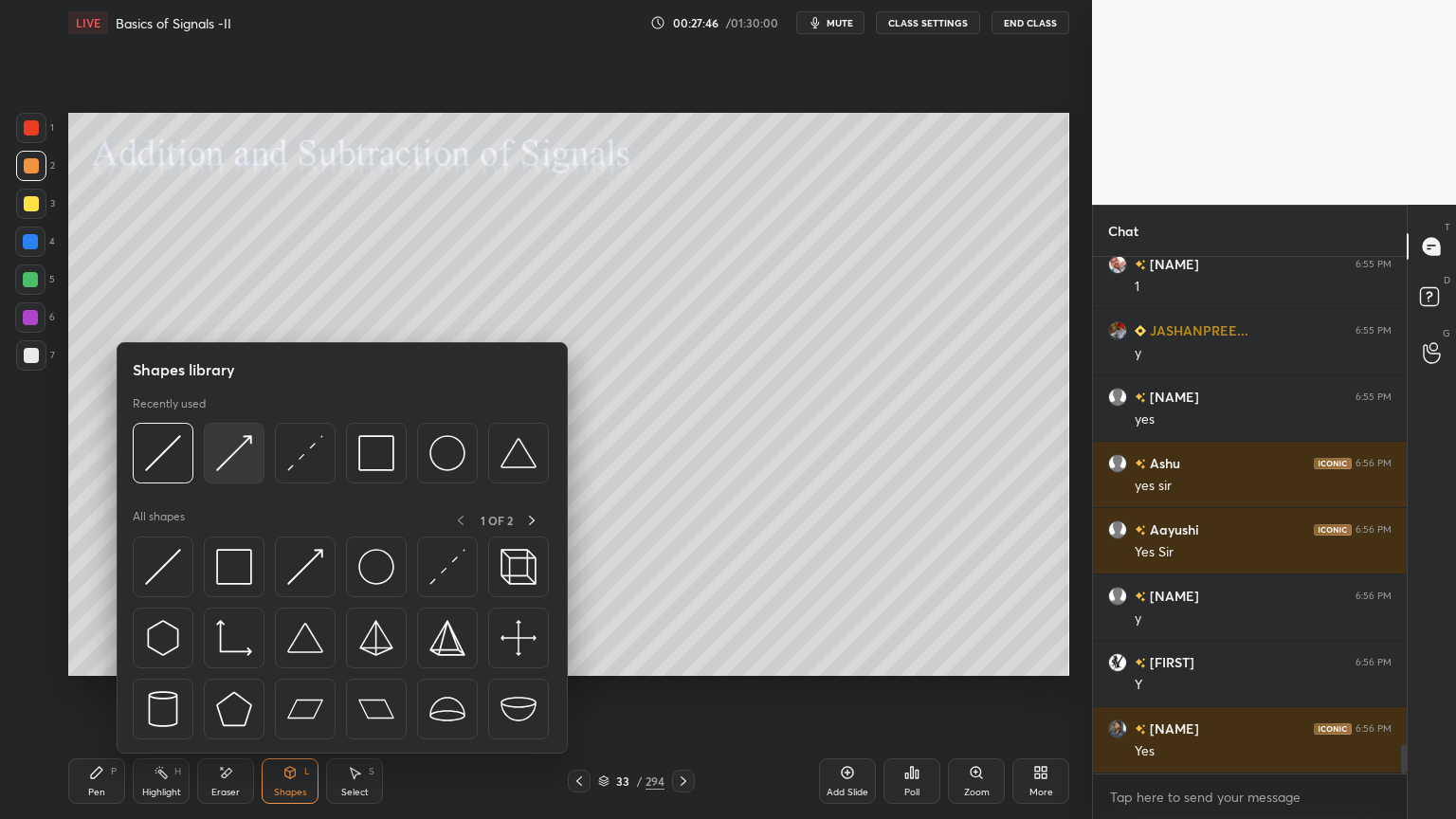 click at bounding box center [234, 453] 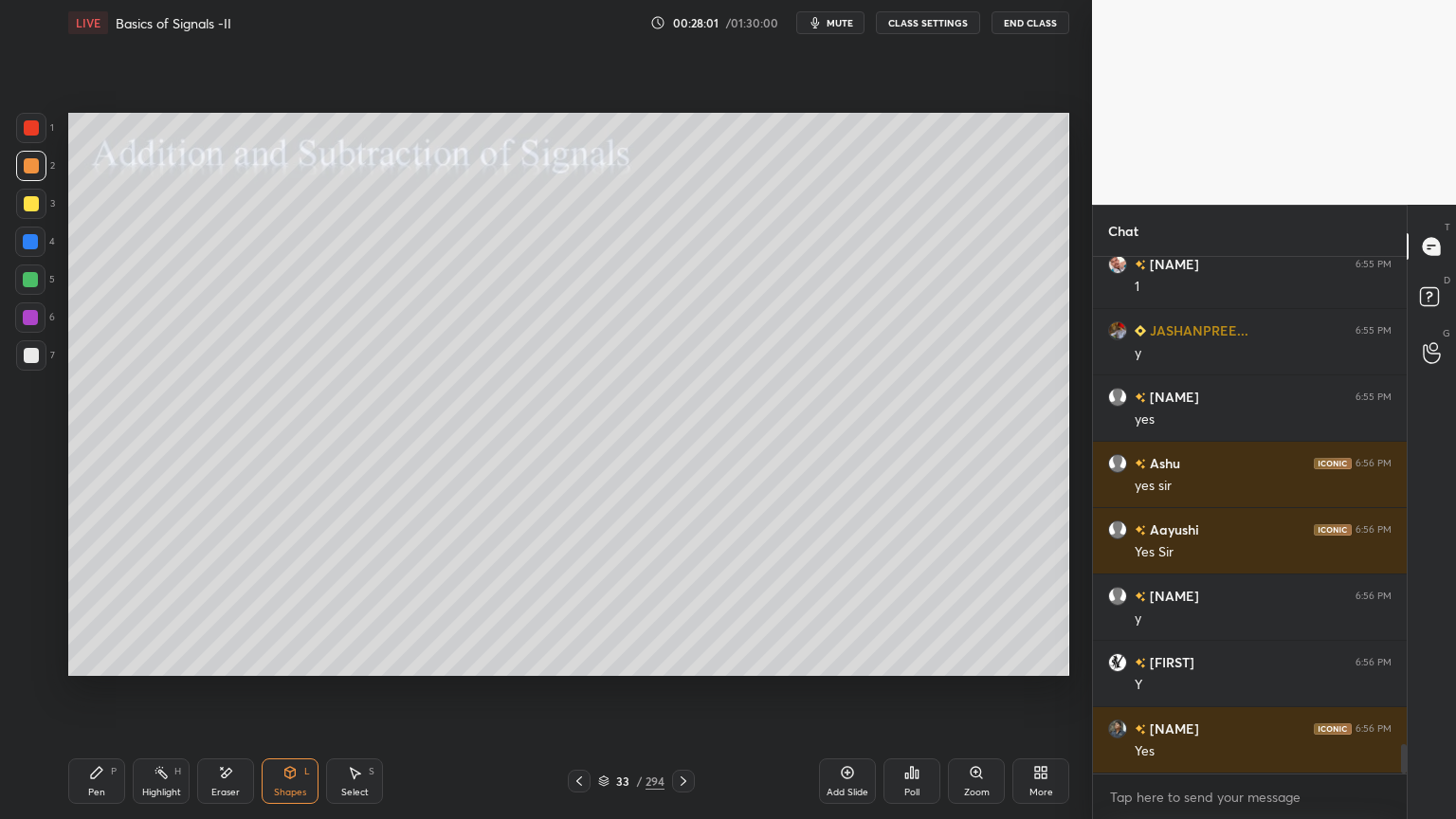 click on "Pen P" at bounding box center (97, 781) 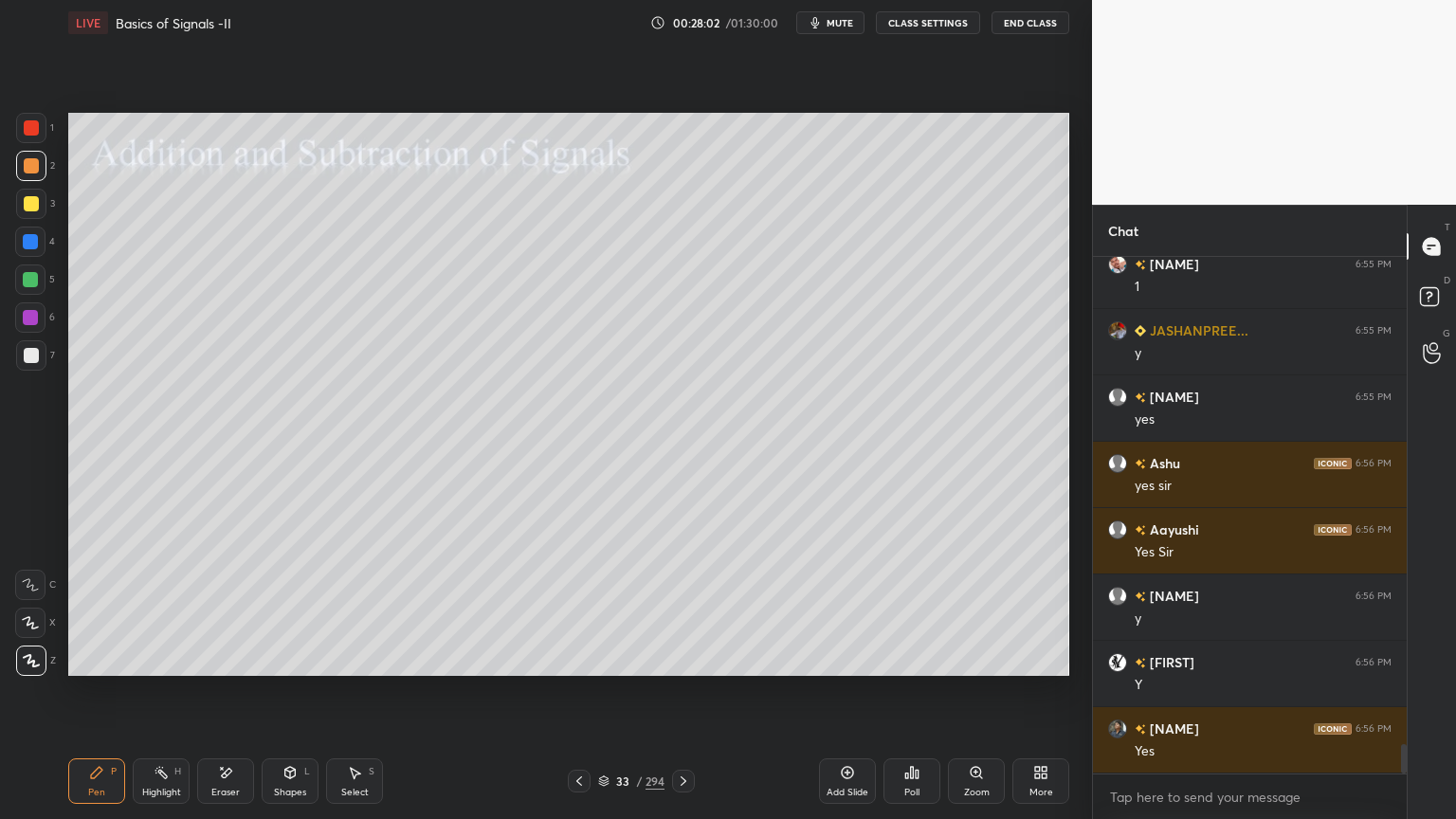 click at bounding box center (31, 355) 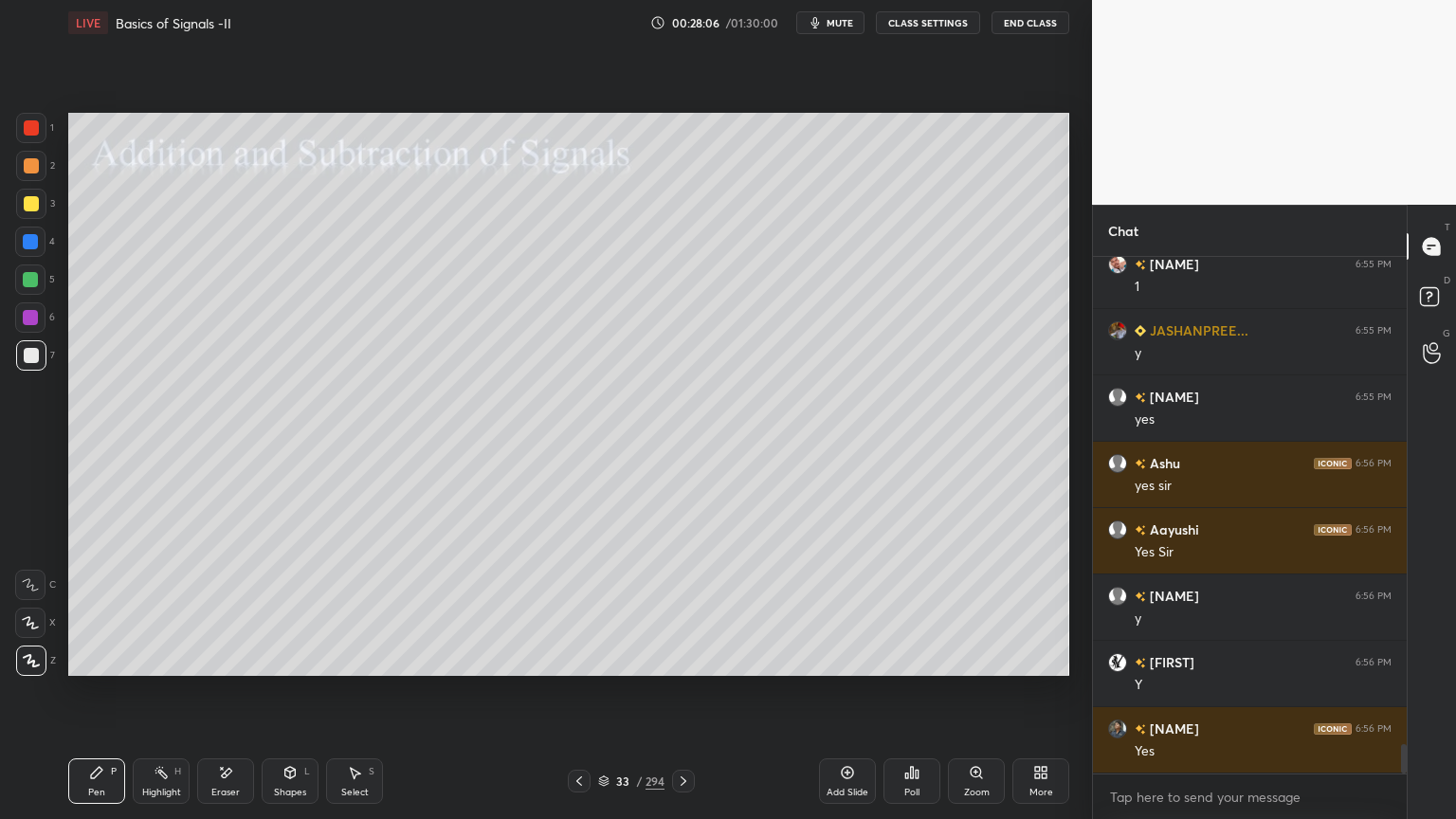 click on "Select" at bounding box center (355, 792) 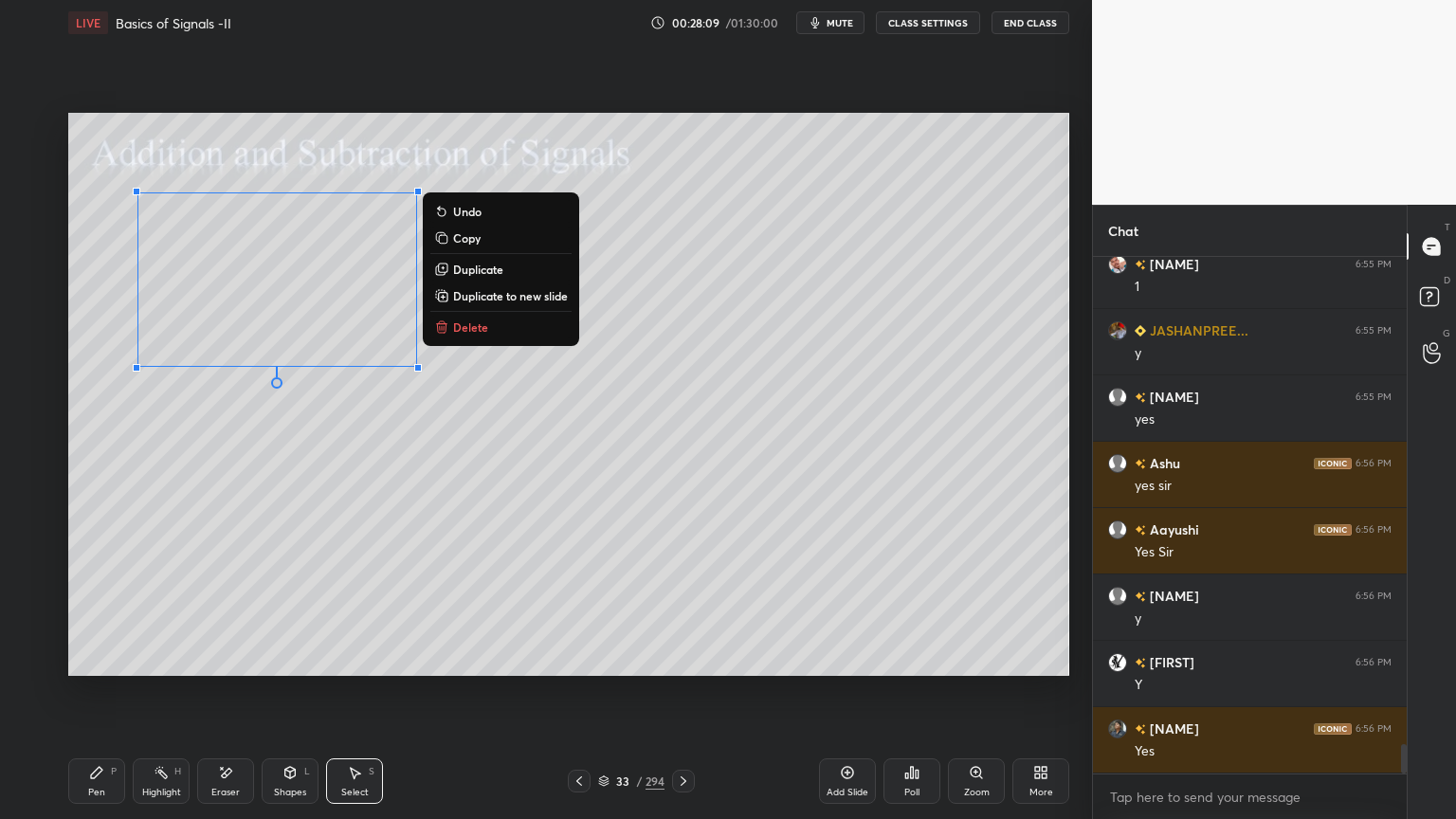 click on "Duplicate" at bounding box center [478, 269] 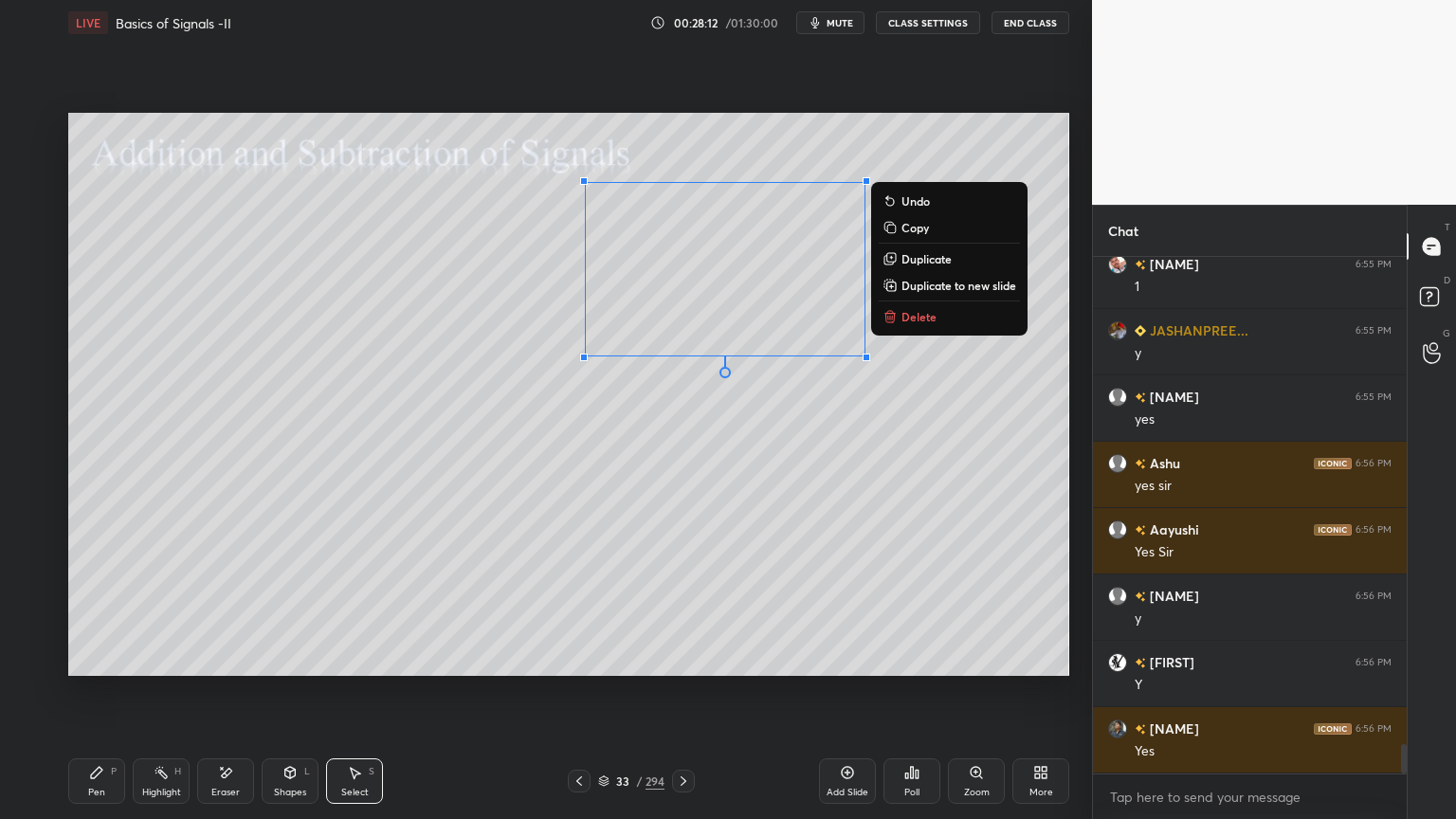 click on "Pen" at bounding box center (97, 792) 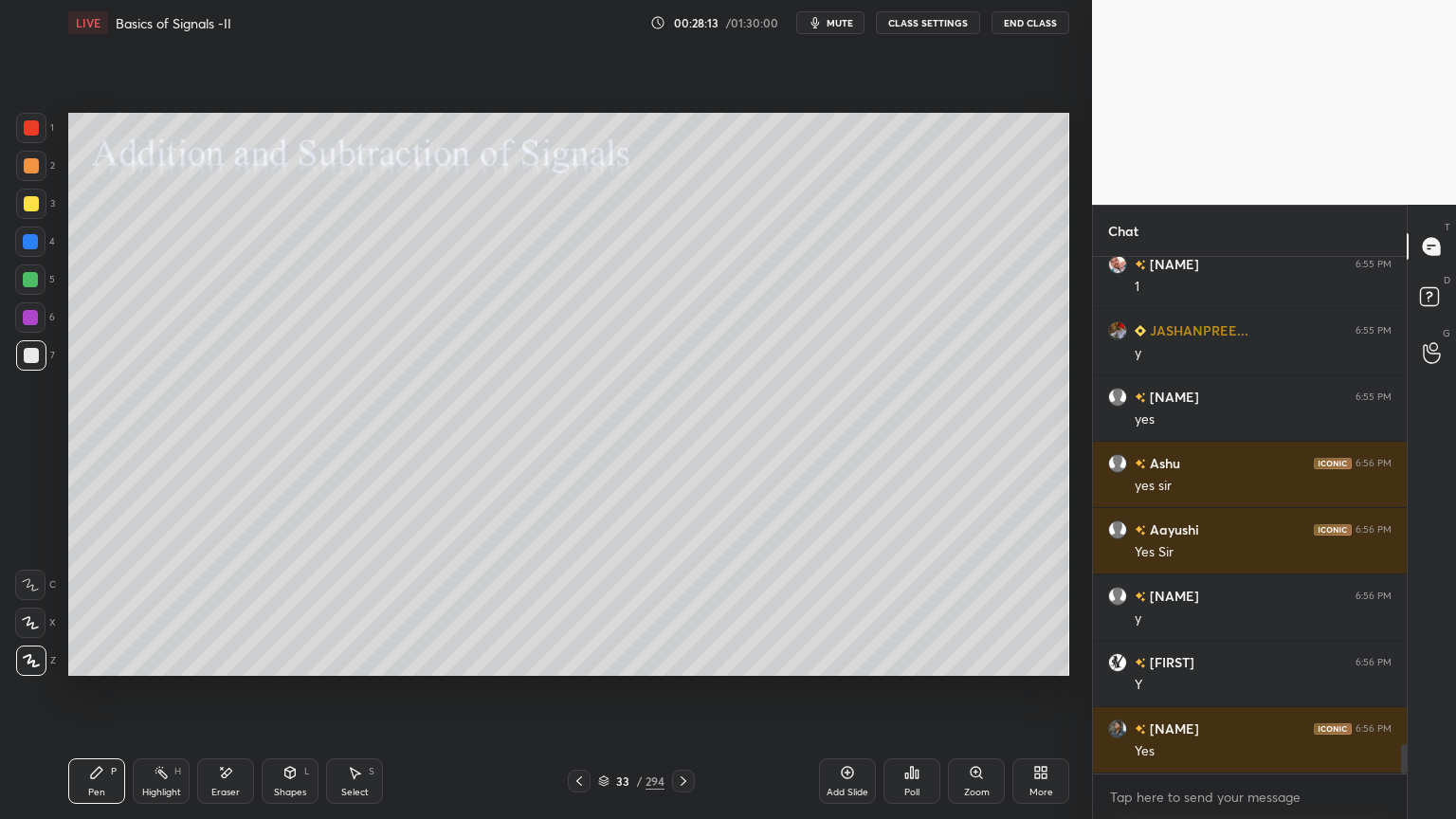 click at bounding box center [31, 166] 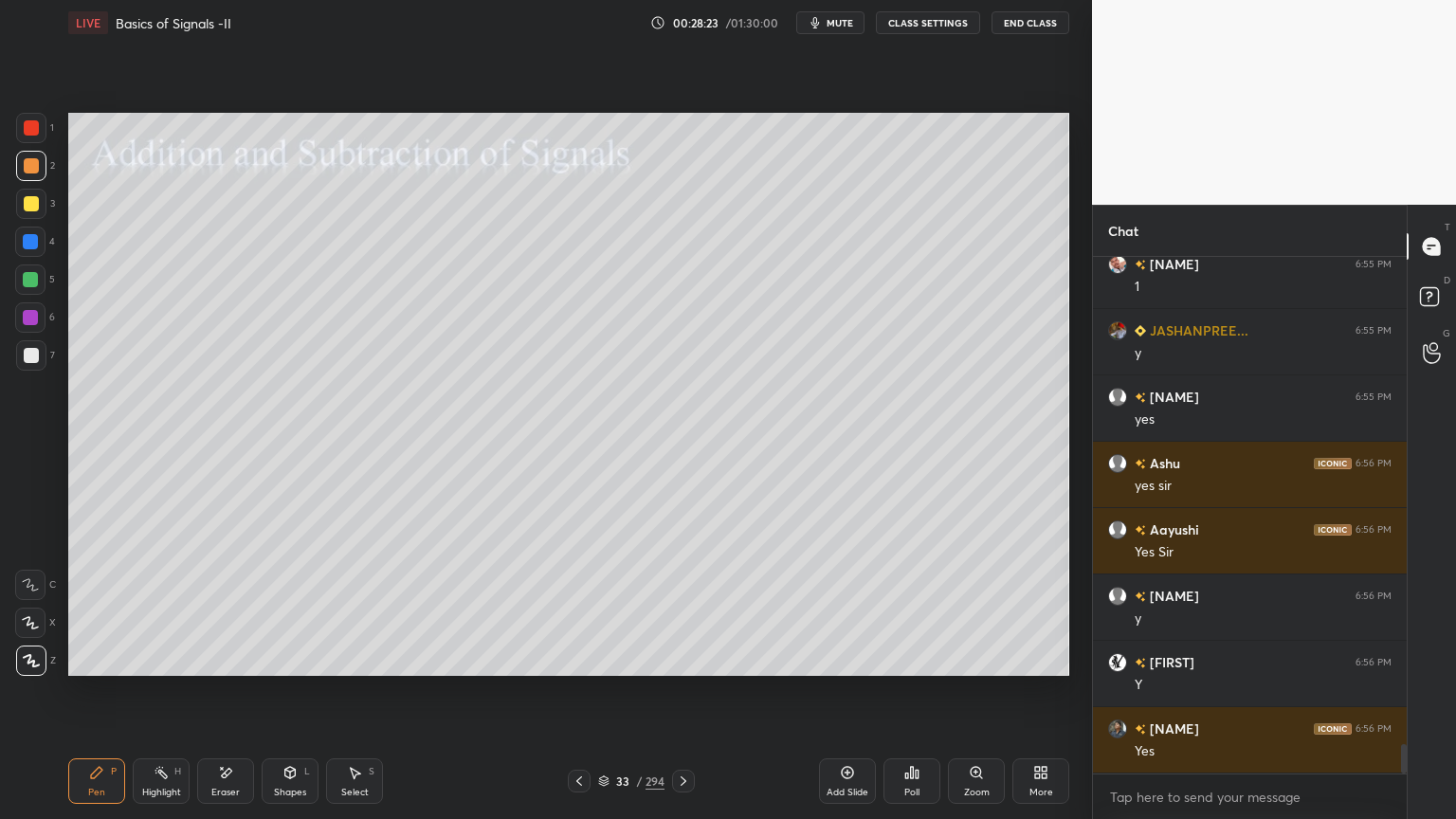 click at bounding box center [31, 204] 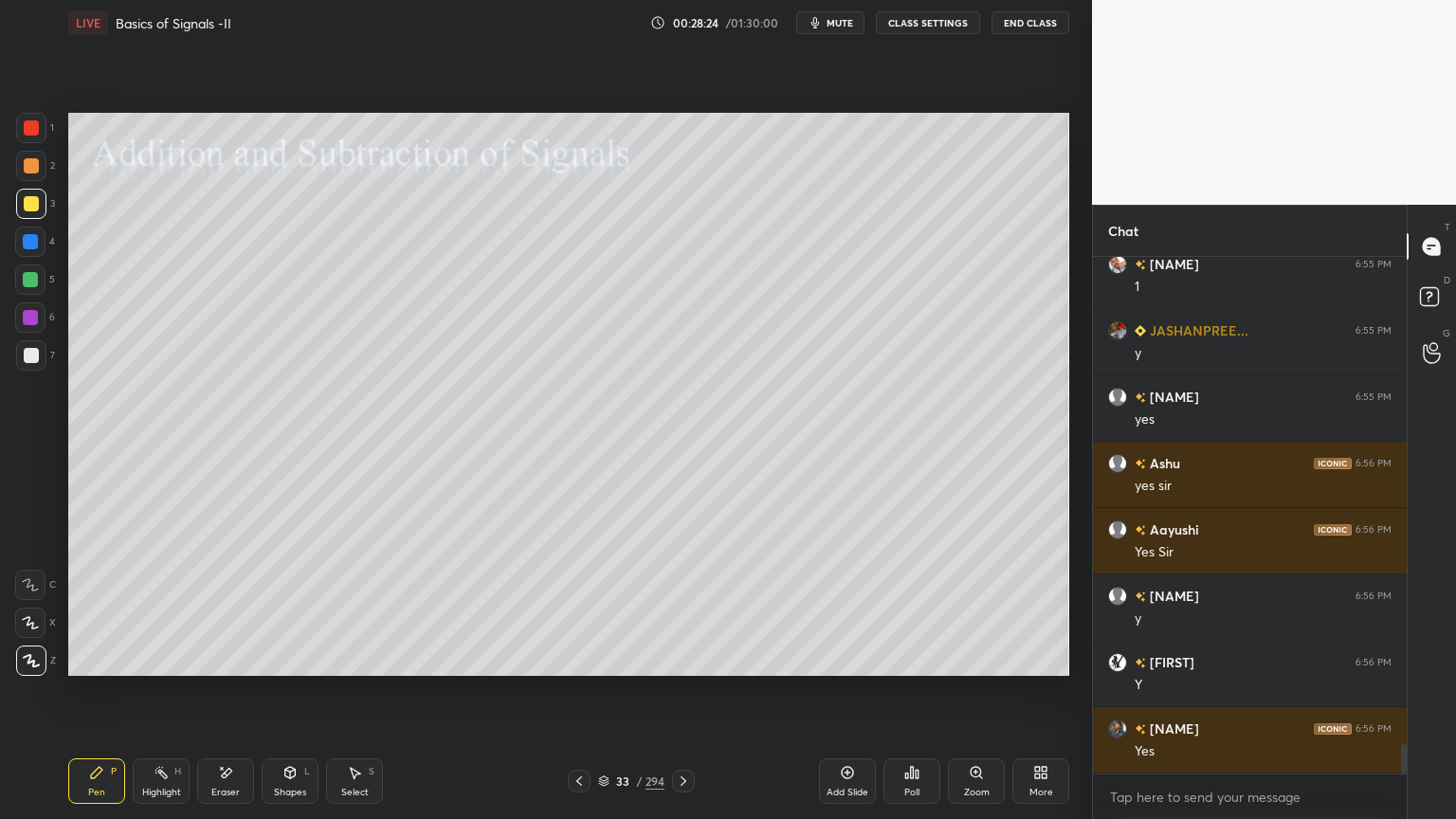 click on "Shapes" at bounding box center (290, 792) 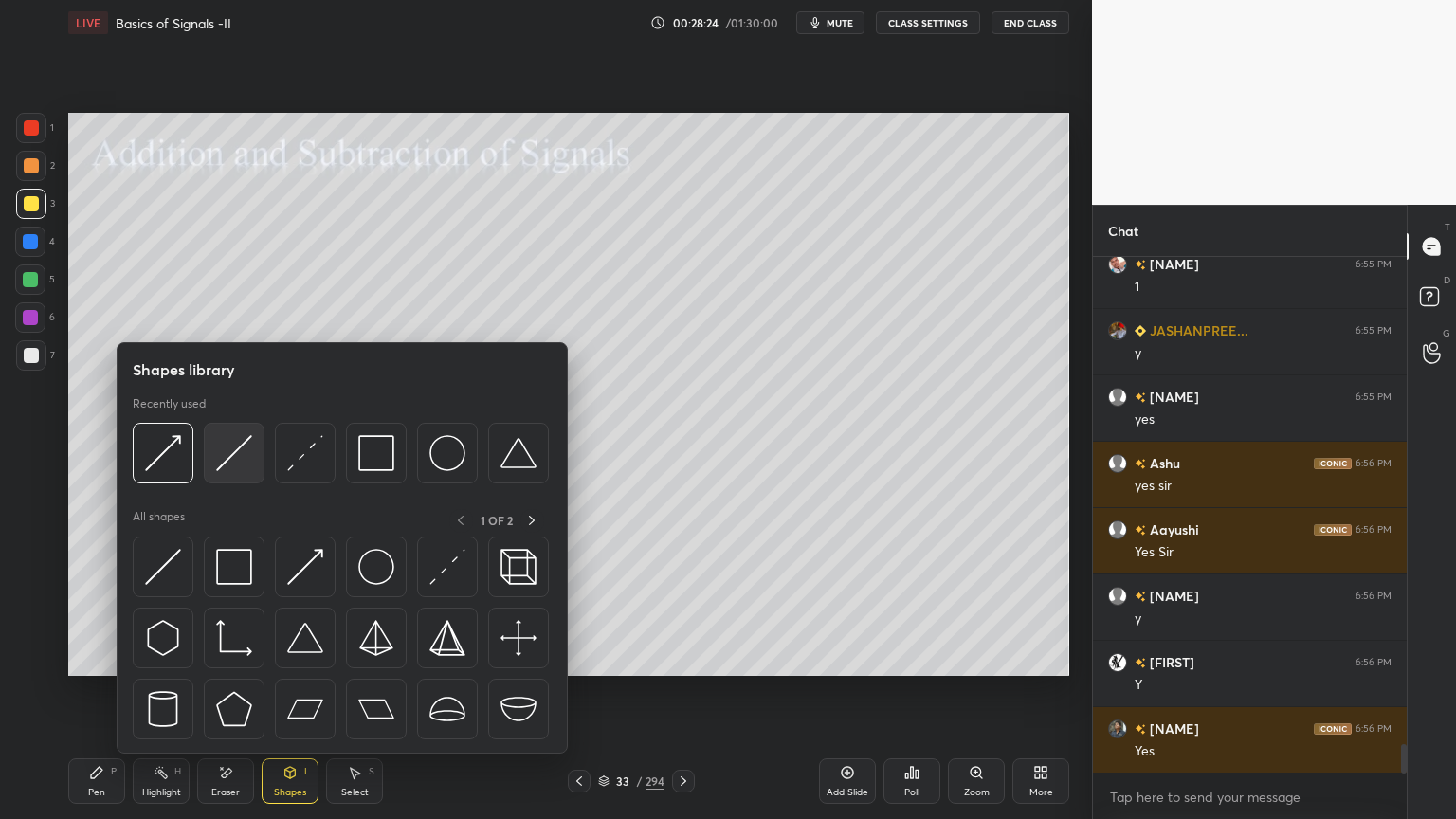 click at bounding box center (234, 453) 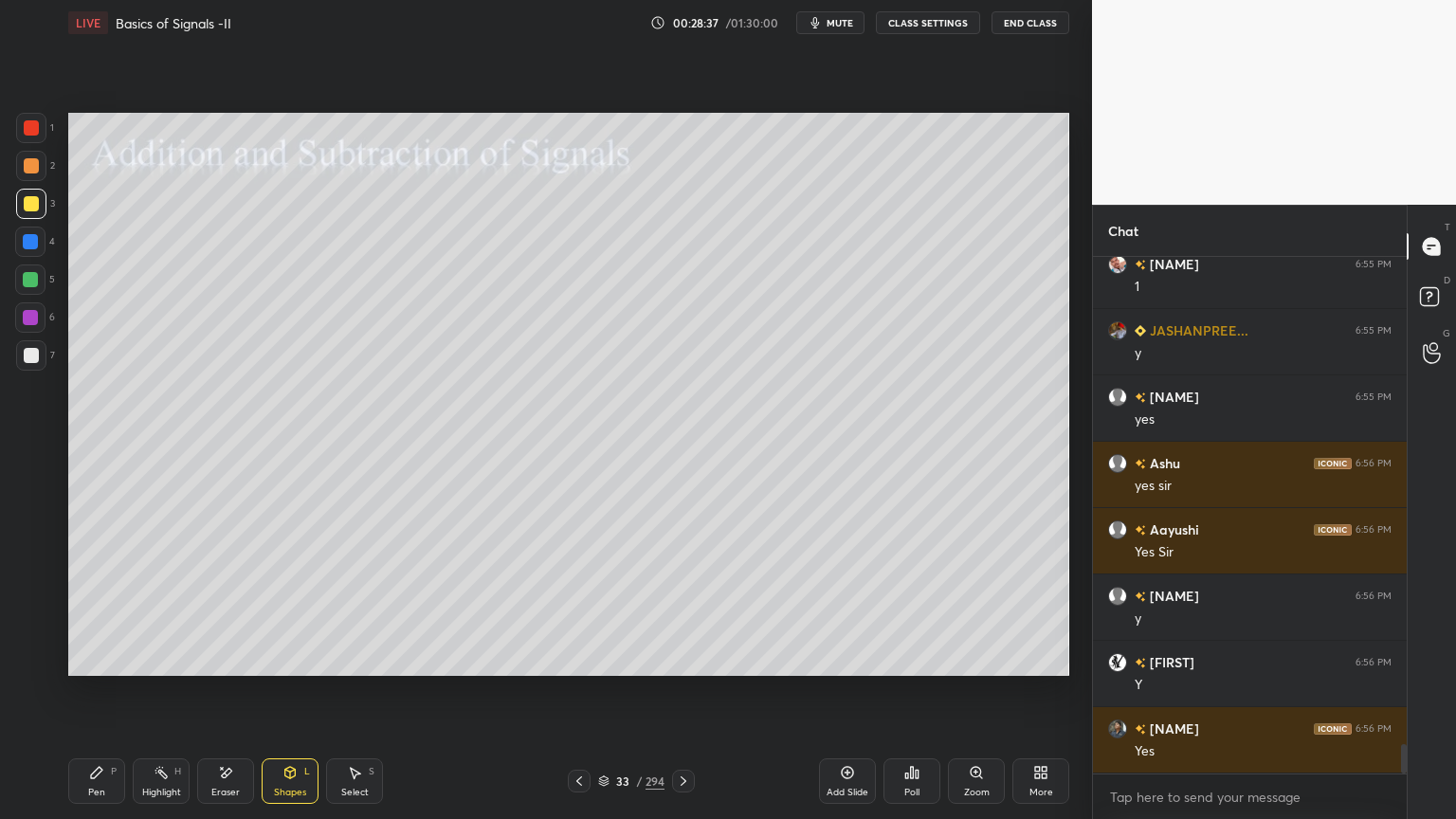 scroll, scrollTop: 8466, scrollLeft: 0, axis: vertical 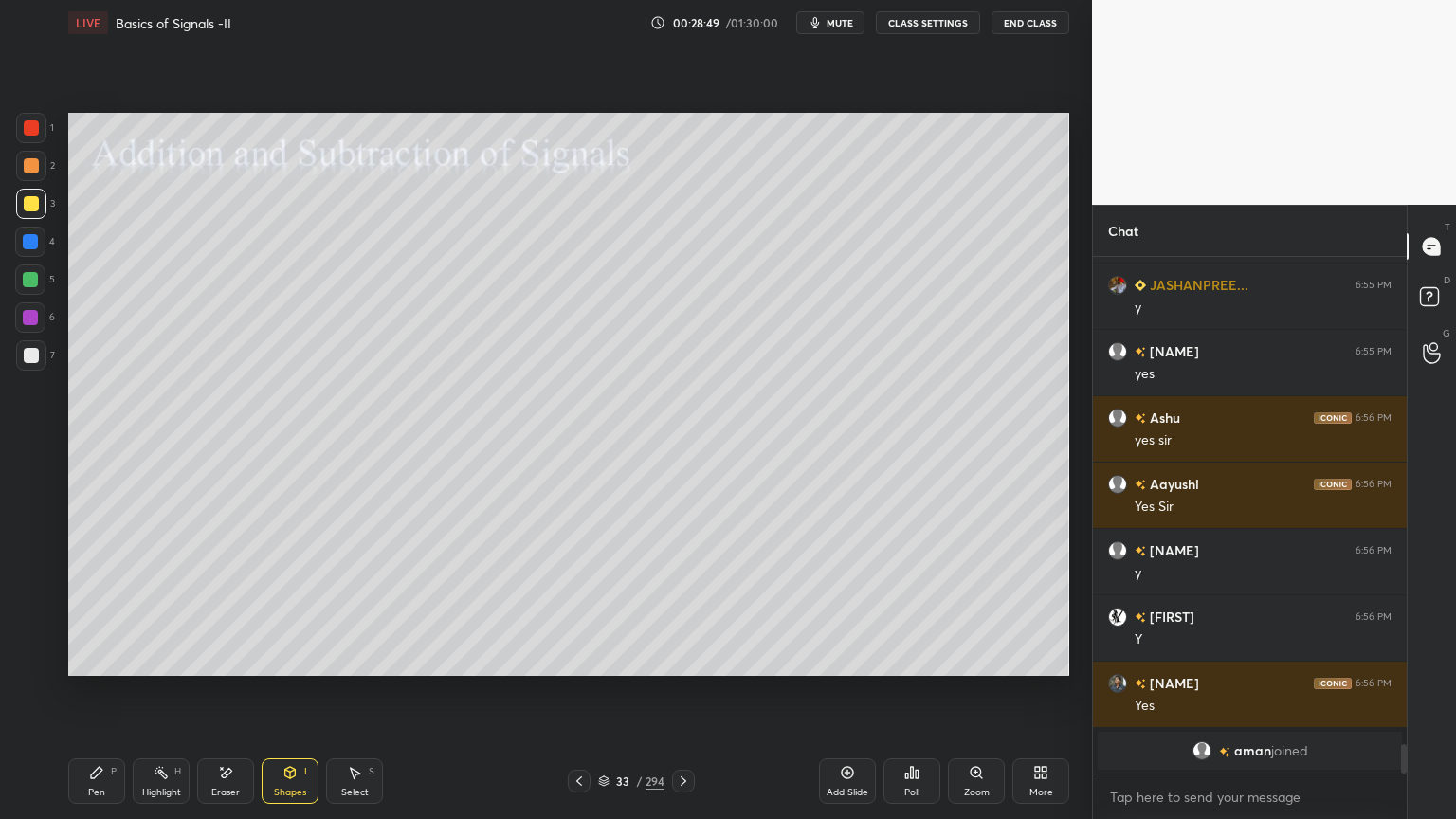 click 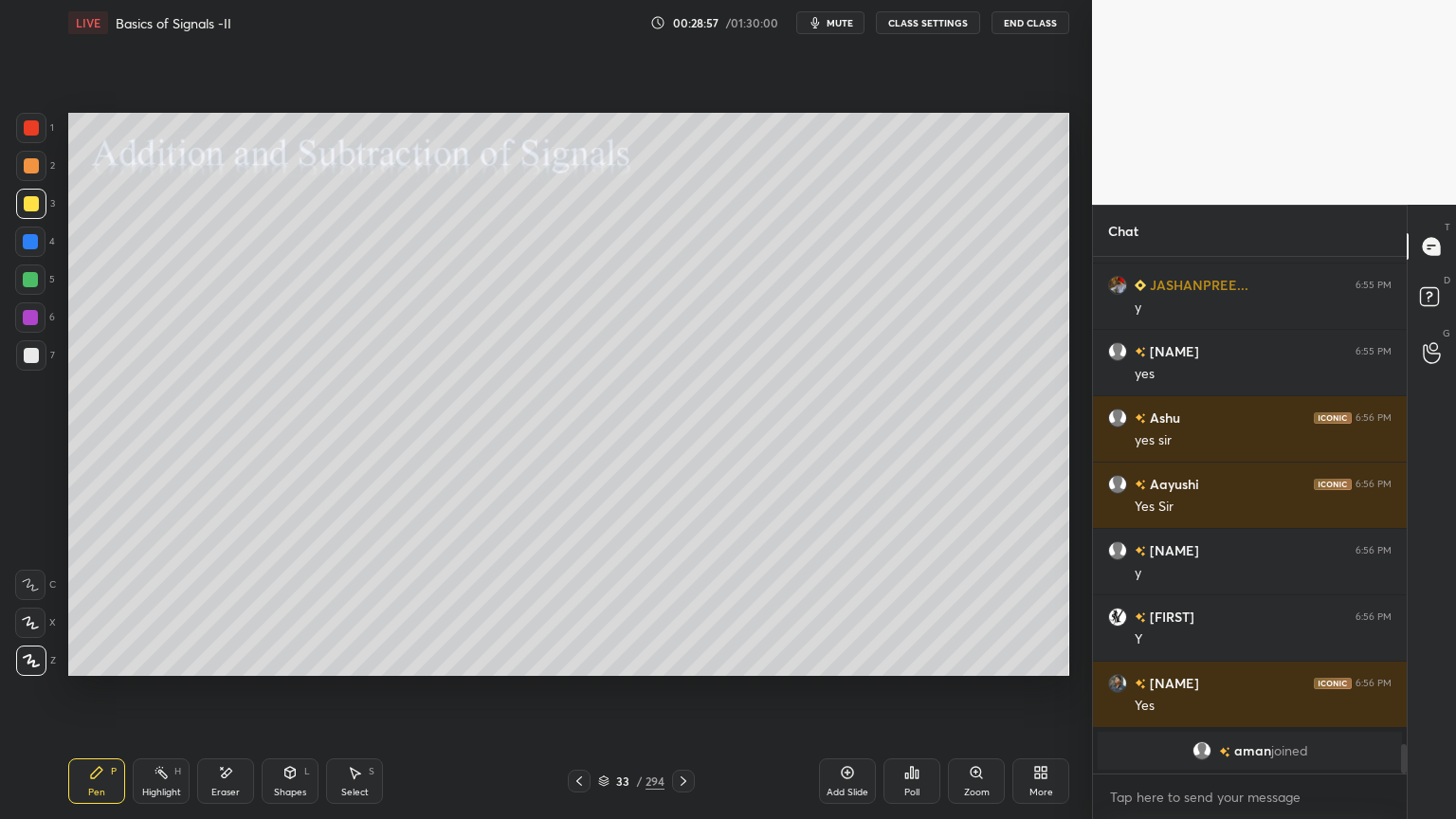 scroll, scrollTop: 8489, scrollLeft: 0, axis: vertical 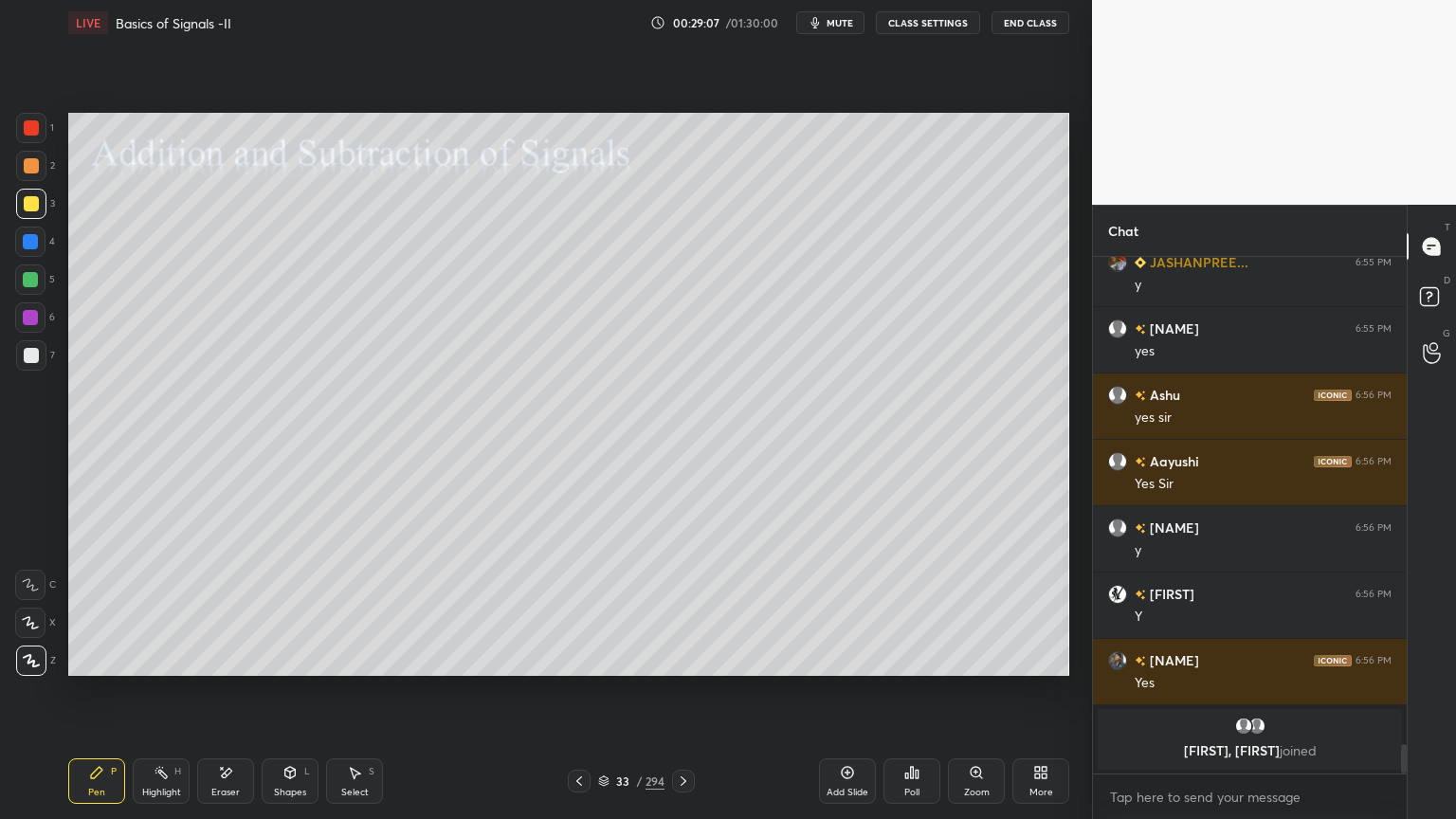 click 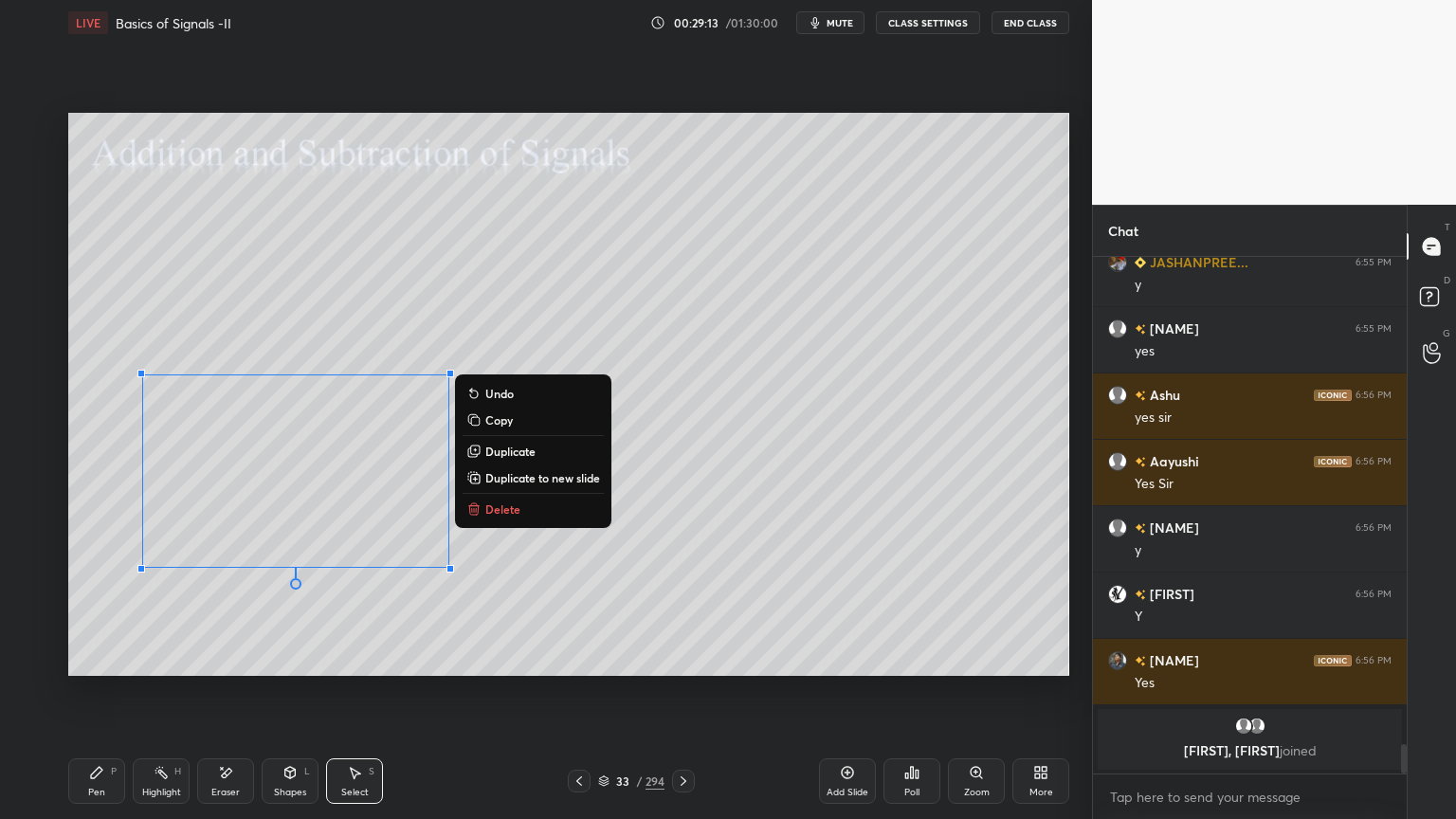 click on "0 ° Undo Copy Duplicate Duplicate to new slide Delete" at bounding box center [569, 394] 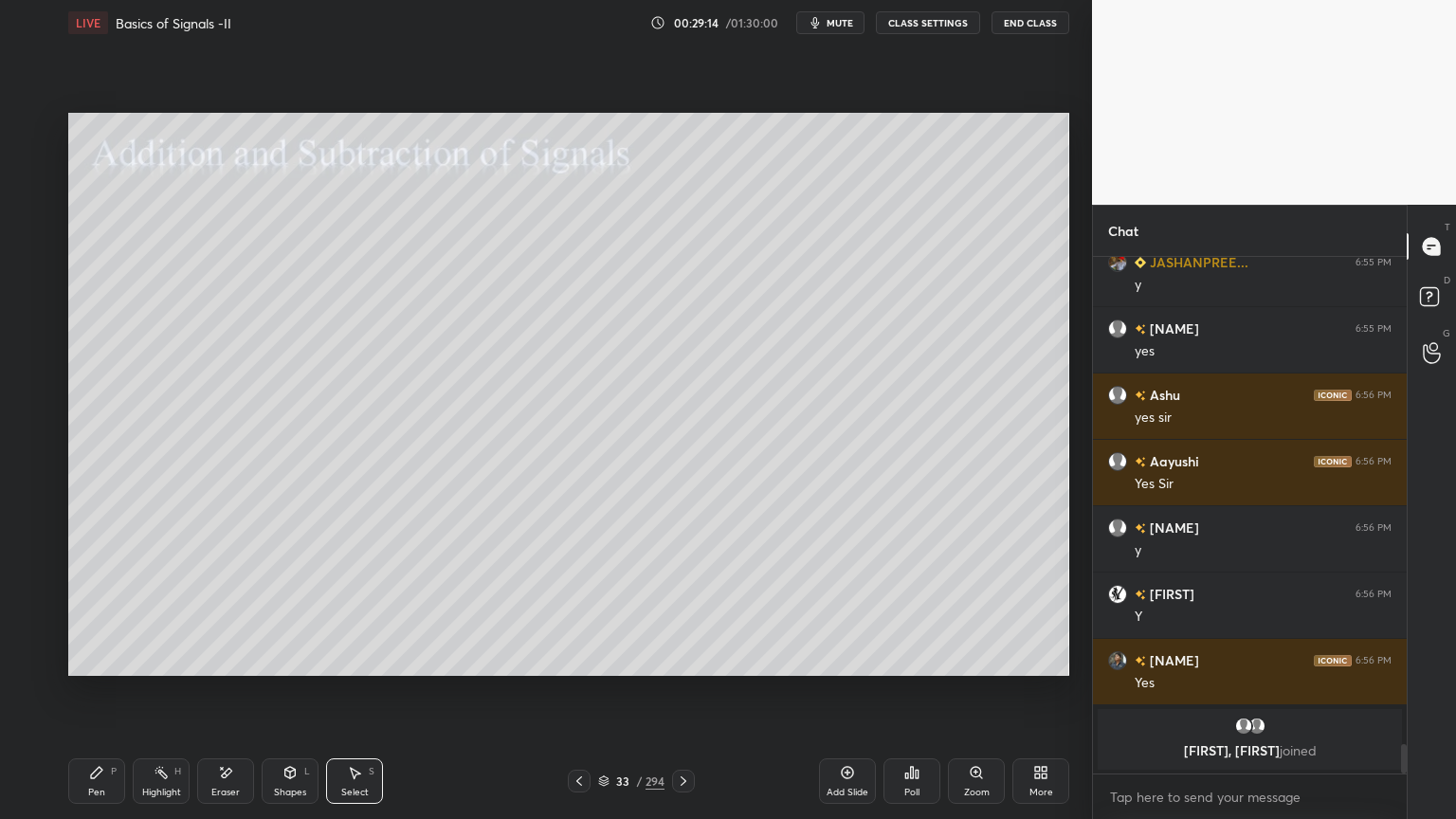click on "Pen" at bounding box center [97, 792] 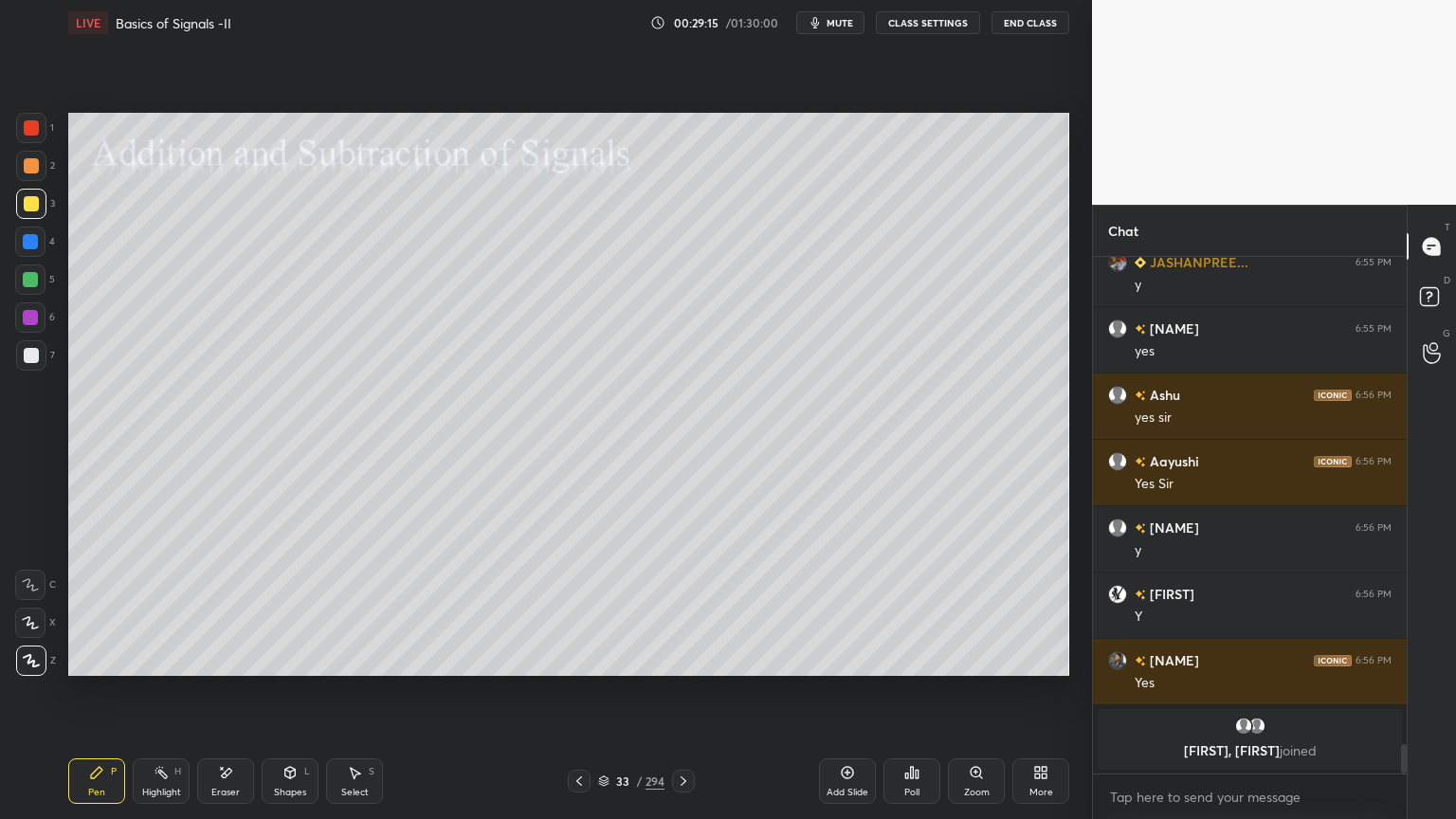 click at bounding box center [31, 166] 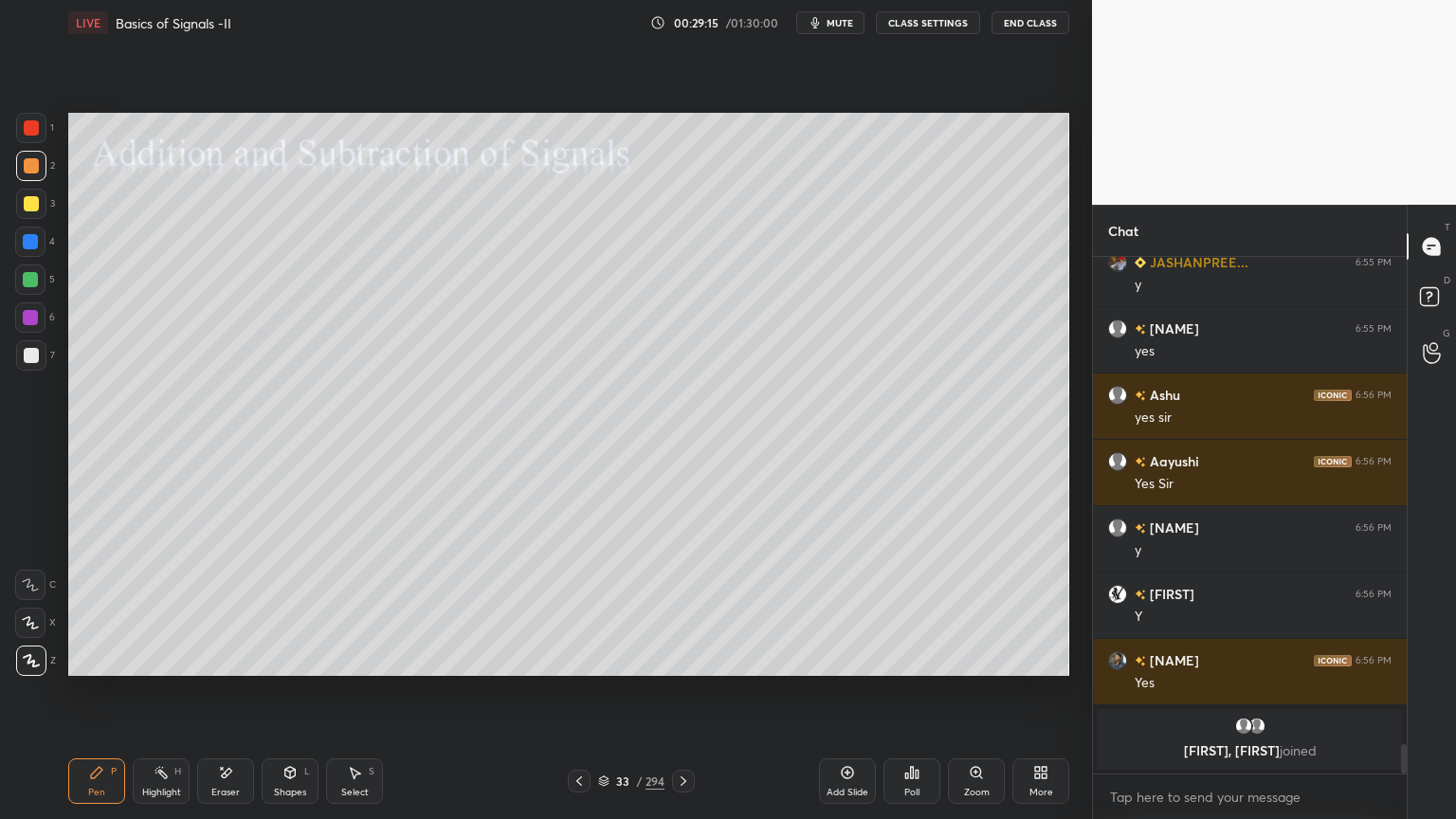 click 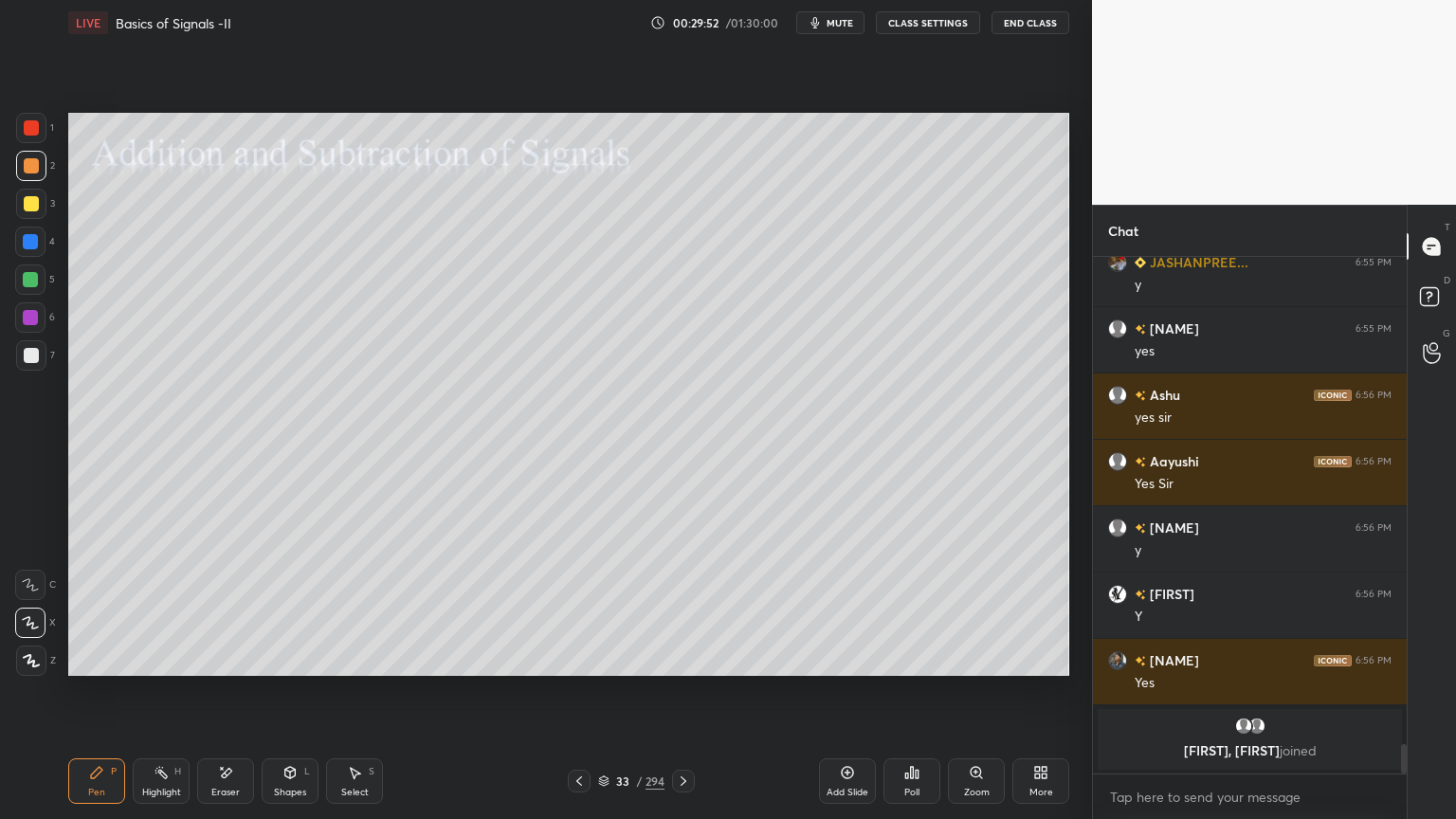 click at bounding box center (31, 166) 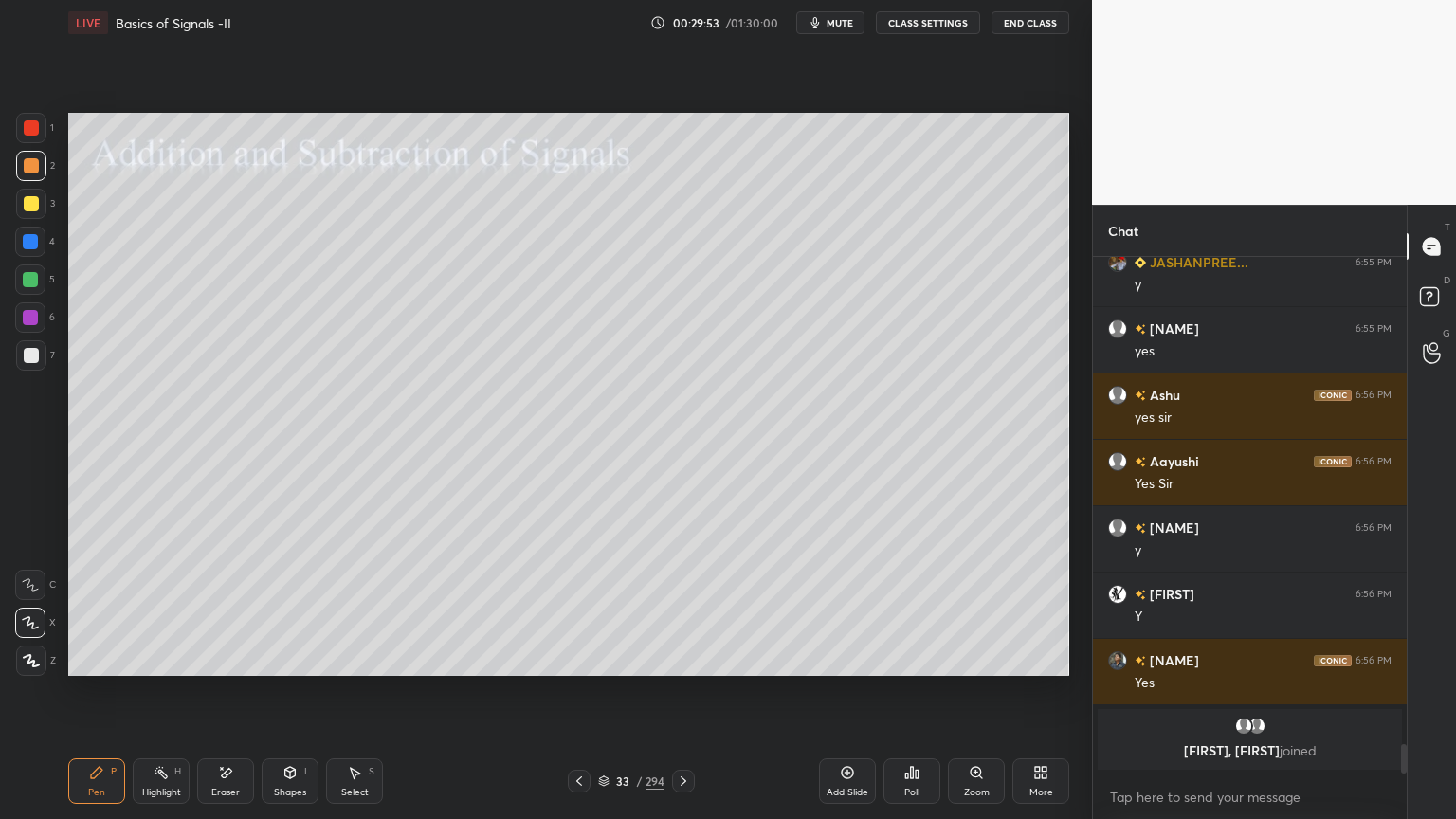 click on "Shapes" at bounding box center [290, 792] 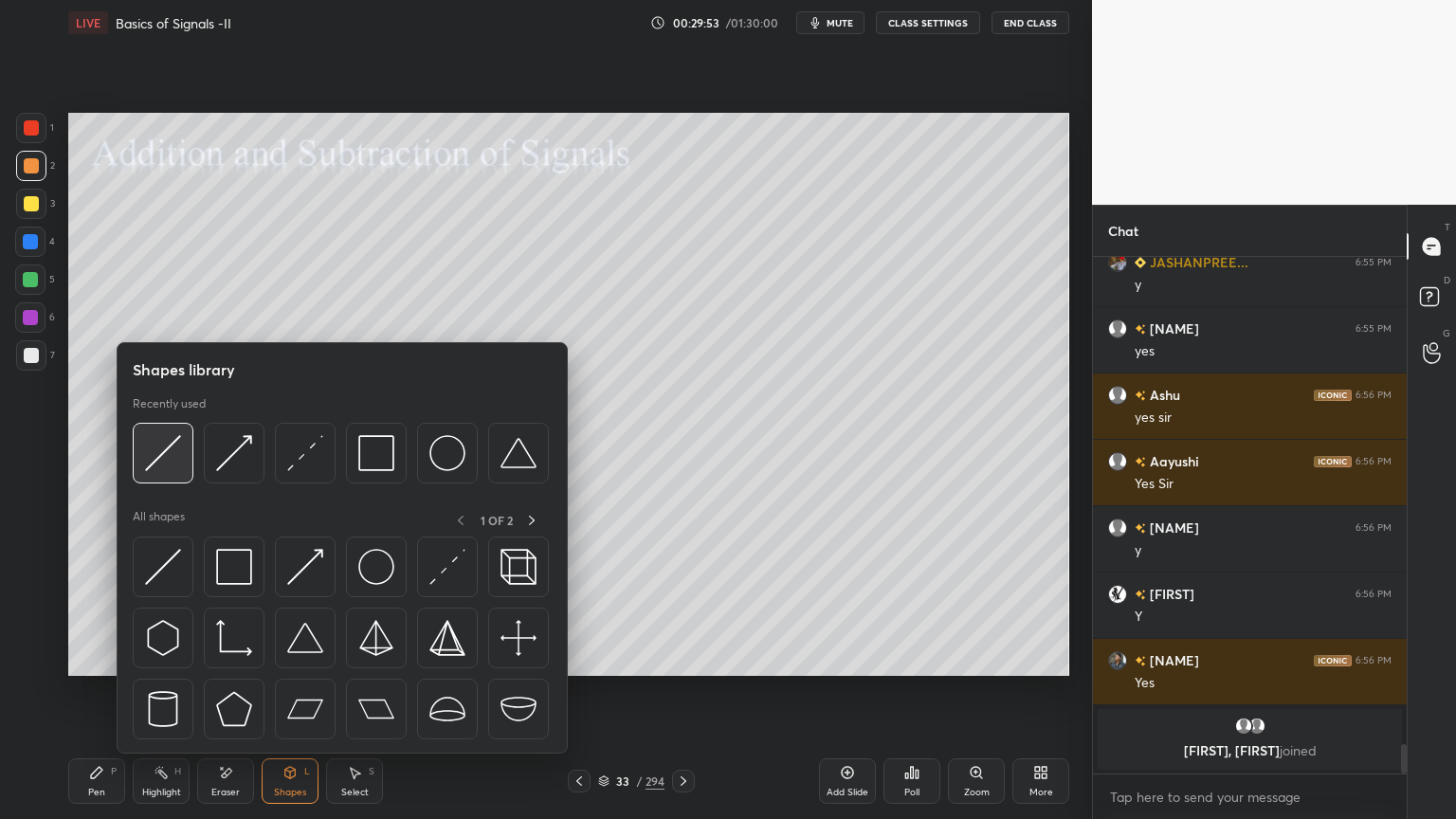 click at bounding box center [163, 453] 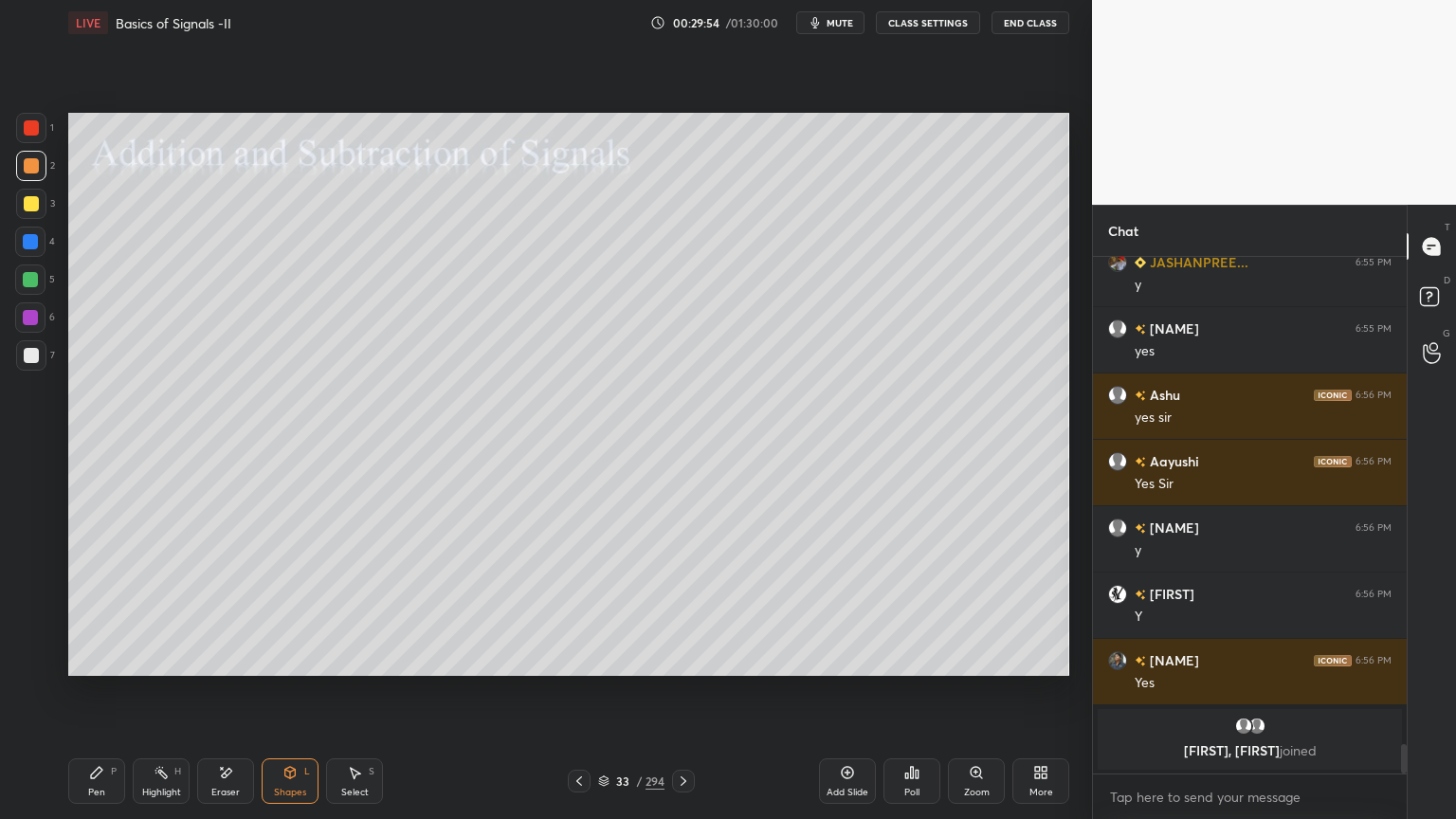 click on "Shapes" at bounding box center (290, 792) 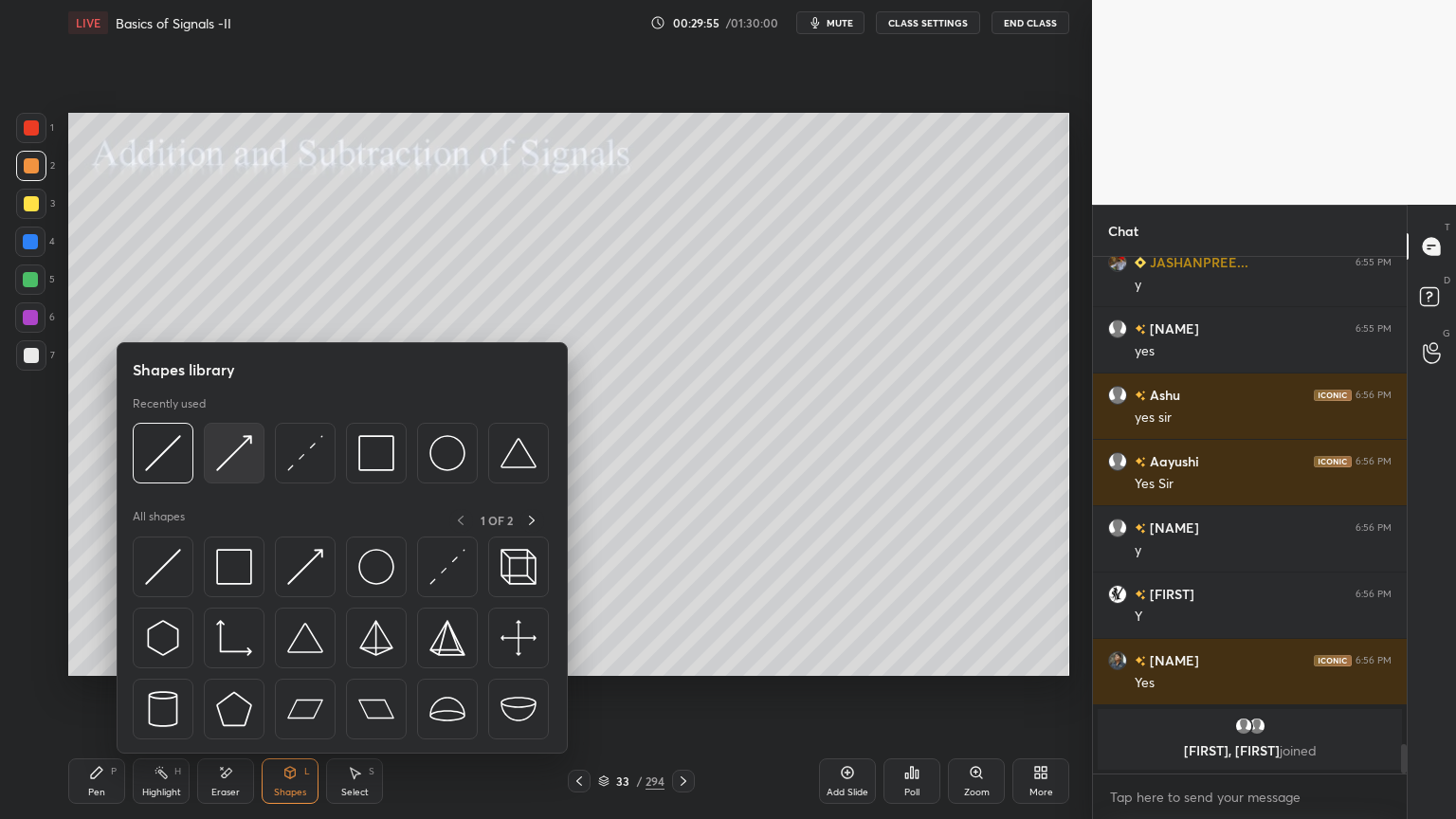 click at bounding box center [234, 453] 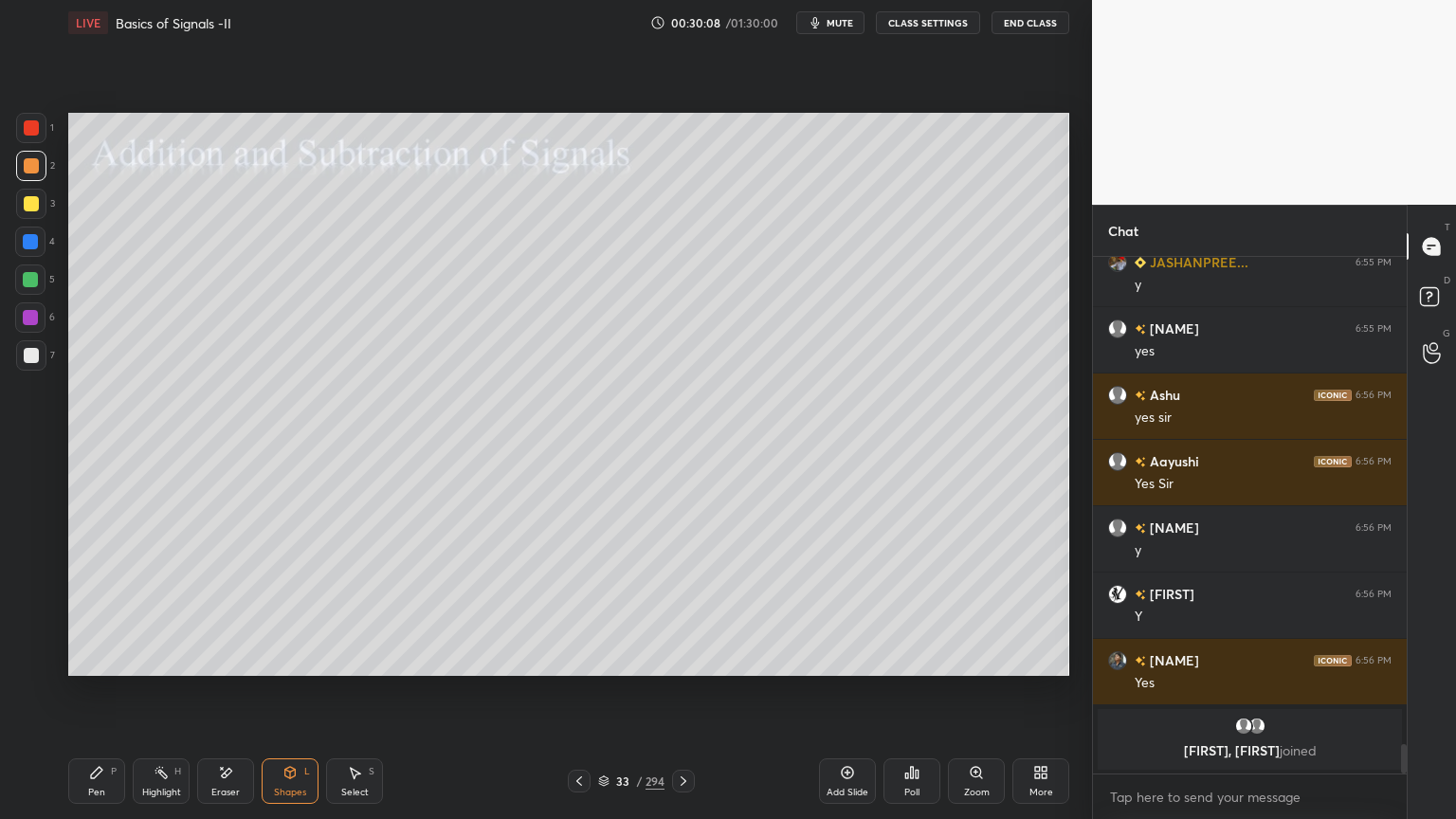 click on "Pen" at bounding box center [97, 792] 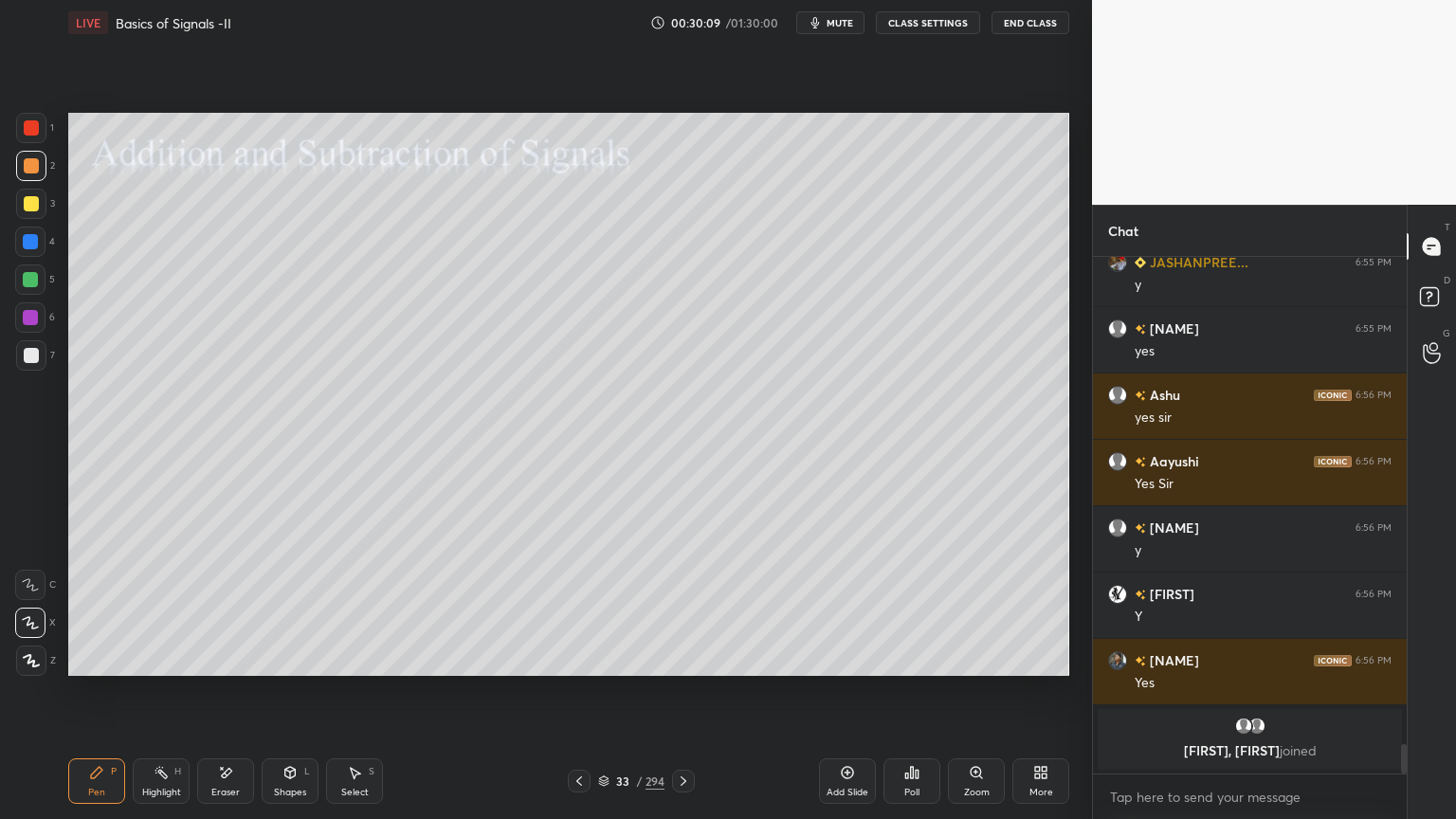 click at bounding box center [31, 355] 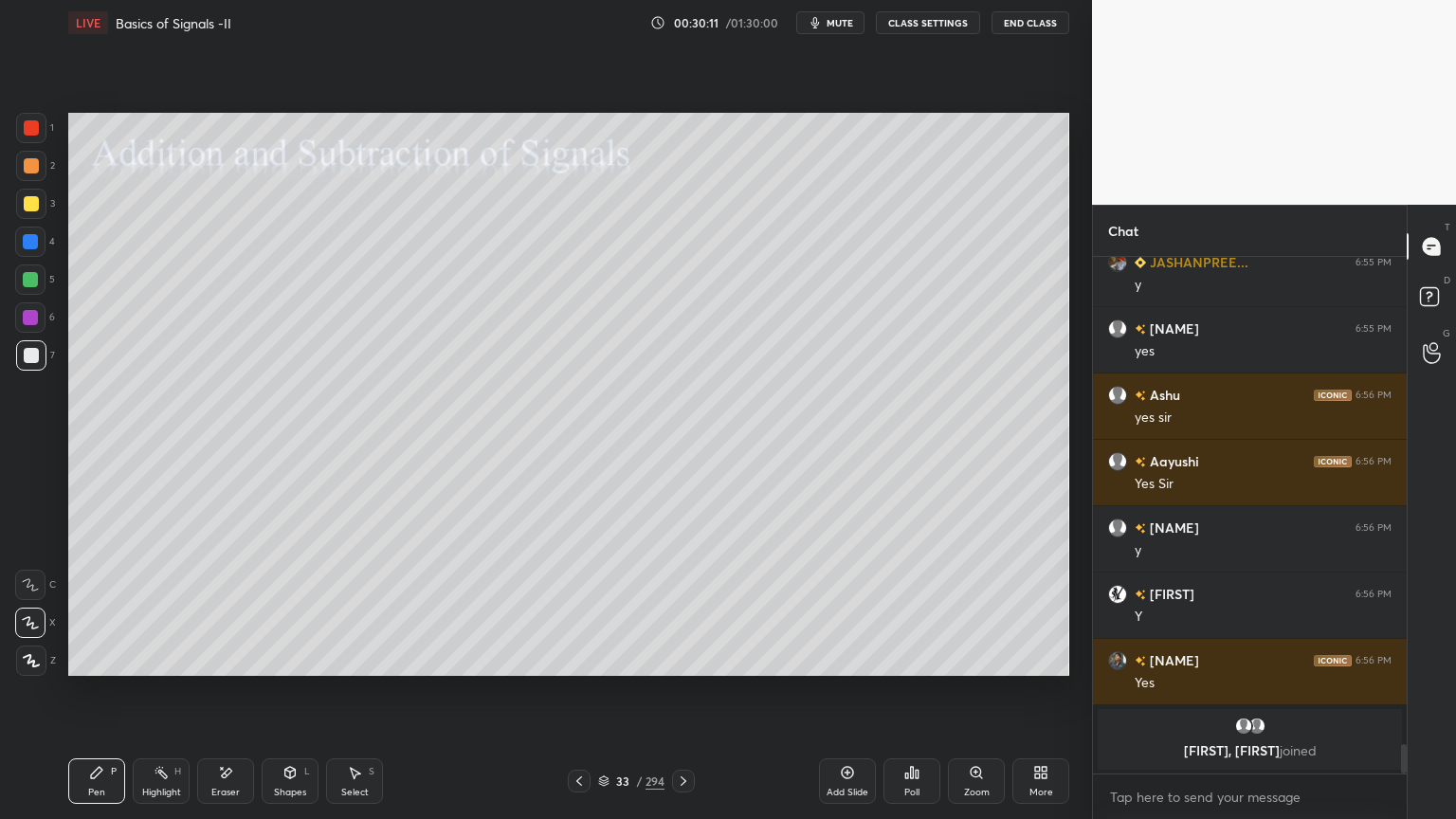 click at bounding box center [31, 204] 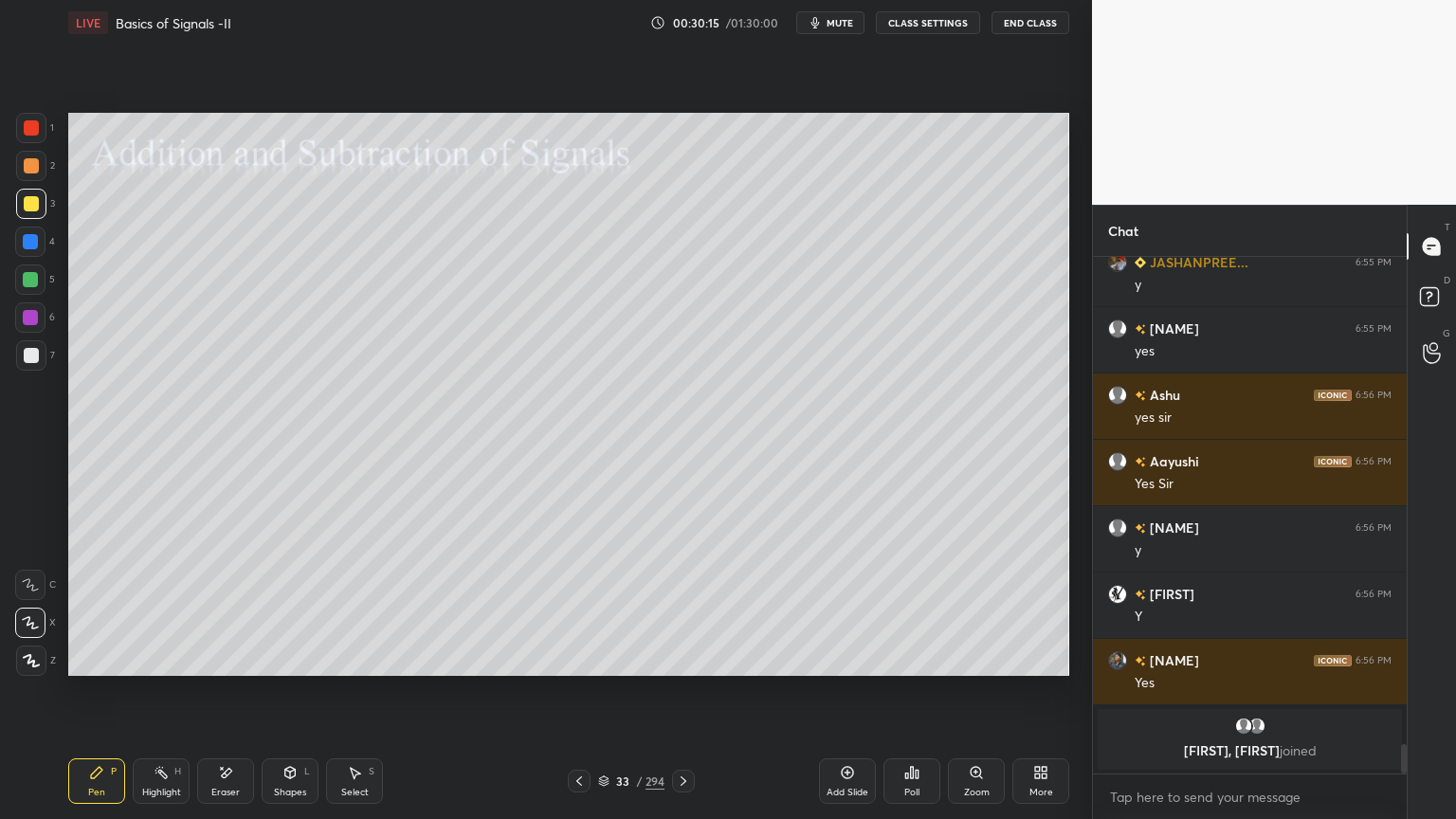 click 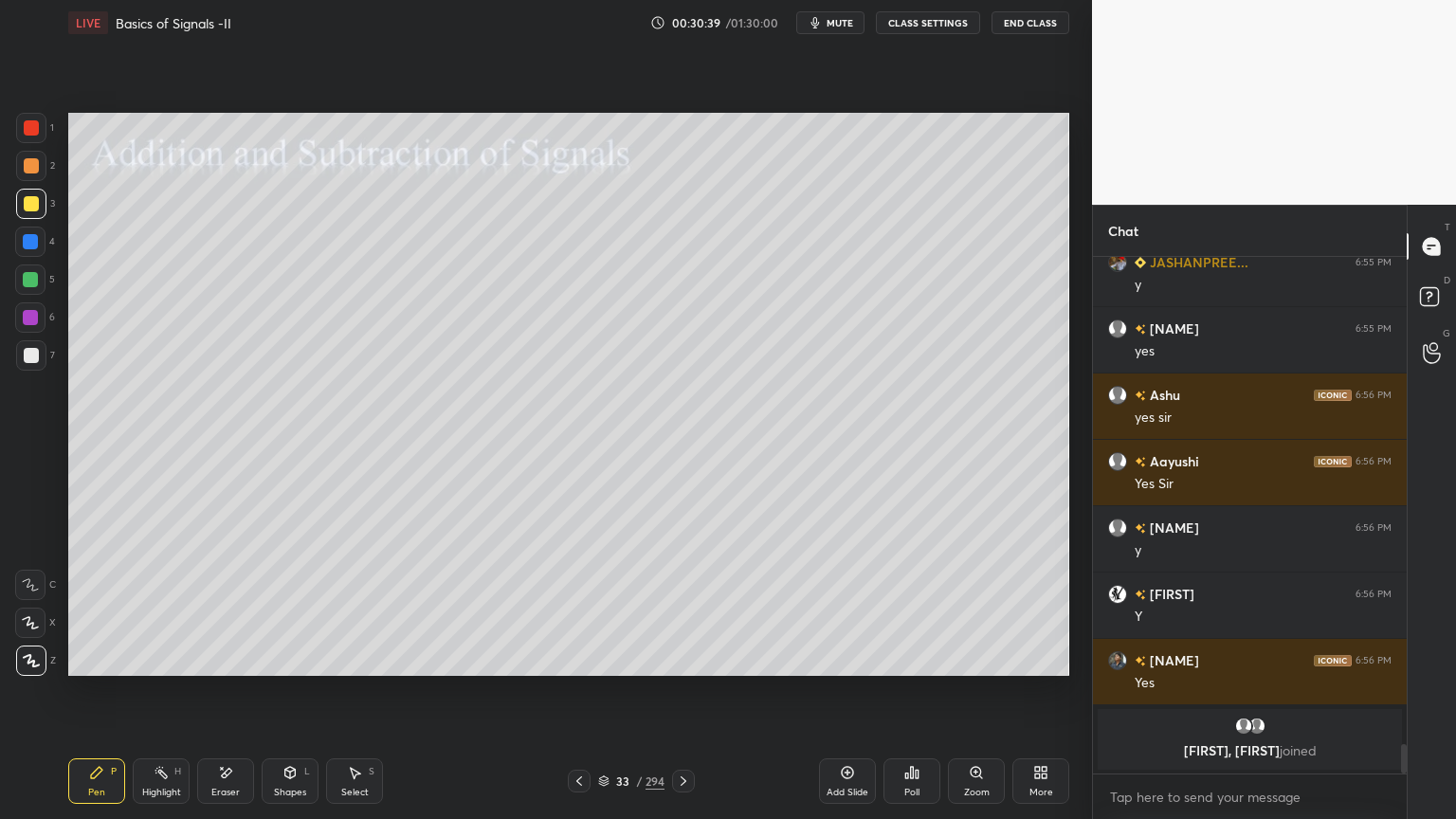 click on "Shapes L" at bounding box center (290, 781) 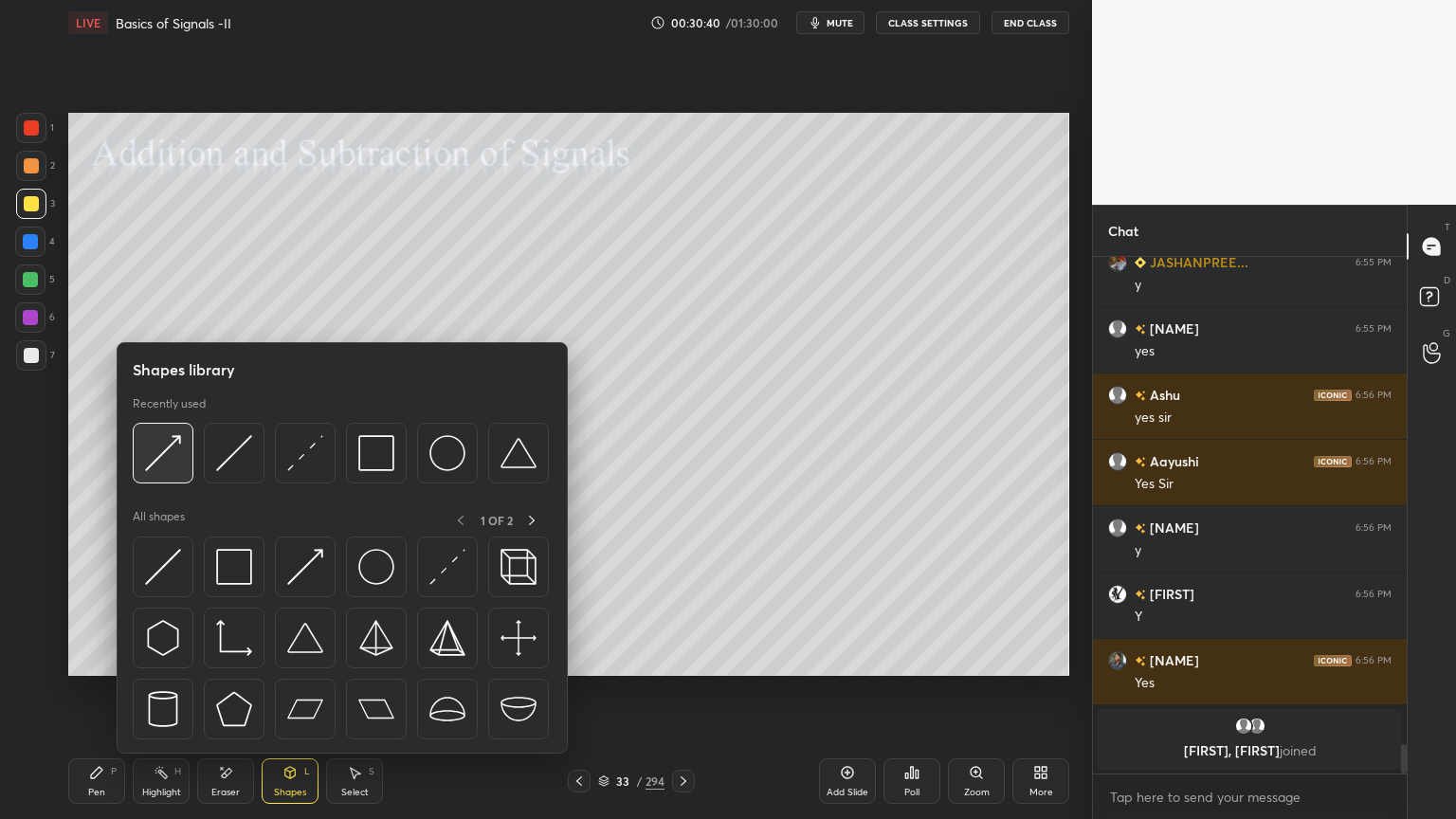 click at bounding box center [163, 453] 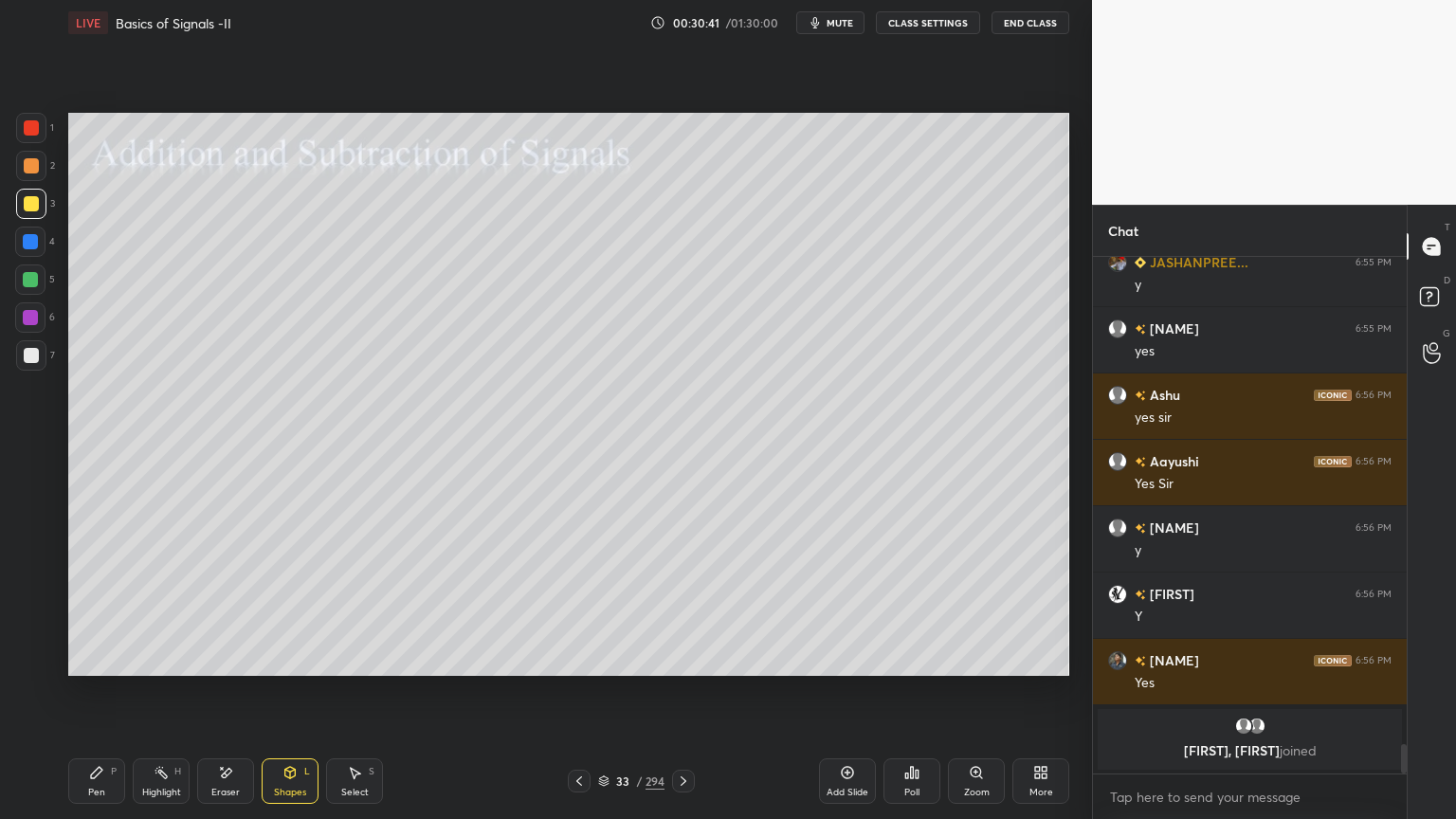 click at bounding box center (31, 166) 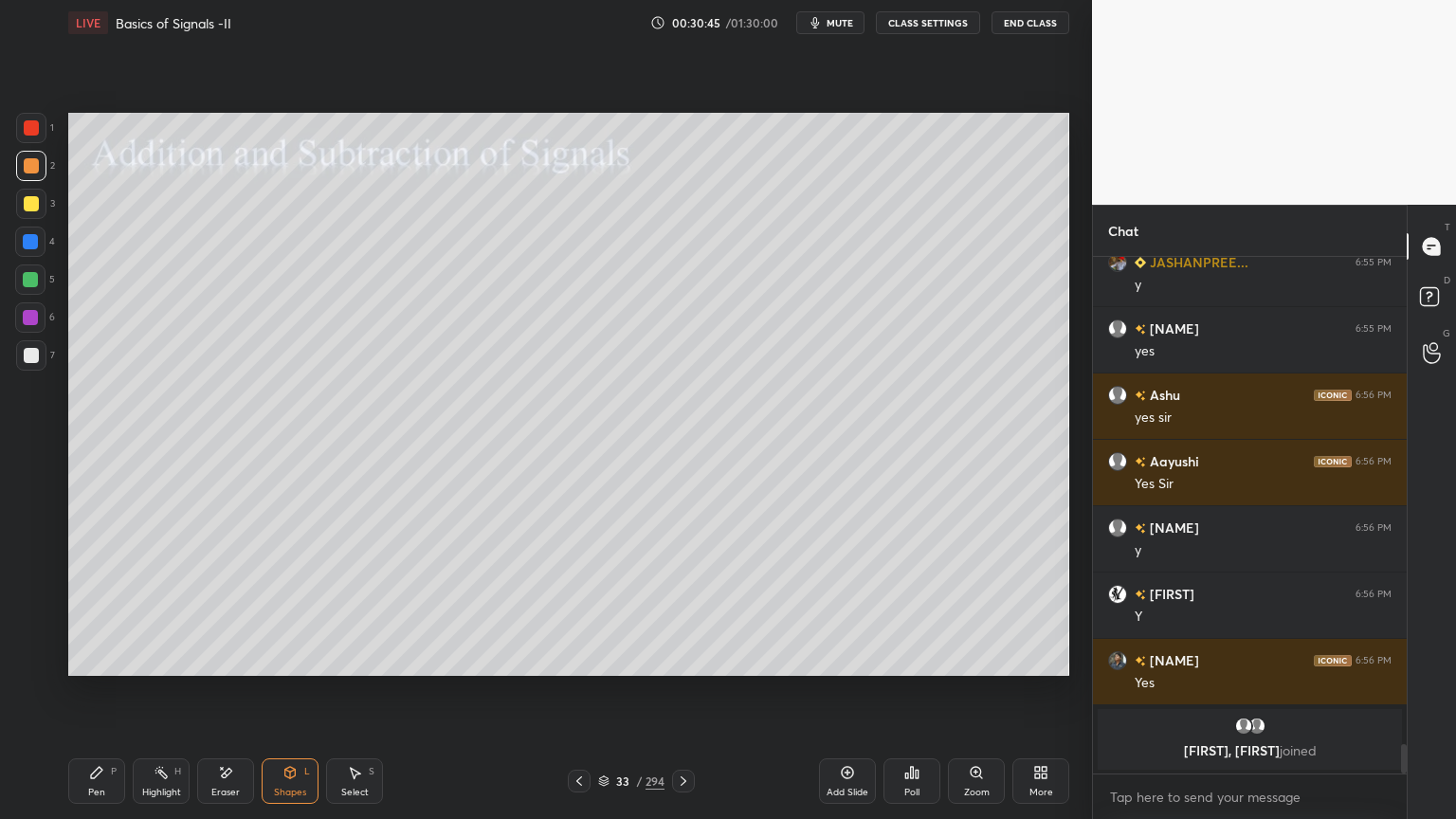click on "Pen" at bounding box center [97, 792] 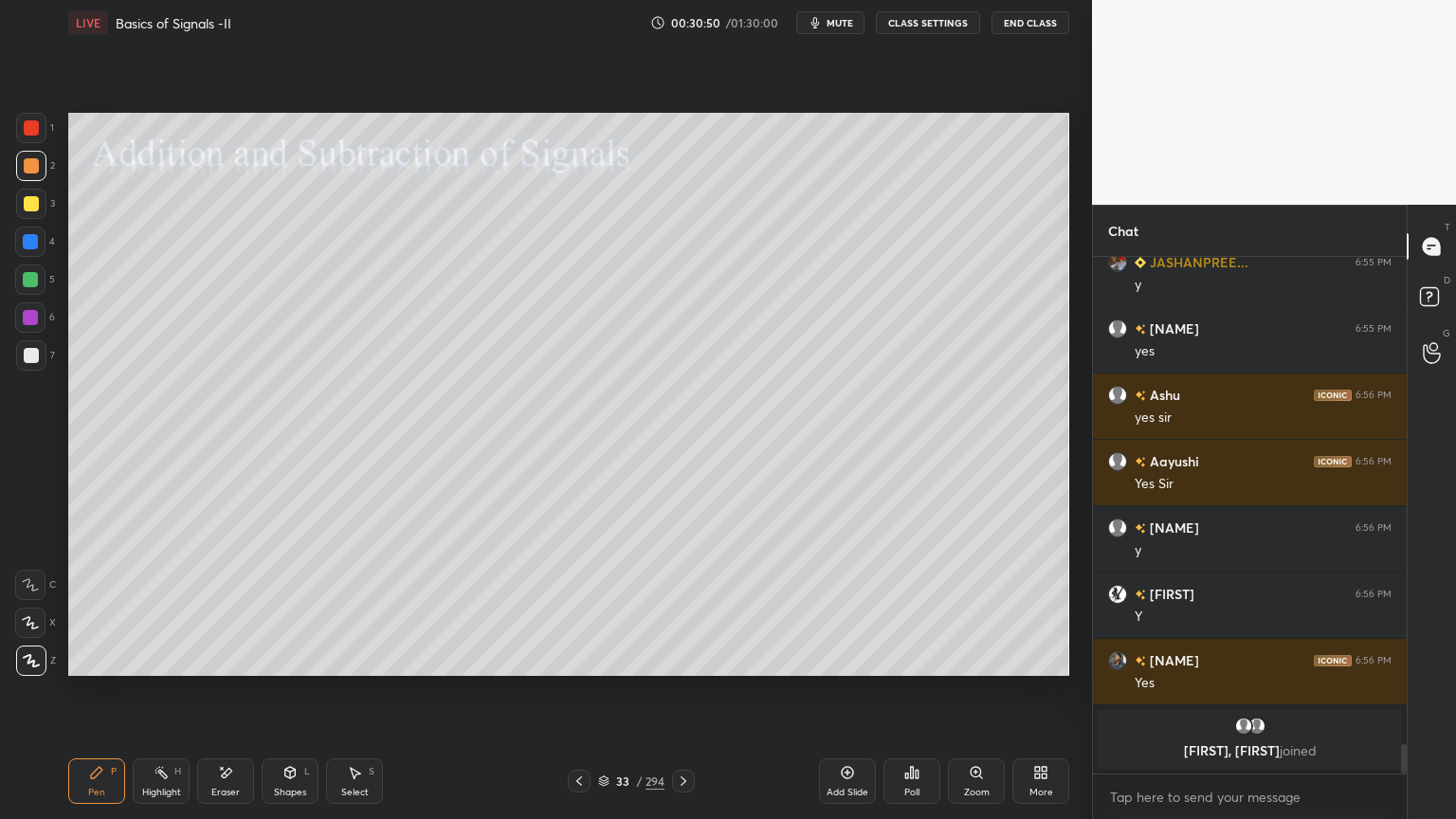 click at bounding box center (31, 204) 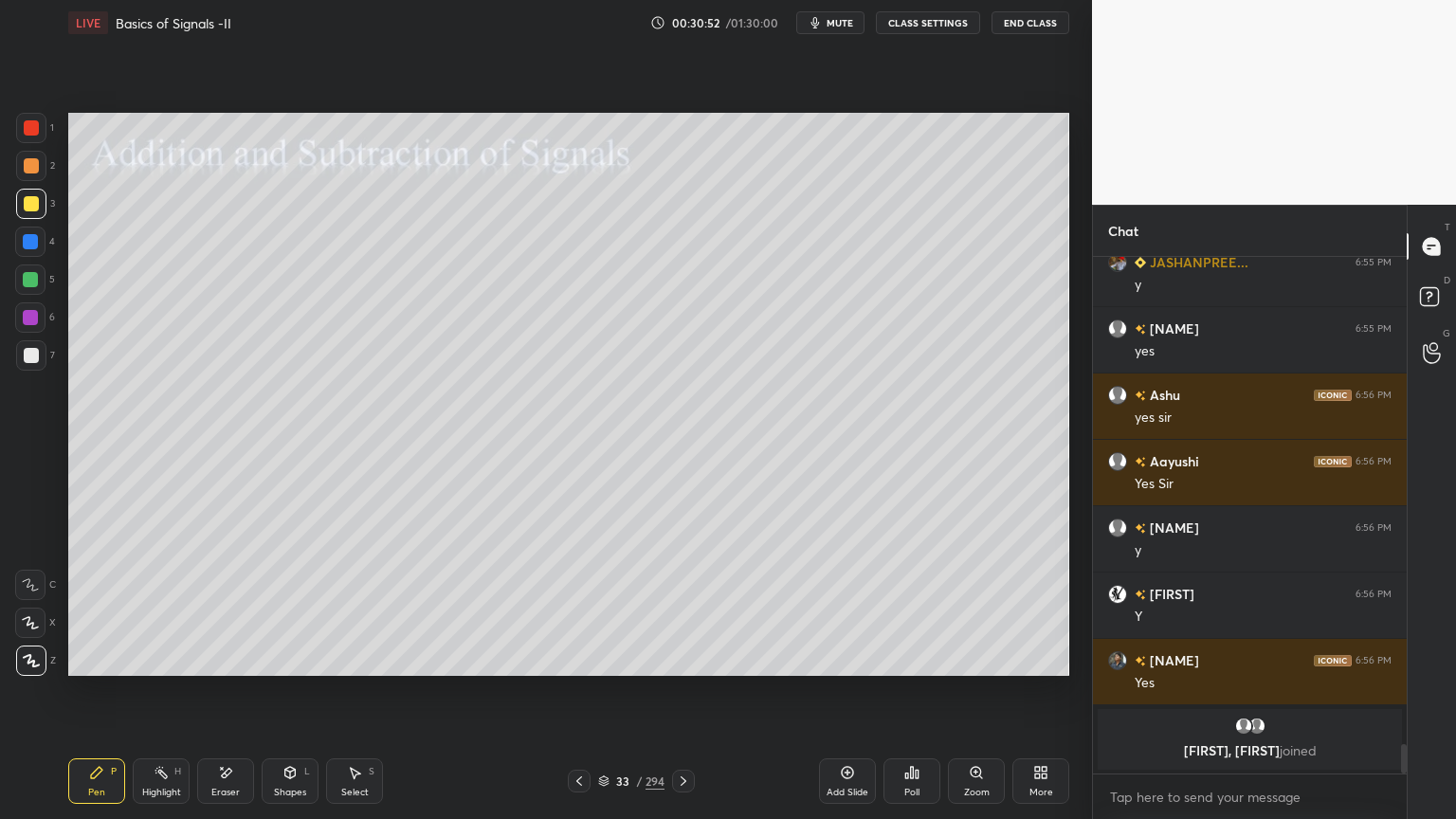 click on "Shapes L" at bounding box center [290, 781] 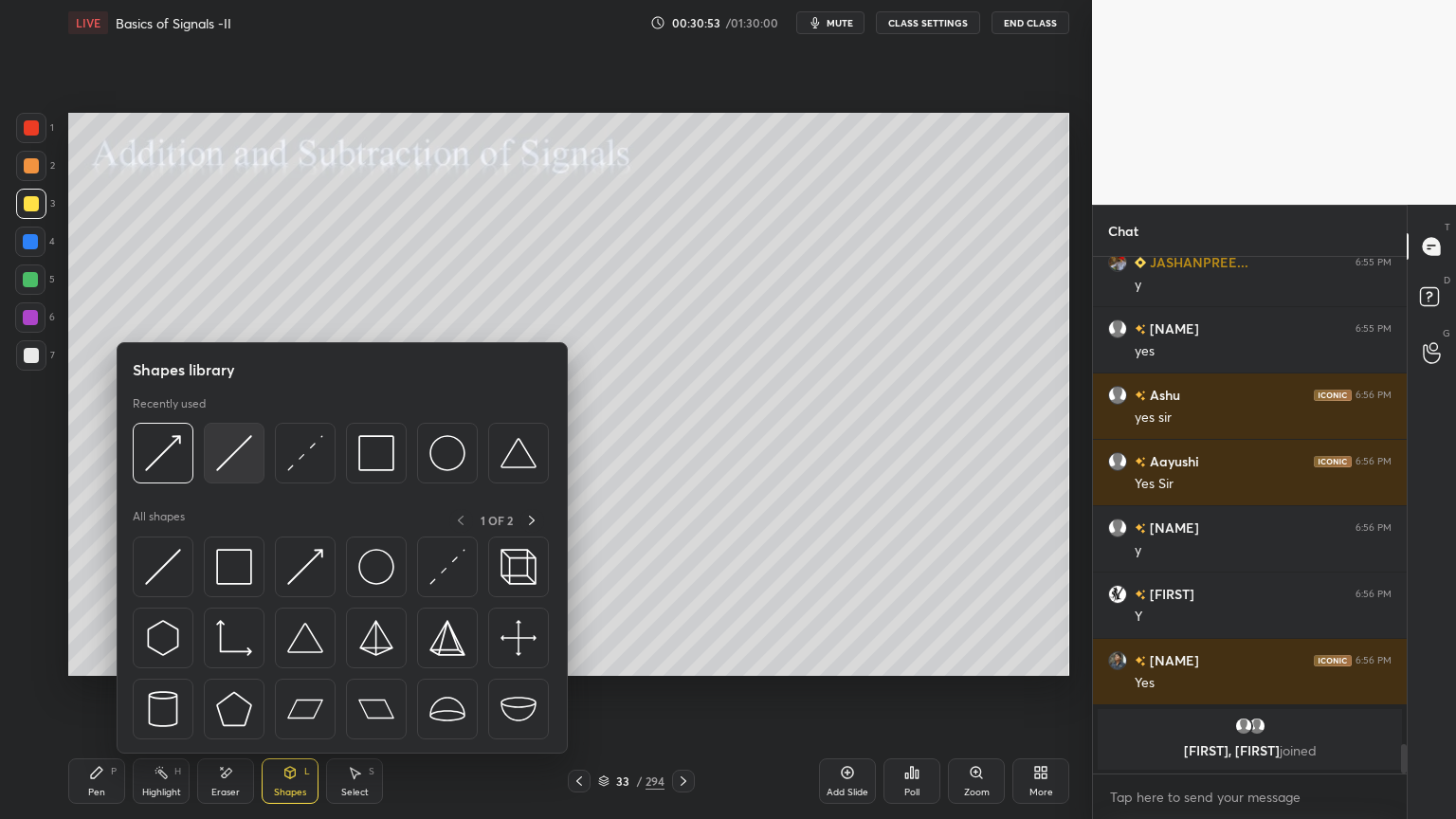 click at bounding box center (234, 453) 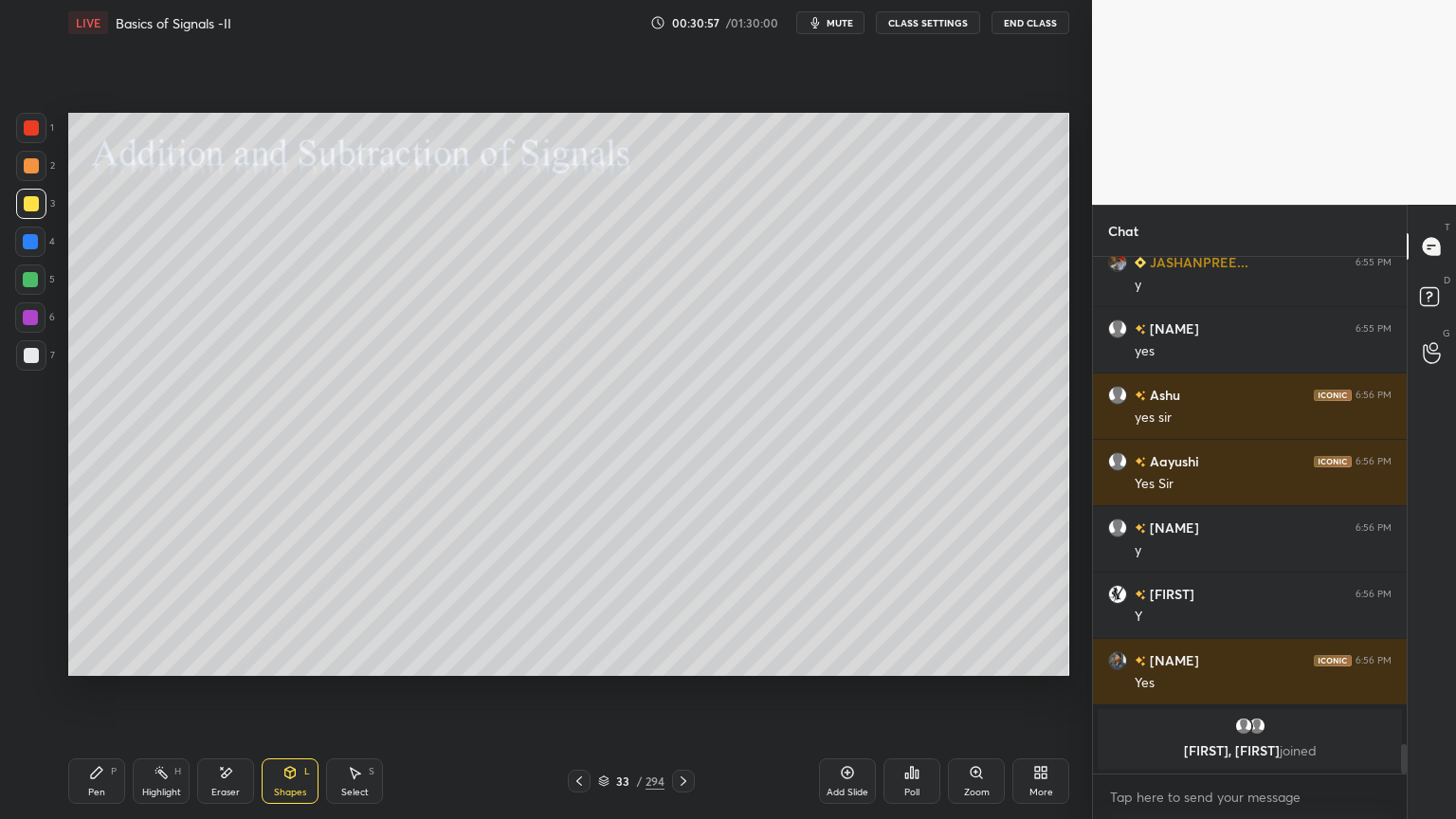 click on "Pen P" at bounding box center (97, 781) 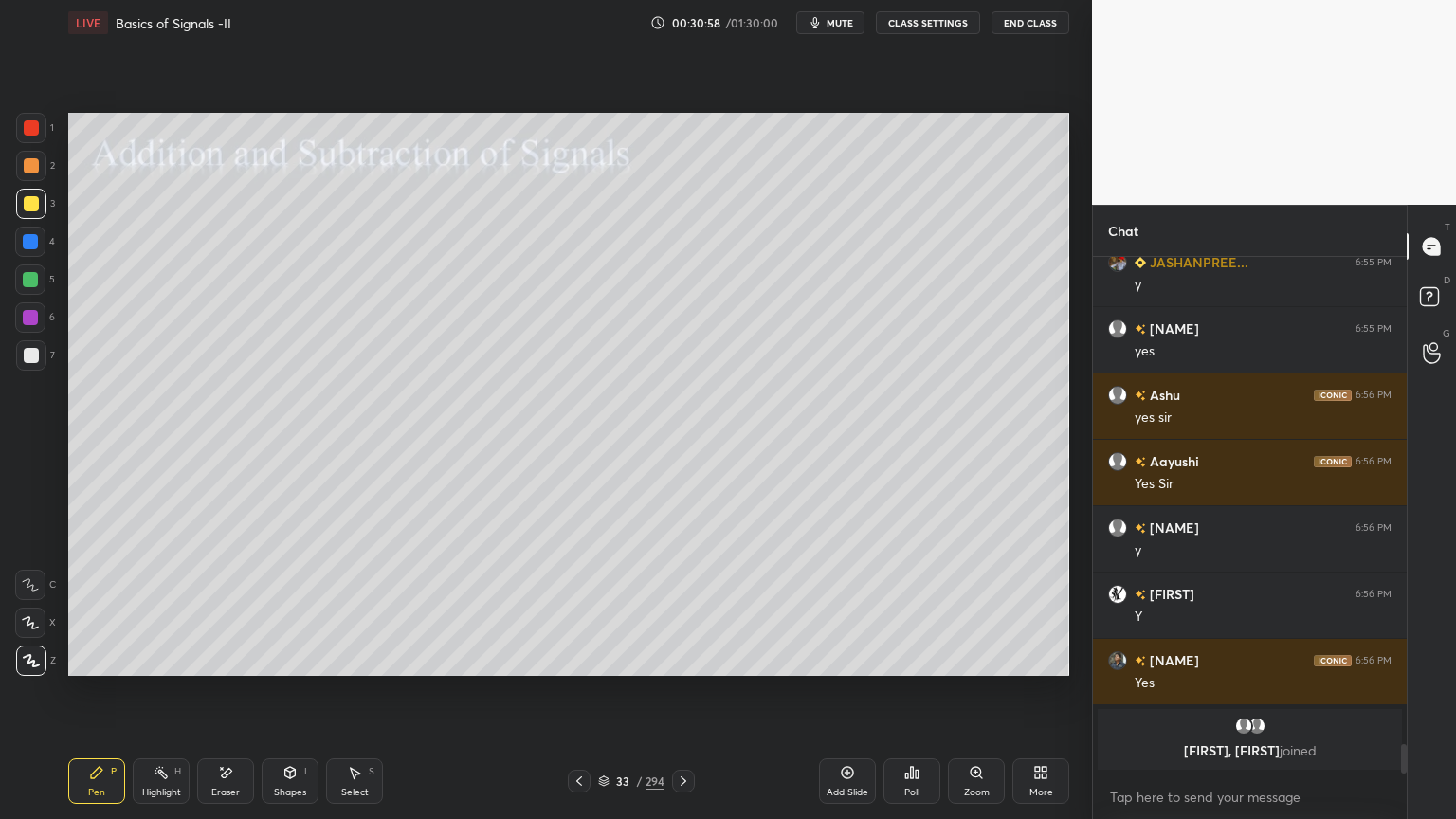 click on "Highlight" at bounding box center (161, 792) 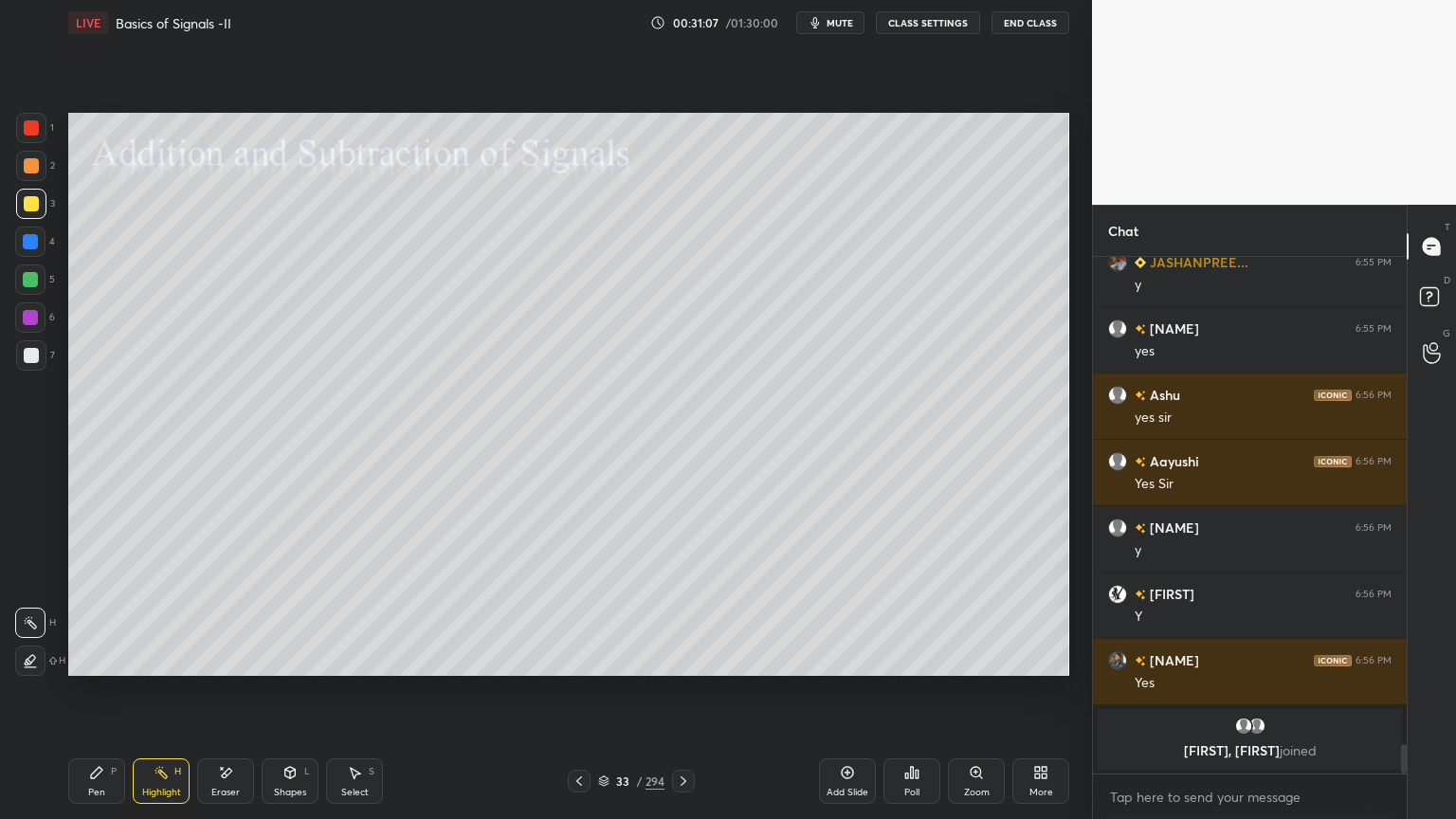 click on "Shapes" at bounding box center (290, 792) 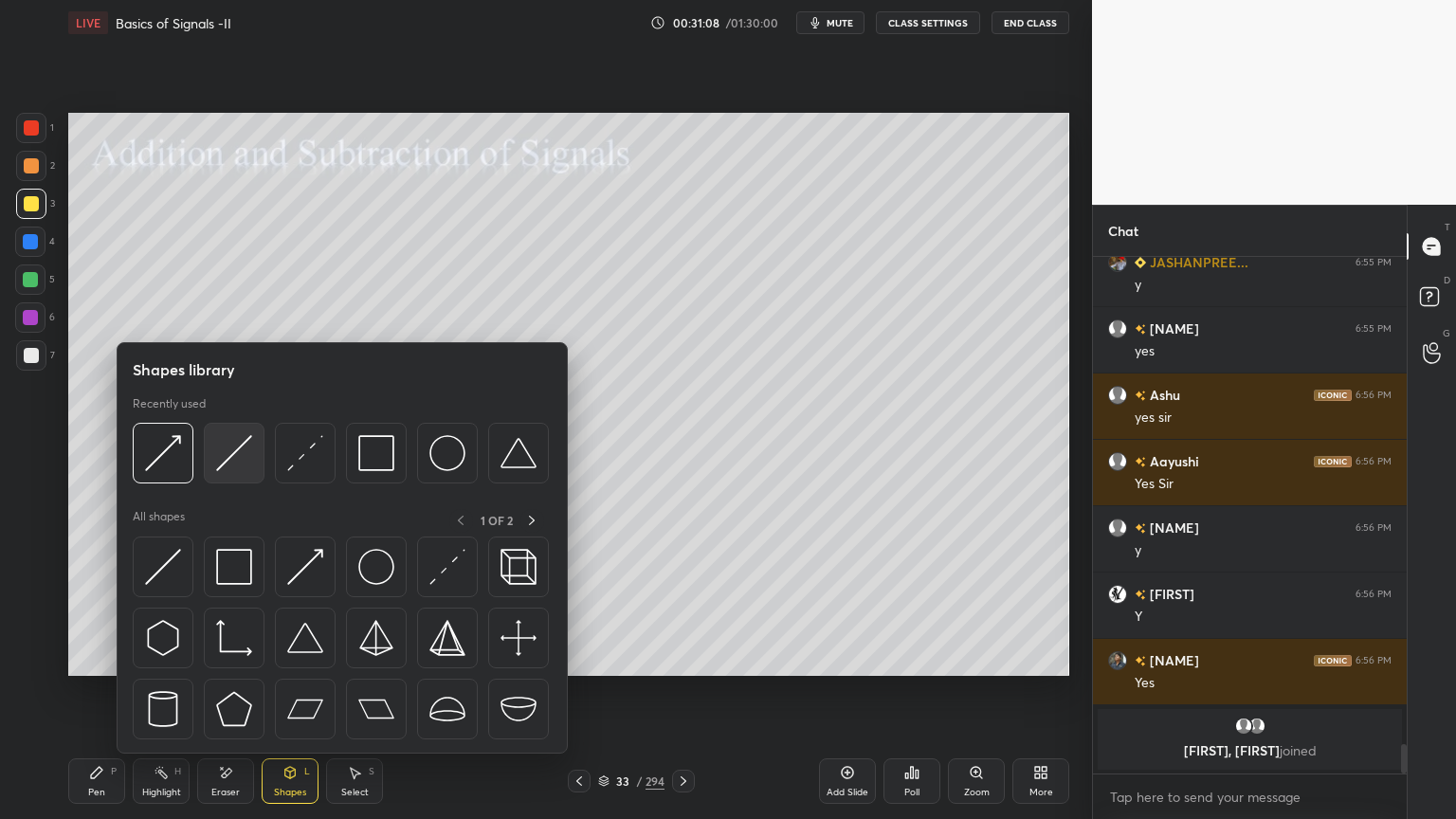 click at bounding box center (234, 453) 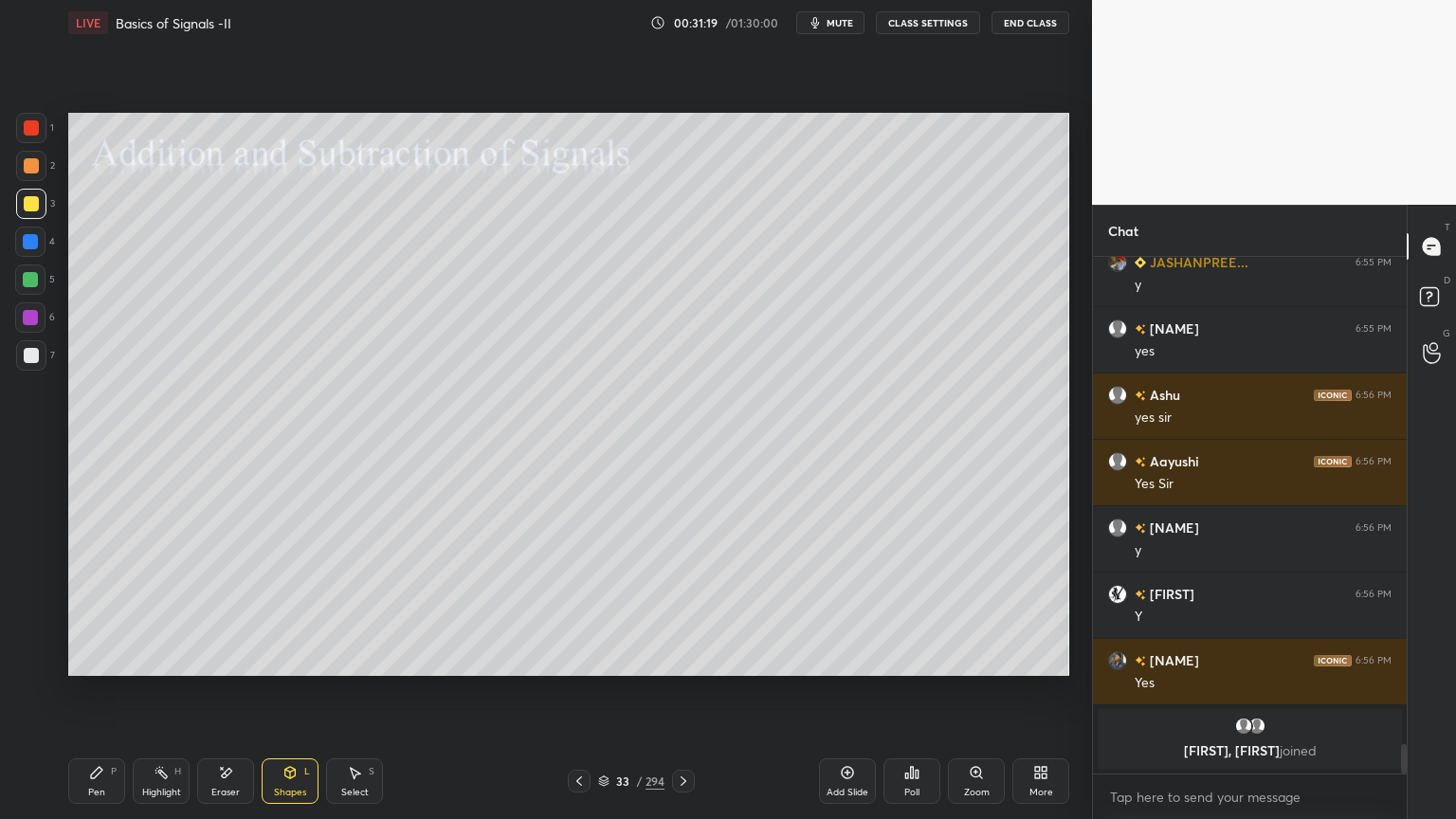 click 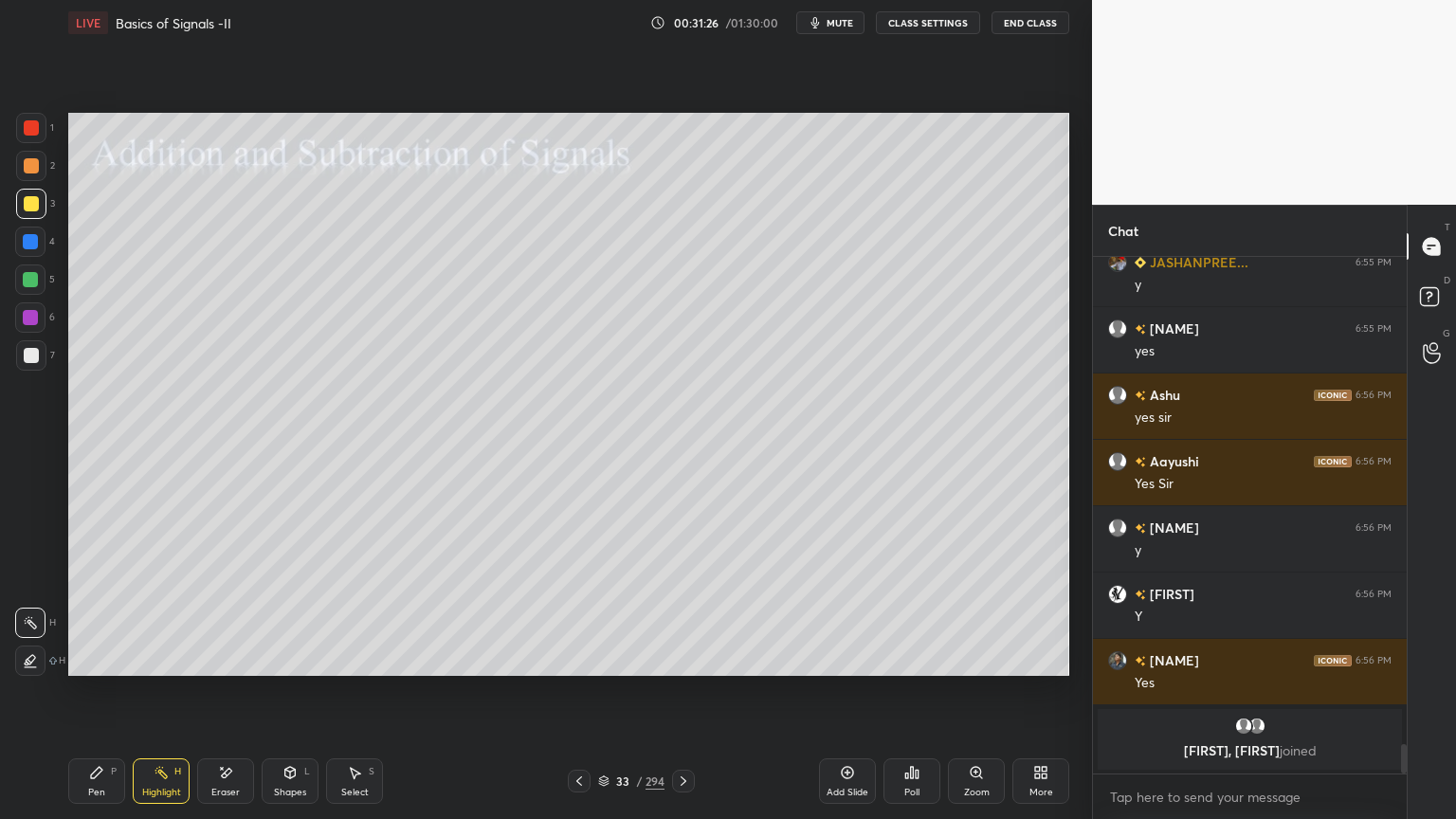 click at bounding box center (31, 355) 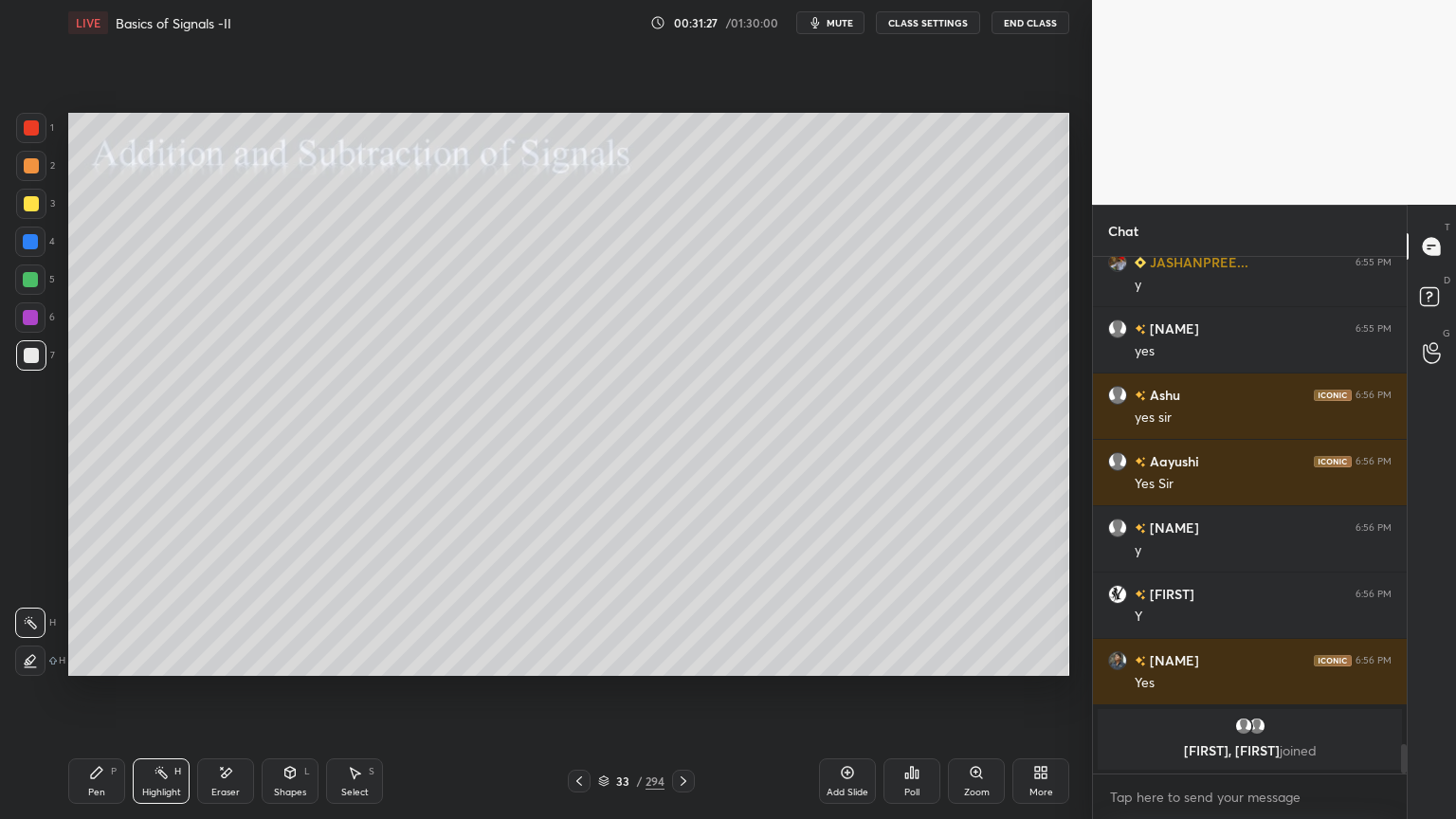 click on "Pen P" at bounding box center [97, 781] 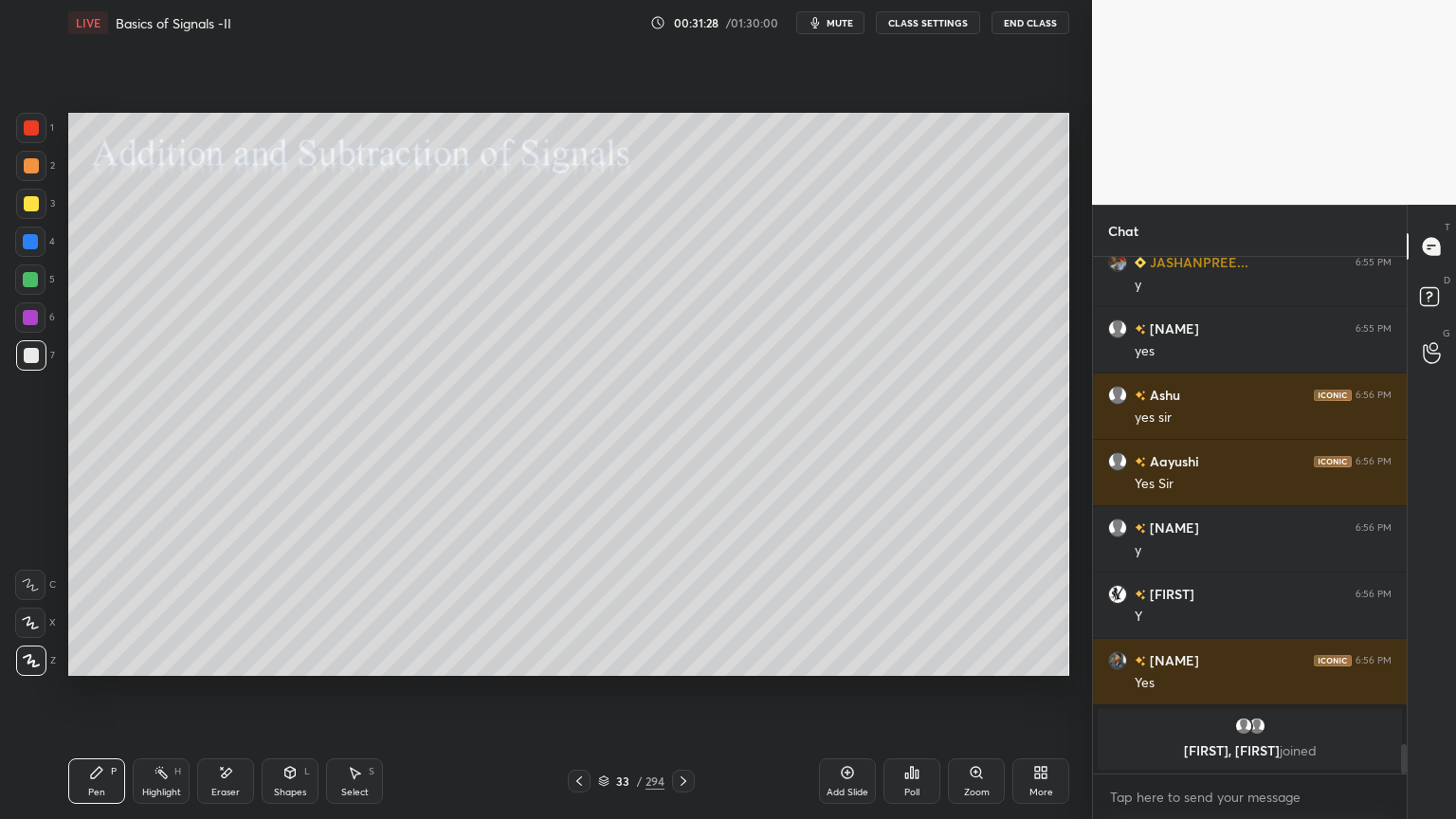 click 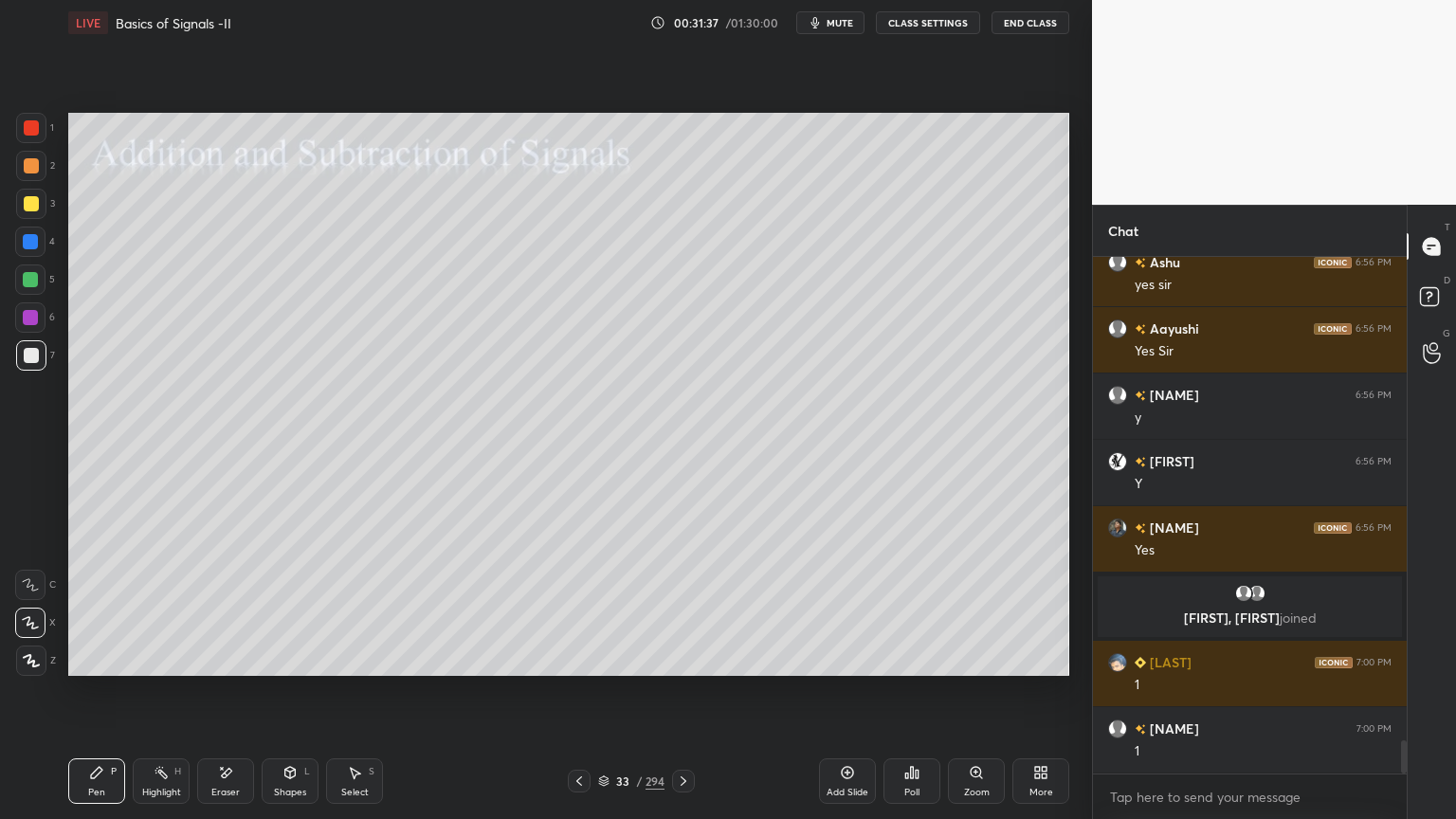 scroll, scrollTop: 7644, scrollLeft: 0, axis: vertical 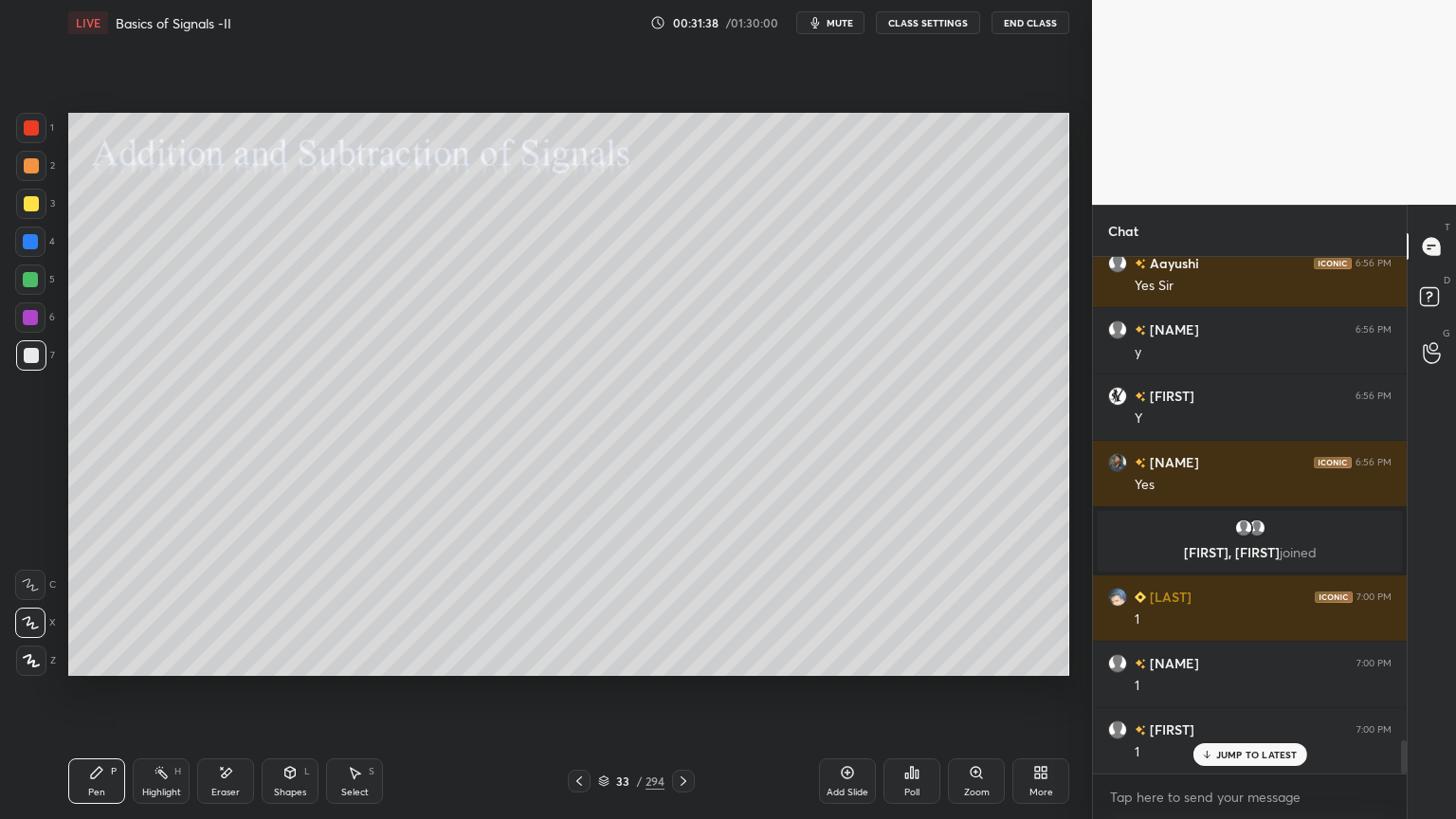 click on "Shapes" at bounding box center (290, 792) 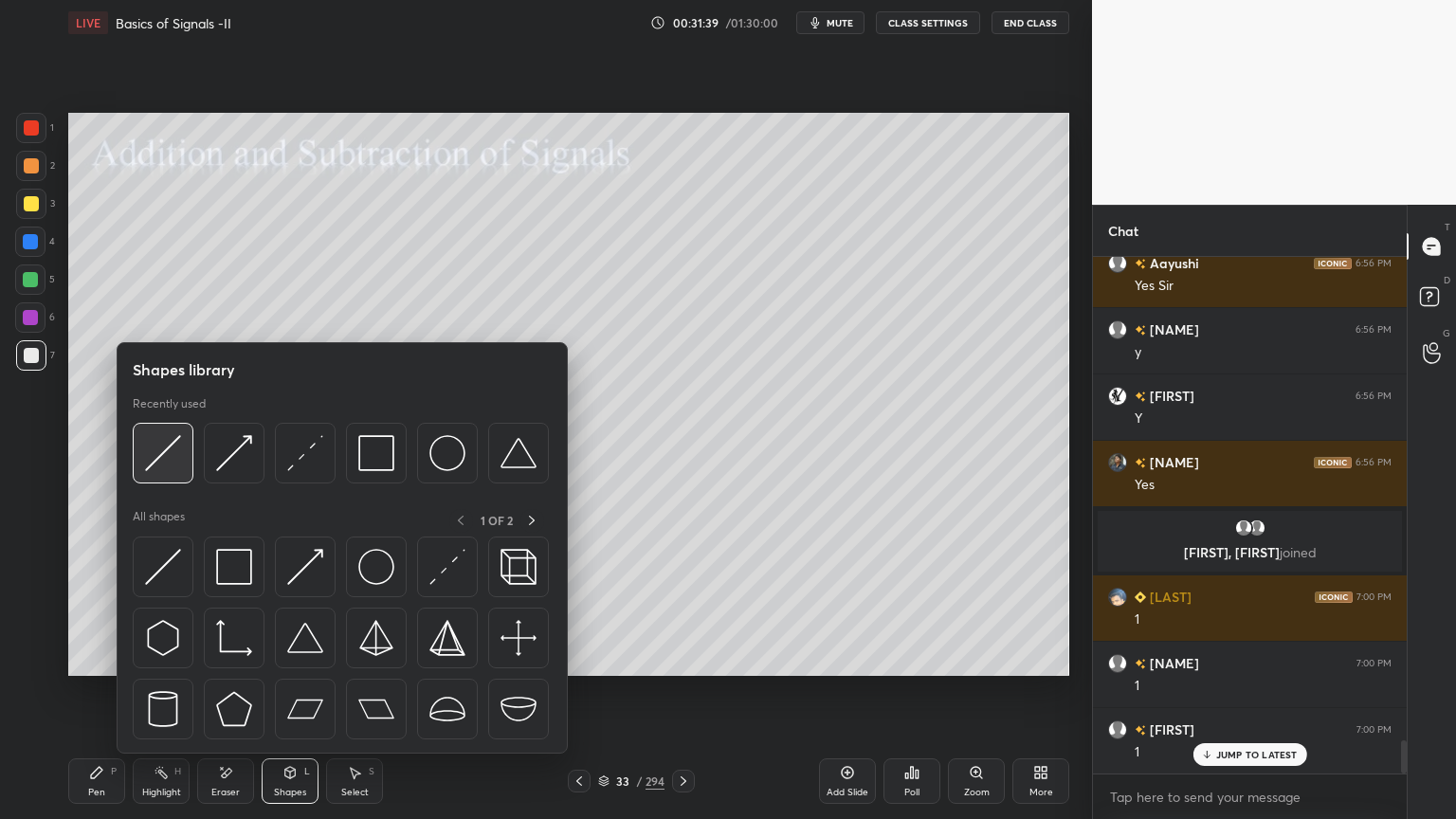 click at bounding box center [163, 453] 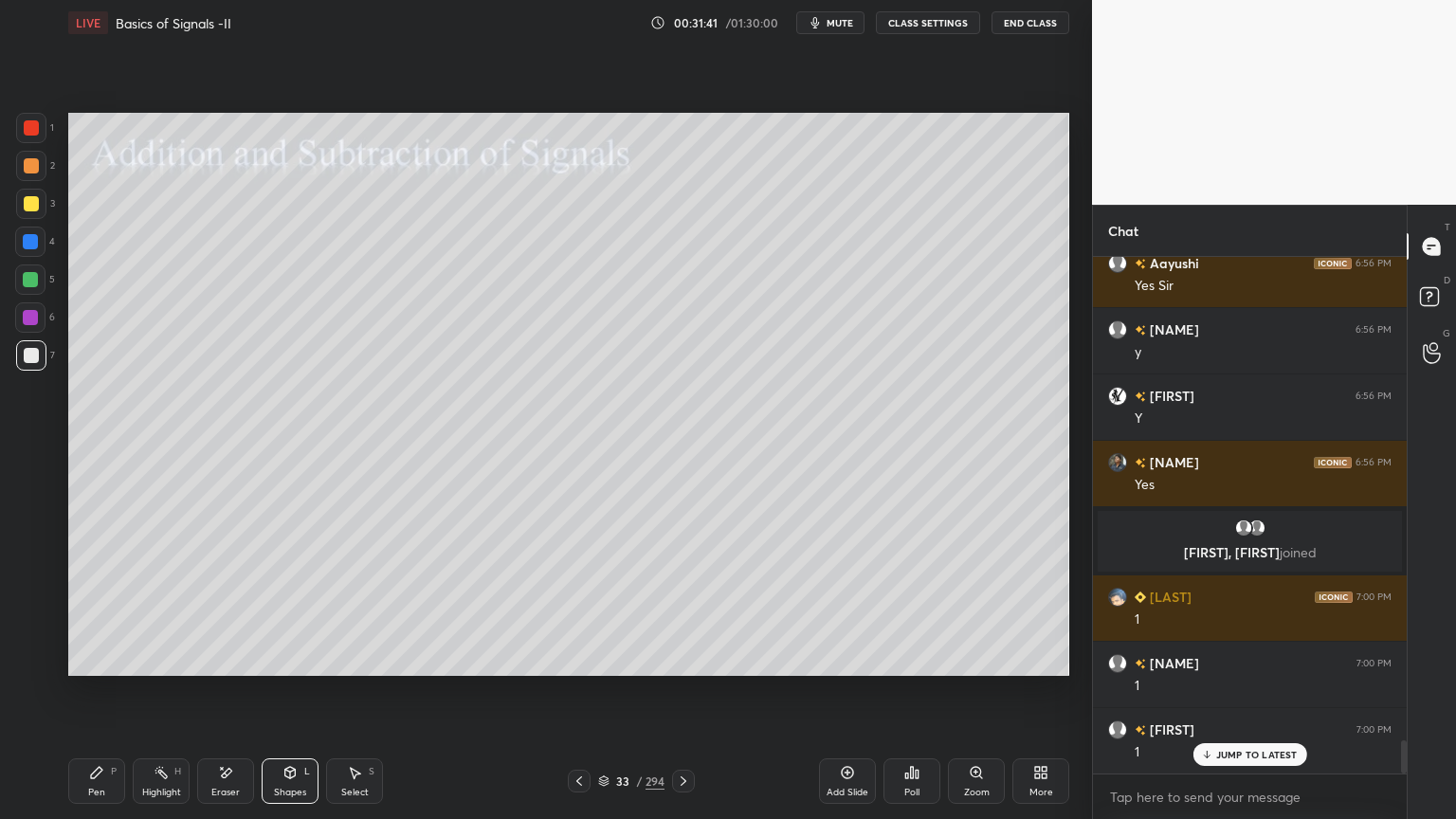 scroll, scrollTop: 7711, scrollLeft: 0, axis: vertical 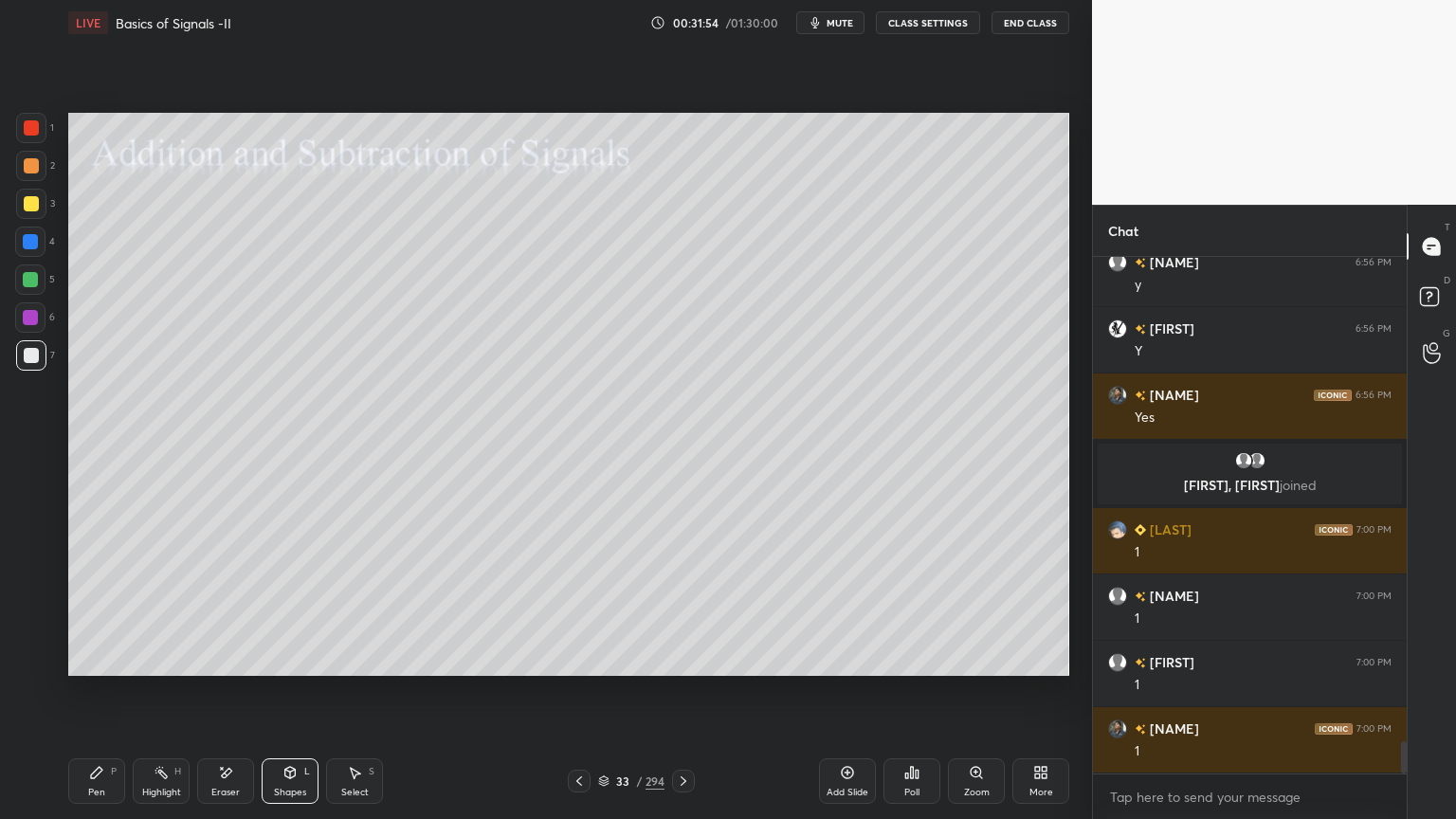 click on "Pen" at bounding box center (97, 792) 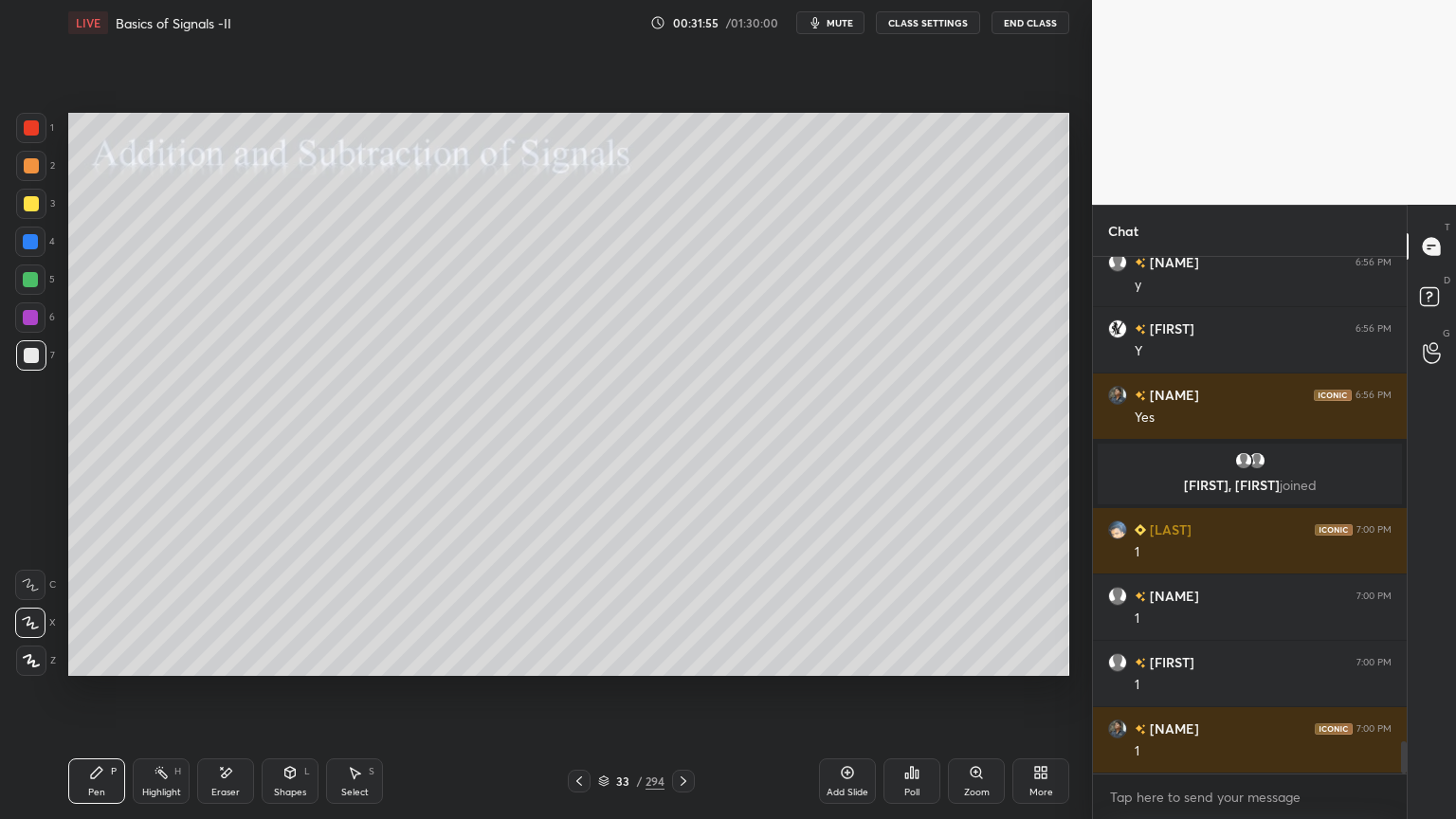 click on "H" at bounding box center (177, 772) 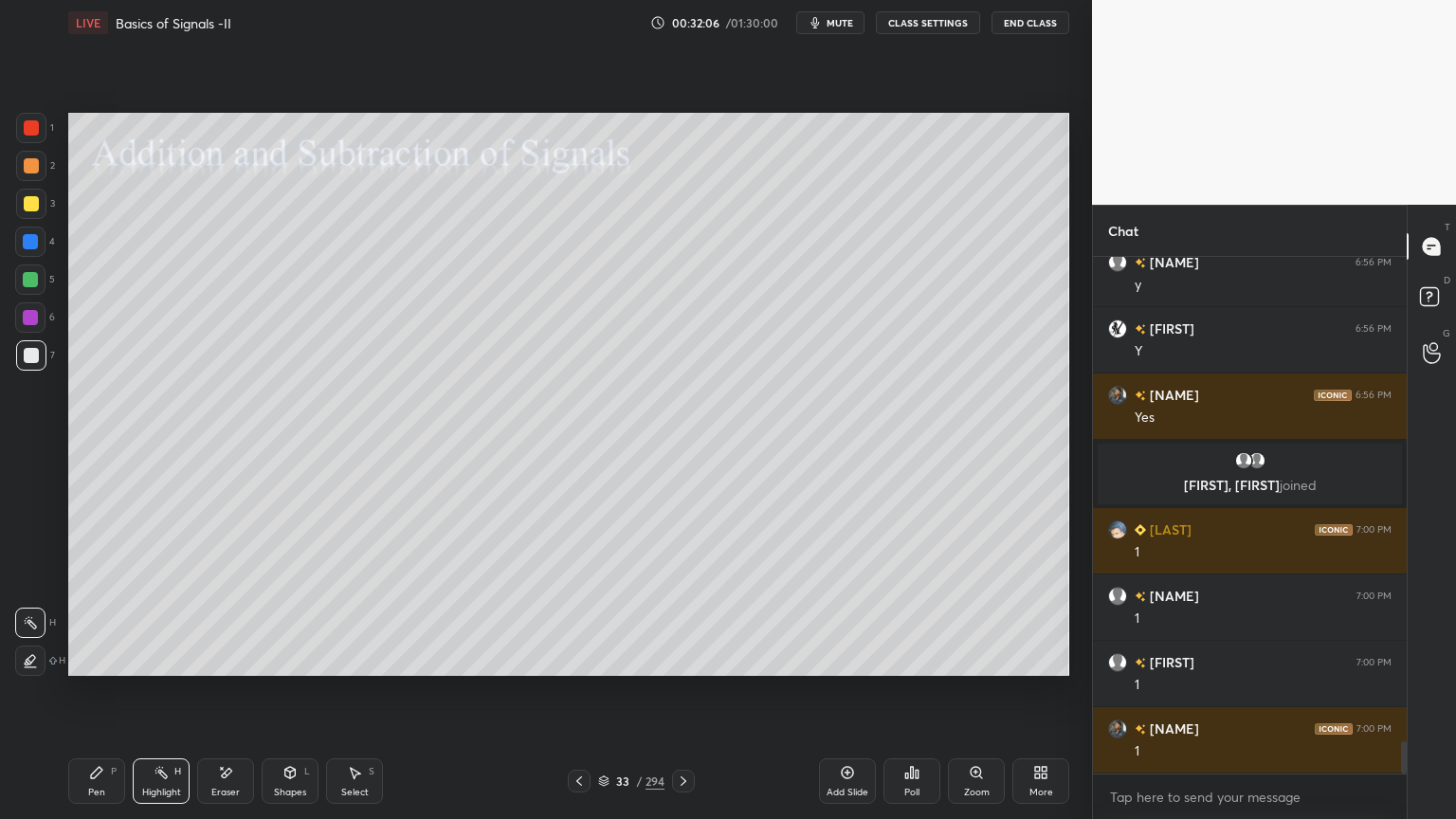 click on "Shapes" at bounding box center (290, 792) 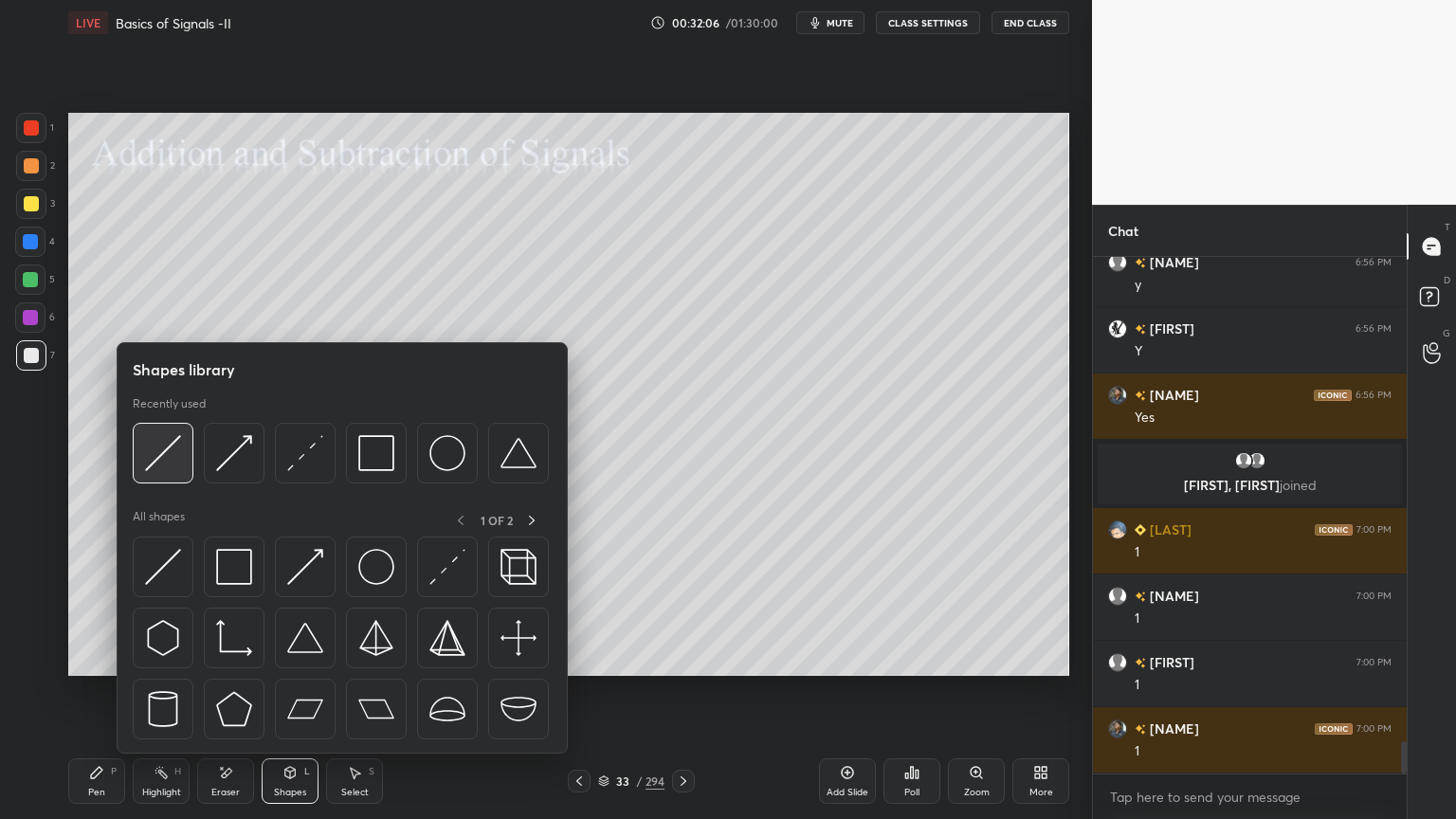 click at bounding box center [163, 453] 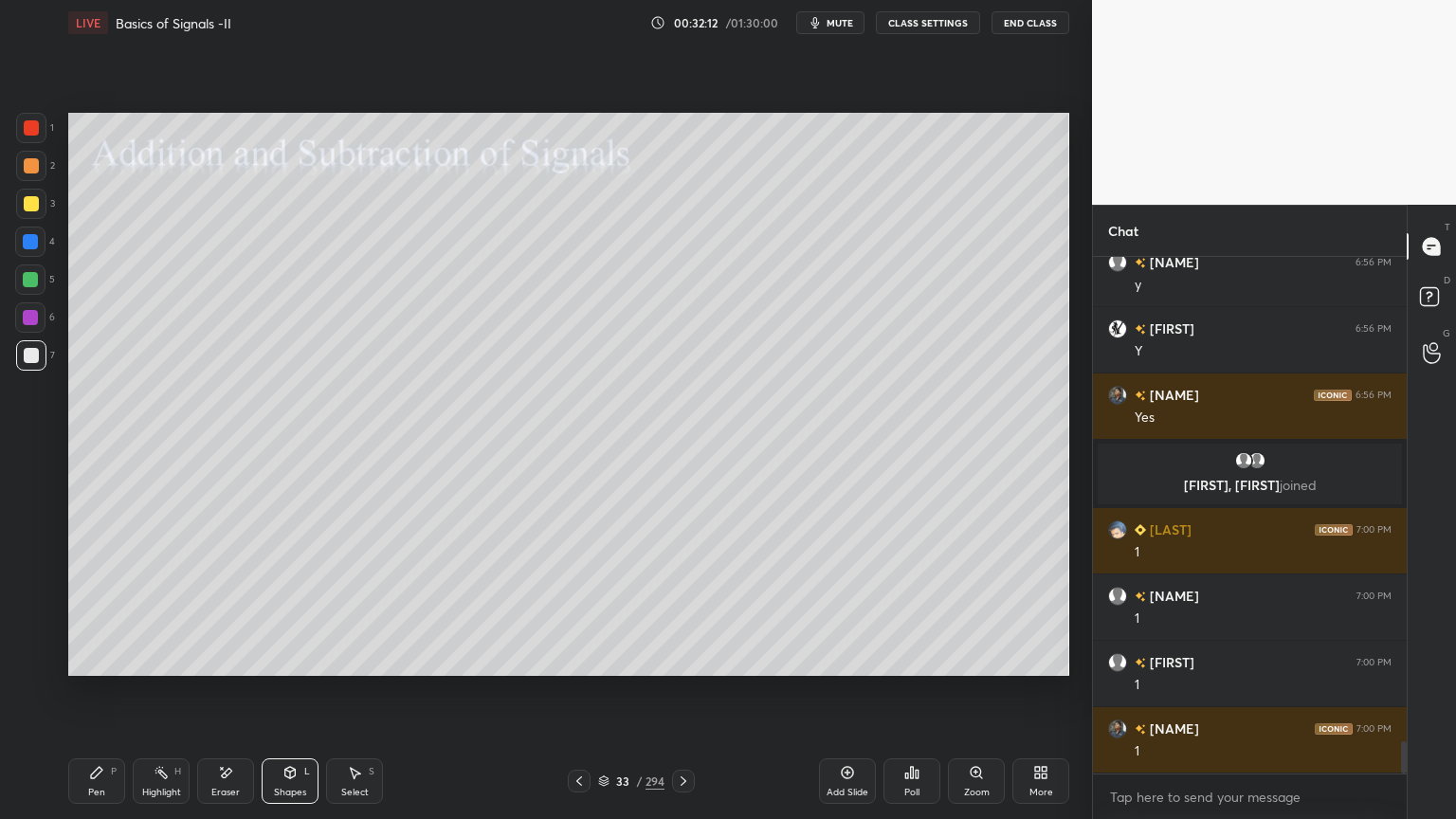 scroll, scrollTop: 7777, scrollLeft: 0, axis: vertical 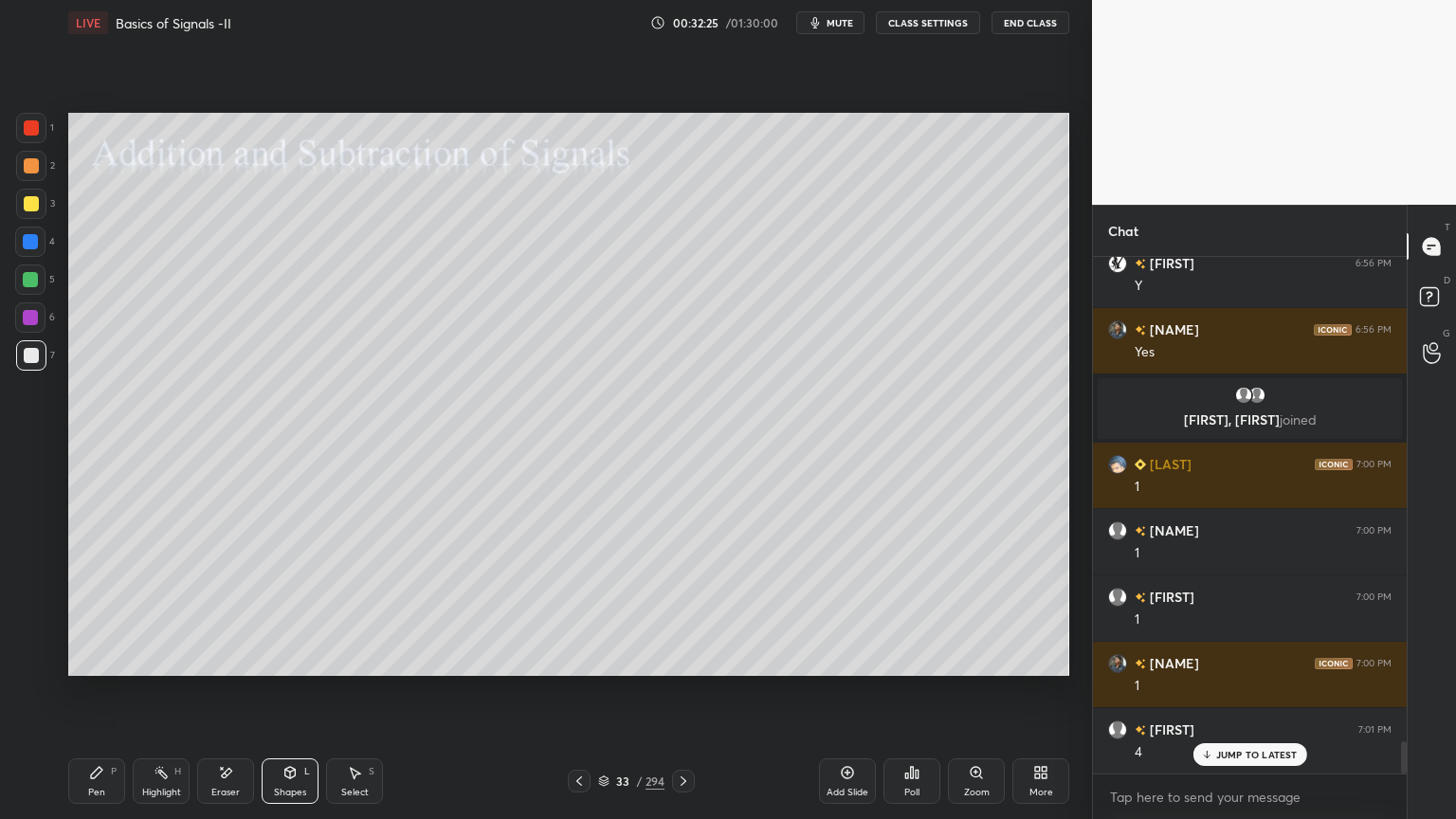 click on "Pen P" at bounding box center (97, 781) 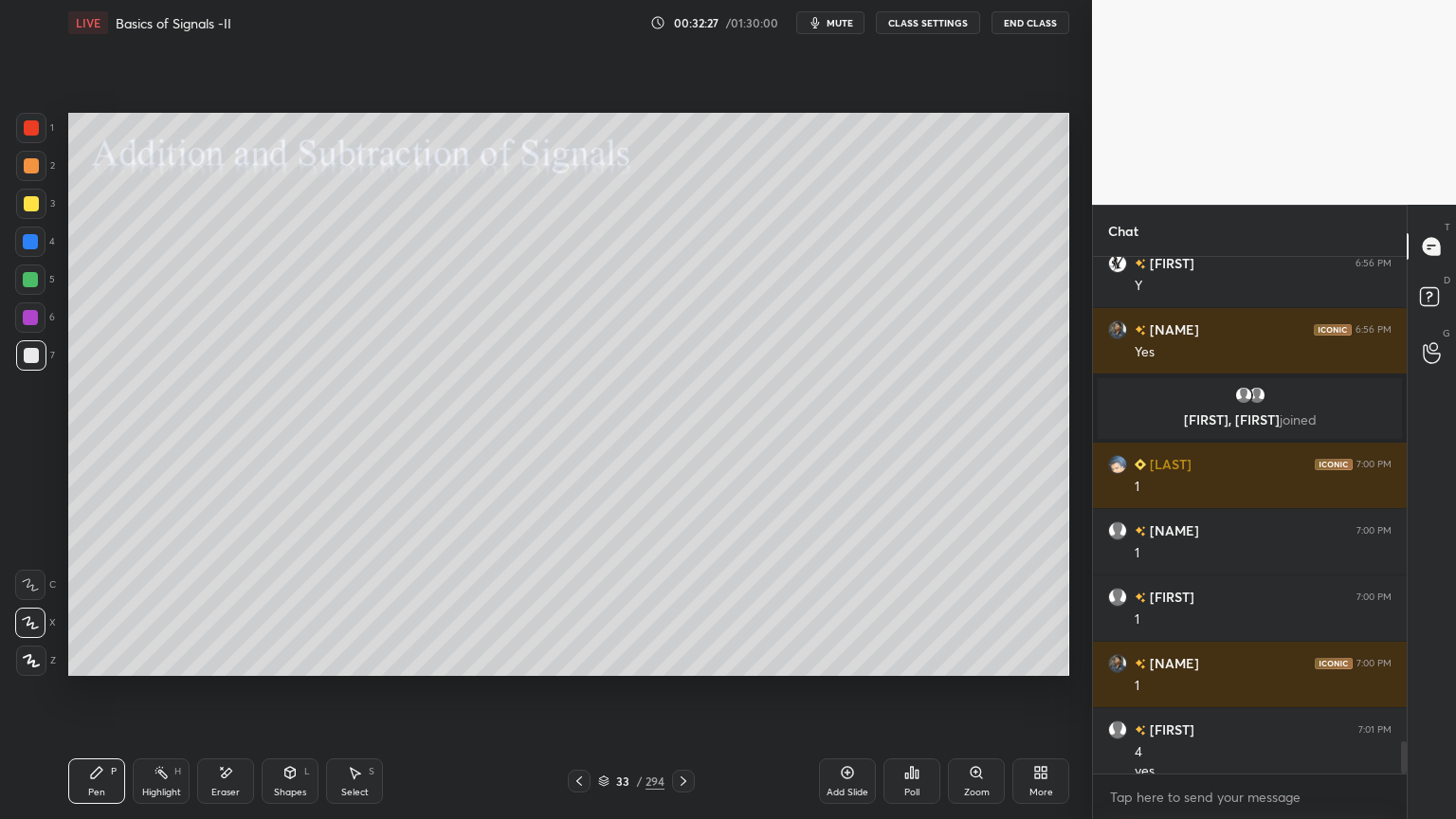 scroll, scrollTop: 7796, scrollLeft: 0, axis: vertical 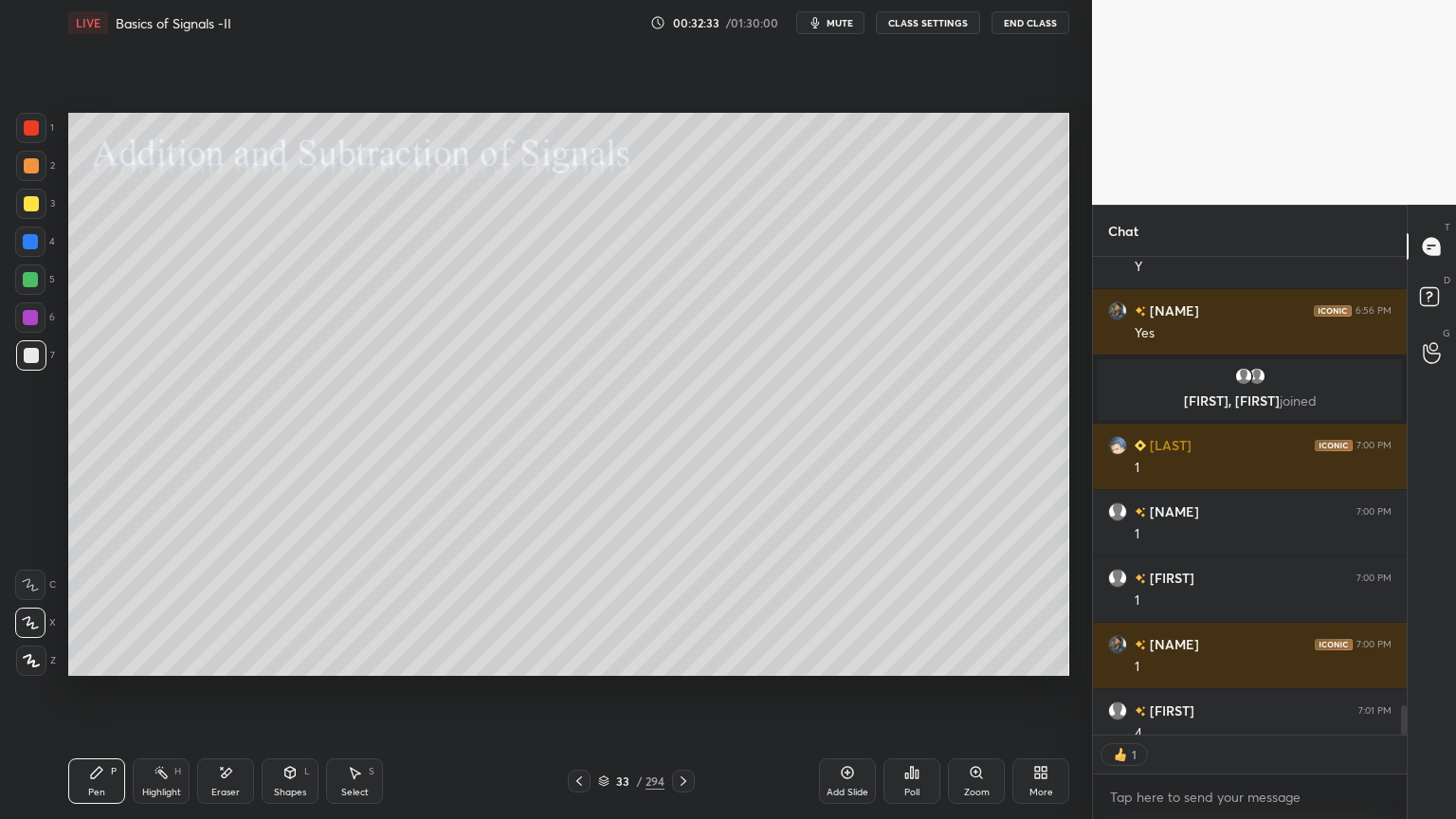 click on "Highlight H" at bounding box center (161, 781) 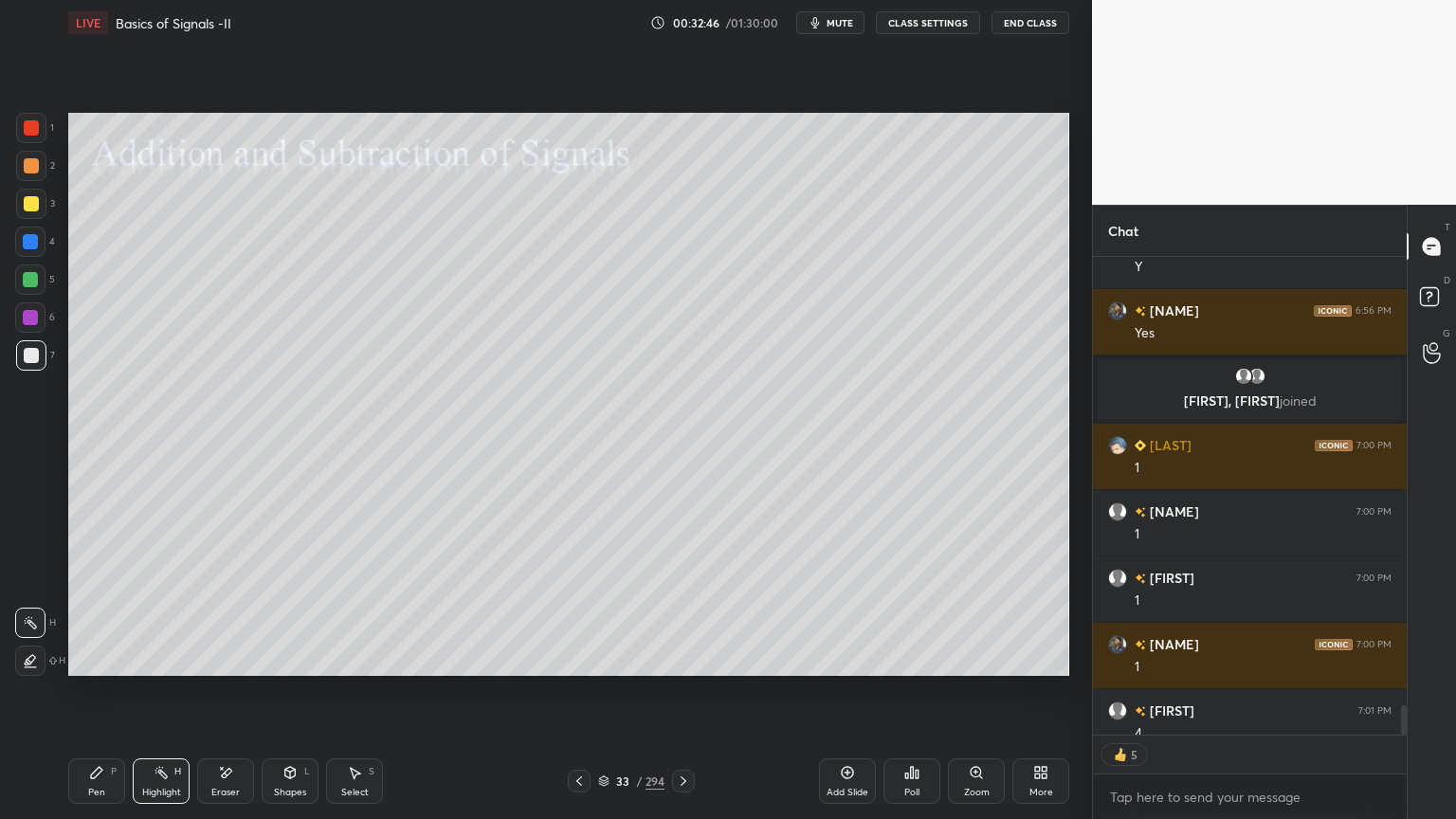 click on "Pen P" at bounding box center [97, 781] 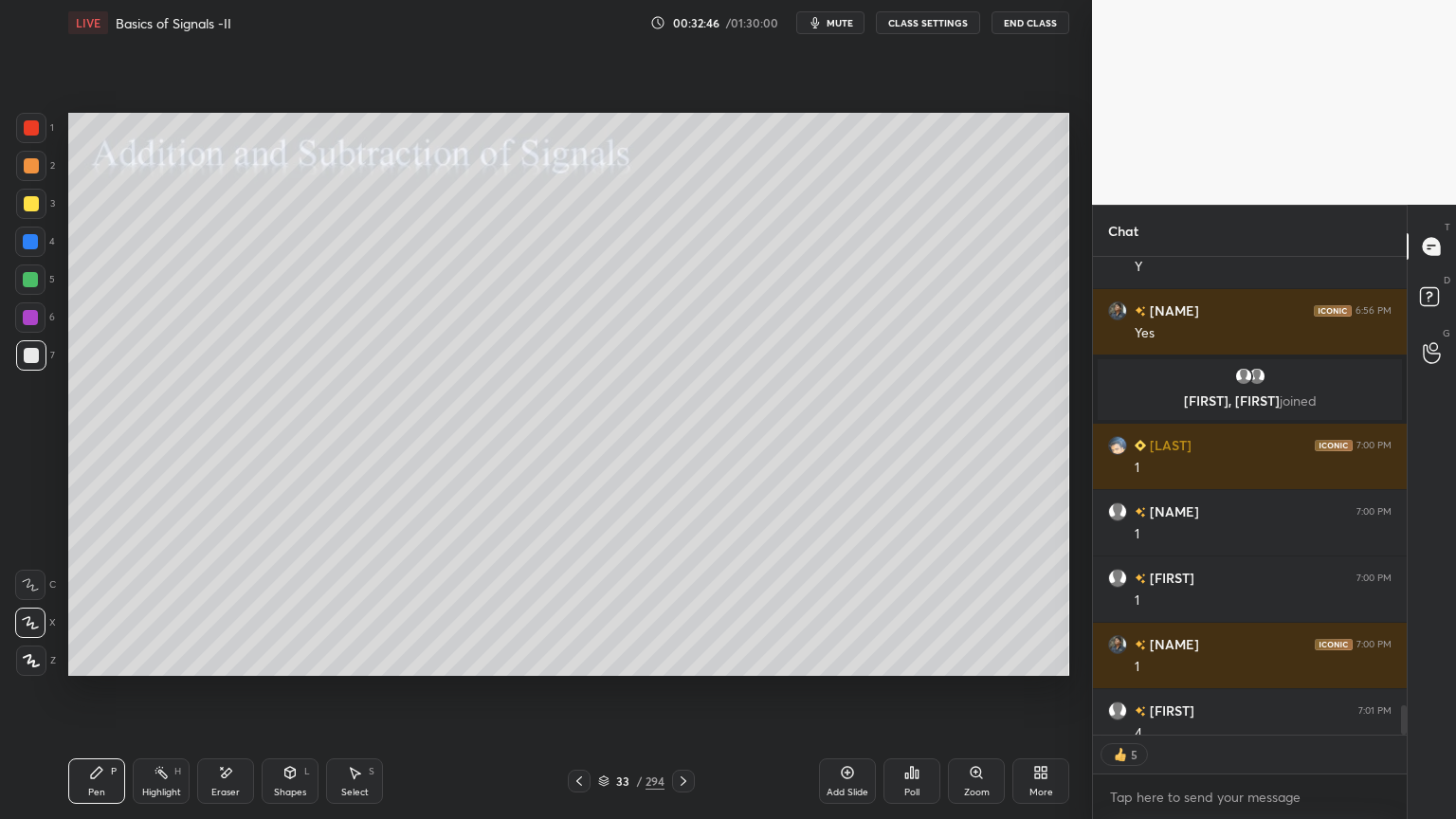 click on "Shapes" at bounding box center (290, 792) 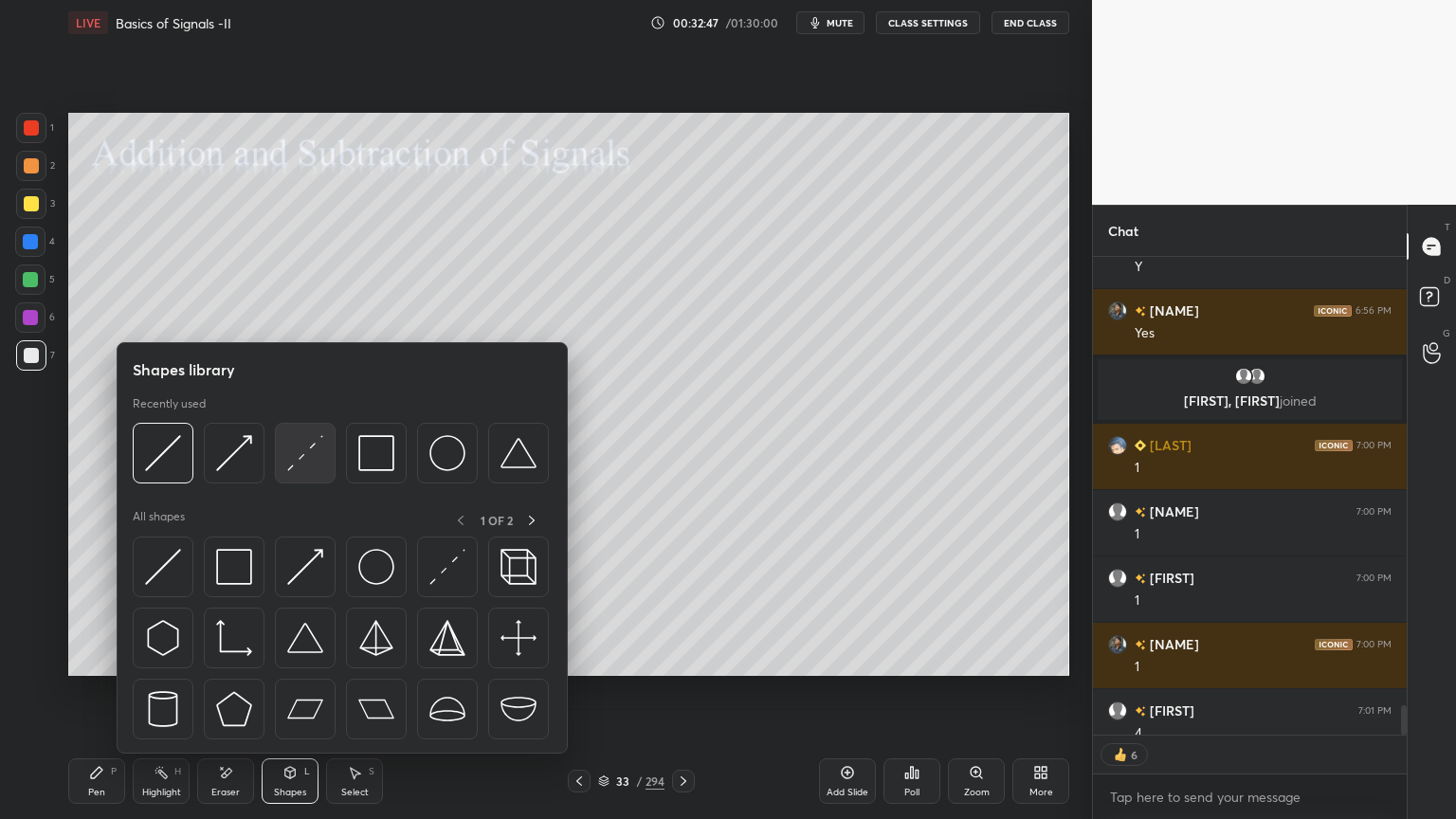 click at bounding box center (305, 453) 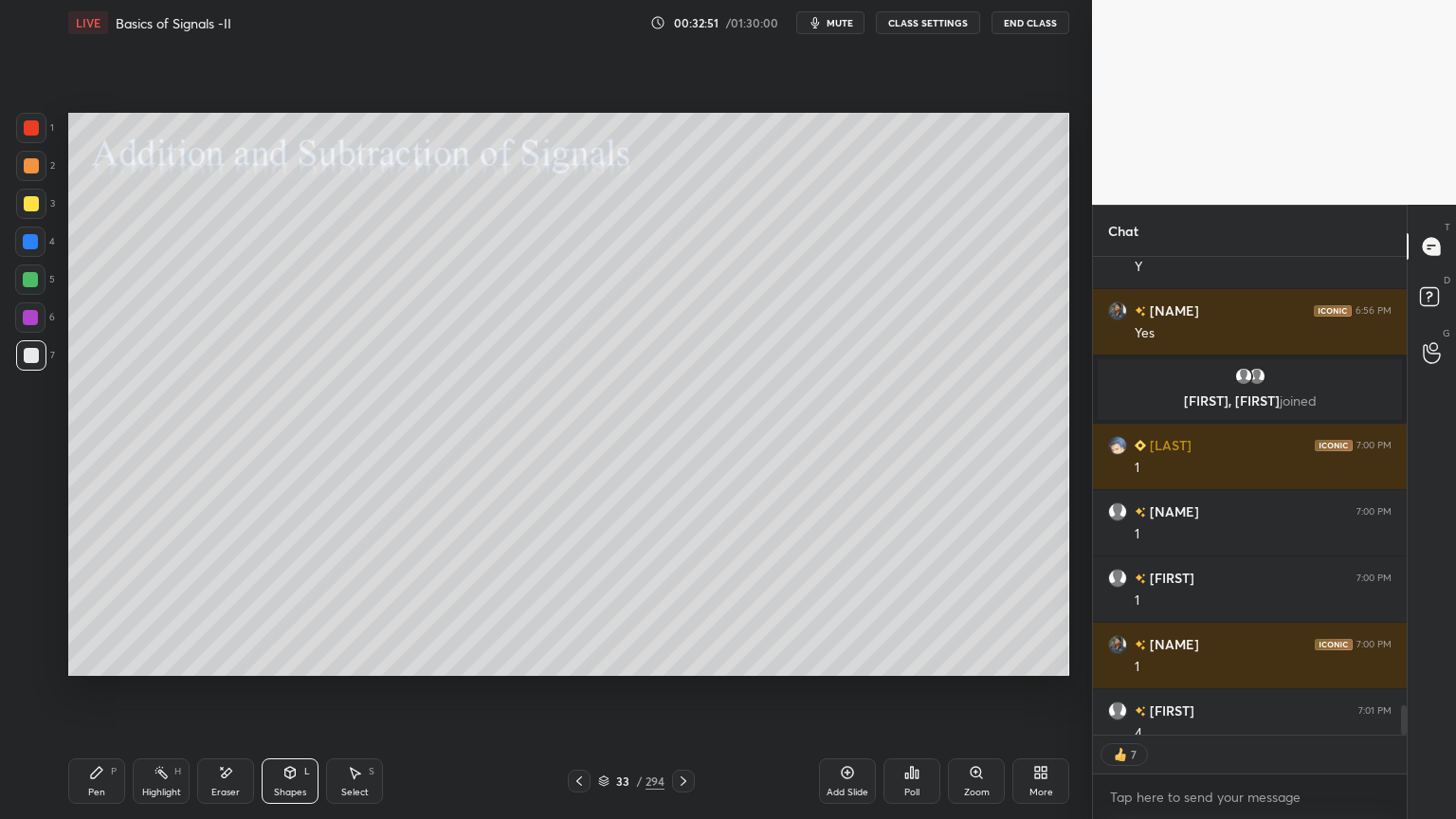 click on "Pen P" at bounding box center [97, 781] 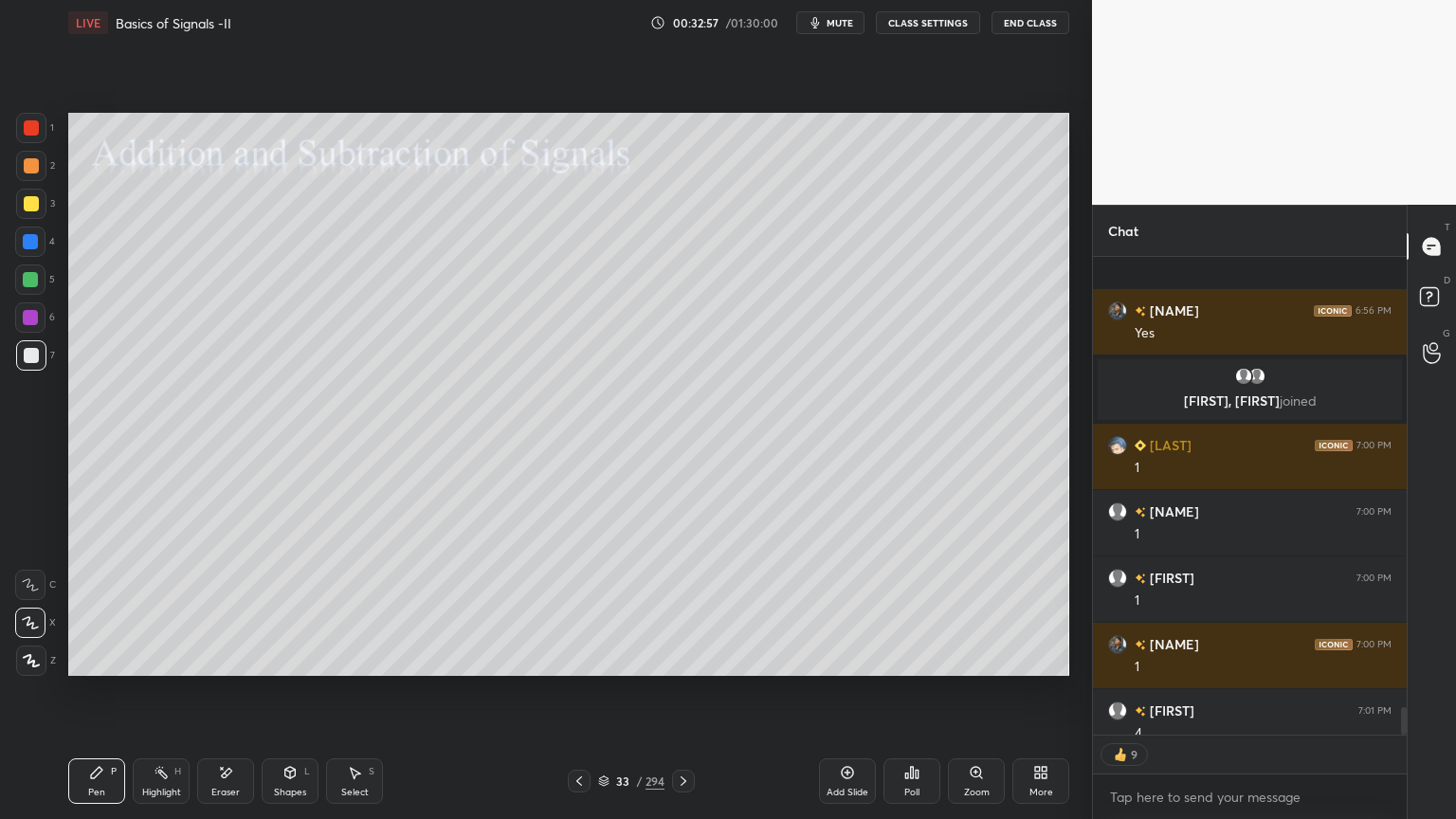 scroll, scrollTop: 7902, scrollLeft: 0, axis: vertical 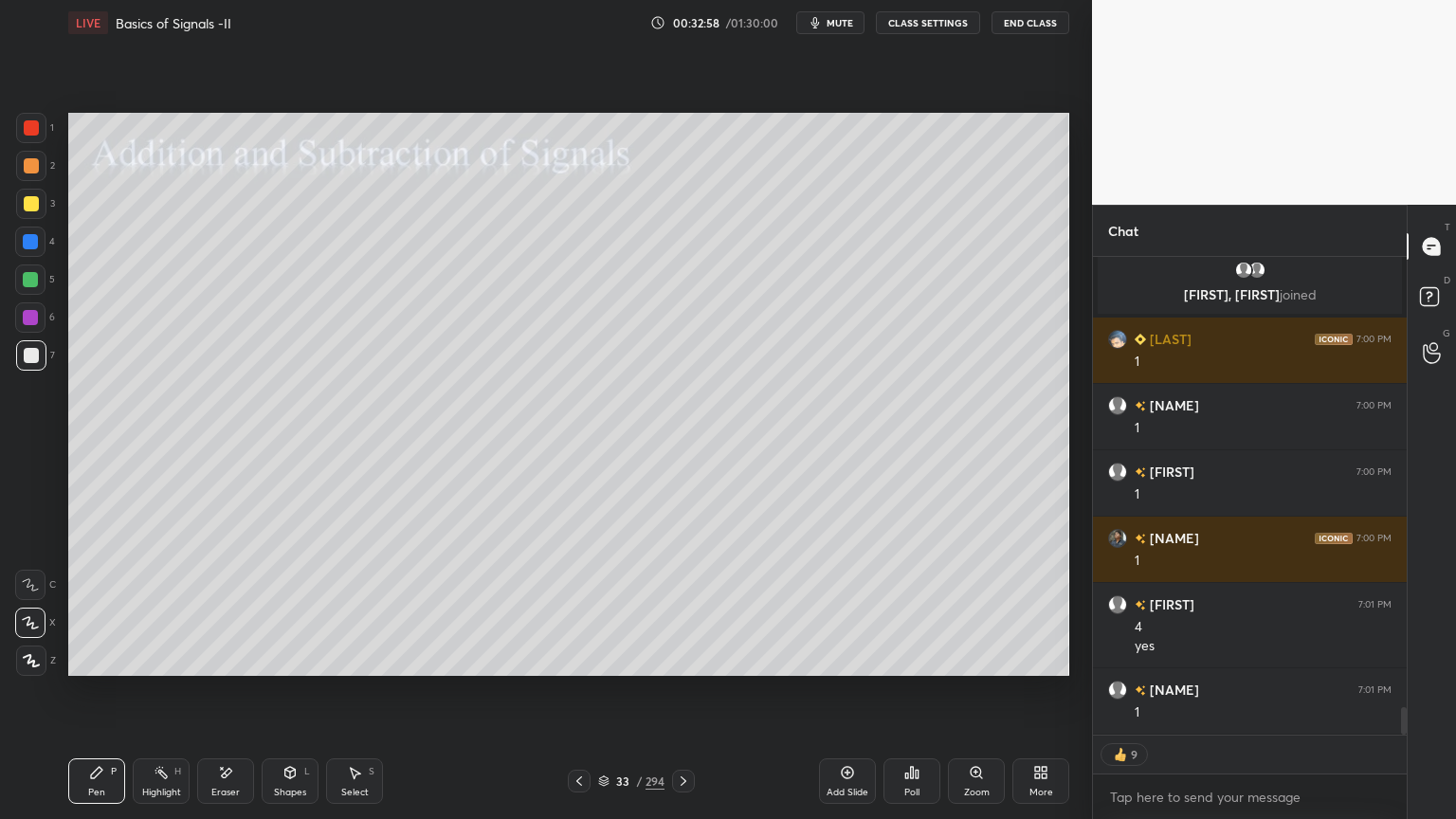 click on "Shapes" at bounding box center [290, 792] 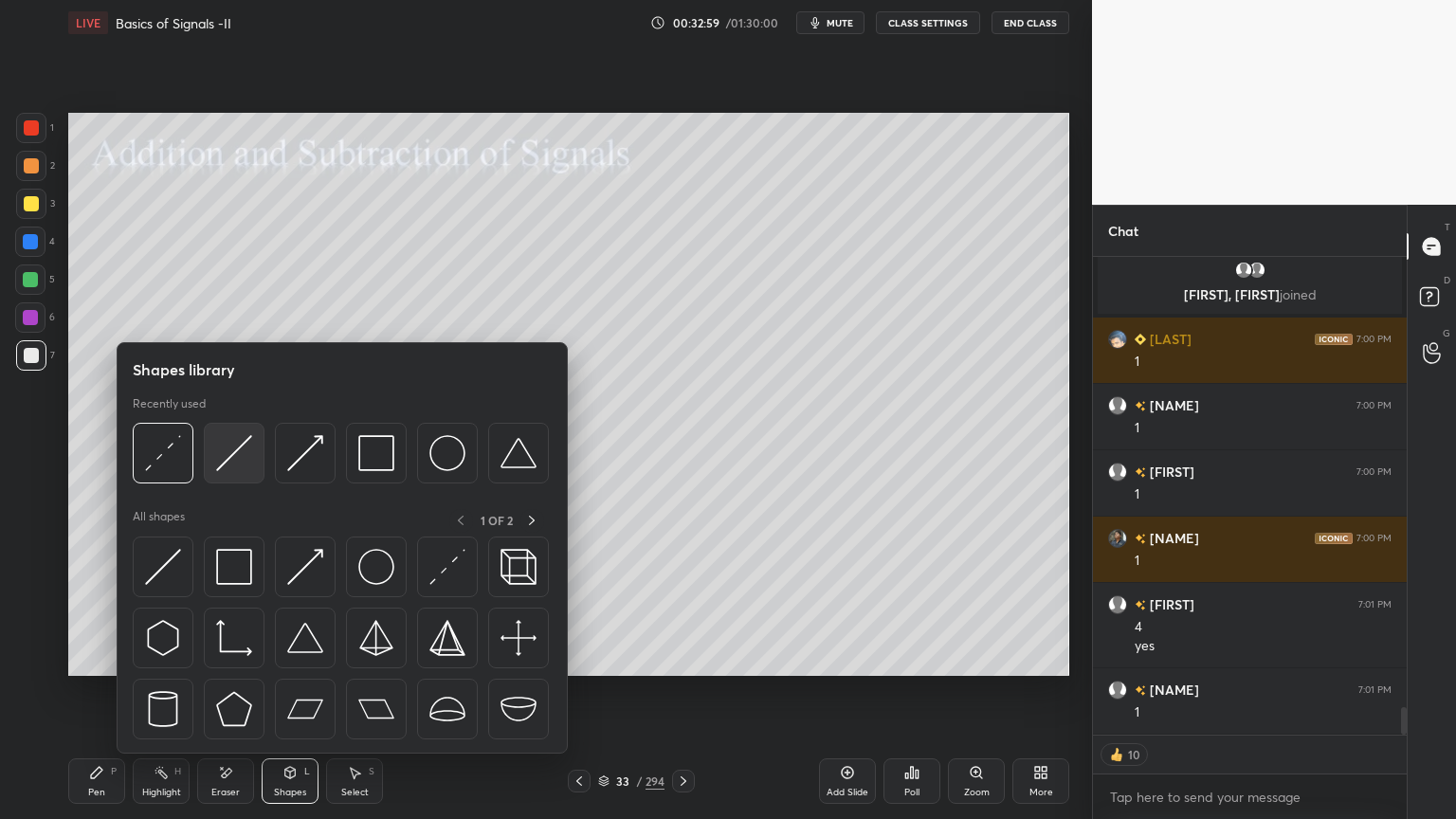 click at bounding box center (234, 453) 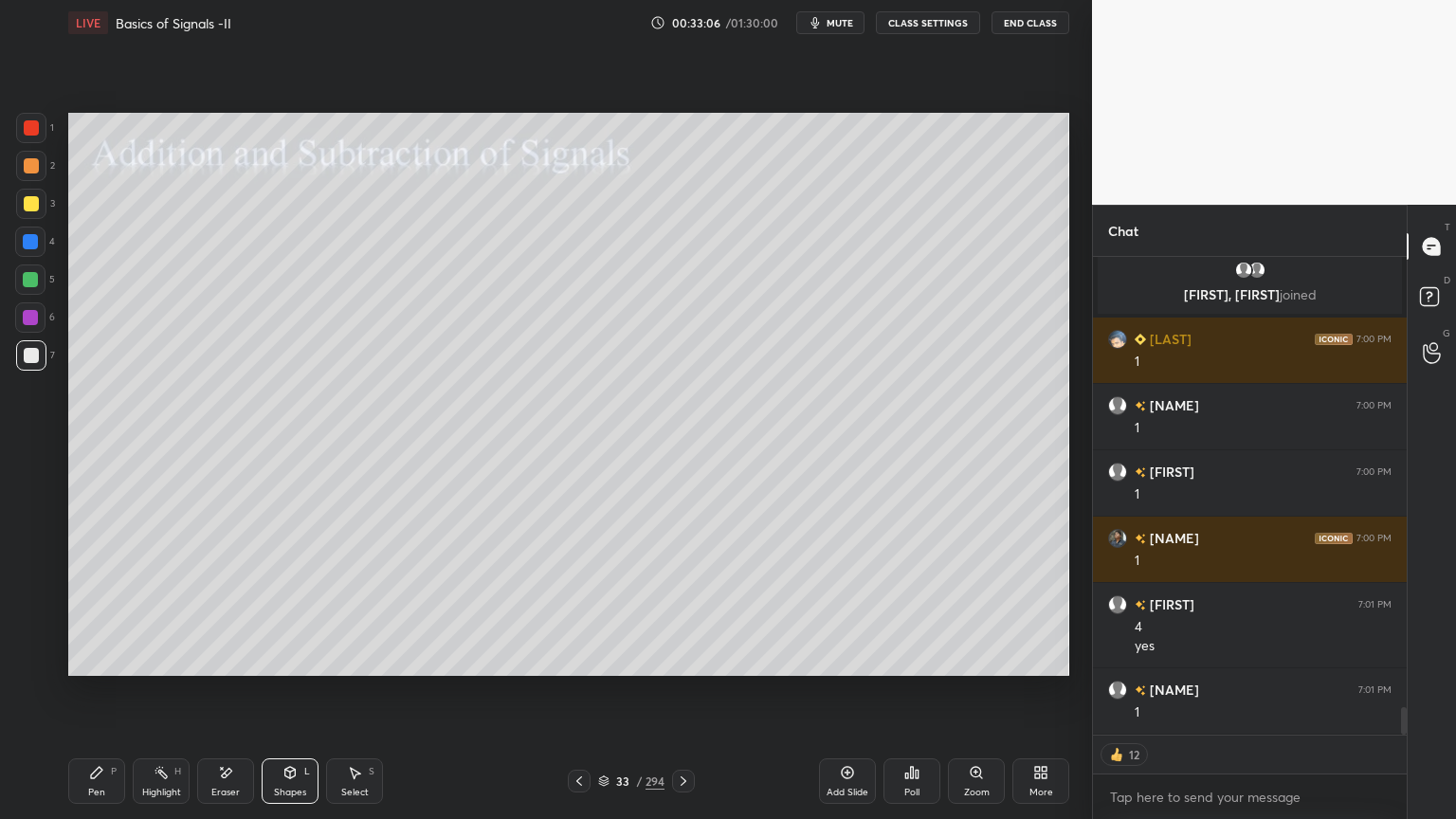 scroll, scrollTop: 7968, scrollLeft: 0, axis: vertical 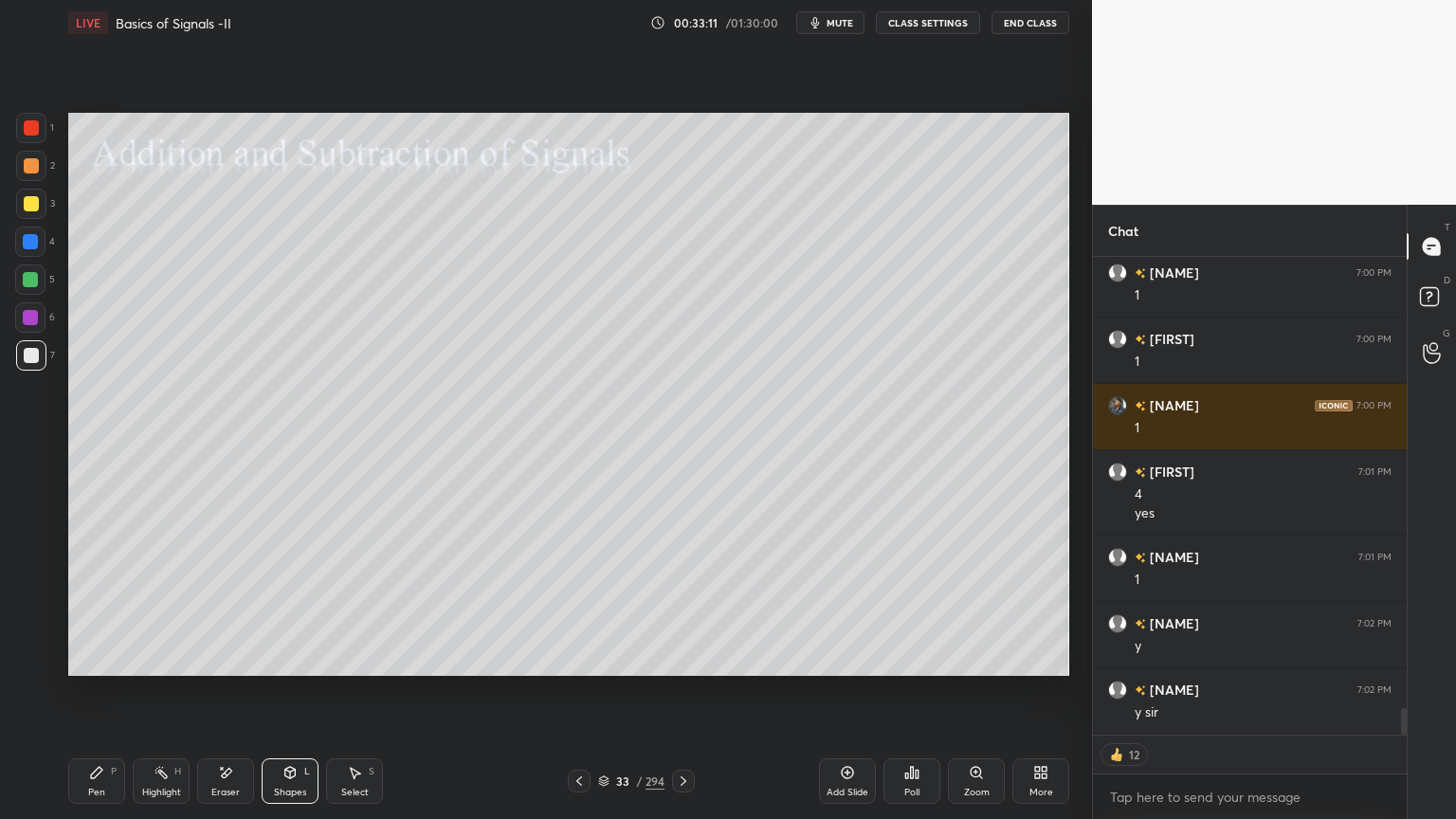 click on "Pen P" at bounding box center (97, 781) 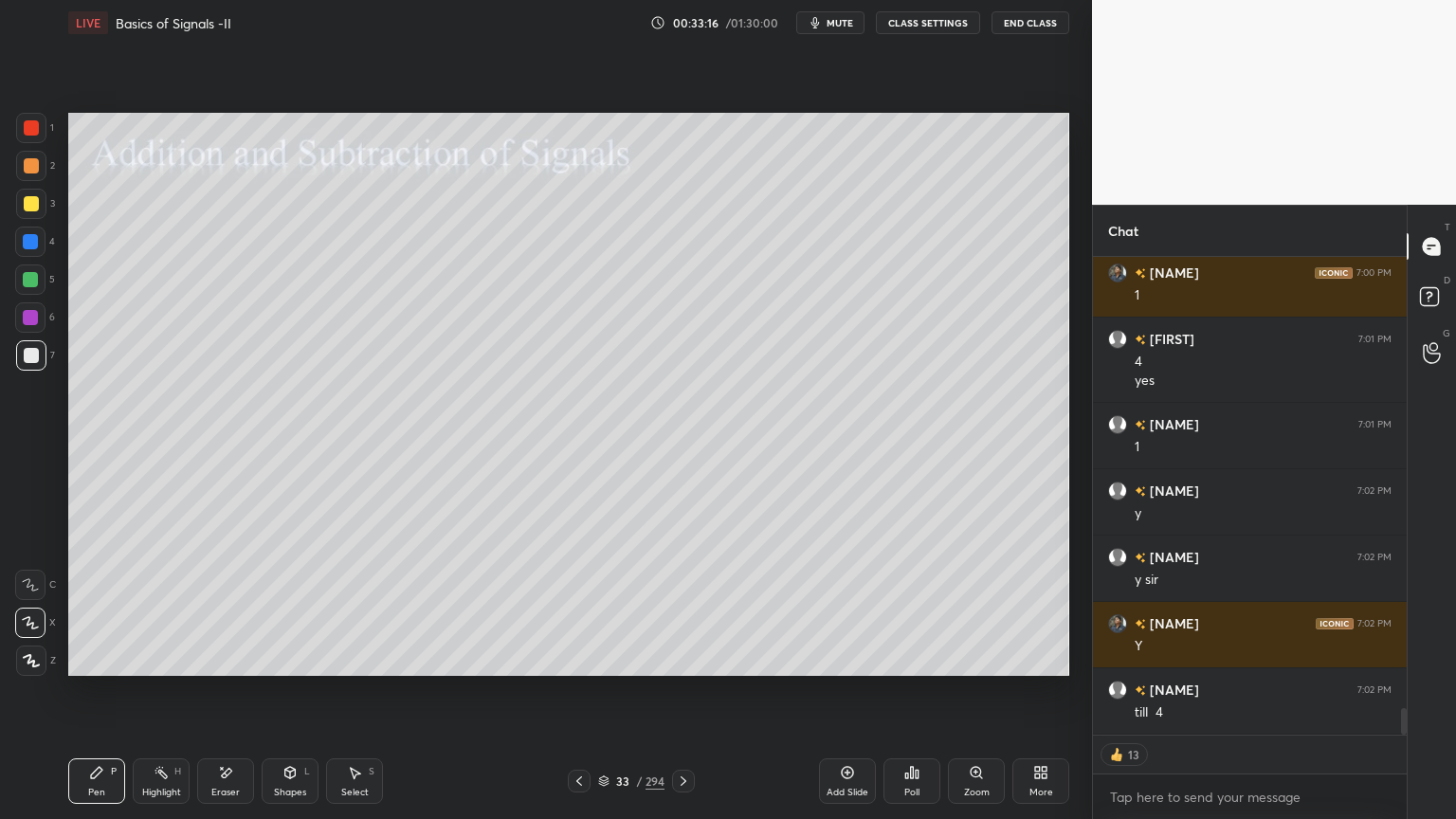 scroll, scrollTop: 8234, scrollLeft: 0, axis: vertical 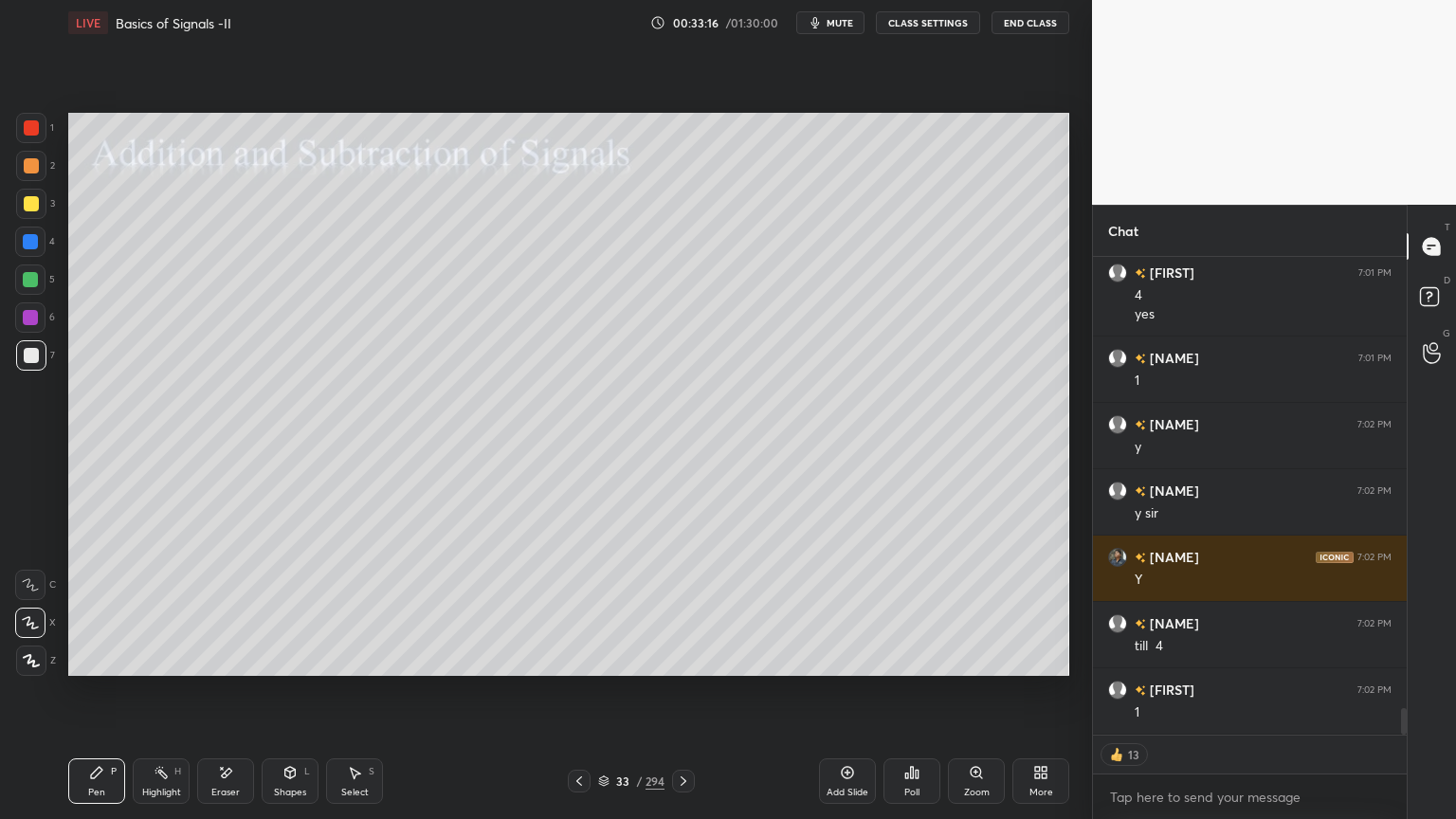 click on "Shapes L" at bounding box center [290, 781] 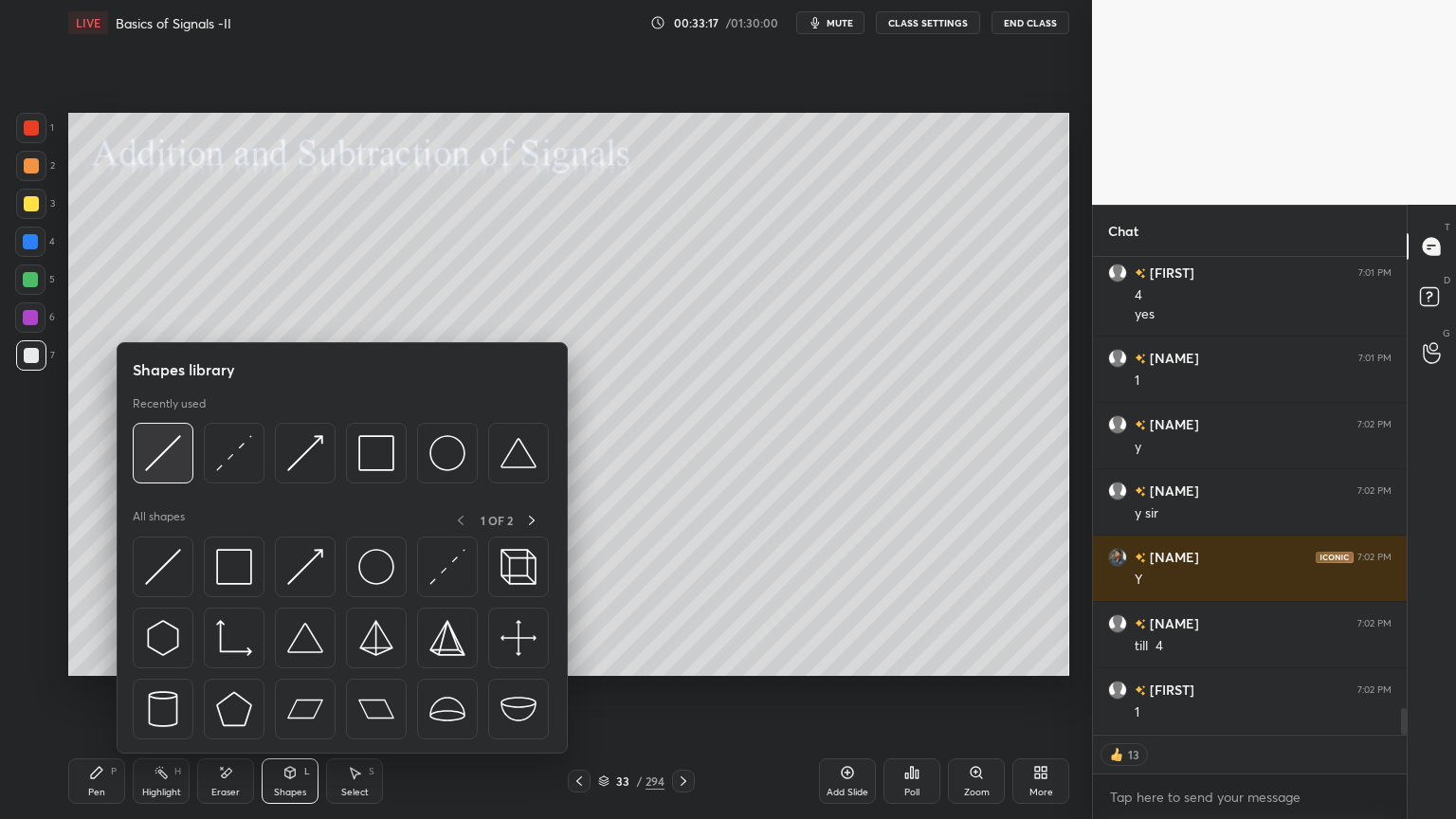 click at bounding box center [163, 453] 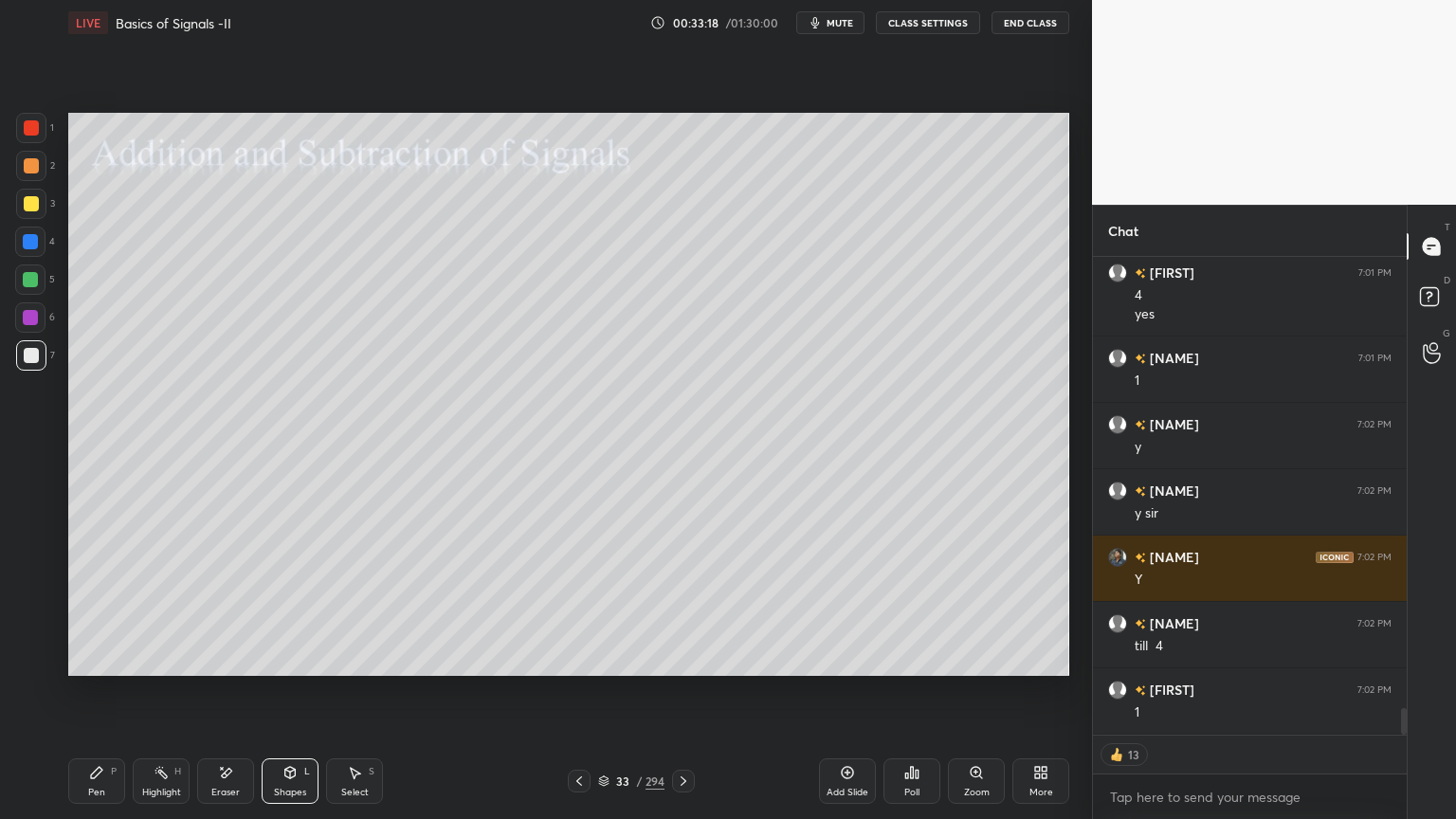 scroll, scrollTop: 8300, scrollLeft: 0, axis: vertical 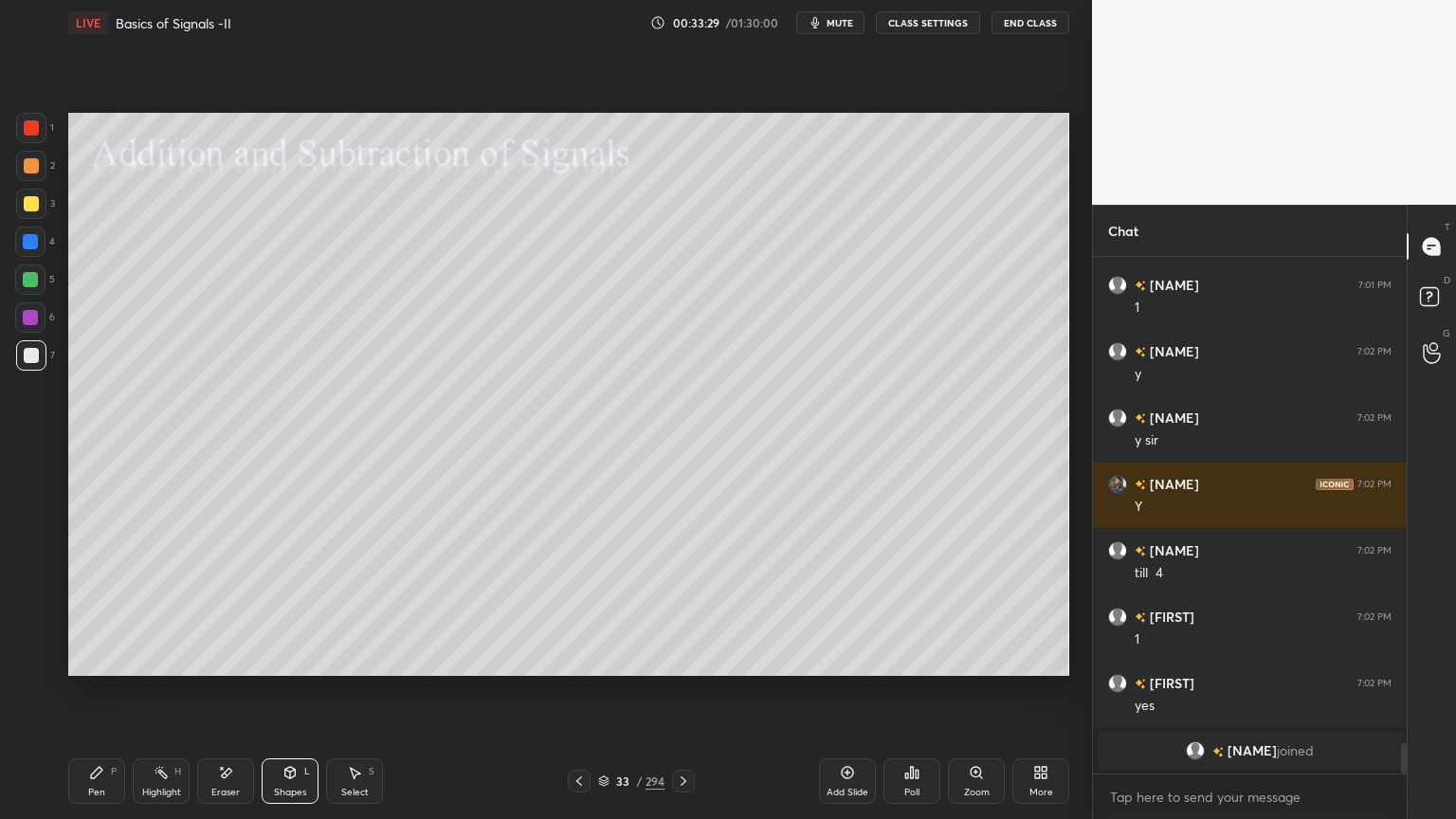 click on "Pen" at bounding box center [97, 792] 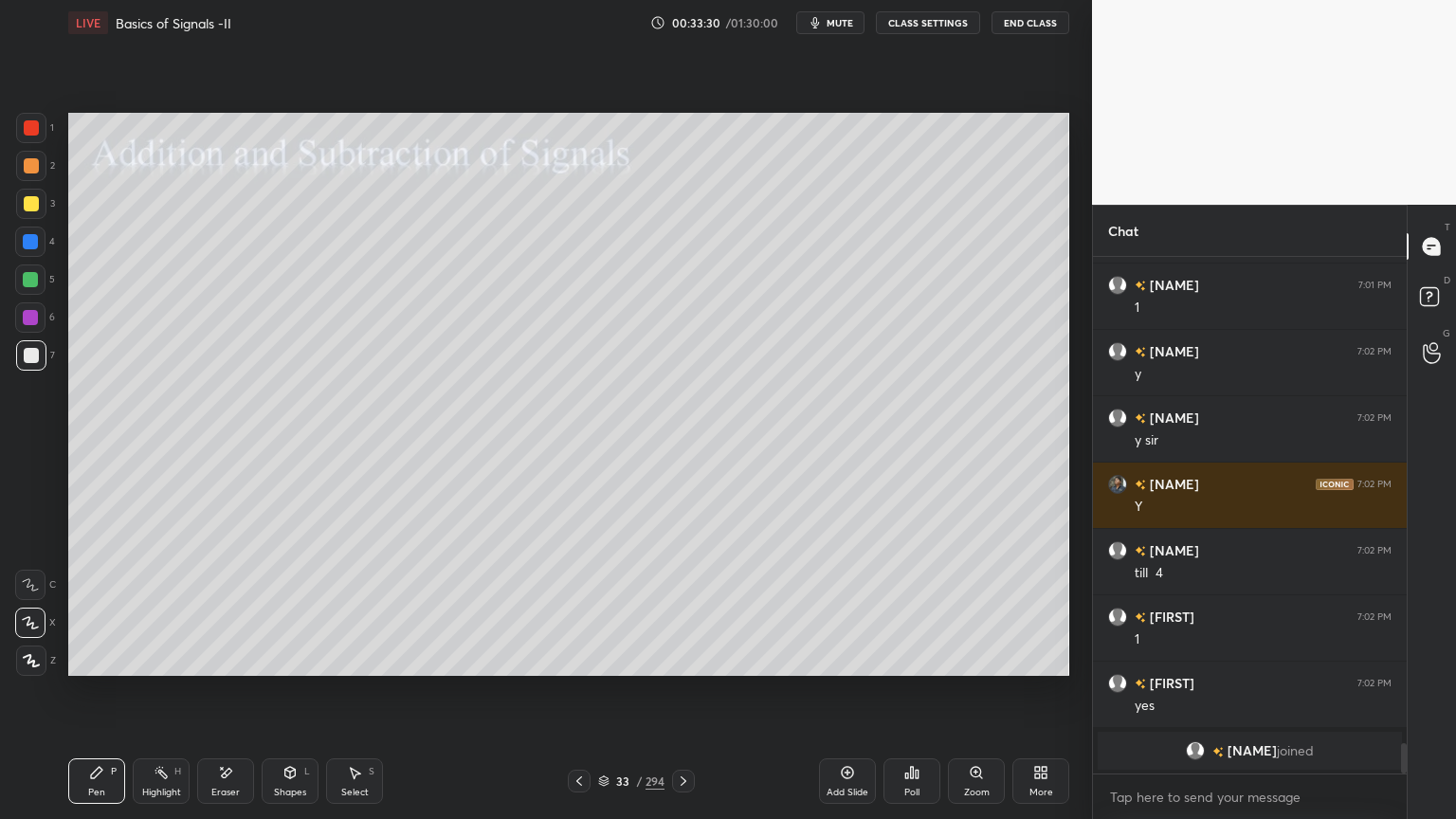 click at bounding box center [31, 204] 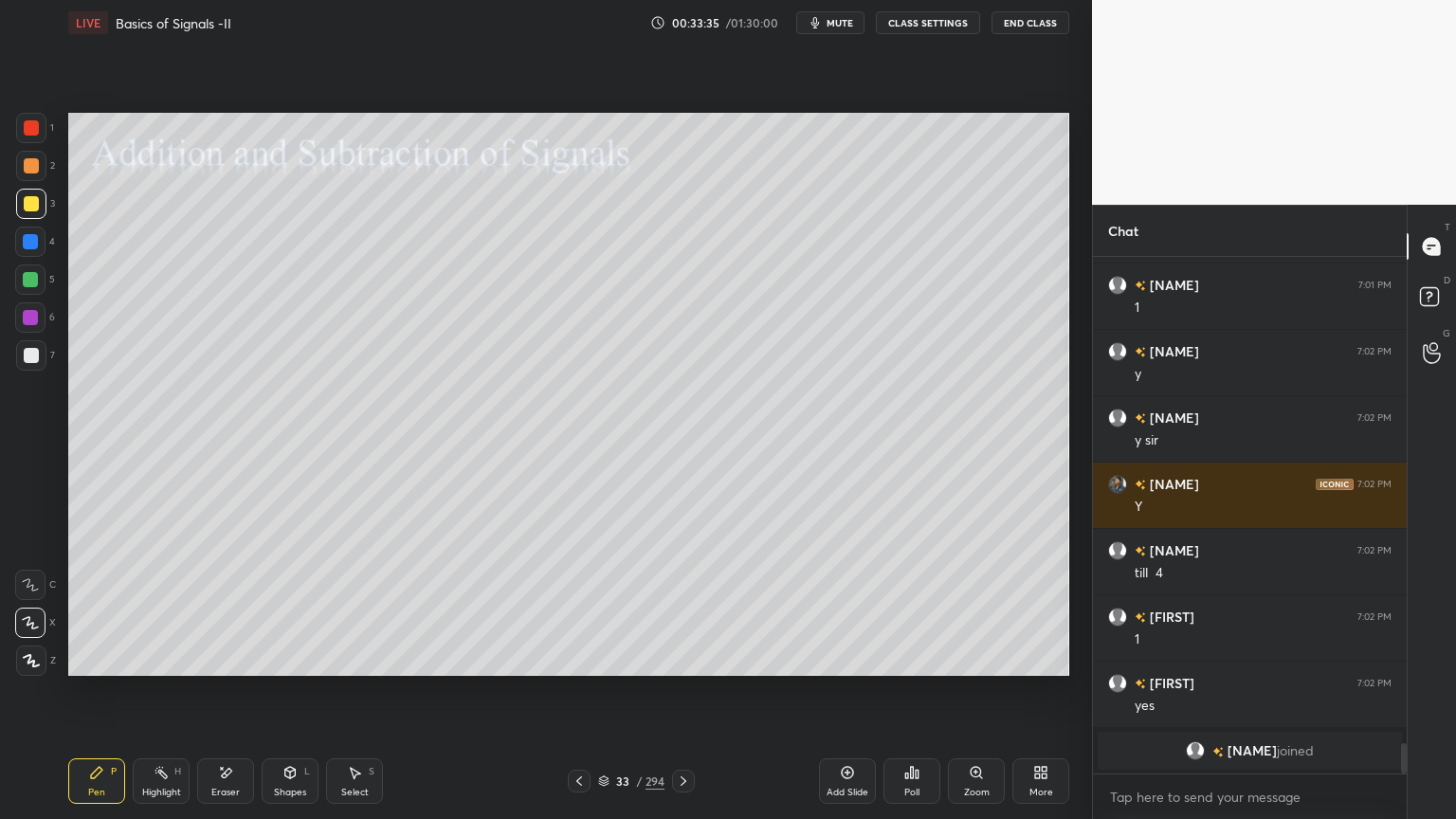click on "Shapes L" at bounding box center (290, 781) 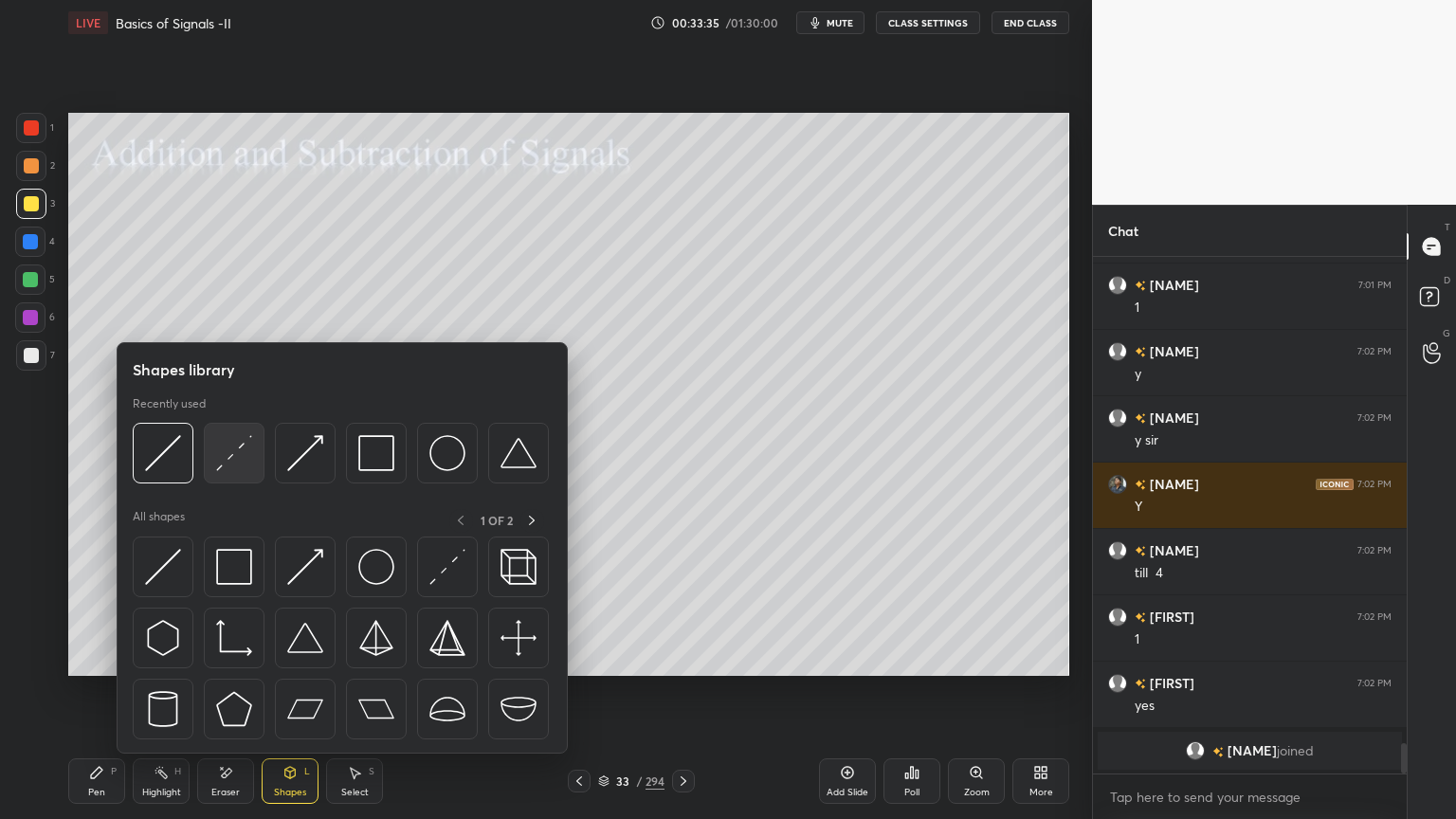 click at bounding box center [234, 453] 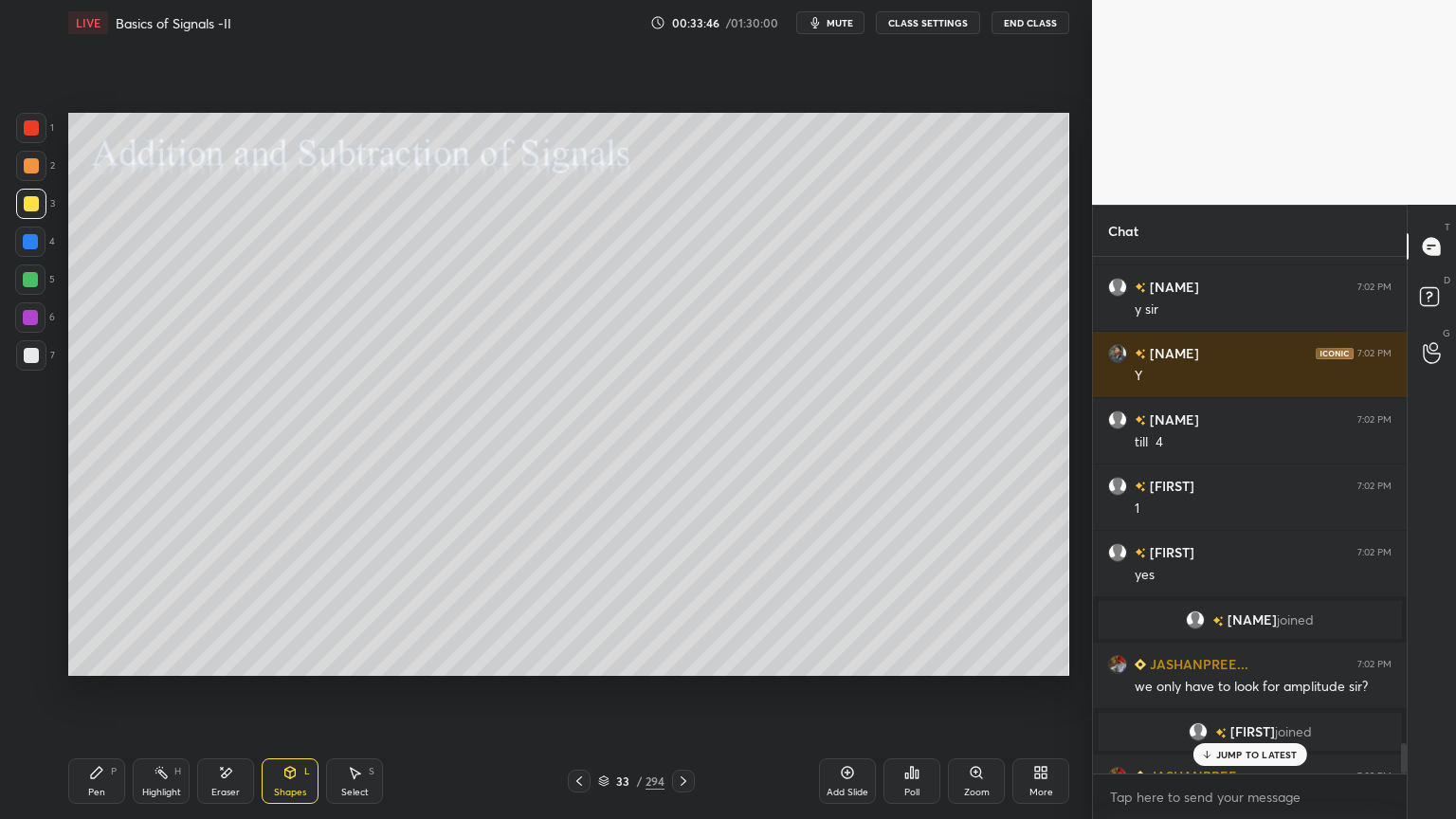 scroll, scrollTop: 8201, scrollLeft: 0, axis: vertical 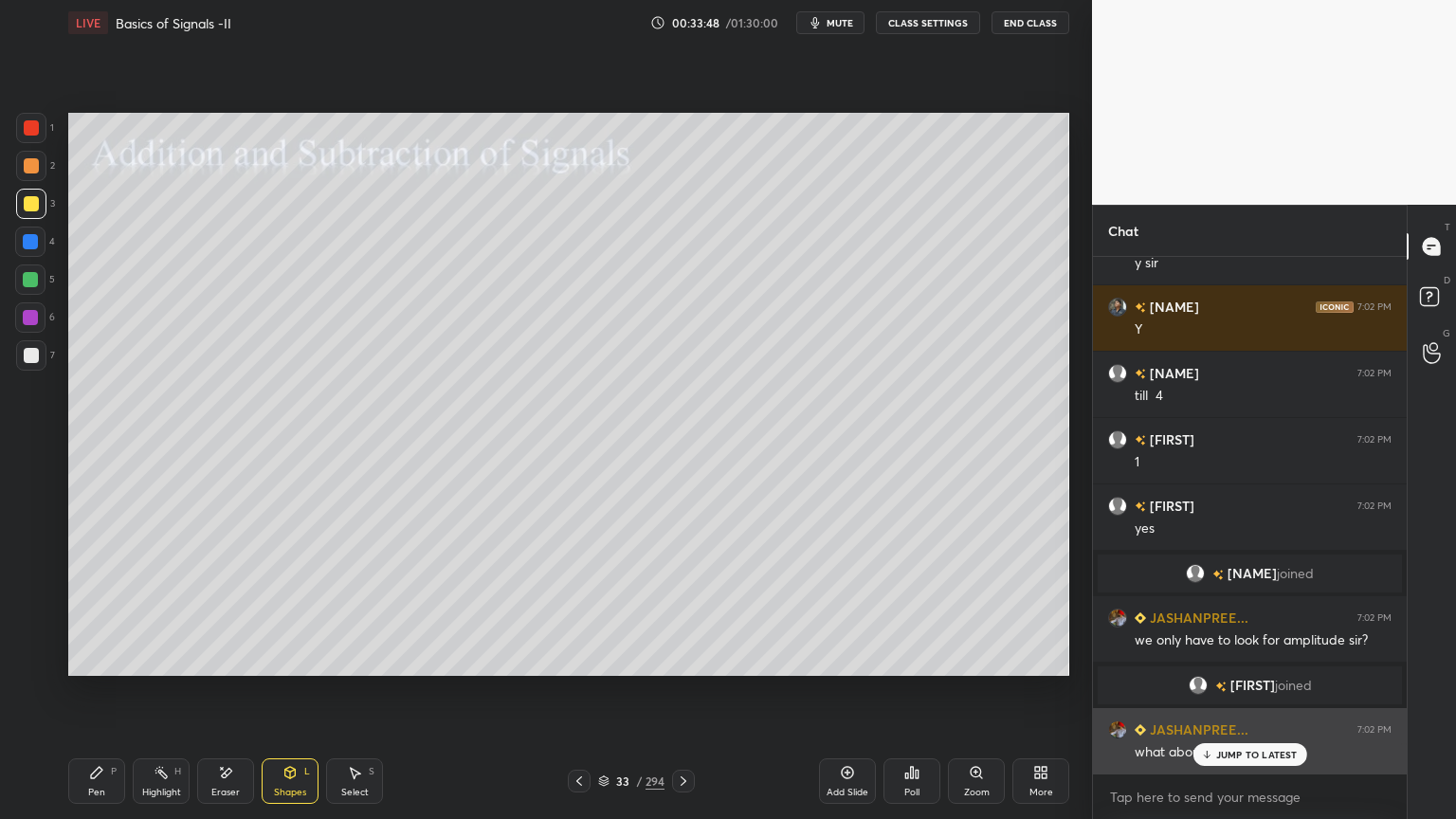 click on "JUMP TO LATEST" at bounding box center (1257, 755) 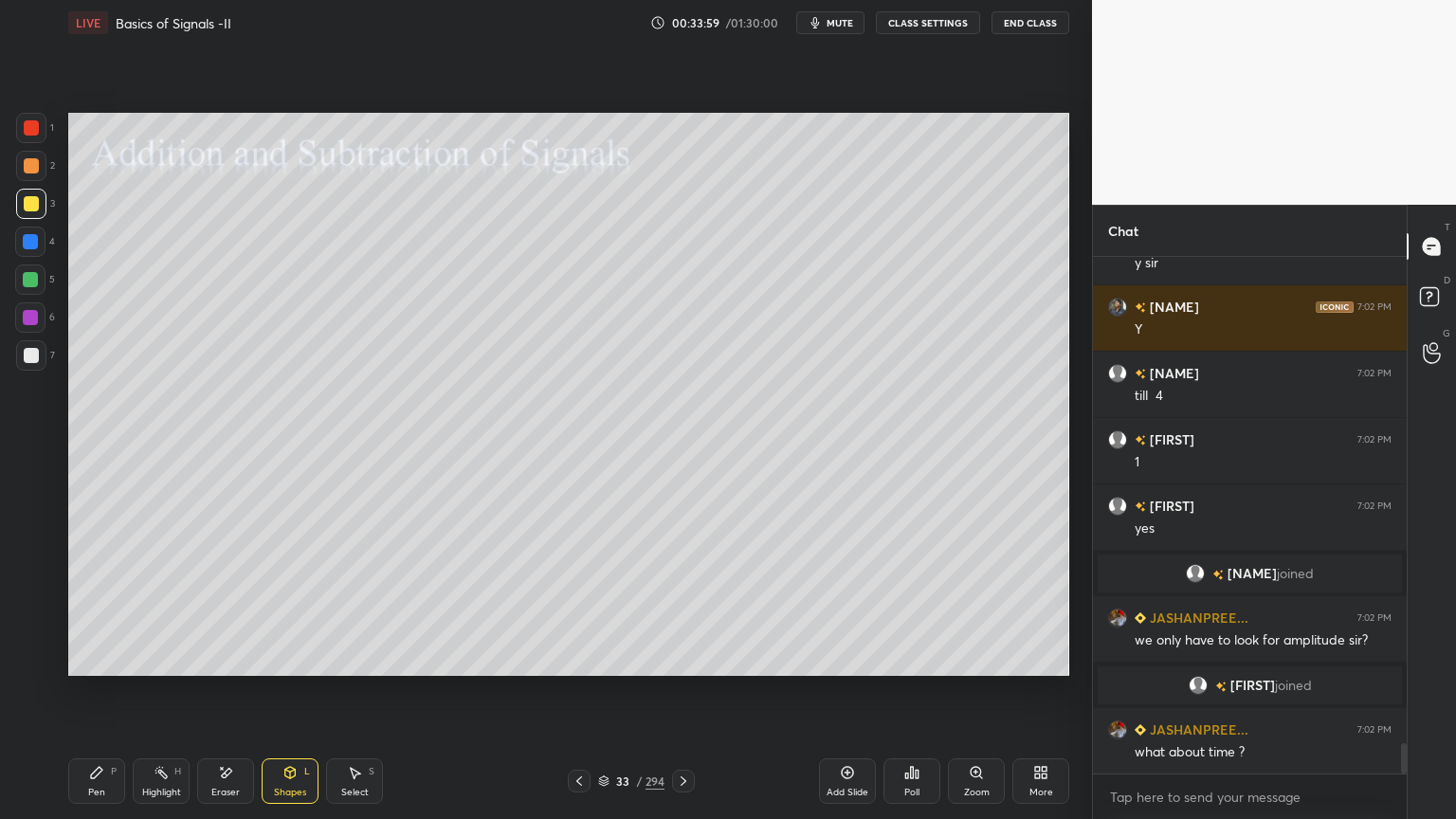click on "Highlight H" at bounding box center (161, 781) 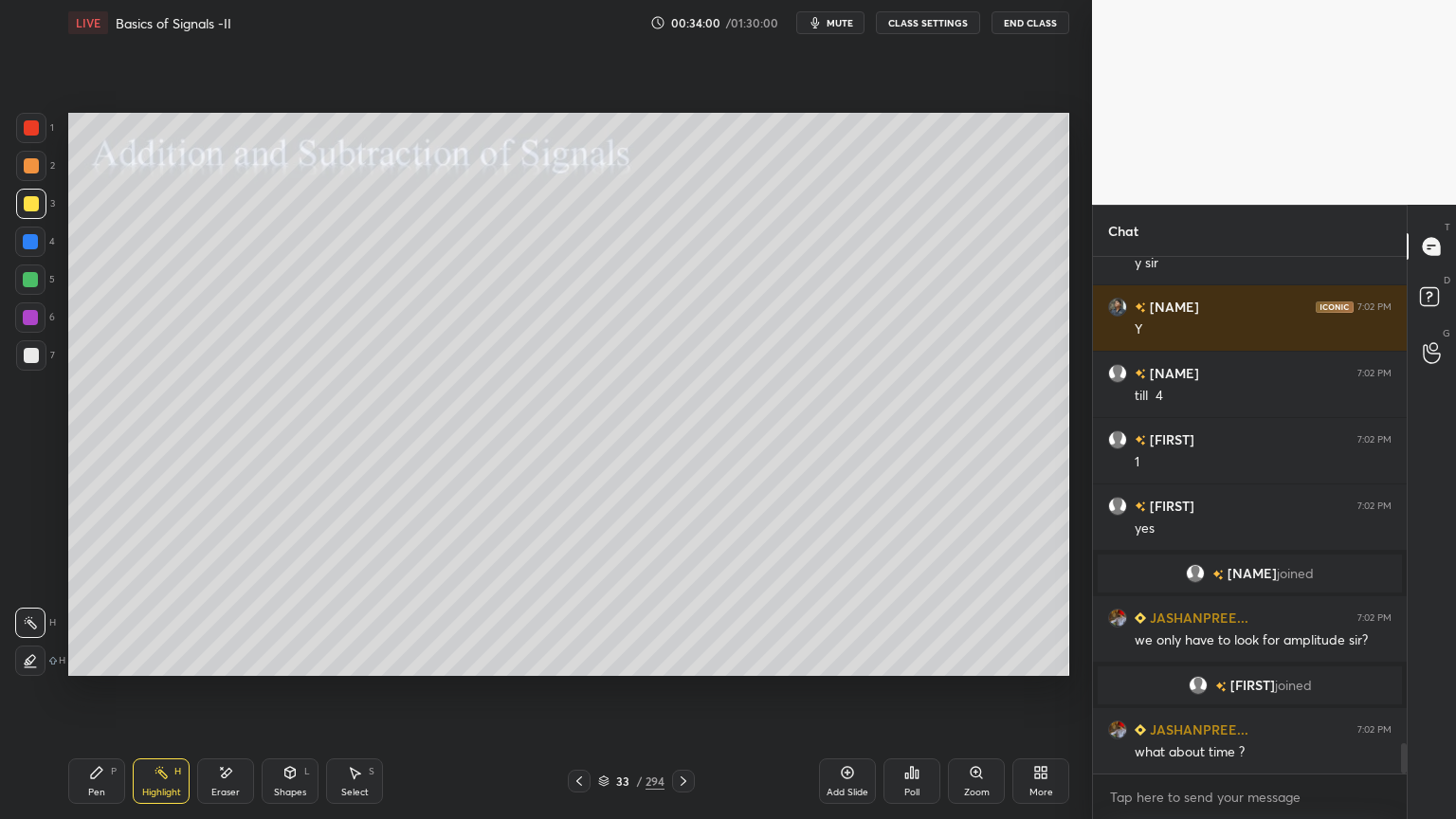 scroll, scrollTop: 8220, scrollLeft: 0, axis: vertical 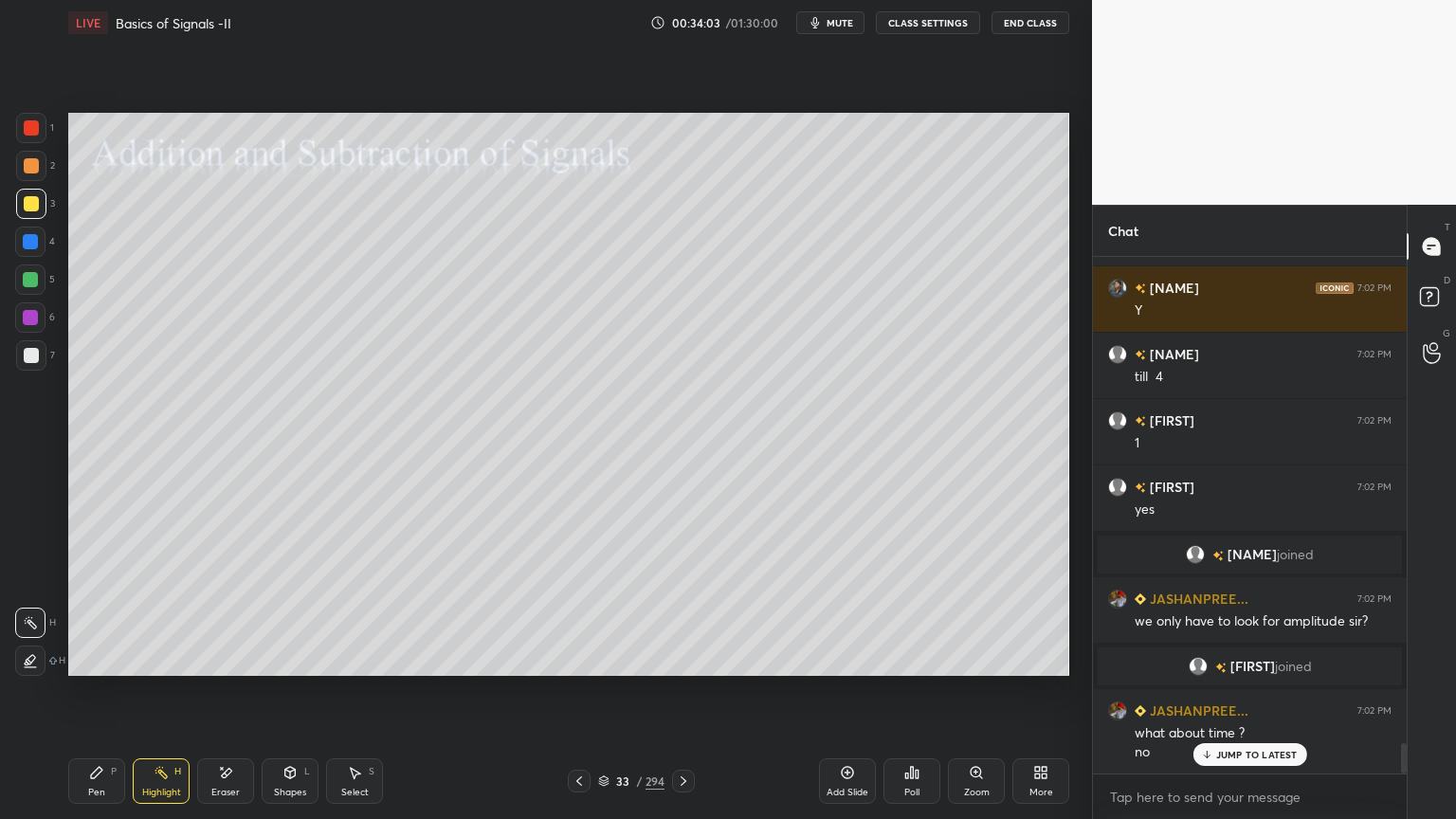 click on "Shapes" at bounding box center (290, 792) 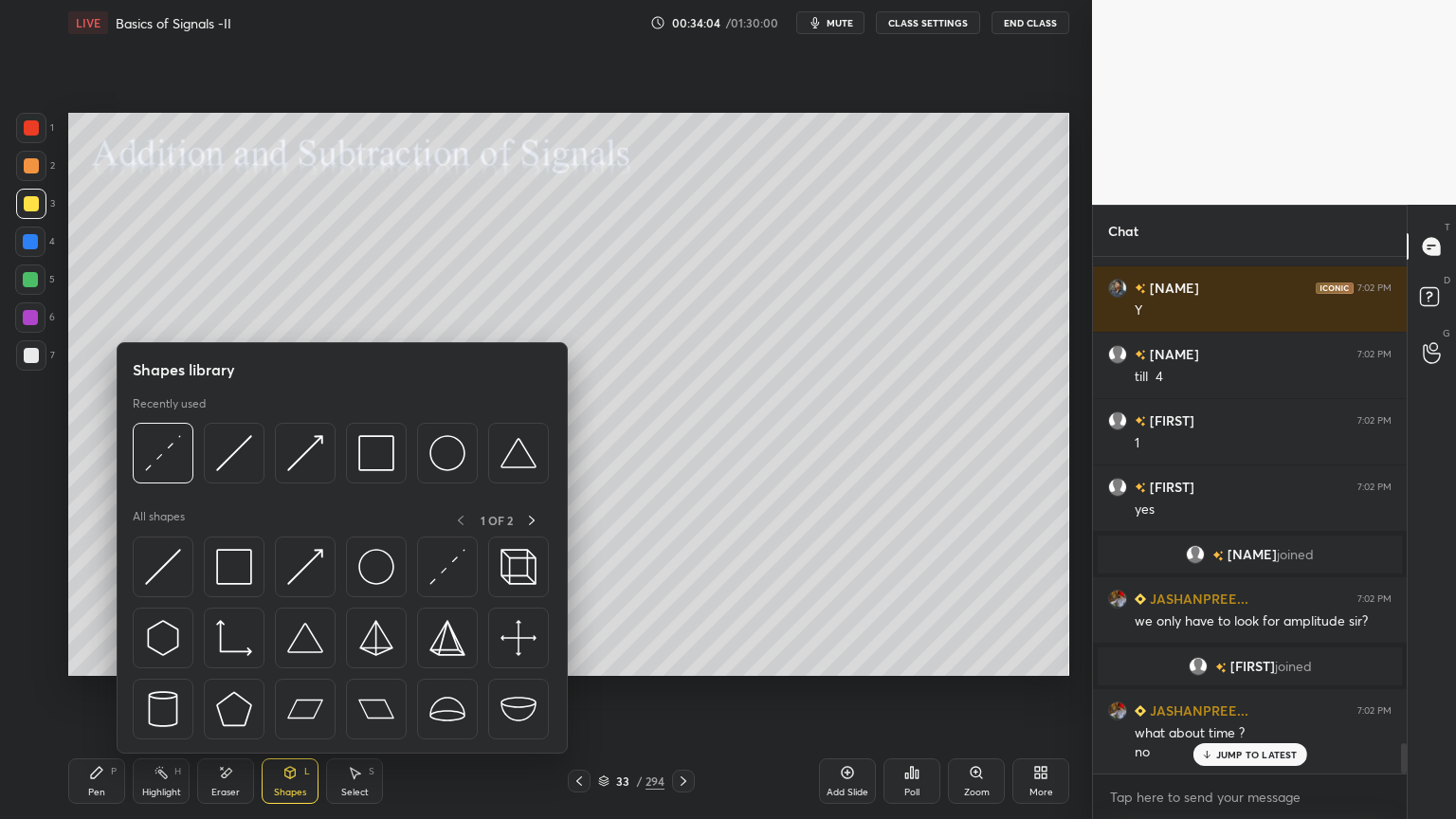 click on "Select S" at bounding box center (355, 781) 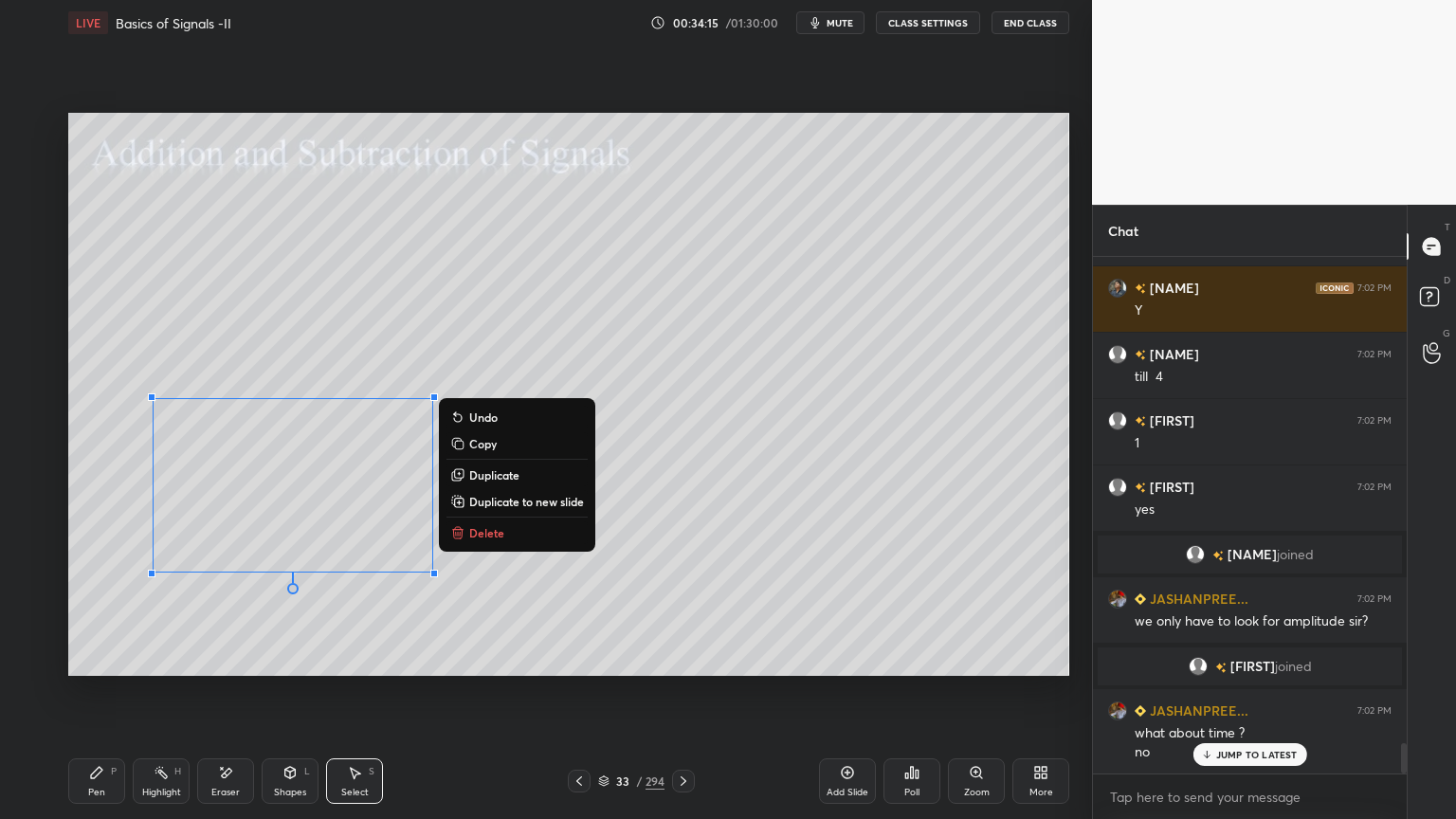 click on "0 ° Undo Copy Duplicate Duplicate to new slide Delete" at bounding box center [569, 394] 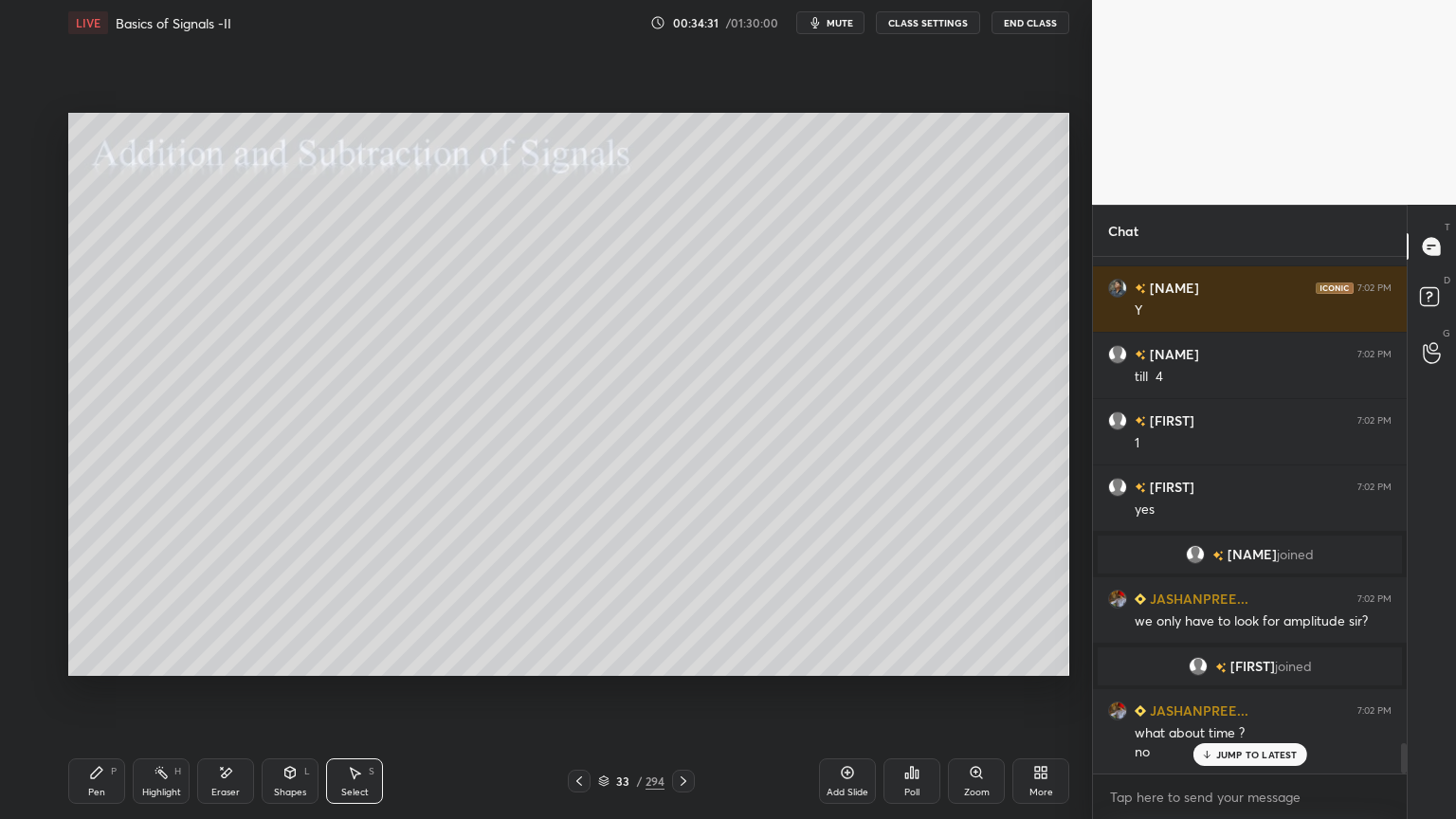 click on "Pen P" at bounding box center [97, 781] 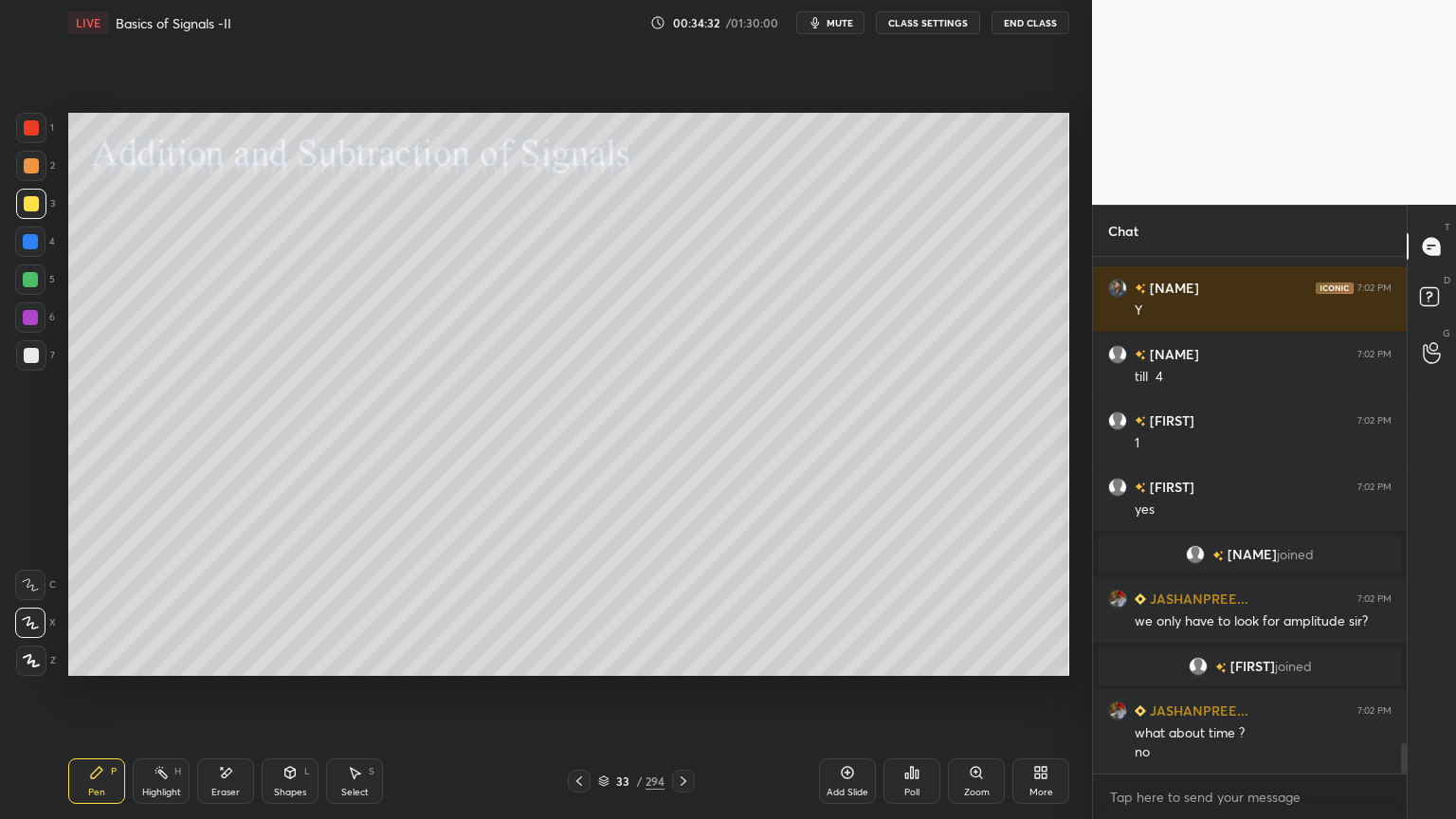 scroll, scrollTop: 8288, scrollLeft: 0, axis: vertical 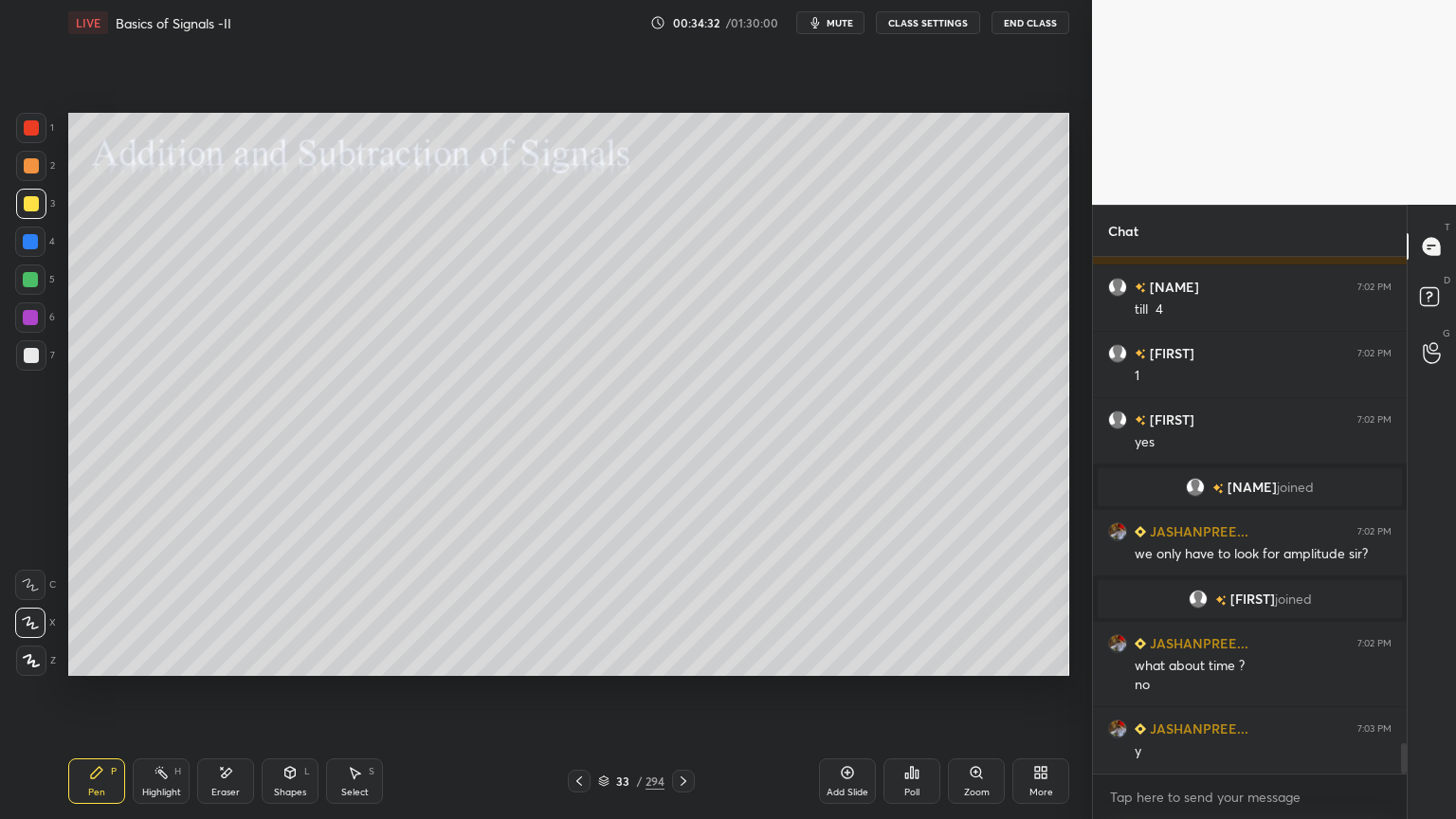 click at bounding box center [31, 204] 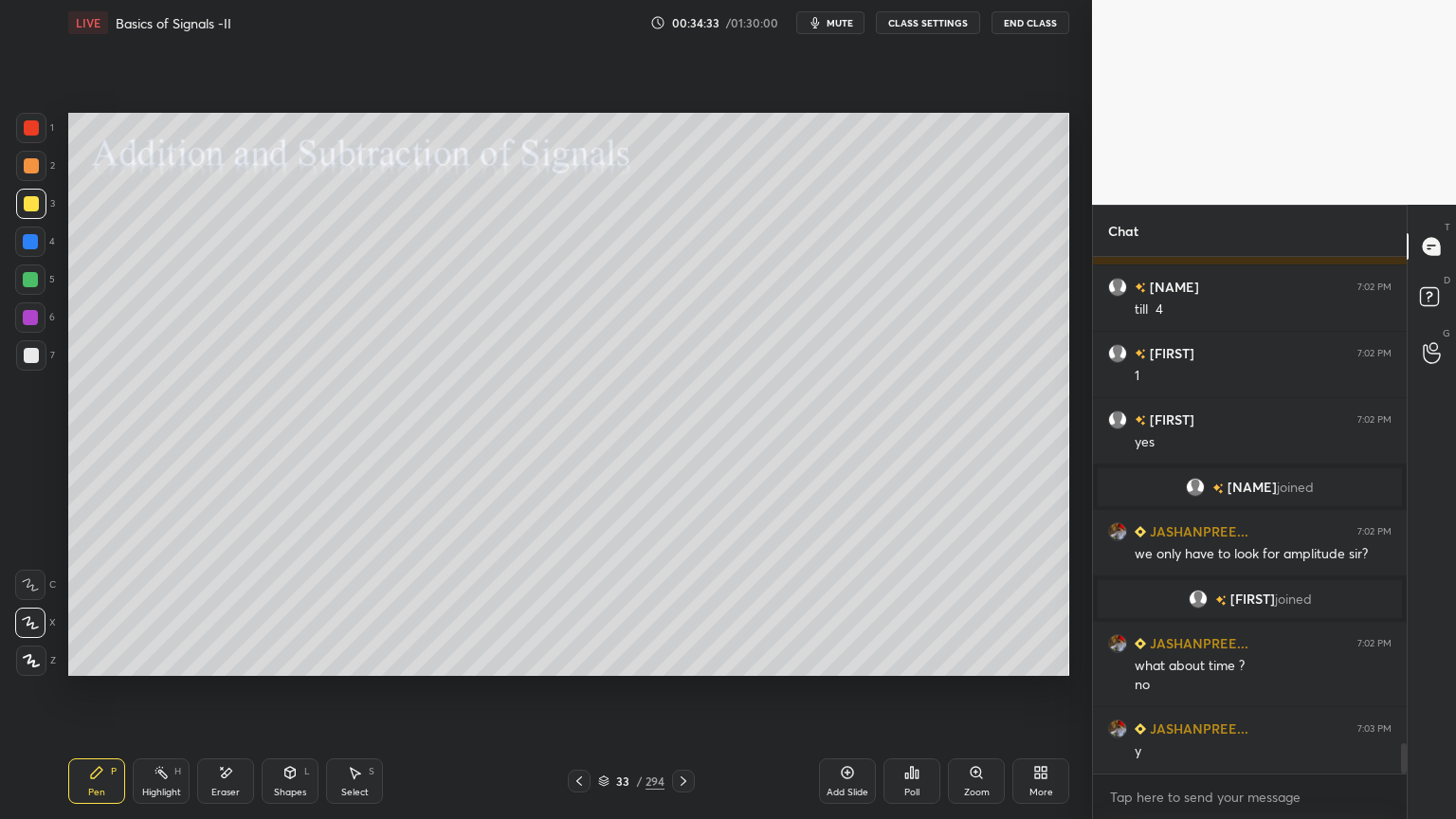 click 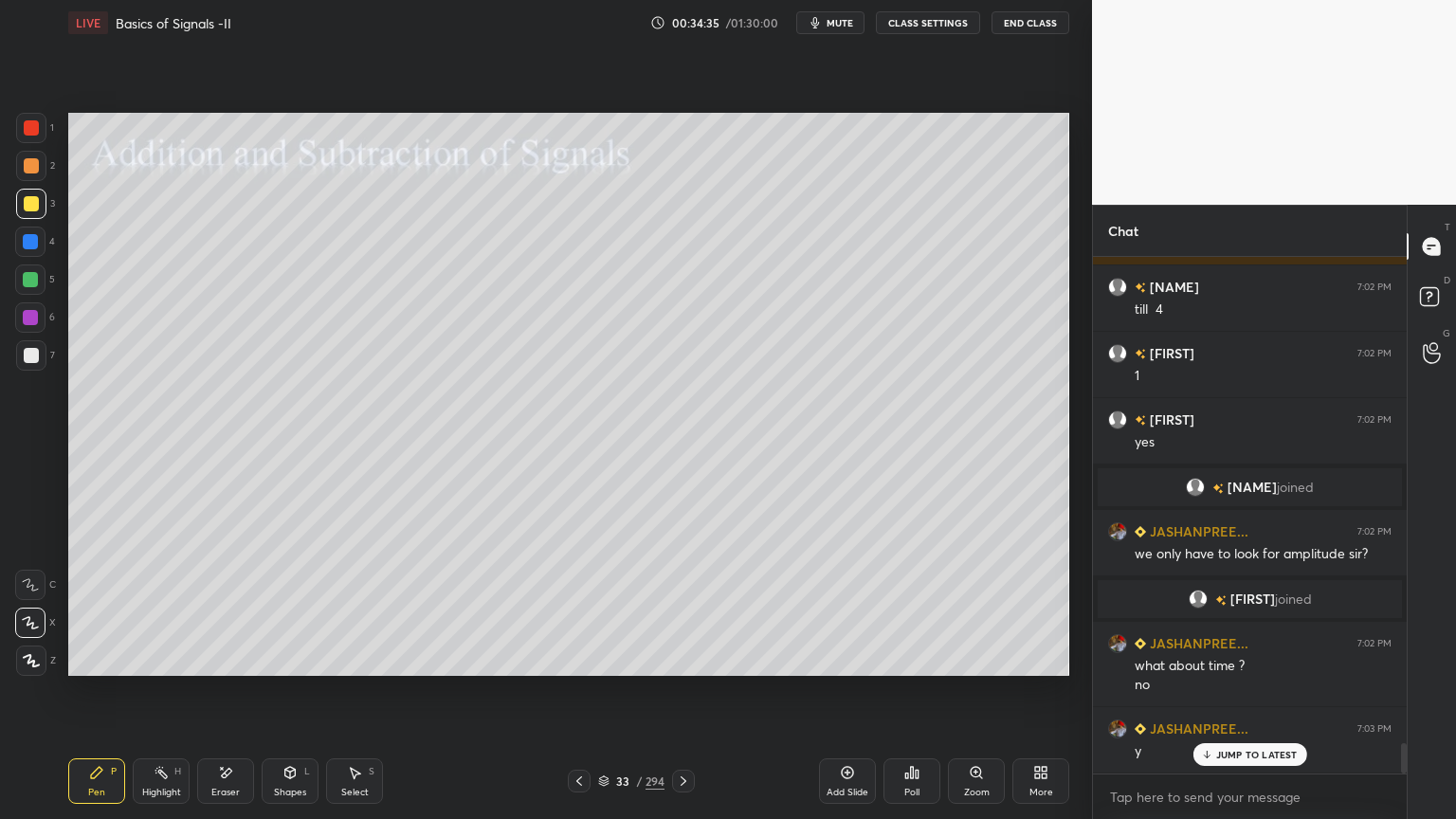 scroll, scrollTop: 8353, scrollLeft: 0, axis: vertical 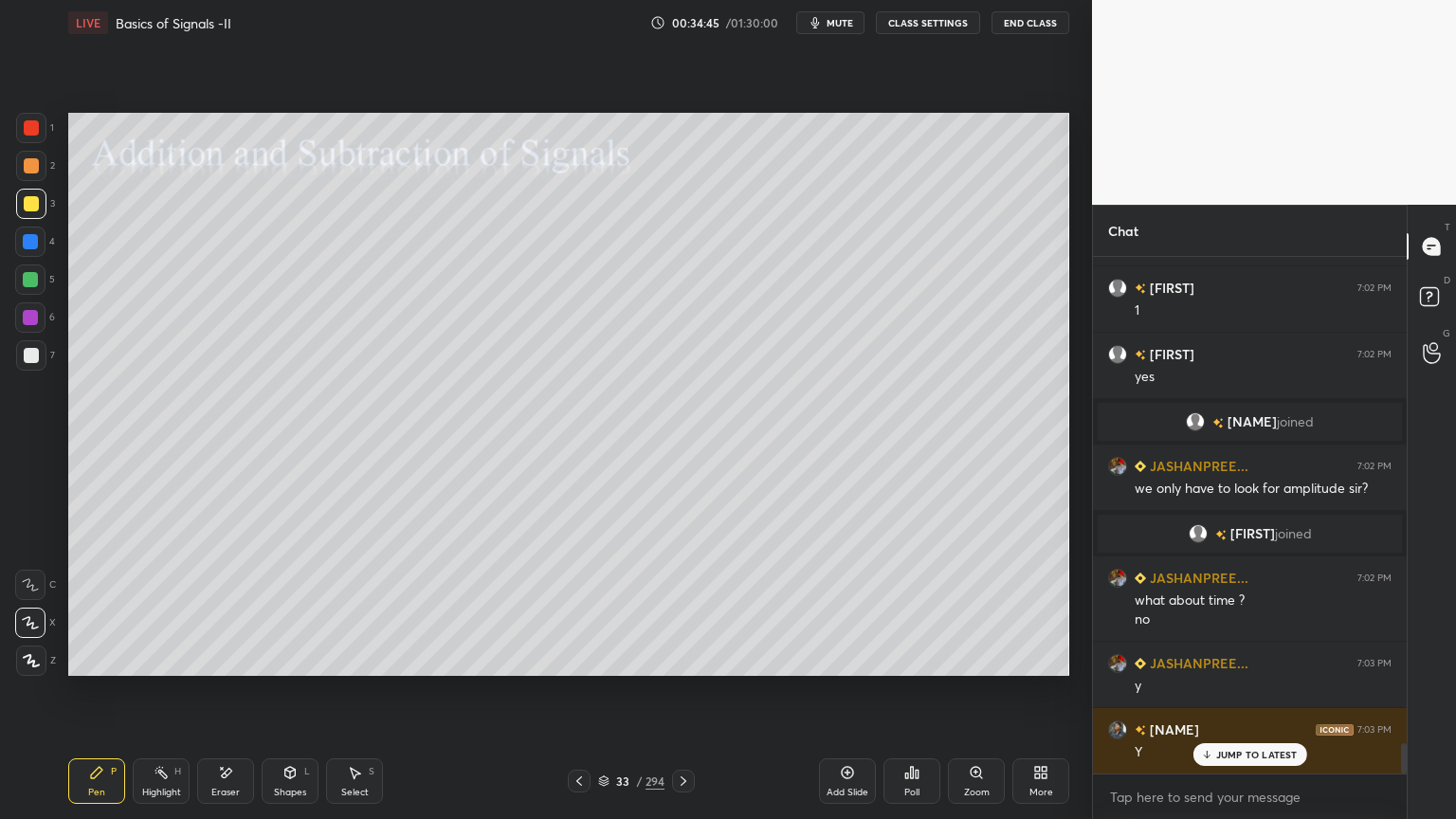 click on "Shapes" at bounding box center (290, 792) 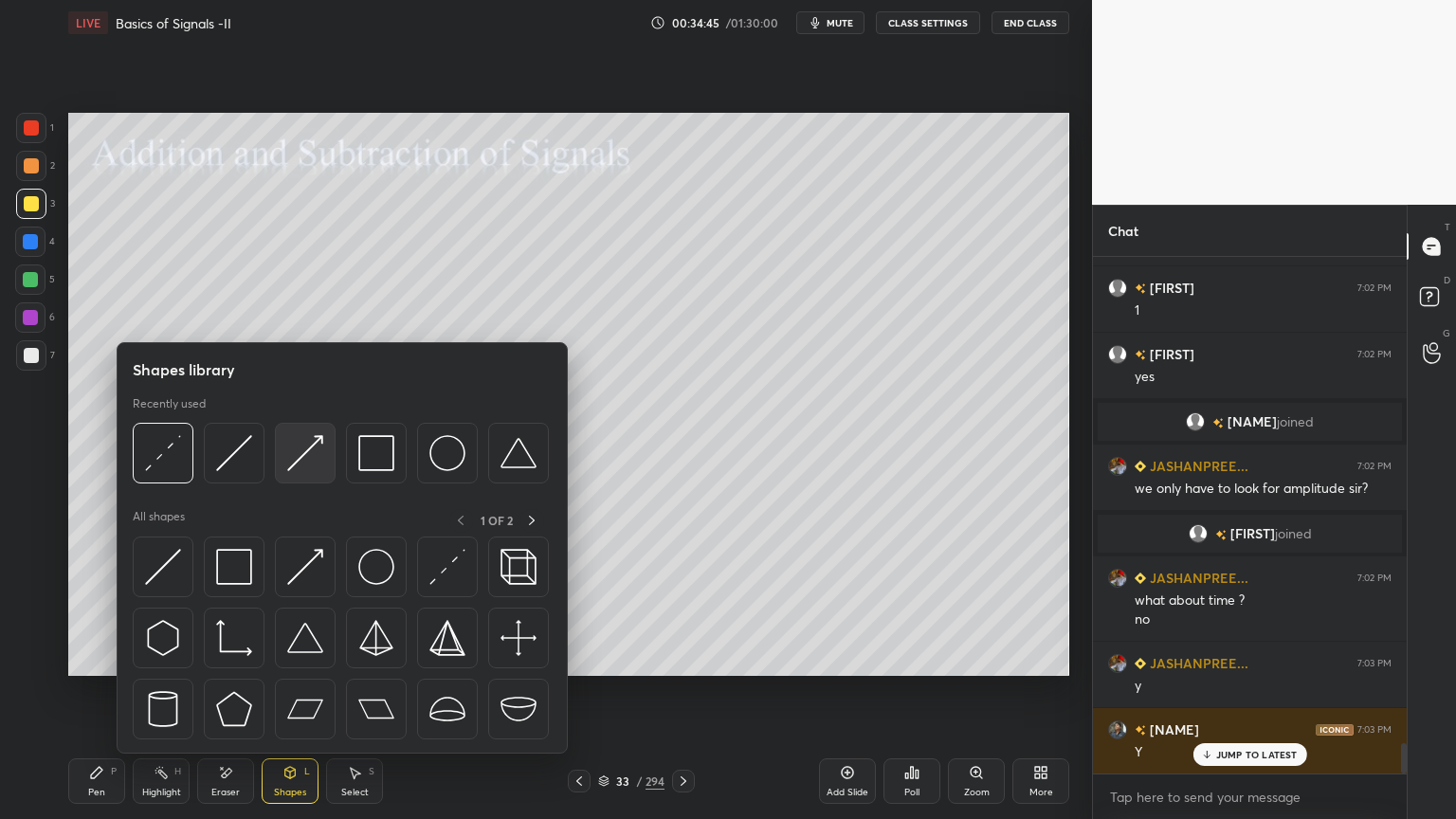 click at bounding box center (305, 453) 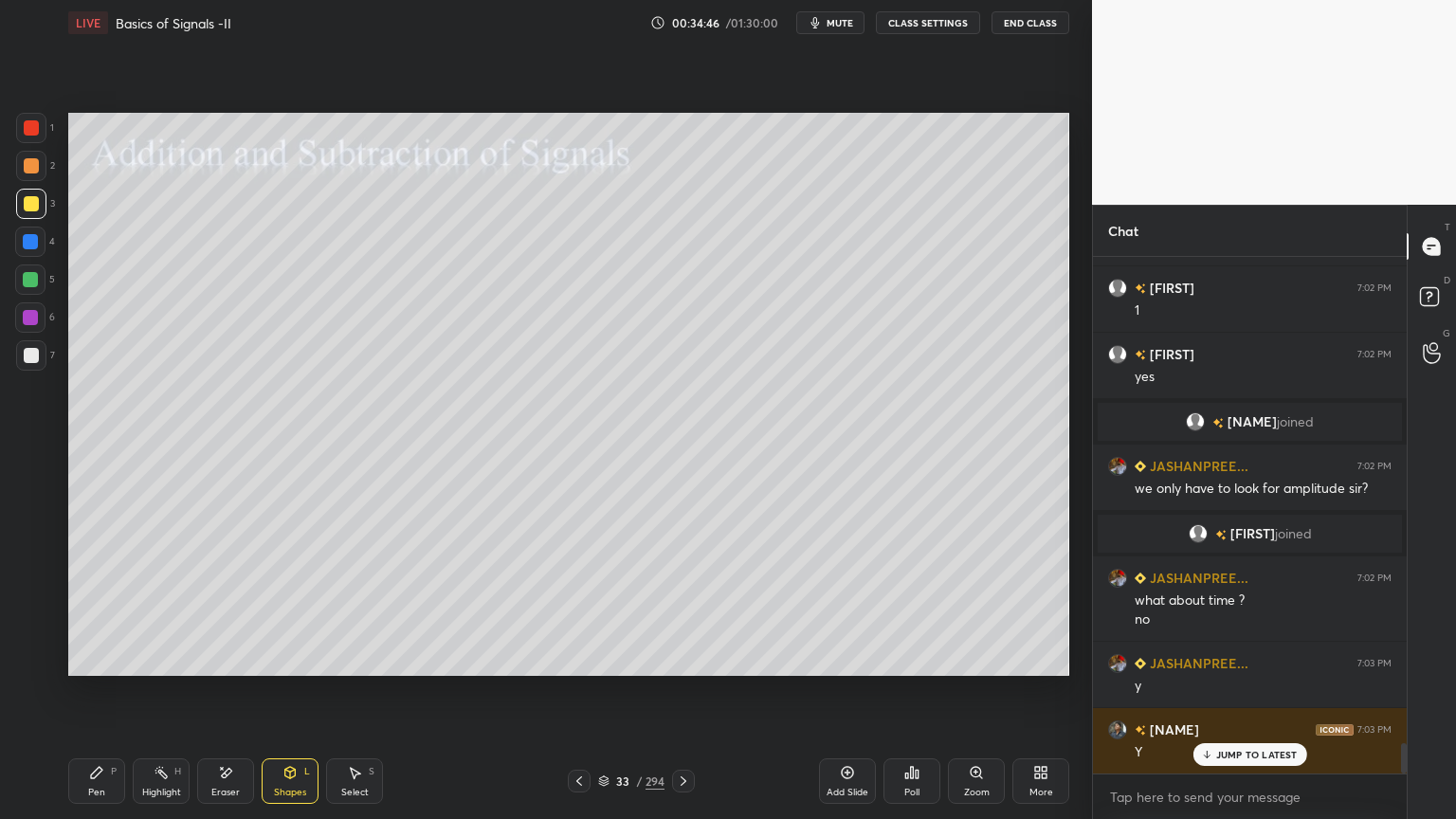 click at bounding box center (31, 166) 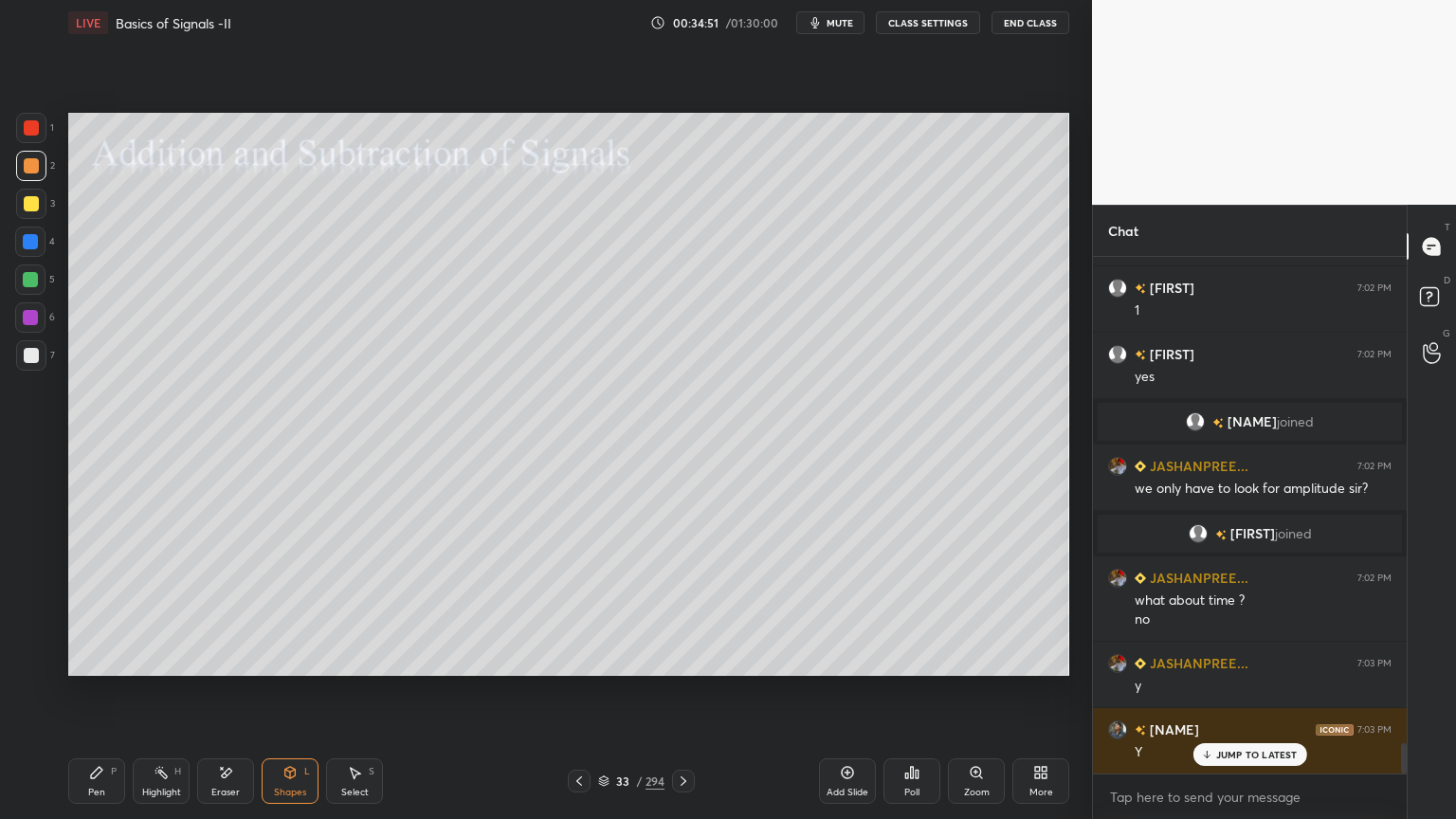 click on "Pen P" at bounding box center [97, 781] 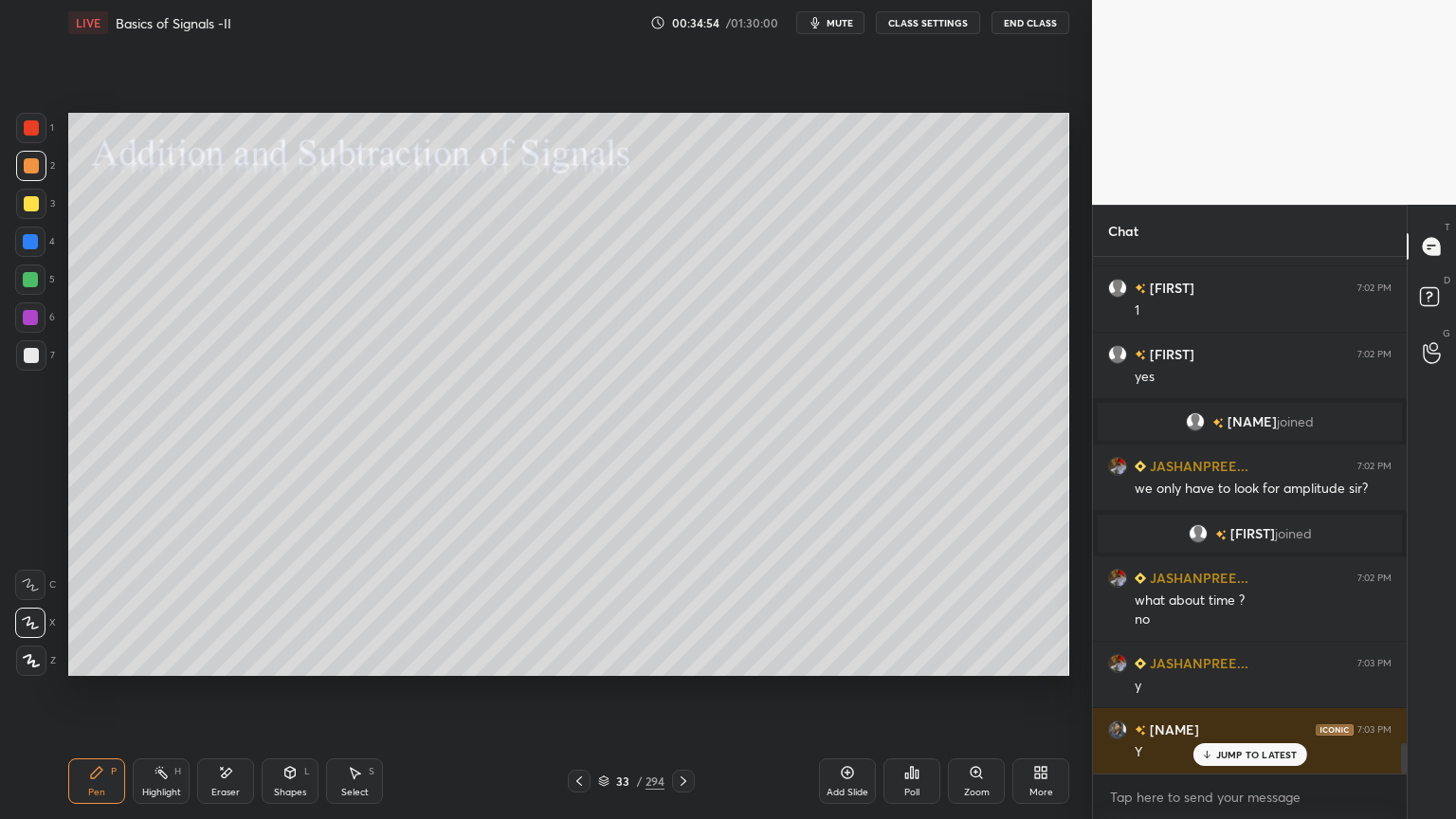 click 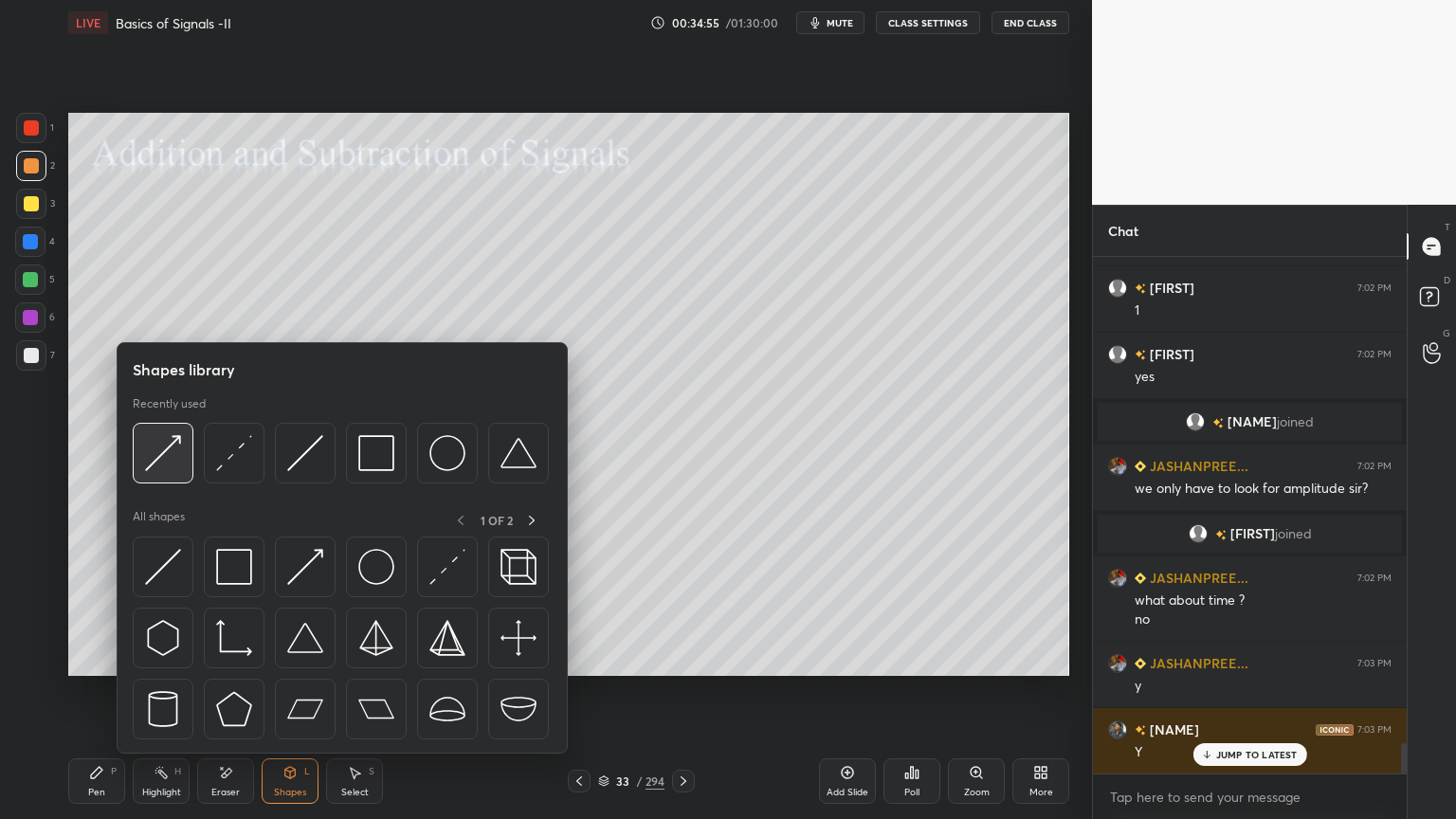 click at bounding box center [163, 453] 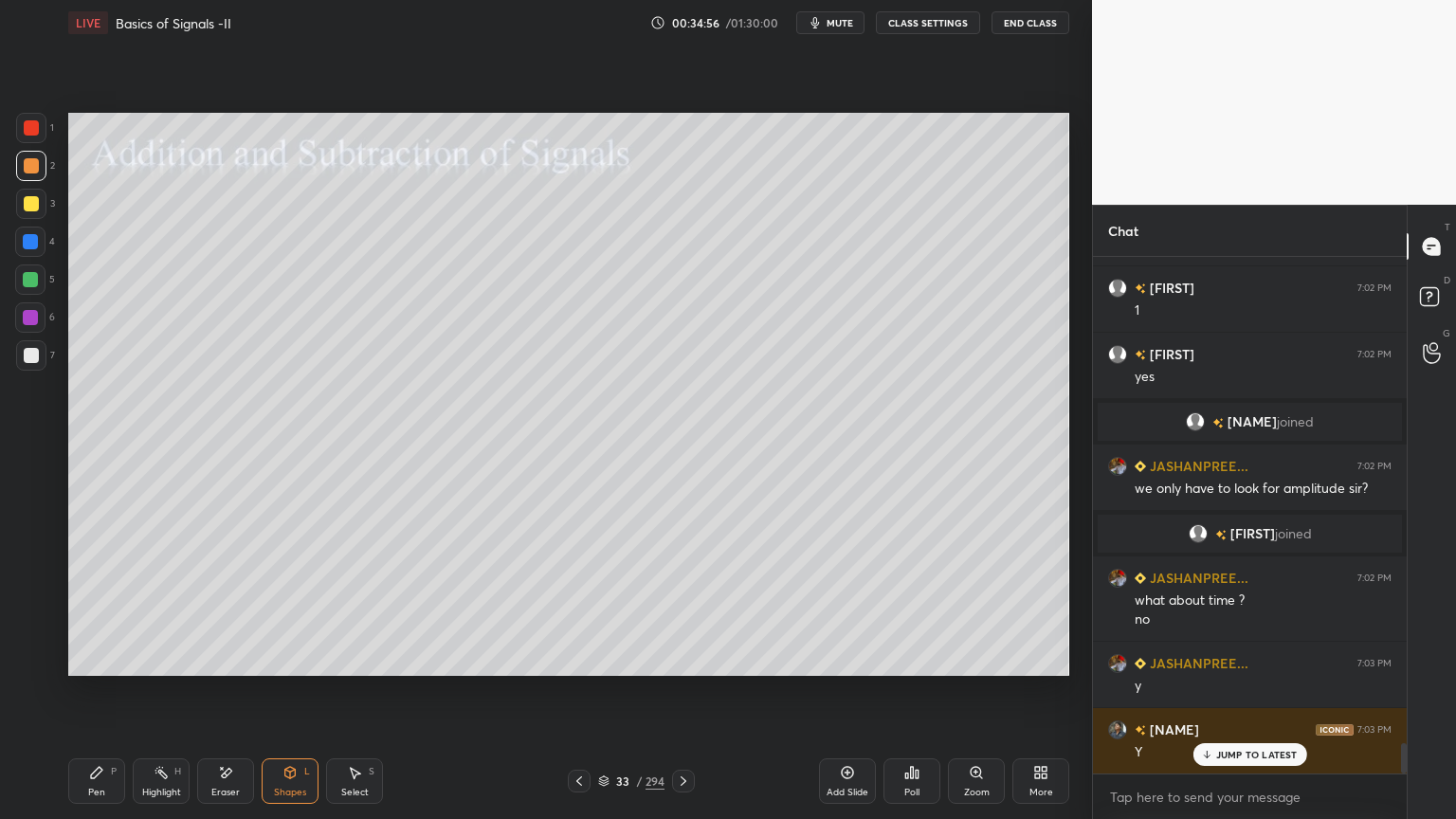 click on "Pen P" at bounding box center [97, 781] 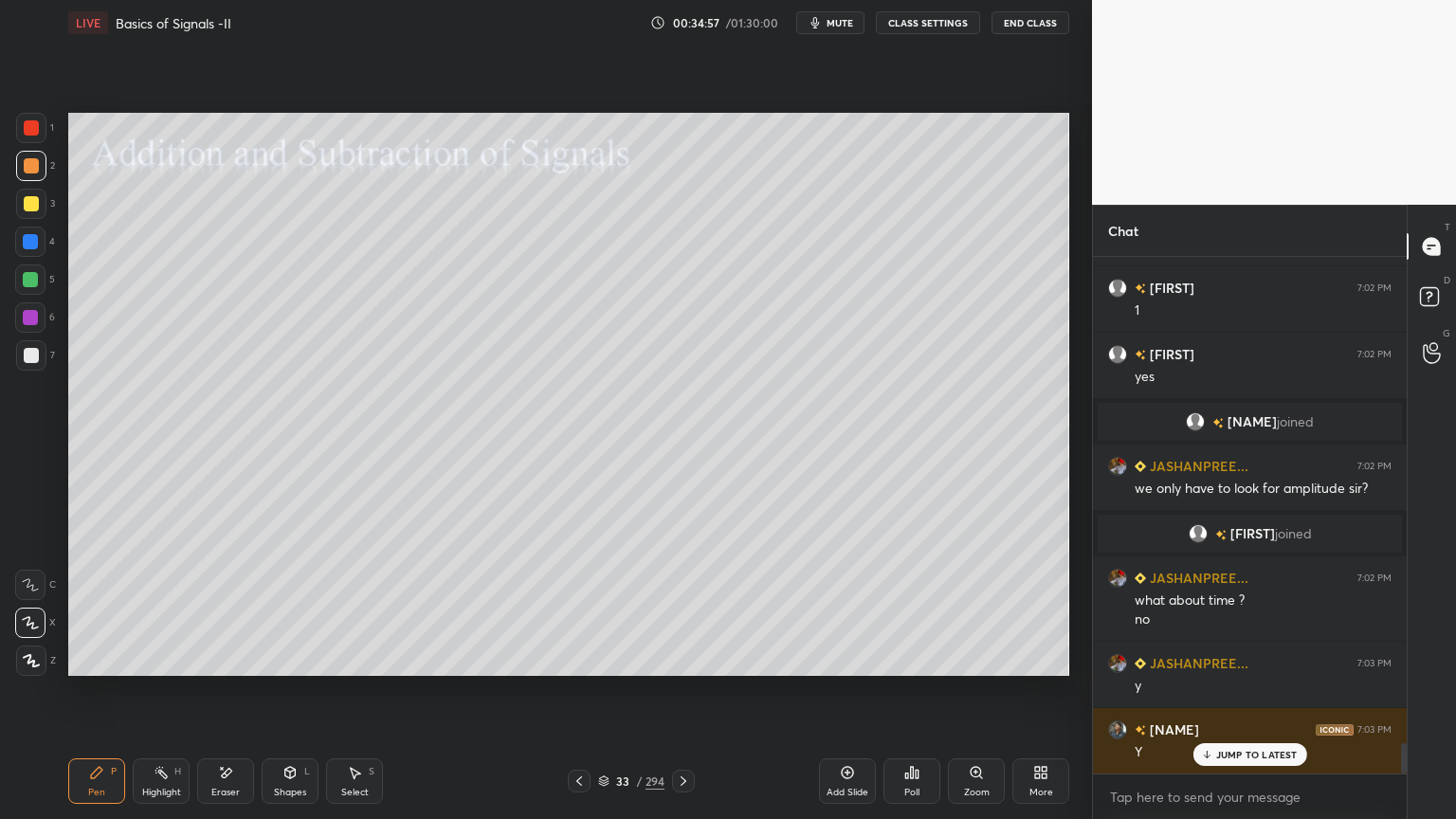 click at bounding box center (31, 204) 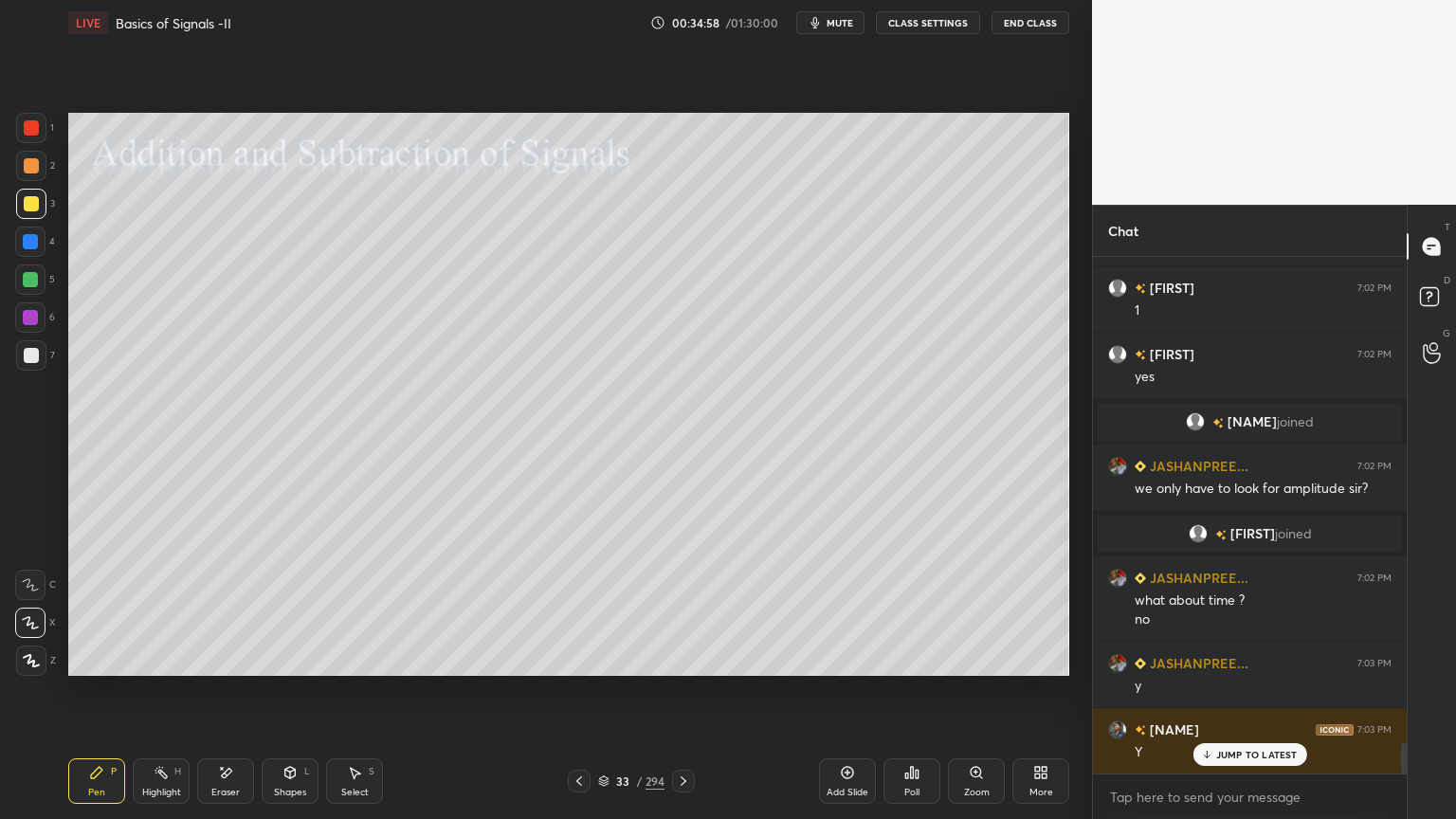 click 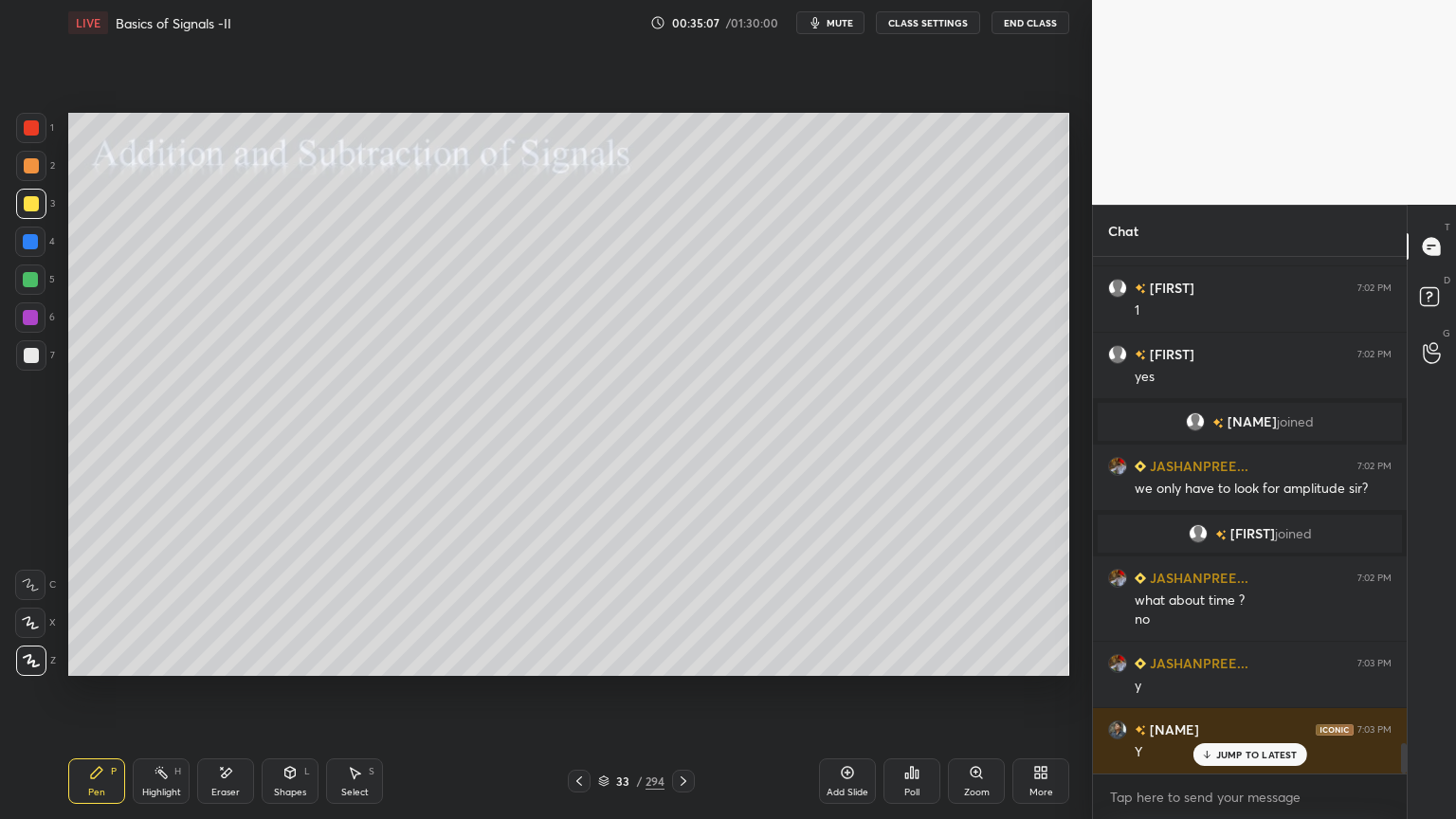 scroll, scrollTop: 8399, scrollLeft: 0, axis: vertical 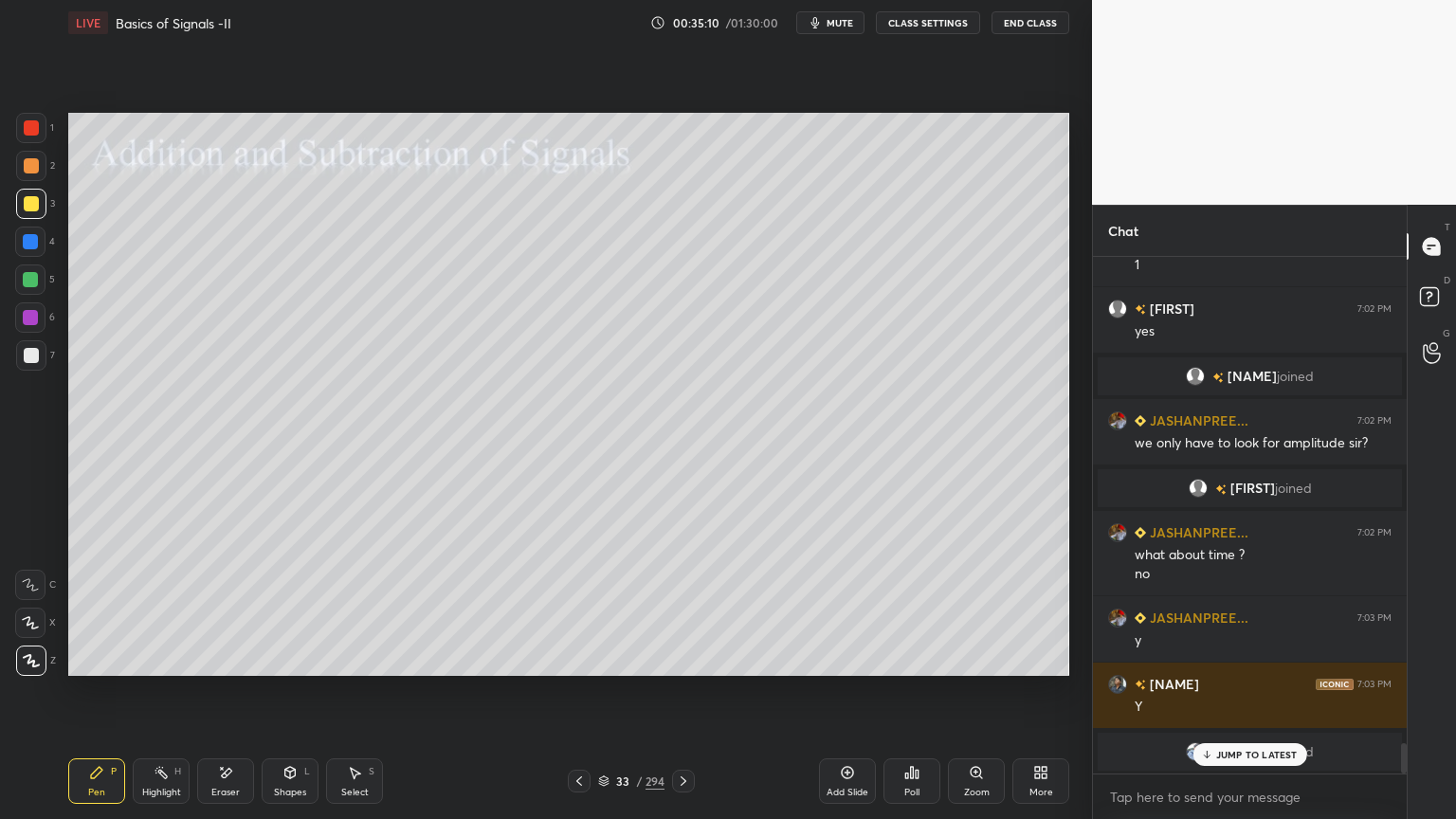 click on "Shapes L" at bounding box center [290, 781] 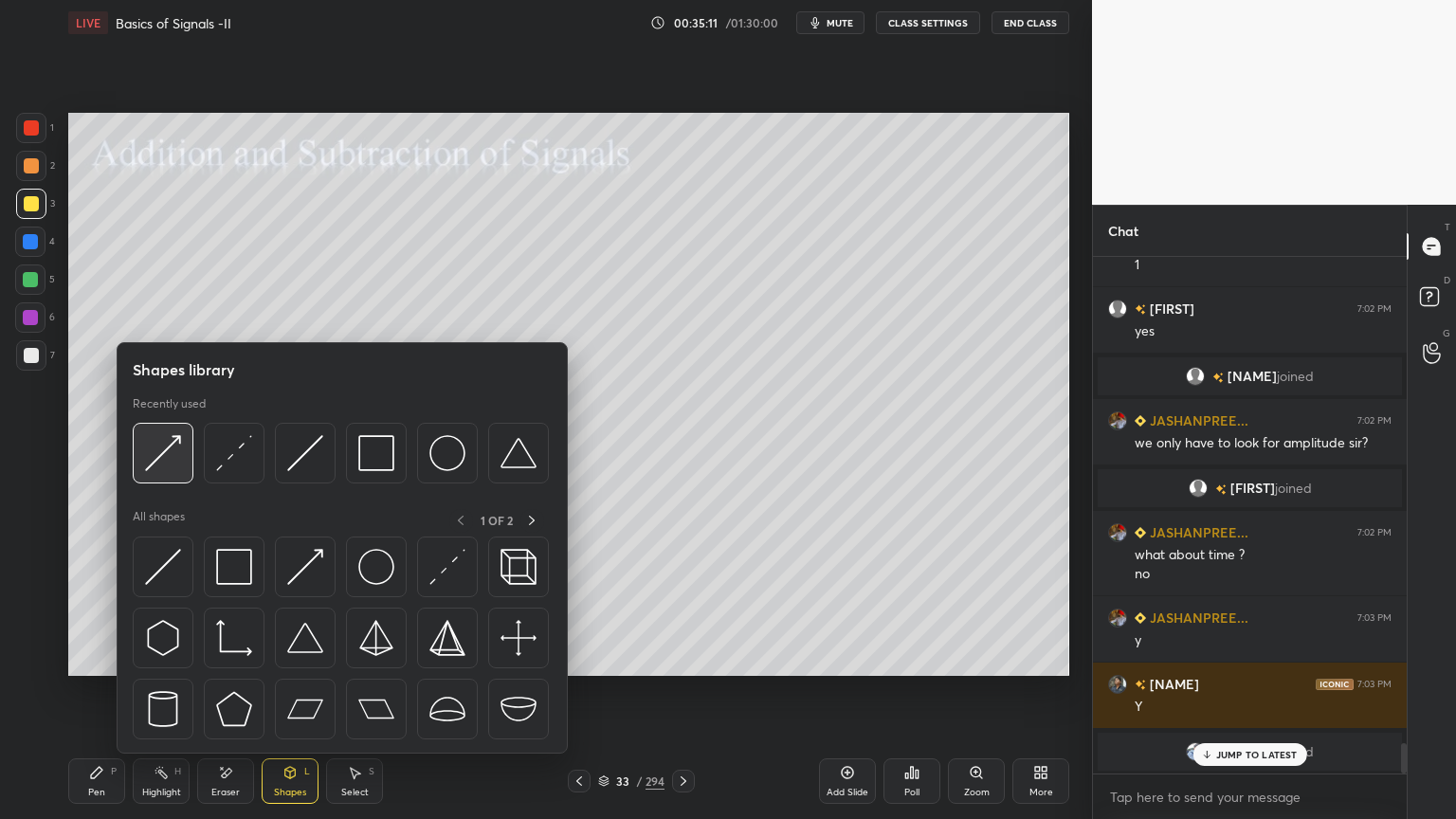 click at bounding box center (163, 453) 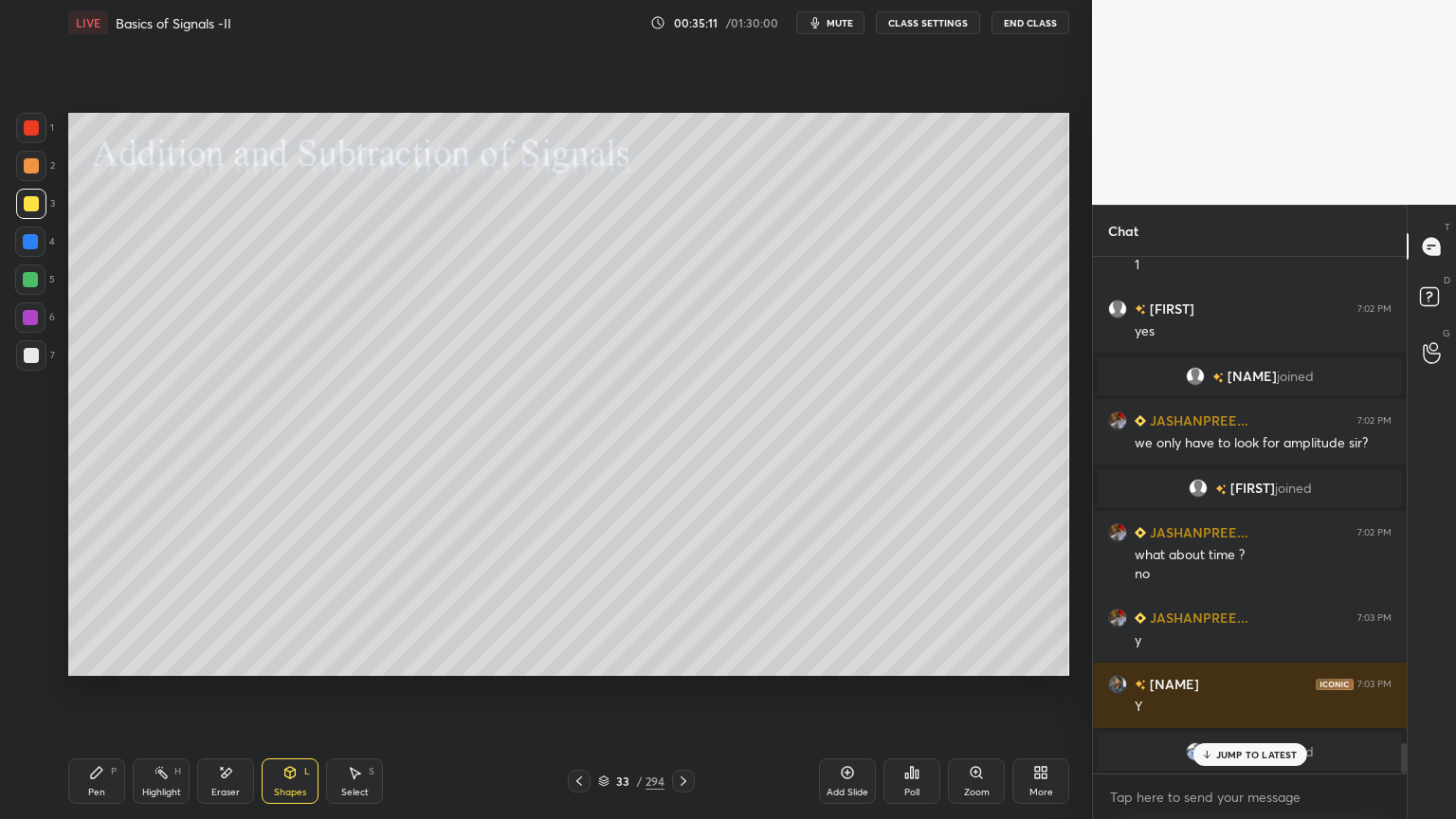 click at bounding box center (31, 166) 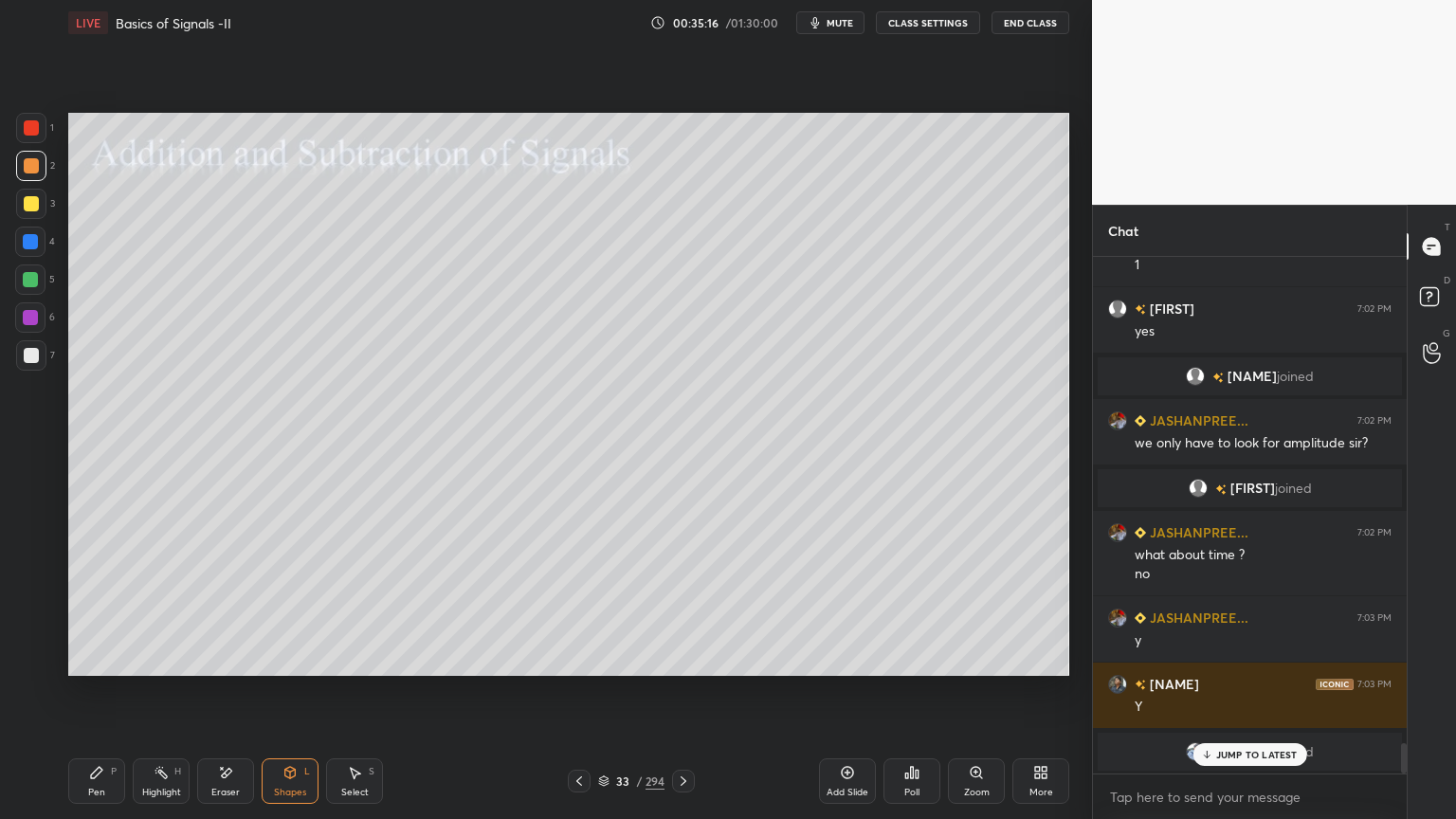 click on "Pen P" at bounding box center (97, 781) 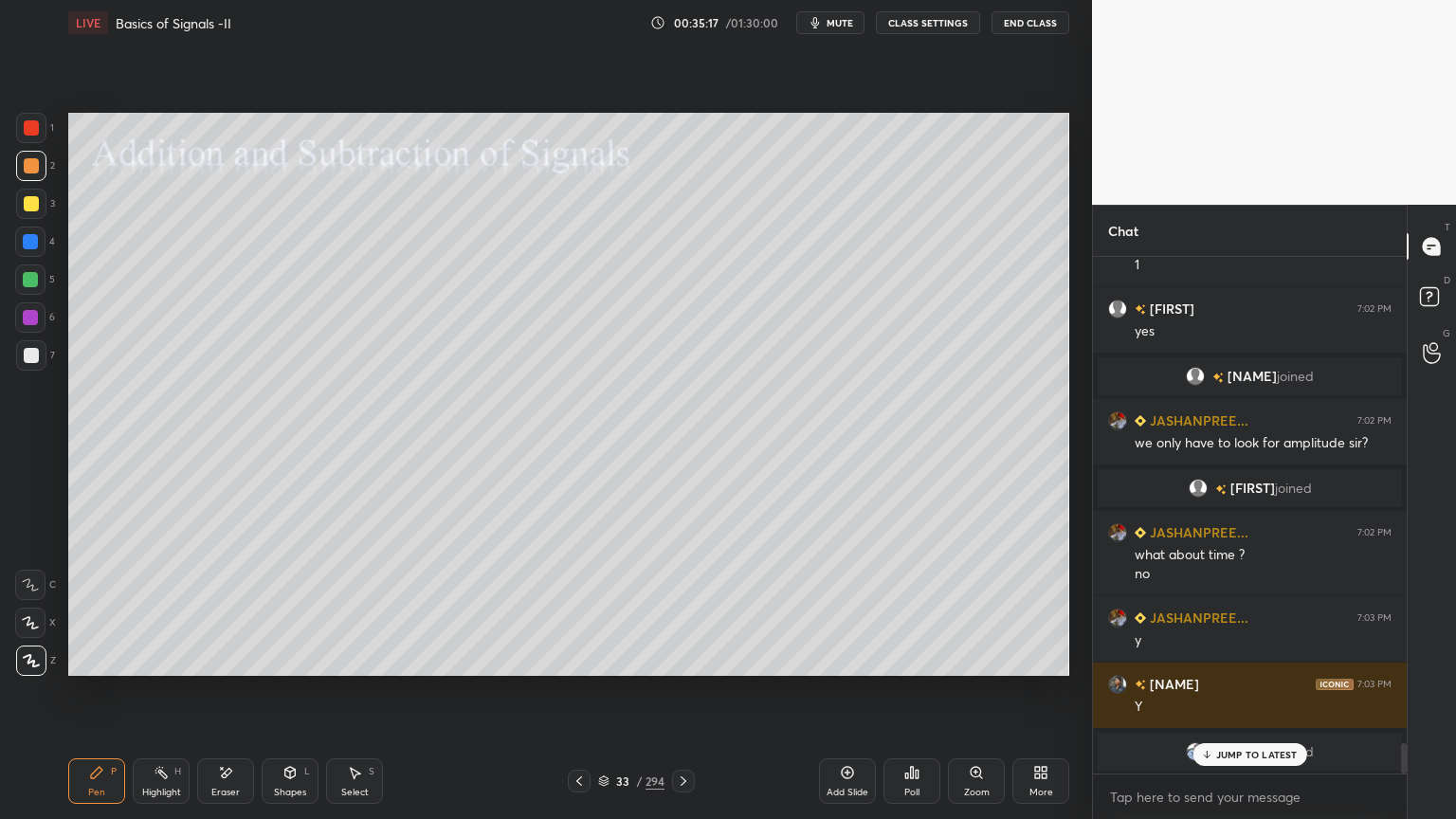 click 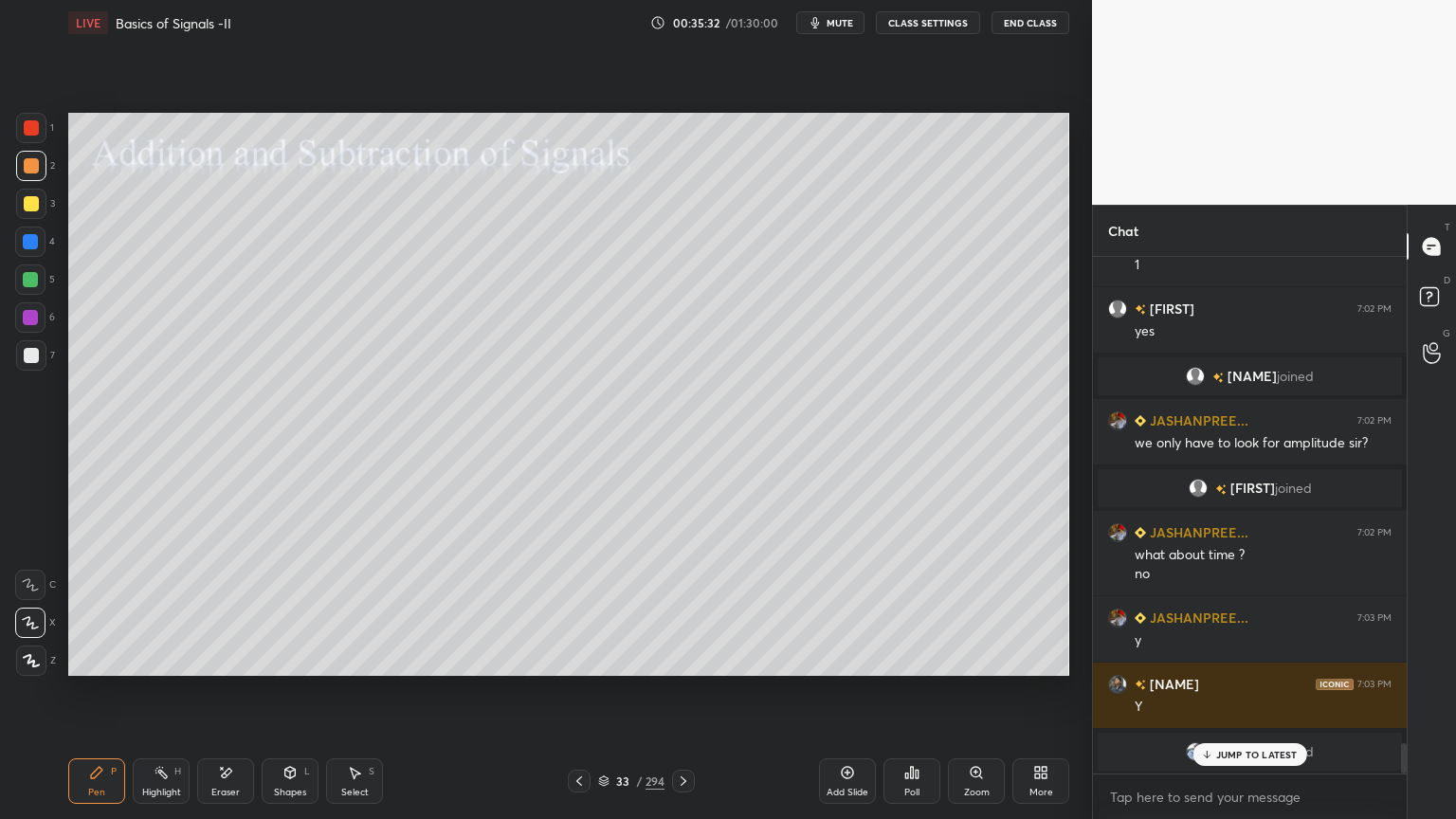 click at bounding box center (31, 204) 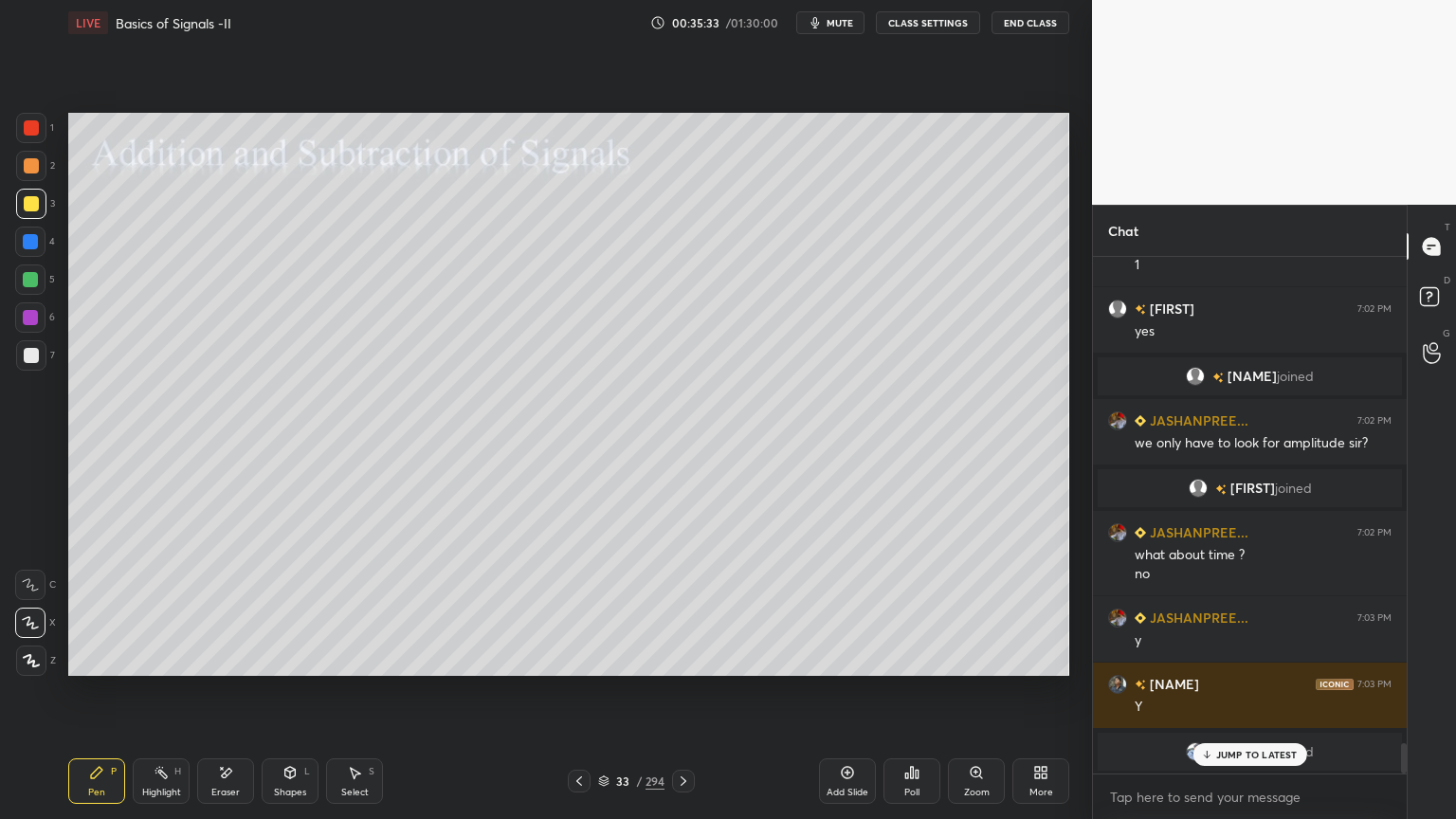 click at bounding box center [31, 355] 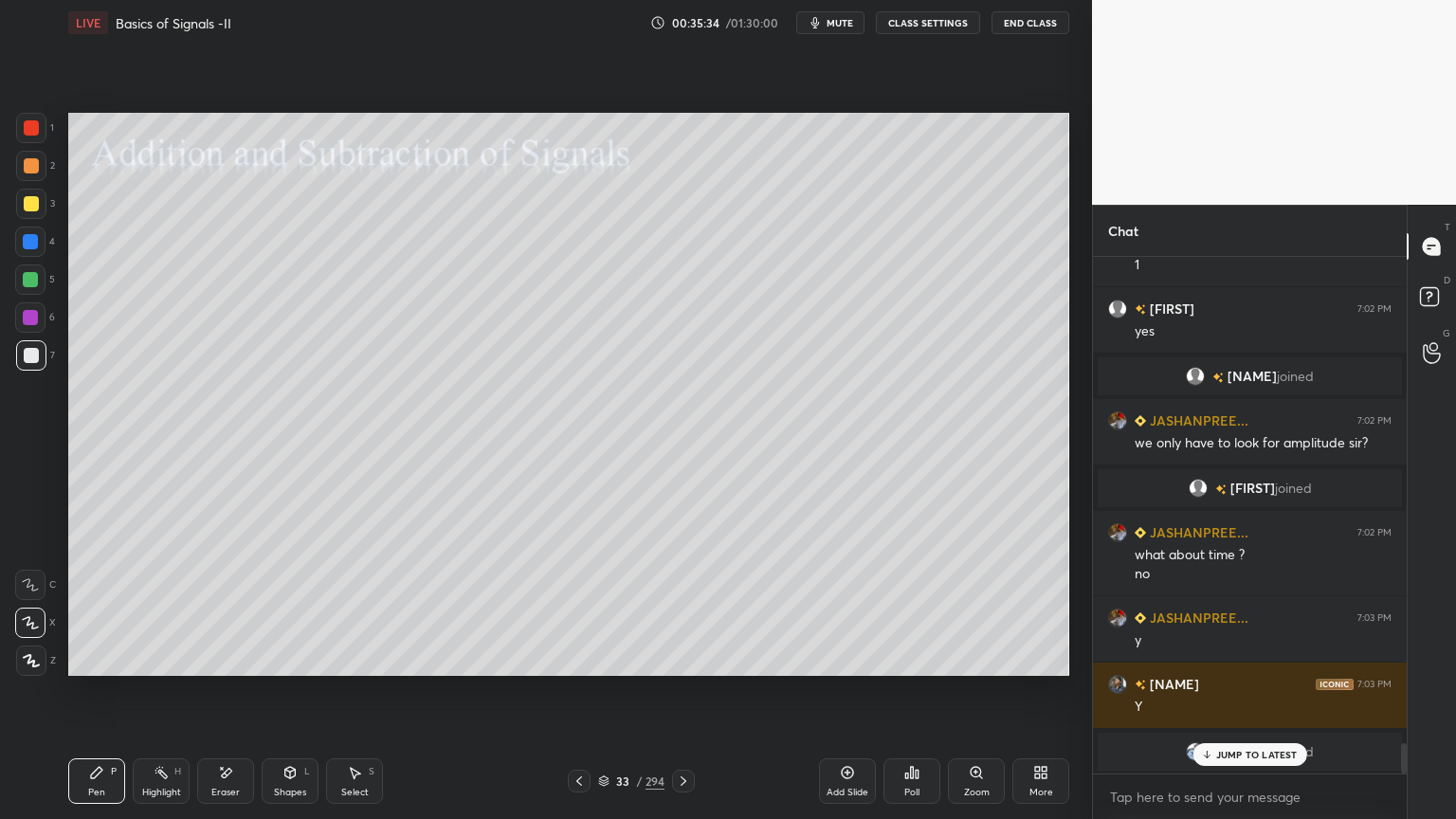 click on "JUMP TO LATEST" at bounding box center [1257, 755] 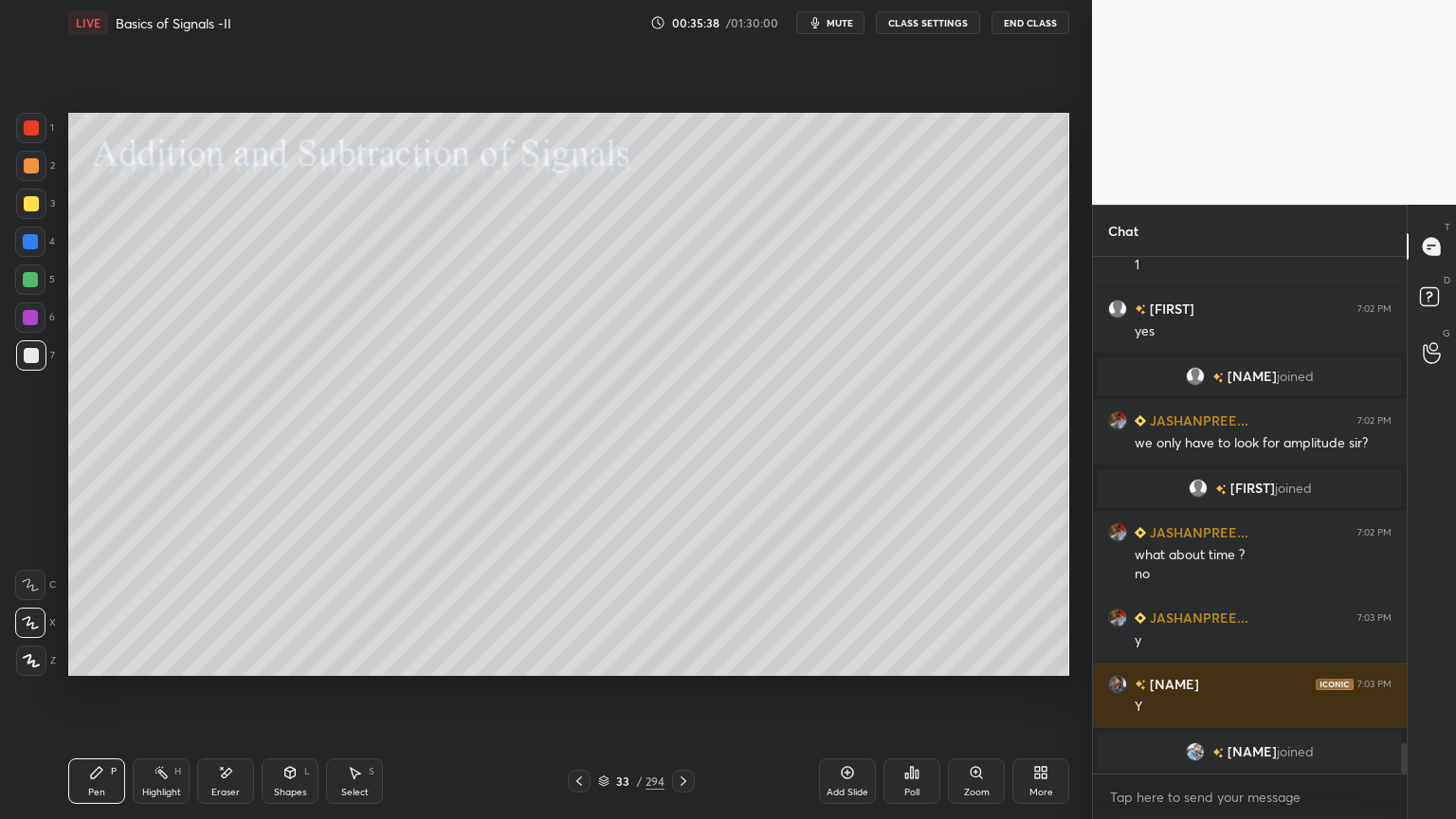 click on "Highlight H" at bounding box center (161, 781) 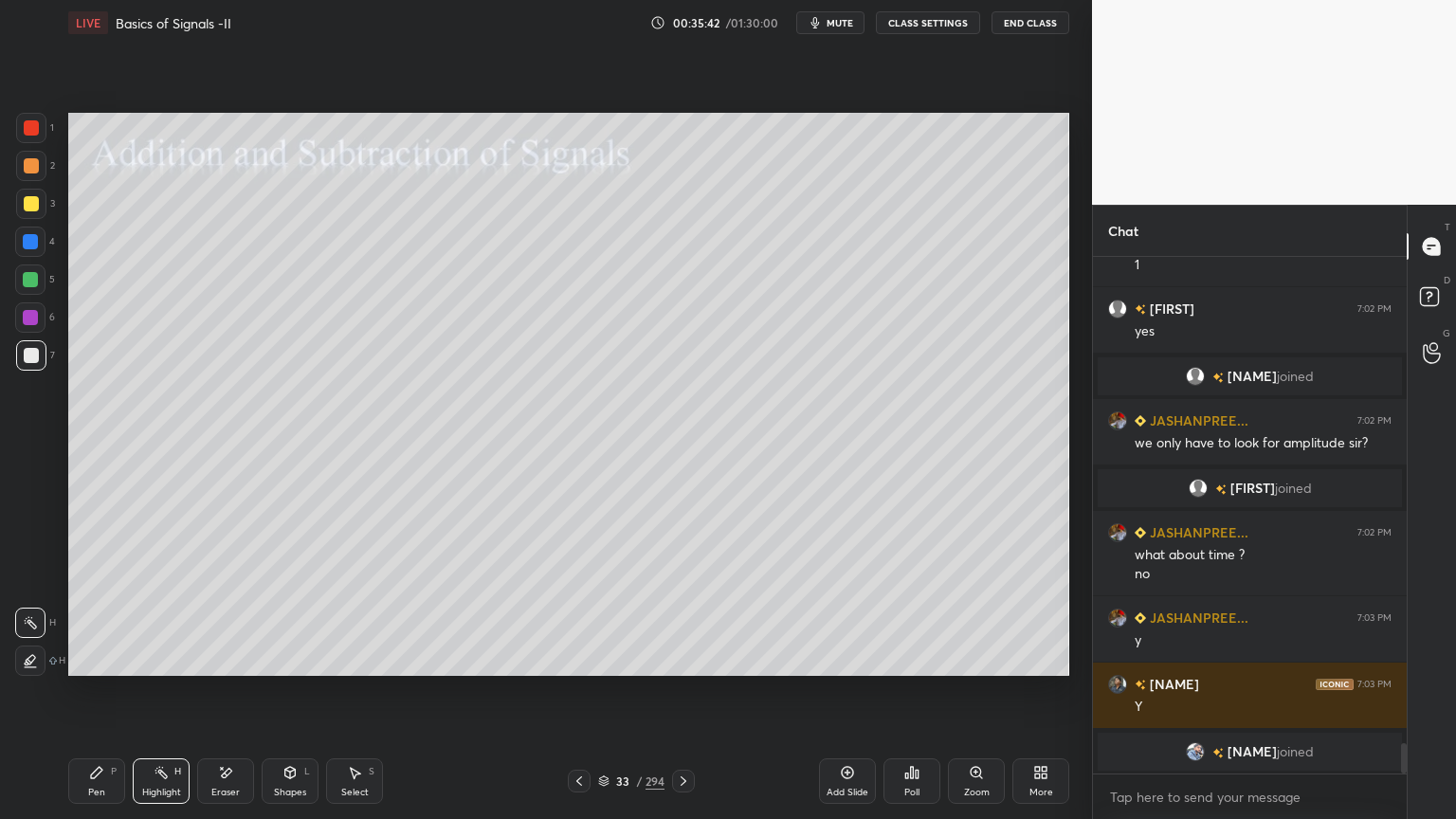 click on "Eraser" at bounding box center (226, 792) 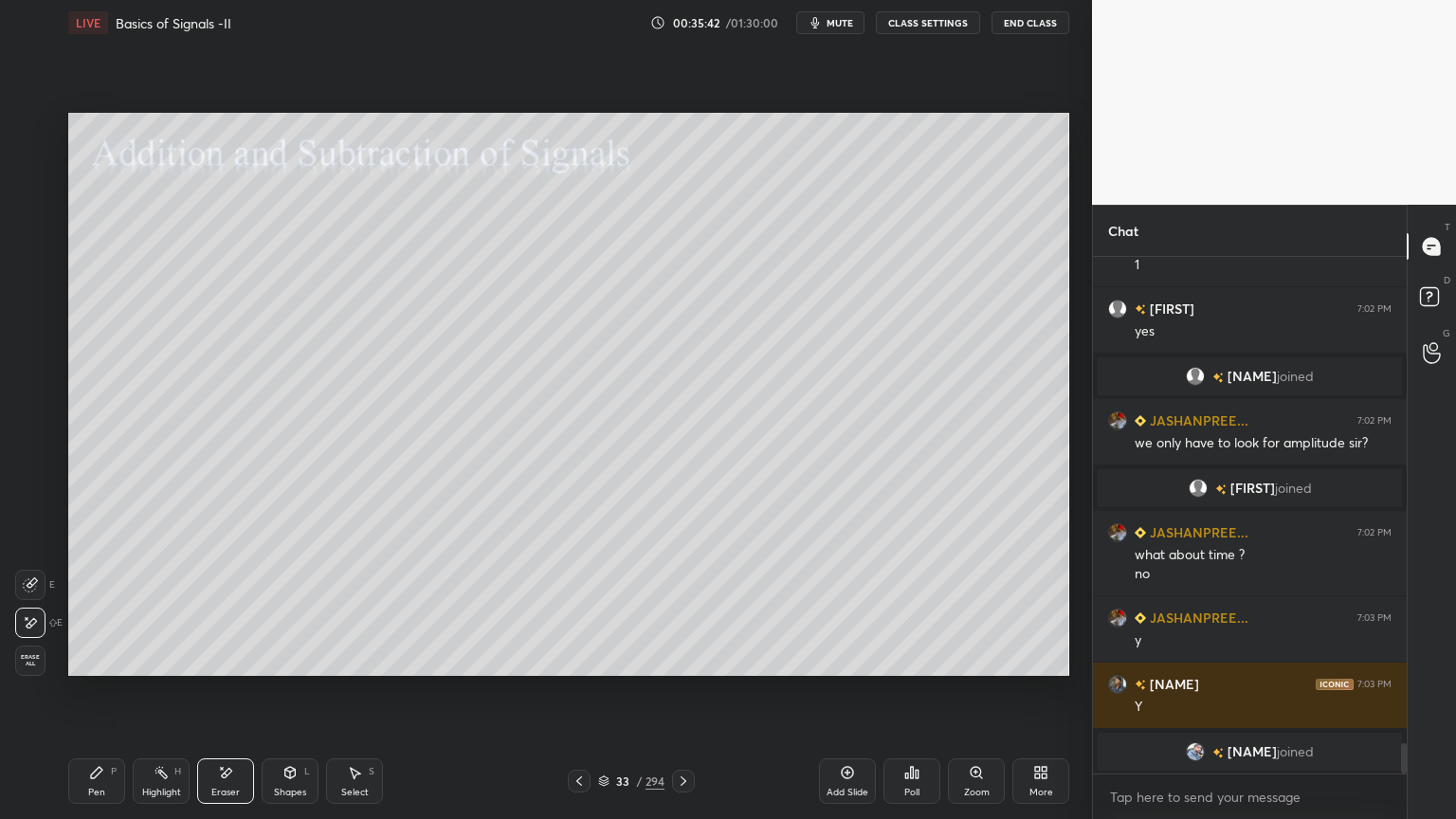 click on "Shapes" at bounding box center [290, 792] 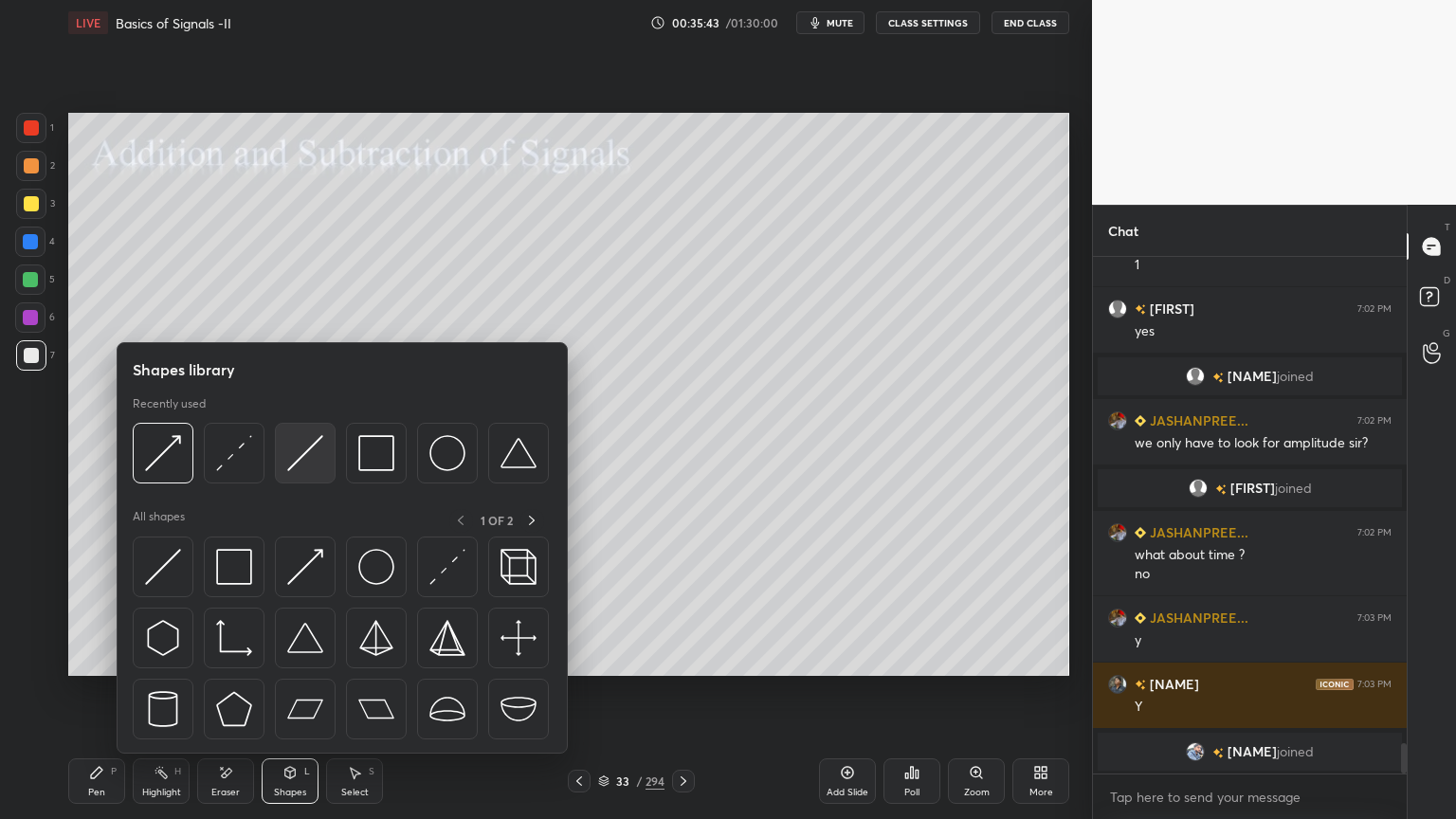 click at bounding box center [305, 453] 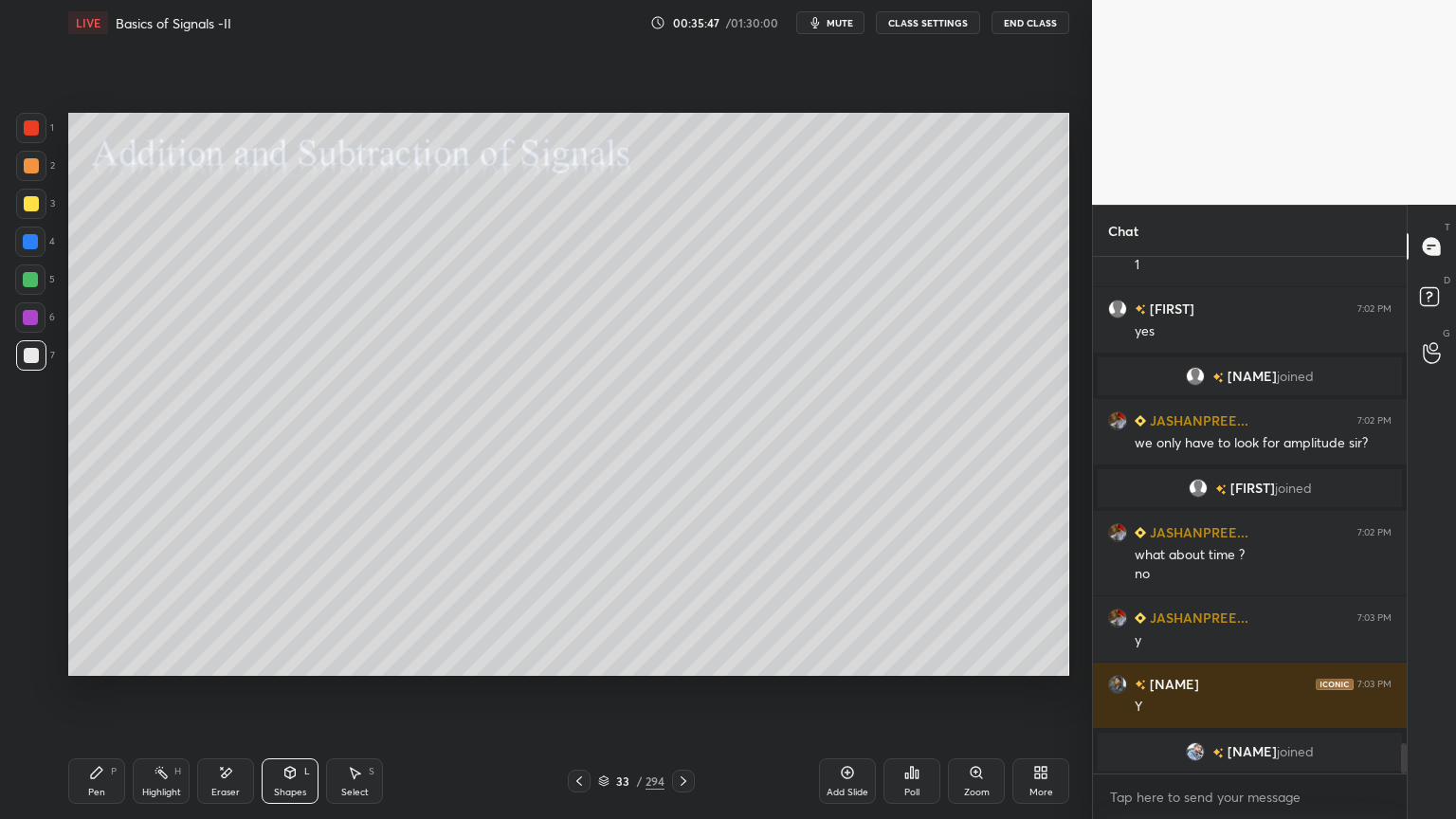 click at bounding box center (30, 242) 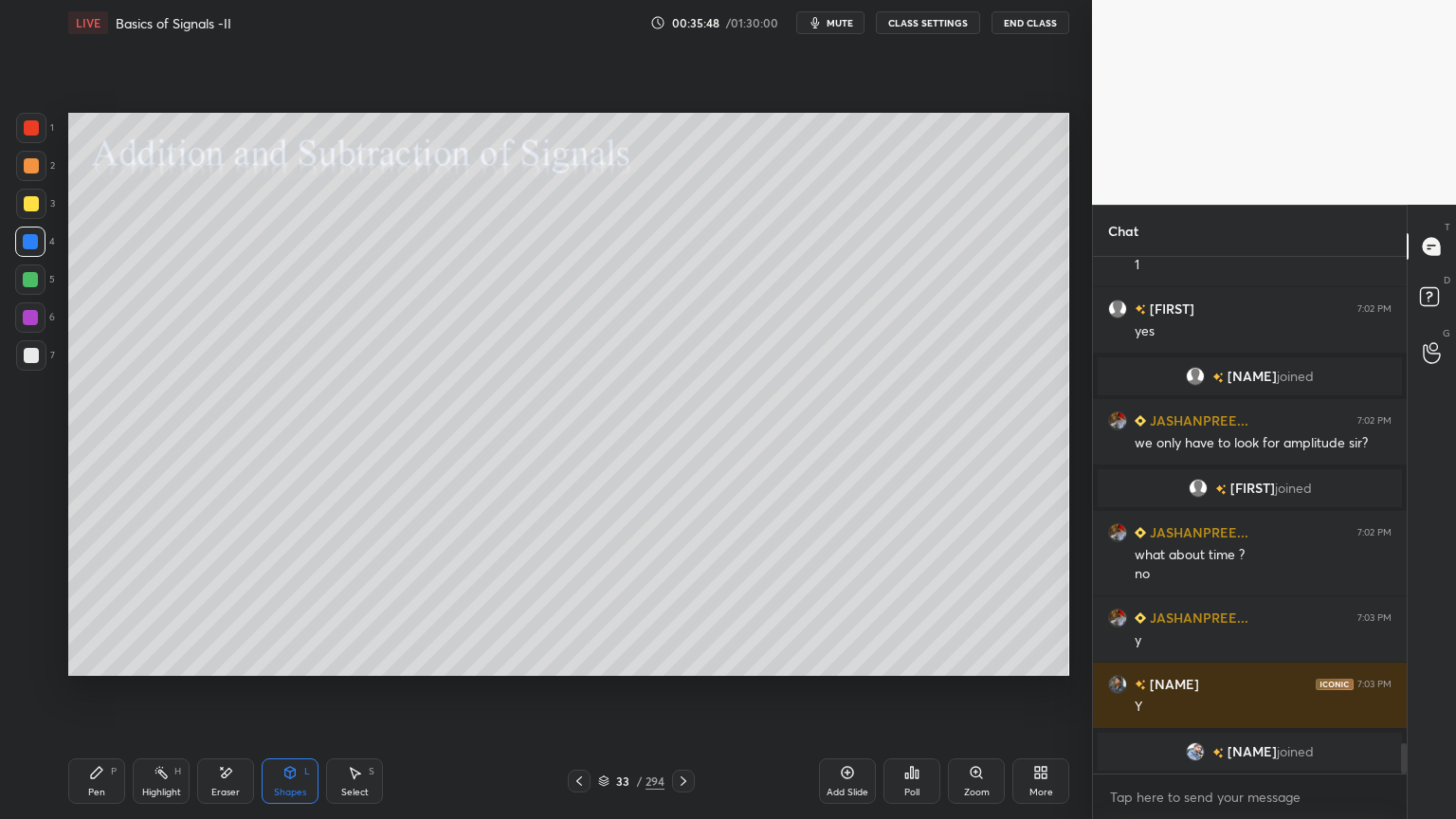 click on "Pen P" at bounding box center (97, 781) 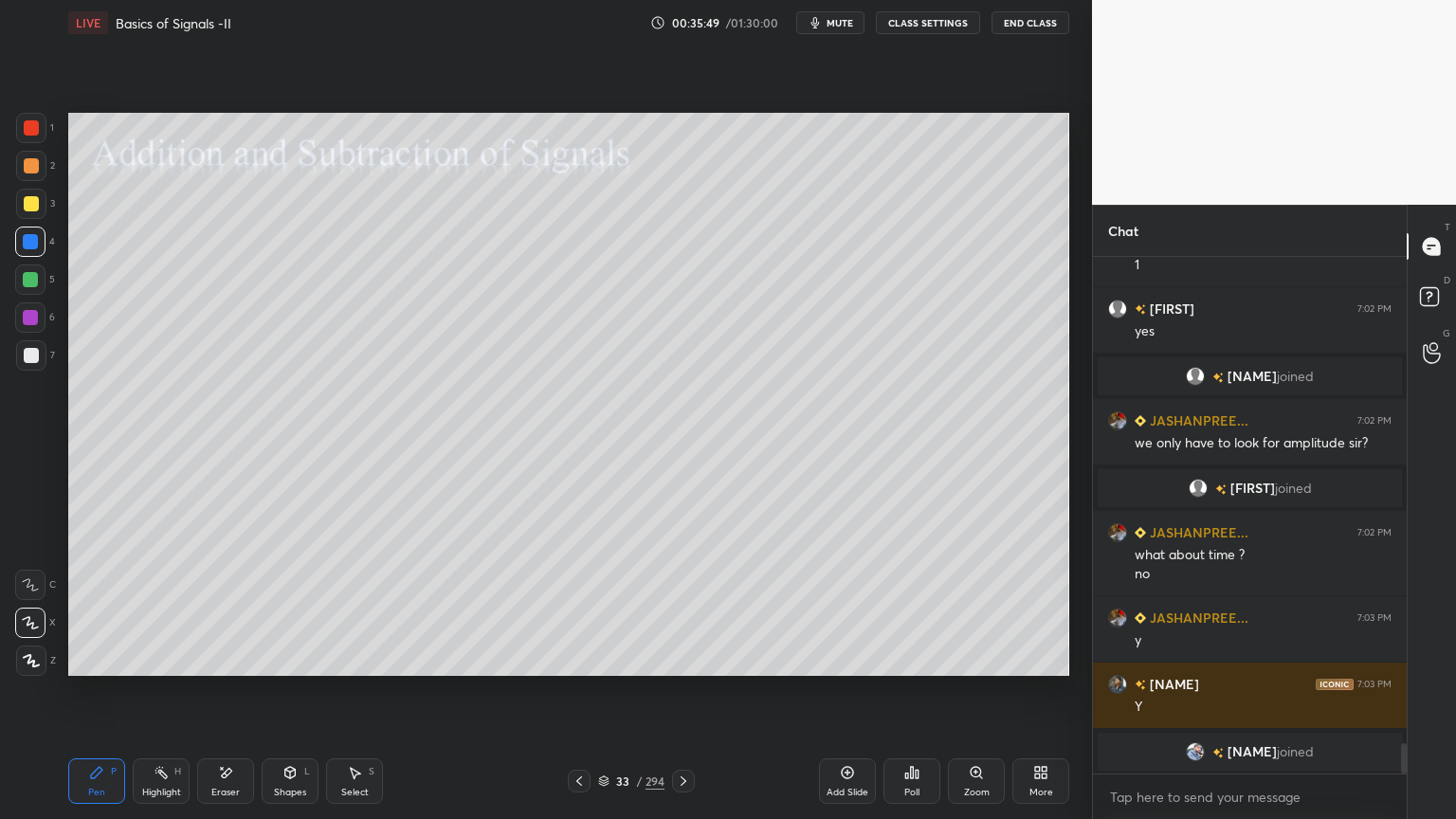 click 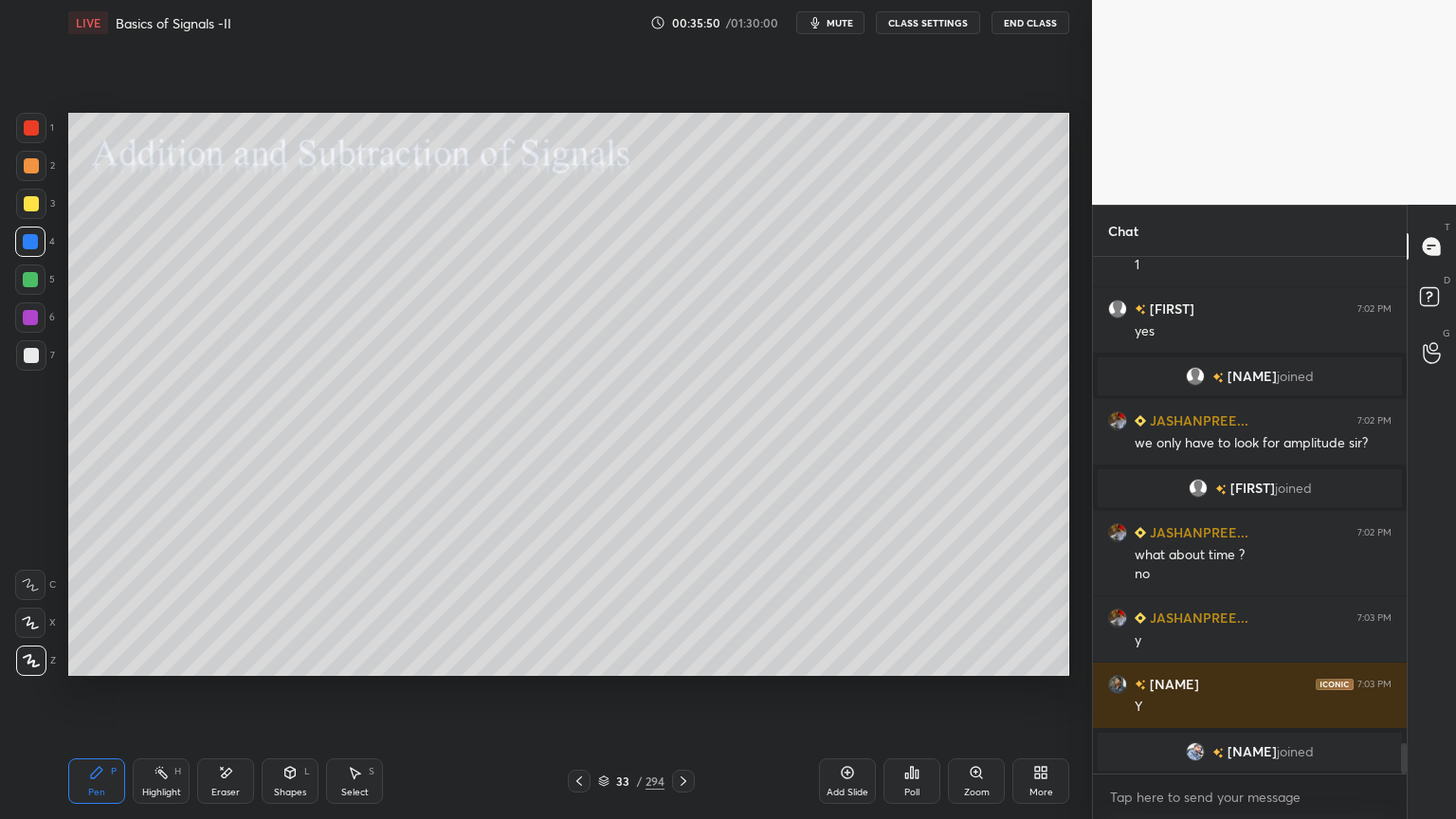 click on "Shapes" at bounding box center (290, 792) 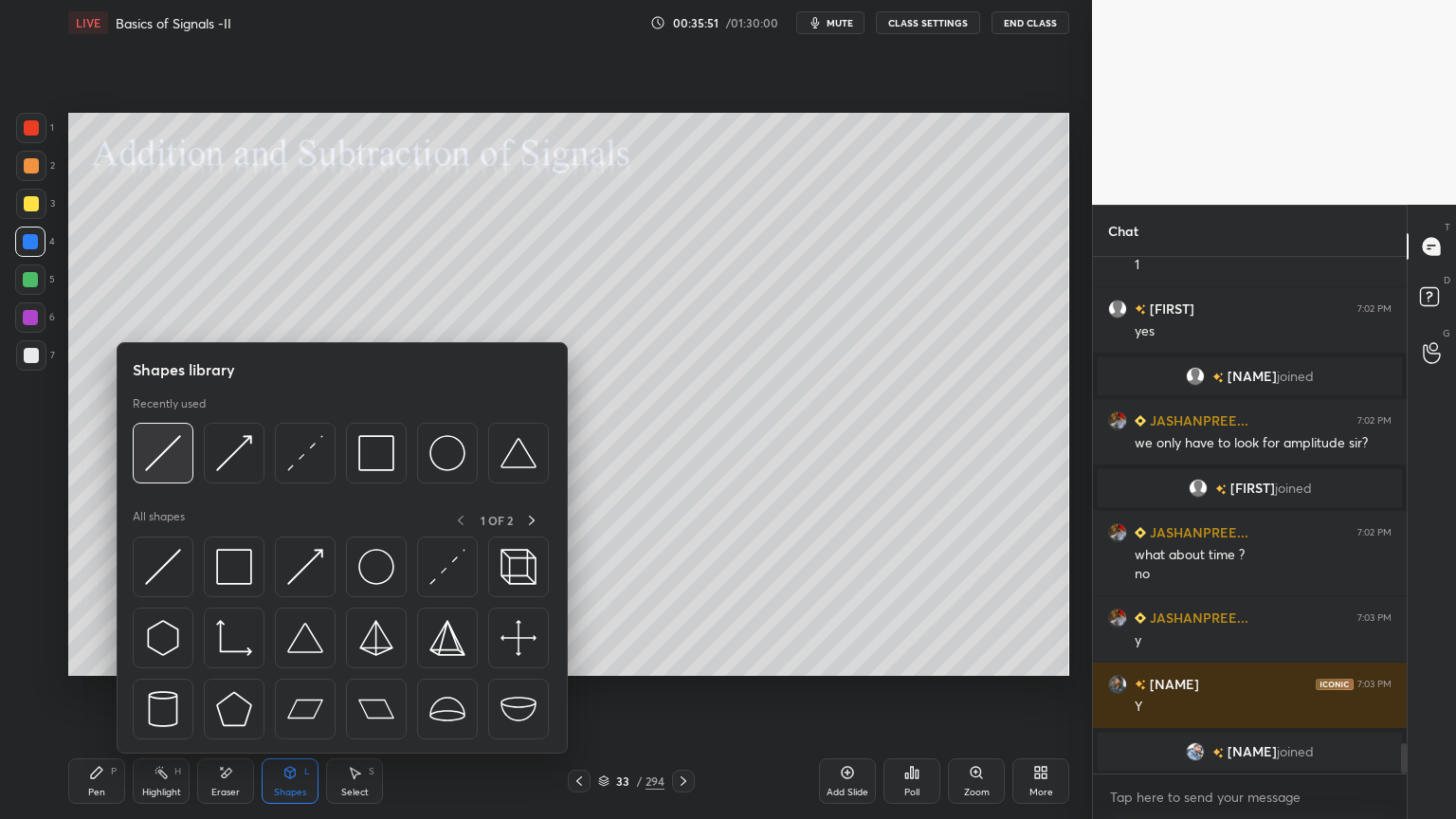 click at bounding box center [163, 453] 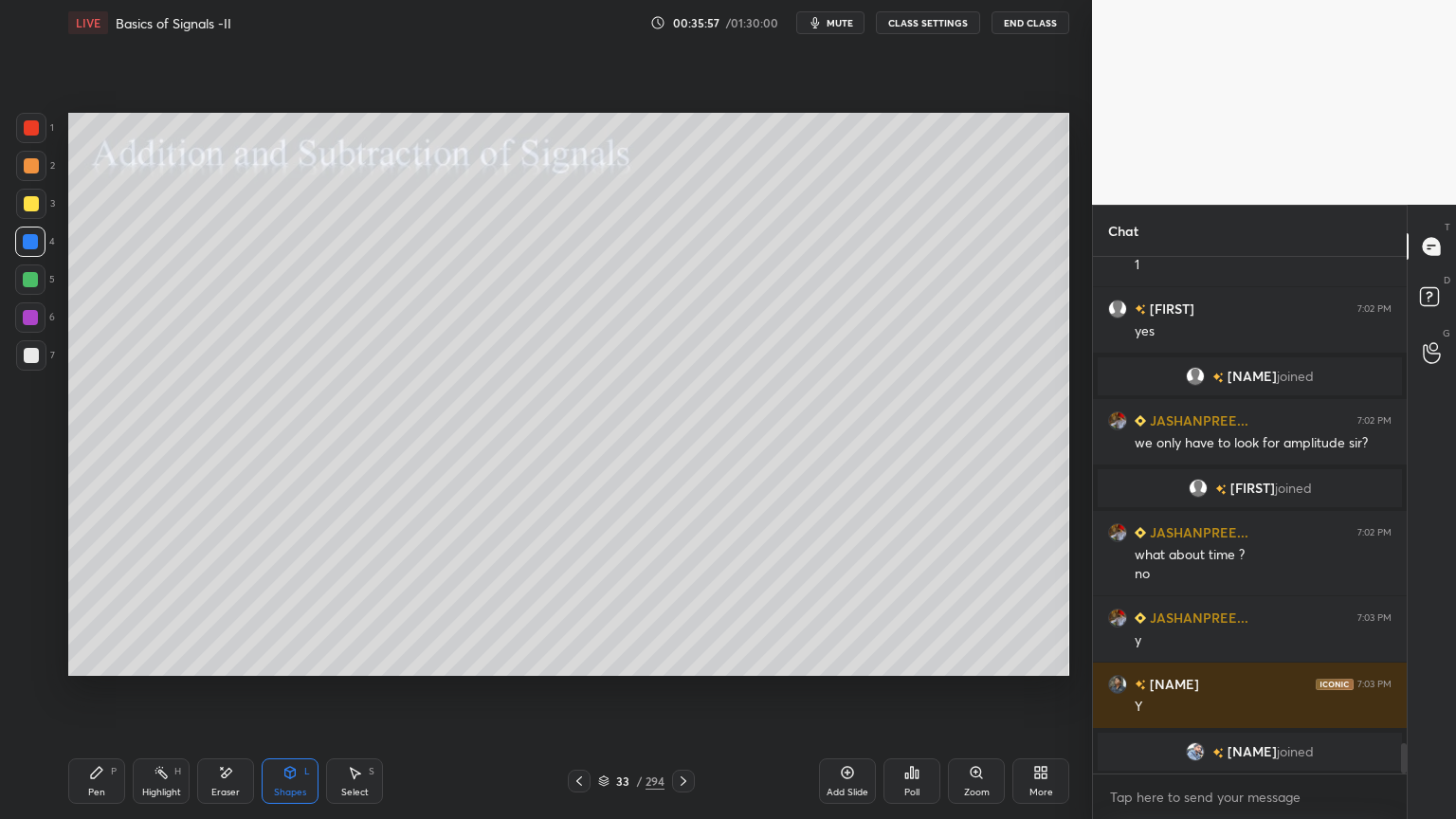 click on "Pen" at bounding box center (97, 792) 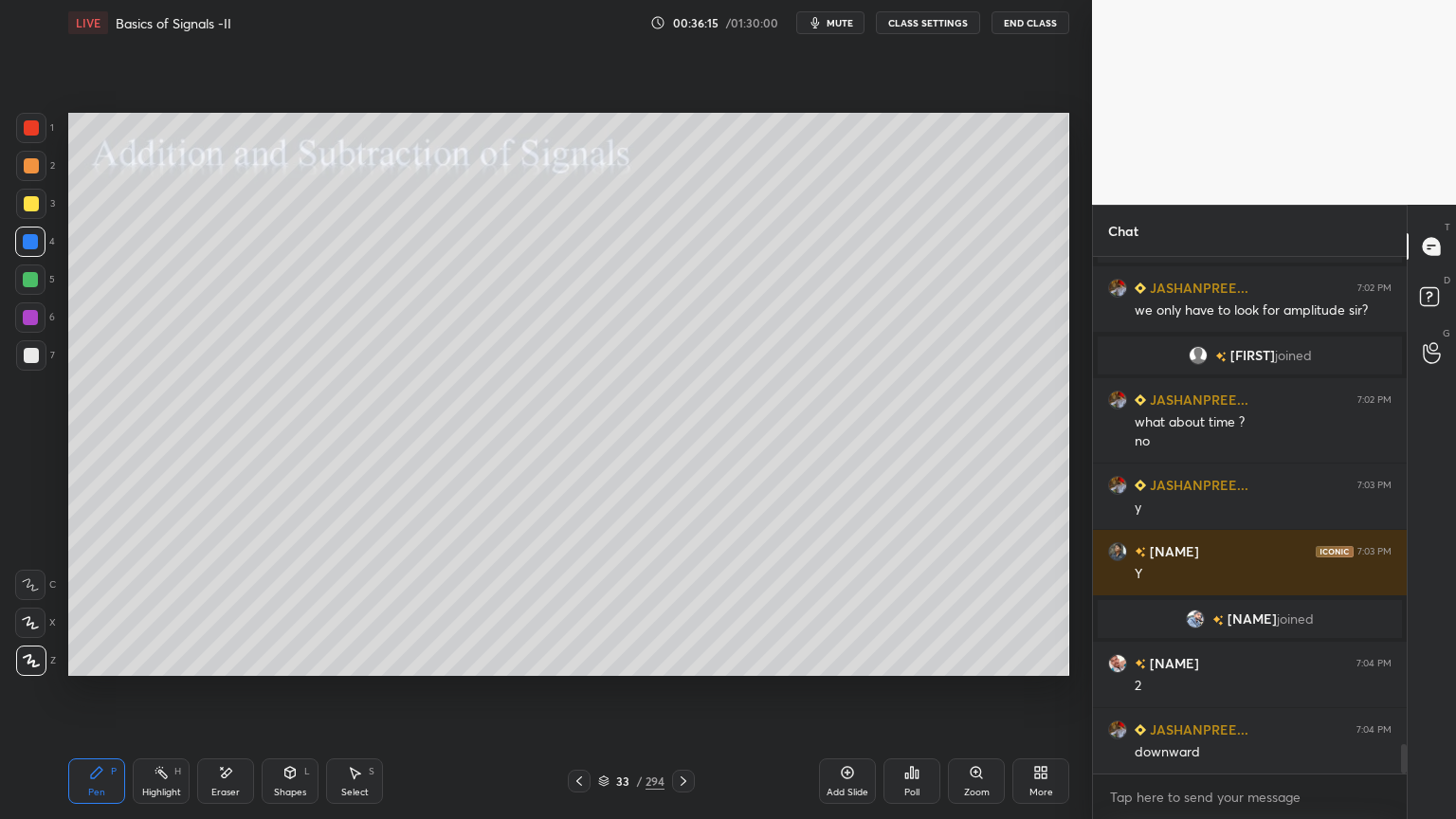 scroll, scrollTop: 8577, scrollLeft: 0, axis: vertical 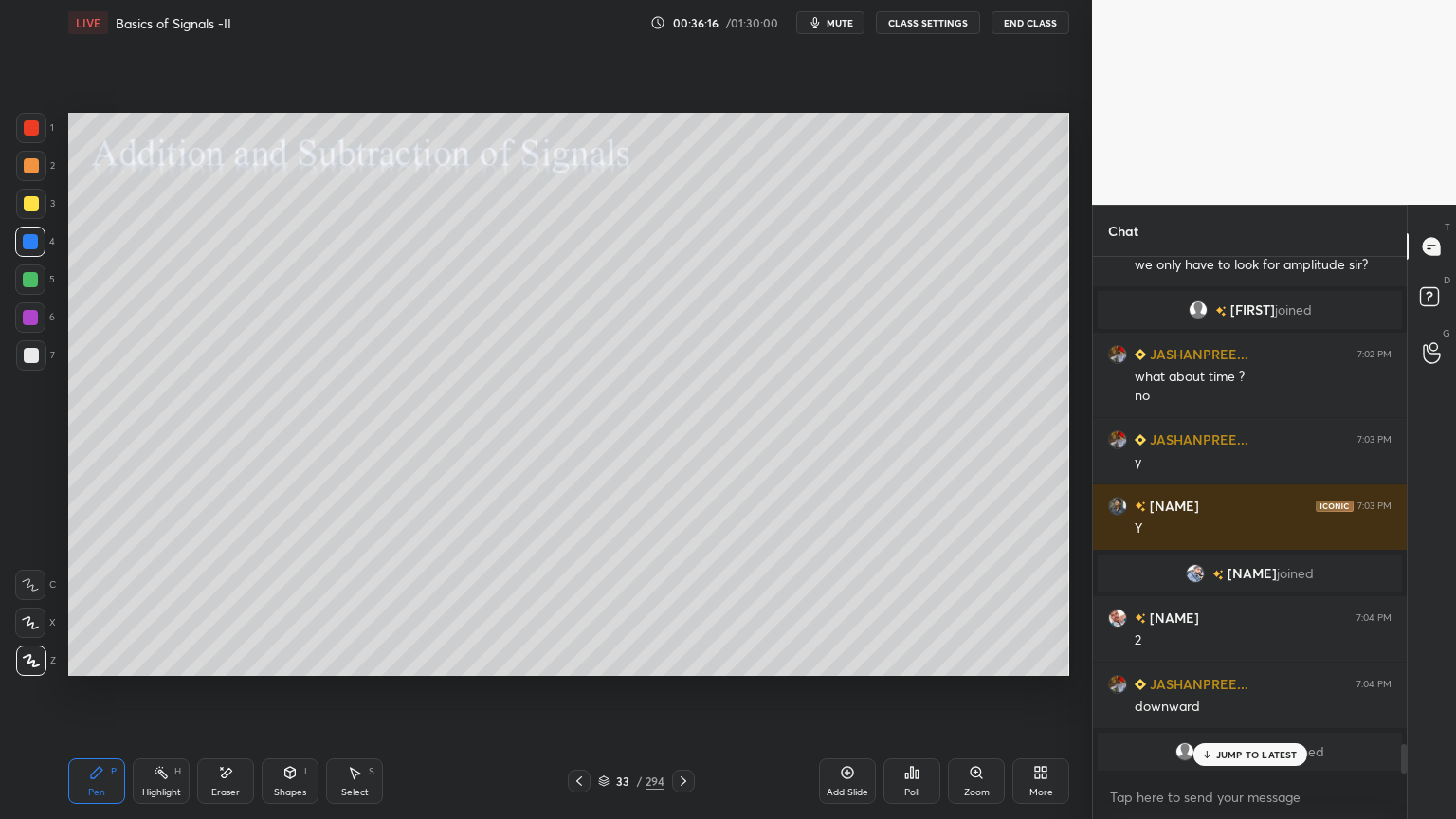 click on "Shapes" at bounding box center [290, 792] 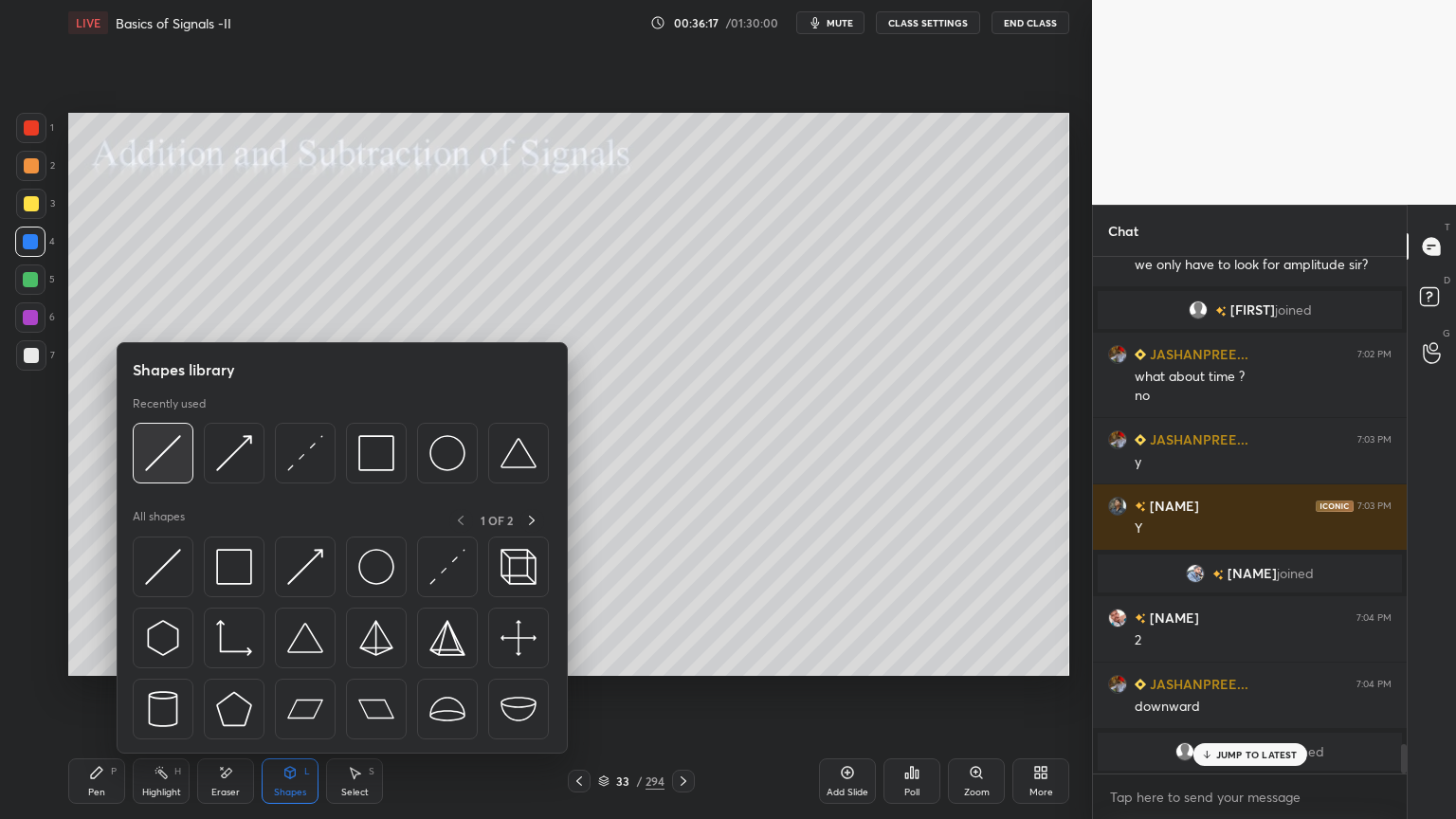 click at bounding box center (163, 453) 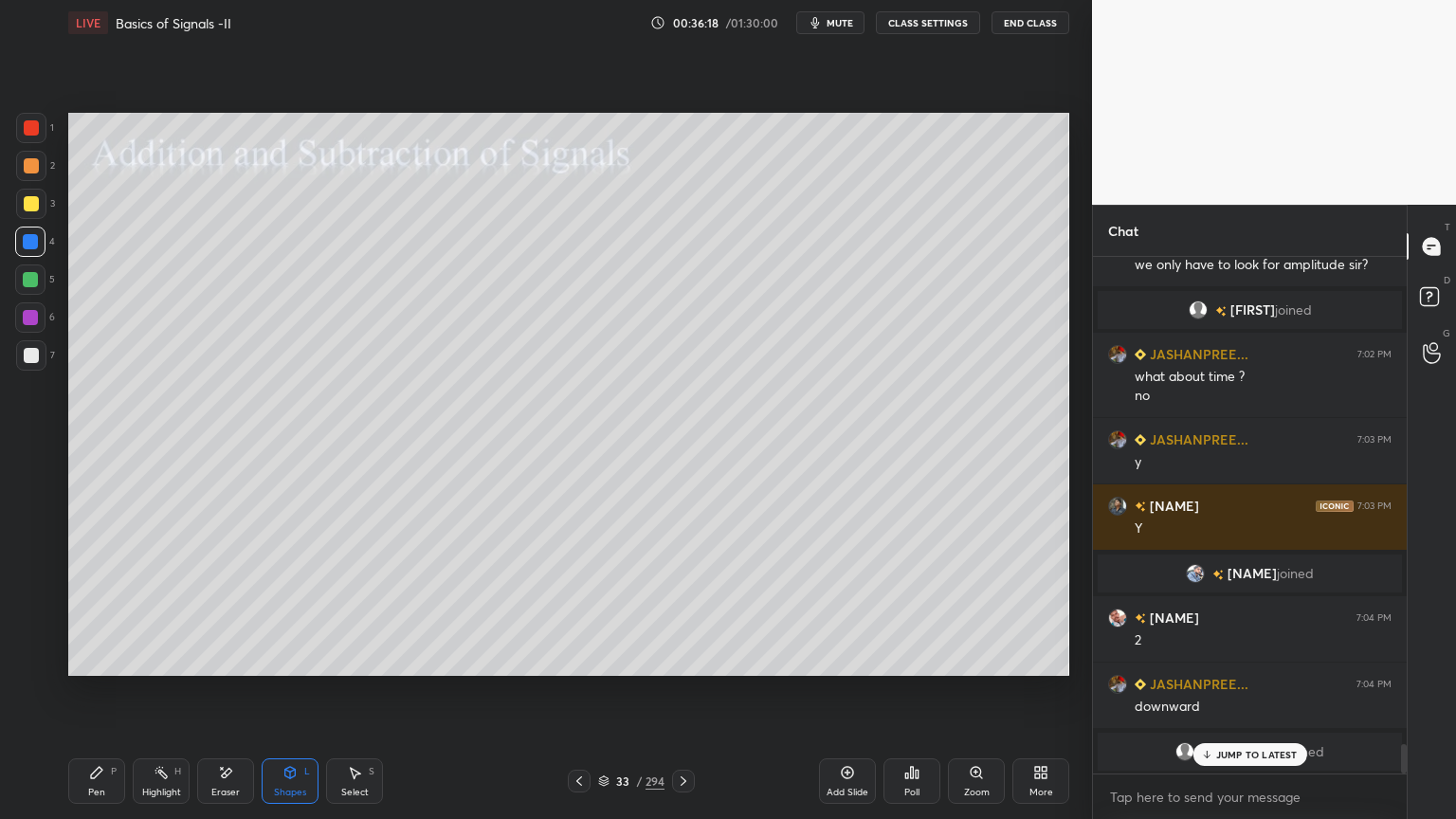 click on "2" at bounding box center [35, 170] 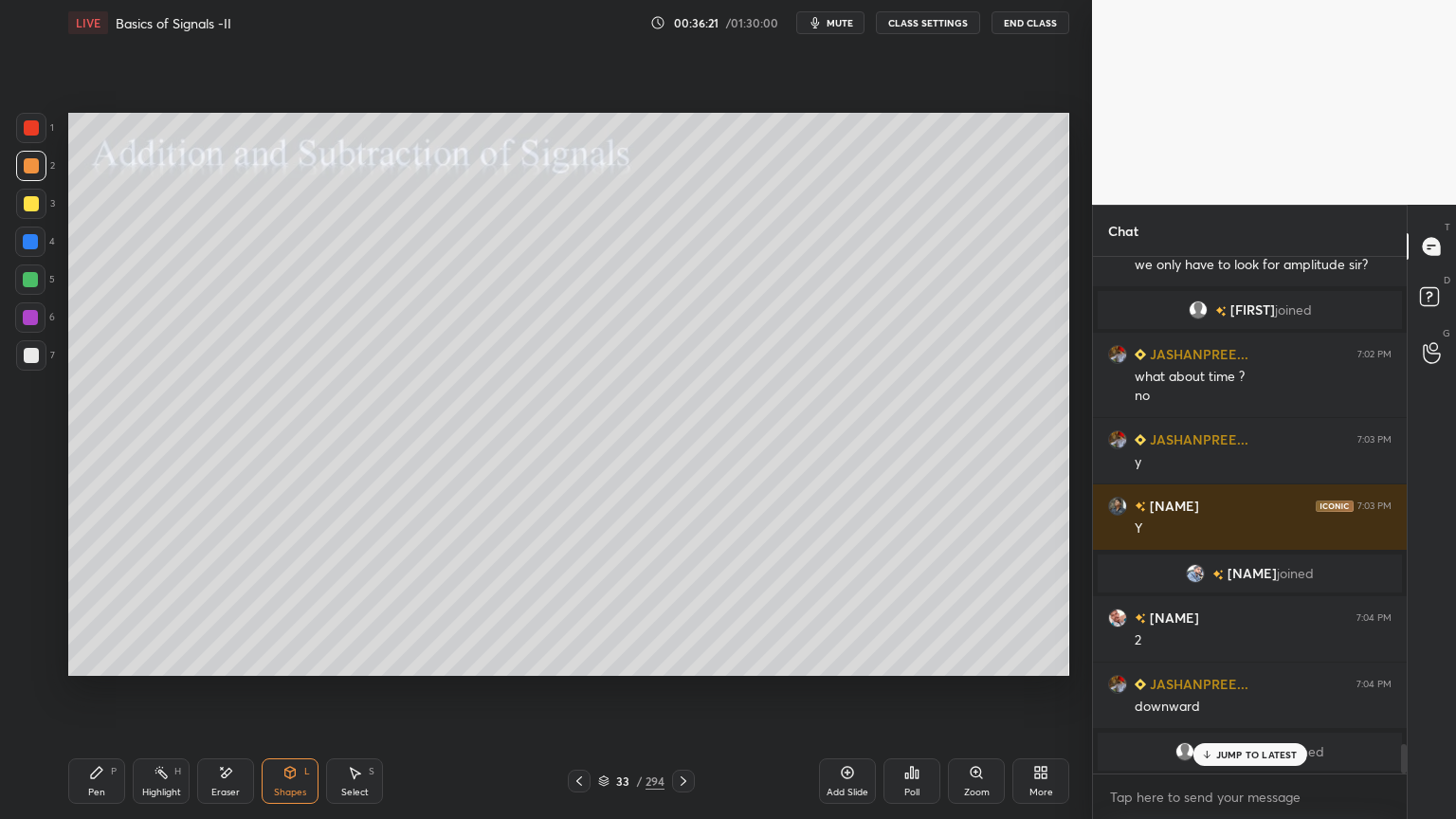 click on "JUMP TO LATEST" at bounding box center (1257, 755) 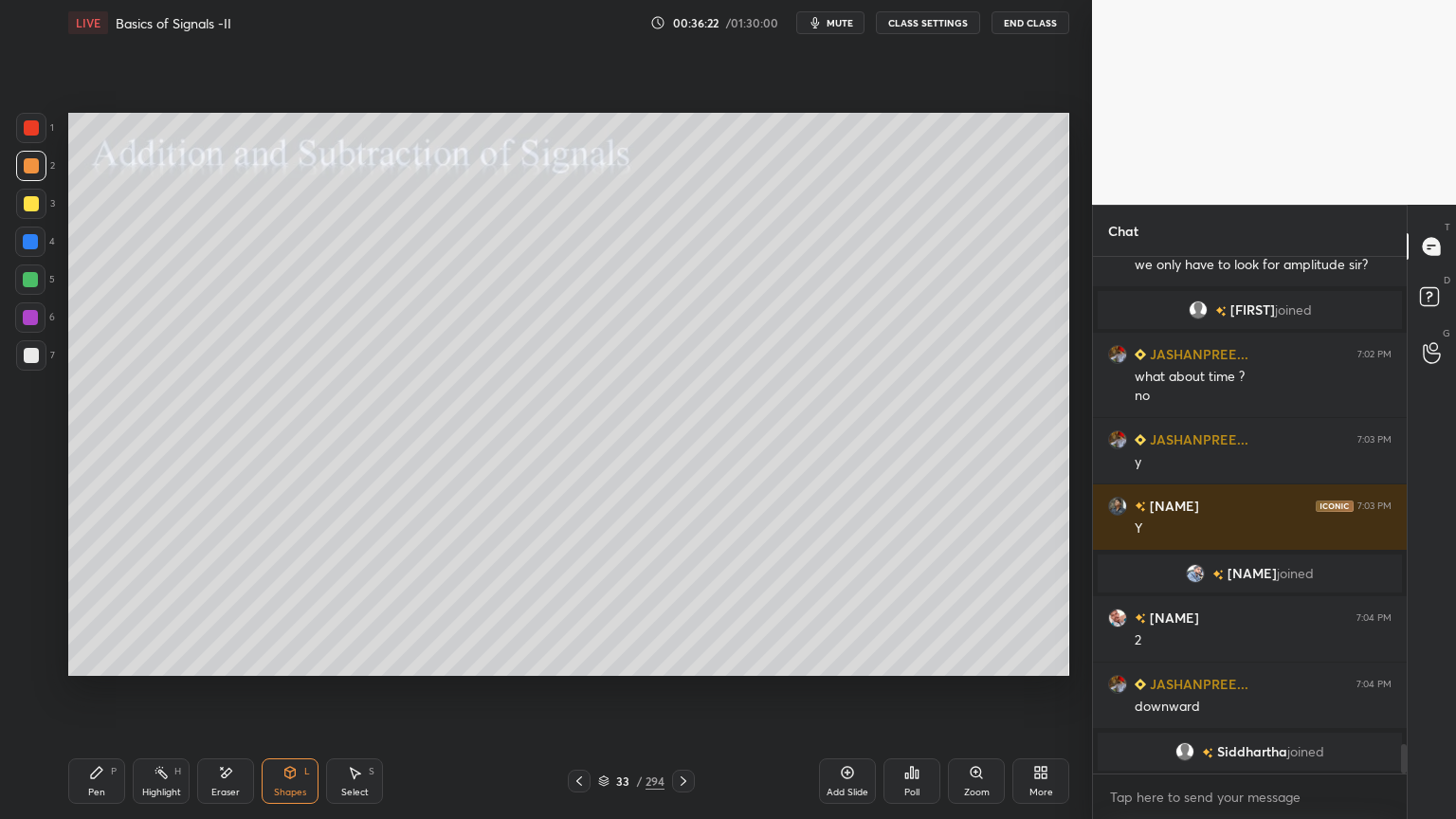 scroll, scrollTop: 8490, scrollLeft: 0, axis: vertical 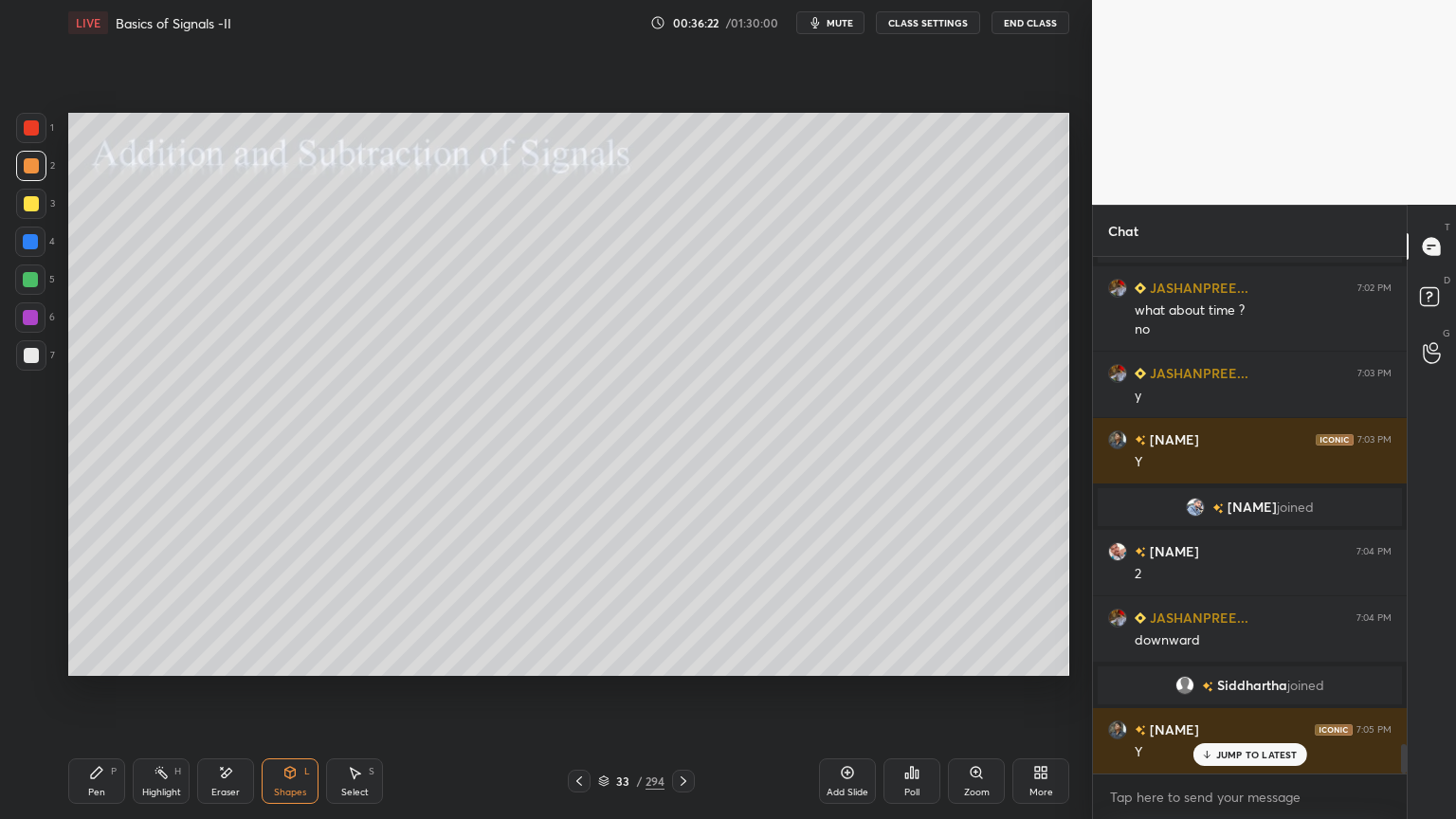 click on "Shapes L" at bounding box center (290, 781) 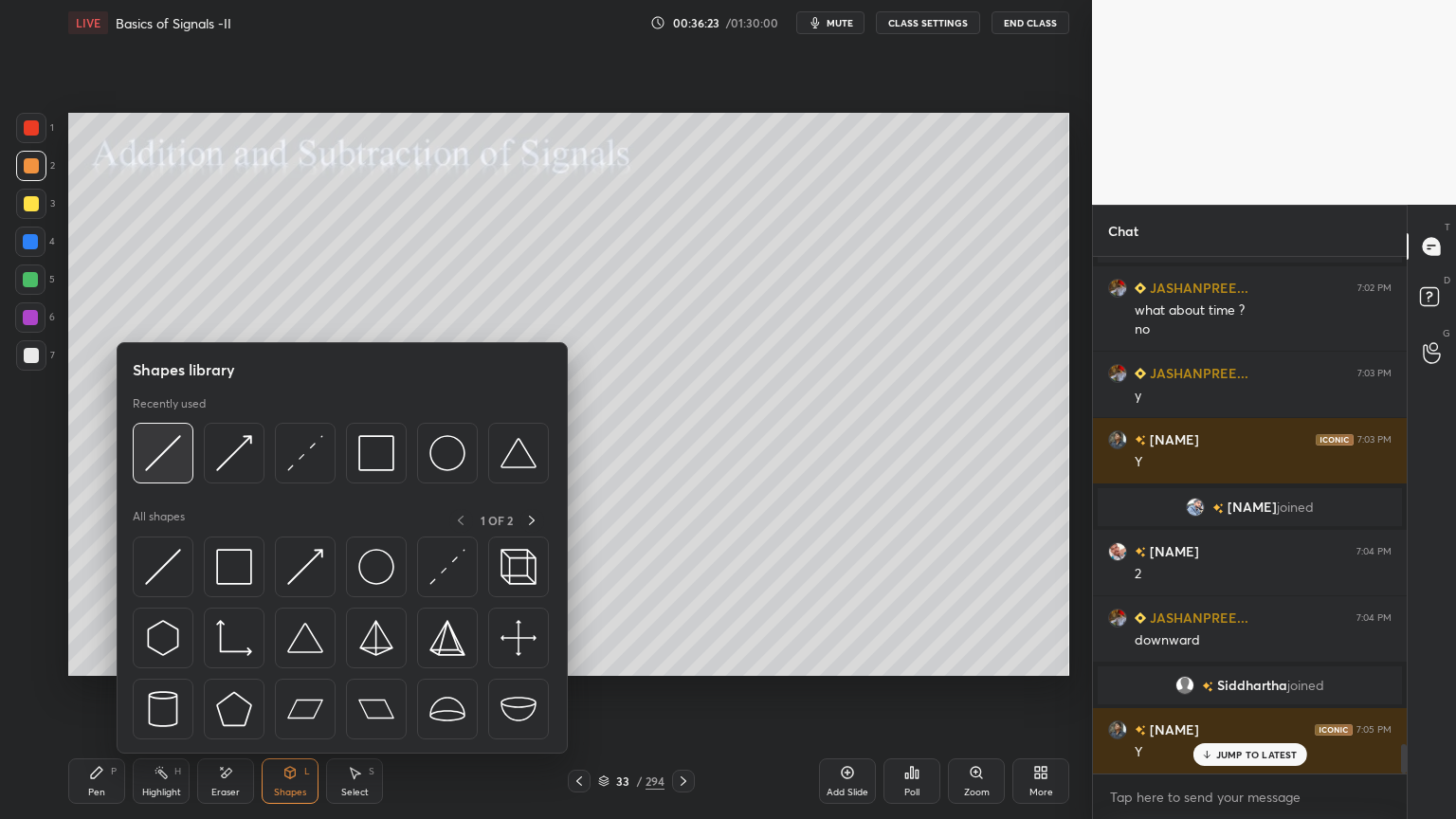 click at bounding box center [163, 453] 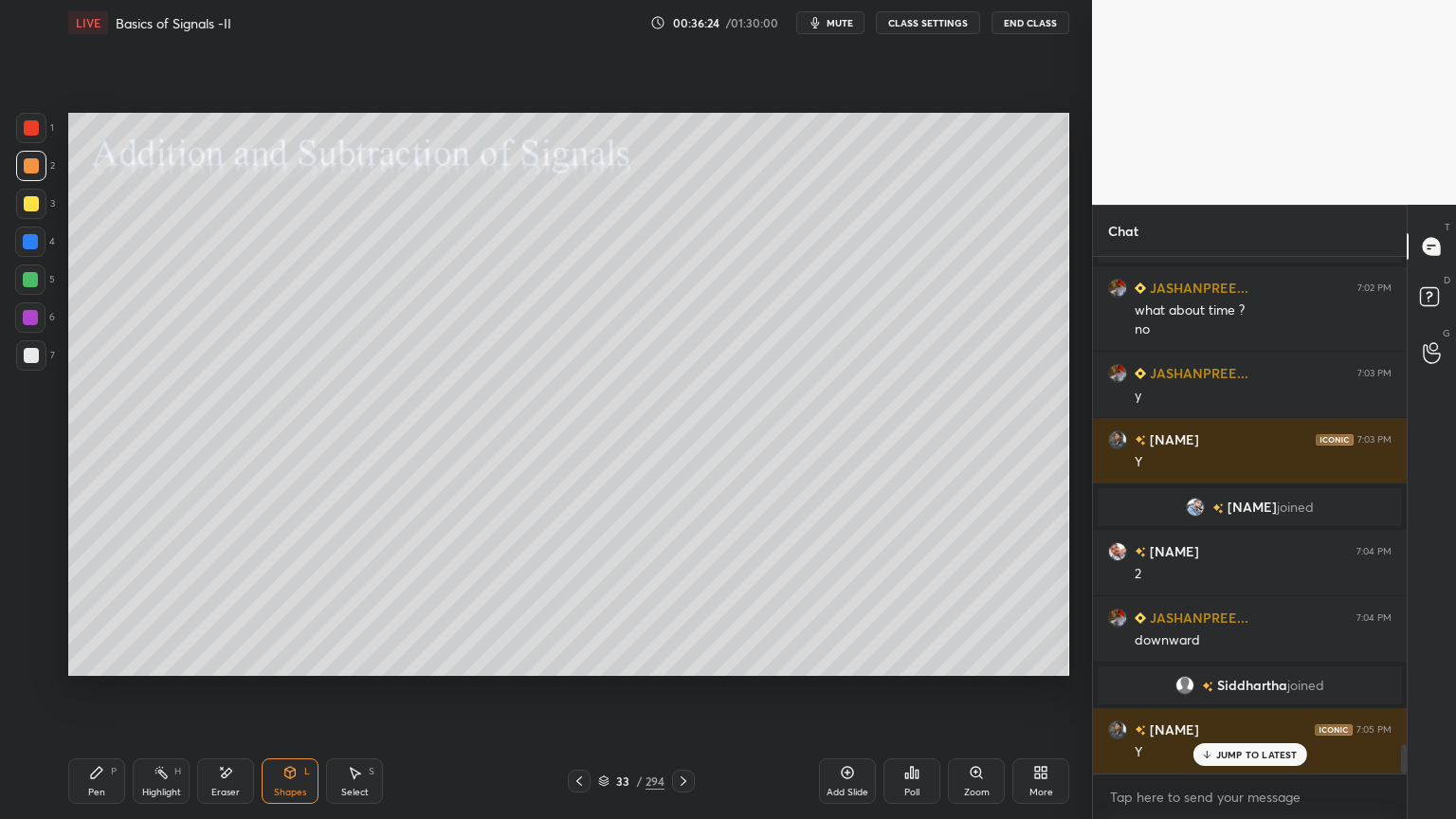 click at bounding box center (30, 242) 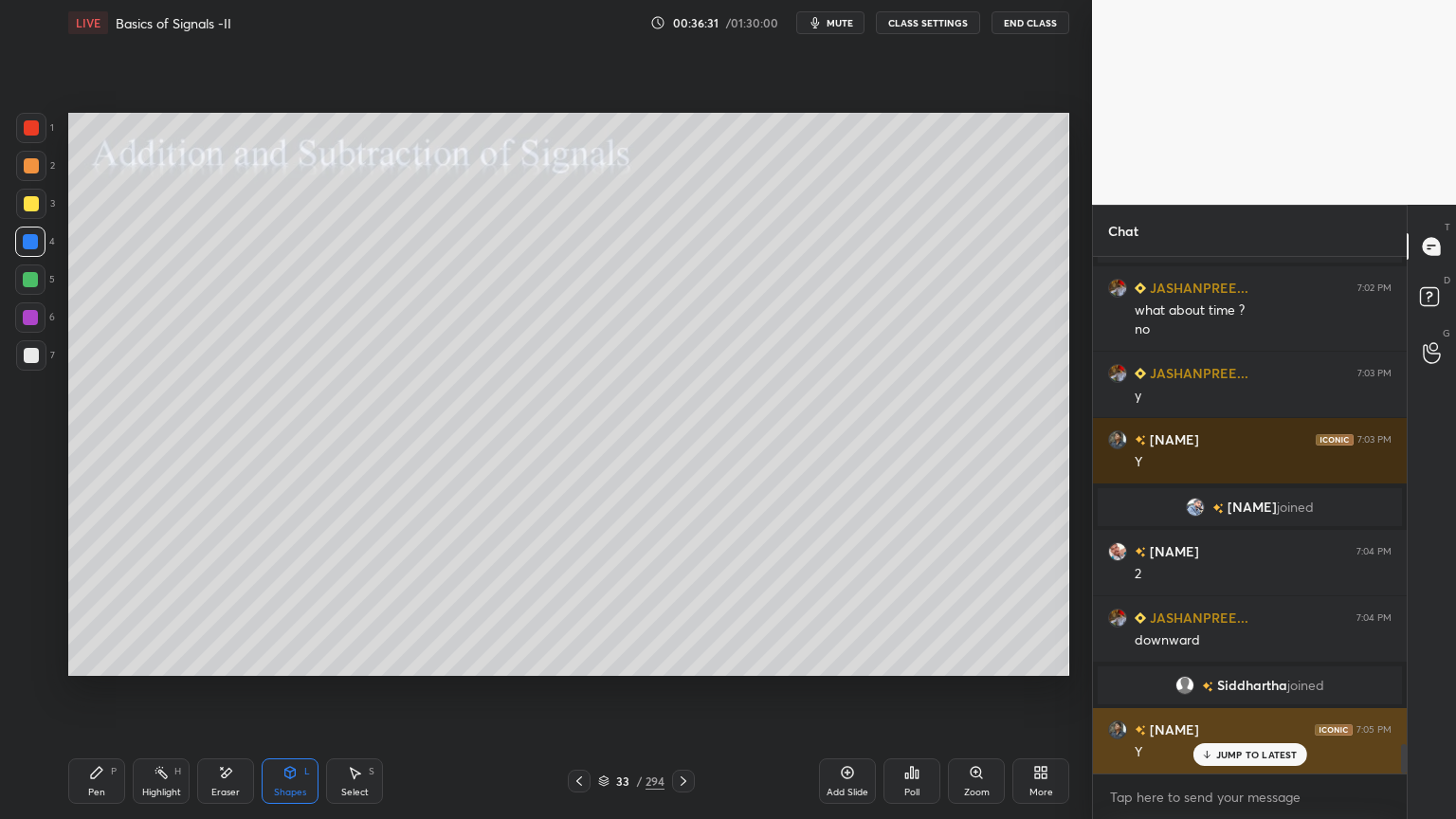 click on "JUMP TO LATEST" at bounding box center [1257, 755] 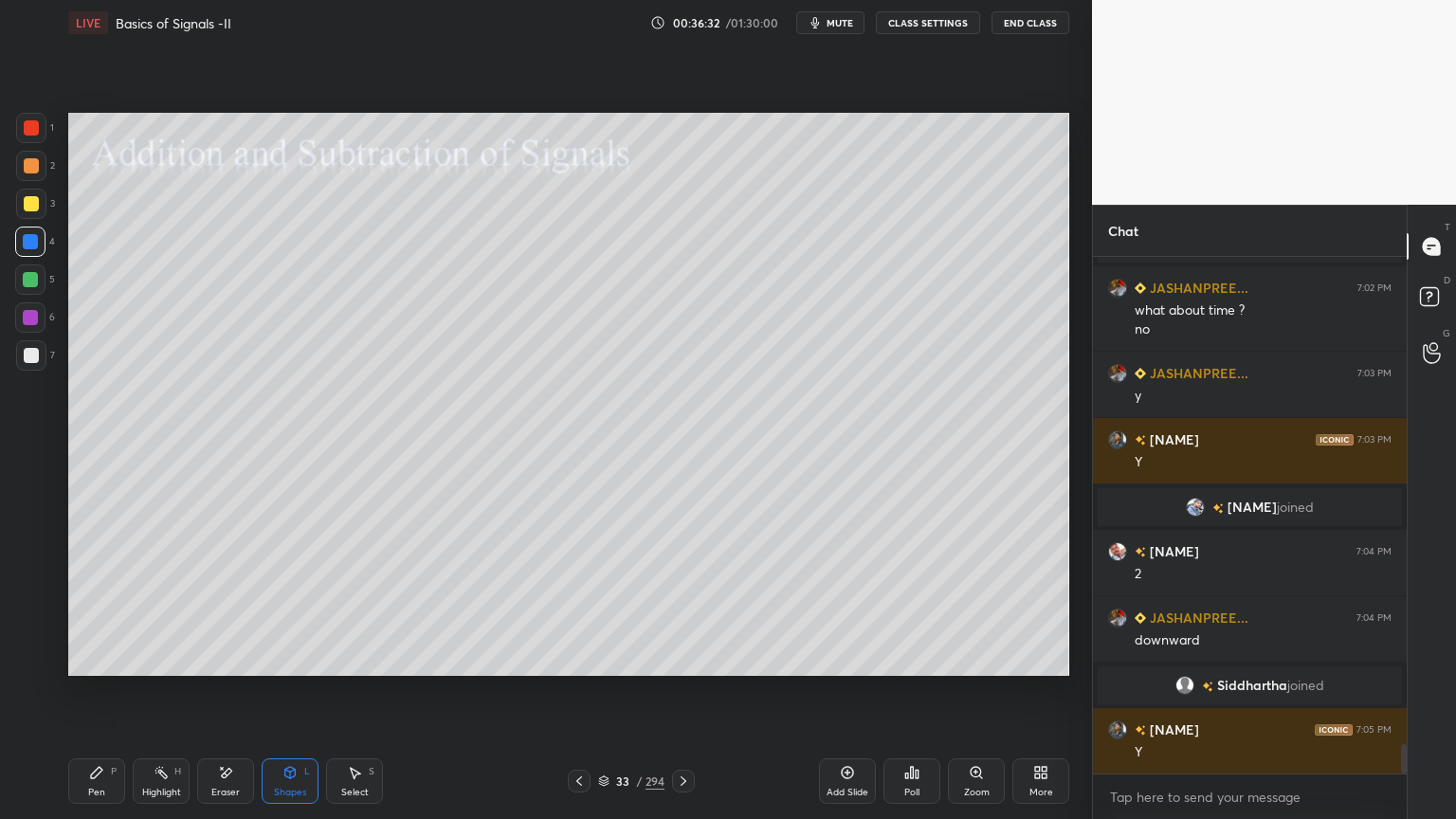 click on "Pen" at bounding box center [97, 792] 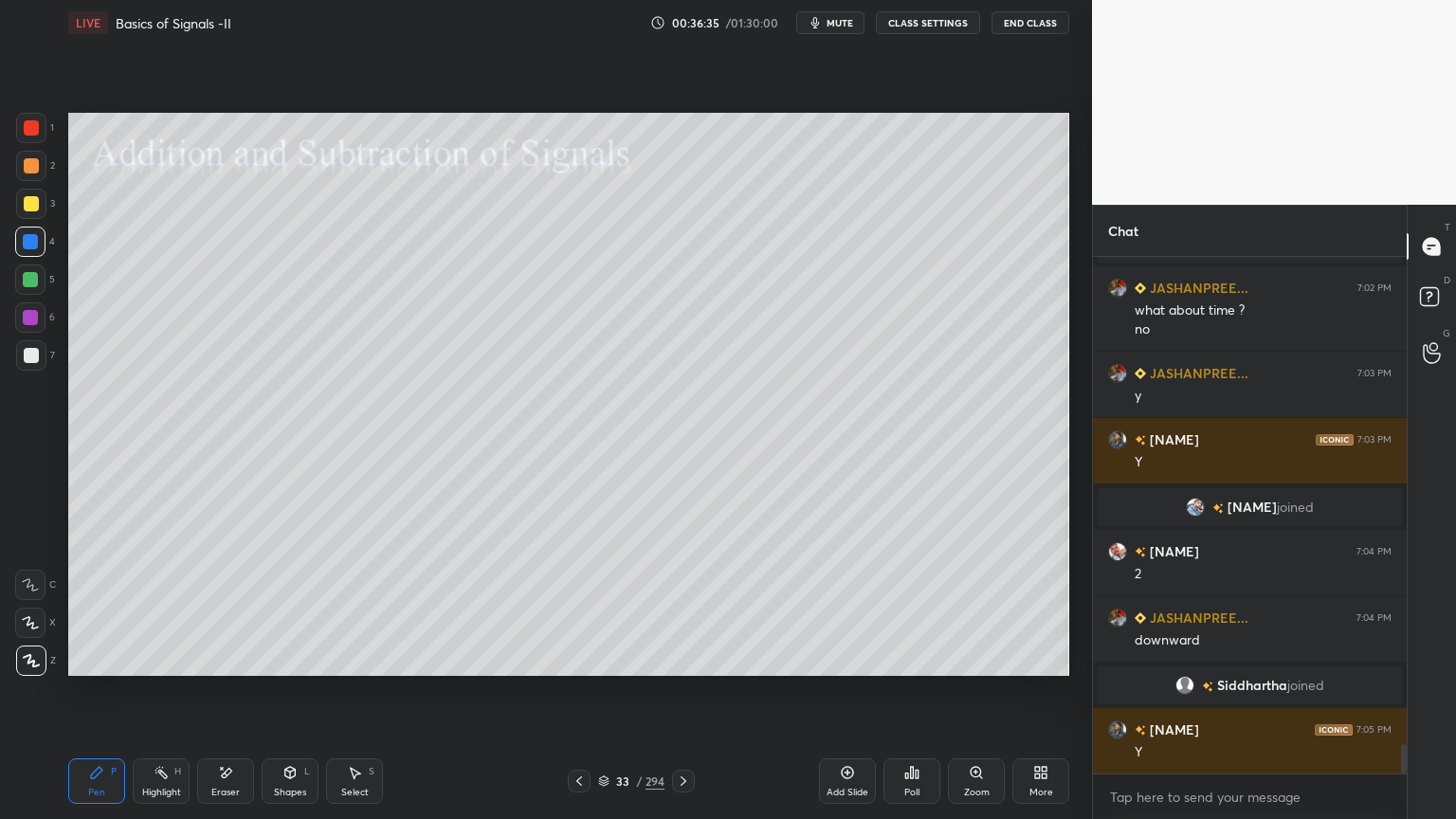 click on "Highlight" at bounding box center [161, 792] 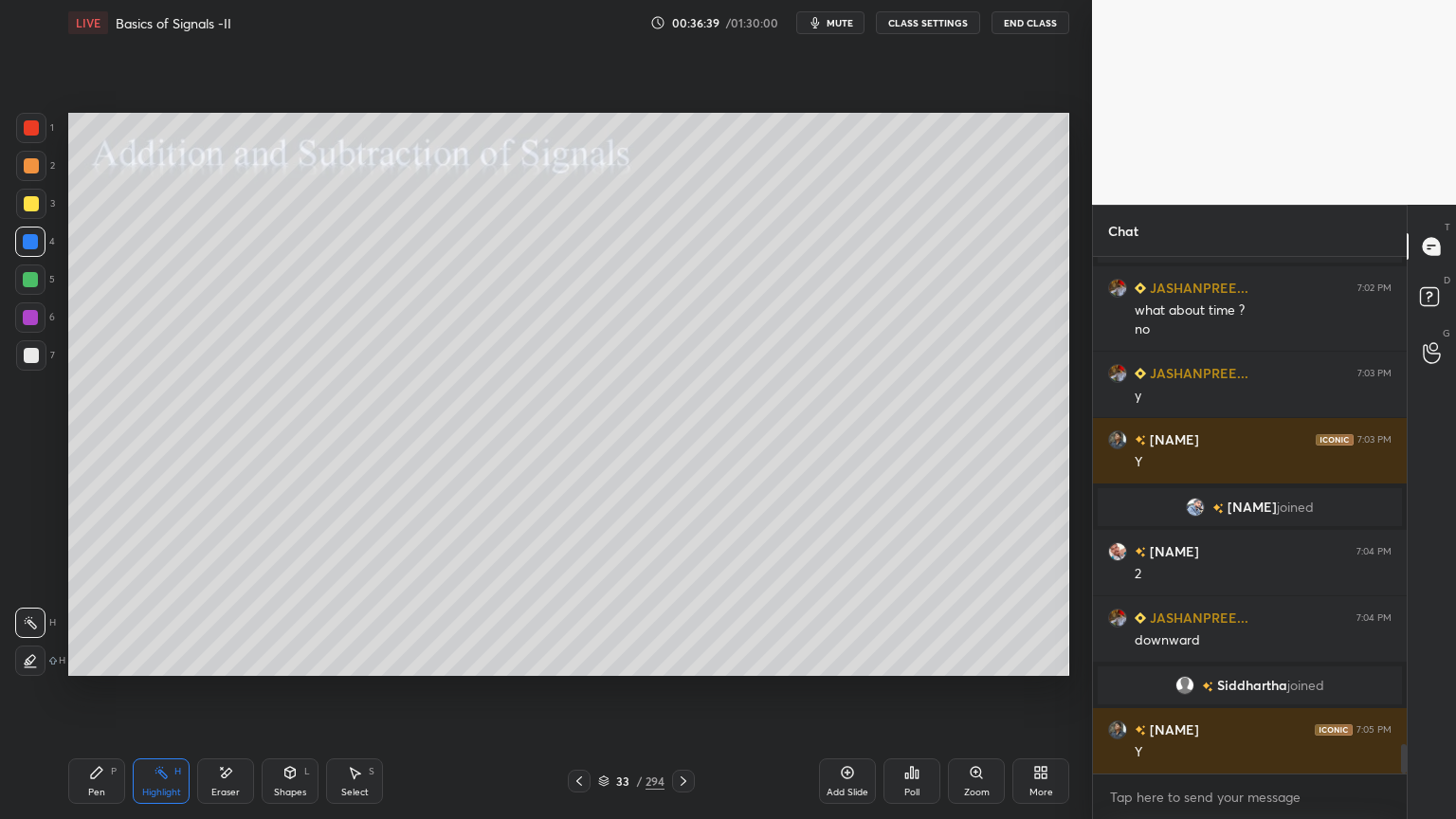 click on "Highlight" at bounding box center [161, 792] 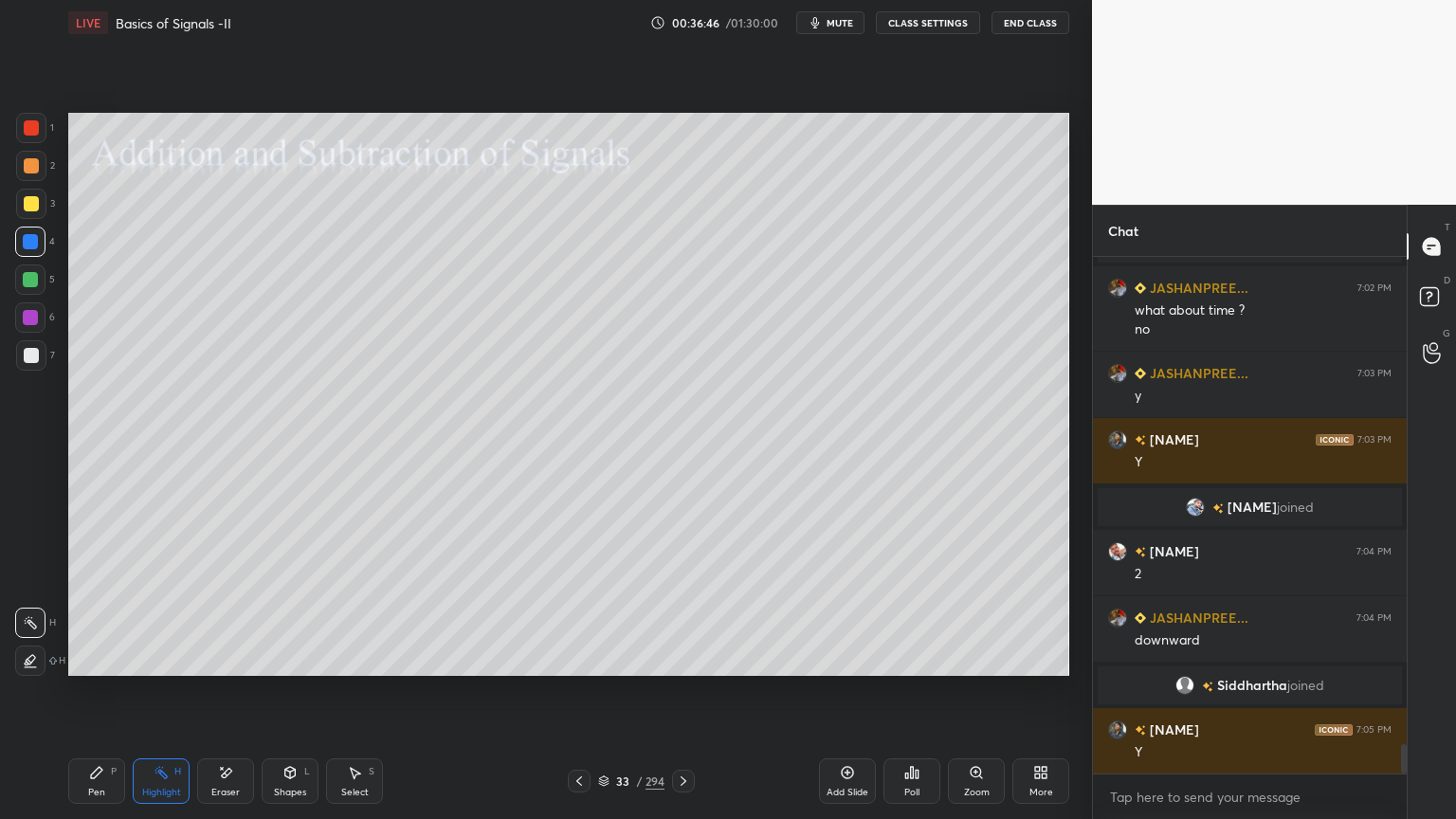 scroll, scrollTop: 8557, scrollLeft: 0, axis: vertical 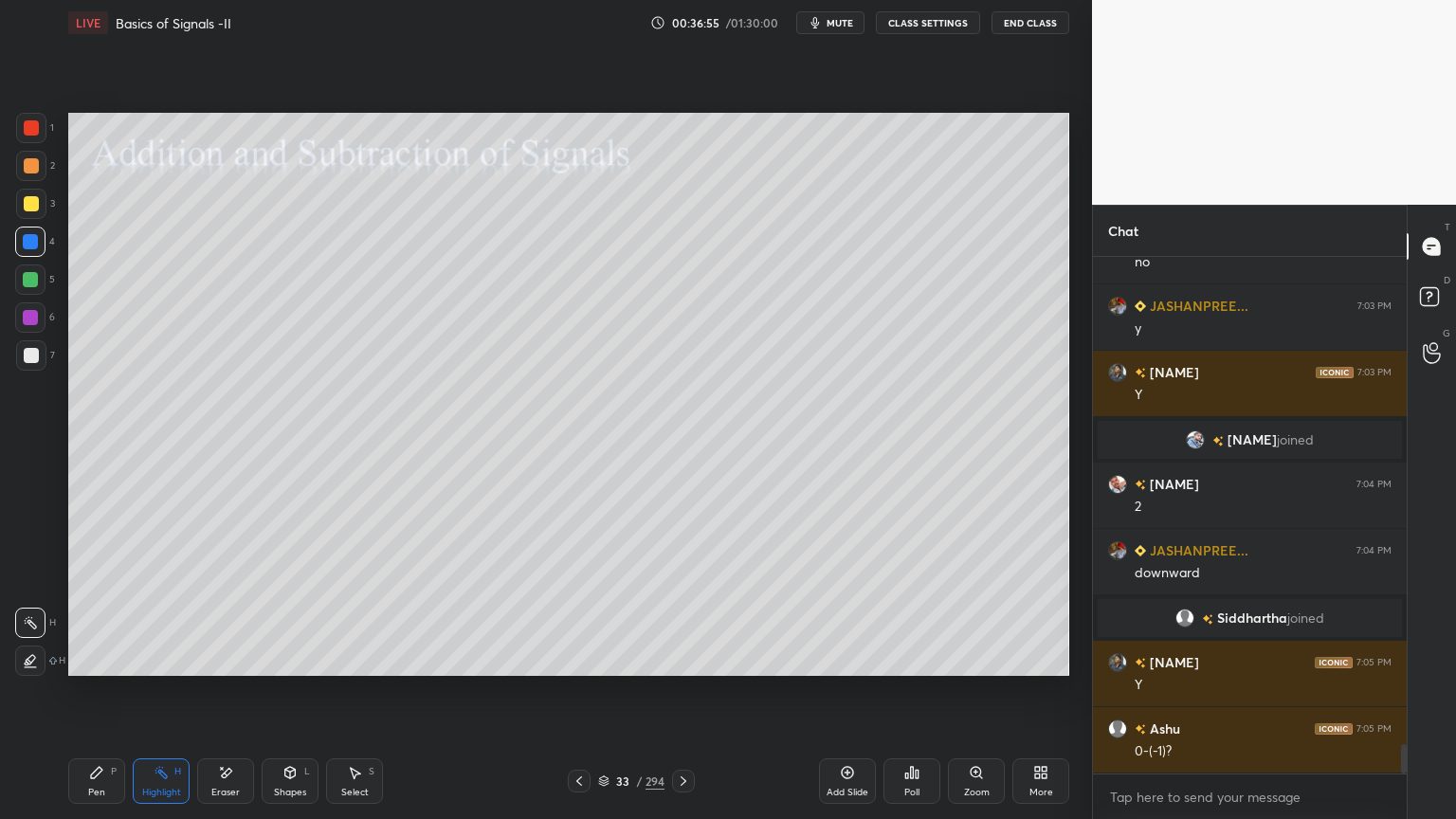 click on "Pen P" at bounding box center (97, 781) 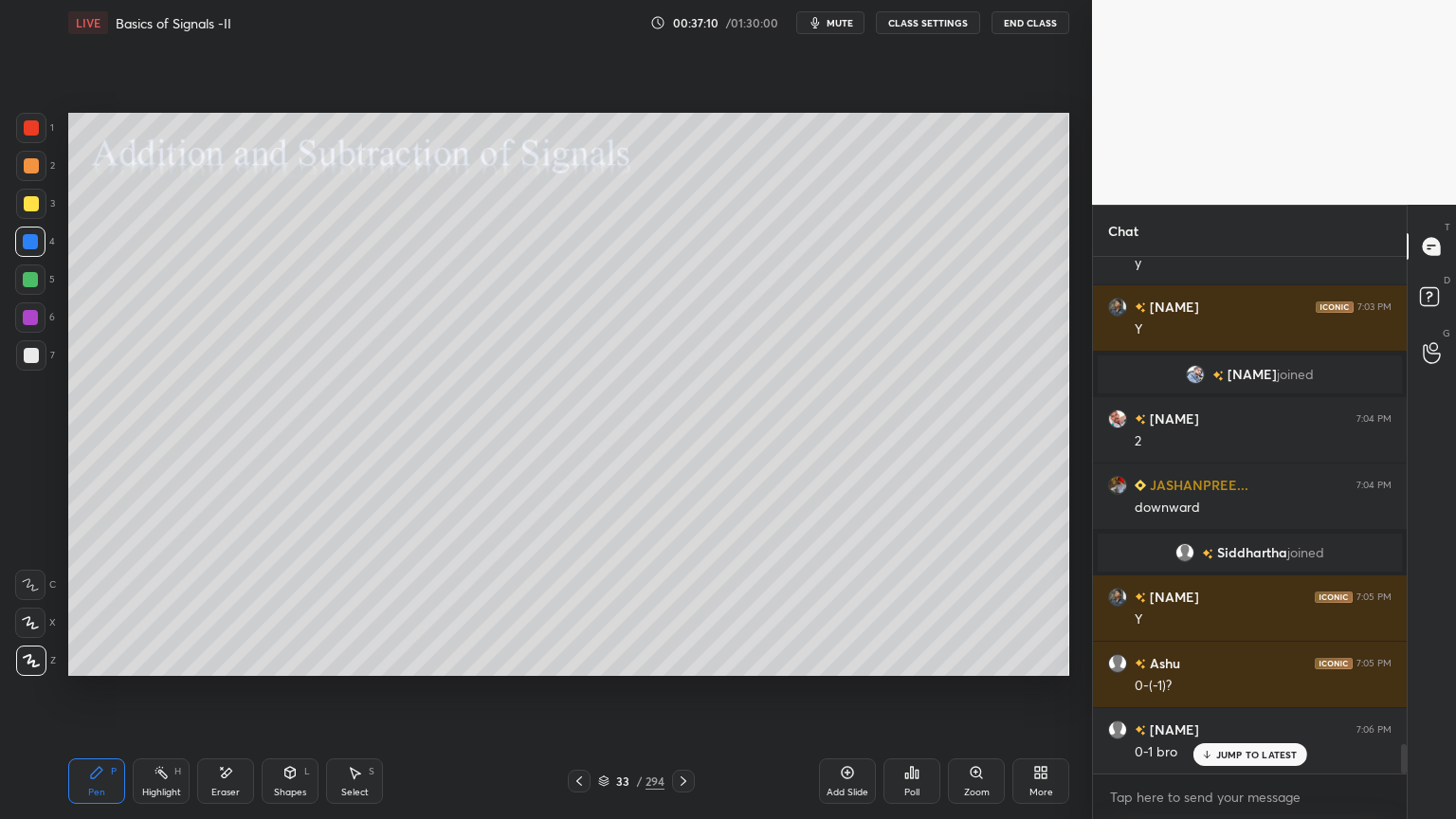 scroll, scrollTop: 8690, scrollLeft: 0, axis: vertical 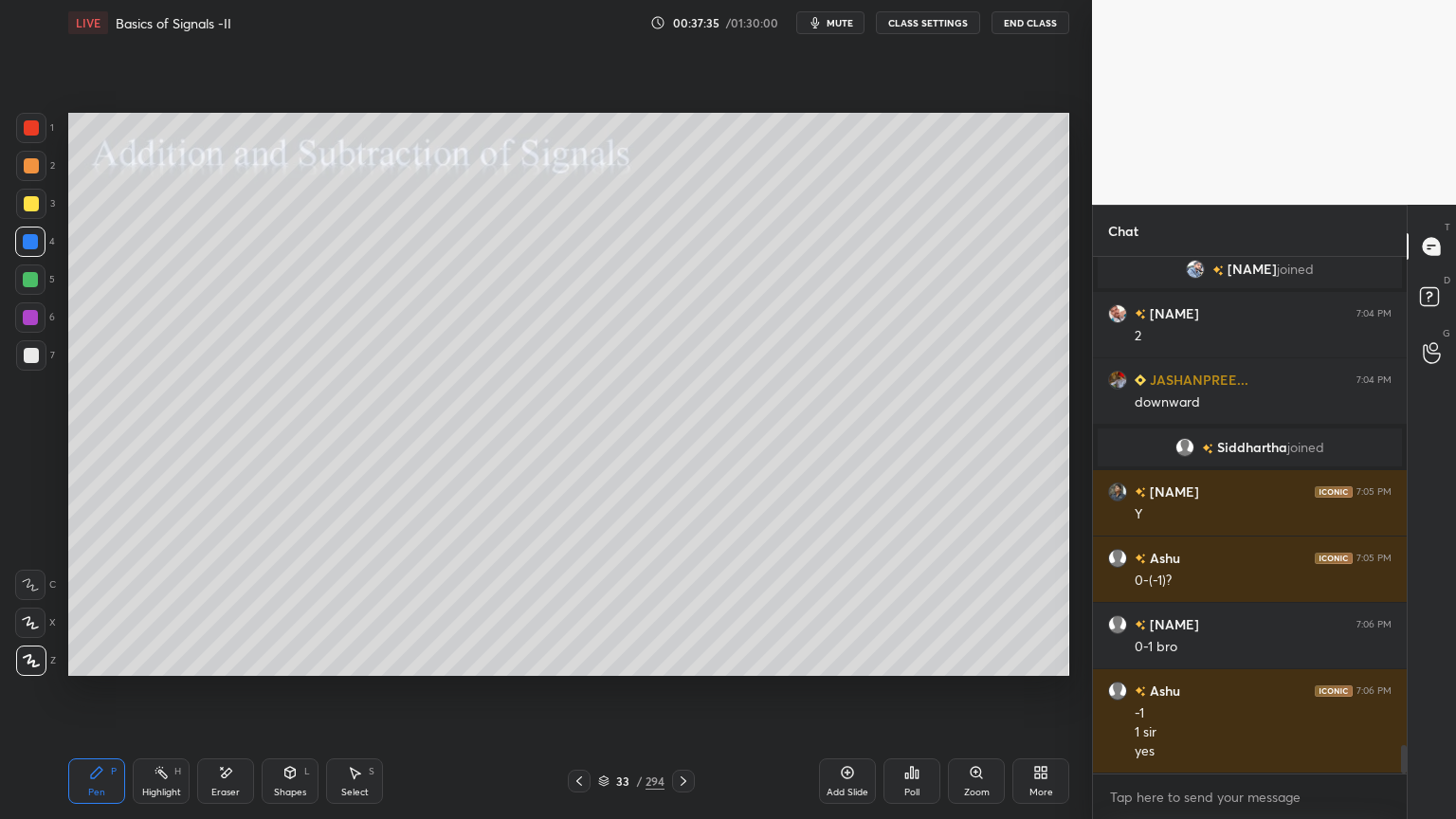 click on "Highlight H" at bounding box center (161, 781) 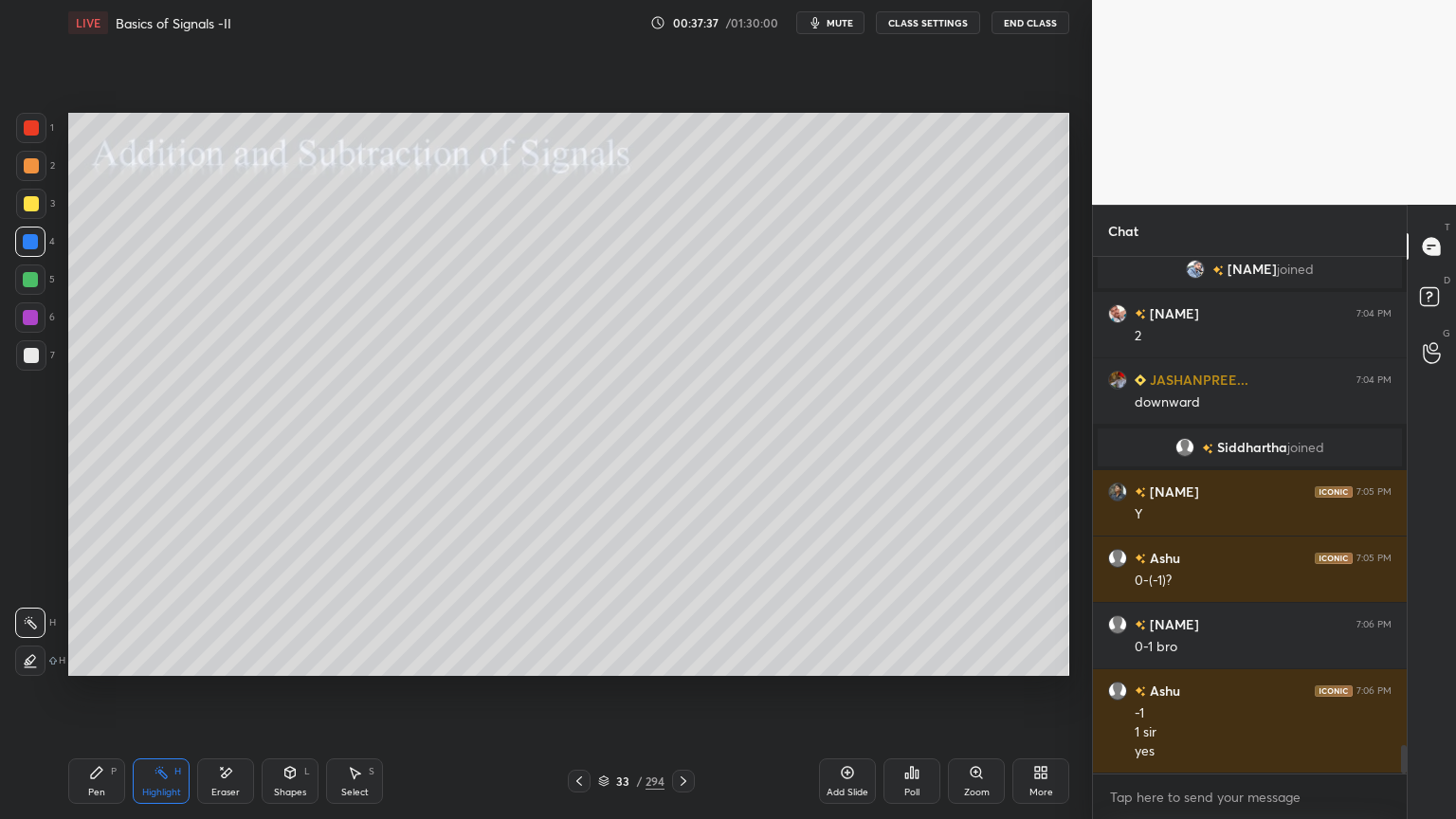 click on "Pen P" at bounding box center (97, 781) 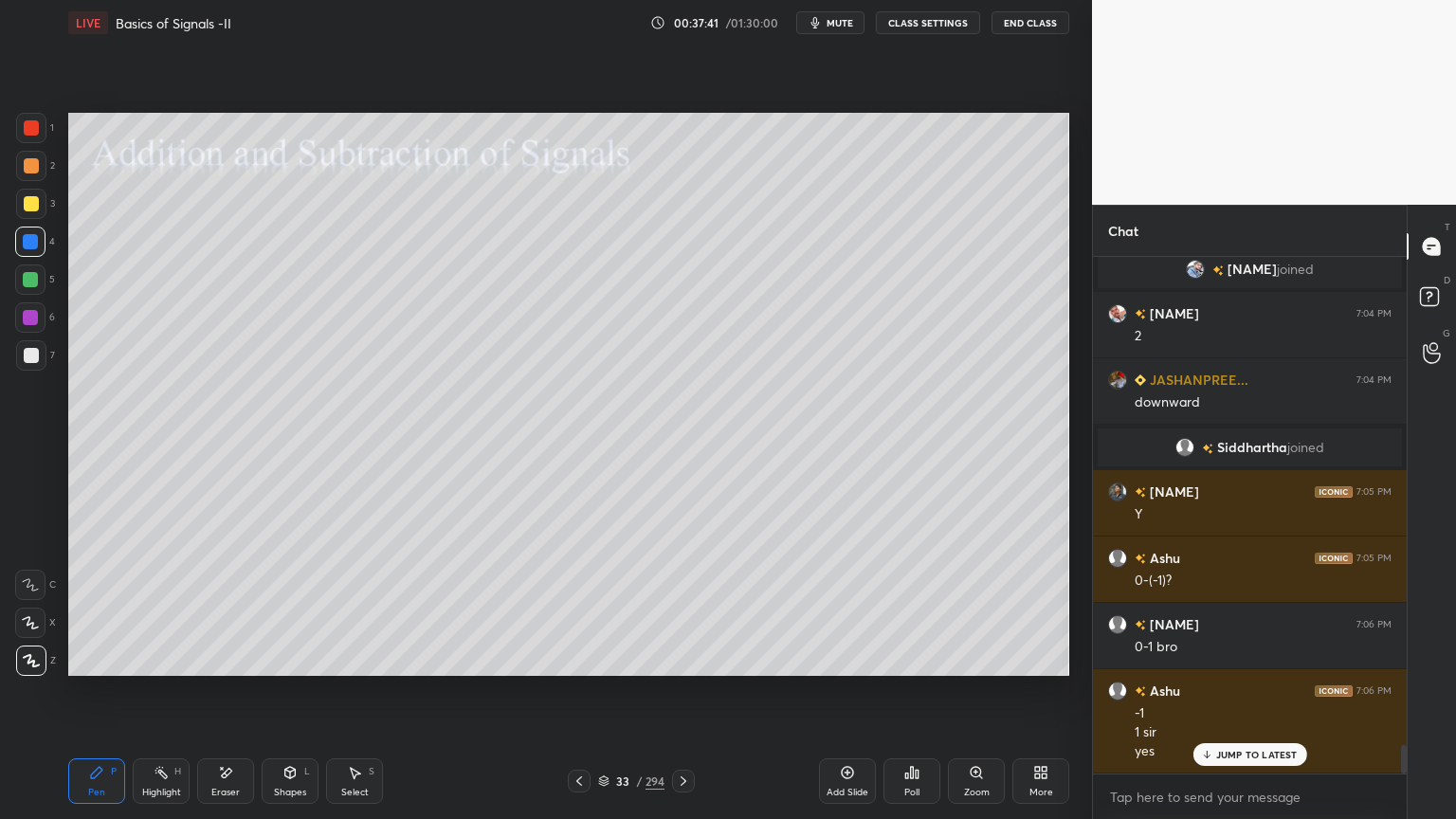 scroll, scrollTop: 8793, scrollLeft: 0, axis: vertical 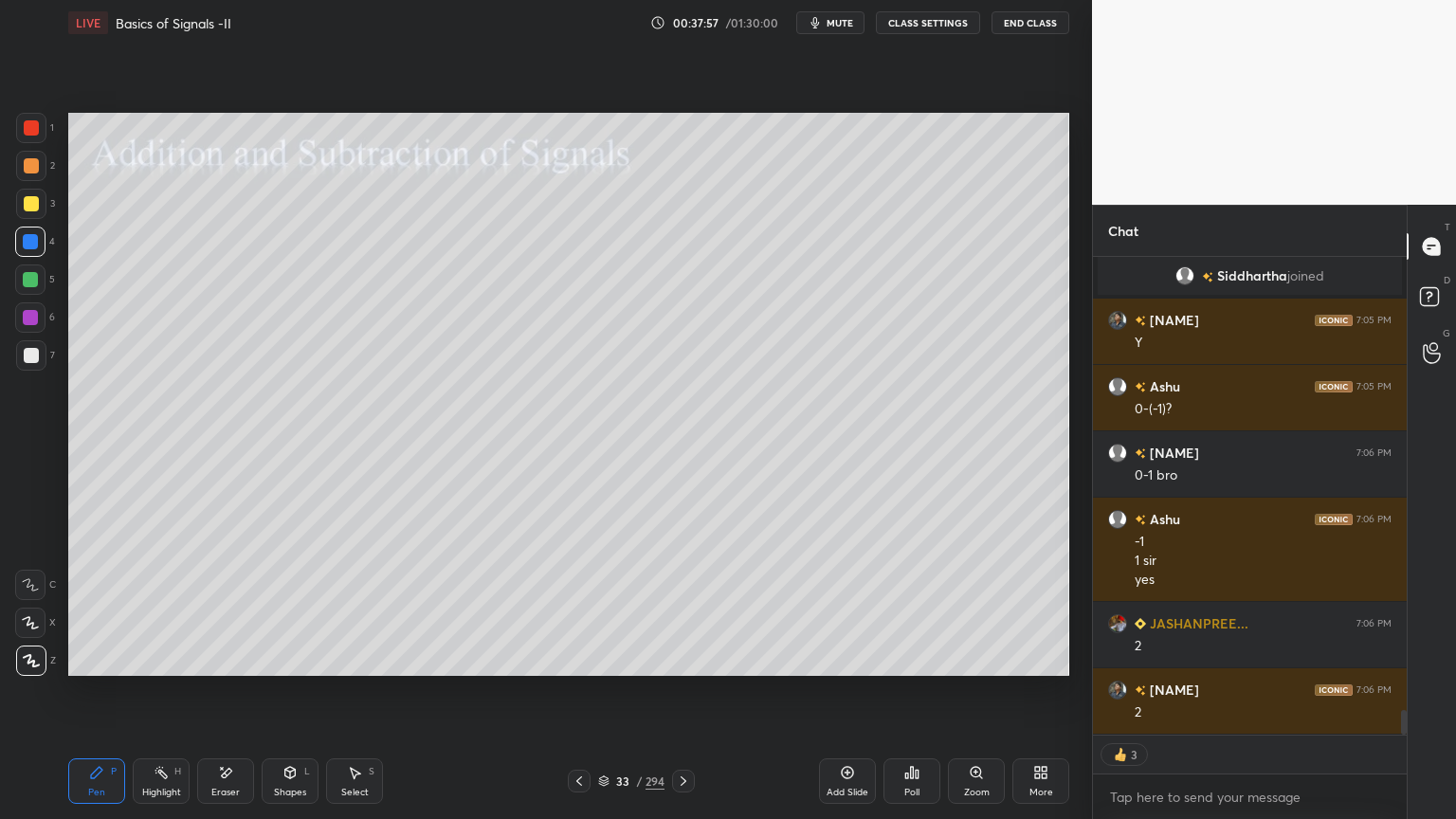 click on "Shapes L" at bounding box center [290, 781] 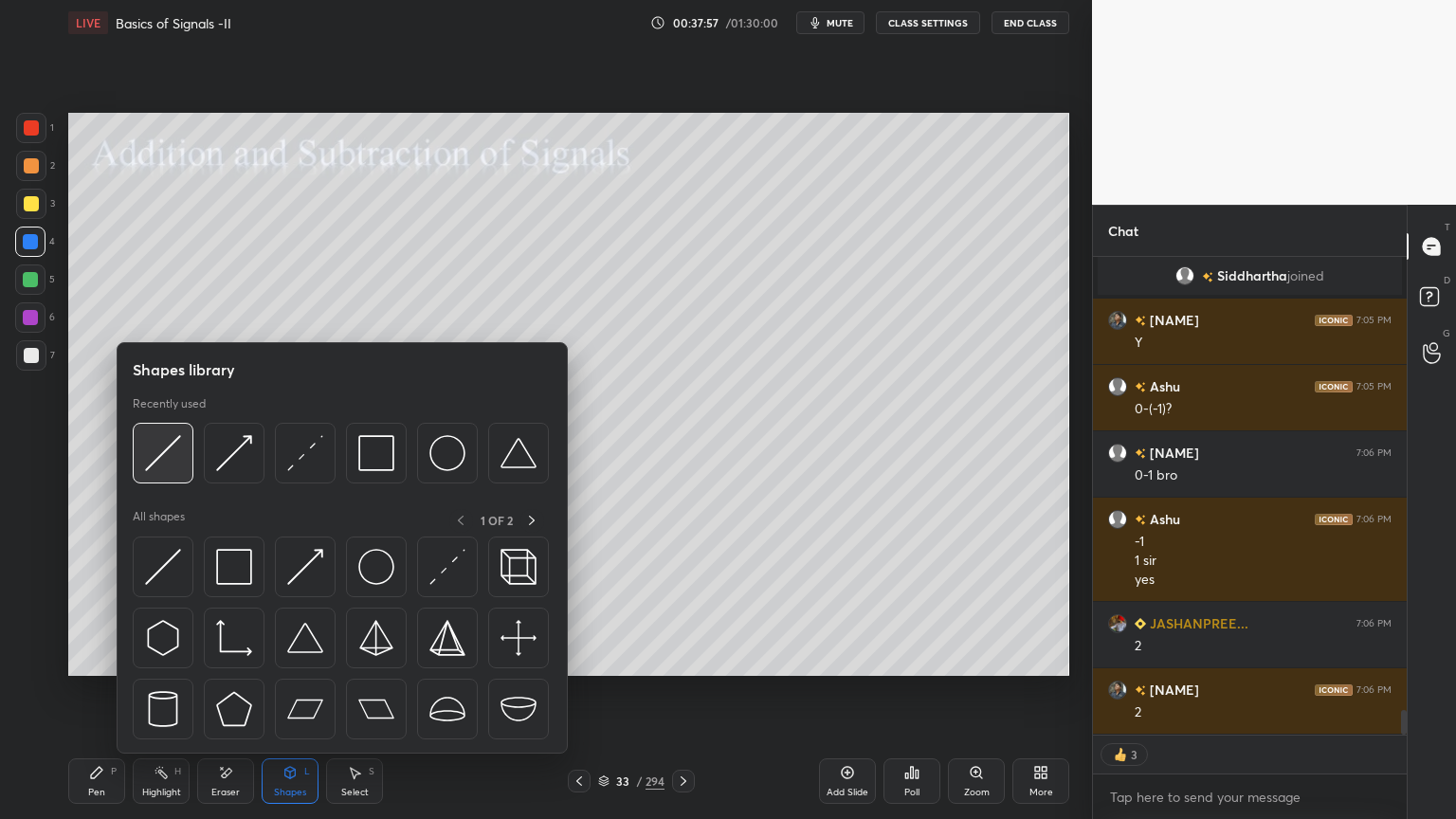 click at bounding box center (163, 453) 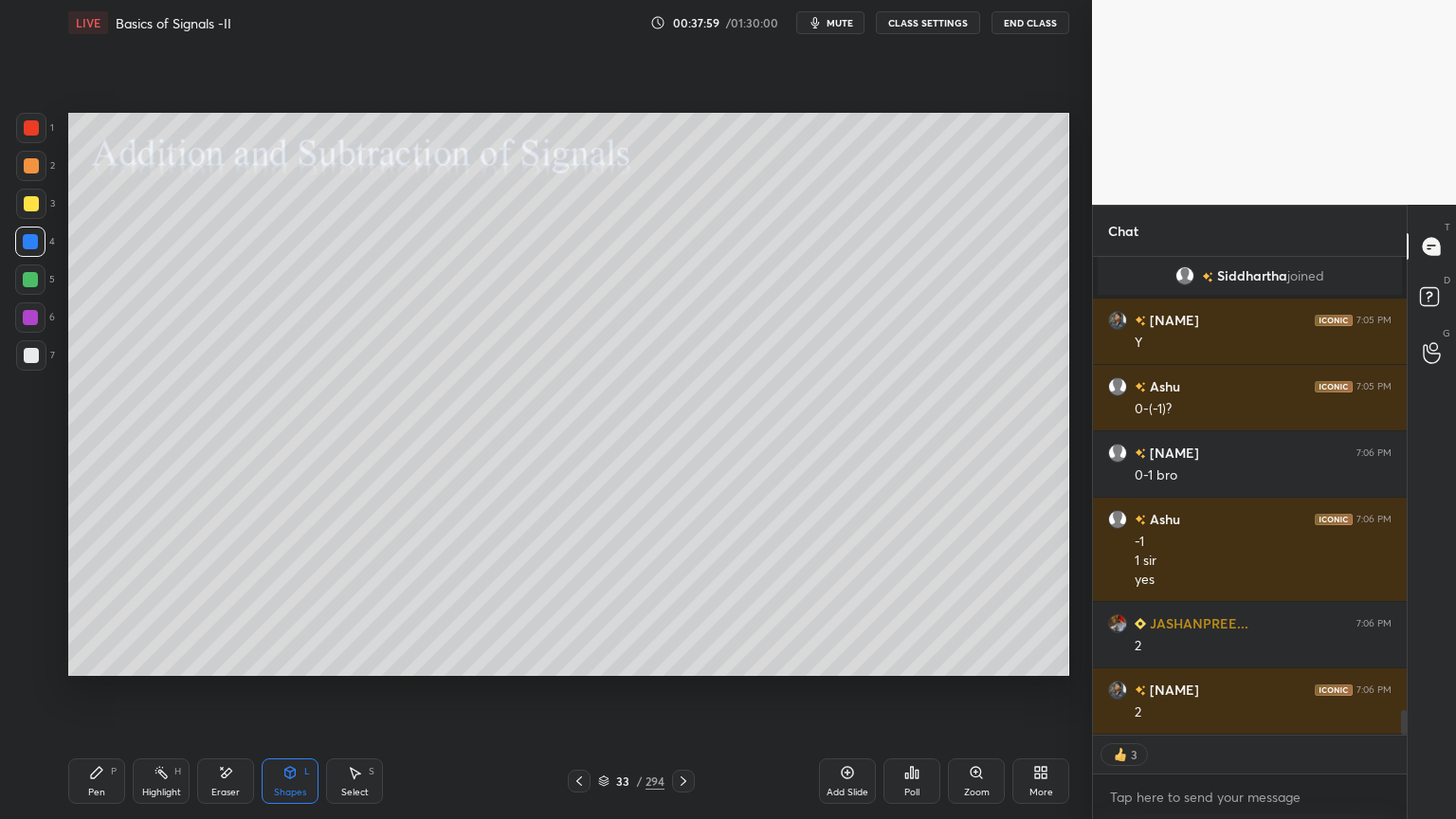 scroll, scrollTop: 8965, scrollLeft: 0, axis: vertical 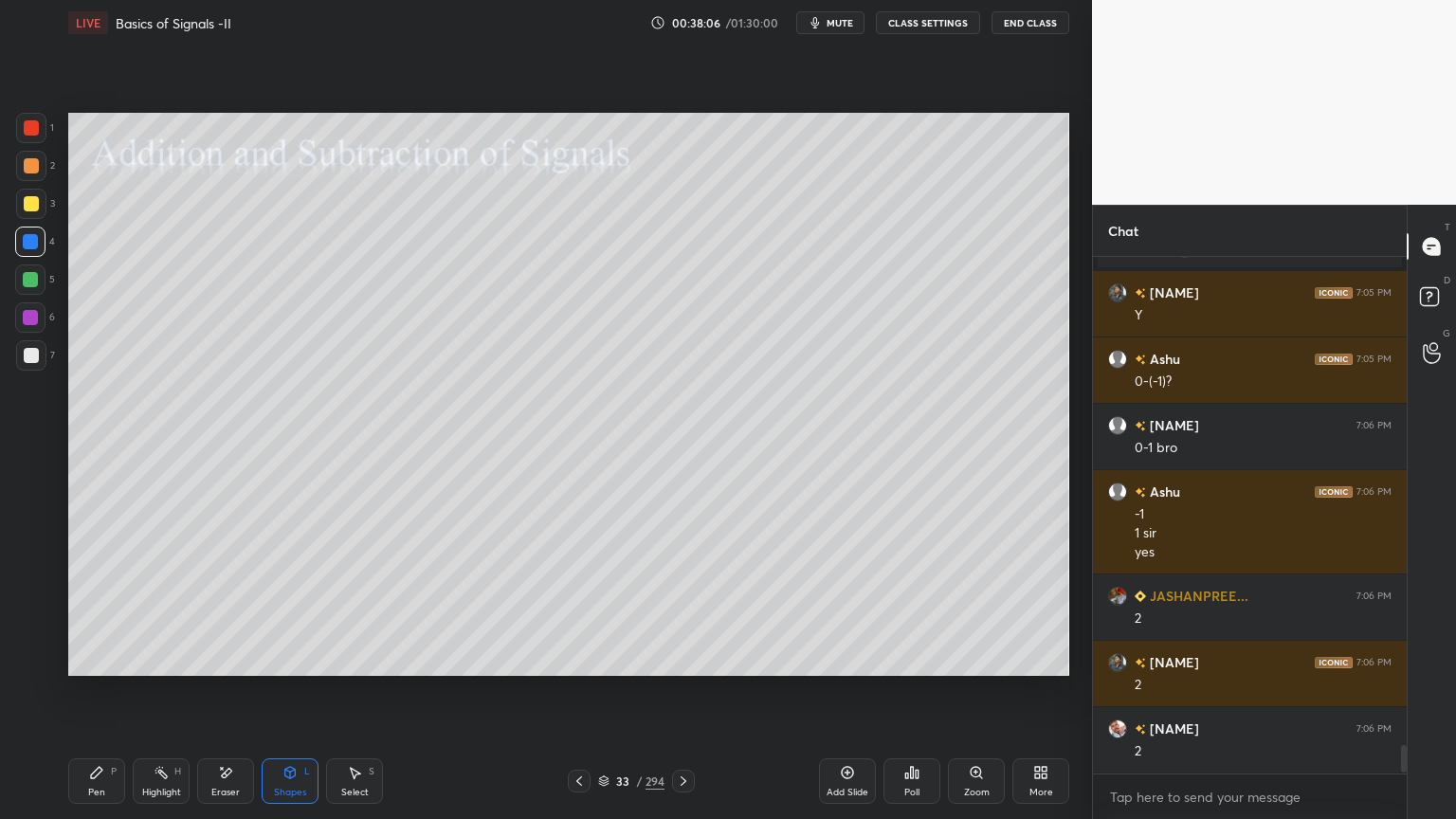 click on "Pen P" at bounding box center [97, 781] 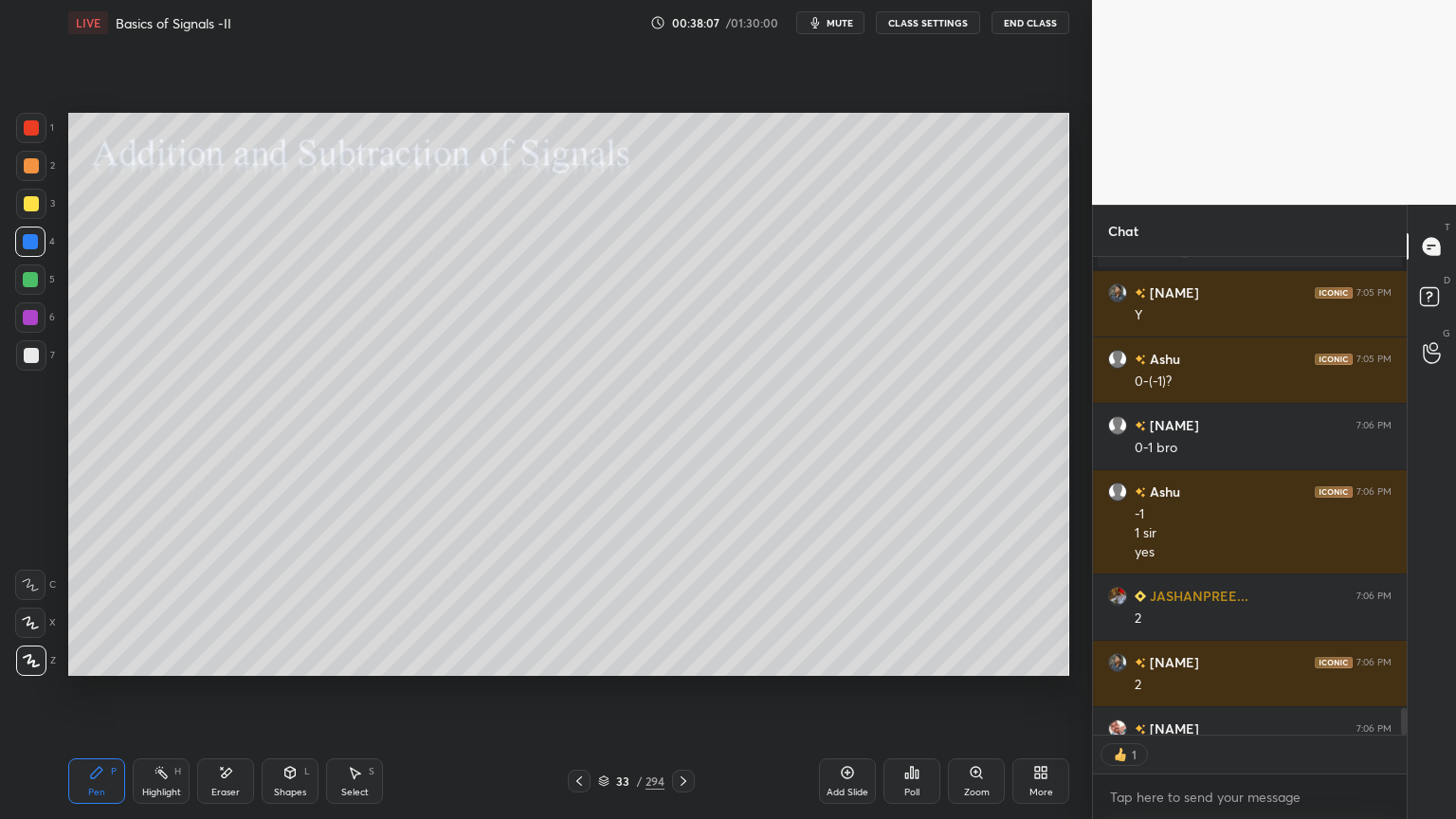 scroll, scrollTop: 6, scrollLeft: 6, axis: both 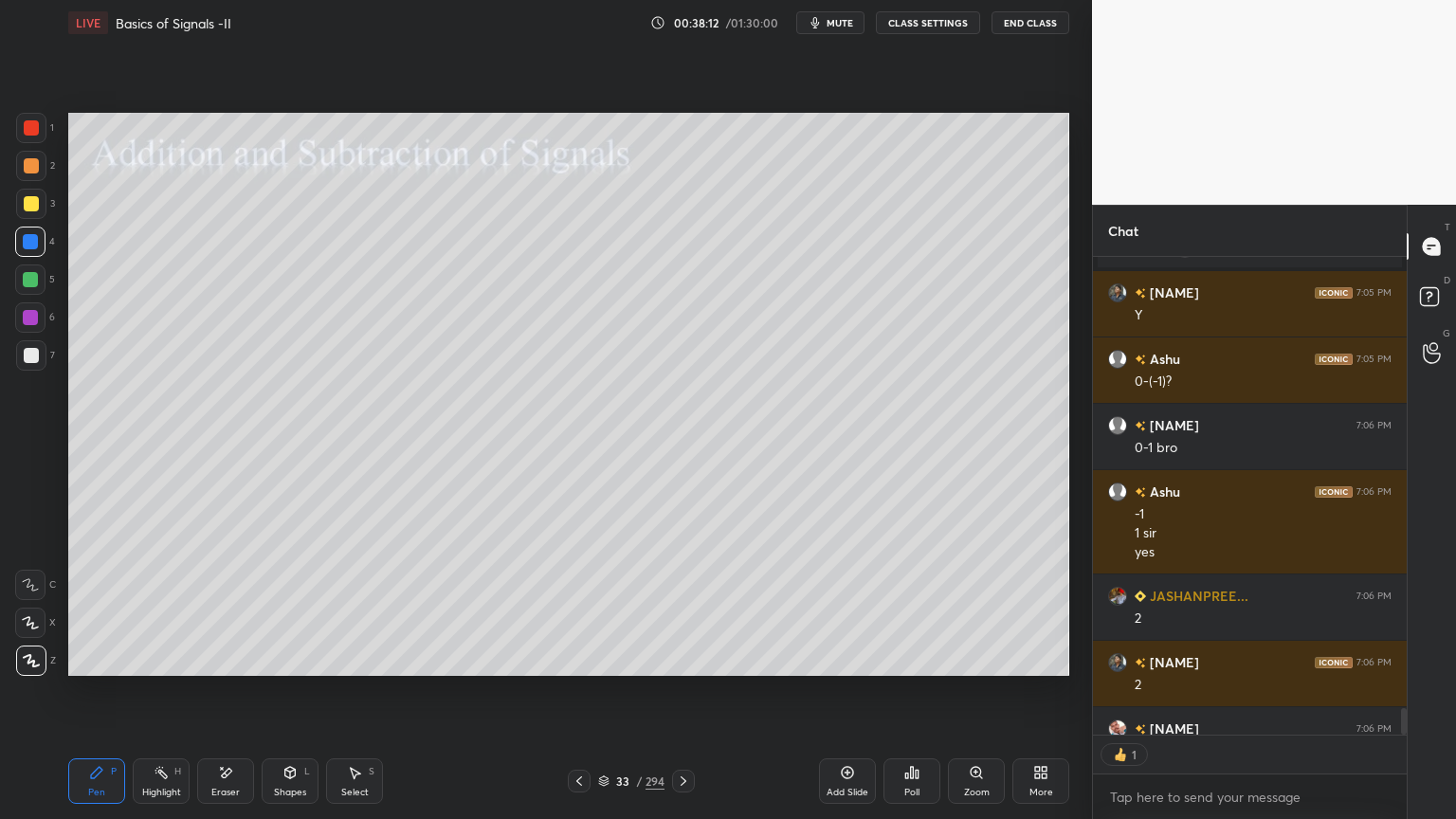 click on "Highlight H" at bounding box center [161, 781] 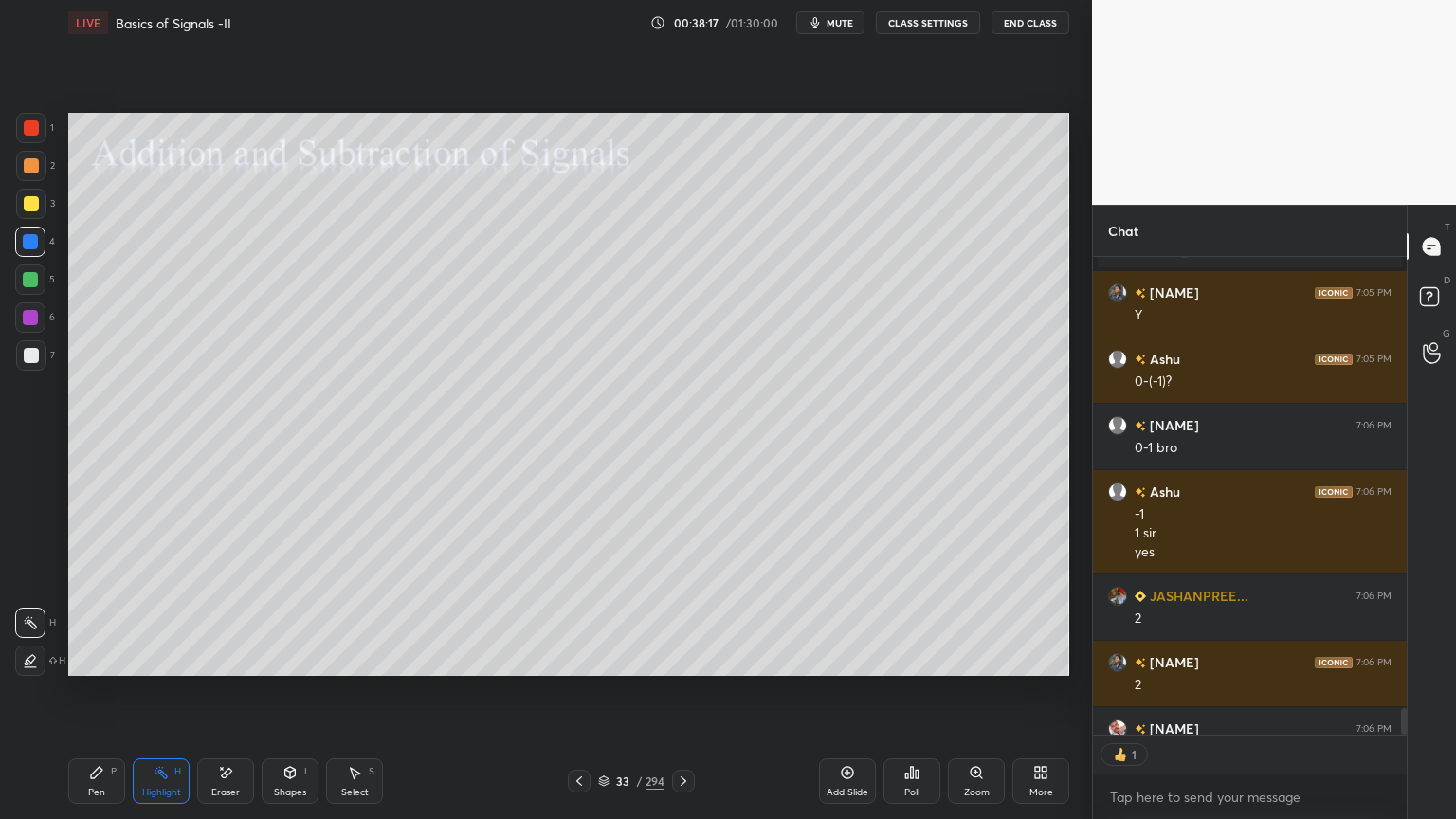 scroll, scrollTop: 0, scrollLeft: 0, axis: both 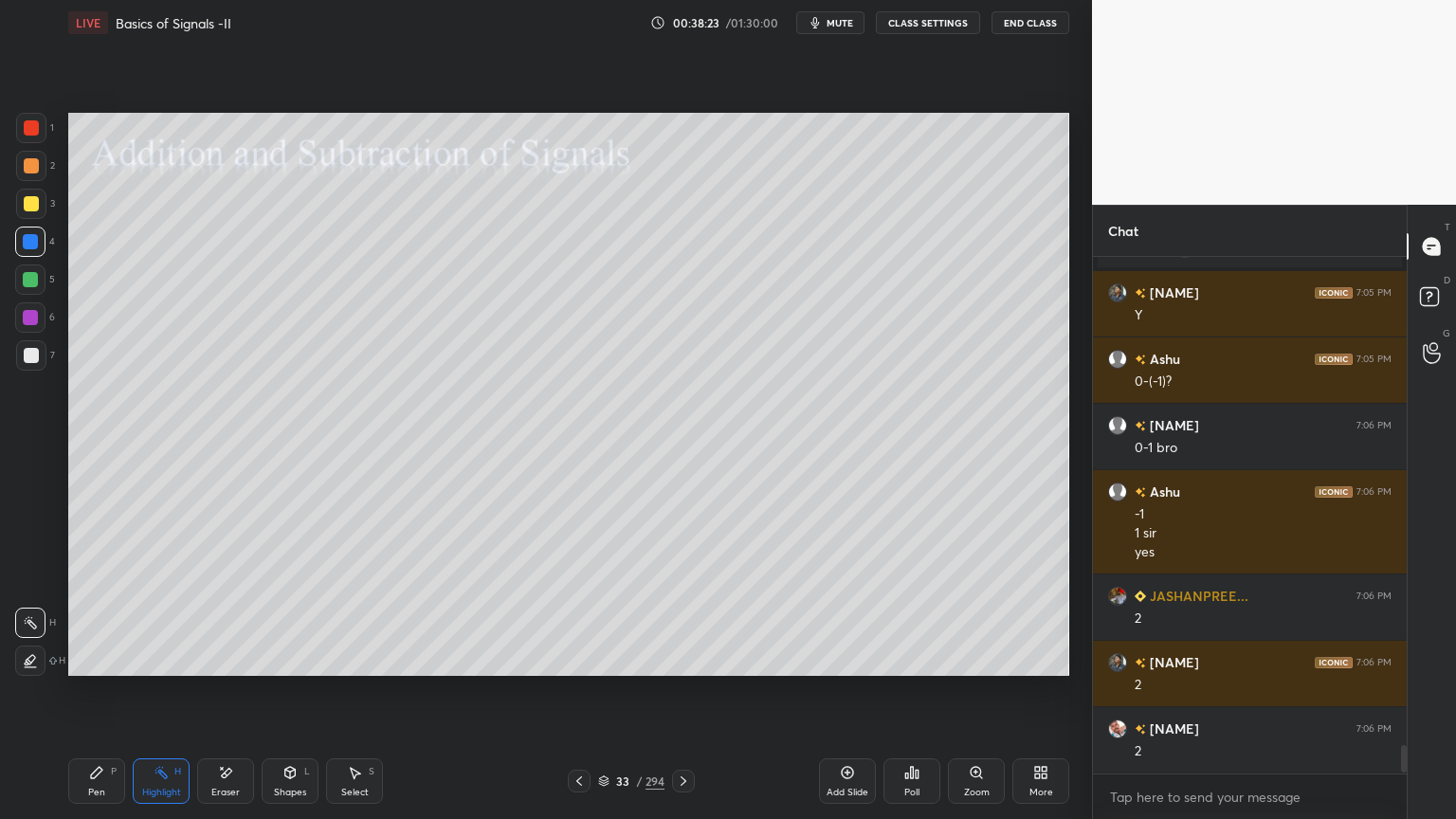 click on "Pen P" at bounding box center (97, 781) 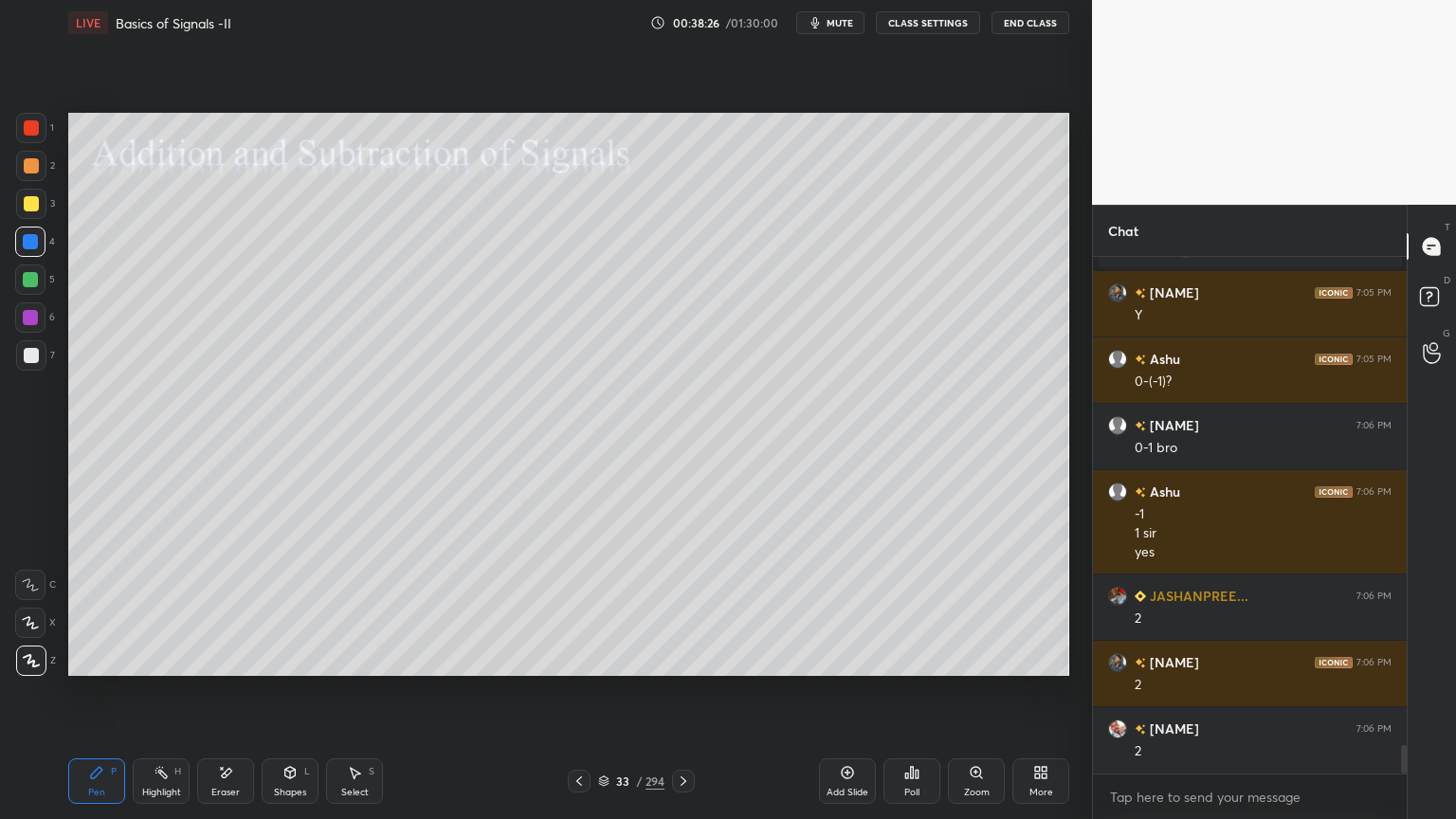 scroll, scrollTop: 8993, scrollLeft: 0, axis: vertical 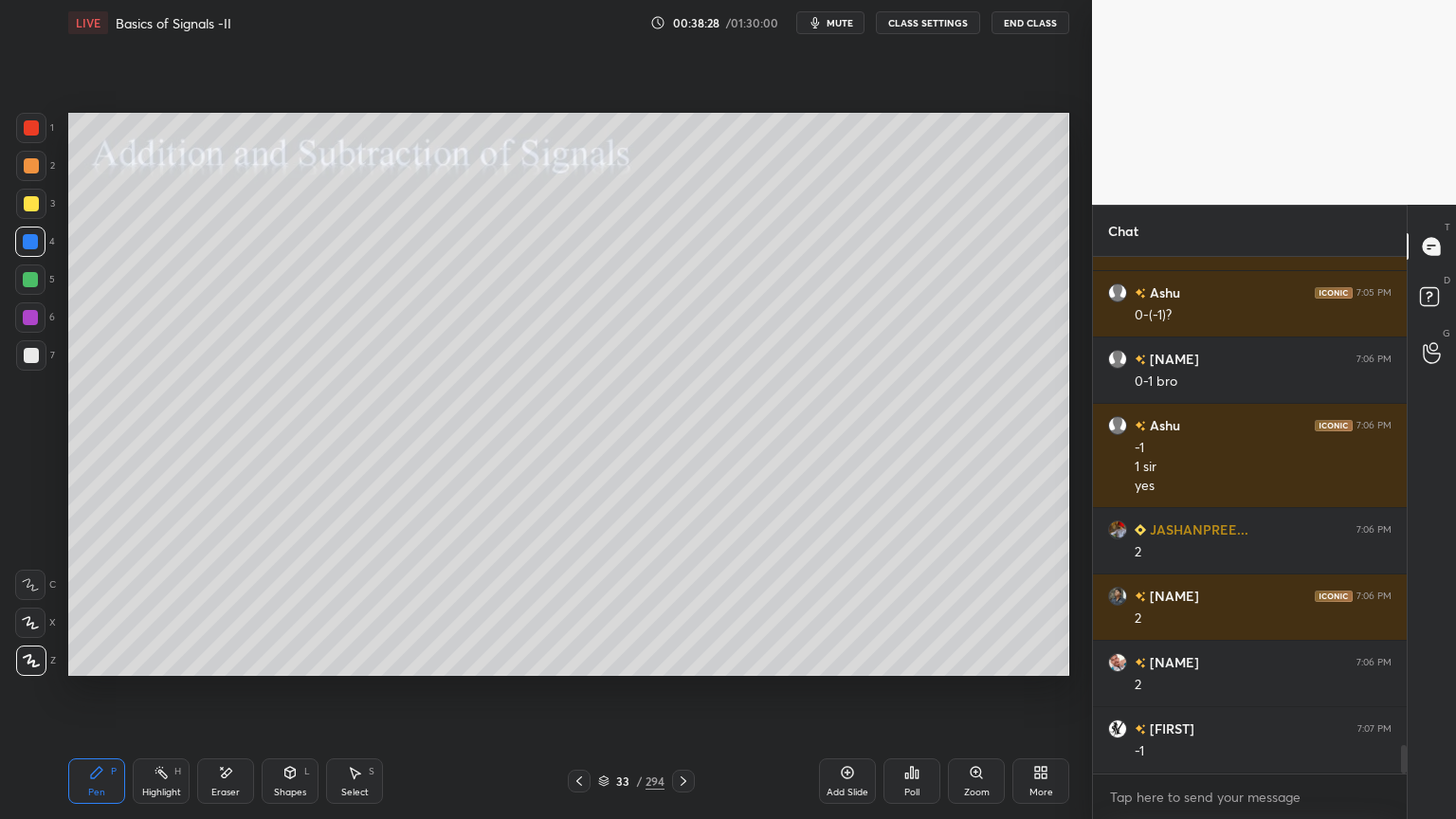 click on "Shapes" at bounding box center [290, 792] 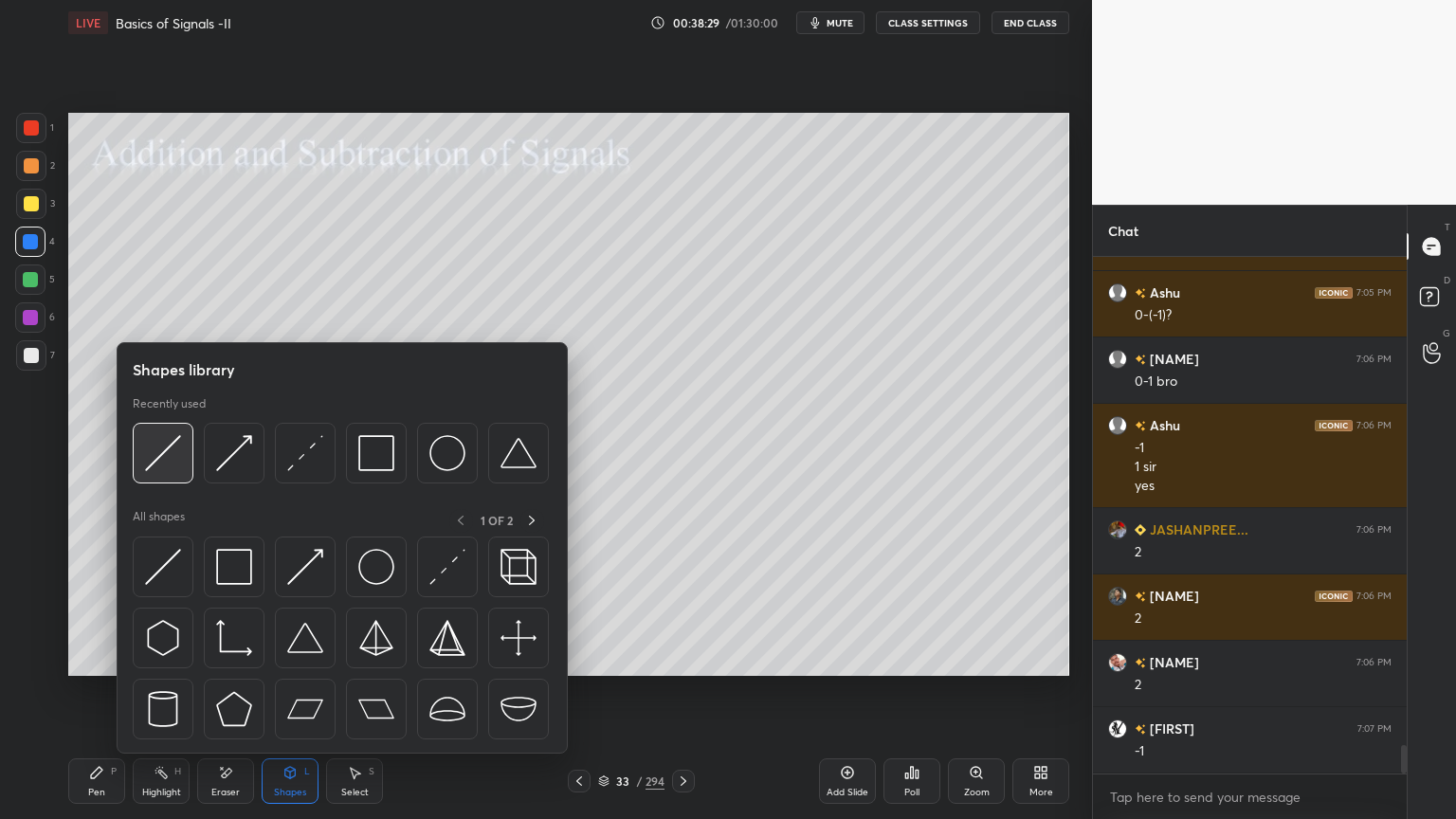 click at bounding box center (163, 453) 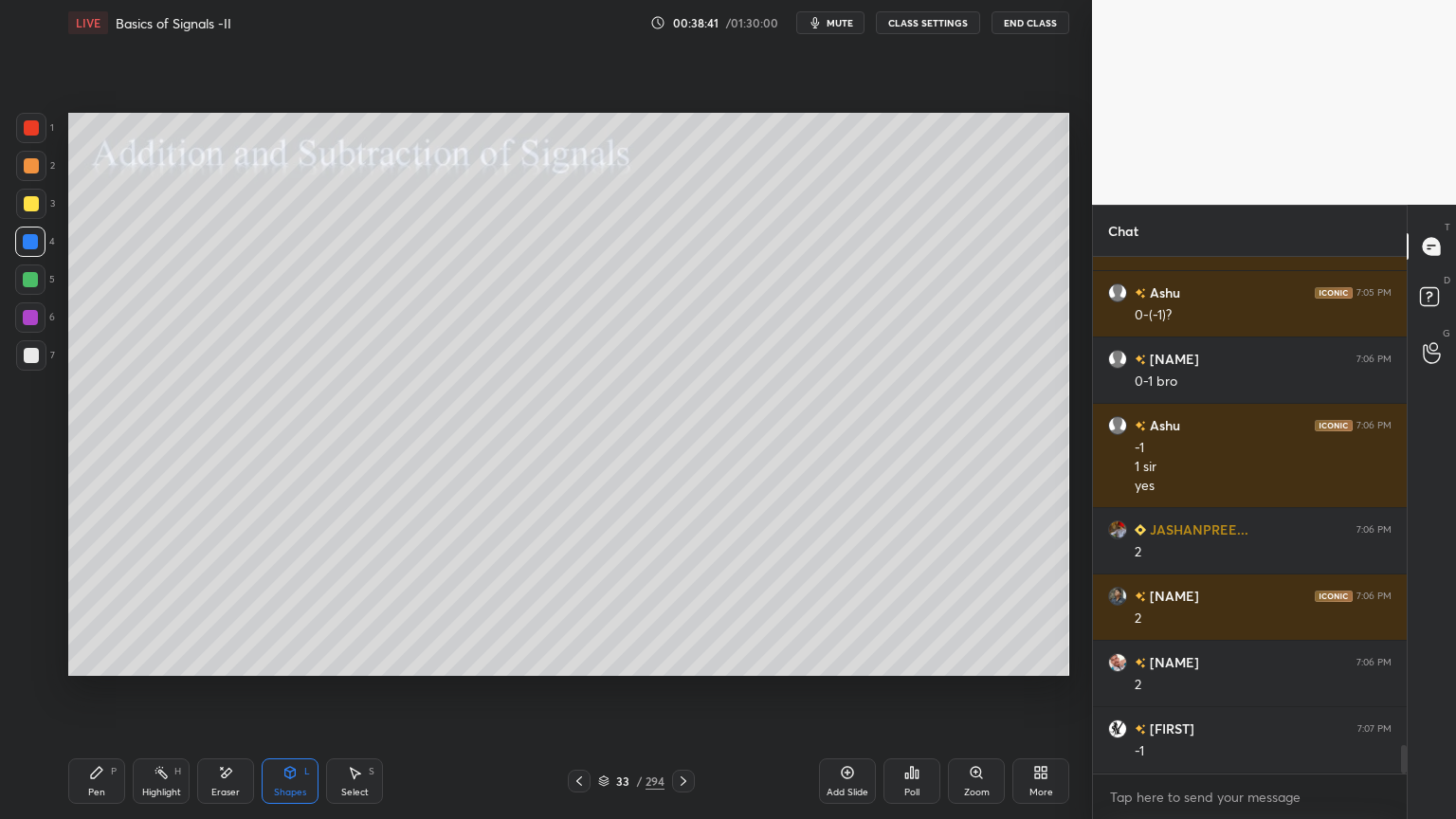 click on "Pen" at bounding box center (97, 792) 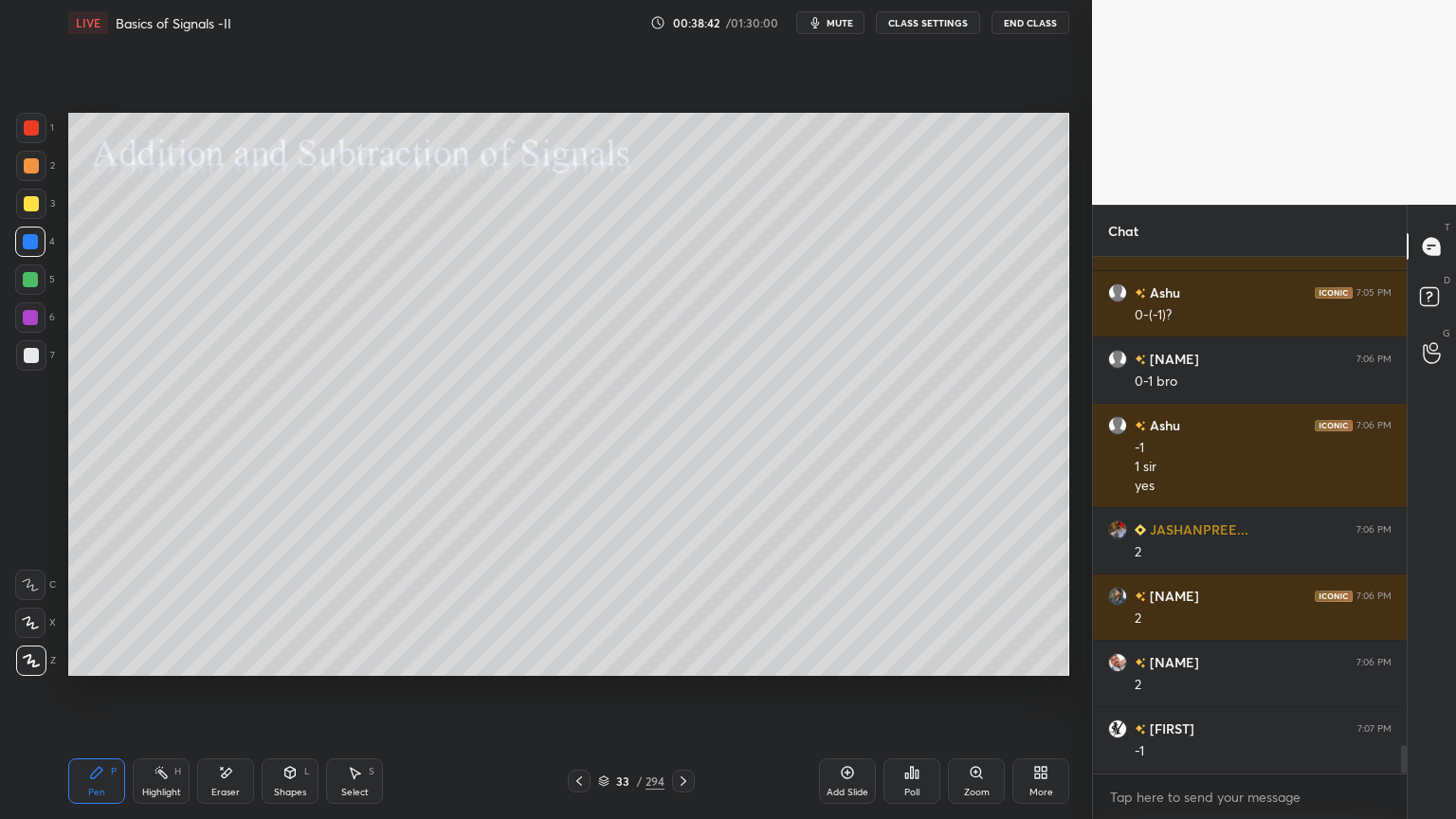 click at bounding box center (31, 355) 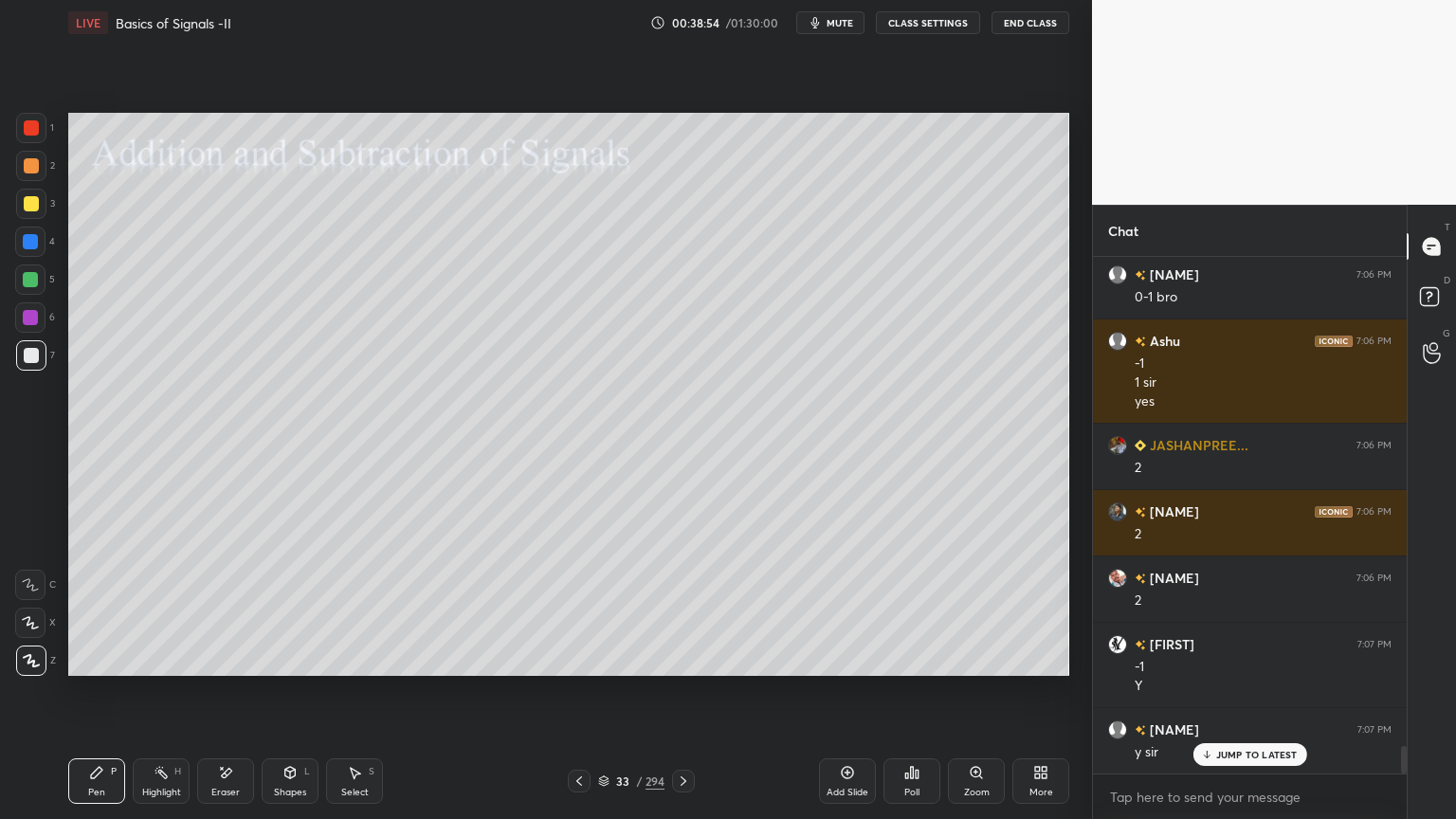 scroll, scrollTop: 9145, scrollLeft: 0, axis: vertical 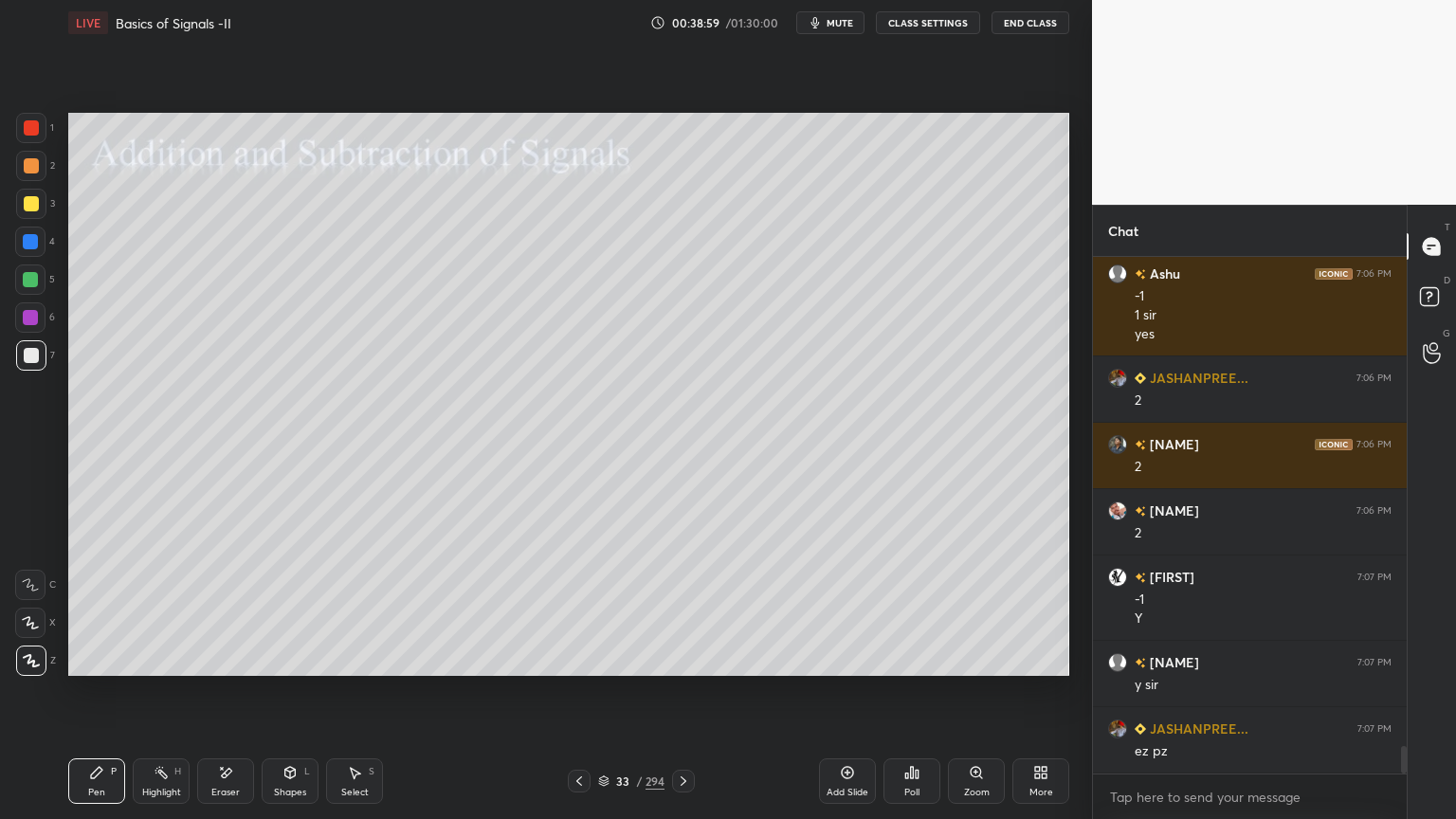 click 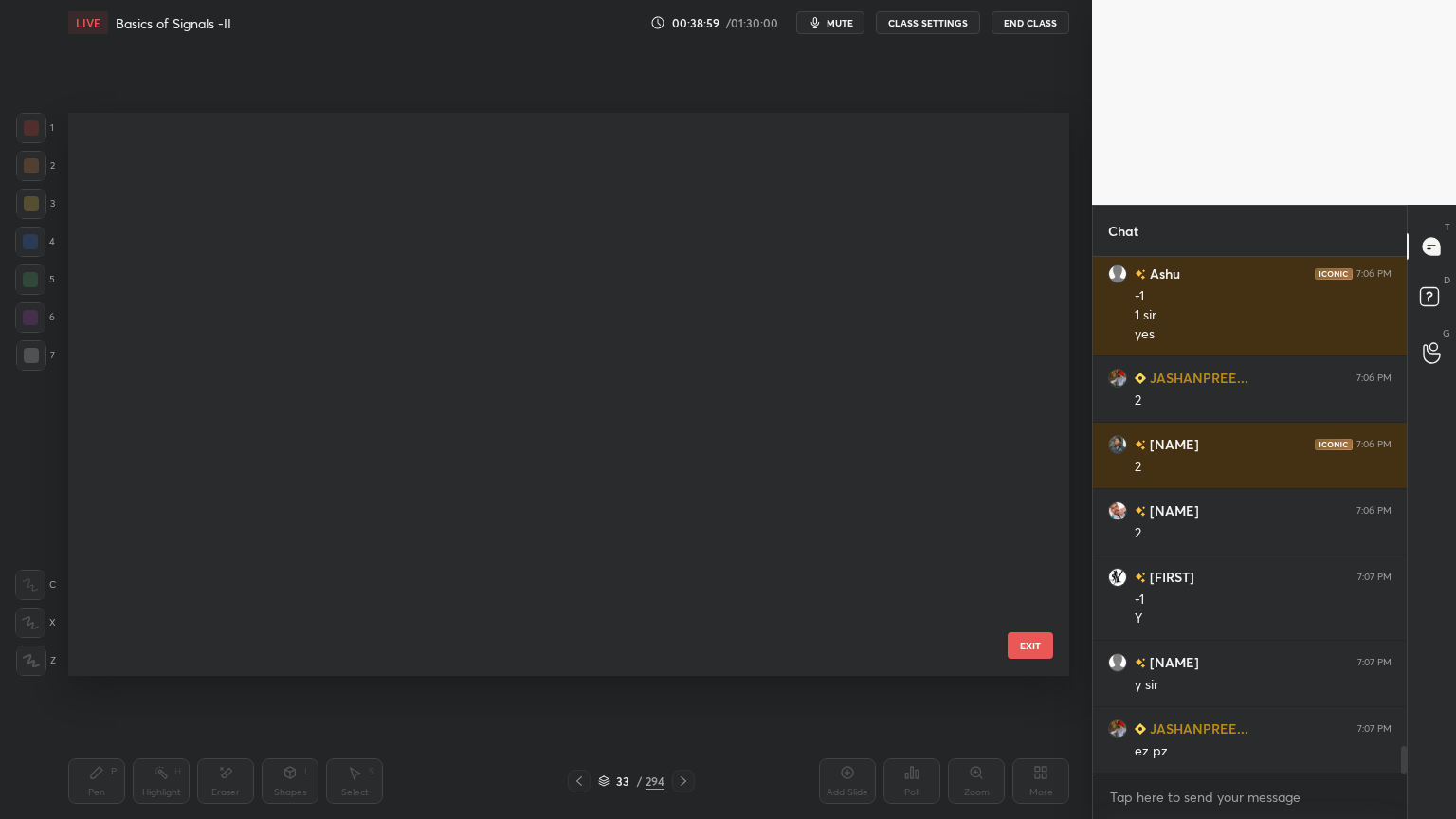 scroll, scrollTop: 1345, scrollLeft: 0, axis: vertical 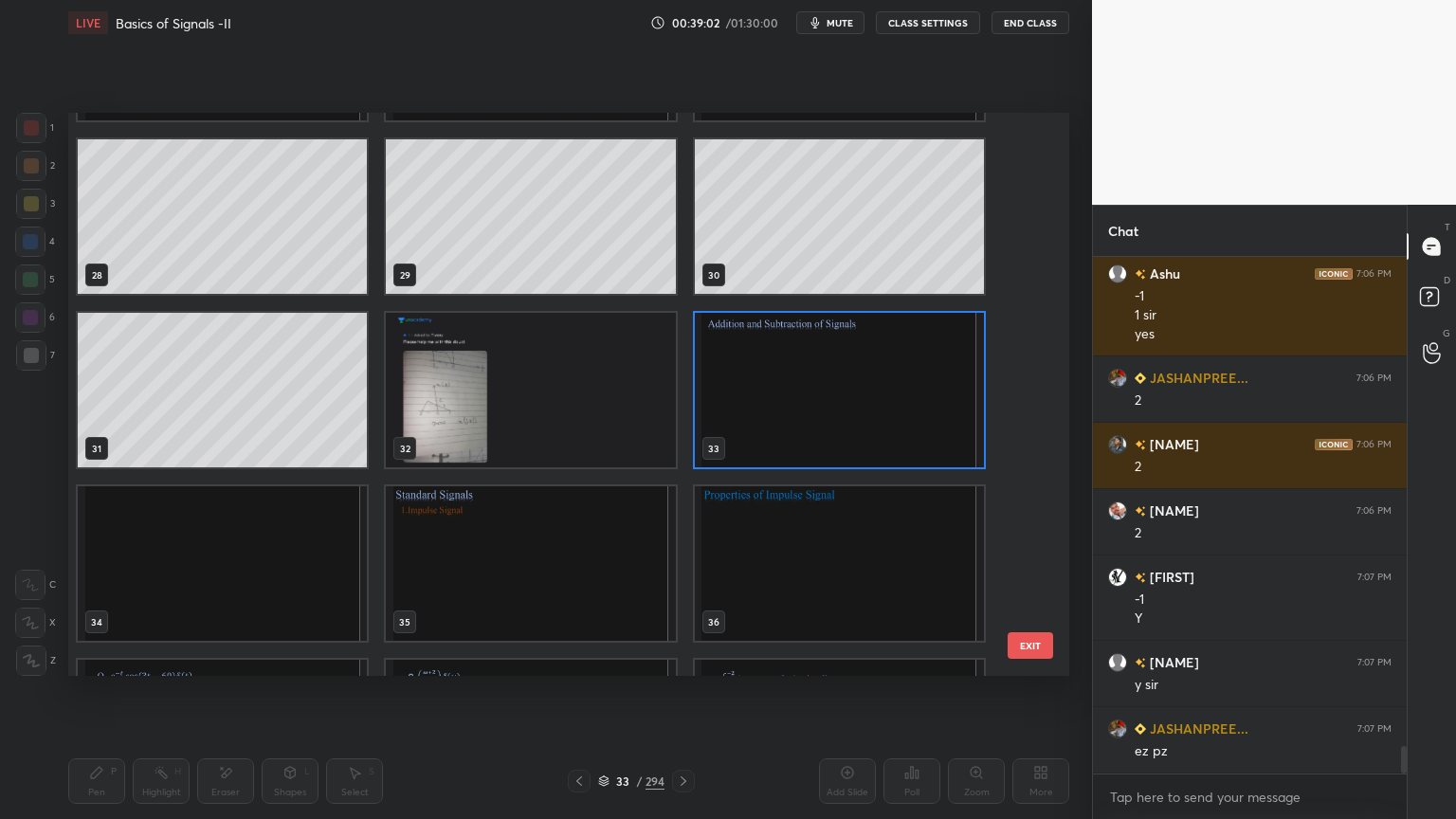 click at bounding box center [222, 563] 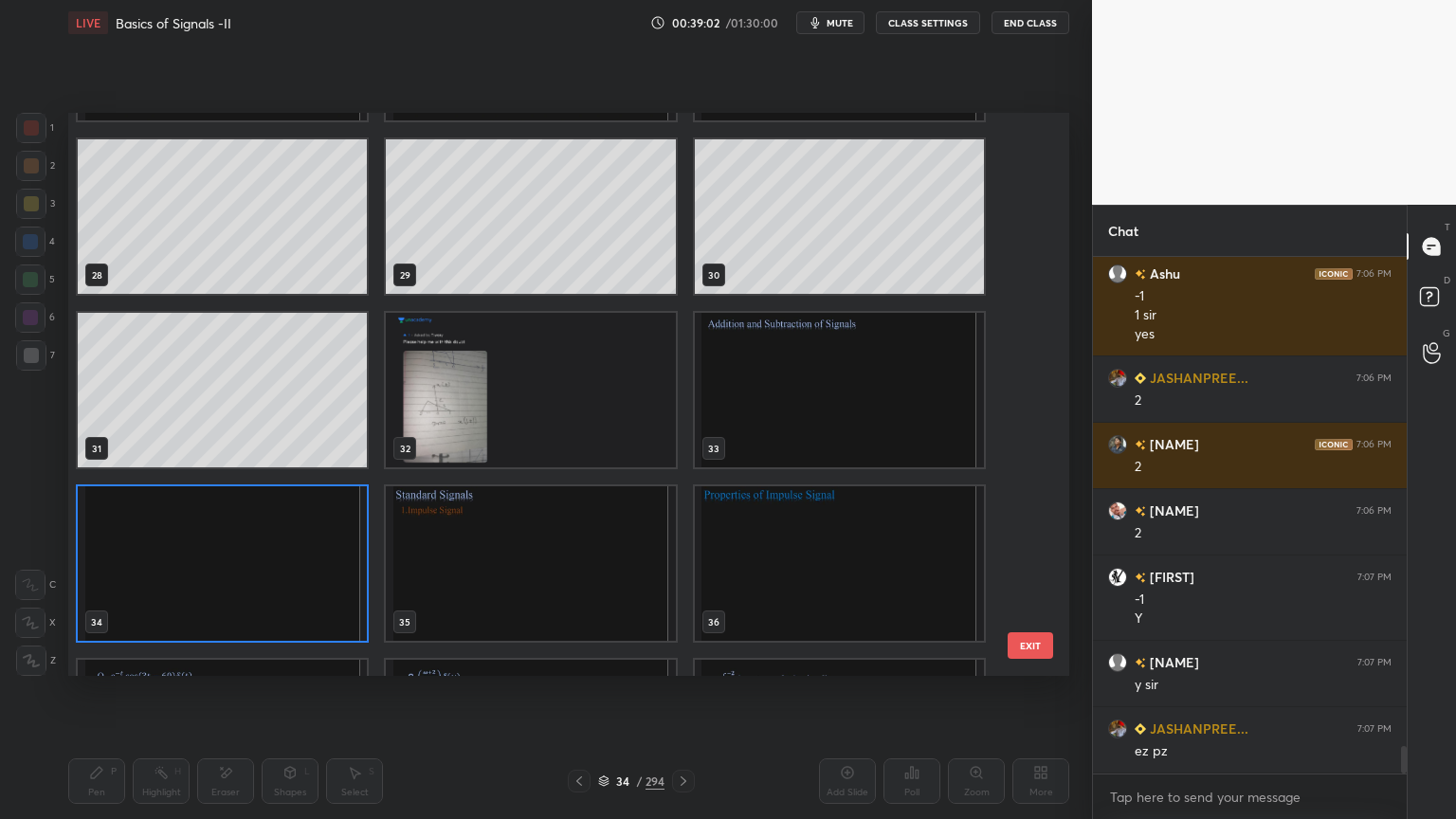 click at bounding box center (222, 563) 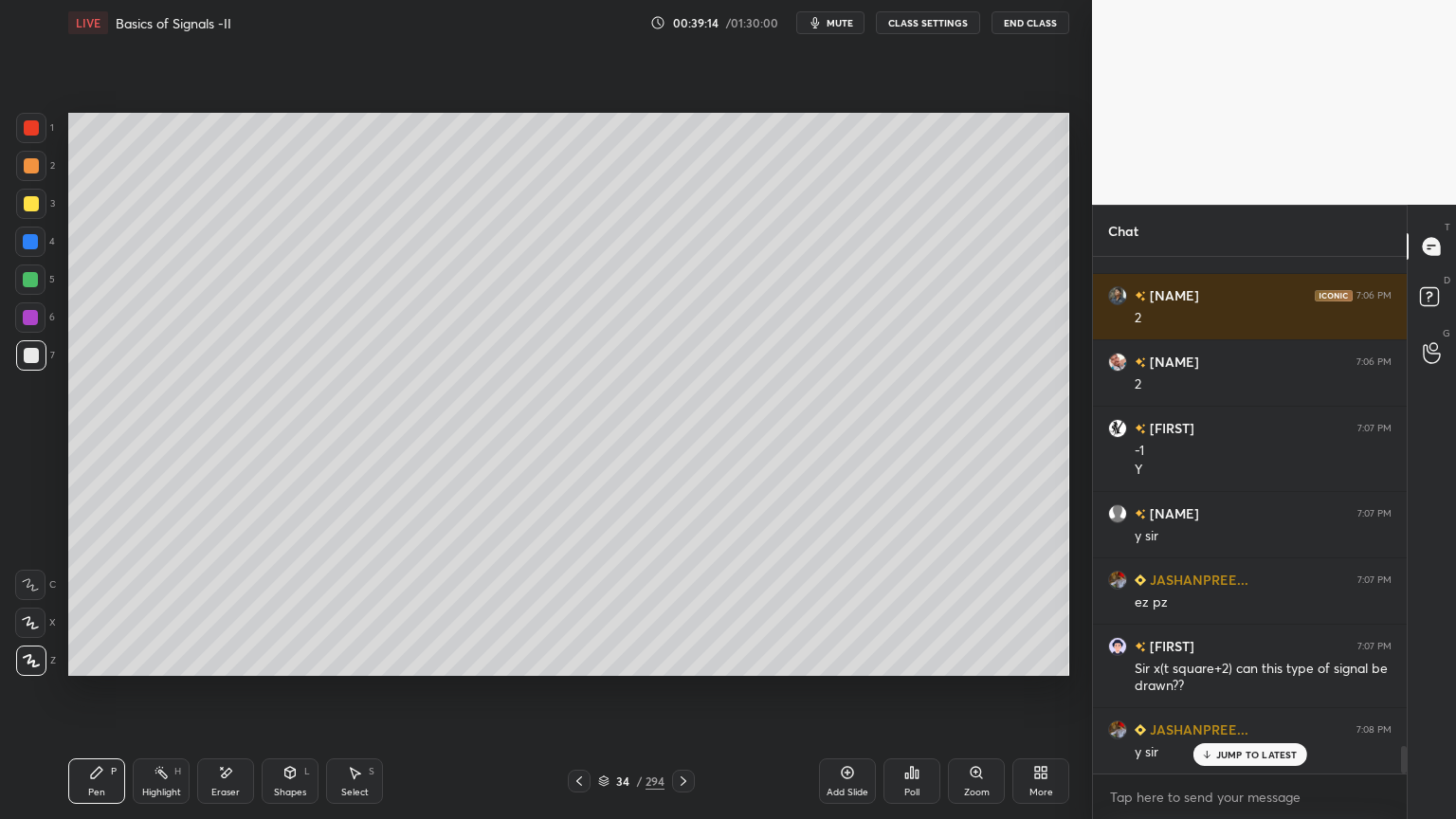 scroll, scrollTop: 9361, scrollLeft: 0, axis: vertical 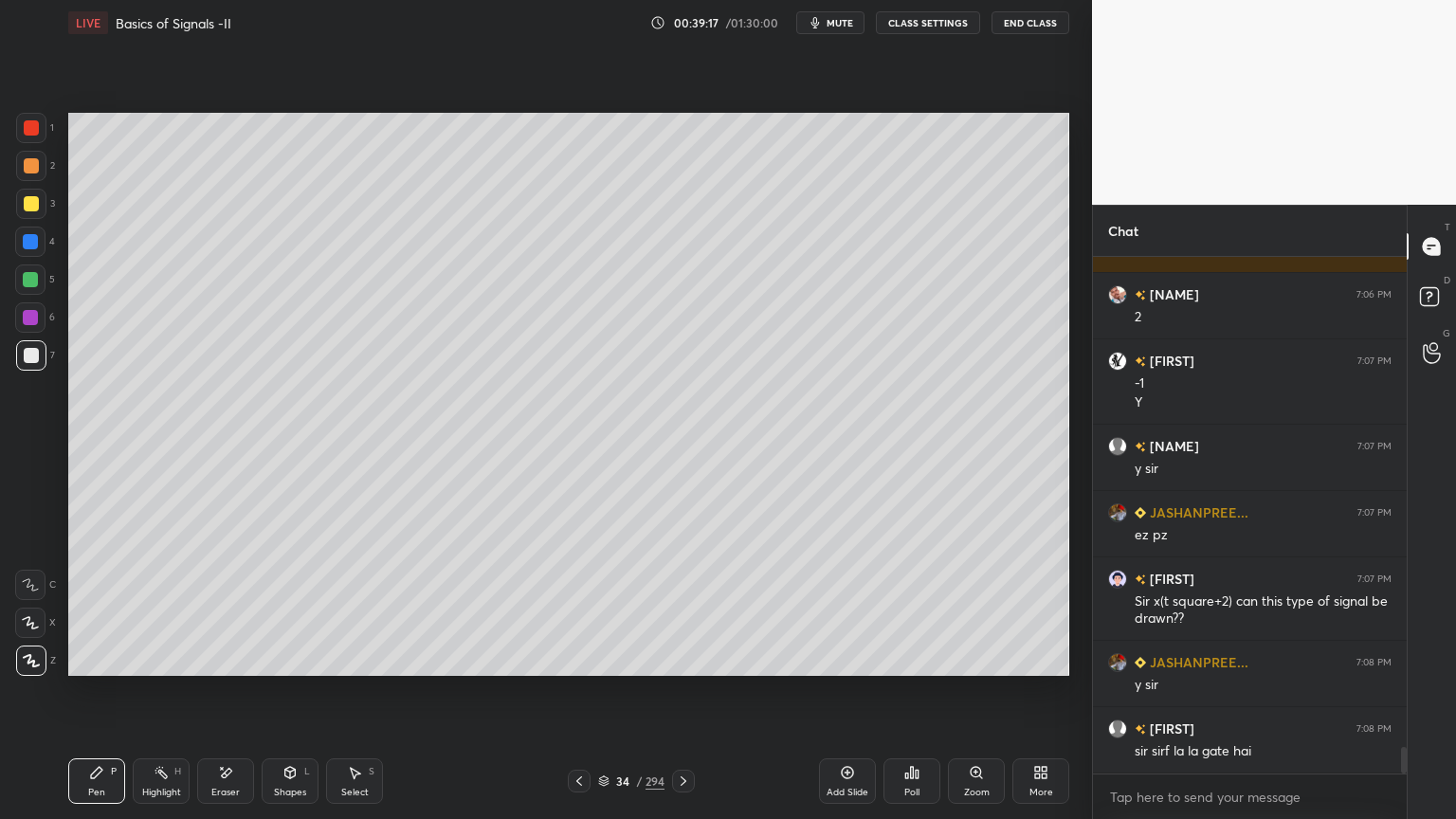 click 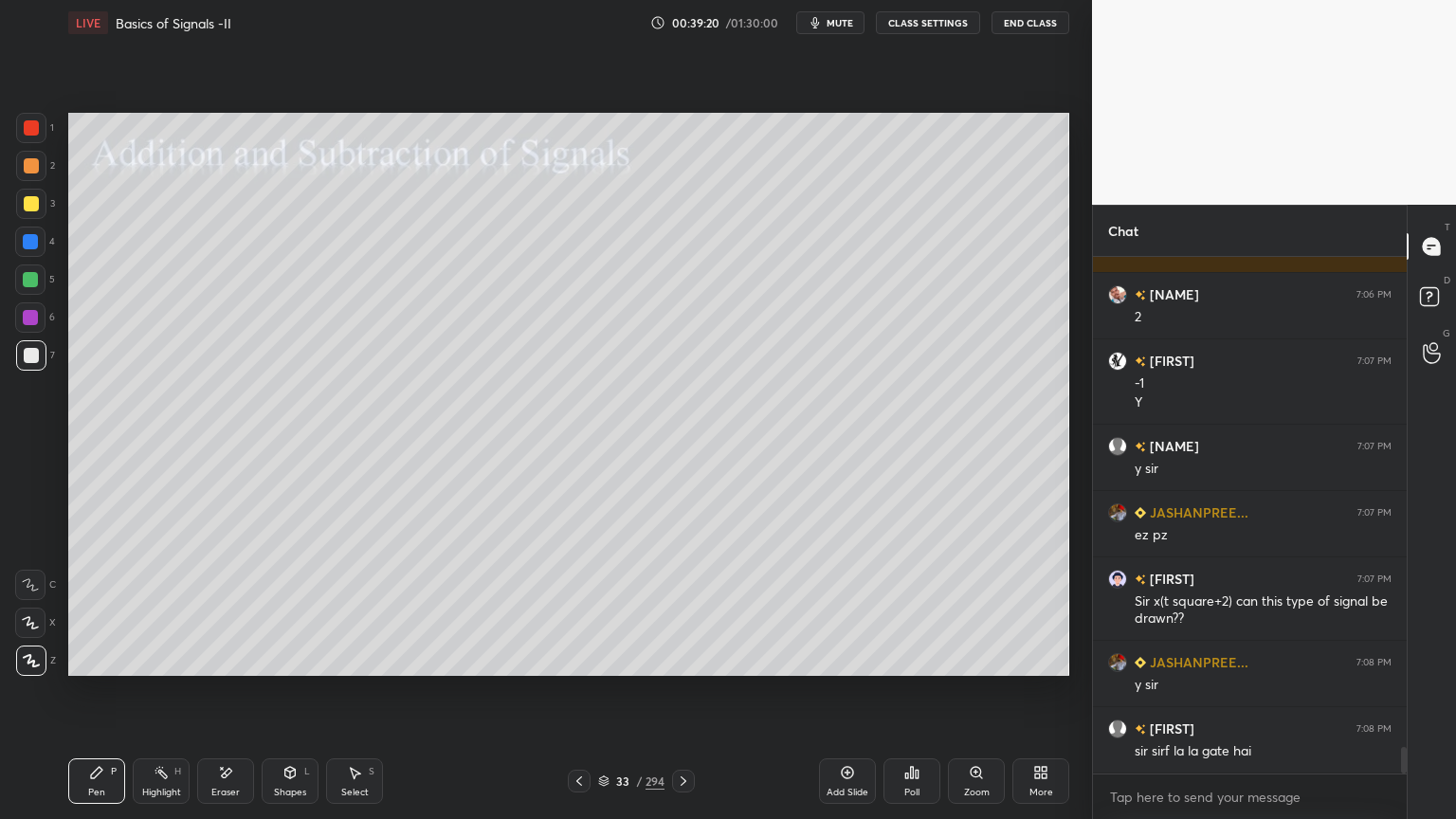 scroll, scrollTop: 9426, scrollLeft: 0, axis: vertical 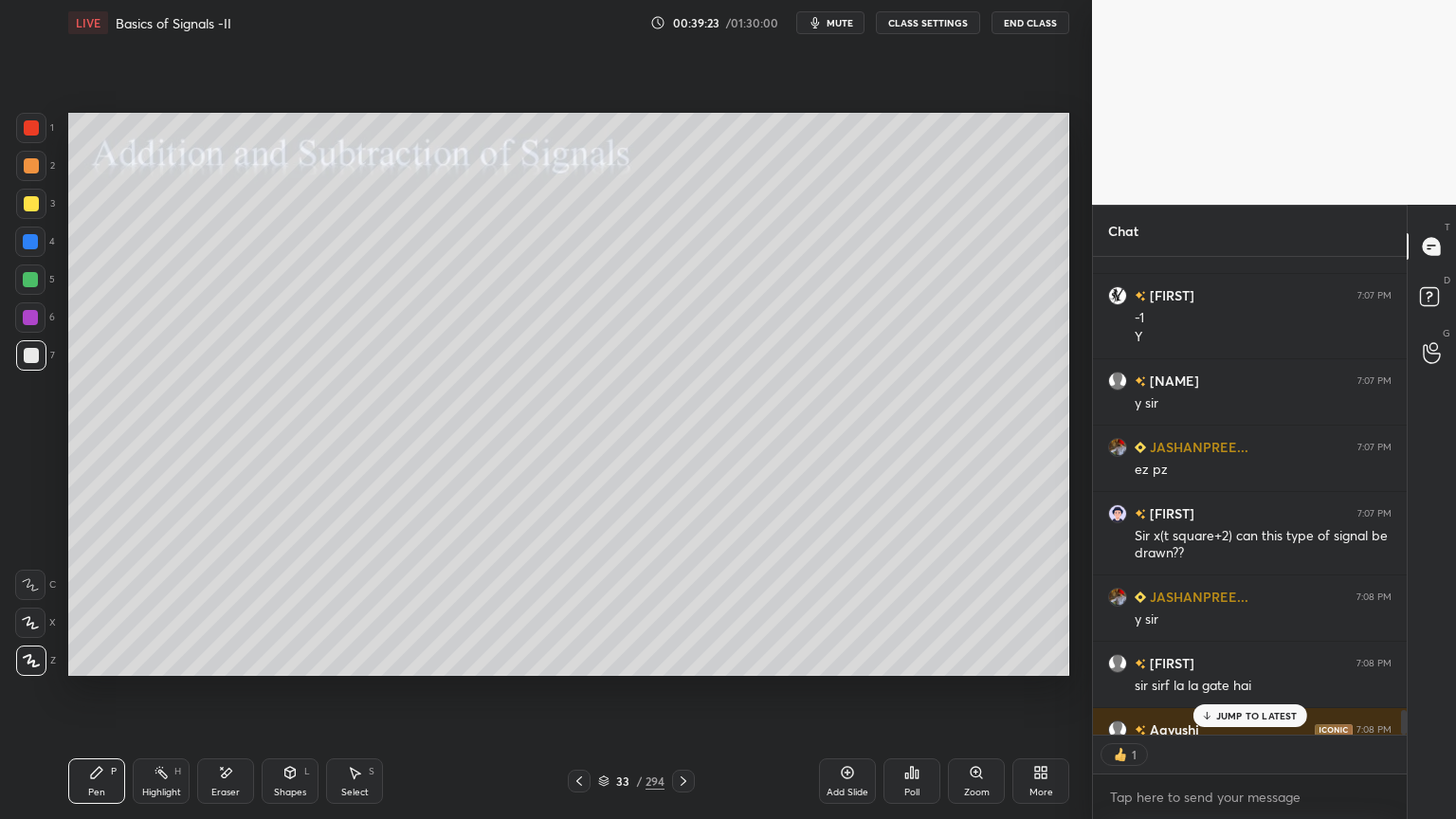 click on "JUMP TO LATEST" at bounding box center (1257, 716) 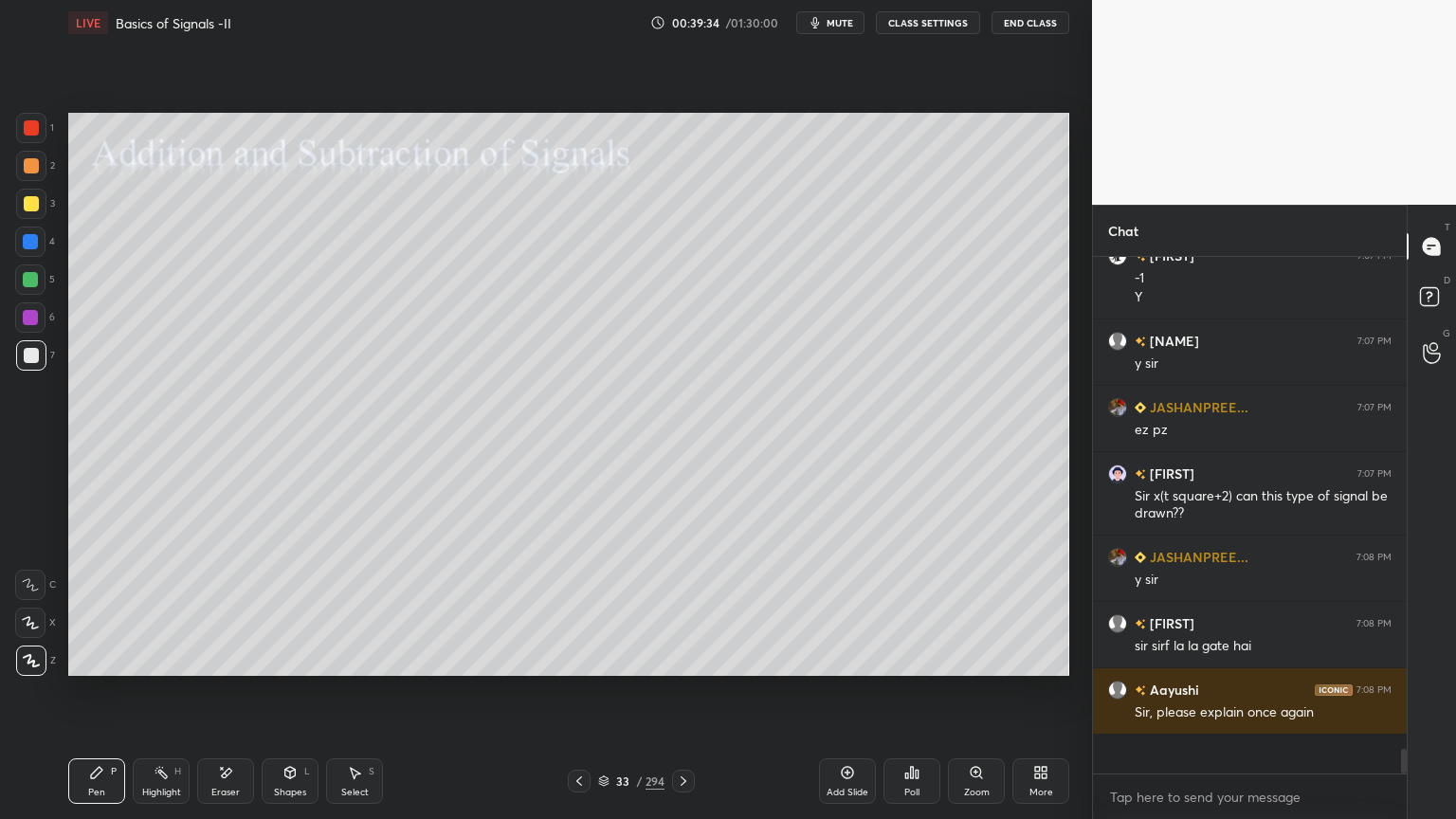scroll, scrollTop: 6, scrollLeft: 6, axis: both 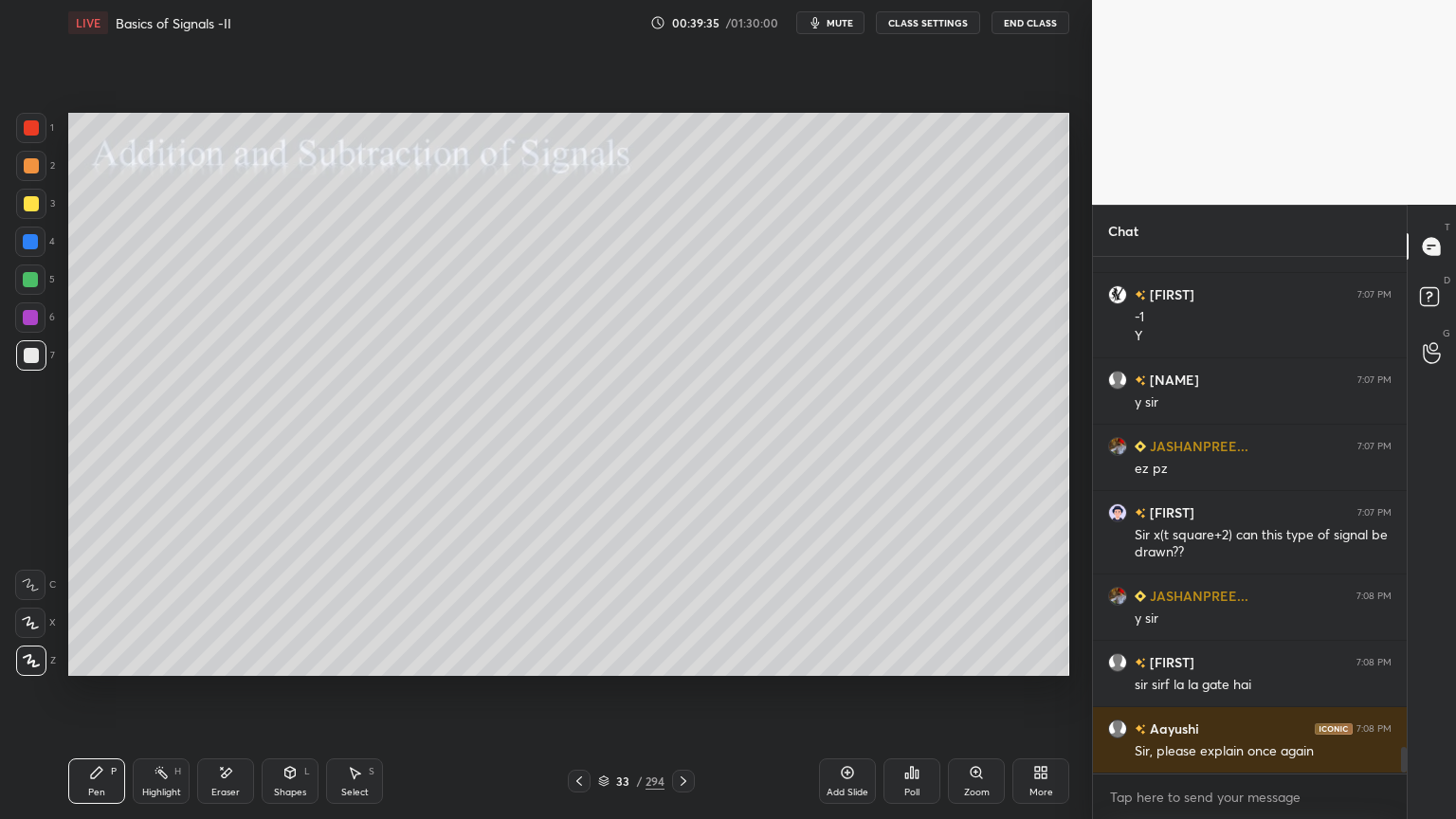 click on "Highlight" at bounding box center [161, 792] 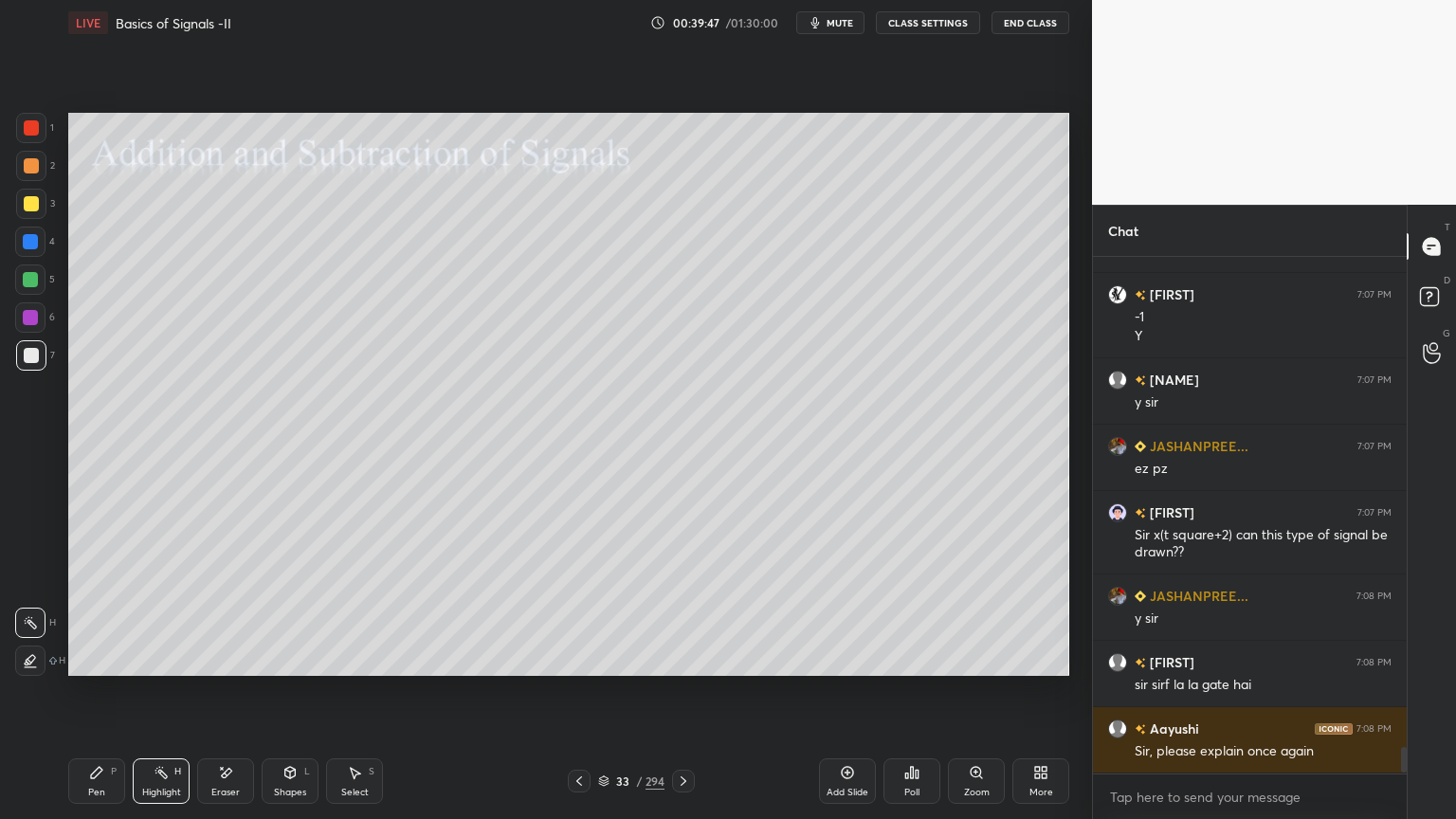 click on "Add Slide" at bounding box center (847, 781) 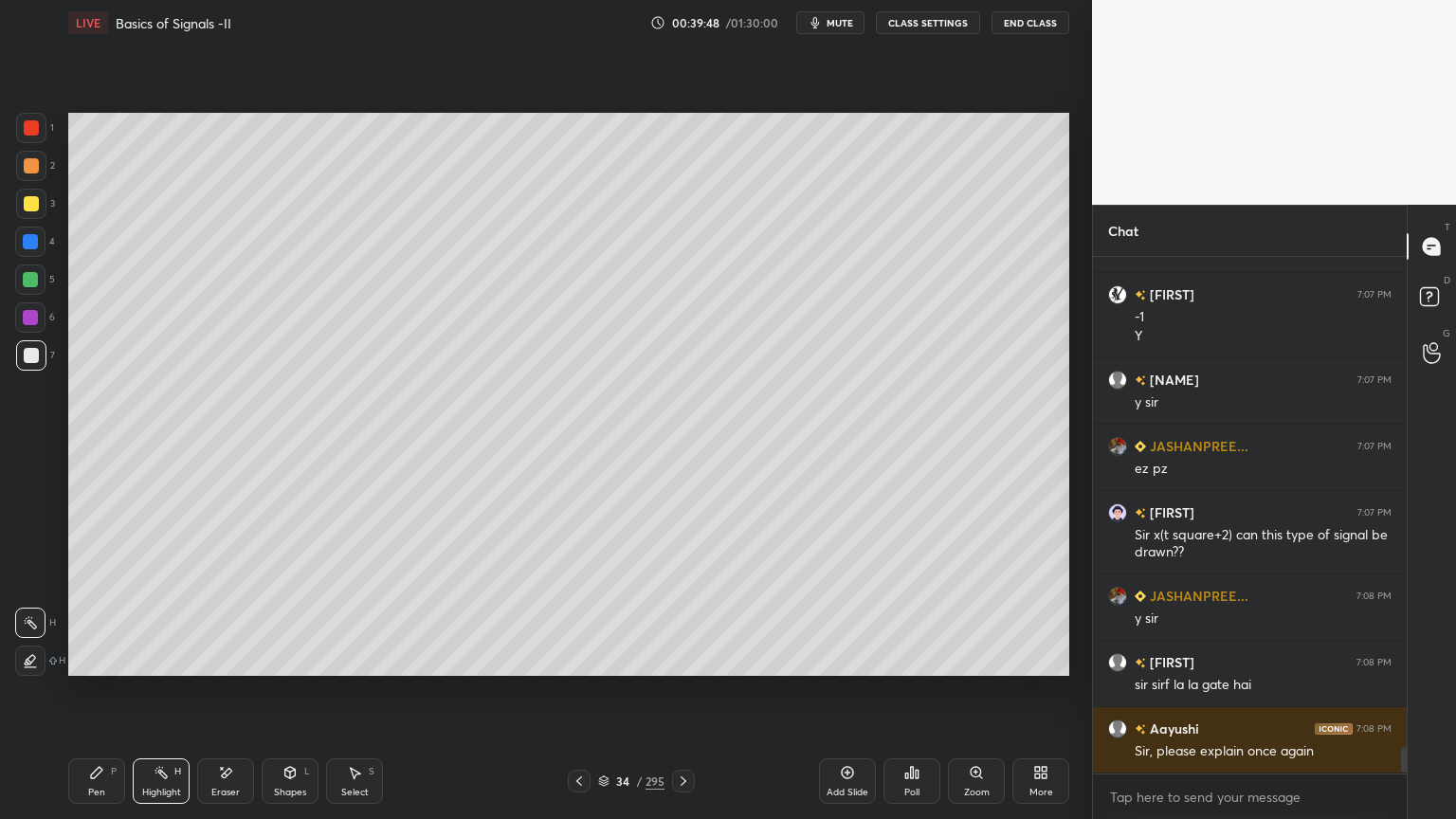 click on "Pen P" at bounding box center [97, 781] 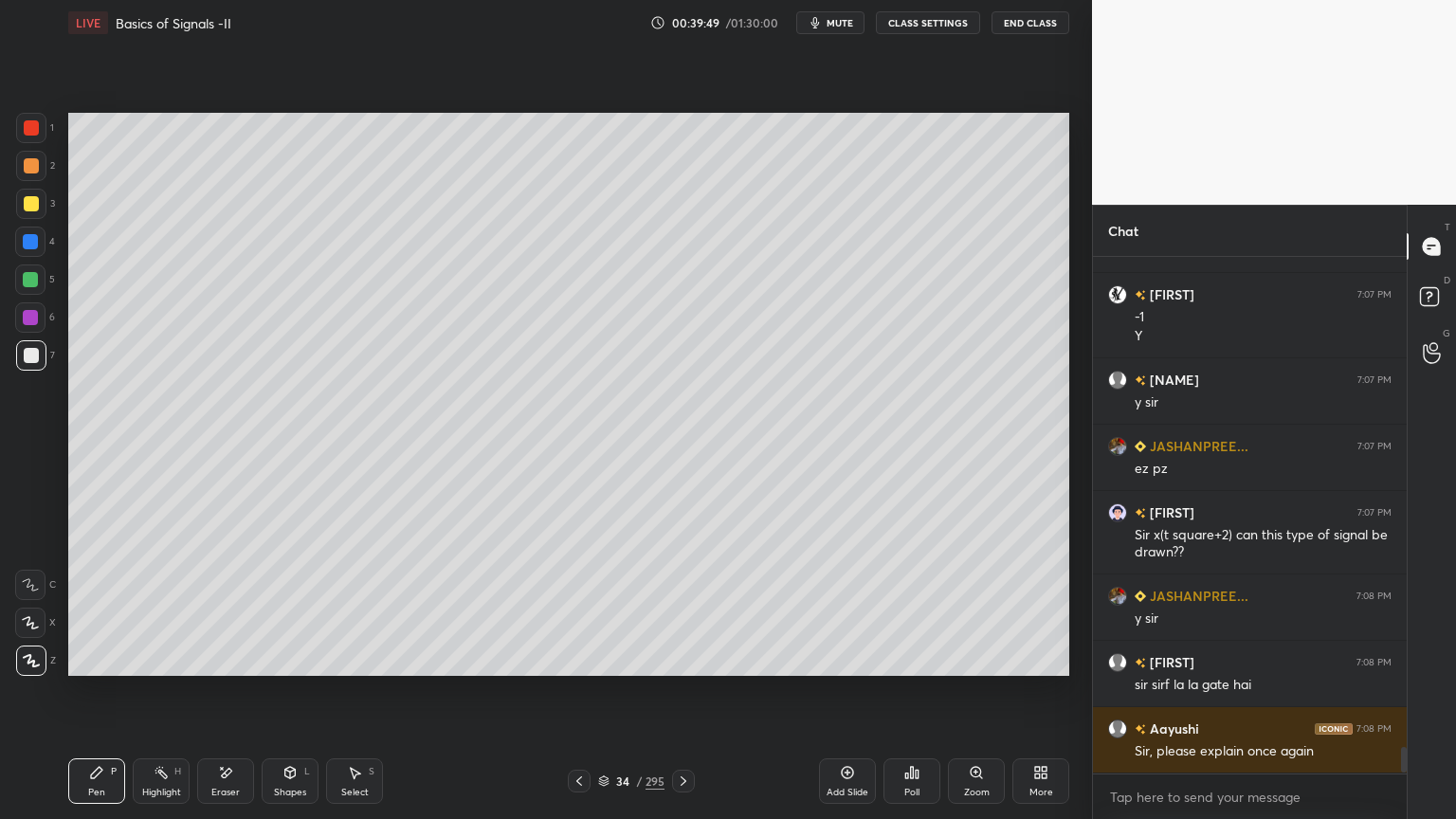 click at bounding box center [31, 204] 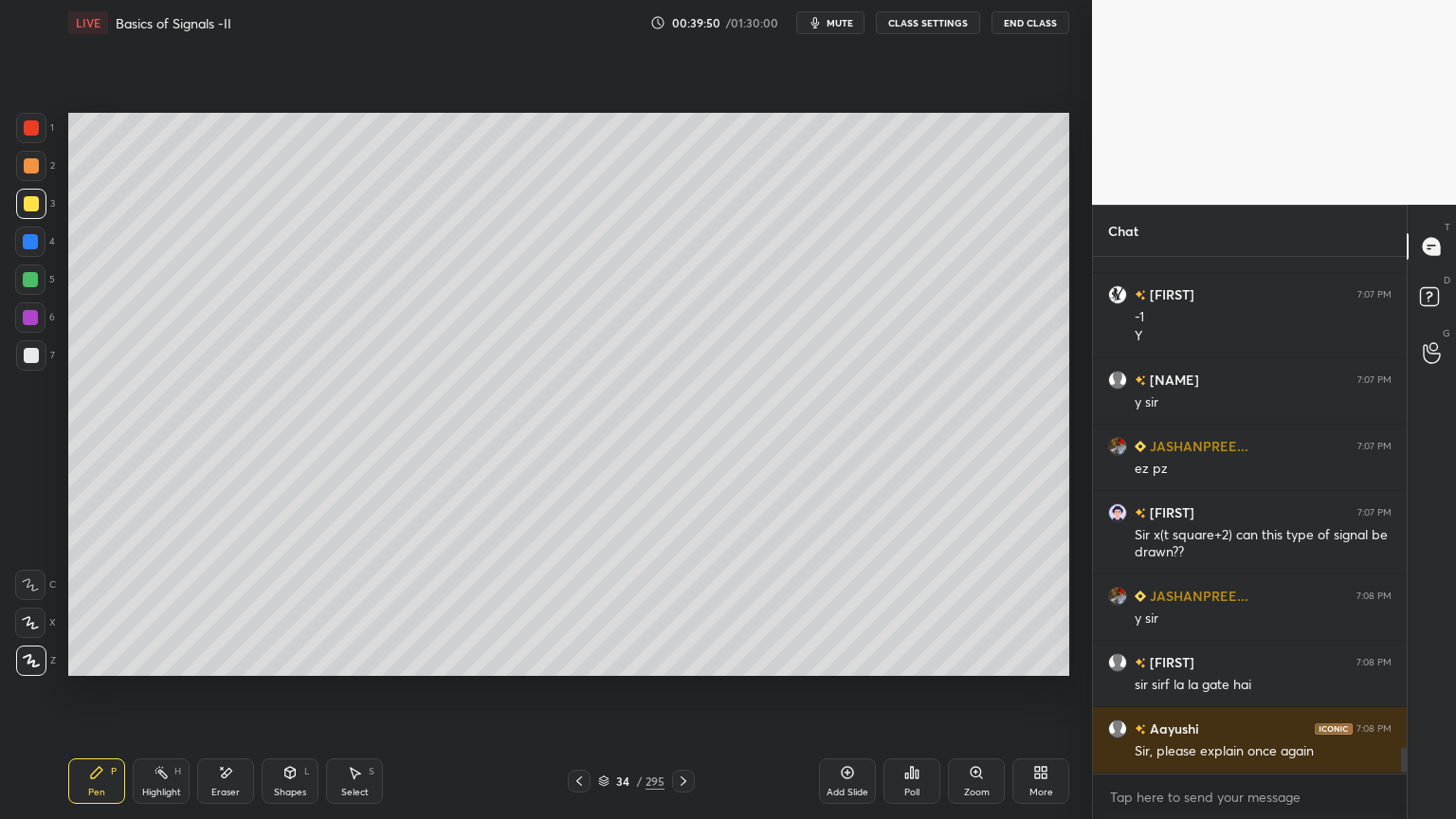 click 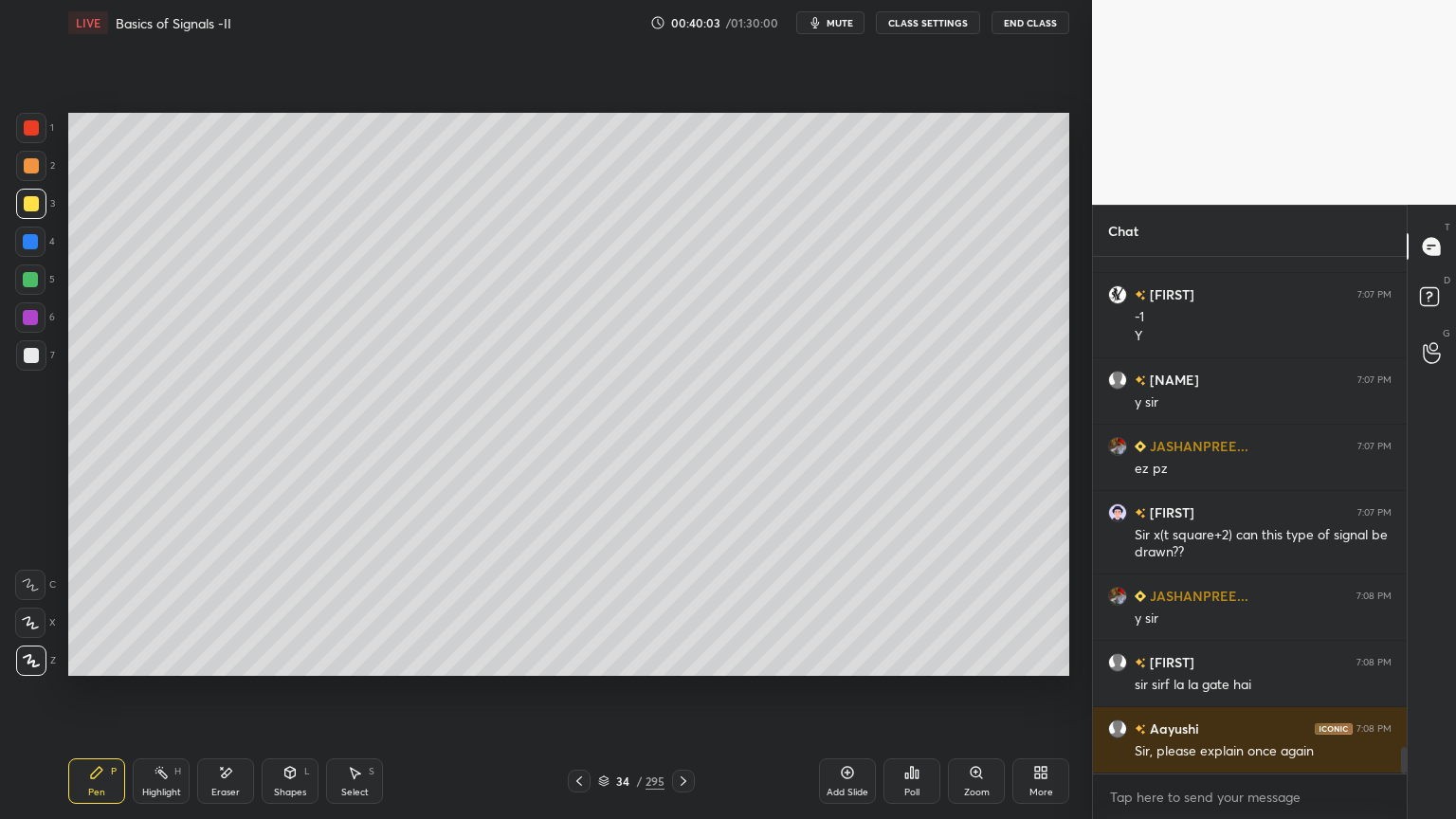 scroll, scrollTop: 9493, scrollLeft: 0, axis: vertical 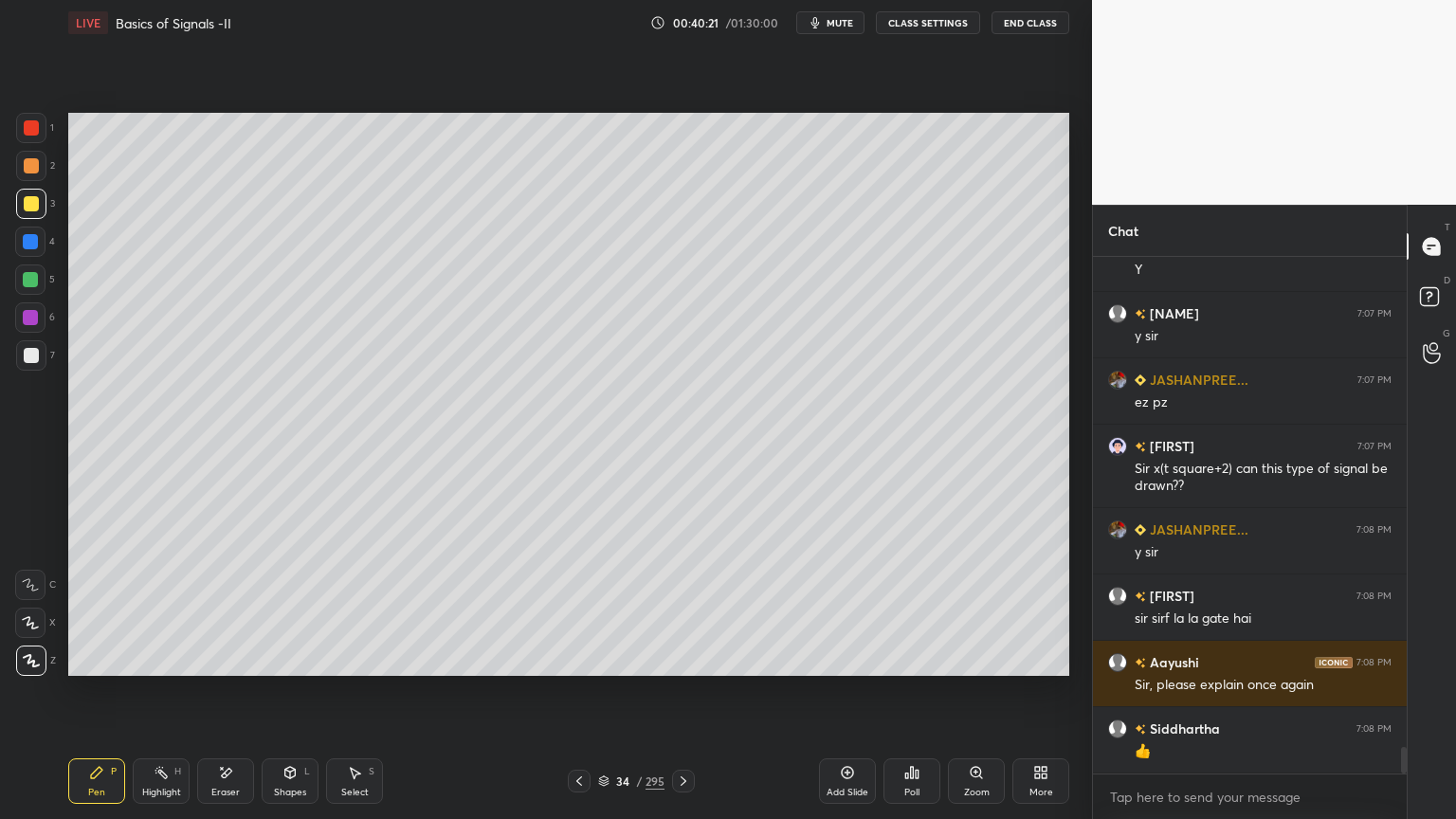 click on "Select S" at bounding box center [355, 781] 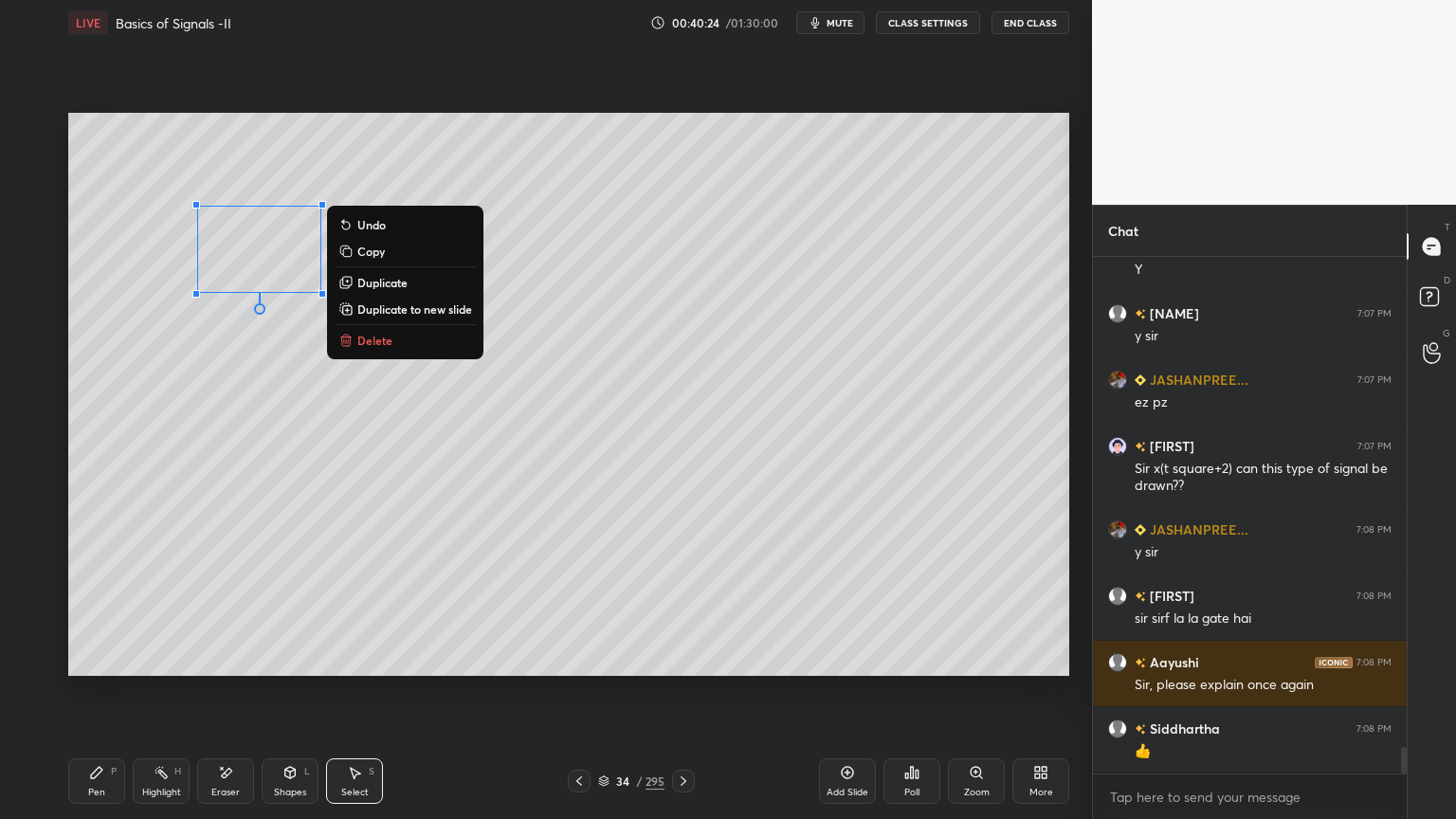 click on "0 ° Undo Copy Duplicate Duplicate to new slide Delete" at bounding box center [569, 394] 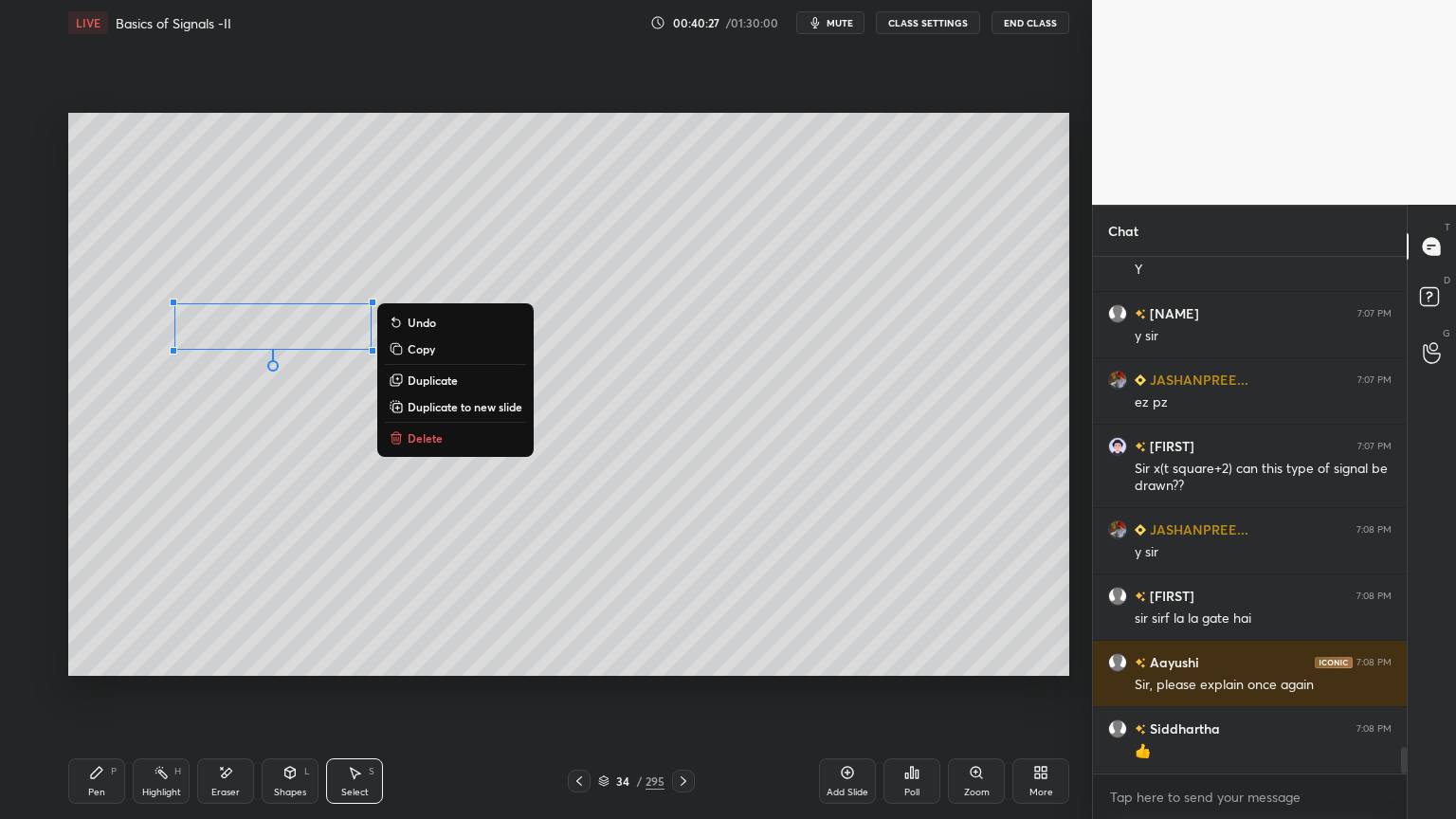 click on "0 ° Undo Copy Duplicate Duplicate to new slide Delete" at bounding box center (569, 394) 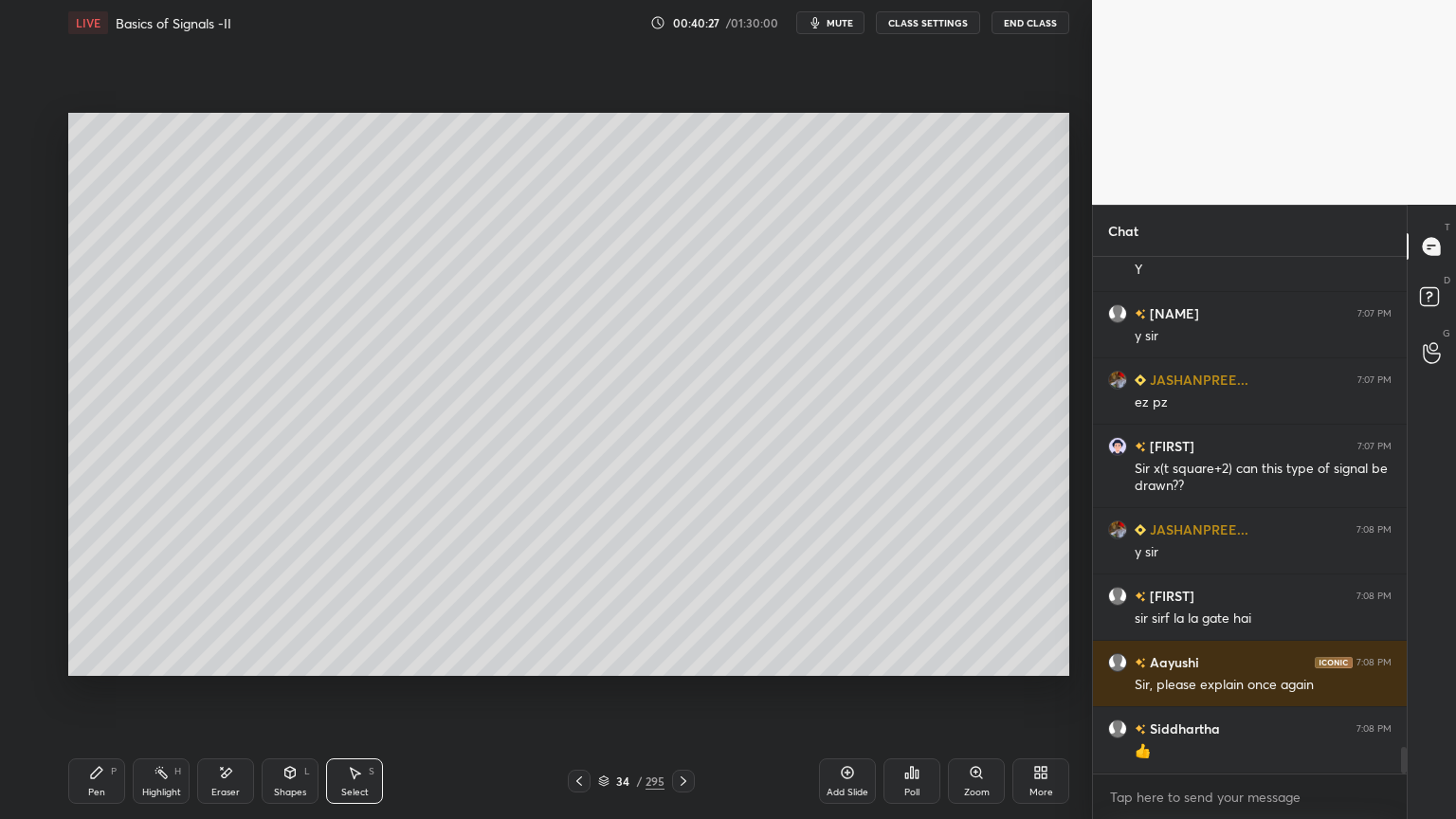 click 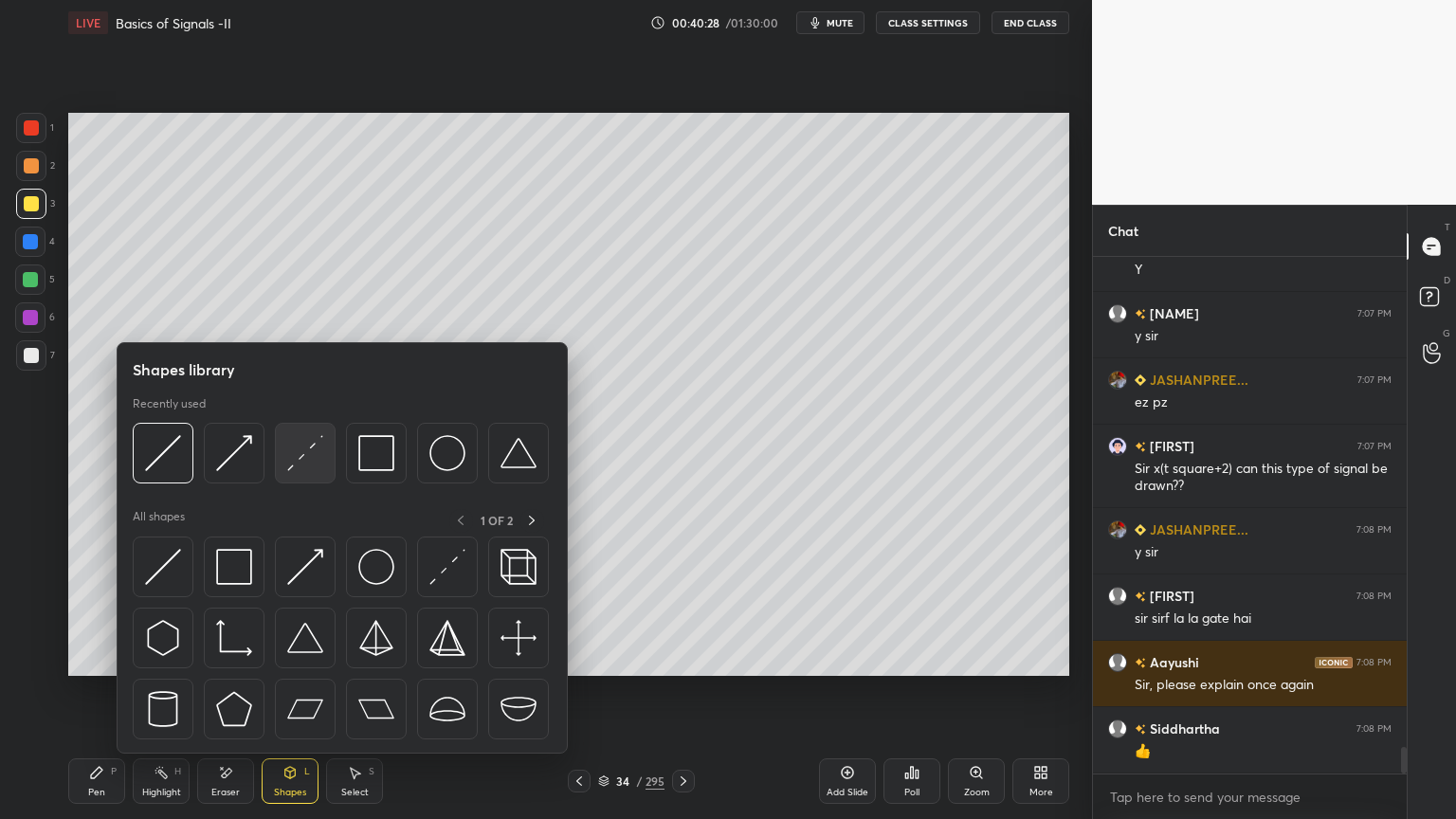 click at bounding box center (305, 453) 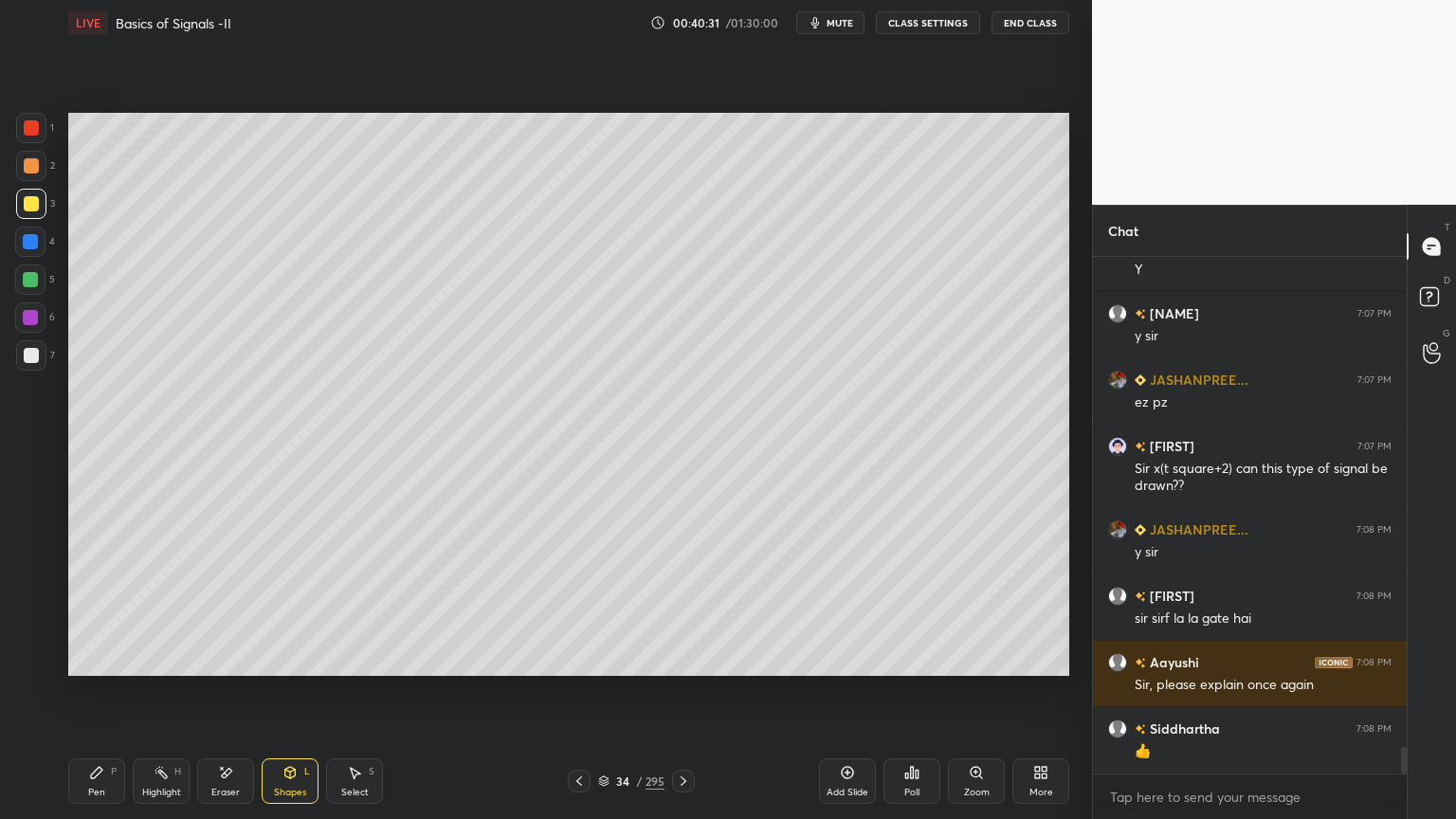 click on "Pen P" at bounding box center [97, 781] 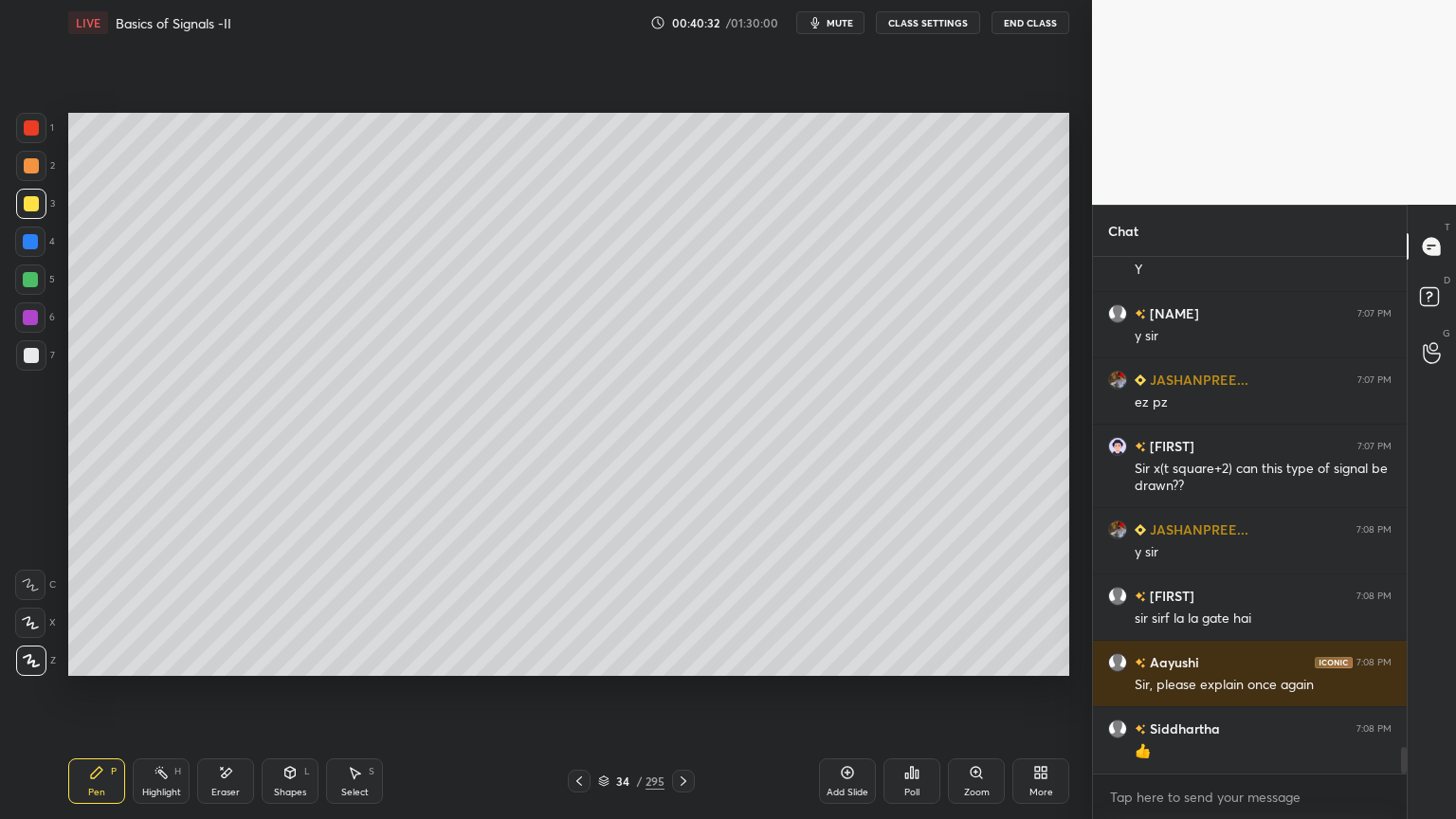 click at bounding box center [31, 166] 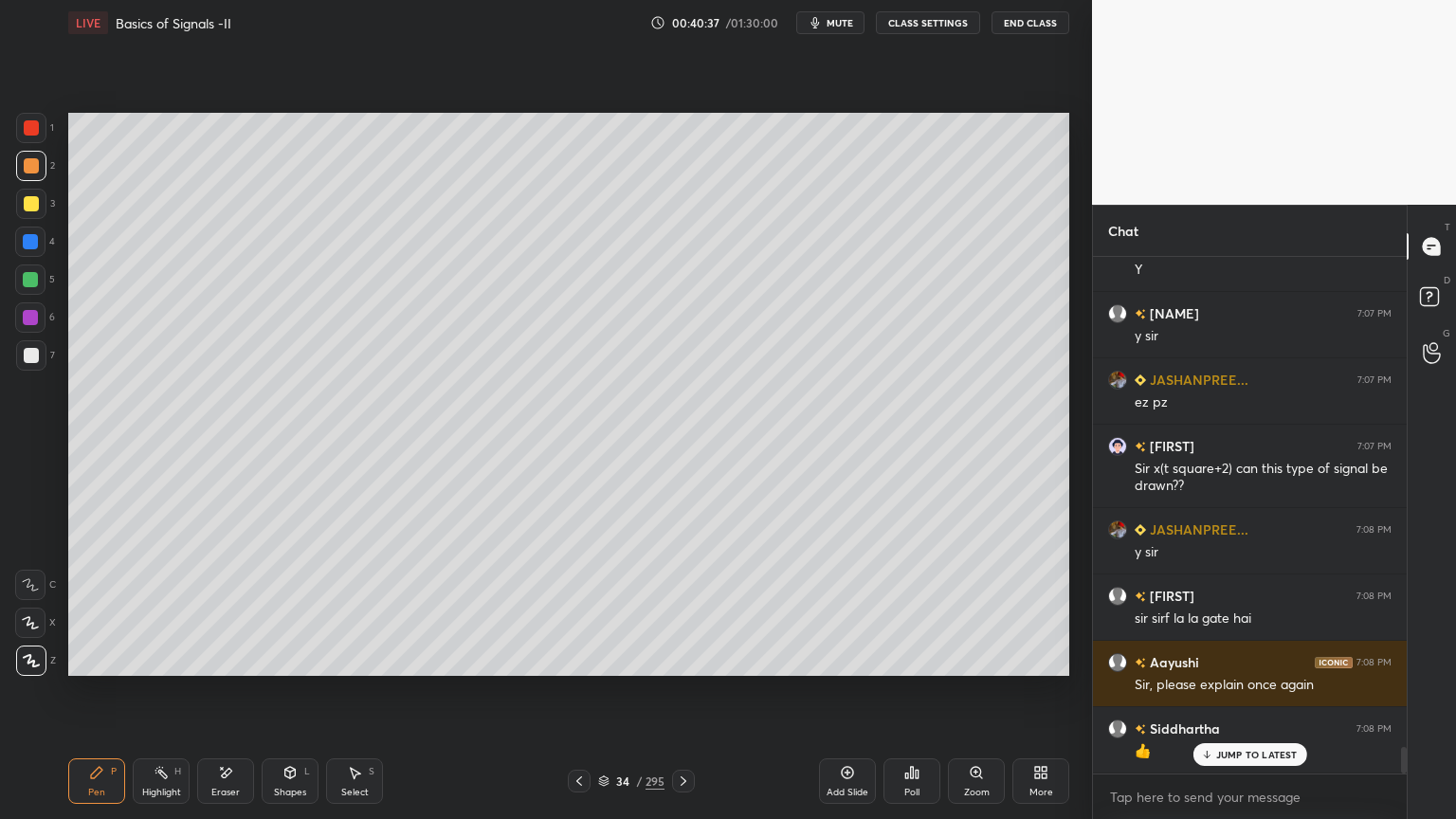 scroll, scrollTop: 9559, scrollLeft: 0, axis: vertical 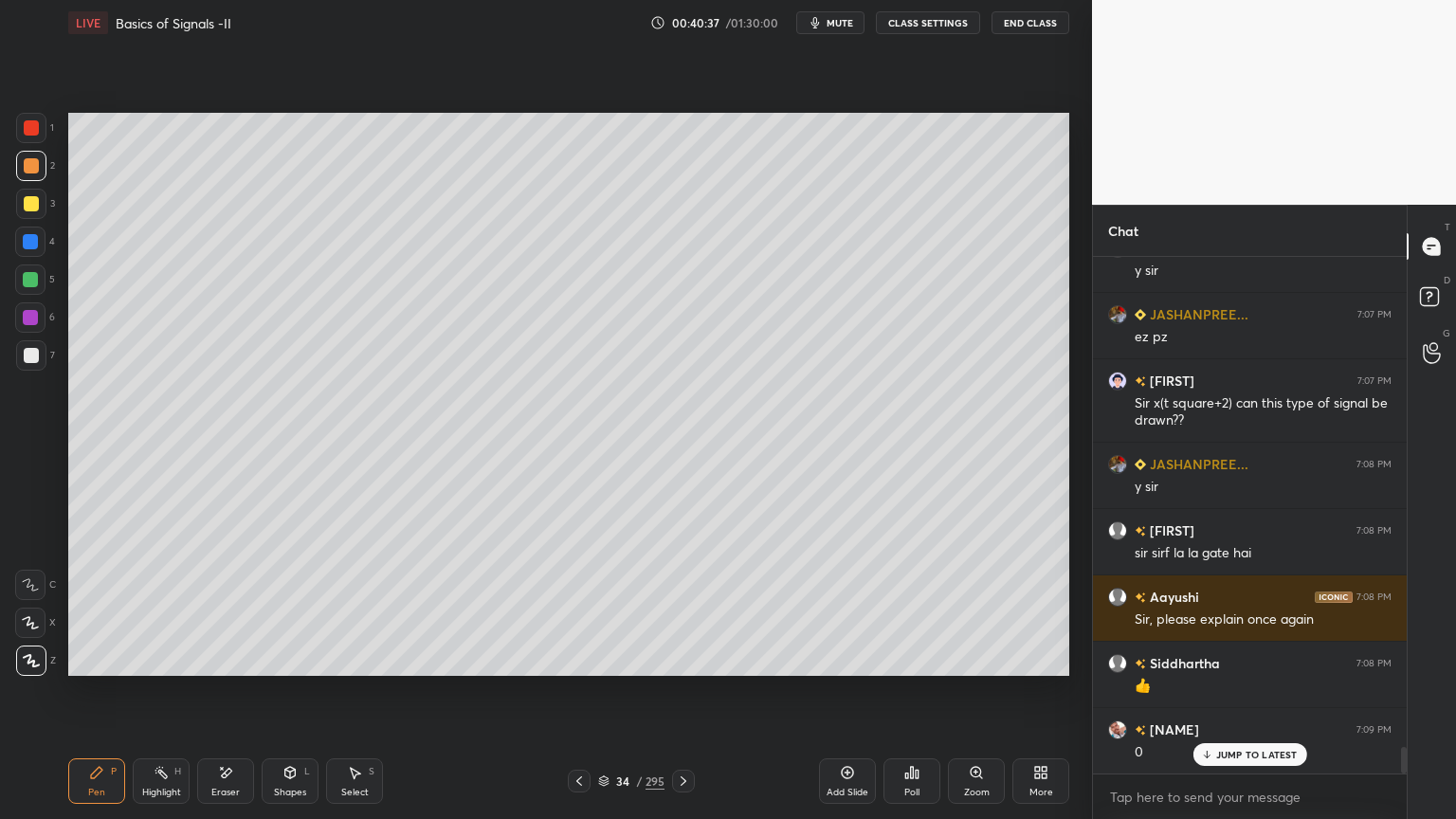 click 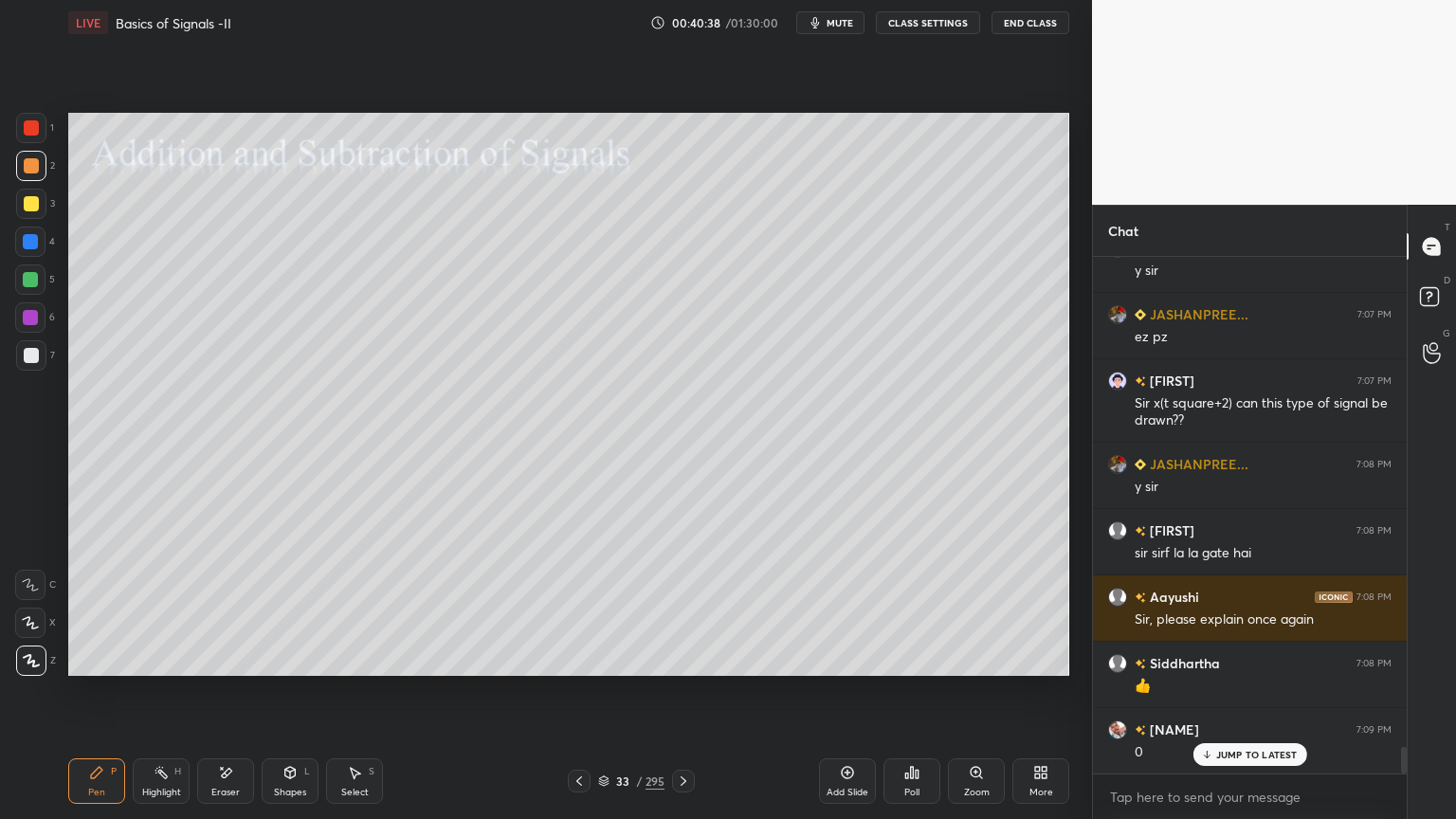 click on "Highlight H" at bounding box center (161, 781) 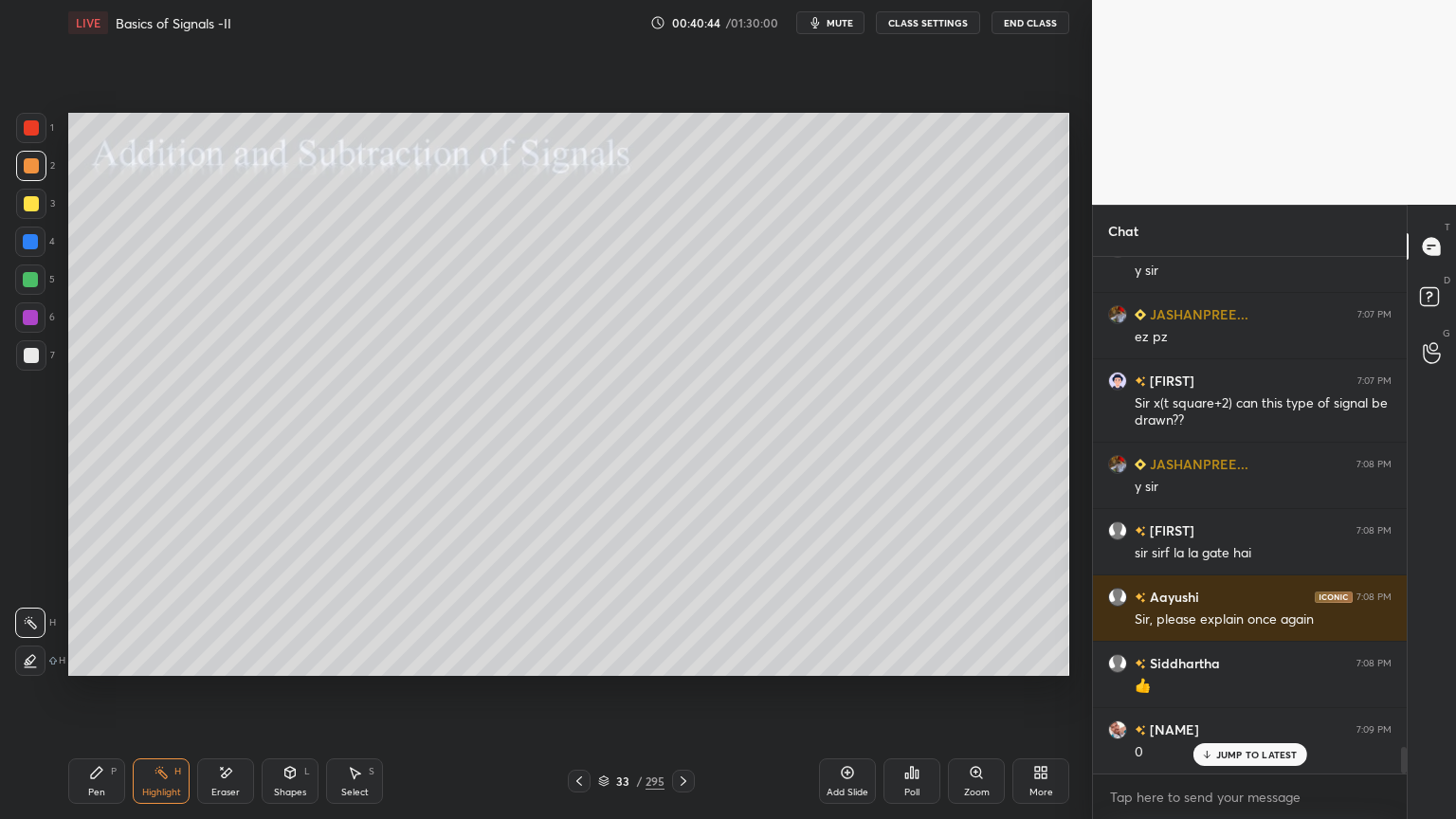 click 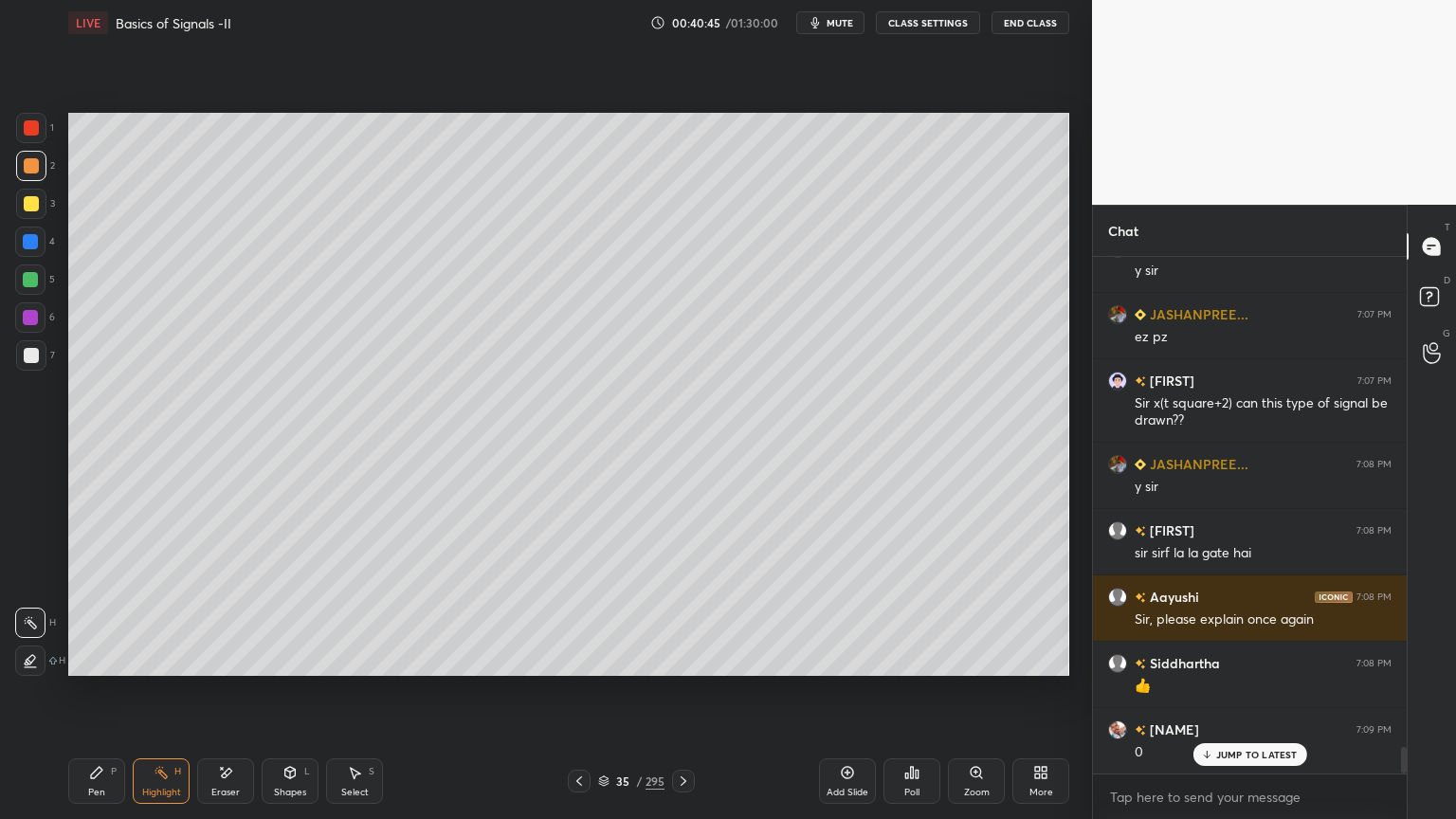 click 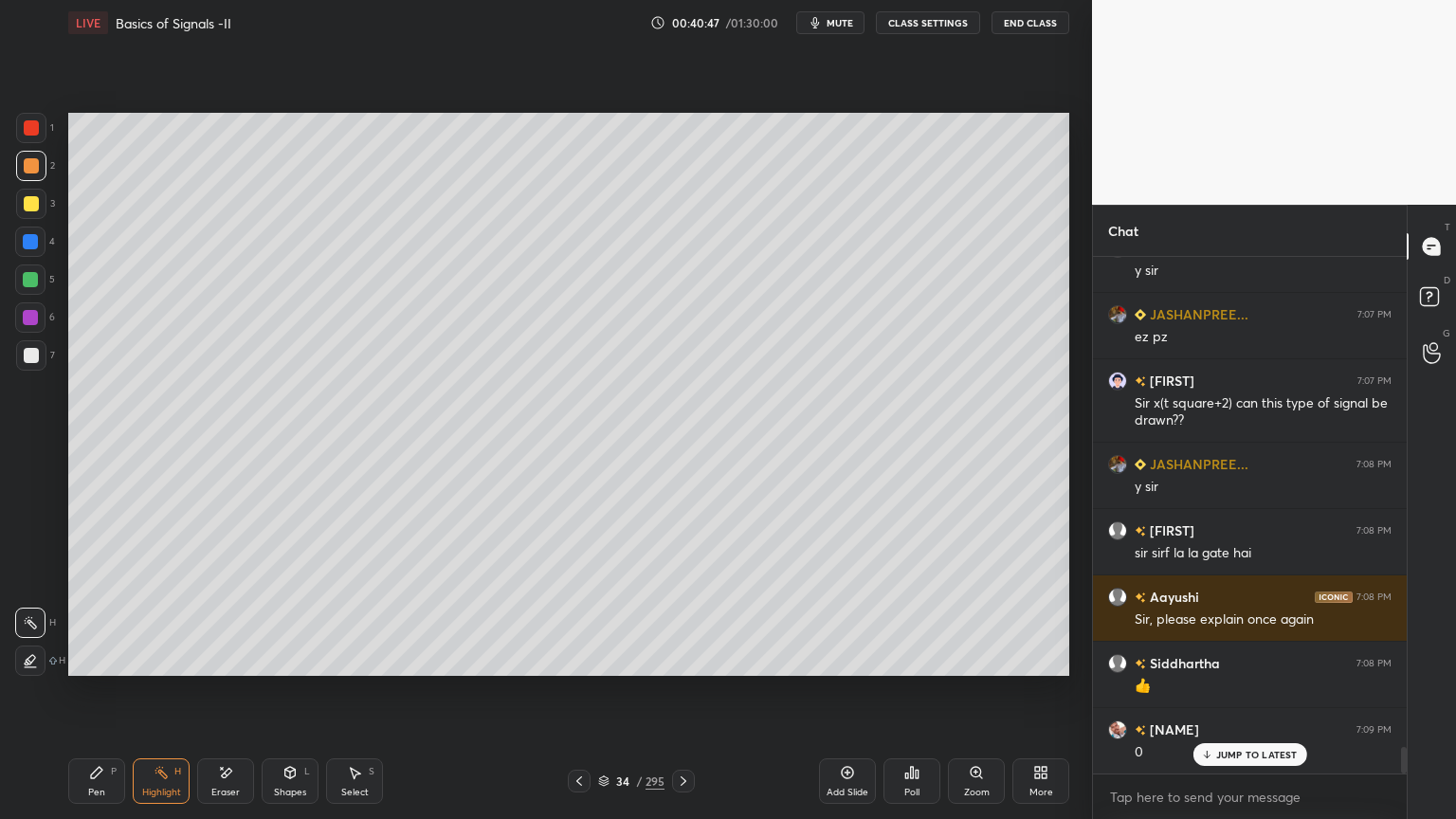 click 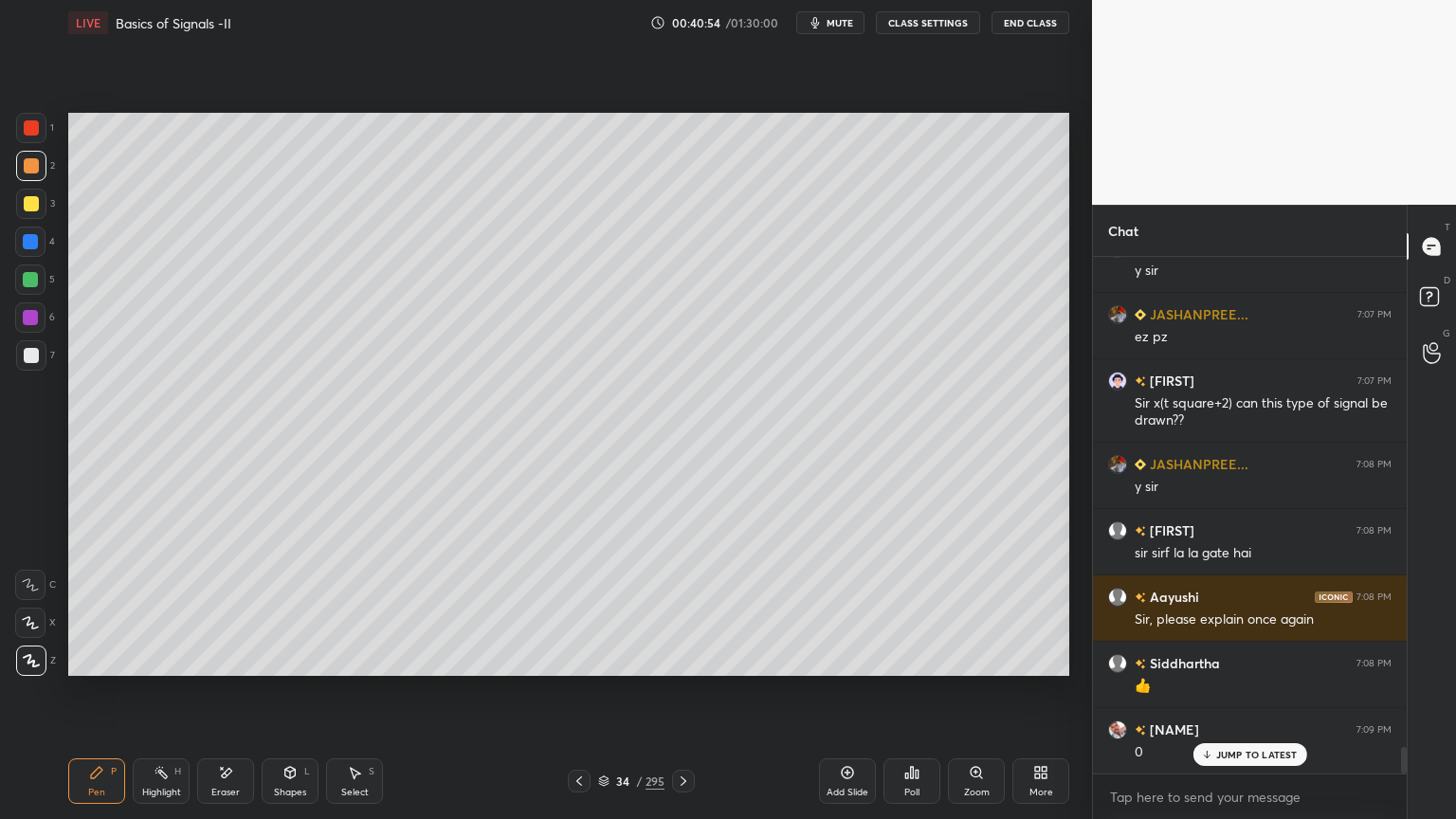 click 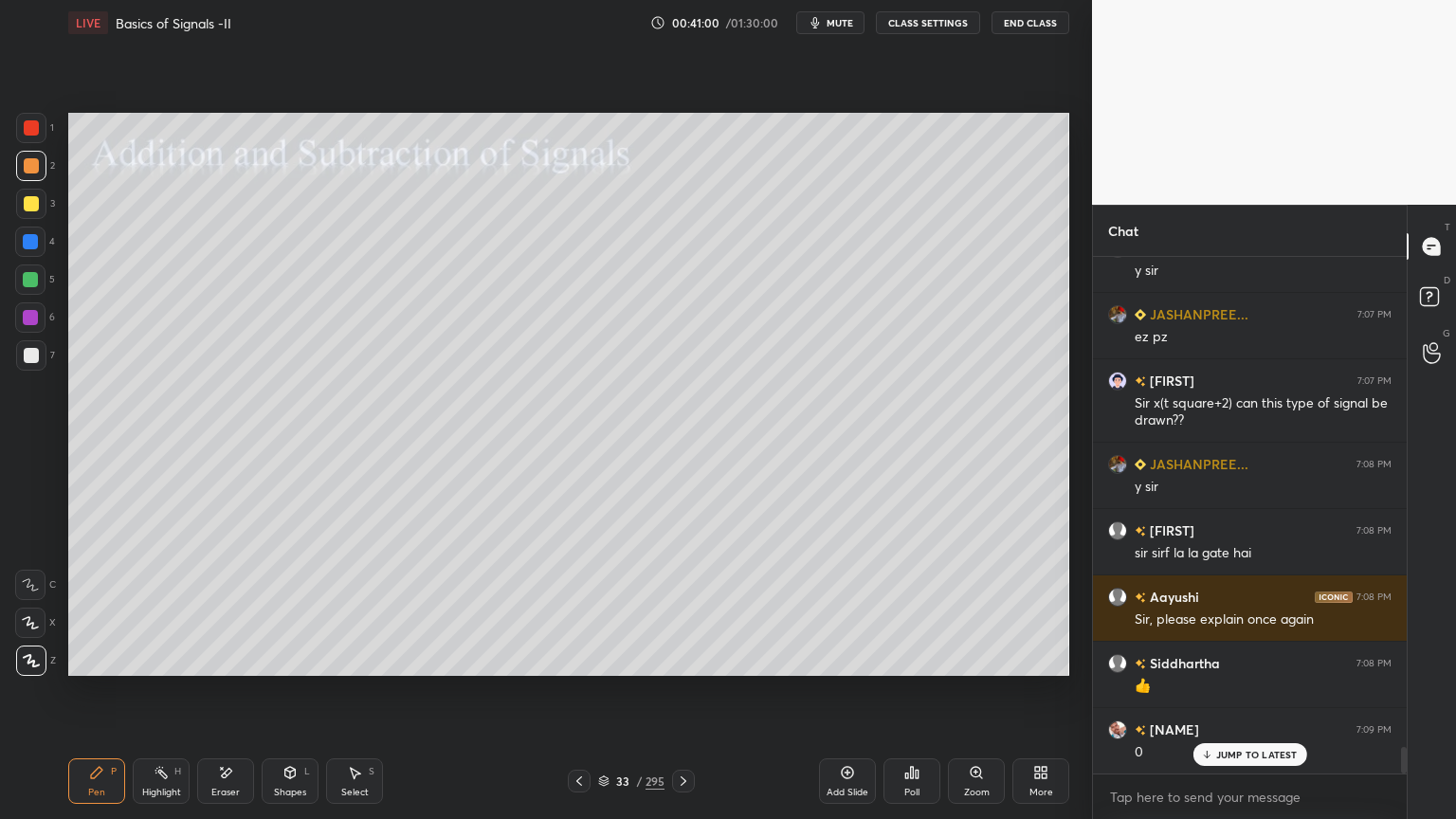click 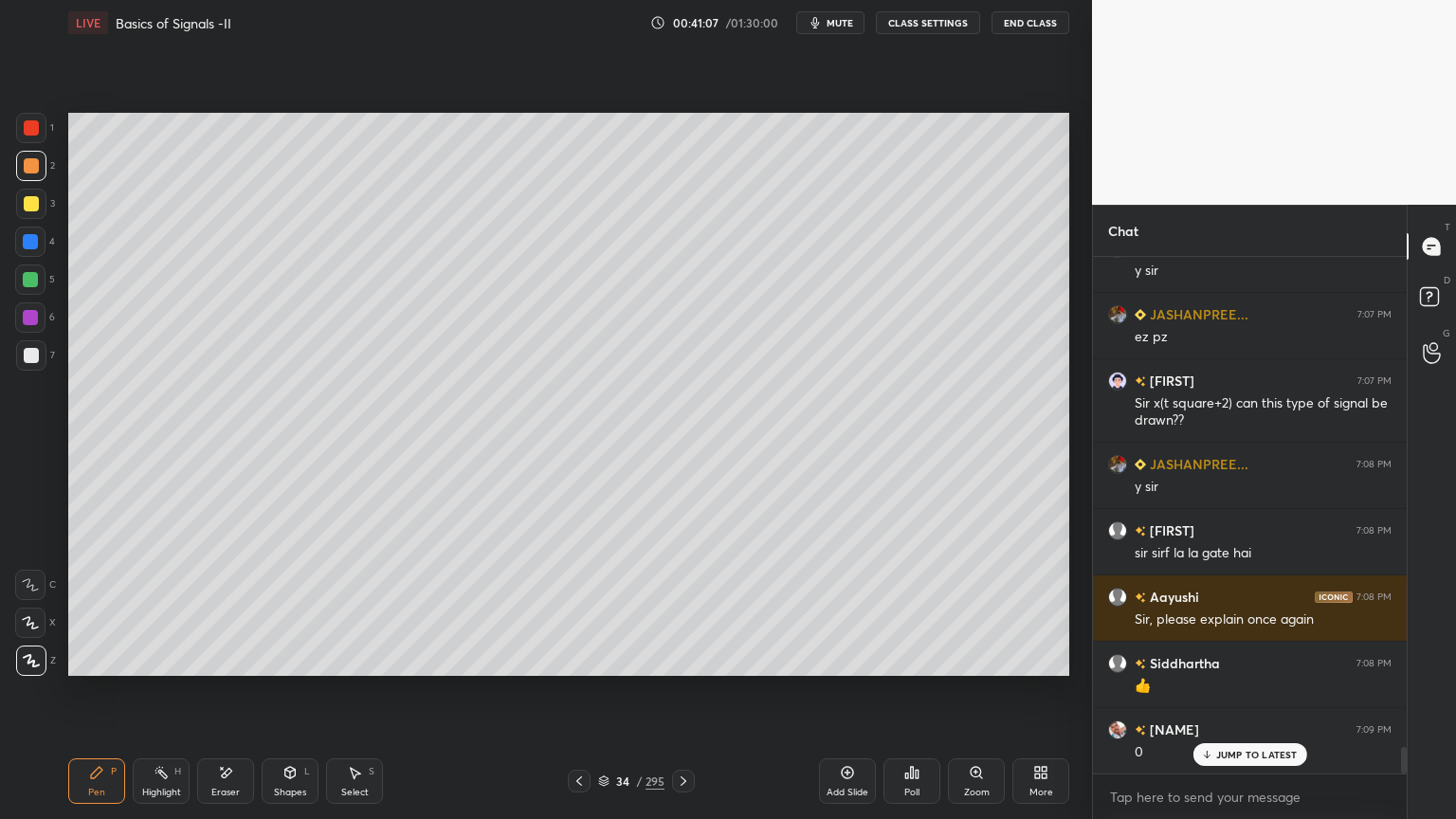 click 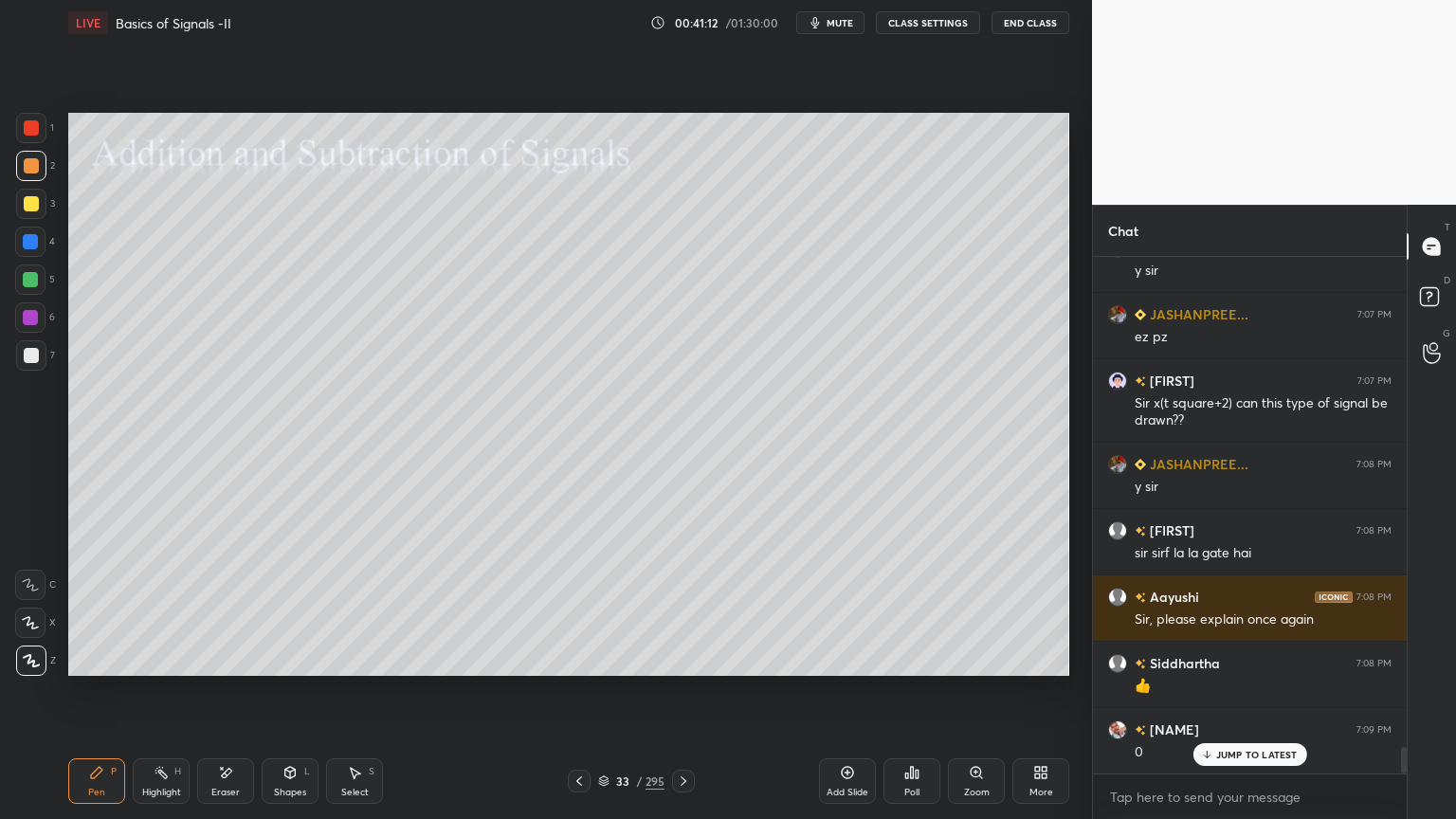 click 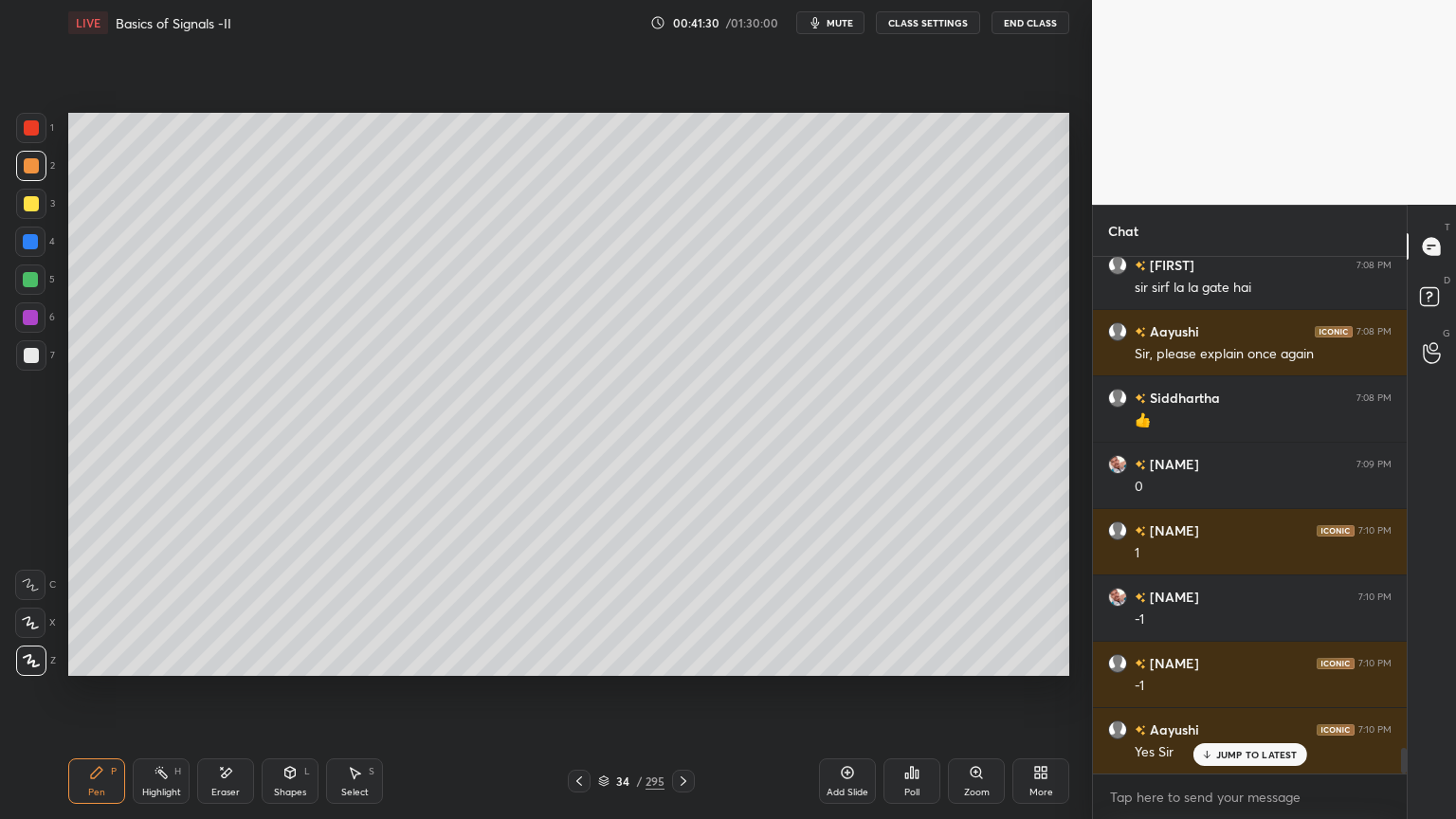 scroll, scrollTop: 9892, scrollLeft: 0, axis: vertical 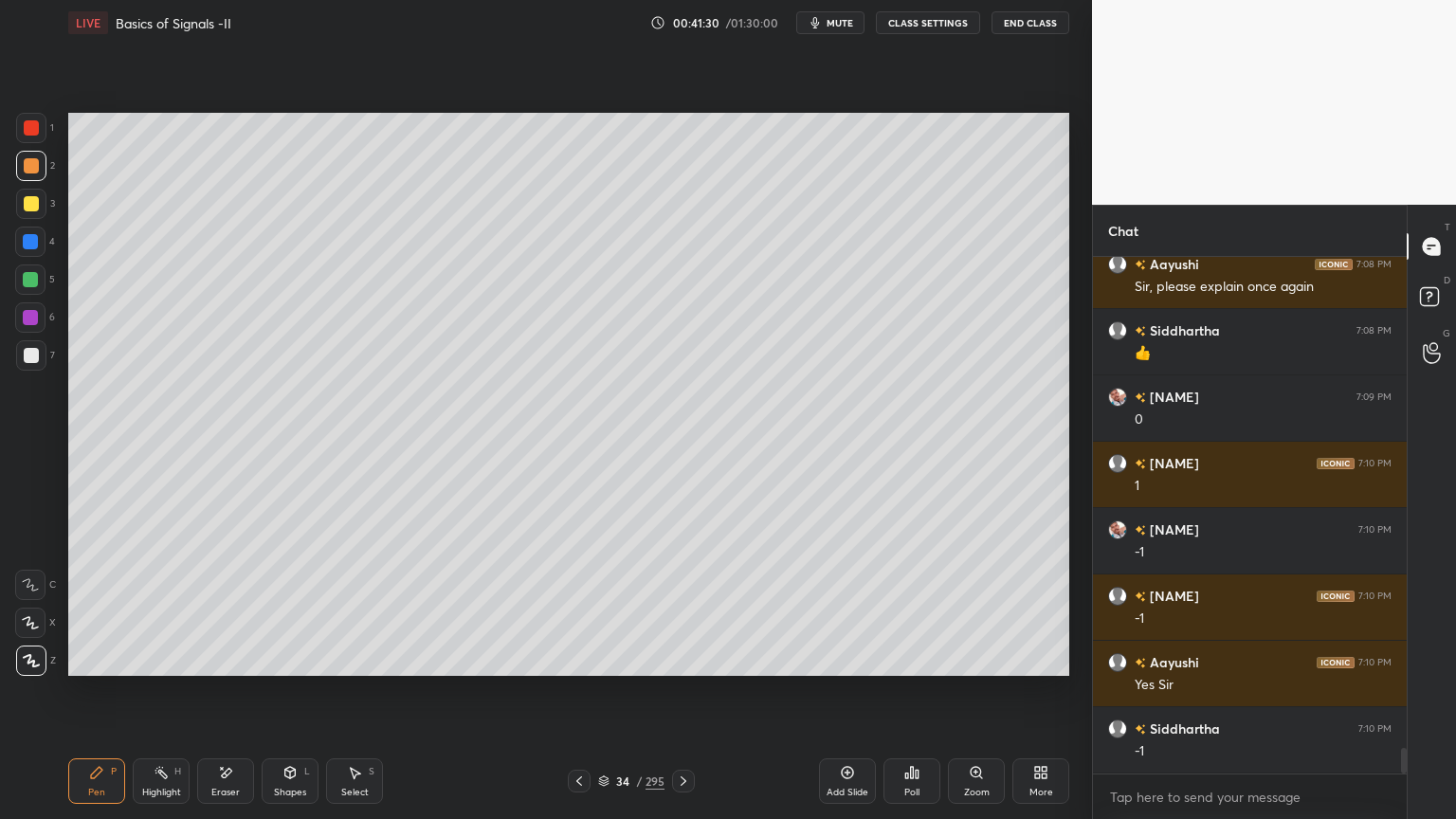 click on "Shapes" at bounding box center (290, 792) 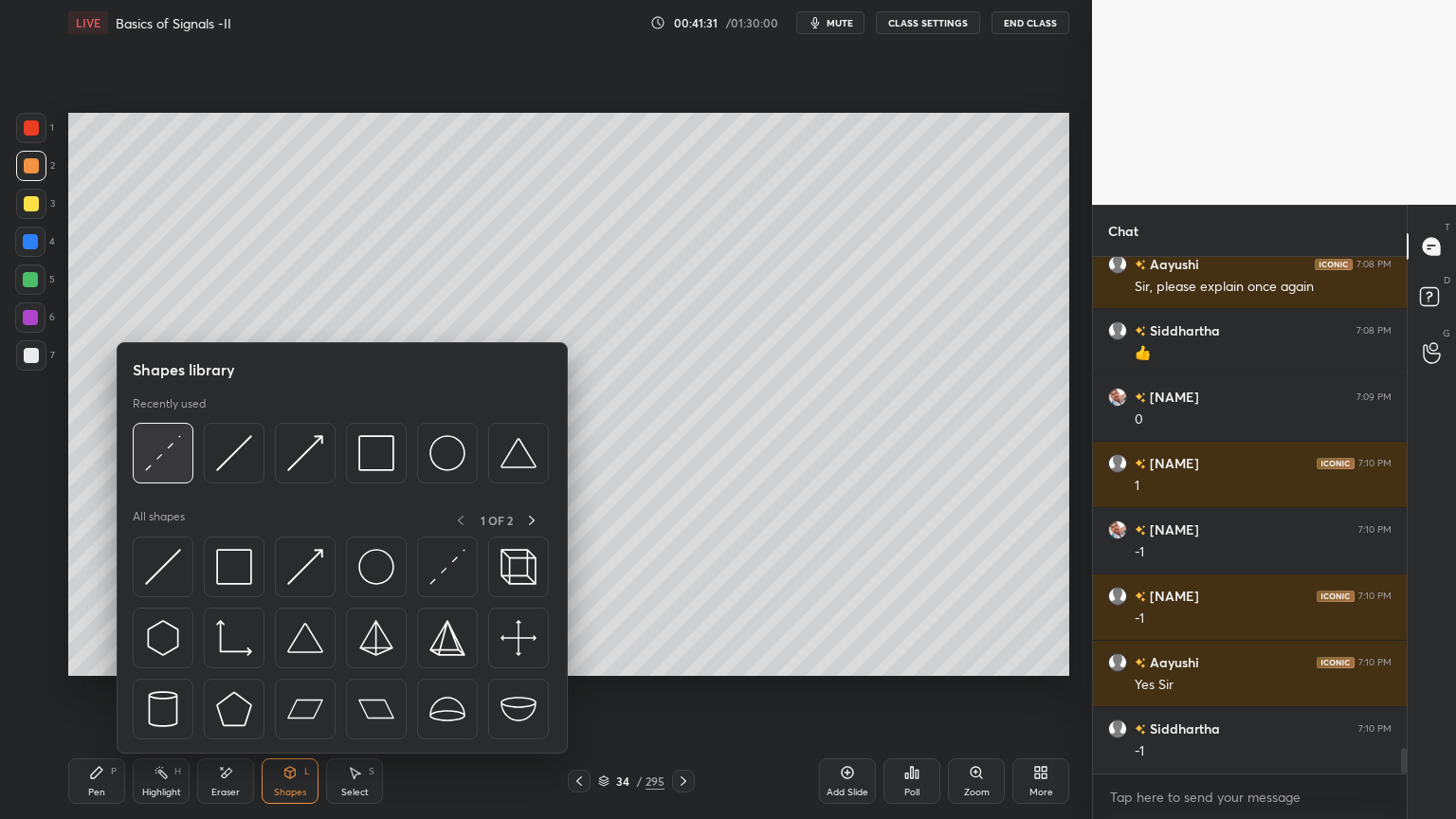 click at bounding box center [163, 453] 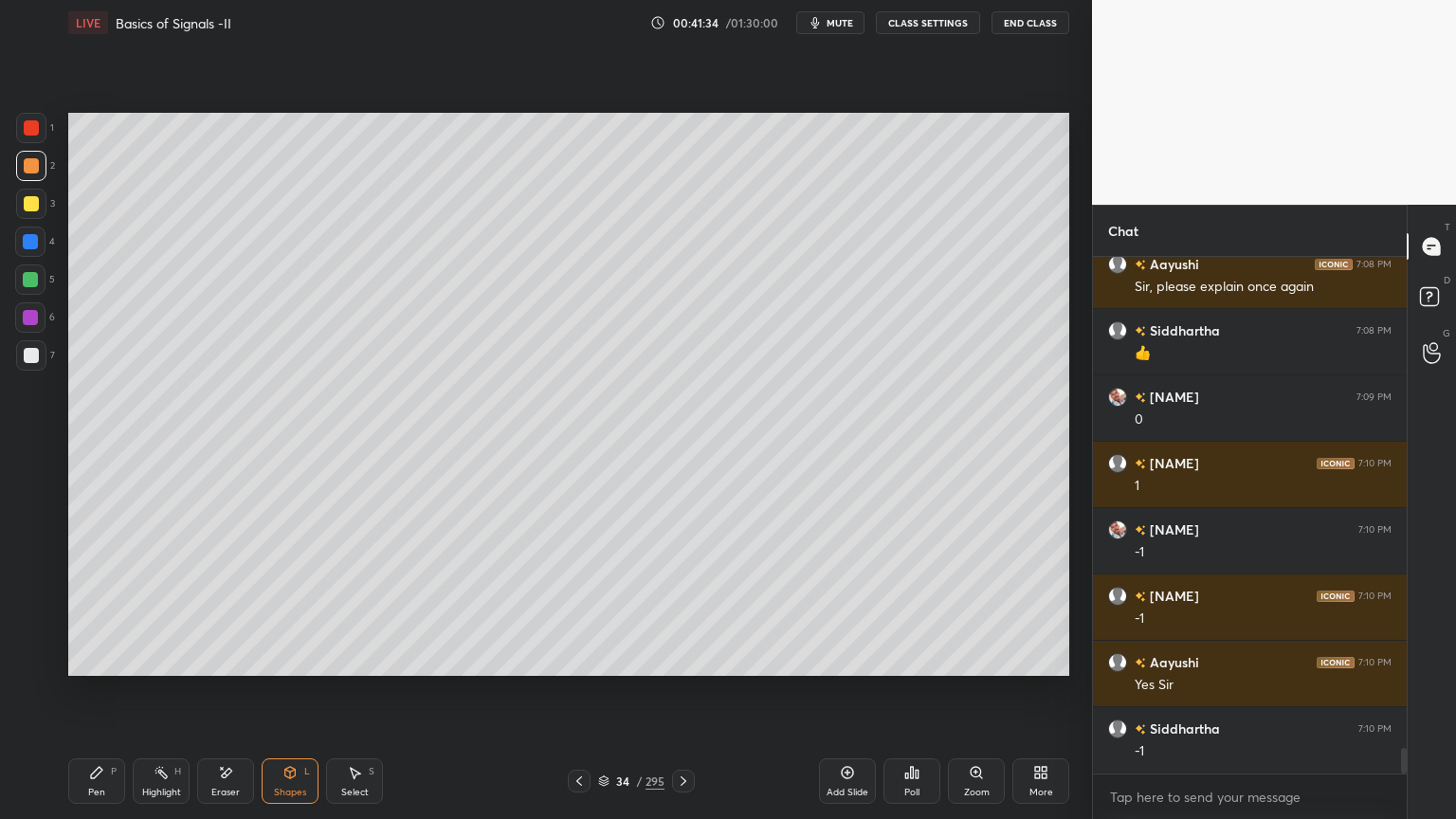 click 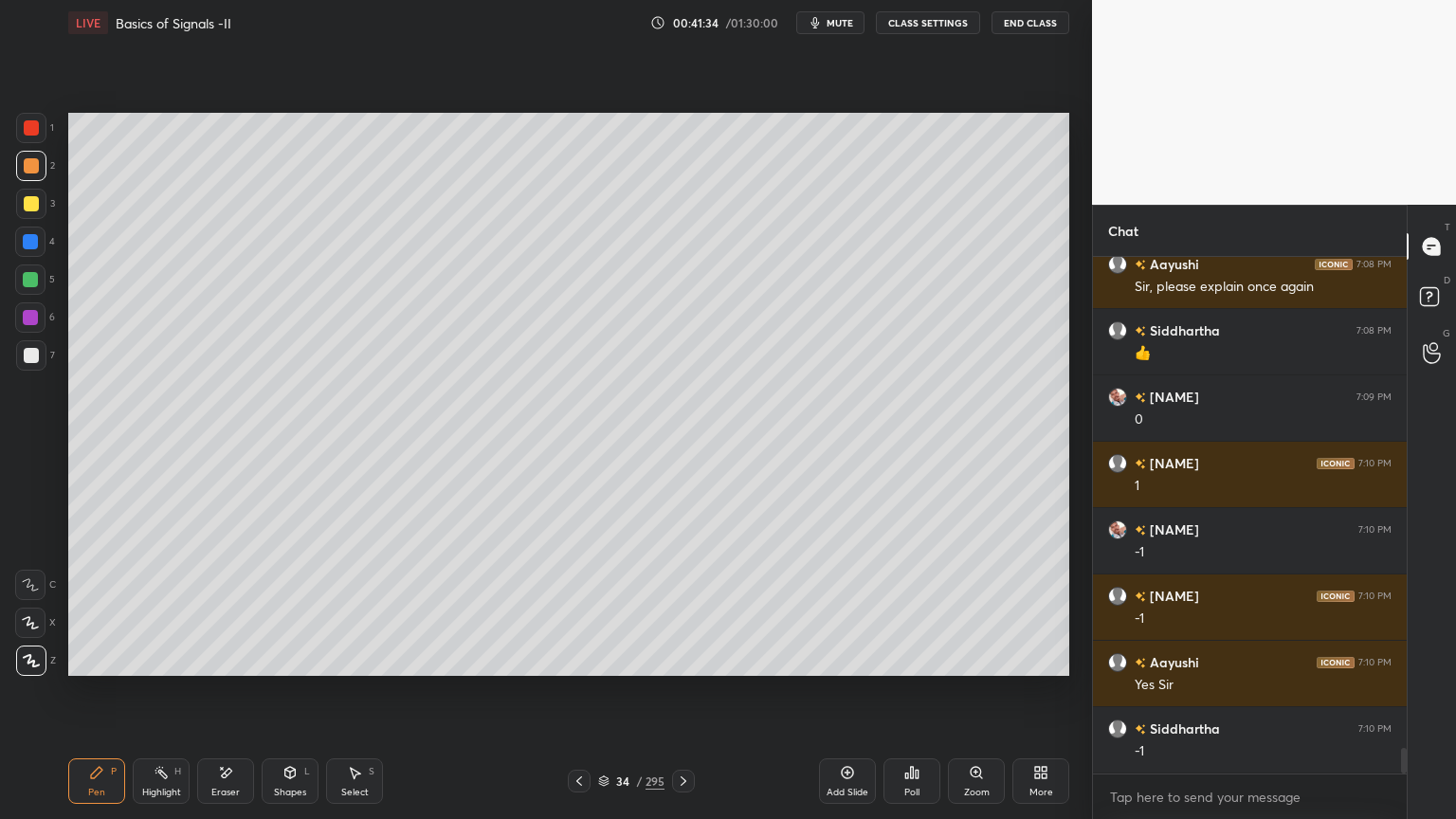 click 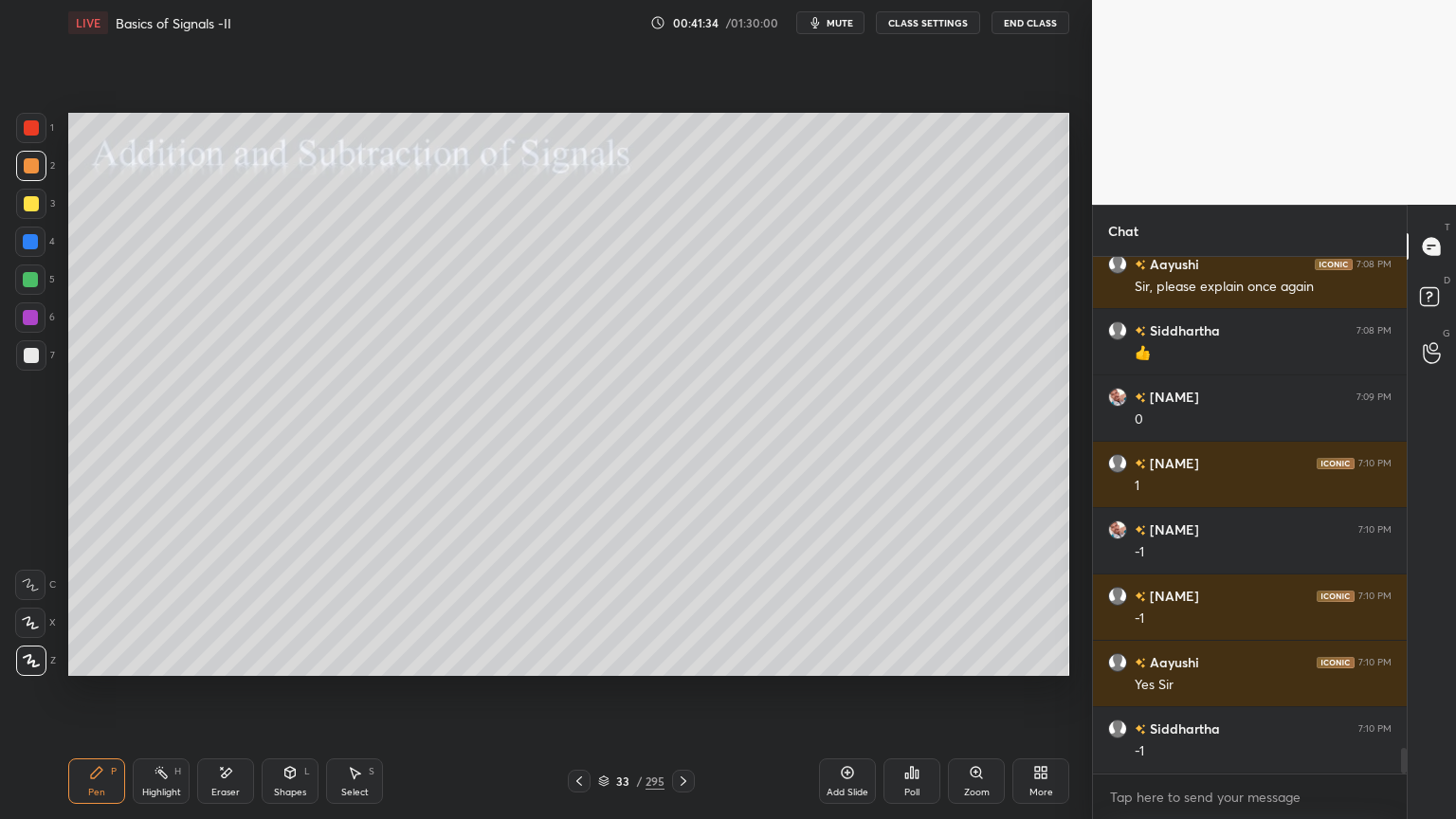 scroll, scrollTop: 9957, scrollLeft: 0, axis: vertical 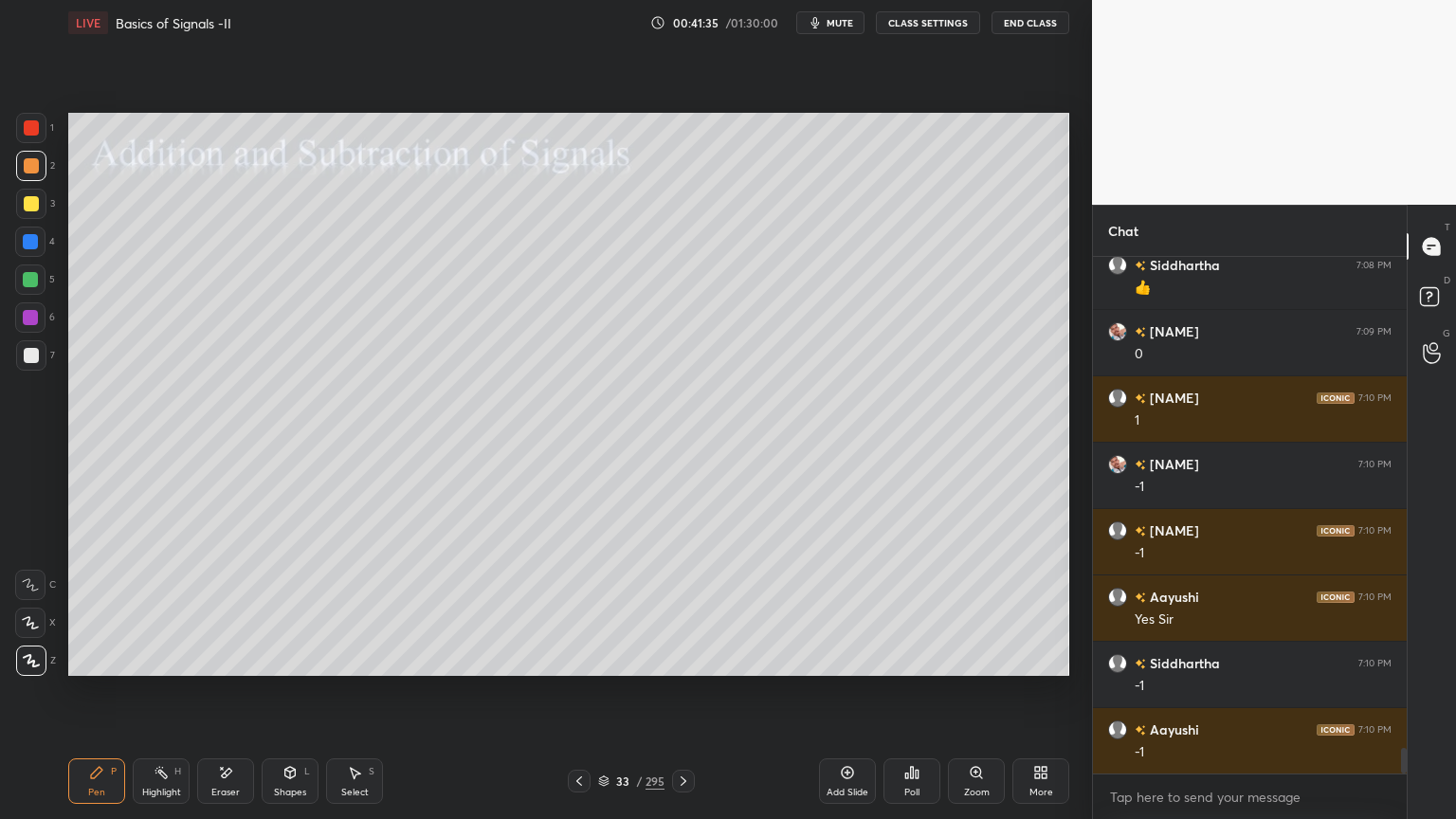 click on "Highlight H" at bounding box center [161, 781] 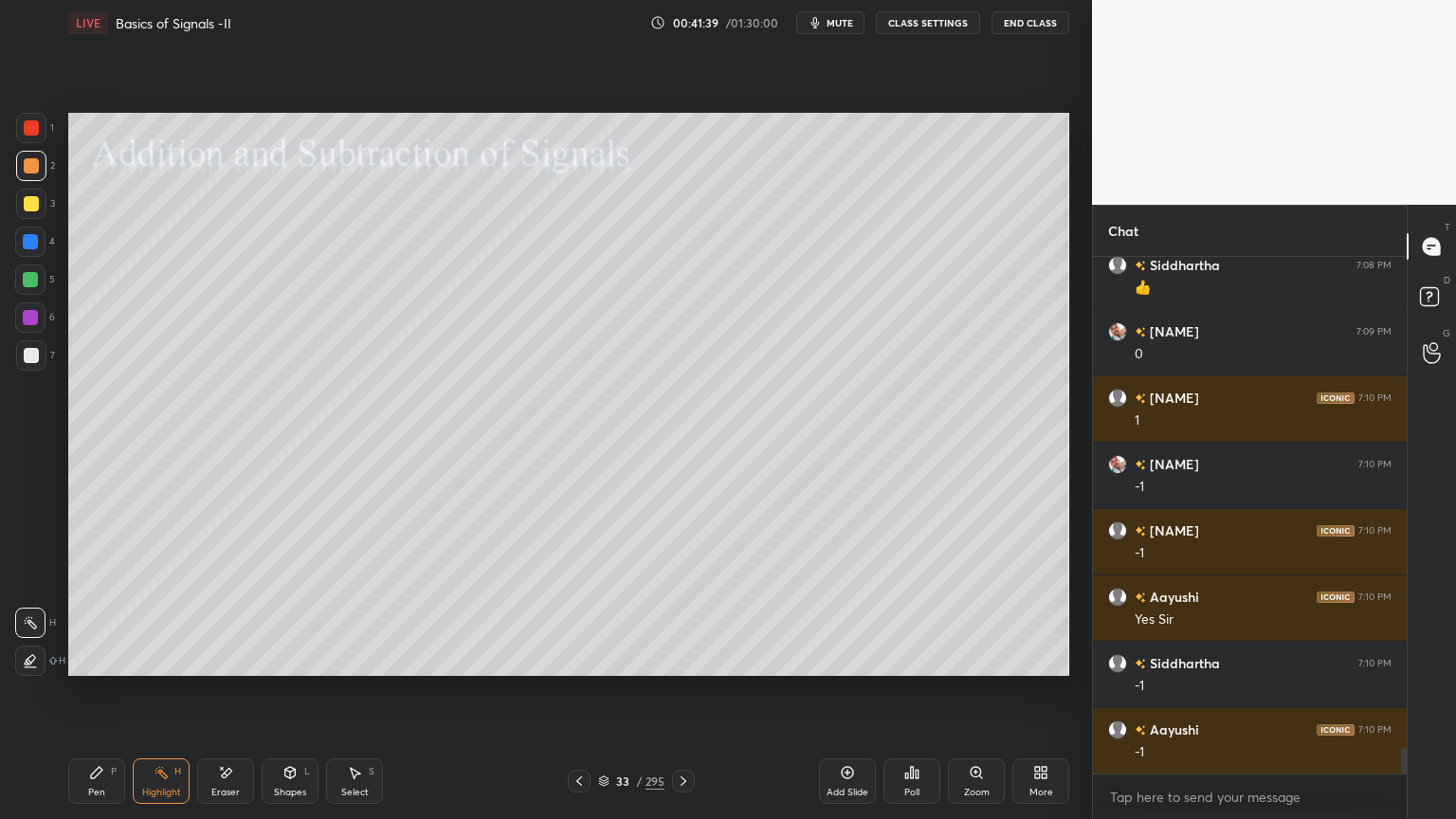 click 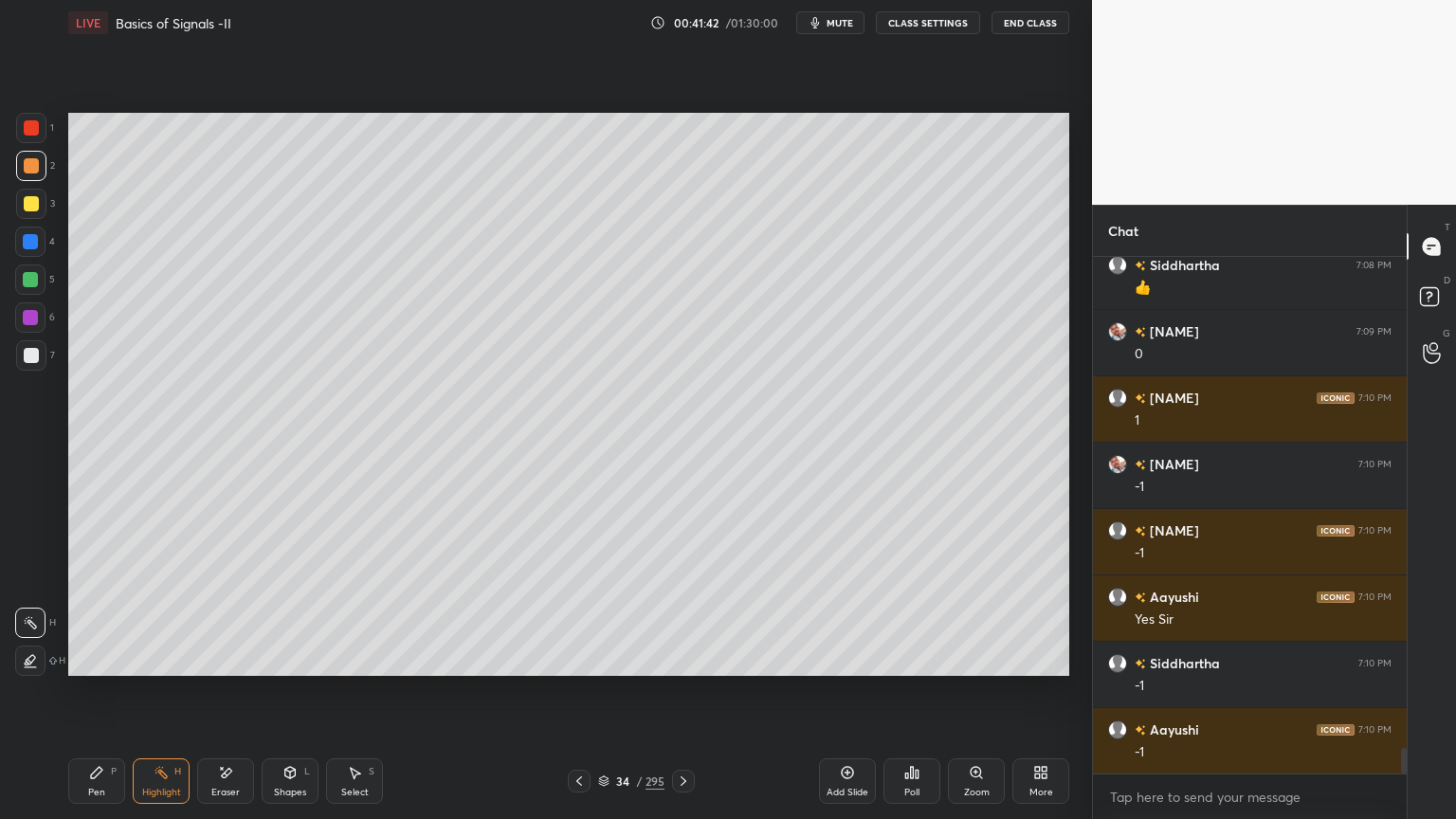 click 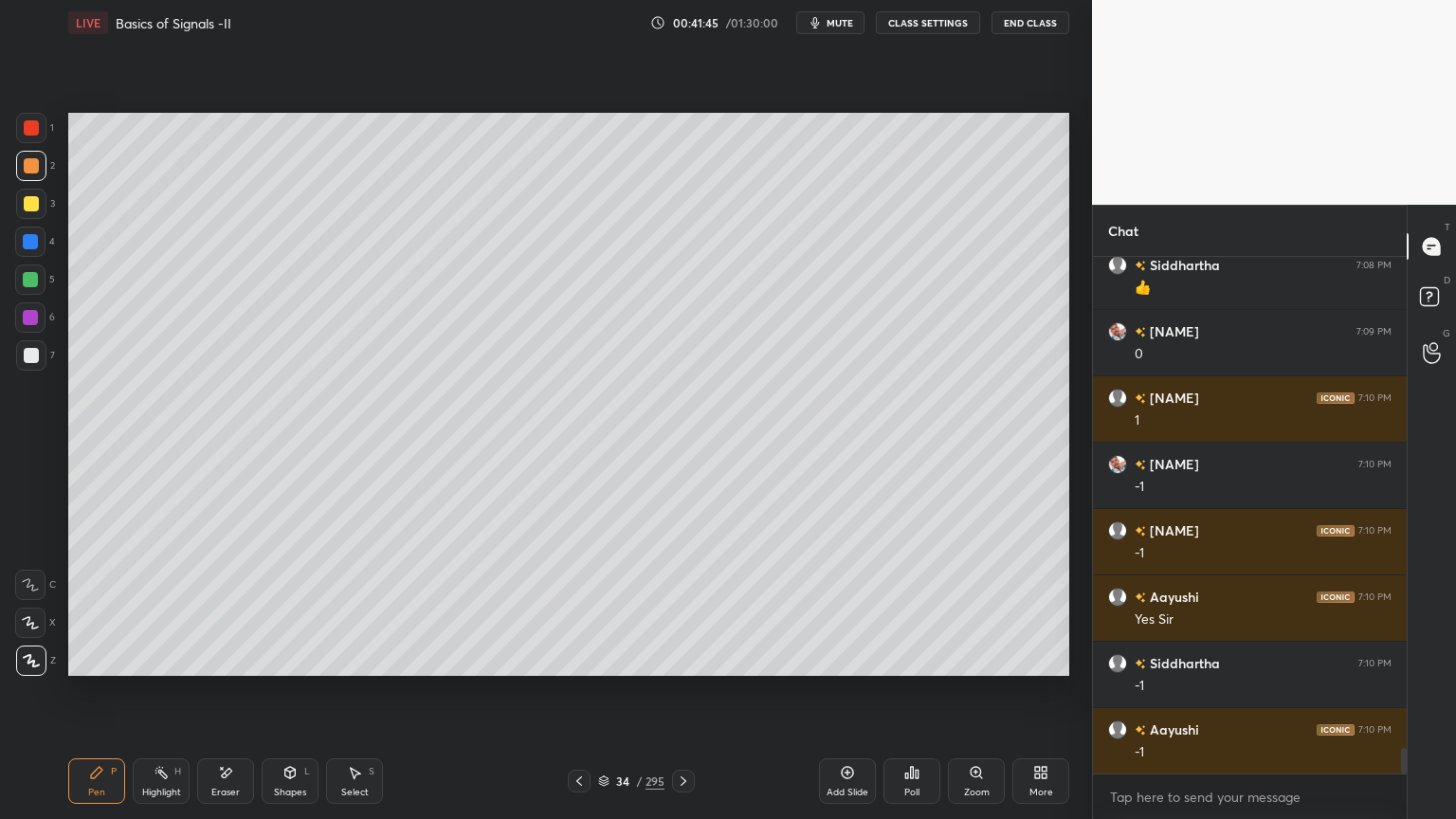 click 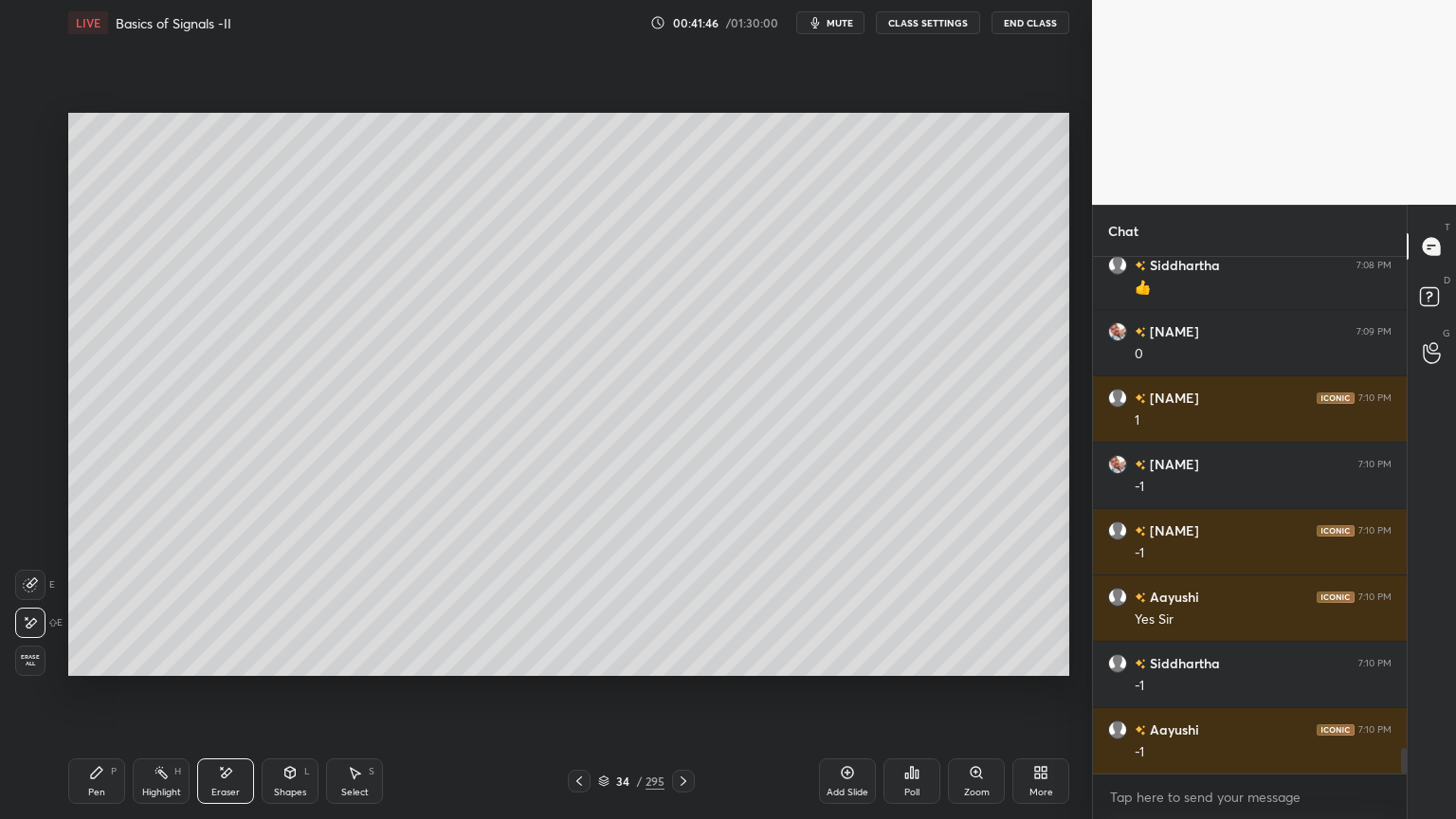 click on "Pen P" at bounding box center (97, 781) 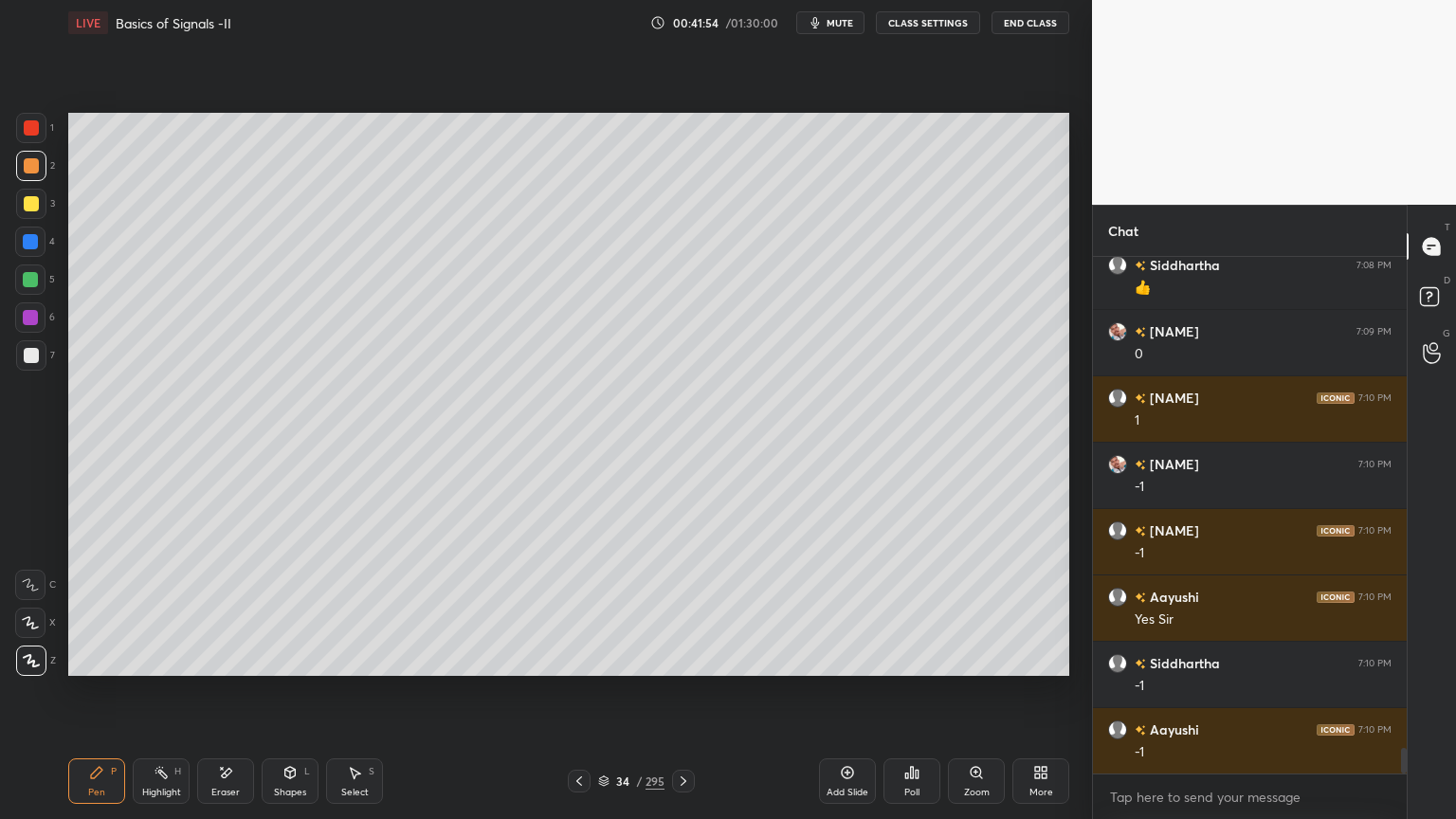 click 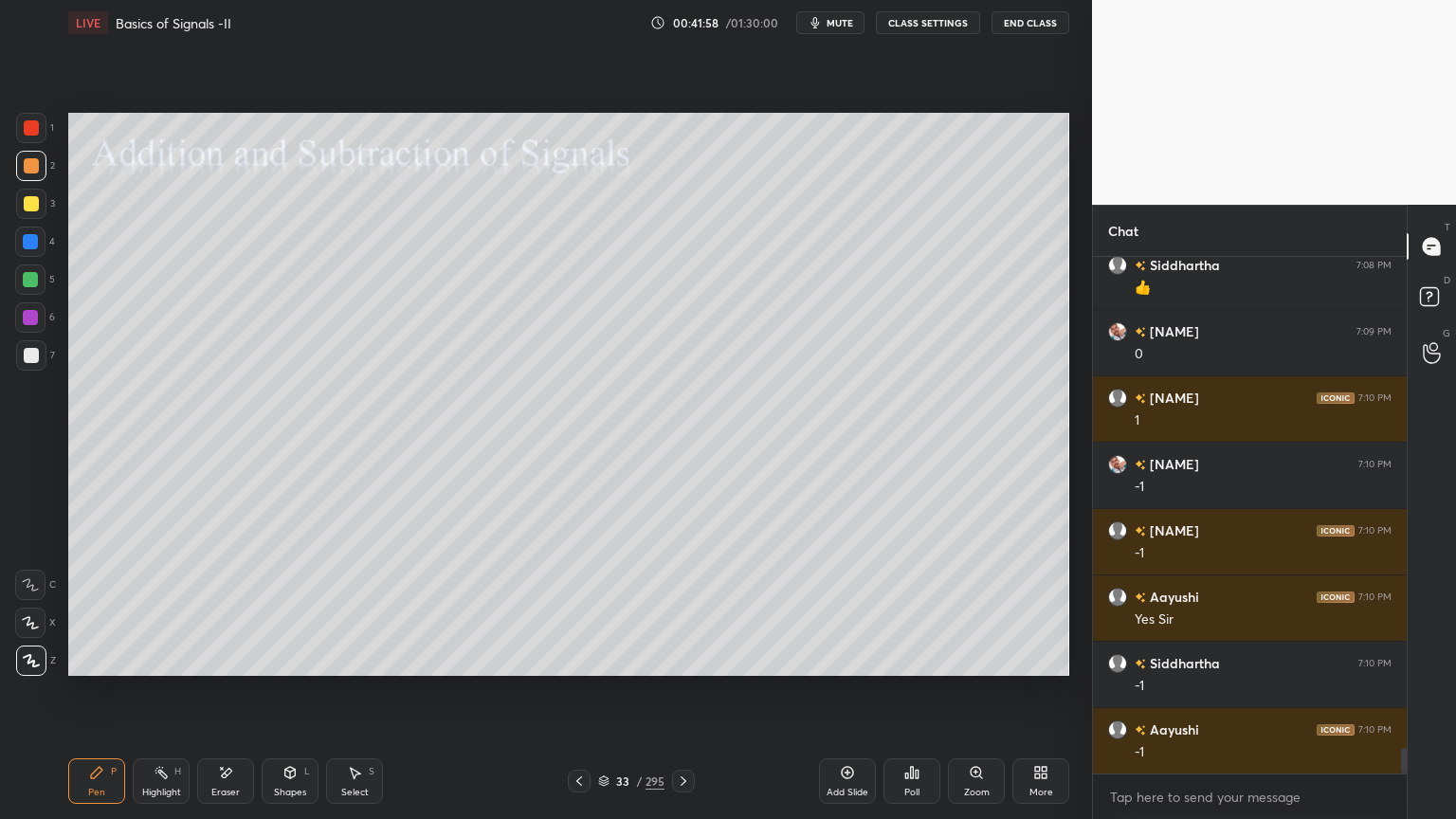 click 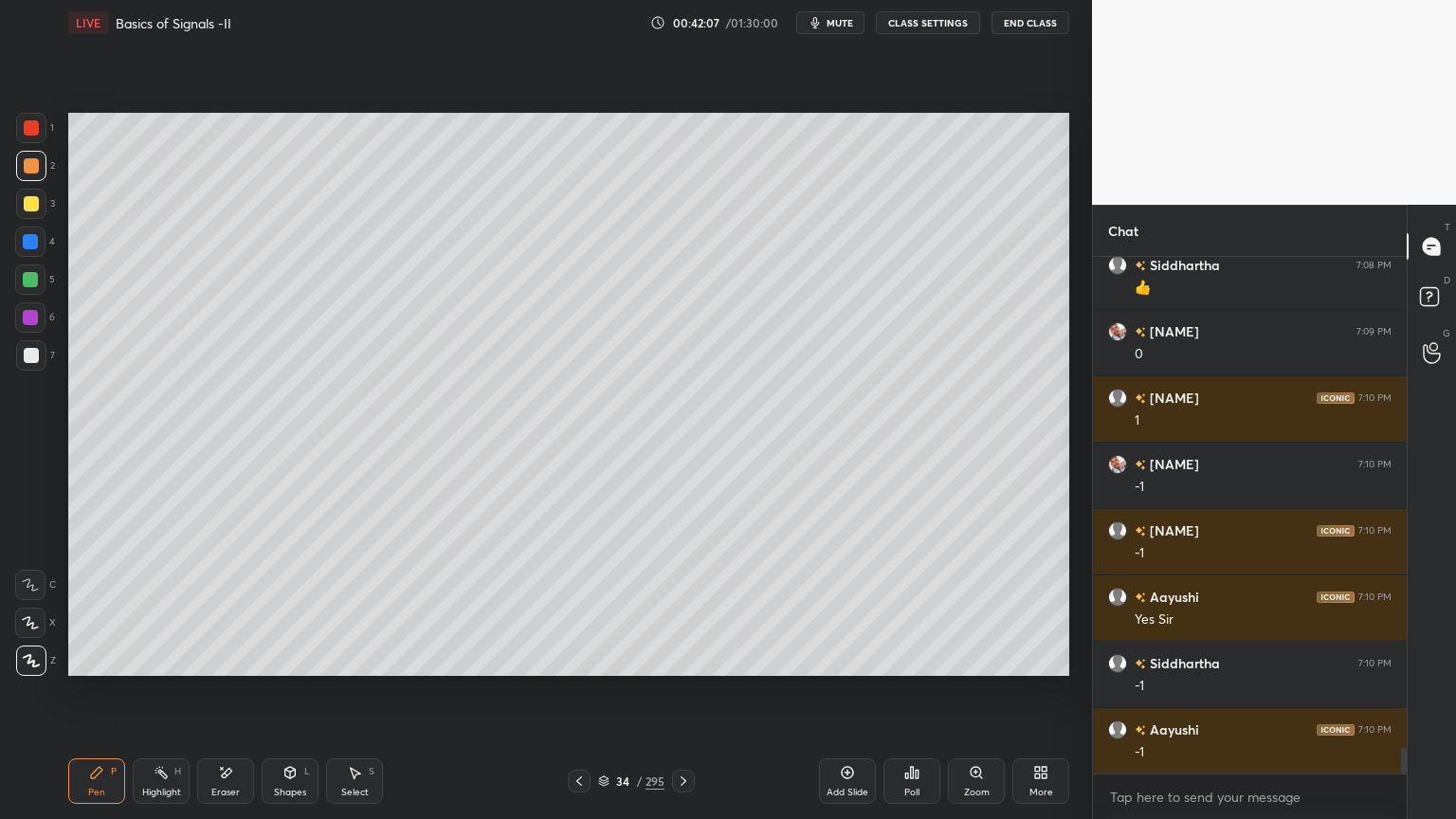 click 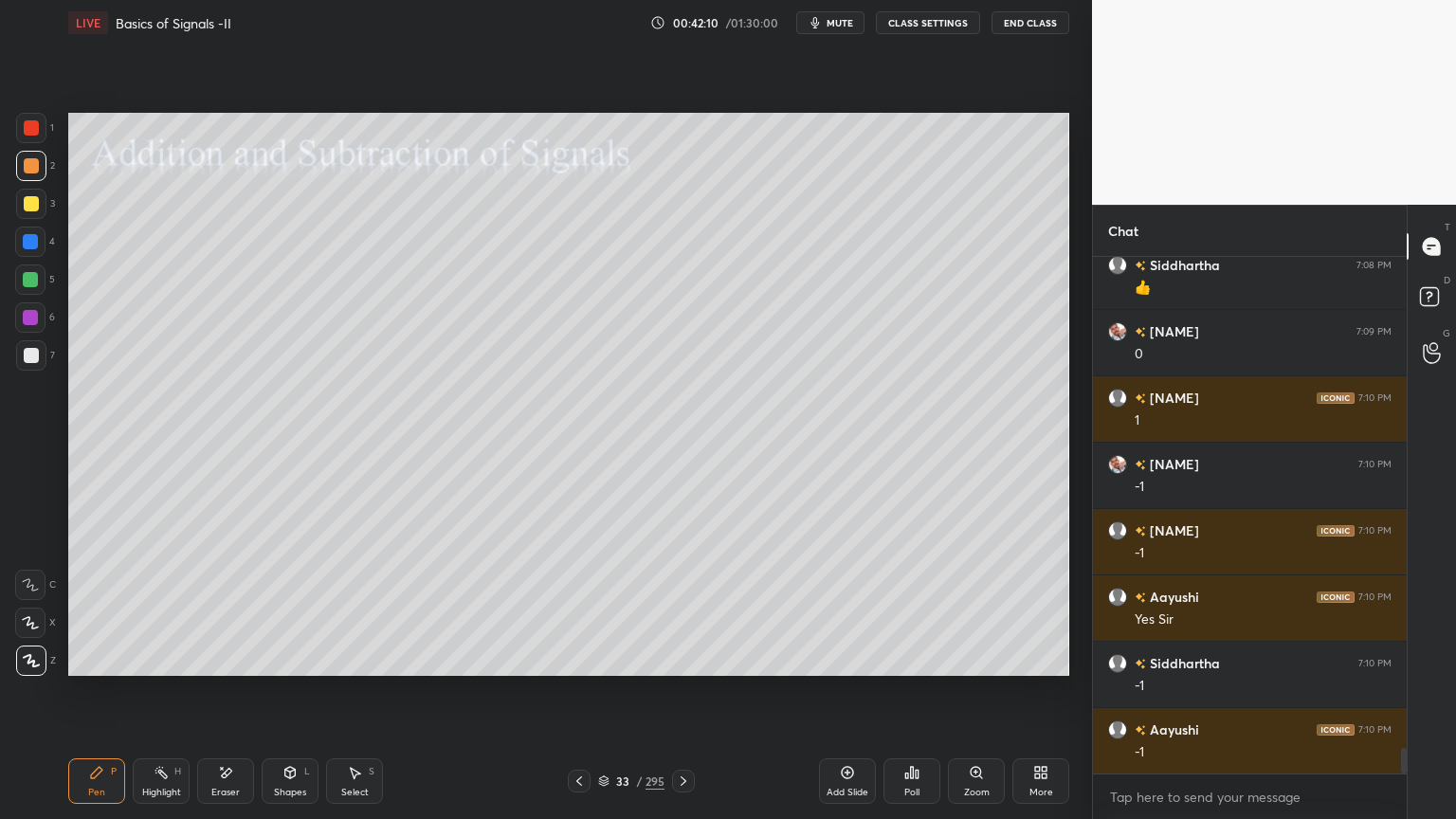 click 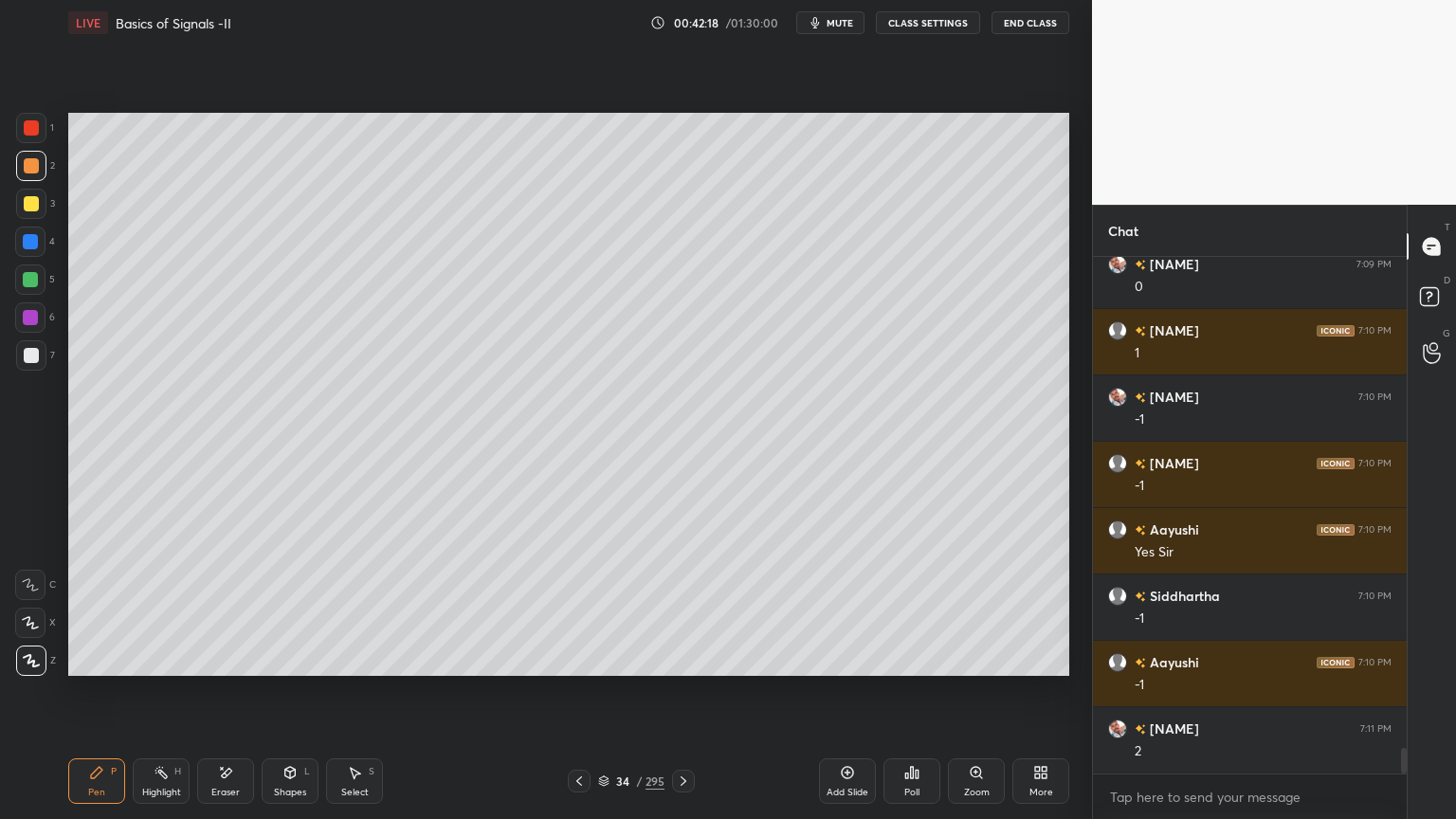 scroll, scrollTop: 10090, scrollLeft: 0, axis: vertical 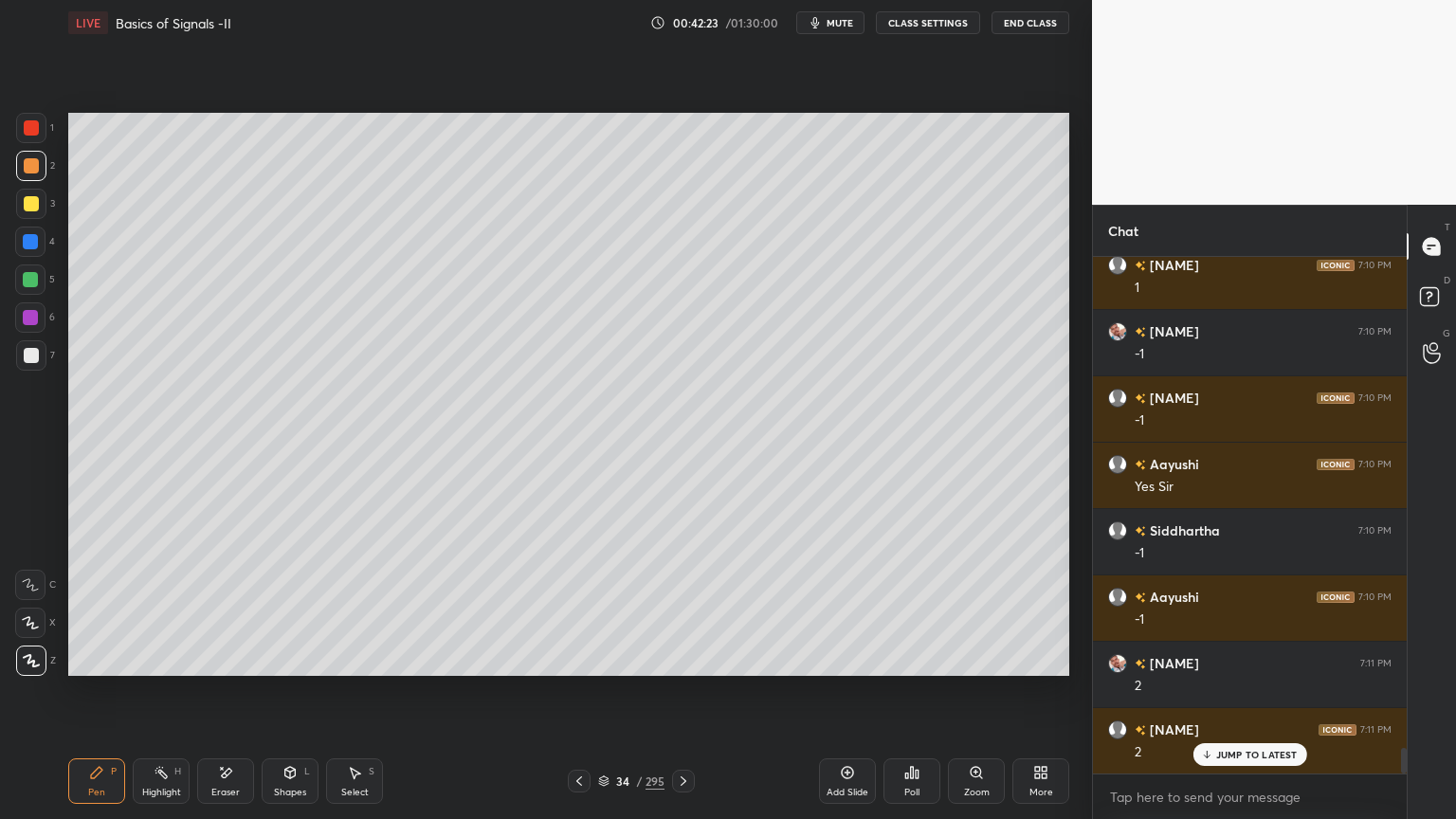 click at bounding box center (31, 355) 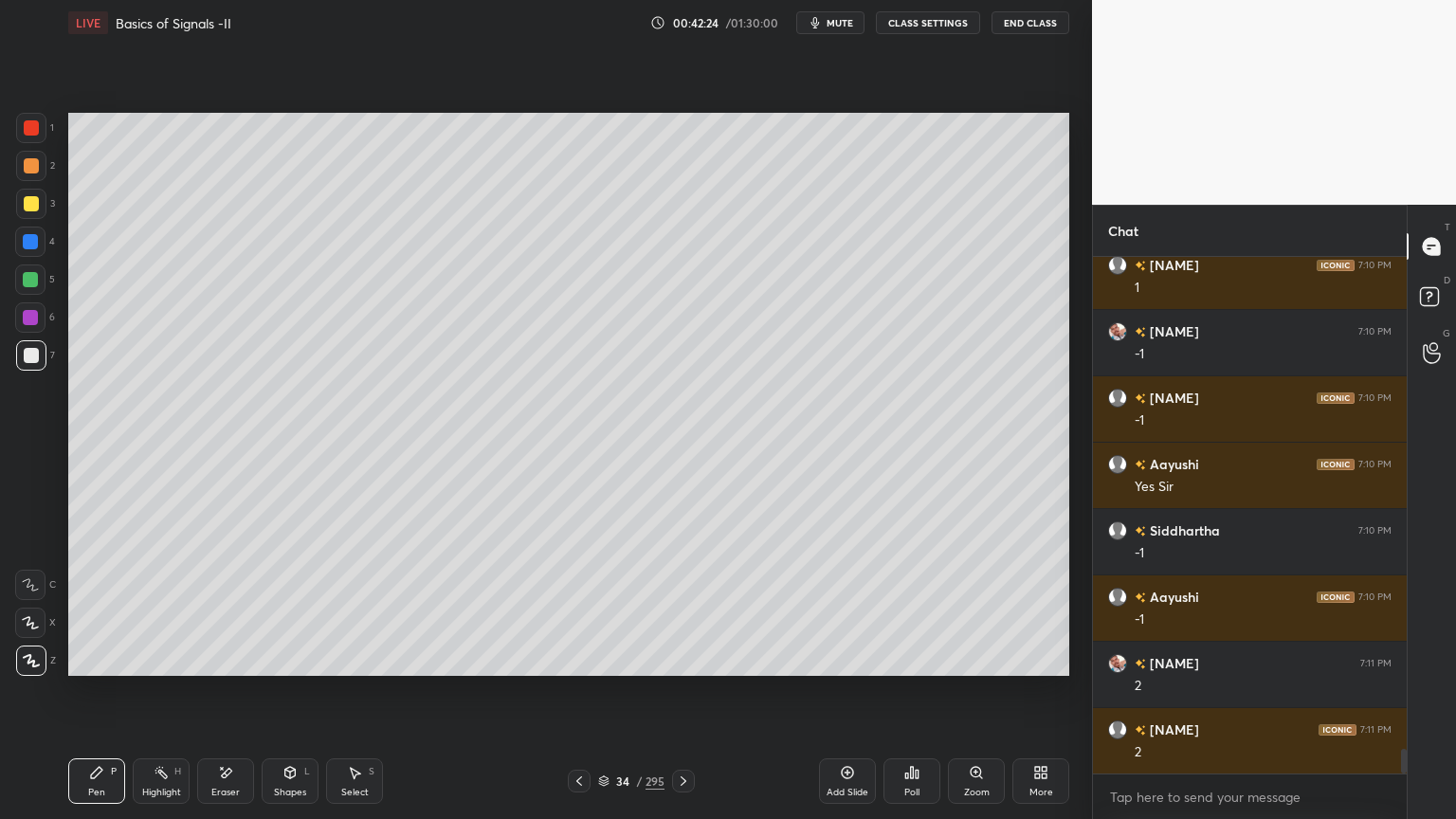 scroll, scrollTop: 10157, scrollLeft: 0, axis: vertical 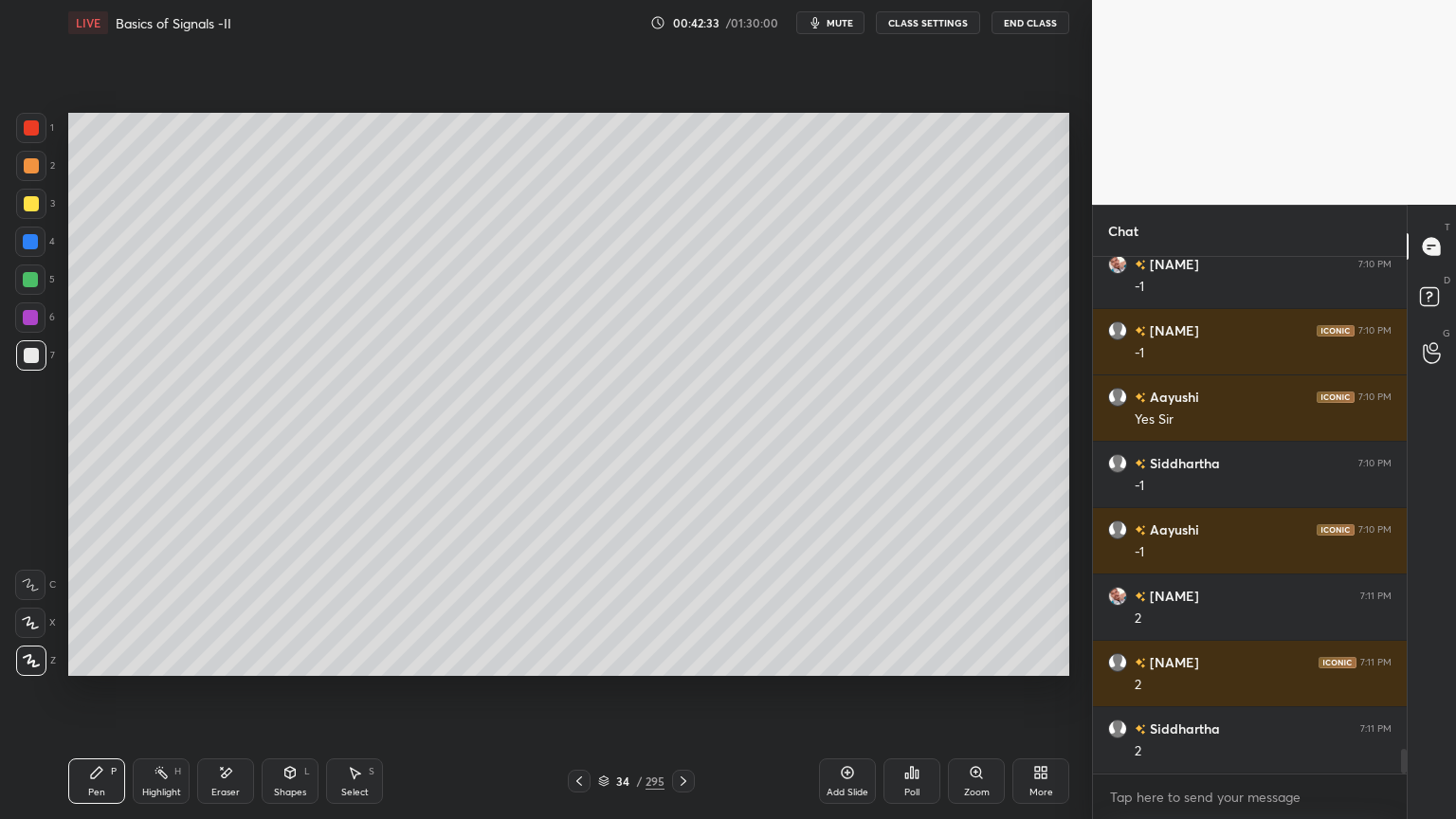 click 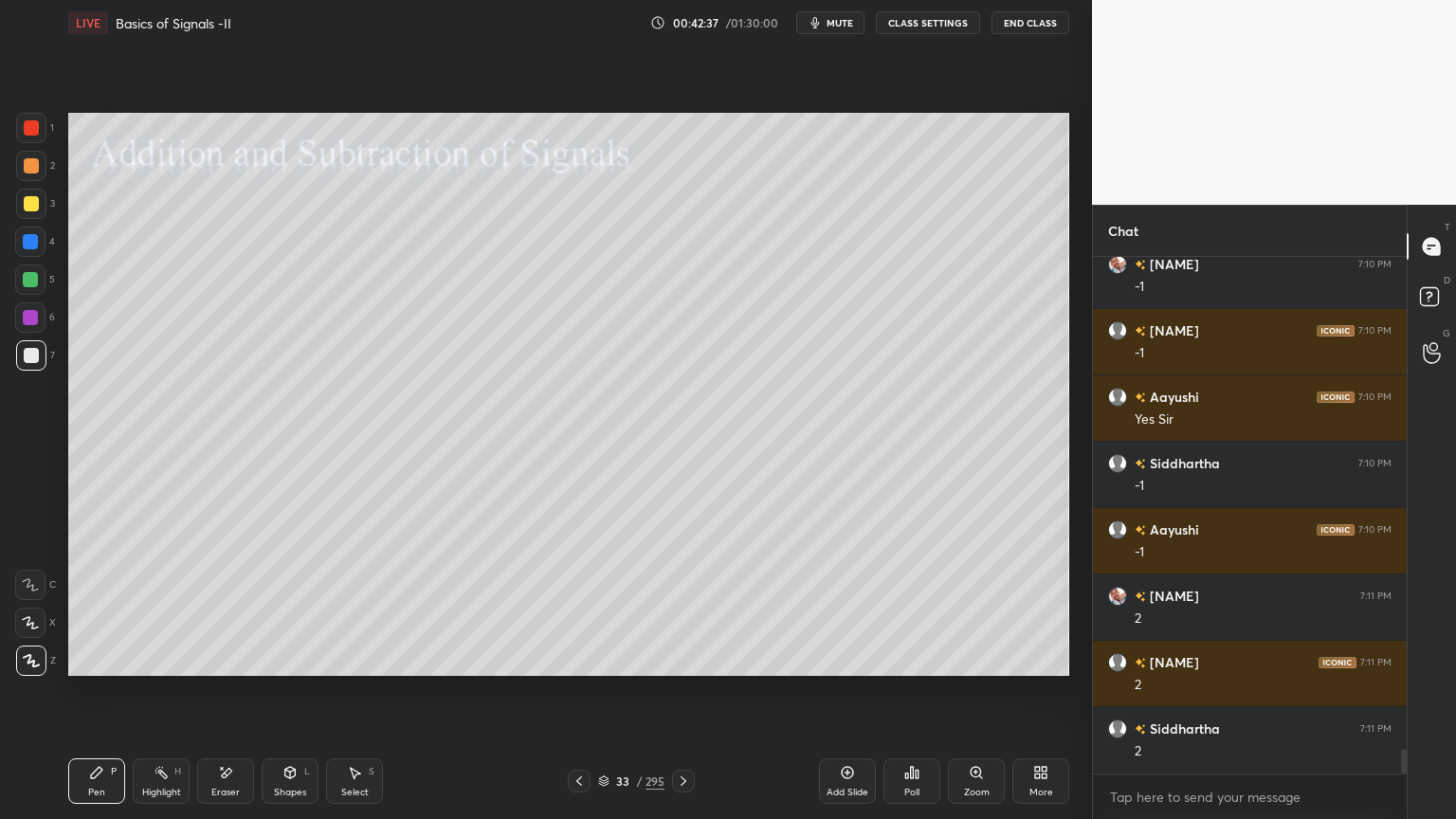 click 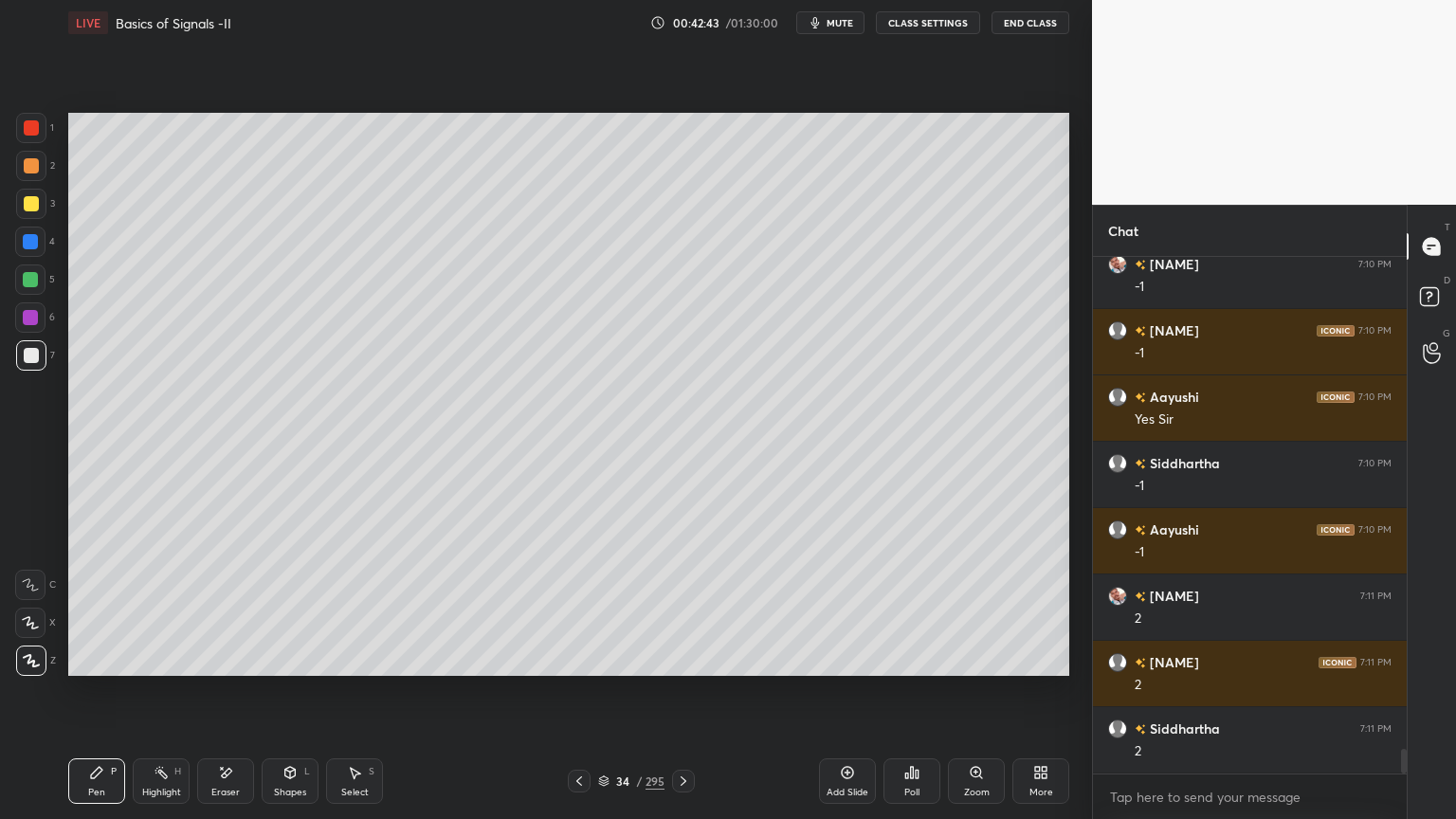 click 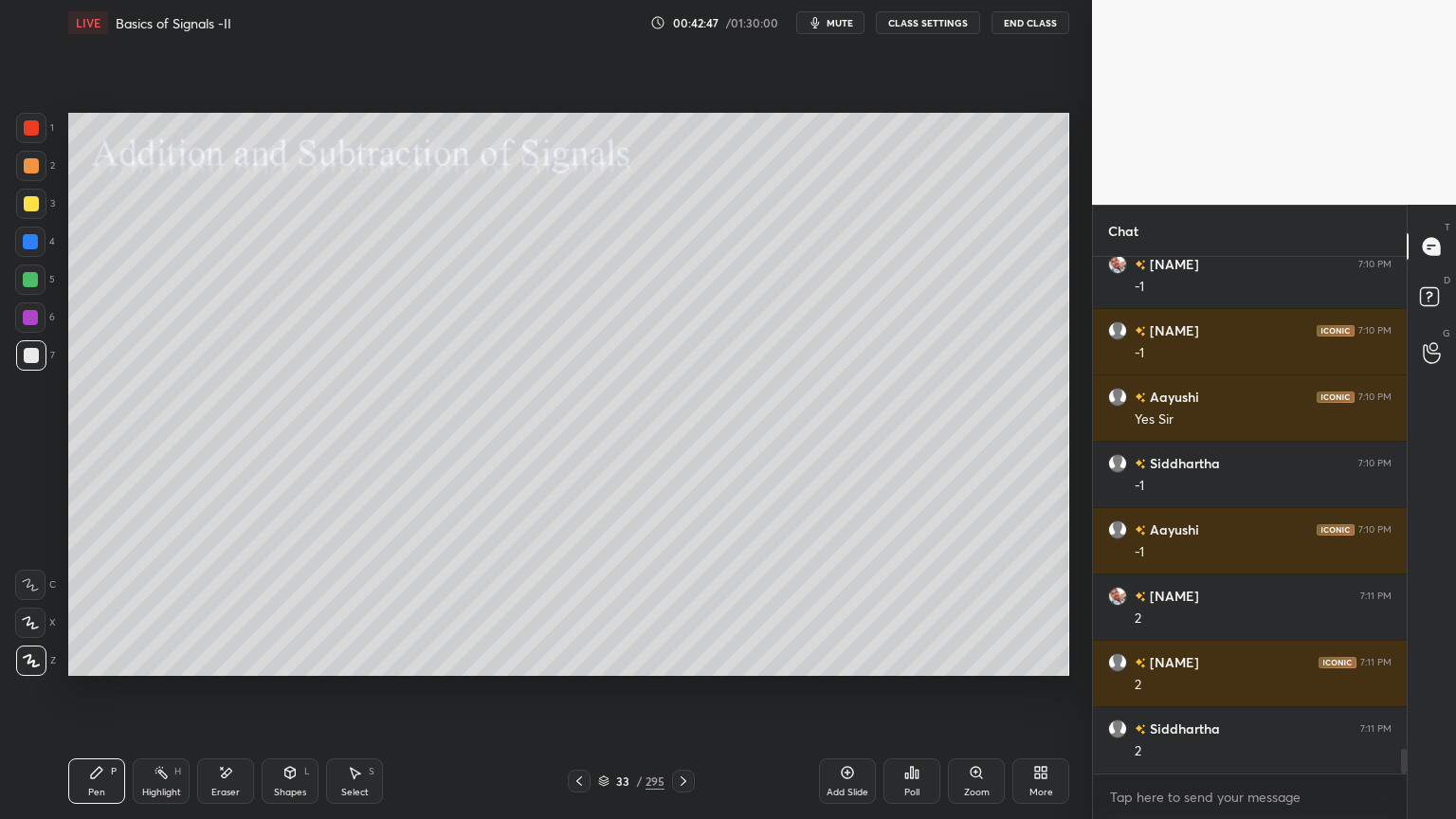 click 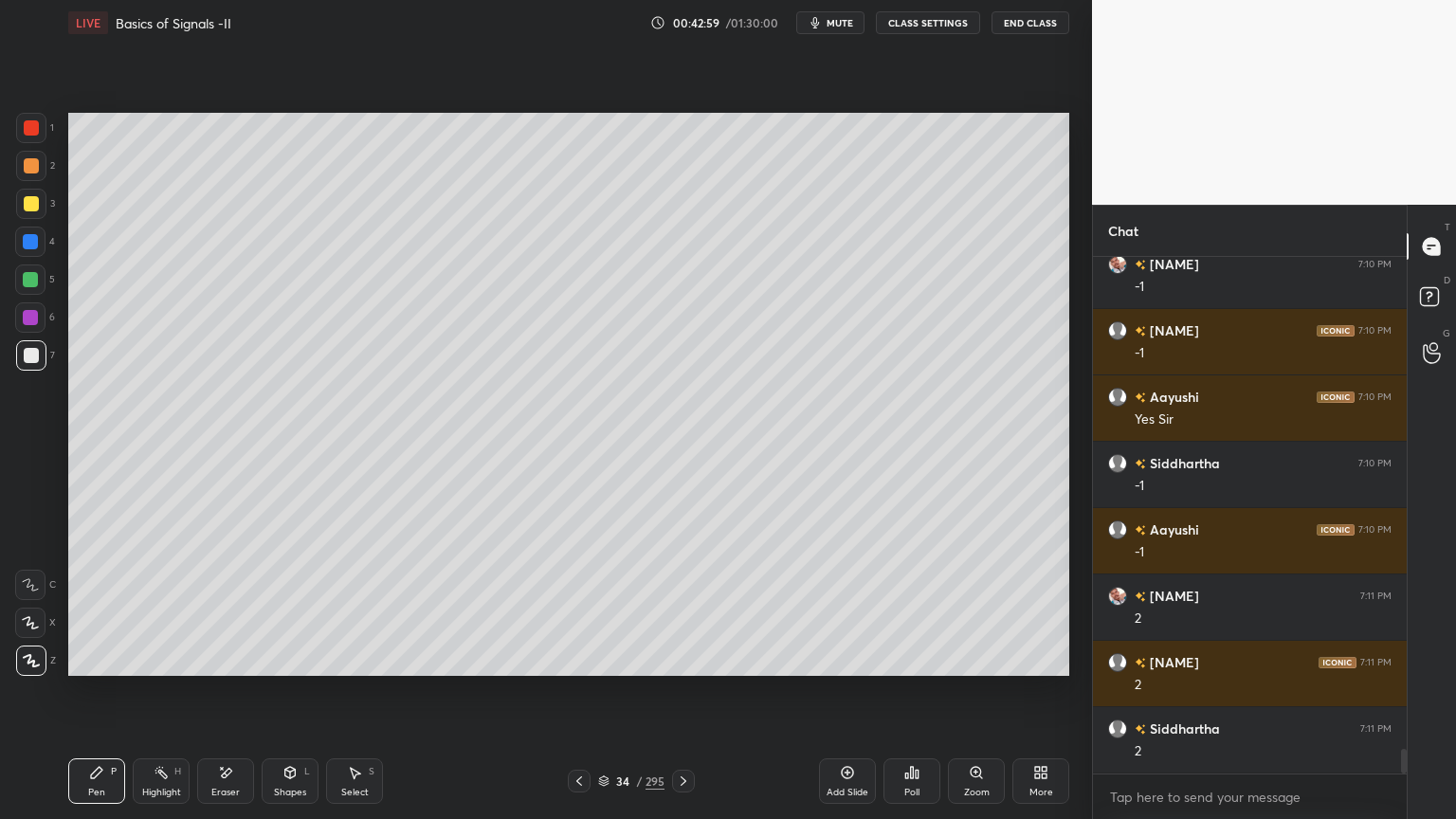 click on "Highlight" at bounding box center [161, 792] 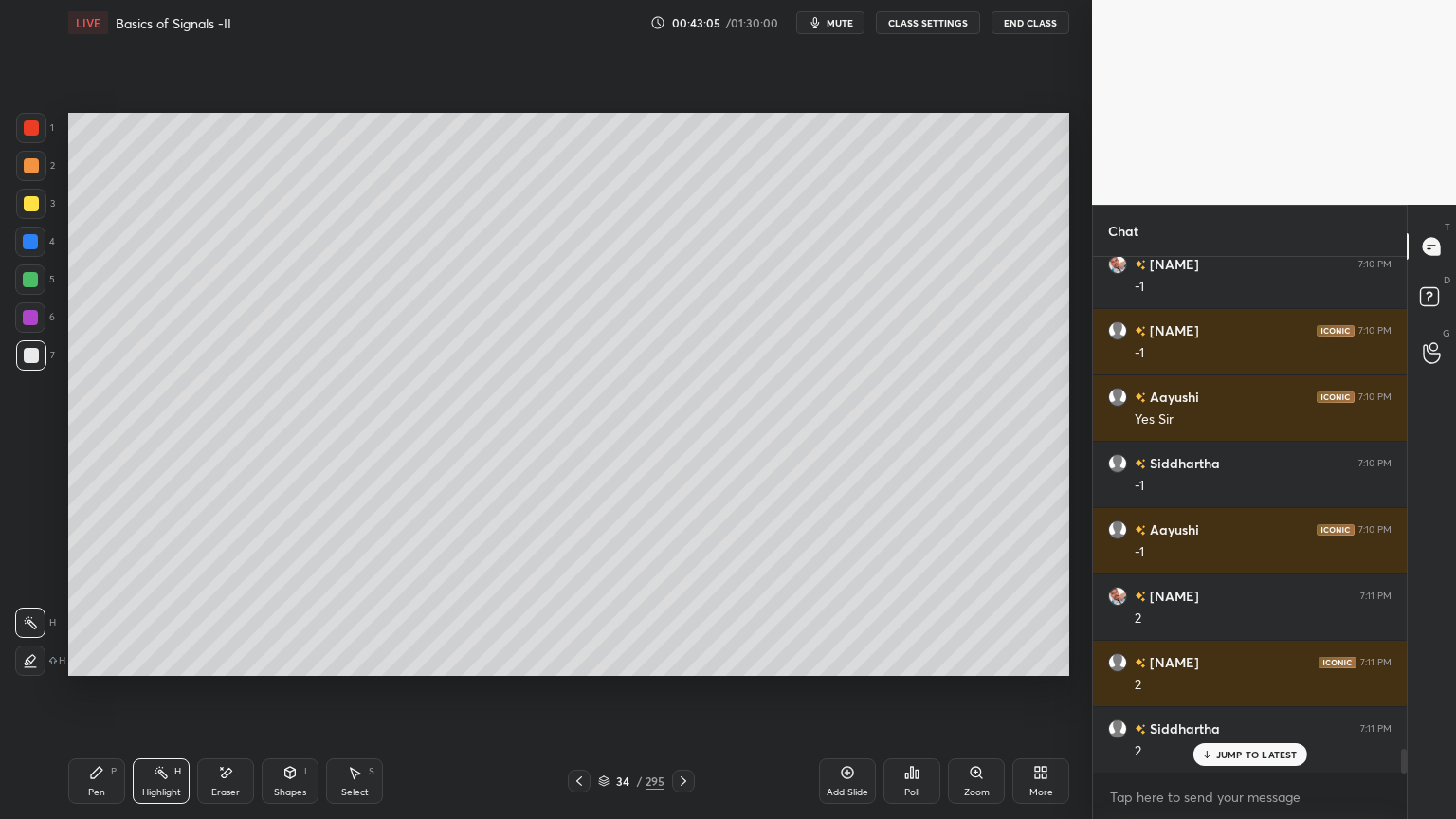 scroll, scrollTop: 10222, scrollLeft: 0, axis: vertical 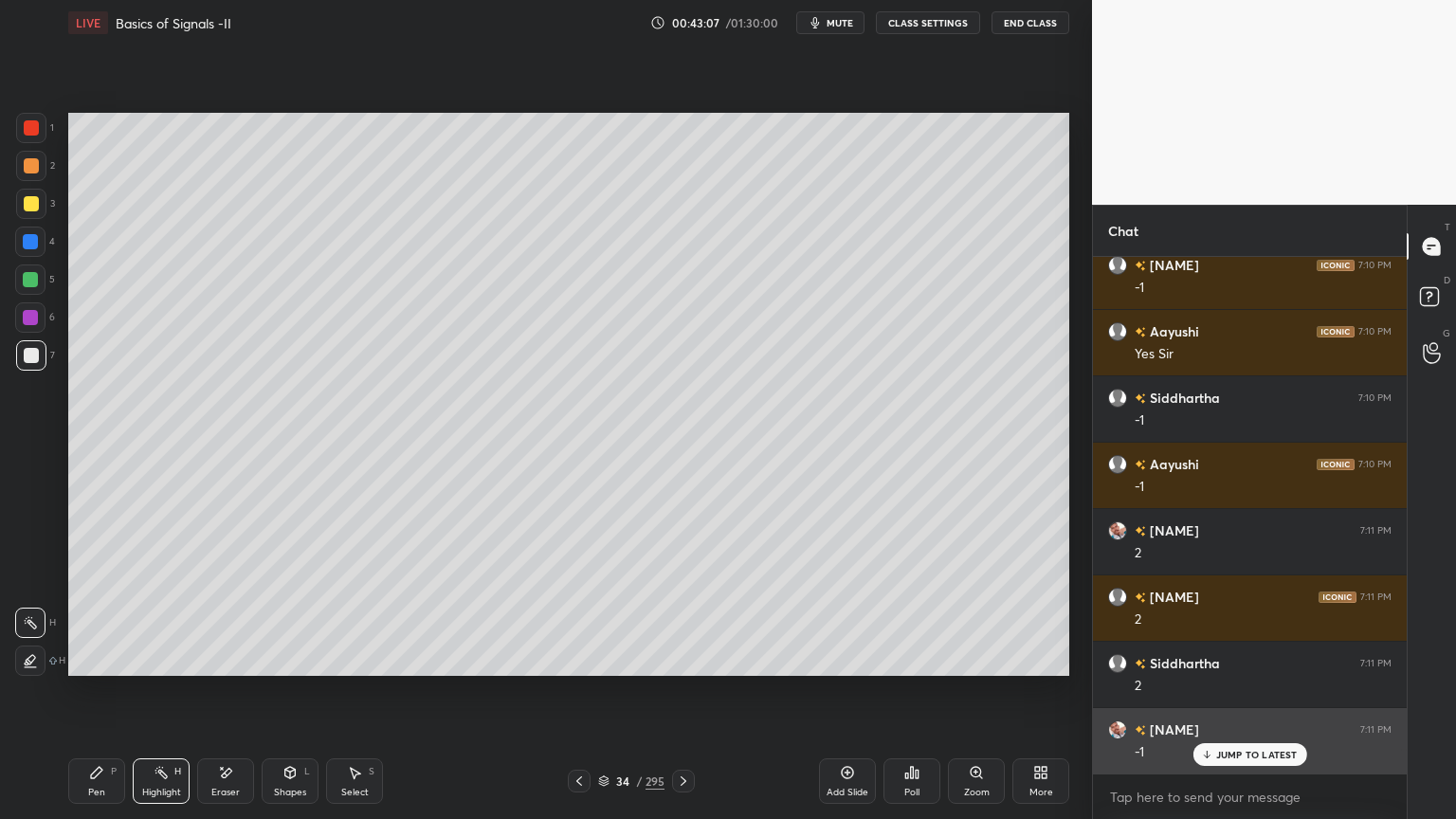 click on "JUMP TO LATEST" at bounding box center (1249, 755) 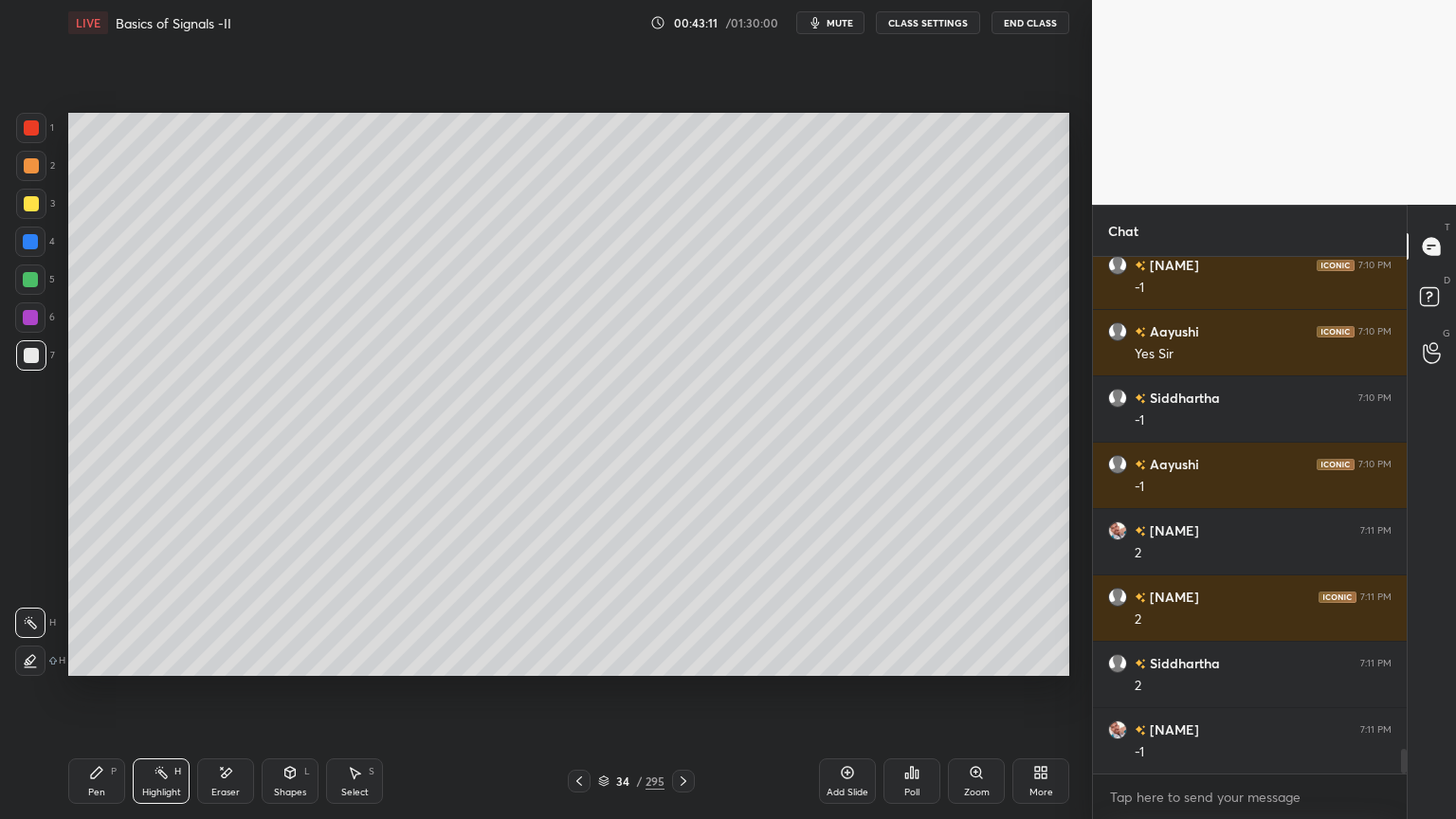 scroll, scrollTop: 6, scrollLeft: 6, axis: both 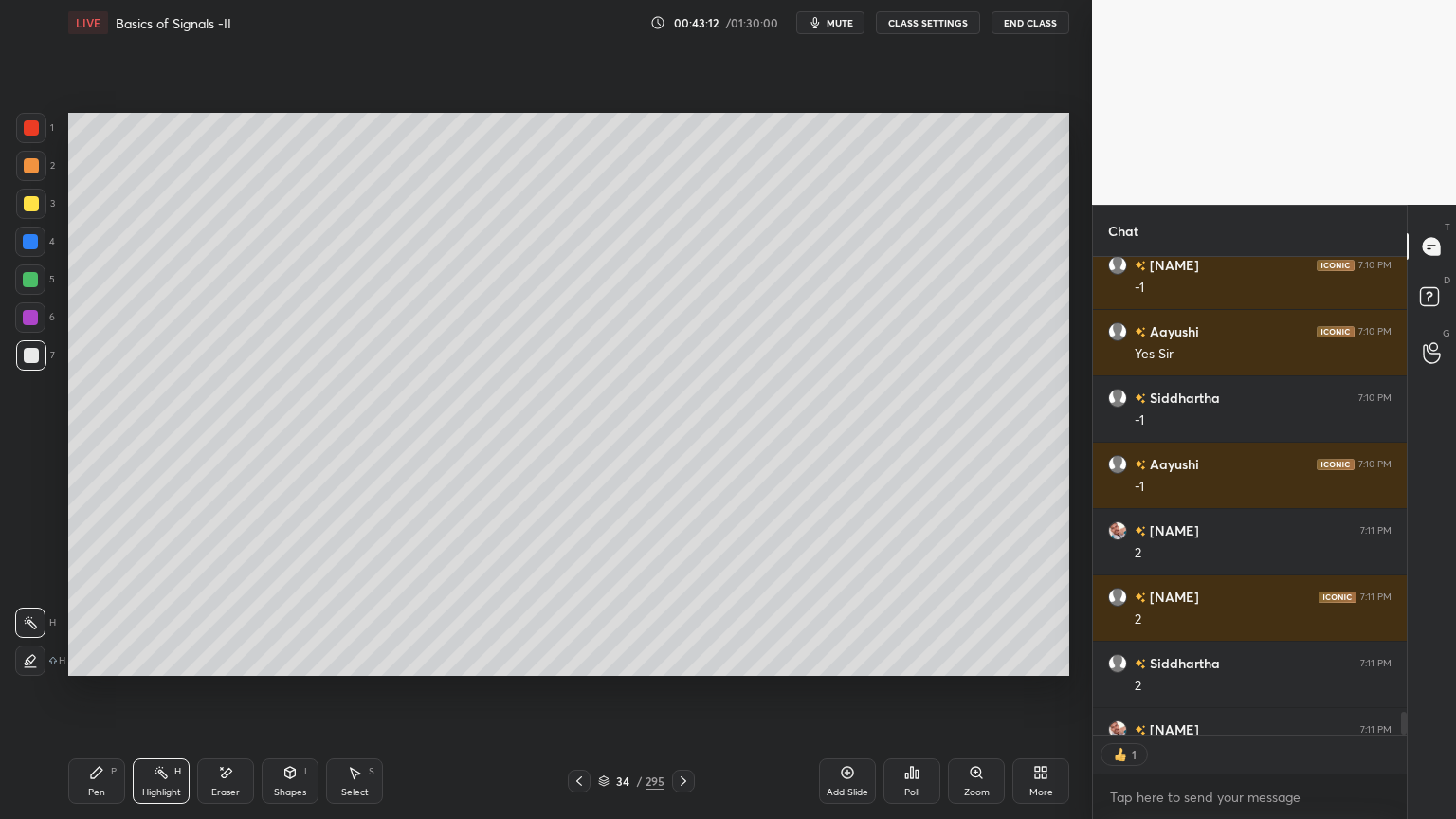 click 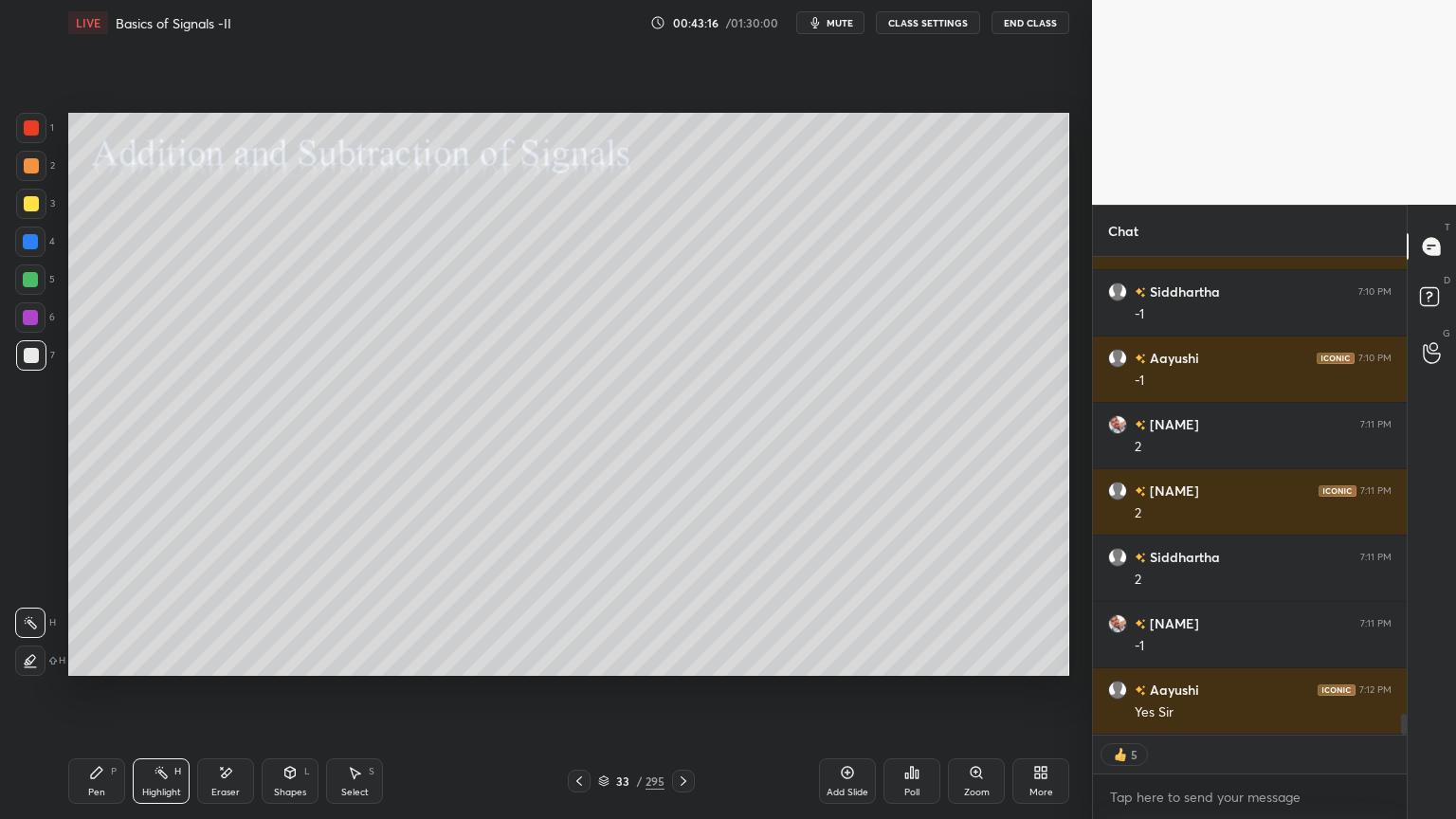 scroll, scrollTop: 10395, scrollLeft: 0, axis: vertical 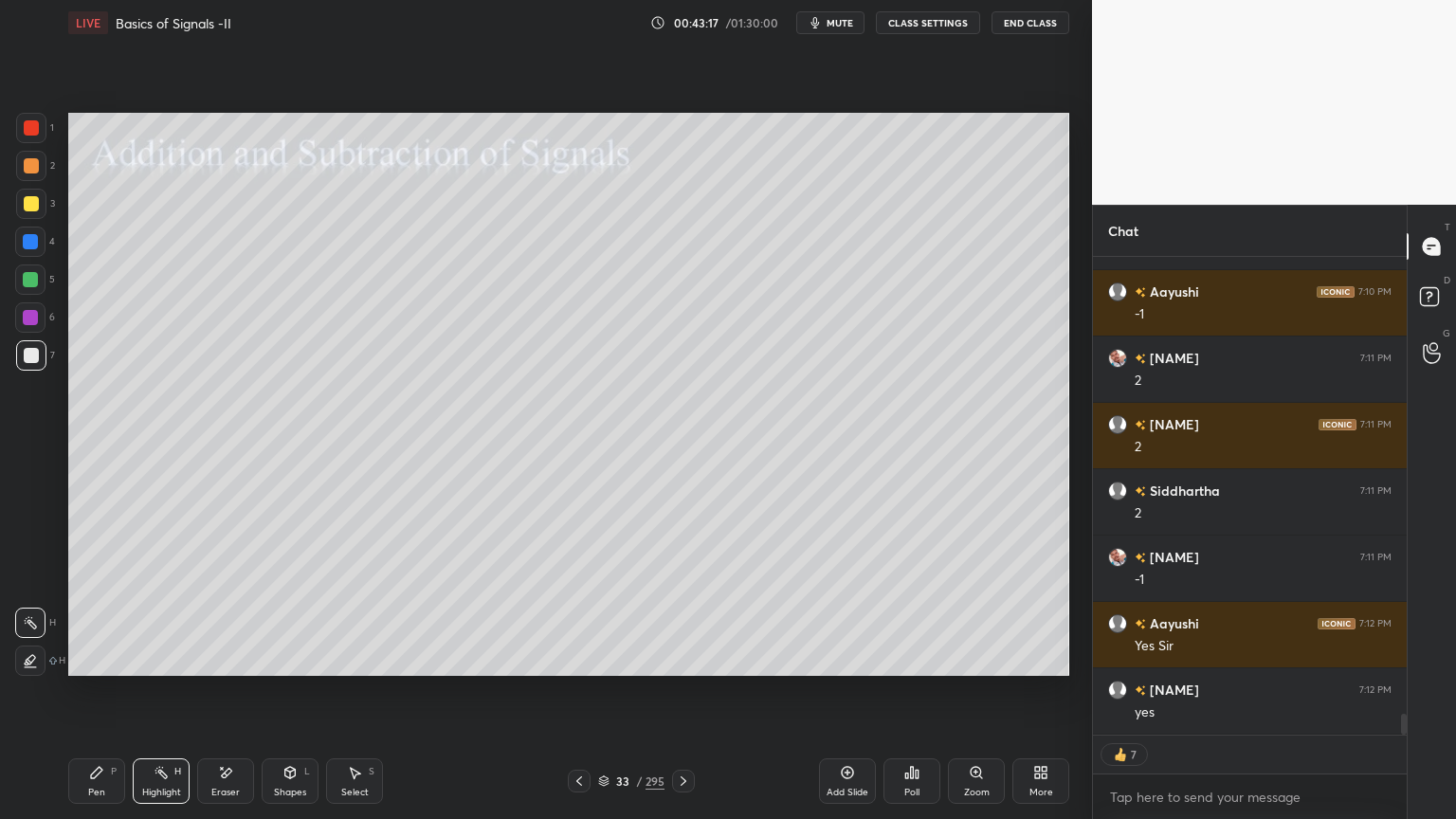 click 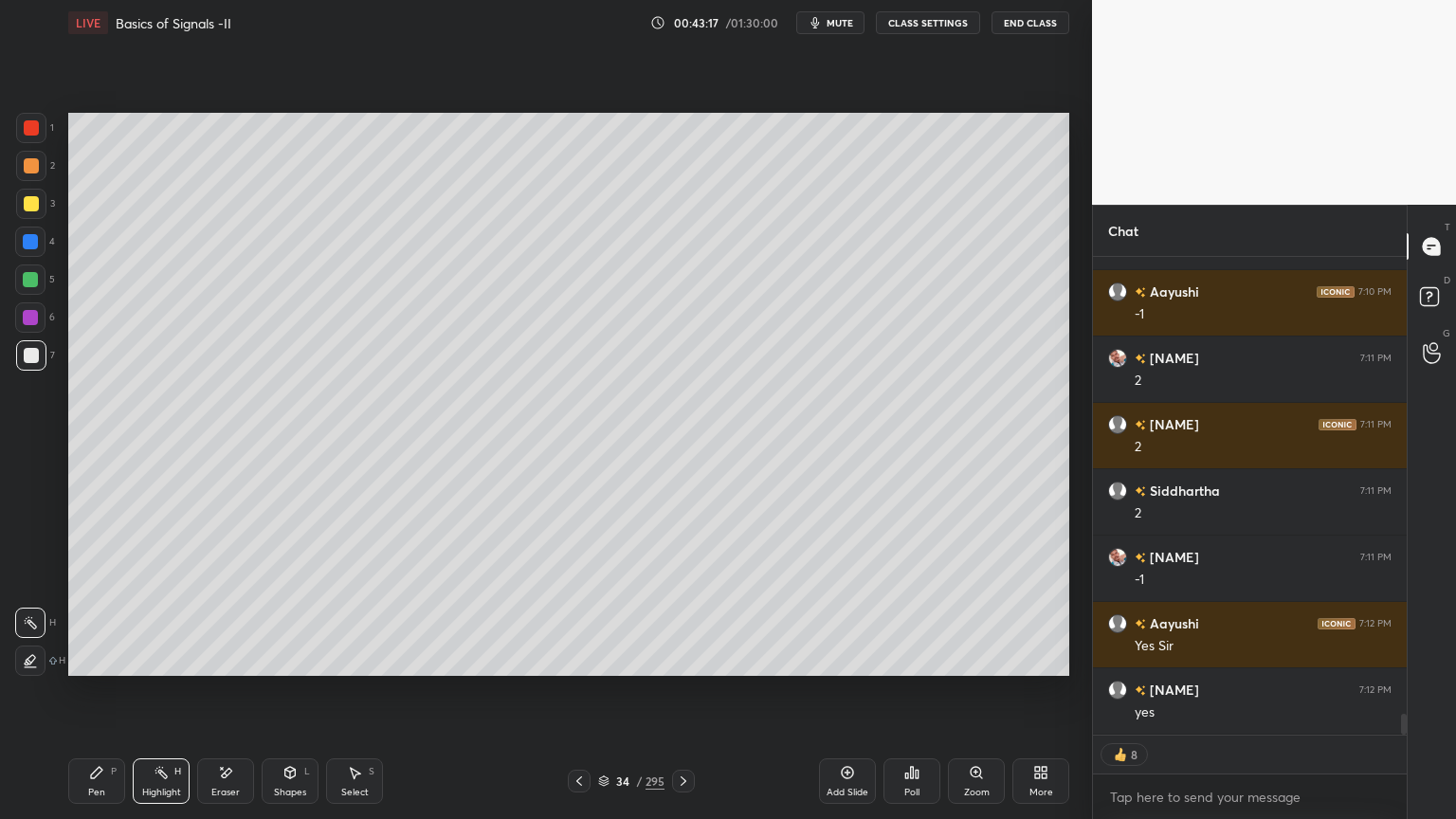 scroll, scrollTop: 10461, scrollLeft: 0, axis: vertical 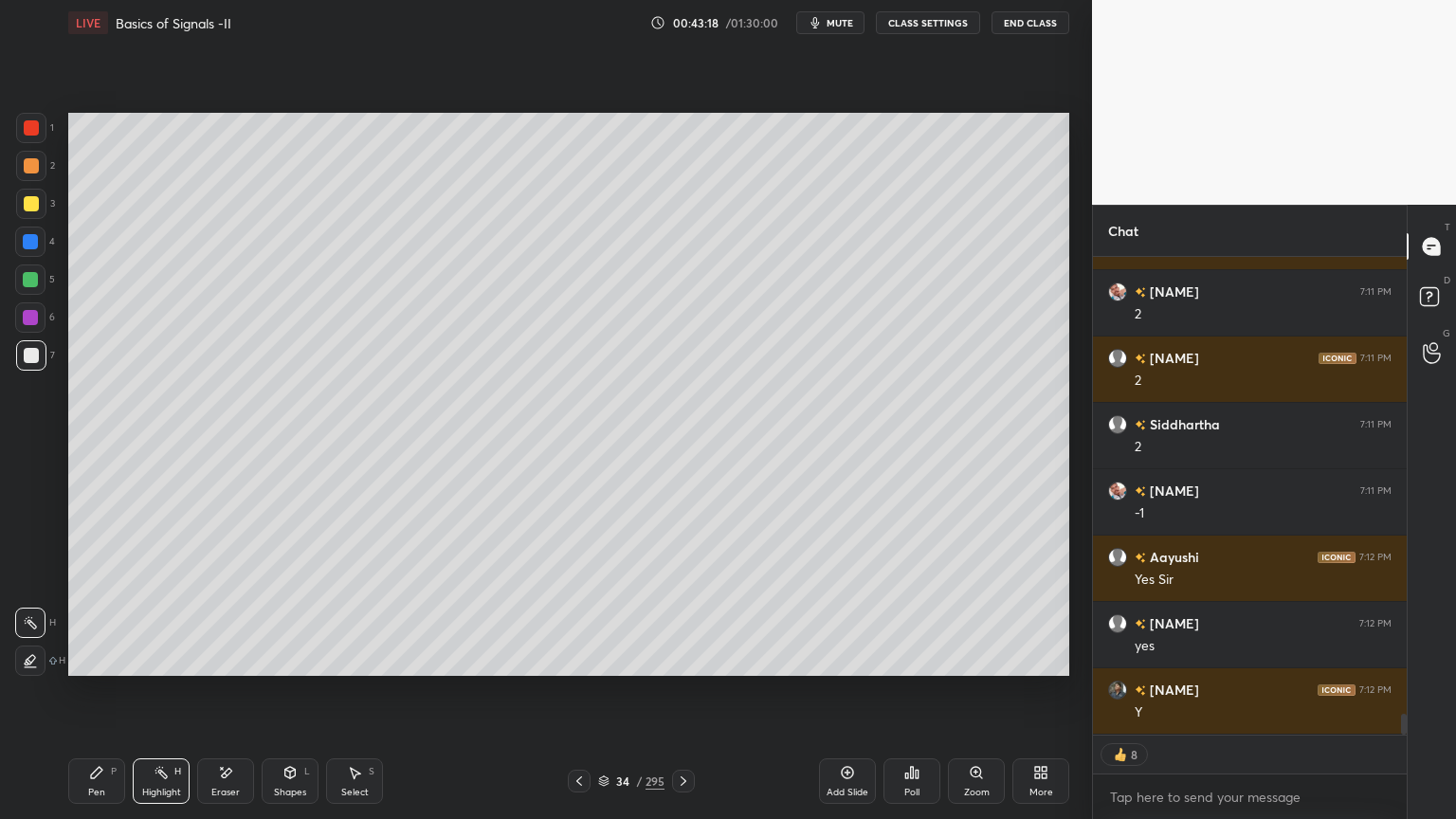 click 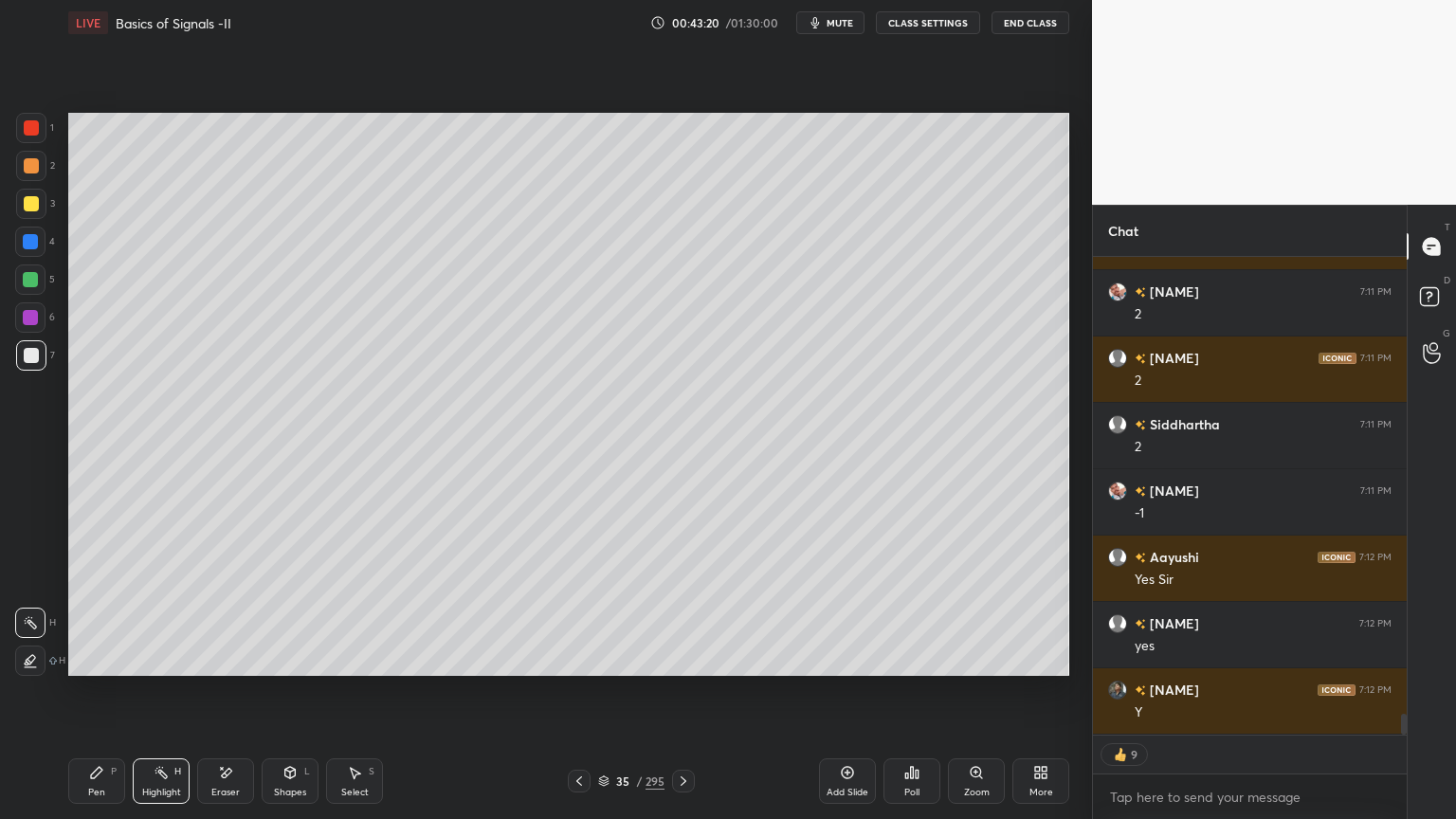 click 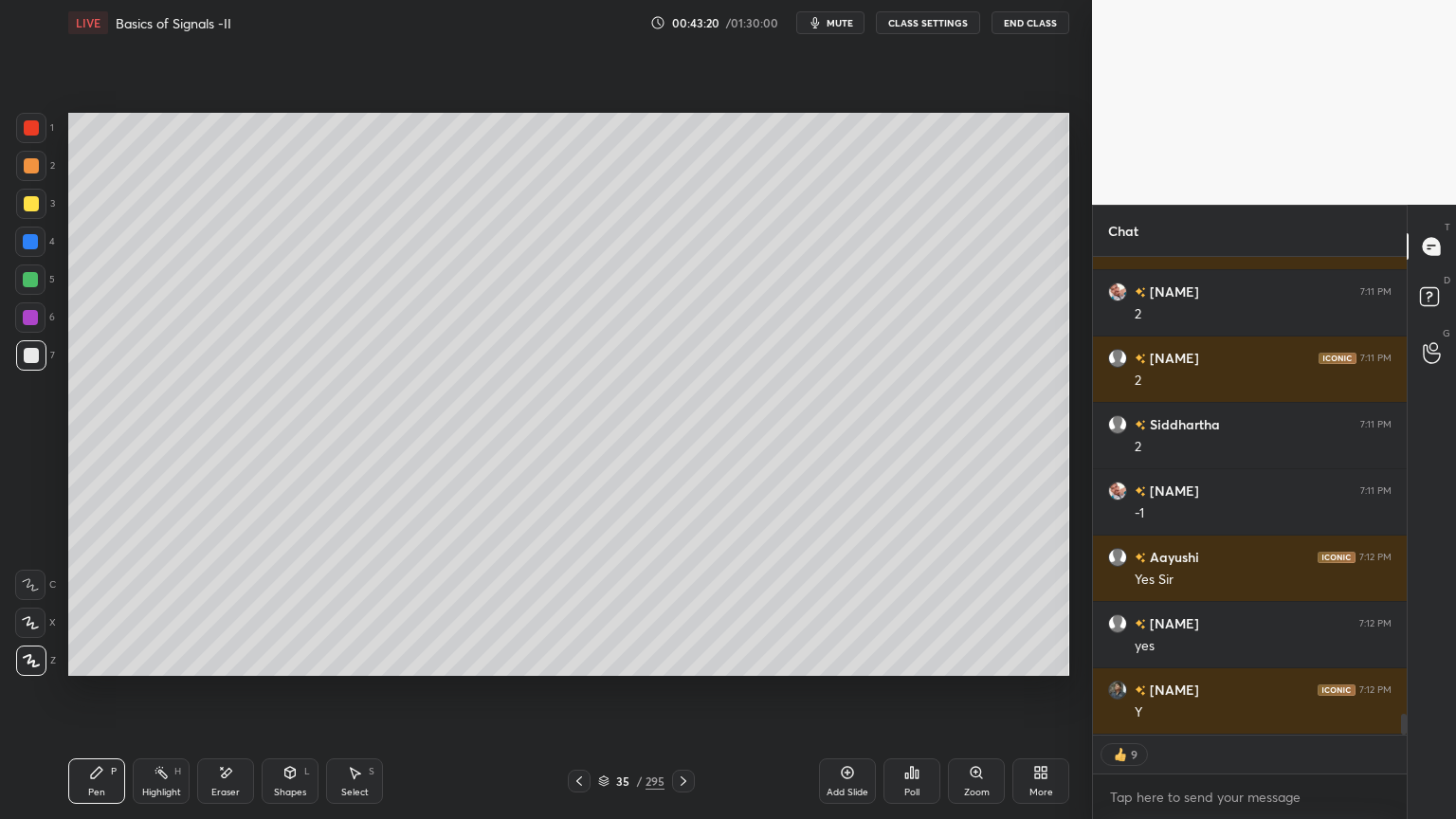 click at bounding box center [31, 204] 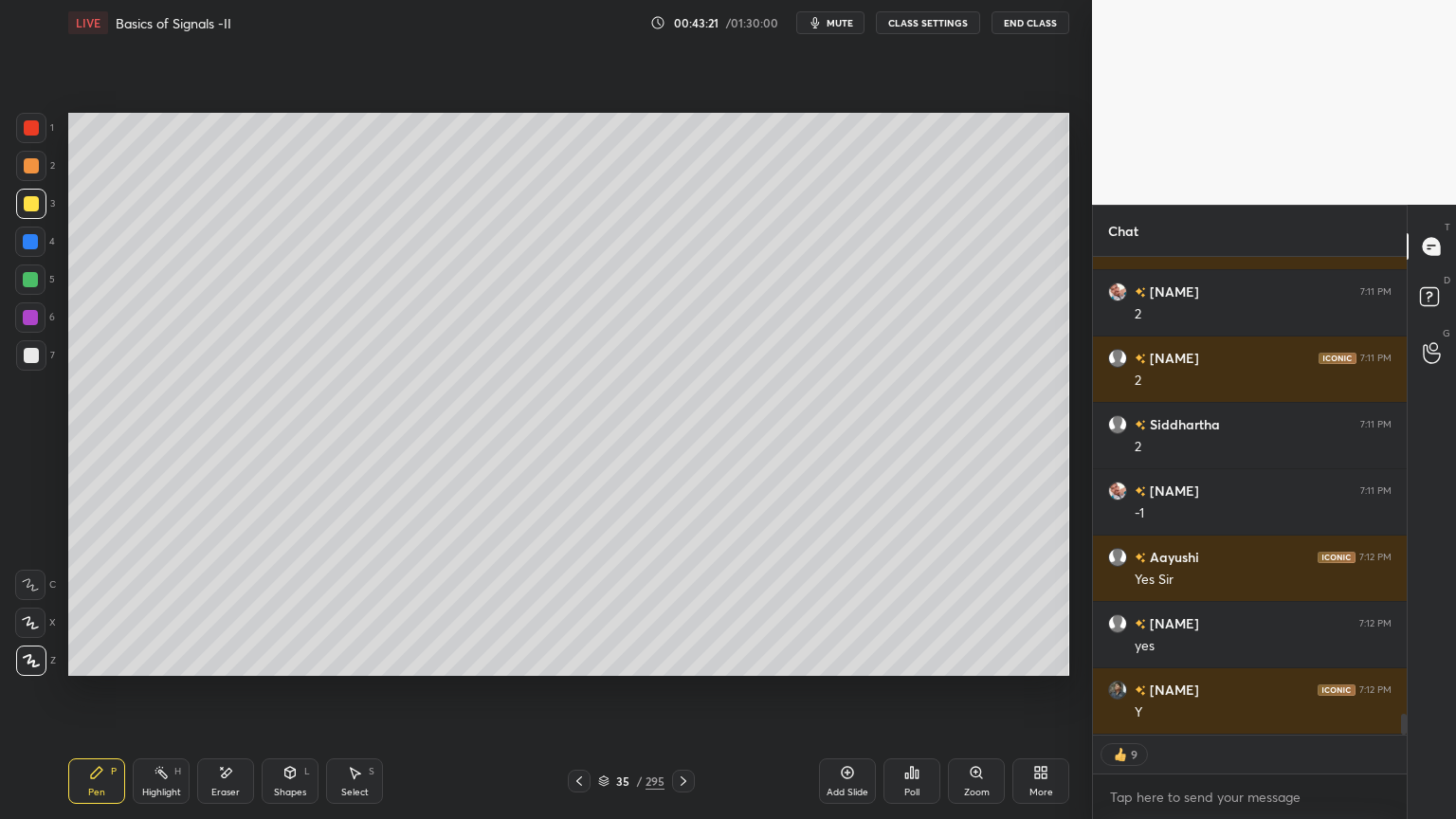 click at bounding box center [31, 166] 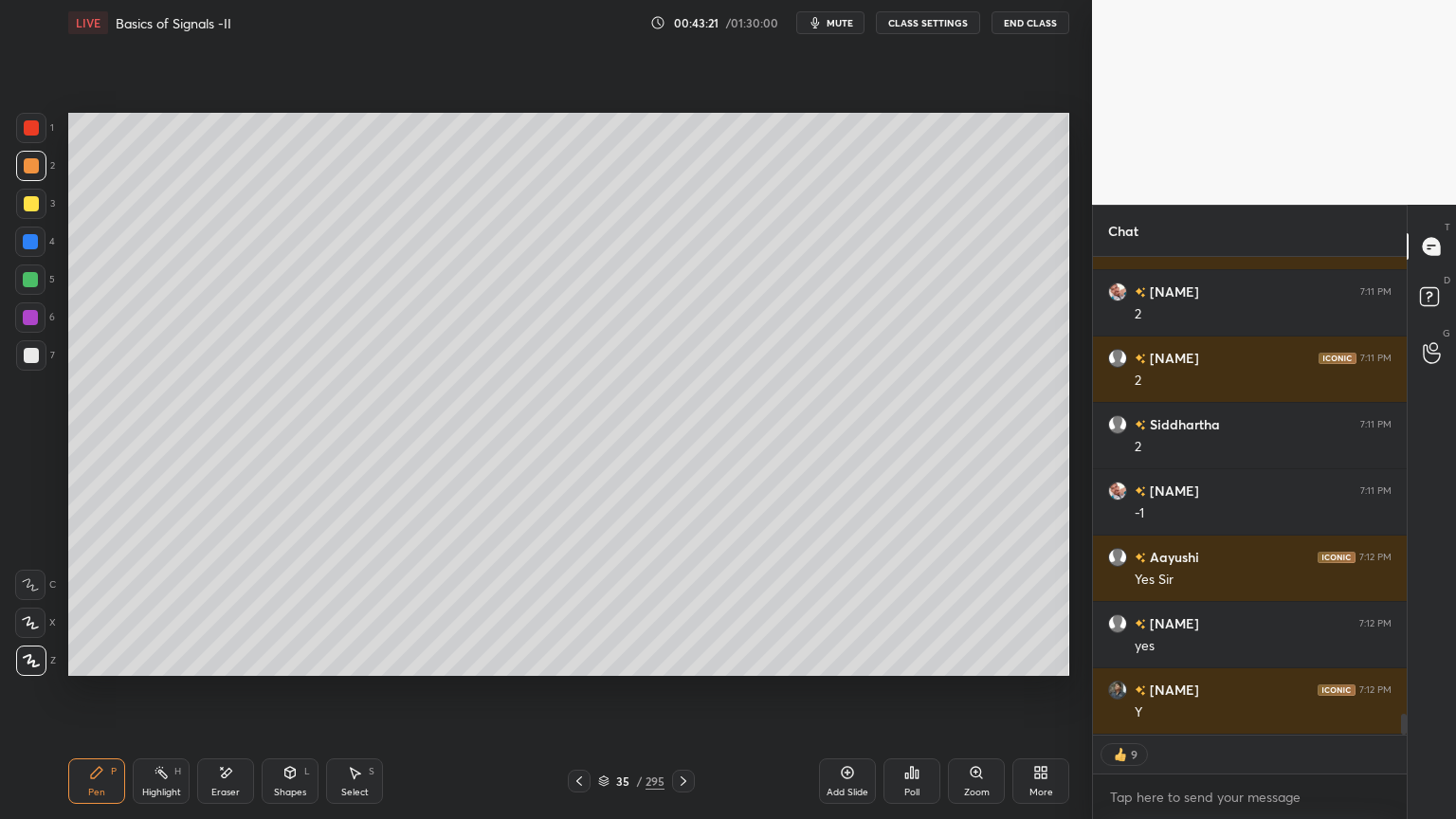 scroll, scrollTop: 10528, scrollLeft: 0, axis: vertical 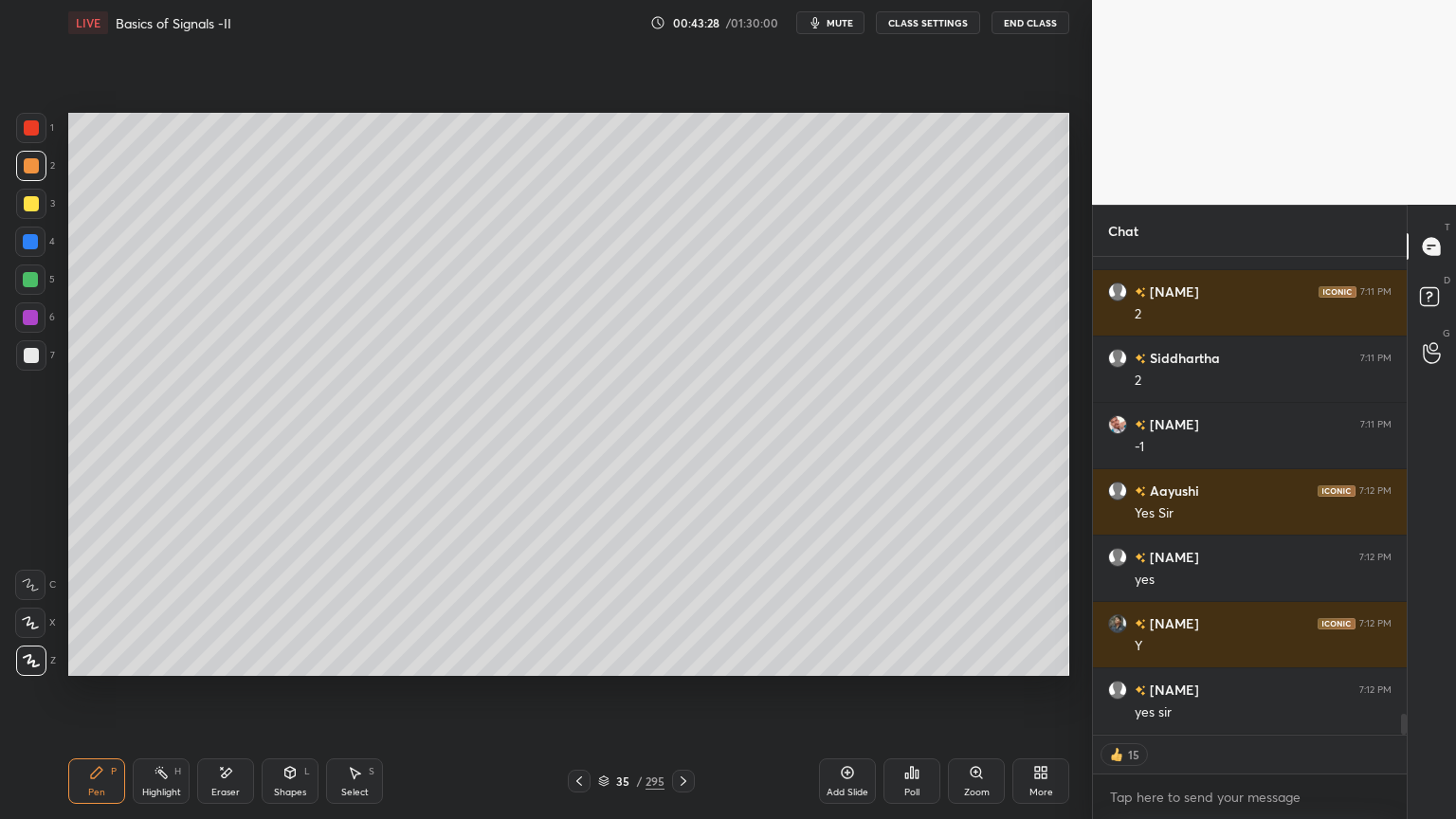 click on "Shapes" at bounding box center [290, 792] 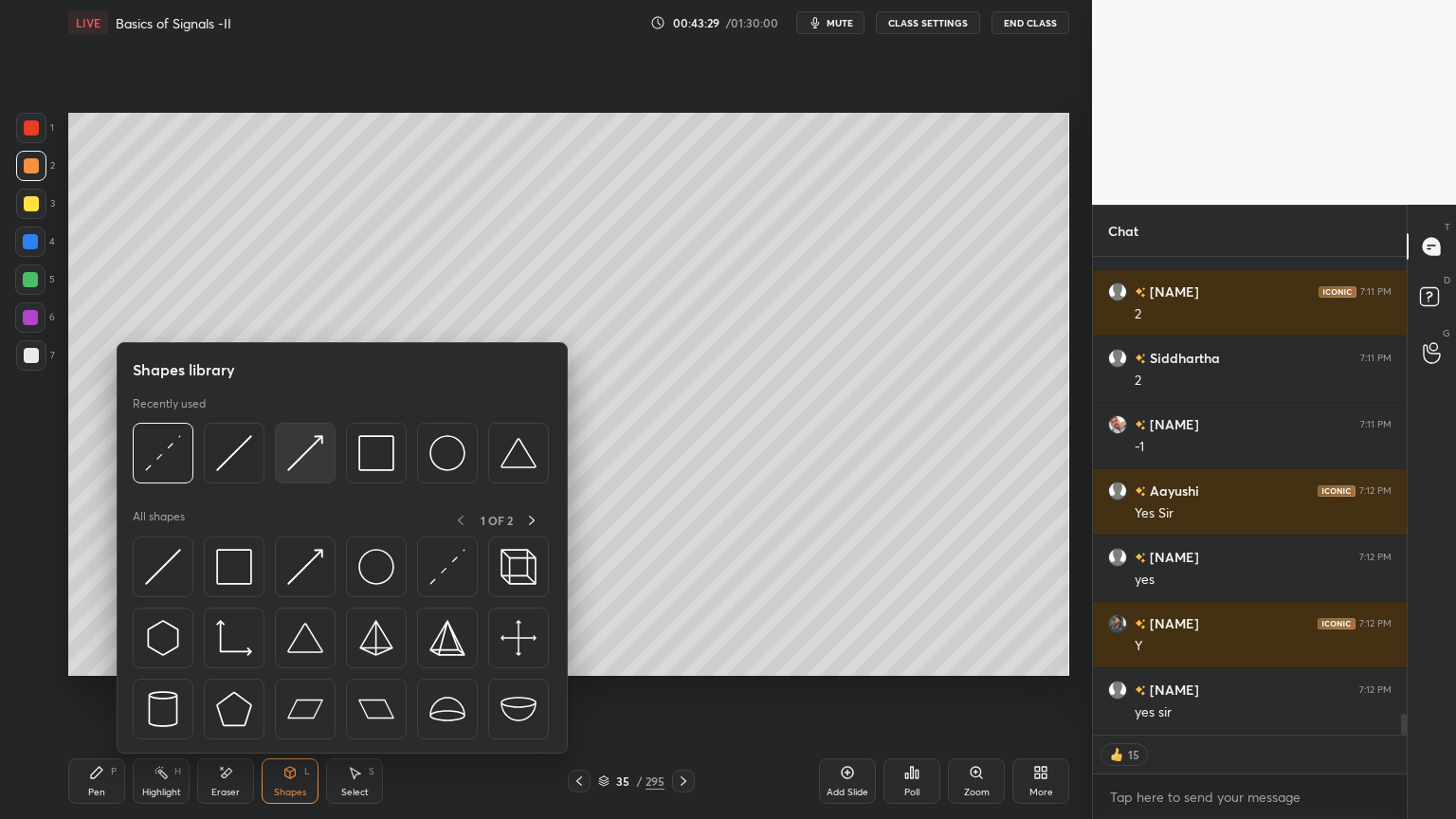 click at bounding box center [305, 453] 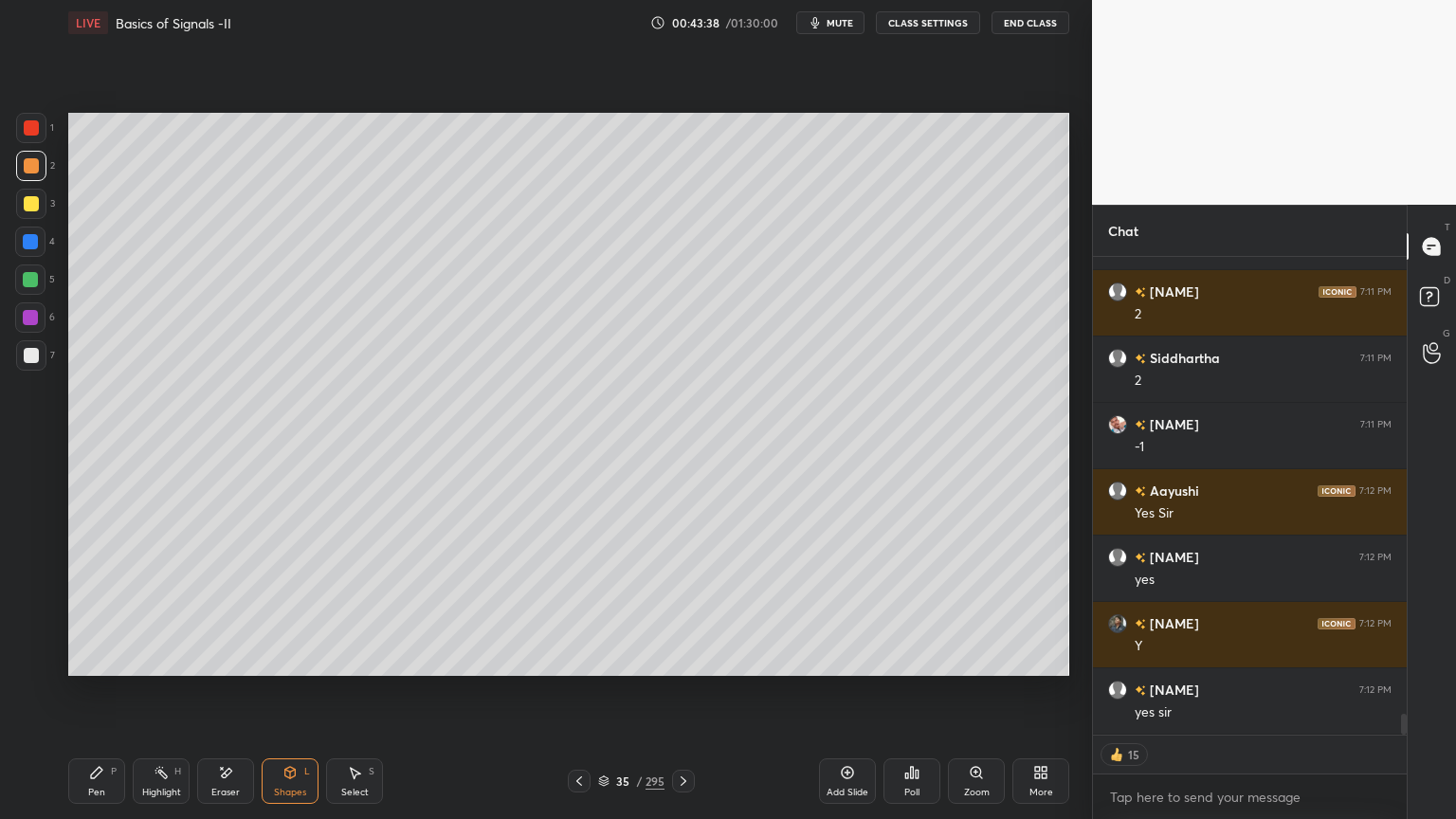 scroll, scrollTop: 7, scrollLeft: 6, axis: both 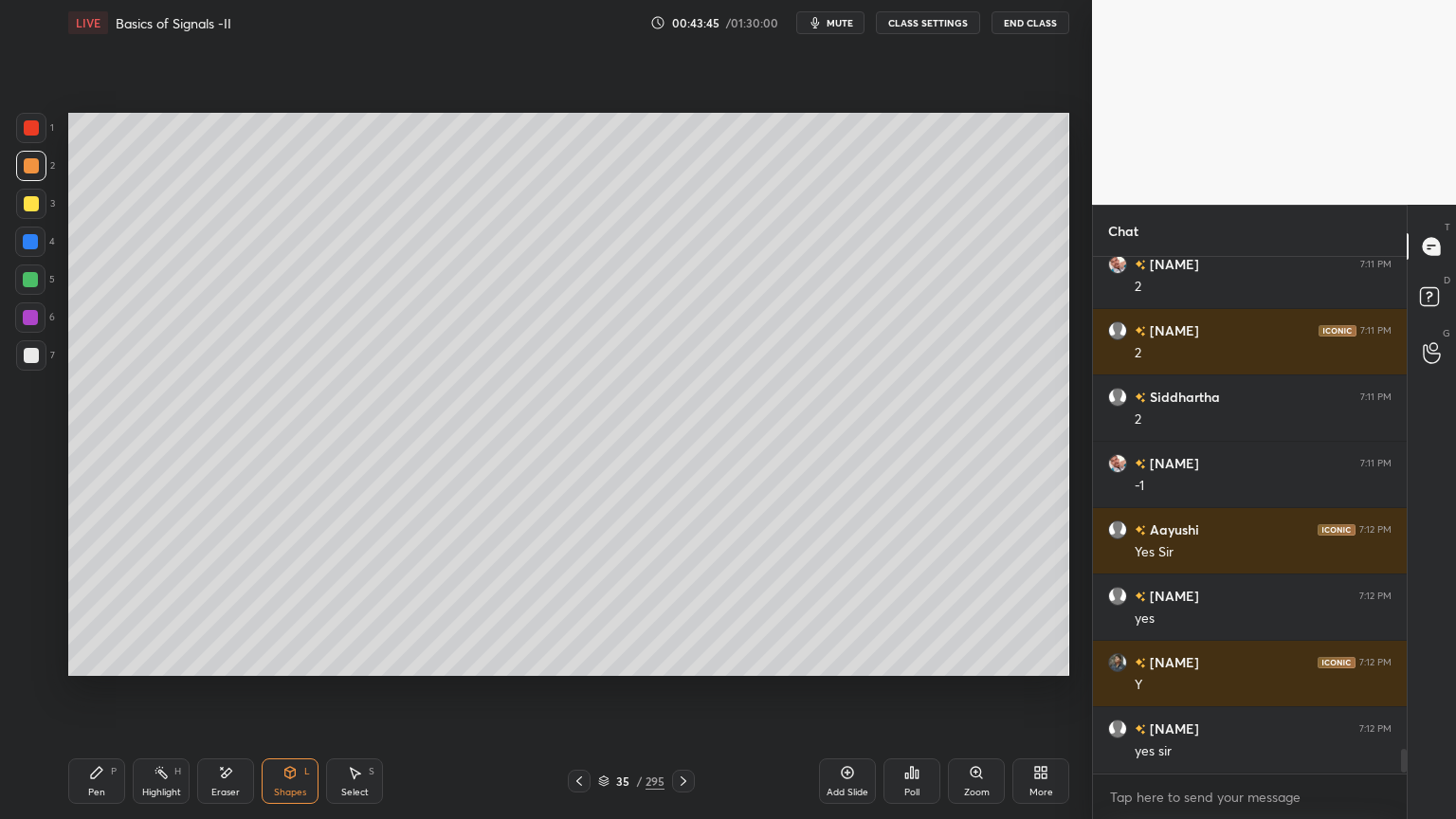 click on "Select S" at bounding box center [355, 781] 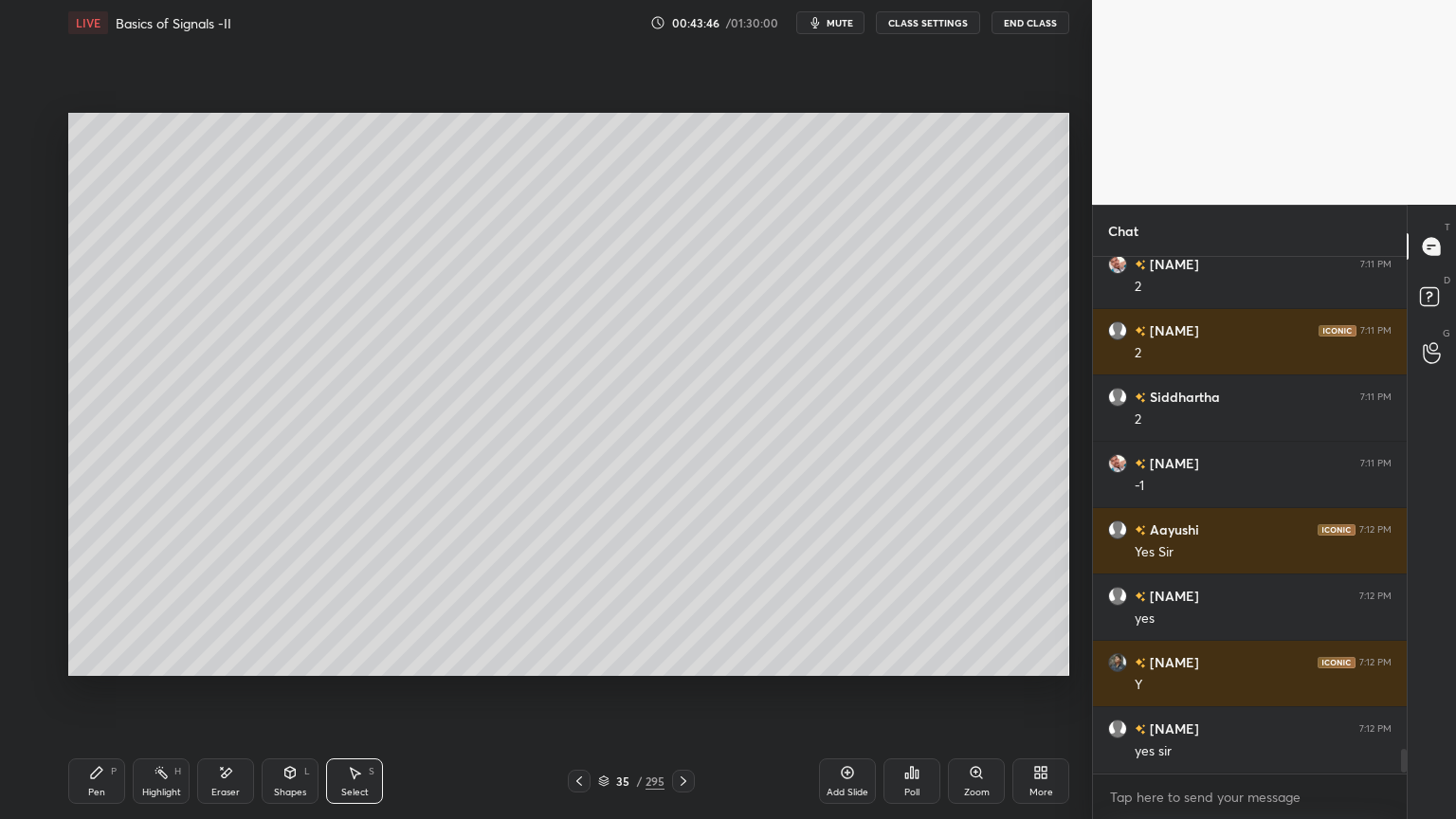 click on "Pen P" at bounding box center [97, 781] 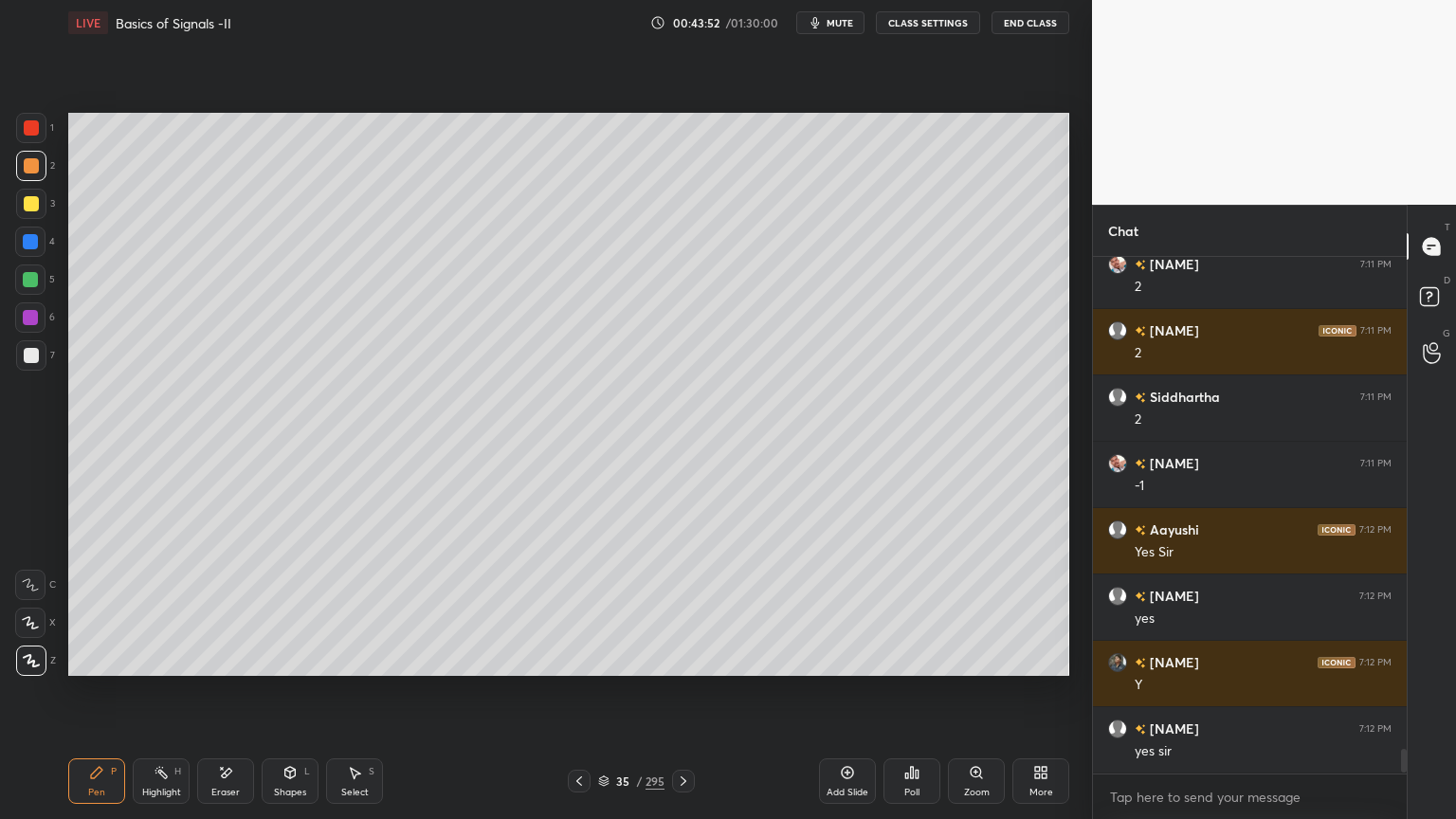 click at bounding box center (31, 204) 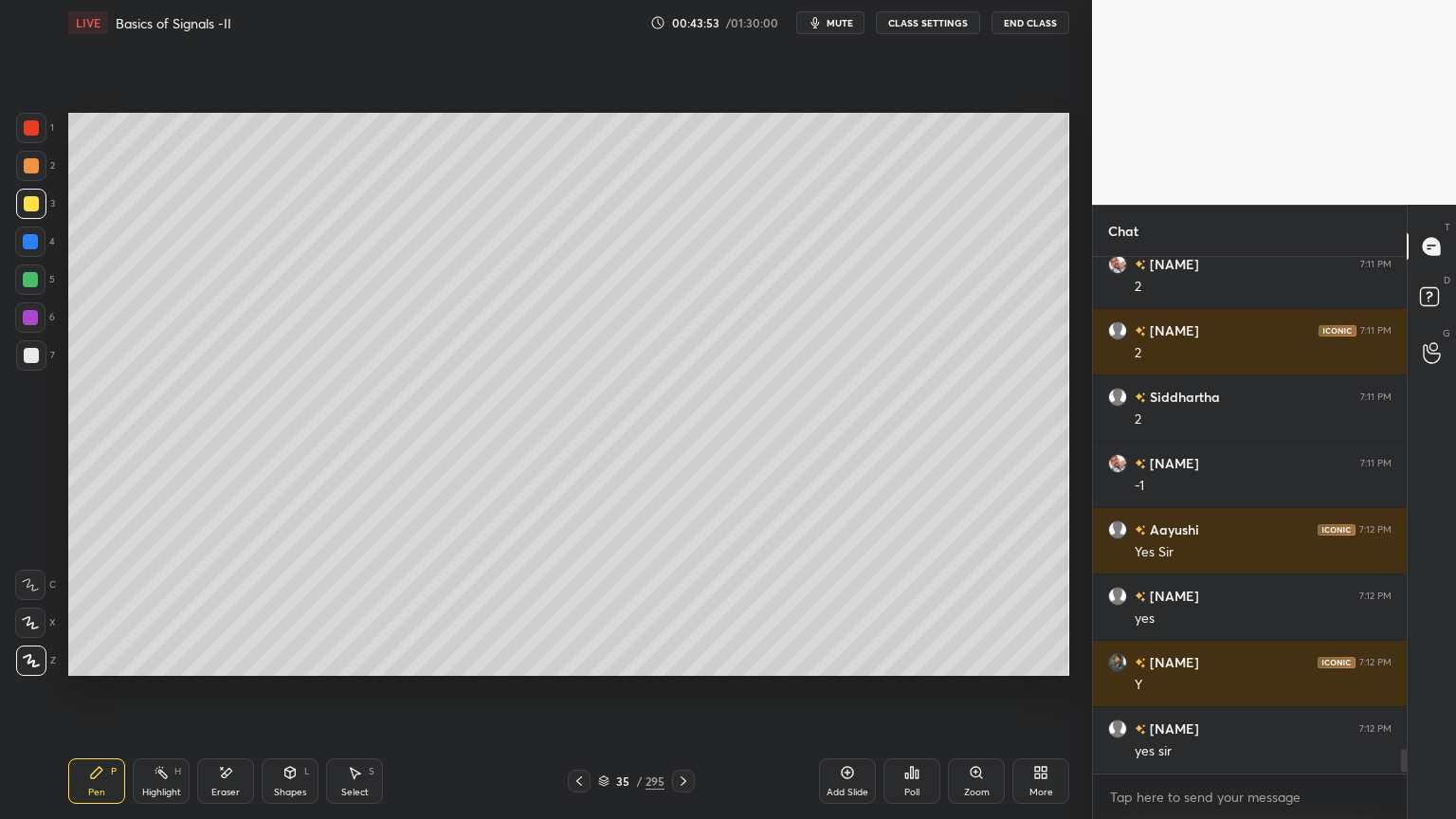 click 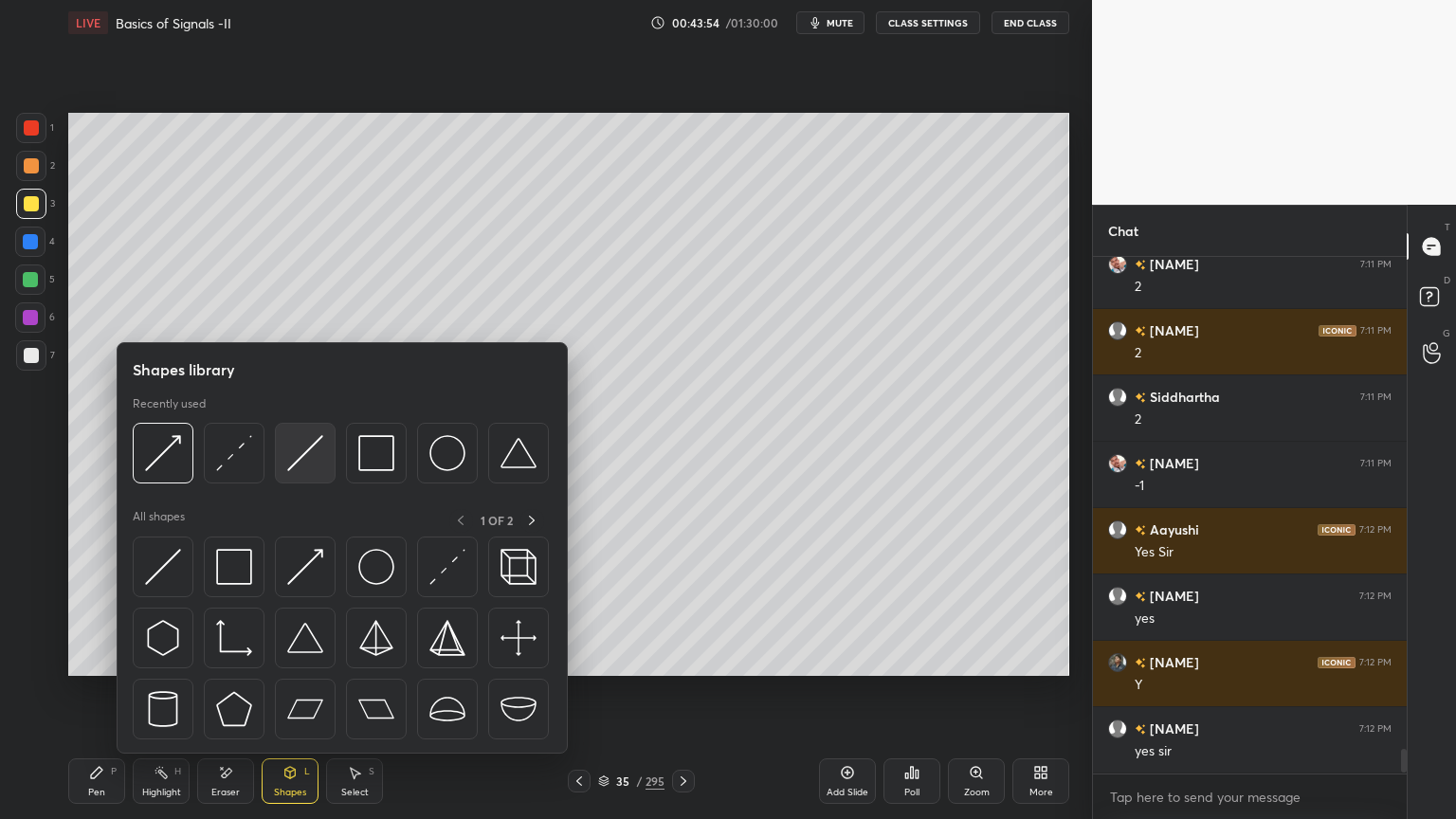 click at bounding box center (305, 453) 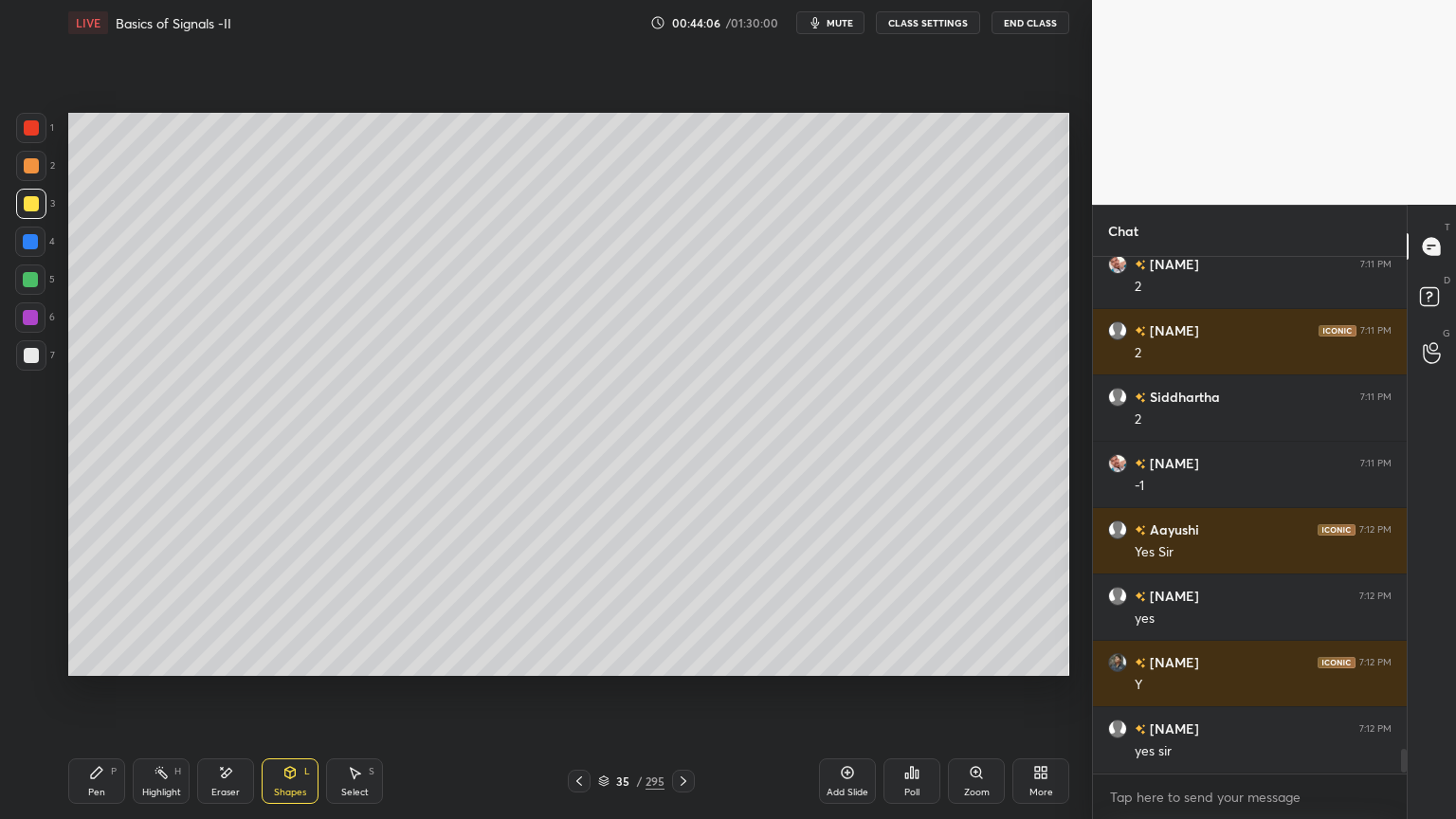click on "Pen" at bounding box center [97, 792] 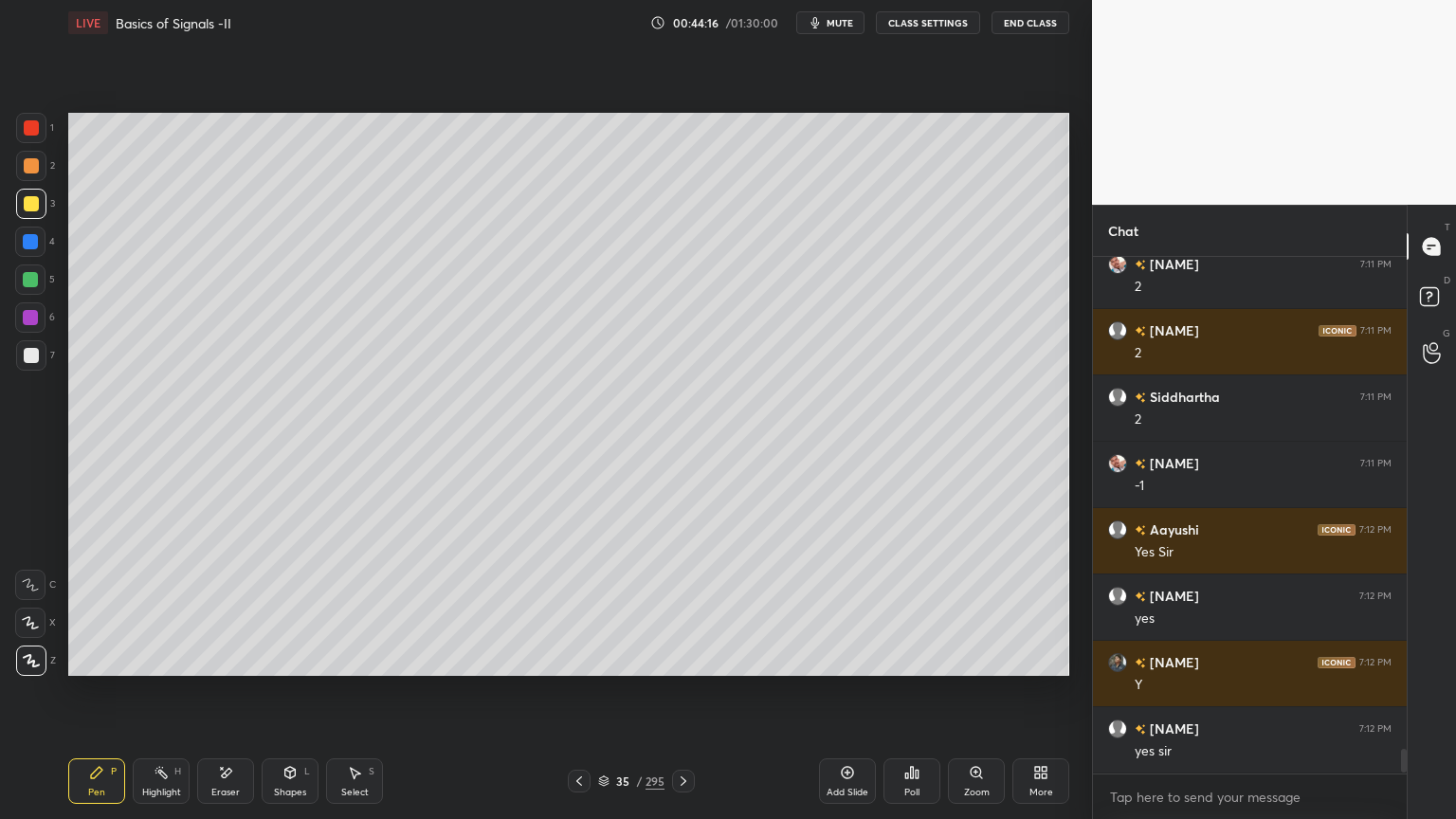 click on "Shapes L" at bounding box center [290, 781] 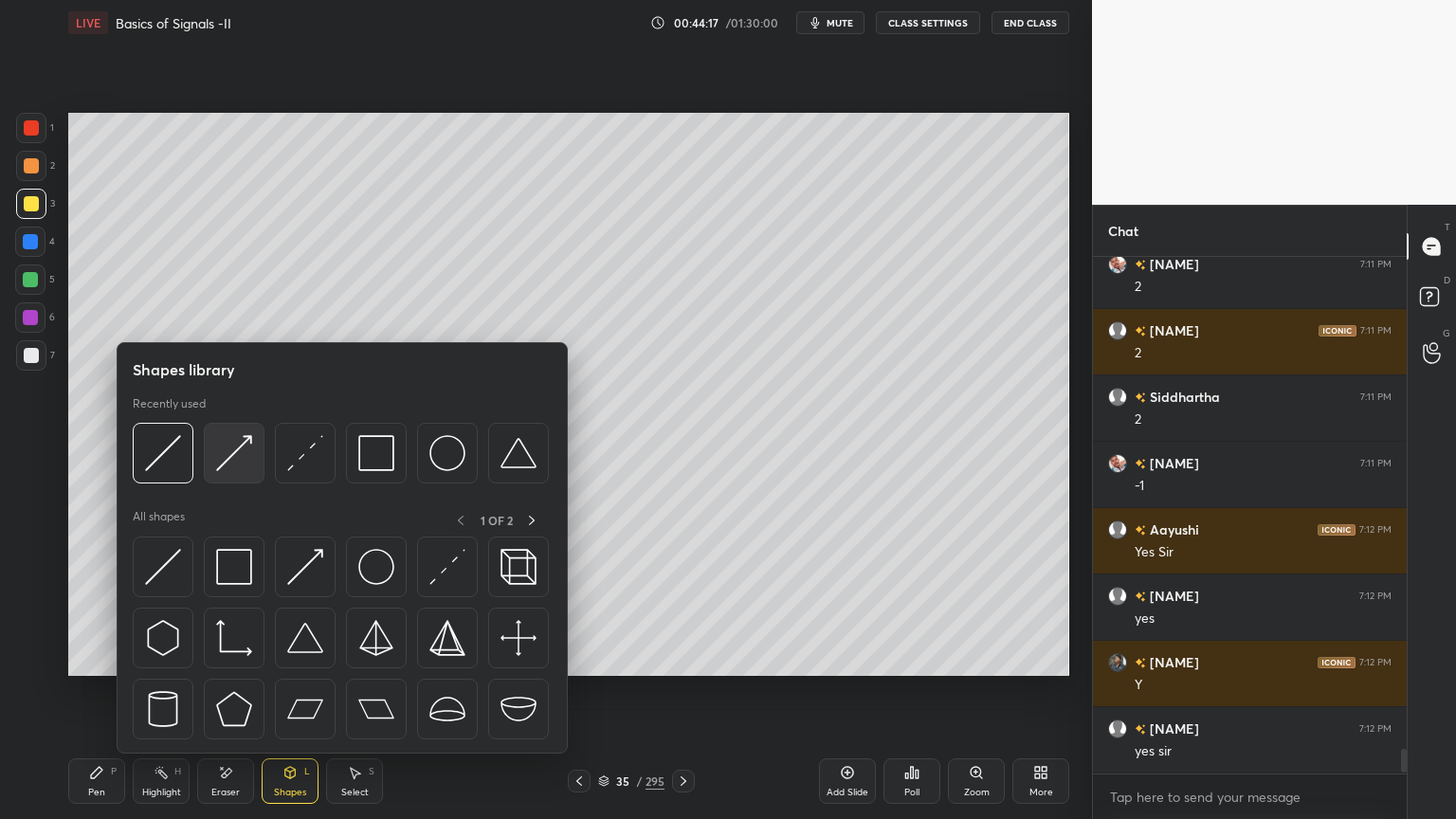 click at bounding box center (234, 453) 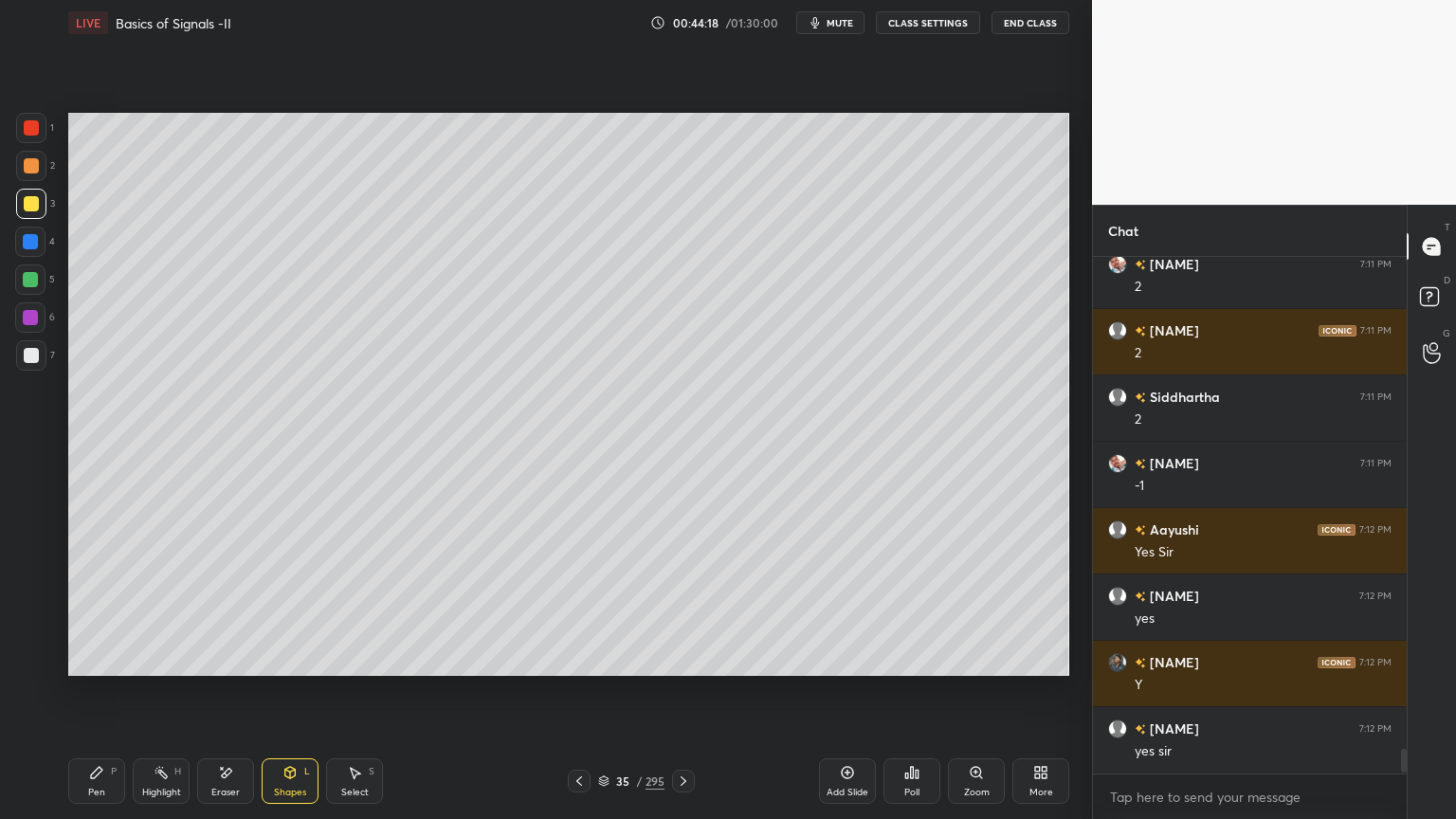 click at bounding box center [31, 166] 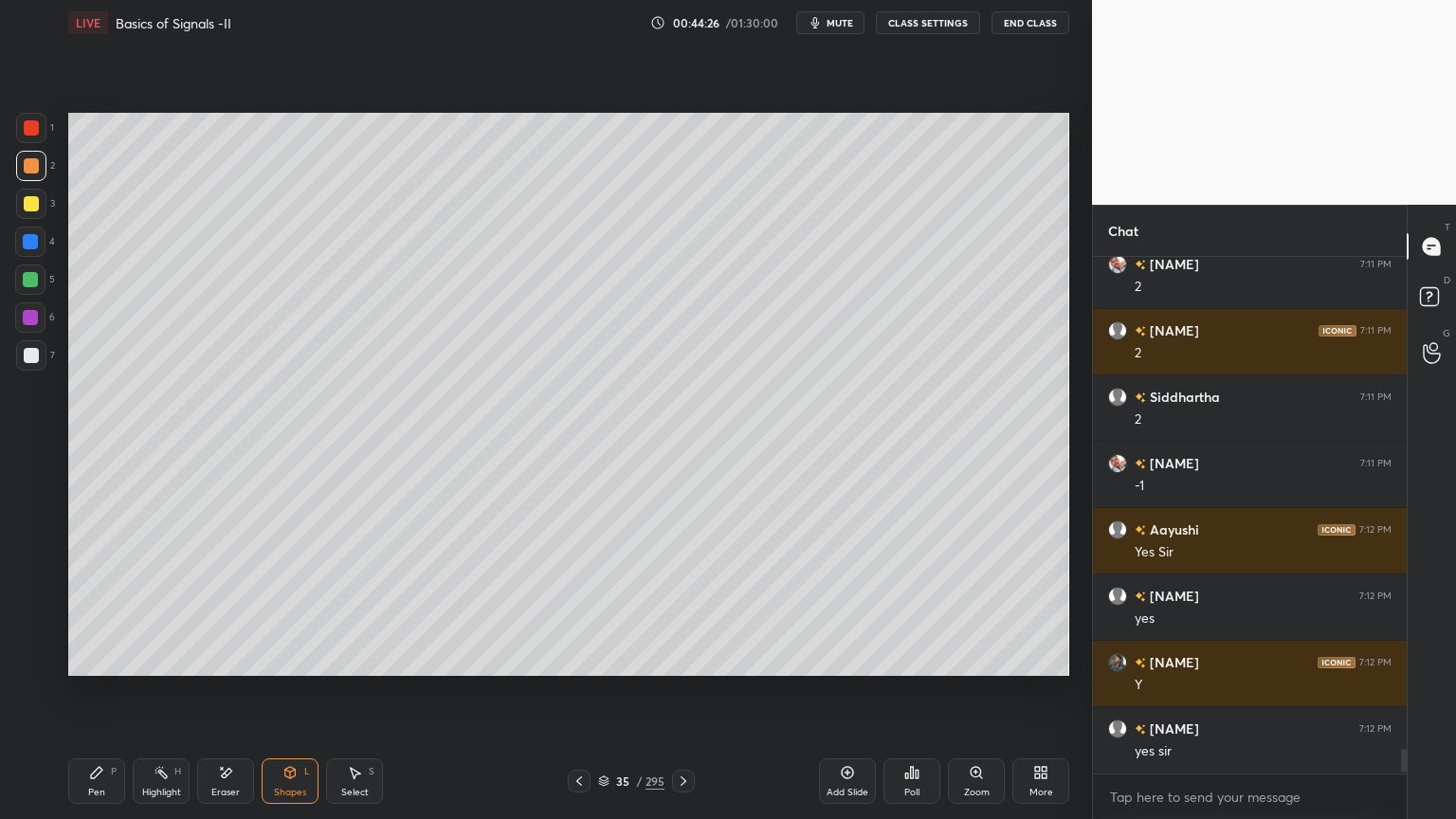 click on "Pen P" at bounding box center (97, 781) 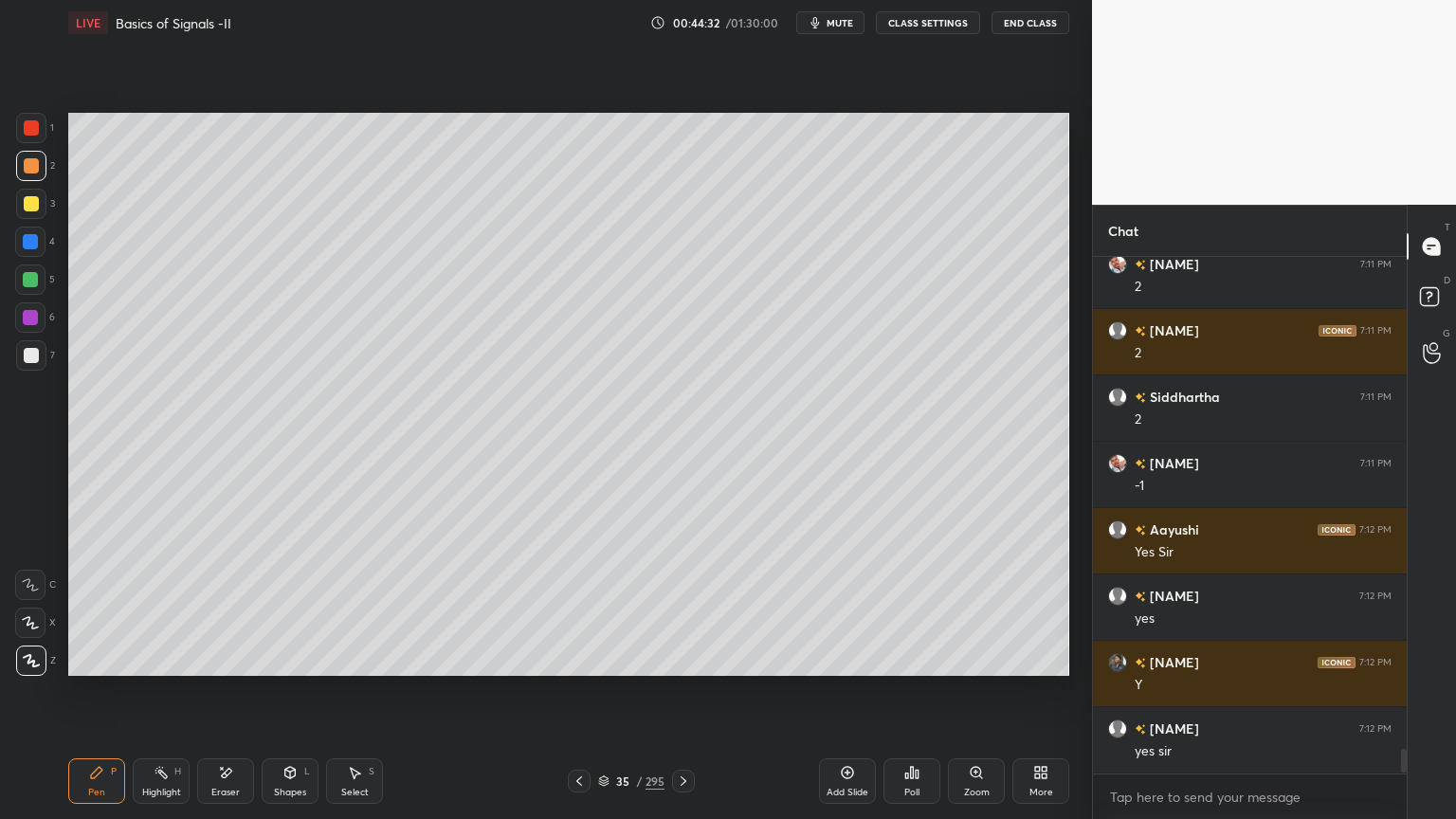 click at bounding box center [31, 204] 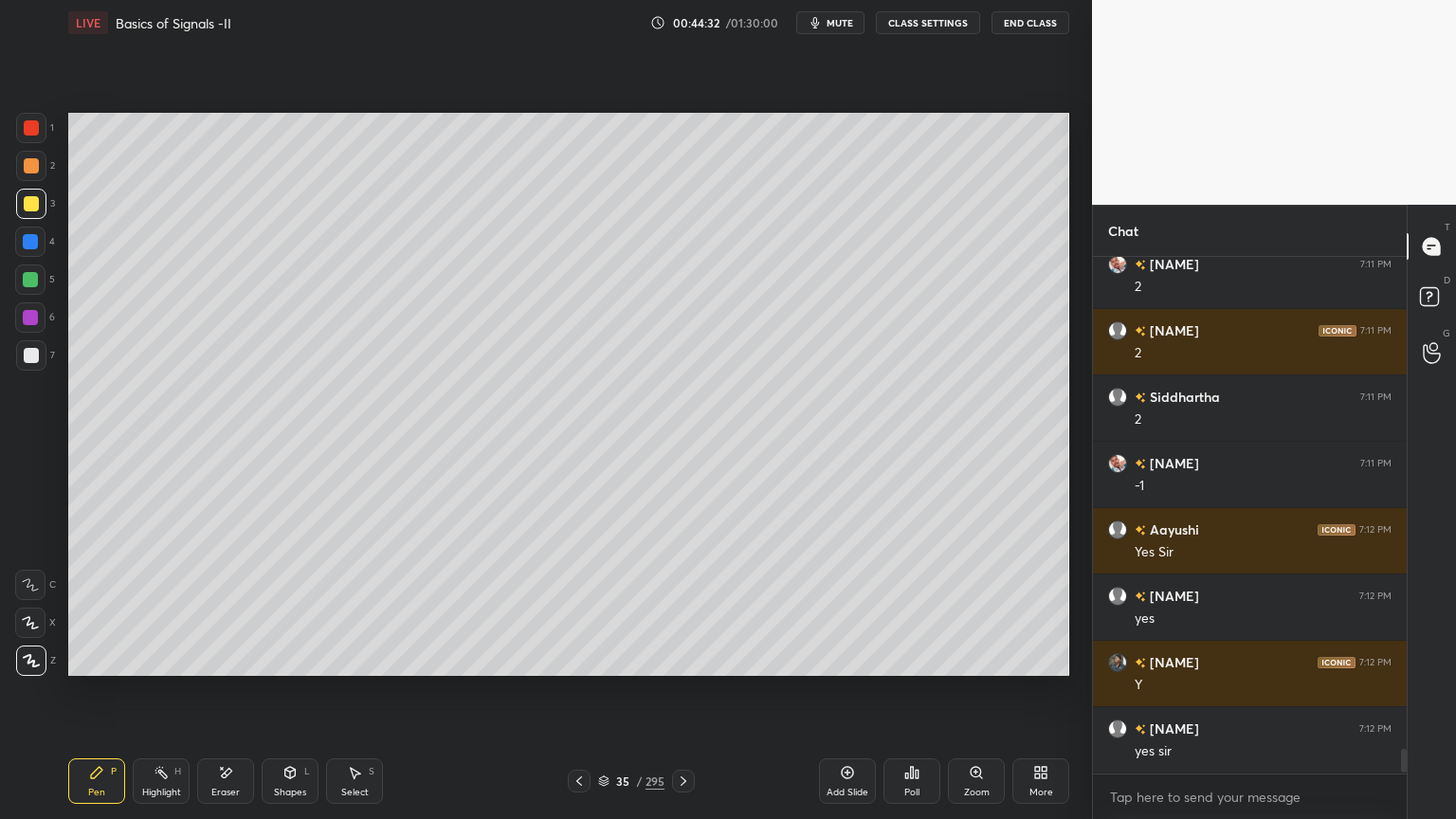 click 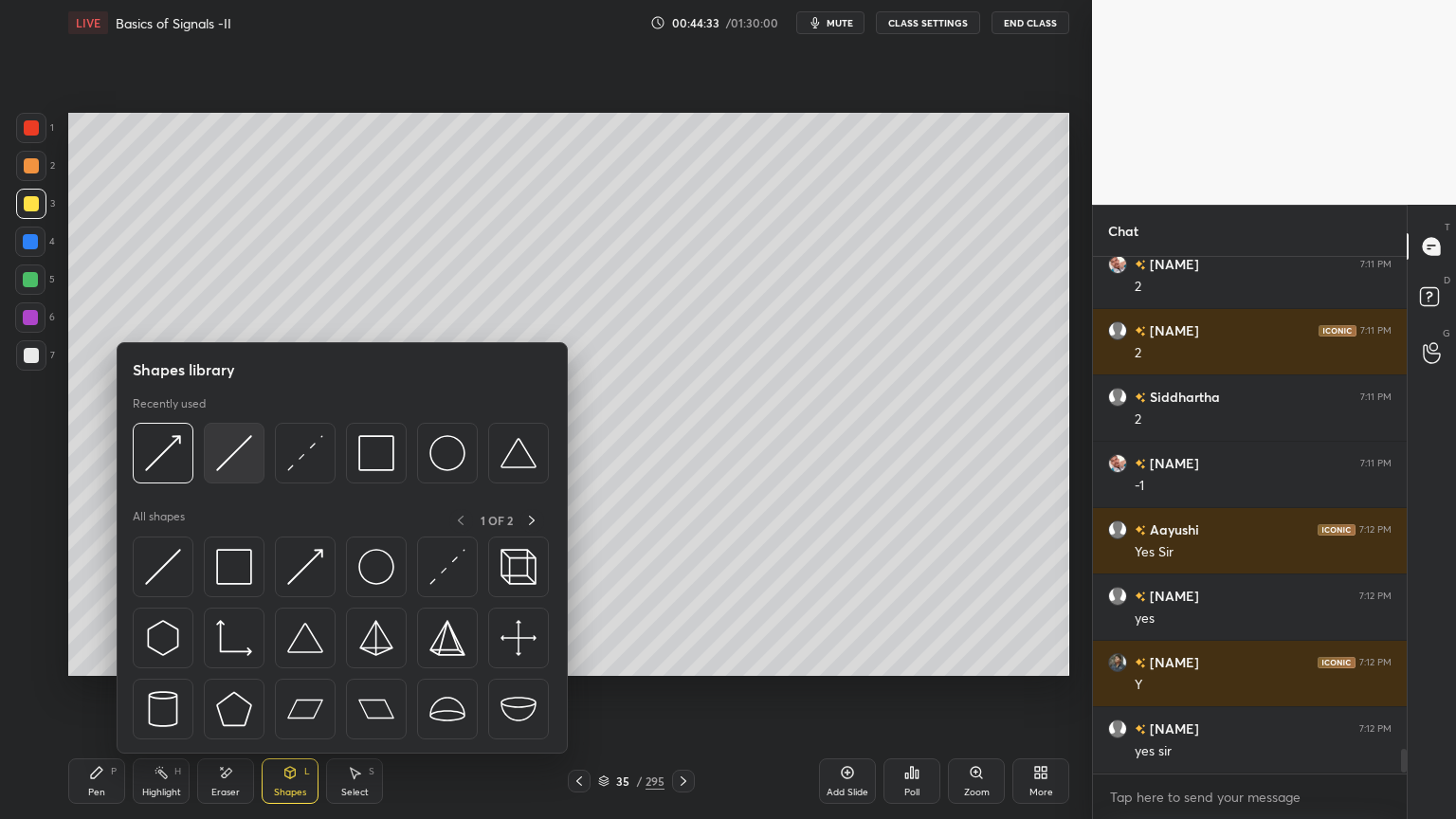 click at bounding box center (234, 453) 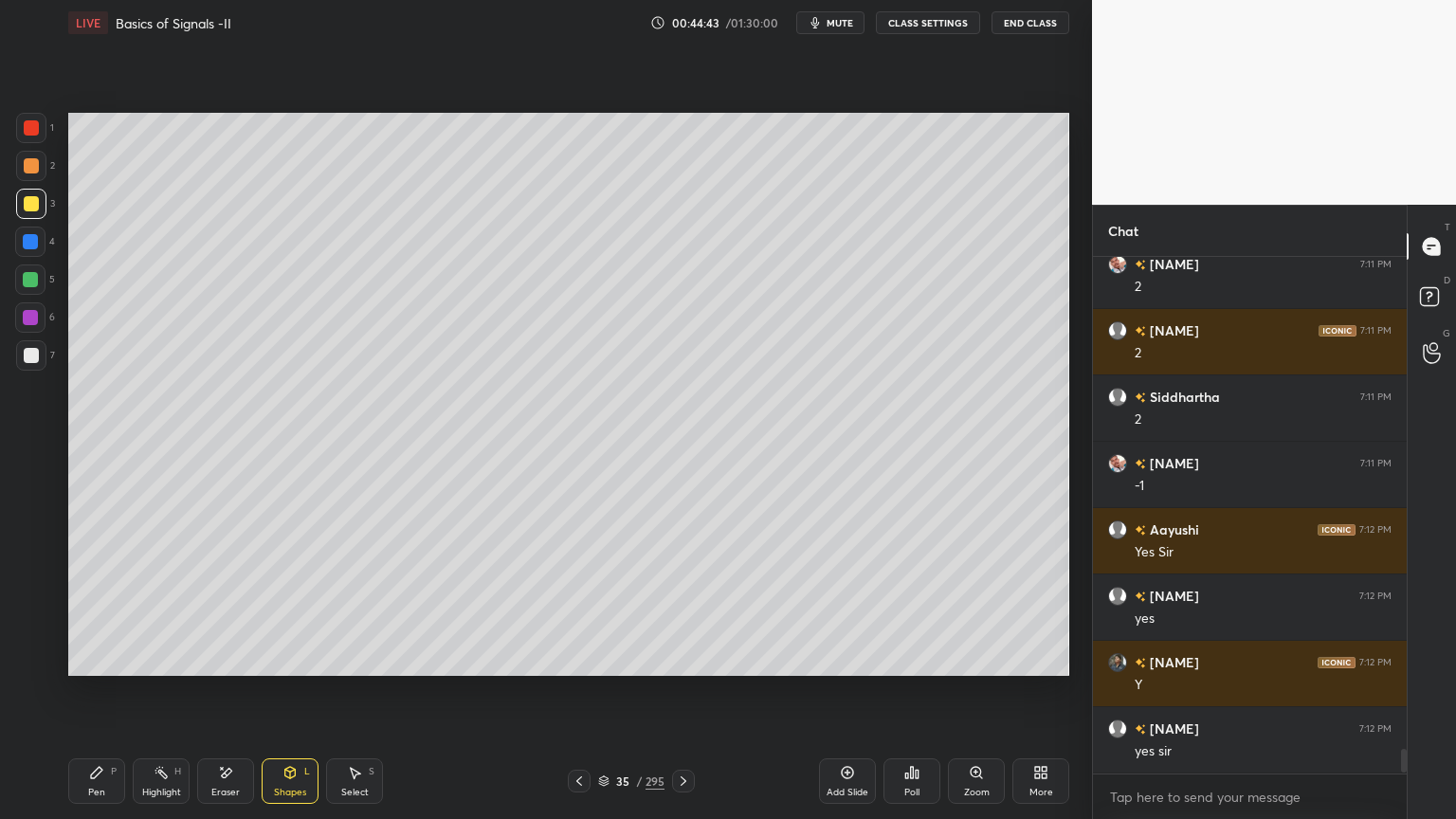 click on "Pen P" at bounding box center [97, 781] 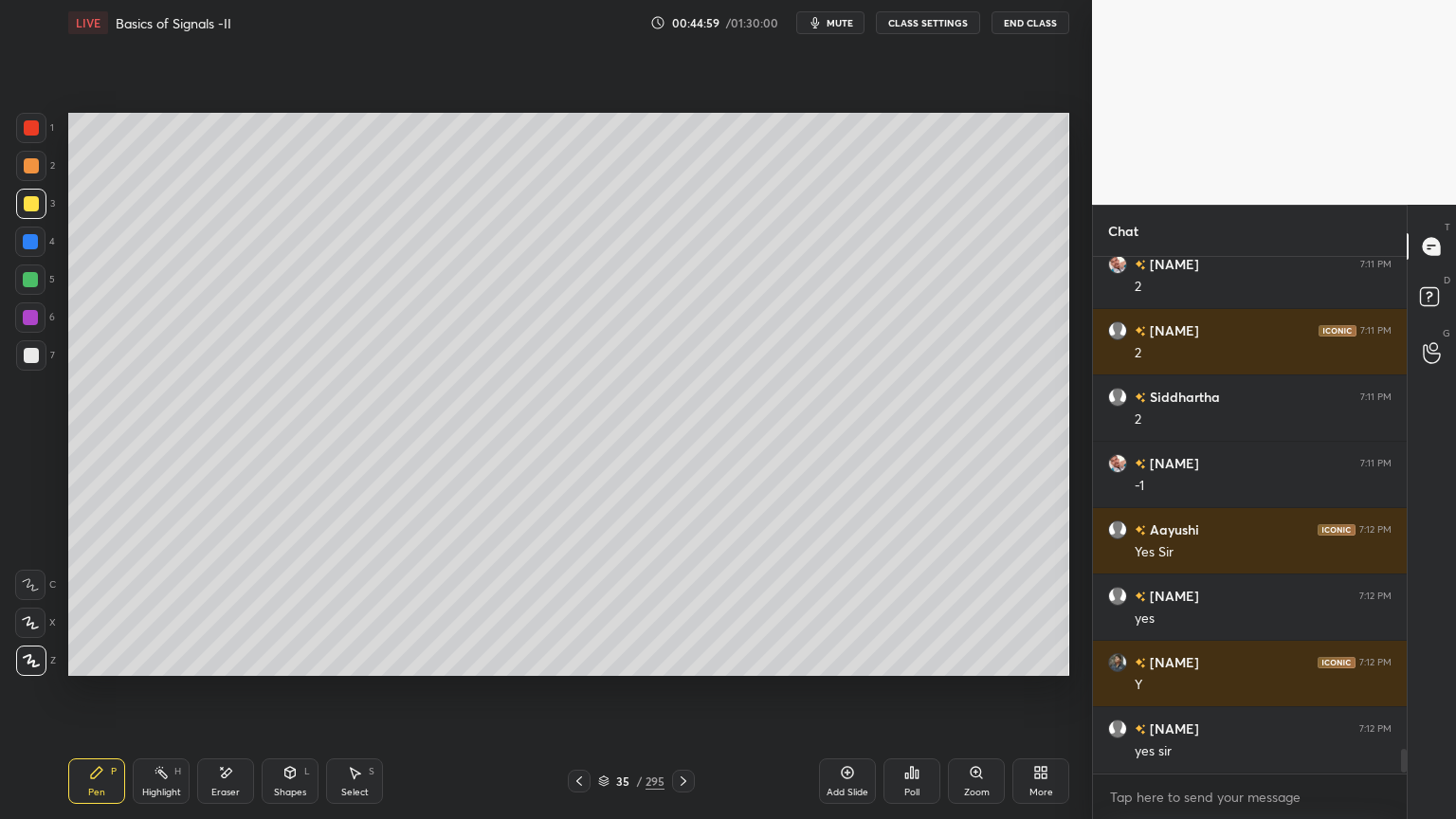 click at bounding box center (31, 166) 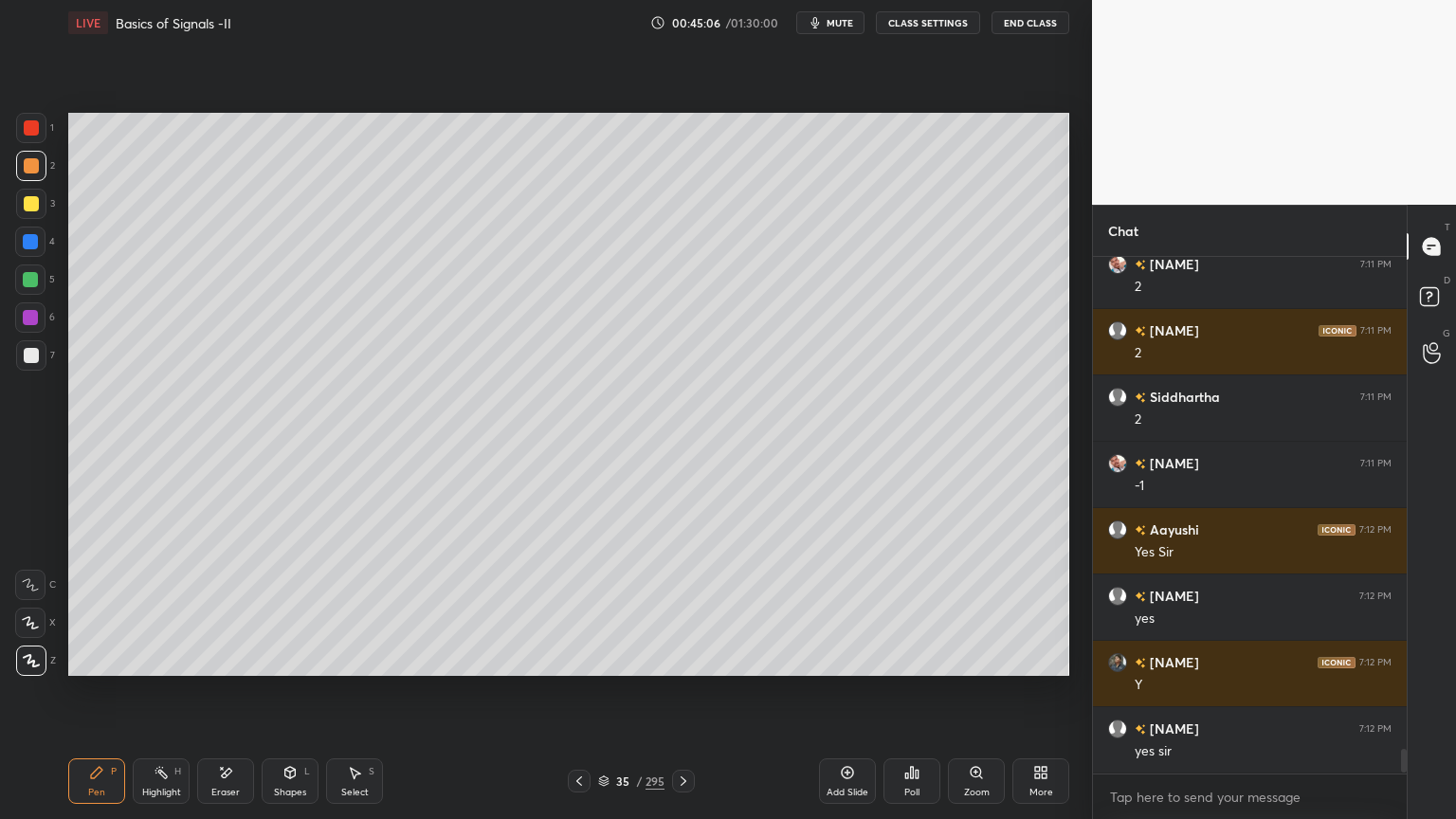 click on "Shapes L" at bounding box center [290, 781] 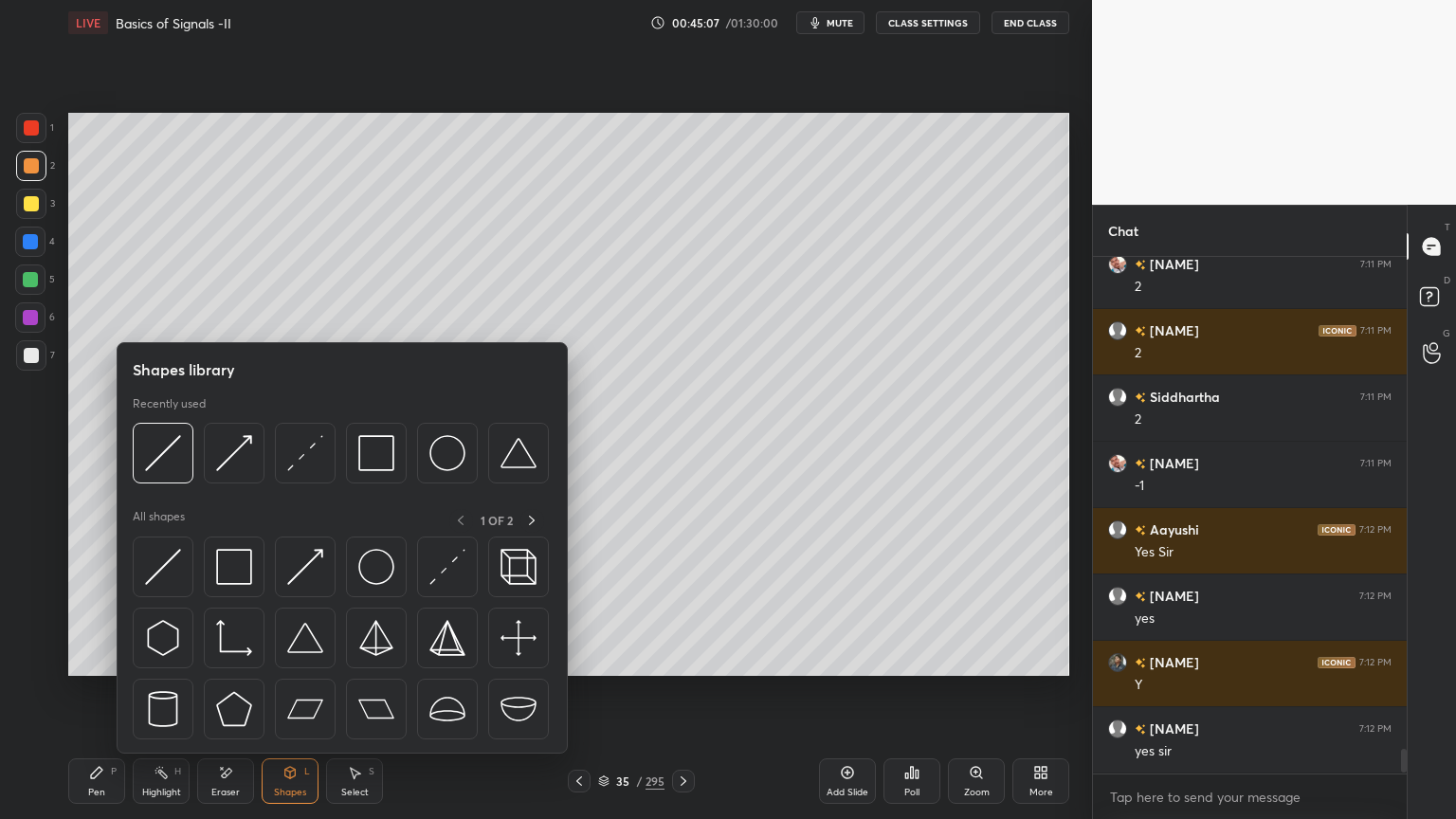 click on "Pen P" at bounding box center (97, 781) 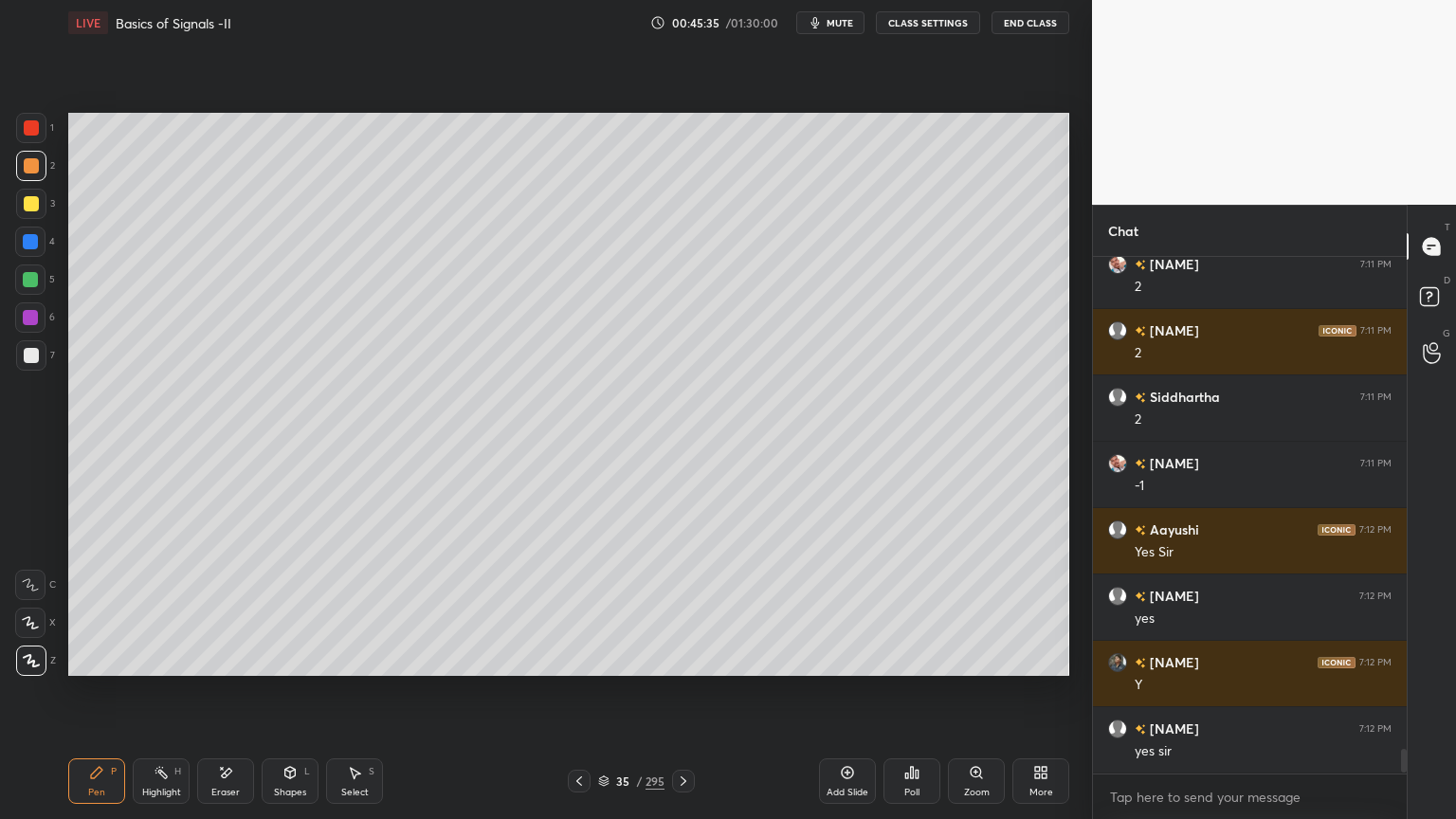 click on "Shapes" at bounding box center (290, 792) 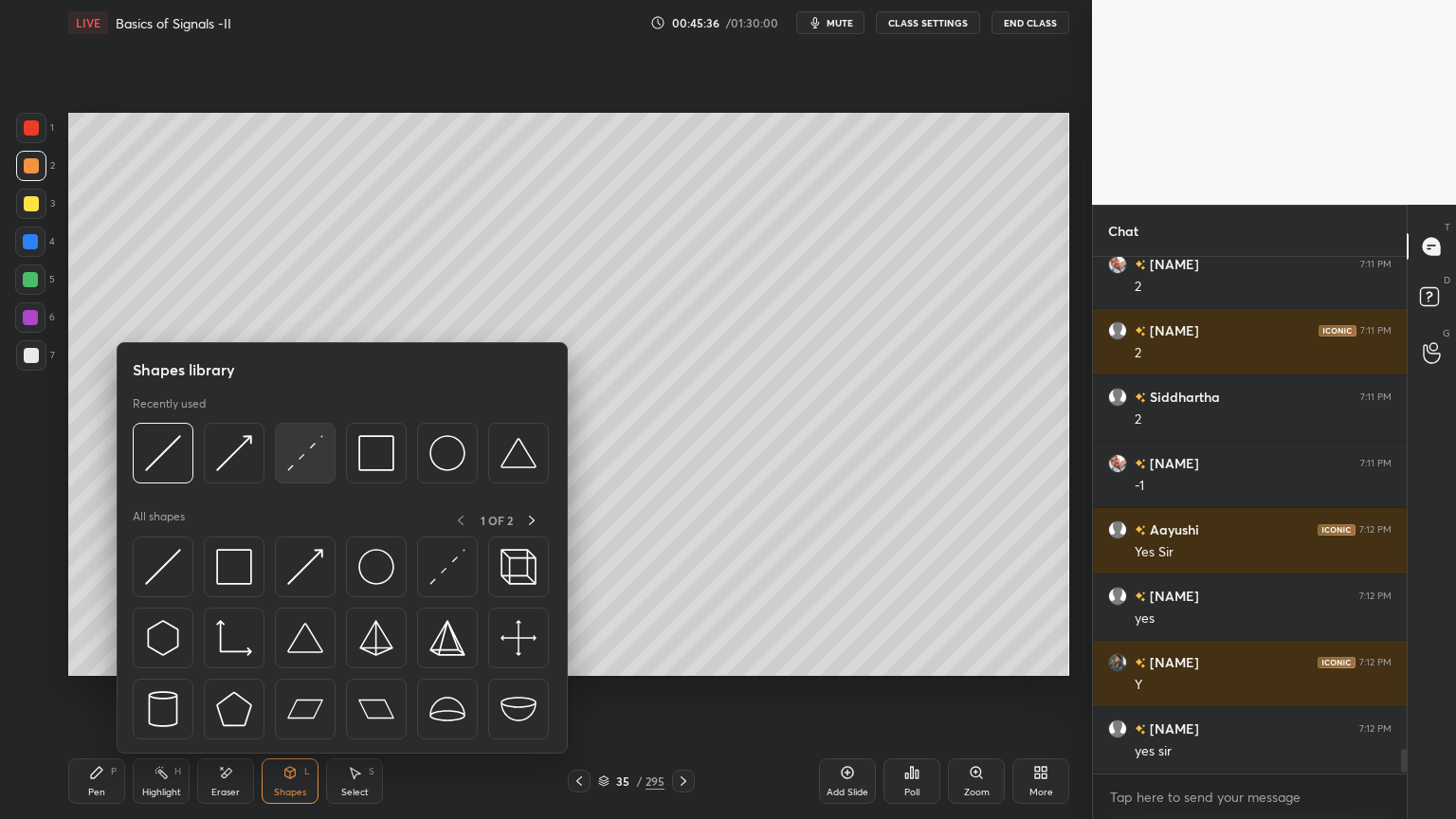 click at bounding box center [305, 453] 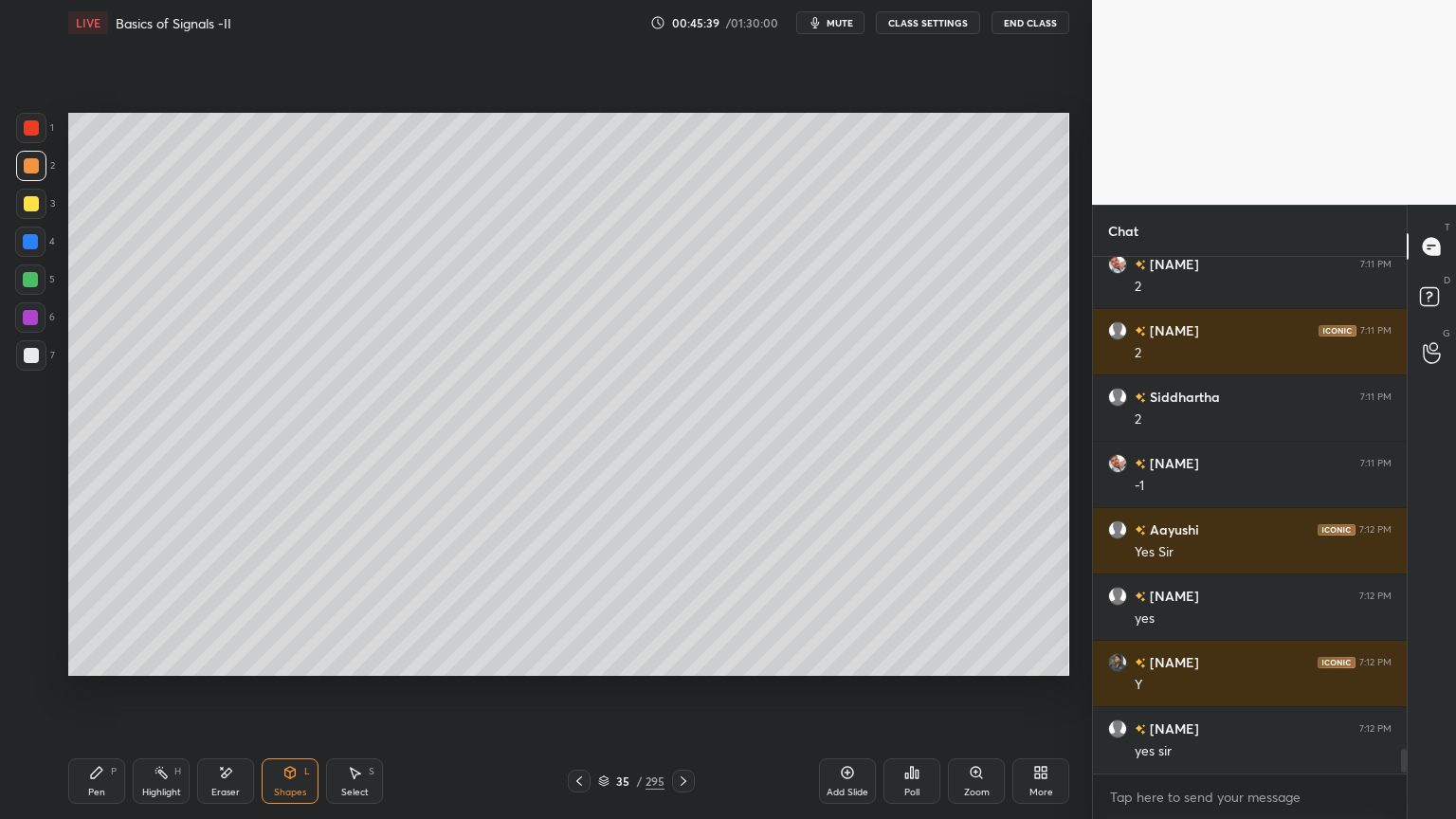 click on "Pen P" at bounding box center [97, 781] 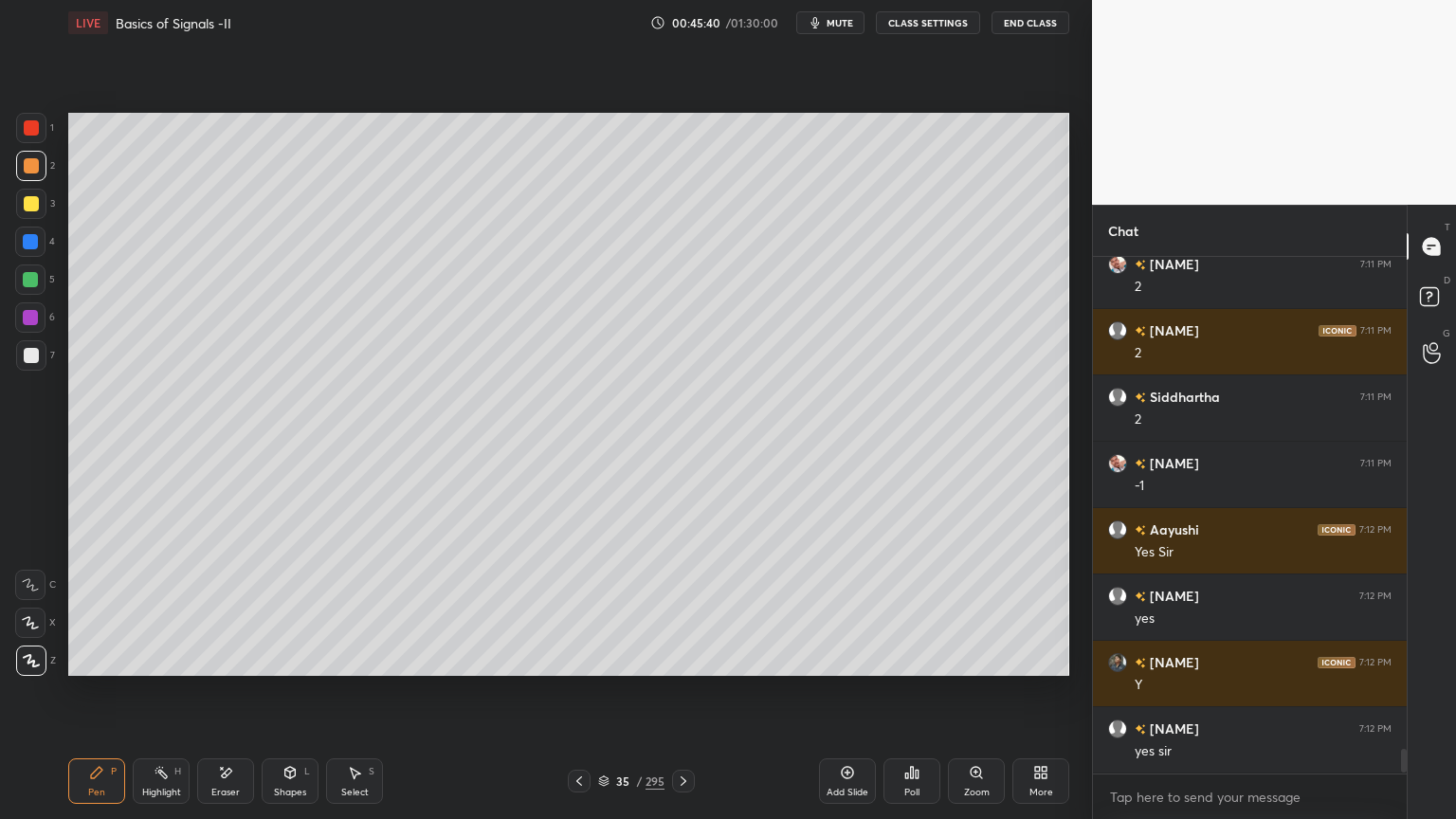 click at bounding box center [31, 204] 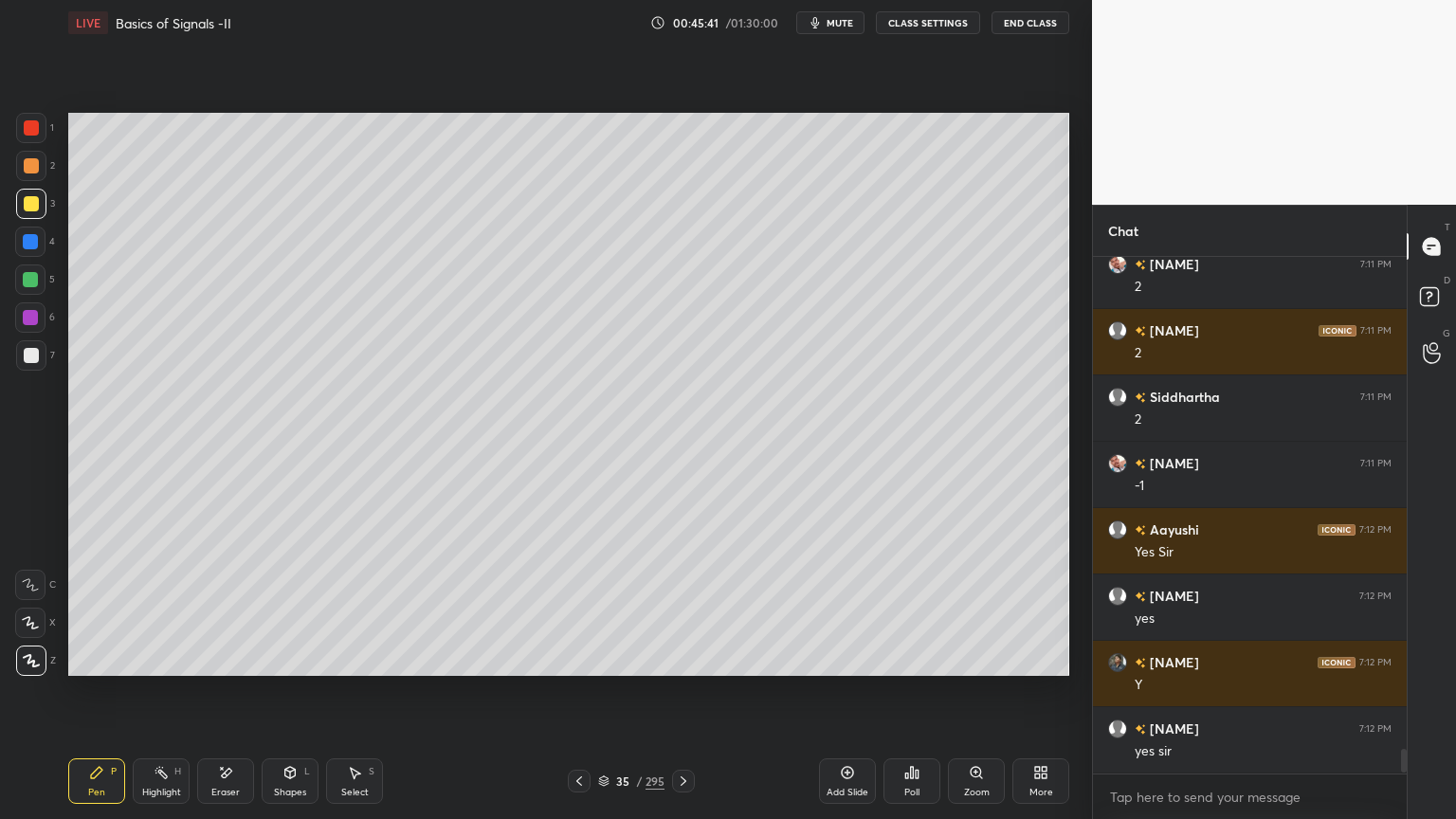 click on "Shapes L" at bounding box center (290, 781) 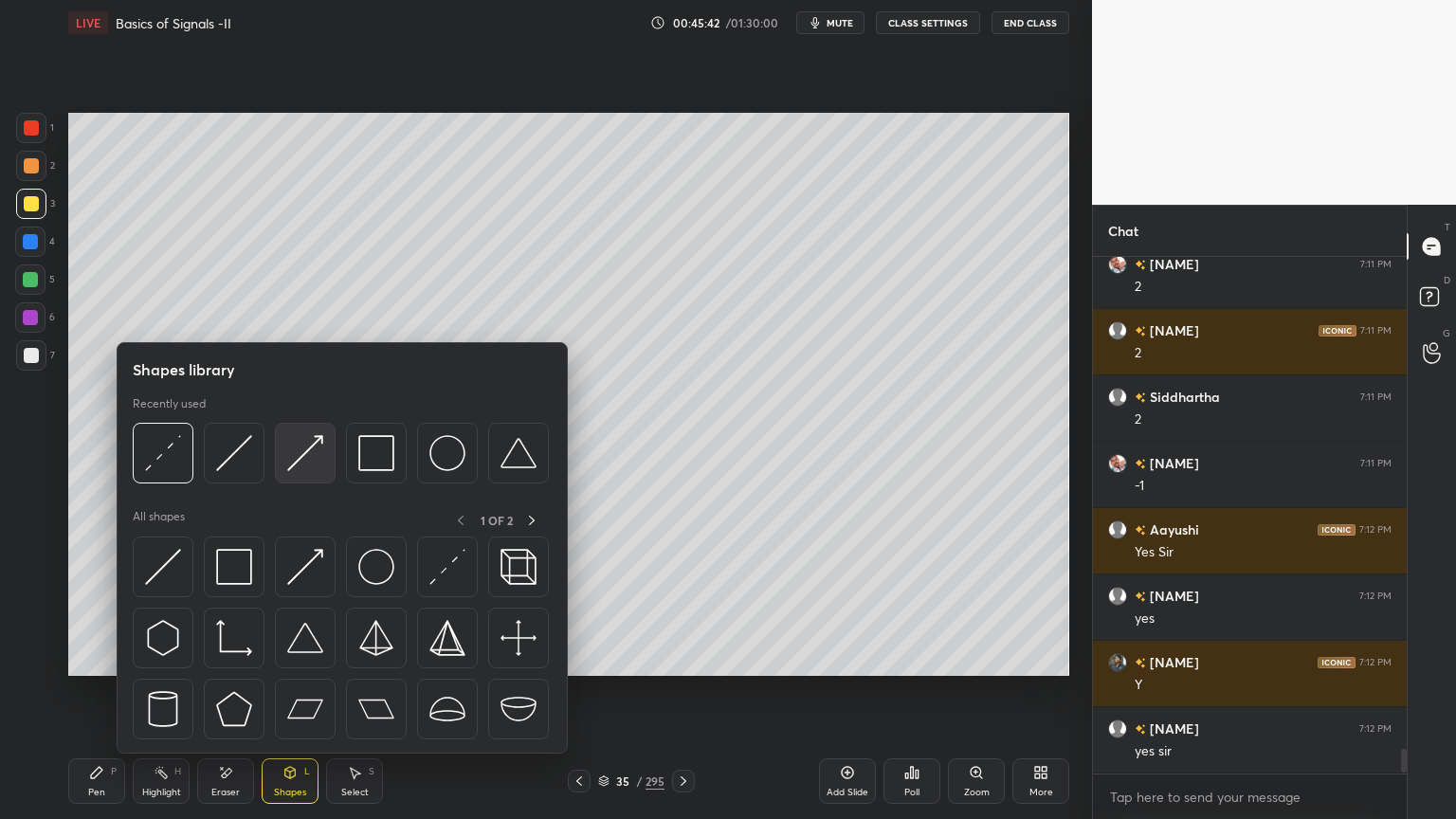 click at bounding box center [305, 453] 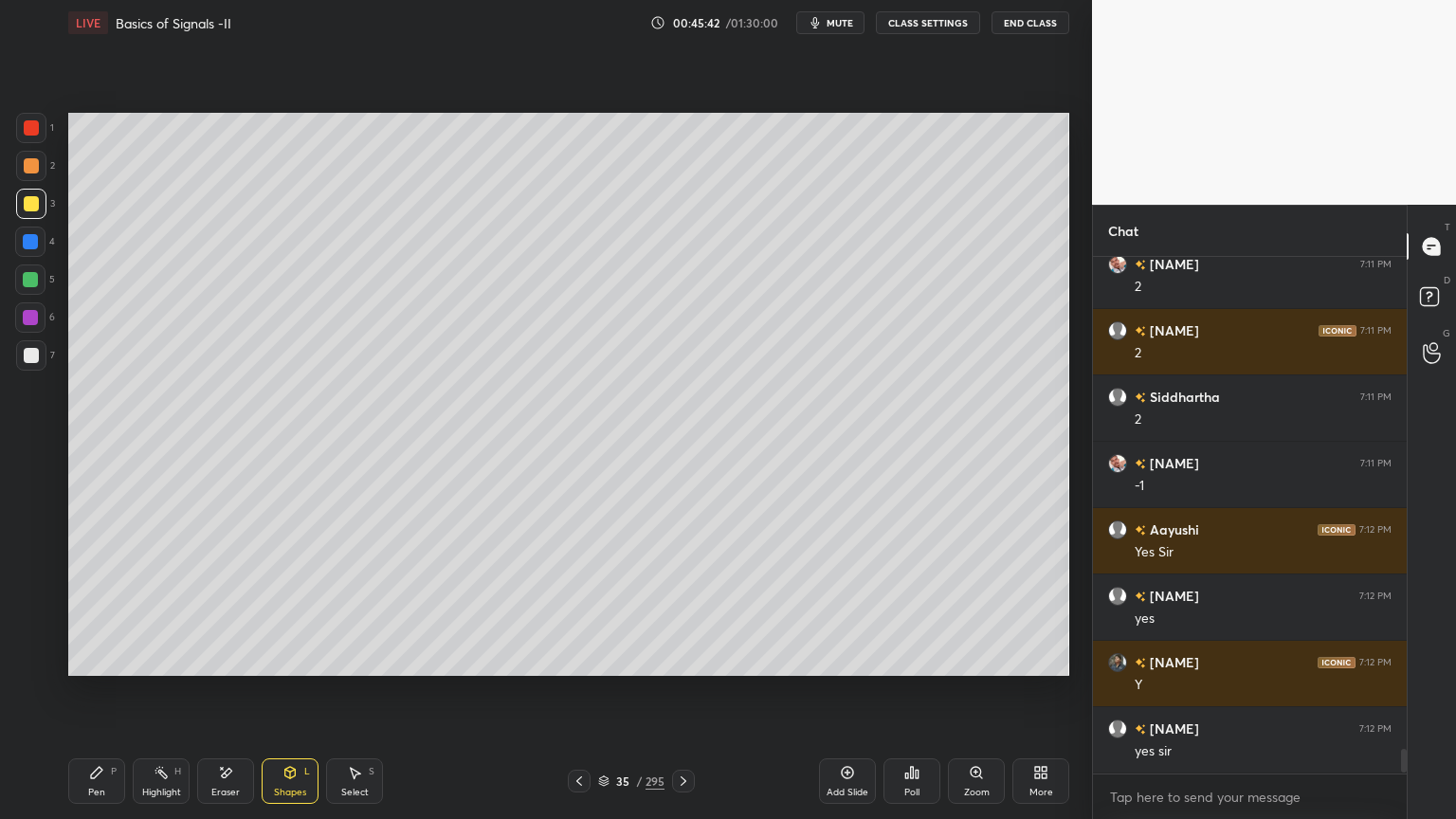 click at bounding box center (31, 166) 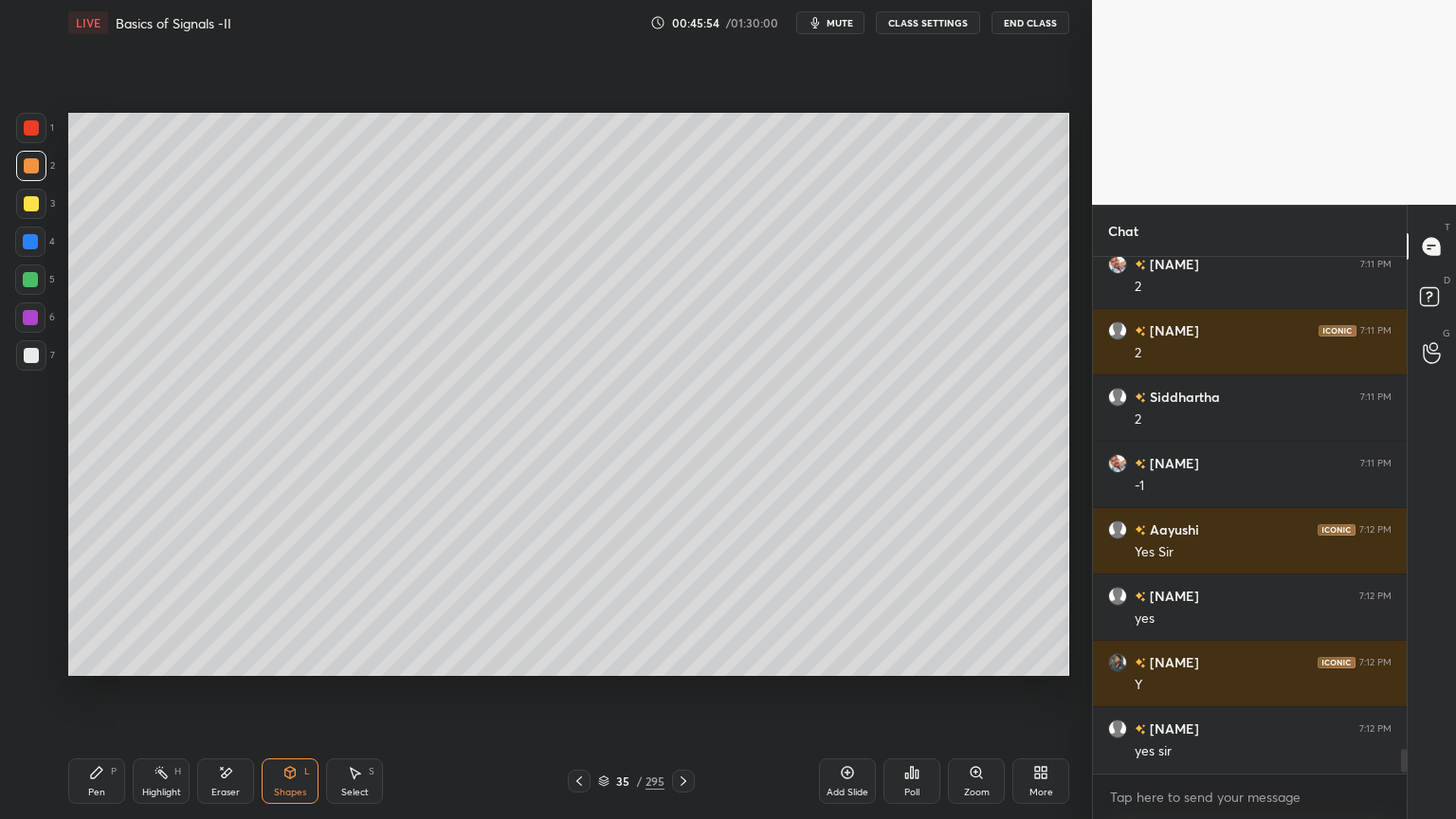 click on "Pen P" at bounding box center [97, 781] 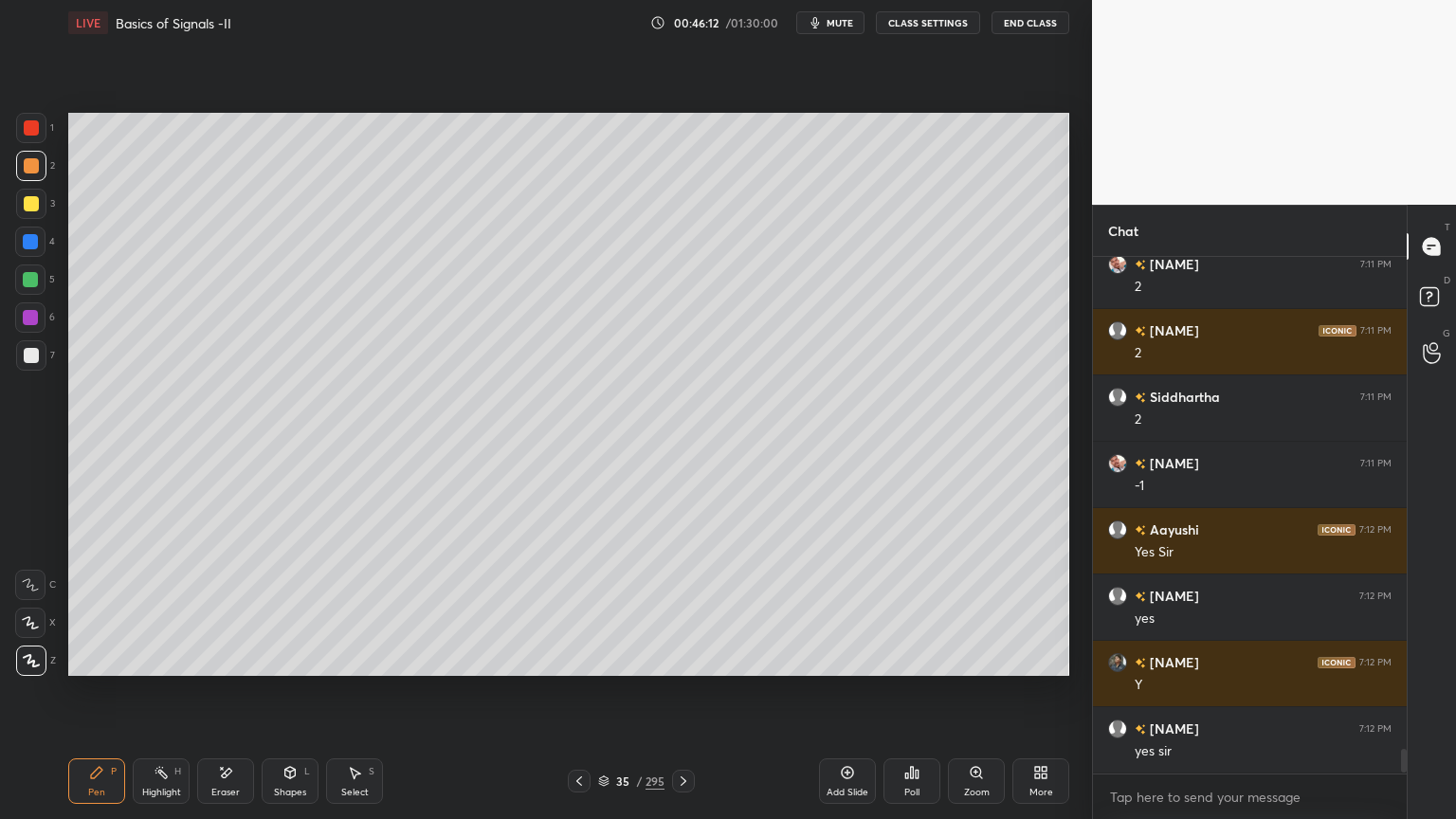 click at bounding box center (31, 204) 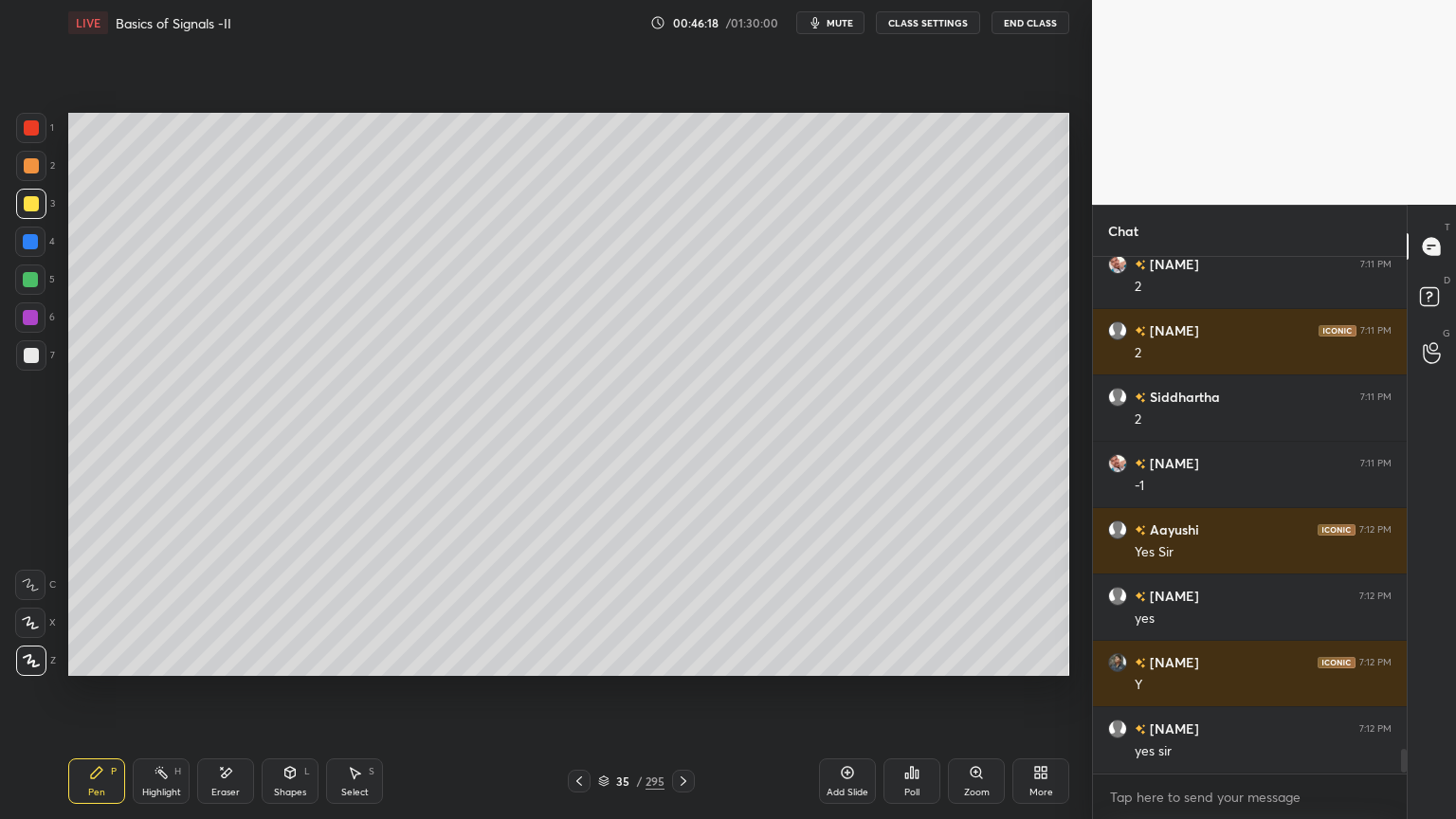 click on "Shapes L" at bounding box center (290, 781) 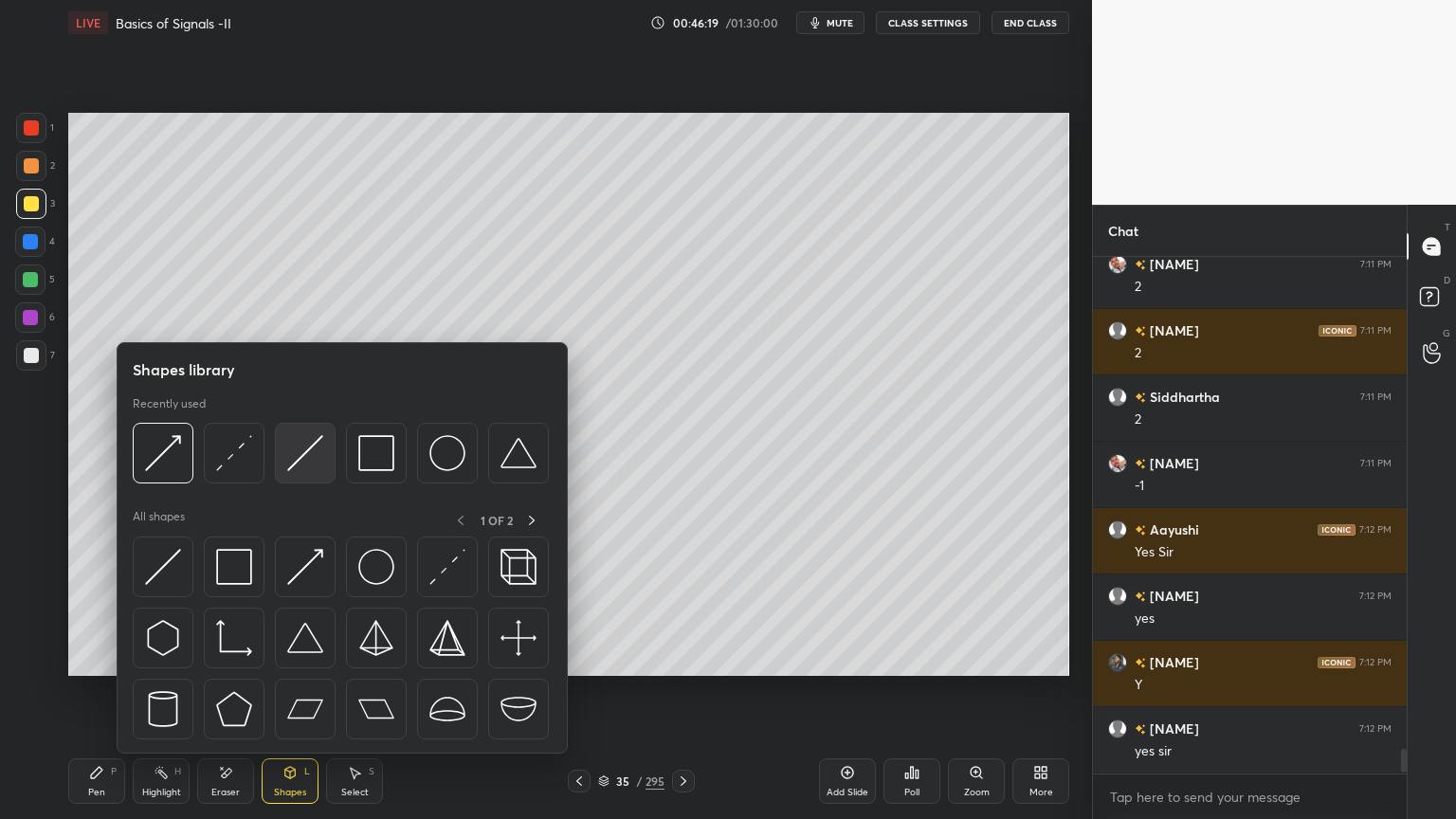click at bounding box center [305, 453] 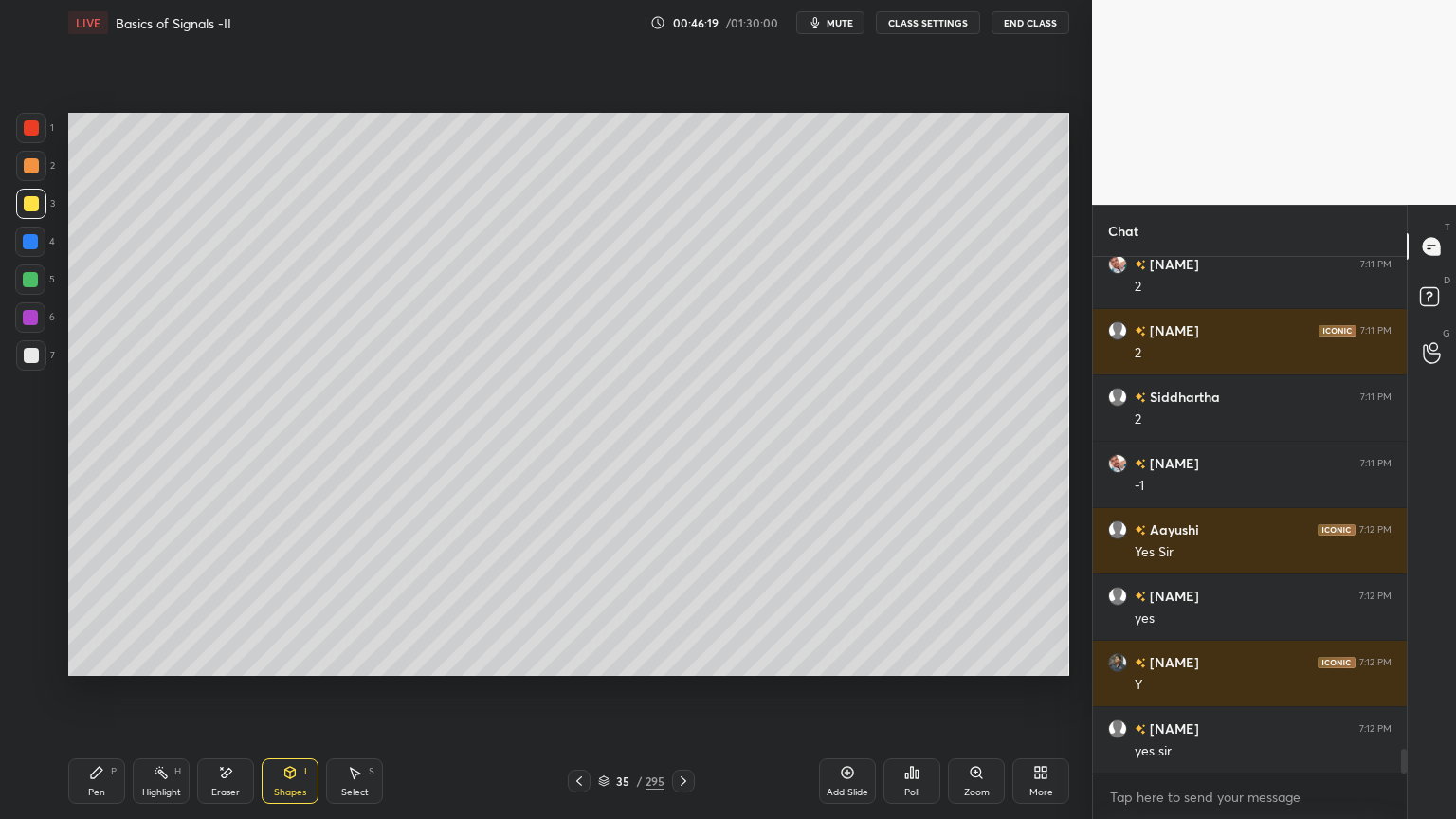 scroll, scrollTop: 10555, scrollLeft: 0, axis: vertical 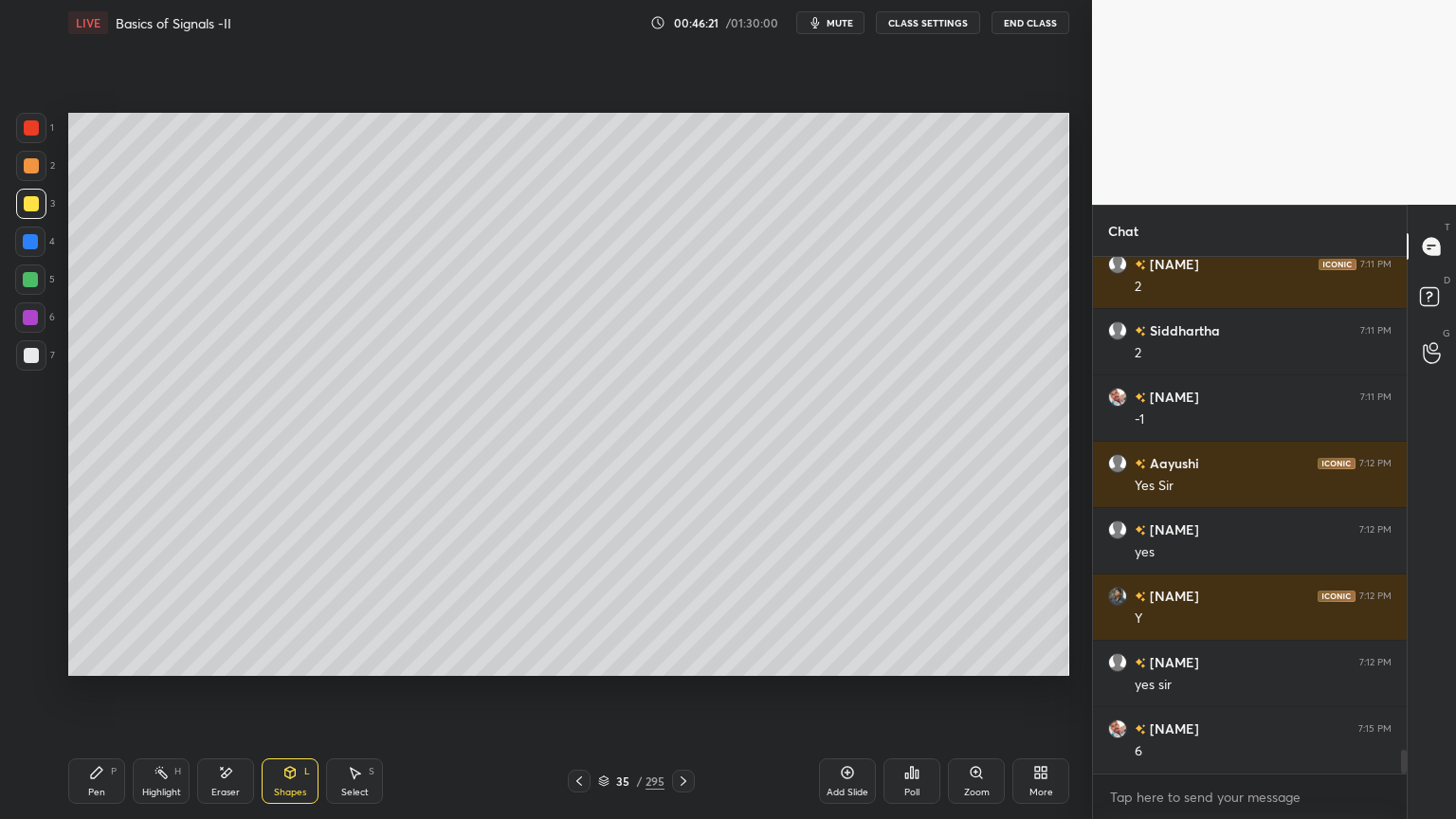 click on "Shapes" at bounding box center [290, 792] 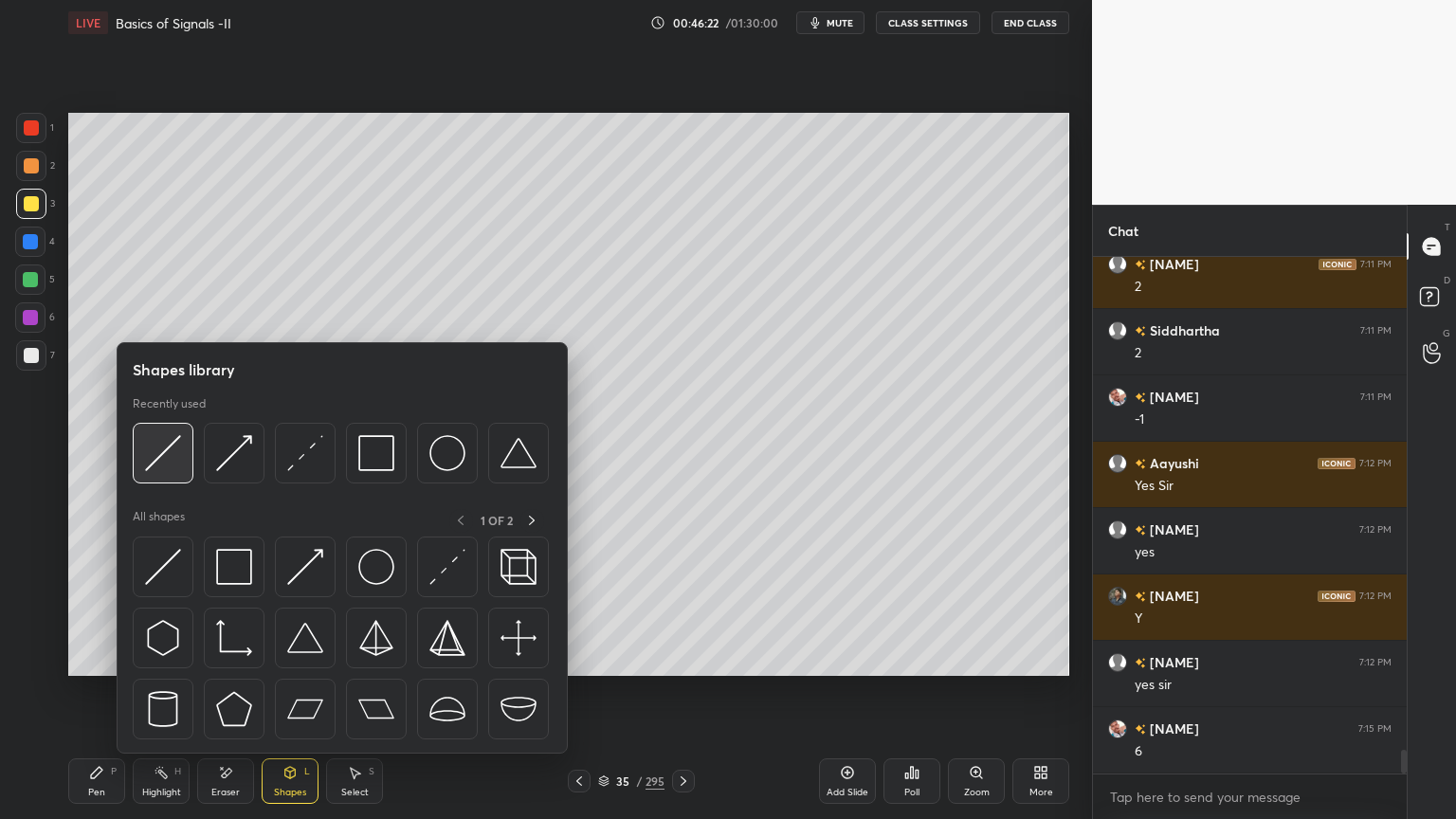click at bounding box center [163, 453] 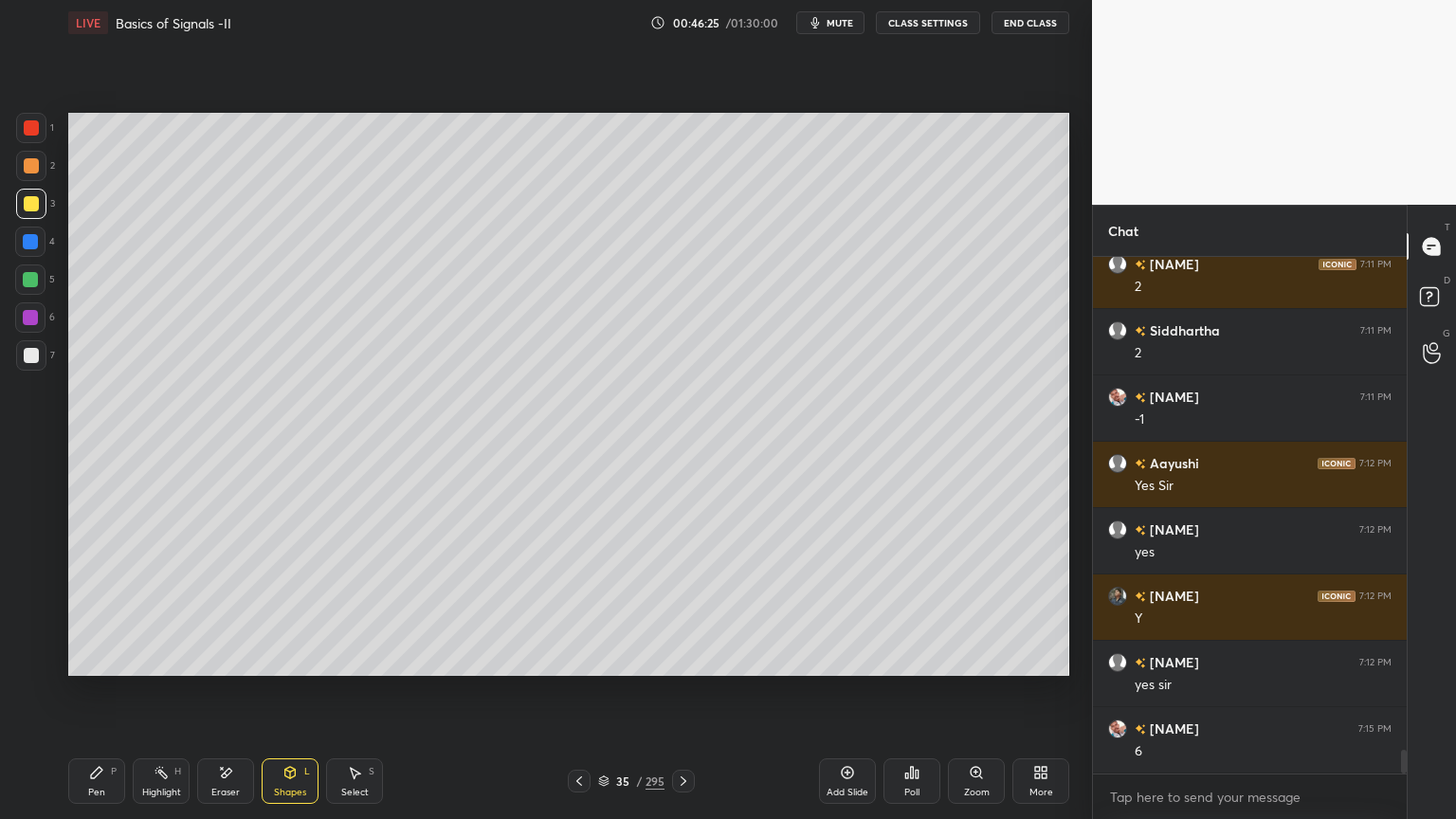 click on "Pen" at bounding box center (97, 792) 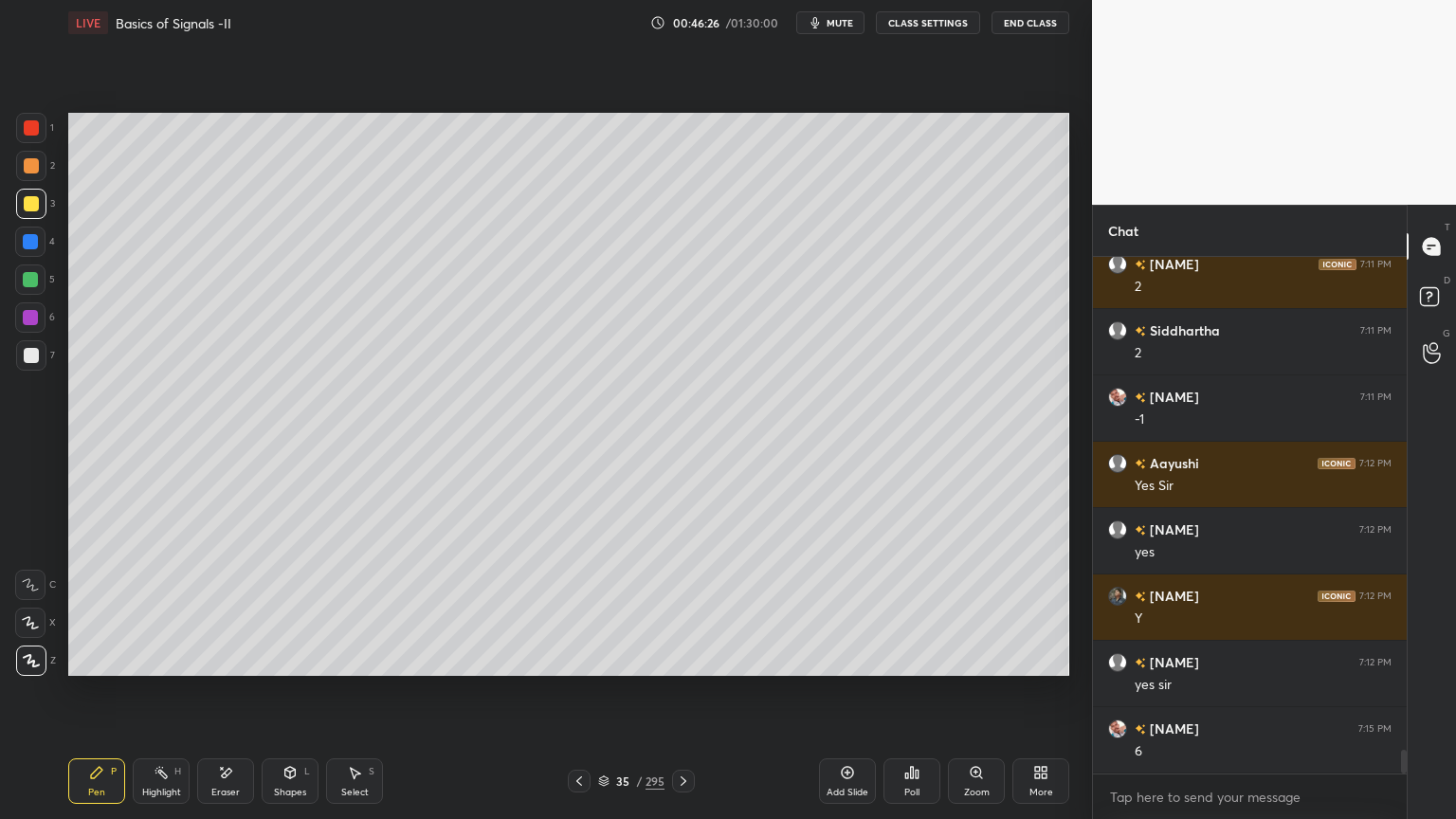 click at bounding box center [31, 355] 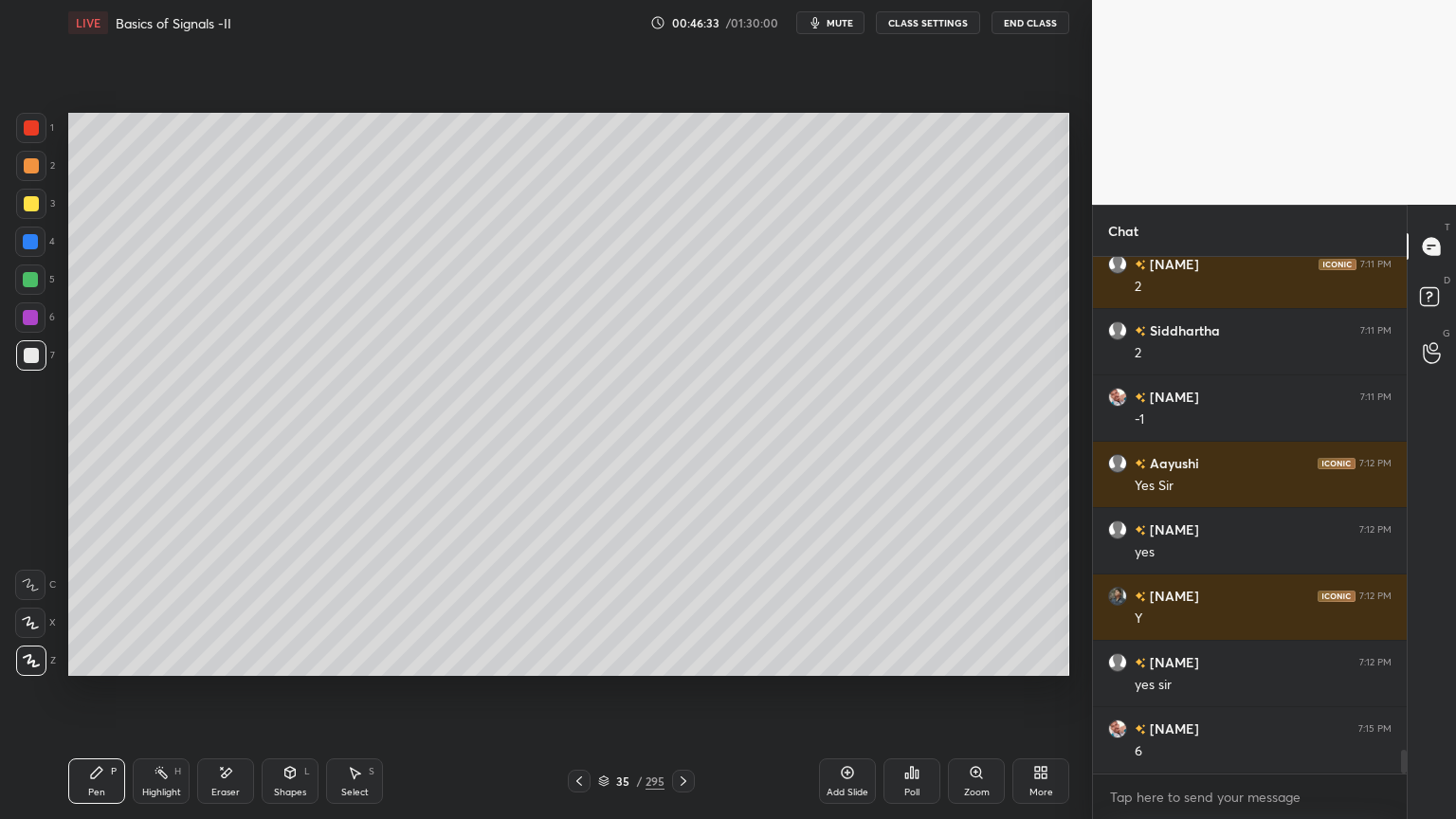 click on "Shapes L" at bounding box center (290, 781) 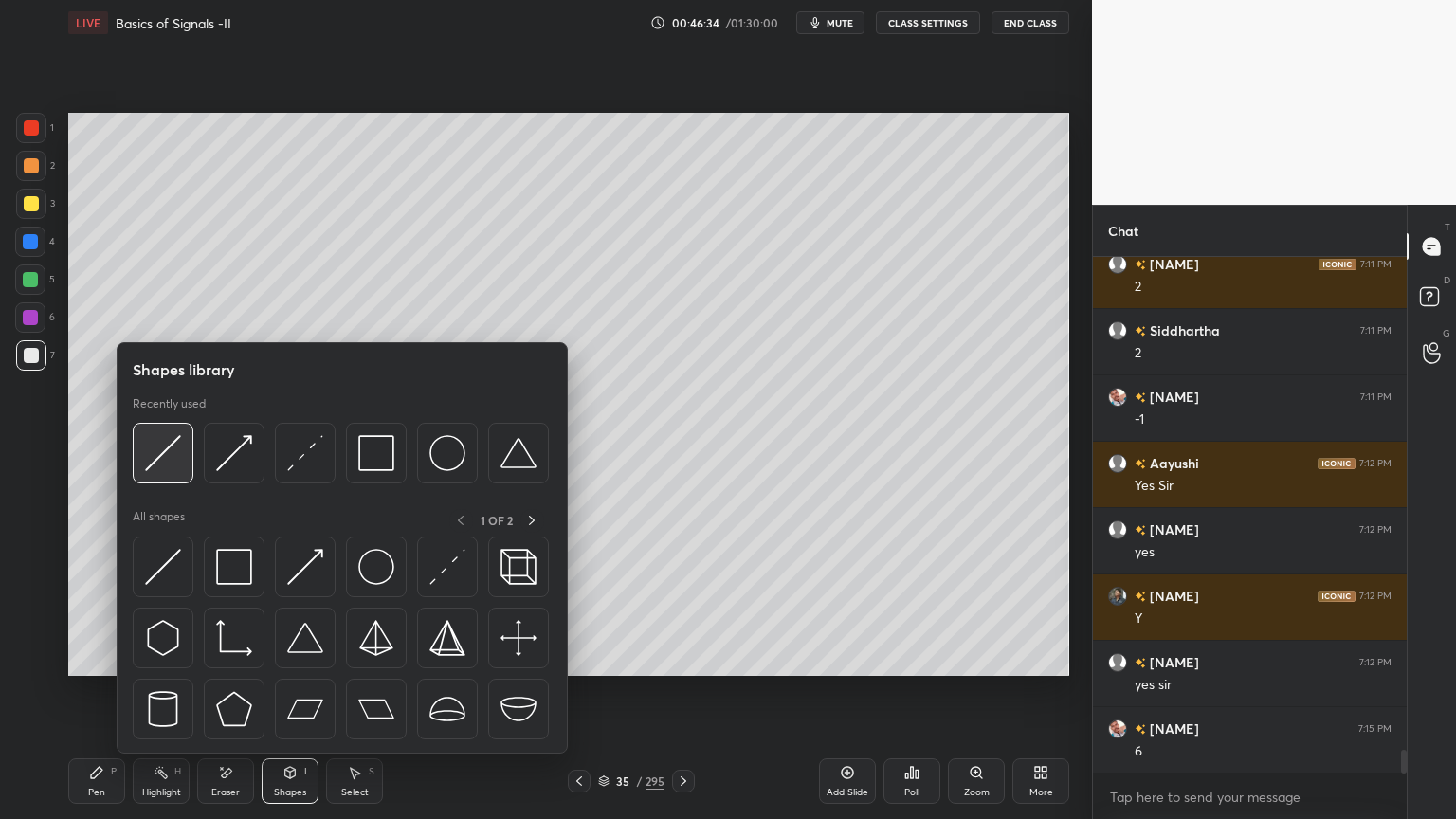 click at bounding box center (163, 453) 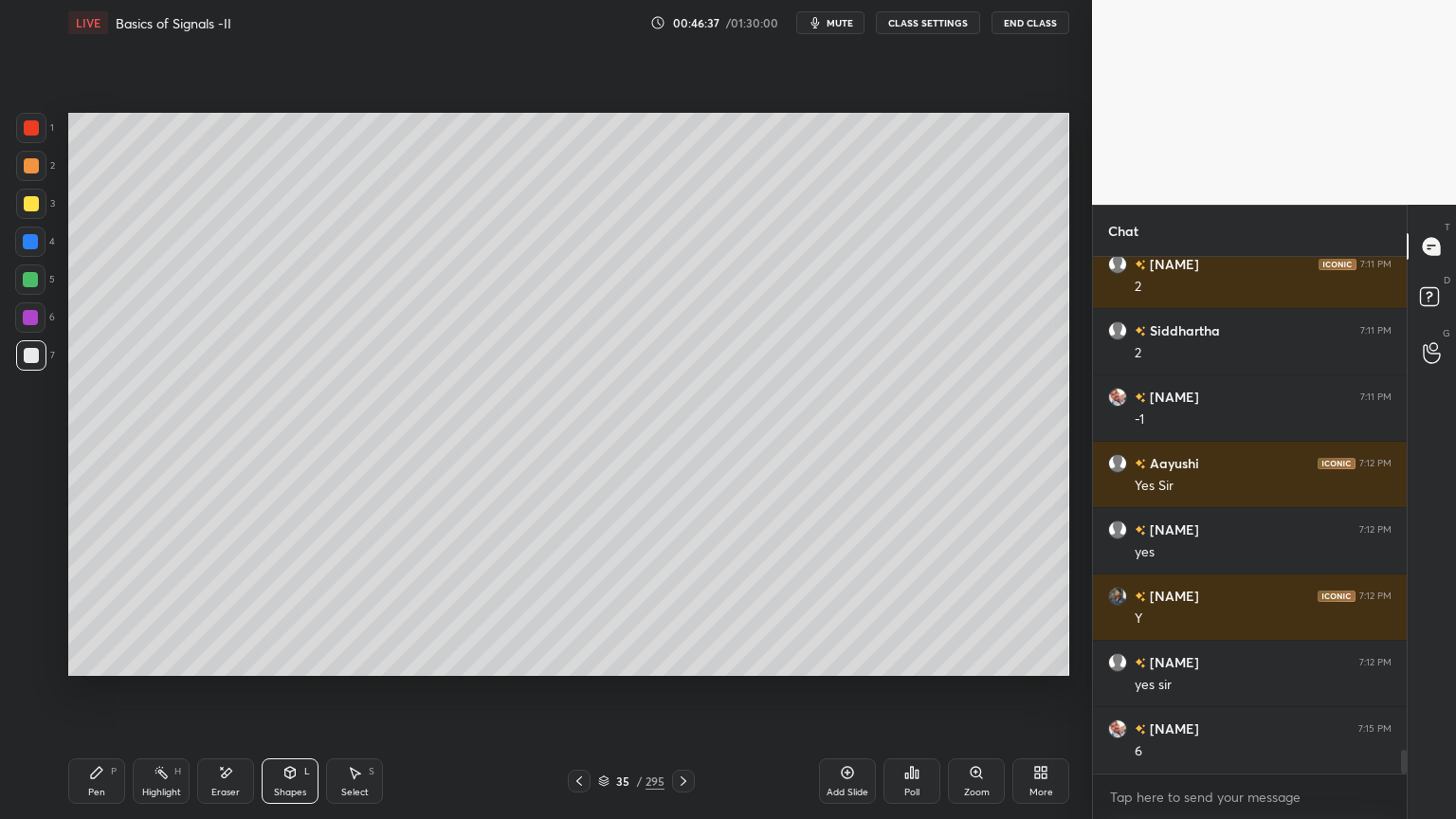 click at bounding box center [31, 204] 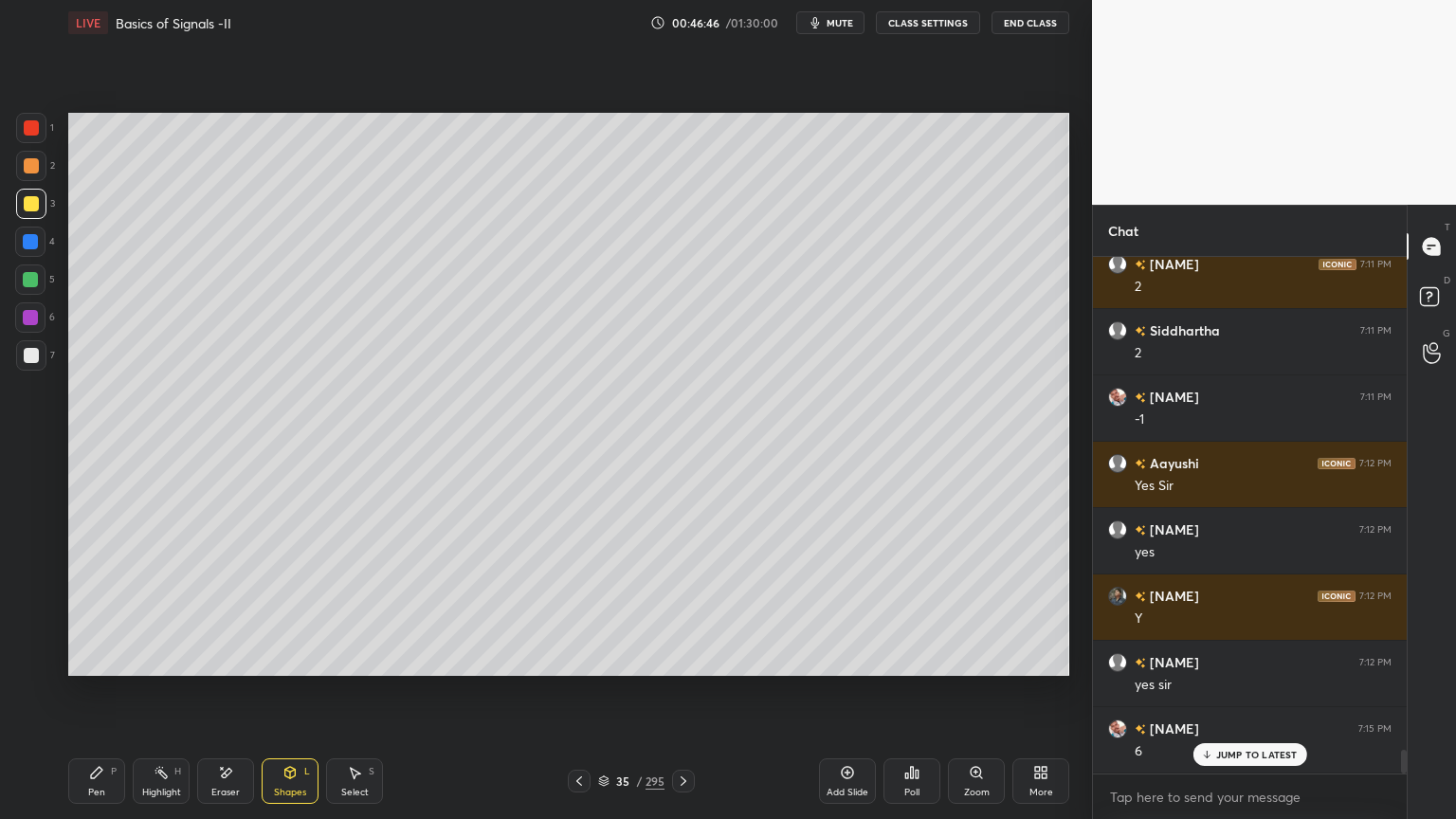 scroll, scrollTop: 10620, scrollLeft: 0, axis: vertical 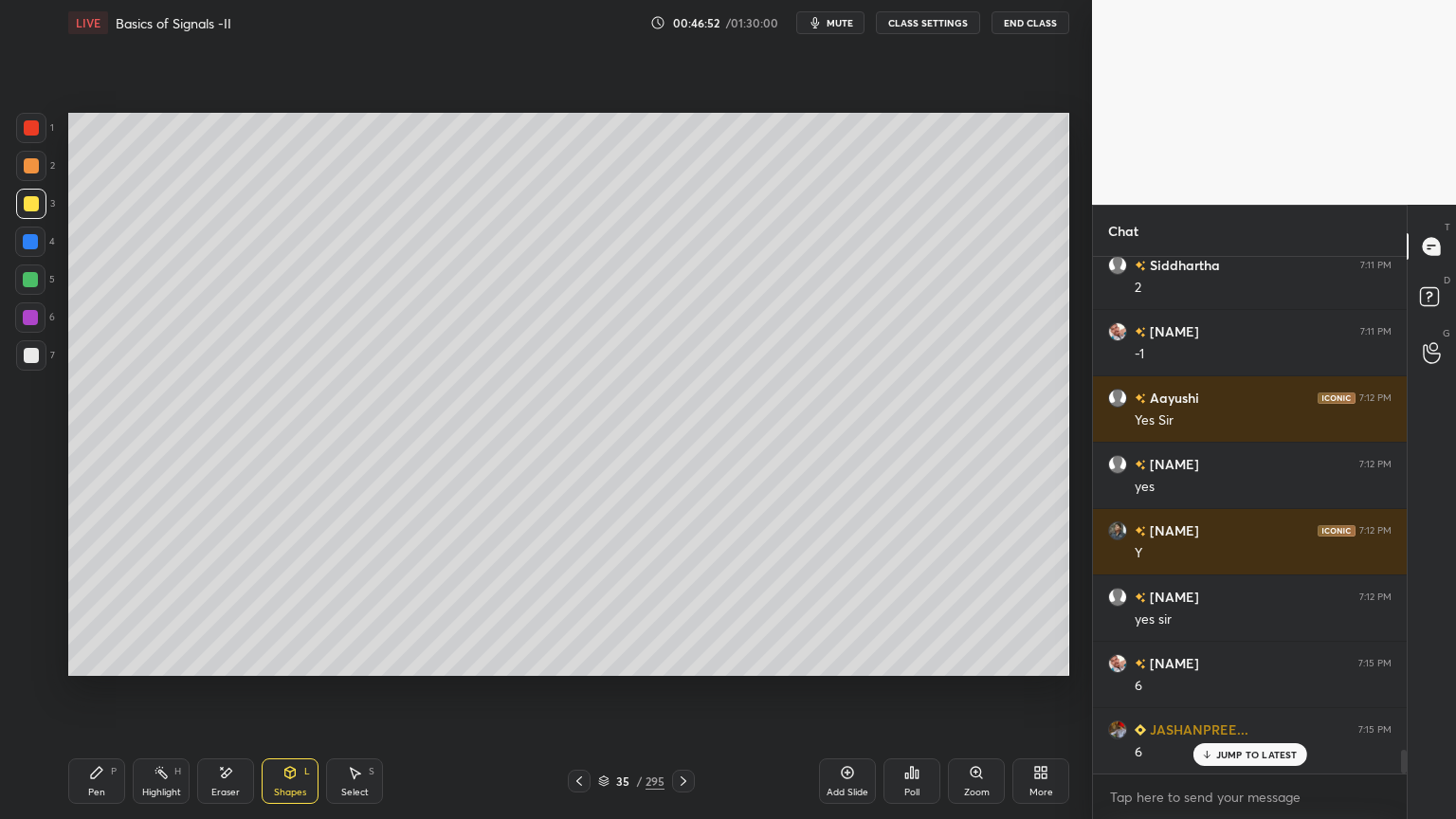 click 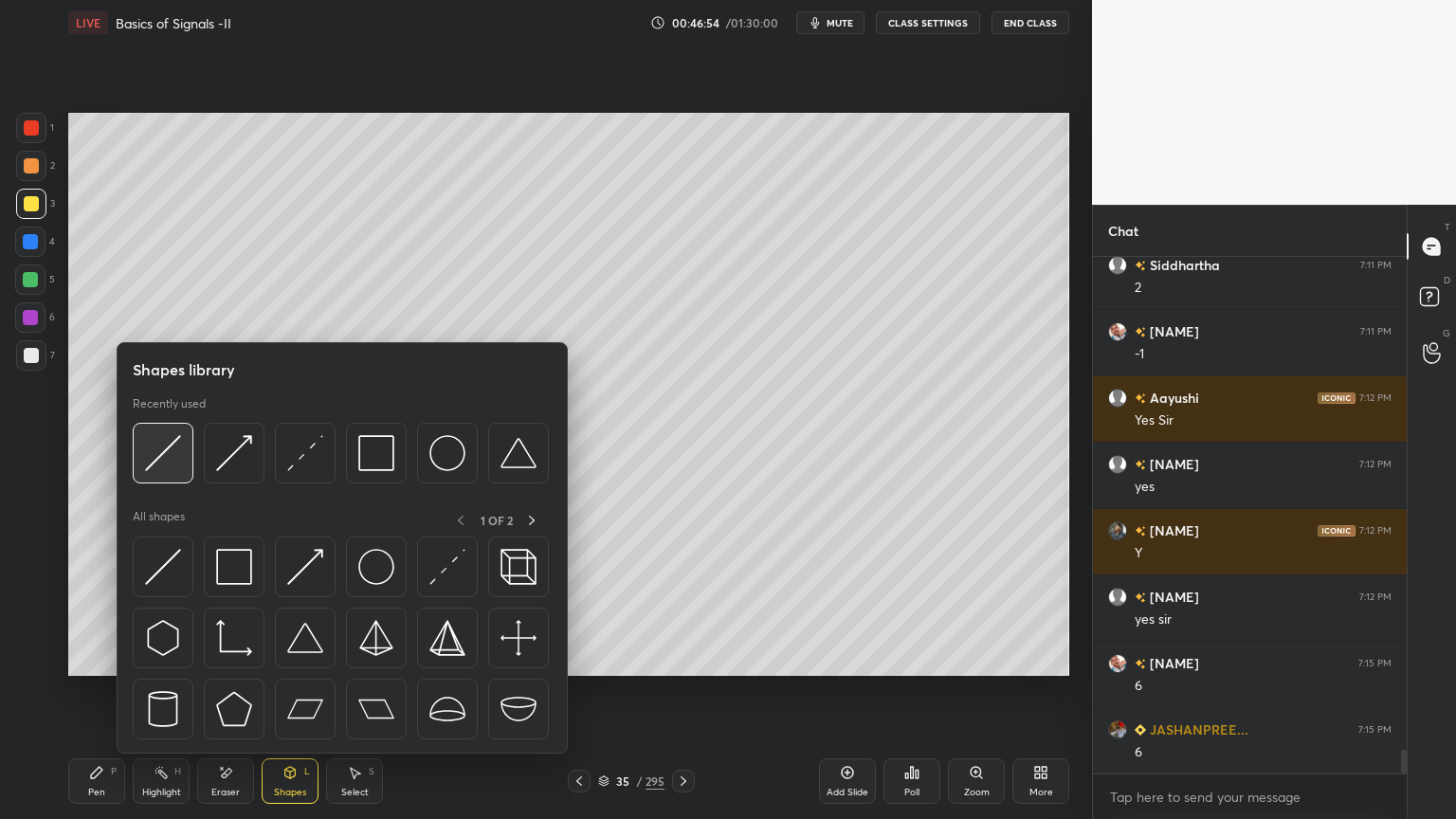 scroll, scrollTop: 10688, scrollLeft: 0, axis: vertical 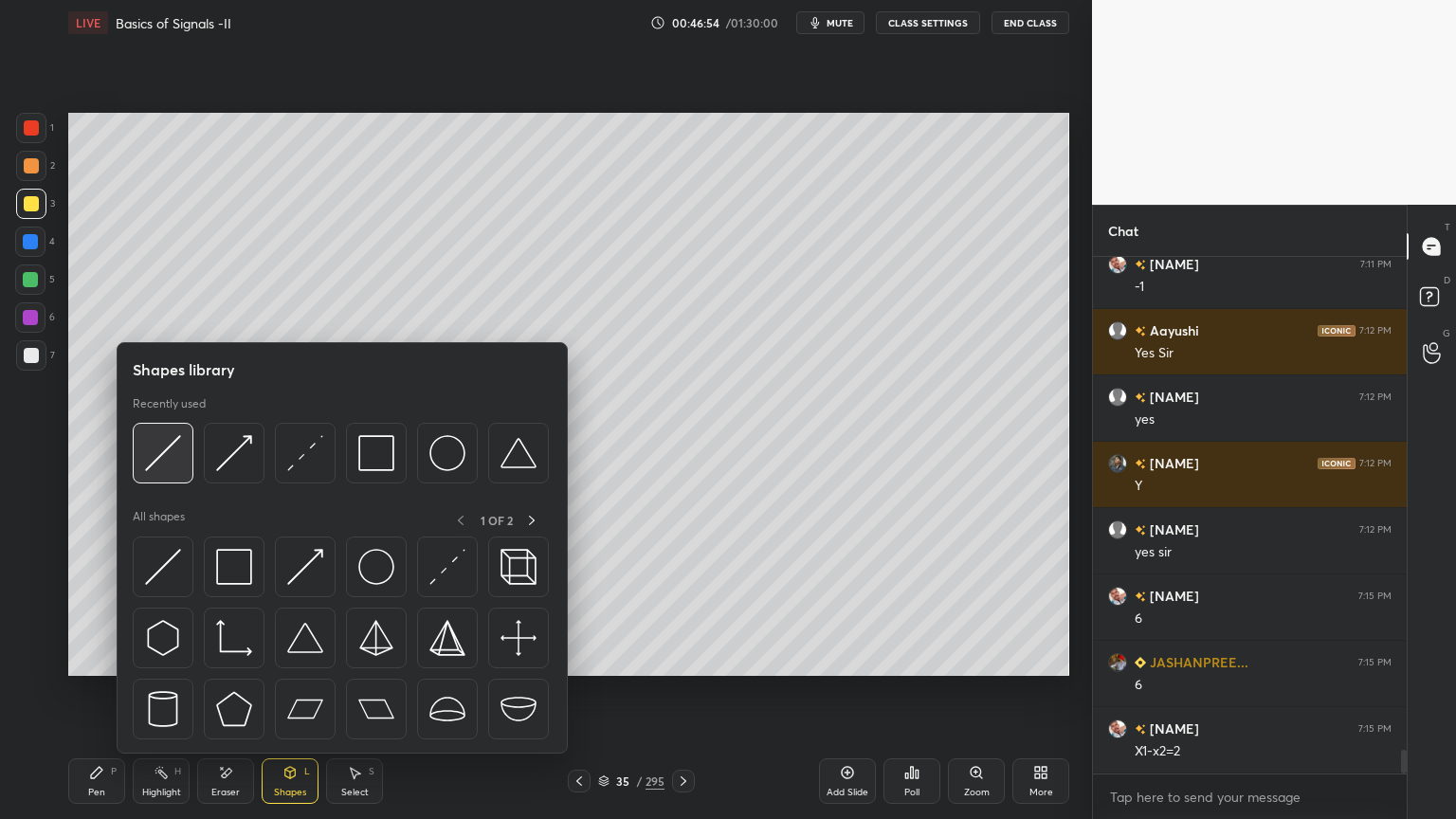 click at bounding box center [163, 453] 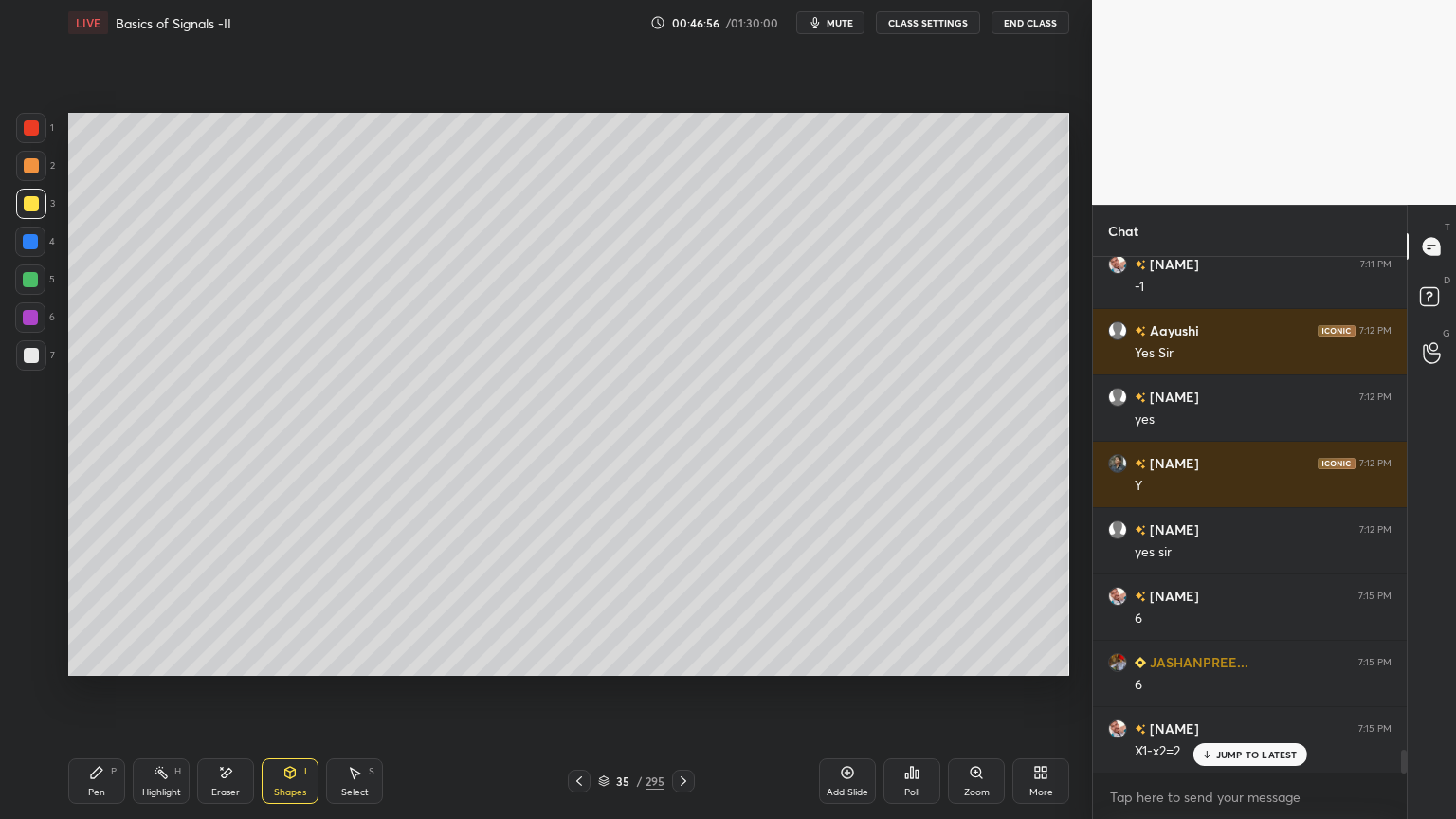 scroll, scrollTop: 10753, scrollLeft: 0, axis: vertical 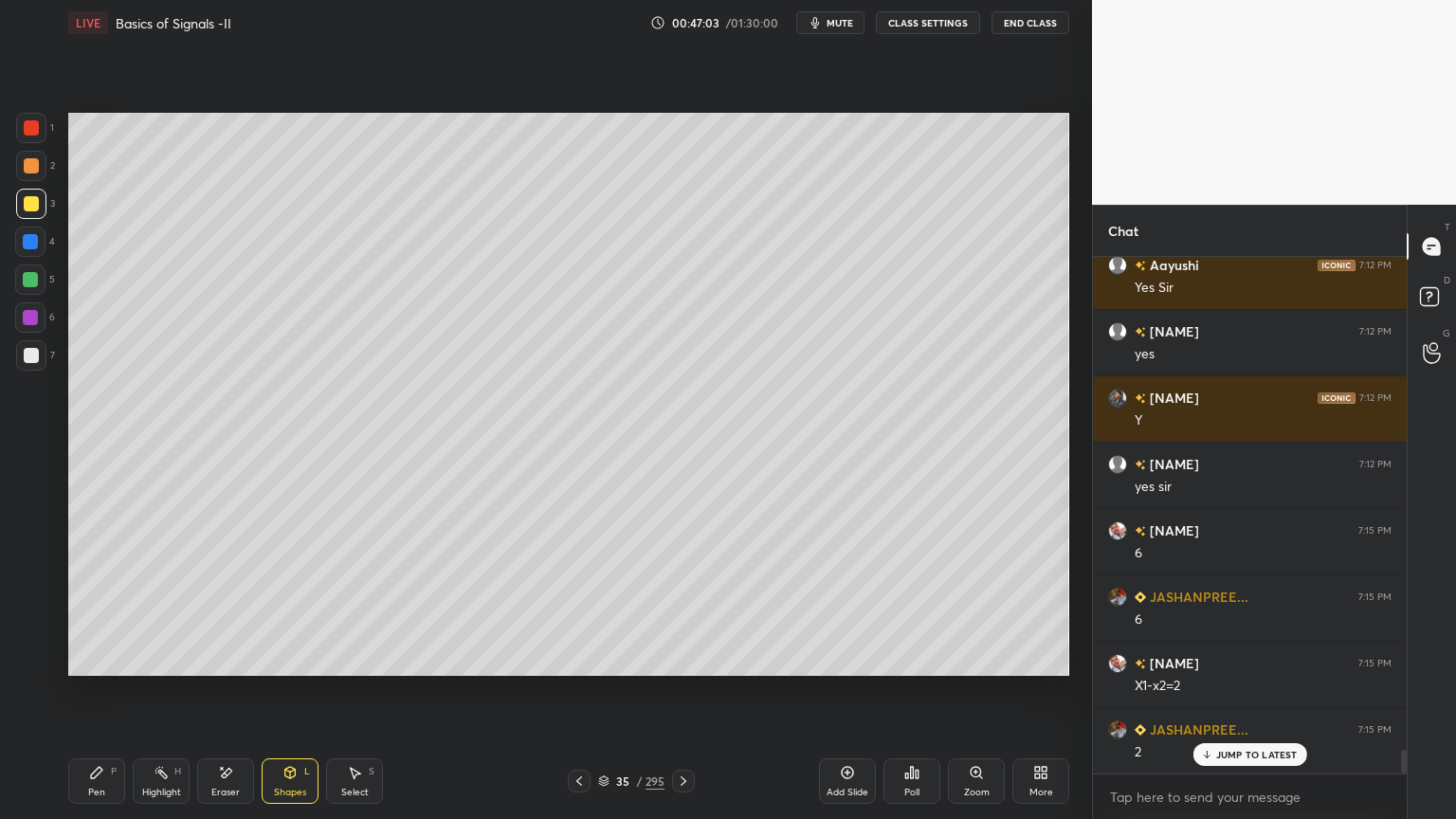 click on "Pen" at bounding box center (97, 792) 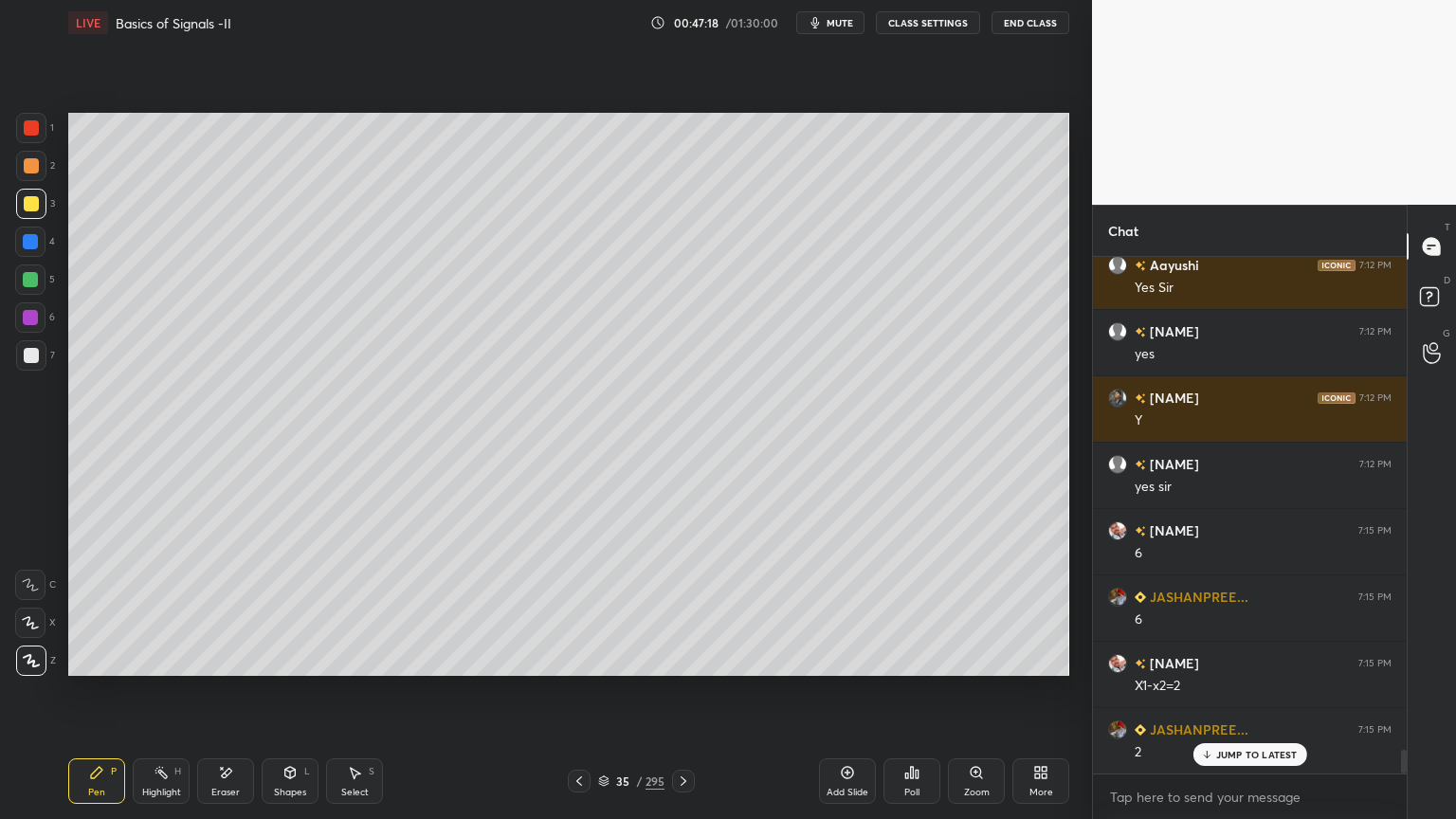 click at bounding box center (31, 166) 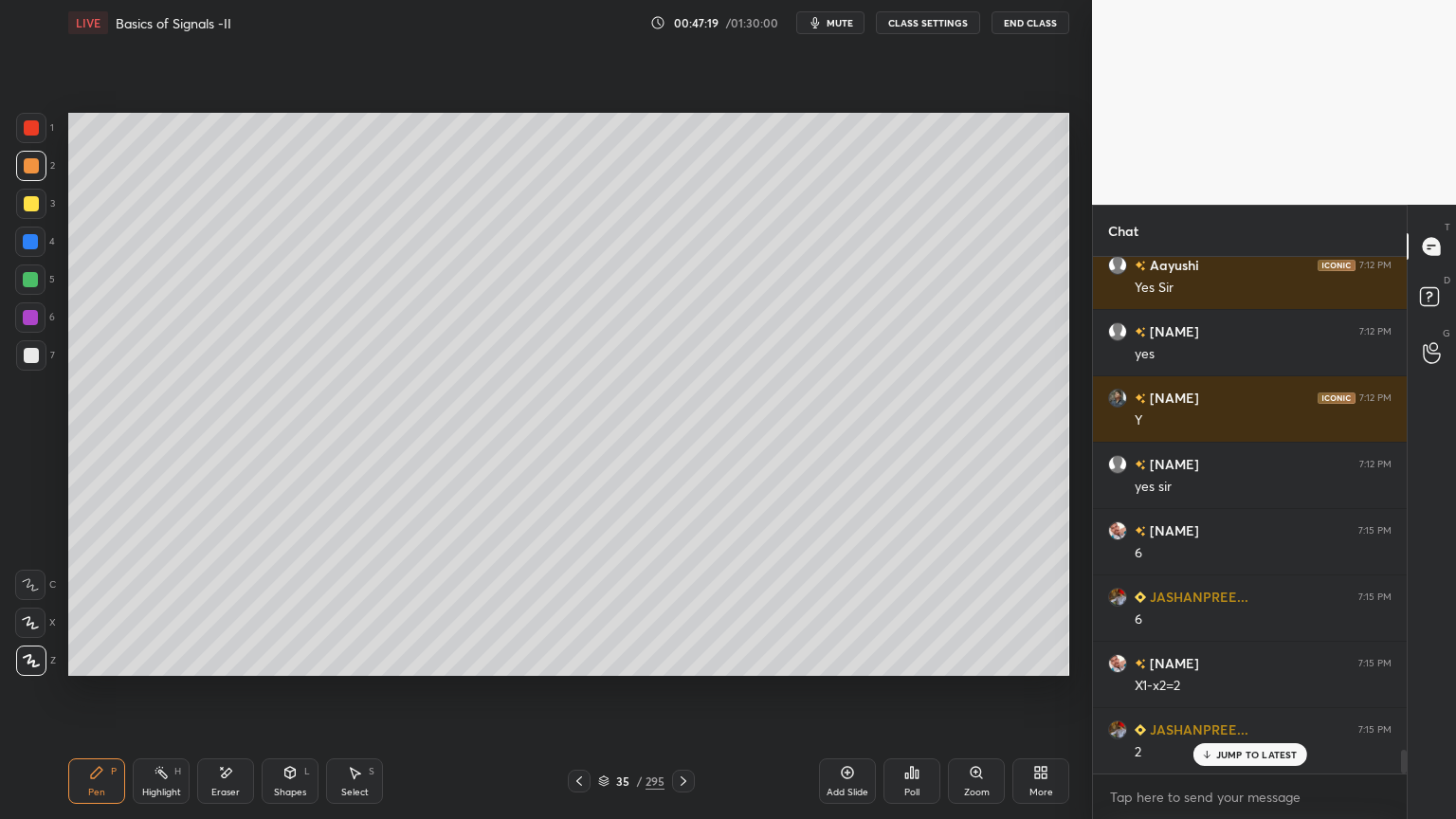 click on "Shapes" at bounding box center [290, 792] 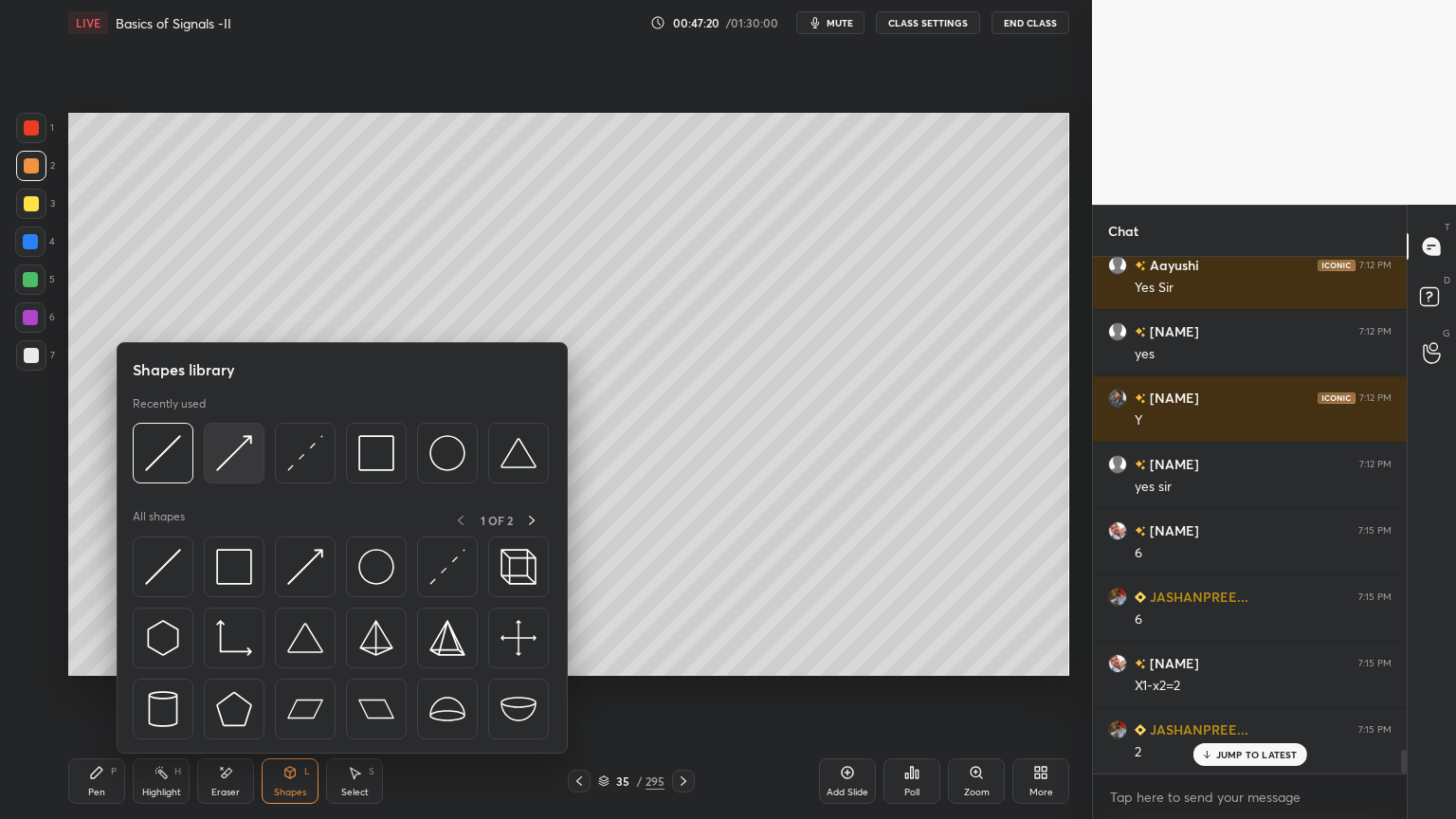 click at bounding box center (234, 453) 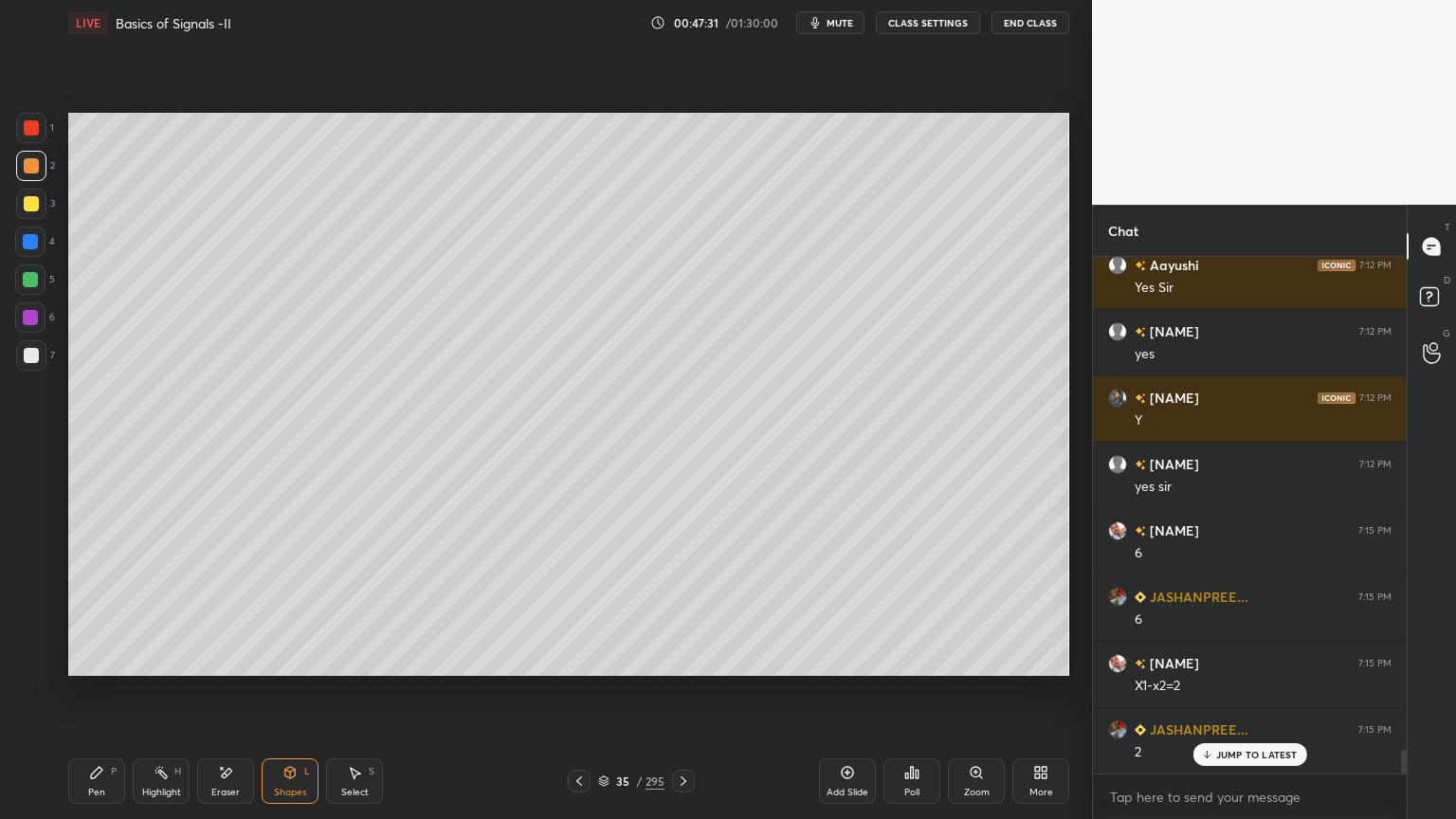 click on "Pen" at bounding box center [97, 792] 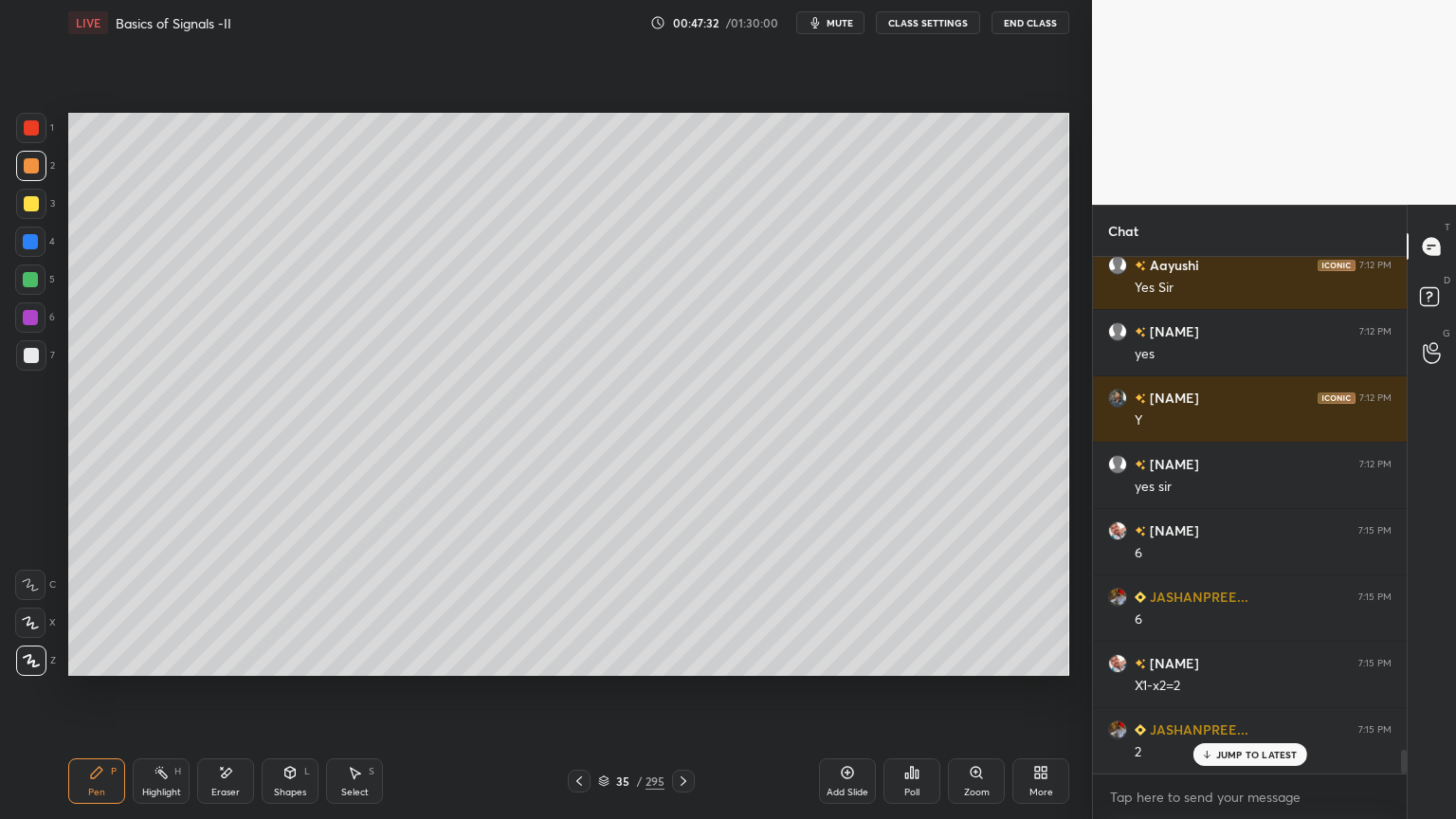 click at bounding box center [30, 280] 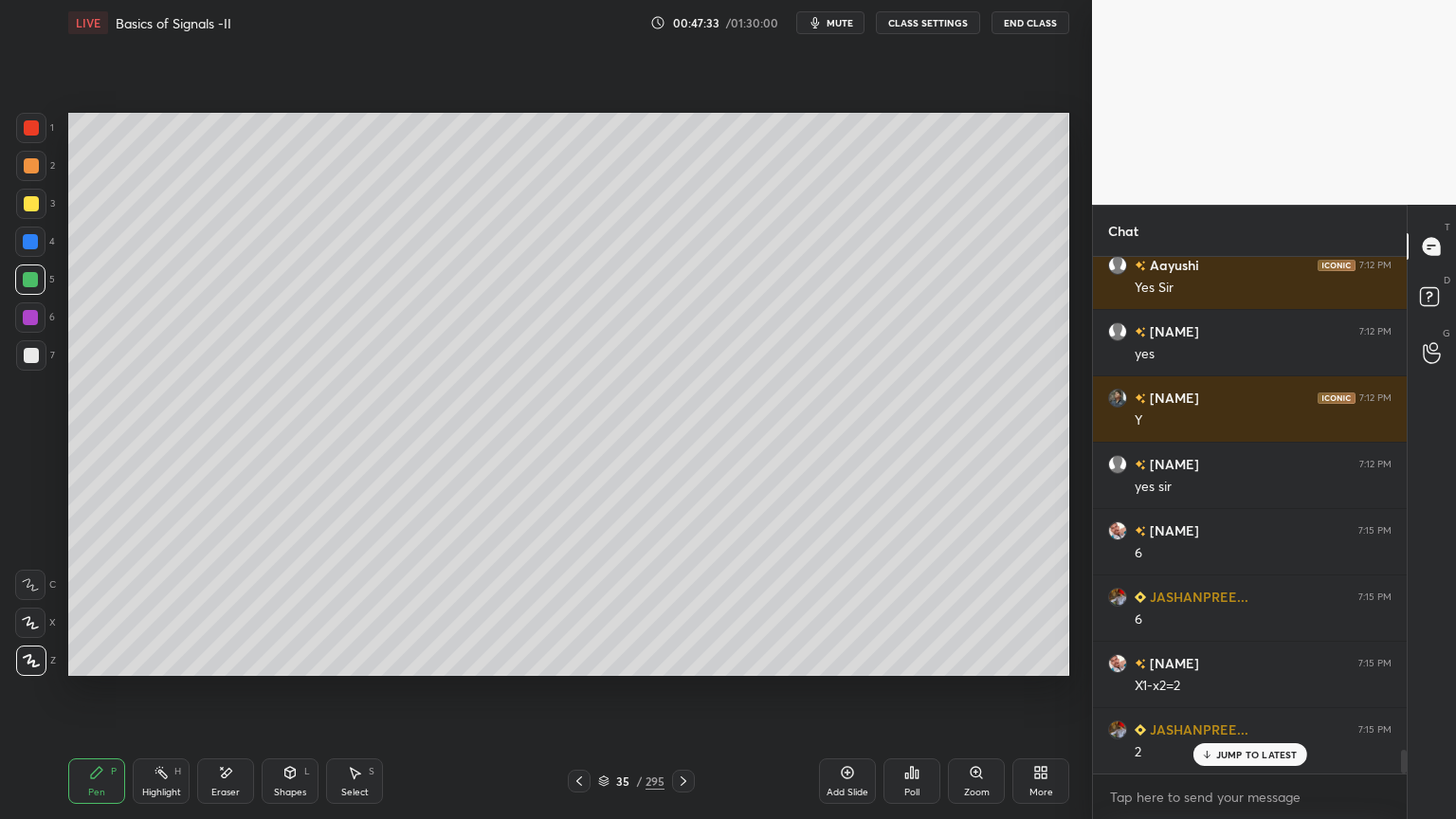 click at bounding box center (31, 355) 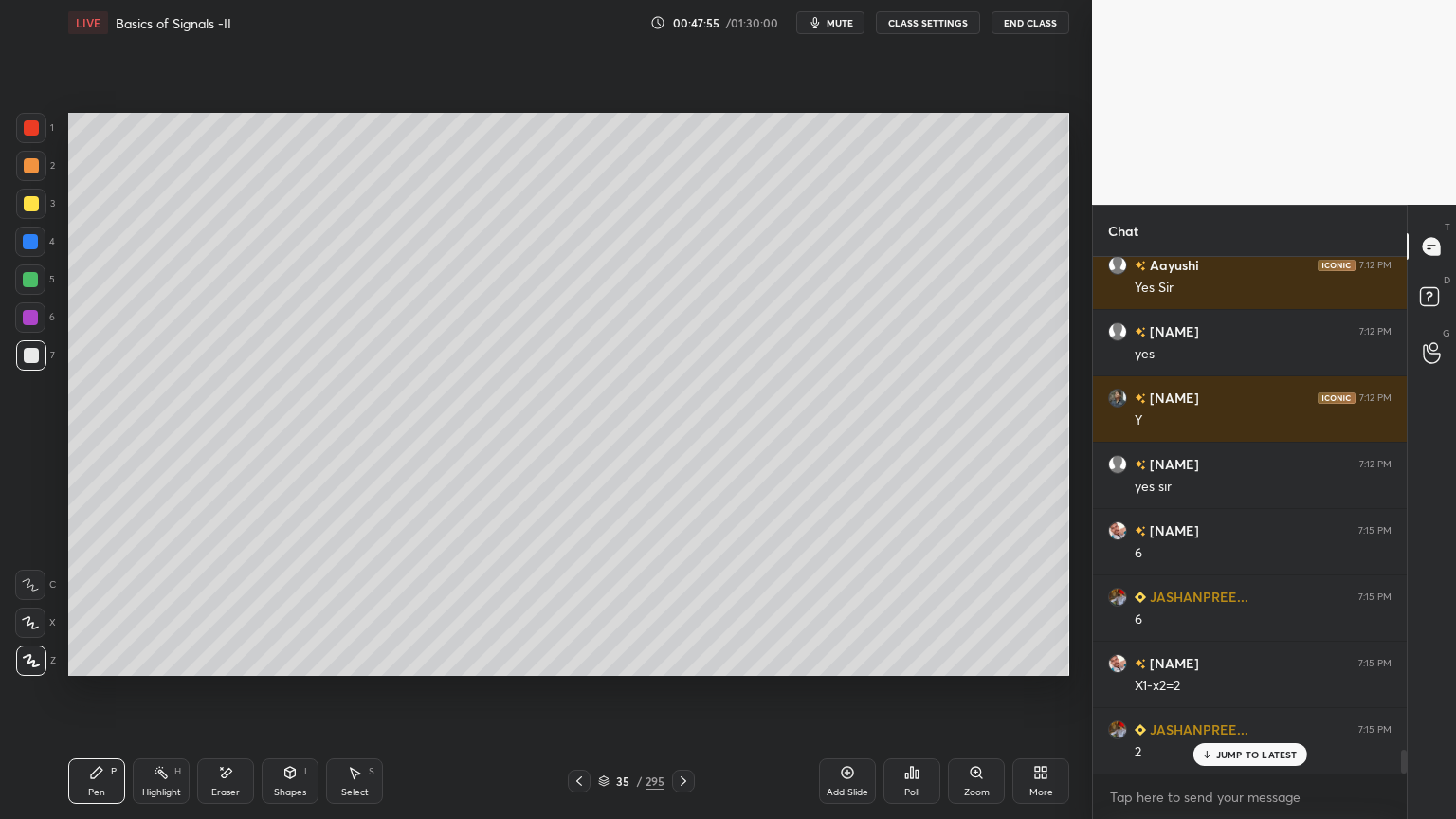 click at bounding box center (31, 204) 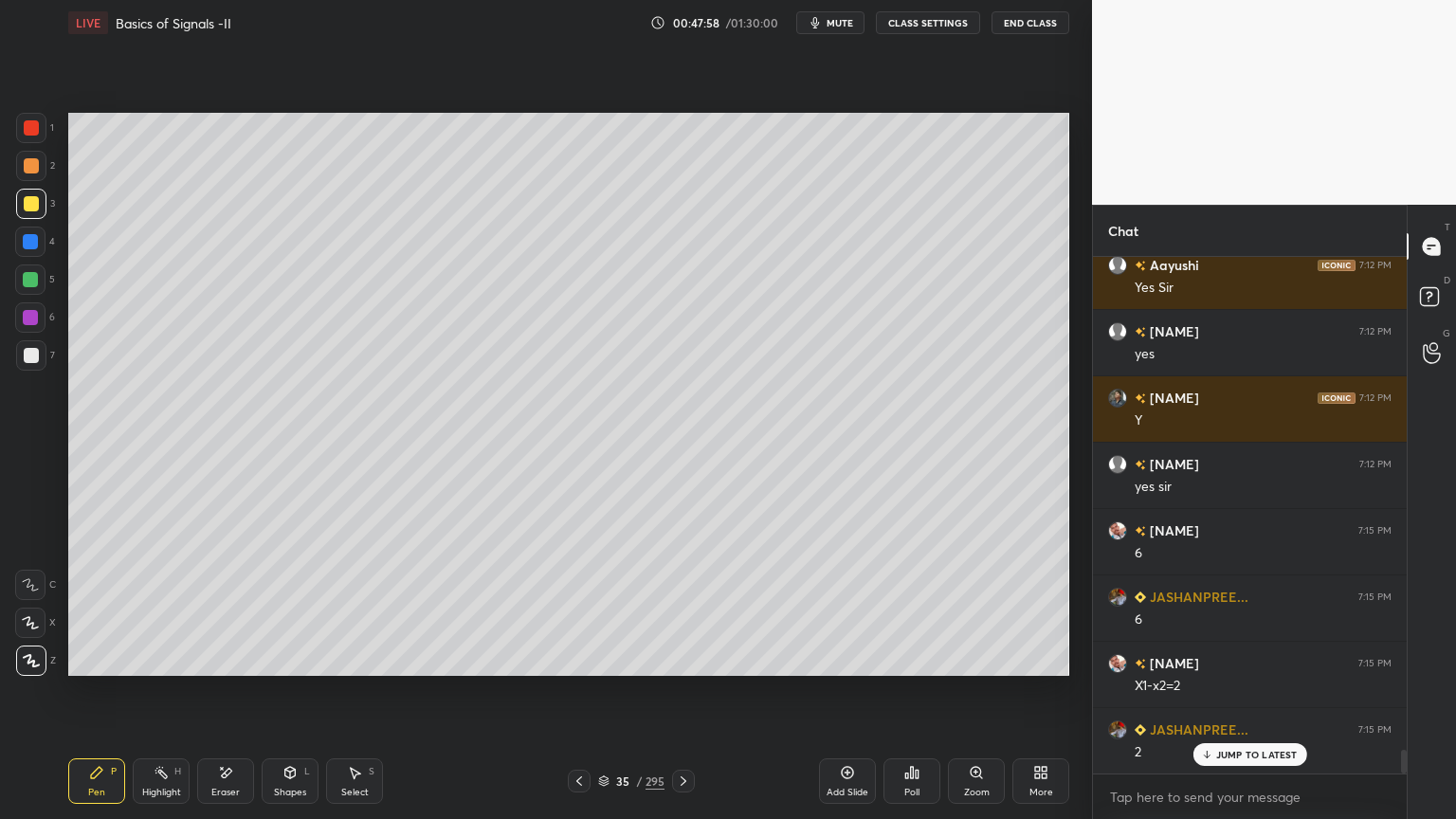 click on "Shapes" at bounding box center [290, 792] 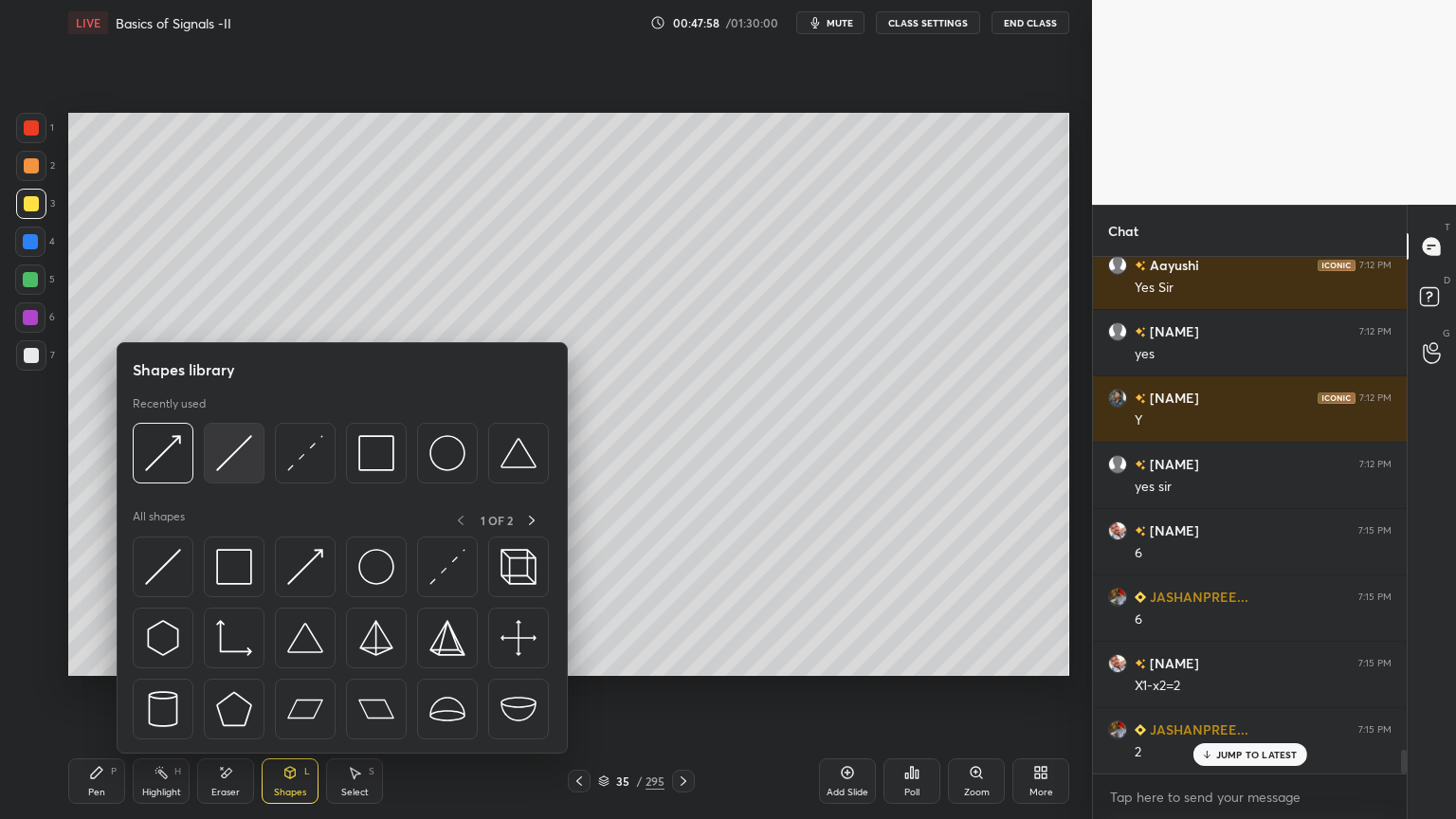 click at bounding box center [234, 453] 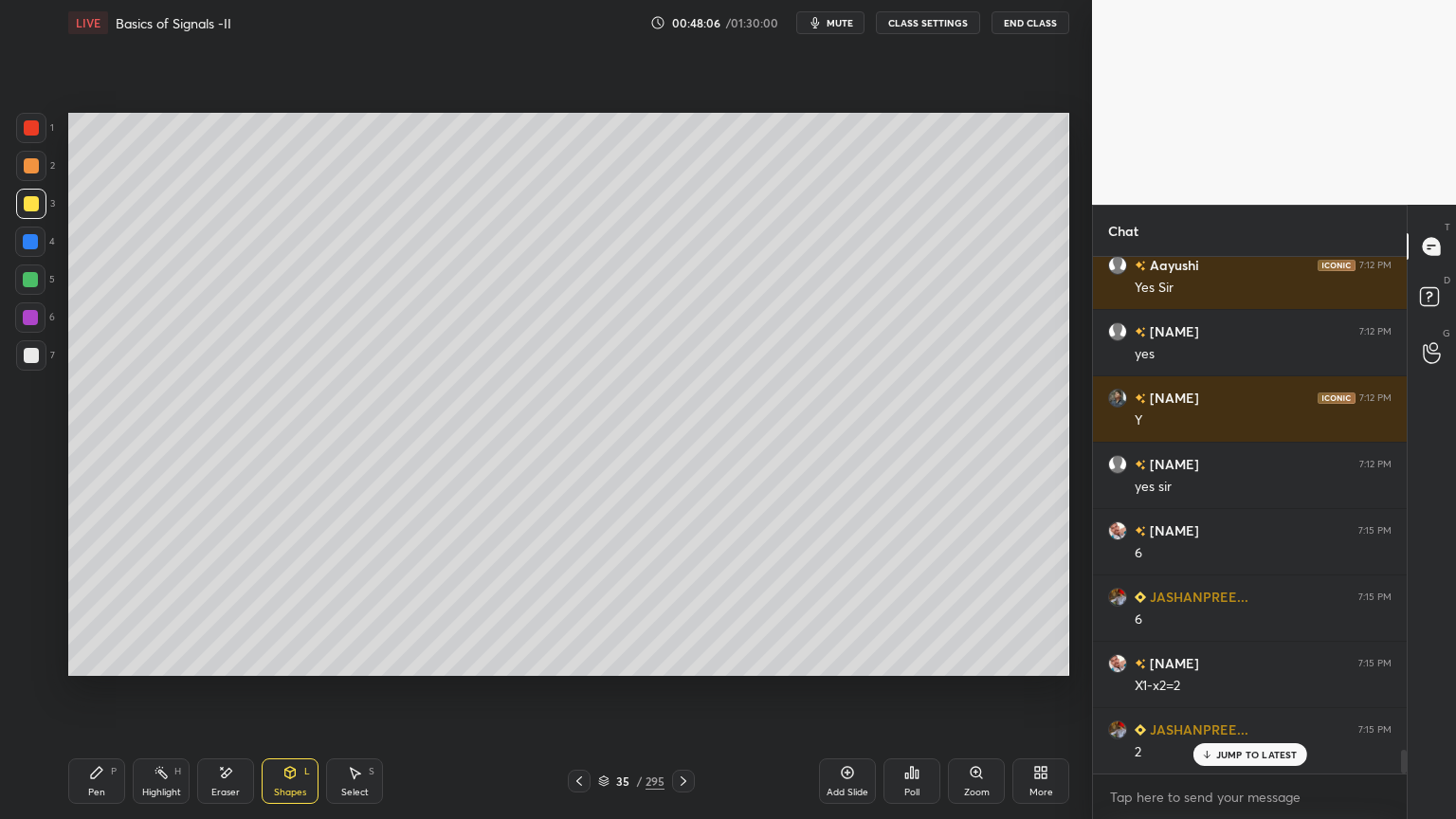 click on "Pen P" at bounding box center [97, 781] 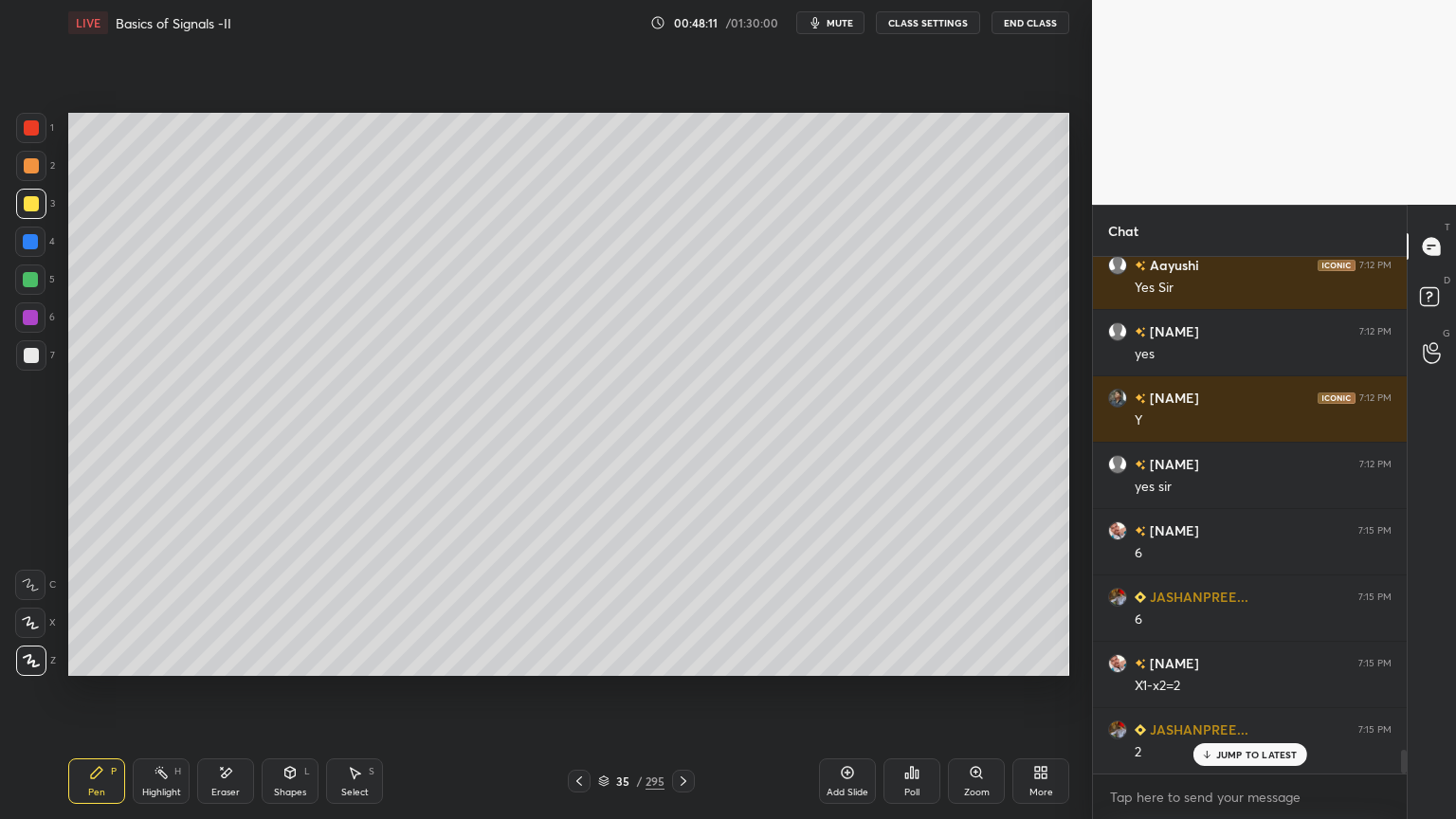 click at bounding box center (31, 661) 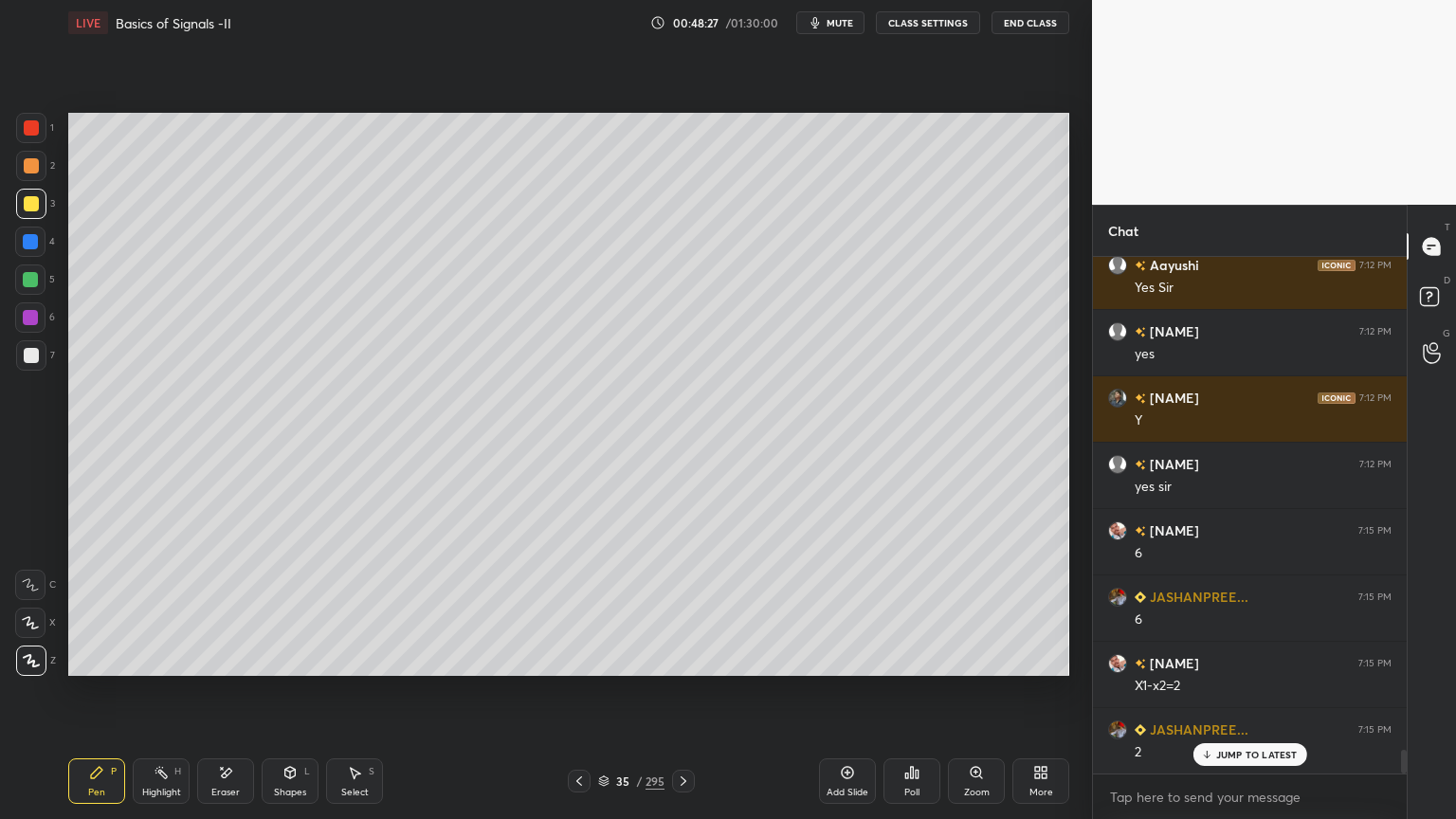 click on "Shapes" at bounding box center [290, 792] 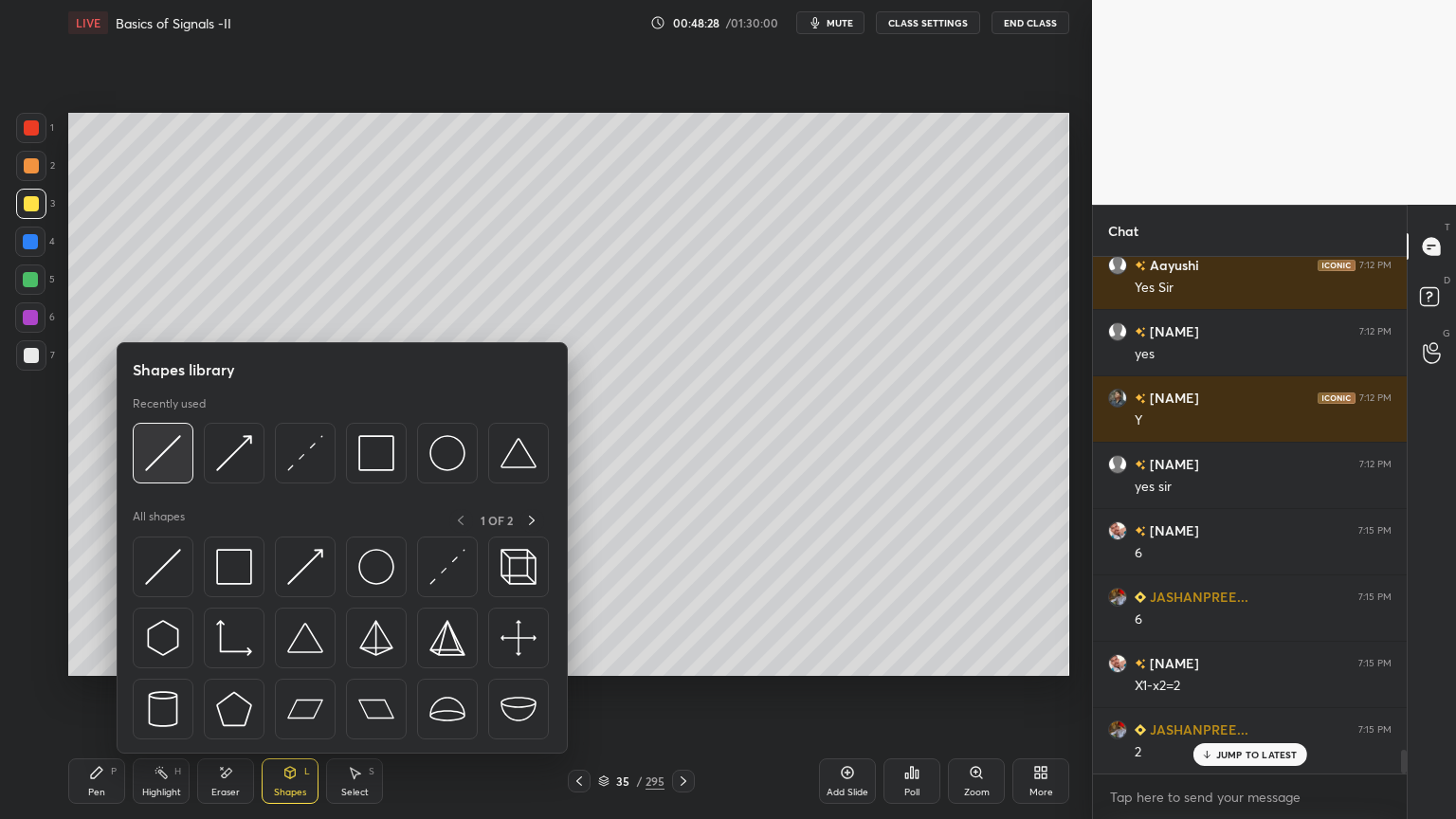 click at bounding box center (163, 453) 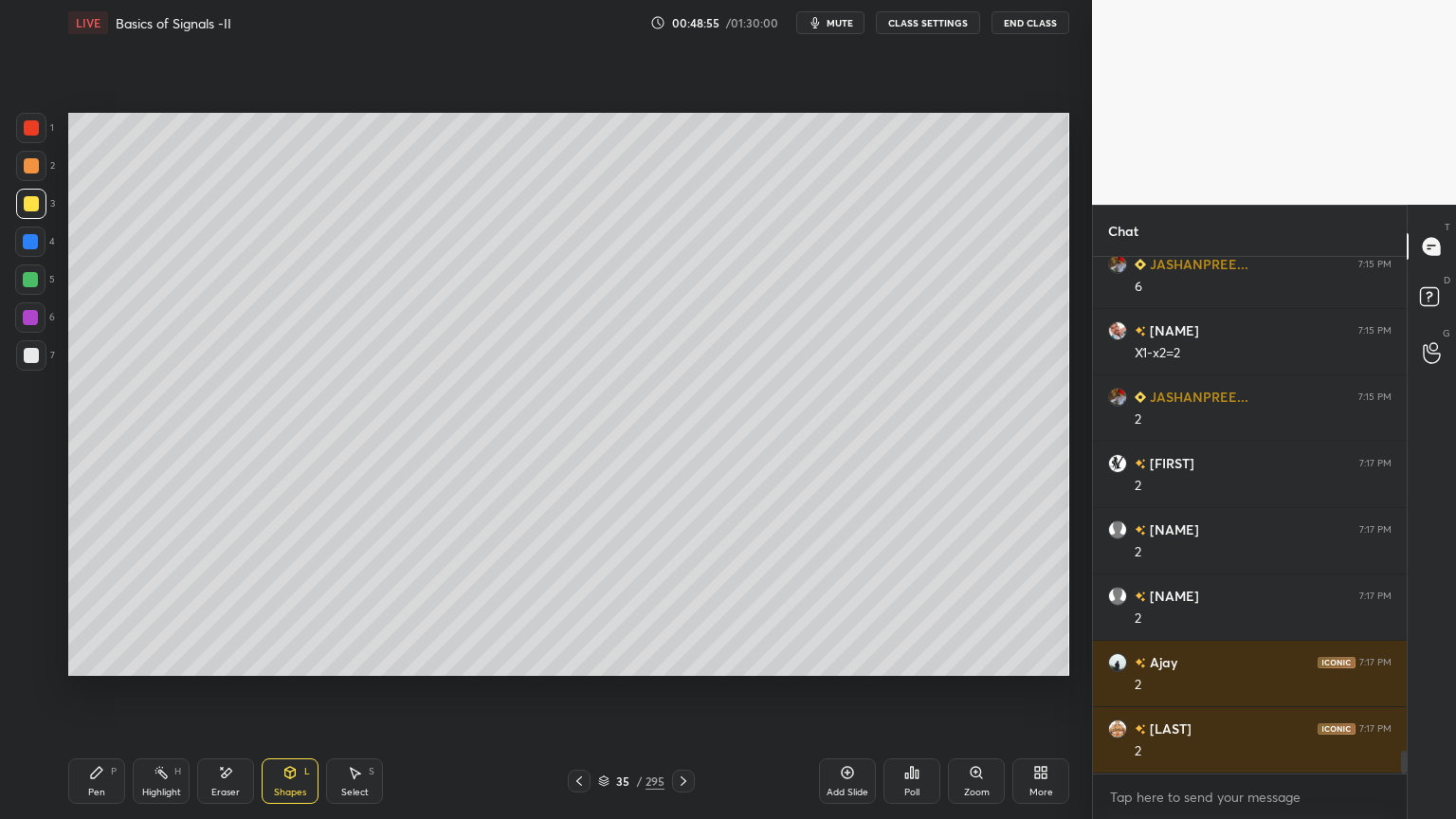 scroll, scrollTop: 11151, scrollLeft: 0, axis: vertical 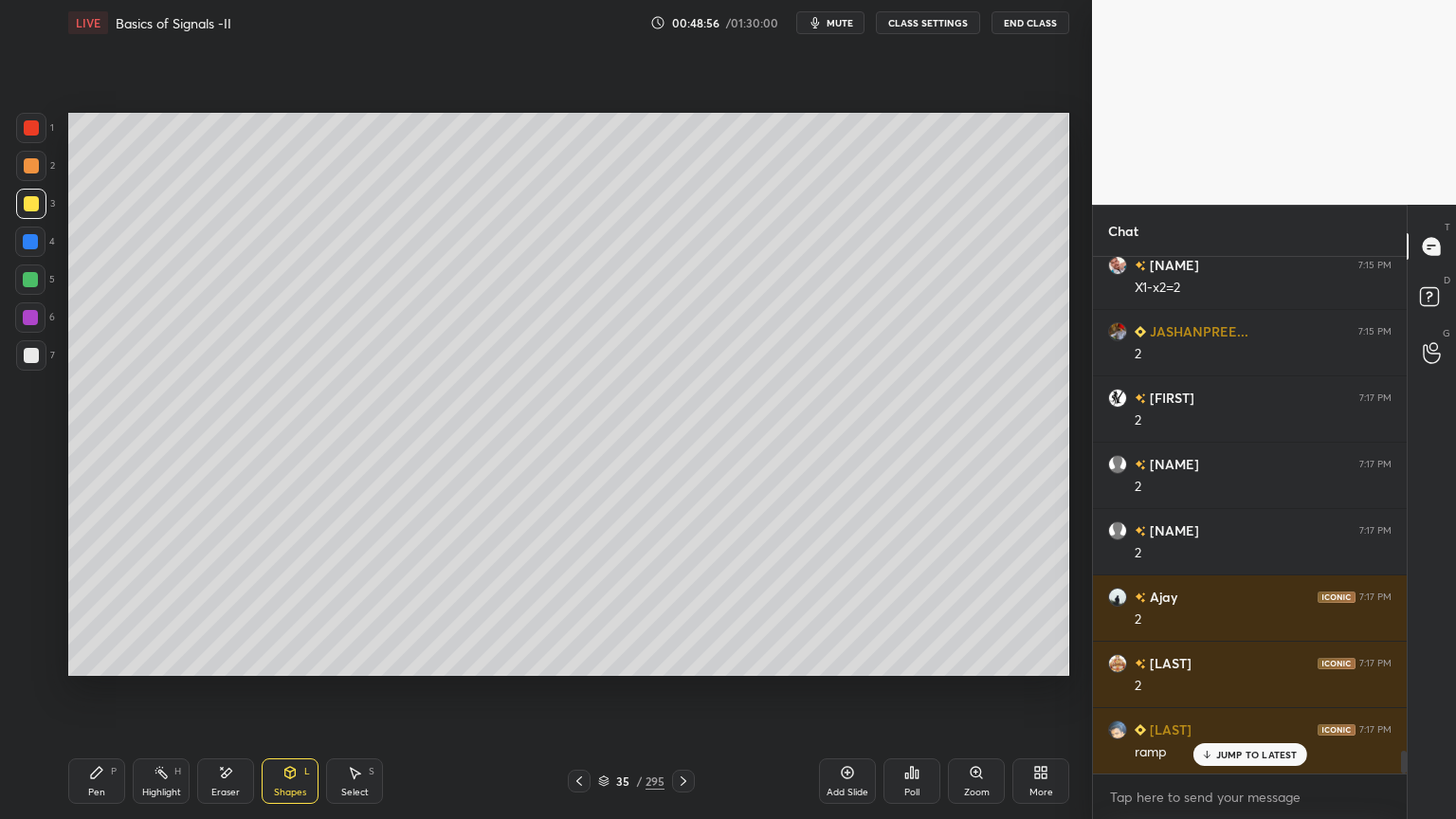 click on "Highlight" at bounding box center (161, 792) 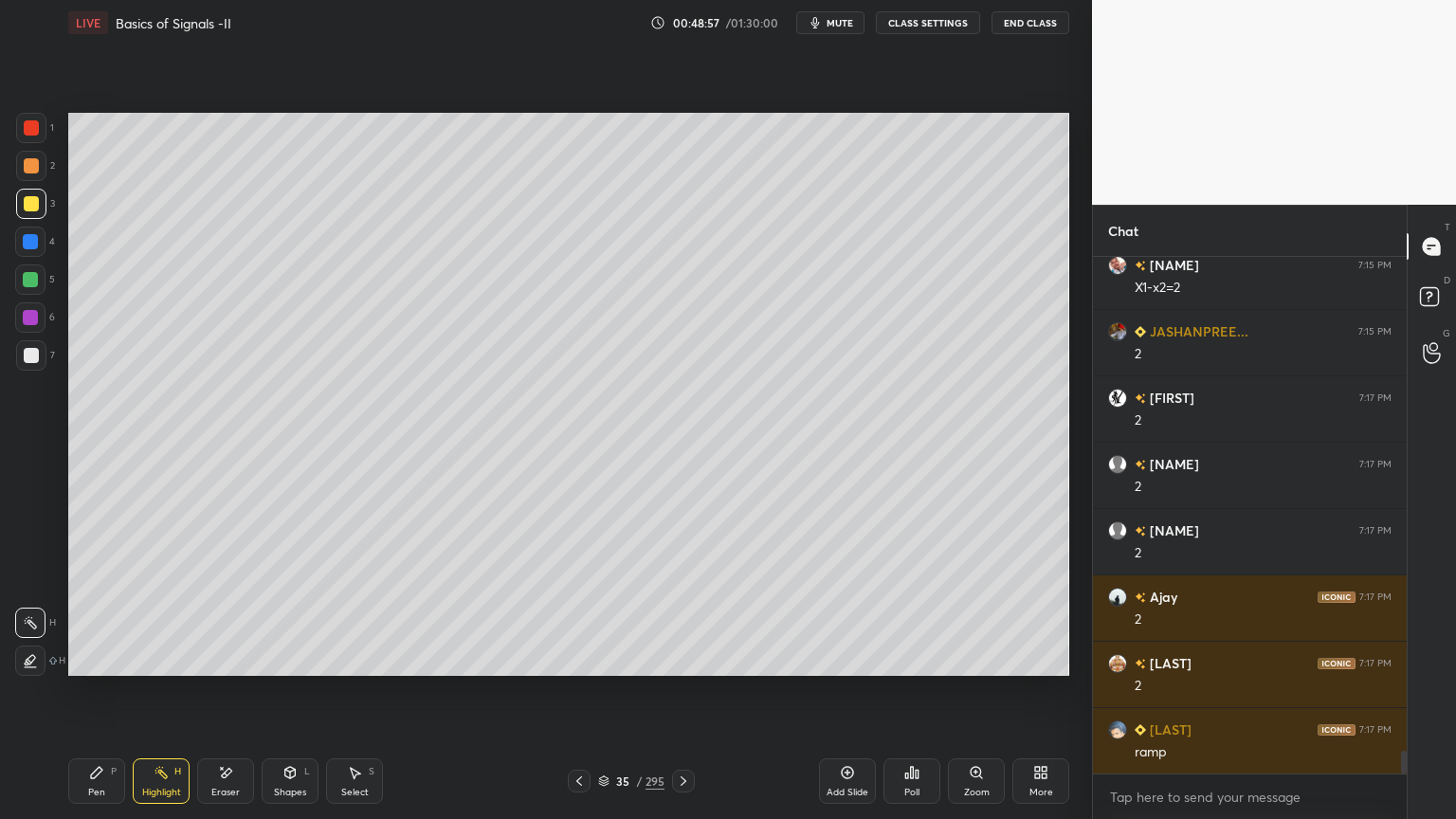 scroll, scrollTop: 11219, scrollLeft: 0, axis: vertical 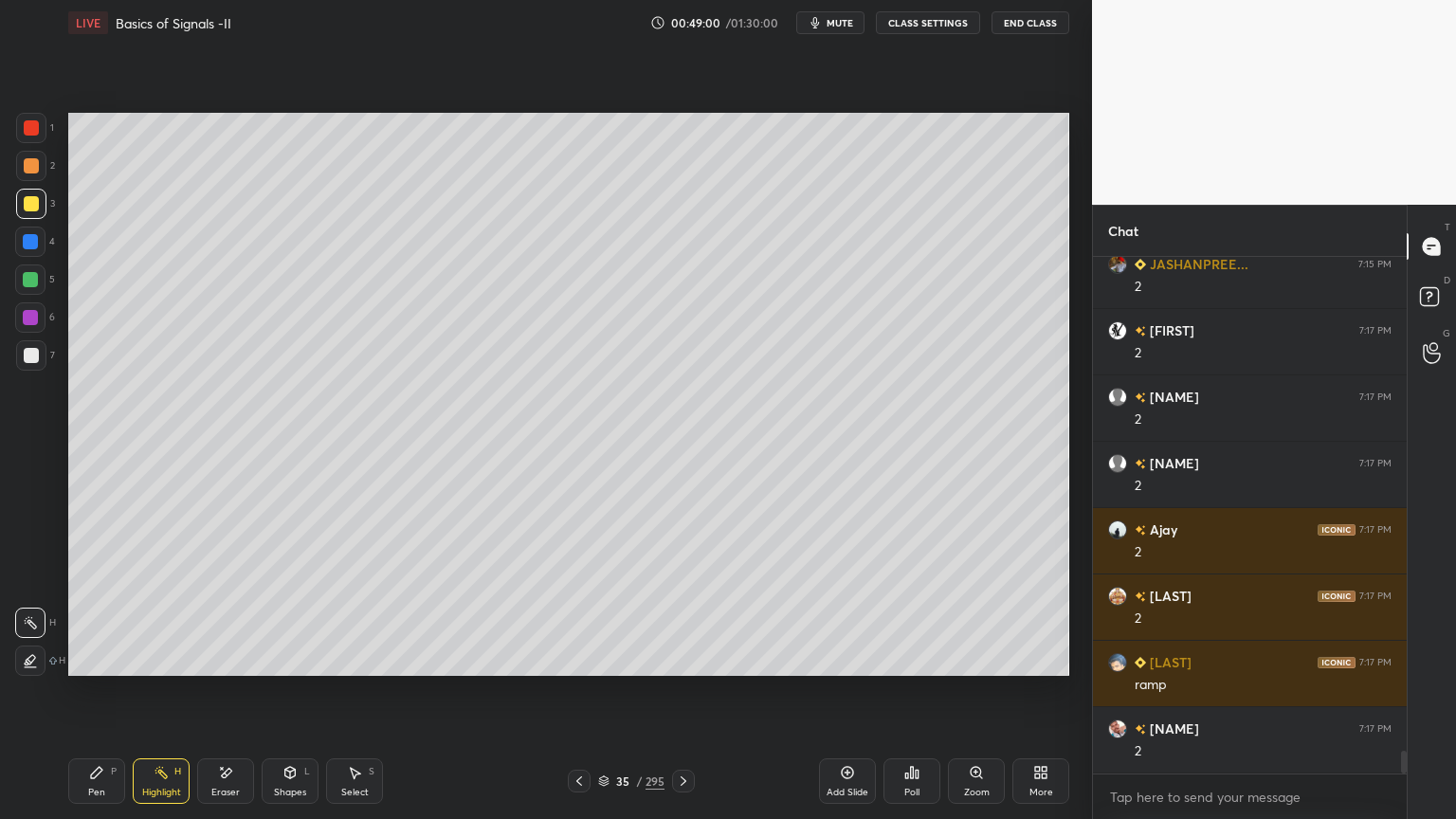 click on "Pen" at bounding box center [97, 792] 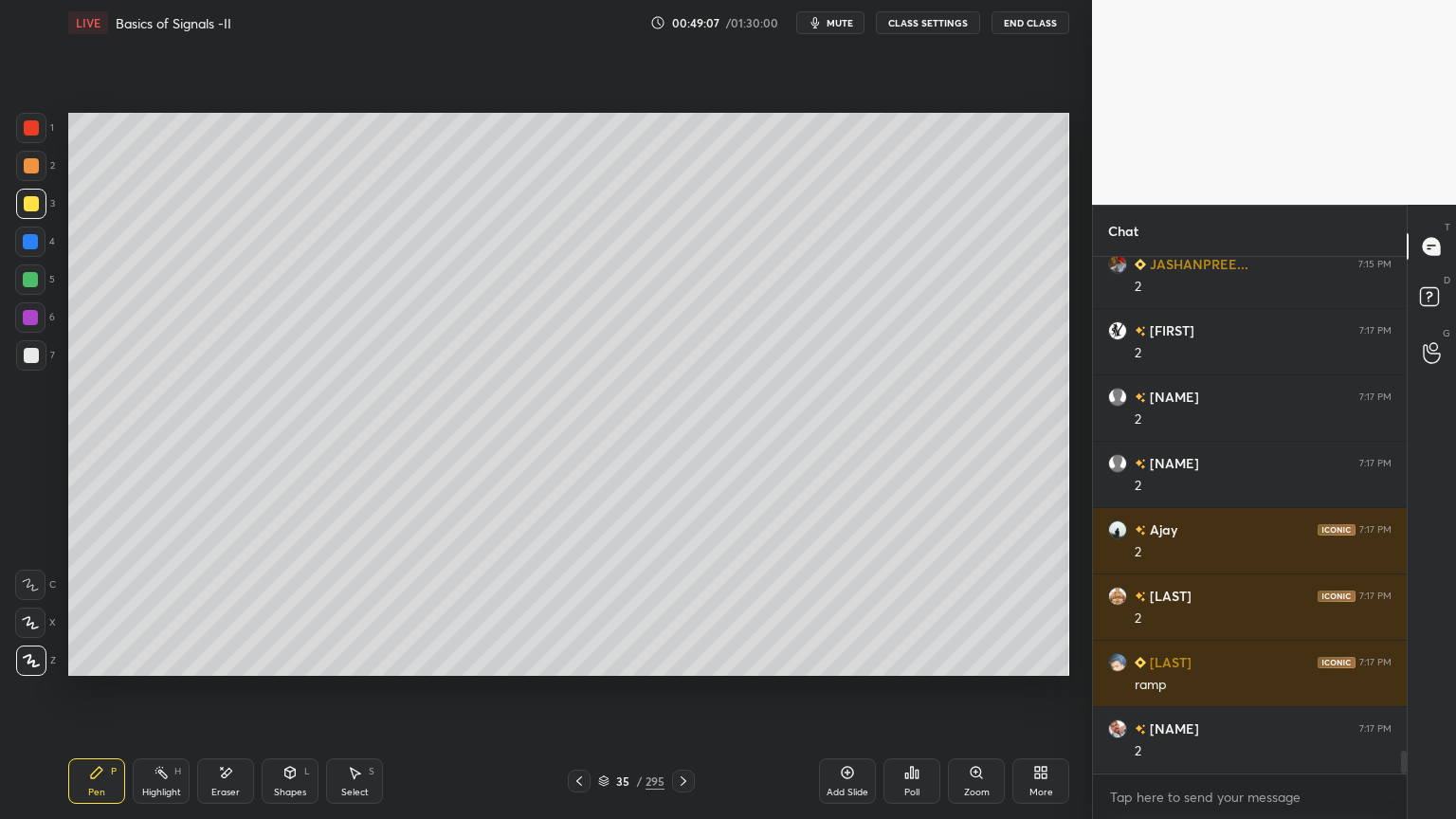 click at bounding box center [31, 355] 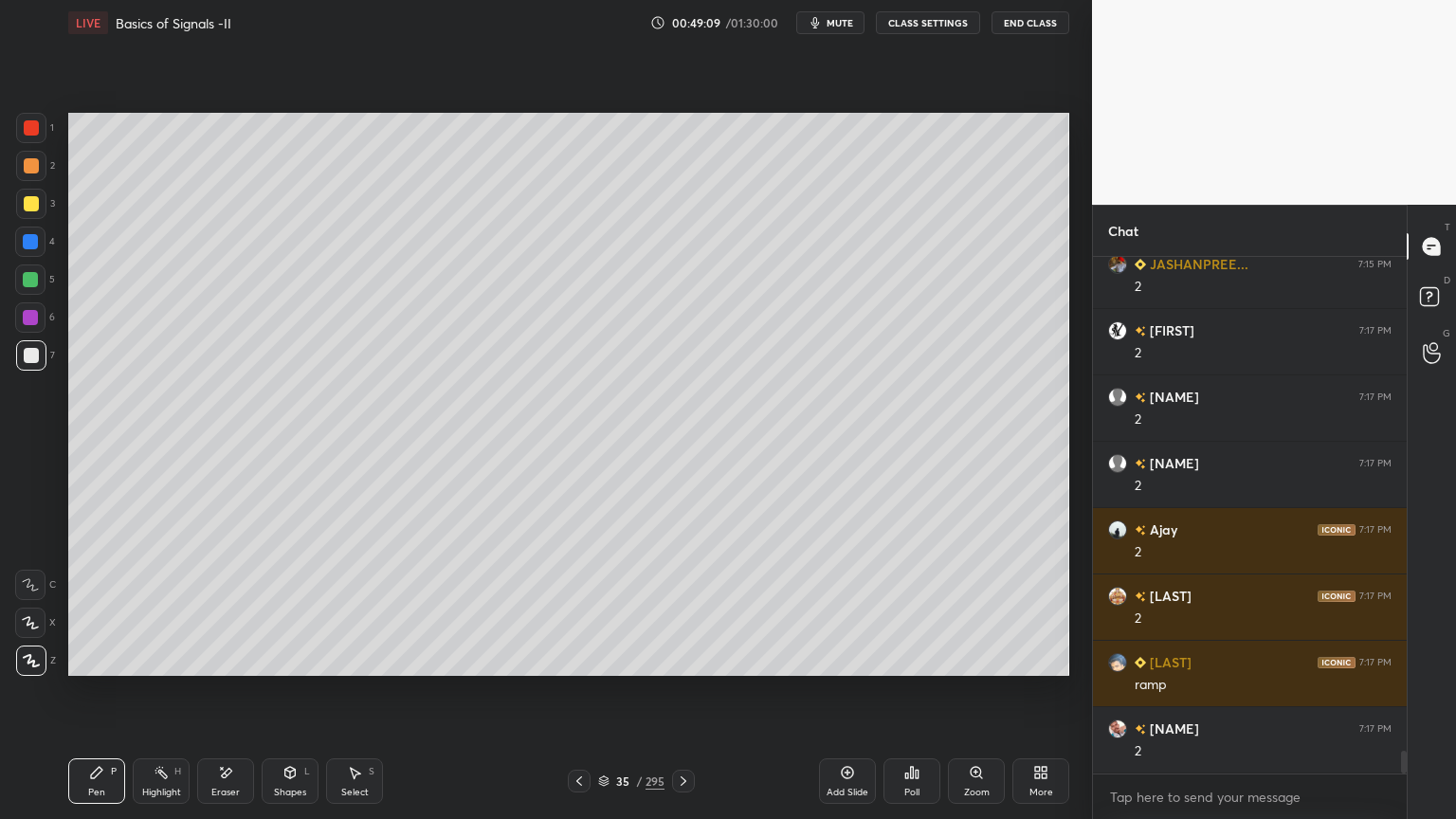 click 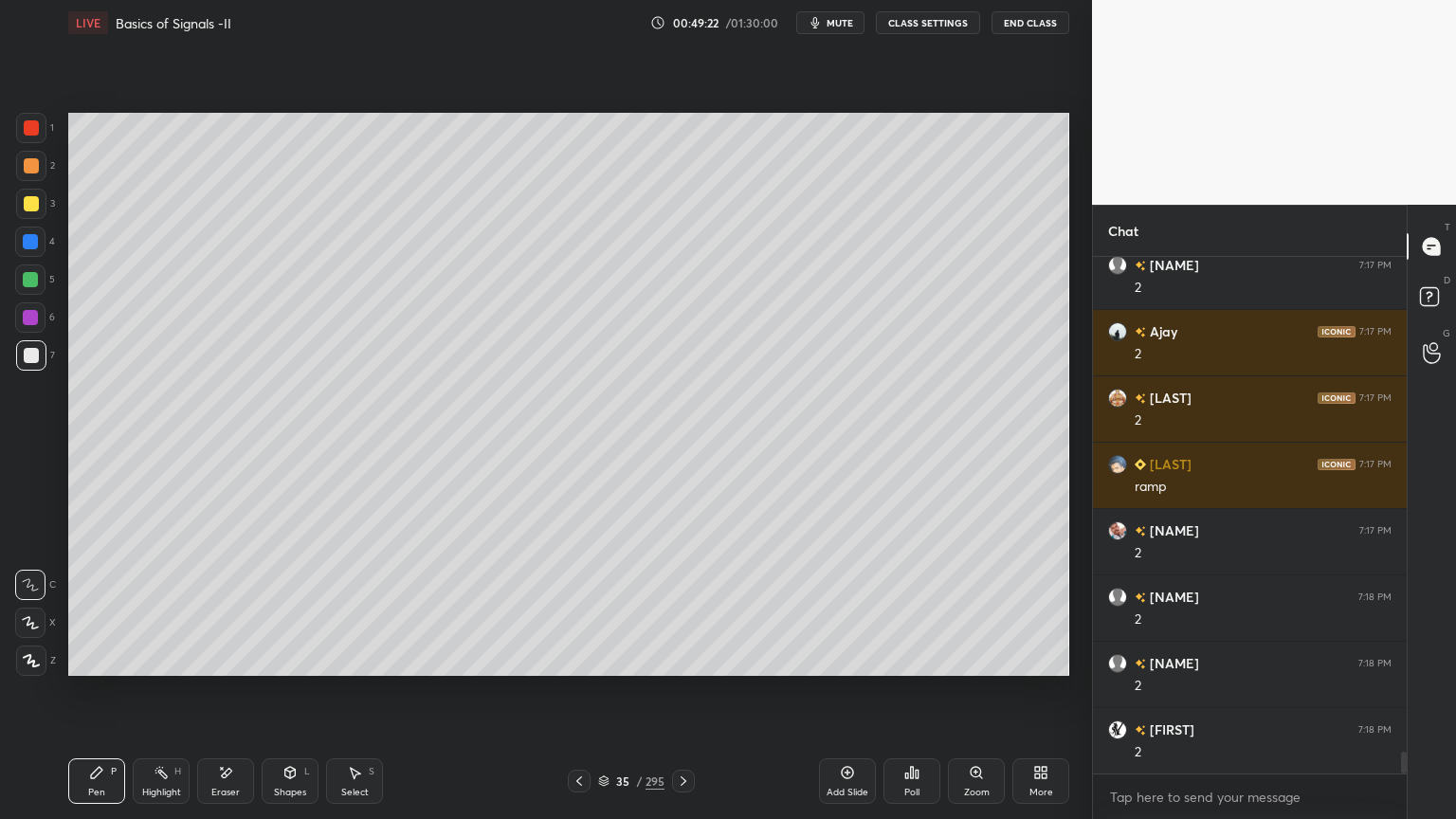 scroll, scrollTop: 11484, scrollLeft: 0, axis: vertical 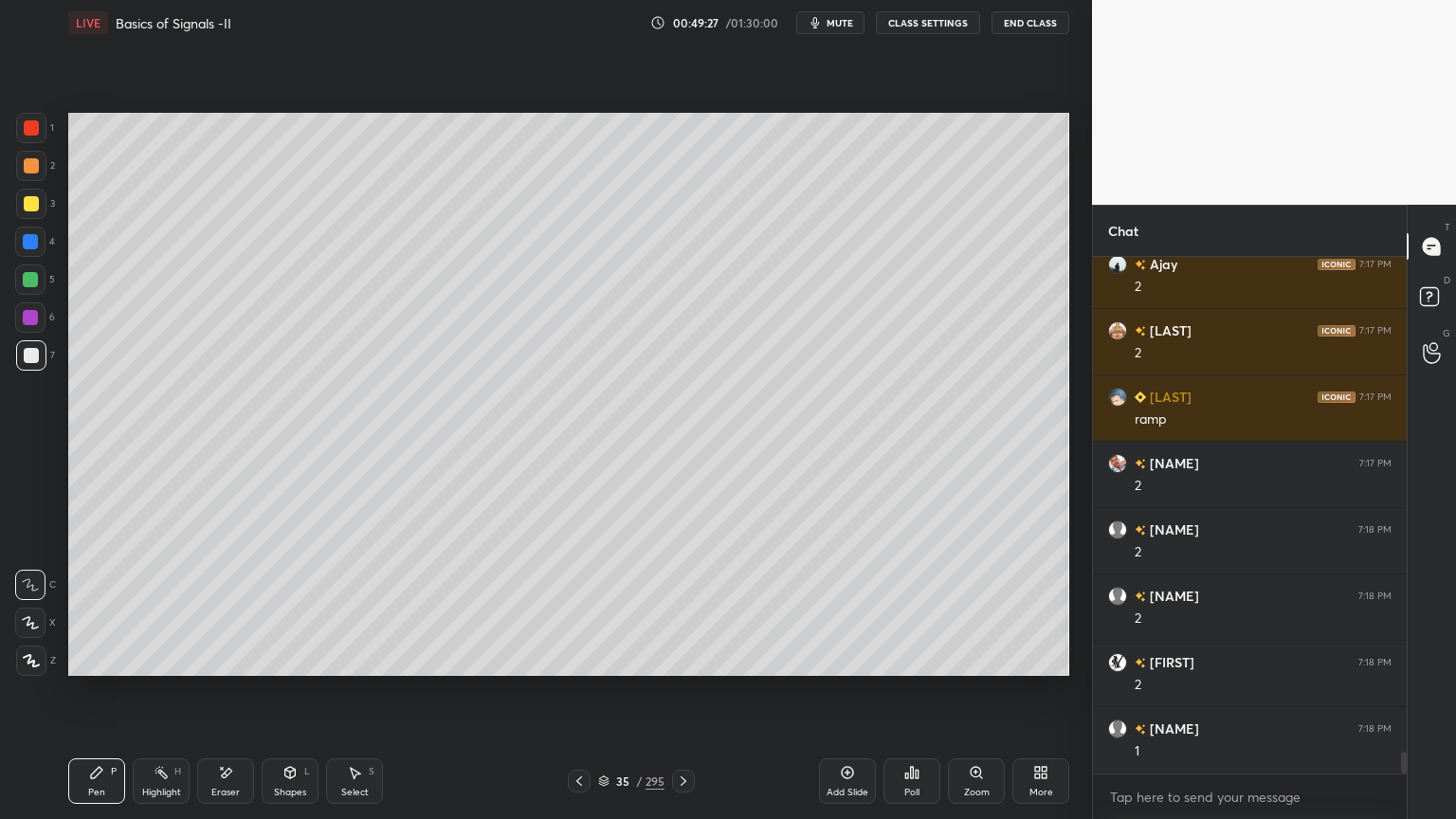 click 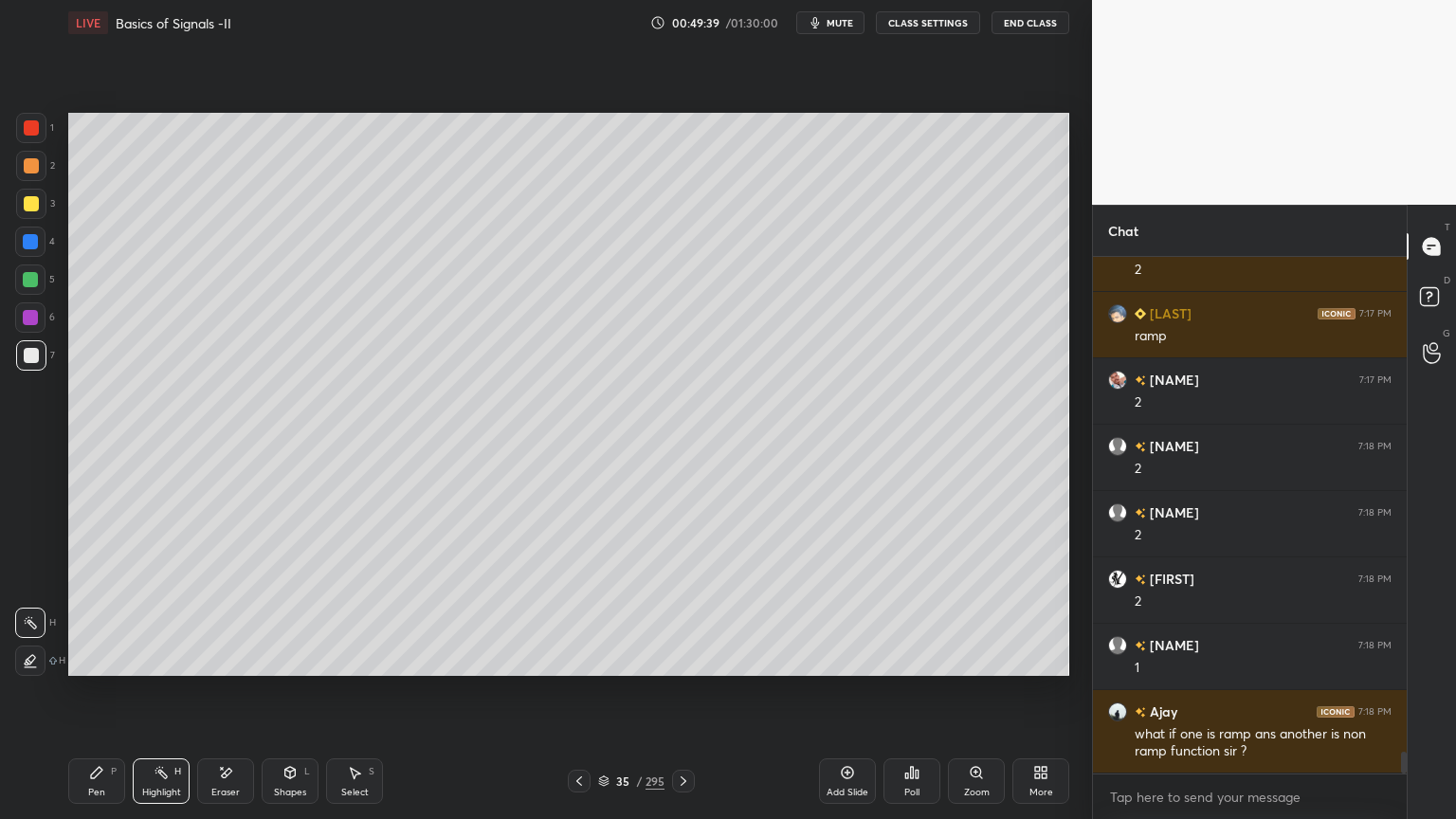 scroll, scrollTop: 11633, scrollLeft: 0, axis: vertical 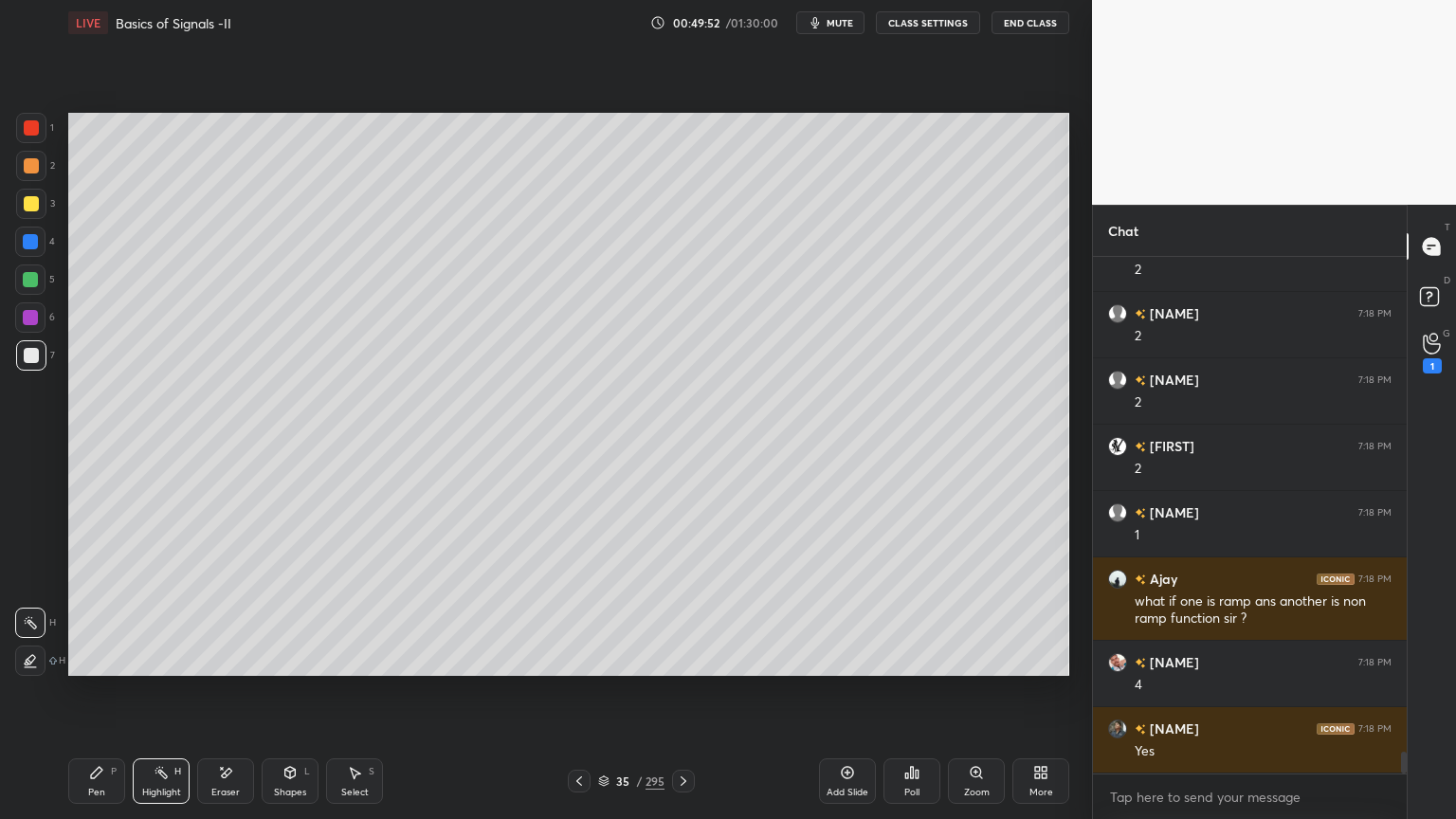 click on "Pen" at bounding box center (97, 792) 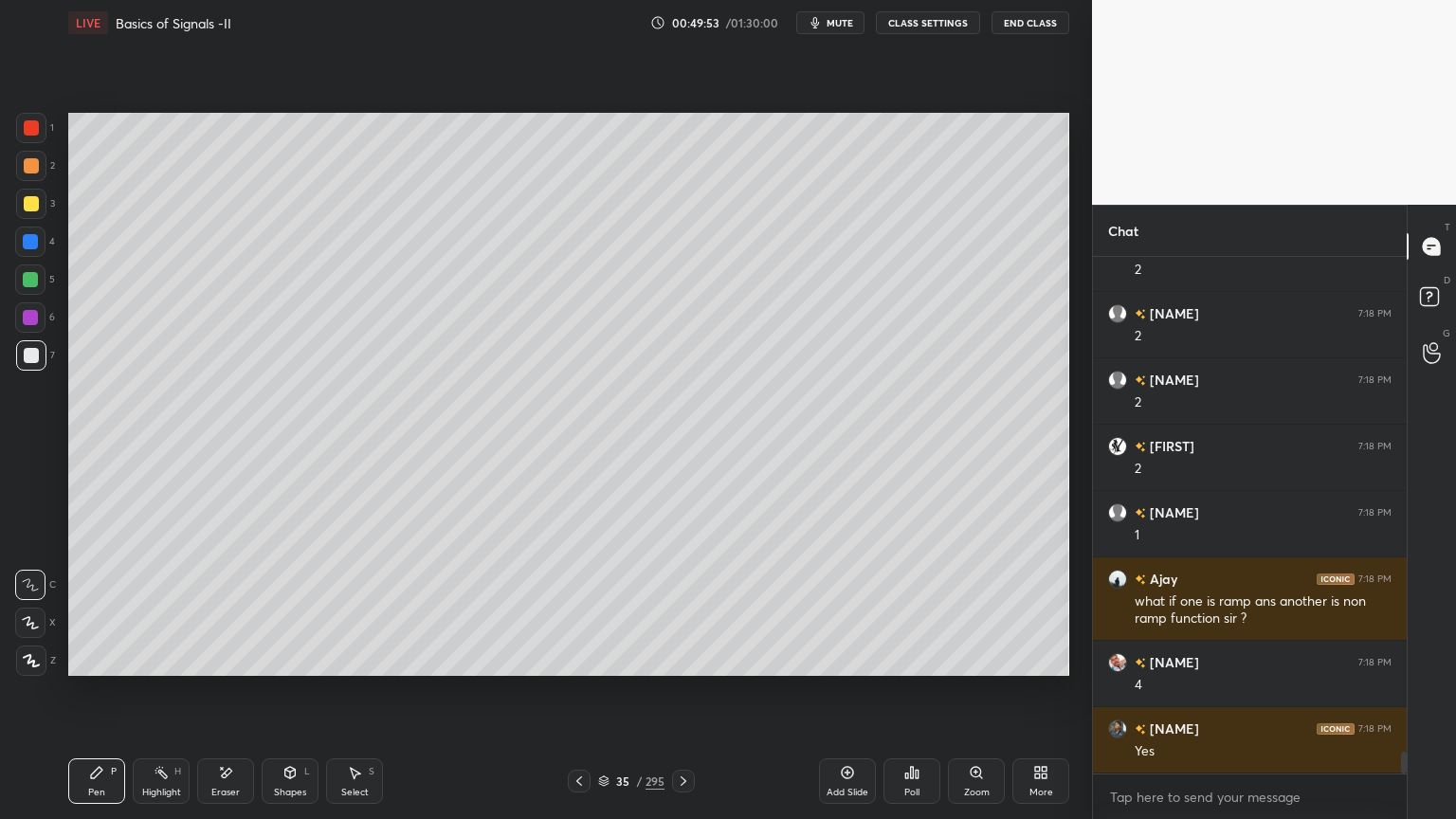 click at bounding box center [31, 166] 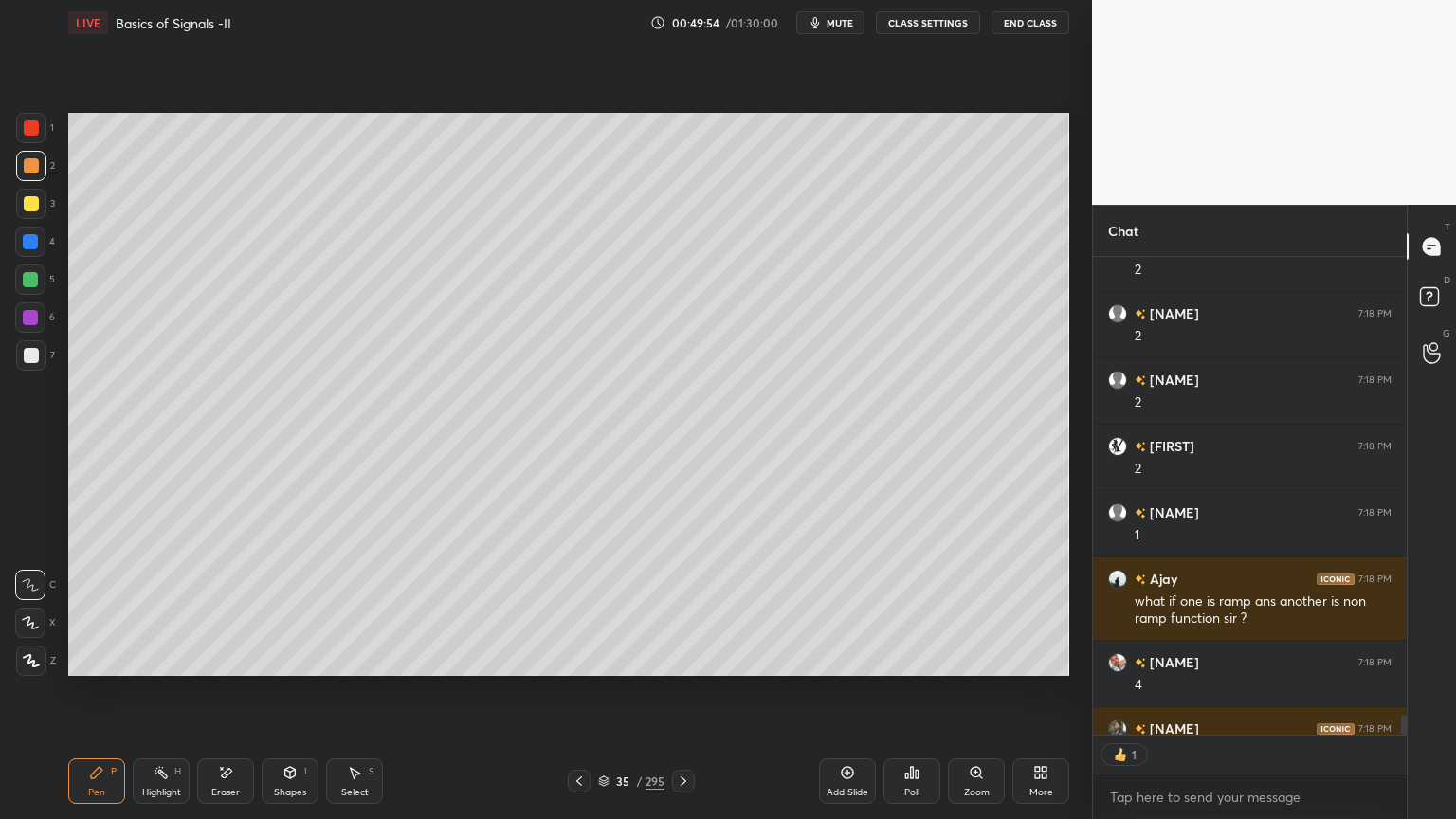scroll, scrollTop: 6, scrollLeft: 6, axis: both 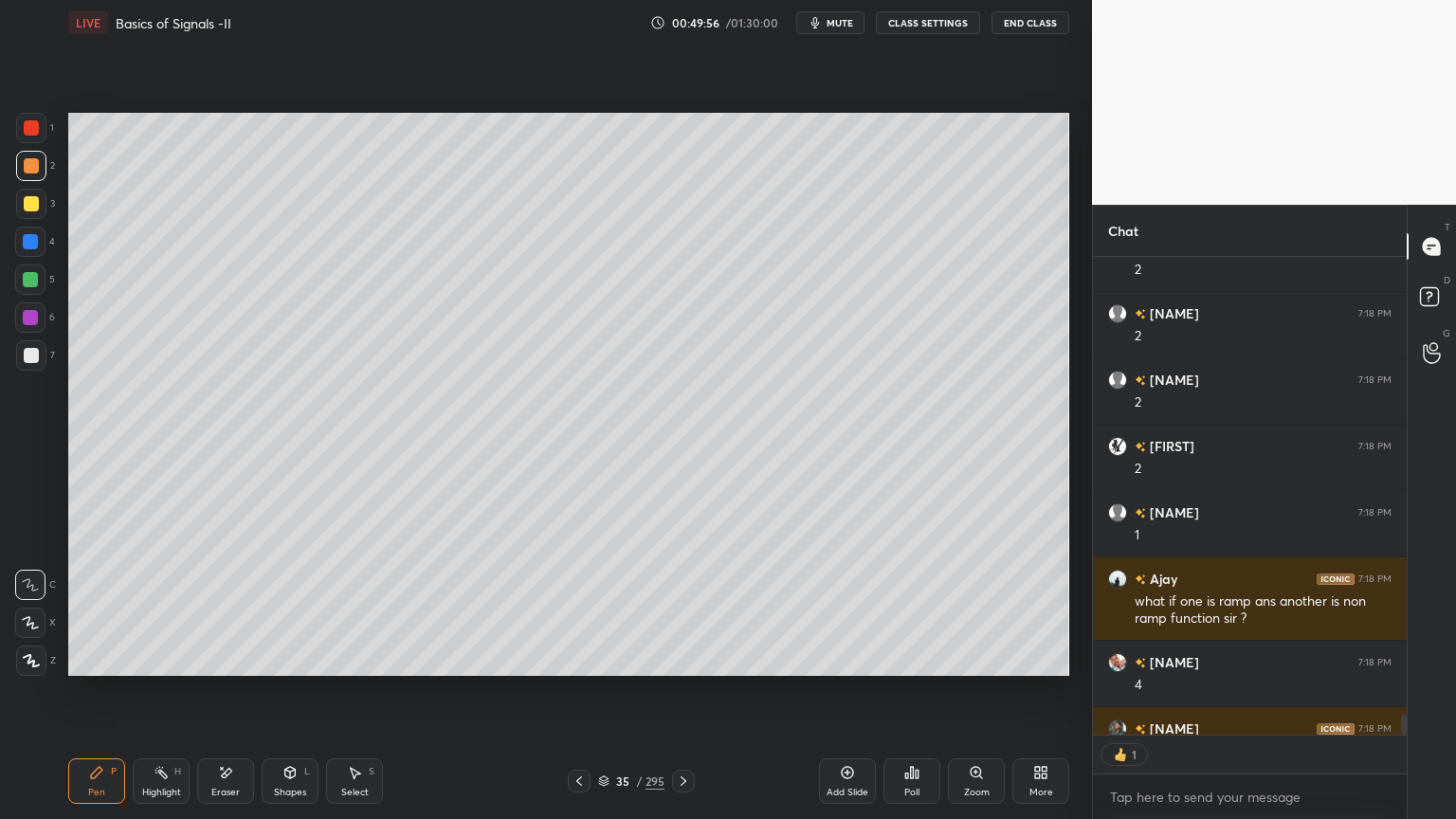 click on "Highlight H" at bounding box center [161, 781] 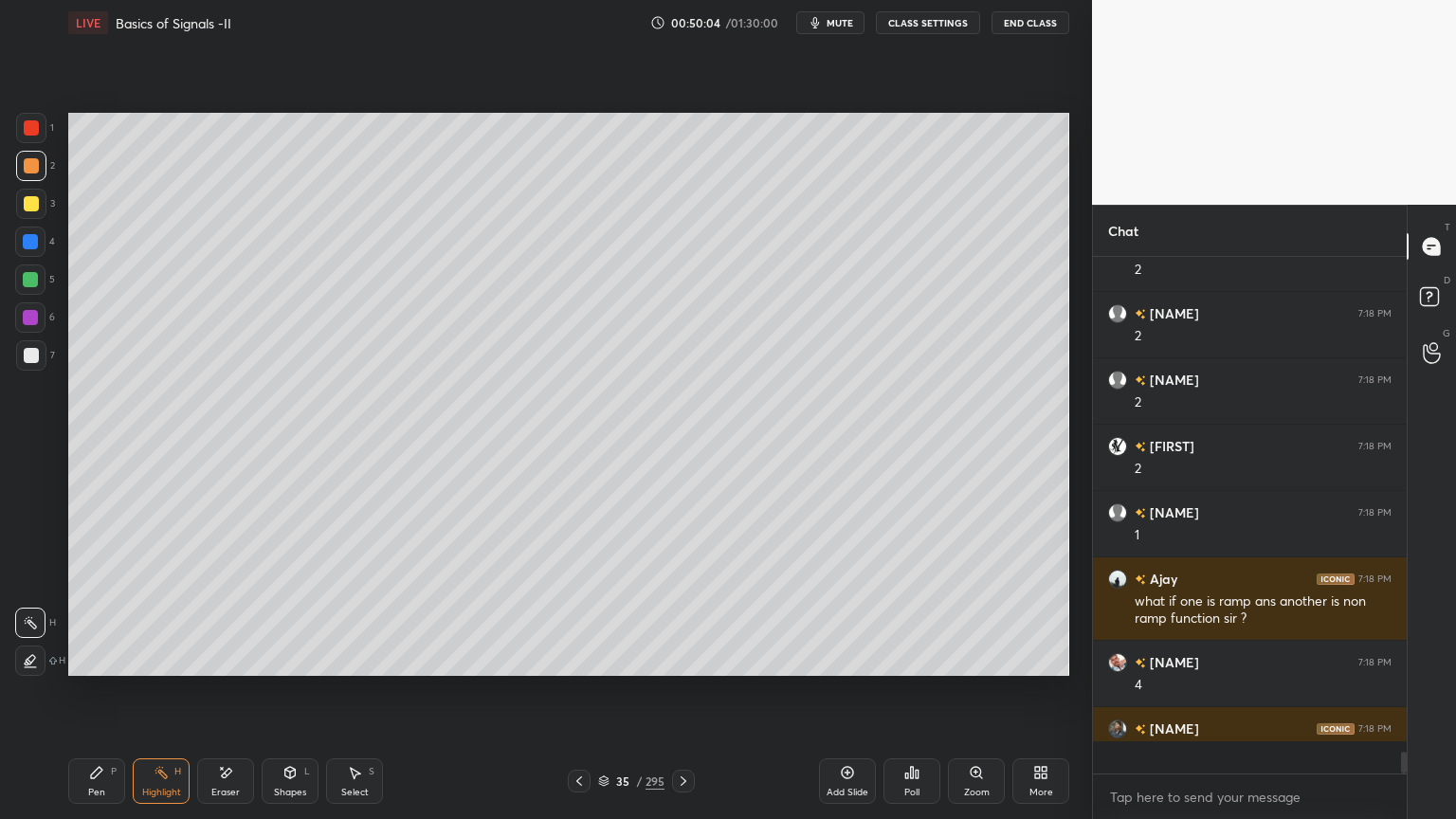 scroll, scrollTop: 6, scrollLeft: 6, axis: both 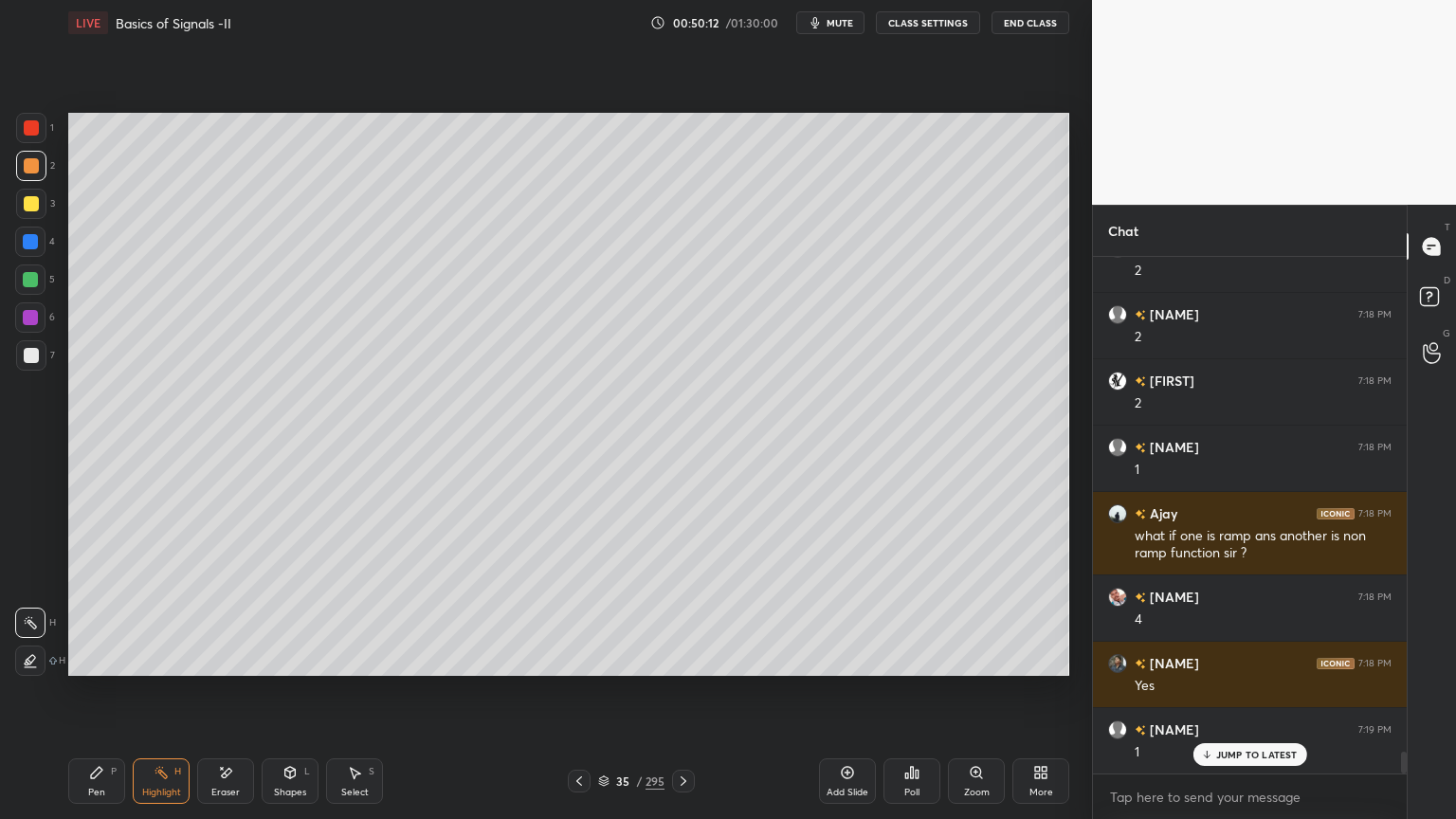 click on "Shapes" at bounding box center (290, 792) 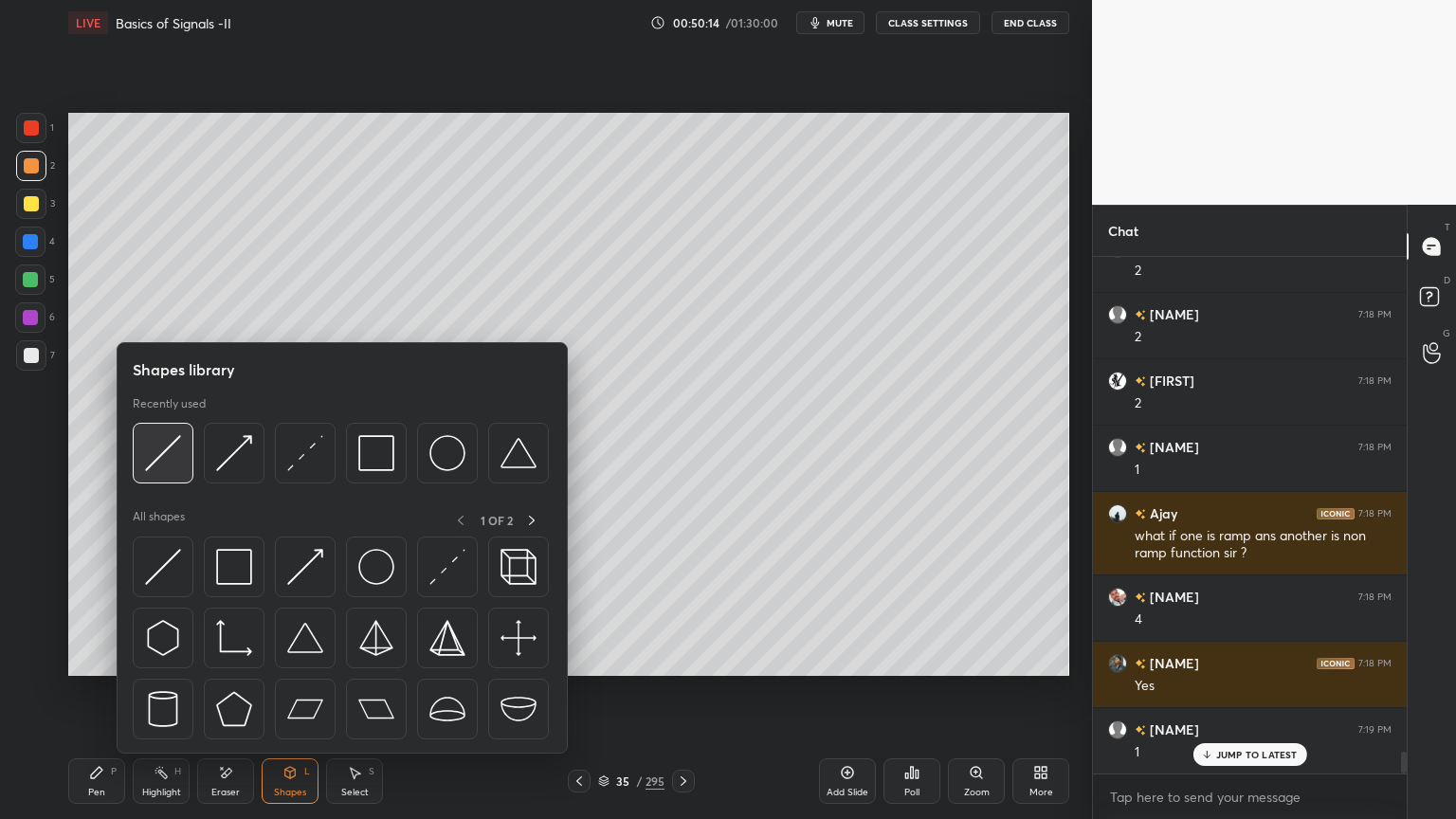 click at bounding box center (163, 453) 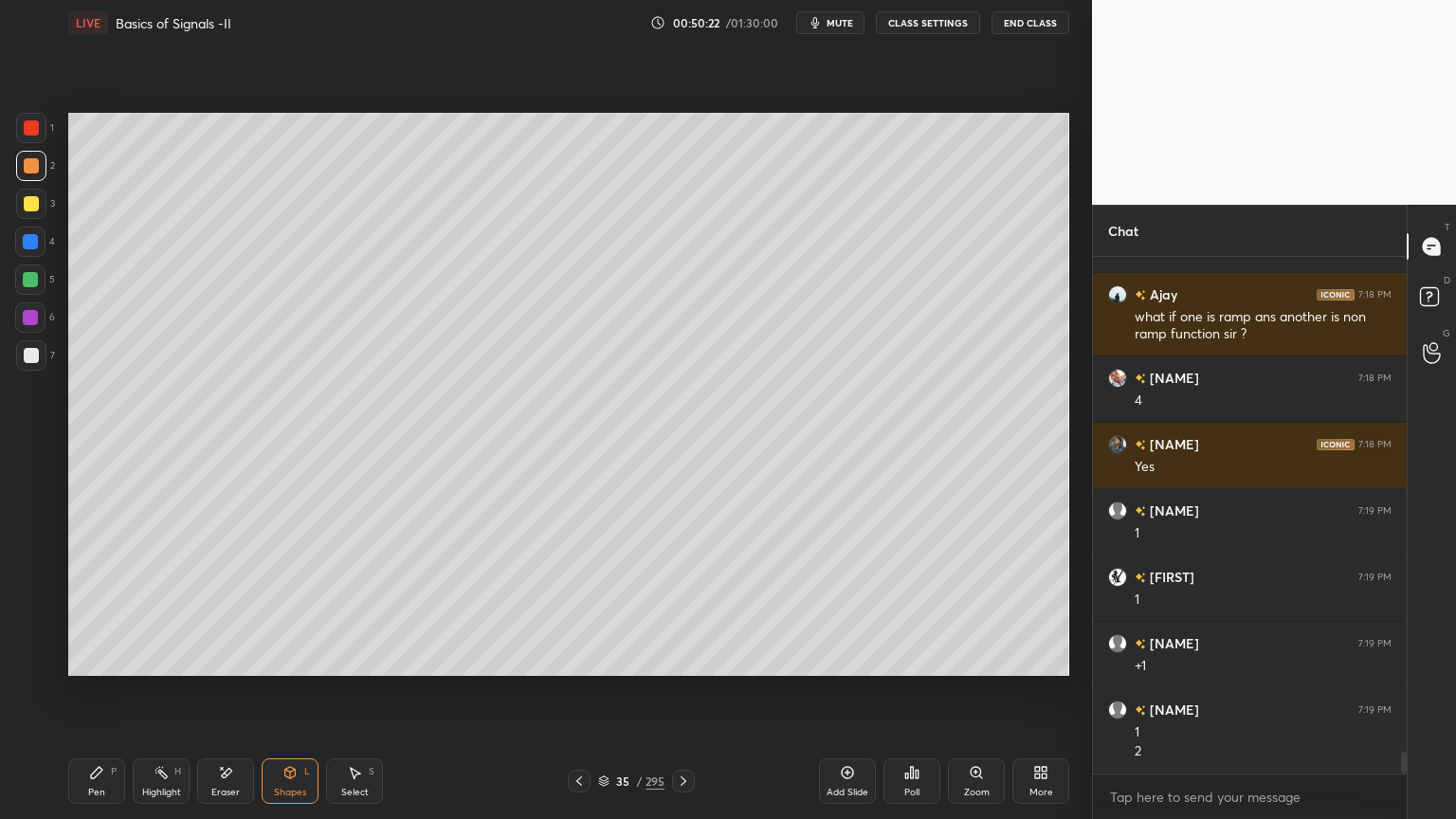 scroll, scrollTop: 12050, scrollLeft: 0, axis: vertical 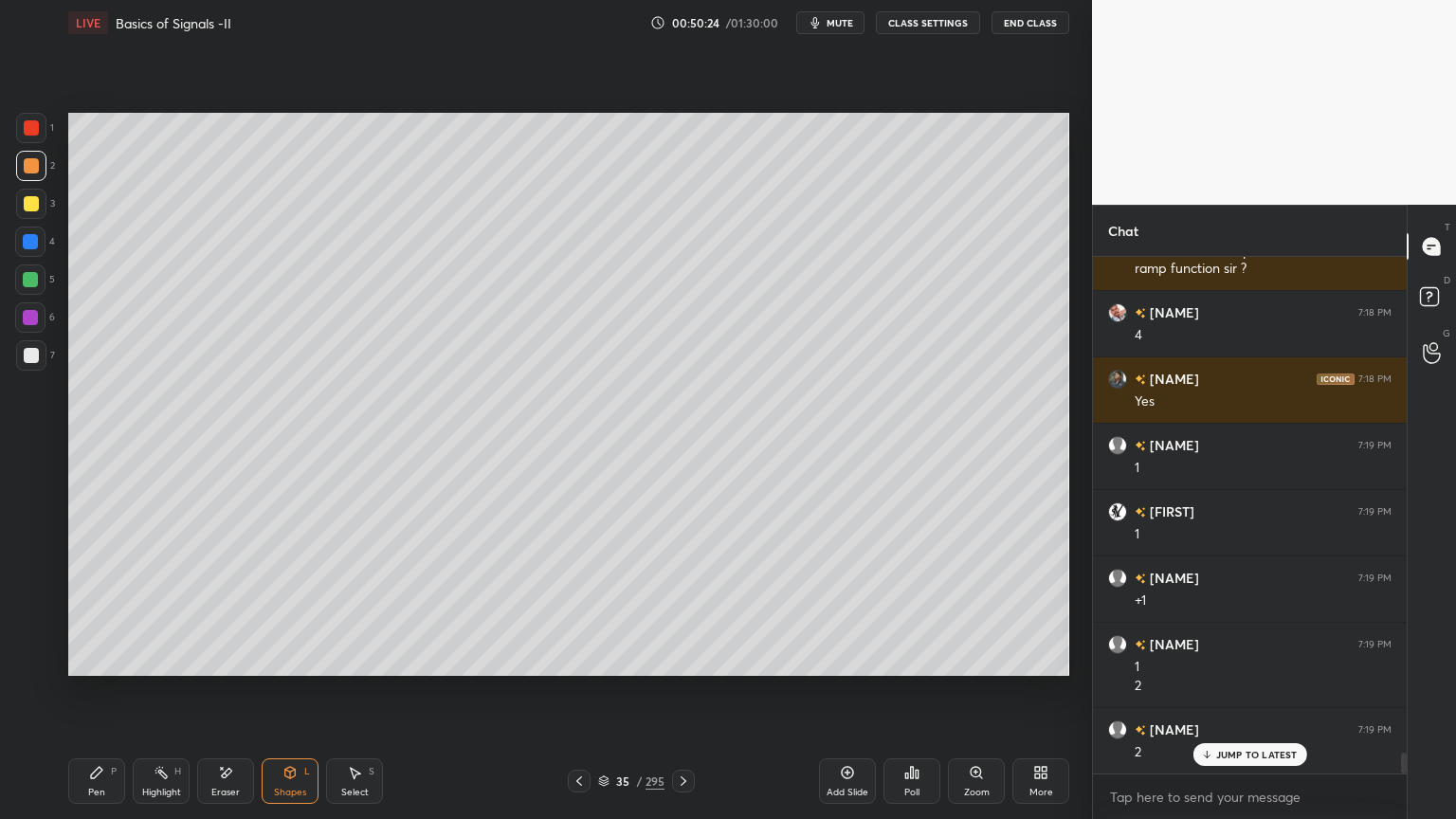 click at bounding box center [31, 204] 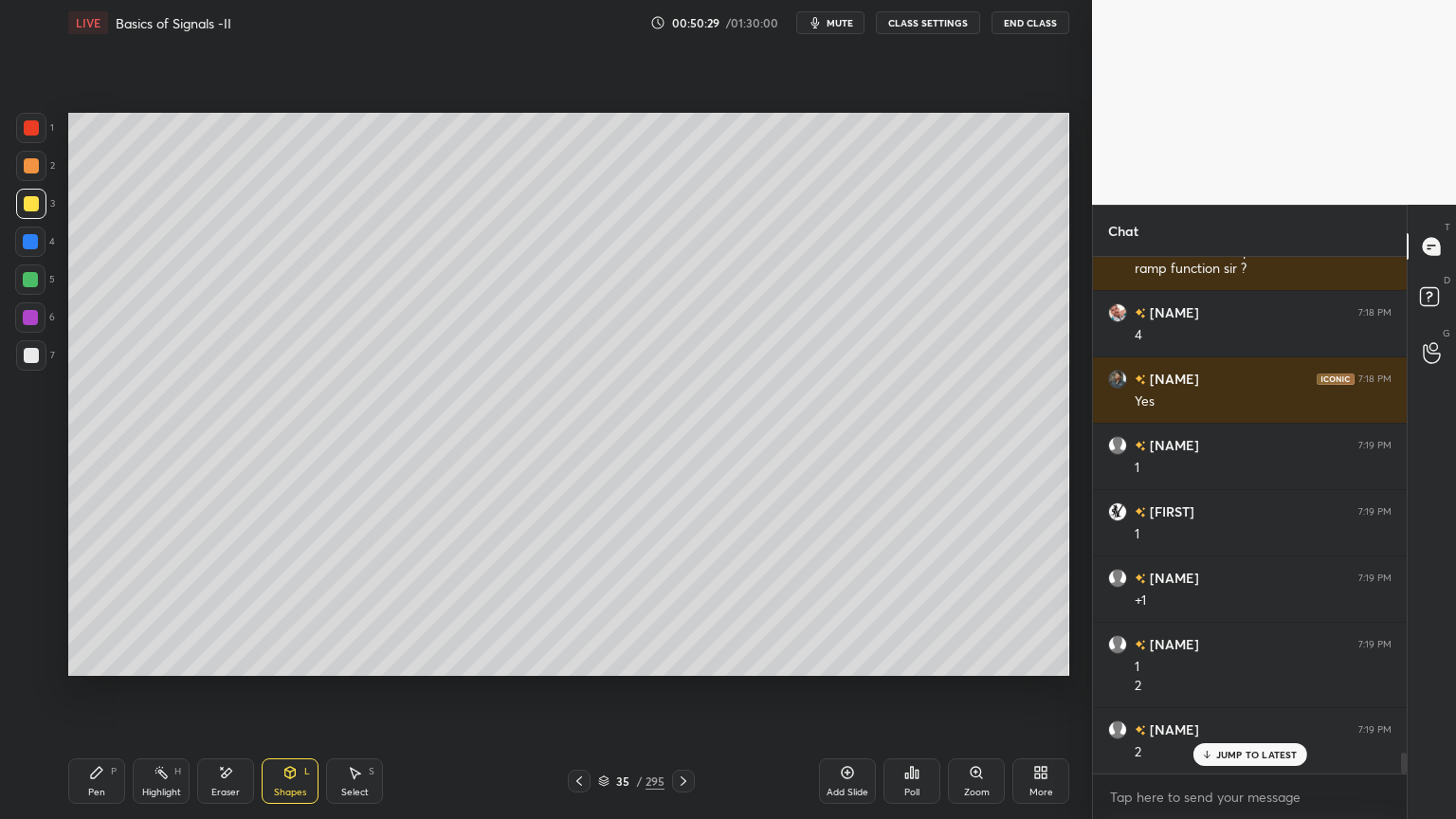 click on "Pen P" at bounding box center (97, 781) 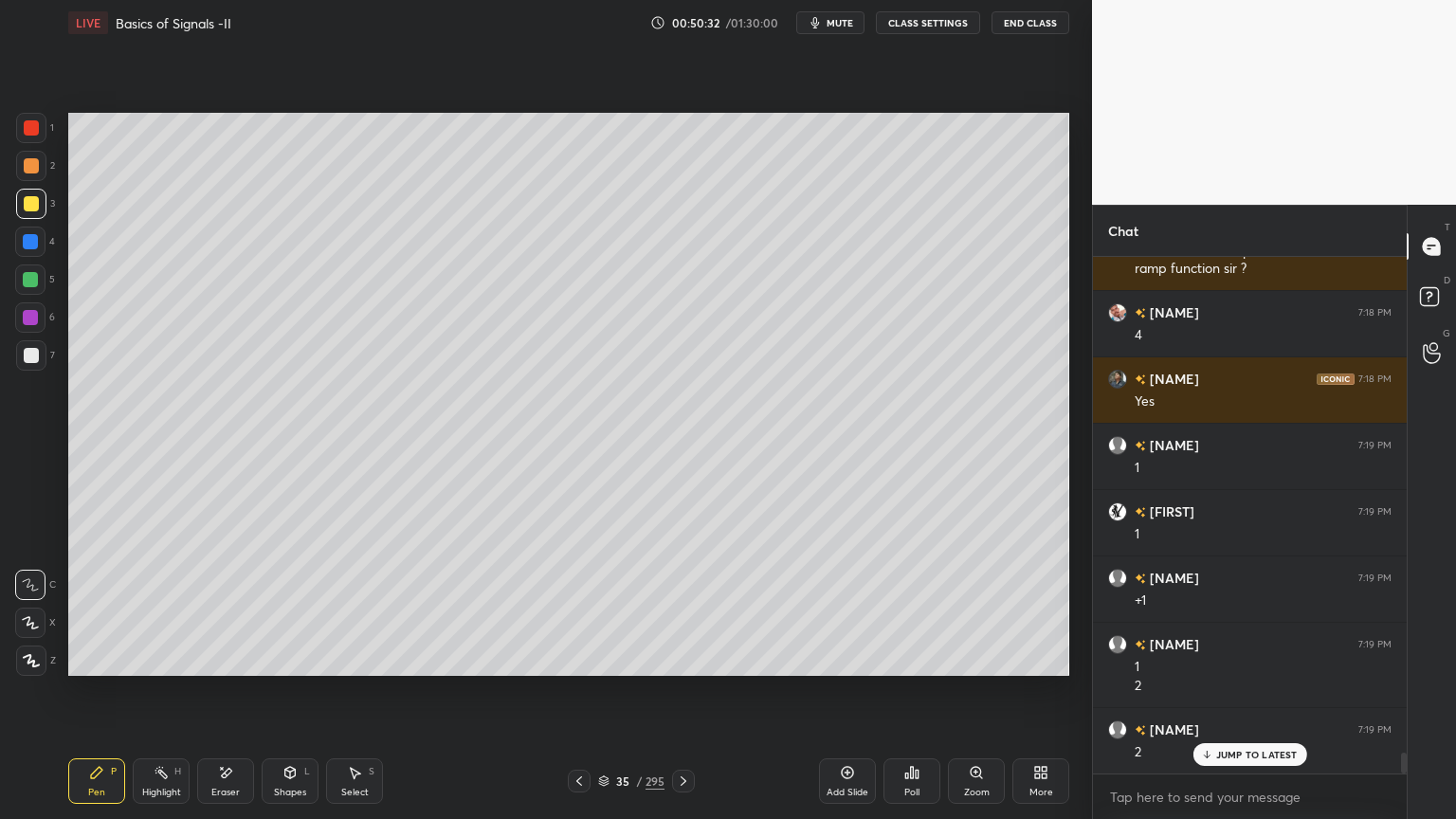 click 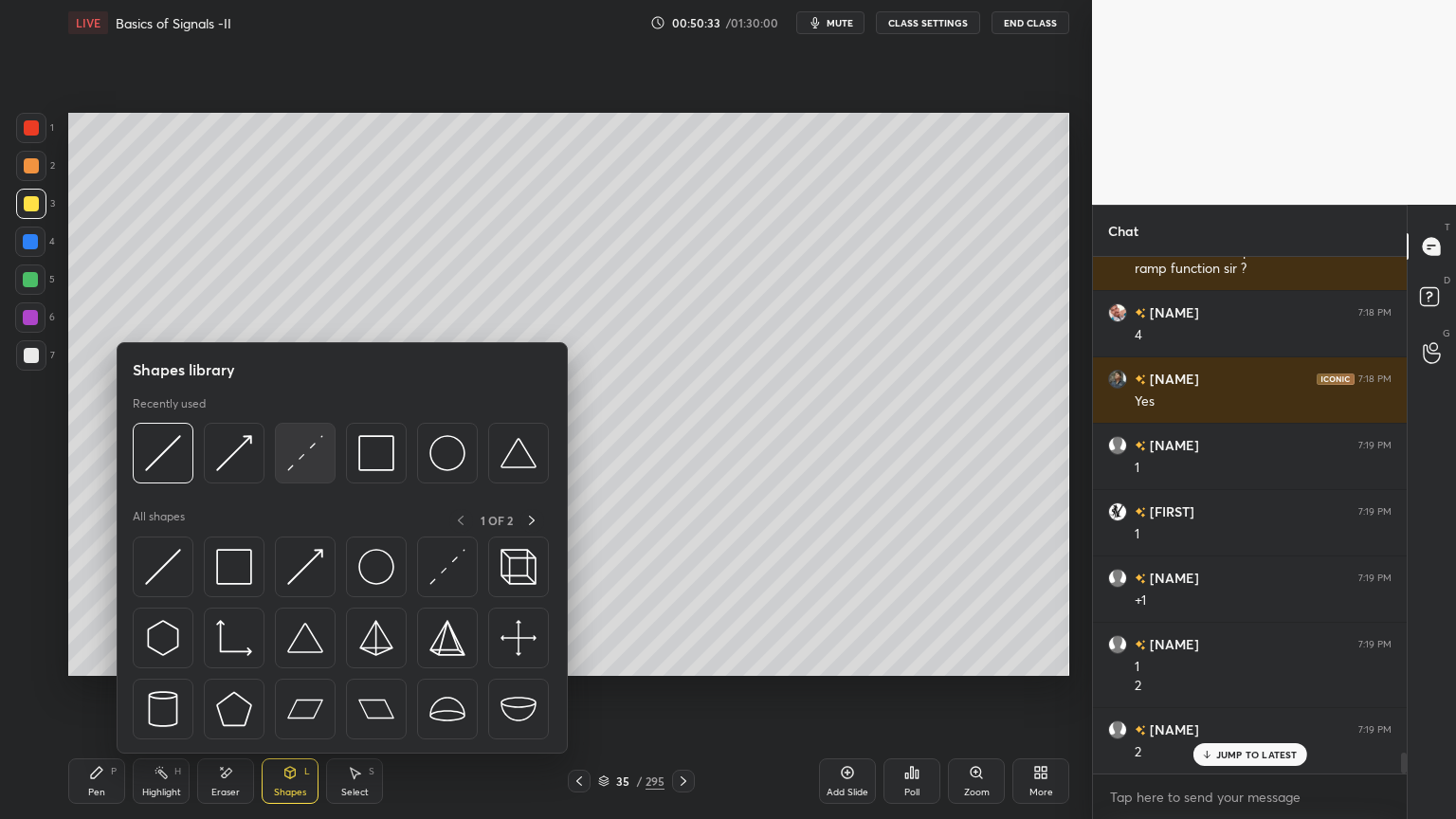 click at bounding box center (305, 453) 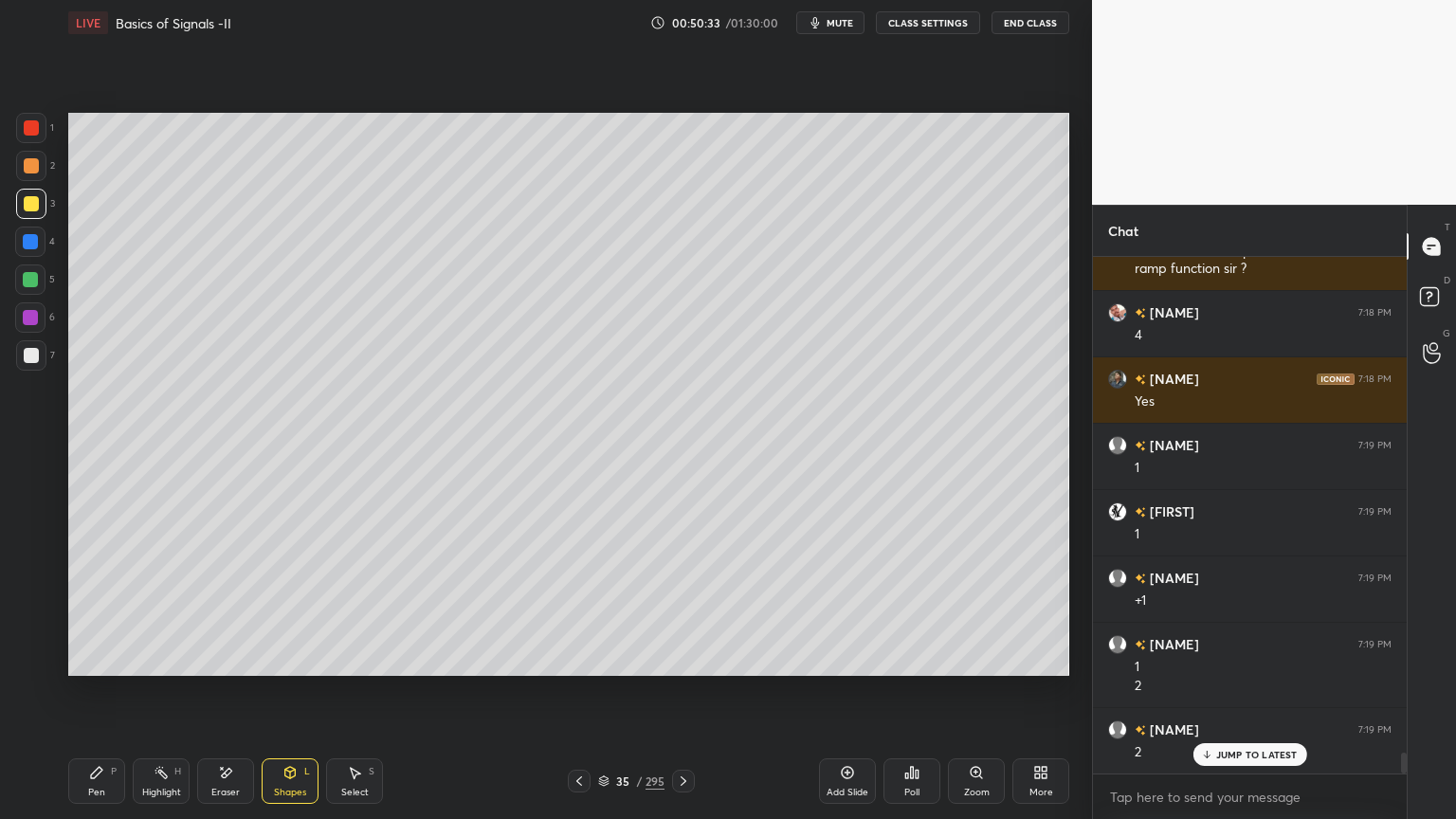 scroll, scrollTop: 12117, scrollLeft: 0, axis: vertical 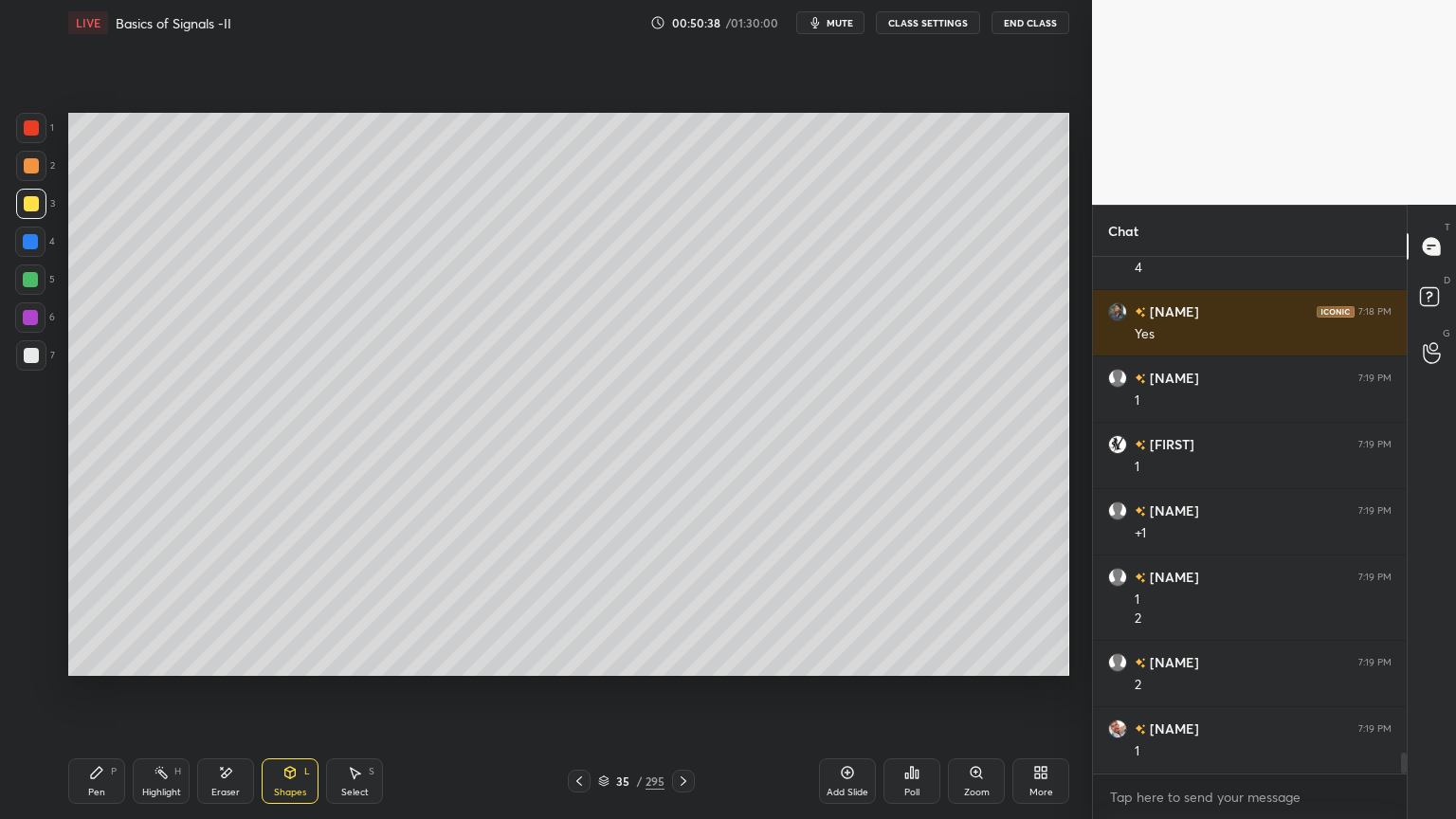 click on "Pen P" at bounding box center [97, 781] 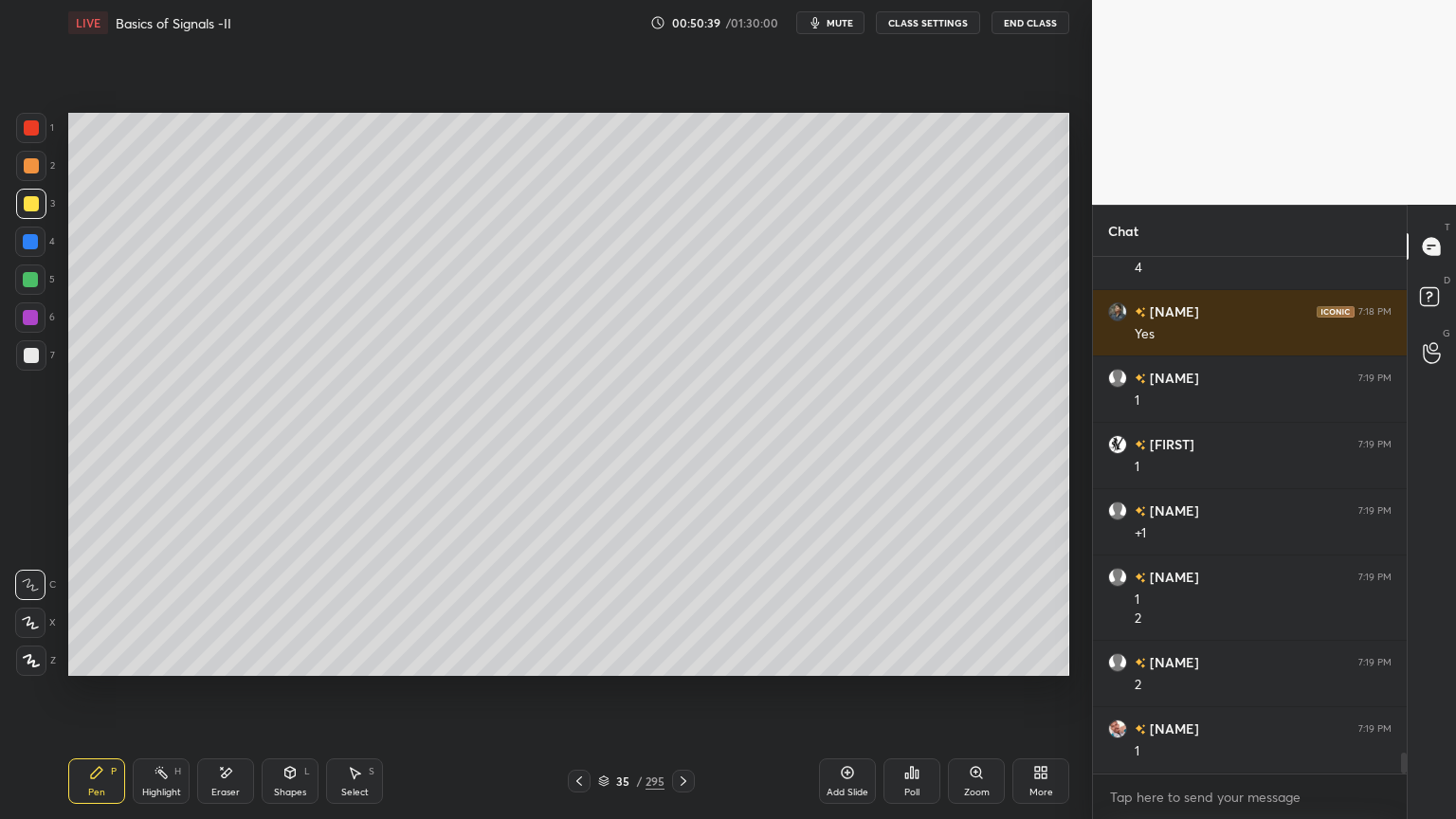 click at bounding box center (31, 355) 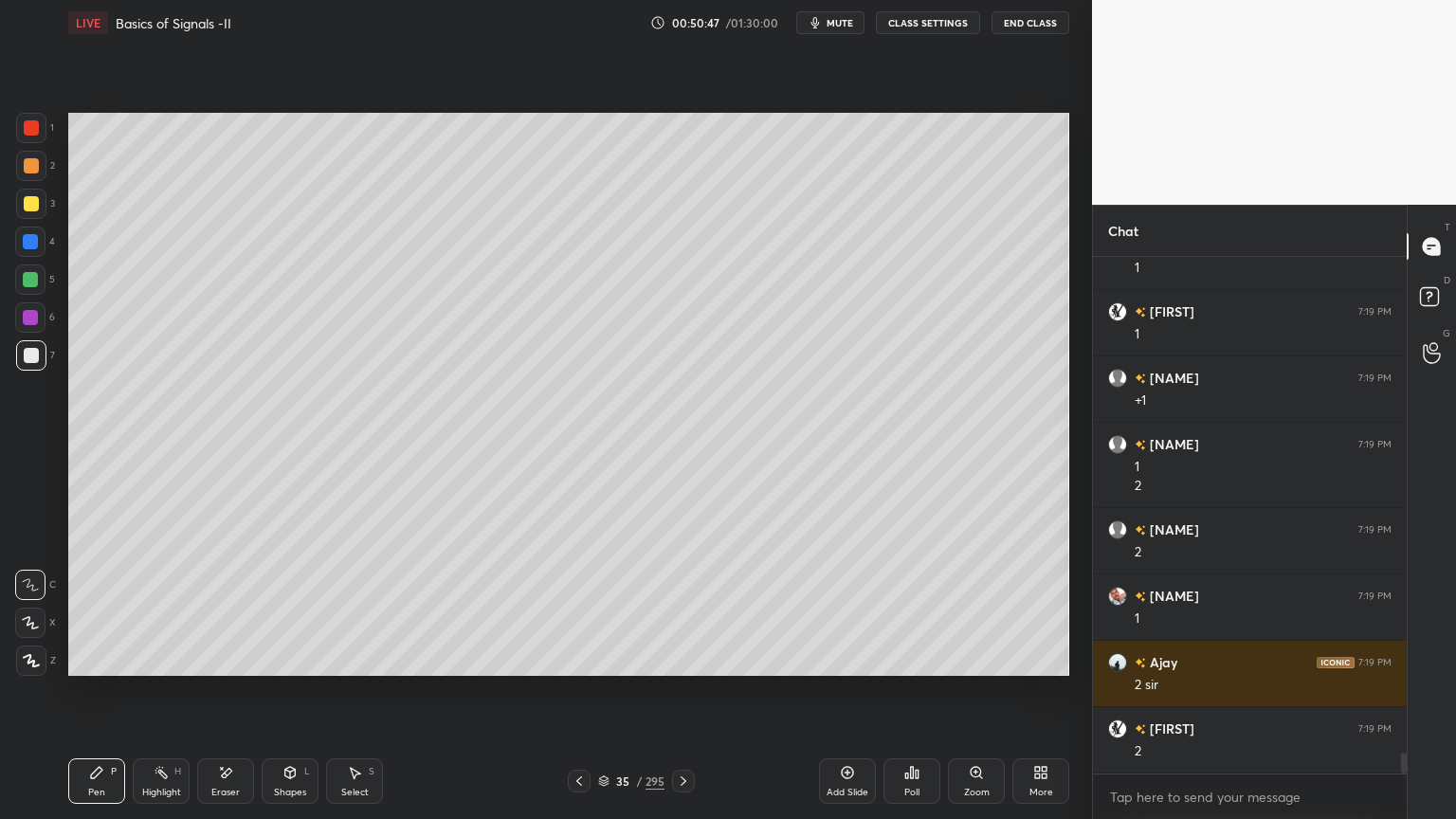 scroll, scrollTop: 12315, scrollLeft: 0, axis: vertical 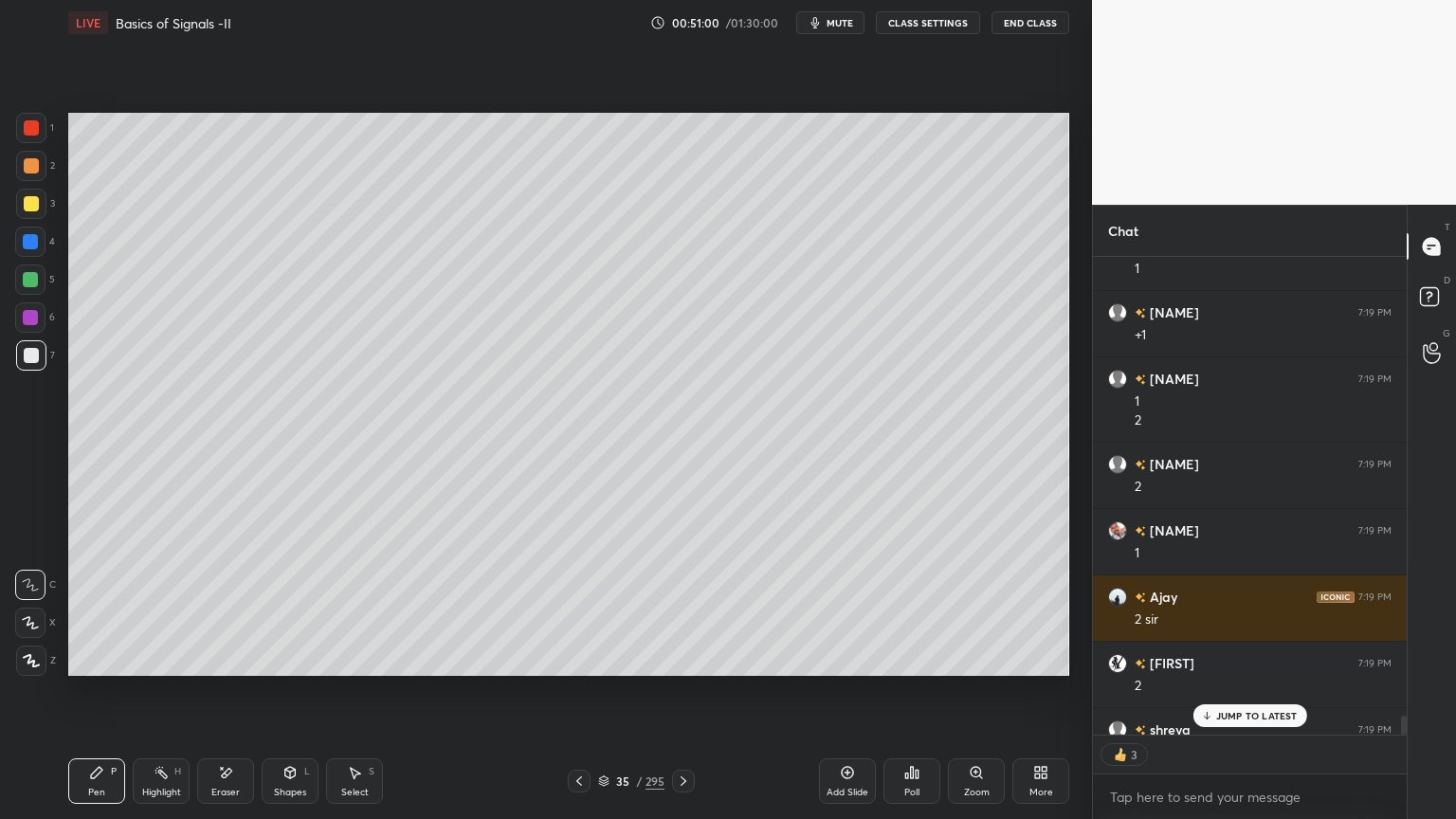click on "Highlight" at bounding box center [161, 792] 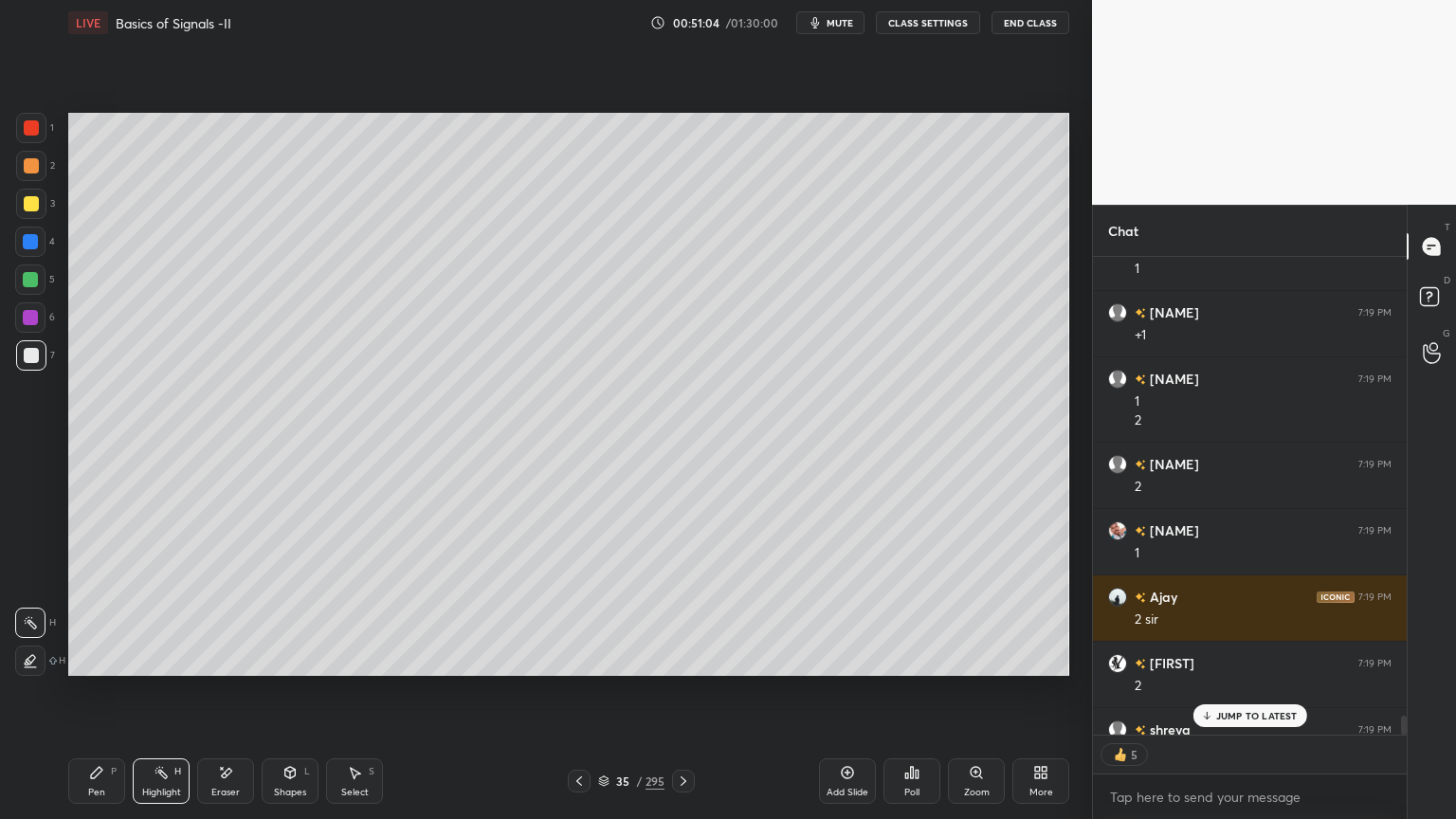 scroll, scrollTop: 12422, scrollLeft: 0, axis: vertical 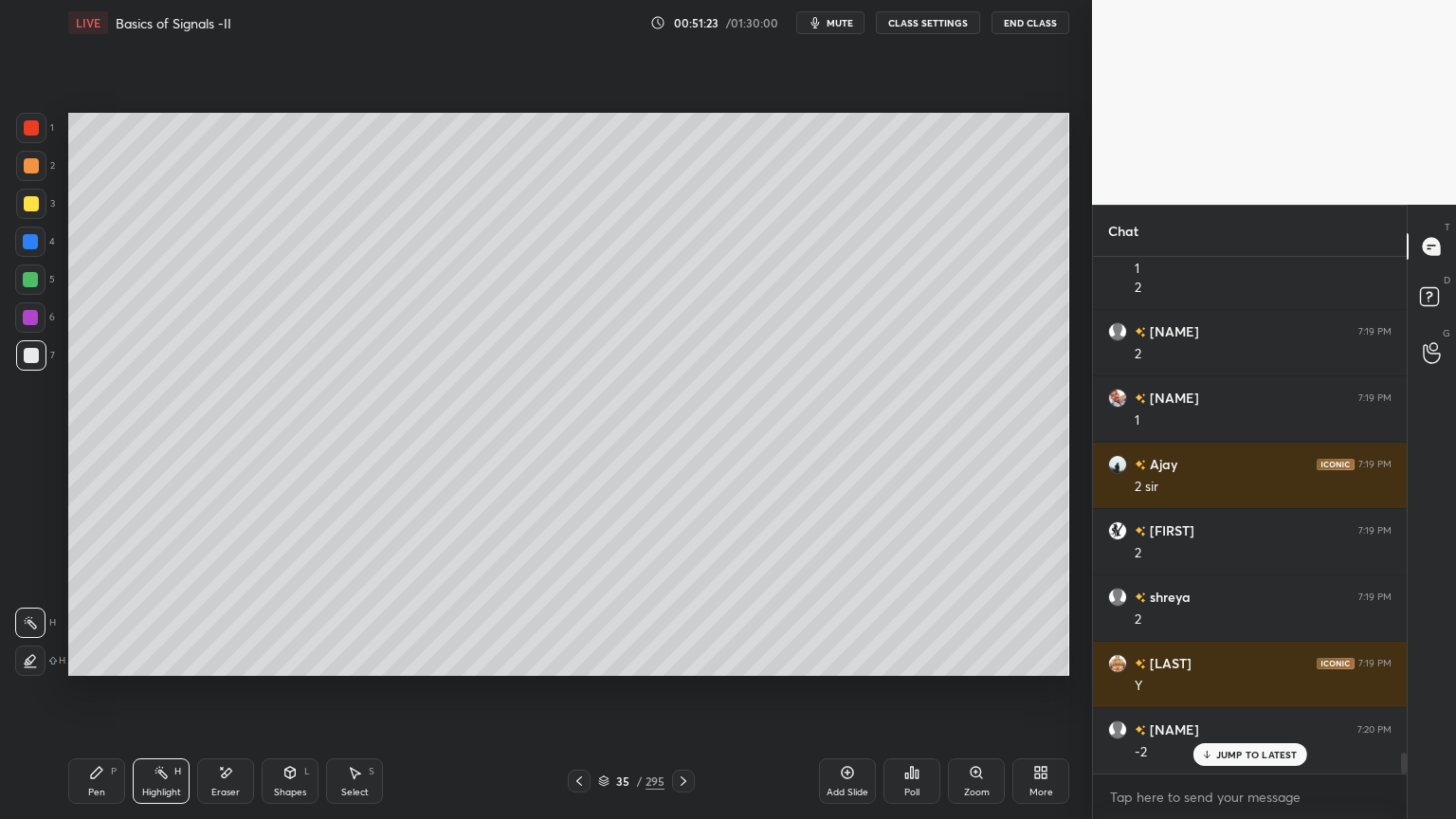 click 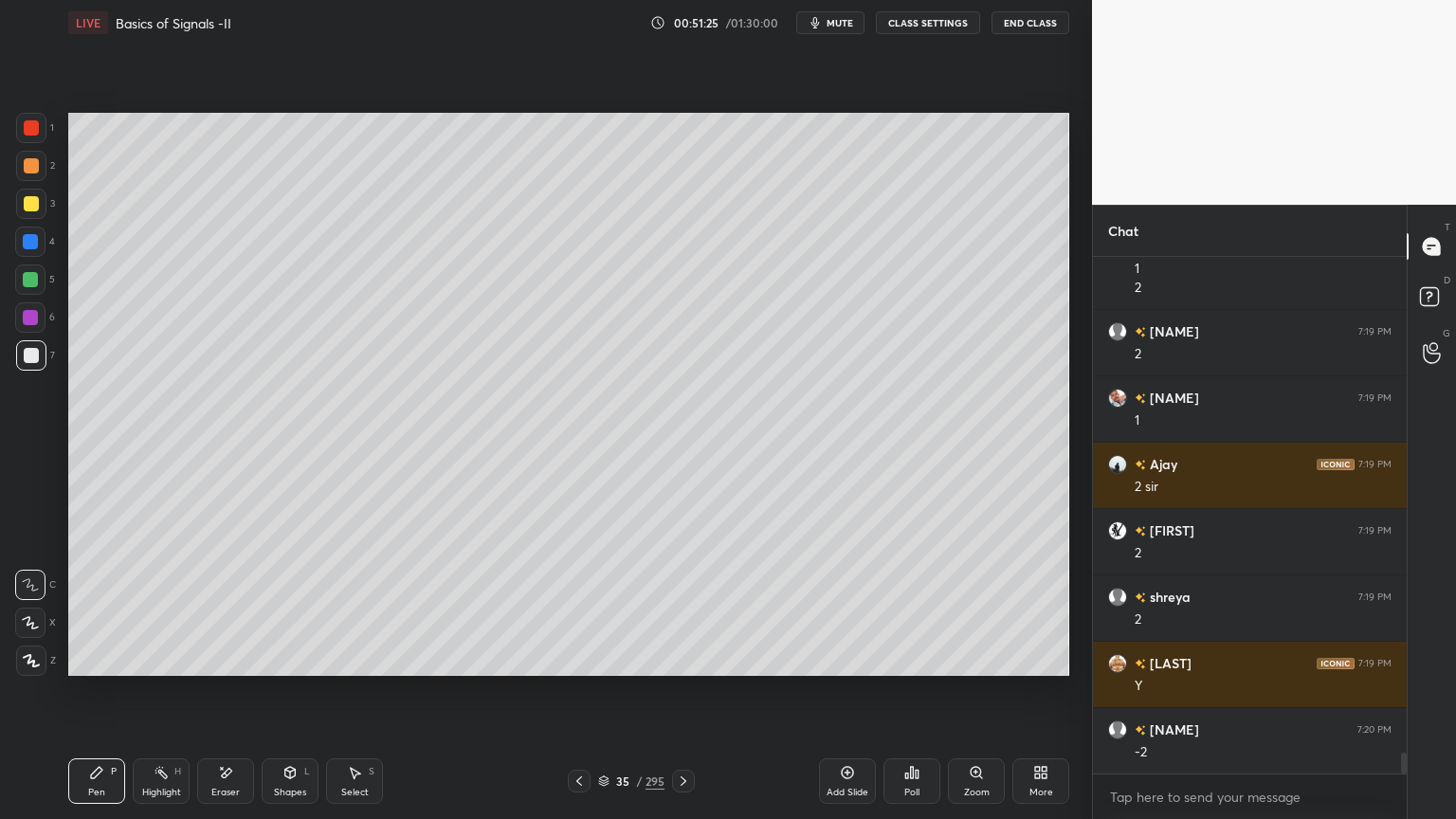 scroll, scrollTop: 12515, scrollLeft: 0, axis: vertical 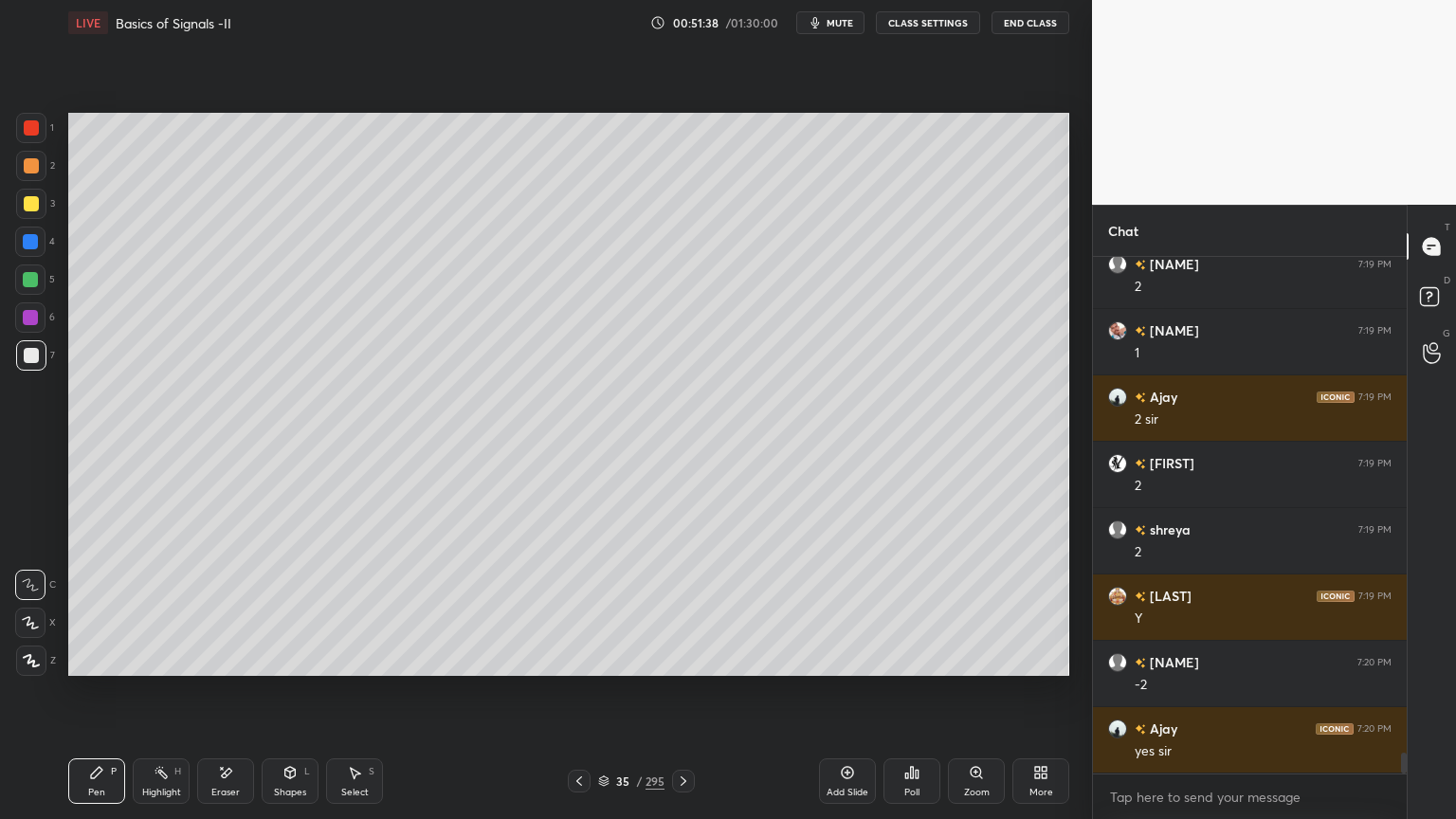 click on "Shapes L" at bounding box center (290, 781) 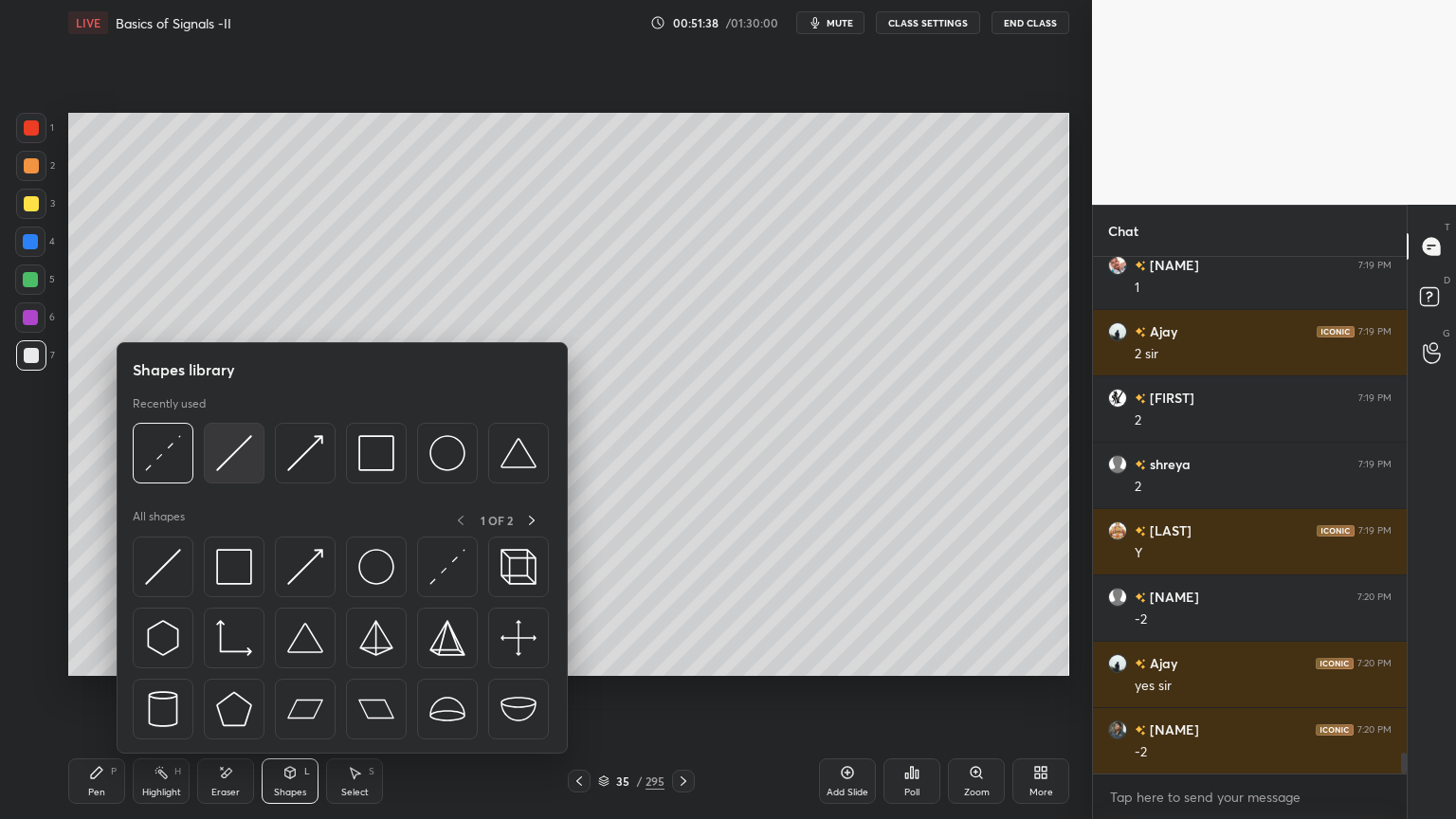 click at bounding box center (234, 453) 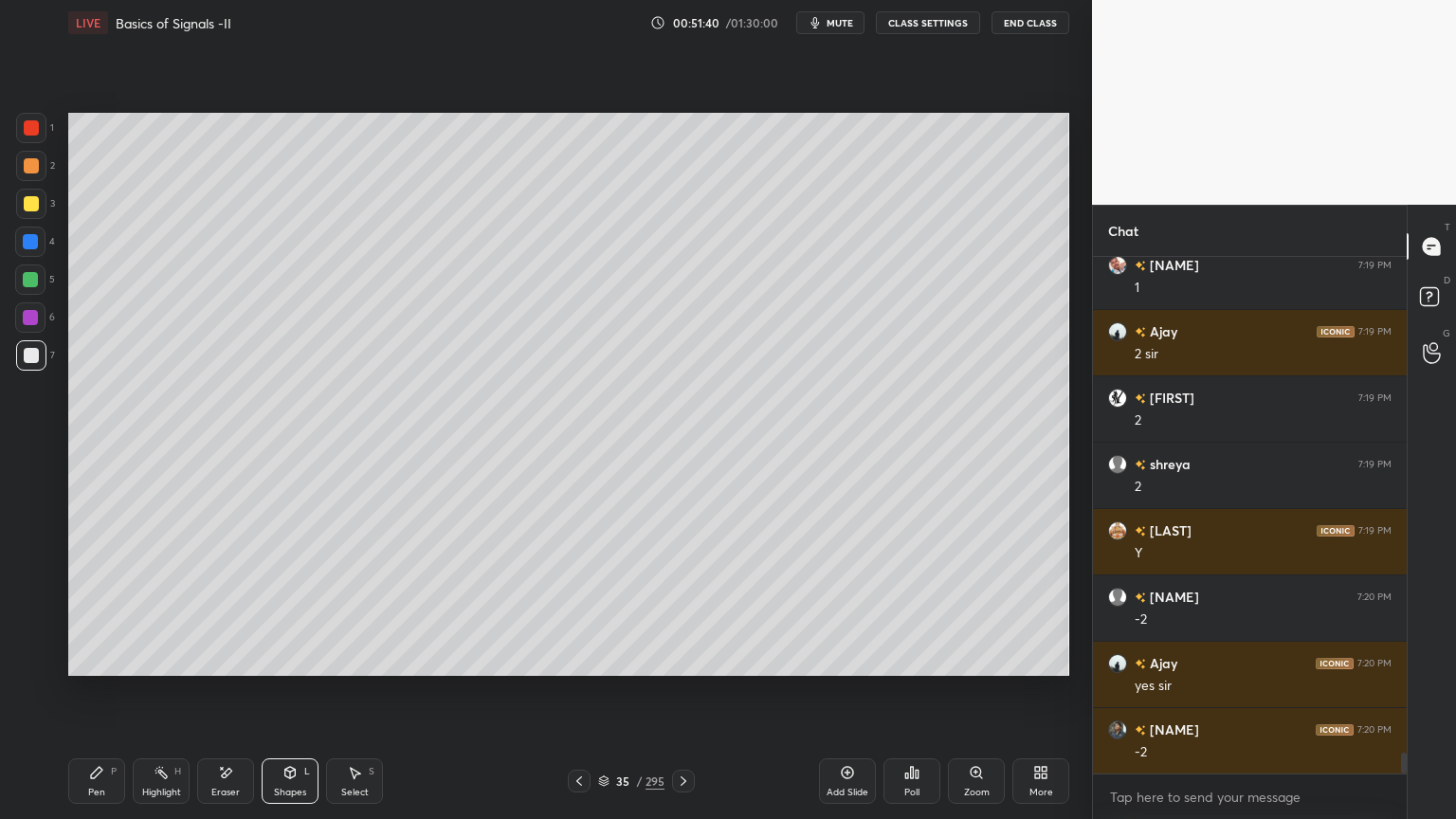 click at bounding box center [31, 204] 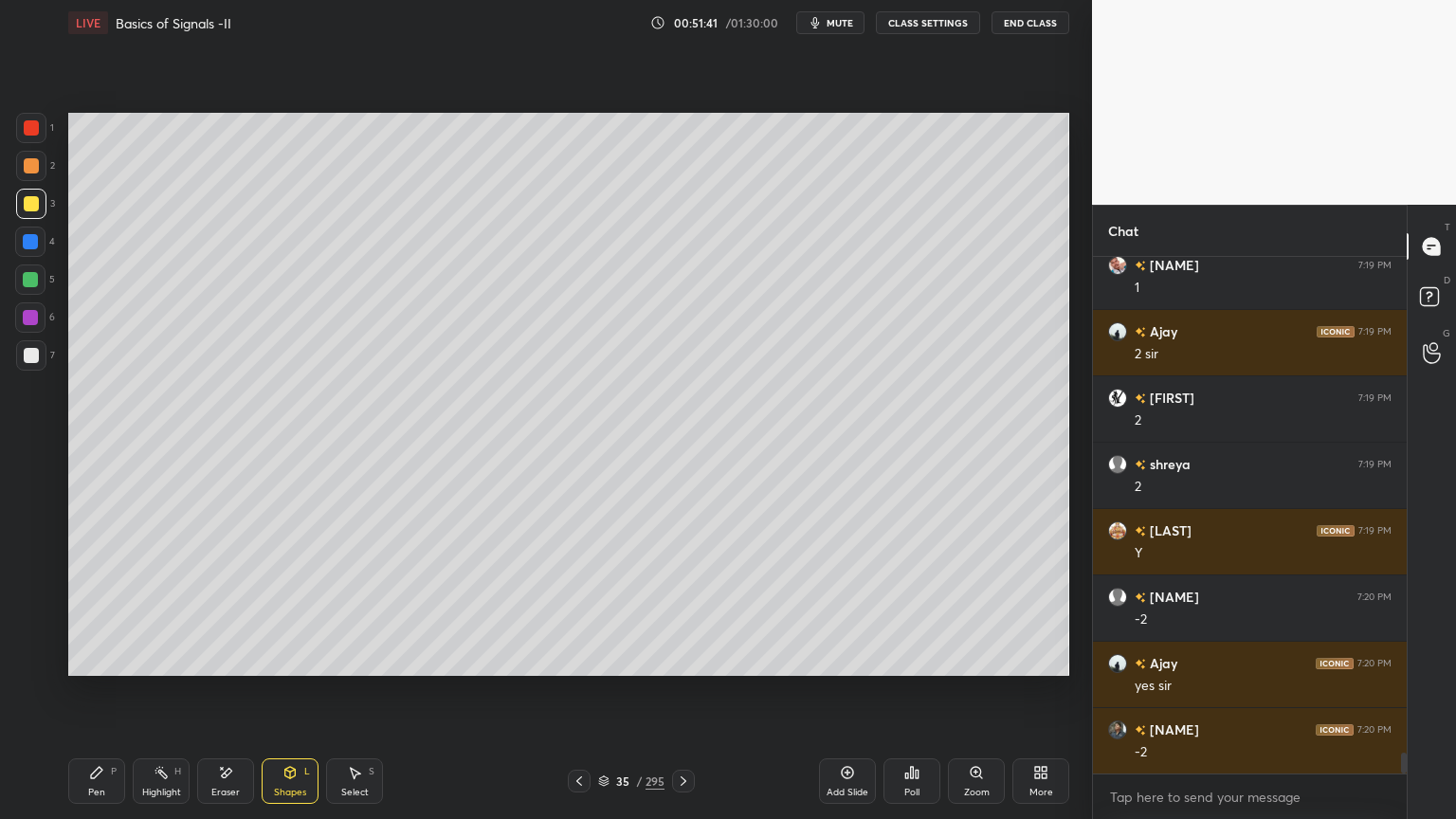 click on "Pen P" at bounding box center (97, 781) 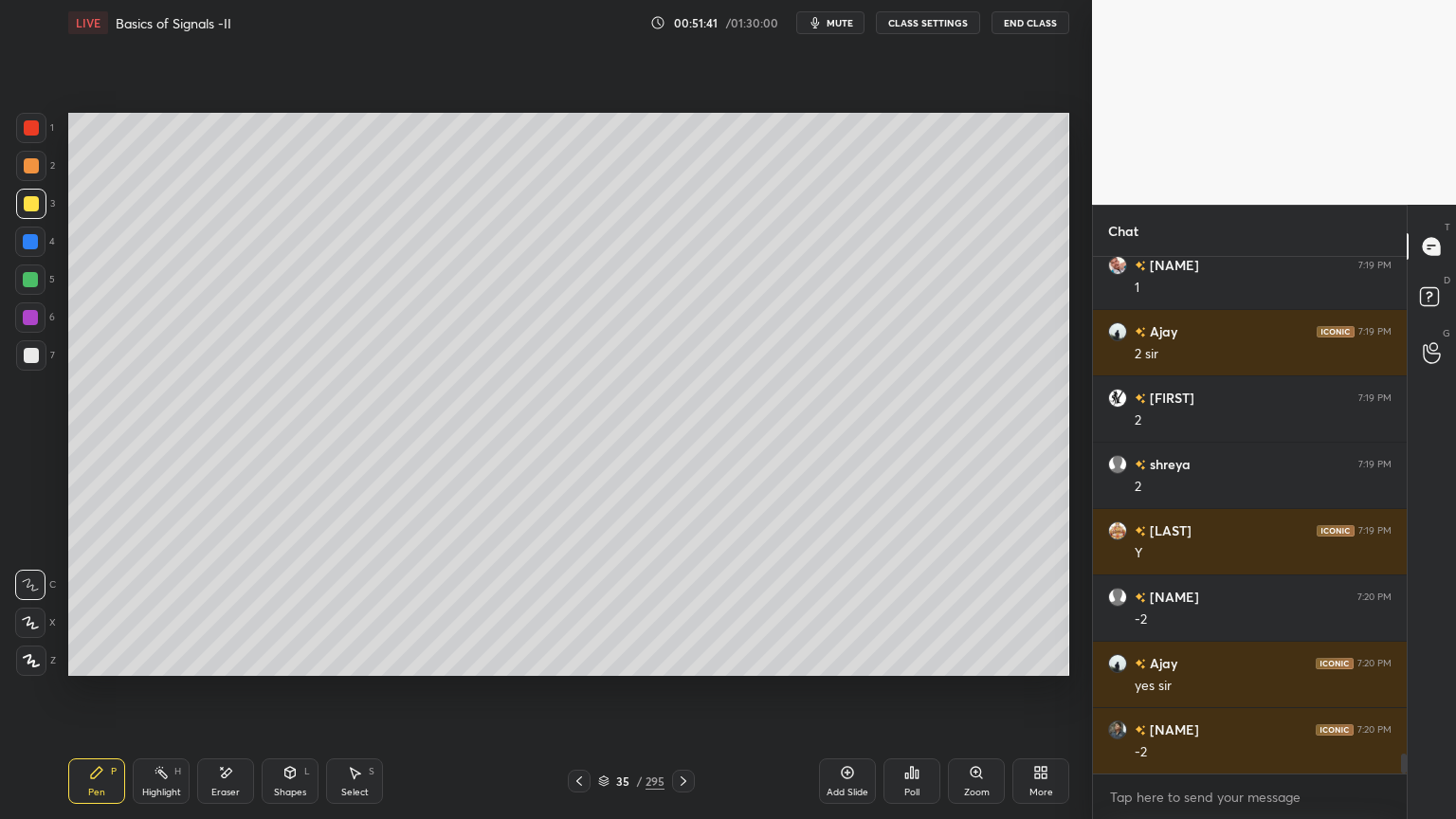 click 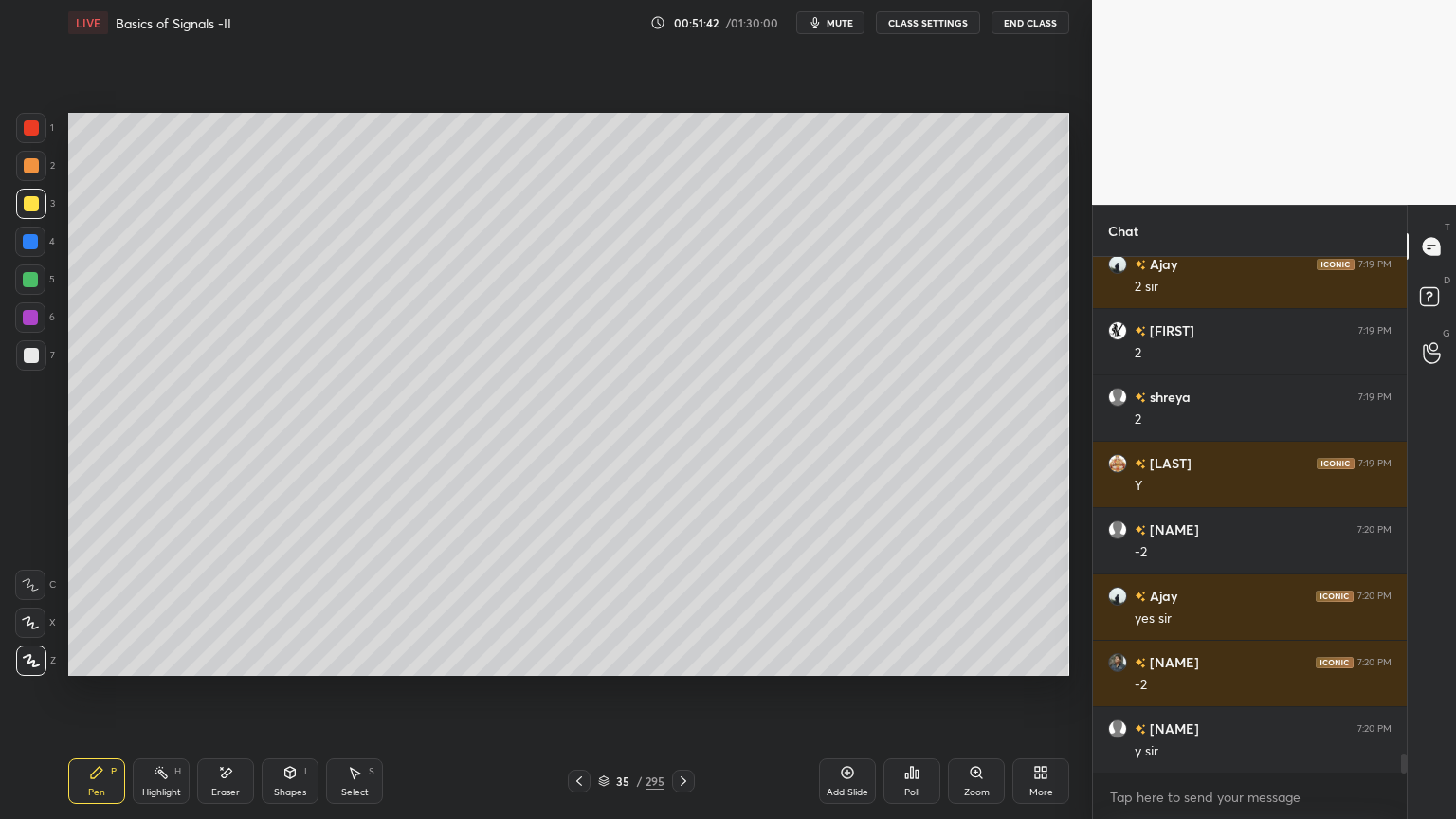click on "Shapes L" at bounding box center (290, 781) 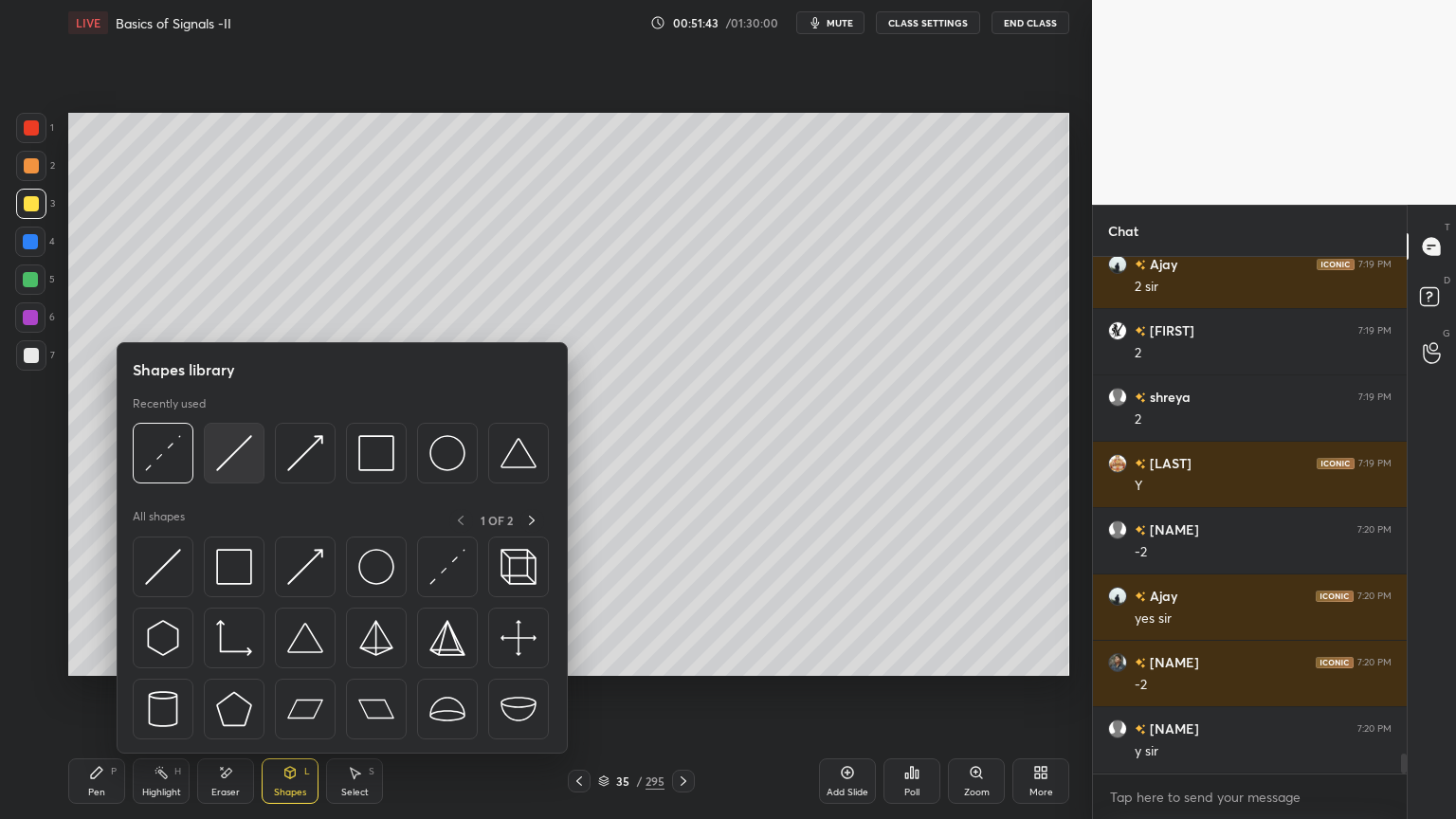 click at bounding box center (234, 453) 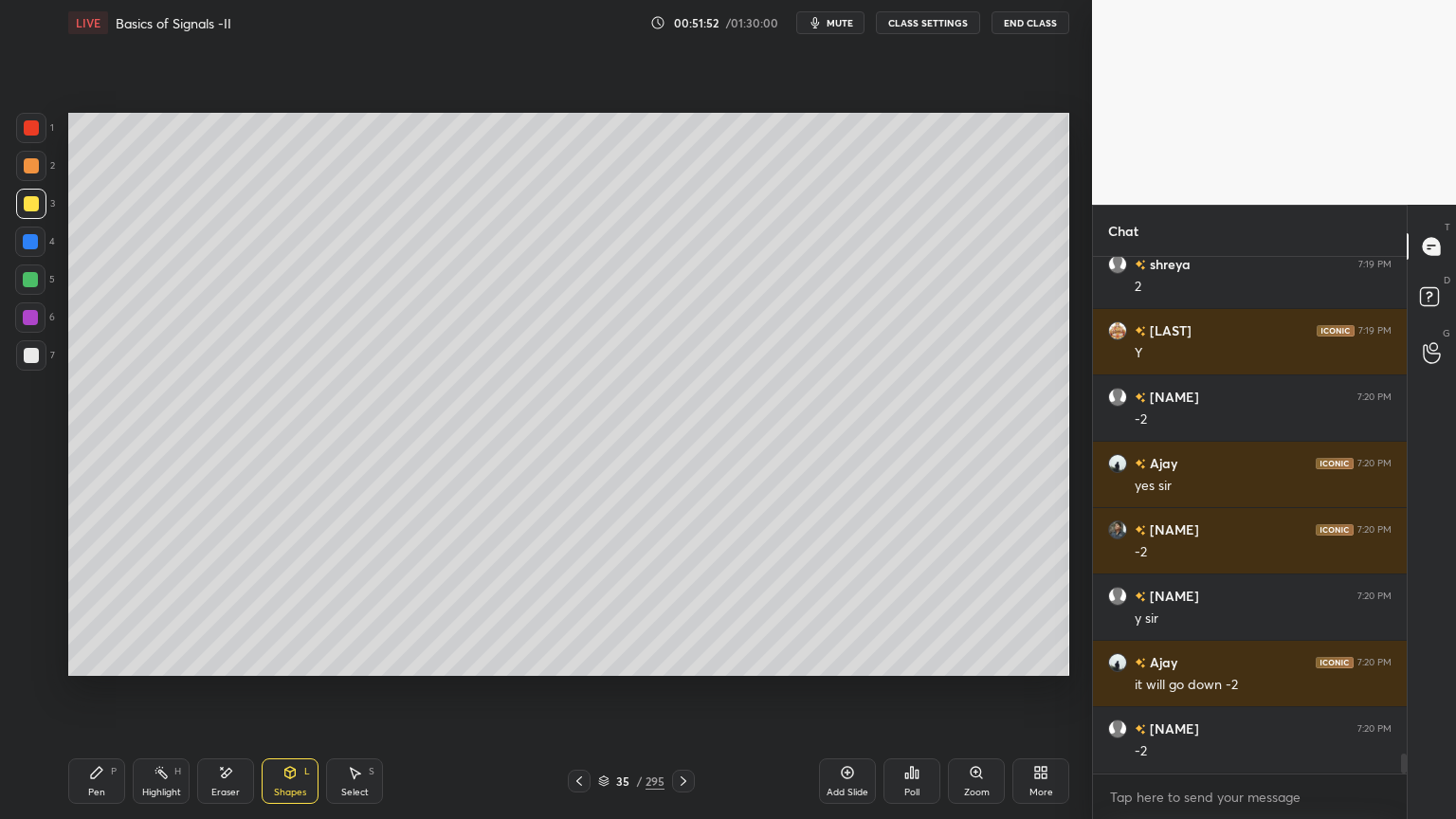 scroll, scrollTop: 12846, scrollLeft: 0, axis: vertical 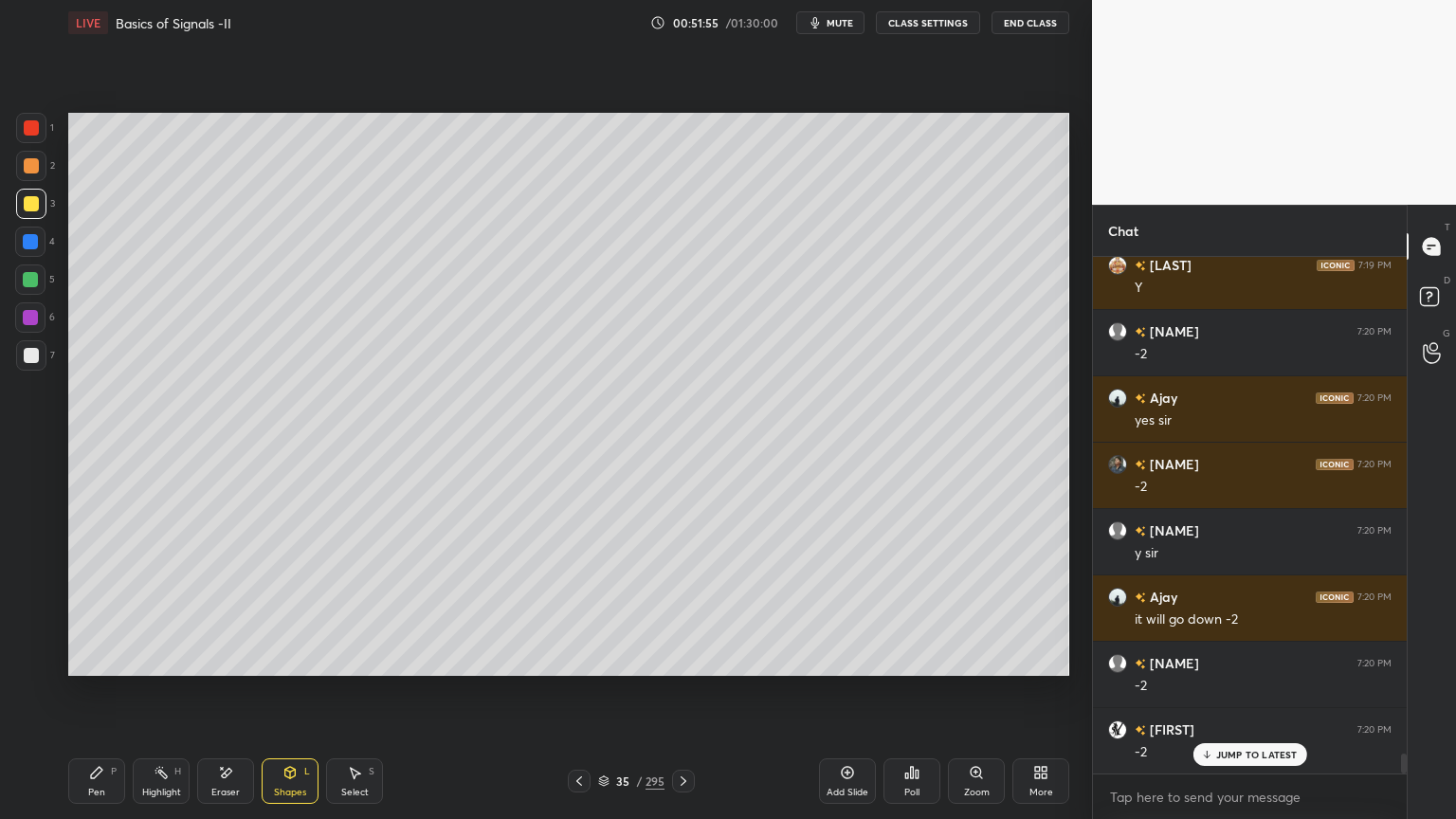 click on "Pen" at bounding box center [97, 792] 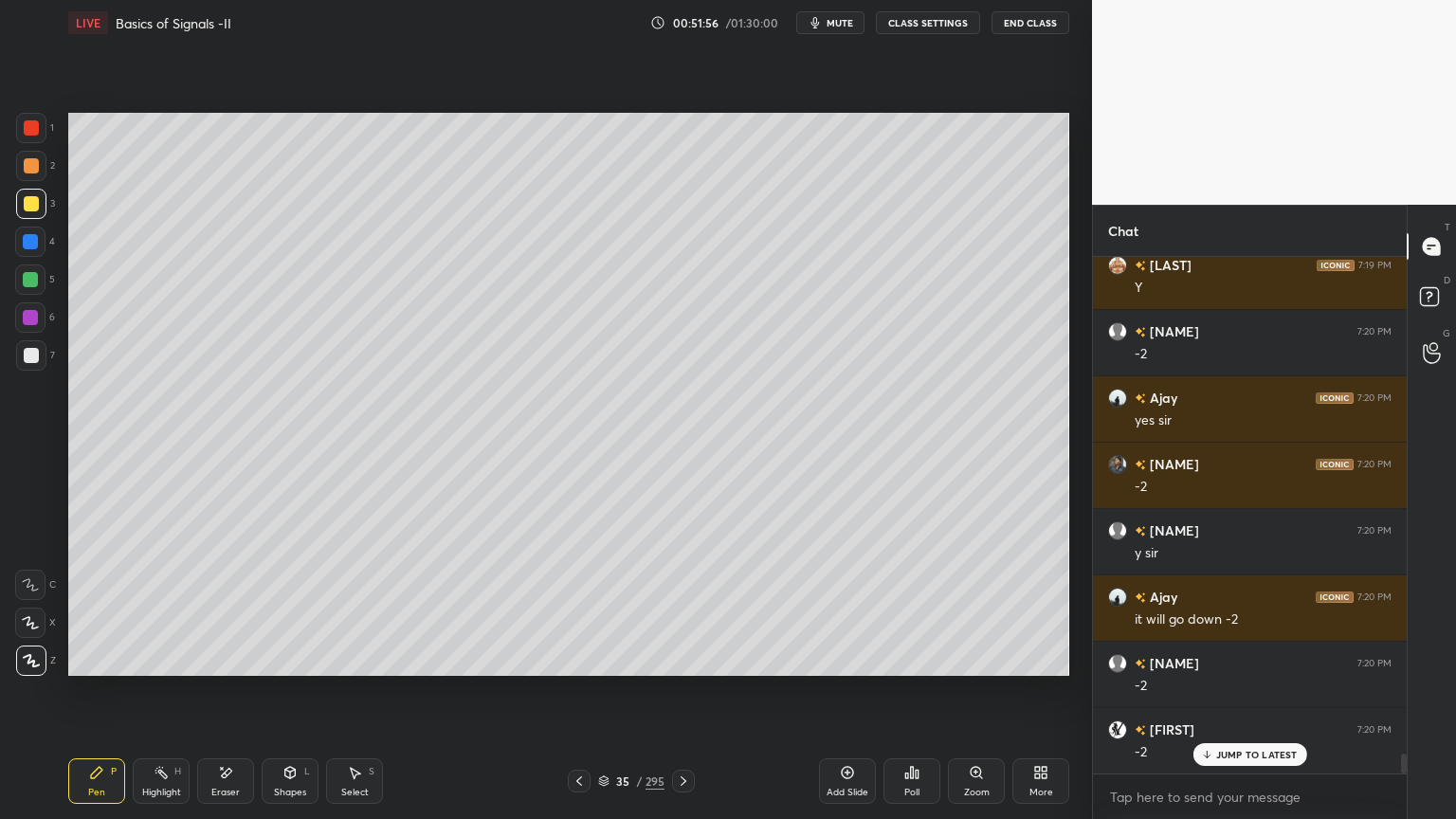 scroll, scrollTop: 12913, scrollLeft: 0, axis: vertical 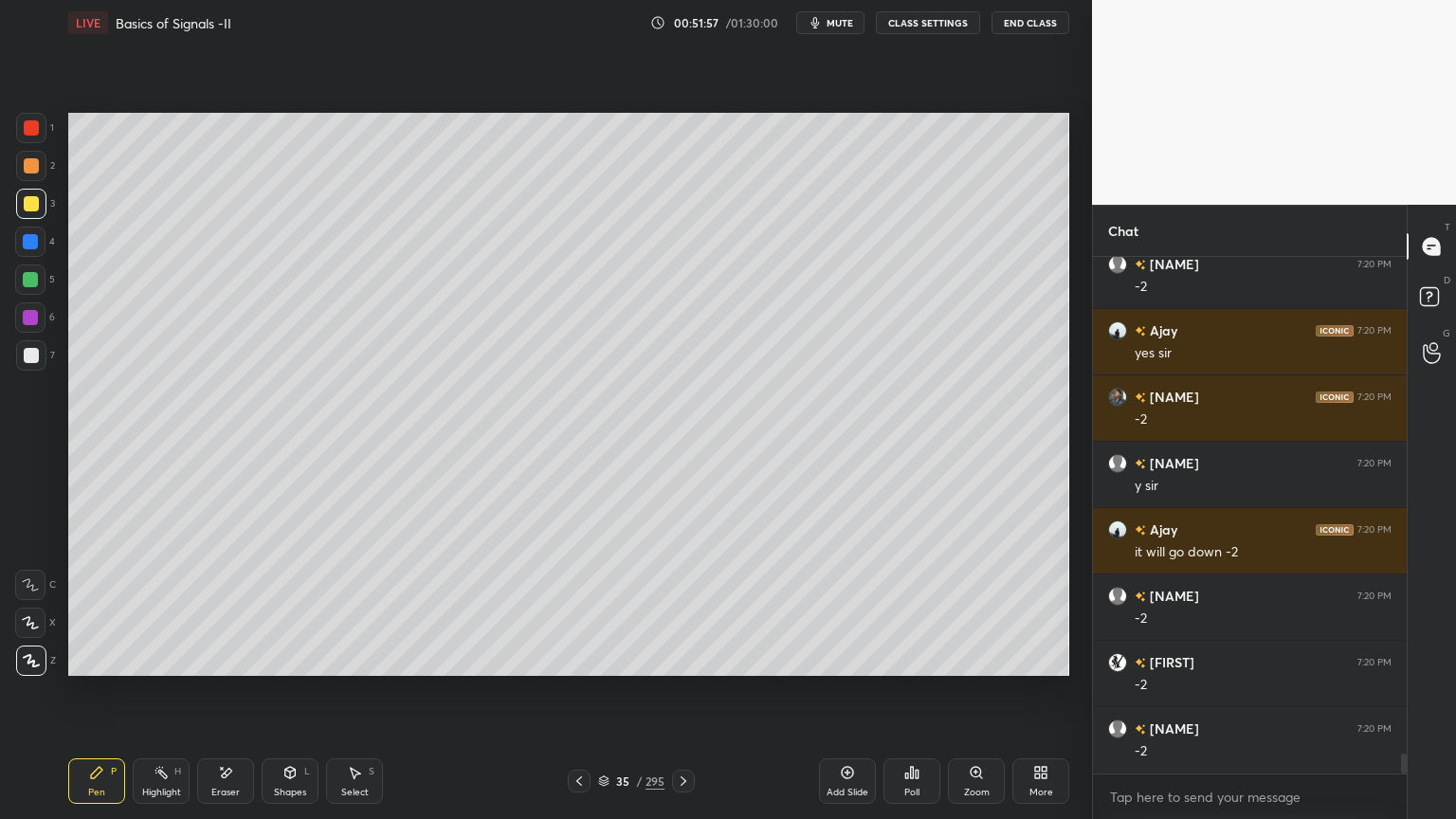 click at bounding box center [31, 166] 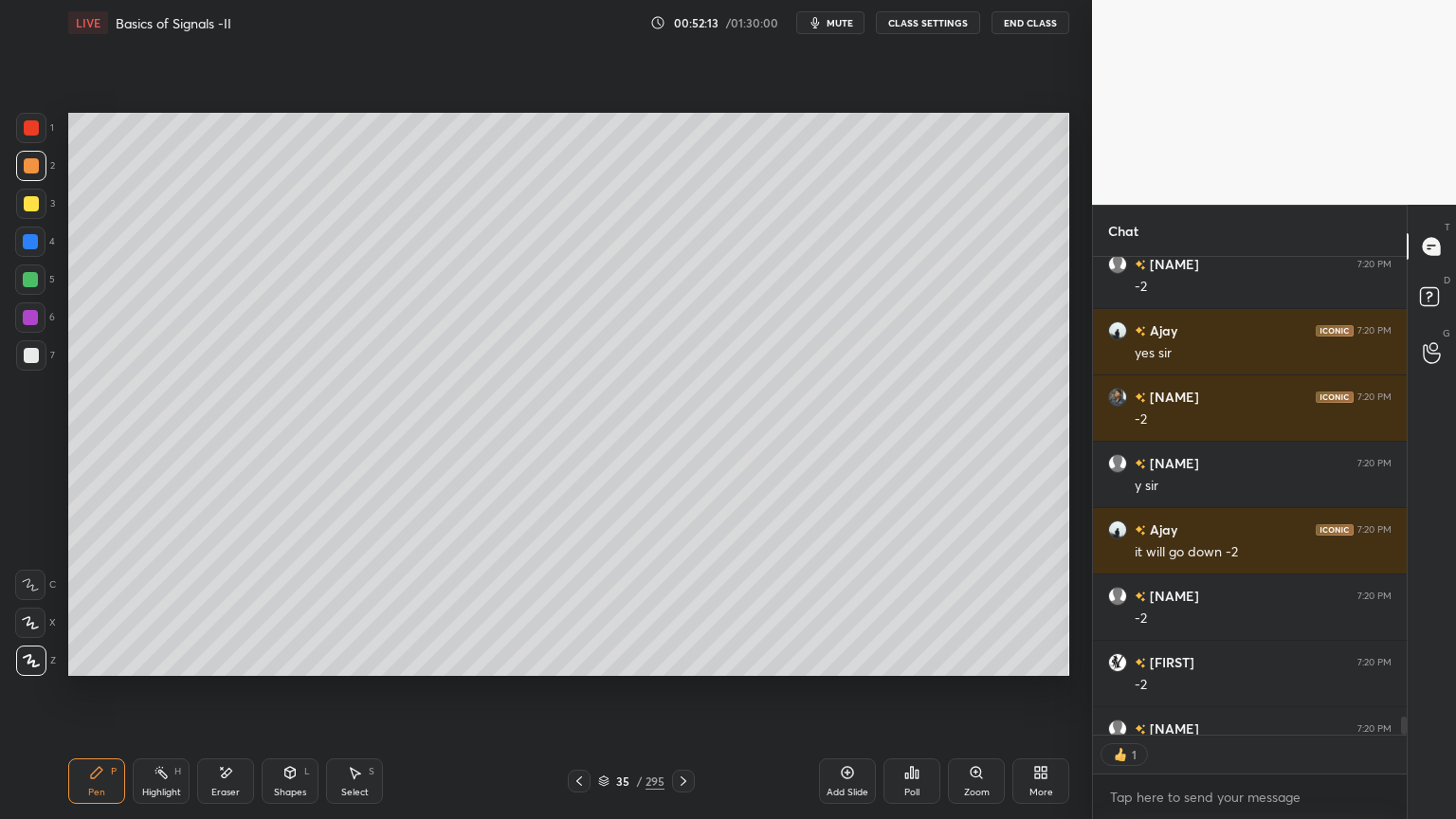 scroll, scrollTop: 6, scrollLeft: 6, axis: both 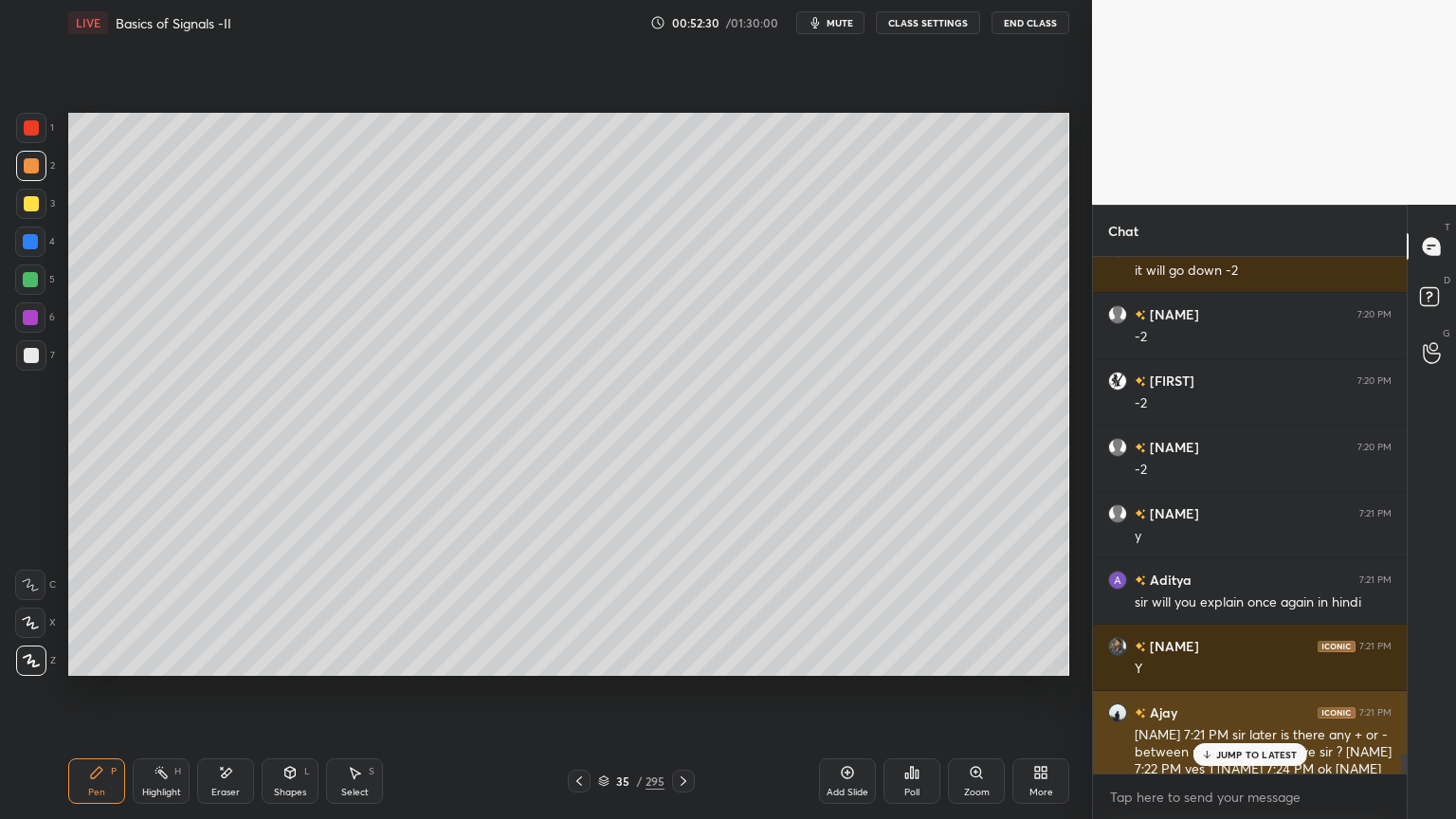 click on "JUMP TO LATEST" at bounding box center [1257, 755] 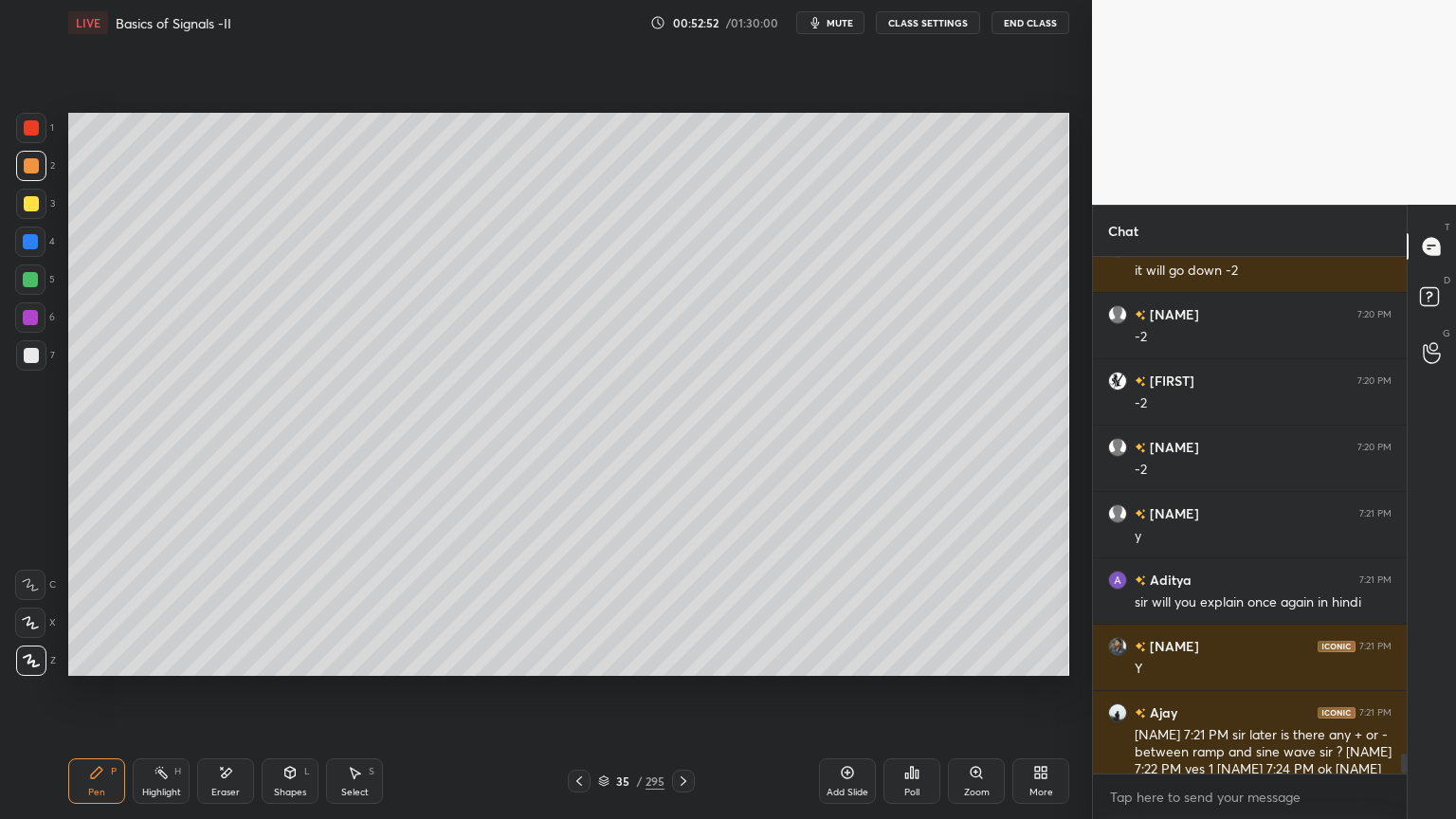 click on "Highlight" at bounding box center [161, 792] 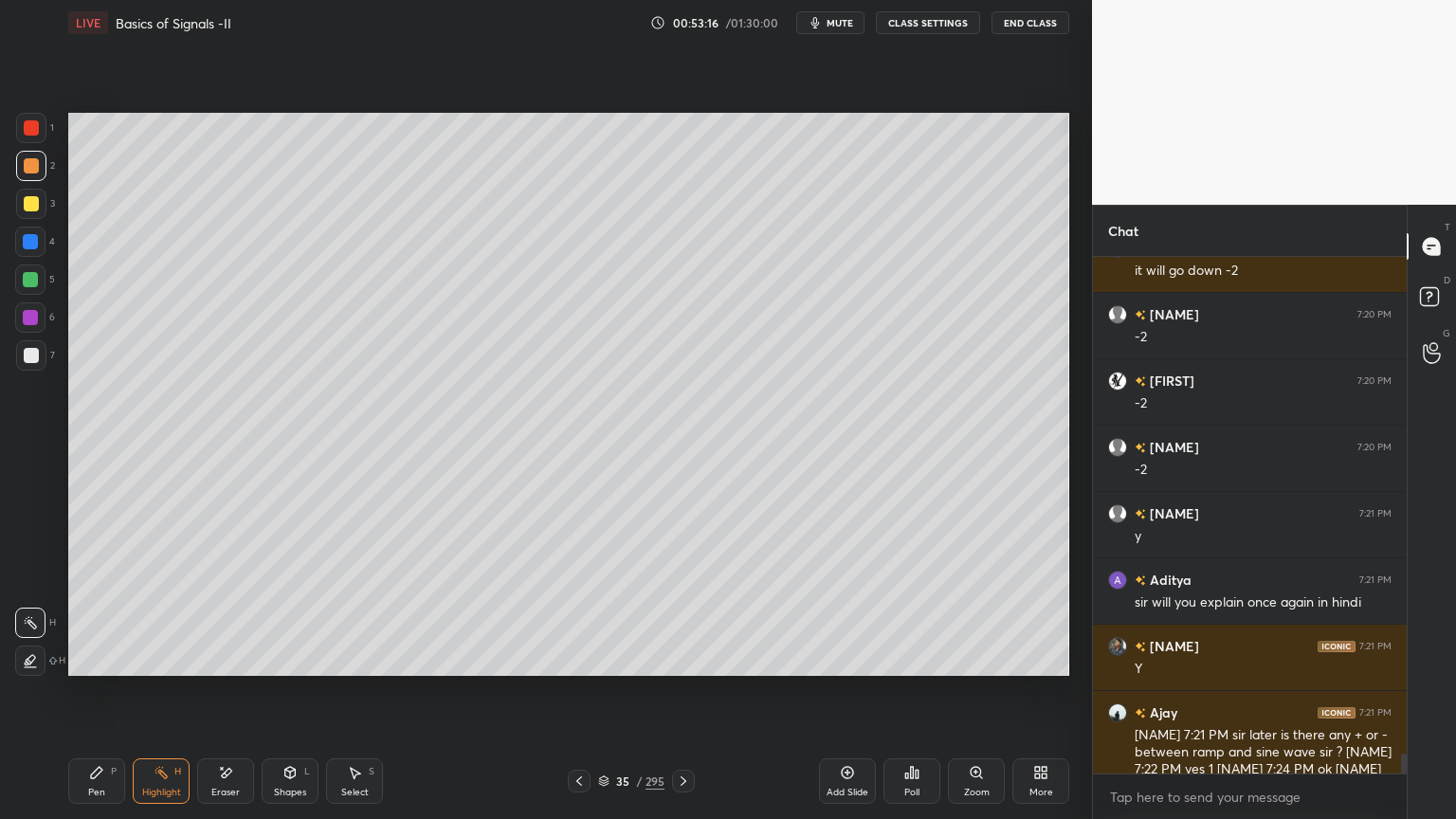 scroll, scrollTop: 13262, scrollLeft: 0, axis: vertical 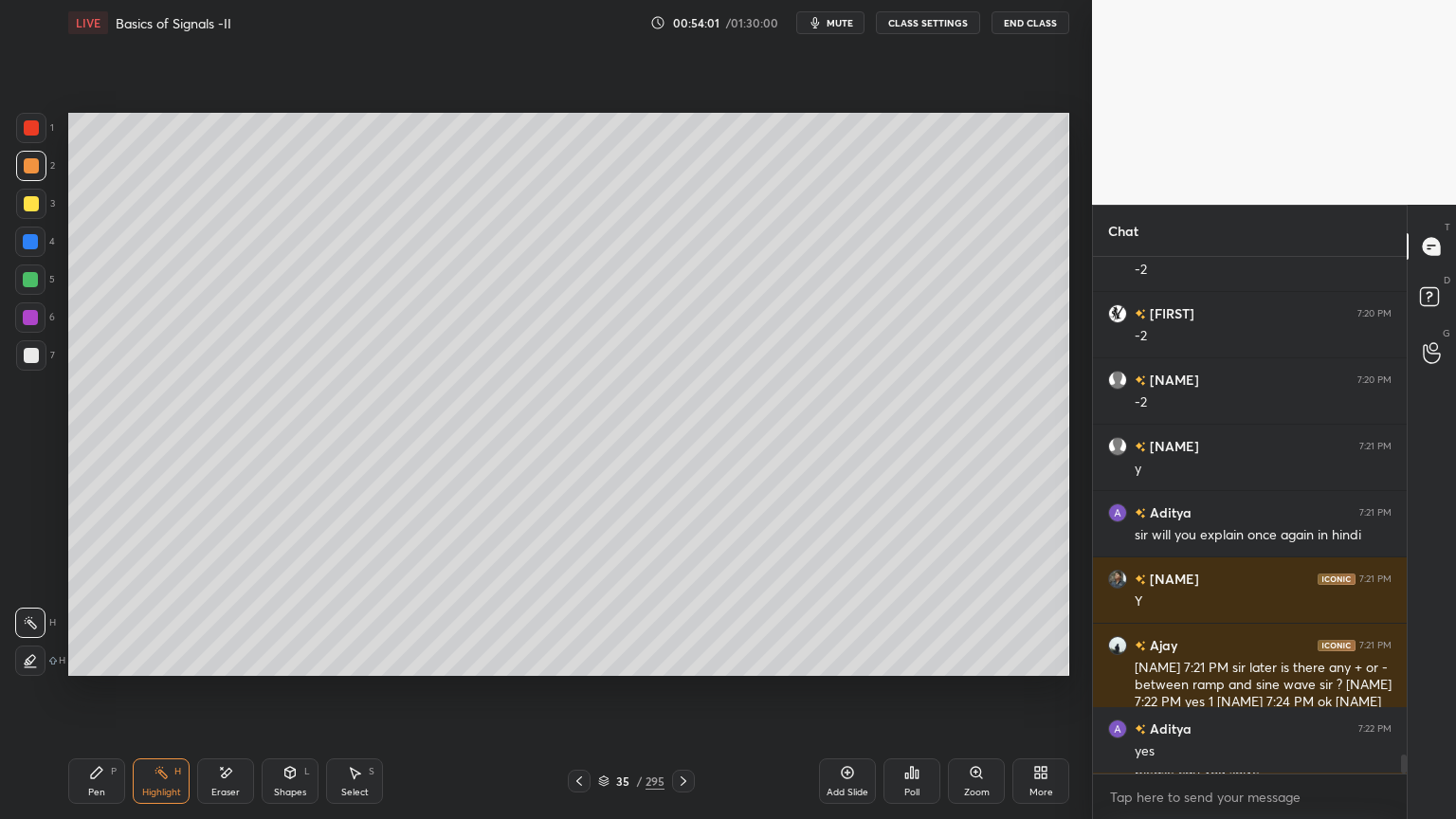 click on "Pen P" at bounding box center (97, 781) 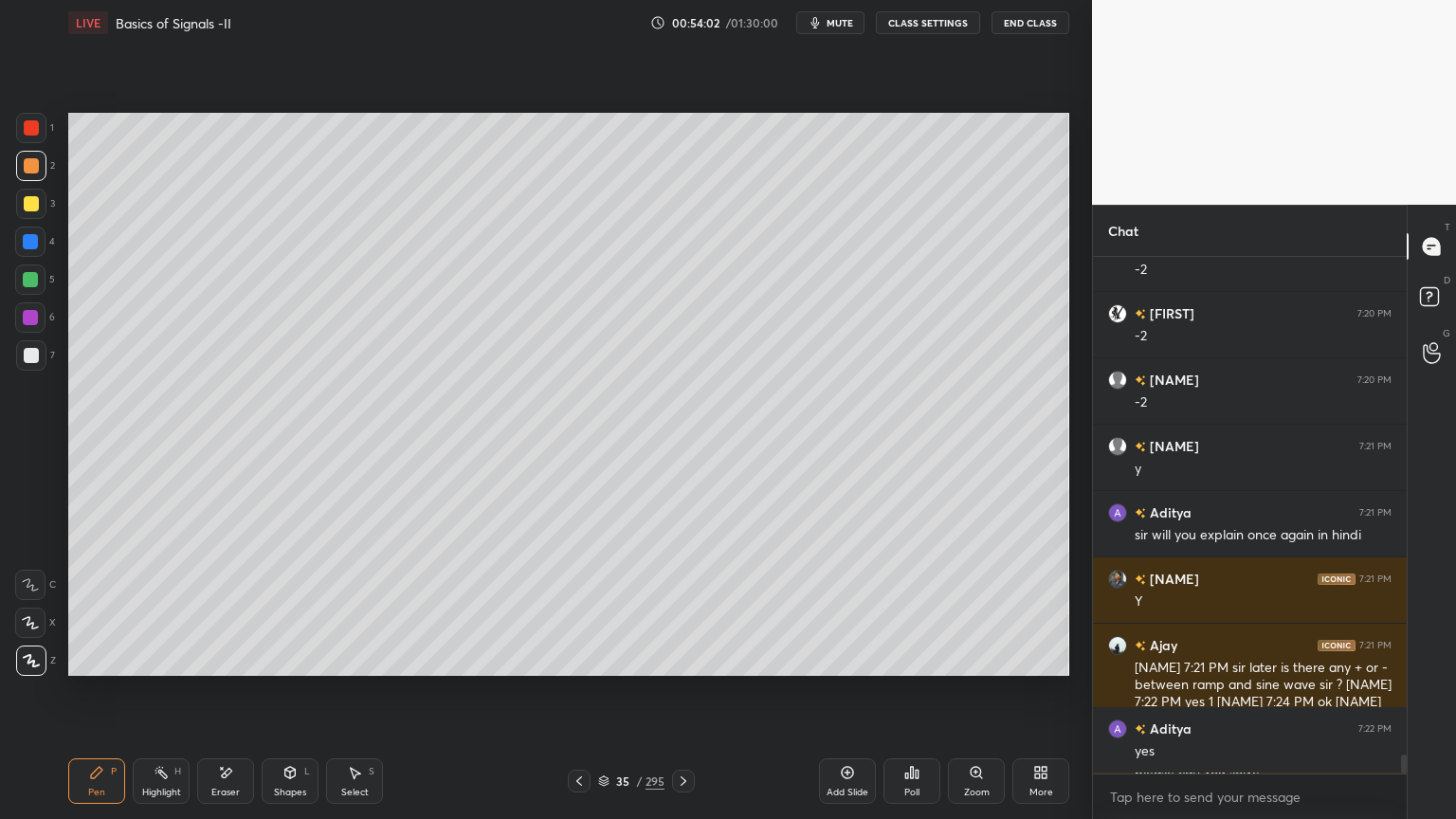 click at bounding box center (31, 355) 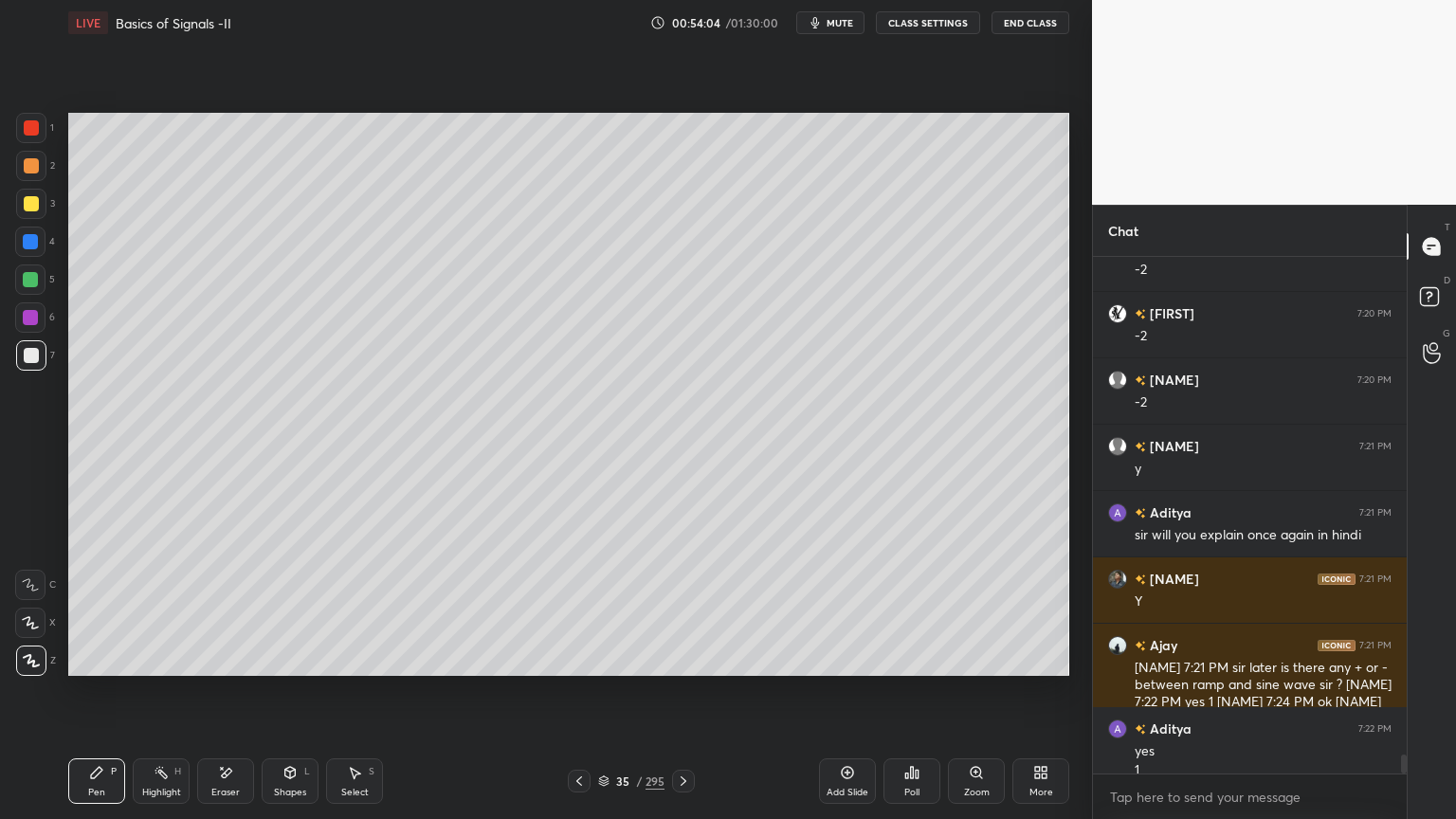 scroll, scrollTop: 13281, scrollLeft: 0, axis: vertical 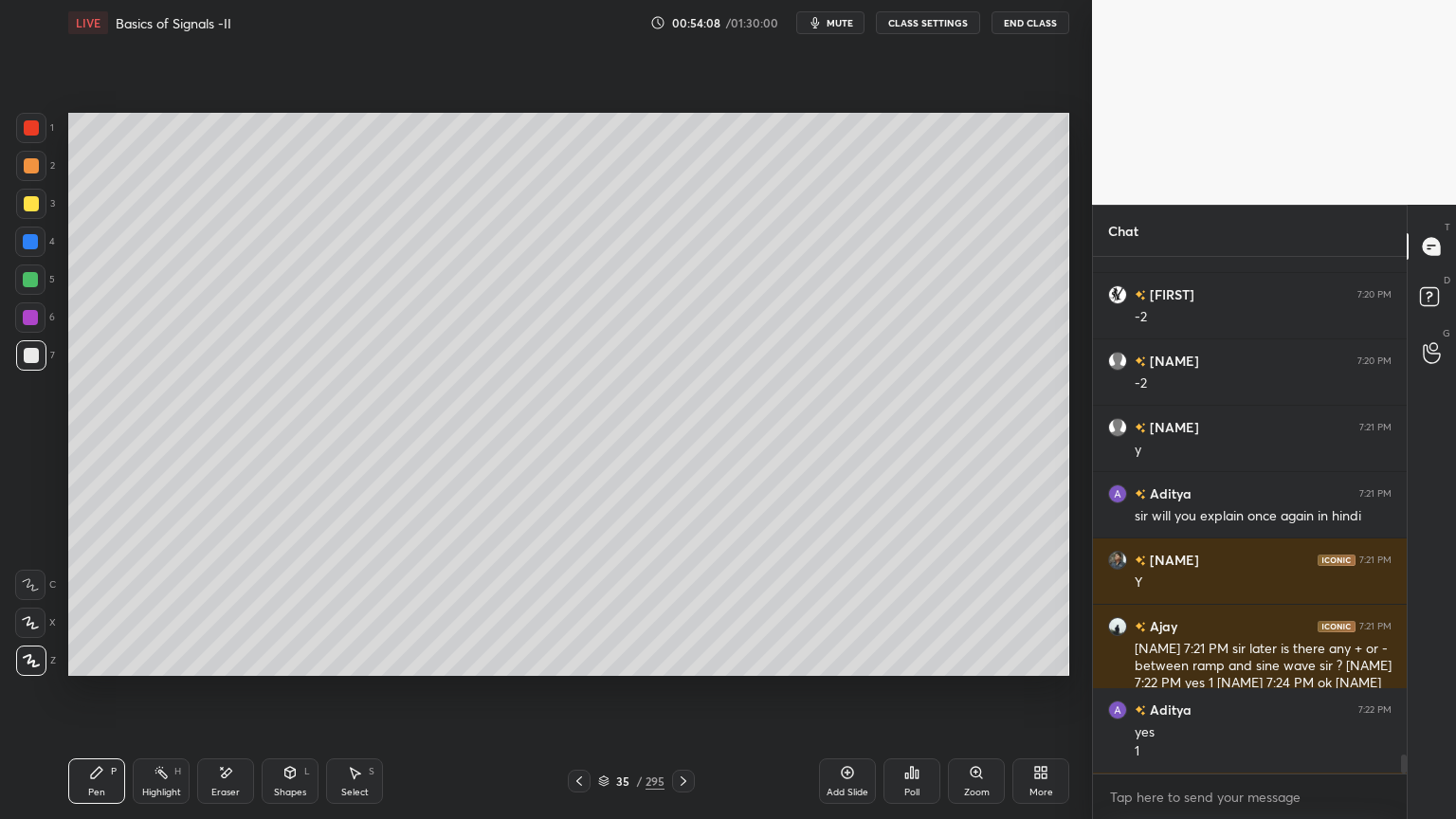 click on "Highlight H" at bounding box center [161, 781] 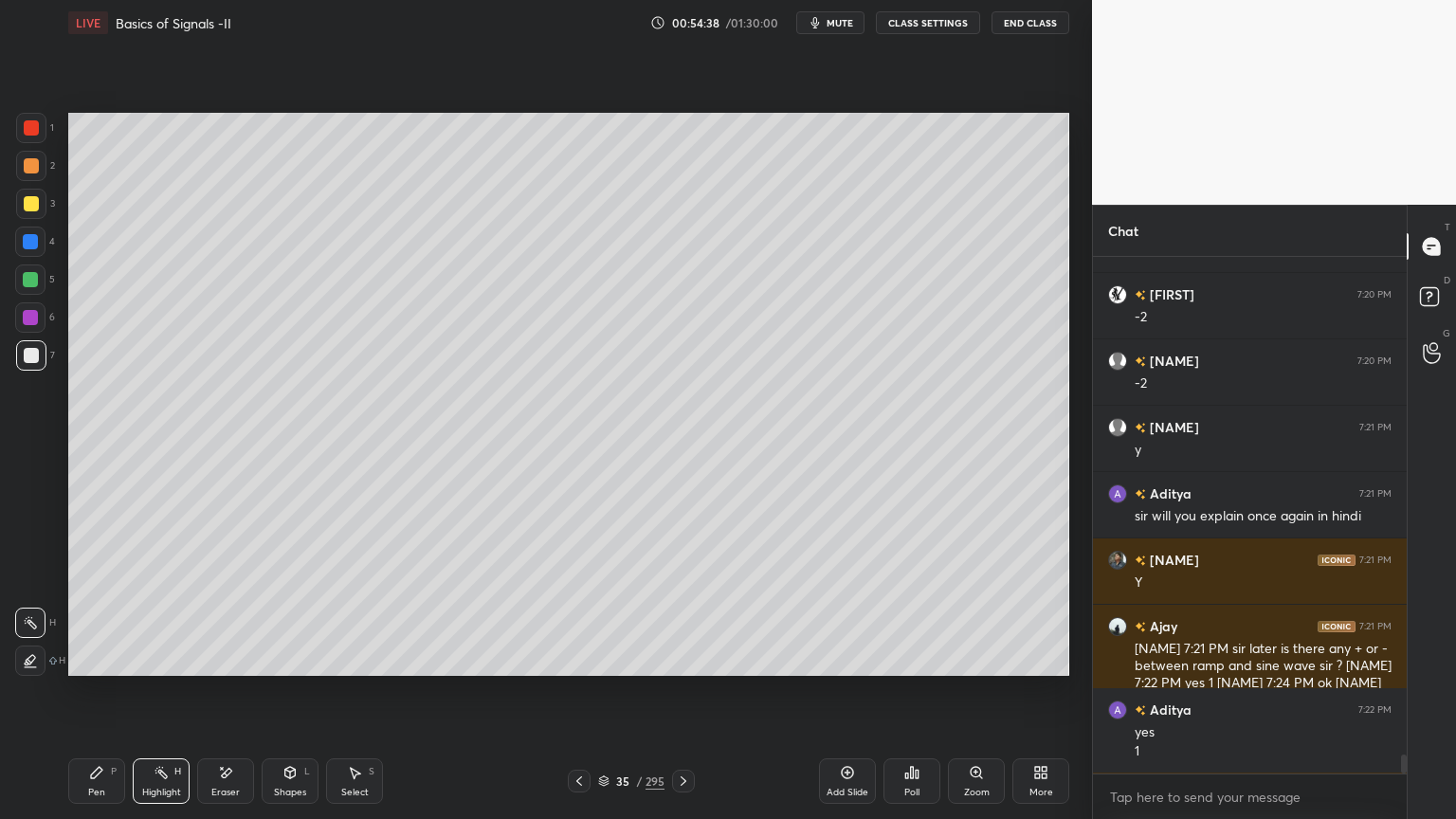 click on "Pen P" at bounding box center (97, 781) 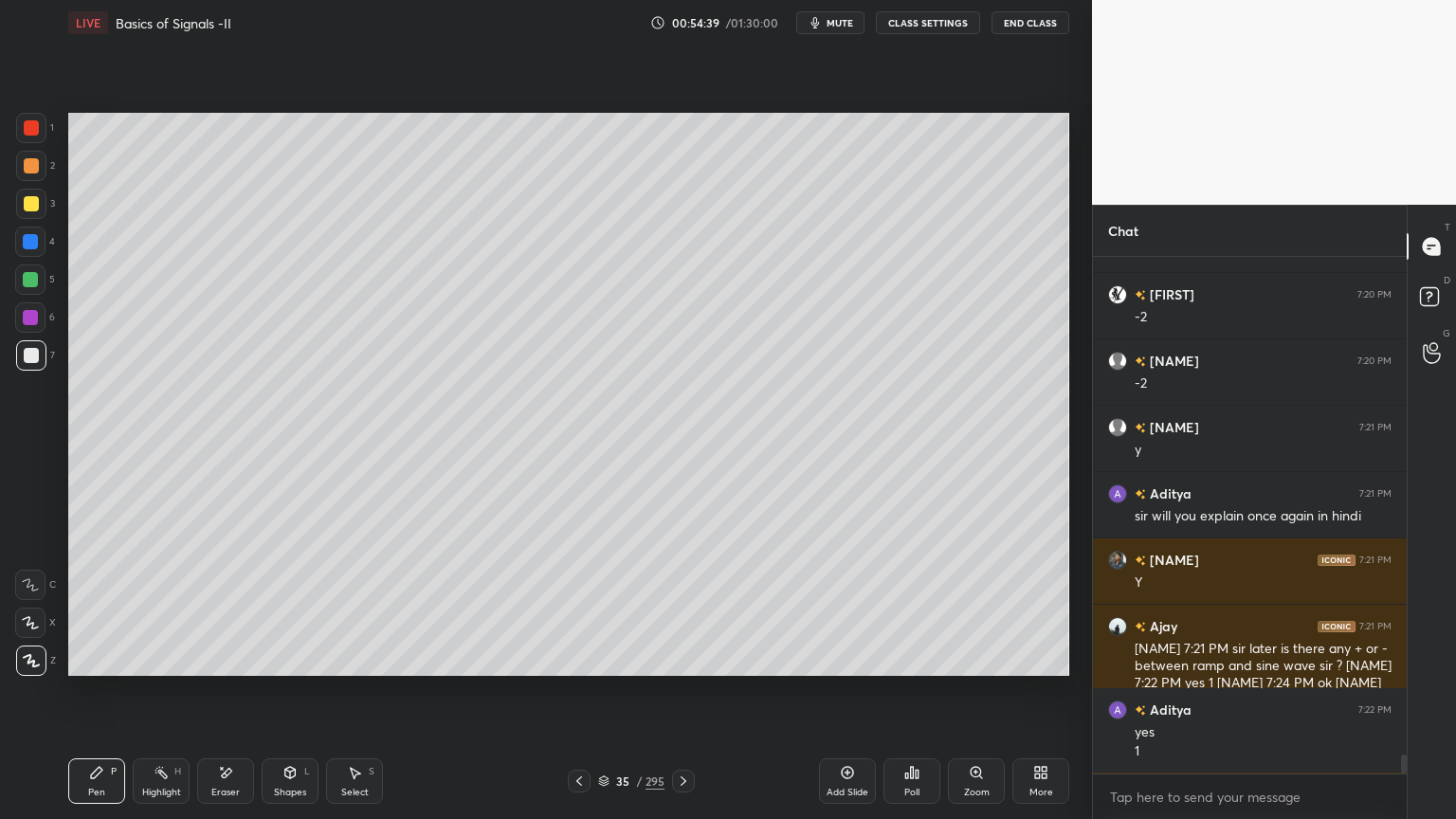 click at bounding box center (31, 166) 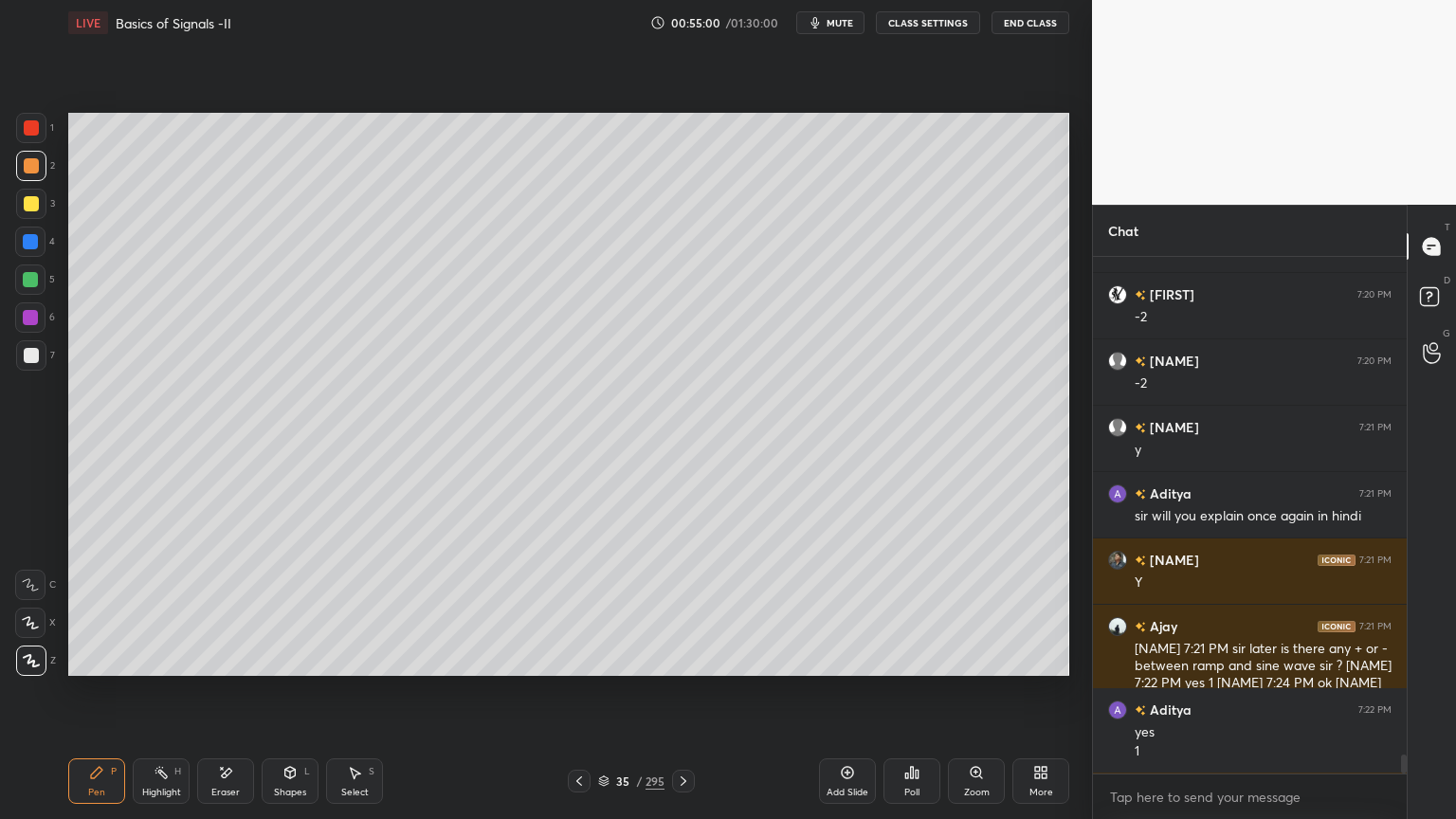 click on "Eraser" at bounding box center (226, 781) 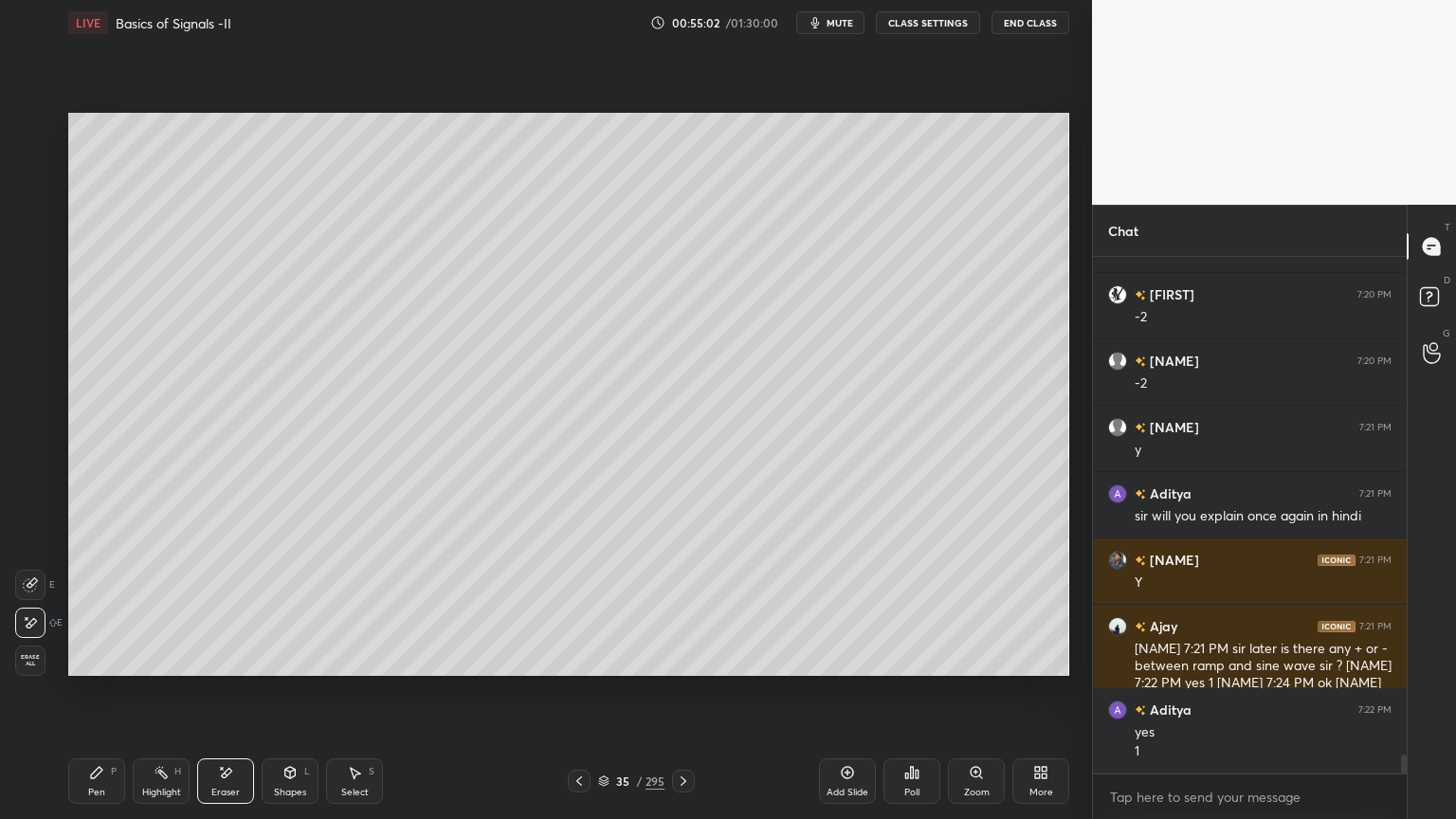 click on "Highlight H" at bounding box center [161, 781] 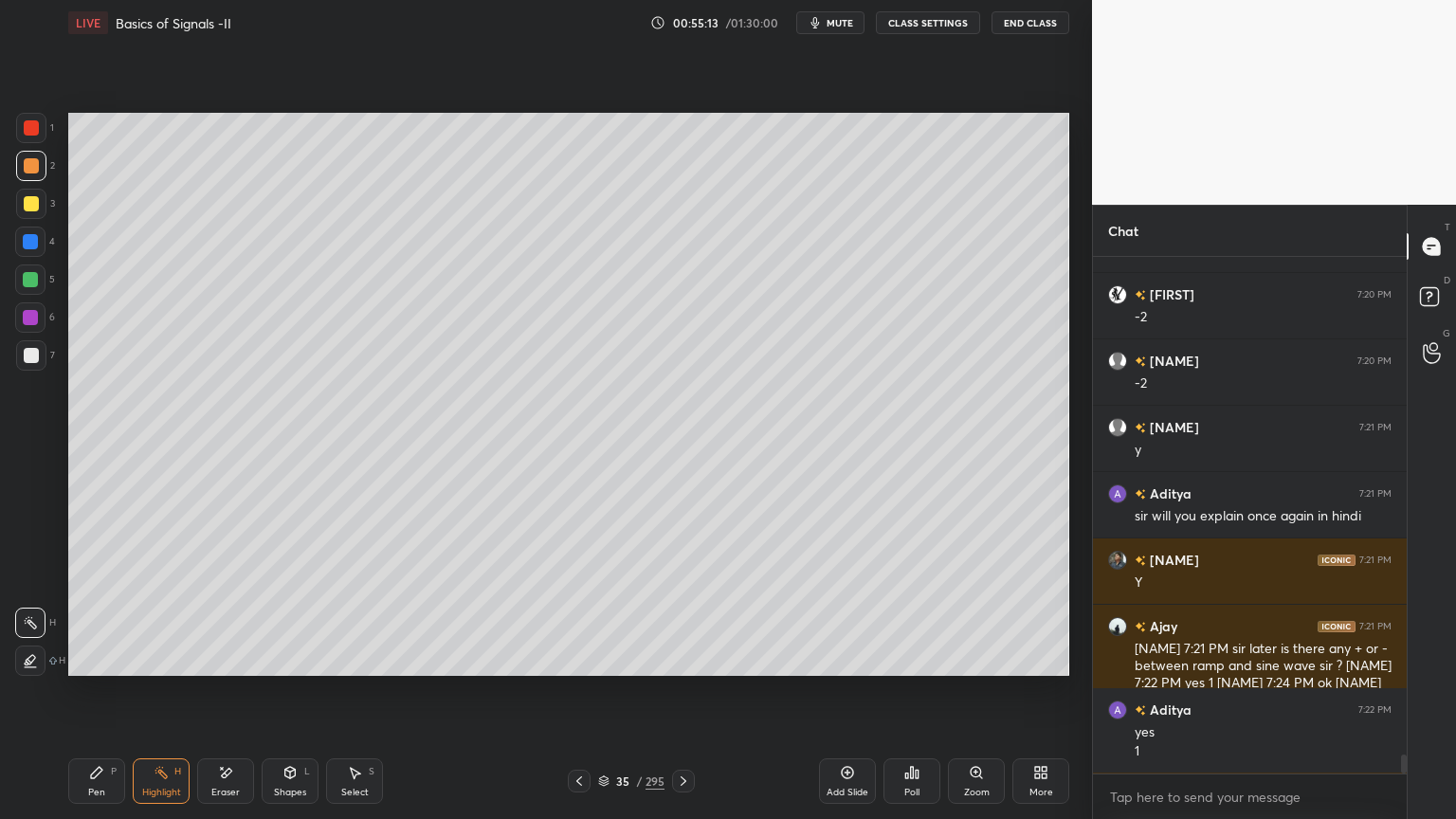 scroll, scrollTop: 13347, scrollLeft: 0, axis: vertical 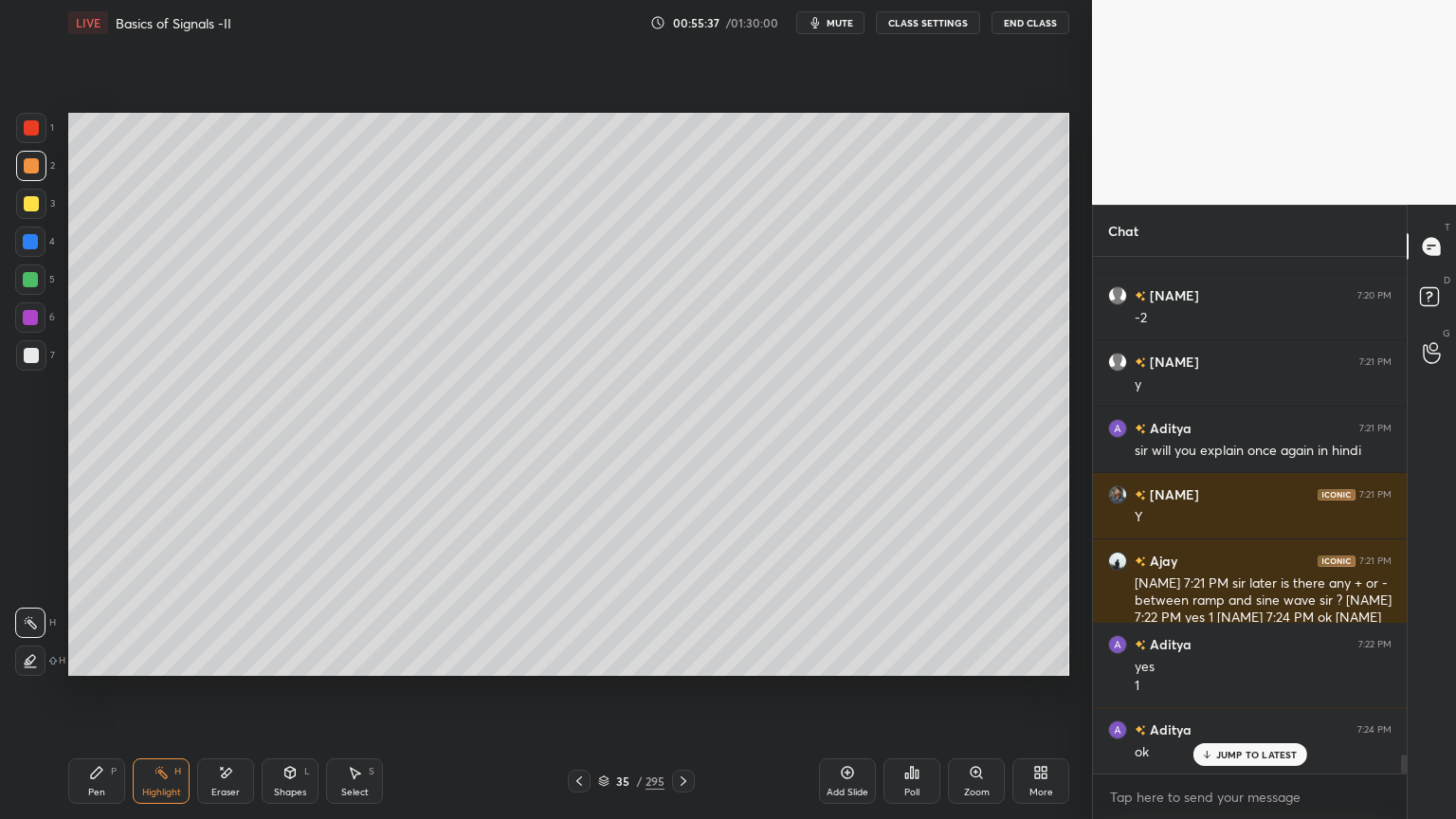 click 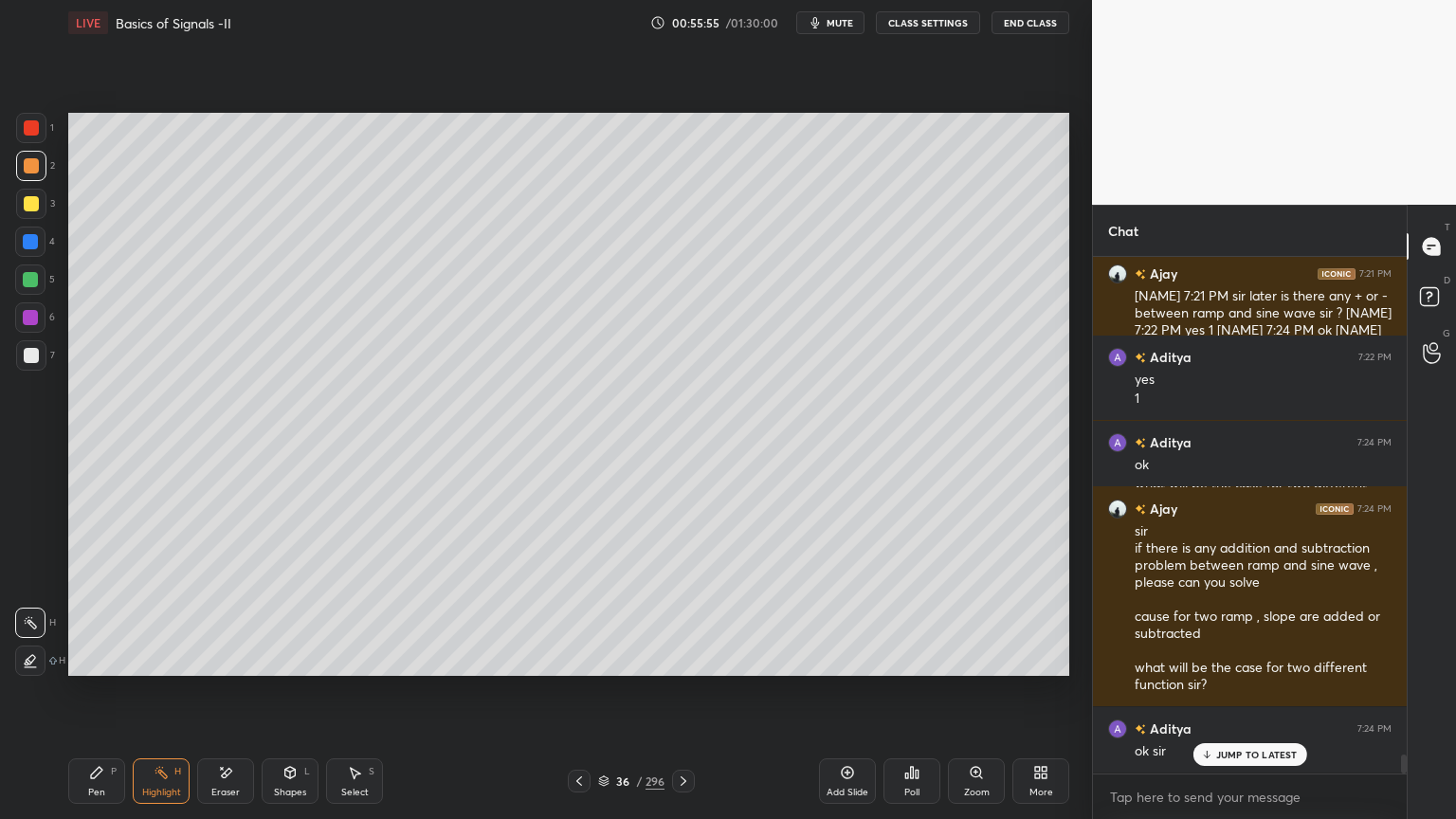 scroll, scrollTop: 13699, scrollLeft: 0, axis: vertical 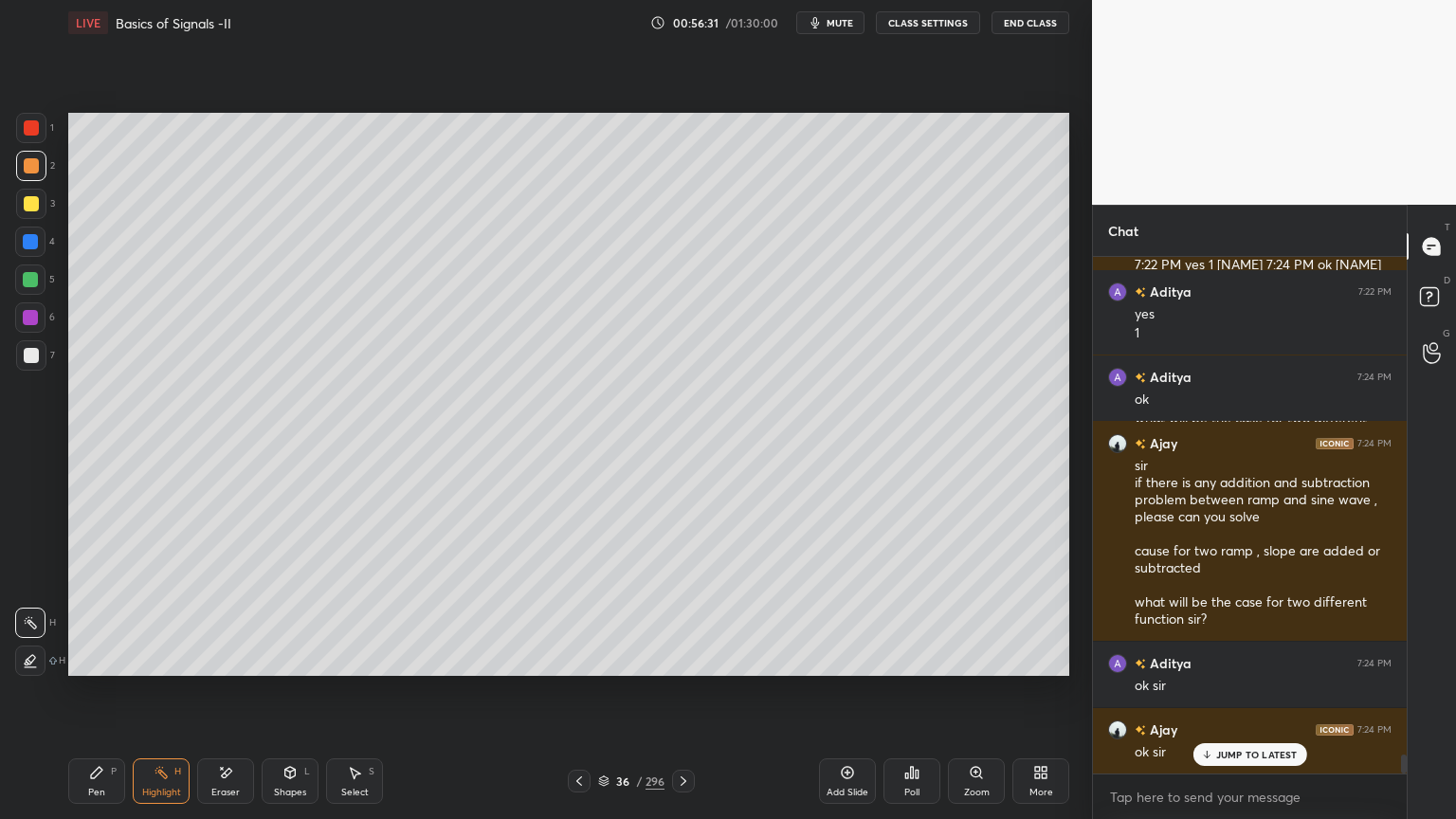 click at bounding box center [31, 204] 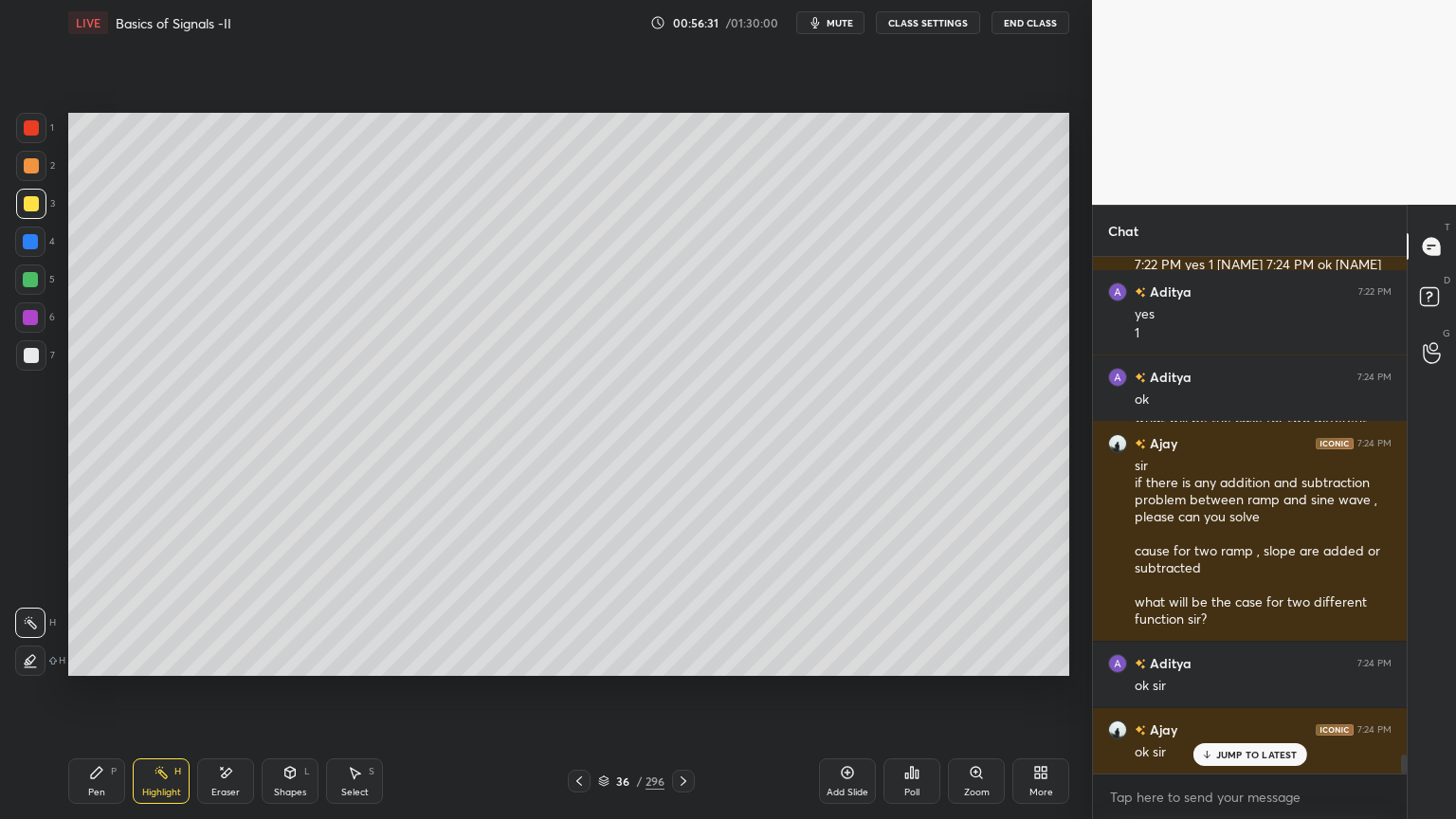 click on "Pen P" at bounding box center (97, 781) 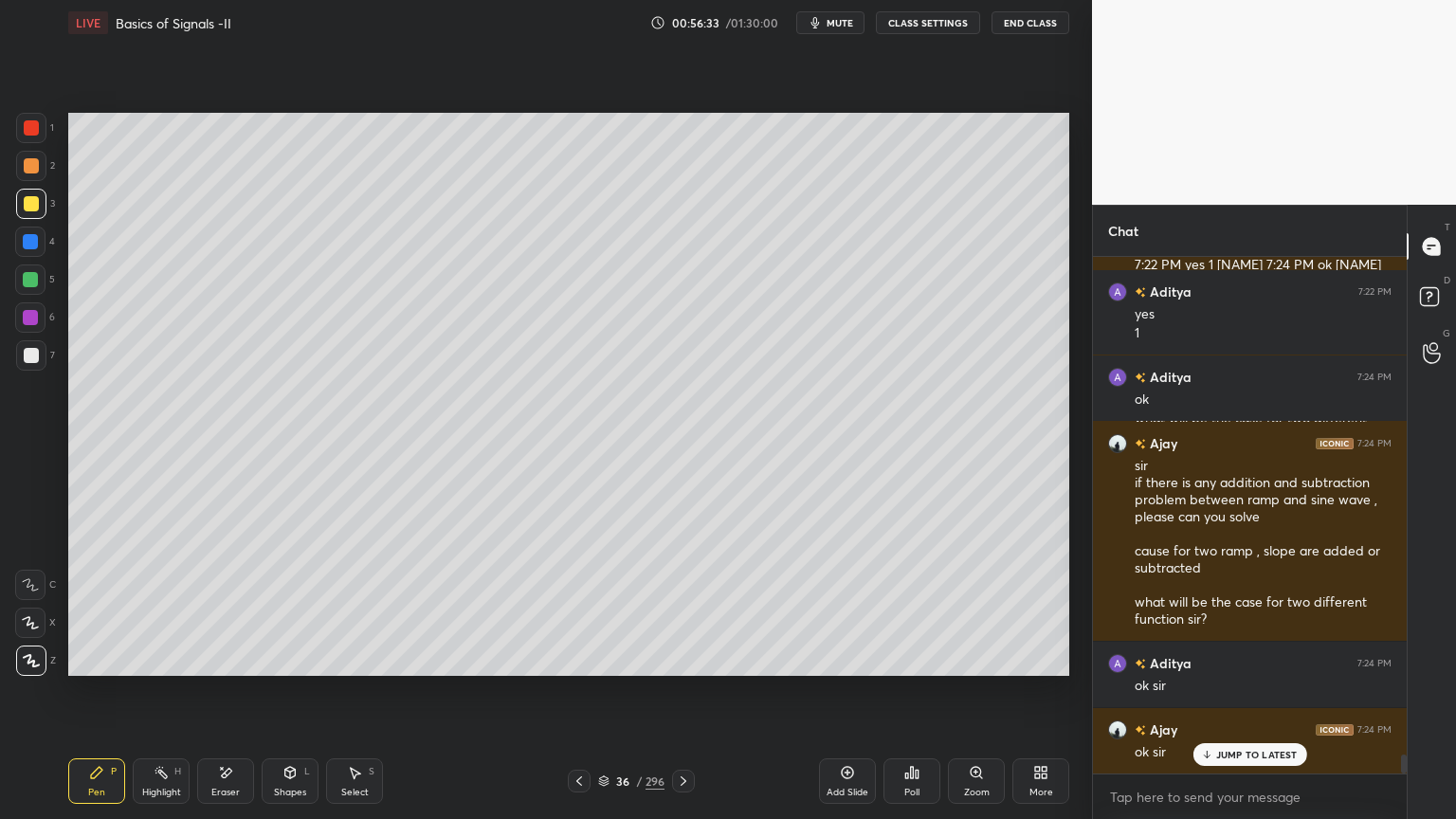 click at bounding box center (30, 280) 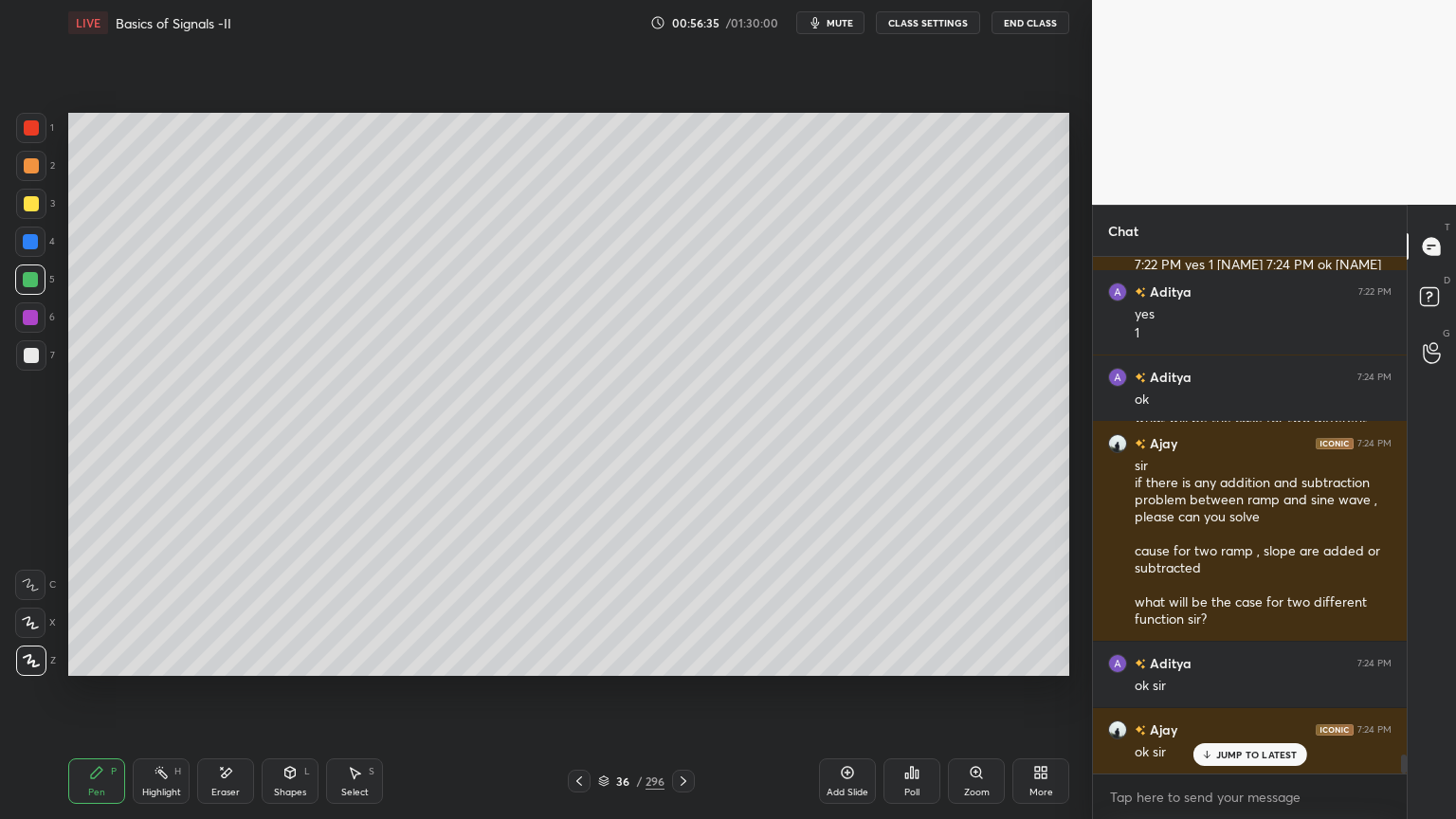 click at bounding box center [31, 166] 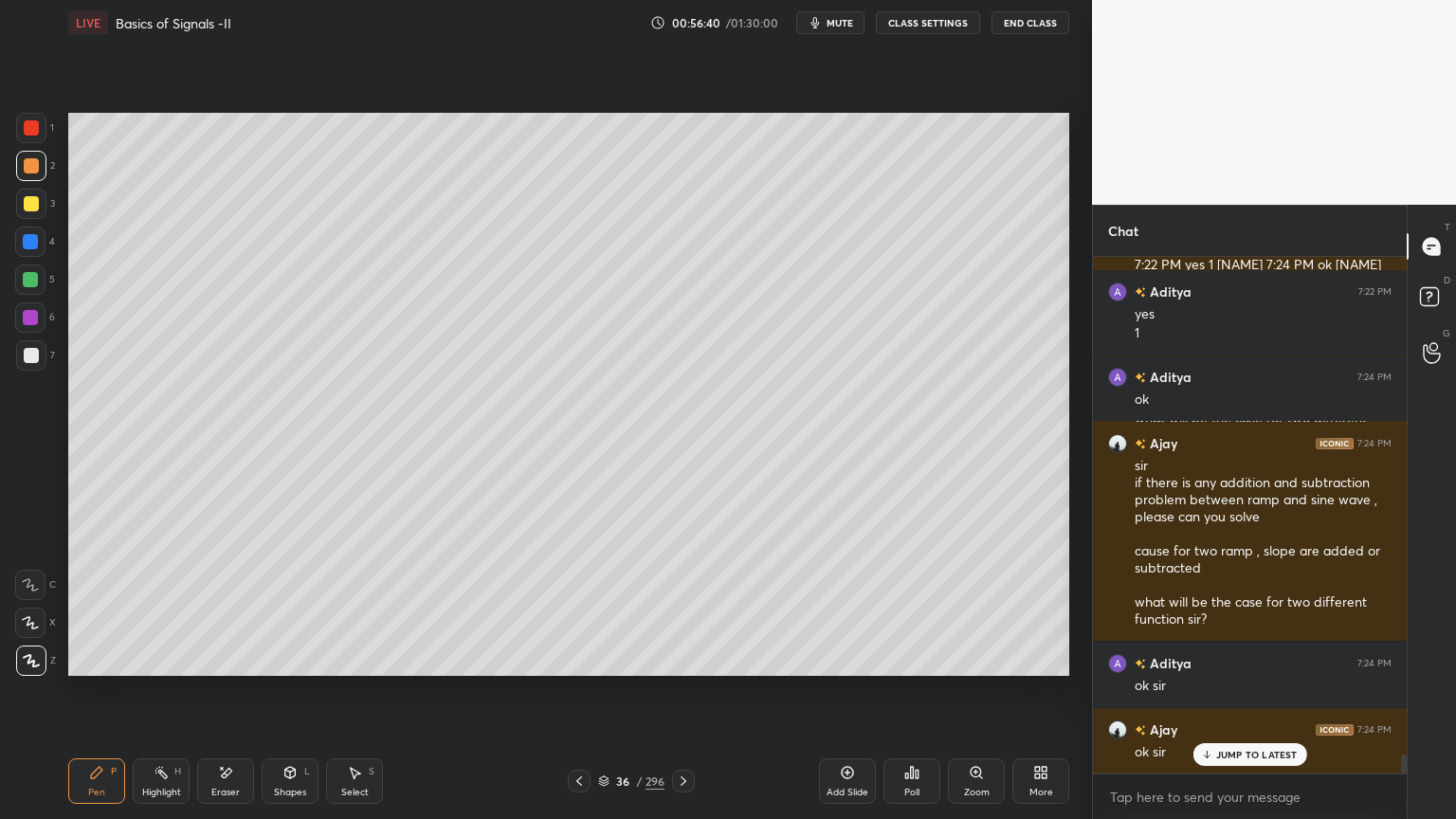 click on "Shapes L" at bounding box center [290, 781] 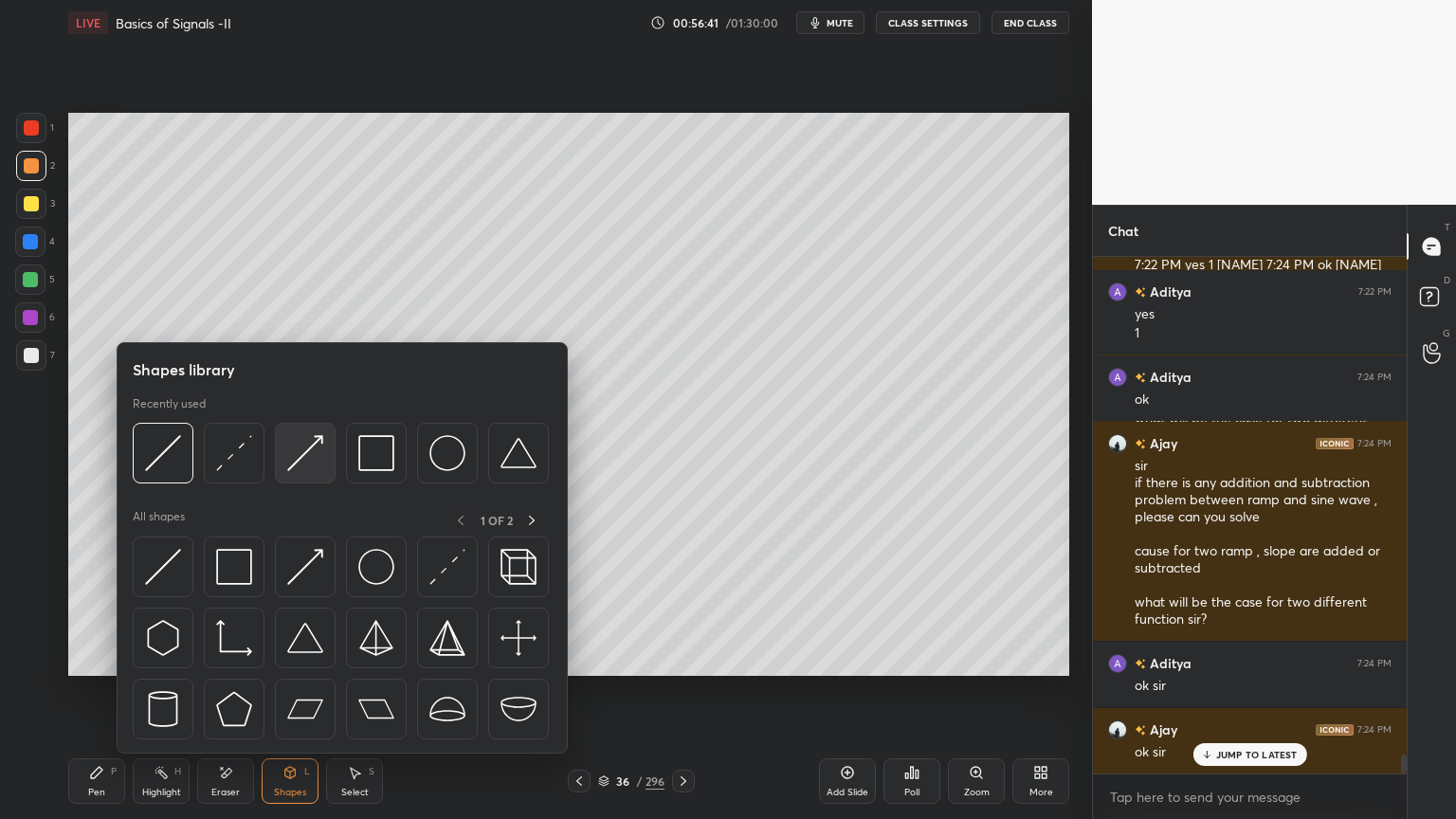 click at bounding box center (305, 453) 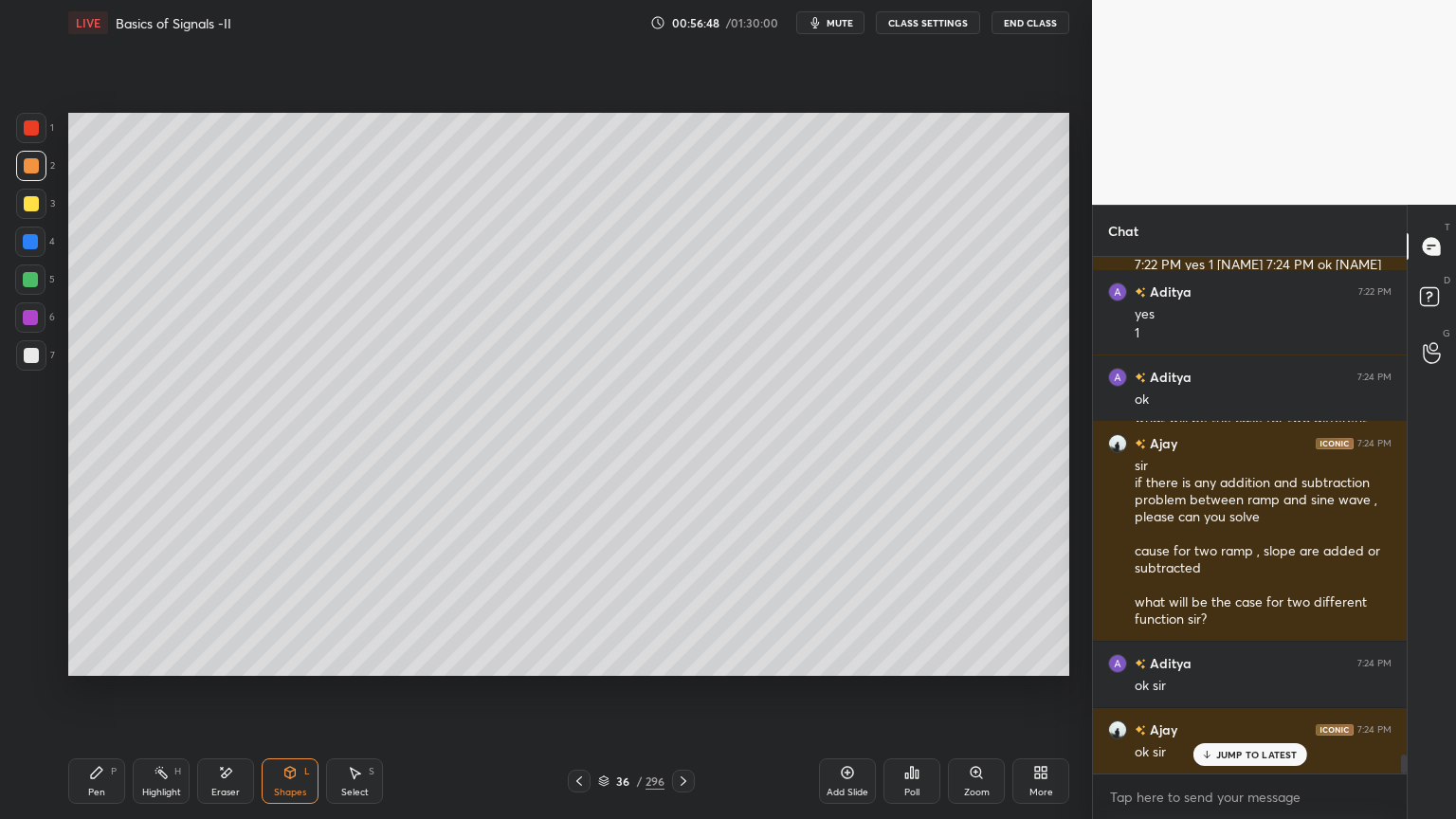 click on "Shapes L" at bounding box center (290, 781) 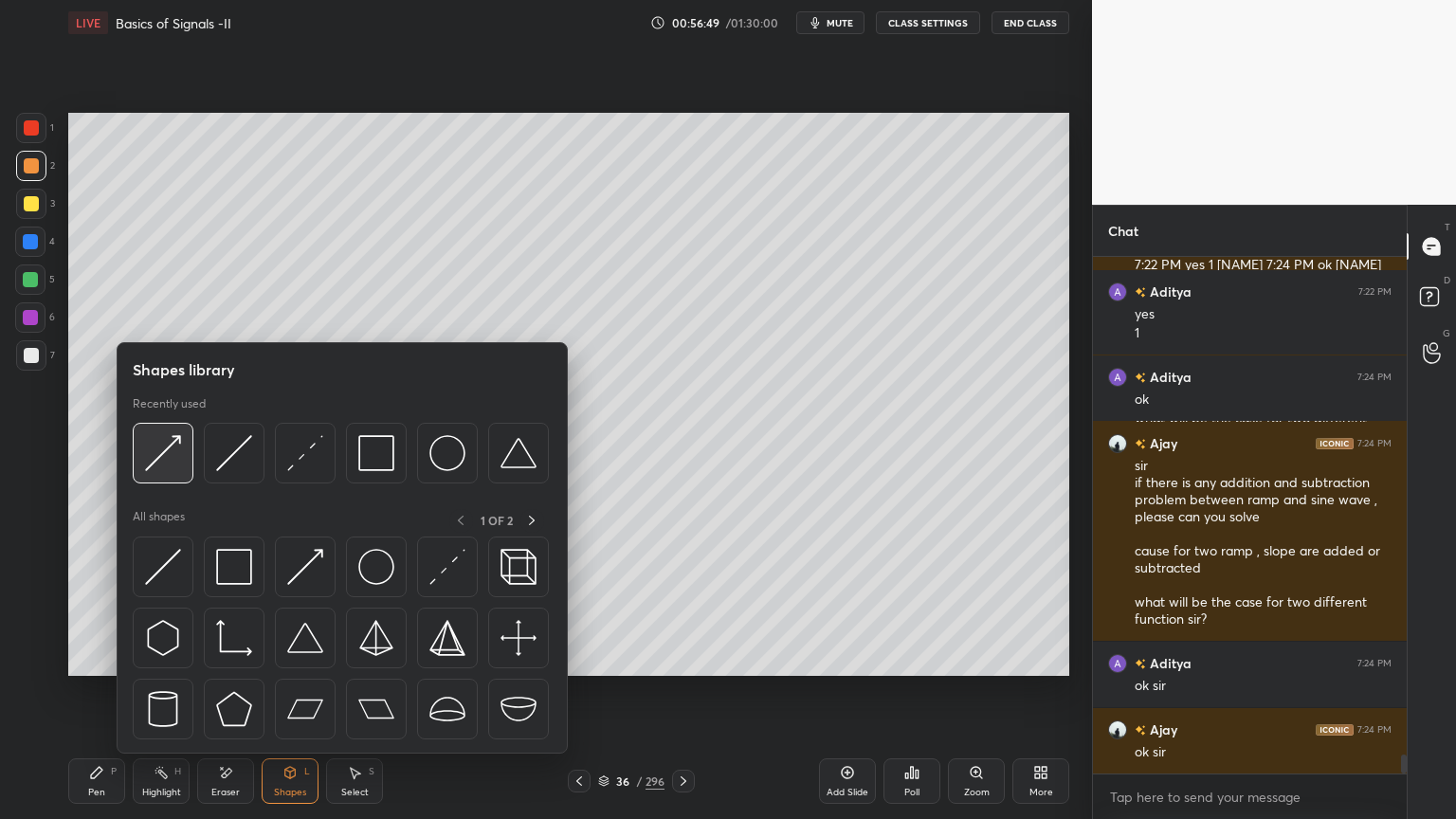 scroll, scrollTop: 13767, scrollLeft: 0, axis: vertical 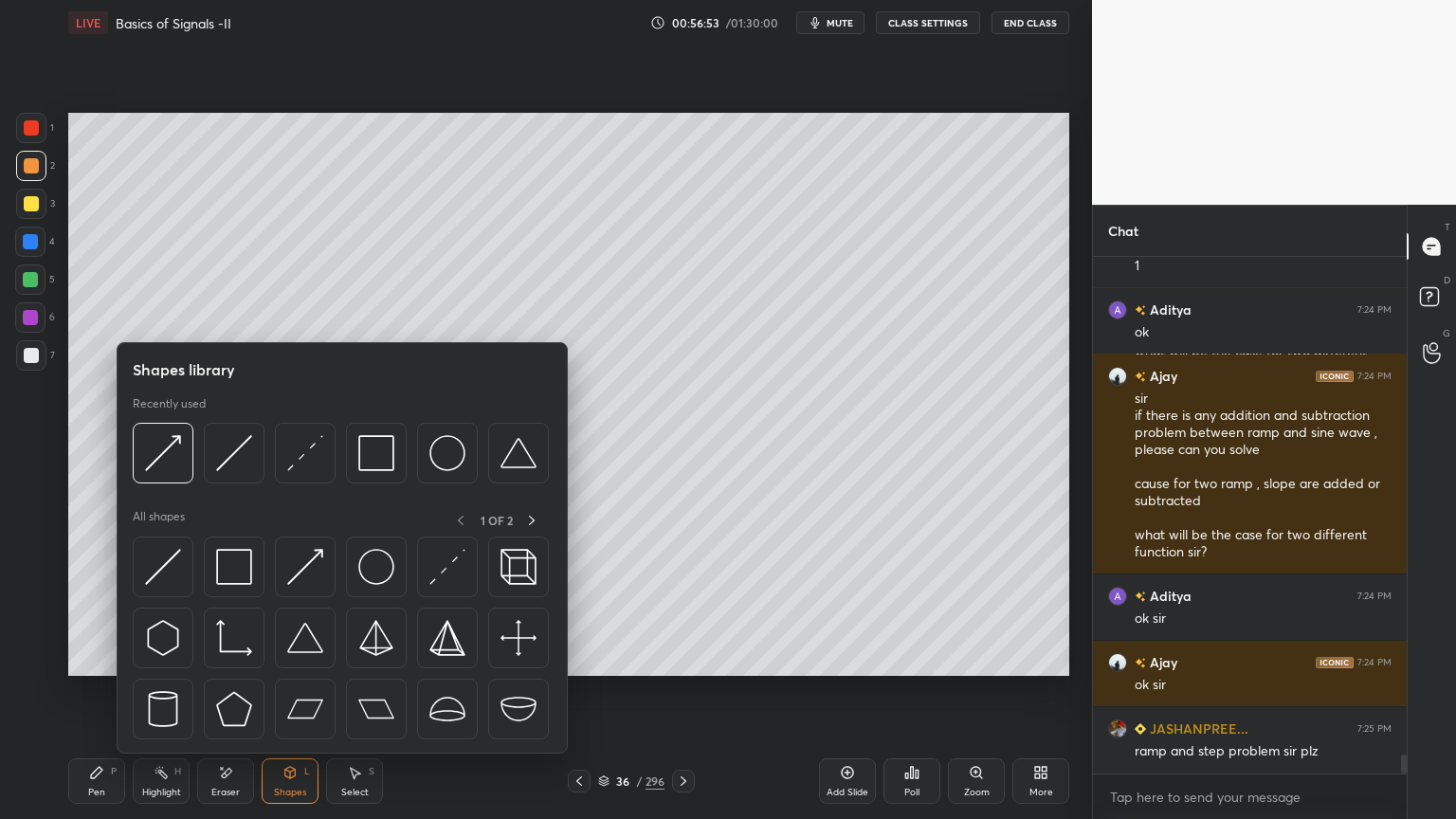 click at bounding box center [31, 204] 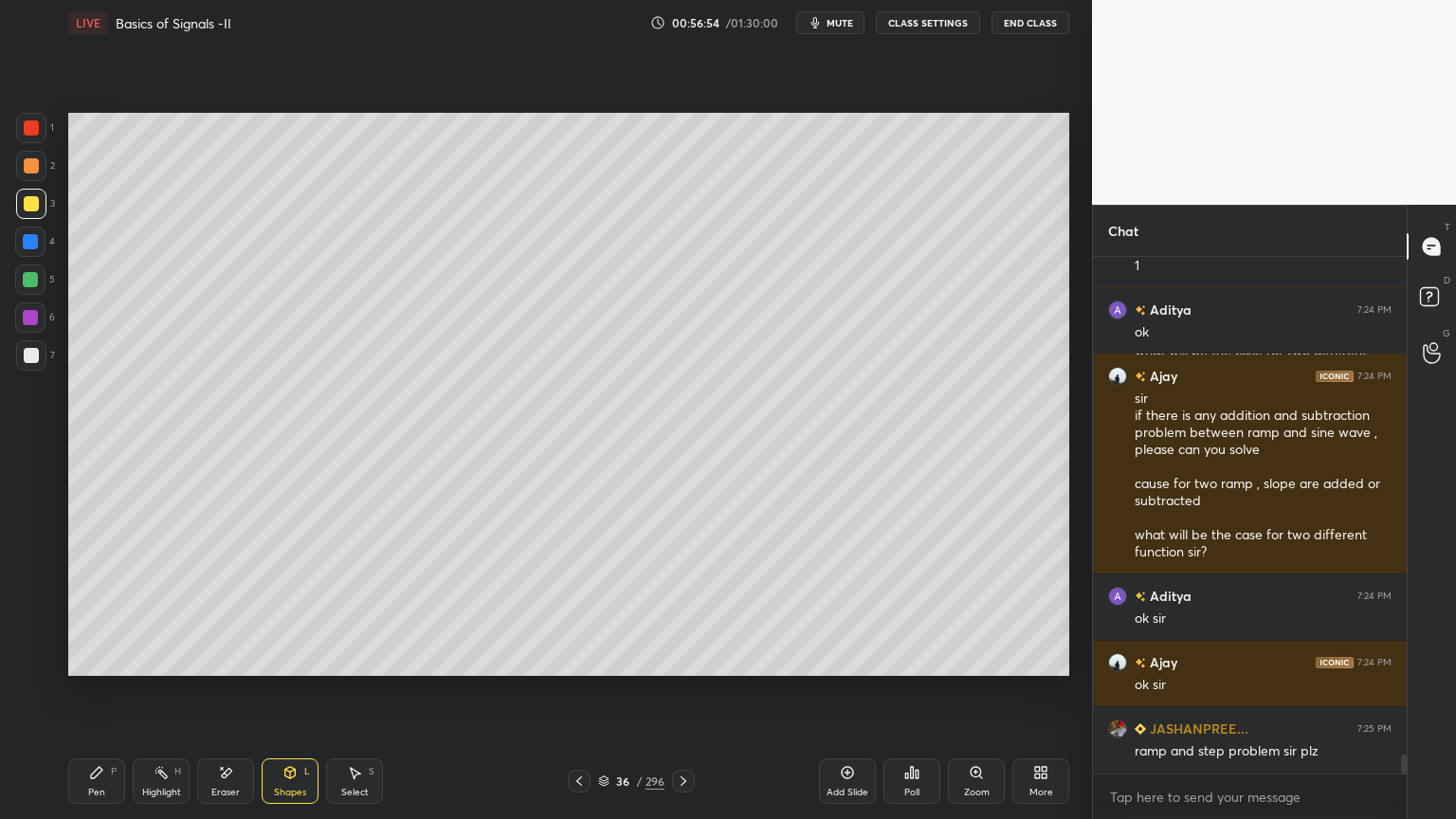 click on "Shapes" at bounding box center (290, 792) 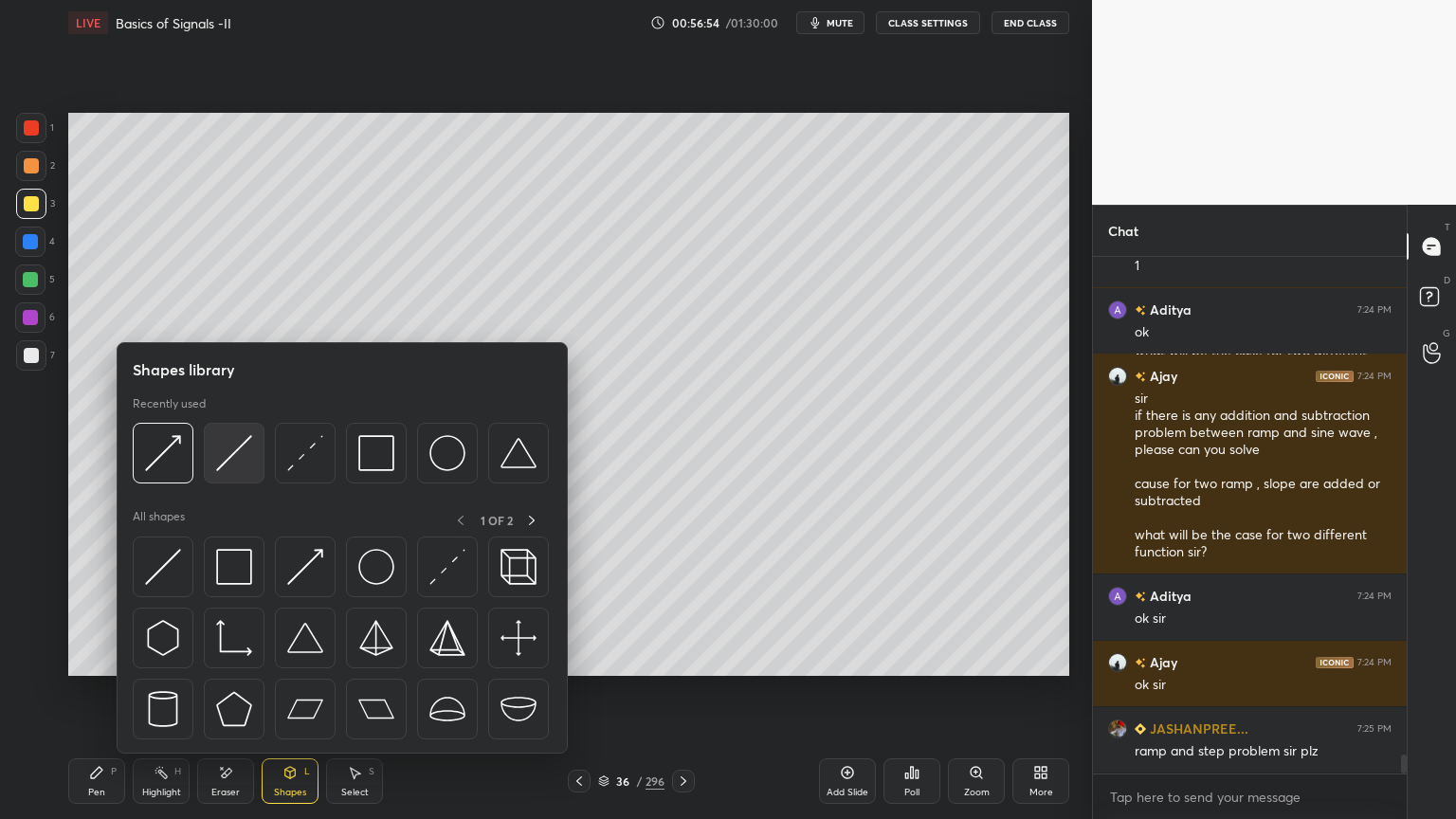 click at bounding box center [234, 453] 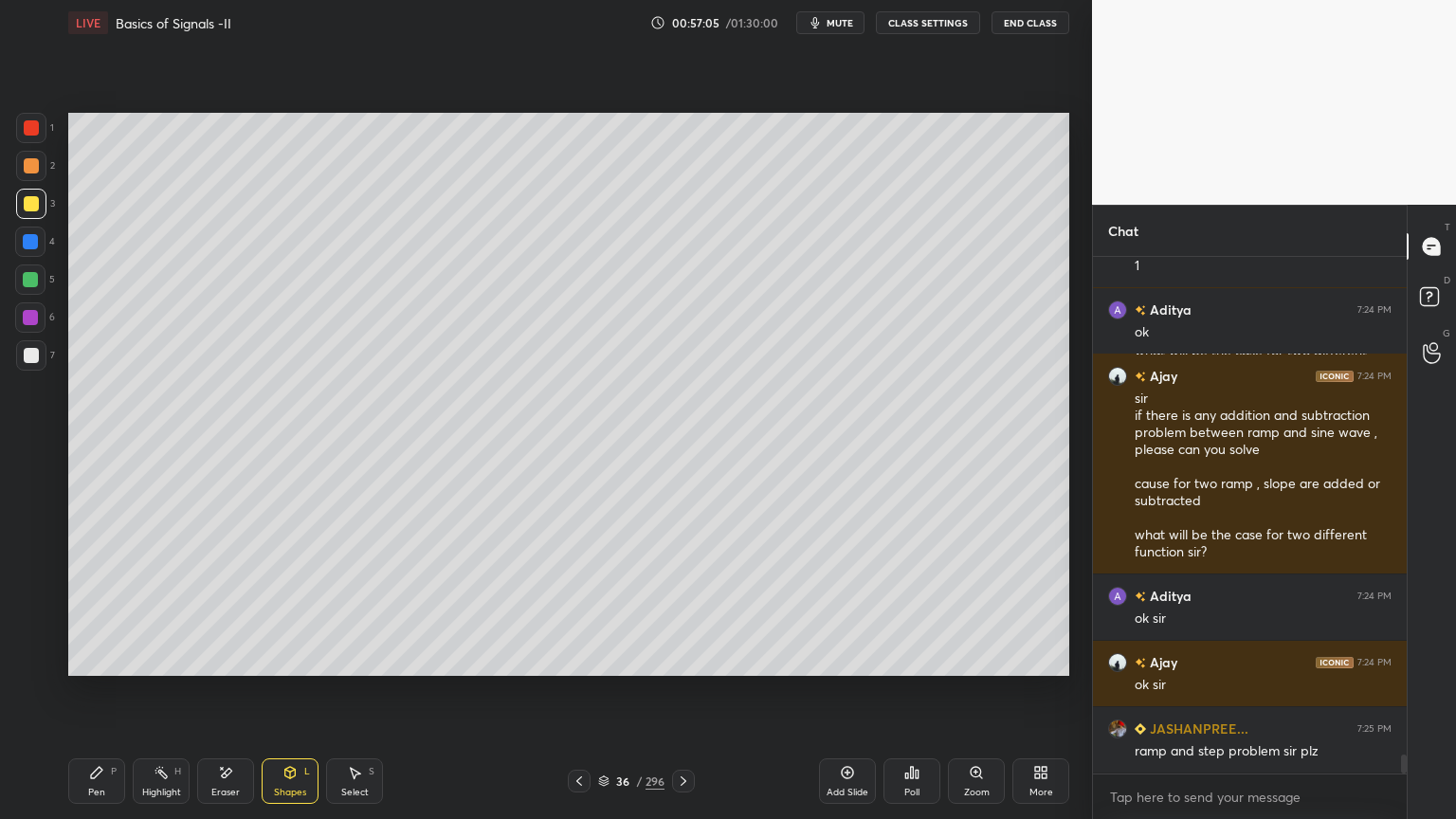 click on "Pen" at bounding box center [97, 792] 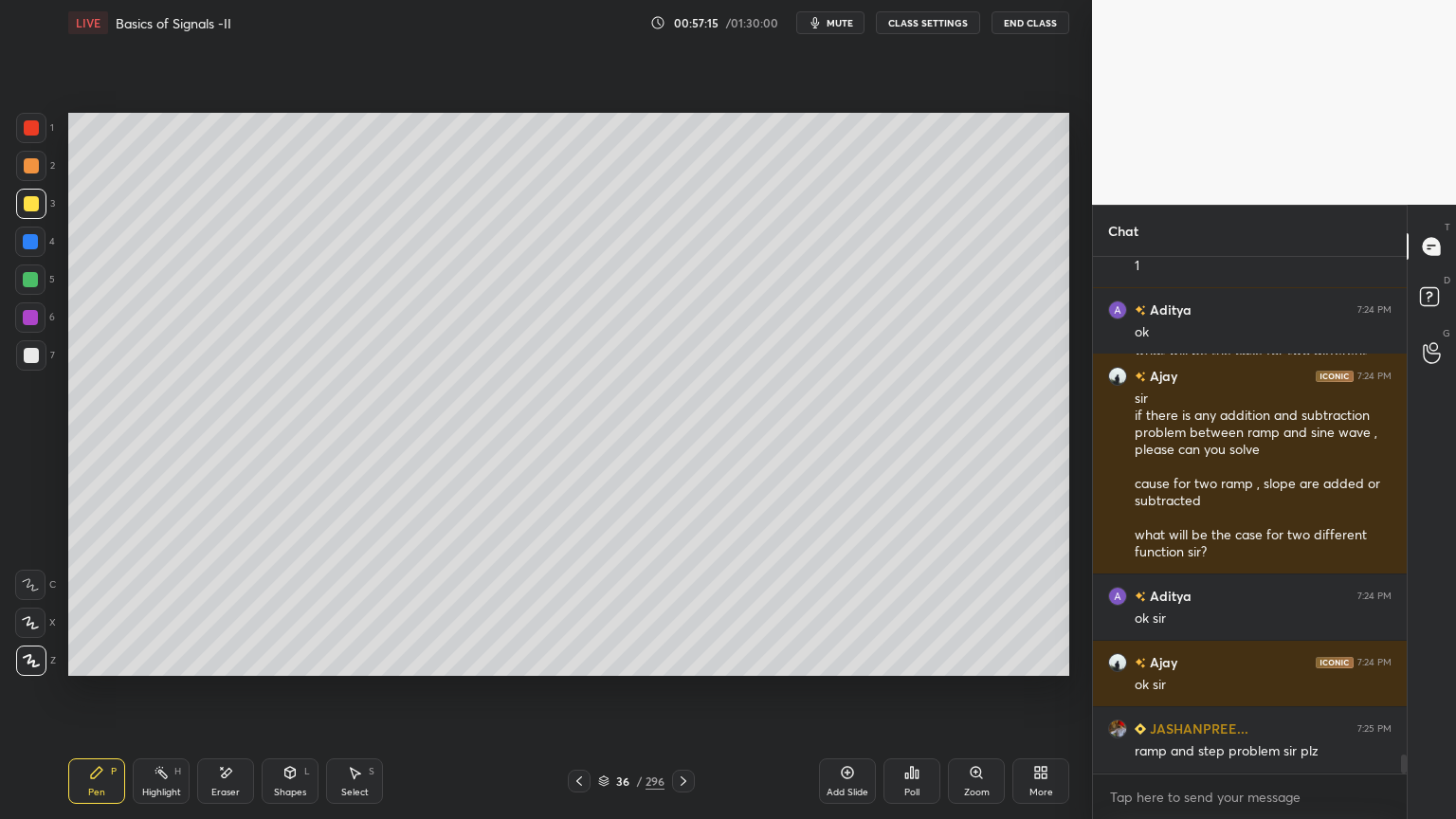 click at bounding box center (31, 166) 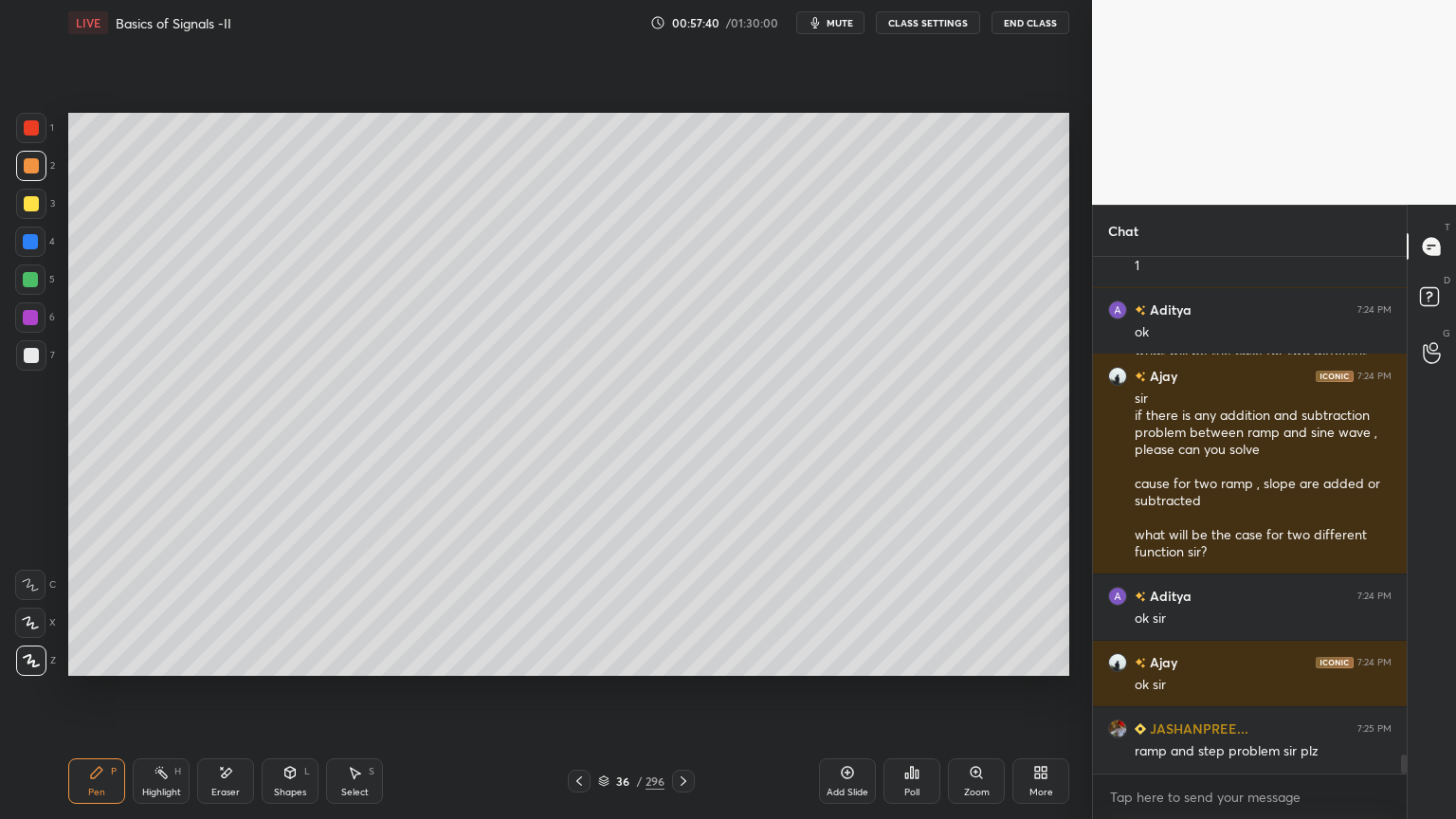 click at bounding box center [30, 242] 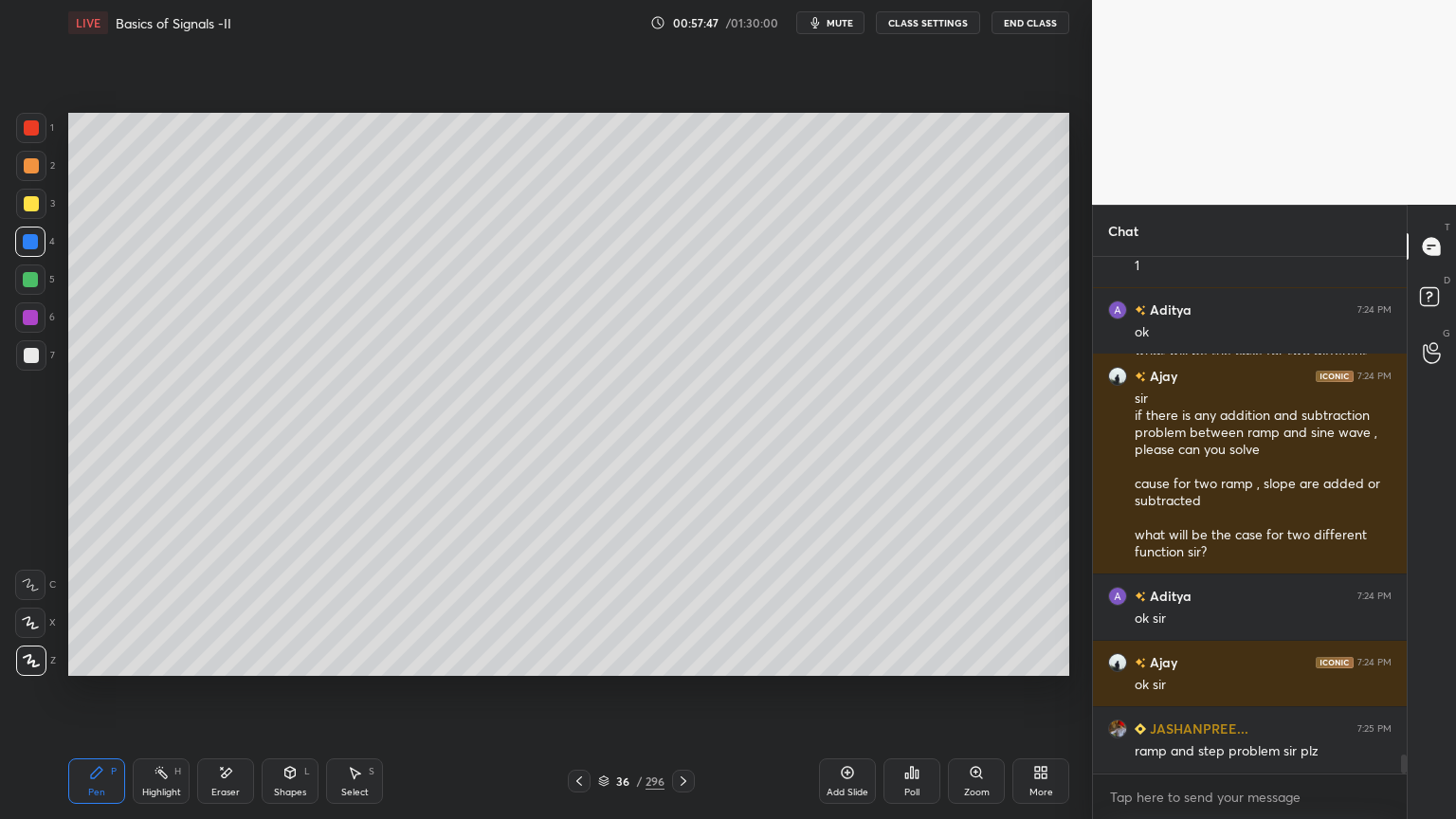 click on "Shapes" at bounding box center (290, 792) 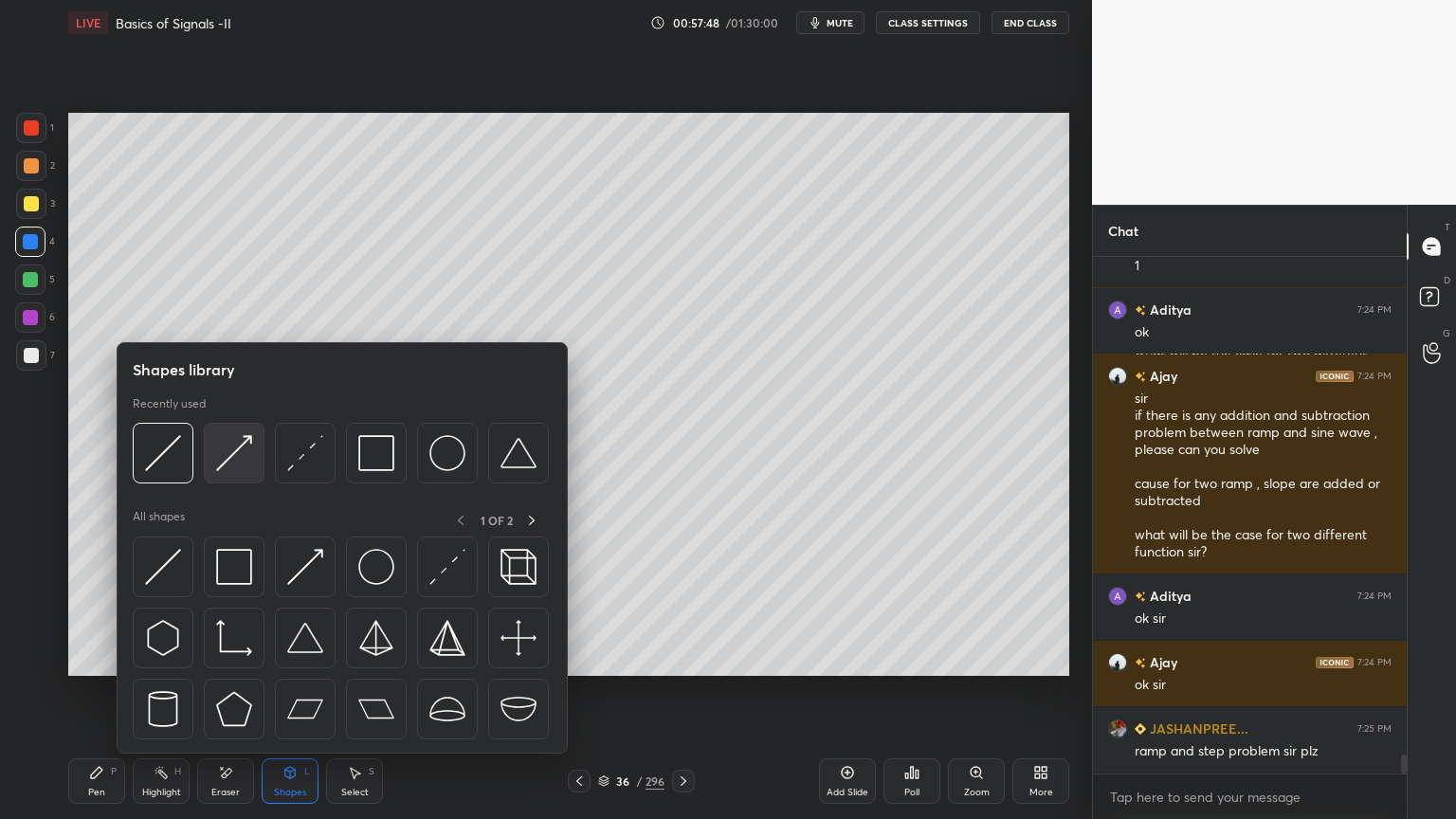 click at bounding box center [234, 453] 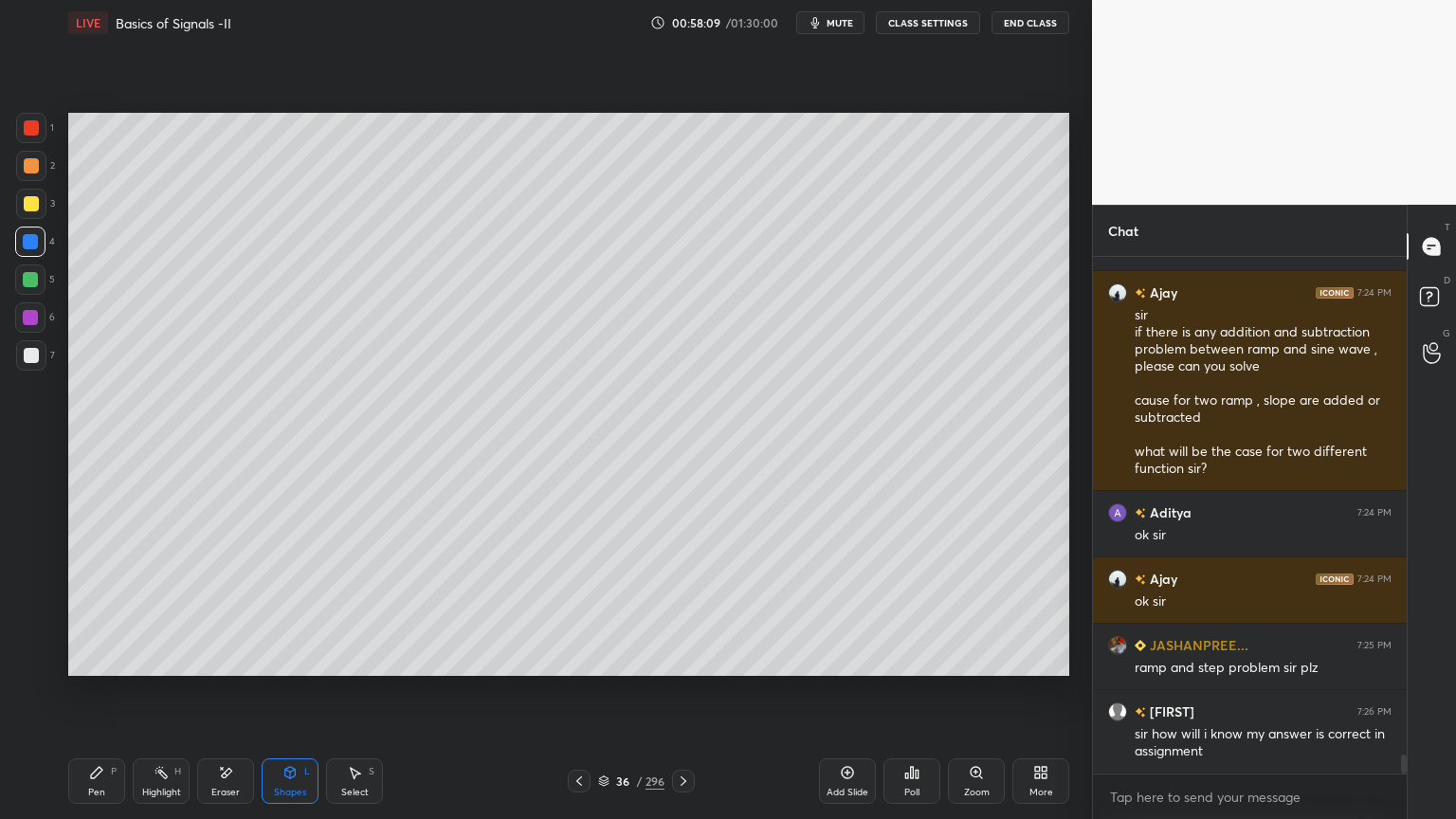 scroll, scrollTop: 13915, scrollLeft: 0, axis: vertical 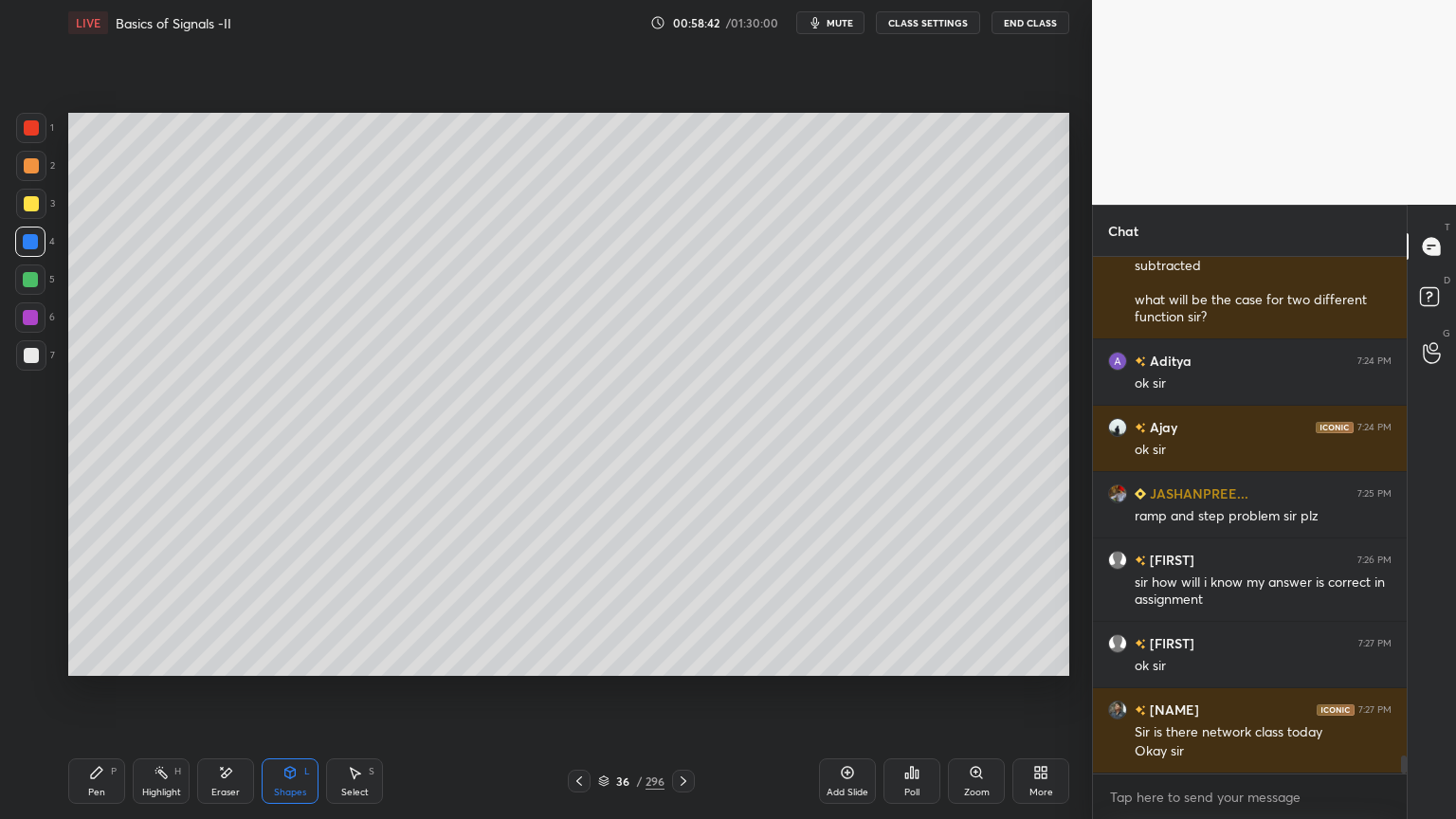 click on "Pen P" at bounding box center (97, 781) 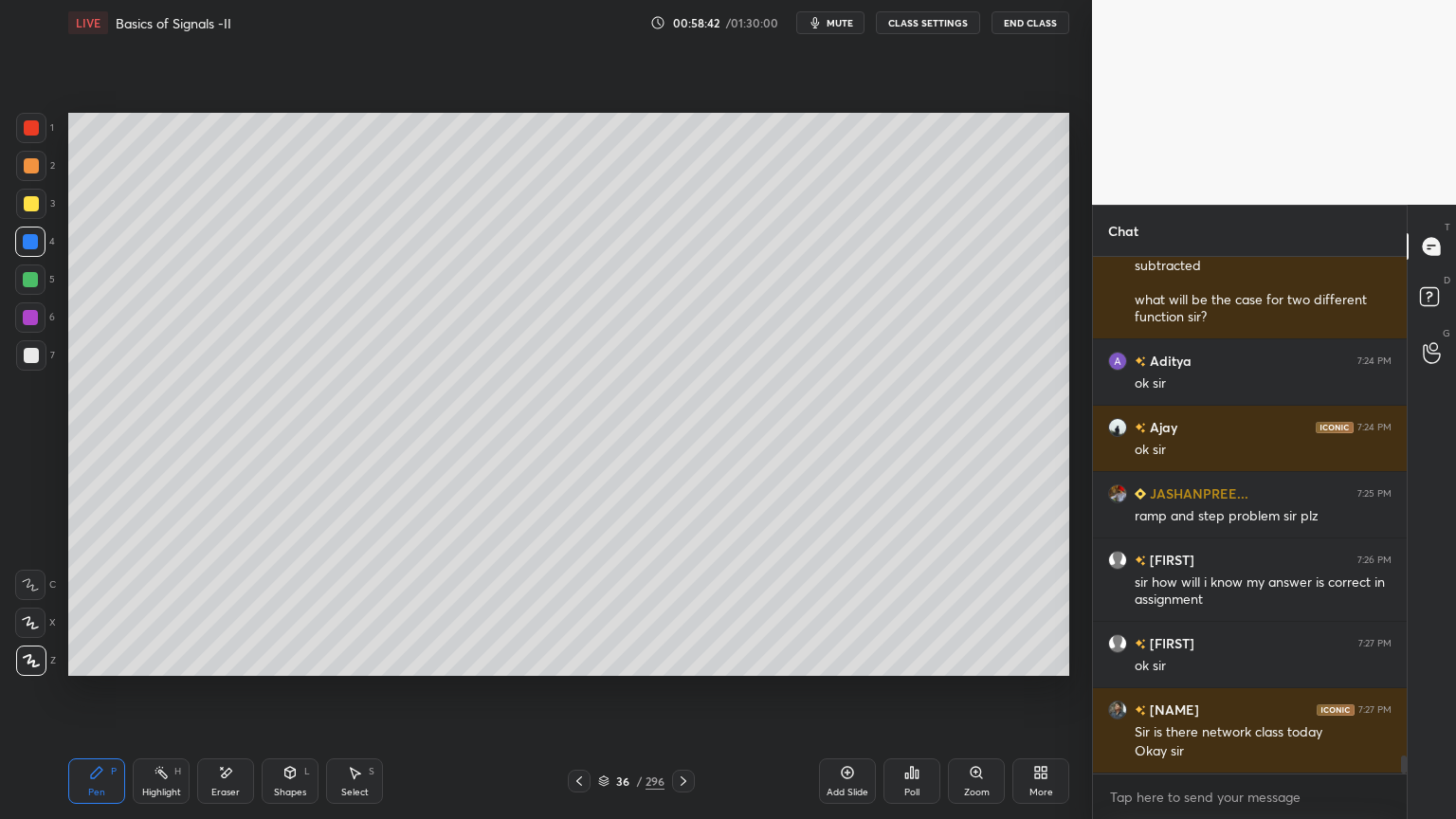 click on "Pen" at bounding box center [97, 792] 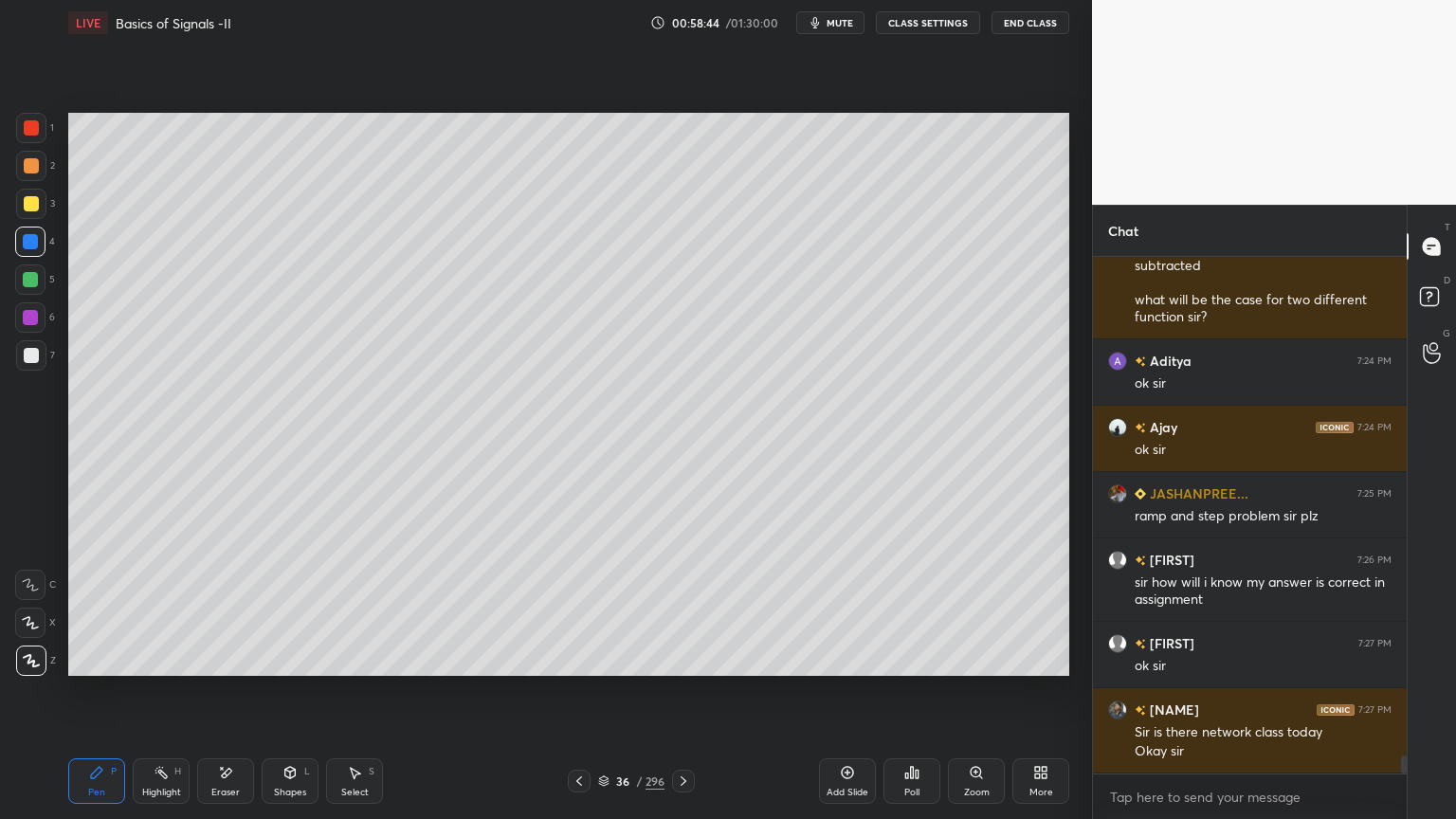 click at bounding box center [31, 166] 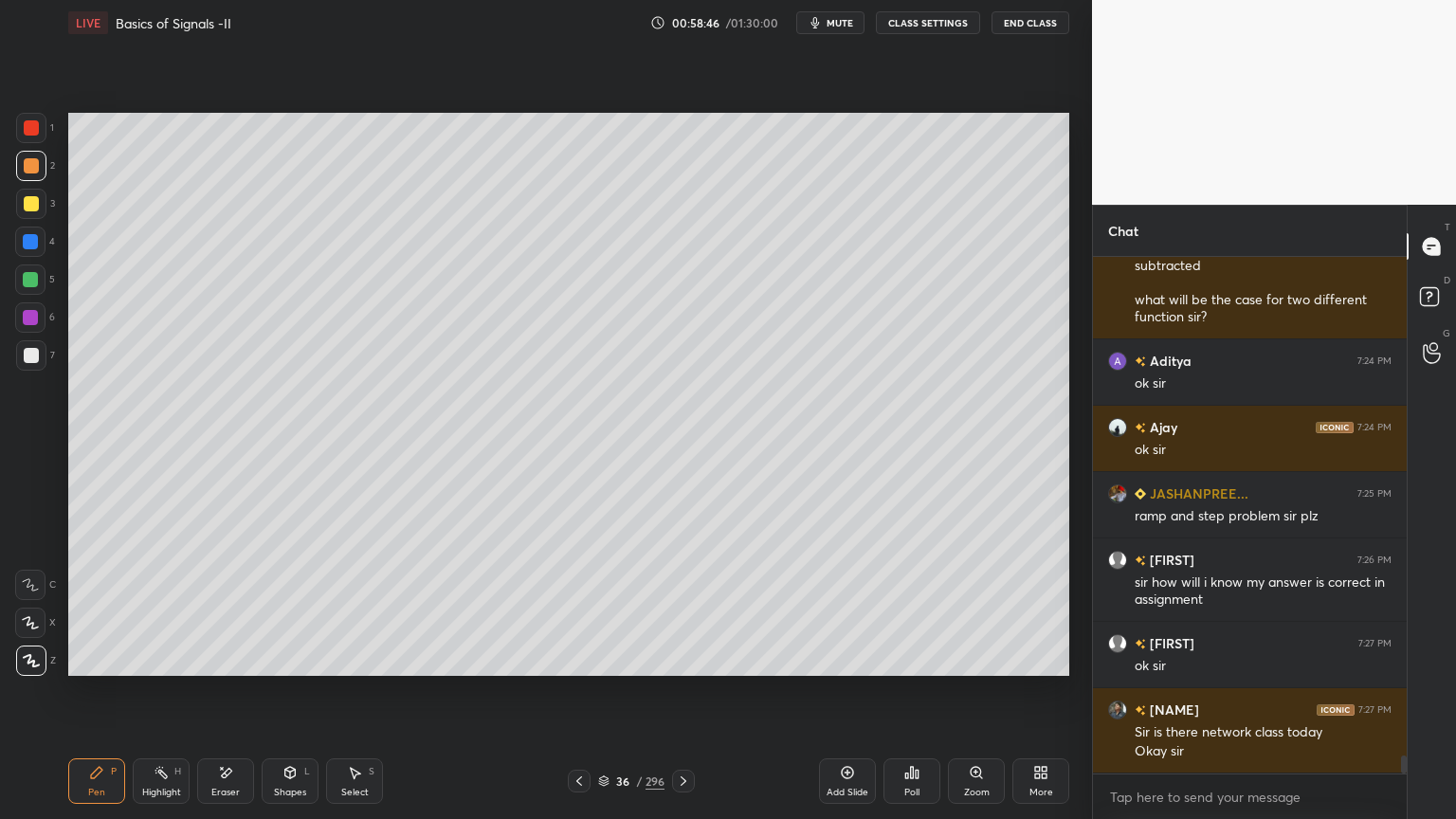 click on "Shapes L" at bounding box center (290, 781) 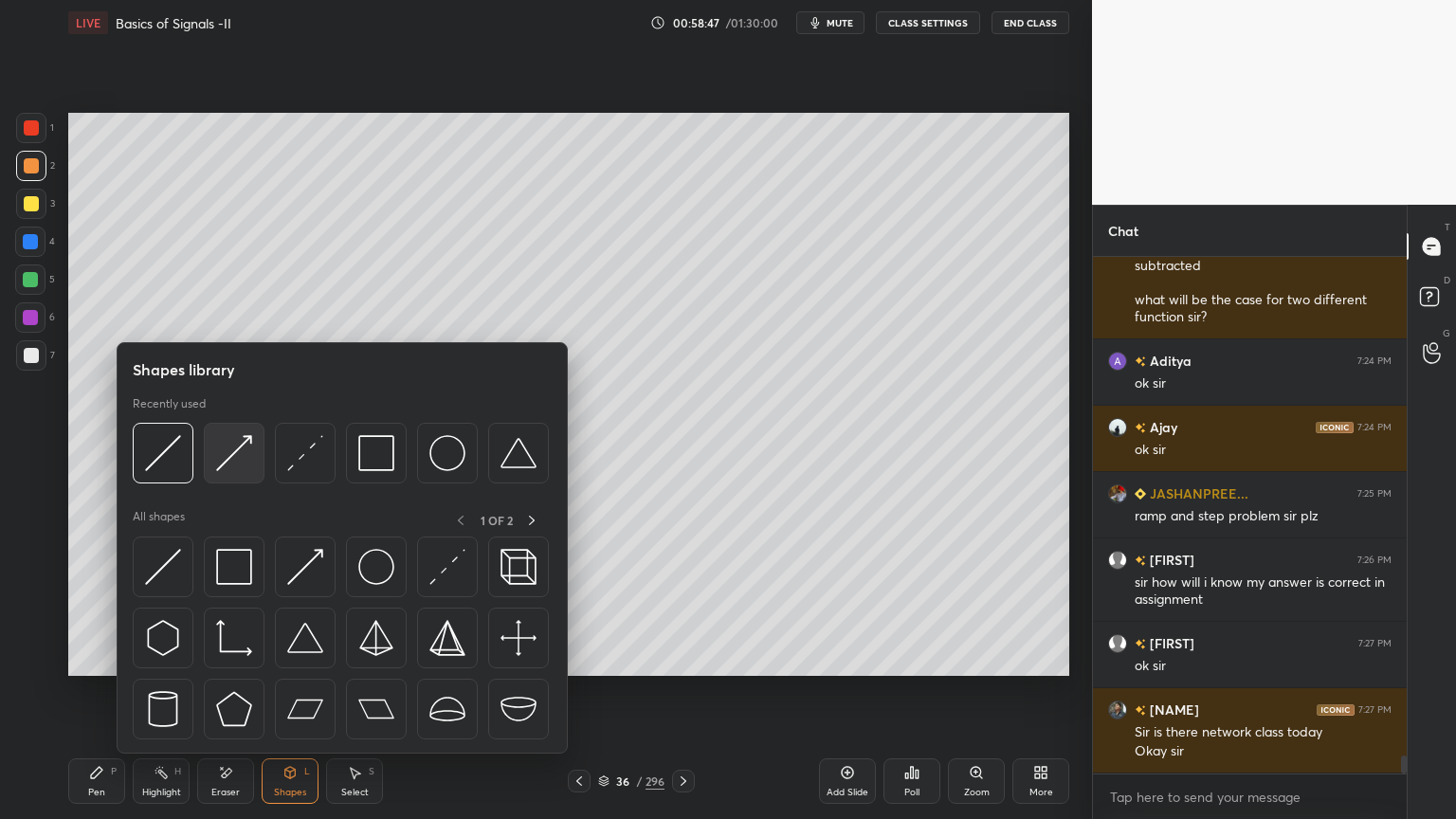 click at bounding box center (234, 453) 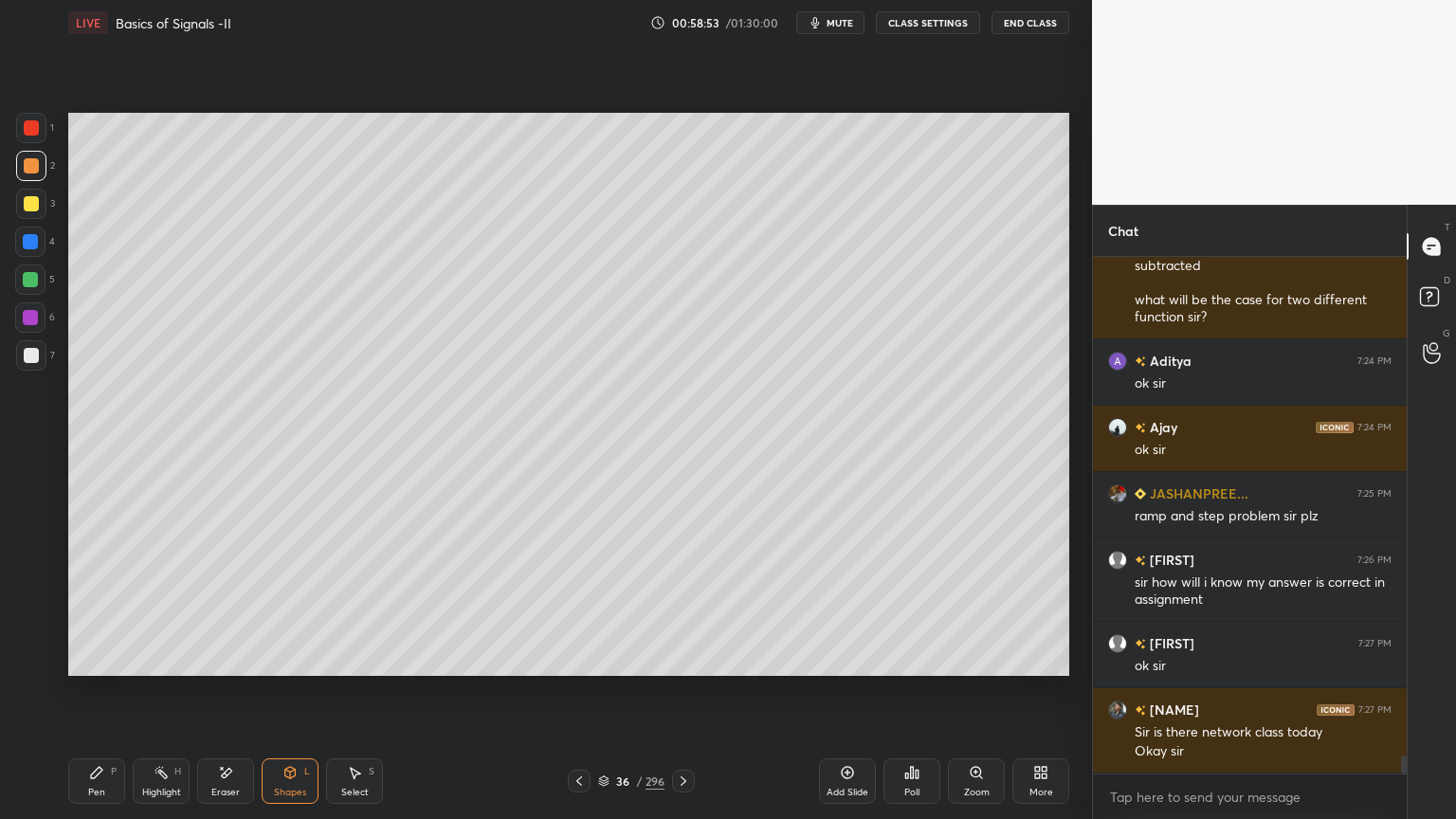 click on "Pen P" at bounding box center (97, 781) 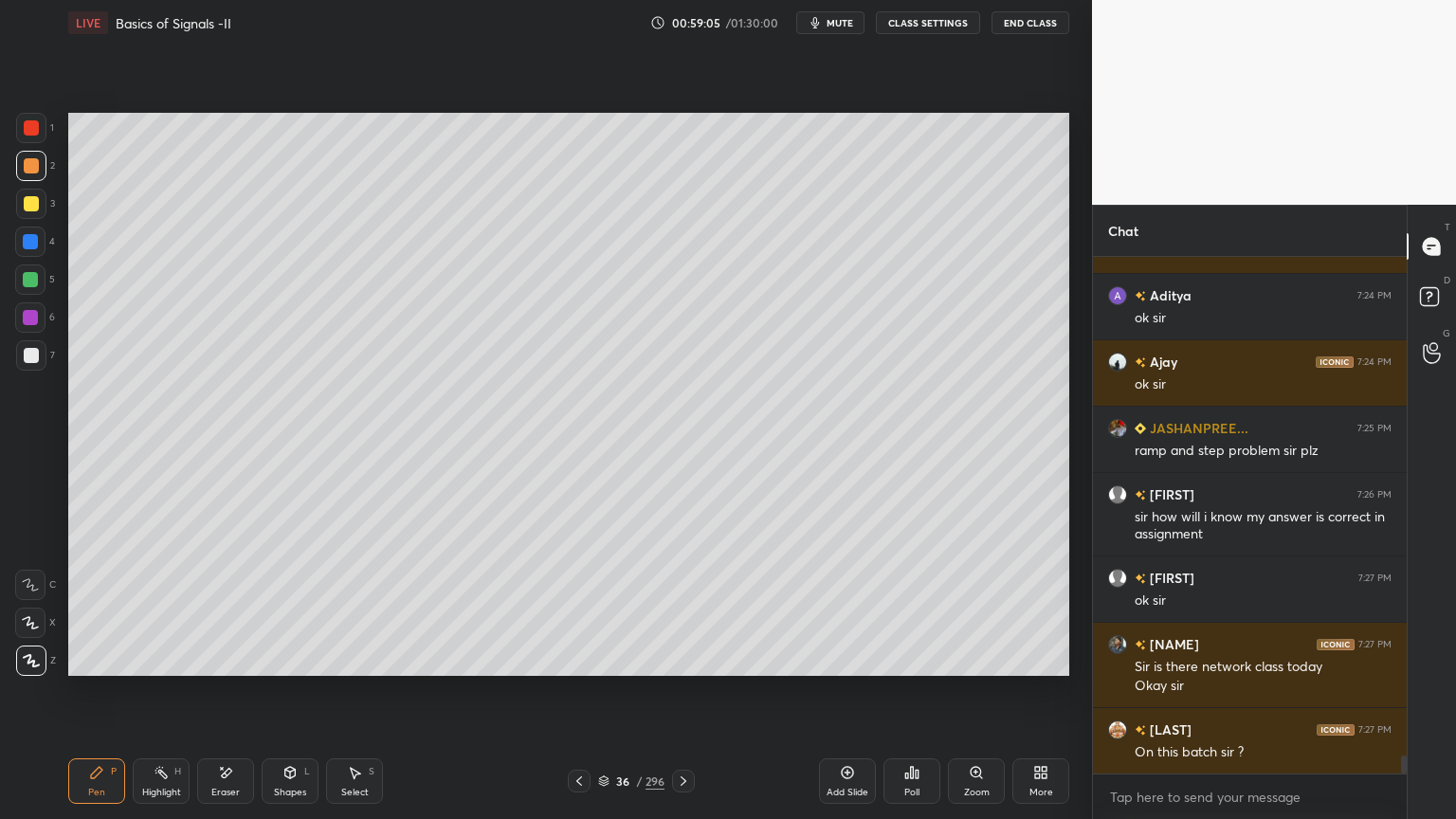 scroll, scrollTop: 14134, scrollLeft: 0, axis: vertical 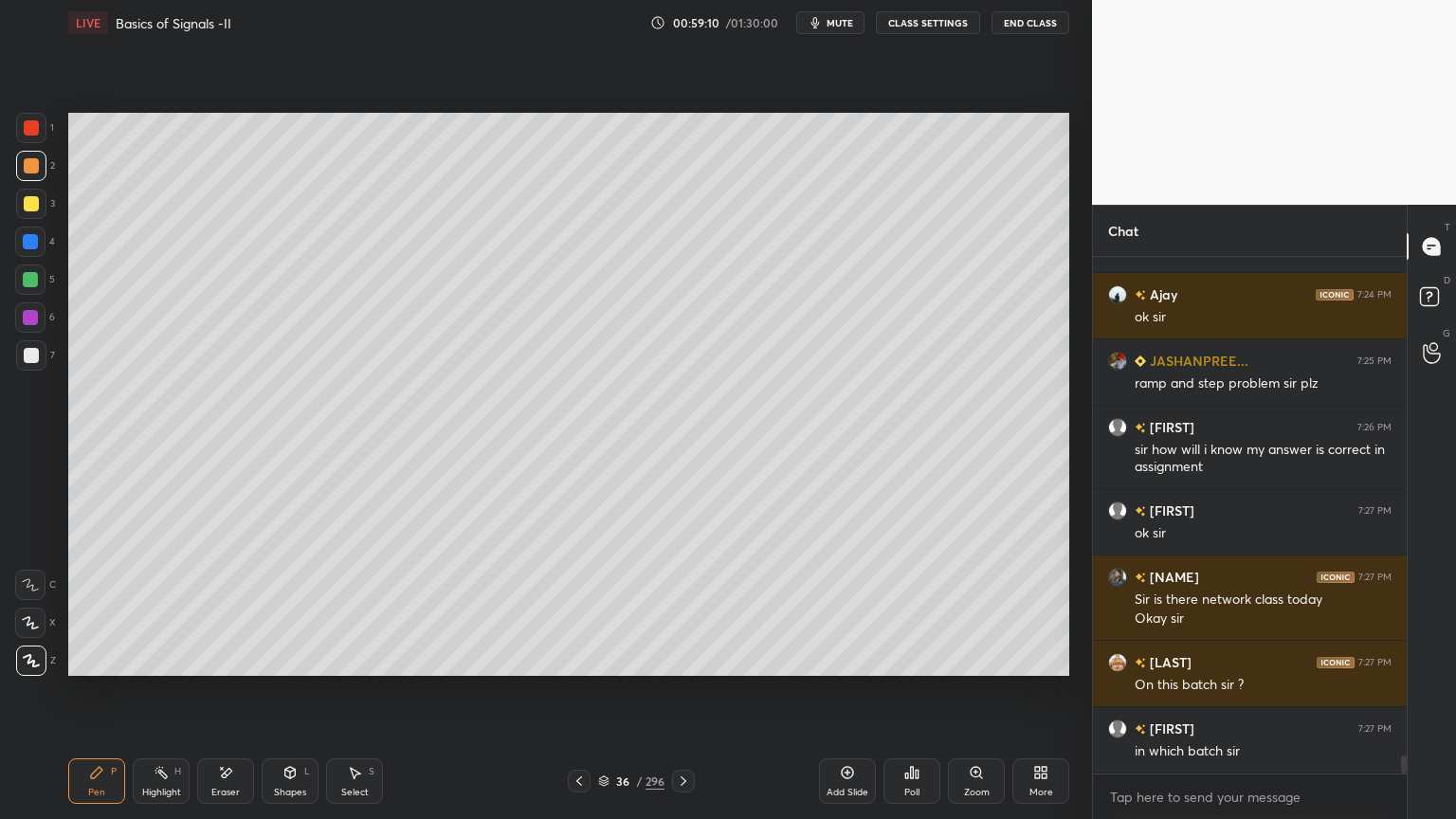 click at bounding box center [31, 204] 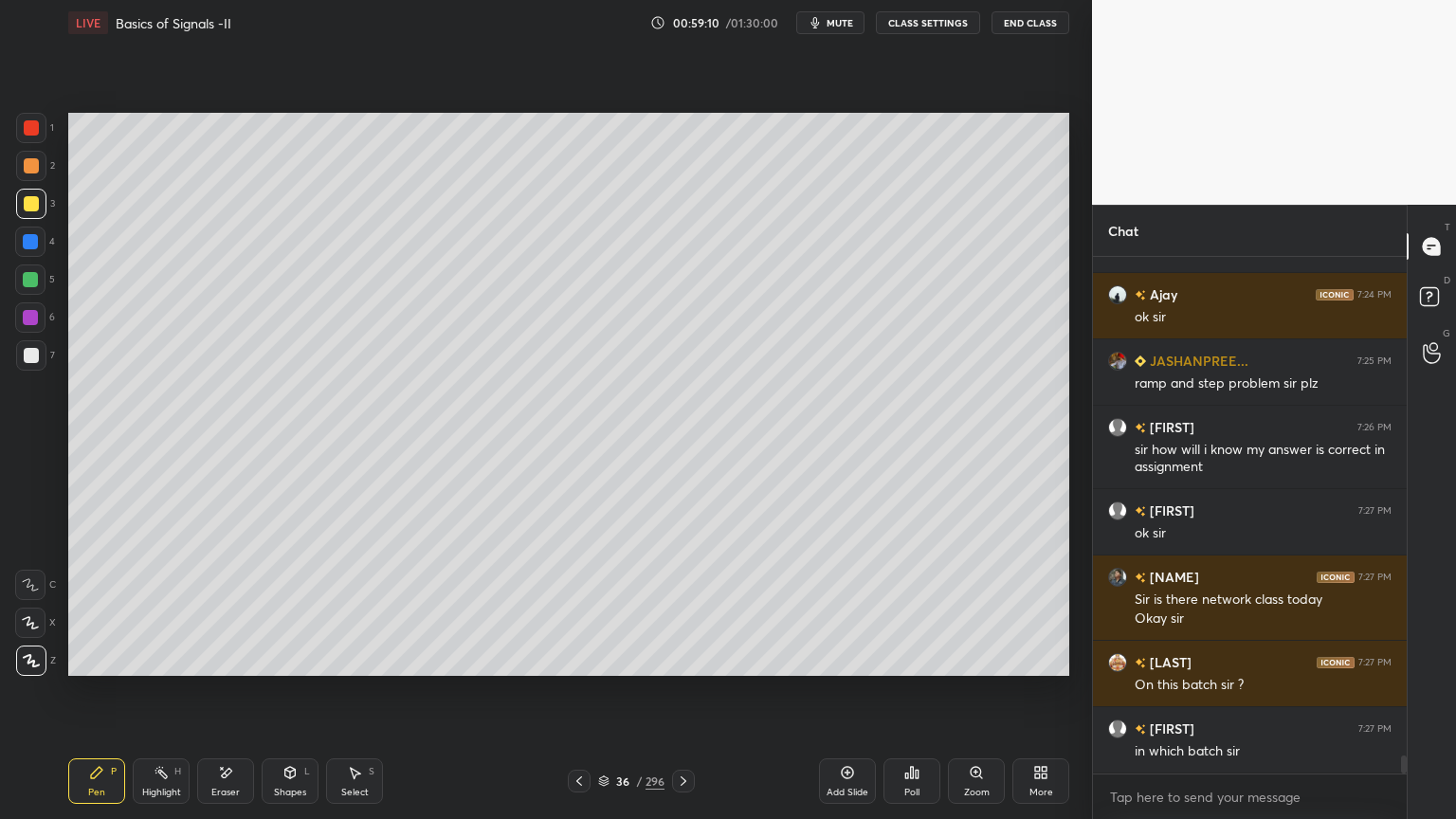 click on "Shapes" at bounding box center (290, 792) 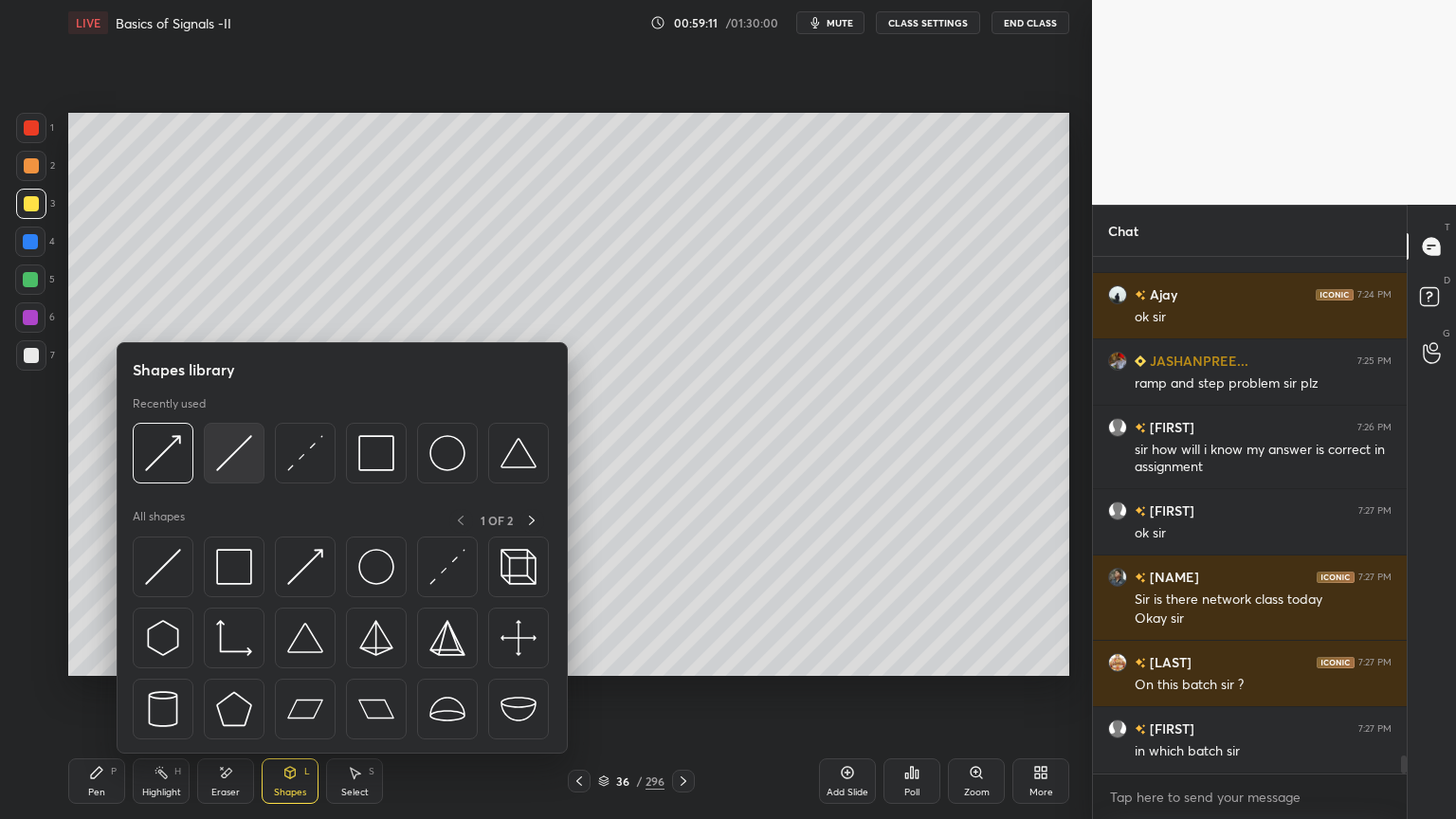 click at bounding box center [234, 453] 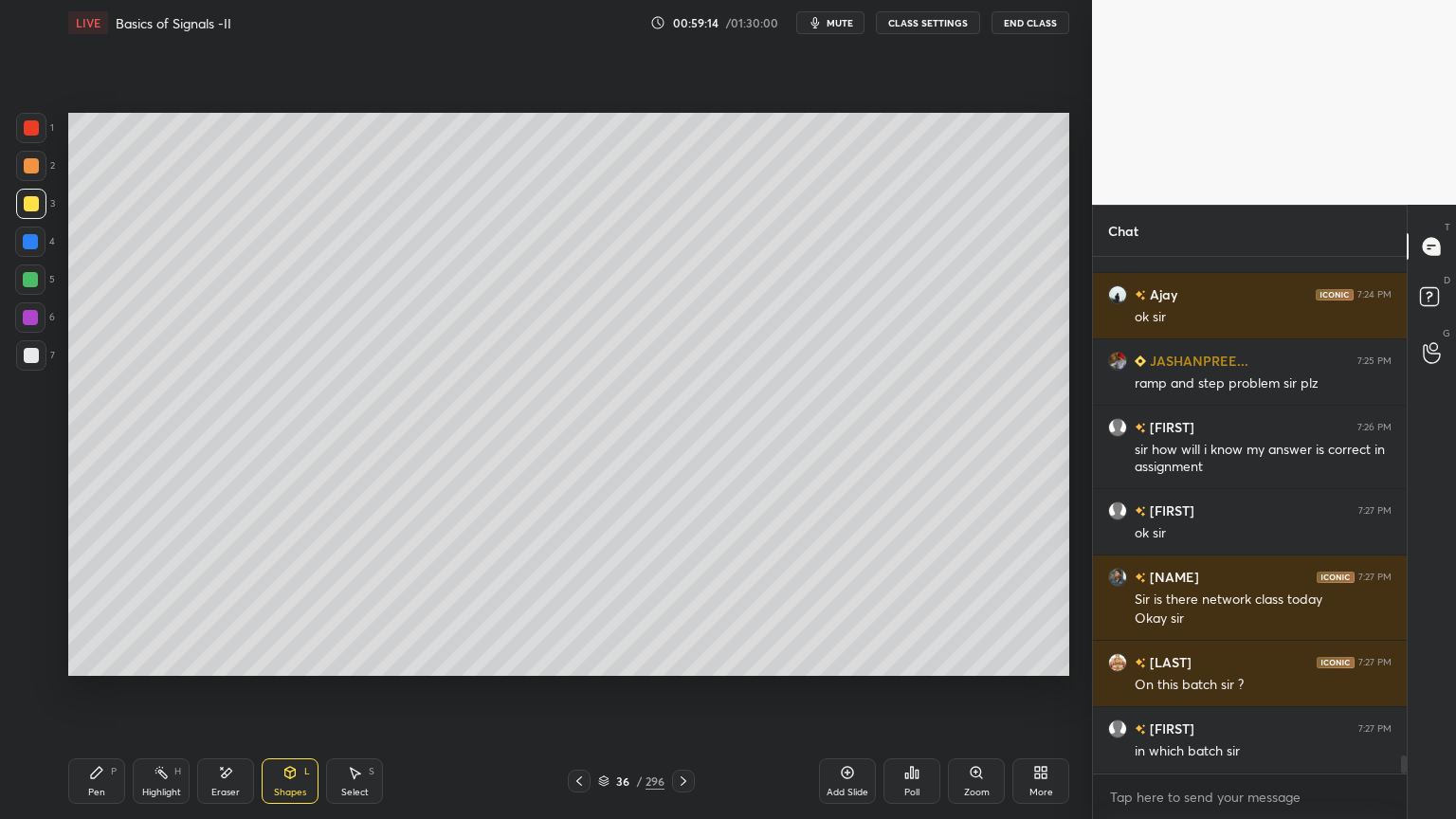 scroll, scrollTop: 14200, scrollLeft: 0, axis: vertical 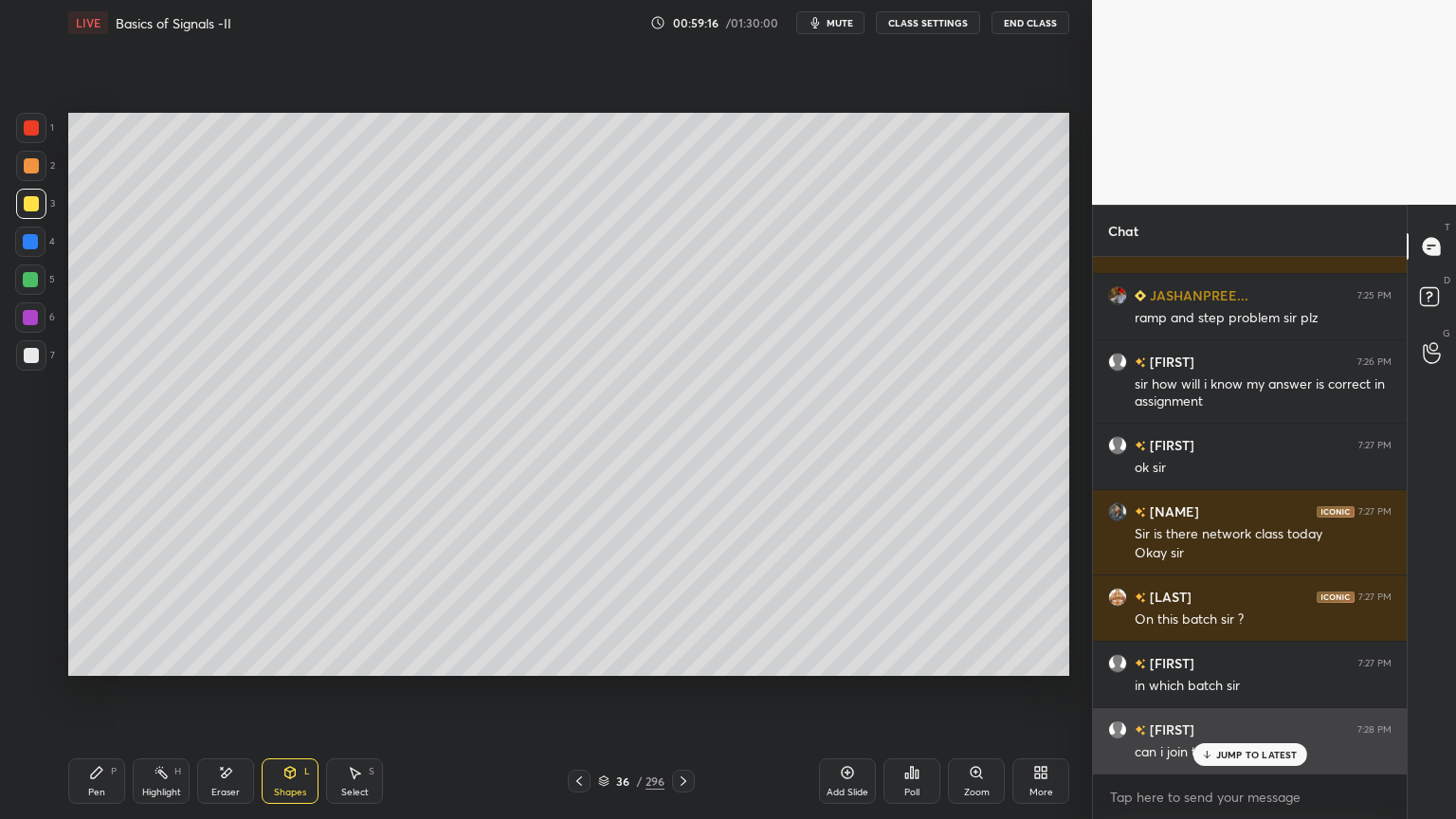 click on "JUMP TO LATEST" at bounding box center (1257, 755) 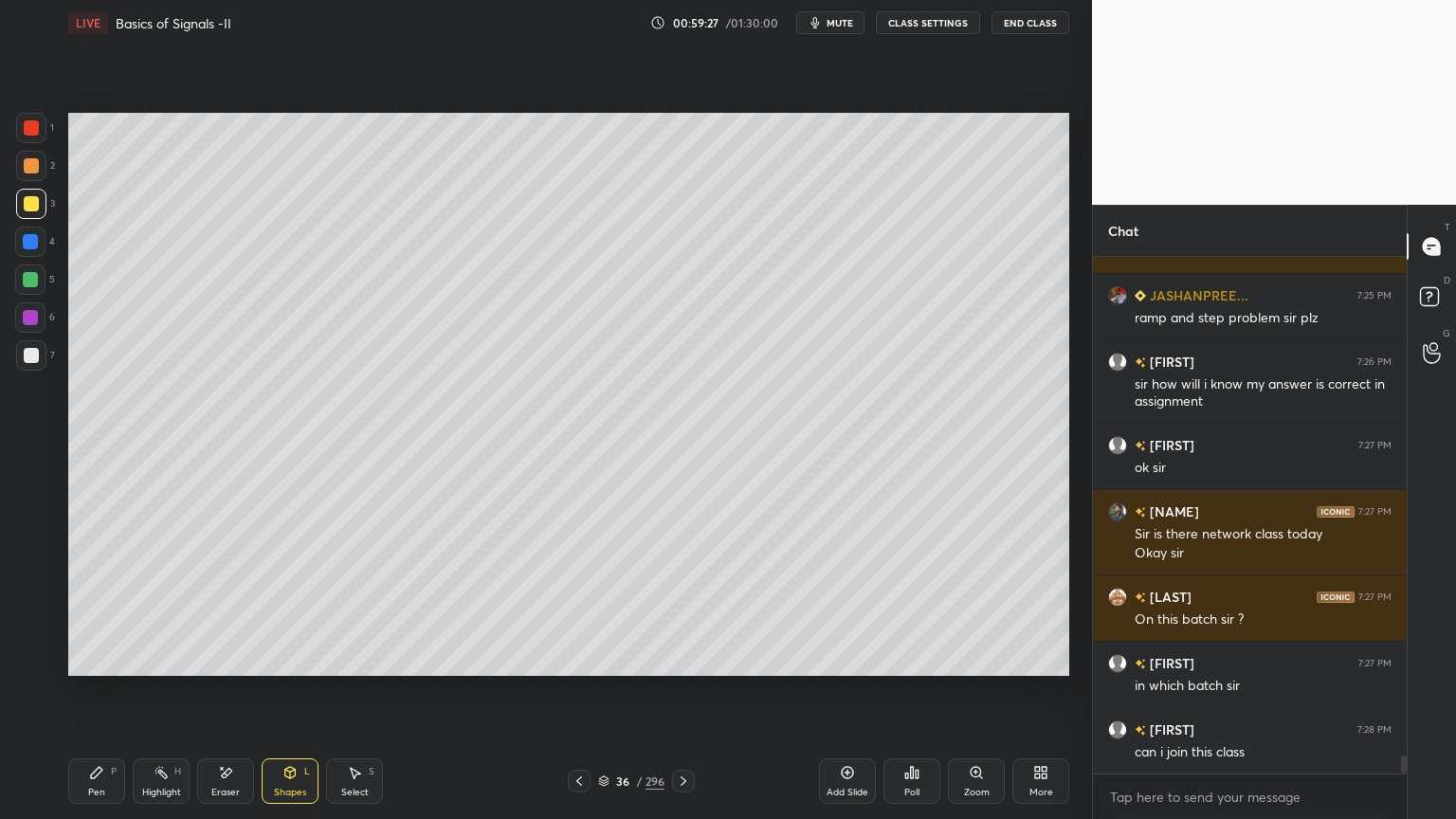 click at bounding box center [31, 204] 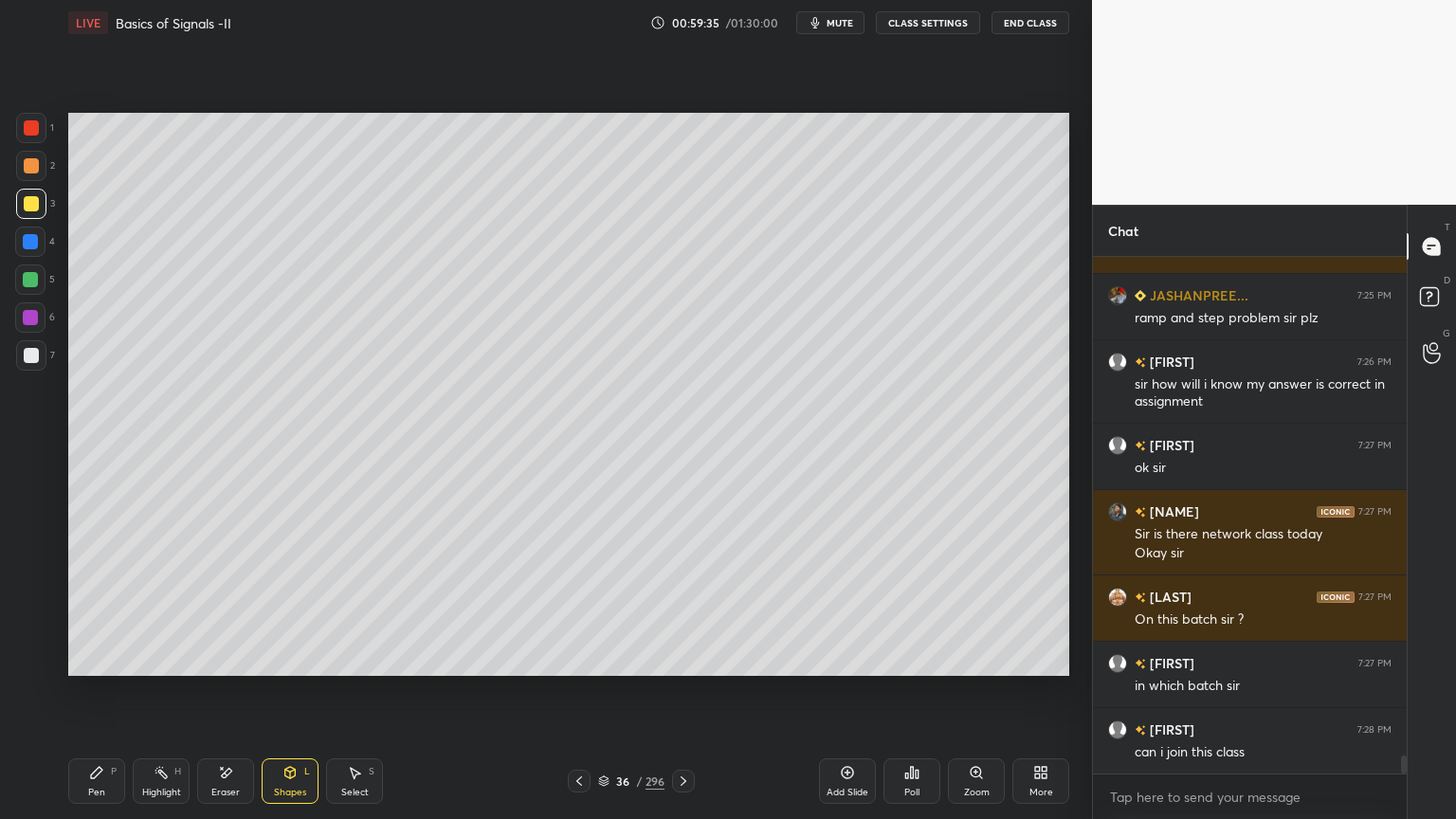 click on "Shapes L" at bounding box center (290, 781) 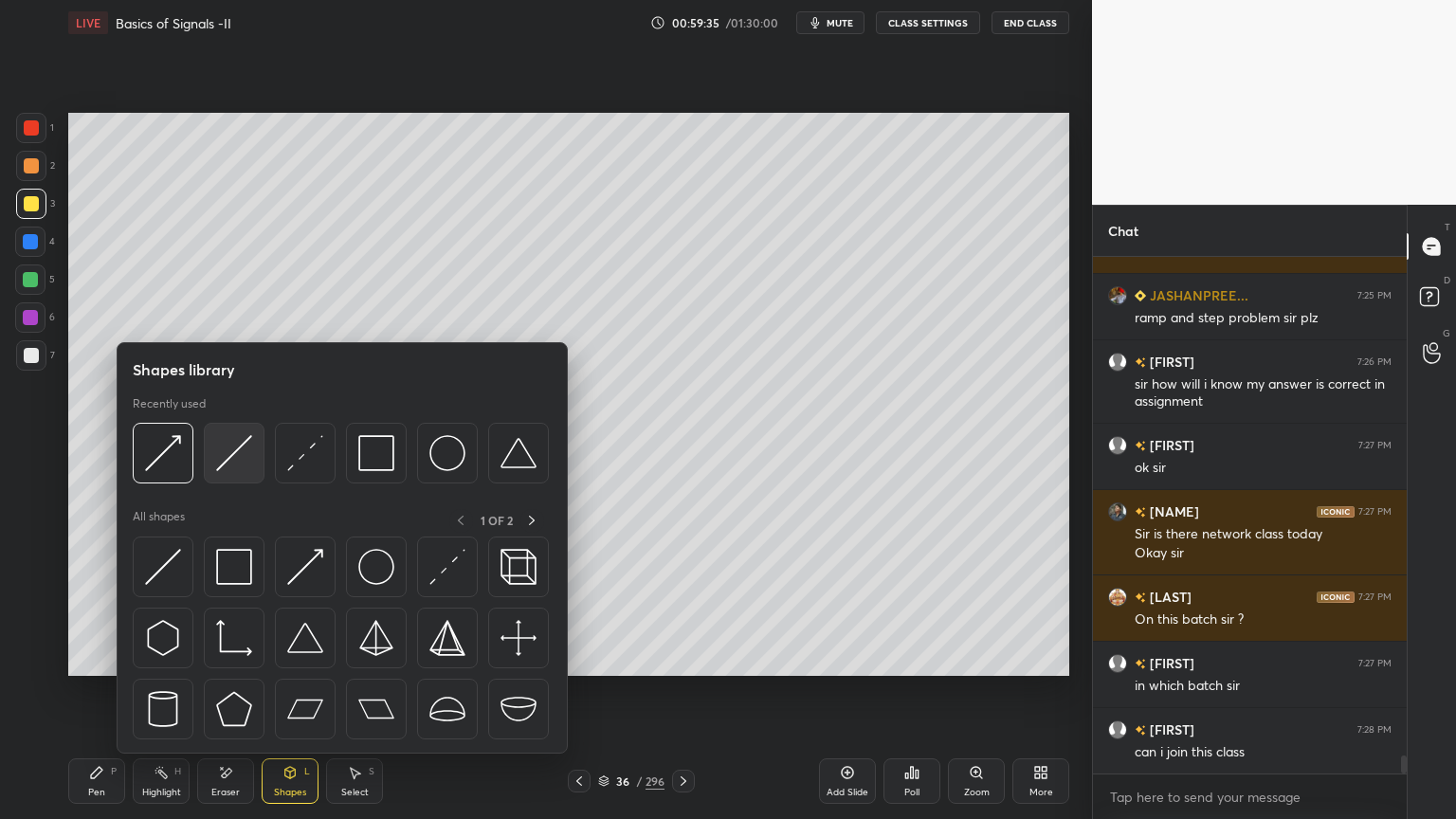 click at bounding box center [234, 453] 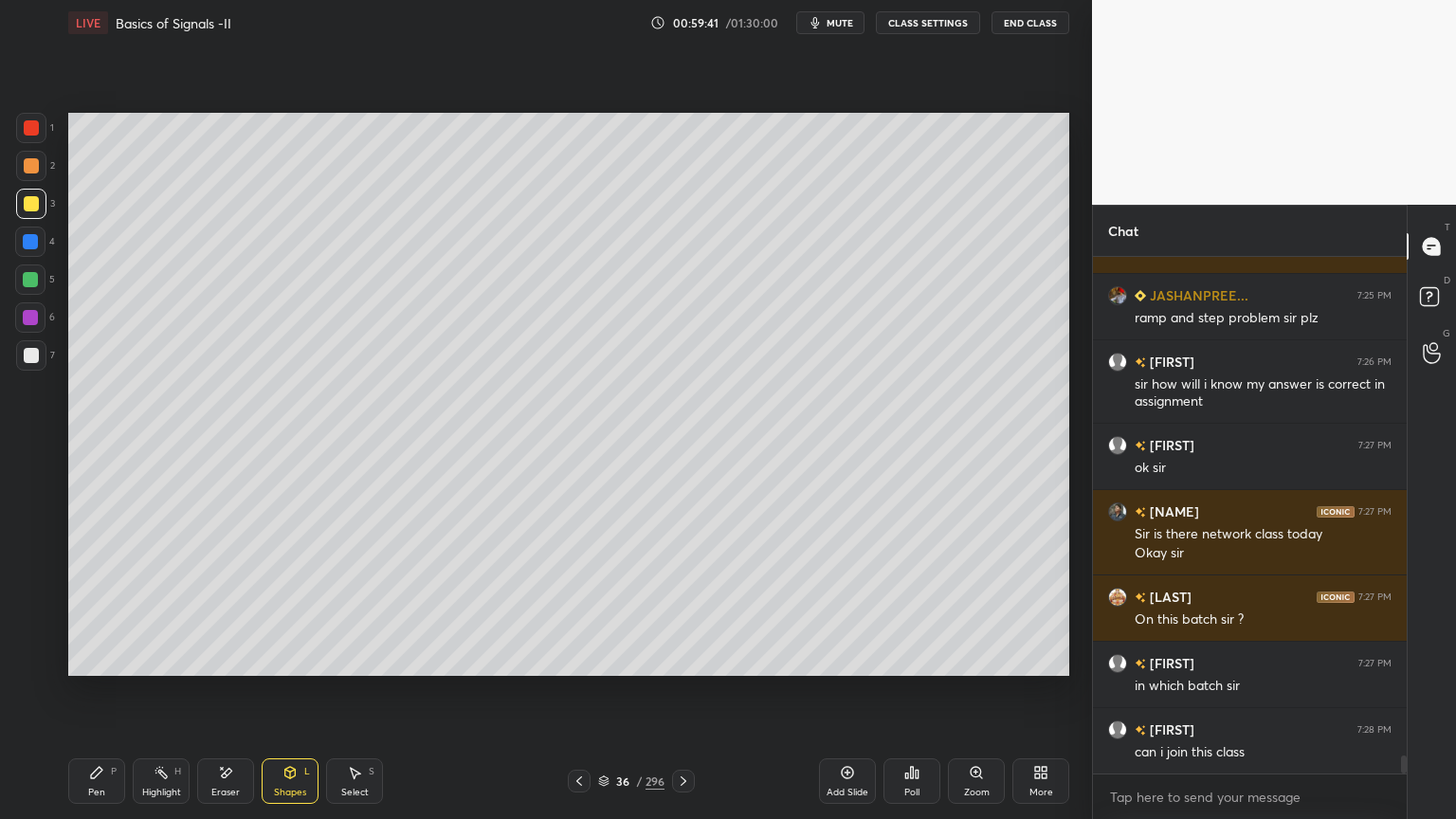 click on "Pen P" at bounding box center (97, 781) 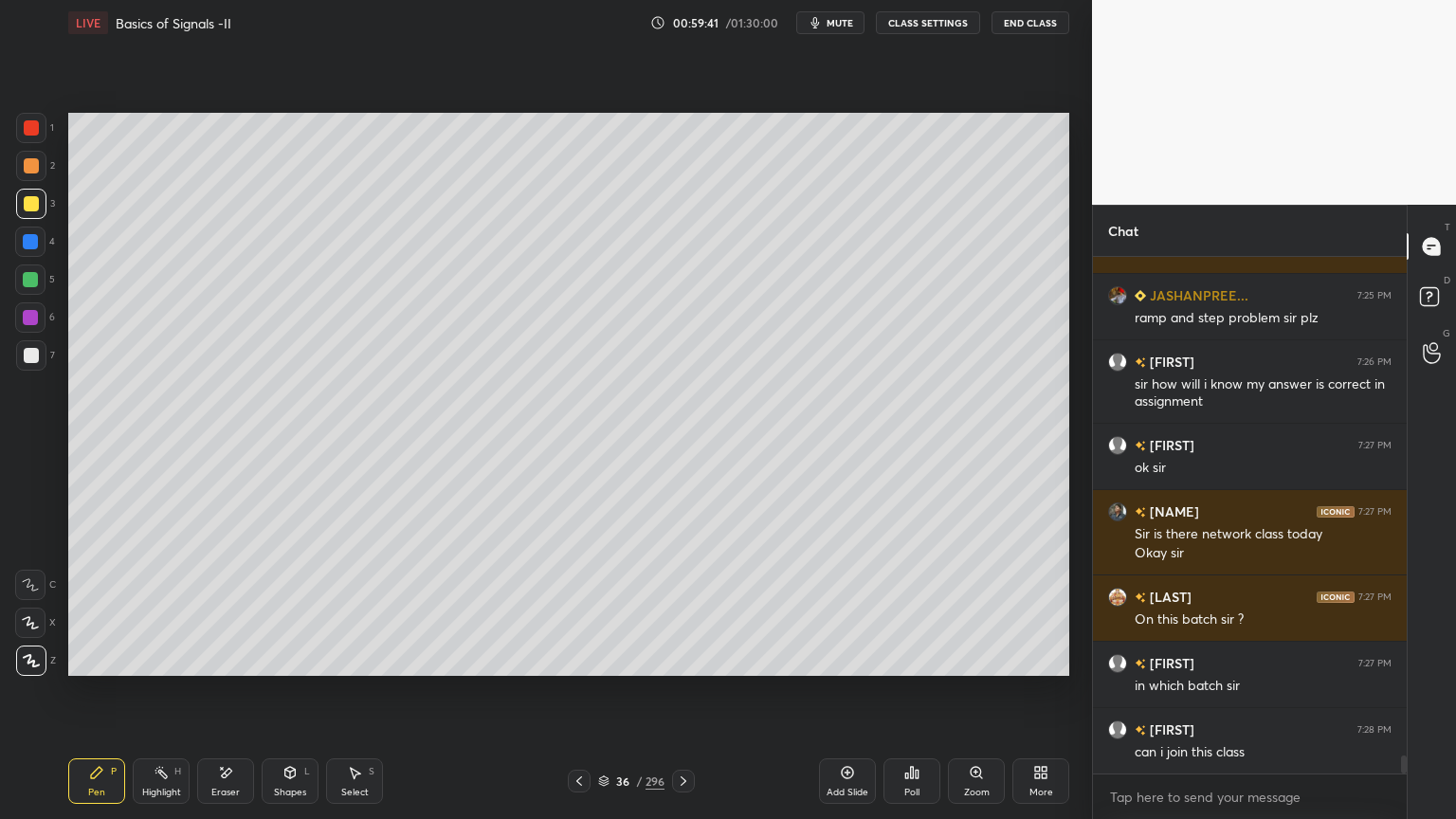 click on "Highlight H" at bounding box center [161, 781] 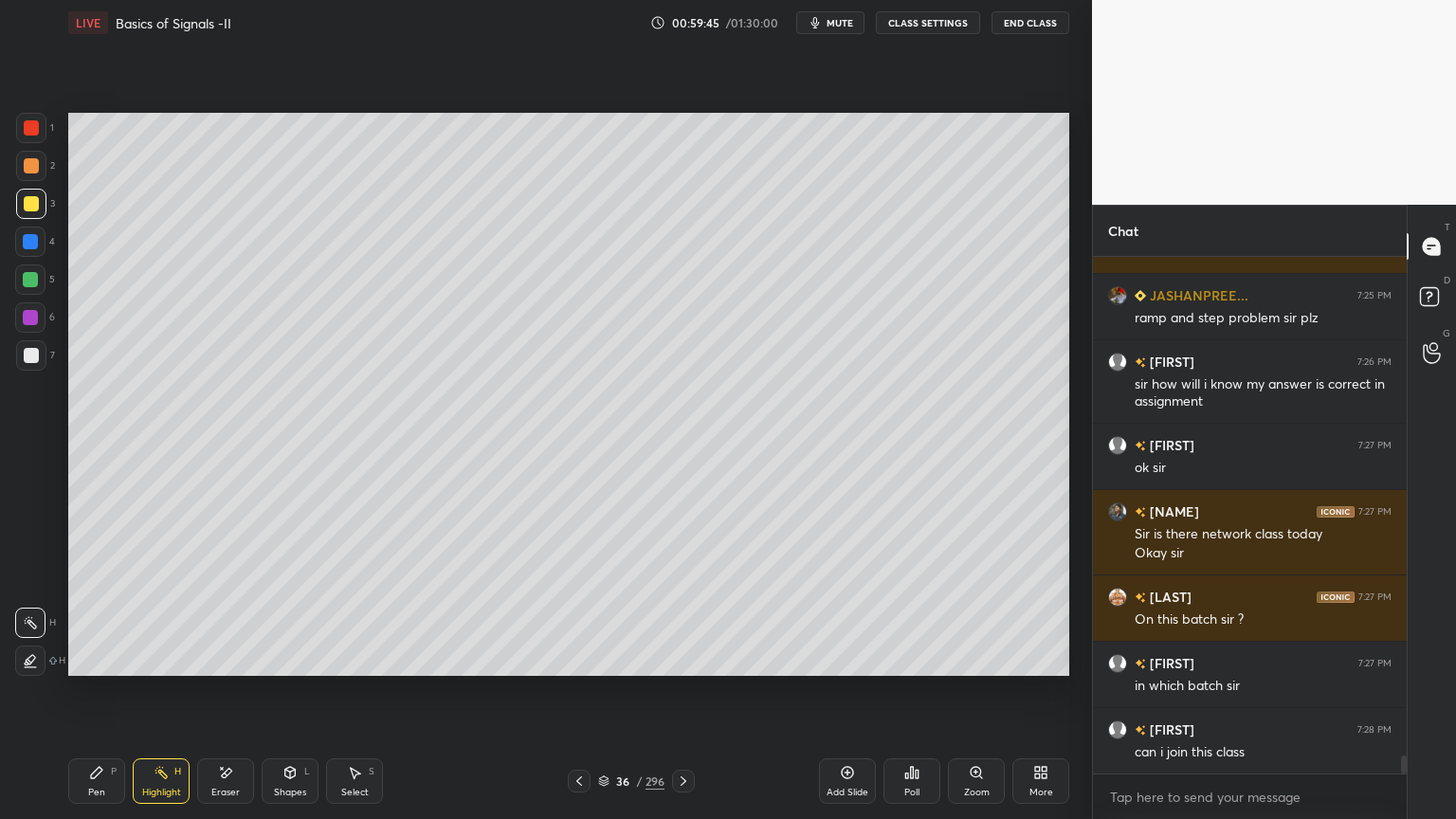 click on "Pen P" at bounding box center (97, 781) 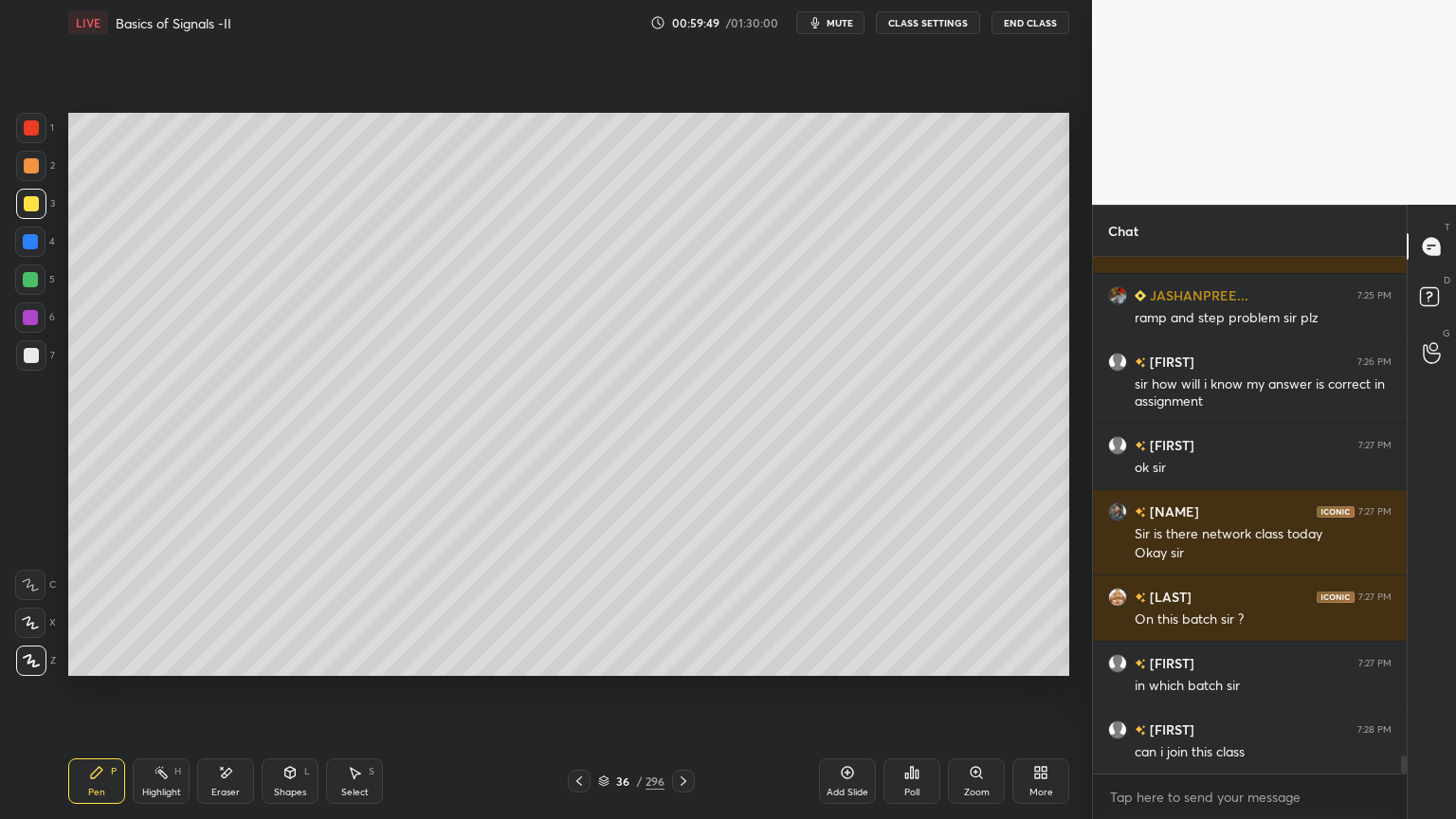 click on "Highlight H" at bounding box center (161, 781) 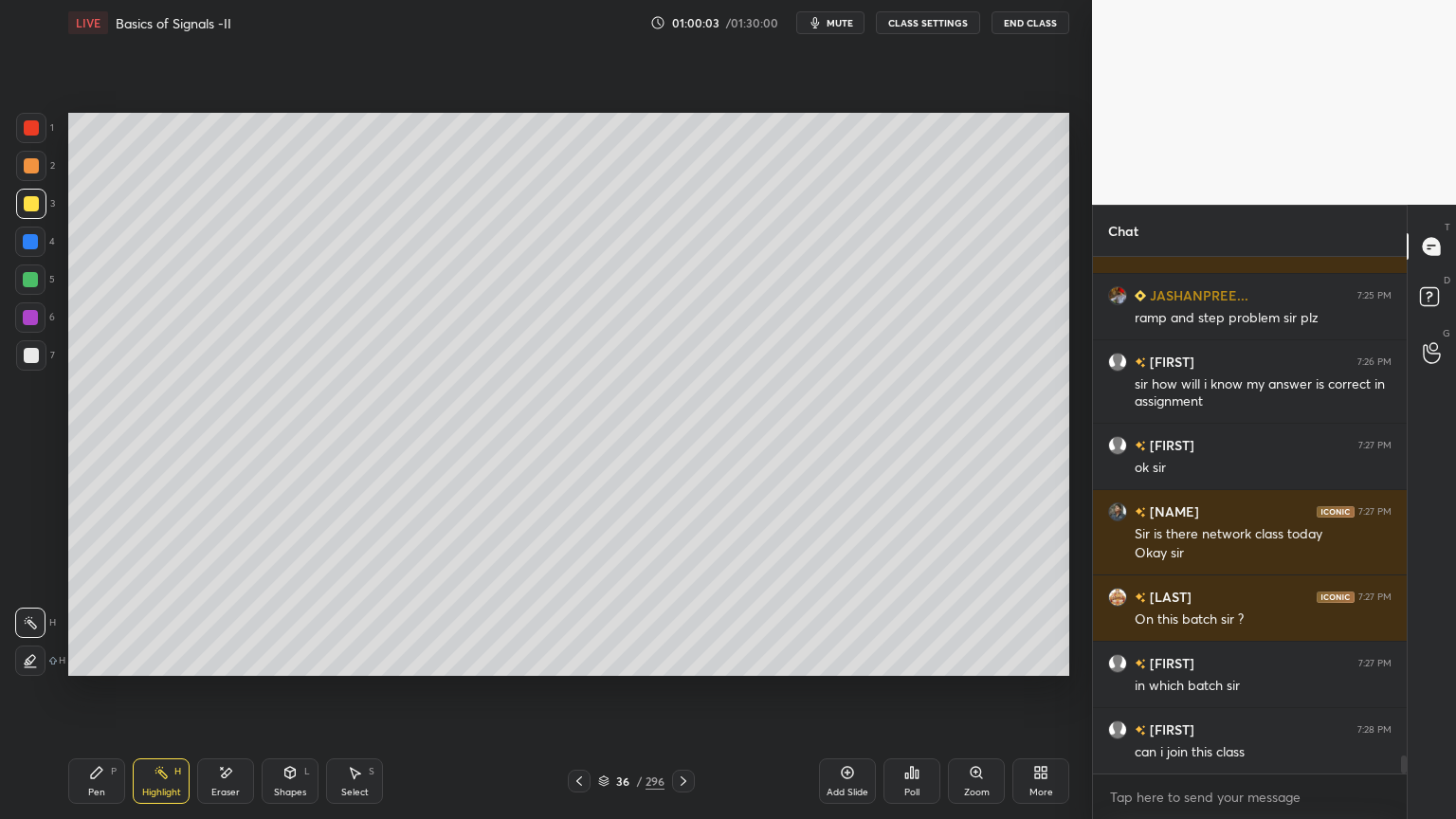 click on "Shapes L" at bounding box center (290, 781) 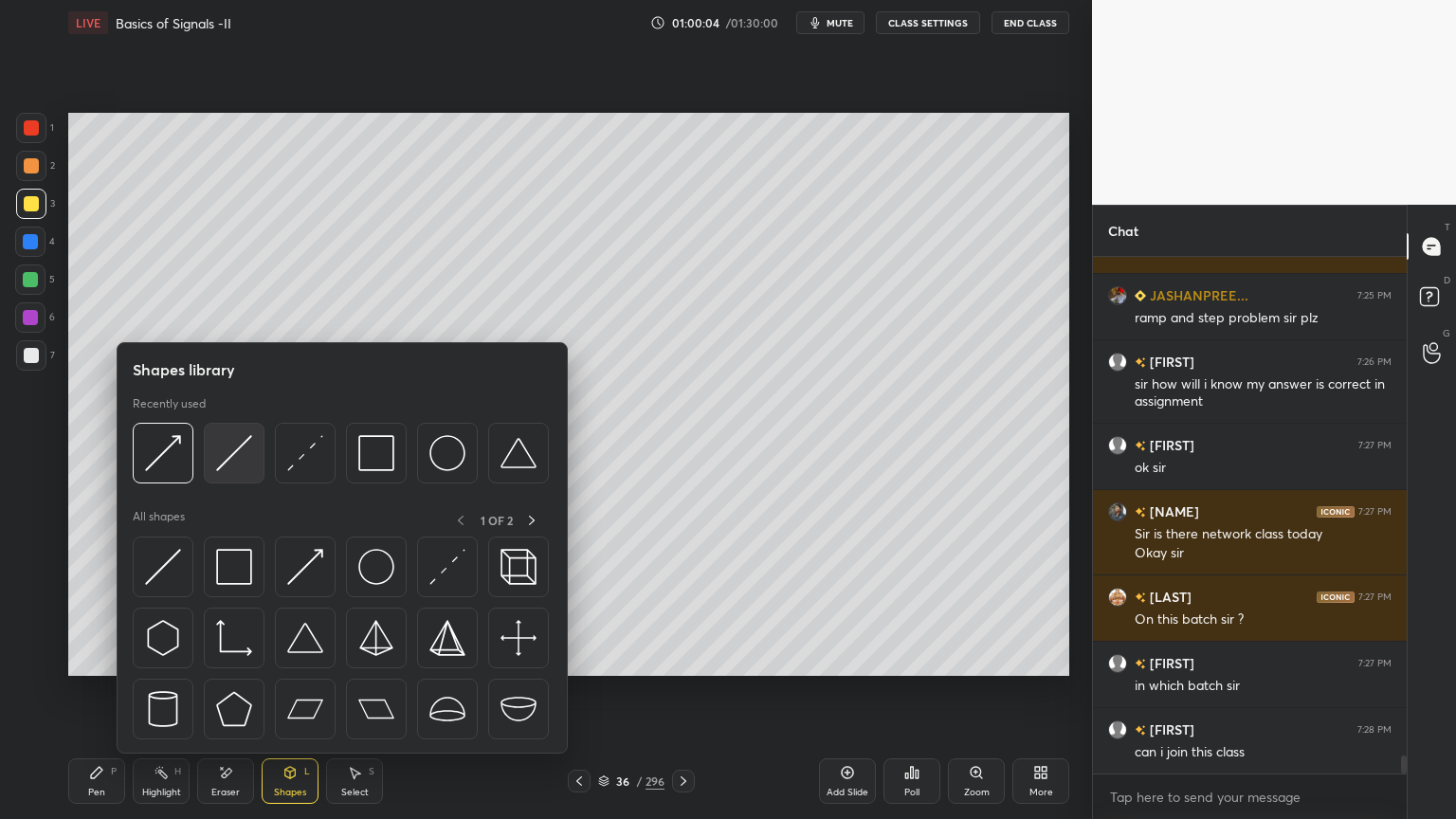 click at bounding box center (234, 453) 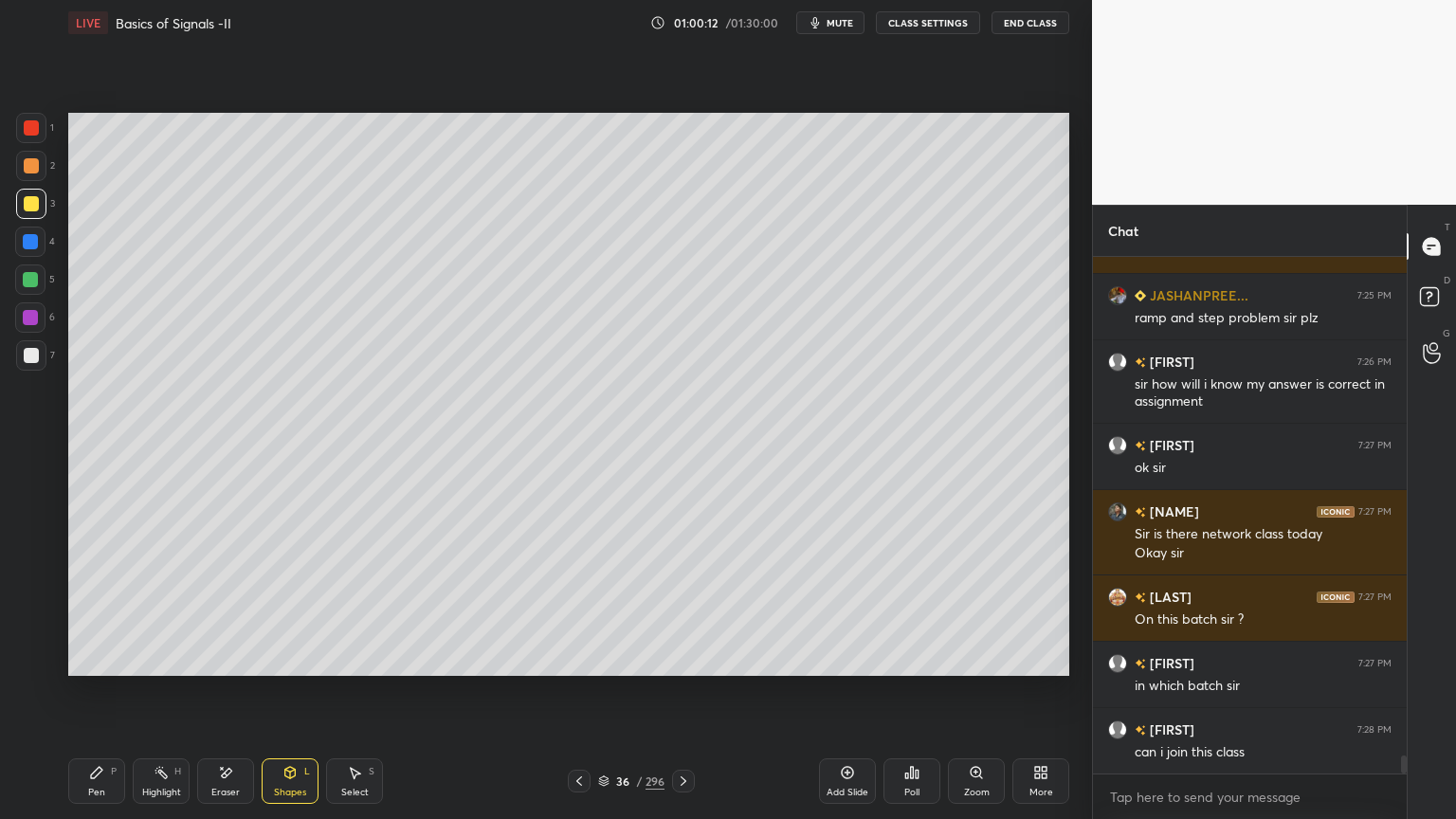click on "Pen P" at bounding box center [97, 781] 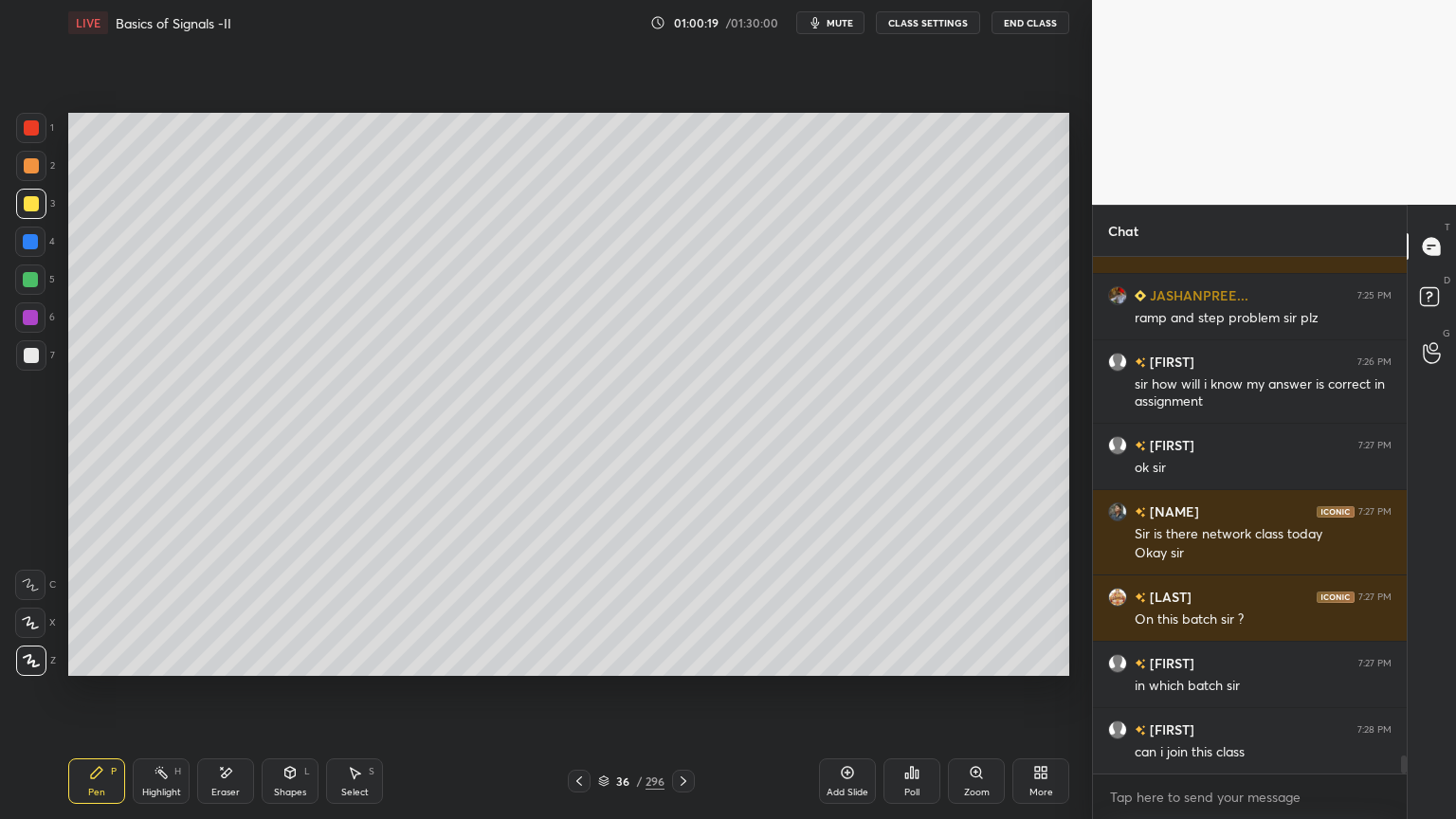 scroll, scrollTop: 14267, scrollLeft: 0, axis: vertical 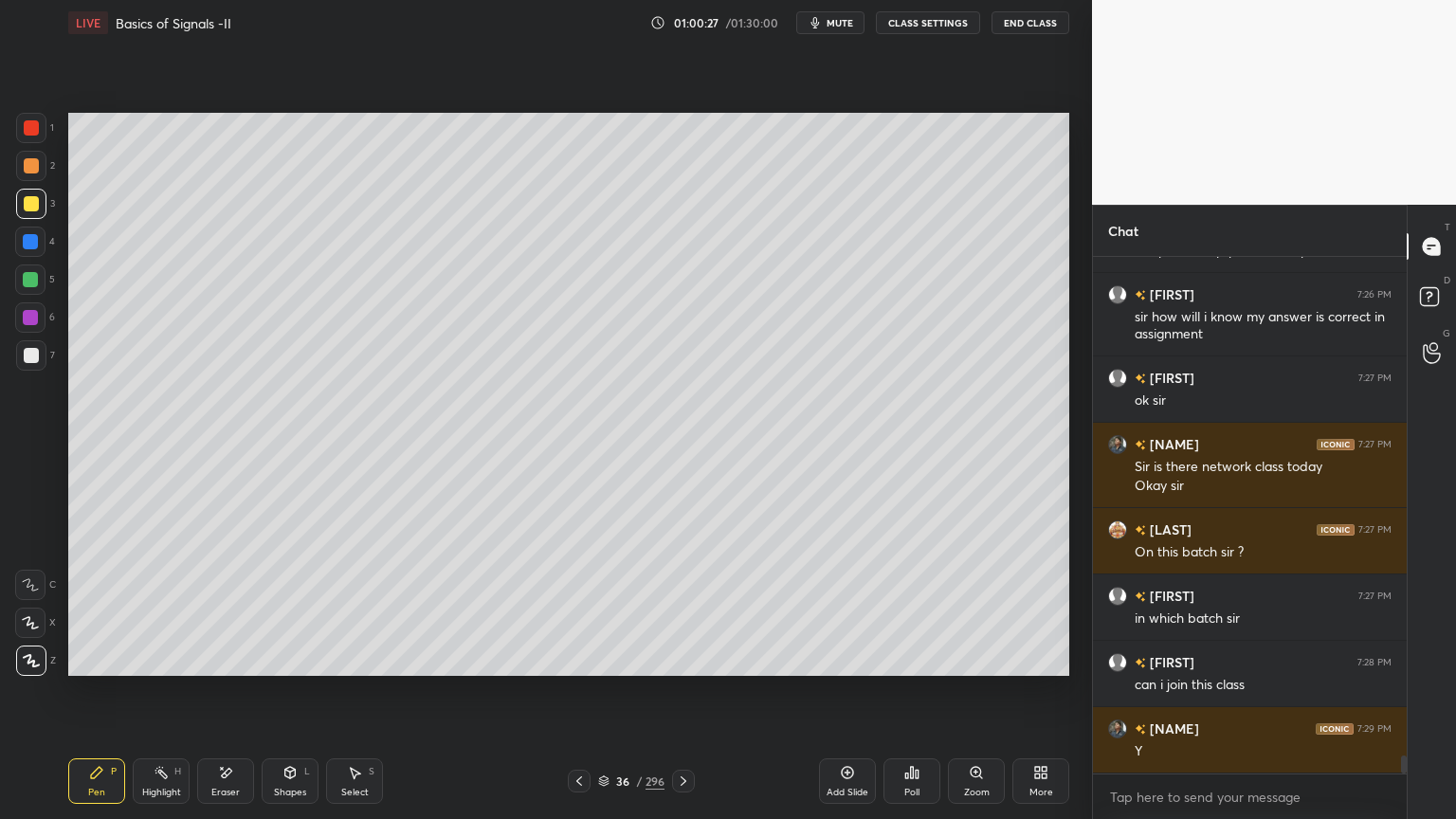 click 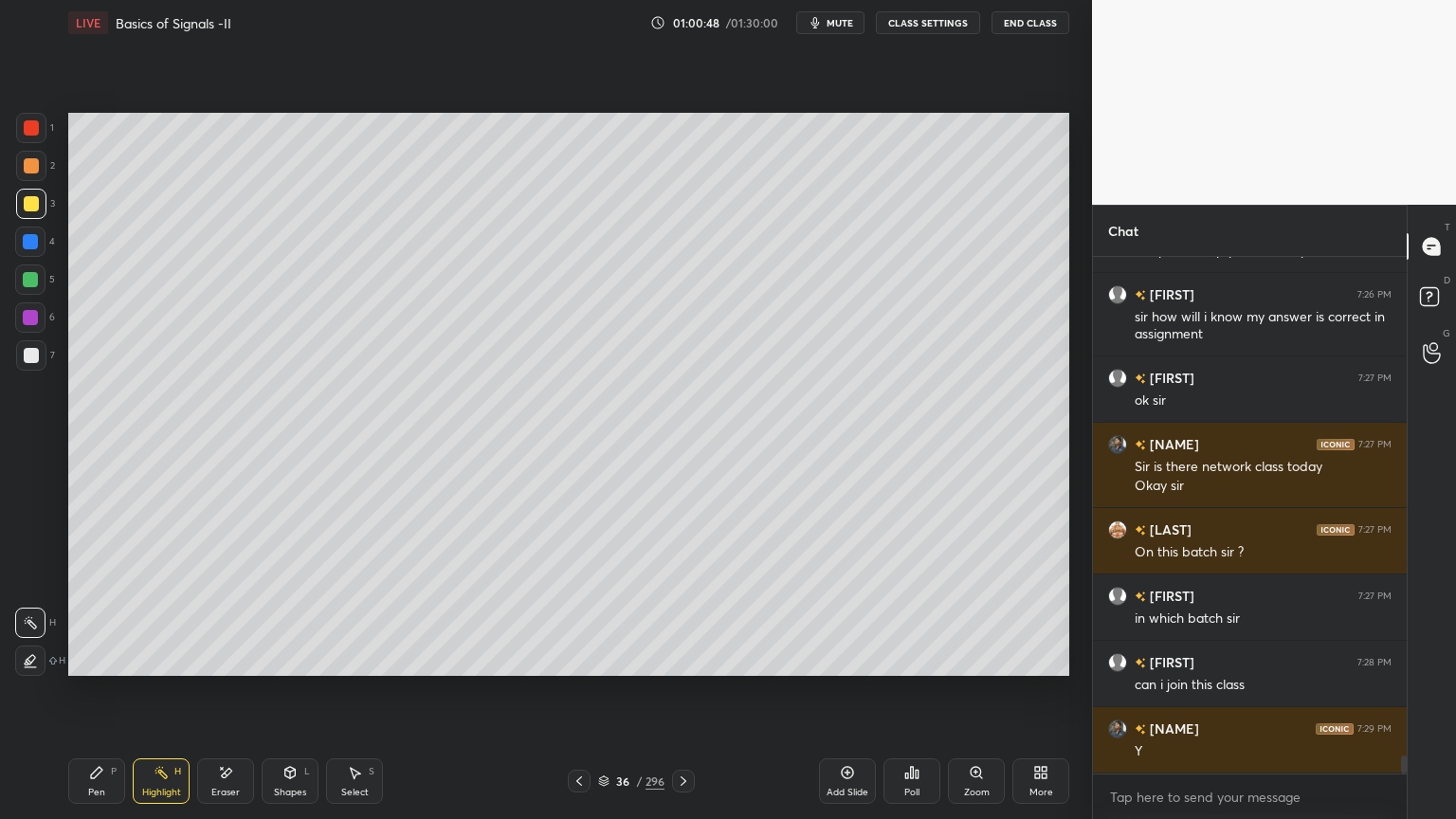 click on "Shapes" at bounding box center [290, 792] 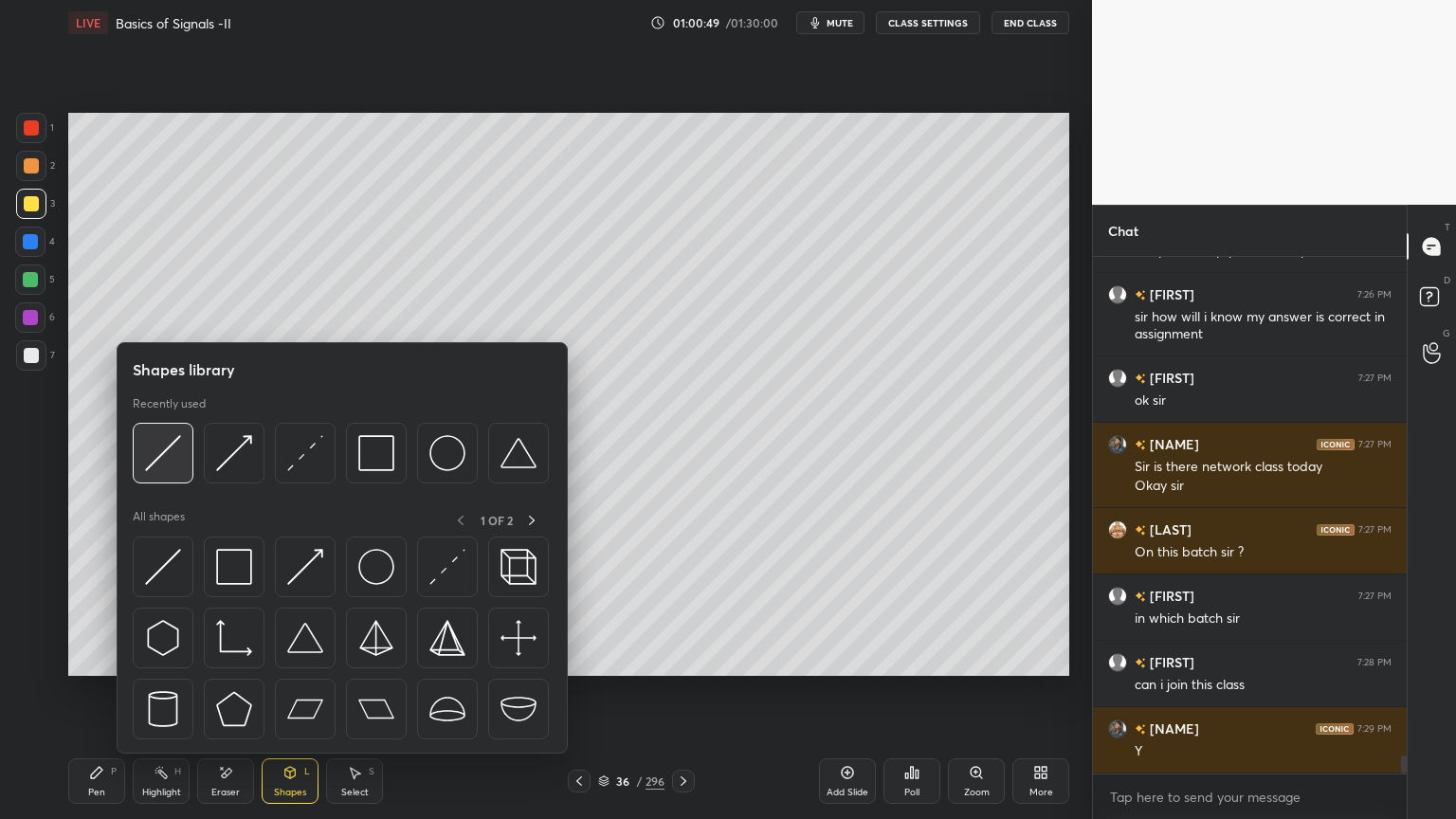click at bounding box center [163, 453] 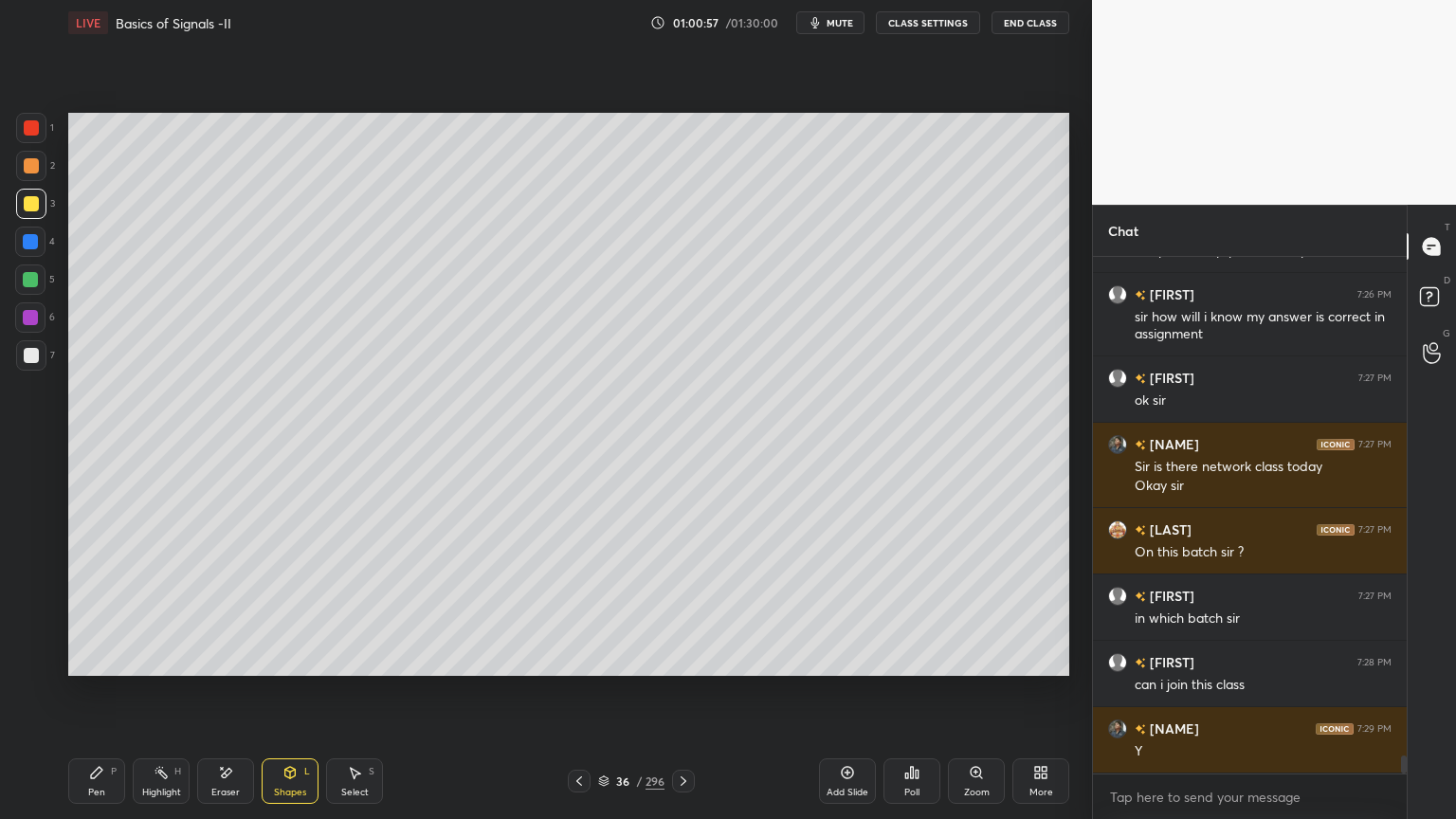 scroll, scrollTop: 14332, scrollLeft: 0, axis: vertical 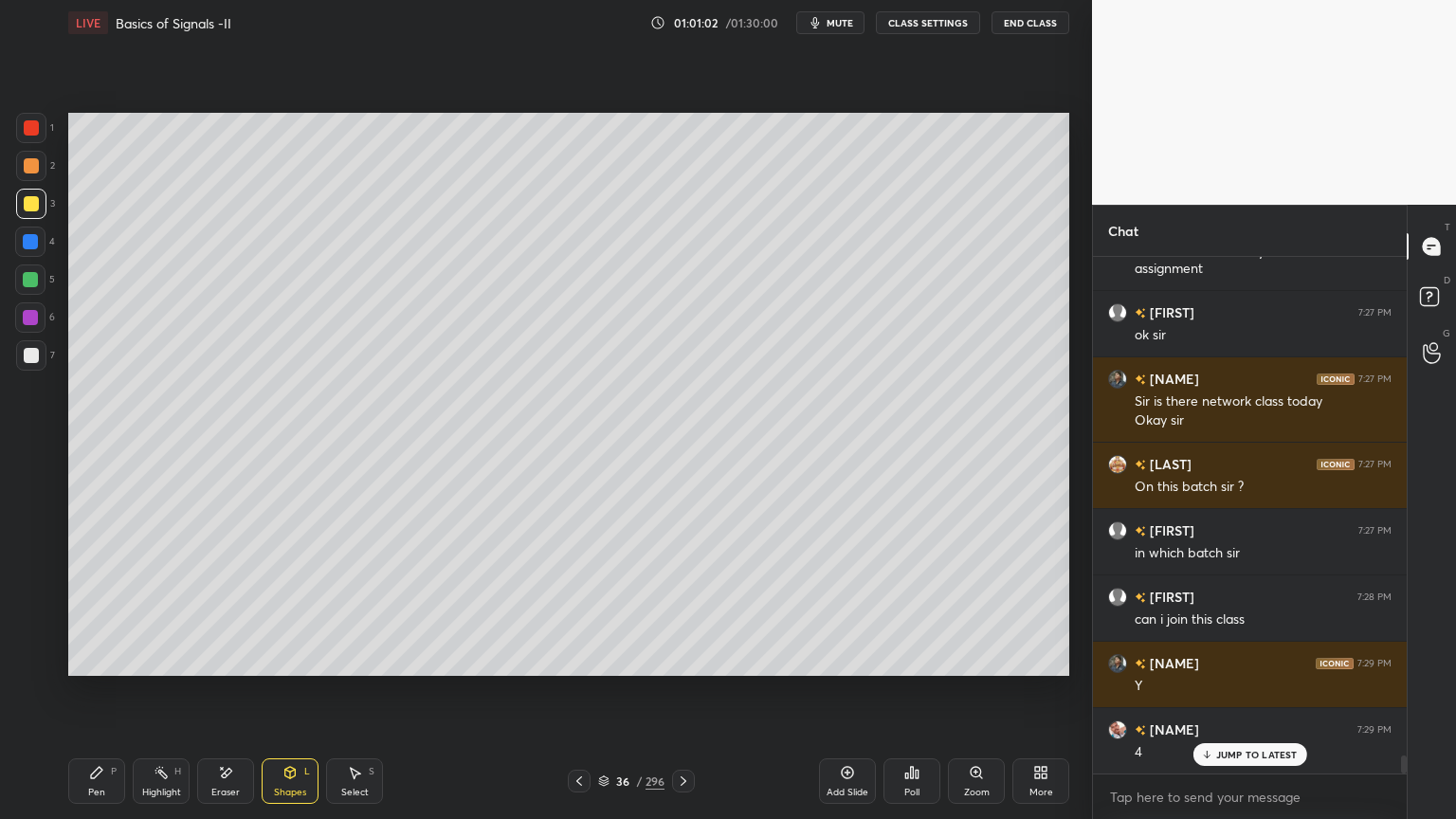 click on "Pen P" at bounding box center (97, 781) 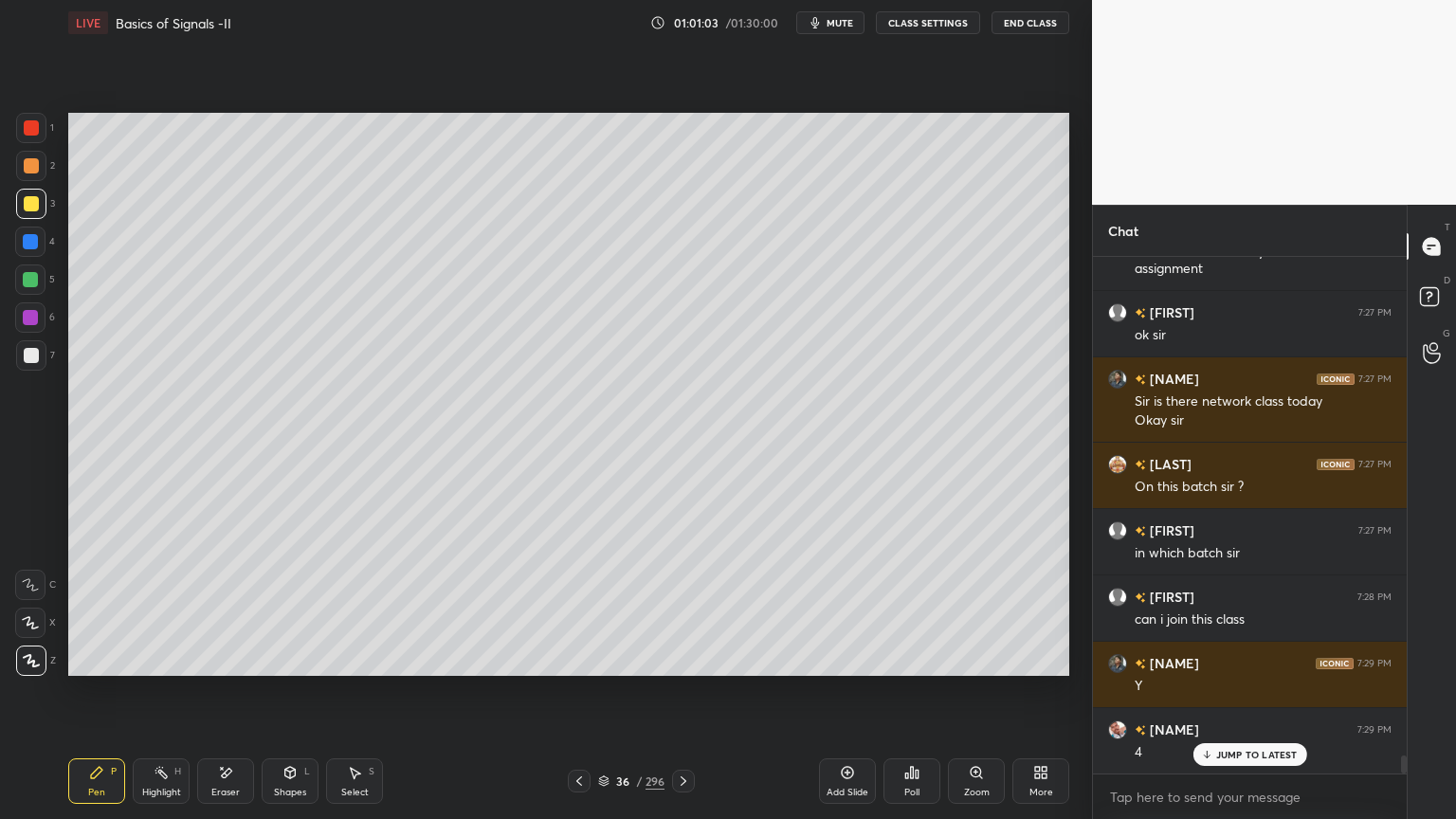 scroll, scrollTop: 14416, scrollLeft: 0, axis: vertical 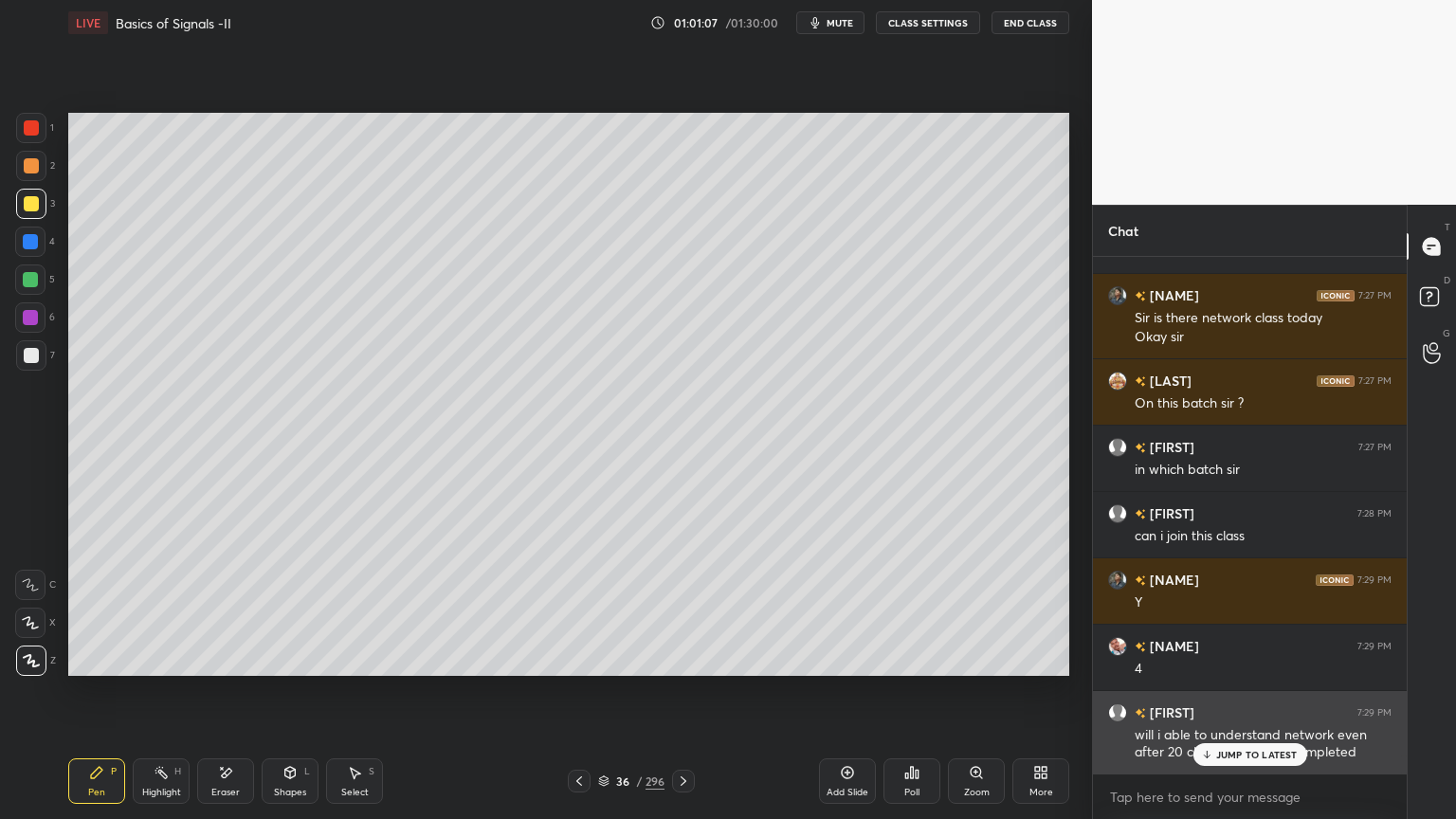 click on "JUMP TO LATEST" at bounding box center (1257, 755) 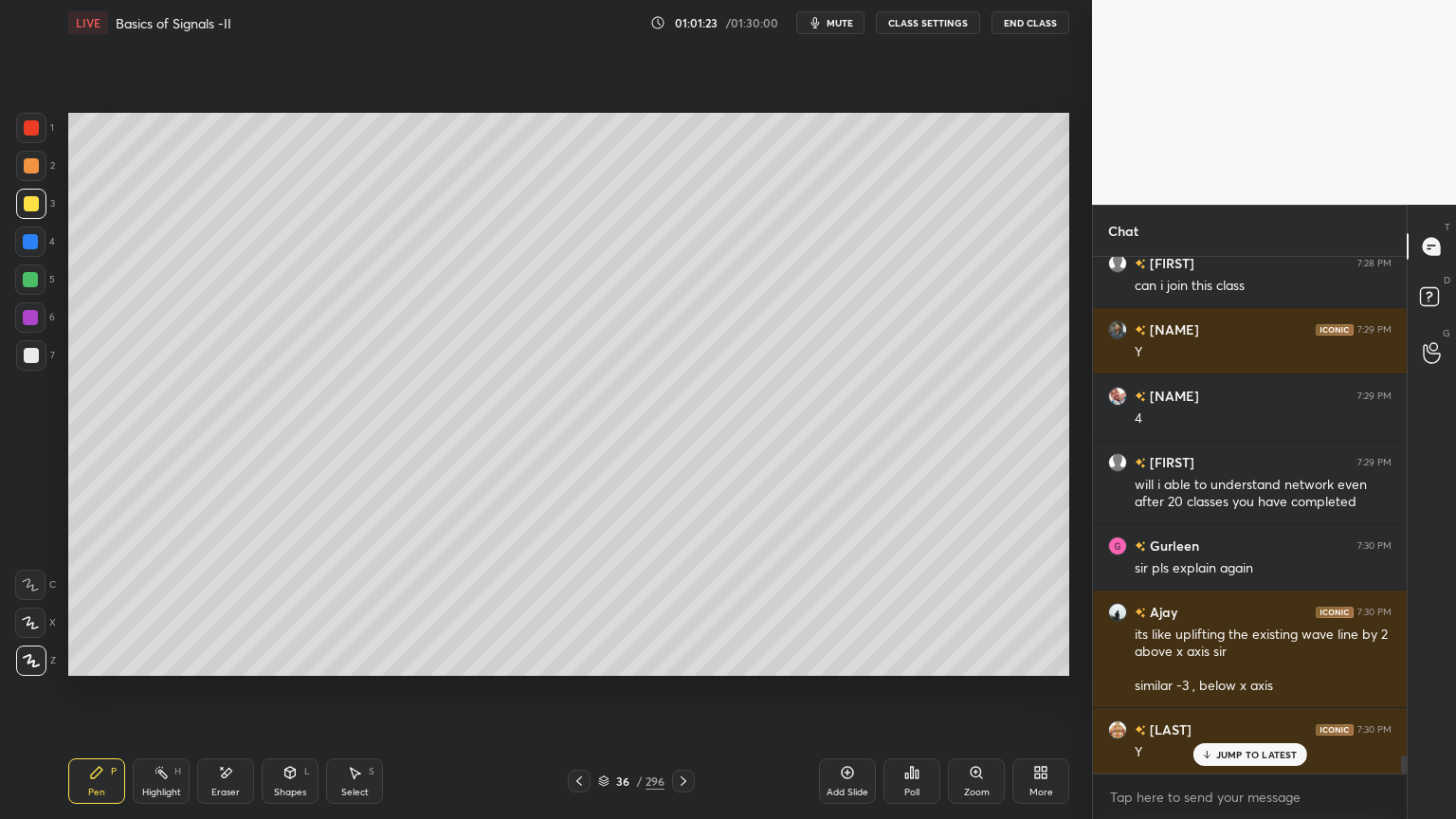 scroll, scrollTop: 14733, scrollLeft: 0, axis: vertical 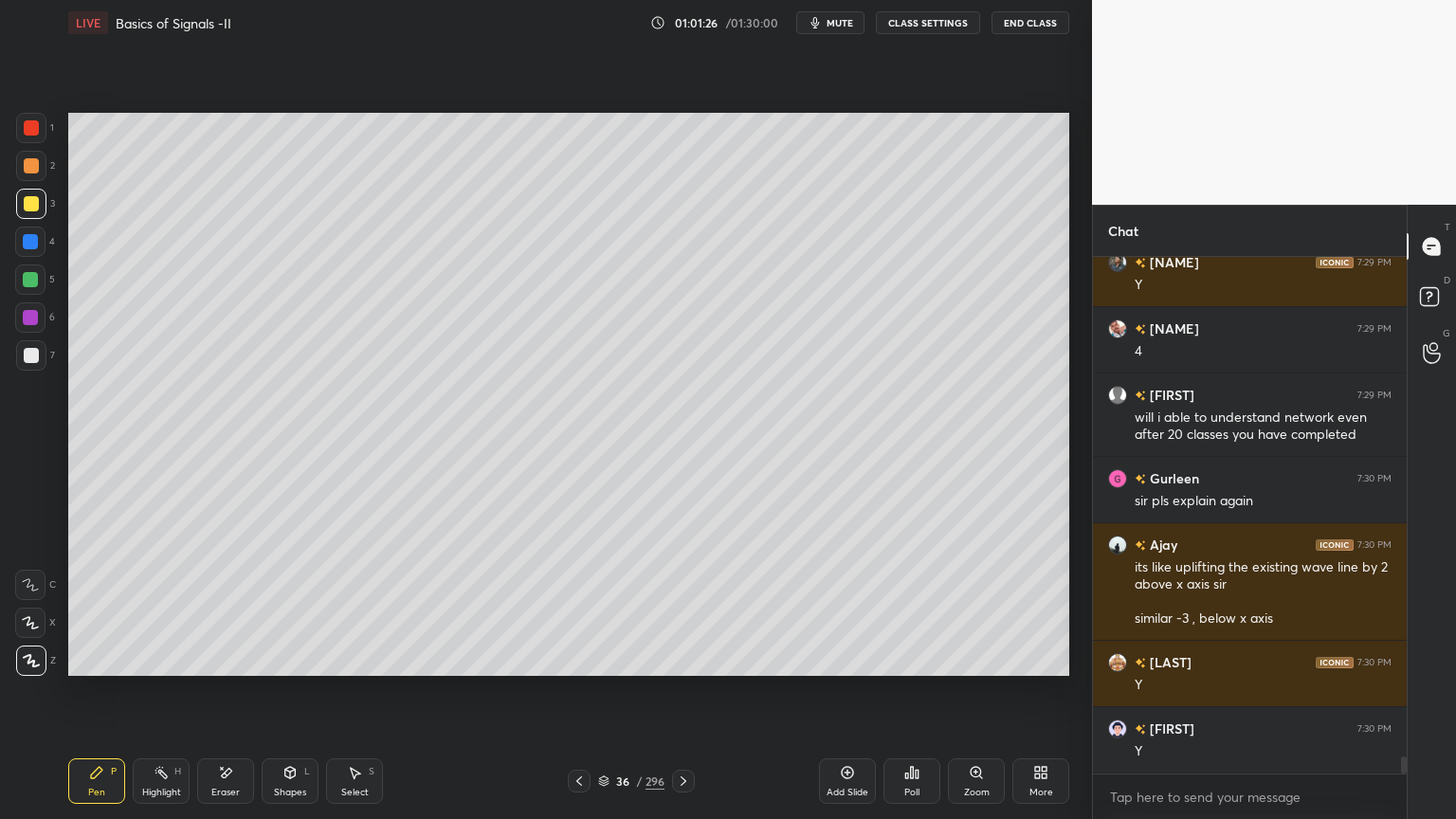 click on "Select" at bounding box center (355, 792) 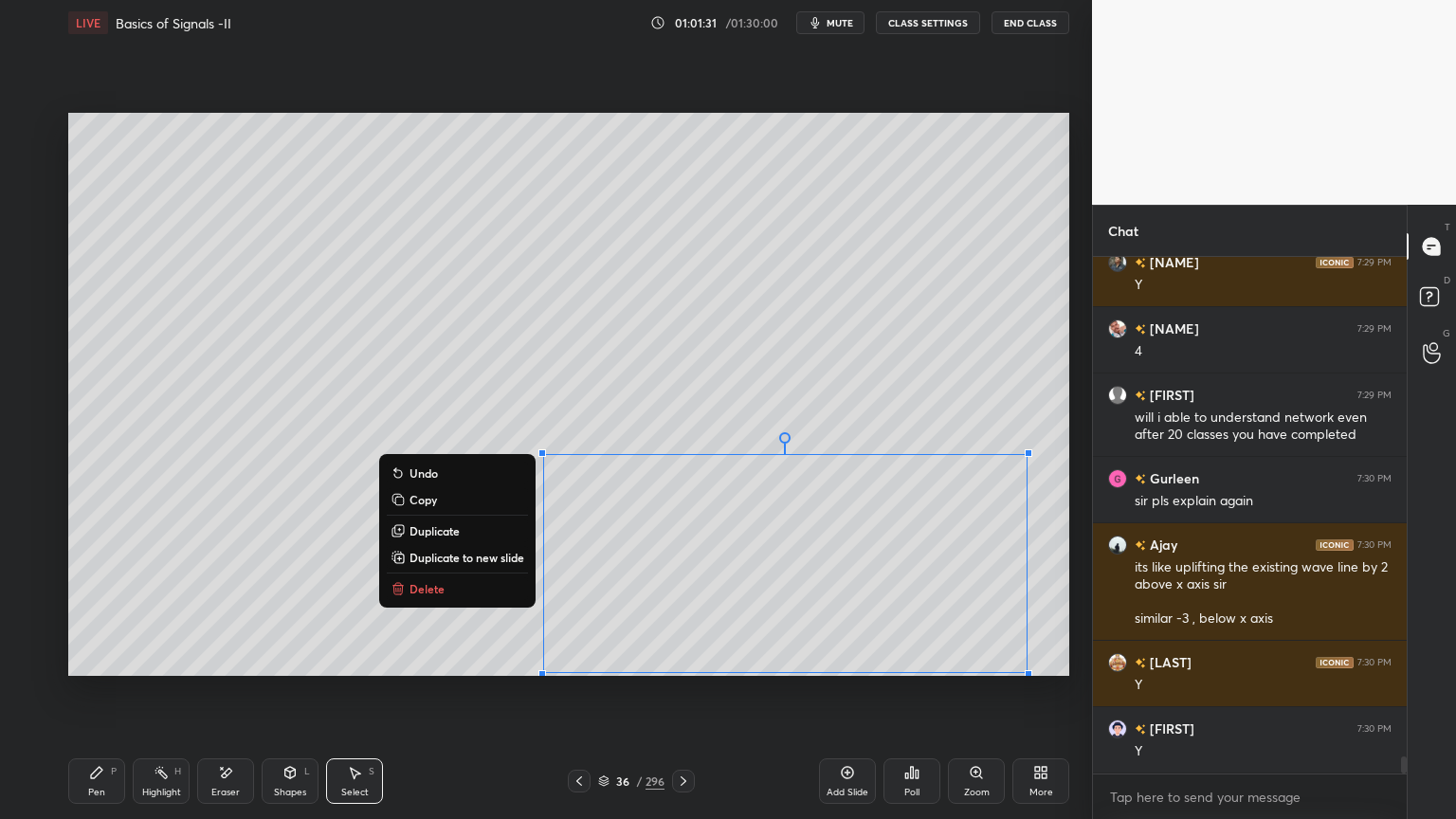 click on "0 ° Undo Copy Duplicate Duplicate to new slide Delete" at bounding box center (569, 394) 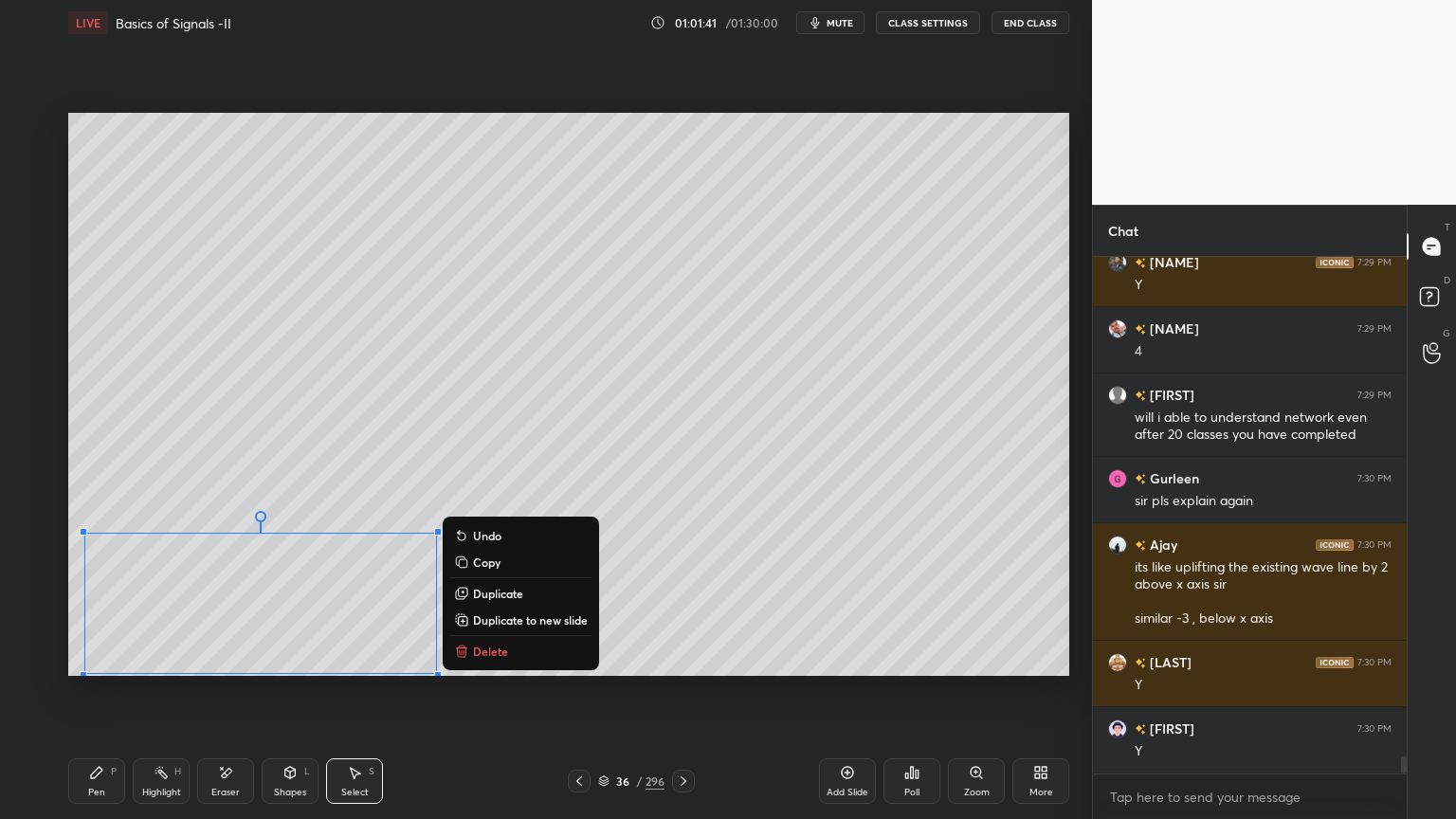 click on "0 ° Undo Copy Duplicate Duplicate to new slide Delete" at bounding box center (569, 394) 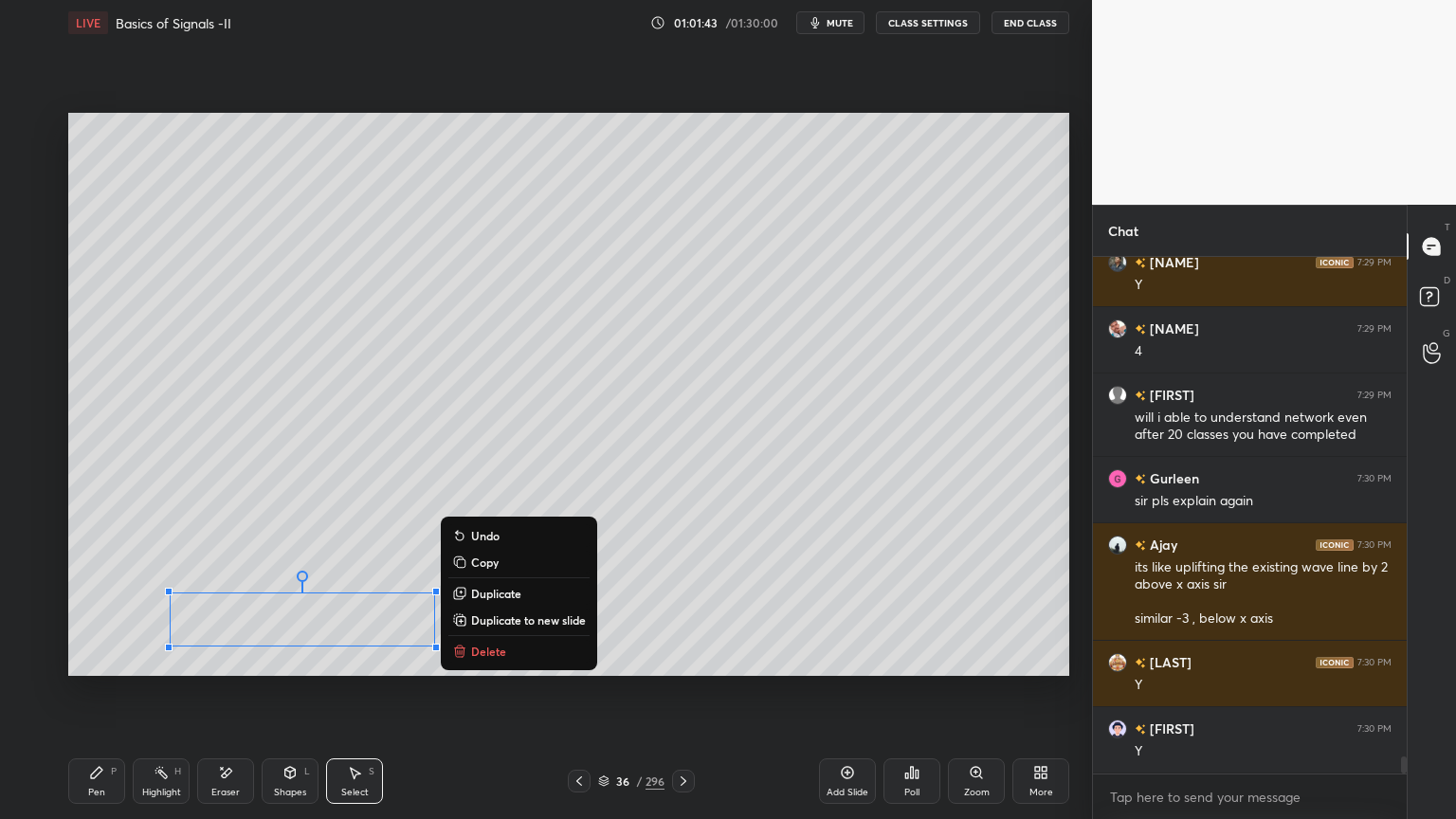 click on "0 ° Undo Copy Duplicate Duplicate to new slide Delete" at bounding box center [569, 394] 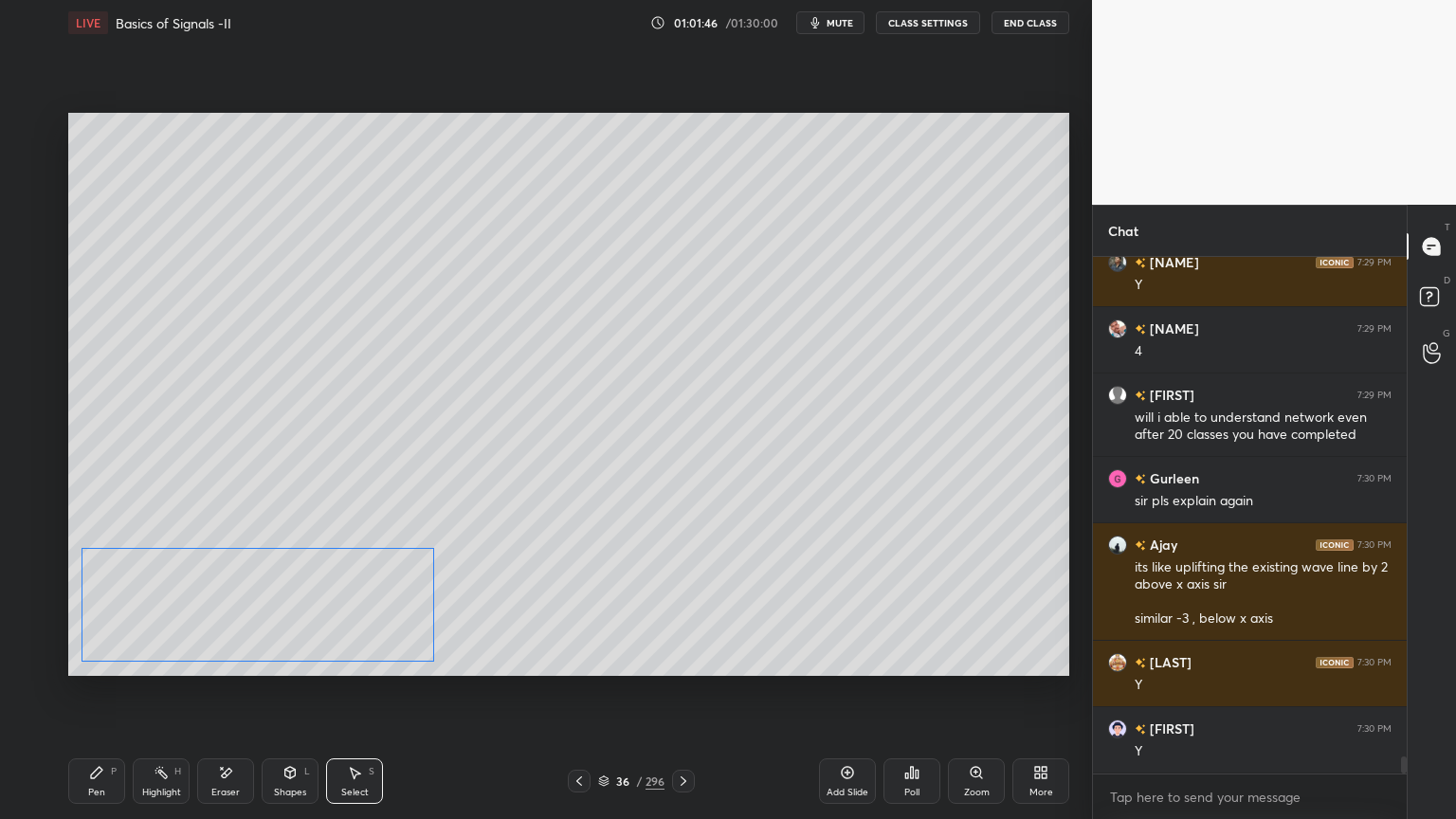 click on "0 ° Undo Copy Duplicate Duplicate to new slide Delete" at bounding box center (569, 394) 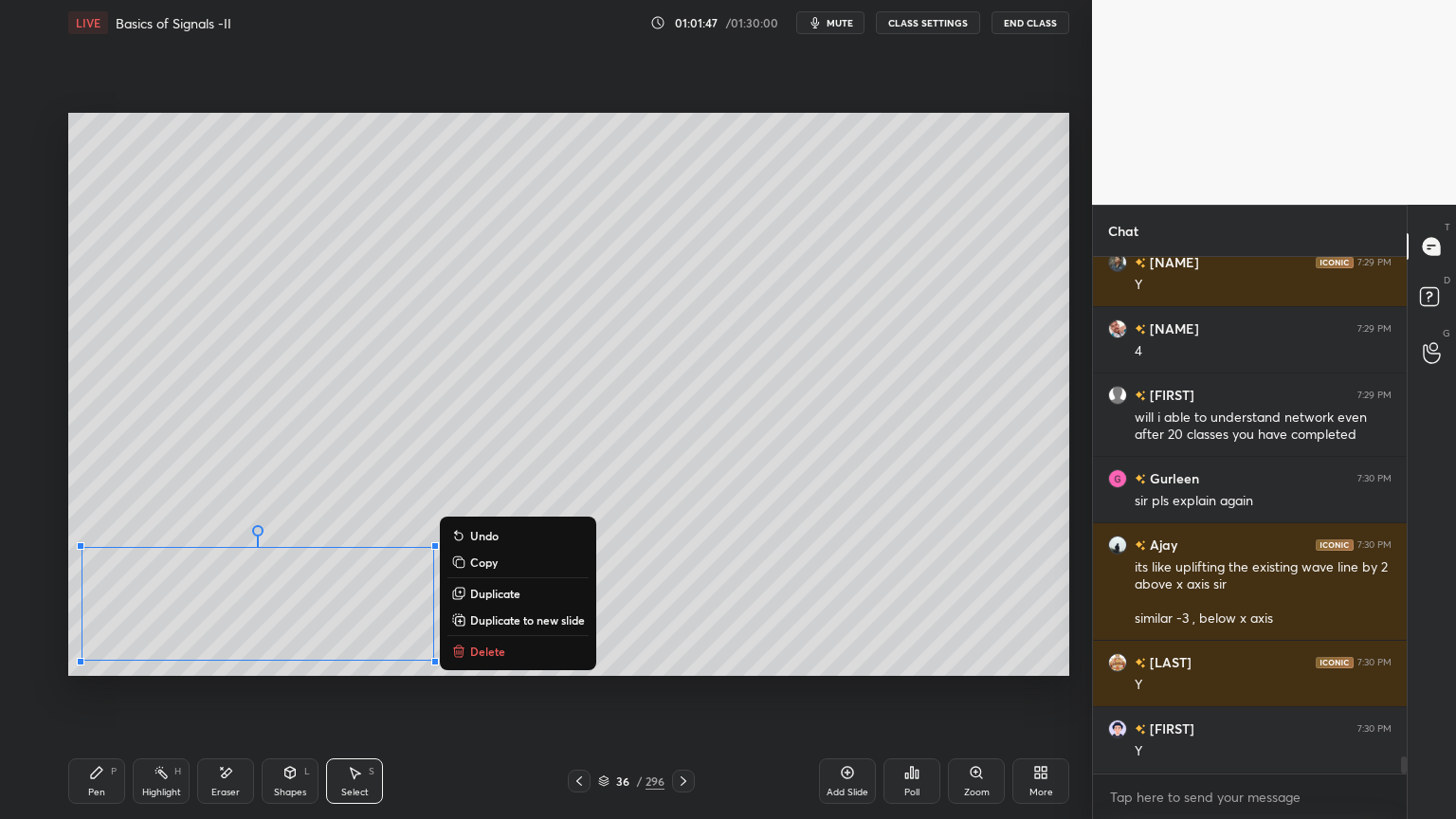 click on "0 ° Undo Copy Duplicate Duplicate to new slide Delete" at bounding box center [569, 394] 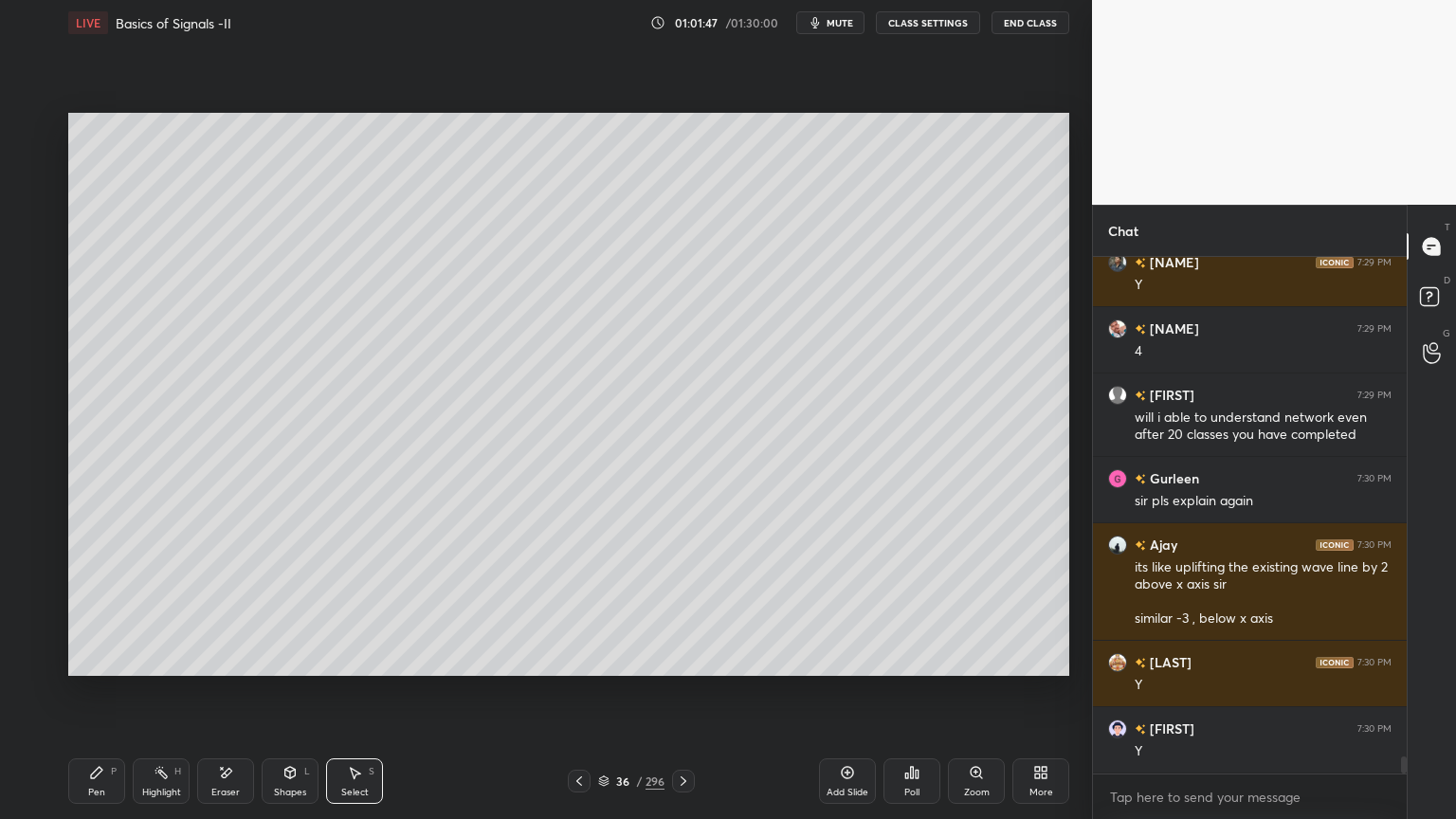 click 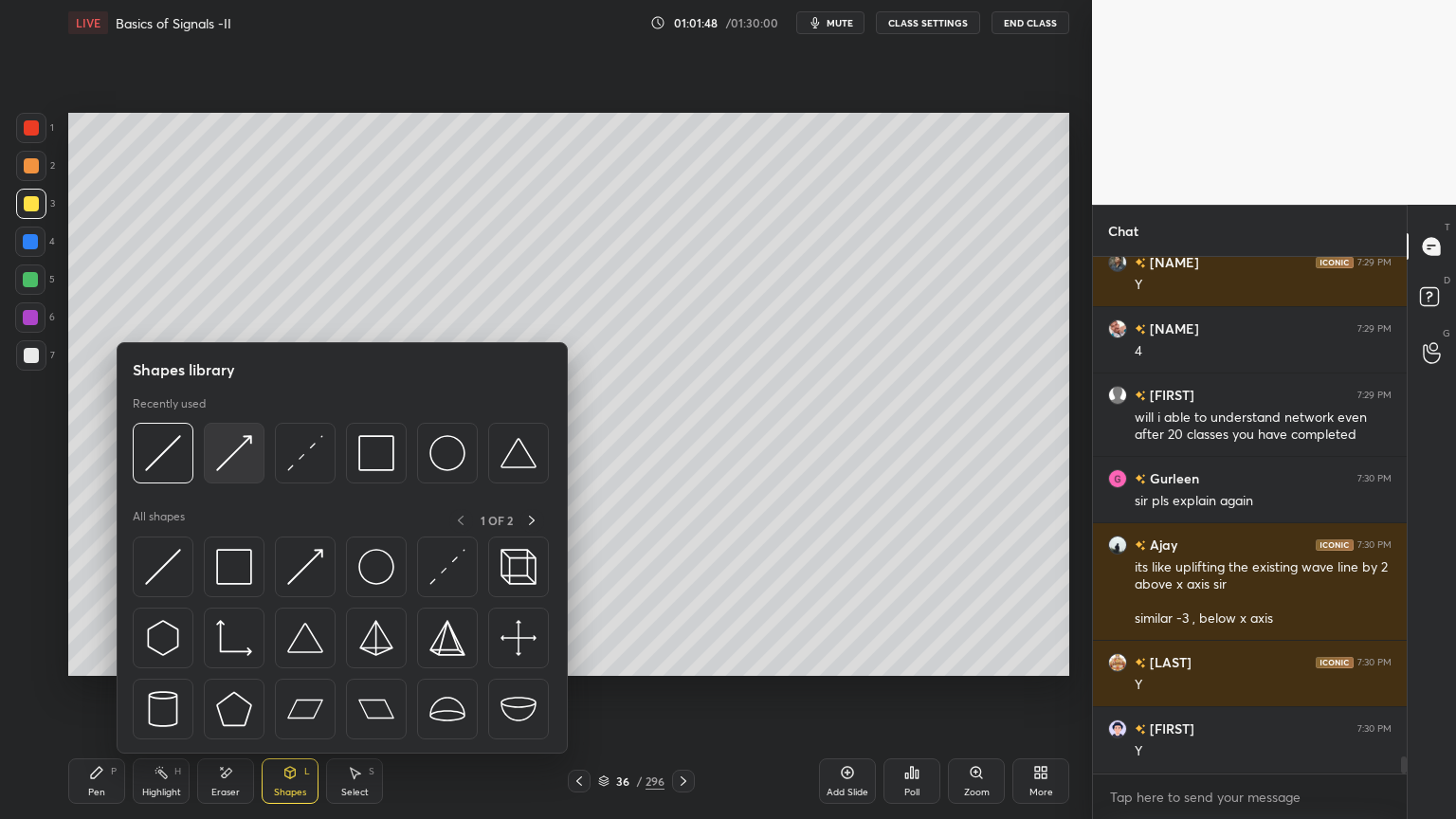 click at bounding box center [234, 453] 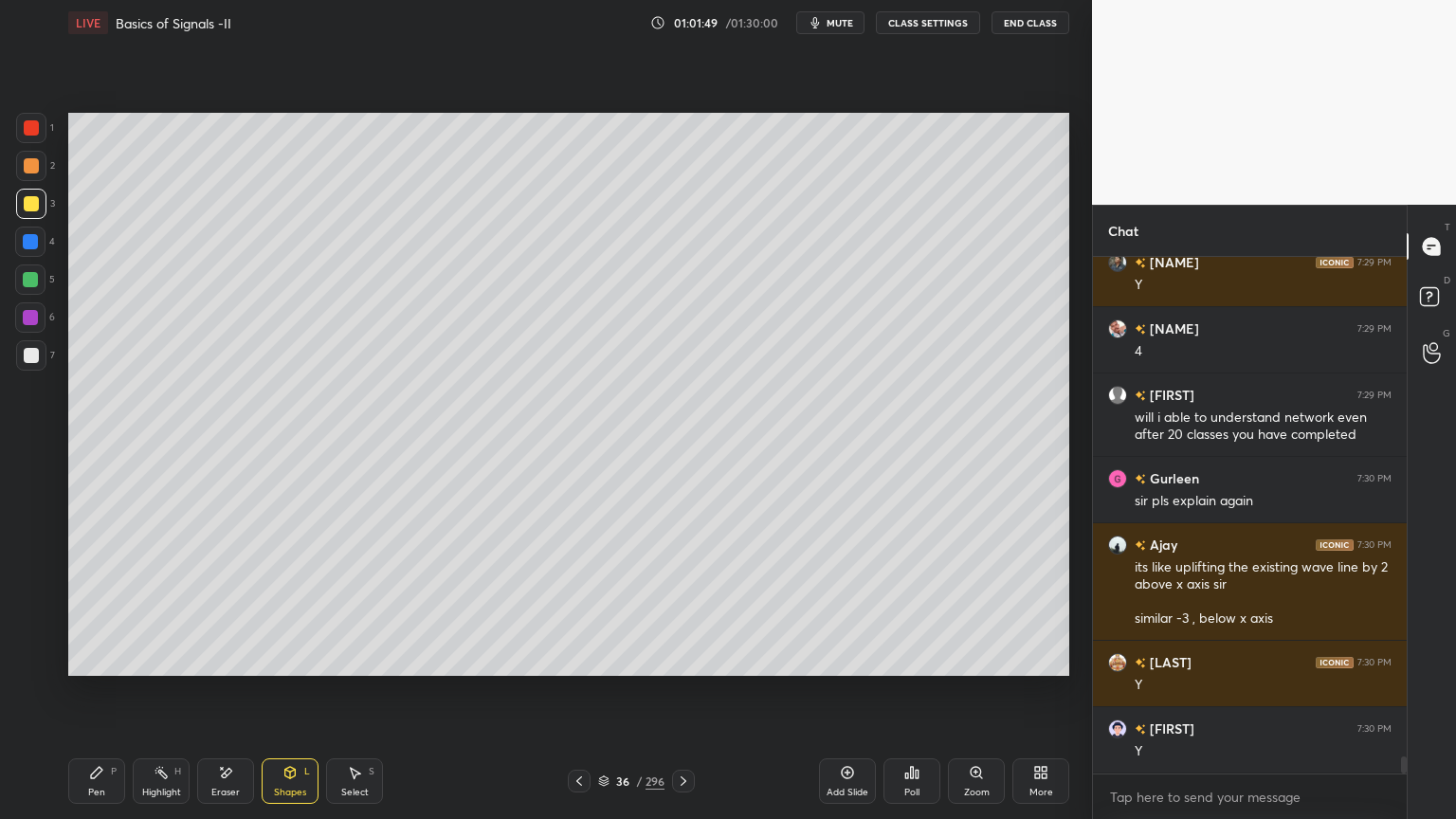 click at bounding box center [31, 166] 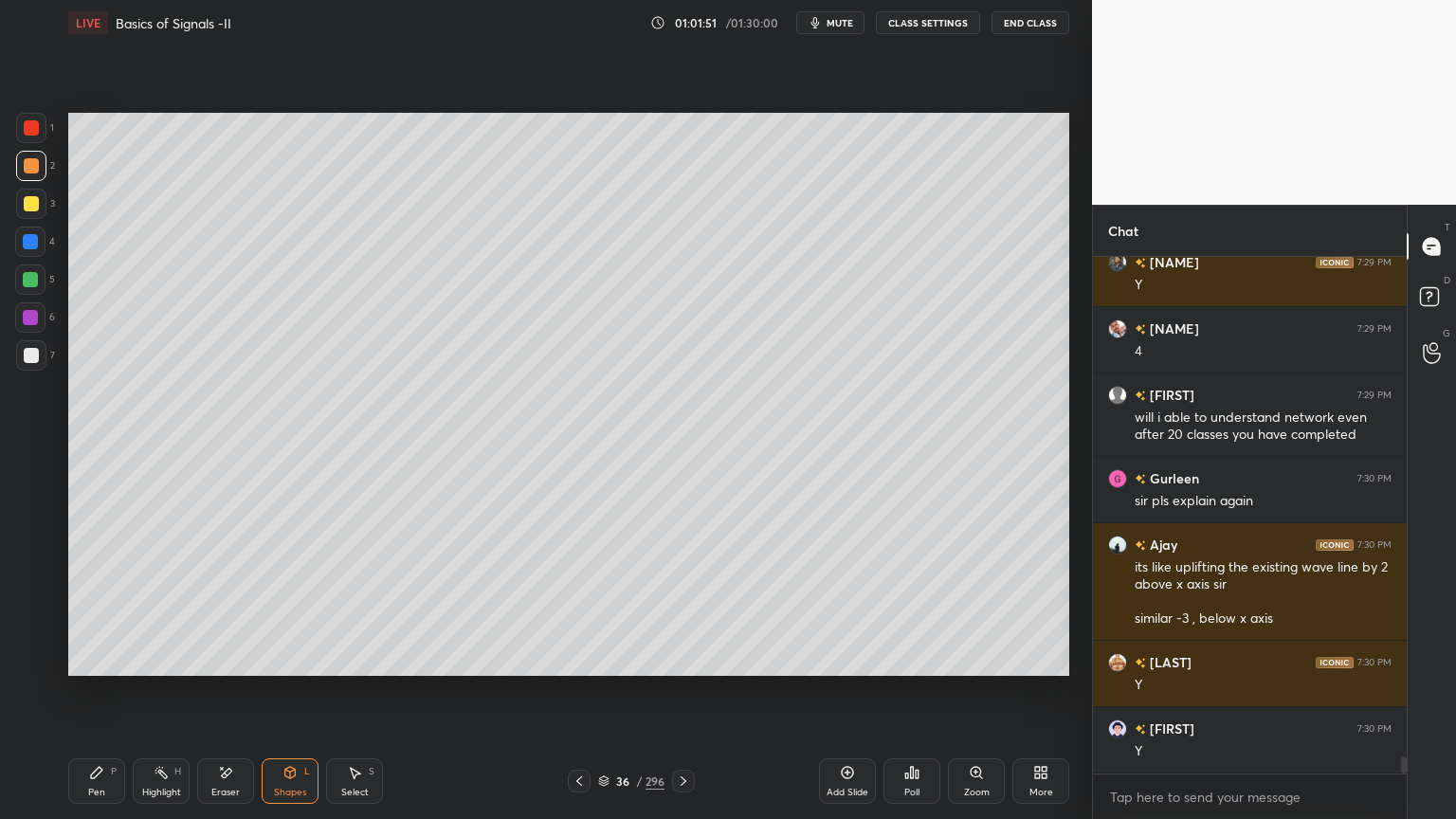 click on "Highlight" at bounding box center [161, 792] 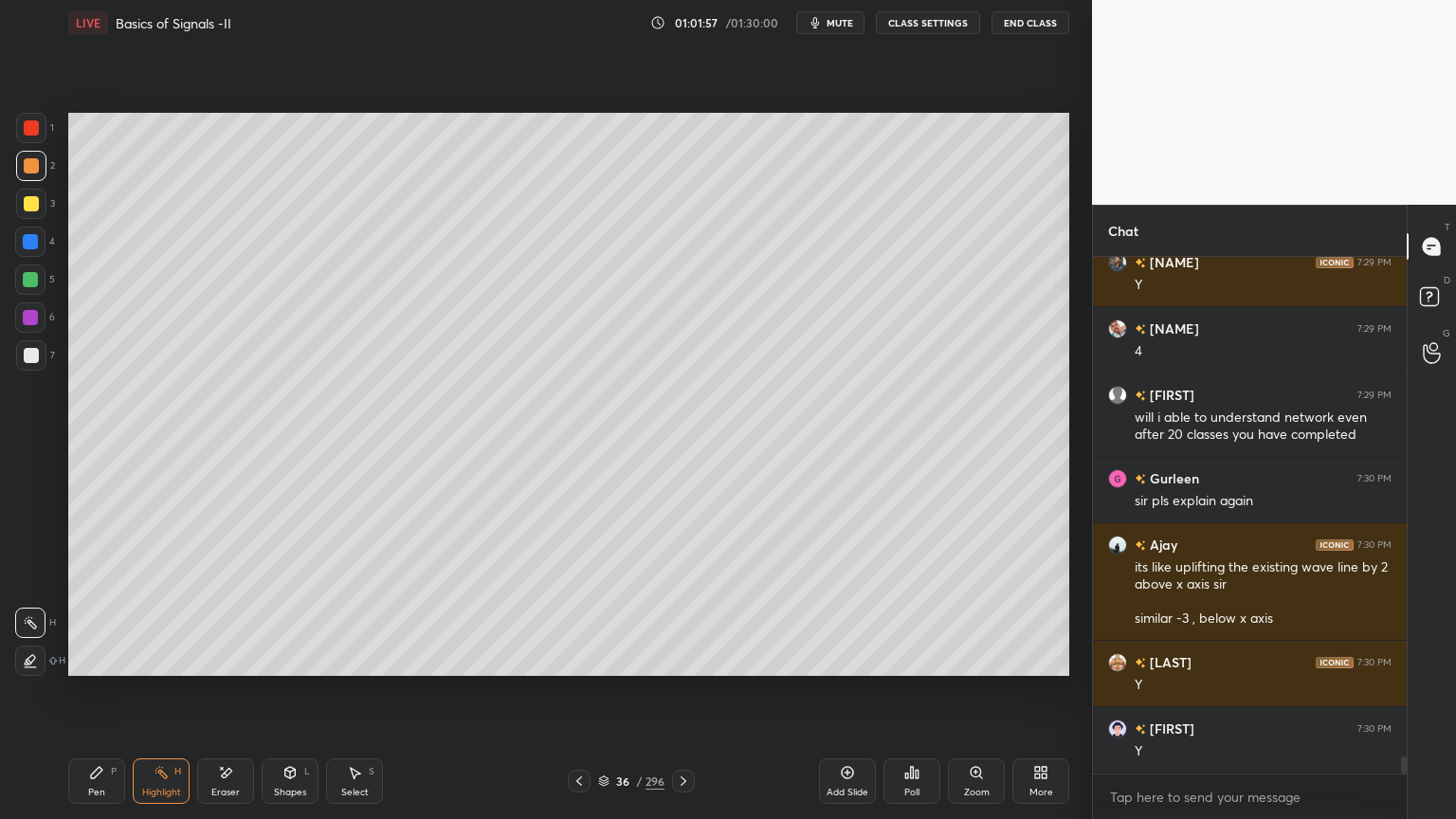 click on "Pen" at bounding box center [97, 792] 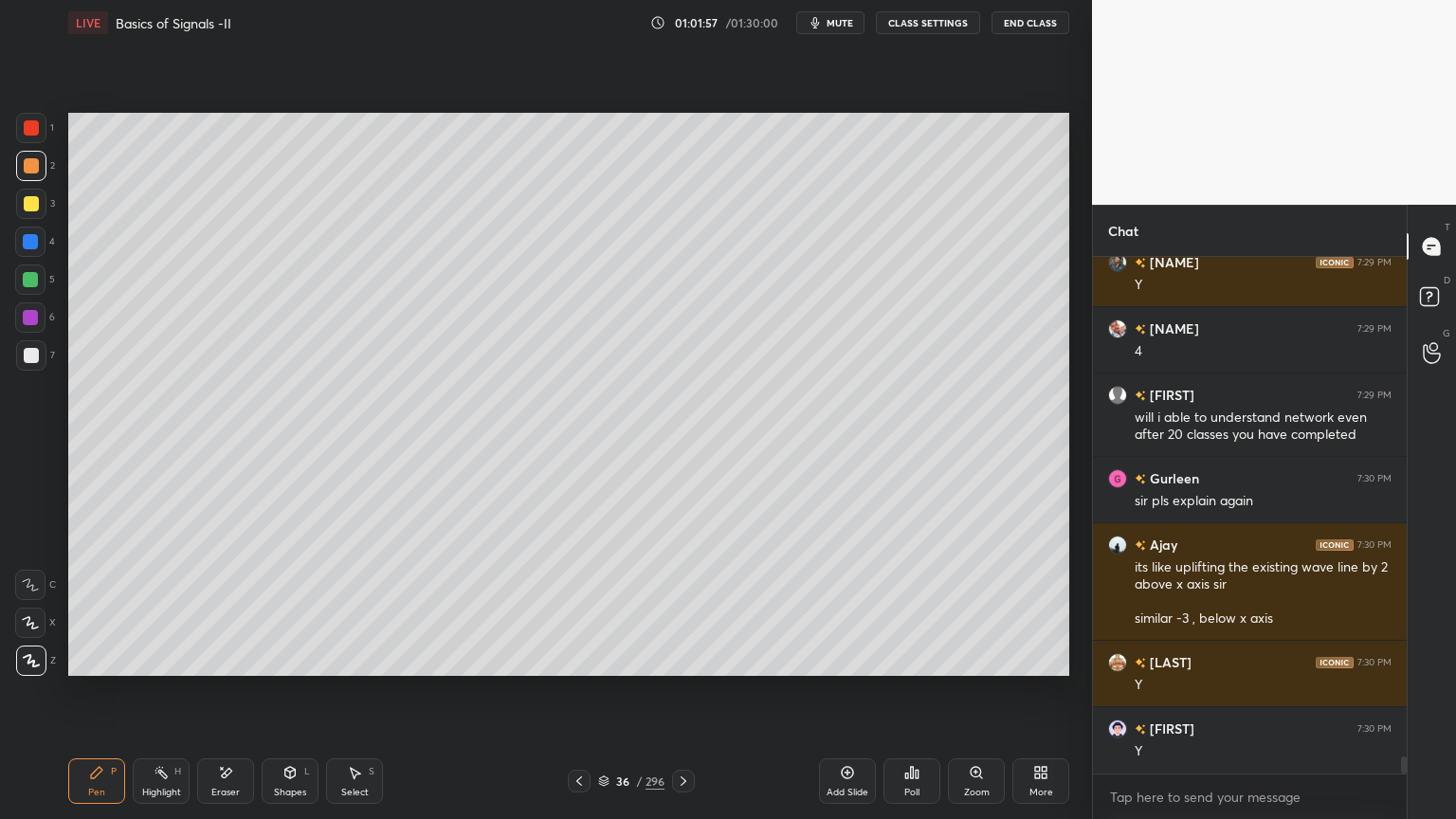 click on "Shapes L" at bounding box center [290, 781] 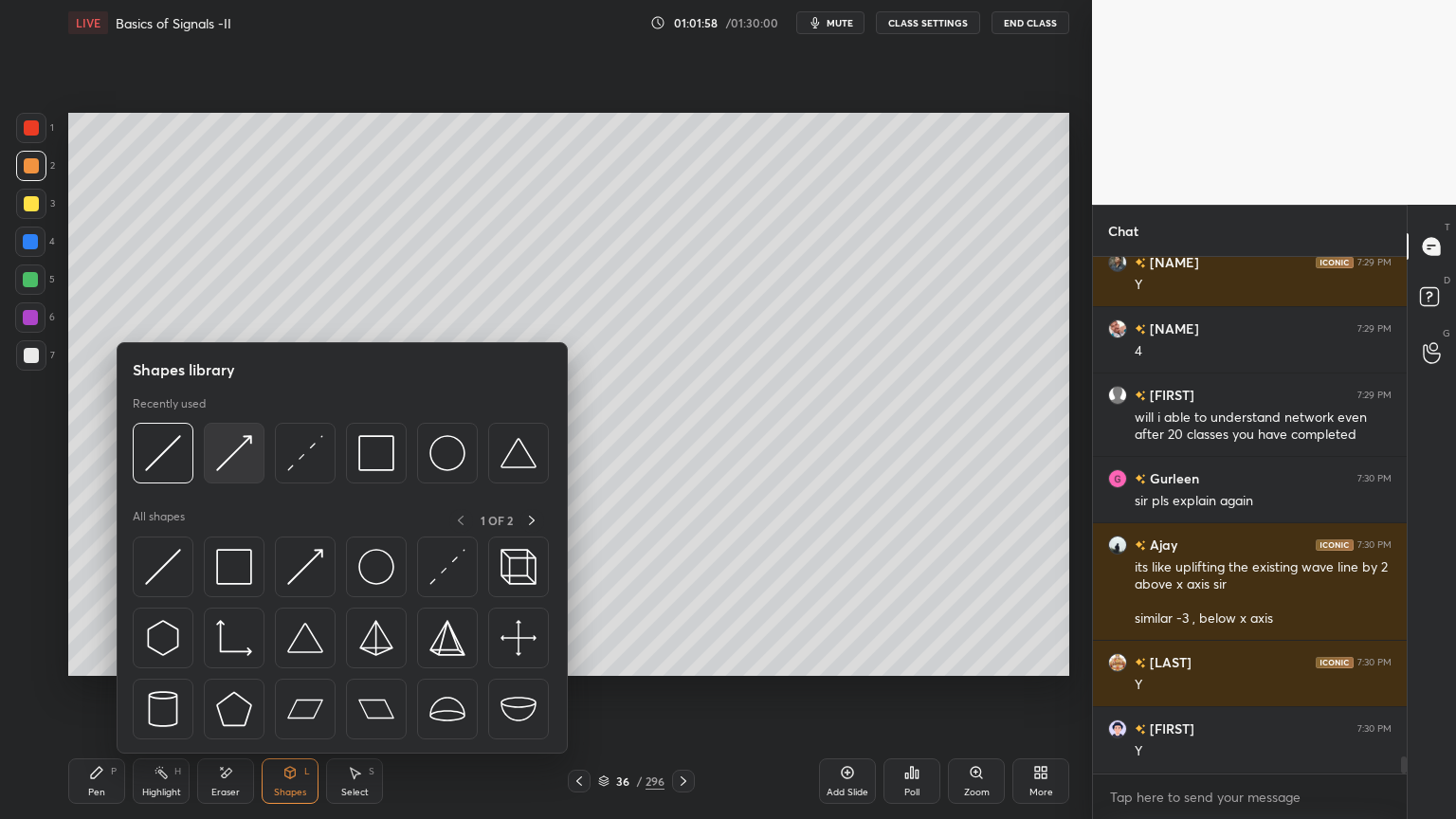 click at bounding box center (234, 453) 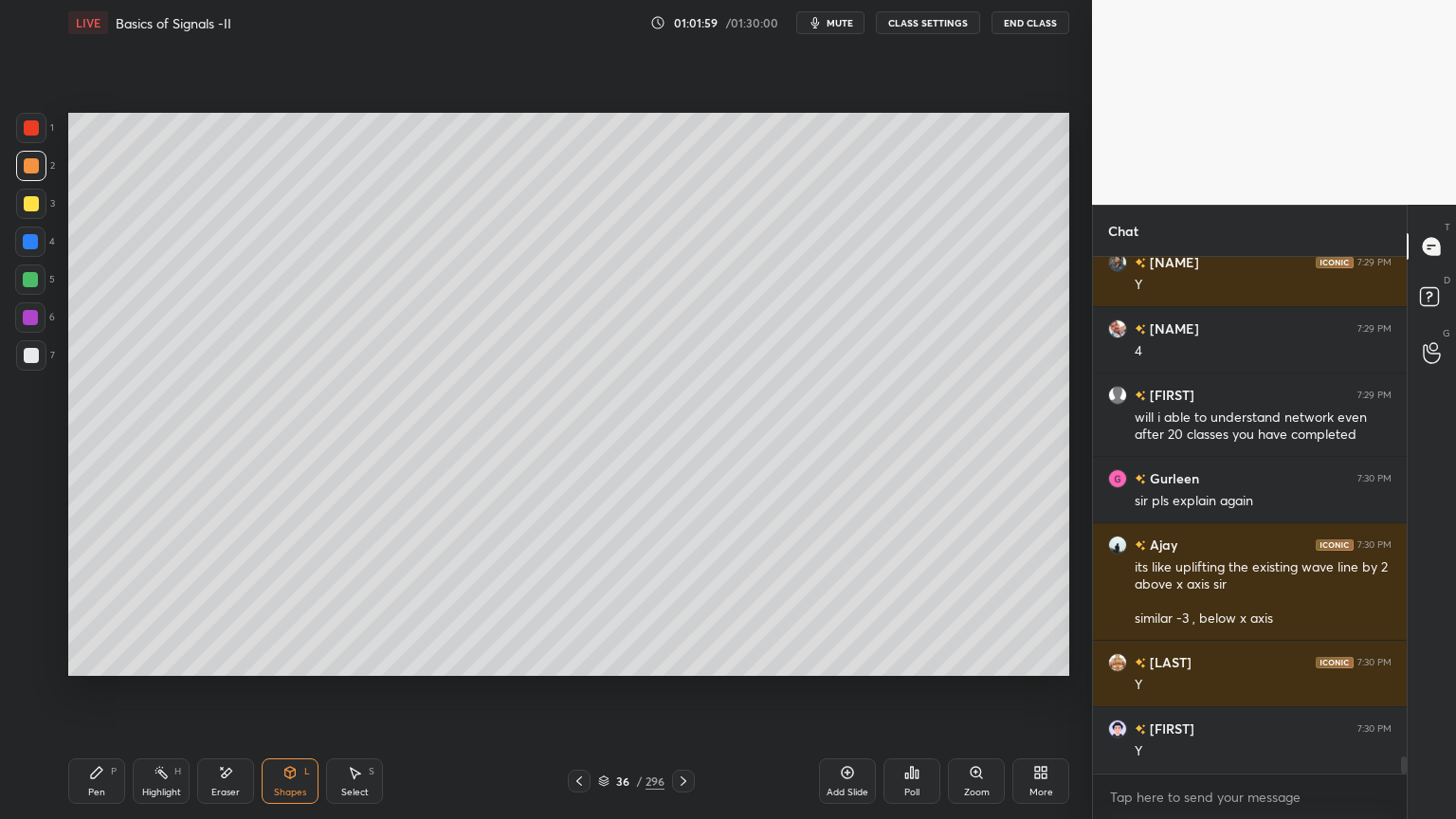 click at bounding box center [31, 166] 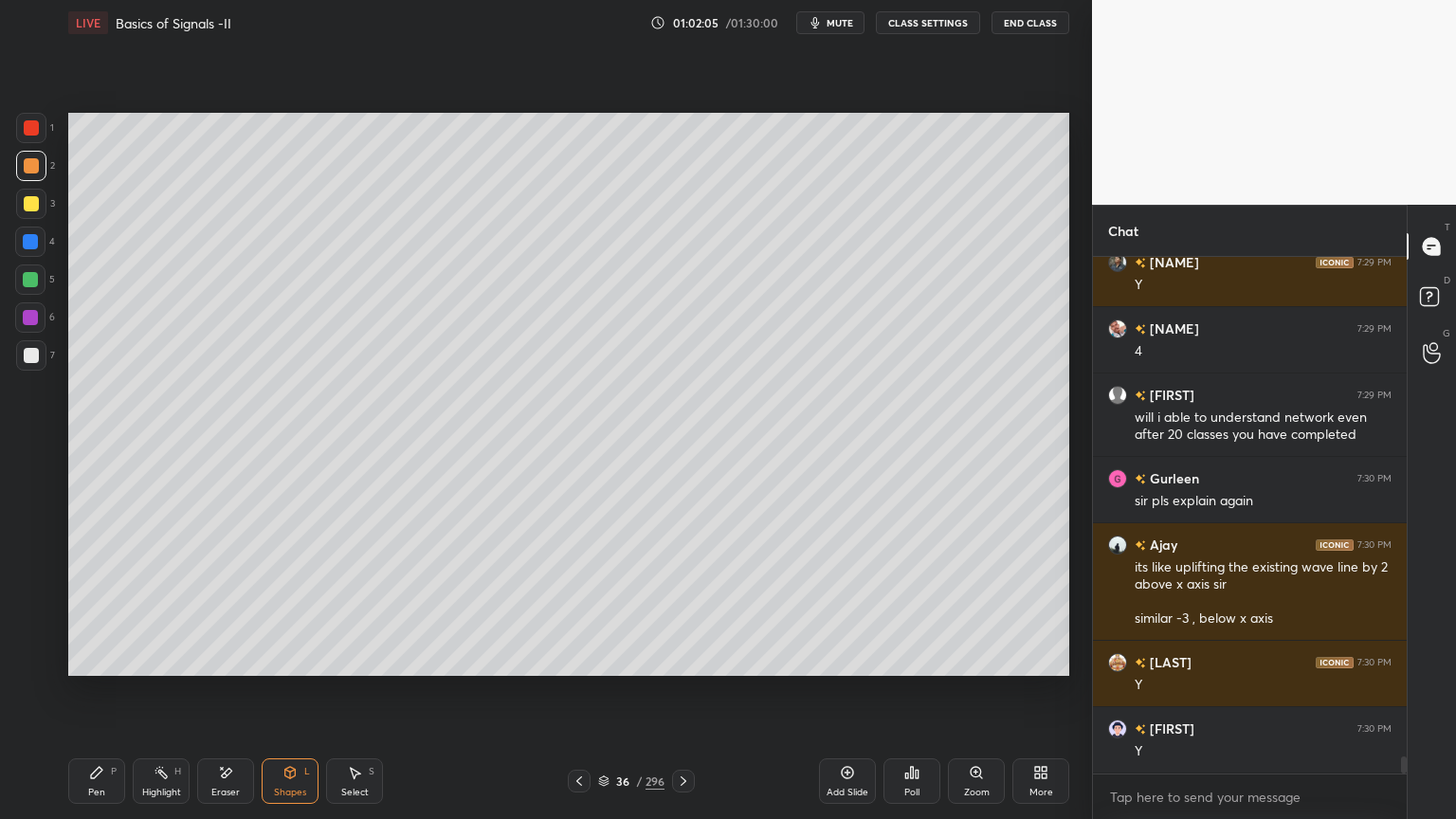 click on "Pen P" at bounding box center (97, 781) 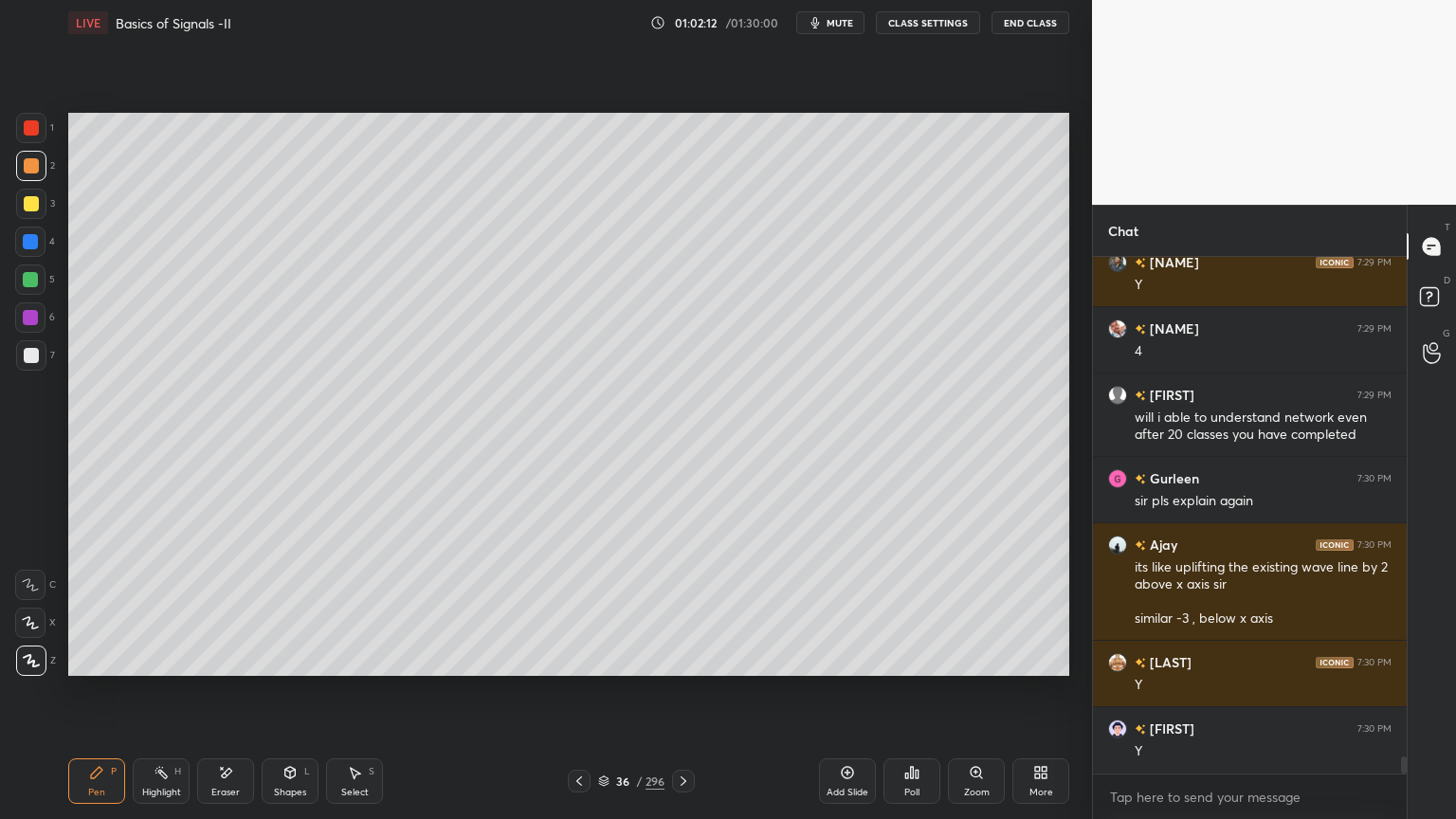 click at bounding box center (31, 204) 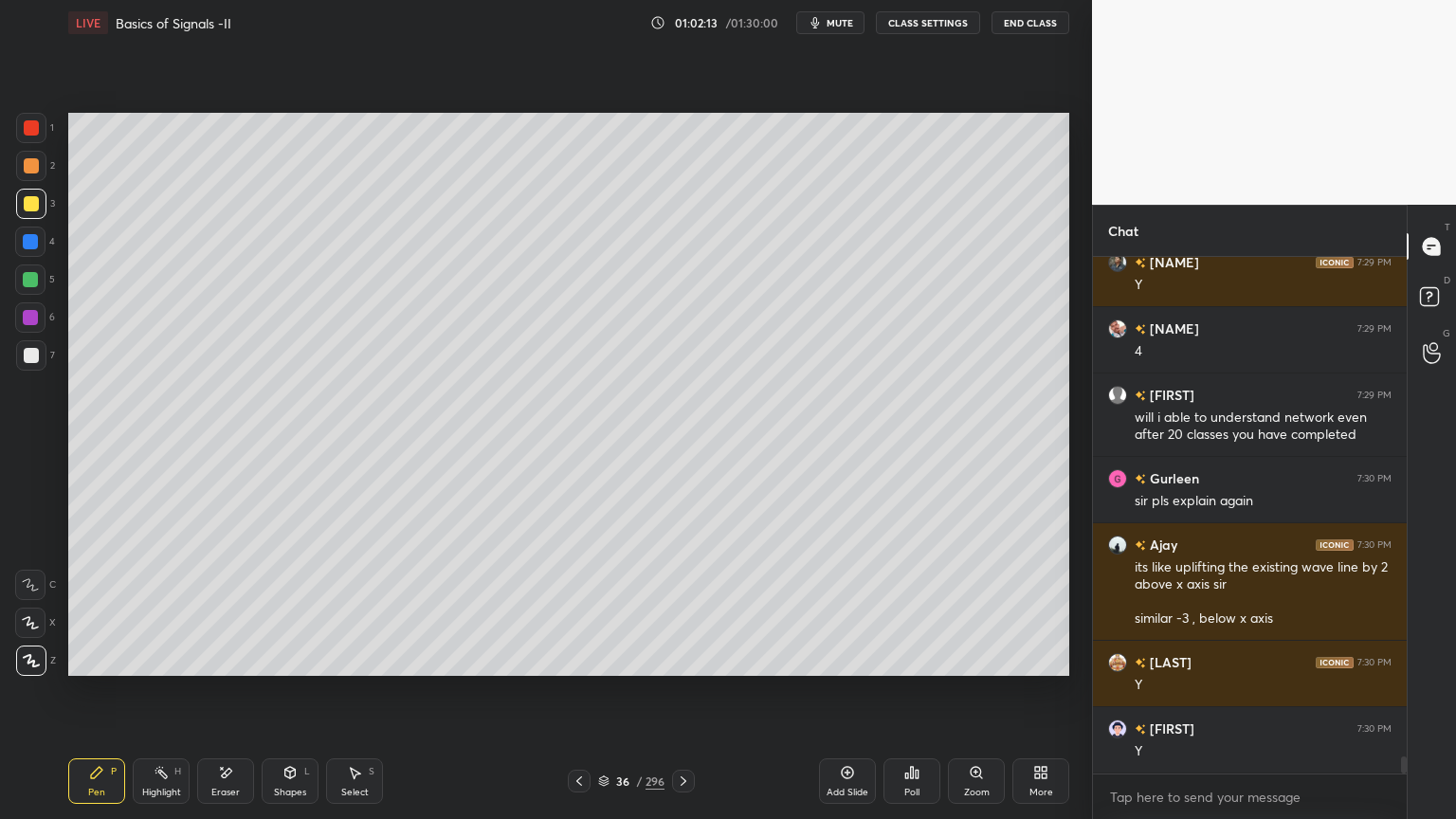 click on "Shapes" at bounding box center (290, 792) 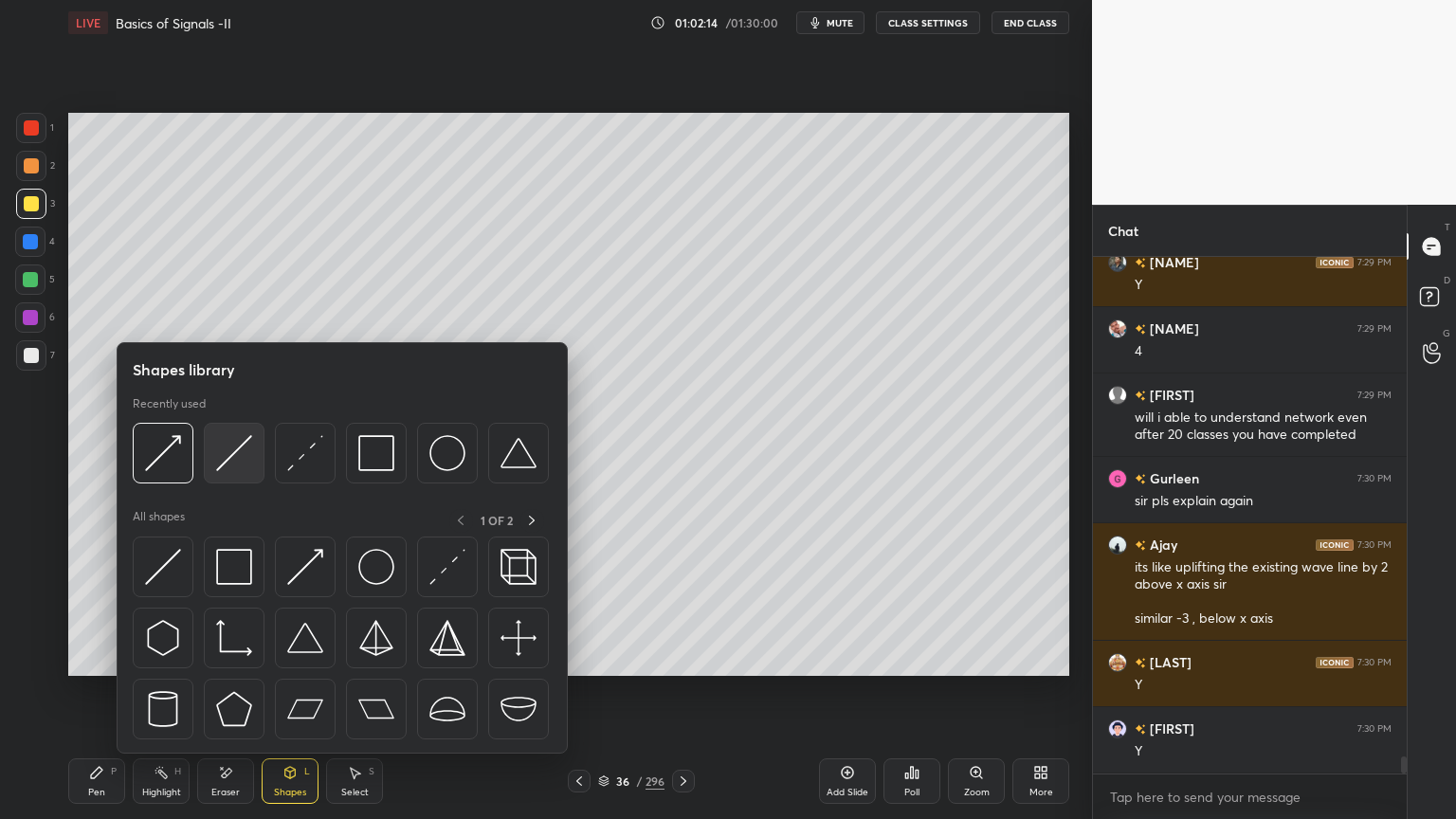 click at bounding box center [234, 453] 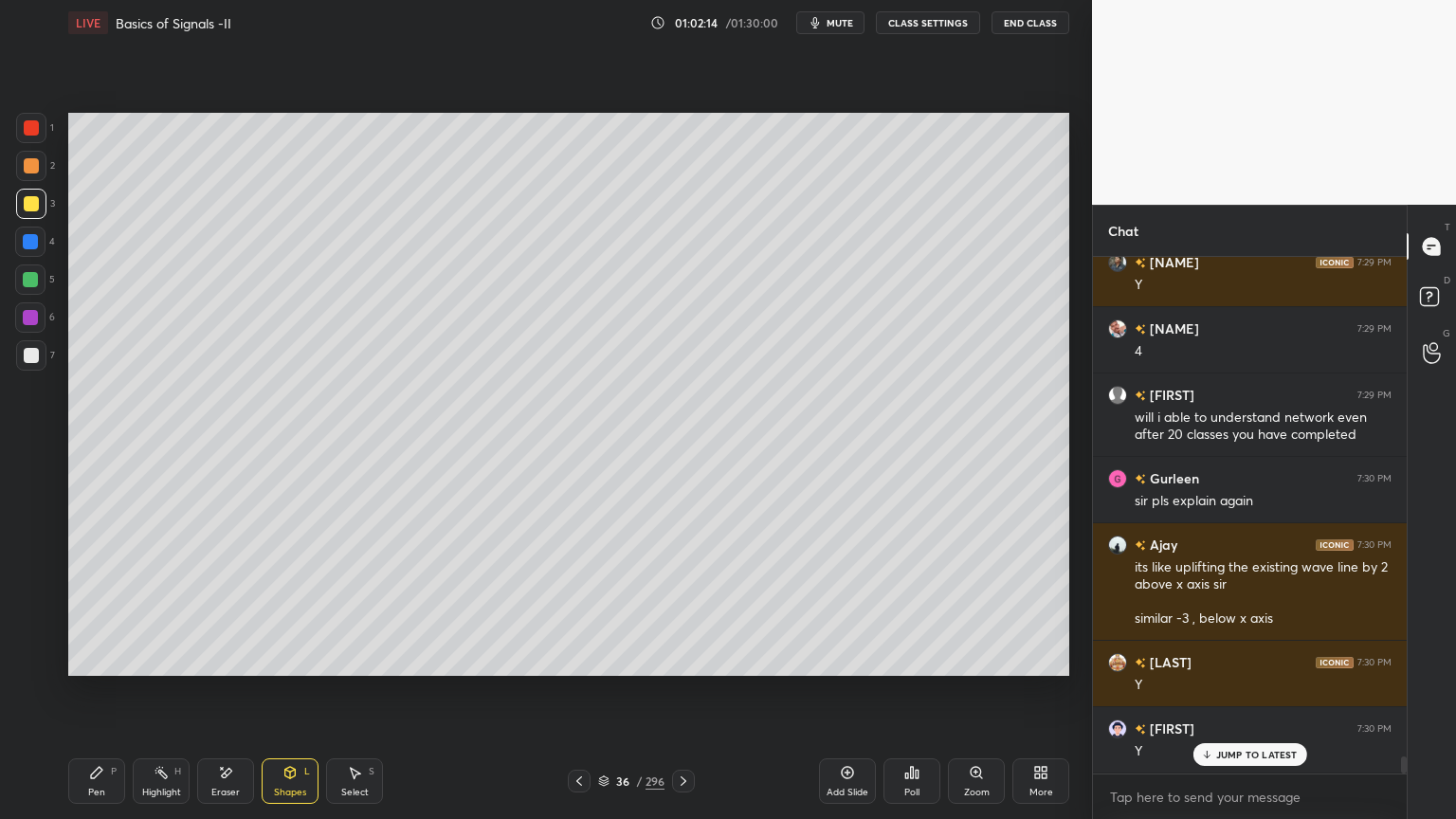 scroll, scrollTop: 14799, scrollLeft: 0, axis: vertical 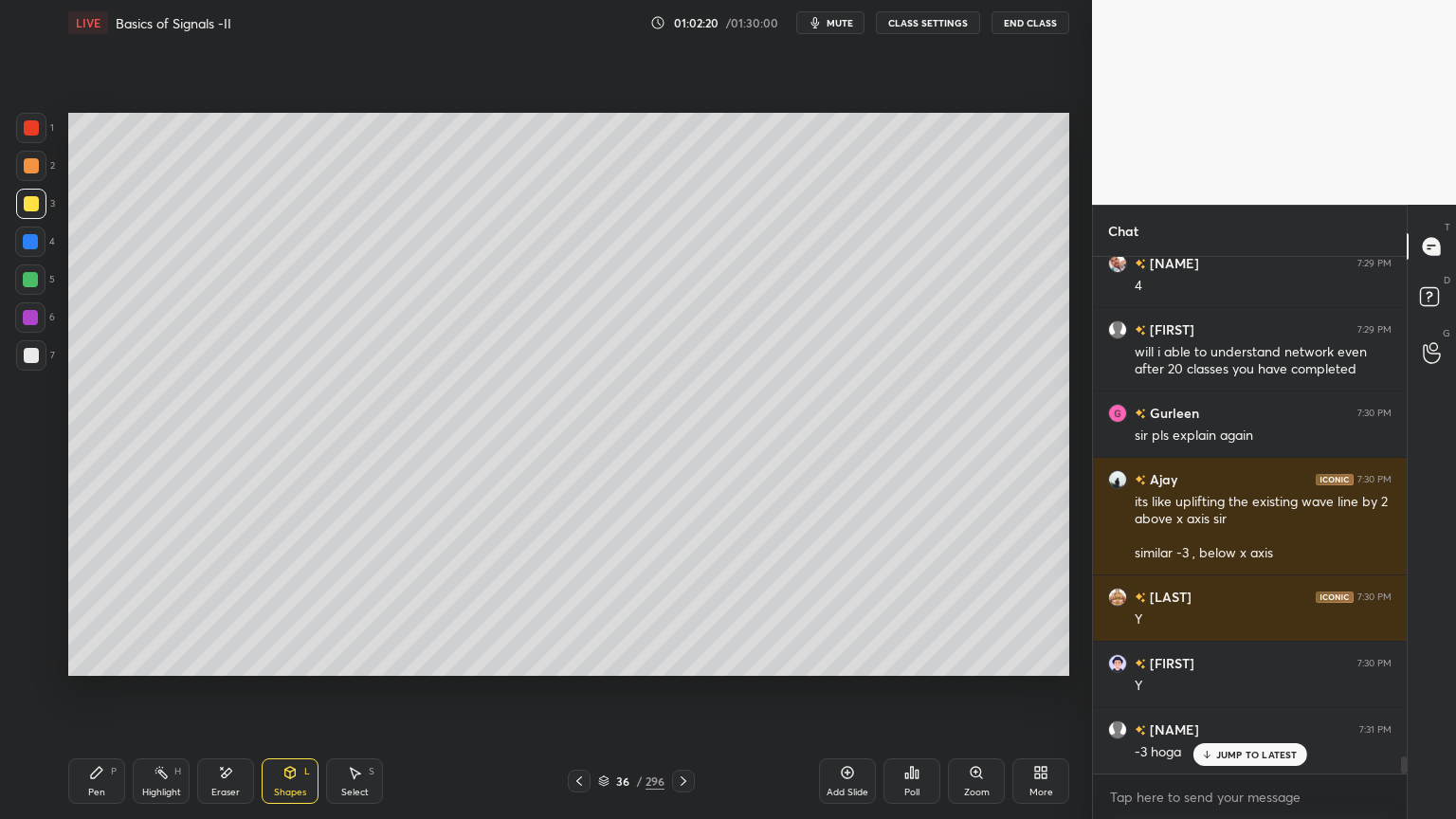 click on "Pen P" at bounding box center (97, 781) 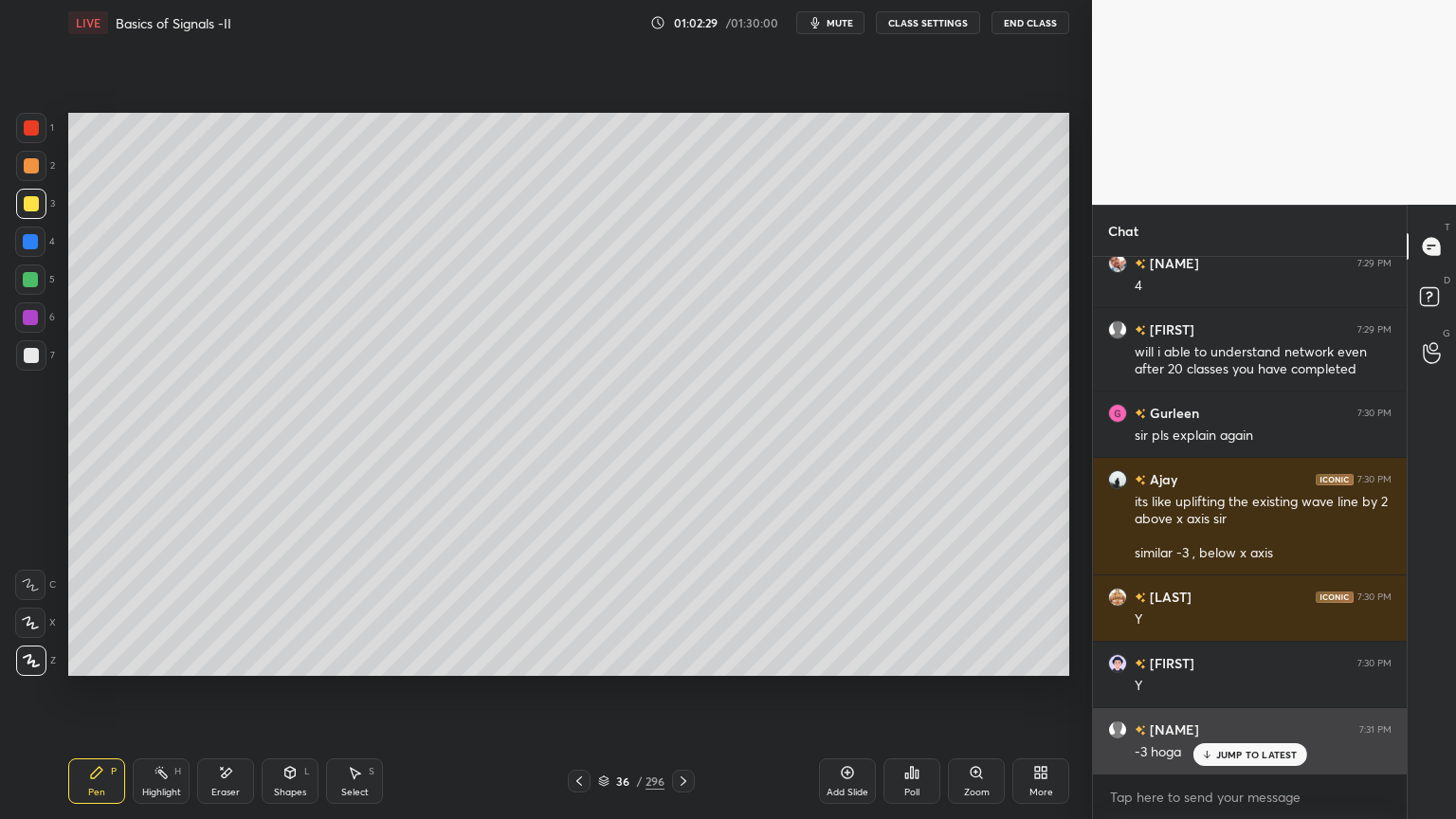 click on "JUMP TO LATEST" at bounding box center (1257, 755) 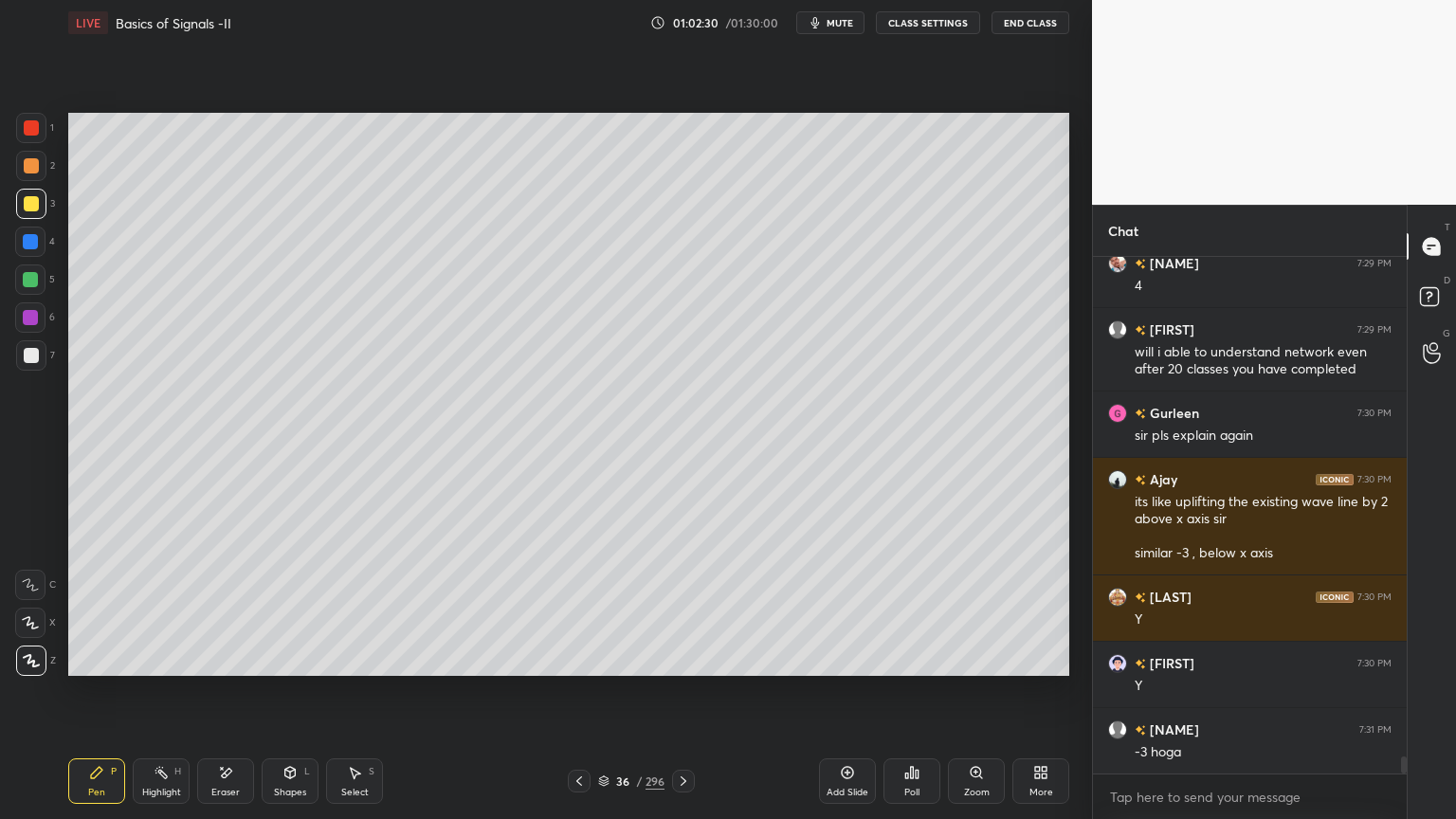 scroll, scrollTop: 14866, scrollLeft: 0, axis: vertical 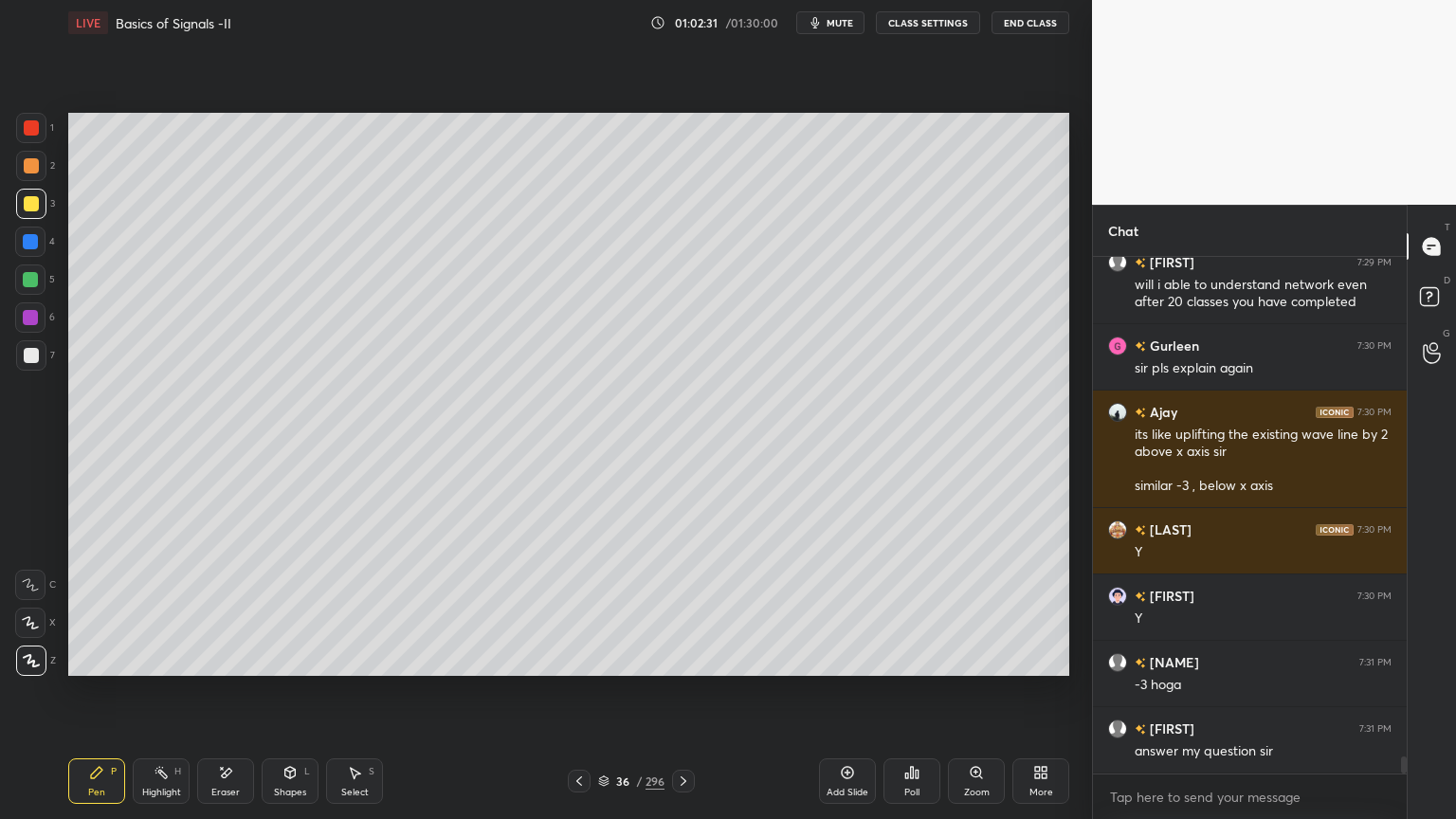click on "Highlight" at bounding box center (161, 792) 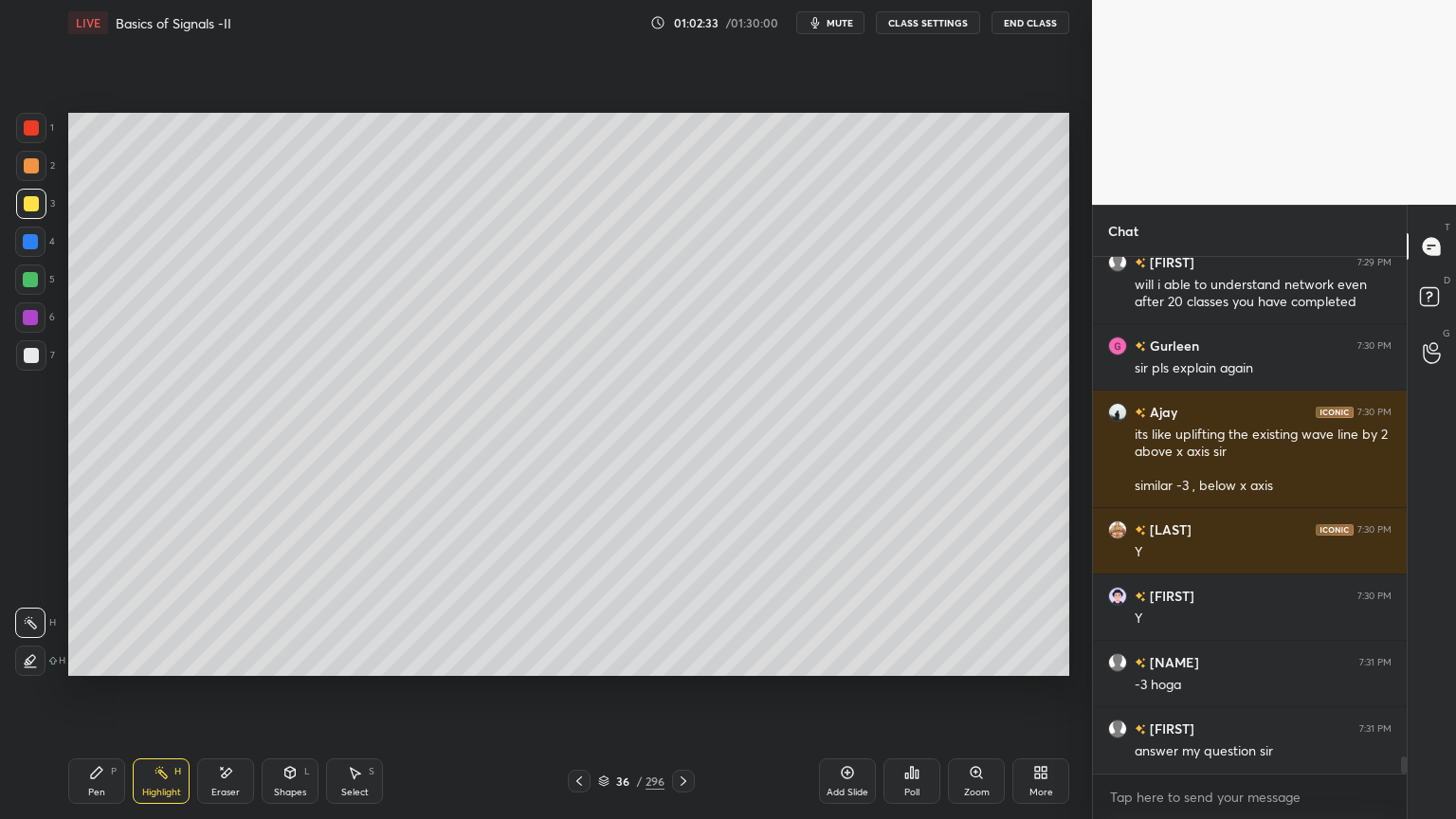 scroll, scrollTop: 14932, scrollLeft: 0, axis: vertical 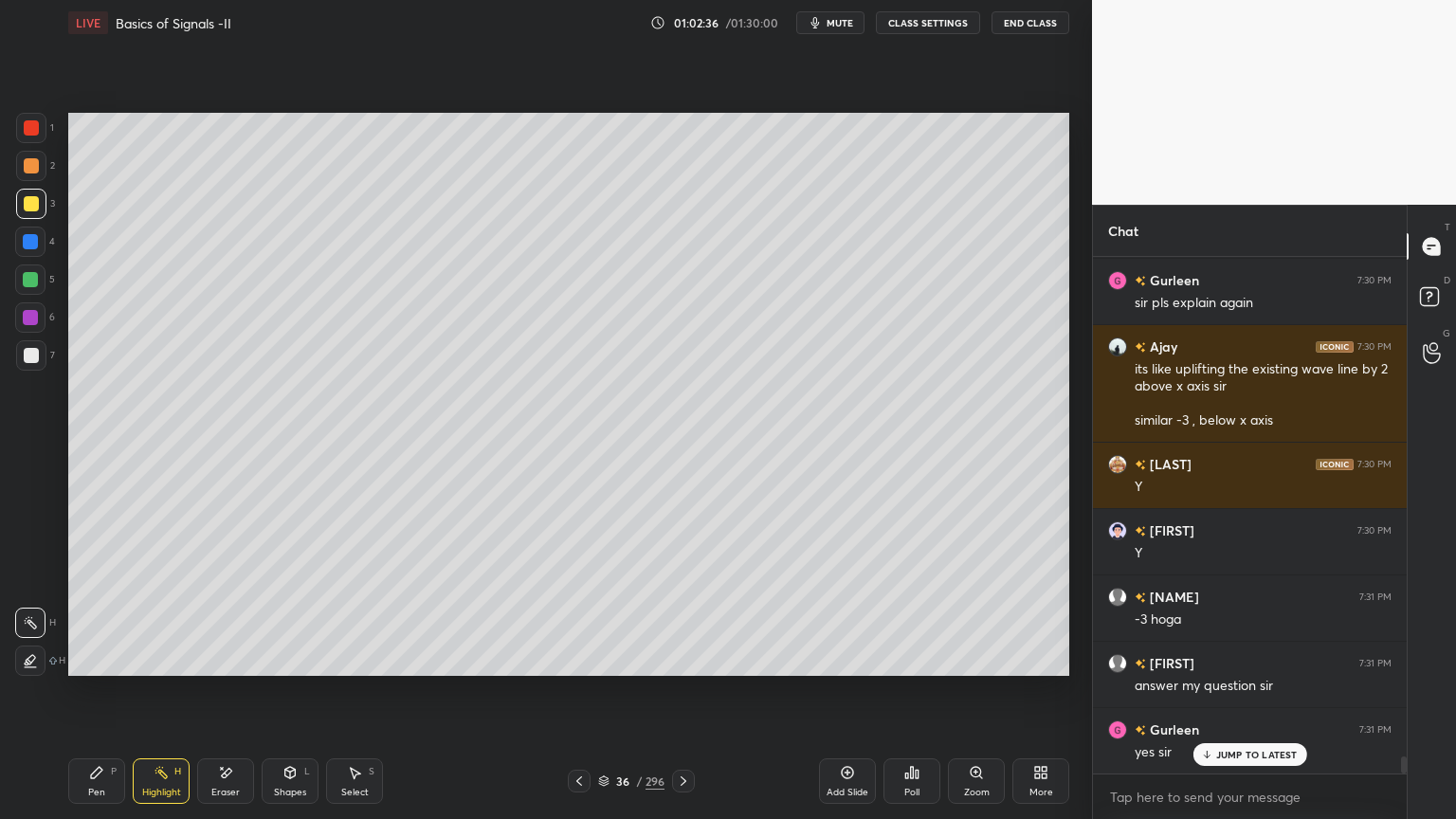 click on "Select" at bounding box center (355, 792) 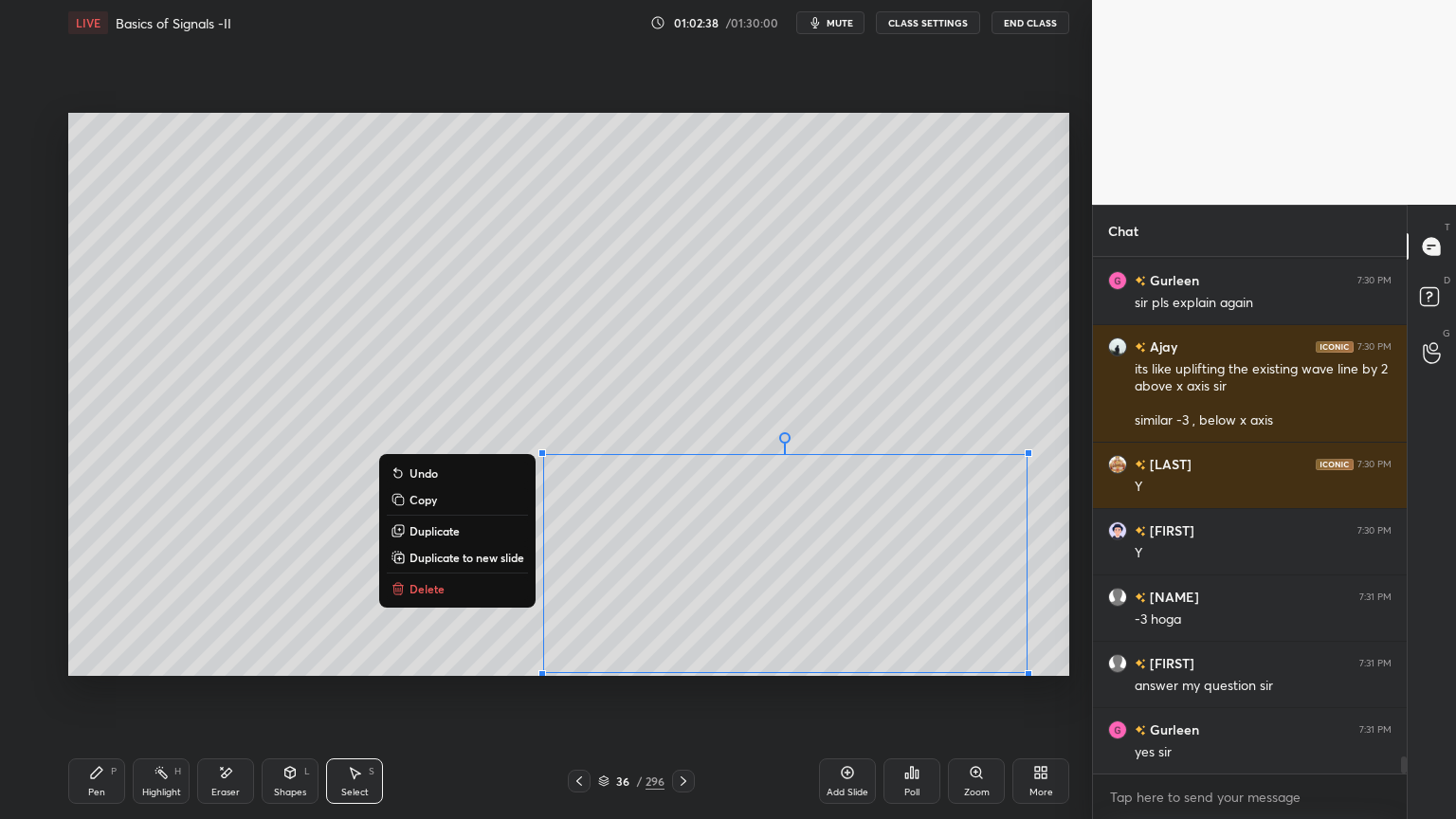 scroll, scrollTop: 14999, scrollLeft: 0, axis: vertical 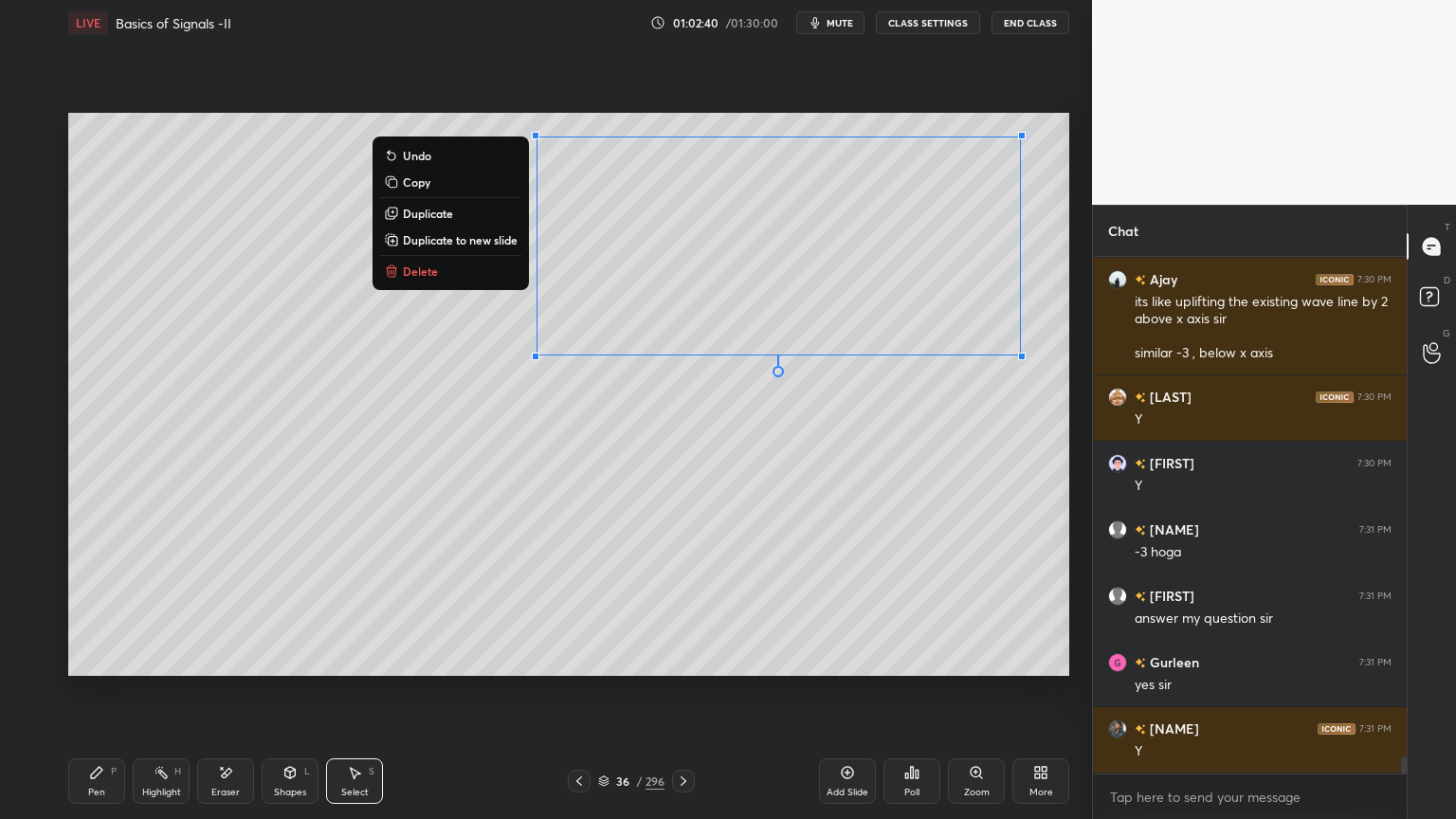 click on "0 ° Undo Copy Duplicate Duplicate to new slide Delete" at bounding box center (569, 394) 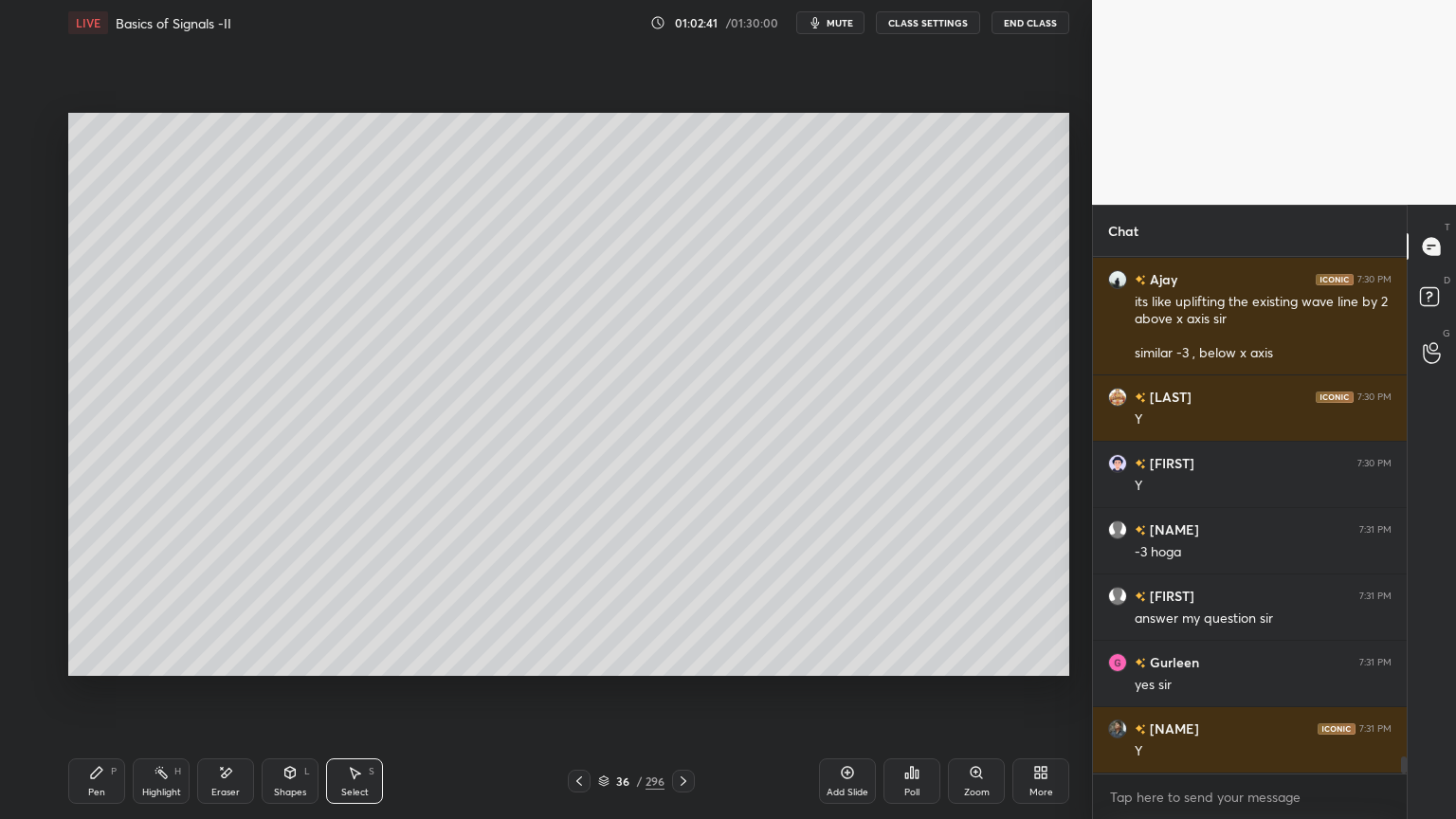 click on "Highlight" at bounding box center [161, 792] 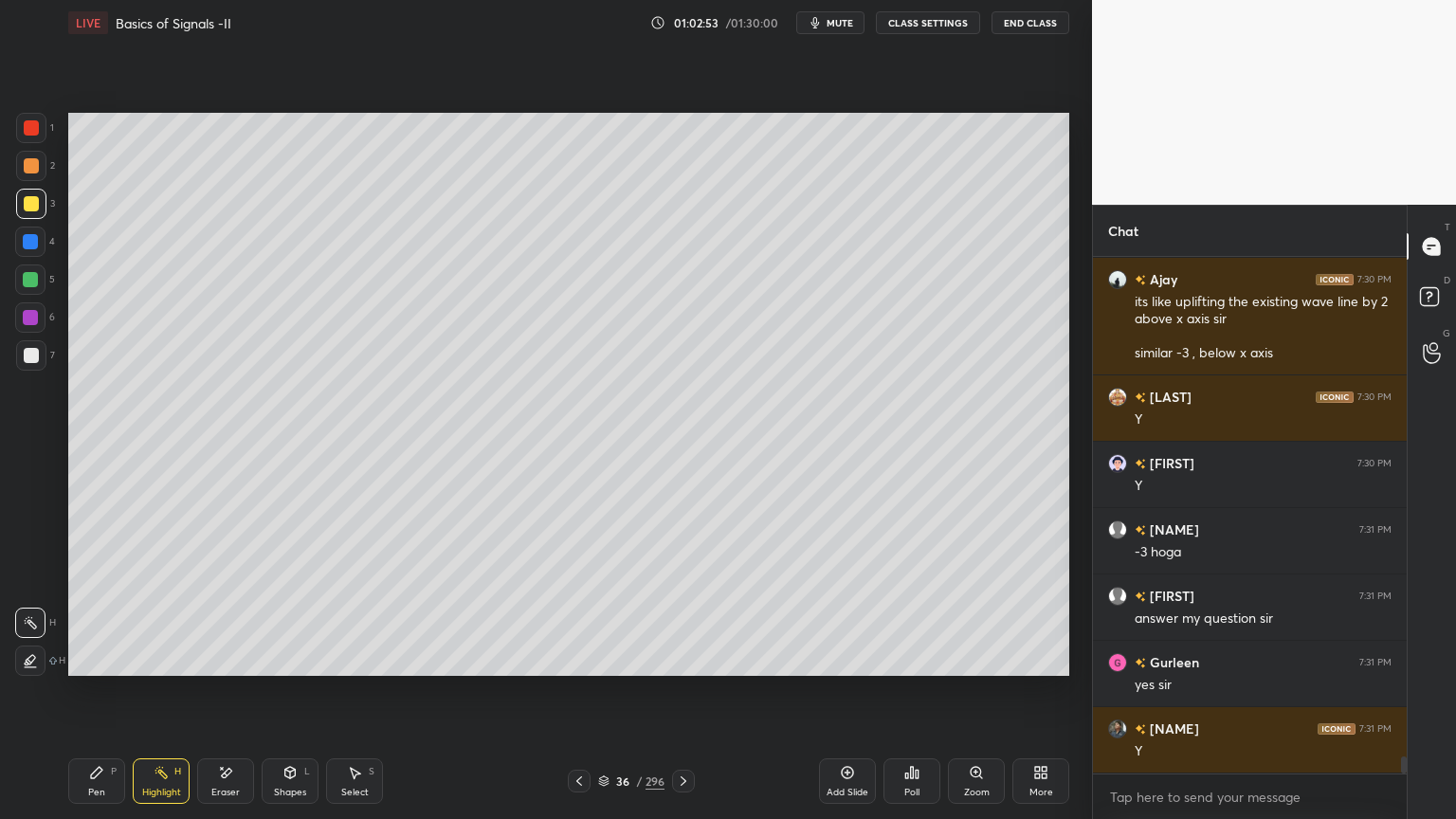 click on "Pen P" at bounding box center (97, 781) 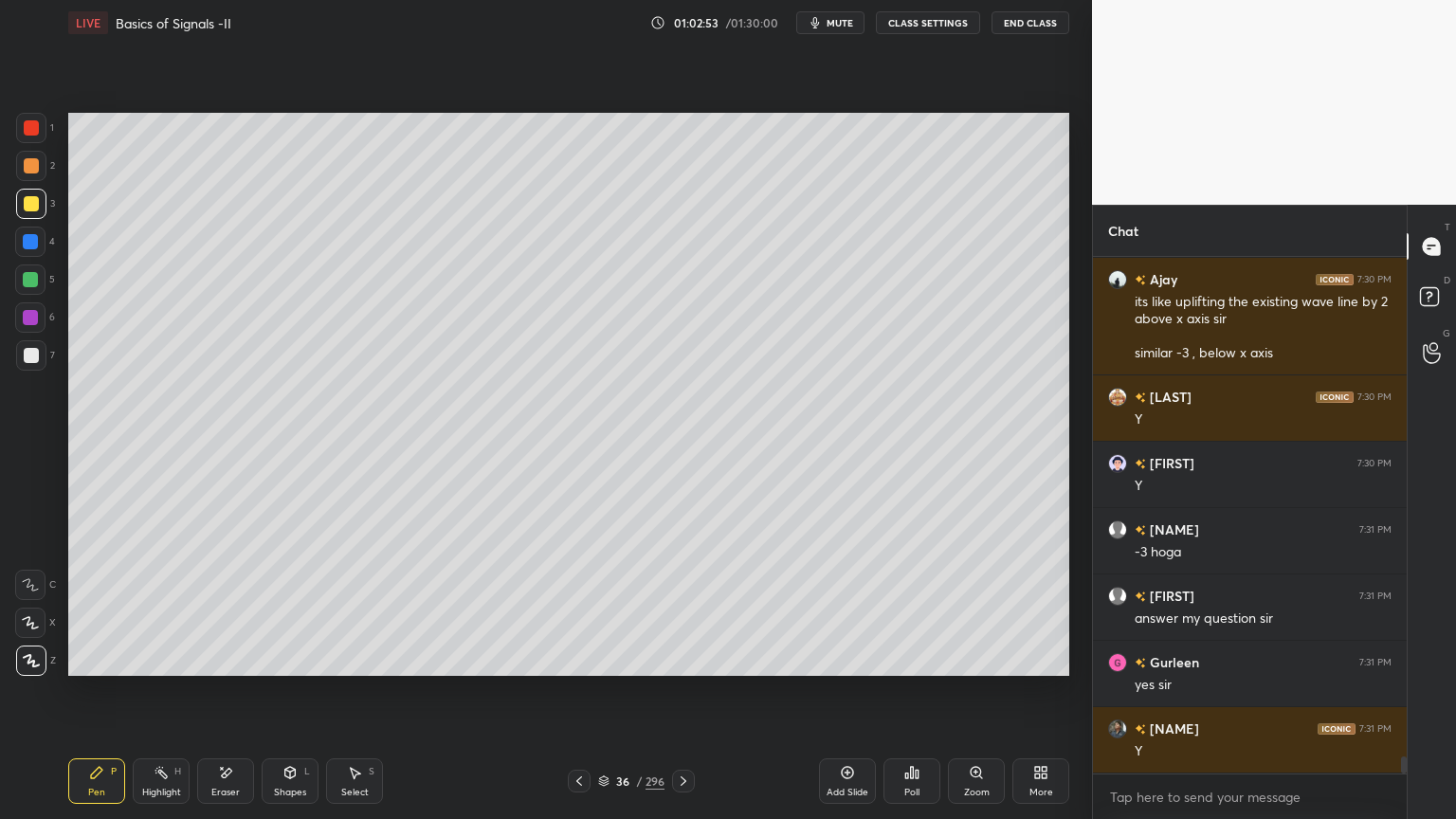 click at bounding box center (31, 355) 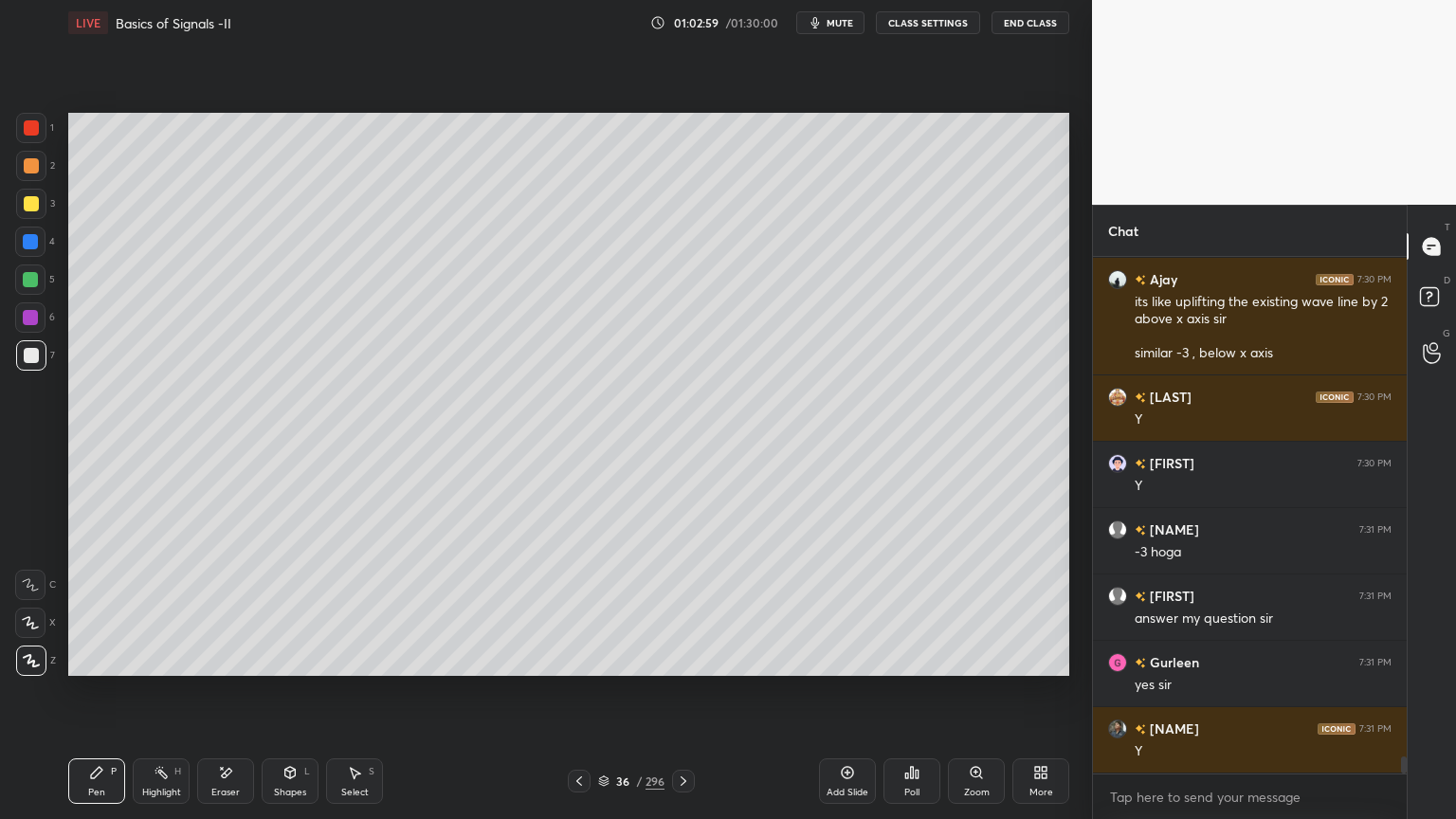 click 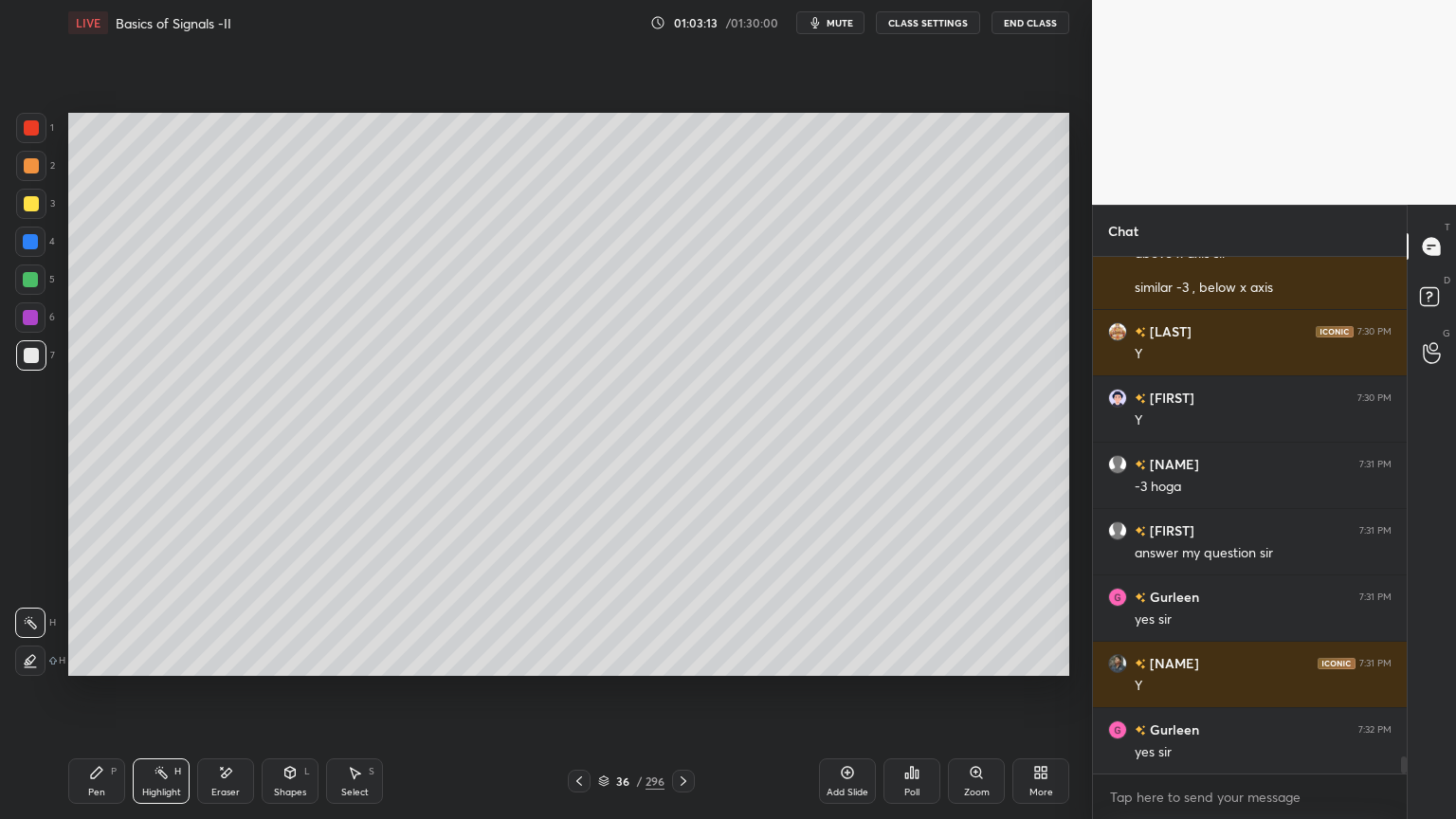 scroll, scrollTop: 15132, scrollLeft: 0, axis: vertical 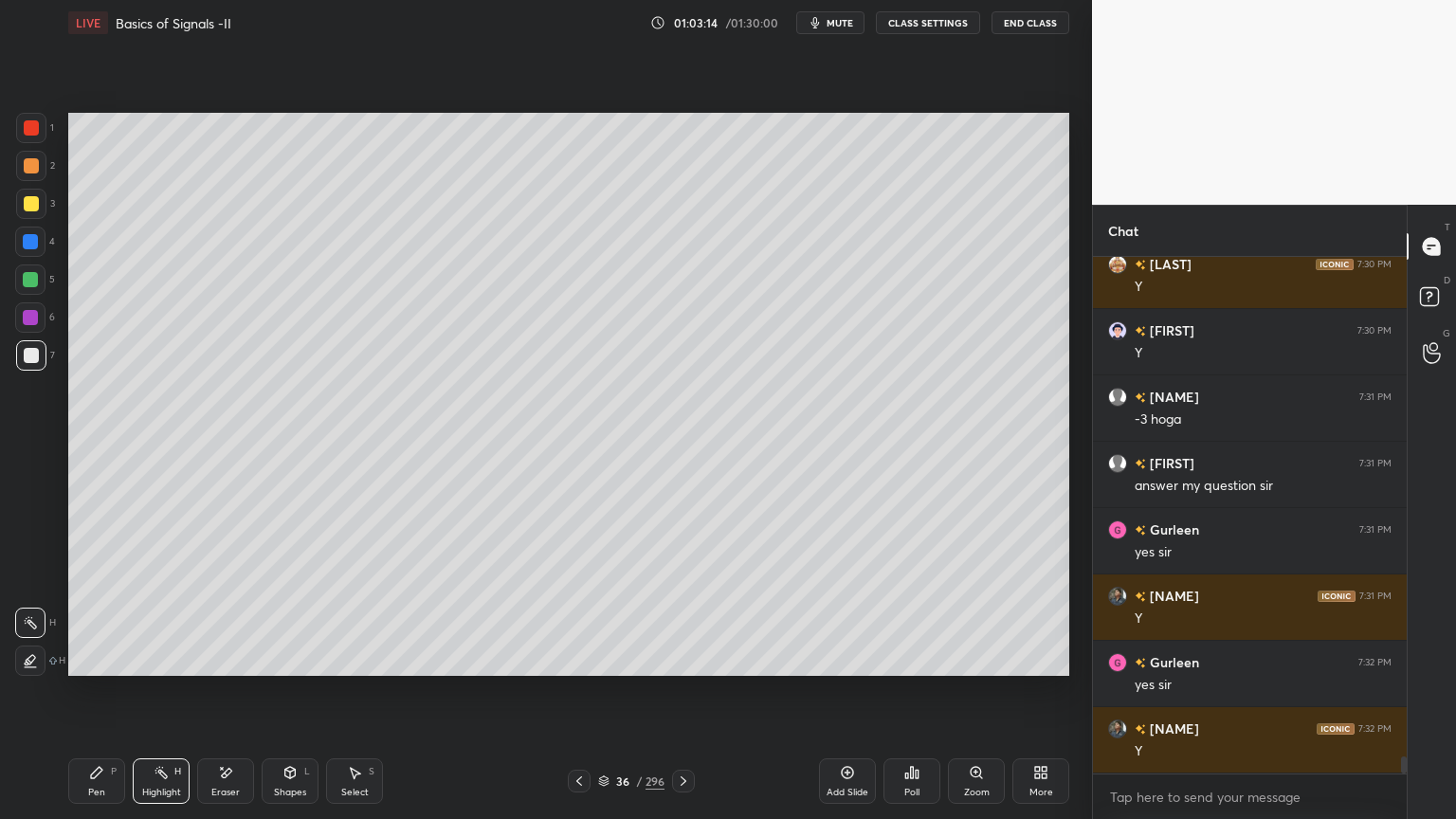 click on "Pen P" at bounding box center [97, 781] 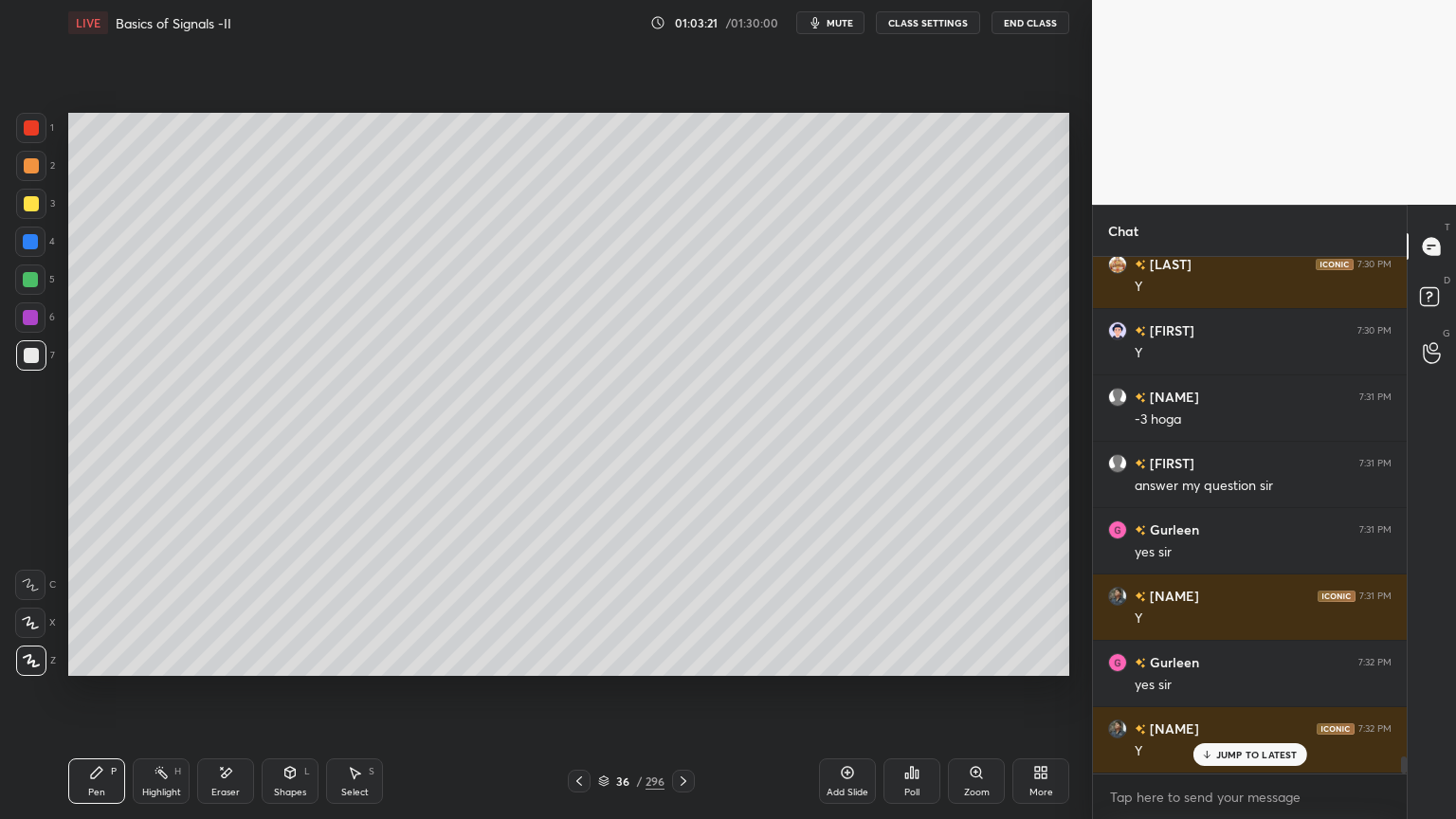 scroll, scrollTop: 15197, scrollLeft: 0, axis: vertical 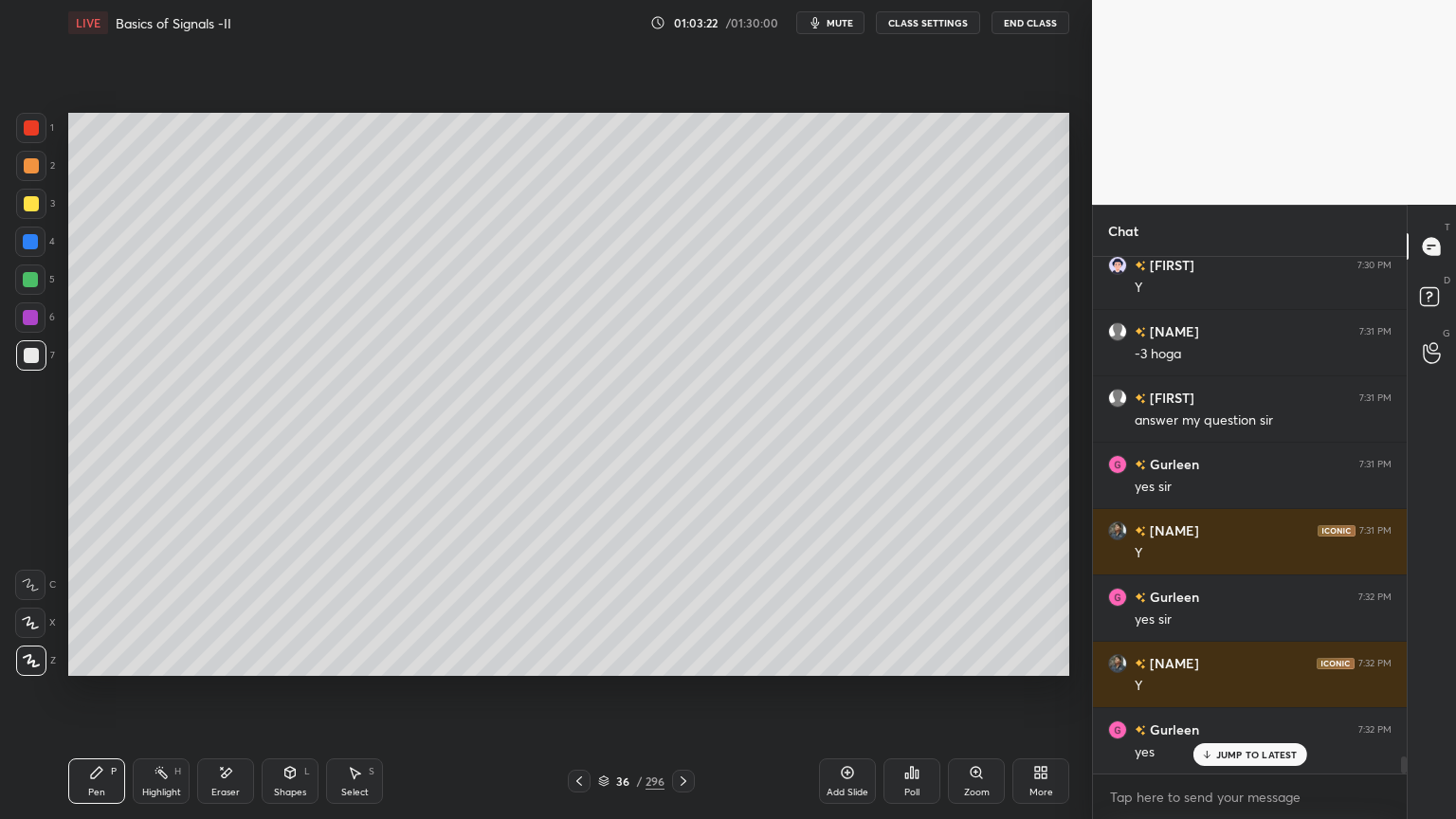click on "Highlight" at bounding box center [161, 792] 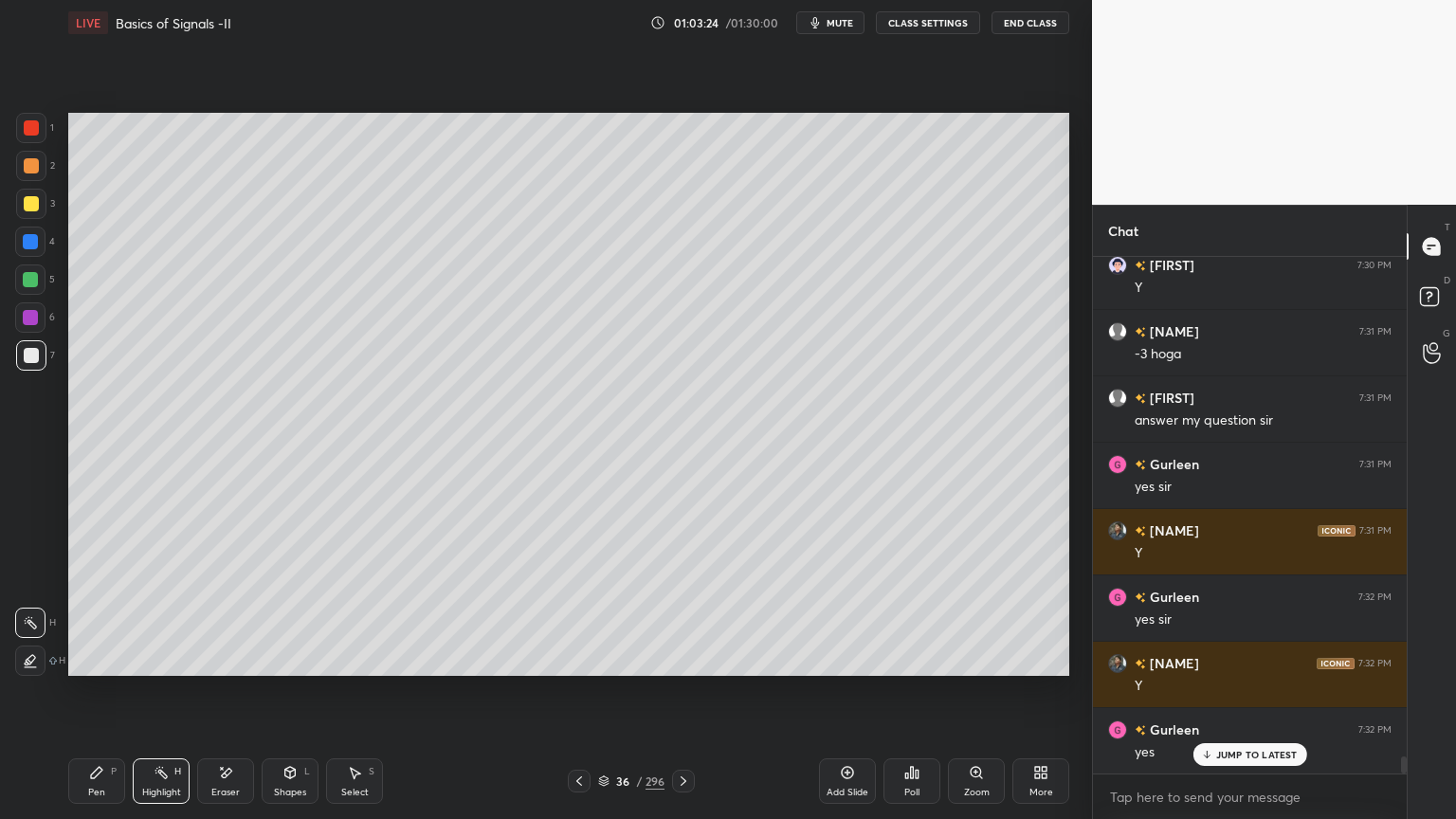 click 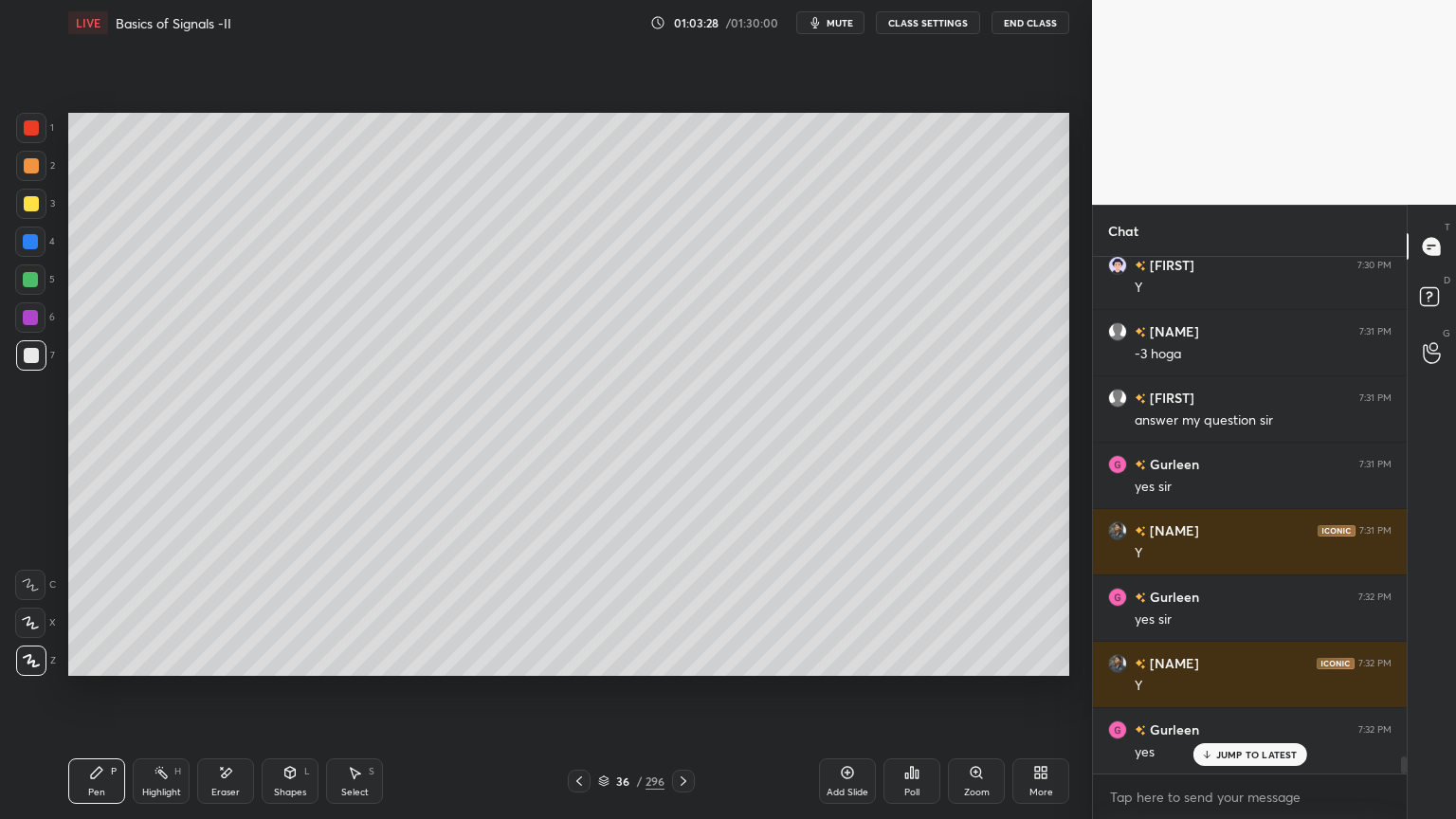 click on "Highlight H" at bounding box center [161, 781] 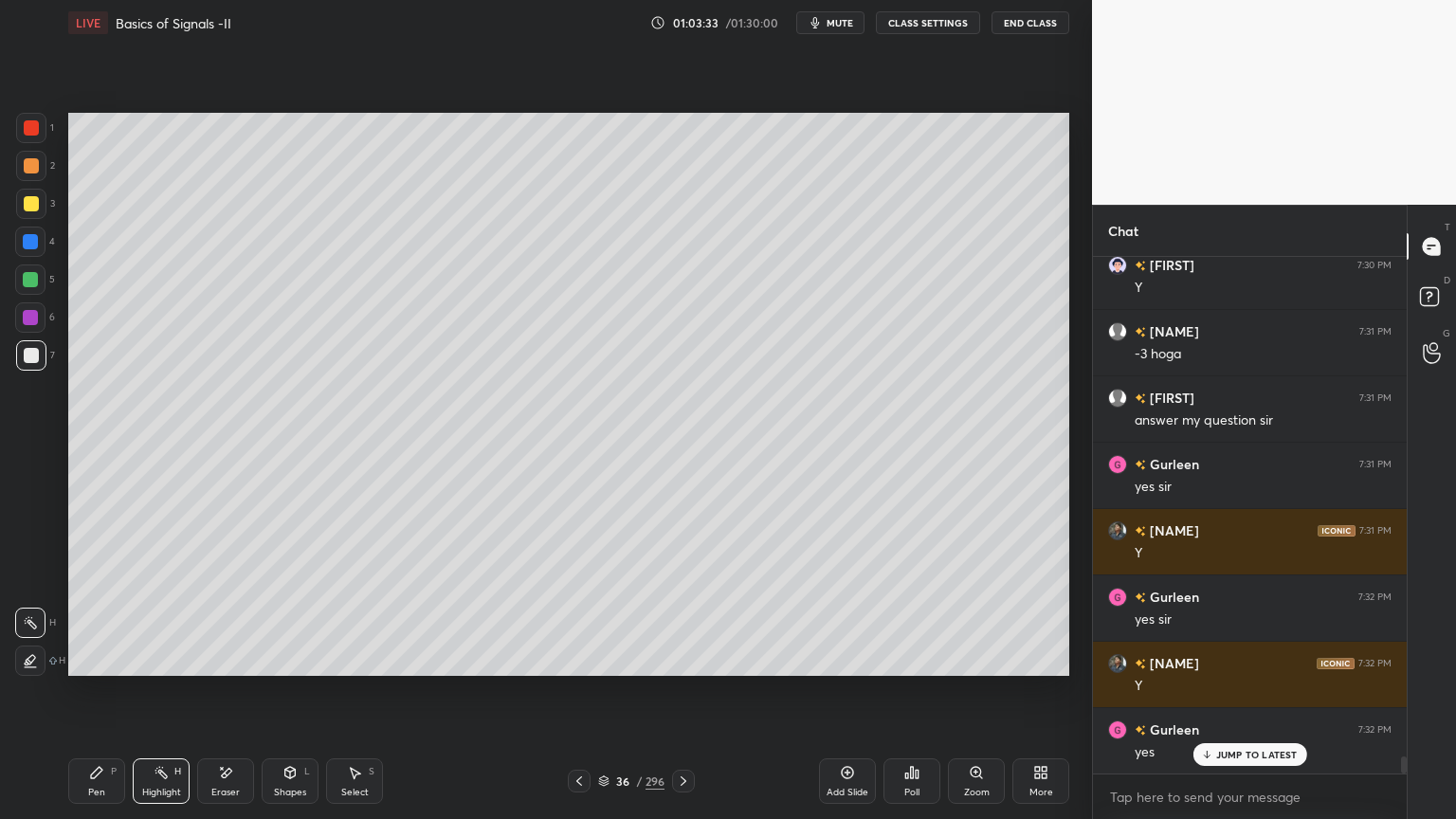 scroll, scrollTop: 15216, scrollLeft: 0, axis: vertical 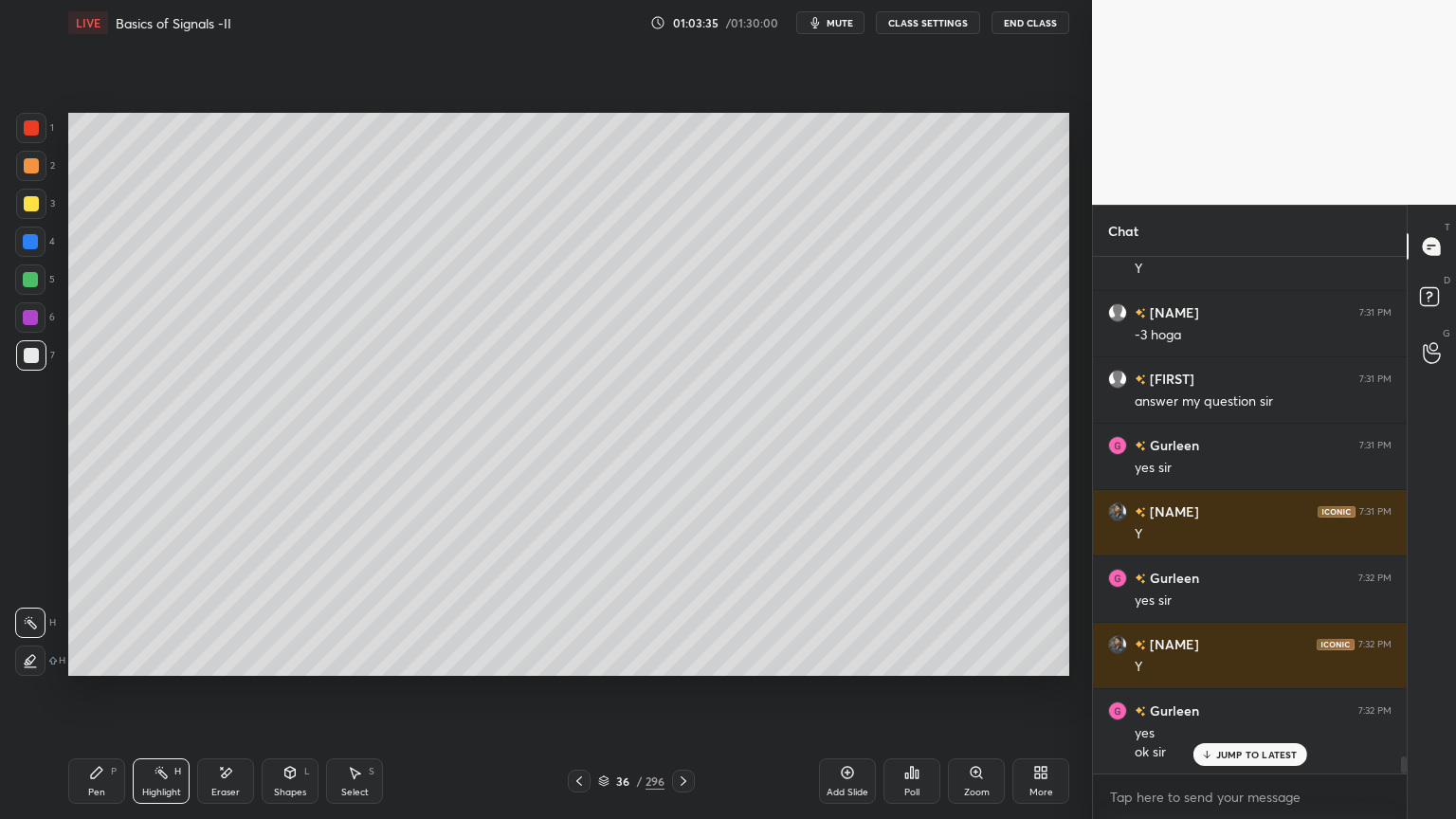 click on "Highlight H" at bounding box center (161, 781) 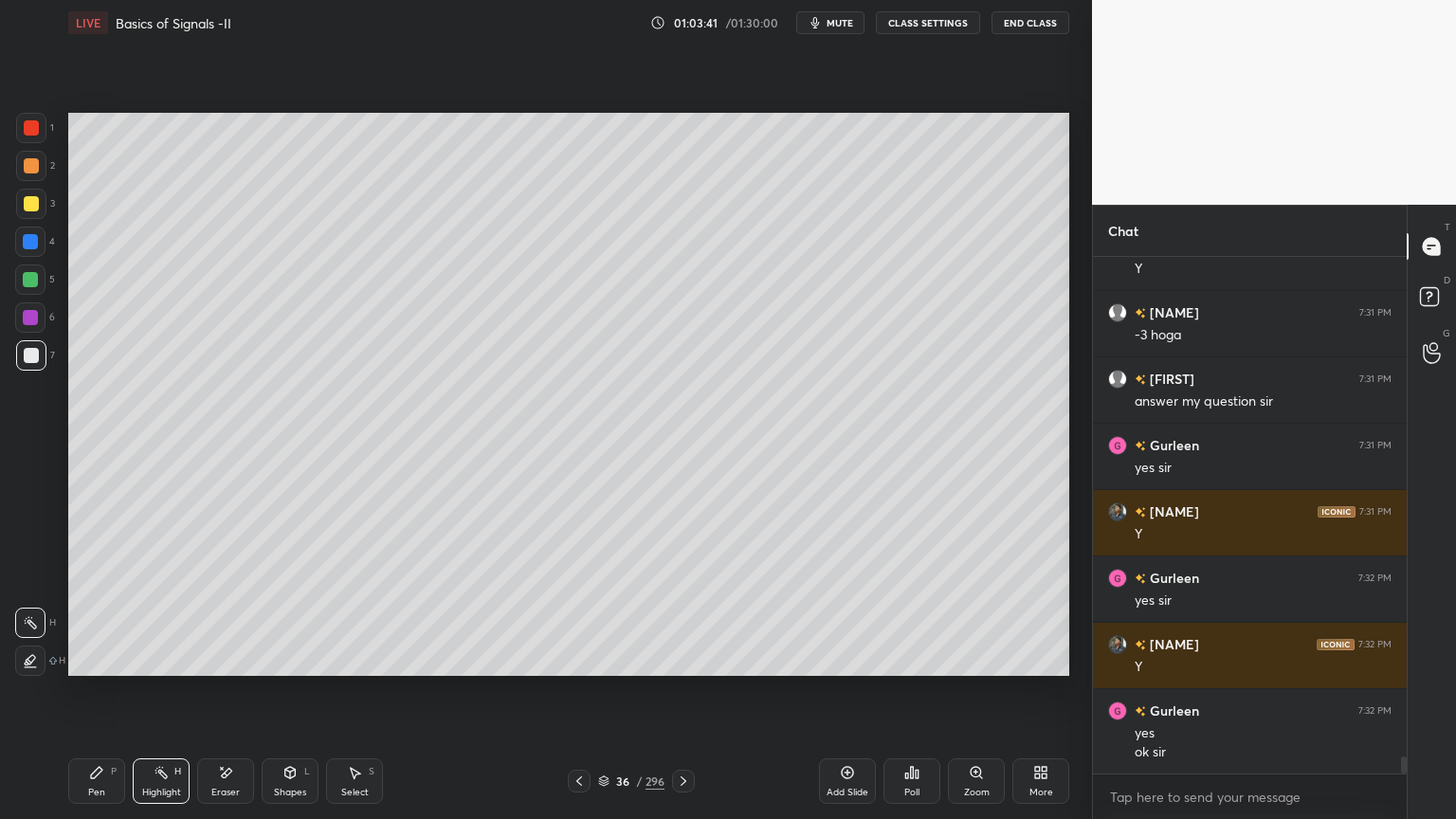 scroll, scrollTop: 15283, scrollLeft: 0, axis: vertical 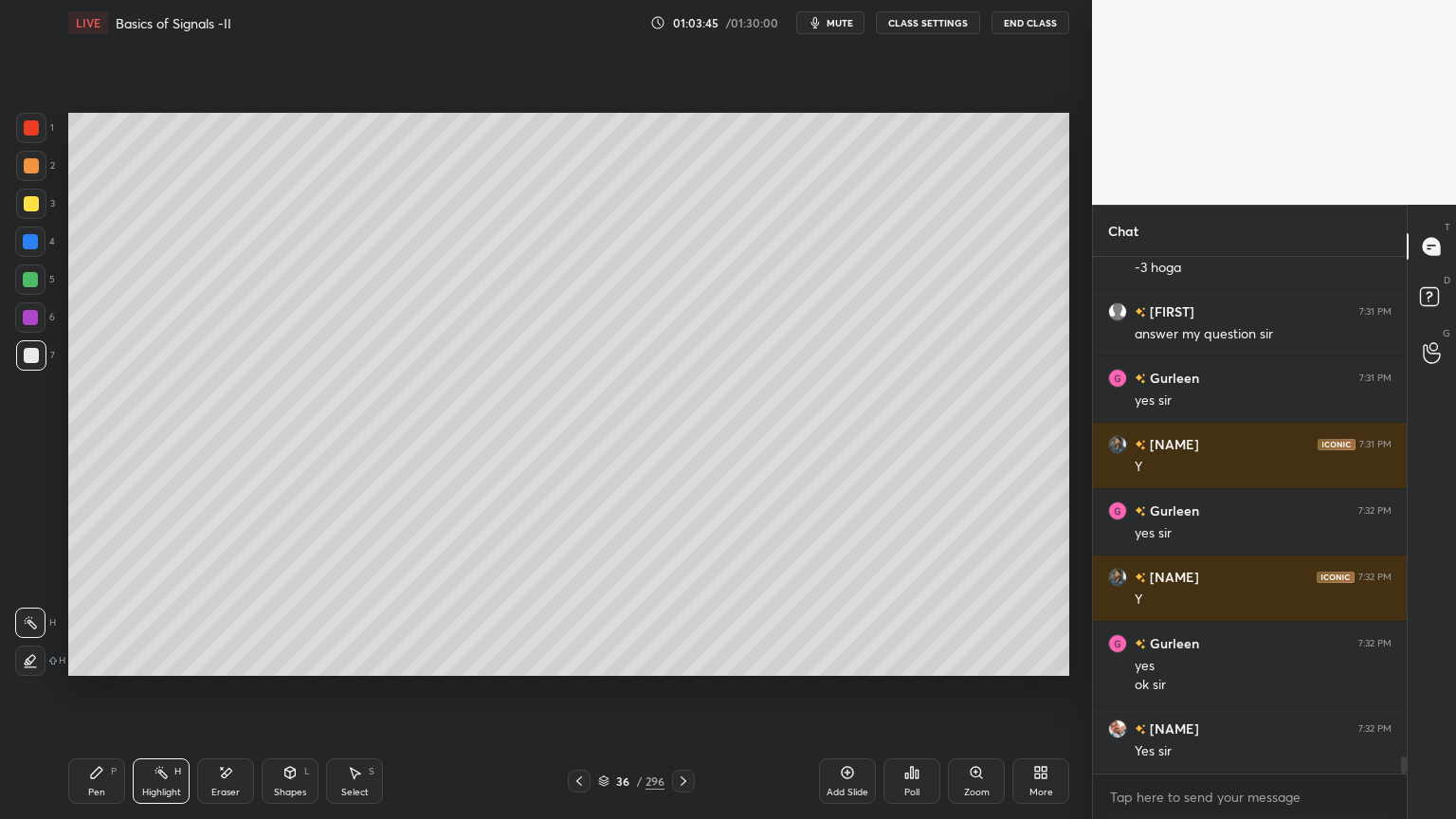 click on "Shapes" at bounding box center (290, 792) 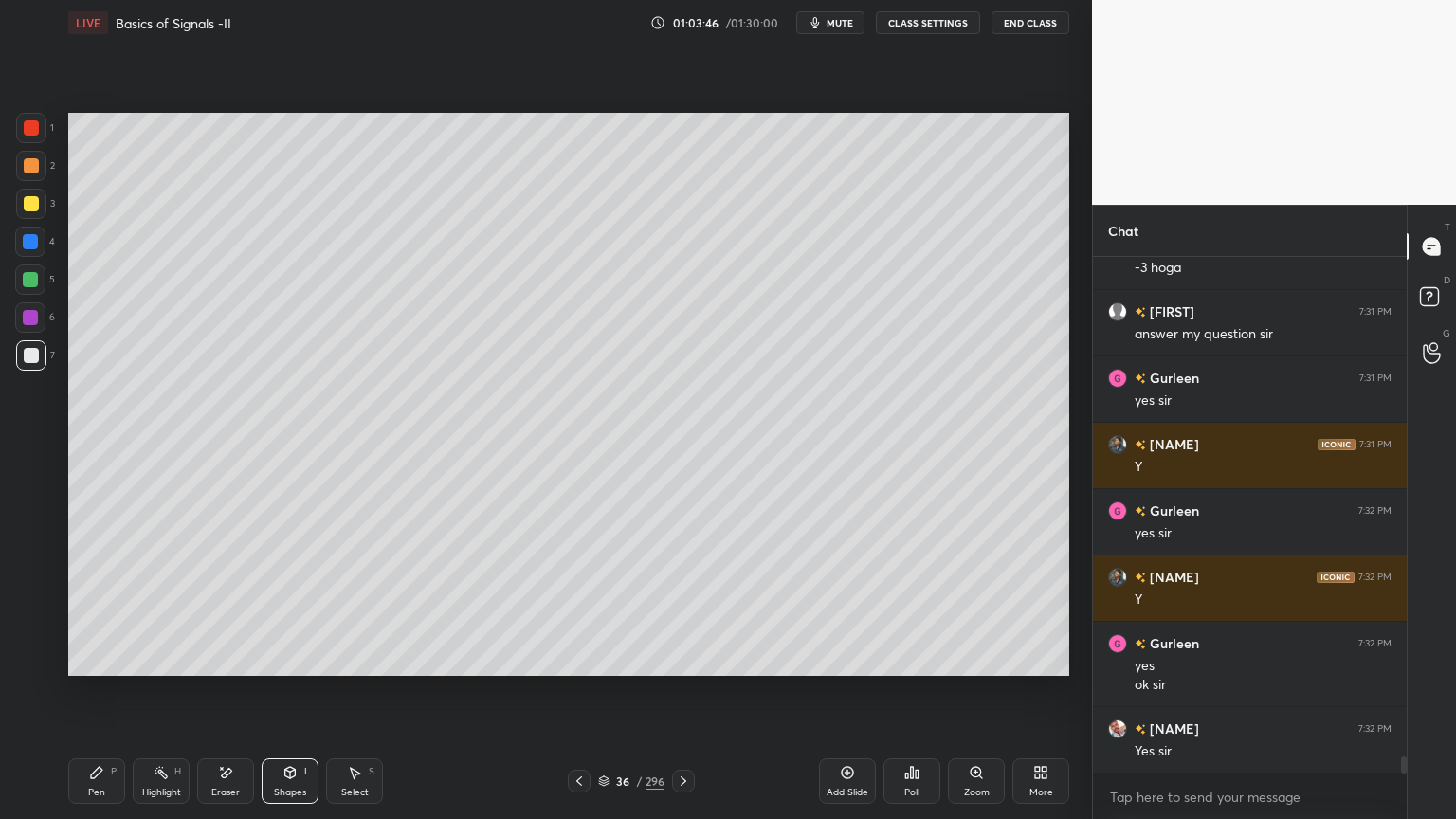 click on "Highlight H" at bounding box center (161, 781) 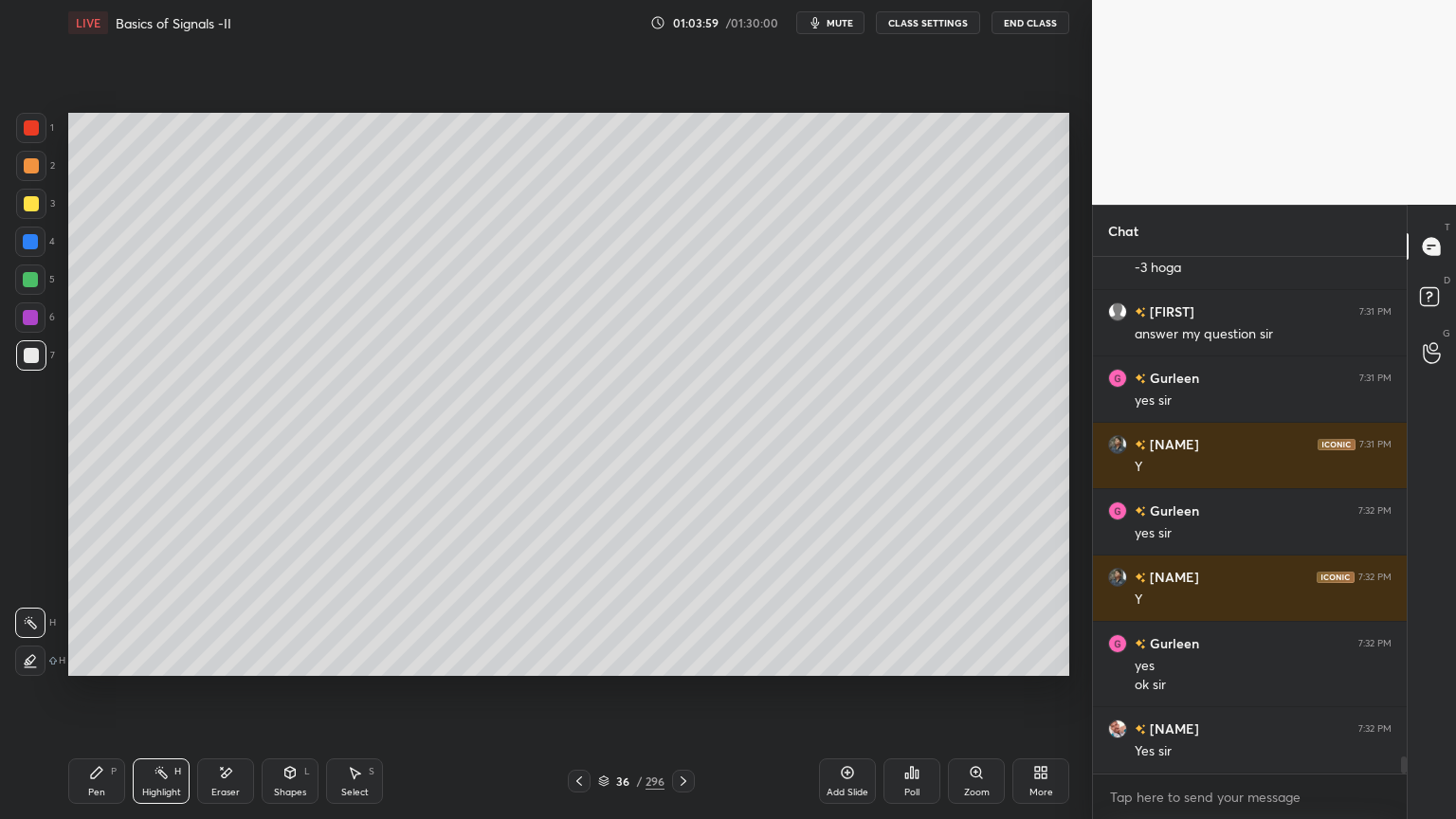 click on "Shapes L" at bounding box center (290, 781) 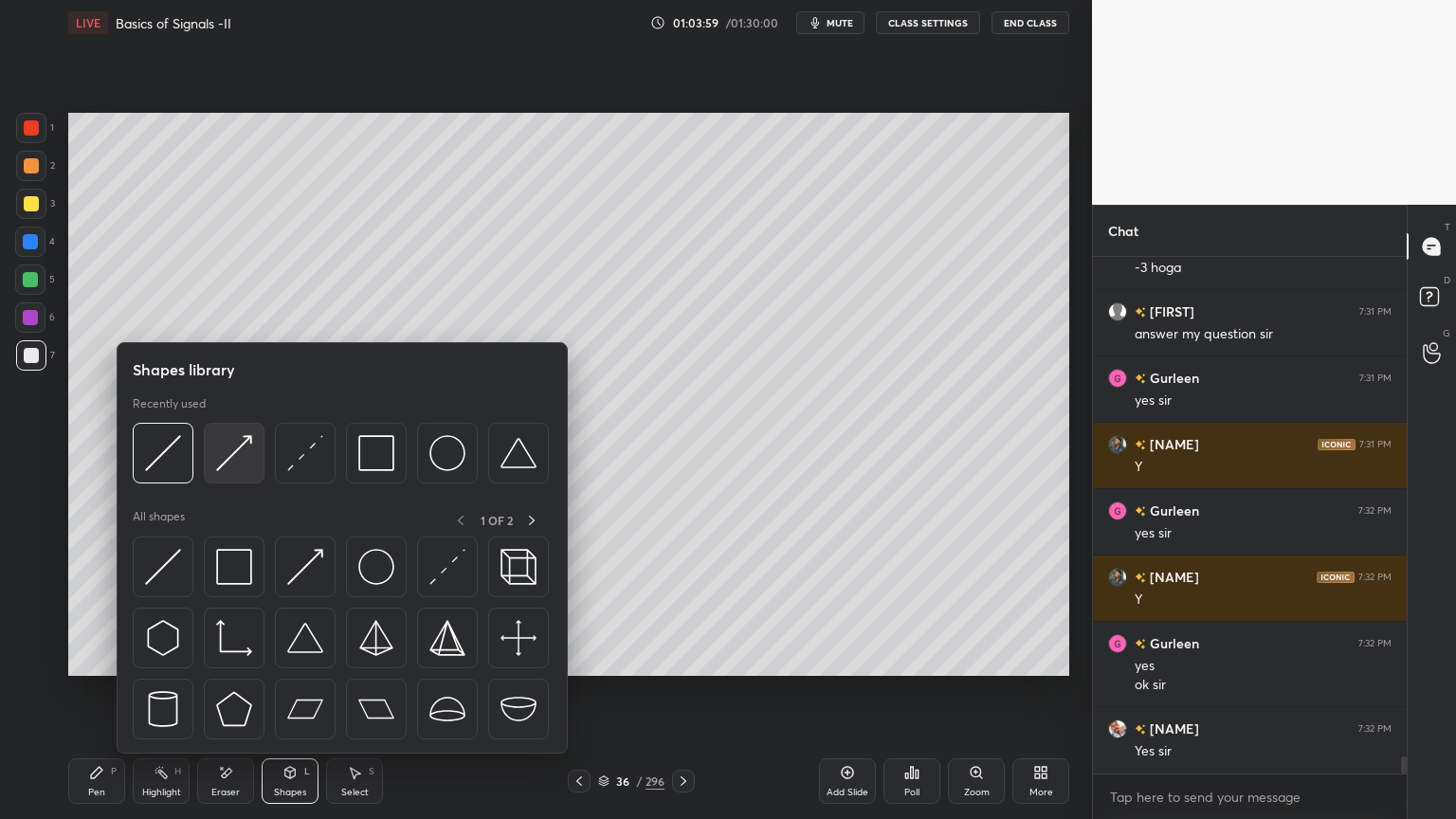 click at bounding box center [234, 453] 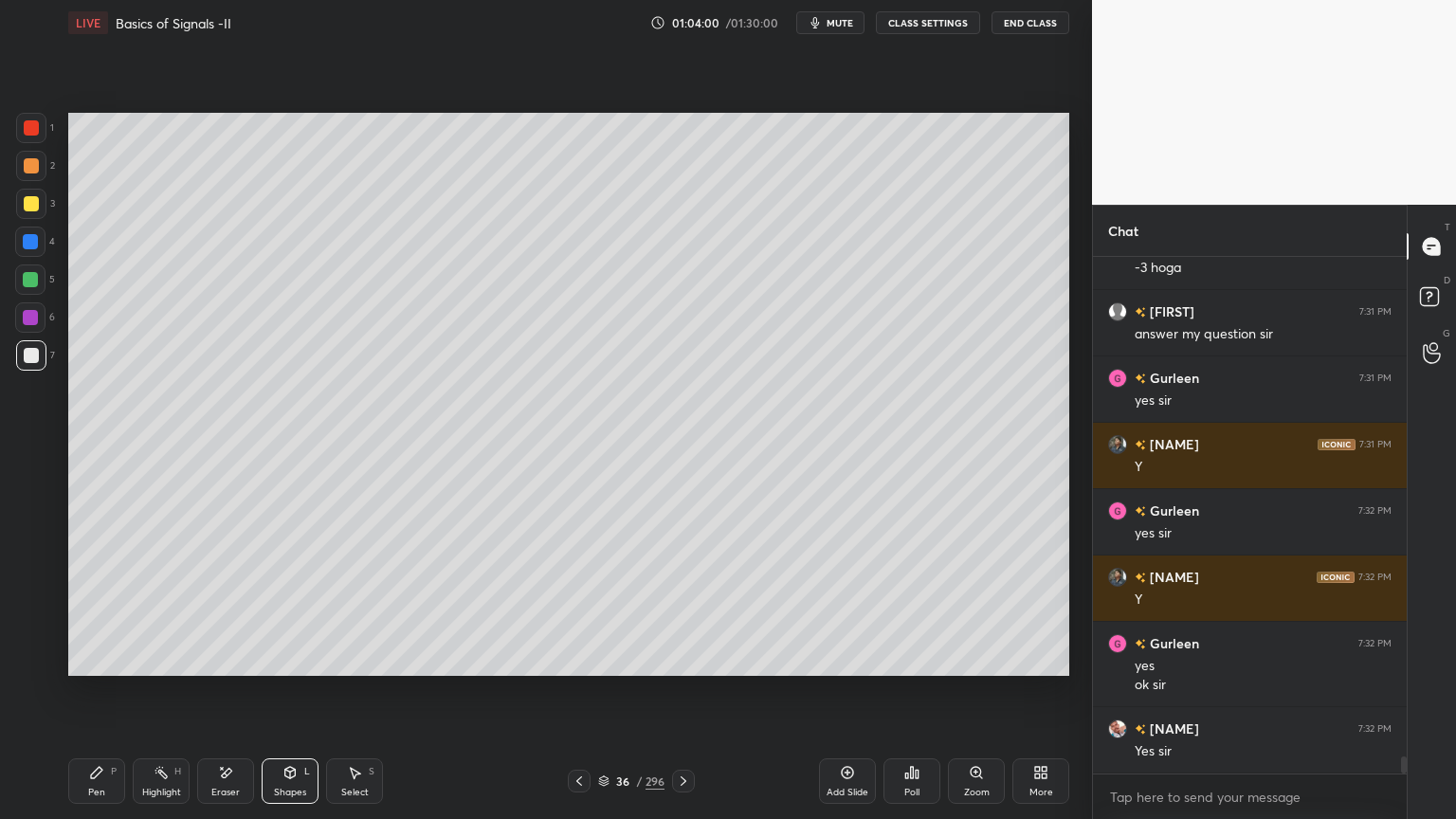 click at bounding box center [31, 166] 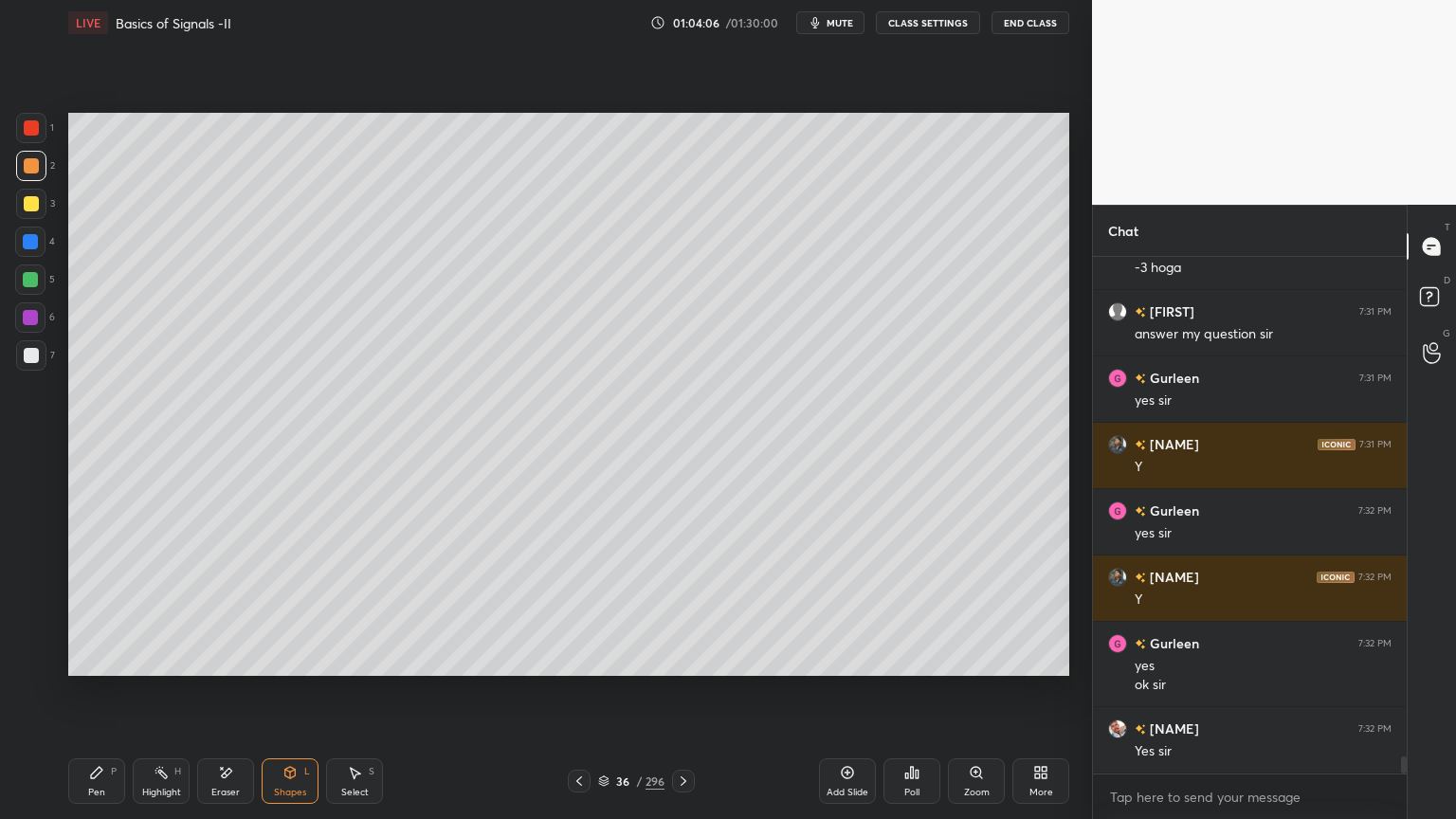 click on "Pen" at bounding box center [97, 792] 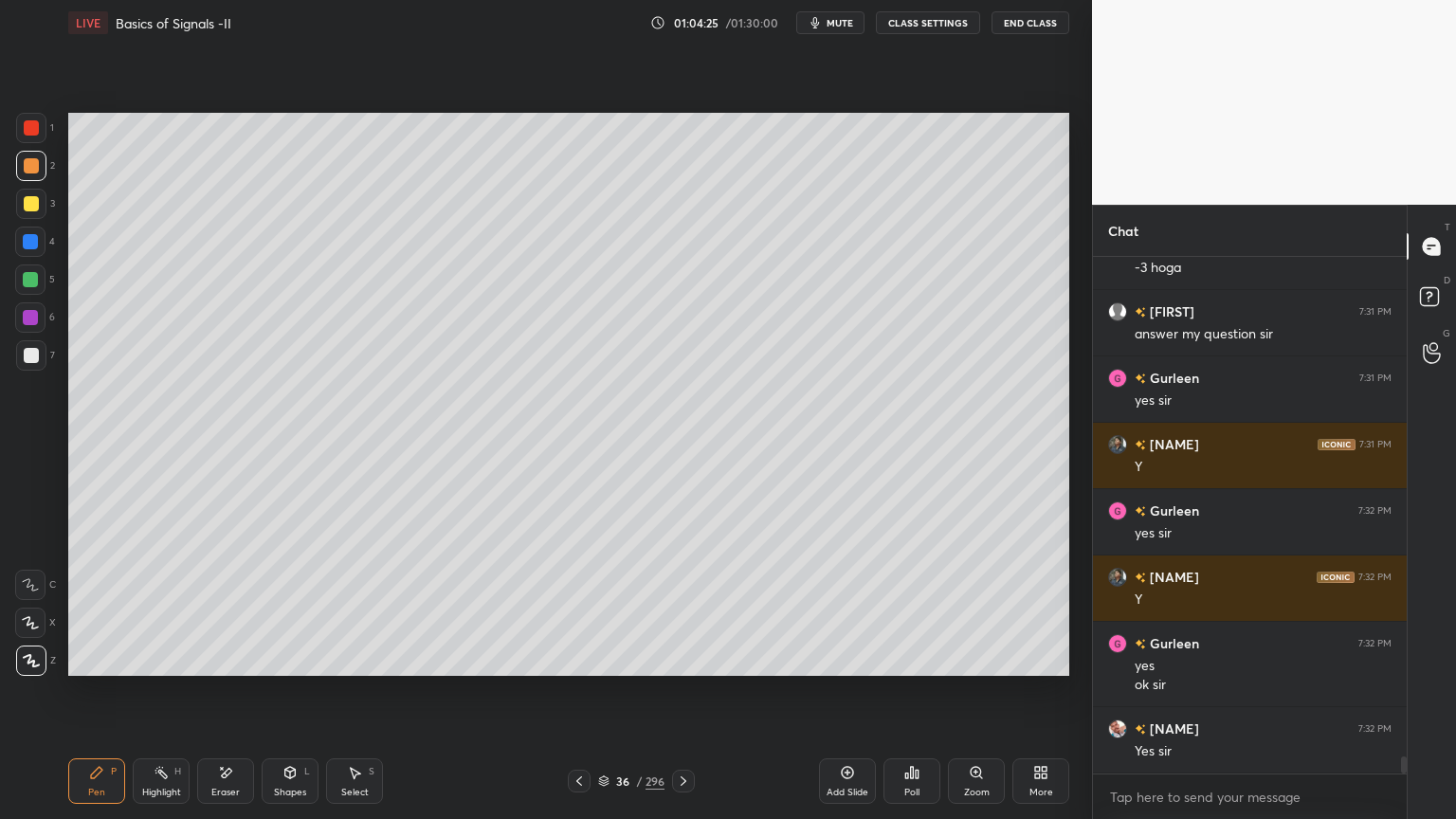 scroll, scrollTop: 15349, scrollLeft: 0, axis: vertical 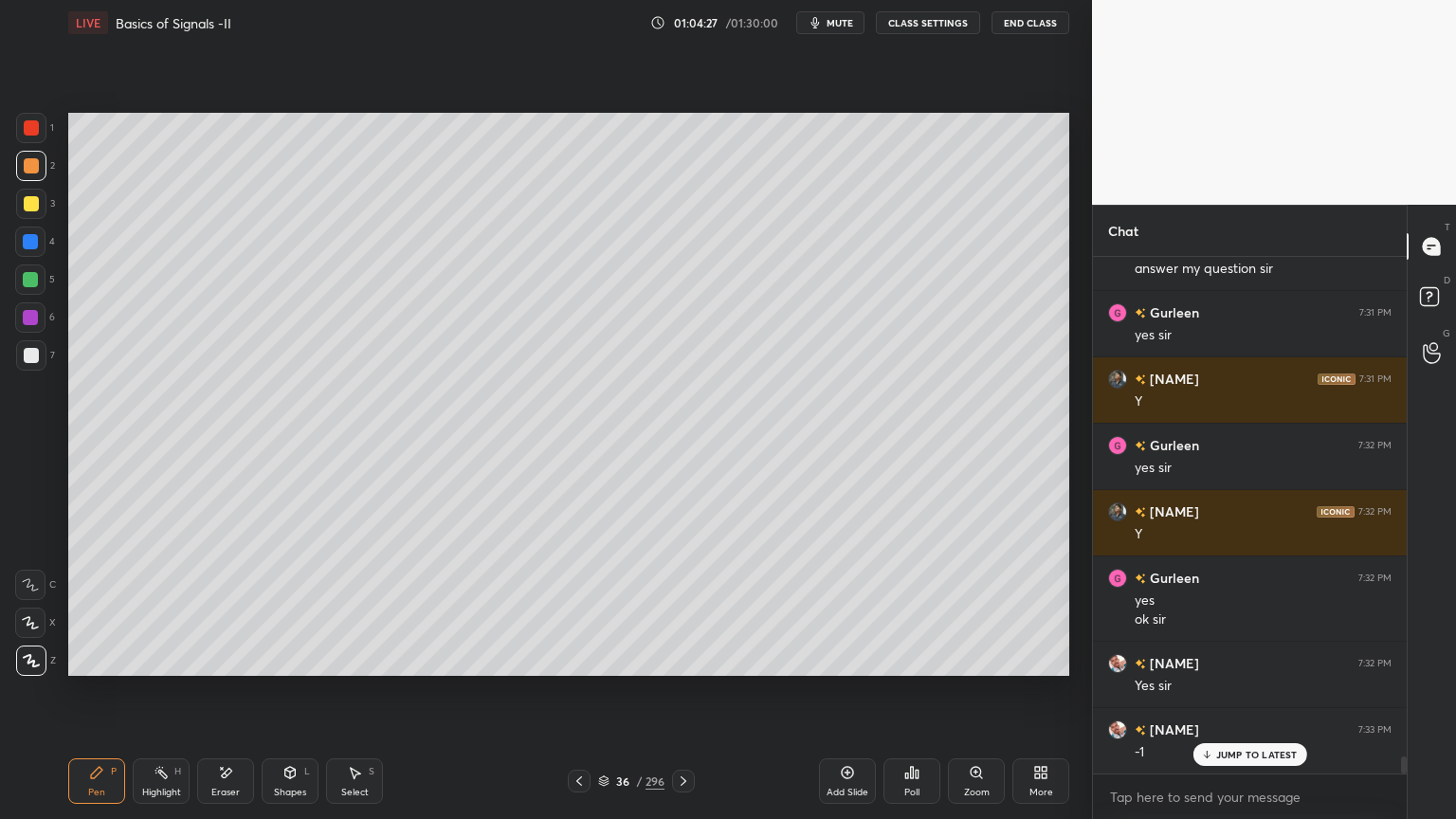click 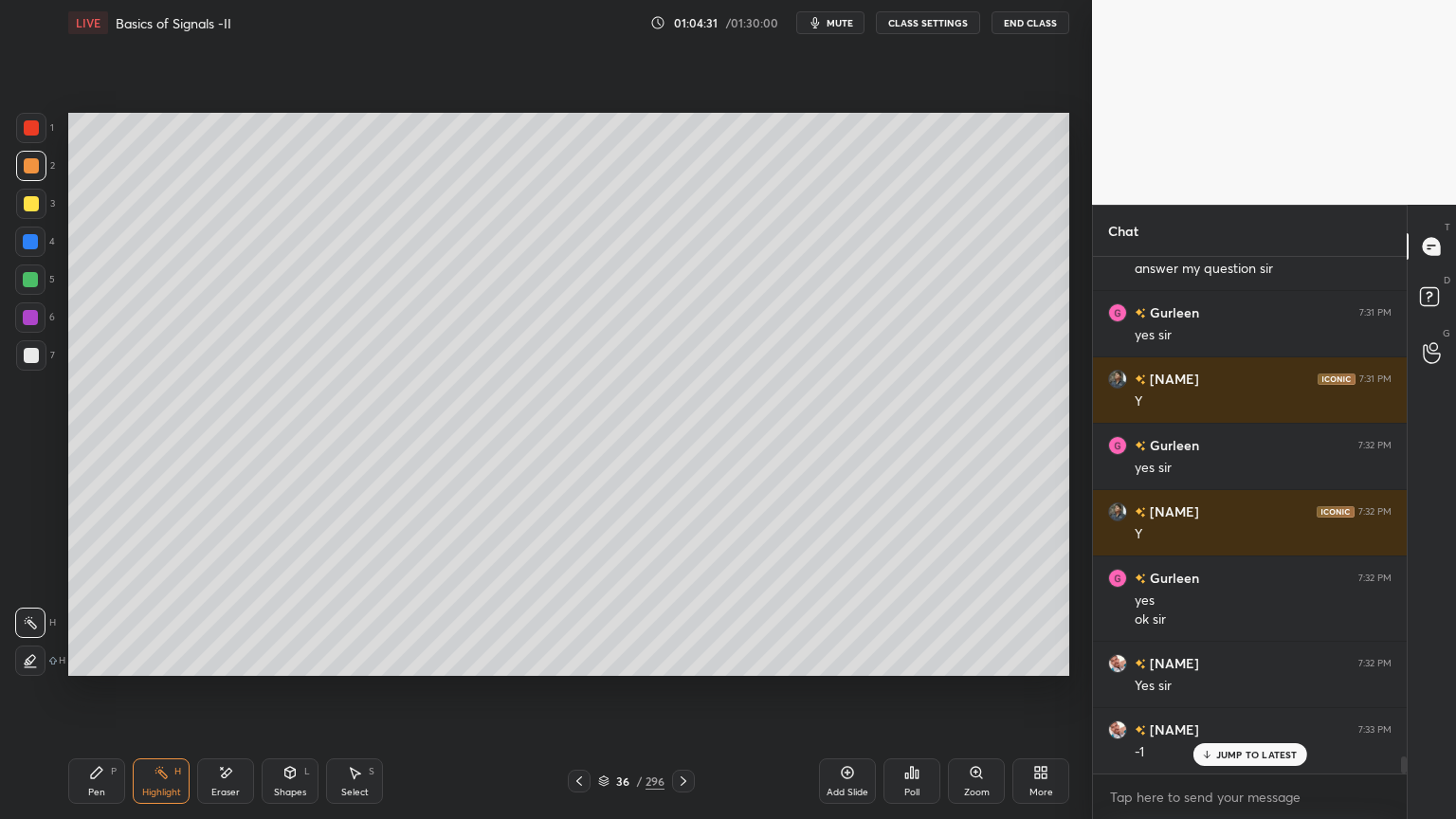 click on "Highlight H" at bounding box center [161, 781] 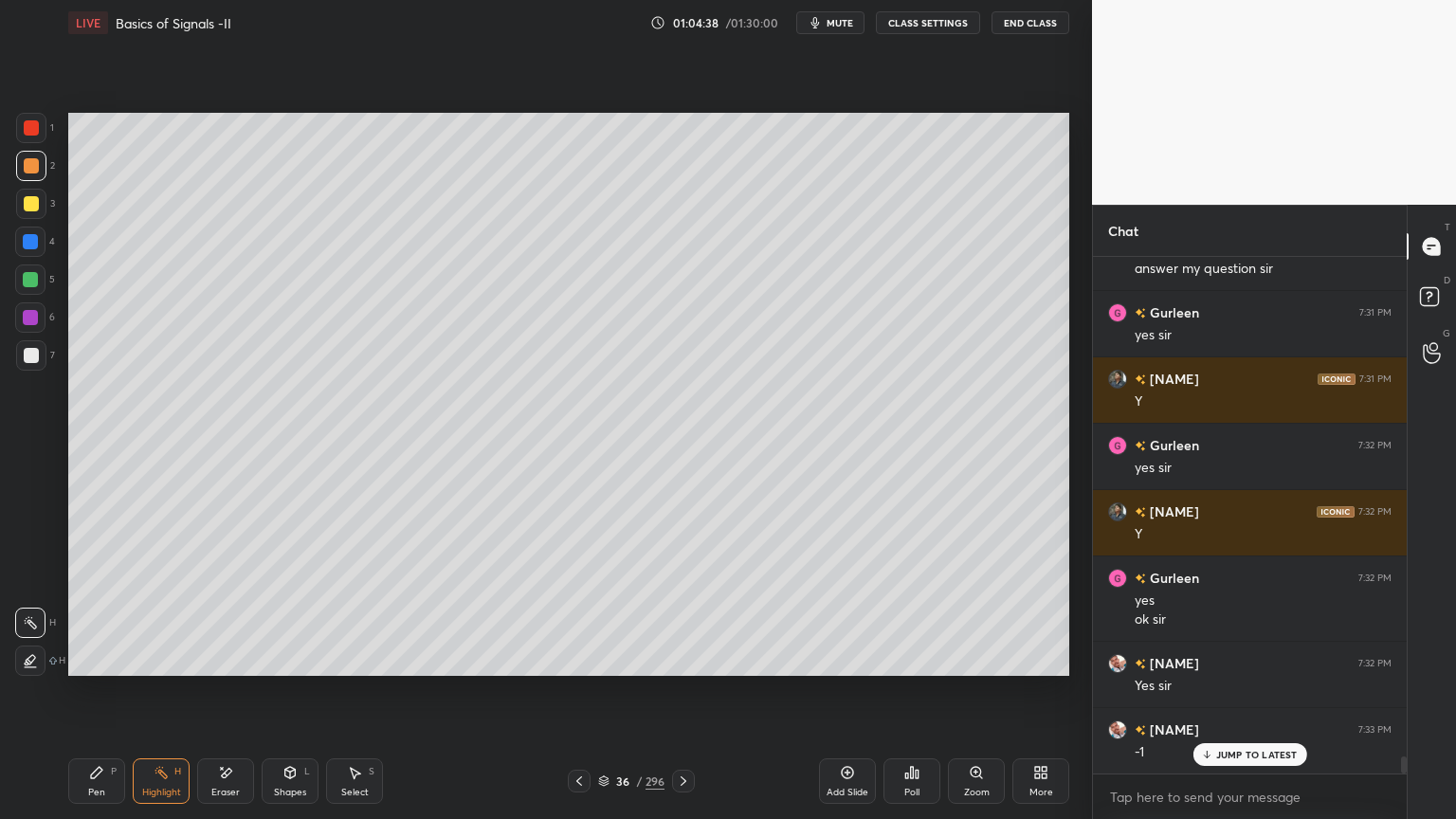 click on "Shapes" at bounding box center (290, 792) 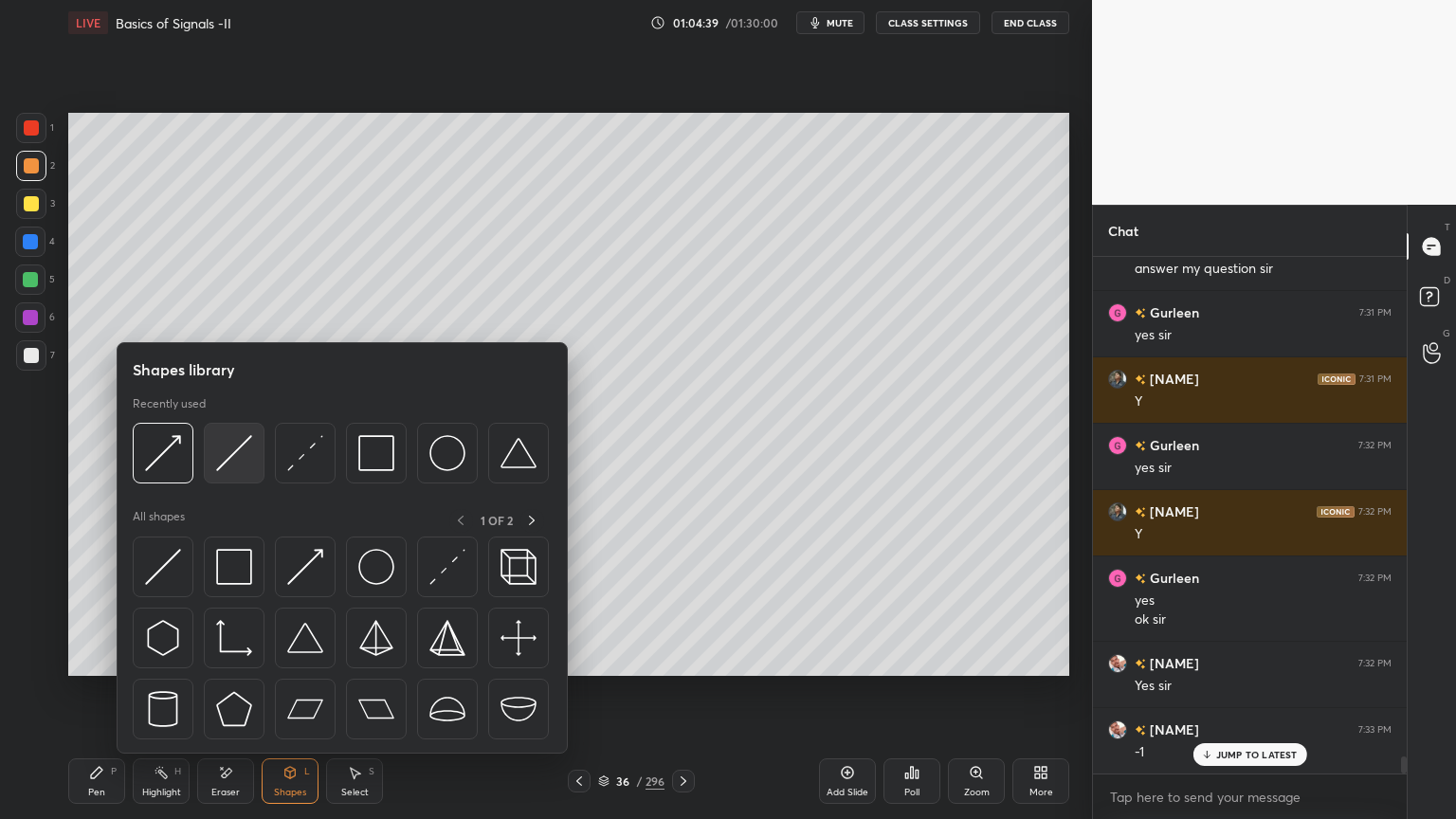 click at bounding box center (234, 453) 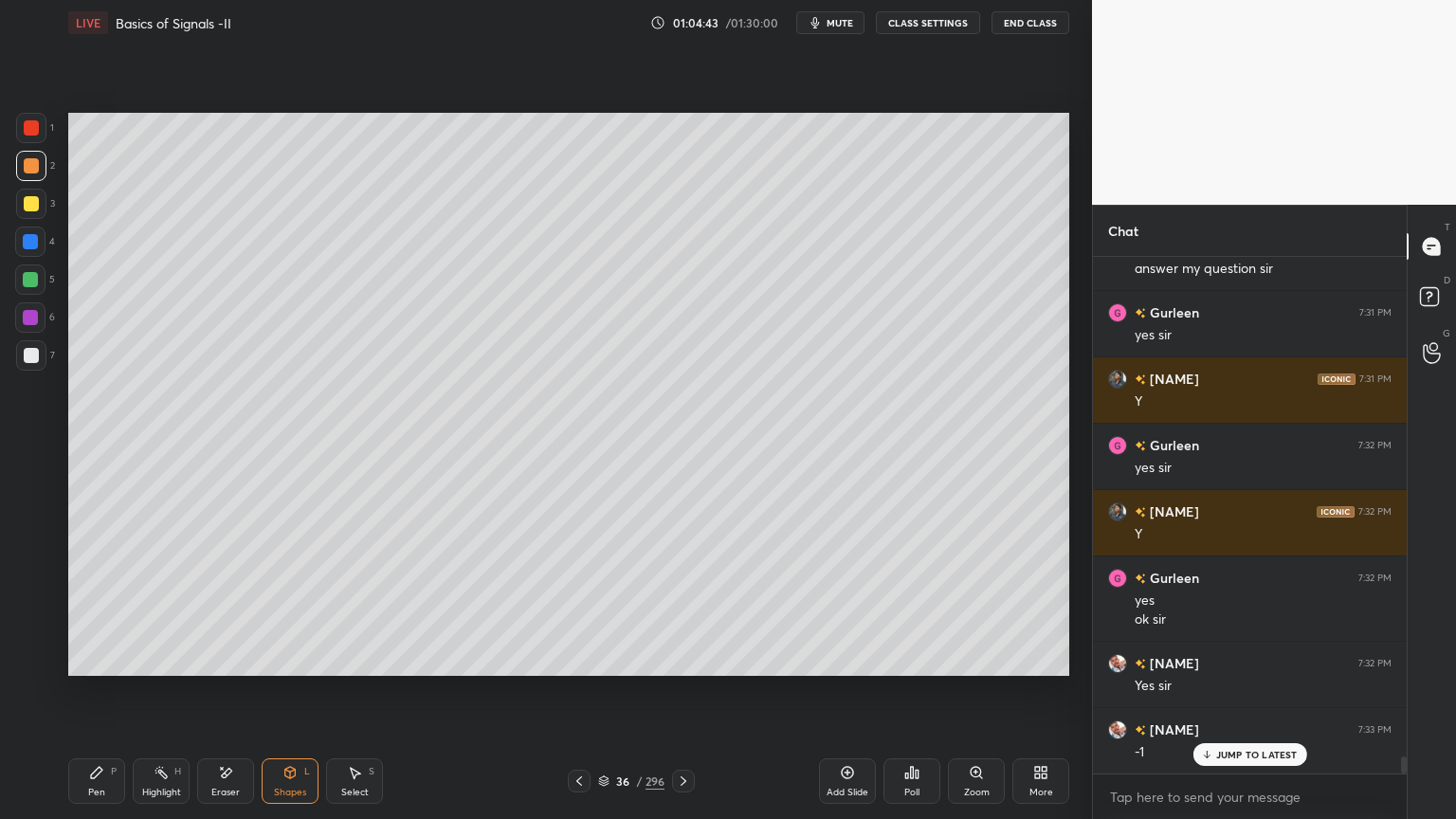 click on "Pen P" at bounding box center [97, 781] 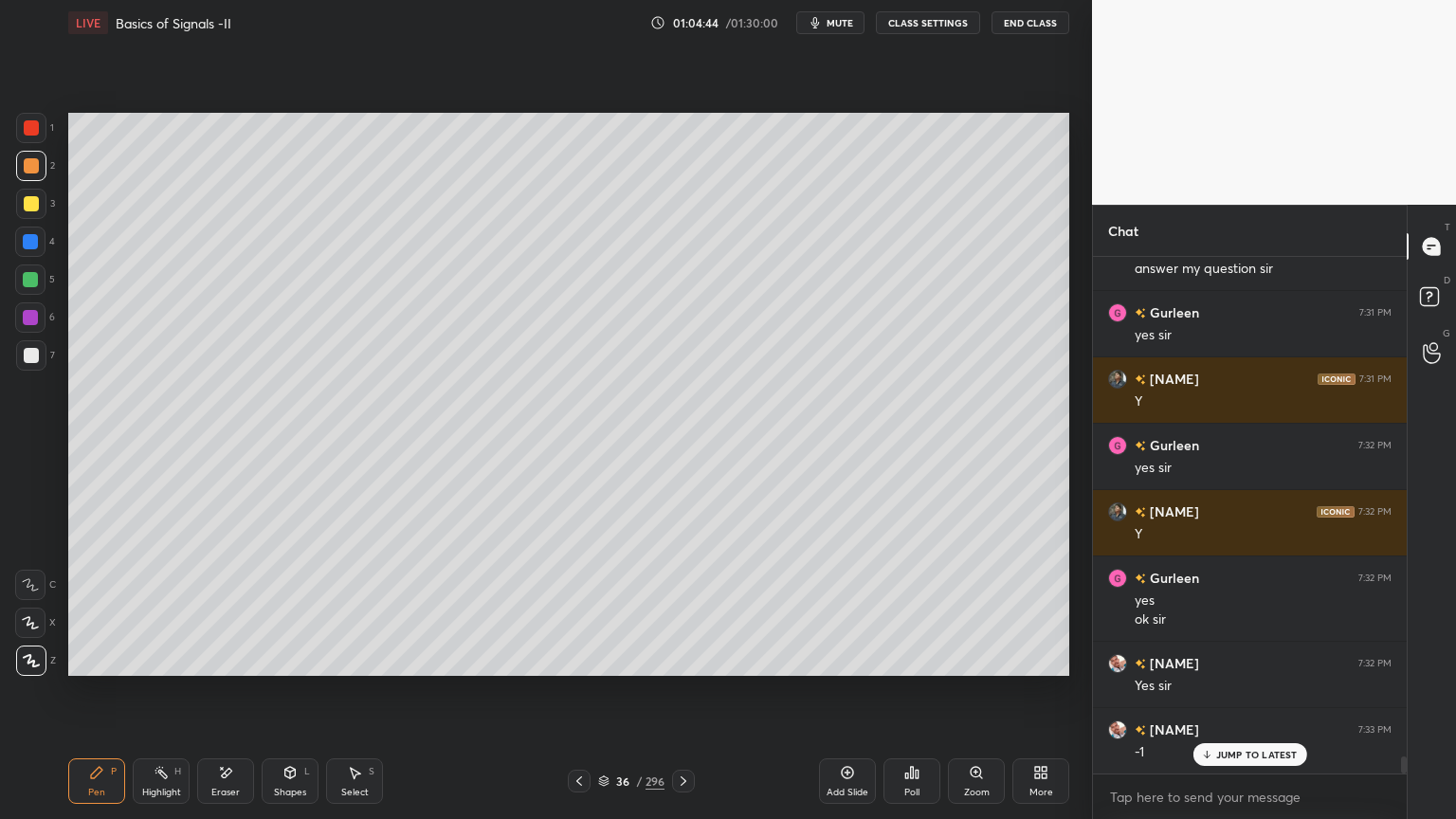 click at bounding box center [30, 280] 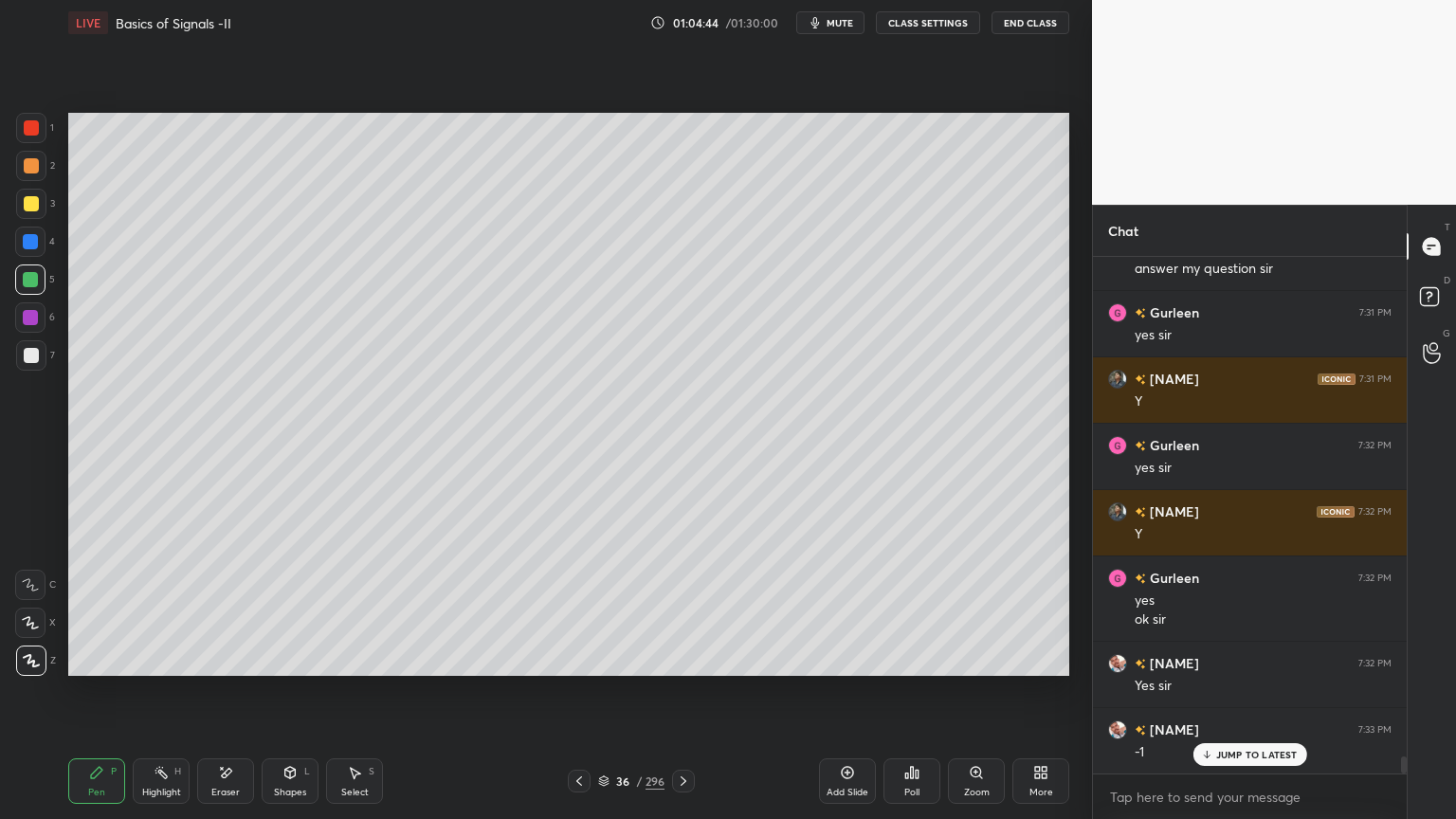 click 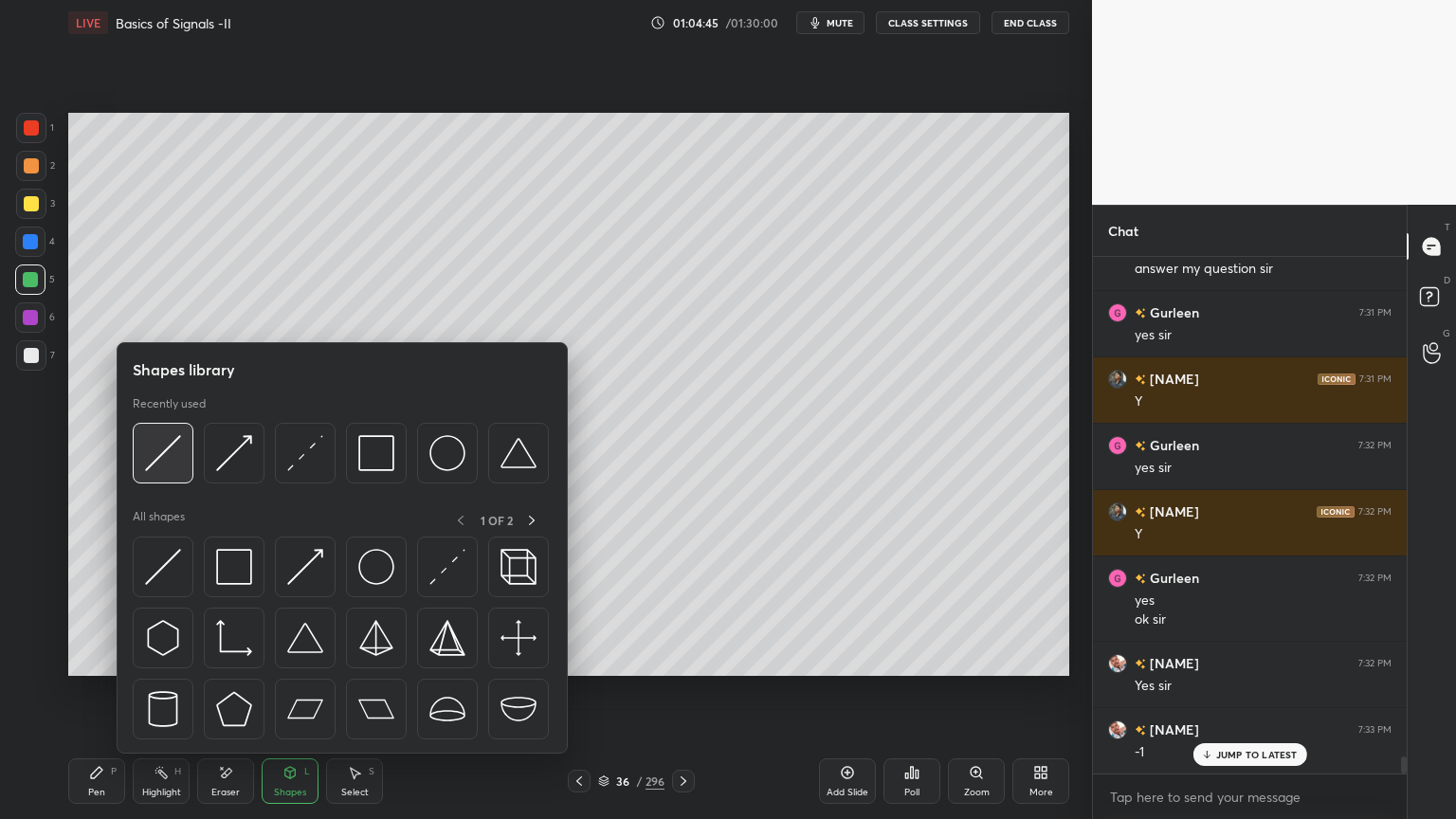 click at bounding box center (163, 453) 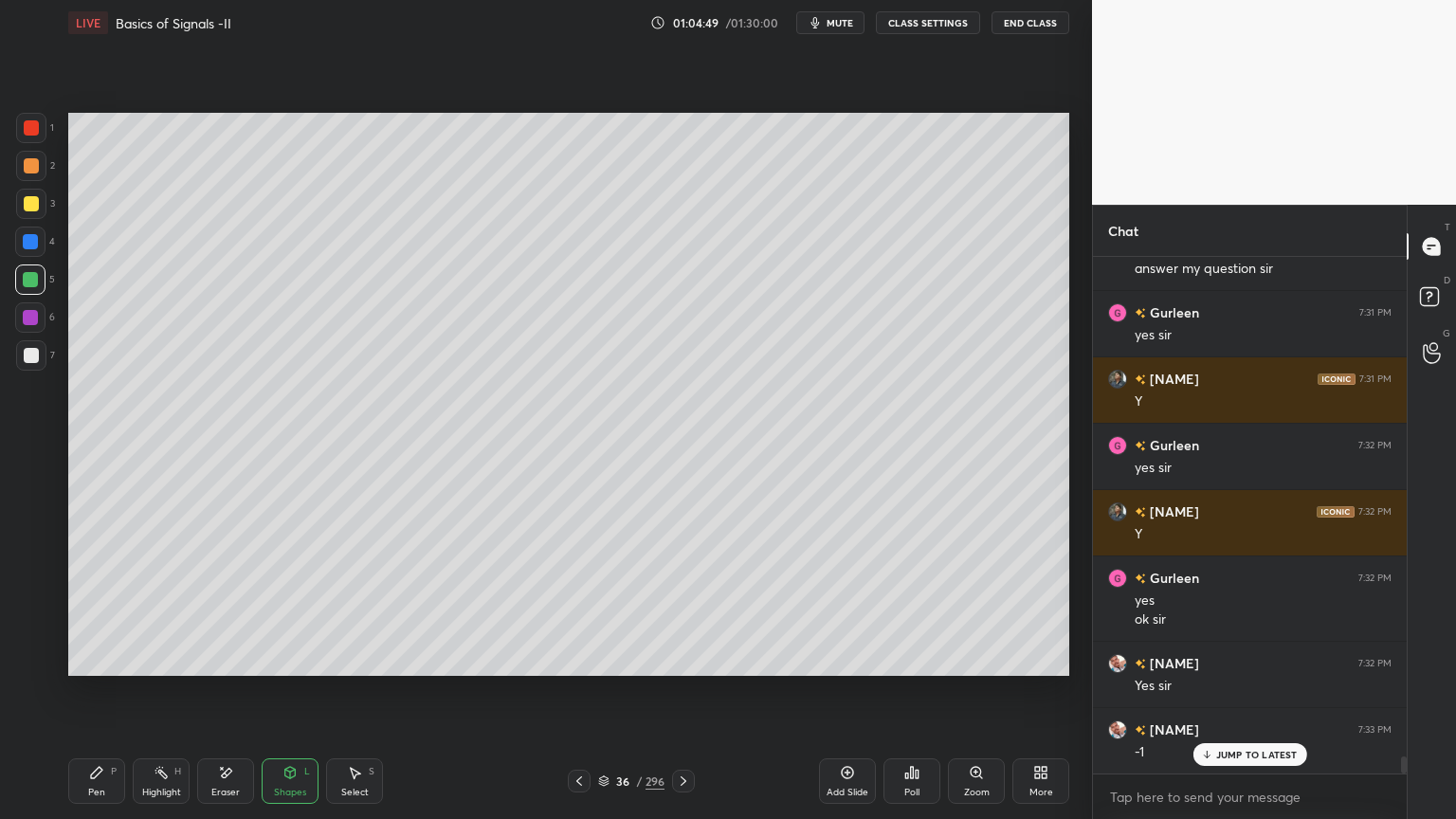 scroll, scrollTop: 15416, scrollLeft: 0, axis: vertical 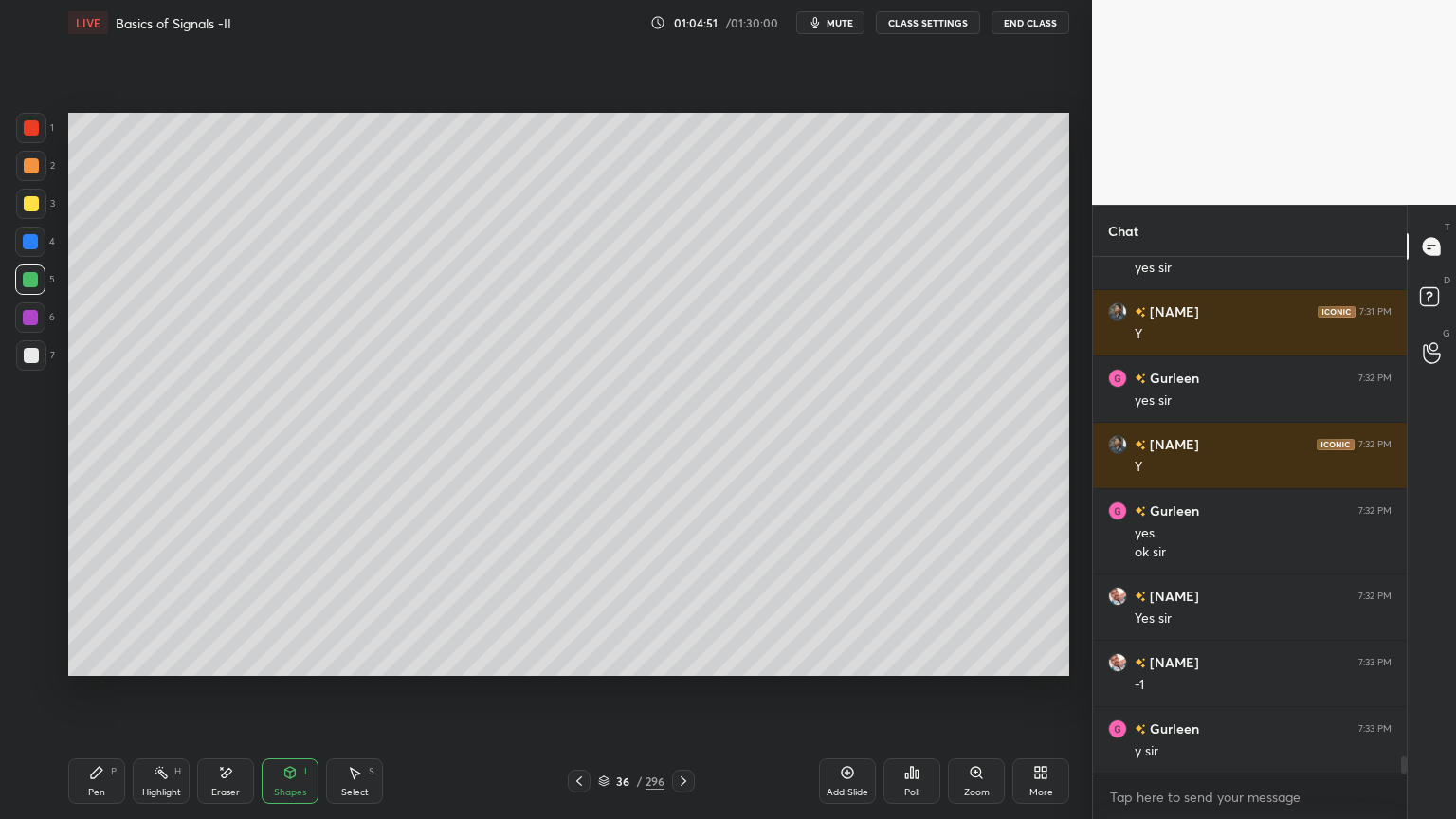 click on "Pen P" at bounding box center [97, 781] 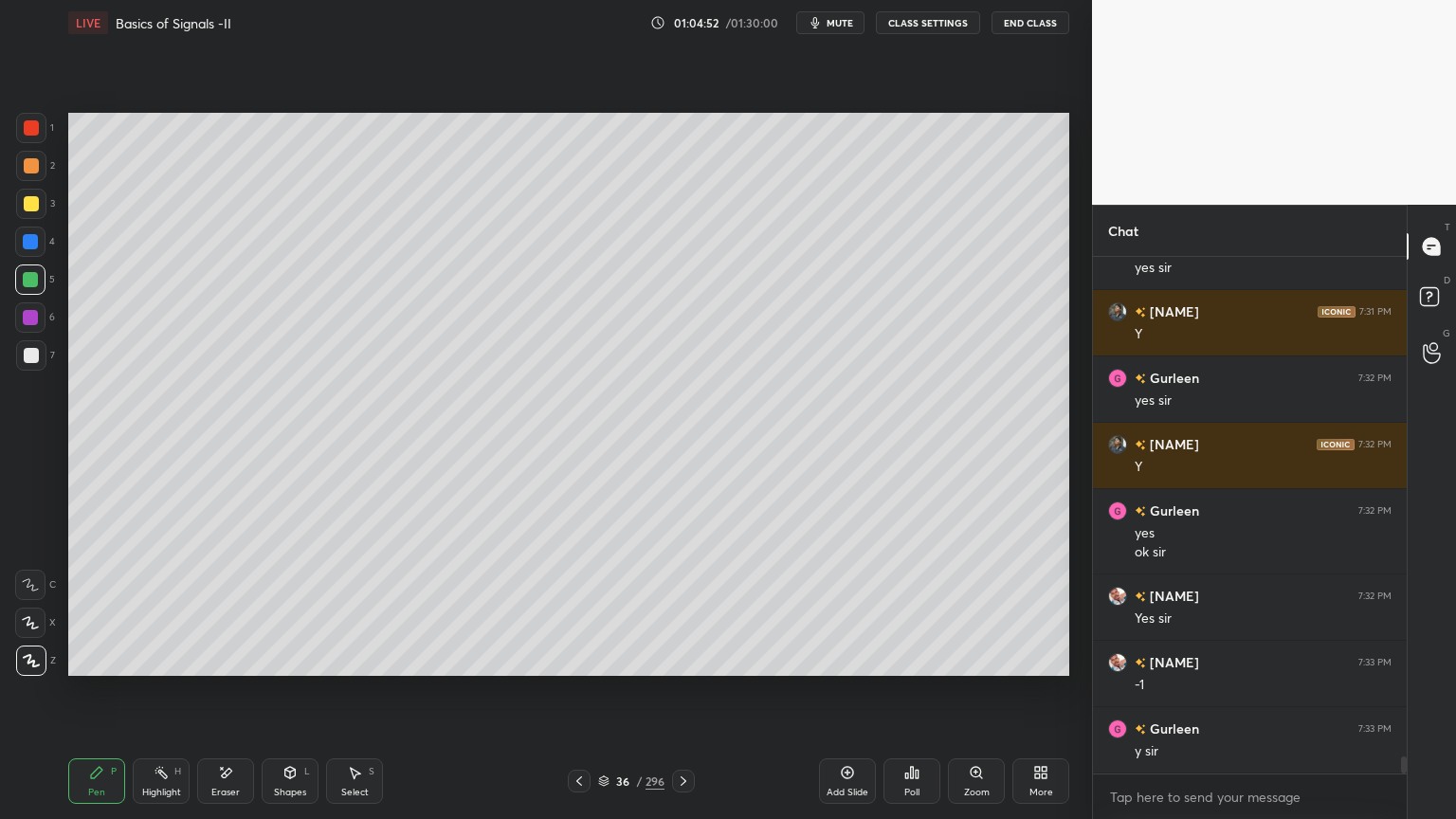 scroll, scrollTop: 6, scrollLeft: 6, axis: both 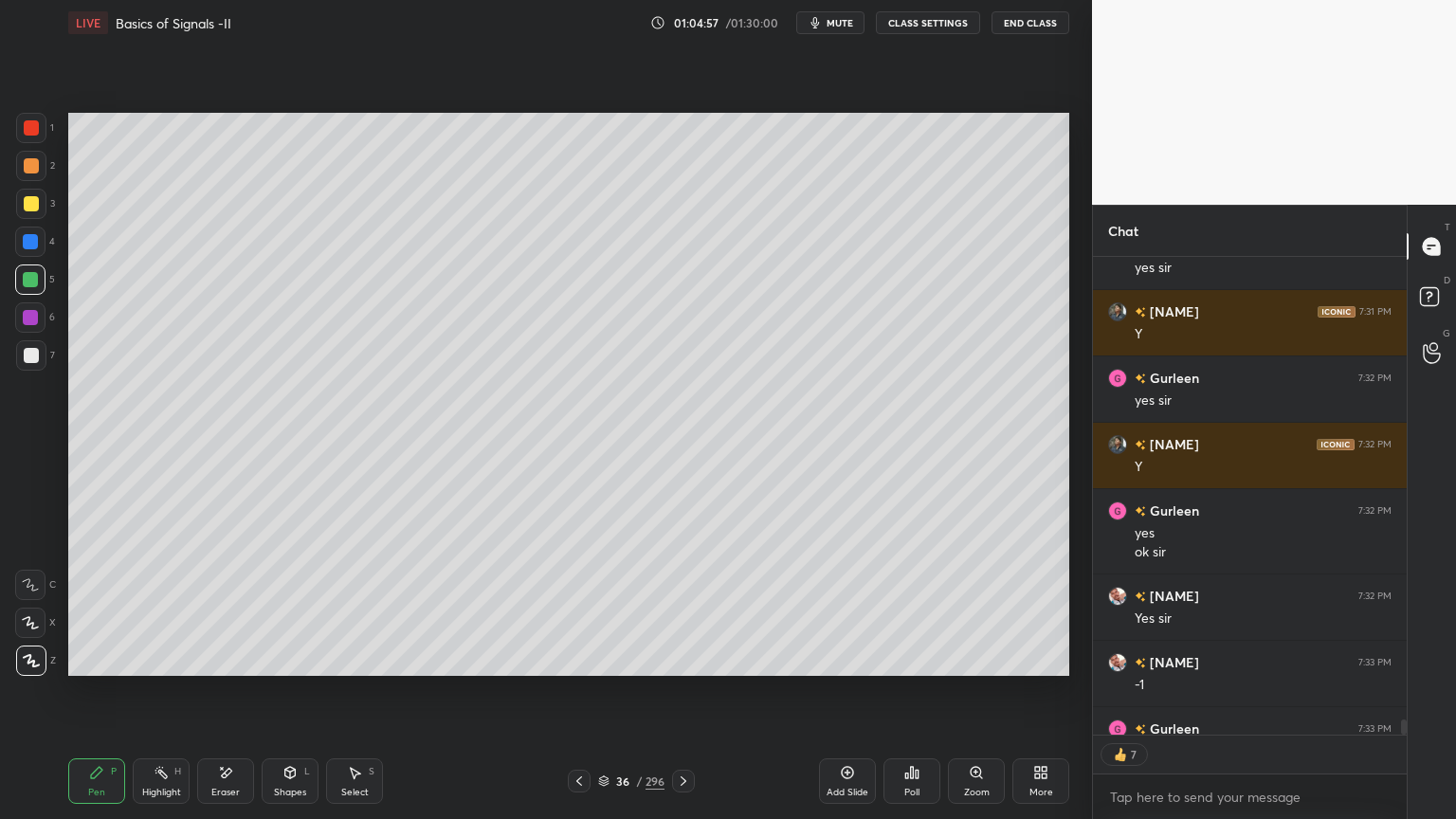 click on "Shapes L" at bounding box center [290, 781] 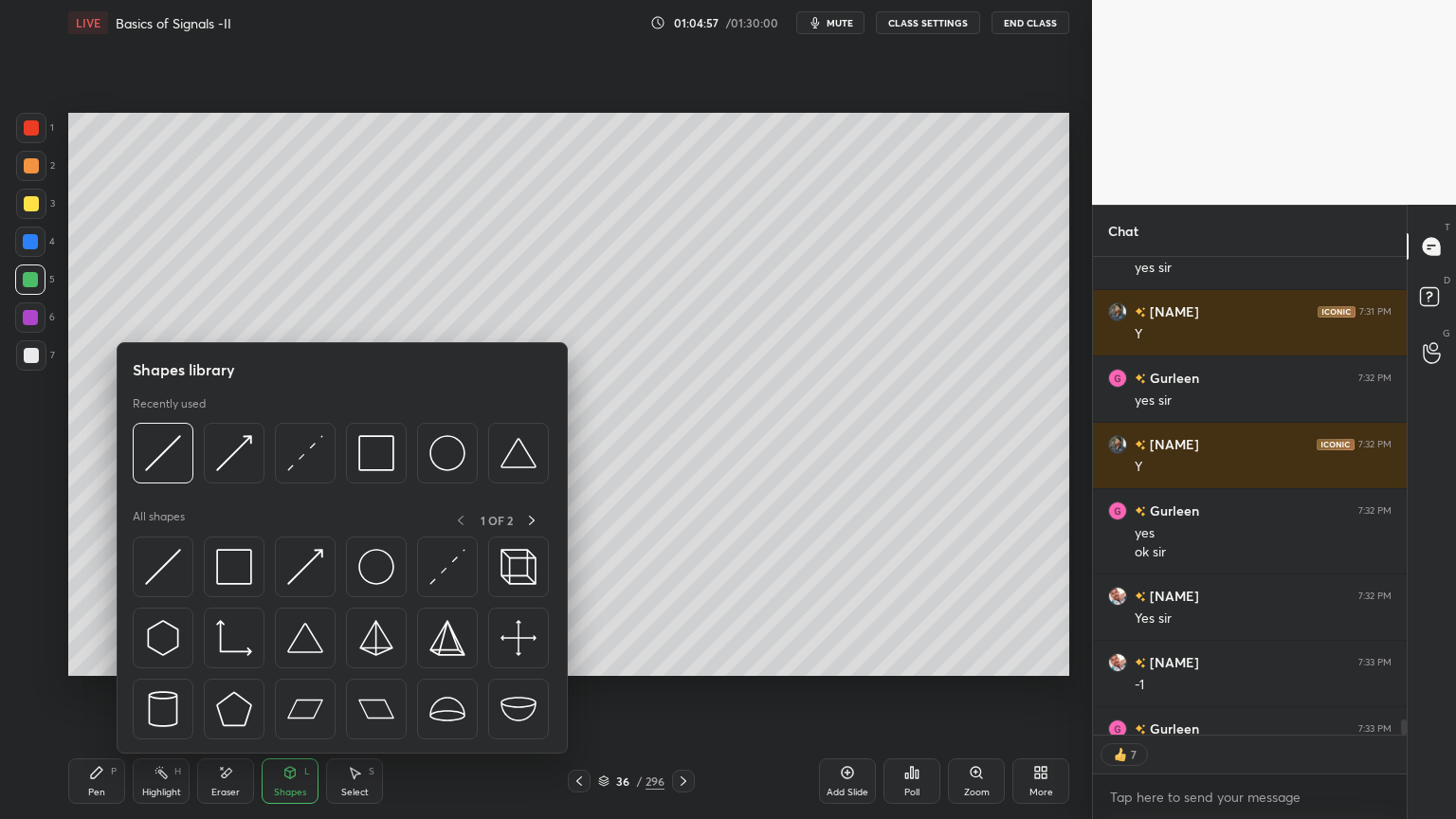 scroll, scrollTop: 15521, scrollLeft: 0, axis: vertical 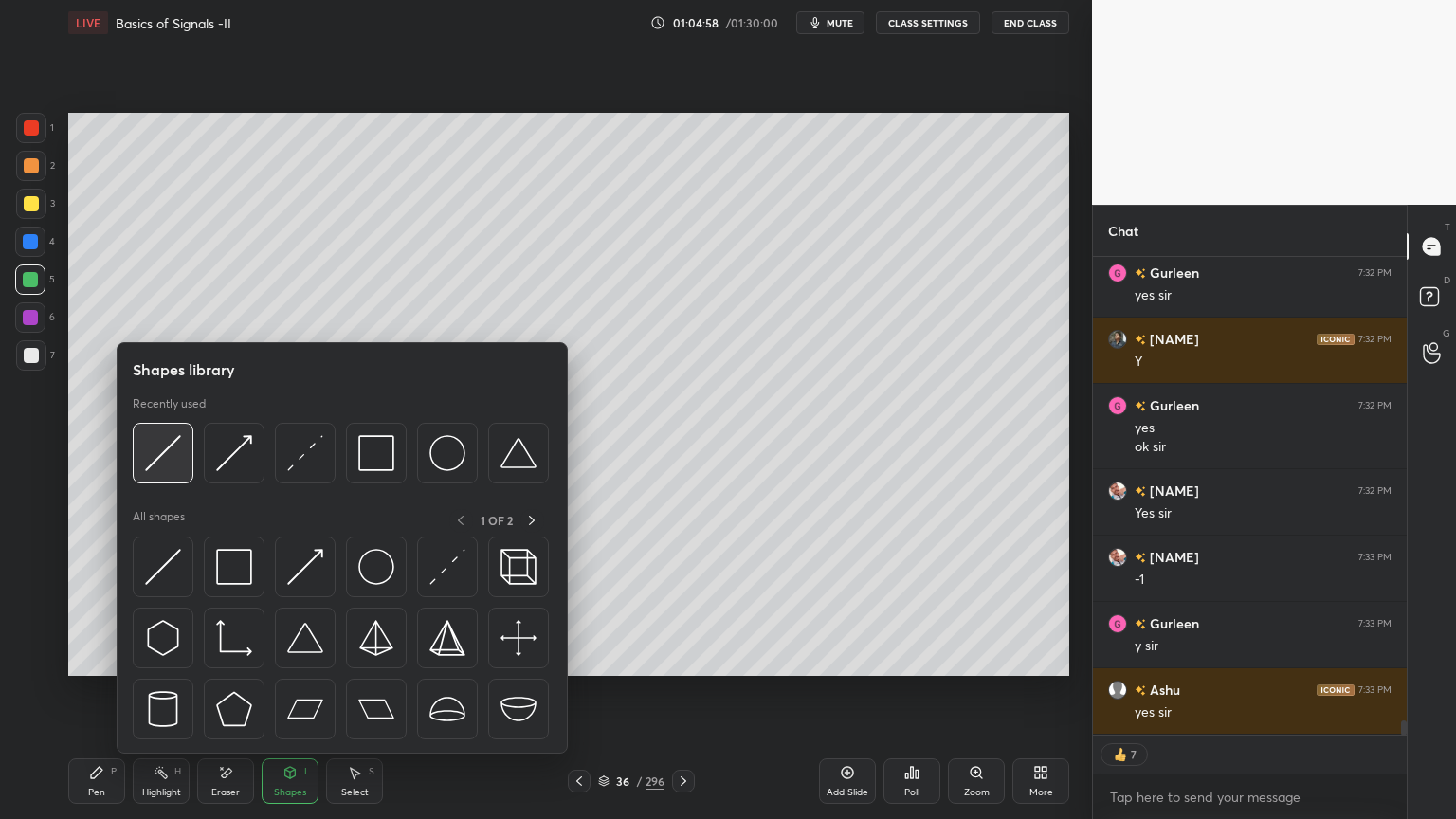 click at bounding box center (163, 453) 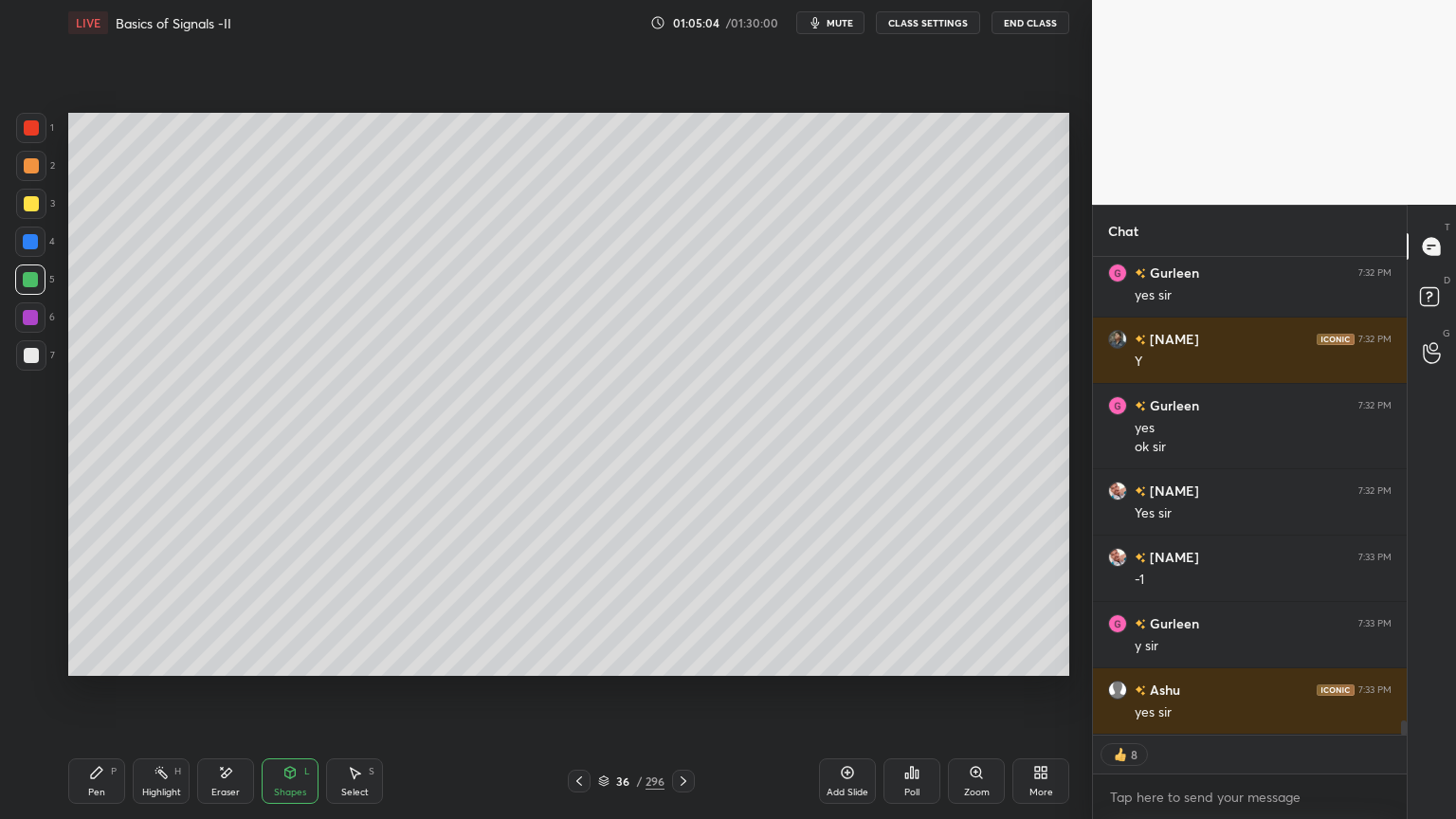 click on "Highlight H" at bounding box center (161, 781) 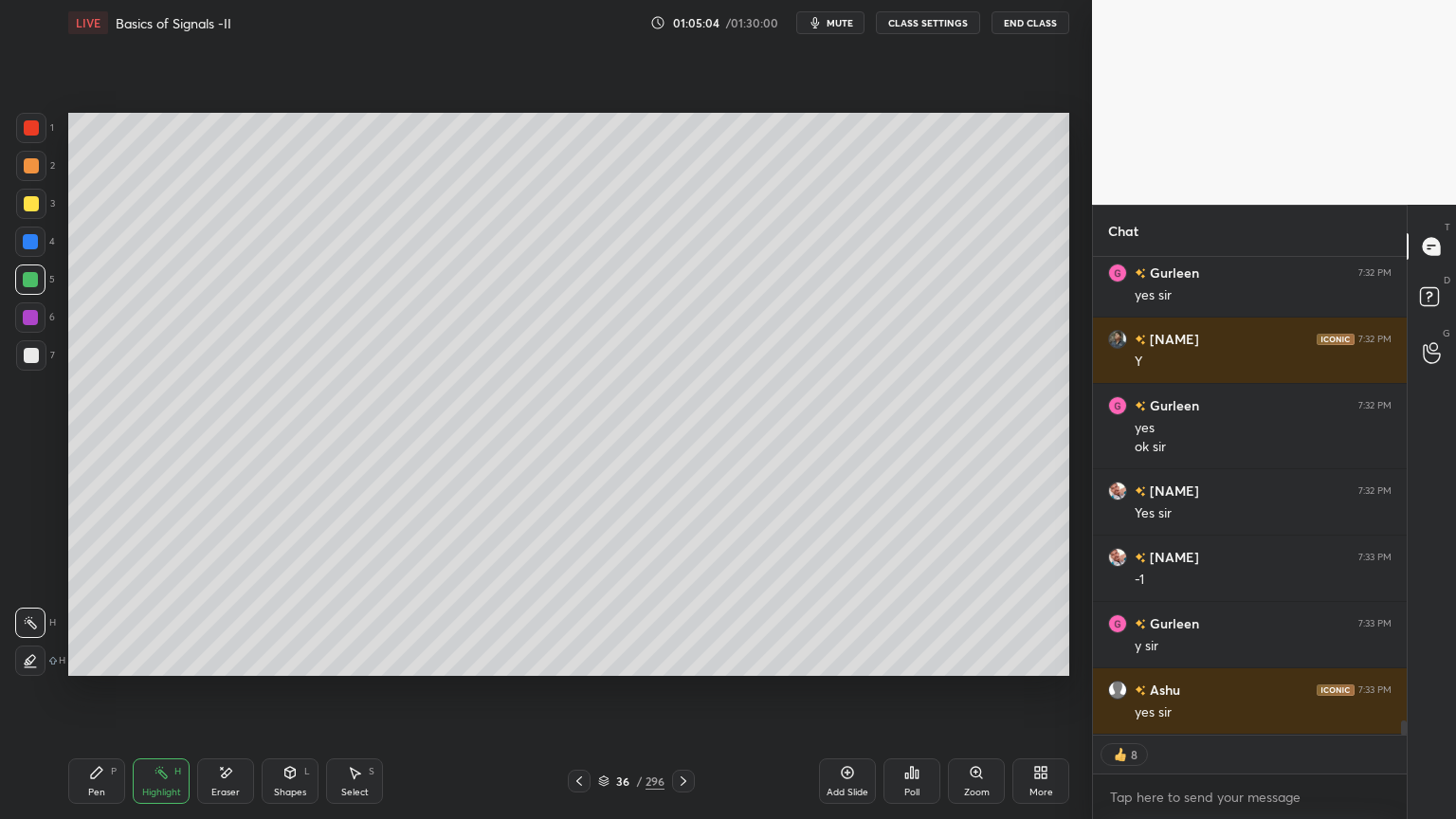 scroll, scrollTop: 15588, scrollLeft: 0, axis: vertical 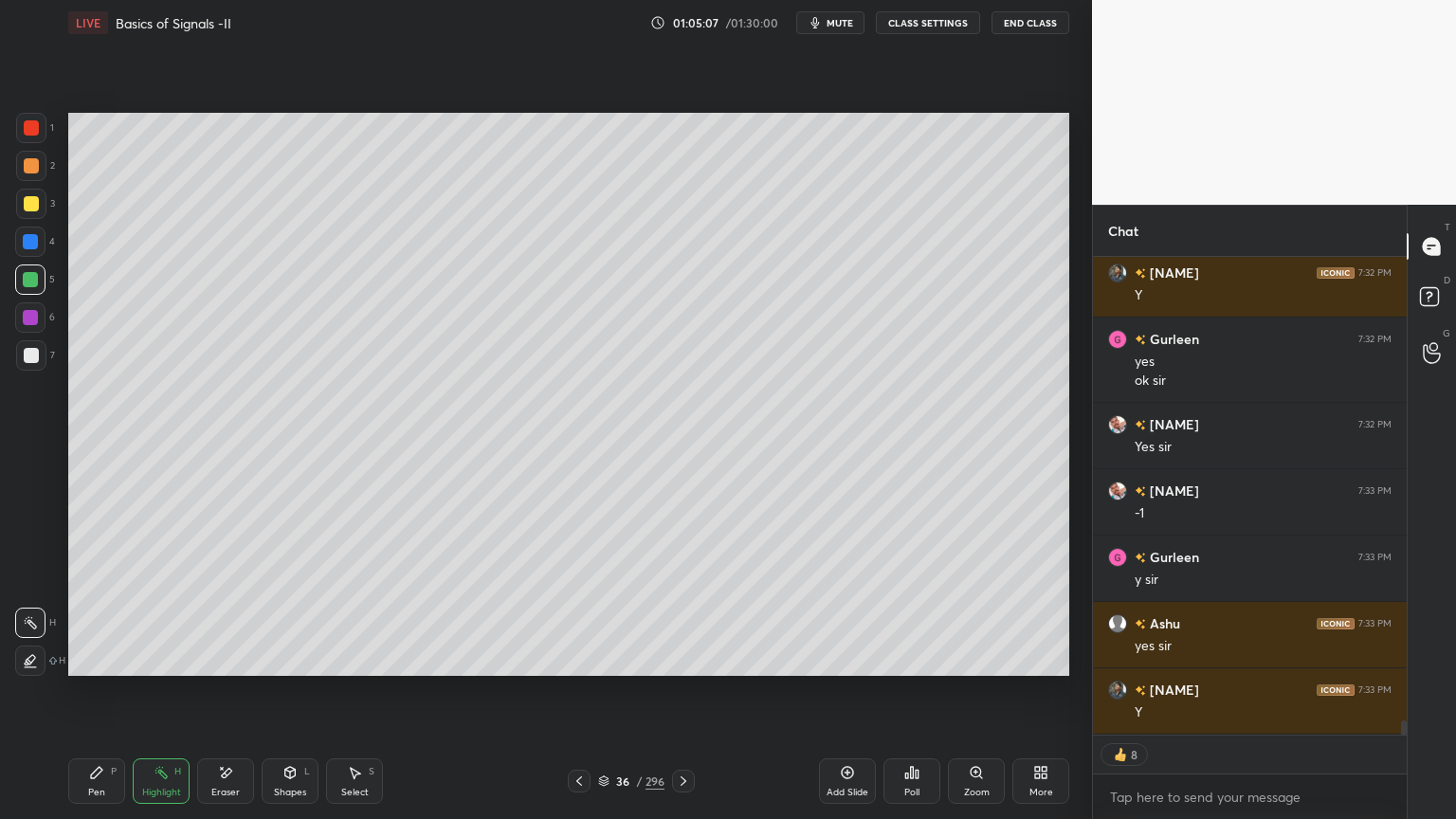 click on "Highlight H" at bounding box center (161, 781) 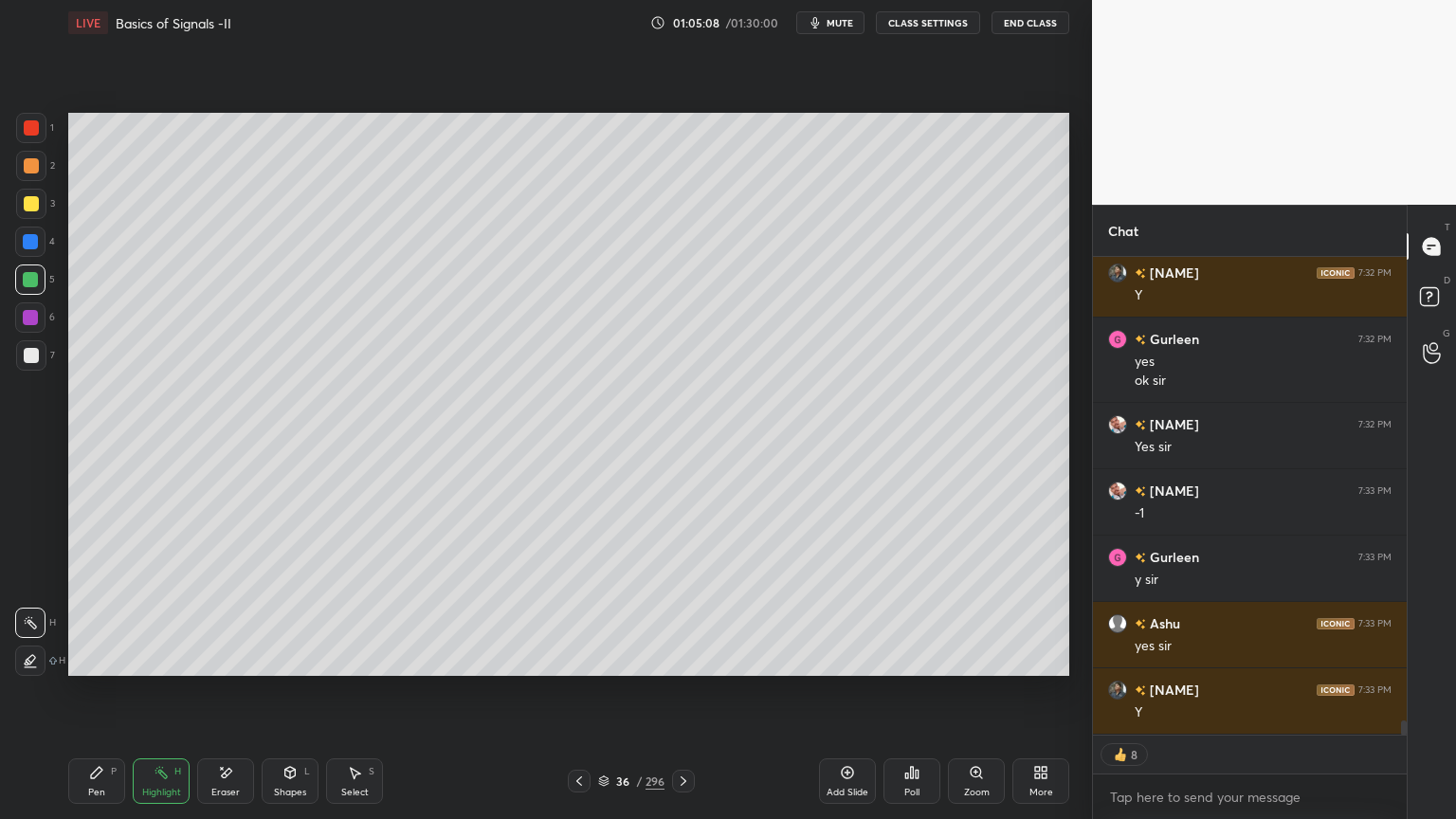 scroll, scrollTop: 7, scrollLeft: 6, axis: both 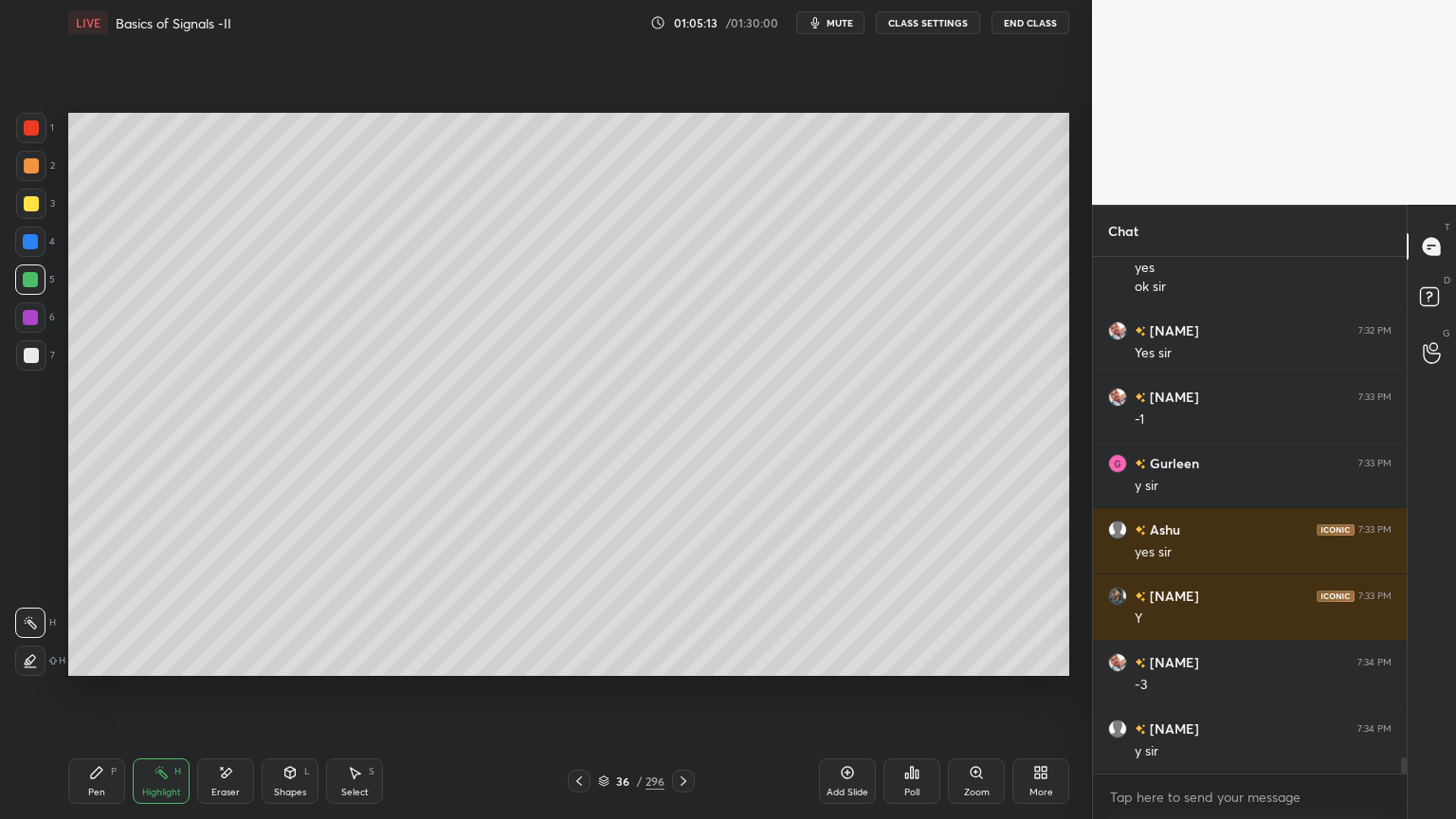 click on "Shapes" at bounding box center [290, 792] 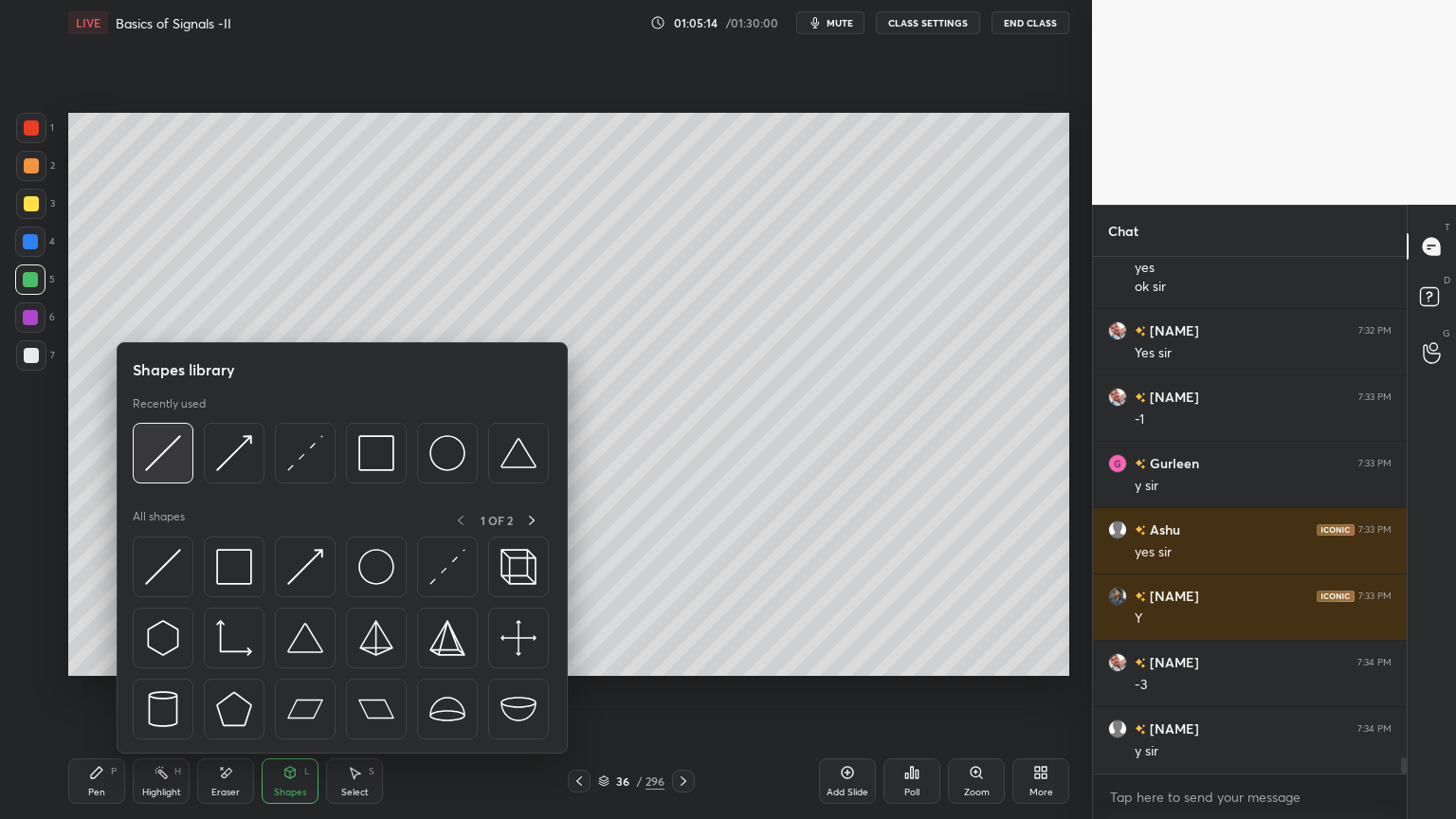 click at bounding box center (163, 453) 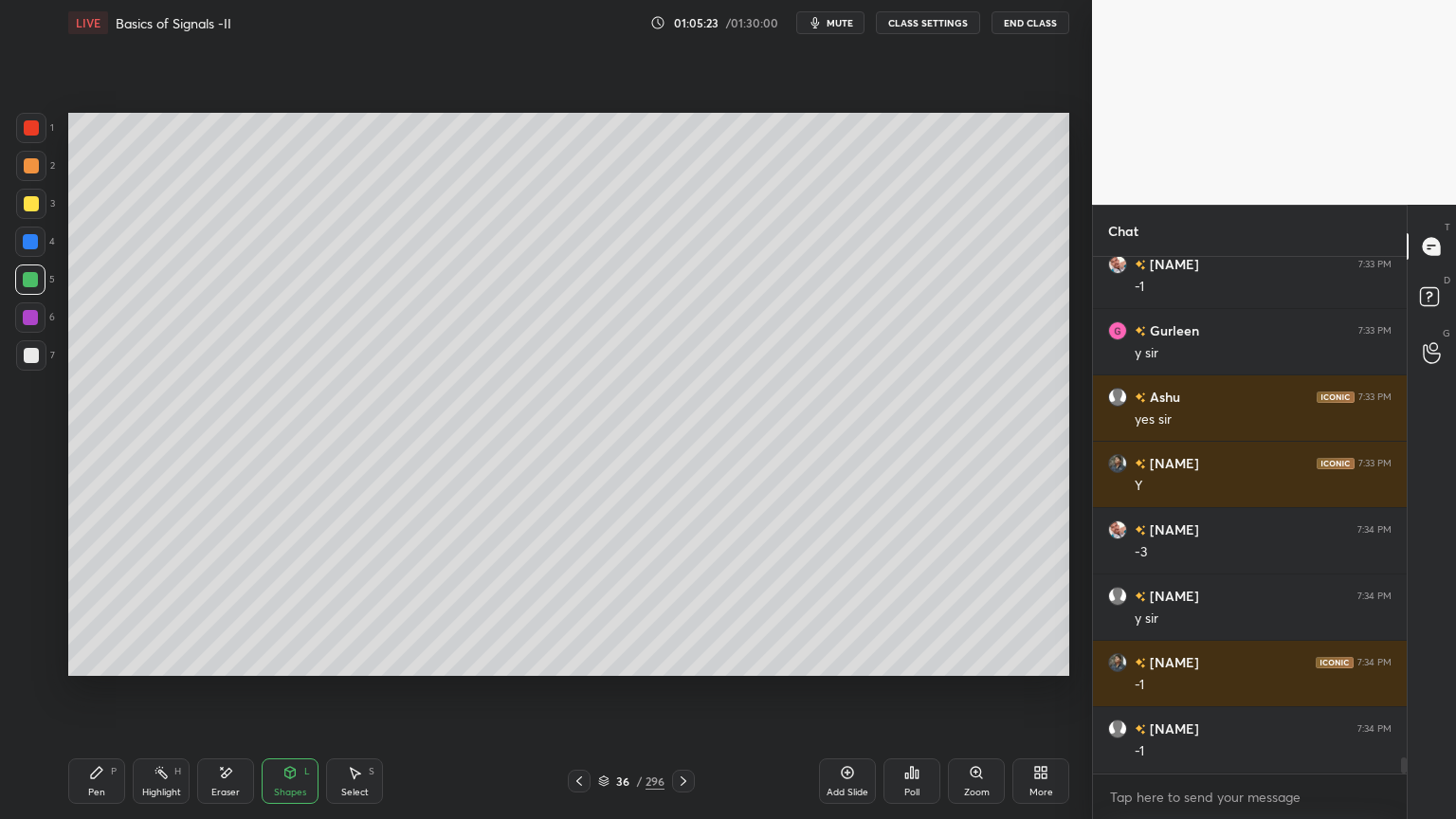 scroll, scrollTop: 15880, scrollLeft: 0, axis: vertical 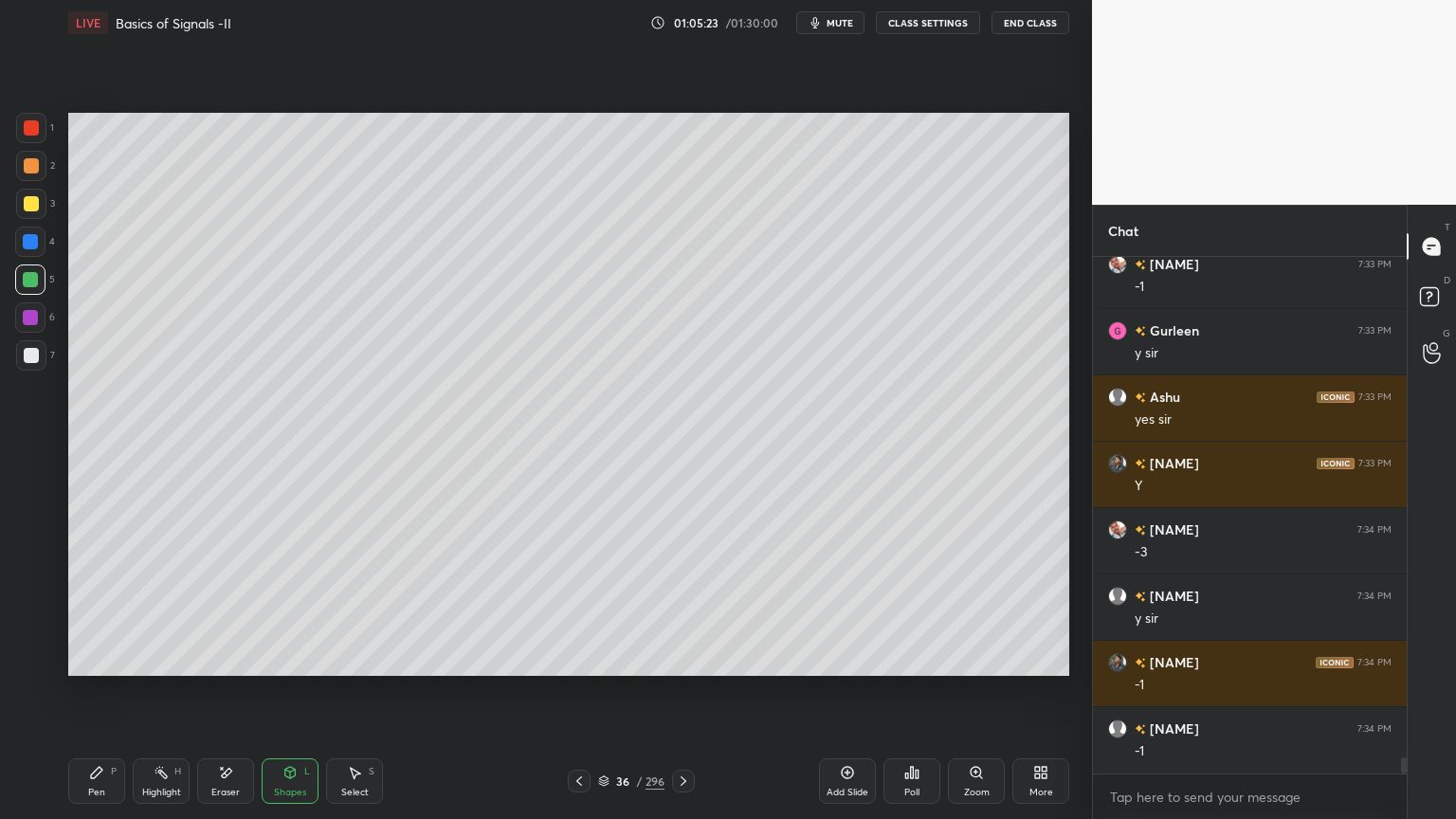 click on "Pen P" at bounding box center [97, 781] 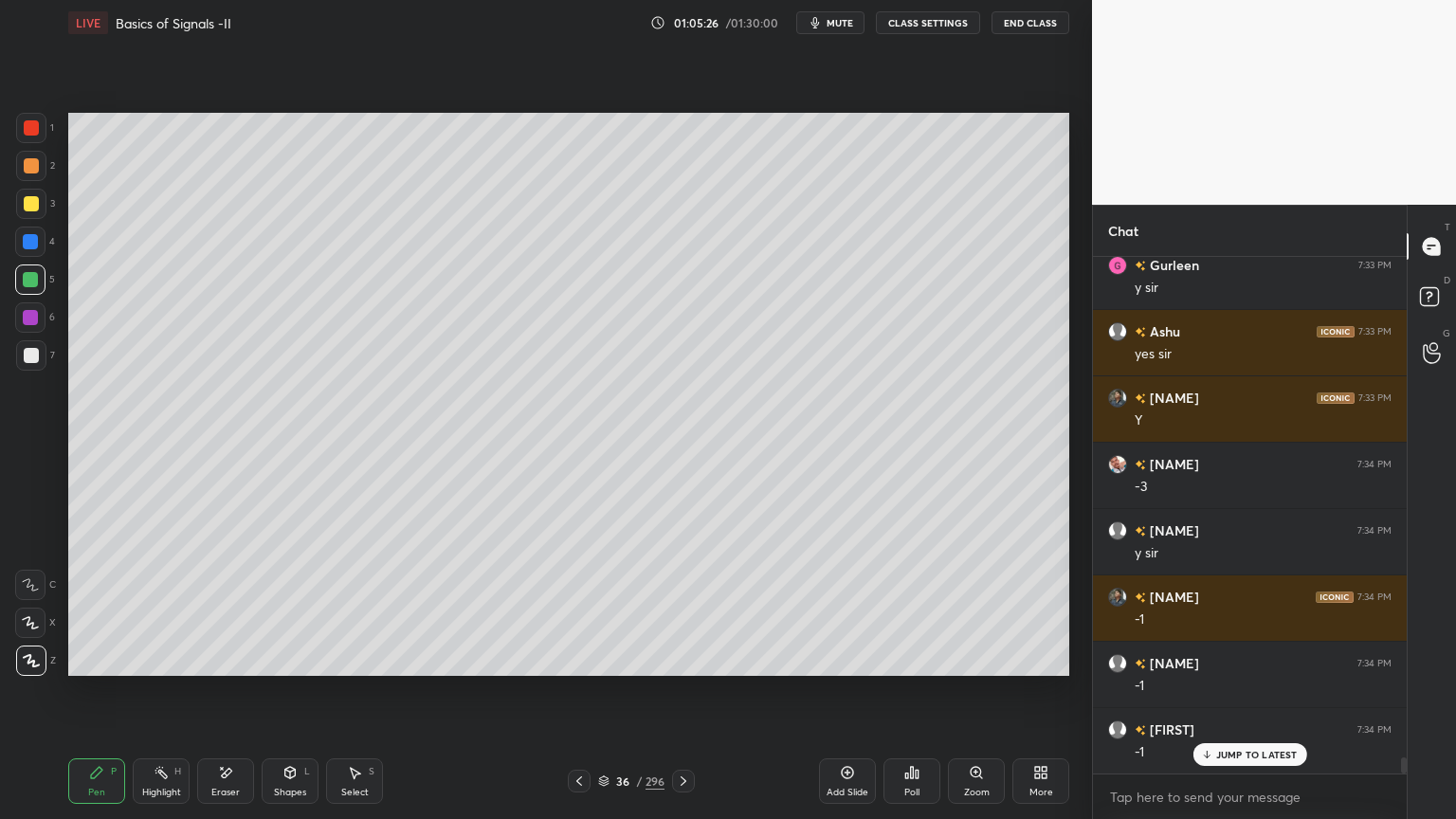 click on "Shapes" at bounding box center [290, 792] 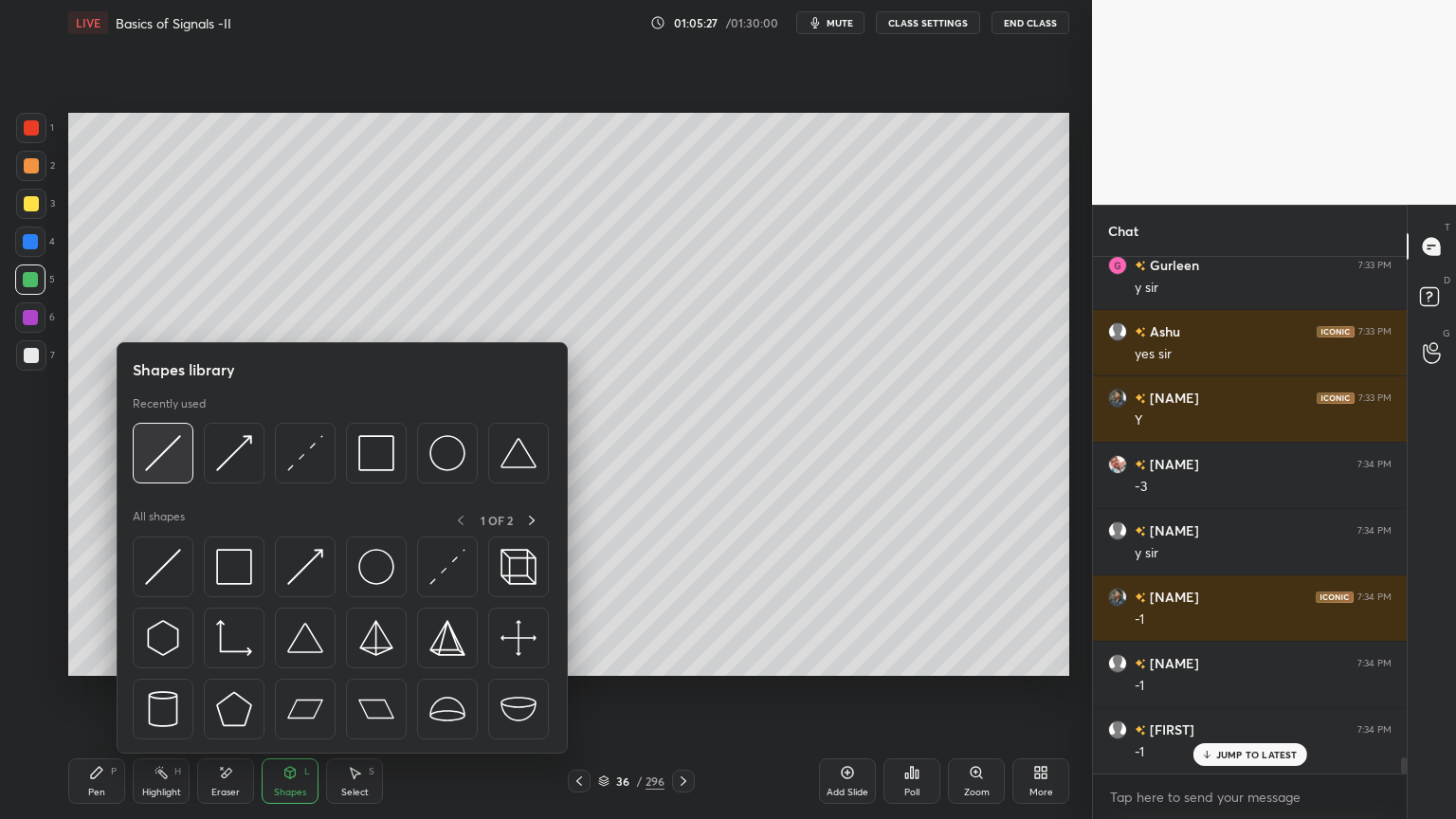 click at bounding box center [163, 453] 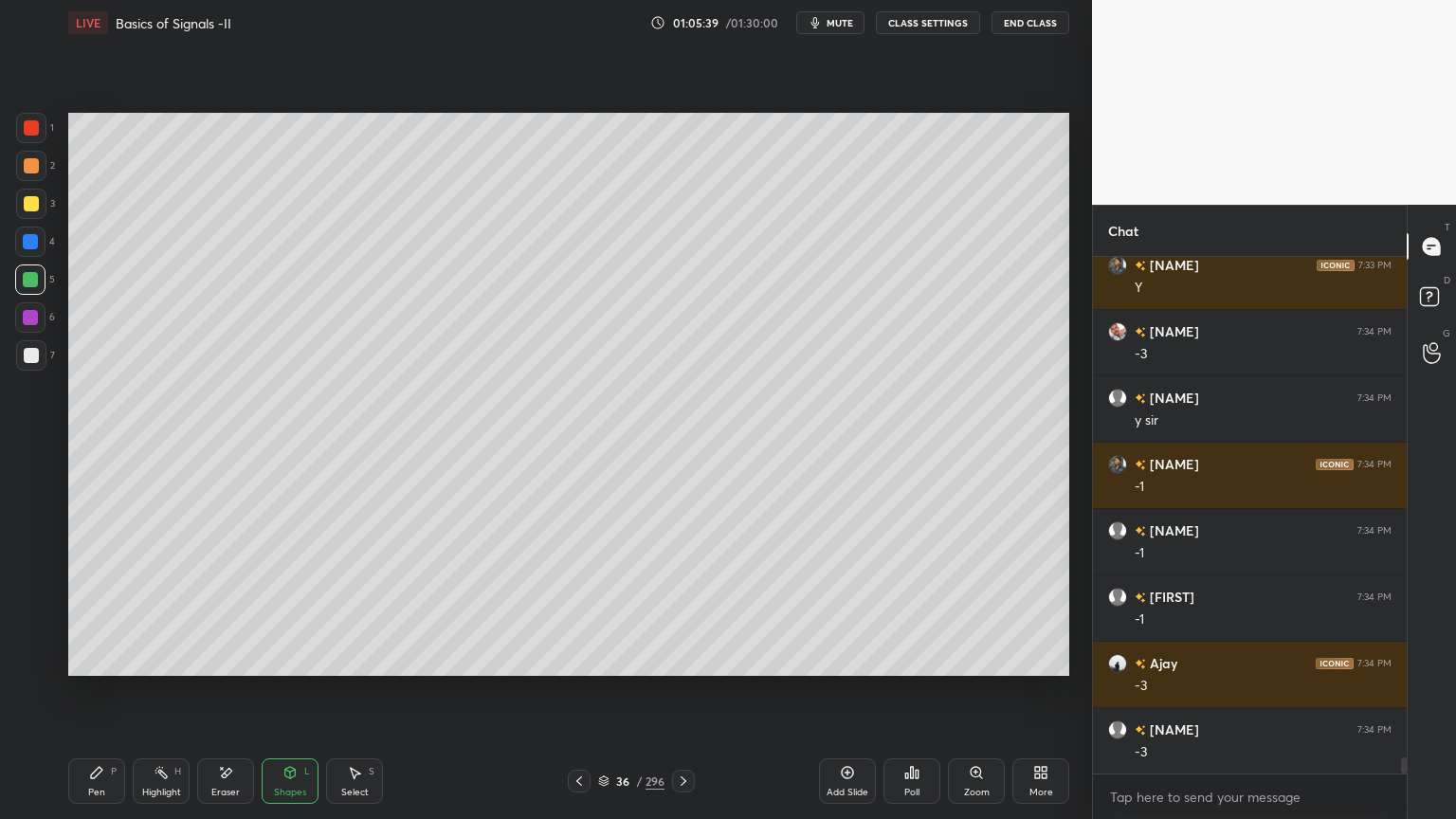 scroll, scrollTop: 16080, scrollLeft: 0, axis: vertical 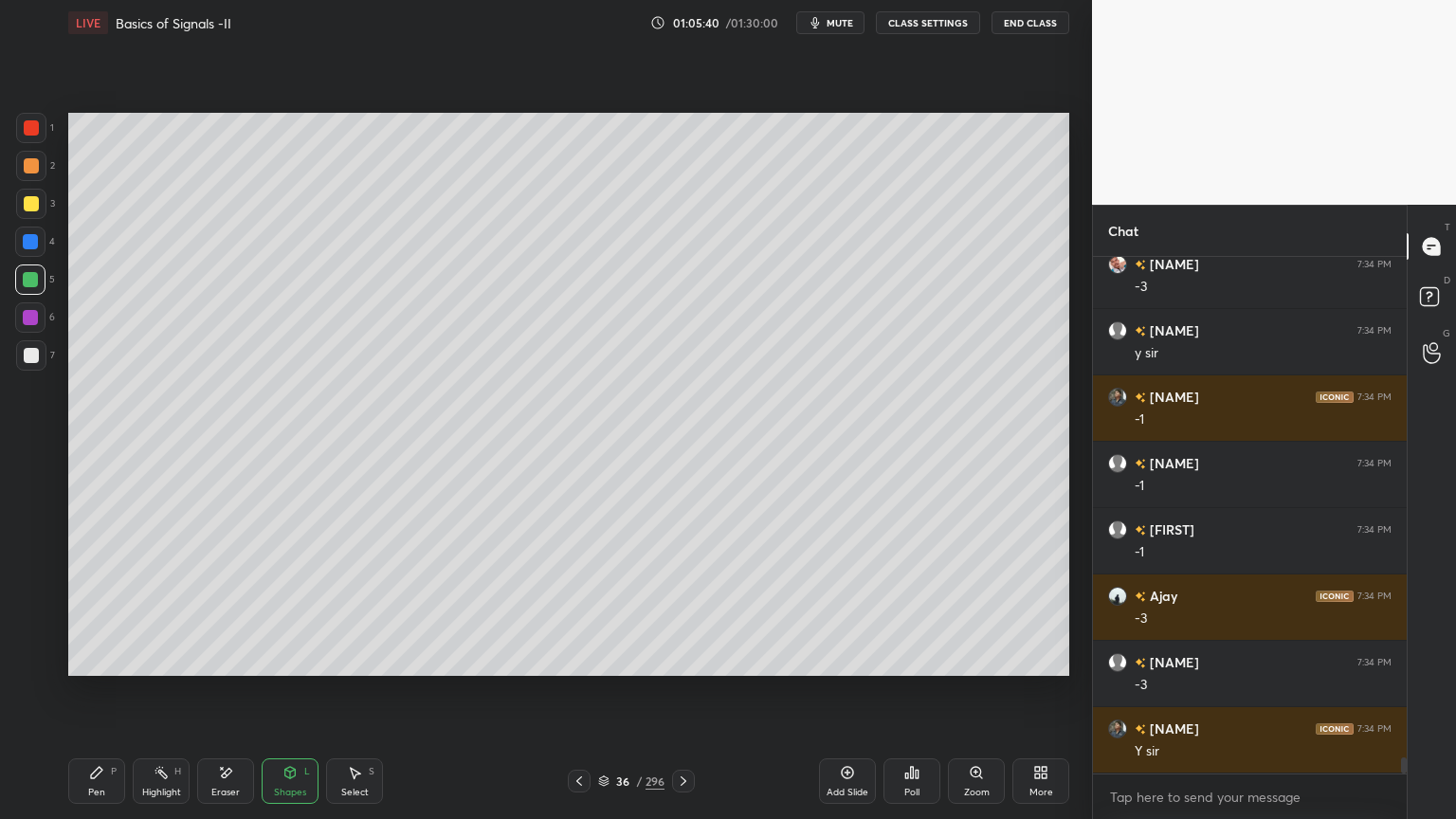 click on "Select S" at bounding box center (355, 781) 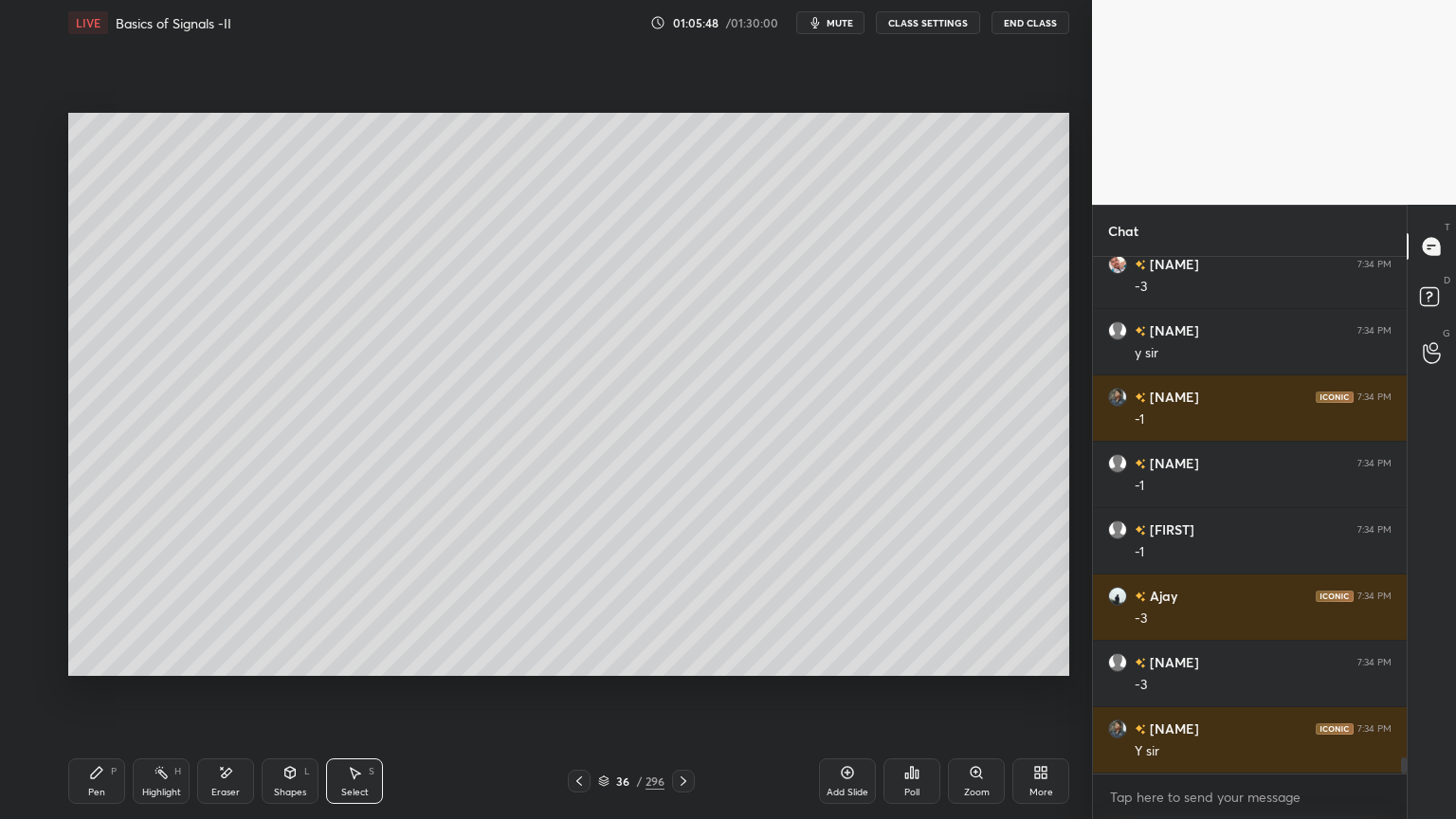 scroll, scrollTop: 16145, scrollLeft: 0, axis: vertical 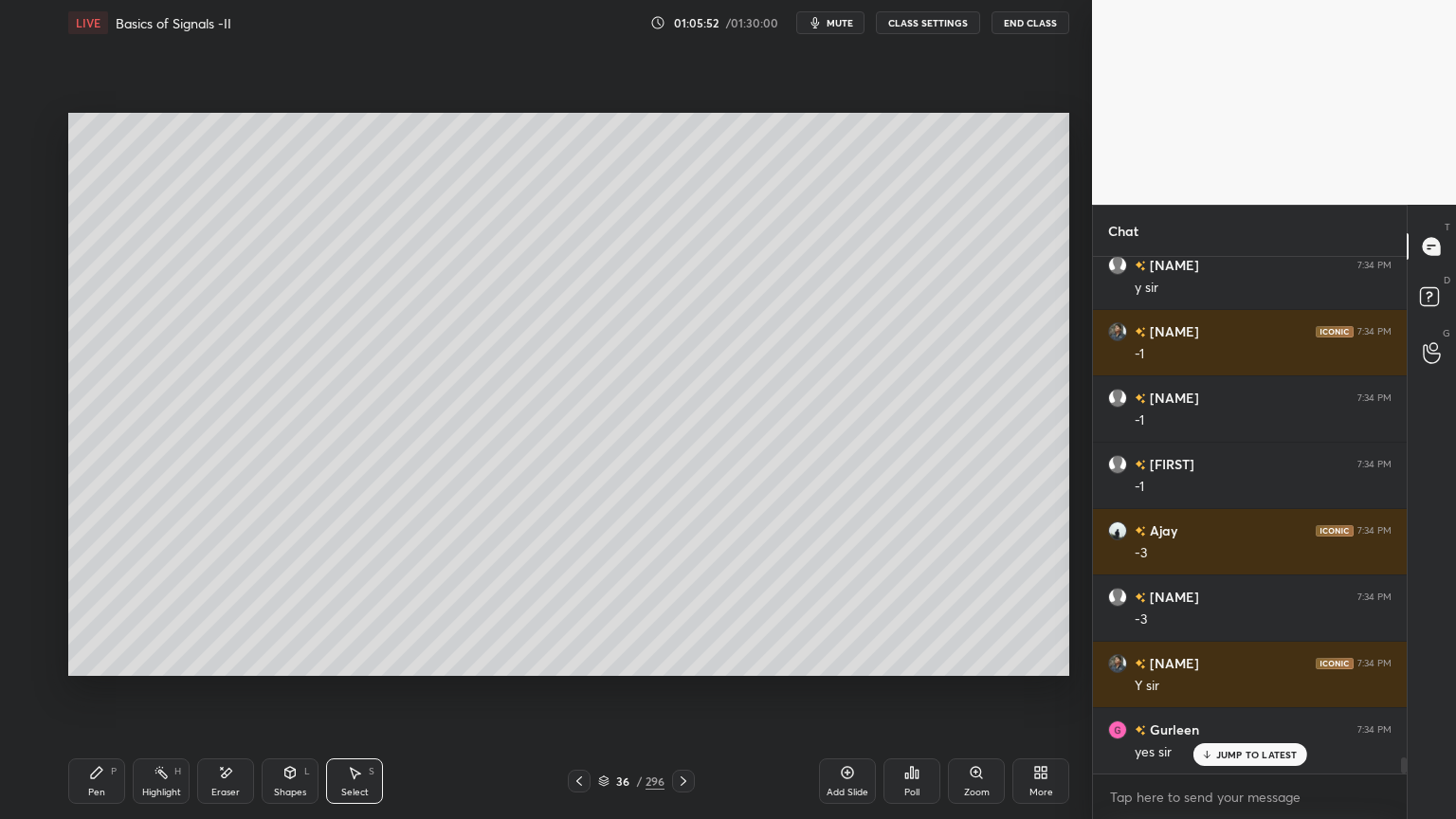 click 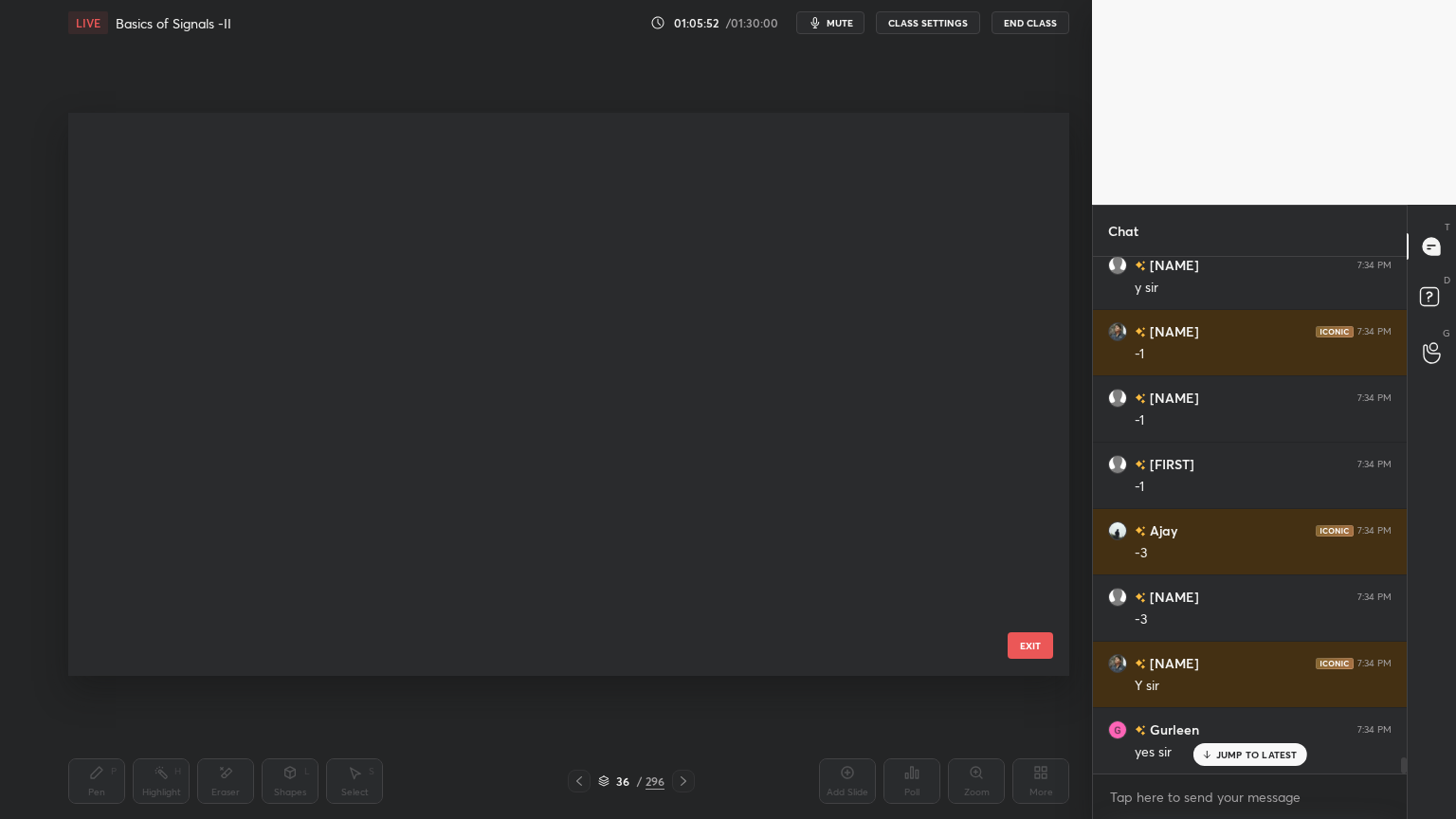 scroll, scrollTop: 1519, scrollLeft: 0, axis: vertical 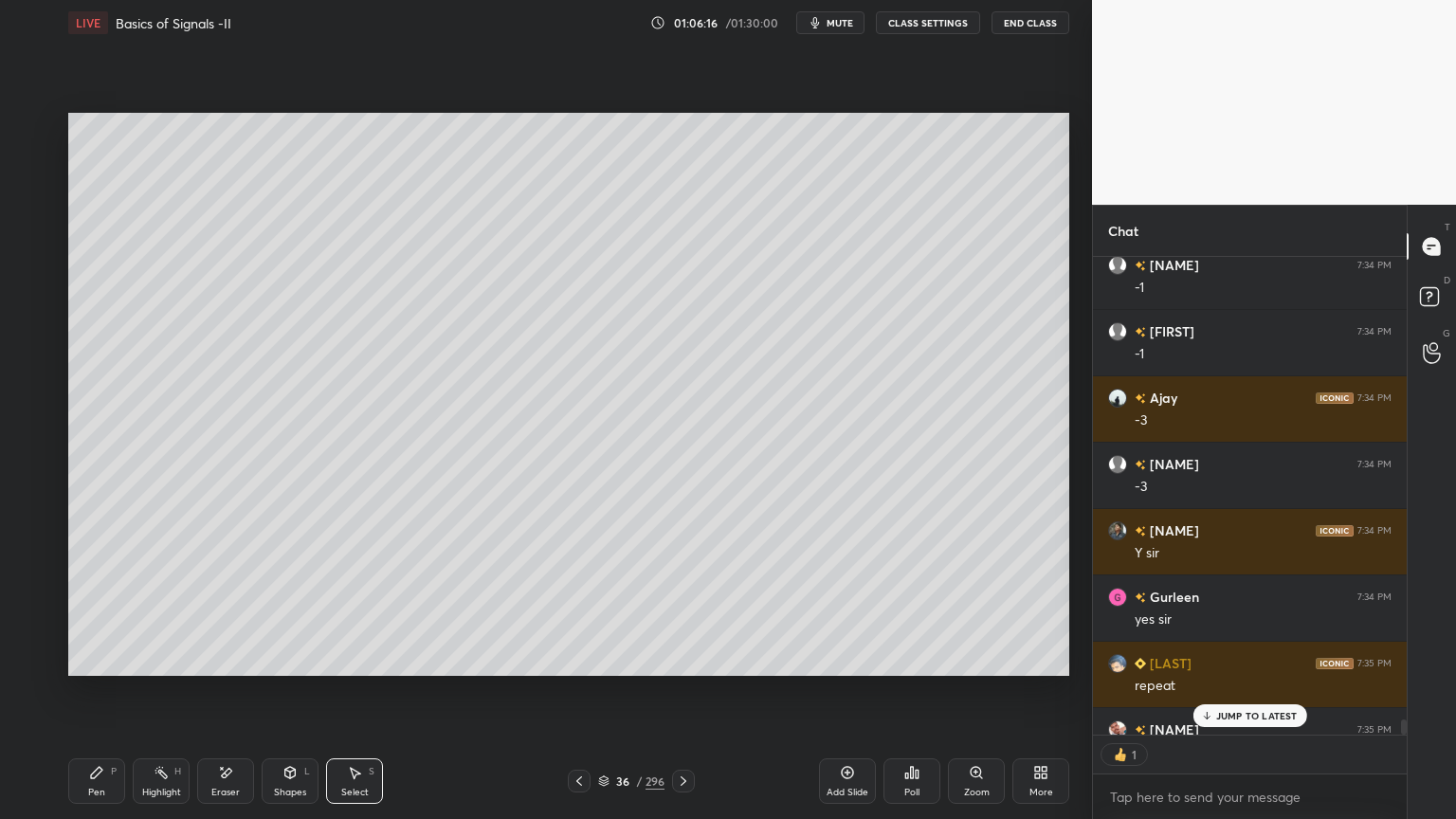 click on "JUMP TO LATEST" at bounding box center [1257, 716] 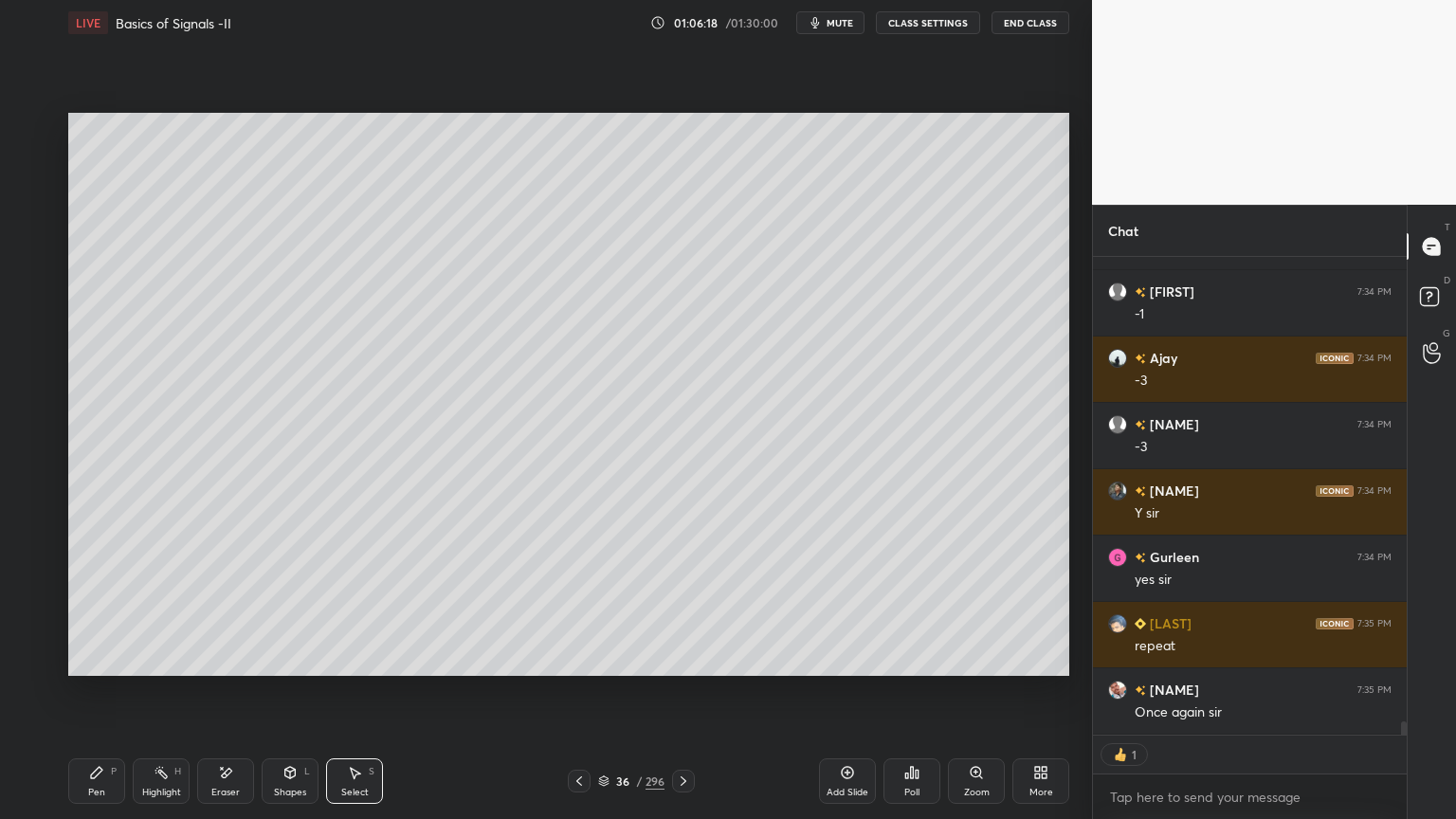 scroll, scrollTop: 16384, scrollLeft: 0, axis: vertical 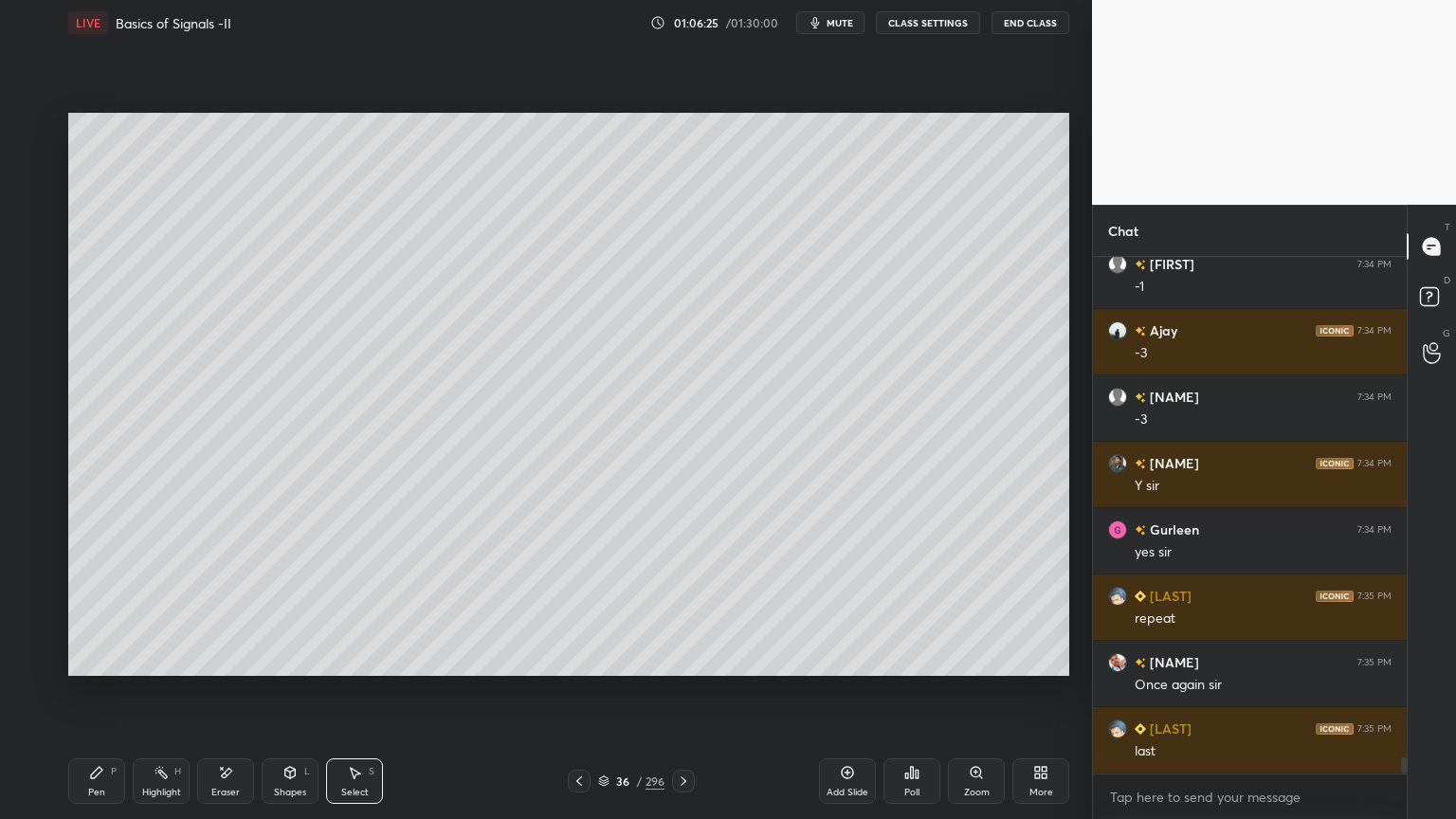 click on "Select S" at bounding box center [355, 781] 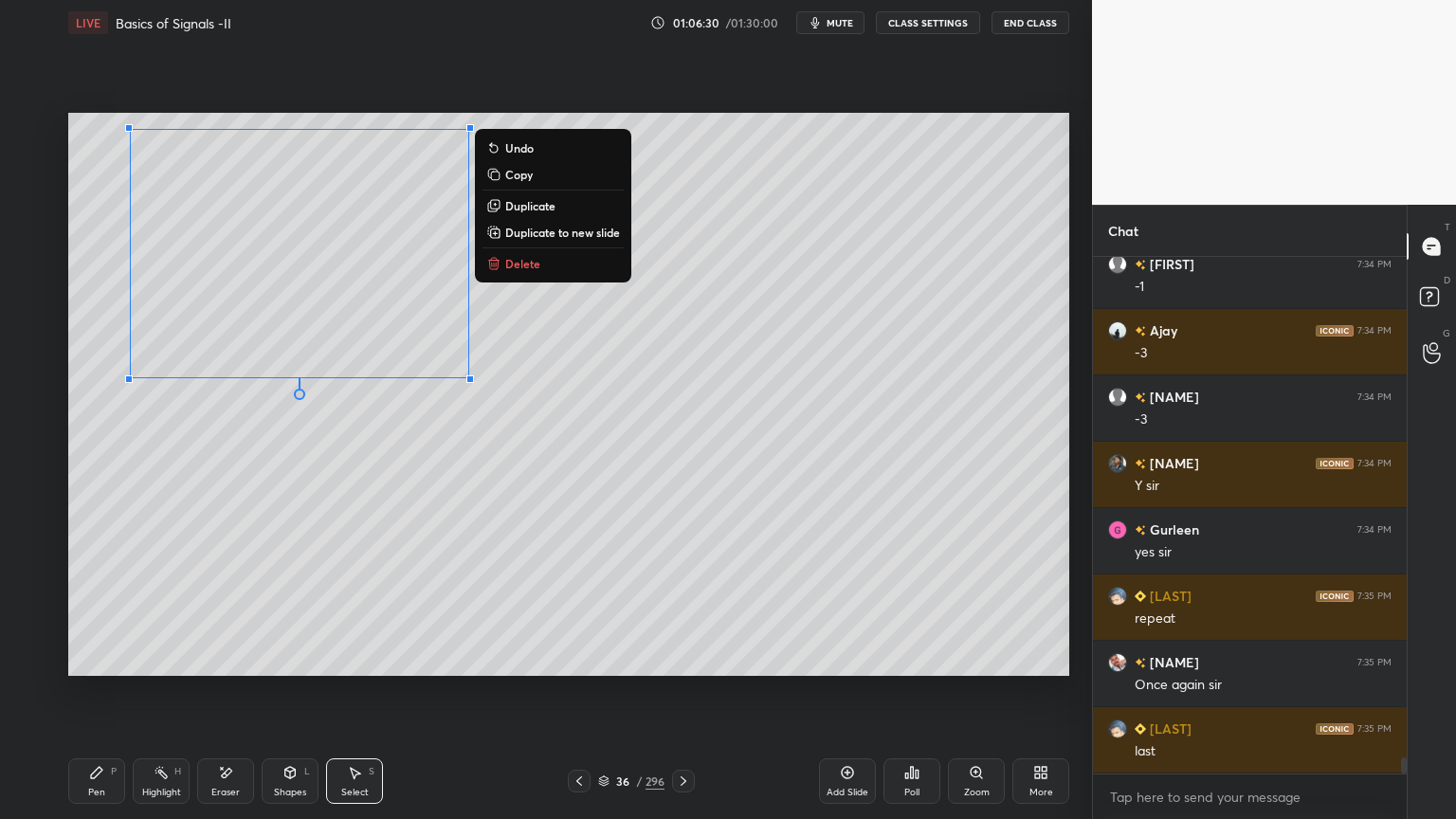 click on "Duplicate to new slide" at bounding box center (562, 232) 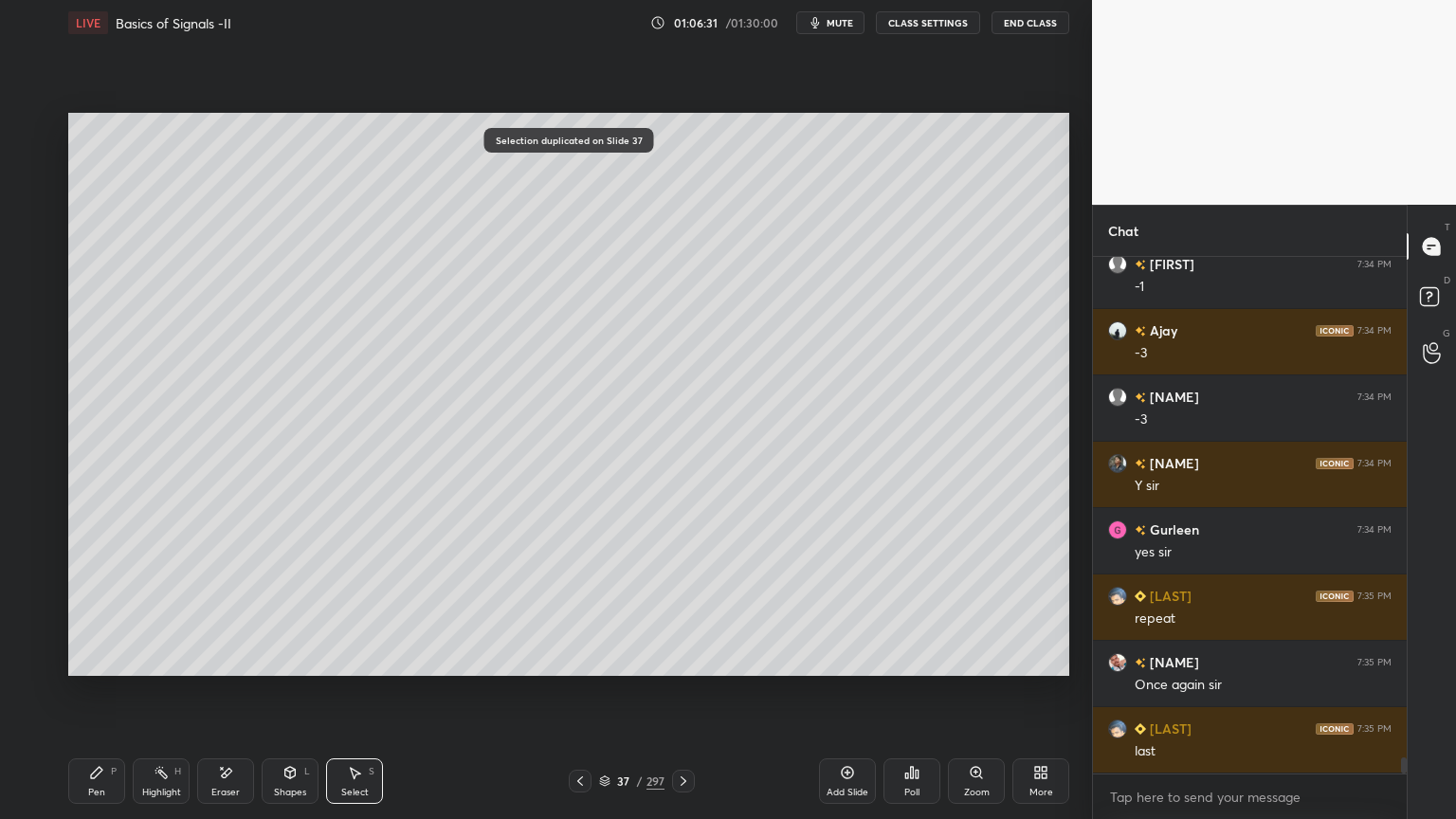 click on "Pen P" at bounding box center [97, 781] 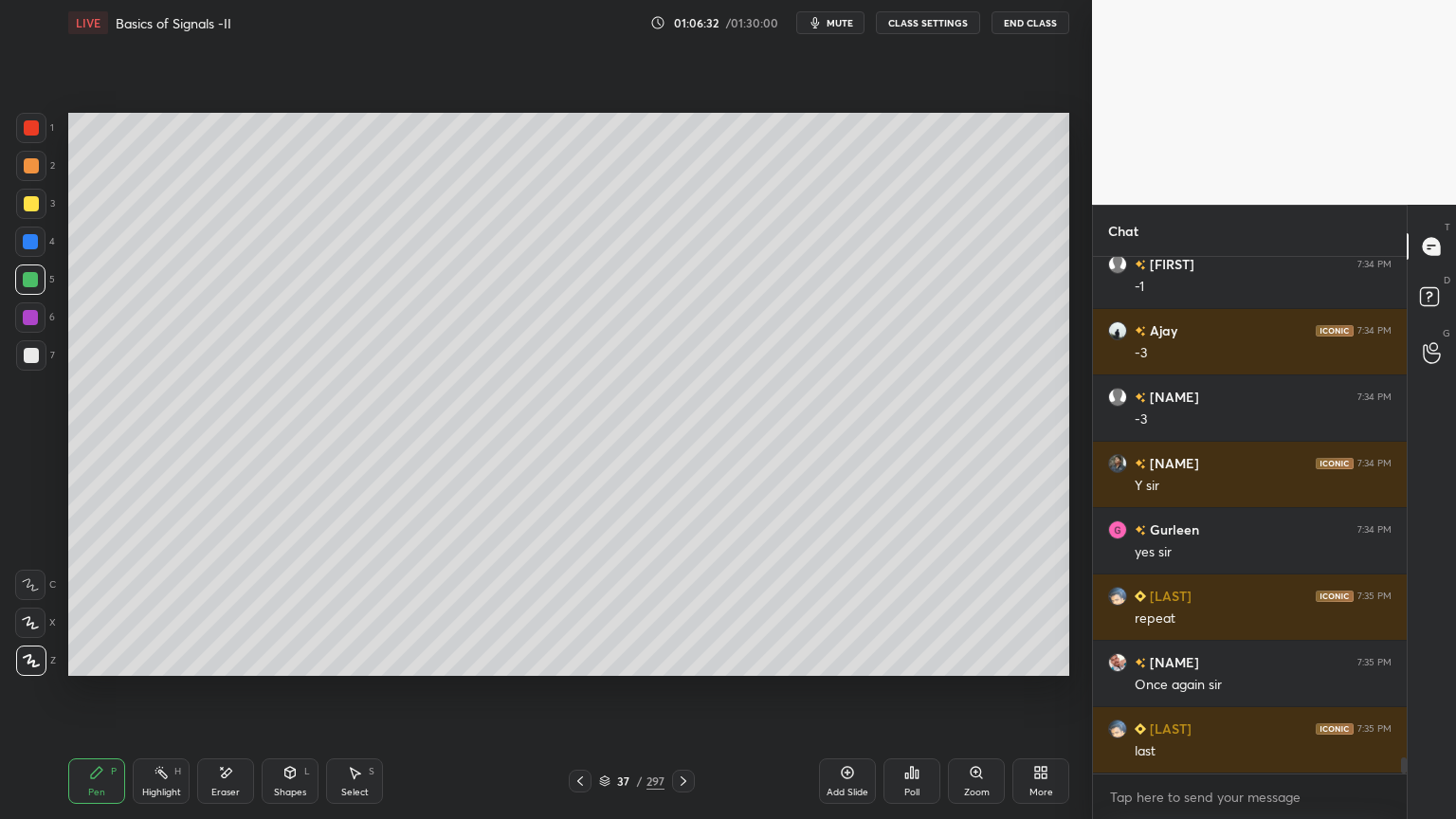 click on "Shapes L" at bounding box center (290, 781) 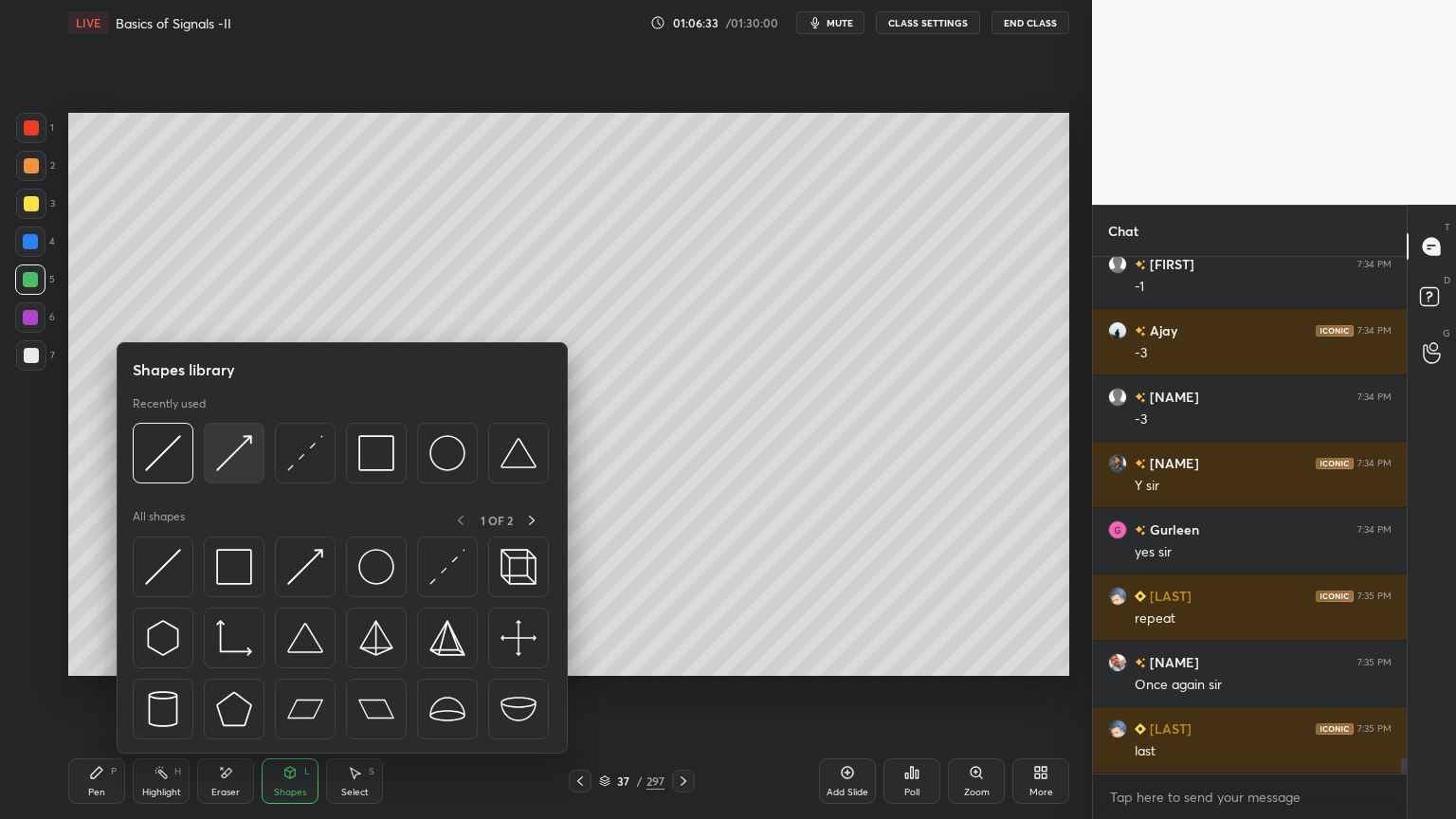 click at bounding box center (234, 453) 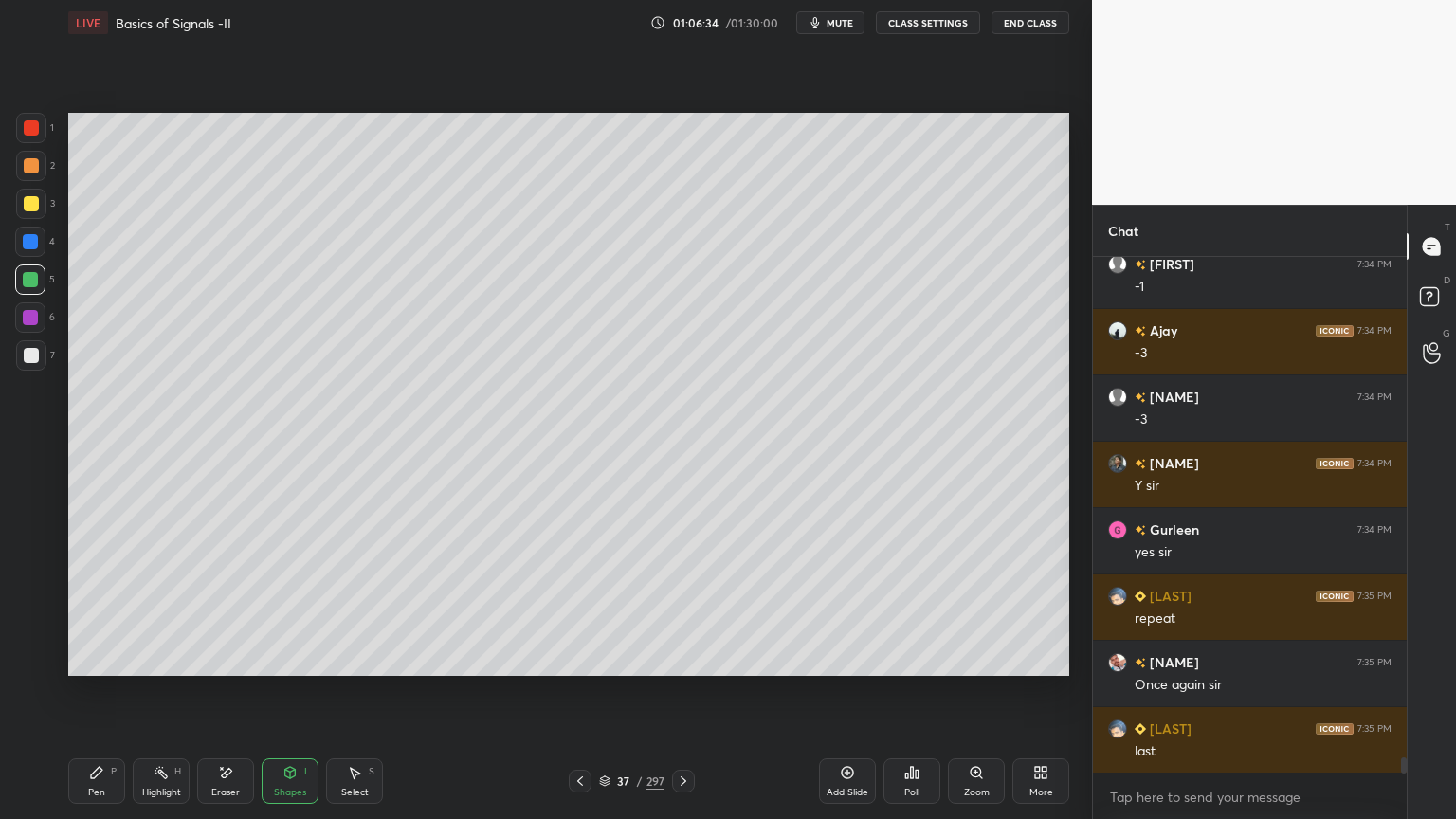 click at bounding box center [31, 166] 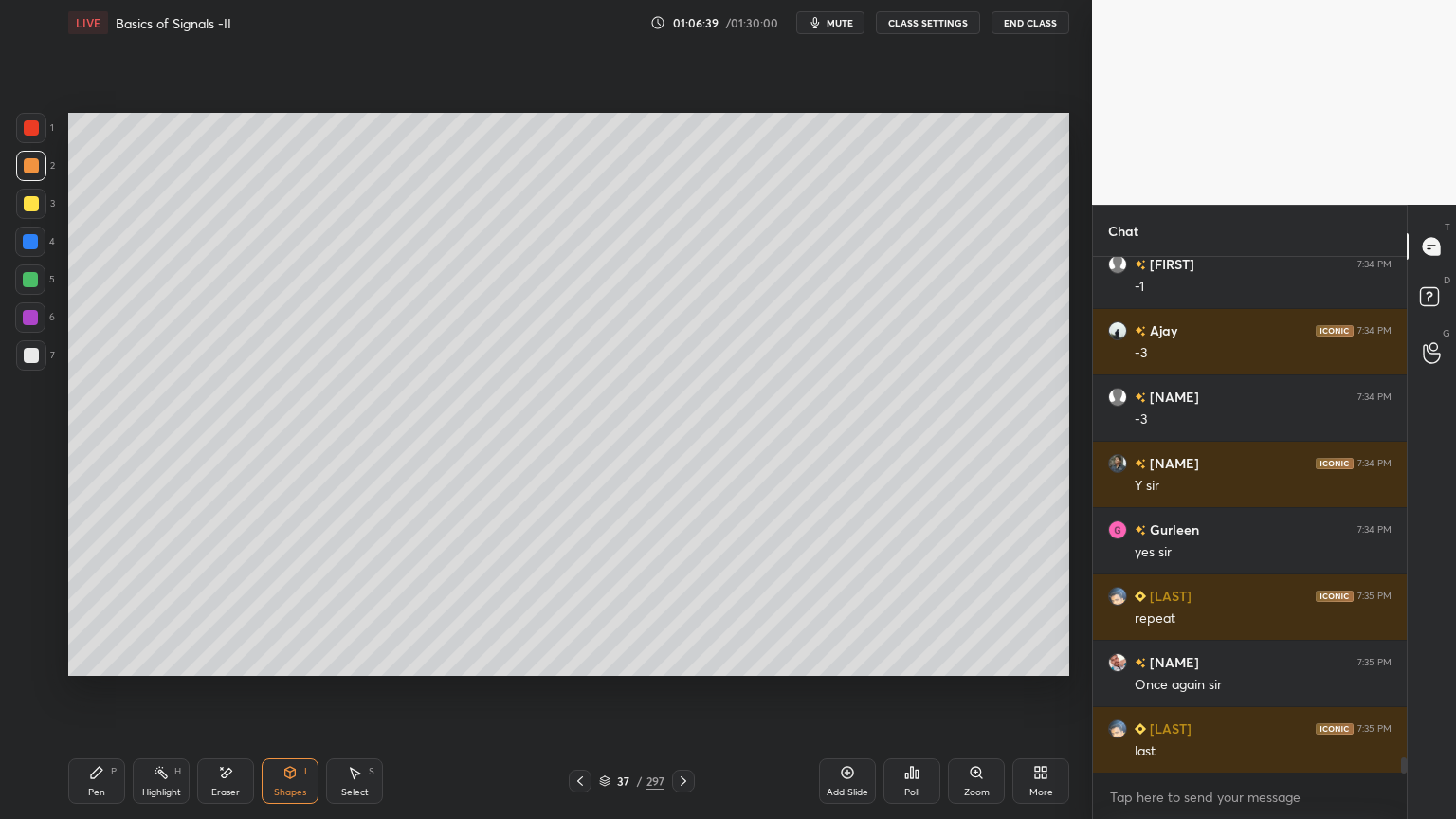 click on "Pen" at bounding box center (97, 792) 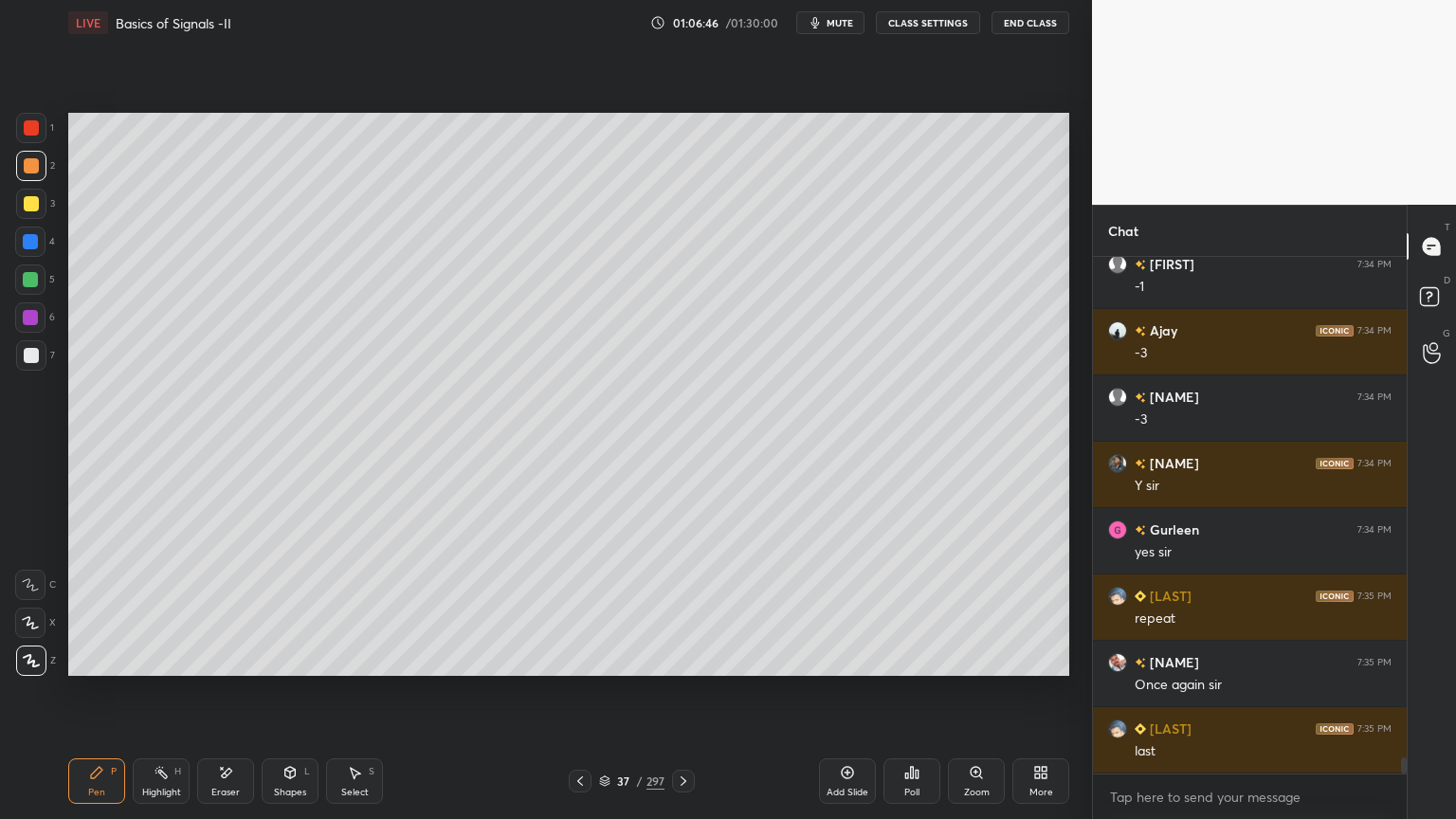 click at bounding box center [31, 204] 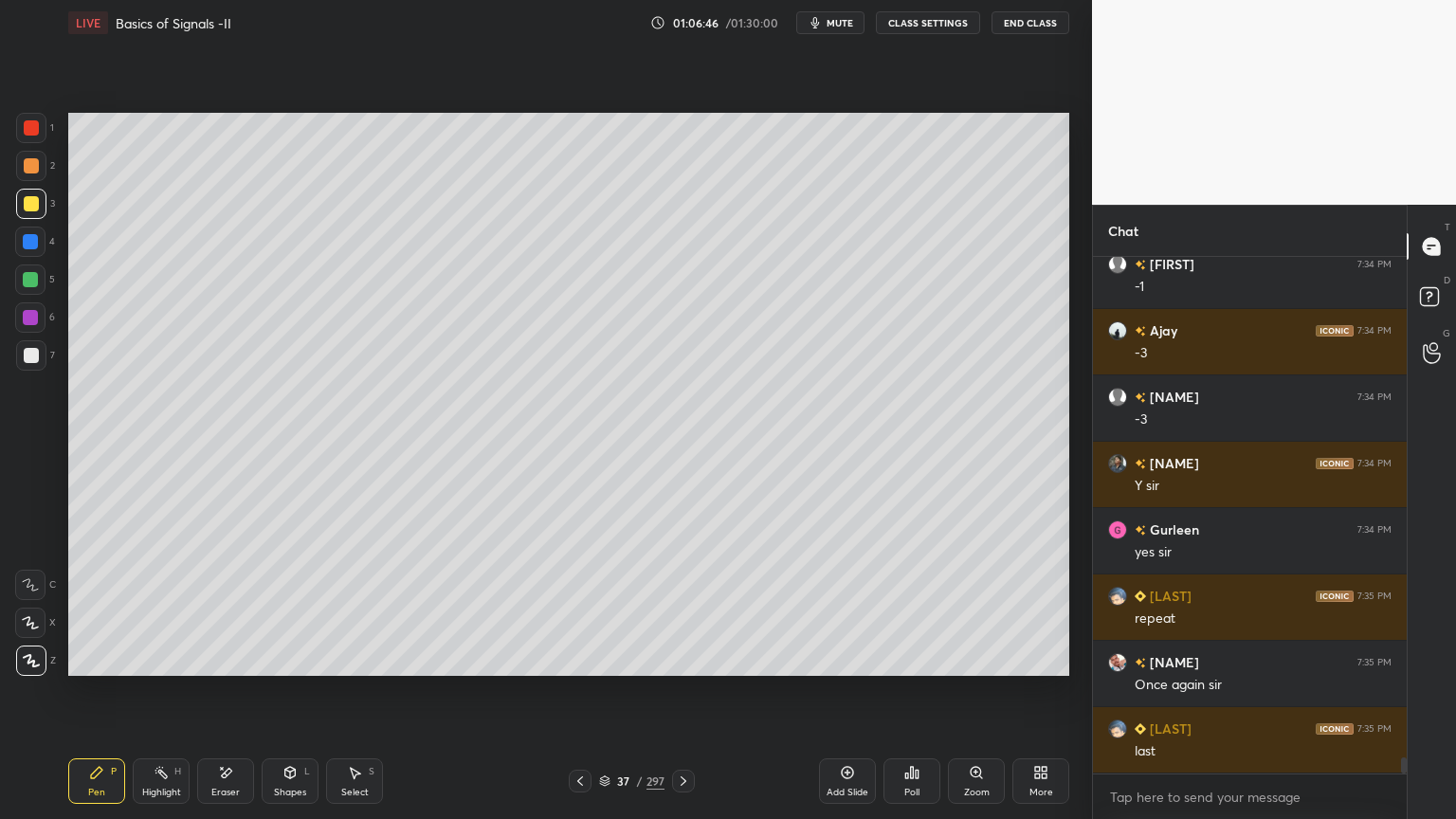 click on "Shapes L" at bounding box center (290, 781) 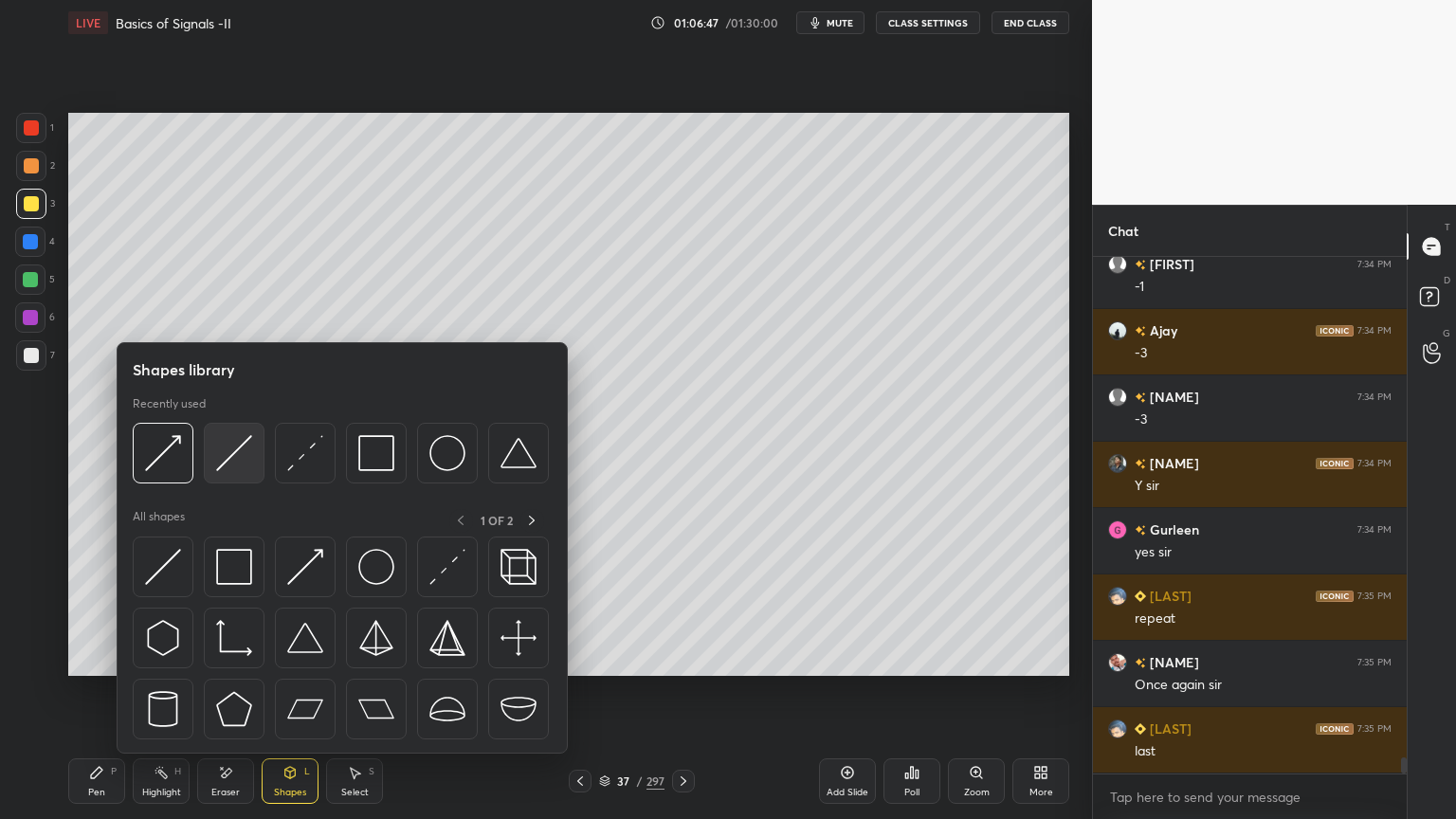 click at bounding box center [234, 453] 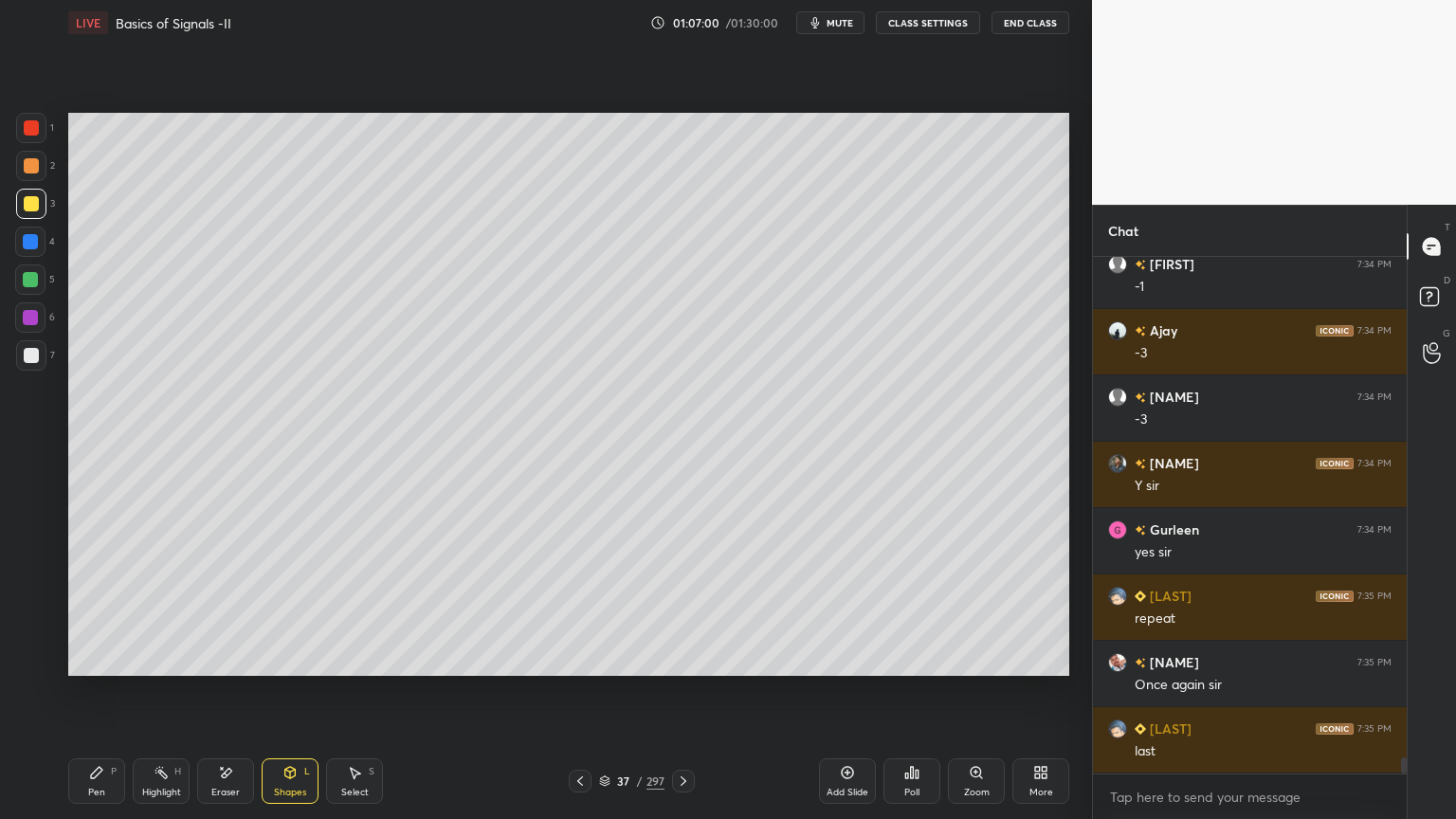 click on "Pen P" at bounding box center (97, 781) 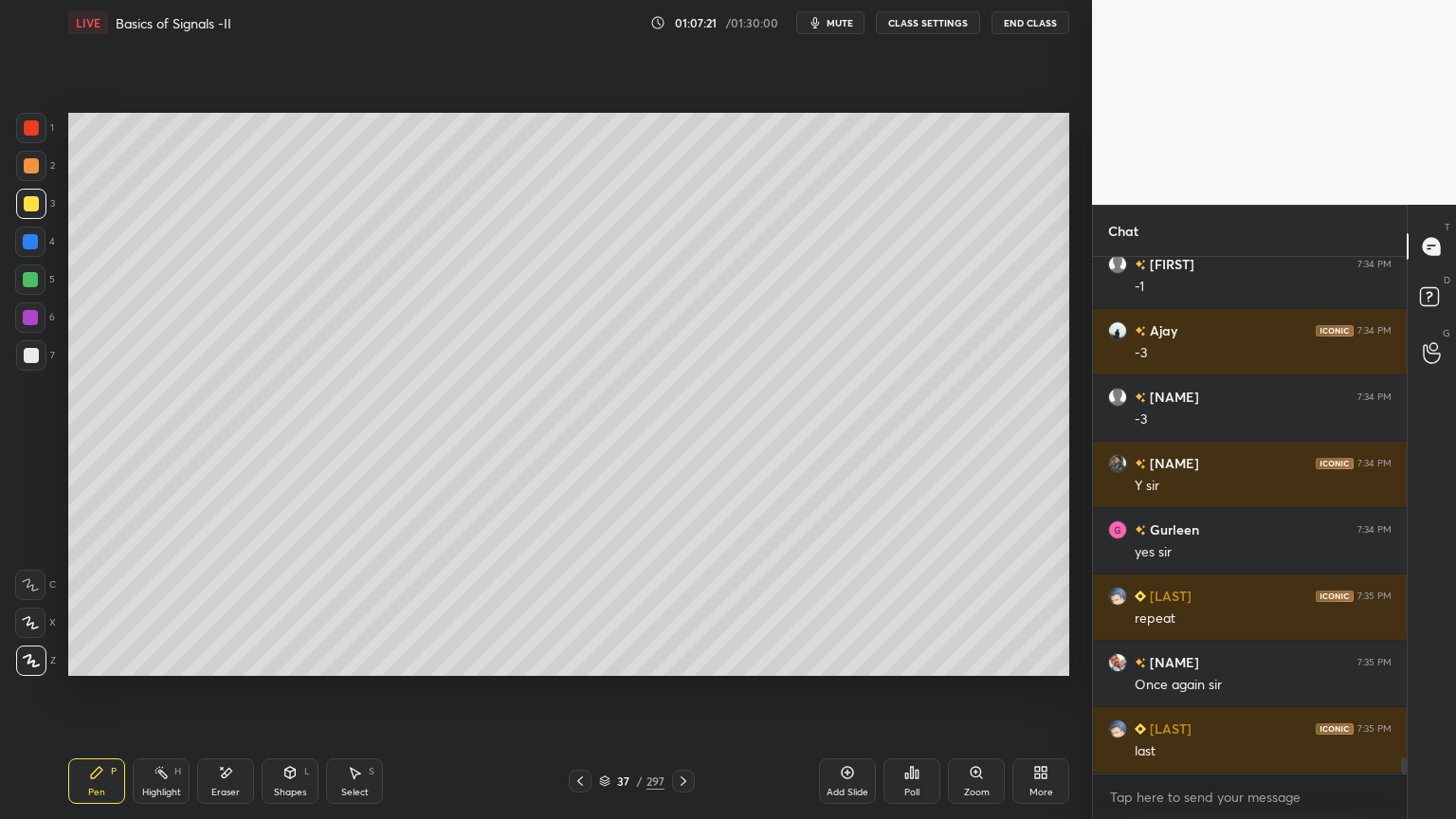 click on "Shapes L" at bounding box center [290, 781] 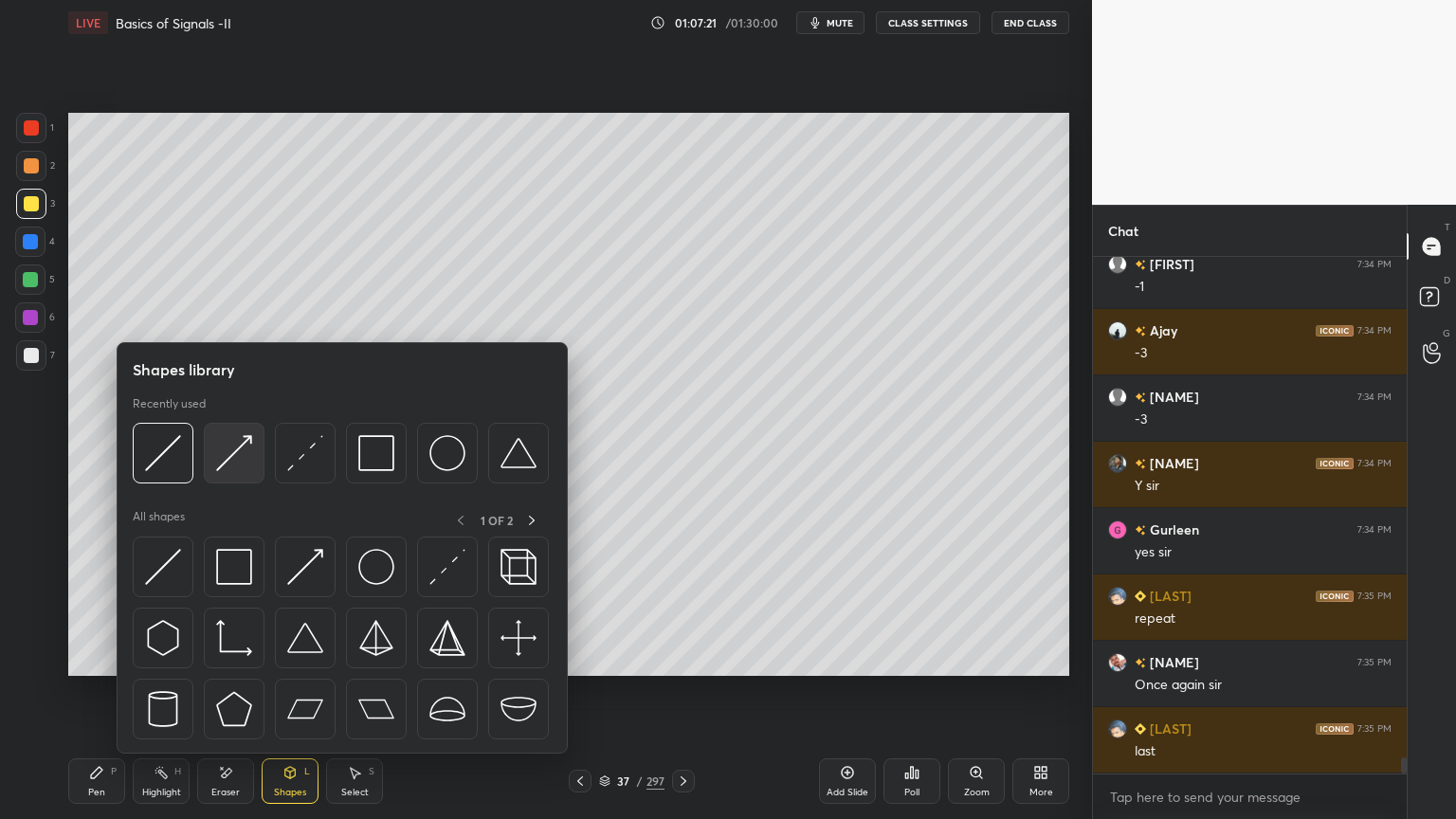 click at bounding box center (234, 453) 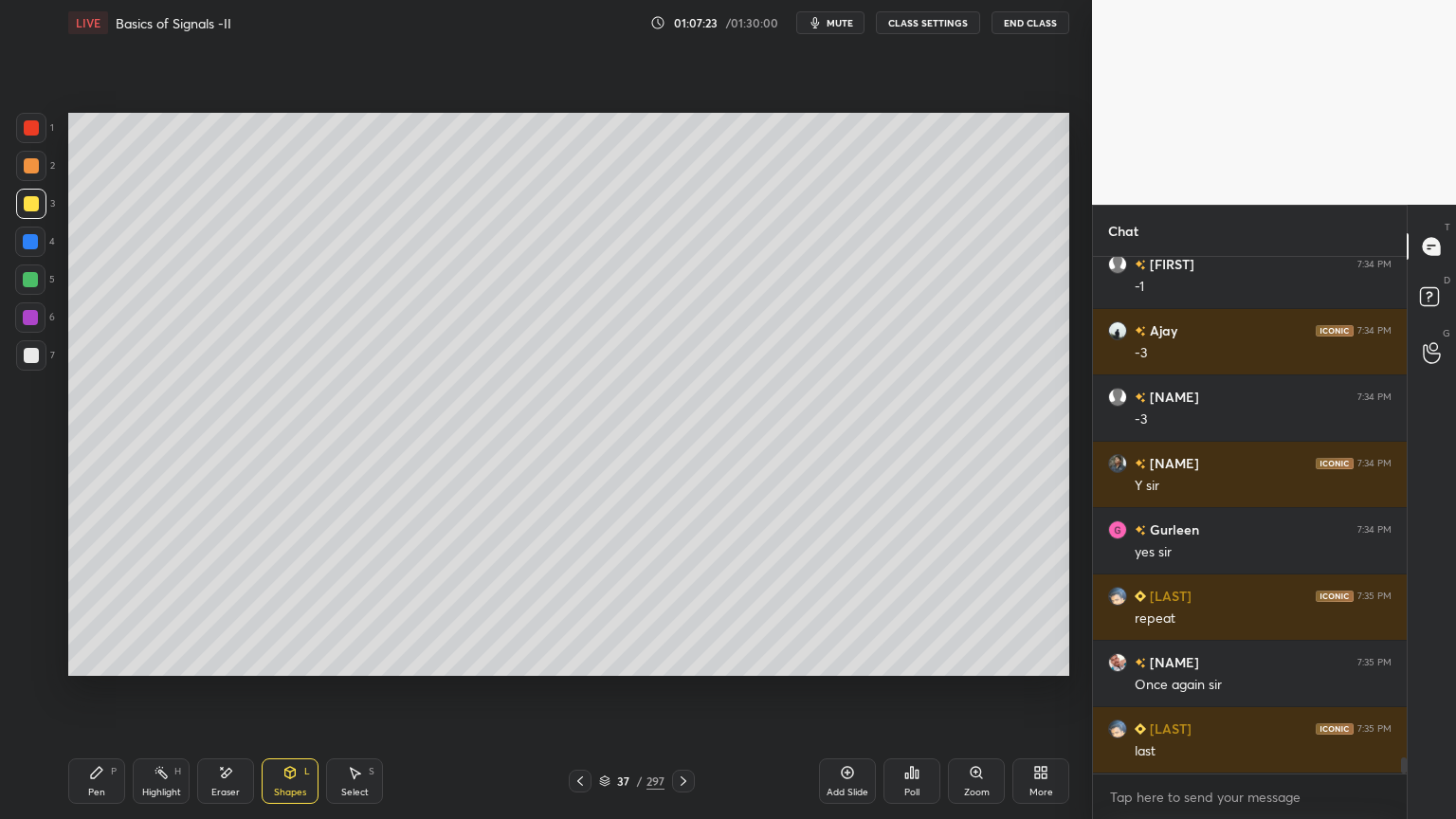 click at bounding box center [31, 166] 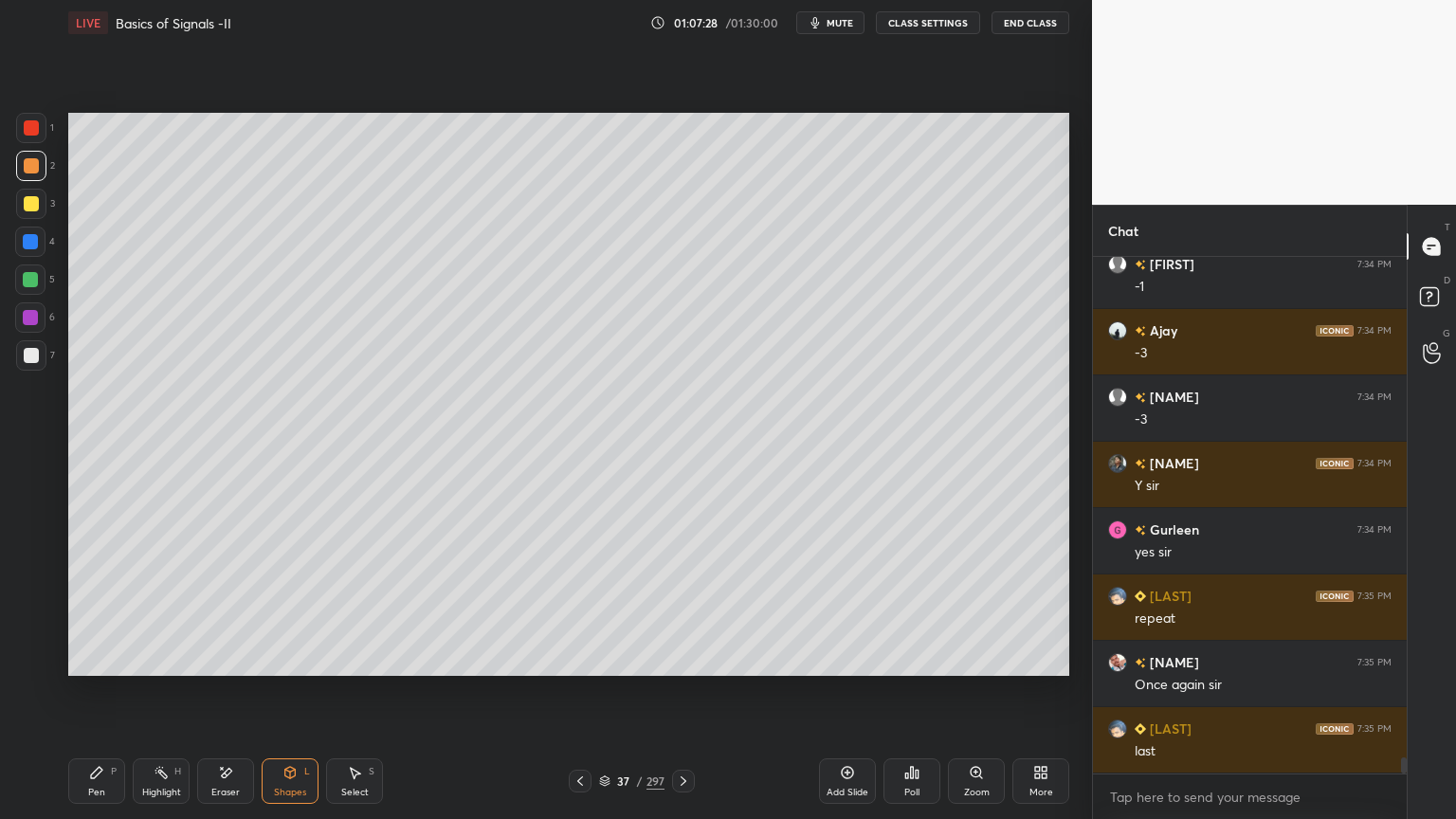 click on "Pen P" at bounding box center [97, 781] 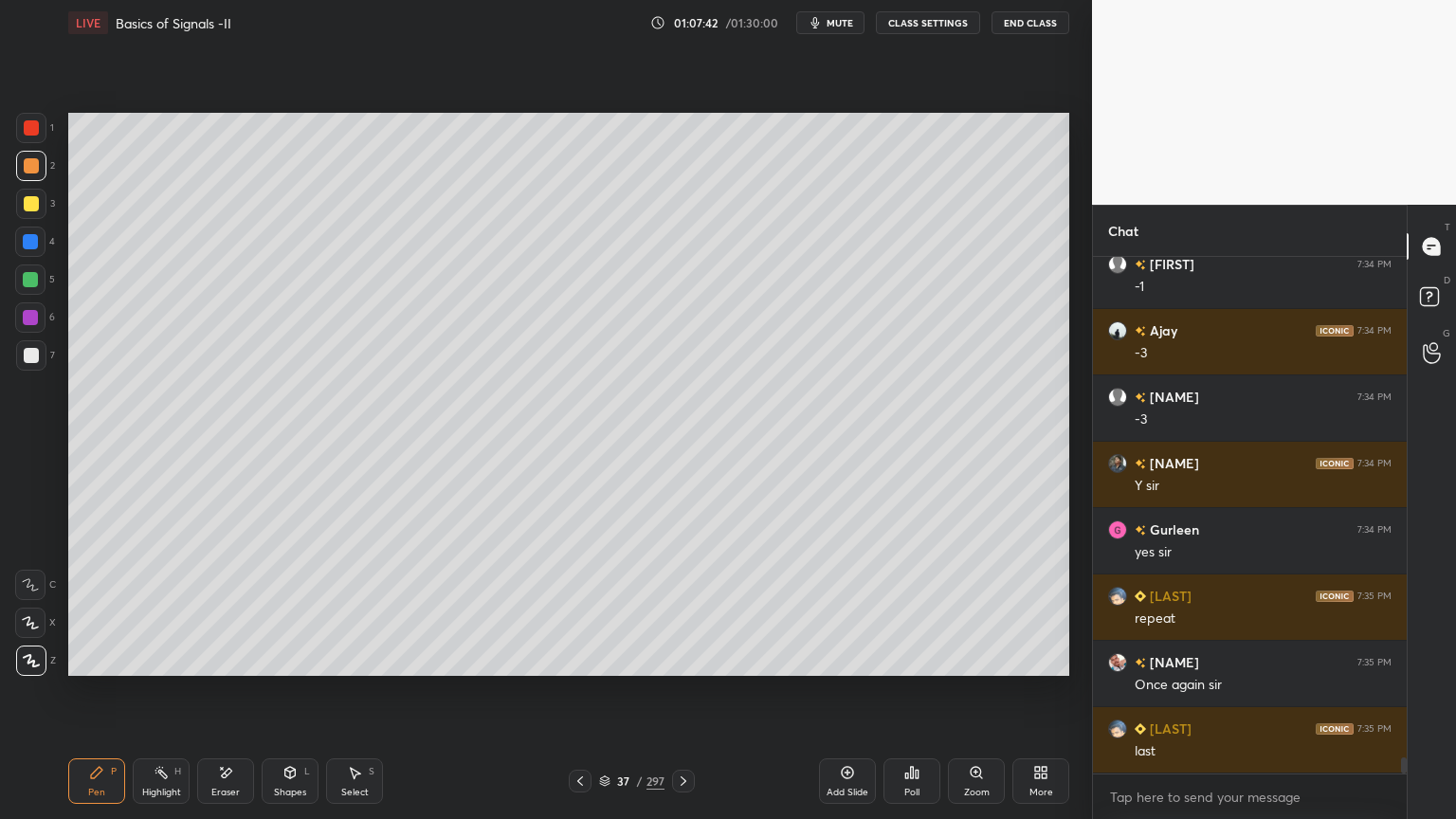 click on "Pen P" at bounding box center [97, 781] 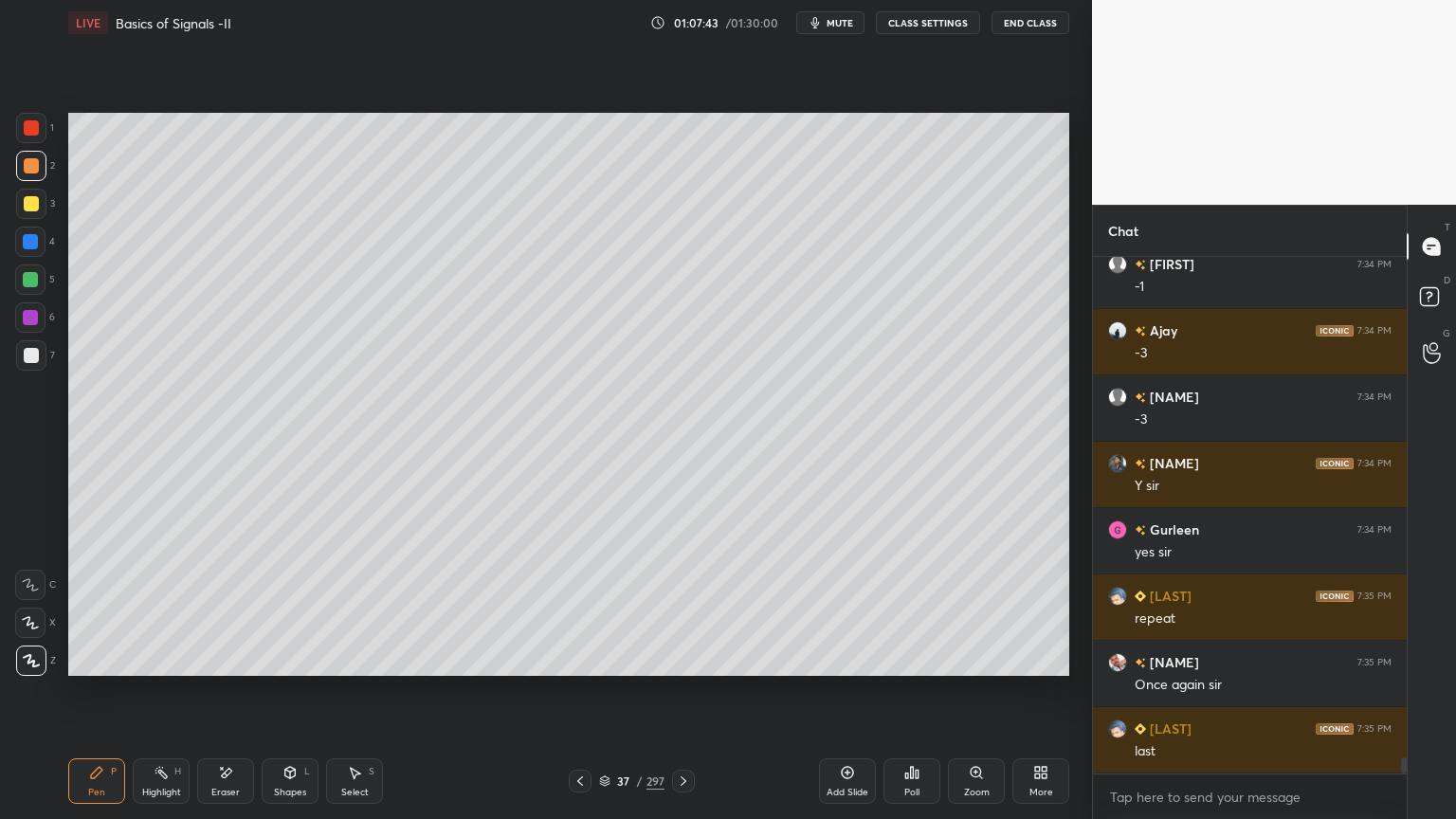 click at bounding box center [31, 204] 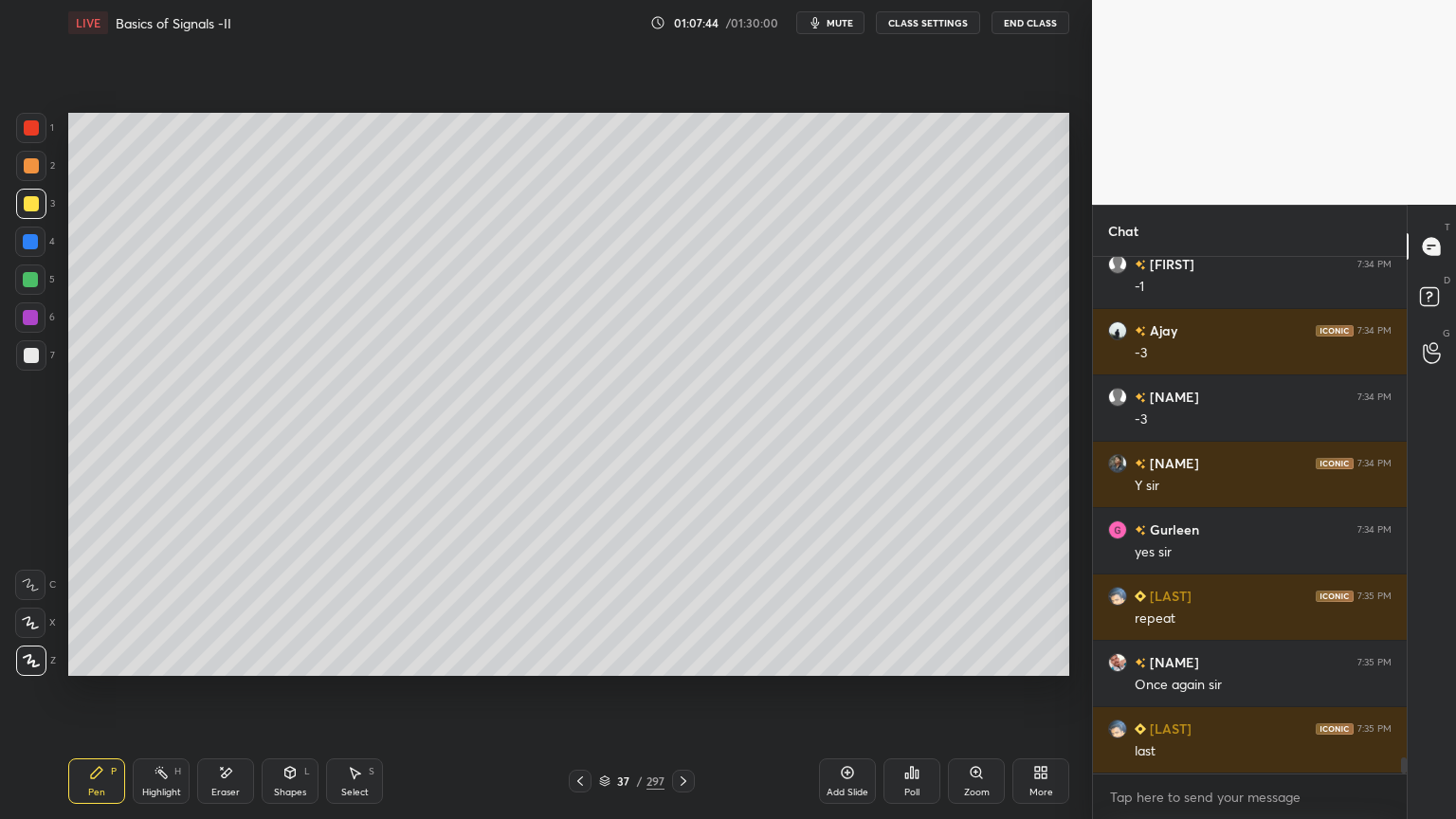 click on "Shapes L" at bounding box center (290, 781) 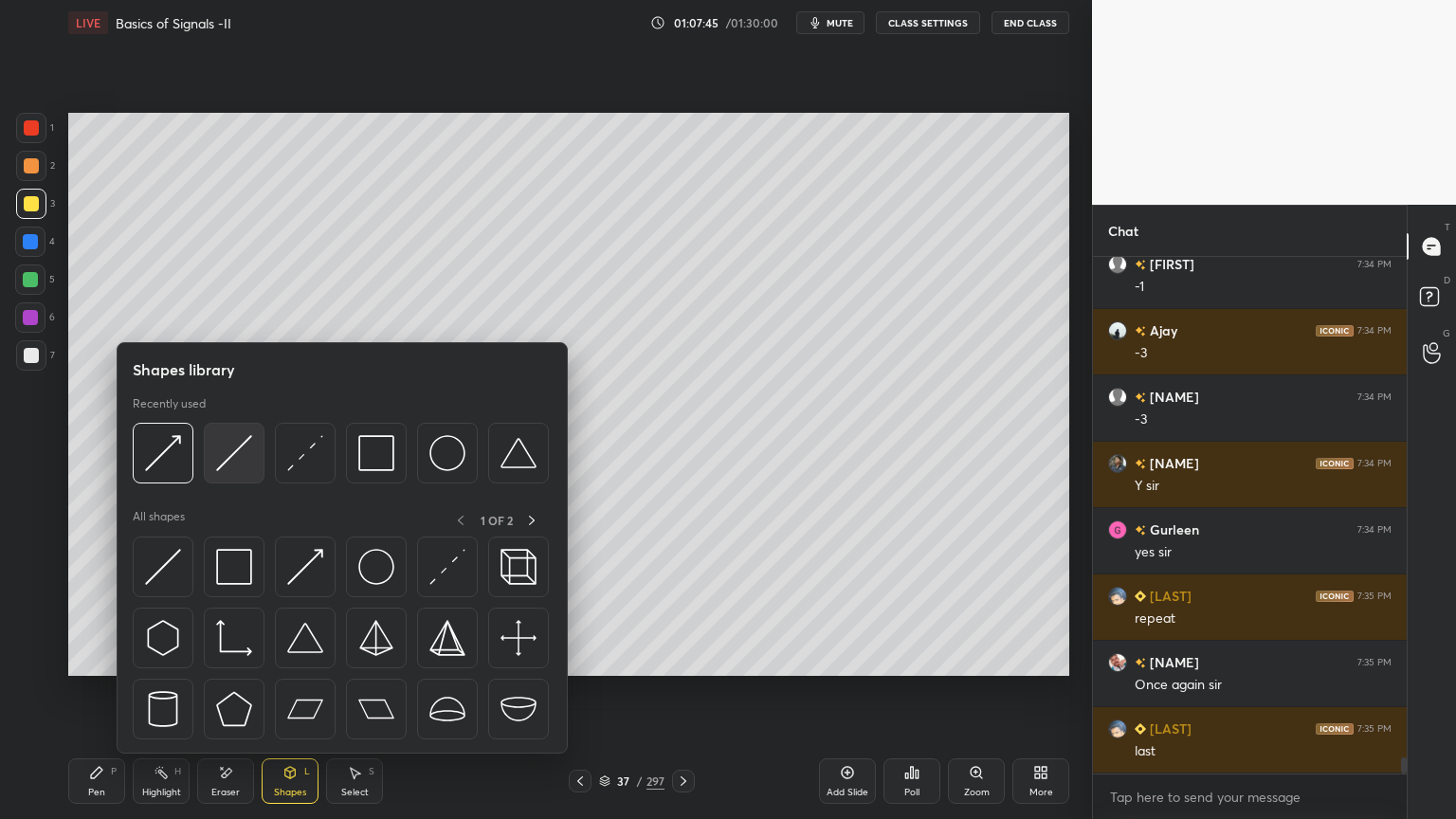 click at bounding box center (234, 453) 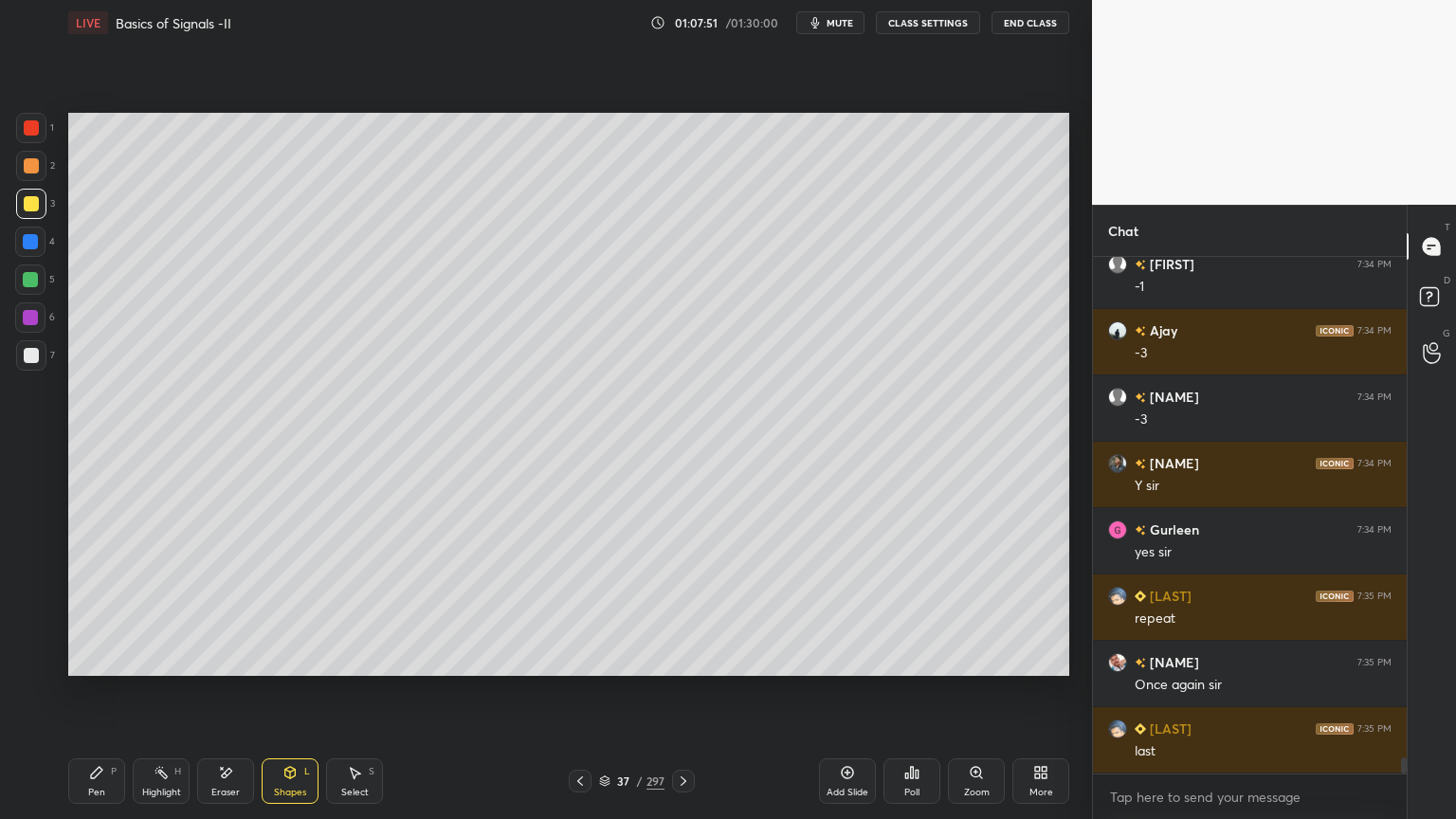 click on "Pen P" at bounding box center [97, 781] 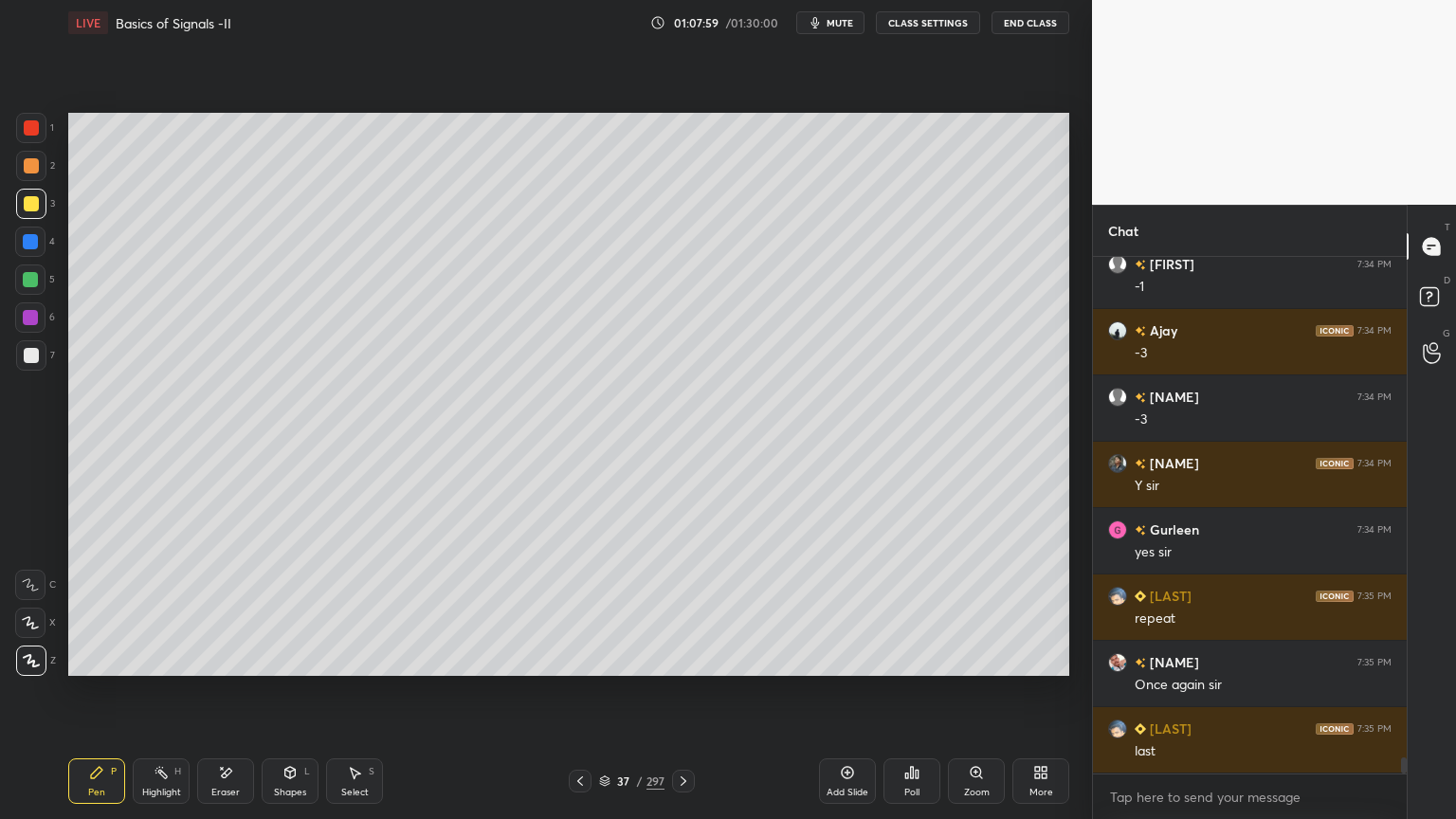 click on "Shapes" at bounding box center (290, 792) 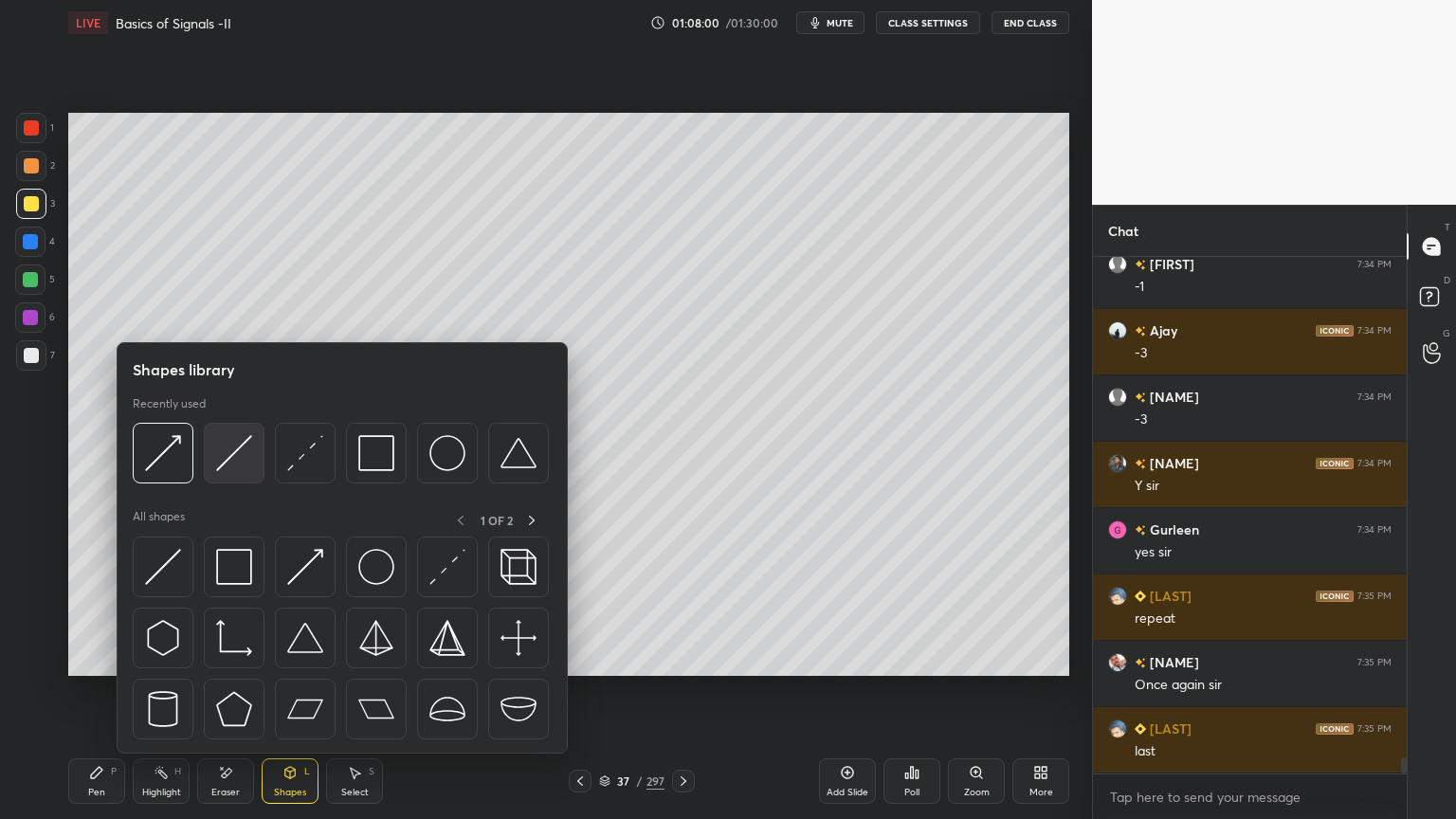 click at bounding box center (234, 453) 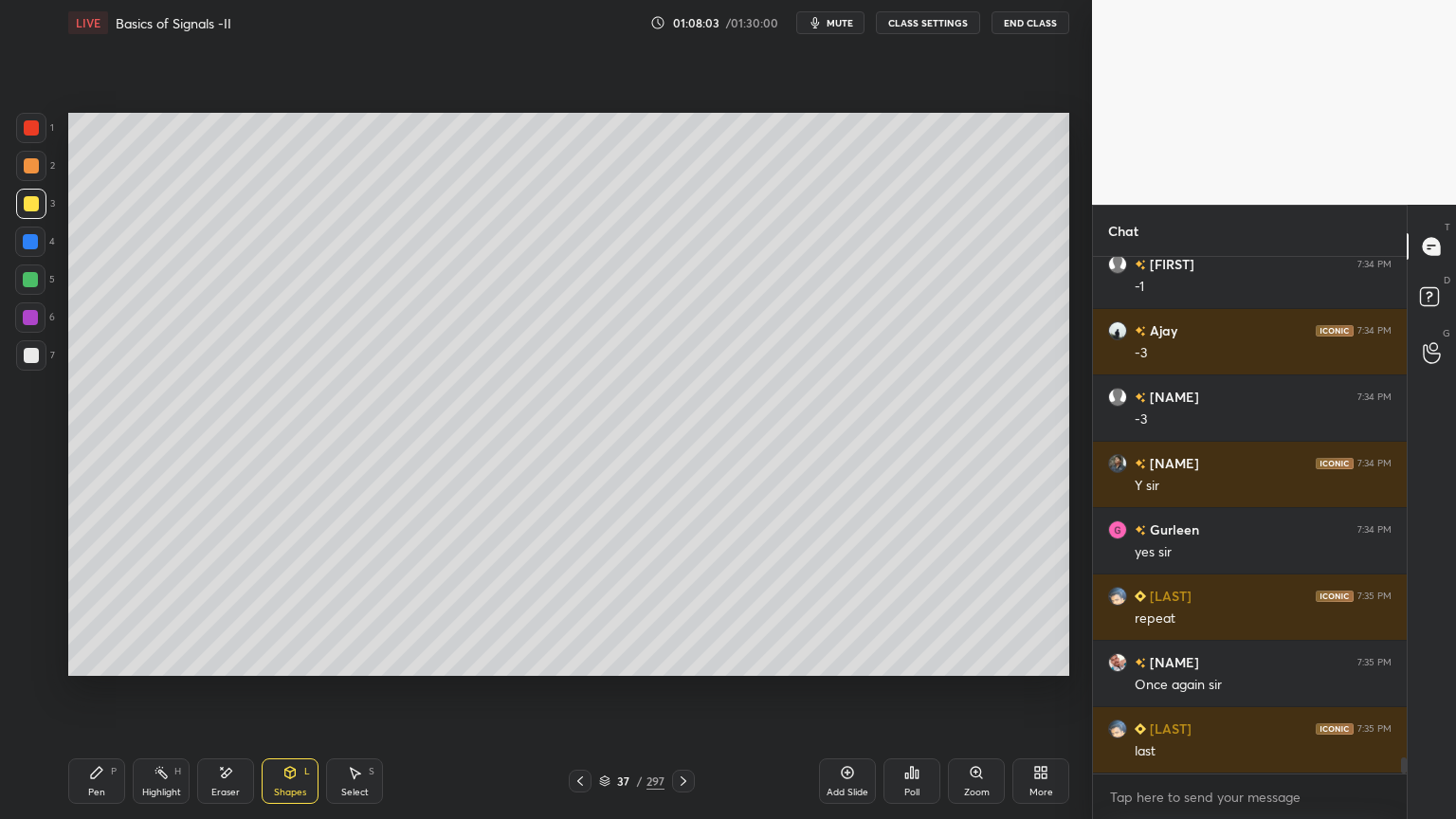 click on "Pen P" at bounding box center (97, 781) 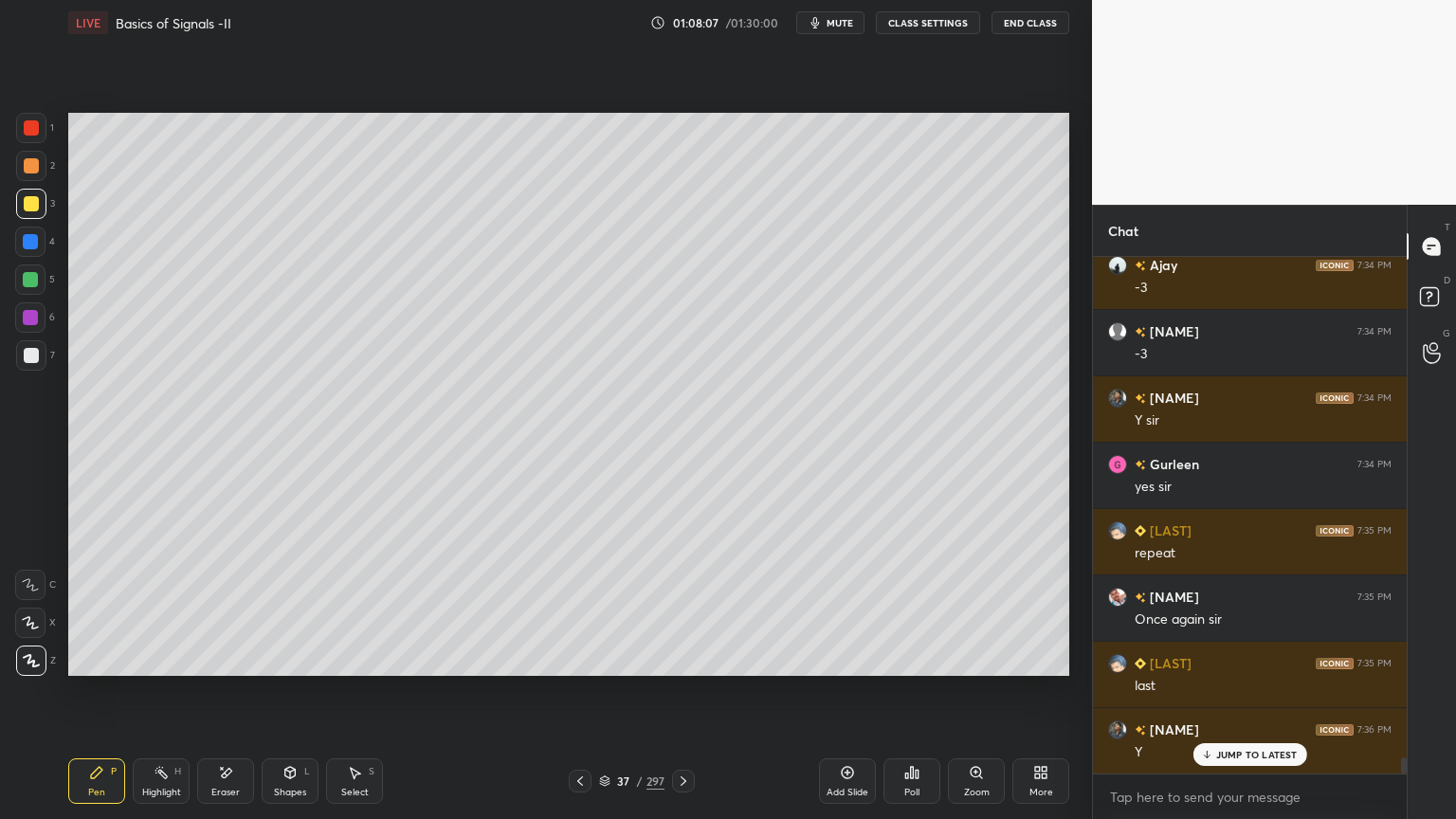 scroll, scrollTop: 16478, scrollLeft: 0, axis: vertical 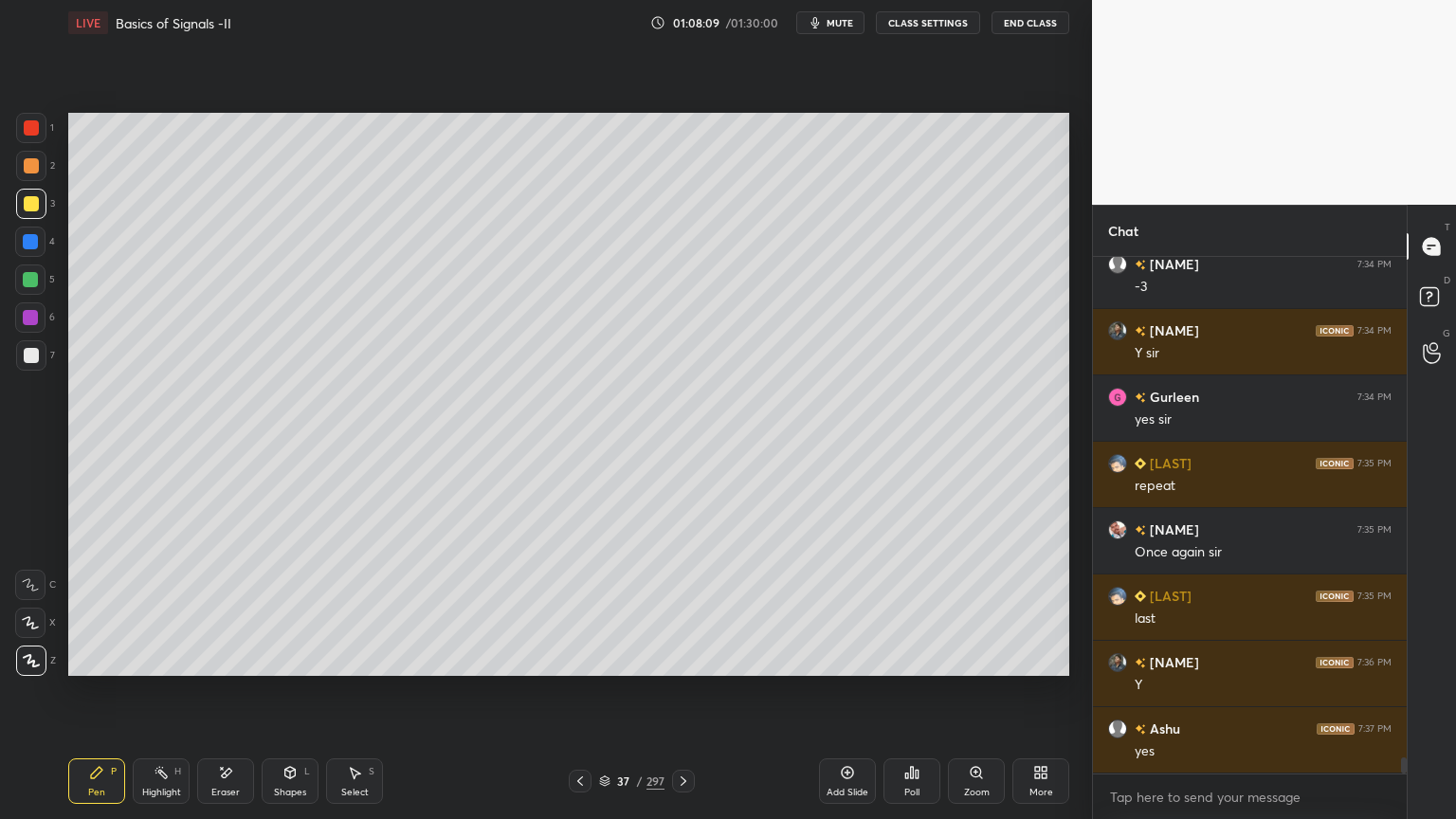 click on "Shapes" at bounding box center [290, 792] 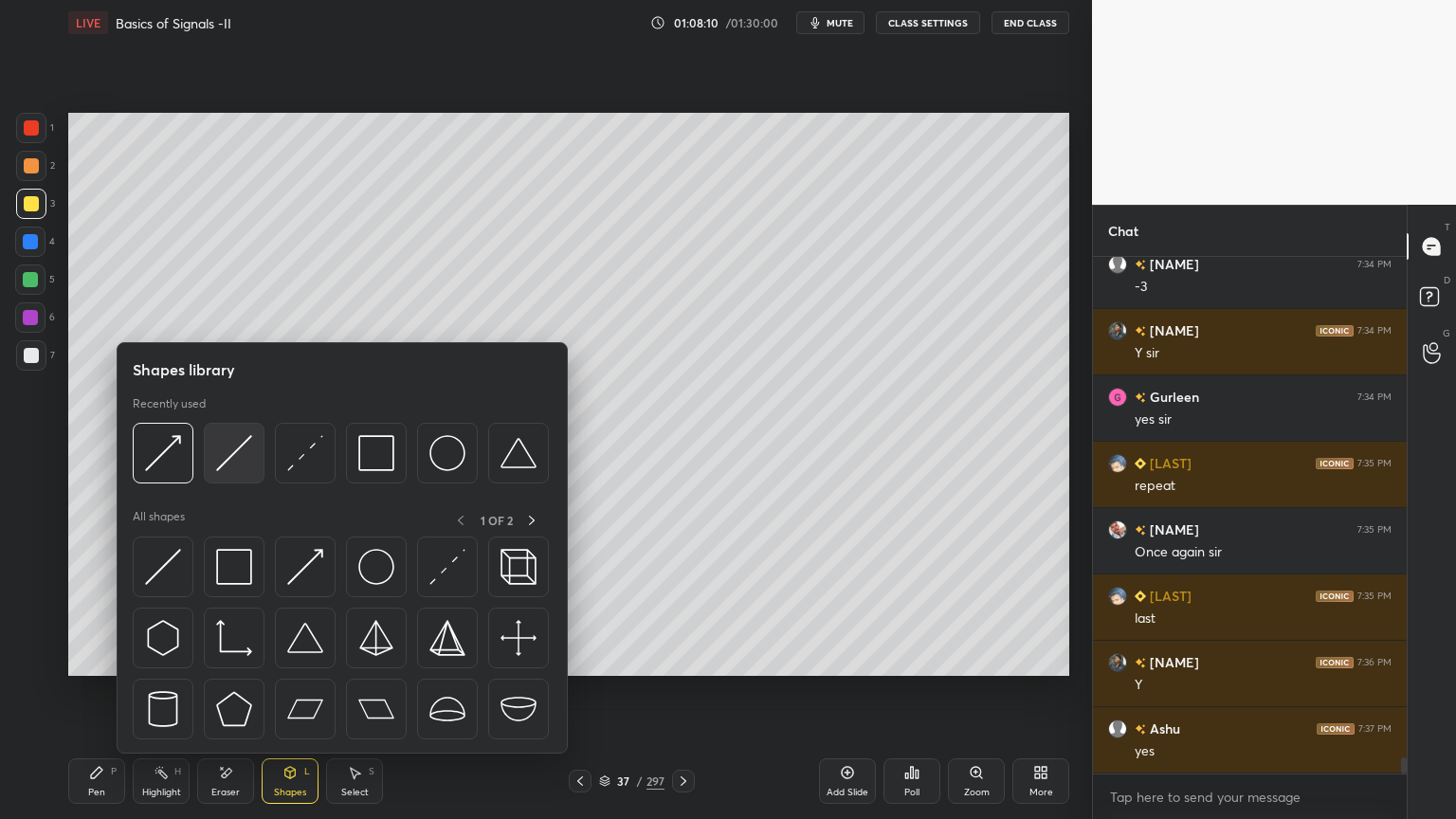click at bounding box center [234, 453] 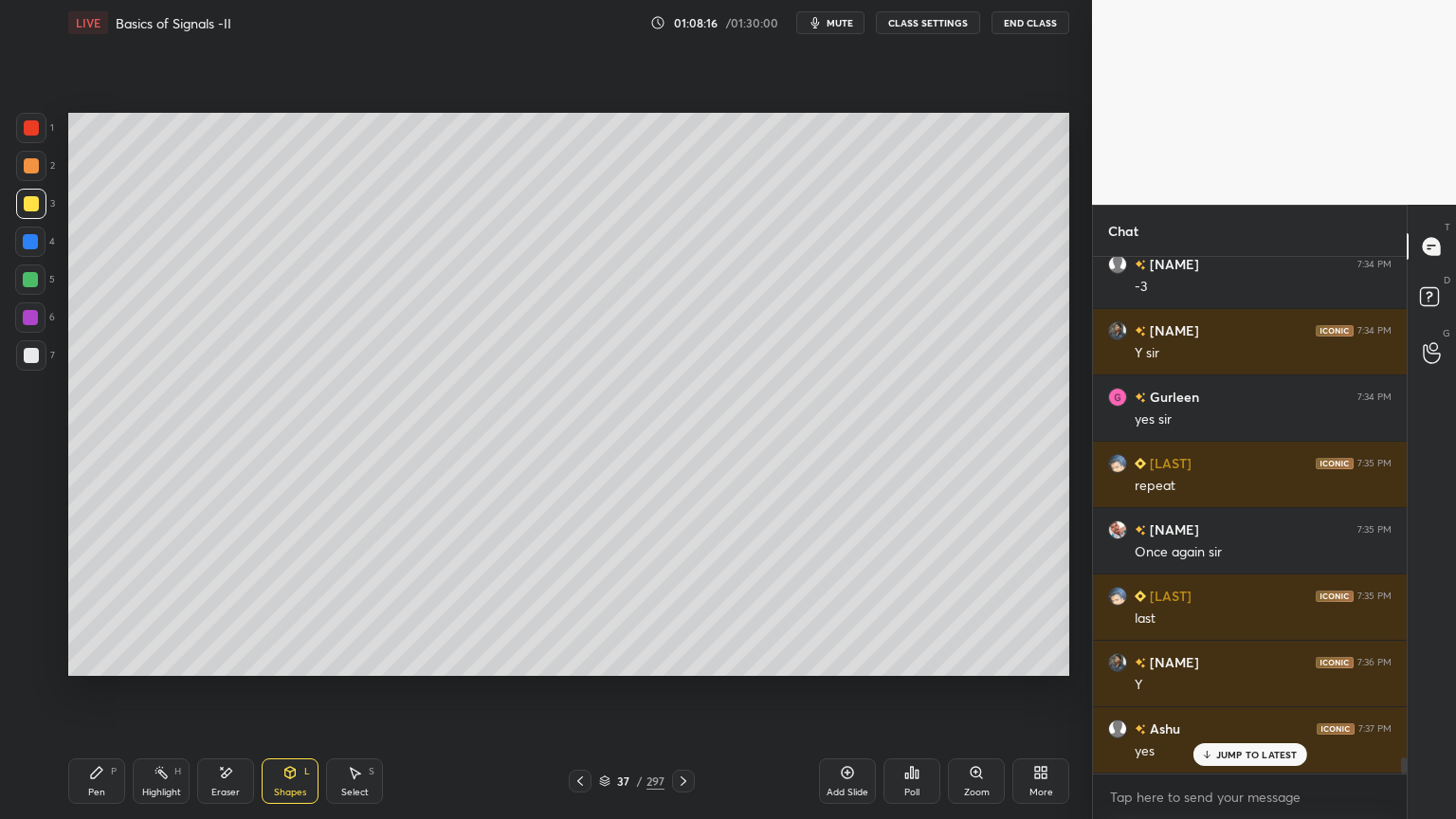 scroll, scrollTop: 16543, scrollLeft: 0, axis: vertical 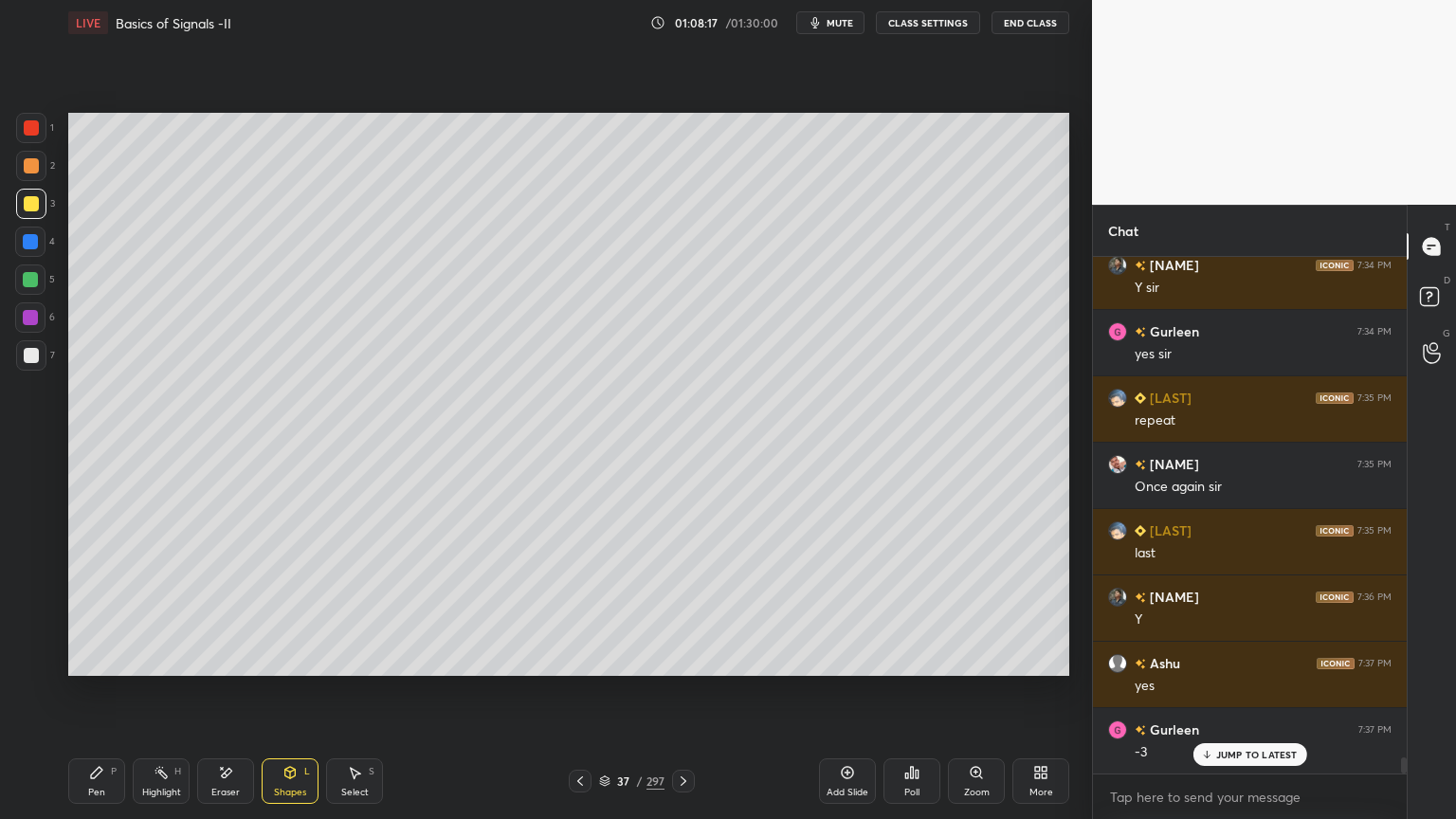 click on "Pen P" at bounding box center (97, 781) 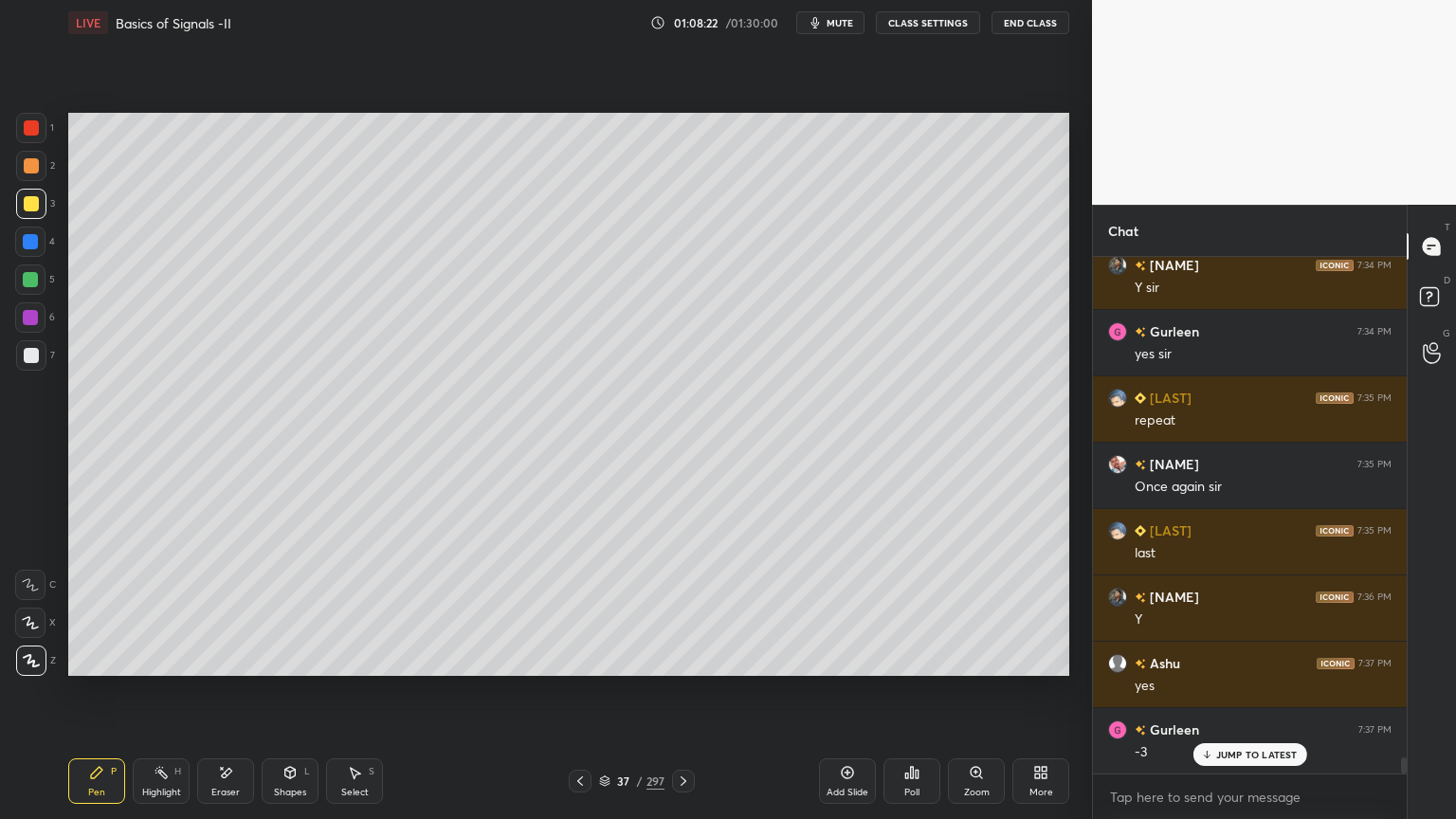 click on "Highlight H" at bounding box center [161, 781] 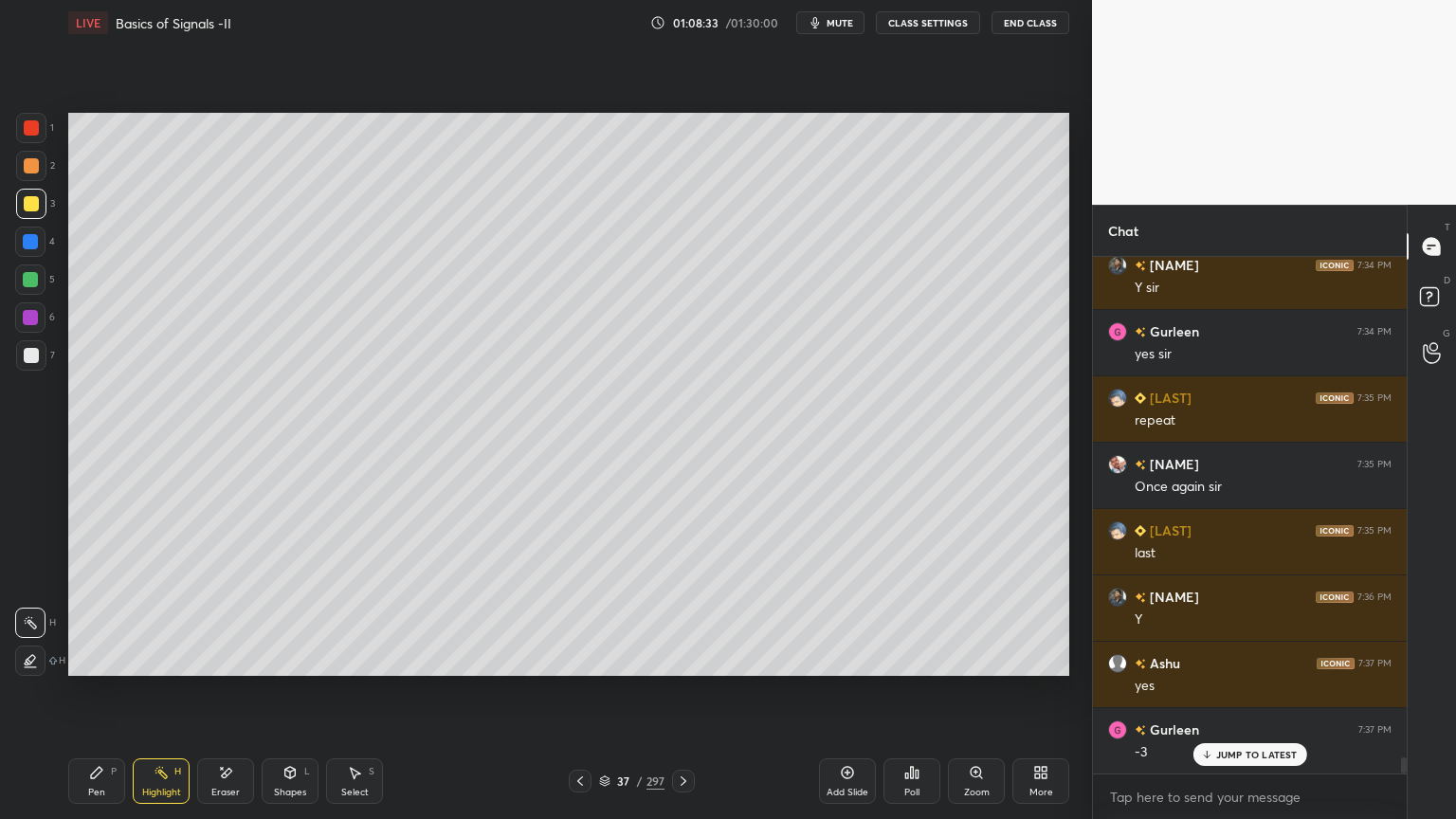 scroll, scrollTop: 16610, scrollLeft: 0, axis: vertical 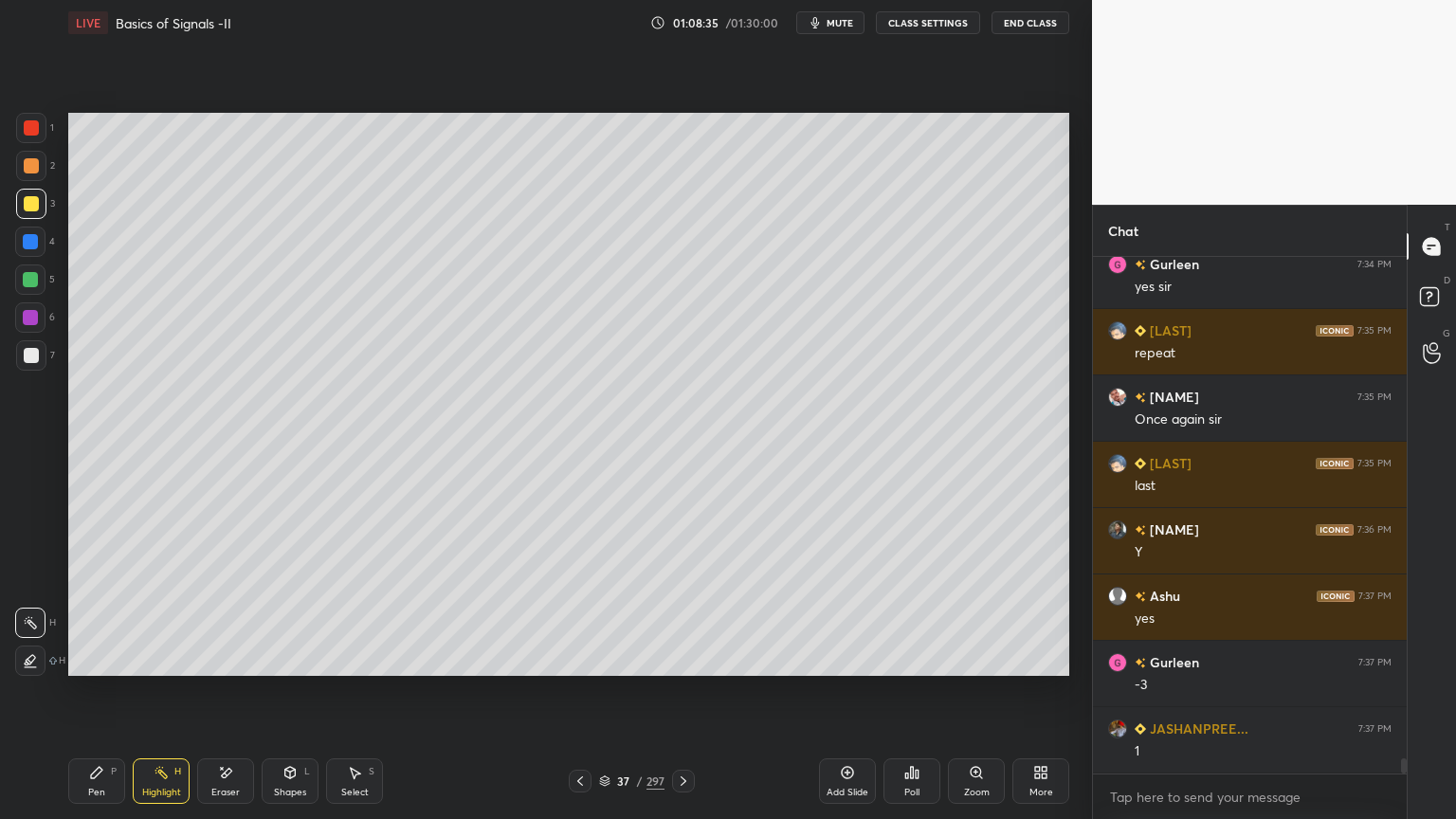 click on "Pen" at bounding box center [97, 792] 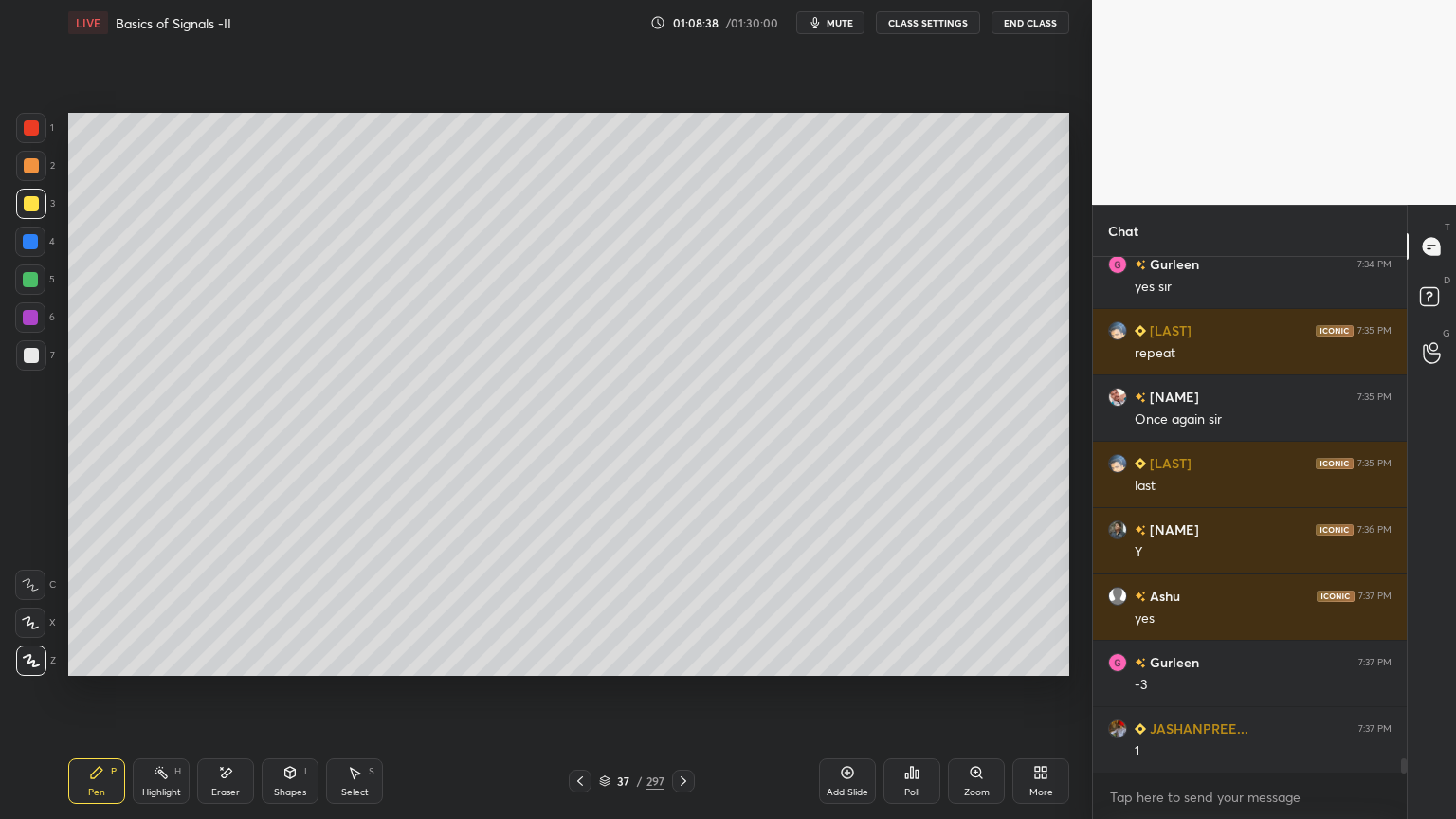 scroll, scrollTop: 16676, scrollLeft: 0, axis: vertical 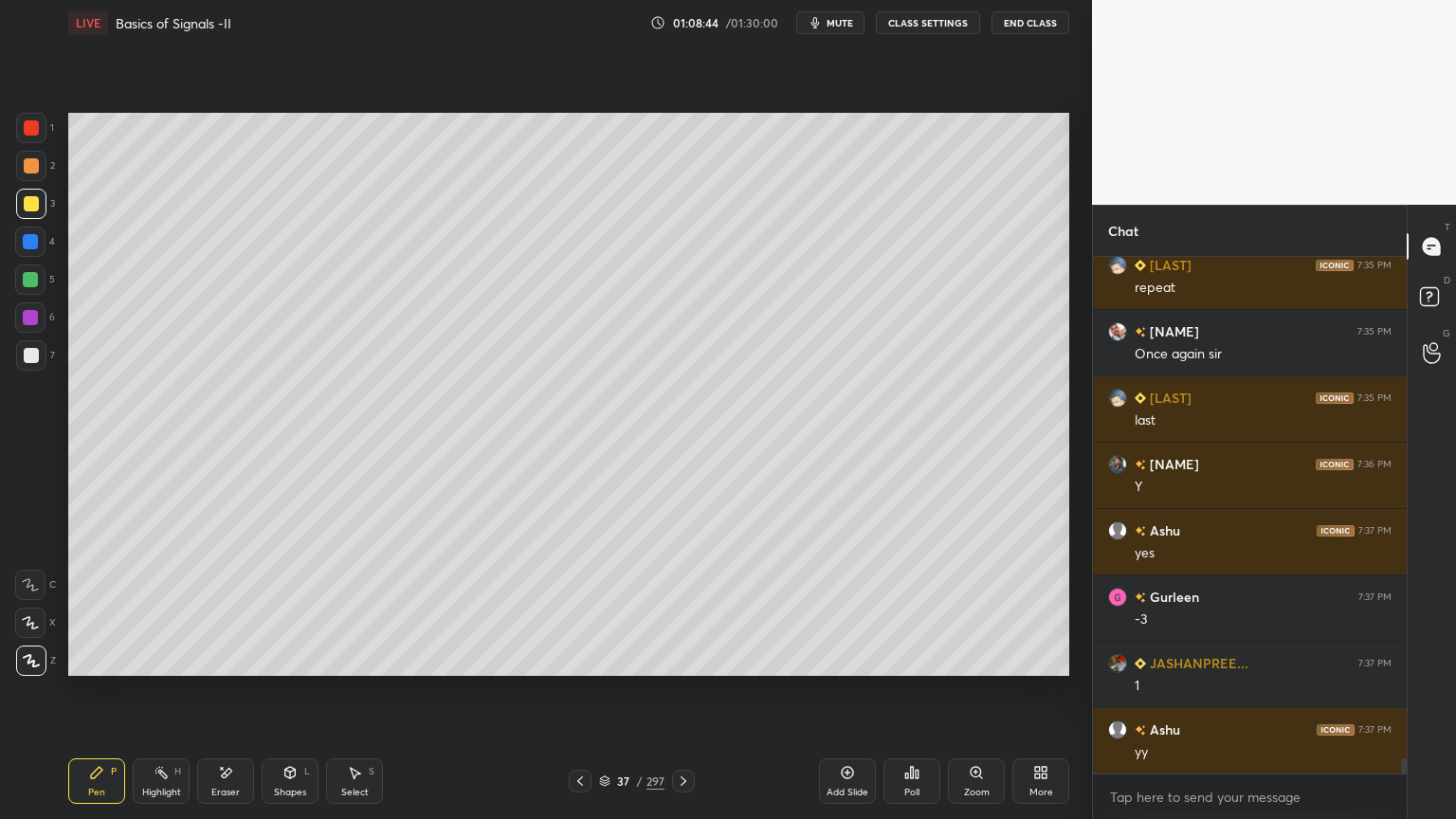 click on "Shapes" at bounding box center (290, 792) 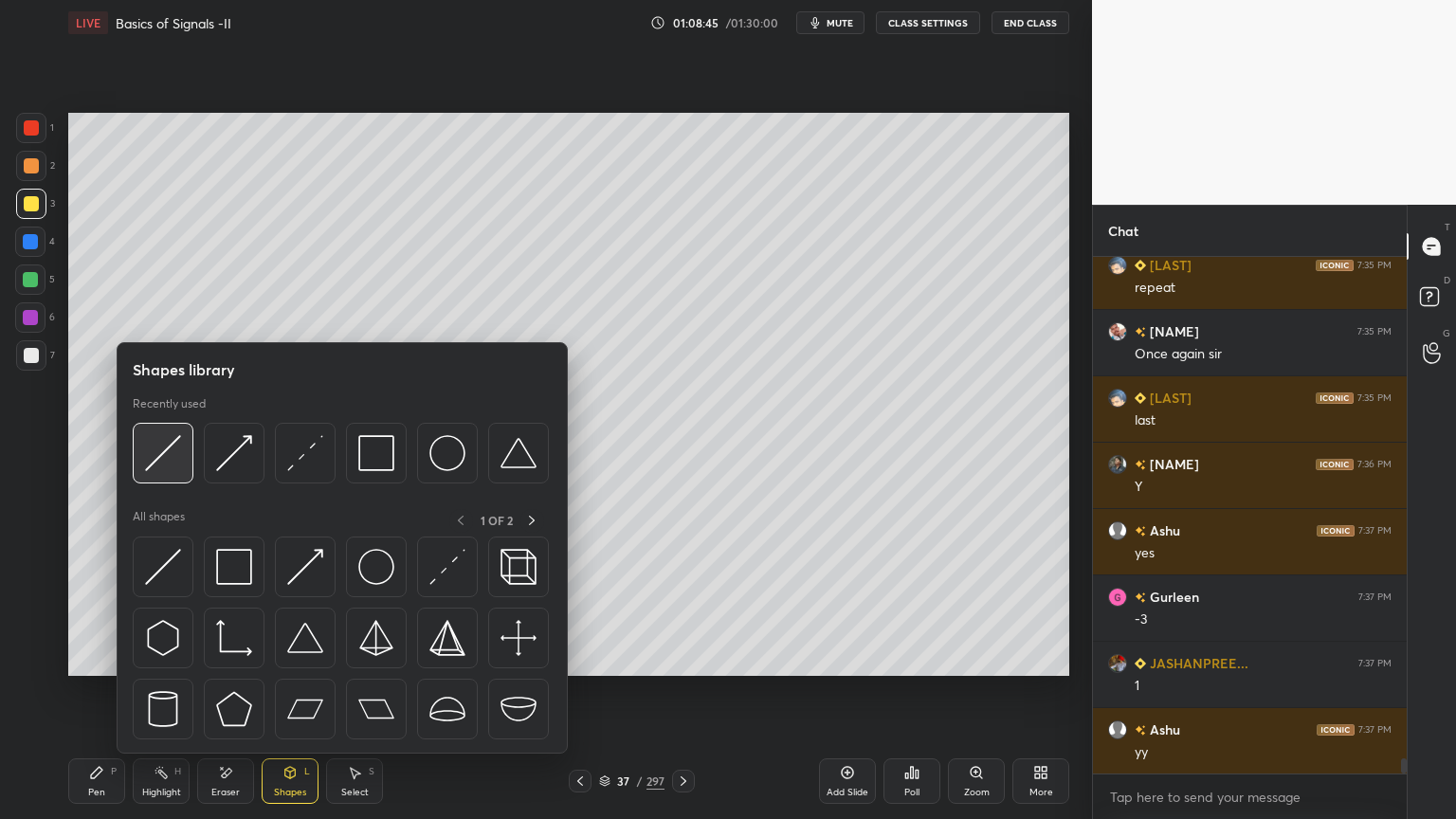 click at bounding box center [163, 453] 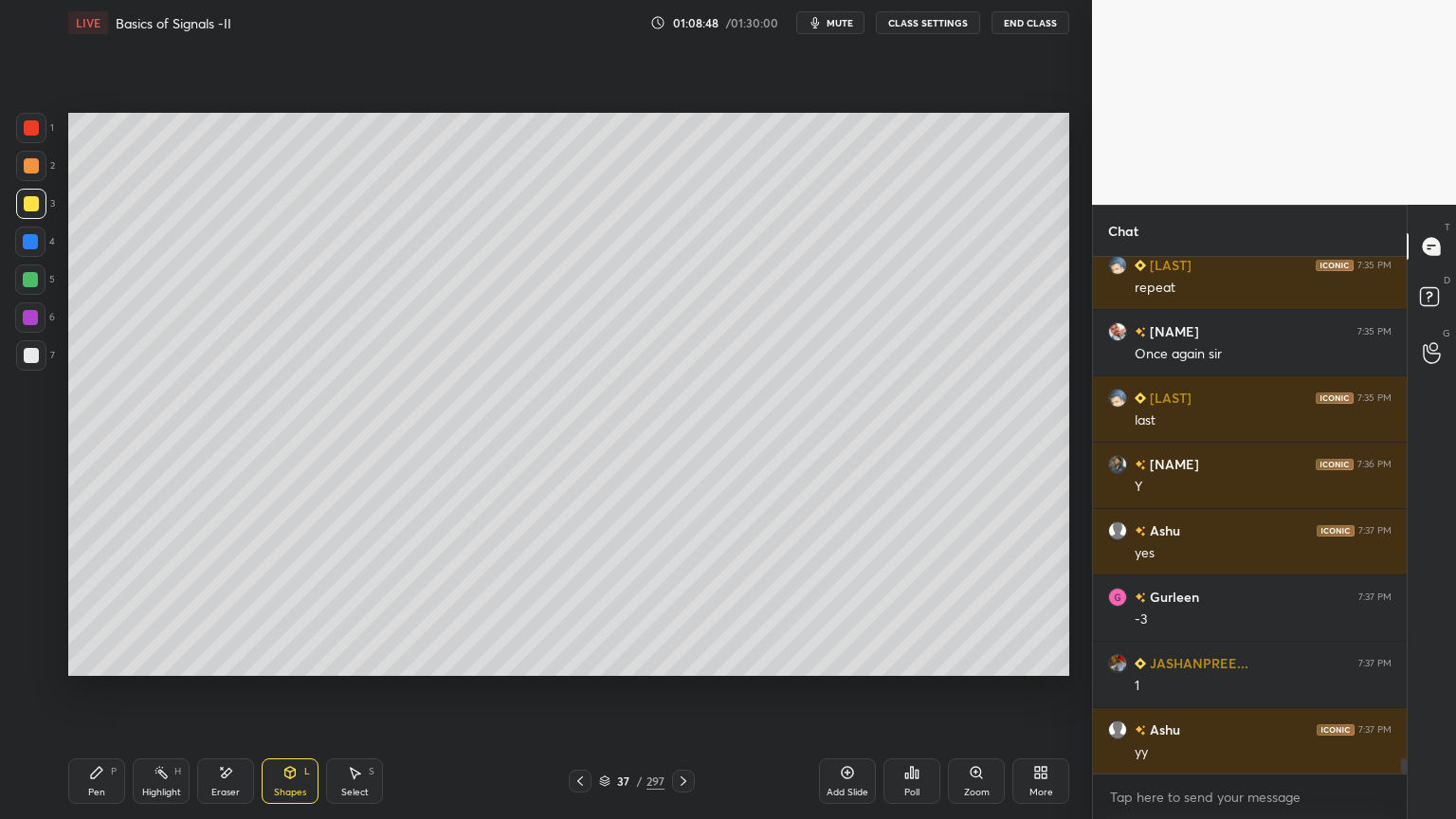 click 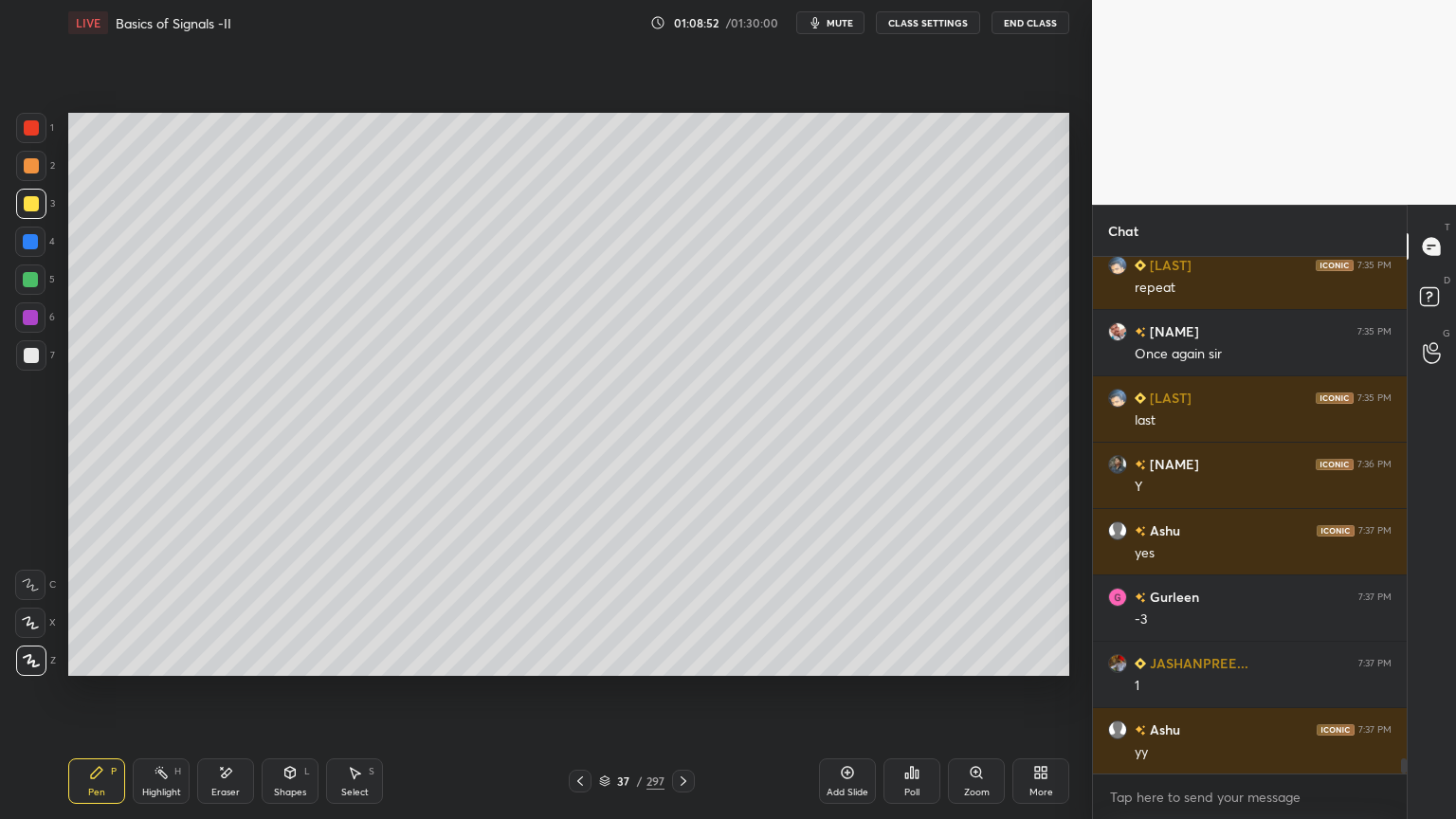 click on "Shapes" at bounding box center [290, 792] 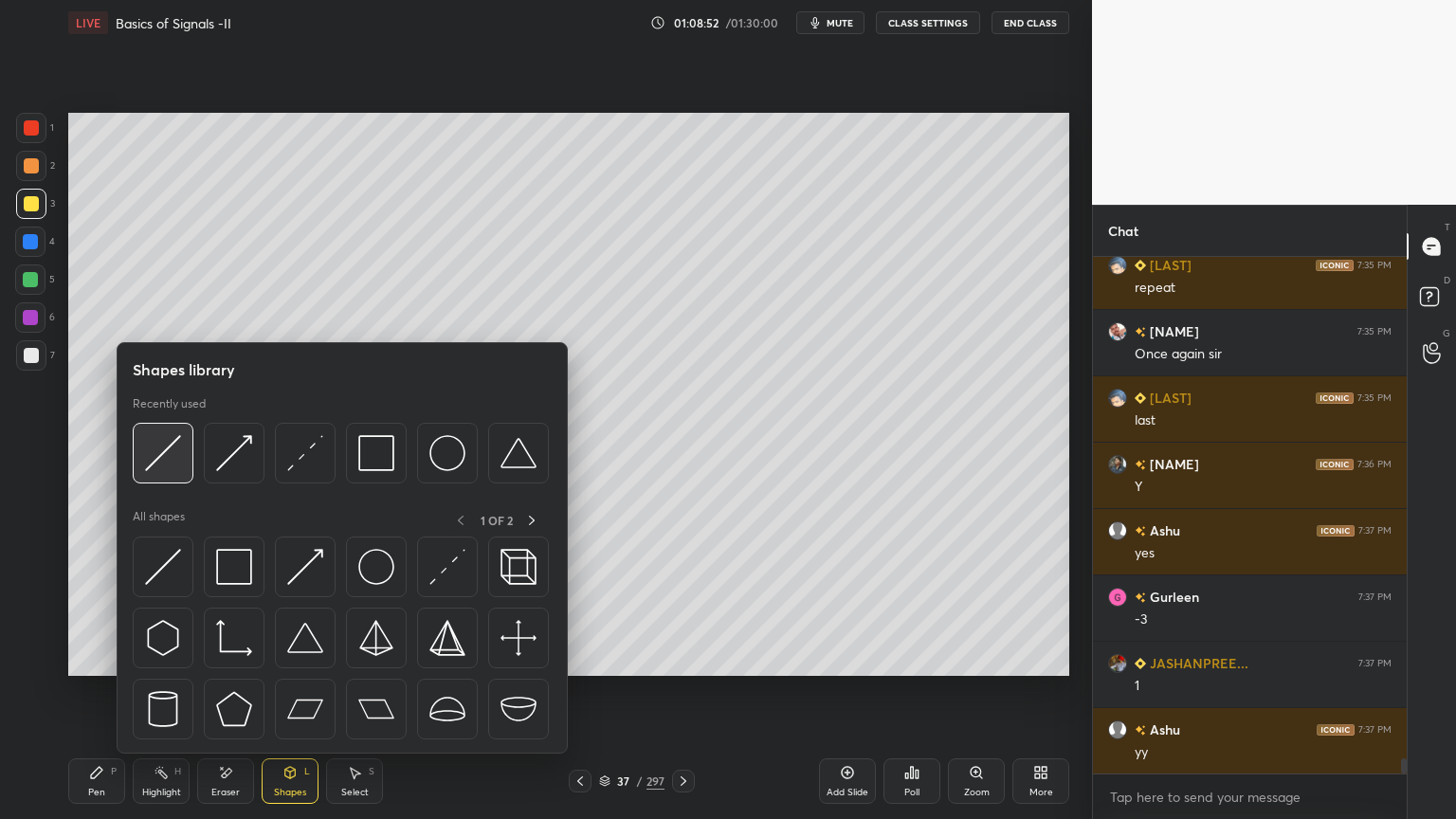 click at bounding box center [163, 453] 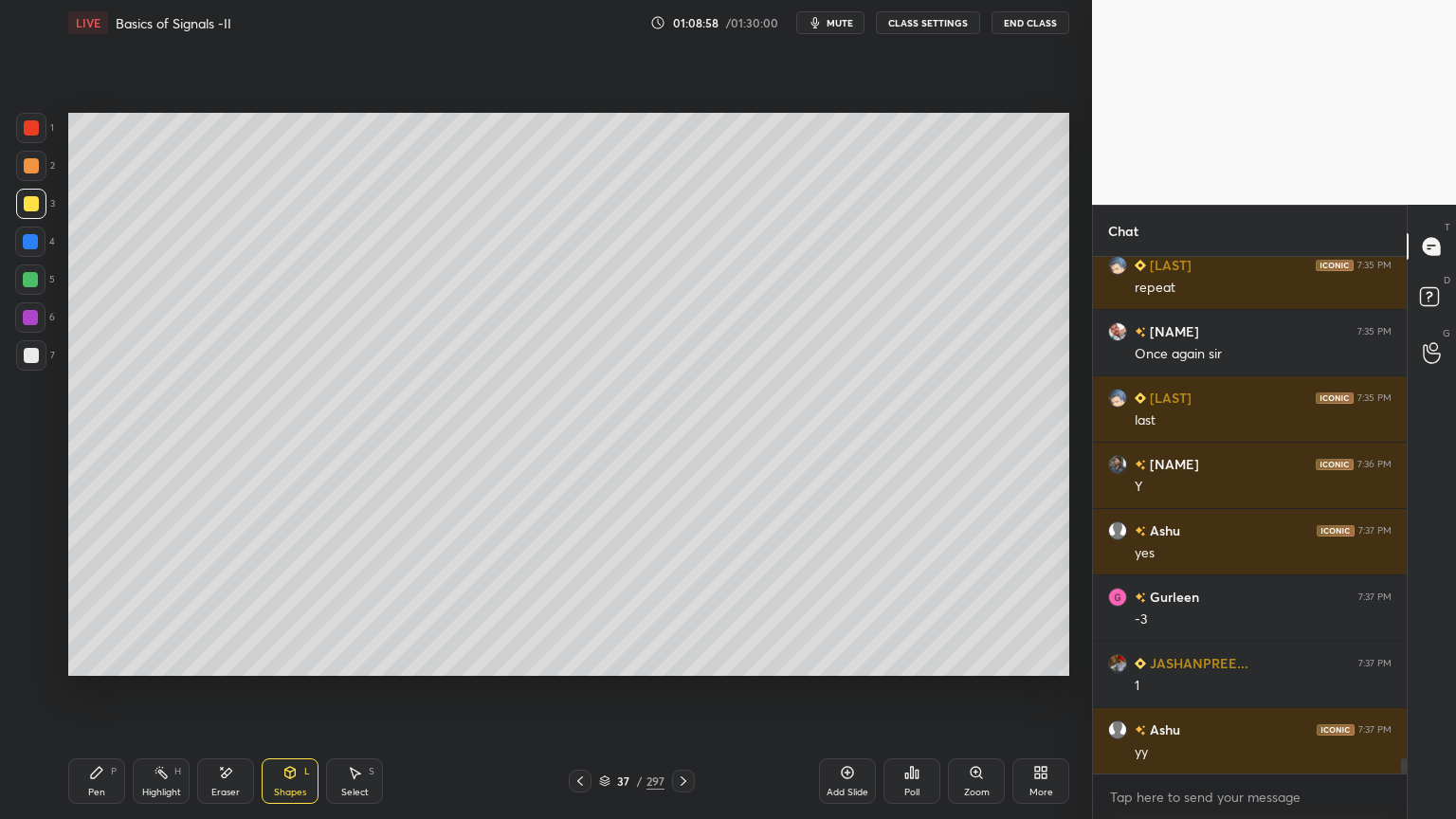 click on "Pen" at bounding box center (97, 792) 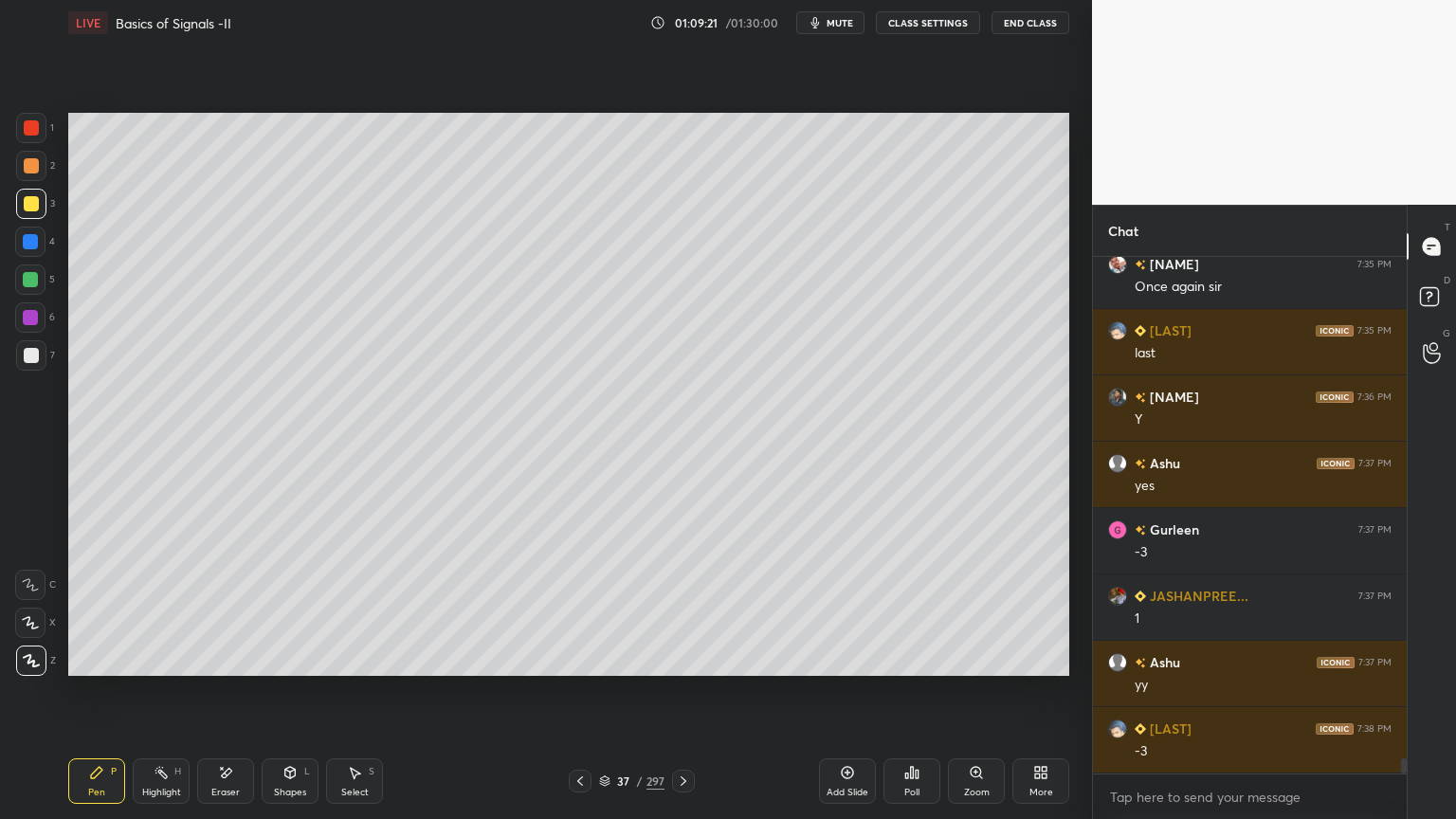 scroll, scrollTop: 16762, scrollLeft: 0, axis: vertical 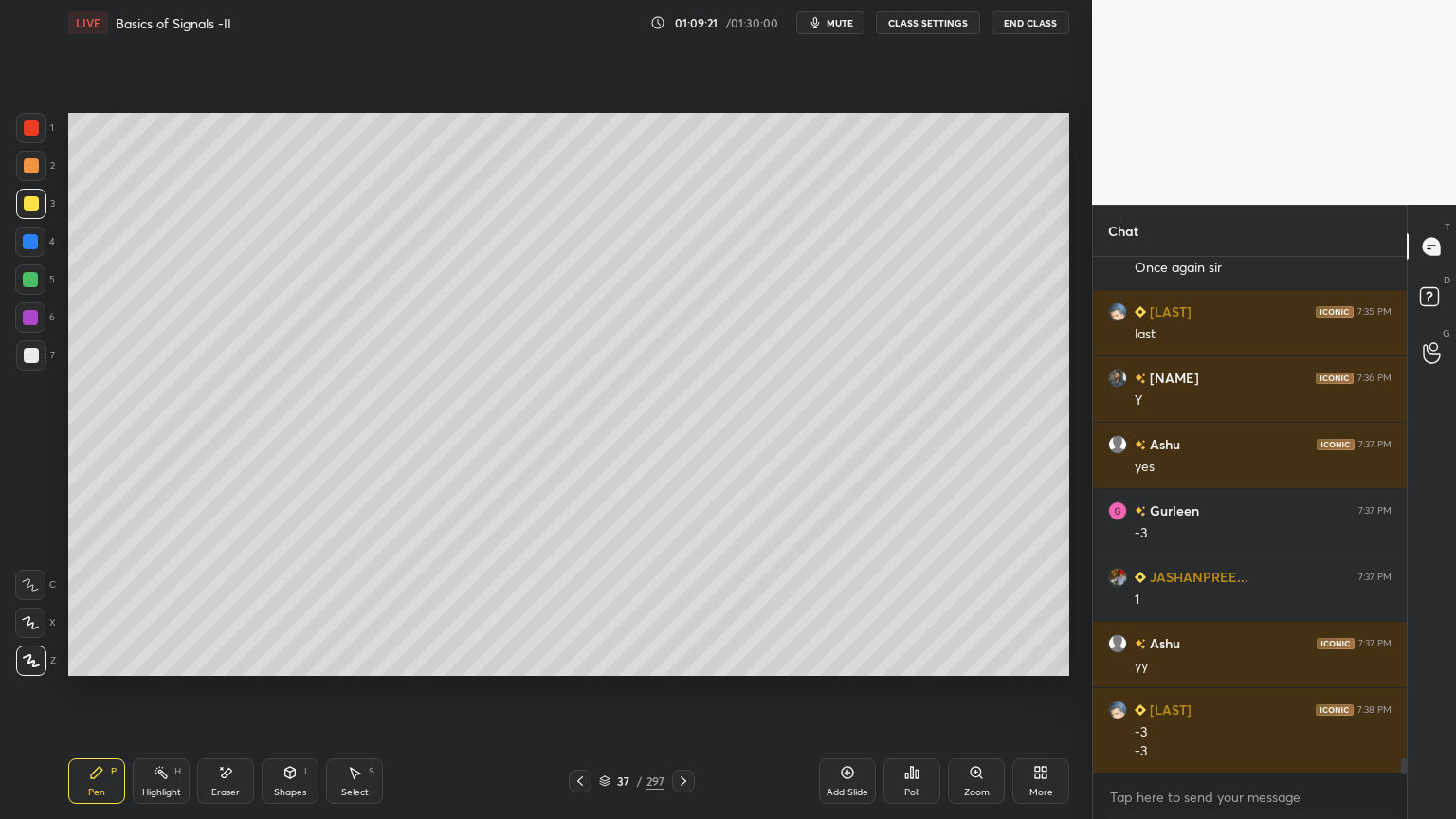 click on "Shapes" at bounding box center [290, 792] 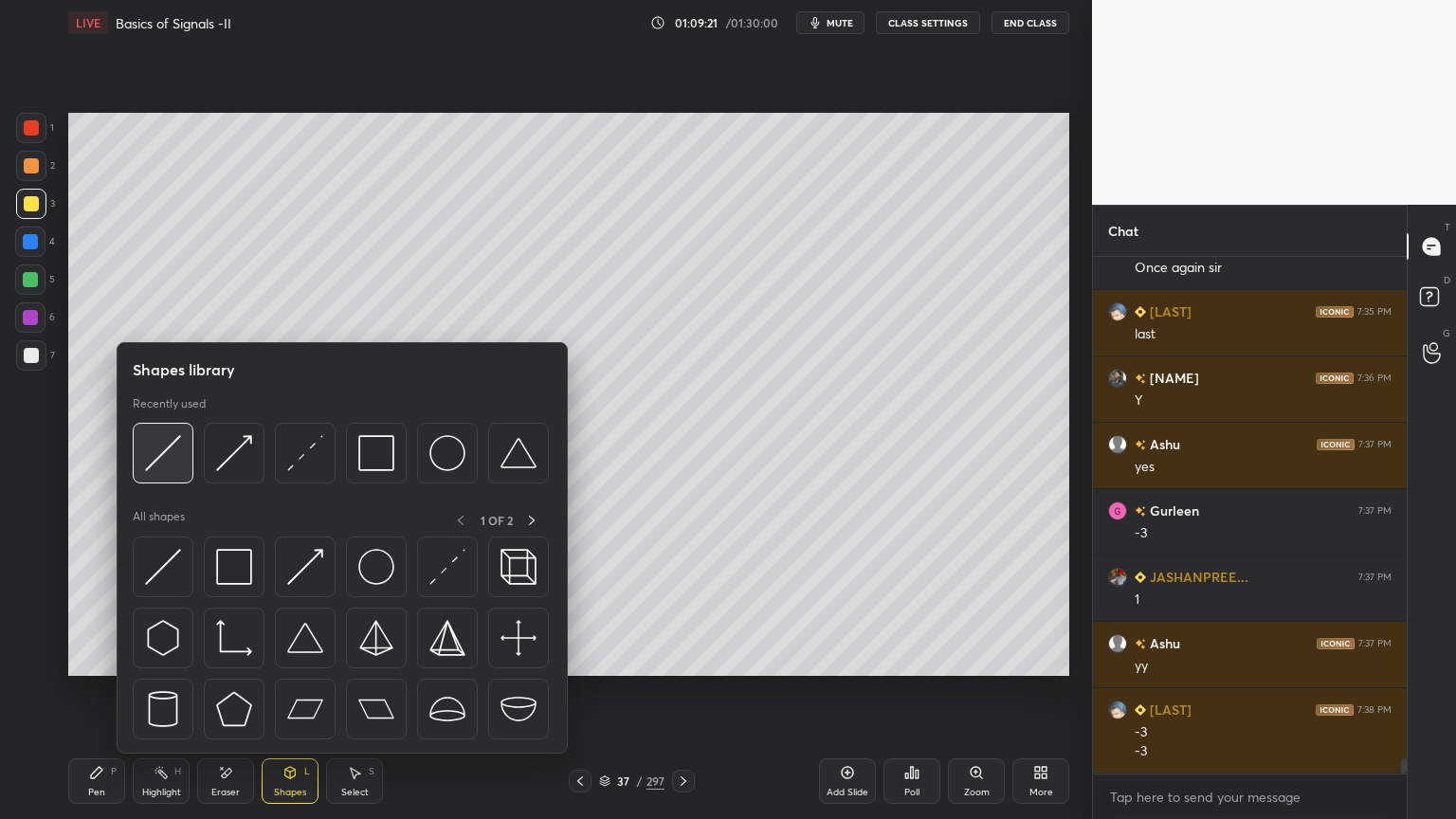 click at bounding box center (163, 453) 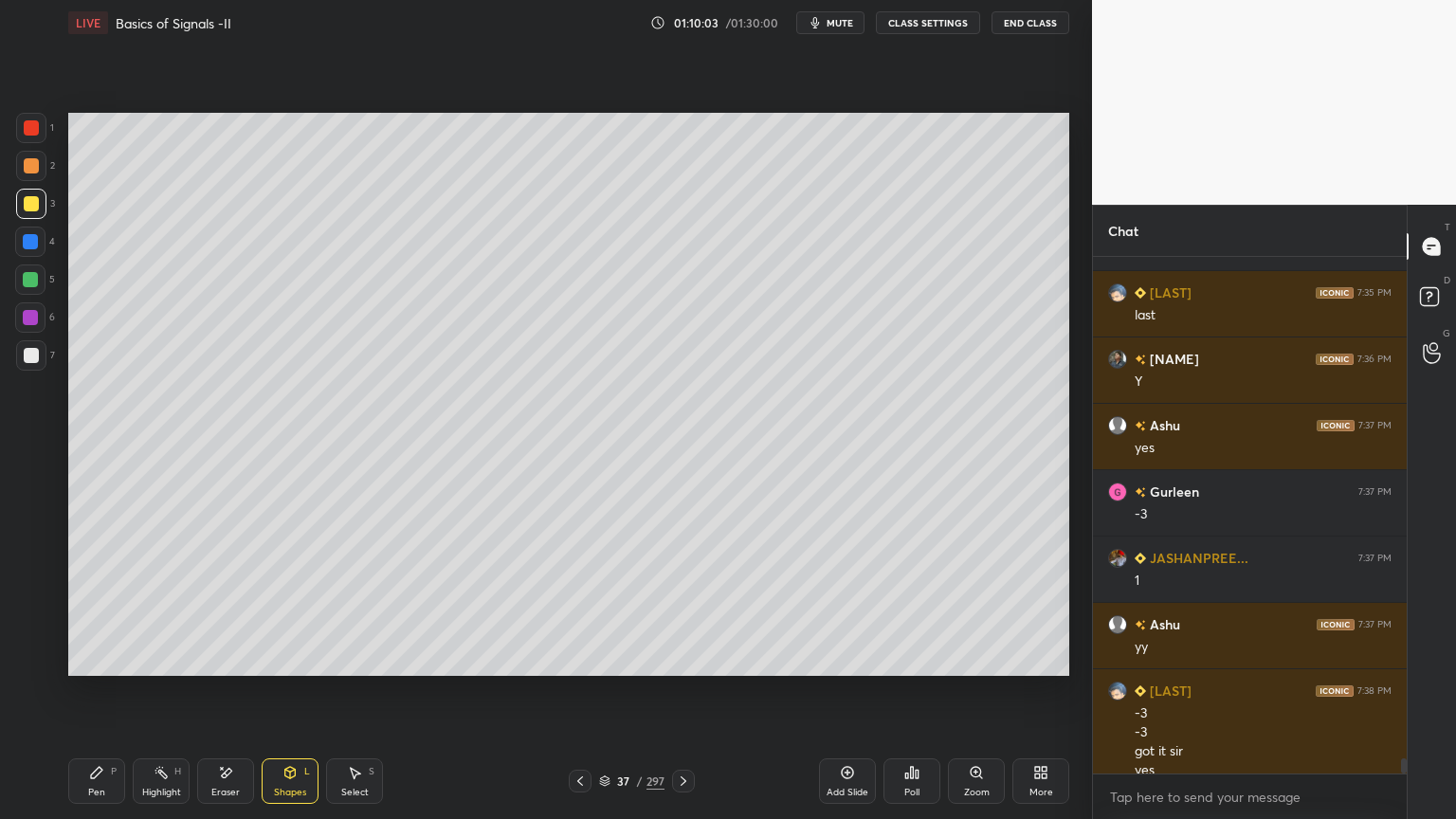 scroll, scrollTop: 16800, scrollLeft: 0, axis: vertical 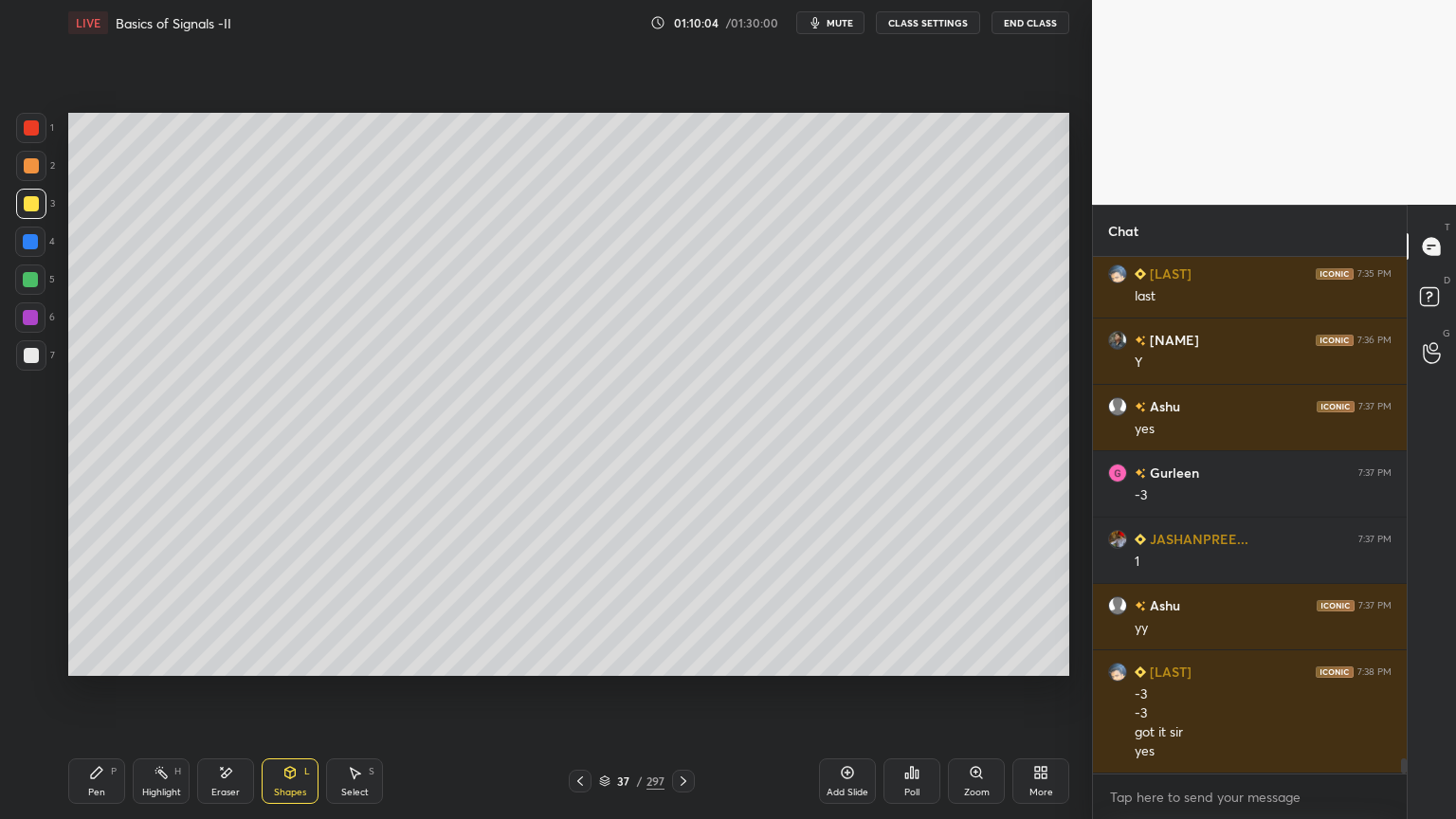 click 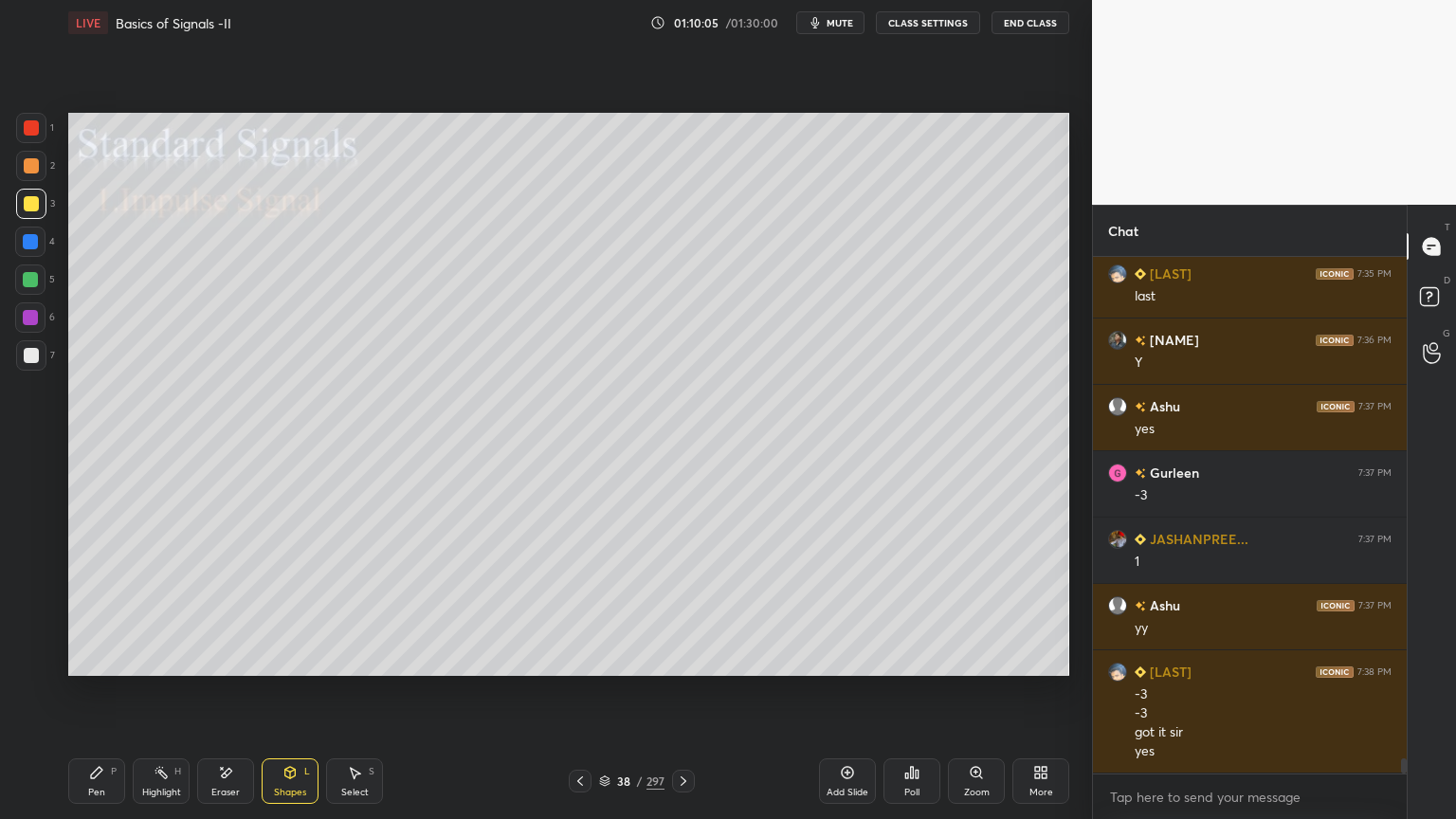 scroll, scrollTop: 6, scrollLeft: 6, axis: both 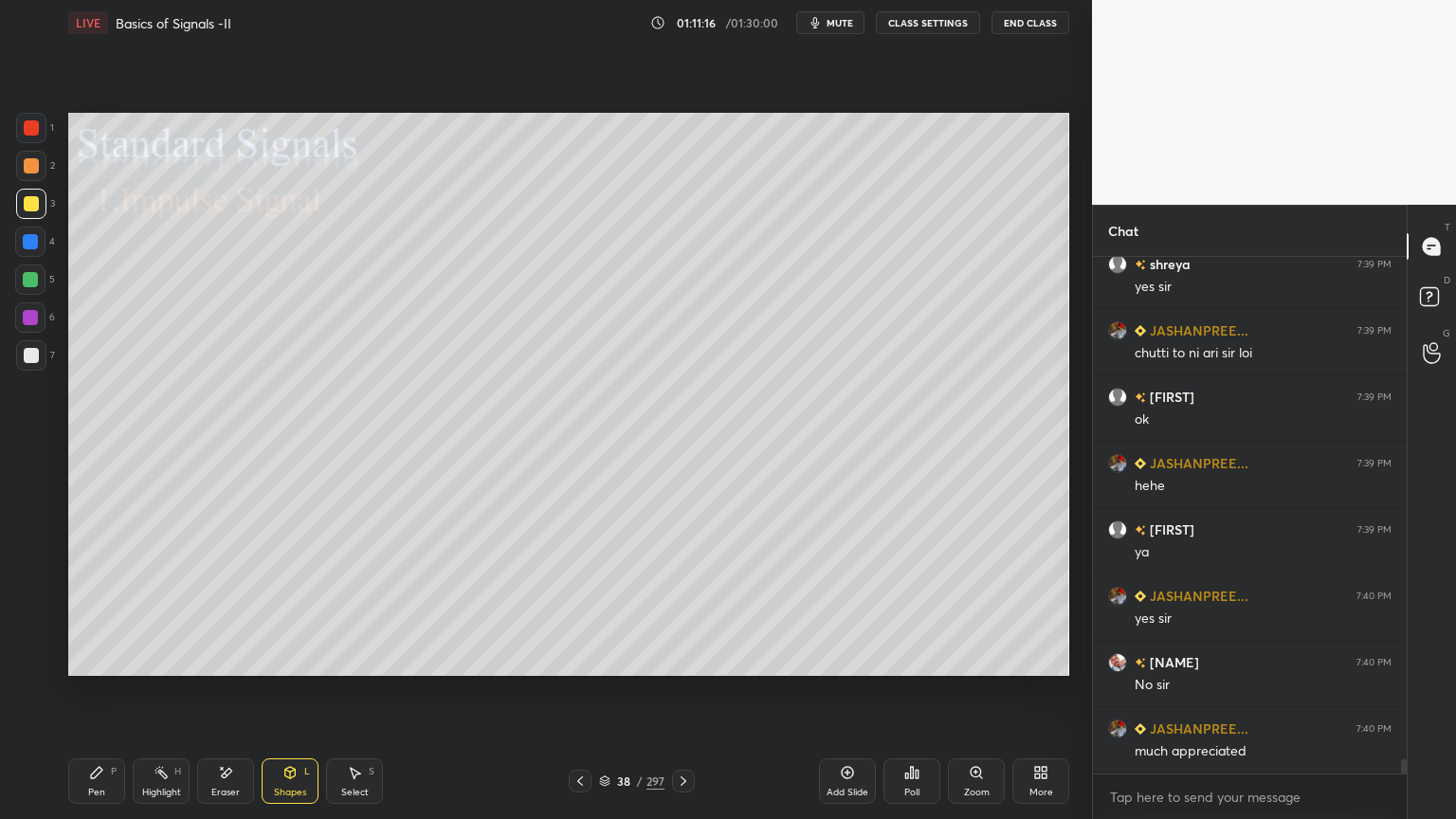 click at bounding box center [31, 166] 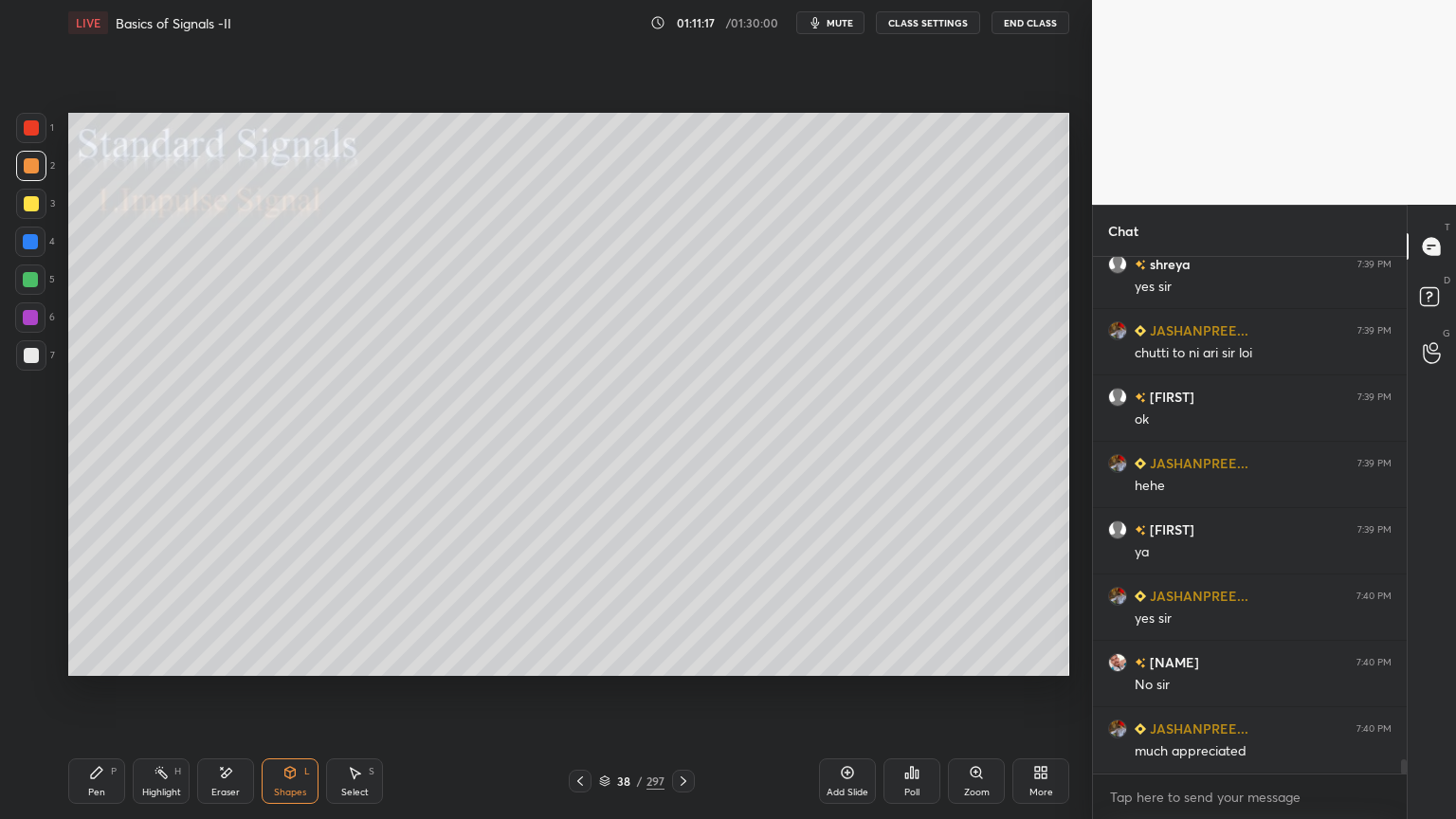click on "Pen" at bounding box center (97, 792) 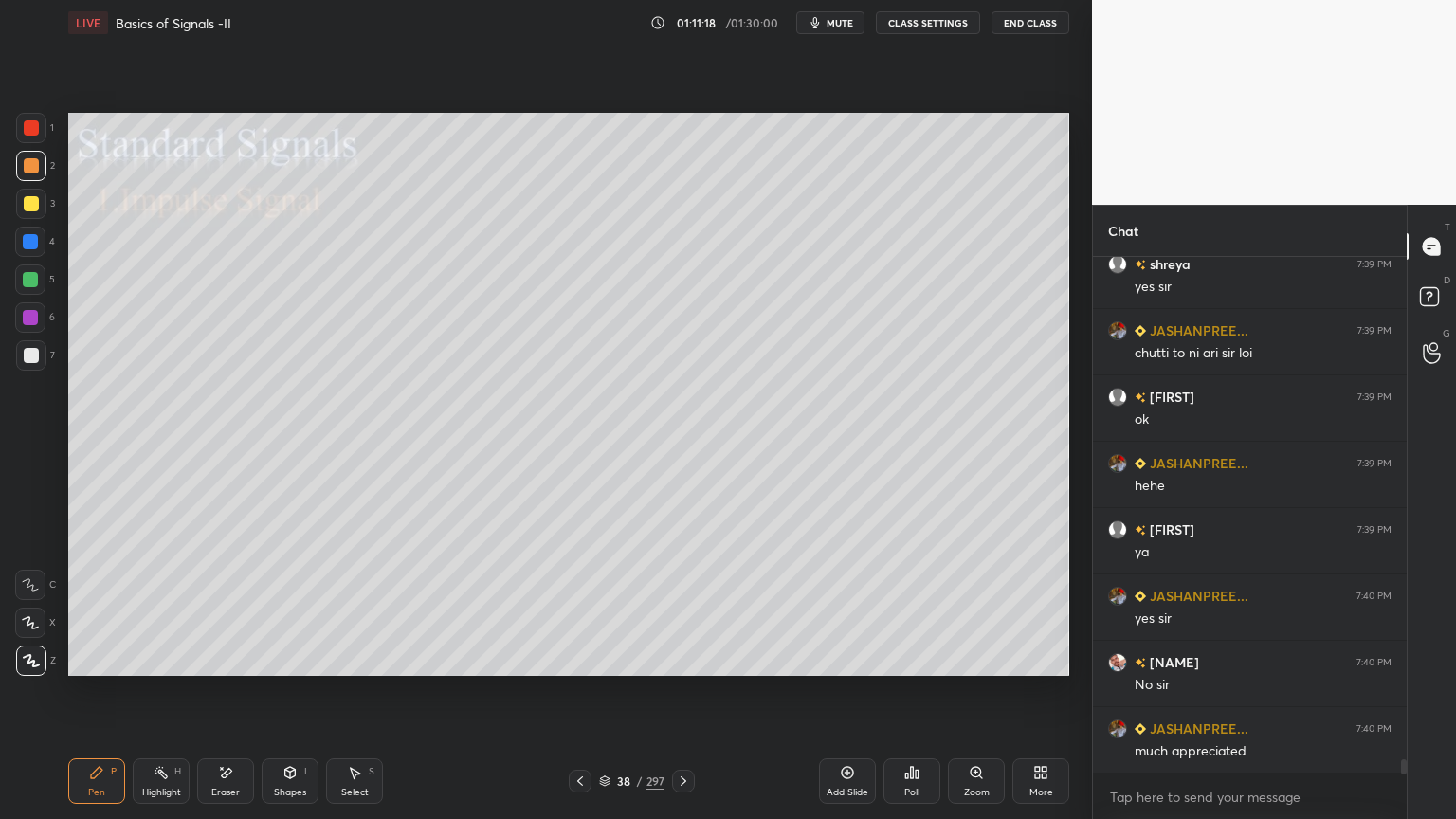 click at bounding box center (31, 204) 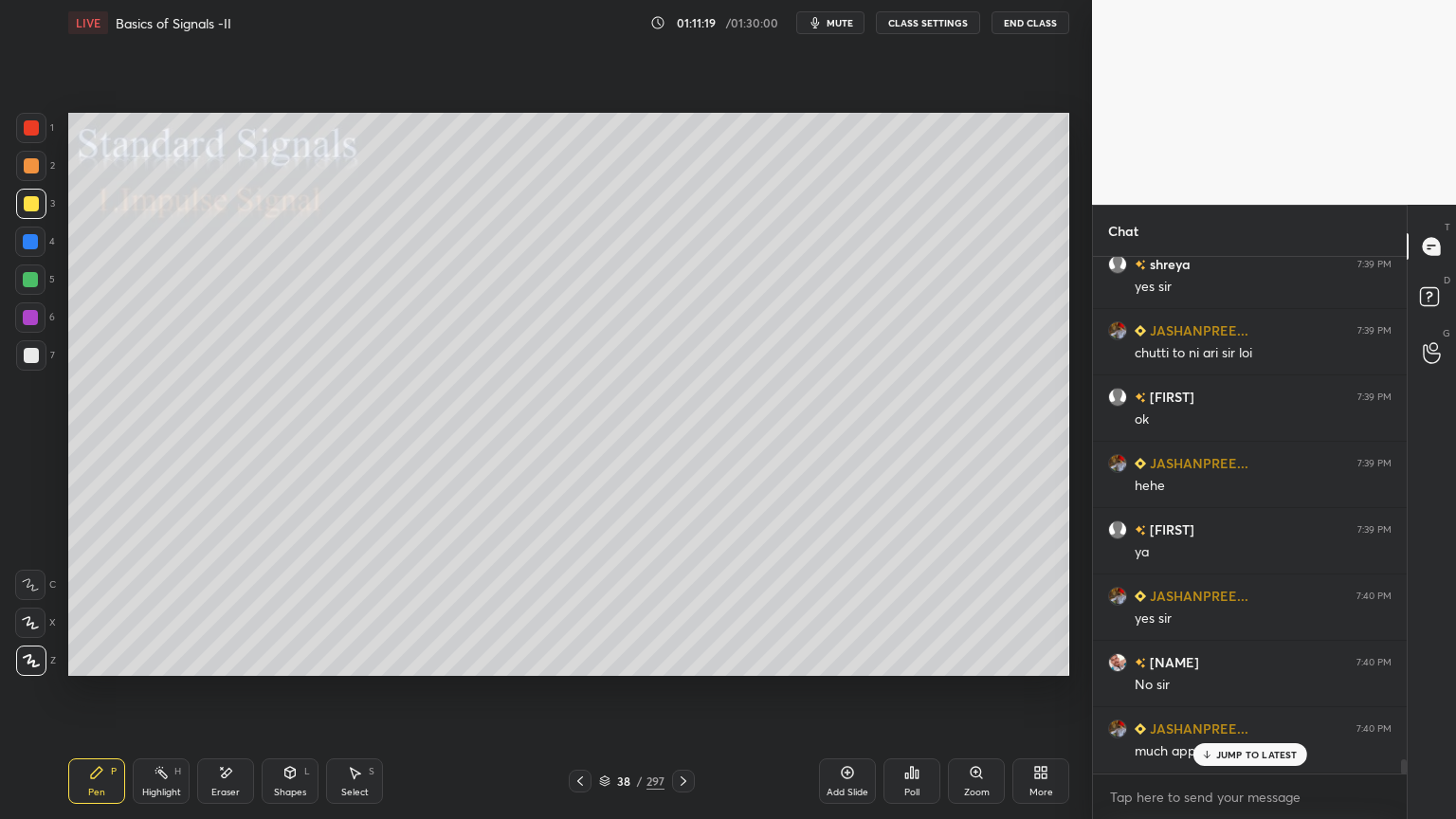 scroll, scrollTop: 17794, scrollLeft: 0, axis: vertical 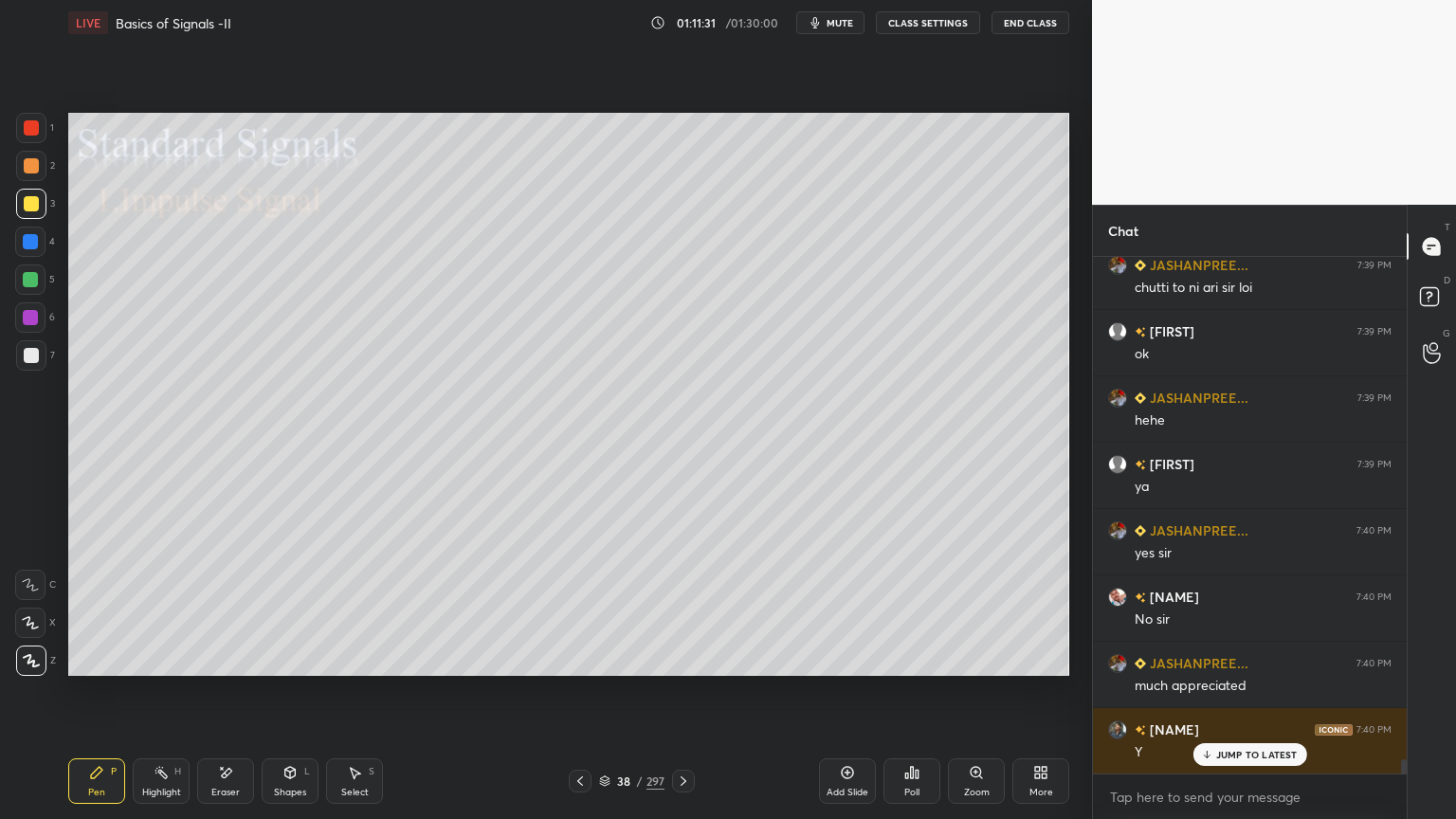 click at bounding box center [31, 166] 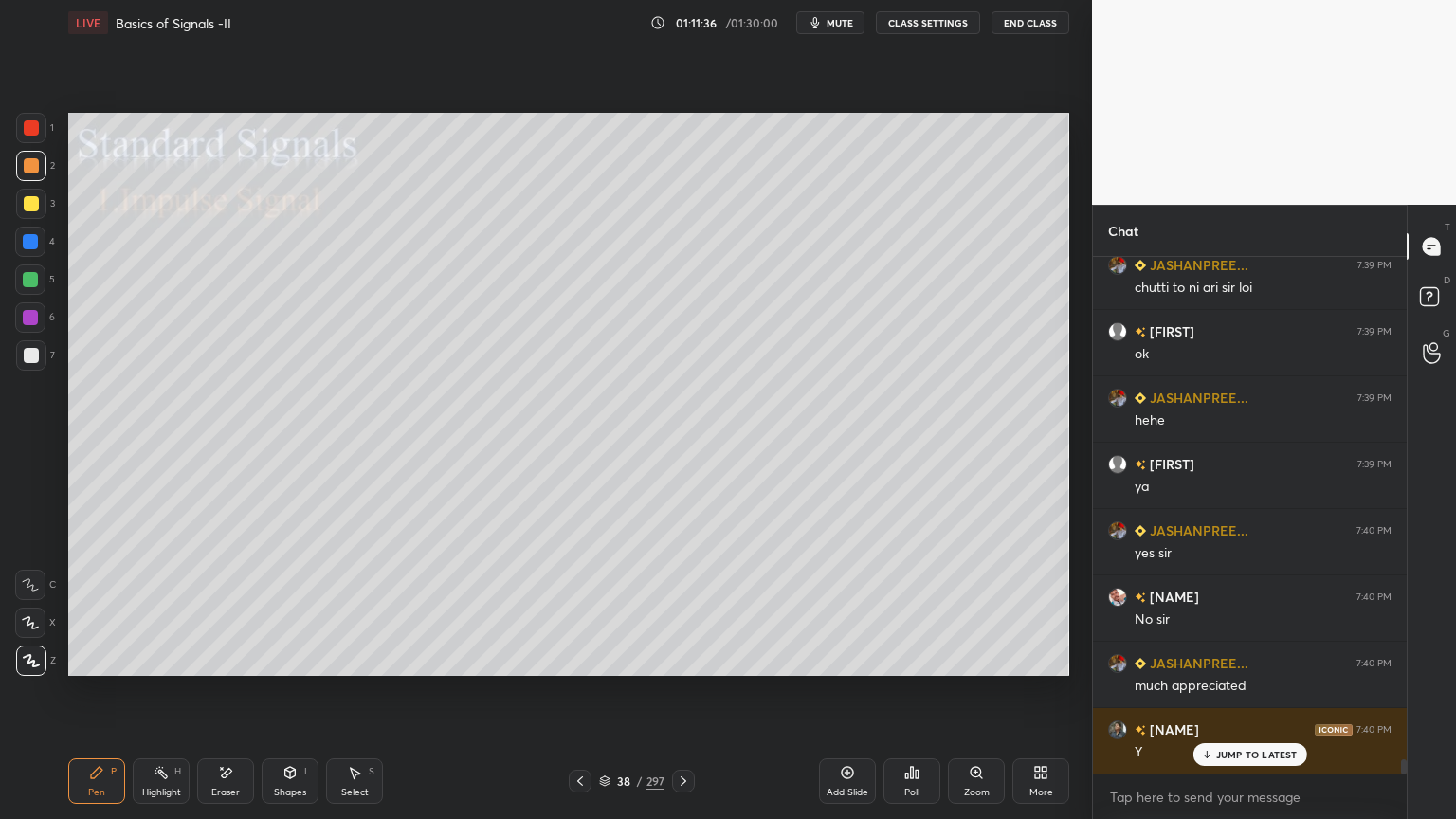 click at bounding box center [31, 166] 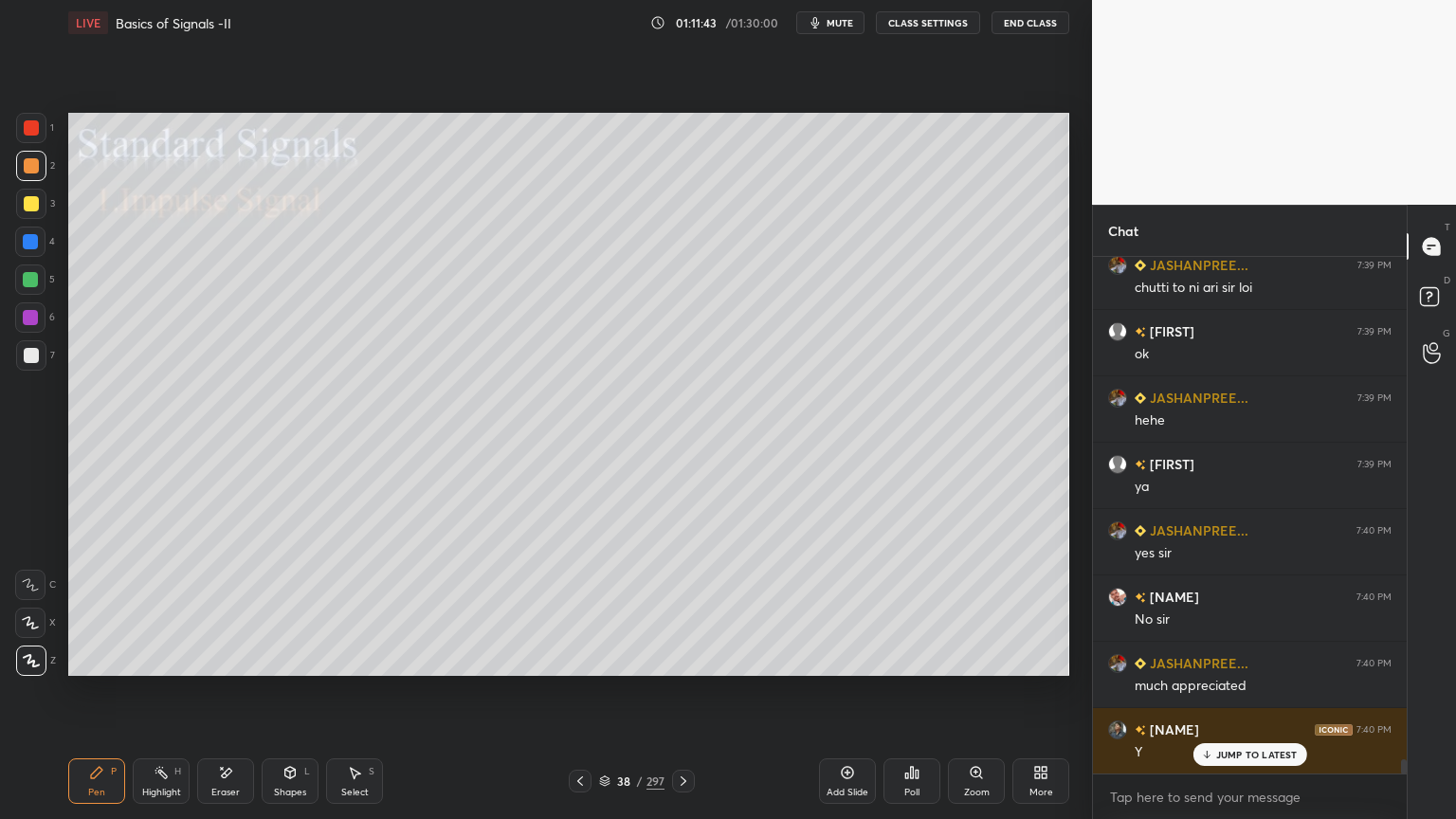 click at bounding box center [31, 204] 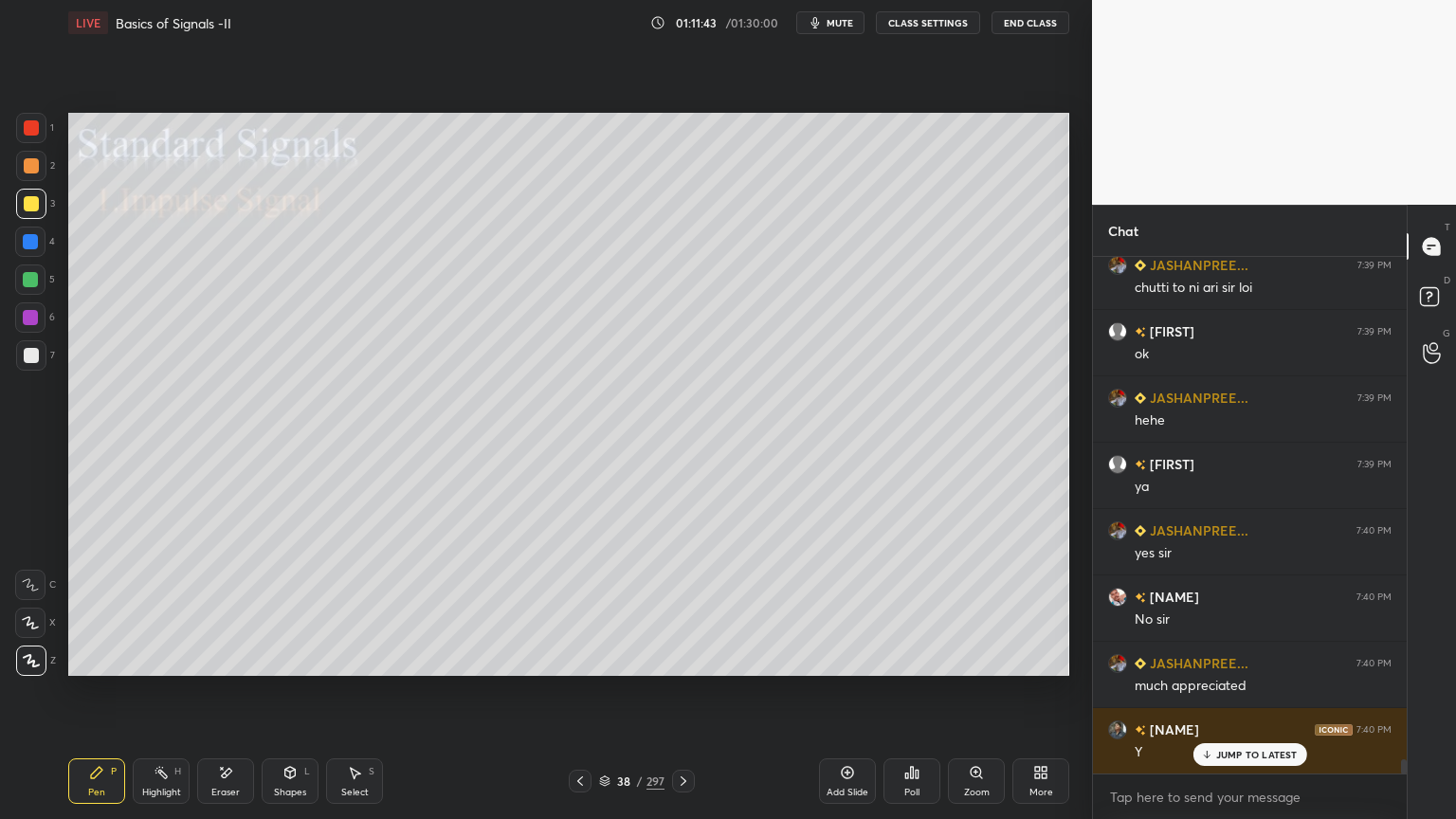 click at bounding box center (31, 661) 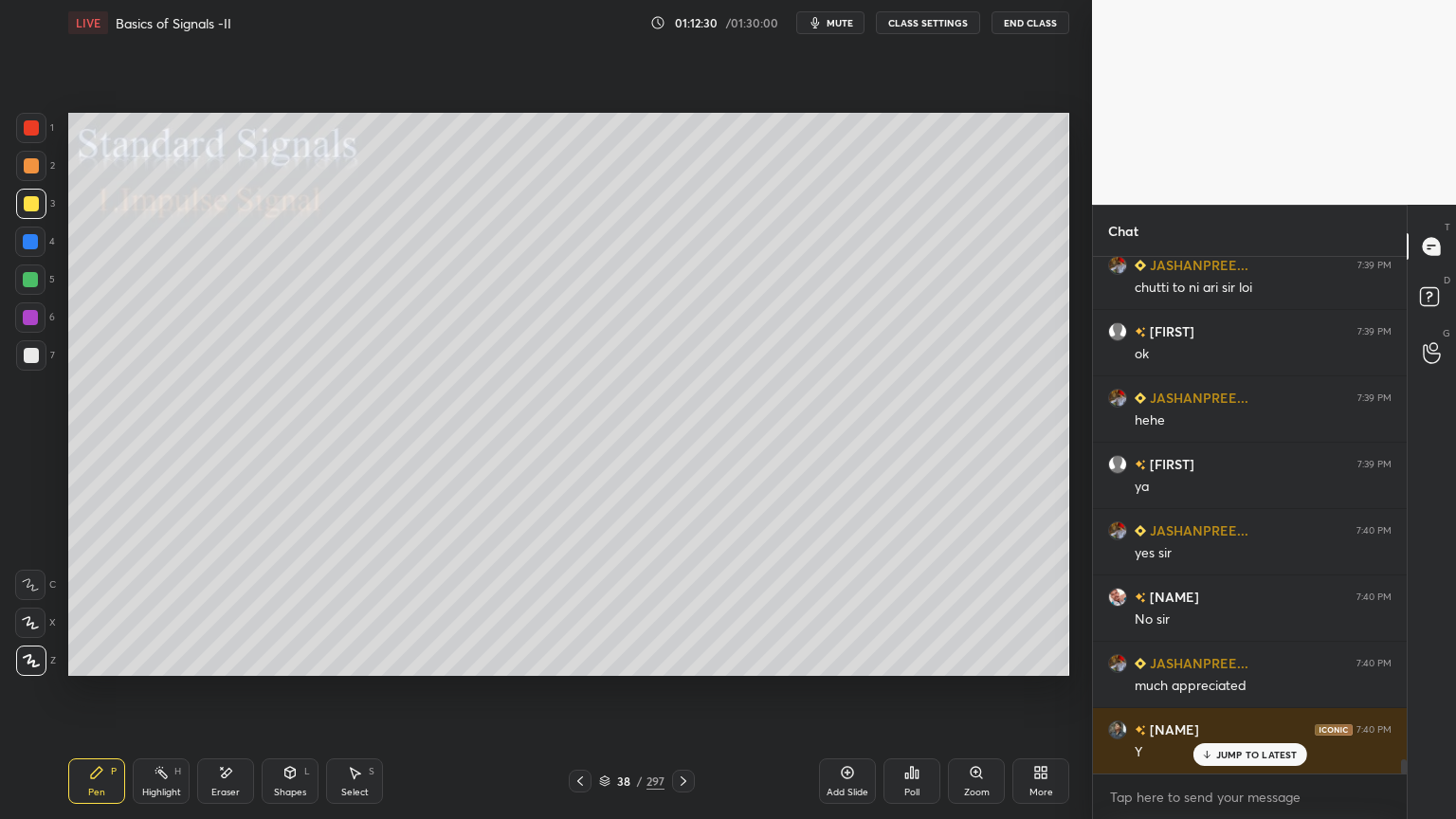 click on "Shapes L" at bounding box center [290, 781] 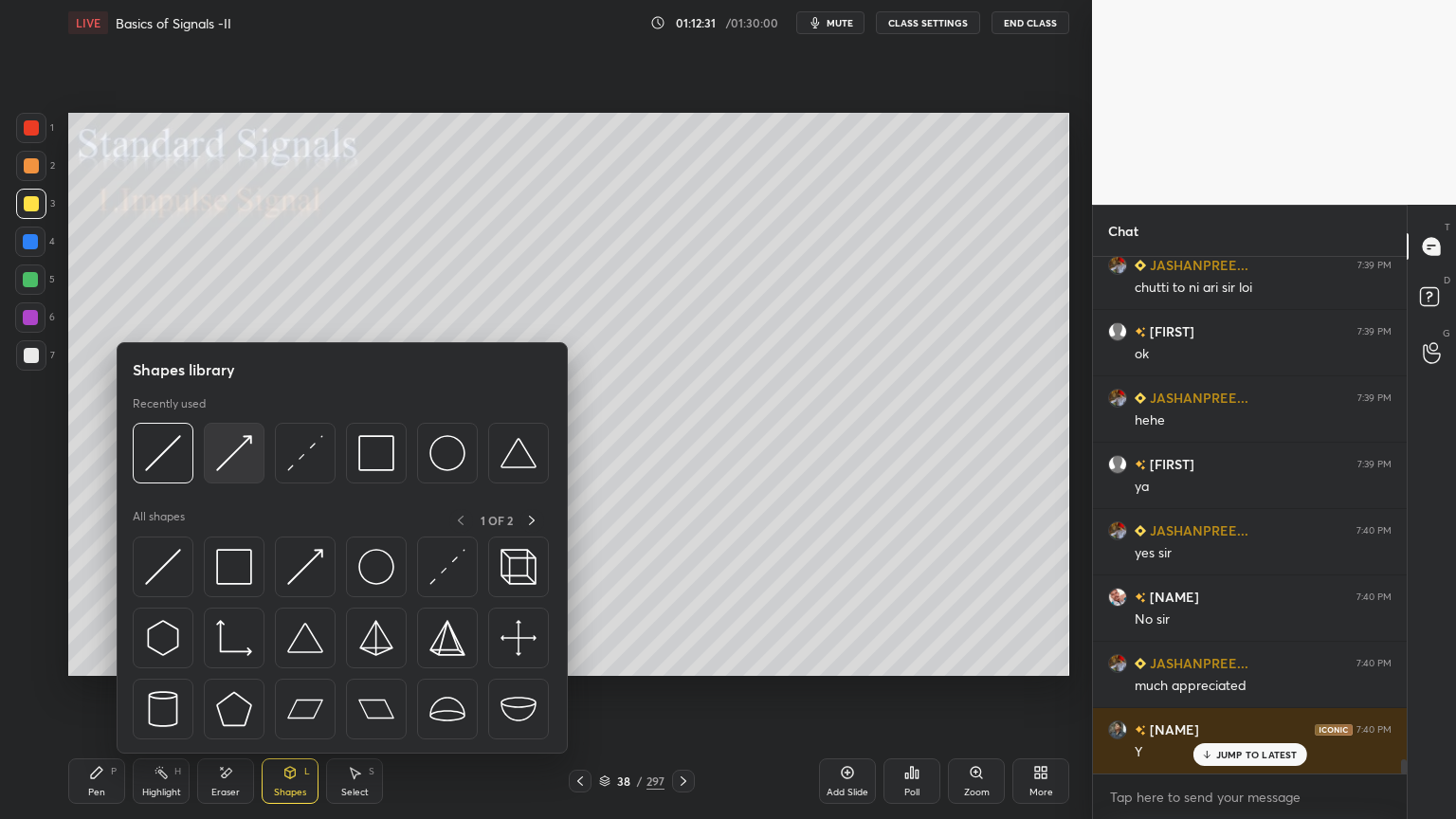 click at bounding box center [234, 453] 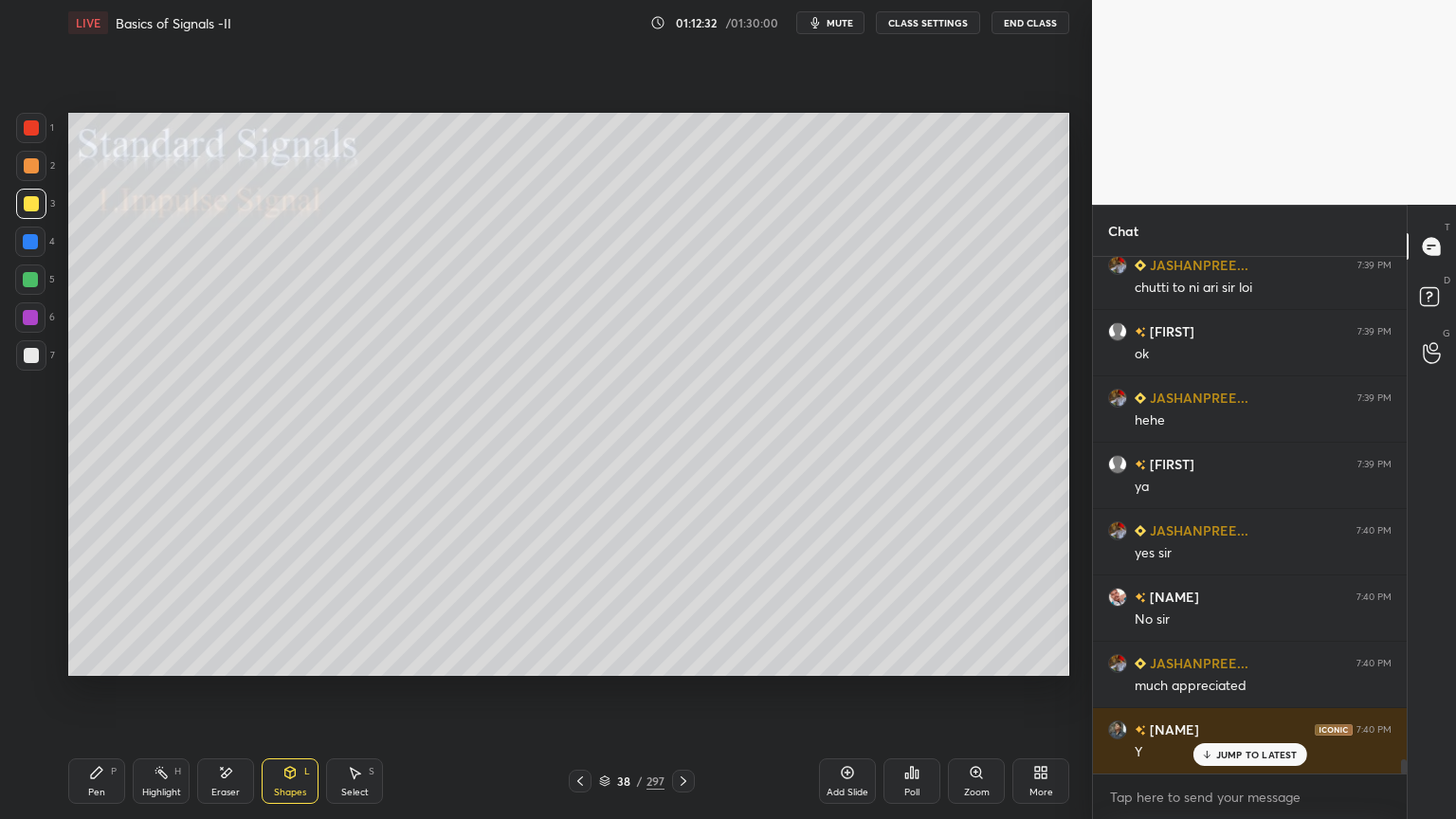 click at bounding box center (31, 166) 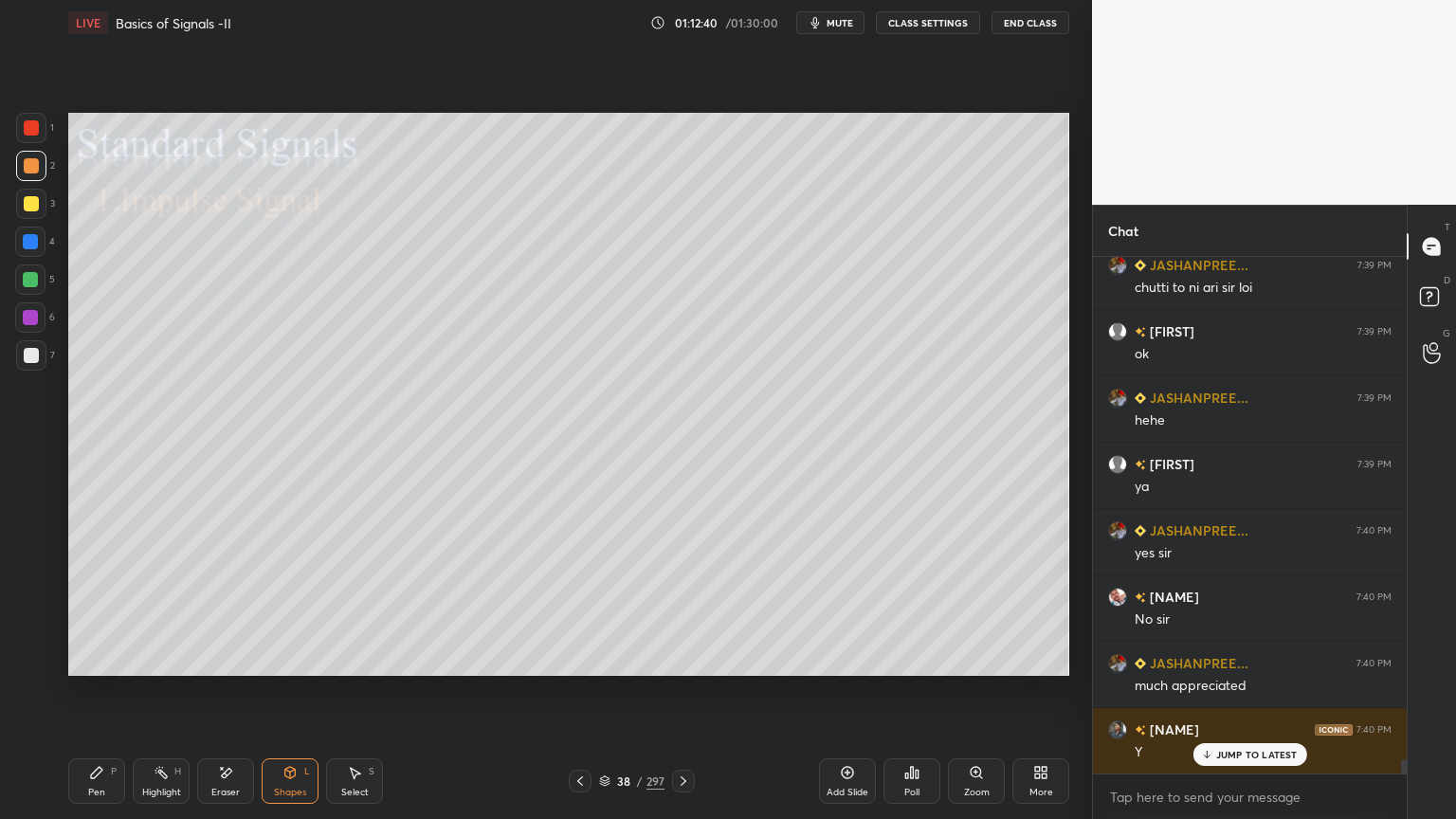 click on "Pen P" at bounding box center (97, 781) 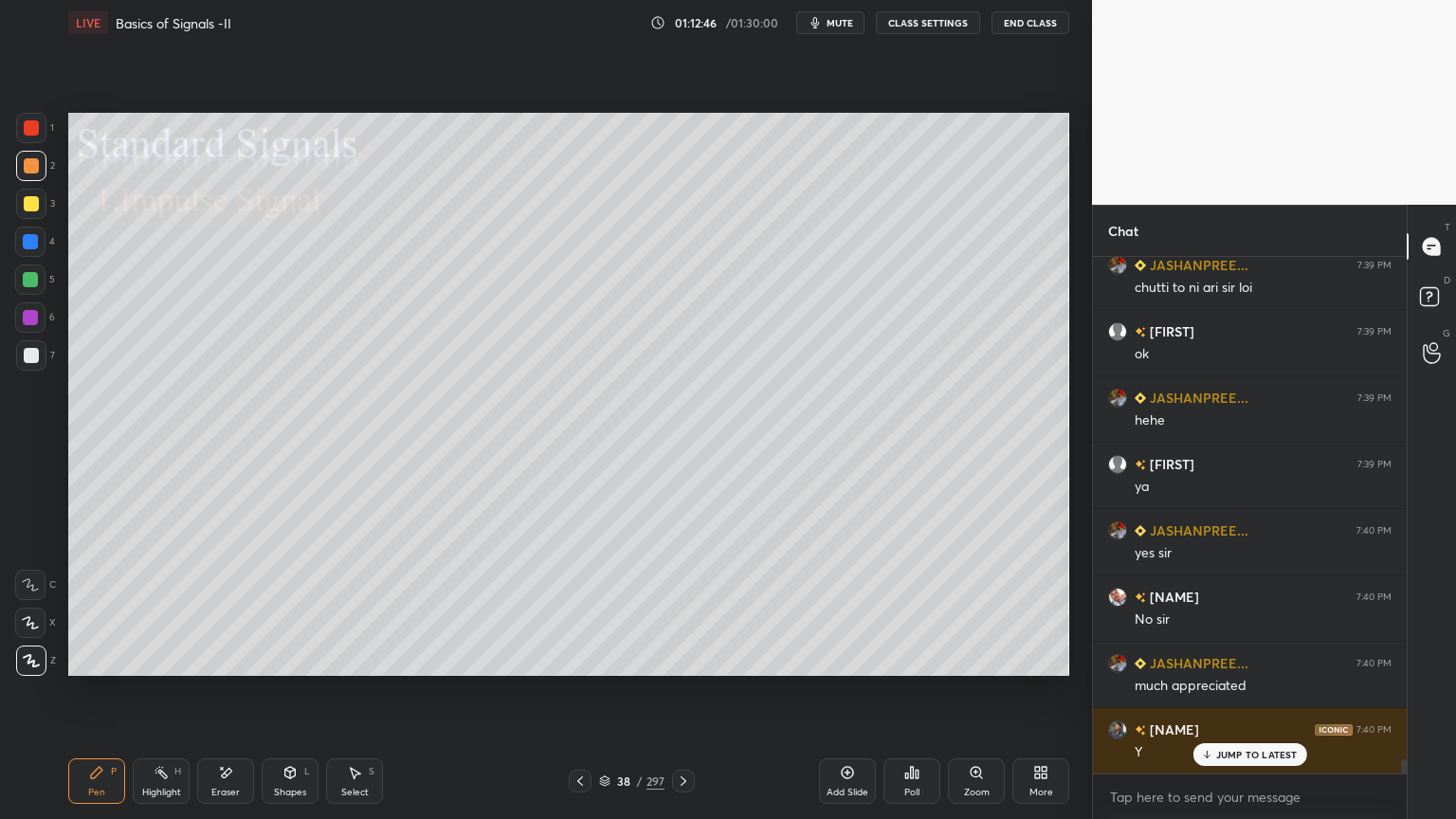 click at bounding box center (31, 204) 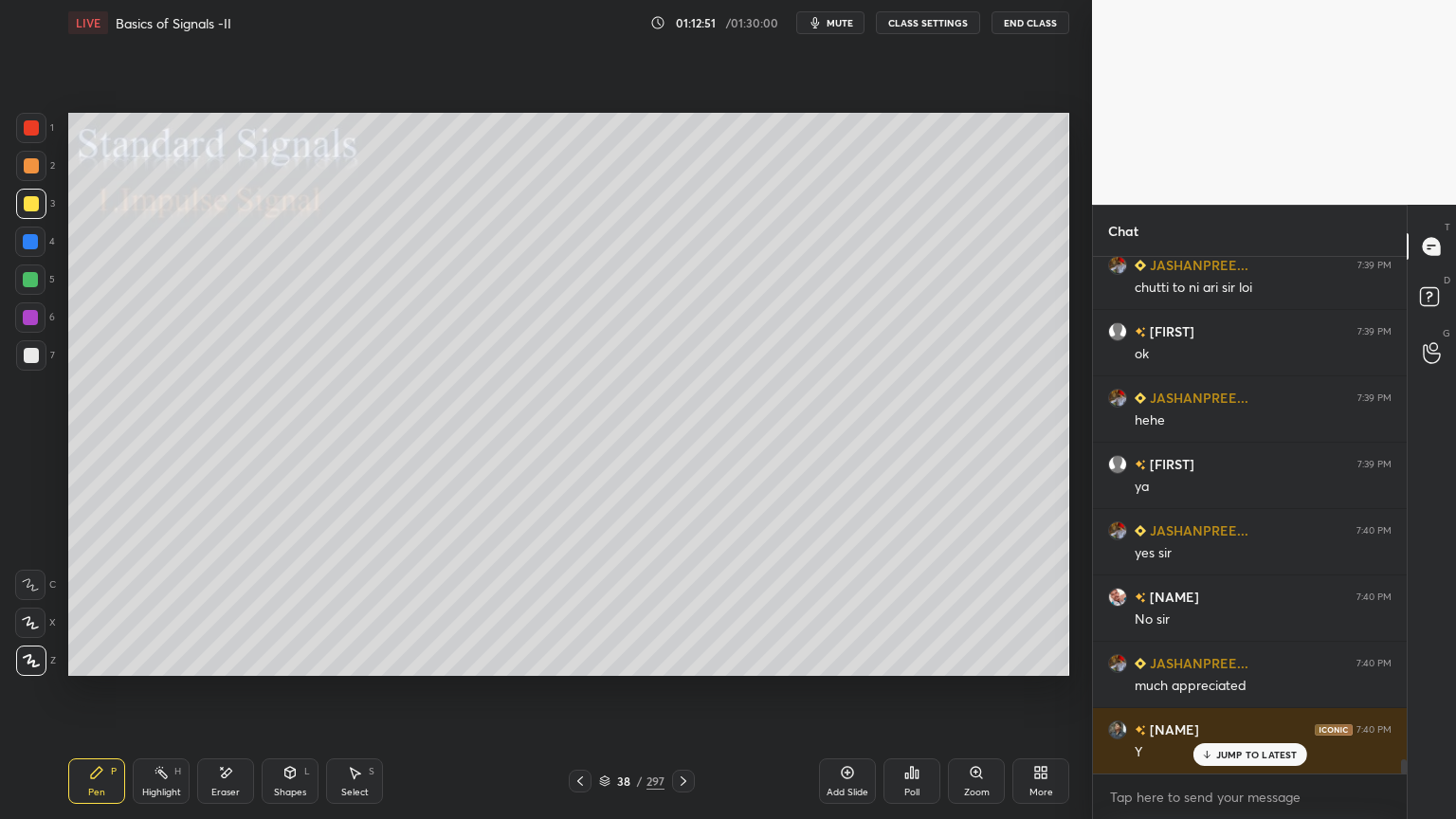 click 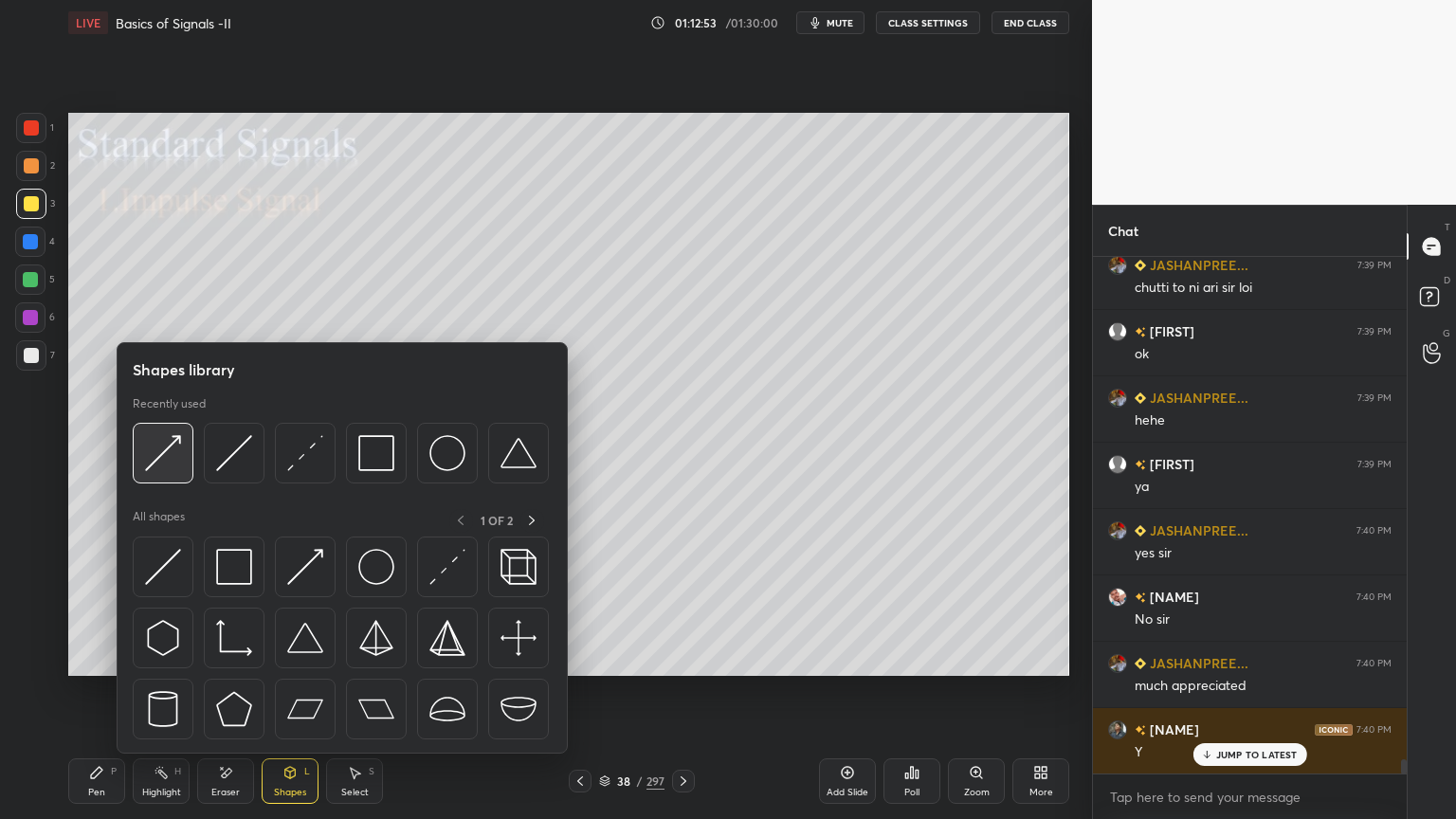 click at bounding box center (163, 453) 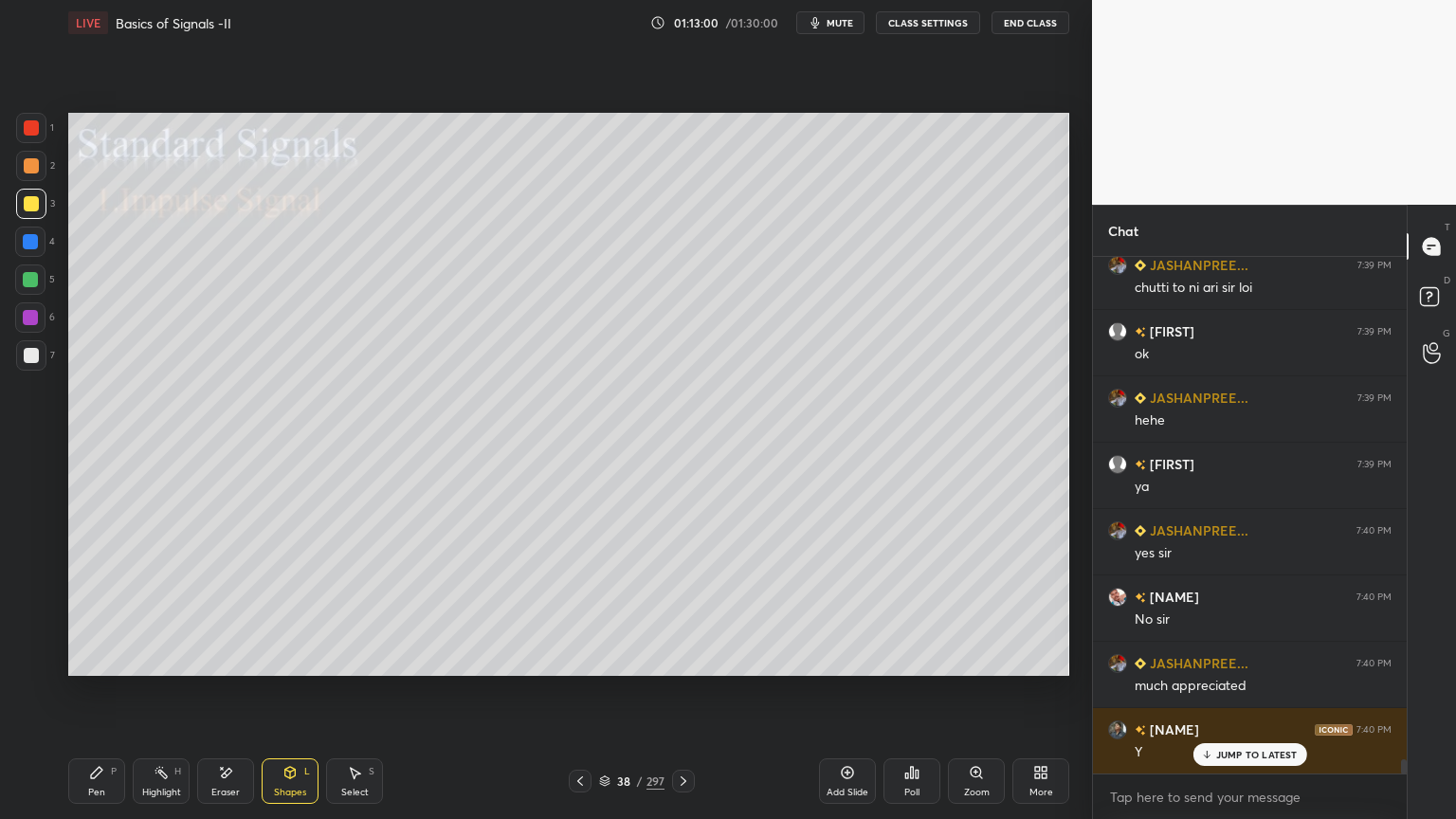 click 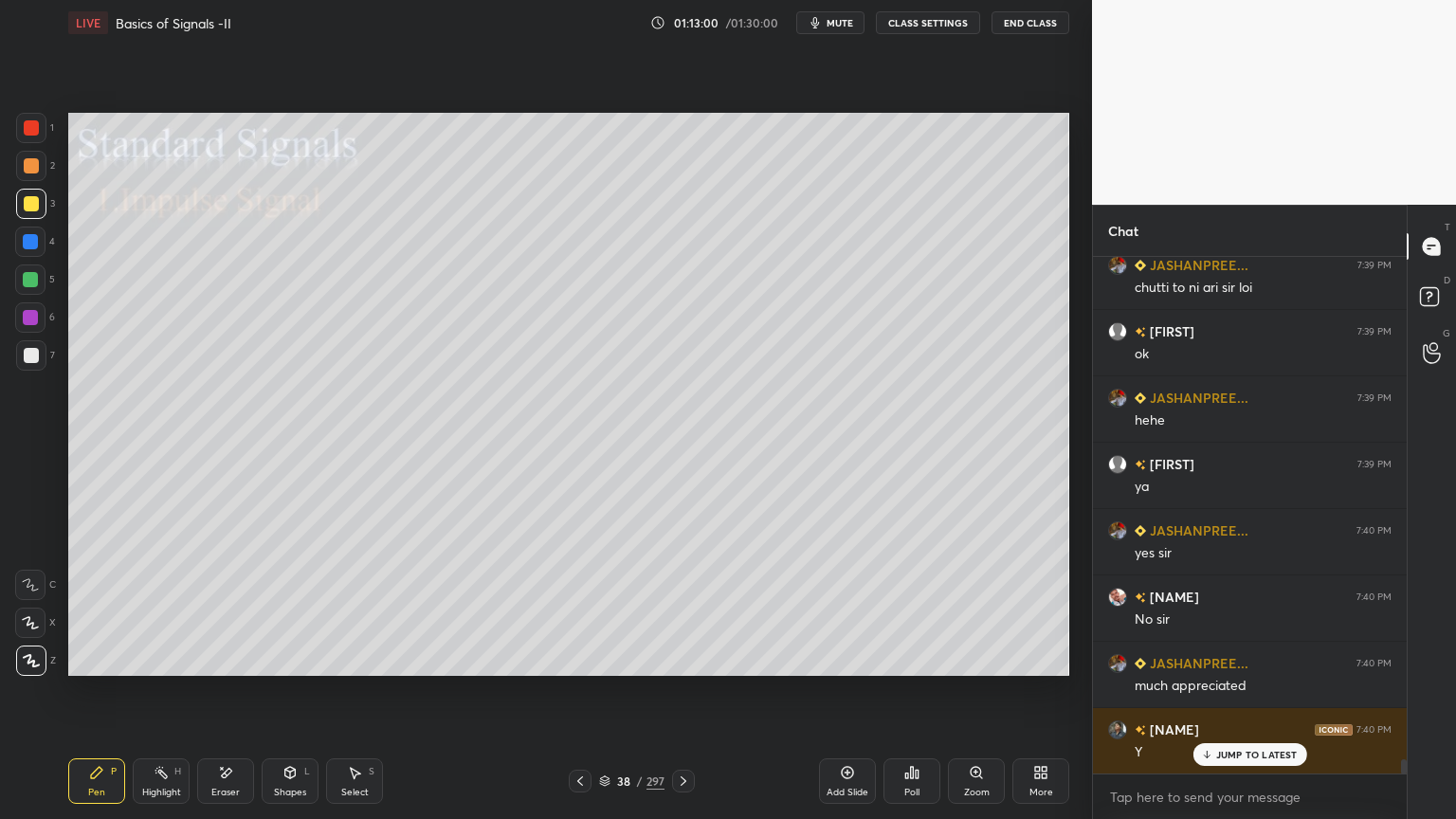 click on "Highlight" at bounding box center [161, 792] 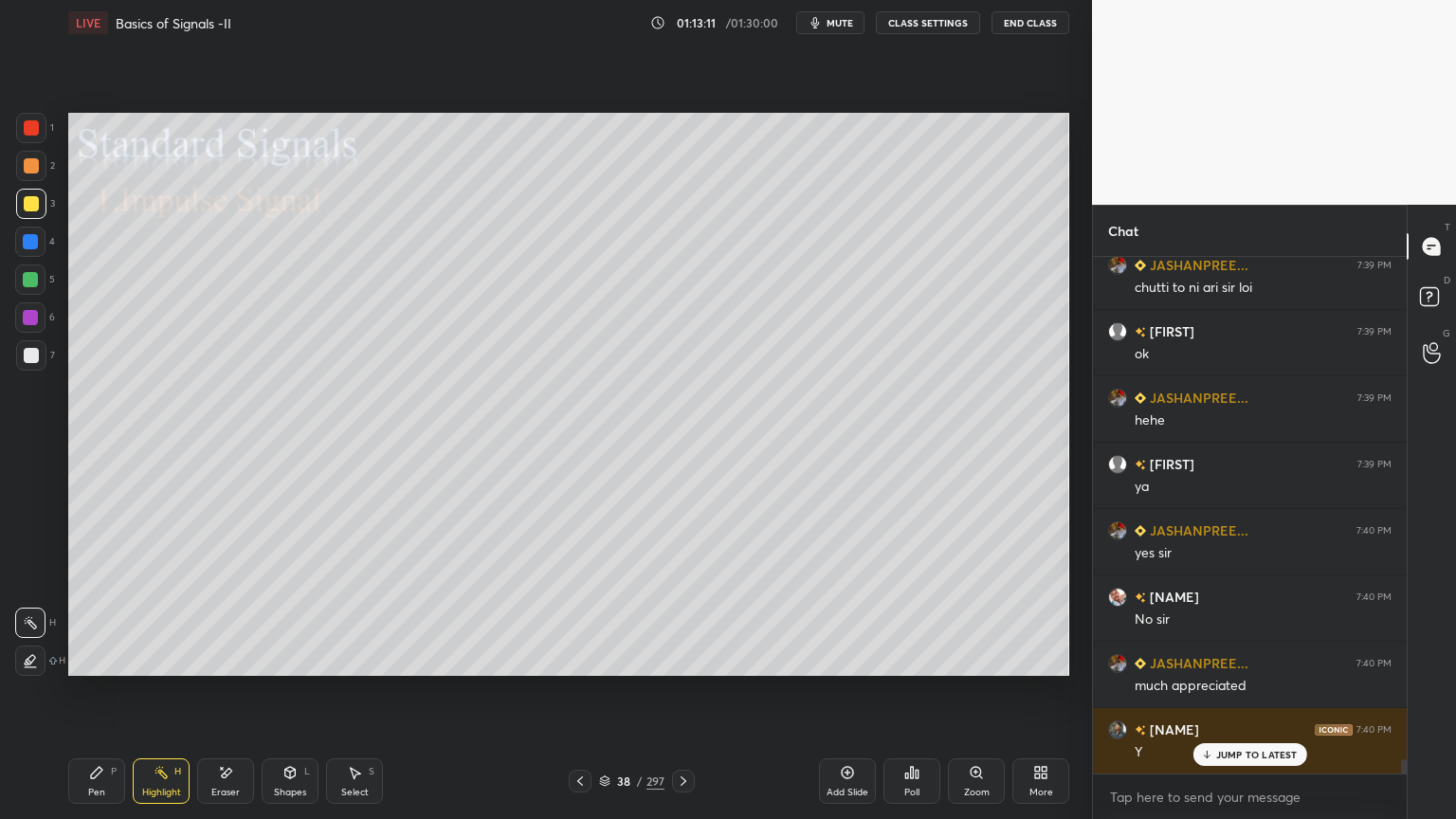 click on "Pen P" at bounding box center [97, 781] 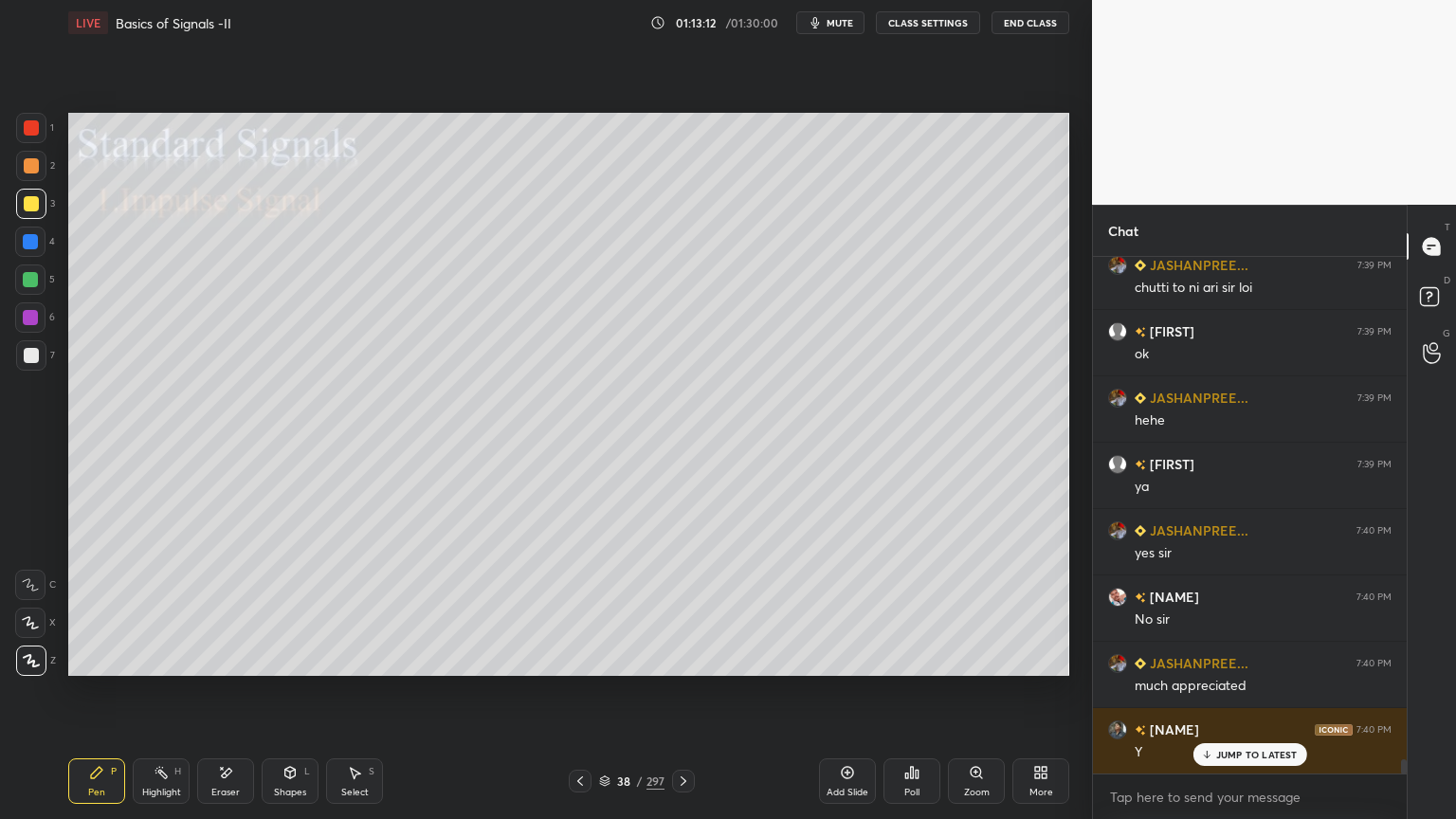 click at bounding box center (31, 355) 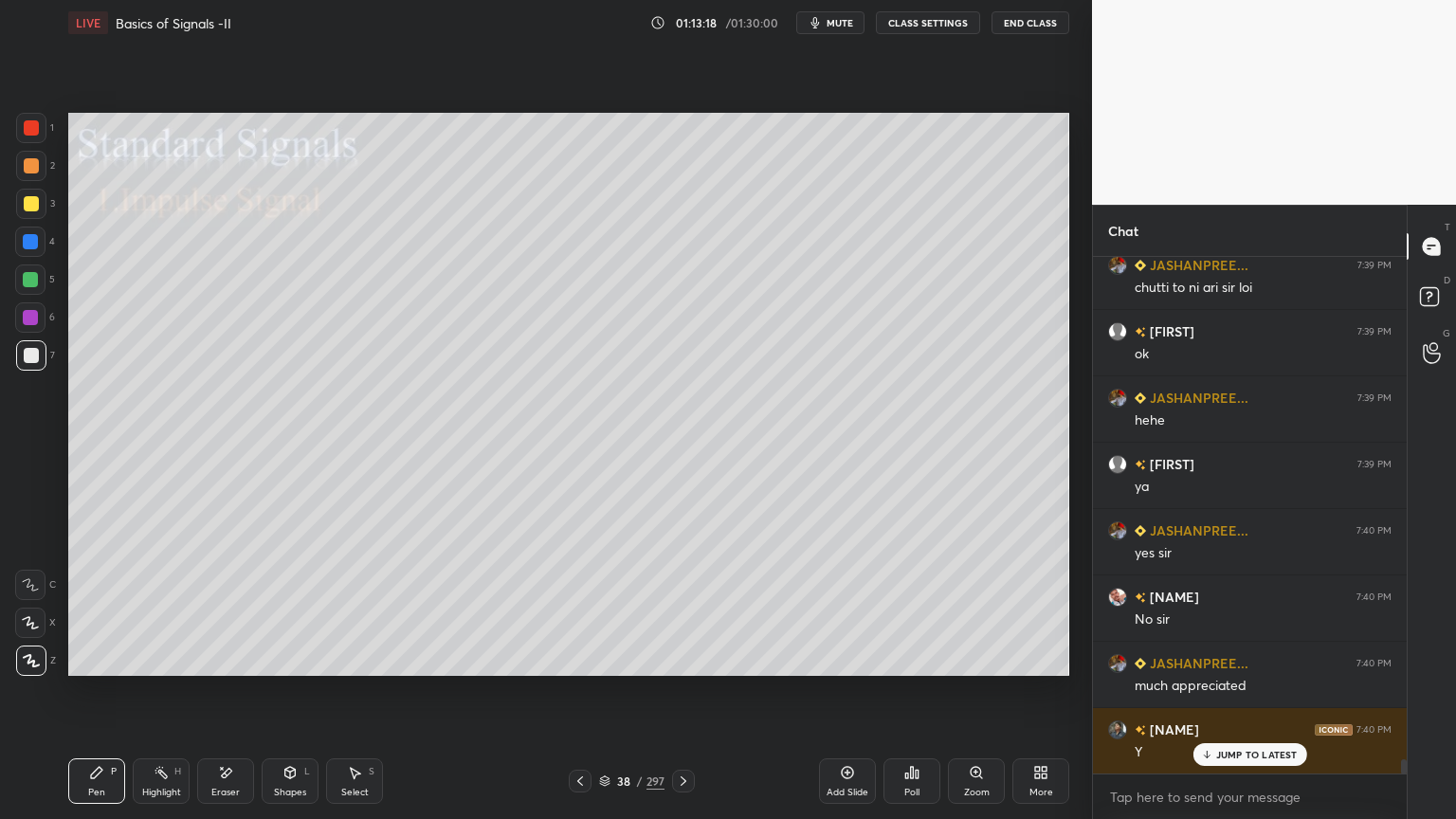click on "Shapes L" at bounding box center (290, 781) 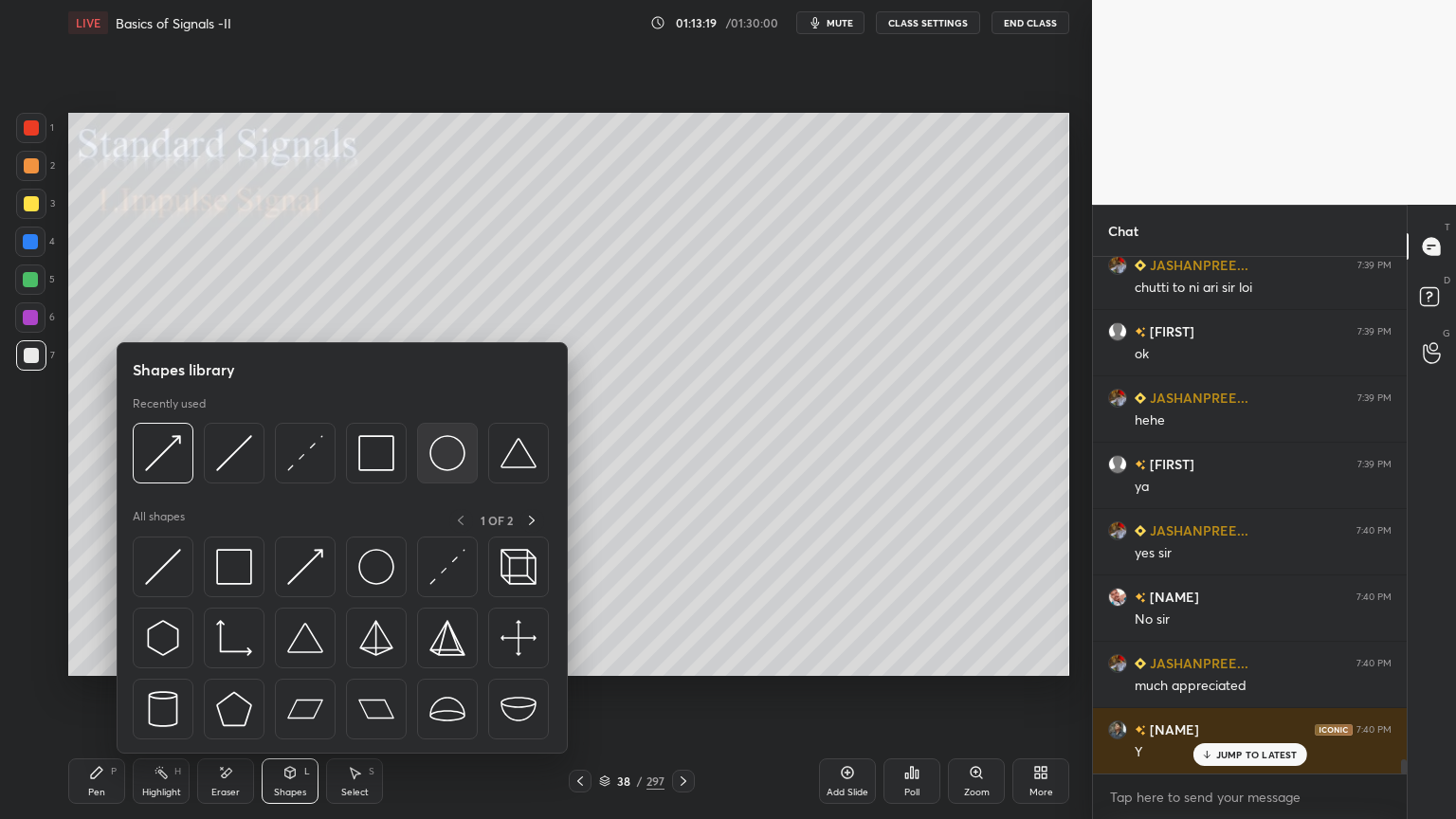 click at bounding box center [447, 453] 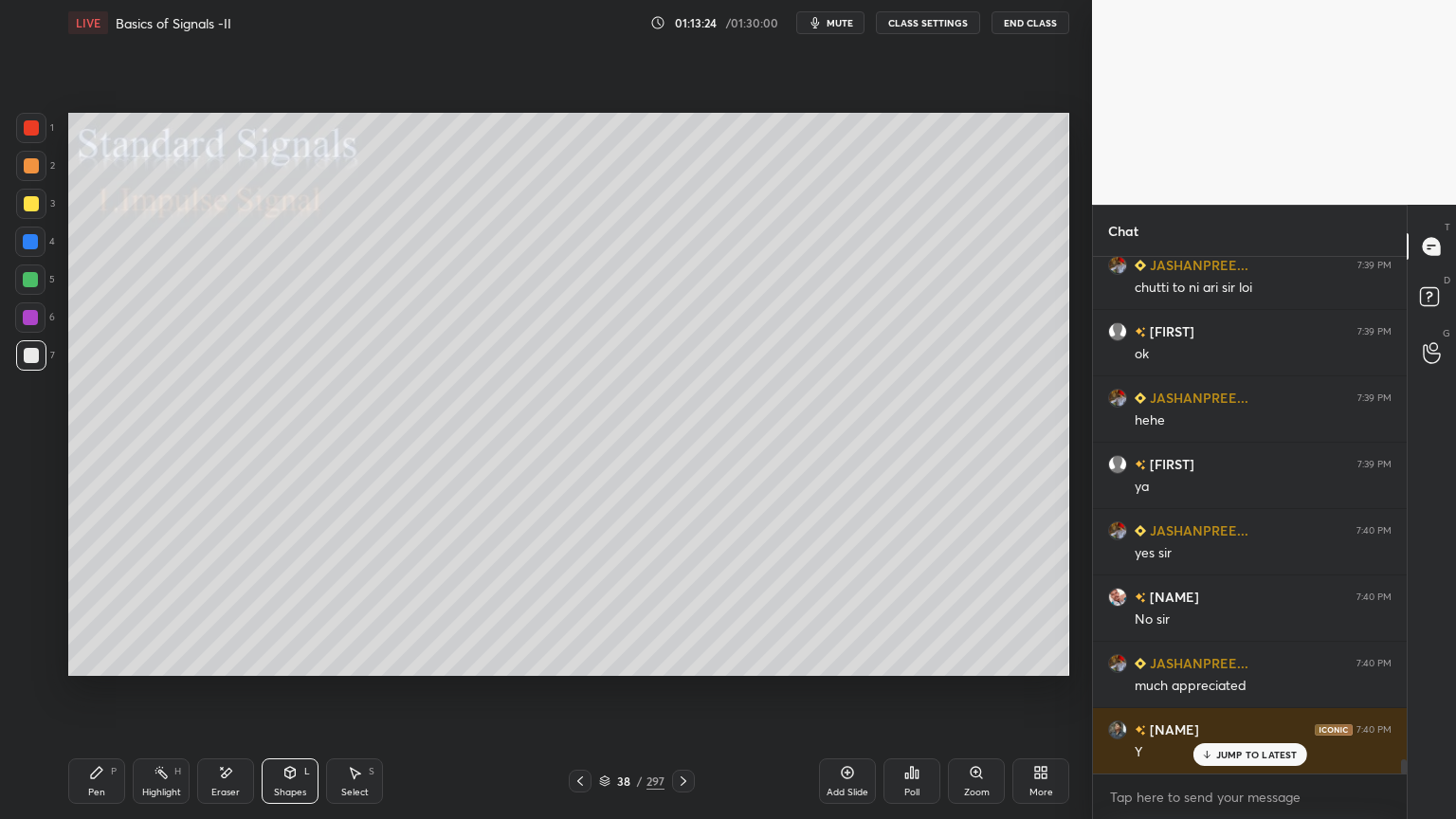 scroll, scrollTop: 17862, scrollLeft: 0, axis: vertical 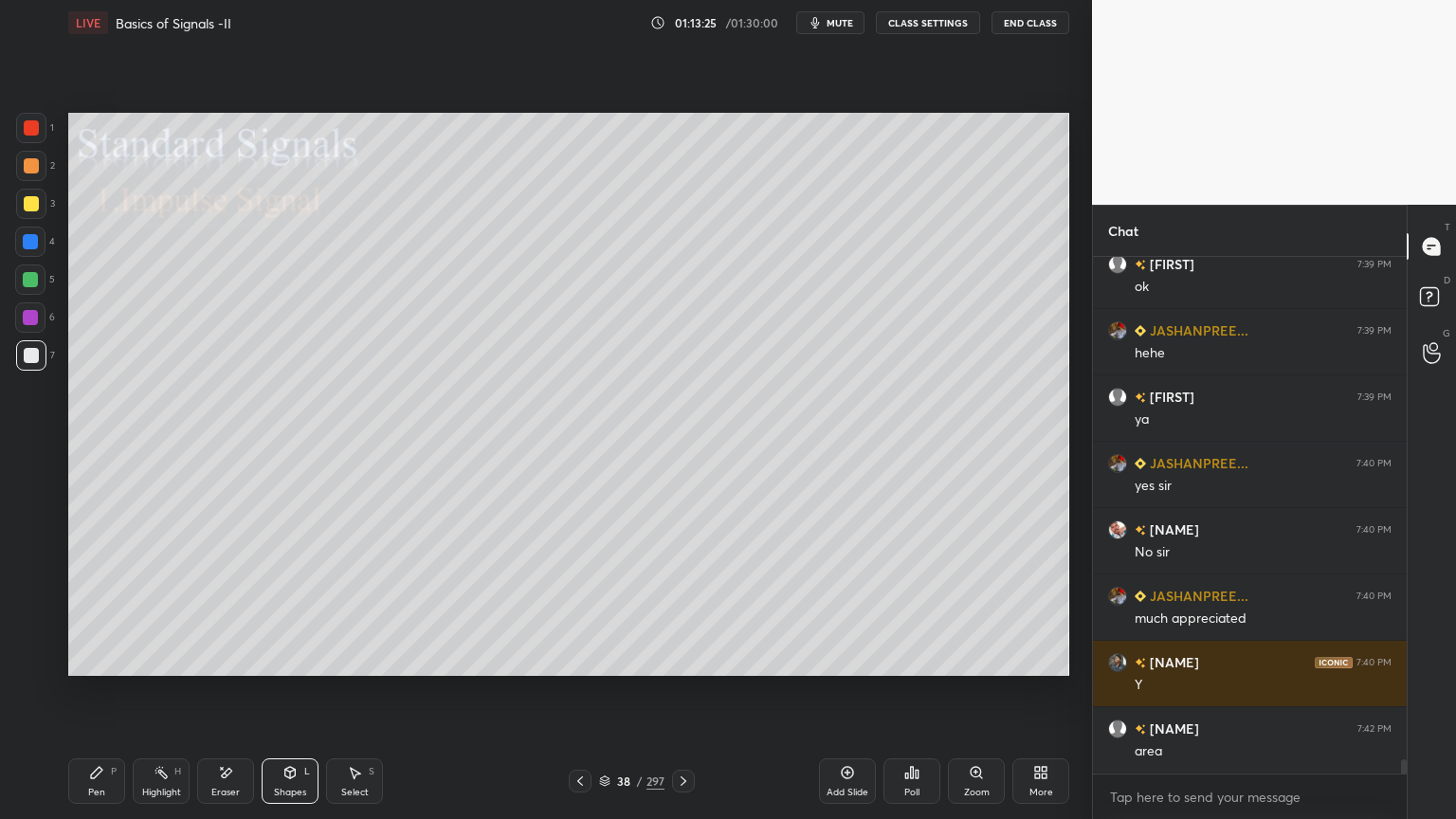 click on "Pen P" at bounding box center (97, 781) 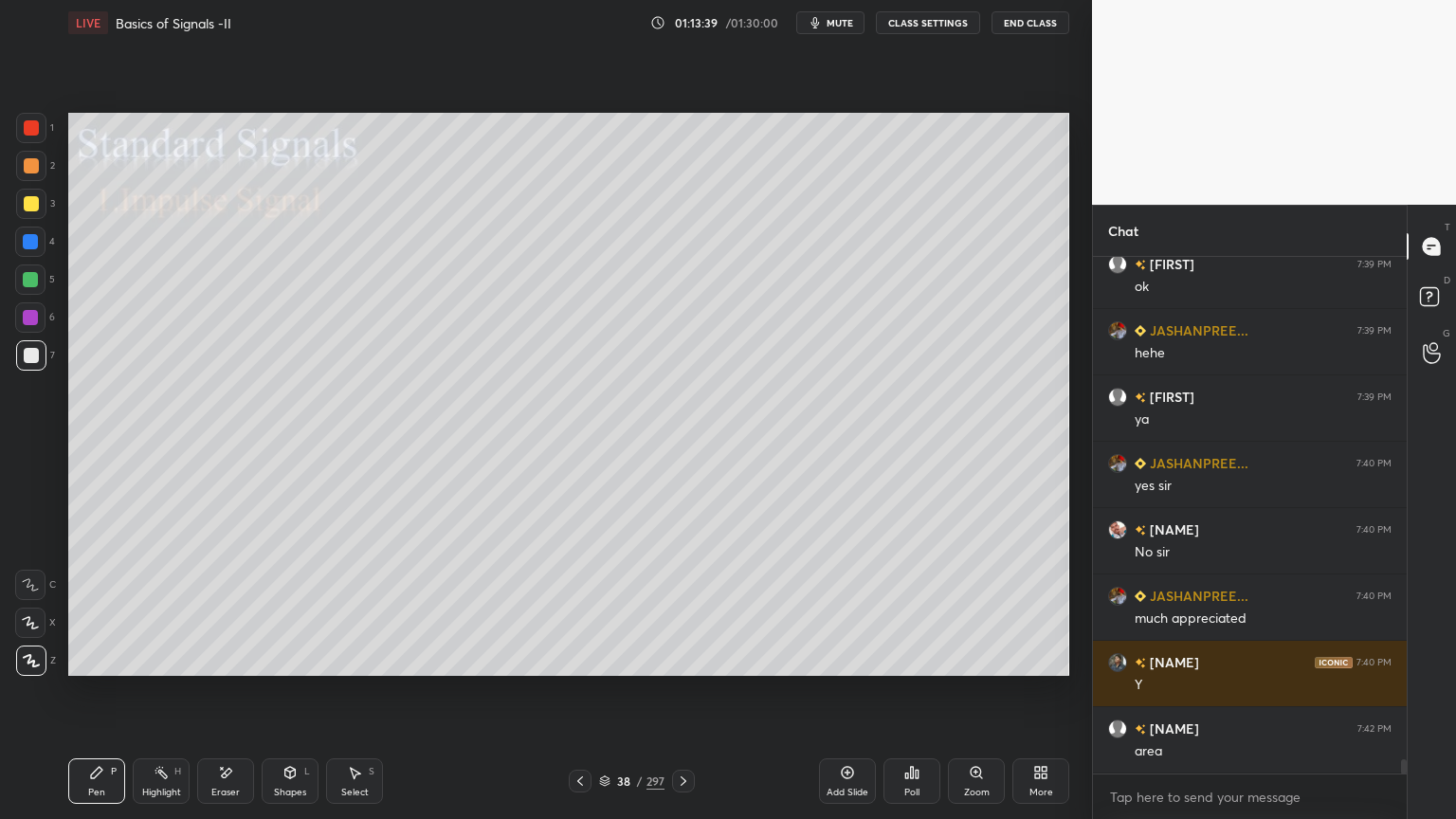click at bounding box center [31, 661] 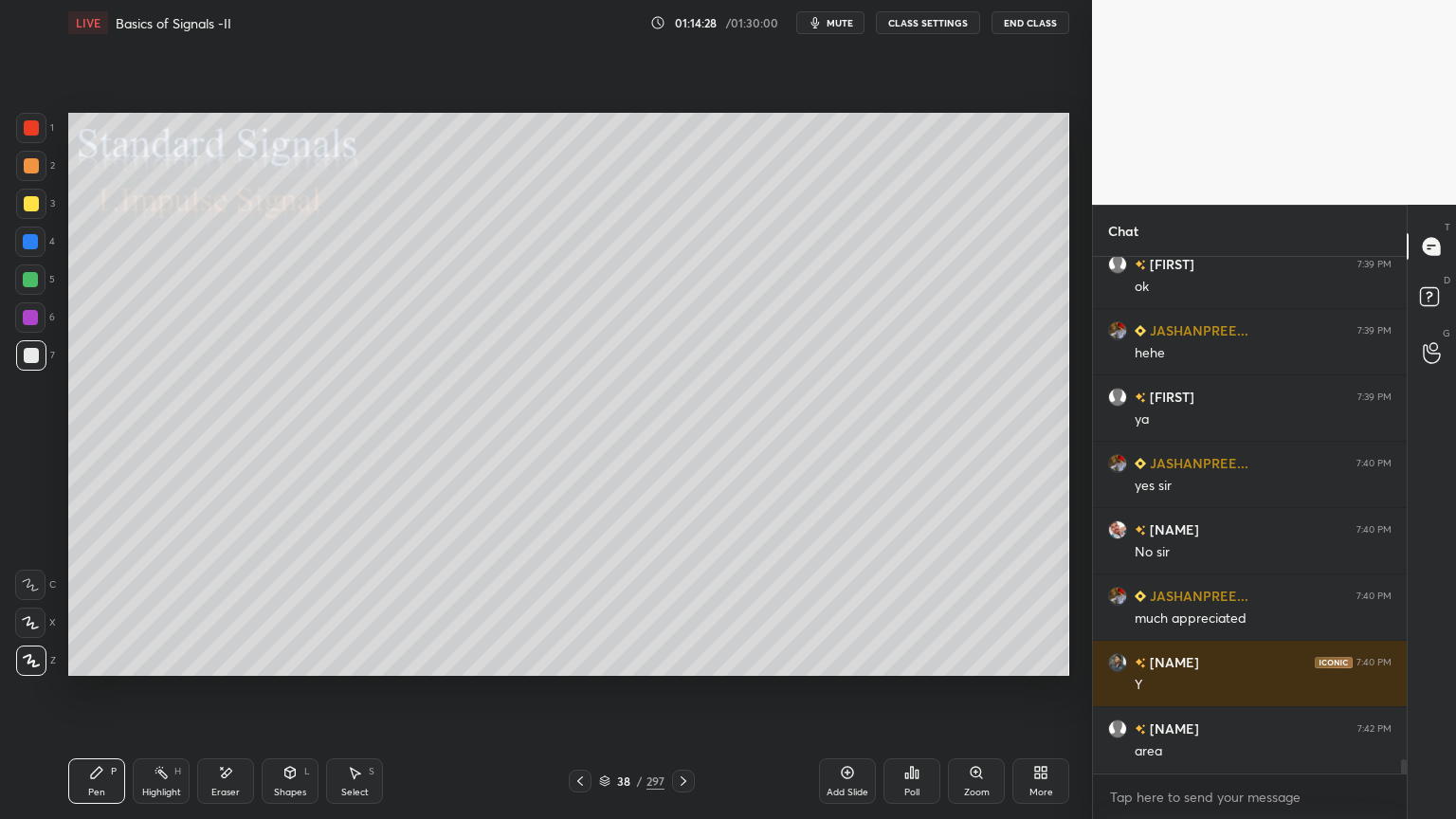 click 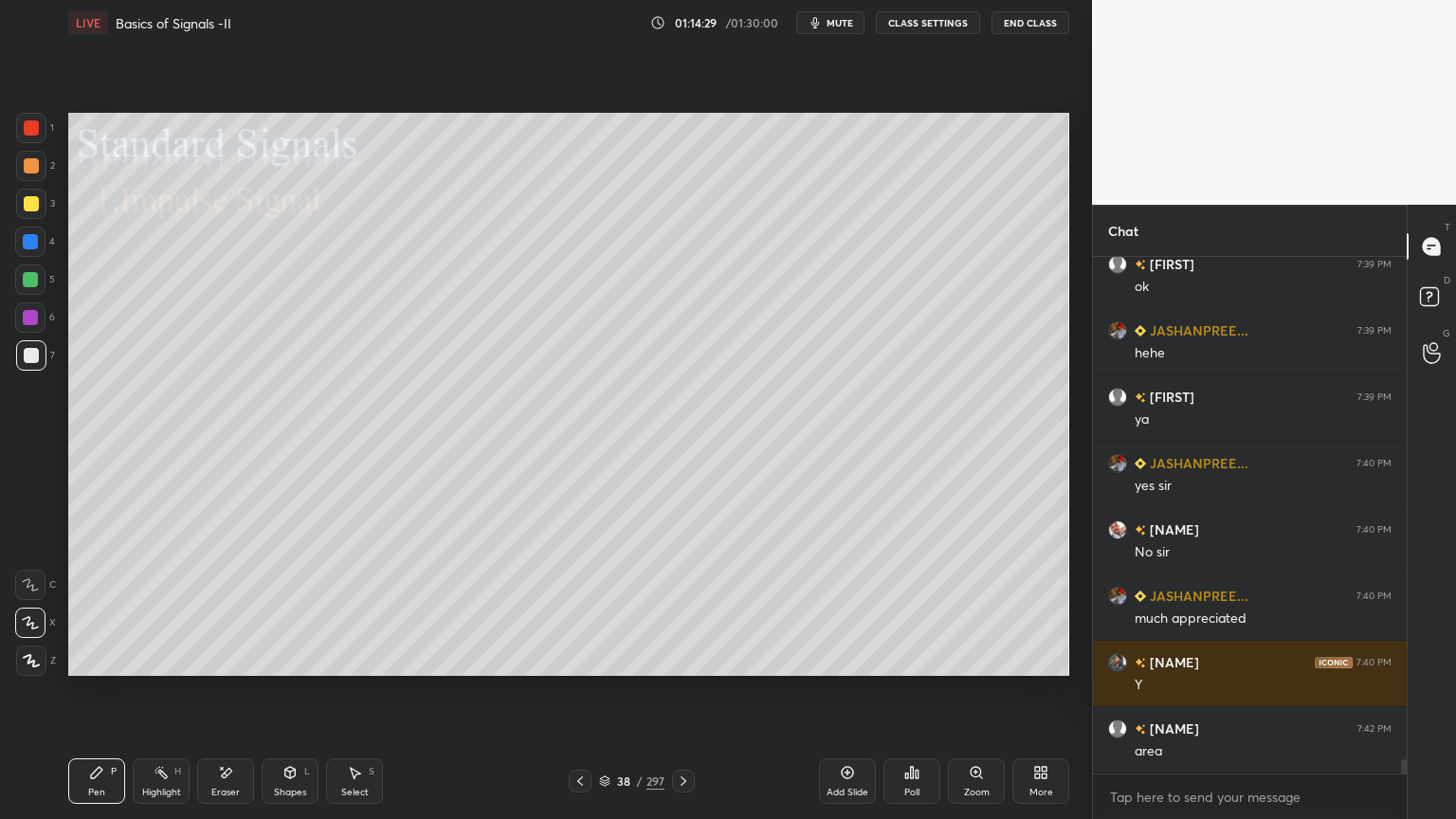 scroll, scrollTop: 17945, scrollLeft: 0, axis: vertical 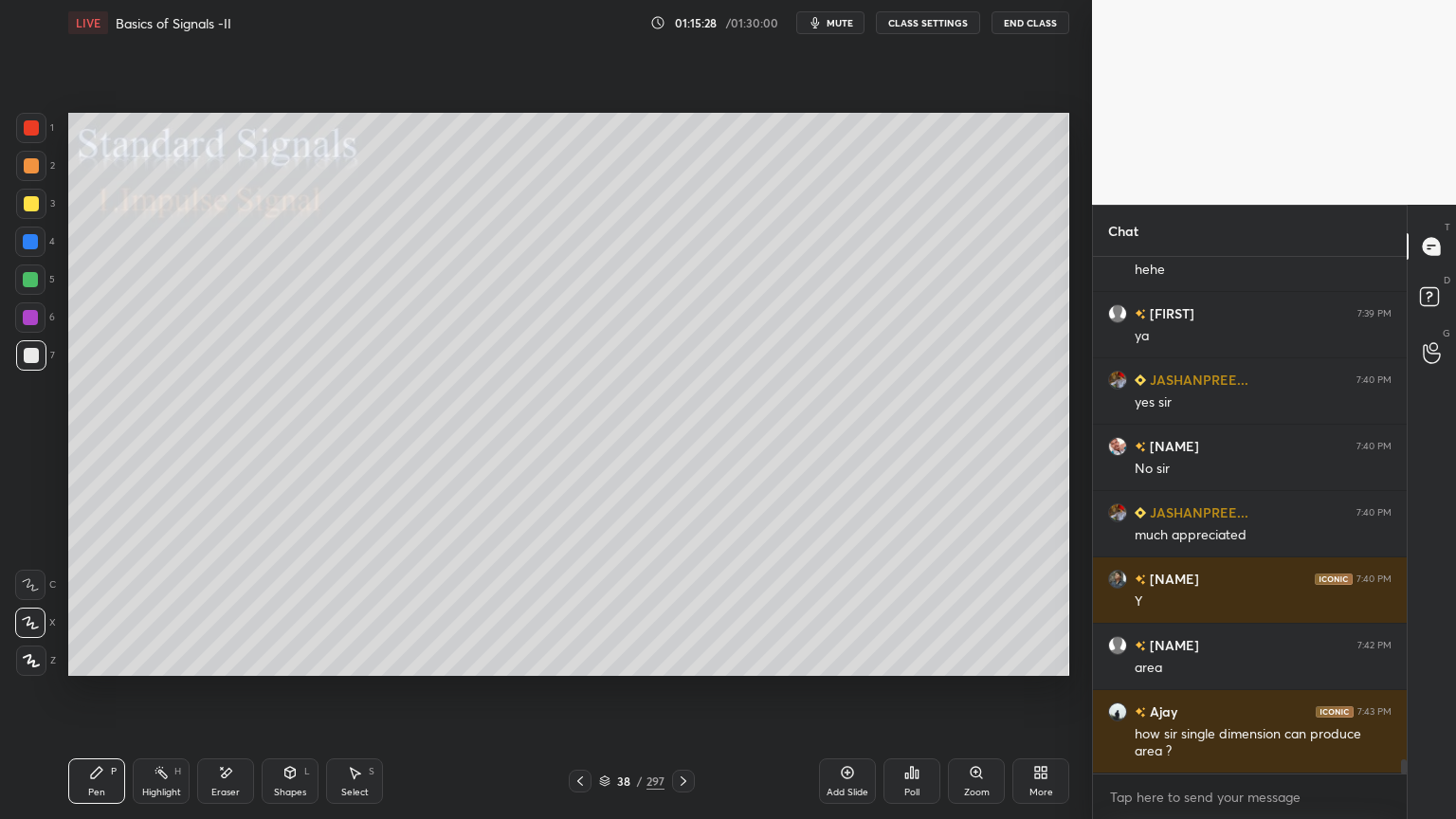 click 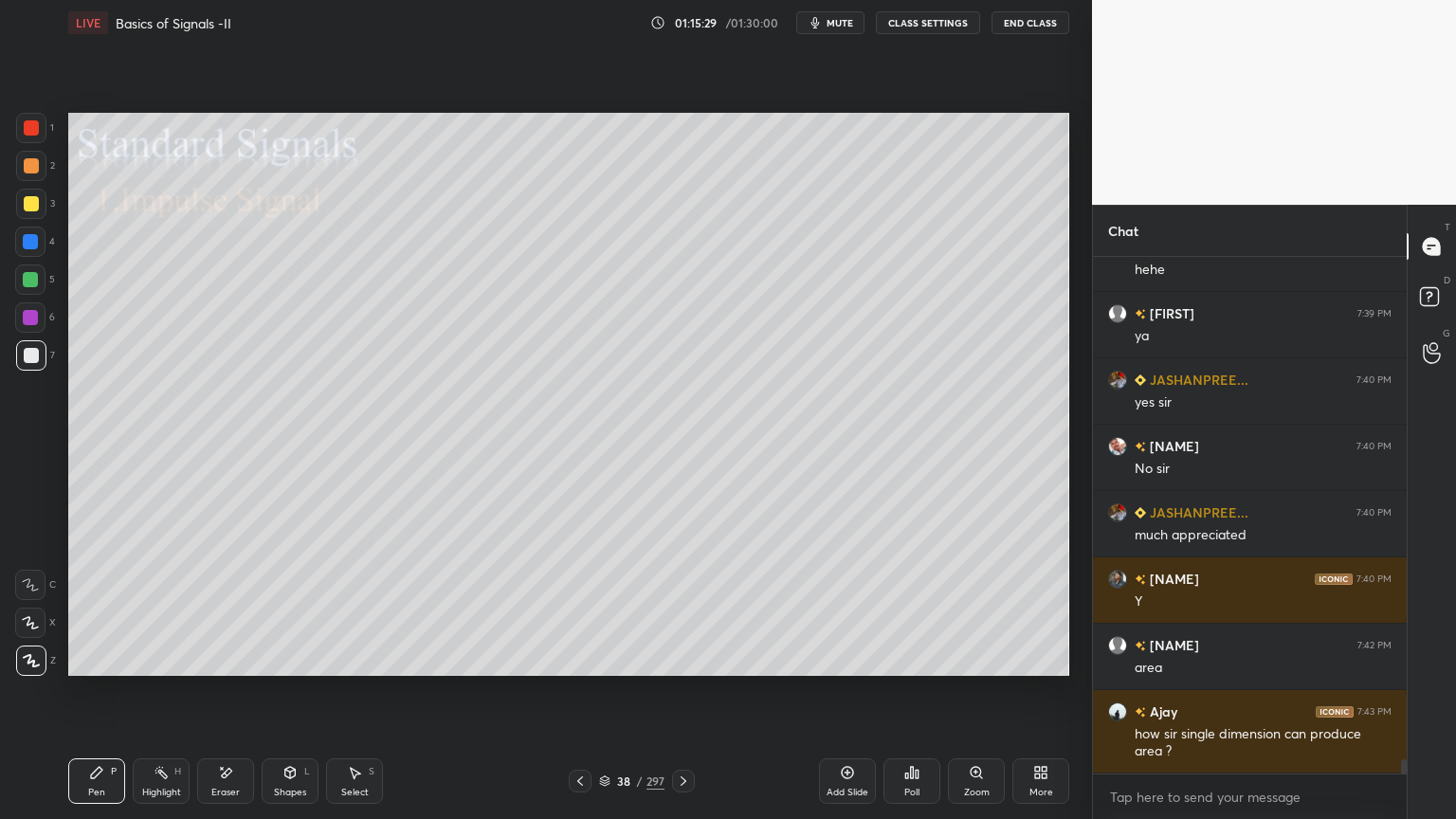 click at bounding box center [31, 204] 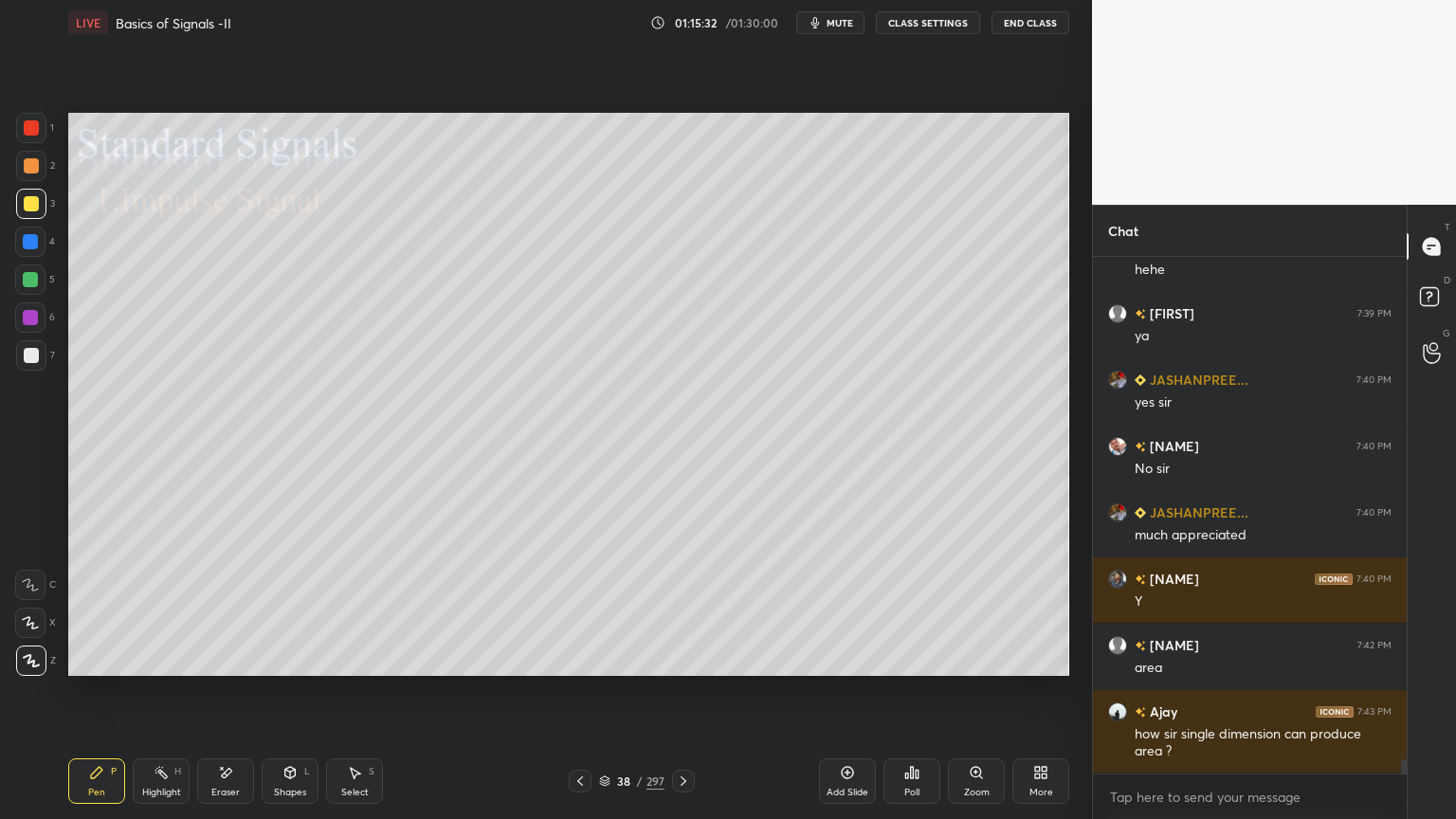 click on "Highlight H" at bounding box center (161, 781) 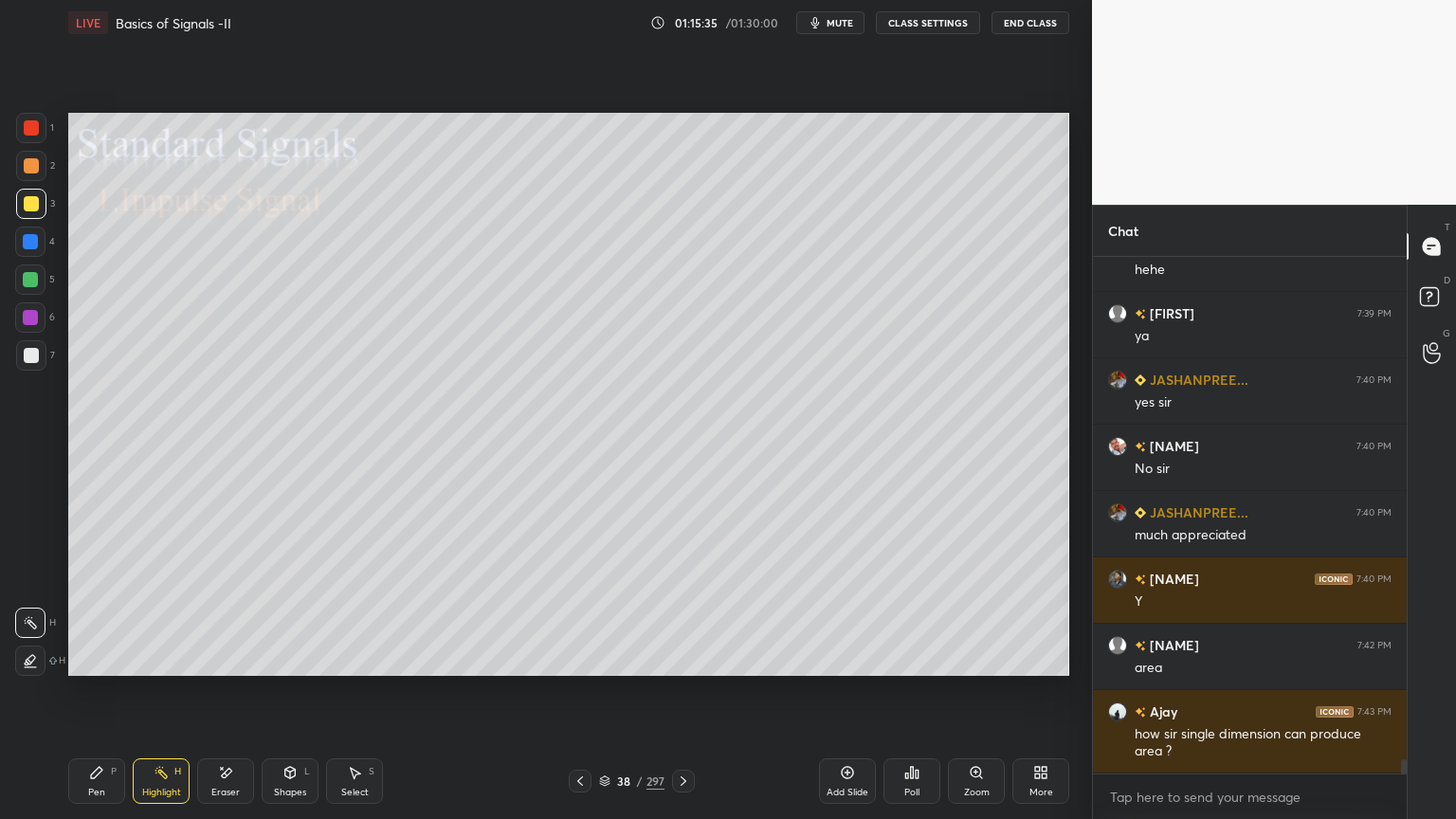 click on "Pen P" at bounding box center [97, 781] 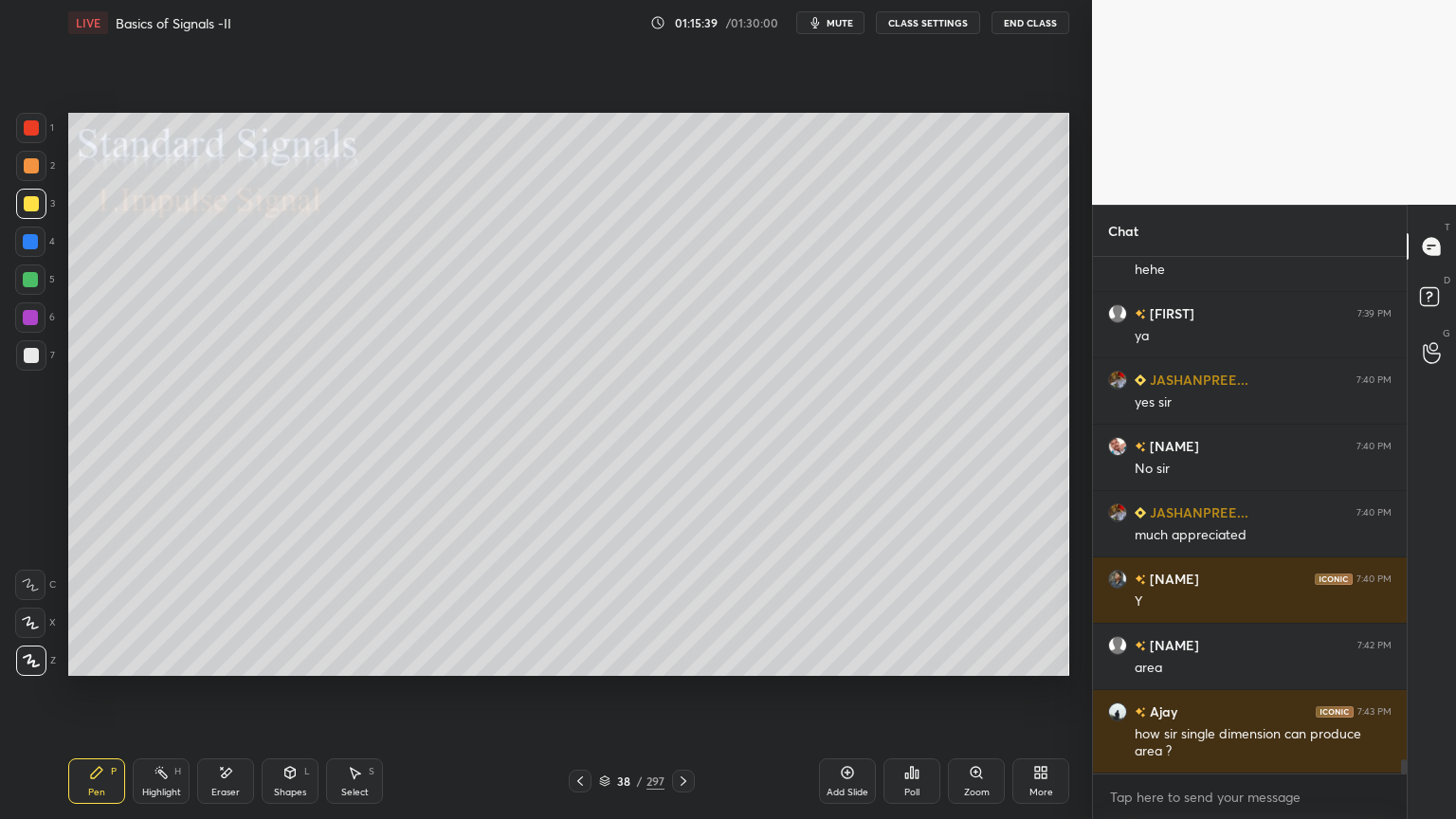 click on "Eraser" at bounding box center [226, 781] 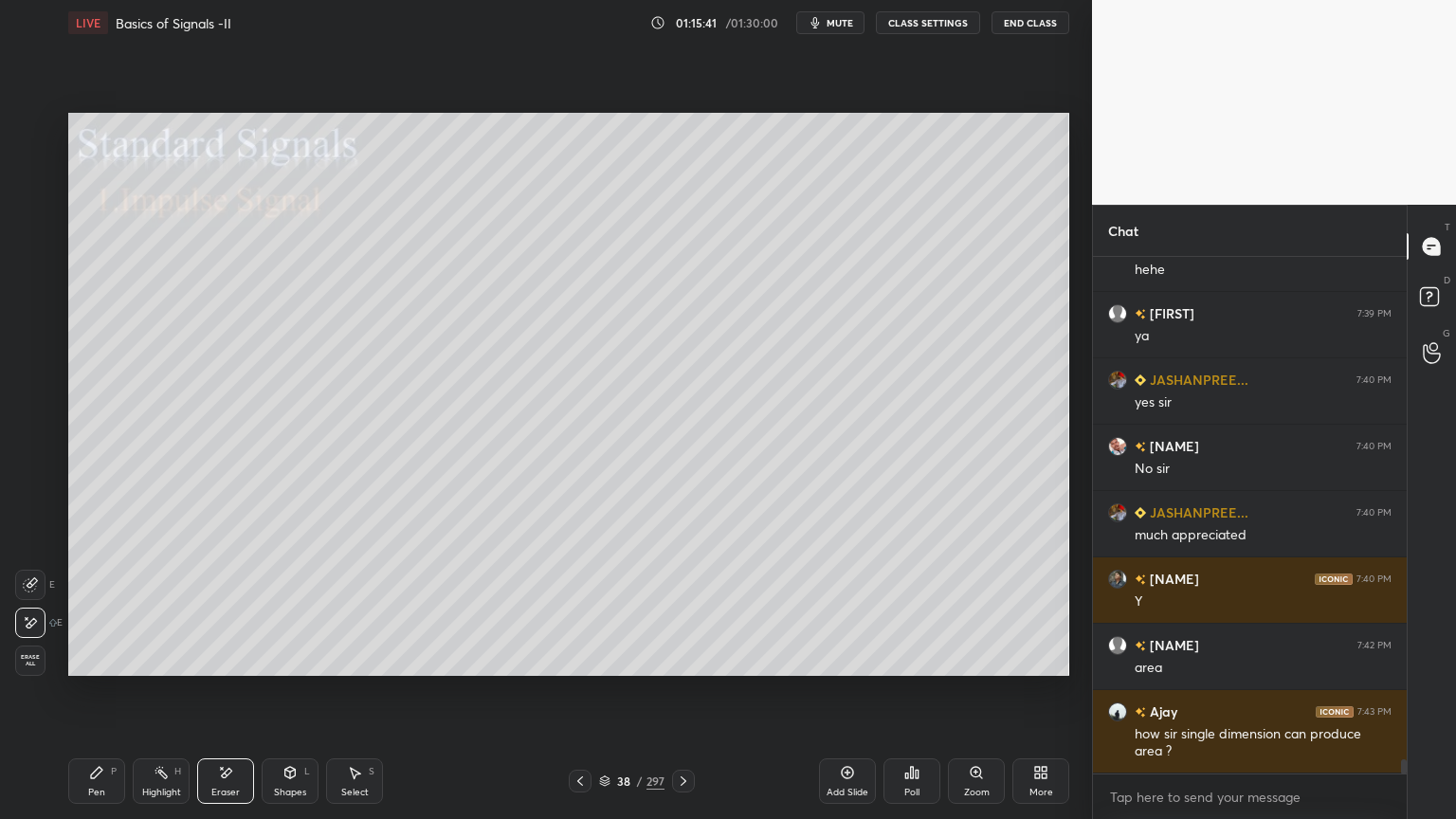 click on "Pen P" at bounding box center [97, 781] 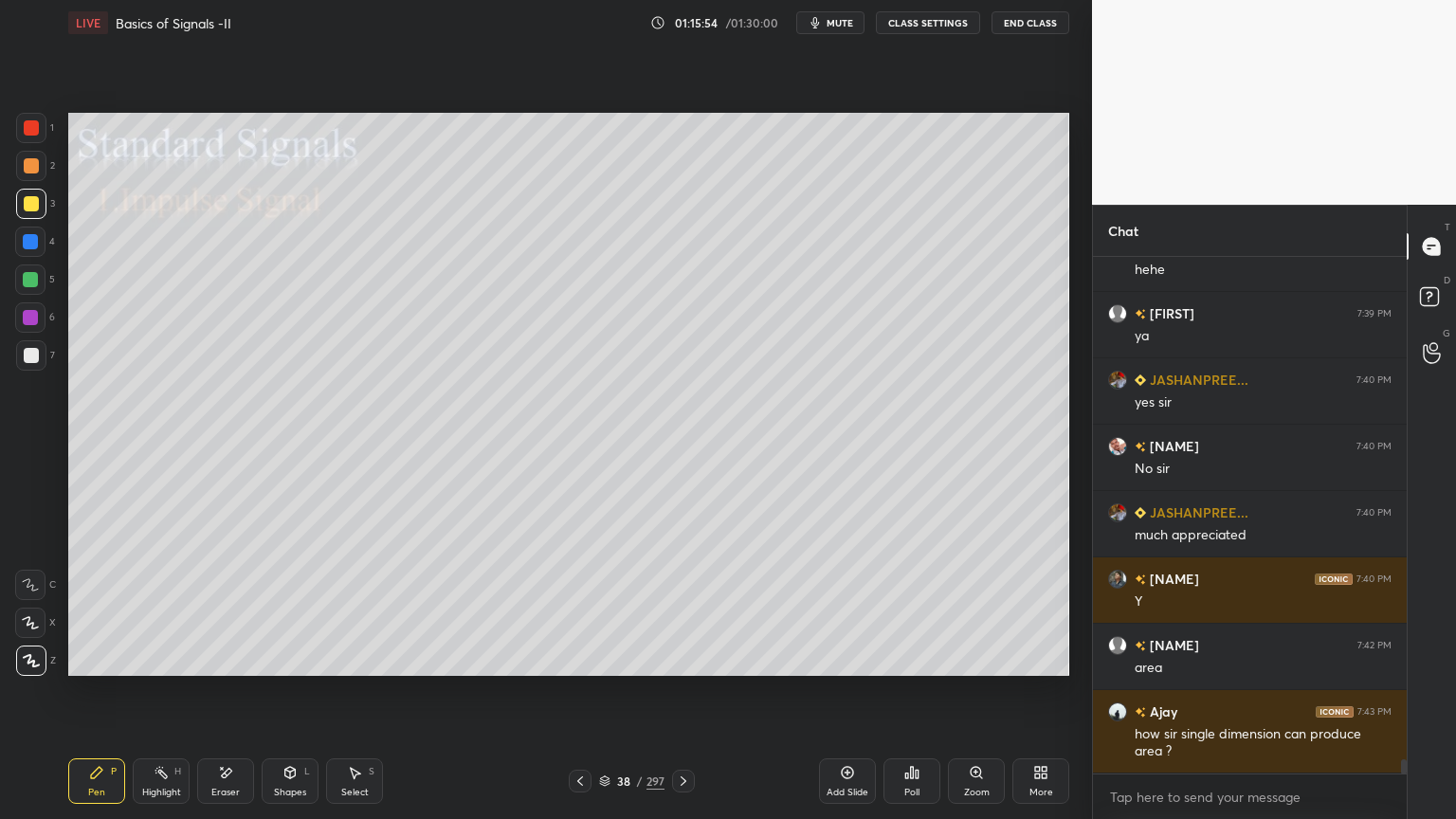 click 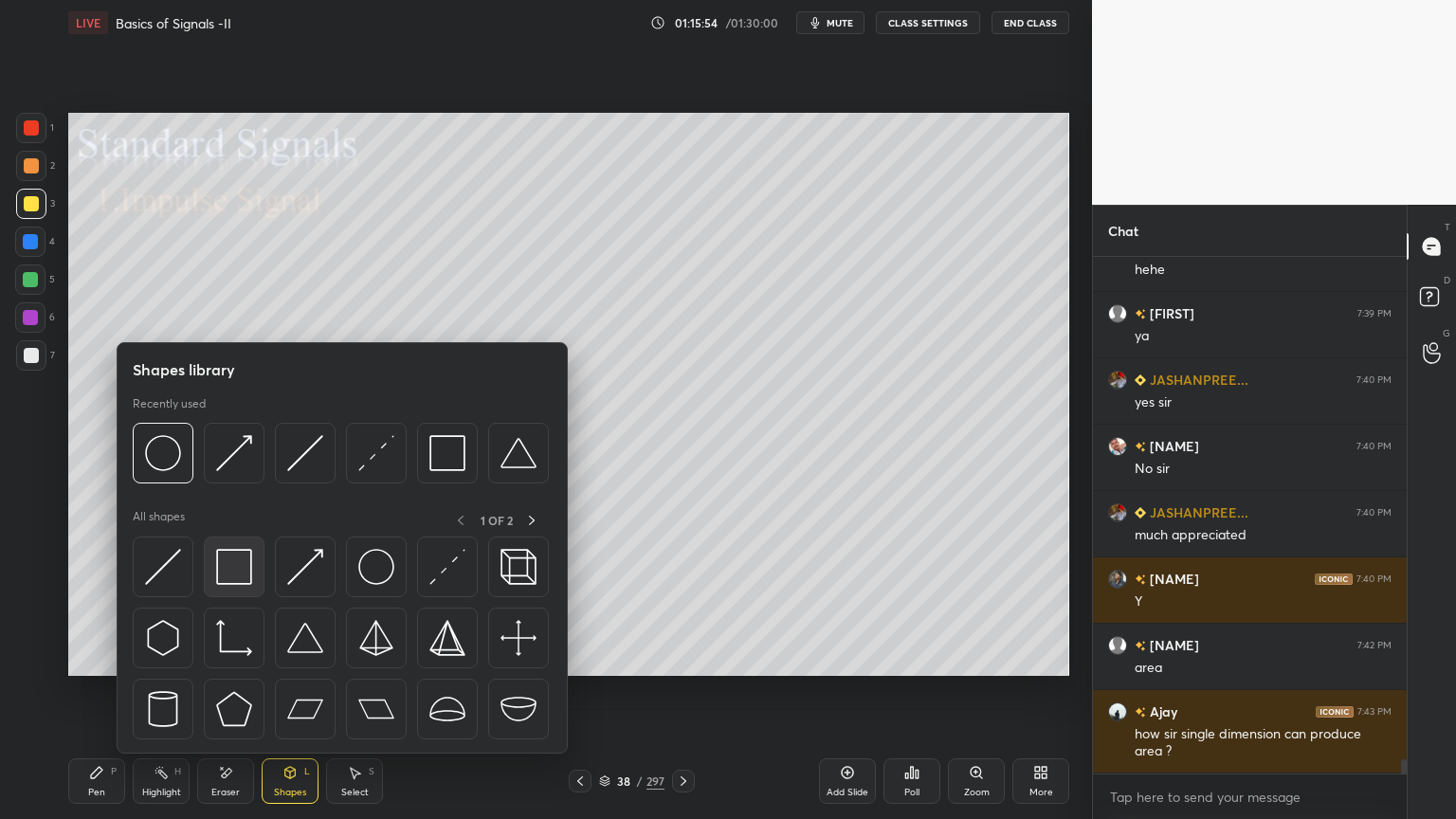 click at bounding box center (234, 567) 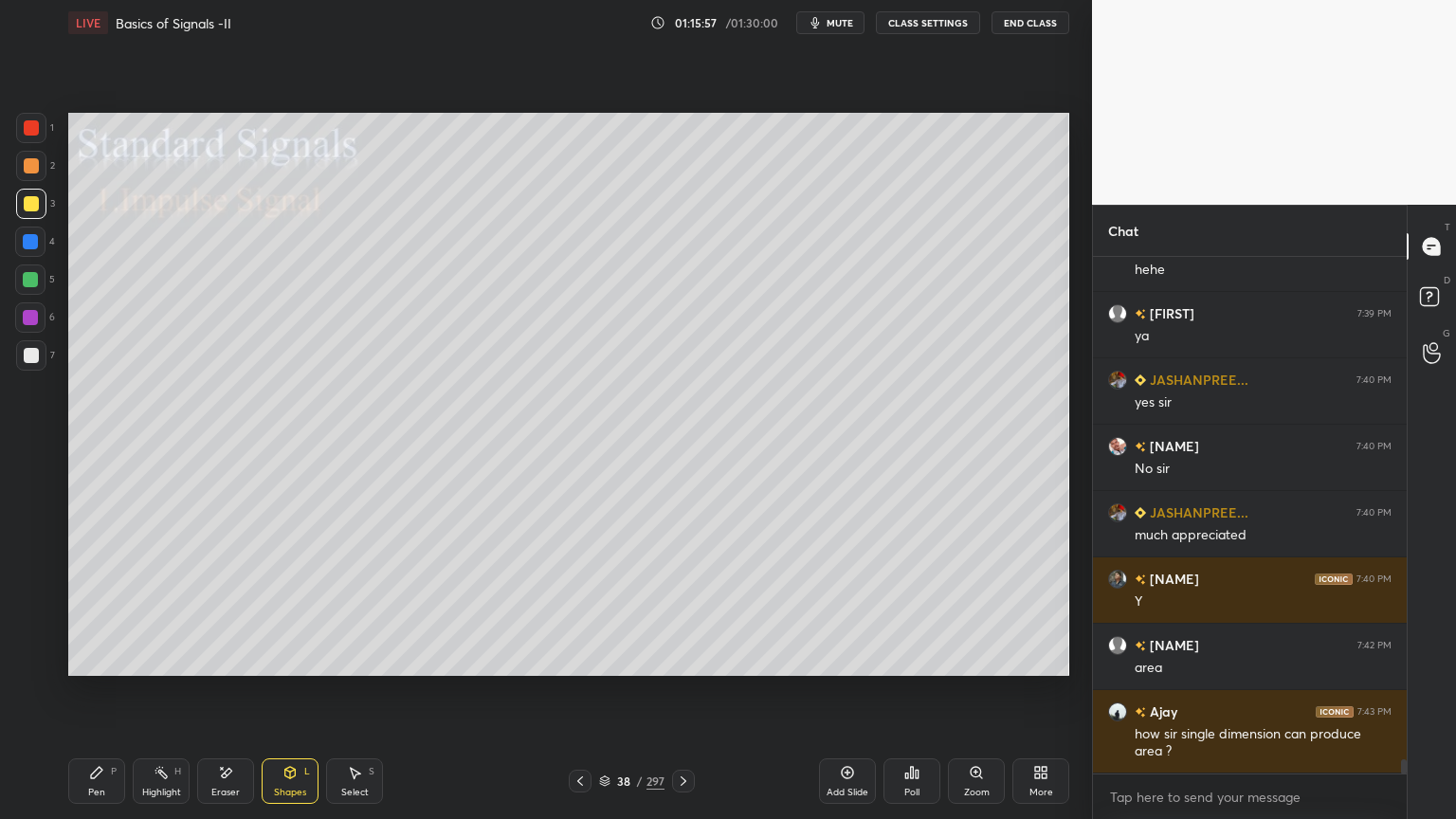 click 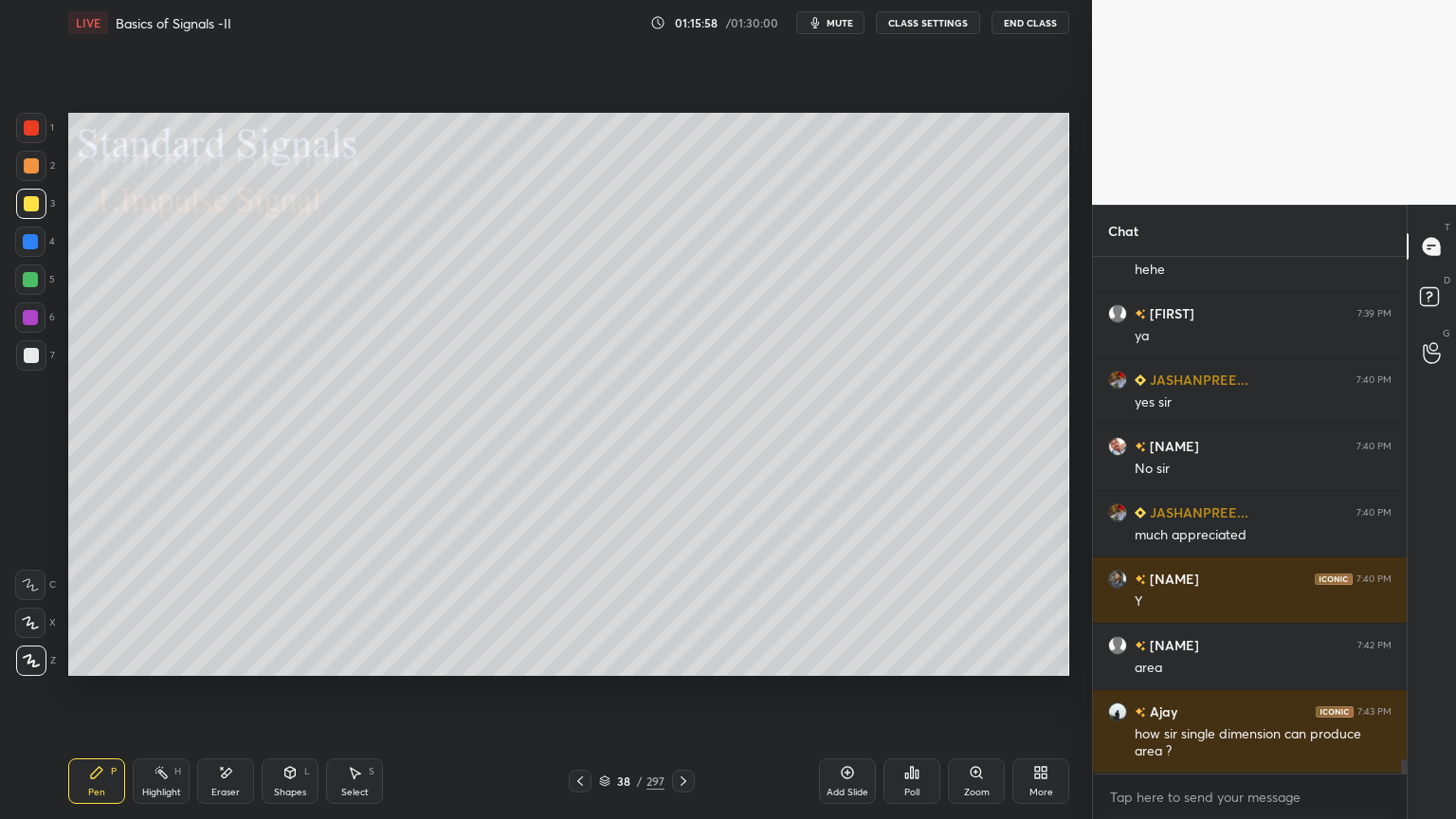 click at bounding box center (31, 166) 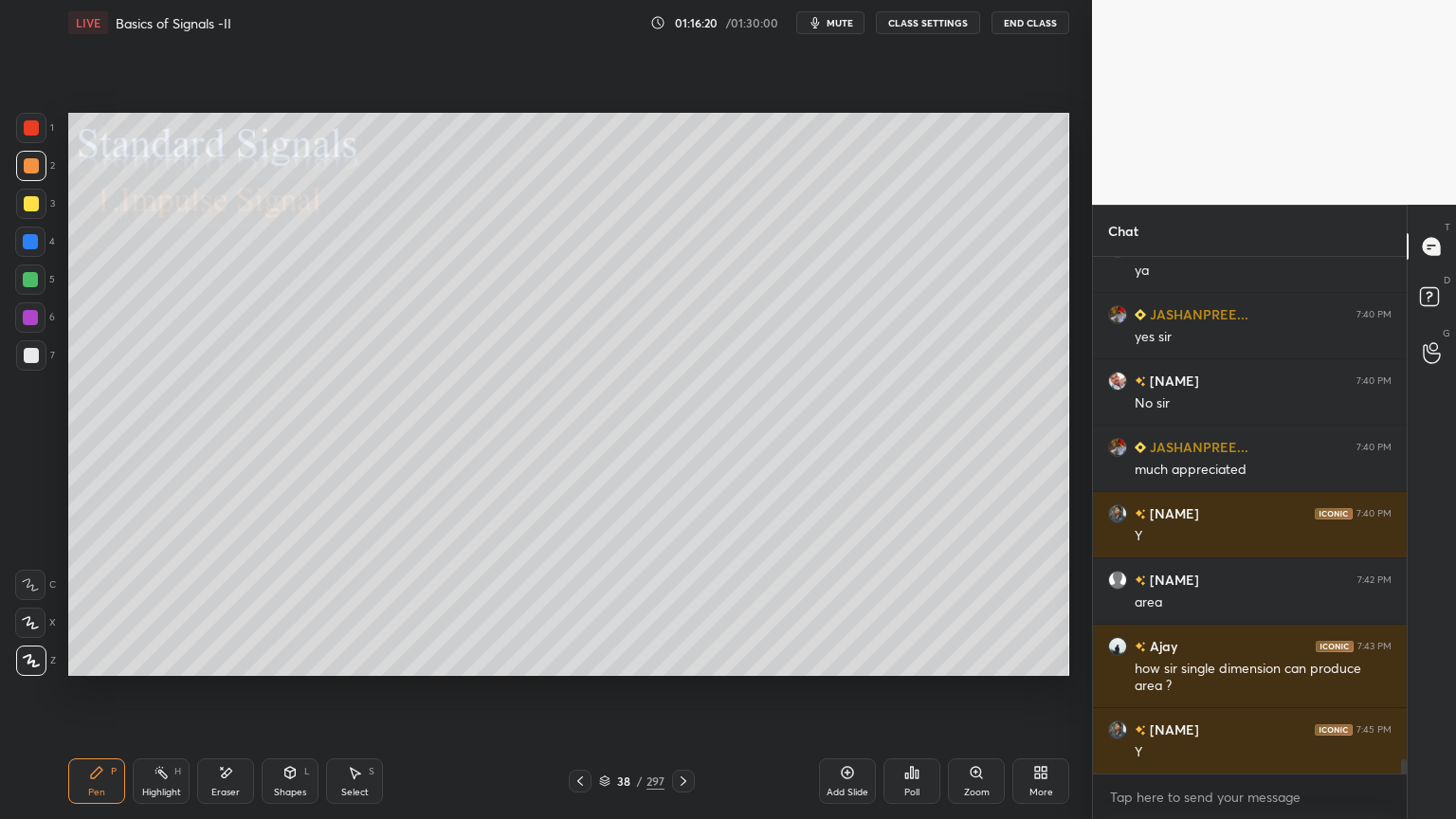 scroll, scrollTop: 18078, scrollLeft: 0, axis: vertical 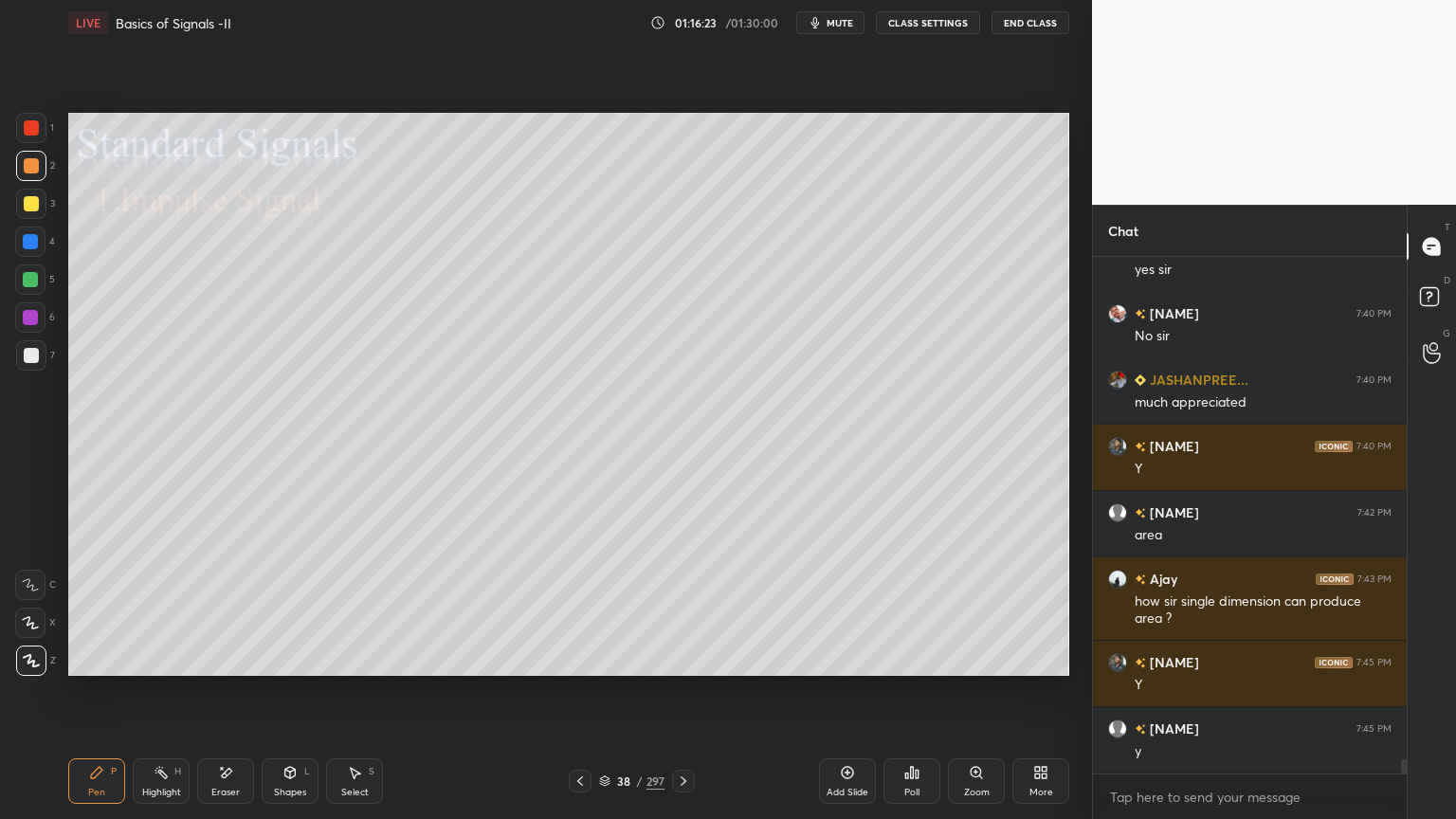 click 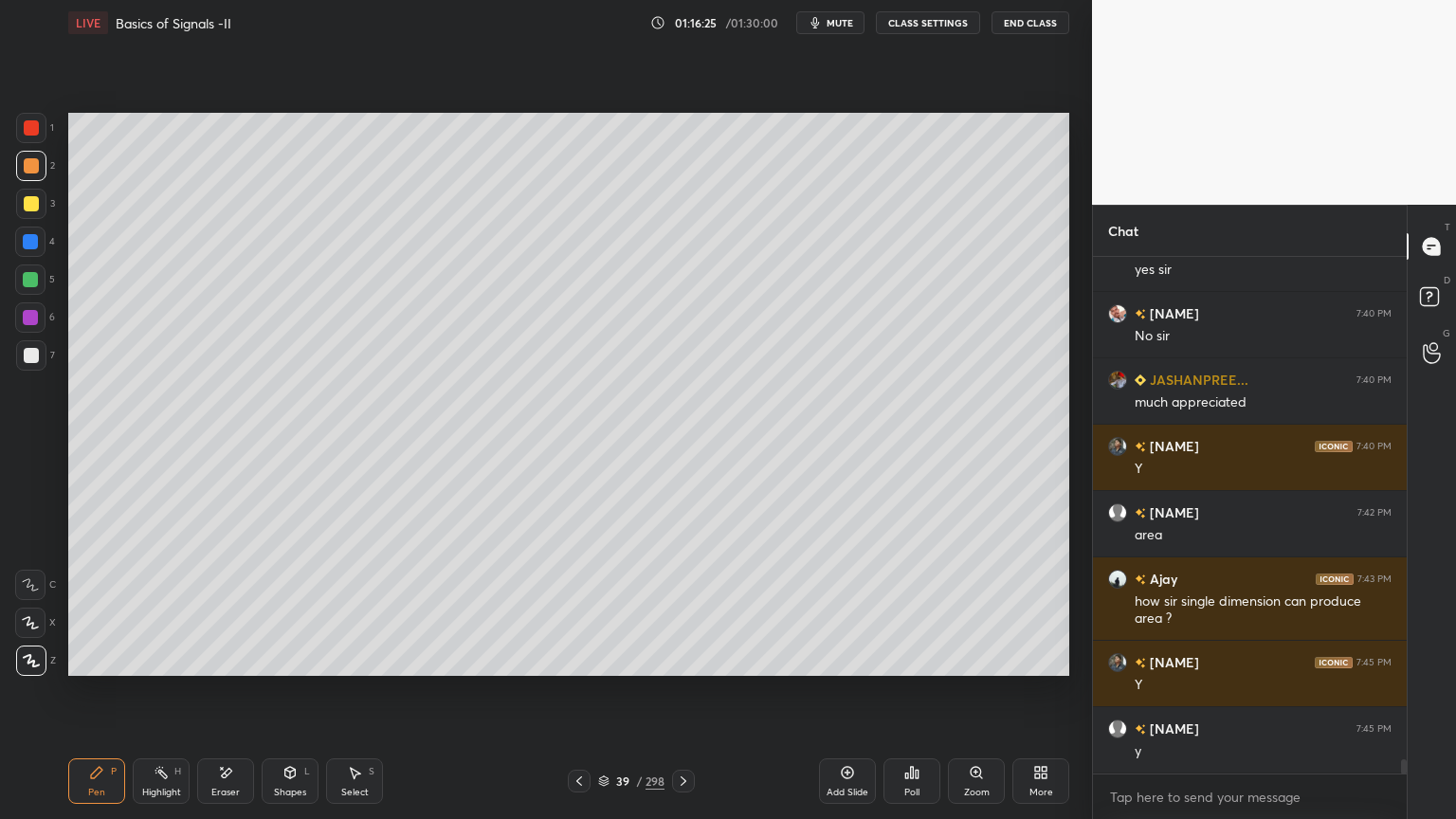 click at bounding box center [31, 204] 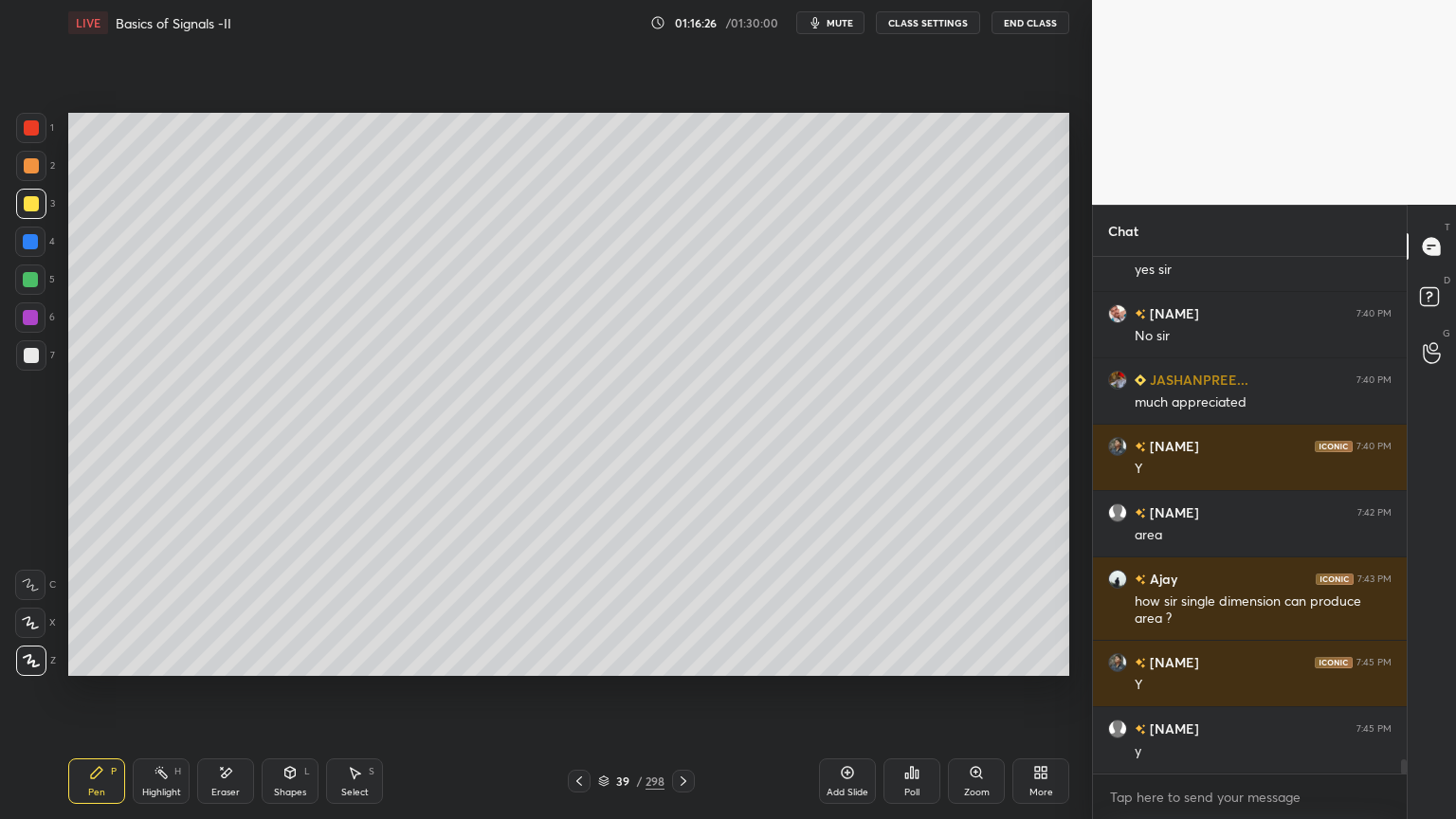 click on "Shapes" at bounding box center [290, 792] 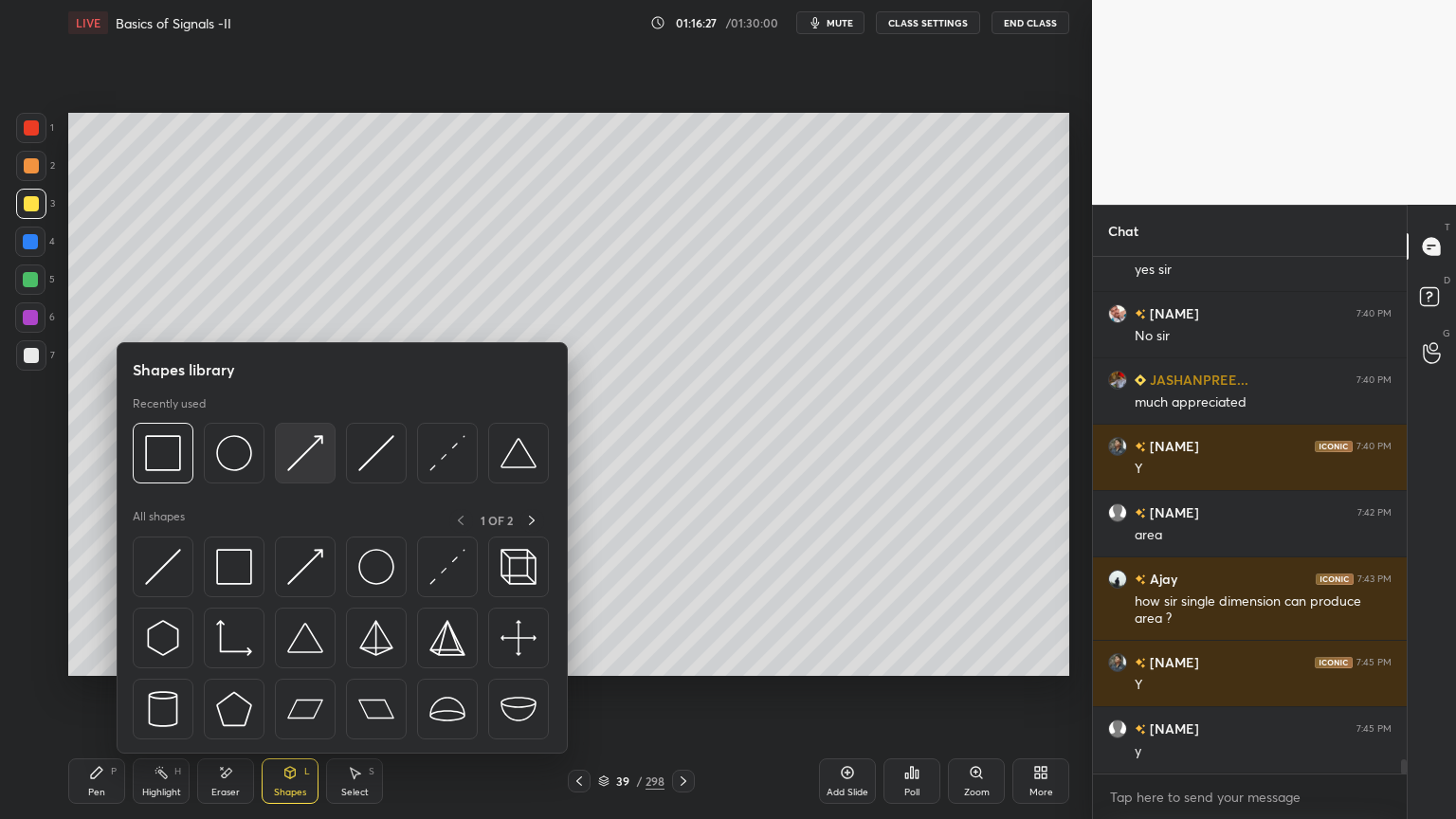 click at bounding box center [305, 453] 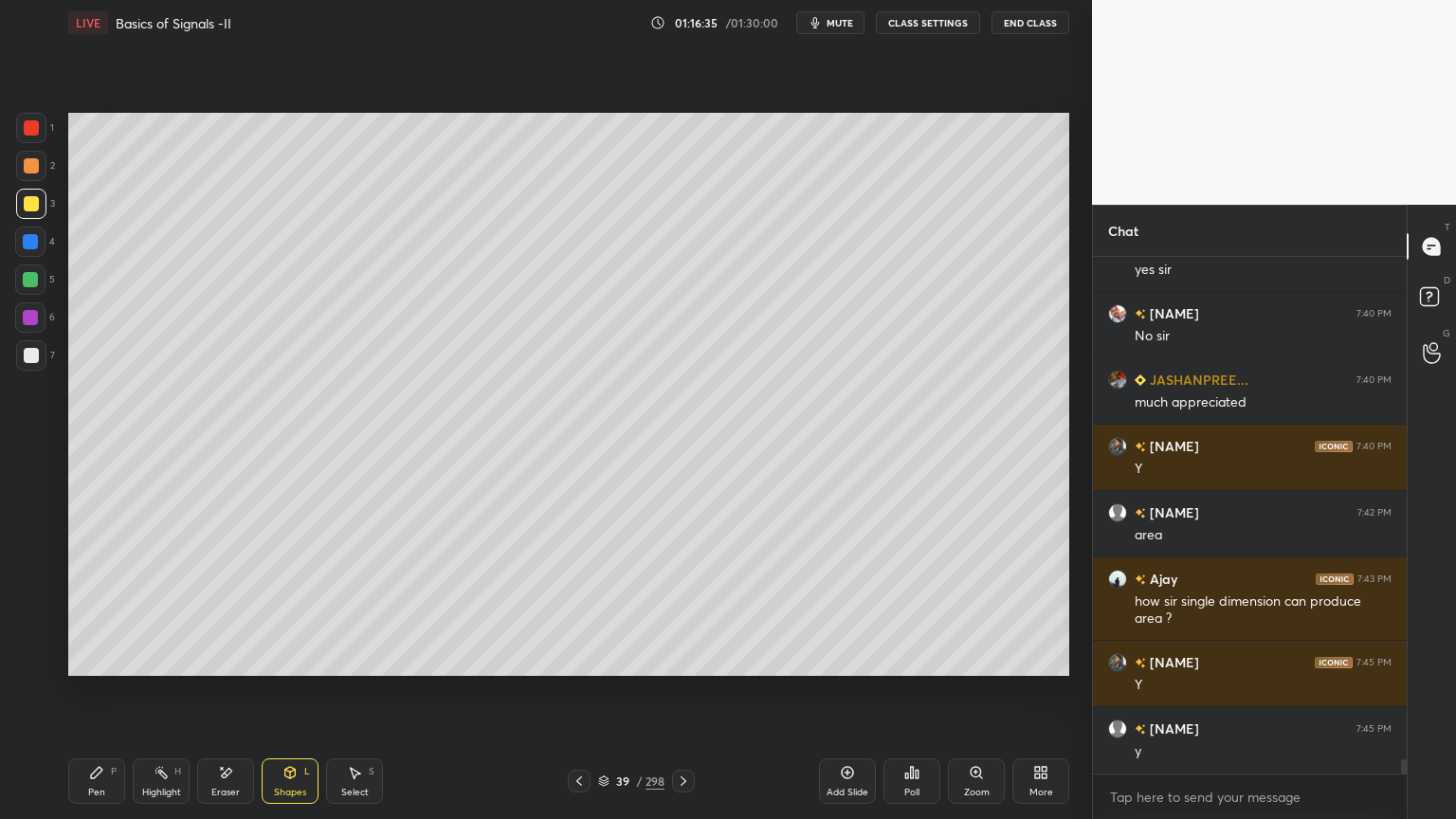 click on "Shapes" at bounding box center [290, 792] 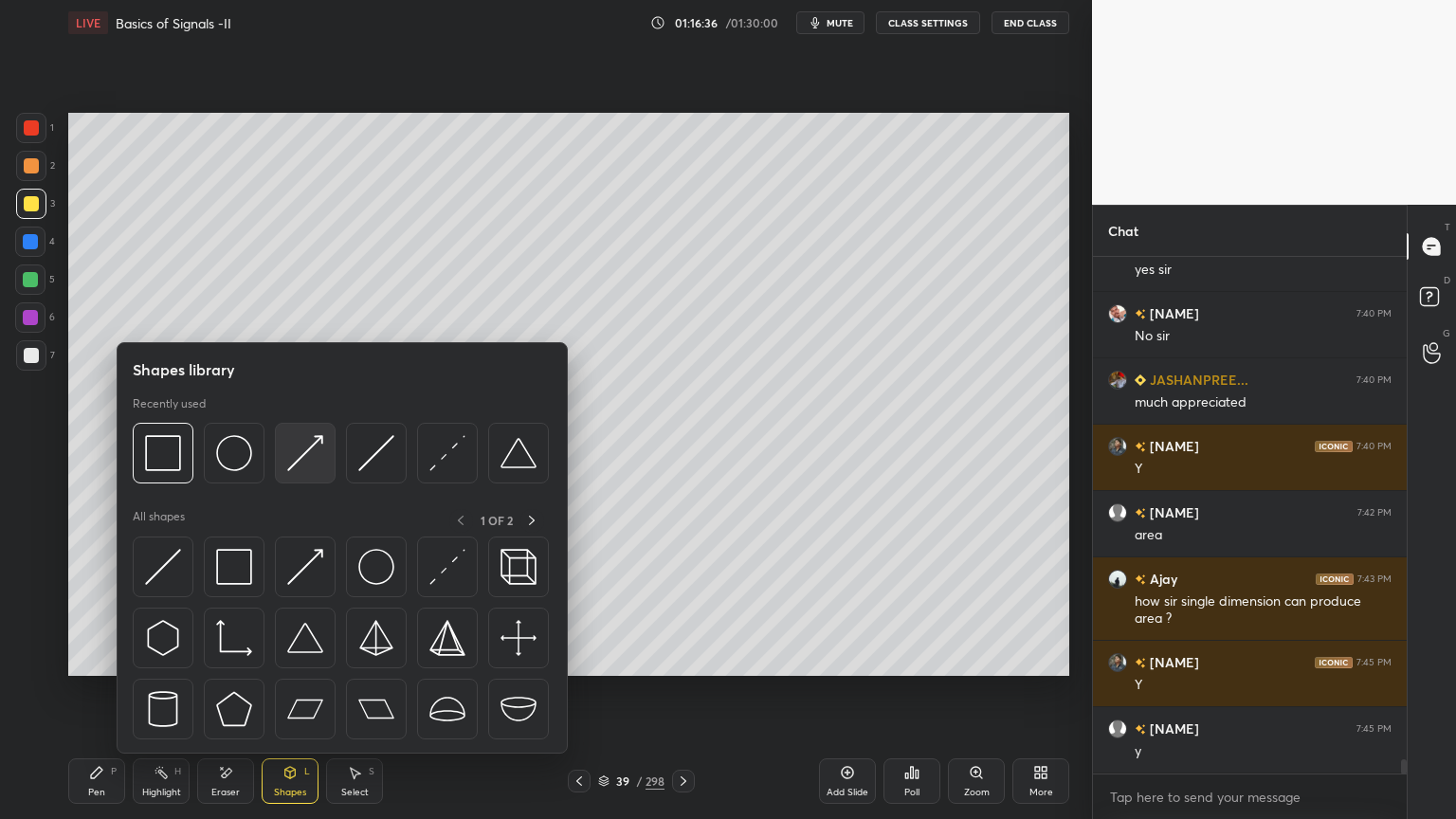 click at bounding box center (305, 453) 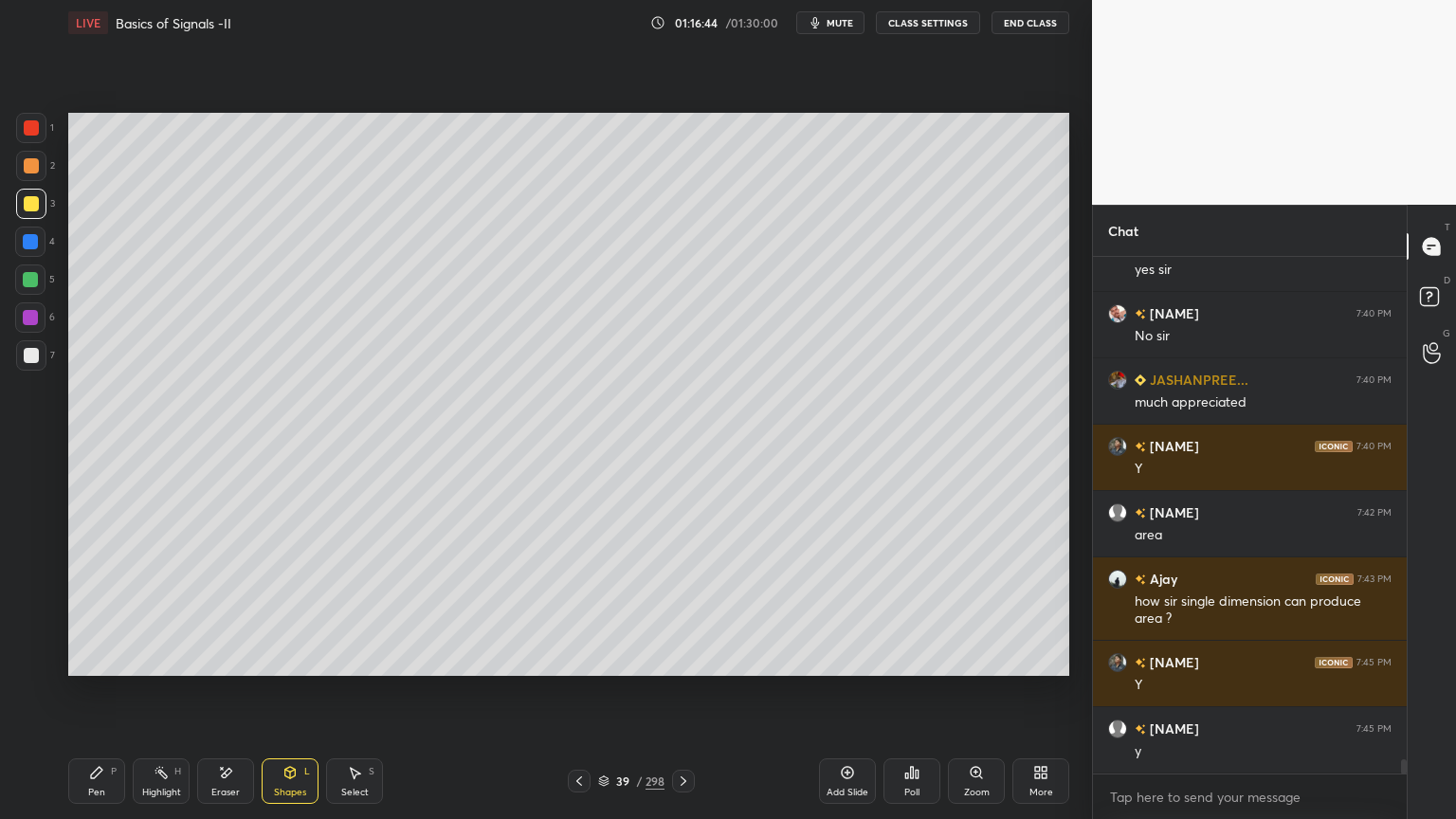 click on "Pen P" at bounding box center (97, 781) 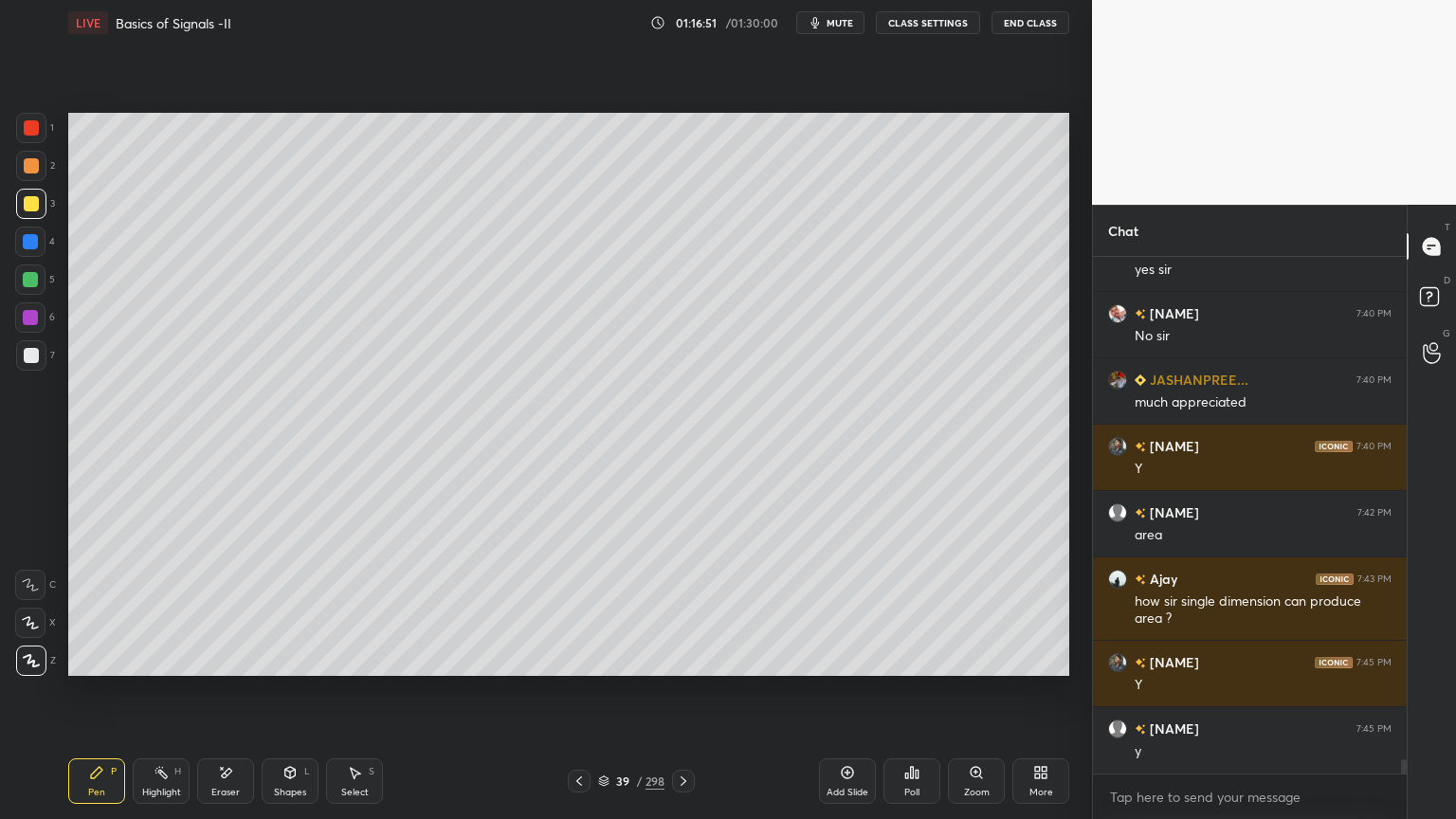 click at bounding box center [31, 166] 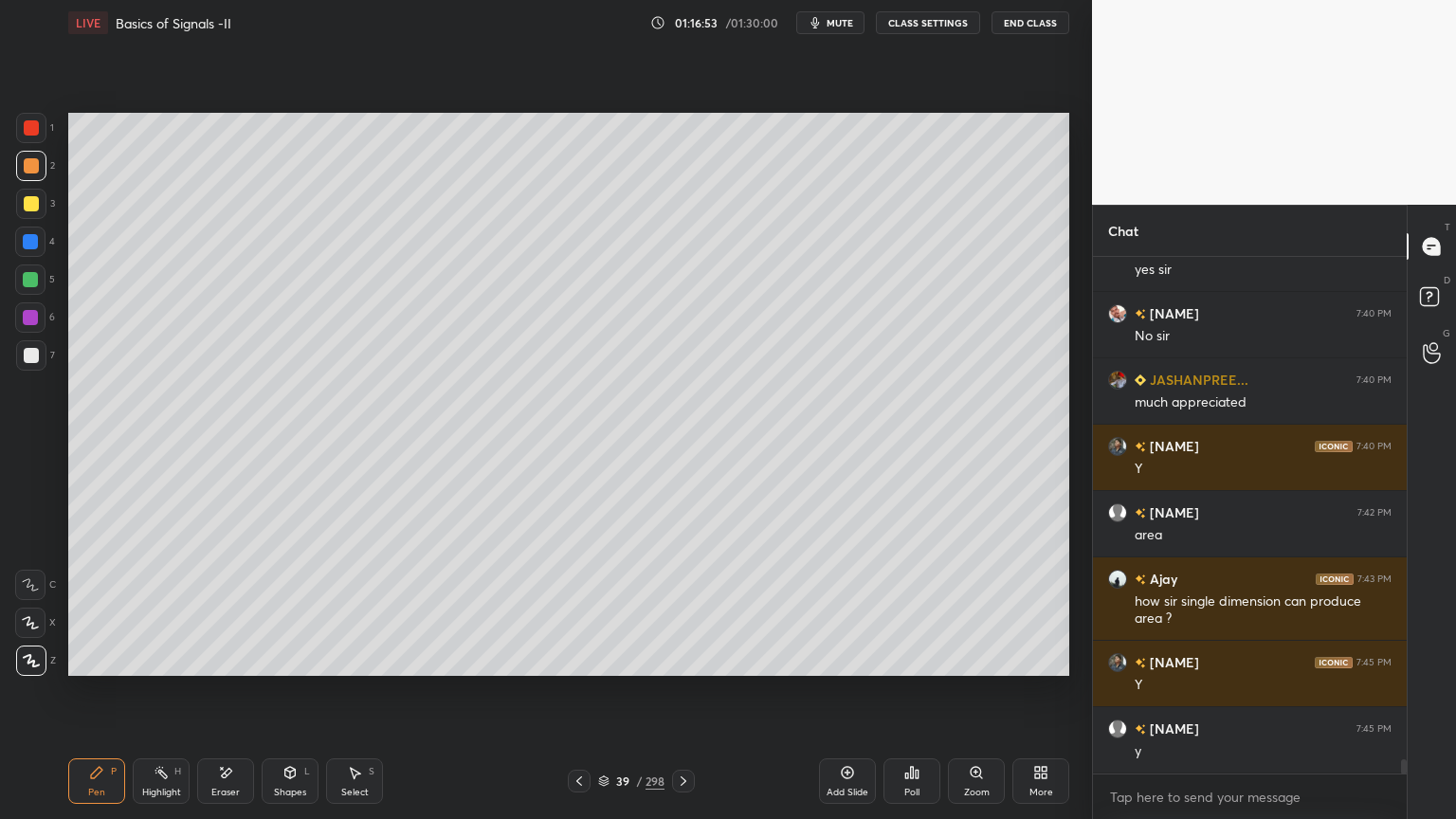 click 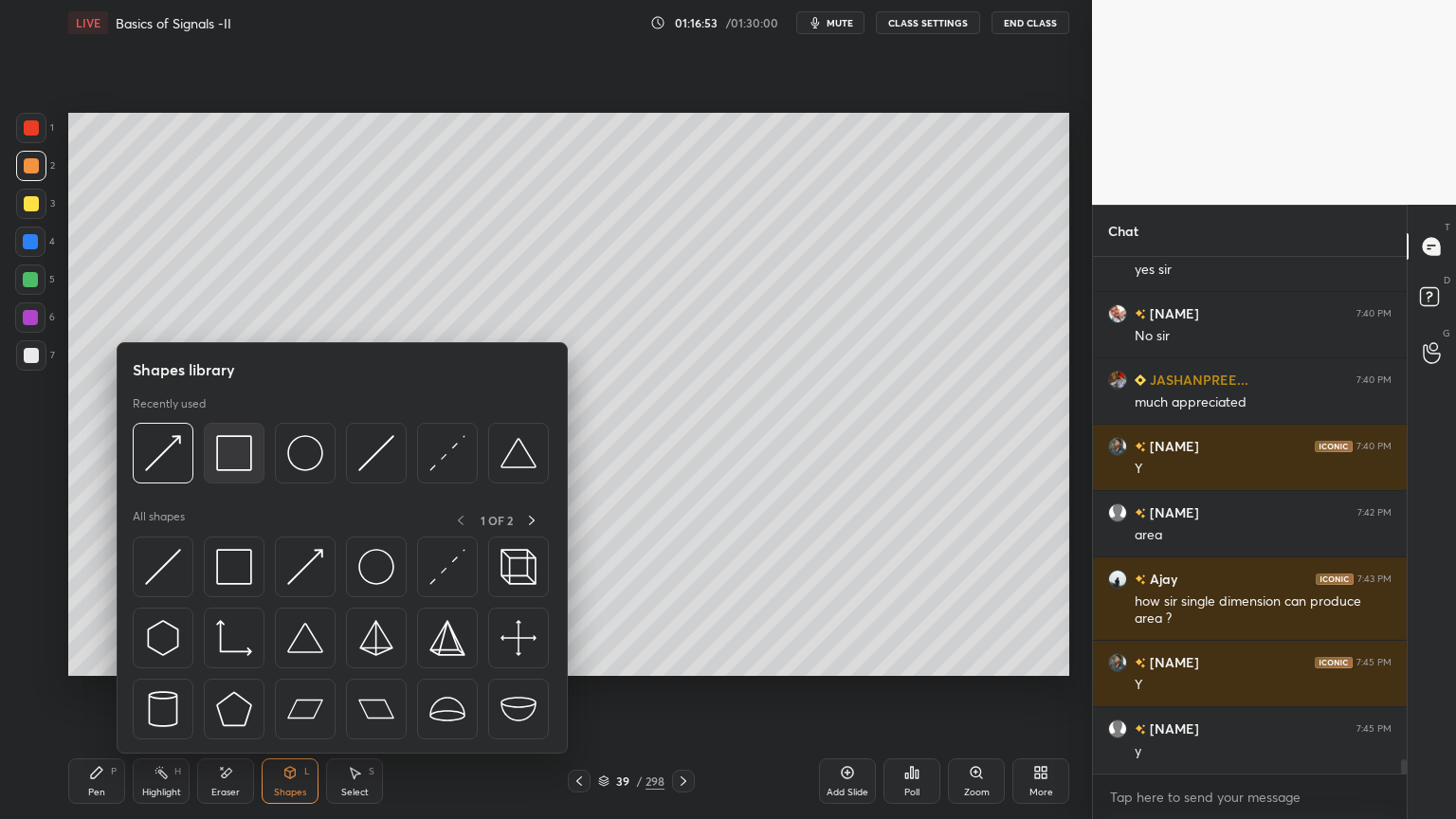 click at bounding box center [234, 453] 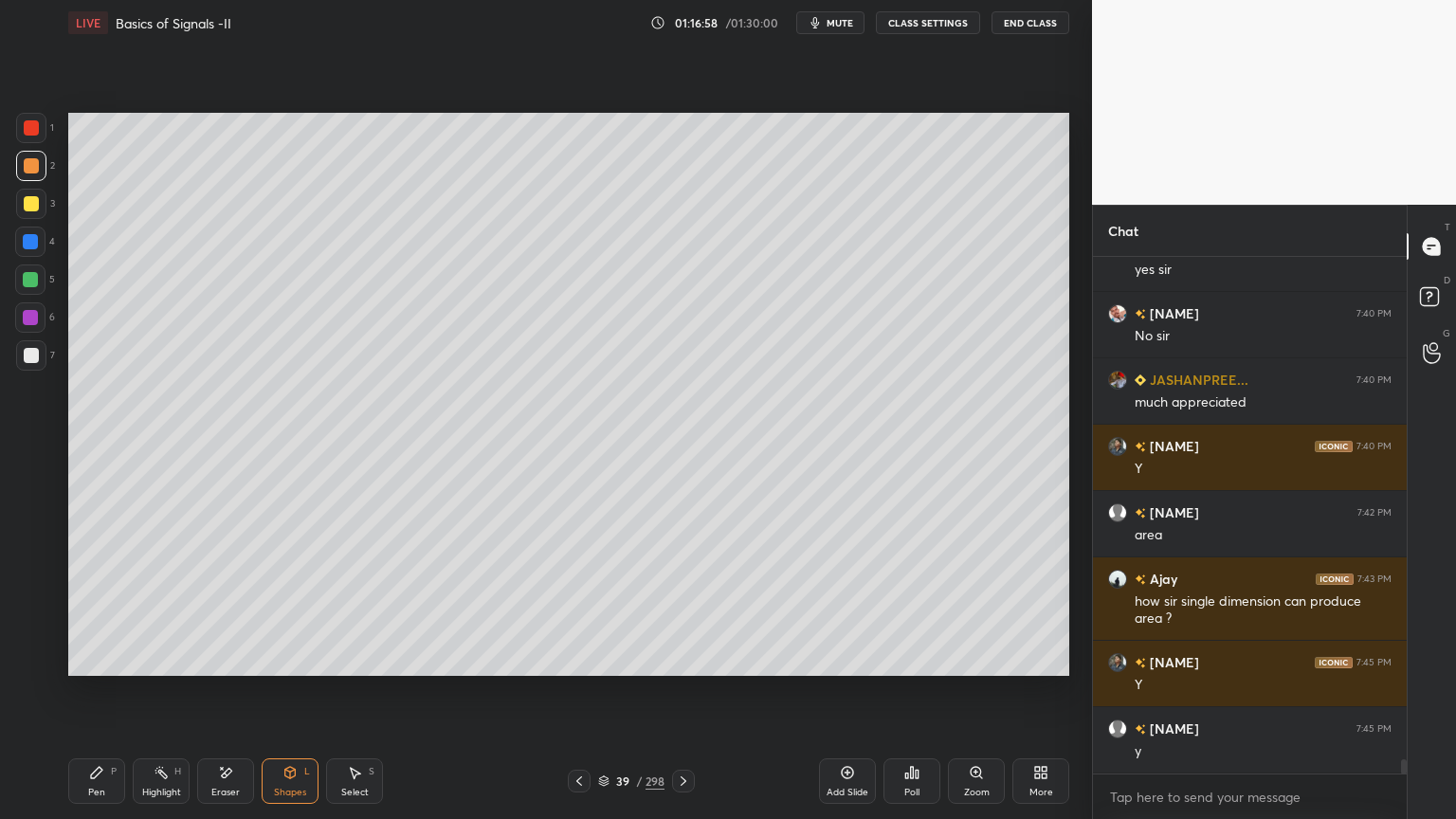 click on "Pen P" at bounding box center (97, 781) 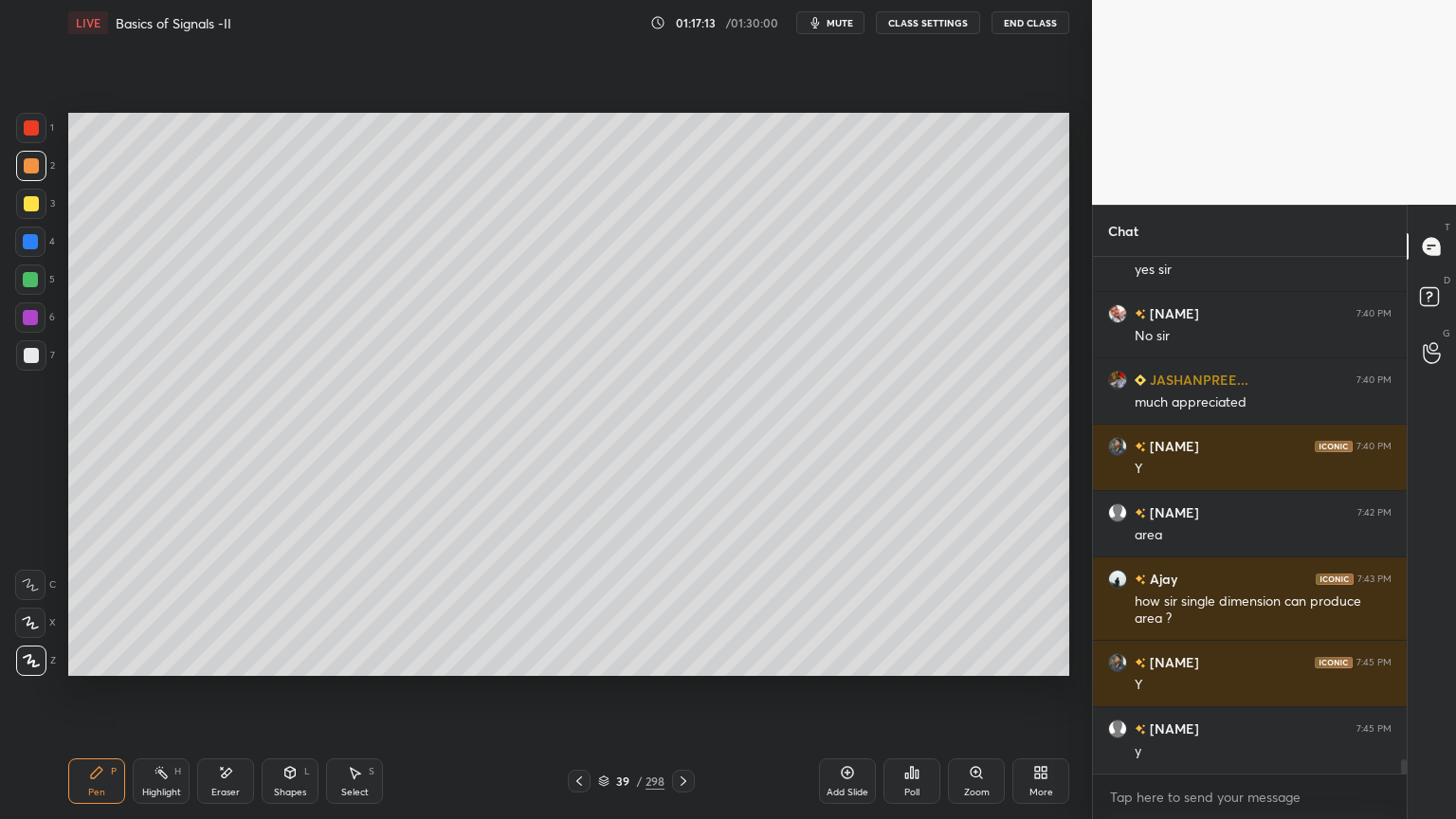 click at bounding box center [31, 204] 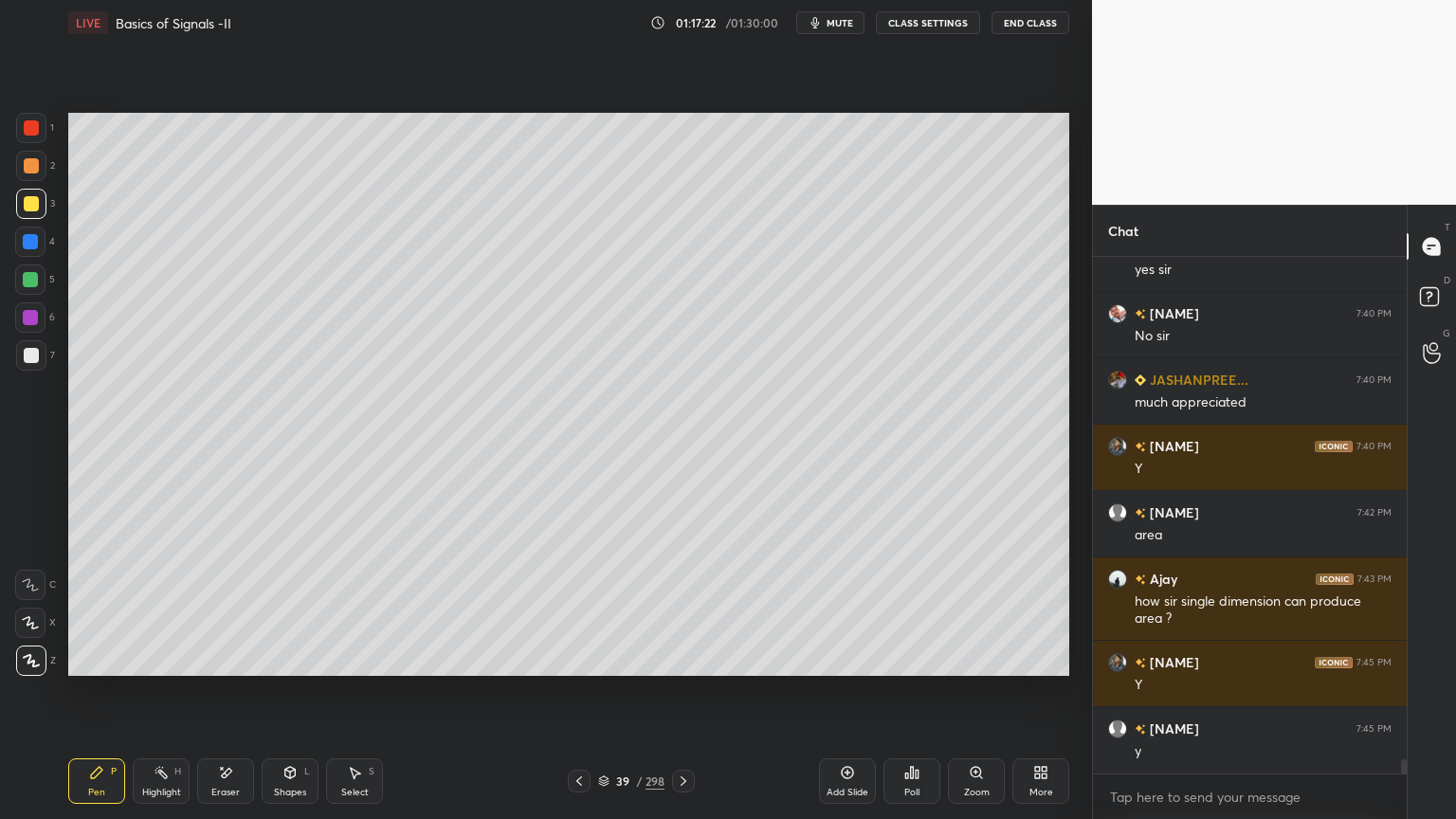 click at bounding box center (31, 166) 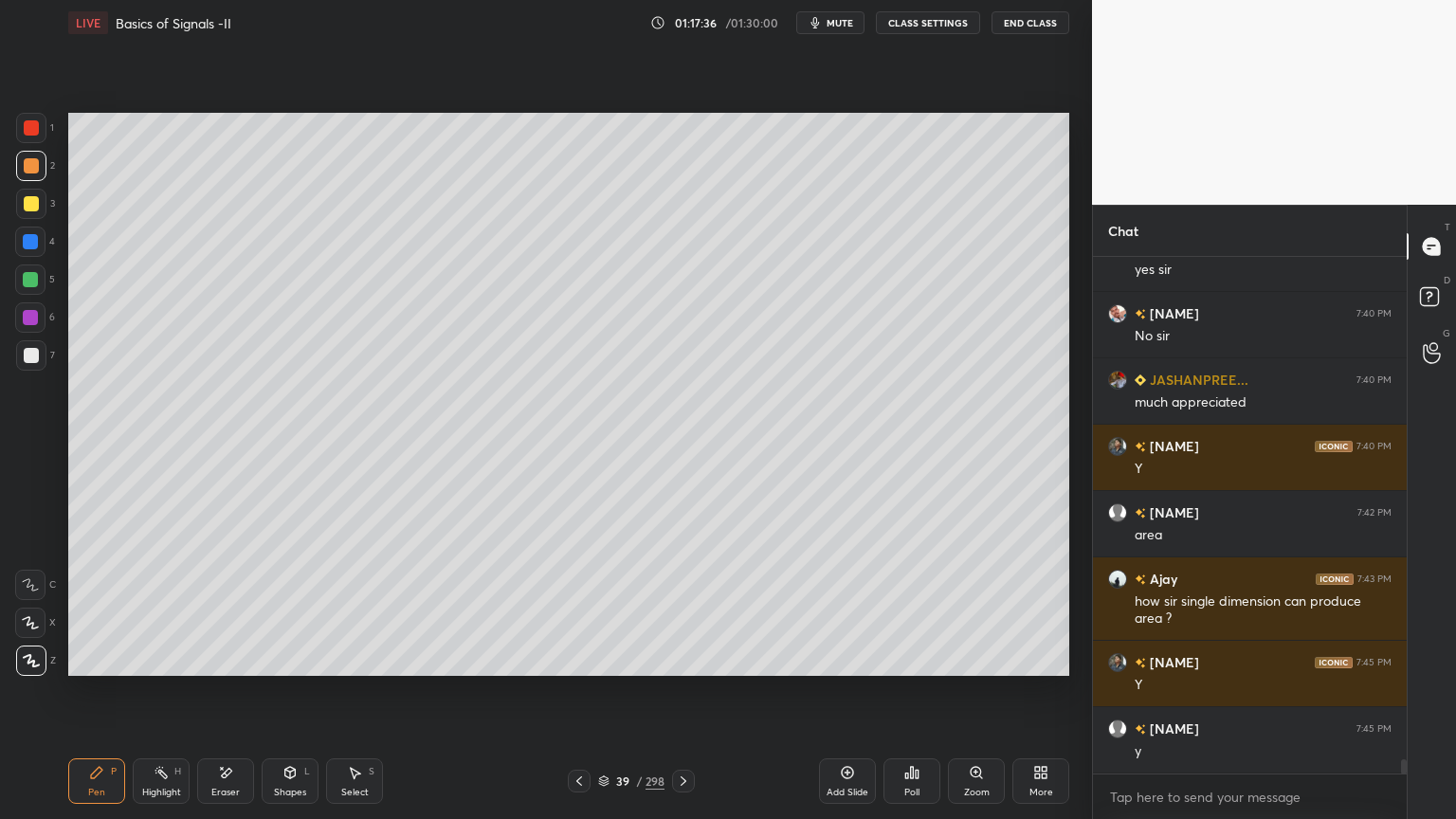 click at bounding box center [30, 280] 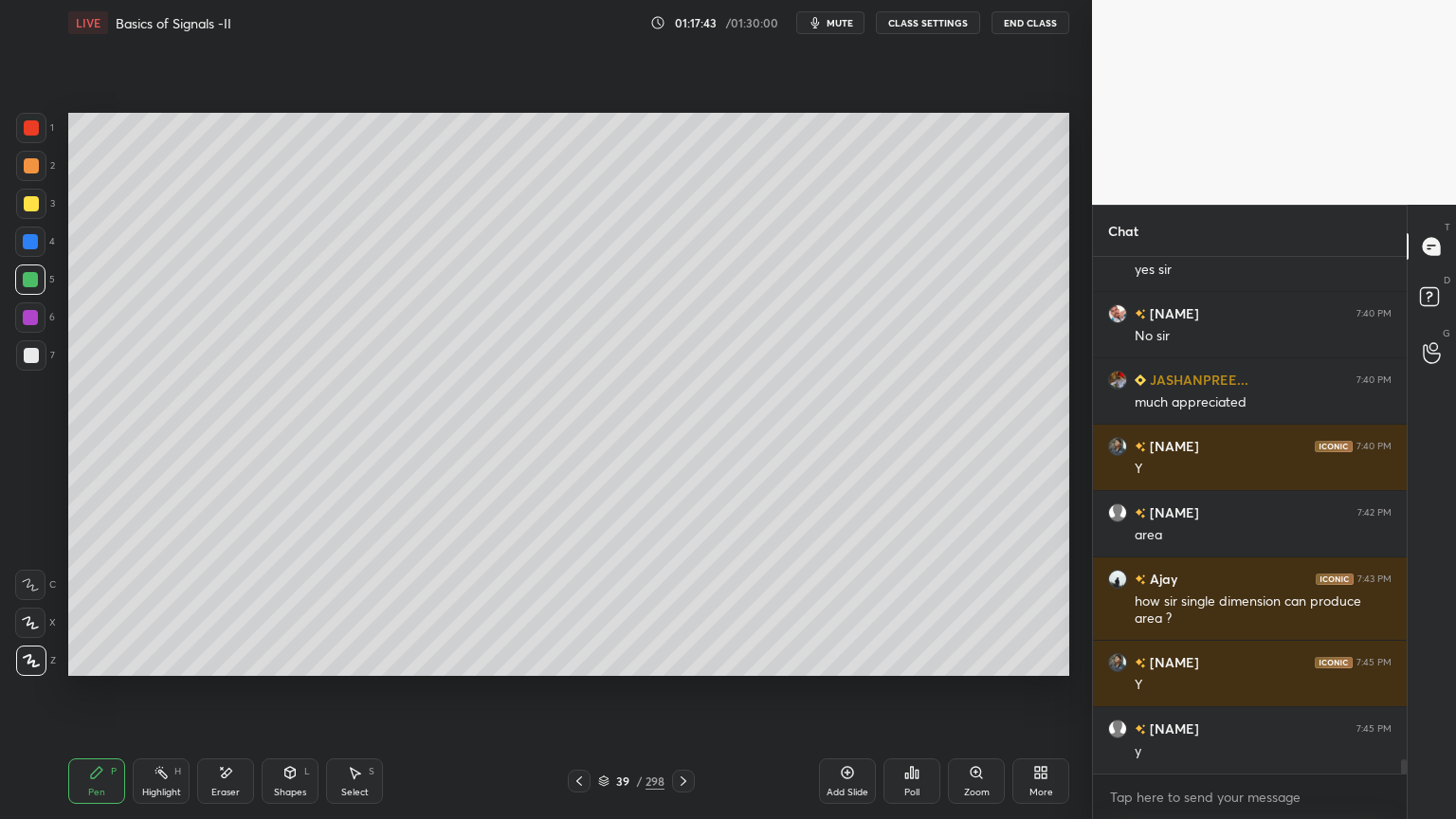 click 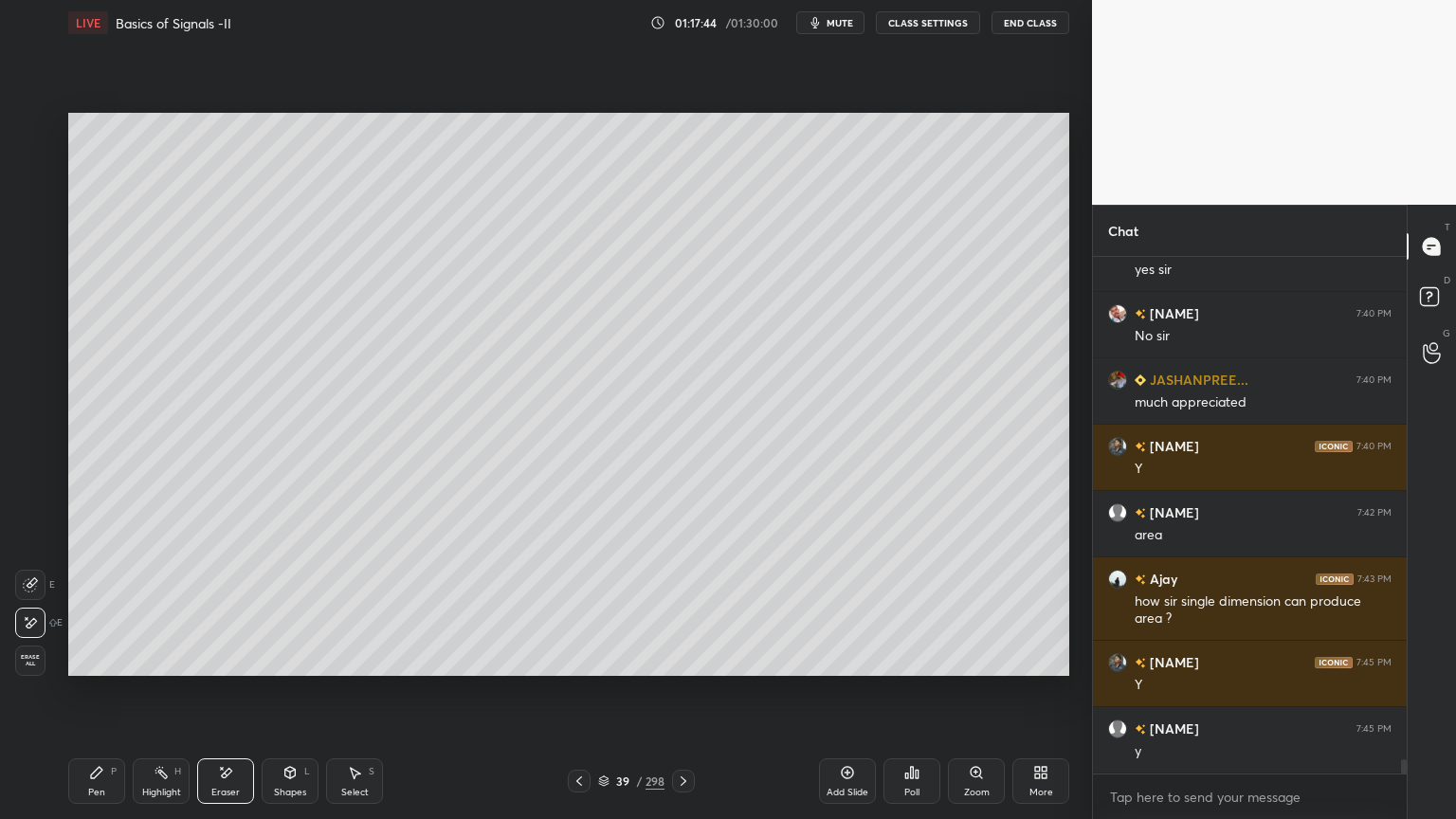 click 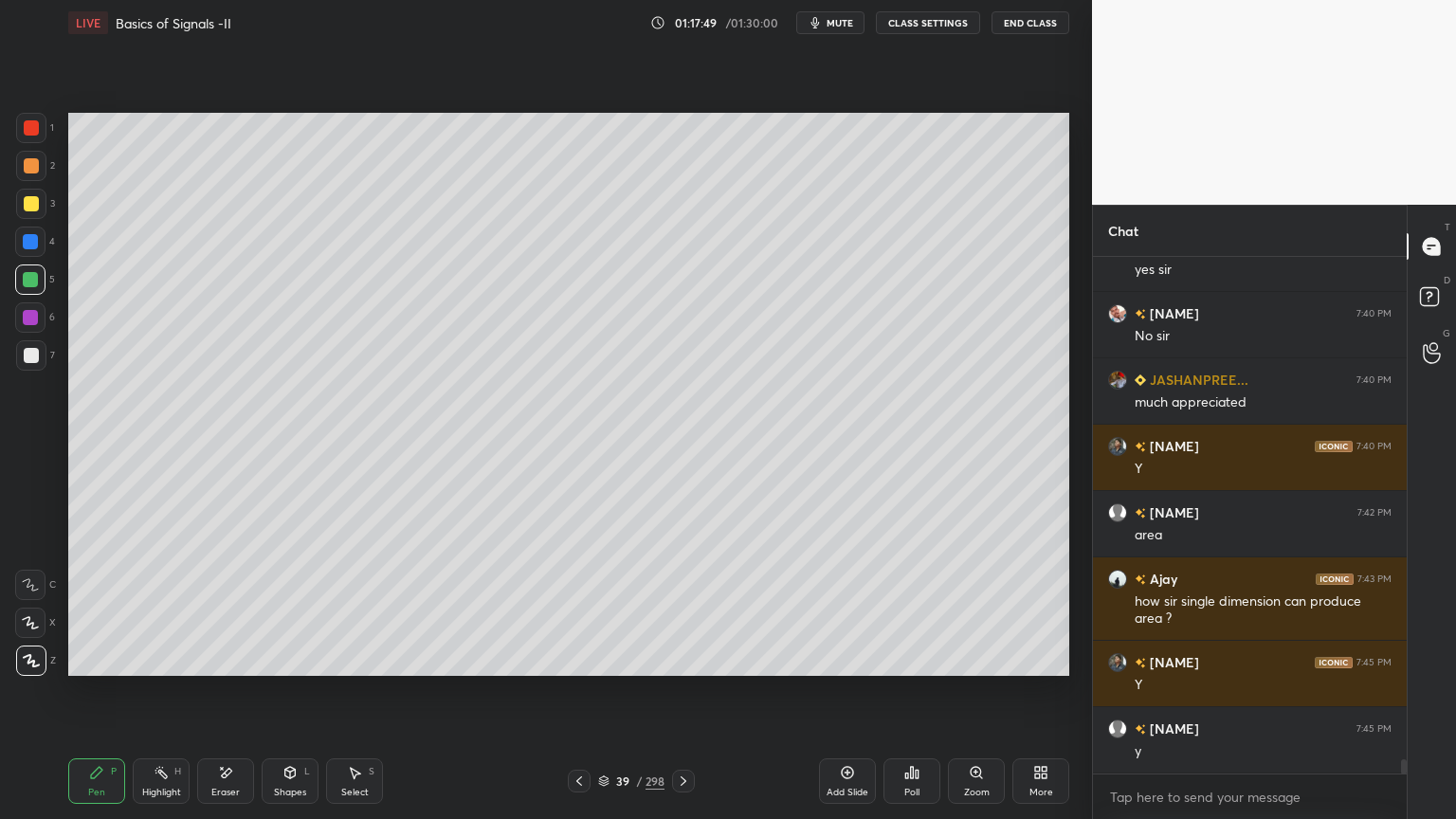 click 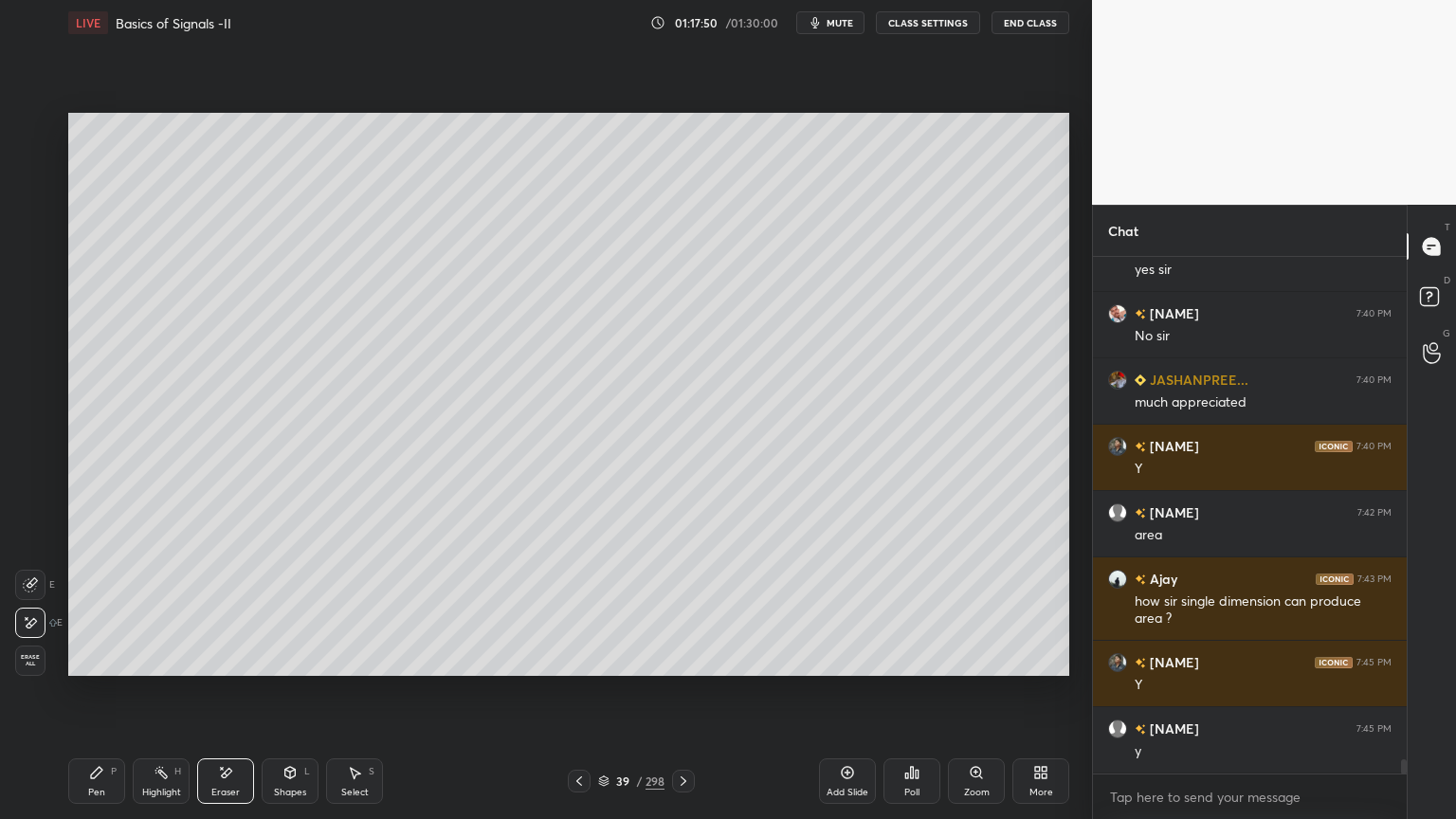 click on "Pen P" at bounding box center (97, 781) 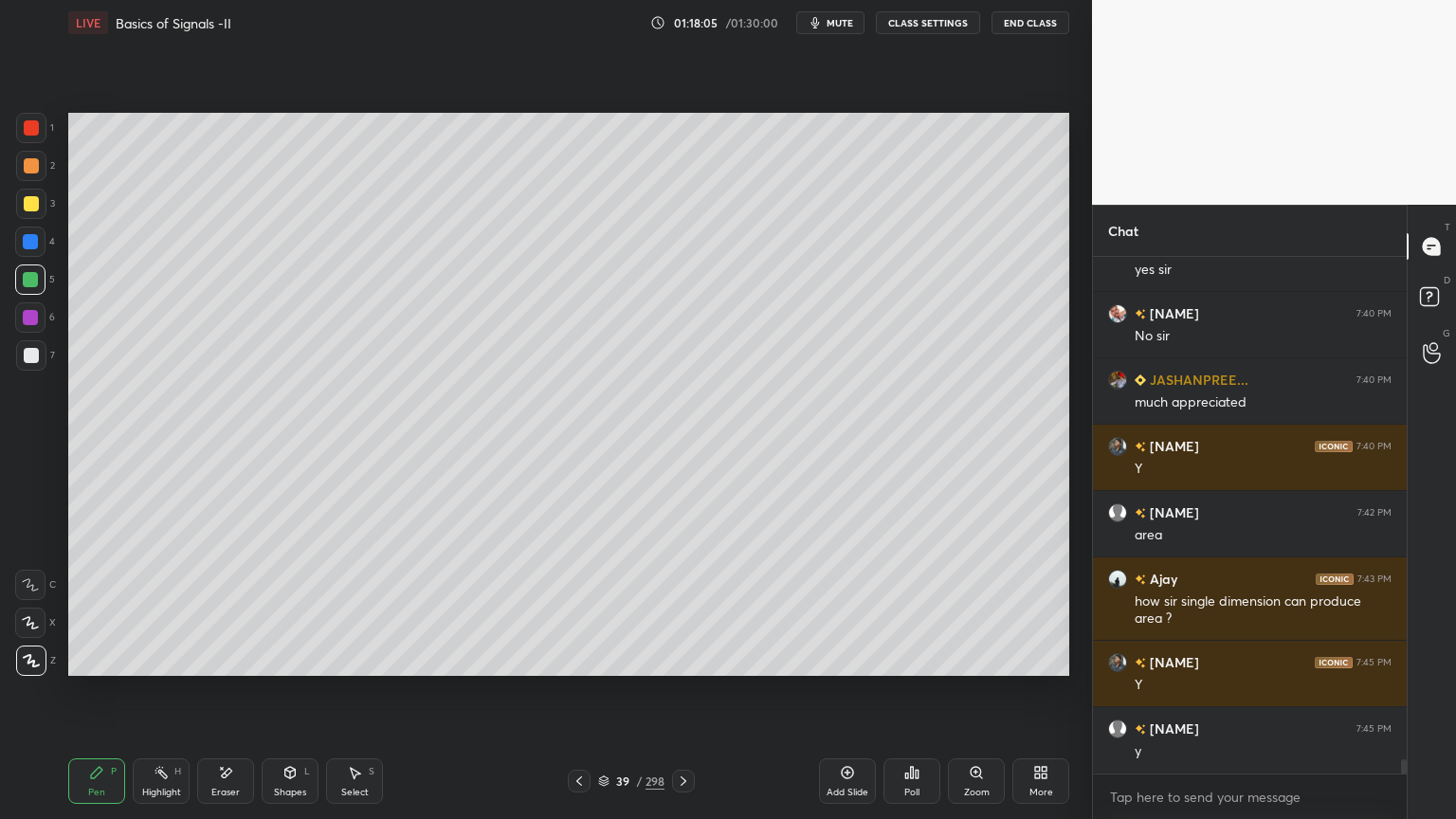 click on "Shapes" at bounding box center (290, 792) 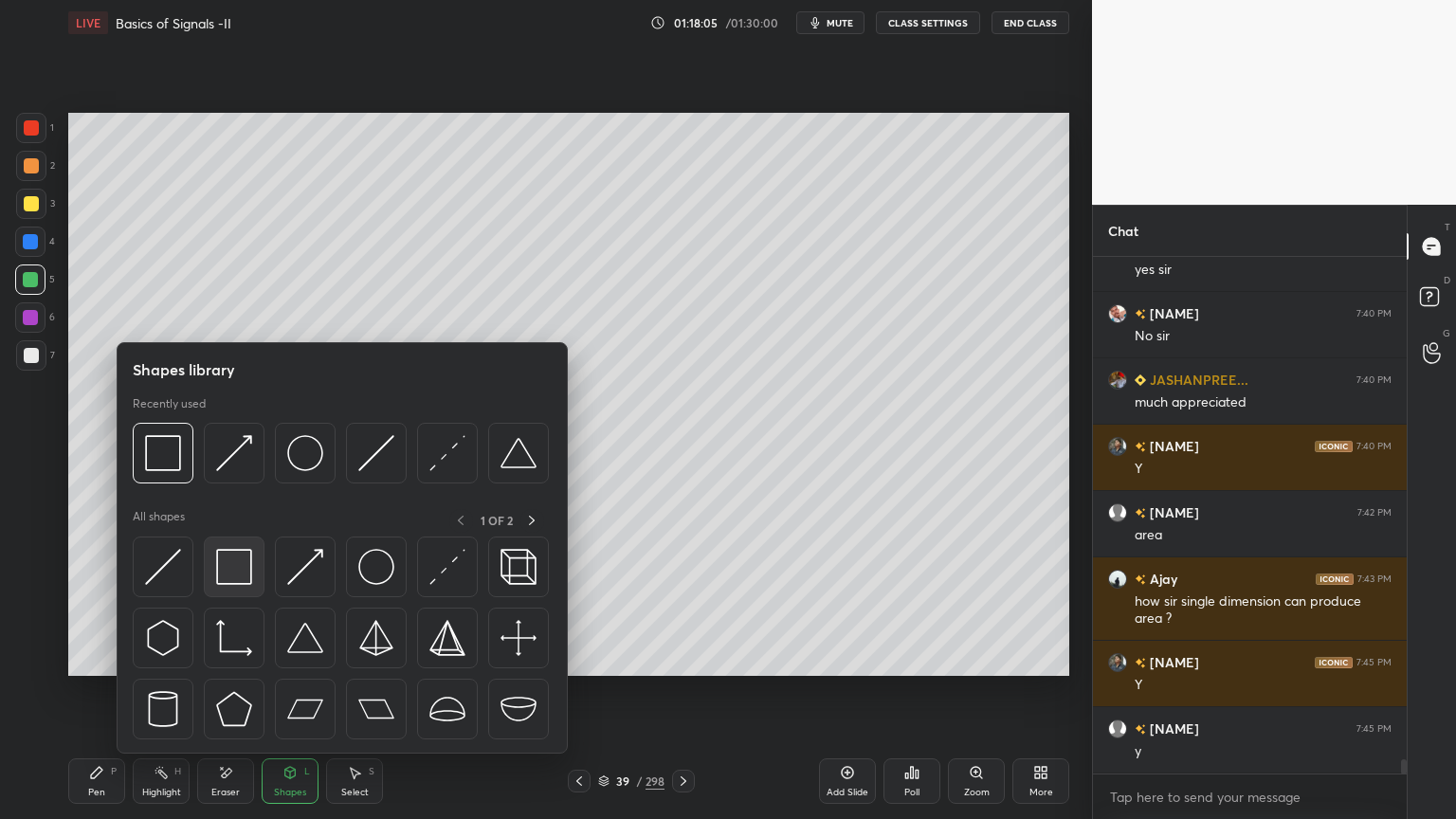 click at bounding box center [234, 567] 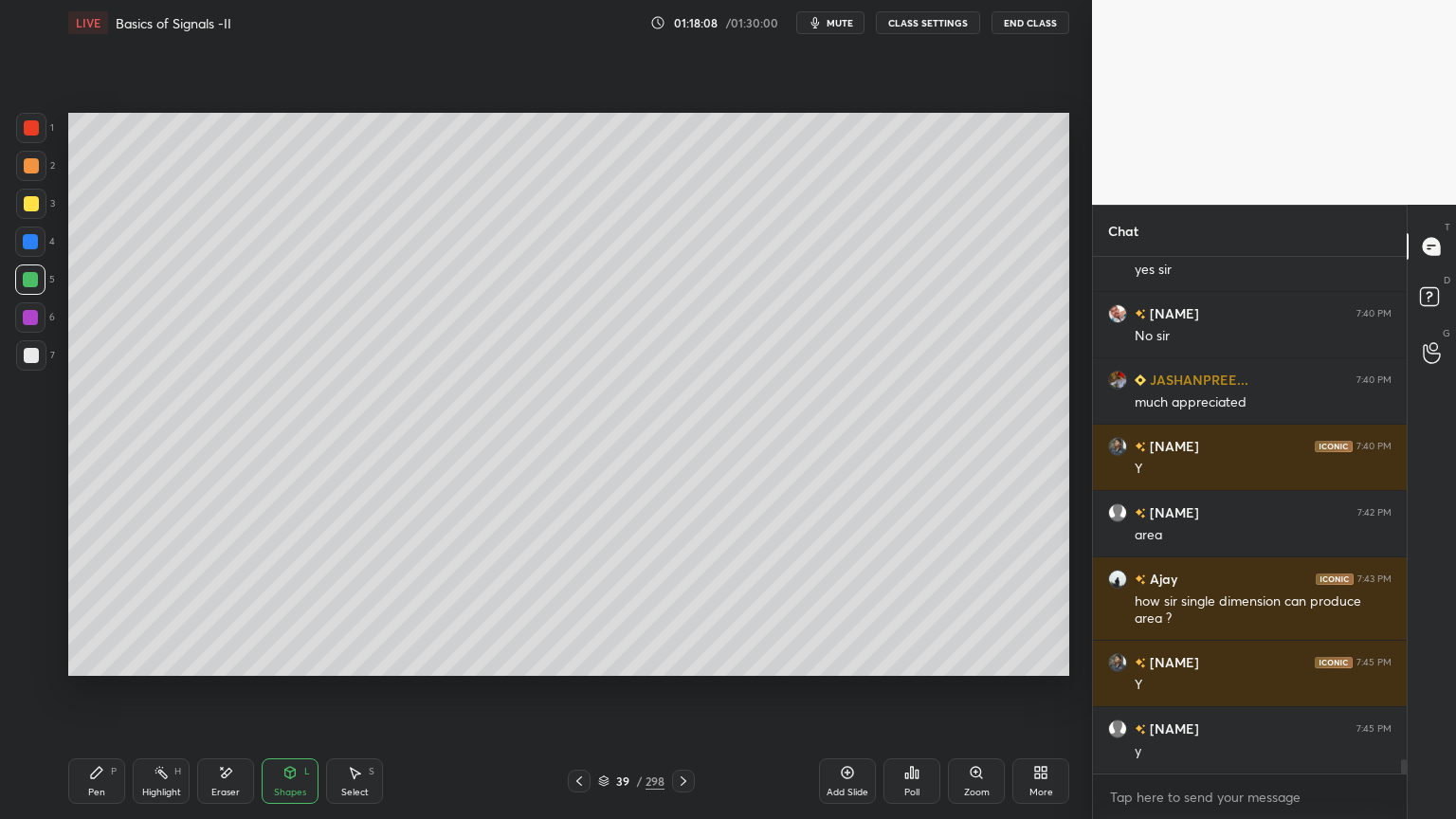 click 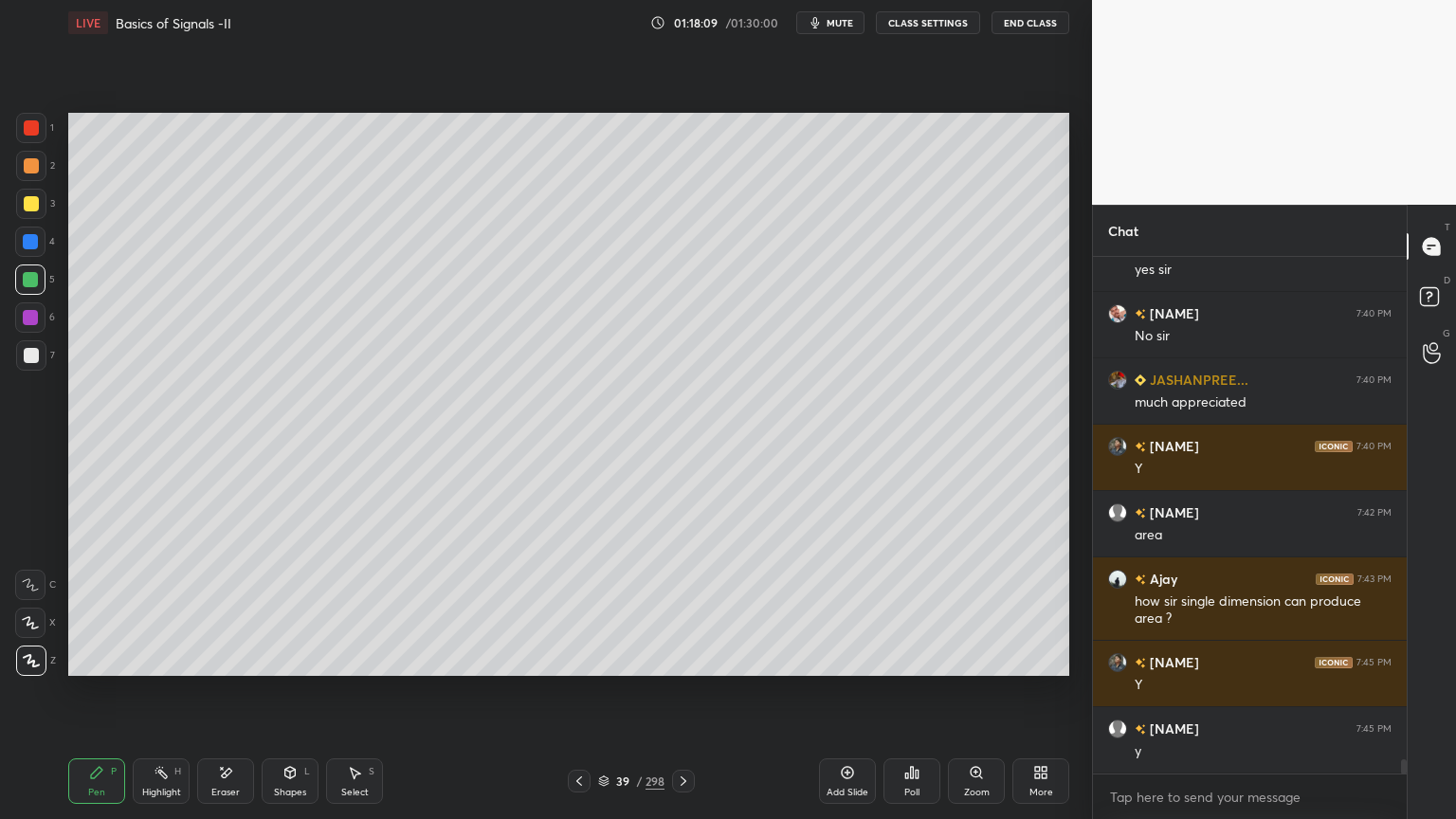 click at bounding box center (31, 204) 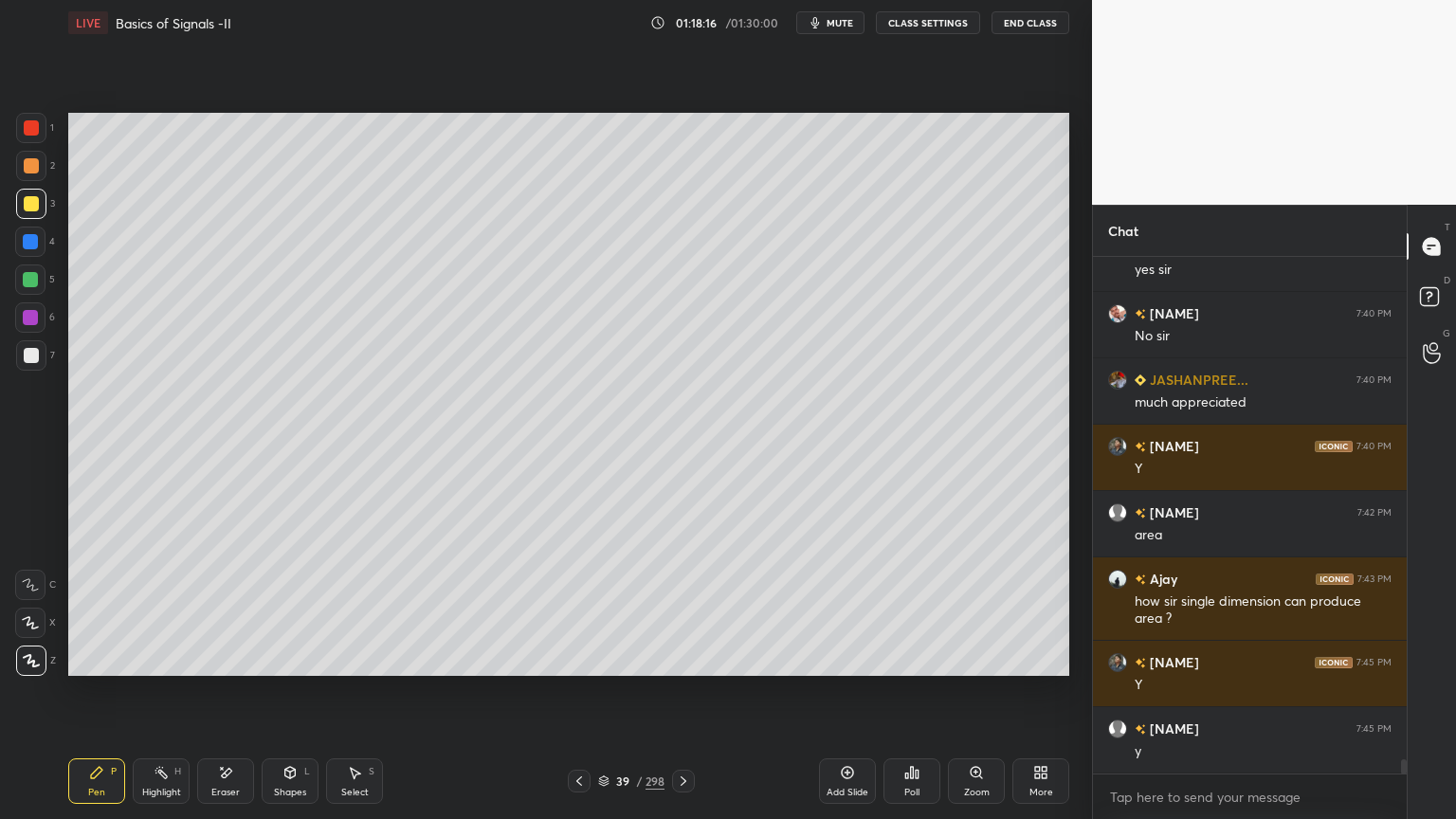 click on "Pen P Highlight H Eraser Shapes L Select S" at bounding box center [256, 781] 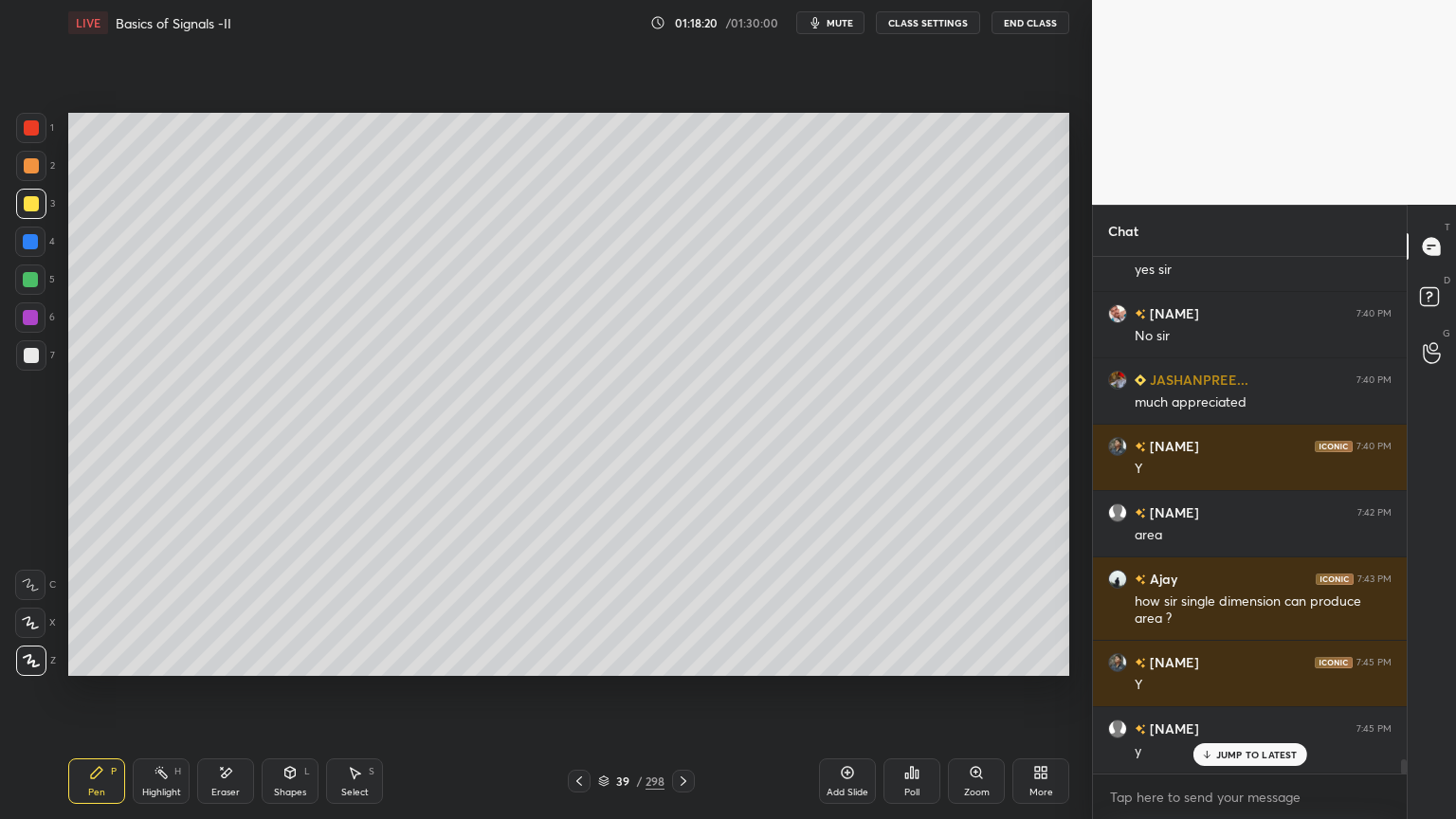 scroll, scrollTop: 18143, scrollLeft: 0, axis: vertical 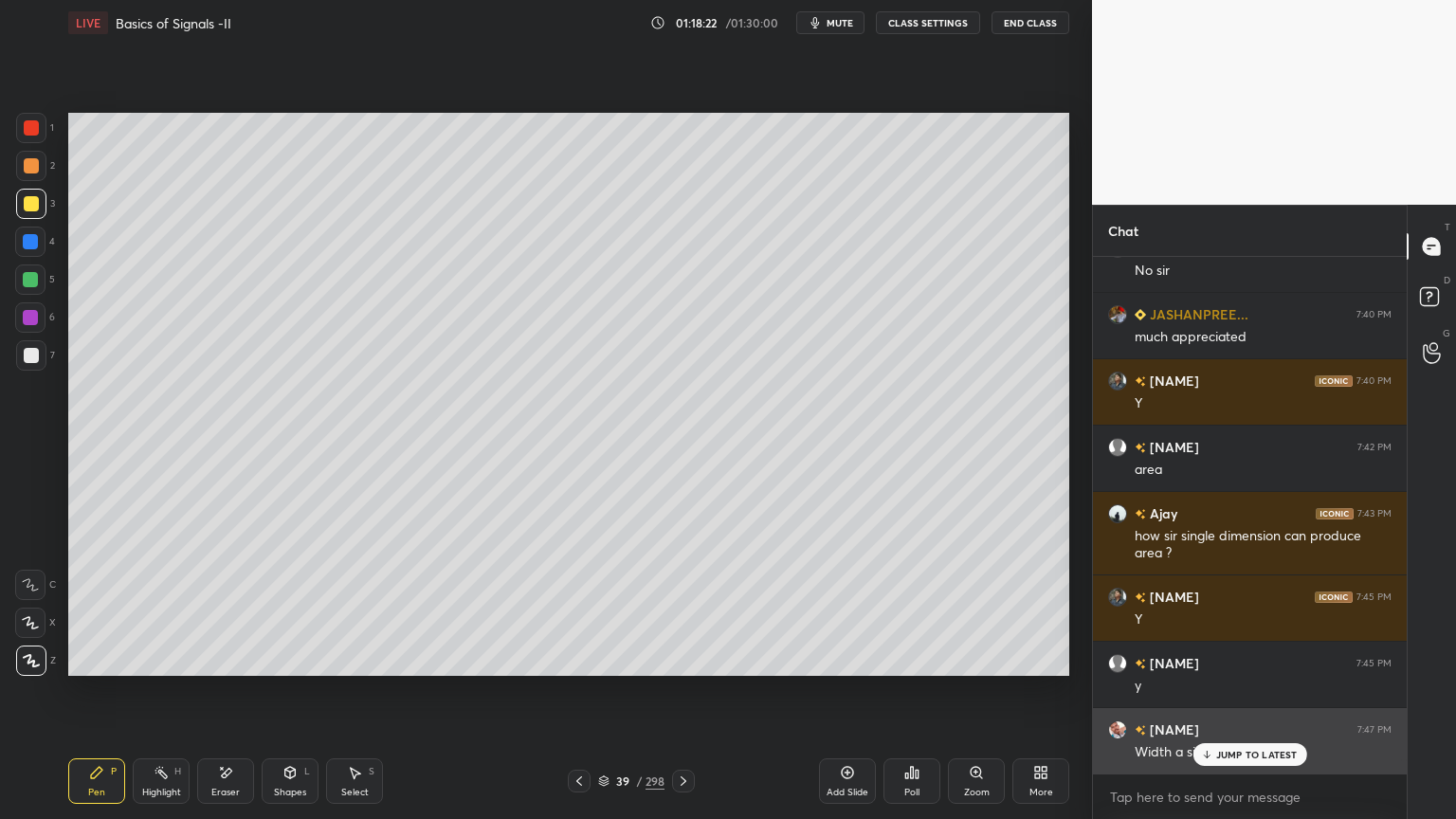 click on "JUMP TO LATEST" at bounding box center [1257, 755] 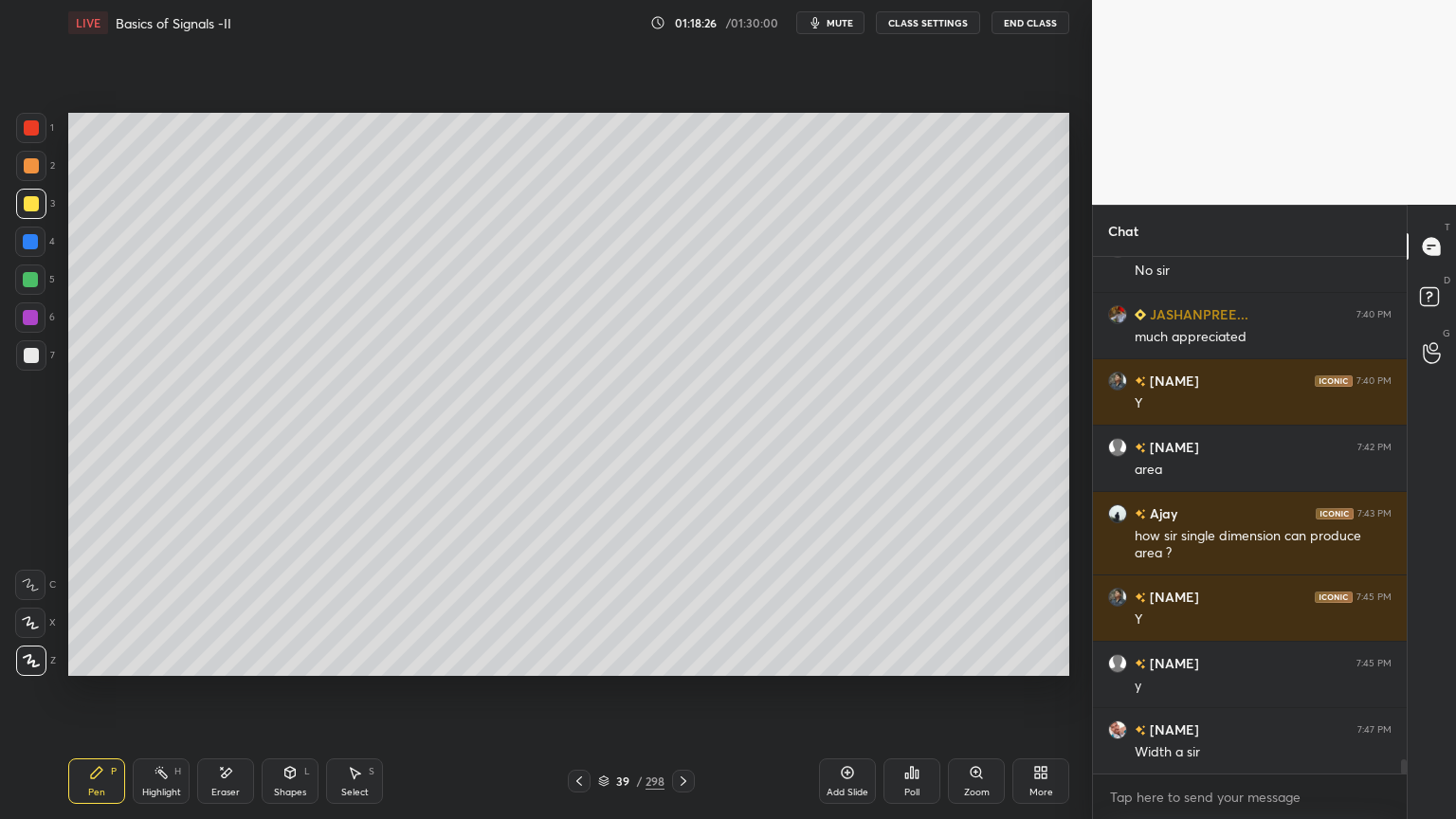click on "Highlight H" at bounding box center [161, 781] 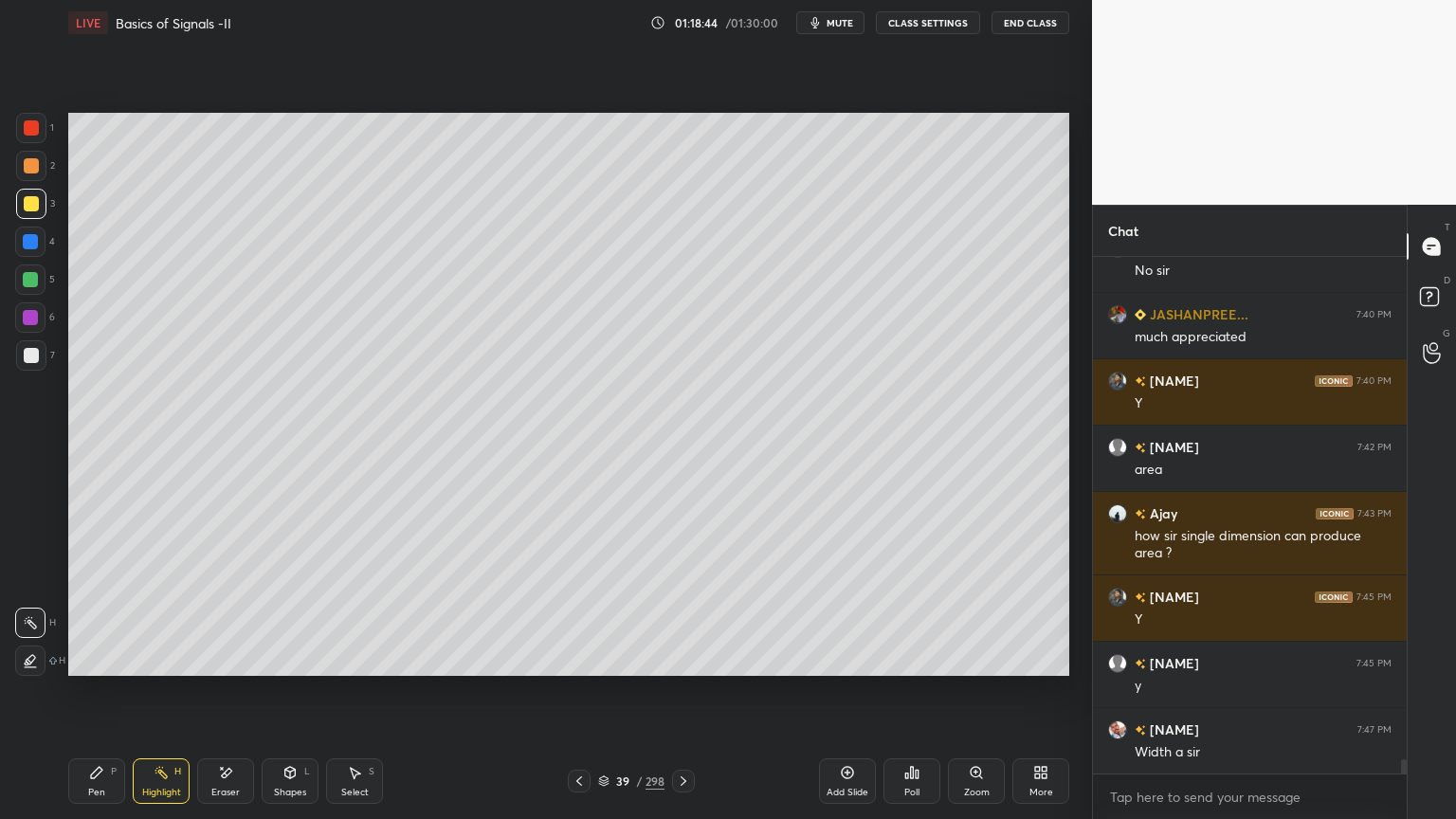 click on "Shapes" at bounding box center (290, 792) 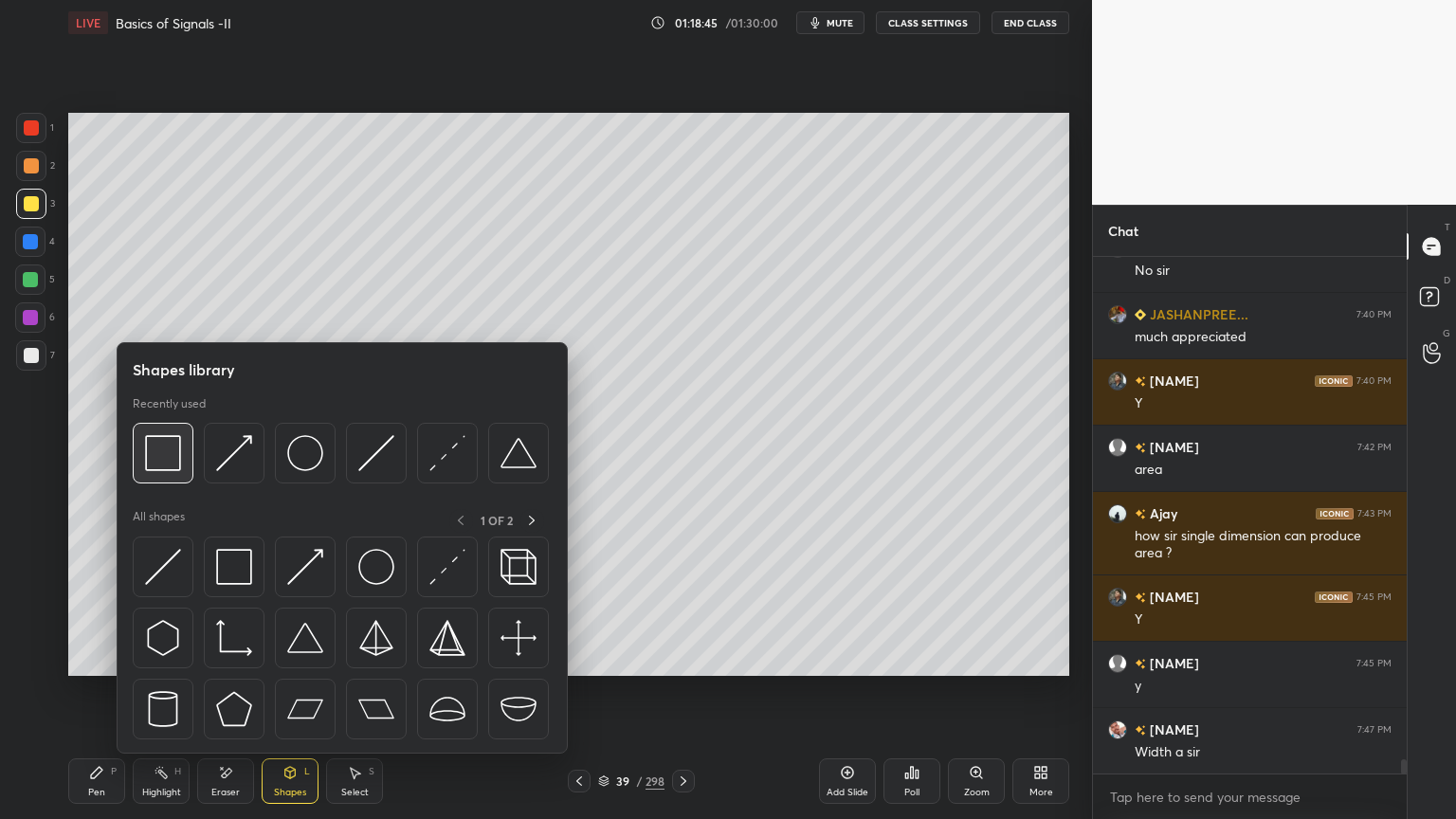 click at bounding box center (163, 453) 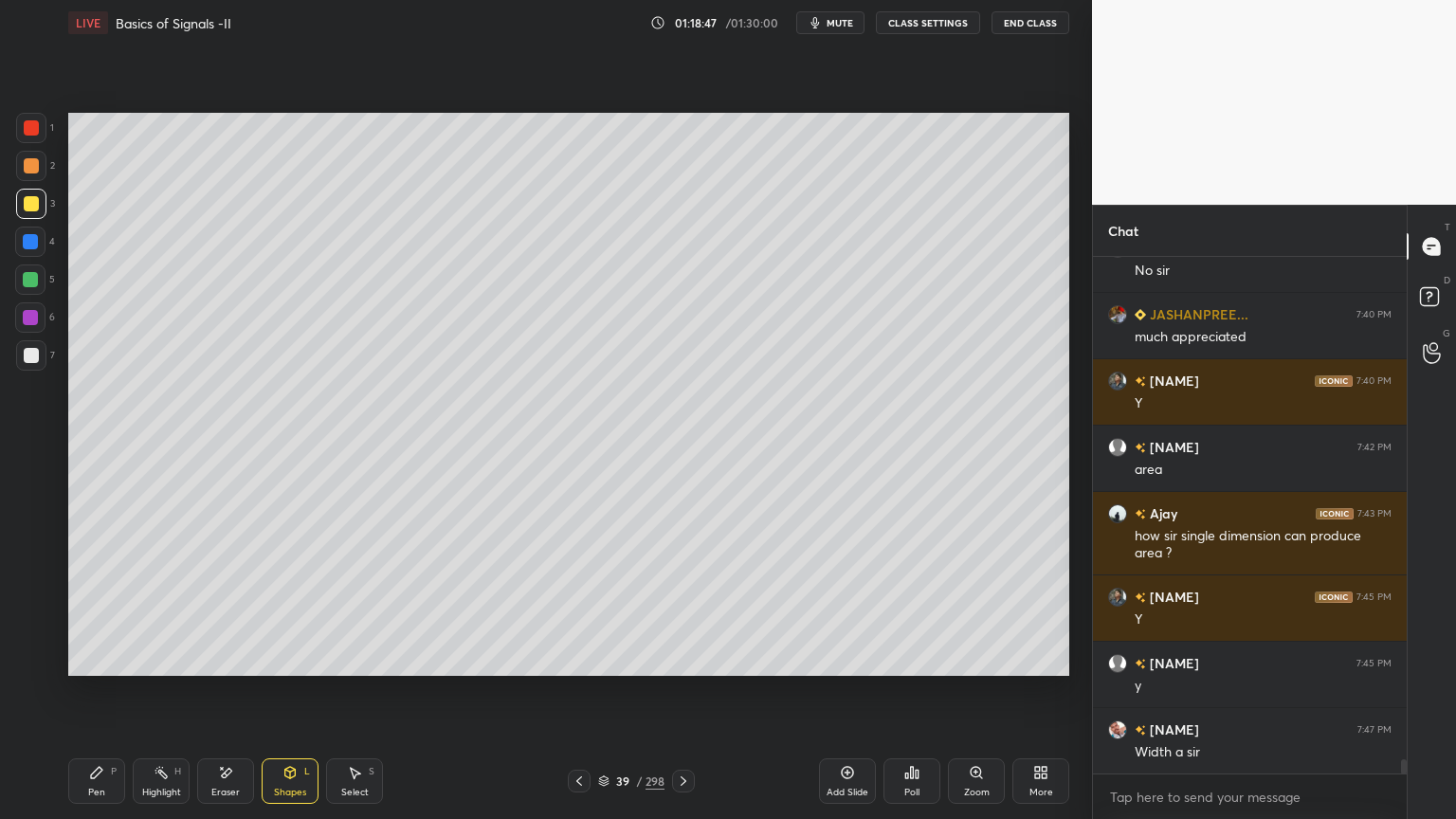 click on "Shapes" at bounding box center (290, 792) 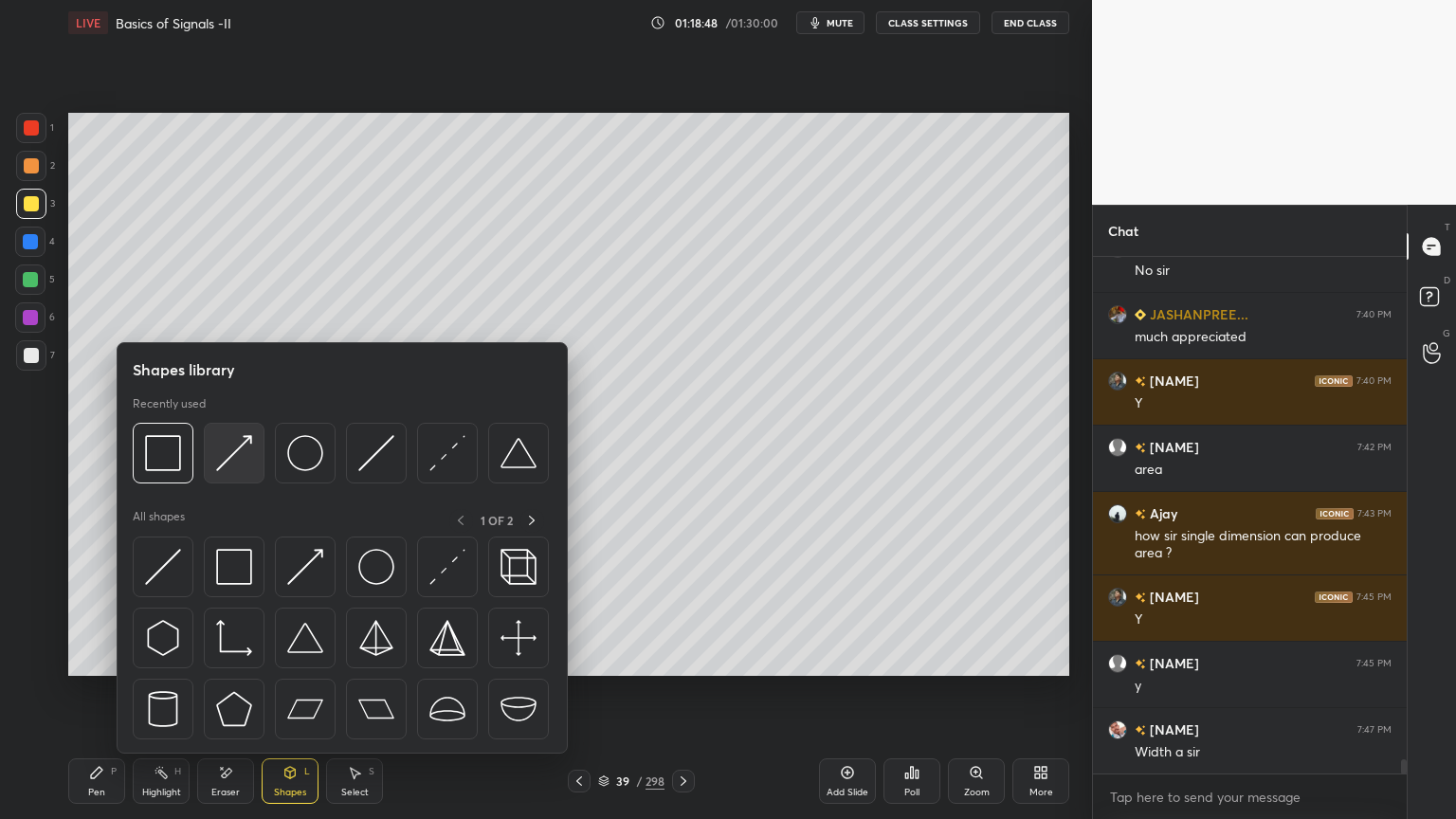 click at bounding box center (234, 453) 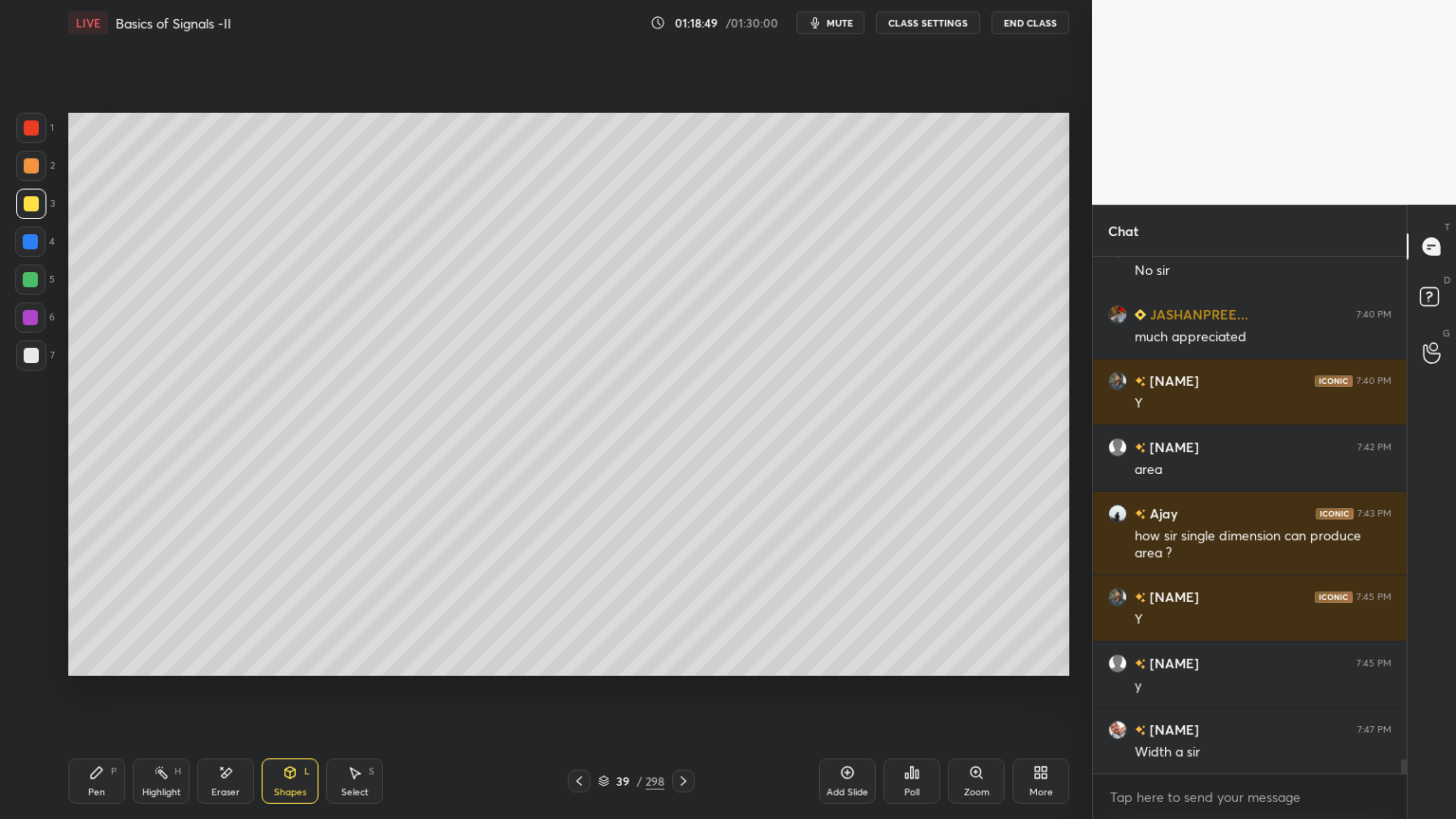 click at bounding box center [31, 166] 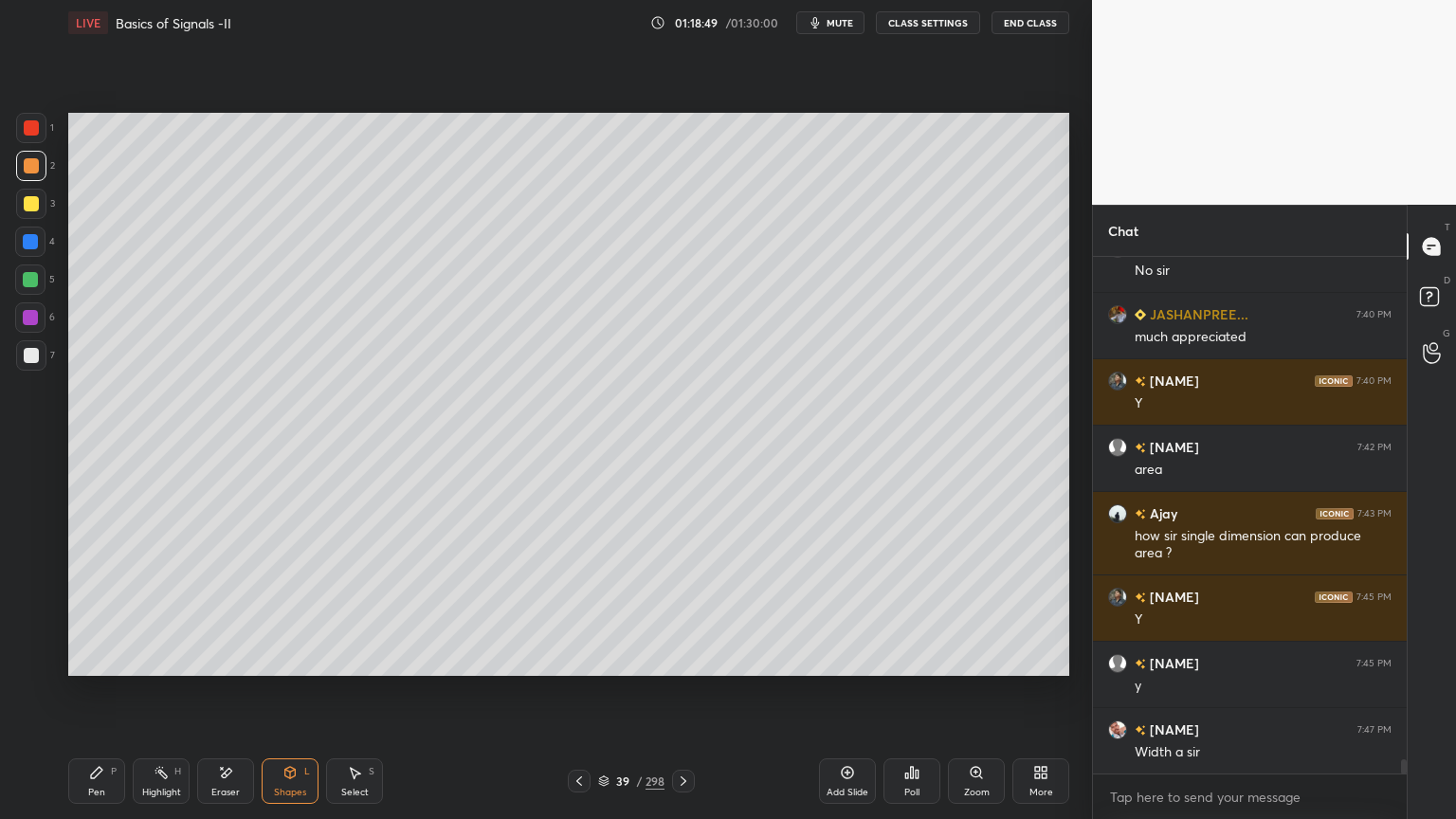 click on "Shapes" at bounding box center [290, 792] 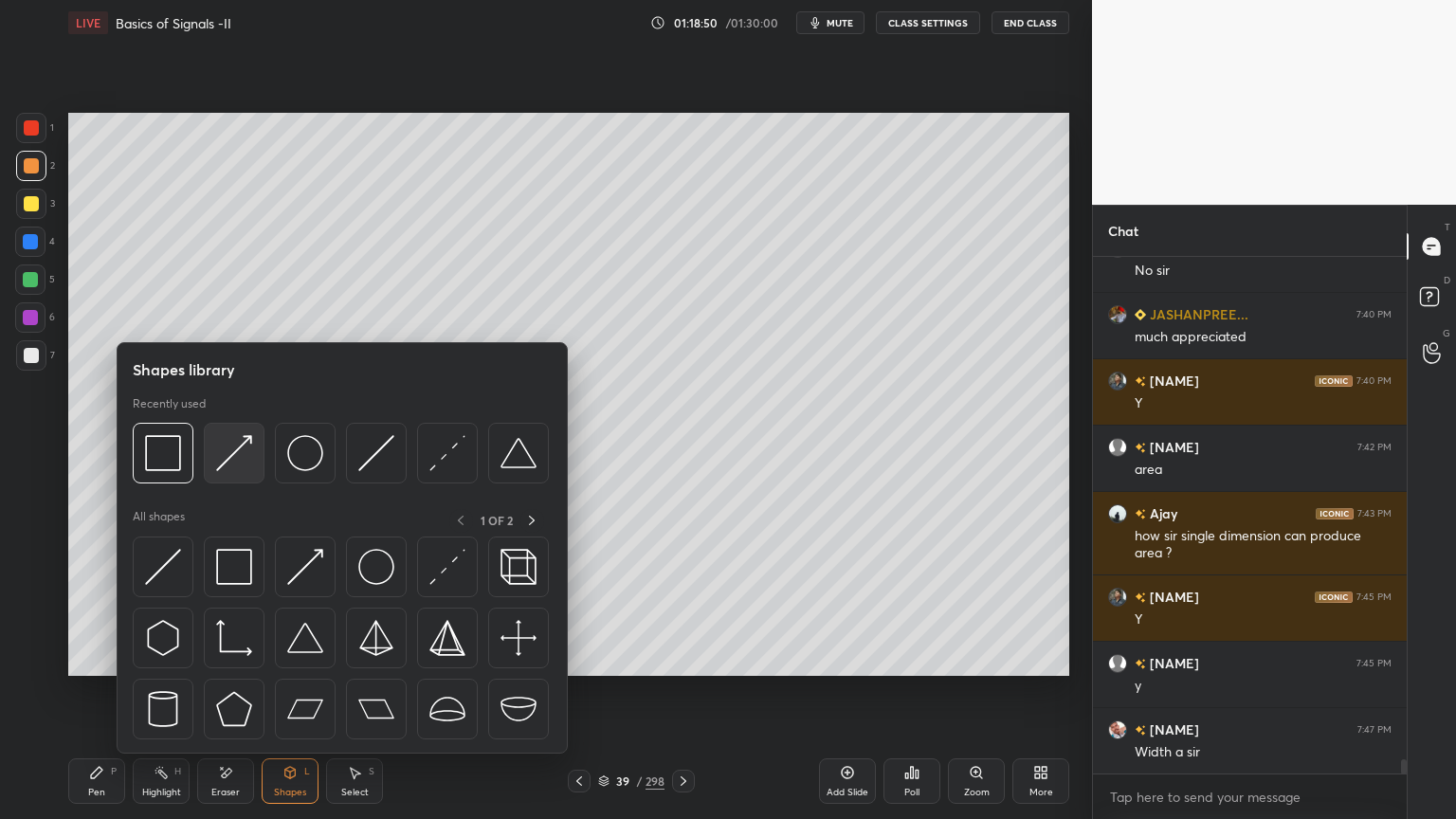 click at bounding box center (234, 453) 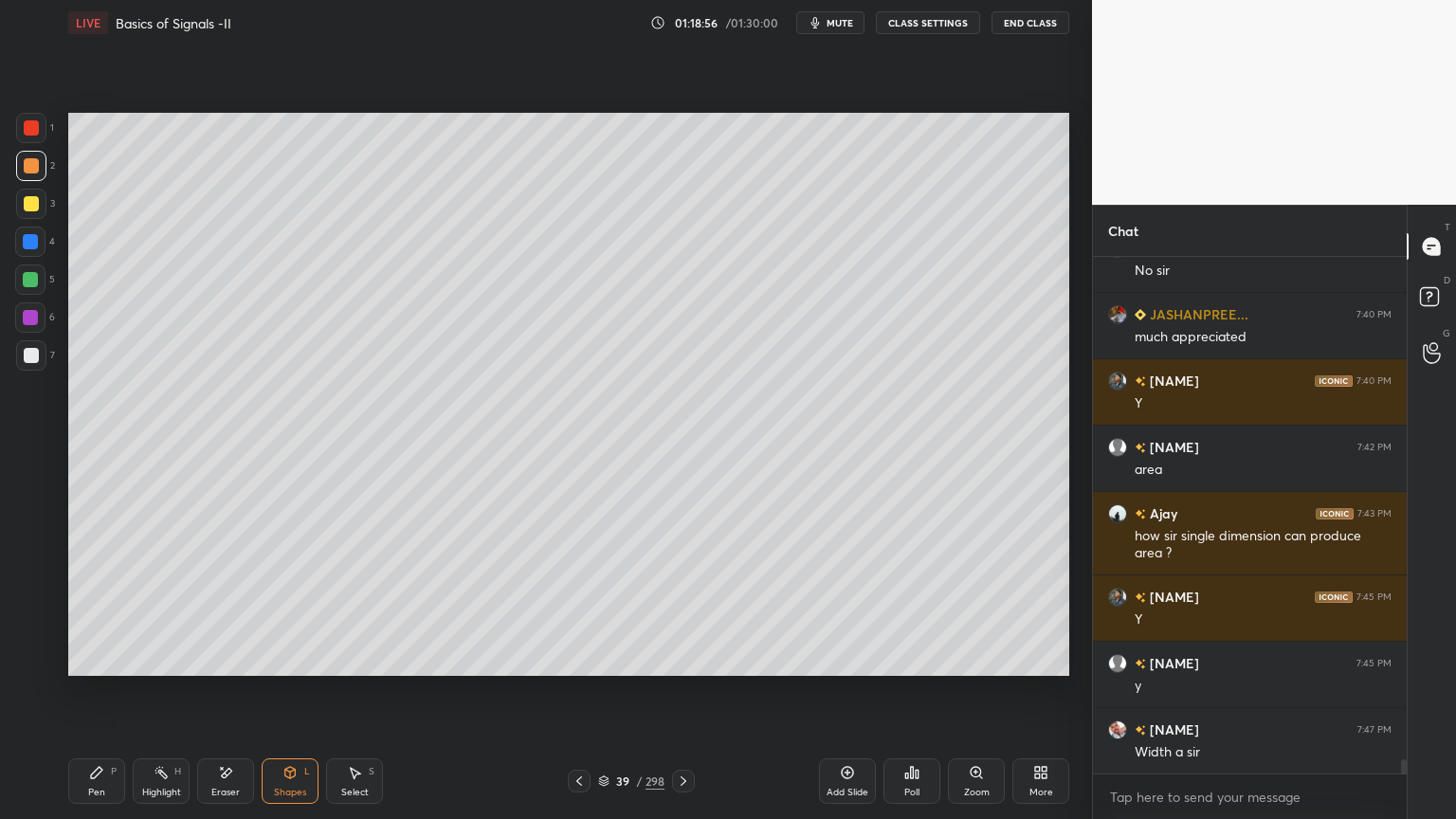 click on "Shapes L" at bounding box center (290, 781) 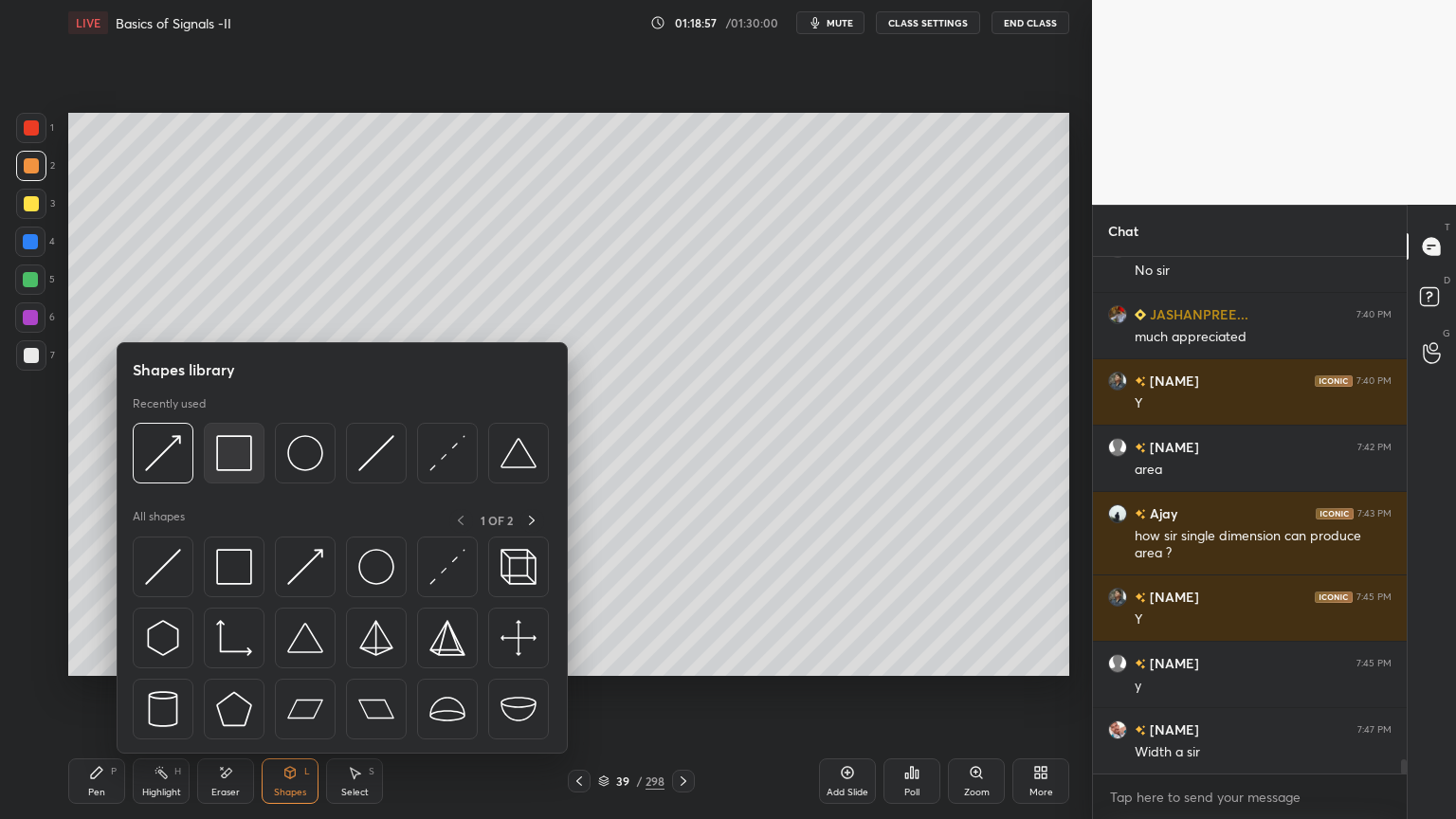 click at bounding box center (234, 453) 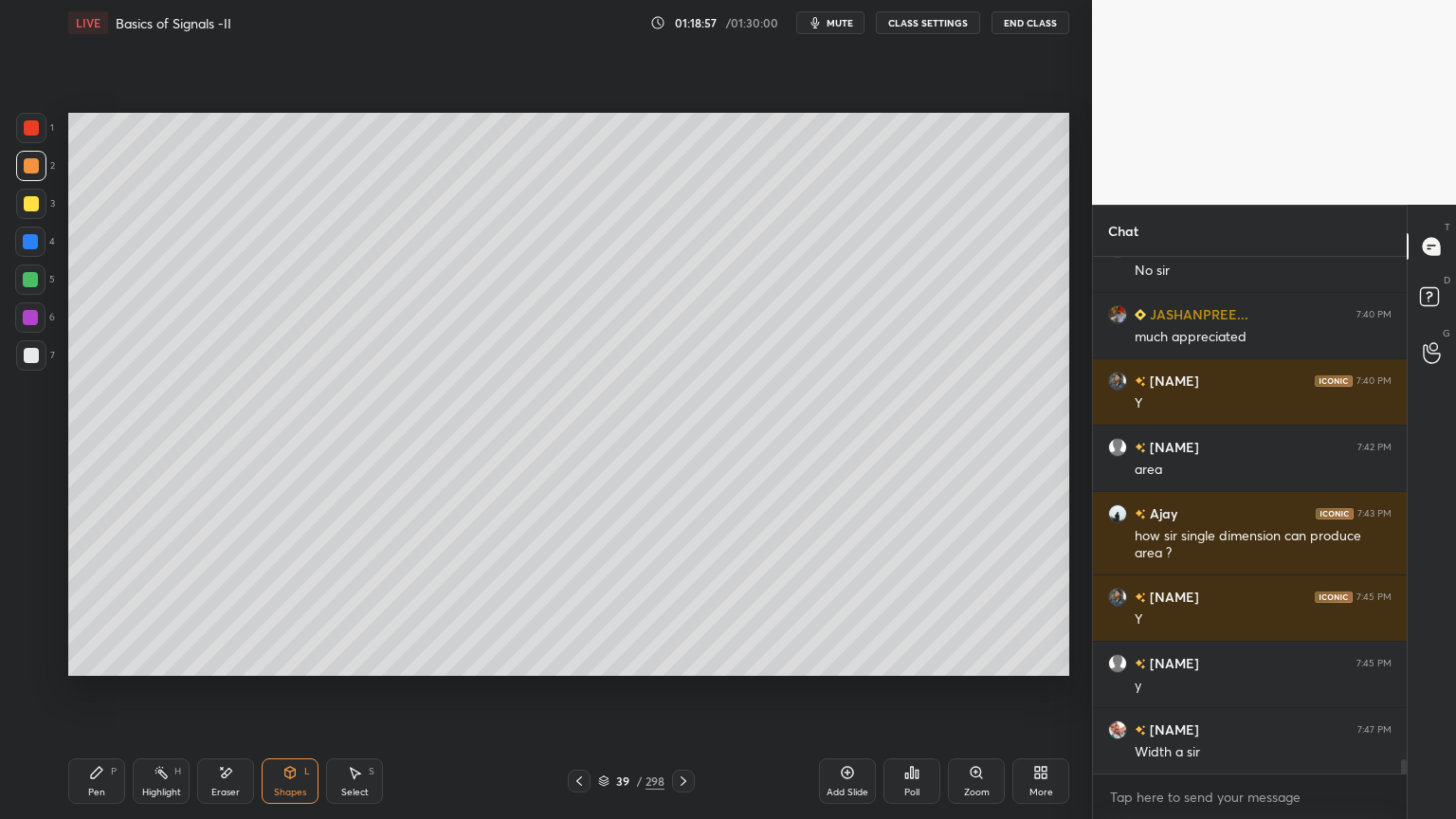 click at bounding box center [31, 355] 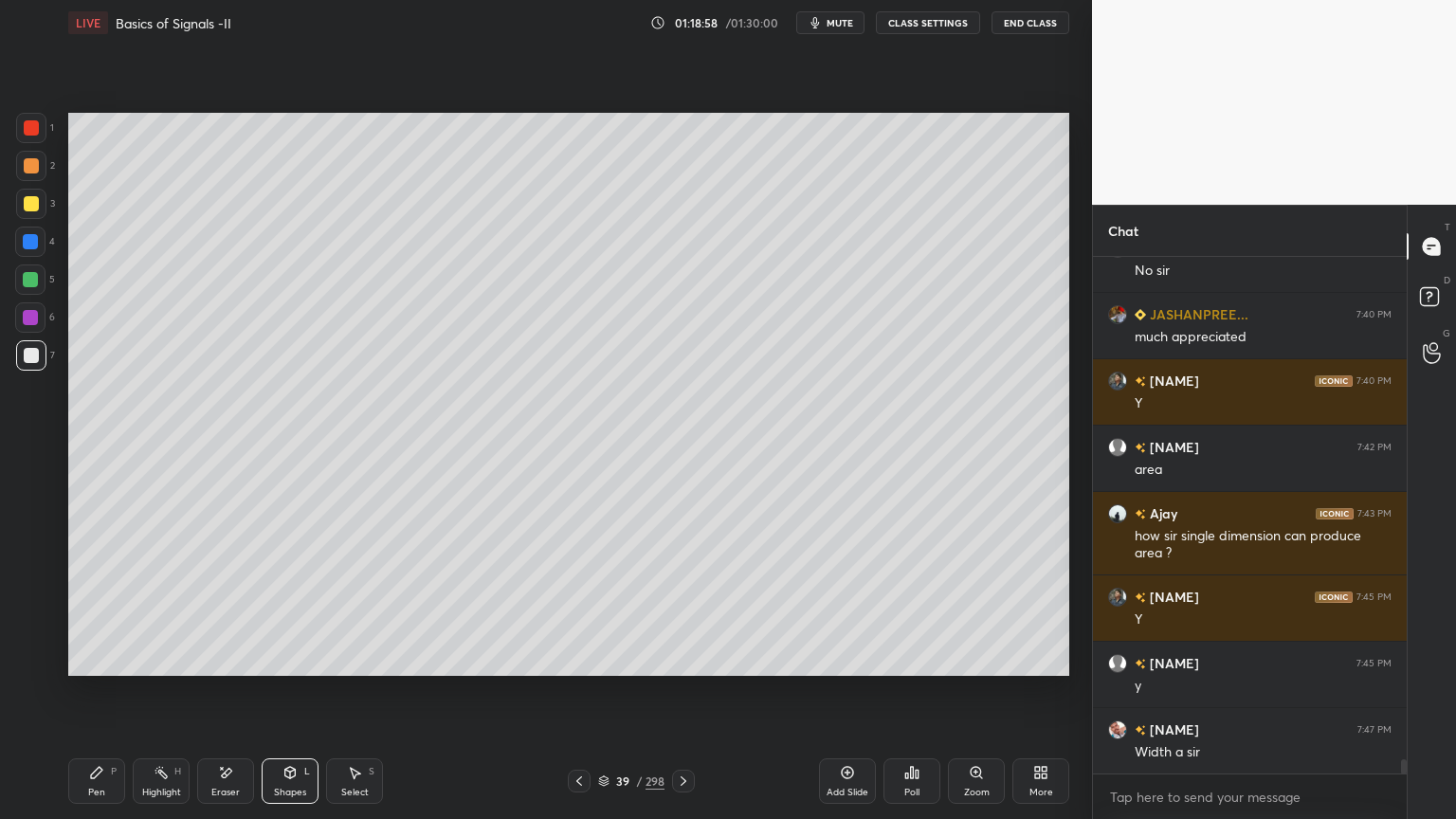 click on "Shapes L" at bounding box center (290, 781) 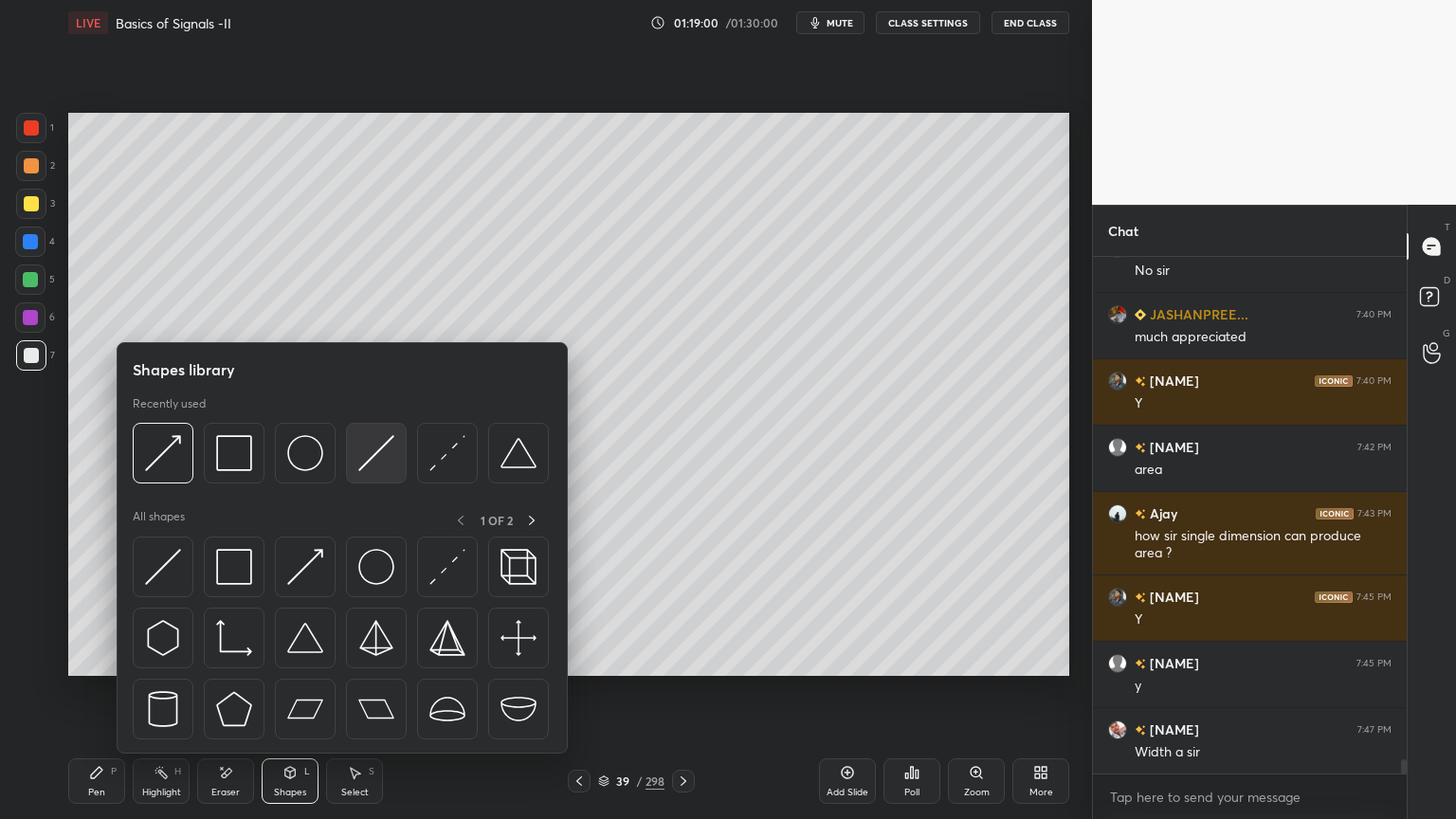 click at bounding box center [376, 453] 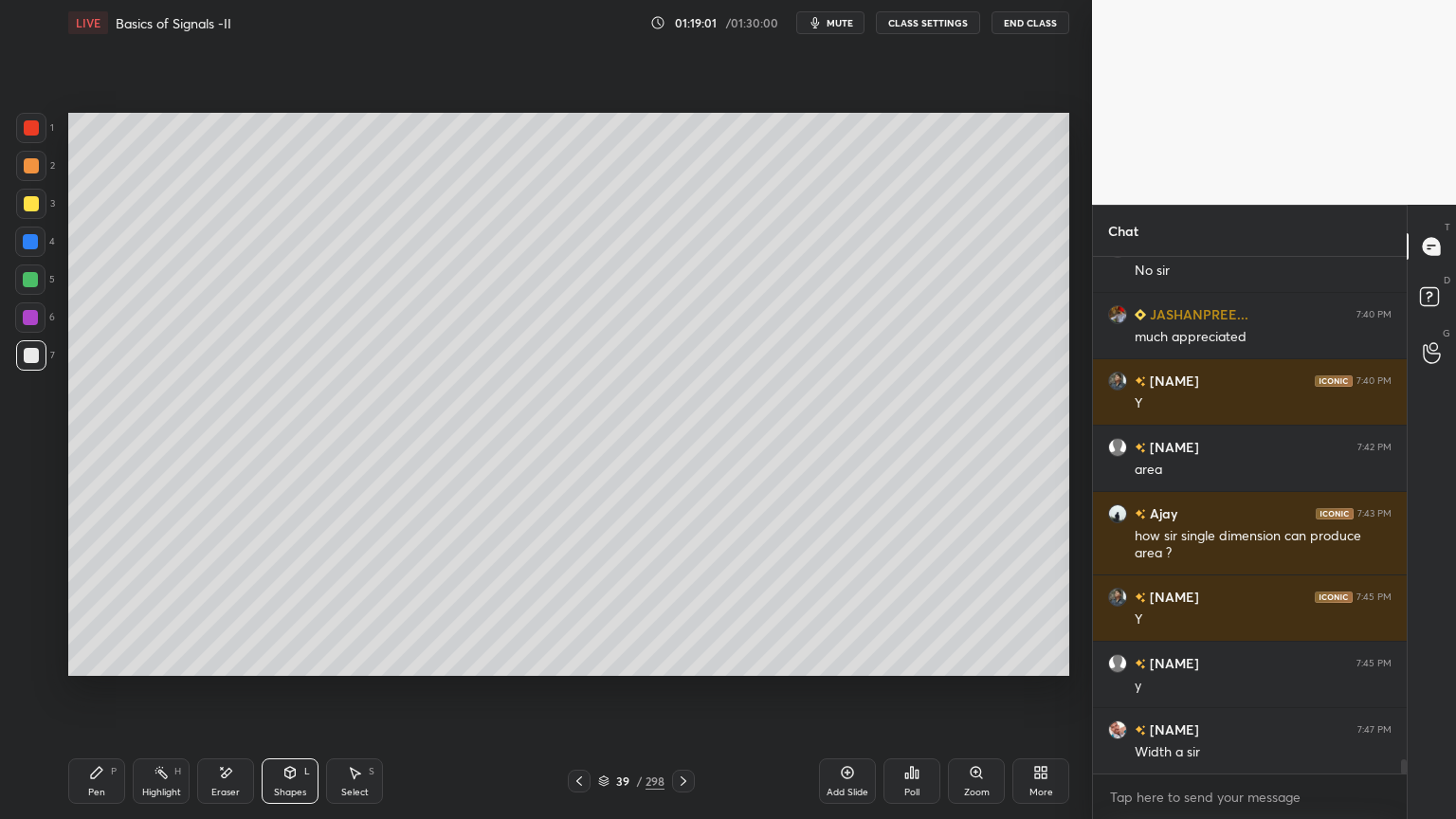 click at bounding box center (31, 204) 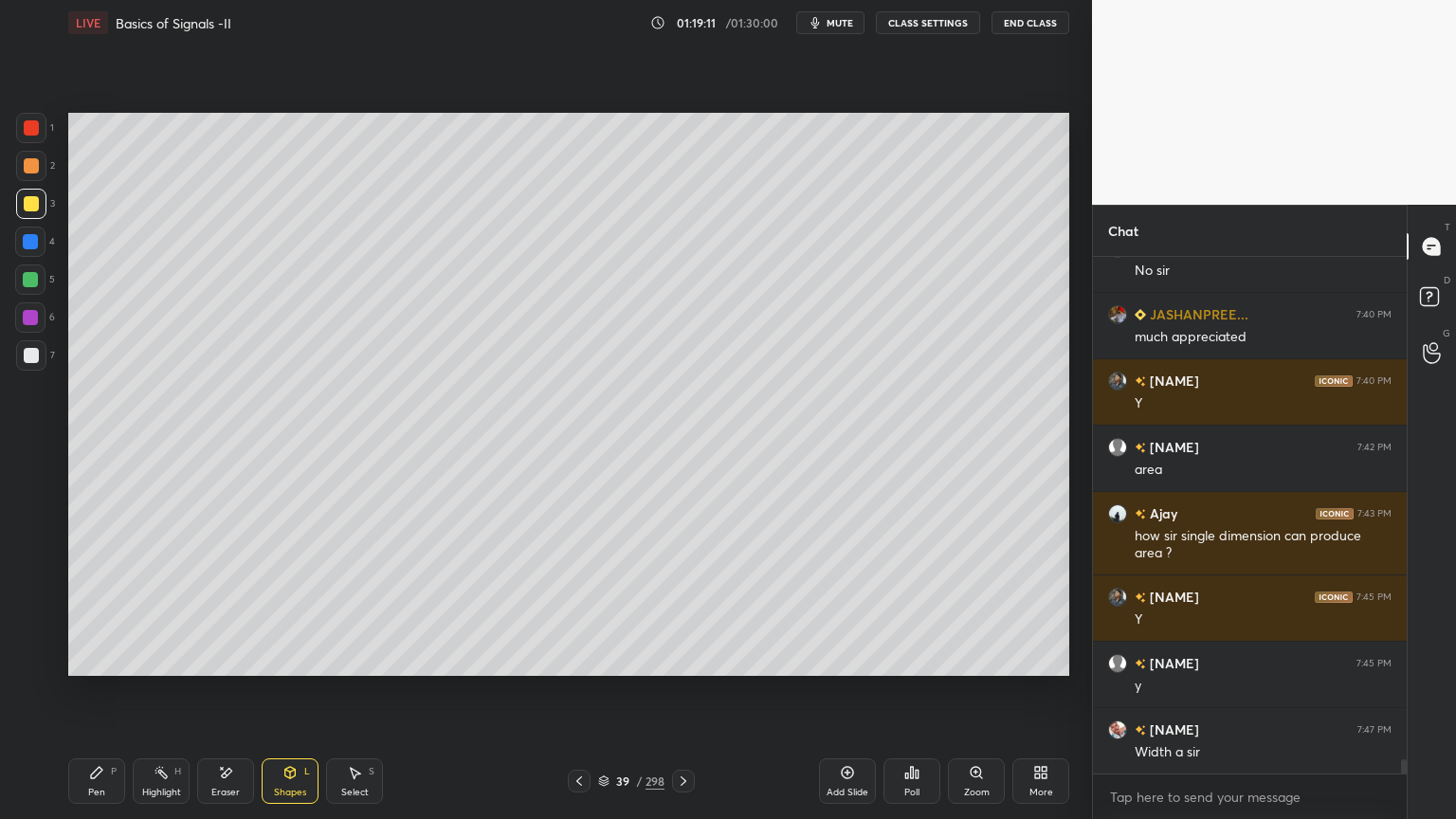 click on "Highlight" at bounding box center (161, 792) 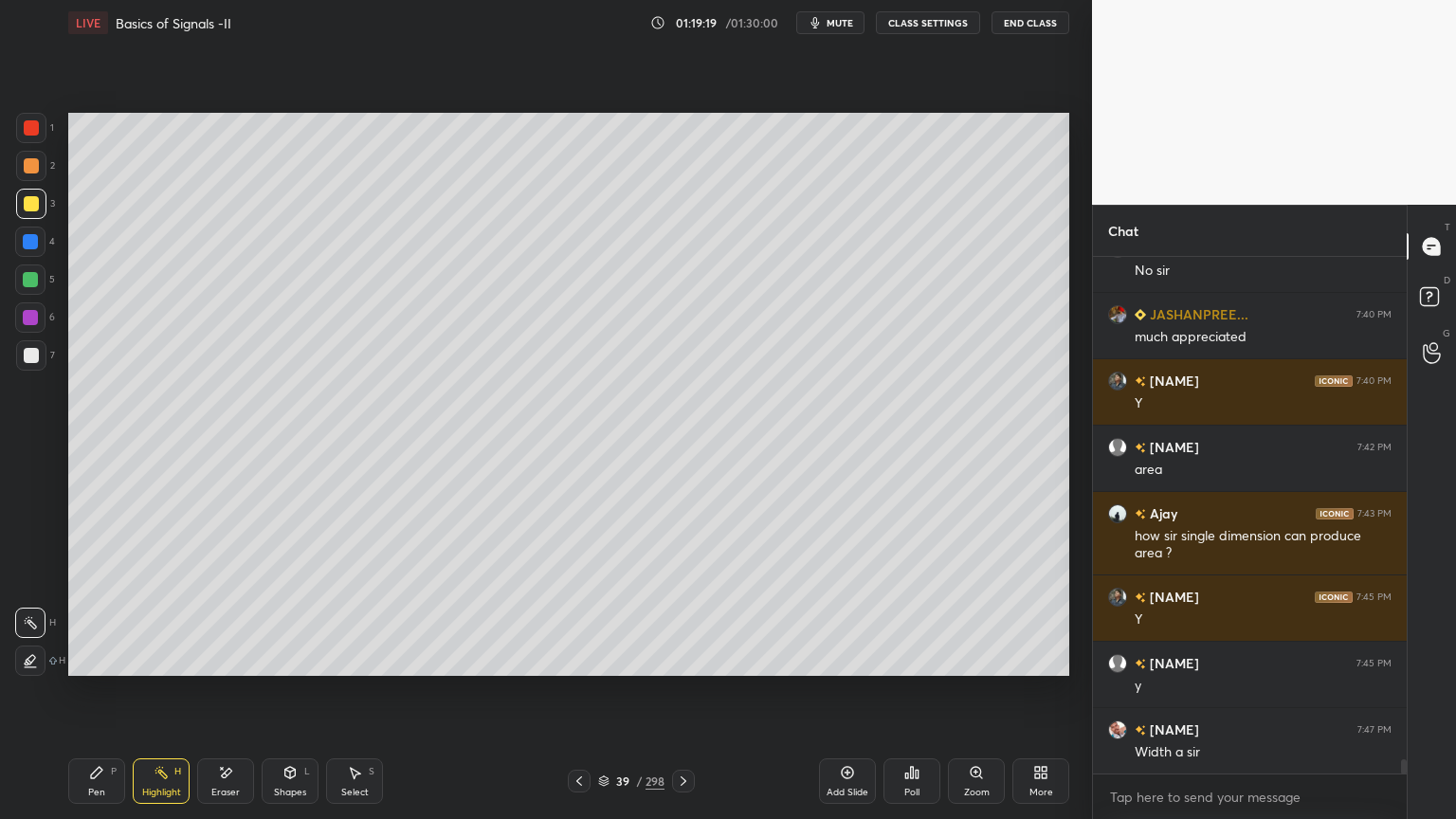 click on "Shapes L" at bounding box center [290, 781] 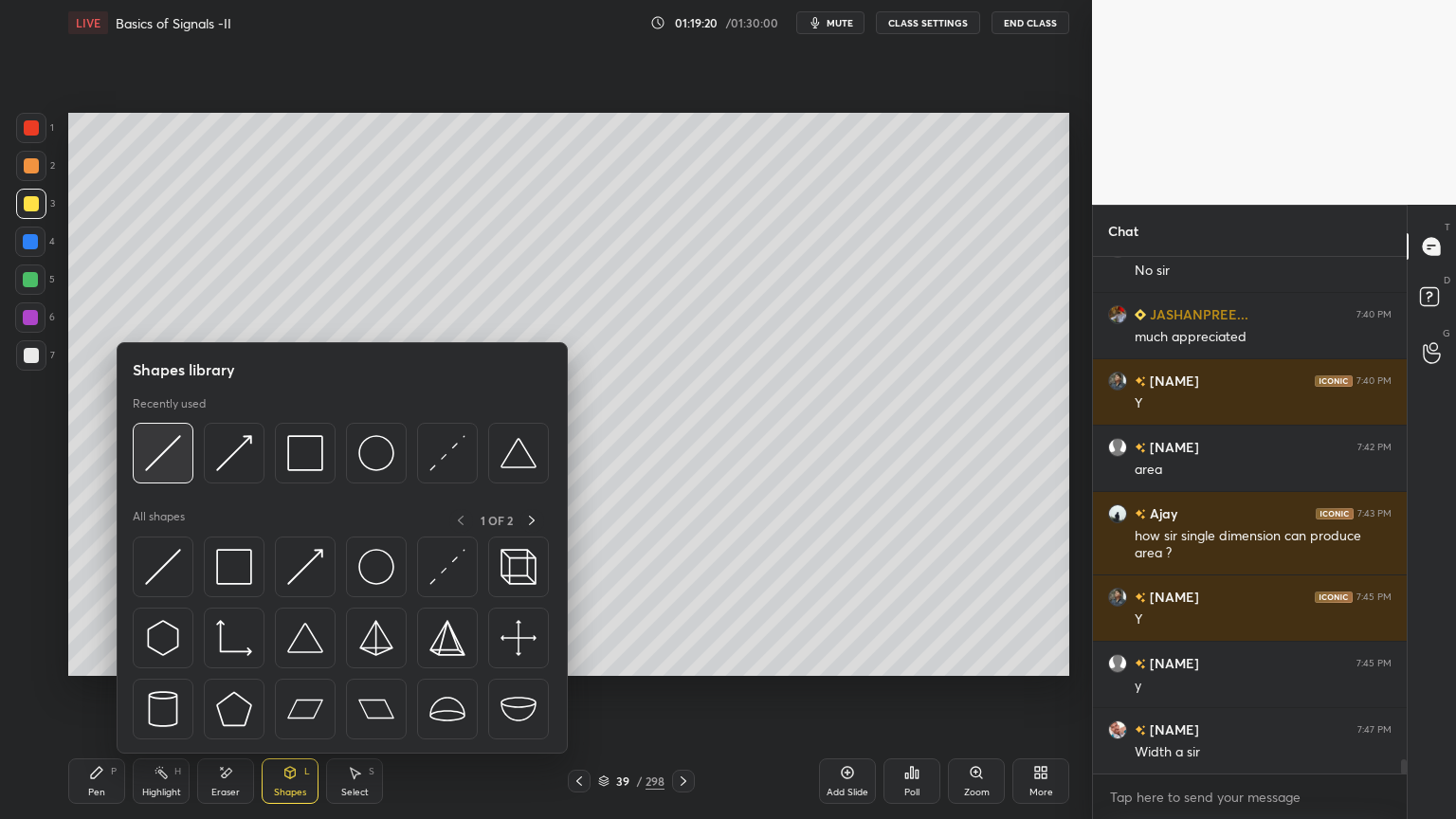 click at bounding box center [163, 453] 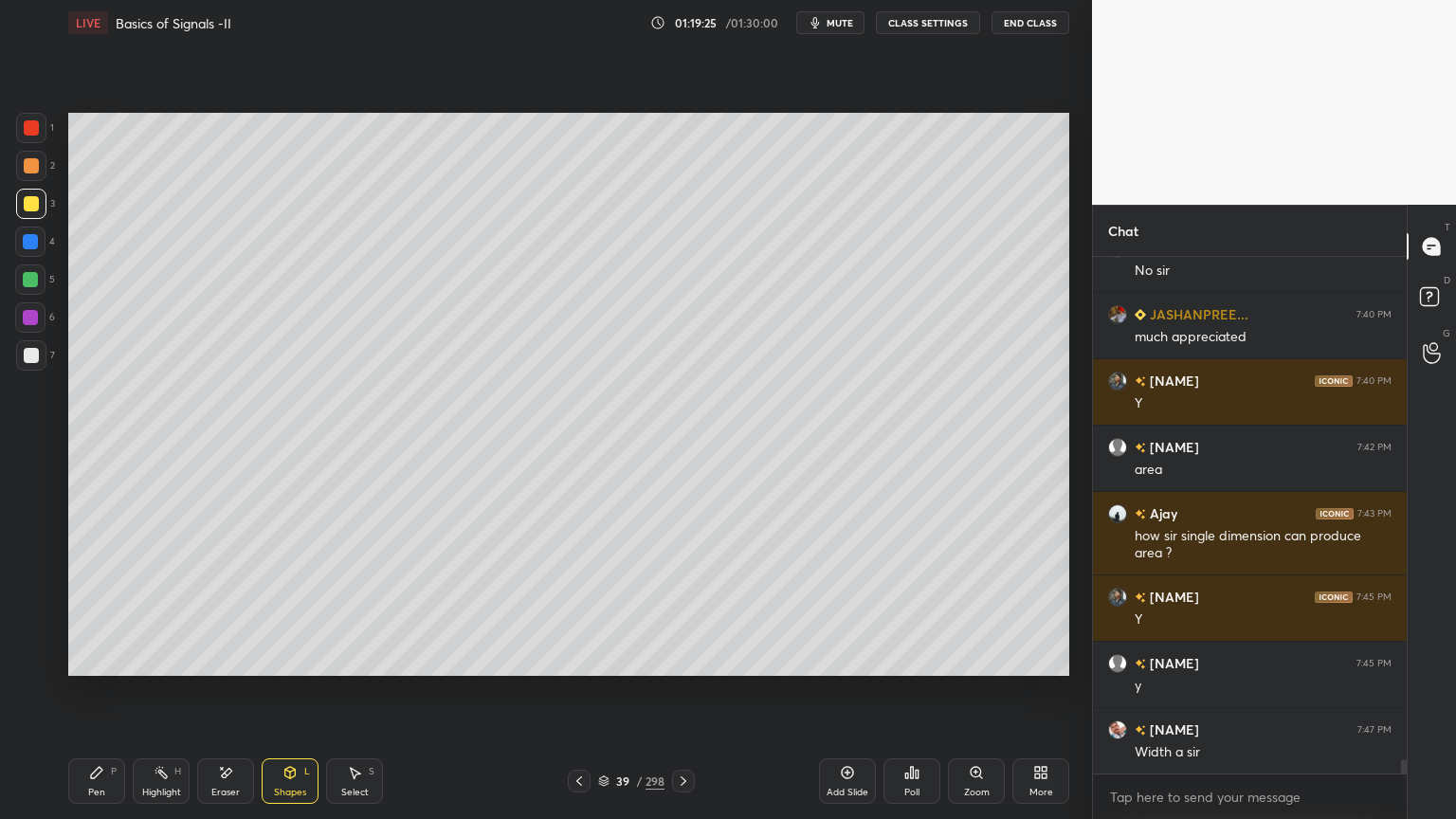 click on "Shapes L" at bounding box center (290, 781) 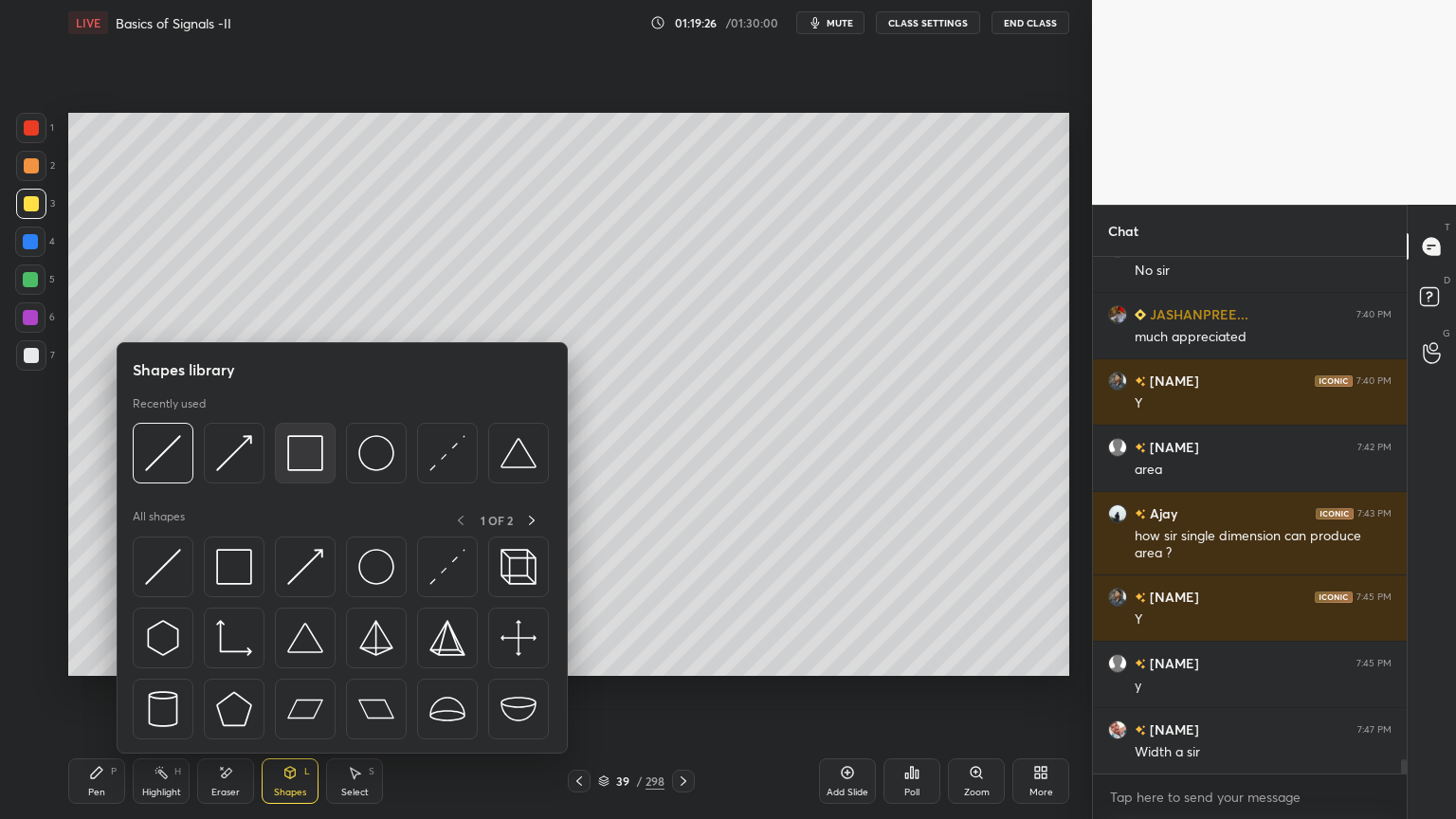 click at bounding box center (305, 453) 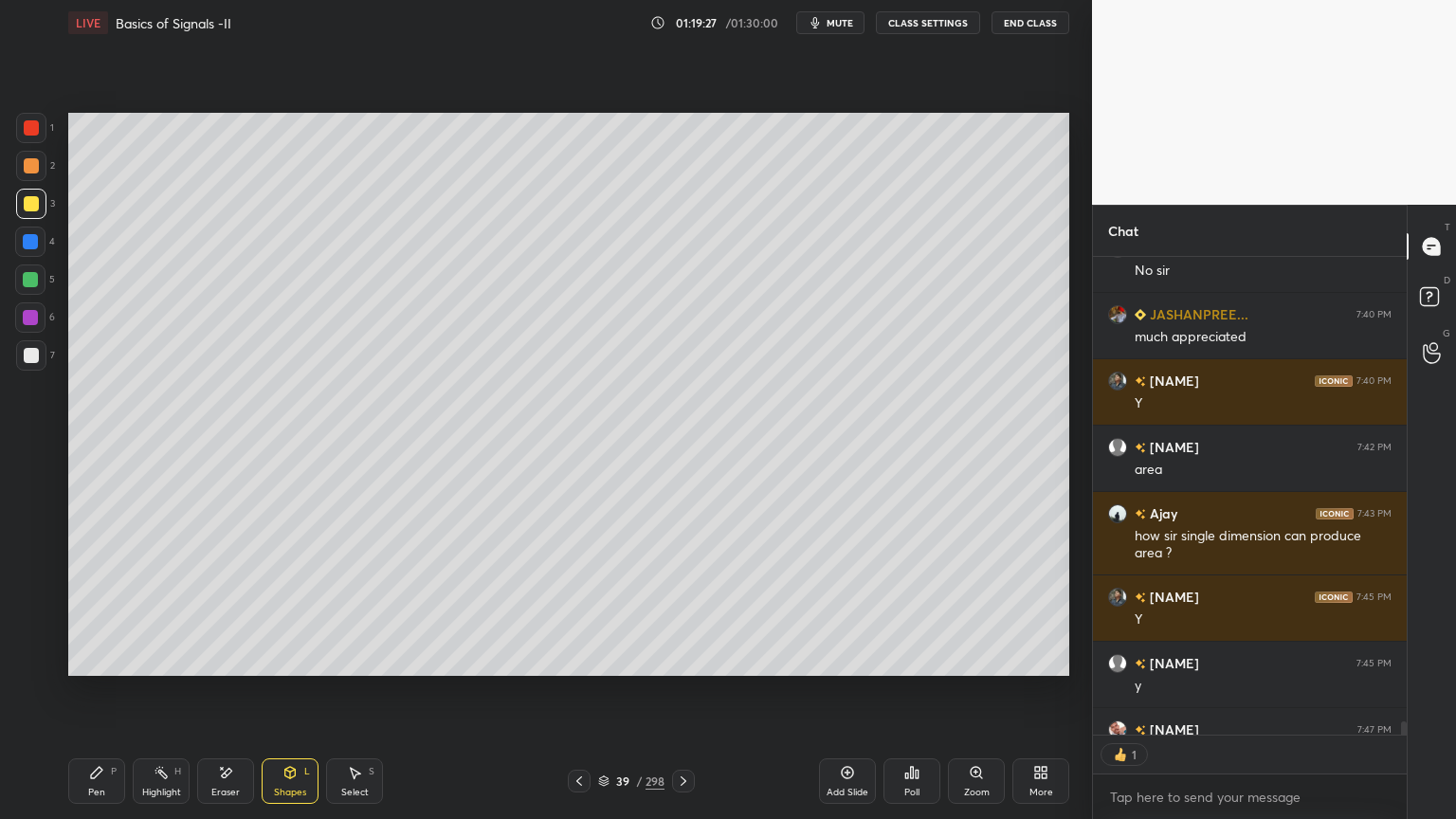 scroll, scrollTop: 6, scrollLeft: 6, axis: both 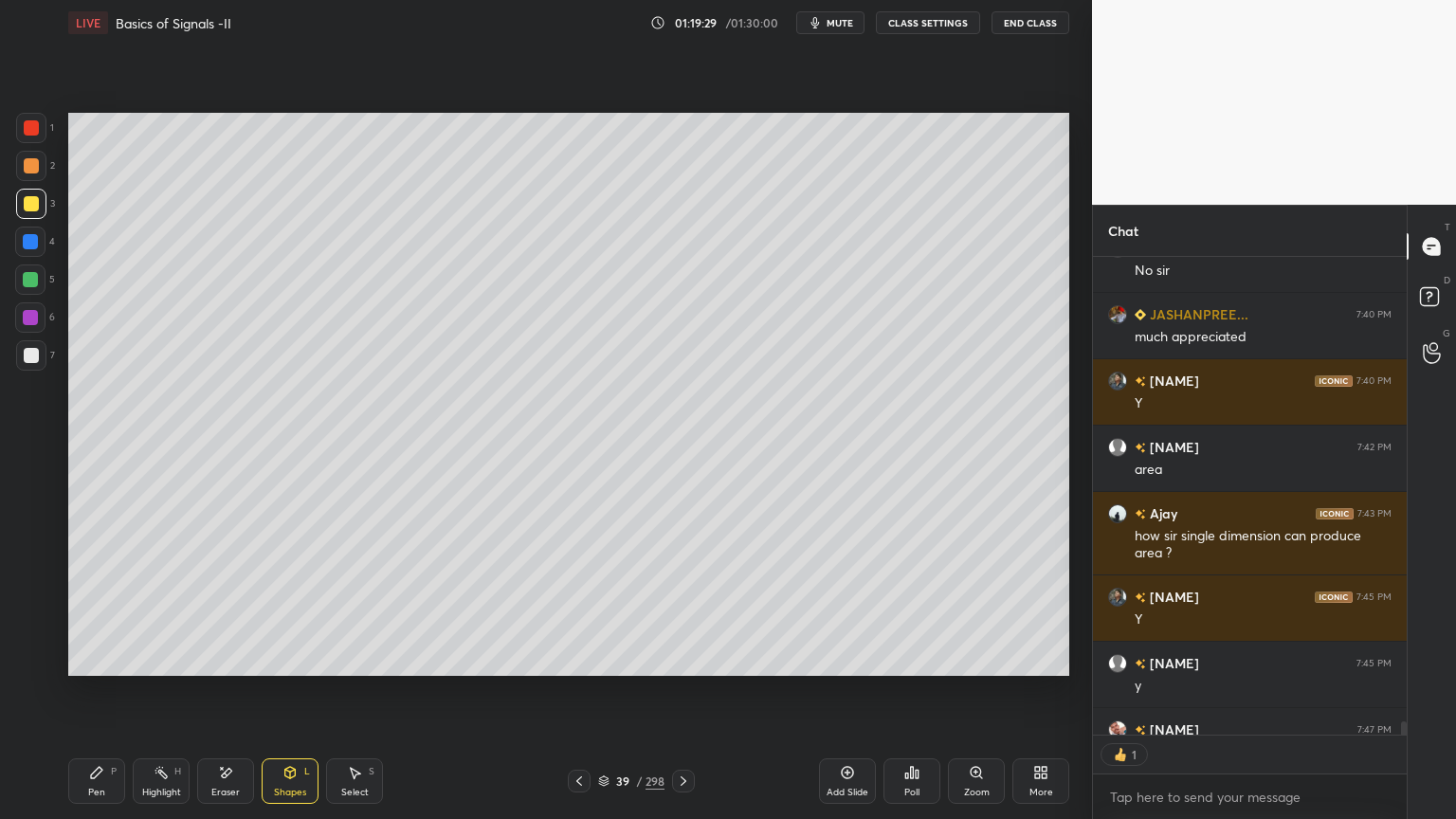 click at bounding box center (30, 242) 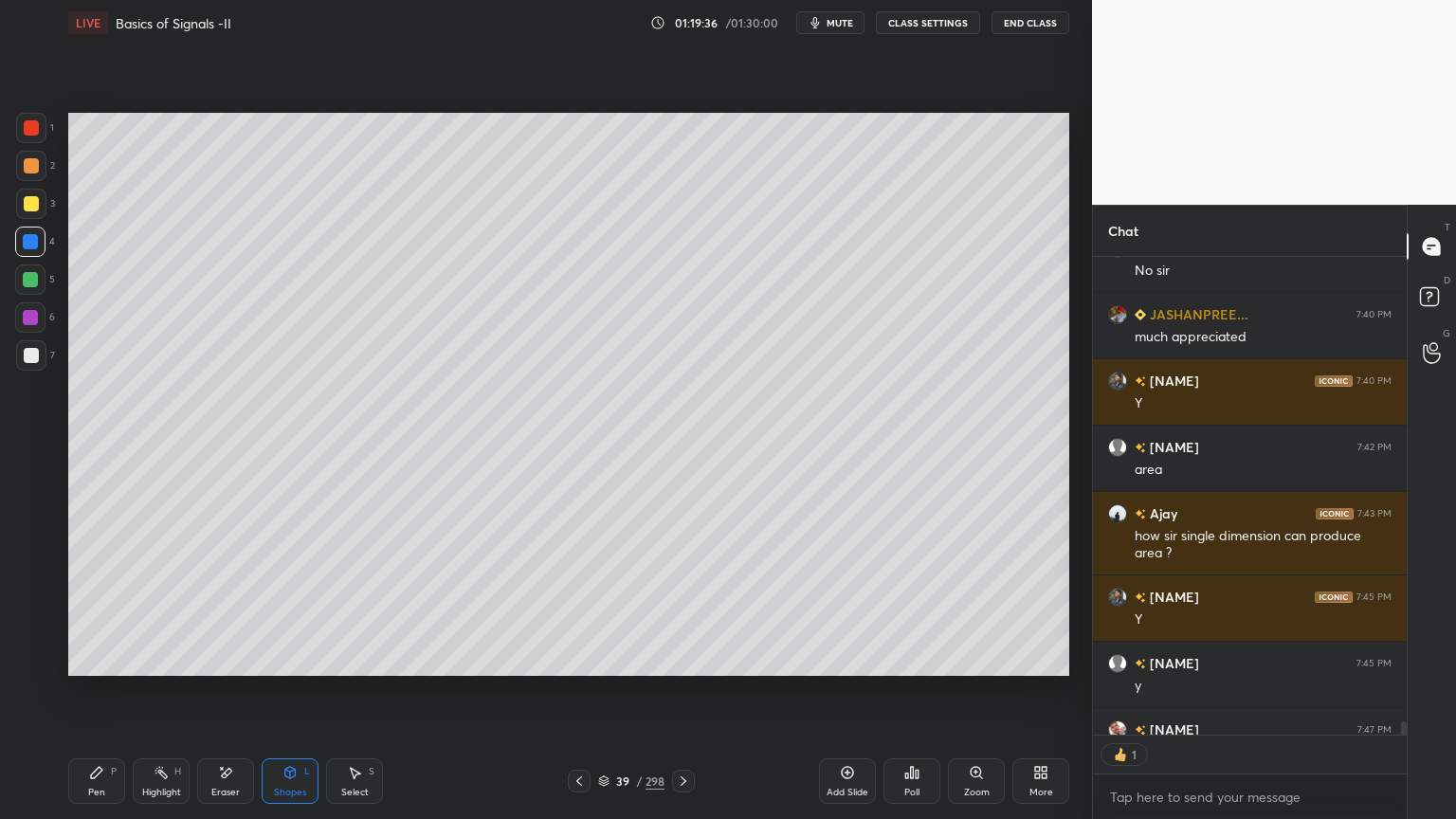 click at bounding box center (31, 355) 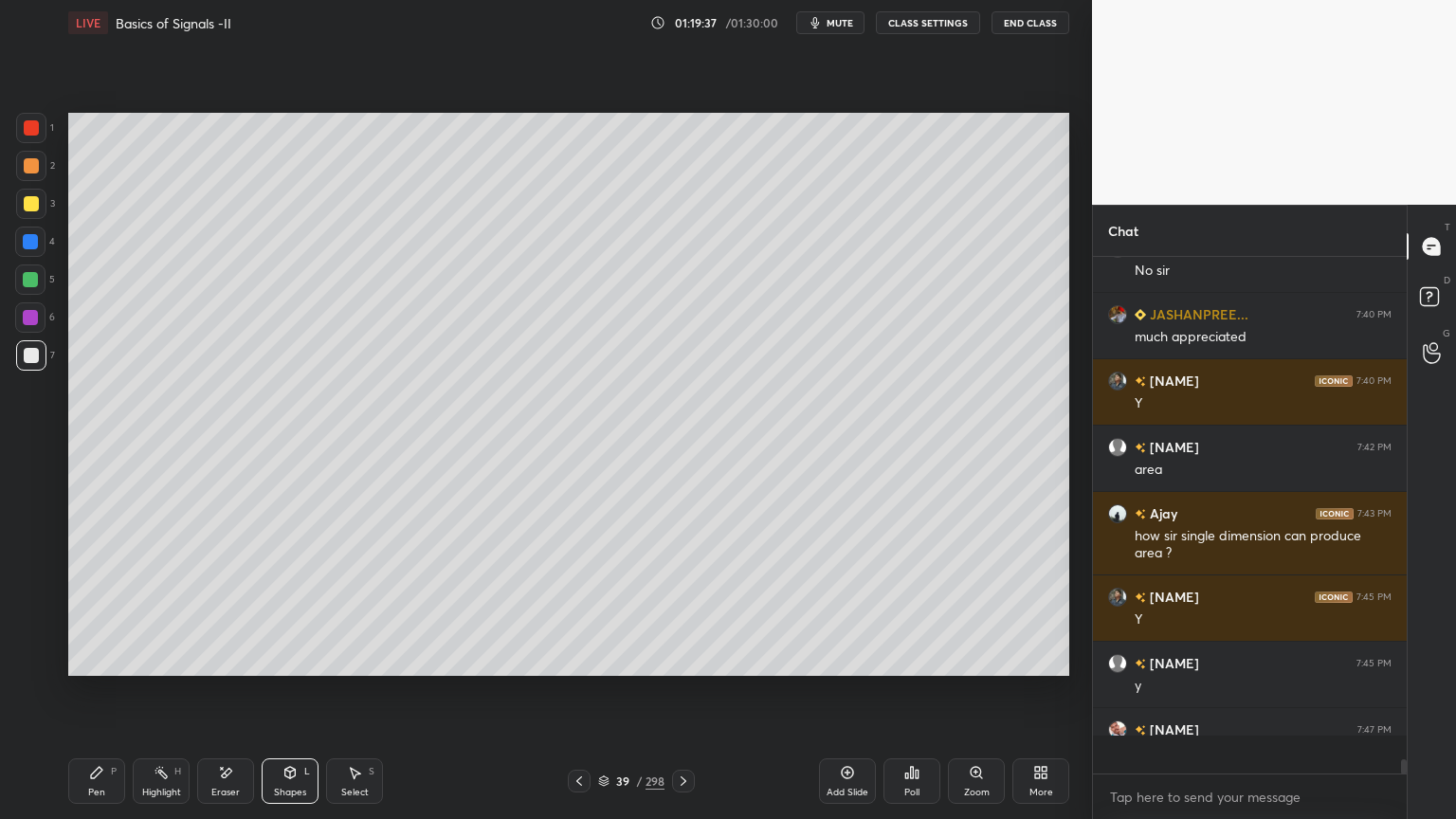scroll, scrollTop: 6, scrollLeft: 6, axis: both 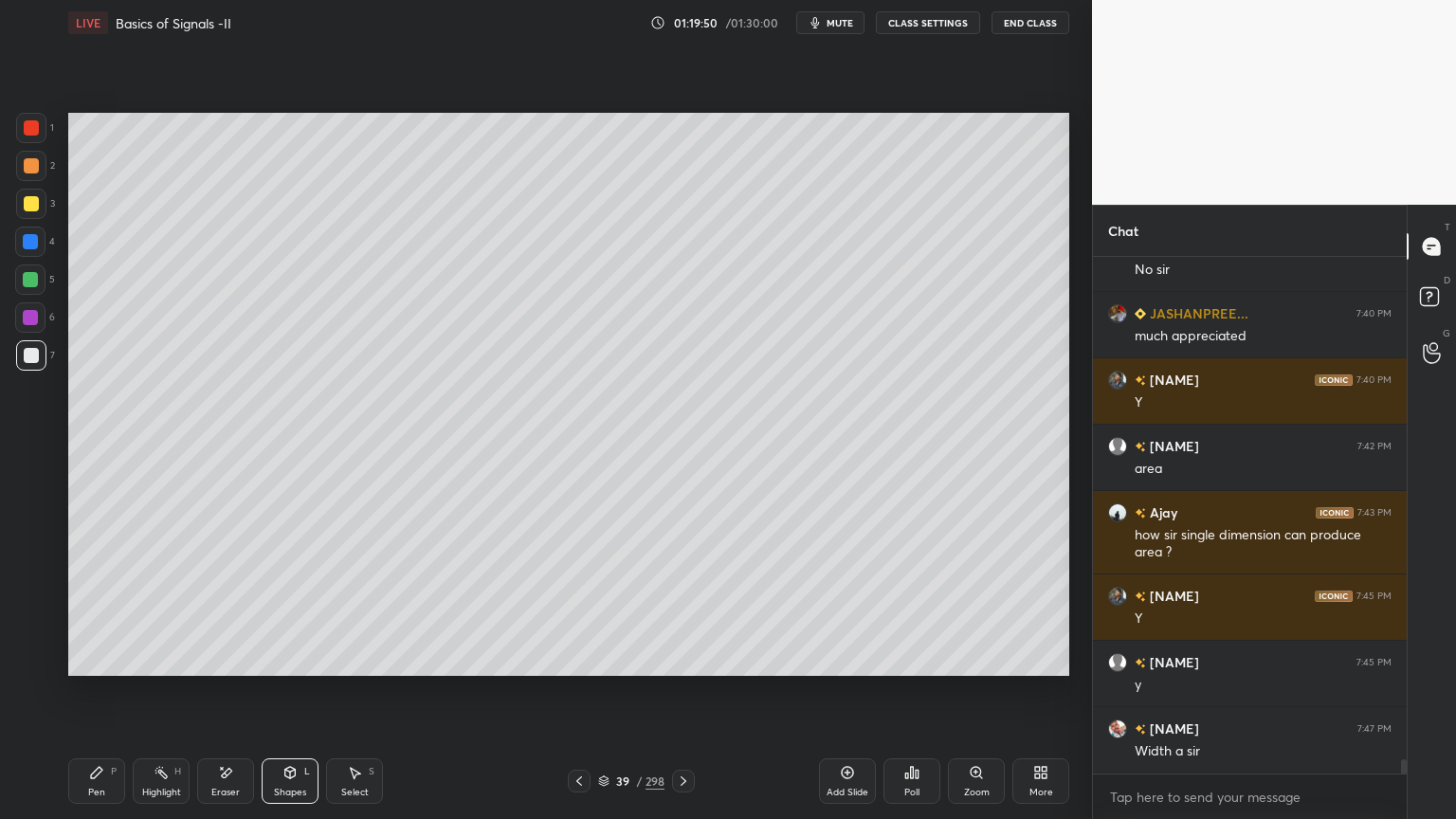 click on "Pen P" at bounding box center [97, 781] 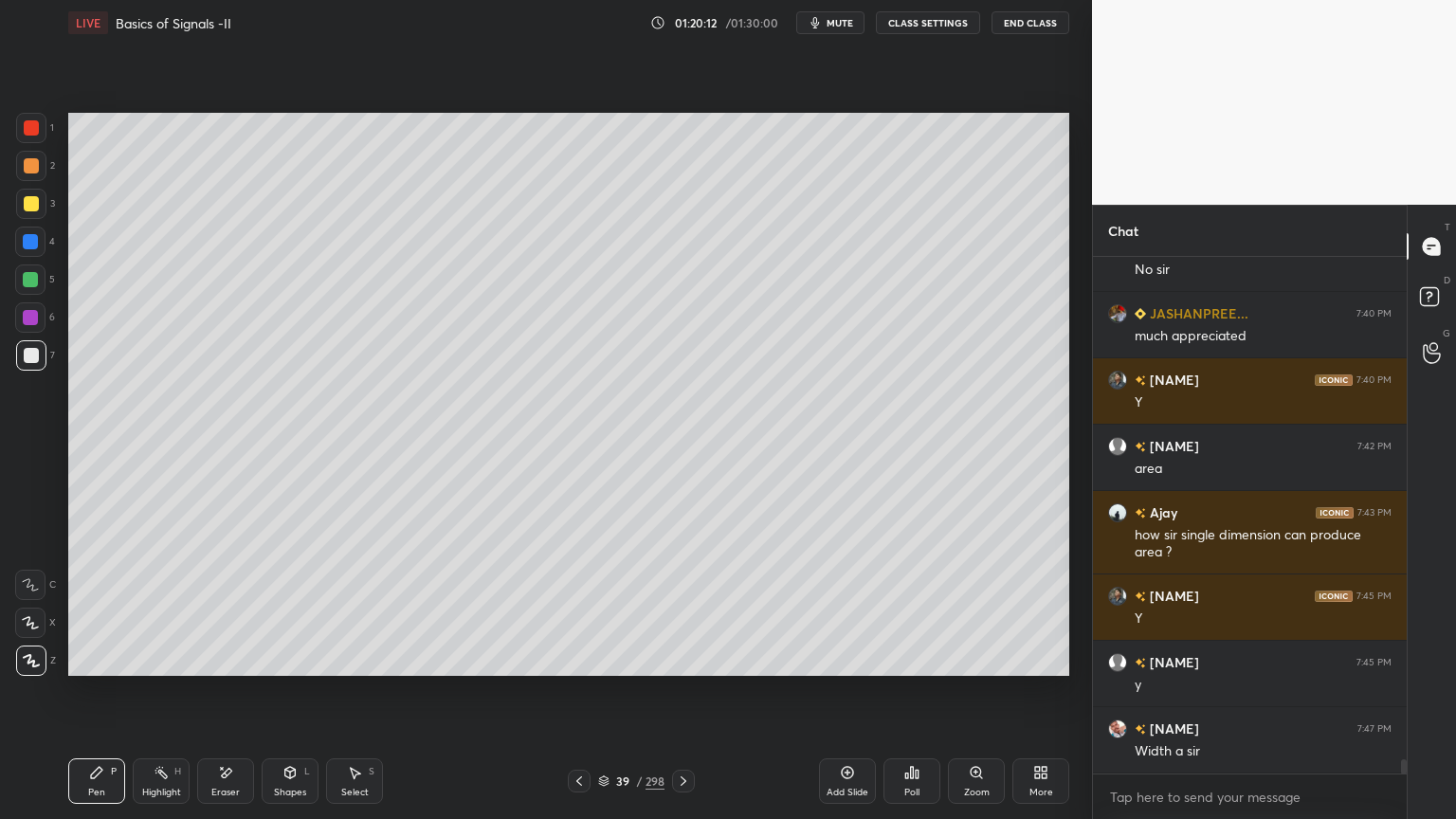 scroll, scrollTop: 18210, scrollLeft: 0, axis: vertical 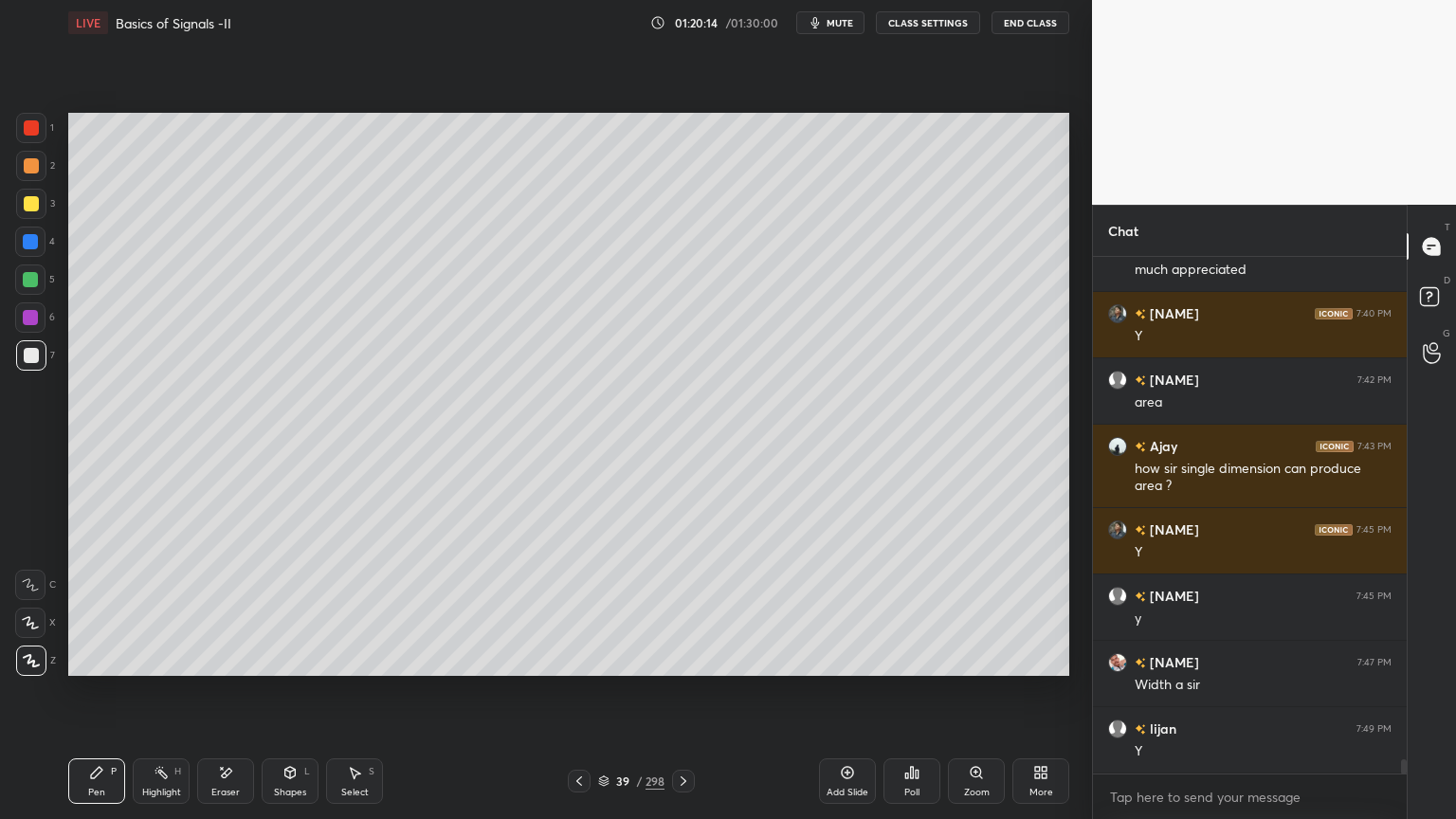 click on "Pen" at bounding box center [97, 792] 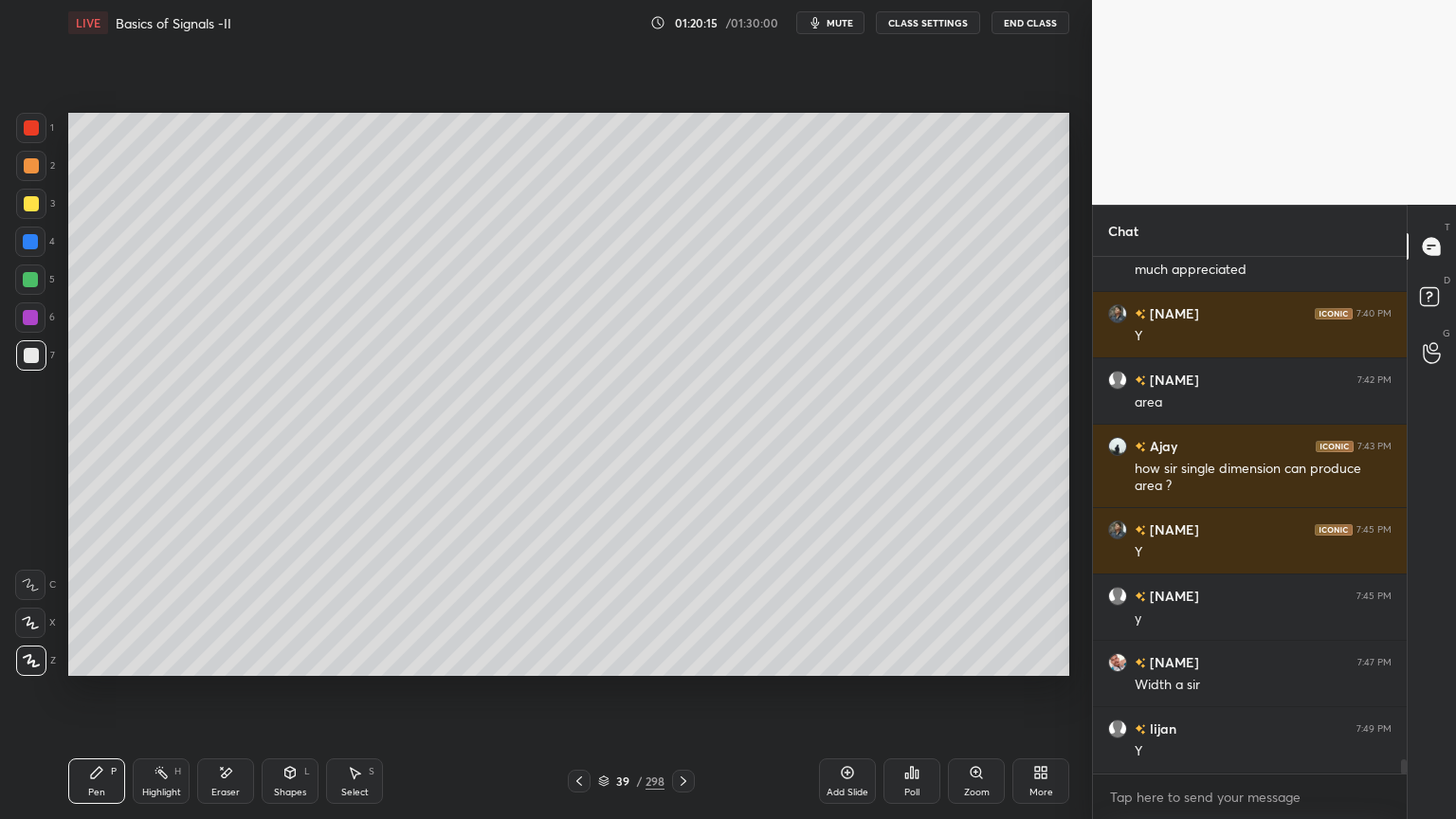 click at bounding box center [31, 204] 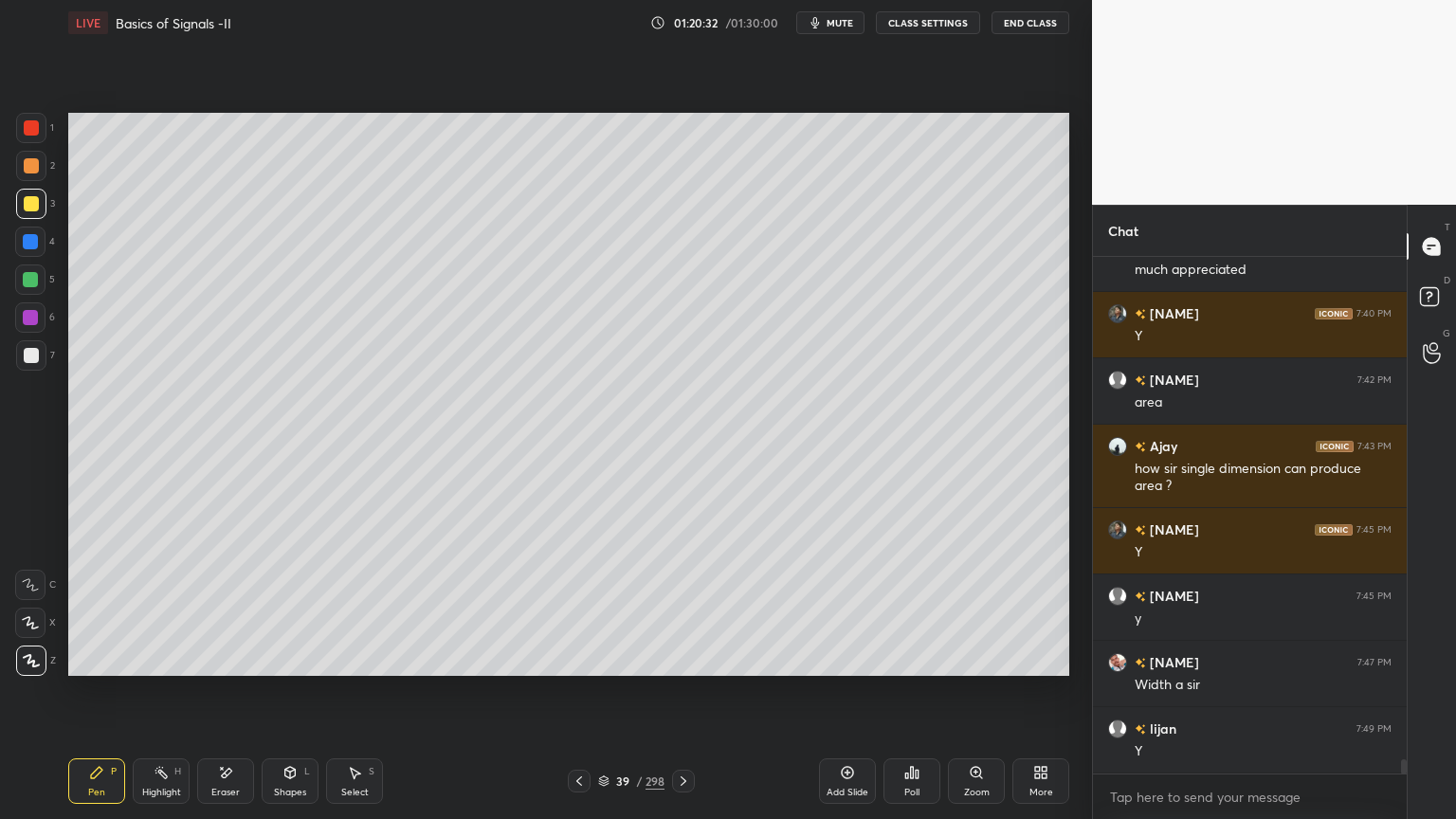 scroll, scrollTop: 18276, scrollLeft: 0, axis: vertical 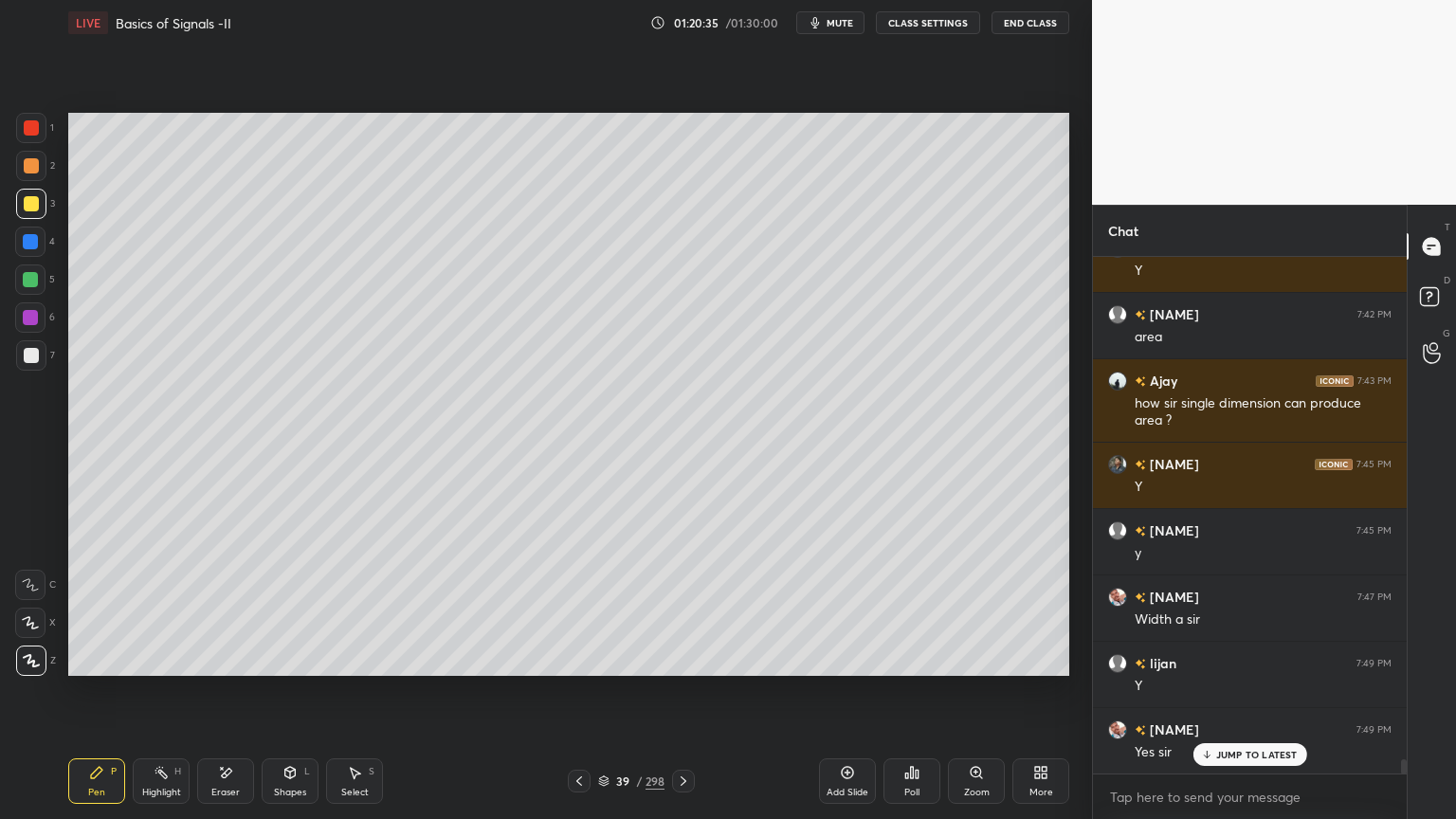 click on "2" at bounding box center [35, 170] 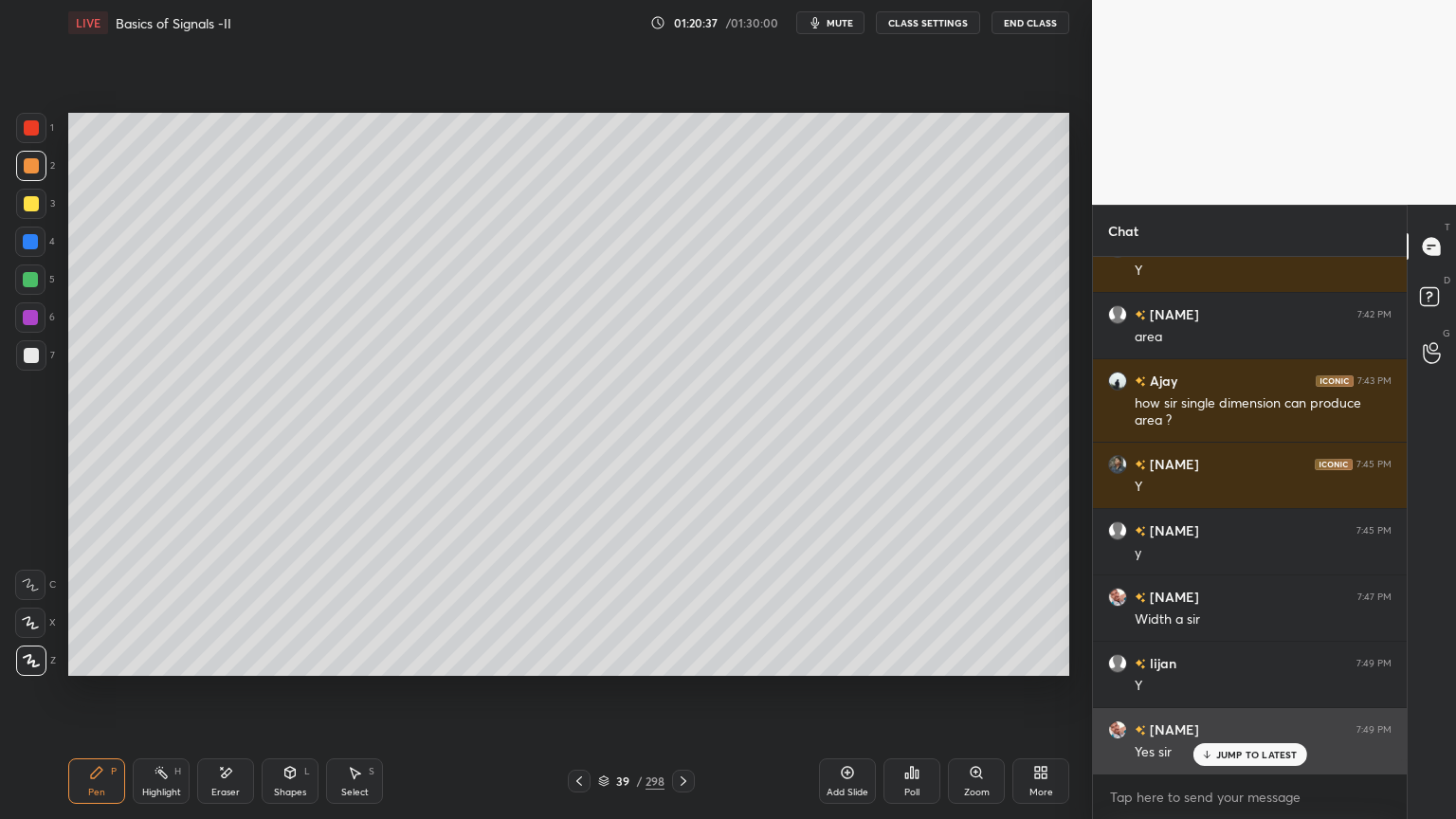 click on "JUMP TO LATEST" at bounding box center (1257, 755) 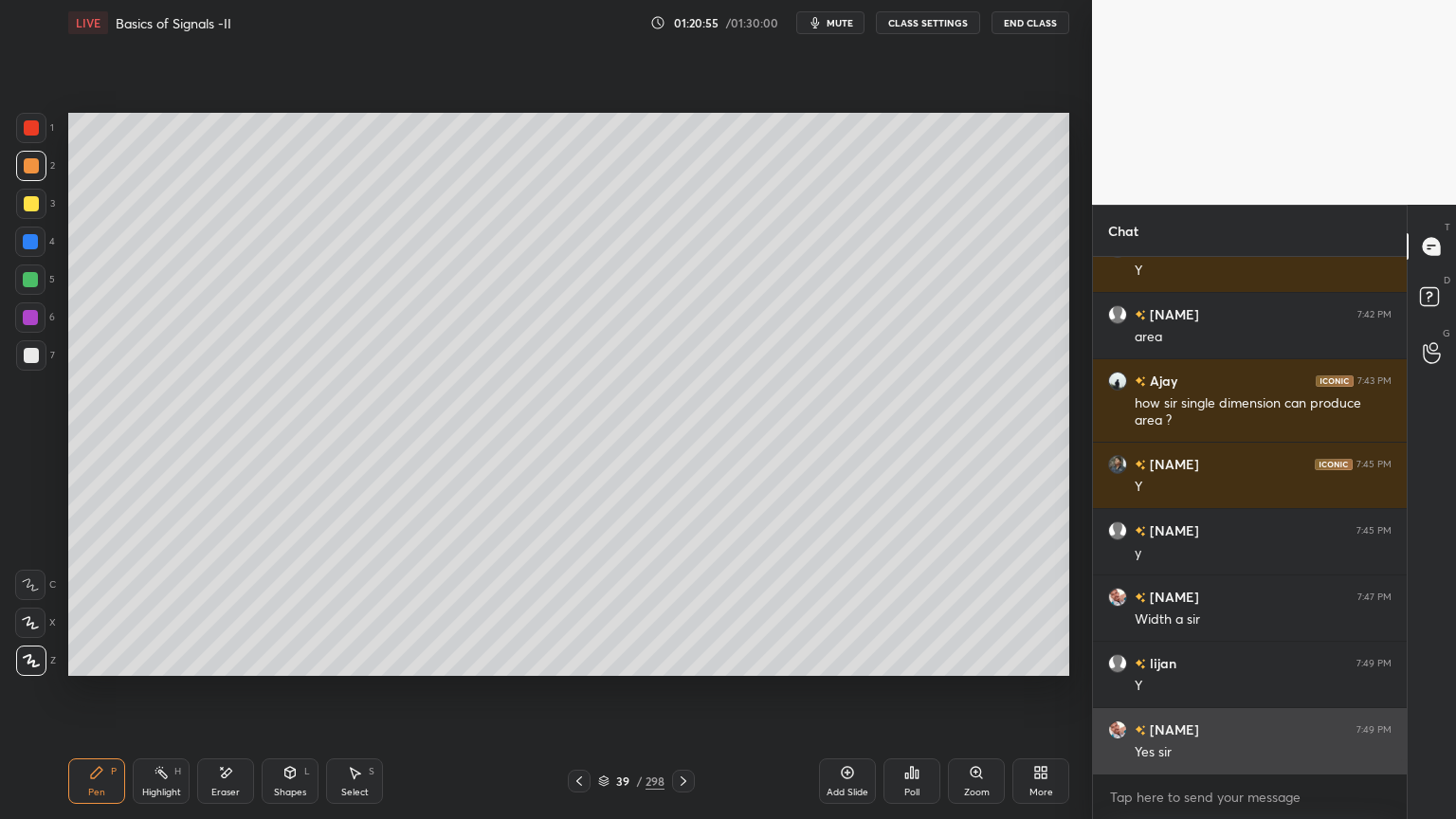 scroll, scrollTop: 18343, scrollLeft: 0, axis: vertical 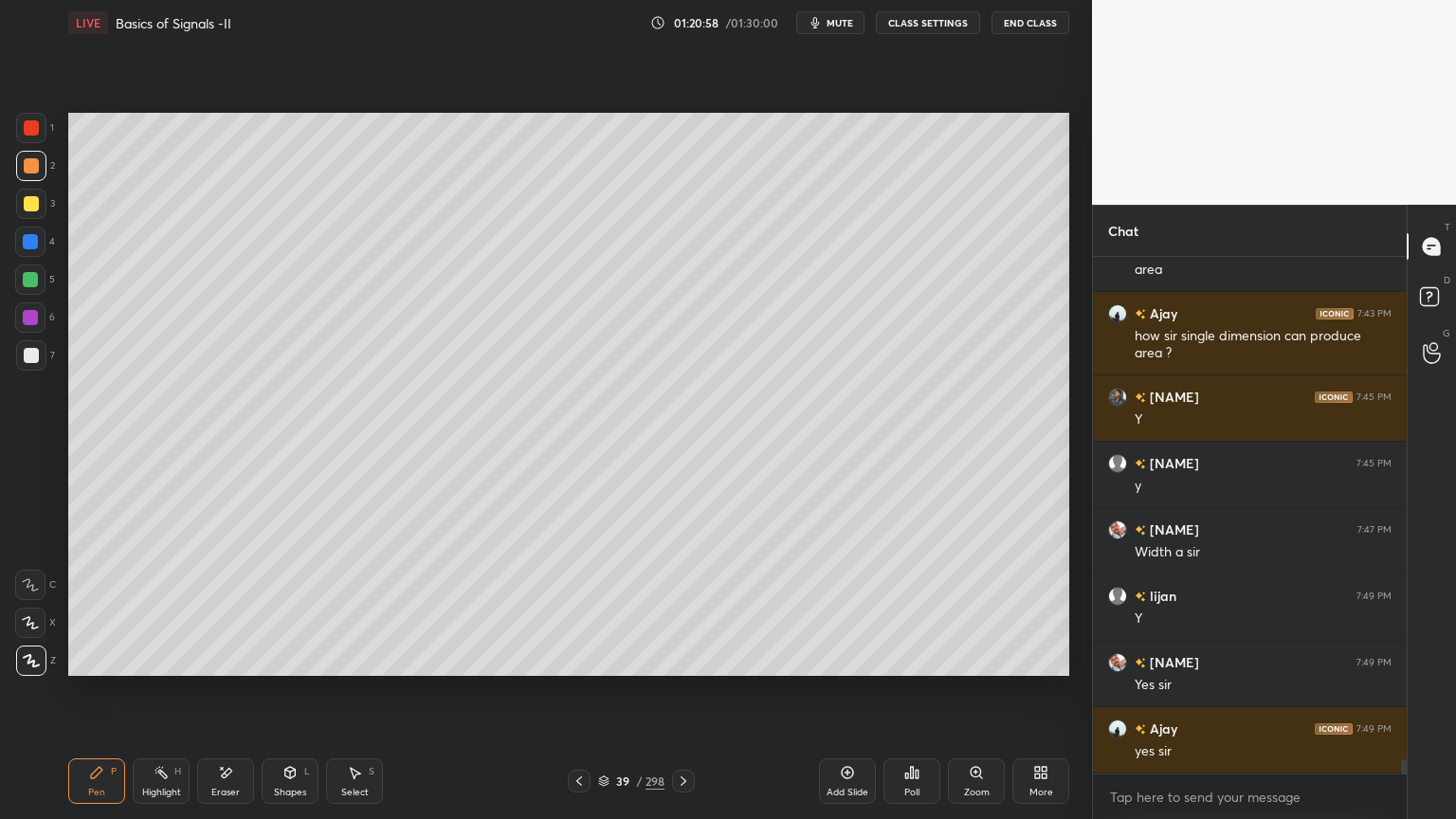 click on "Shapes L" at bounding box center (290, 781) 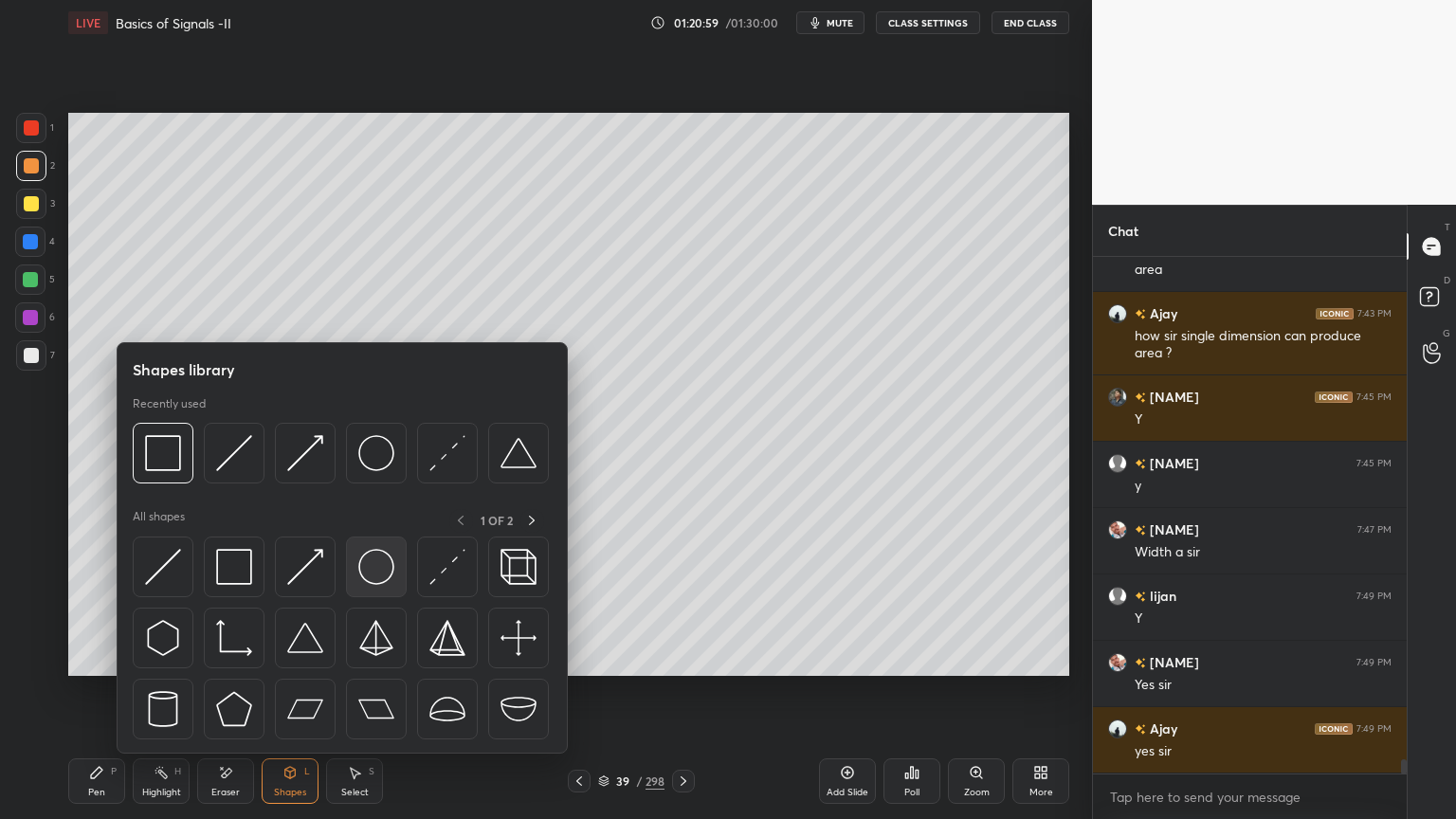 click at bounding box center [376, 567] 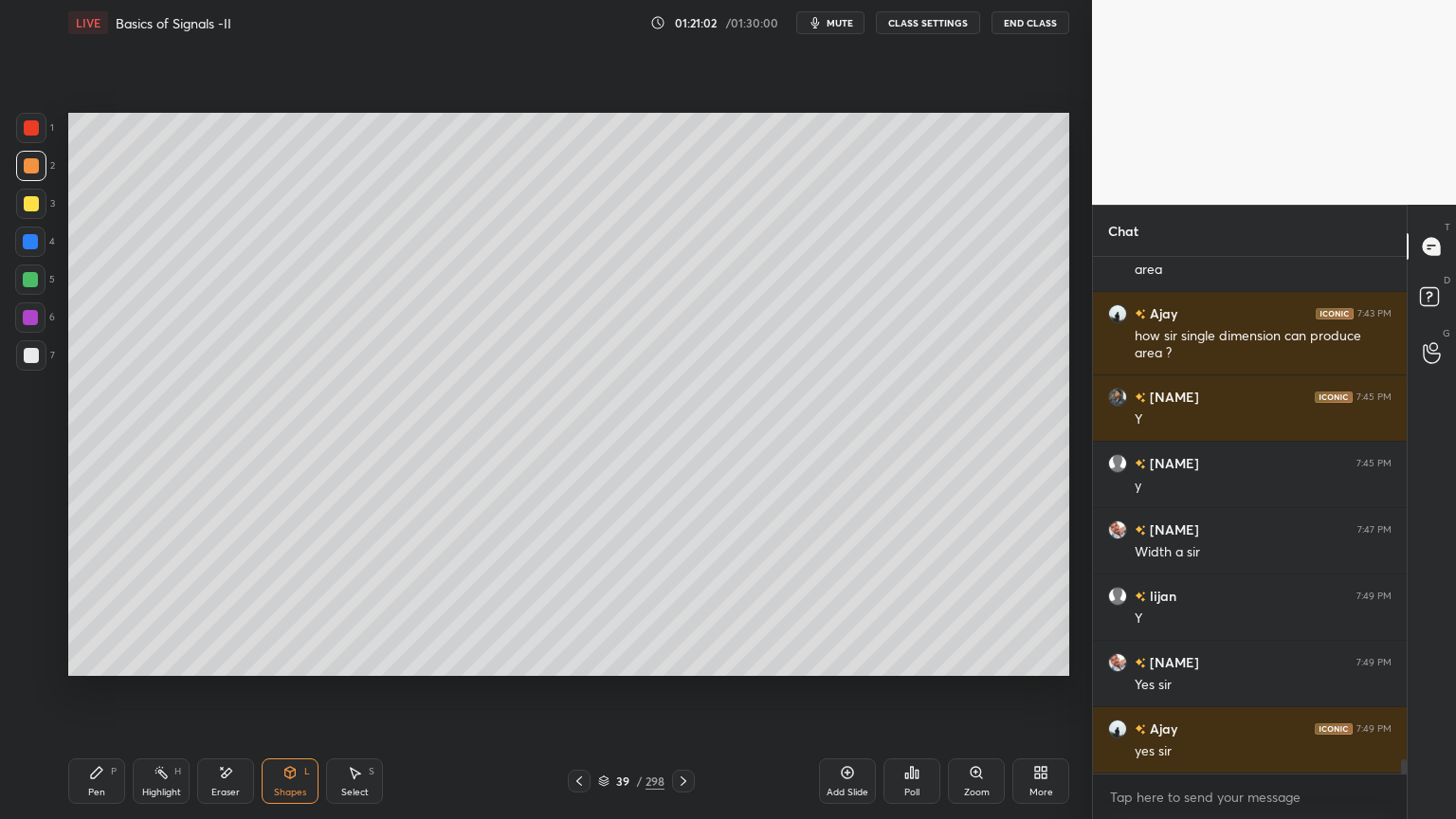 click on "Shapes L" at bounding box center [290, 781] 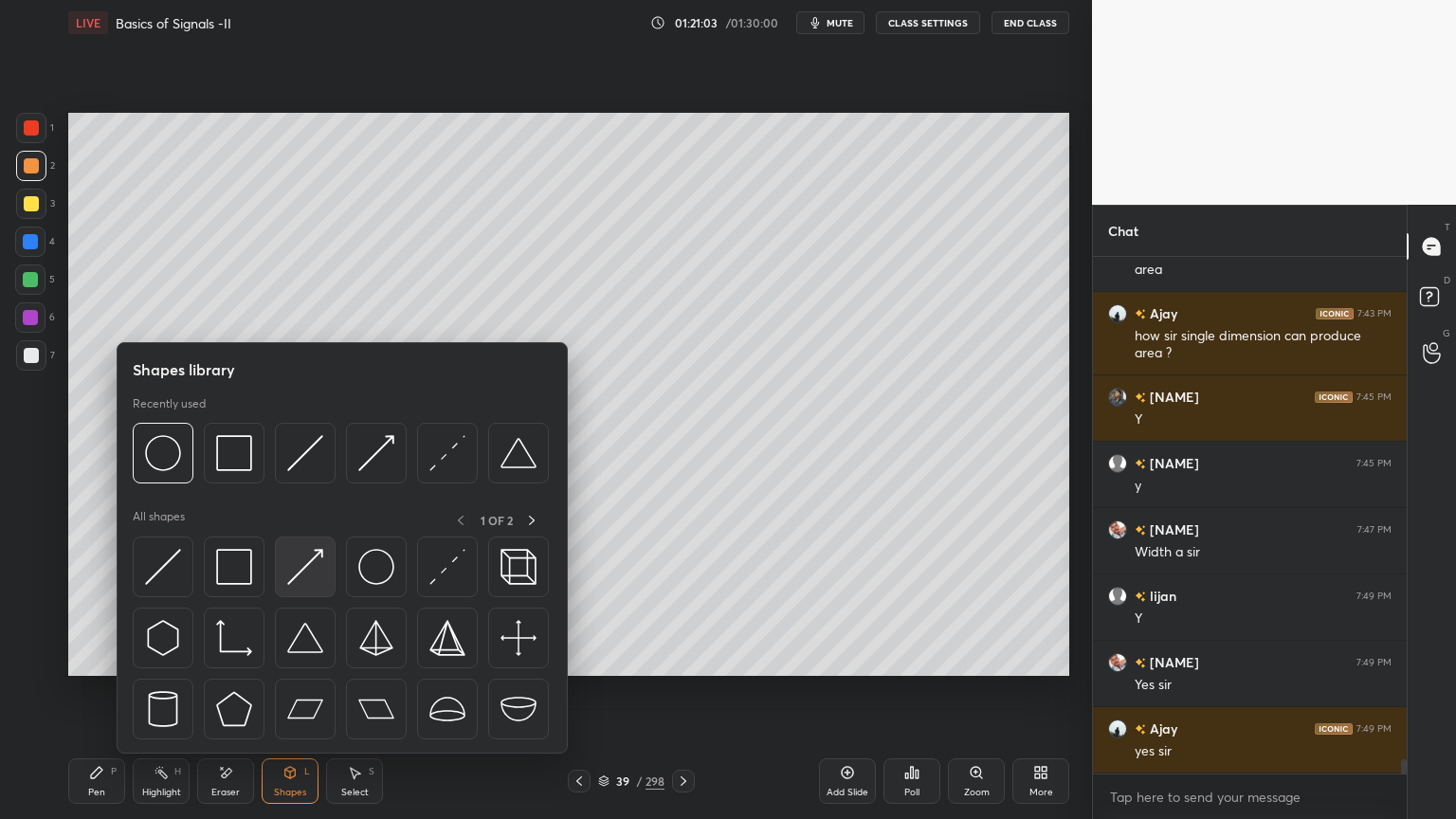 click at bounding box center (305, 567) 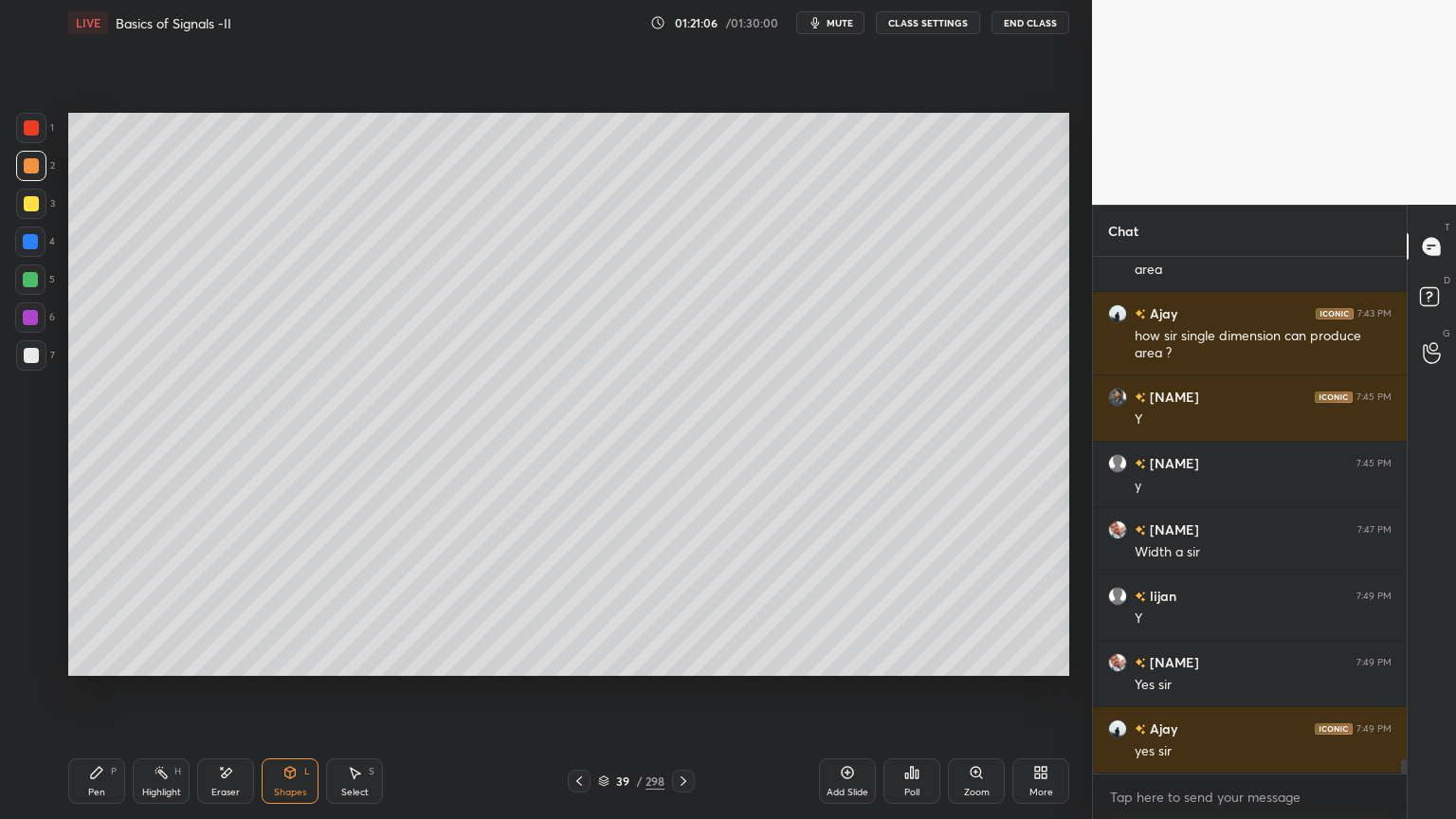 click on "Pen P" at bounding box center [97, 781] 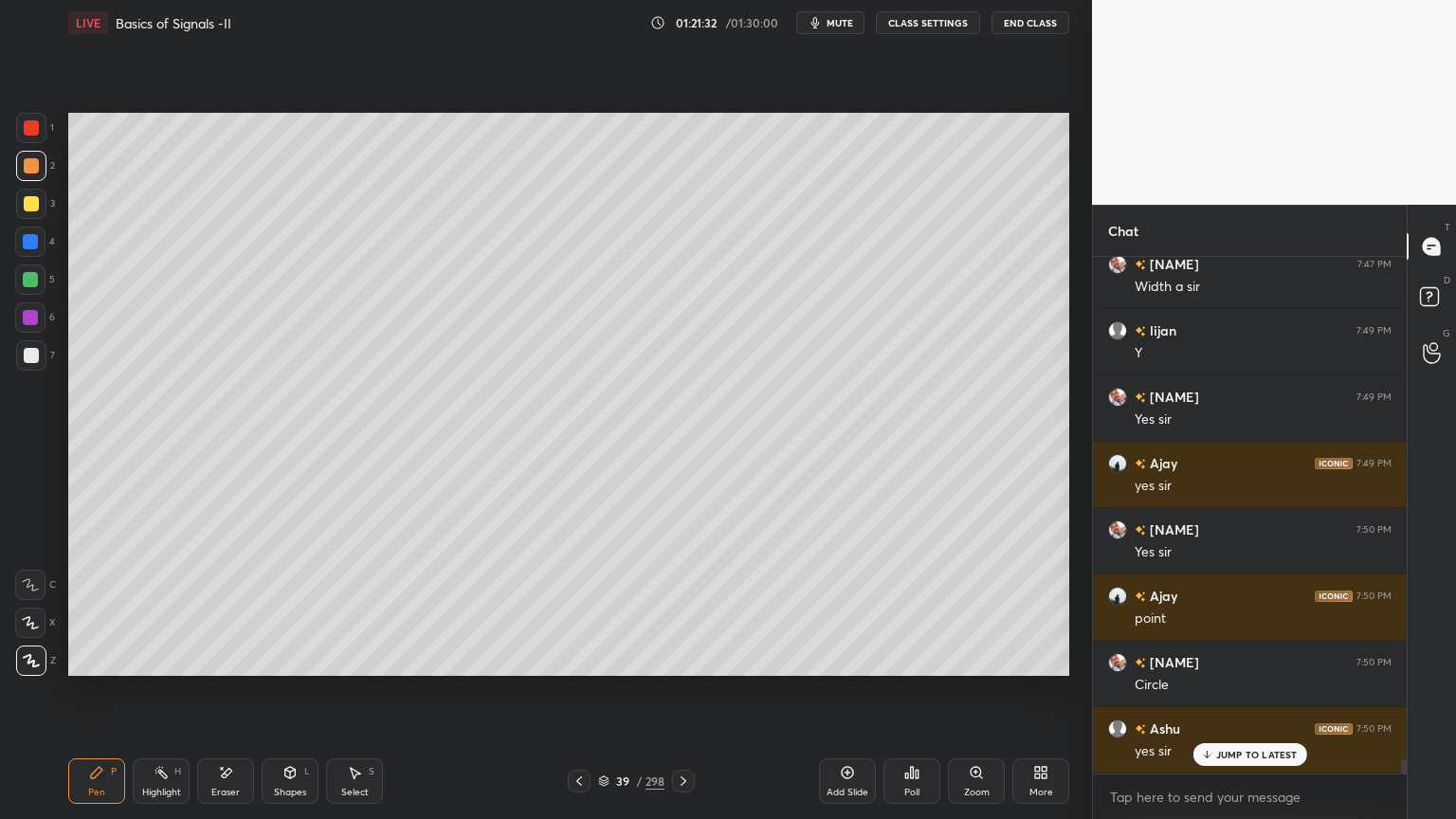 scroll, scrollTop: 18674, scrollLeft: 0, axis: vertical 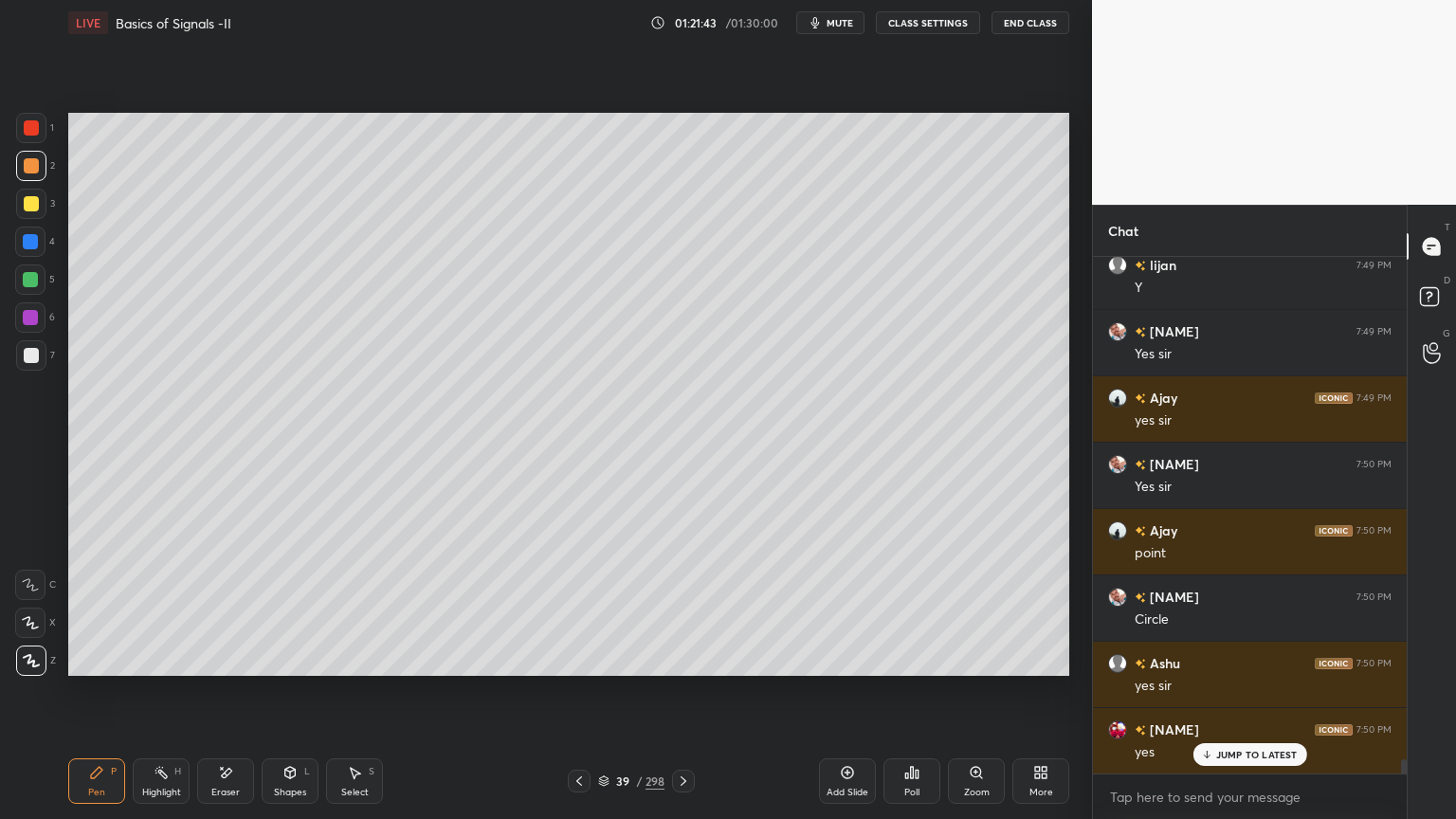 click on "Highlight" at bounding box center [161, 792] 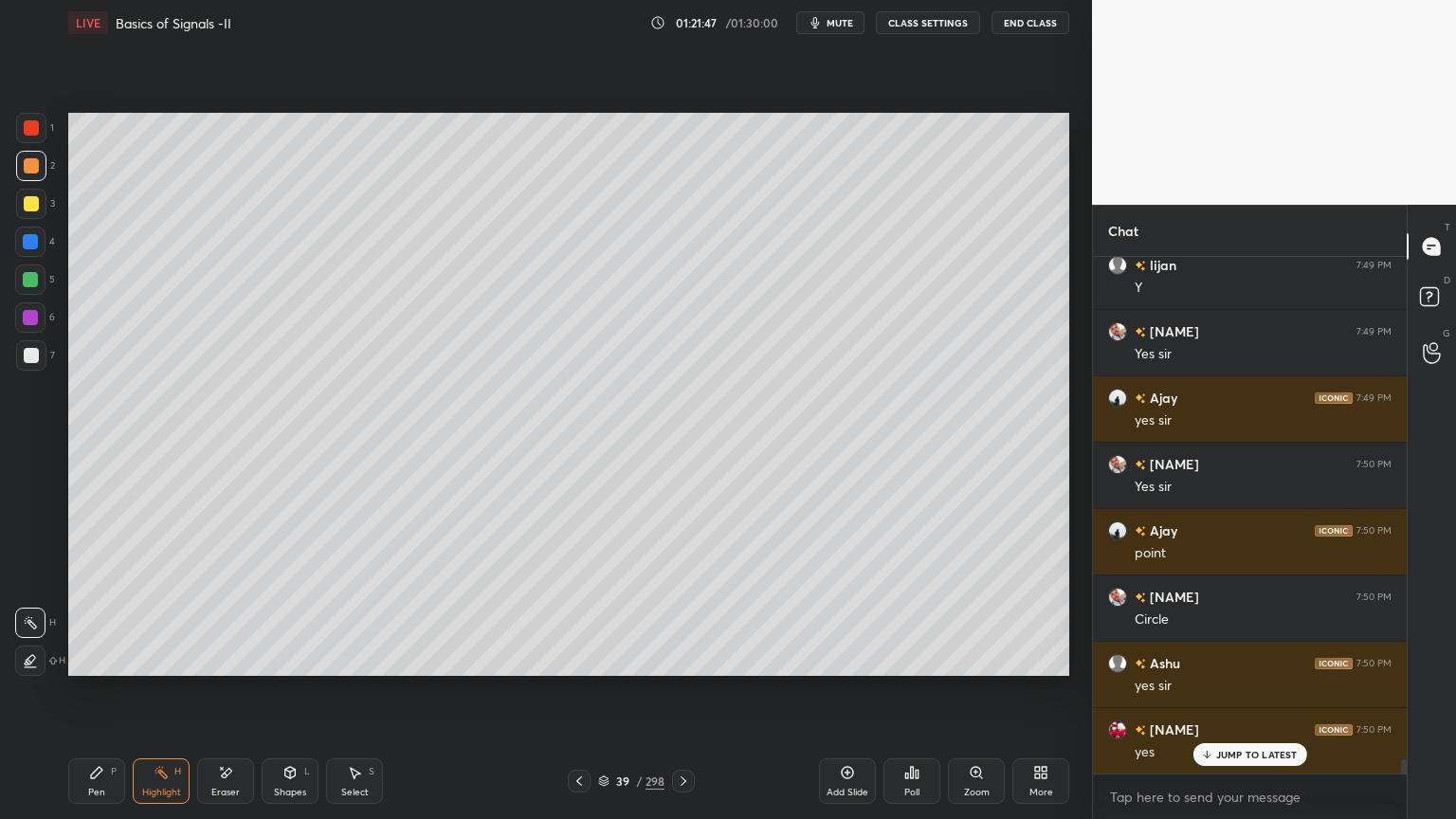 click on "Pen P" at bounding box center [97, 781] 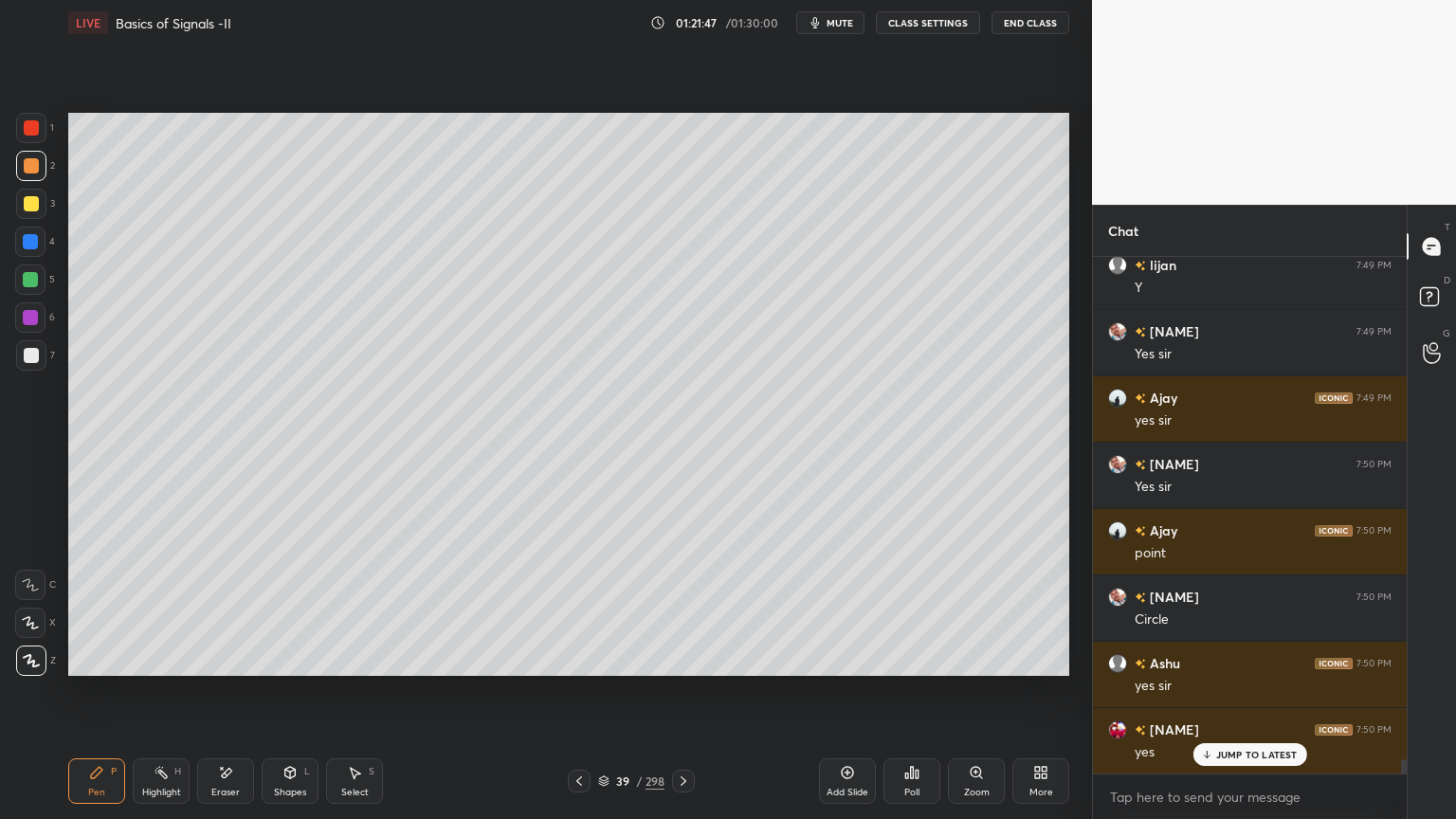 click at bounding box center (31, 355) 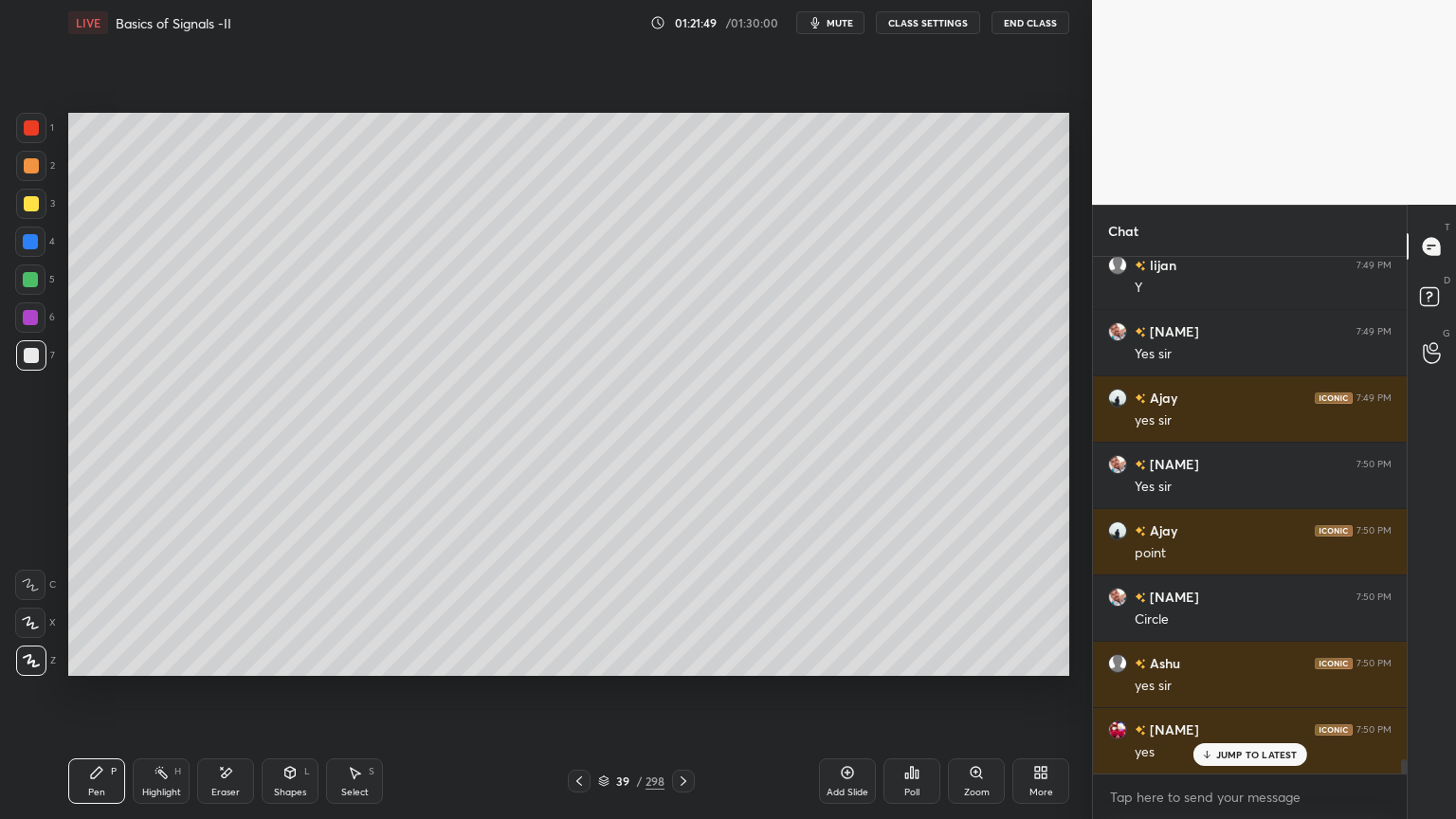 click 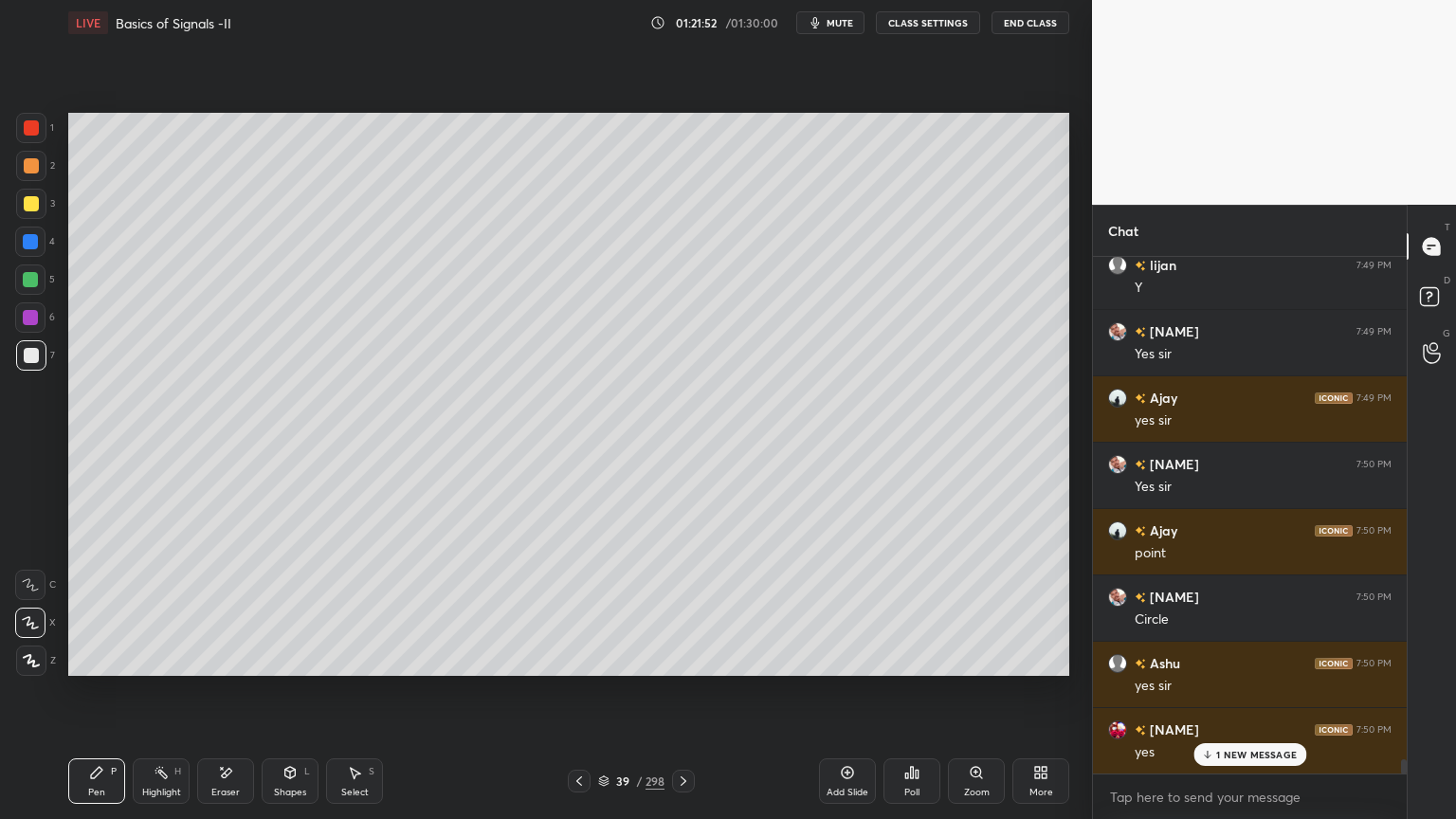 scroll, scrollTop: 18741, scrollLeft: 0, axis: vertical 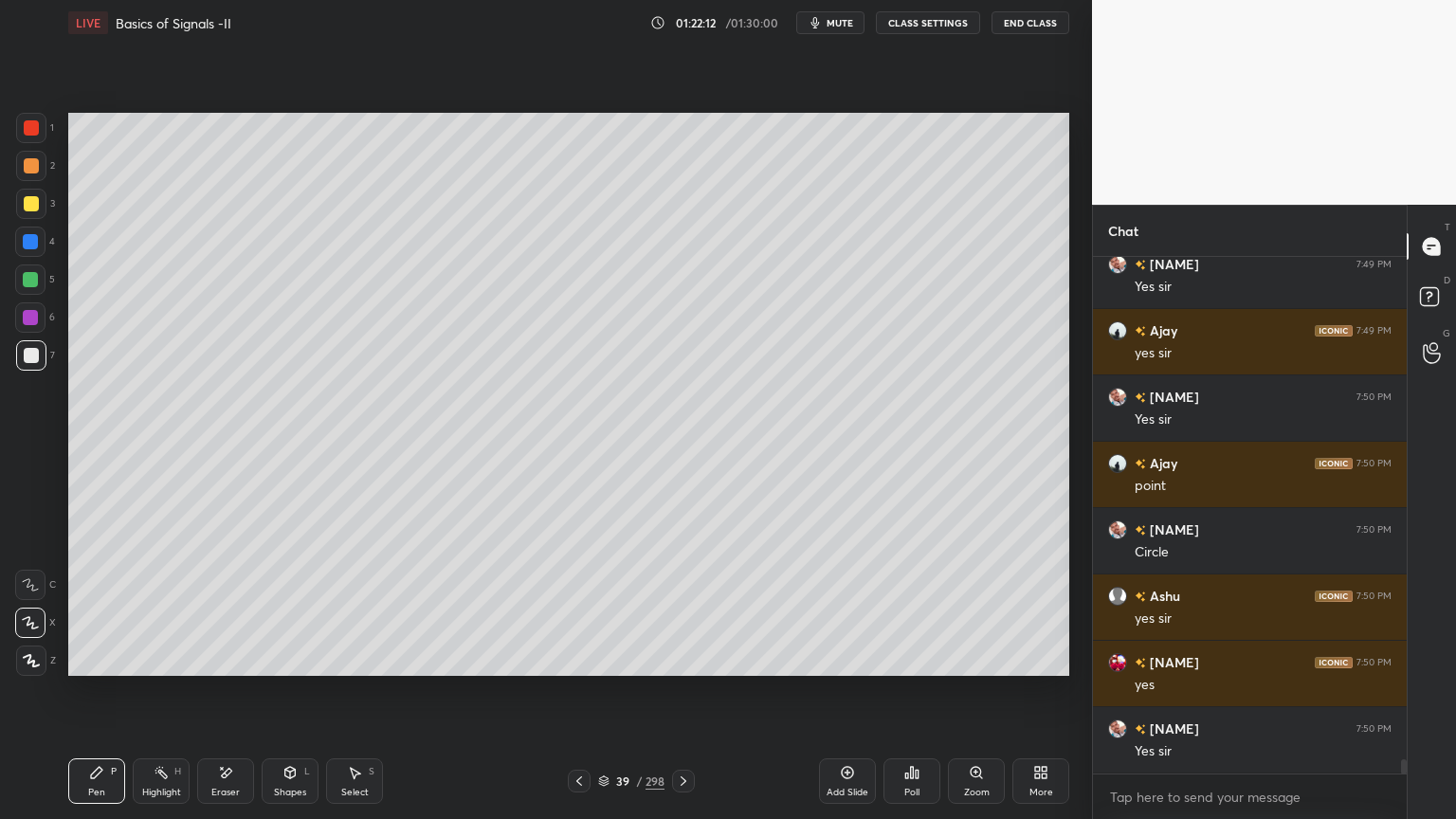 click 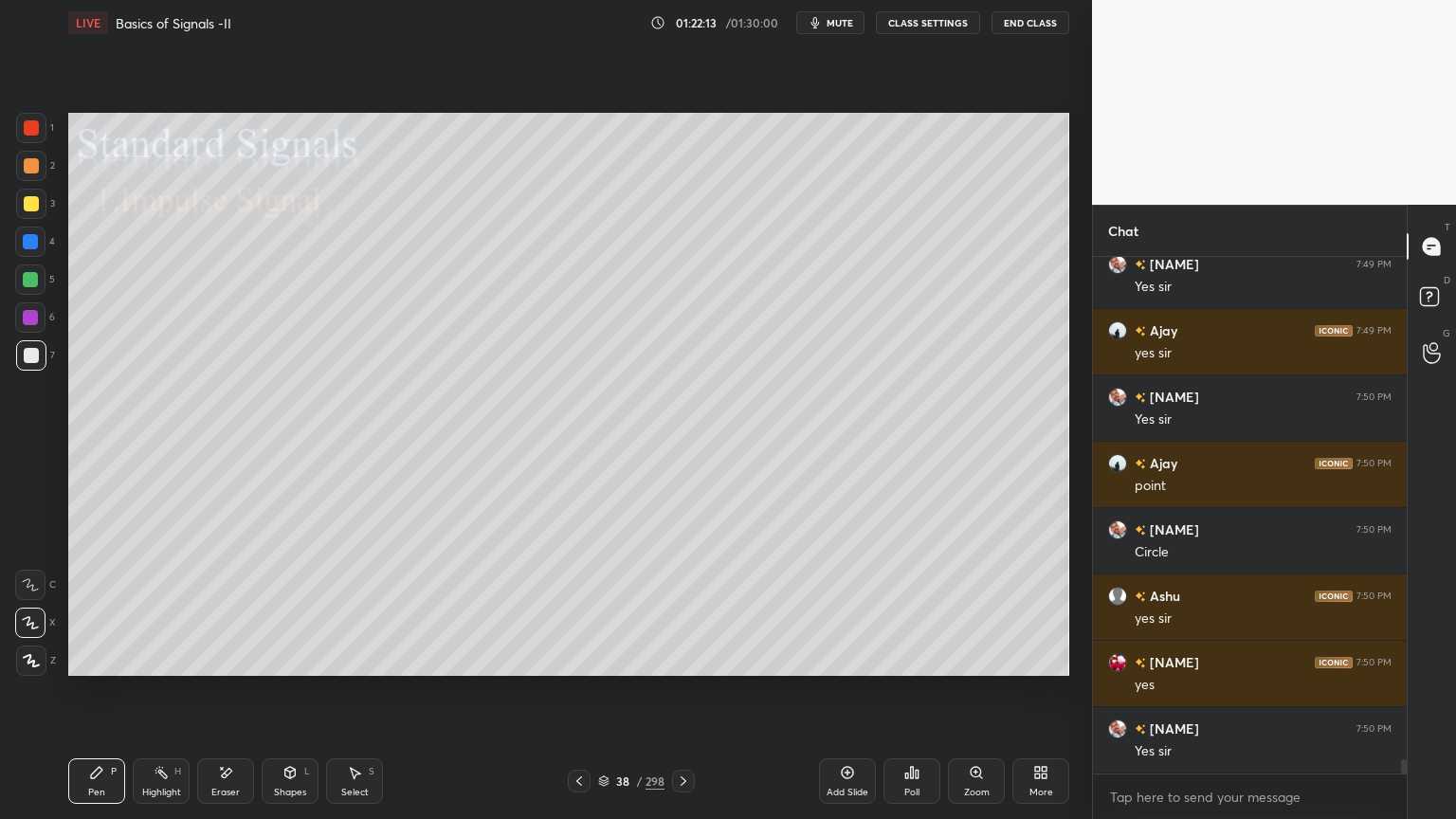 click on "Highlight" at bounding box center (161, 792) 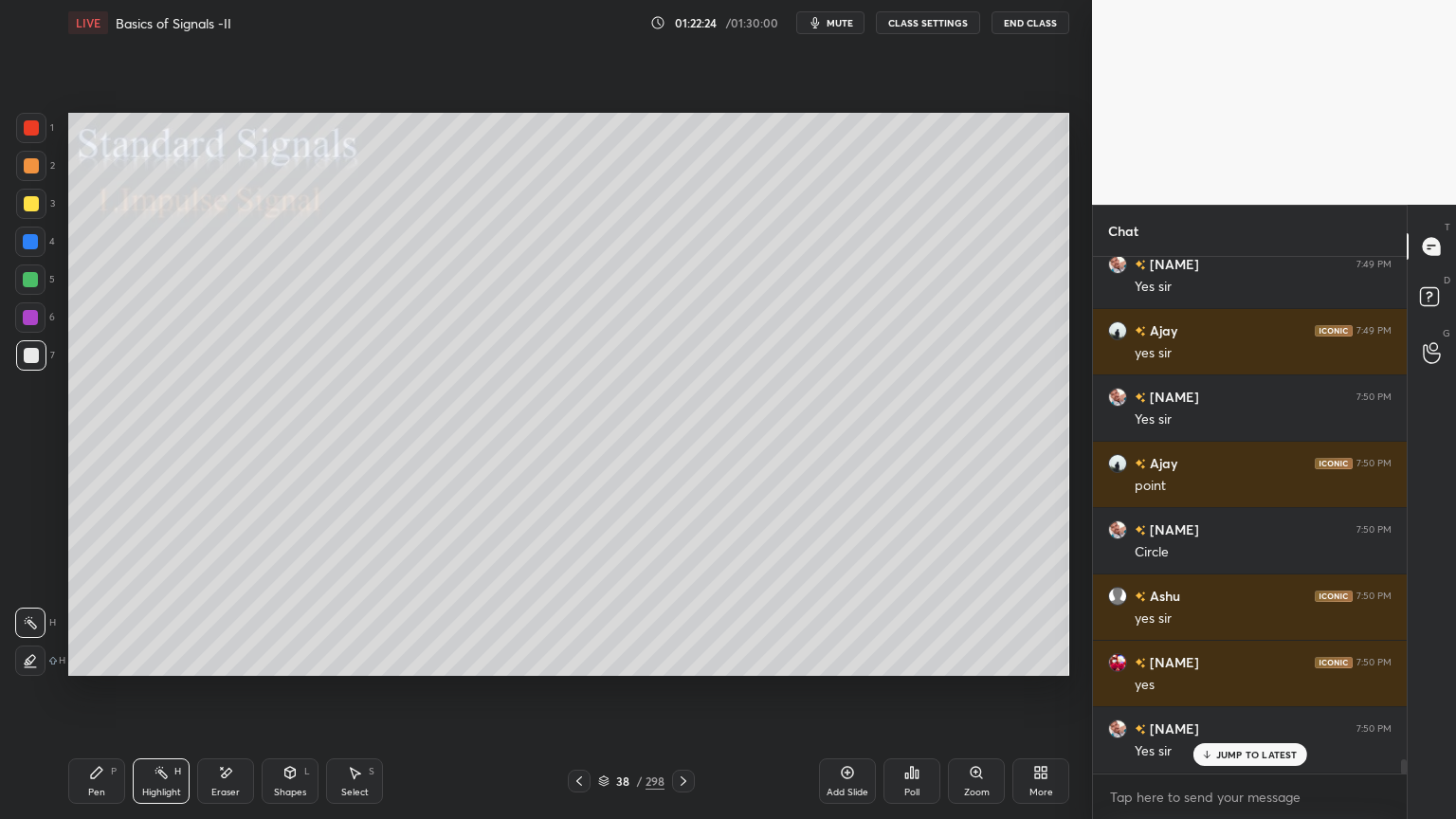 scroll, scrollTop: 18807, scrollLeft: 0, axis: vertical 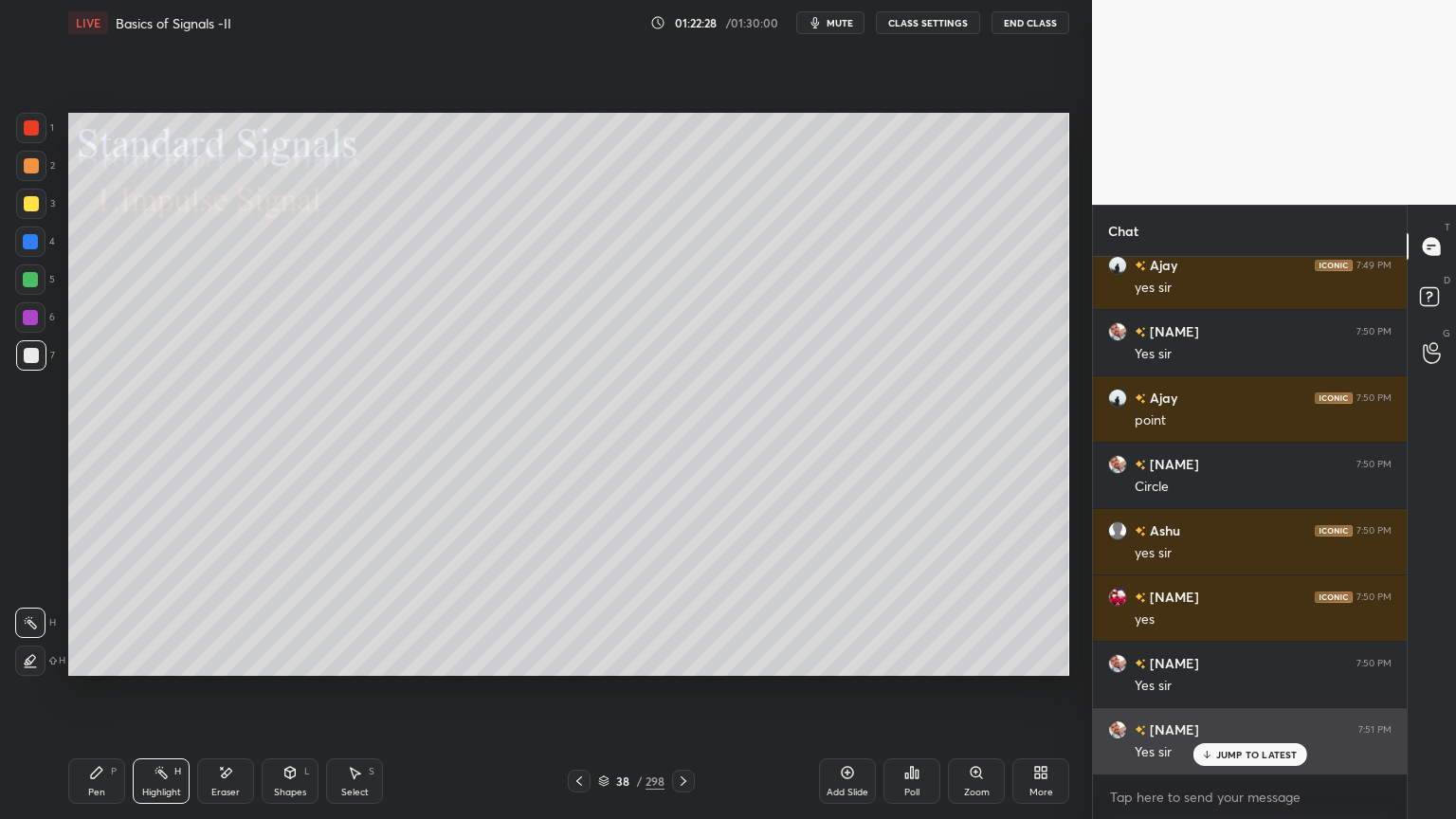 click on "JUMP TO LATEST" at bounding box center [1257, 755] 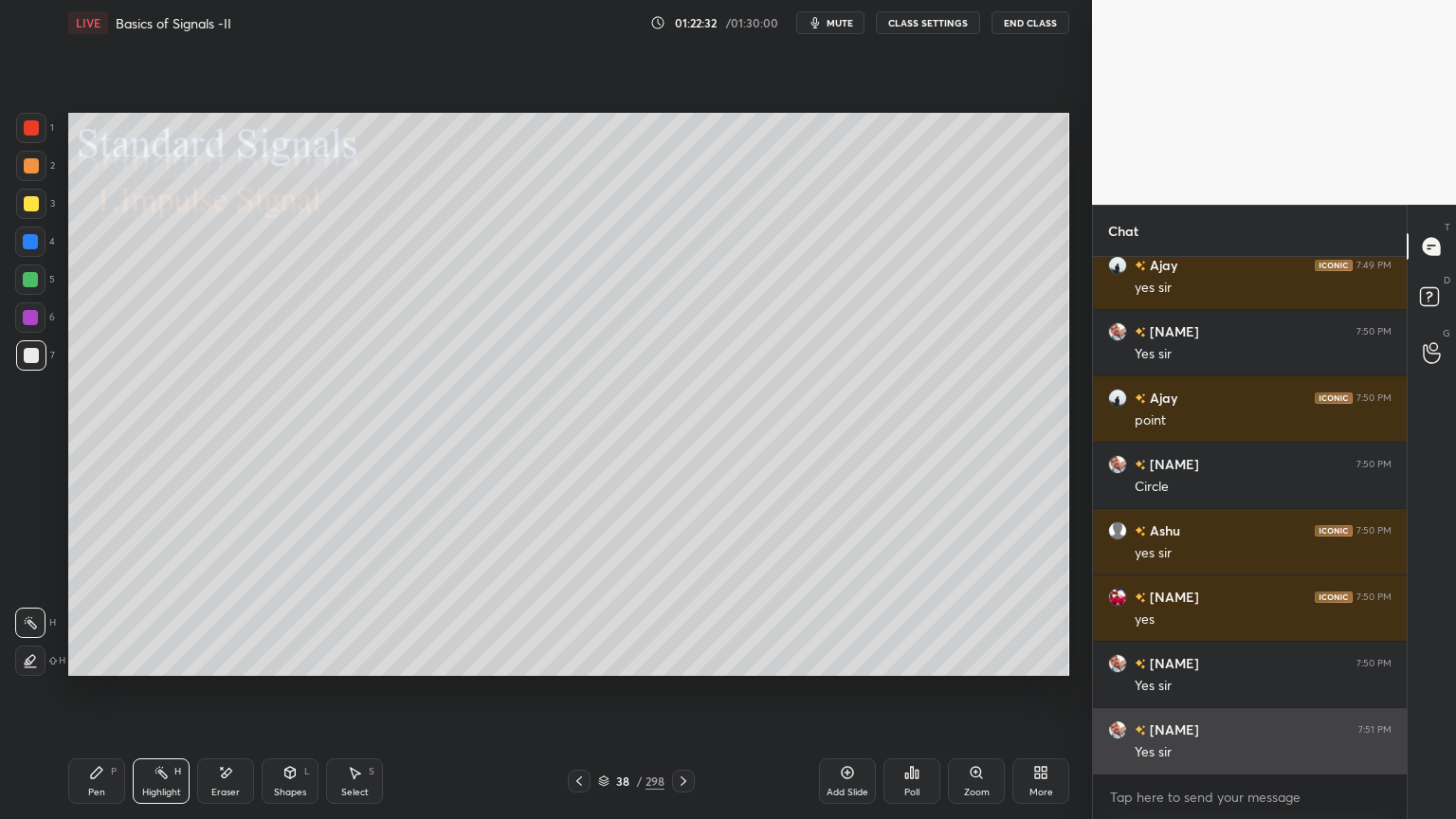 scroll, scrollTop: 18874, scrollLeft: 0, axis: vertical 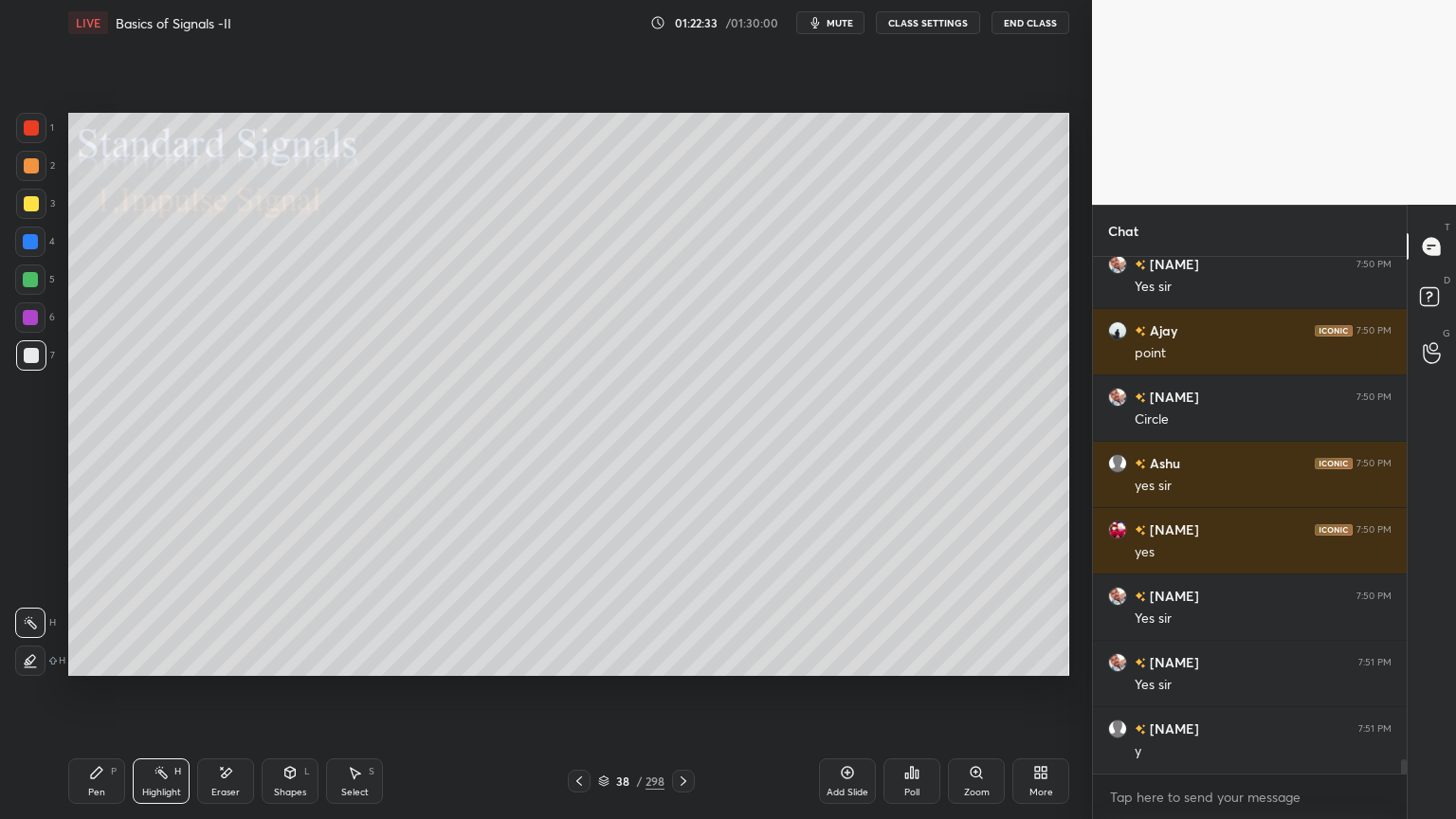 click 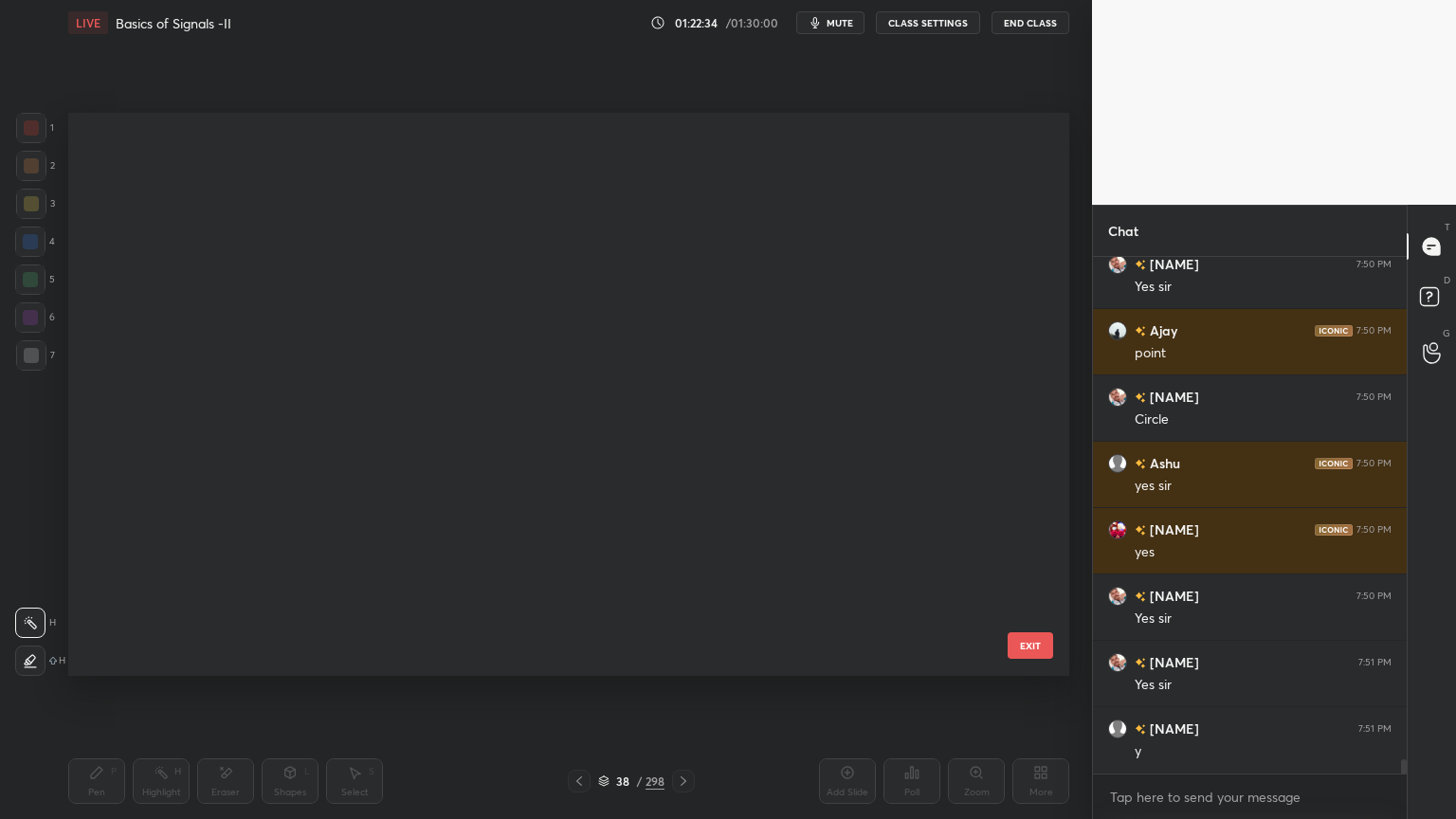 scroll, scrollTop: 1691, scrollLeft: 0, axis: vertical 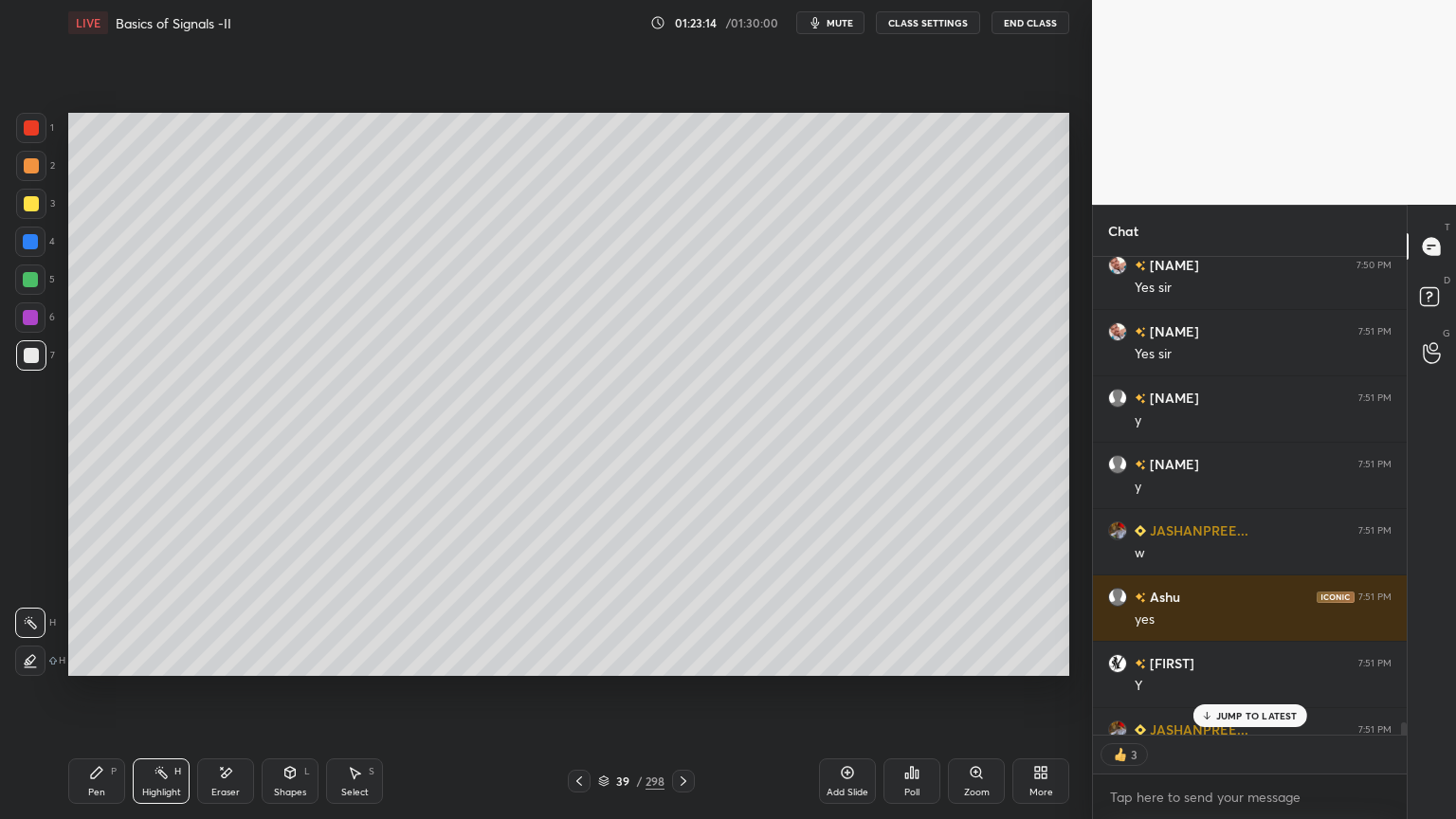 click 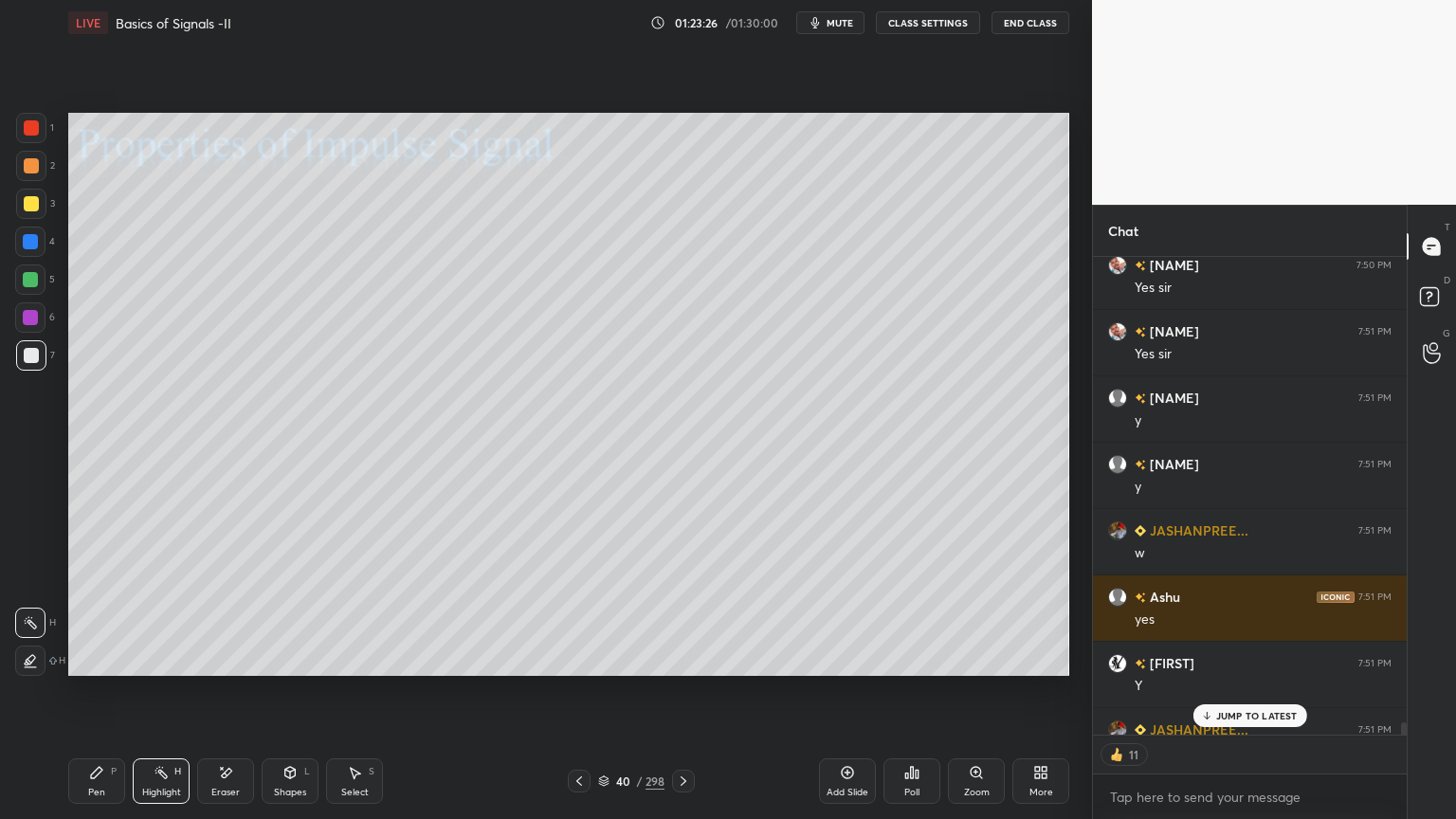click on "JUMP TO LATEST" at bounding box center [1249, 716] 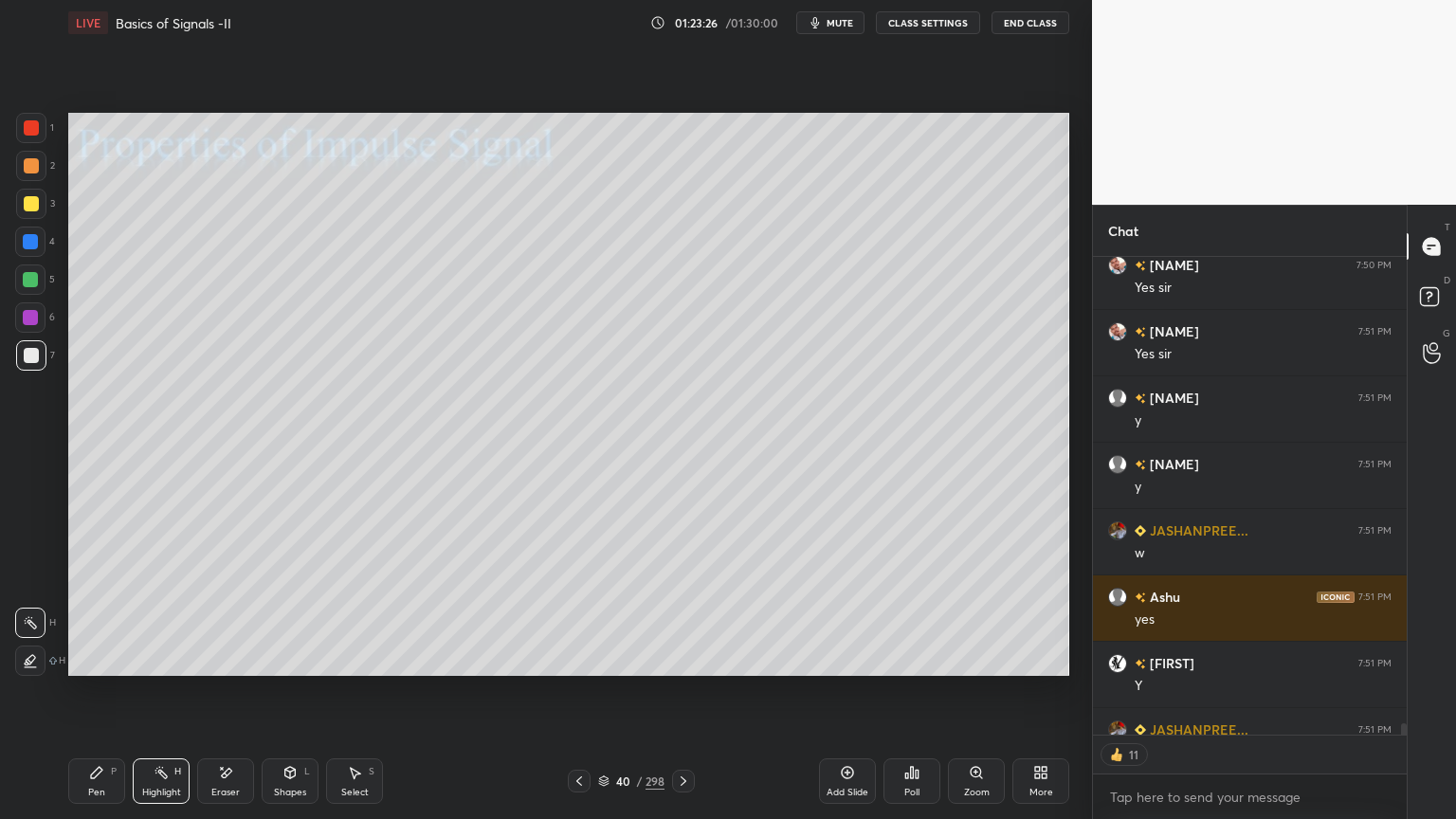 scroll, scrollTop: 19245, scrollLeft: 0, axis: vertical 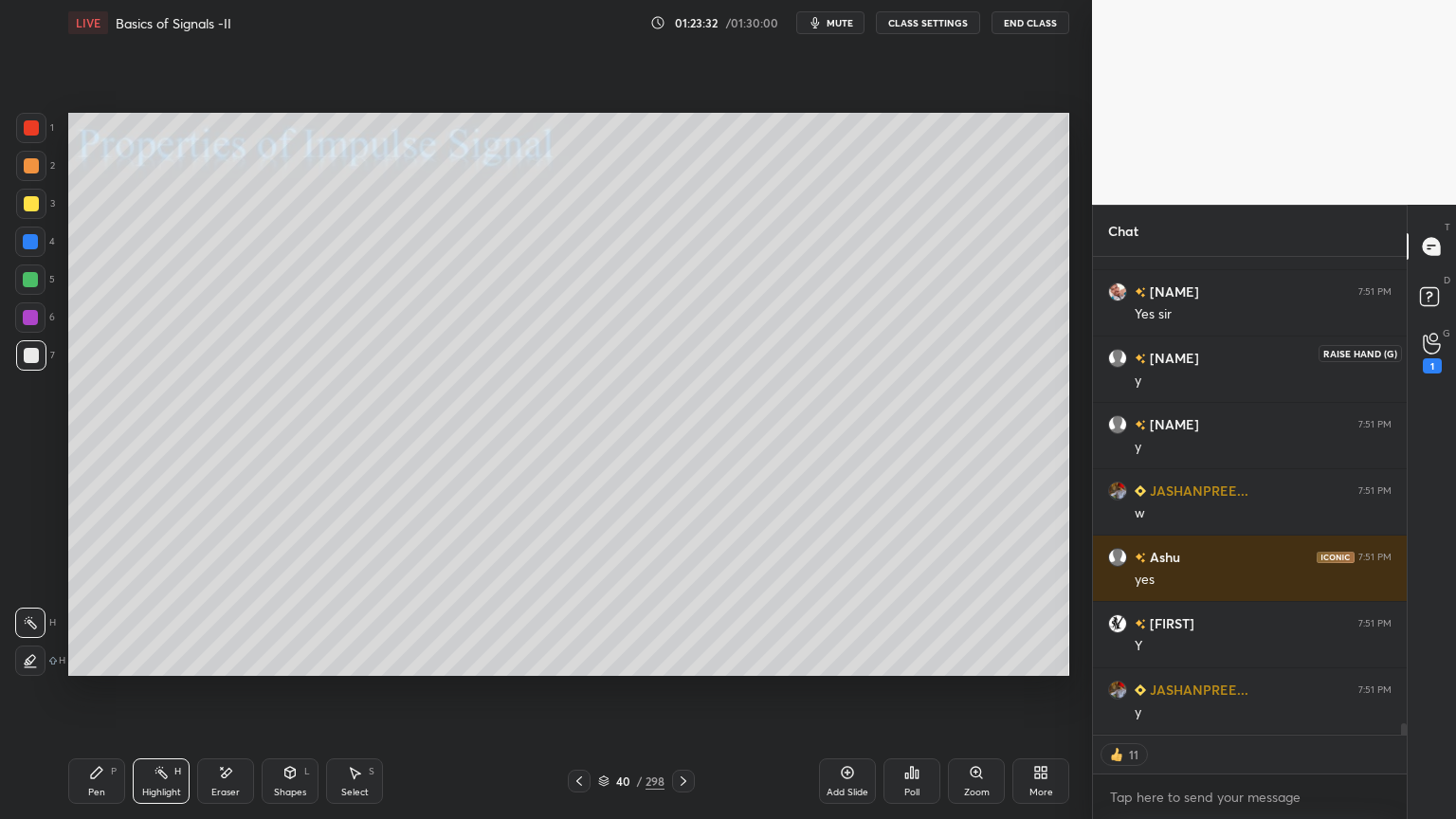 click on "1" at bounding box center [1432, 366] 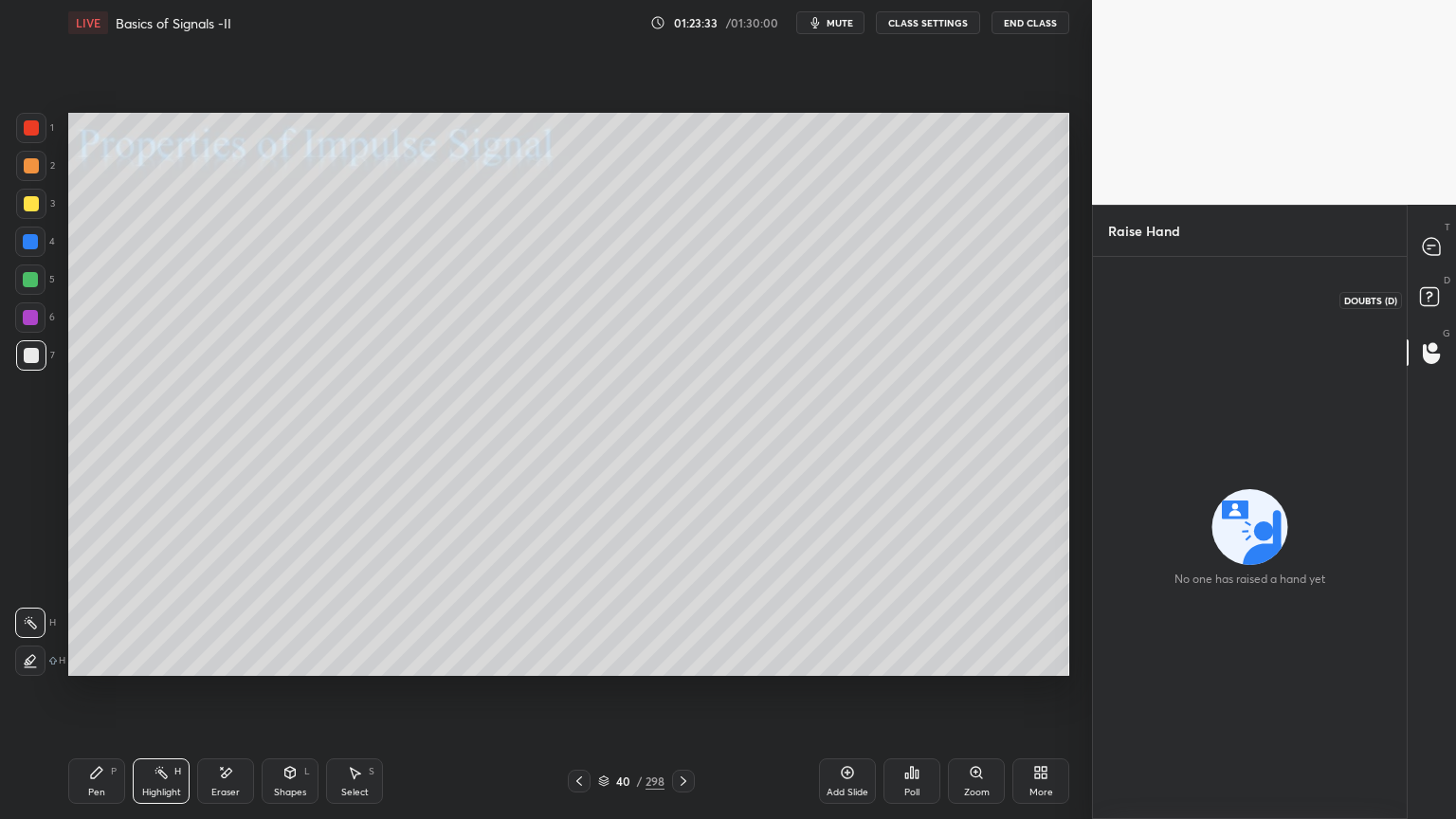 click 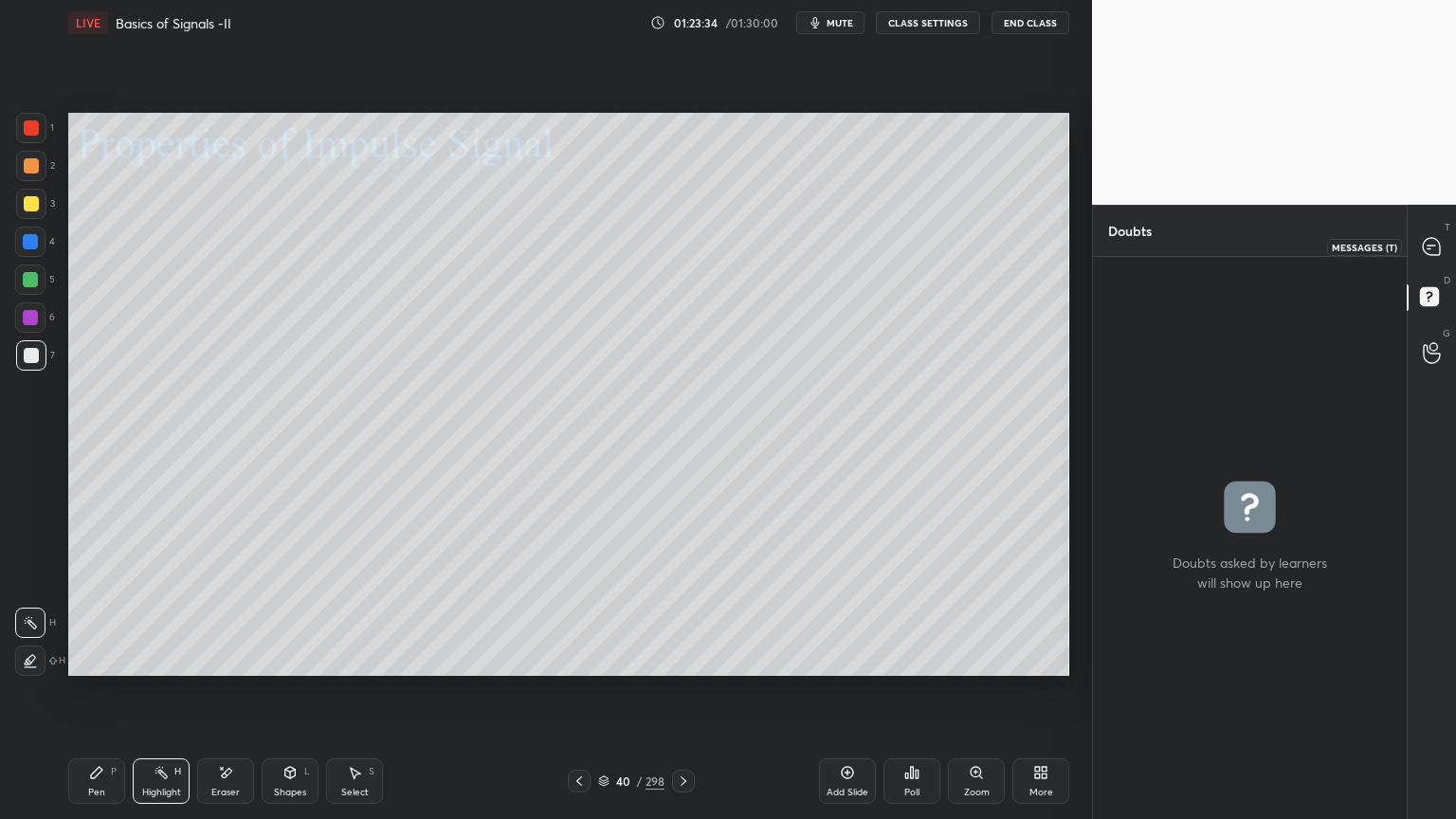 click at bounding box center [1432, 246] 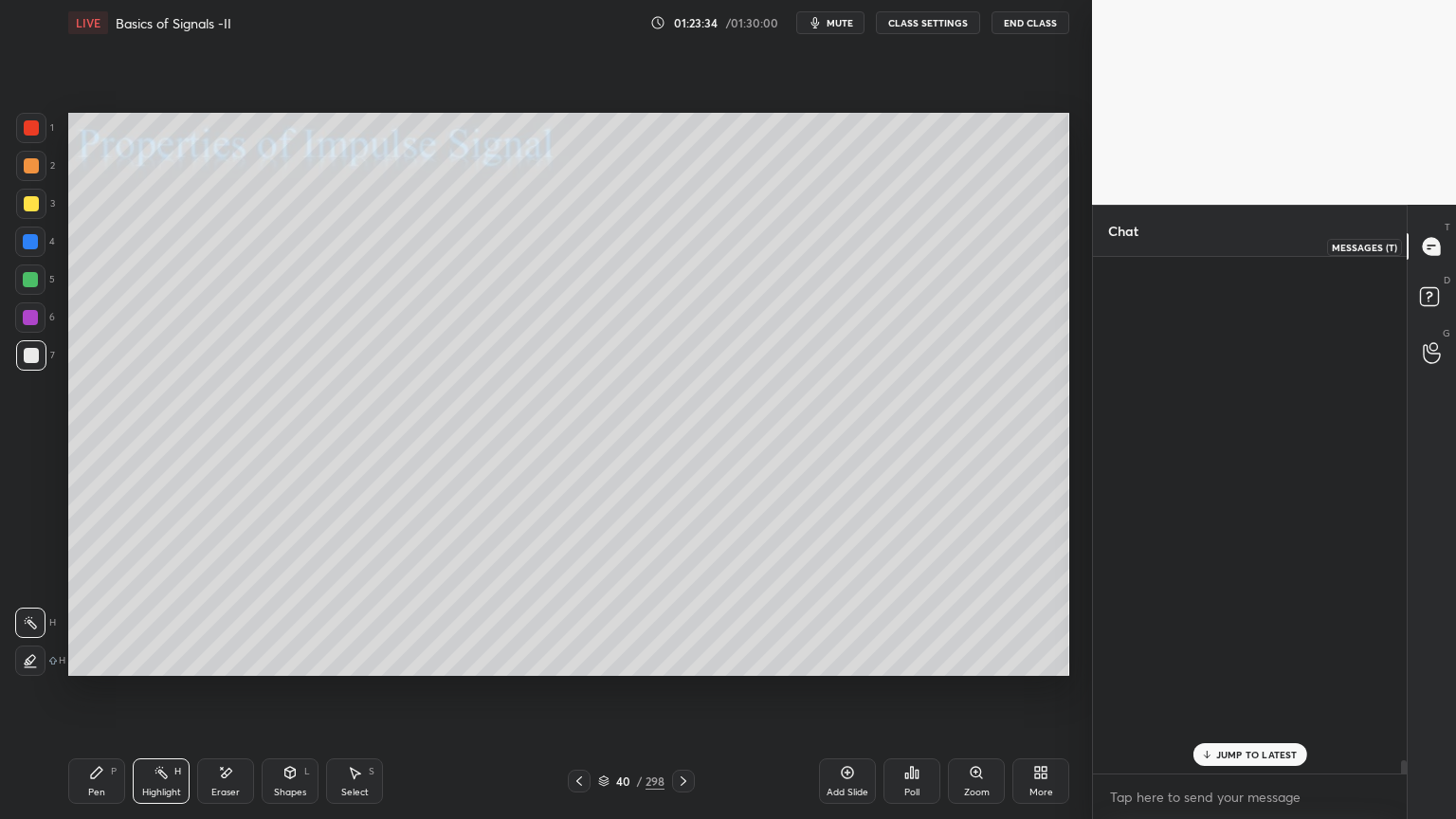 scroll, scrollTop: 19531, scrollLeft: 0, axis: vertical 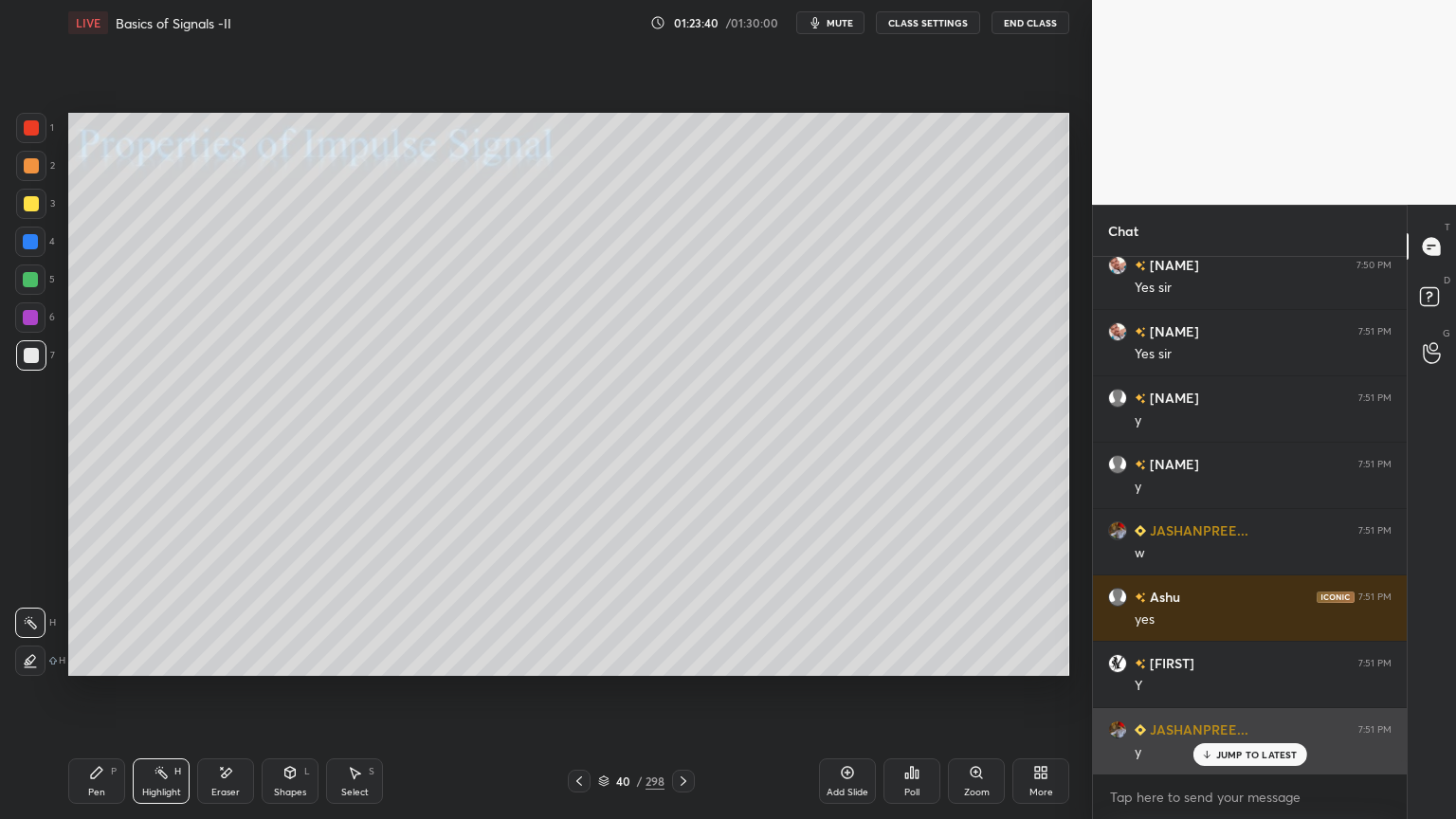 click on "JUMP TO LATEST" at bounding box center [1257, 755] 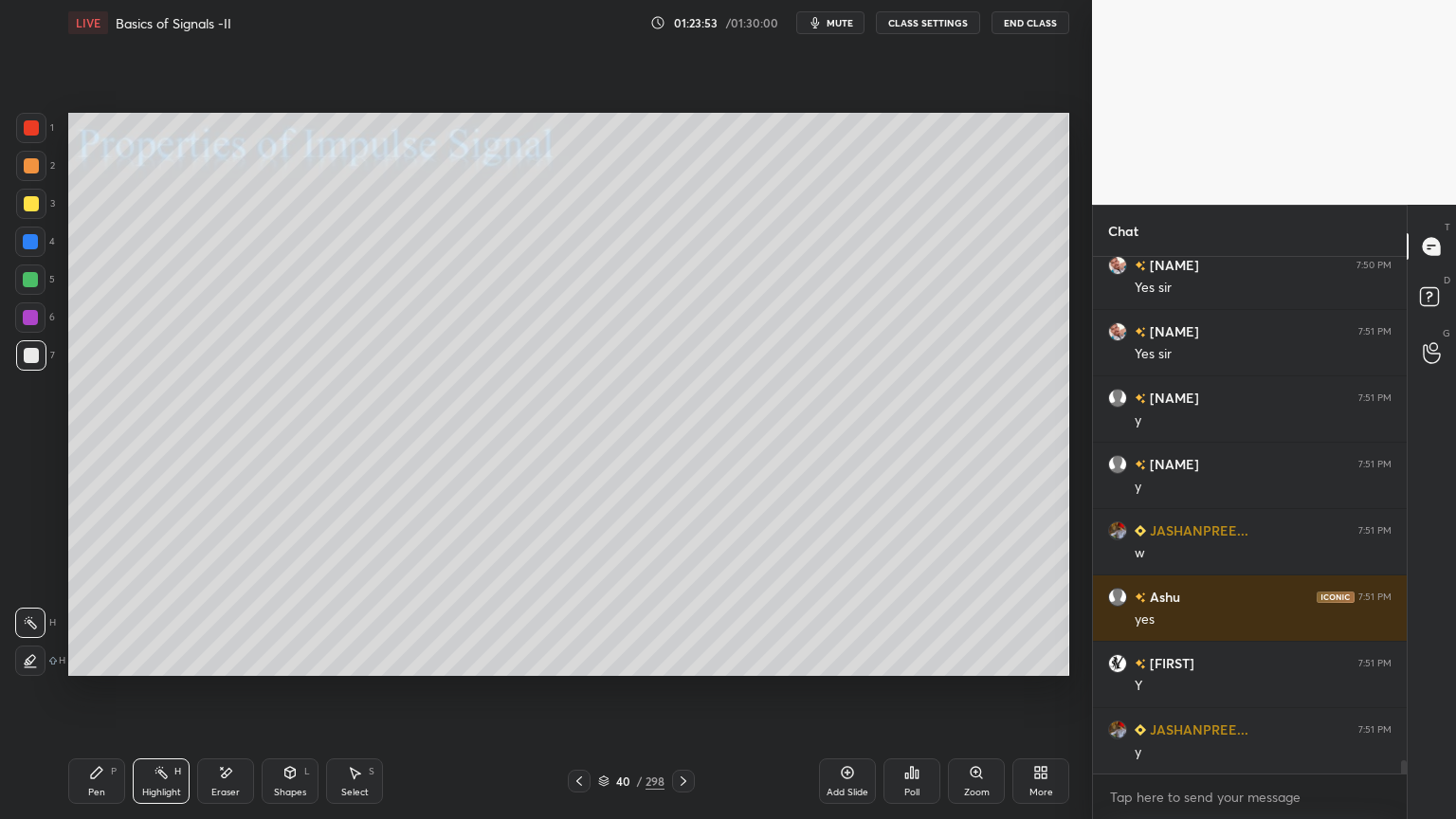 click at bounding box center (31, 166) 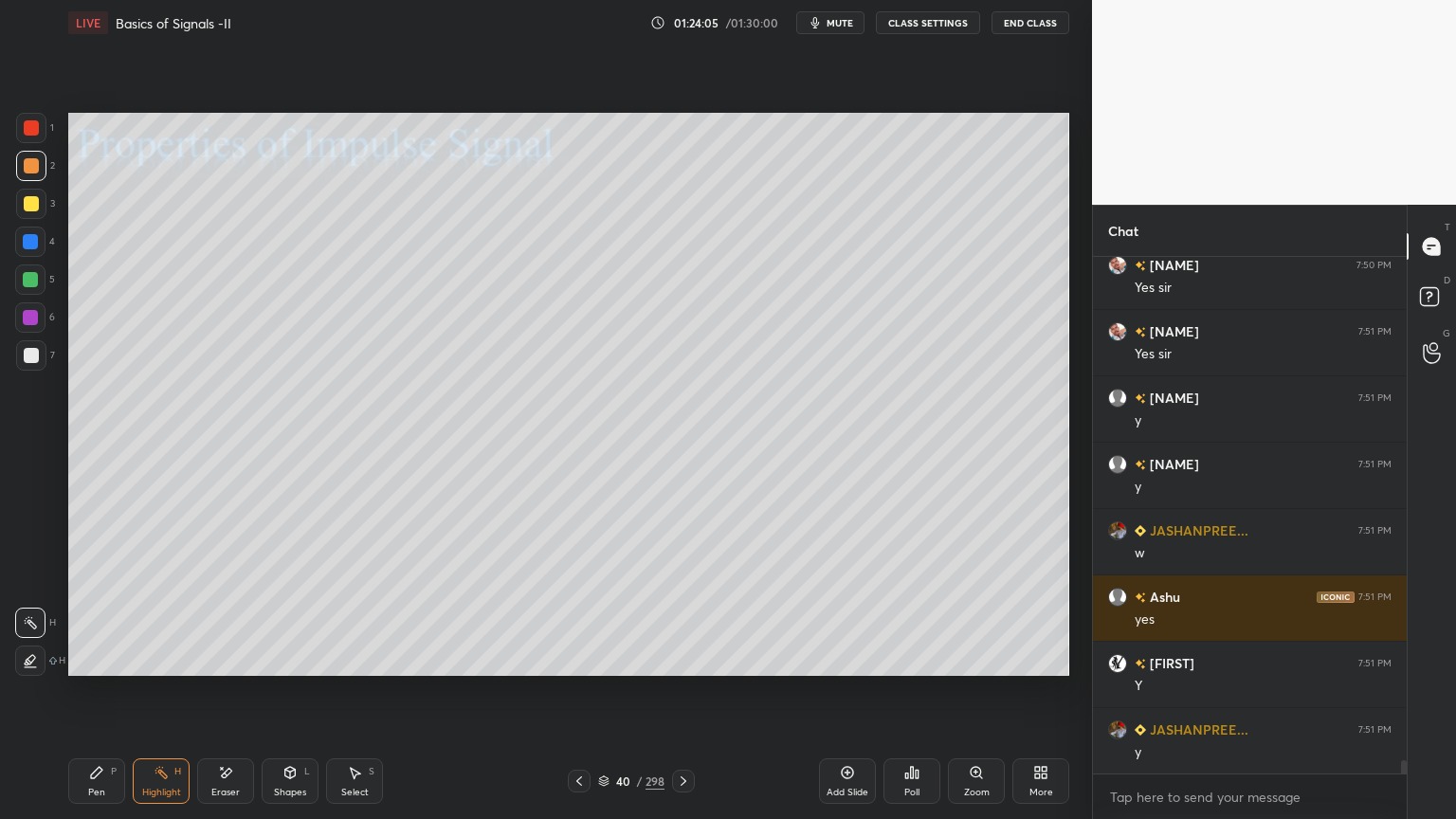click at bounding box center (31, 166) 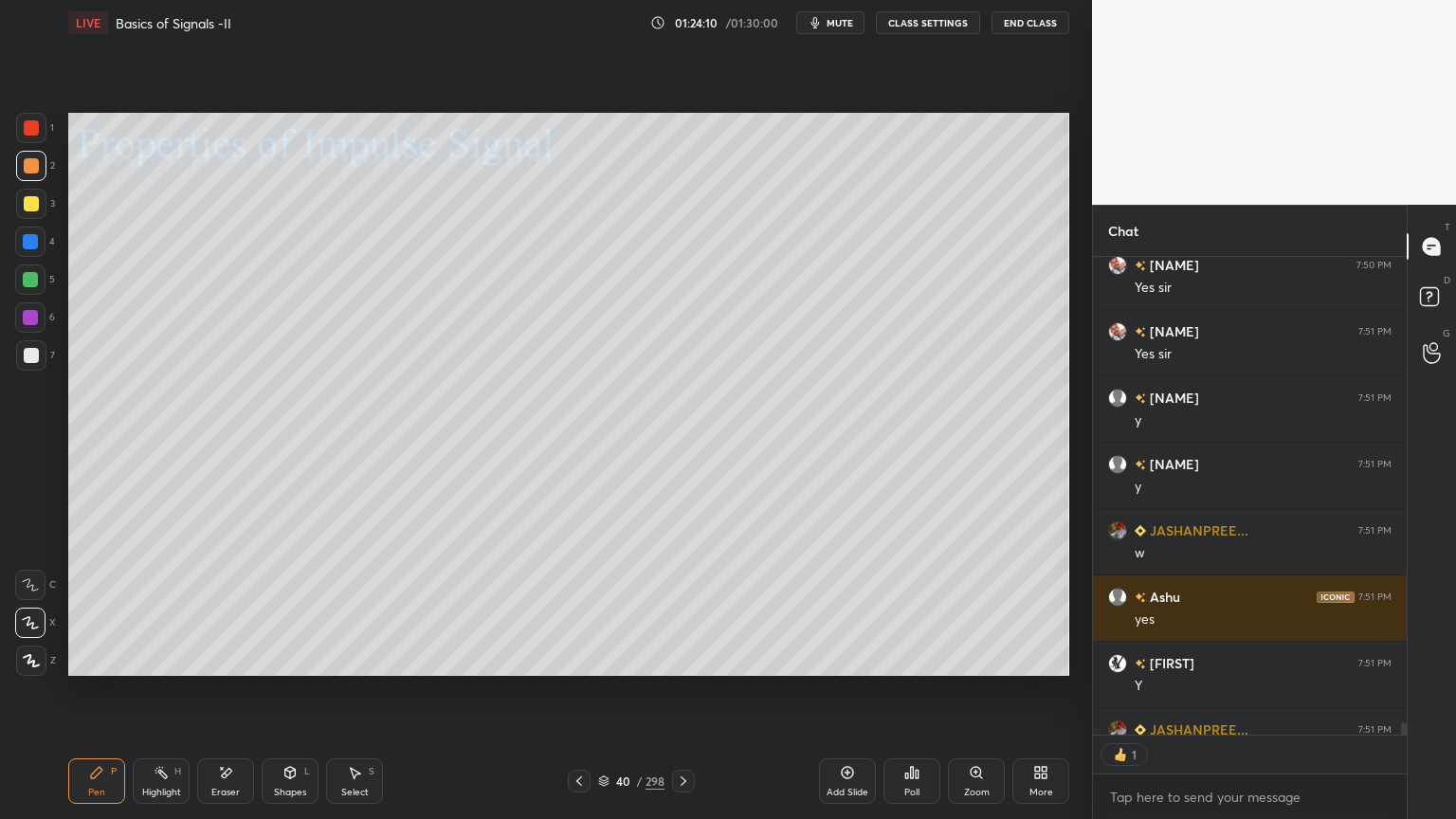 scroll, scrollTop: 473, scrollLeft: 308, axis: both 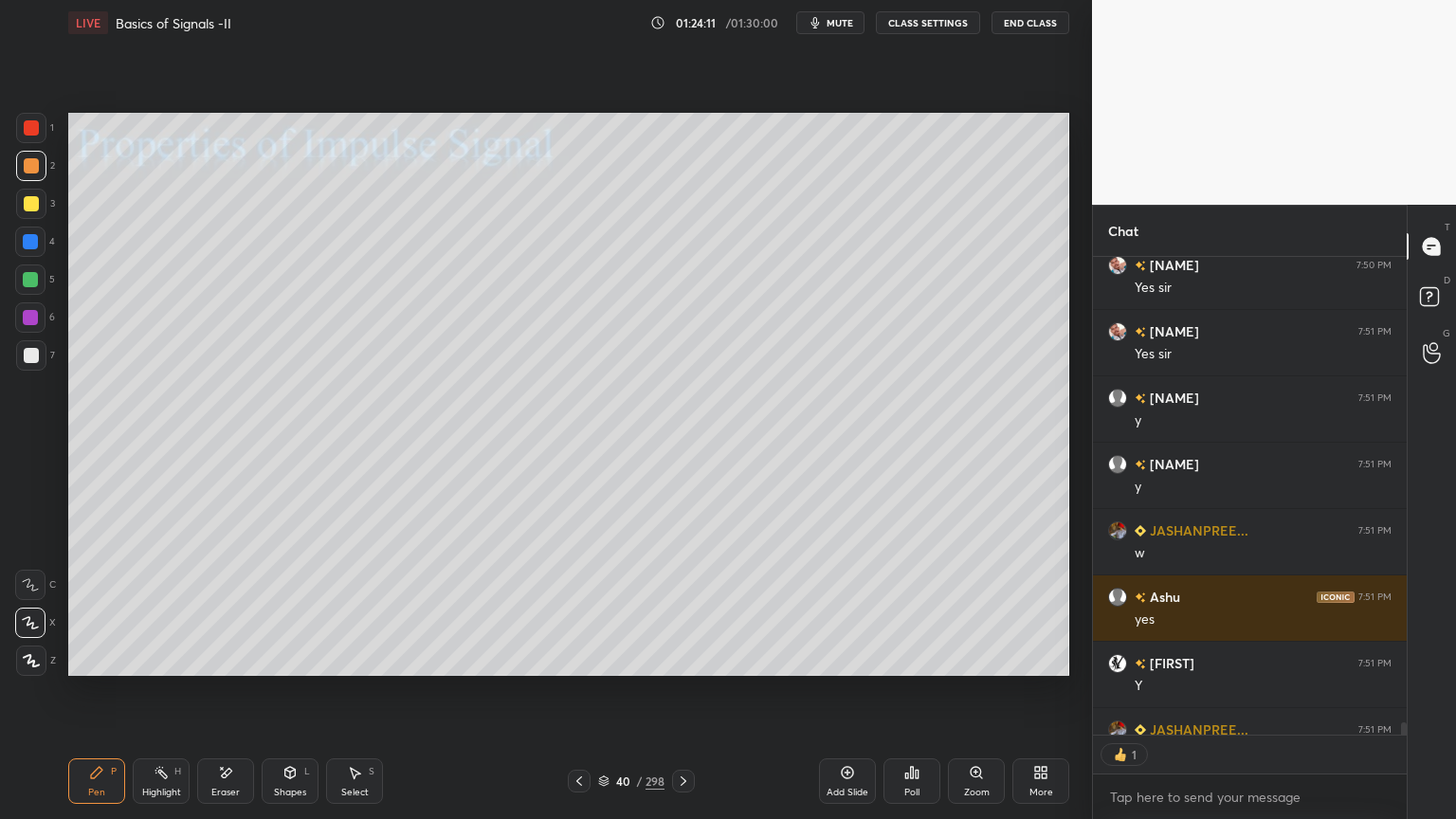 click 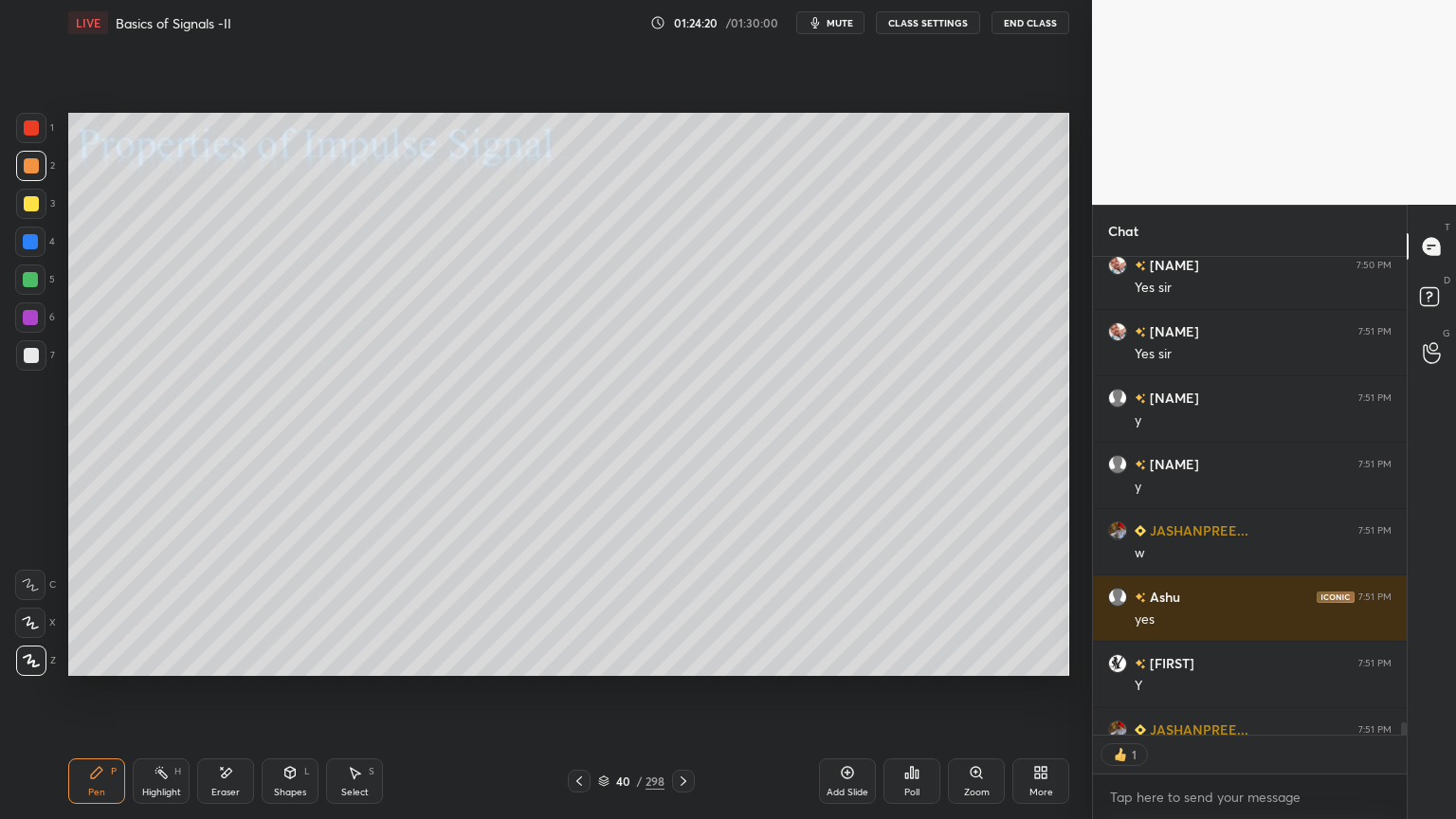 scroll, scrollTop: 7, scrollLeft: 6, axis: both 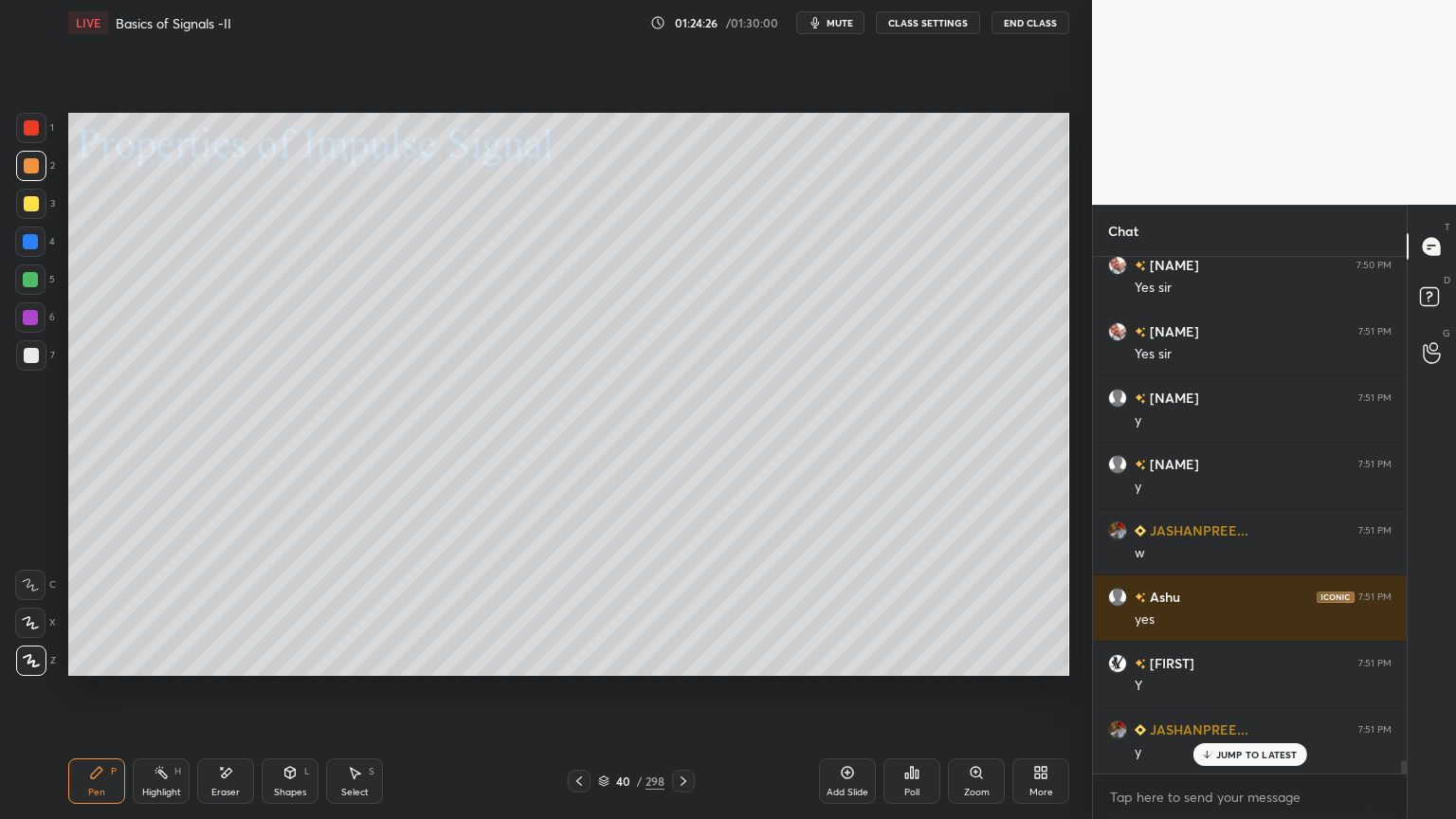 click at bounding box center (31, 355) 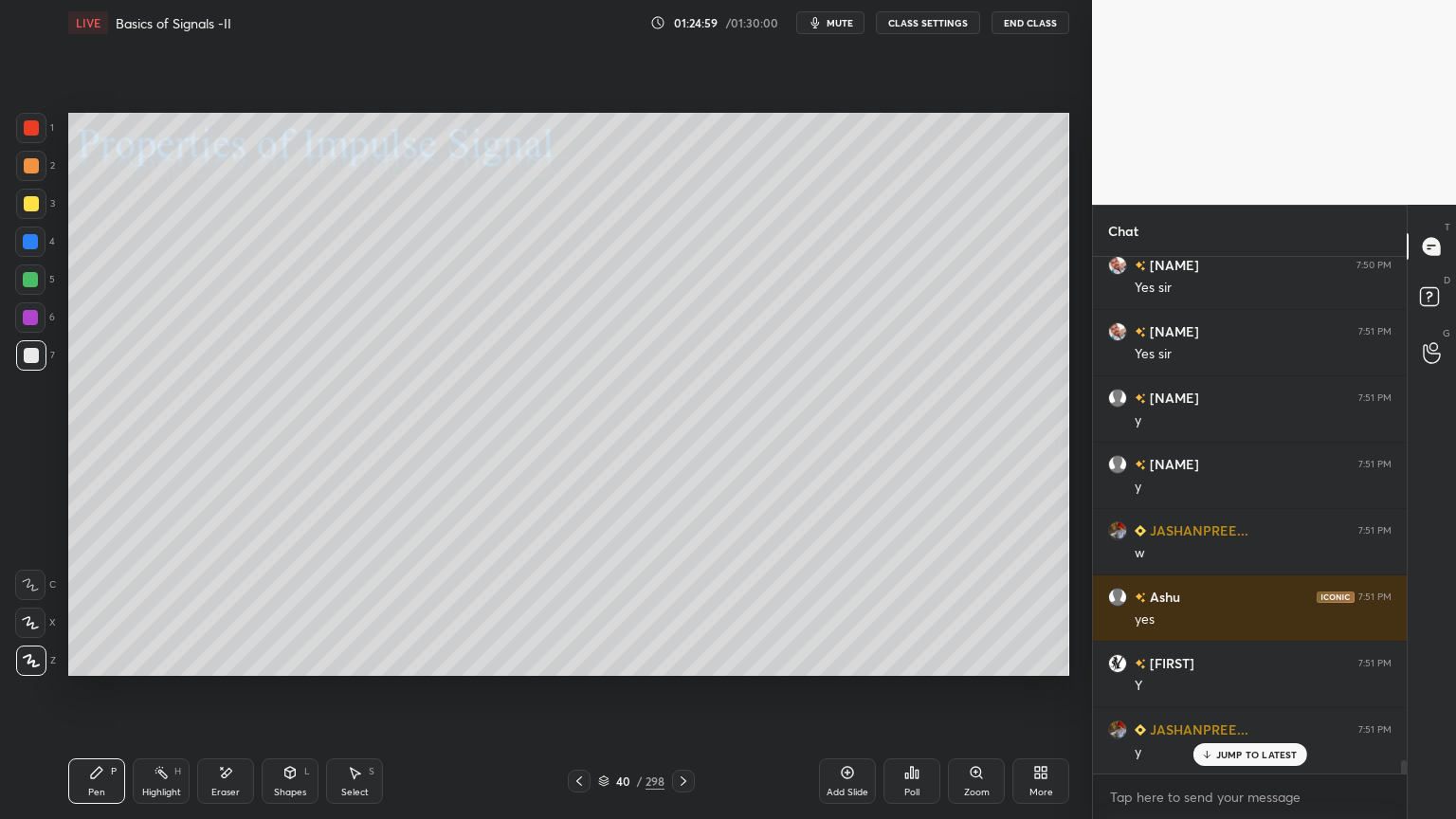 click at bounding box center (31, 204) 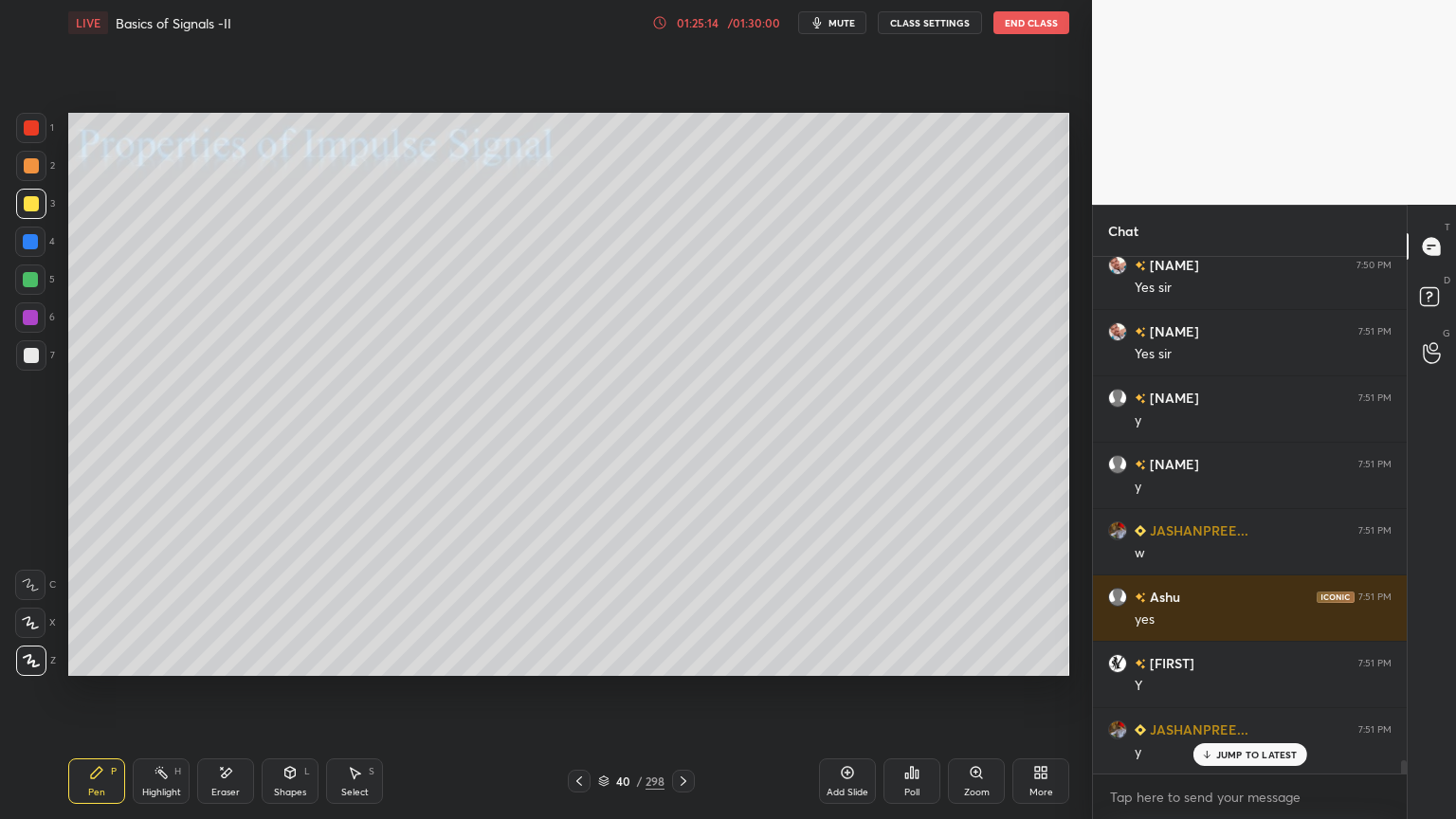 click at bounding box center (31, 355) 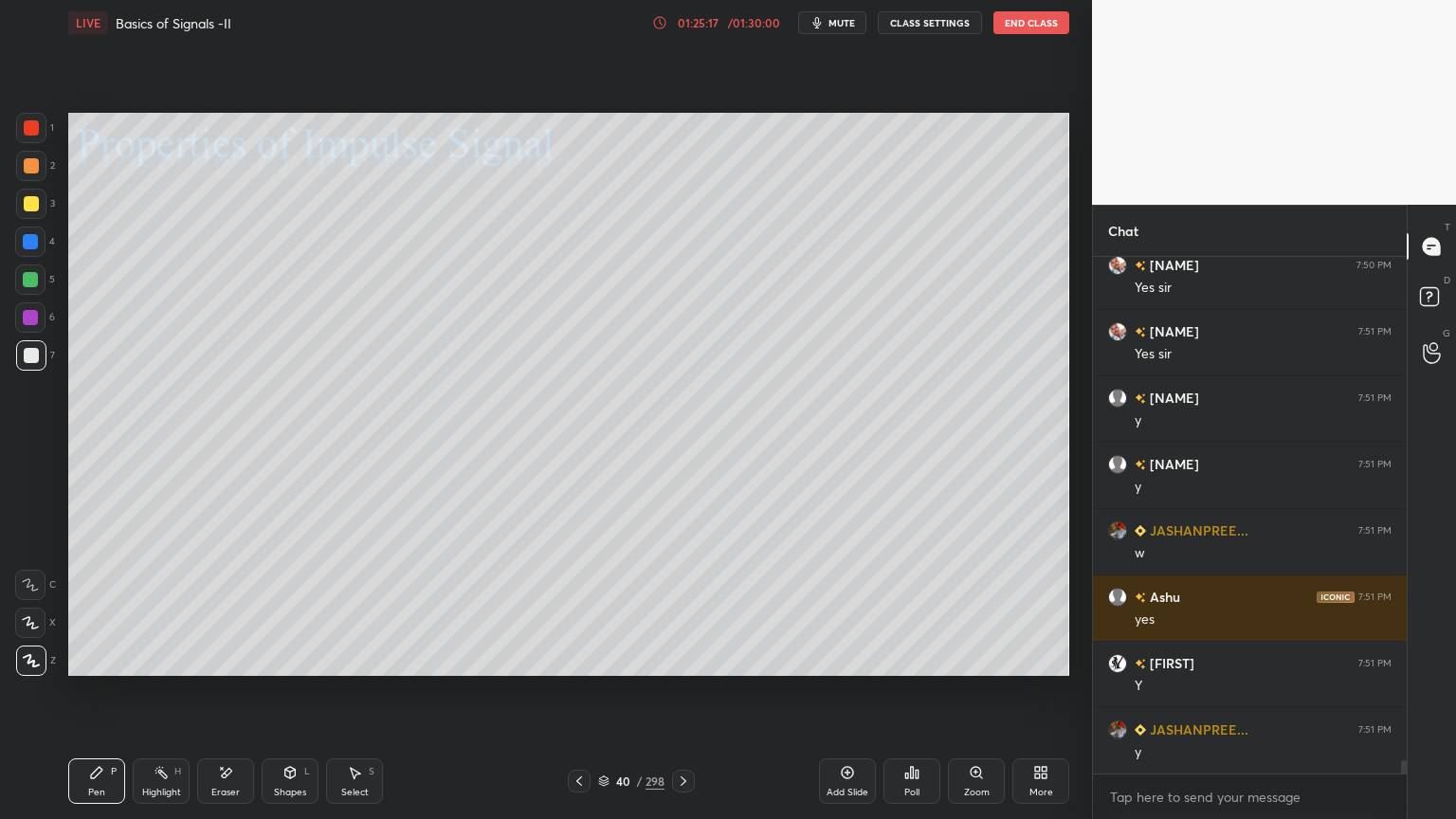 scroll, scrollTop: 19598, scrollLeft: 0, axis: vertical 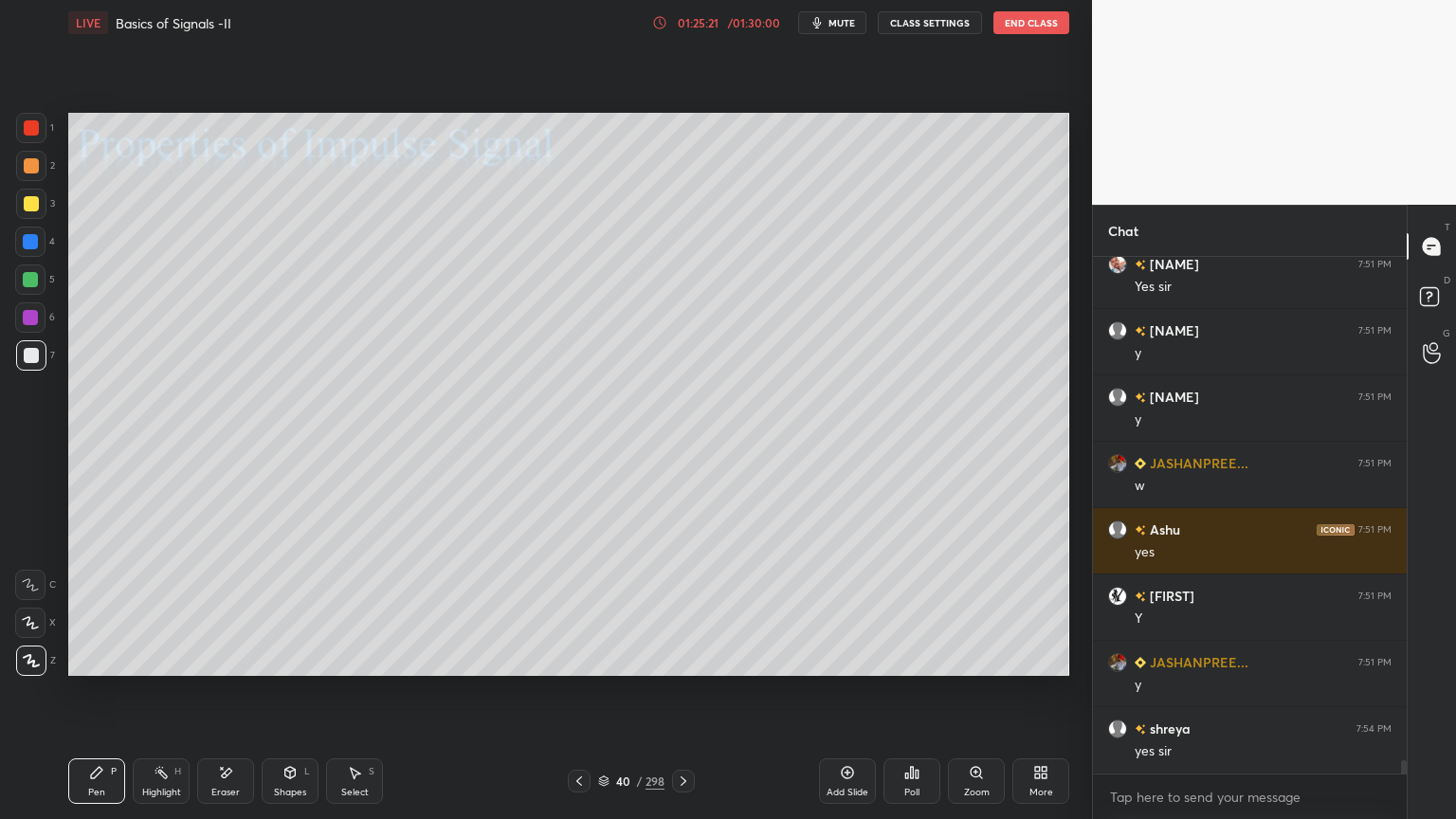 click at bounding box center (30, 318) 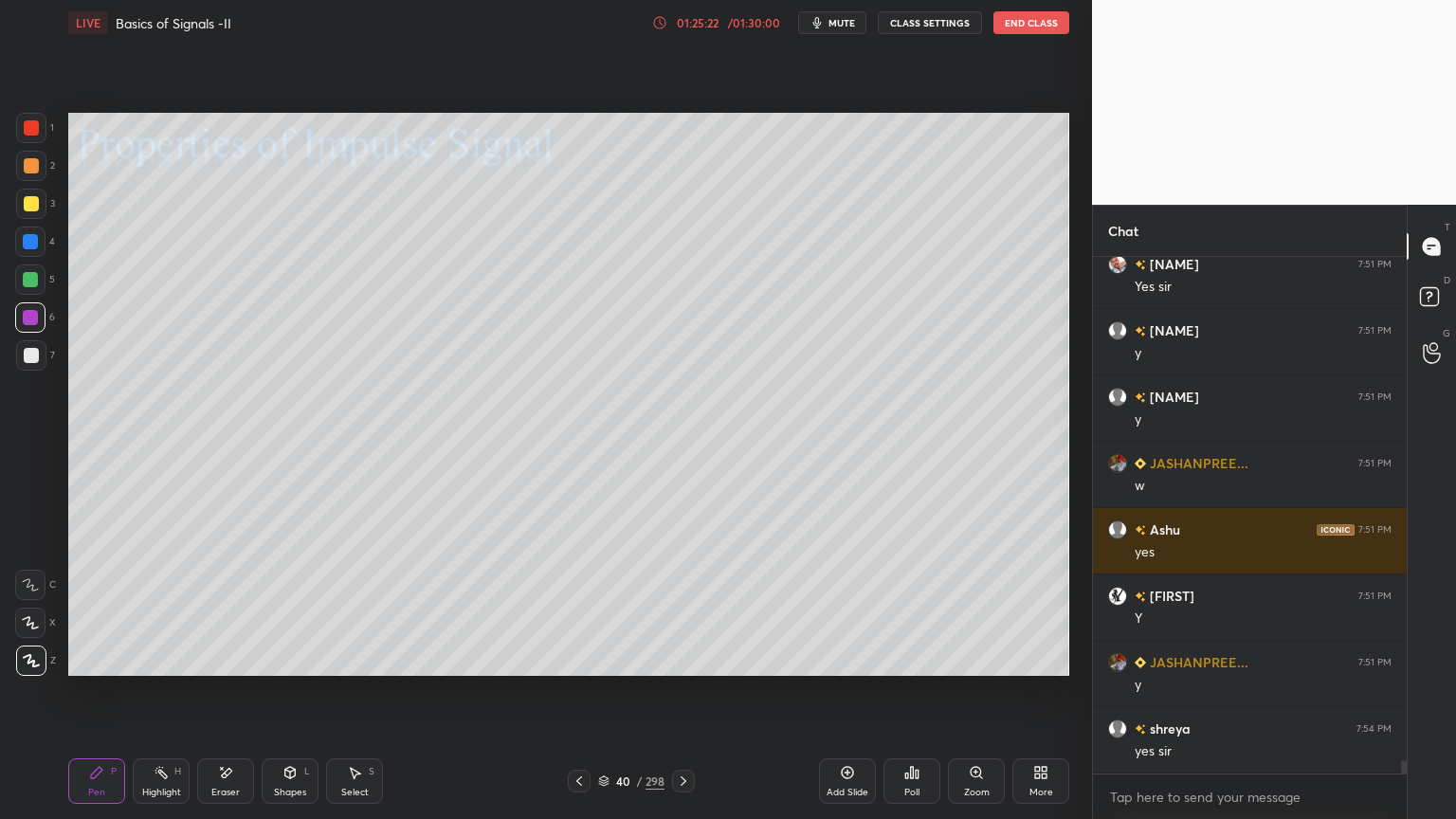 click at bounding box center [30, 242] 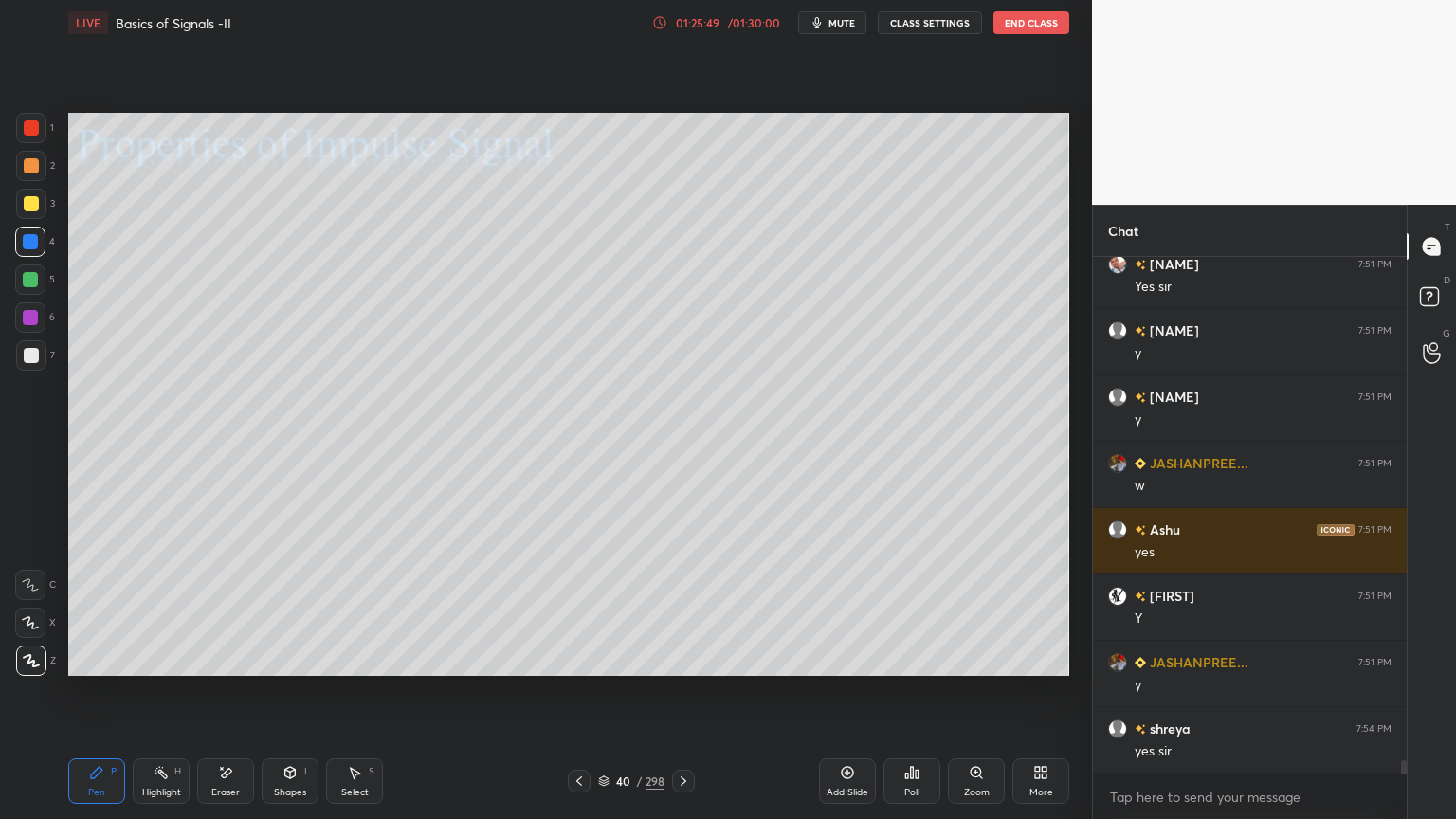 click on "Shapes" at bounding box center [290, 792] 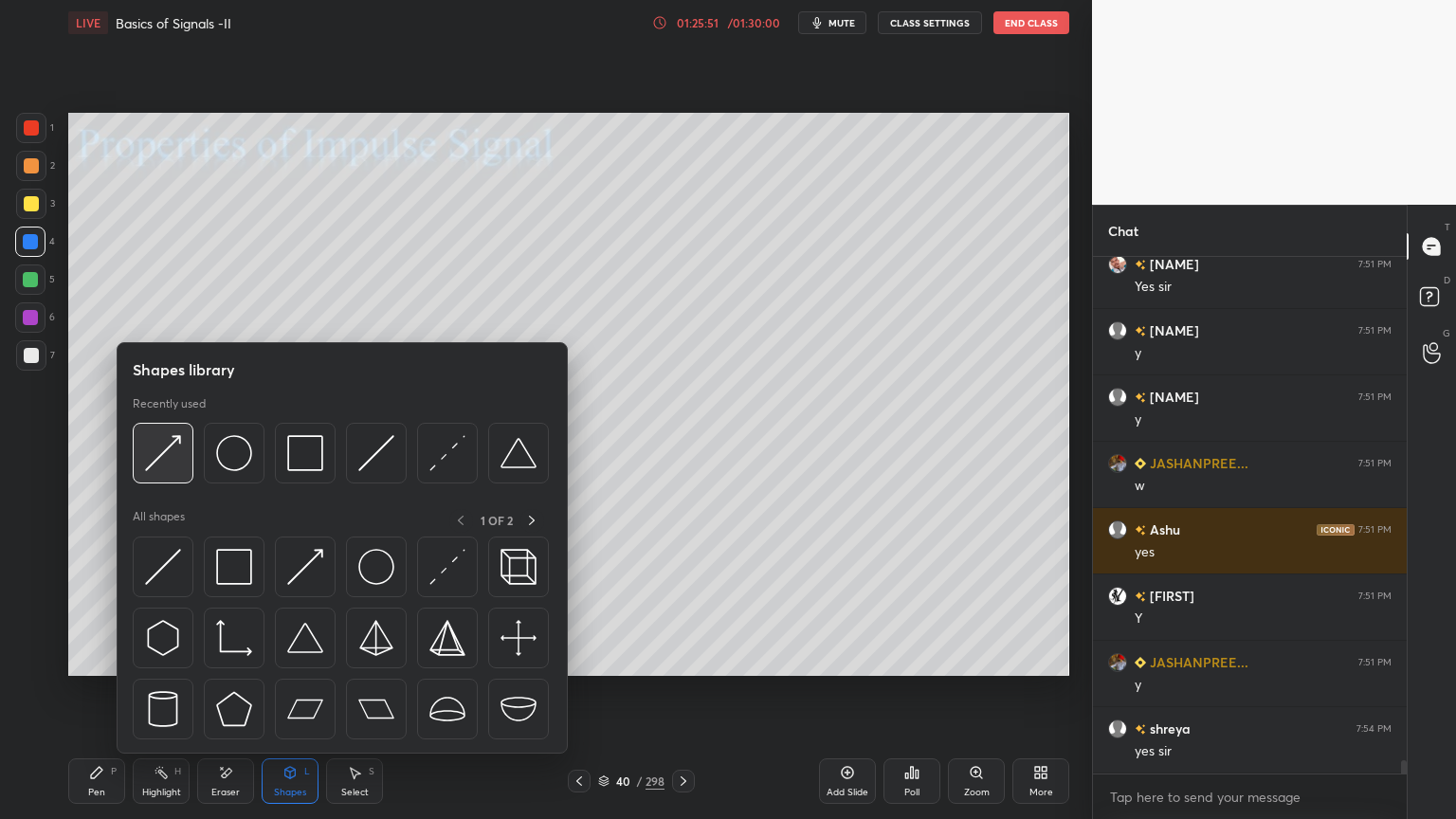 click at bounding box center (163, 453) 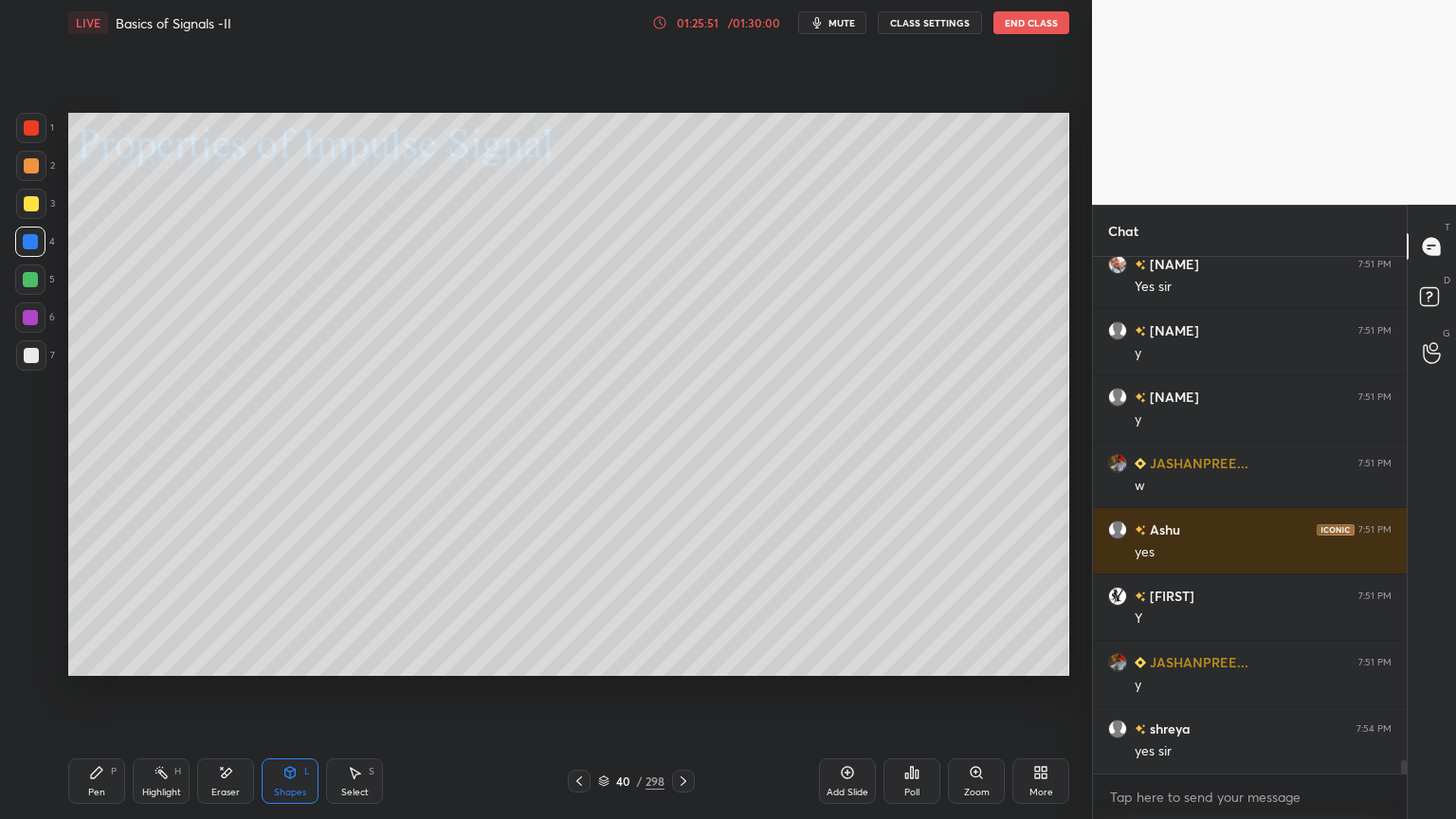 click at bounding box center (31, 204) 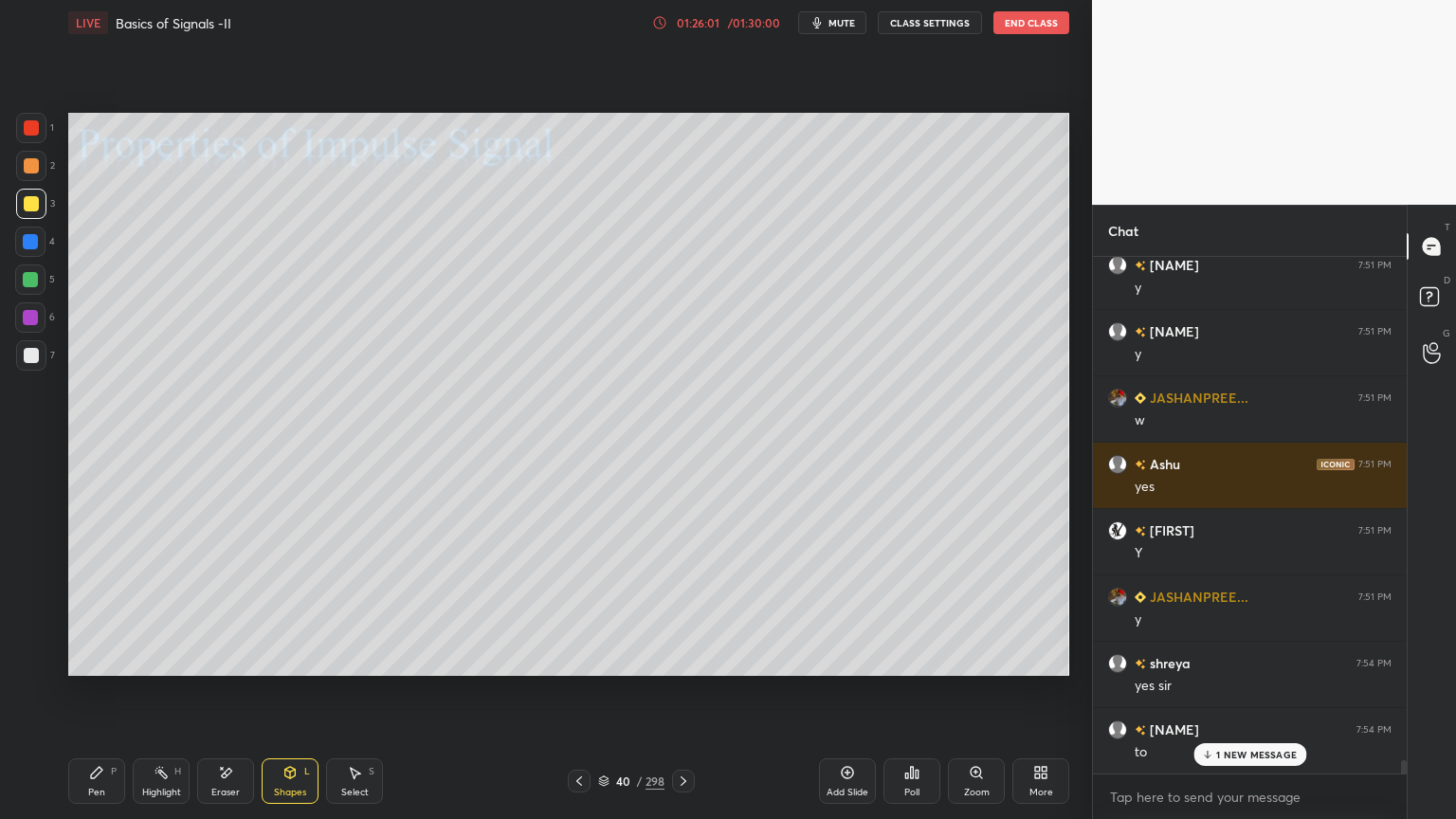 scroll, scrollTop: 19731, scrollLeft: 0, axis: vertical 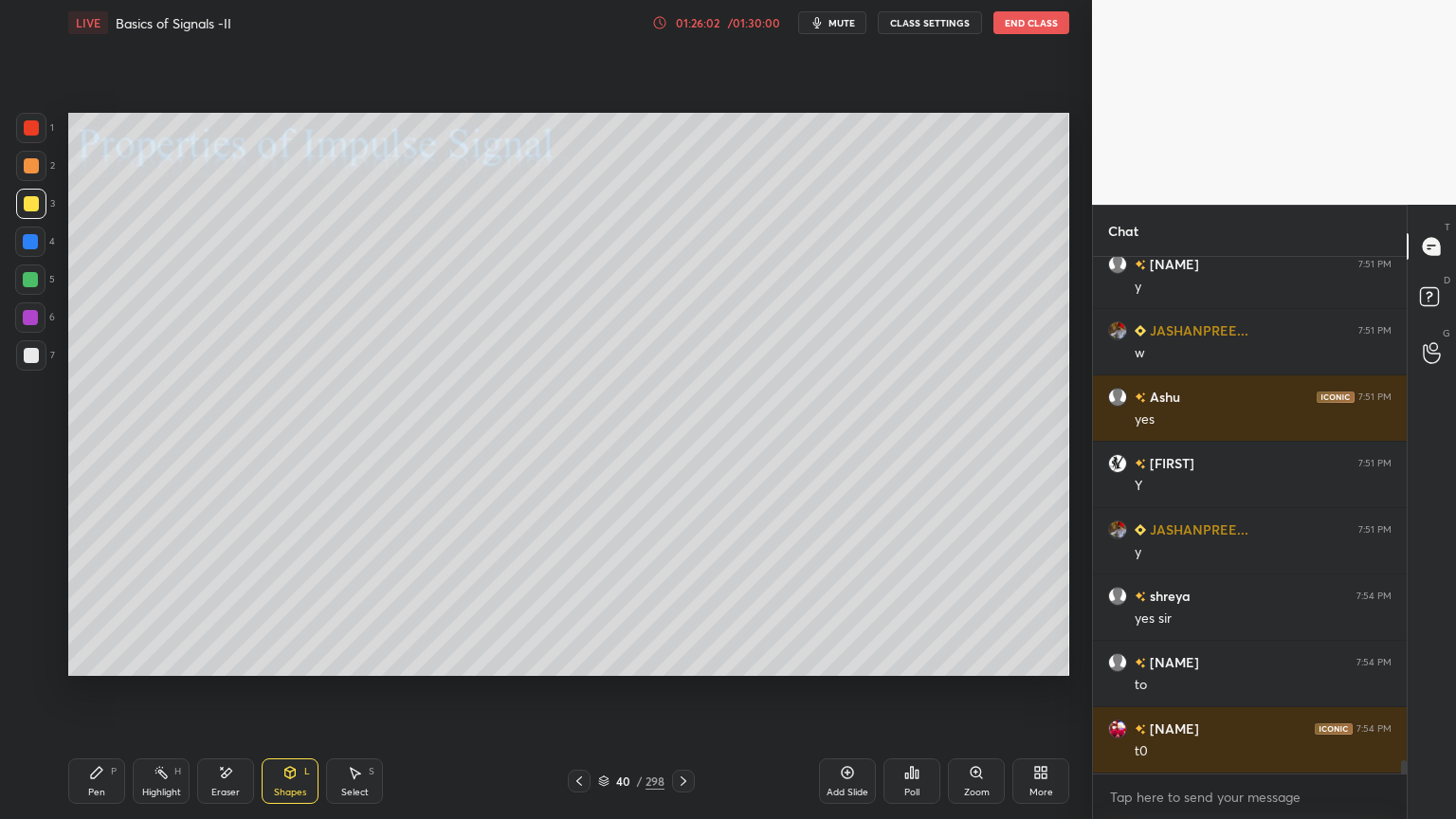click on "Pen" at bounding box center [97, 792] 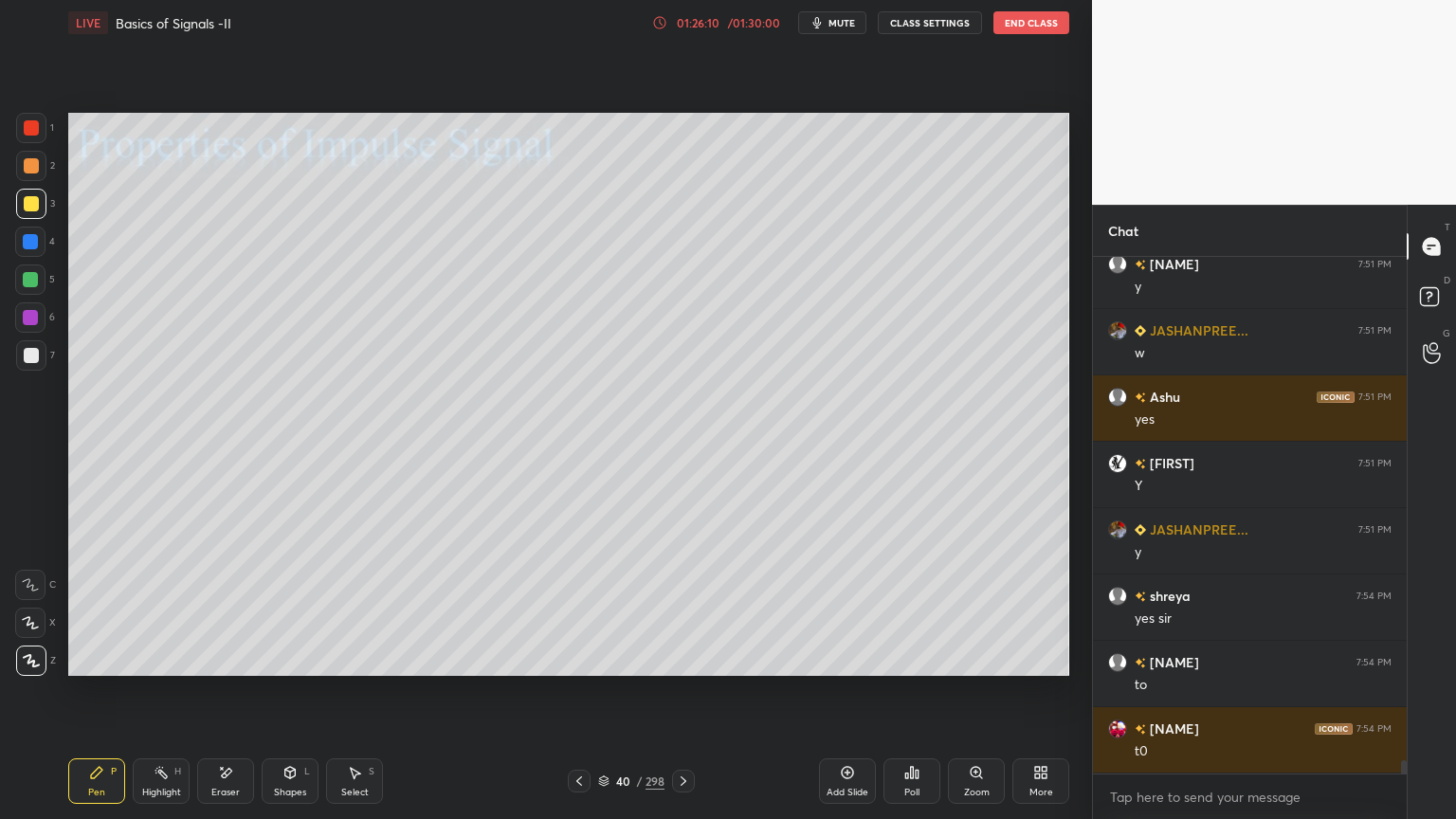click at bounding box center (31, 166) 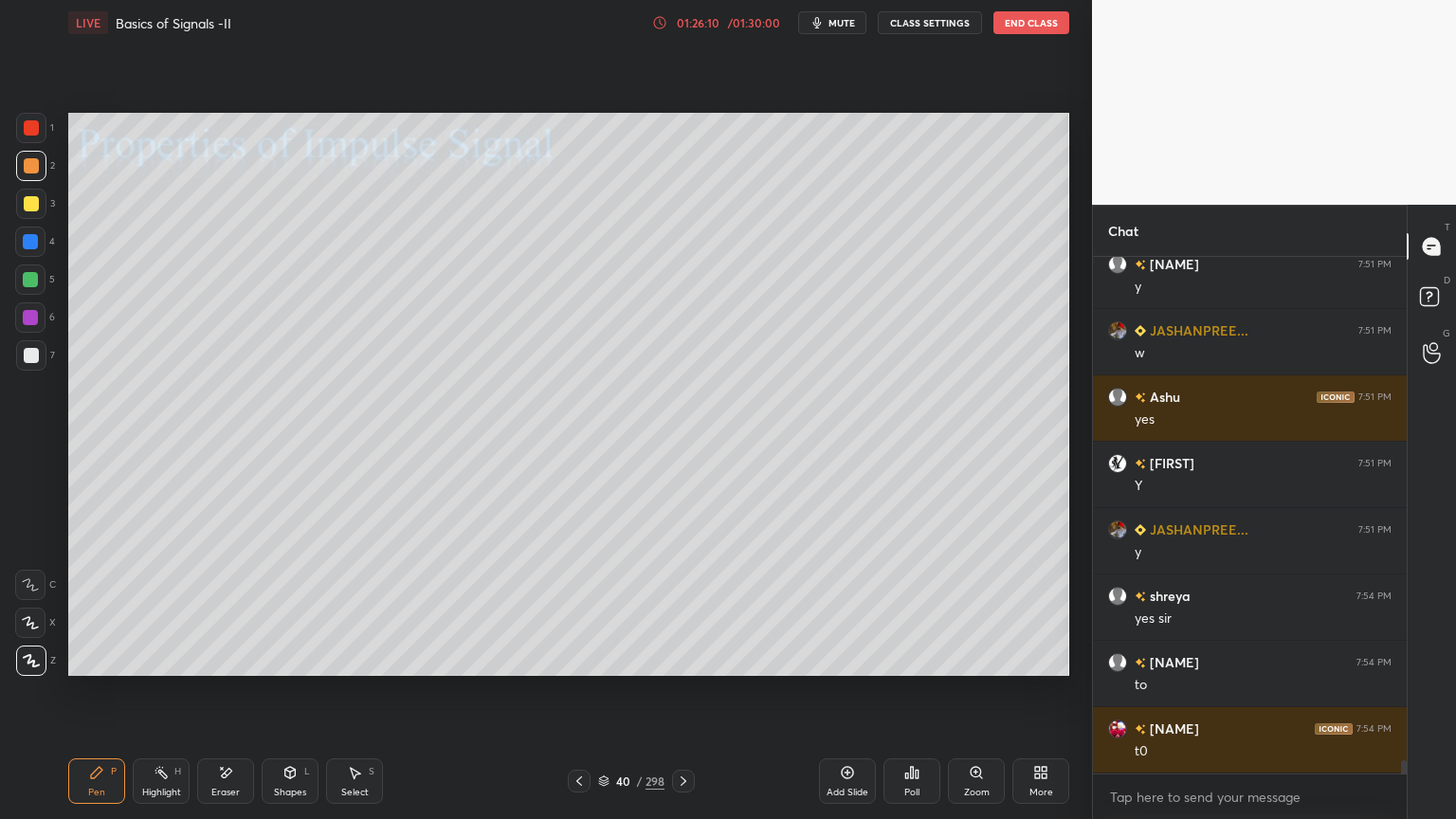 click on "Shapes L" at bounding box center [290, 781] 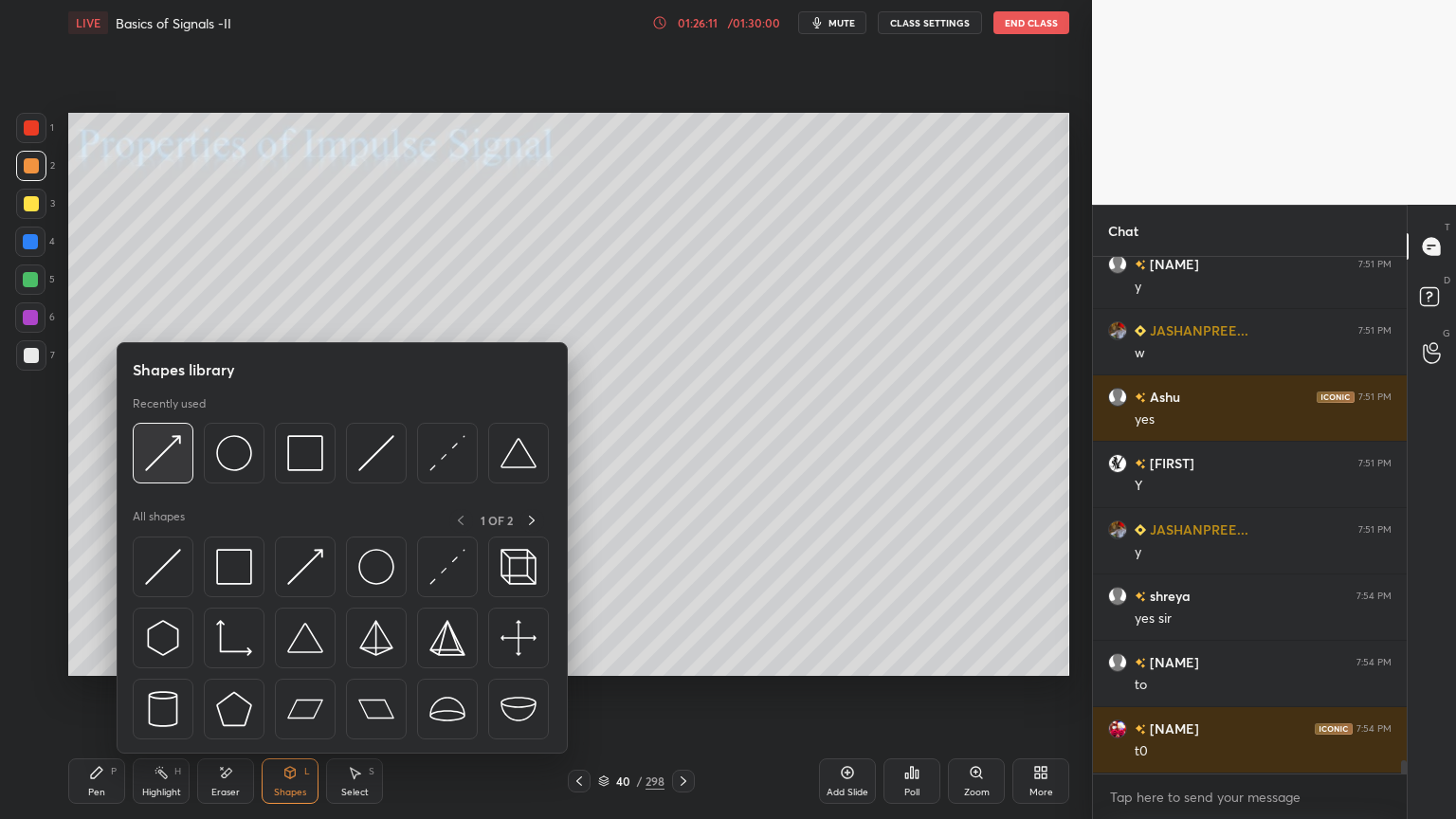 click at bounding box center (163, 453) 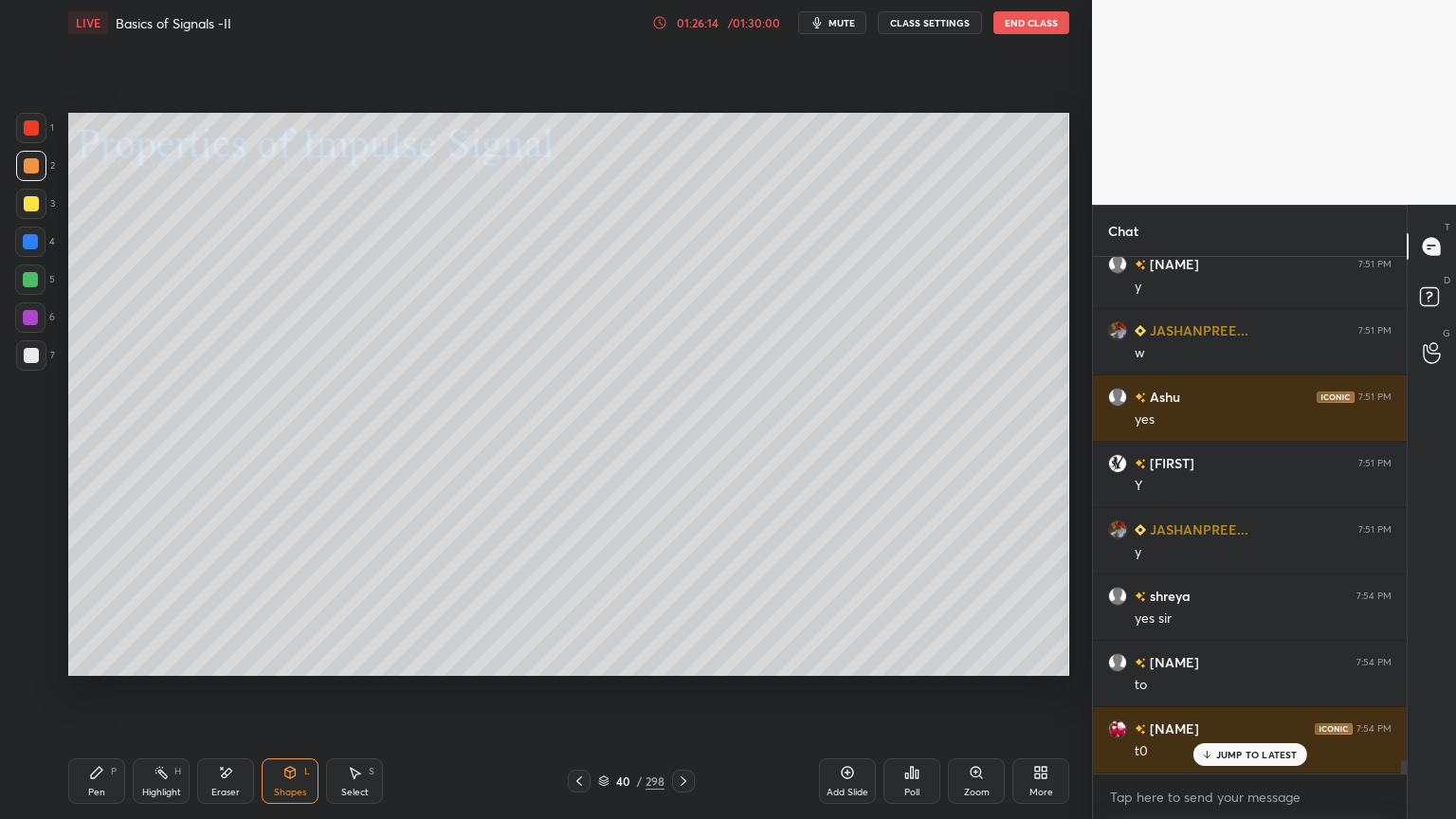 scroll, scrollTop: 19796, scrollLeft: 0, axis: vertical 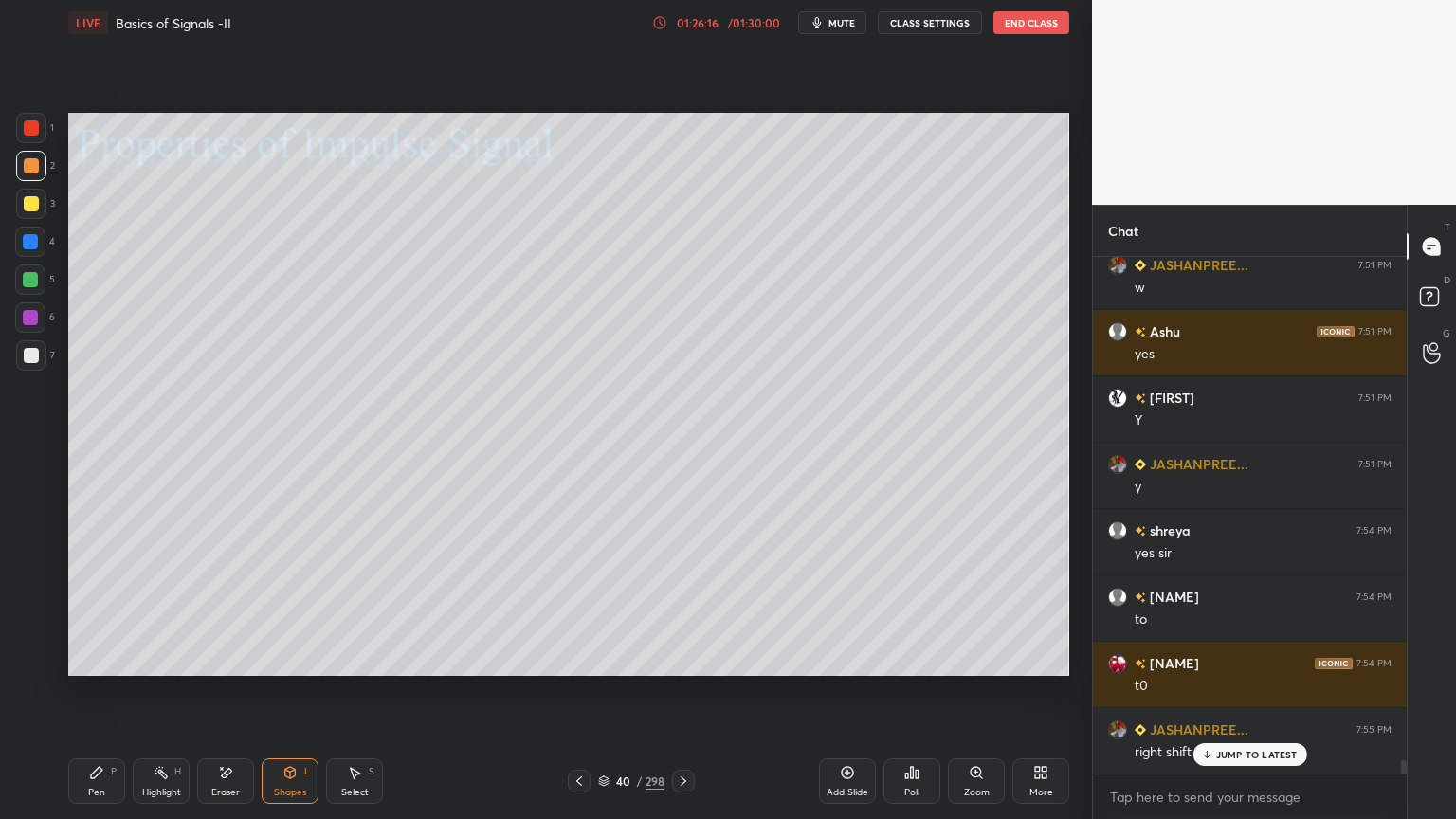 click on "Pen" at bounding box center [97, 792] 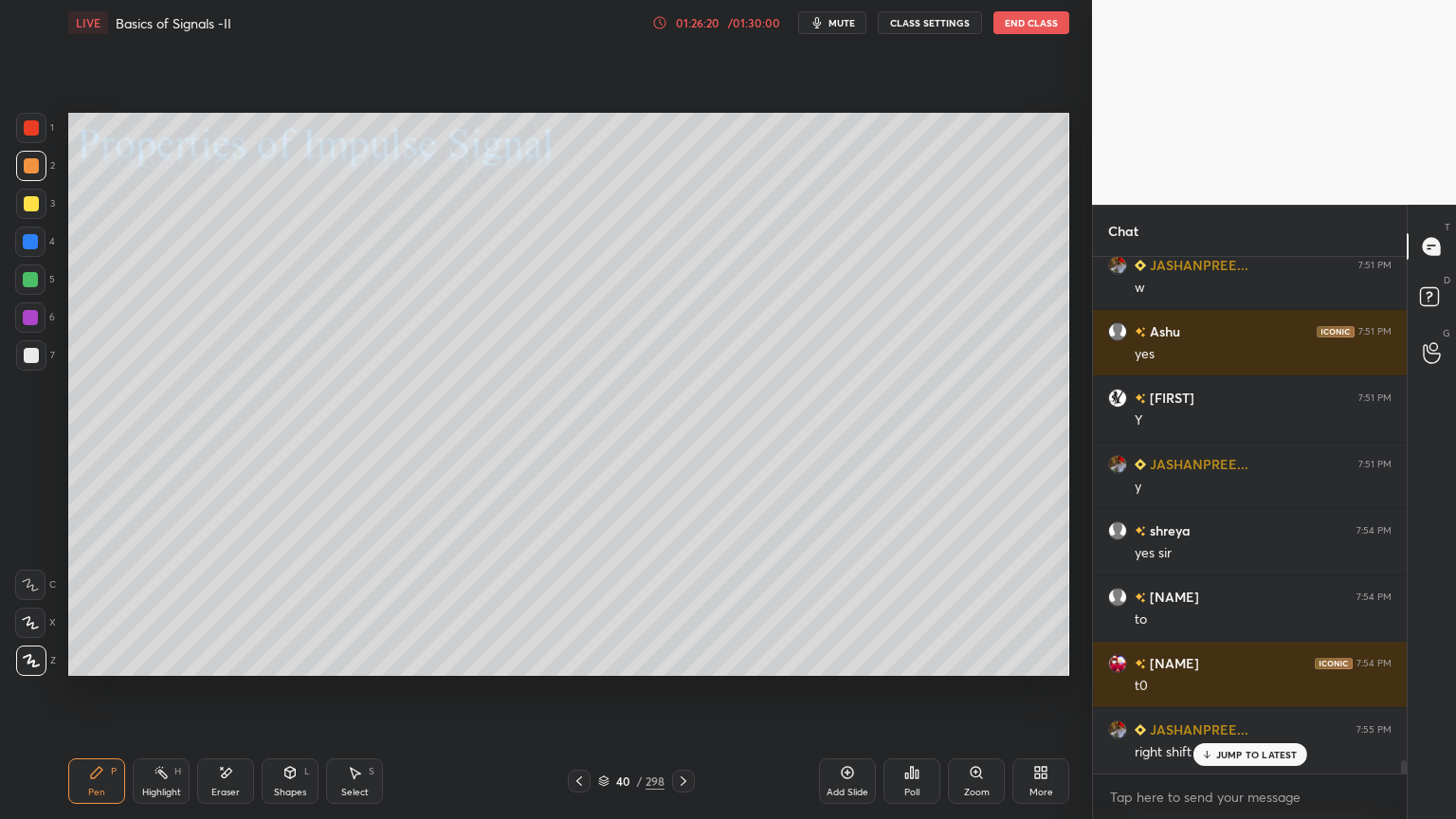 click on "JUMP TO LATEST" at bounding box center (1257, 755) 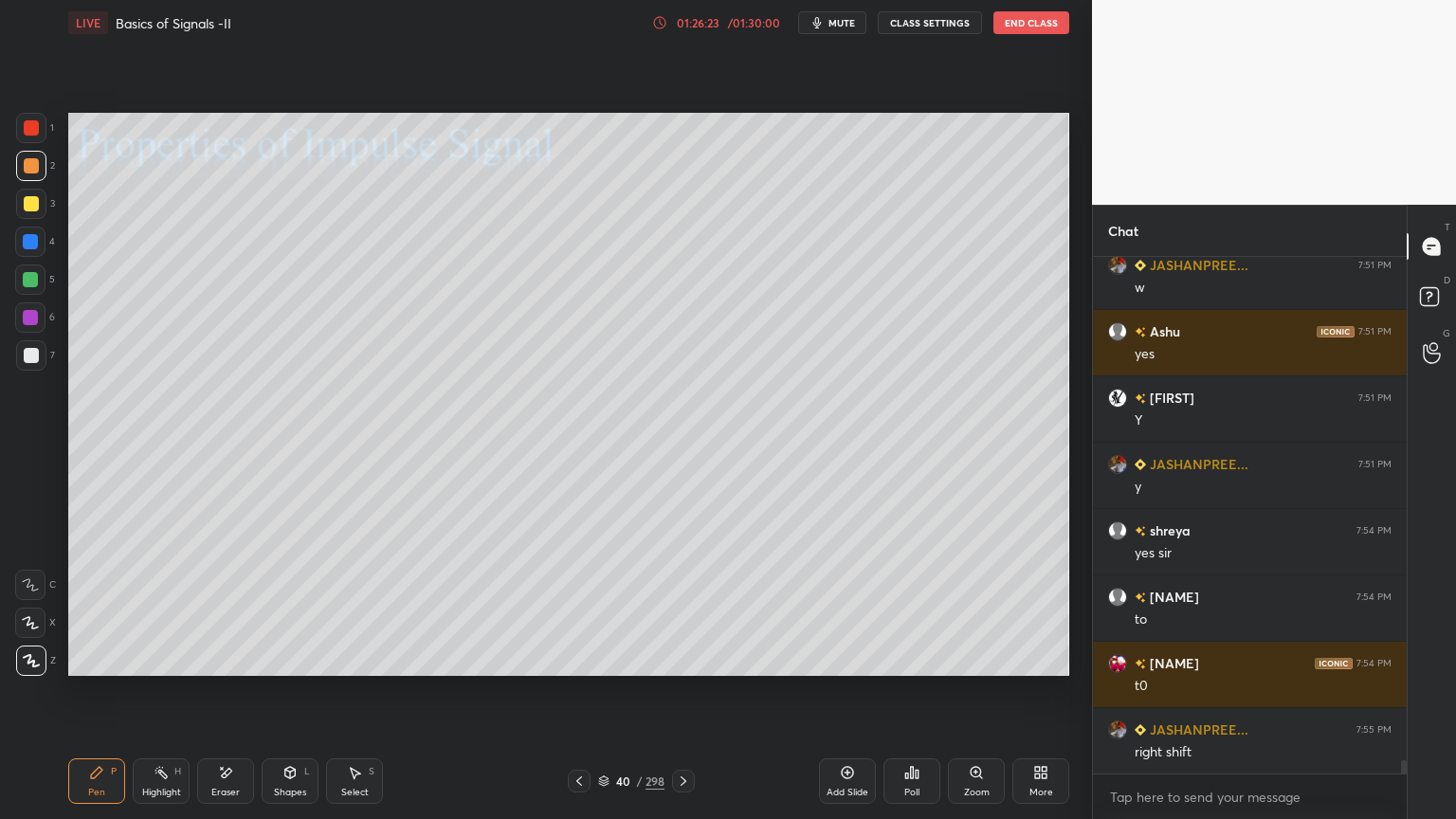click at bounding box center (31, 204) 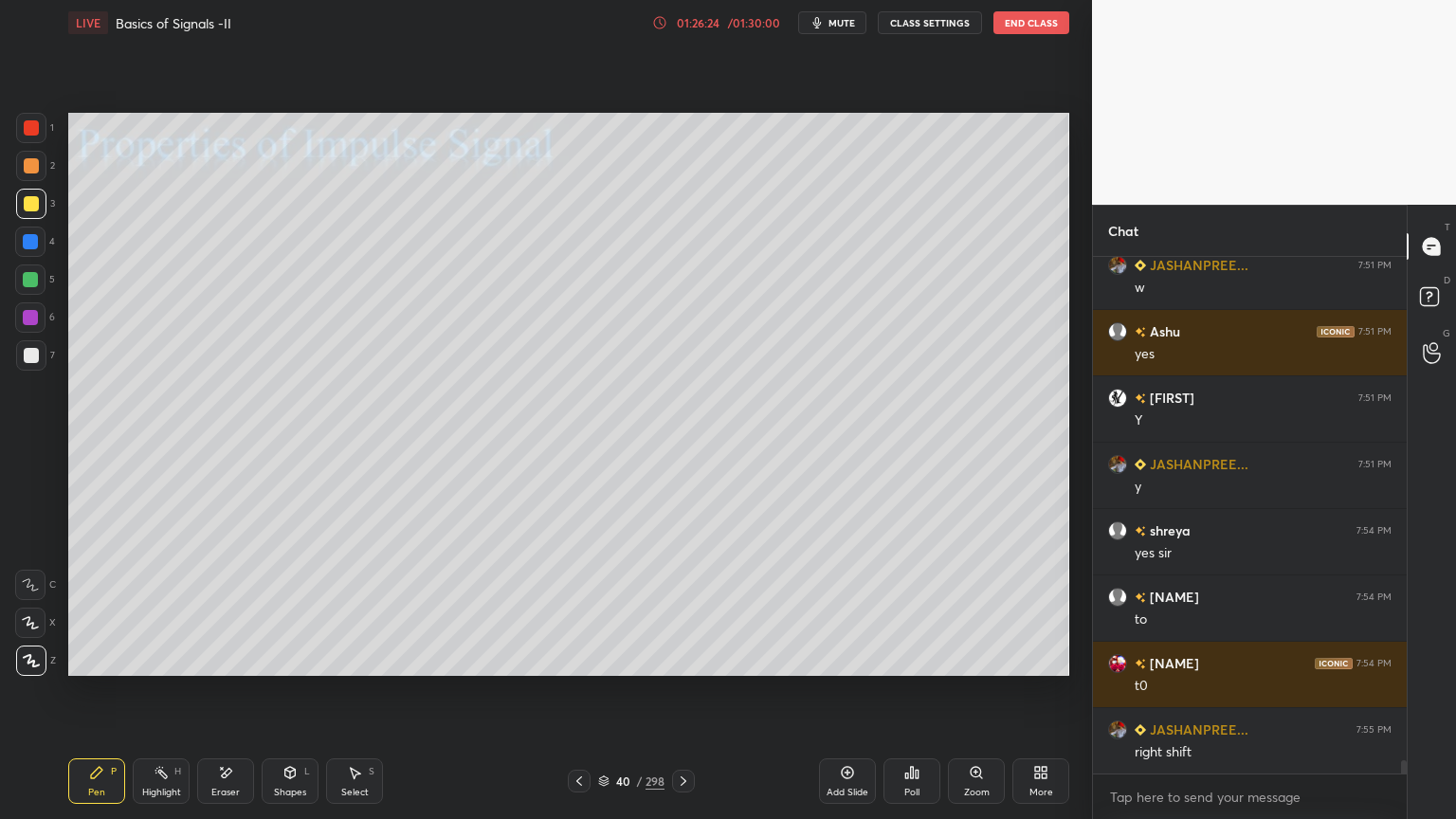 click on "Shapes" at bounding box center (290, 792) 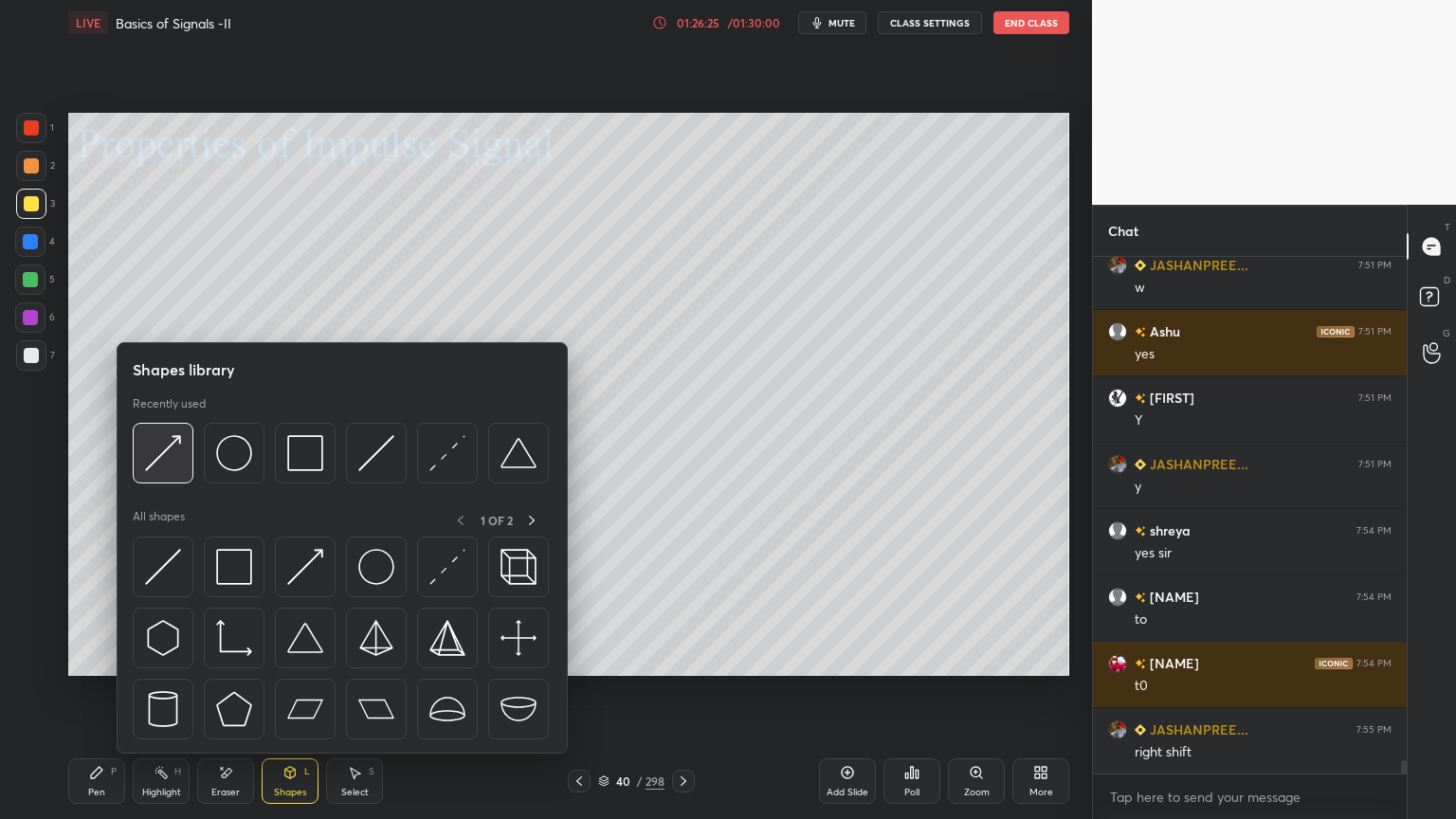 click at bounding box center [163, 453] 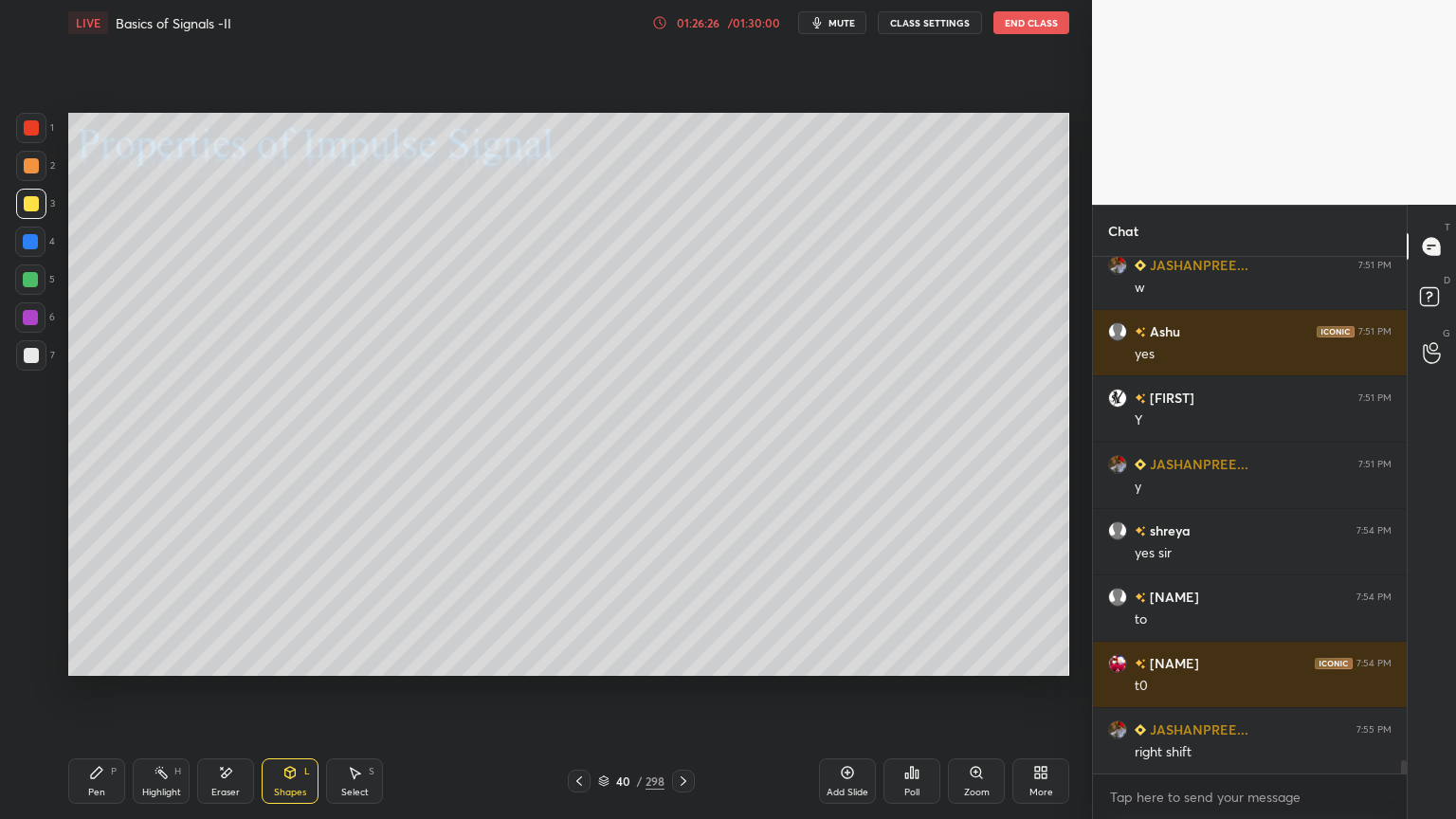click at bounding box center [31, 204] 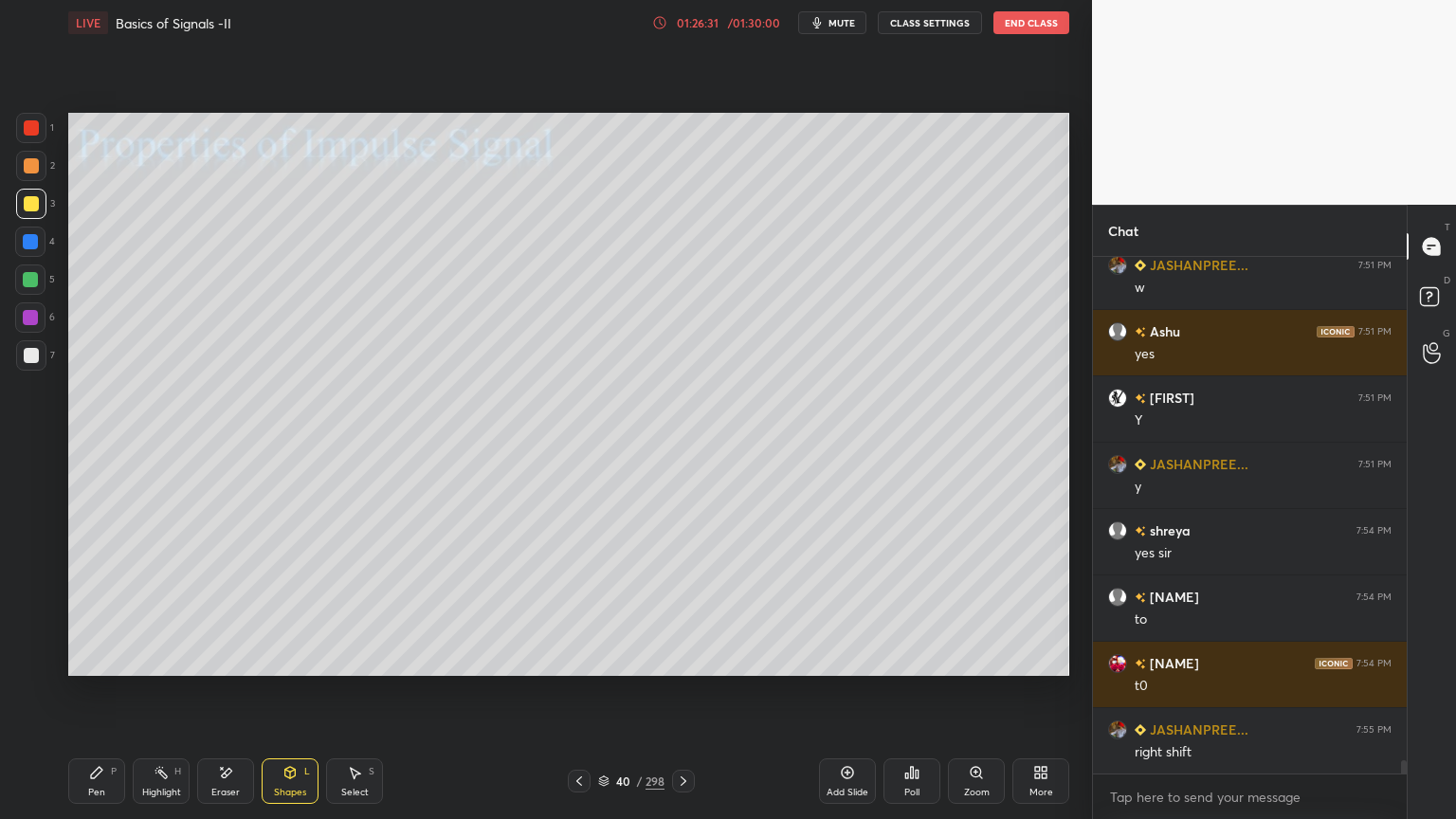 click on "Pen P" at bounding box center [97, 781] 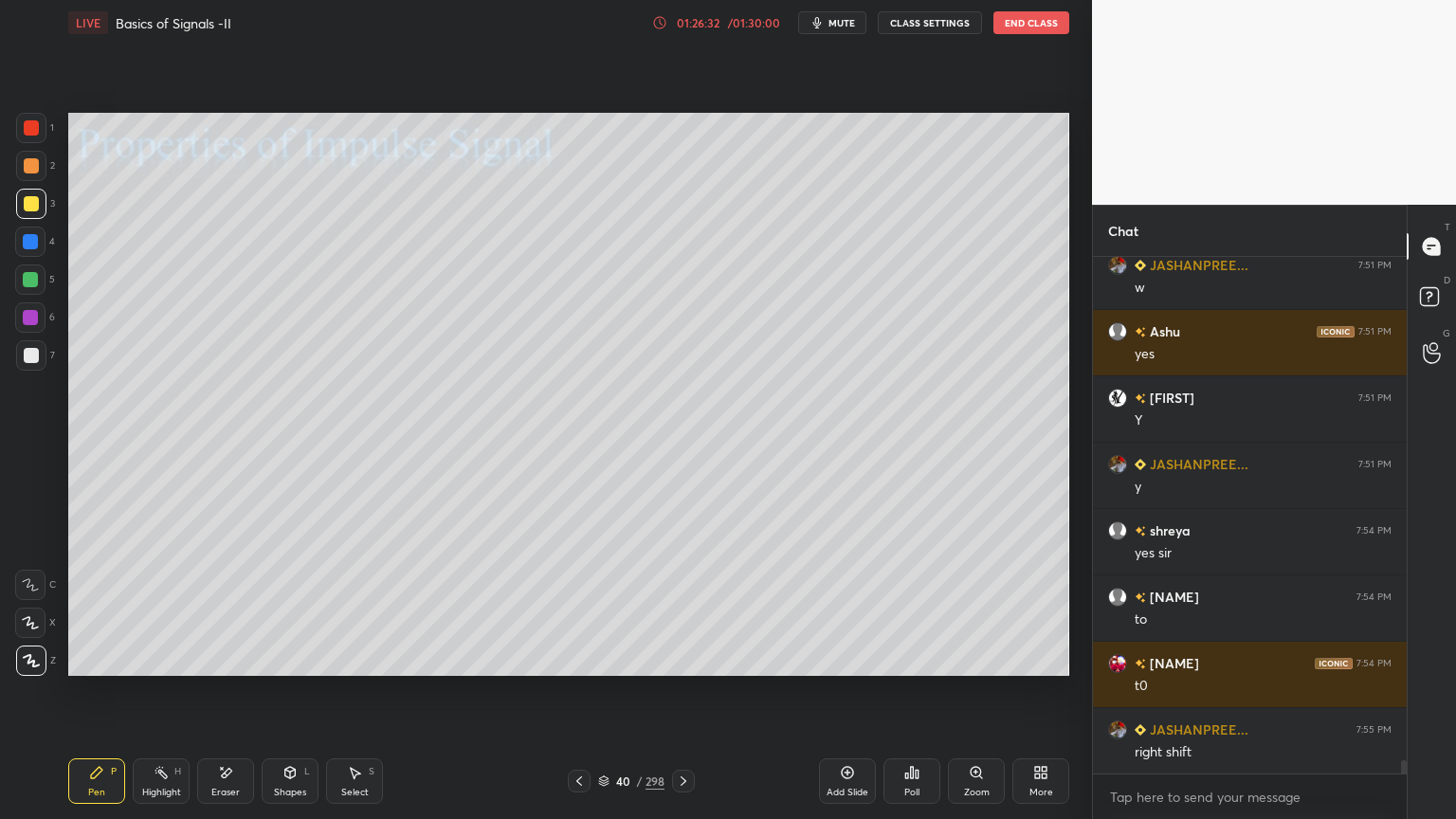 click at bounding box center (31, 355) 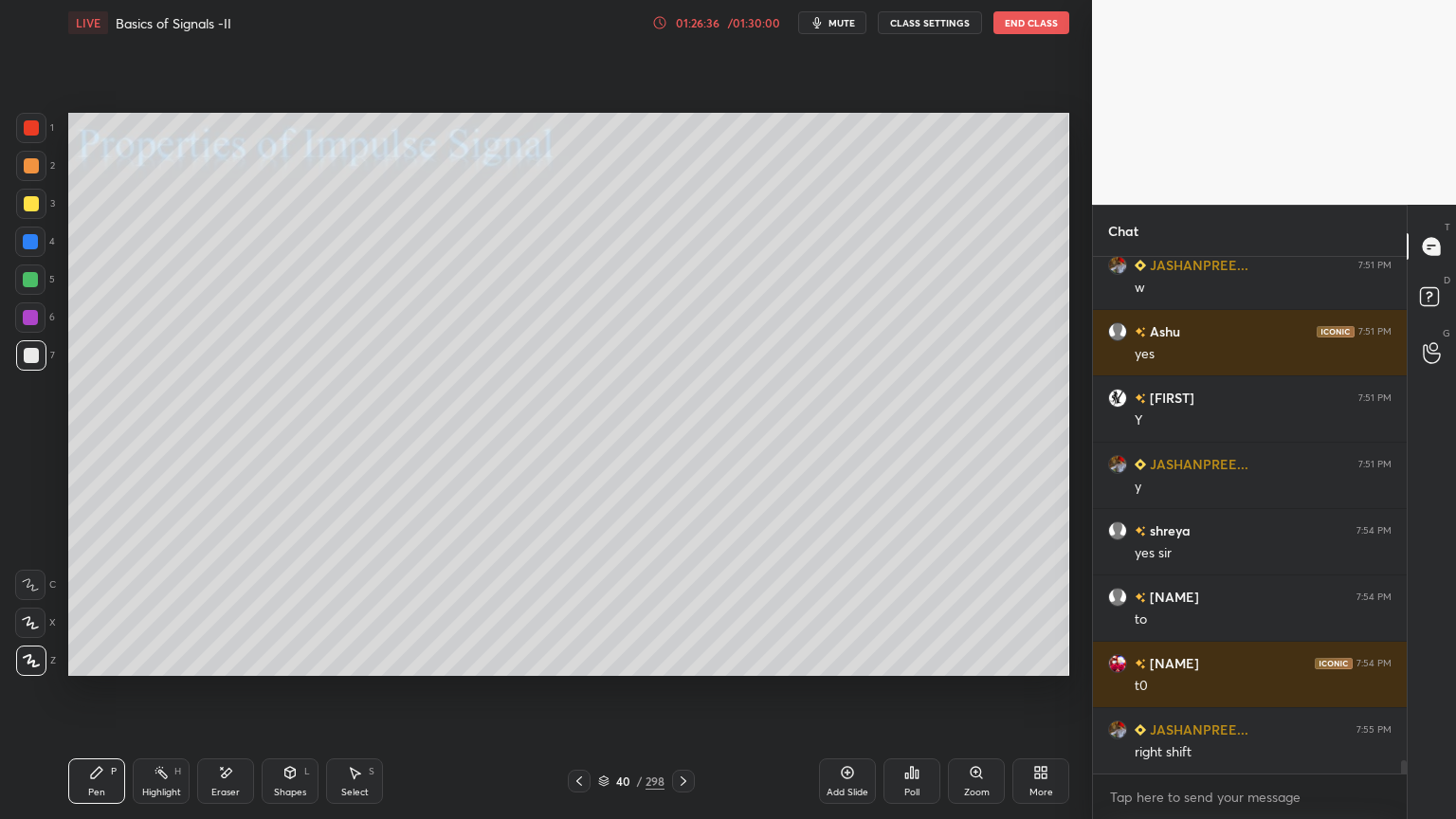 click on "Shapes" at bounding box center [290, 792] 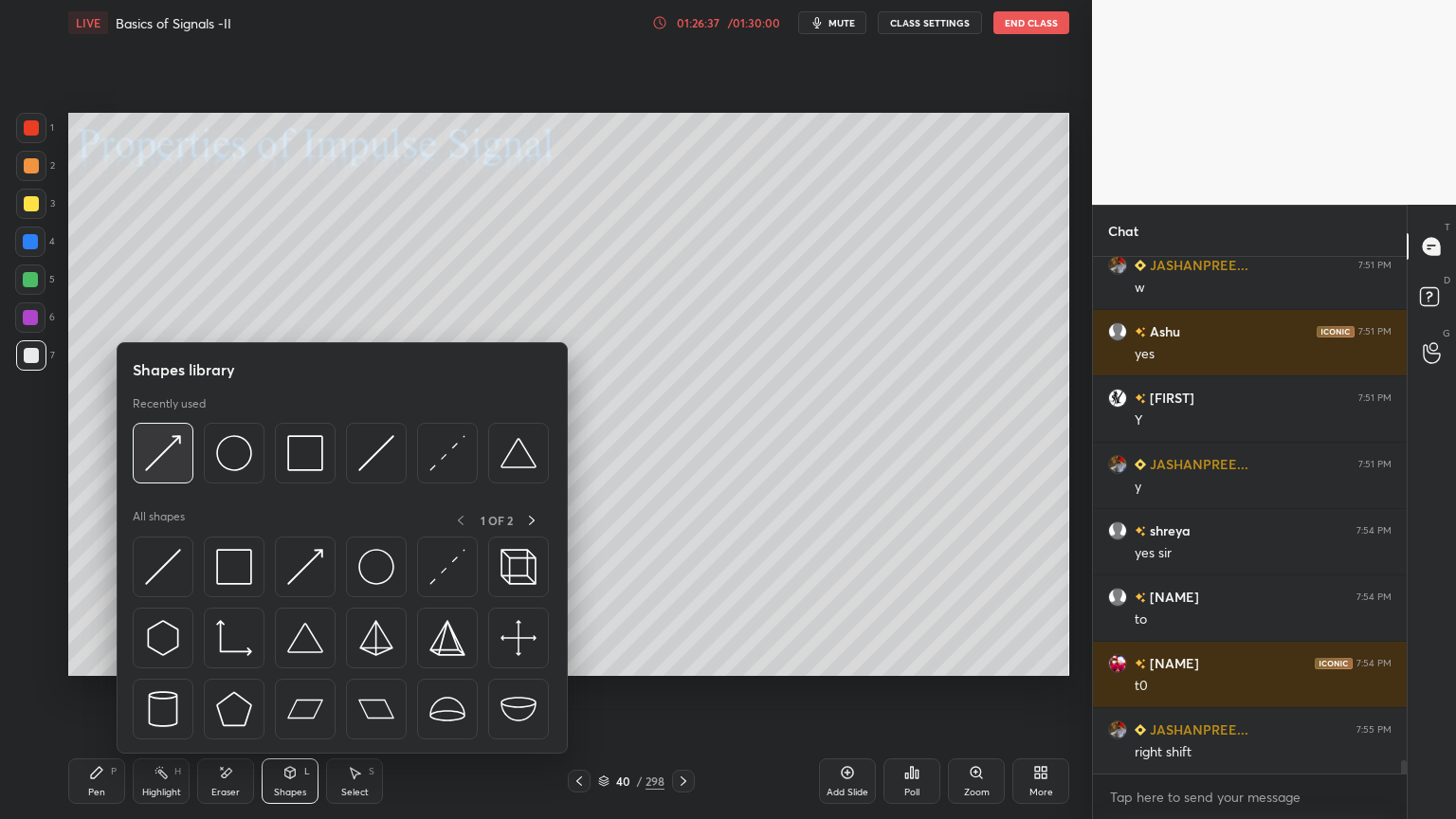 click at bounding box center (163, 453) 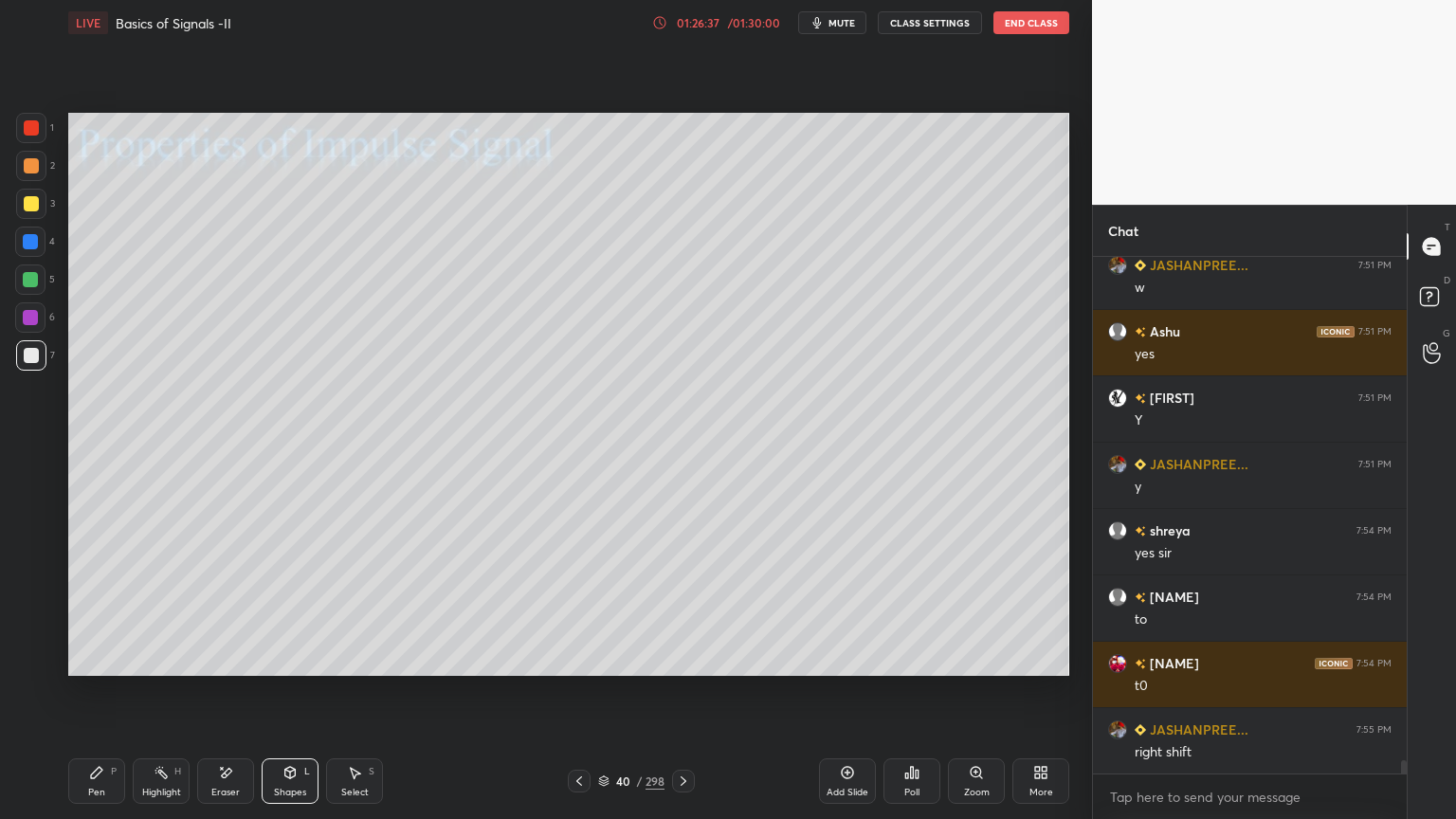 click at bounding box center (31, 204) 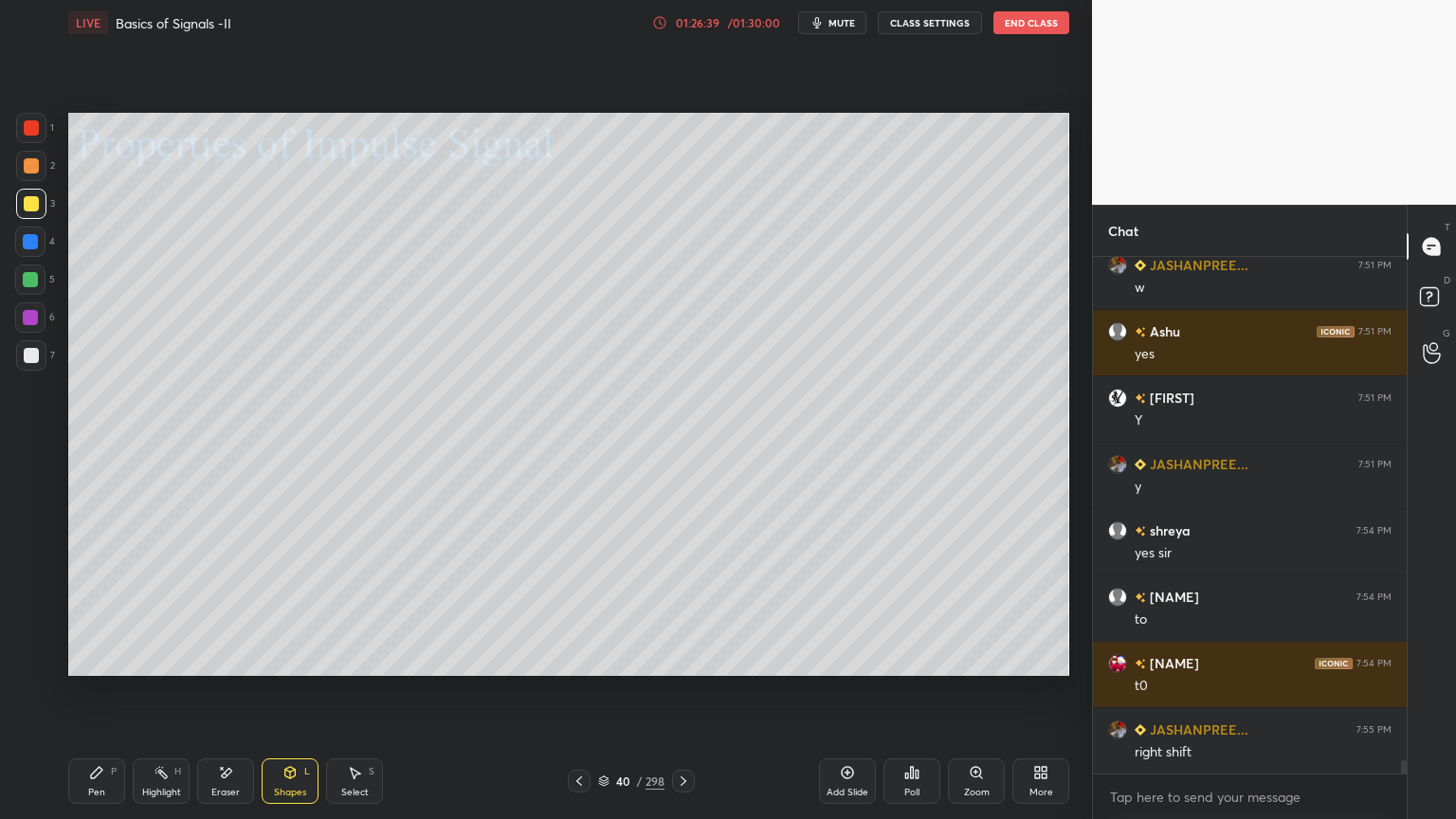 click at bounding box center (31, 355) 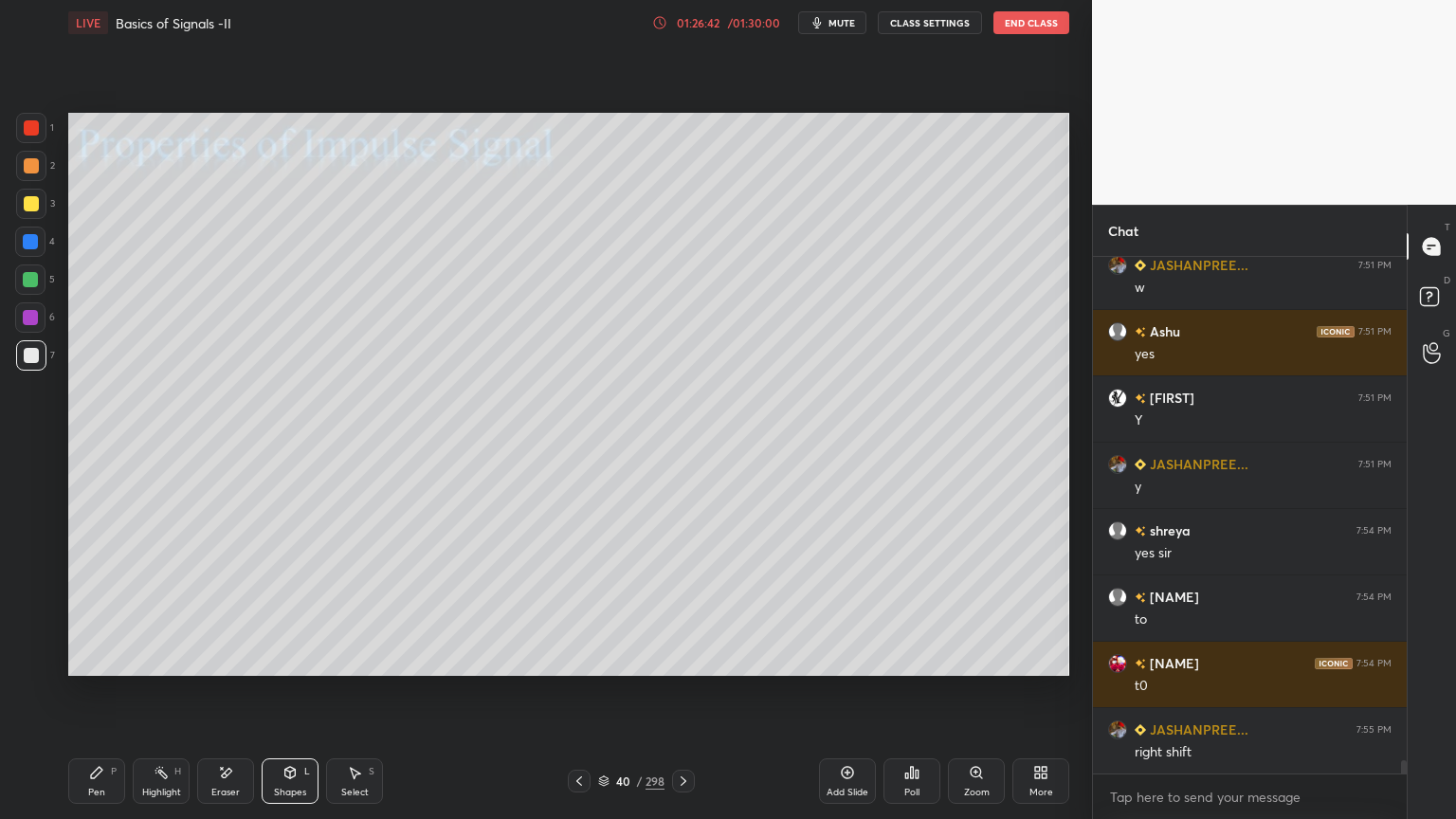 click on "Pen P" at bounding box center (97, 781) 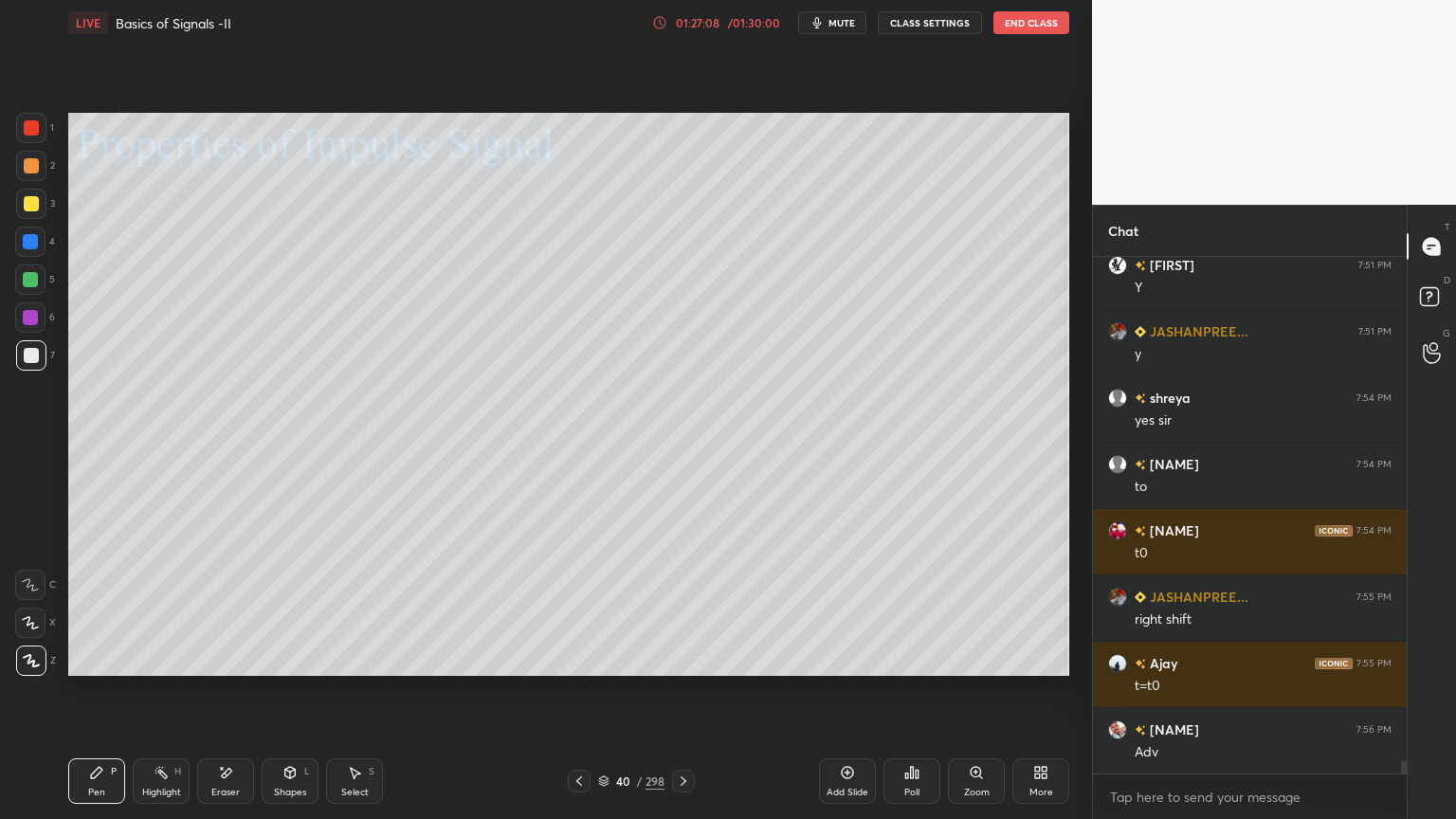scroll, scrollTop: 19996, scrollLeft: 0, axis: vertical 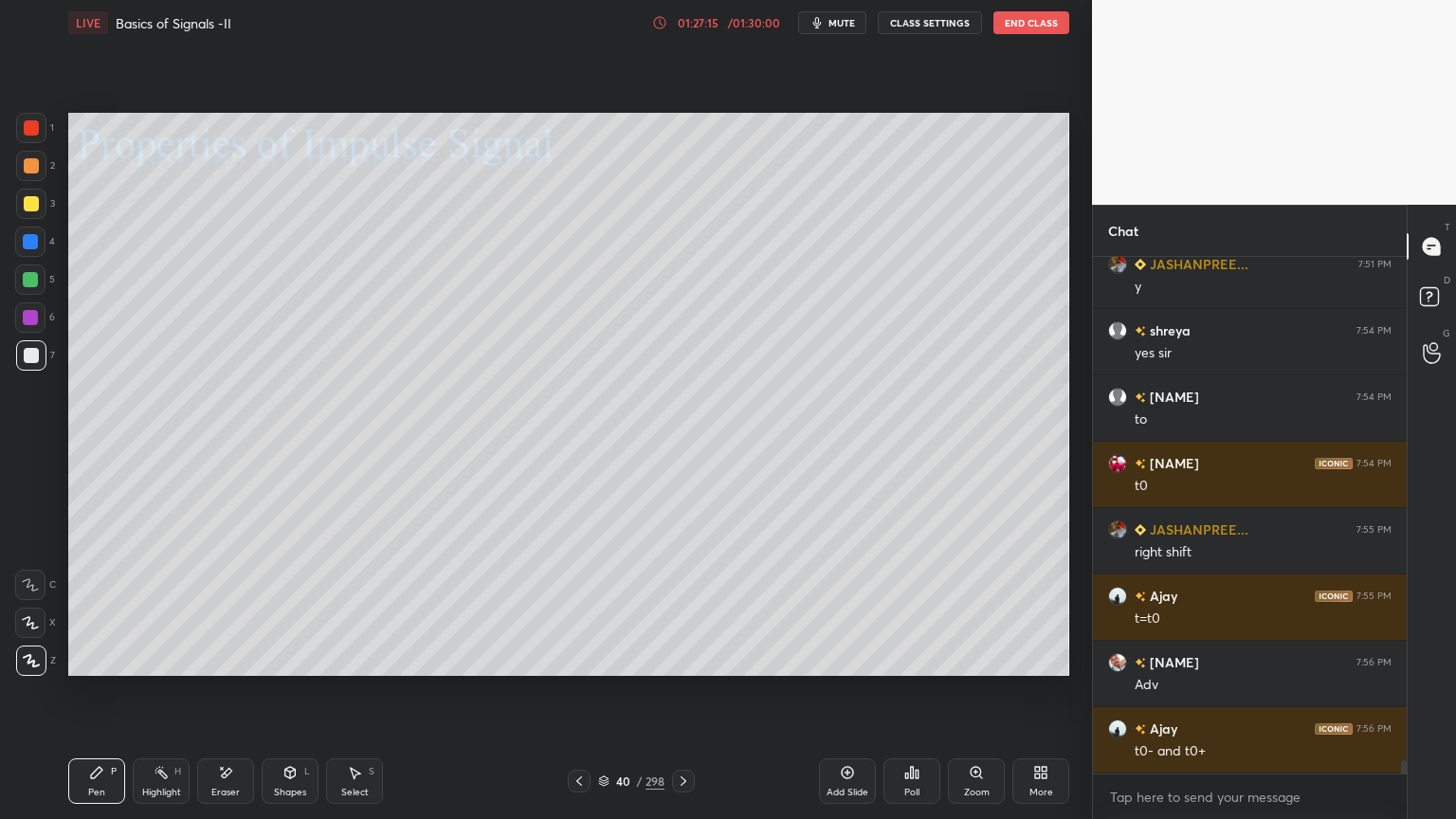 click at bounding box center (31, 204) 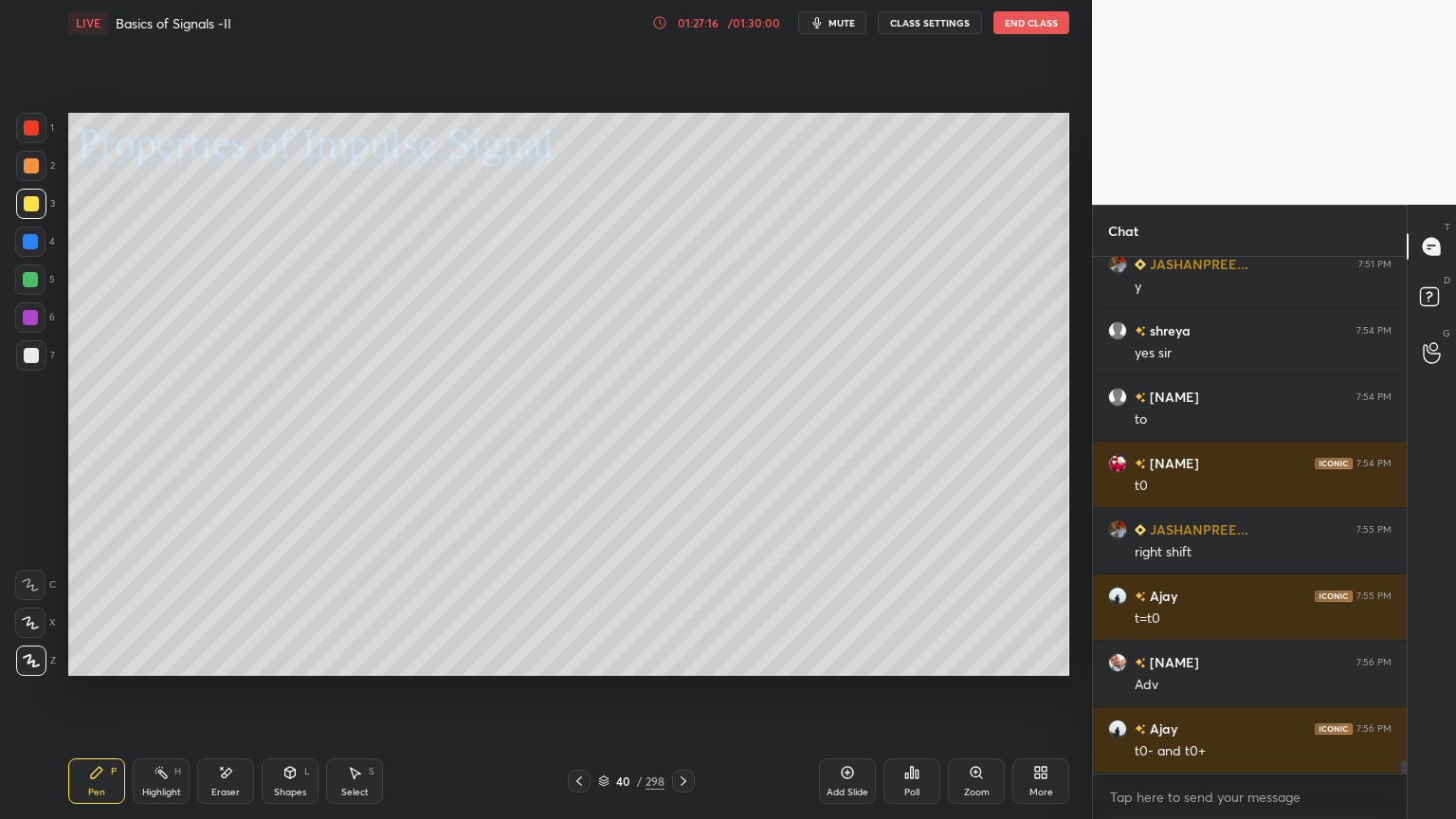 click 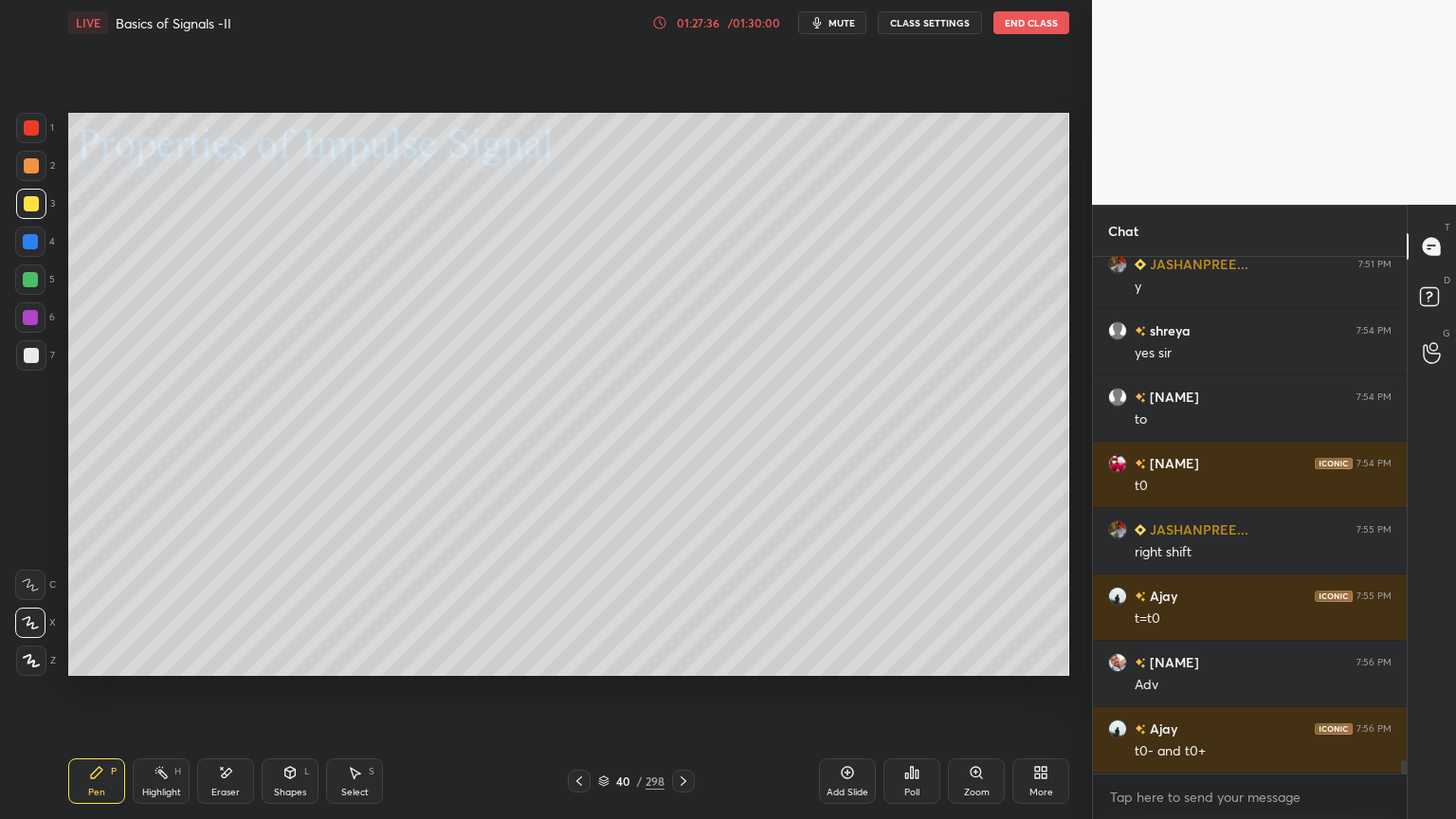 click 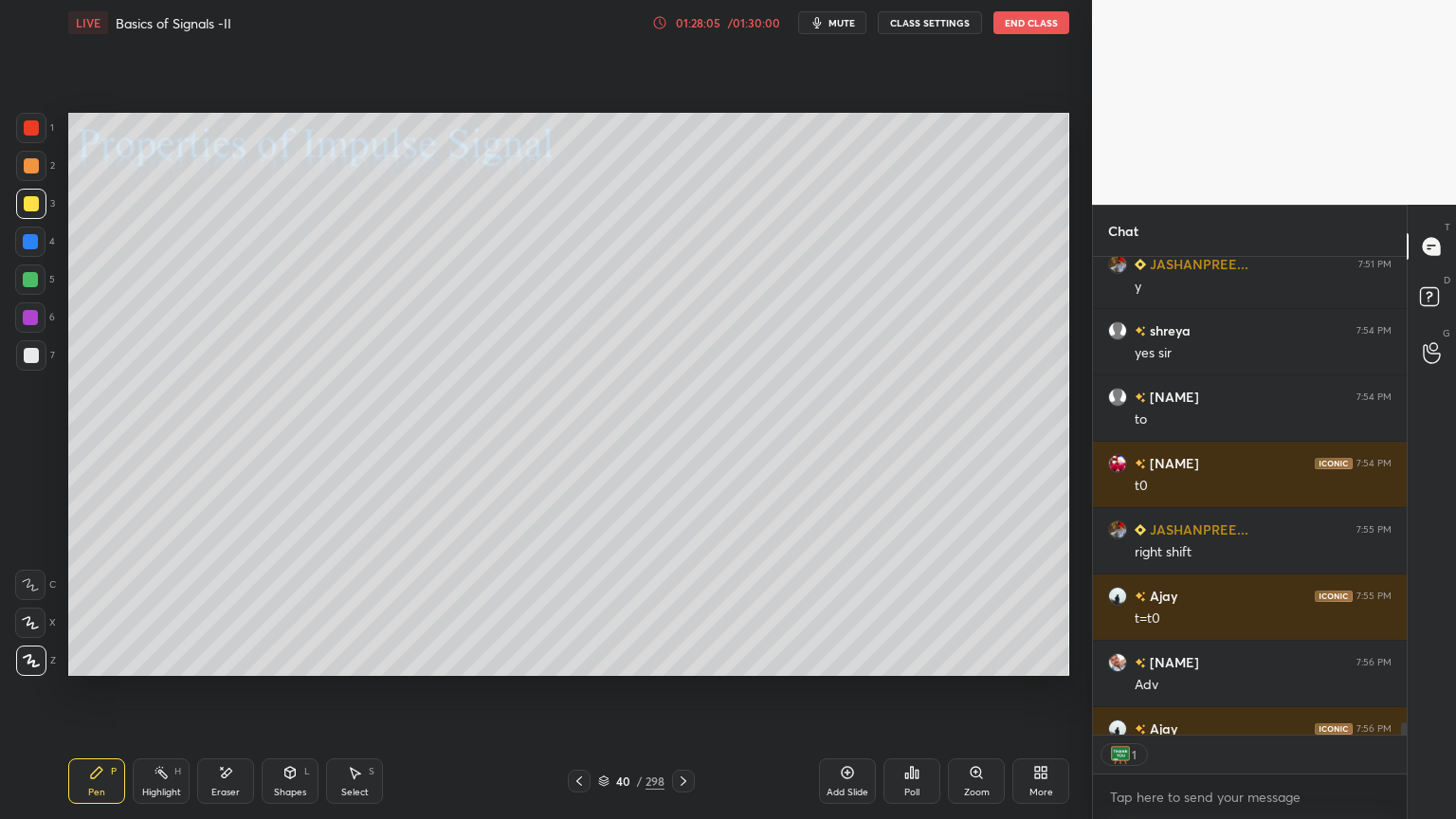 scroll, scrollTop: 6, scrollLeft: 6, axis: both 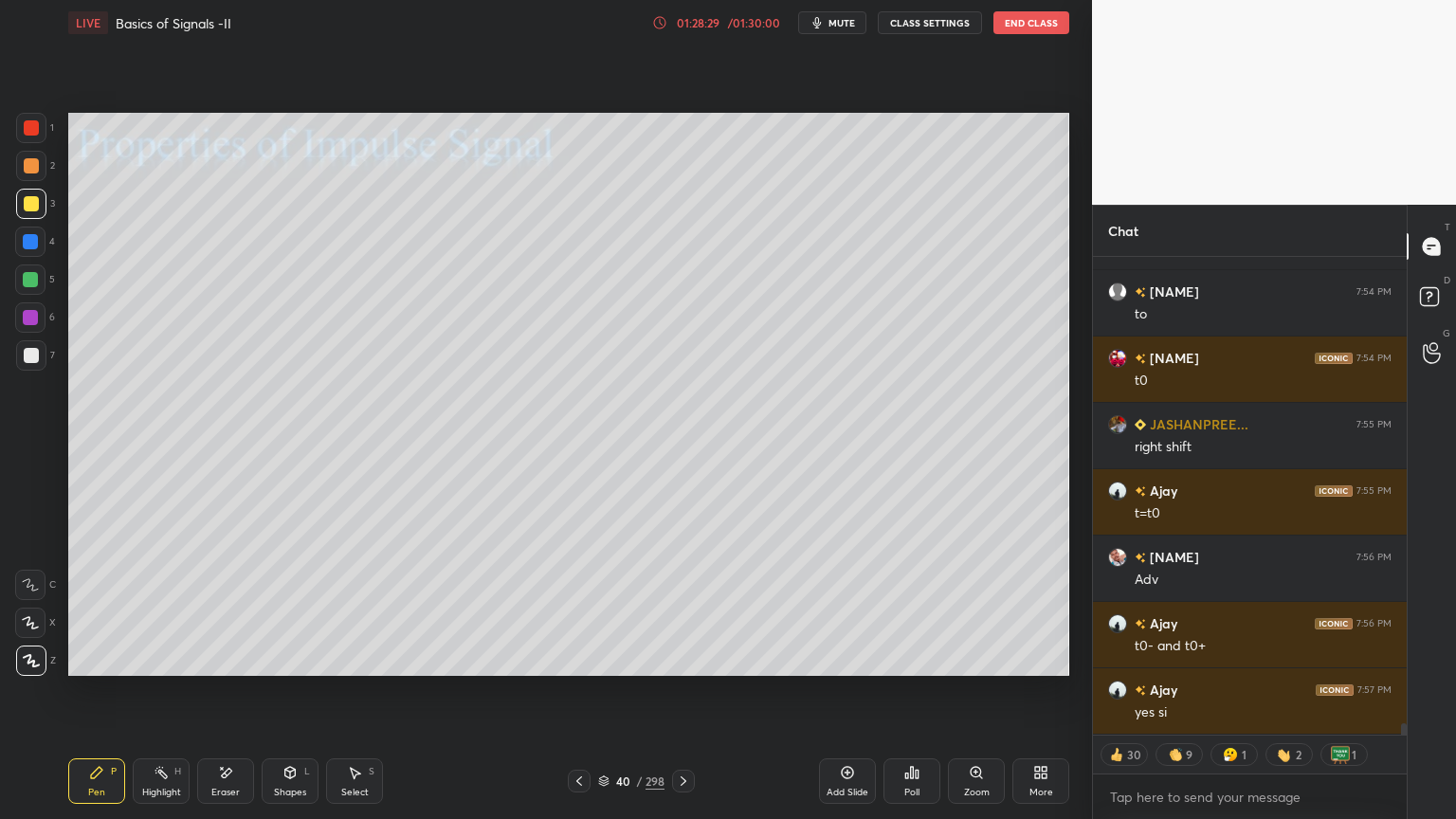 click 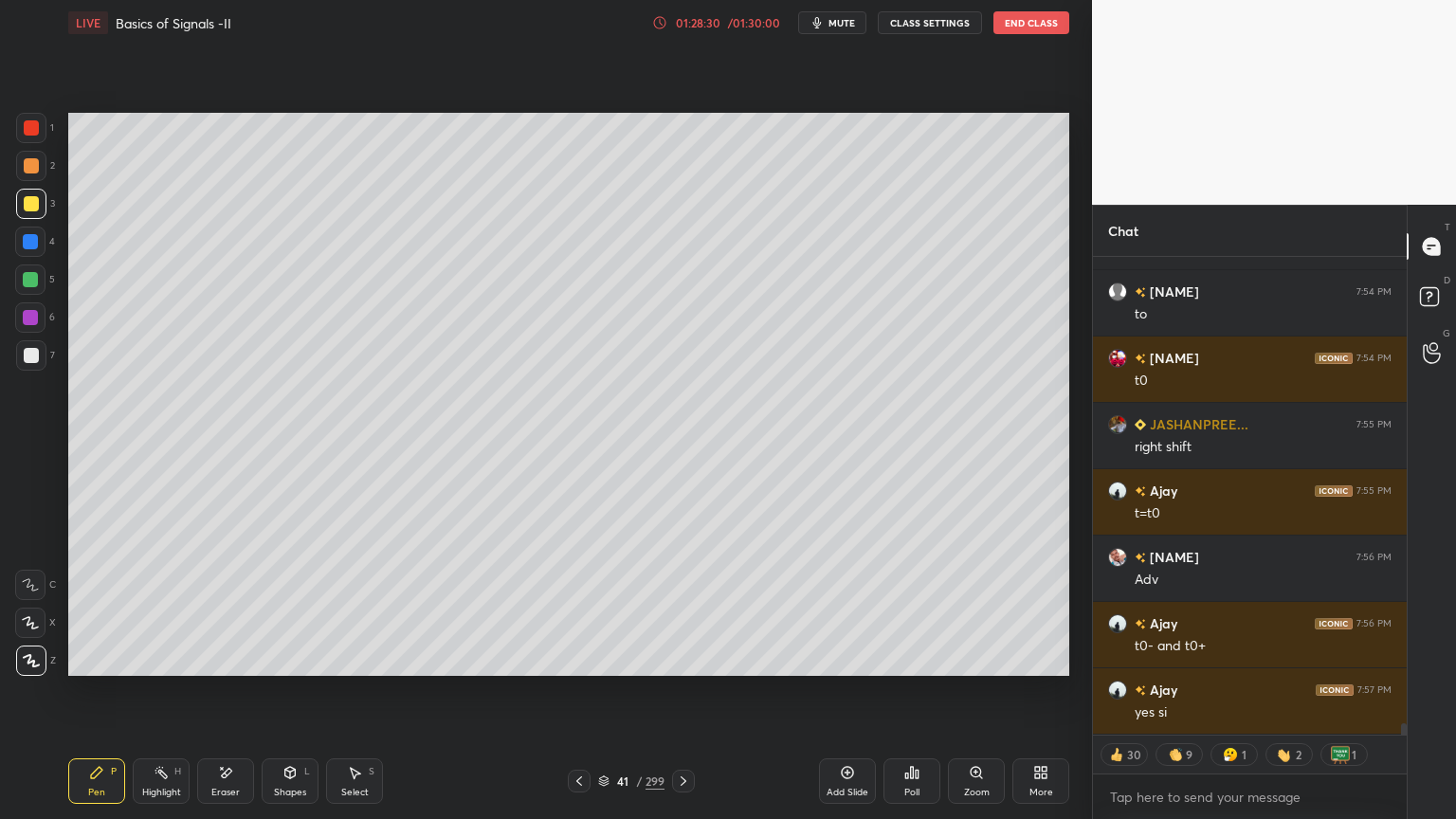 click at bounding box center [31, 166] 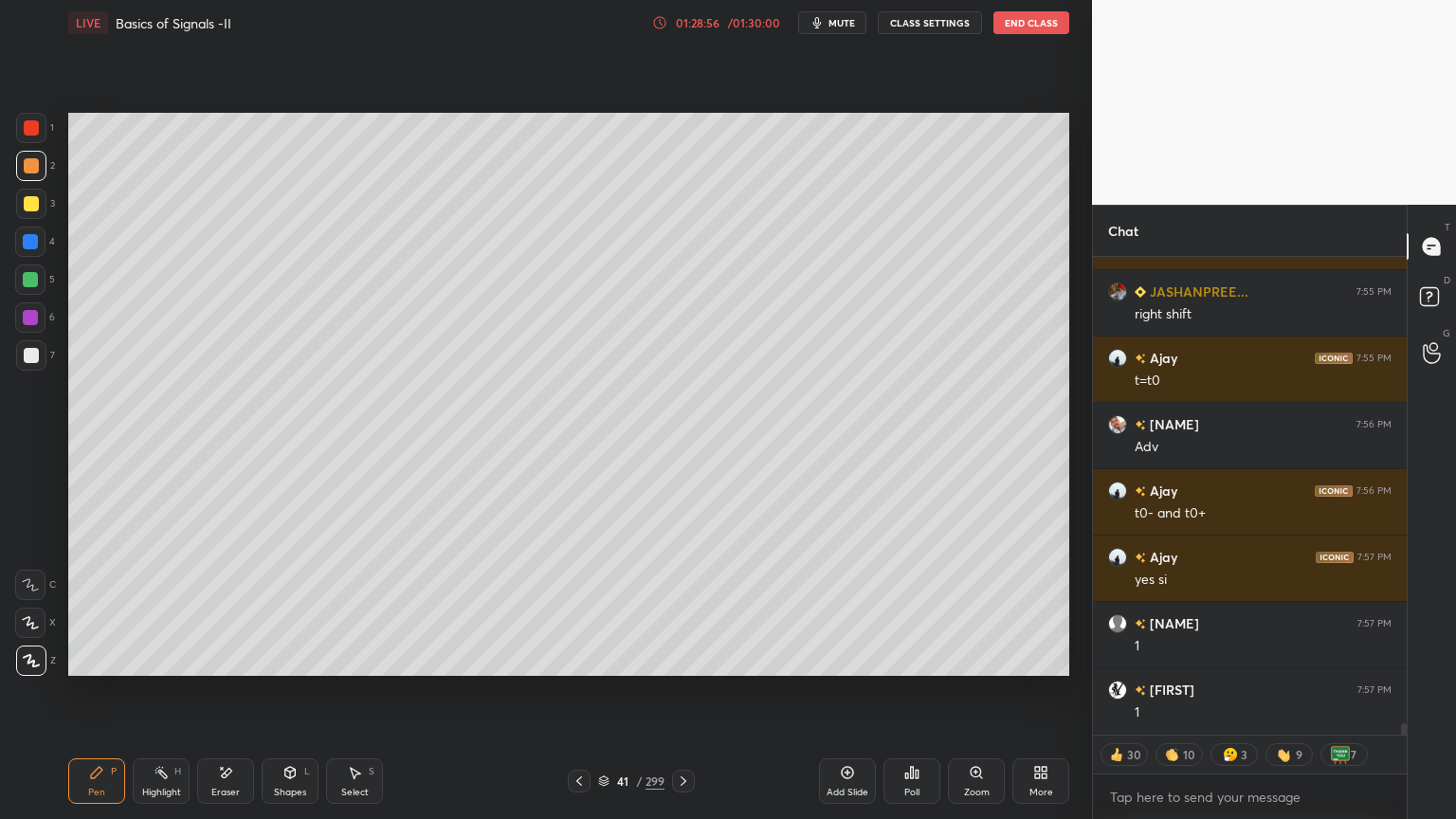 scroll, scrollTop: 20301, scrollLeft: 0, axis: vertical 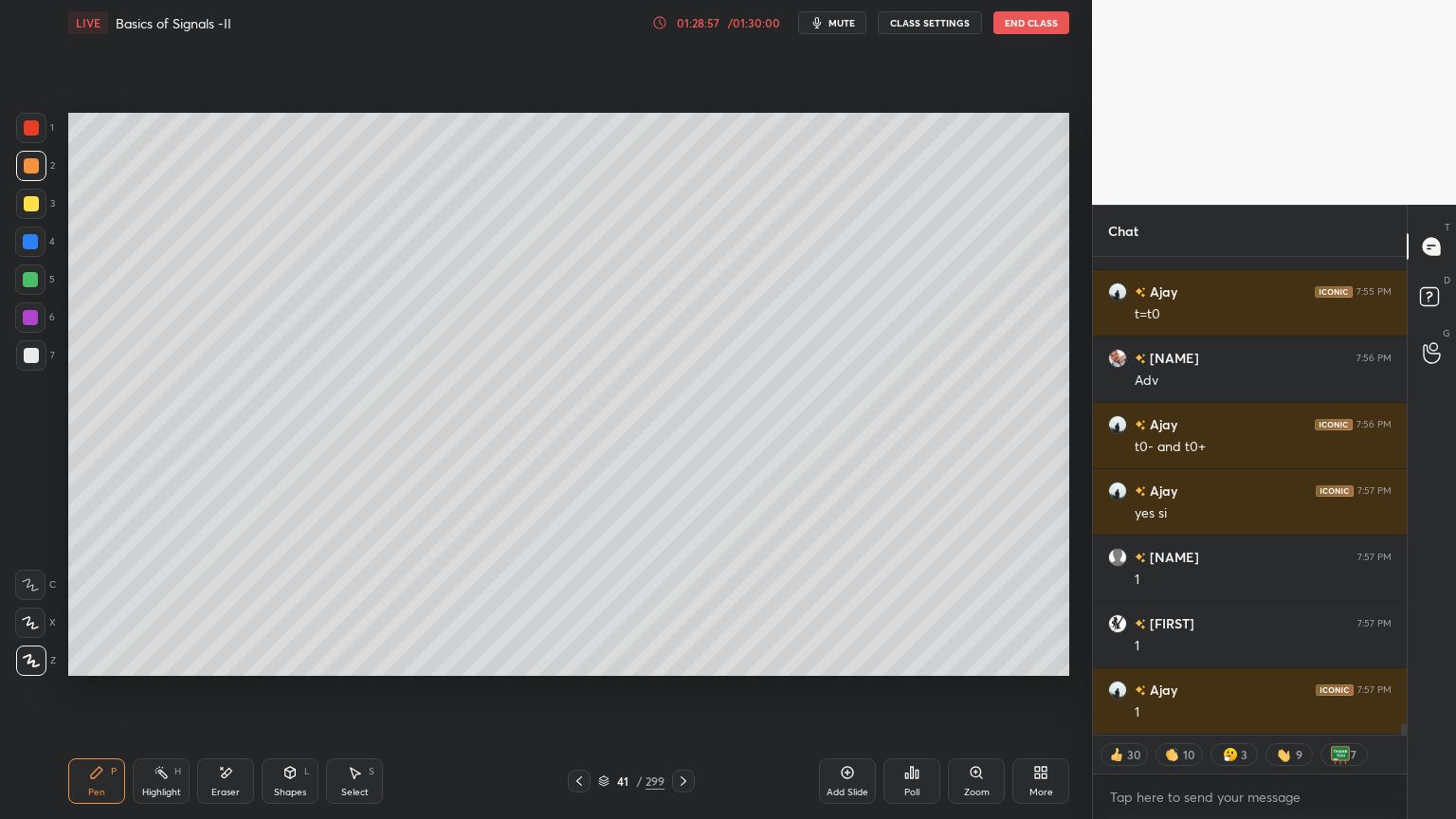 click on "Highlight H" at bounding box center [161, 781] 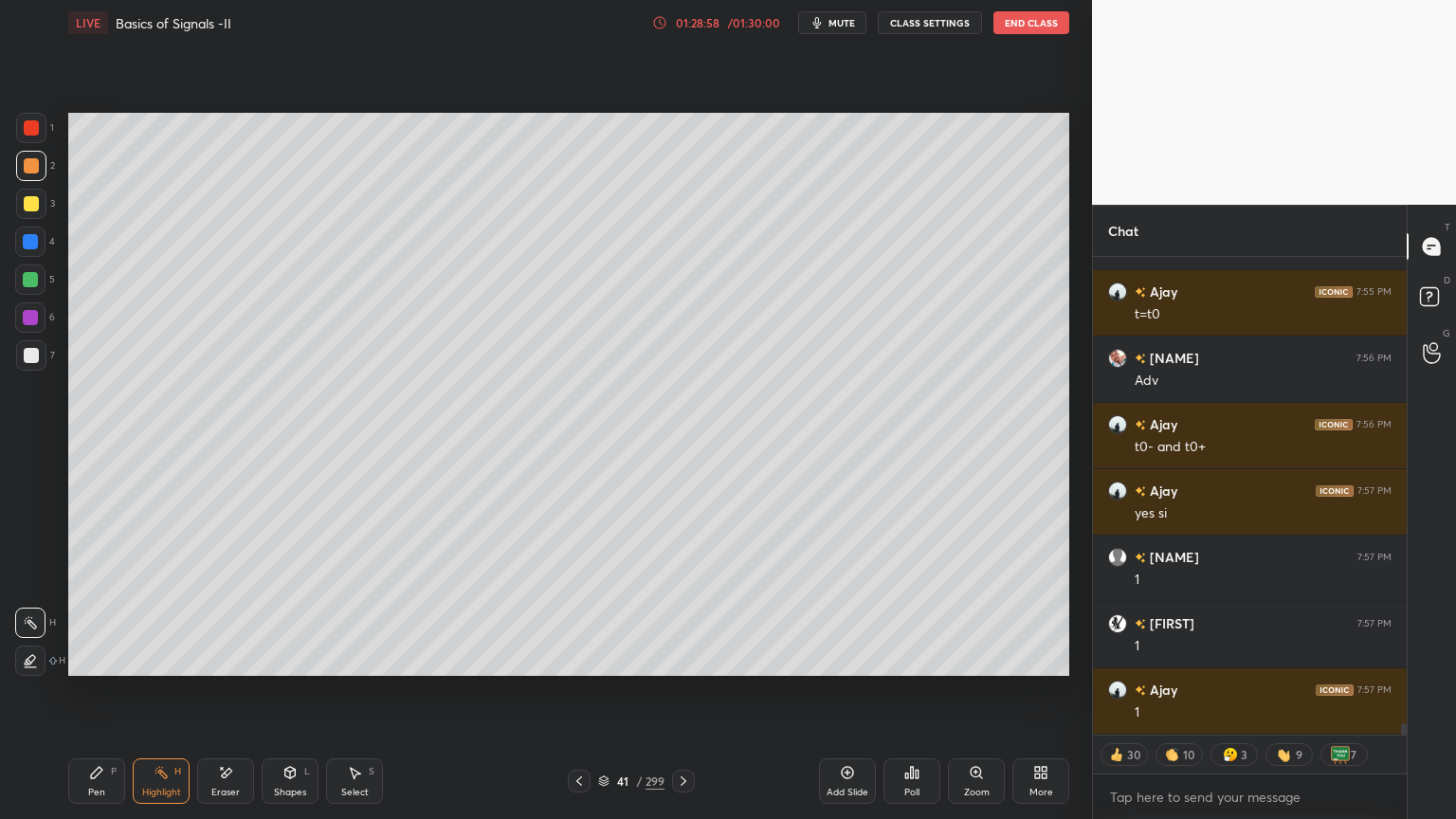 click at bounding box center [31, 204] 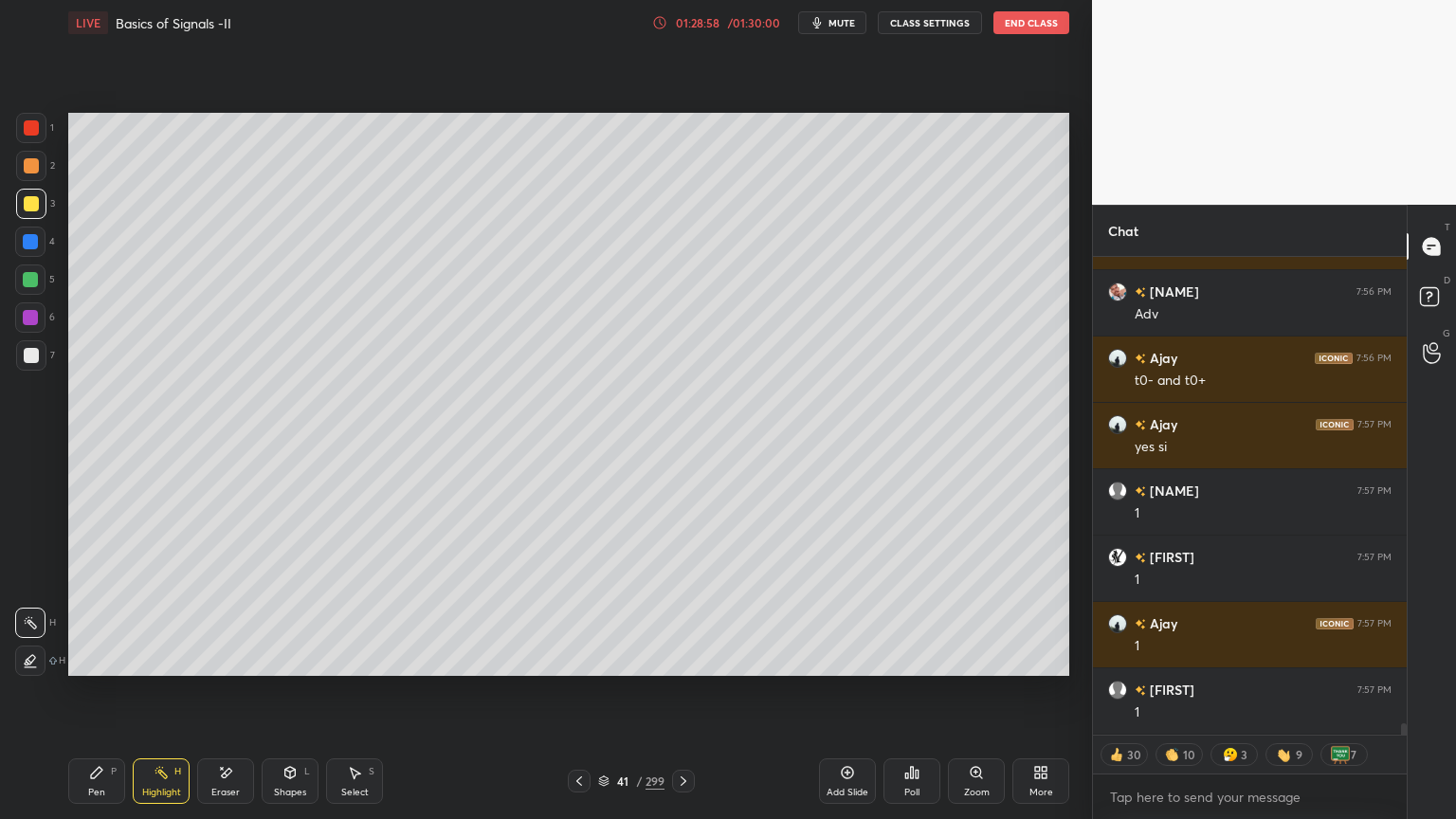 scroll, scrollTop: 6, scrollLeft: 6, axis: both 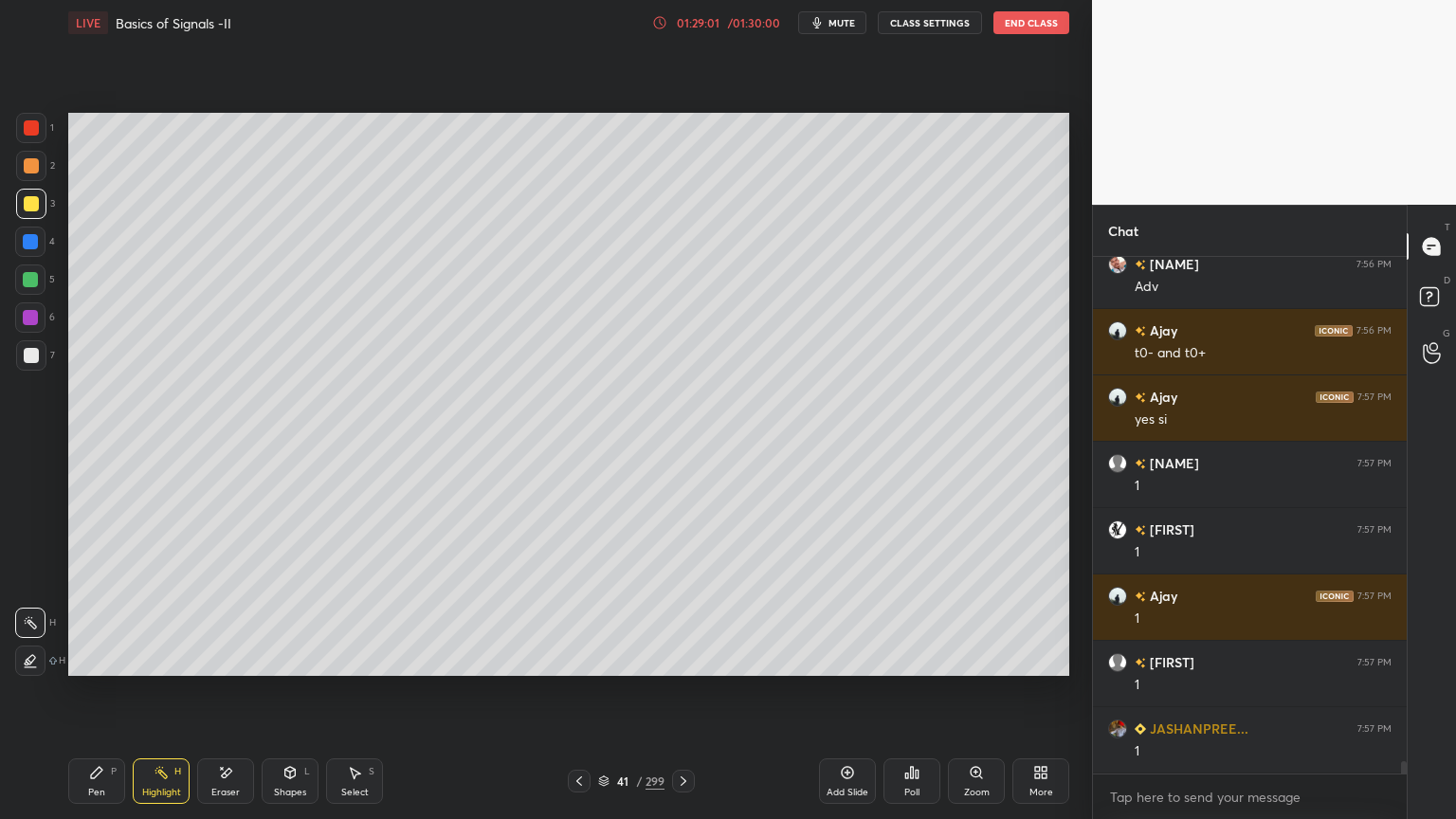 click at bounding box center (31, 355) 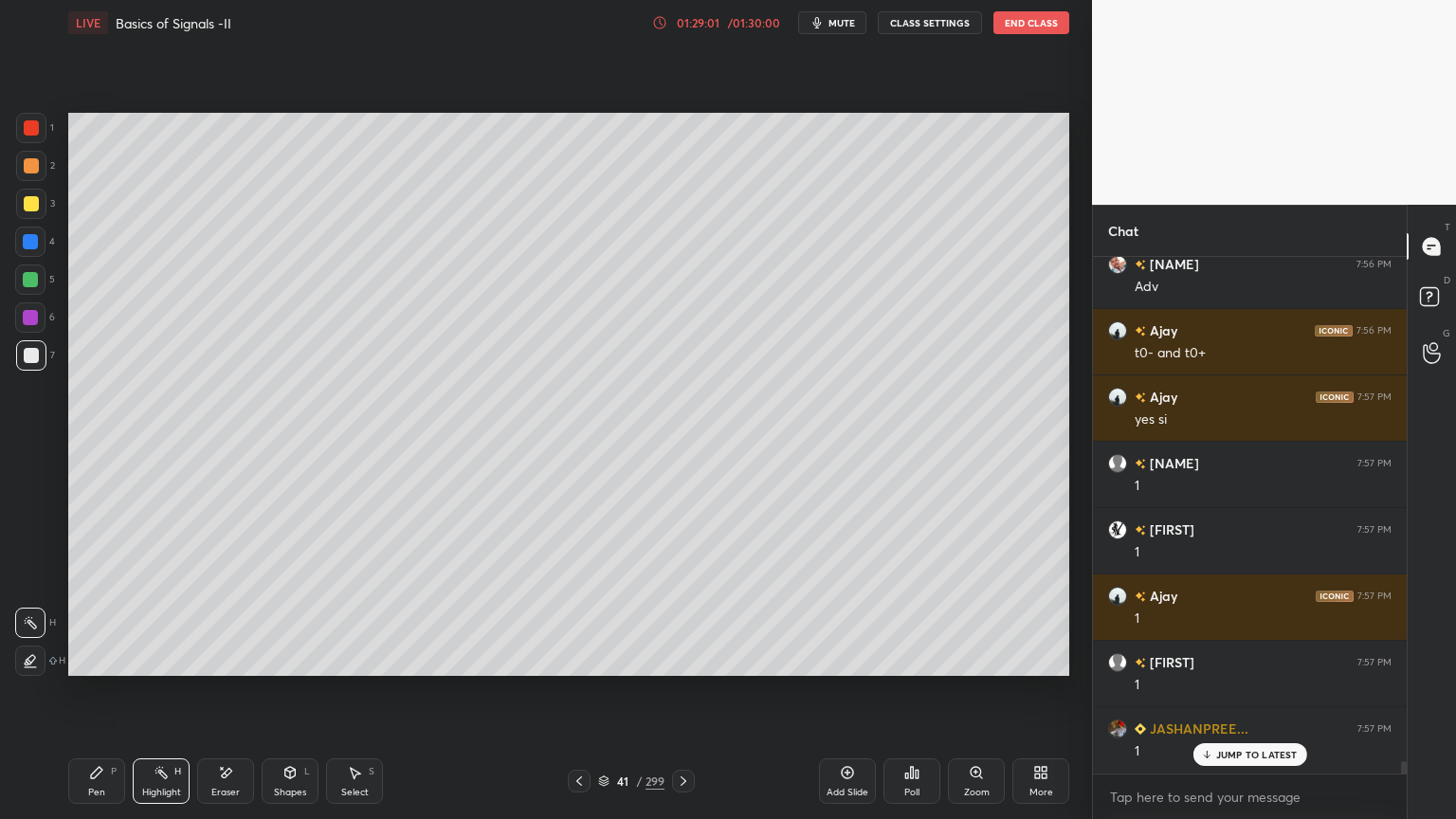 scroll, scrollTop: 20460, scrollLeft: 0, axis: vertical 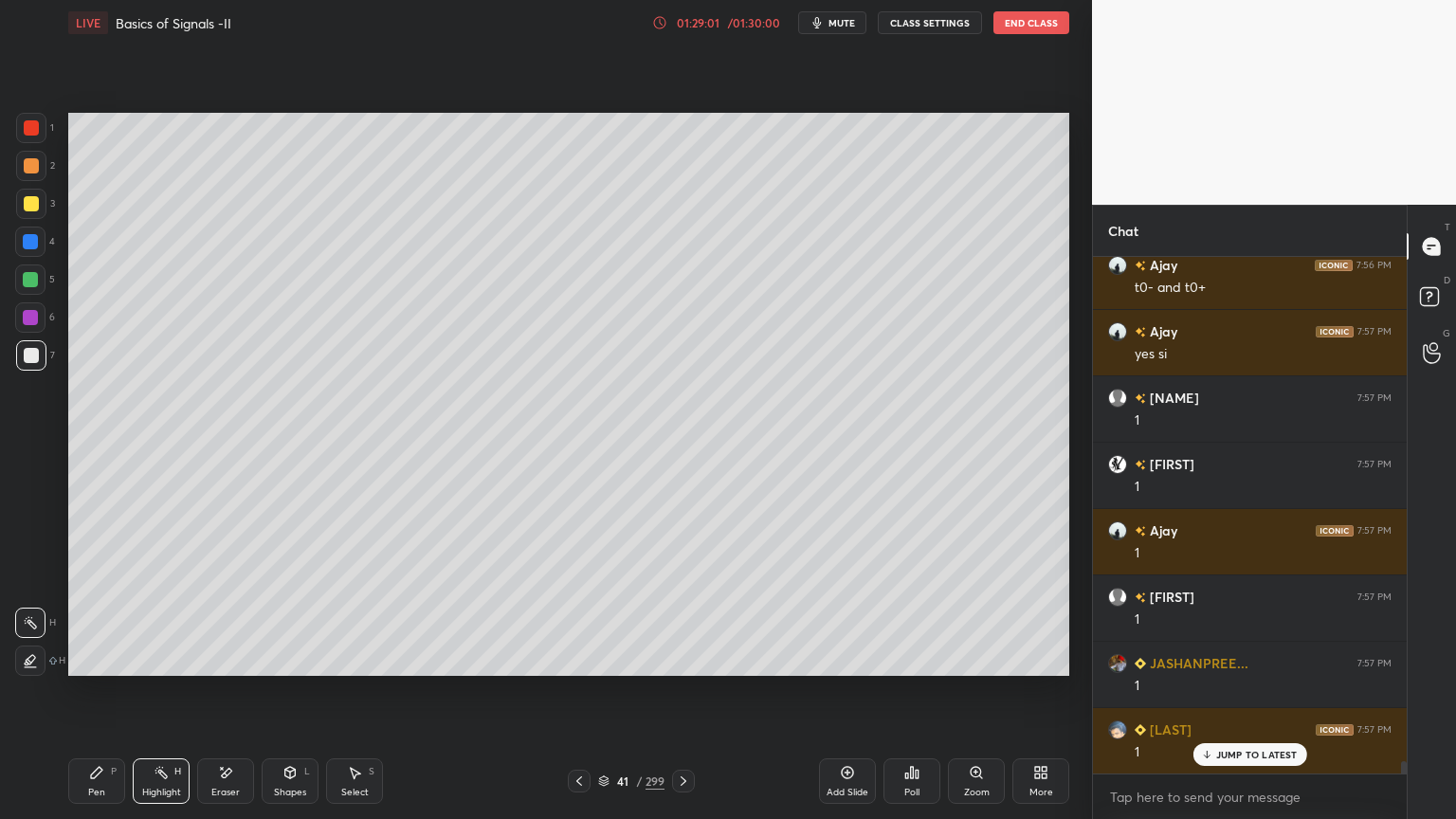 click on "Pen" at bounding box center [97, 792] 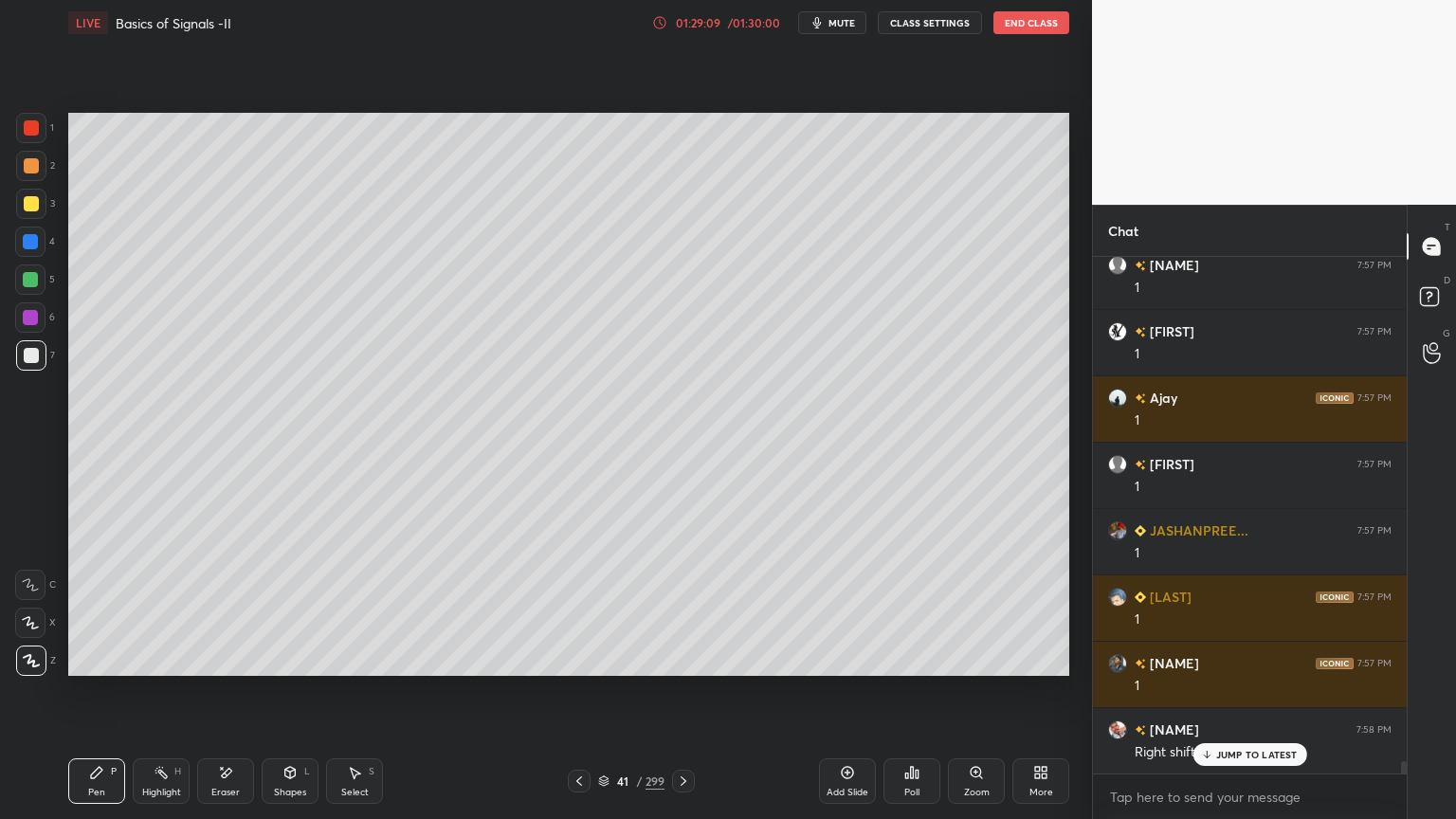 scroll, scrollTop: 20660, scrollLeft: 0, axis: vertical 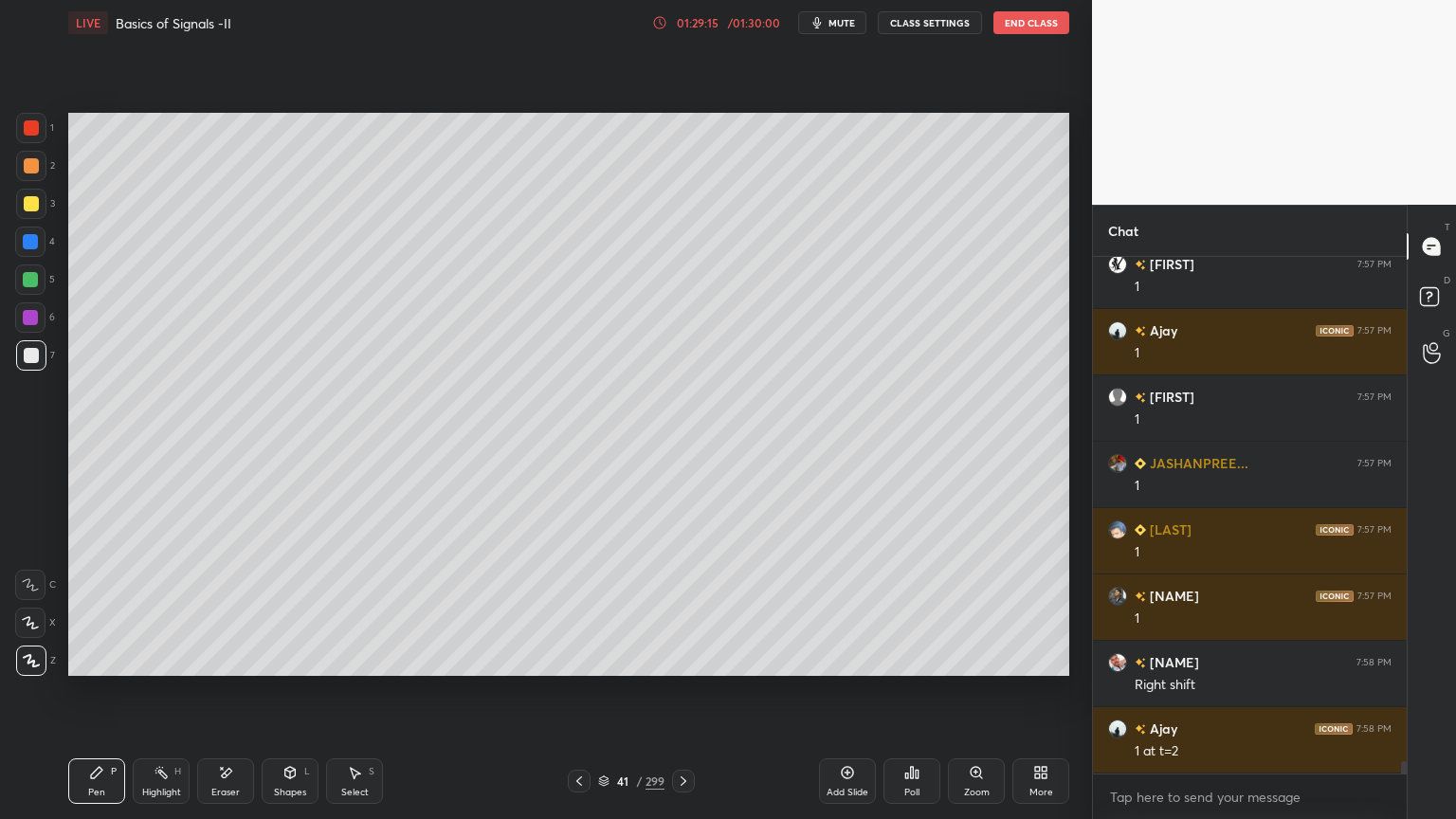click on "Highlight H" at bounding box center (161, 781) 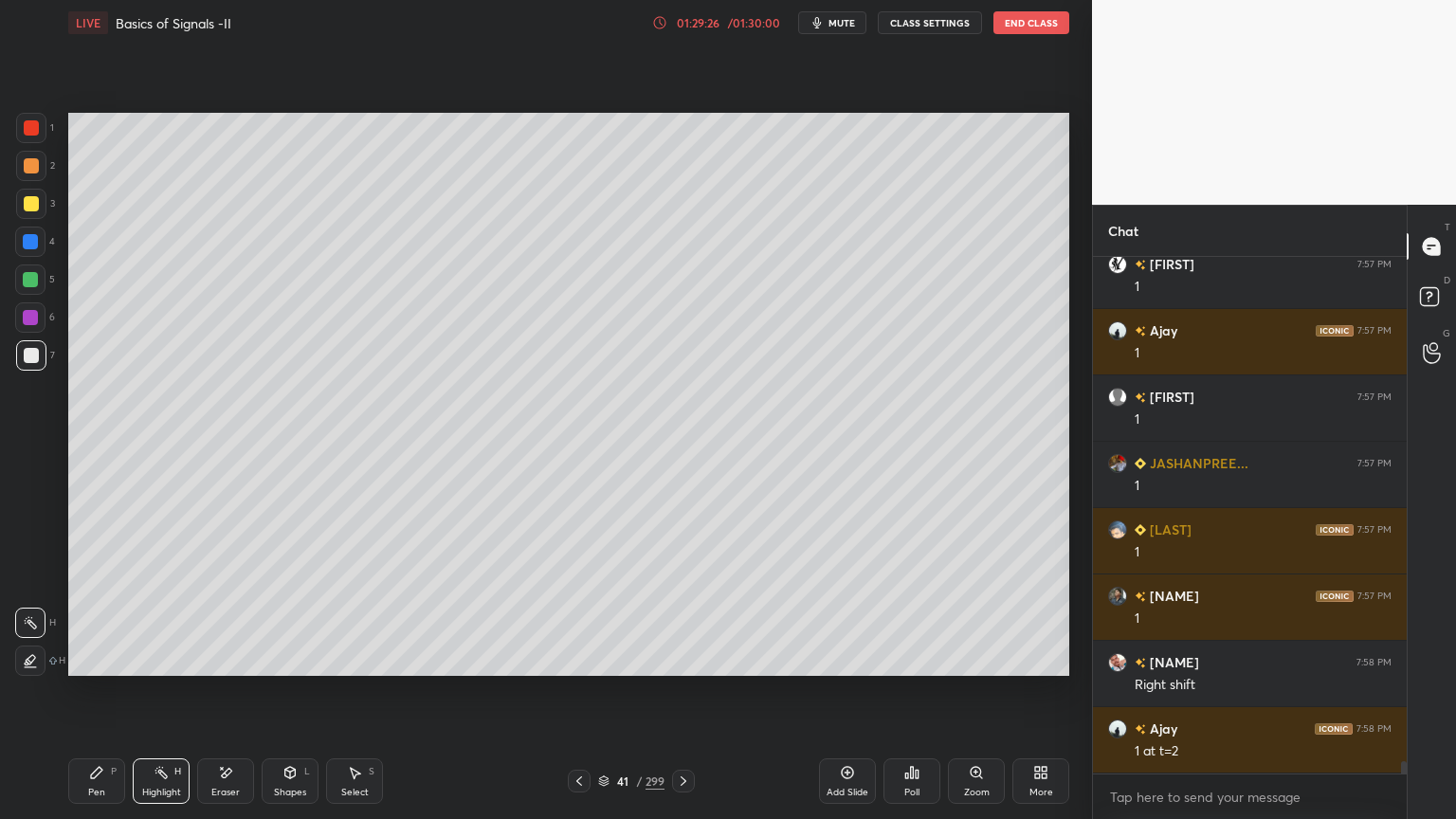 click on "Pen" at bounding box center (97, 792) 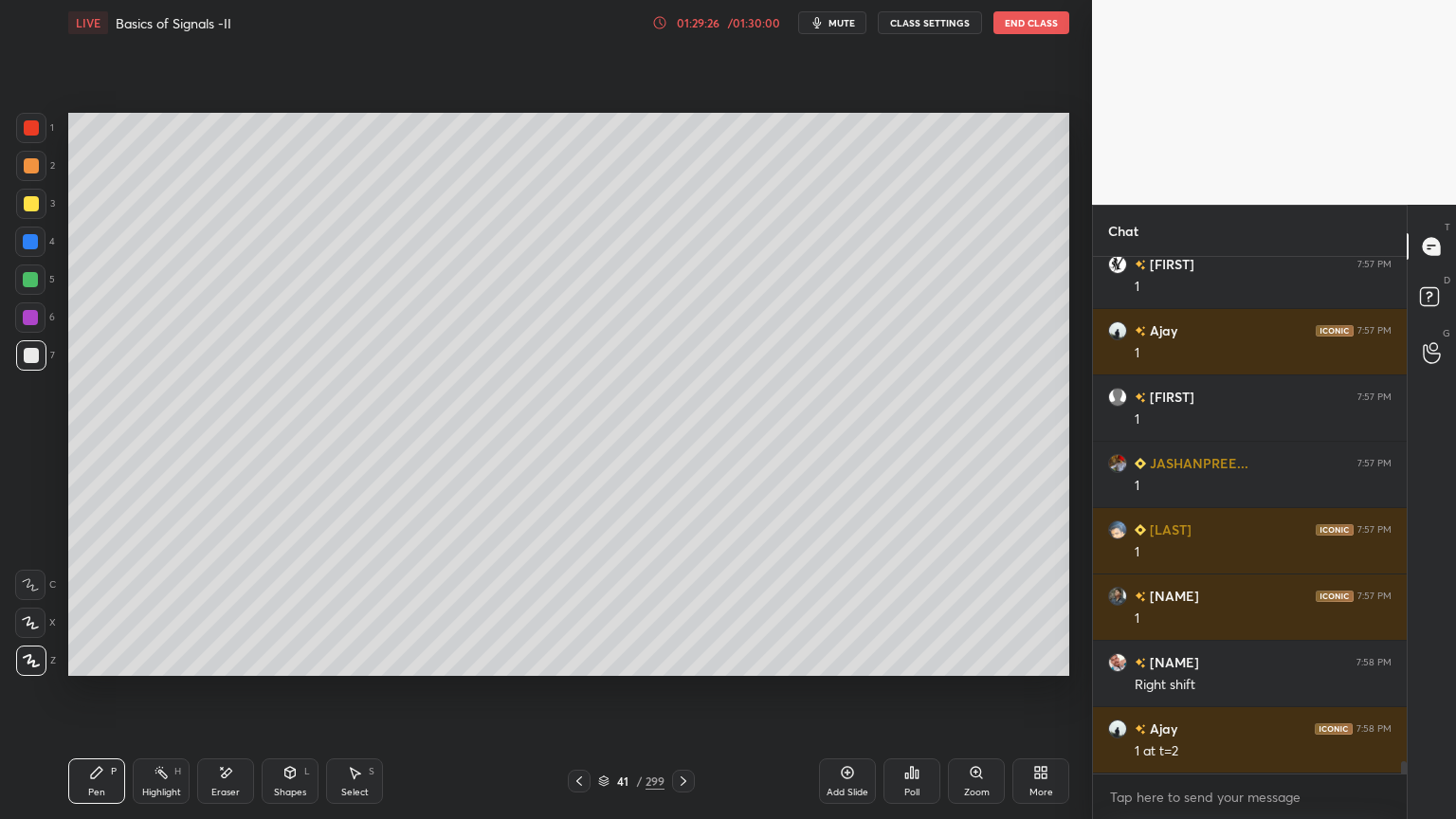 click at bounding box center [31, 661] 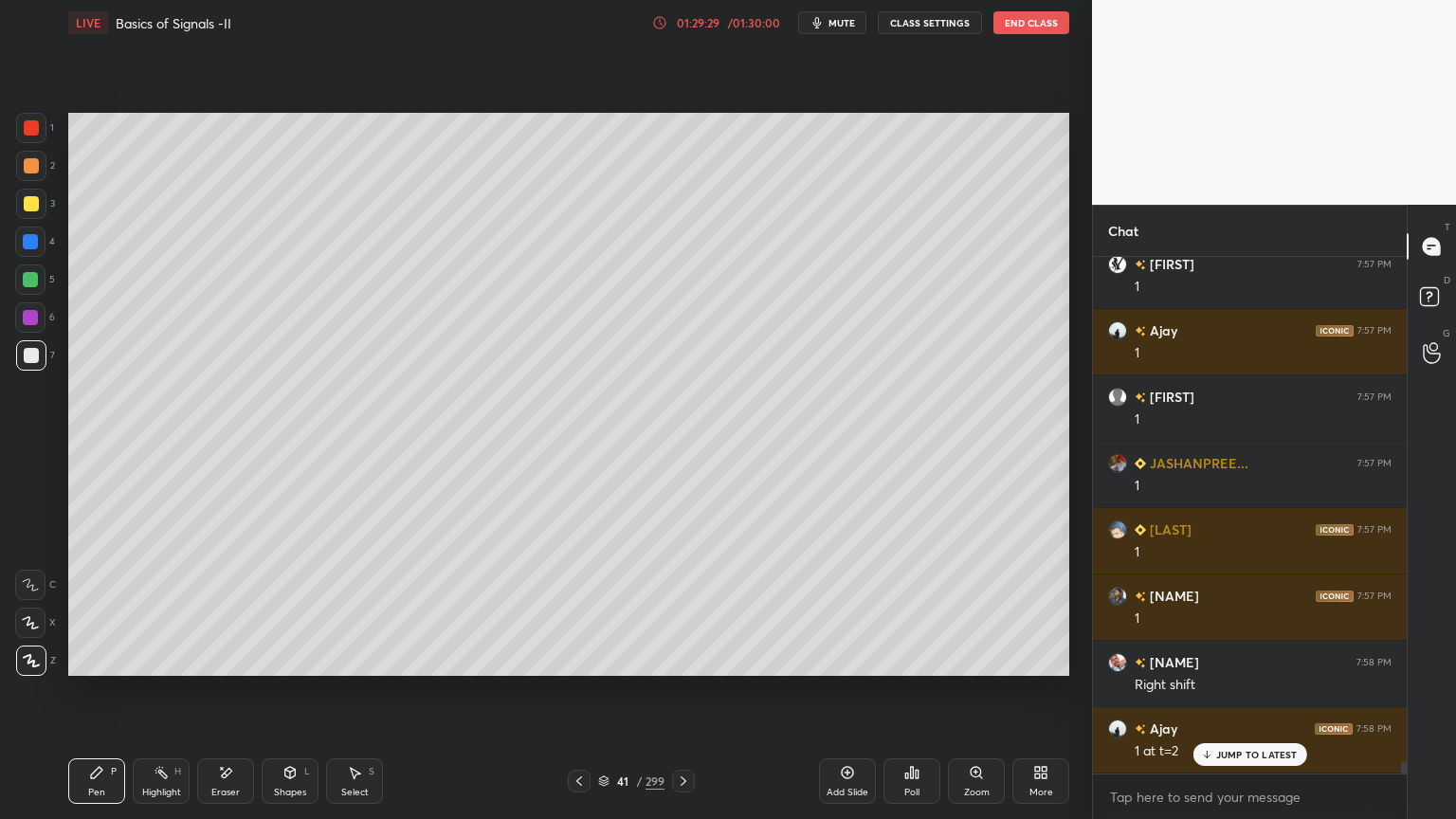 scroll, scrollTop: 20725, scrollLeft: 0, axis: vertical 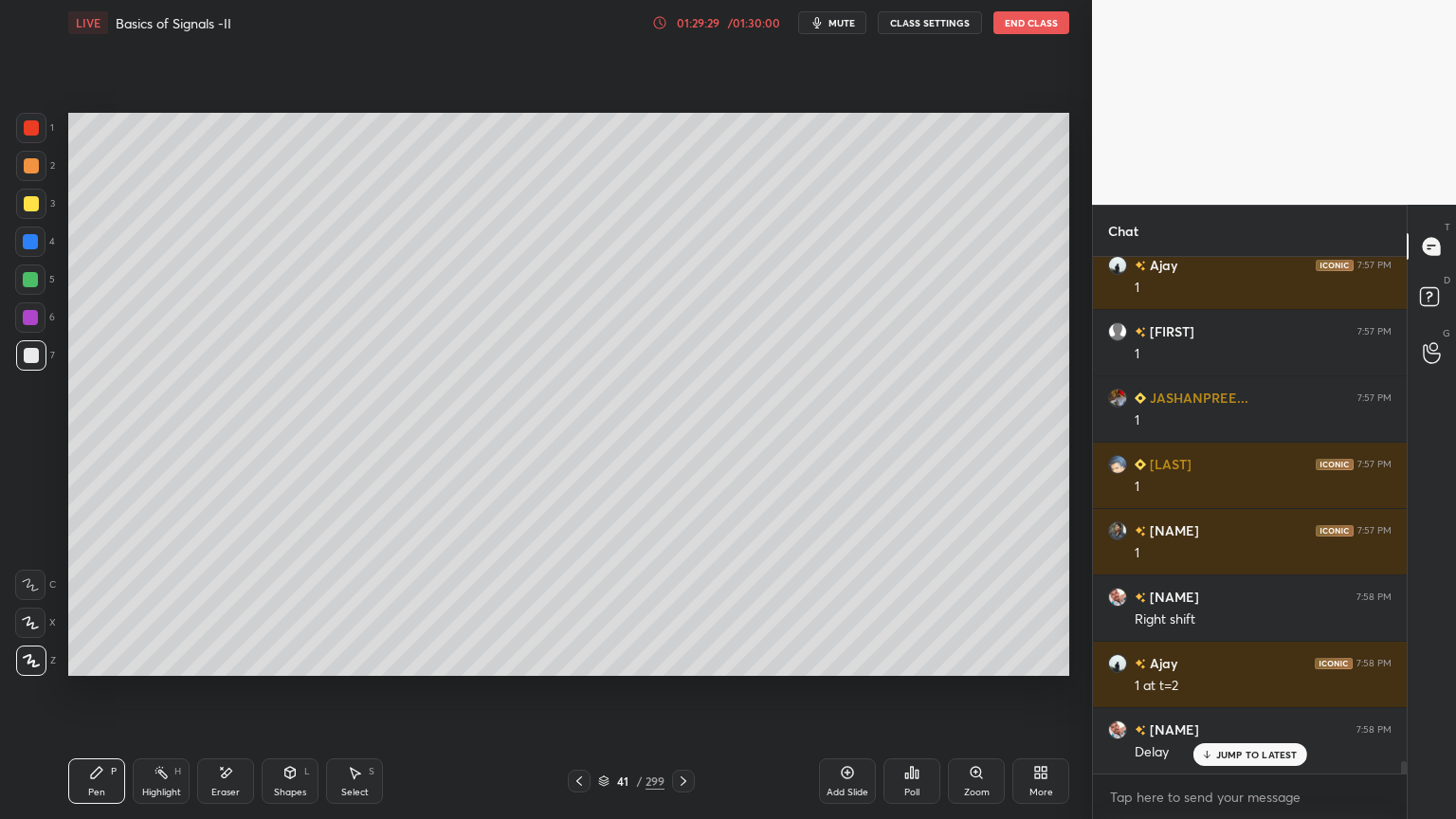 click at bounding box center (31, 204) 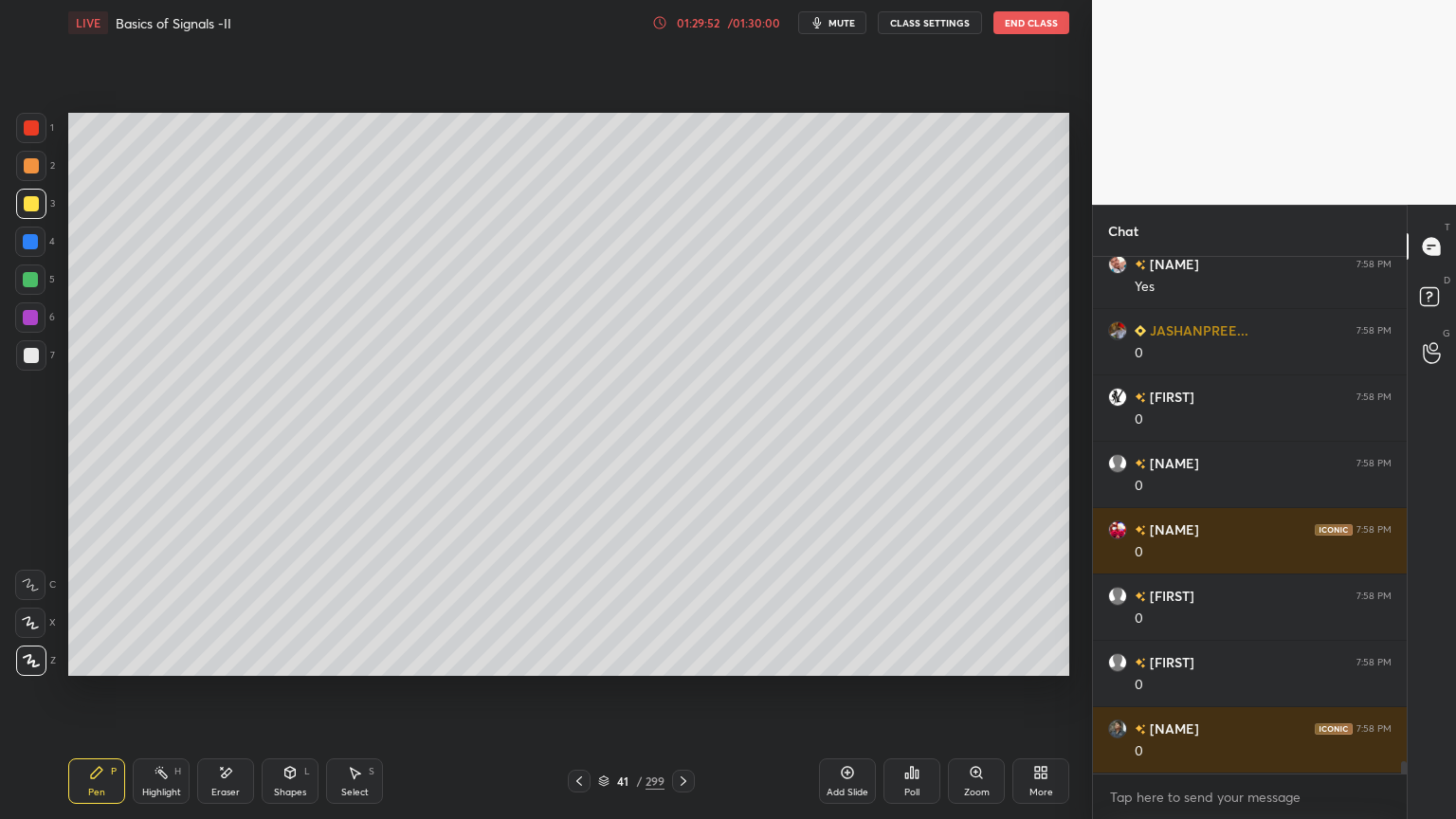 scroll, scrollTop: 21389, scrollLeft: 0, axis: vertical 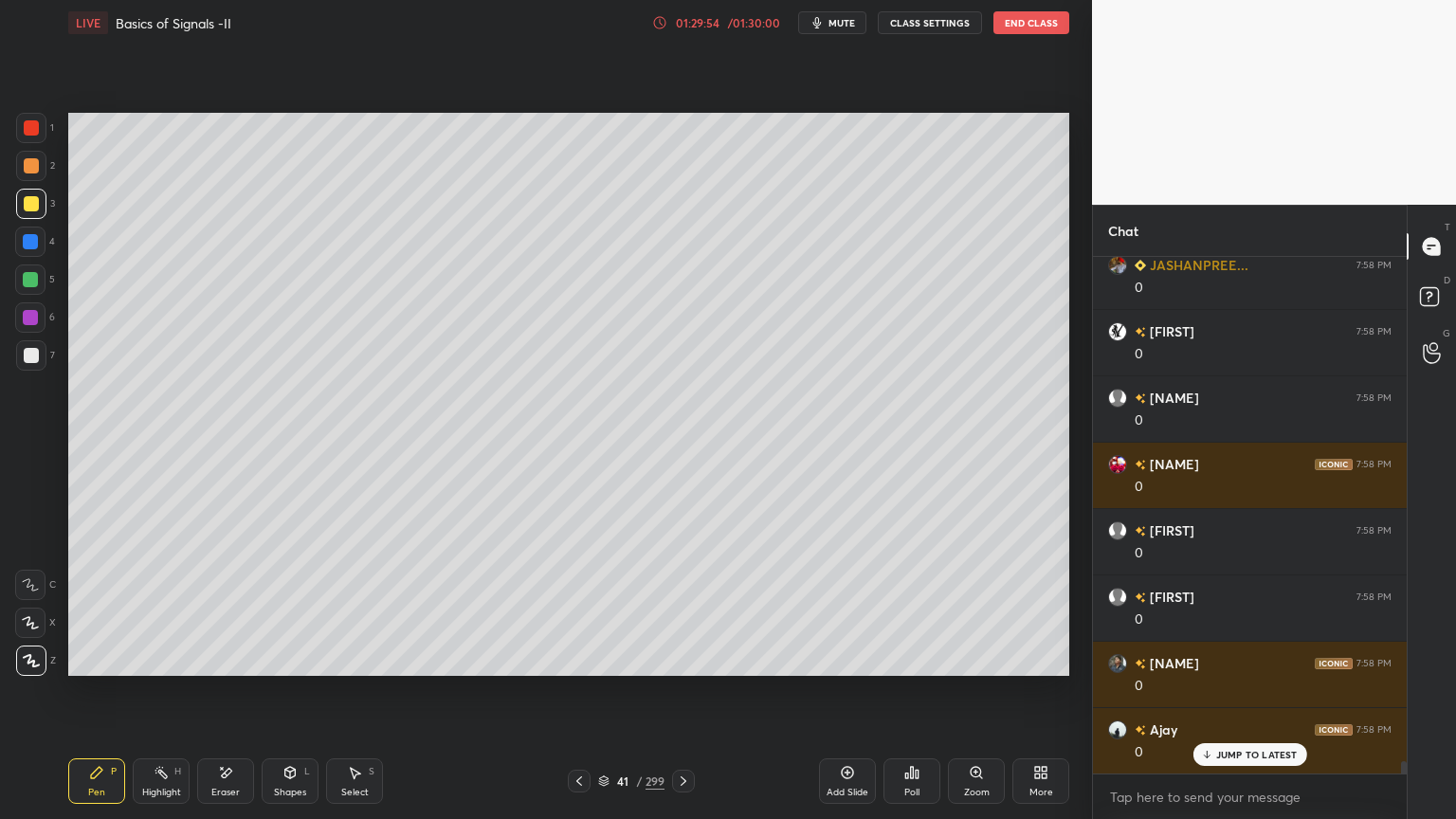 click at bounding box center (31, 355) 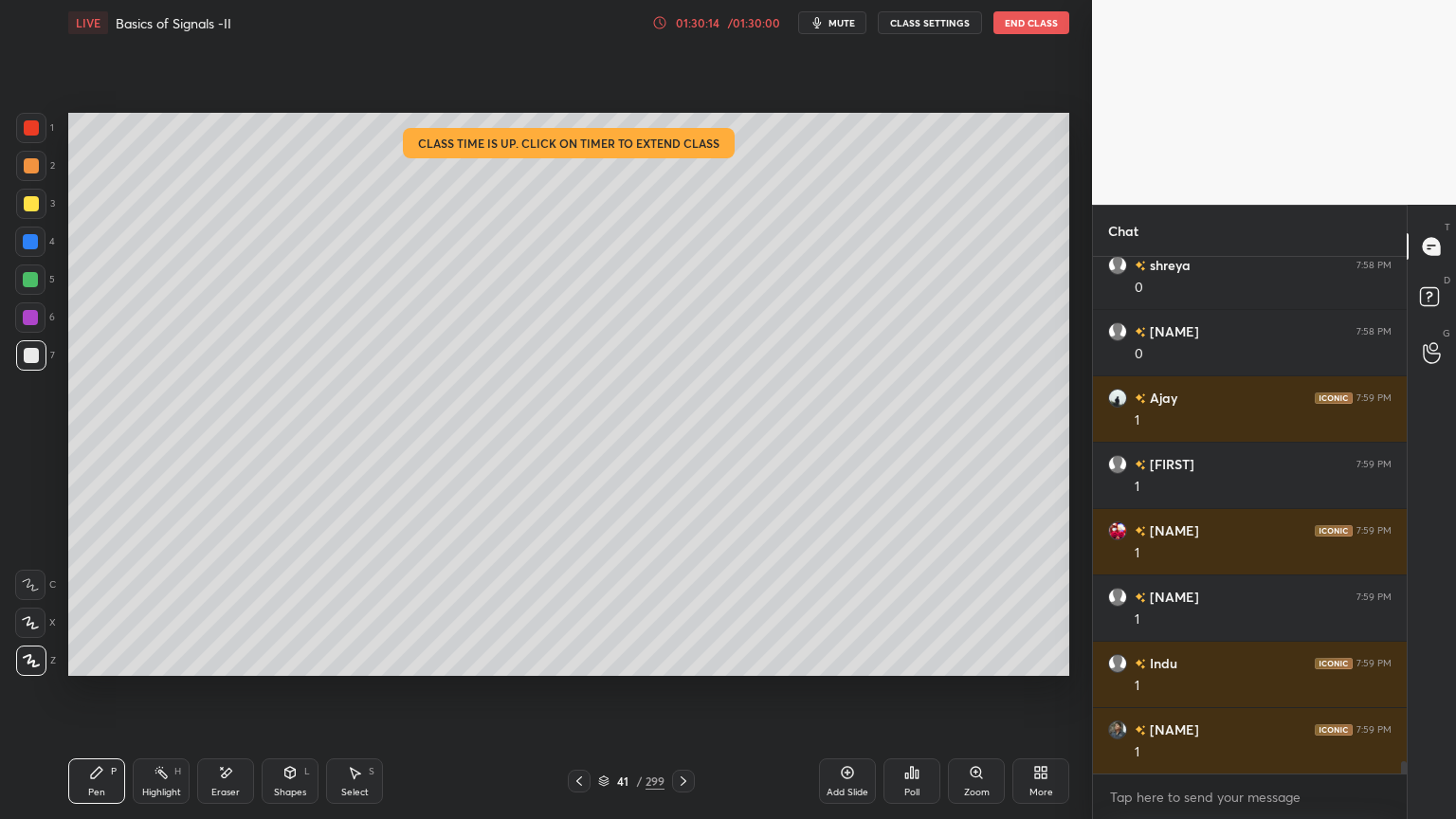 scroll, scrollTop: 21987, scrollLeft: 0, axis: vertical 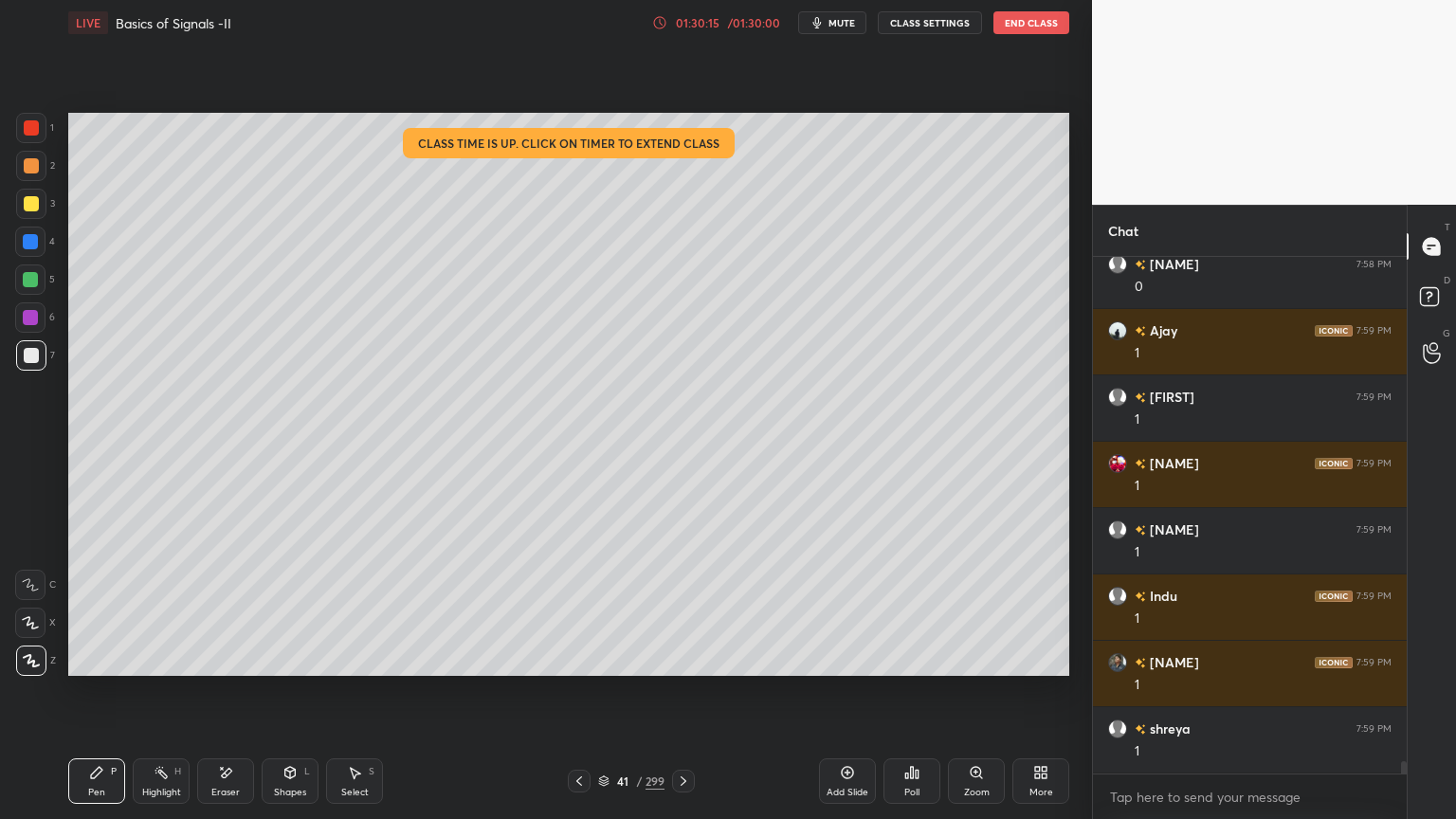 click on "Highlight H" at bounding box center (161, 781) 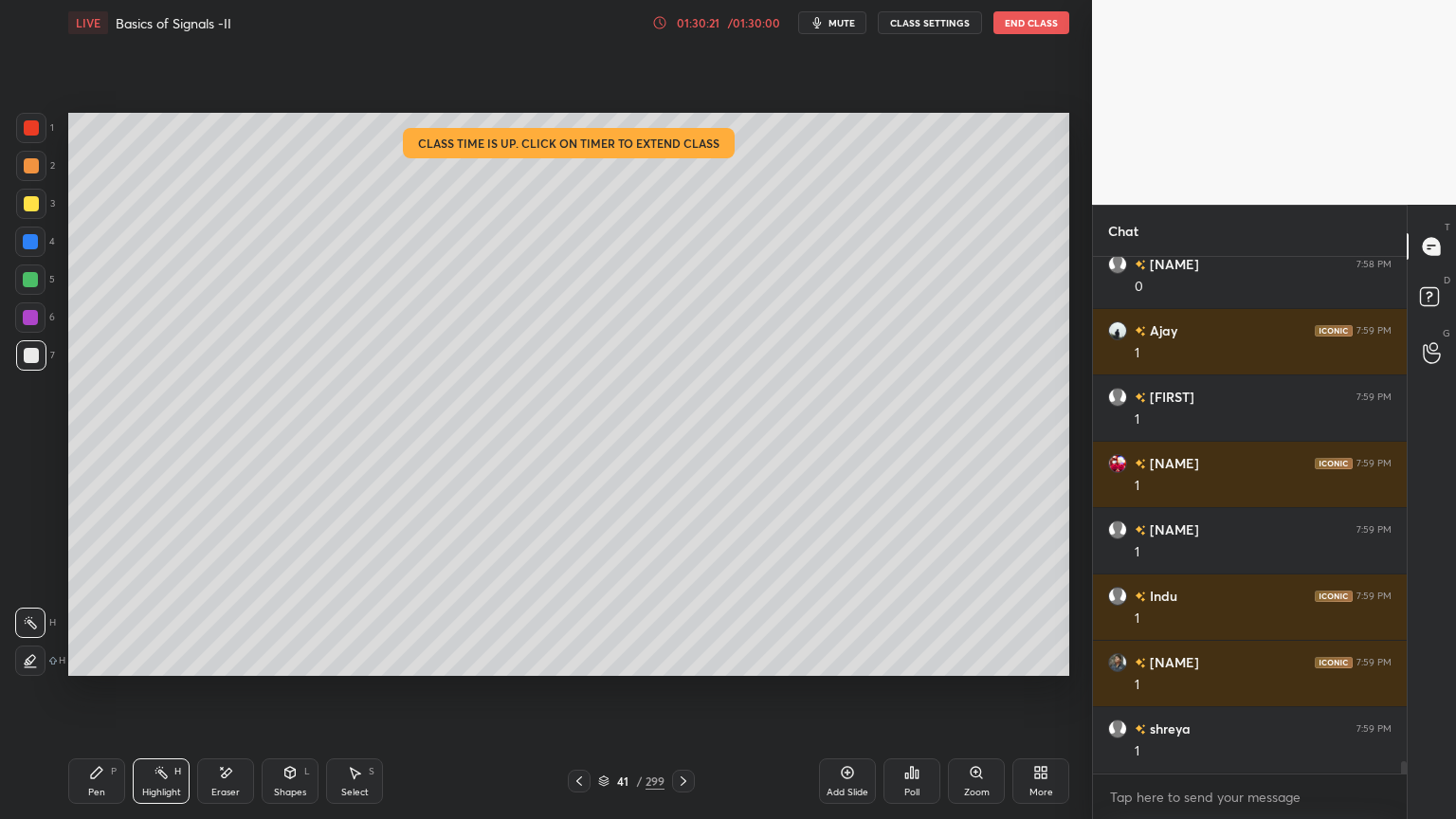 click on "Pen" at bounding box center (97, 792) 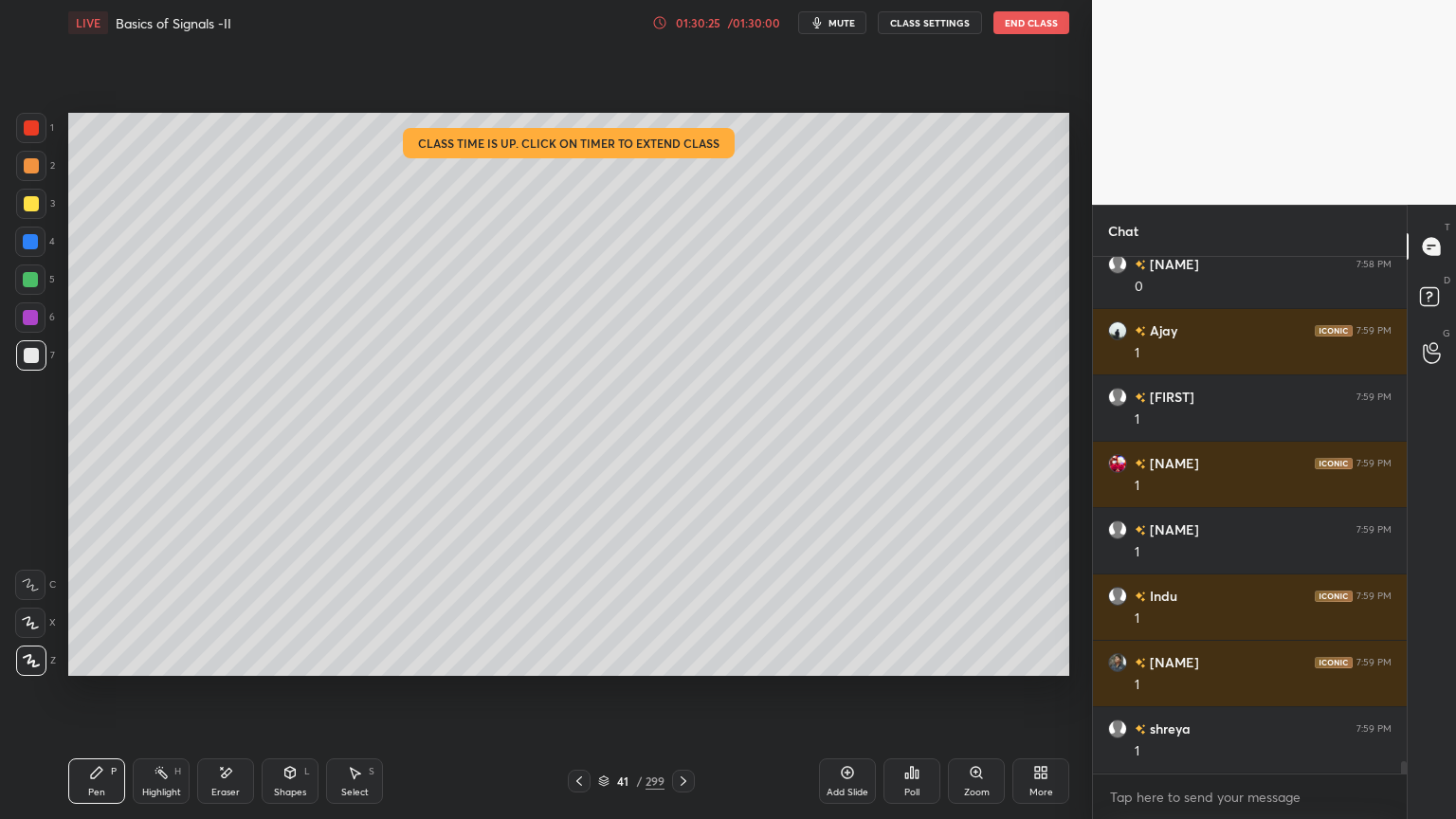 click at bounding box center [31, 166] 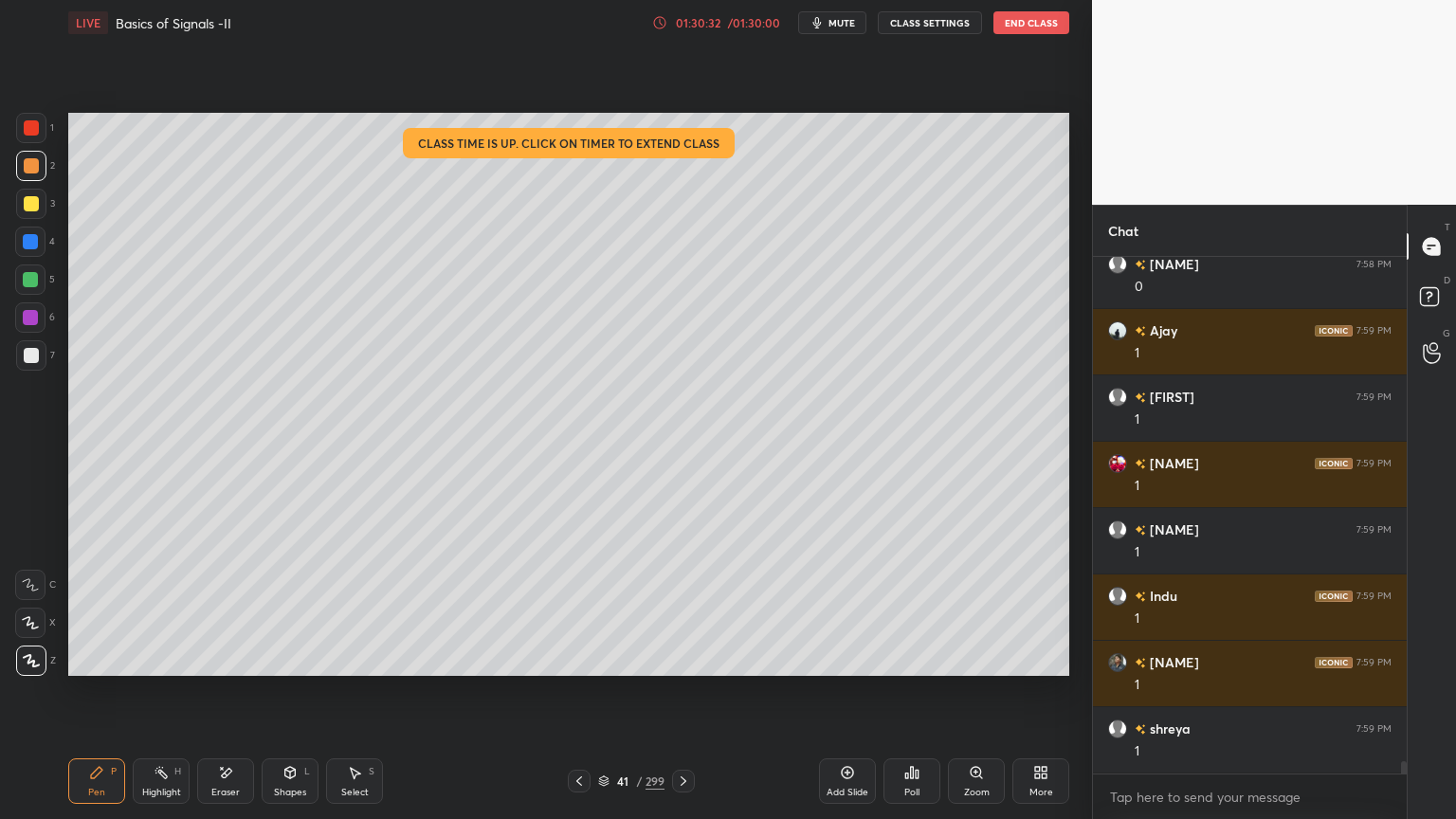 click on "Eraser" at bounding box center (226, 792) 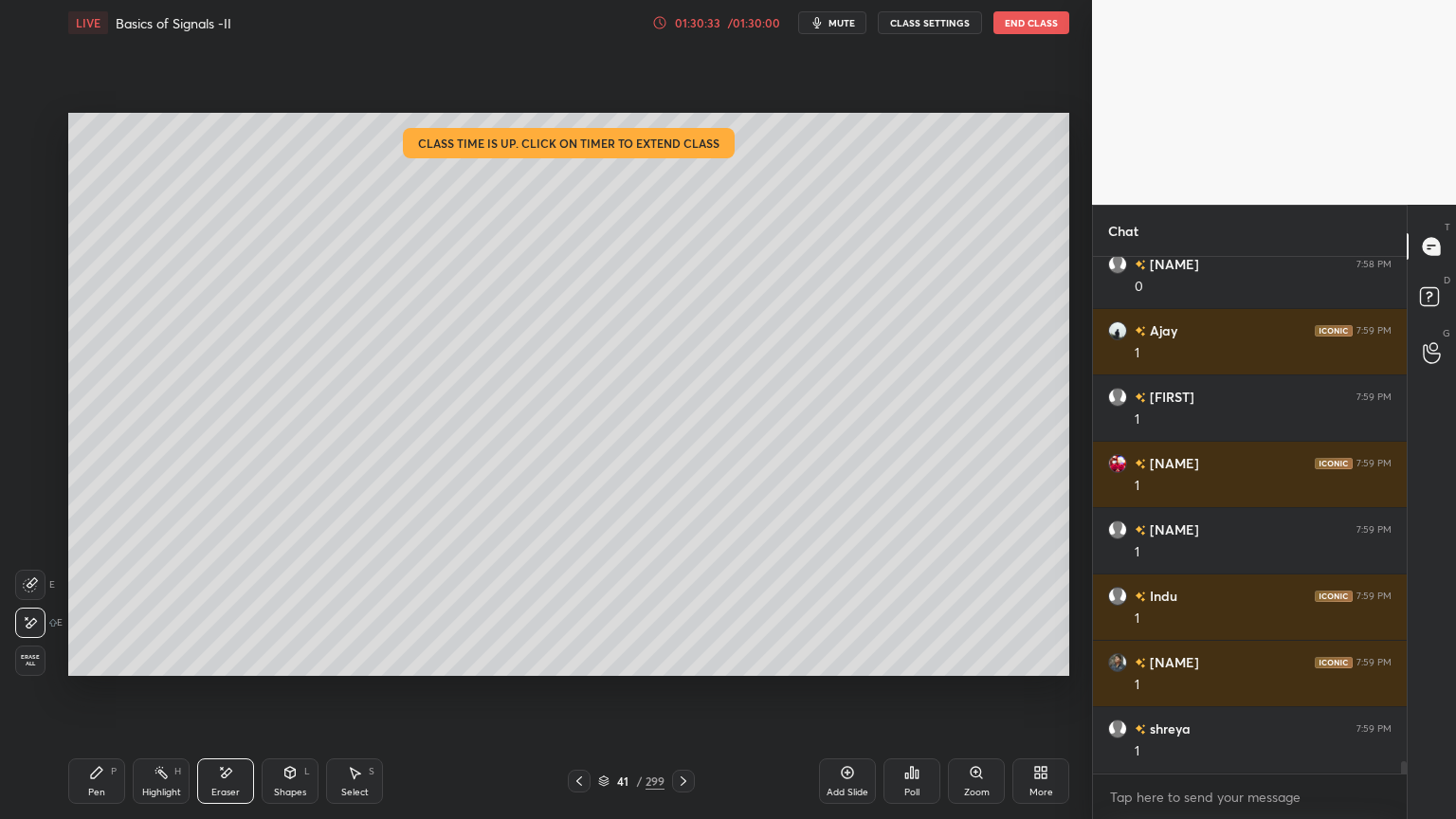click on "Pen P" at bounding box center (97, 781) 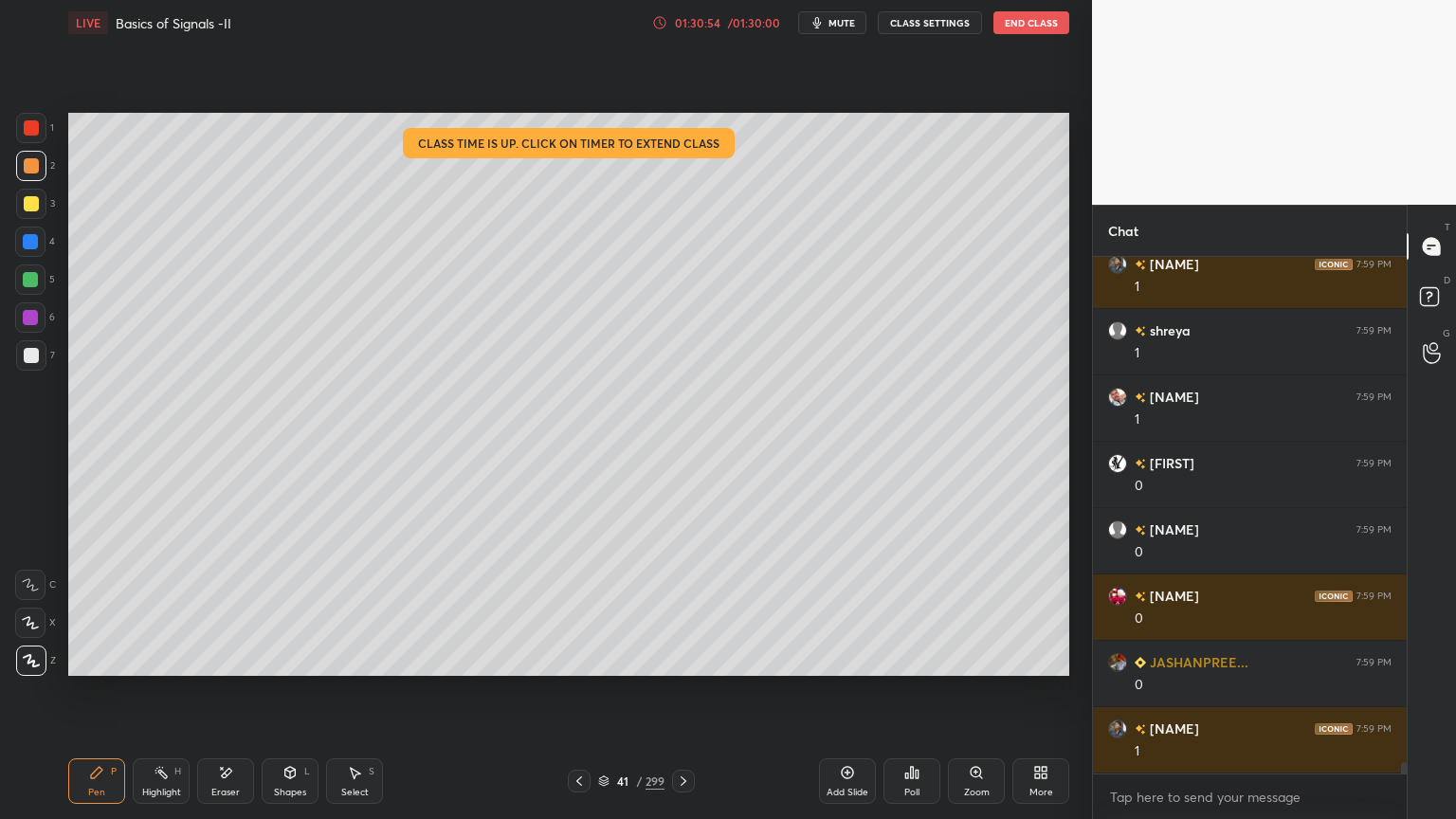 scroll, scrollTop: 22450, scrollLeft: 0, axis: vertical 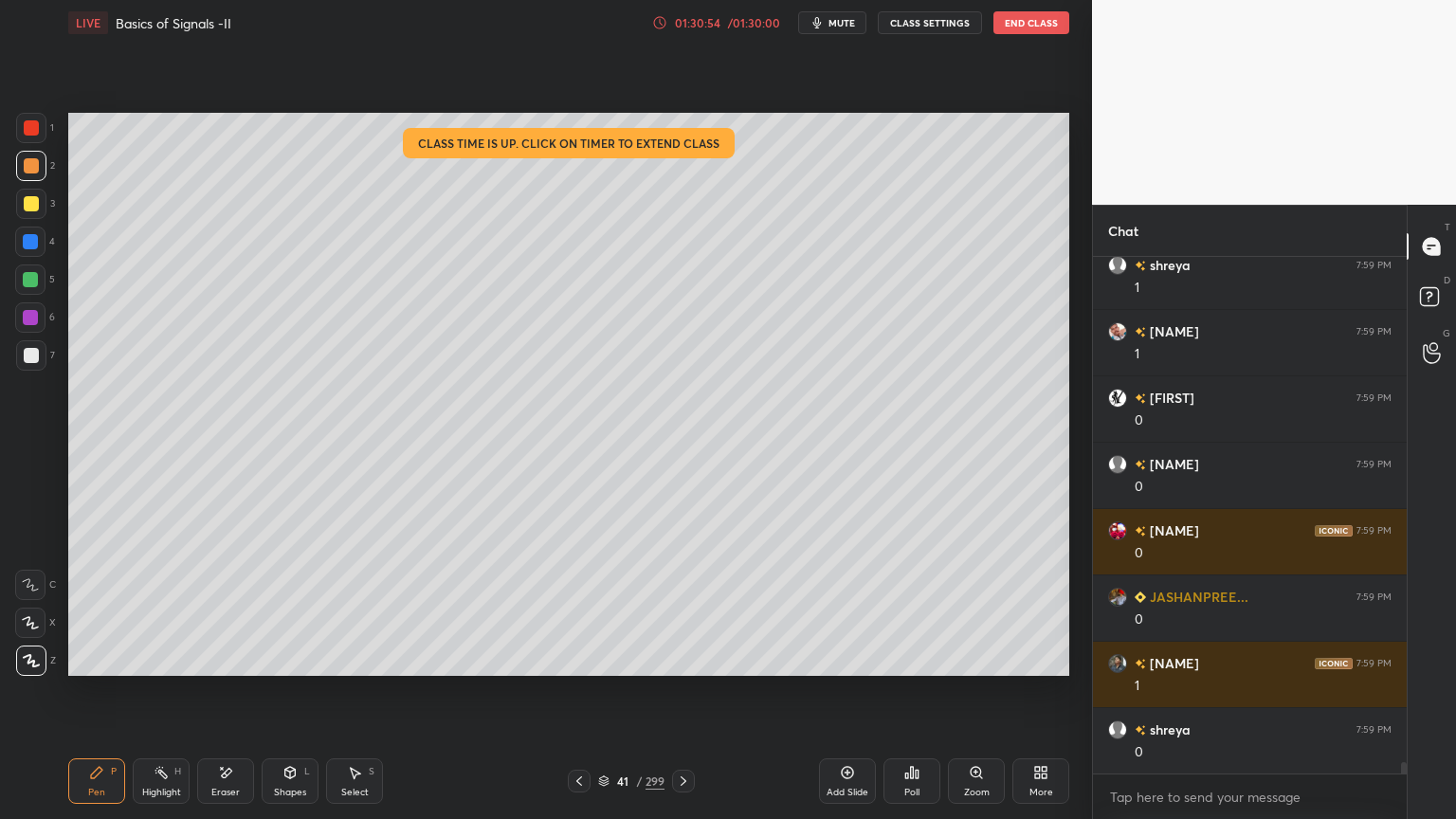 click on "Setting up your live class Class time is up.  Click on timer to extend class Poll for   secs No correct answer Start poll" at bounding box center (569, 394) 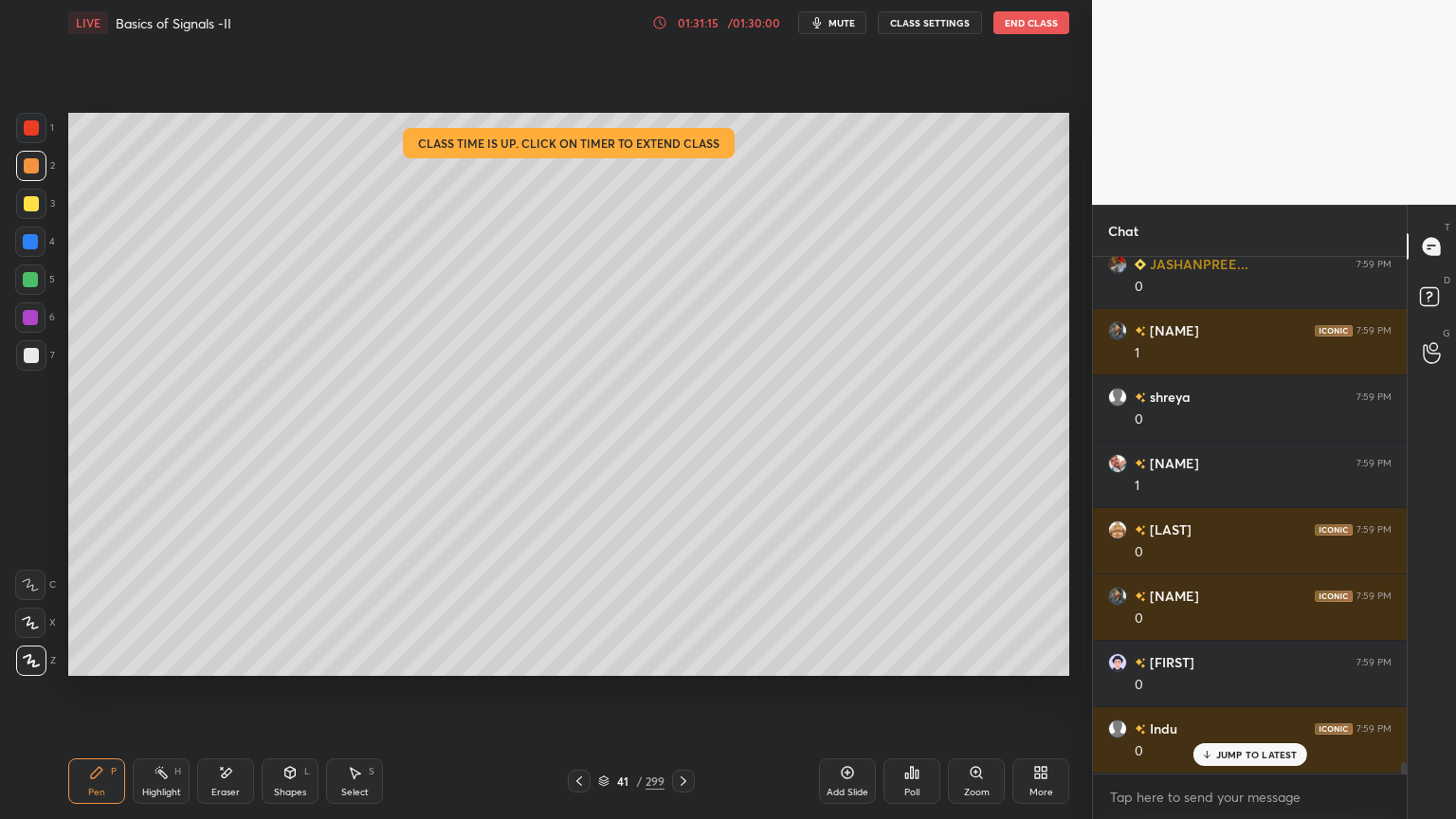 scroll, scrollTop: 22849, scrollLeft: 0, axis: vertical 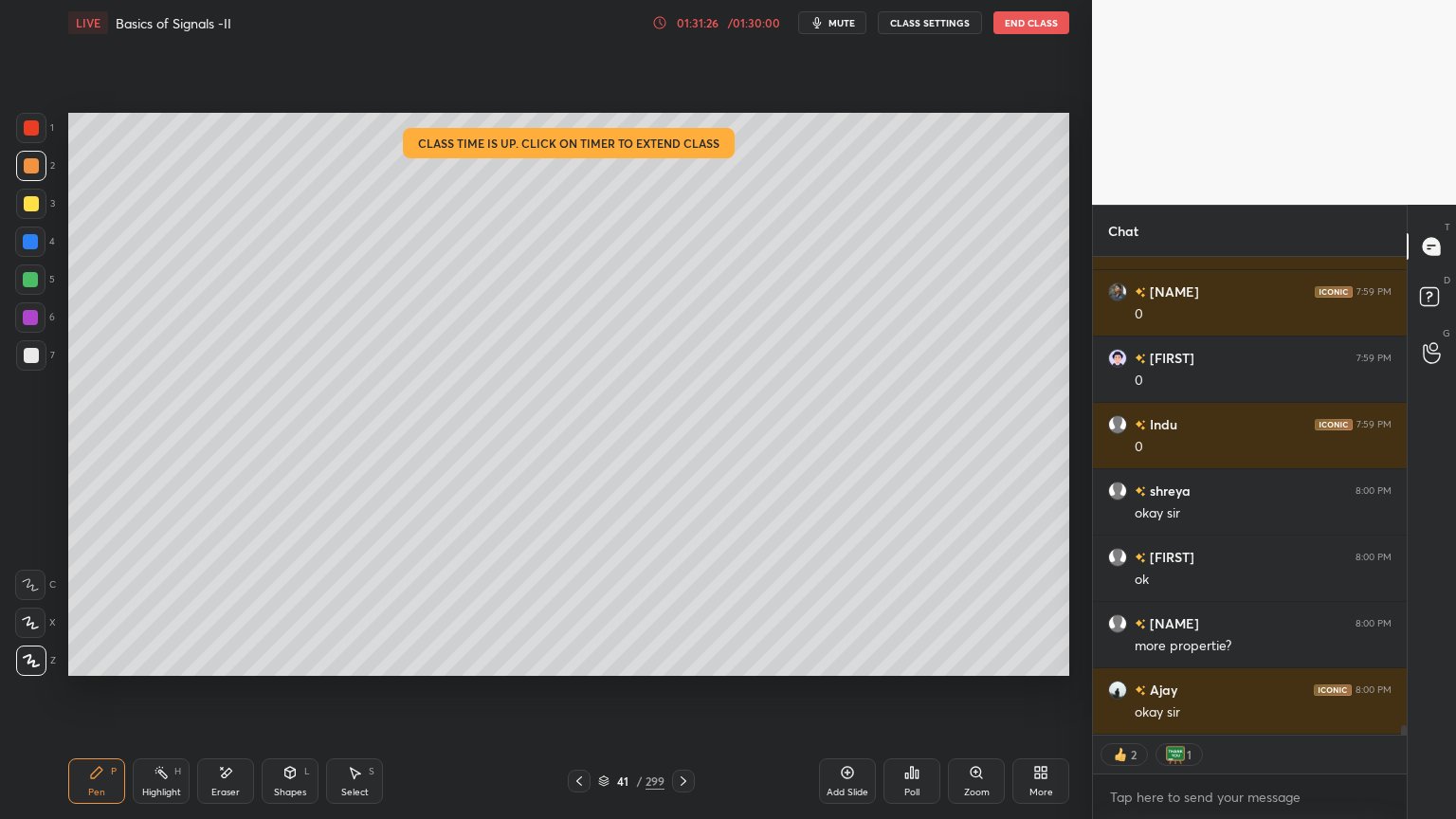 click on "End Class" at bounding box center (1031, 23) 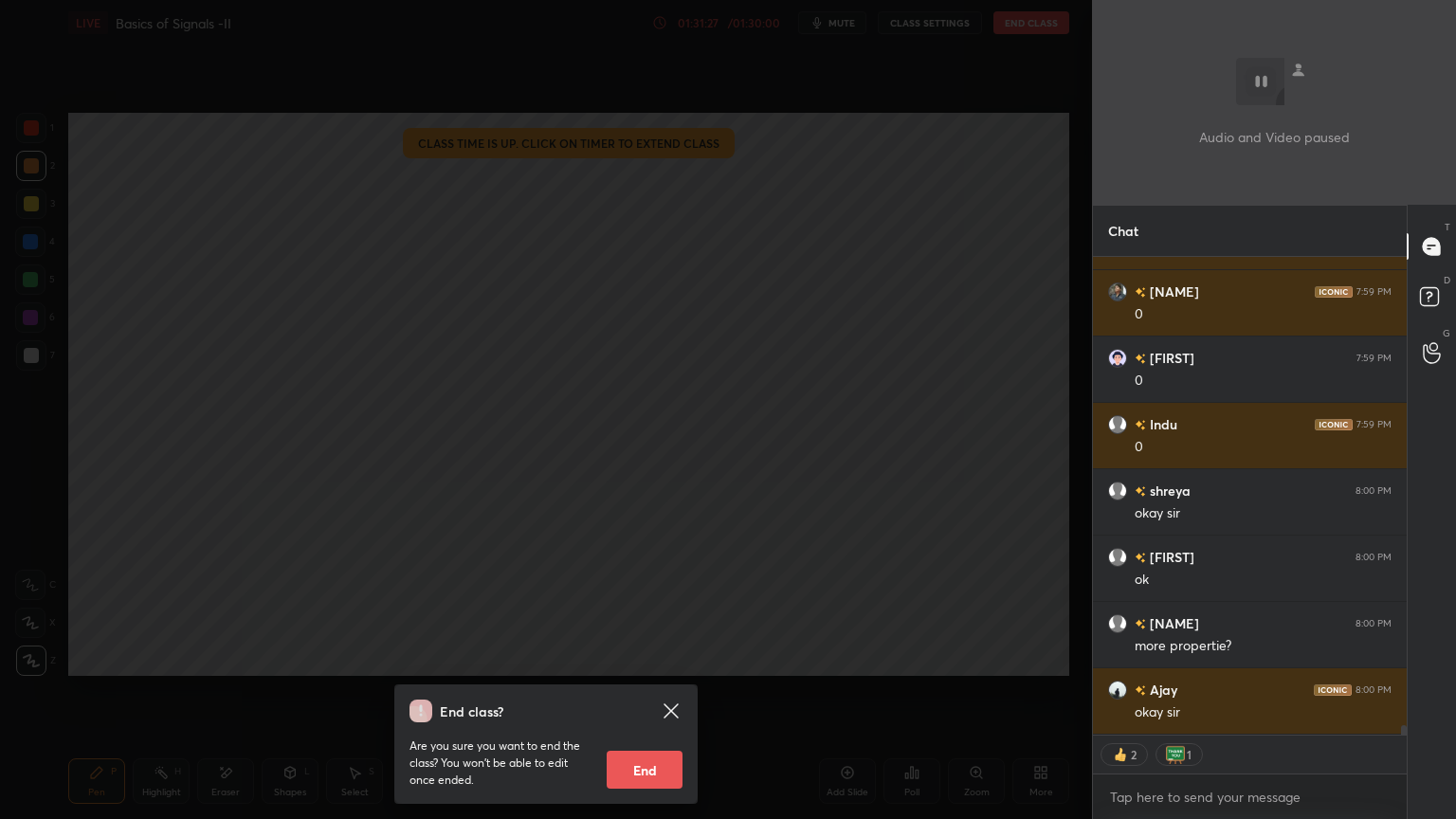 click on "End" at bounding box center (645, 770) 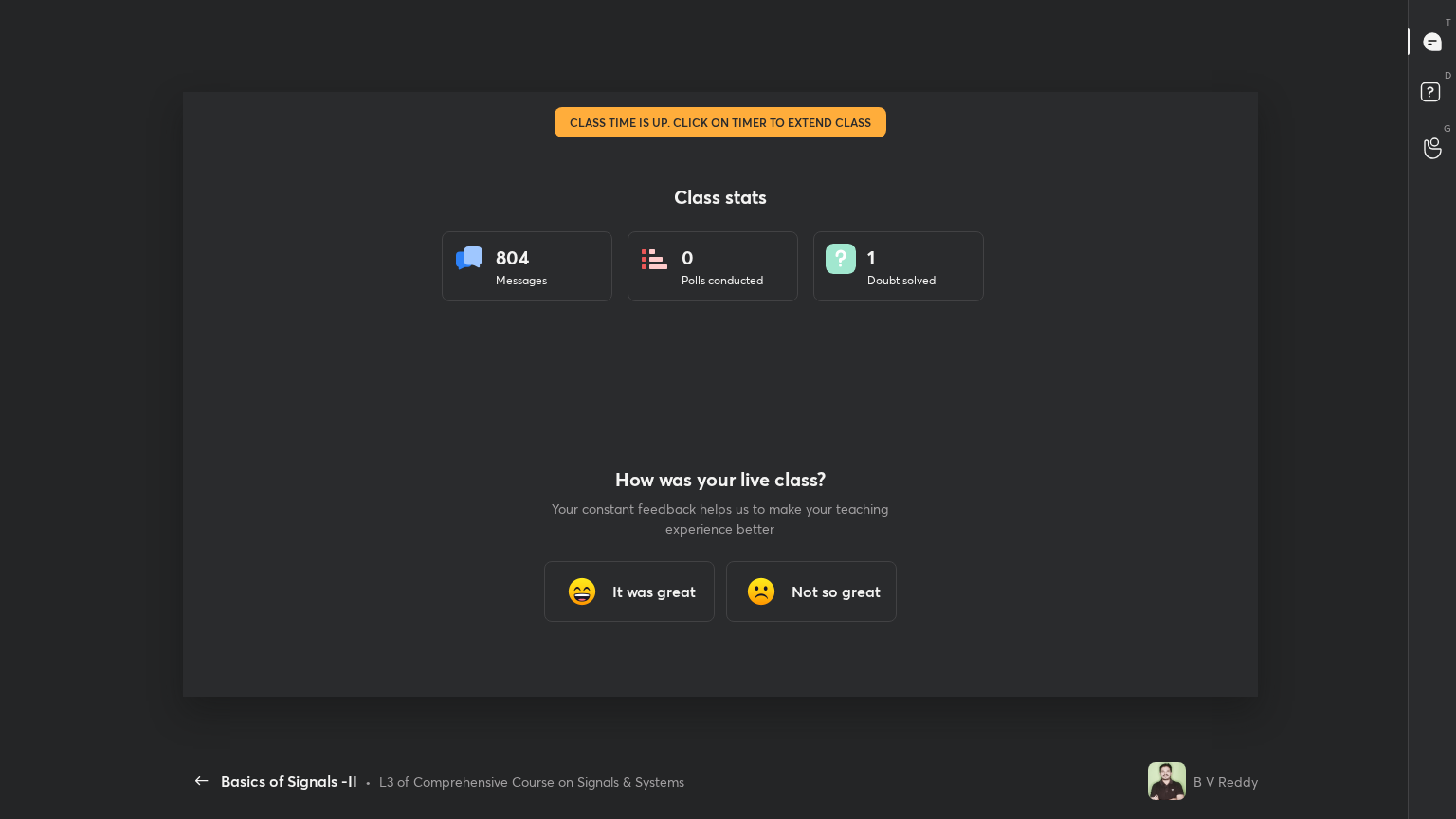 scroll, scrollTop: 94094, scrollLeft: 93533, axis: both 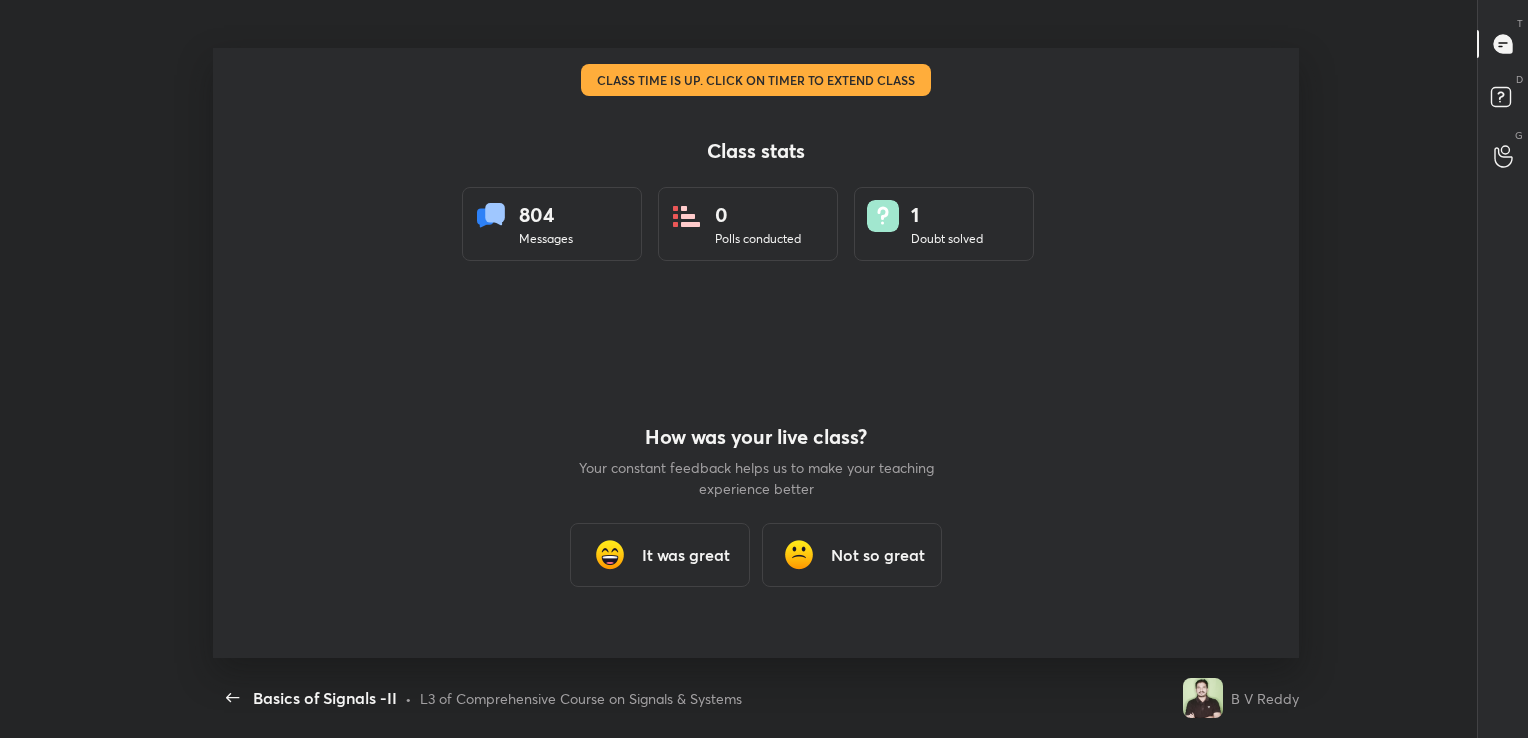 type on "x" 